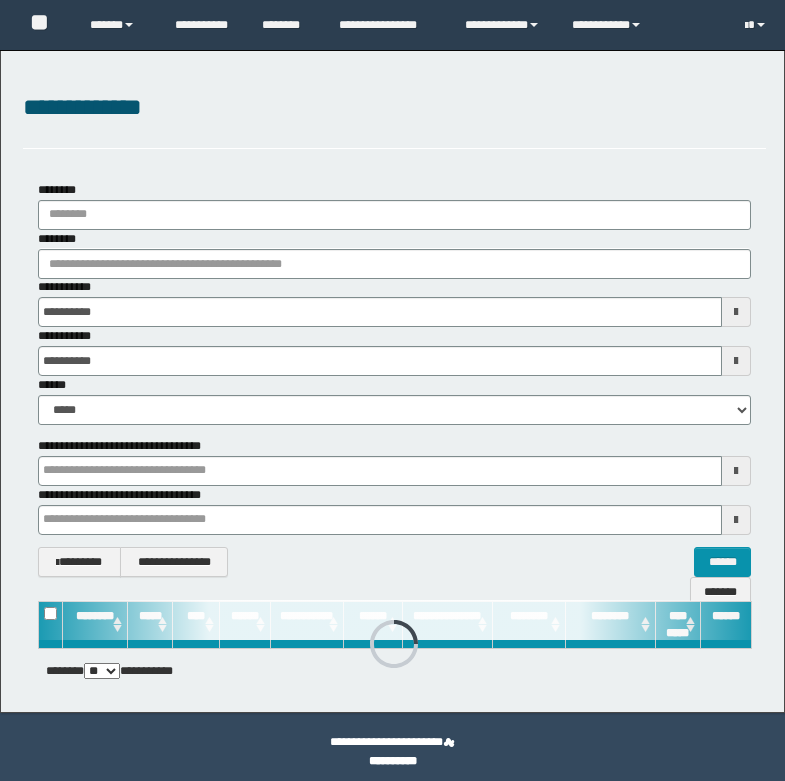 scroll, scrollTop: 0, scrollLeft: 0, axis: both 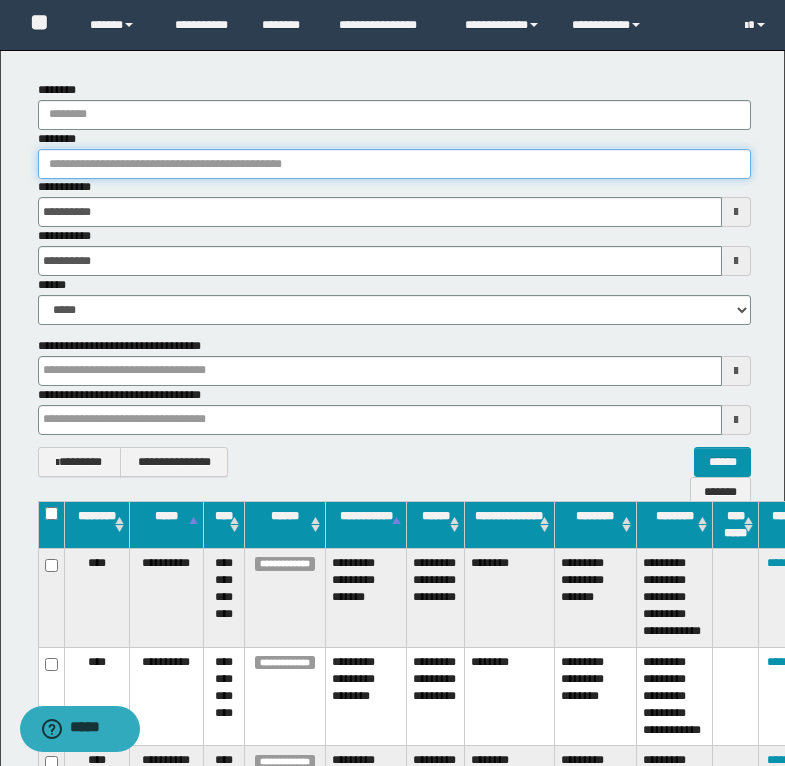 paste on "********" 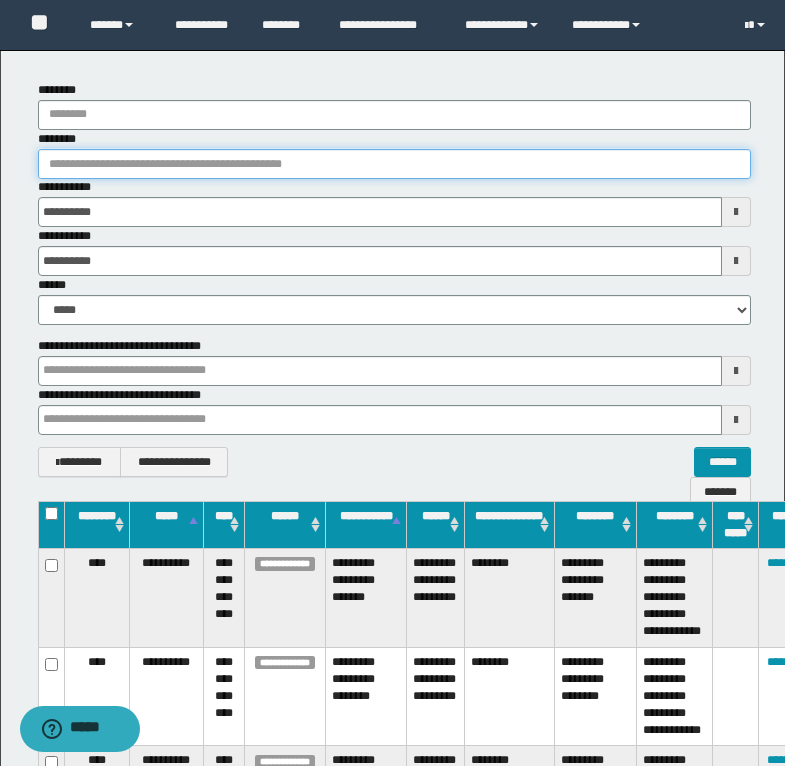 type on "********" 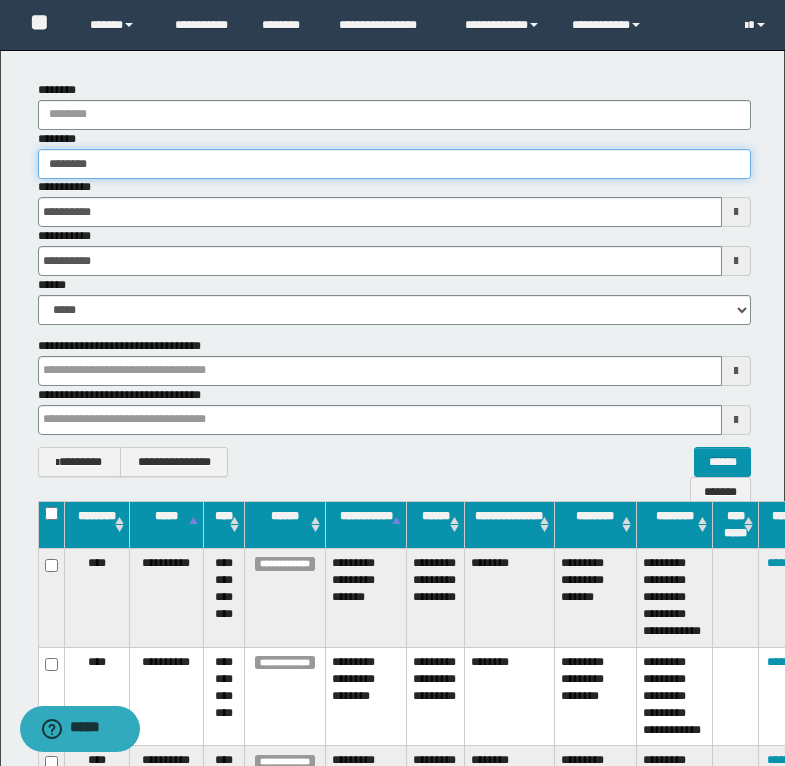 type on "********" 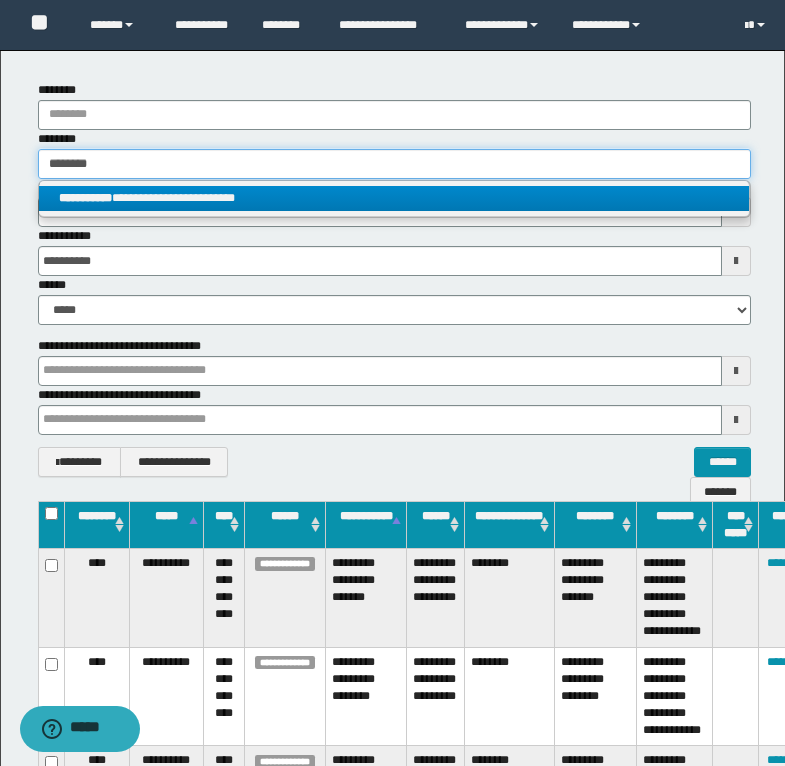 type on "********" 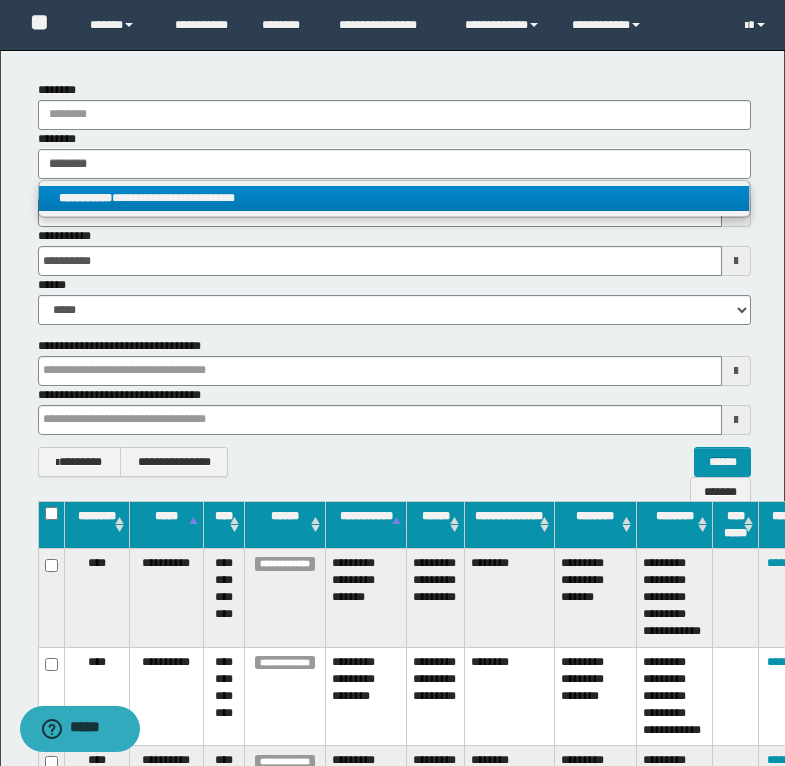 click on "**********" at bounding box center (394, 198) 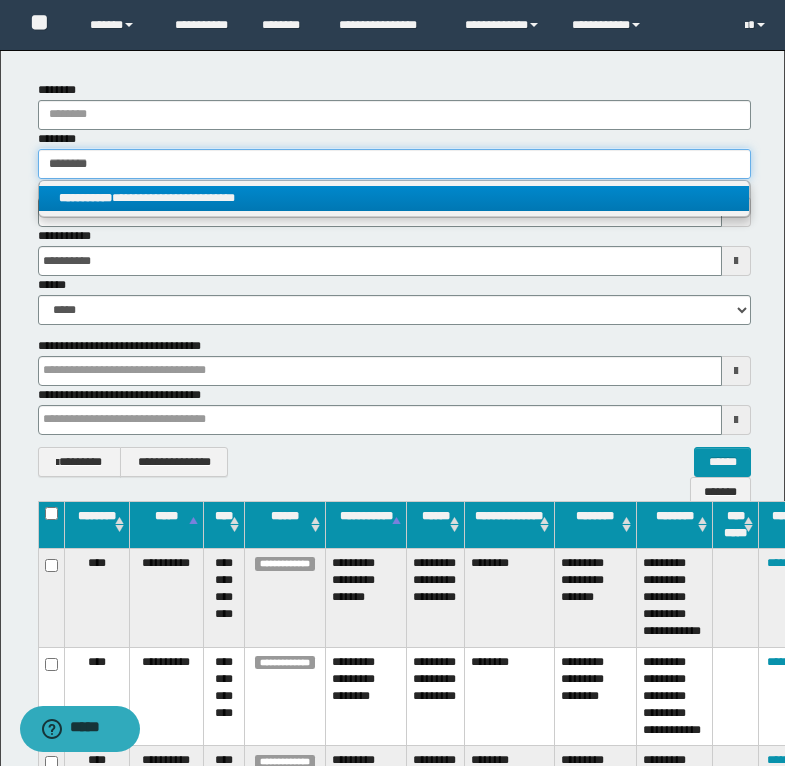 type 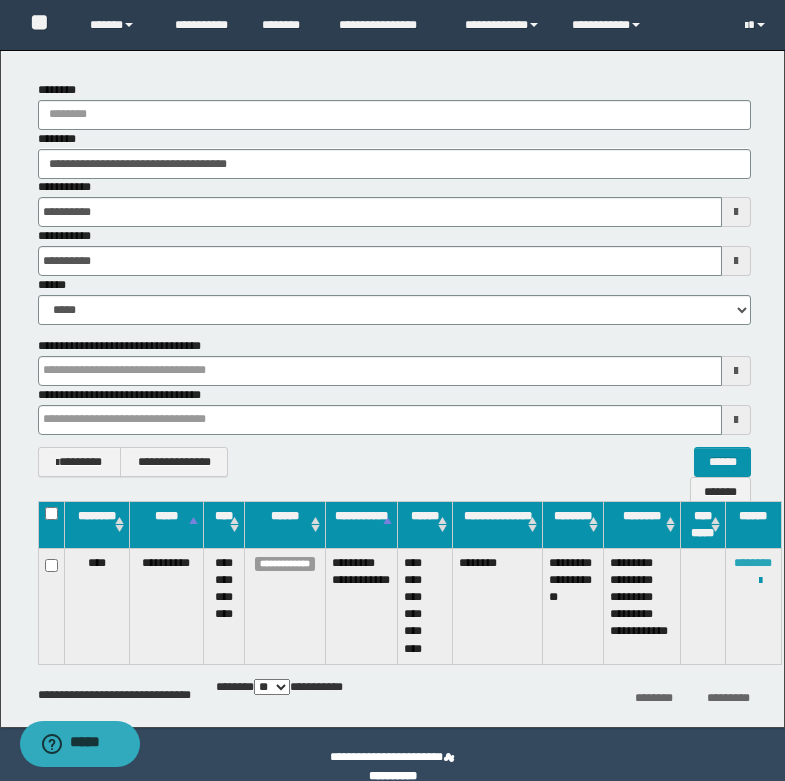 click on "********" at bounding box center (753, 563) 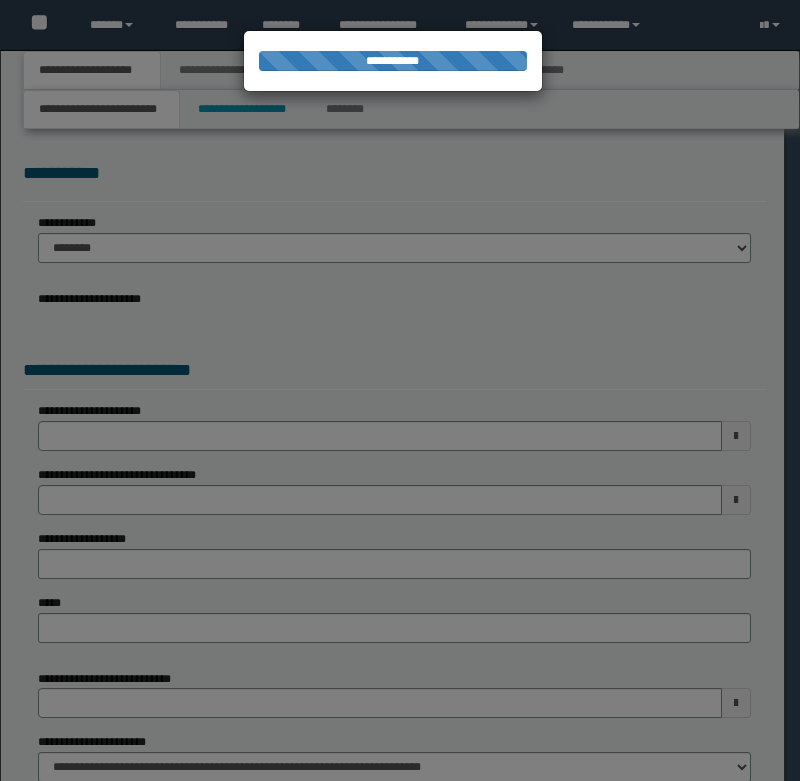 scroll, scrollTop: 0, scrollLeft: 0, axis: both 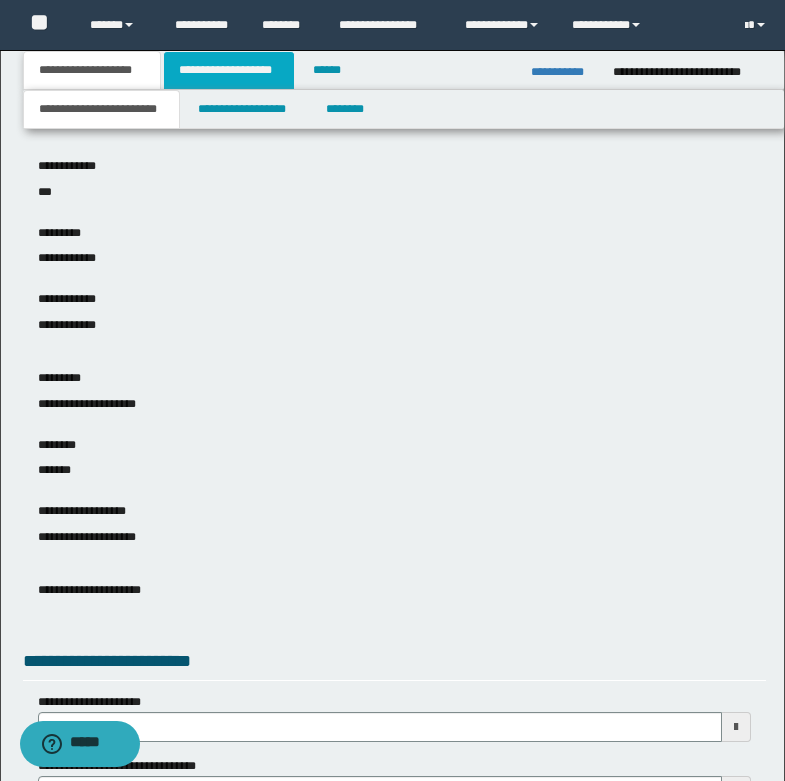 click on "**********" at bounding box center (229, 70) 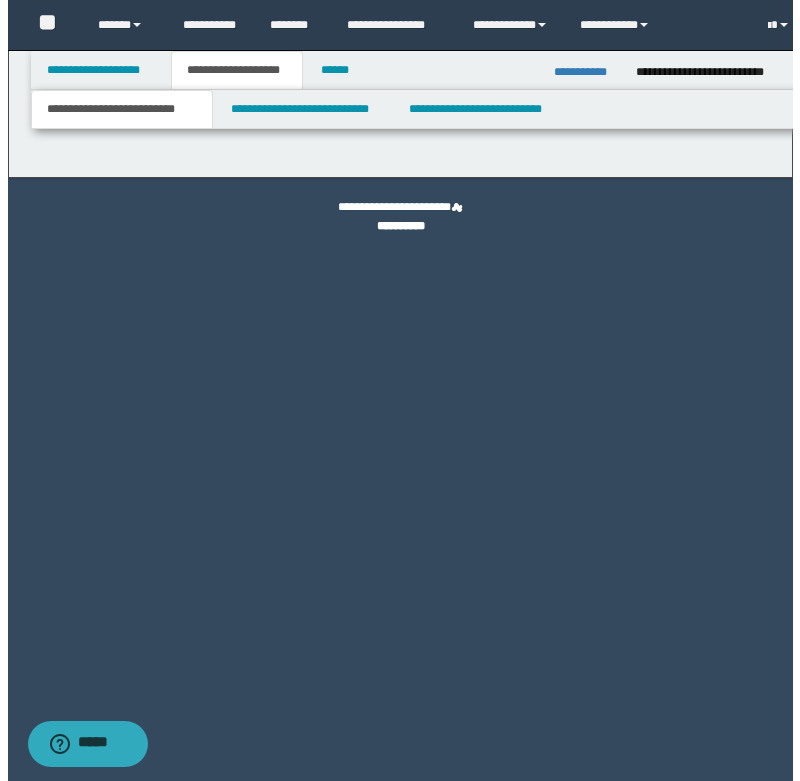 scroll, scrollTop: 0, scrollLeft: 0, axis: both 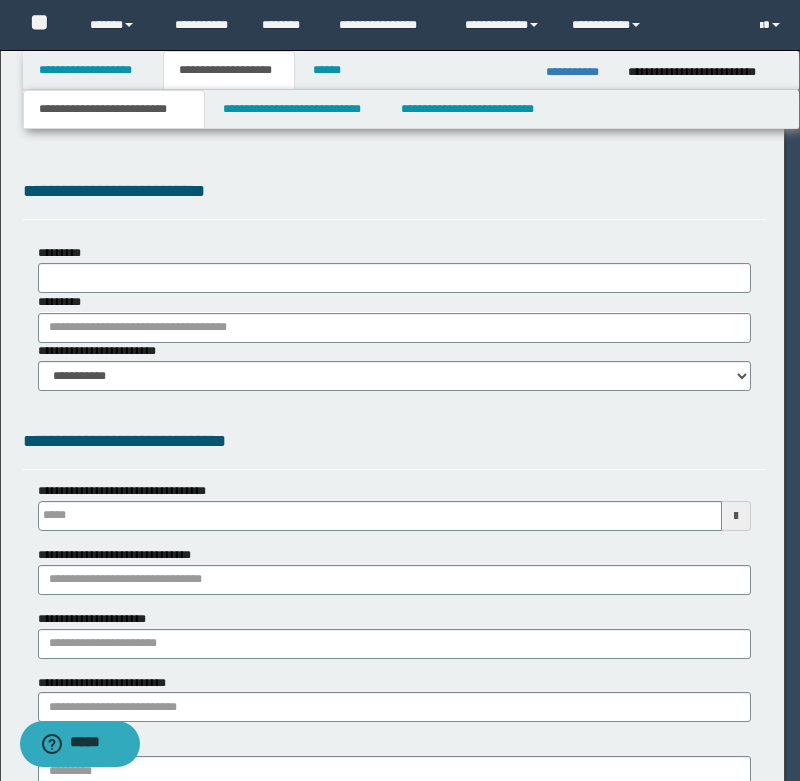 type 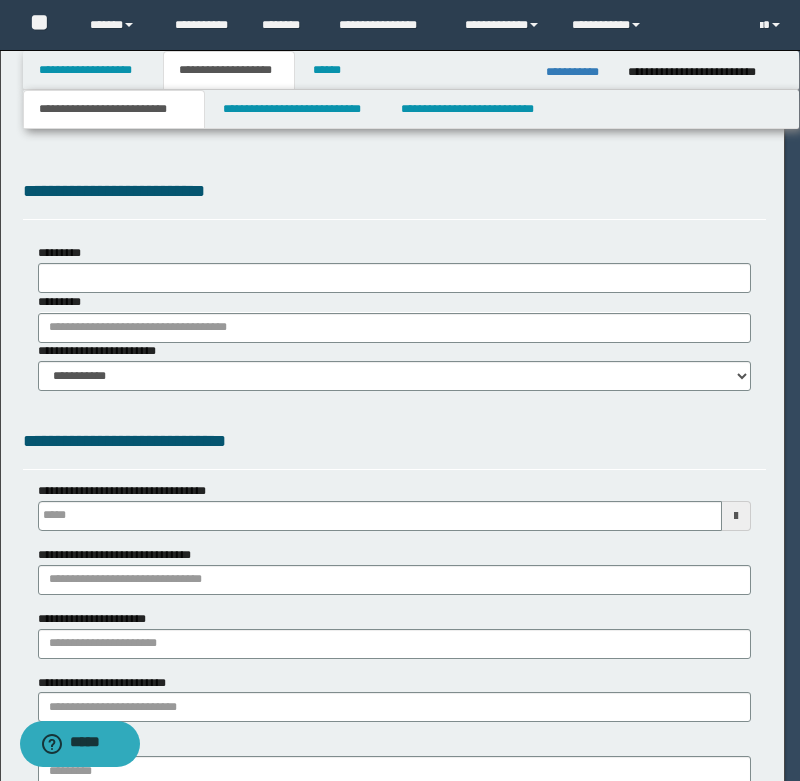 select on "*" 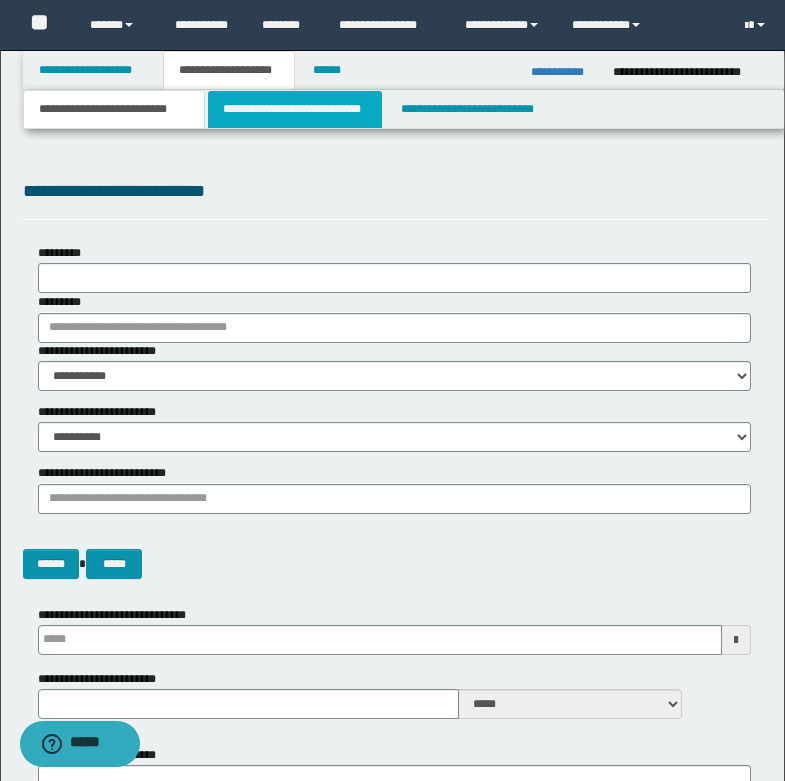 click on "**********" at bounding box center (295, 109) 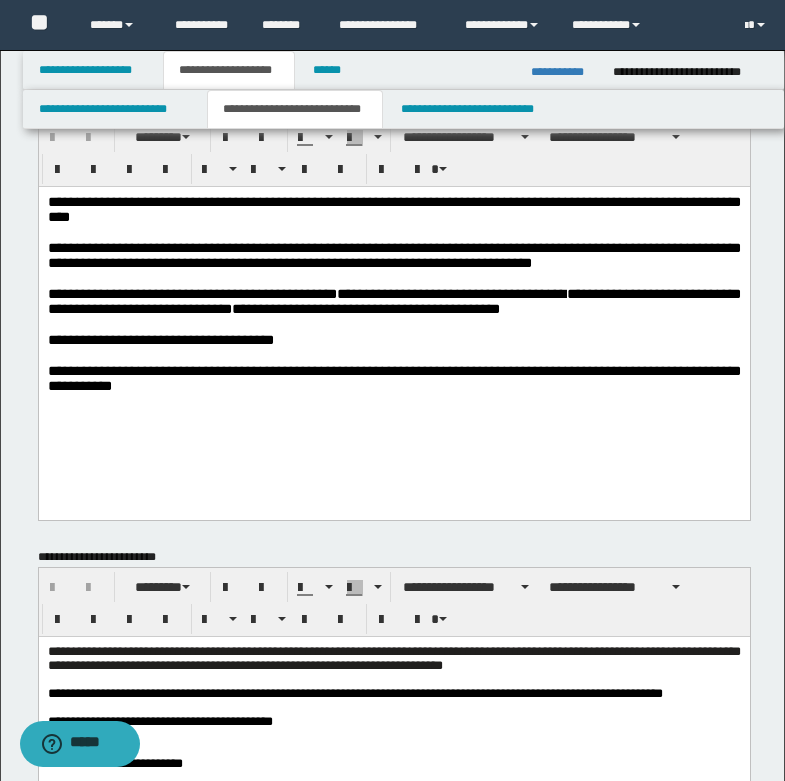scroll, scrollTop: 100, scrollLeft: 0, axis: vertical 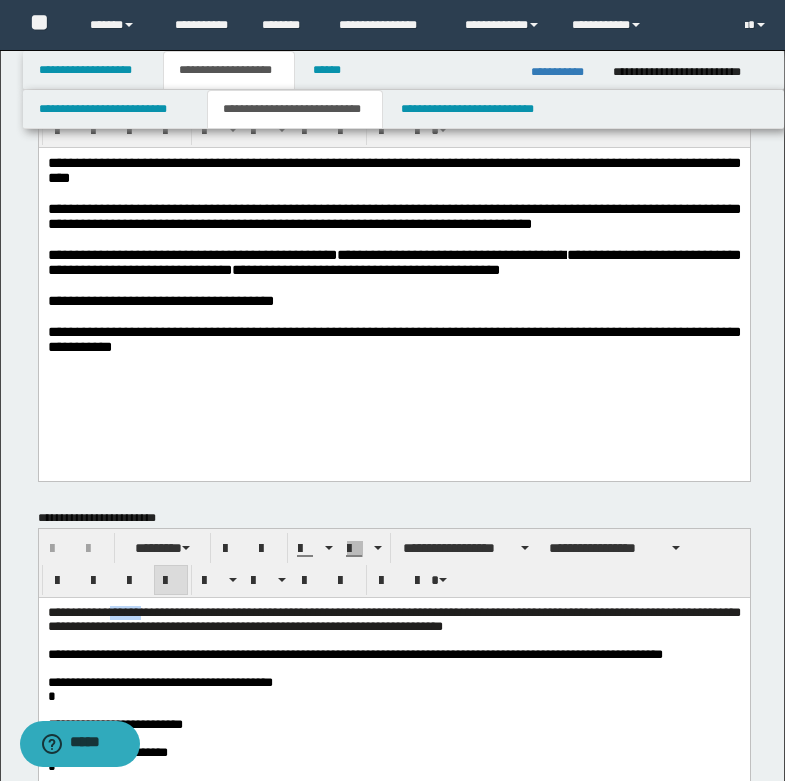 drag, startPoint x: 115, startPoint y: 610, endPoint x: 175, endPoint y: 610, distance: 60 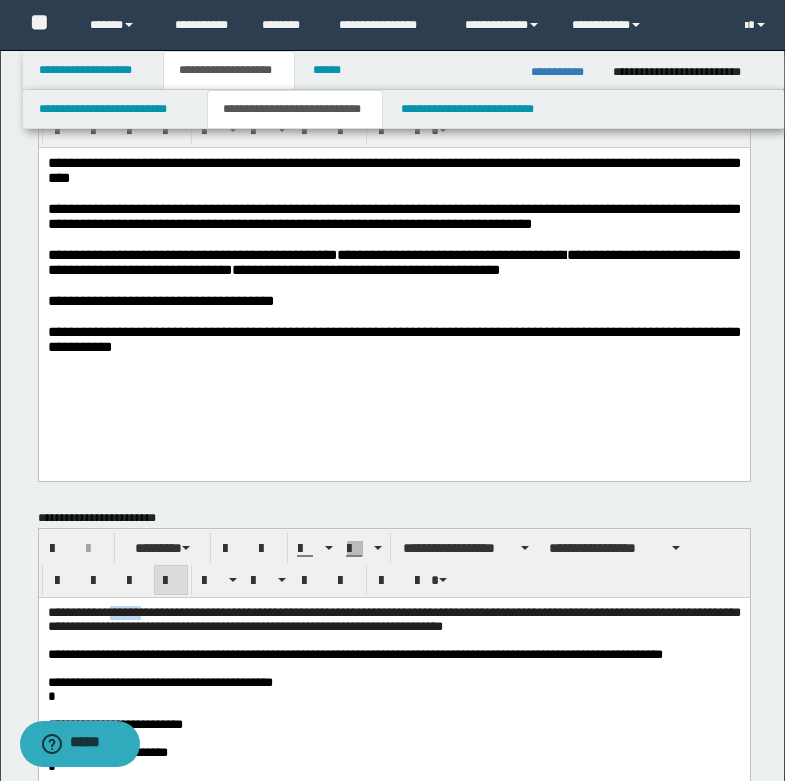 click on "**********" at bounding box center [393, 618] 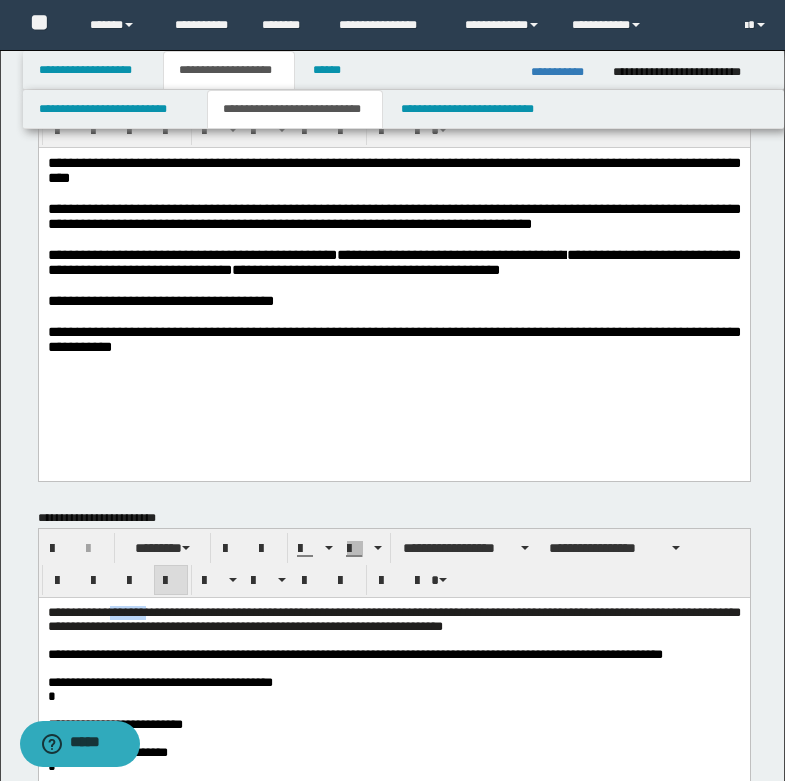 drag, startPoint x: 118, startPoint y: 609, endPoint x: 180, endPoint y: 610, distance: 62.008064 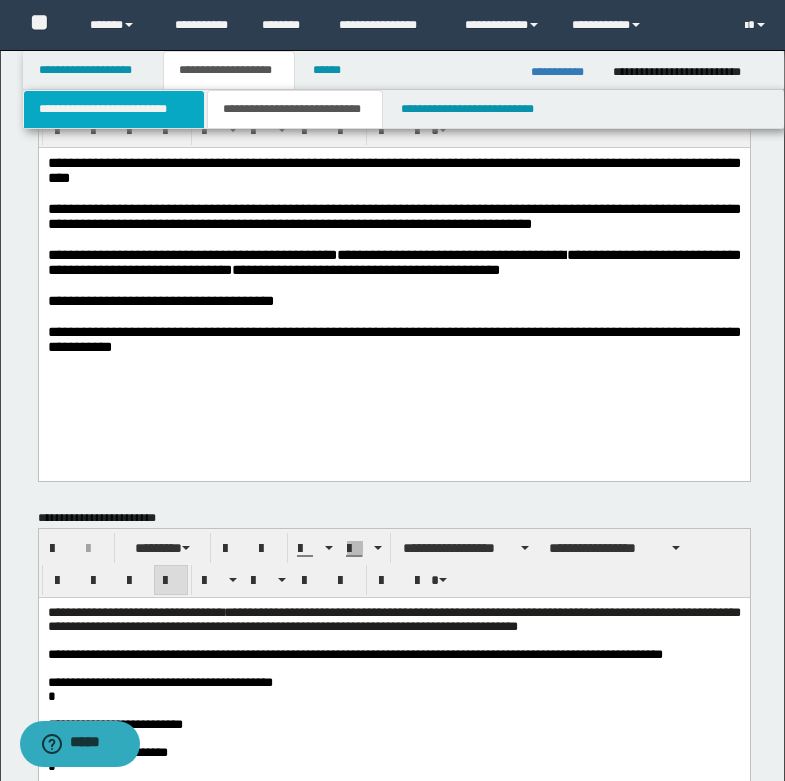 click on "**********" at bounding box center [114, 109] 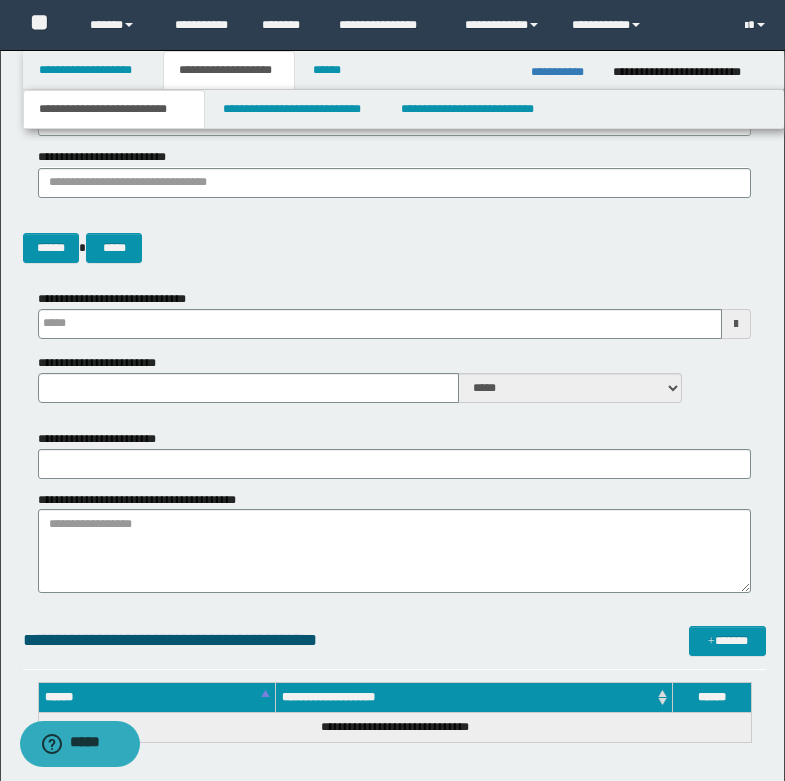 type 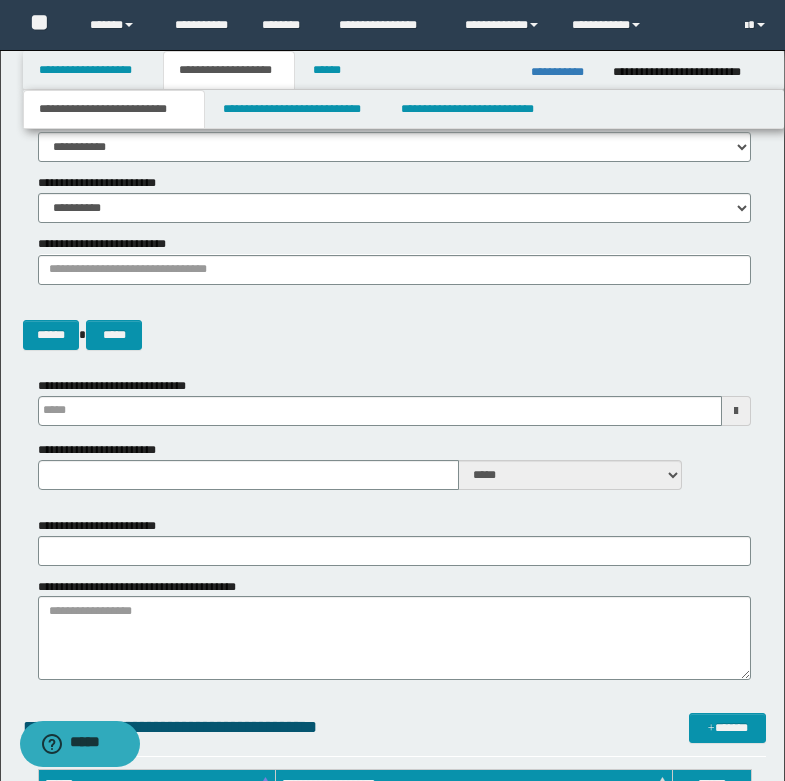 scroll, scrollTop: 200, scrollLeft: 0, axis: vertical 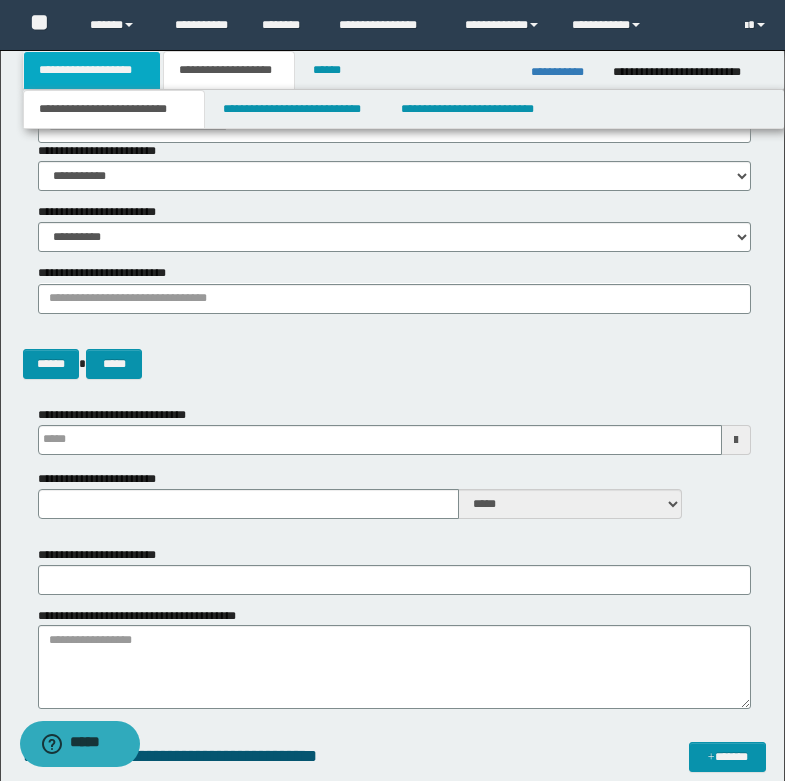 click on "**********" at bounding box center [92, 70] 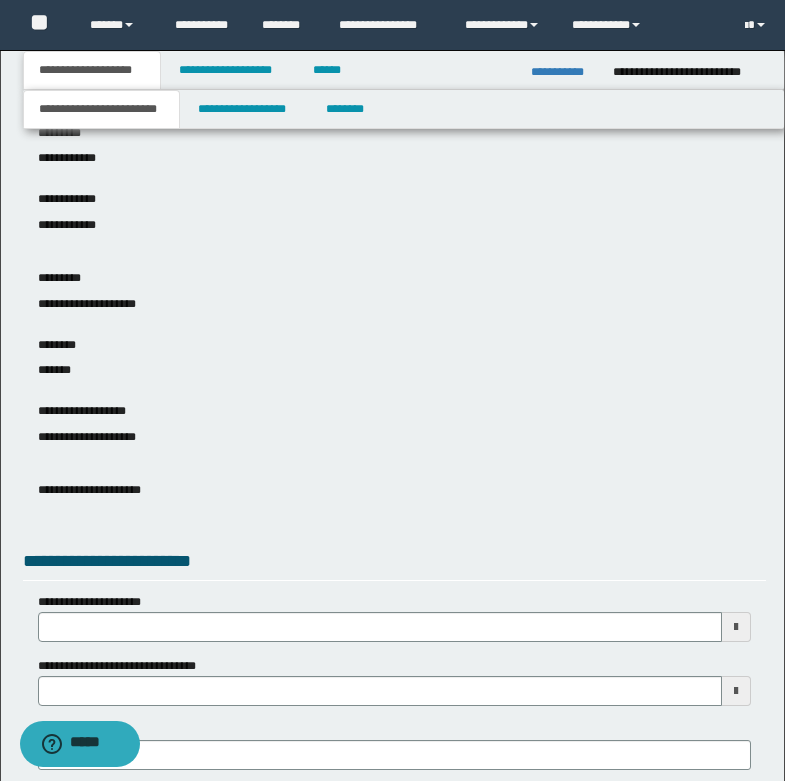 scroll, scrollTop: 200, scrollLeft: 0, axis: vertical 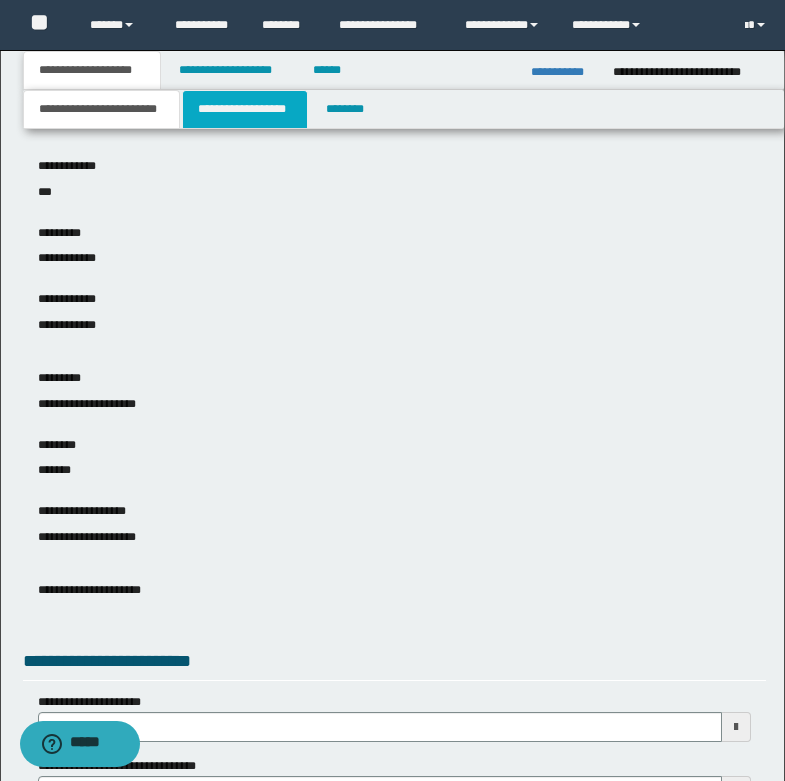 click on "**********" at bounding box center [245, 109] 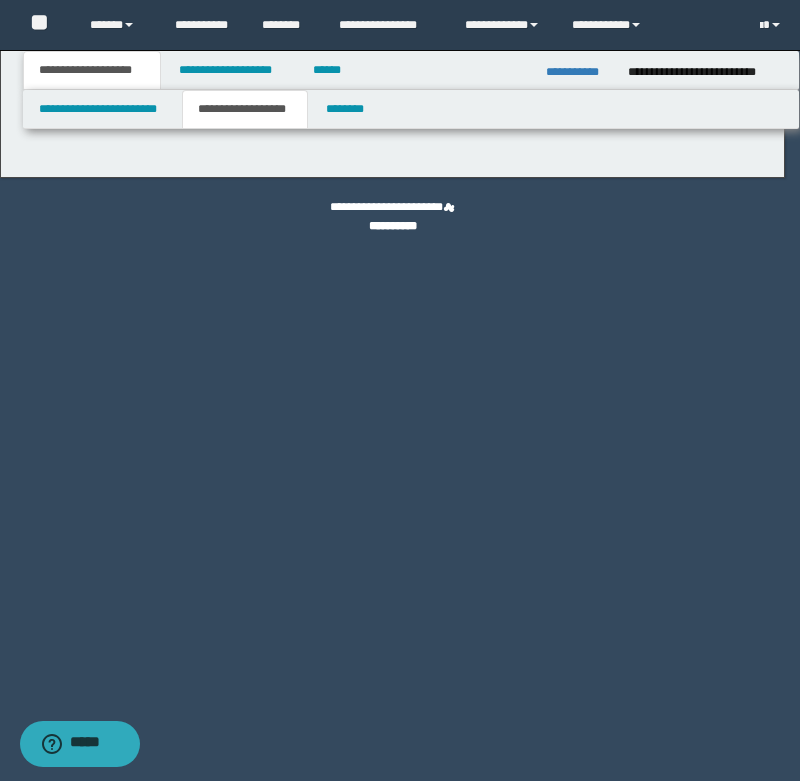 type on "********" 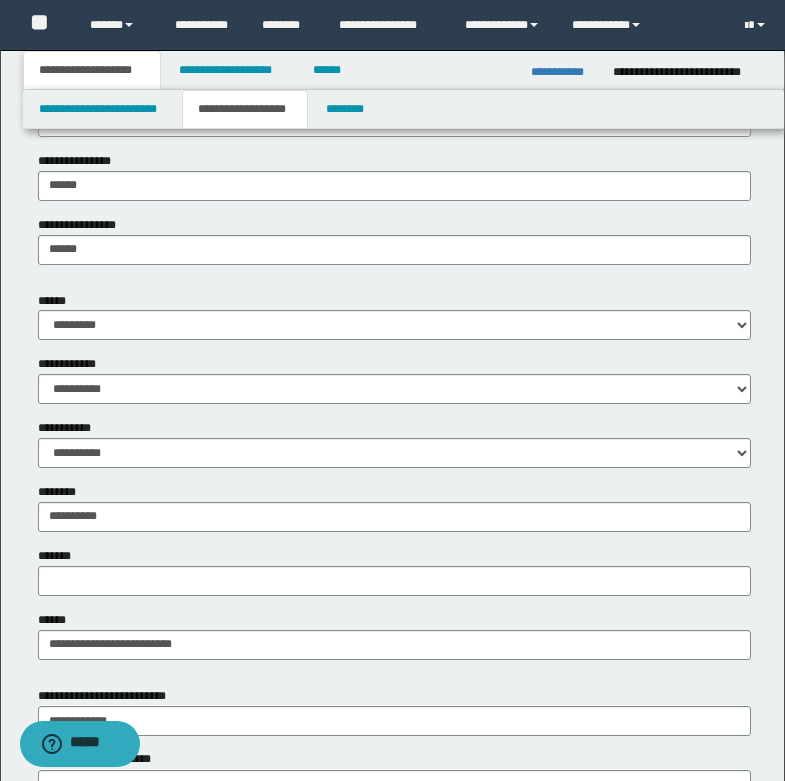 scroll, scrollTop: 600, scrollLeft: 0, axis: vertical 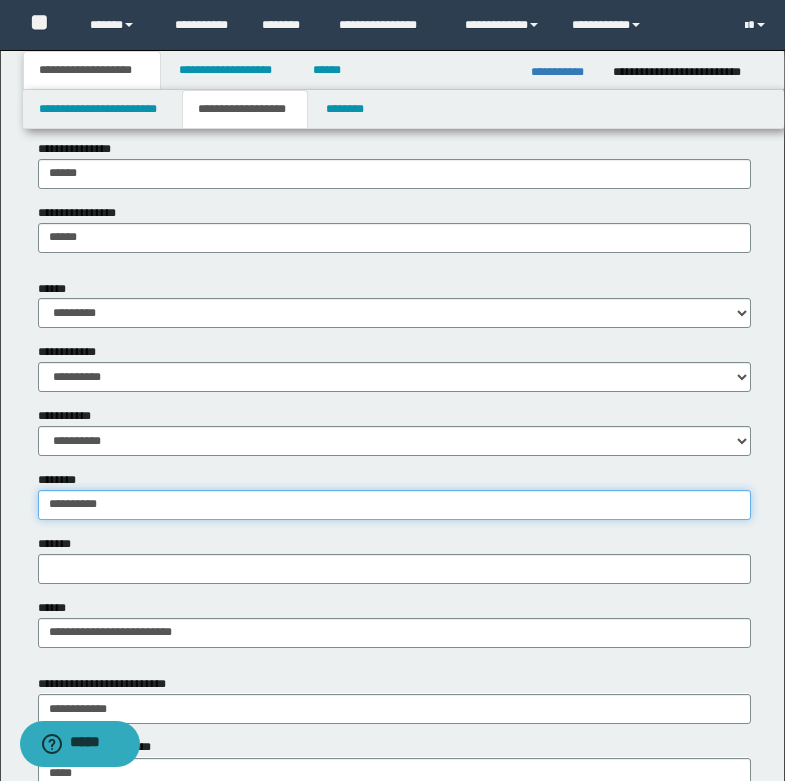 drag, startPoint x: 49, startPoint y: 504, endPoint x: 145, endPoint y: 499, distance: 96.13012 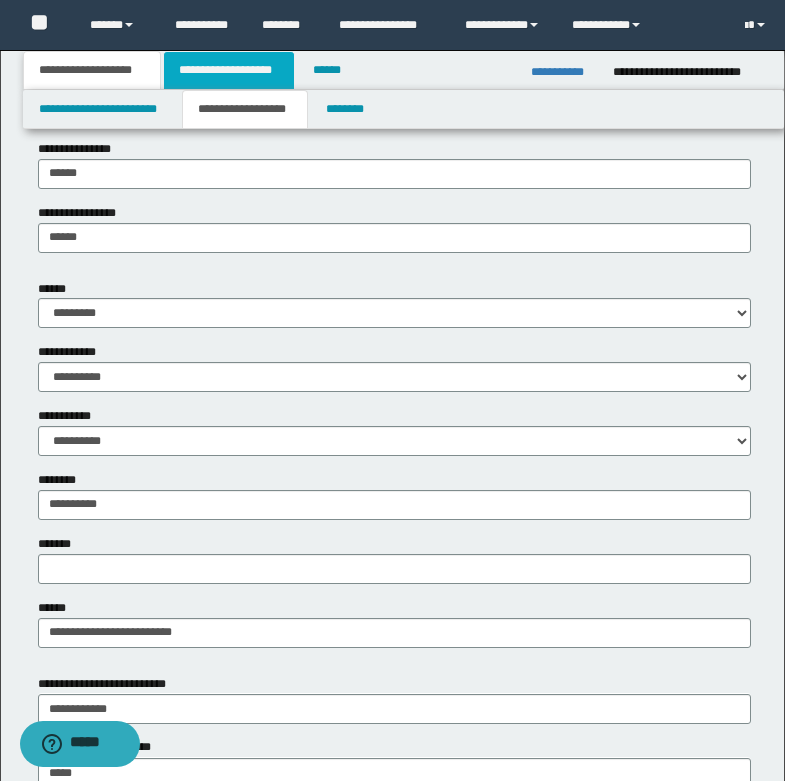click on "**********" at bounding box center [229, 70] 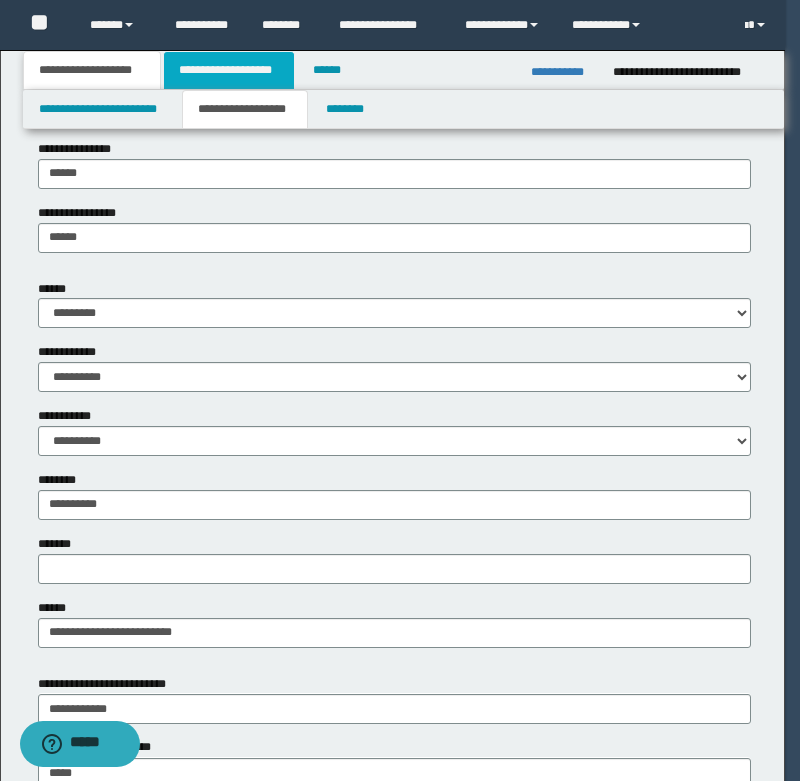 type 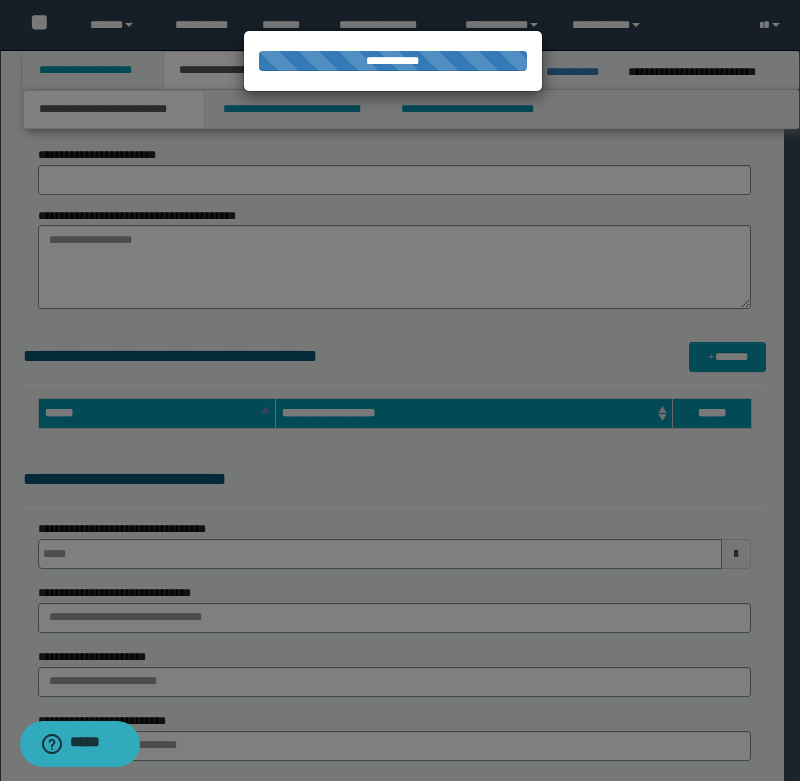 type 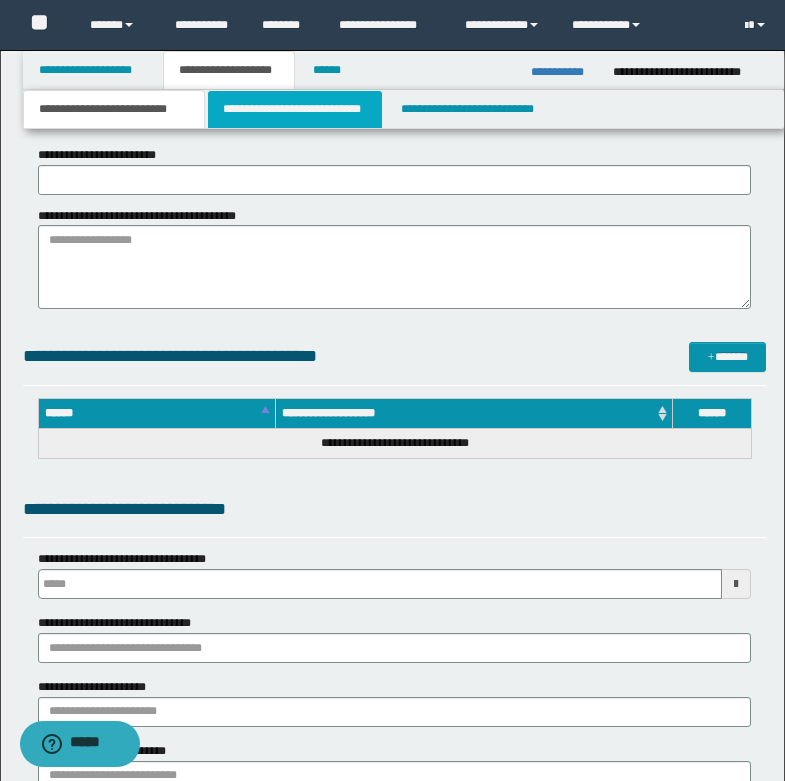 click on "**********" at bounding box center (295, 109) 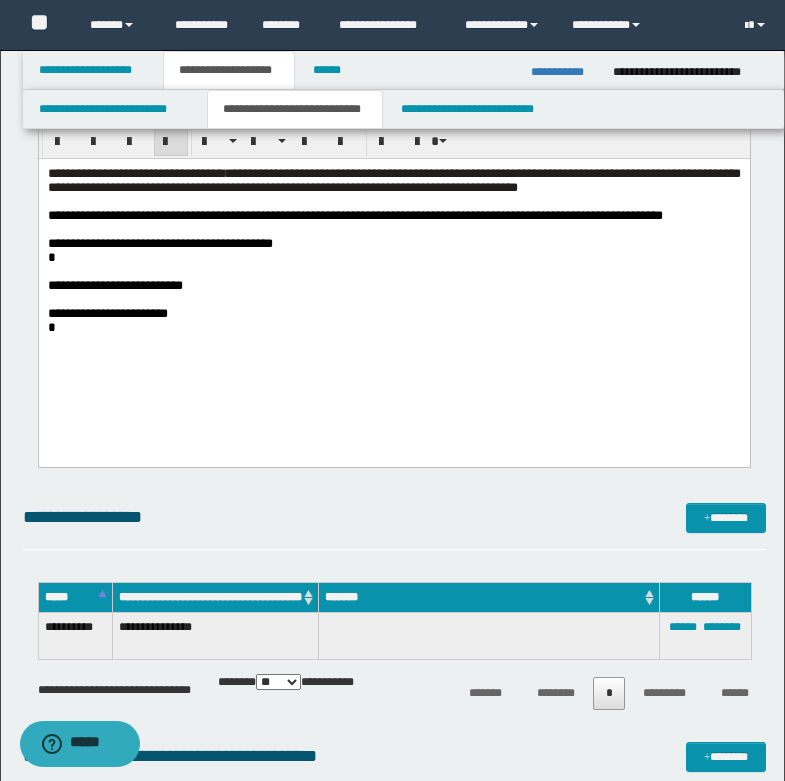 scroll, scrollTop: 500, scrollLeft: 0, axis: vertical 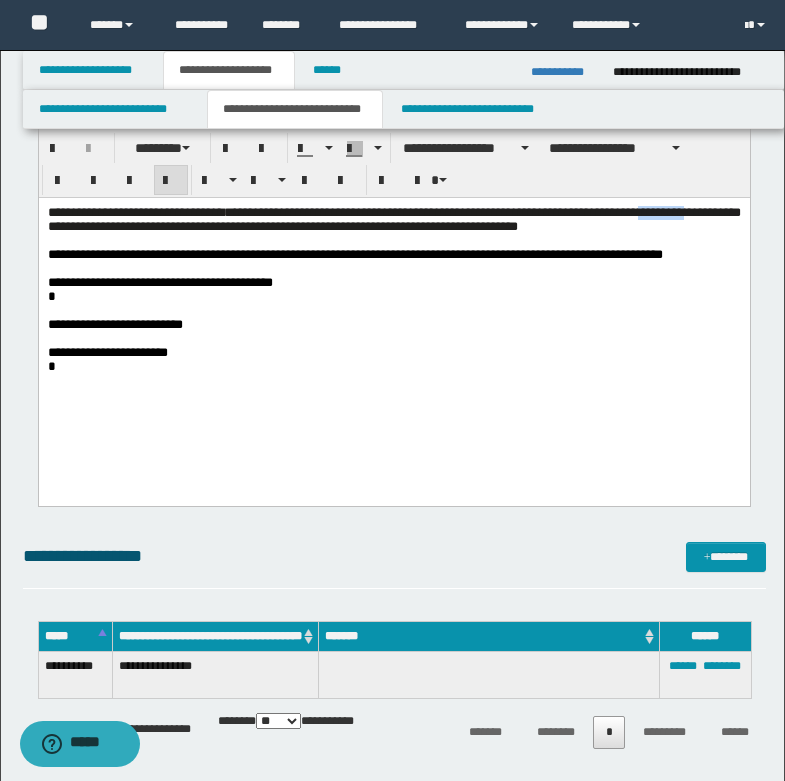 drag, startPoint x: 677, startPoint y: 215, endPoint x: 735, endPoint y: 204, distance: 59.03389 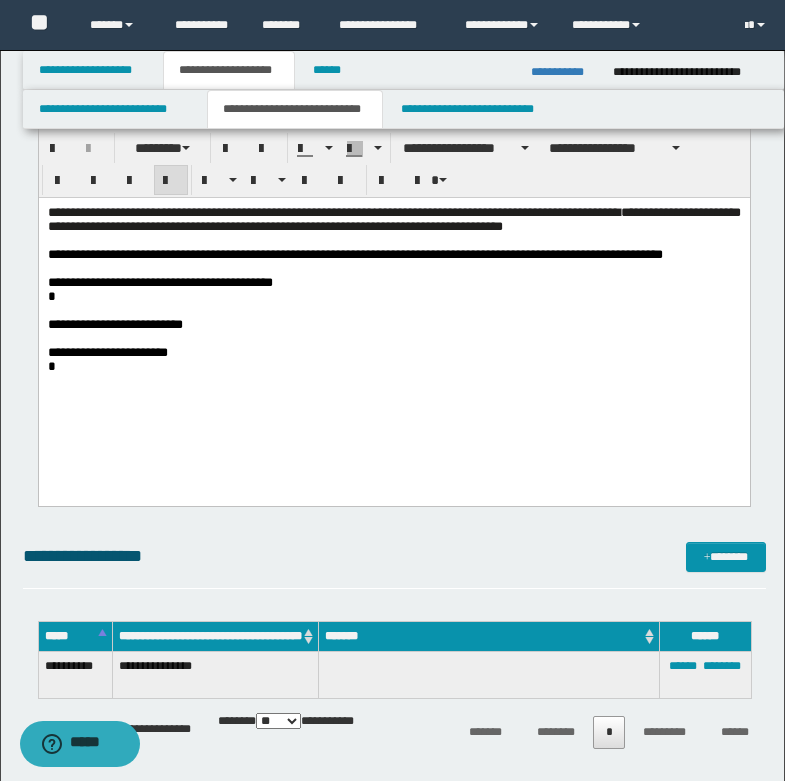 scroll, scrollTop: 600, scrollLeft: 0, axis: vertical 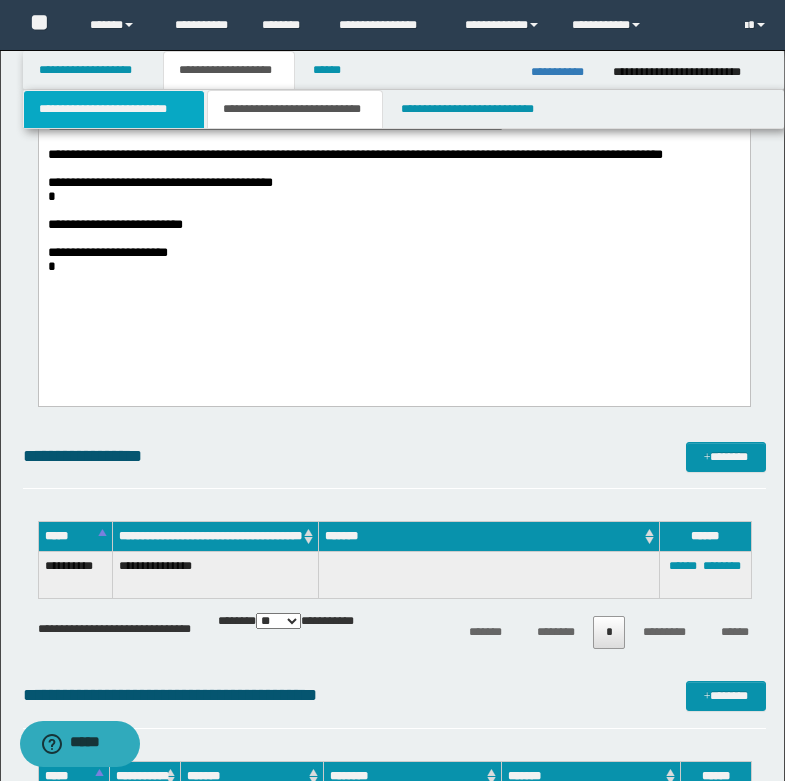 click on "**********" at bounding box center [114, 109] 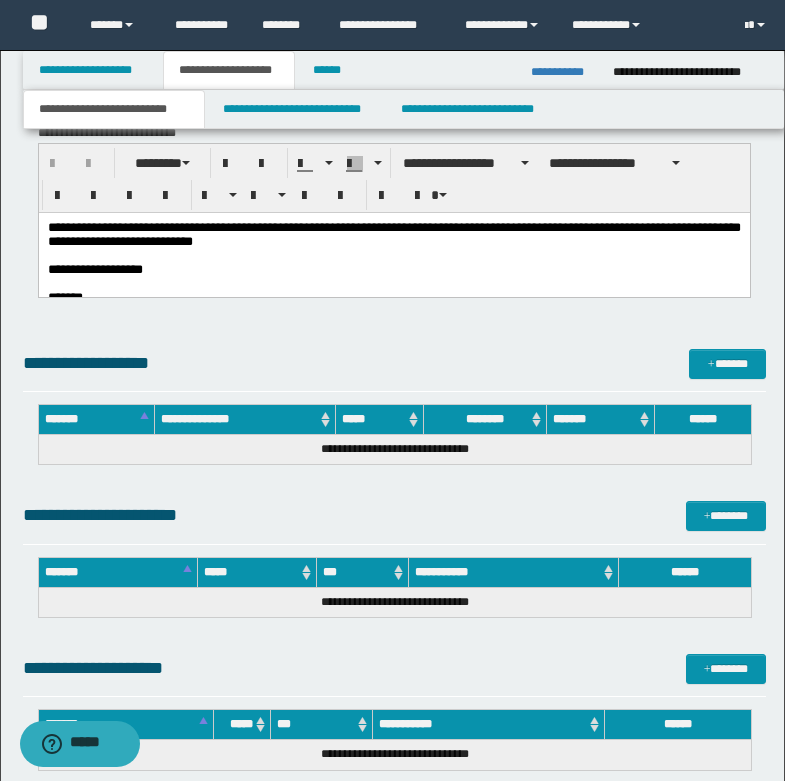 scroll, scrollTop: 1500, scrollLeft: 0, axis: vertical 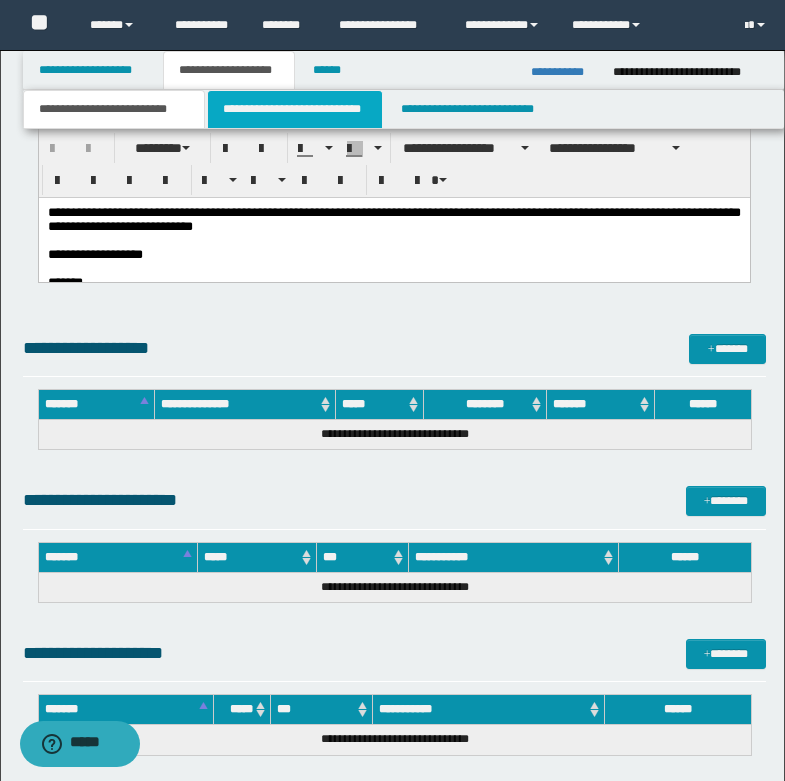 click on "**********" at bounding box center [295, 109] 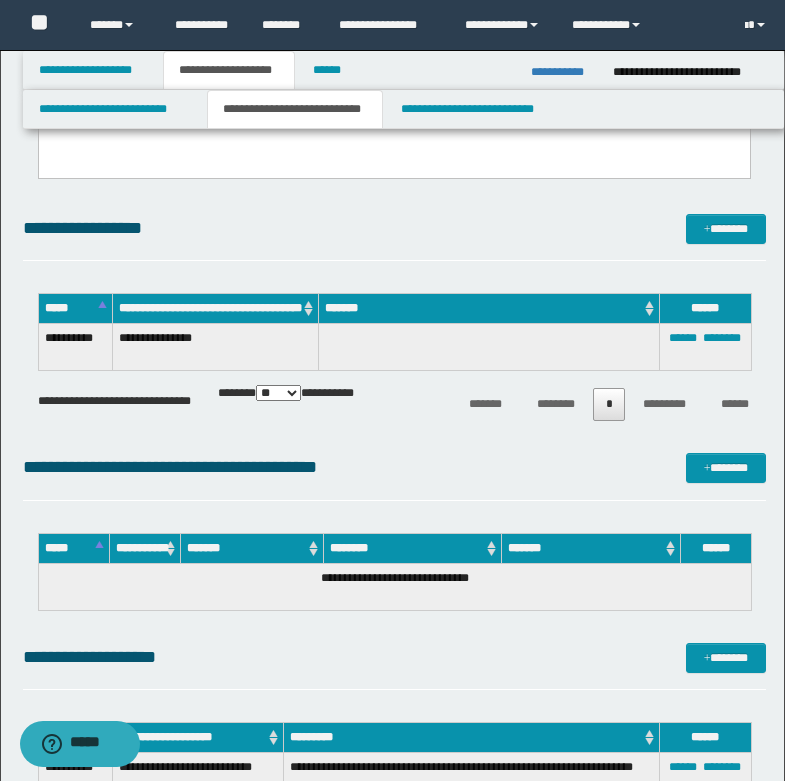 scroll, scrollTop: 820, scrollLeft: 0, axis: vertical 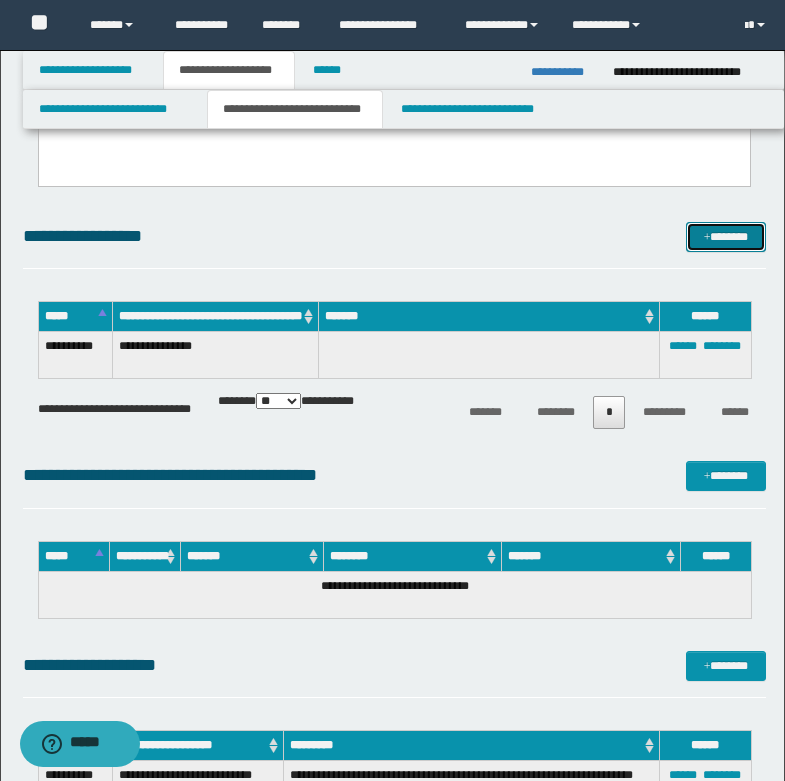 click on "*******" at bounding box center [726, 237] 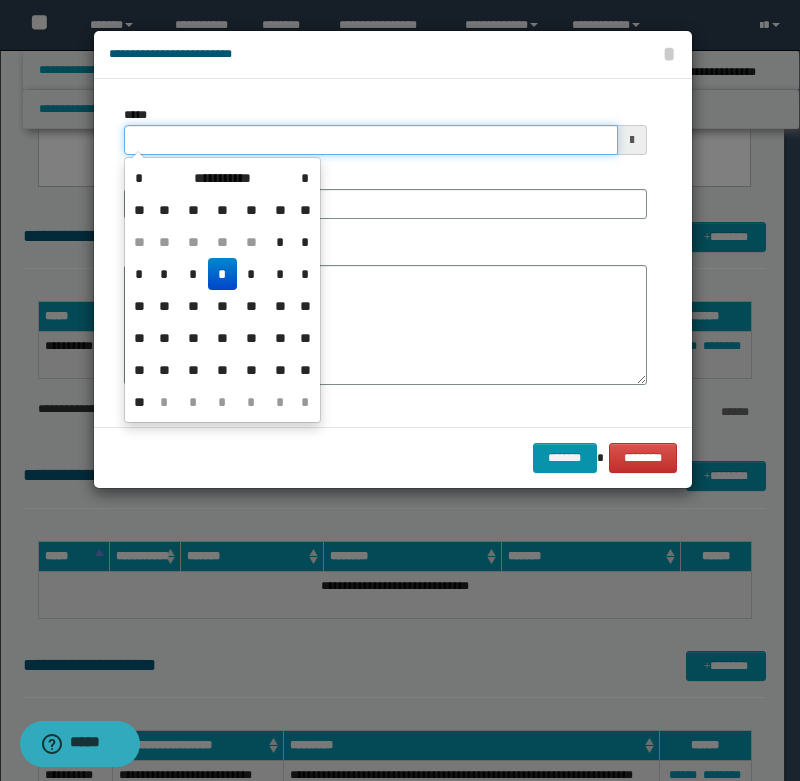 click on "*****" at bounding box center (371, 140) 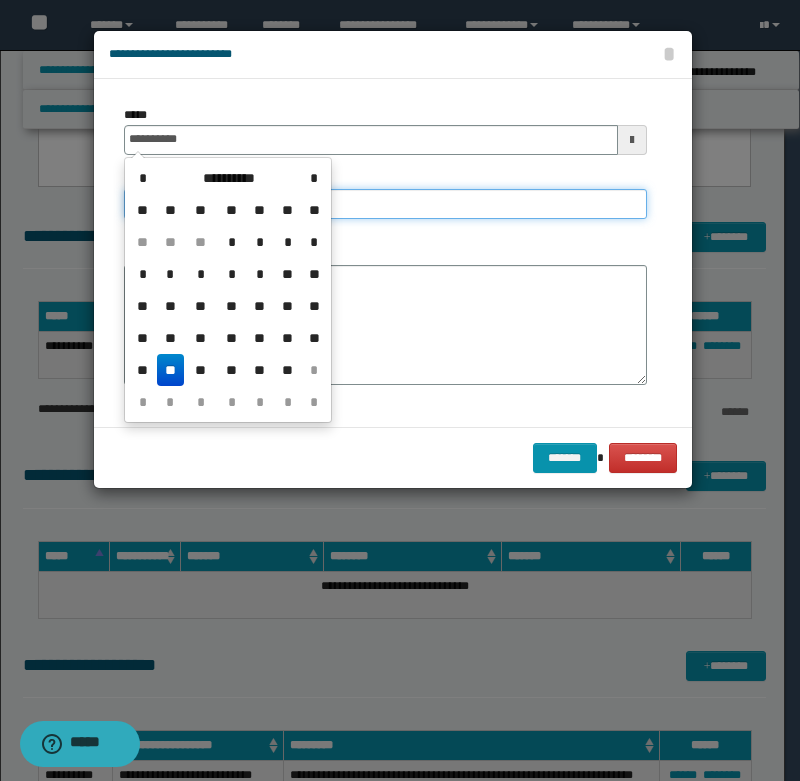 type on "**********" 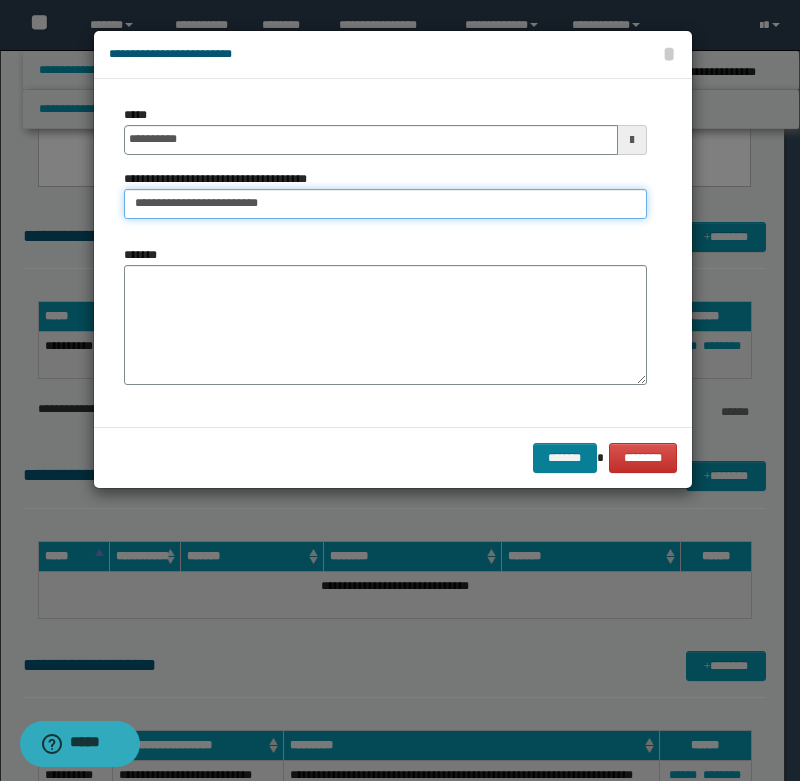 type on "**********" 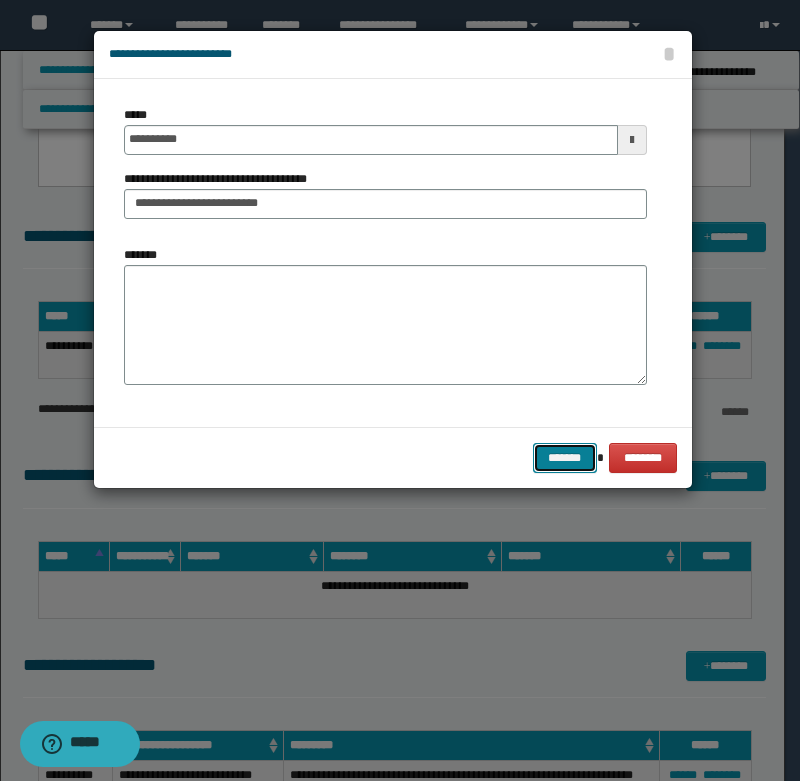 click on "*******" at bounding box center [565, 458] 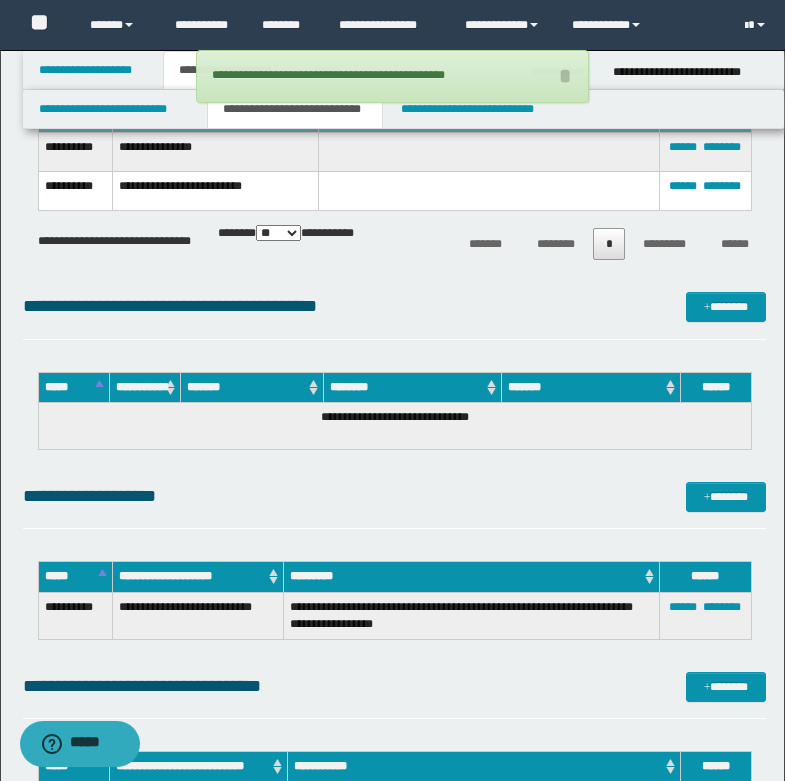 scroll, scrollTop: 1020, scrollLeft: 0, axis: vertical 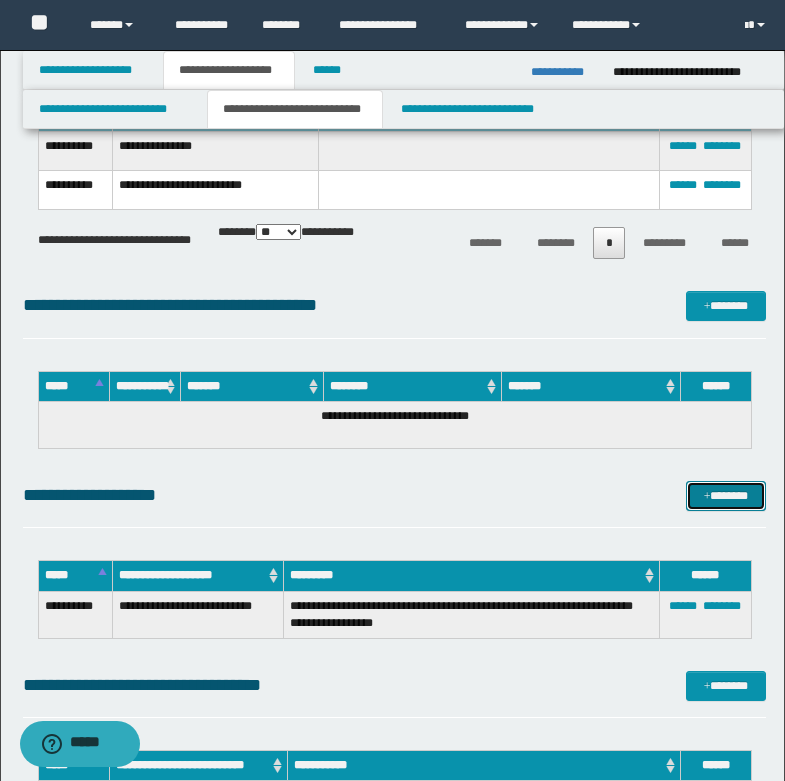 click on "*******" at bounding box center [726, 496] 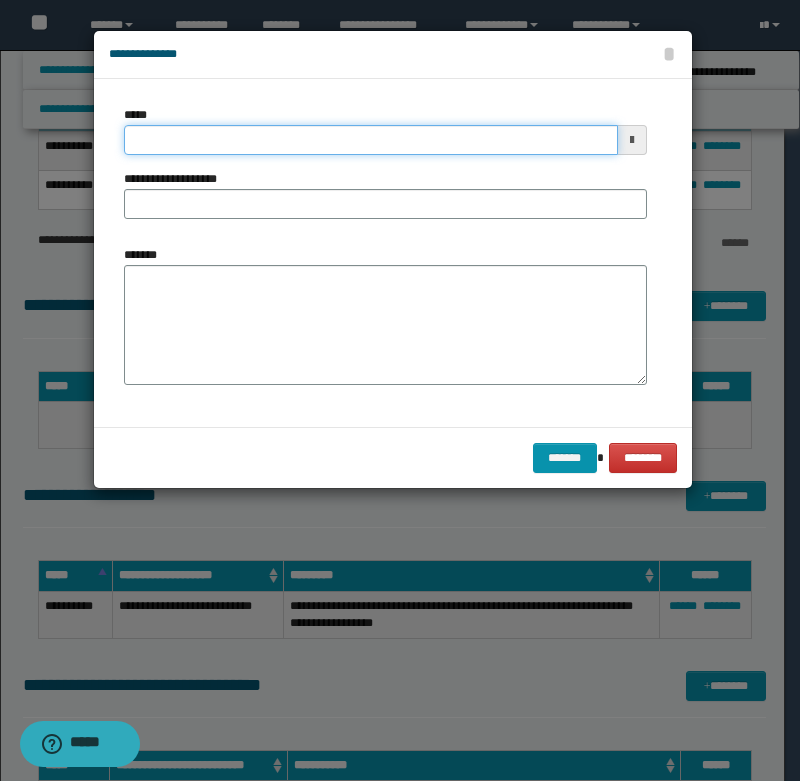 click on "*****" at bounding box center (371, 140) 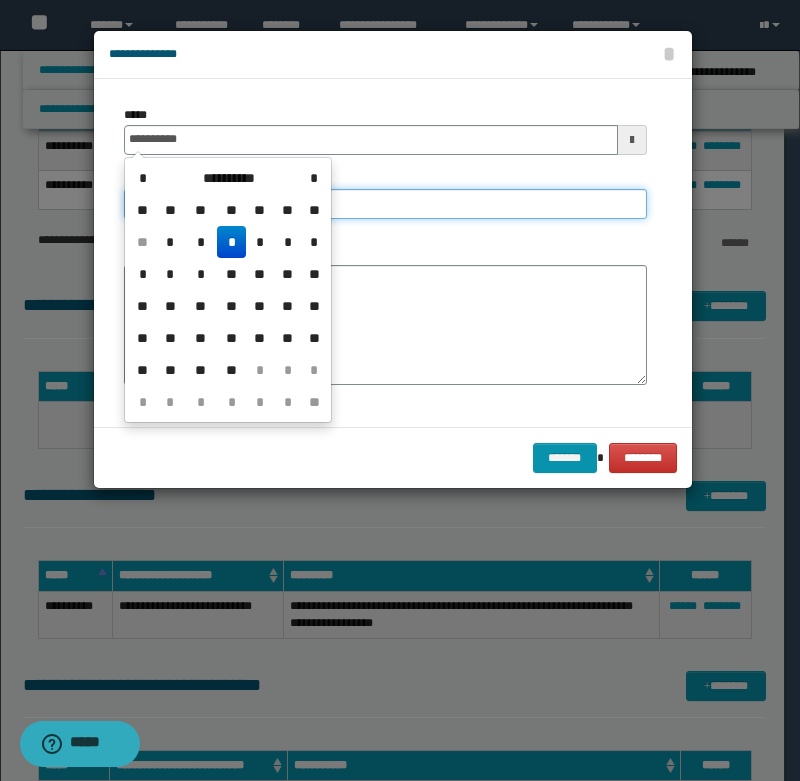 type on "**********" 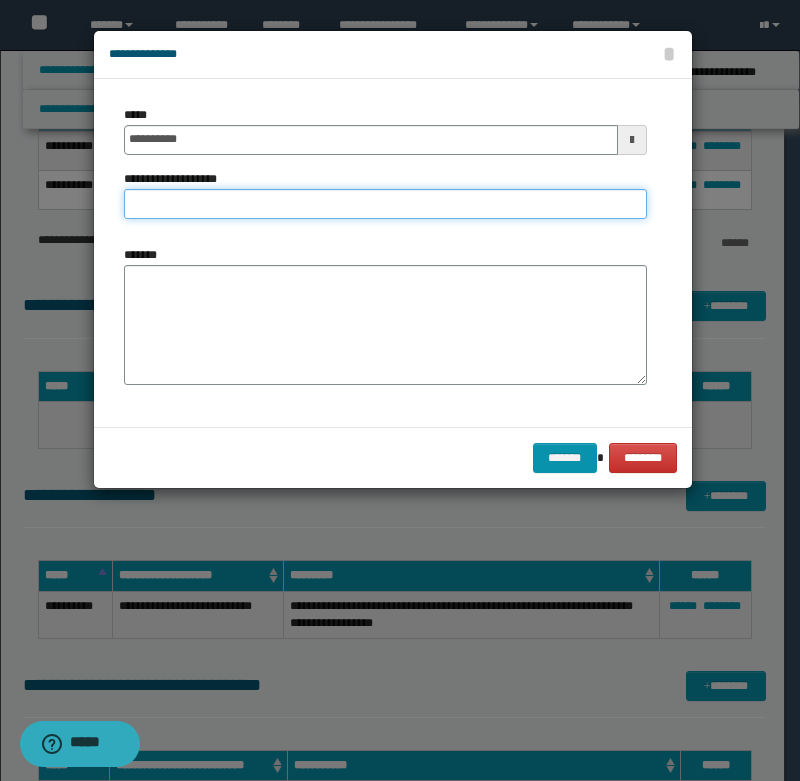 click on "**********" at bounding box center [385, 204] 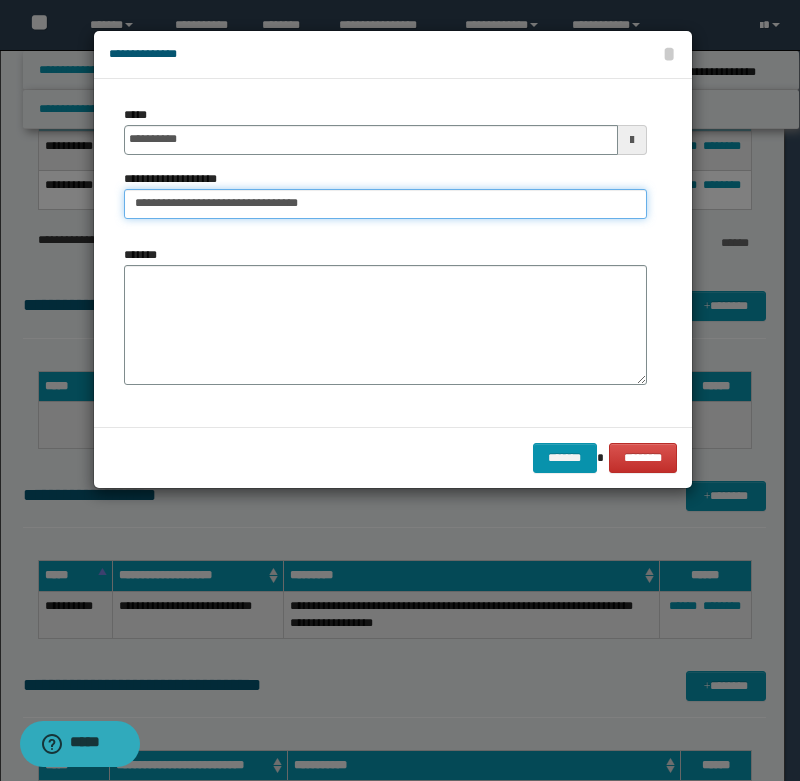 drag, startPoint x: 312, startPoint y: 198, endPoint x: 371, endPoint y: 197, distance: 59.008472 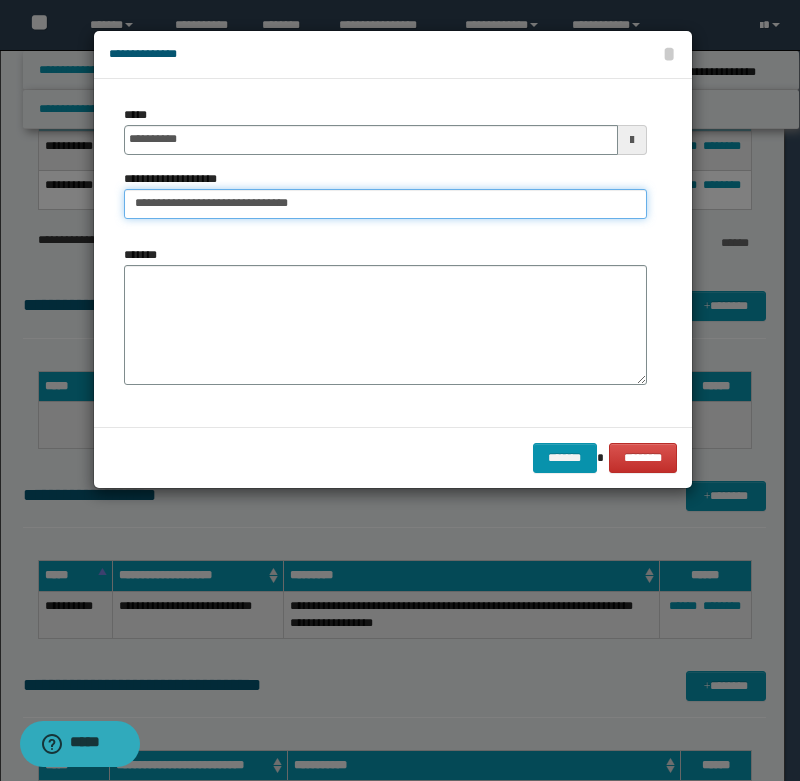 click on "**********" at bounding box center [385, 204] 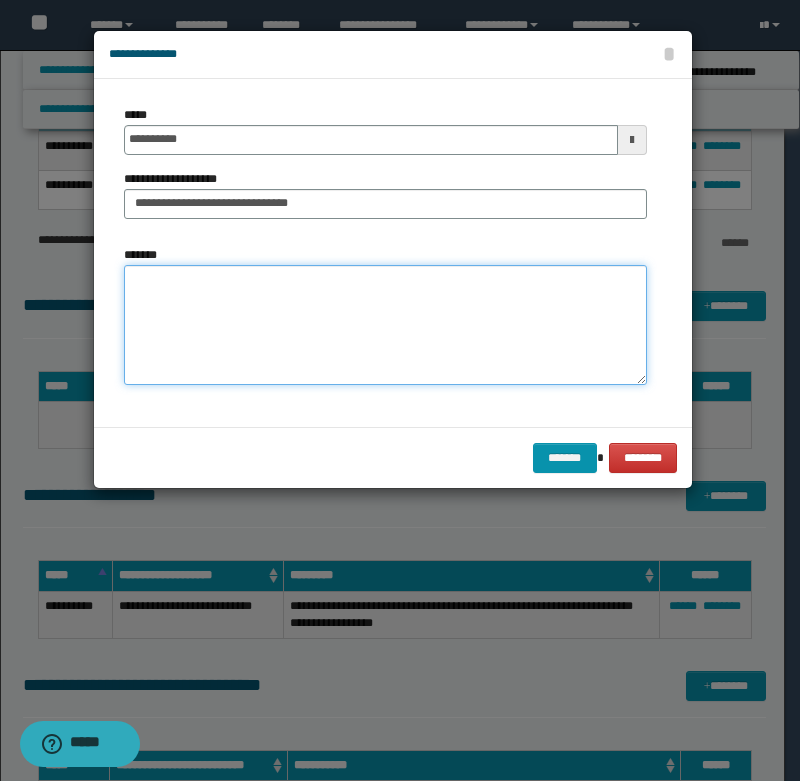 click on "*******" at bounding box center [385, 325] 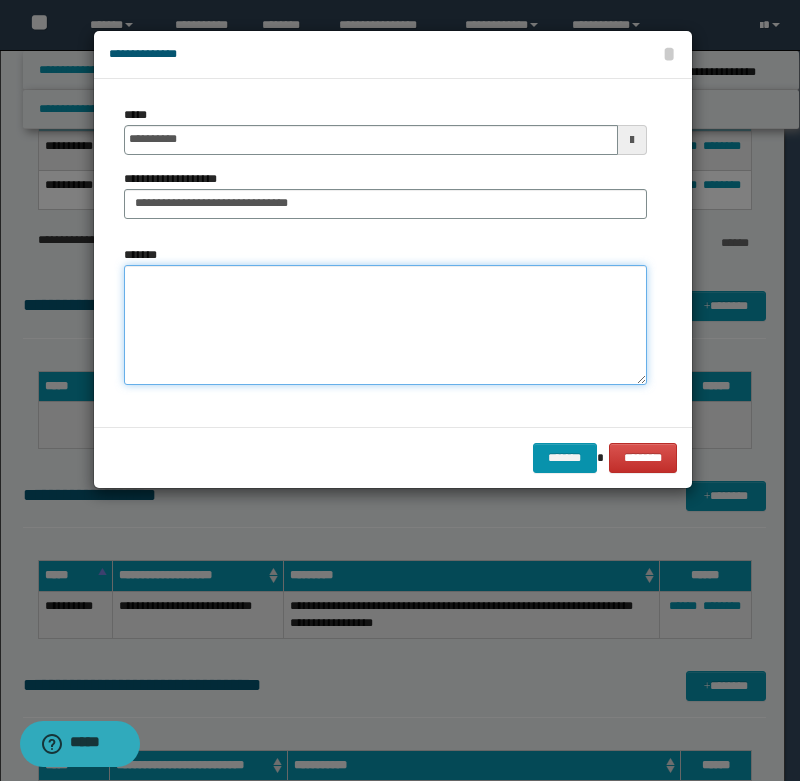 paste on "**********" 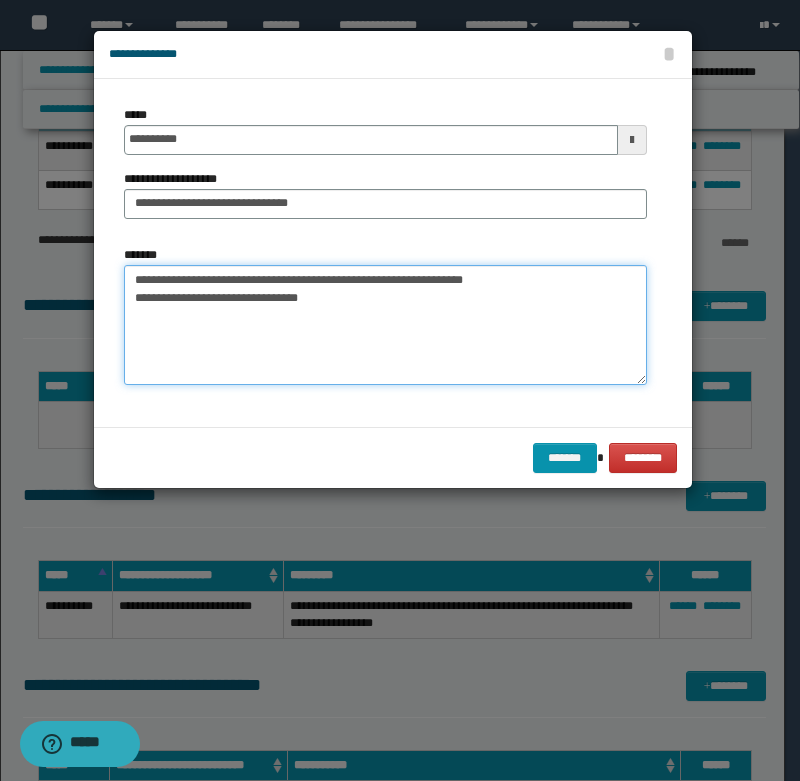 click on "**********" at bounding box center [385, 325] 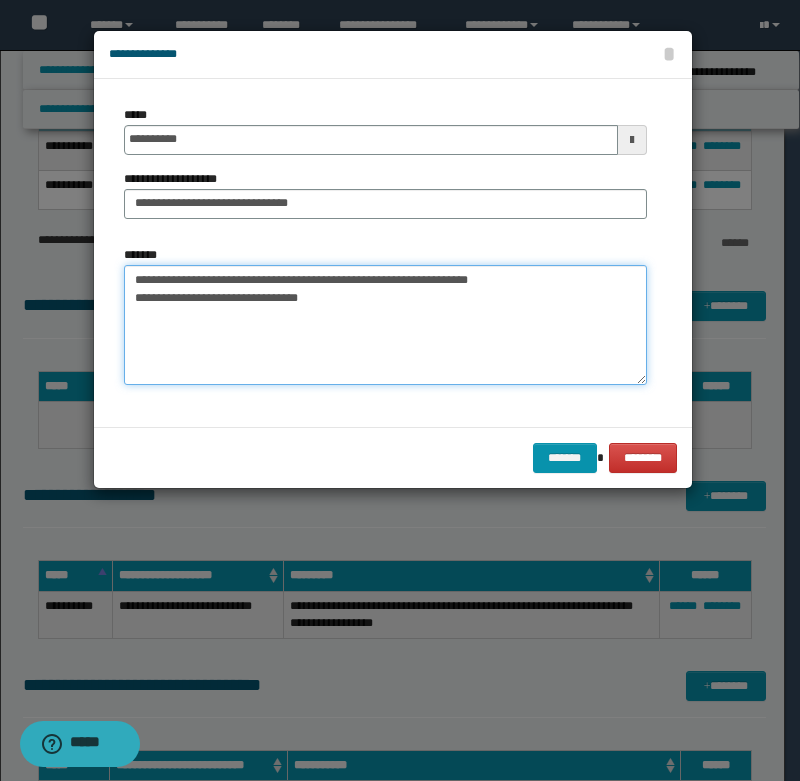 click on "**********" at bounding box center [385, 325] 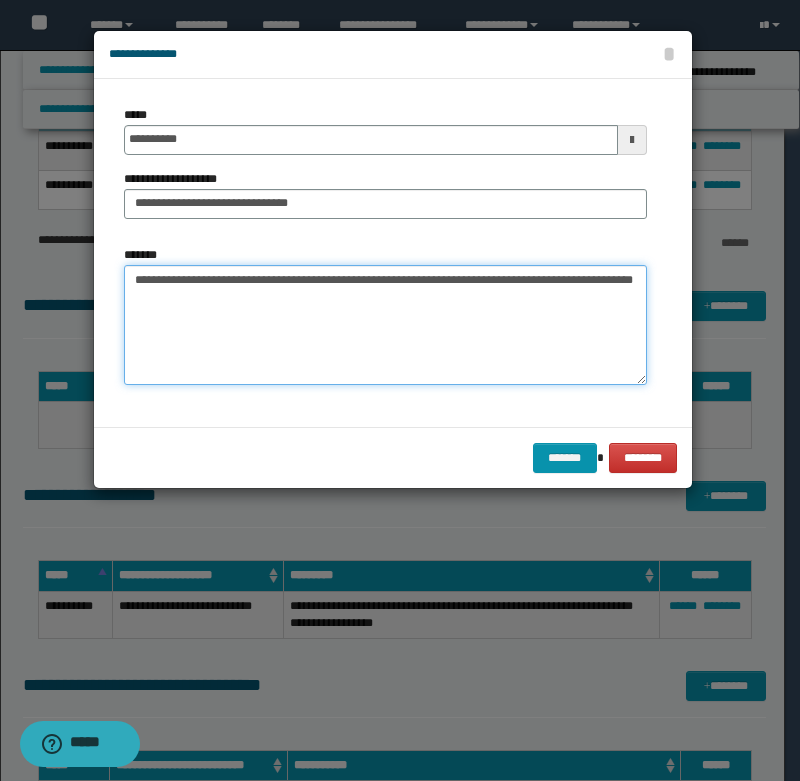 type on "**********" 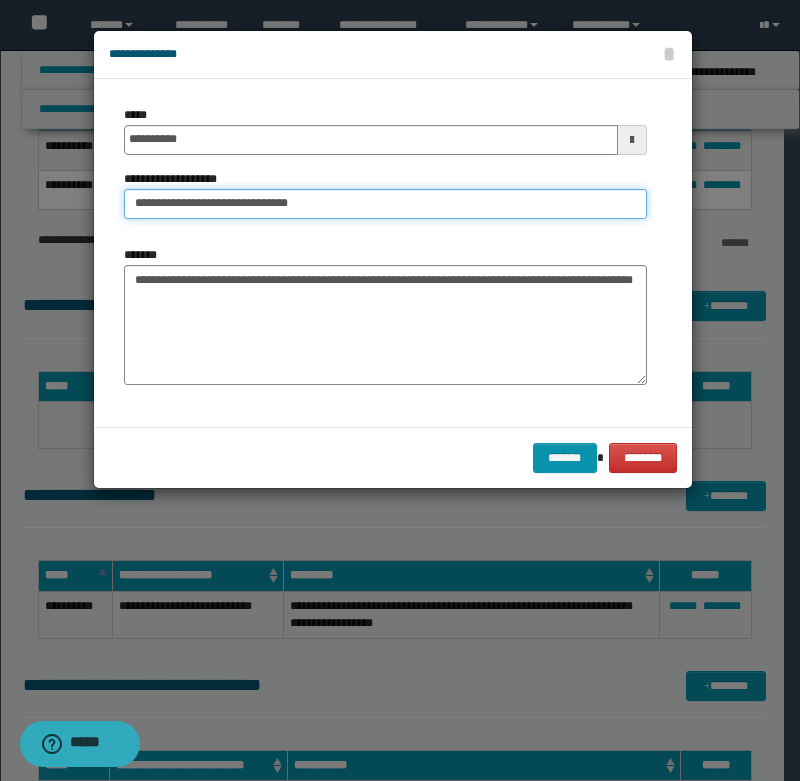 click on "**********" at bounding box center (385, 204) 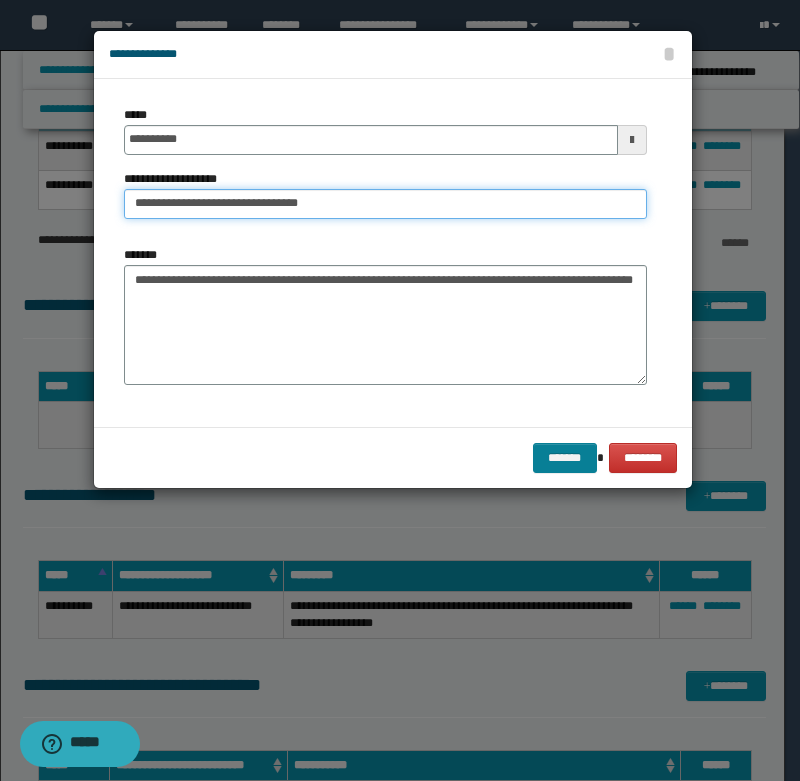 type on "**********" 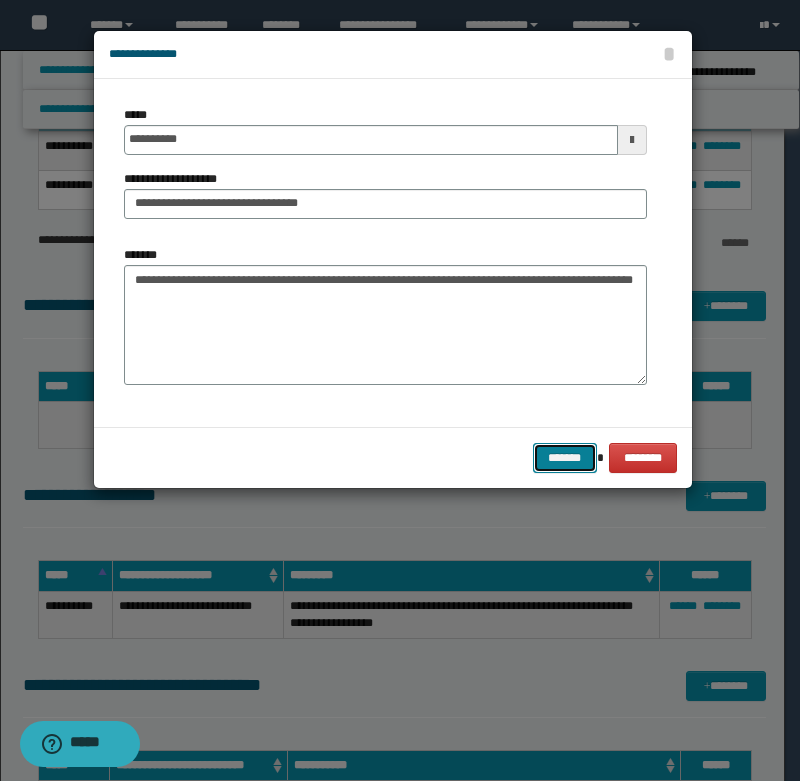 click on "*******" at bounding box center (565, 458) 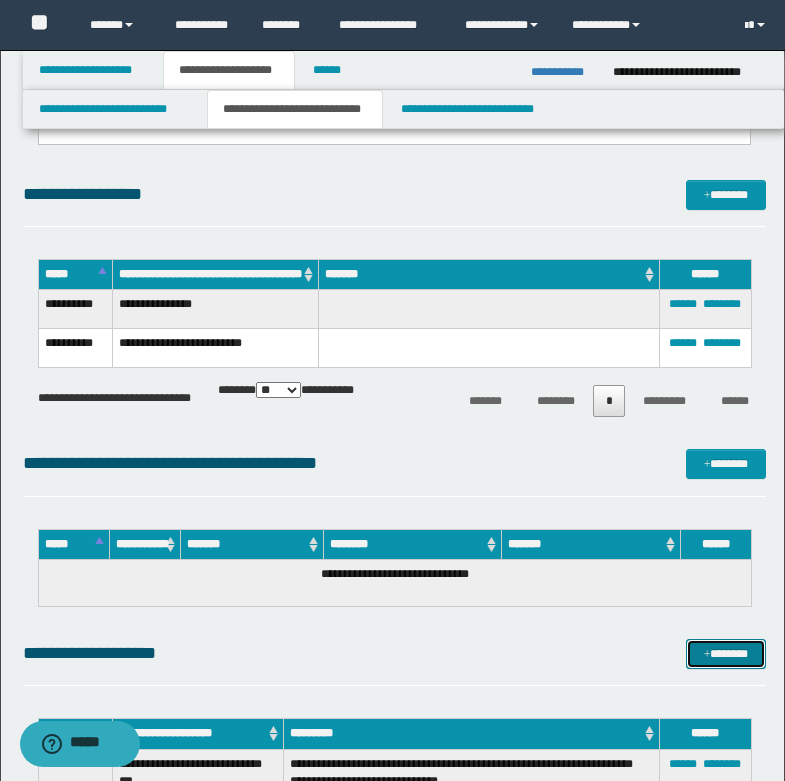 scroll, scrollTop: 820, scrollLeft: 0, axis: vertical 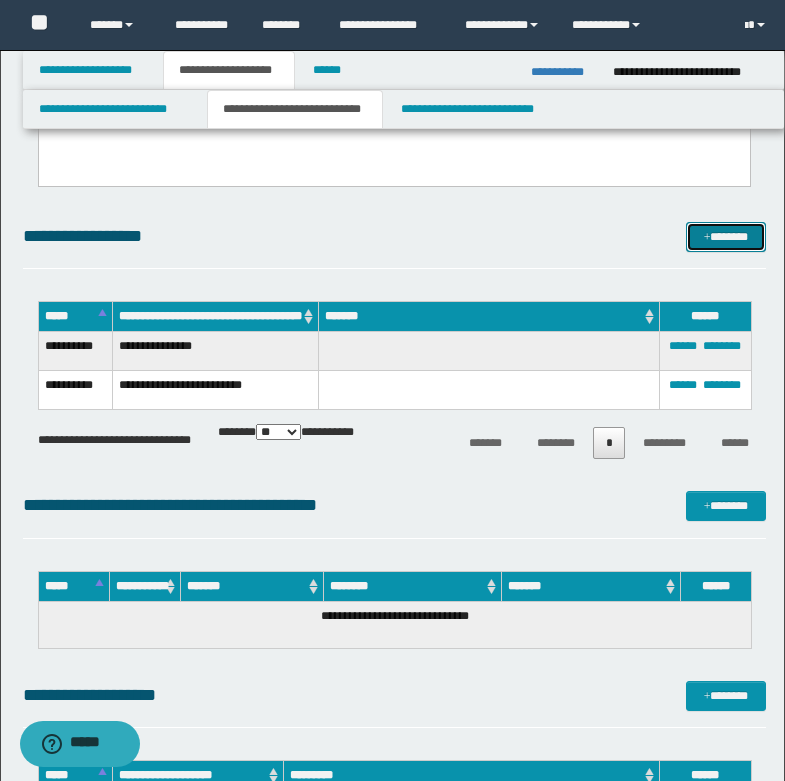 click on "*******" at bounding box center [726, 237] 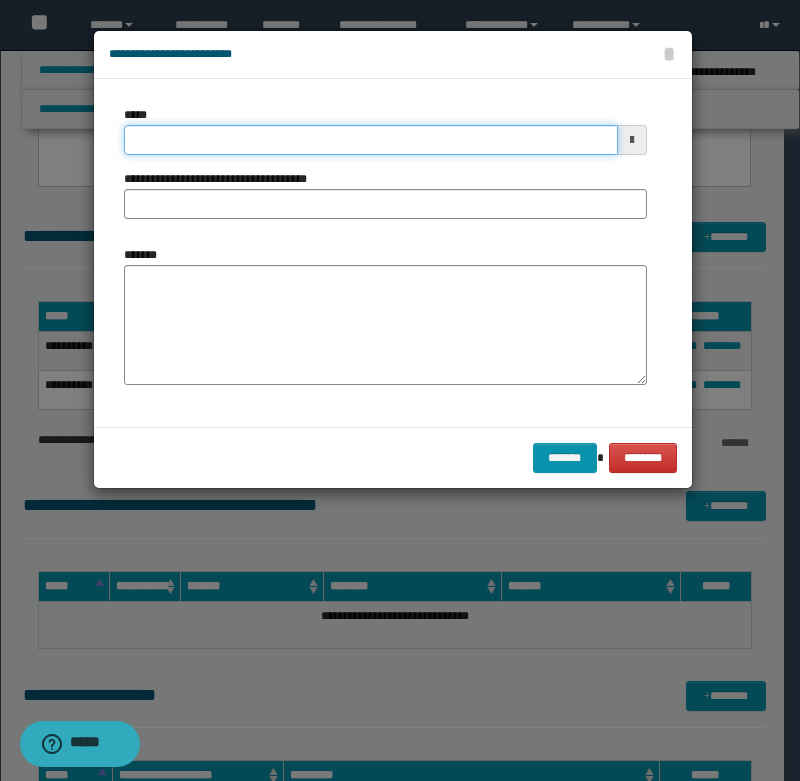 click on "*****" at bounding box center [371, 140] 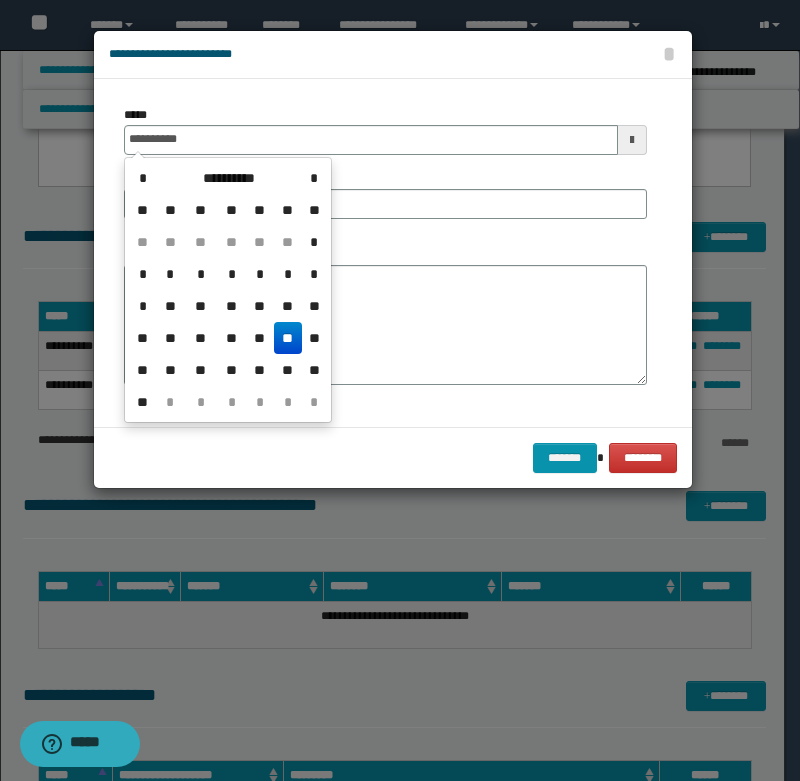 type on "**********" 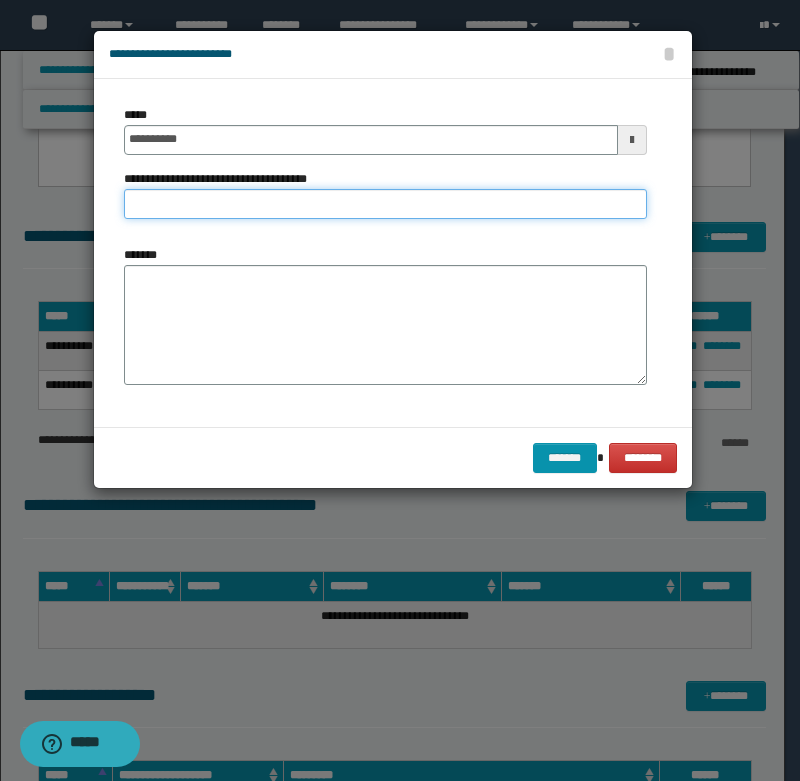 click on "**********" at bounding box center [385, 204] 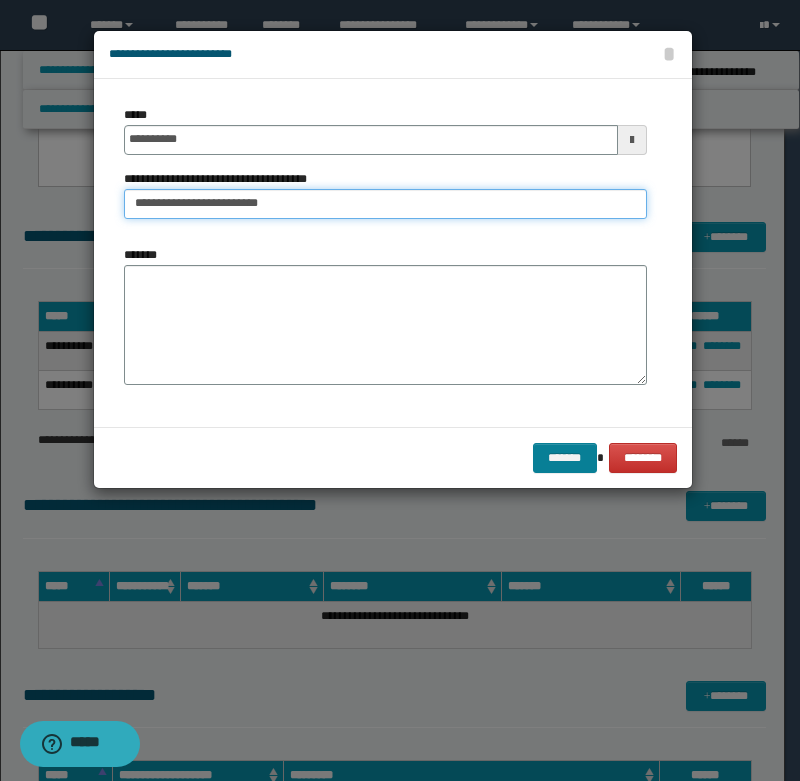 type on "**********" 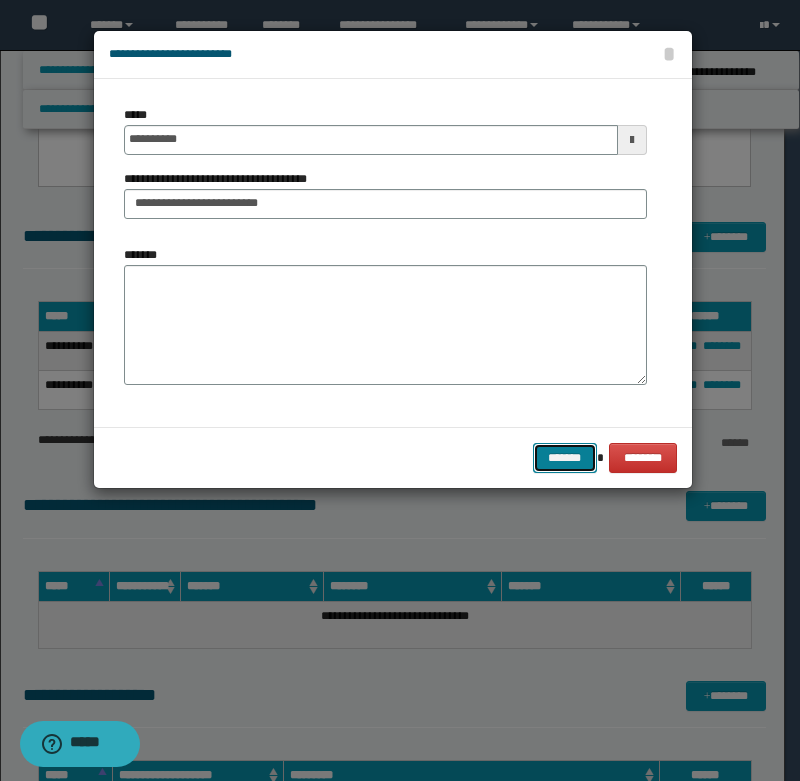 click on "*******" at bounding box center (565, 458) 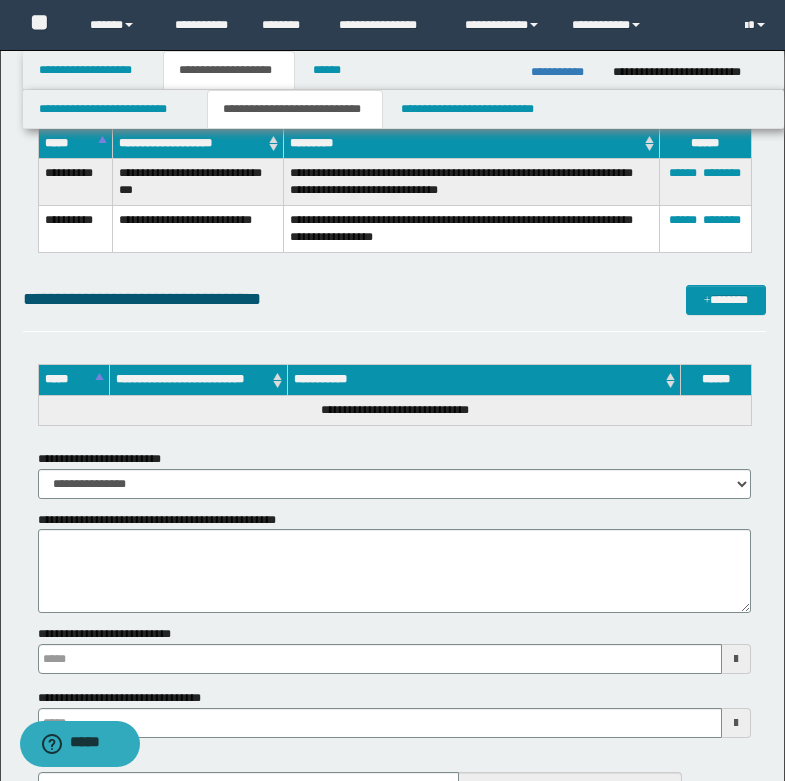 scroll, scrollTop: 1520, scrollLeft: 0, axis: vertical 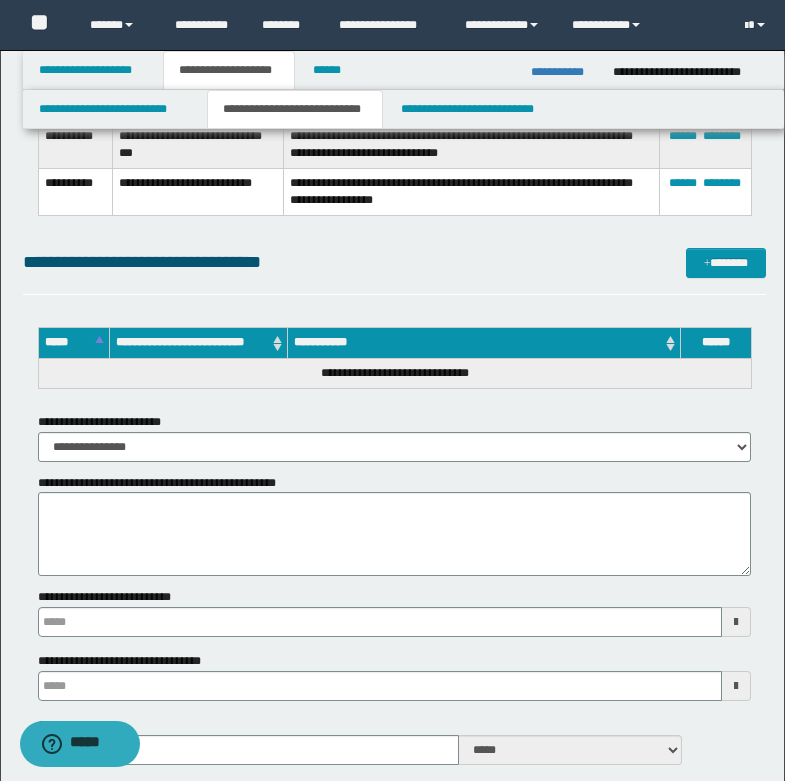 type 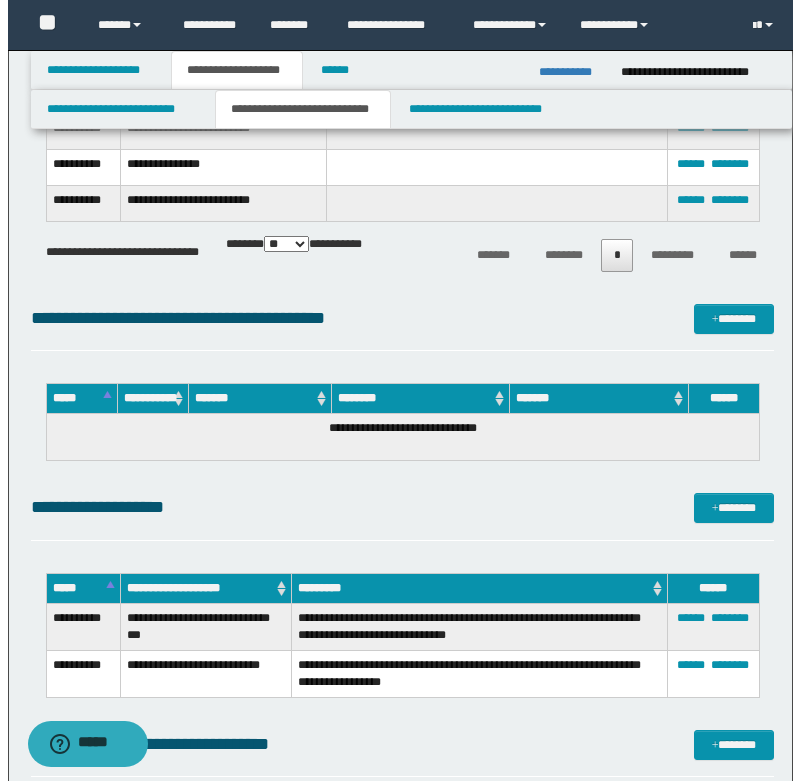 scroll, scrollTop: 920, scrollLeft: 0, axis: vertical 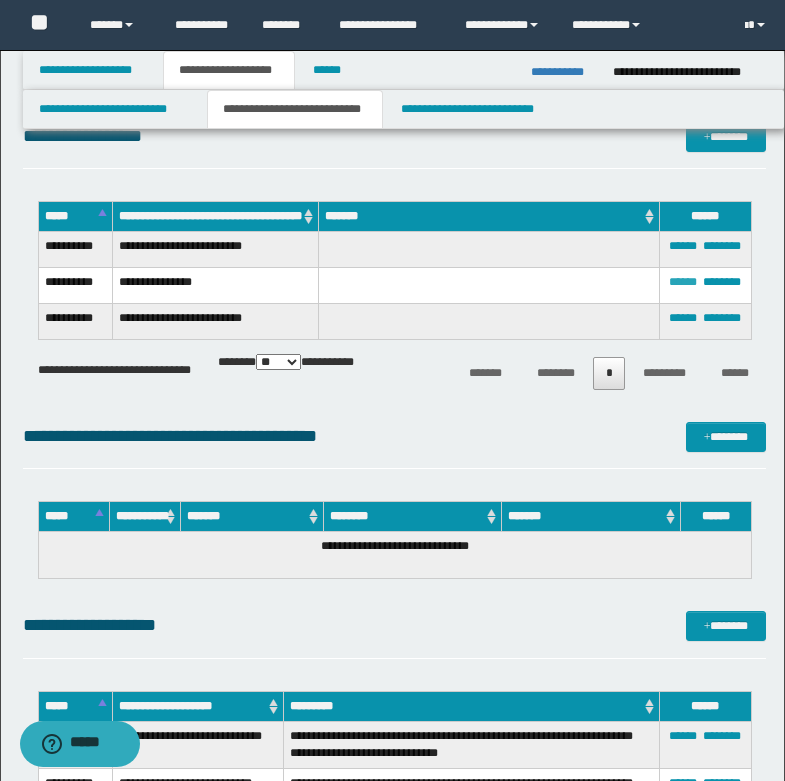 click on "******" at bounding box center [683, 282] 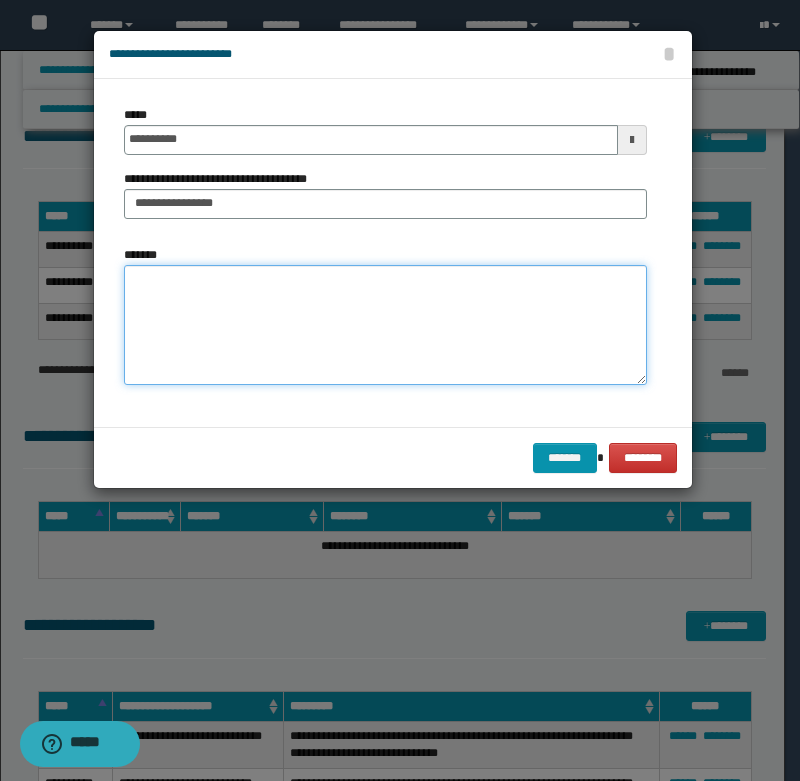 paste on "**********" 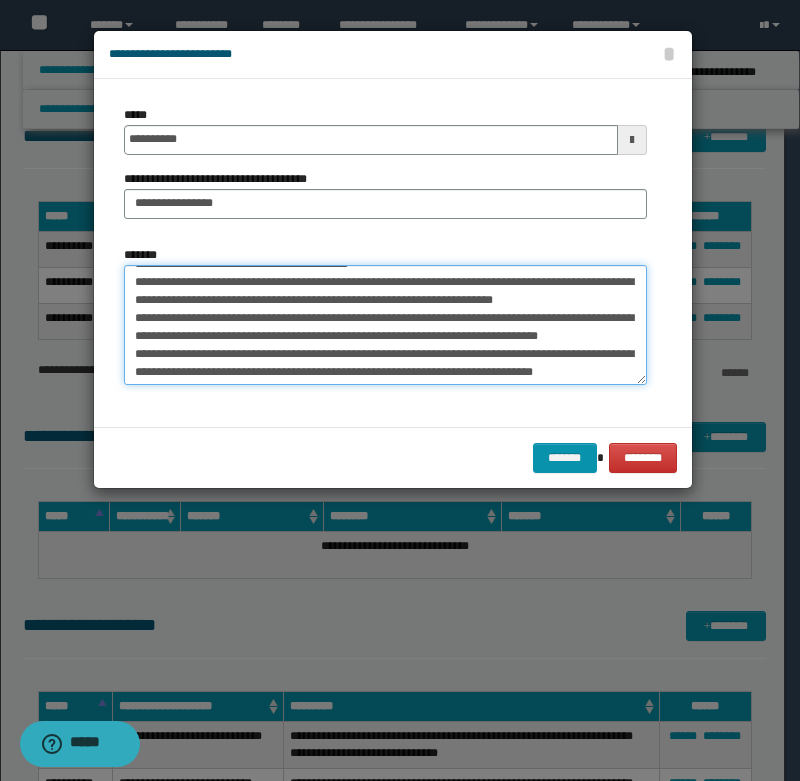 scroll, scrollTop: 0, scrollLeft: 0, axis: both 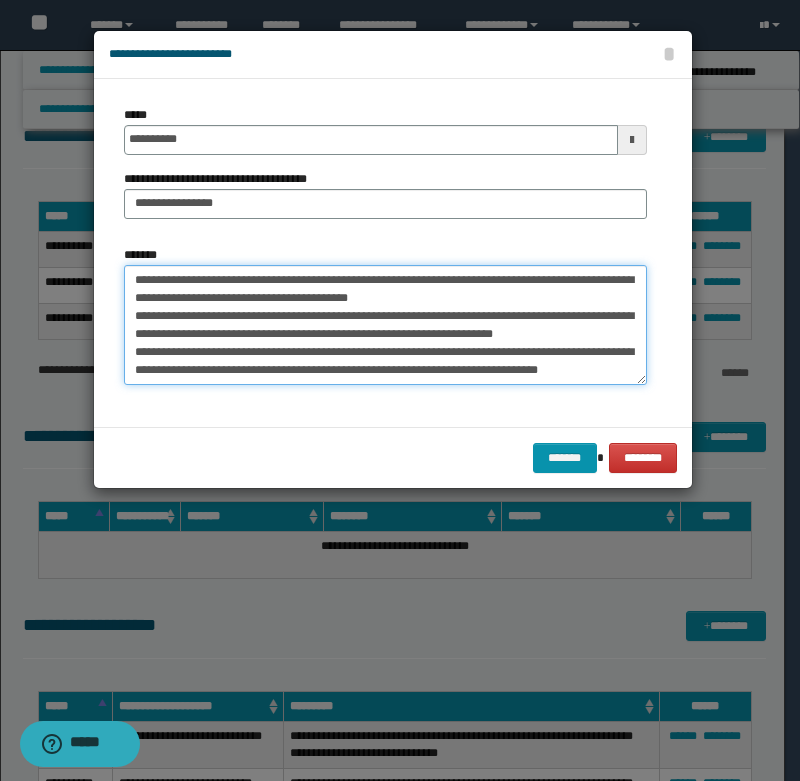 click on "**********" at bounding box center (385, 325) 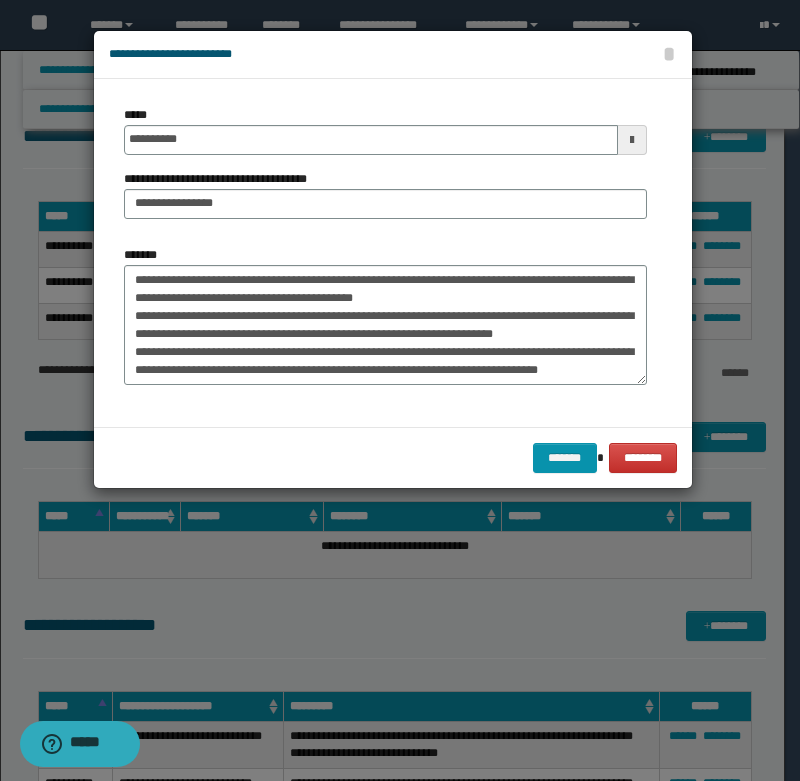 click on "**********" at bounding box center [385, 315] 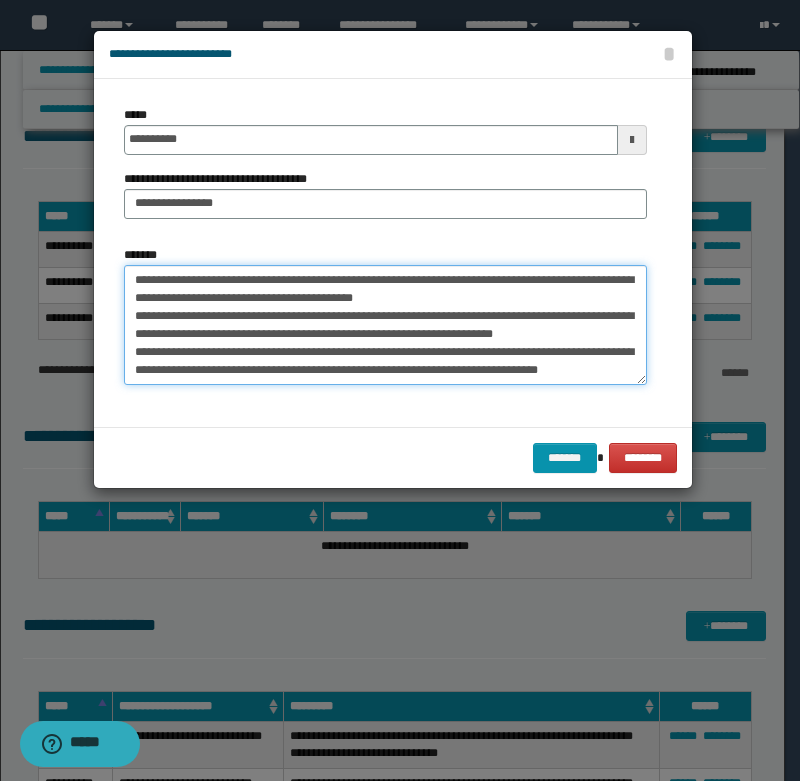click on "**********" at bounding box center [385, 325] 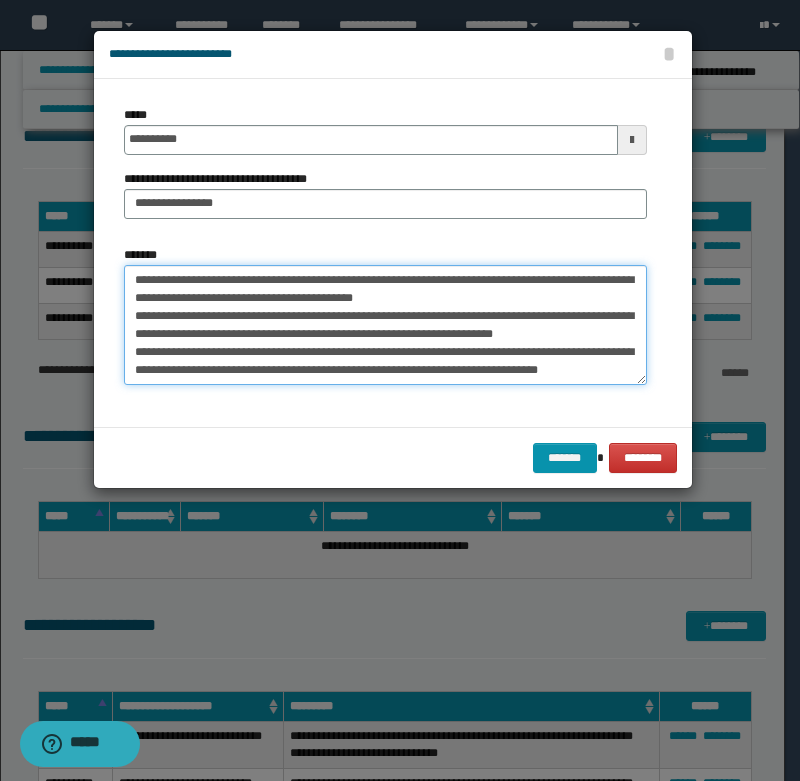 click on "**********" at bounding box center [385, 325] 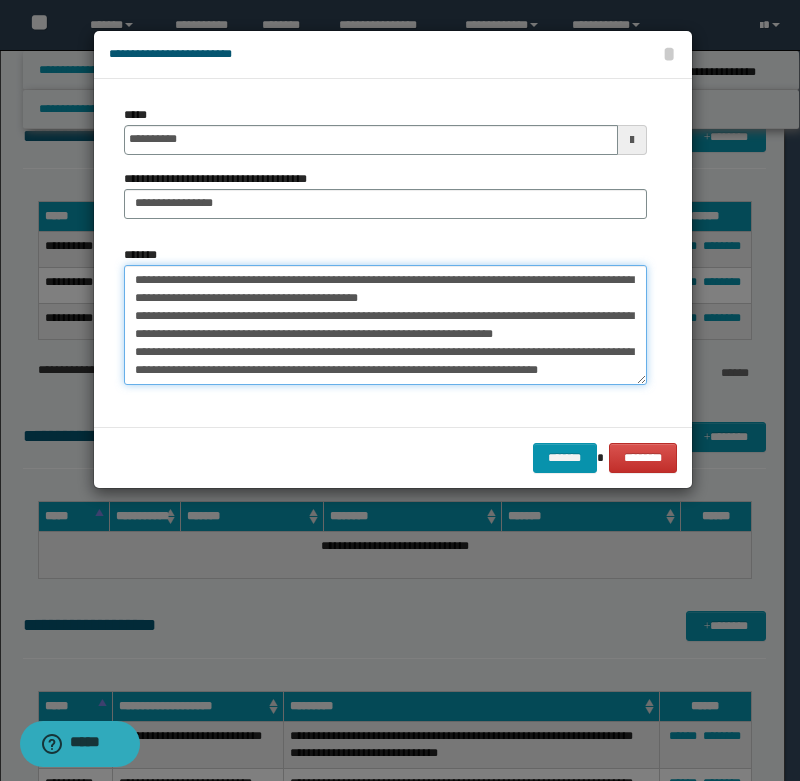 click on "**********" at bounding box center [385, 325] 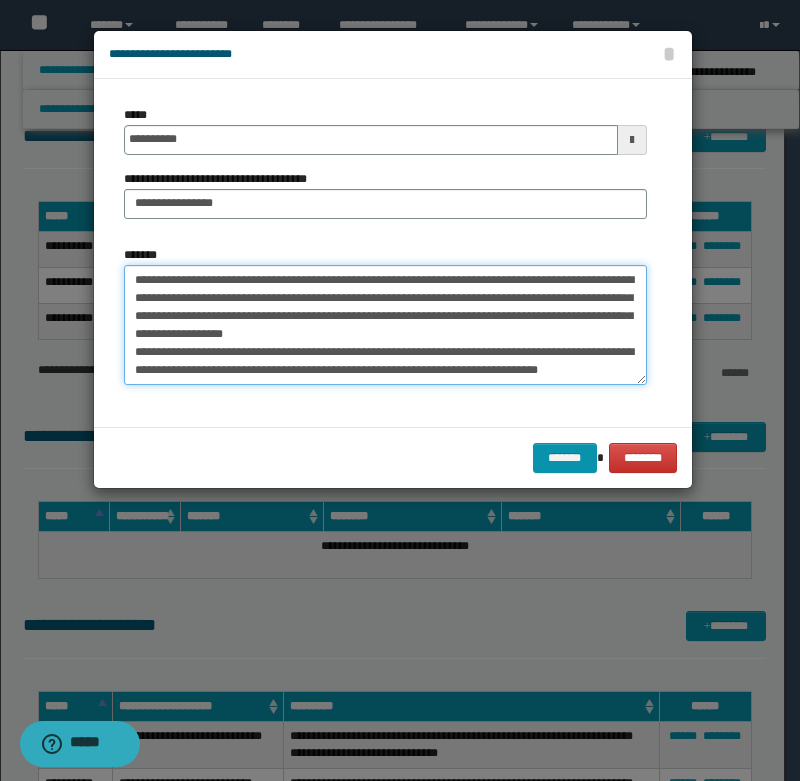 click on "**********" at bounding box center (385, 325) 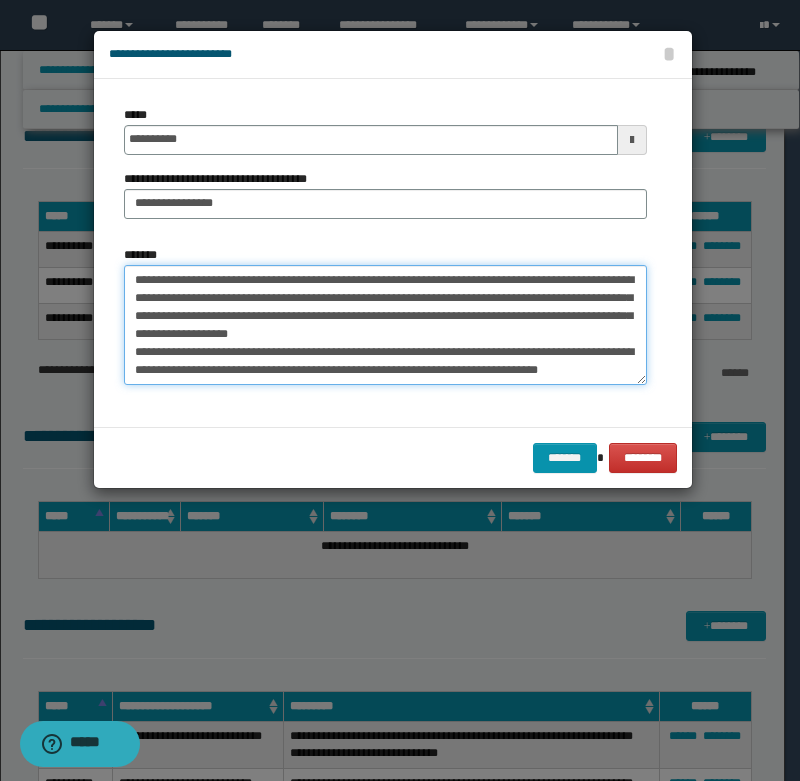 click on "**********" at bounding box center [385, 325] 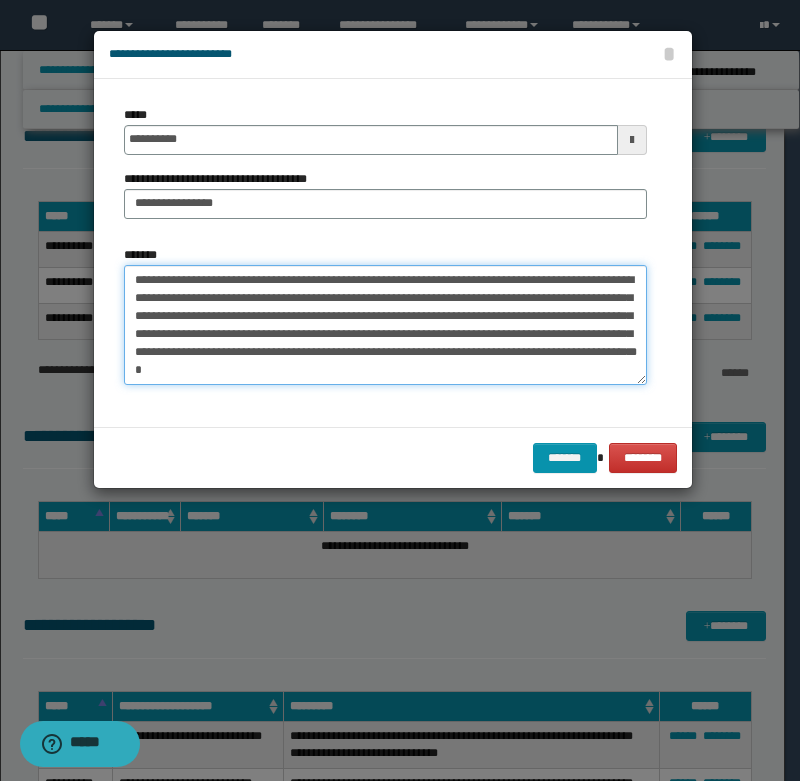 click on "**********" at bounding box center (385, 325) 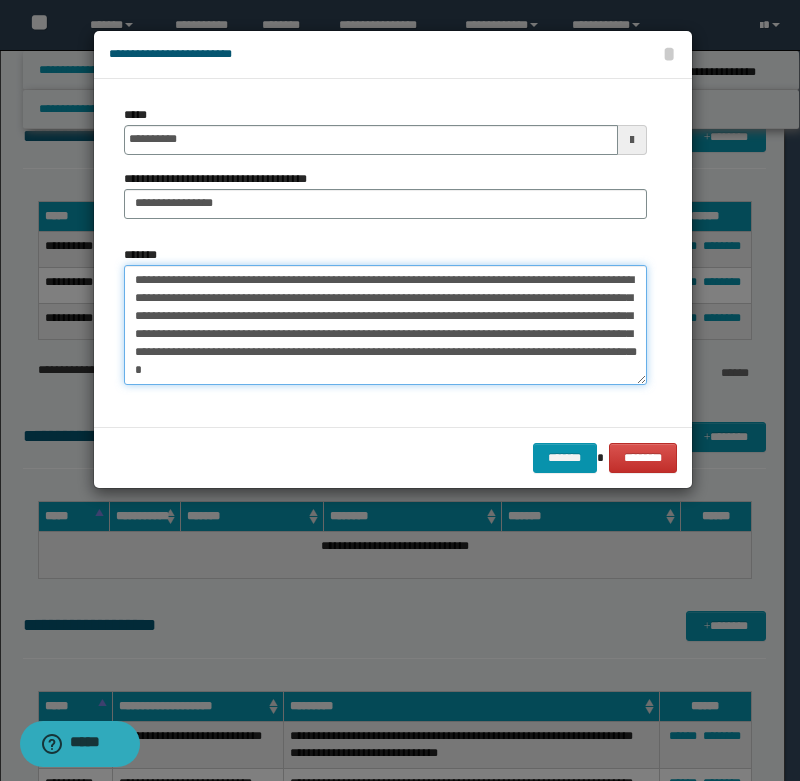 click on "**********" at bounding box center (385, 325) 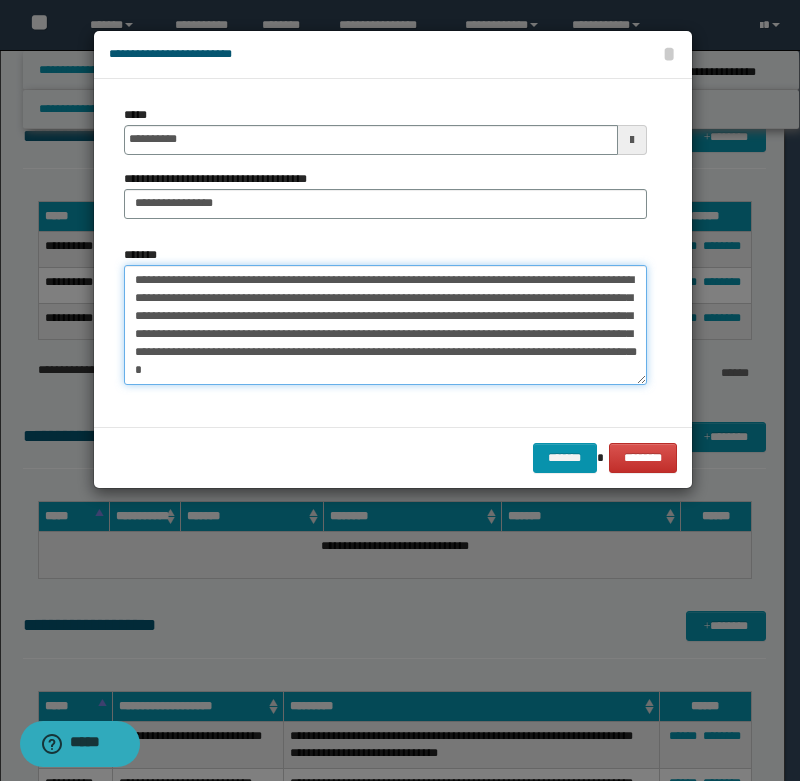 click on "**********" at bounding box center (385, 325) 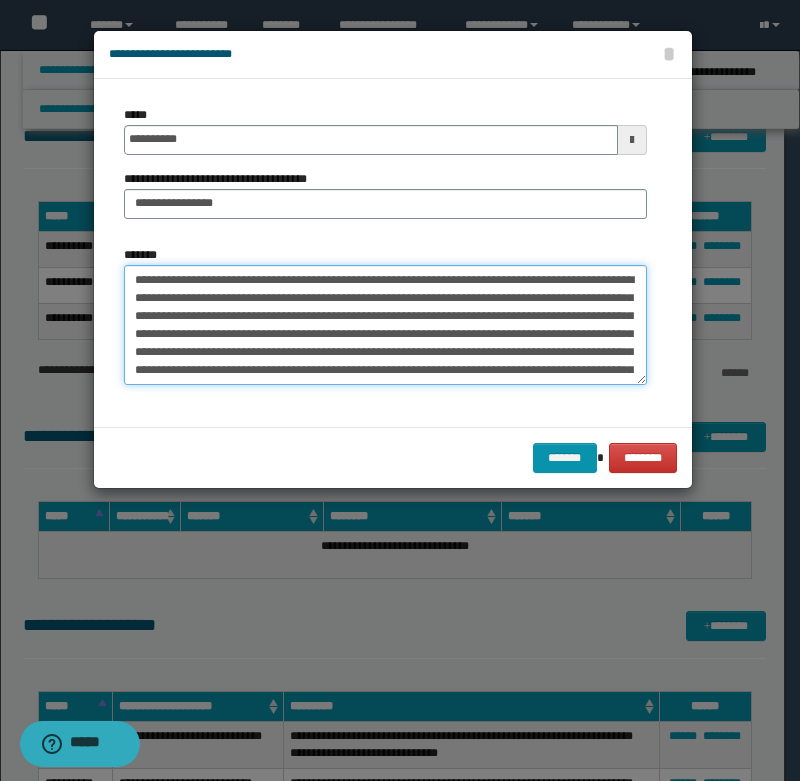 click on "**********" at bounding box center [385, 325] 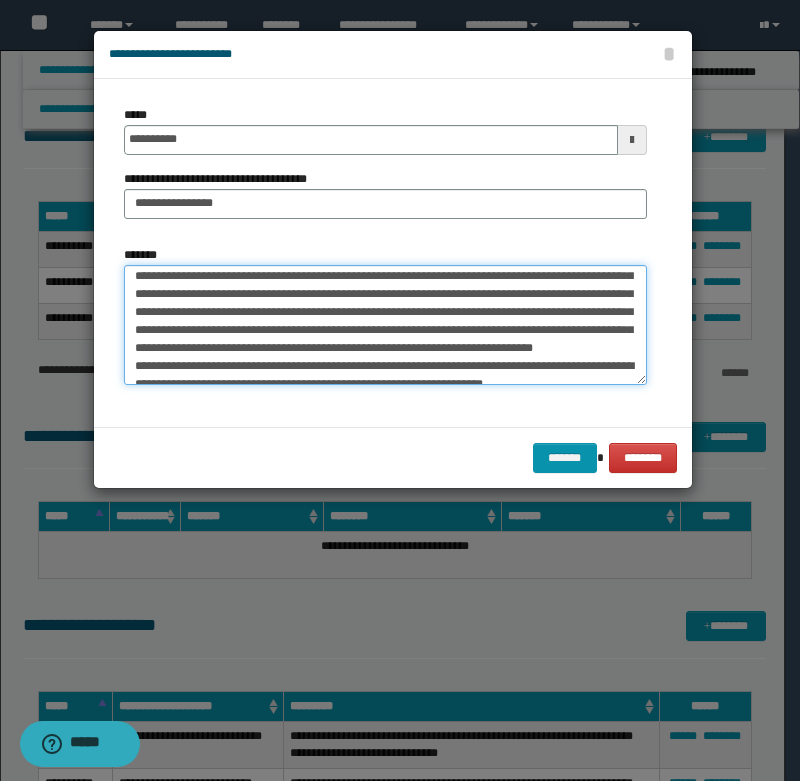click on "**********" at bounding box center [385, 325] 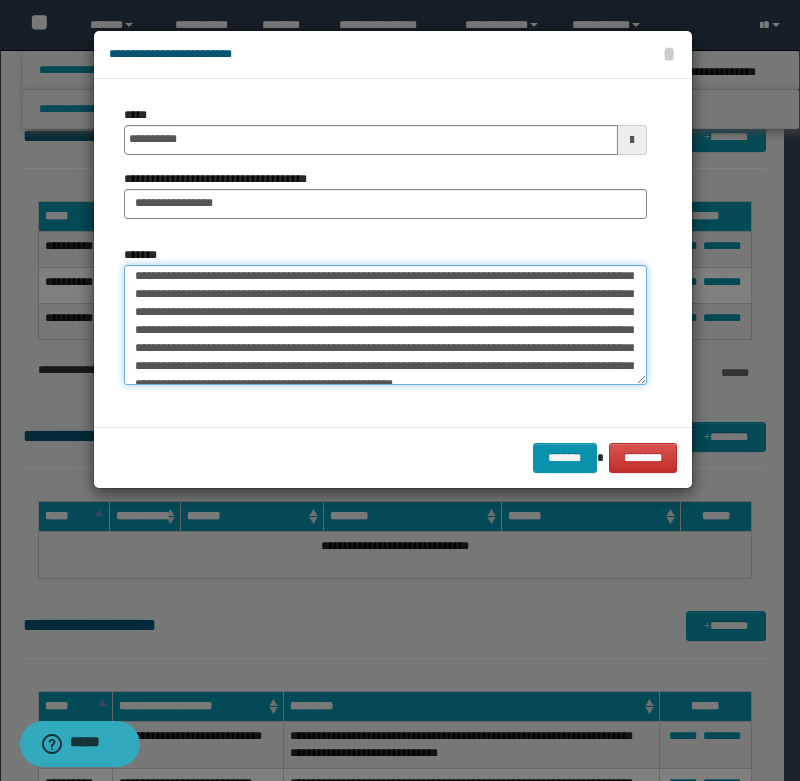 scroll, scrollTop: 30, scrollLeft: 0, axis: vertical 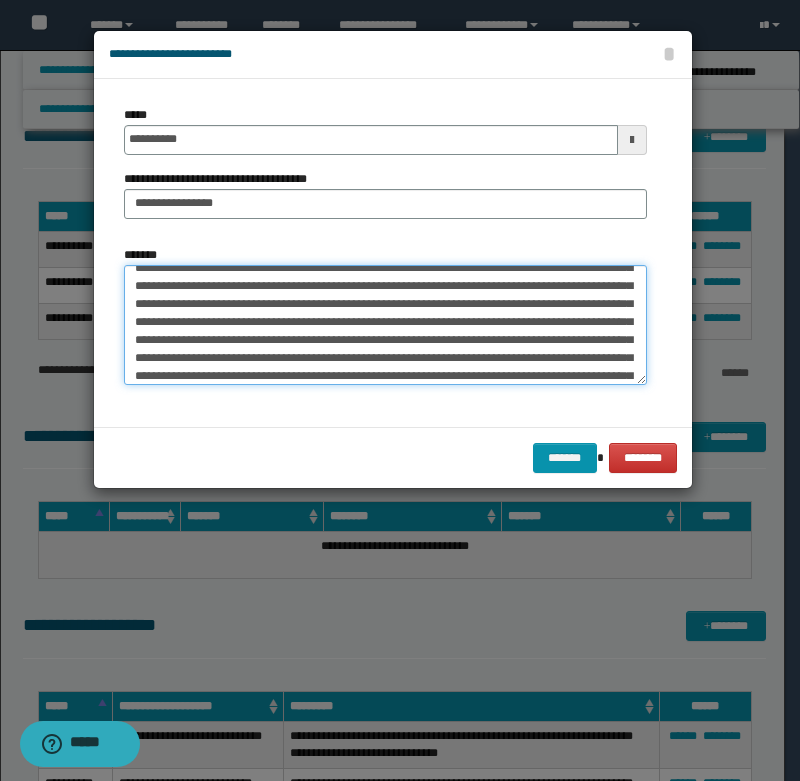 click on "**********" at bounding box center [385, 325] 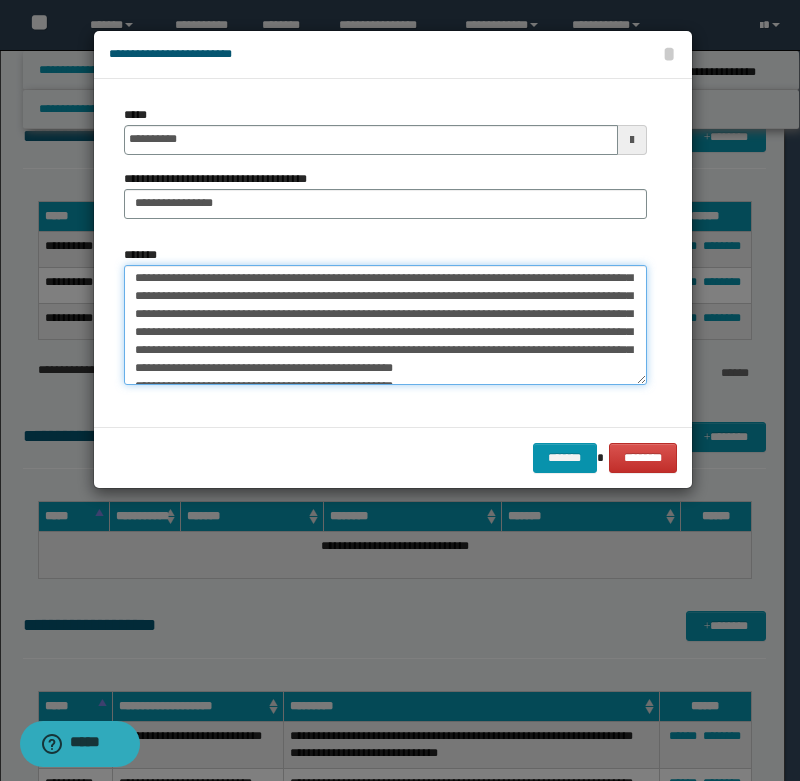 scroll, scrollTop: 70, scrollLeft: 0, axis: vertical 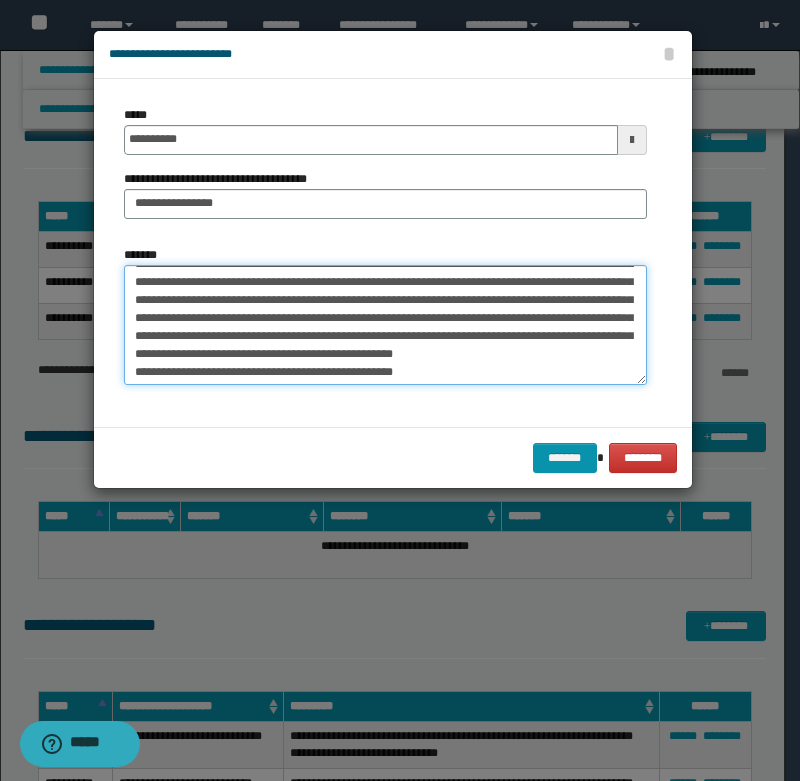 click on "**********" at bounding box center (385, 325) 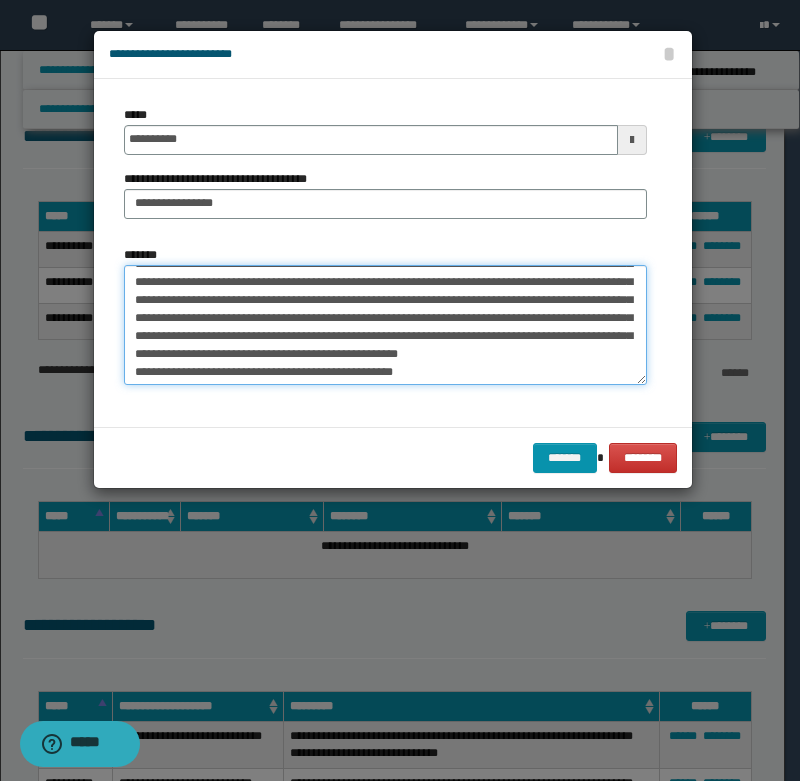 click on "**********" at bounding box center (385, 325) 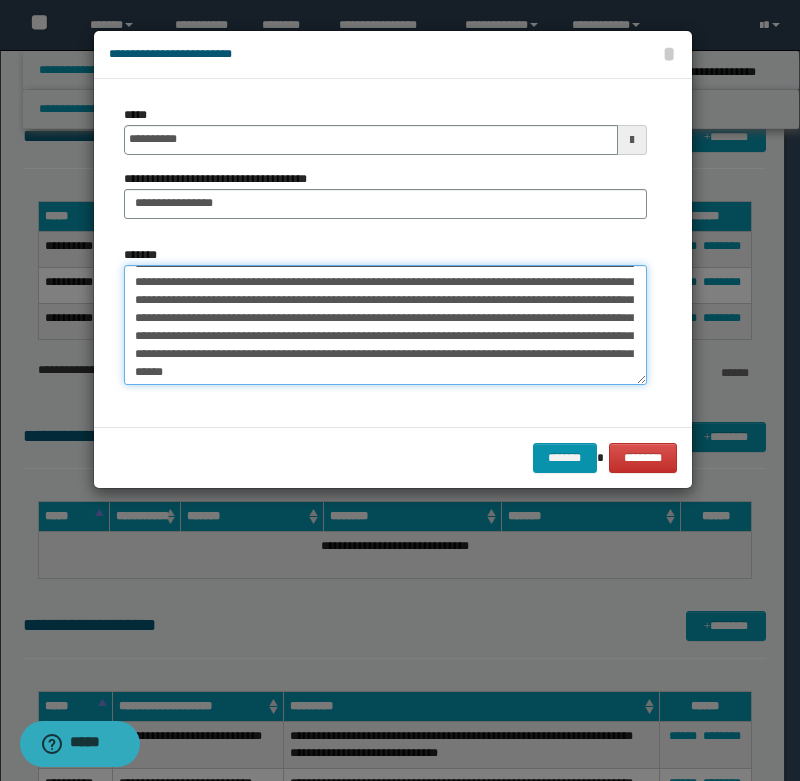 scroll, scrollTop: 66, scrollLeft: 0, axis: vertical 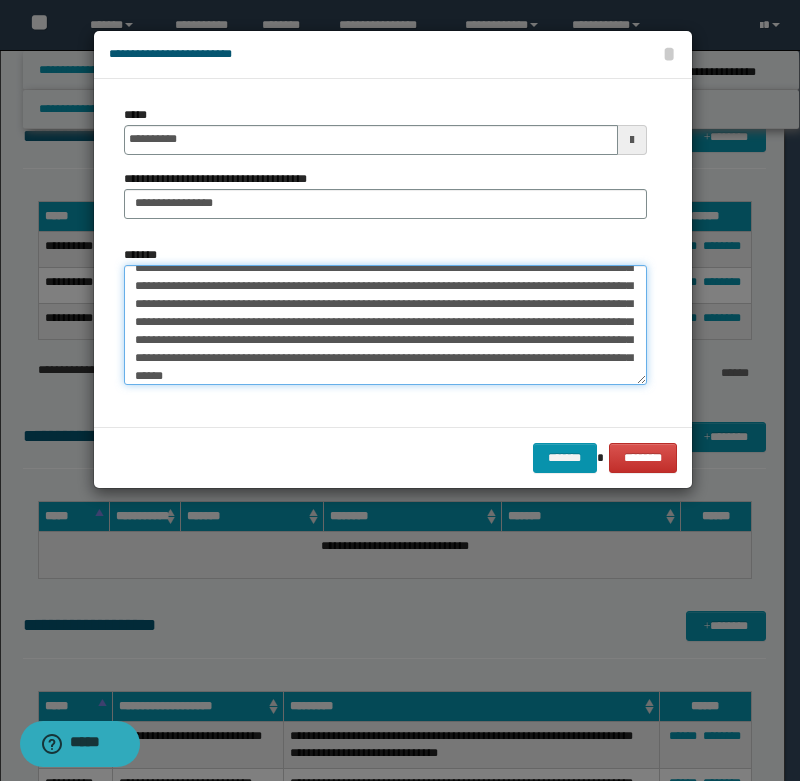 click on "**********" at bounding box center (385, 325) 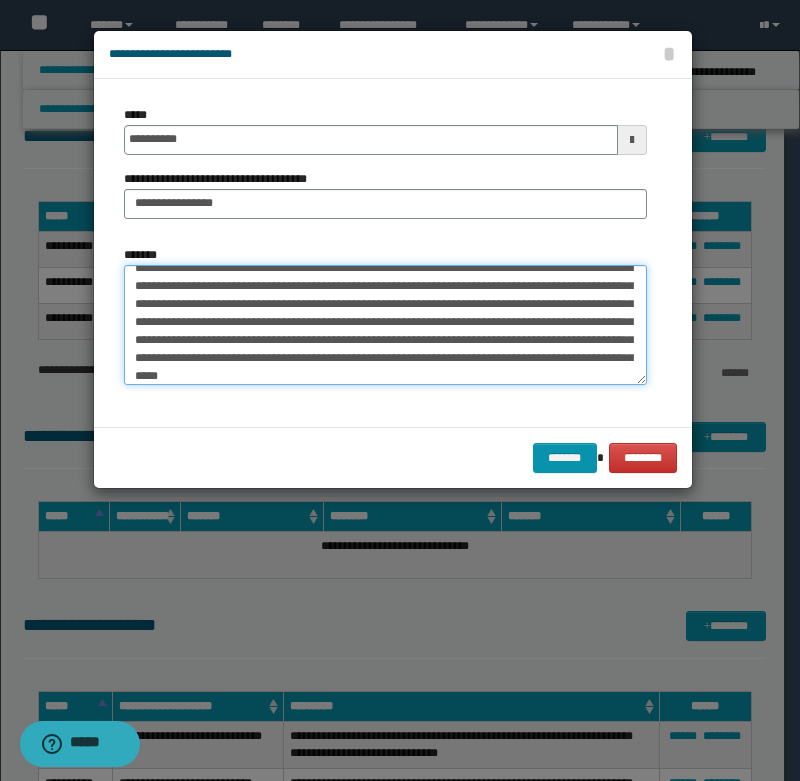 click on "**********" at bounding box center [385, 325] 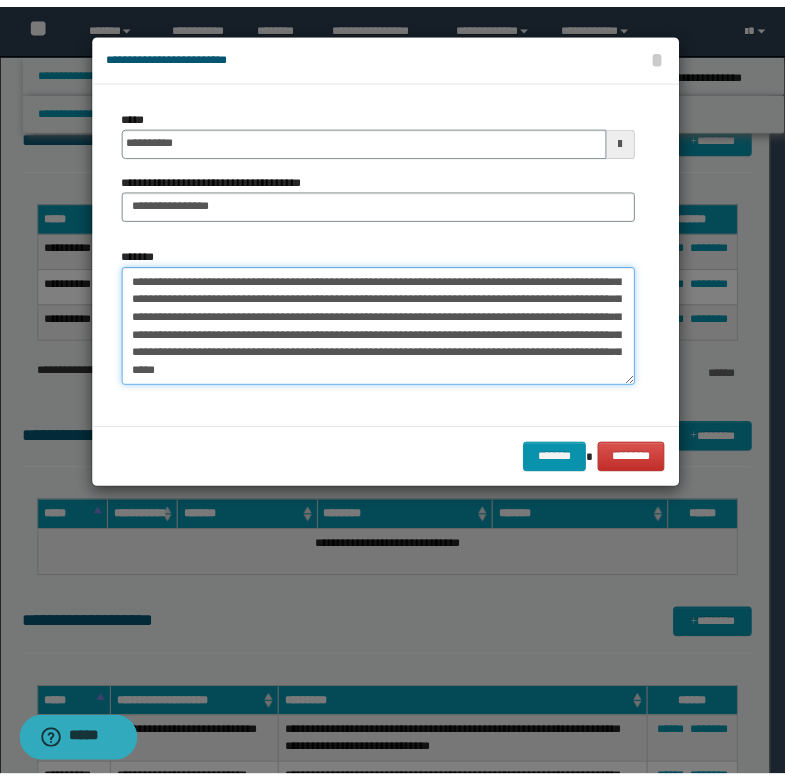 scroll, scrollTop: 90, scrollLeft: 0, axis: vertical 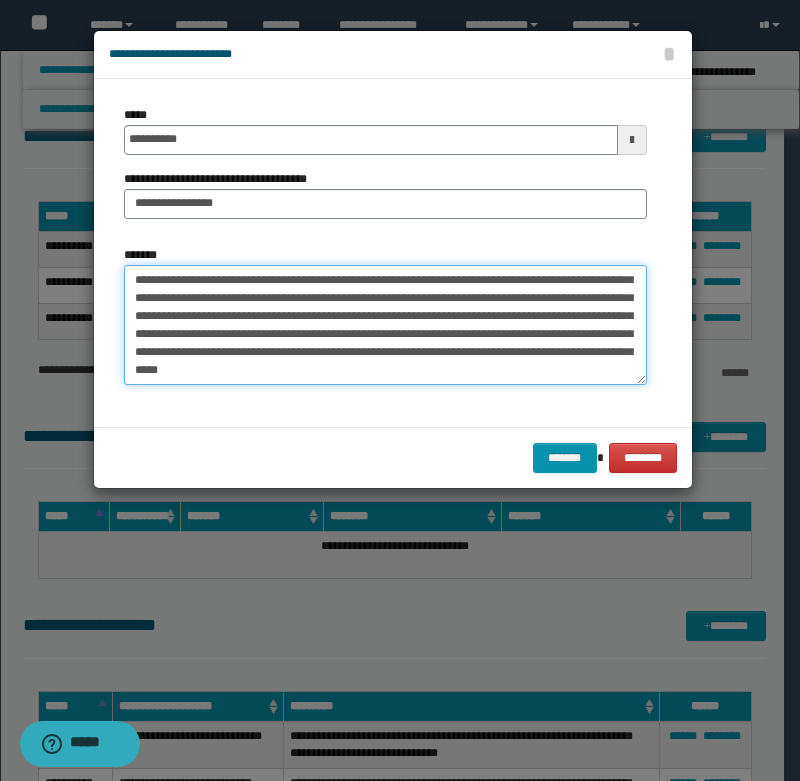 click on "**********" at bounding box center [385, 325] 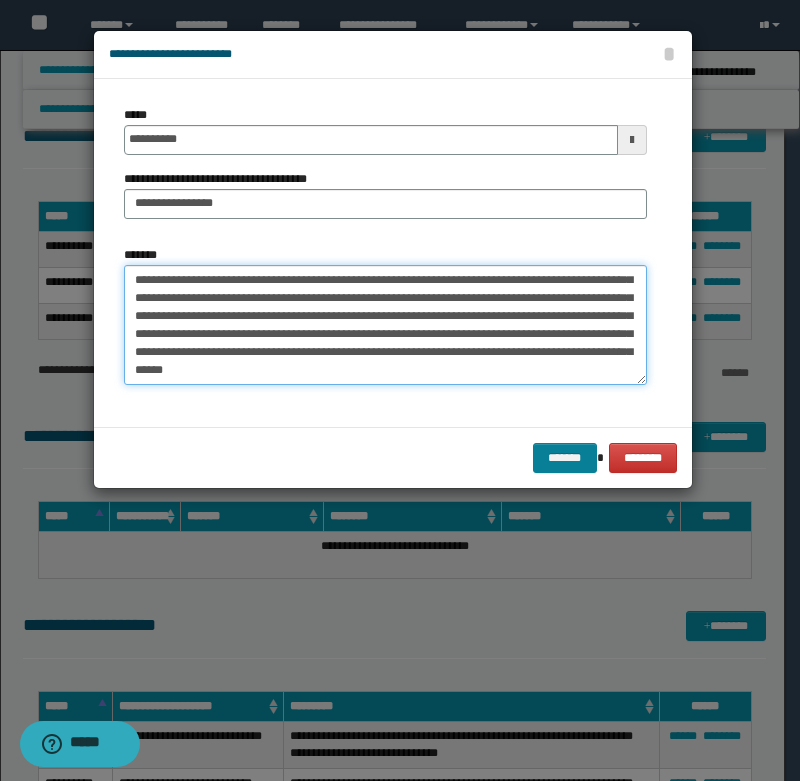 type on "**********" 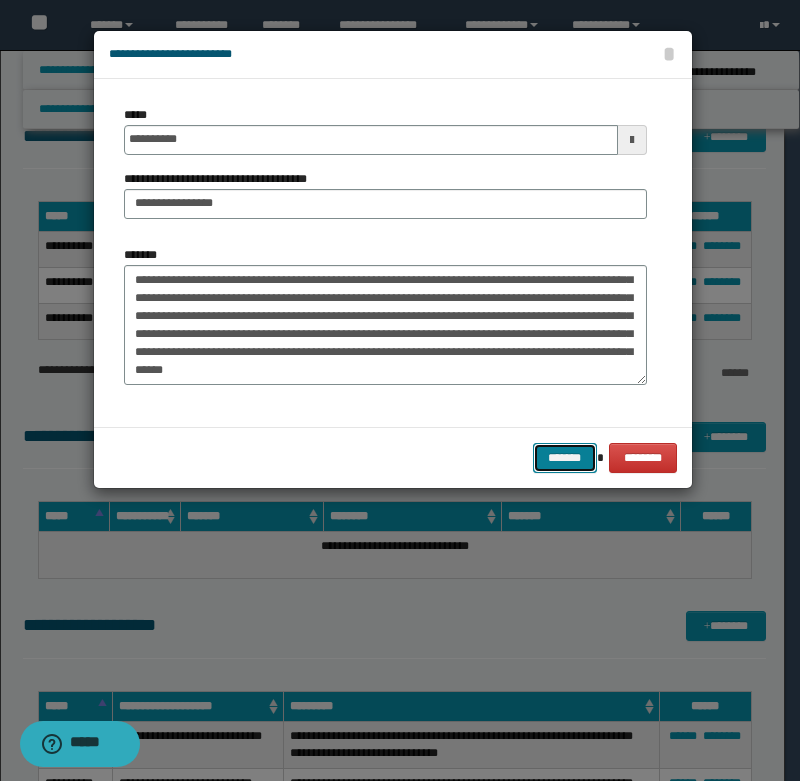 click on "*******" at bounding box center [565, 458] 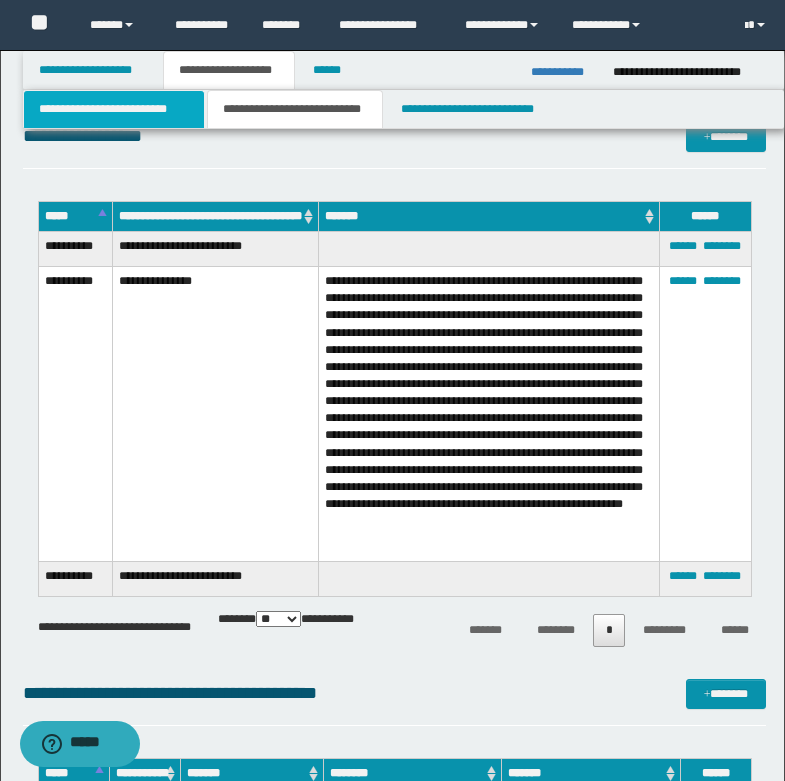 click on "**********" at bounding box center [114, 109] 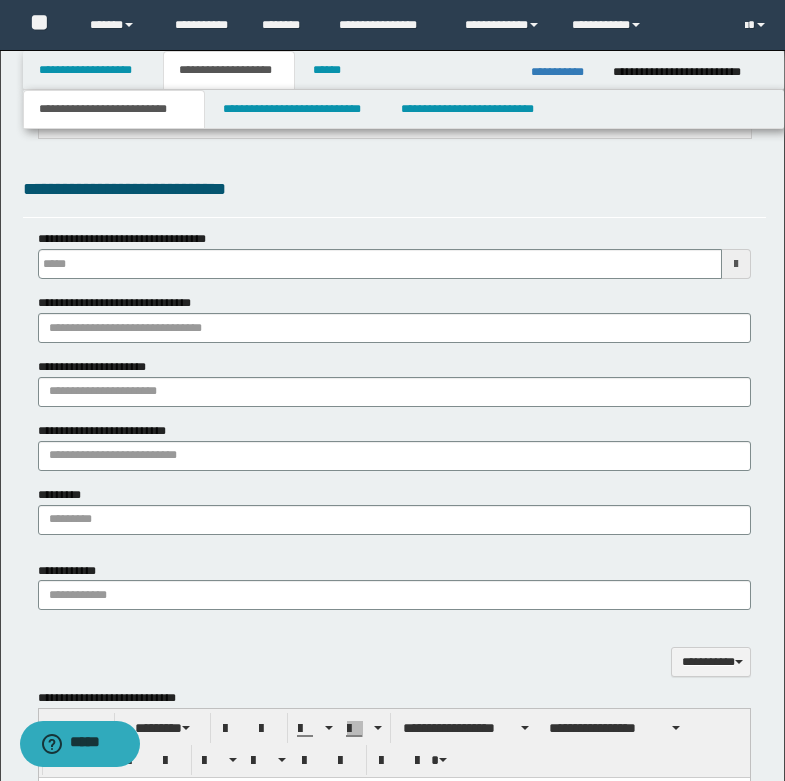 type 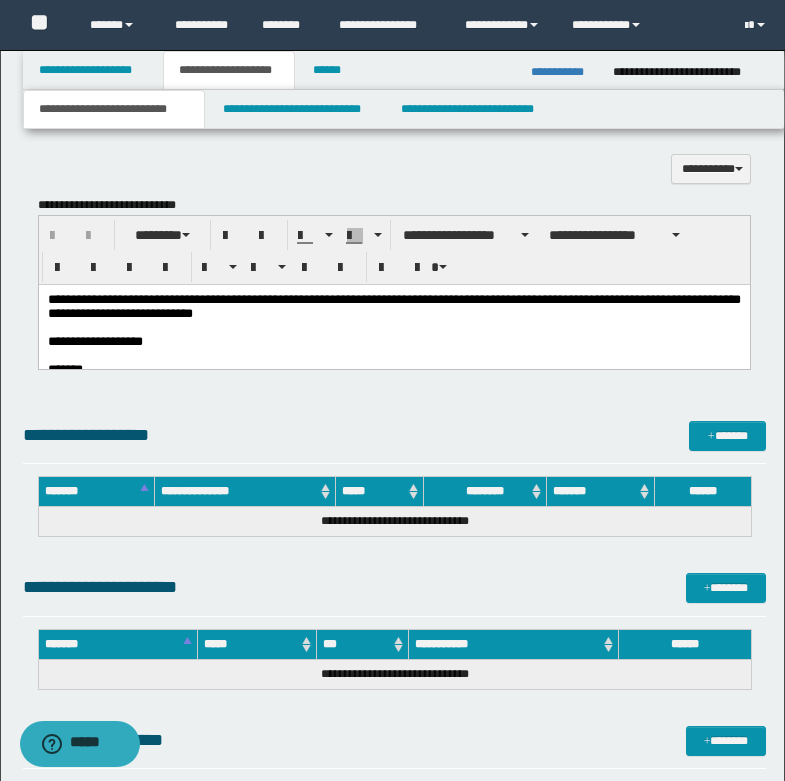 scroll, scrollTop: 1383, scrollLeft: 0, axis: vertical 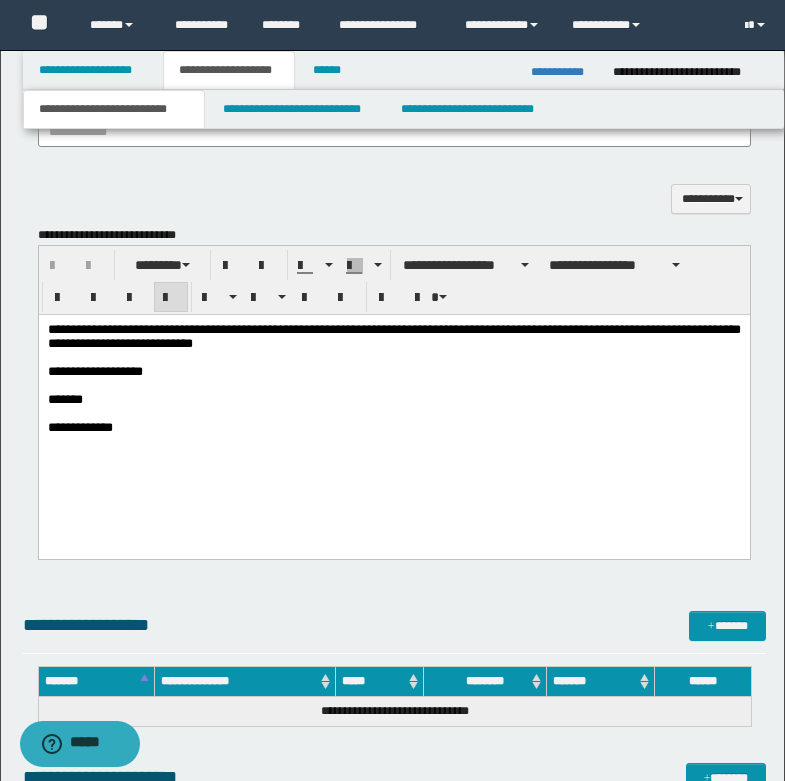 click on "**********" at bounding box center (393, 371) 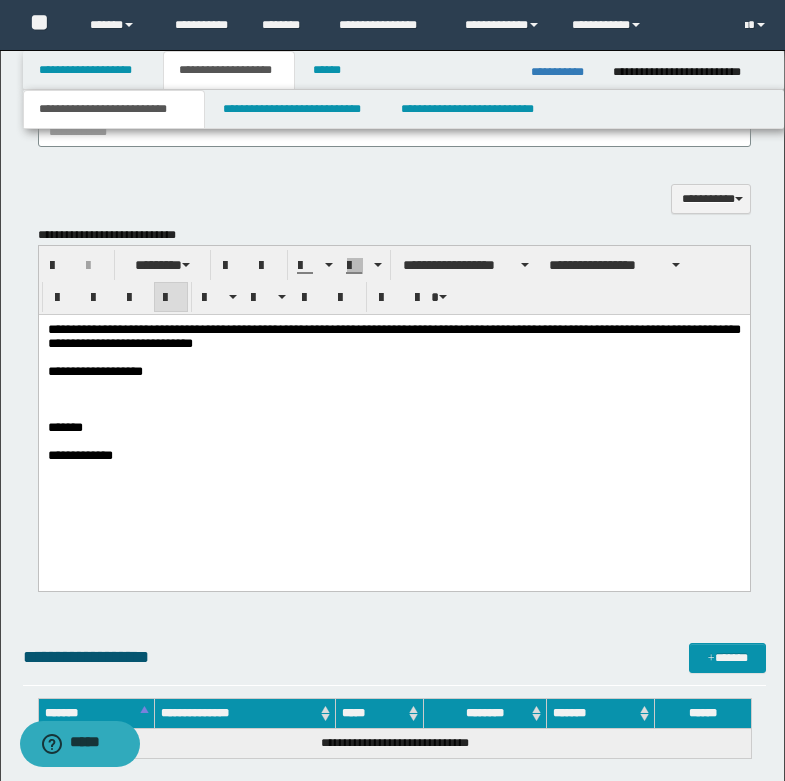 type 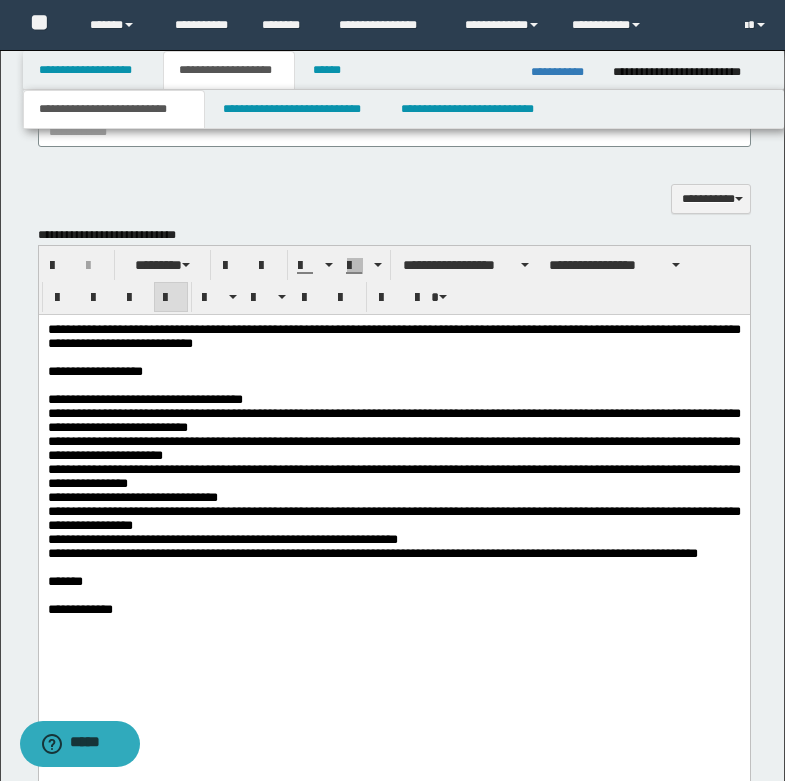 click on "**********" at bounding box center (393, 476) 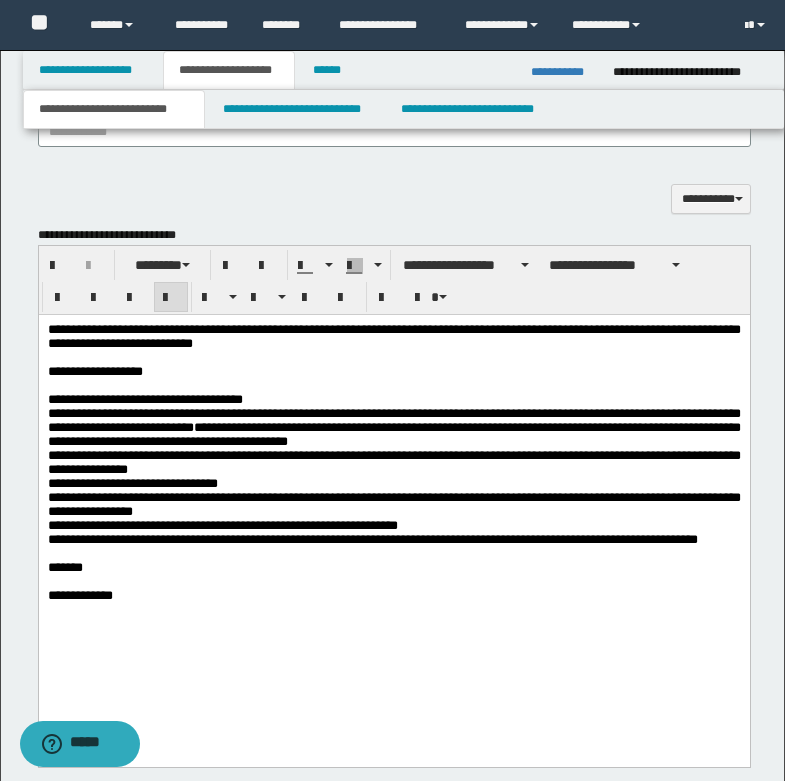 click on "**********" at bounding box center [393, 469] 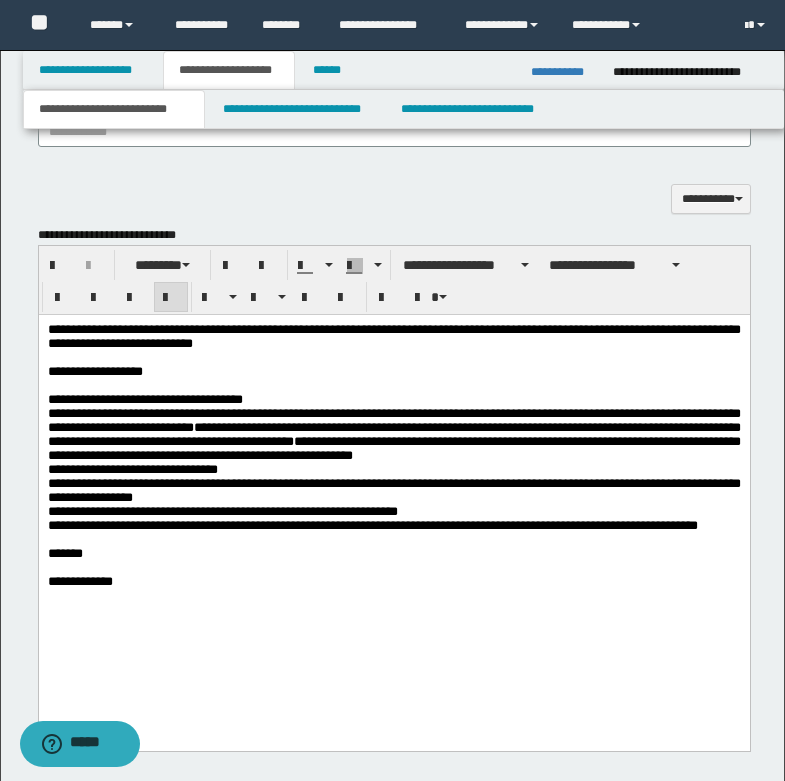 click on "**********" at bounding box center [393, 462] 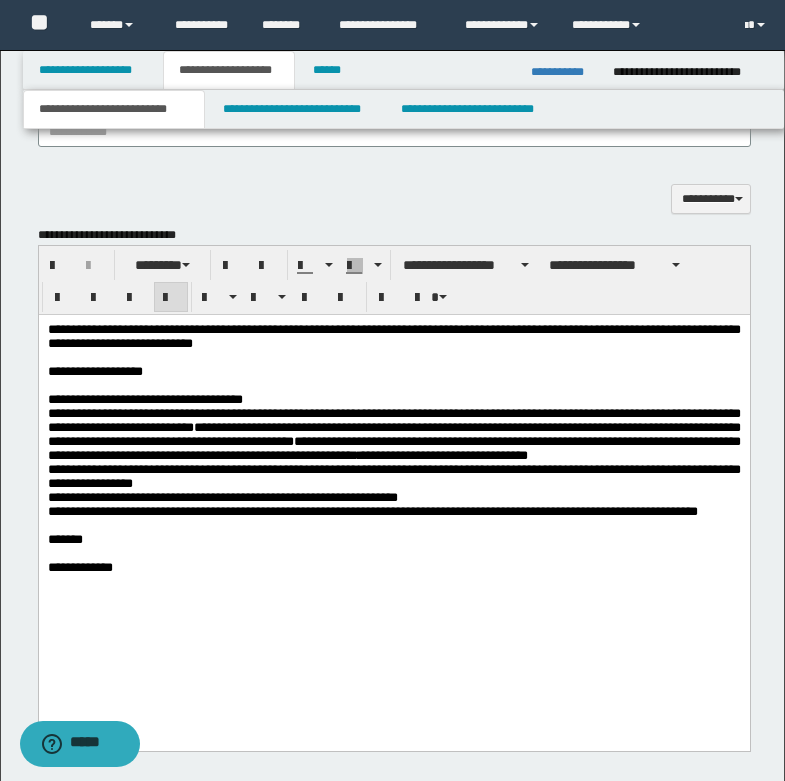 click on "**********" at bounding box center [393, 455] 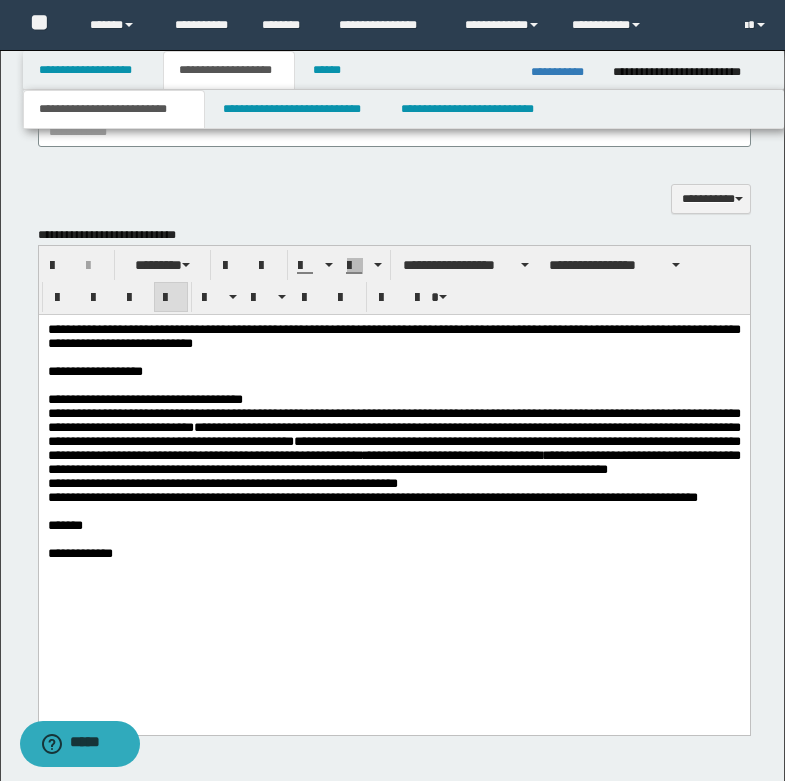 click on "**********" at bounding box center (393, 448) 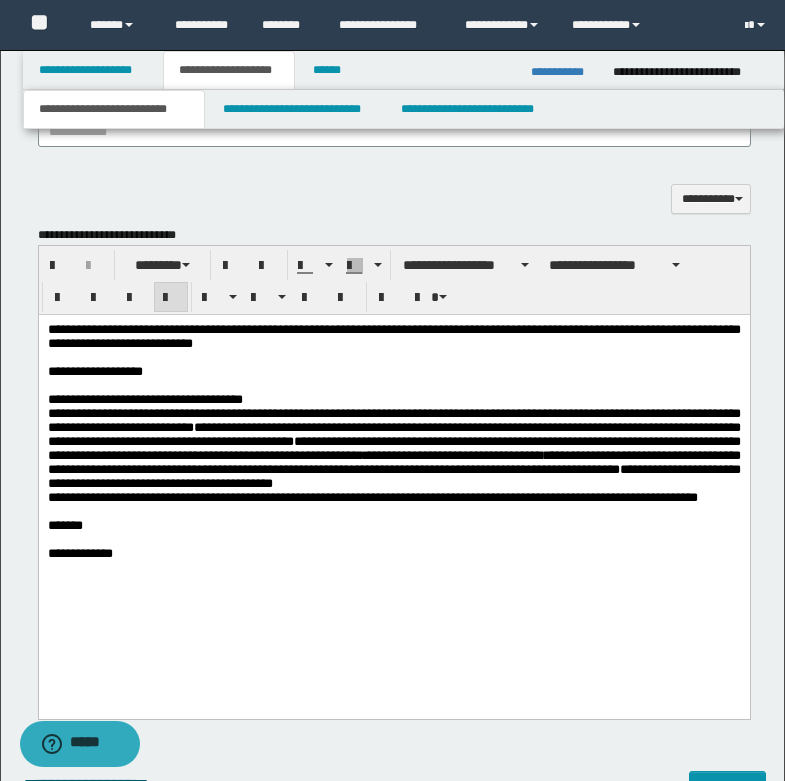 click on "**********" at bounding box center [393, 447] 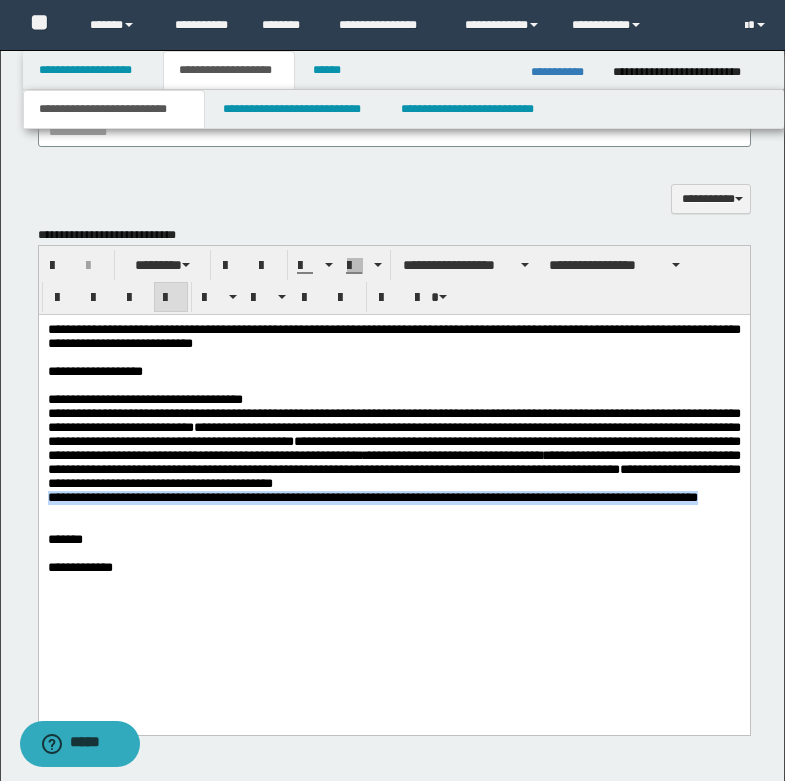 drag, startPoint x: 50, startPoint y: 523, endPoint x: 147, endPoint y: 540, distance: 98.478424 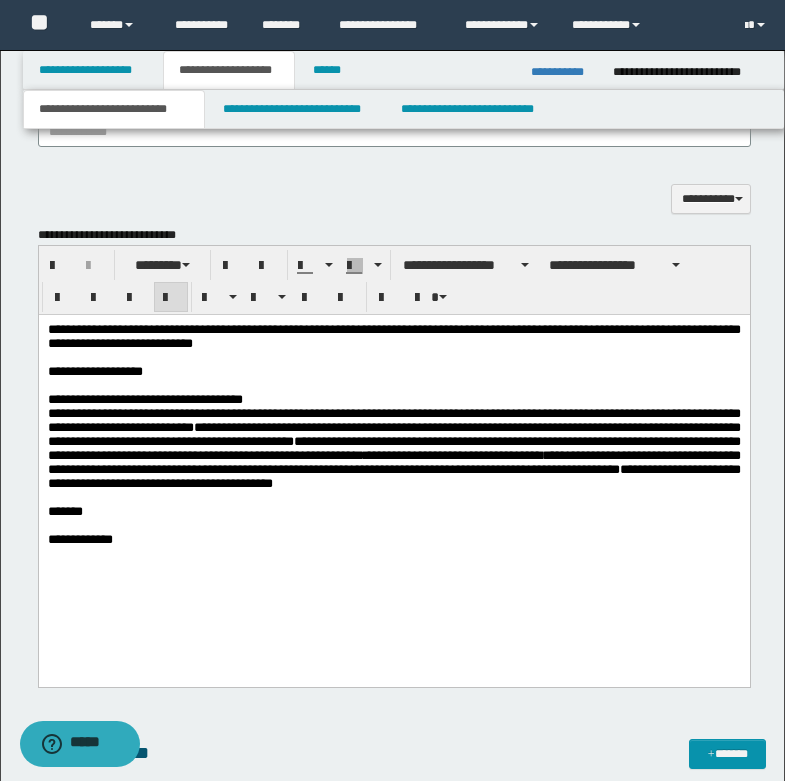 click on "*******" at bounding box center [393, 511] 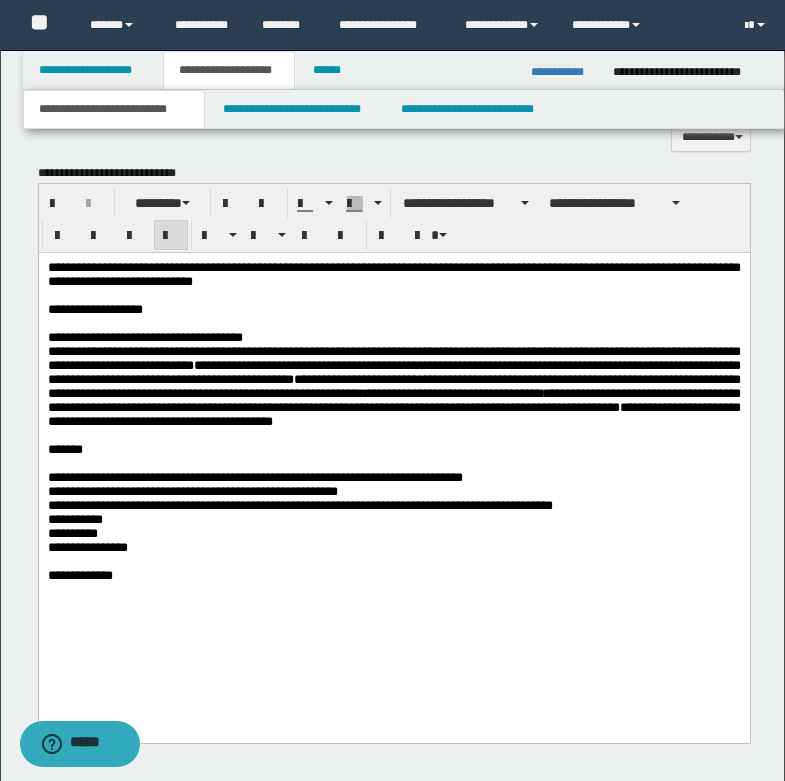 scroll, scrollTop: 1483, scrollLeft: 0, axis: vertical 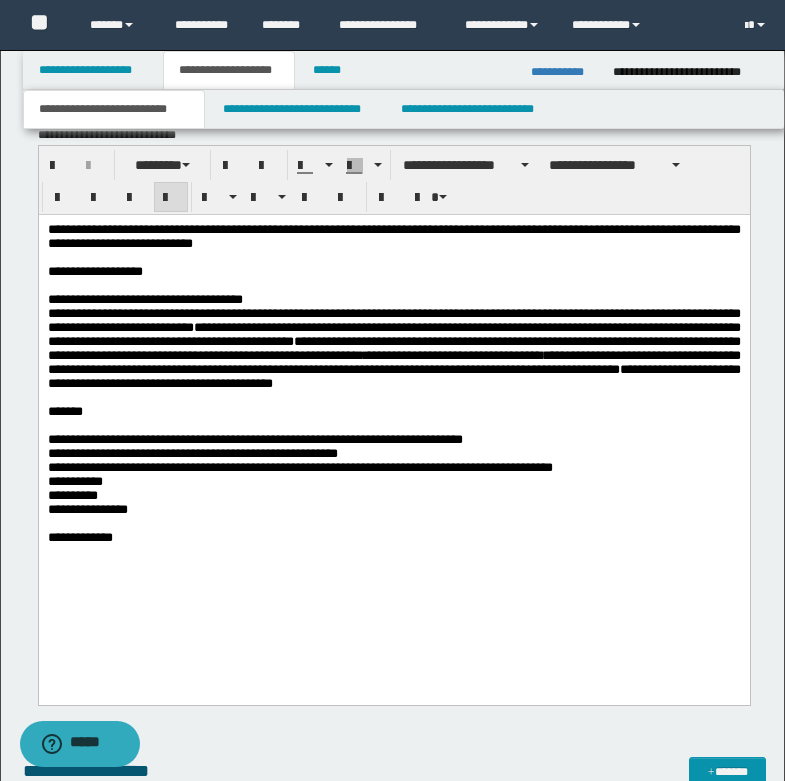click on "**********" at bounding box center (393, 474) 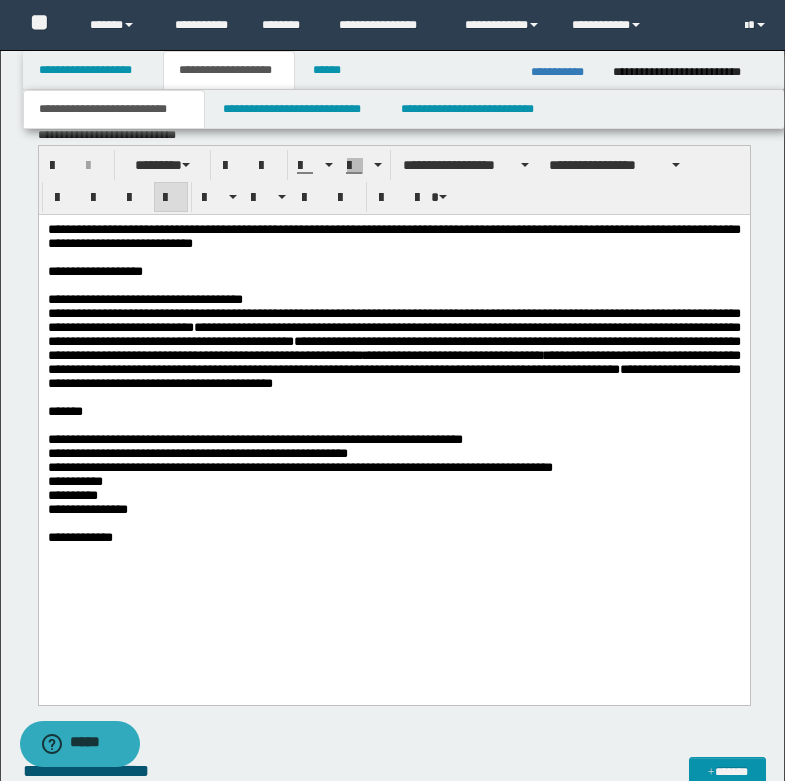 click on "**********" at bounding box center [299, 473] 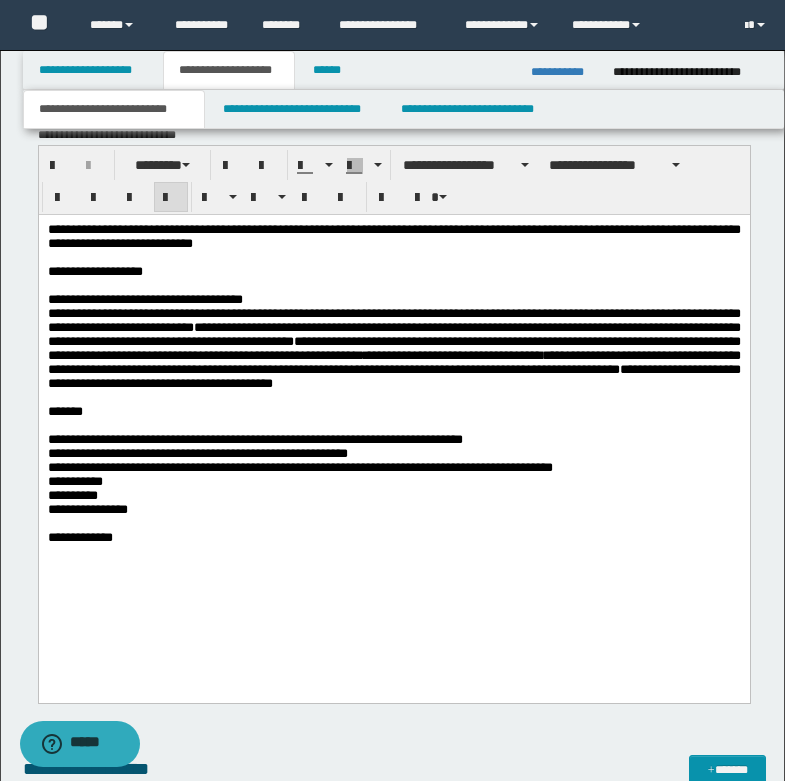 click on "**********" at bounding box center [299, 473] 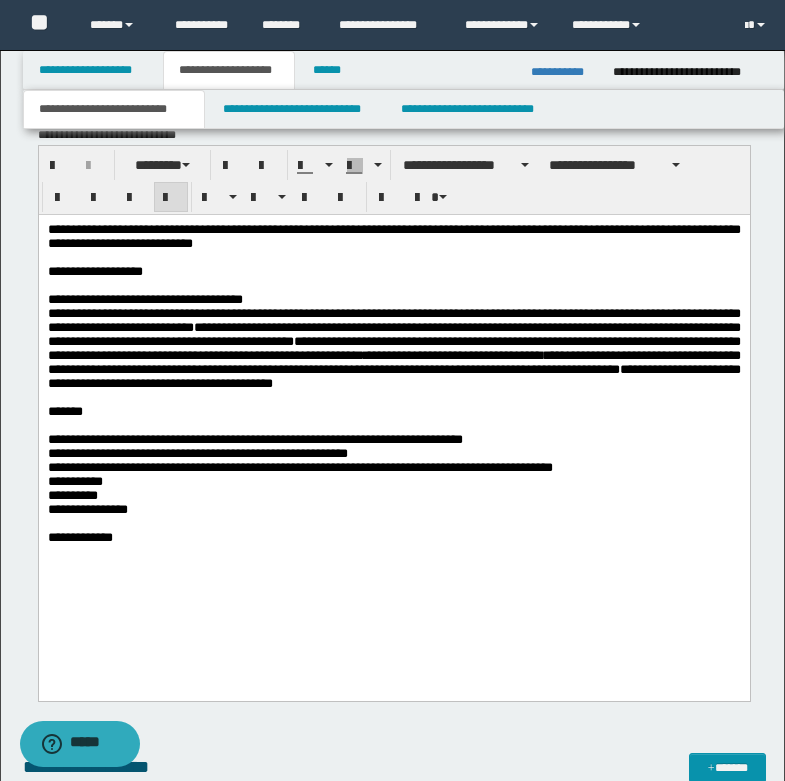 click on "**********" at bounding box center (299, 473) 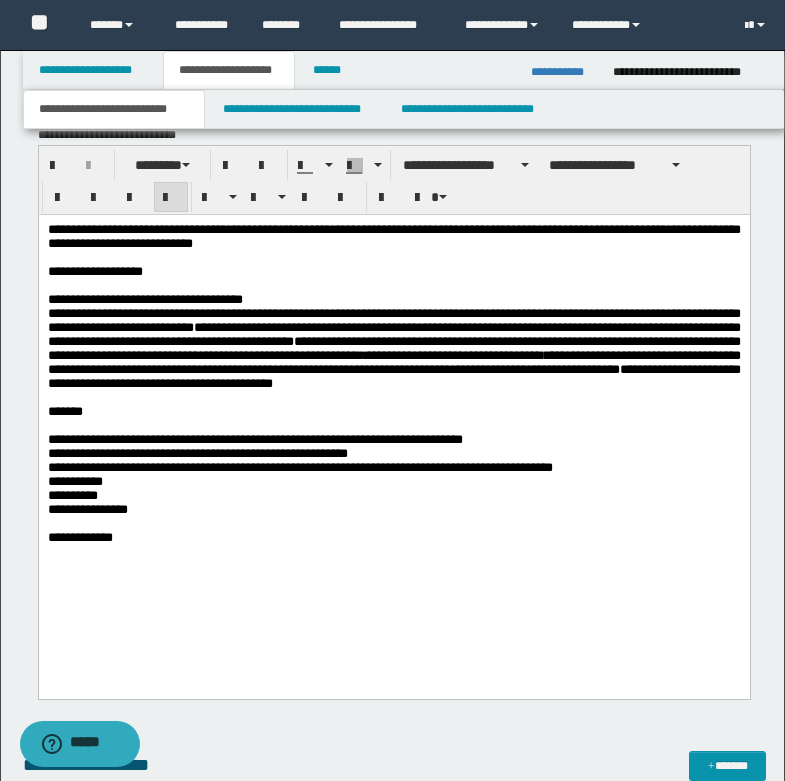 click on "**********" at bounding box center [299, 473] 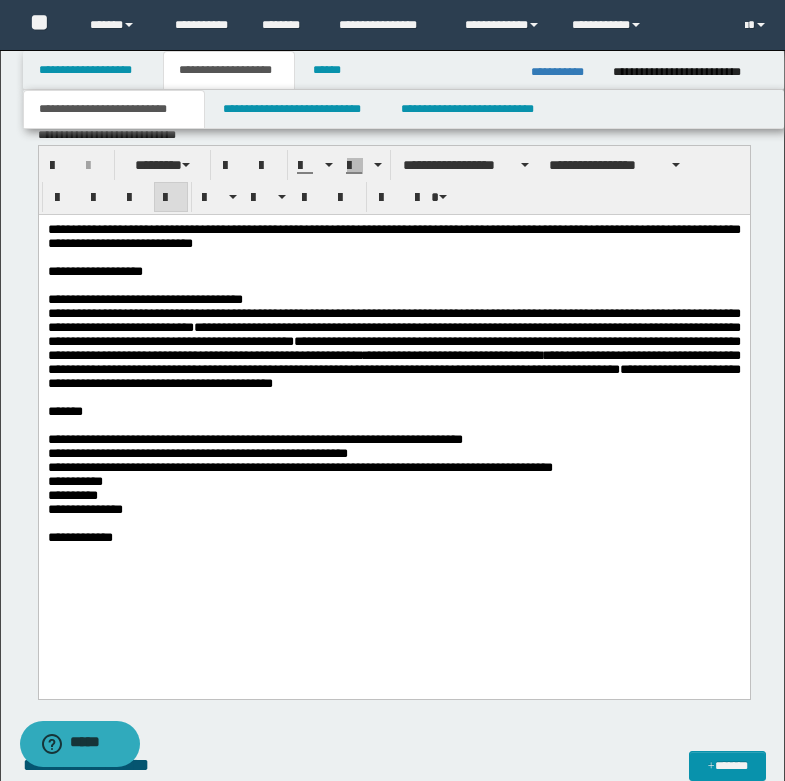 click on "**********" at bounding box center (79, 536) 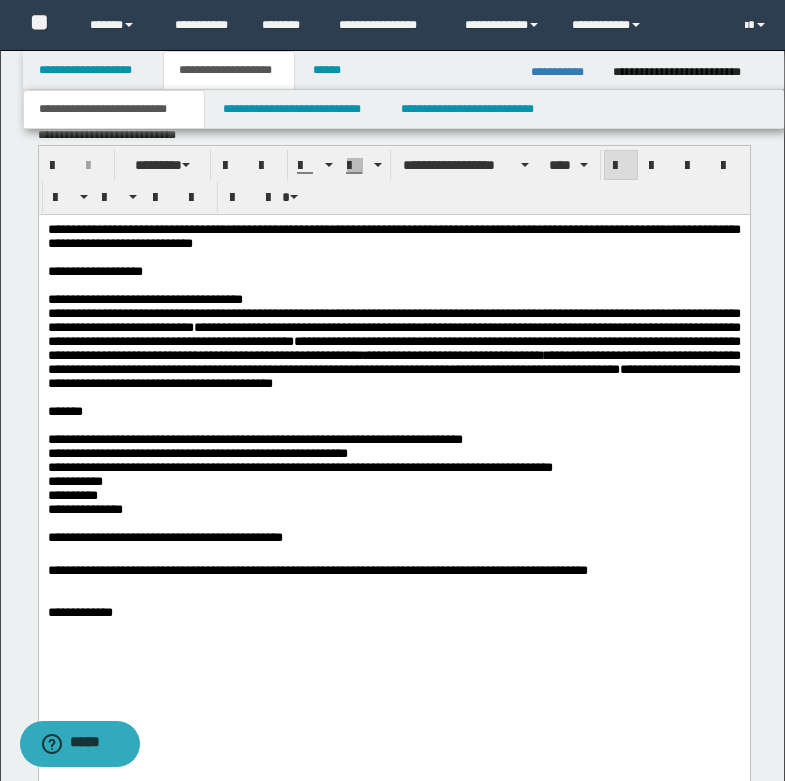 scroll, scrollTop: 1583, scrollLeft: 0, axis: vertical 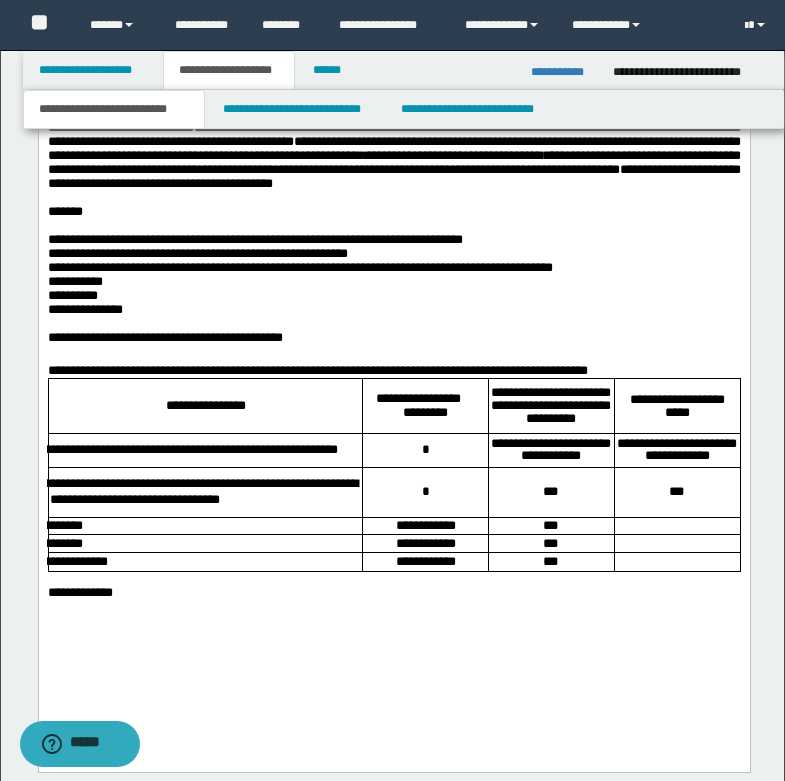 click on "**********" at bounding box center [393, 370] 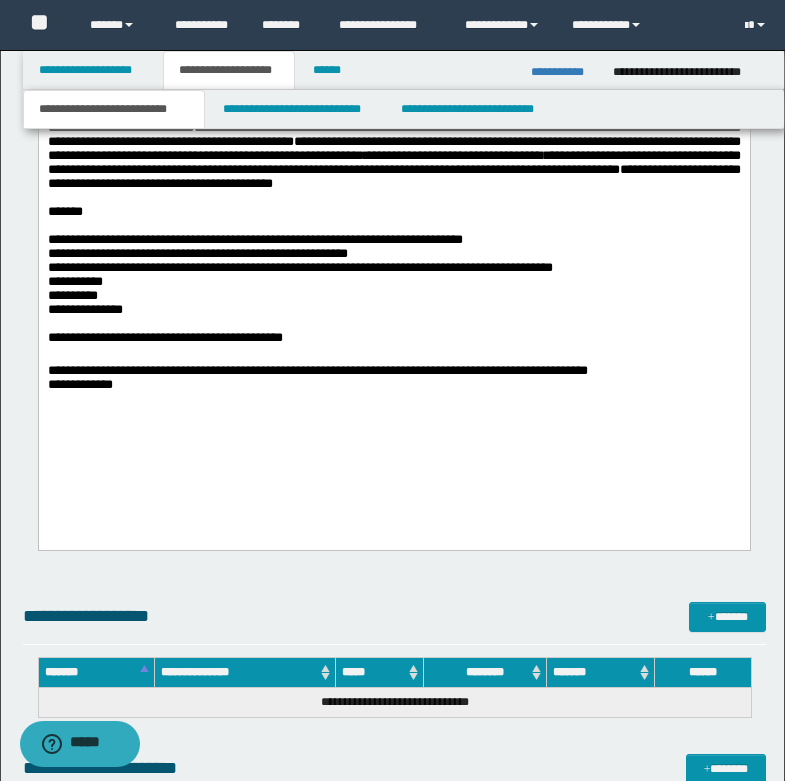 click on "**********" at bounding box center (79, 383) 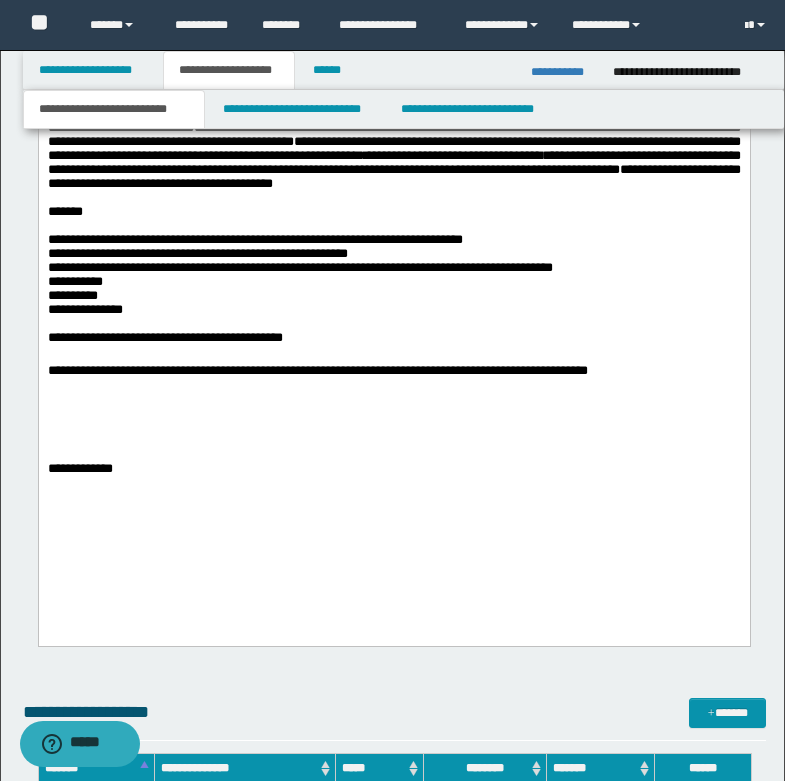 click at bounding box center (393, 384) 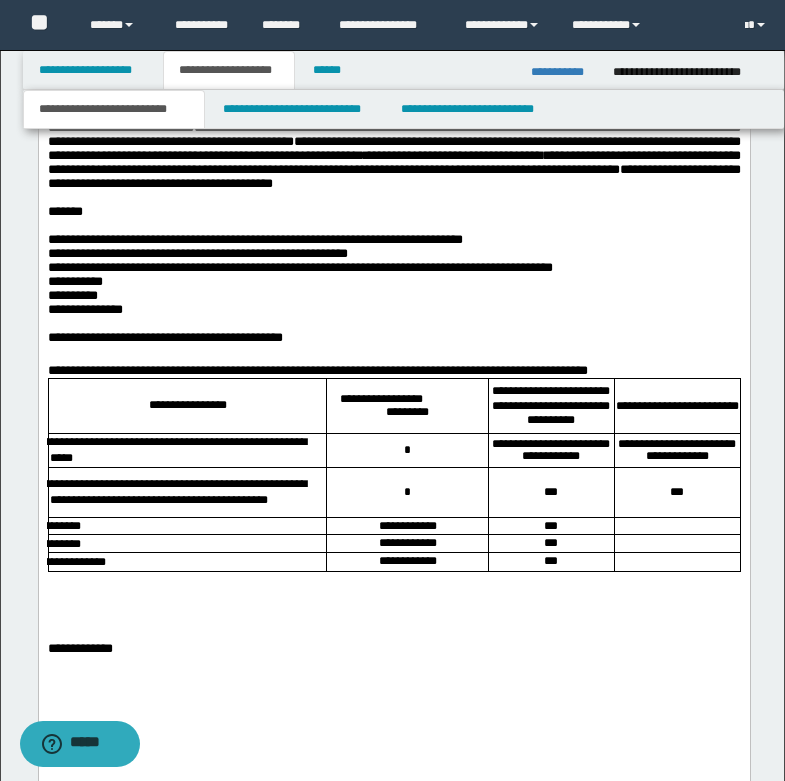 click at bounding box center (393, 592) 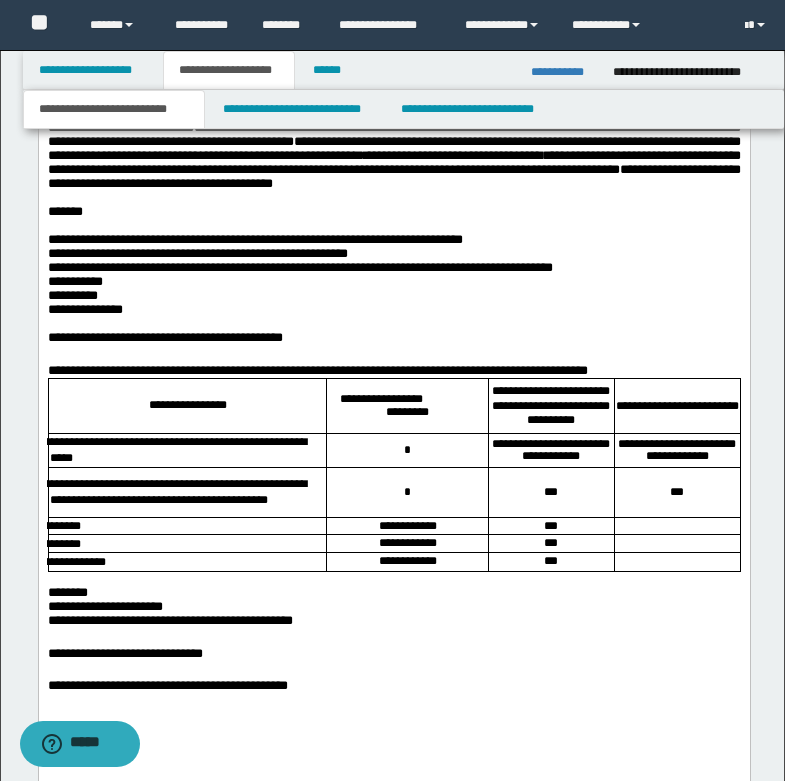 click on "********" at bounding box center (393, 592) 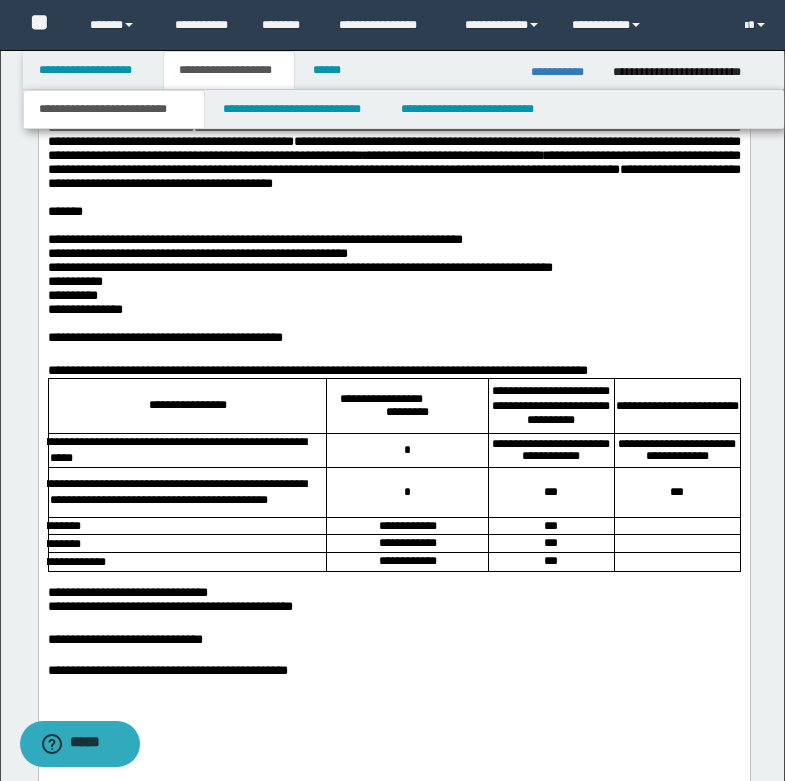 click on "**********" at bounding box center (149, 591) 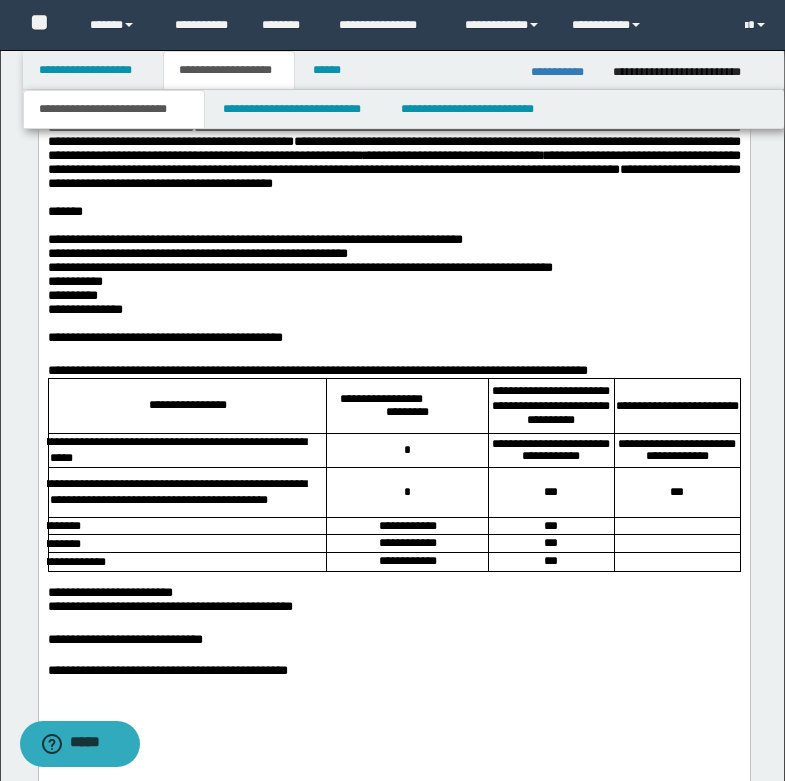 click on "**********" at bounding box center [393, 592] 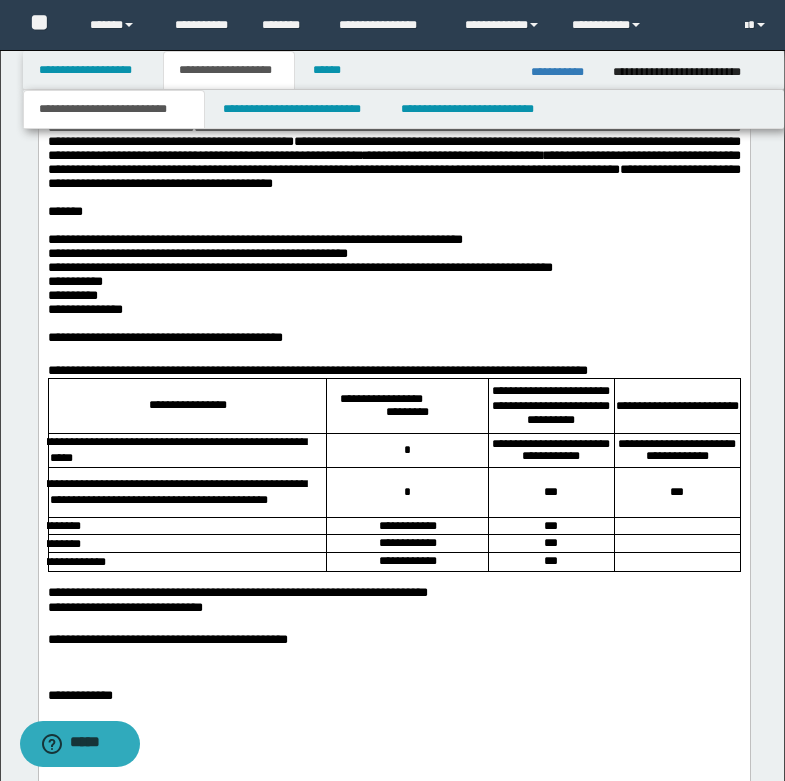 click on "**********" at bounding box center [393, 592] 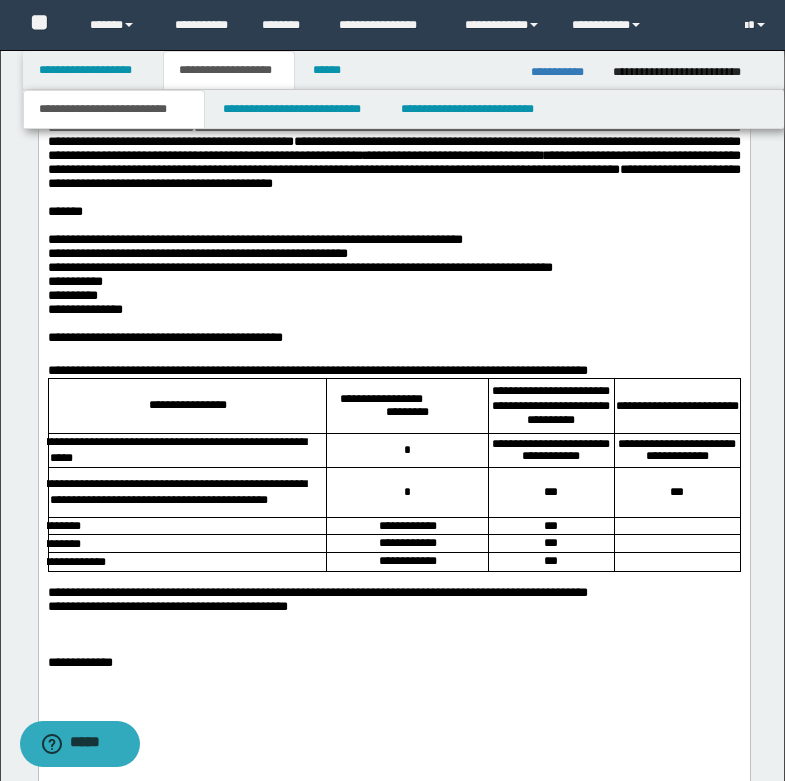 click on "**********" at bounding box center [393, 592] 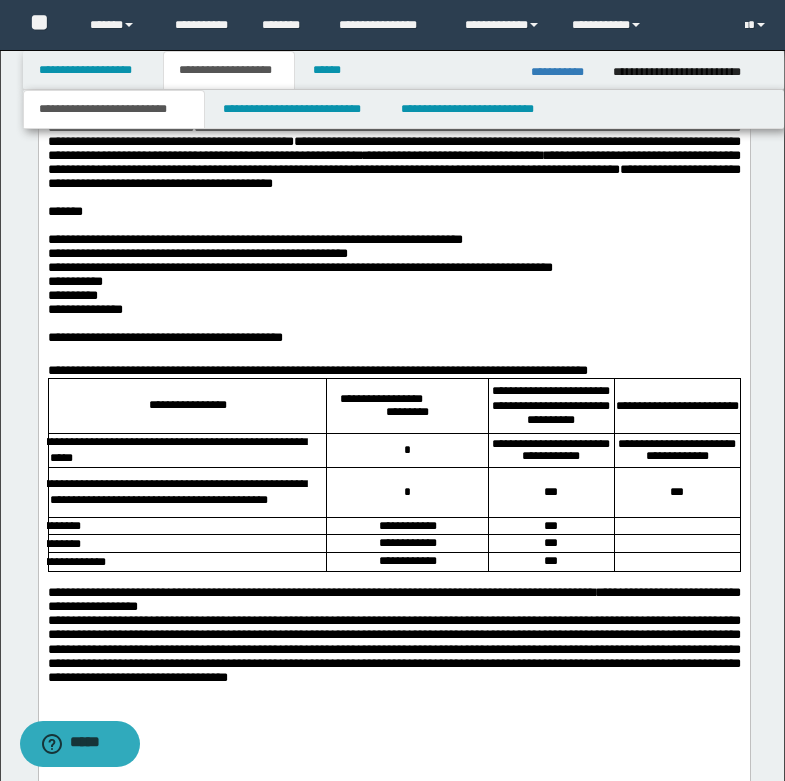 click on "**********" at bounding box center (393, 599) 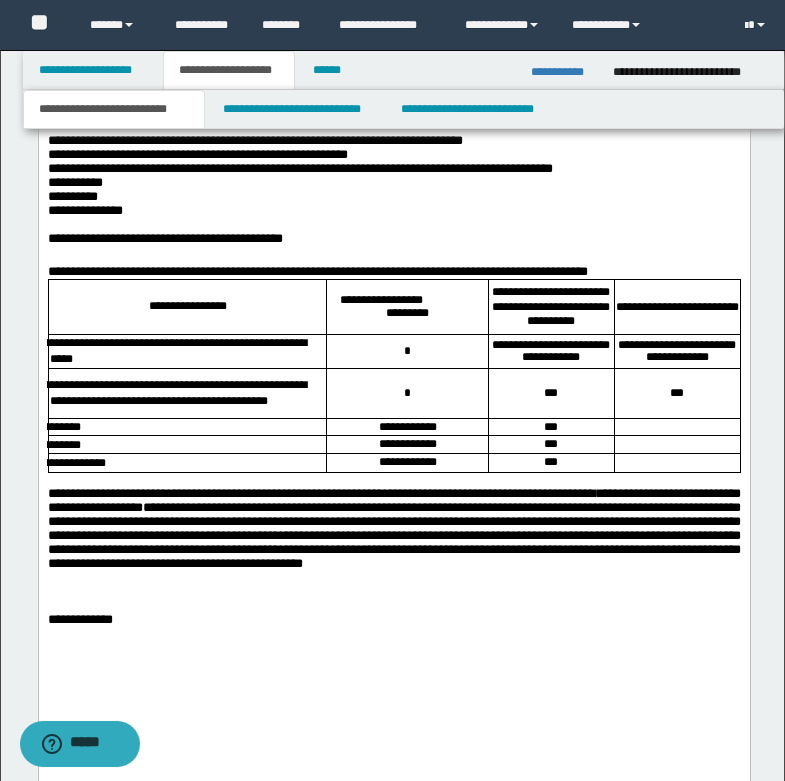 scroll, scrollTop: 1783, scrollLeft: 0, axis: vertical 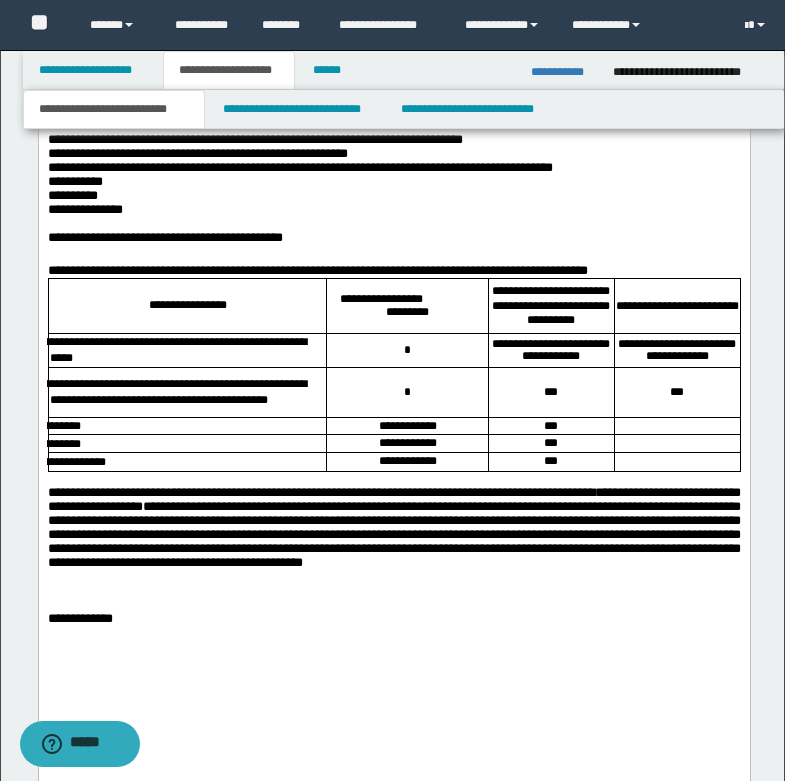 click on "**********" at bounding box center [393, 528] 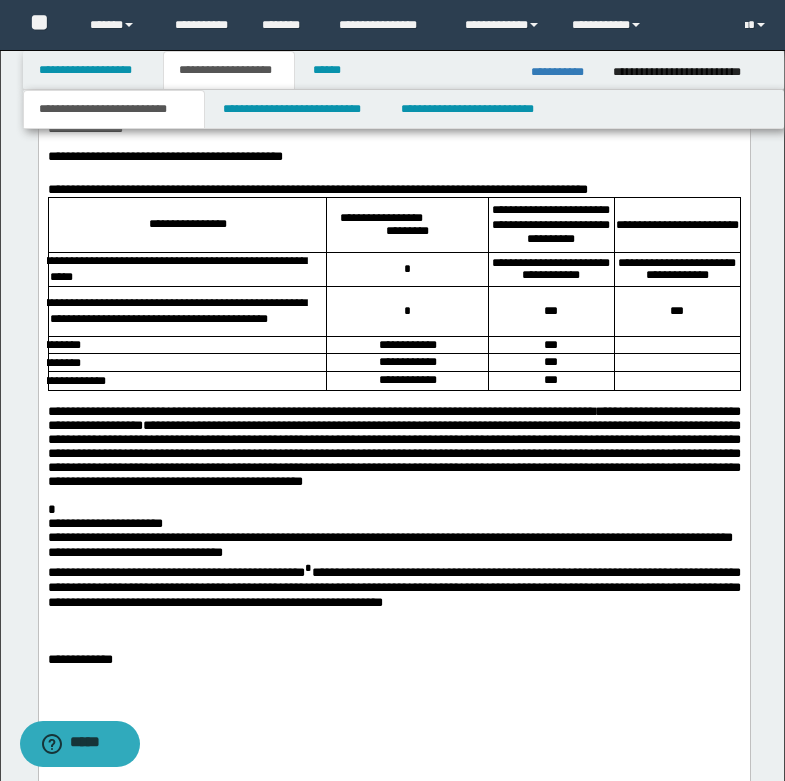 scroll, scrollTop: 1983, scrollLeft: 0, axis: vertical 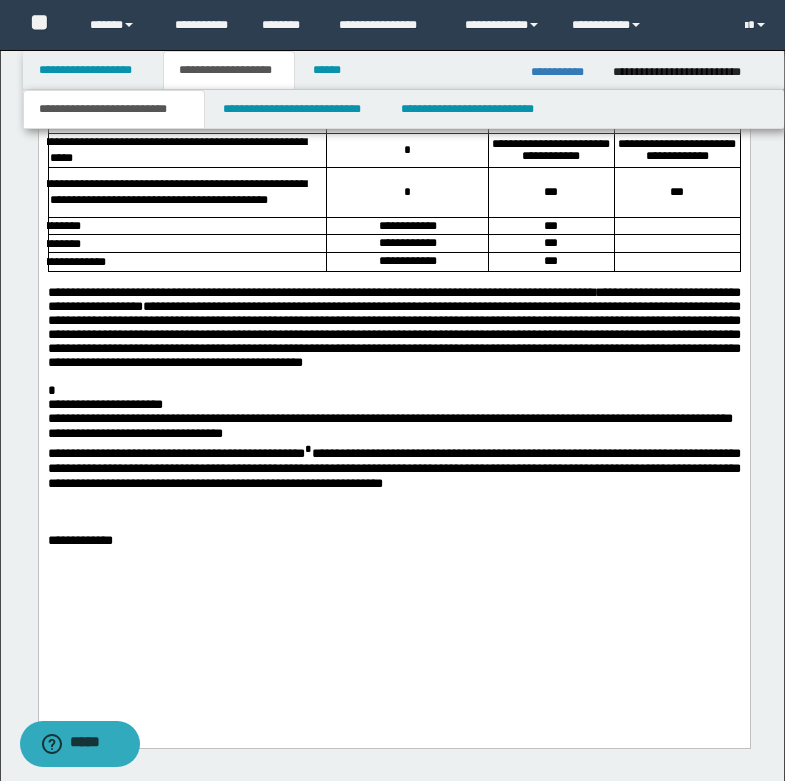 click on "**********" at bounding box center [393, 160] 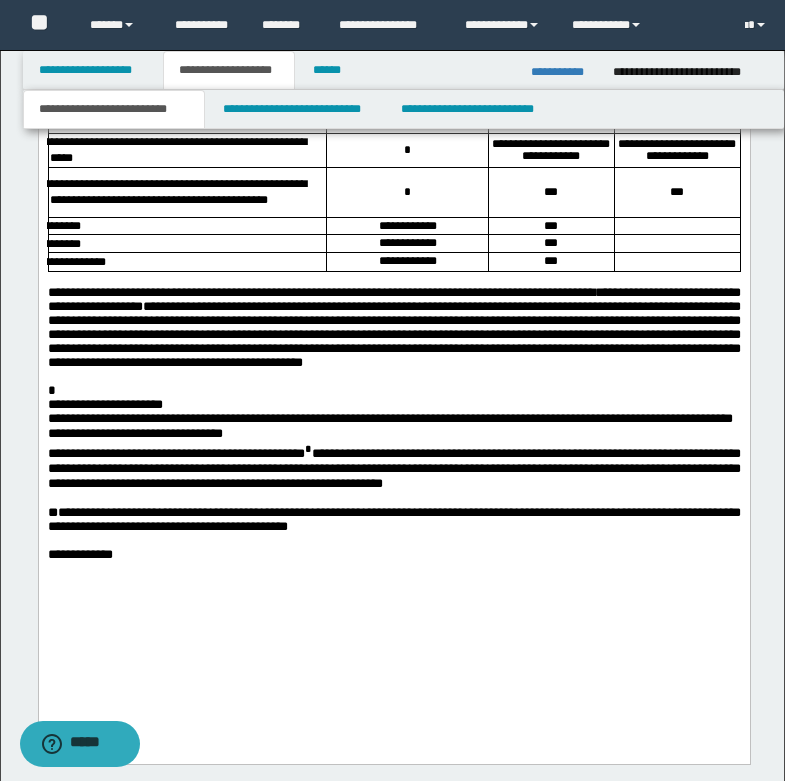 click on "**********" at bounding box center (393, 520) 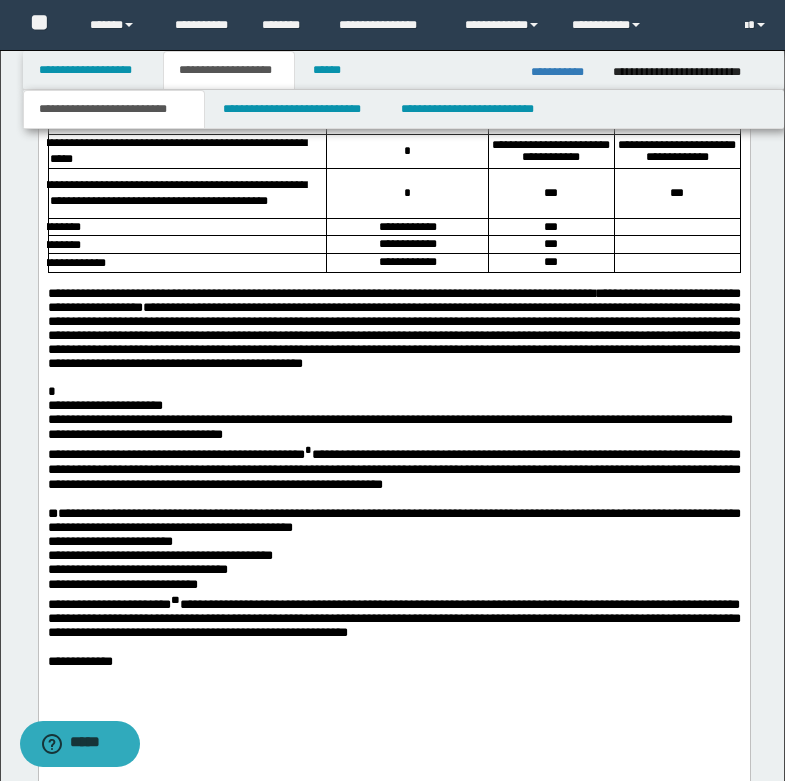 scroll, scrollTop: 1983, scrollLeft: 0, axis: vertical 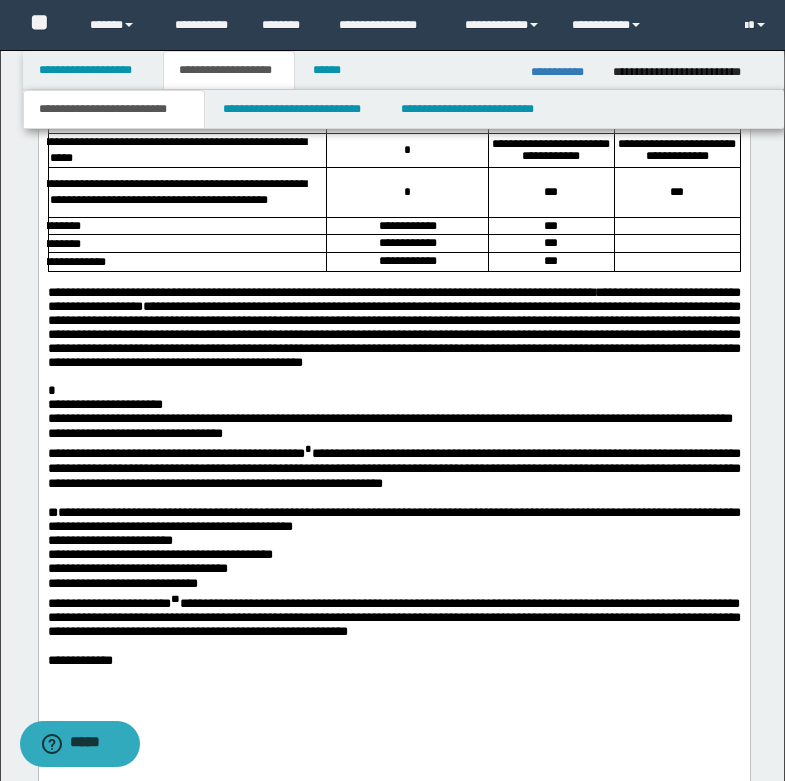 click on "*" at bounding box center [393, 391] 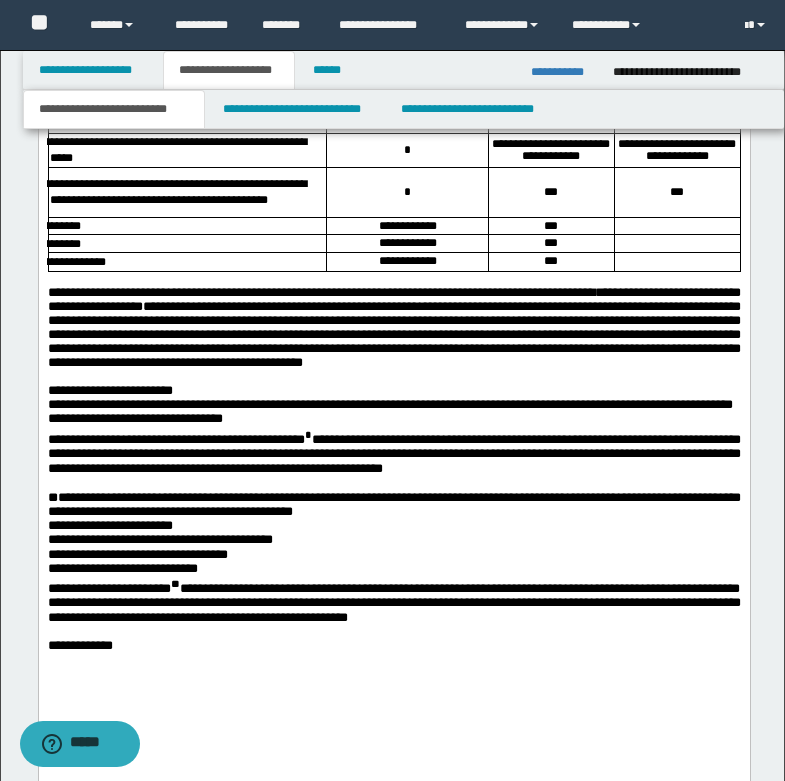 click on "**********" at bounding box center (114, 390) 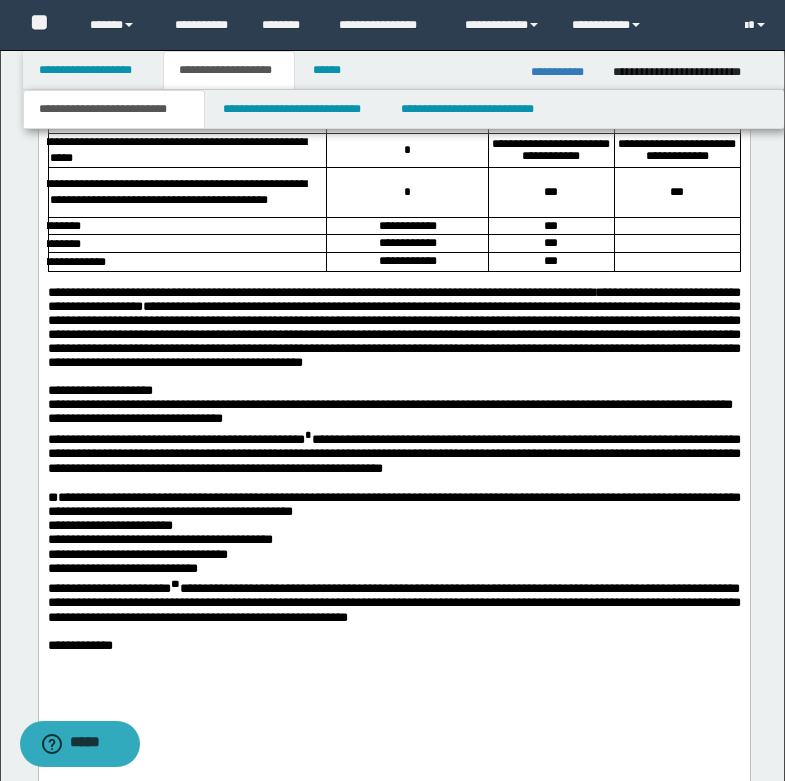 click on "**********" at bounding box center [393, 391] 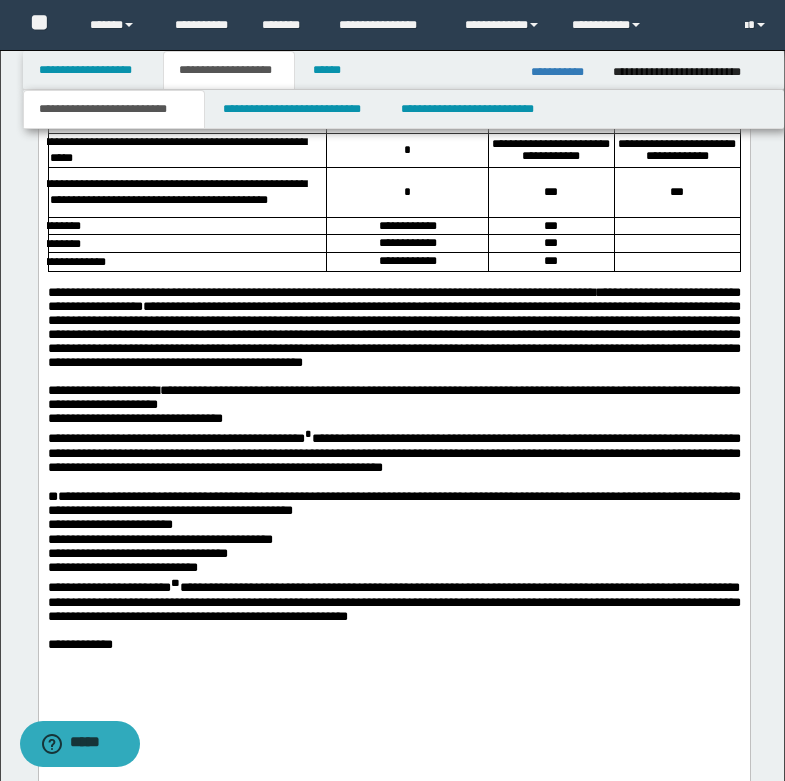 click on "**********" at bounding box center (393, 419) 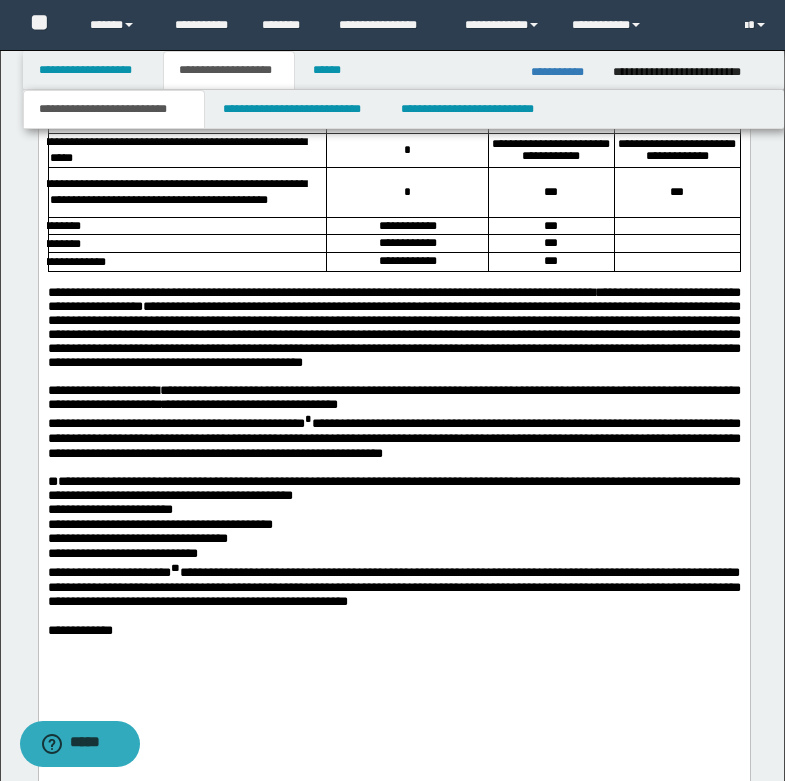 click on "**********" at bounding box center (393, 398) 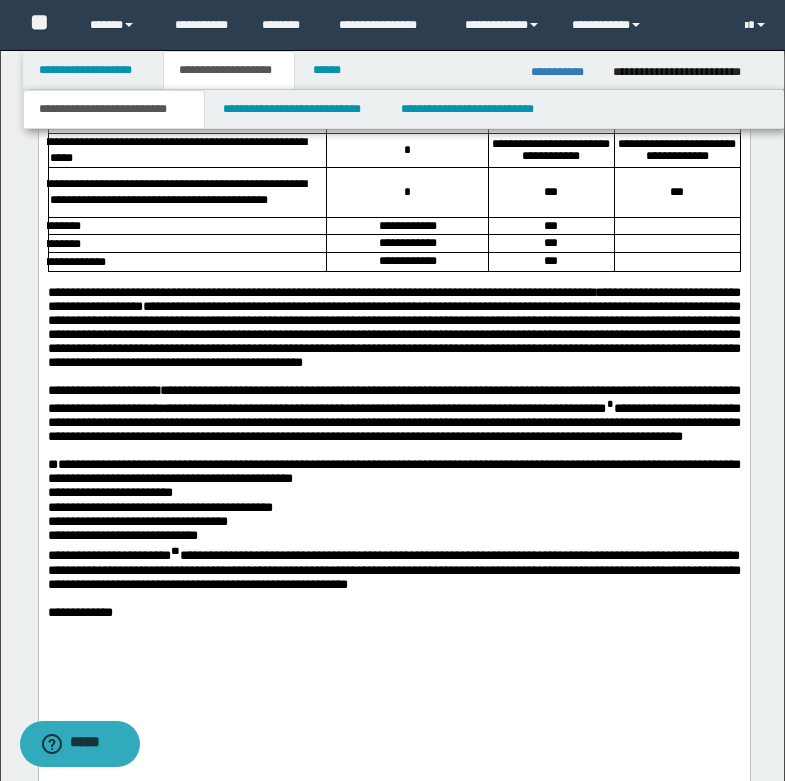 click on "**********" at bounding box center [393, 472] 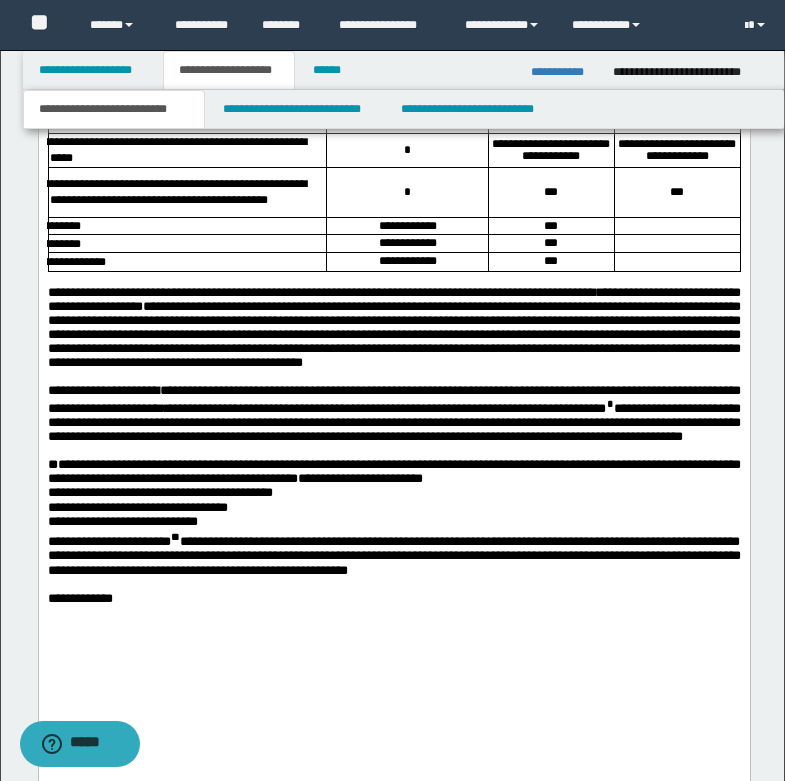click on "**********" at bounding box center [359, 478] 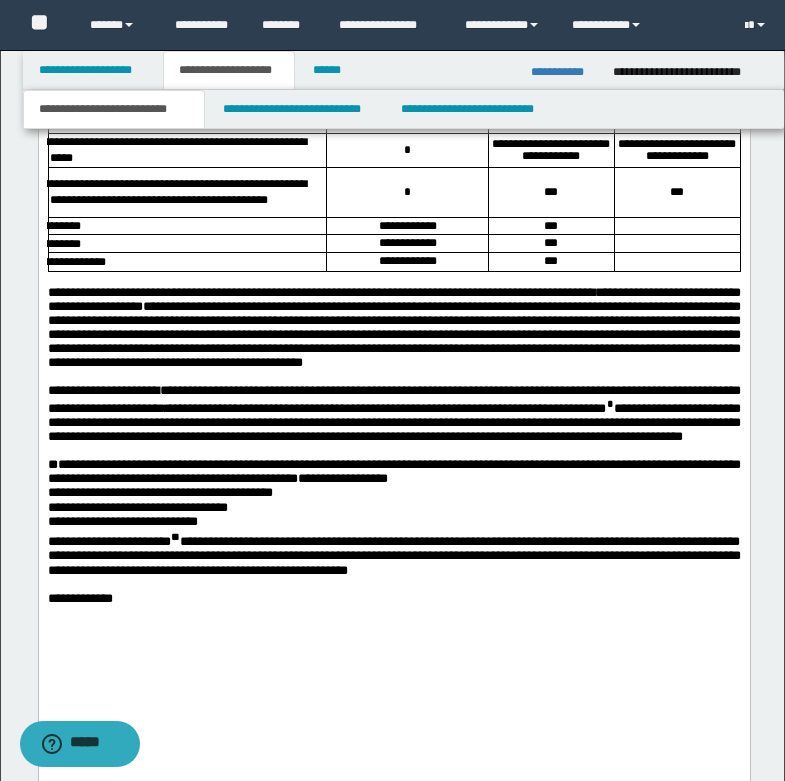 click on "**********" at bounding box center [393, 472] 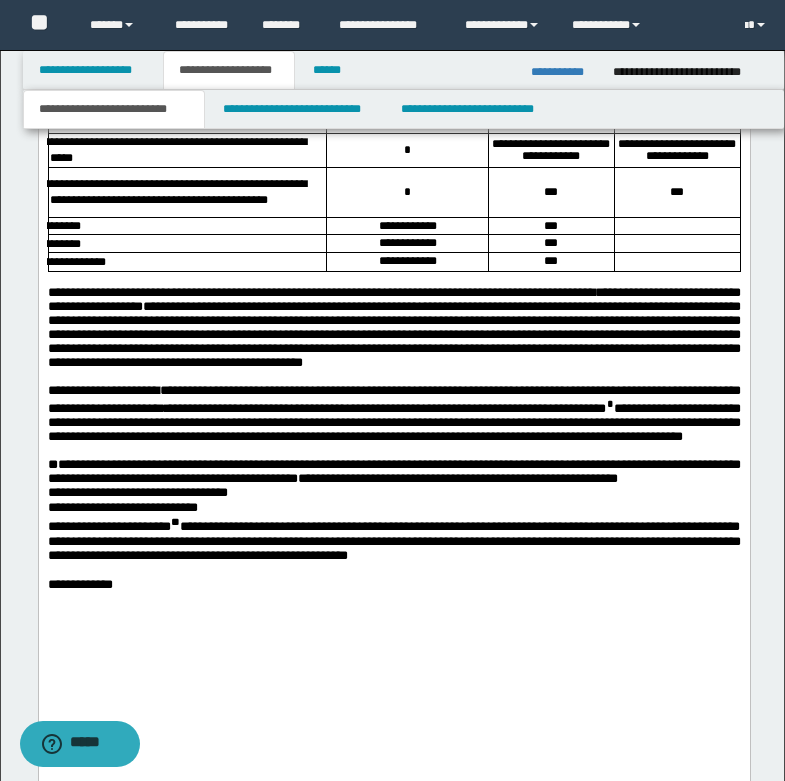click on "**********" at bounding box center [504, 478] 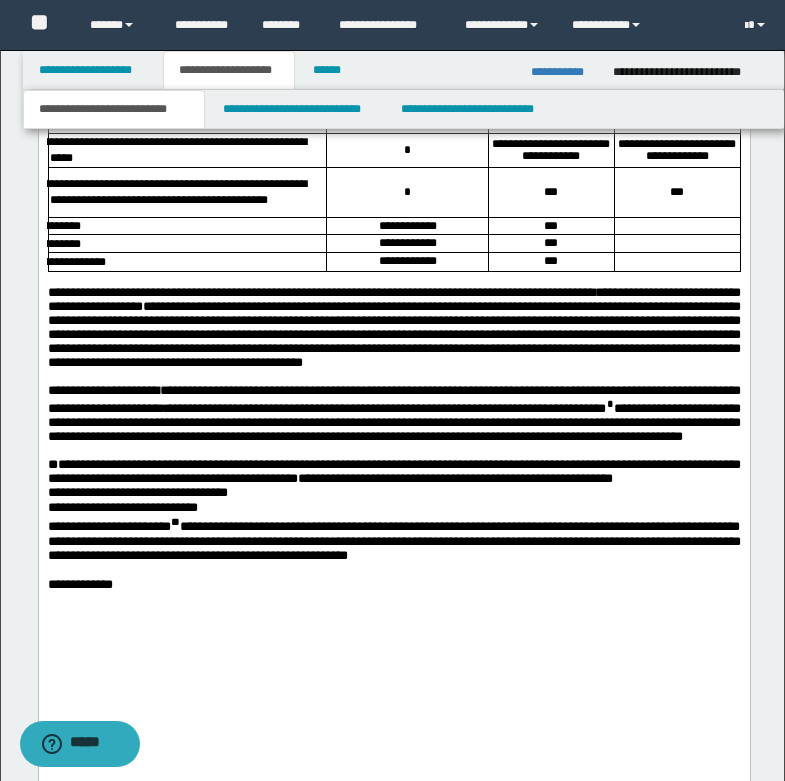 click on "**********" at bounding box center [393, 472] 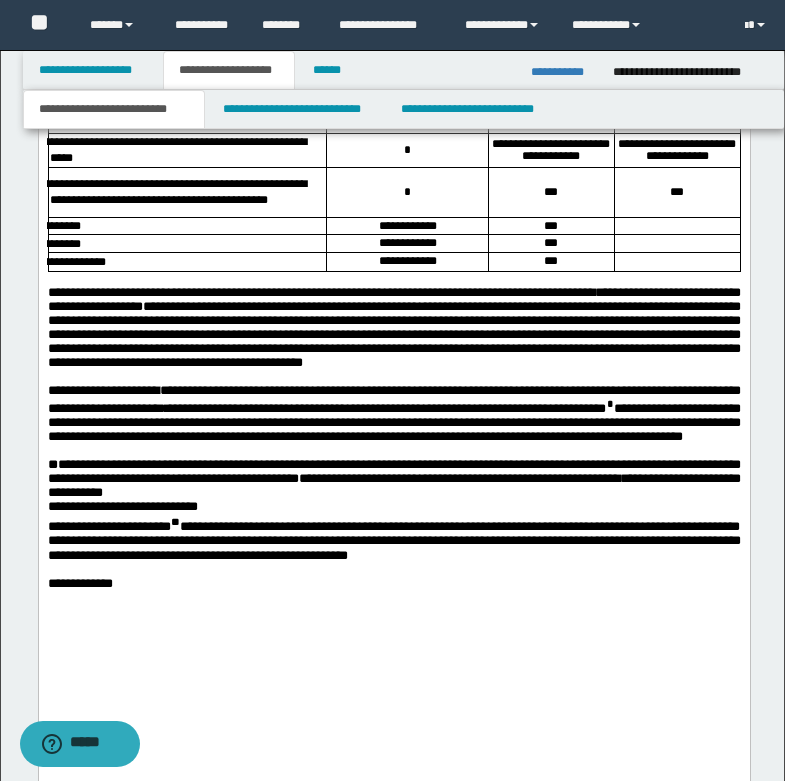 click on "**********" at bounding box center (393, 479) 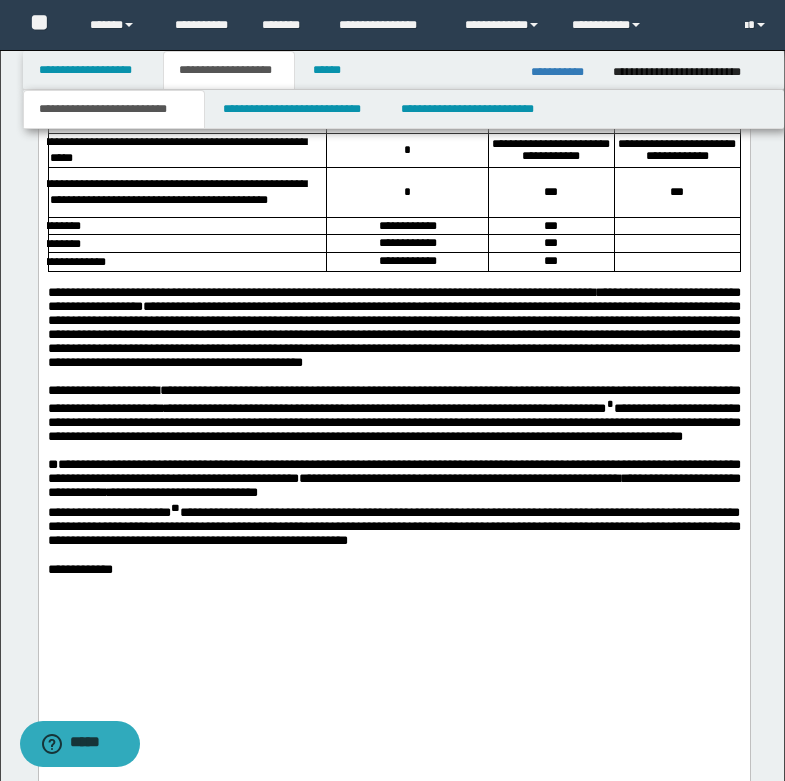 click on "**********" at bounding box center (393, 479) 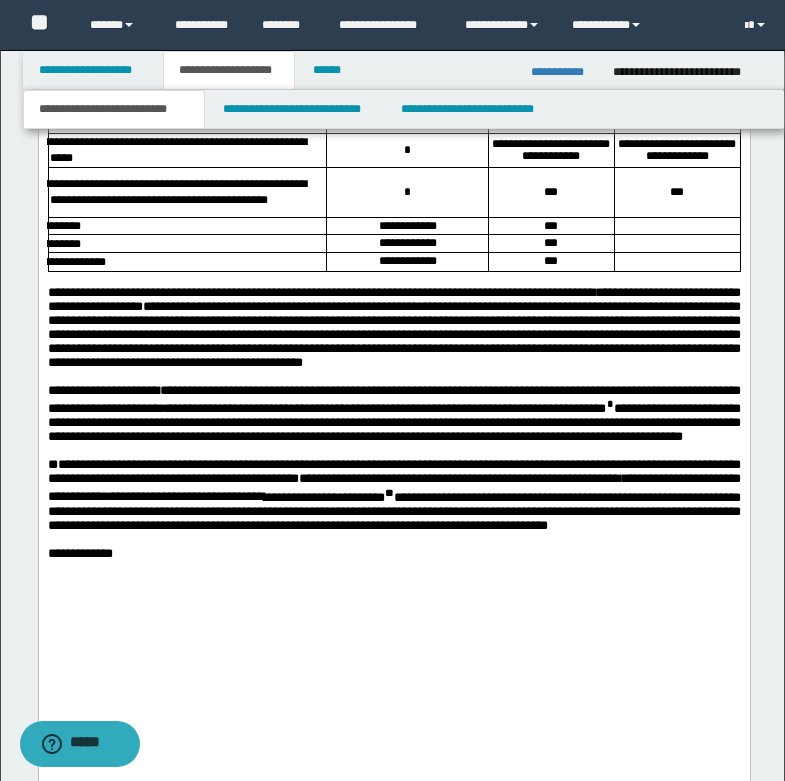 click on "**********" at bounding box center (393, 511) 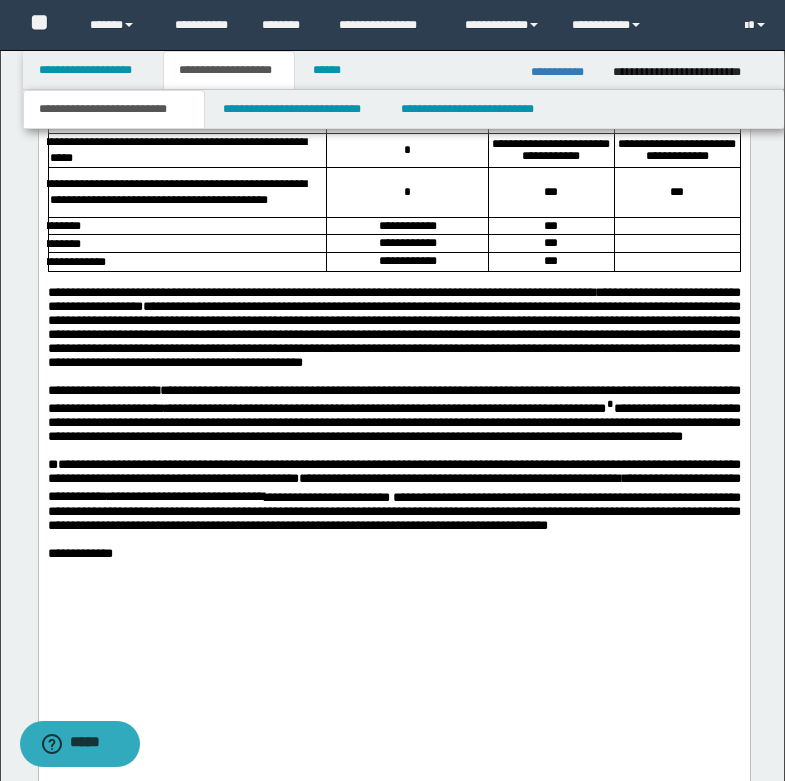 click on "**********" at bounding box center [185, 497] 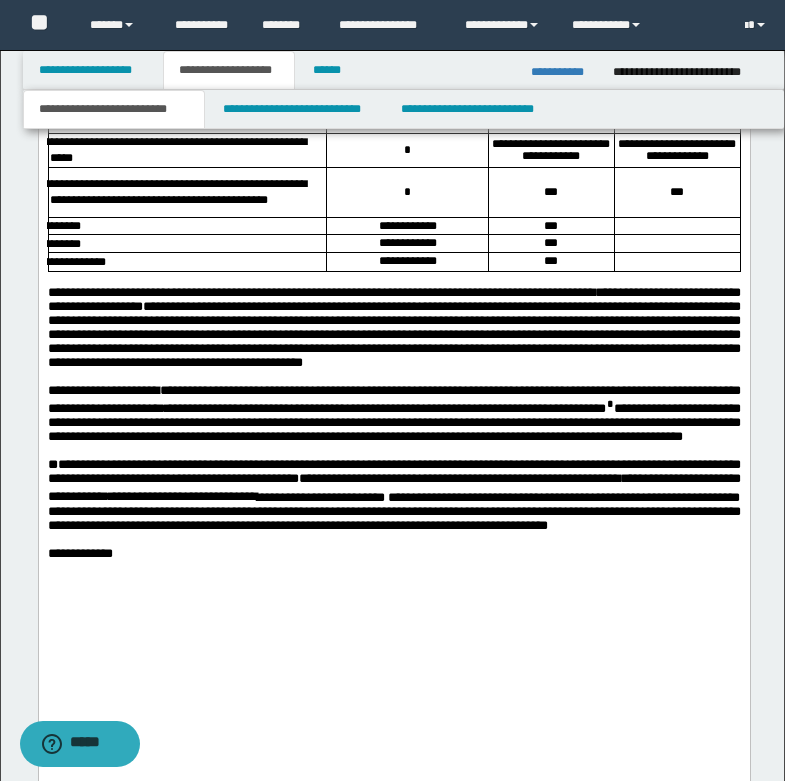 click on "**********" at bounding box center [393, 511] 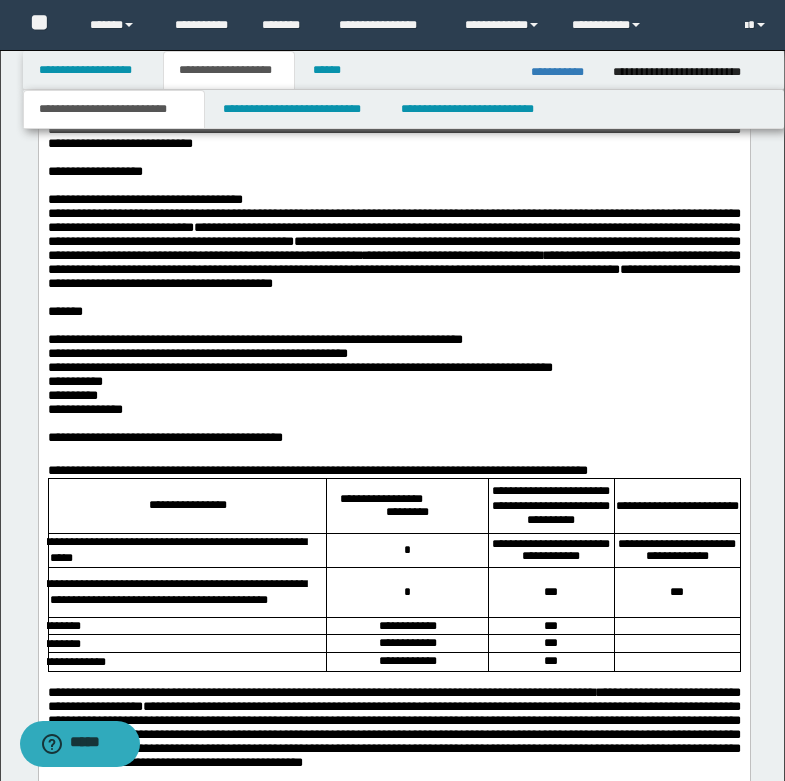 scroll, scrollTop: 1483, scrollLeft: 0, axis: vertical 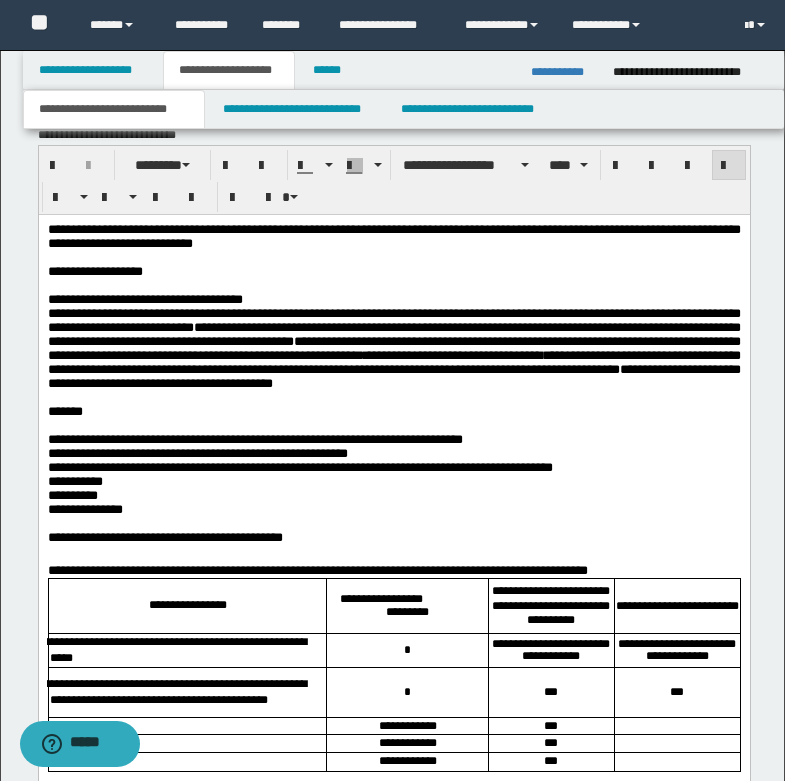 click on "**********" at bounding box center [94, 270] 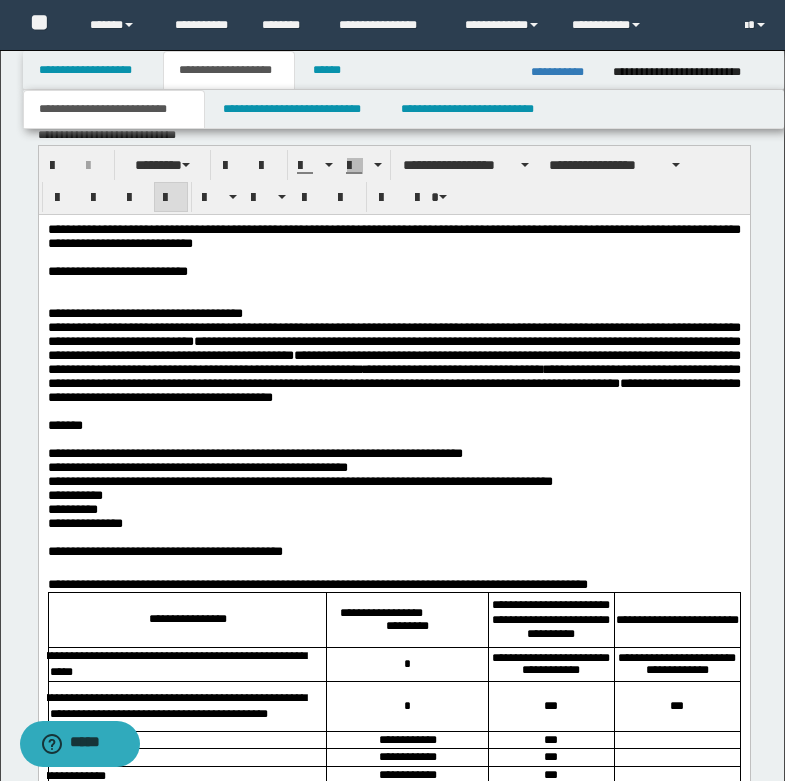 click on "**********" at bounding box center (117, 270) 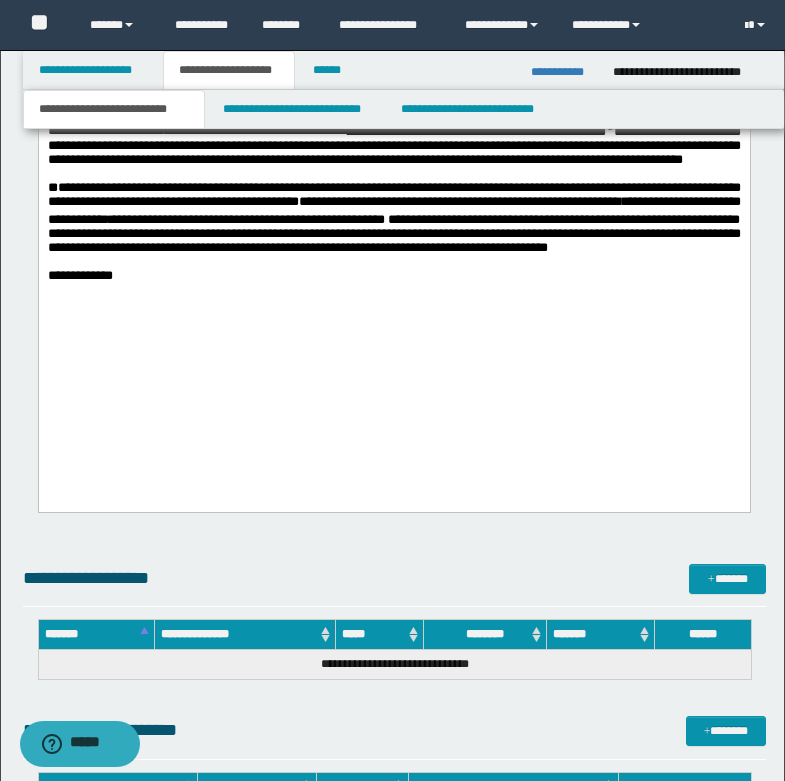 scroll, scrollTop: 2483, scrollLeft: 0, axis: vertical 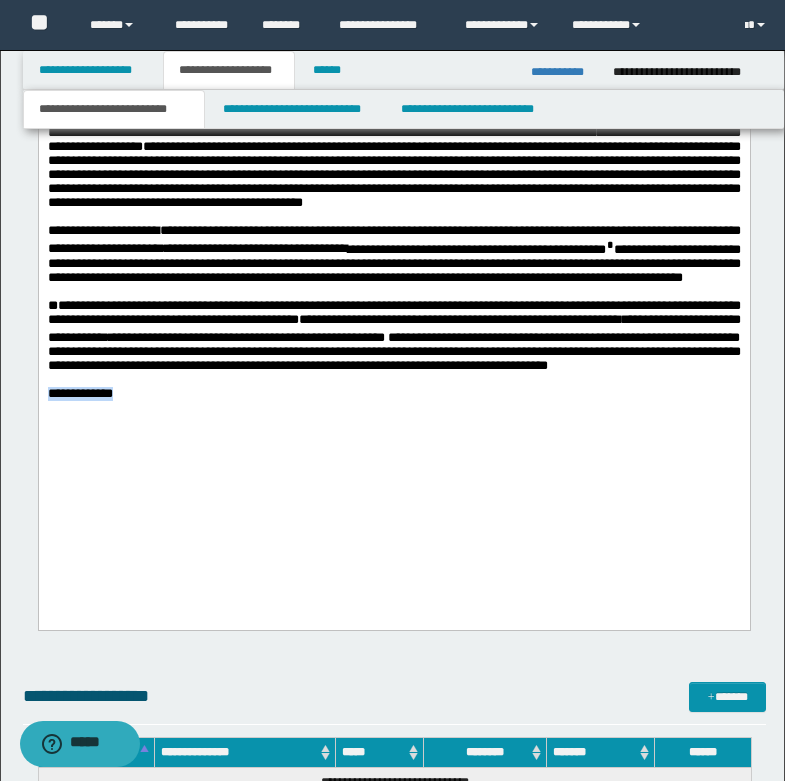 drag, startPoint x: 120, startPoint y: 512, endPoint x: 251, endPoint y: 513, distance: 131.00381 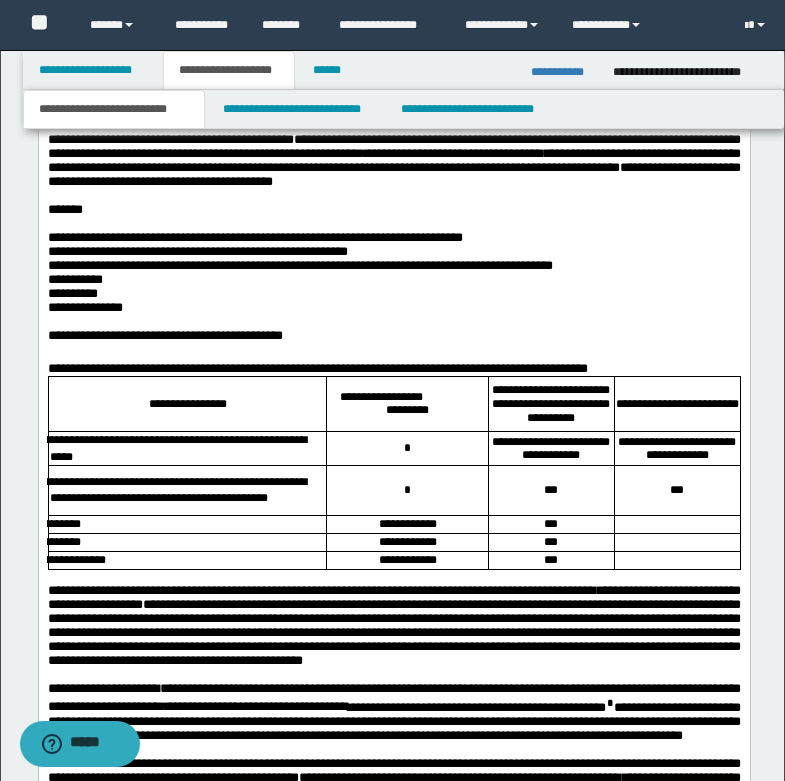 scroll, scrollTop: 1983, scrollLeft: 0, axis: vertical 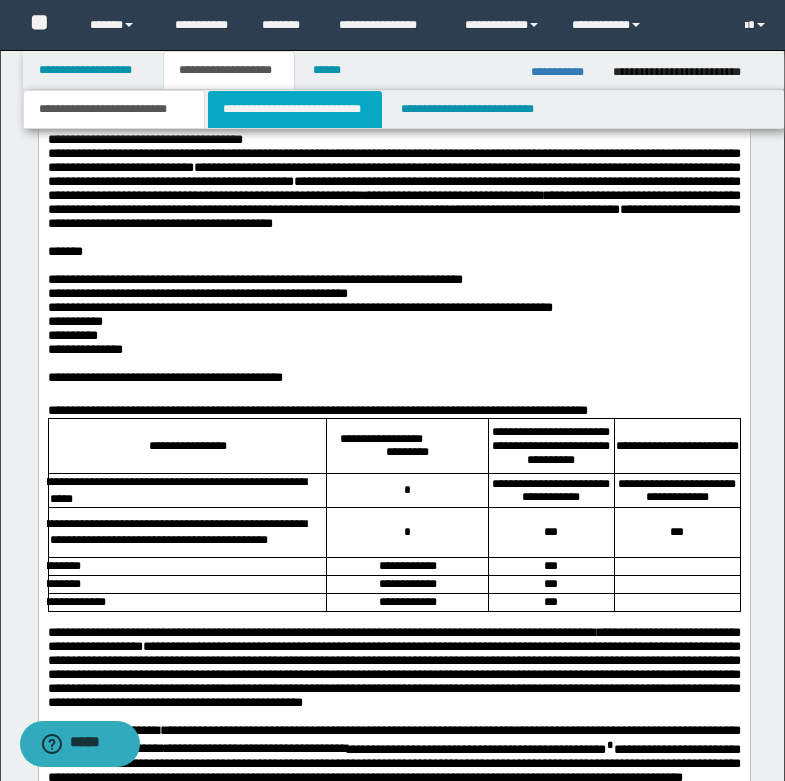drag, startPoint x: 332, startPoint y: 108, endPoint x: 347, endPoint y: 135, distance: 30.88689 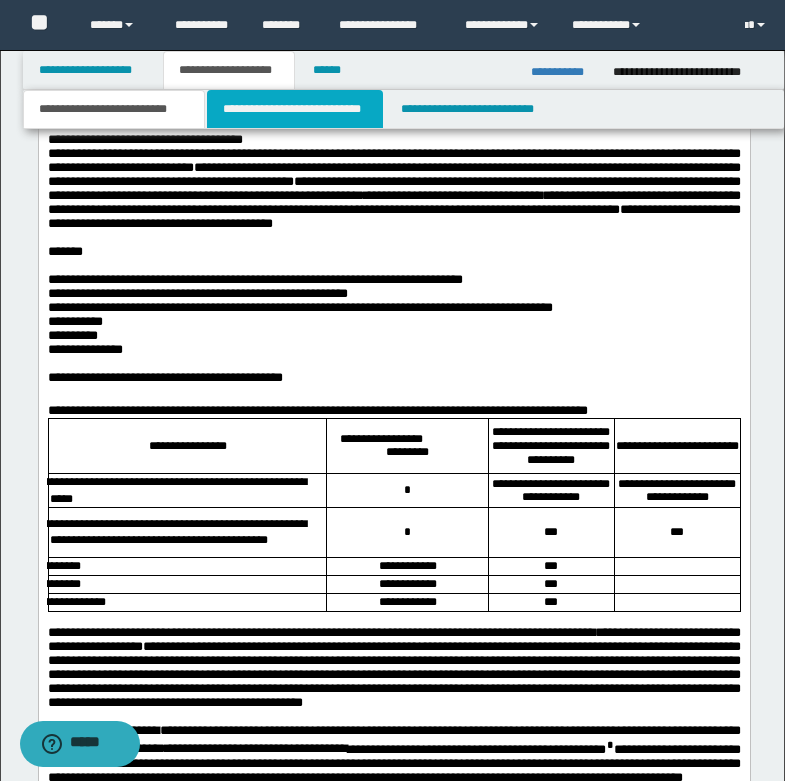 type 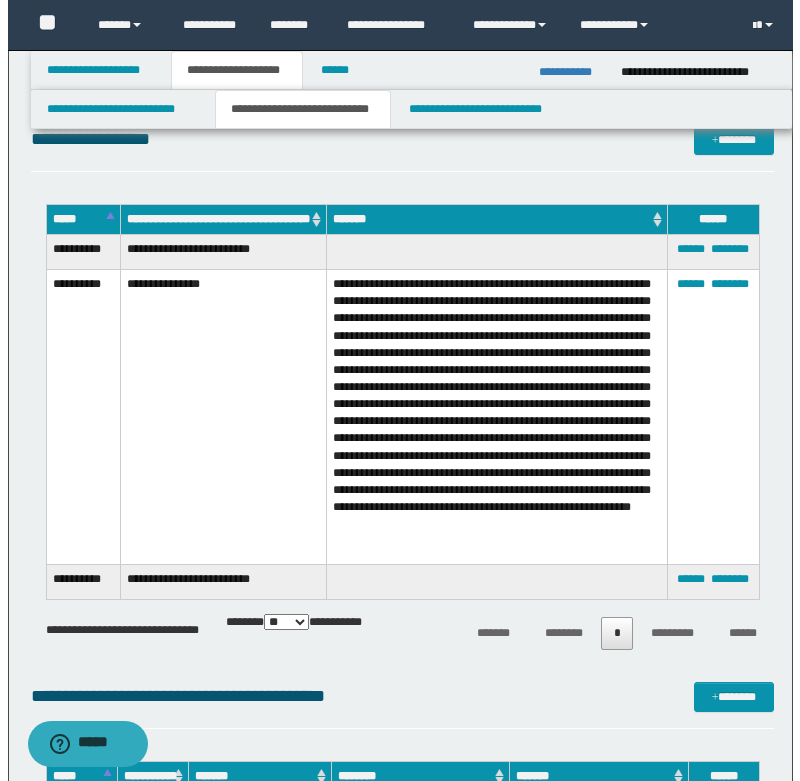scroll, scrollTop: 885, scrollLeft: 0, axis: vertical 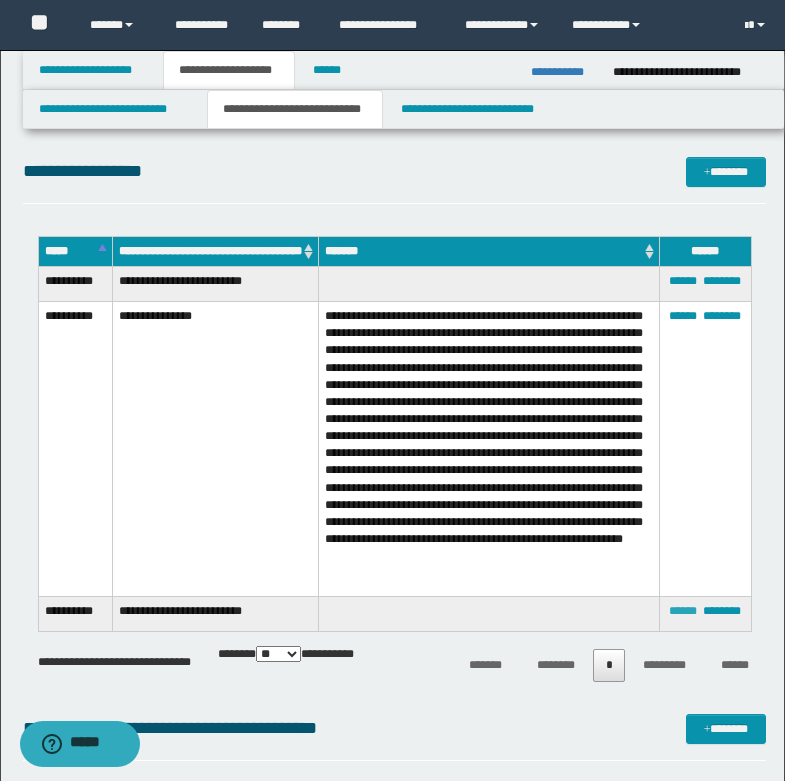 click on "******" at bounding box center (683, 611) 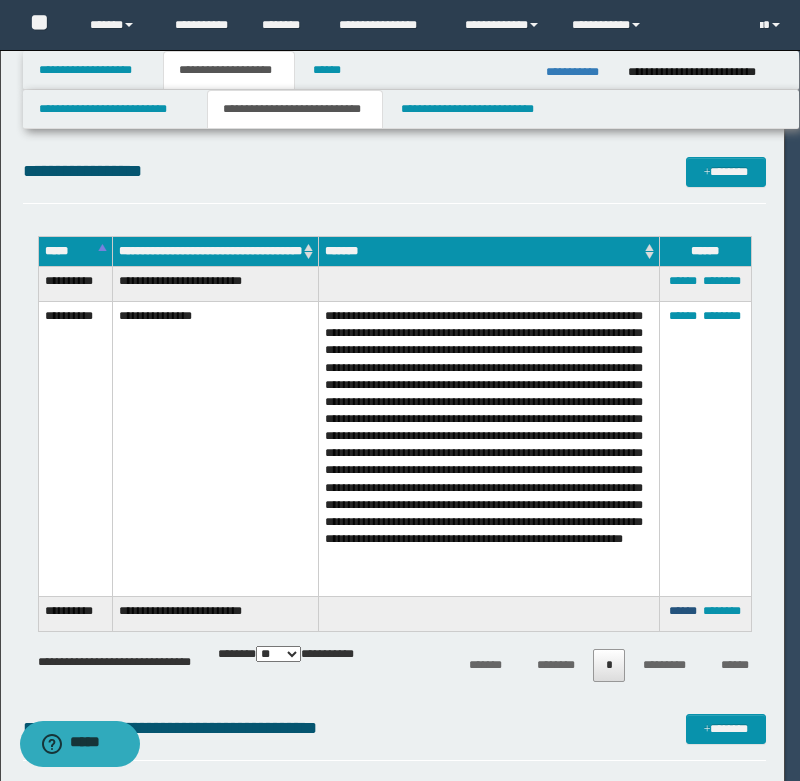 scroll, scrollTop: 0, scrollLeft: 0, axis: both 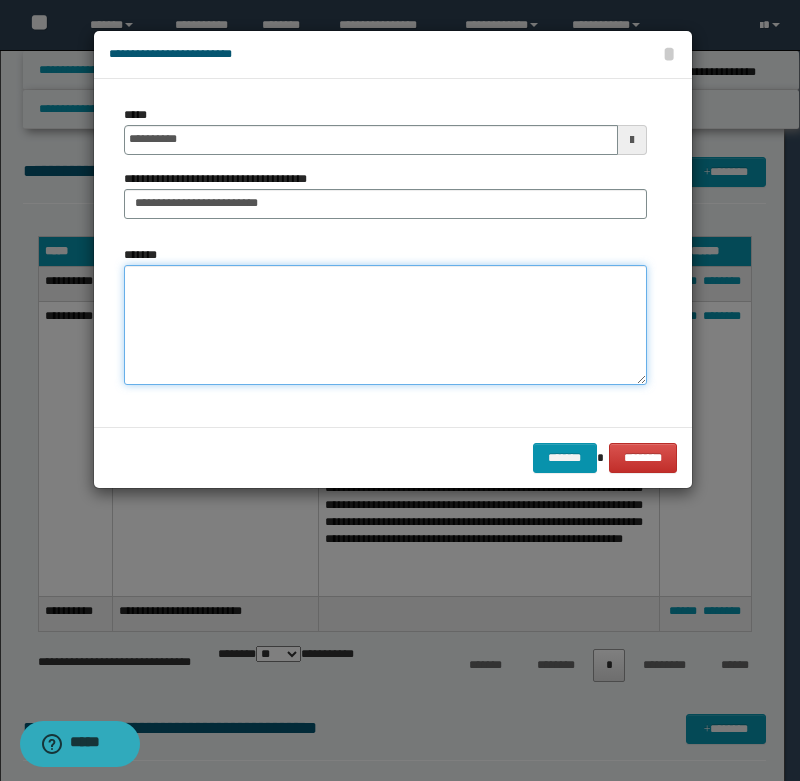 paste on "**********" 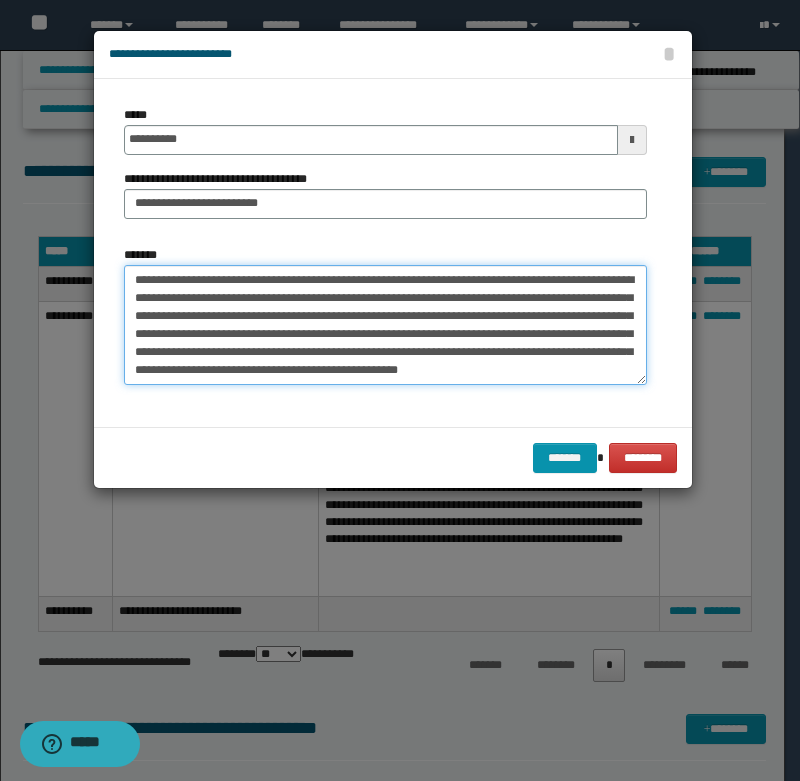scroll, scrollTop: 12, scrollLeft: 0, axis: vertical 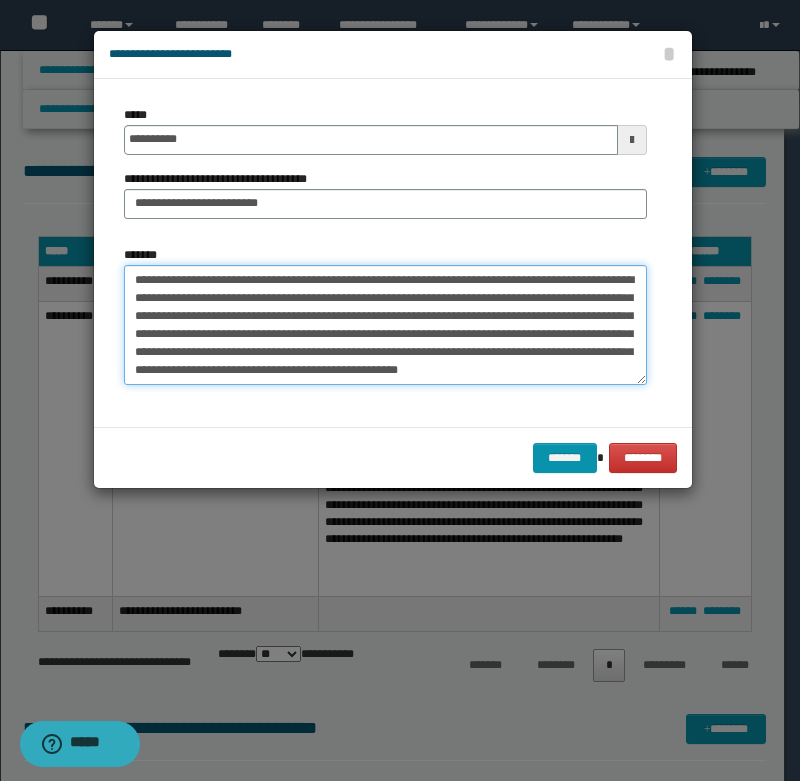 click on "**********" at bounding box center [385, 325] 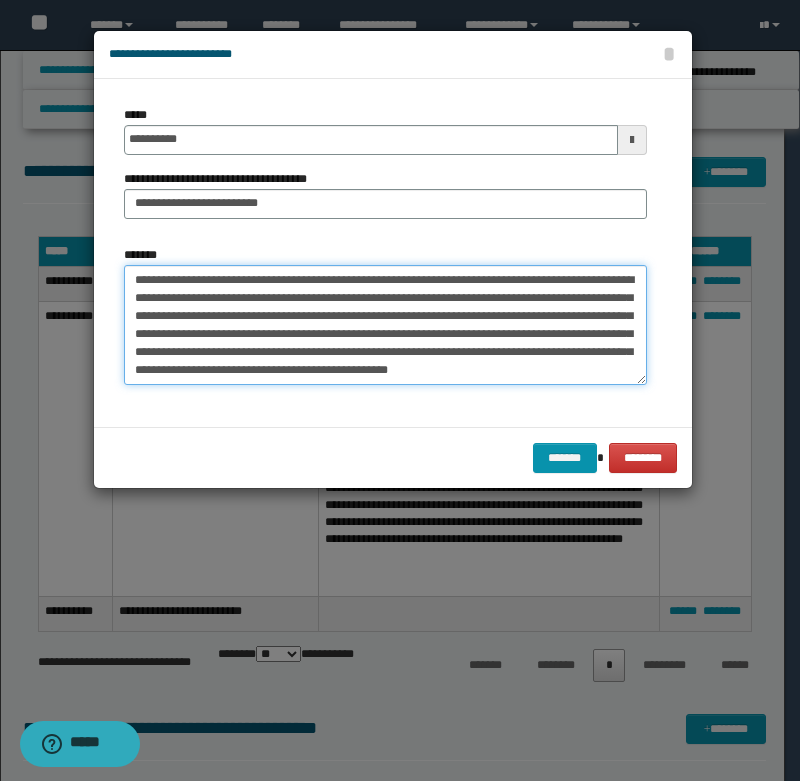 click on "**********" at bounding box center [385, 325] 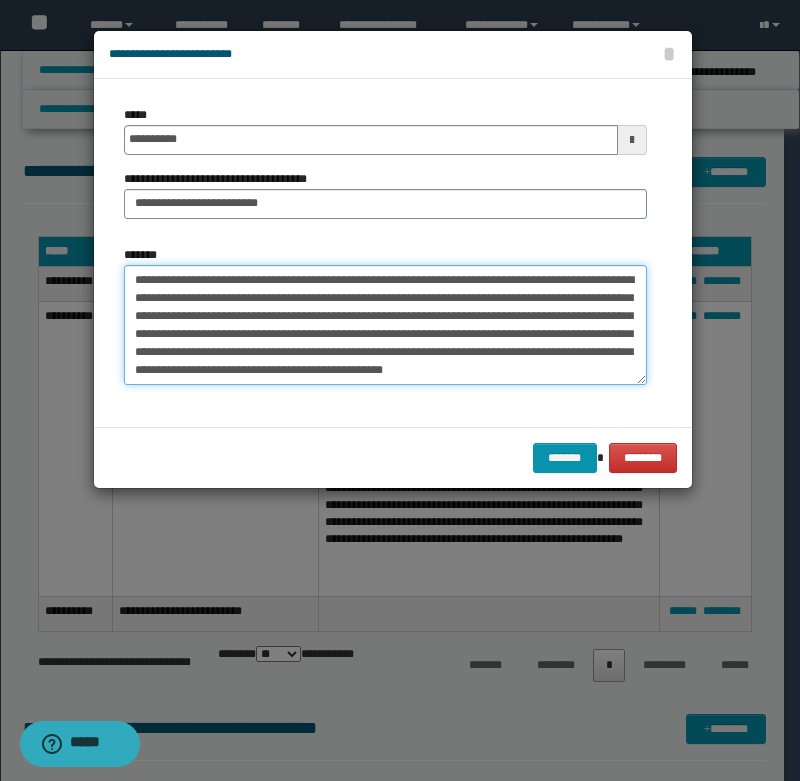 click on "**********" at bounding box center [385, 325] 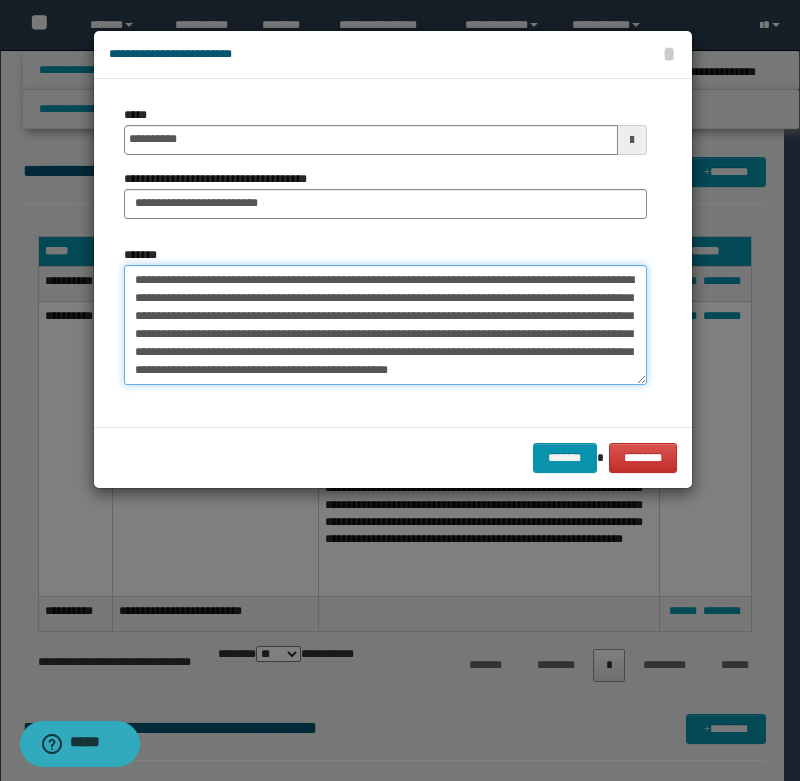 drag, startPoint x: 339, startPoint y: 368, endPoint x: 339, endPoint y: 380, distance: 12 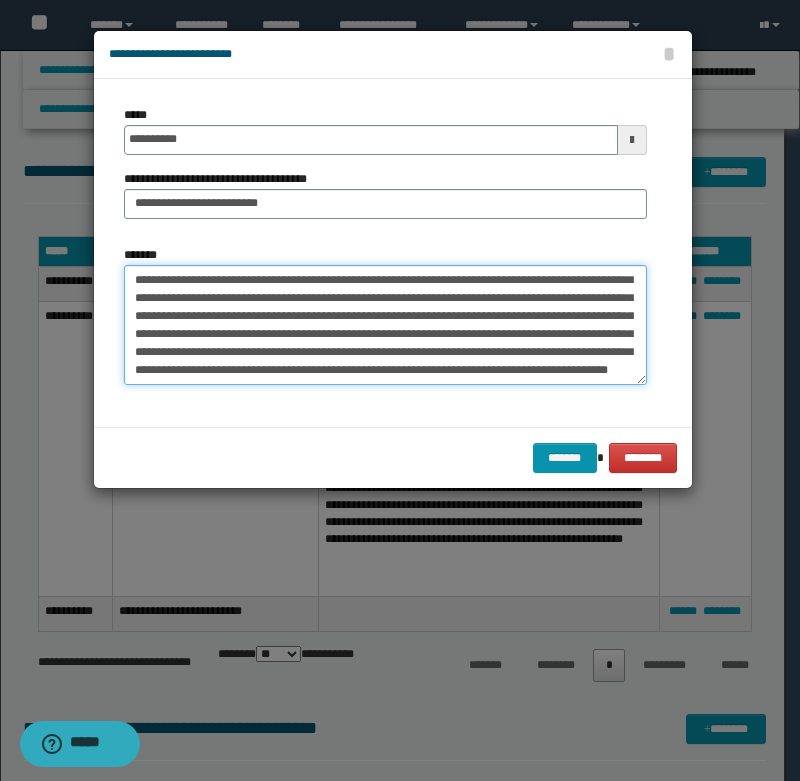 scroll, scrollTop: 48, scrollLeft: 0, axis: vertical 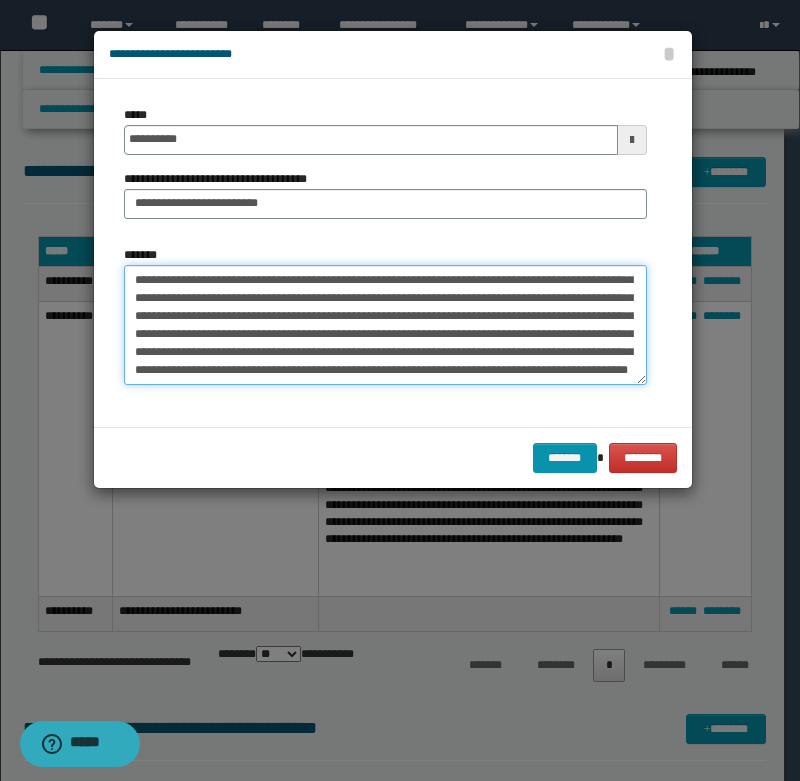 click on "**********" at bounding box center (385, 325) 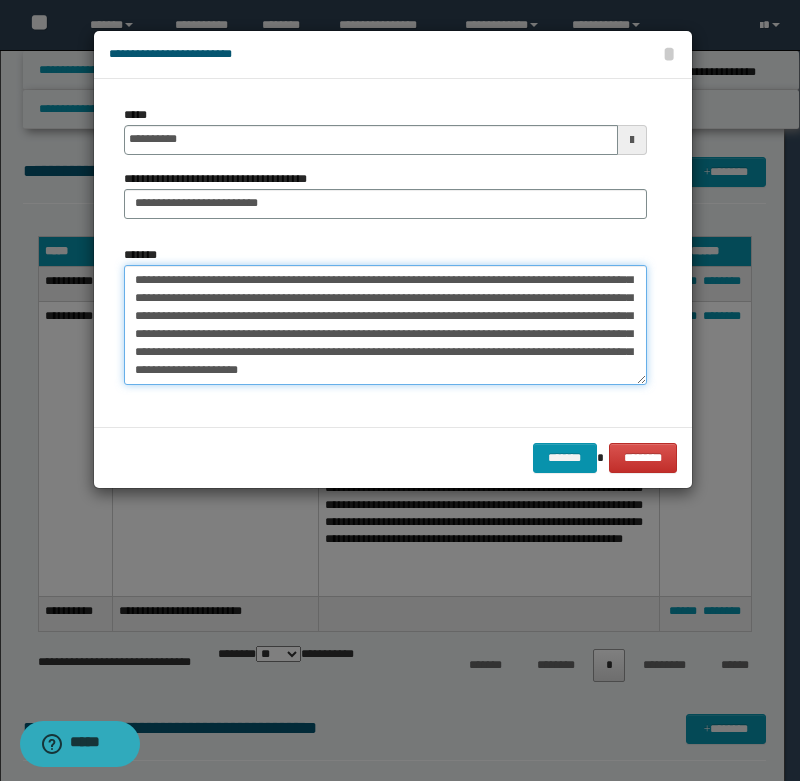 click on "**********" at bounding box center (385, 325) 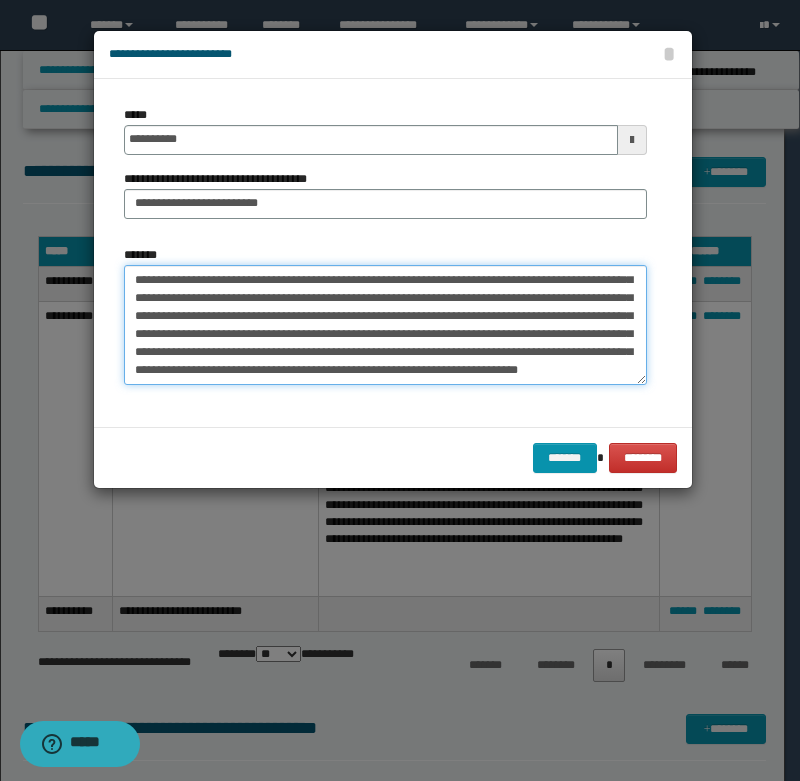 scroll, scrollTop: 66, scrollLeft: 0, axis: vertical 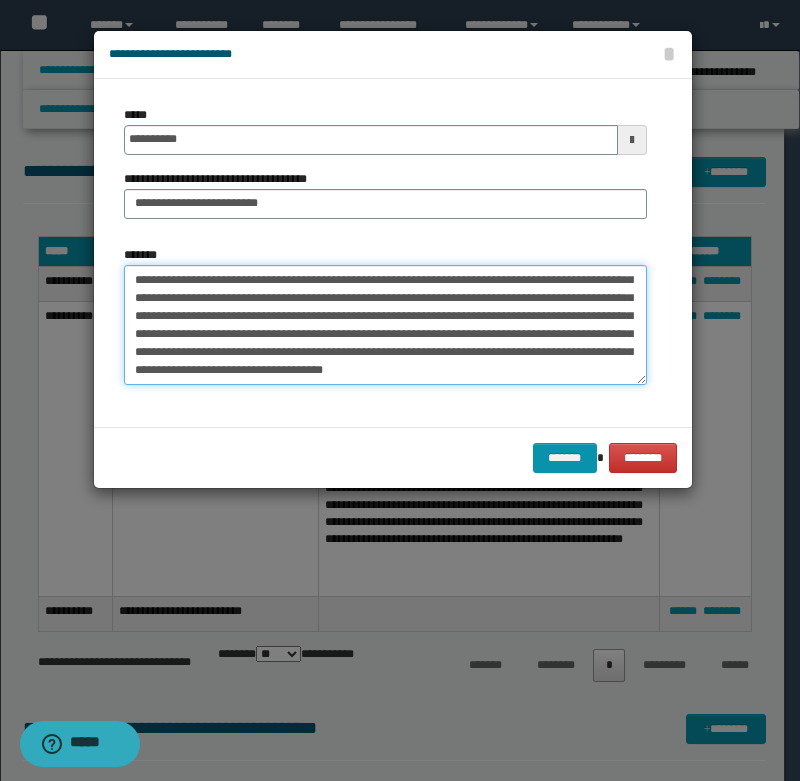 click on "**********" at bounding box center (385, 325) 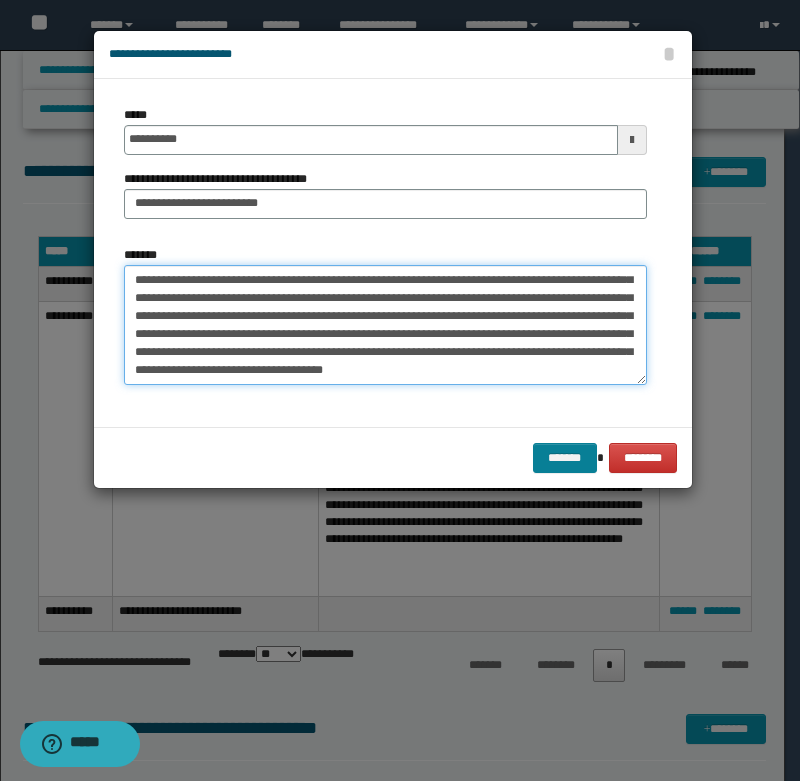 type on "**********" 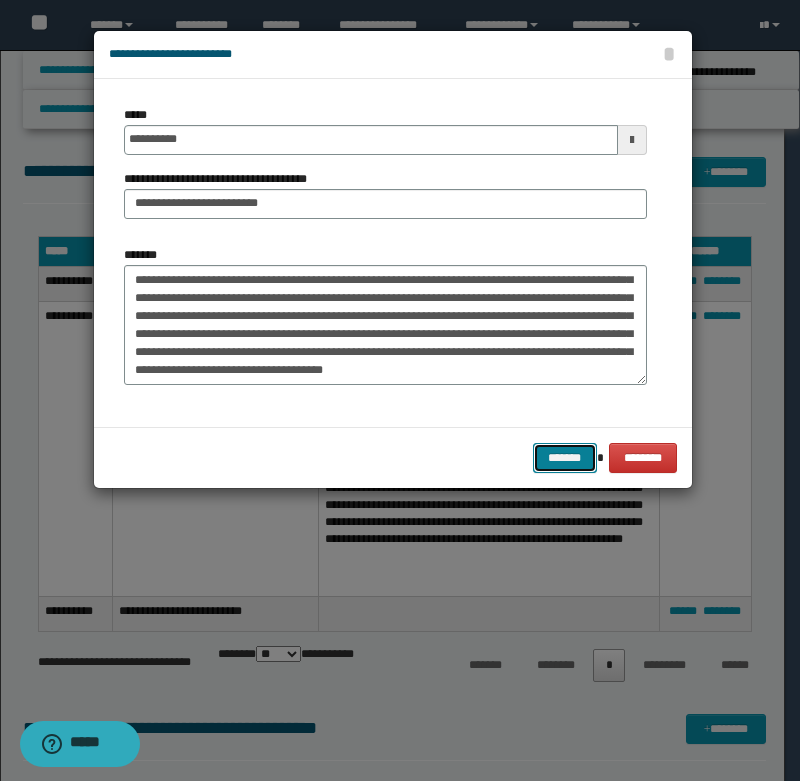 click on "*******" at bounding box center (565, 458) 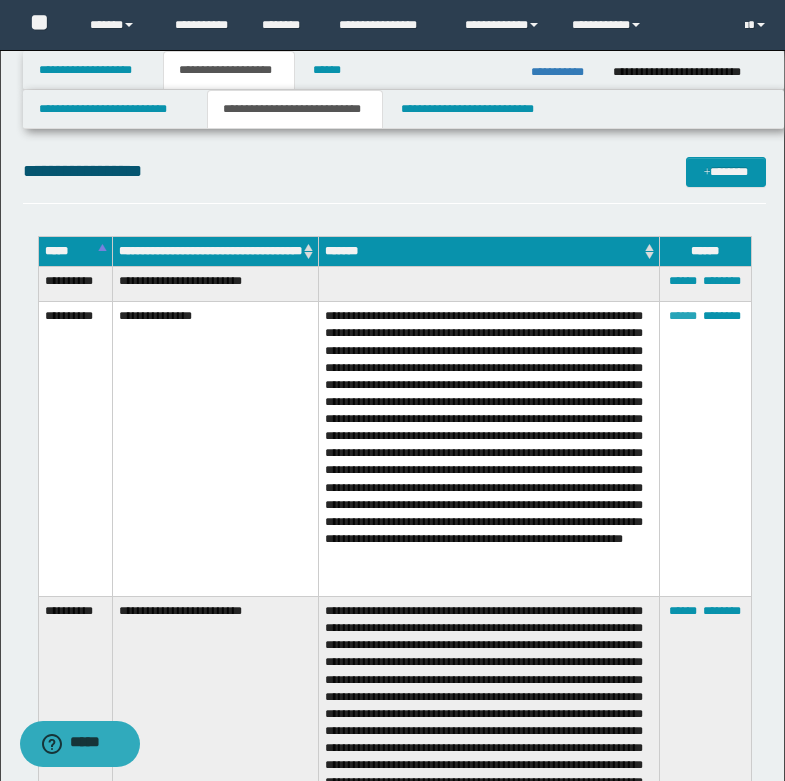 click on "******" at bounding box center (683, 316) 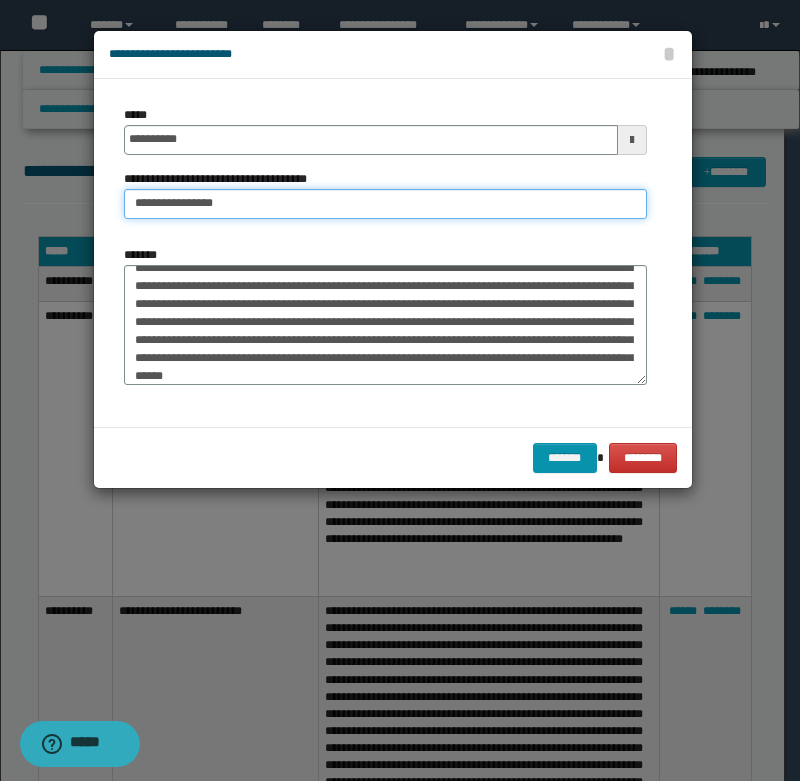 drag, startPoint x: 176, startPoint y: 204, endPoint x: 276, endPoint y: 209, distance: 100.12492 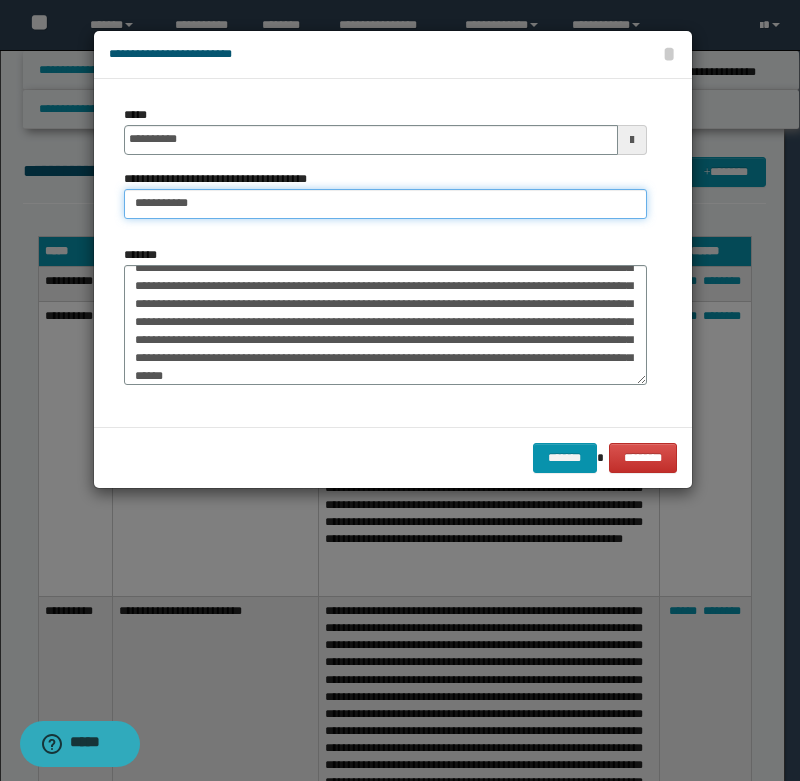 type on "**********" 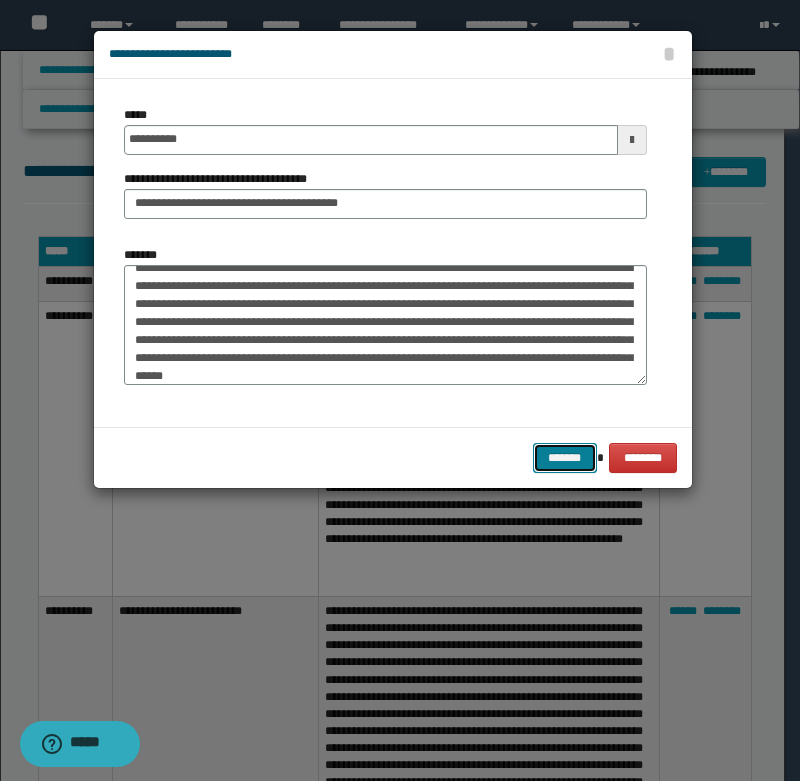 click on "*******" at bounding box center (565, 458) 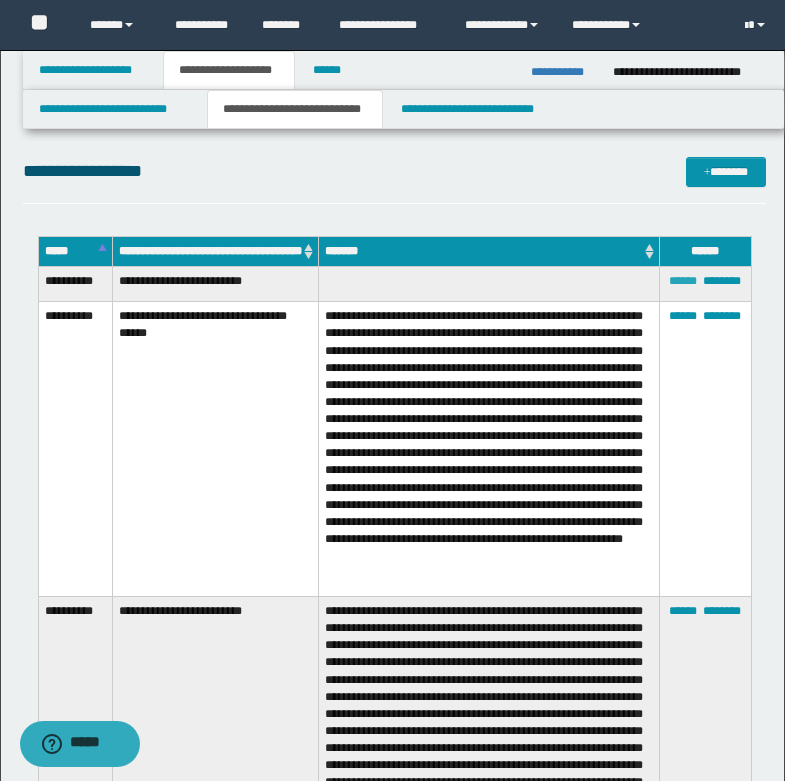 click on "******" at bounding box center (683, 281) 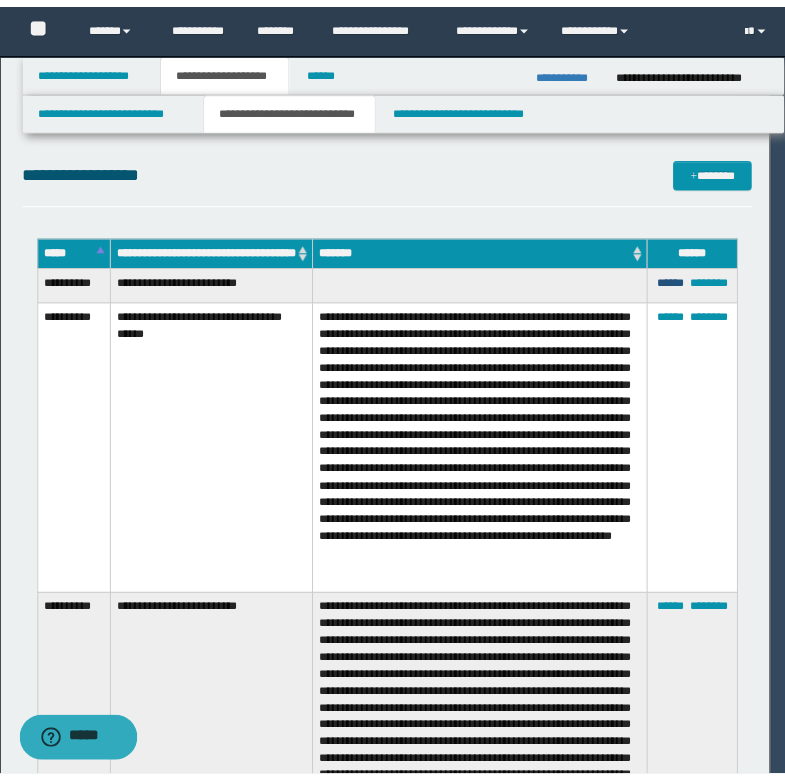 scroll, scrollTop: 0, scrollLeft: 0, axis: both 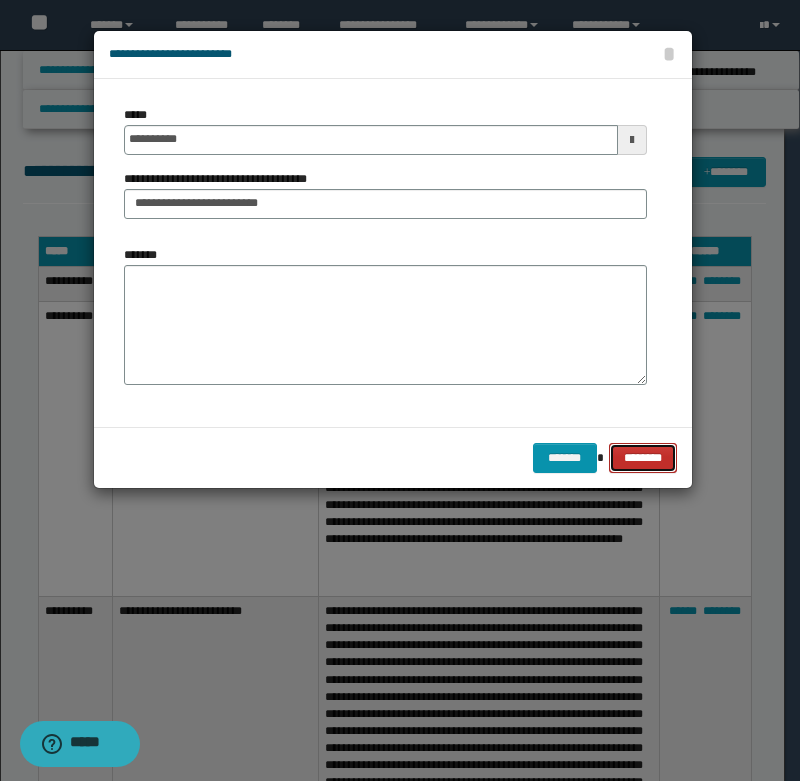 click on "********" at bounding box center (642, 458) 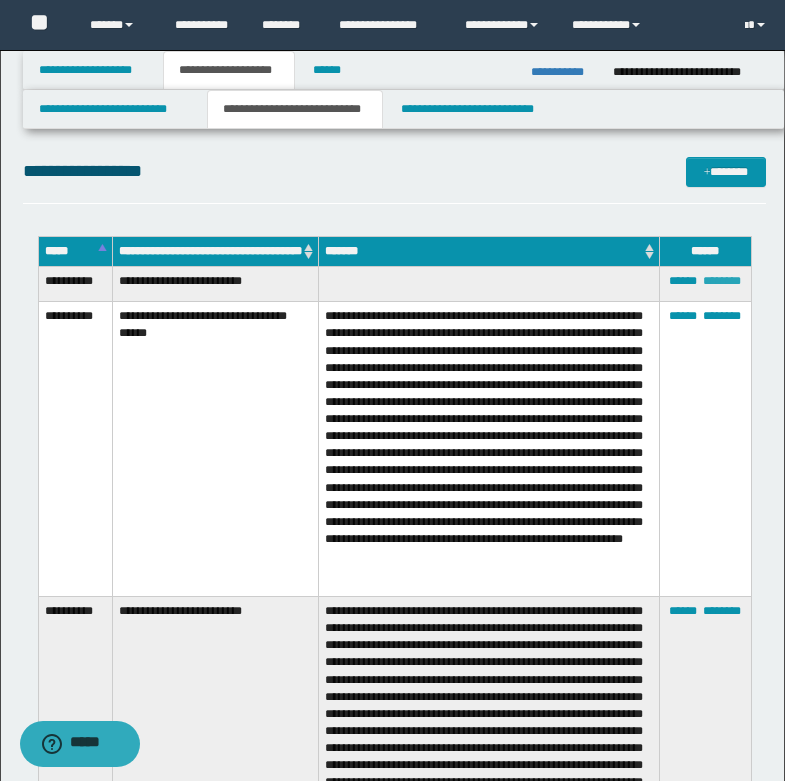 click on "********" at bounding box center (722, 281) 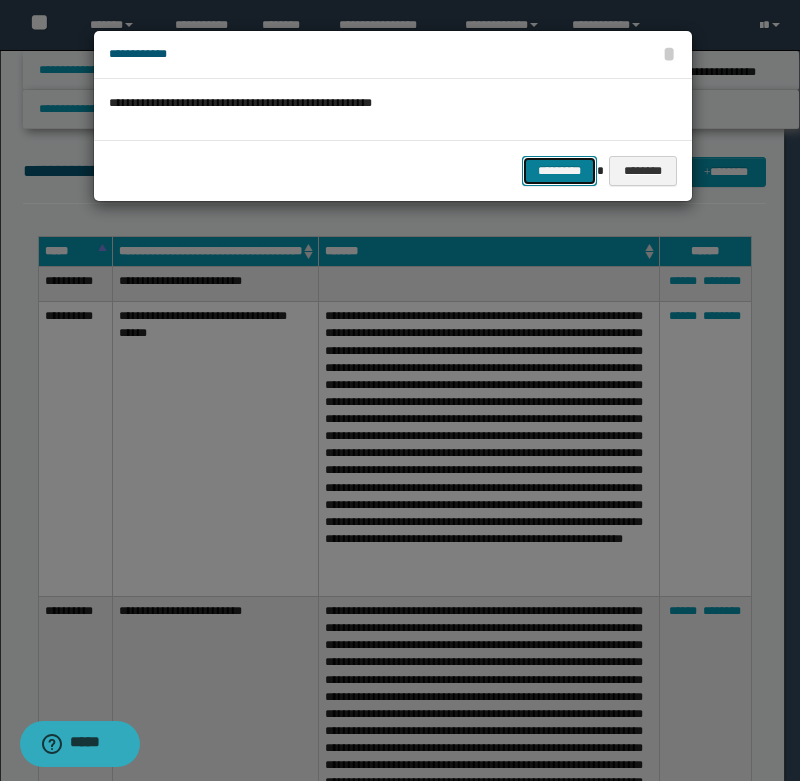 click on "*********" at bounding box center [559, 171] 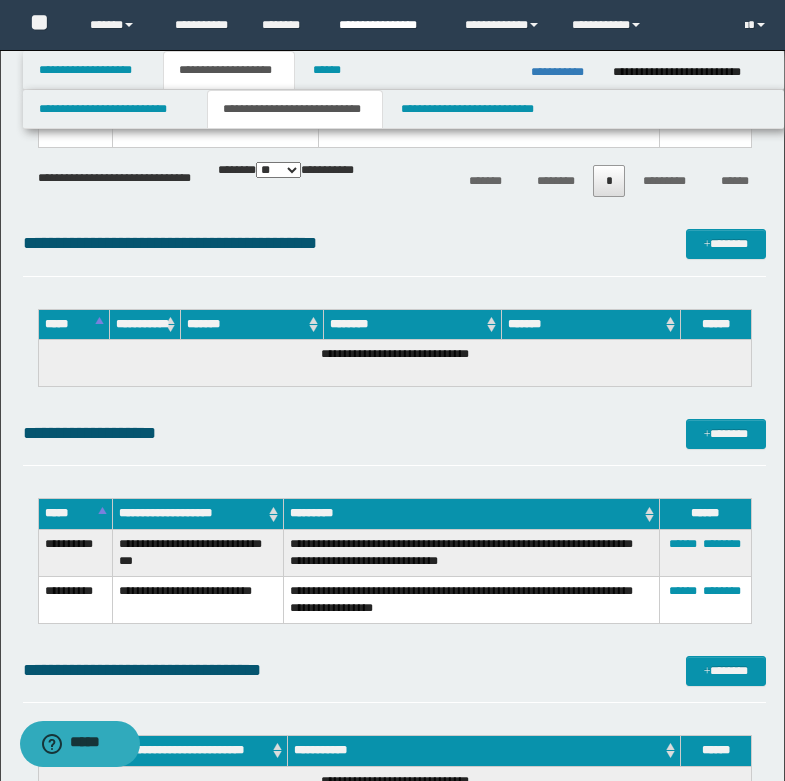 scroll, scrollTop: 1485, scrollLeft: 0, axis: vertical 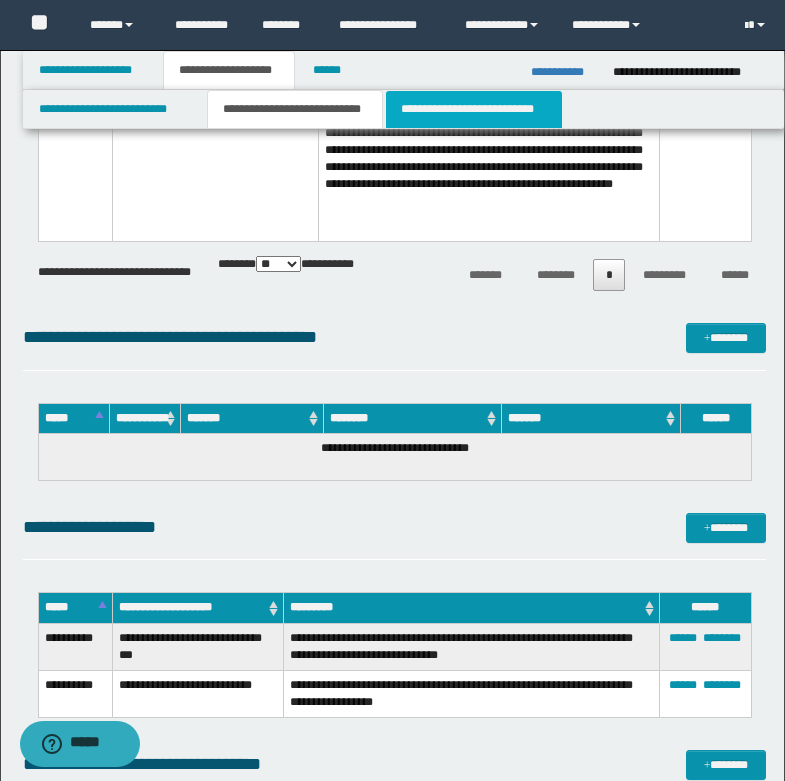click on "**********" at bounding box center (474, 109) 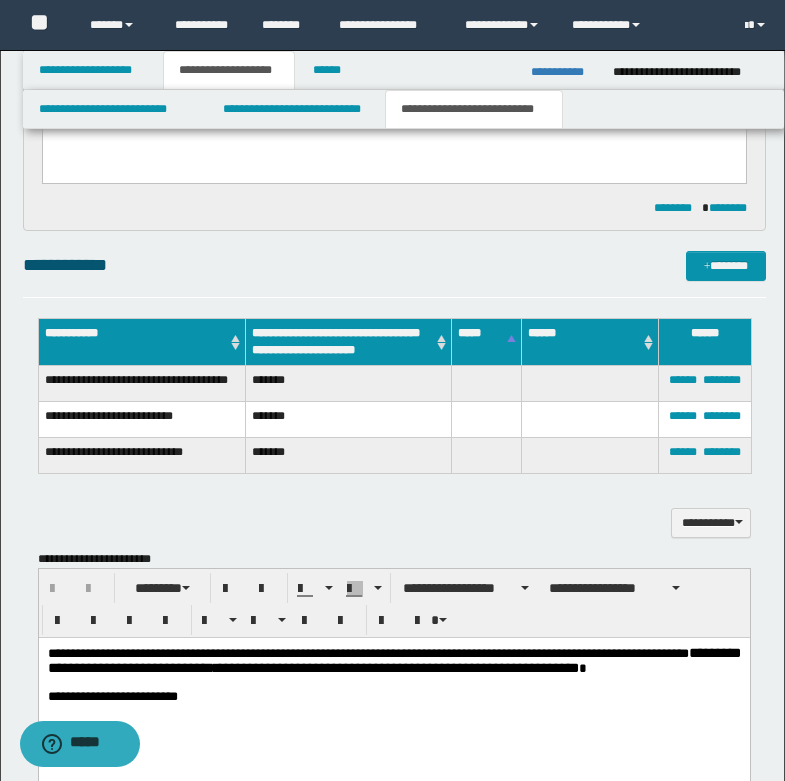 scroll, scrollTop: 500, scrollLeft: 0, axis: vertical 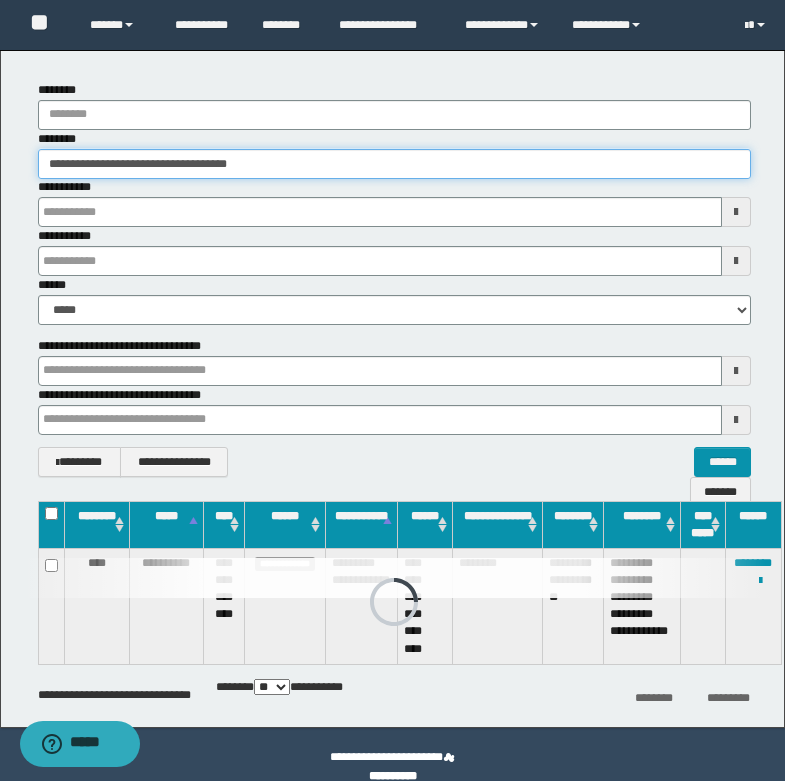 drag, startPoint x: 50, startPoint y: 162, endPoint x: 331, endPoint y: 167, distance: 281.0445 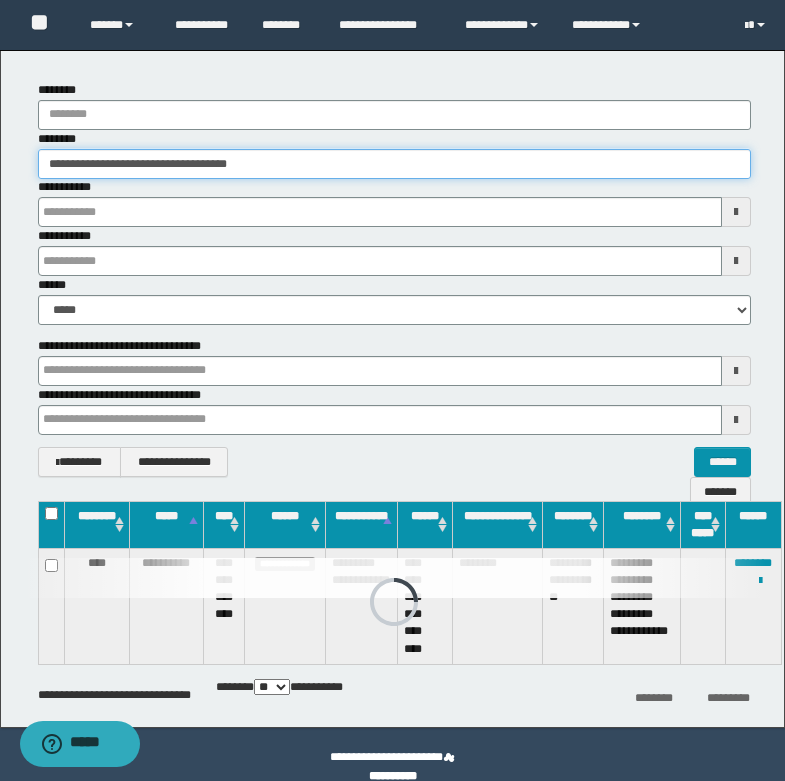 click on "**********" at bounding box center [394, 164] 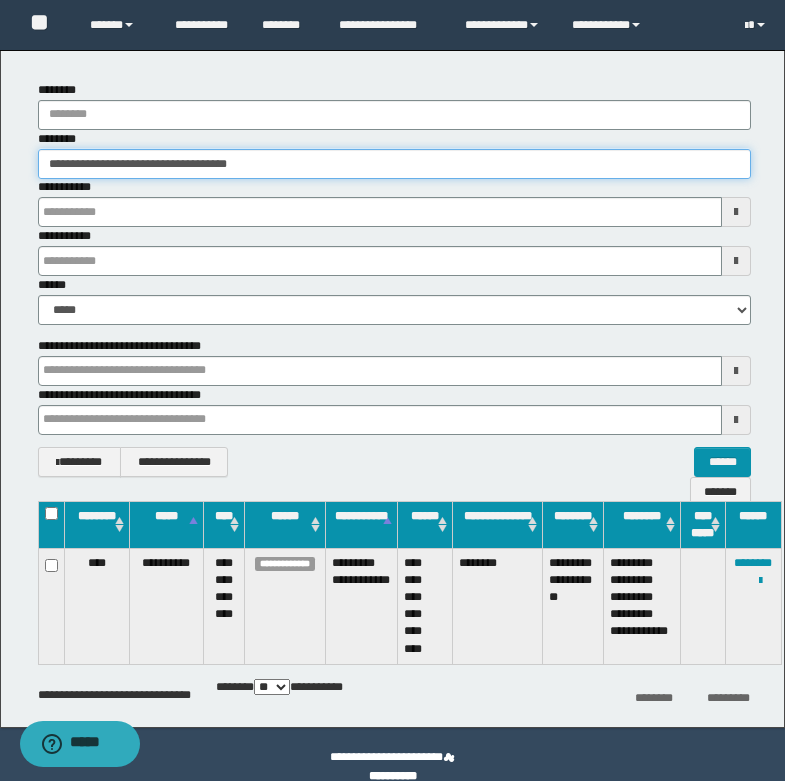 click on "**********" at bounding box center [394, 164] 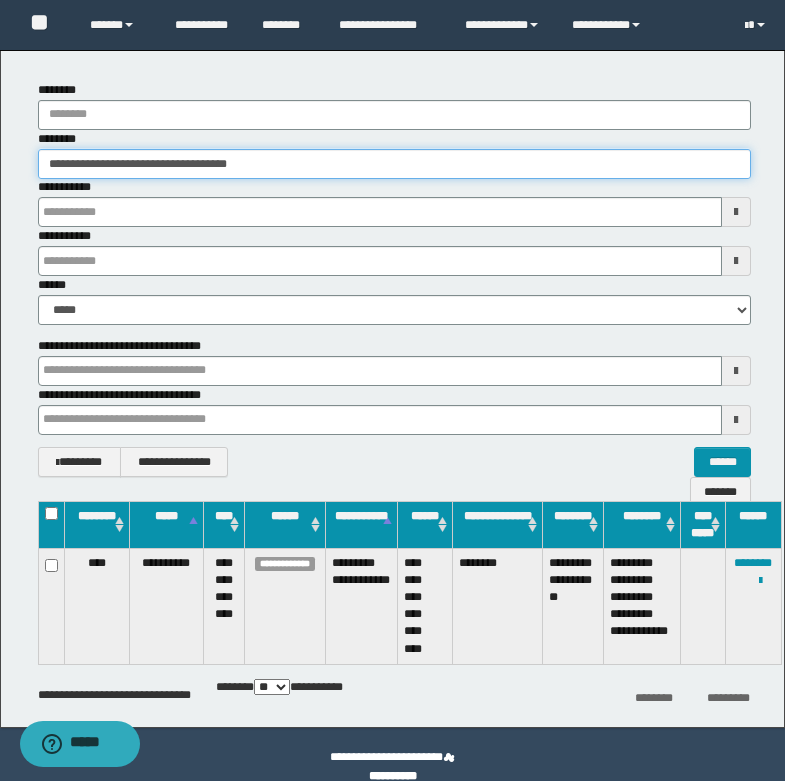 click on "**********" at bounding box center [394, 163] 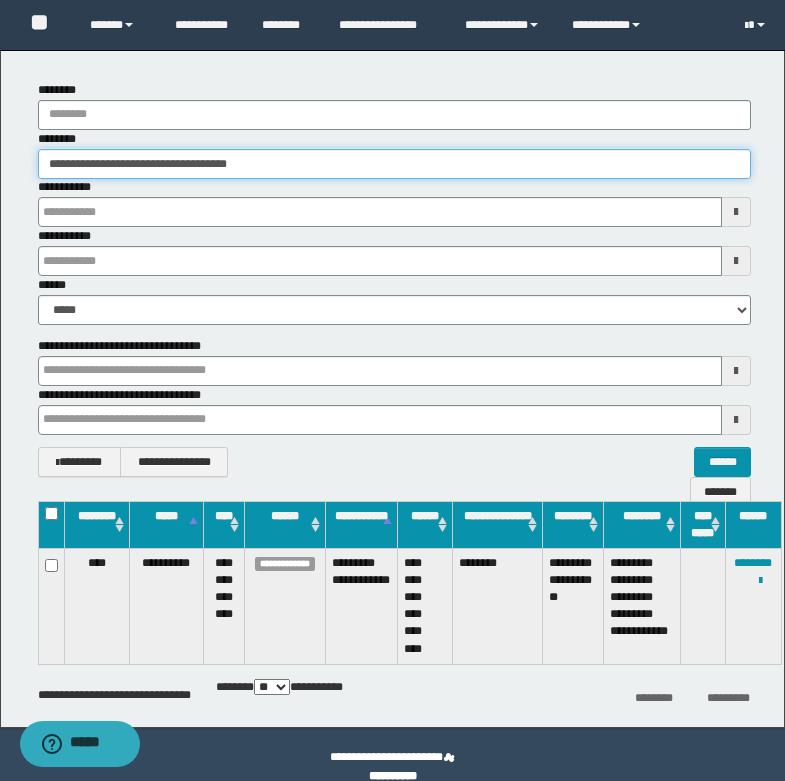 paste 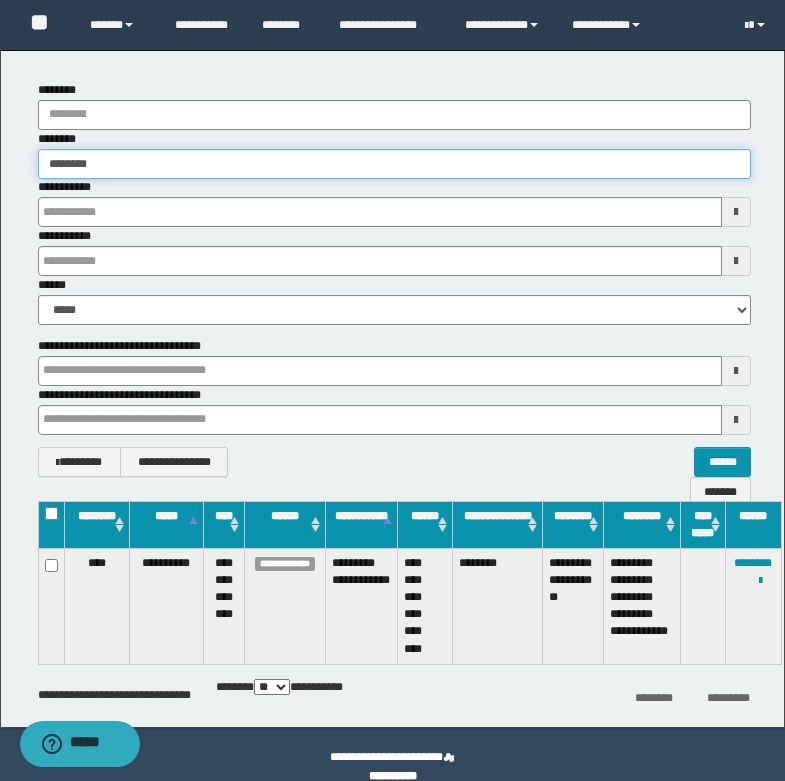 type on "********" 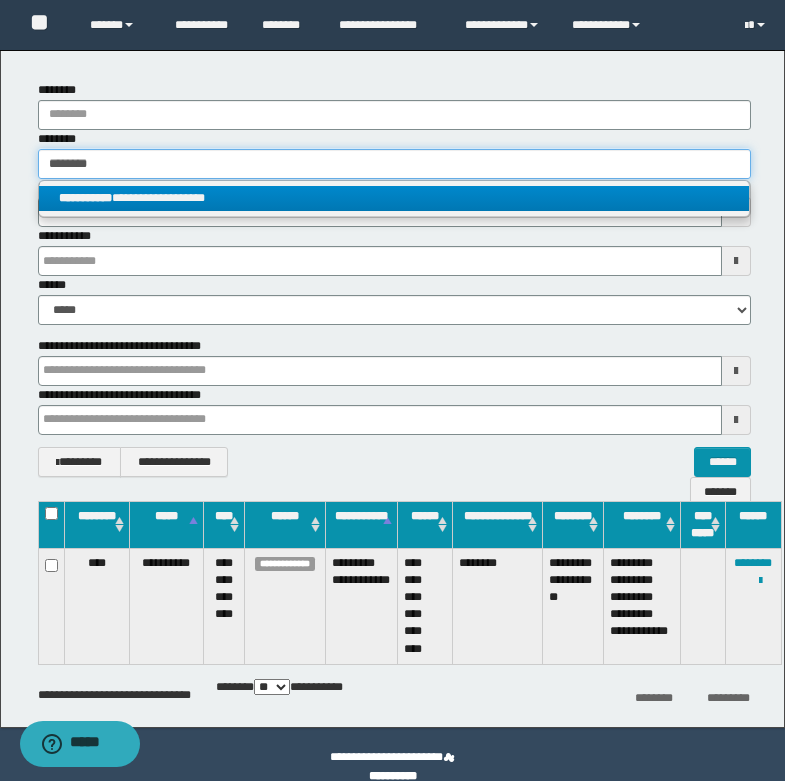 type on "********" 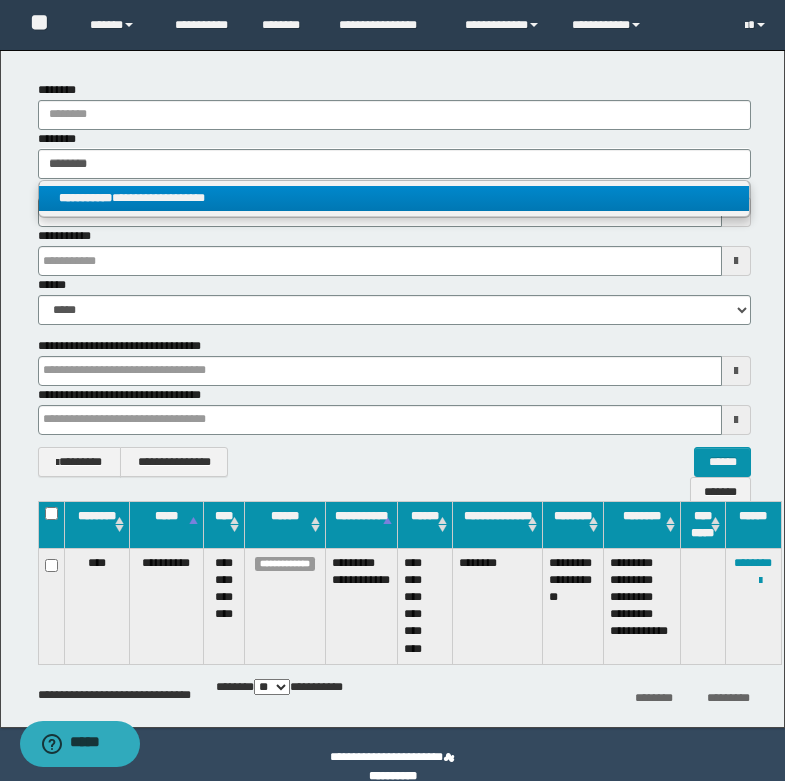 drag, startPoint x: 143, startPoint y: 196, endPoint x: 159, endPoint y: 201, distance: 16.763054 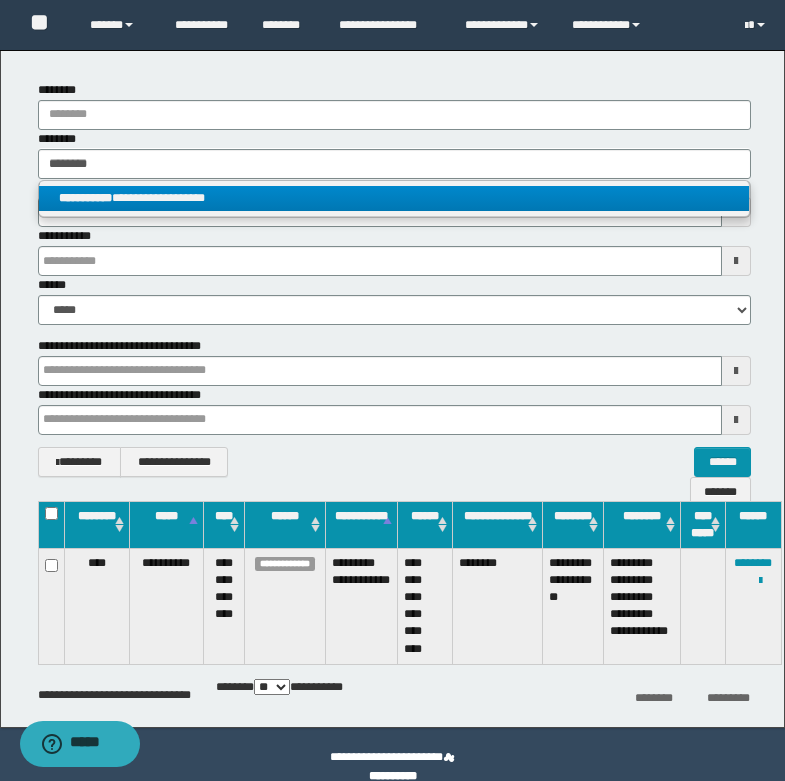 click on "**********" at bounding box center [394, 198] 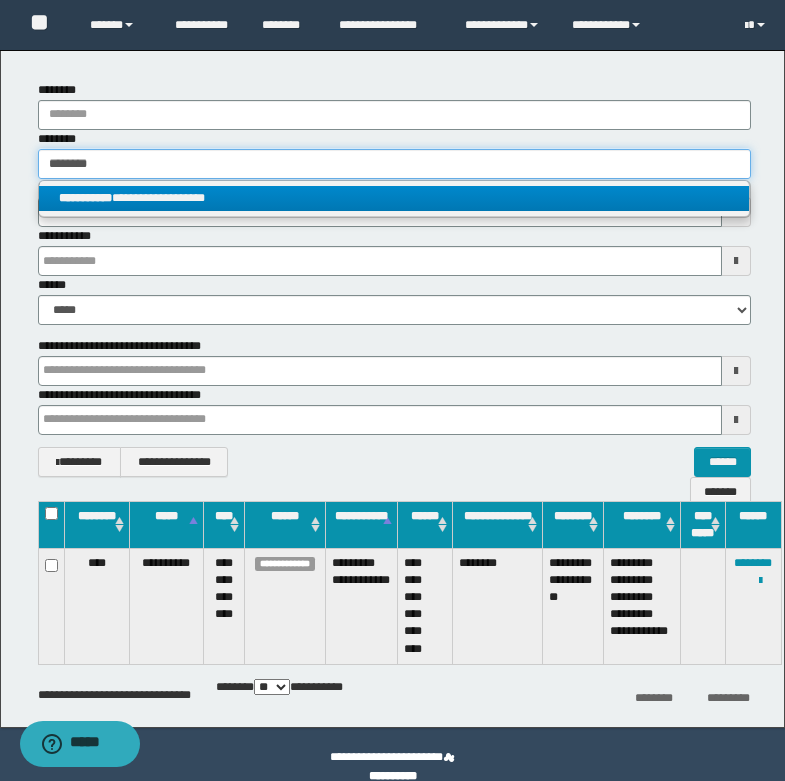 type 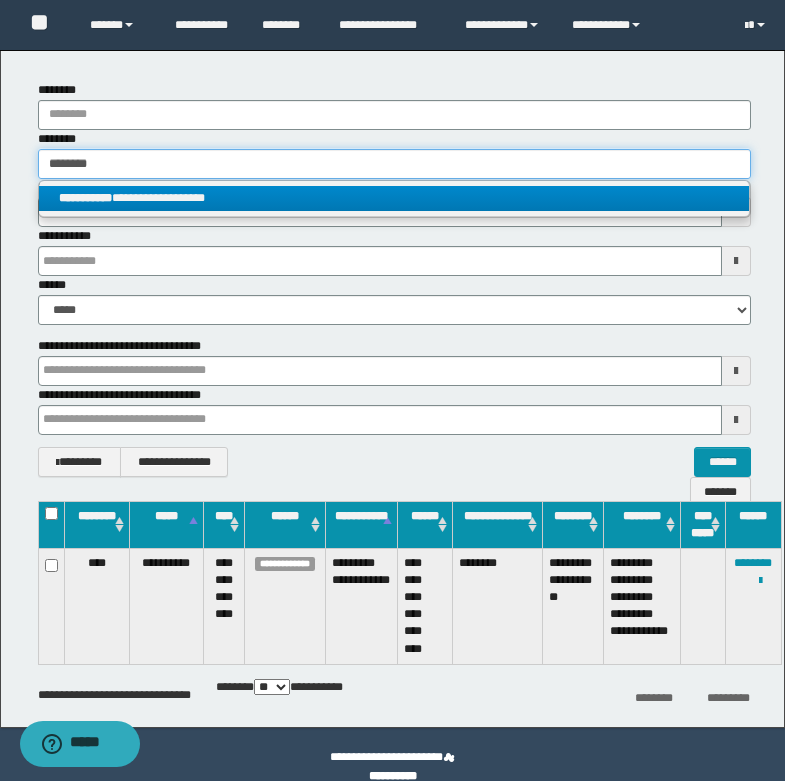 type on "**********" 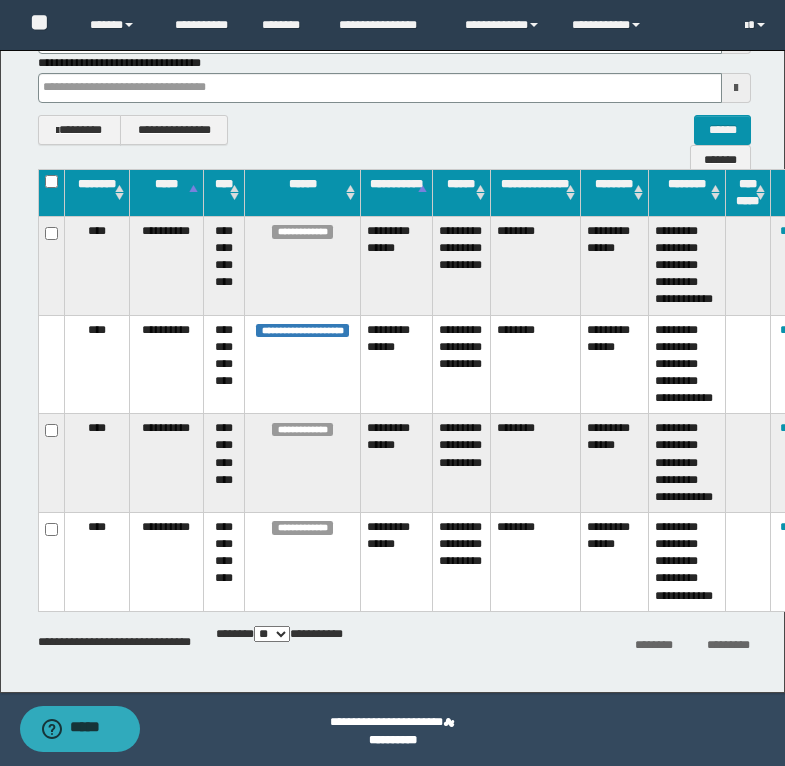 scroll, scrollTop: 436, scrollLeft: 0, axis: vertical 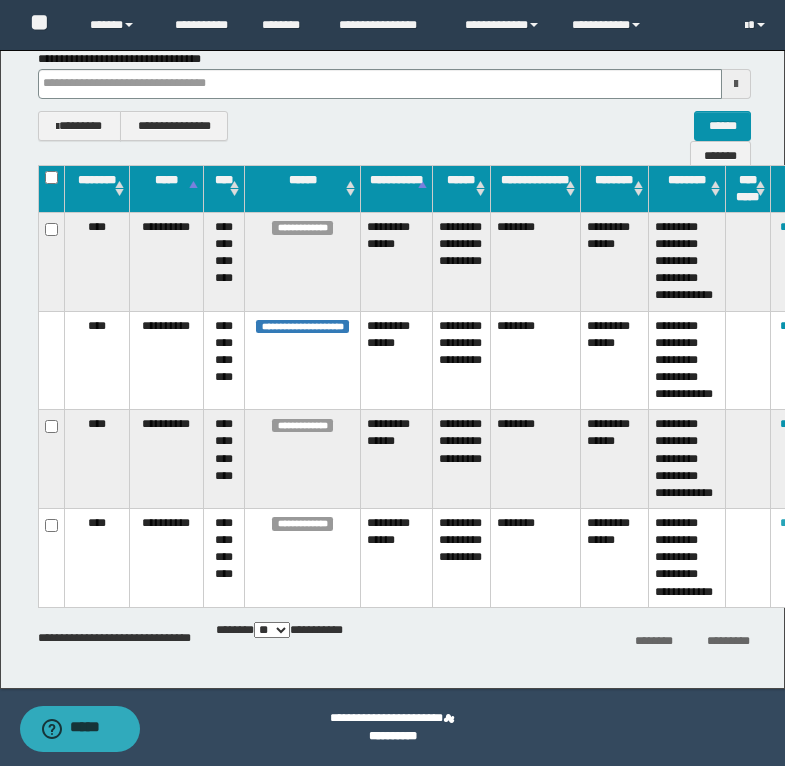 click on "********" at bounding box center [799, 523] 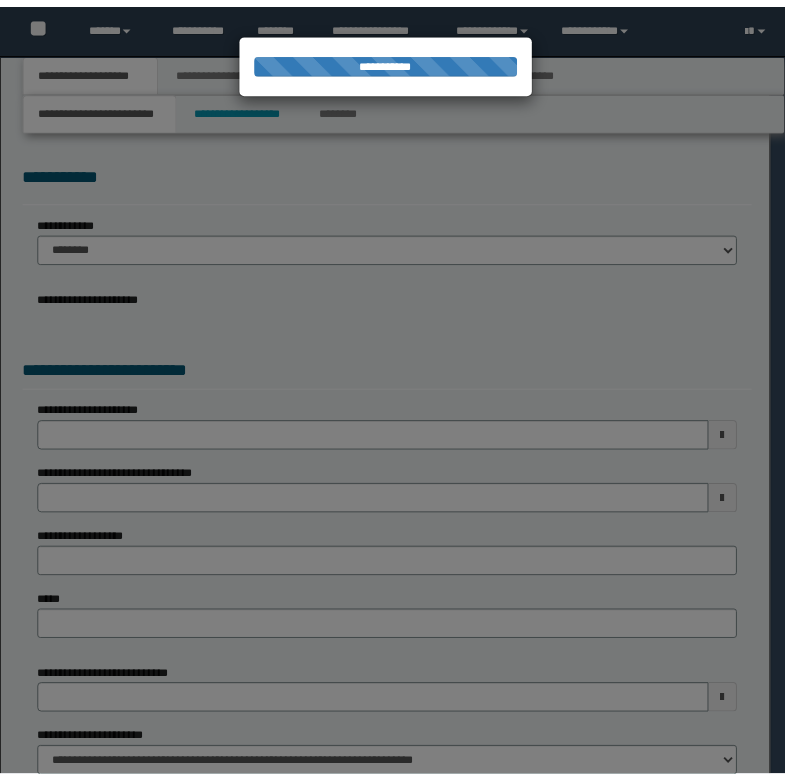 scroll, scrollTop: 0, scrollLeft: 0, axis: both 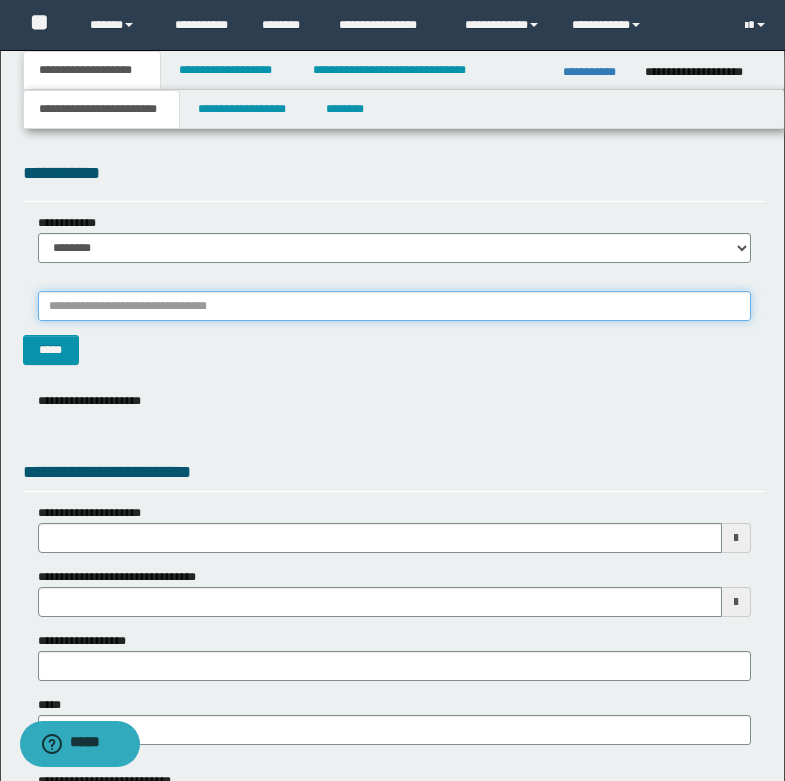 click on "*******" at bounding box center [394, 306] 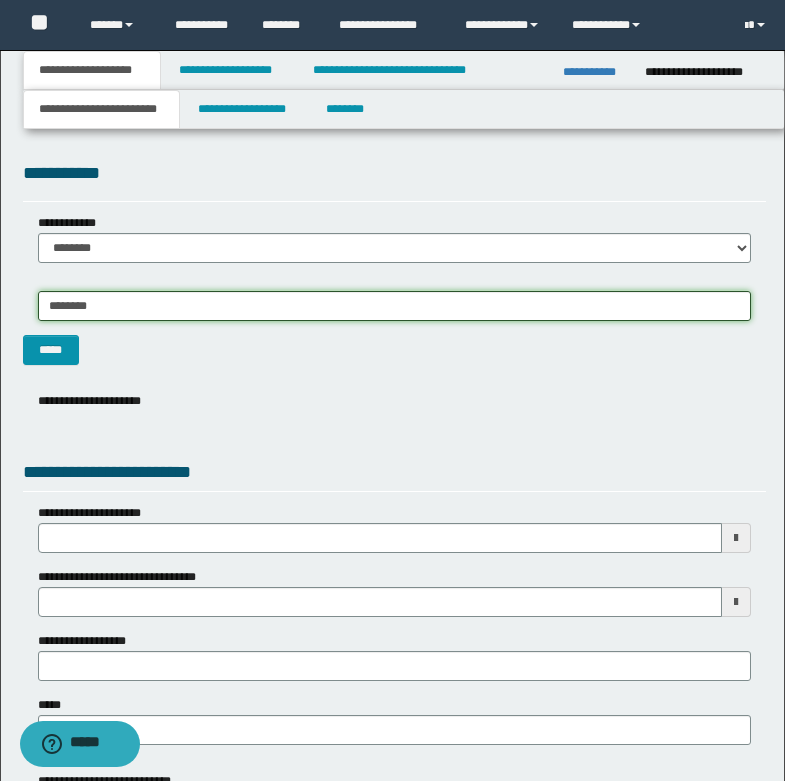type on "*********" 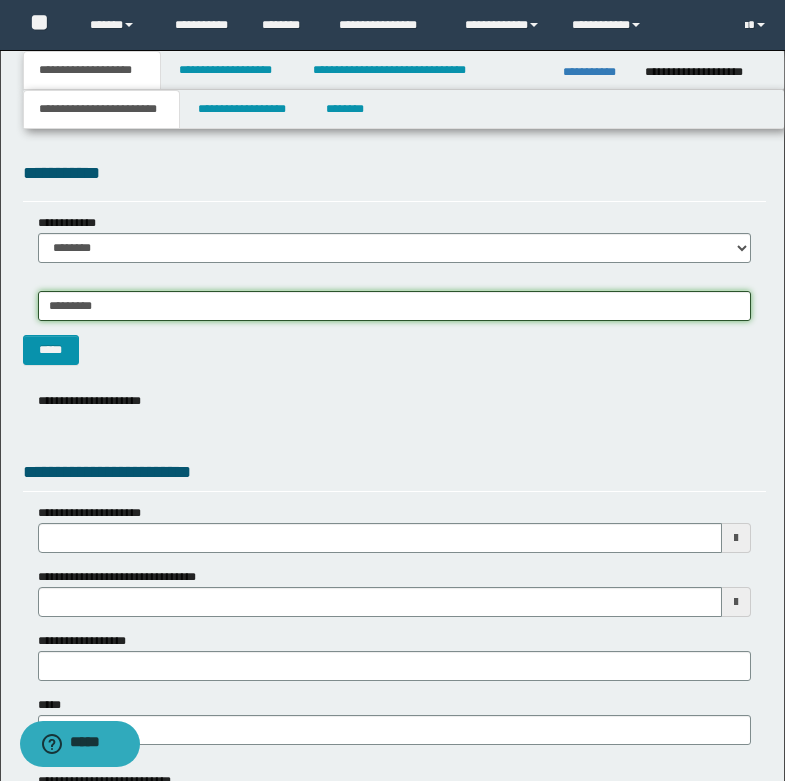 type on "**********" 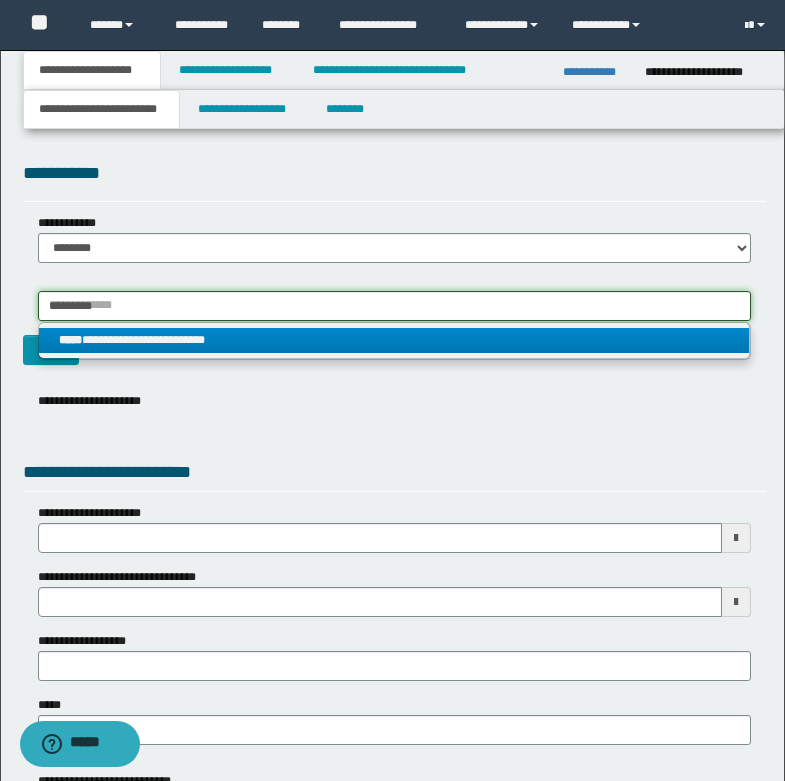 type on "*********" 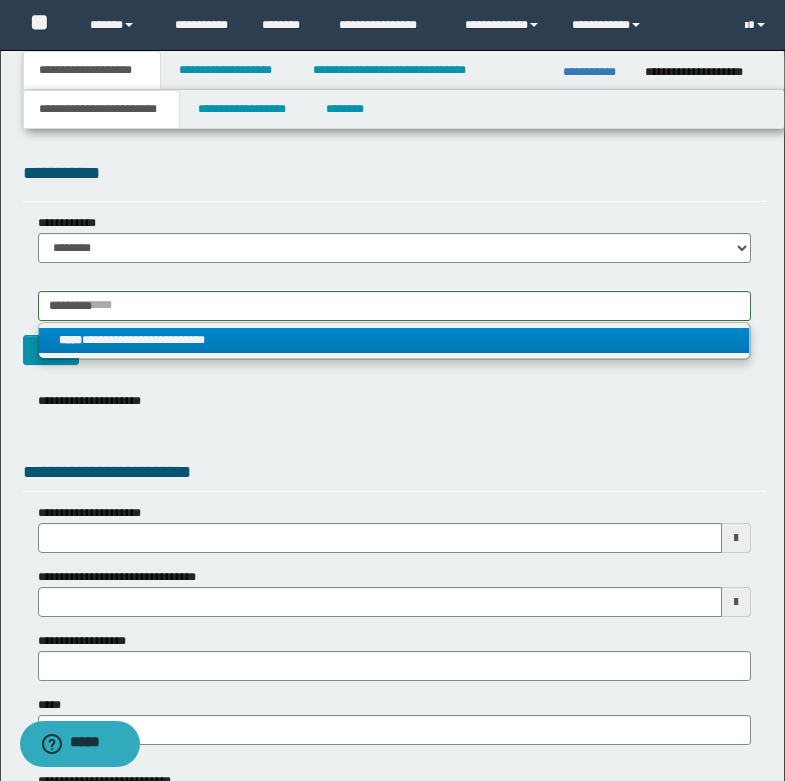 click on "**********" at bounding box center (394, 340) 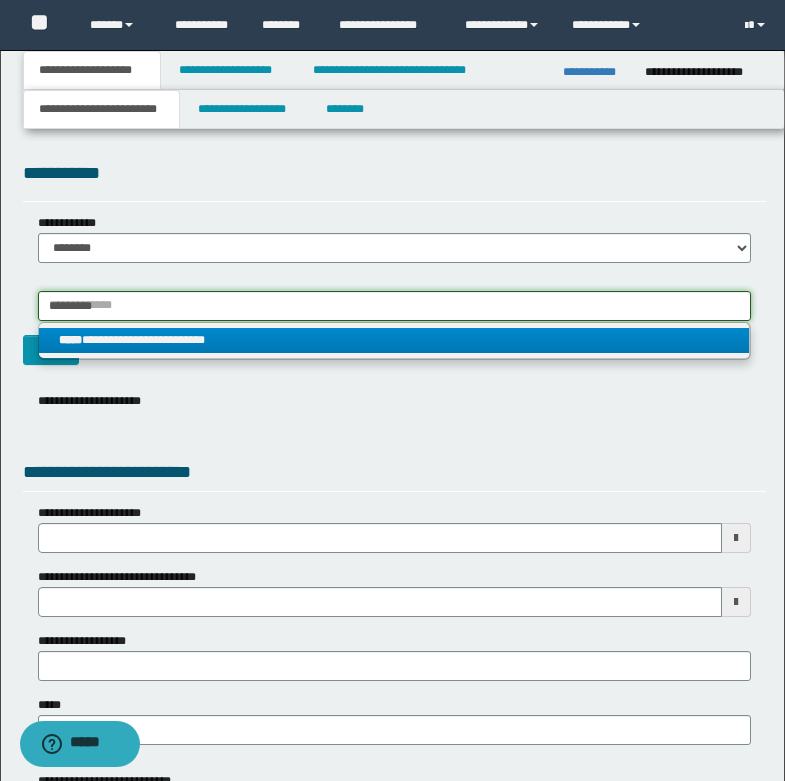 type 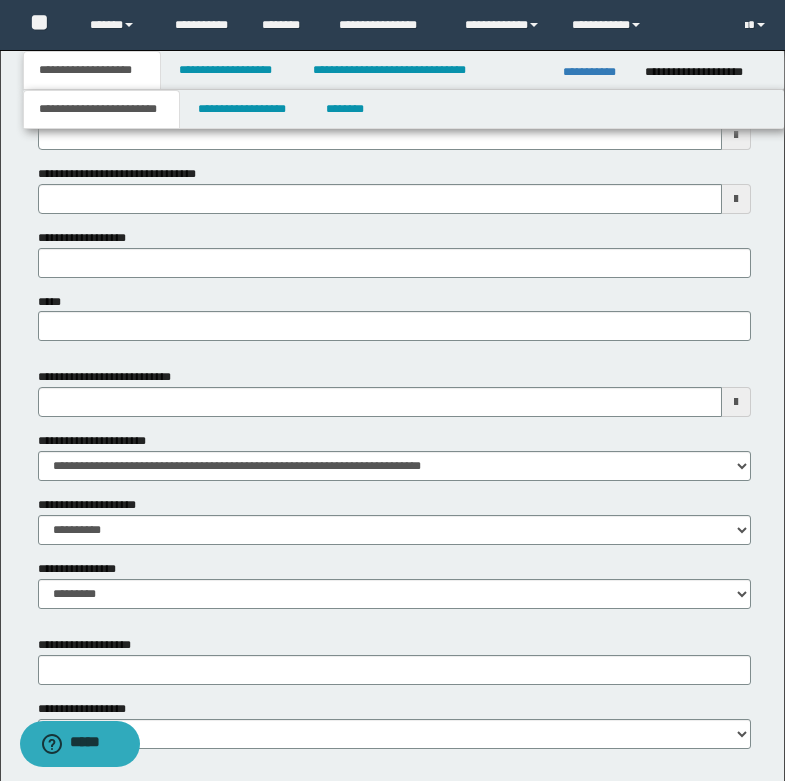 scroll, scrollTop: 800, scrollLeft: 0, axis: vertical 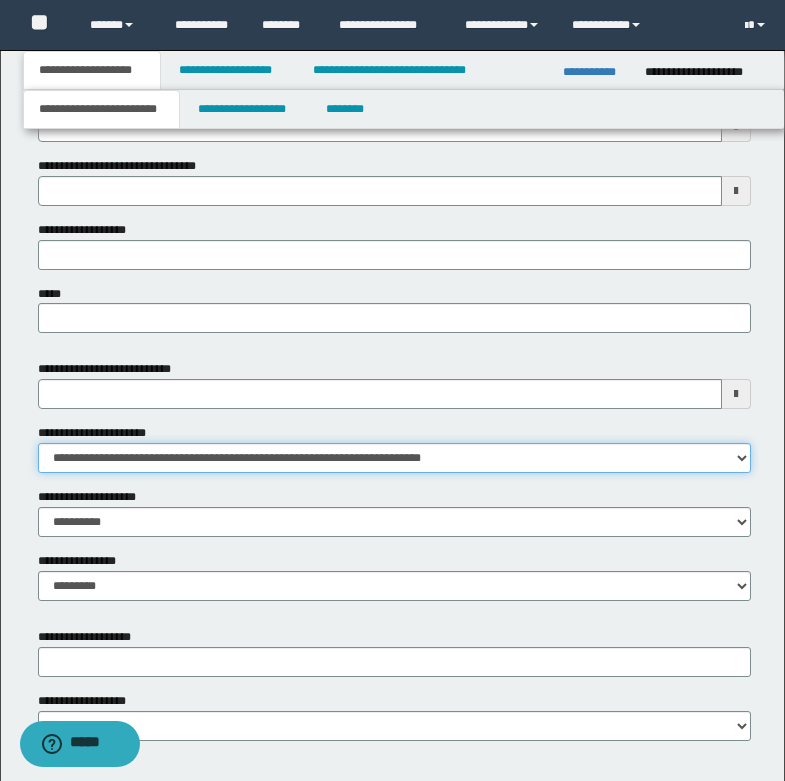 click on "**********" at bounding box center [394, 458] 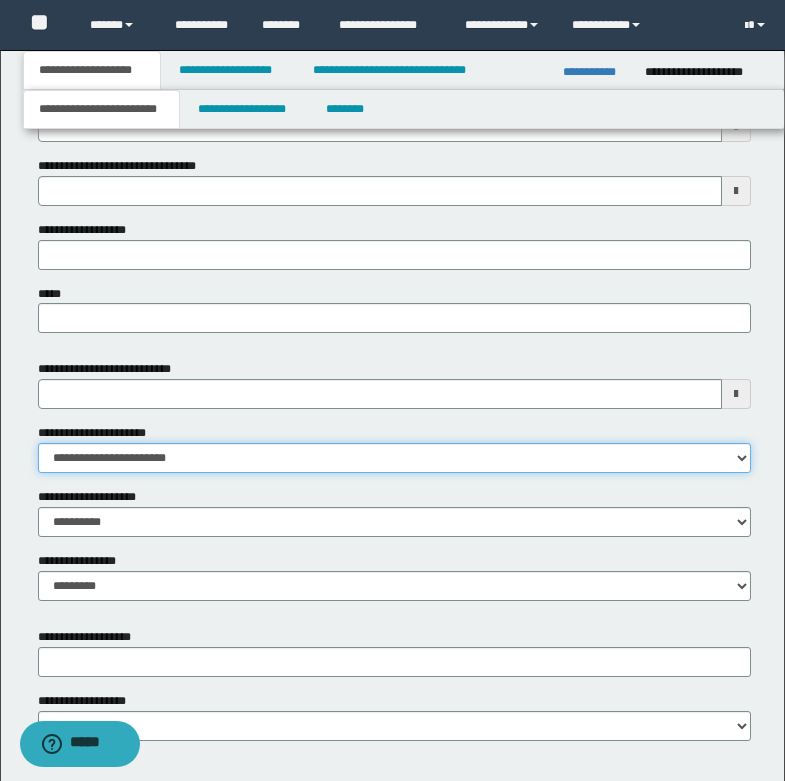 click on "**********" at bounding box center [394, 458] 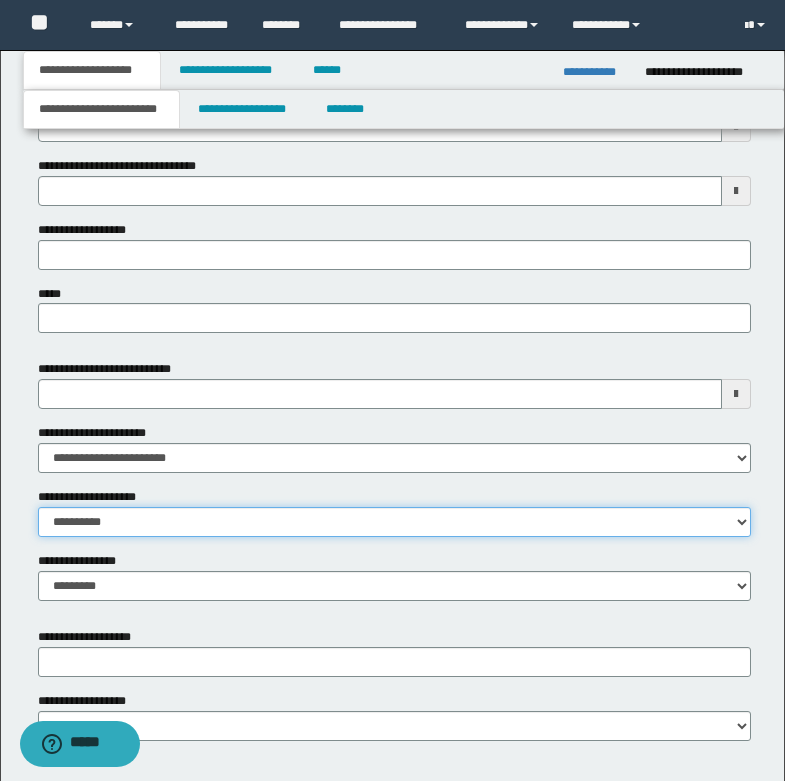 drag, startPoint x: 107, startPoint y: 527, endPoint x: 114, endPoint y: 517, distance: 12.206555 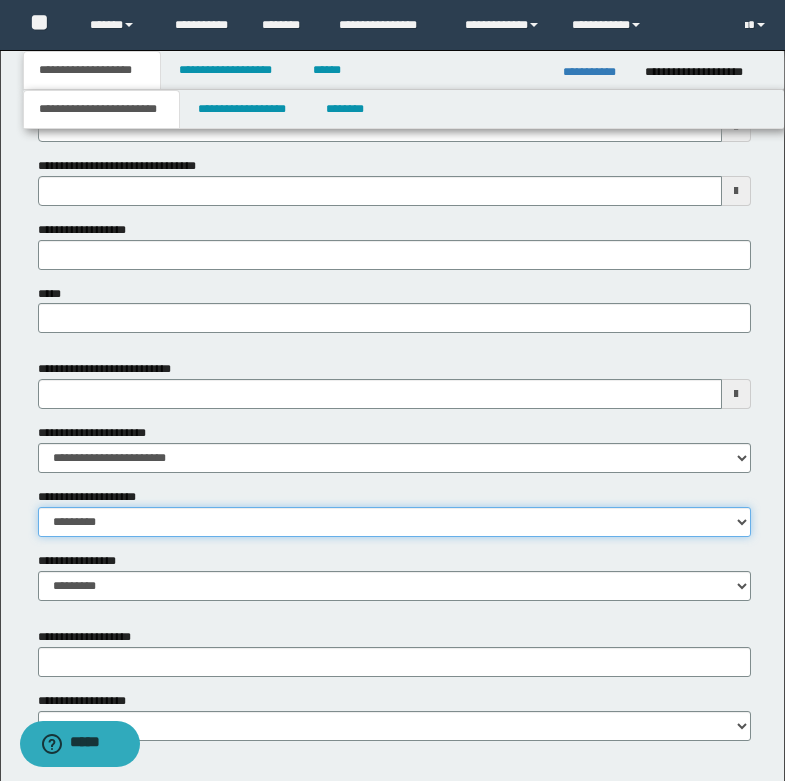 click on "**********" at bounding box center (394, 522) 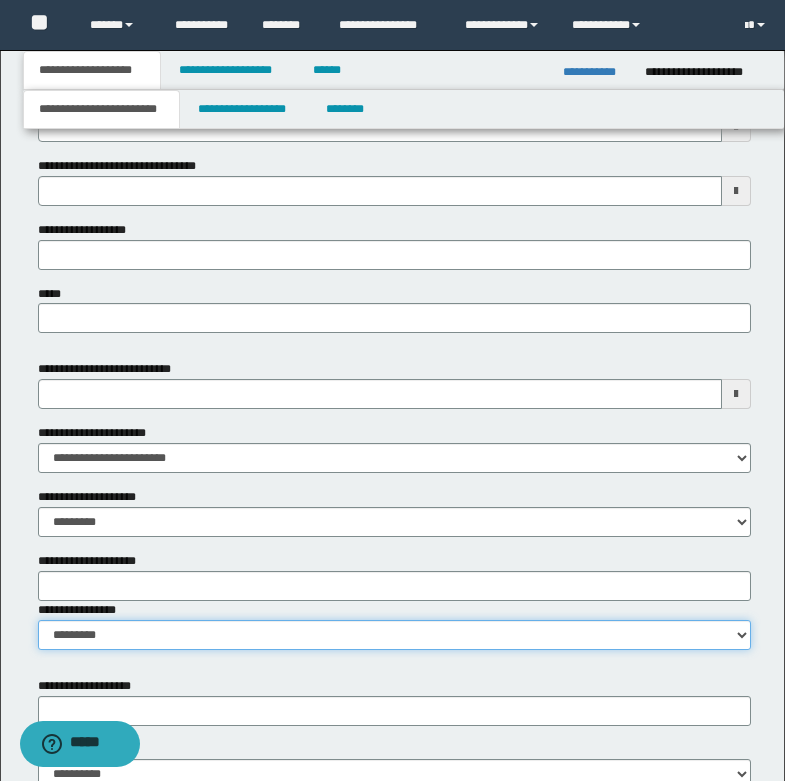click on "**********" at bounding box center [394, 635] 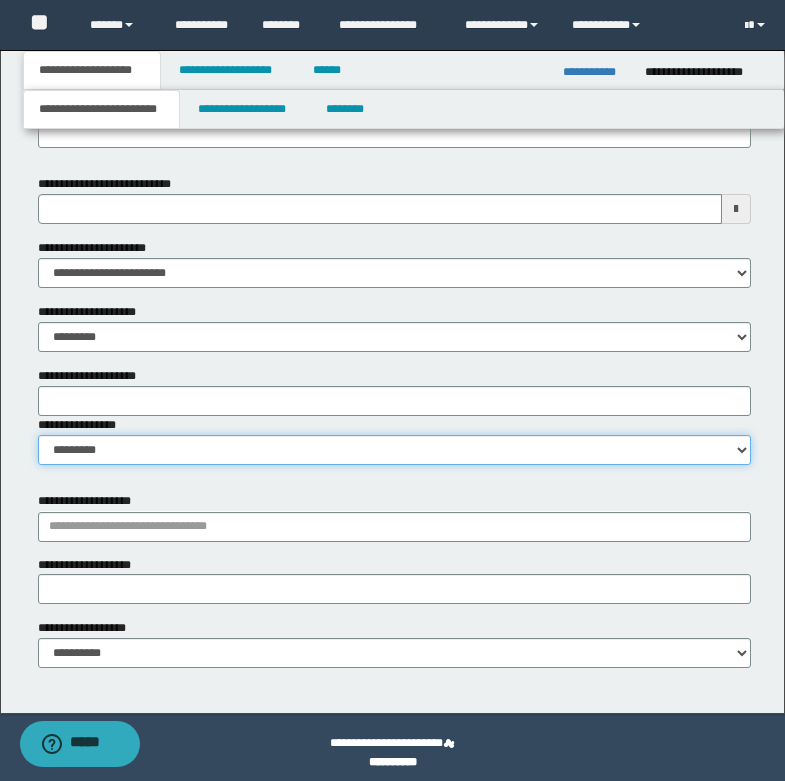 scroll, scrollTop: 996, scrollLeft: 0, axis: vertical 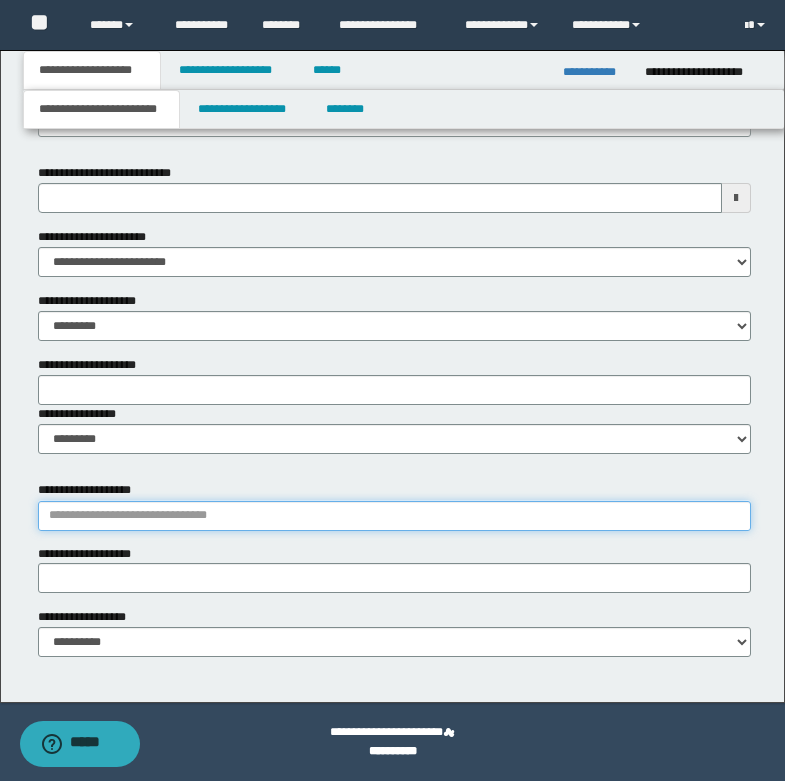 click on "**********" at bounding box center (394, 516) 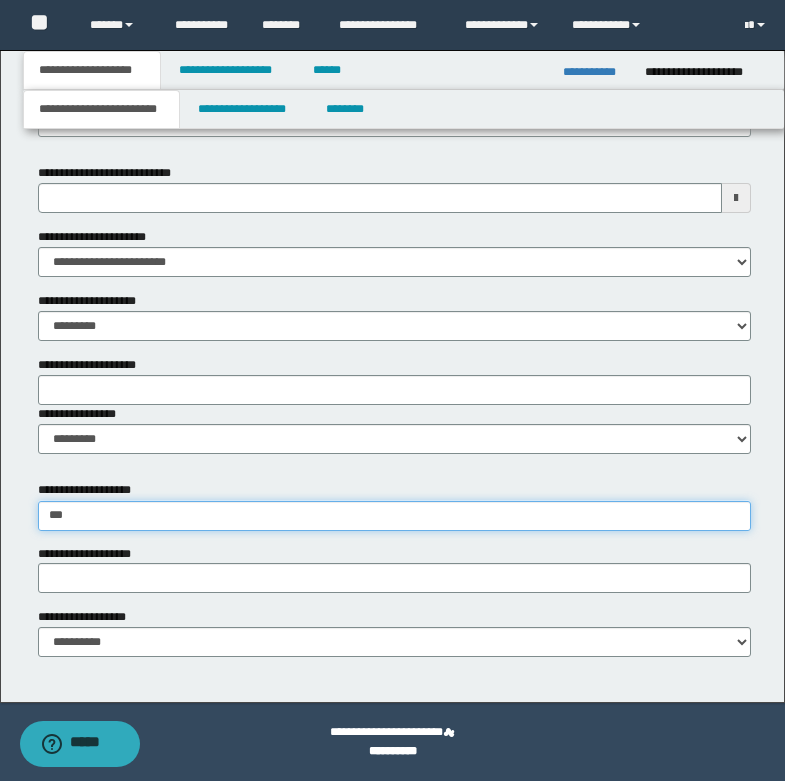 type on "****" 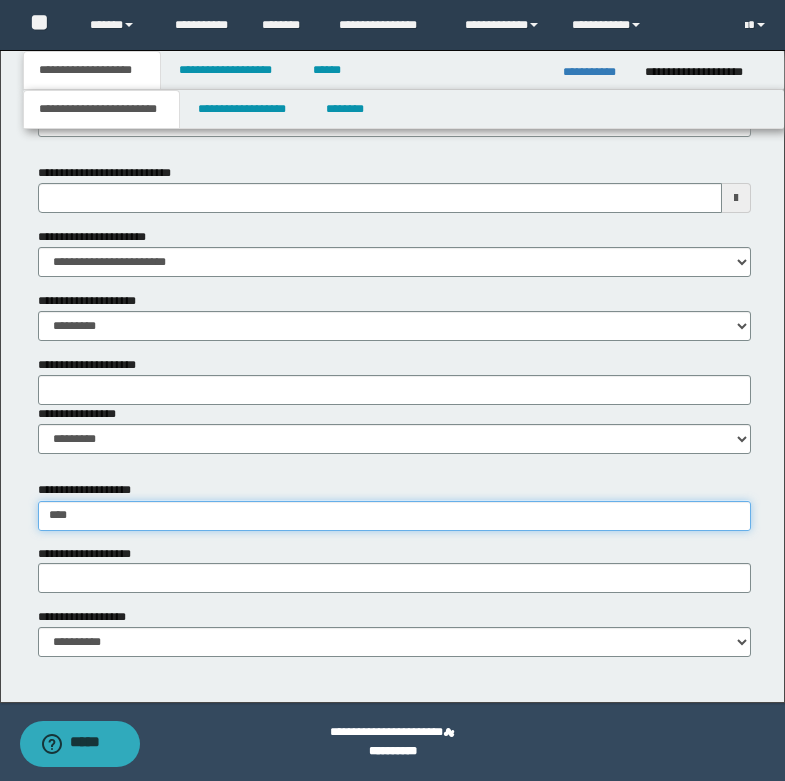 type on "**********" 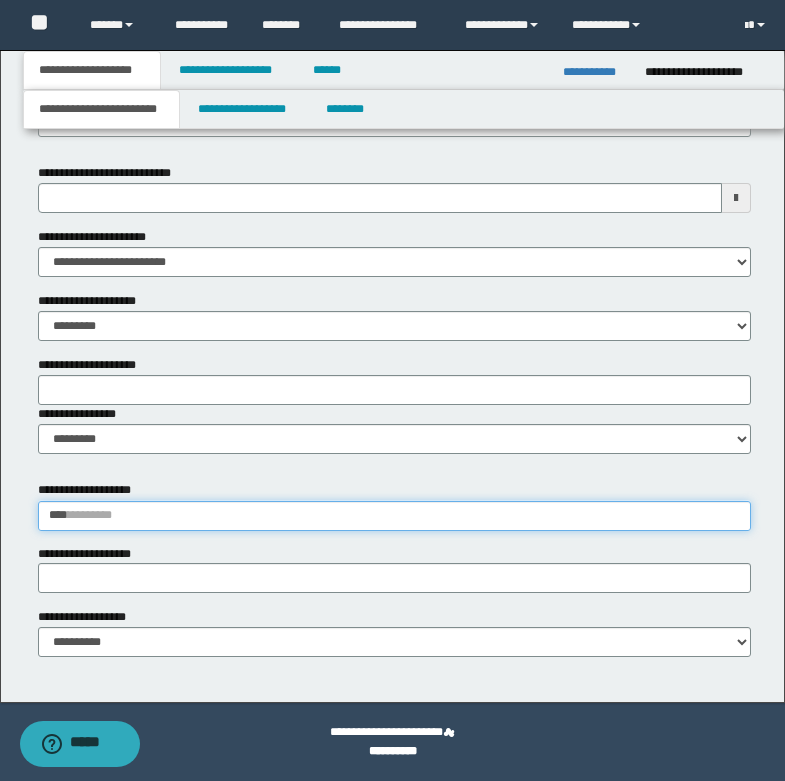 type 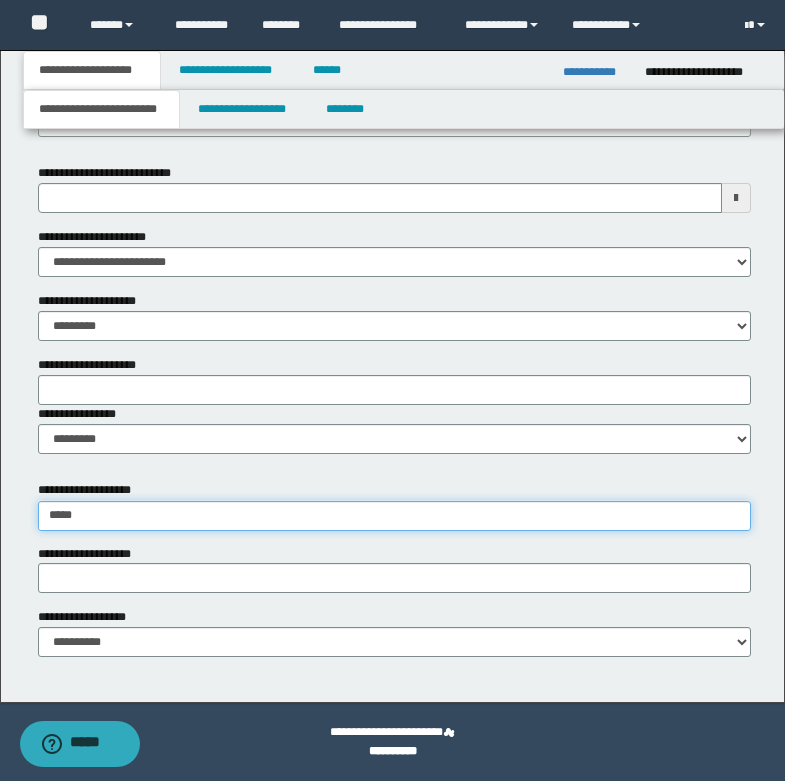 type on "**********" 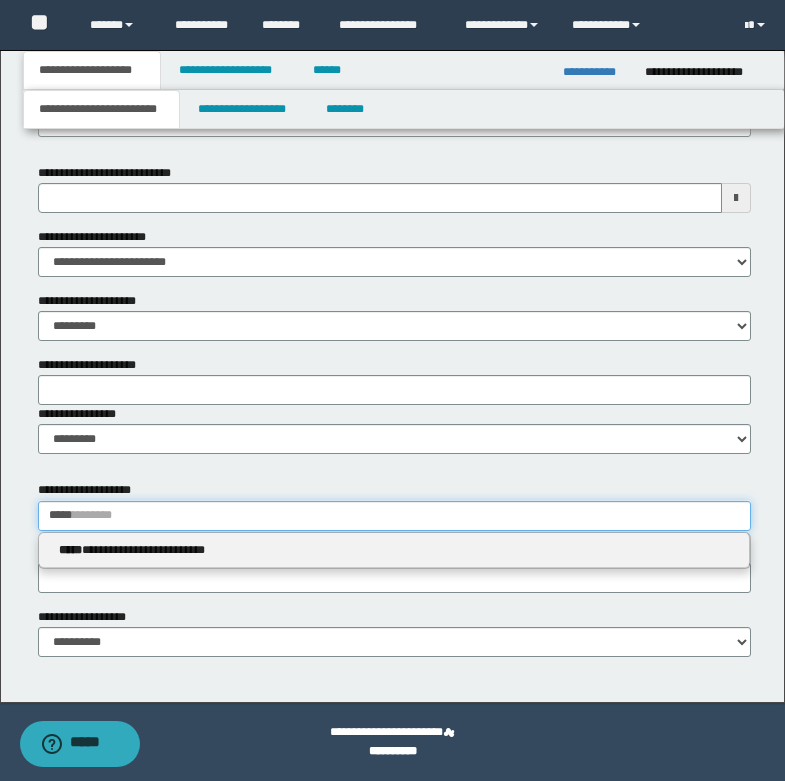 type 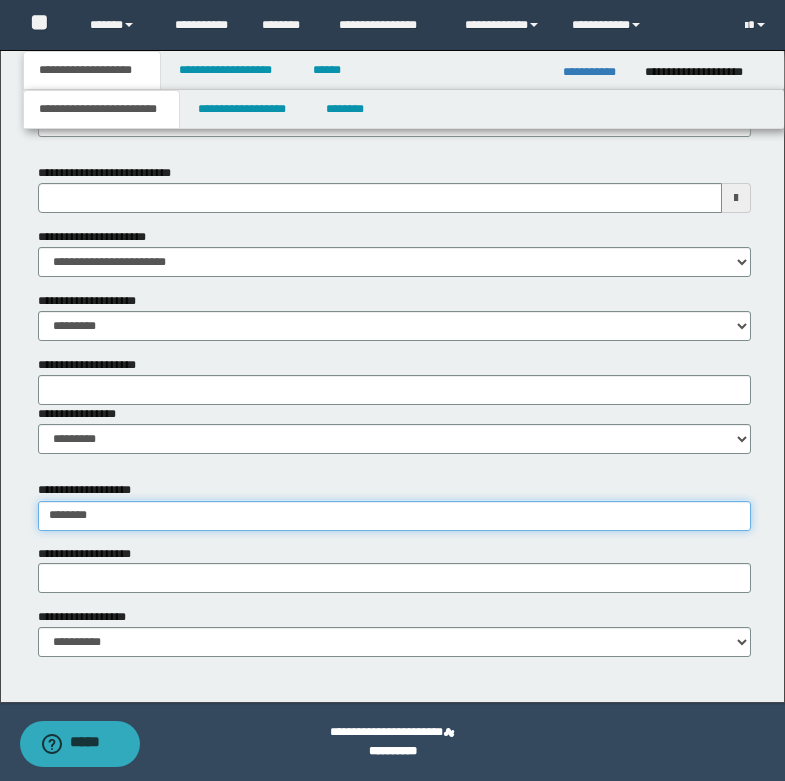 type on "*********" 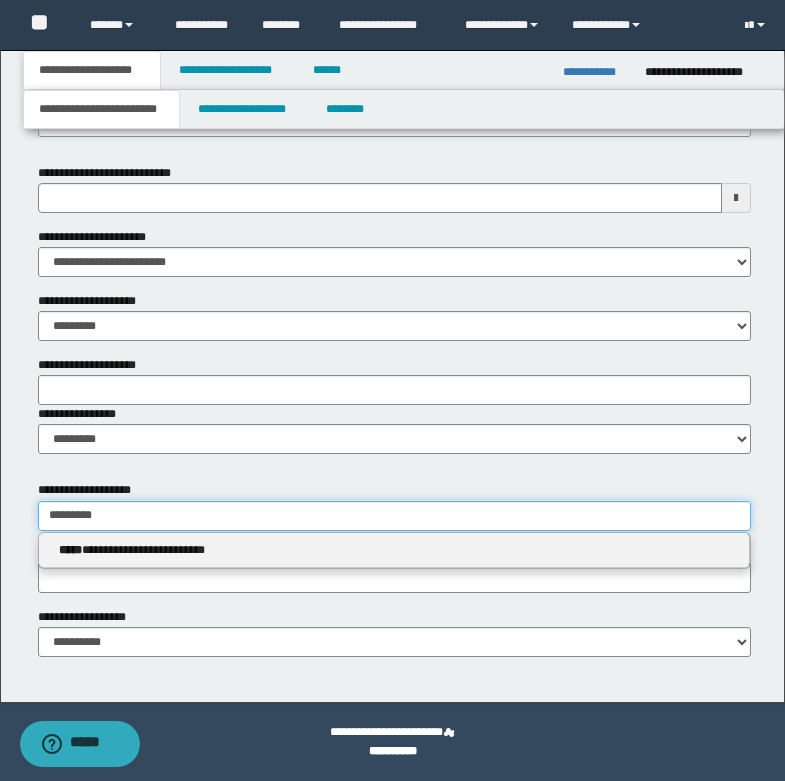 type on "**********" 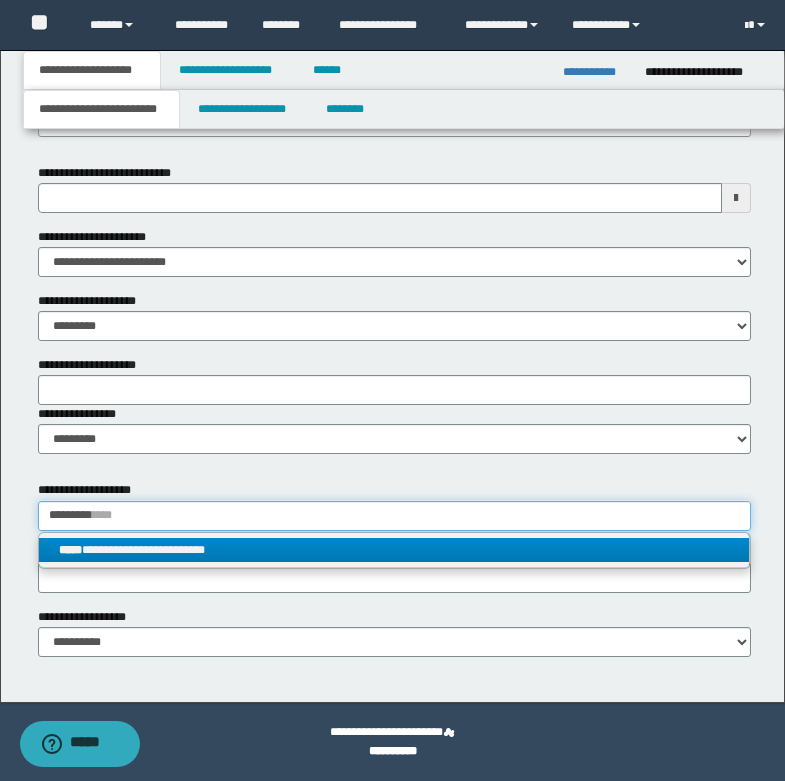 type on "*********" 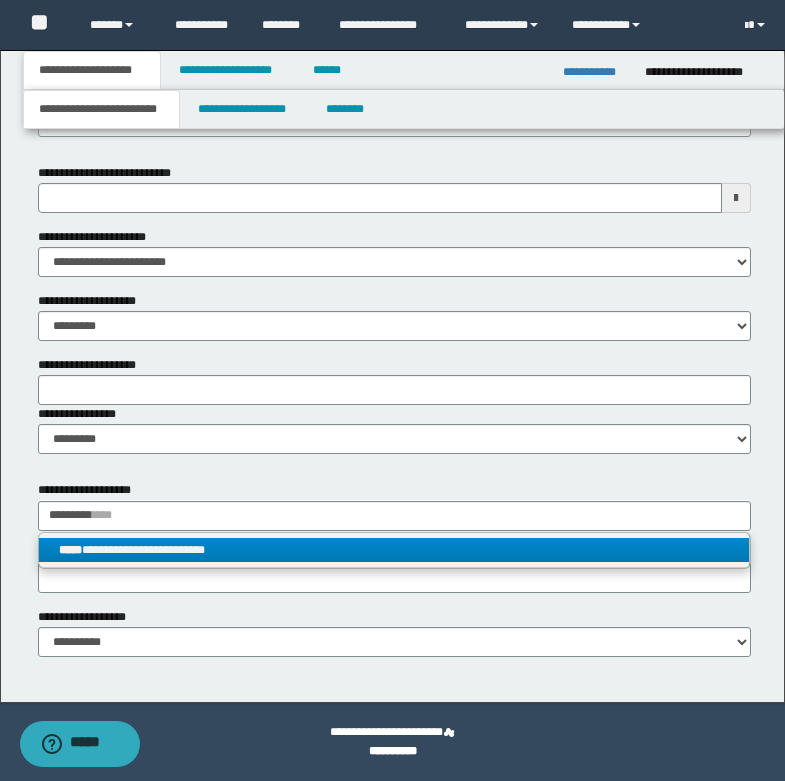 click on "**********" at bounding box center (394, 550) 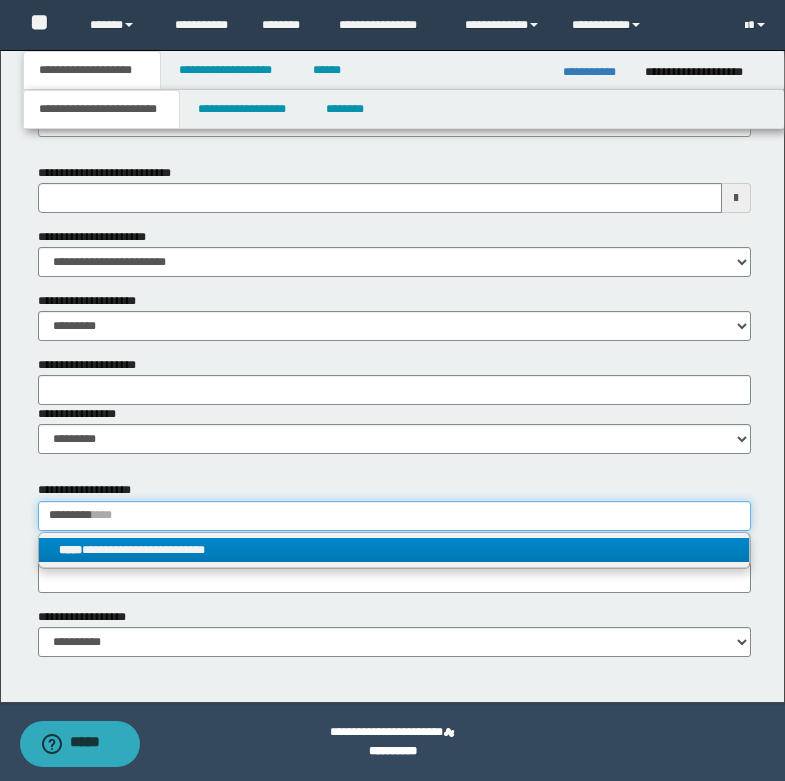 type 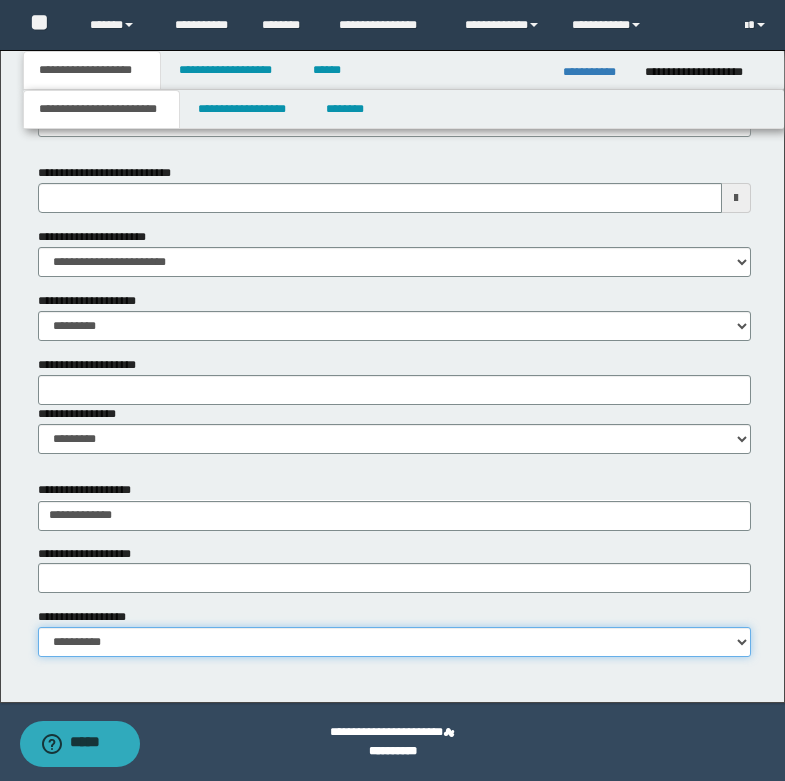 click on "**********" at bounding box center [394, 642] 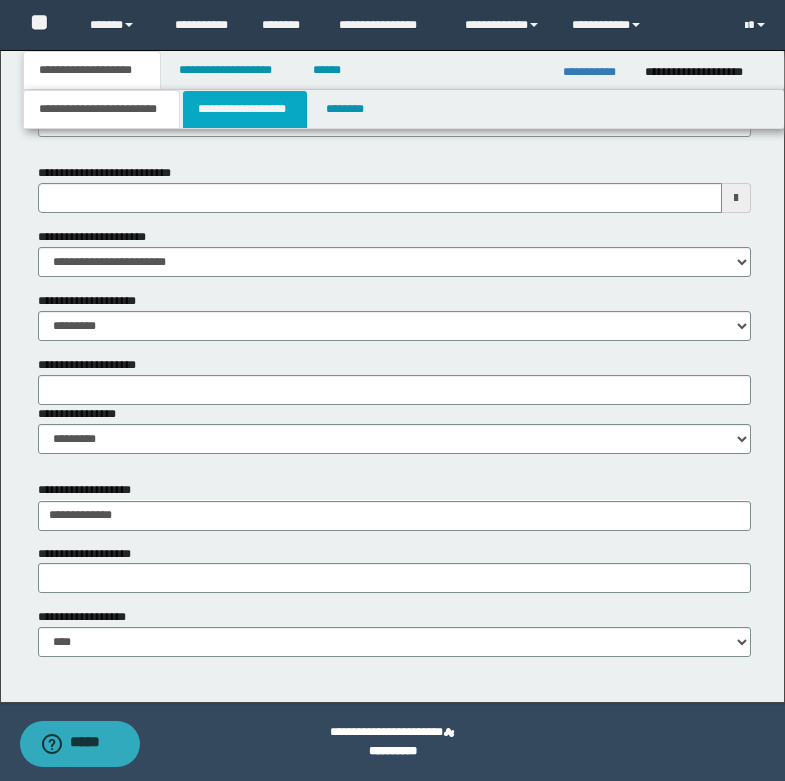 click on "**********" at bounding box center [245, 109] 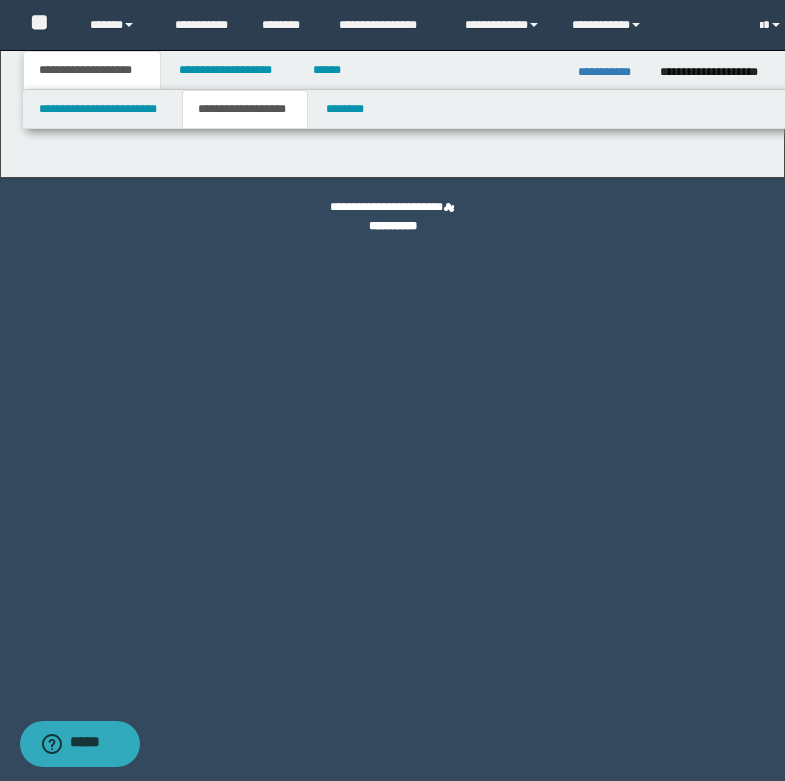 scroll, scrollTop: 0, scrollLeft: 0, axis: both 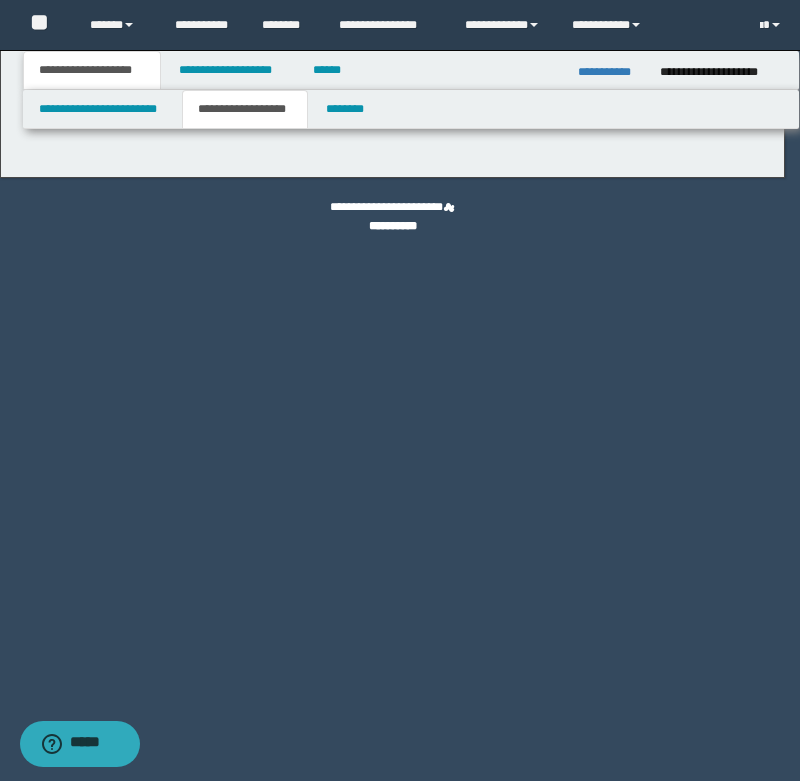 type on "********" 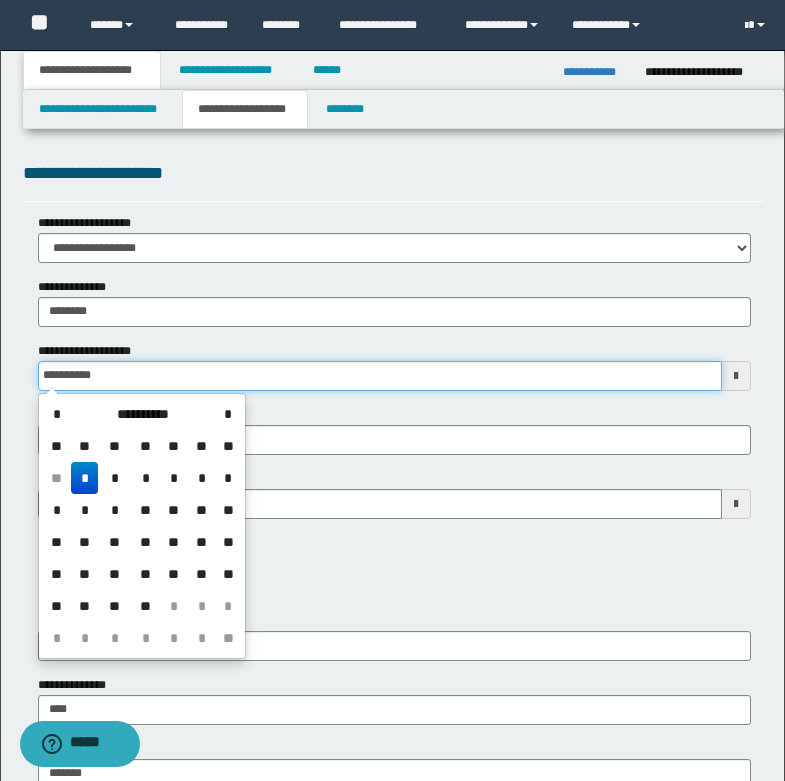 drag, startPoint x: 43, startPoint y: 372, endPoint x: 185, endPoint y: 359, distance: 142.59383 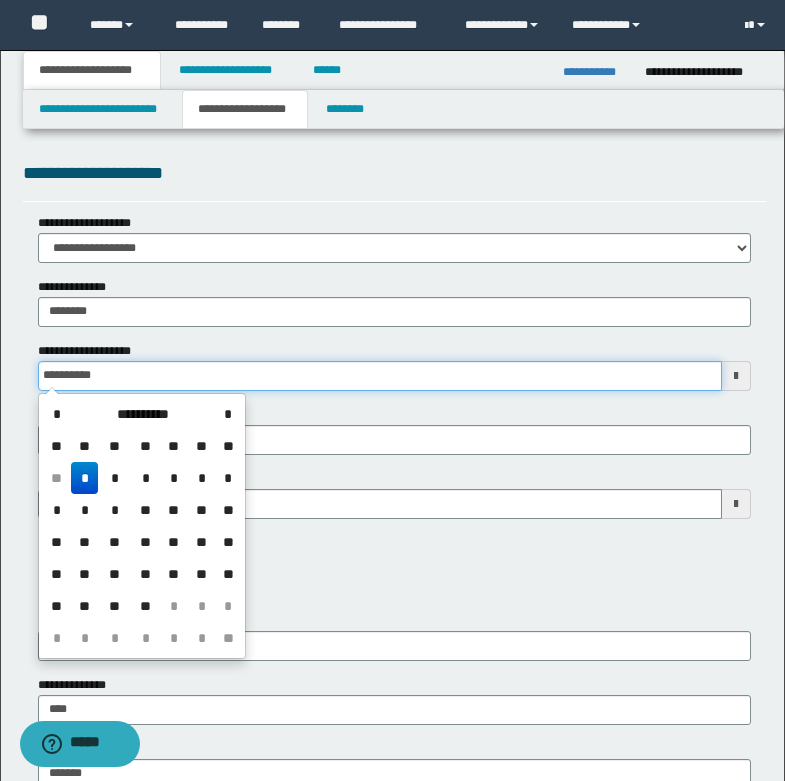 click on "**********" at bounding box center [394, 366] 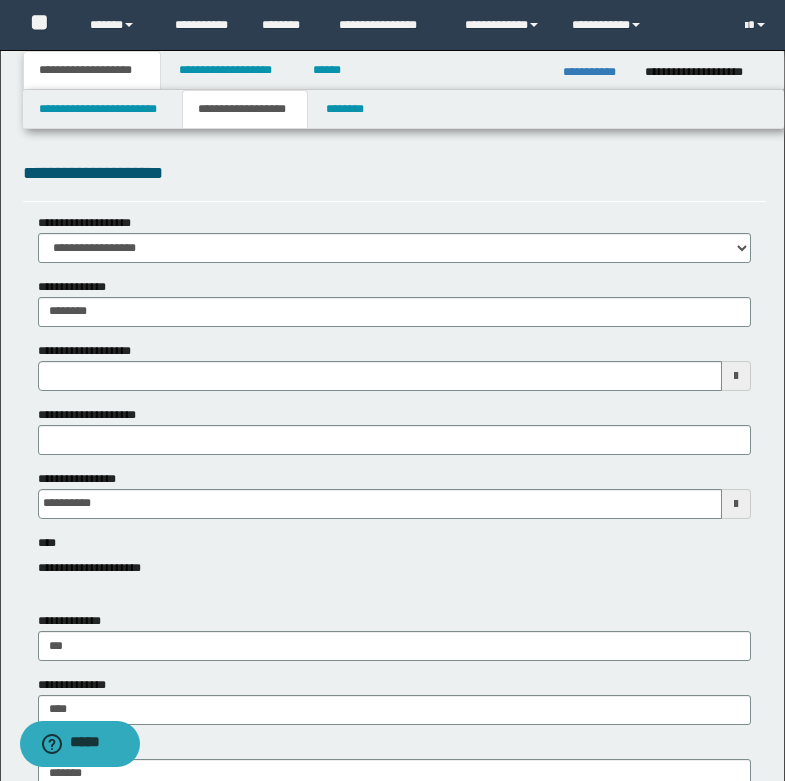 click on "**********" at bounding box center (394, 560) 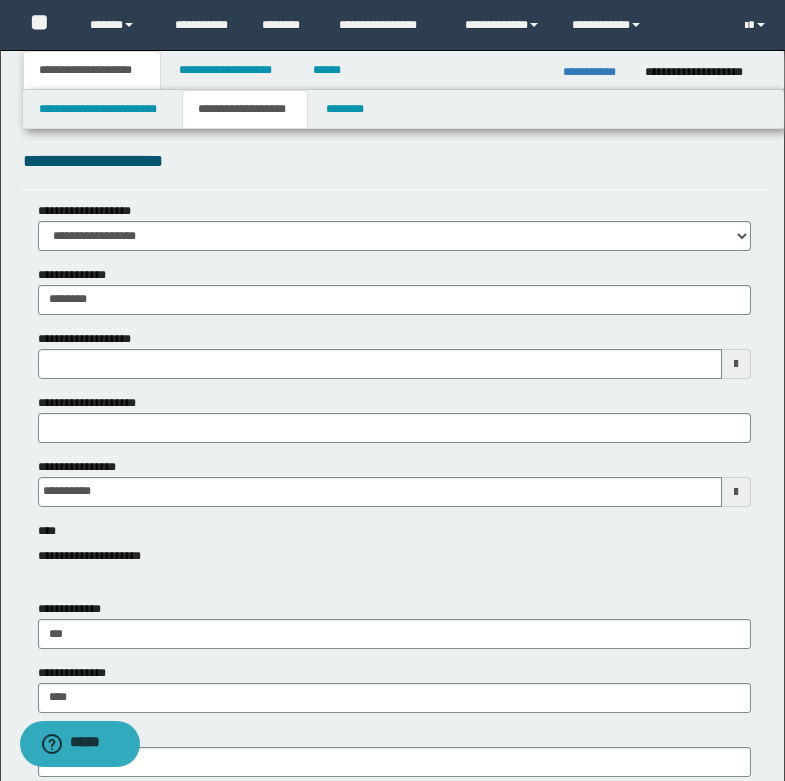 scroll, scrollTop: 200, scrollLeft: 0, axis: vertical 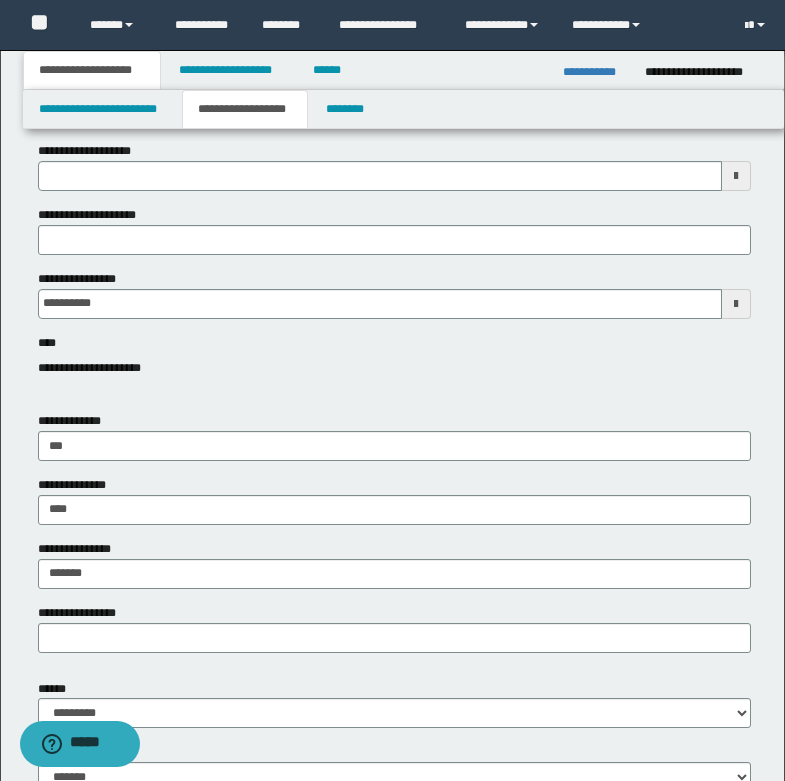type 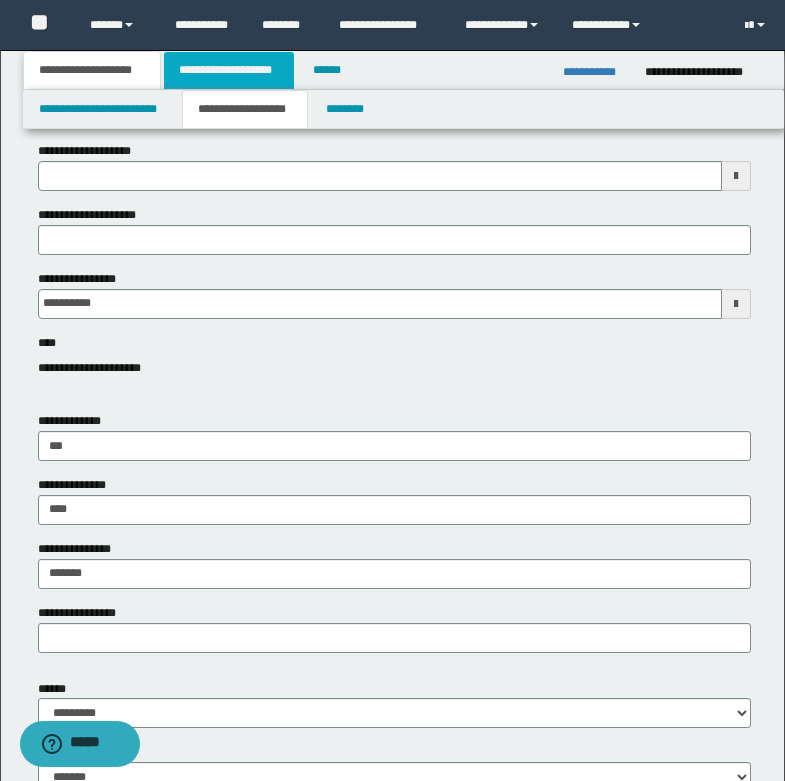 click on "**********" at bounding box center [229, 70] 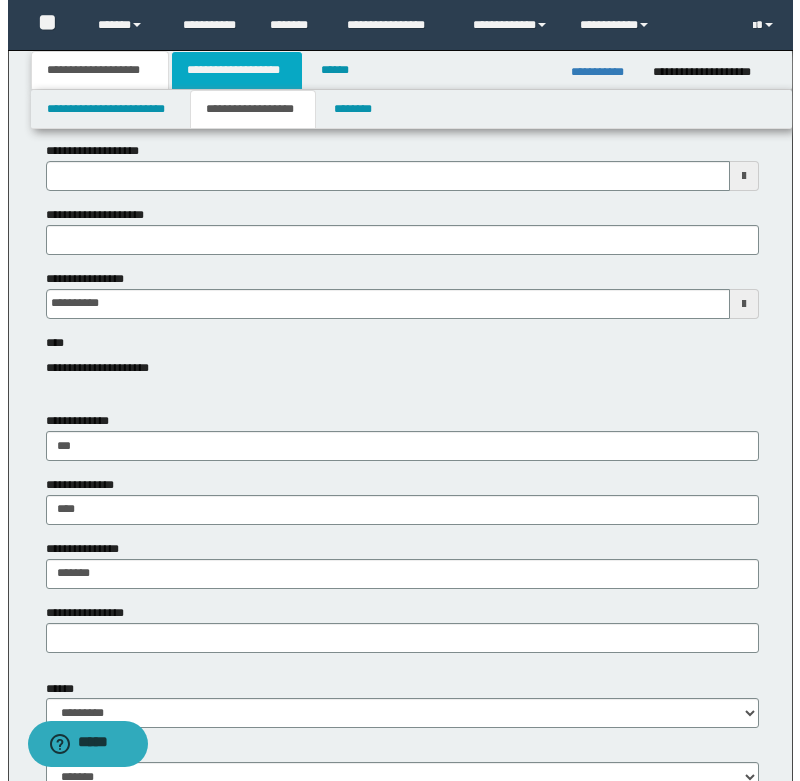 scroll, scrollTop: 0, scrollLeft: 0, axis: both 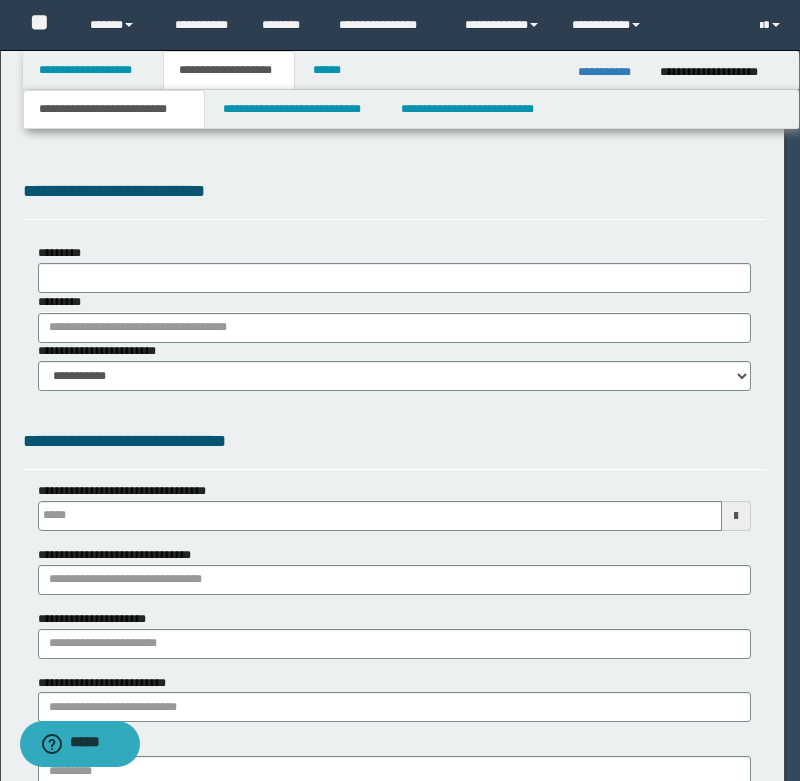select on "*" 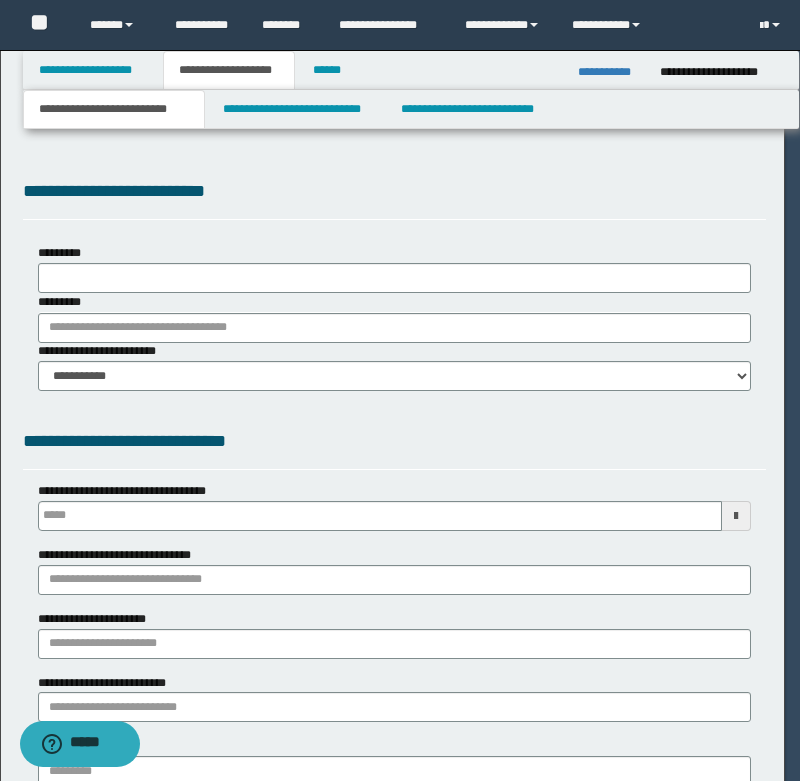 scroll, scrollTop: 0, scrollLeft: 0, axis: both 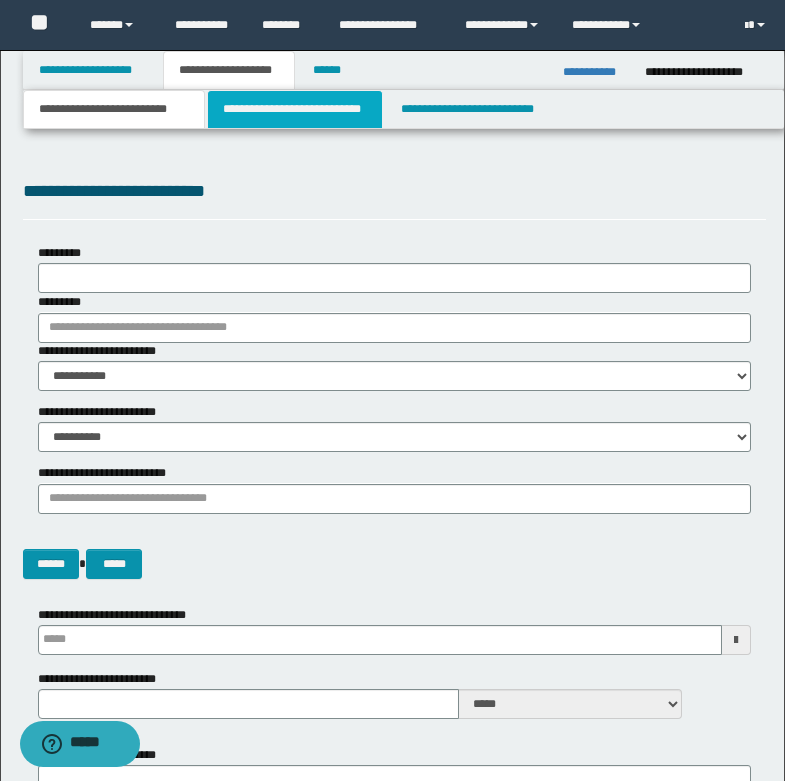 click on "**********" at bounding box center [295, 109] 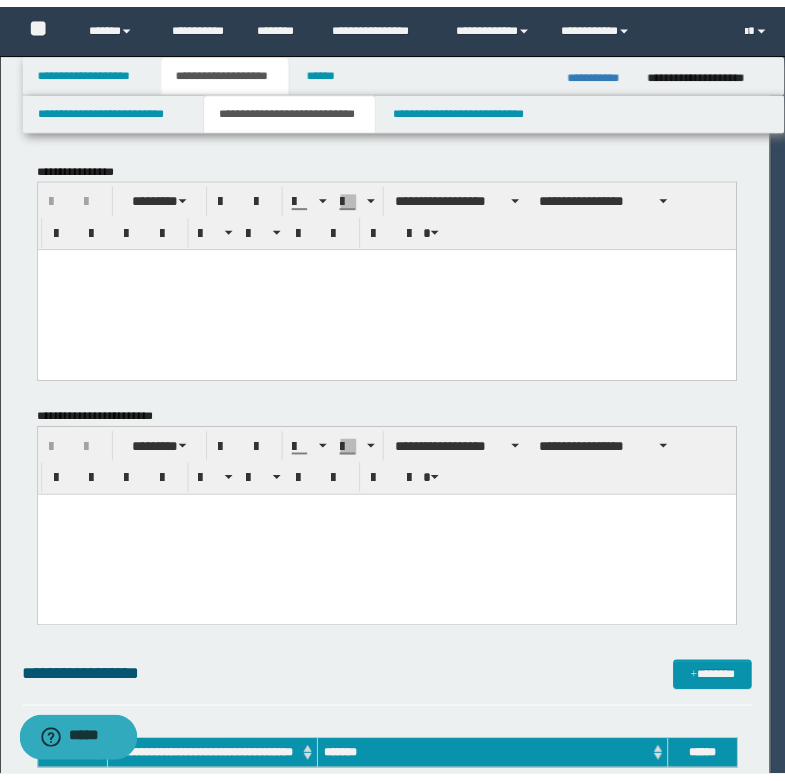 scroll, scrollTop: 0, scrollLeft: 0, axis: both 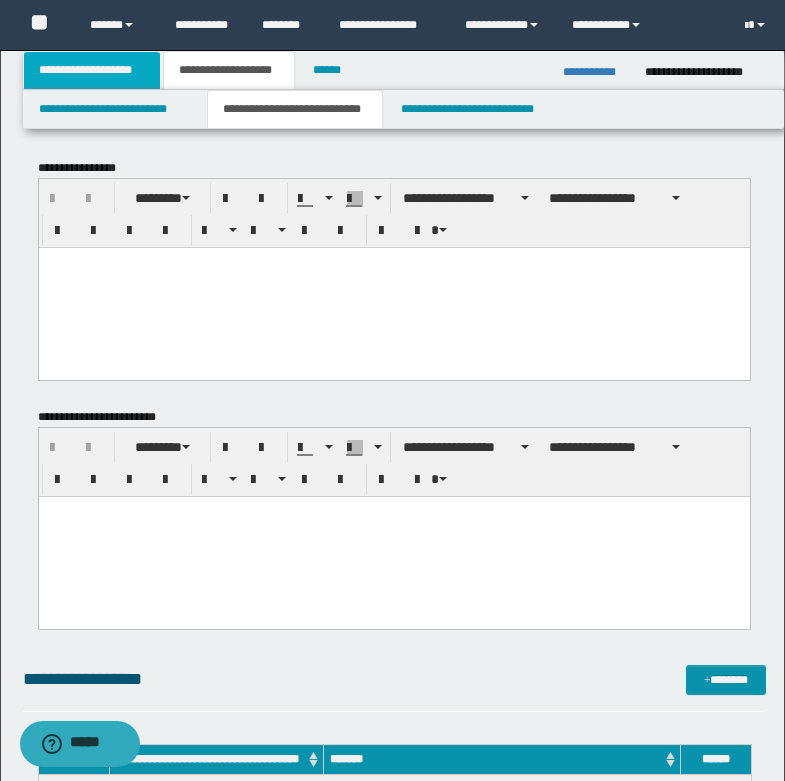click on "**********" at bounding box center [92, 70] 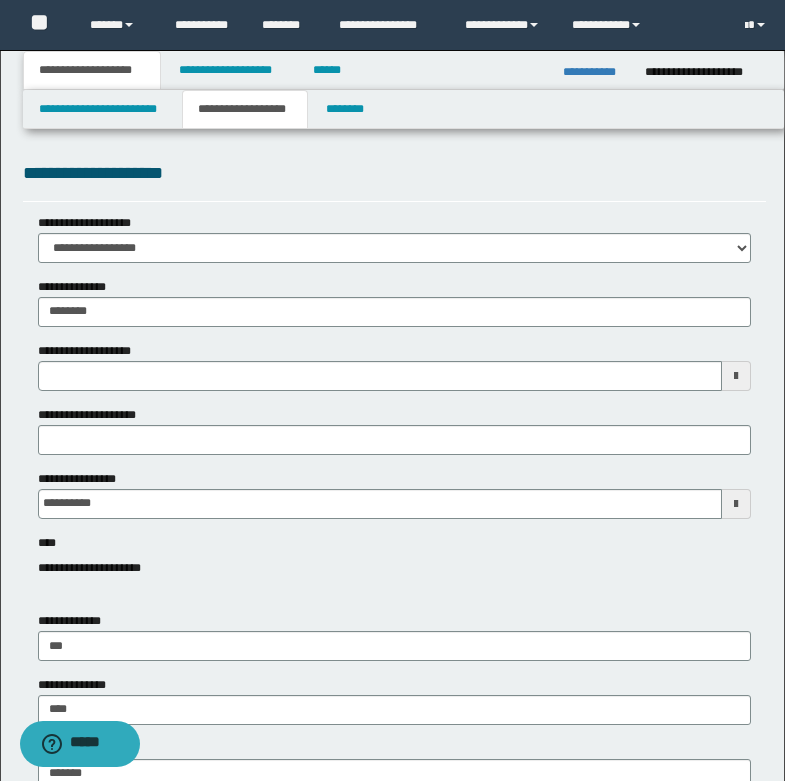 type 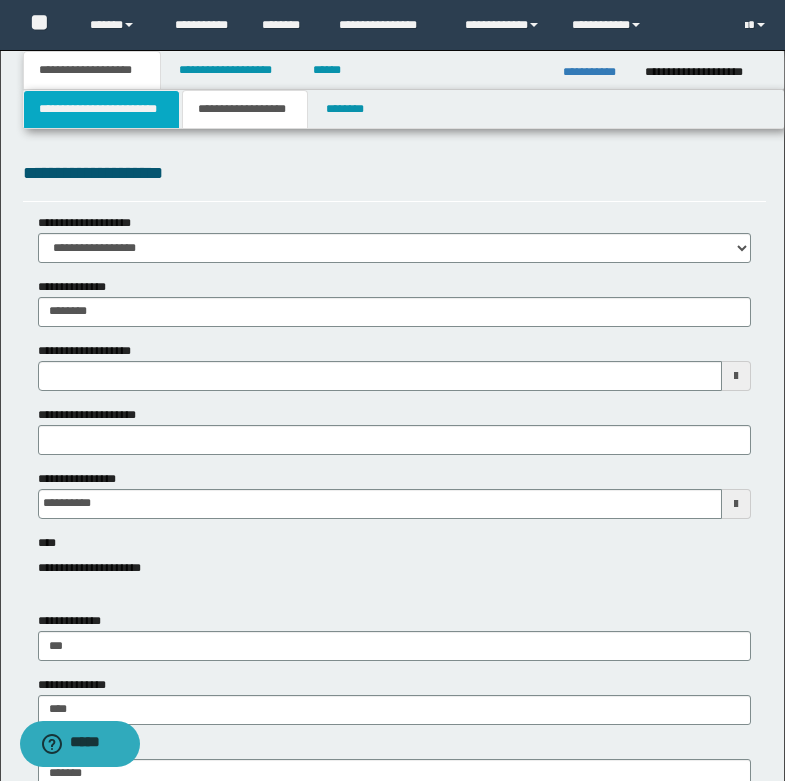 click on "**********" at bounding box center [101, 109] 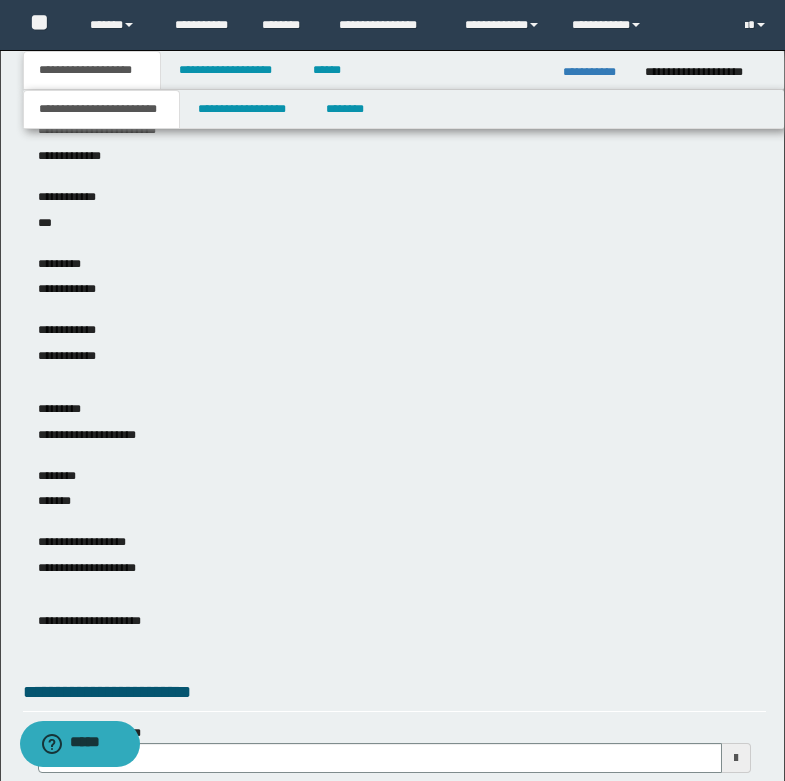 scroll, scrollTop: 300, scrollLeft: 0, axis: vertical 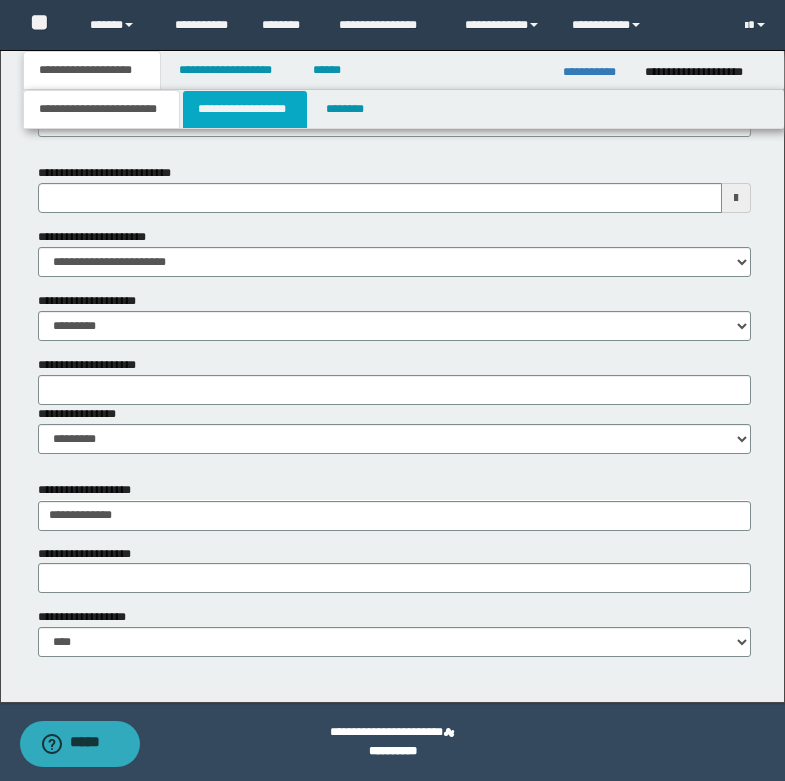 click on "**********" at bounding box center [245, 109] 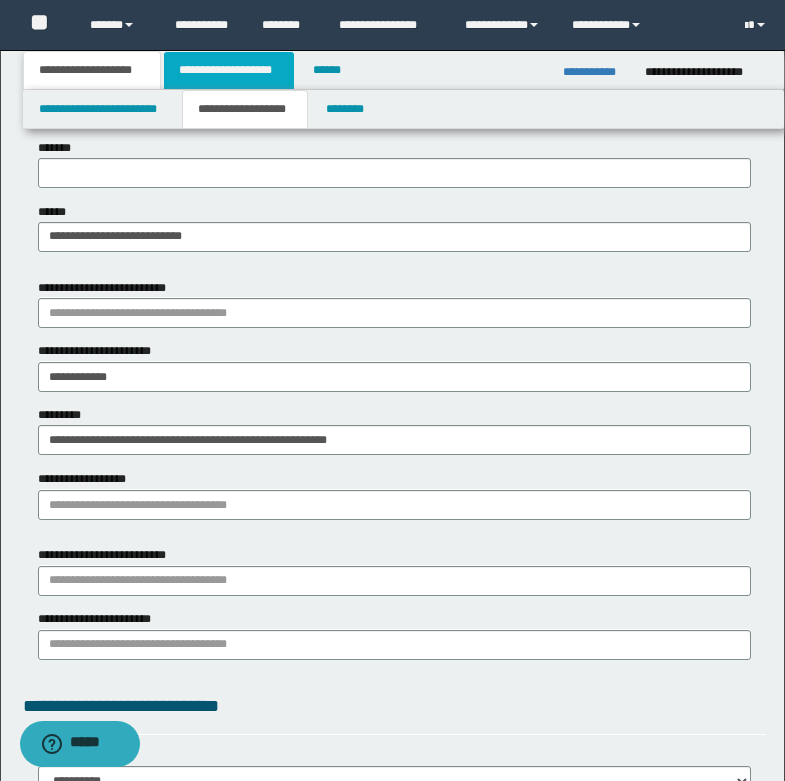 click on "**********" at bounding box center (229, 70) 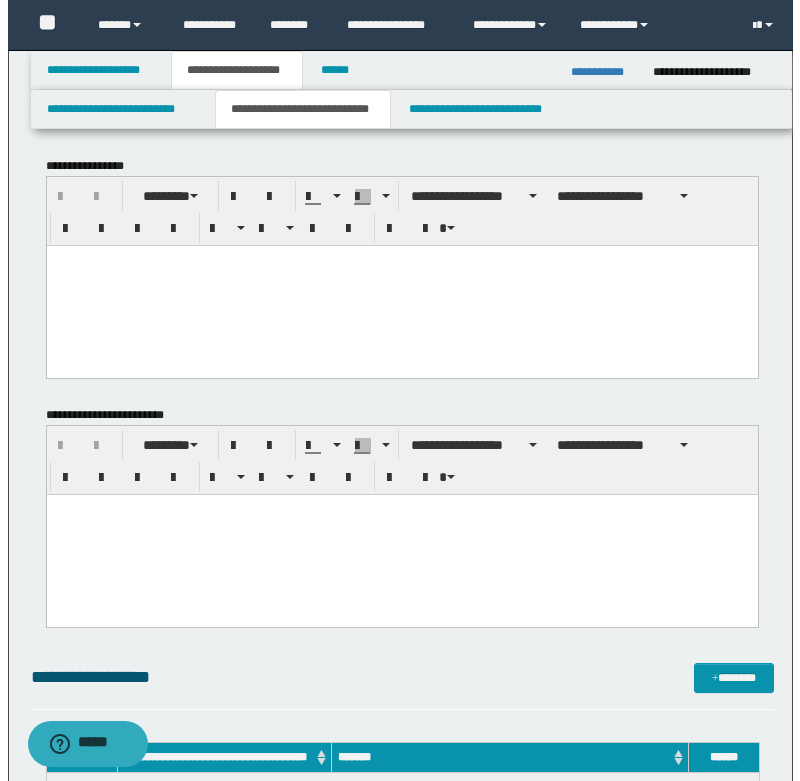 scroll, scrollTop: 0, scrollLeft: 0, axis: both 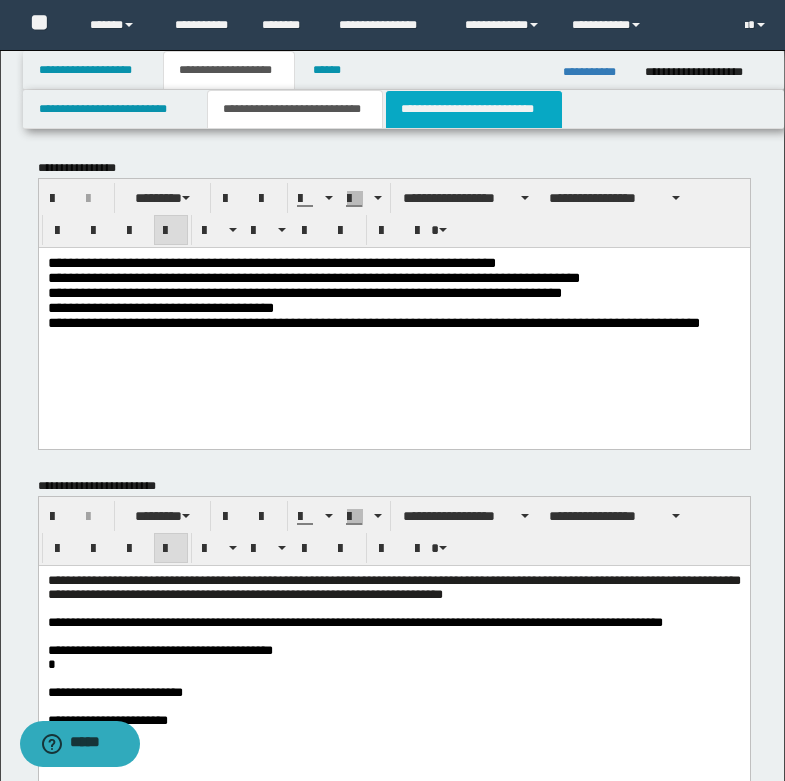 click on "**********" at bounding box center (474, 109) 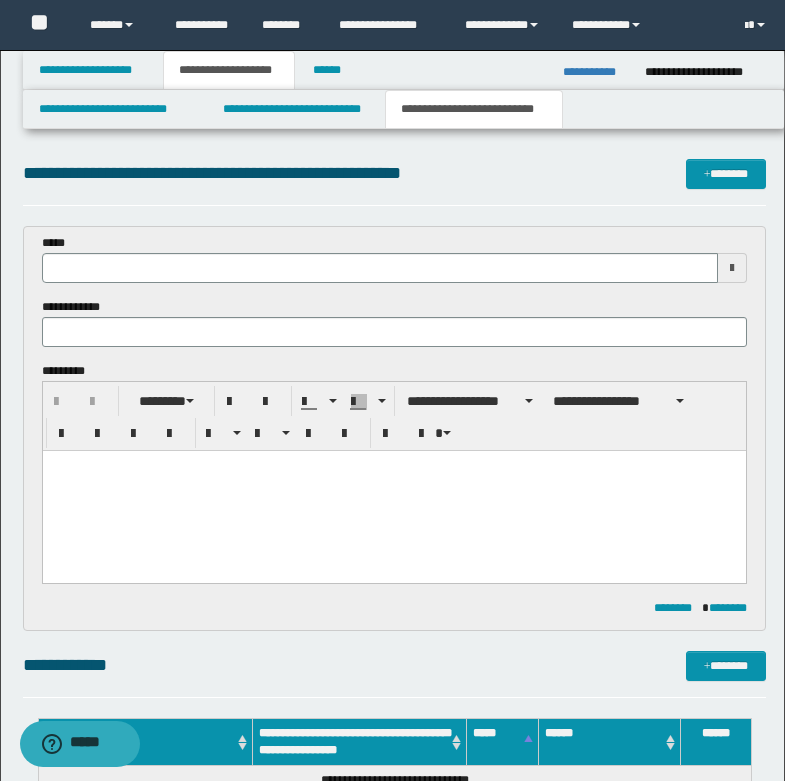 scroll, scrollTop: 0, scrollLeft: 0, axis: both 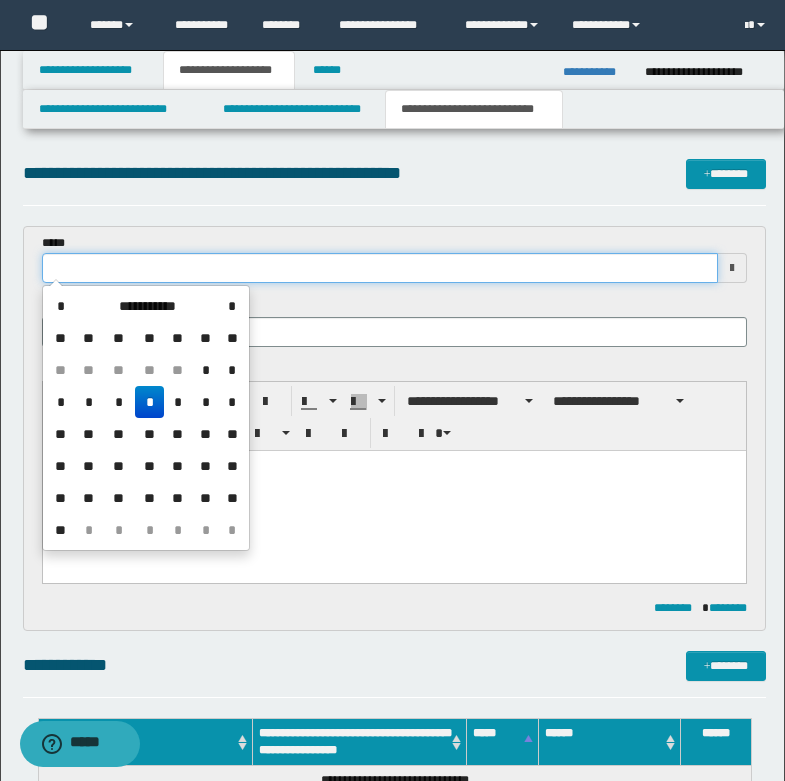 click at bounding box center (380, 268) 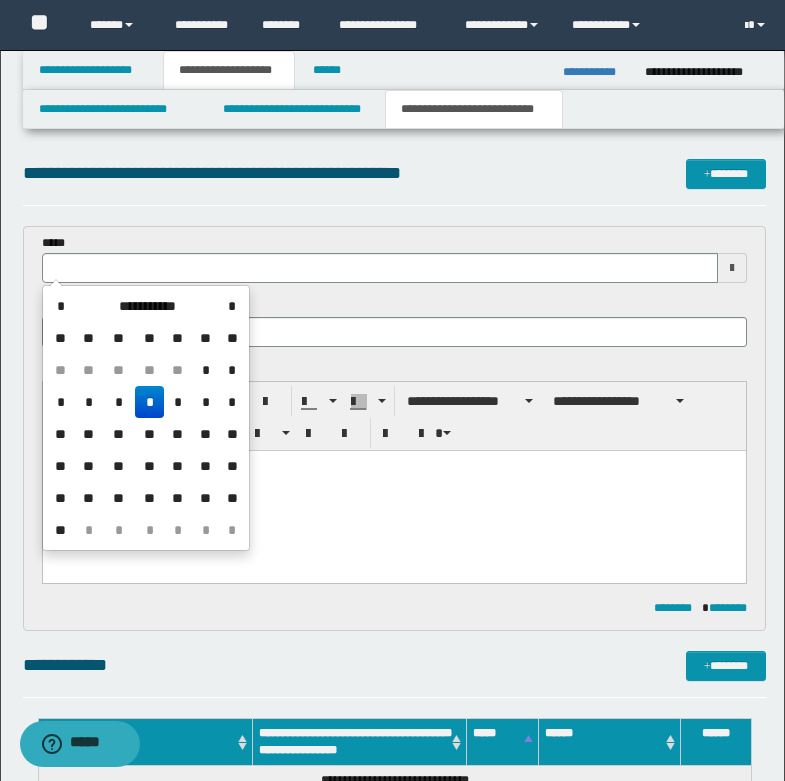 click on "*" at bounding box center [149, 402] 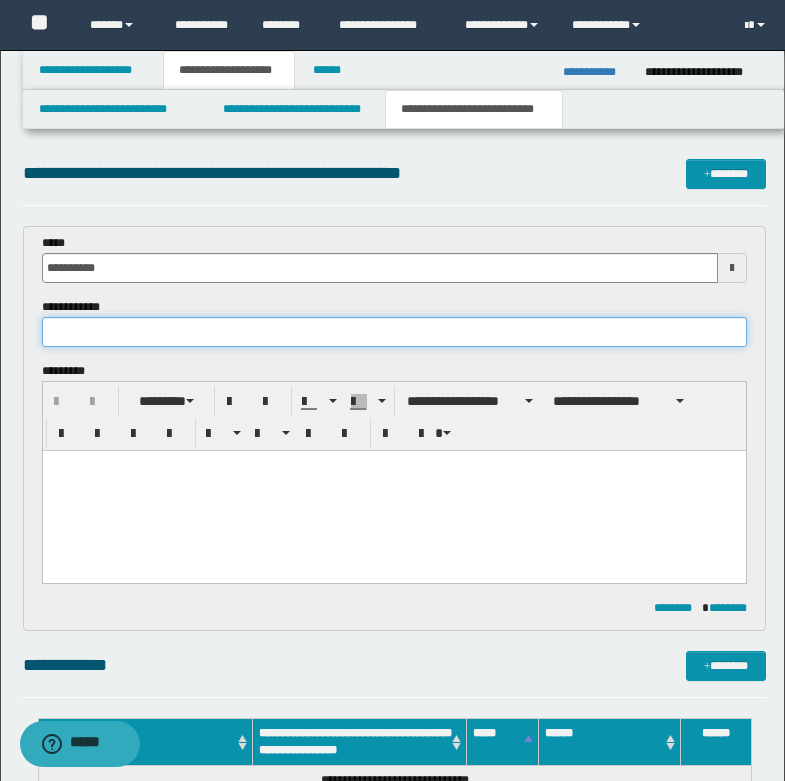 click at bounding box center (394, 332) 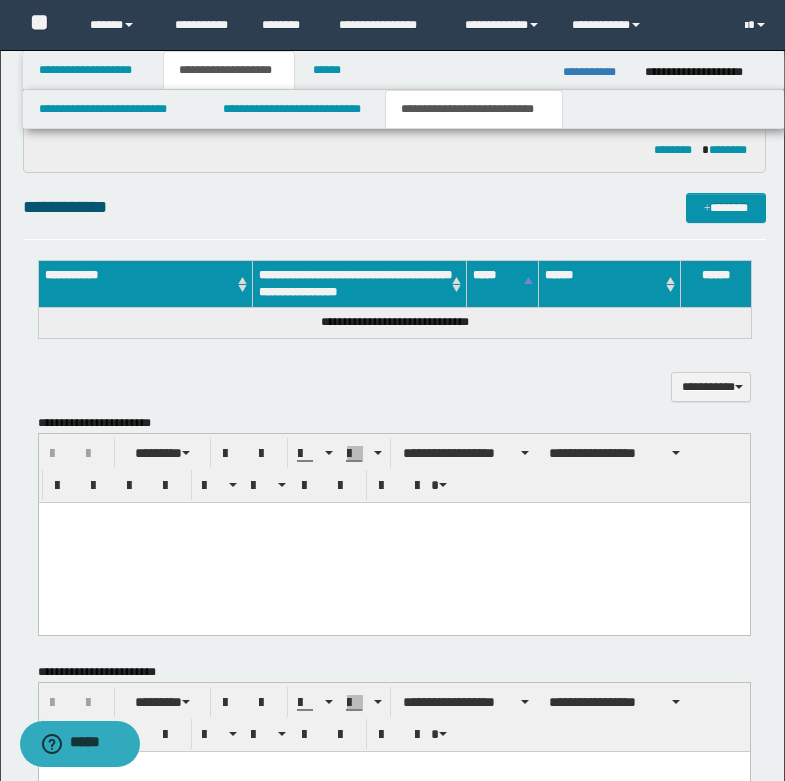 scroll, scrollTop: 500, scrollLeft: 0, axis: vertical 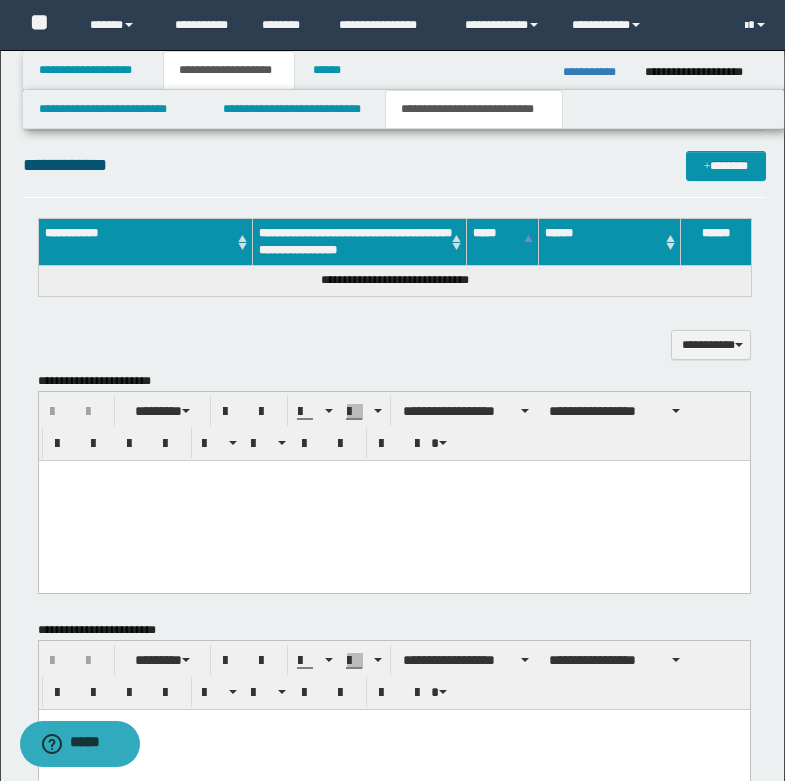 type on "**********" 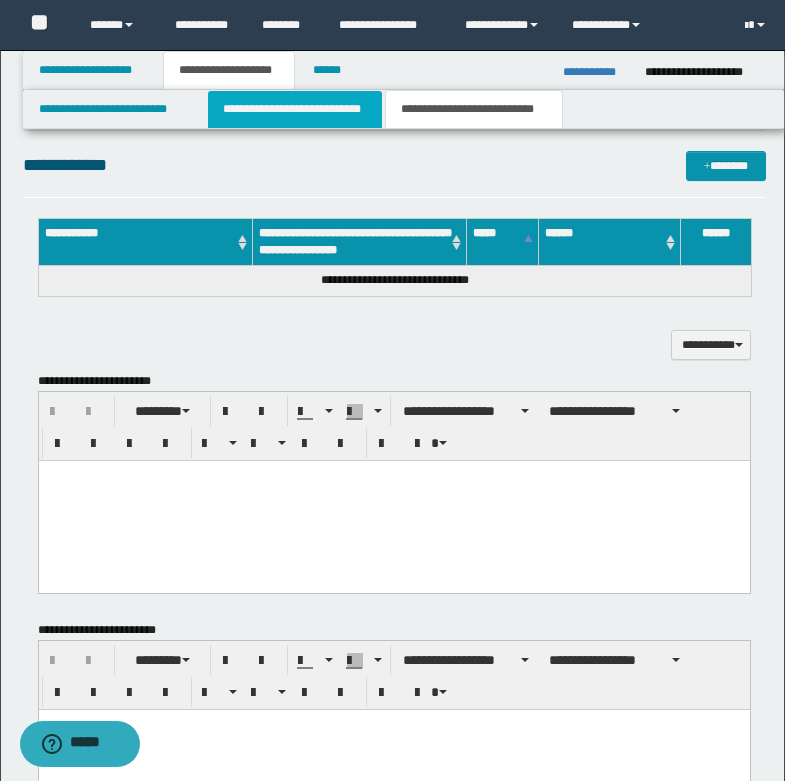 click on "**********" at bounding box center (295, 109) 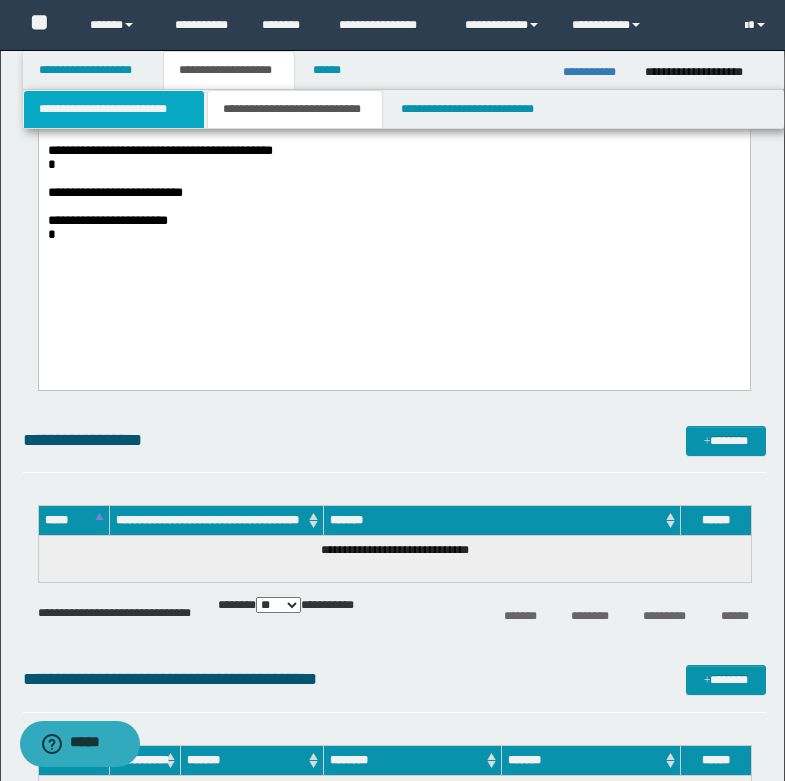 click on "**********" at bounding box center (114, 109) 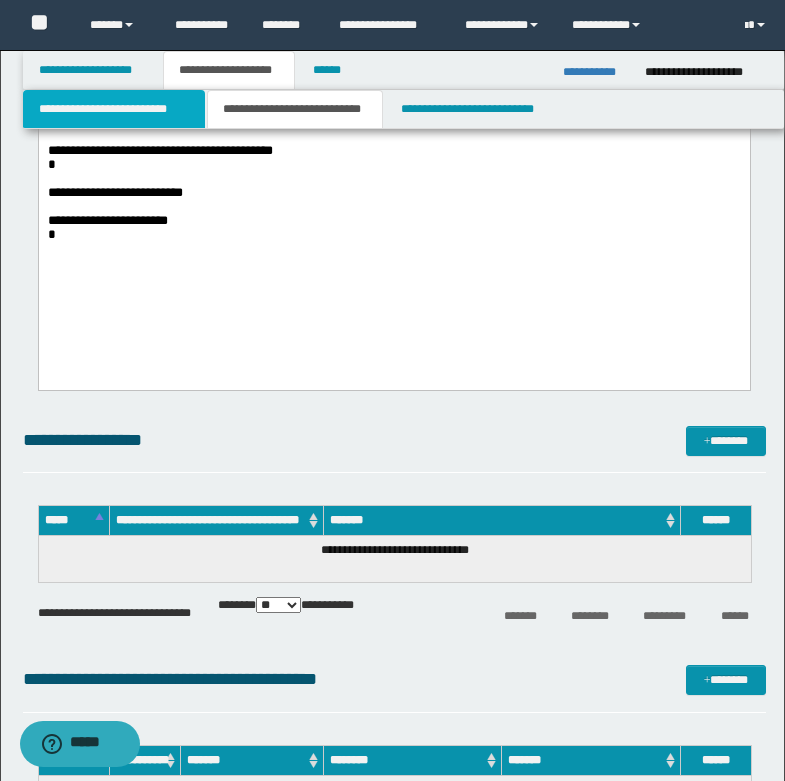 type 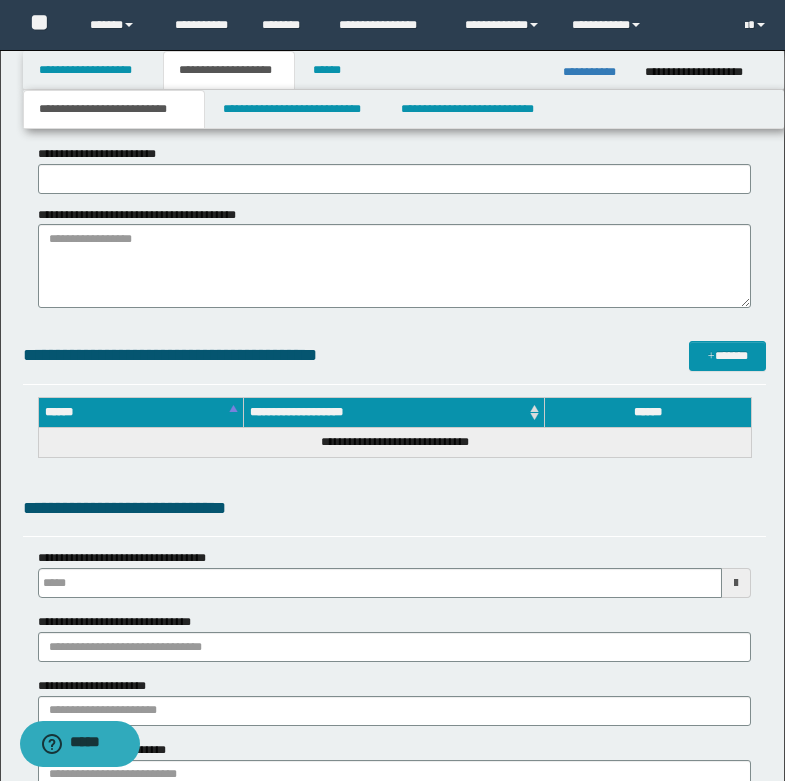 type 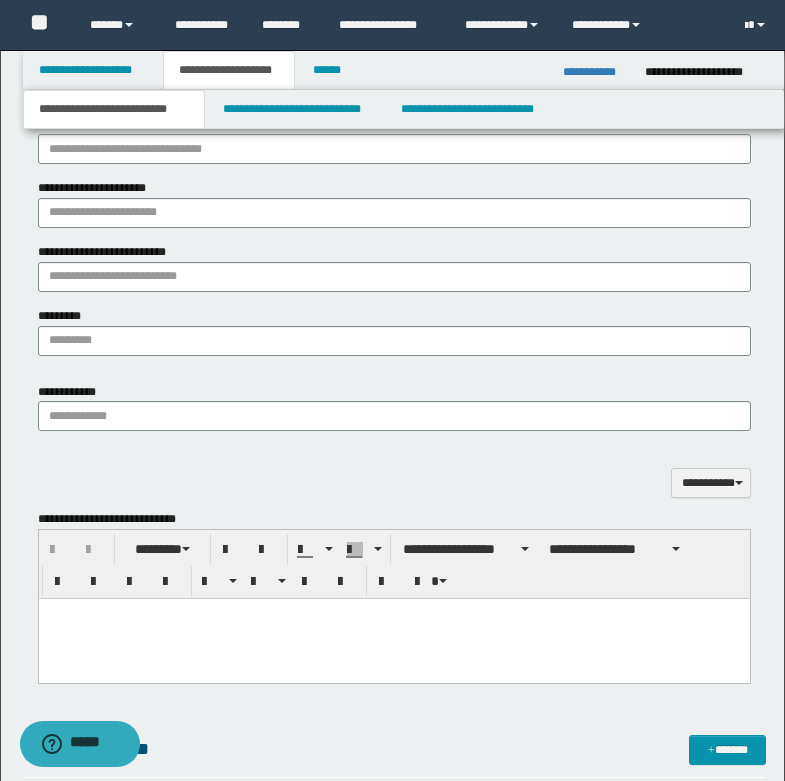 scroll, scrollTop: 1100, scrollLeft: 0, axis: vertical 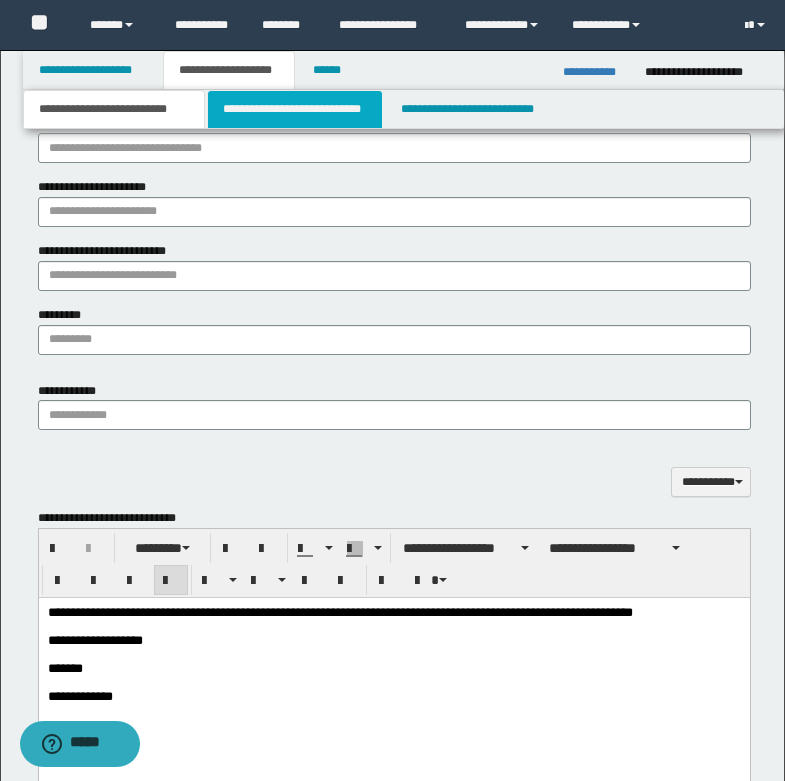 click on "**********" at bounding box center [295, 109] 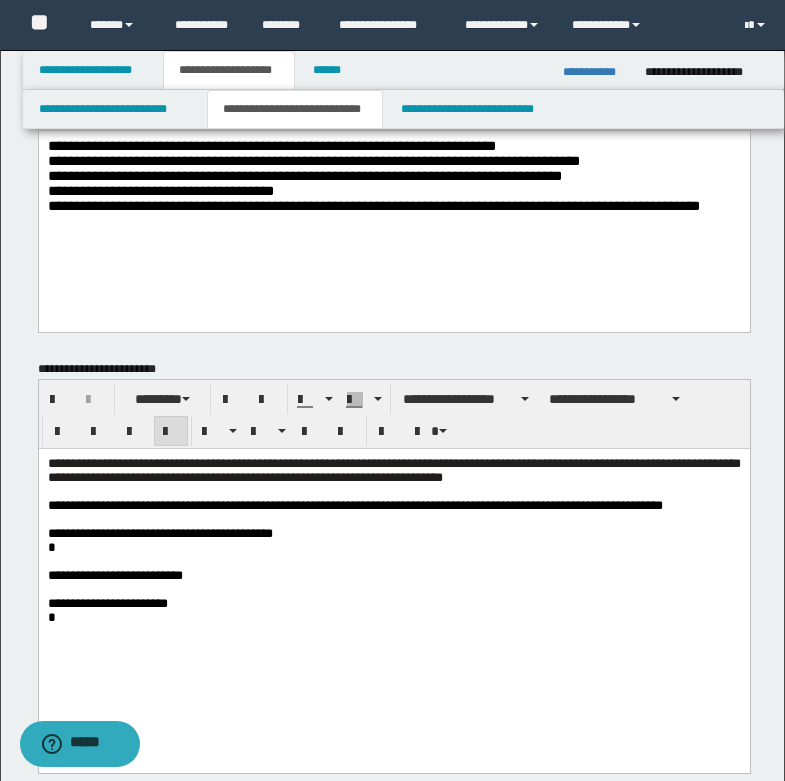 scroll, scrollTop: 0, scrollLeft: 0, axis: both 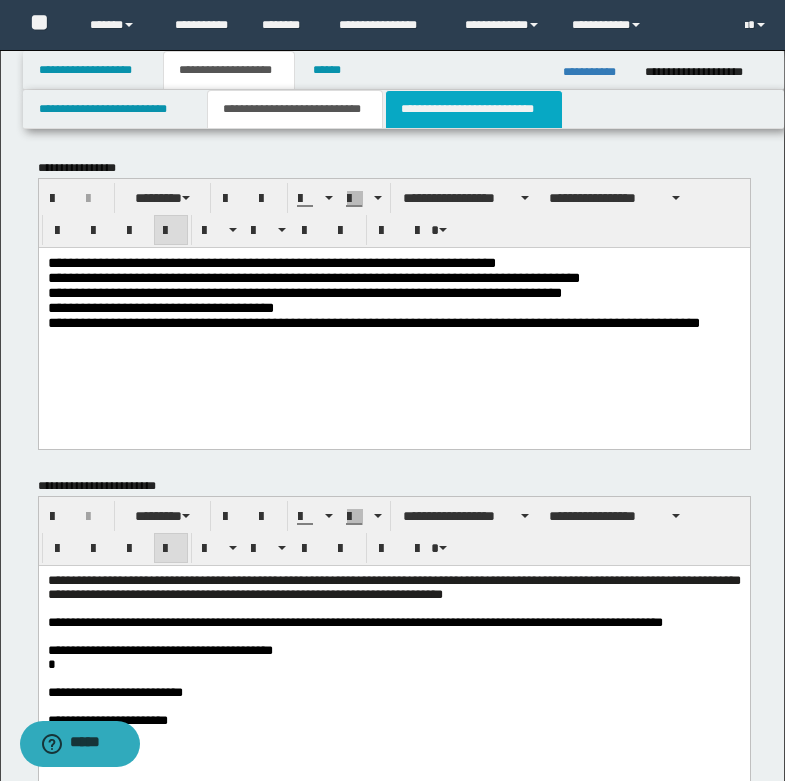 click on "**********" at bounding box center [474, 109] 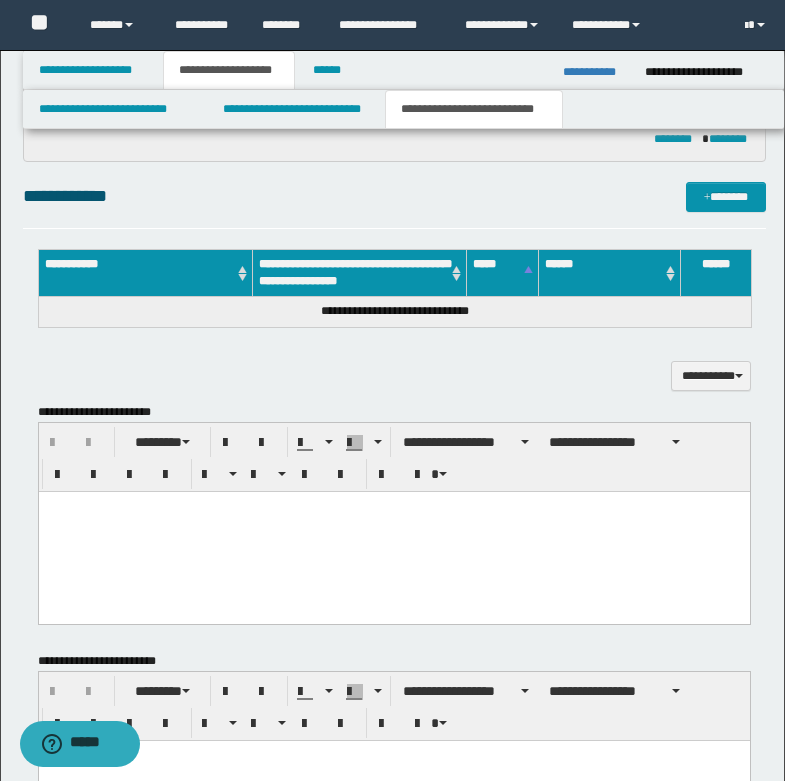scroll, scrollTop: 500, scrollLeft: 0, axis: vertical 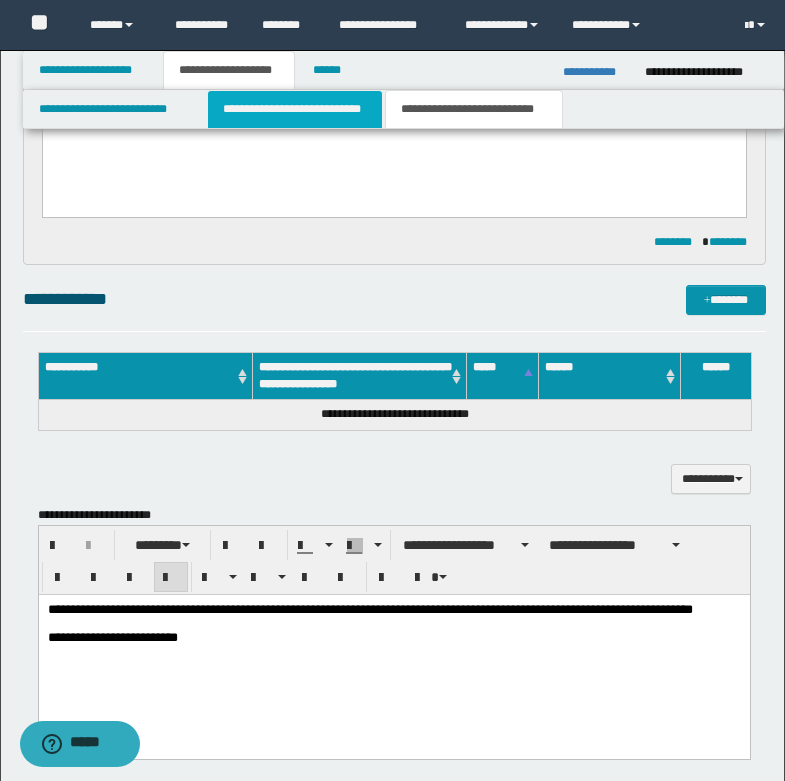 click on "**********" at bounding box center (295, 109) 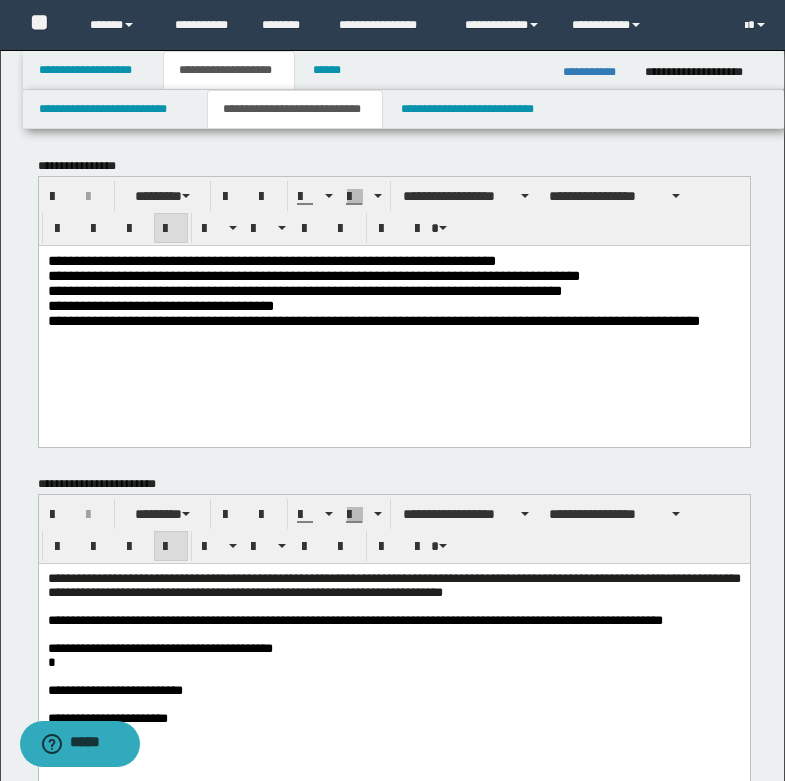 scroll, scrollTop: 0, scrollLeft: 0, axis: both 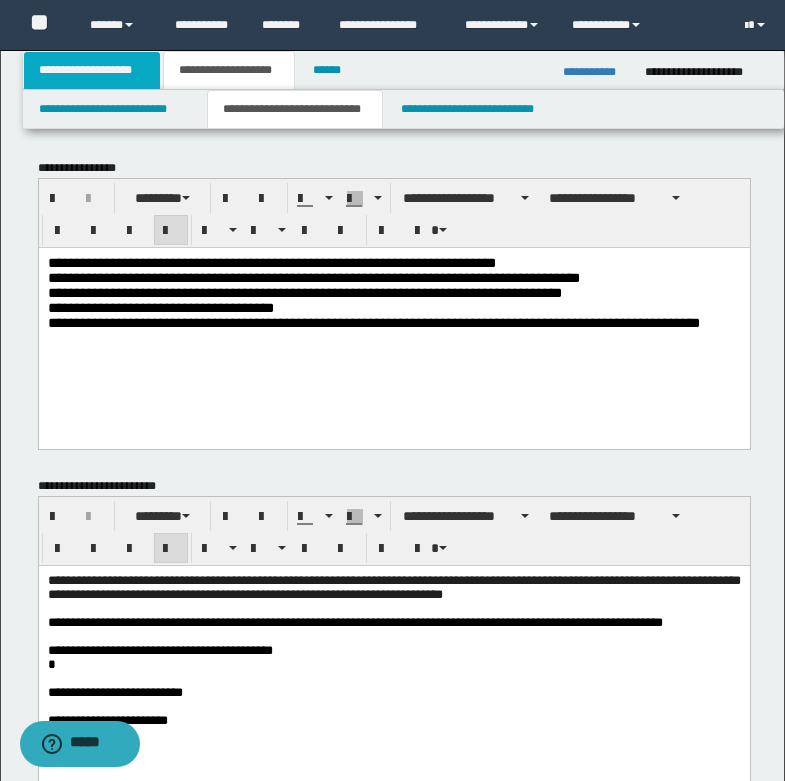 click on "**********" at bounding box center (92, 70) 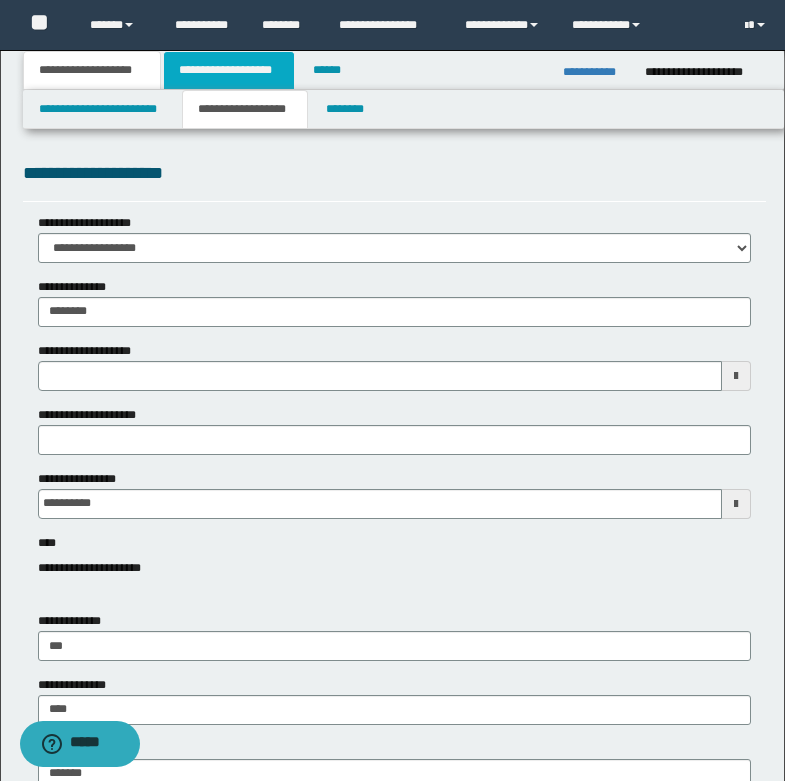 click on "**********" at bounding box center [229, 70] 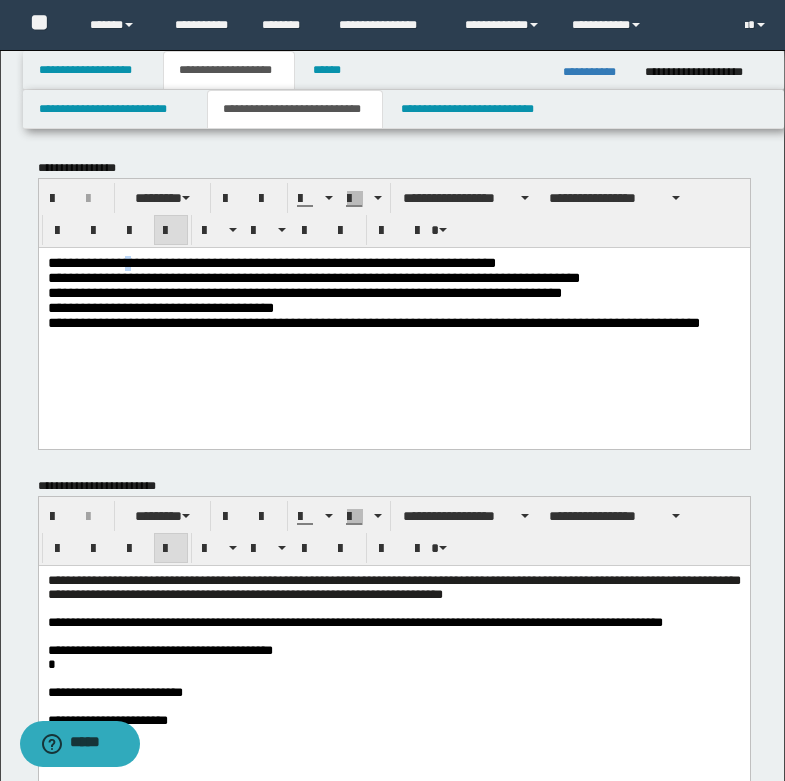 click on "**********" at bounding box center (271, 262) 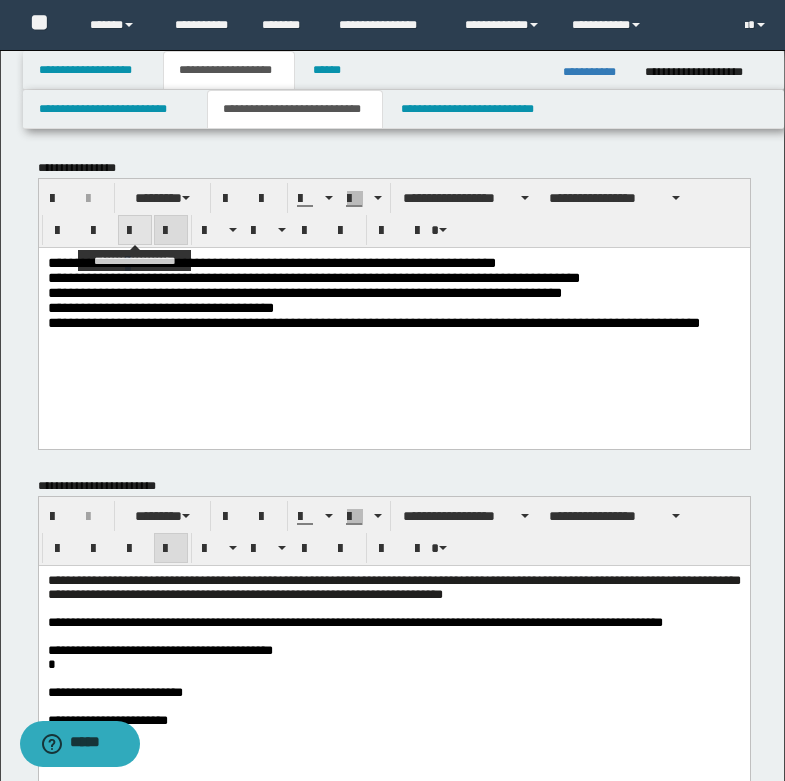 type 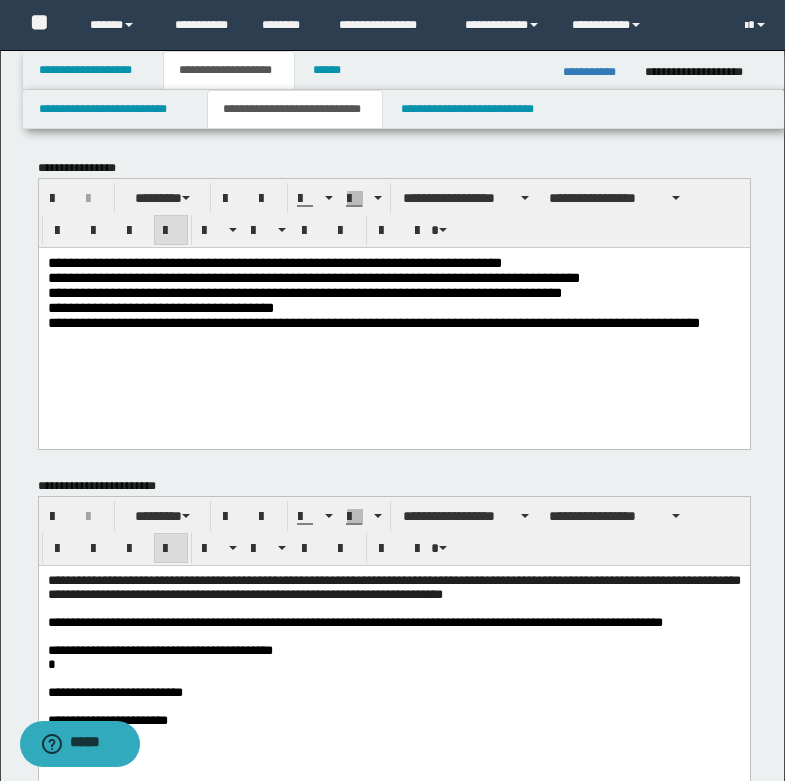 click on "**********" at bounding box center [393, 262] 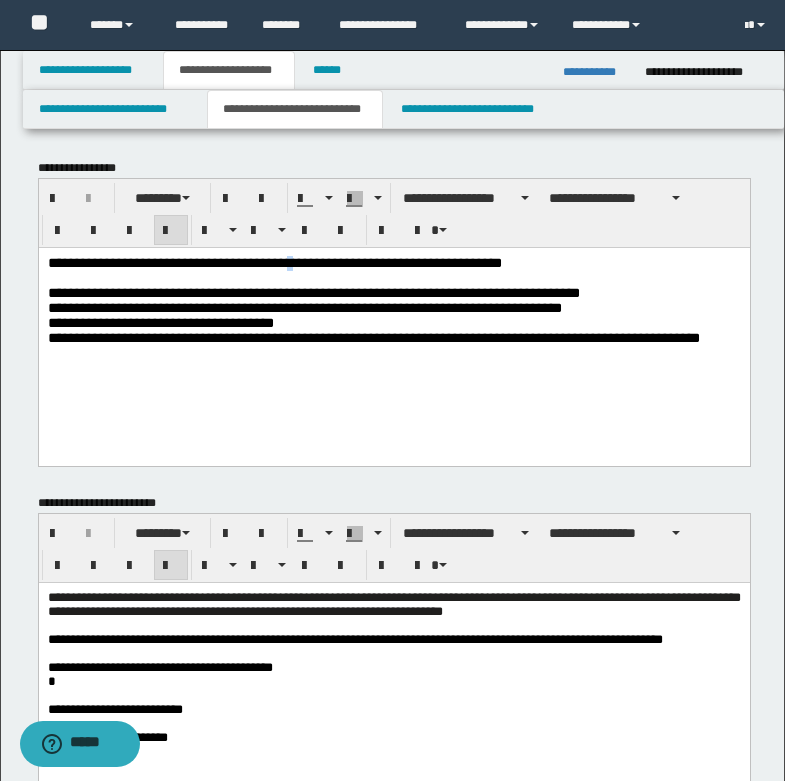 click on "**********" at bounding box center [274, 262] 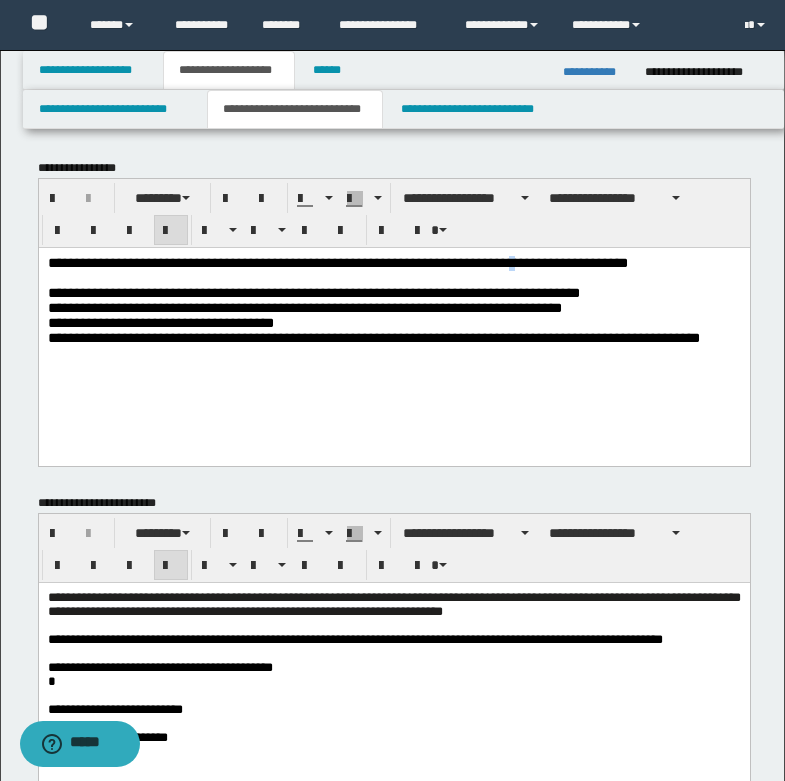 click on "**********" at bounding box center (337, 262) 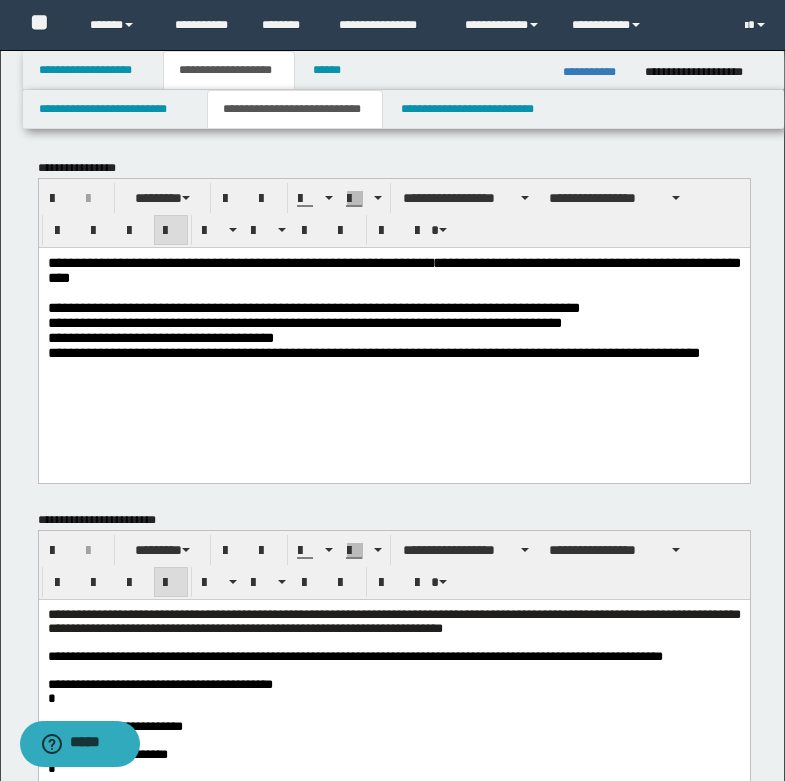 click on "**********" at bounding box center (313, 307) 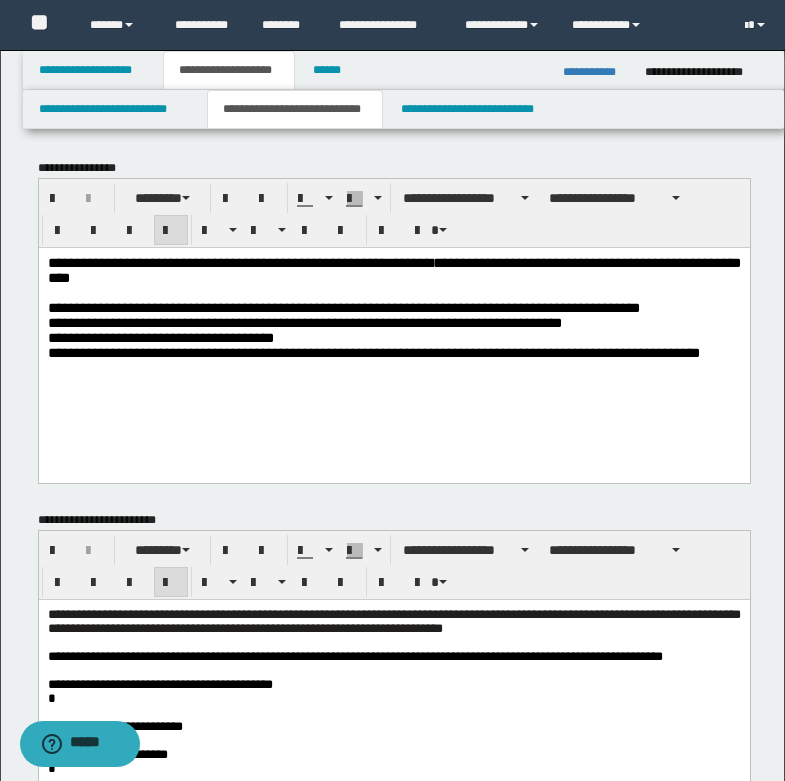 click on "**********" at bounding box center (393, 307) 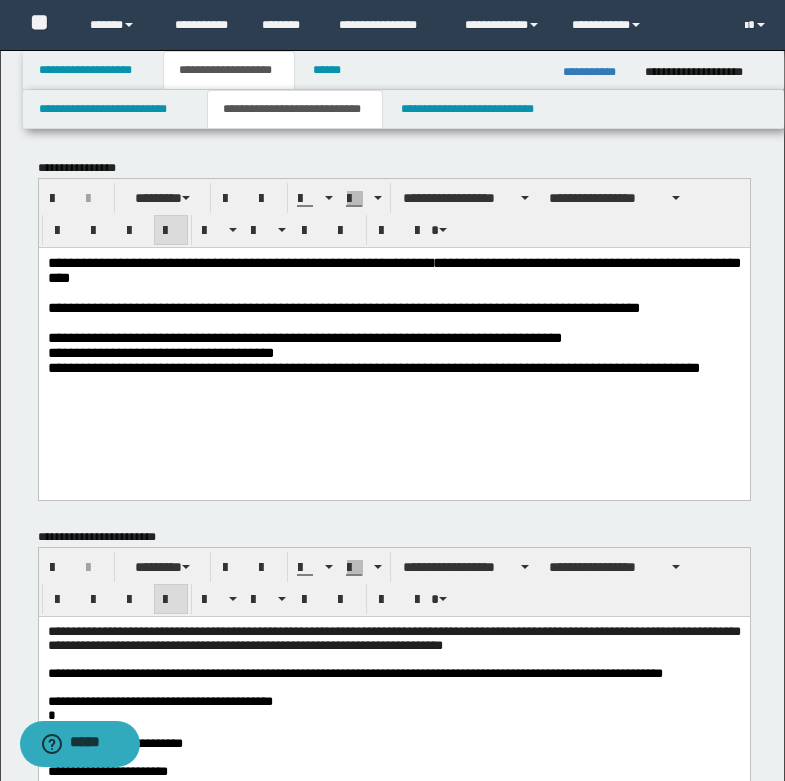click on "**********" at bounding box center (343, 307) 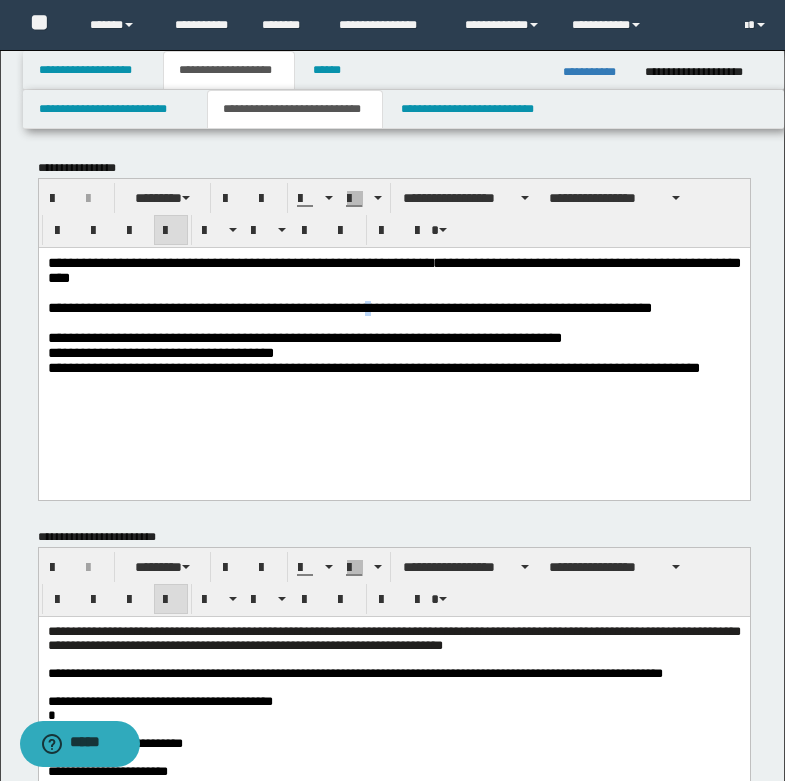 click on "**********" at bounding box center (349, 307) 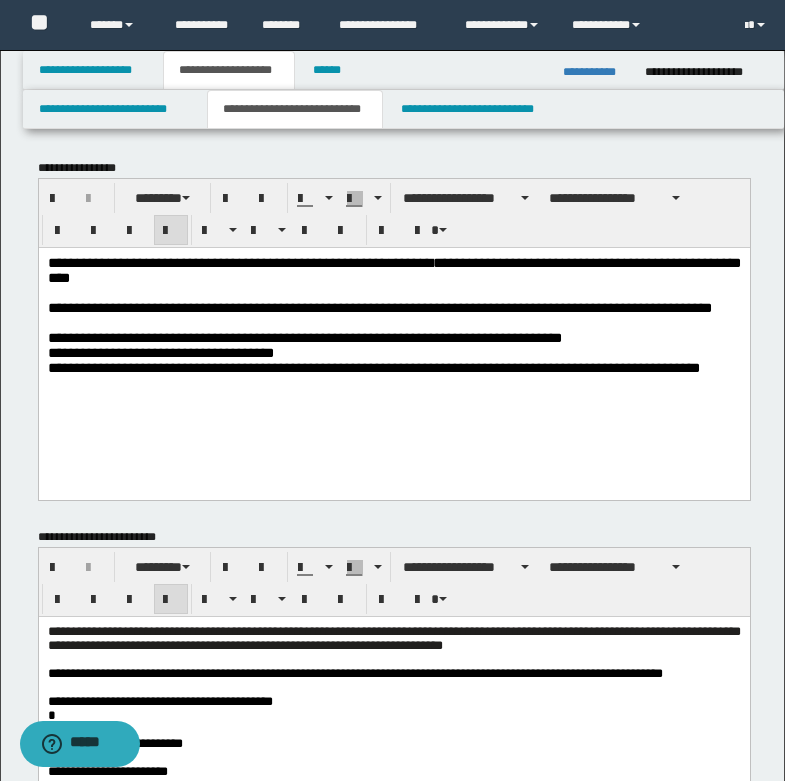 drag, startPoint x: 191, startPoint y: 312, endPoint x: 225, endPoint y: 314, distance: 34.058773 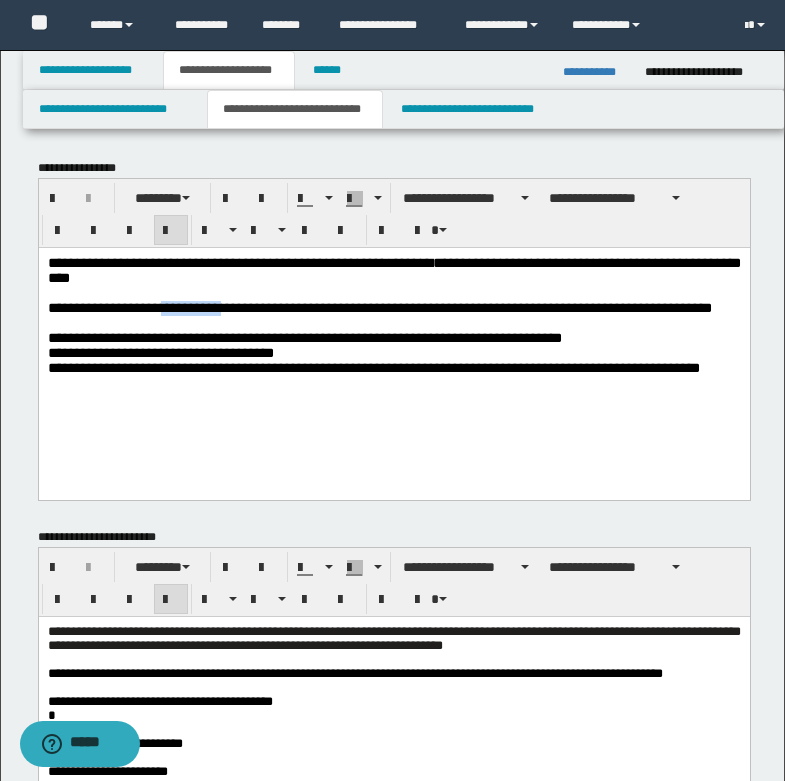 drag, startPoint x: 190, startPoint y: 316, endPoint x: 254, endPoint y: 312, distance: 64.12488 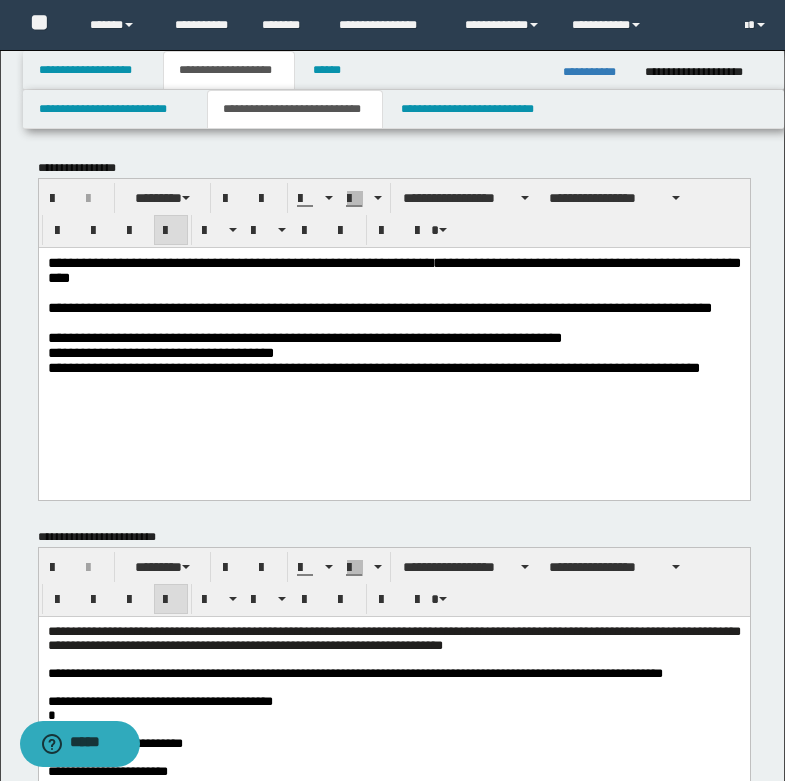 click on "**********" at bounding box center [393, 337] 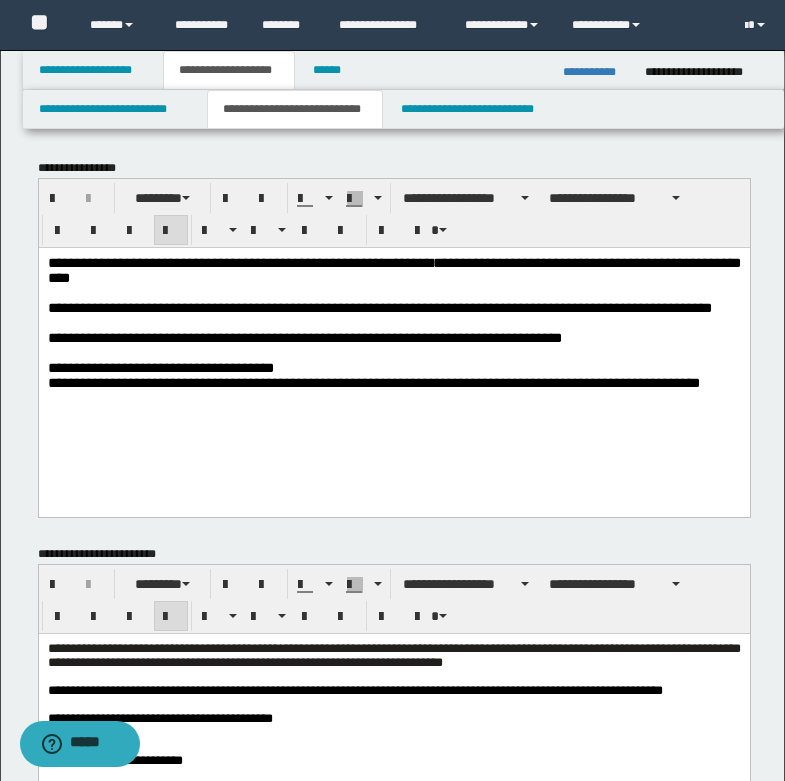 click on "**********" at bounding box center (393, 367) 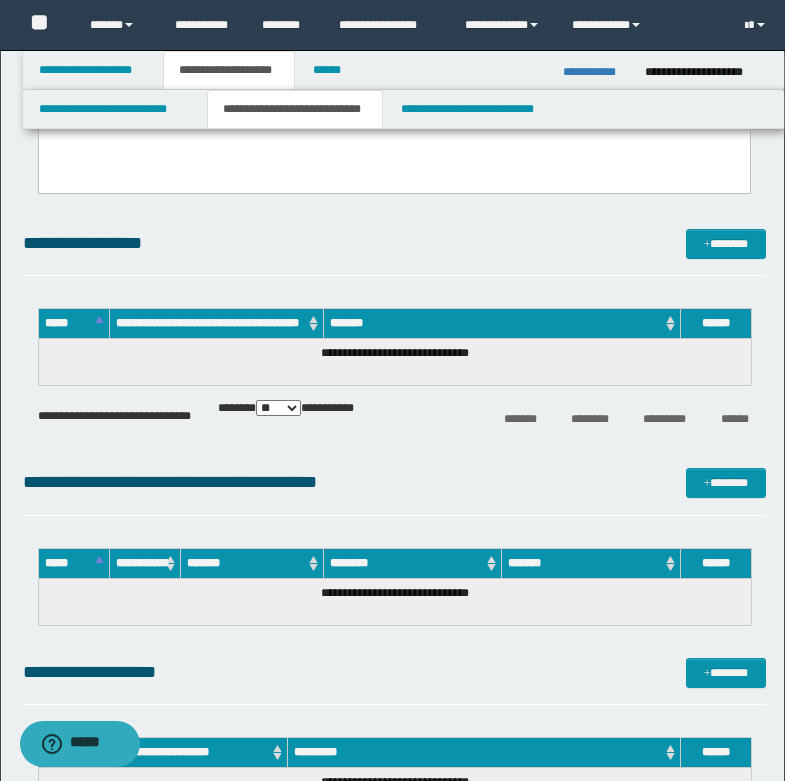 scroll, scrollTop: 800, scrollLeft: 0, axis: vertical 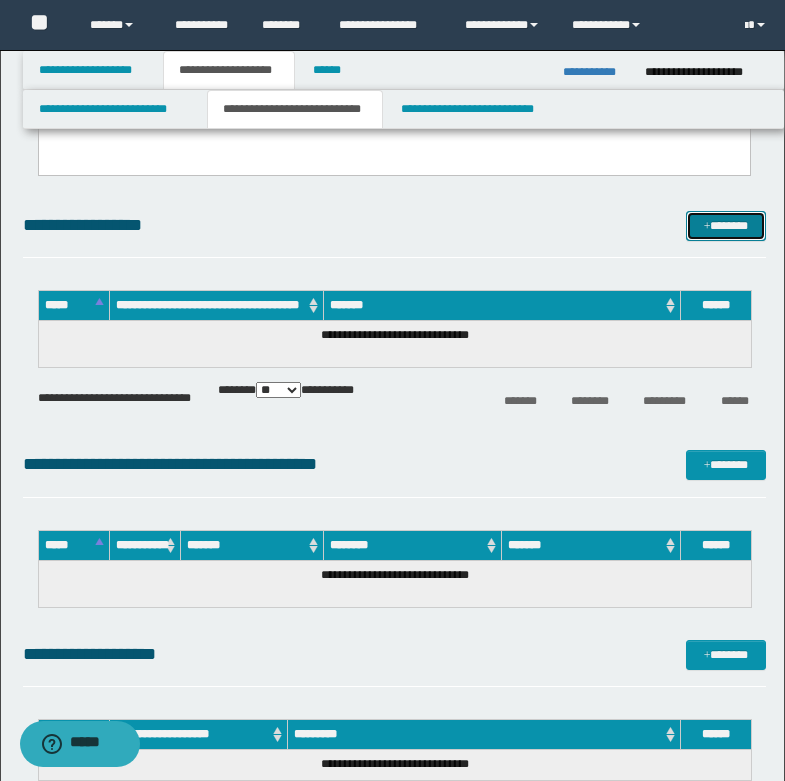 click on "*******" at bounding box center [726, 226] 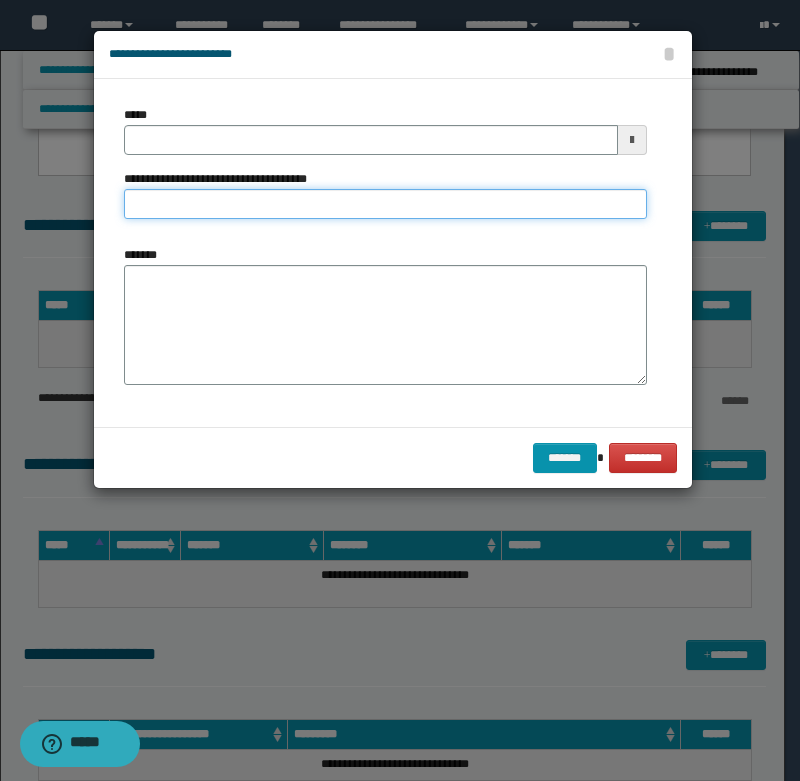 click on "**********" at bounding box center [385, 204] 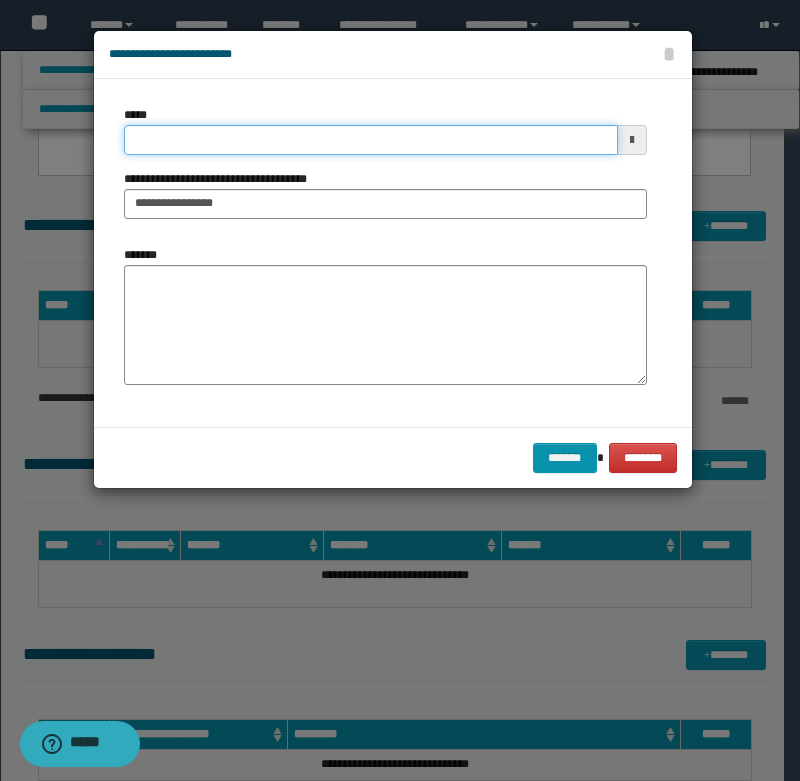 click on "*****" at bounding box center [371, 140] 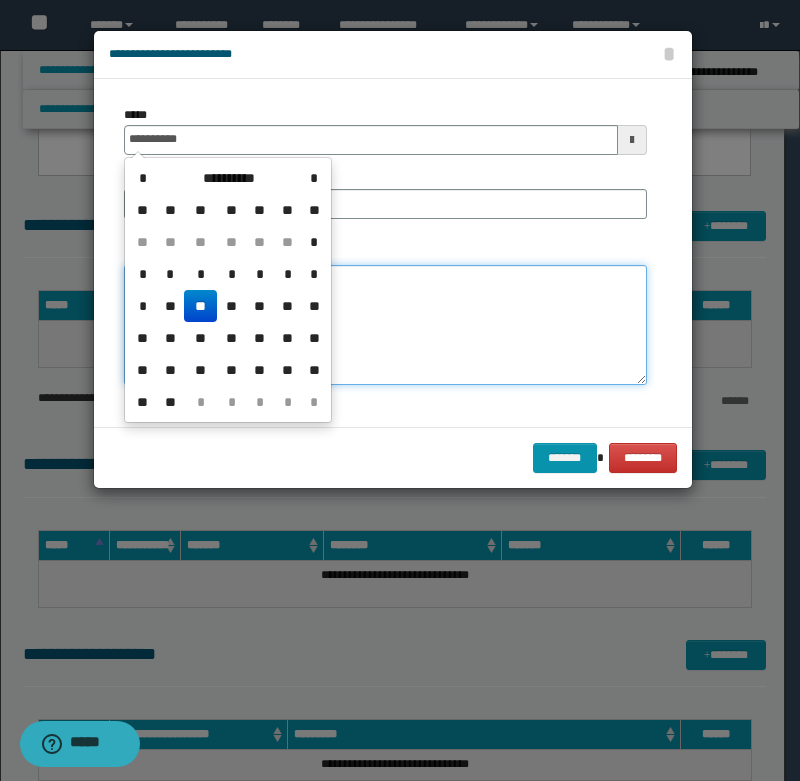type on "**********" 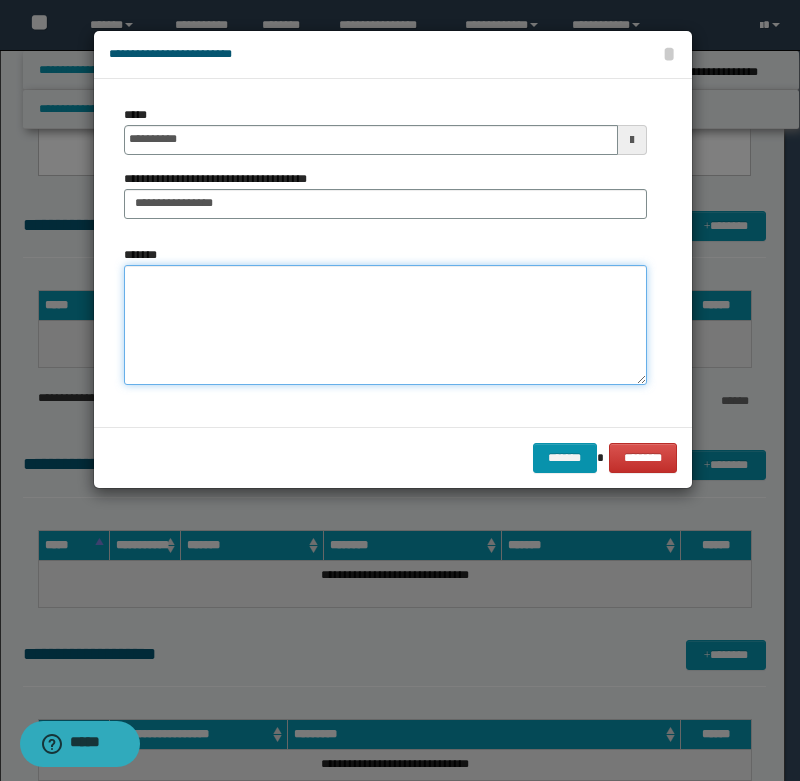 click on "*******" at bounding box center [385, 325] 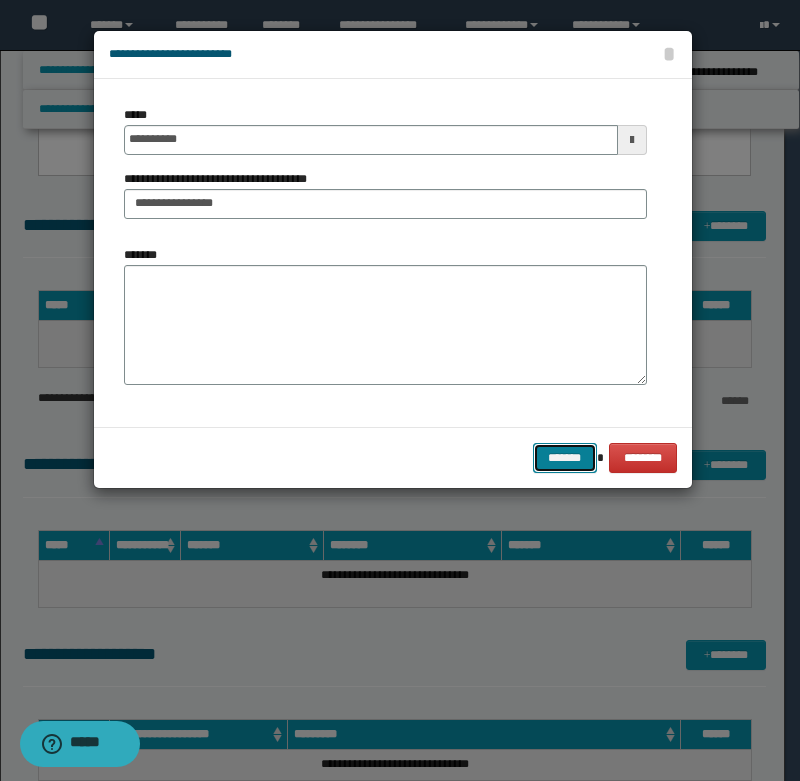 click on "*******" at bounding box center [565, 458] 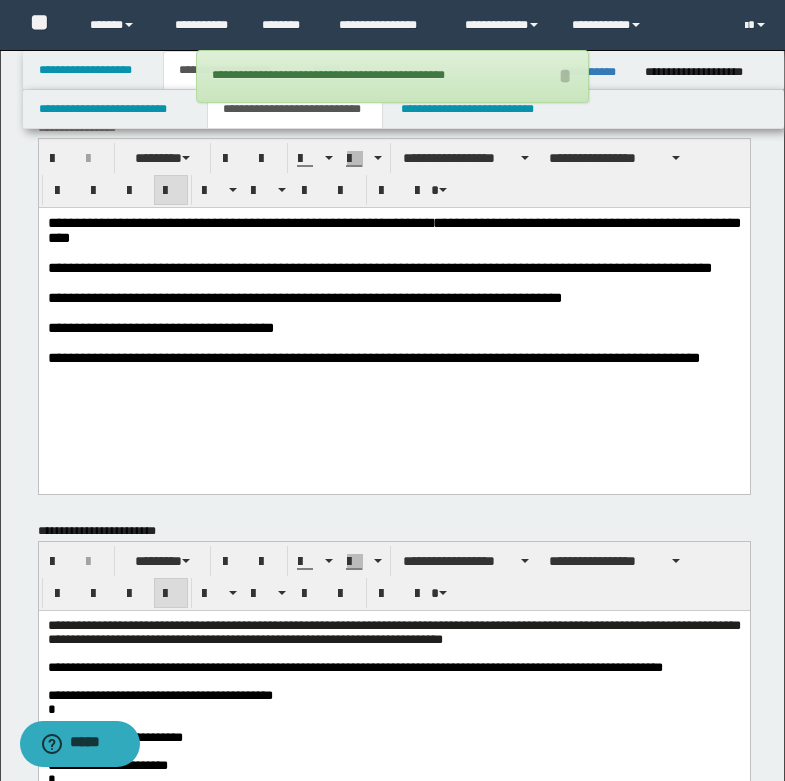 scroll, scrollTop: 0, scrollLeft: 0, axis: both 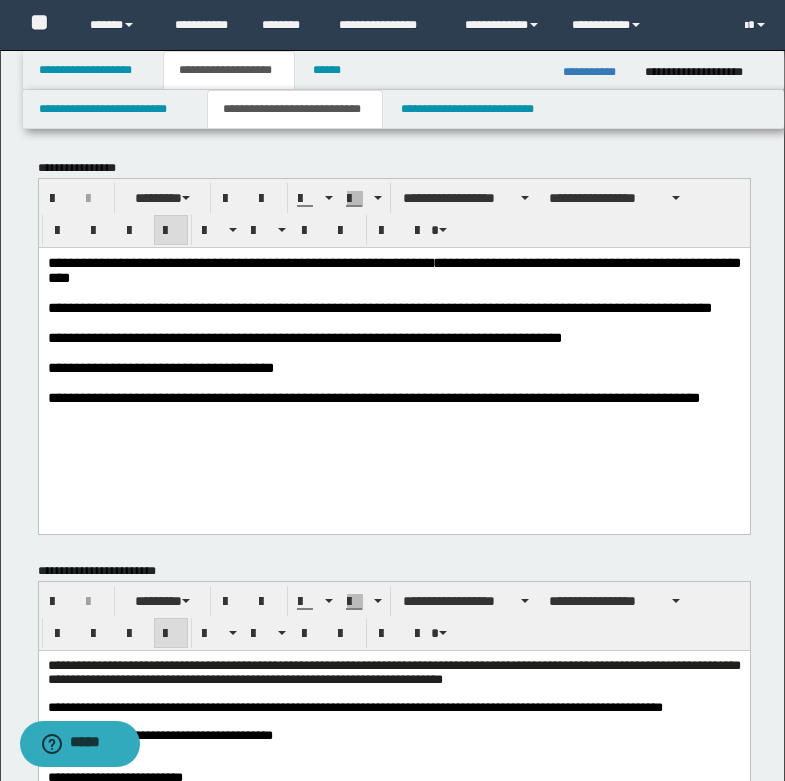 click on "**********" at bounding box center [379, 307] 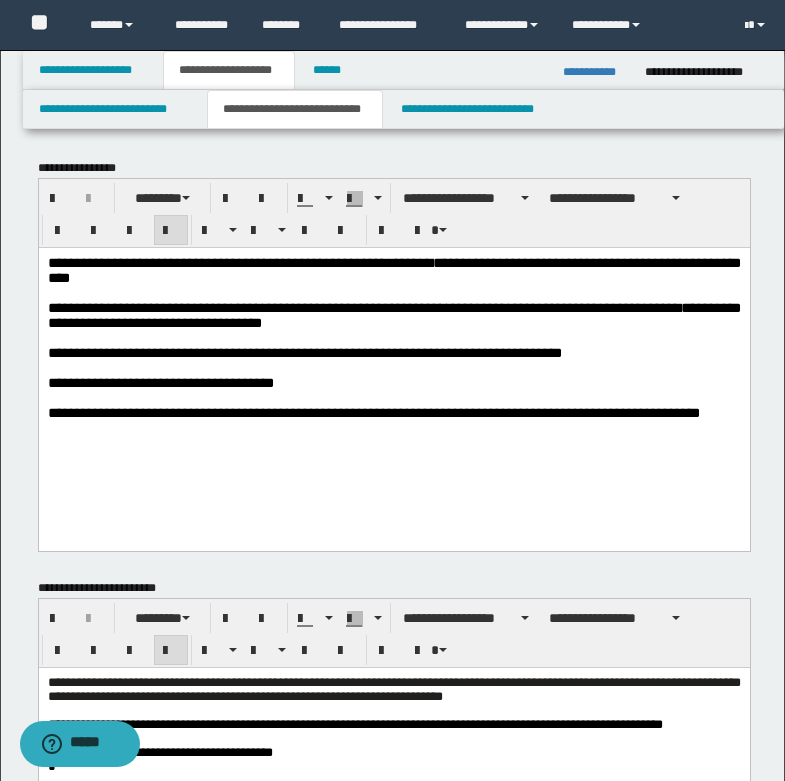 click on "**********" at bounding box center (304, 352) 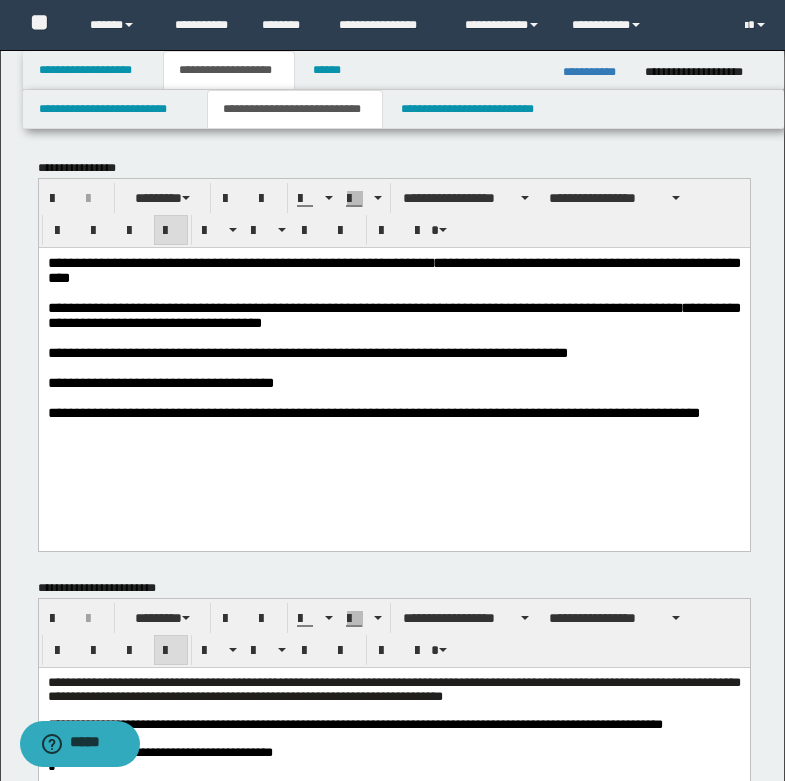 click on "**********" at bounding box center [307, 352] 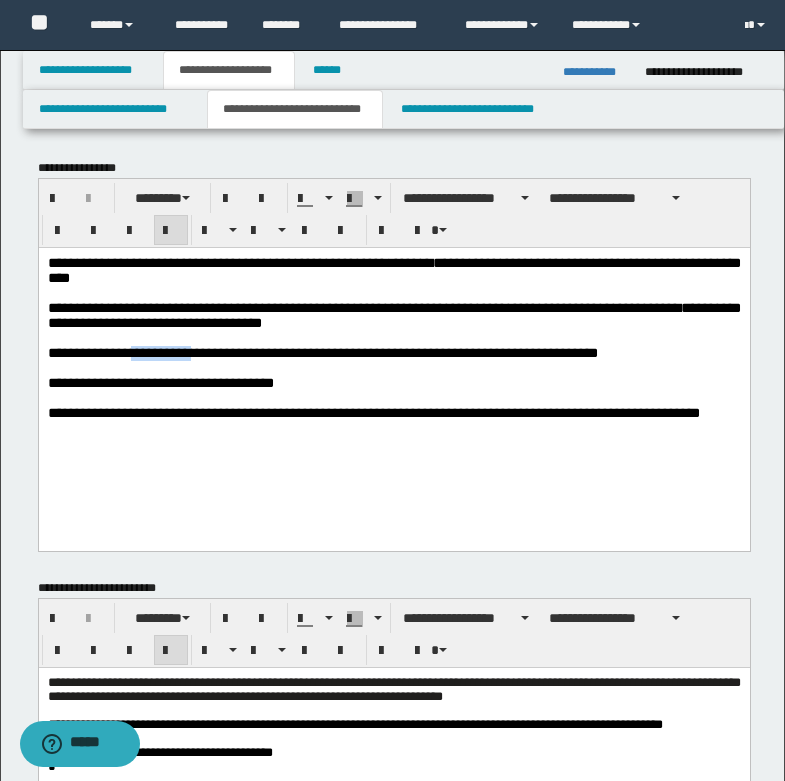 drag, startPoint x: 145, startPoint y: 368, endPoint x: 208, endPoint y: 367, distance: 63.007935 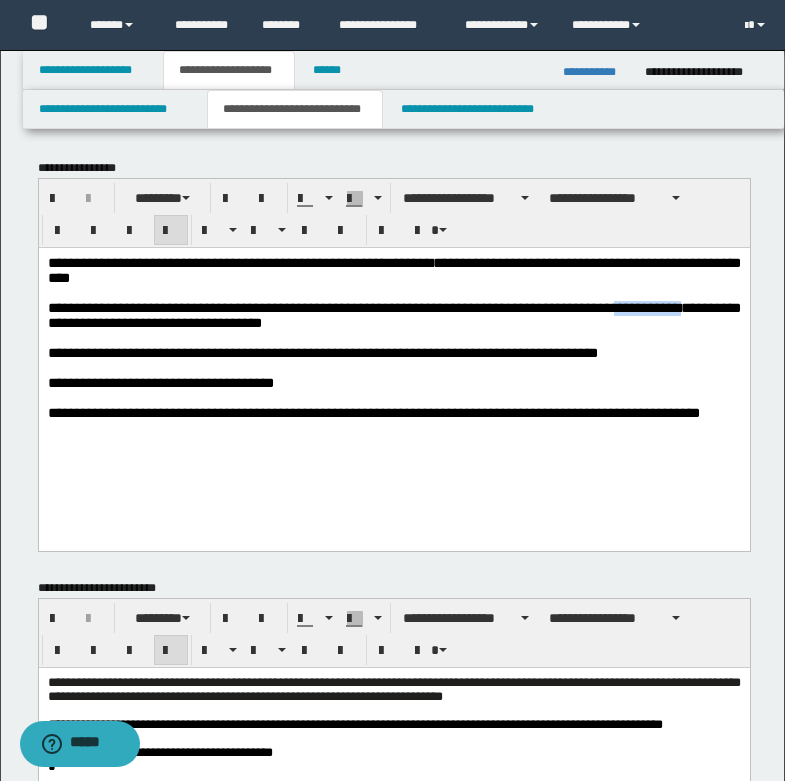 drag, startPoint x: 631, startPoint y: 316, endPoint x: 695, endPoint y: 310, distance: 64.28063 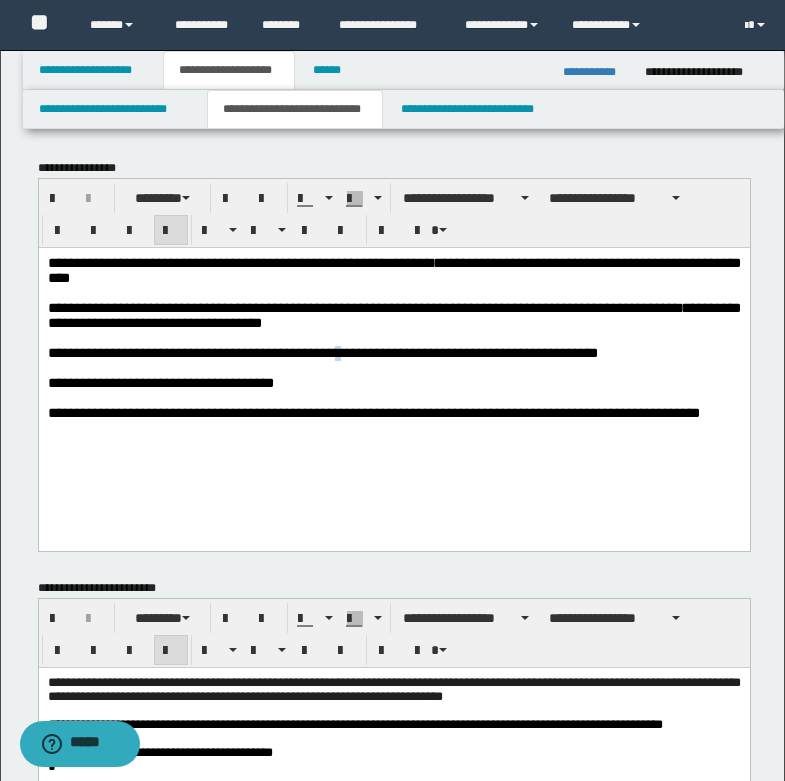 drag, startPoint x: 340, startPoint y: 366, endPoint x: 351, endPoint y: 367, distance: 11.045361 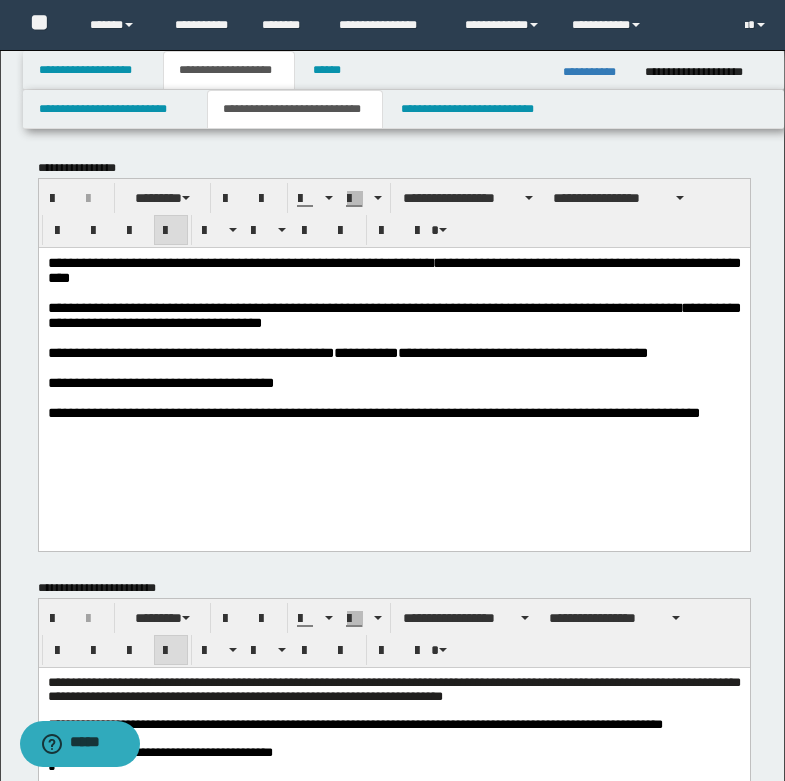 click on "**********" at bounding box center [373, 412] 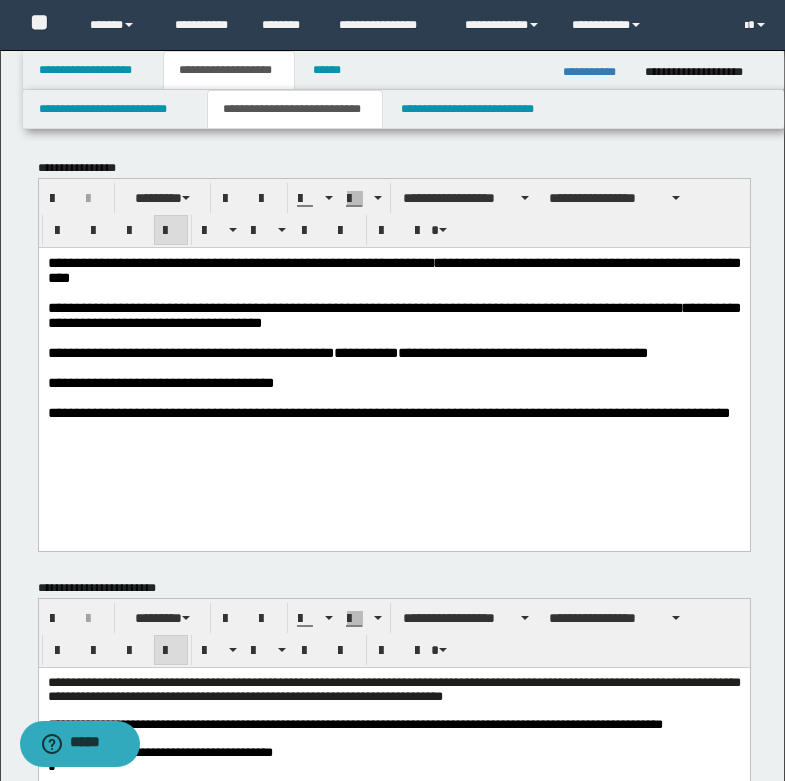 click on "**********" at bounding box center (388, 412) 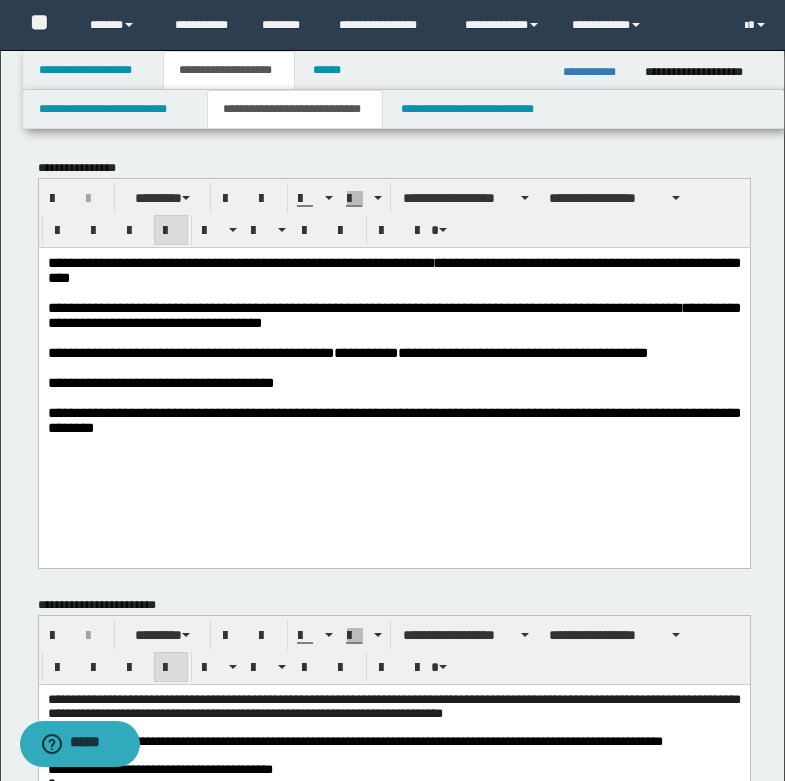 click on "**********" at bounding box center (393, 419) 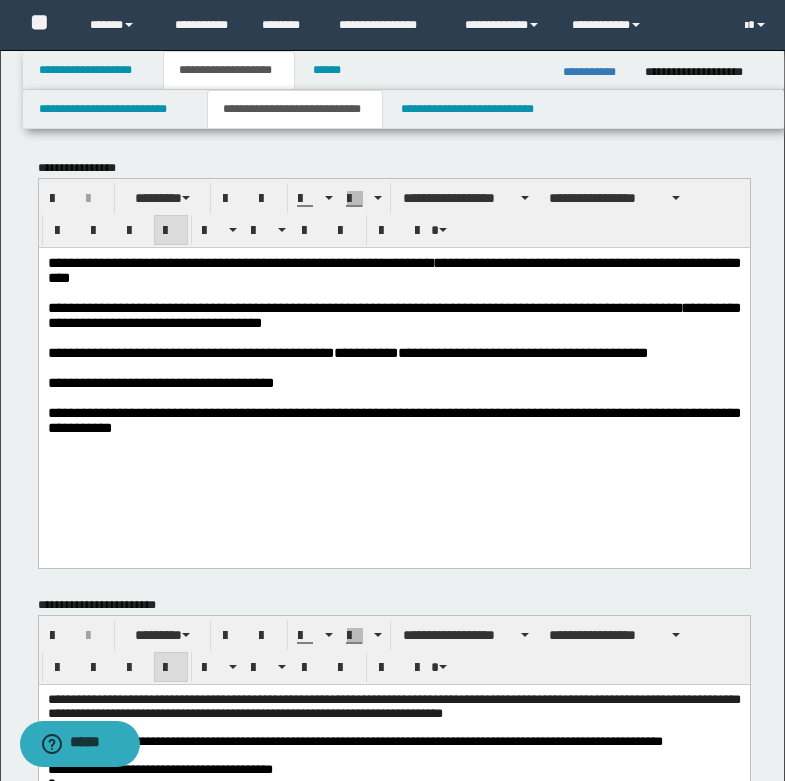 scroll, scrollTop: 100, scrollLeft: 0, axis: vertical 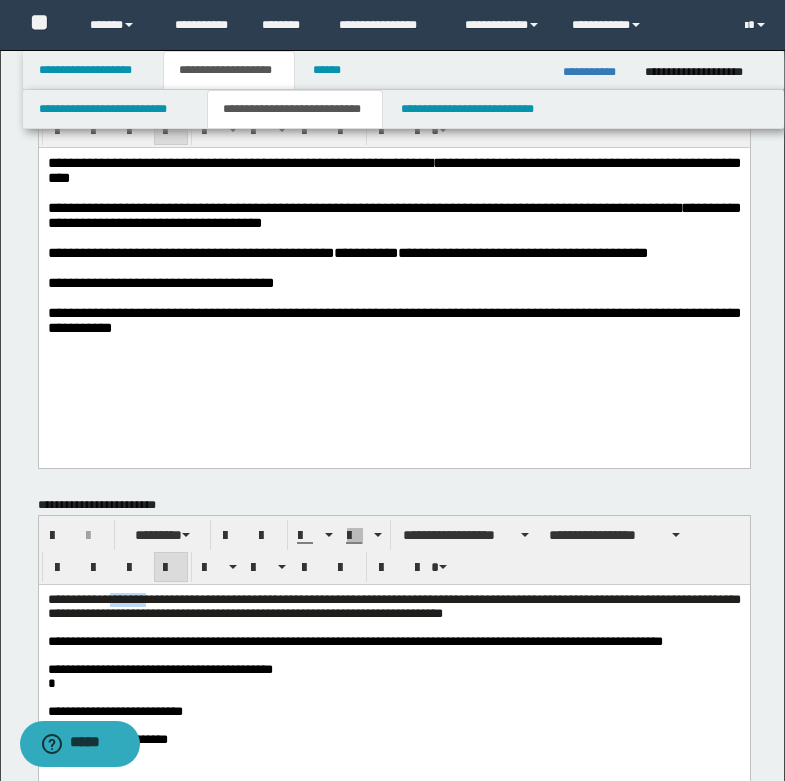 drag, startPoint x: 118, startPoint y: 598, endPoint x: 176, endPoint y: 601, distance: 58.077534 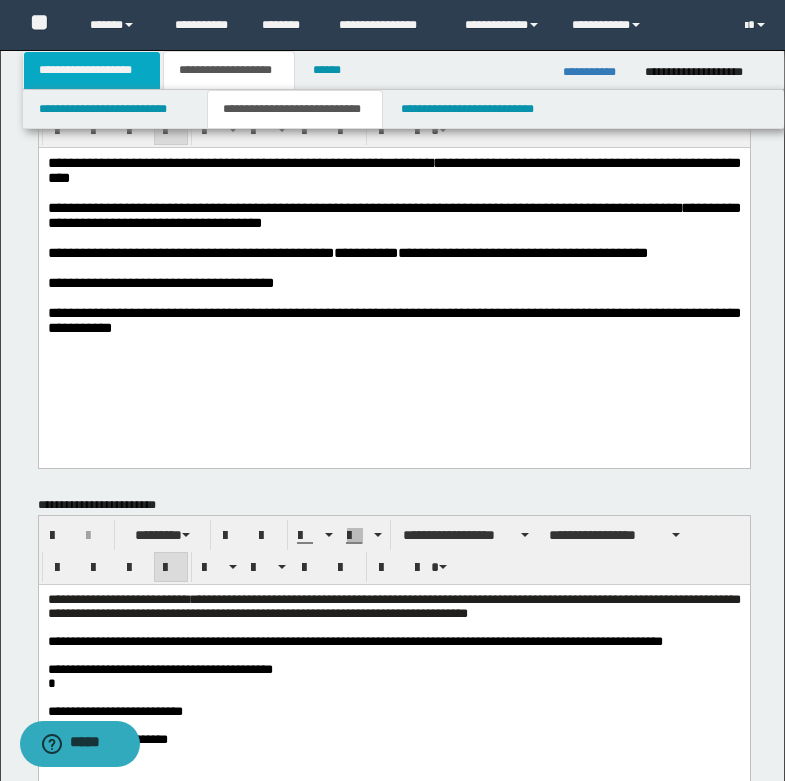 click on "**********" at bounding box center (92, 70) 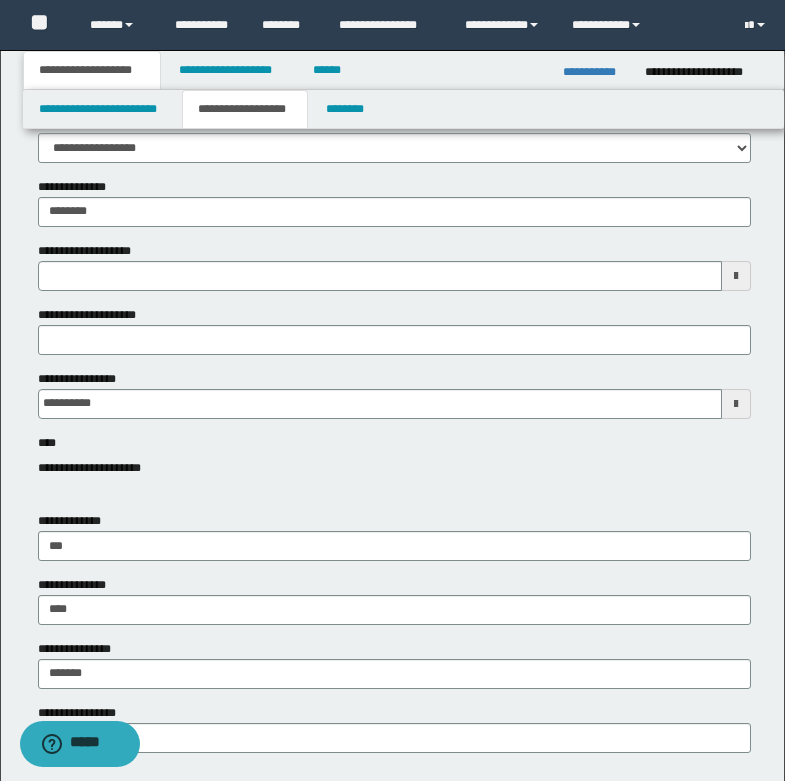 type 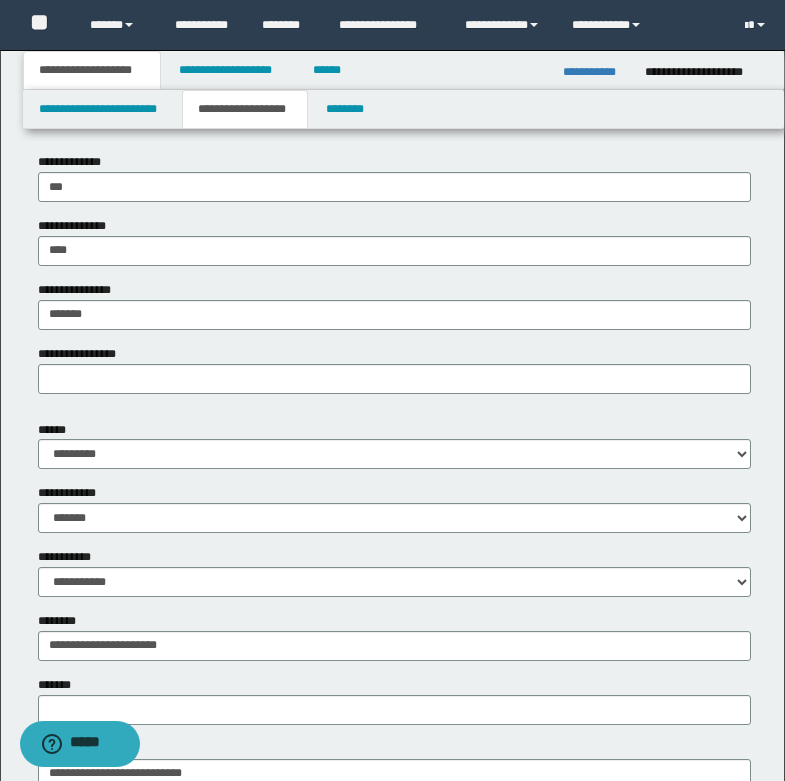 scroll, scrollTop: 500, scrollLeft: 0, axis: vertical 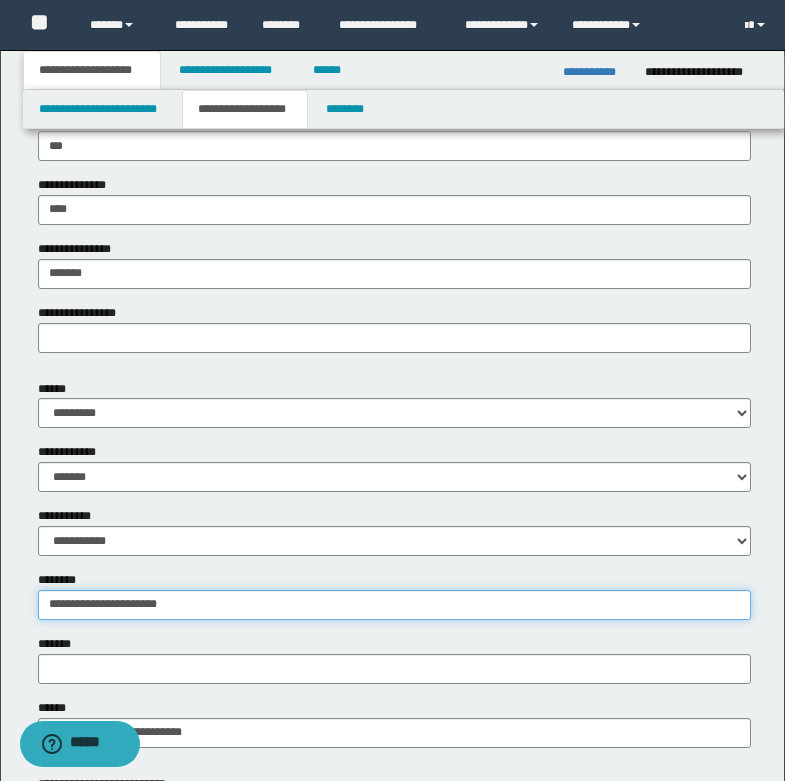 drag, startPoint x: 45, startPoint y: 605, endPoint x: 198, endPoint y: 606, distance: 153.00327 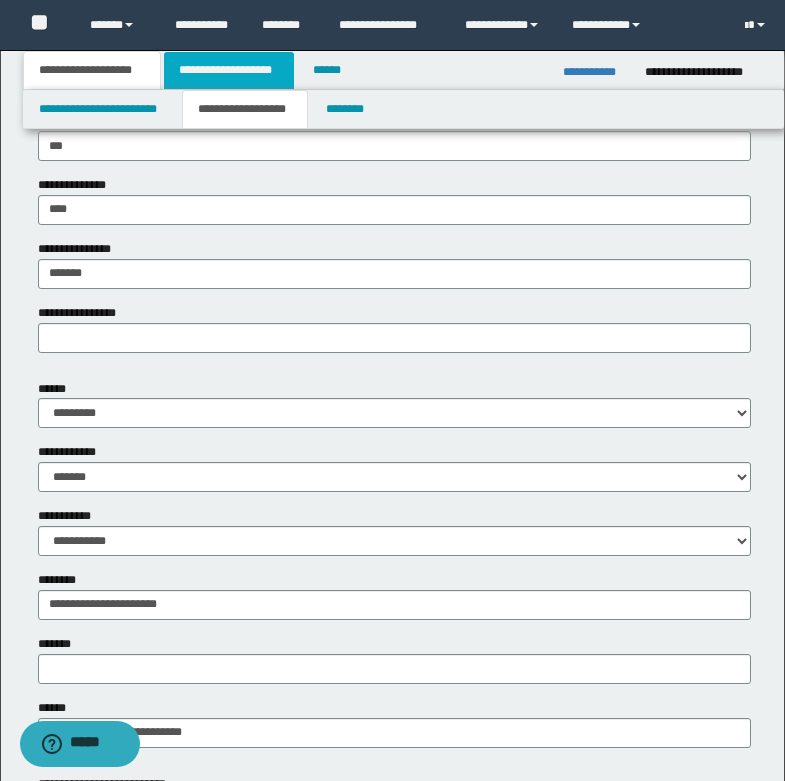 click on "**********" at bounding box center [229, 70] 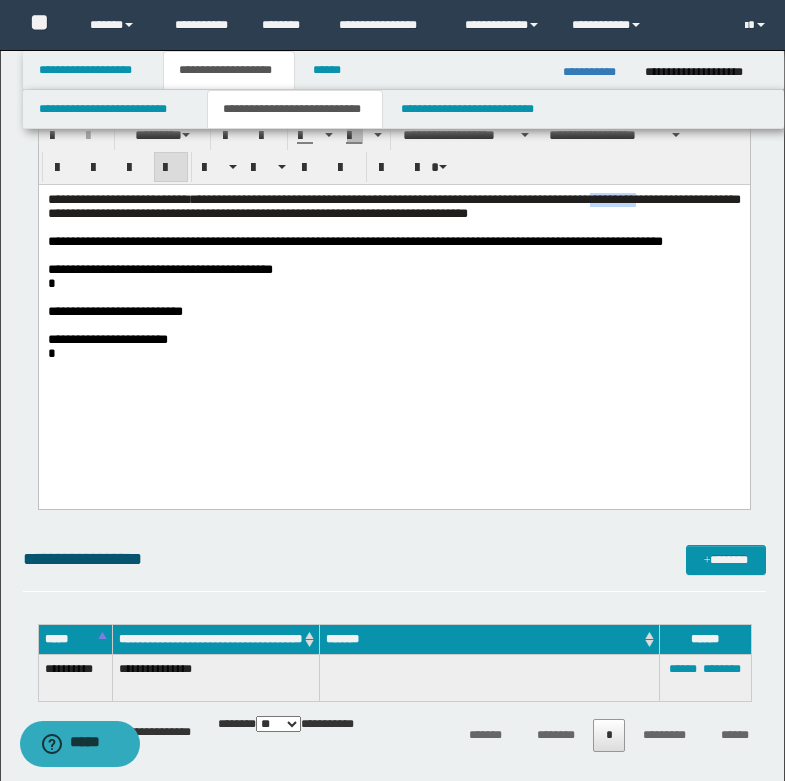 drag, startPoint x: 661, startPoint y: 199, endPoint x: 721, endPoint y: 203, distance: 60.133186 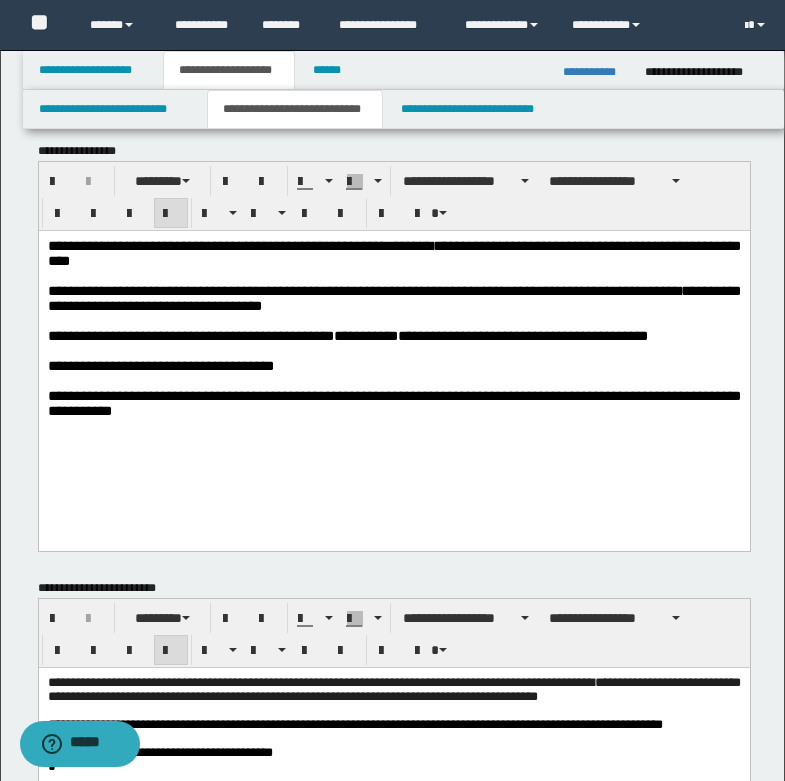 scroll, scrollTop: 0, scrollLeft: 0, axis: both 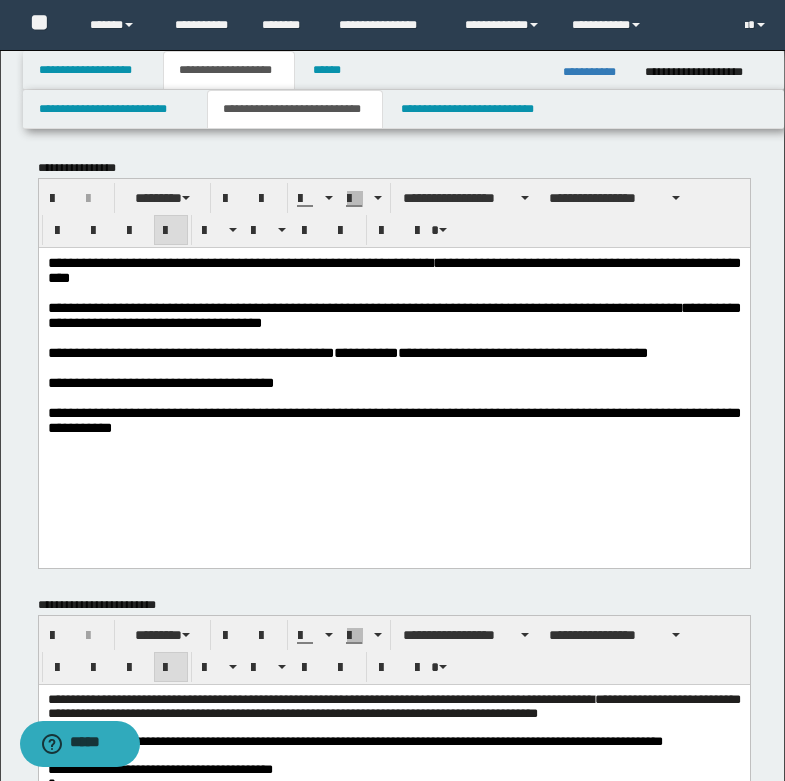 click on "**********" at bounding box center (347, 352) 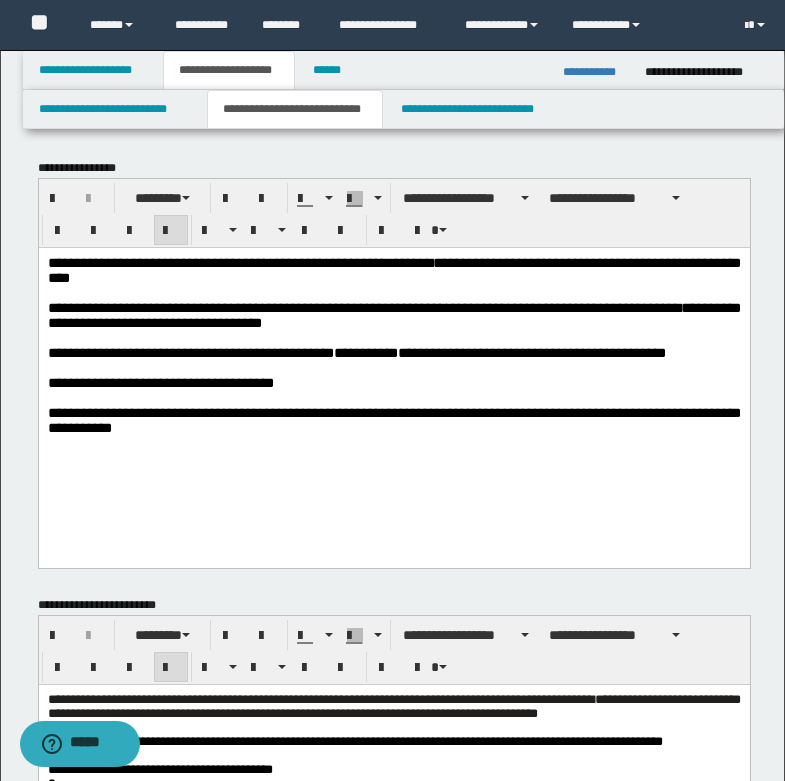 click on "**********" at bounding box center [356, 352] 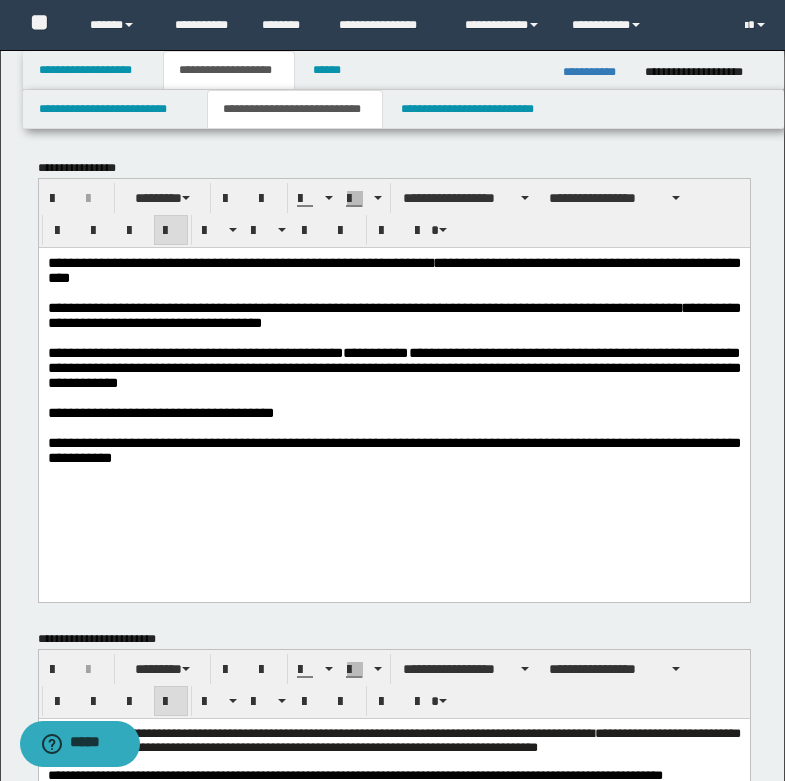 click on "**********" at bounding box center [393, 367] 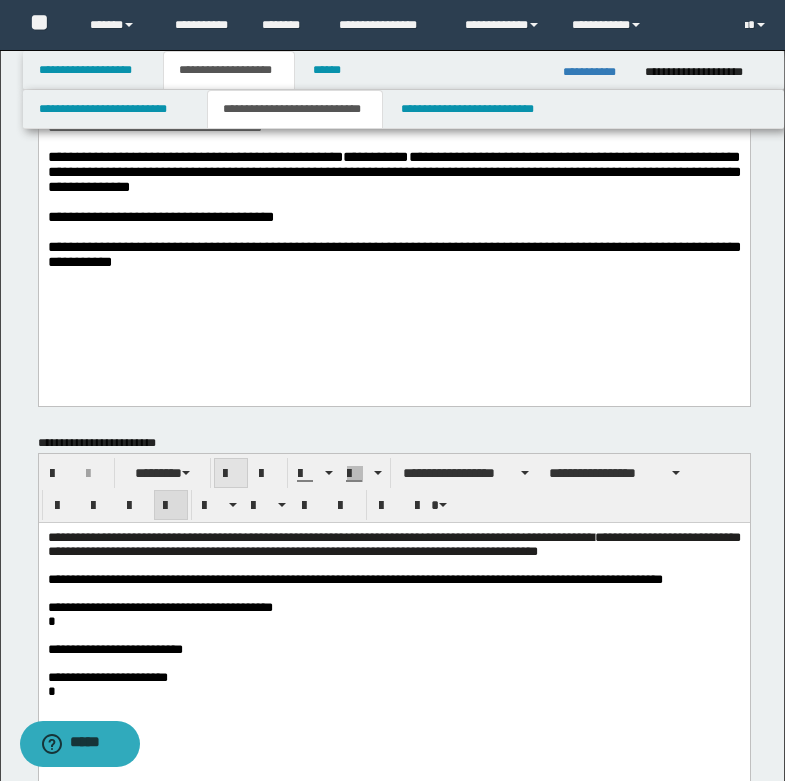 scroll, scrollTop: 200, scrollLeft: 0, axis: vertical 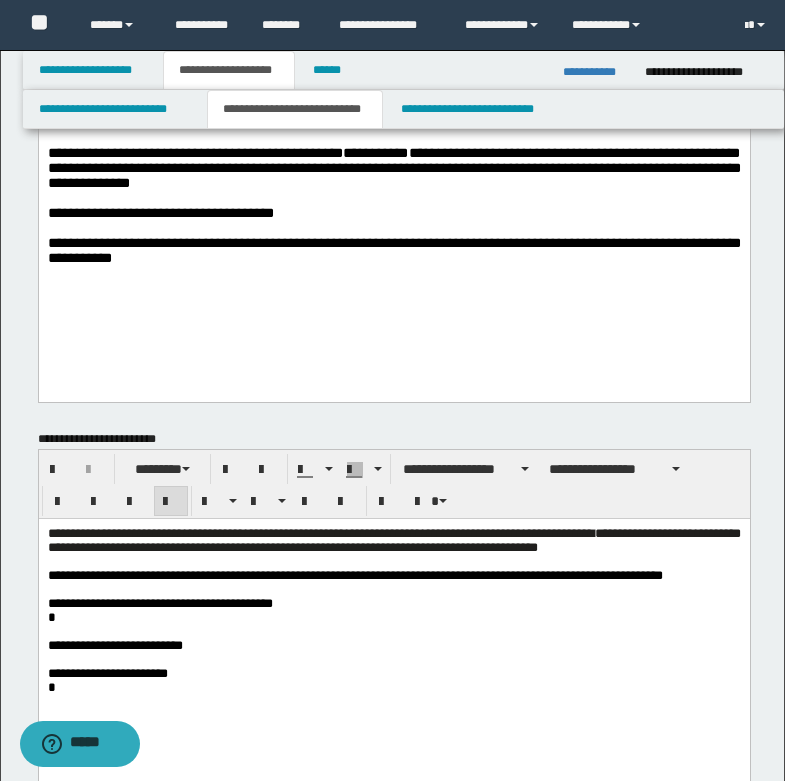 click on "**********" at bounding box center (393, 167) 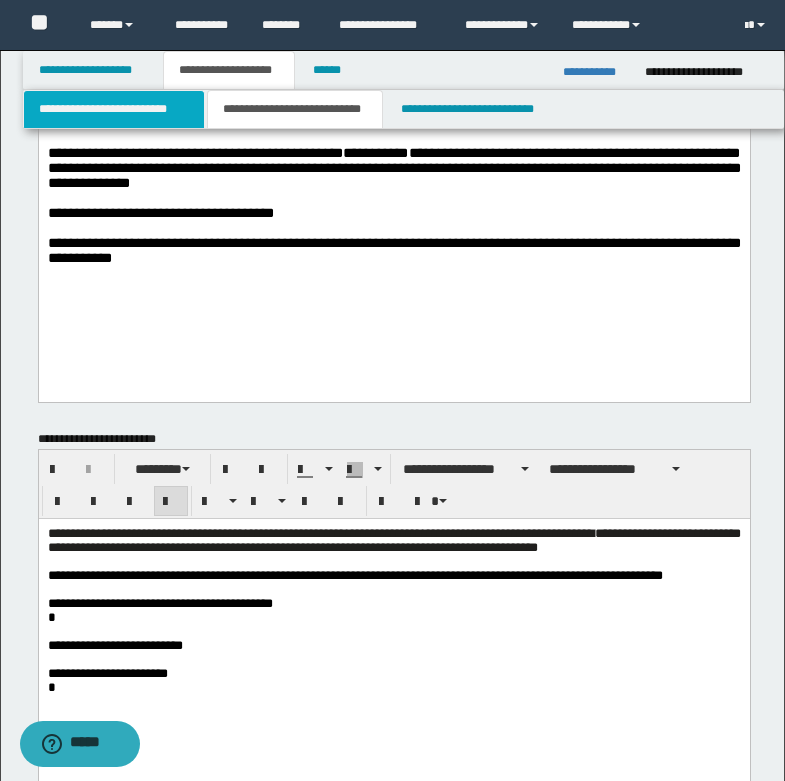 click on "**********" at bounding box center [114, 109] 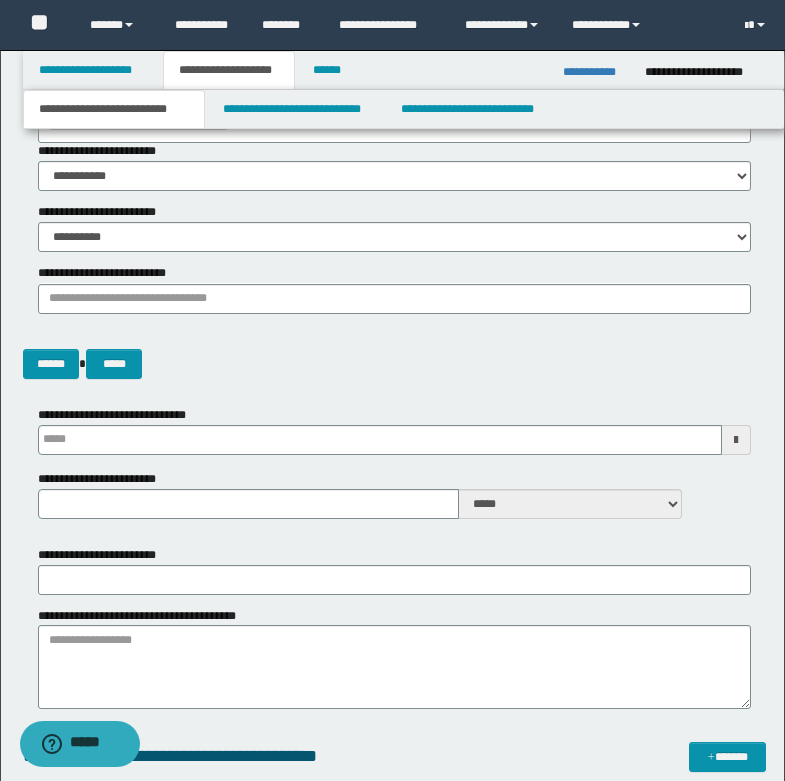 type 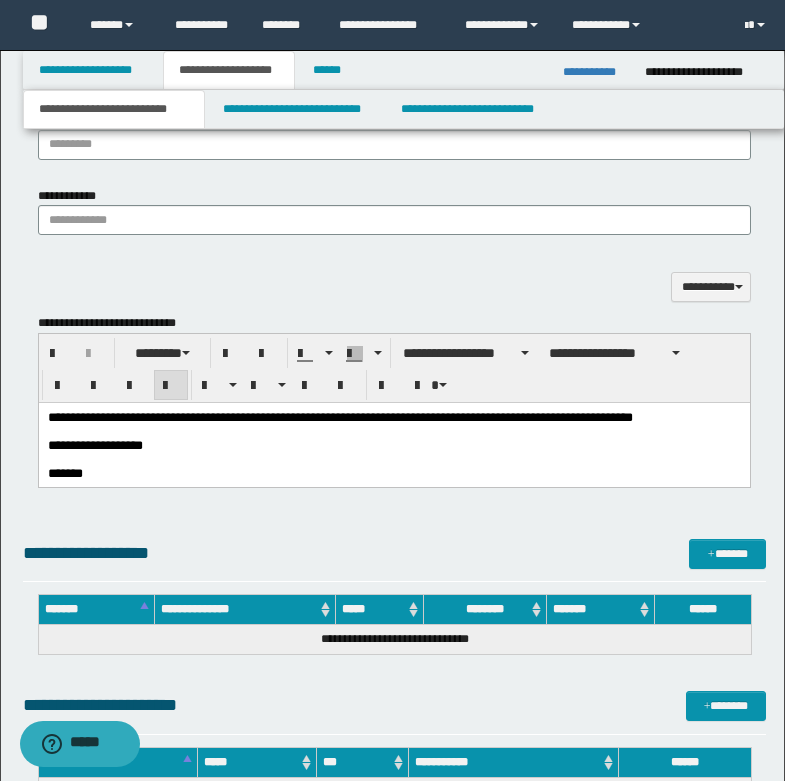 scroll, scrollTop: 1300, scrollLeft: 0, axis: vertical 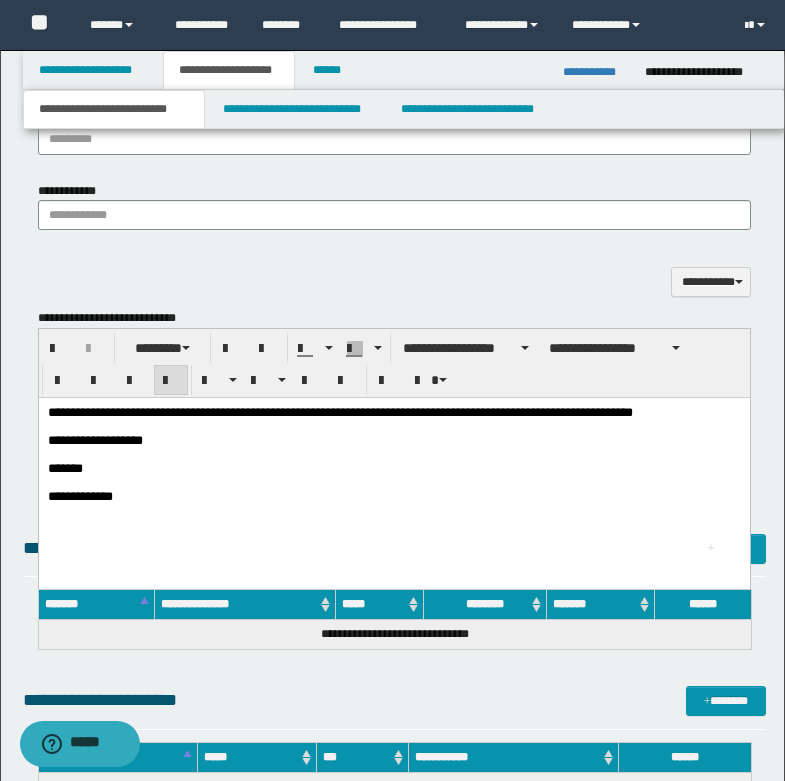 click on "**********" at bounding box center (393, 479) 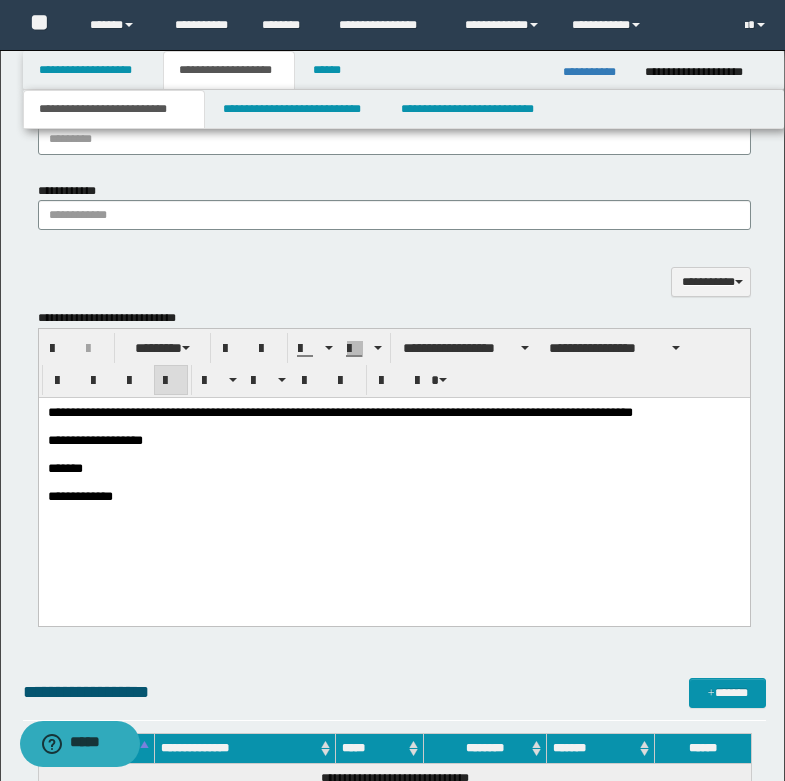 type 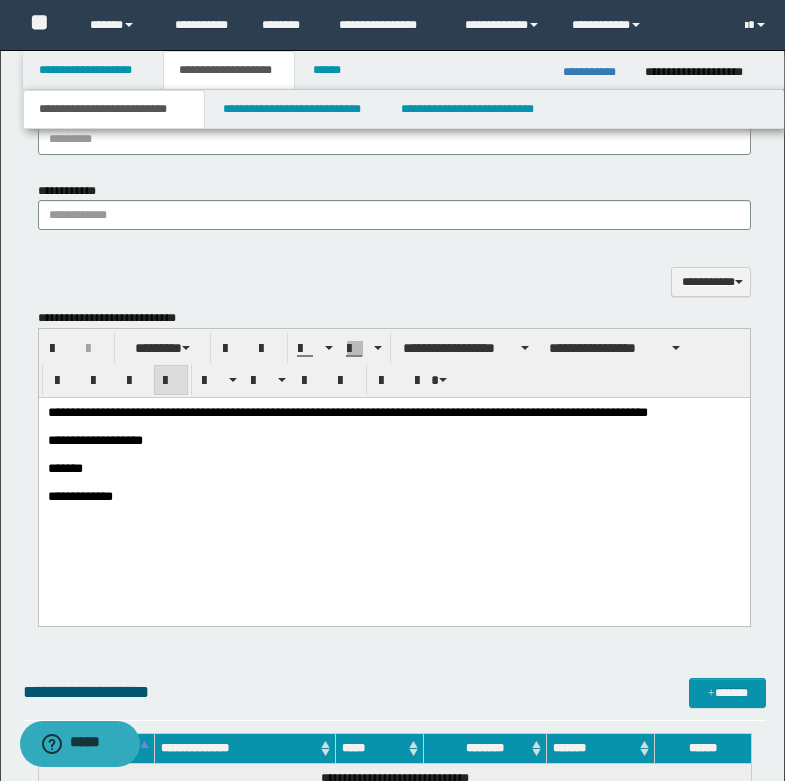 click on "**********" at bounding box center [347, 411] 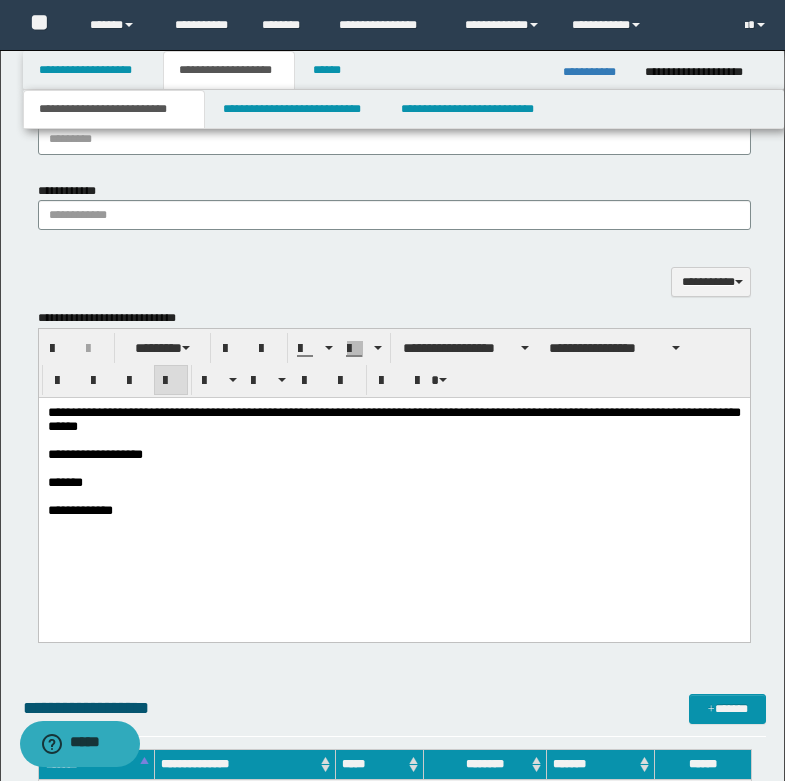 click on "**********" at bounding box center [393, 418] 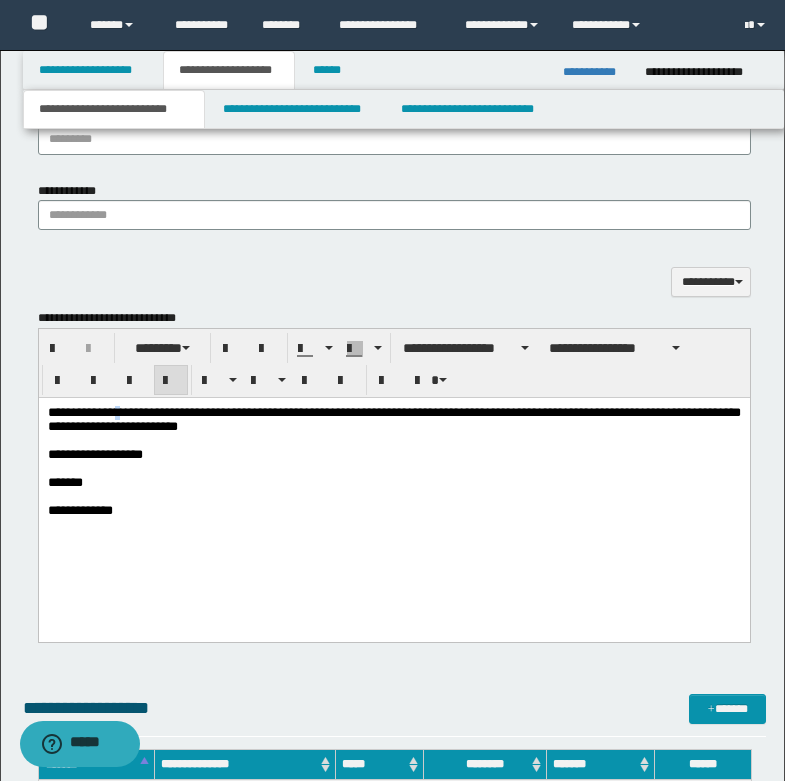 click on "**********" at bounding box center [393, 418] 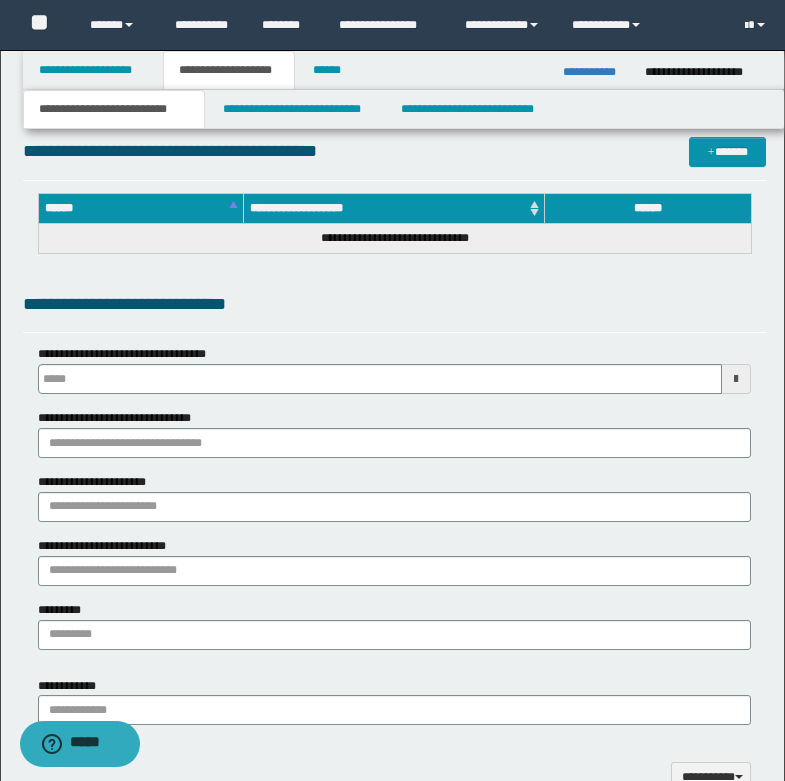 scroll, scrollTop: 800, scrollLeft: 0, axis: vertical 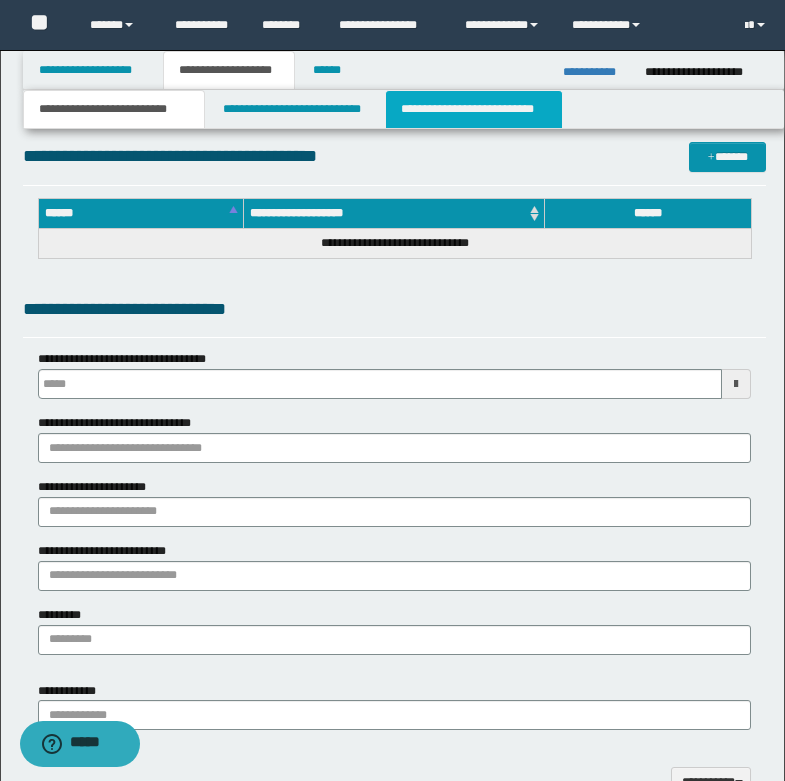 type 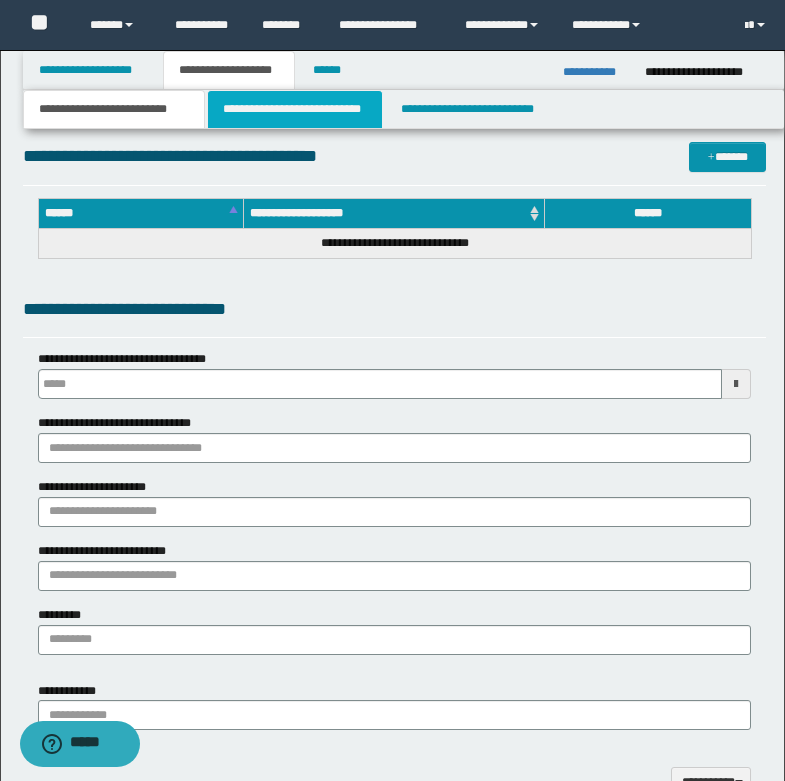 drag, startPoint x: 315, startPoint y: 114, endPoint x: 317, endPoint y: 126, distance: 12.165525 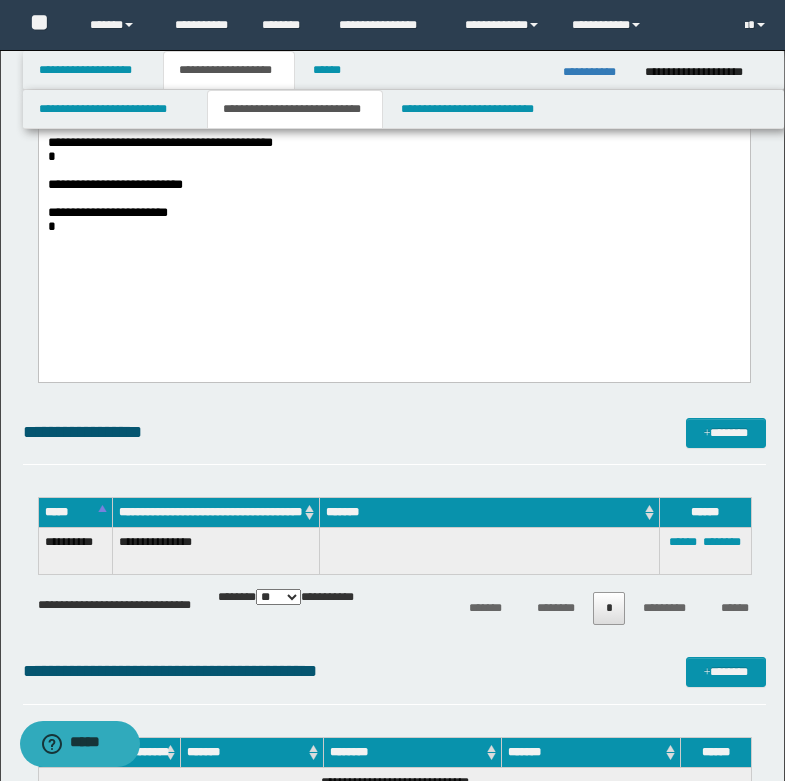 scroll, scrollTop: 700, scrollLeft: 0, axis: vertical 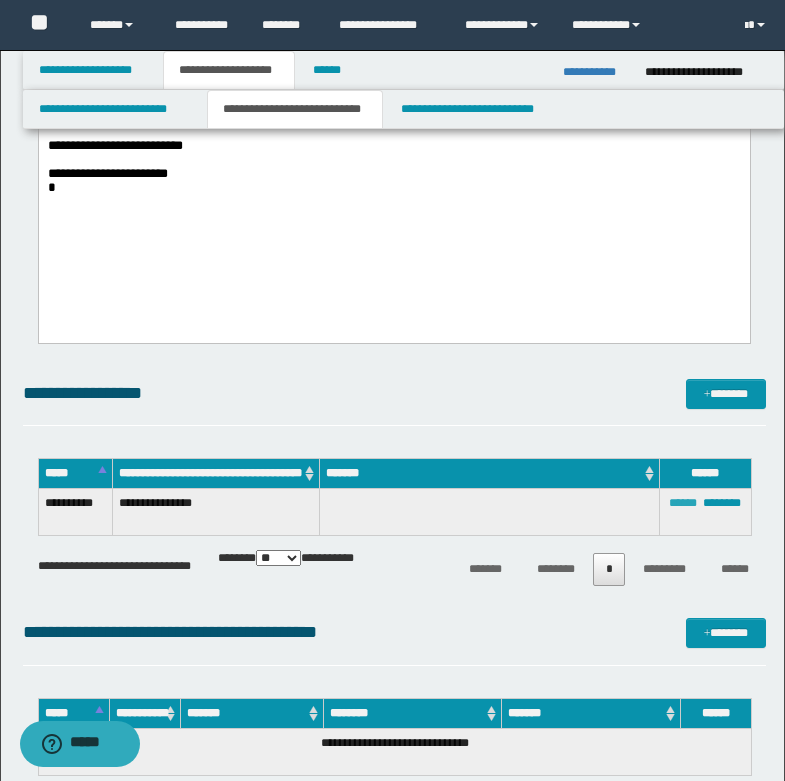 click on "******" at bounding box center [683, 503] 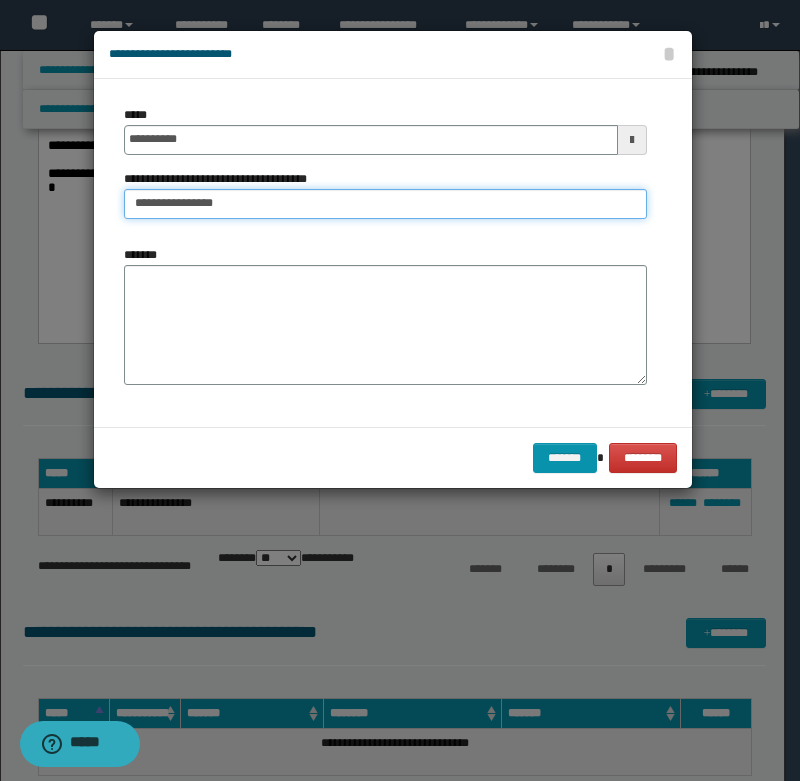 click on "**********" at bounding box center (385, 204) 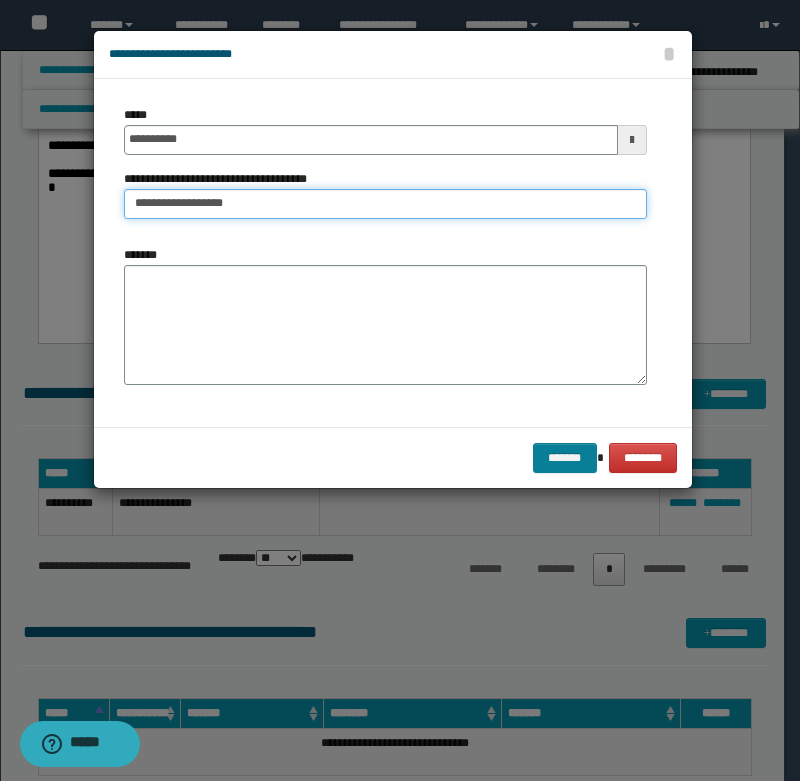 type on "**********" 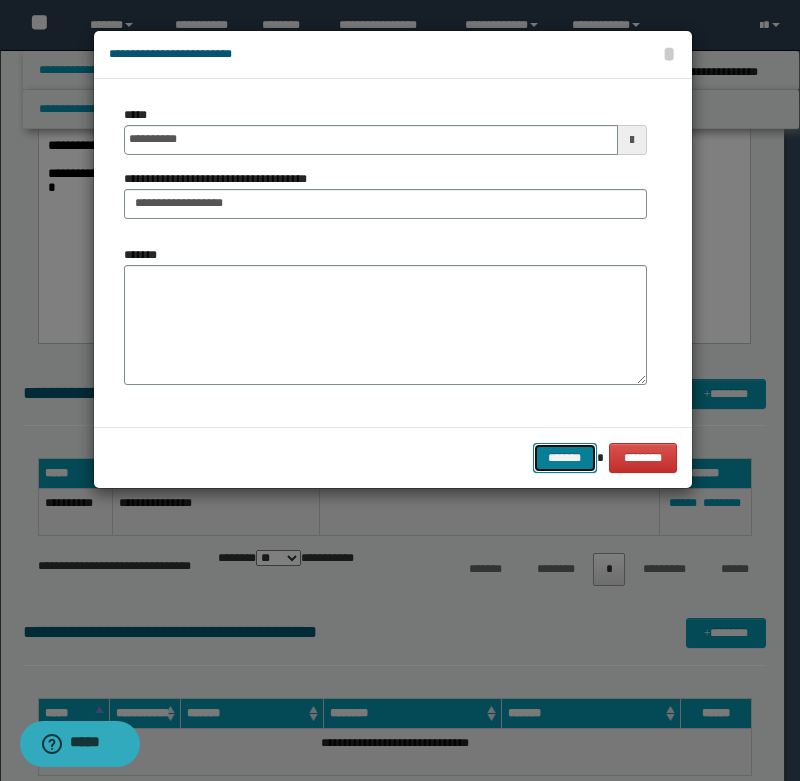 click on "*******" at bounding box center (565, 458) 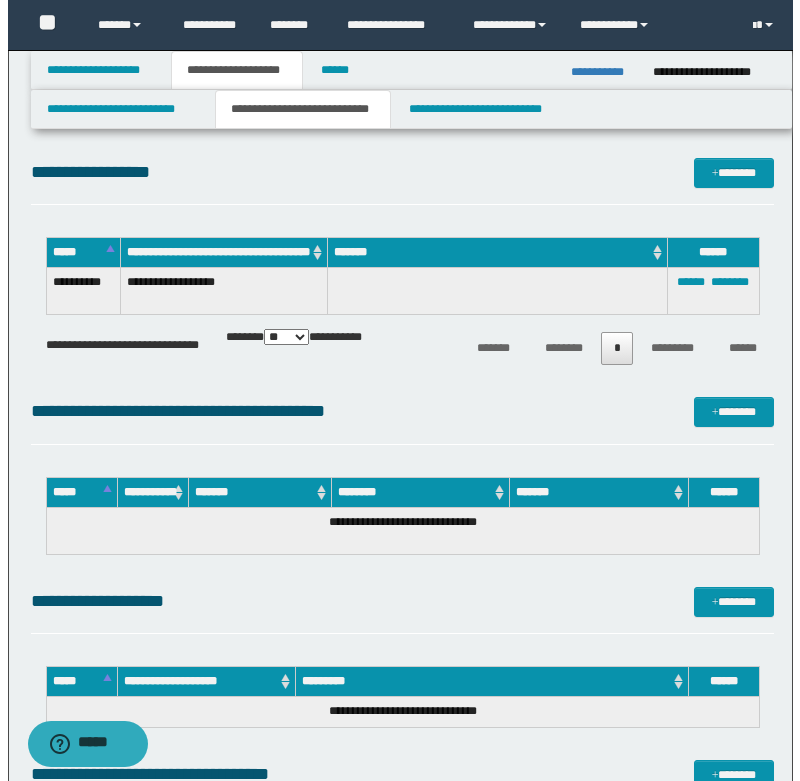 scroll, scrollTop: 1000, scrollLeft: 0, axis: vertical 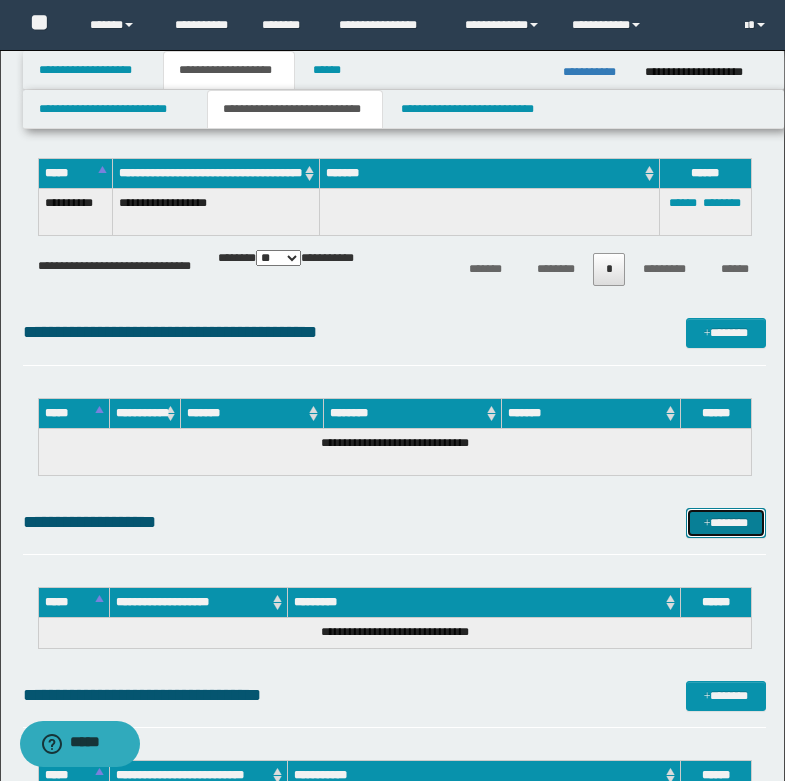 click on "*******" at bounding box center (726, 523) 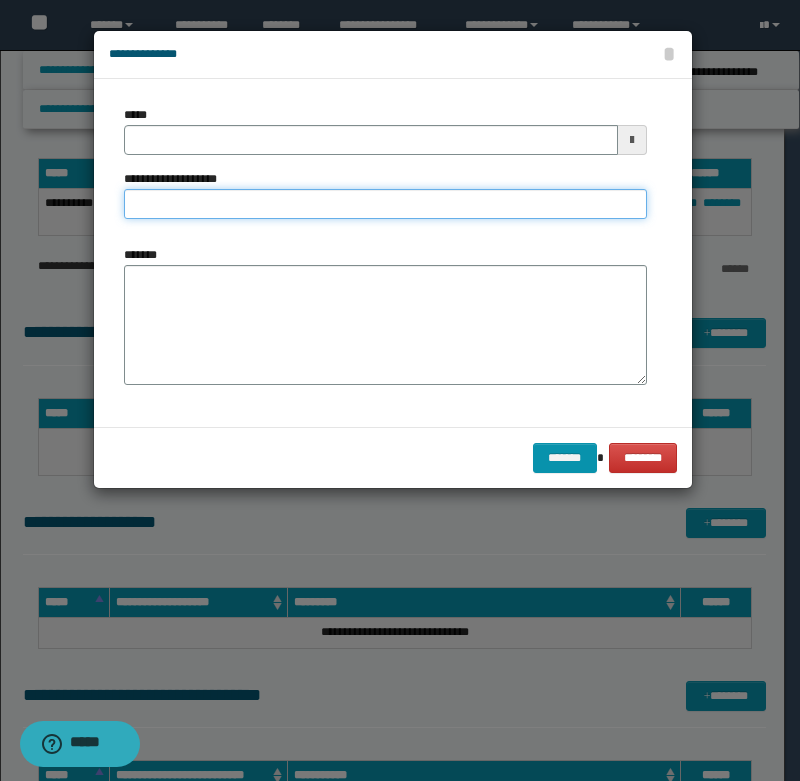 click on "**********" at bounding box center [385, 204] 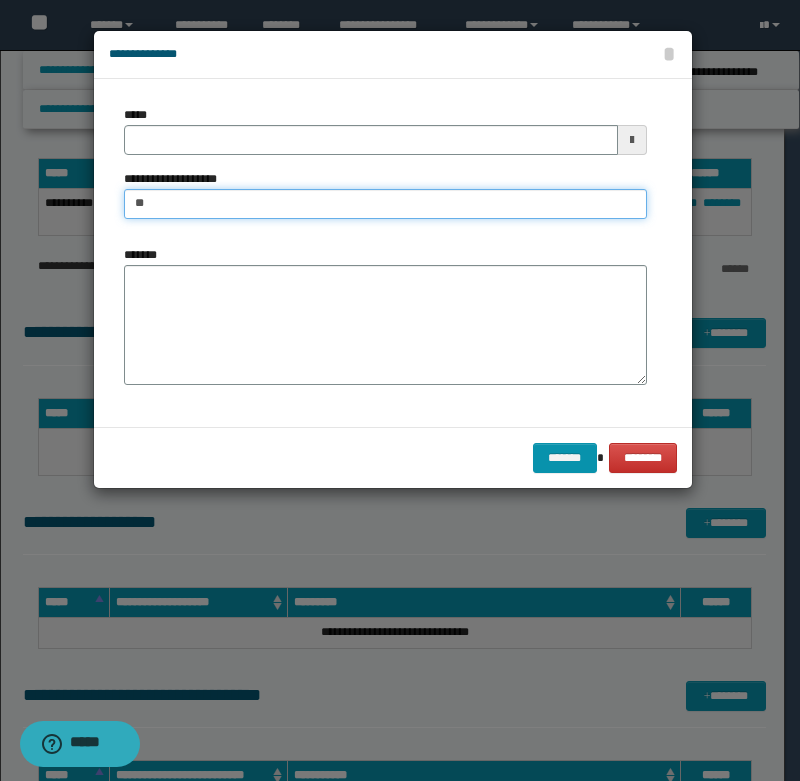 type on "***" 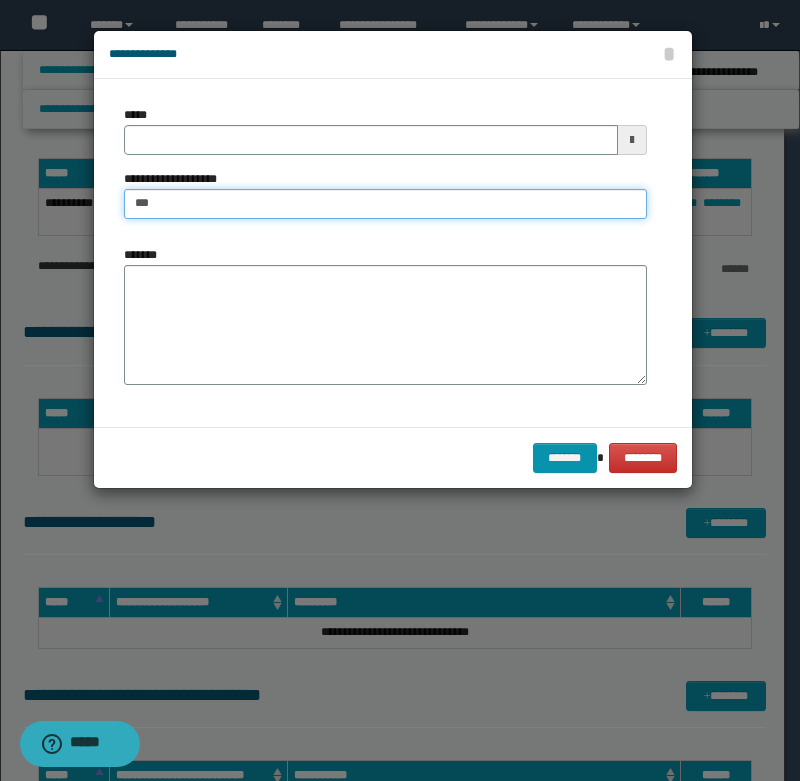 type 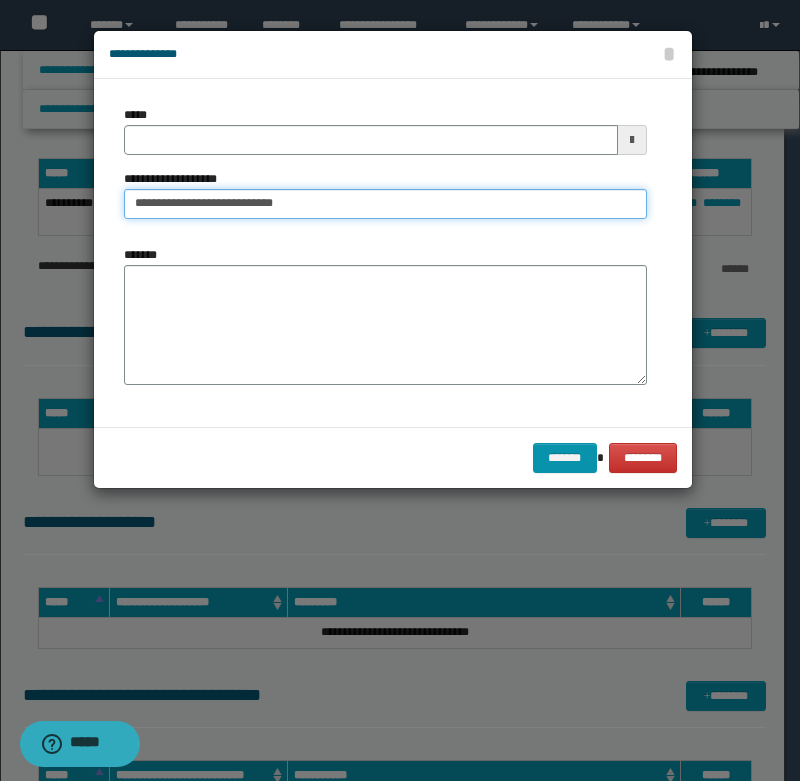 type on "**********" 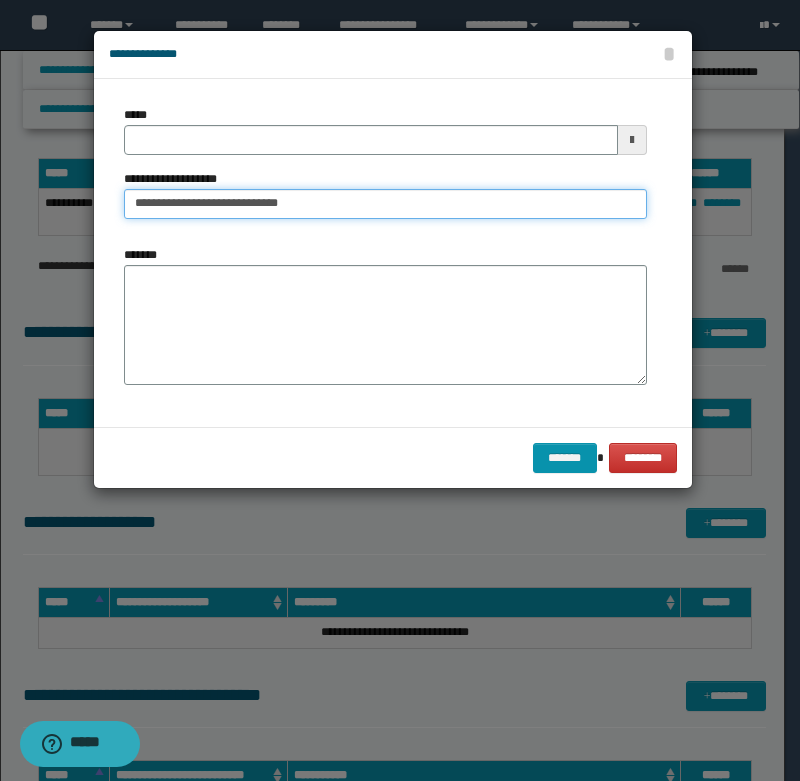 type 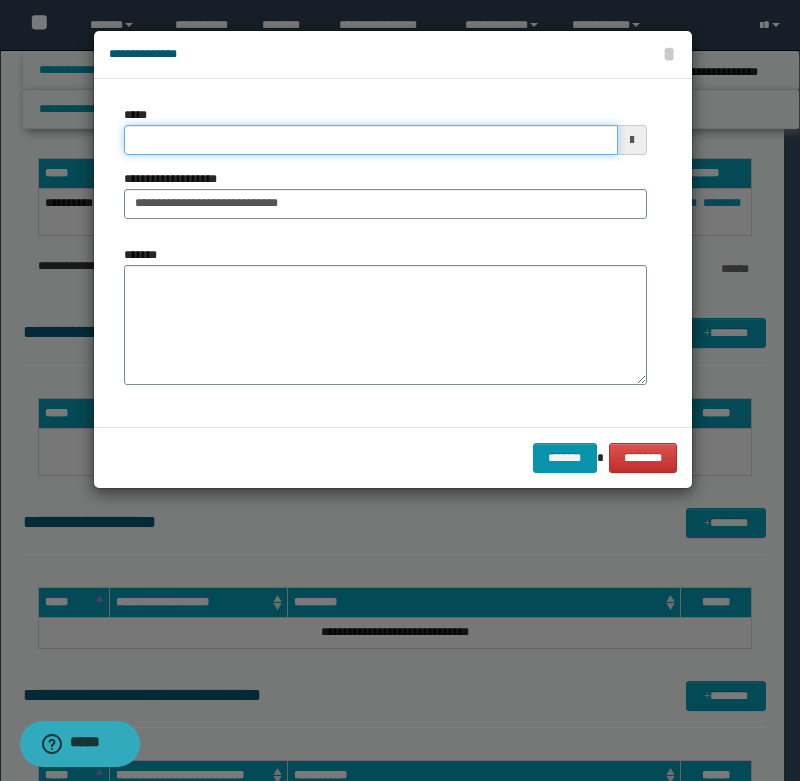 click on "*****" at bounding box center [371, 140] 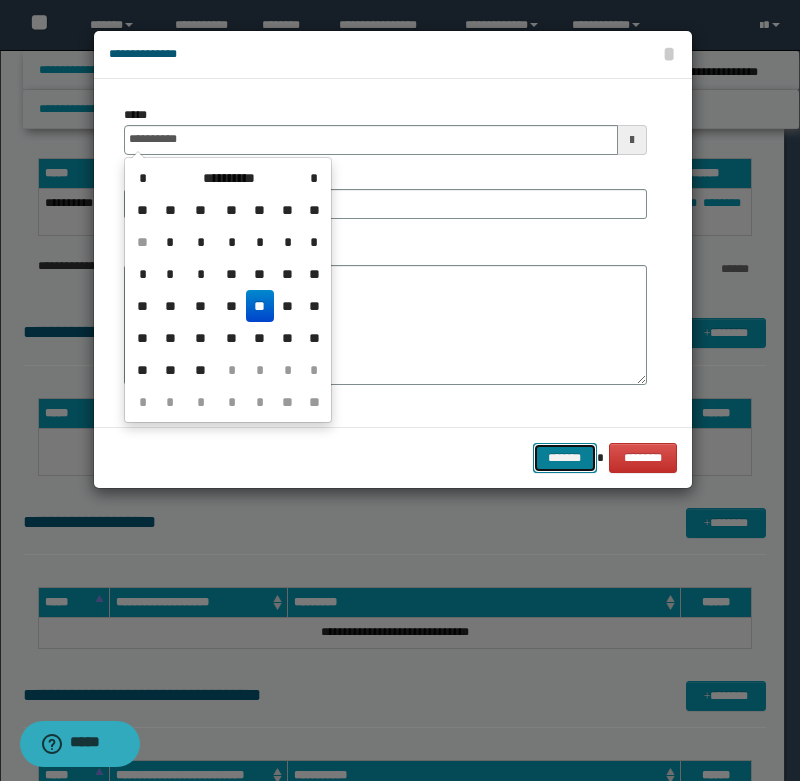type on "**********" 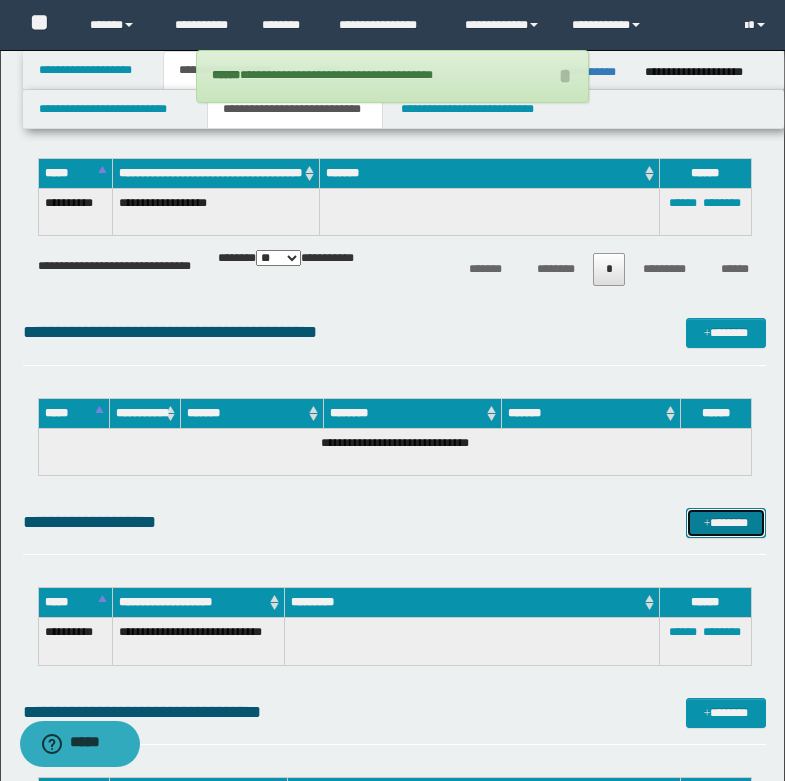 click at bounding box center (707, 524) 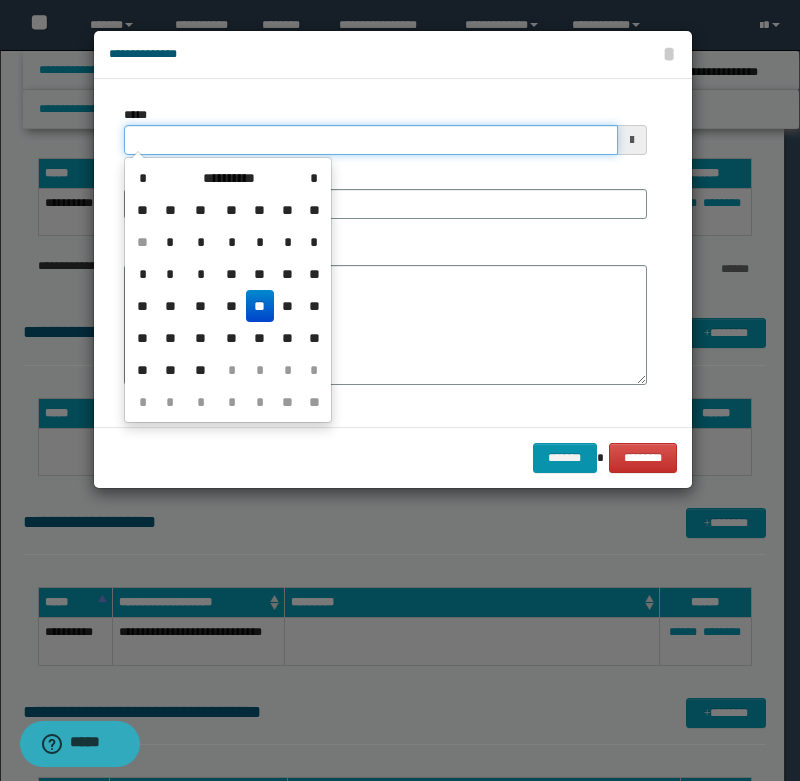 click on "*****" at bounding box center (371, 140) 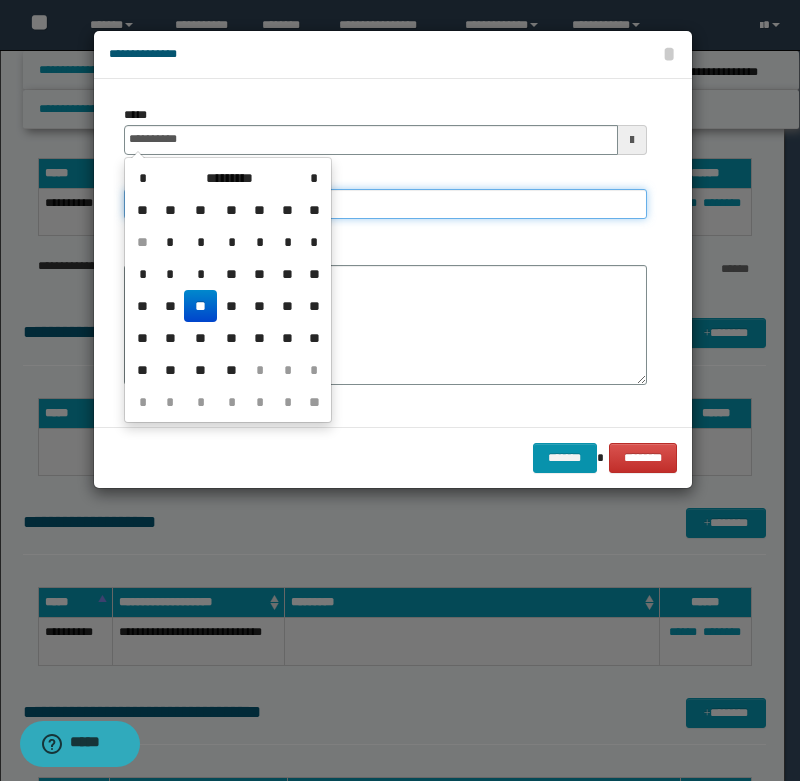 type on "**********" 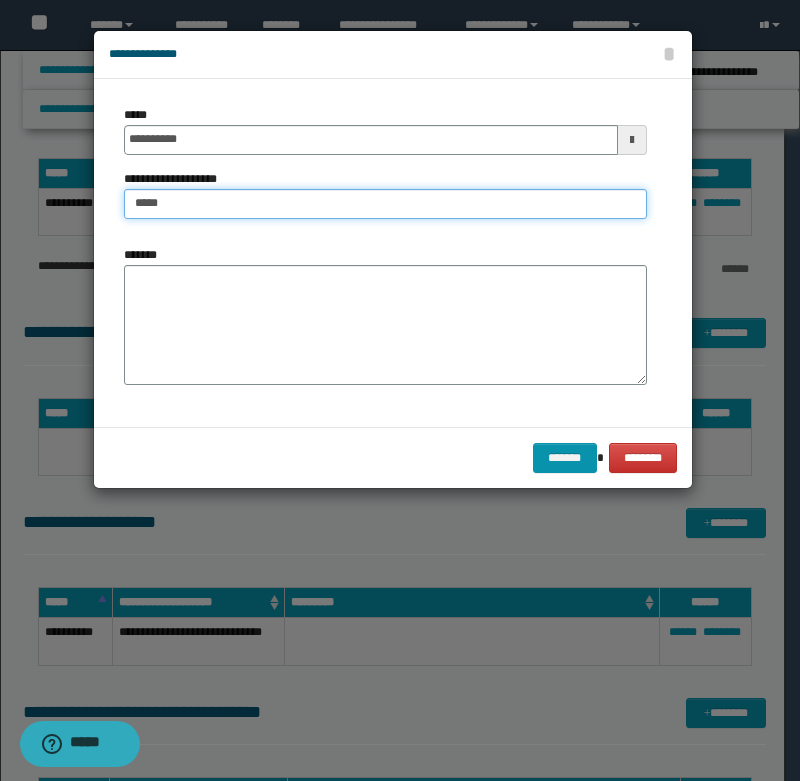 type on "**********" 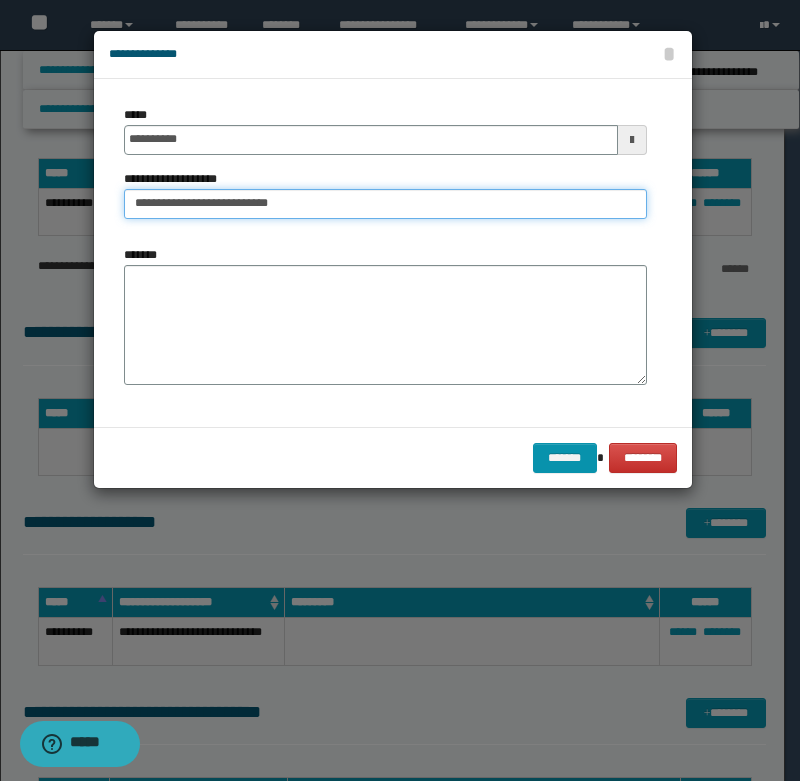 click on "**********" at bounding box center (385, 204) 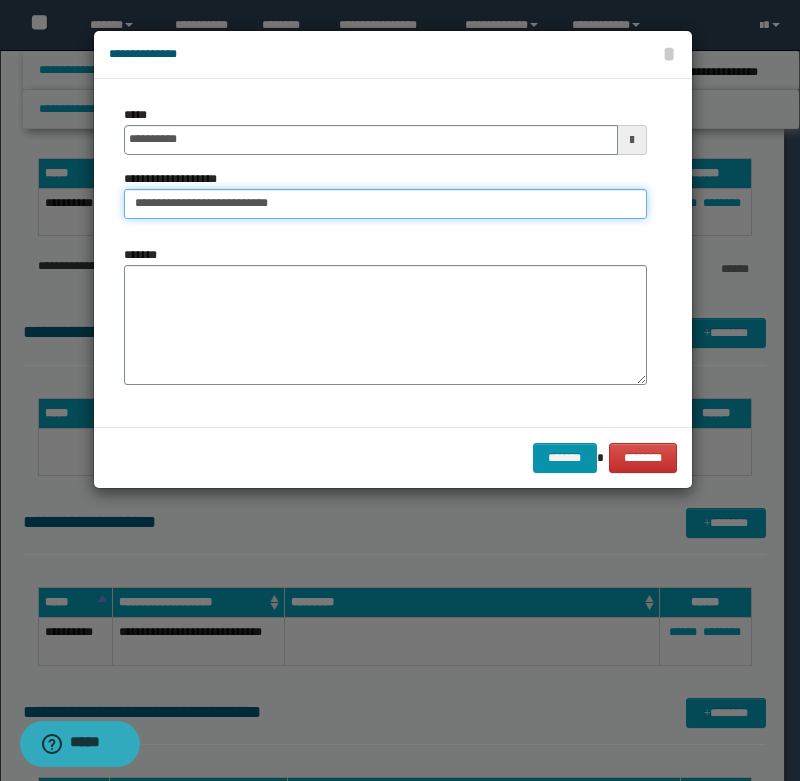 click on "**********" at bounding box center (385, 204) 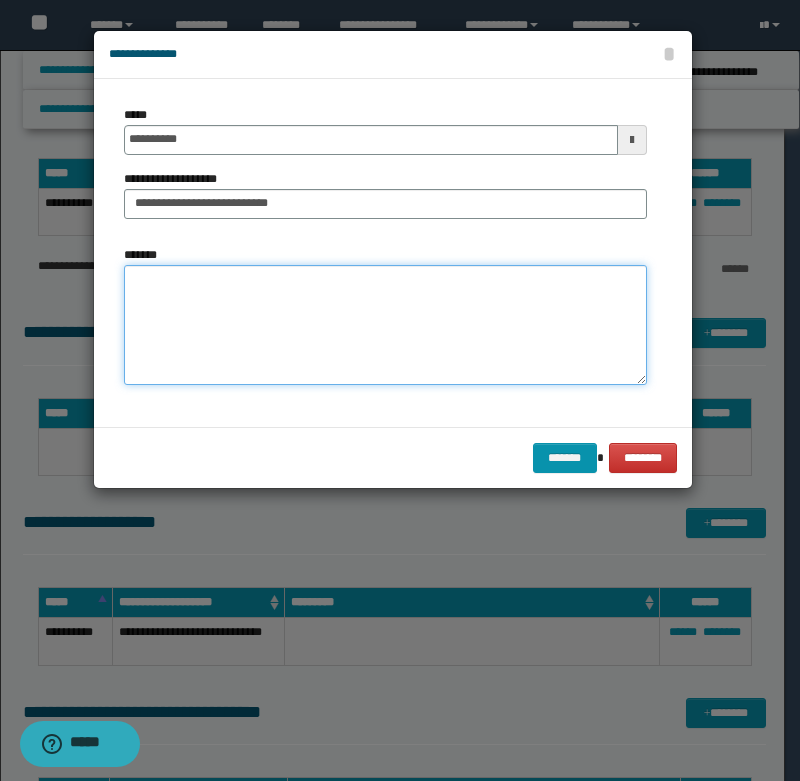 click on "*******" at bounding box center [385, 325] 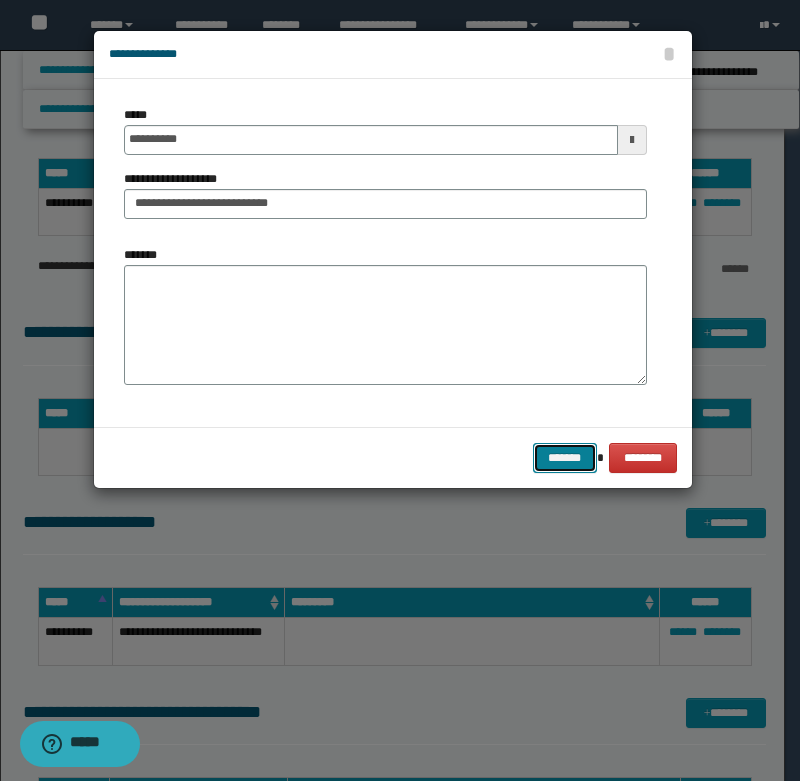 click on "*******" at bounding box center [565, 458] 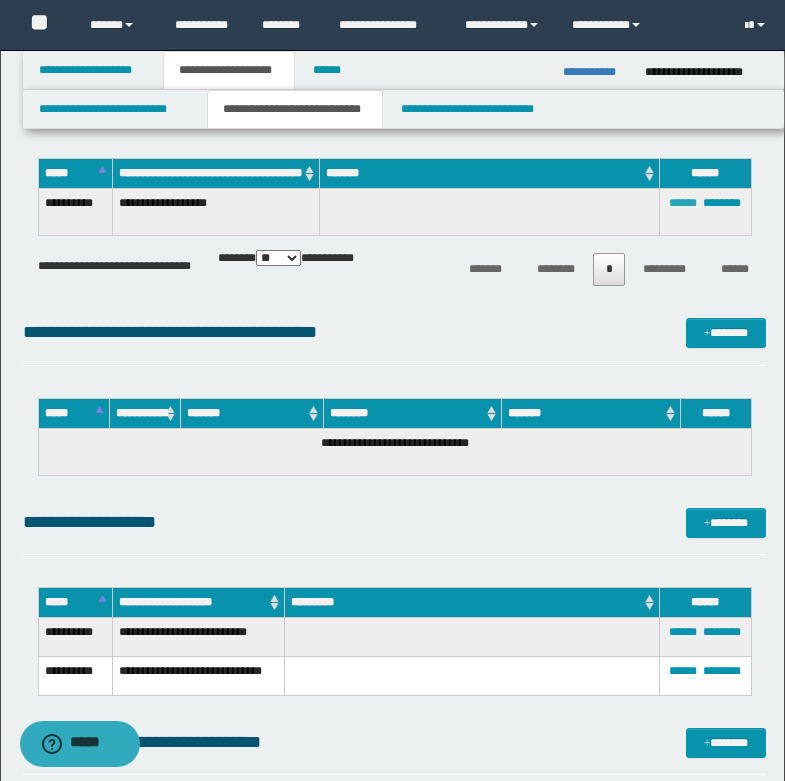 click on "******" at bounding box center (683, 203) 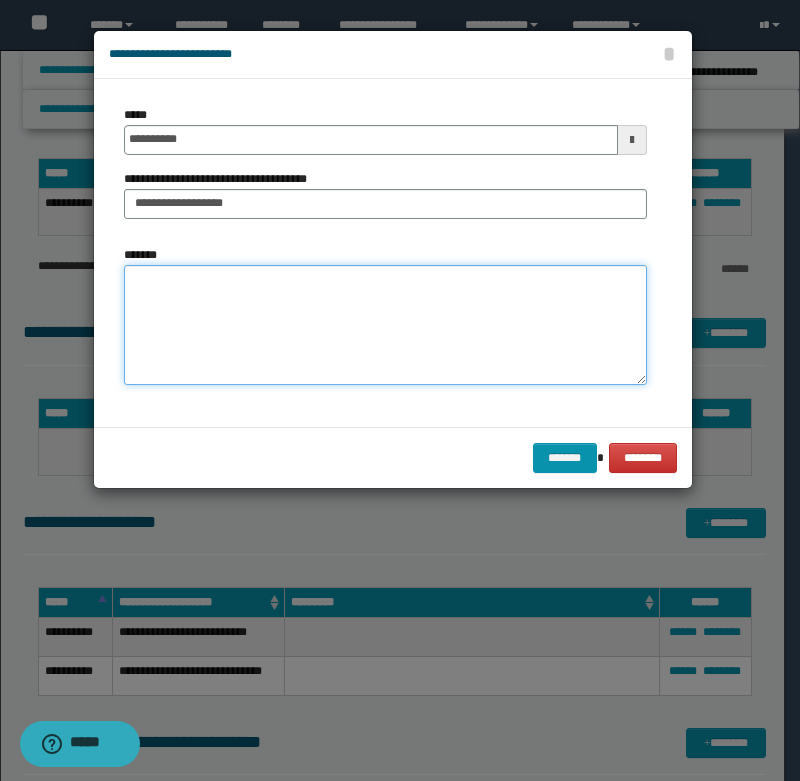 paste on "**********" 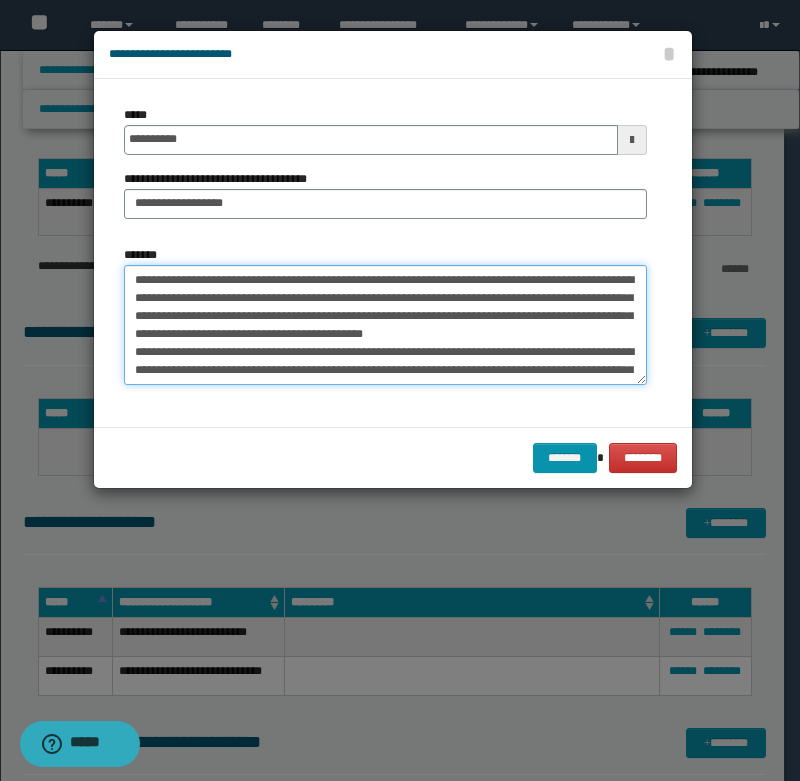 scroll, scrollTop: 156, scrollLeft: 0, axis: vertical 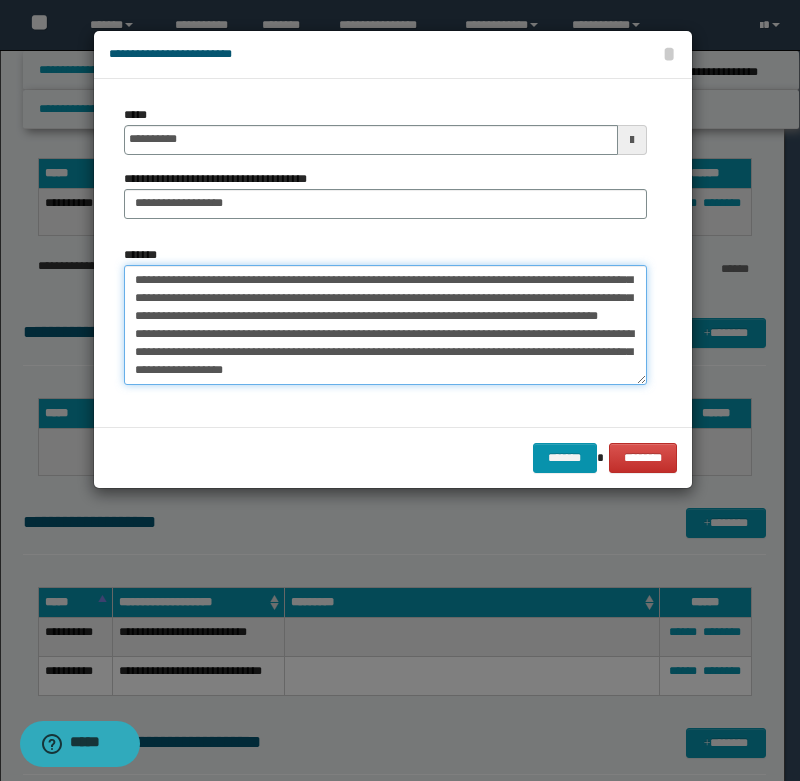 click on "*******" at bounding box center (385, 325) 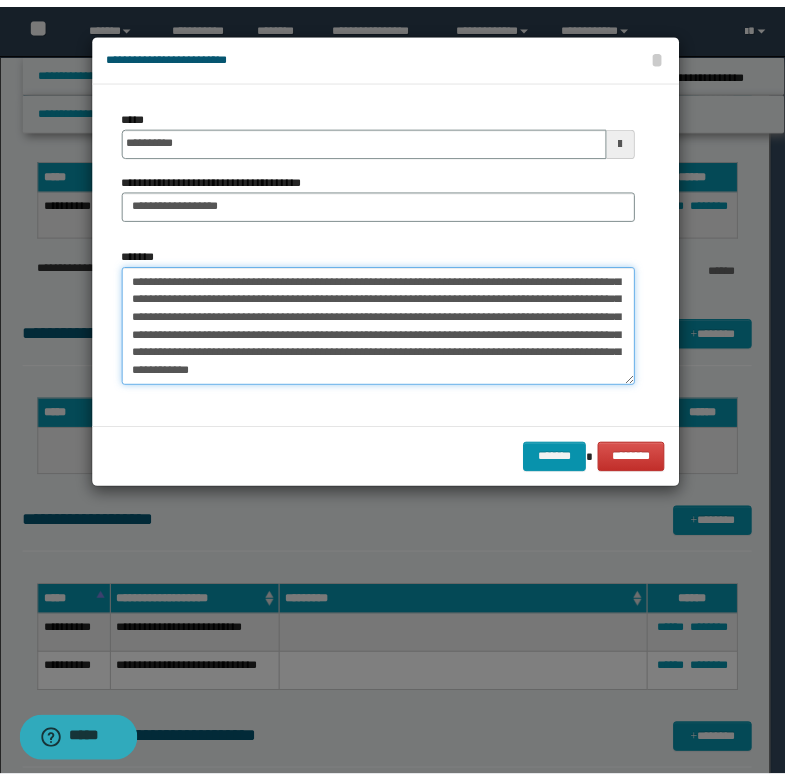 scroll, scrollTop: 162, scrollLeft: 0, axis: vertical 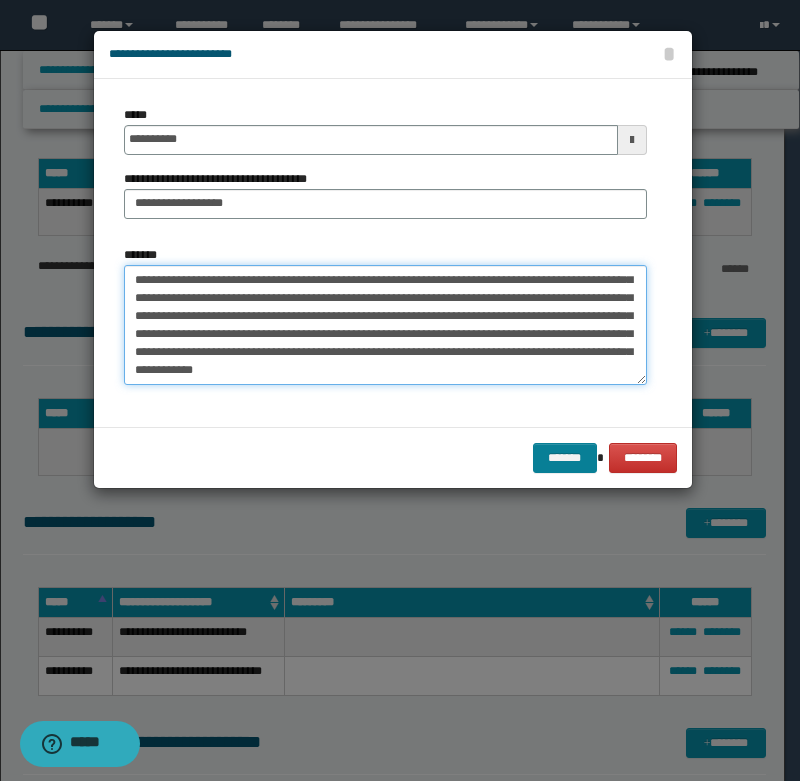 type on "**********" 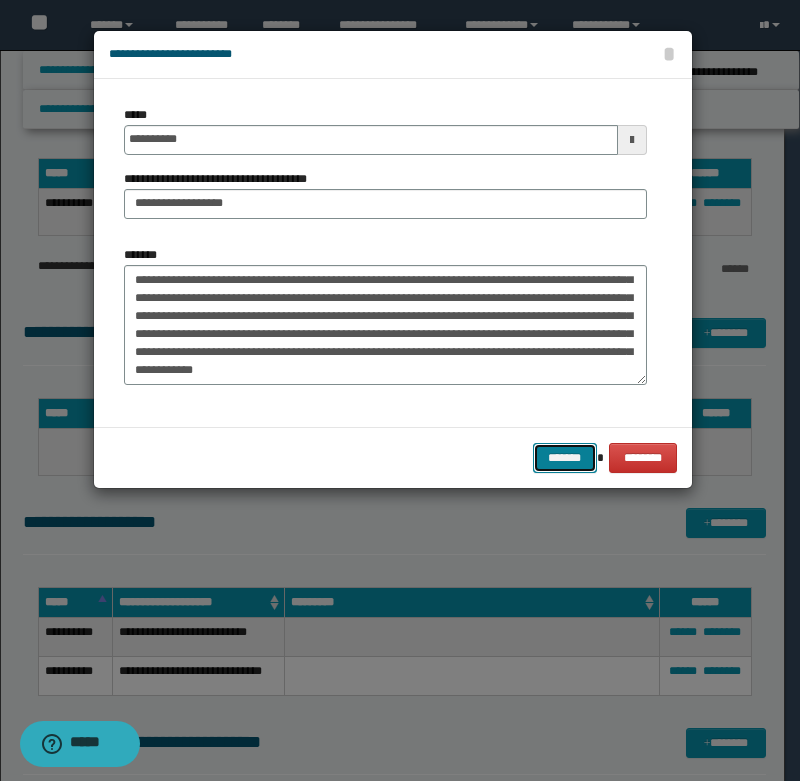 click on "*******" at bounding box center [565, 458] 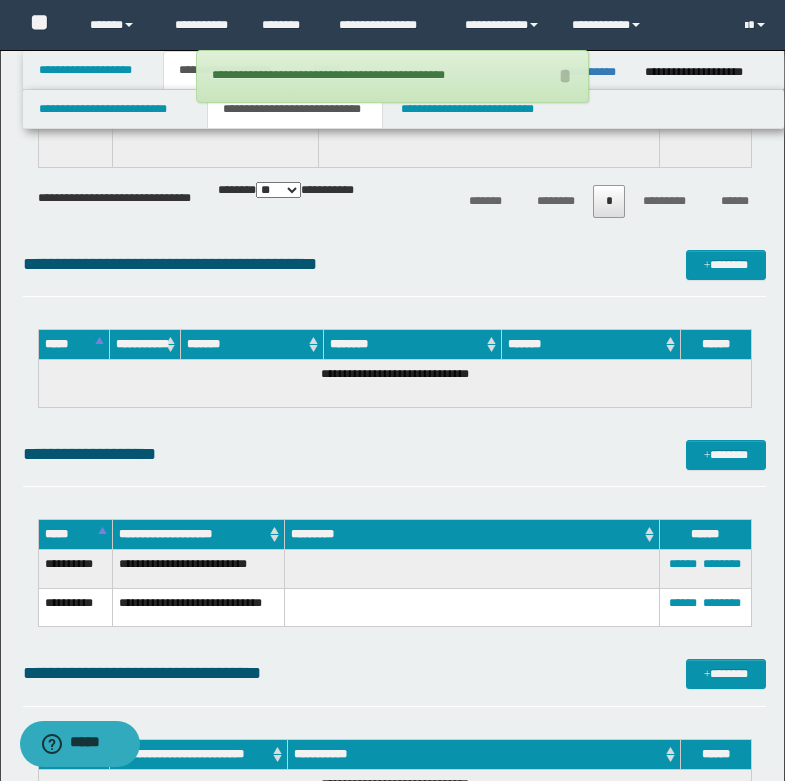 scroll, scrollTop: 1400, scrollLeft: 0, axis: vertical 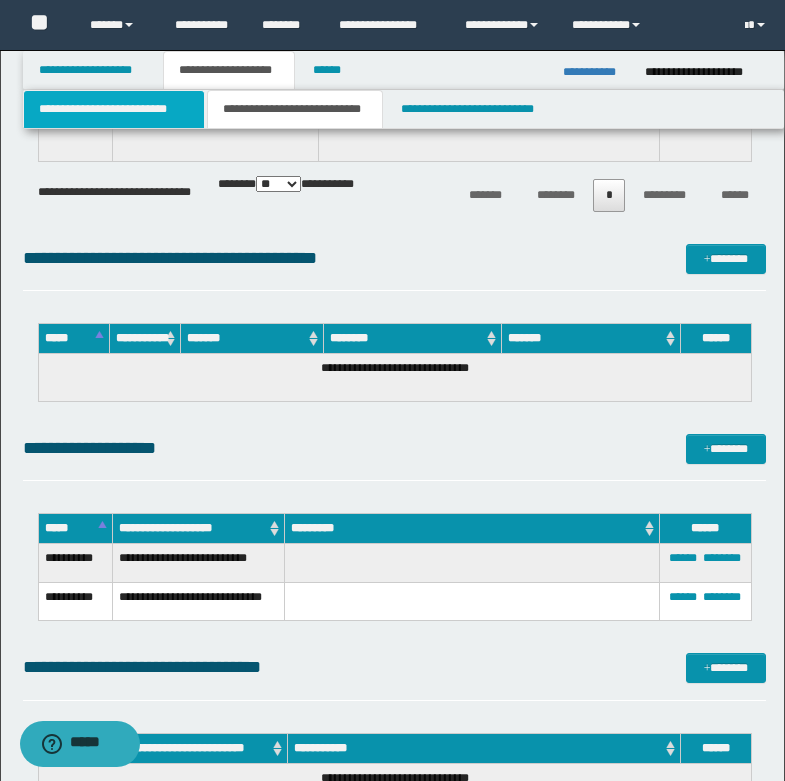 click on "**********" at bounding box center (114, 109) 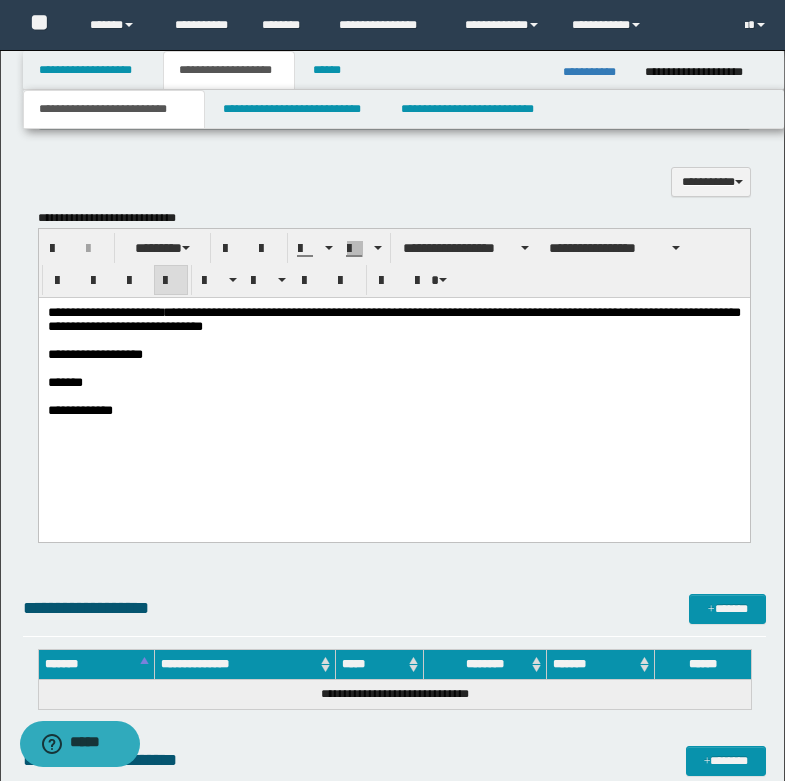 click on "*******" at bounding box center [393, 382] 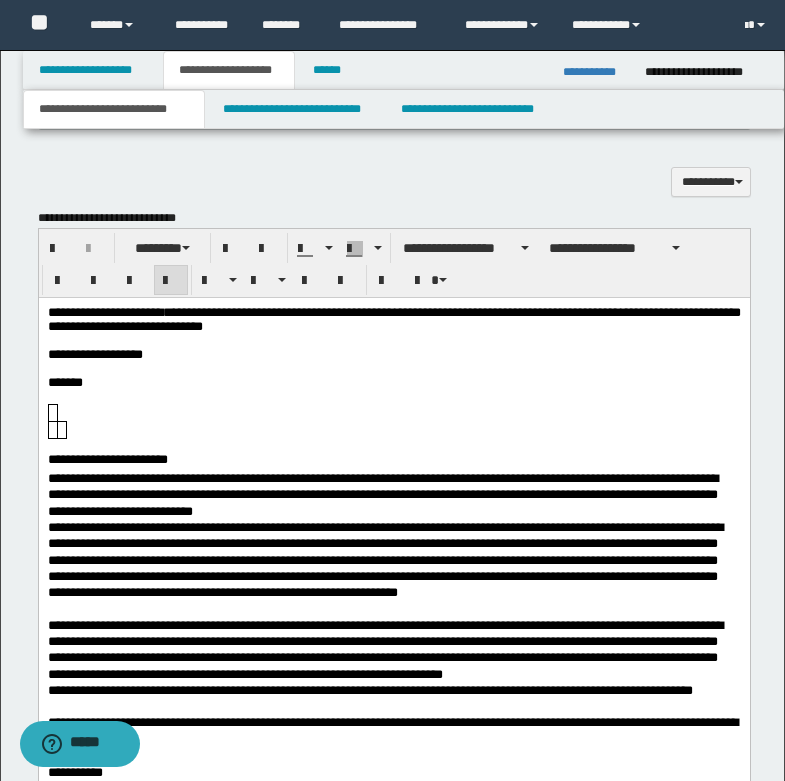 click on "*******" at bounding box center (393, 382) 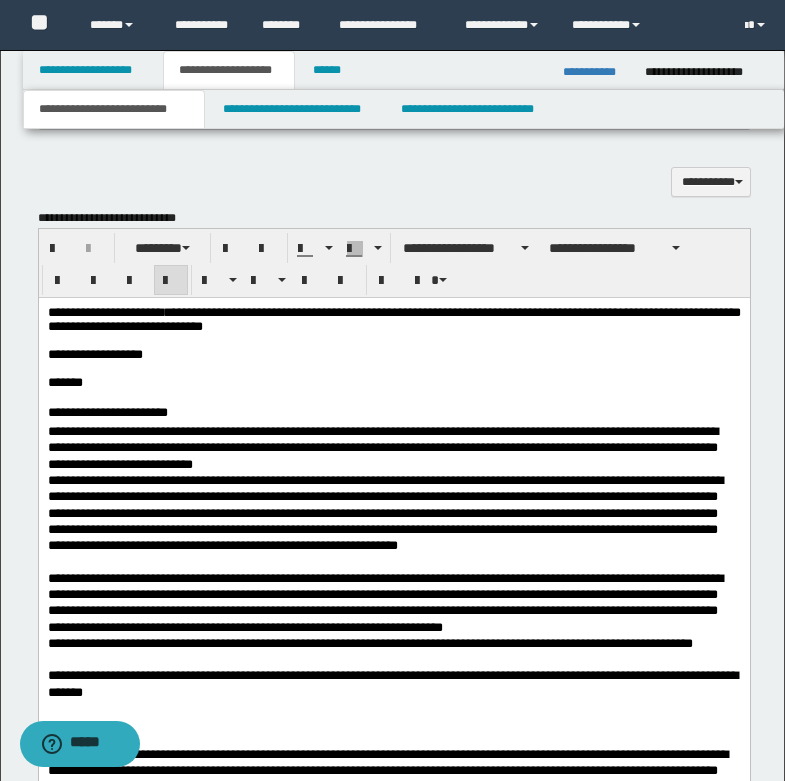 scroll, scrollTop: 1500, scrollLeft: 0, axis: vertical 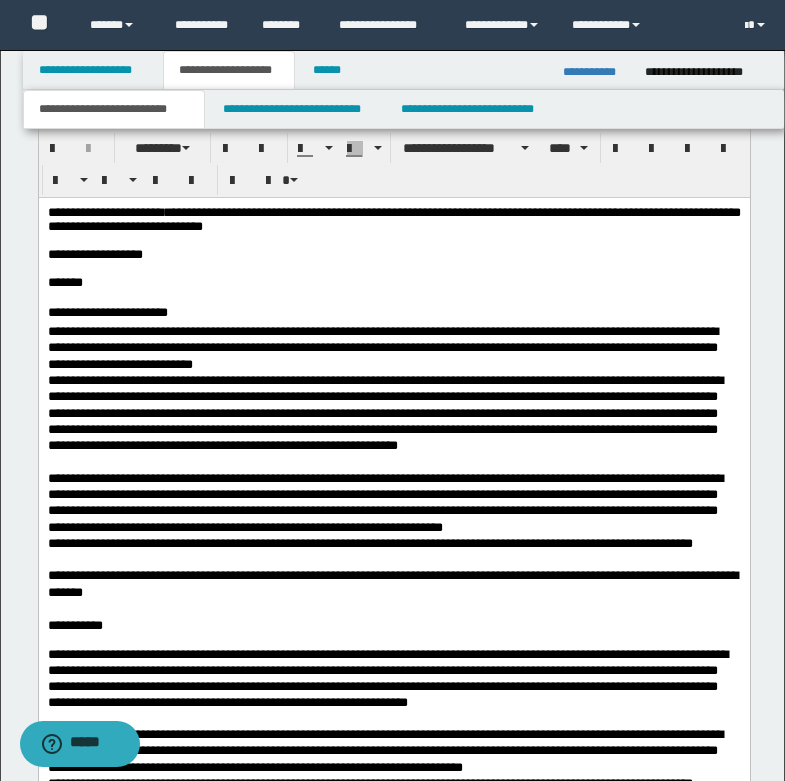 click on "**********" at bounding box center (393, 576) 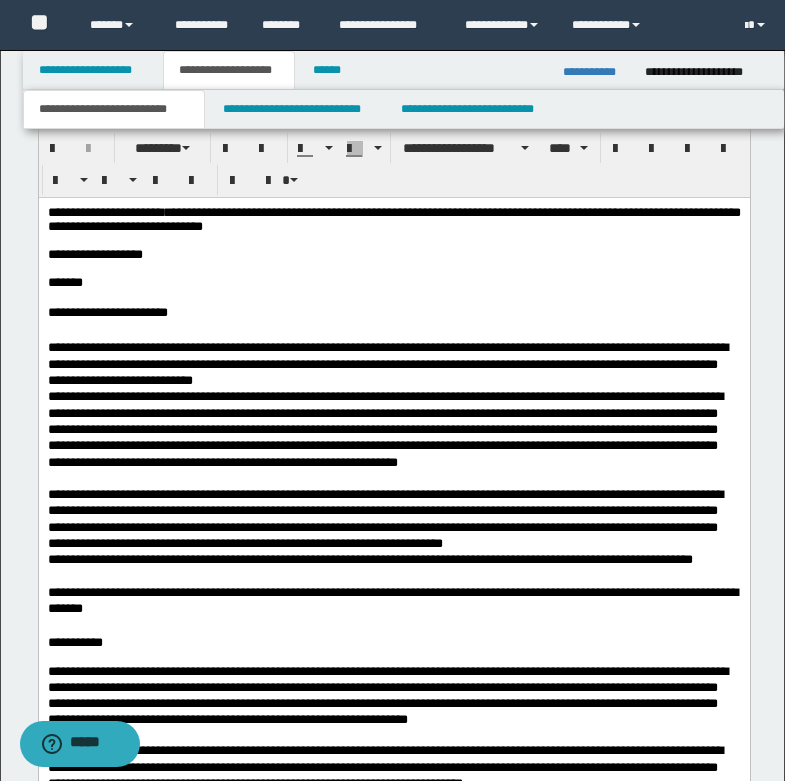 click on "**********" at bounding box center [72, 395] 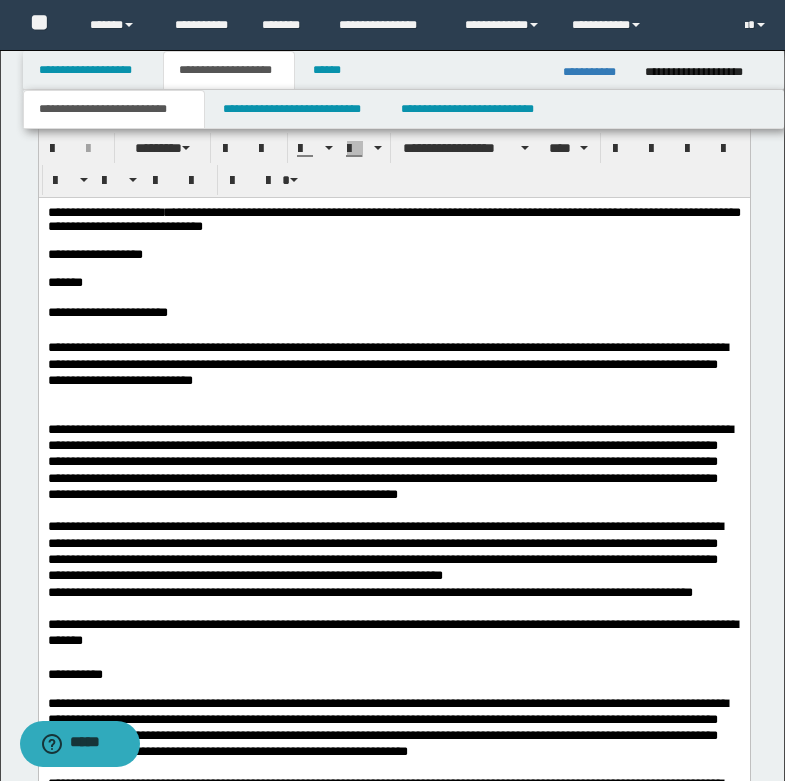 click on "**********" at bounding box center [393, 307] 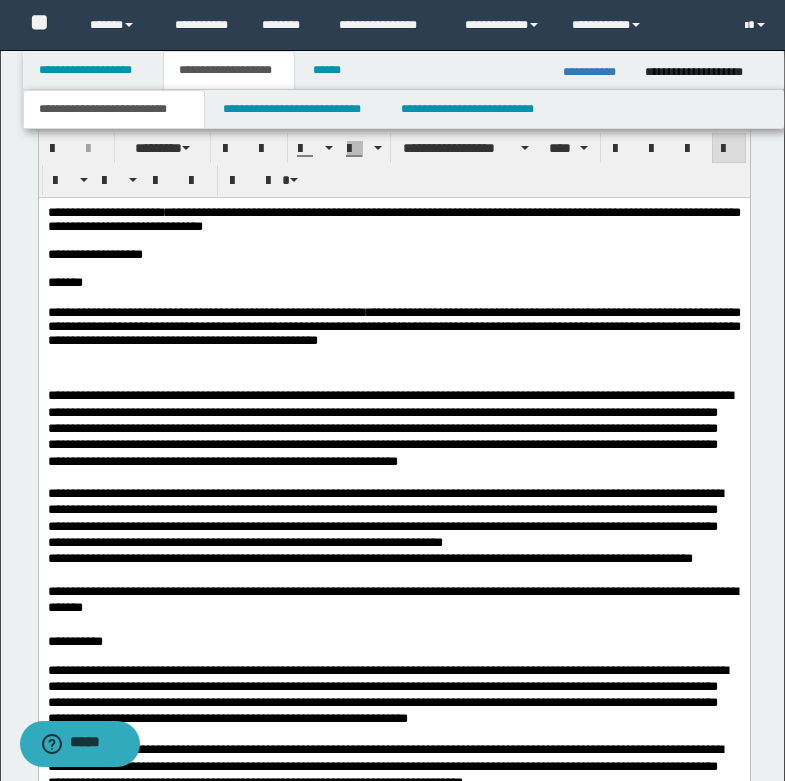 click on "**********" at bounding box center (393, 323) 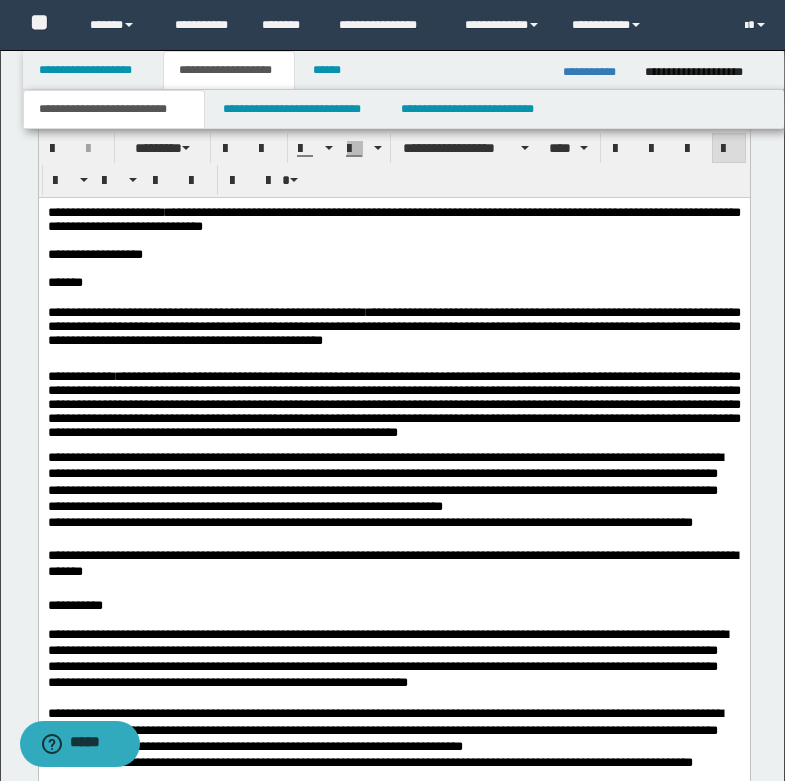 click on "**********" at bounding box center [216, 311] 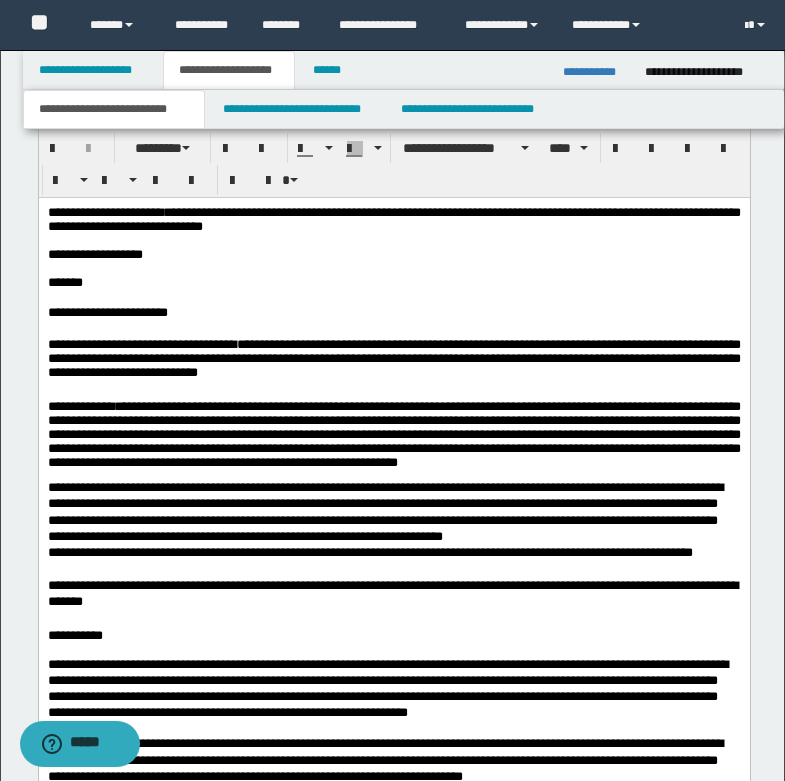 click on "**********" at bounding box center [393, 511] 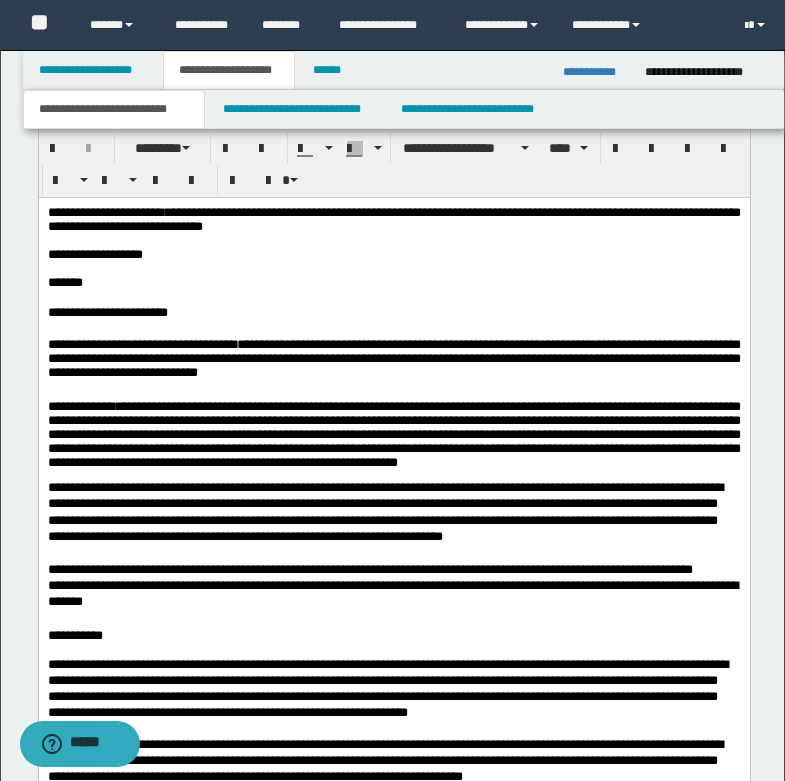click on "**********" at bounding box center (393, 593) 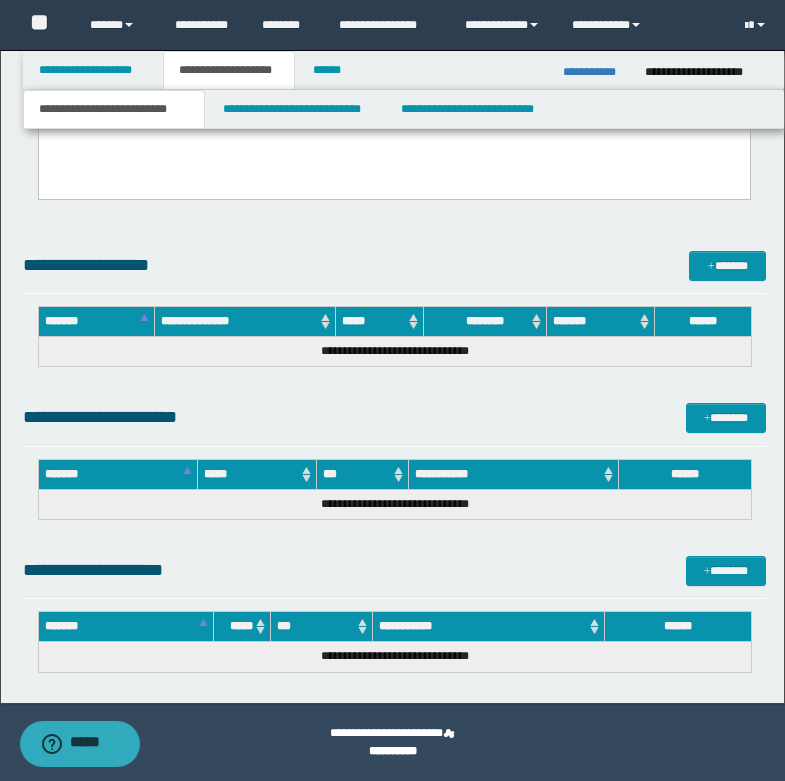 drag, startPoint x: 52, startPoint y: -482, endPoint x: 467, endPoint y: -18, distance: 622.51184 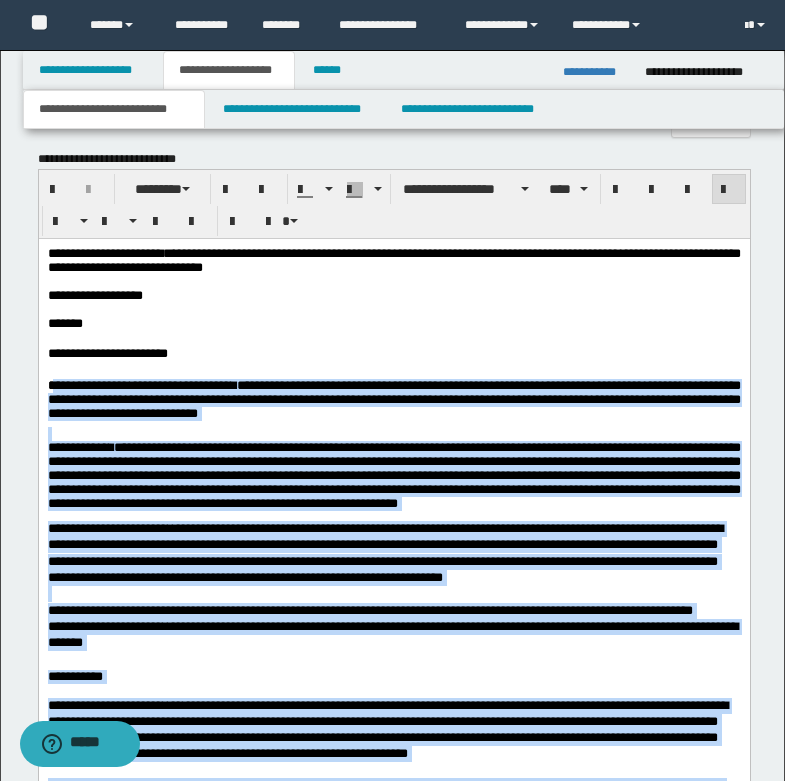 scroll, scrollTop: 1441, scrollLeft: 0, axis: vertical 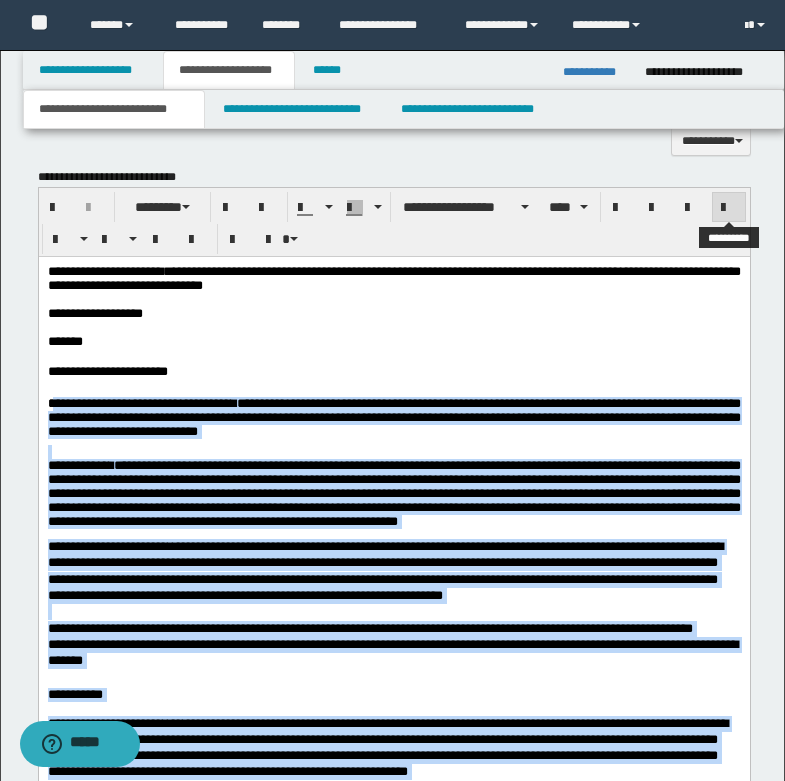 click at bounding box center (729, 208) 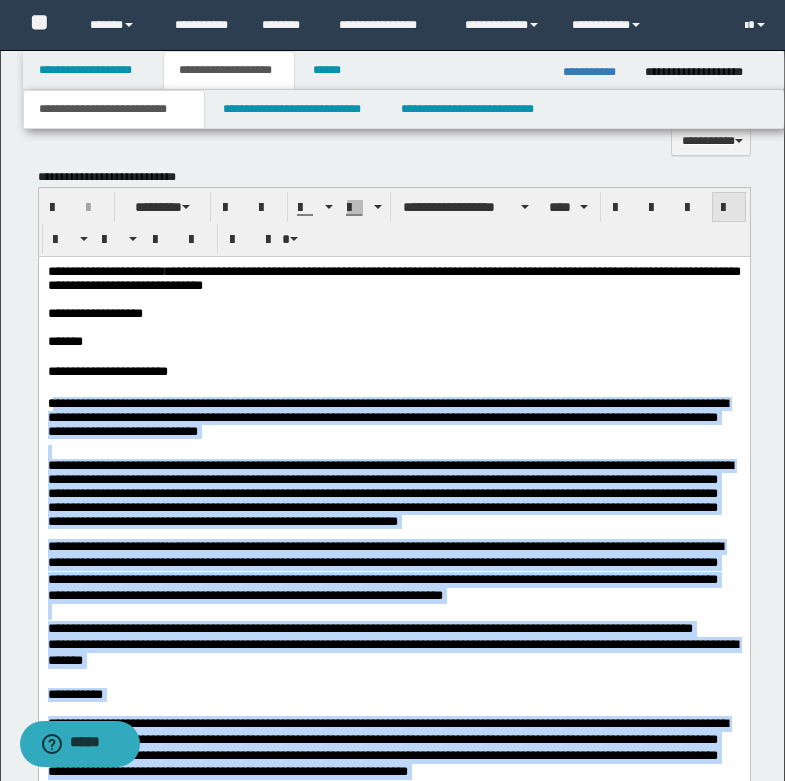 click at bounding box center (729, 208) 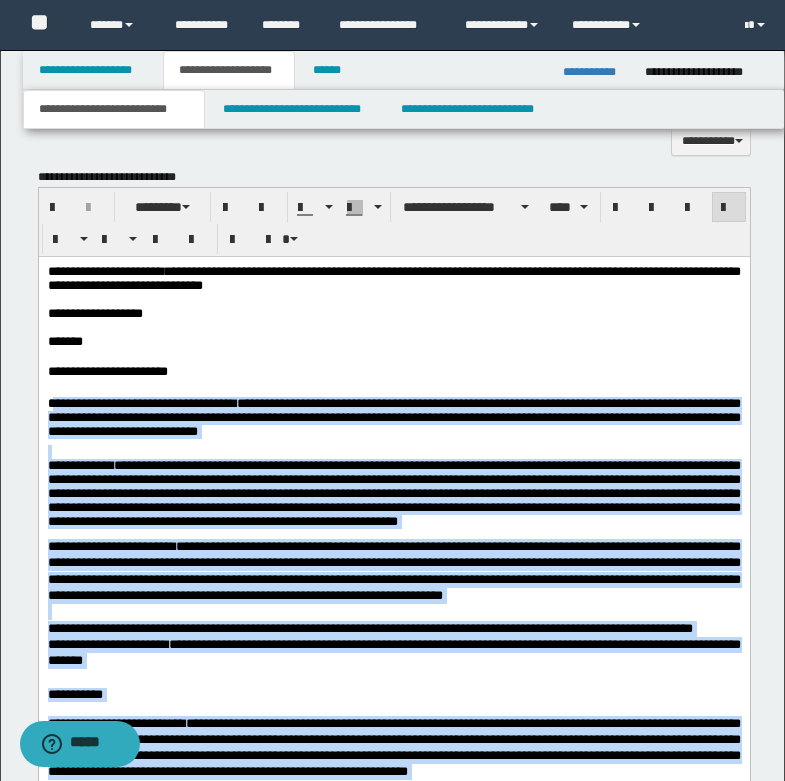 click on "**********" at bounding box center [393, 492] 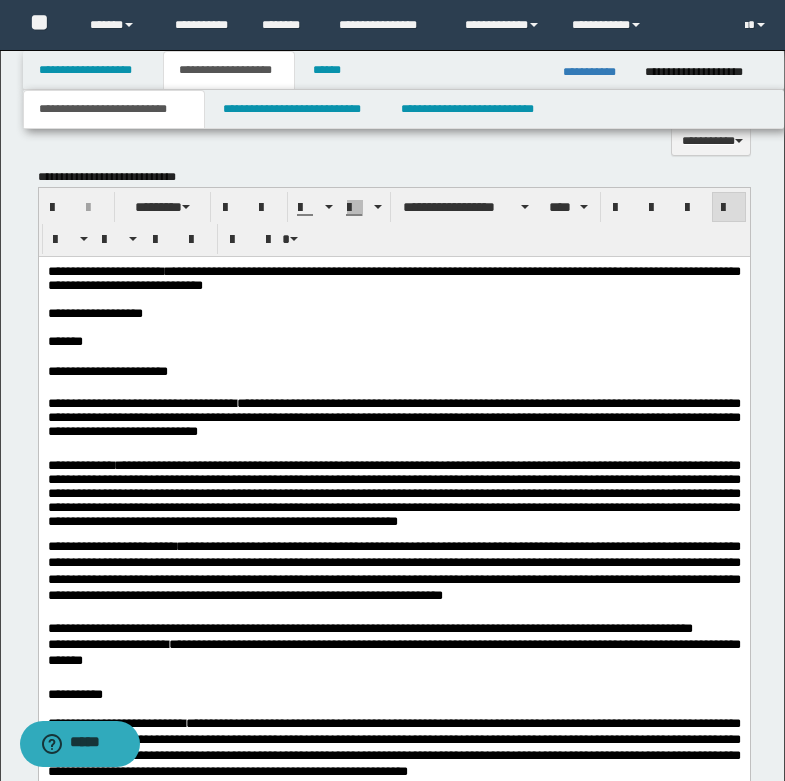 click on "**********" at bounding box center (393, 492) 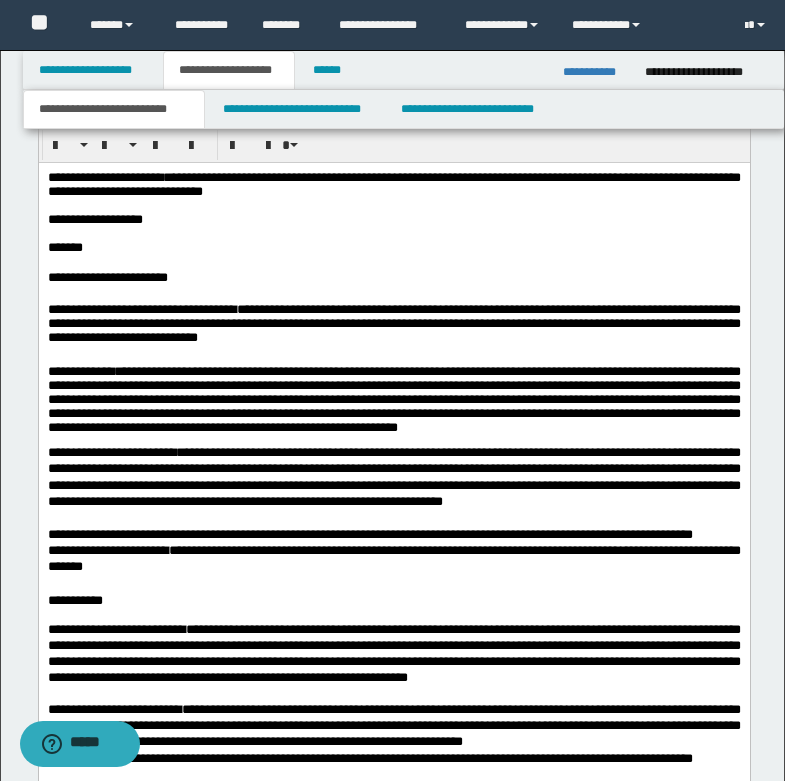 scroll, scrollTop: 1641, scrollLeft: 0, axis: vertical 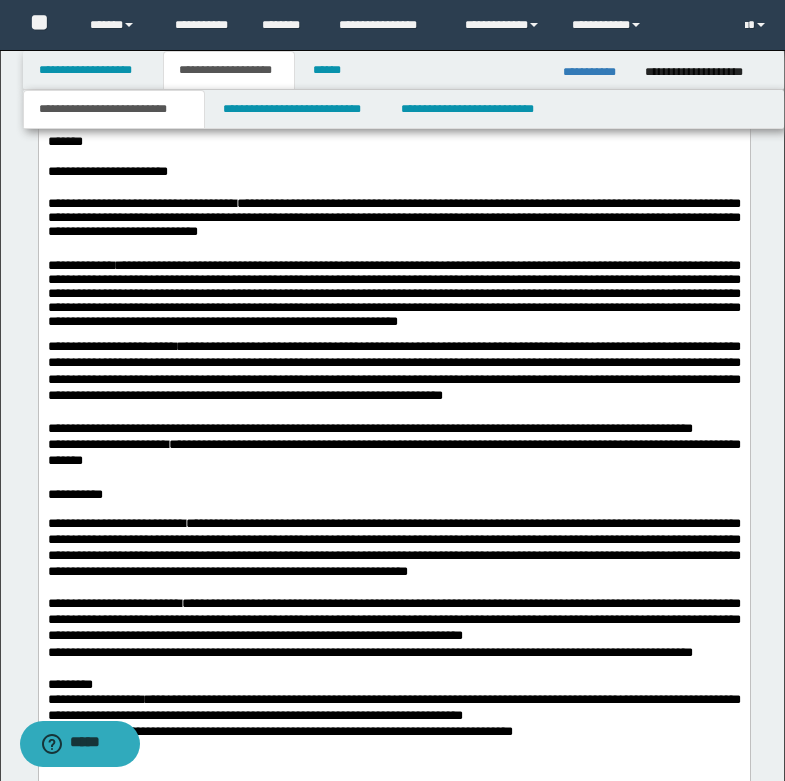 click on "**********" at bounding box center (393, 428) 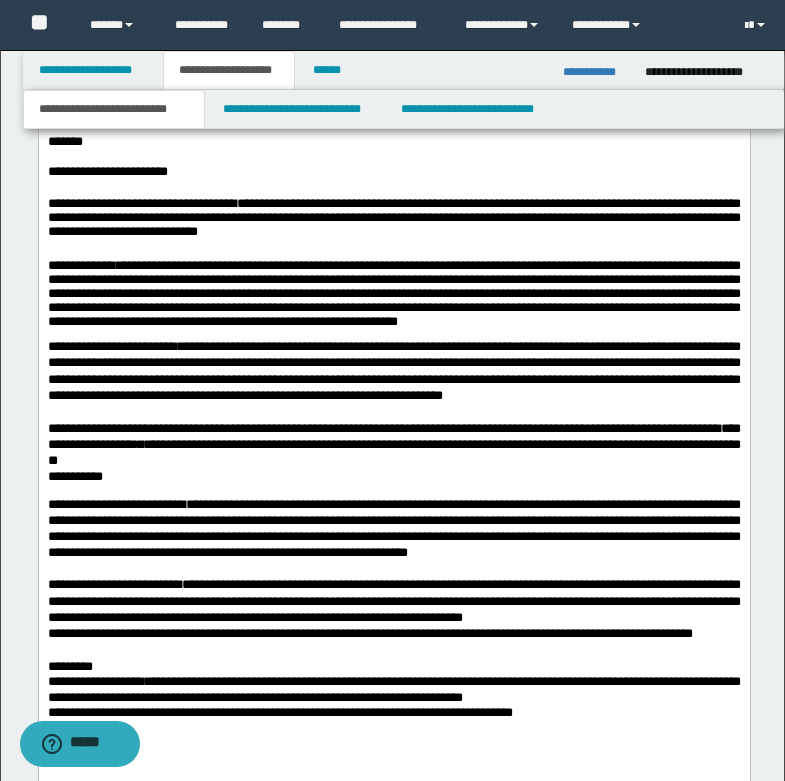 click on "**********" at bounding box center (393, 430) 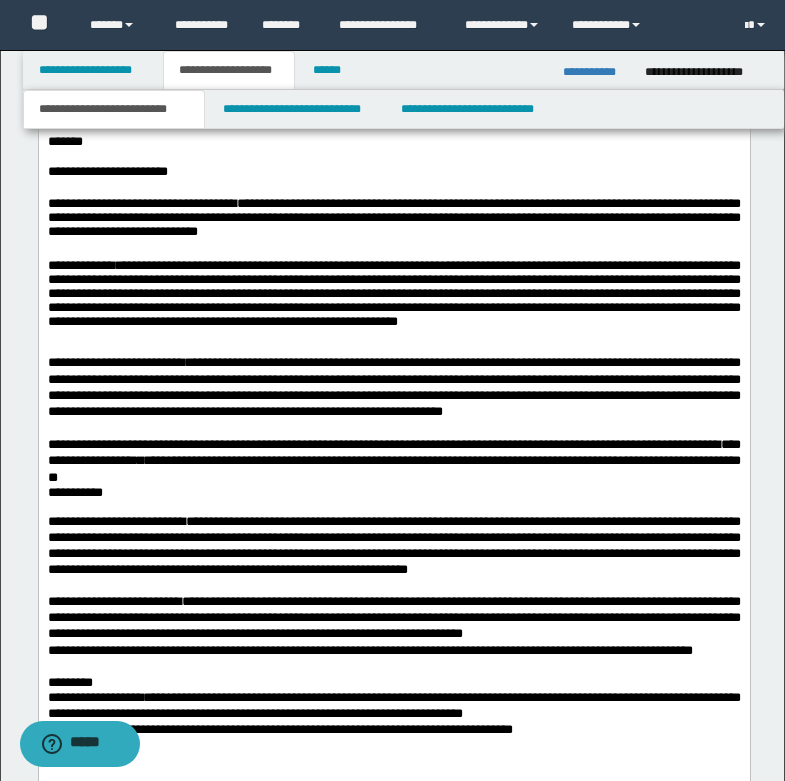 click on "**********" at bounding box center [74, 491] 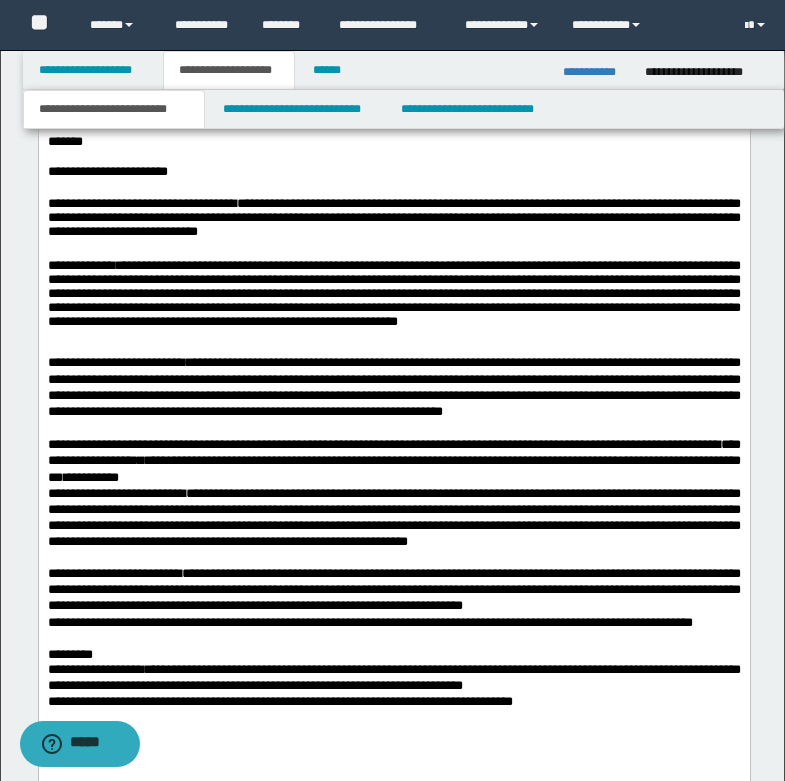 click on "**********" at bounding box center [393, 460] 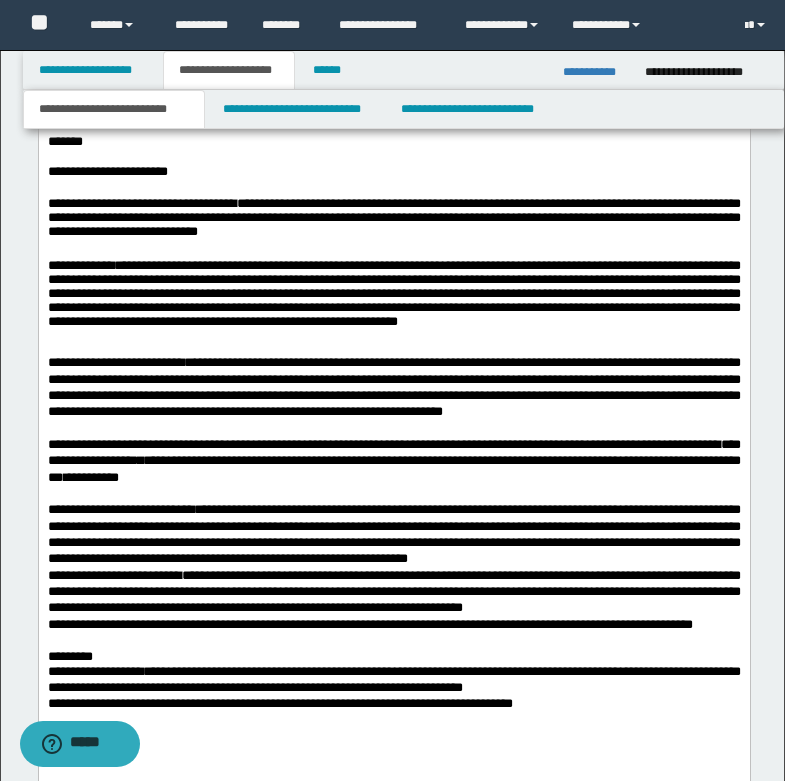 click on "**********" at bounding box center (90, 476) 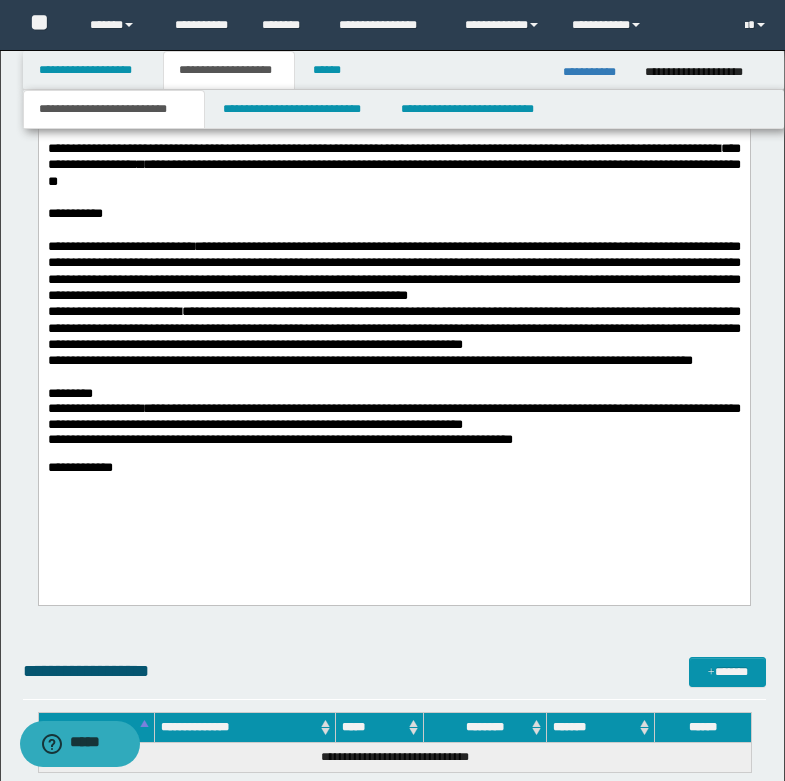 scroll, scrollTop: 1941, scrollLeft: 0, axis: vertical 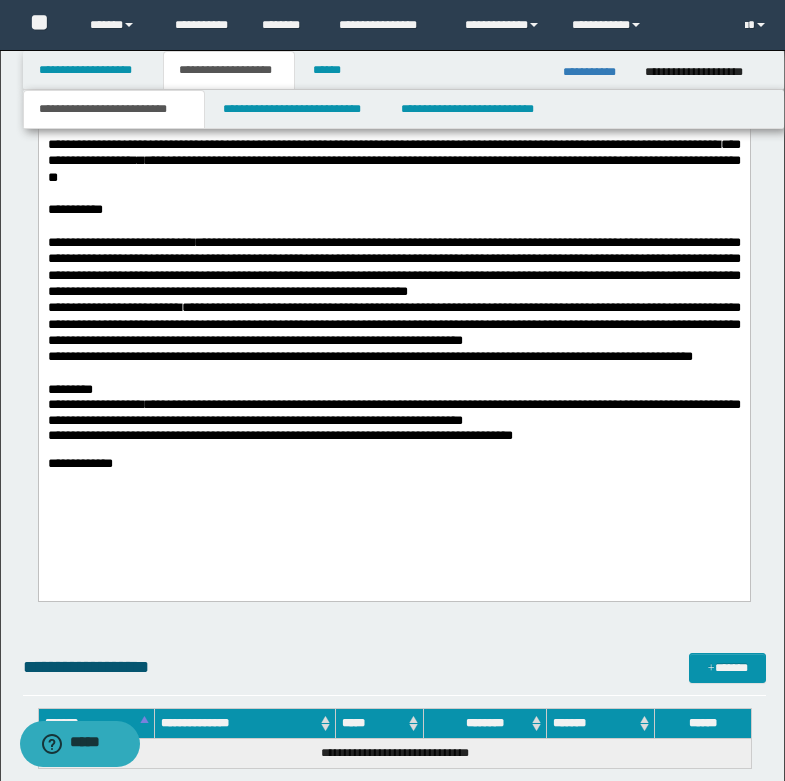 click on "**********" at bounding box center [393, 267] 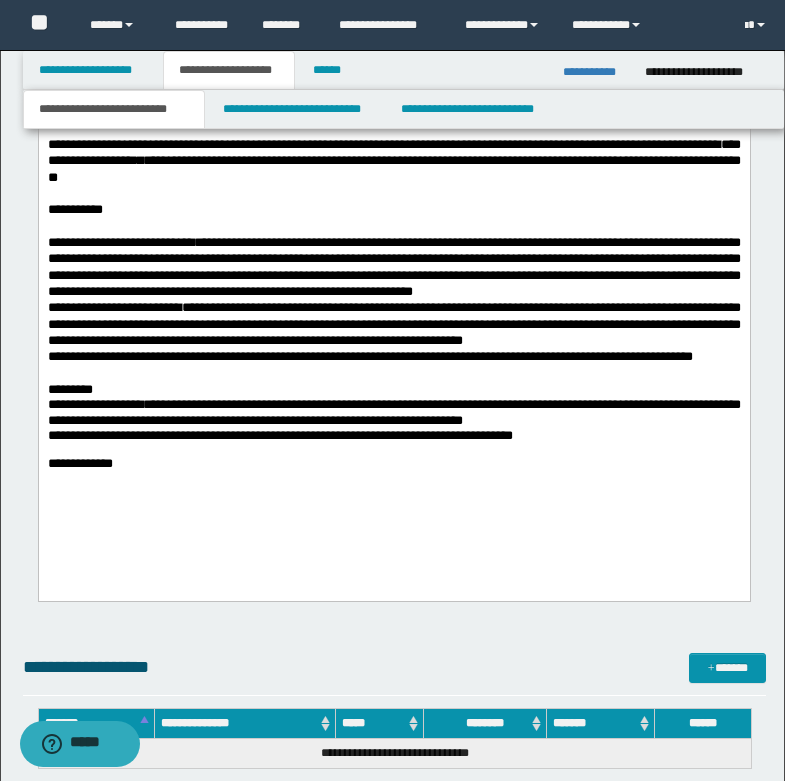 click on "**********" at bounding box center (393, 143) 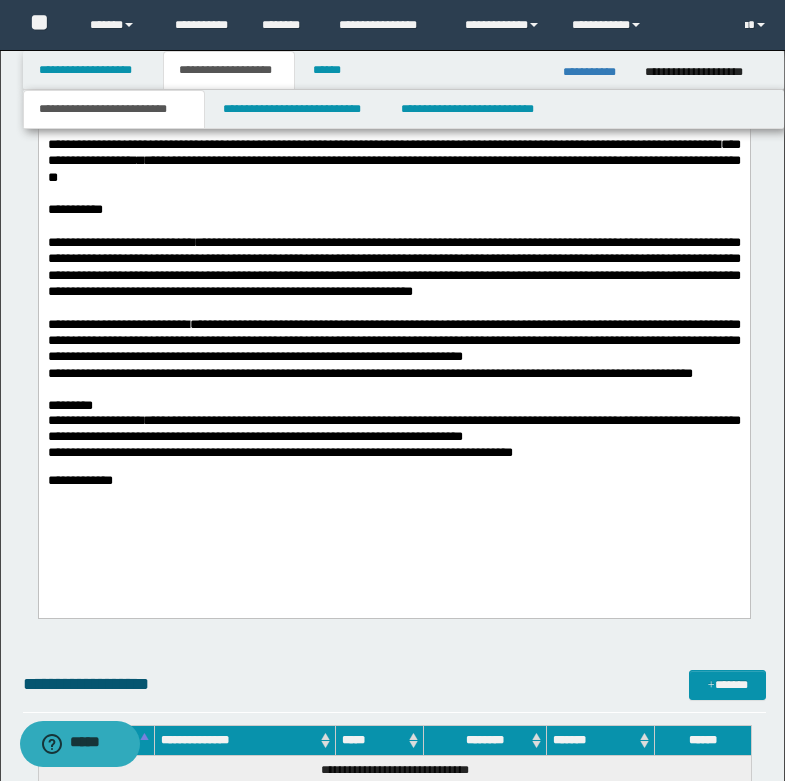 click on "**********" at bounding box center (393, 341) 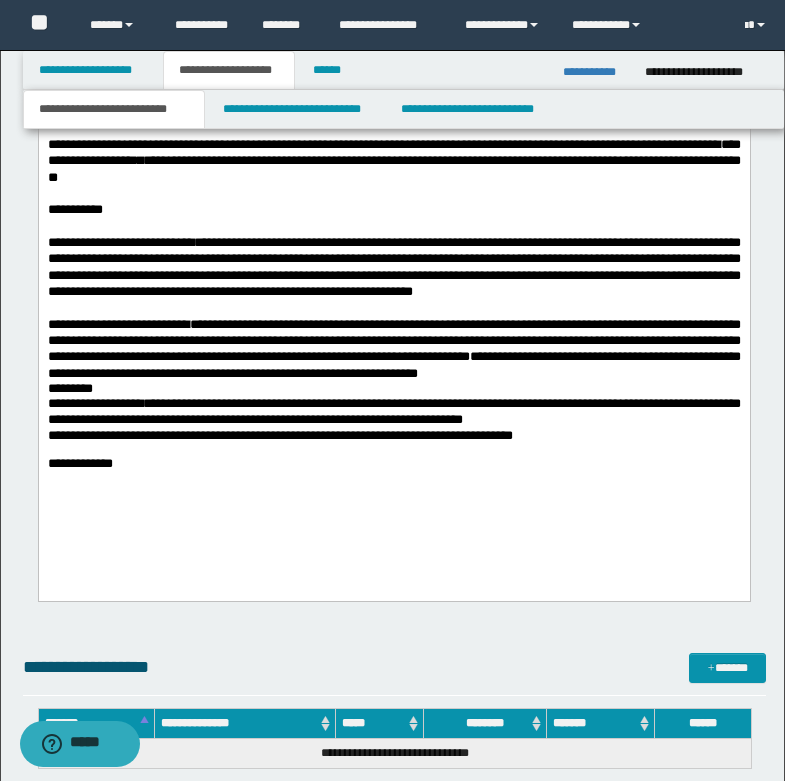 click on "**********" at bounding box center (393, 143) 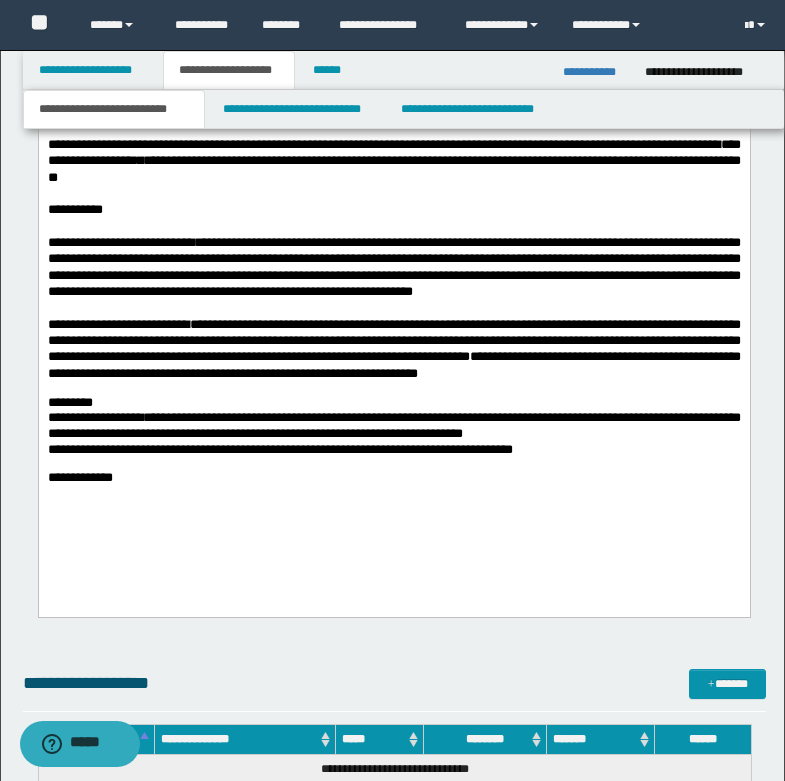 click on "**********" at bounding box center (92, 417) 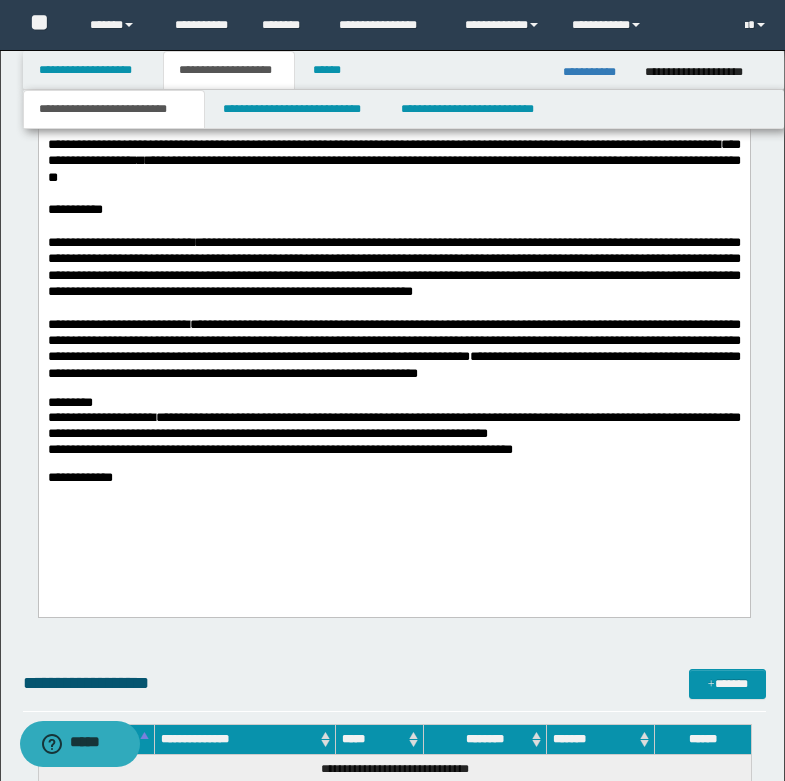 click on "*********" at bounding box center [69, 449] 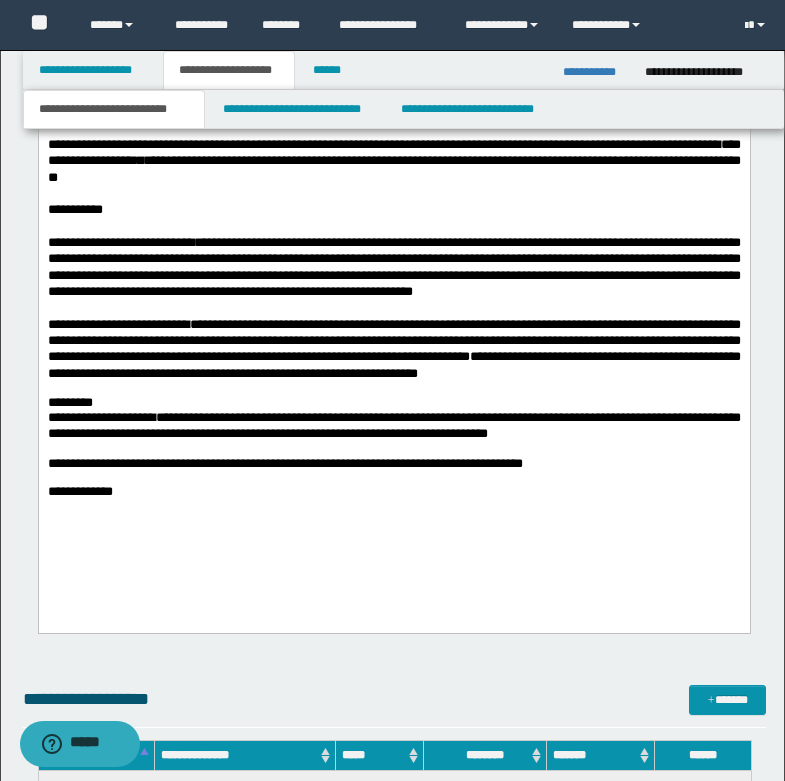 click on "**********" at bounding box center [393, 464] 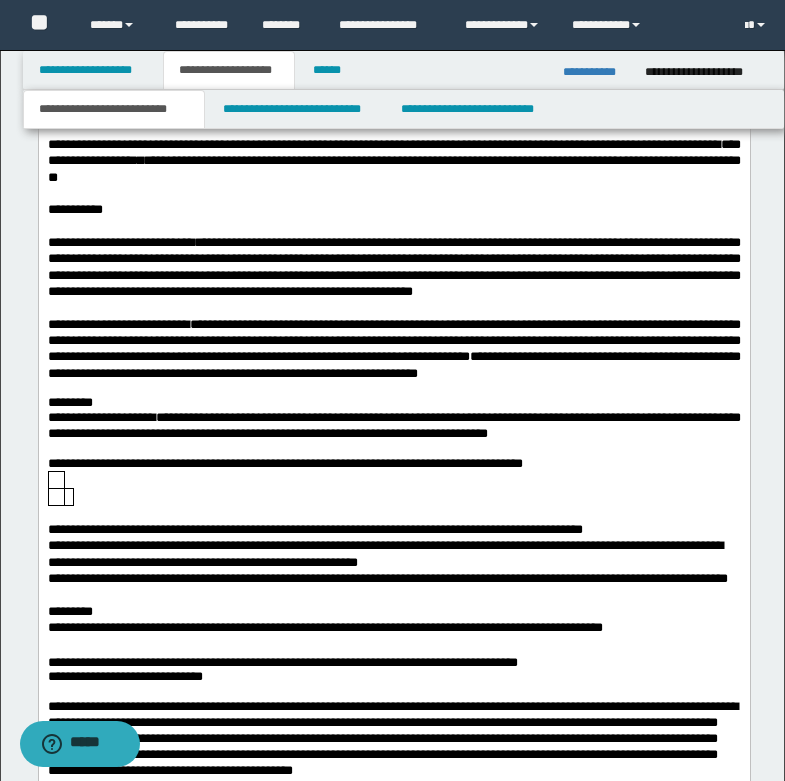 click on "**********" at bounding box center [393, 464] 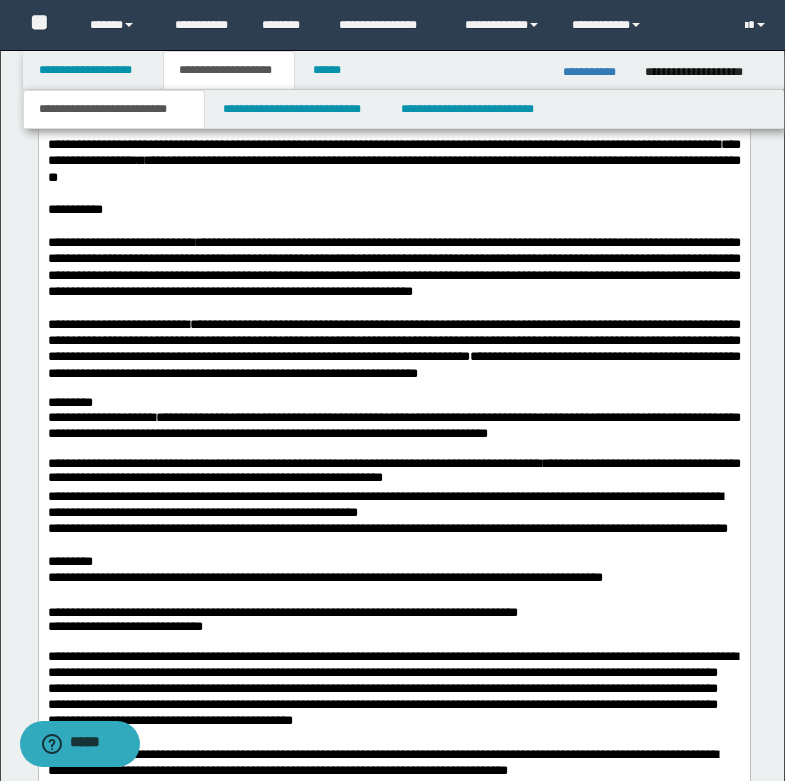 click on "**********" at bounding box center [393, 473] 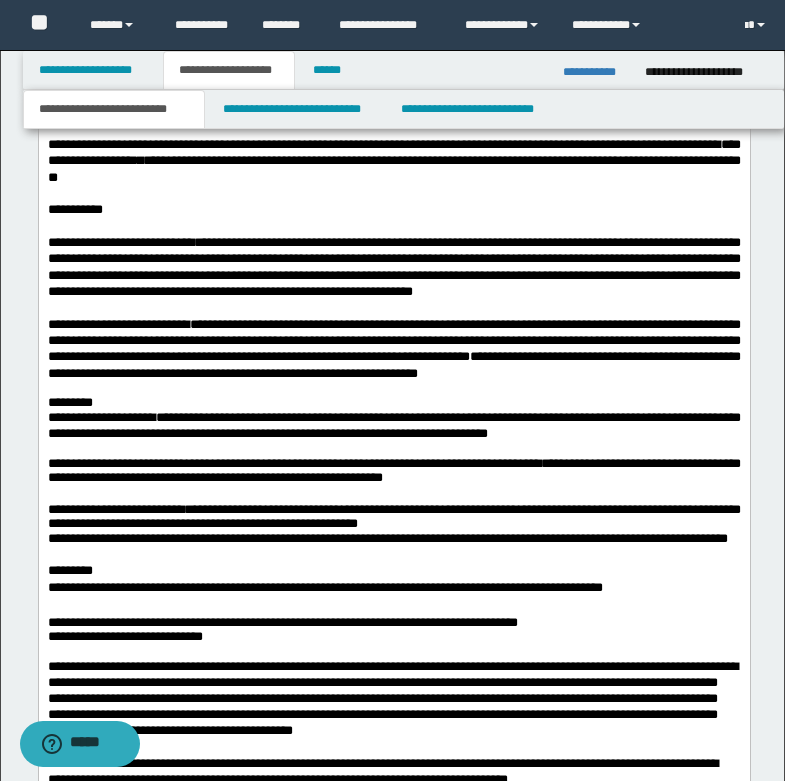 click on "**********" at bounding box center (393, 517) 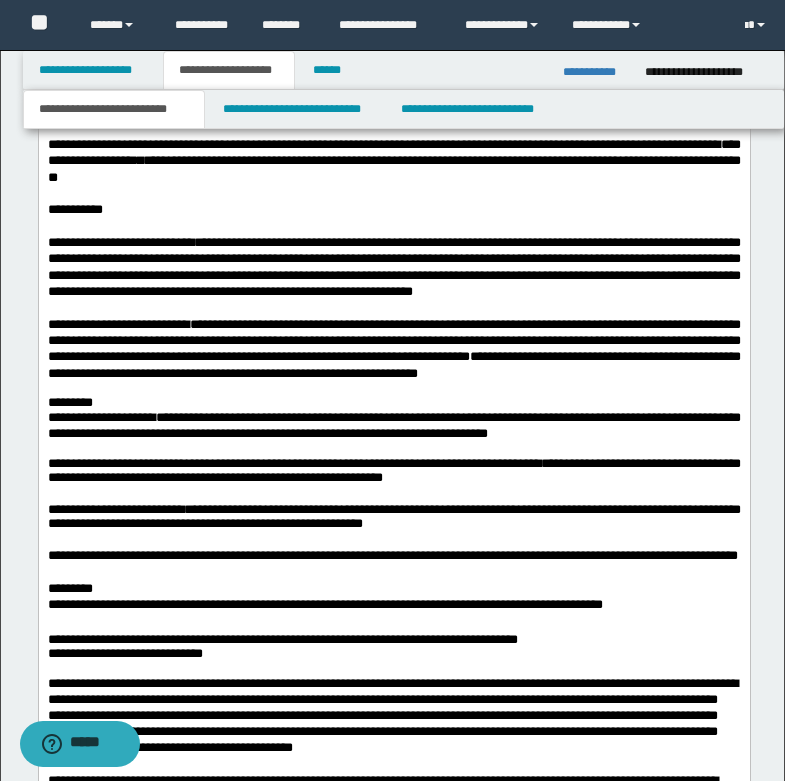 click on "**********" at bounding box center (393, 565) 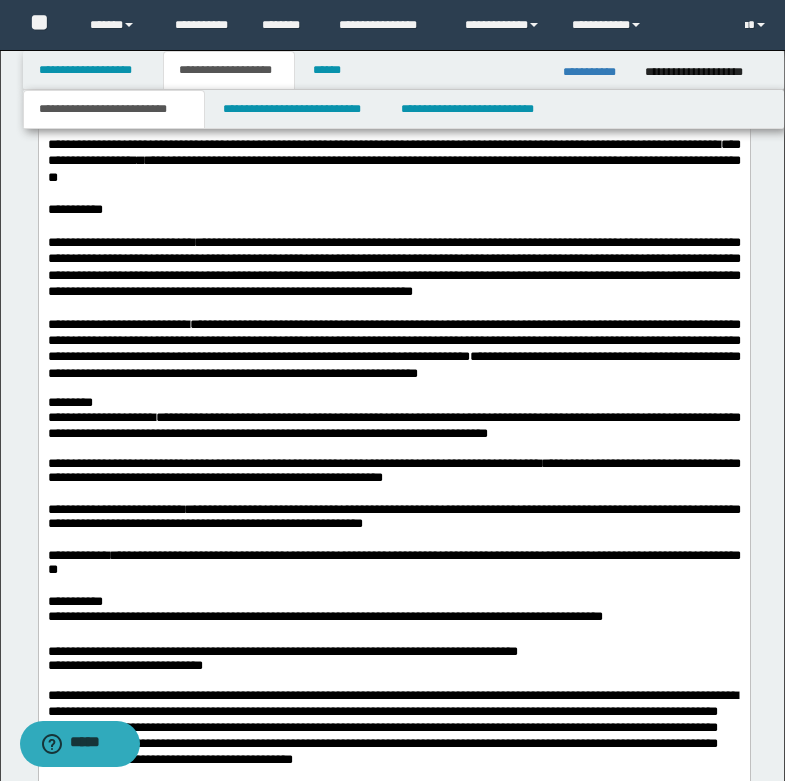click on "**********" at bounding box center (393, 602) 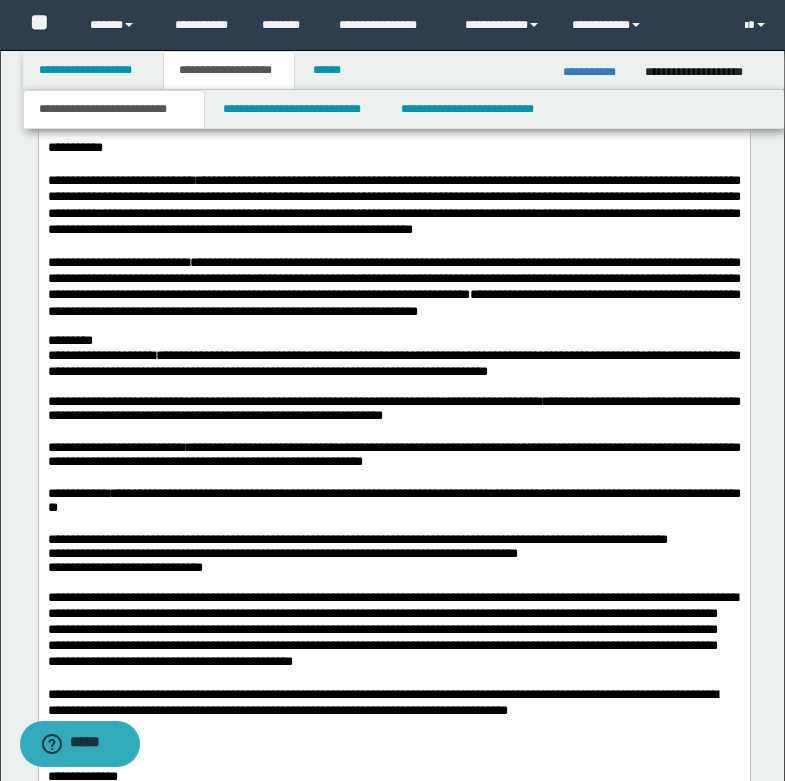 scroll, scrollTop: 2141, scrollLeft: 0, axis: vertical 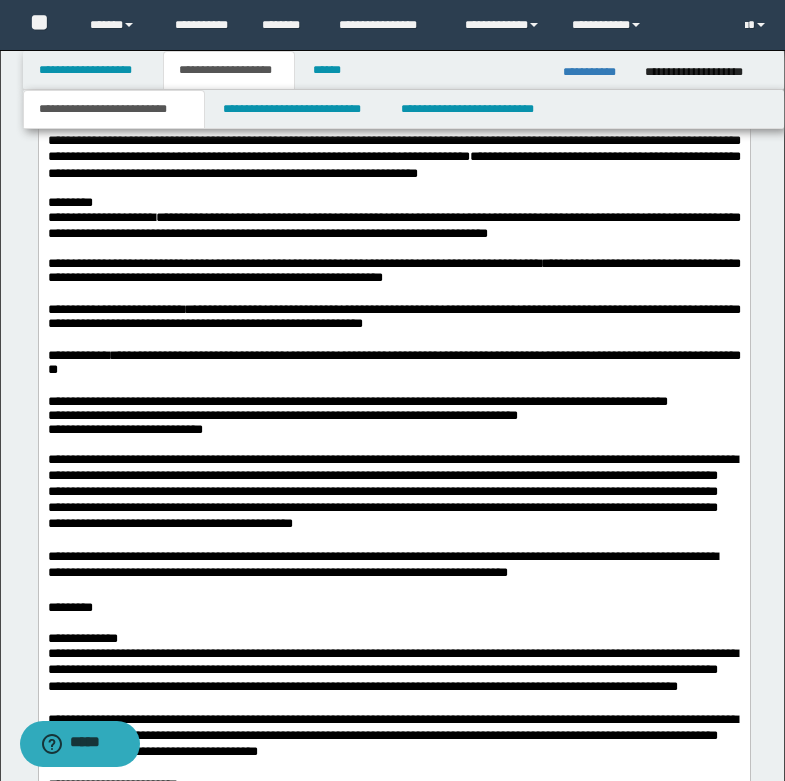 click on "**********" at bounding box center [393, 268] 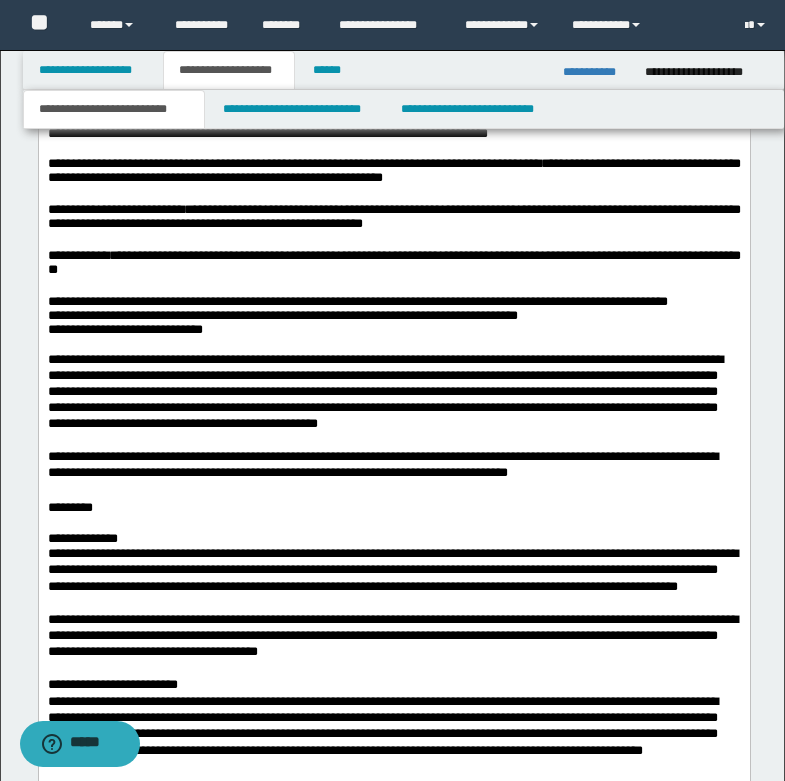 scroll, scrollTop: 2341, scrollLeft: 0, axis: vertical 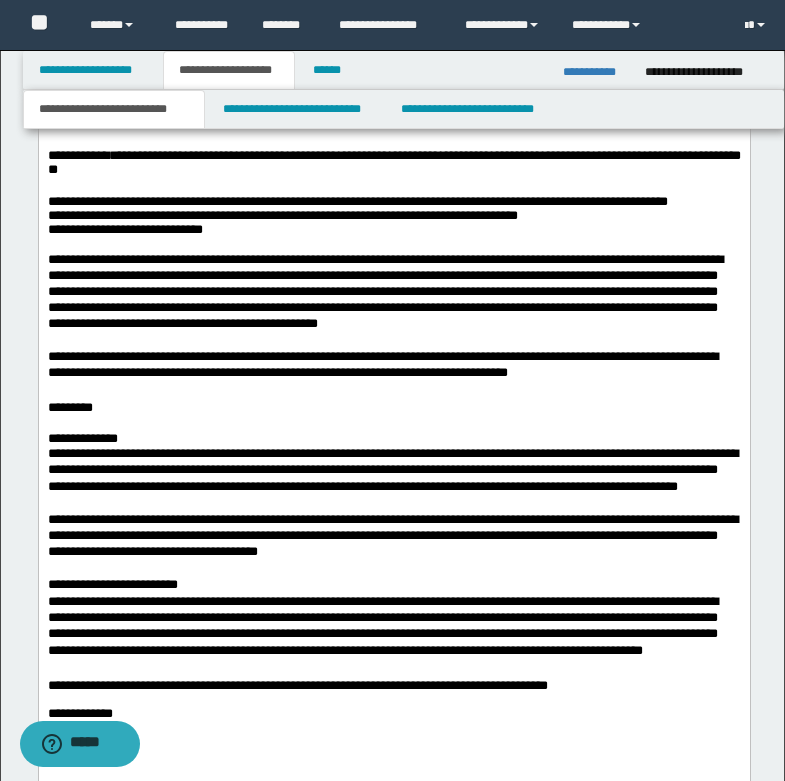 click on "**********" at bounding box center (82, 438) 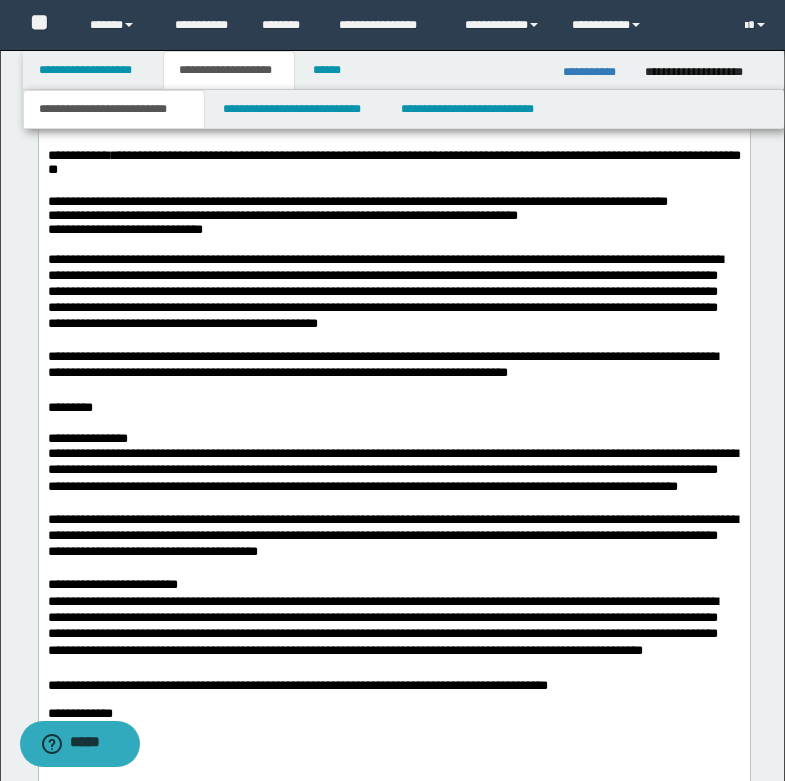 click on "**********" at bounding box center [393, 365] 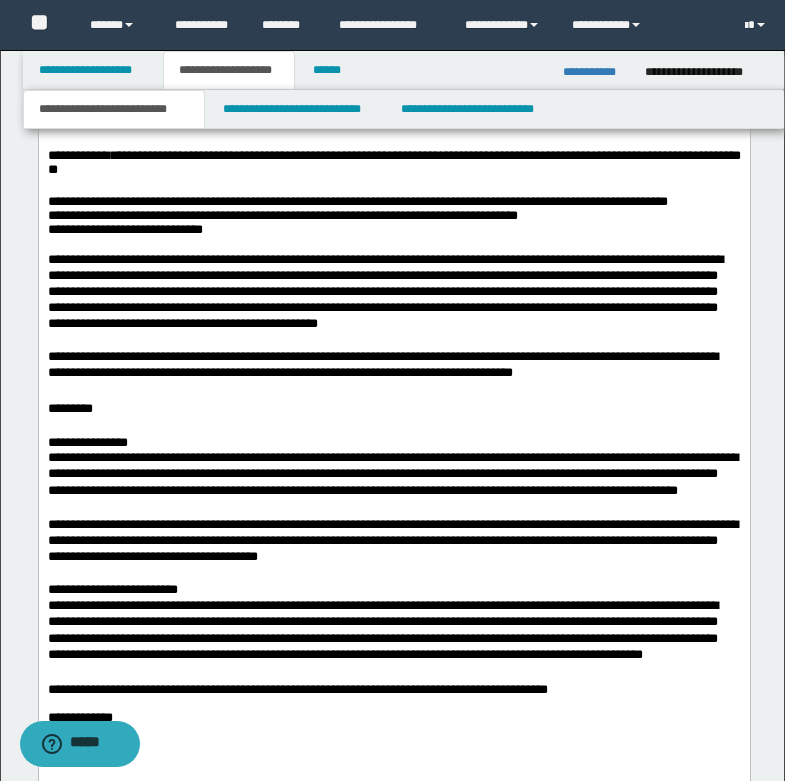 click on "*********" at bounding box center [393, 409] 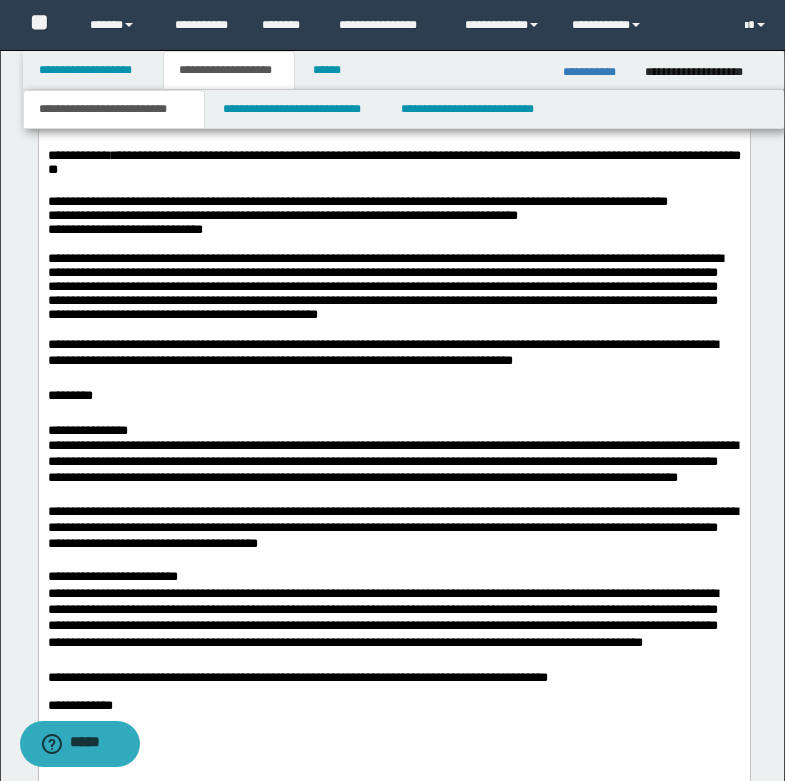 click on "**********" at bounding box center (393, 287) 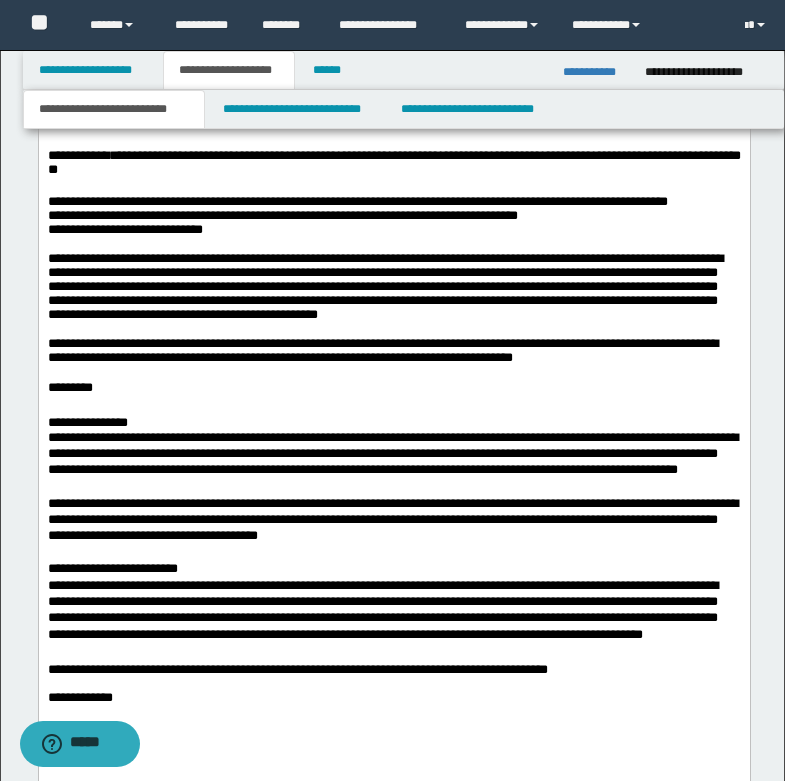 click on "**********" at bounding box center (393, 423) 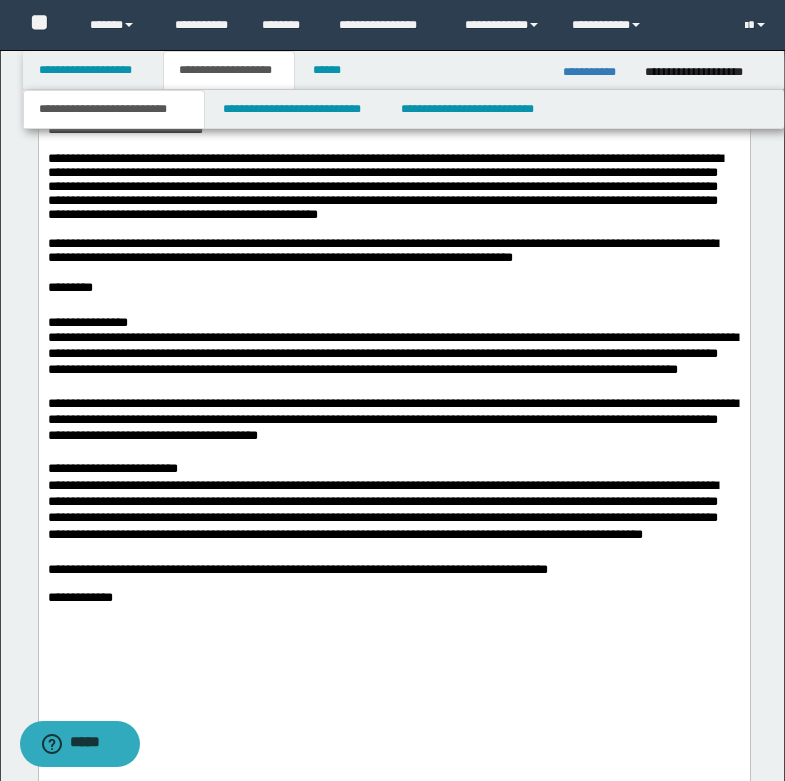 click on "**********" at bounding box center (393, 469) 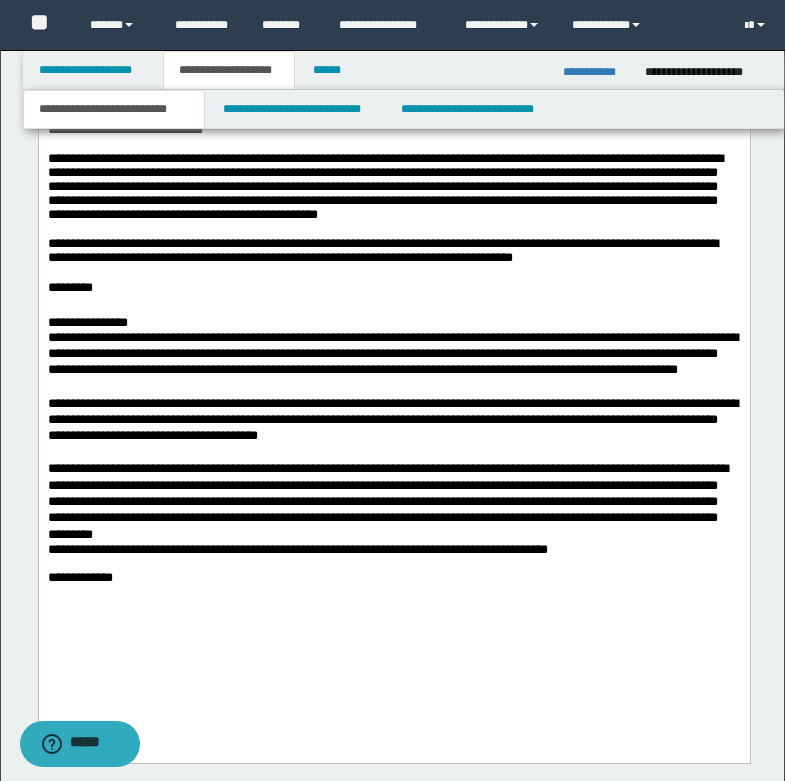 click on "*********" at bounding box center (72, 549) 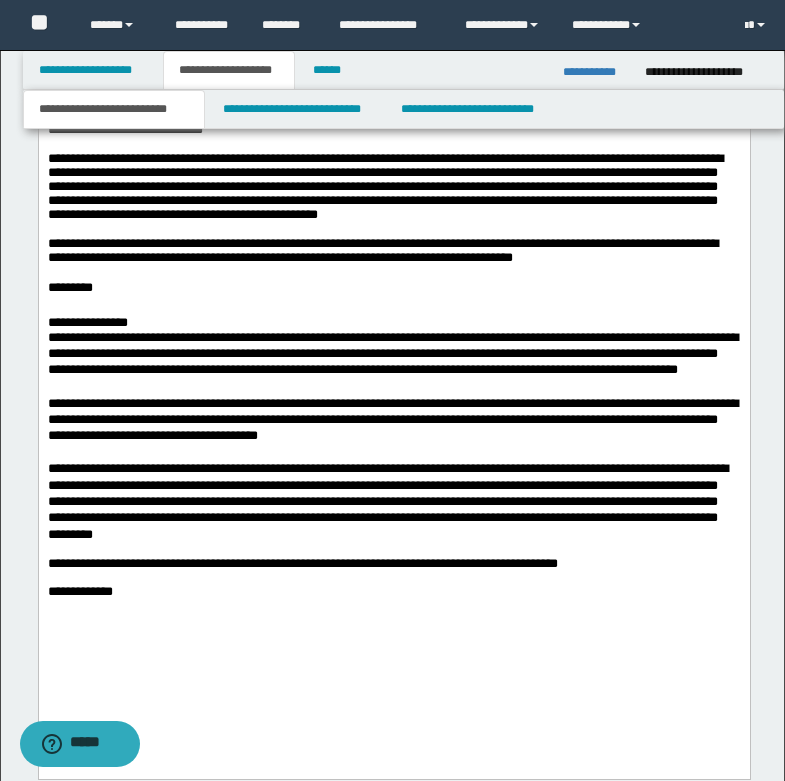 click on "**********" at bounding box center (114, 468) 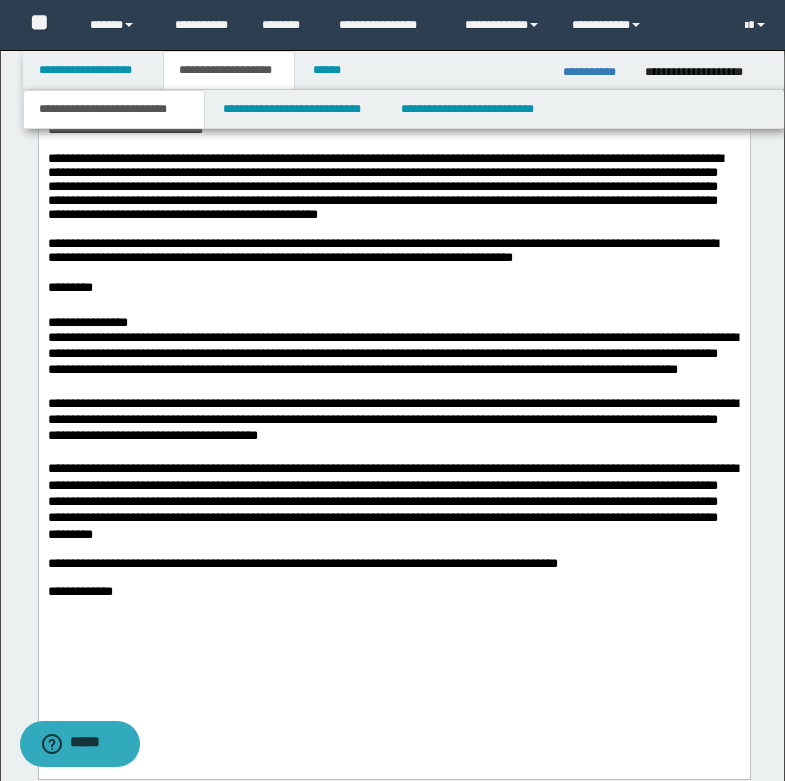 click on "**********" at bounding box center (82, 403) 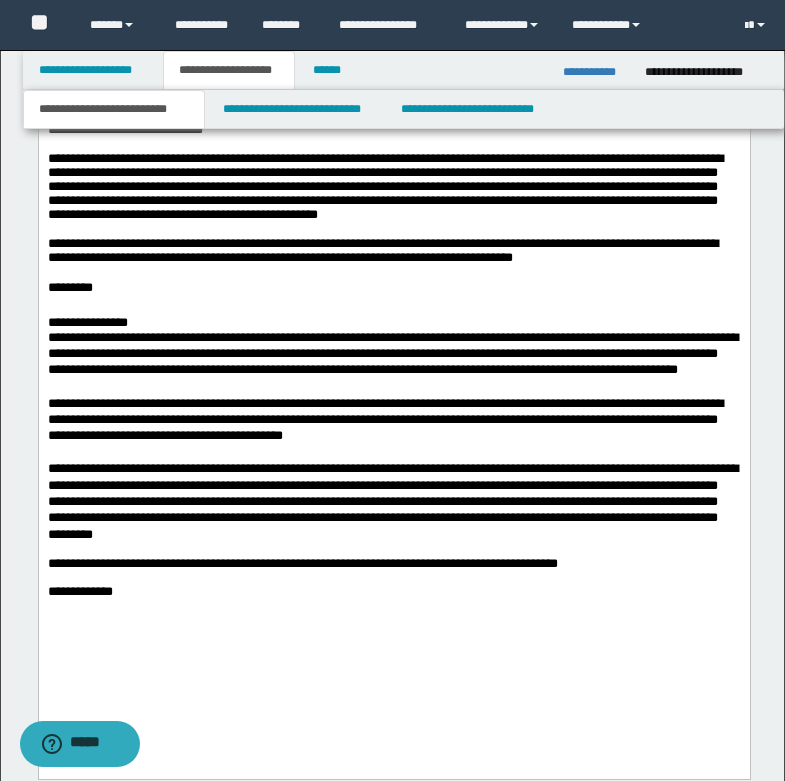 click on "********" at bounding box center (69, 337) 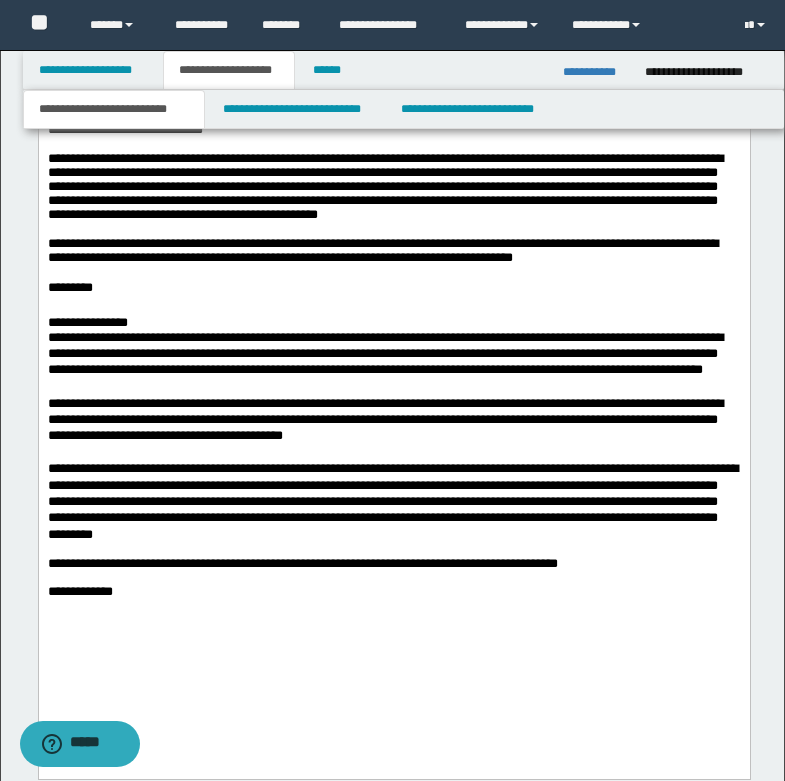 click on "**********" at bounding box center [393, -43] 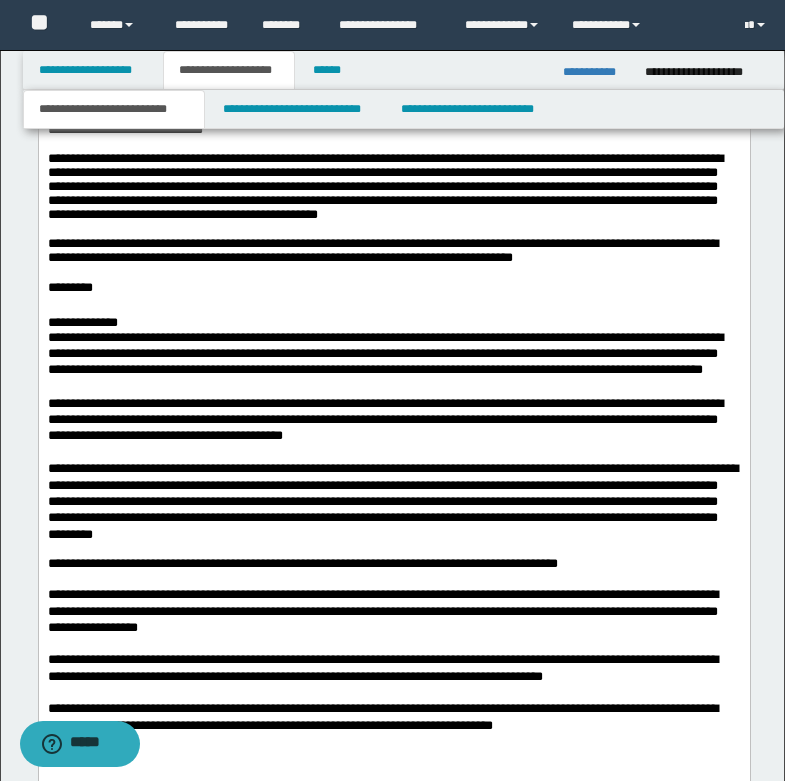 click on "**********" at bounding box center [393, 564] 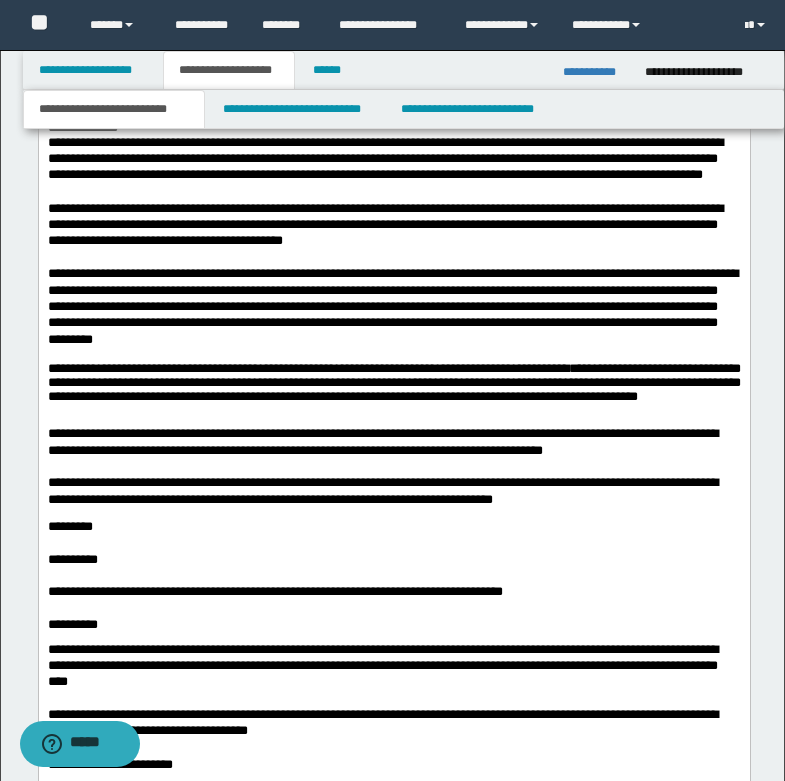 scroll, scrollTop: 2641, scrollLeft: 0, axis: vertical 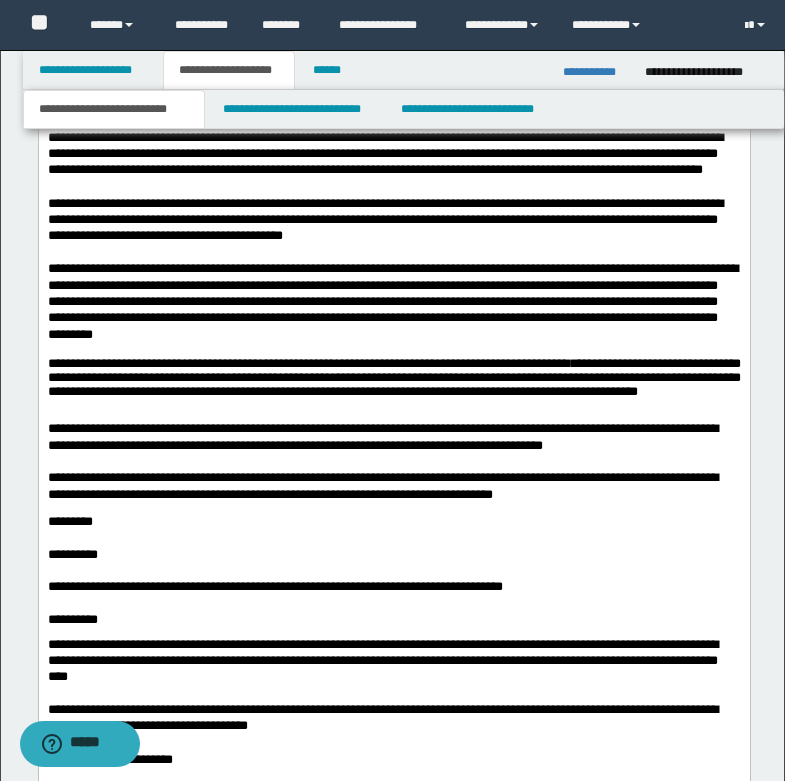 click on "**********" at bounding box center [134, 428] 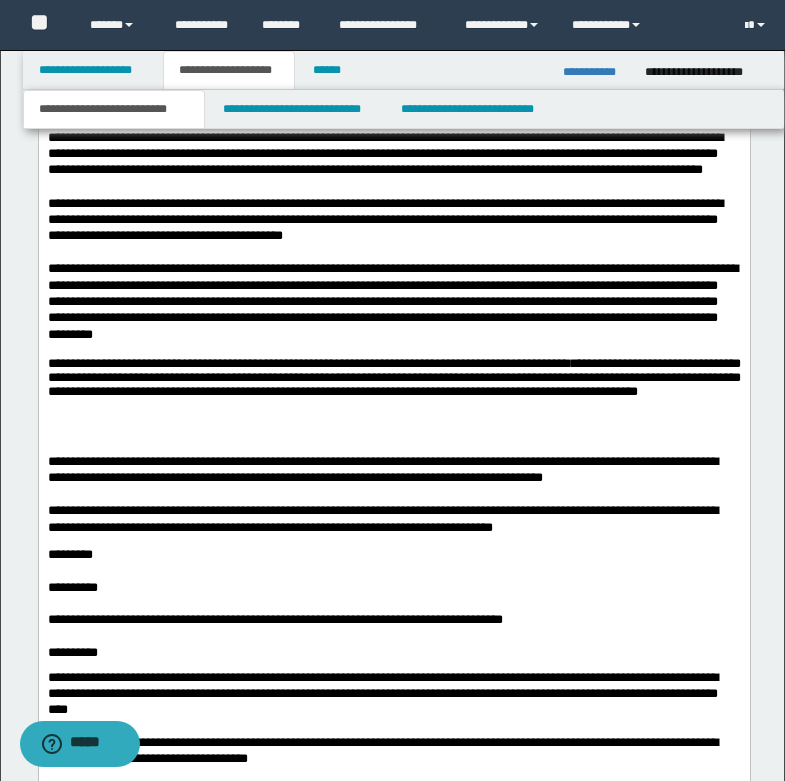 click on "**********" at bounding box center (393, 389) 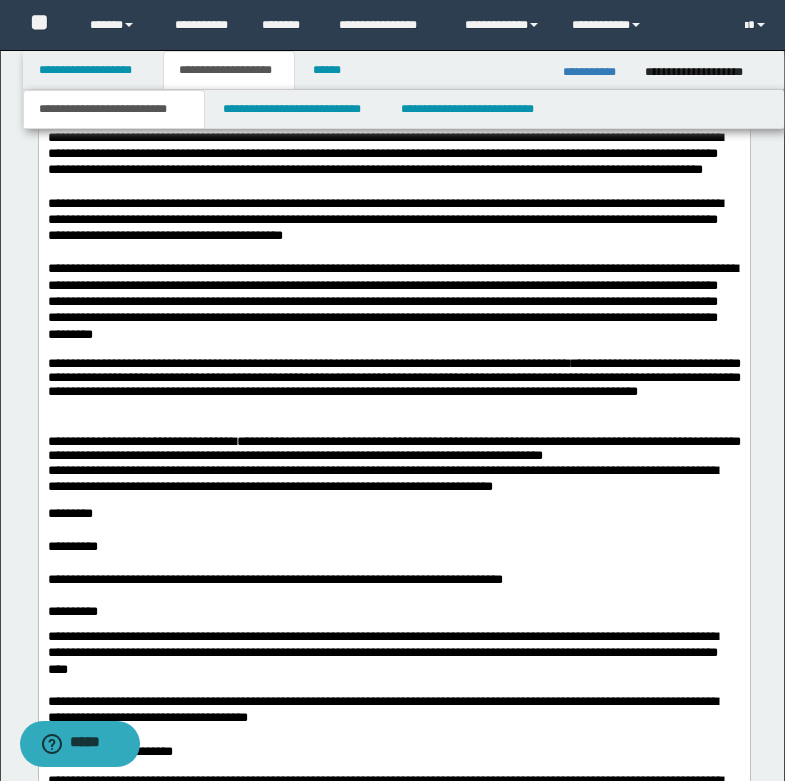 click on "**********" at bounding box center [393, 449] 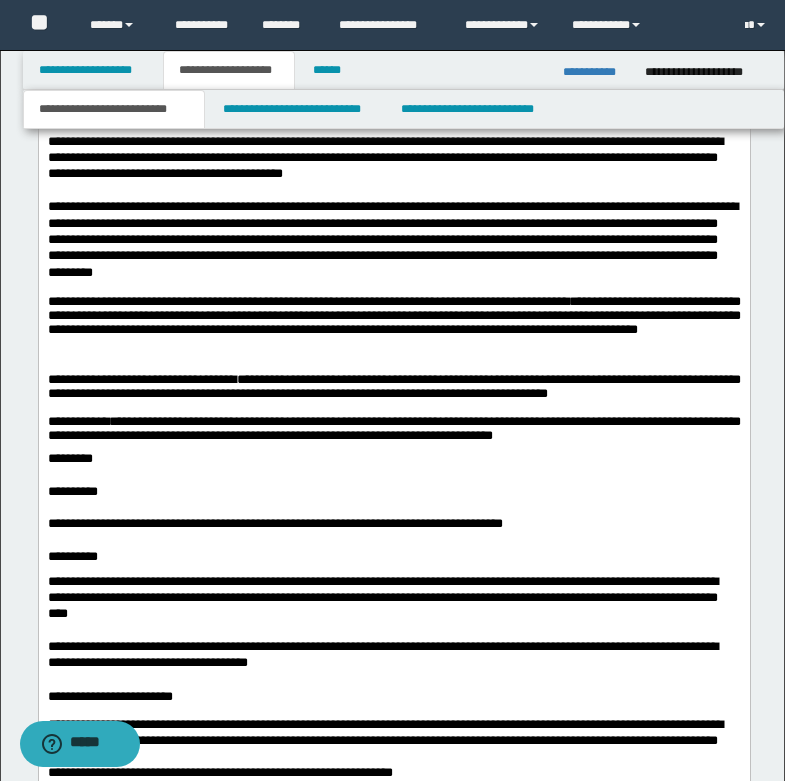 scroll, scrollTop: 2741, scrollLeft: 0, axis: vertical 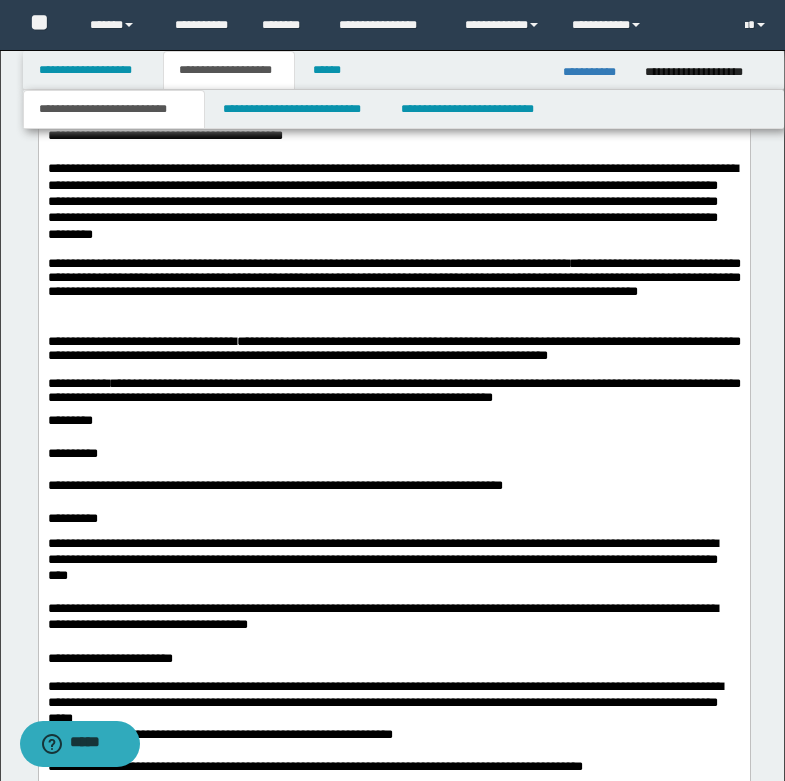 click on "**********" at bounding box center [393, 391] 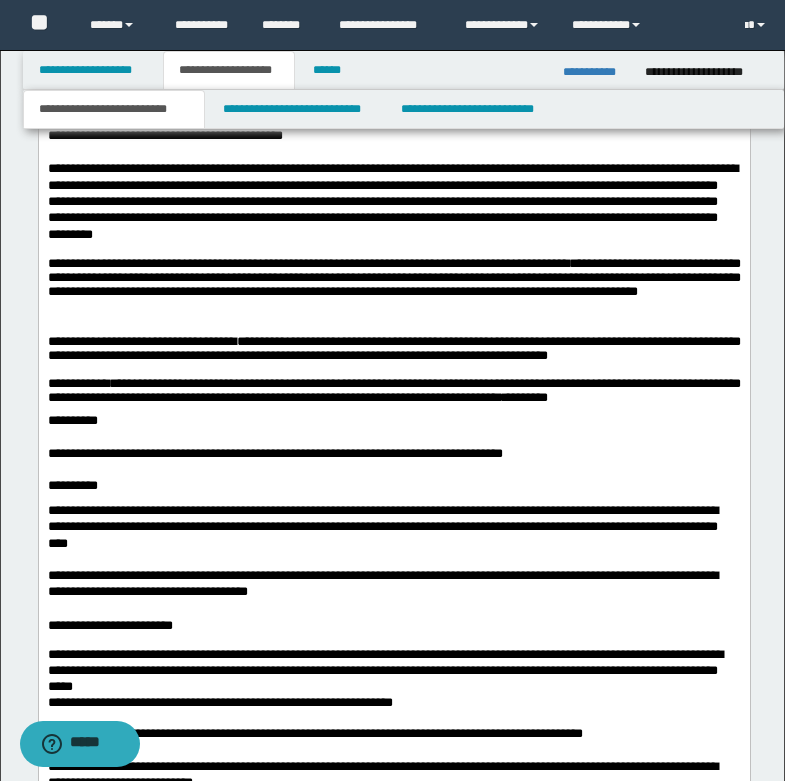 click on "**********" at bounding box center (393, 391) 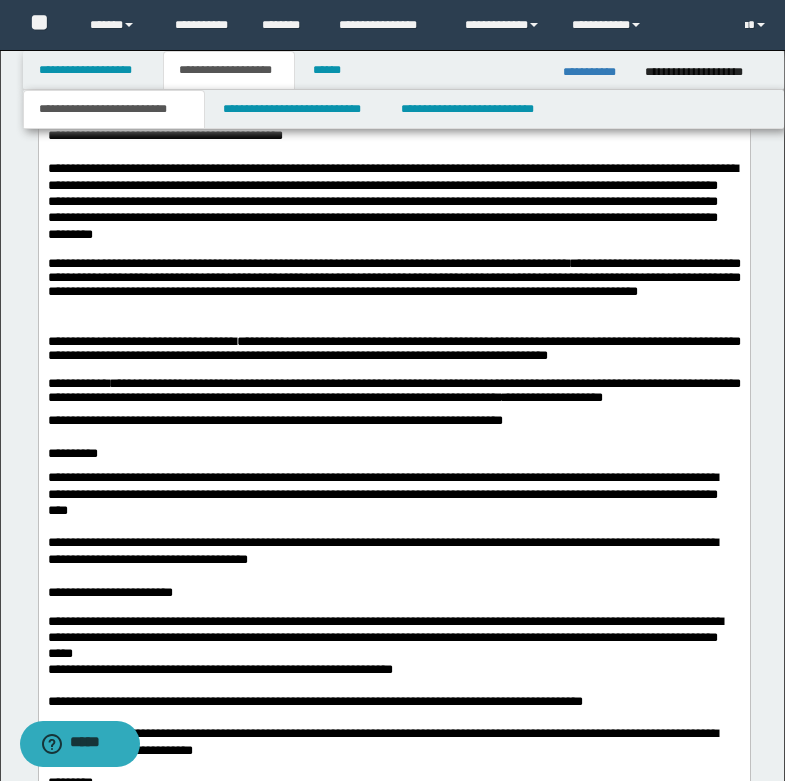 click on "**********" at bounding box center (393, 391) 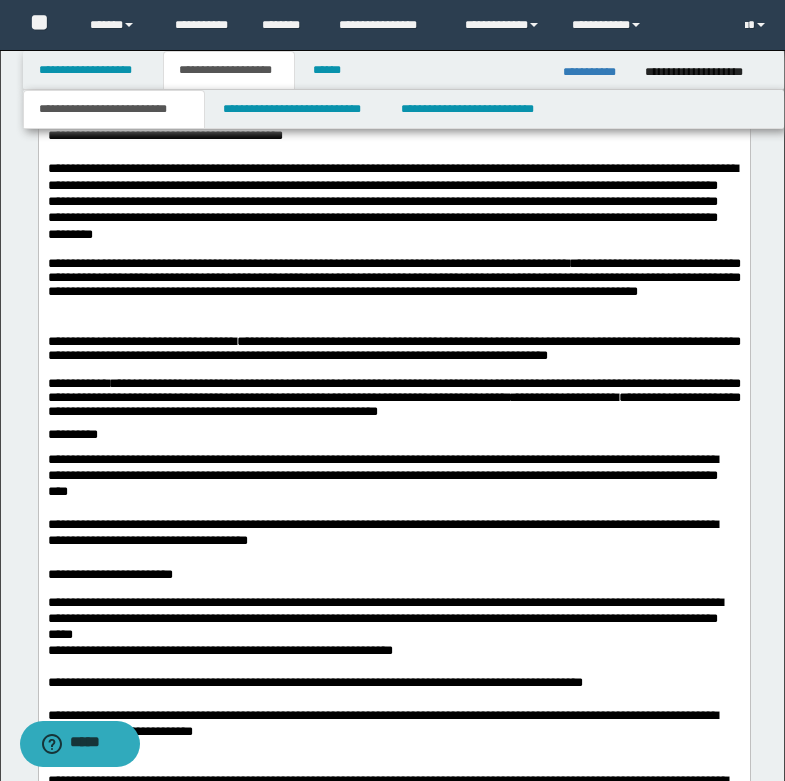 click on "**********" at bounding box center (393, 398) 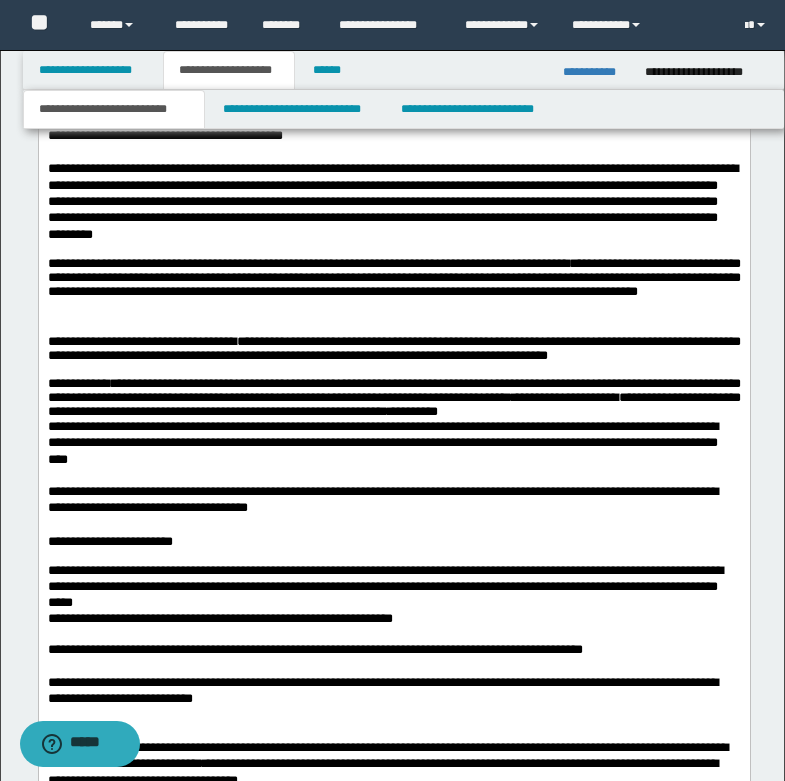 click on "**********" at bounding box center (393, 398) 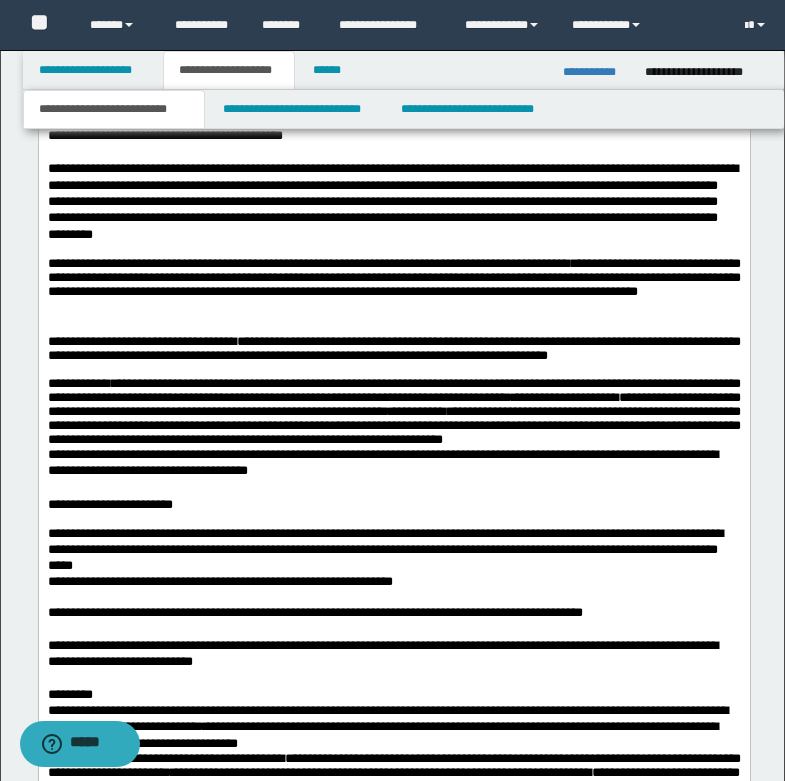 click on "*********" at bounding box center [536, 397] 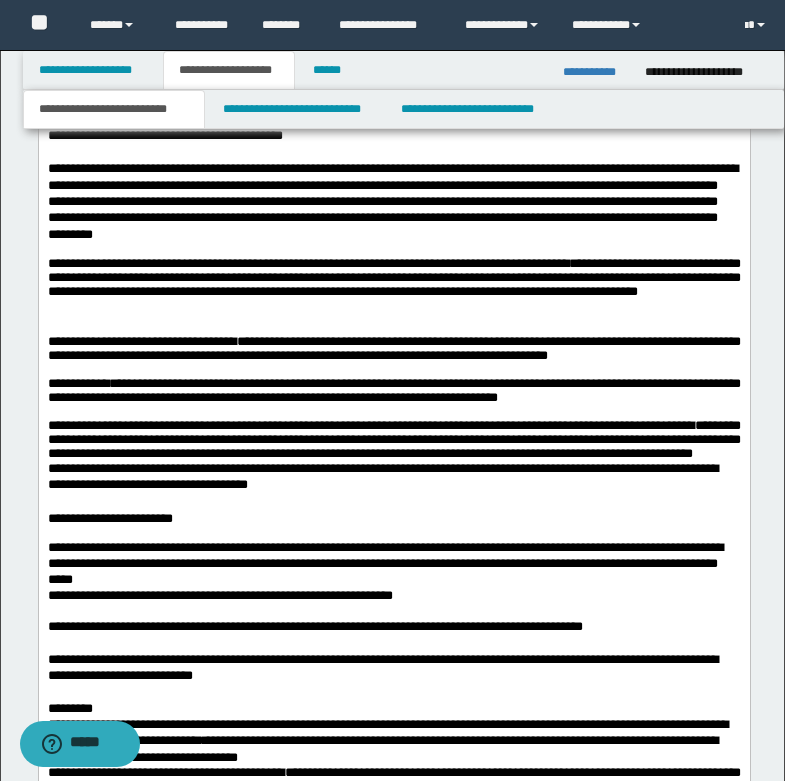 click on "**********" at bounding box center (127, 425) 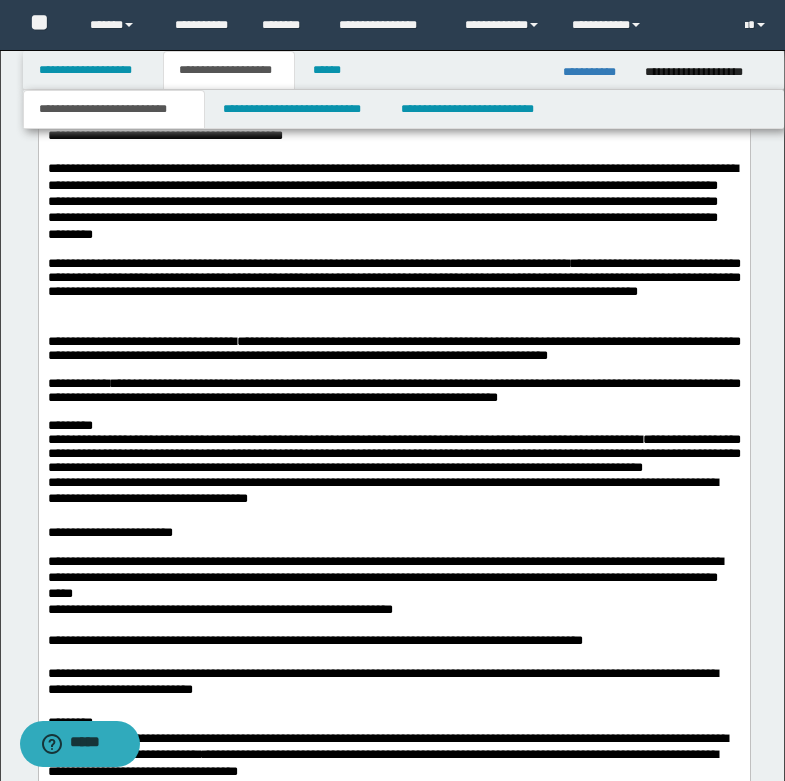 click on "**********" at bounding box center (382, 490) 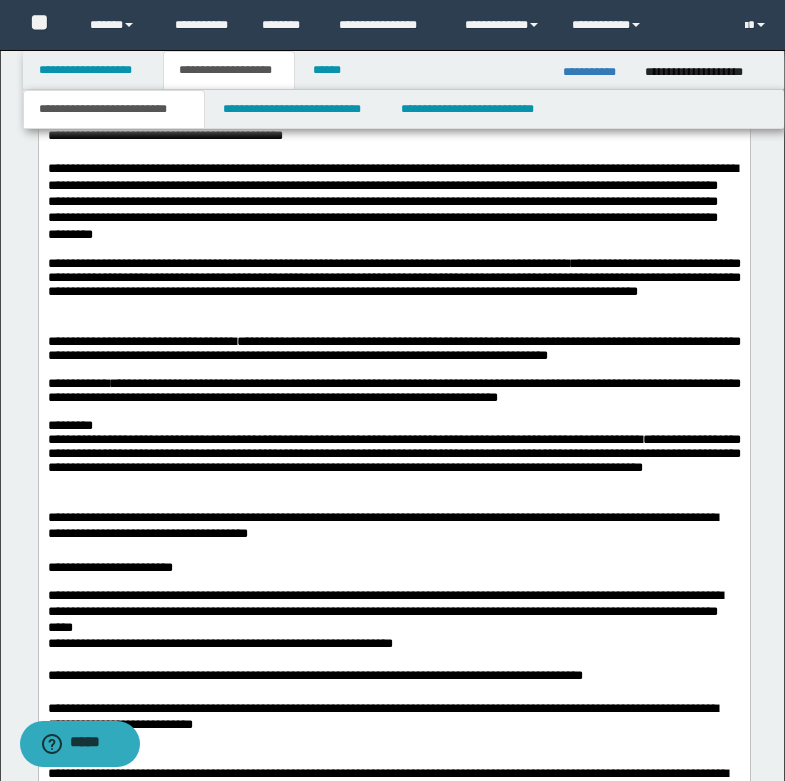 click at bounding box center (393, 483) 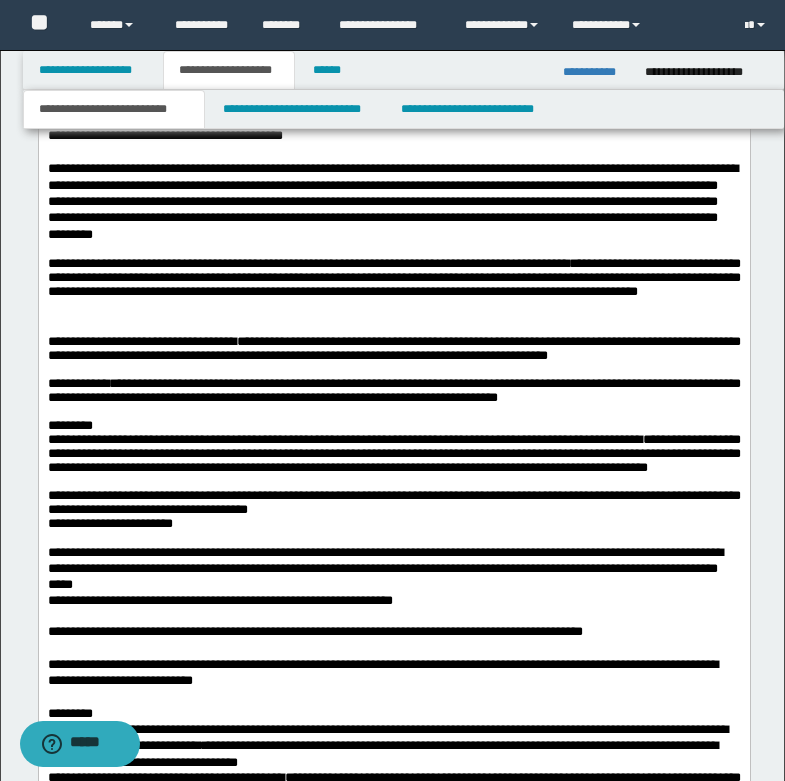 scroll, scrollTop: 2841, scrollLeft: 0, axis: vertical 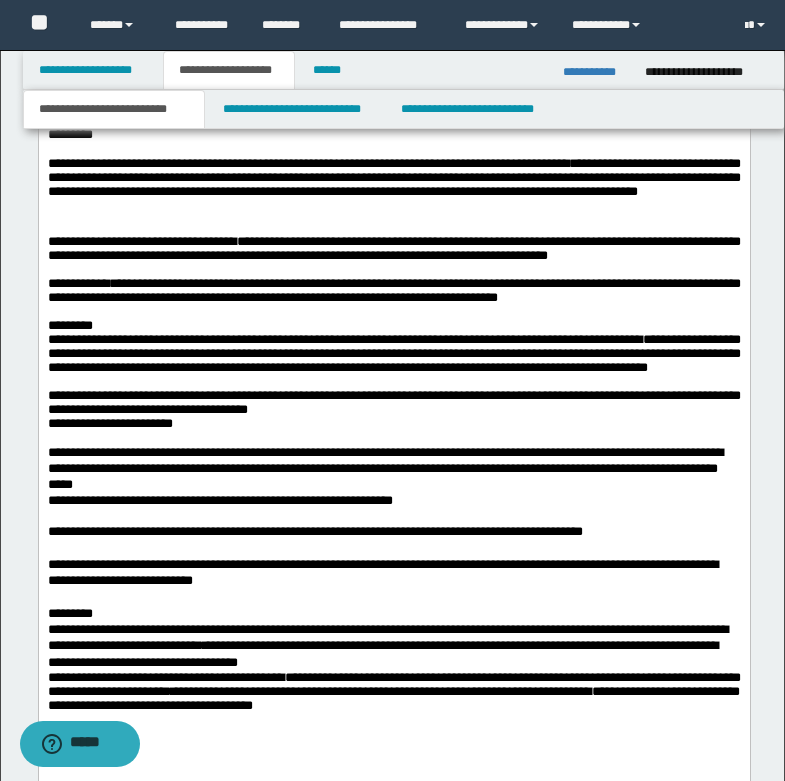 click on "**********" at bounding box center (393, 403) 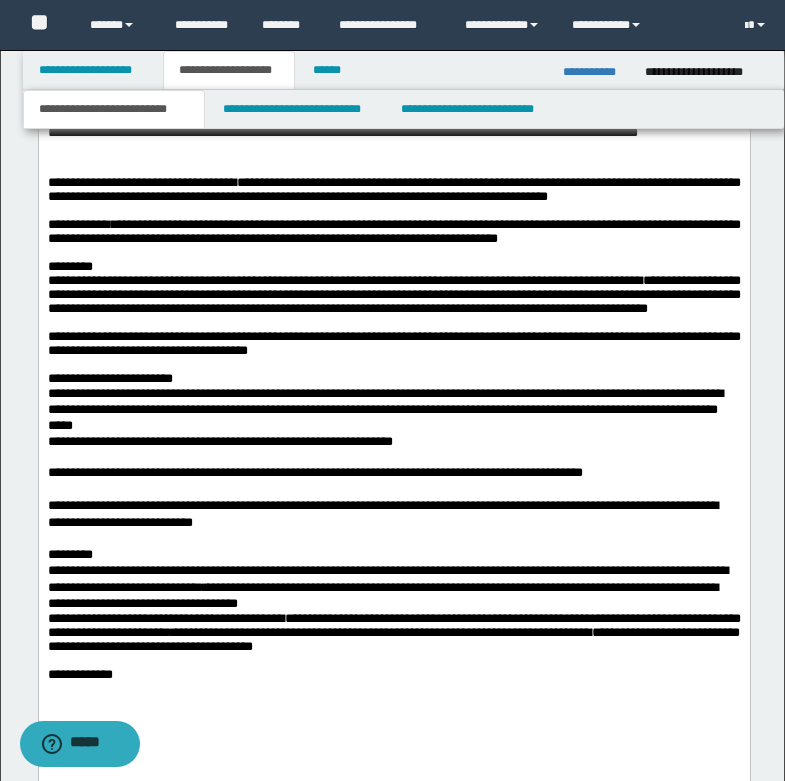 scroll, scrollTop: 2941, scrollLeft: 0, axis: vertical 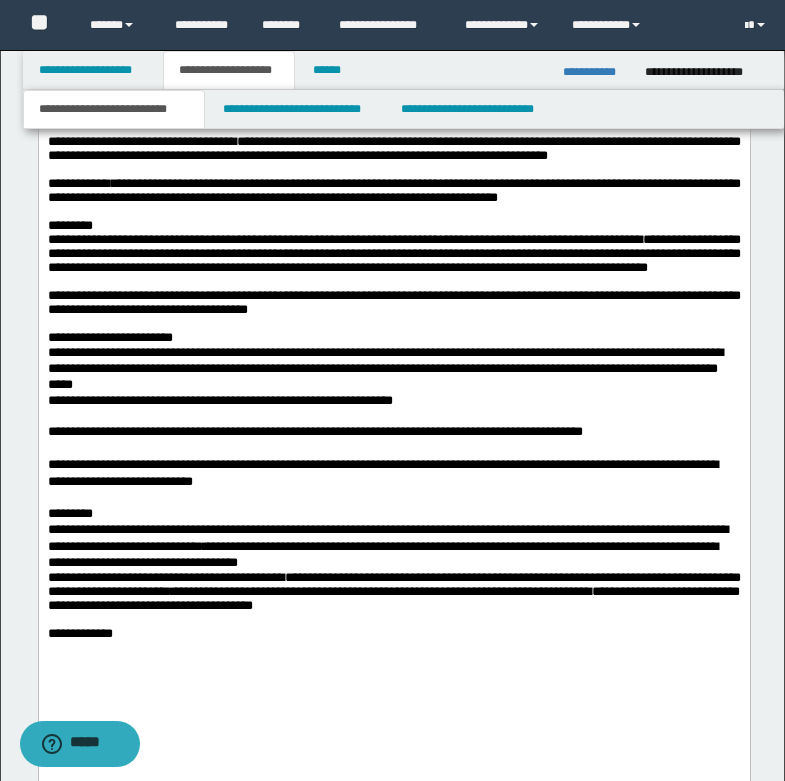 click on "**********" at bounding box center (393, 369) 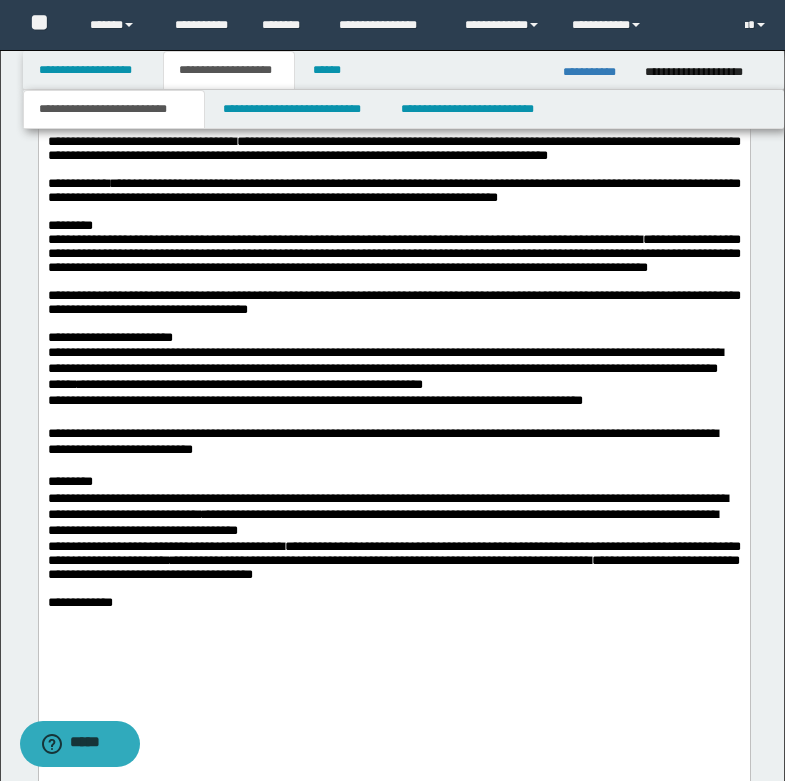click on "**********" at bounding box center [393, 369] 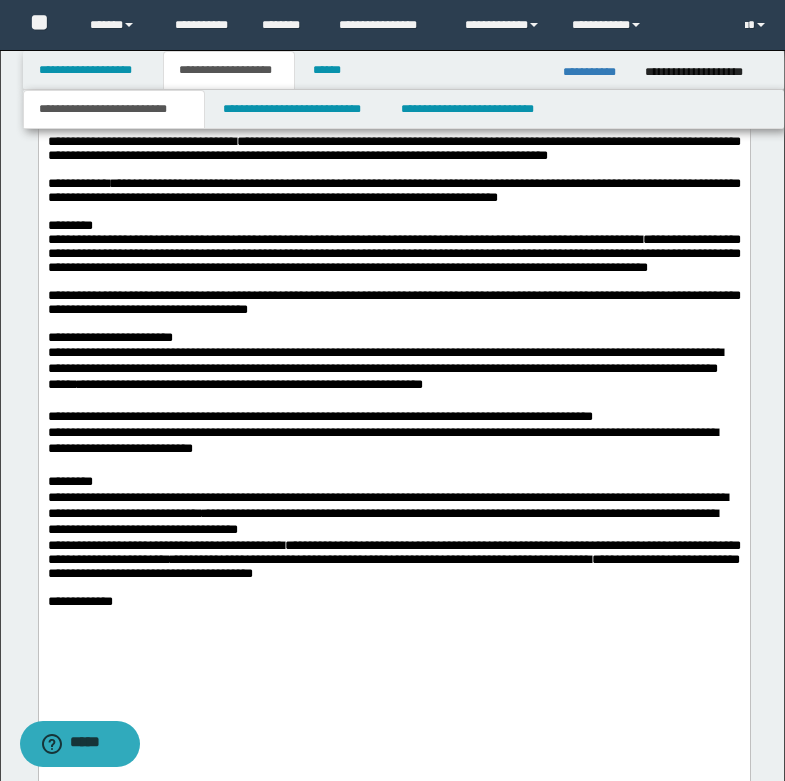click on "**********" at bounding box center [393, 417] 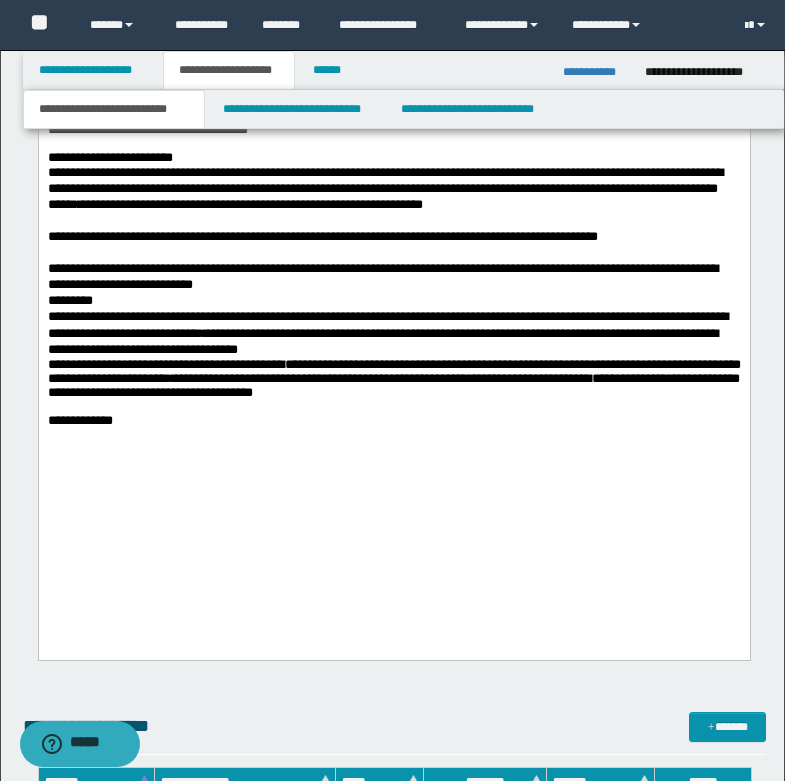 scroll, scrollTop: 3141, scrollLeft: 0, axis: vertical 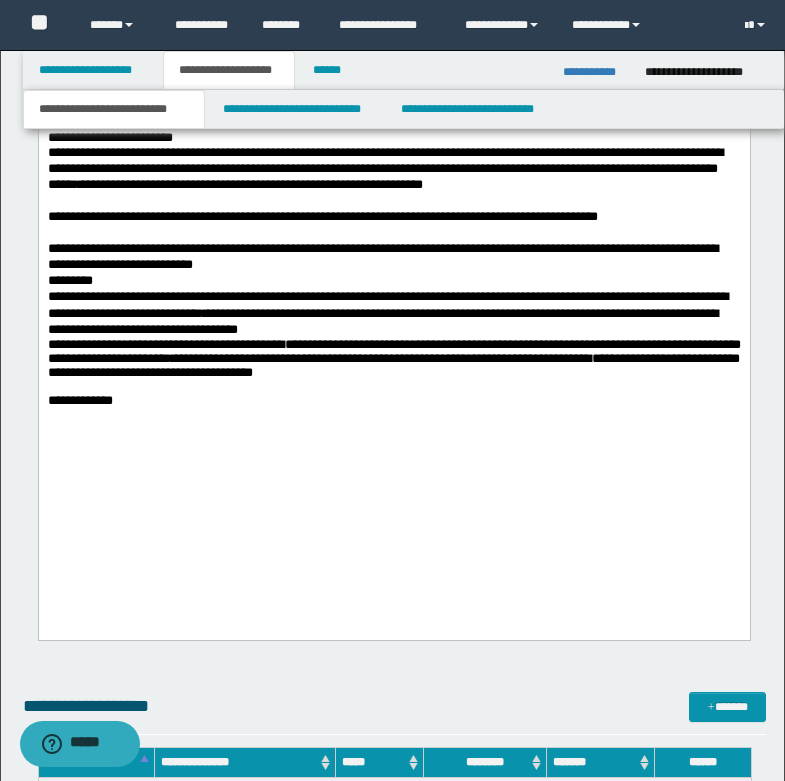 click on "**********" at bounding box center [393, 257] 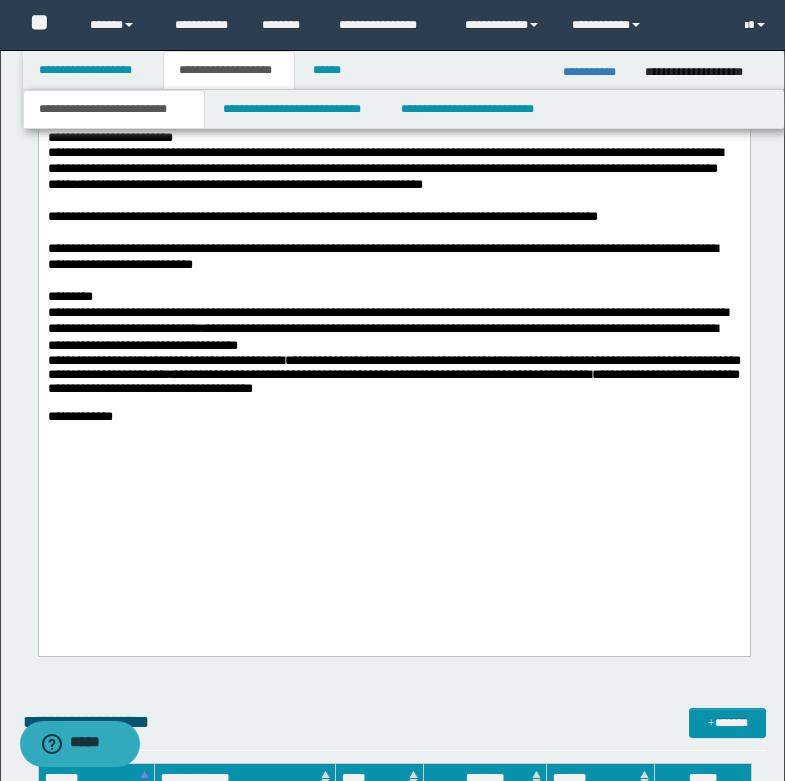 click on "*********" at bounding box center [393, 297] 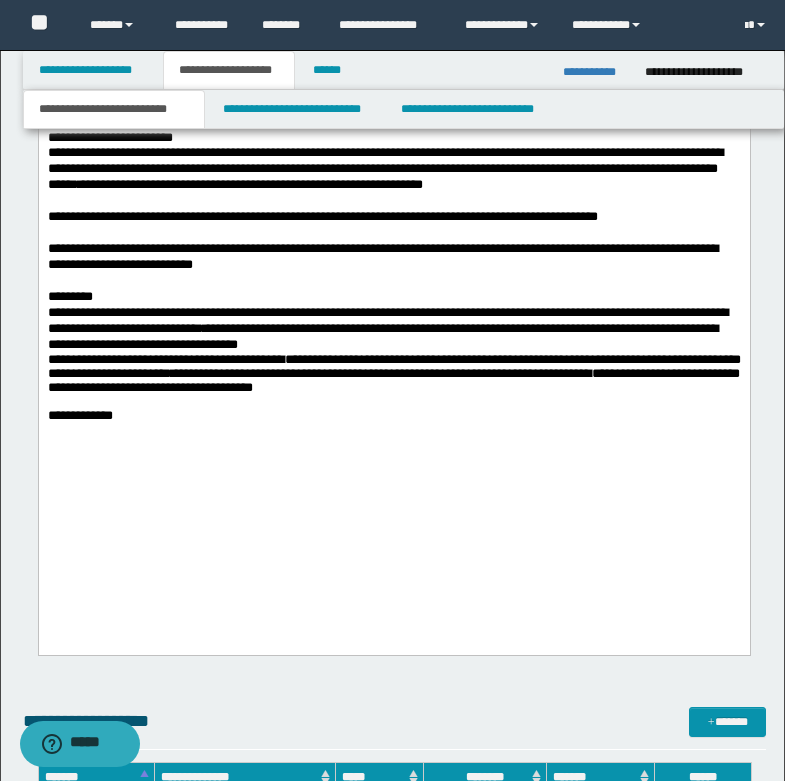 click on "**********" at bounding box center (393, 329) 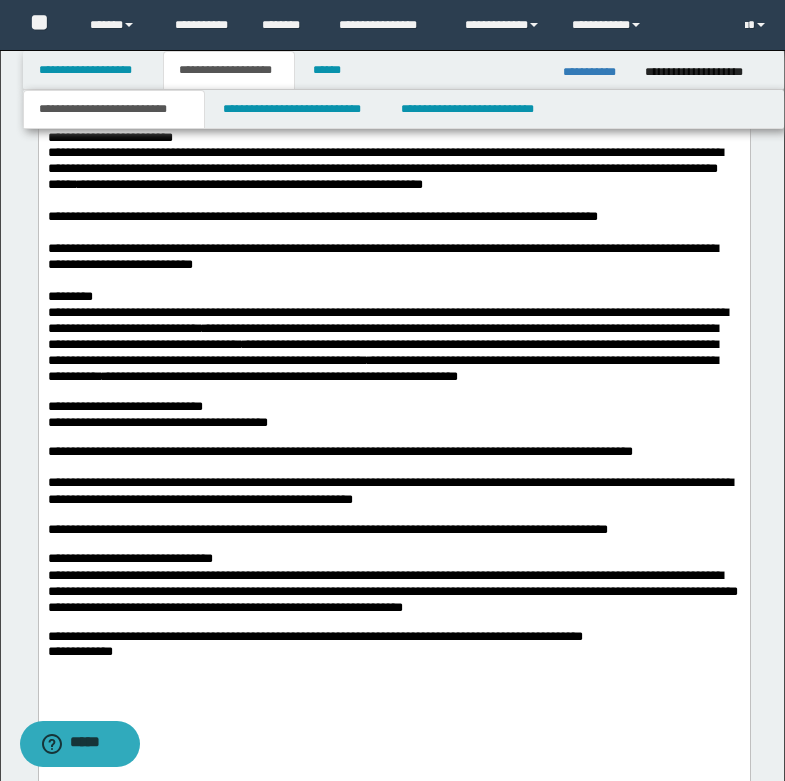 click on "**********" at bounding box center (393, 345) 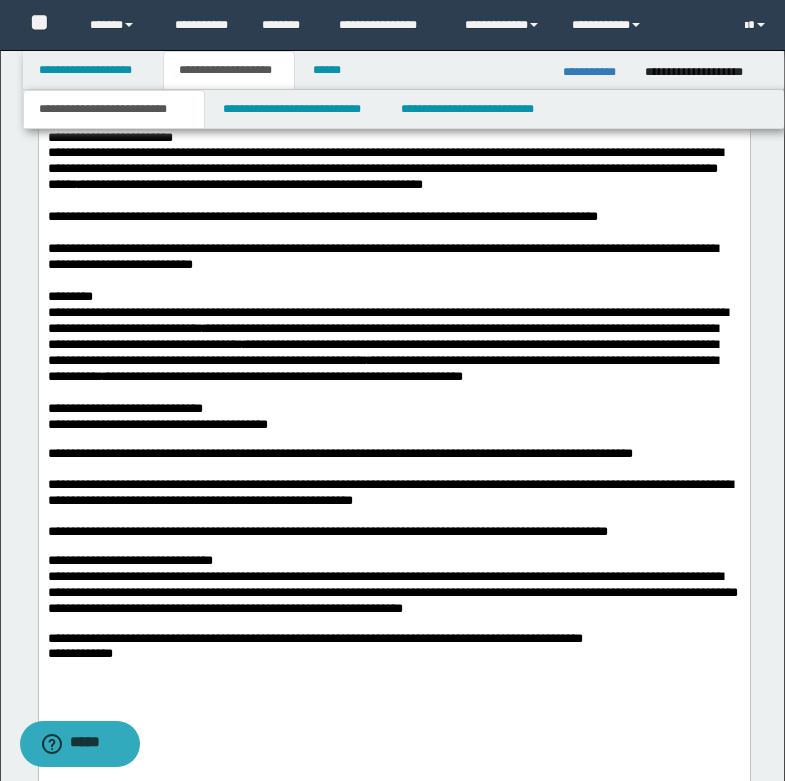 click on "**********" at bounding box center (393, 409) 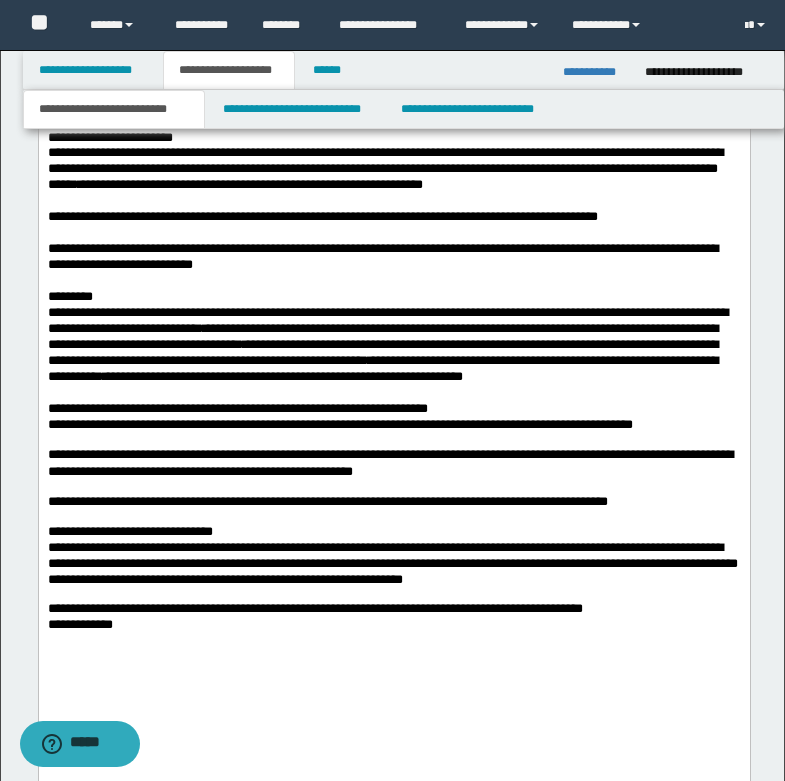 click on "**********" at bounding box center (393, 409) 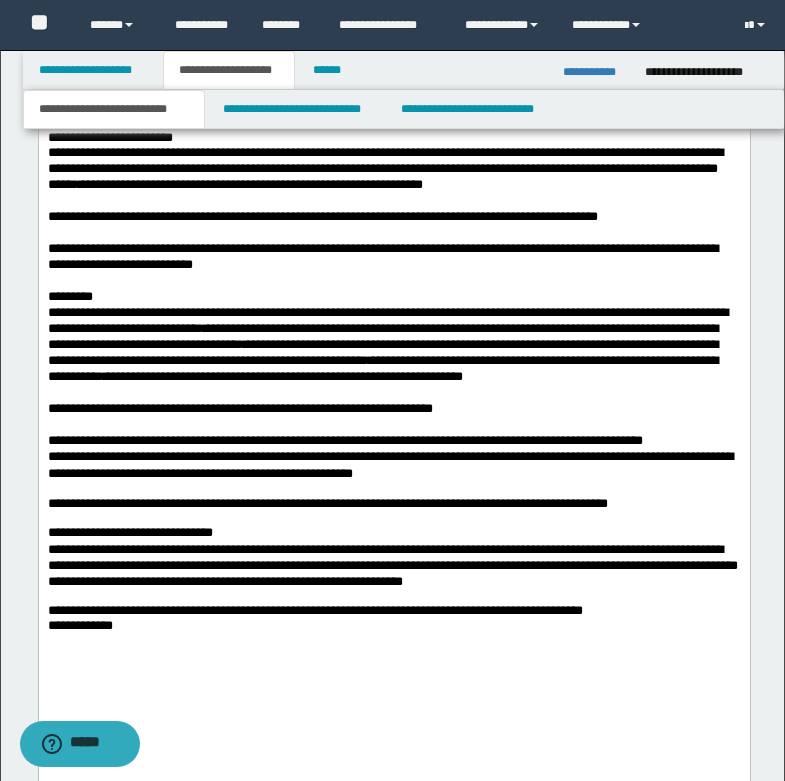 scroll, scrollTop: 3241, scrollLeft: 0, axis: vertical 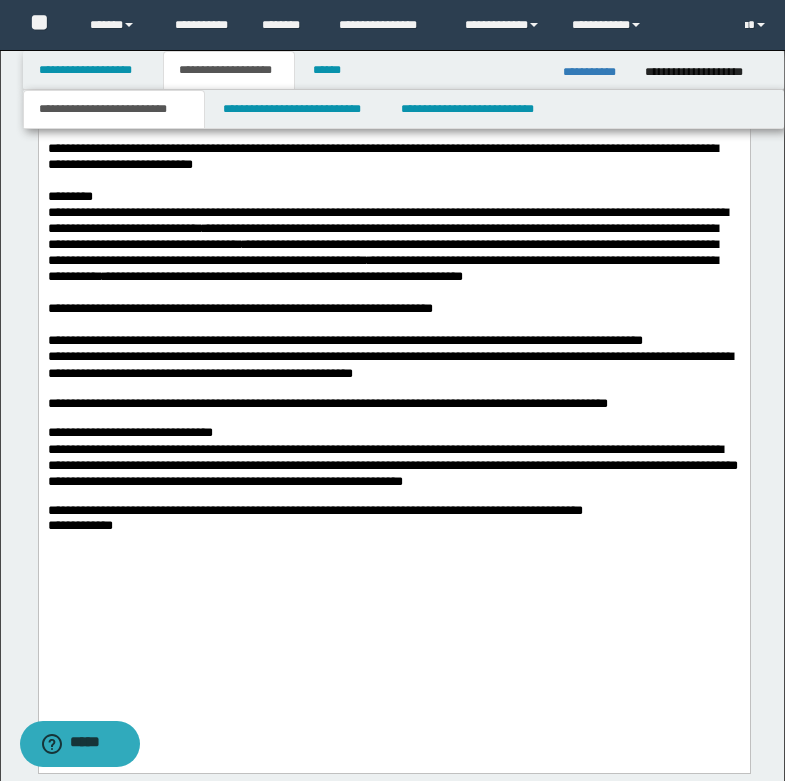 click on "**********" at bounding box center (393, 341) 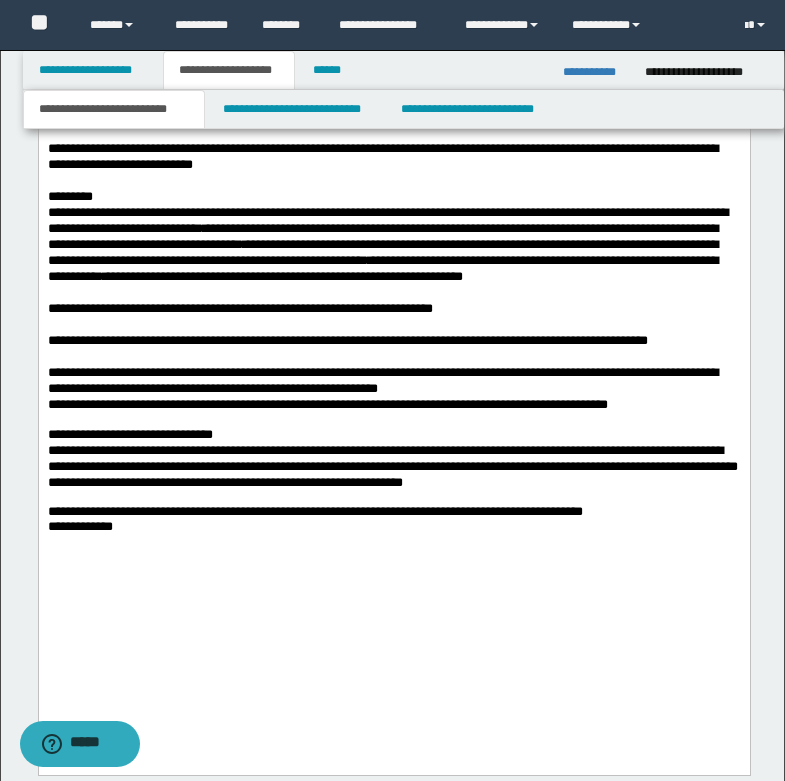 click on "**********" at bounding box center (393, 381) 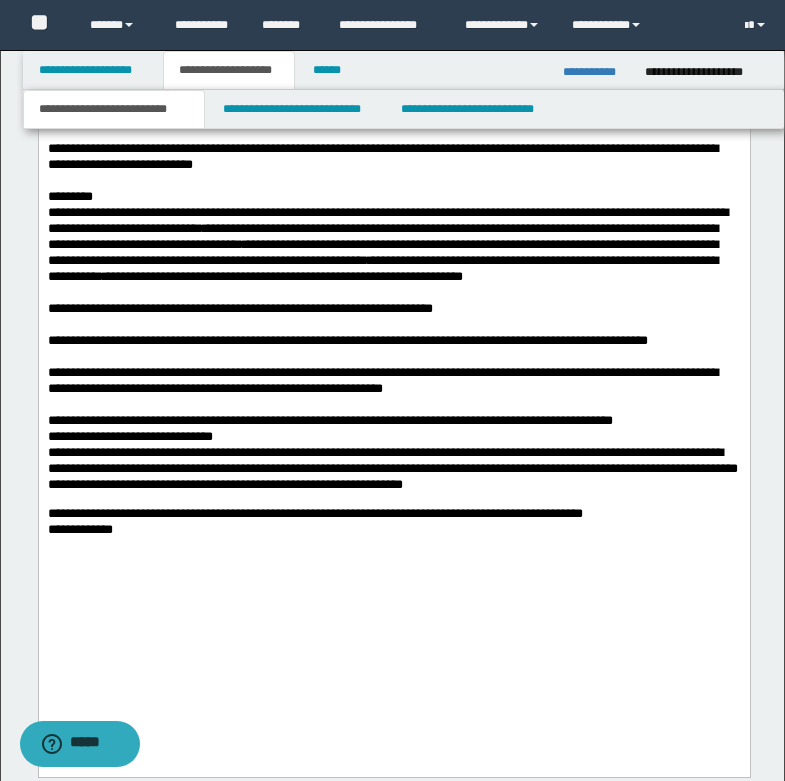 click on "**********" at bounding box center [393, 421] 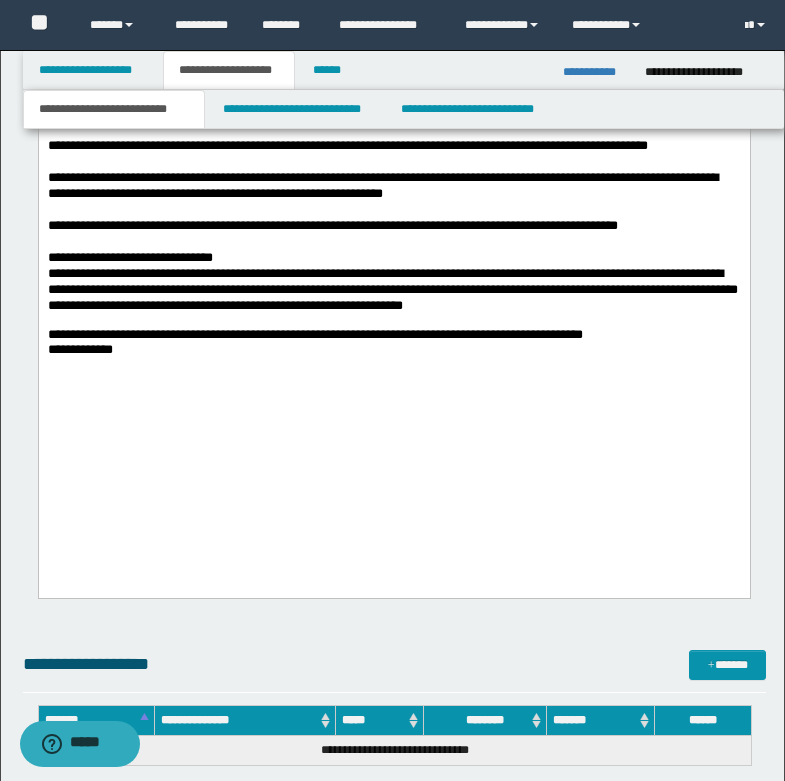 scroll, scrollTop: 3441, scrollLeft: 0, axis: vertical 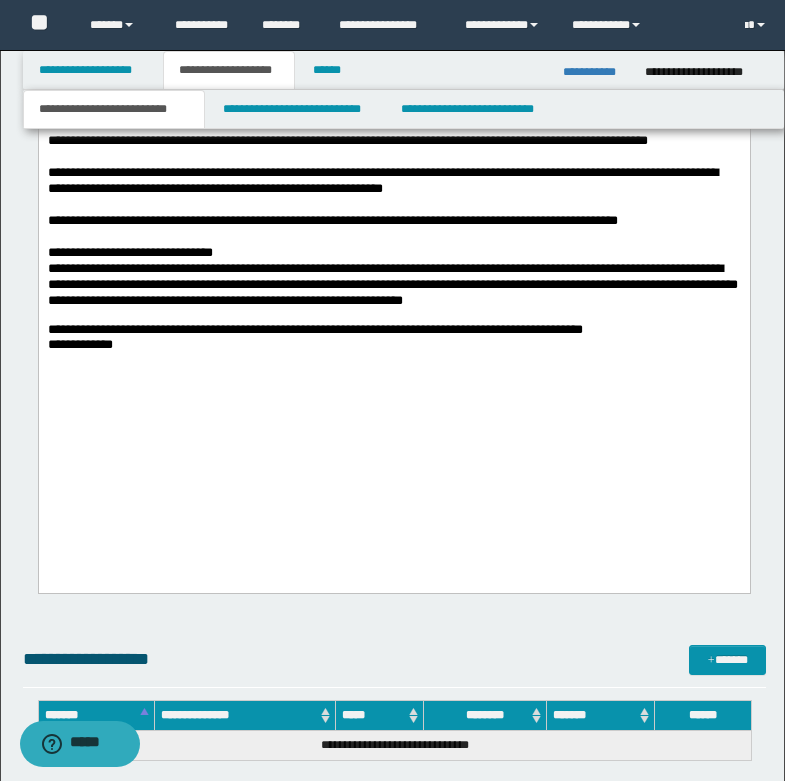 click on "**********" at bounding box center (393, 253) 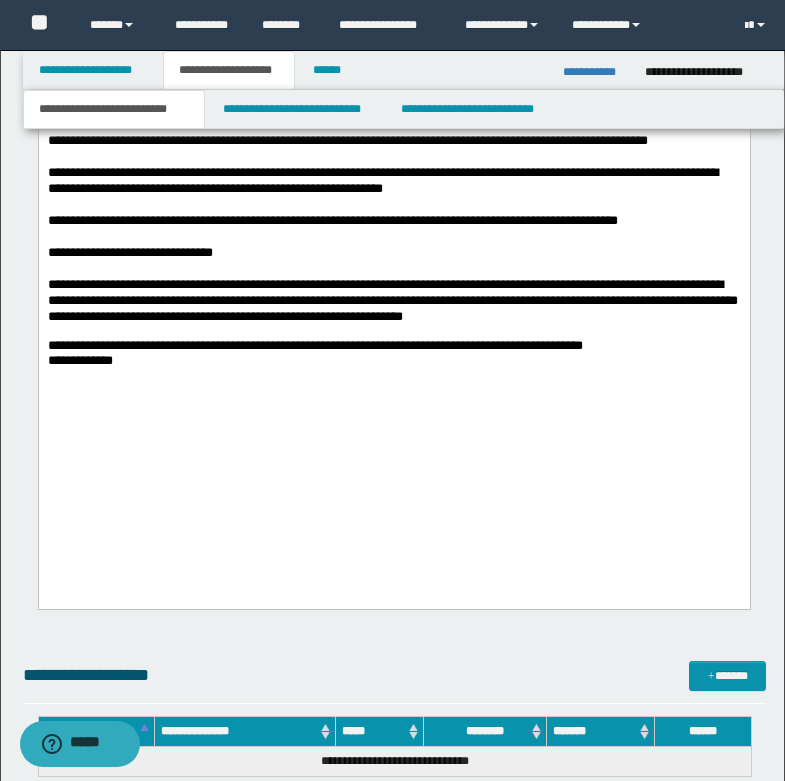 click at bounding box center [393, 269] 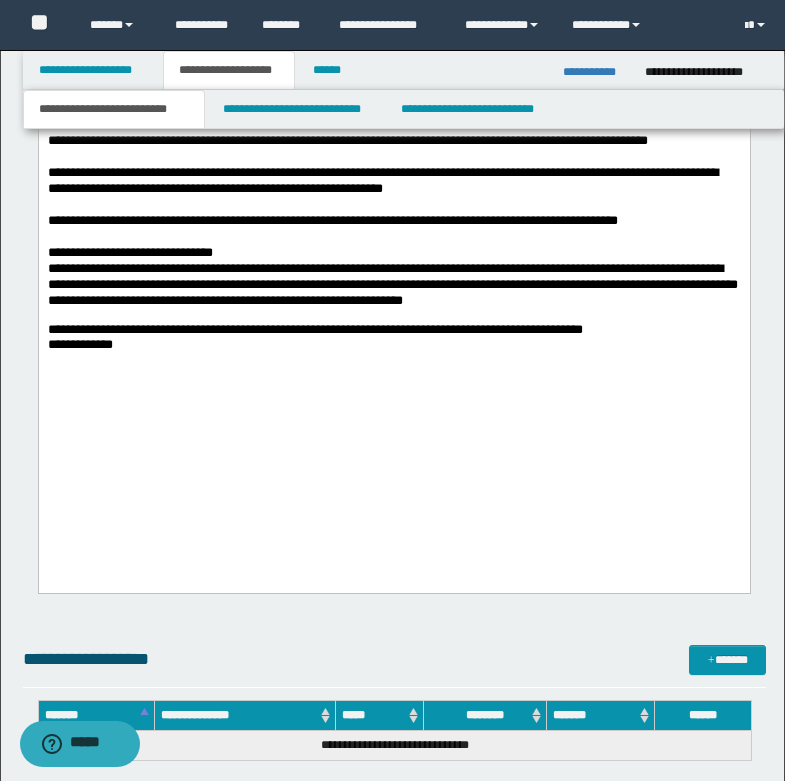 click on "**********" at bounding box center [112, 268] 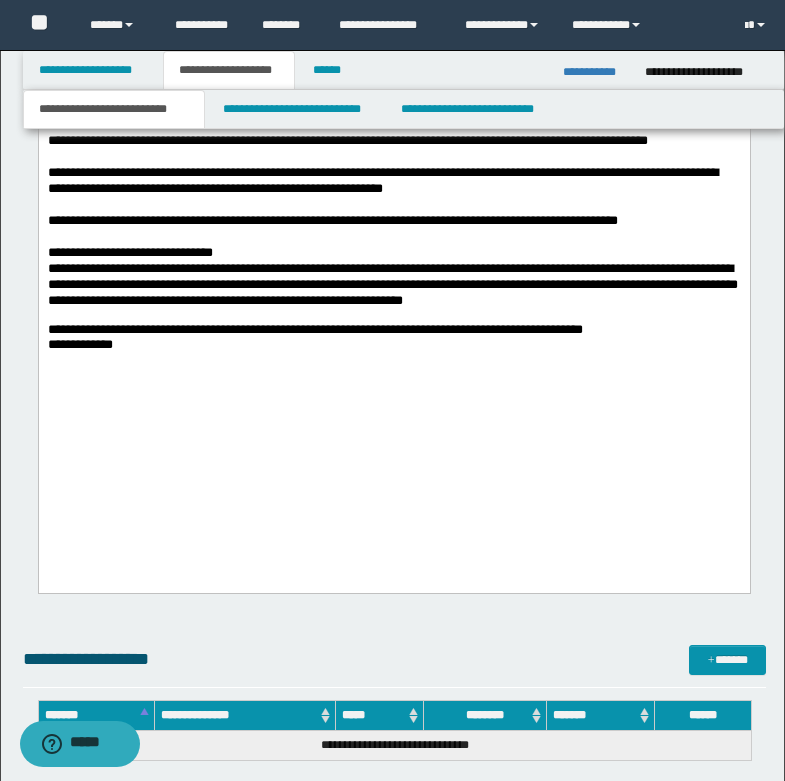 click on "**********" at bounding box center [393, 277] 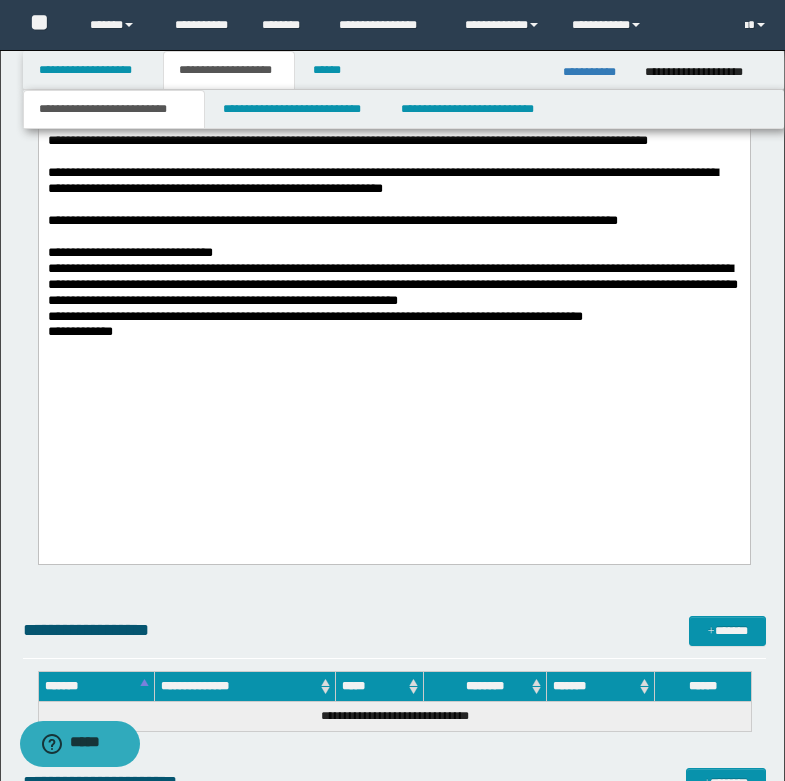 click on "**********" at bounding box center (222, 300) 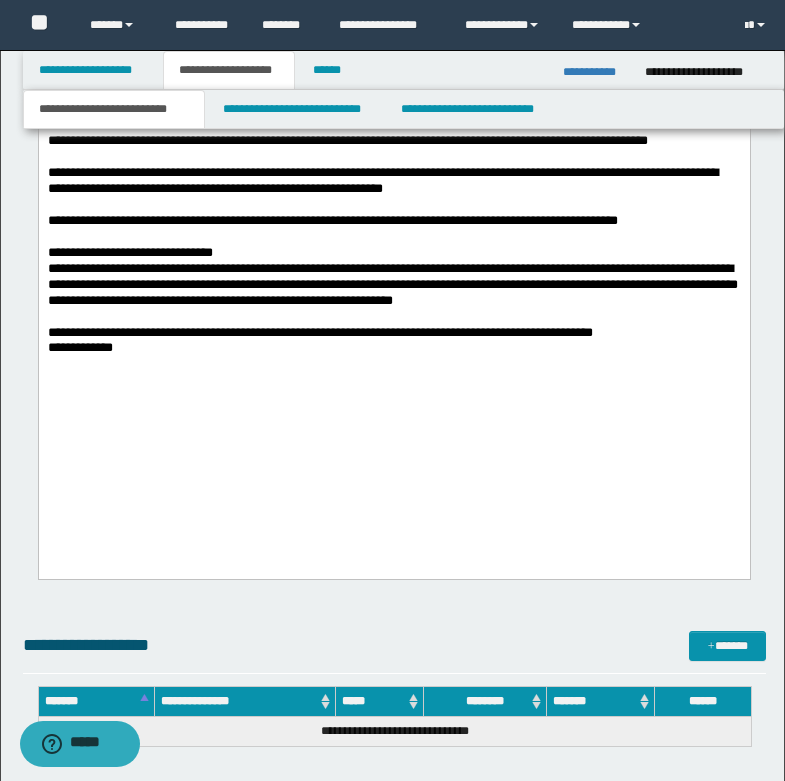 click on "**********" at bounding box center (79, 347) 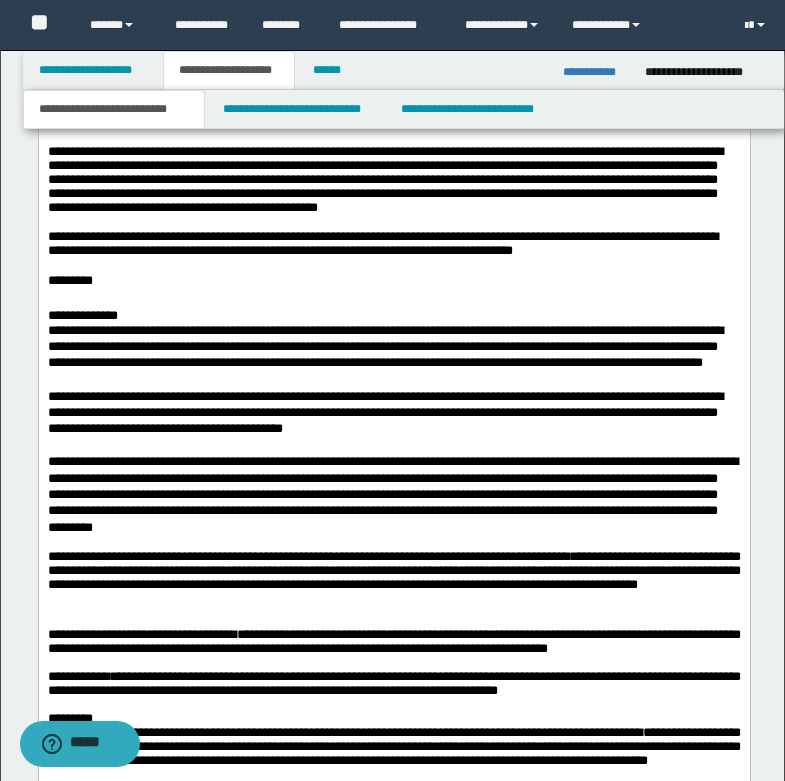 scroll, scrollTop: 2341, scrollLeft: 0, axis: vertical 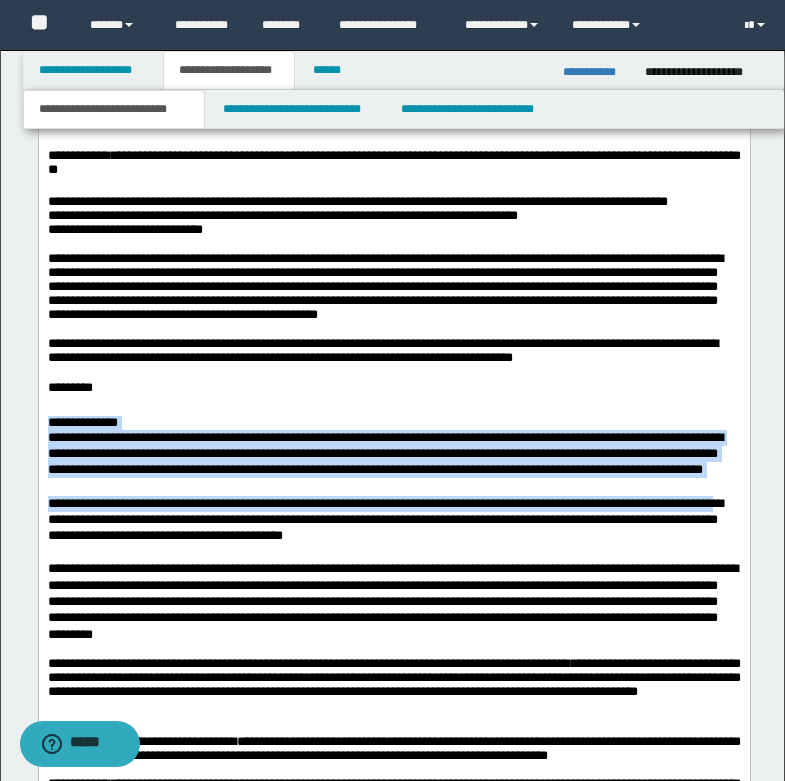 drag, startPoint x: 164, startPoint y: 431, endPoint x: 791, endPoint y: -88, distance: 813.9349 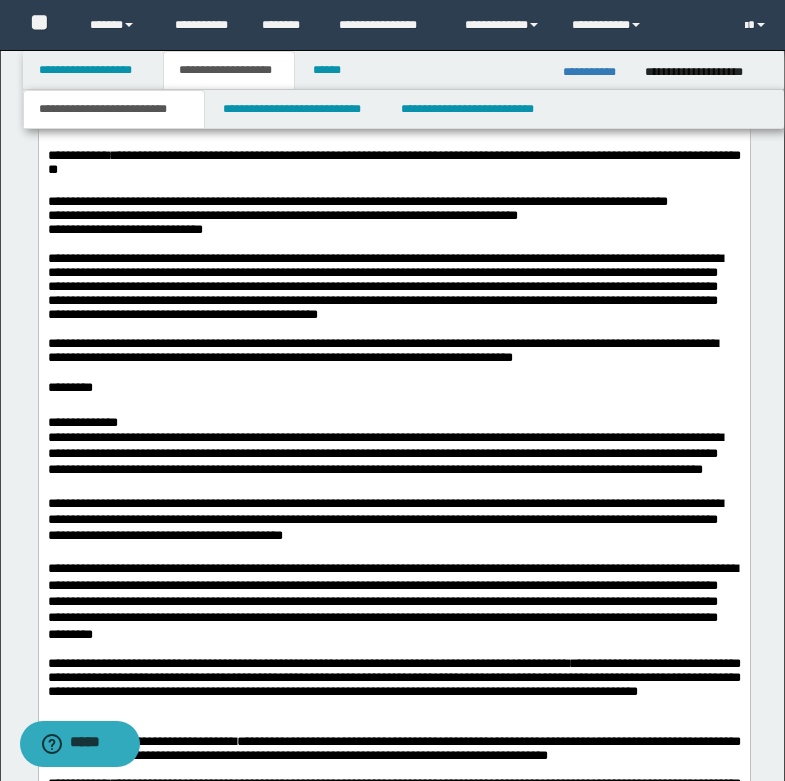 click on "*********" at bounding box center [393, 388] 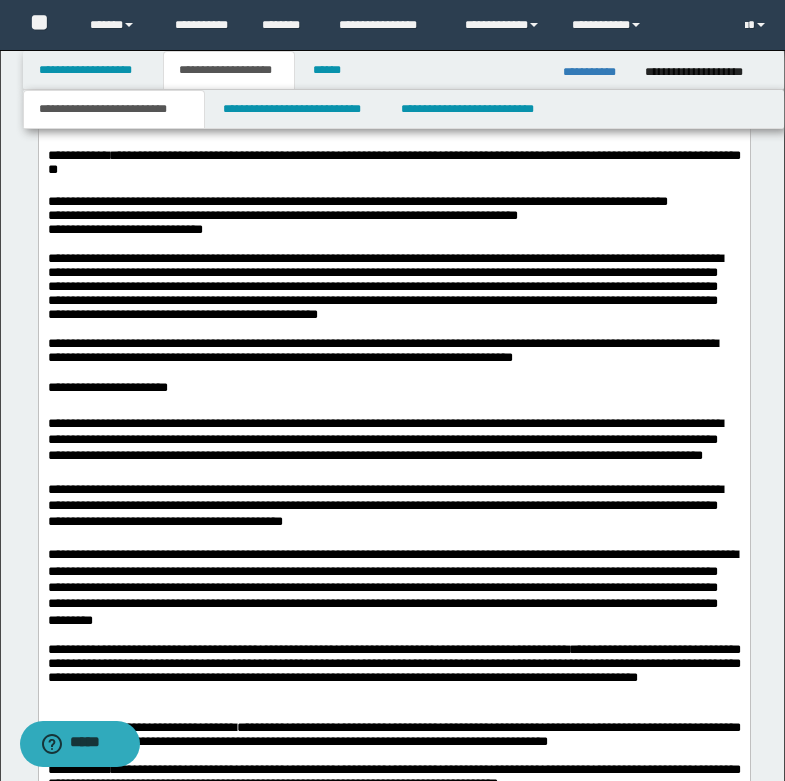 click on "**********" at bounding box center (393, 388) 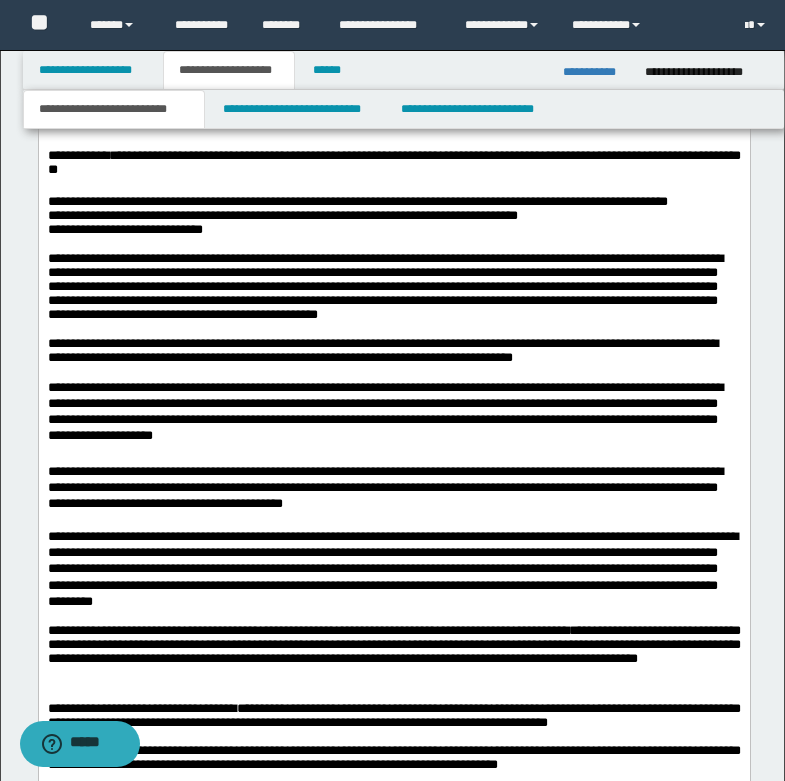 click on "**********" at bounding box center [393, 412] 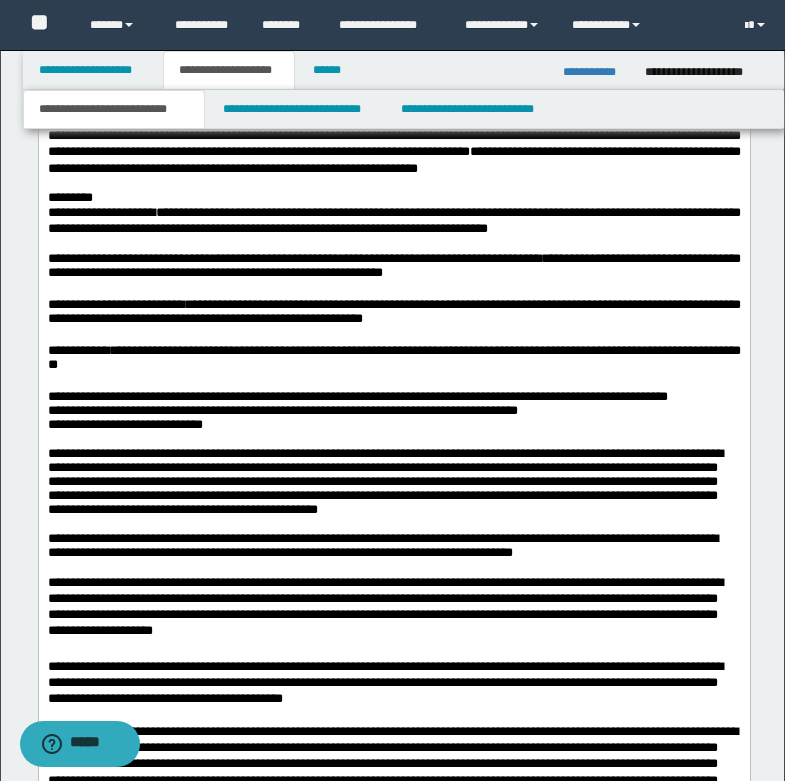 scroll, scrollTop: 2141, scrollLeft: 0, axis: vertical 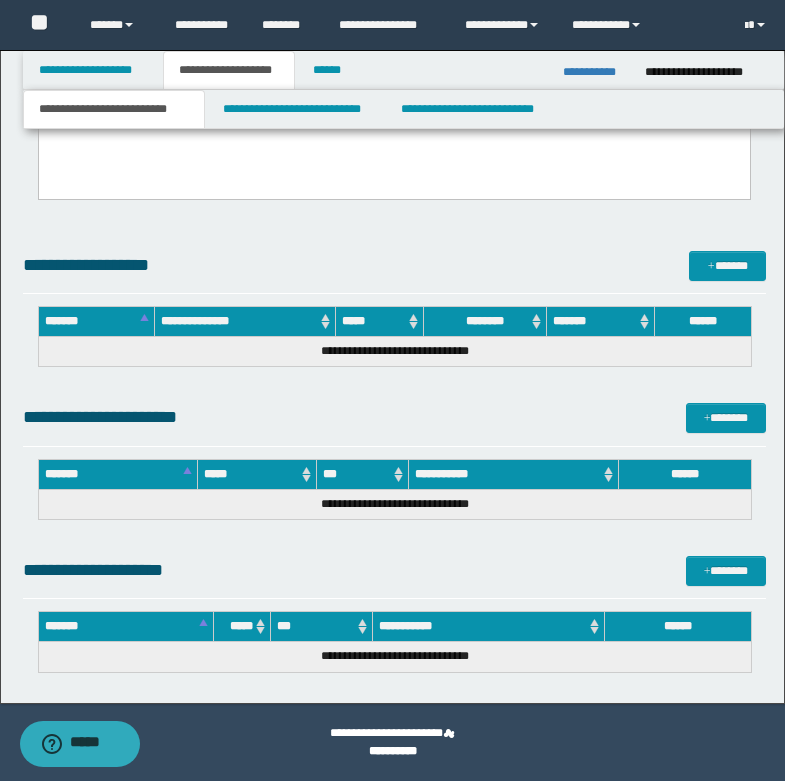 drag, startPoint x: 86, startPoint y: -1577, endPoint x: 195, endPoint y: 183, distance: 1763.3721 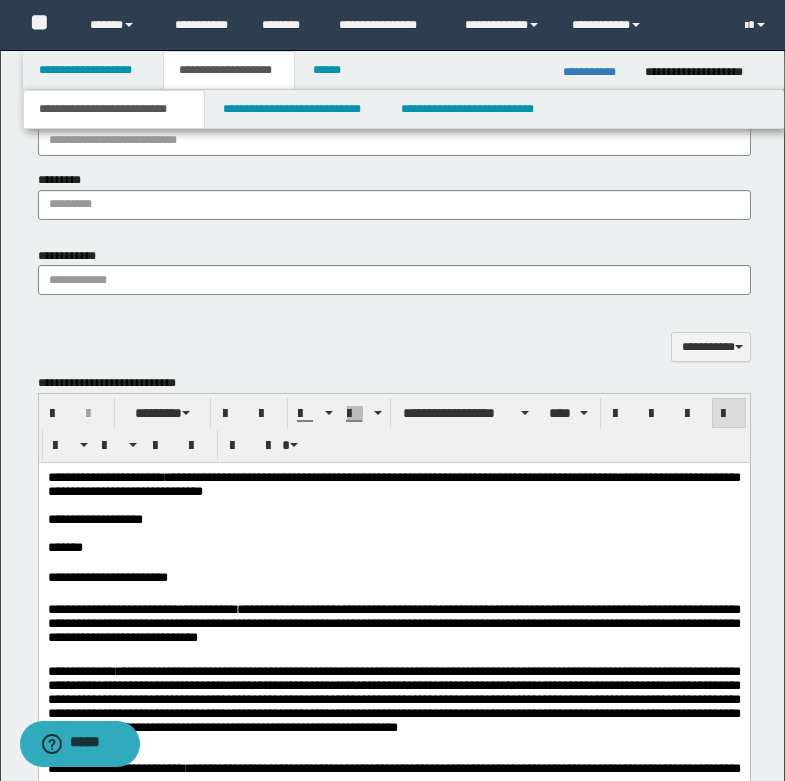 scroll, scrollTop: 1223, scrollLeft: 0, axis: vertical 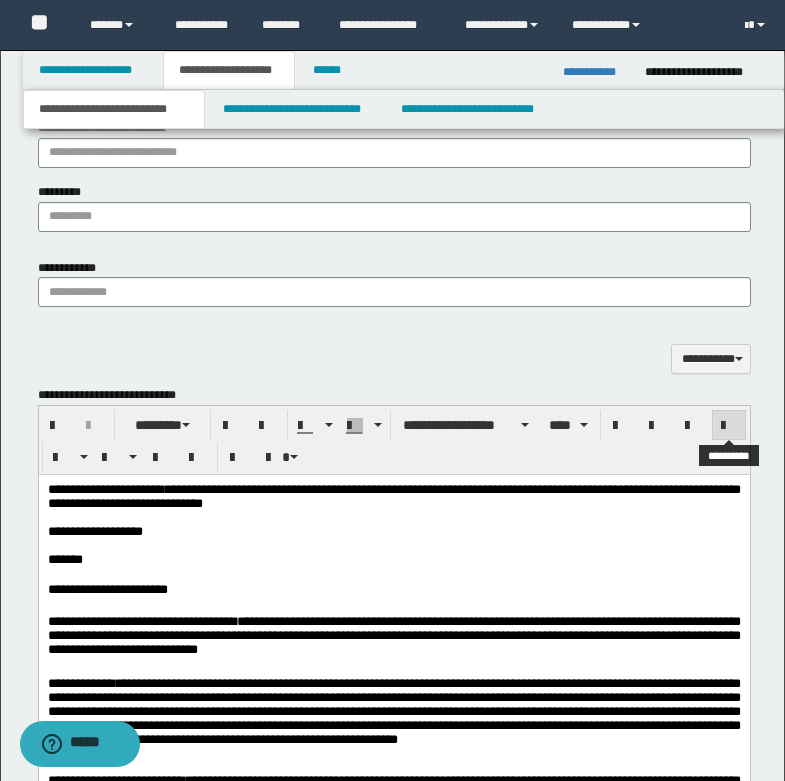 click at bounding box center [729, 426] 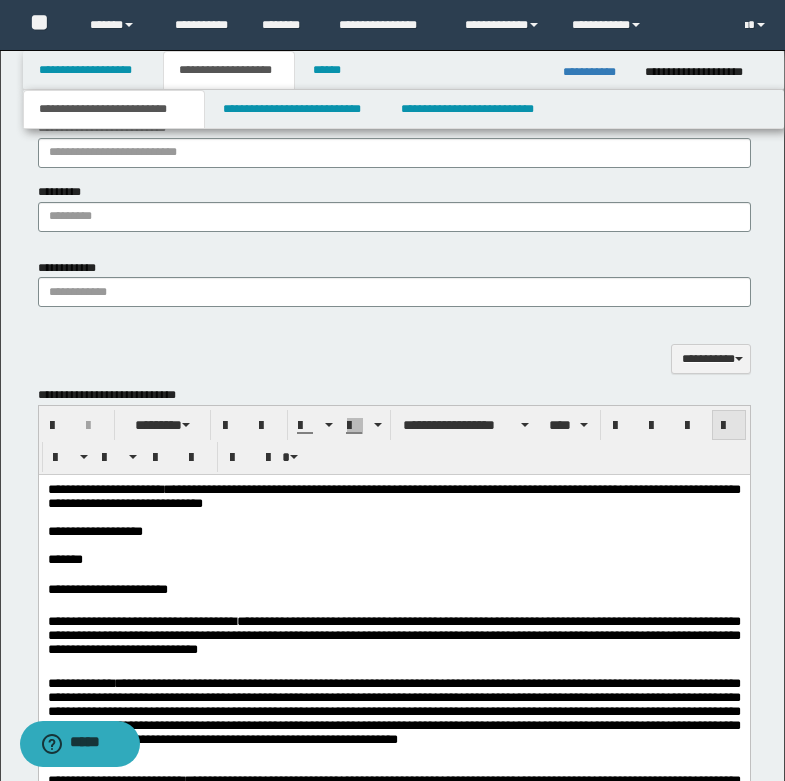 click at bounding box center [729, 425] 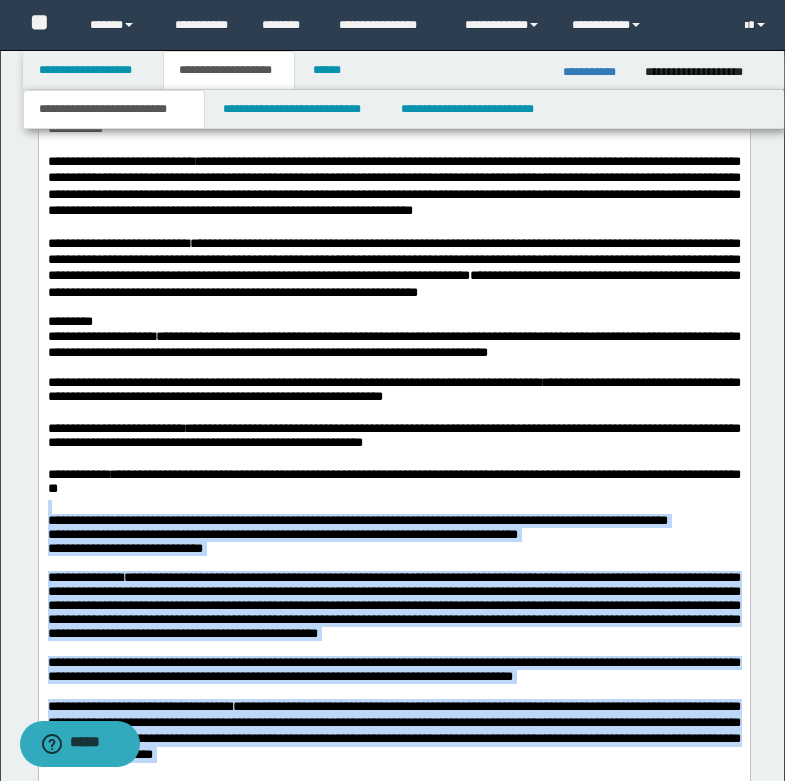 scroll, scrollTop: 2023, scrollLeft: 0, axis: vertical 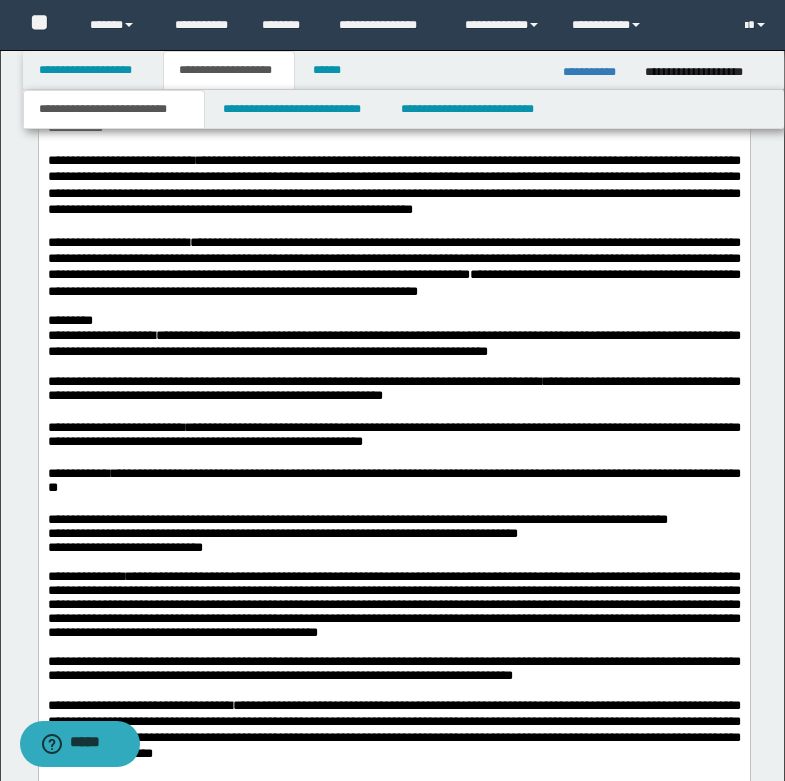 click on "**********" at bounding box center (393, 480) 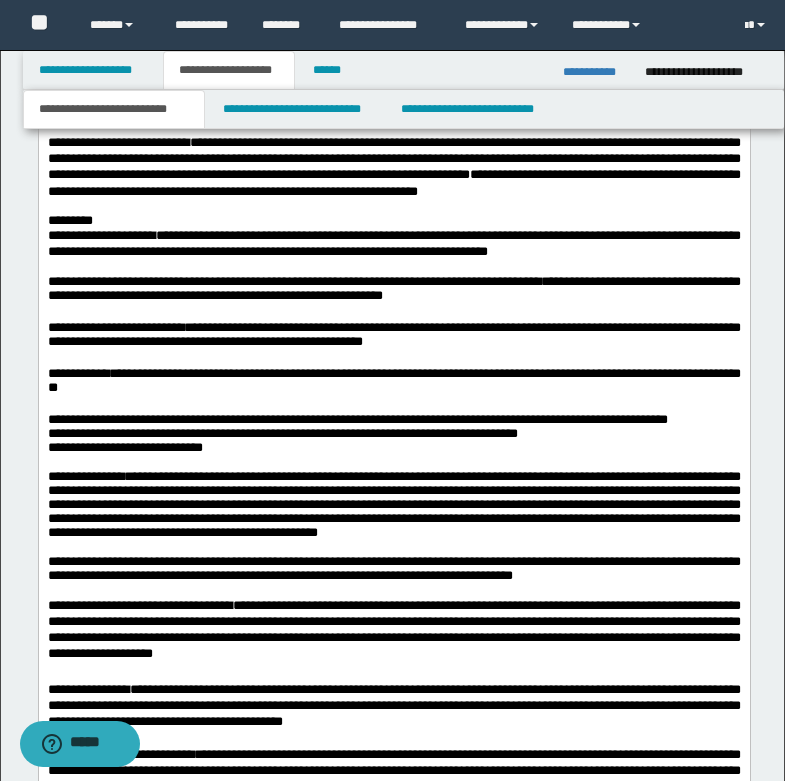 scroll, scrollTop: 2223, scrollLeft: 0, axis: vertical 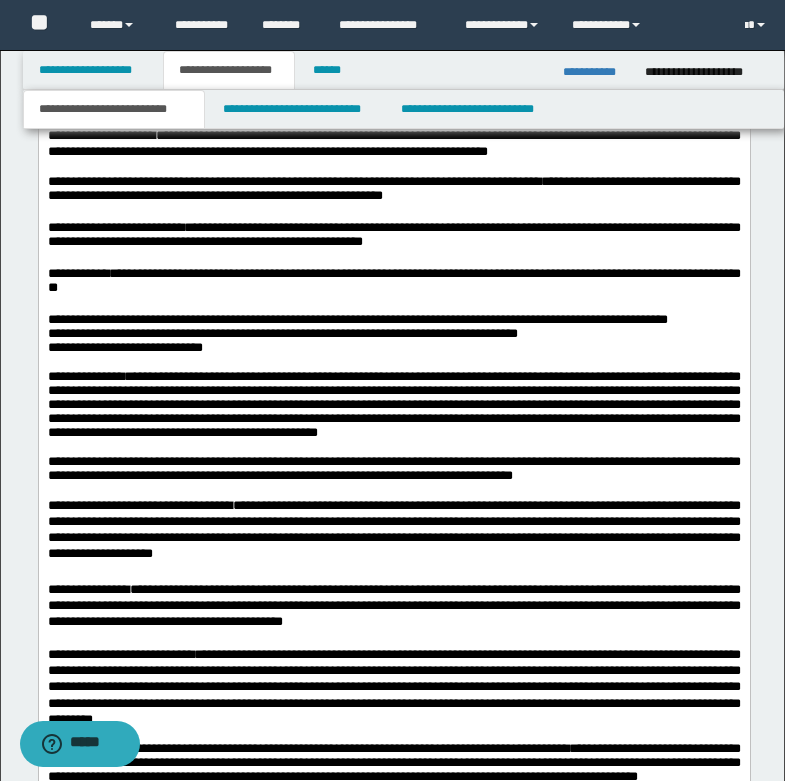click on "**********" at bounding box center (141, 505) 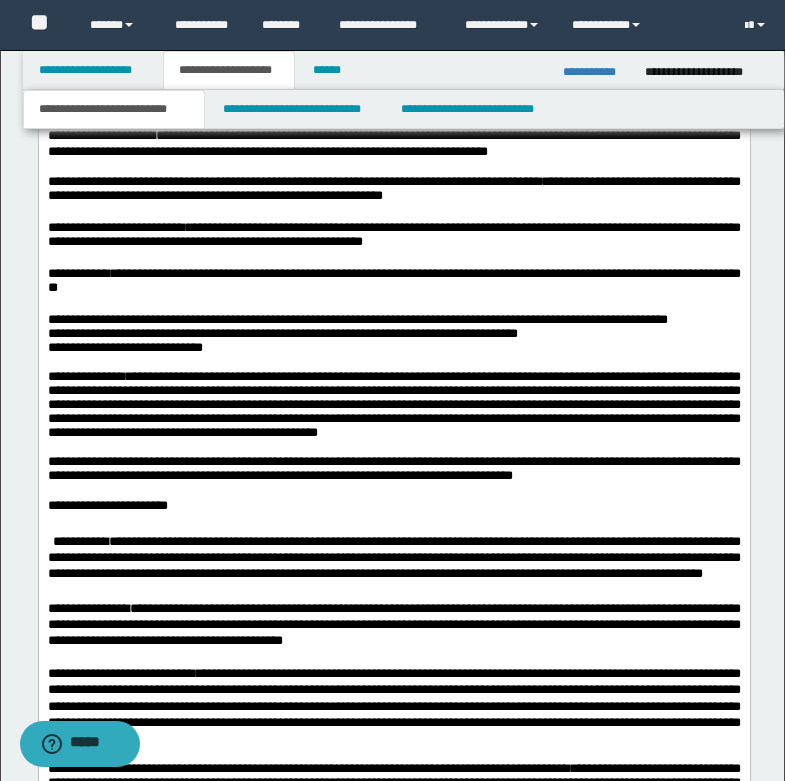 click on "**********" at bounding box center (393, 320) 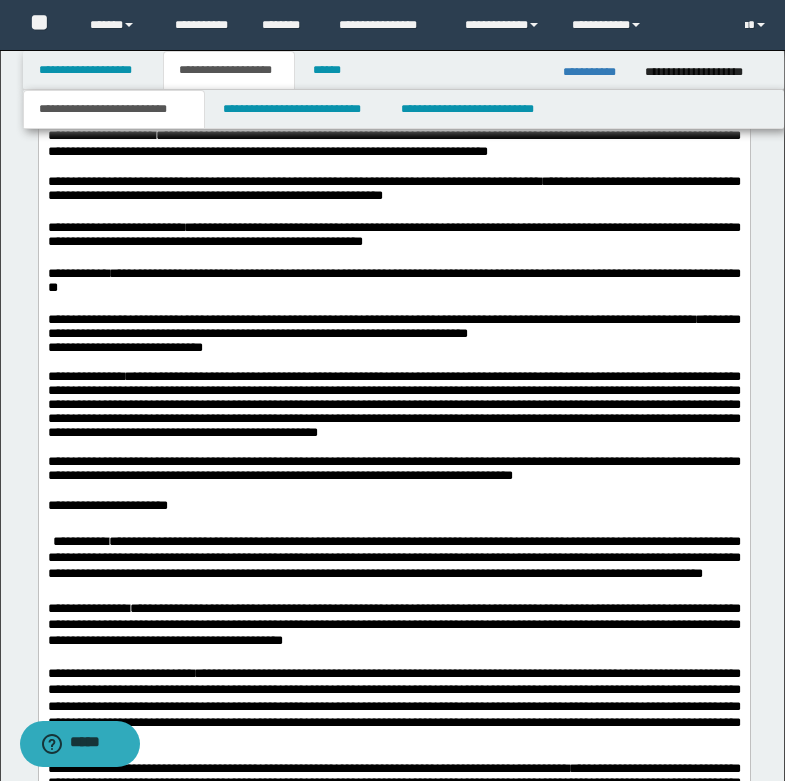 click on "**********" at bounding box center (393, 327) 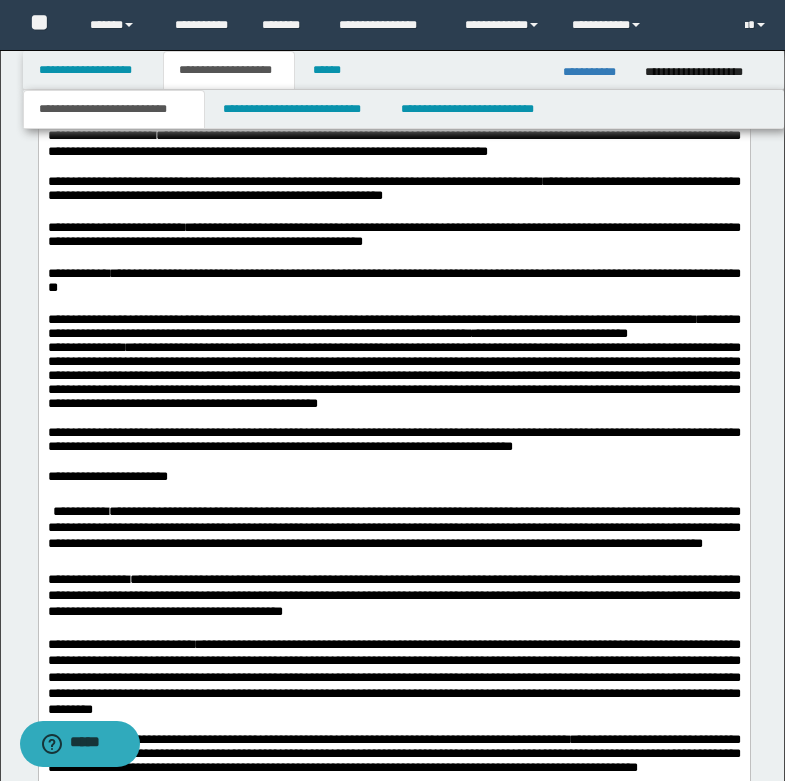 click on "**********" at bounding box center [393, 327] 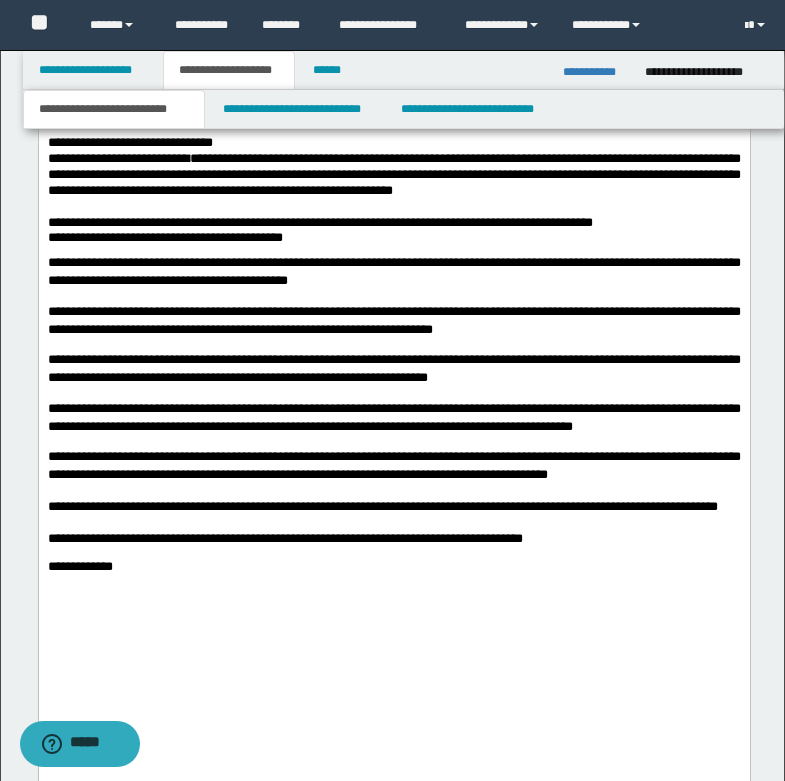 scroll, scrollTop: 3423, scrollLeft: 0, axis: vertical 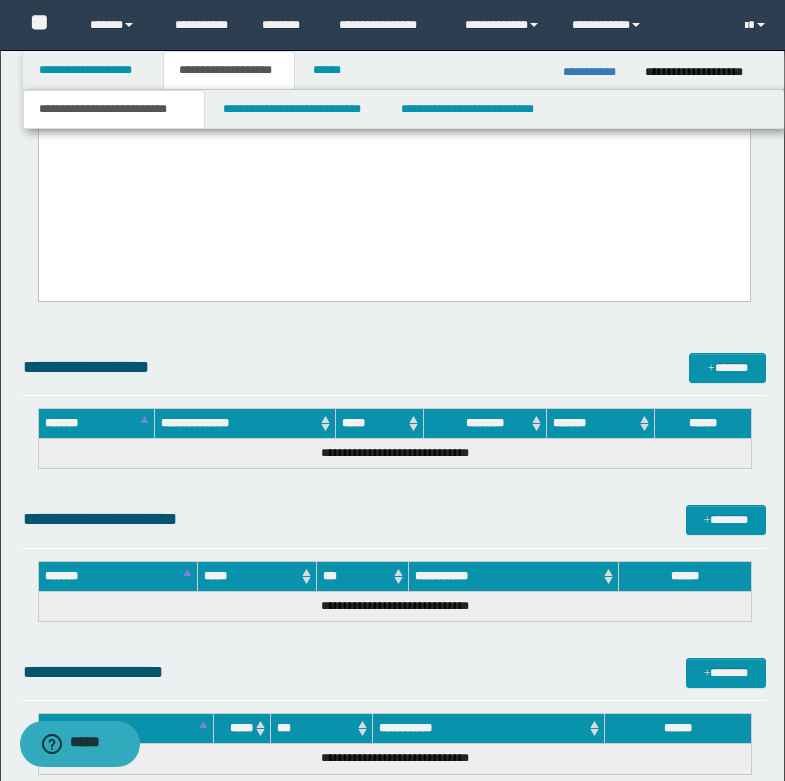 drag, startPoint x: 49, startPoint y: -168, endPoint x: 327, endPoint y: 557, distance: 776.47217 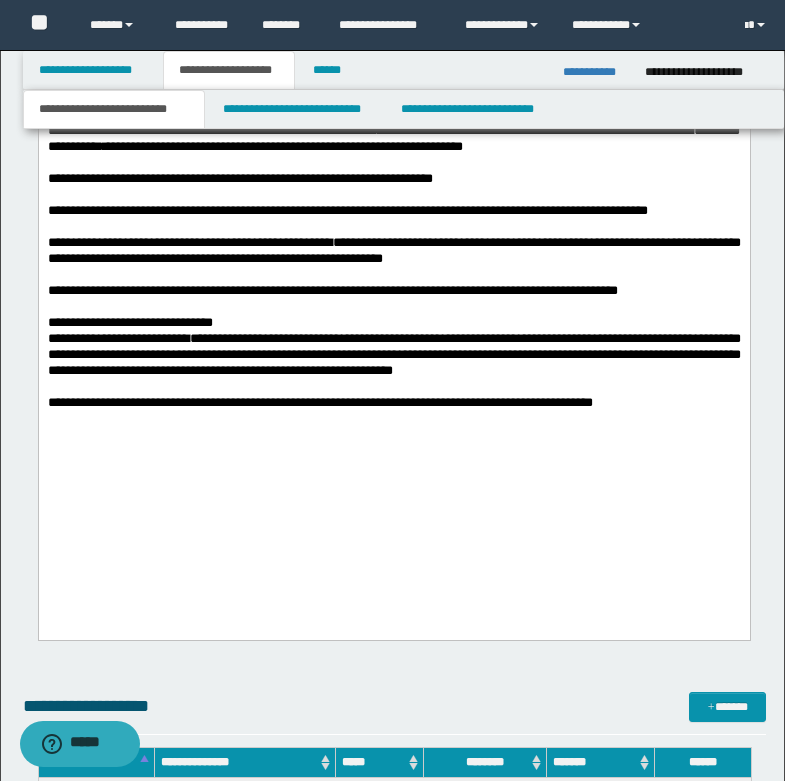 scroll, scrollTop: 3384, scrollLeft: 0, axis: vertical 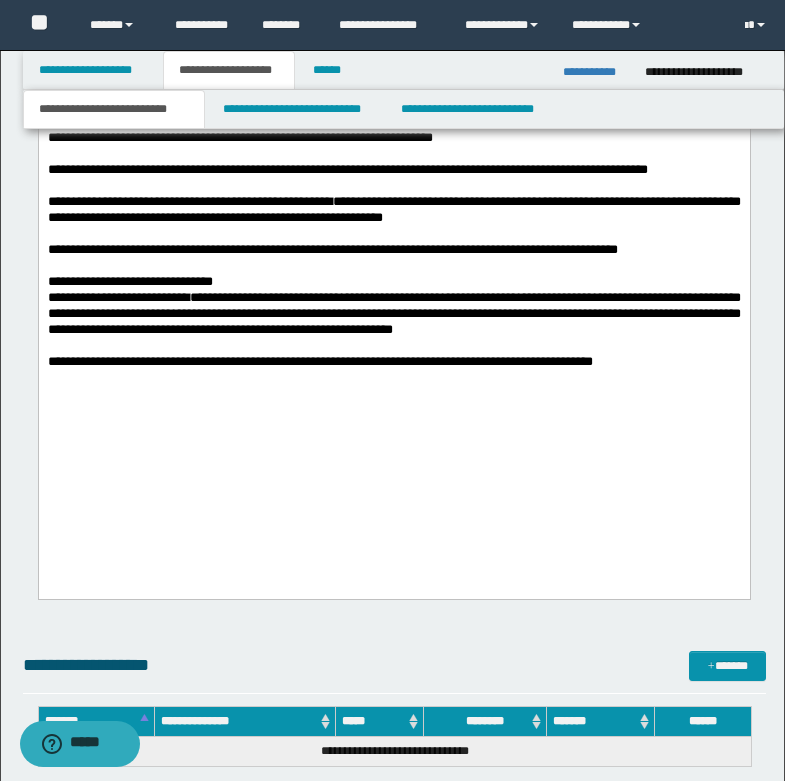 click on "**********" at bounding box center (393, 362) 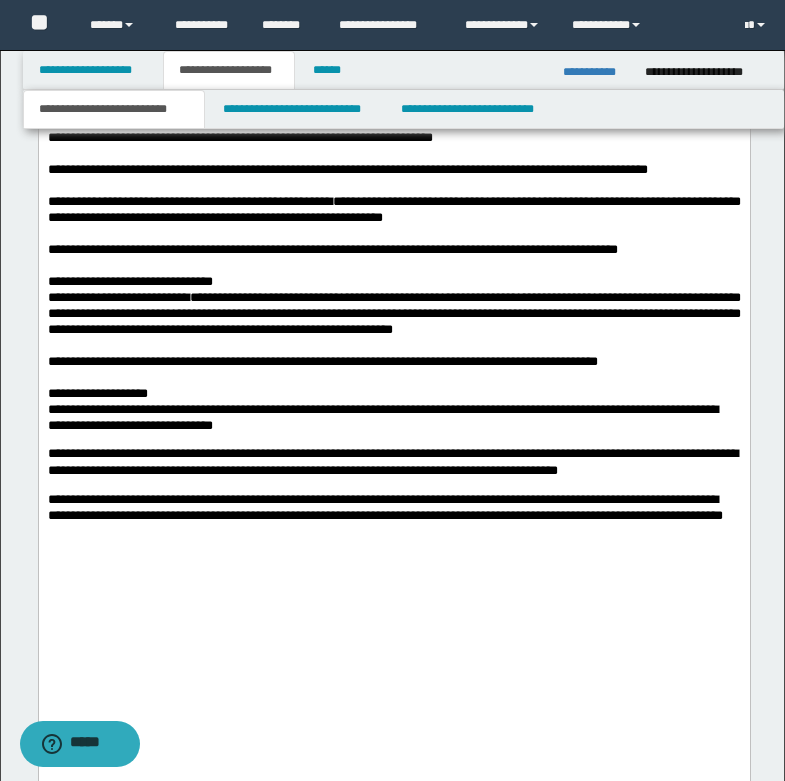 click on "*****" at bounding box center [62, 409] 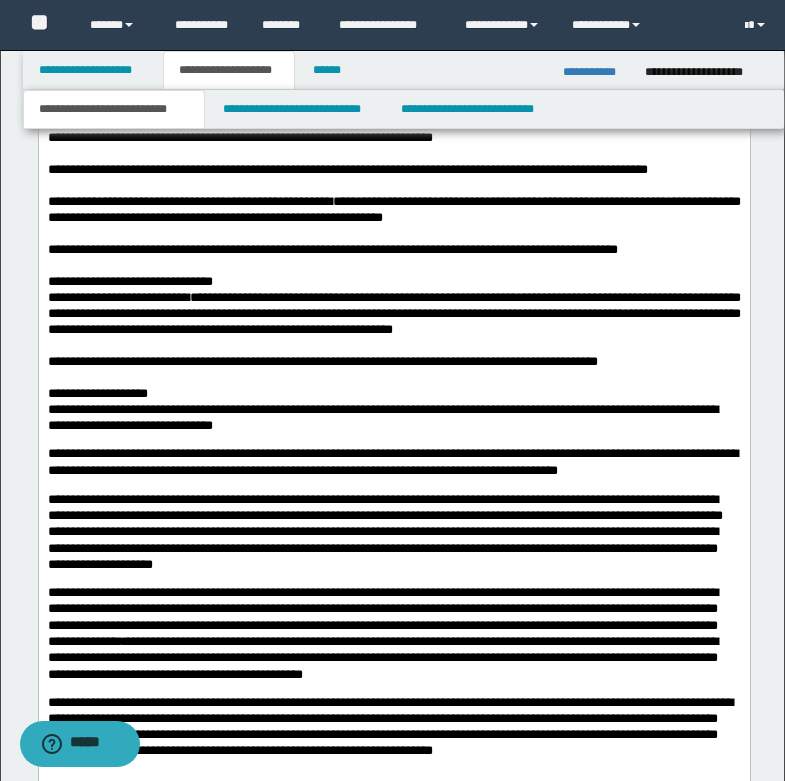 scroll, scrollTop: 3484, scrollLeft: 0, axis: vertical 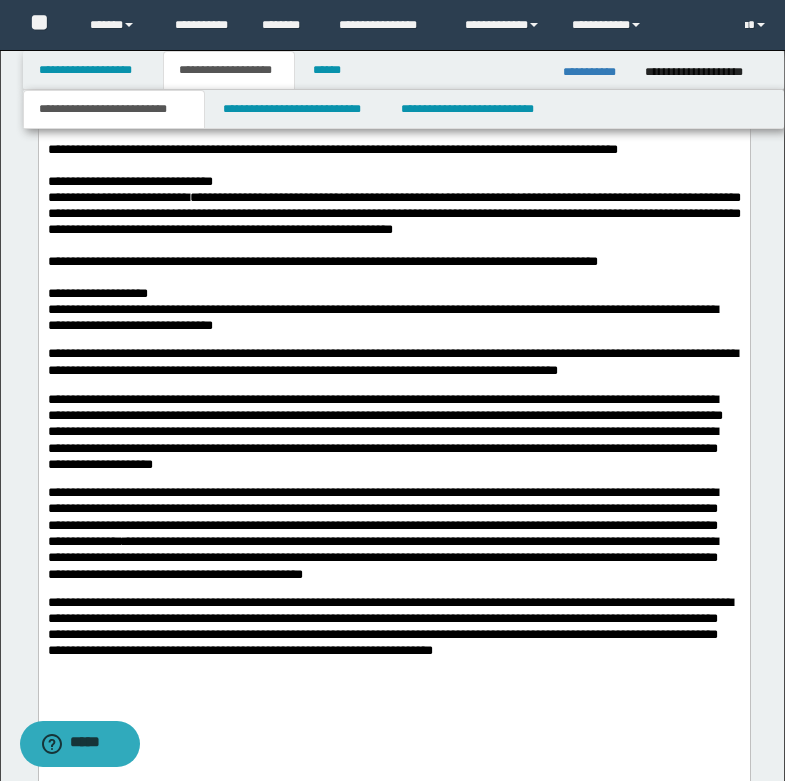 click on "**********" at bounding box center [384, 407] 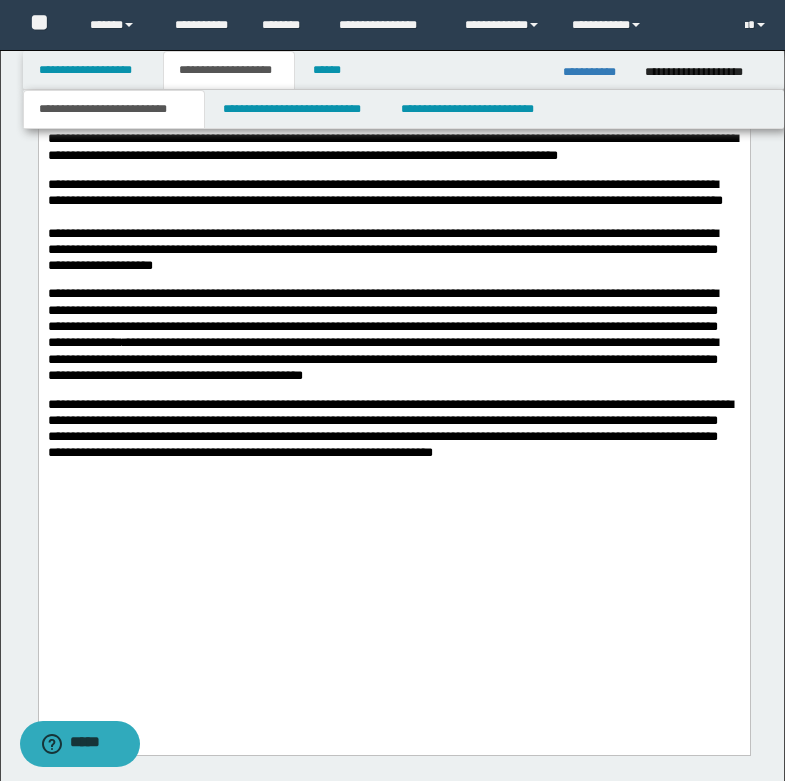 scroll, scrollTop: 3884, scrollLeft: 0, axis: vertical 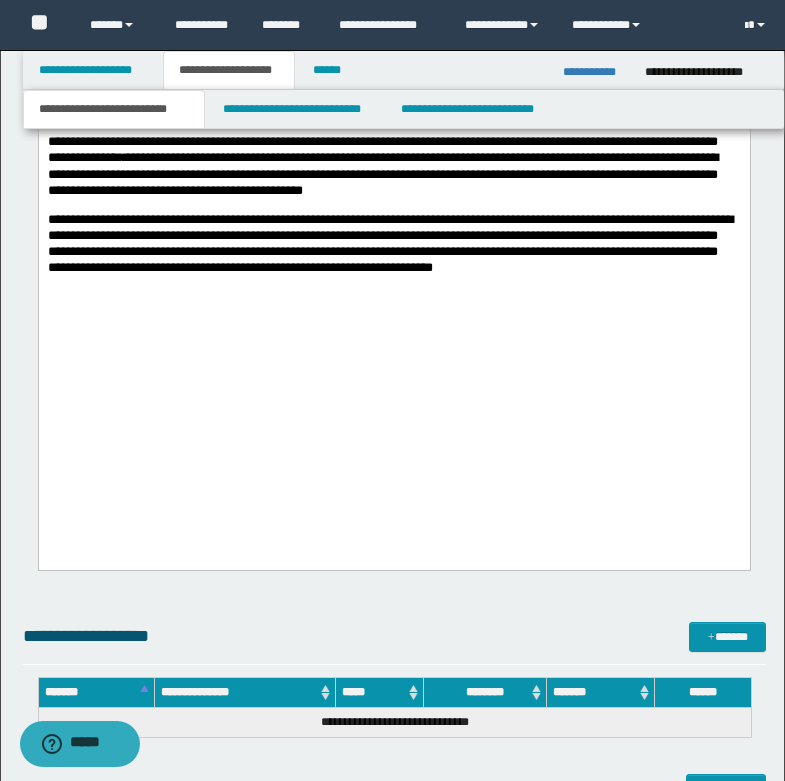 click at bounding box center [393, 292] 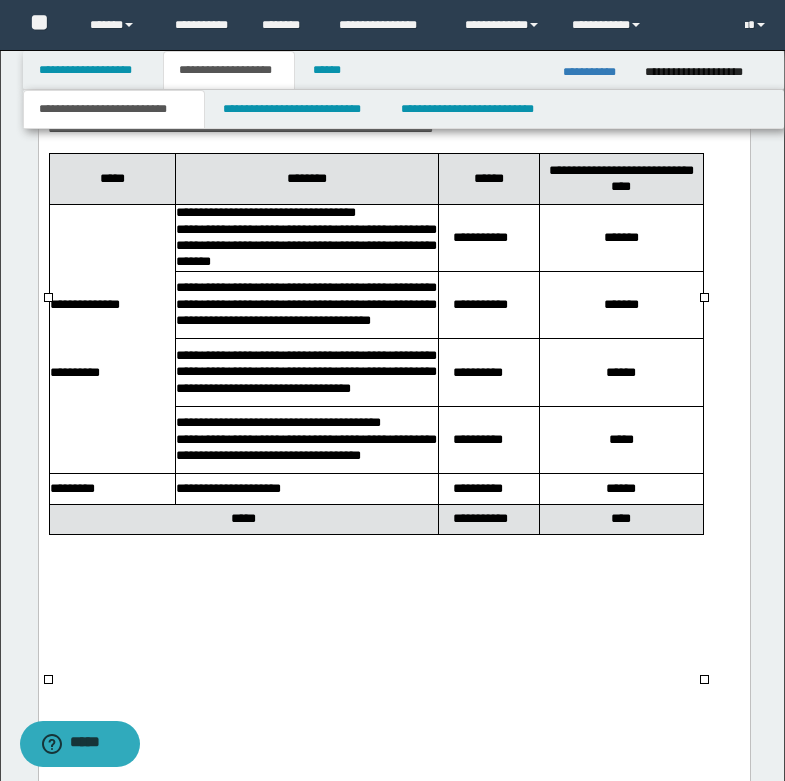 scroll, scrollTop: 3984, scrollLeft: 0, axis: vertical 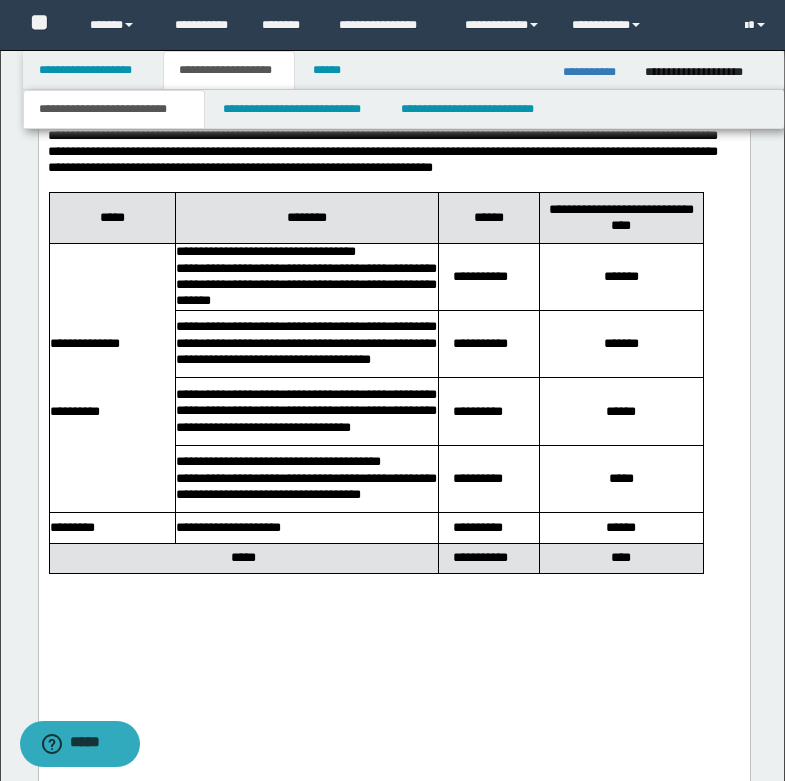click on "**********" at bounding box center (393, 144) 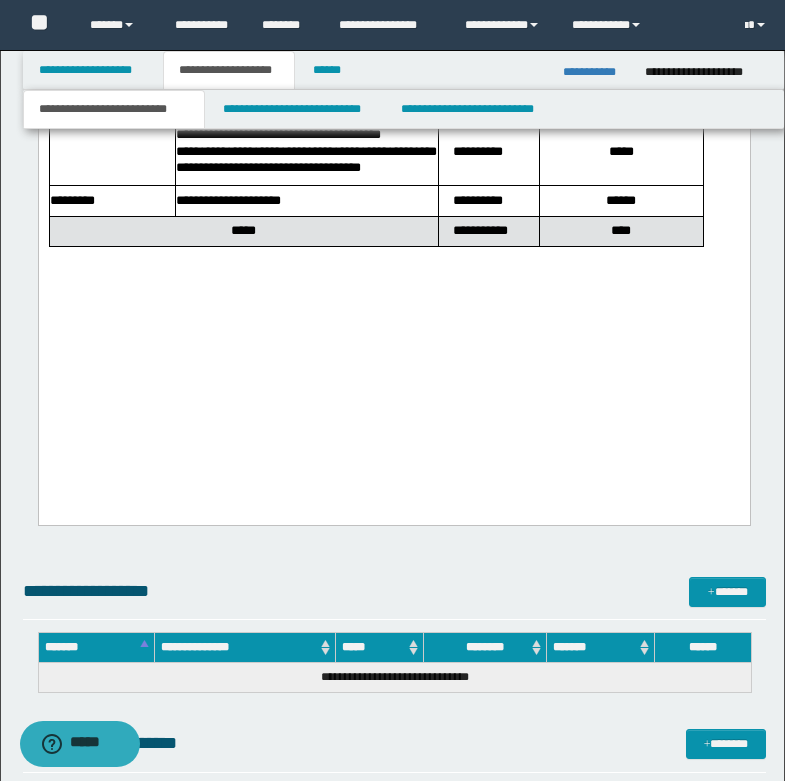 scroll, scrollTop: 4384, scrollLeft: 0, axis: vertical 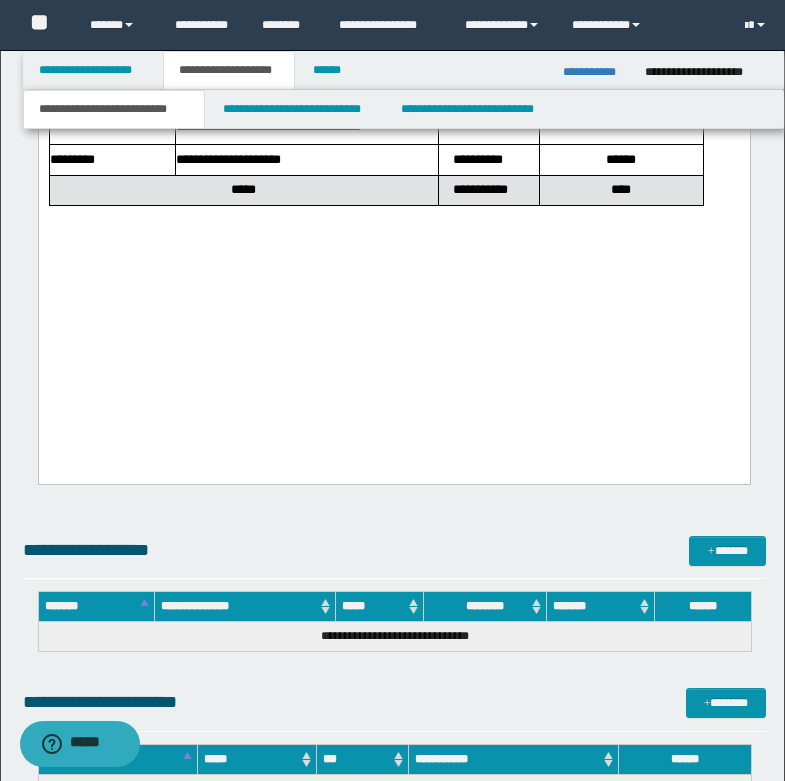 click on "**********" at bounding box center (393, -1198) 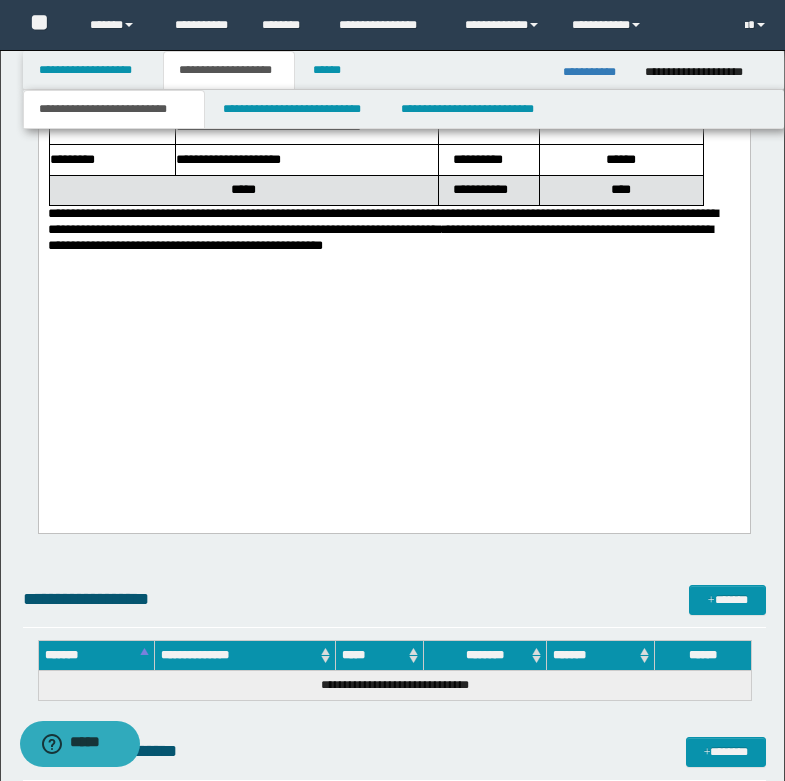 click on "**********" at bounding box center [382, 221] 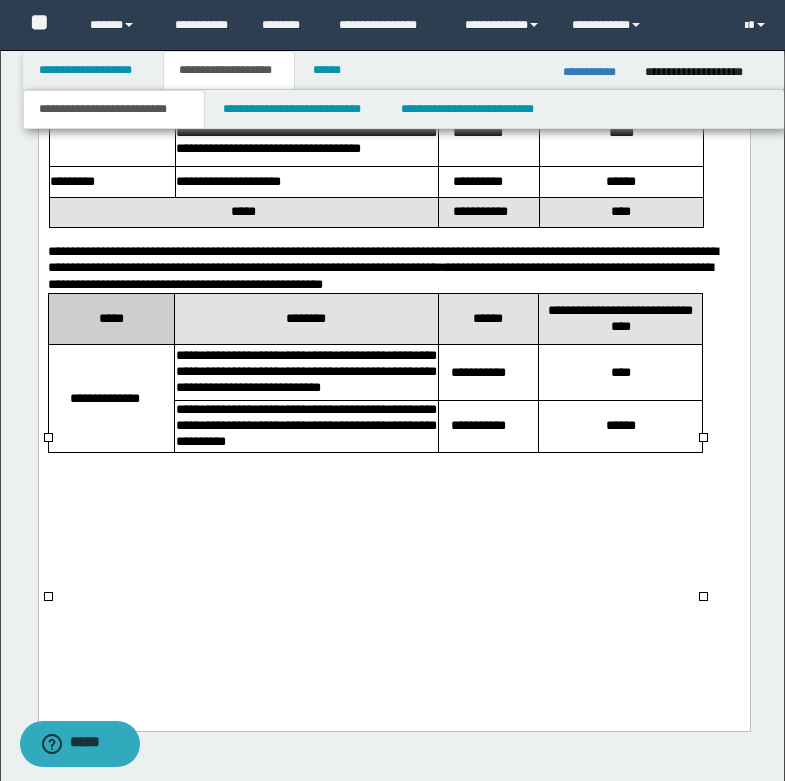 scroll, scrollTop: 4384, scrollLeft: 0, axis: vertical 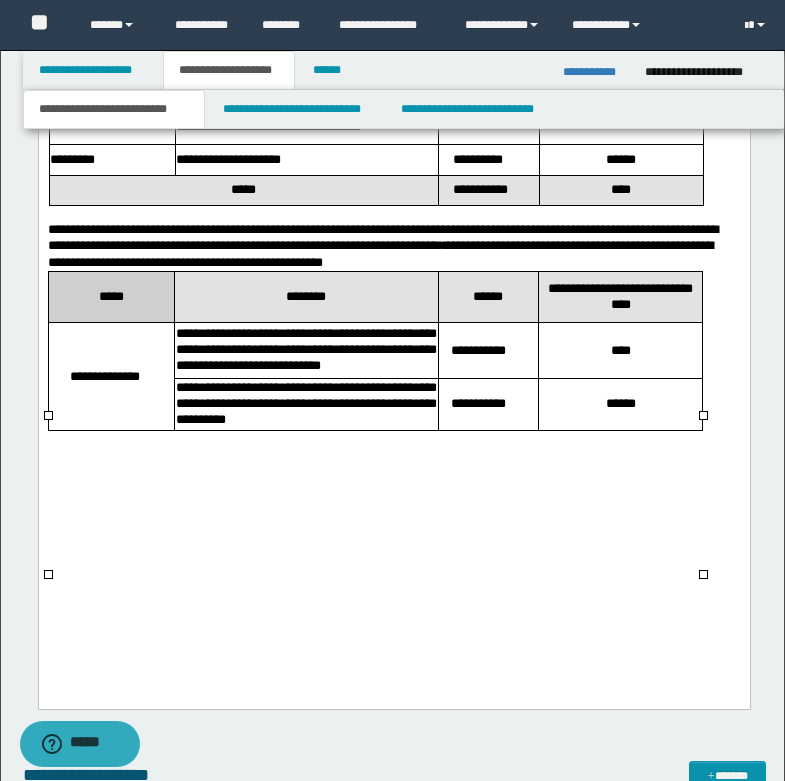 click at bounding box center (393, 439) 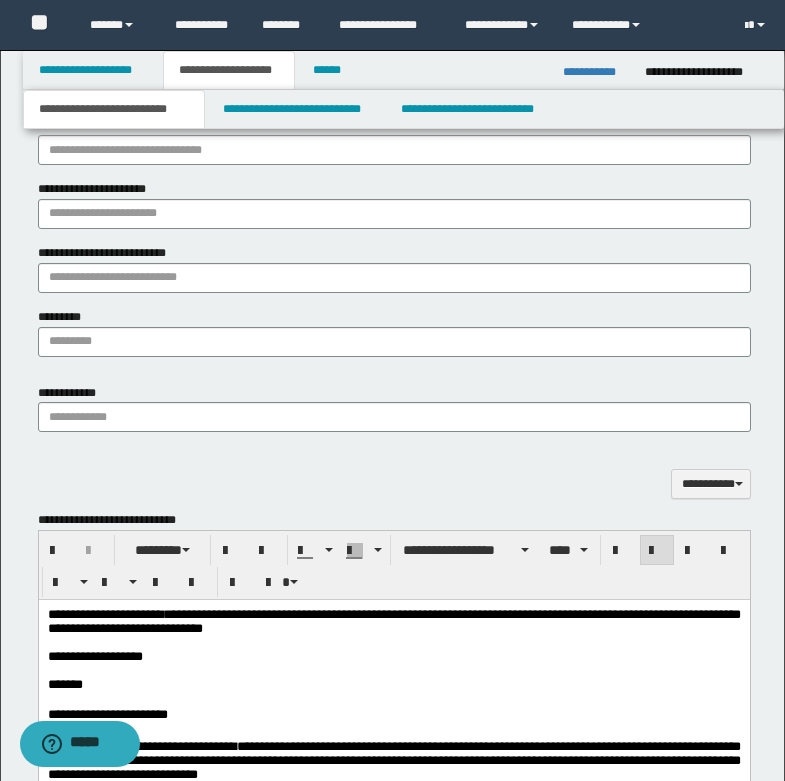 scroll, scrollTop: 1084, scrollLeft: 0, axis: vertical 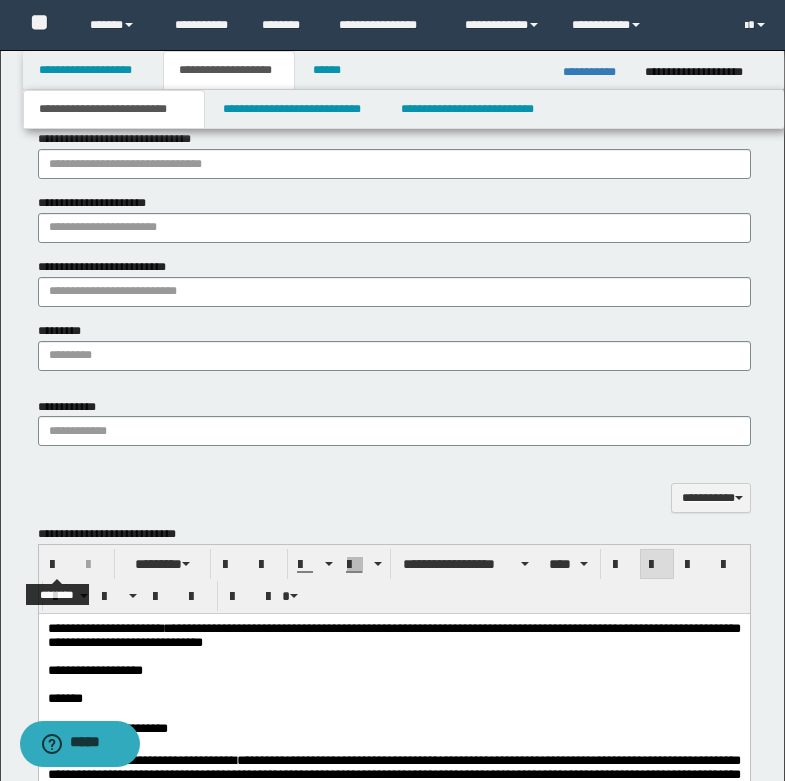 drag, startPoint x: 63, startPoint y: 563, endPoint x: 164, endPoint y: 540, distance: 103.58572 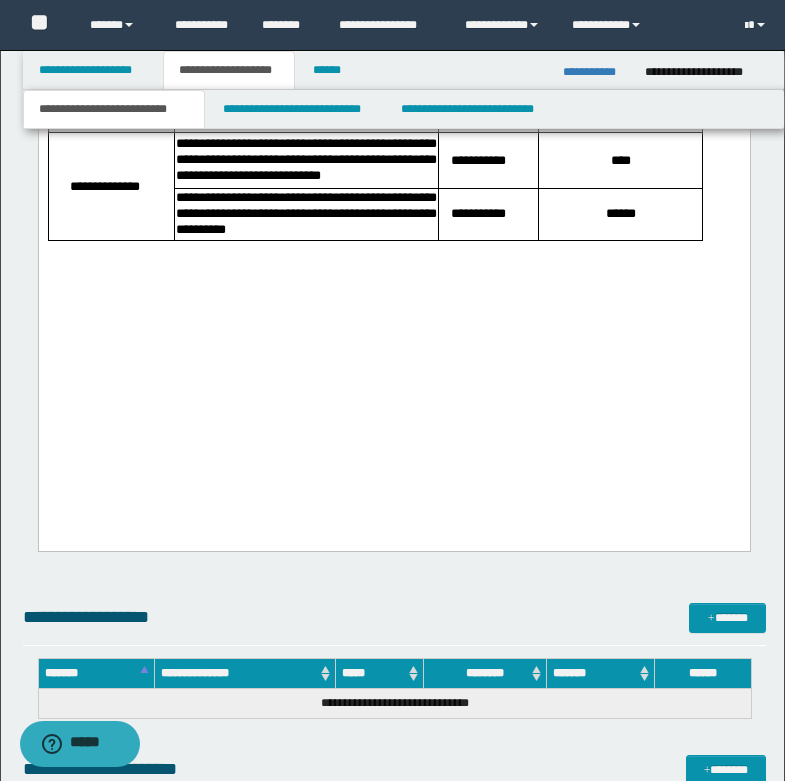 scroll, scrollTop: 4584, scrollLeft: 0, axis: vertical 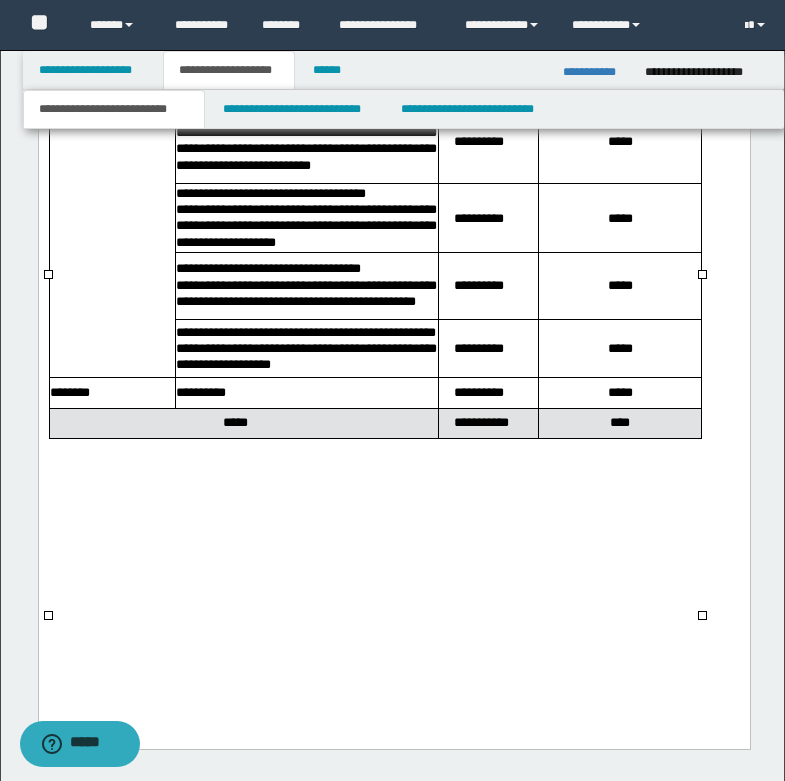 click on "**********" at bounding box center [393, -1232] 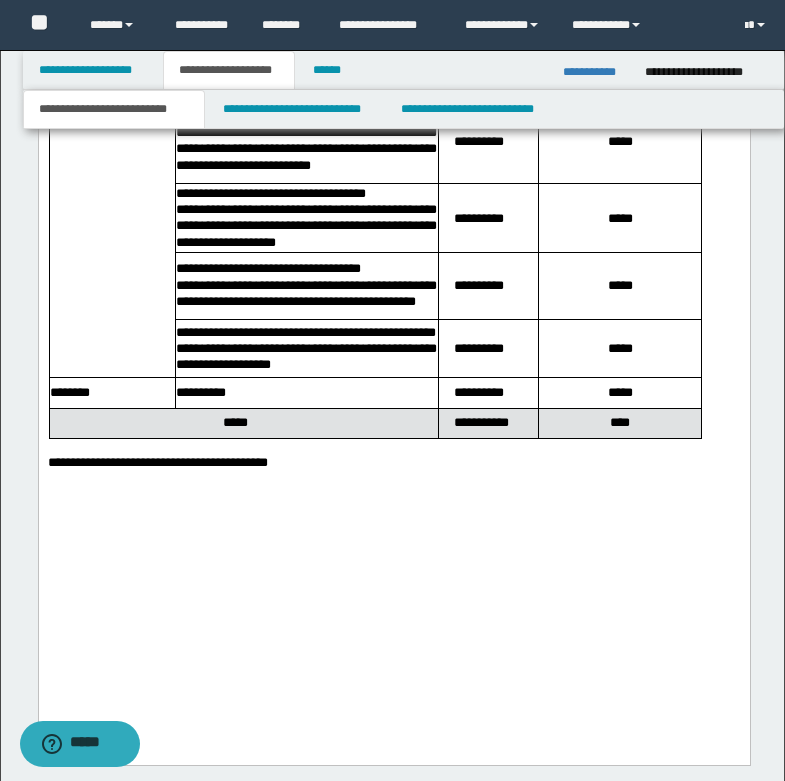 drag, startPoint x: 58, startPoint y: 659, endPoint x: 406, endPoint y: 630, distance: 349.20624 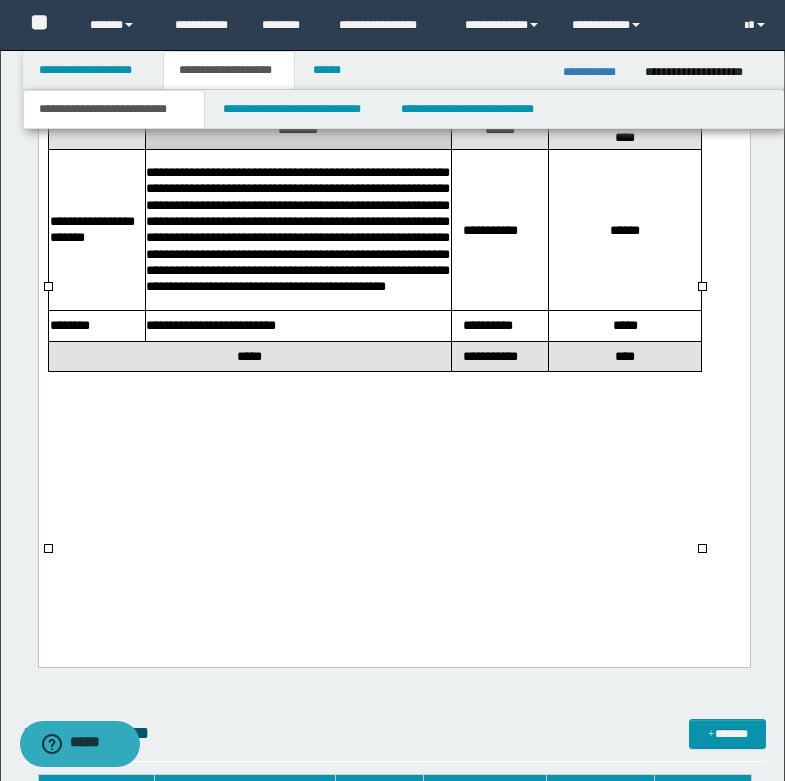 scroll, scrollTop: 5084, scrollLeft: 0, axis: vertical 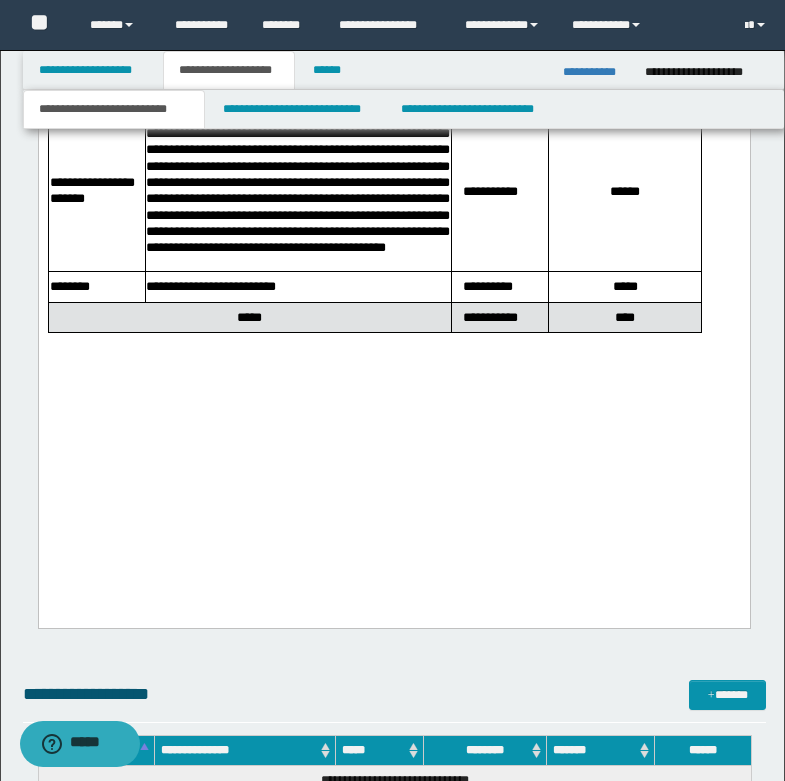 drag, startPoint x: 53, startPoint y: 238, endPoint x: 345, endPoint y: 230, distance: 292.10956 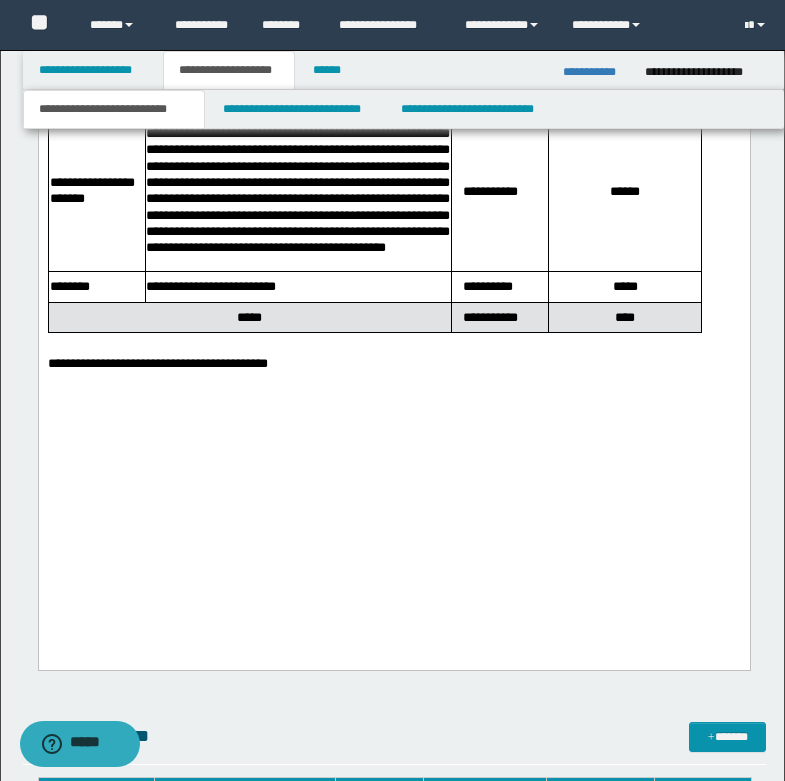 click on "**********" at bounding box center [157, 62] 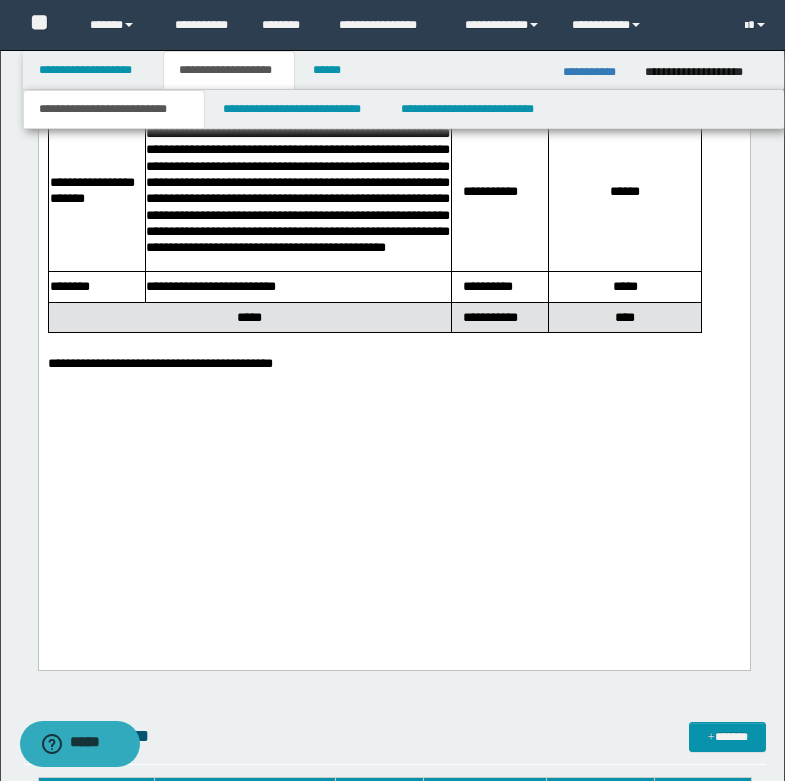 click on "**********" at bounding box center (159, 363) 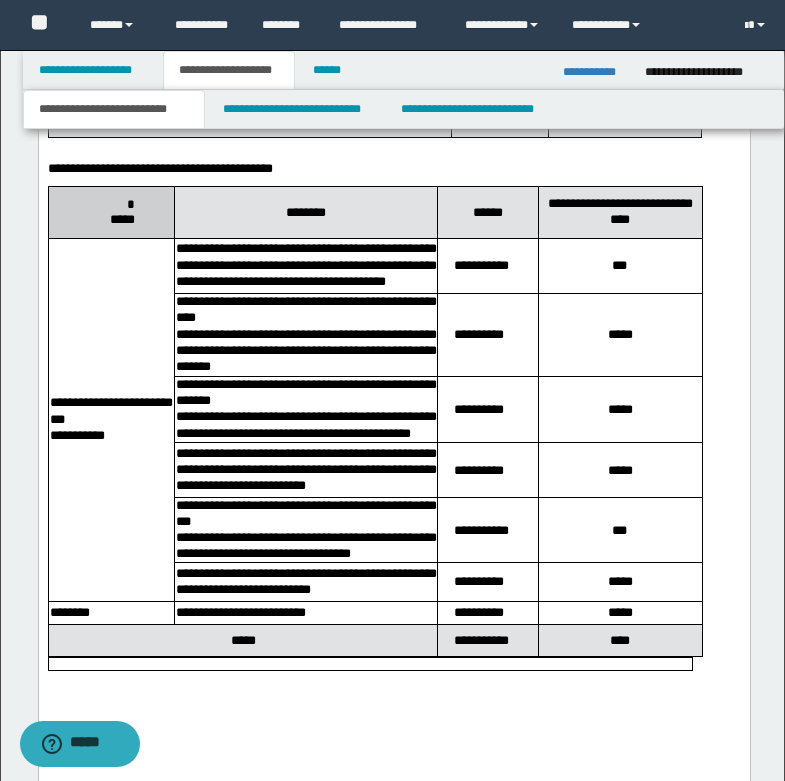 scroll, scrollTop: 5284, scrollLeft: 0, axis: vertical 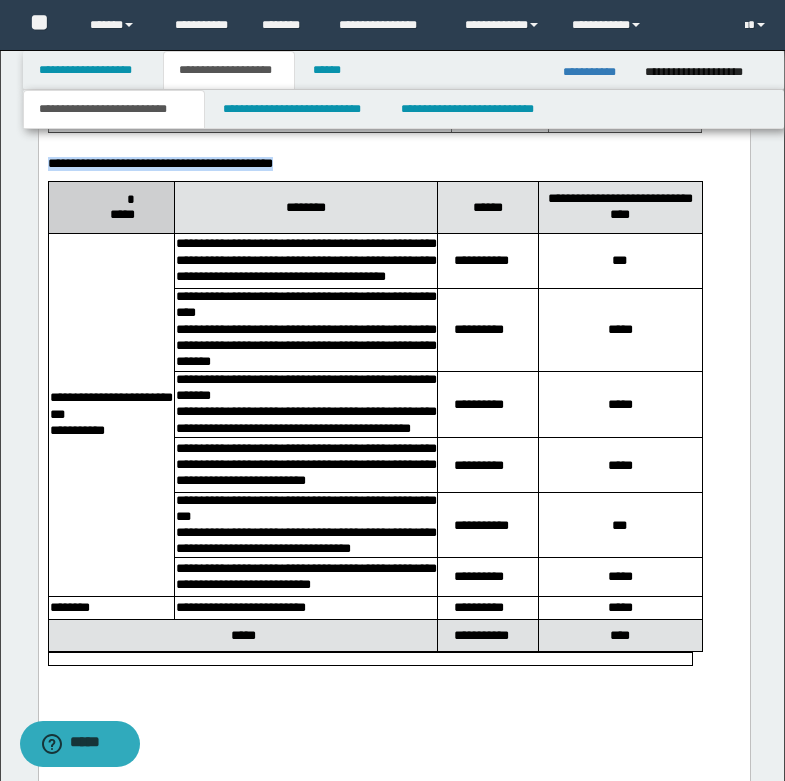 drag, startPoint x: 48, startPoint y: 341, endPoint x: 387, endPoint y: 338, distance: 339.01328 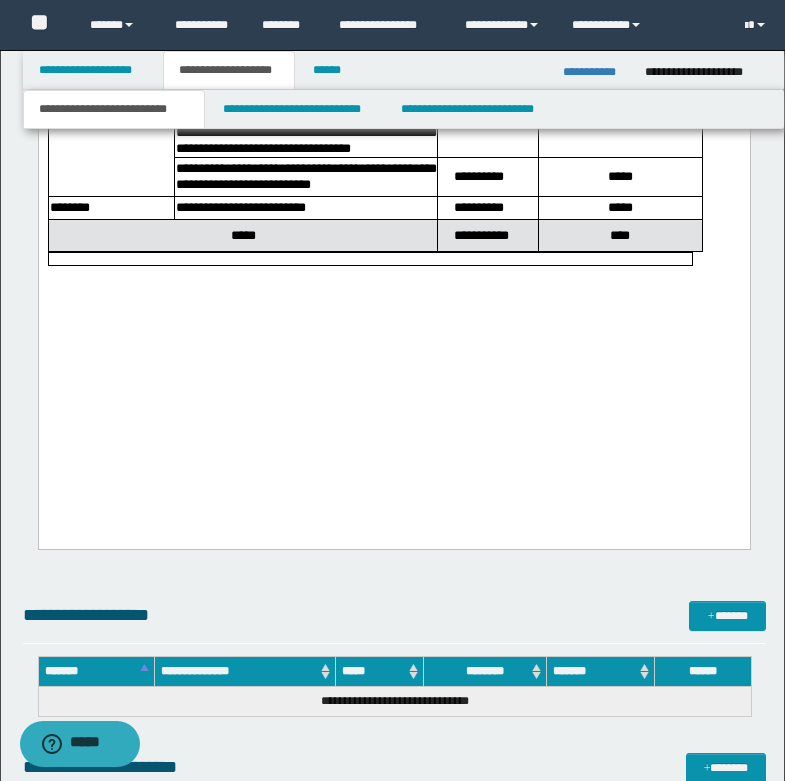 scroll, scrollTop: 5884, scrollLeft: 0, axis: vertical 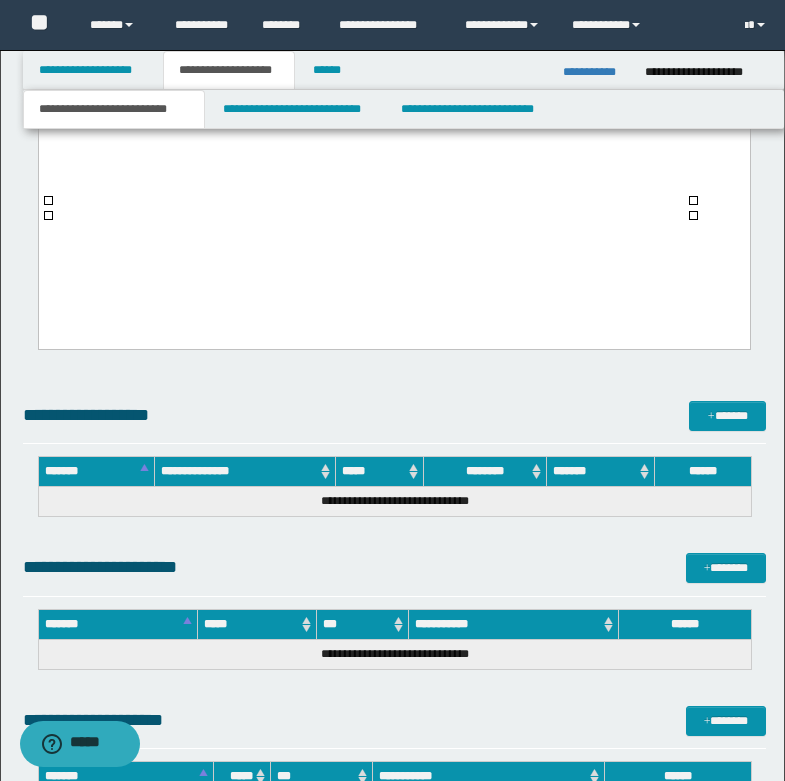 drag, startPoint x: 49, startPoint y: 209, endPoint x: 392, endPoint y: 212, distance: 343.01312 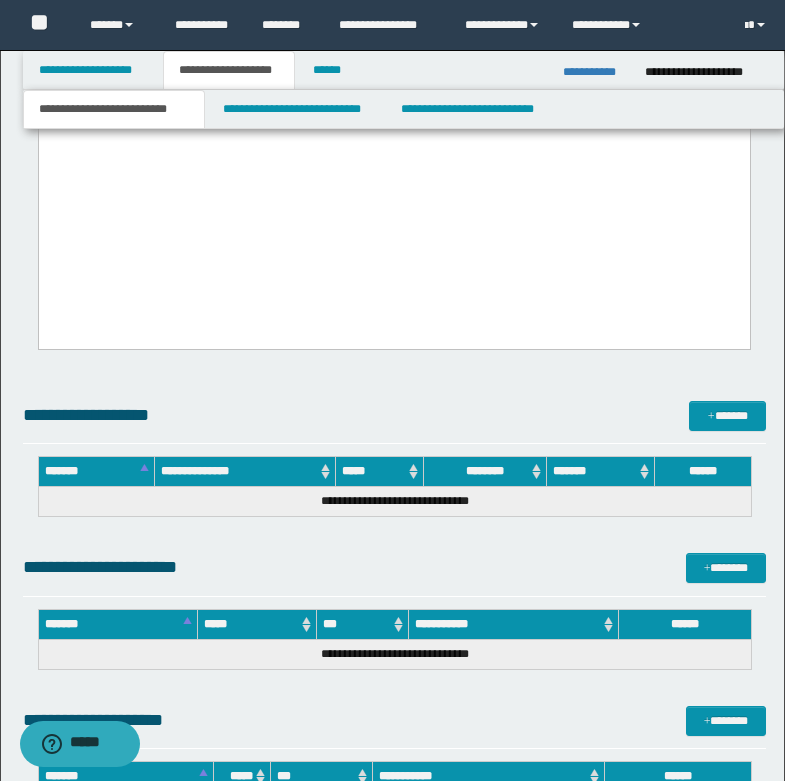 click on "**********" at bounding box center [393, -2019] 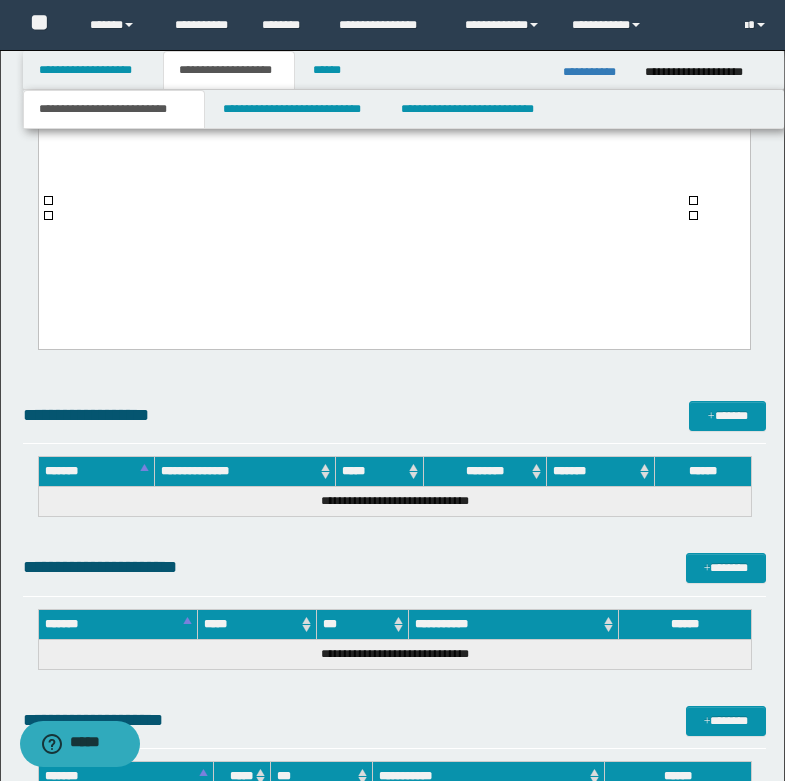 drag, startPoint x: 49, startPoint y: 208, endPoint x: 700, endPoint y: 226, distance: 651.2488 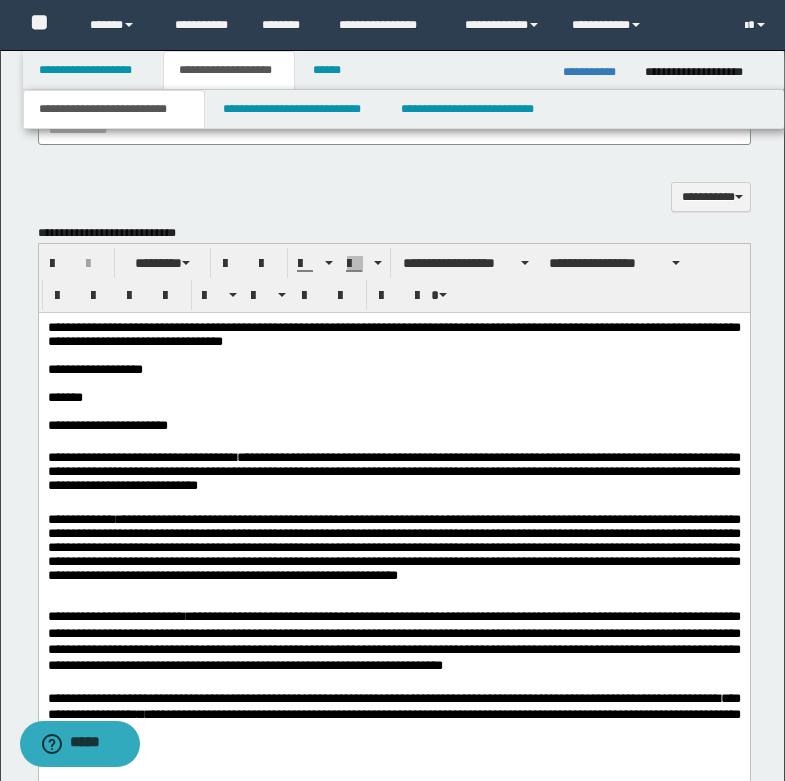 scroll, scrollTop: 1384, scrollLeft: 0, axis: vertical 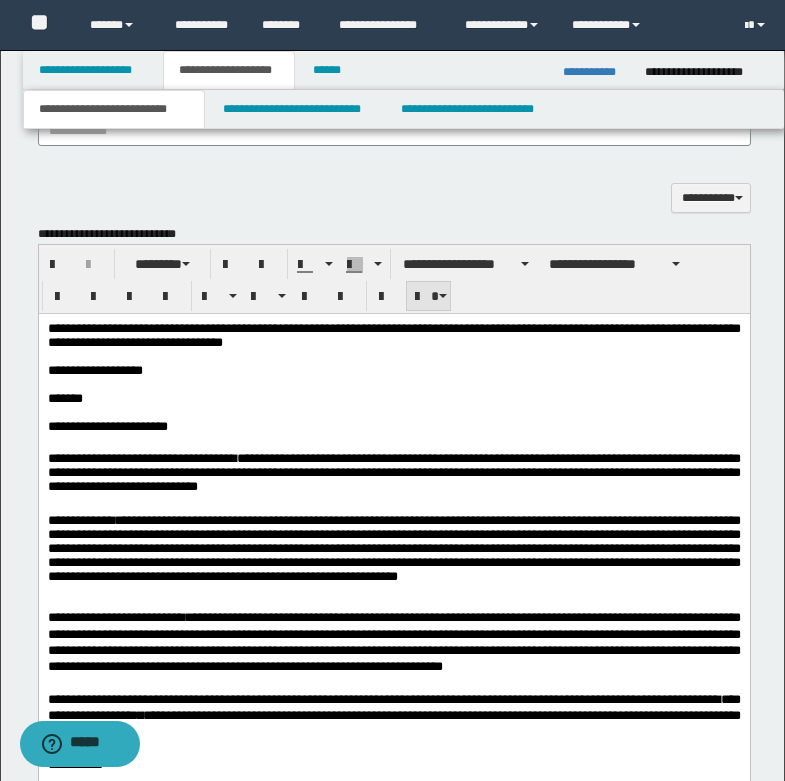 drag, startPoint x: 440, startPoint y: 294, endPoint x: 441, endPoint y: 308, distance: 14.035668 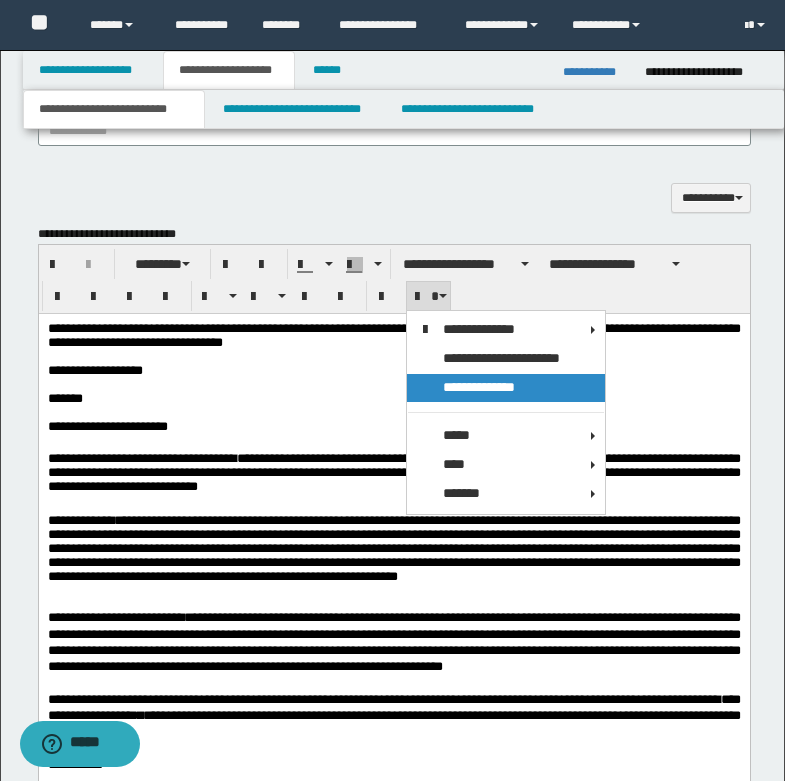 drag, startPoint x: 484, startPoint y: 389, endPoint x: 359, endPoint y: 94, distance: 320.39038 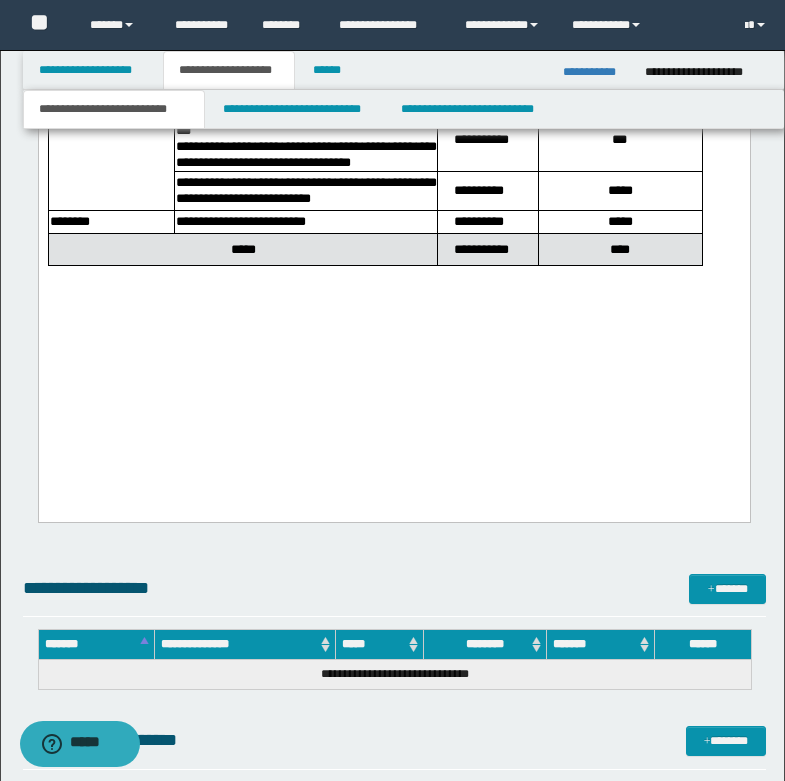 scroll, scrollTop: 5784, scrollLeft: 0, axis: vertical 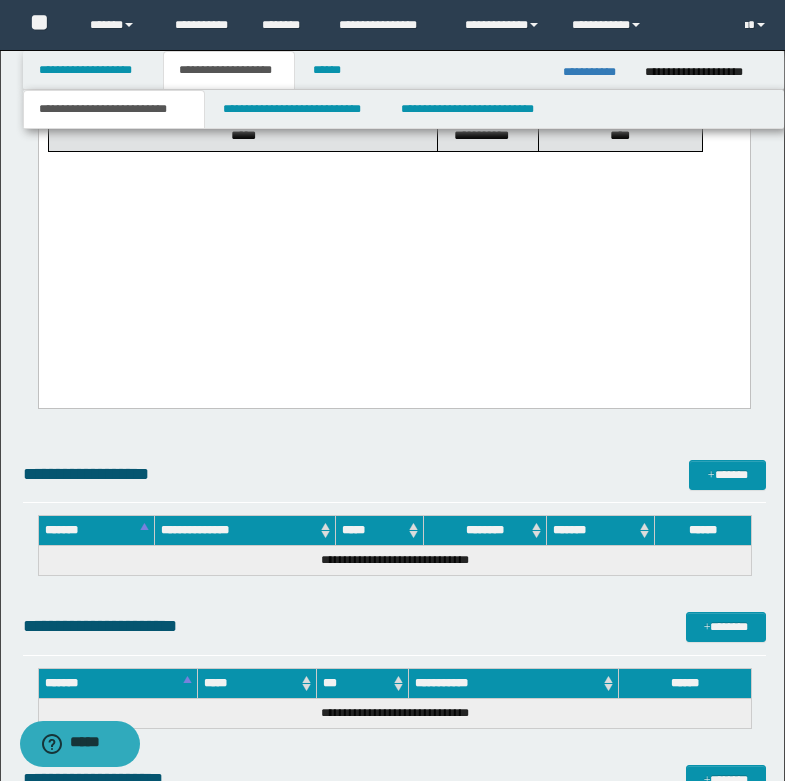 click on "**********" at bounding box center [393, -1938] 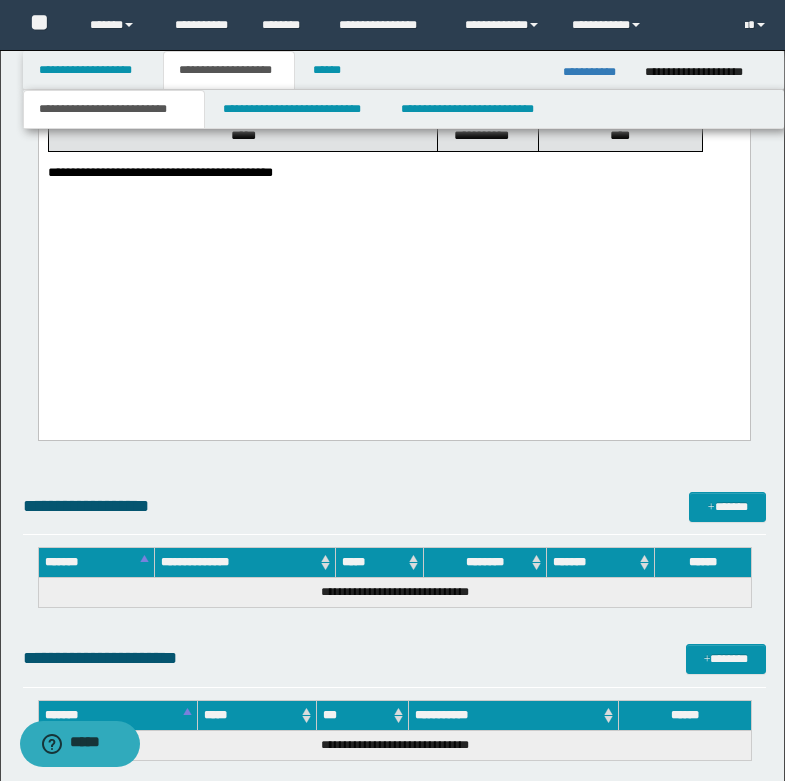 click on "**********" at bounding box center (159, 172) 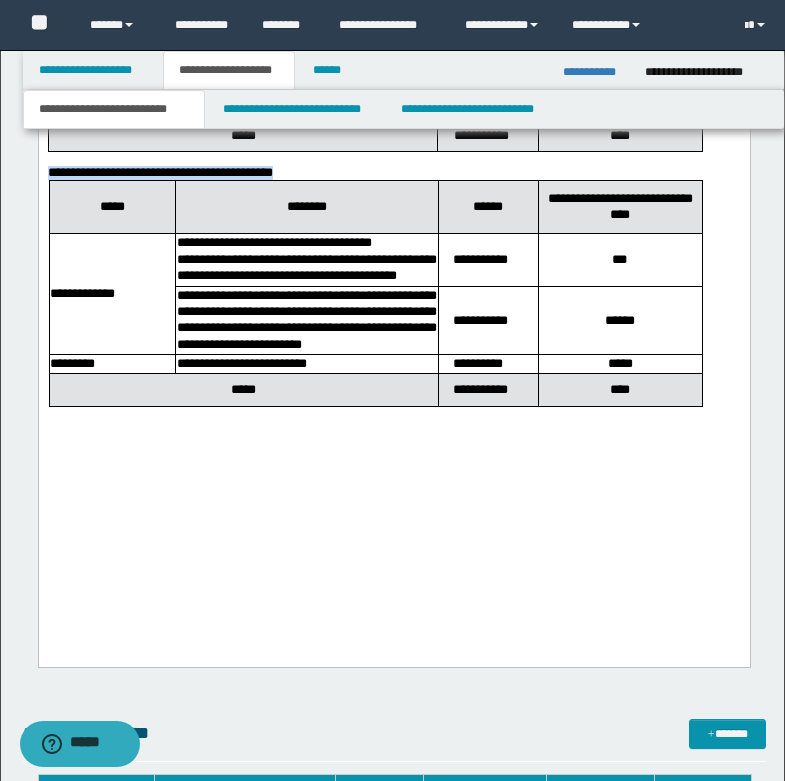 drag, startPoint x: 51, startPoint y: 324, endPoint x: 383, endPoint y: 331, distance: 332.0738 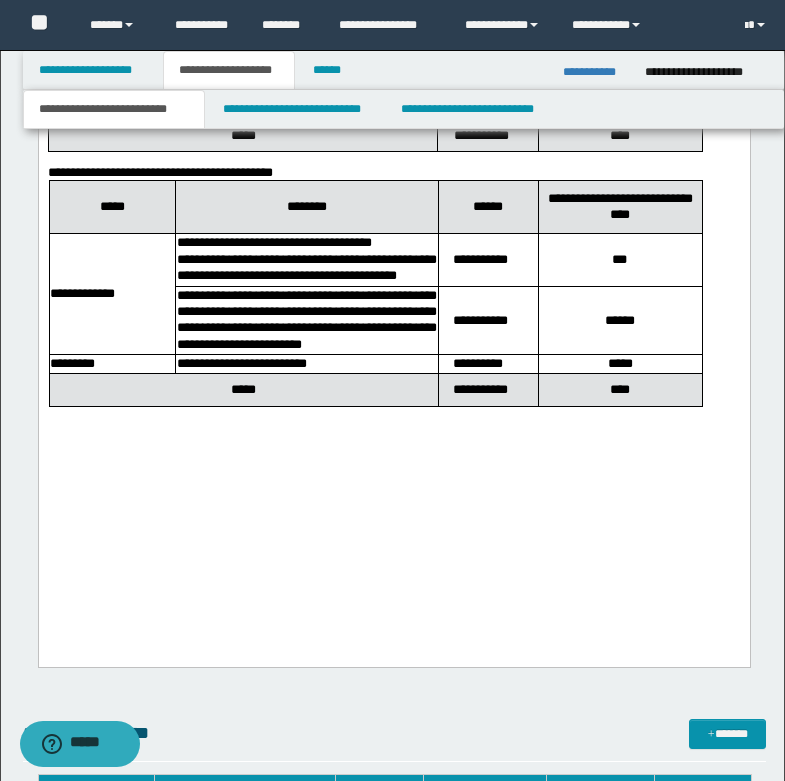 click on "**********" at bounding box center (393, -1811) 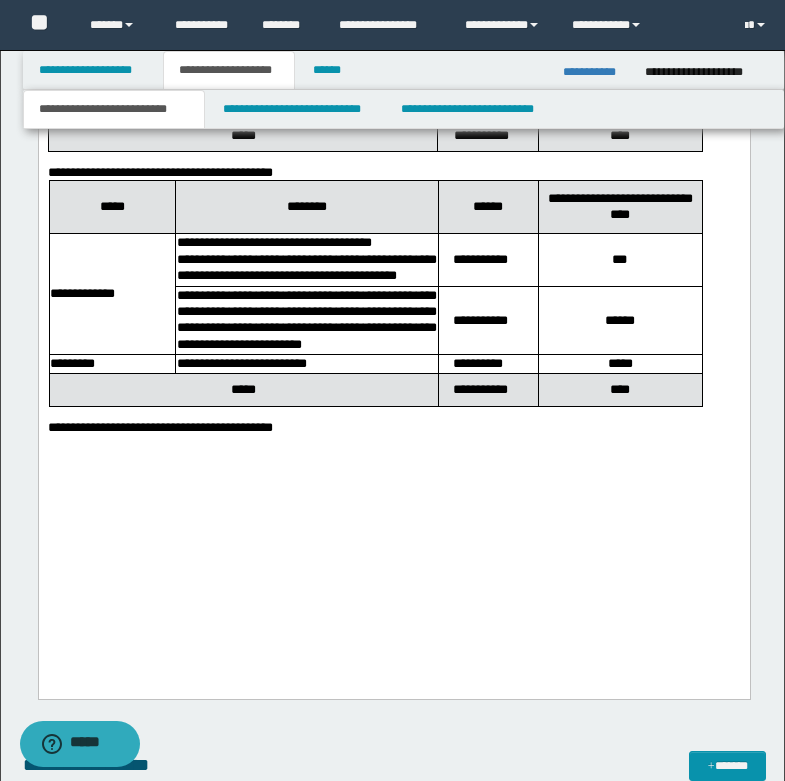 click on "**********" at bounding box center (159, 427) 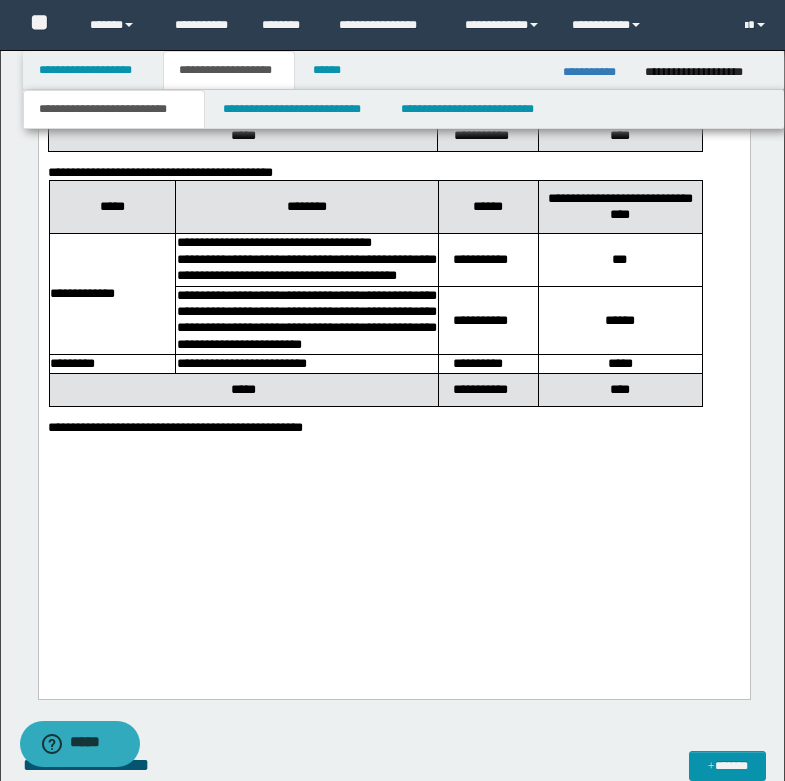 click on "**********" at bounding box center [174, 427] 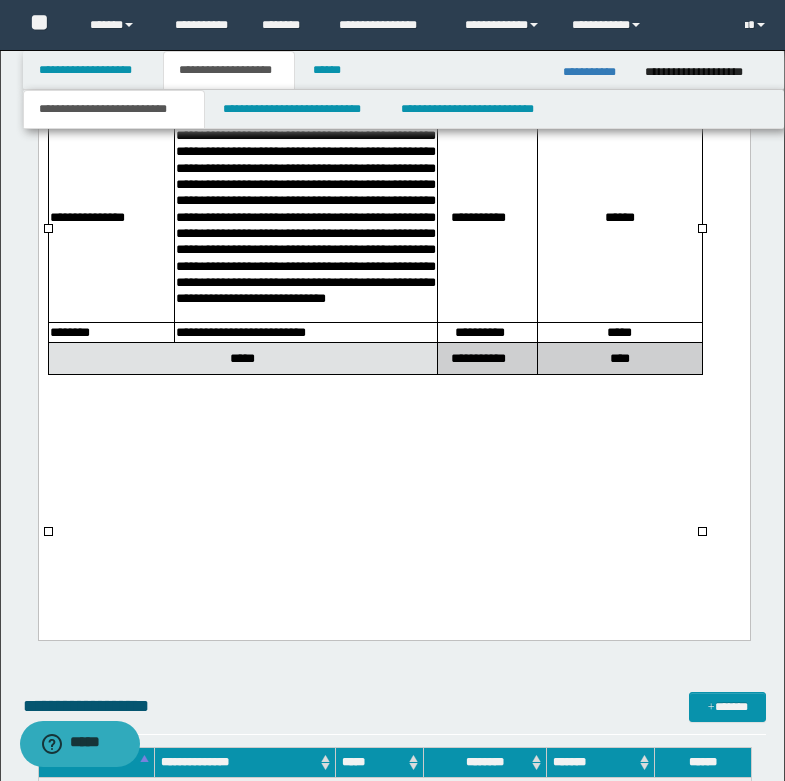 scroll, scrollTop: 6184, scrollLeft: 0, axis: vertical 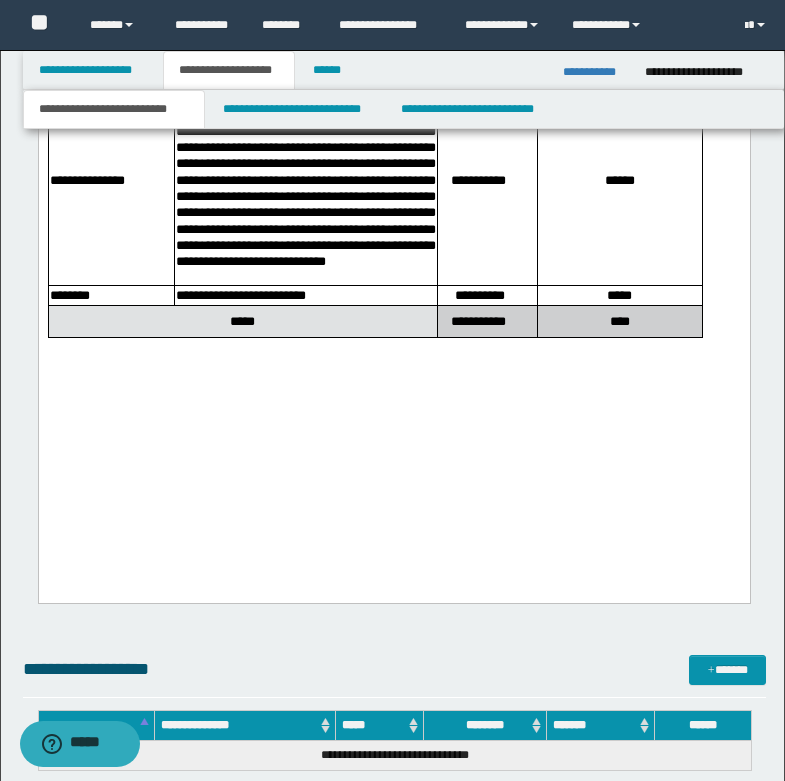 drag, startPoint x: 49, startPoint y: 180, endPoint x: 489, endPoint y: 177, distance: 440.01022 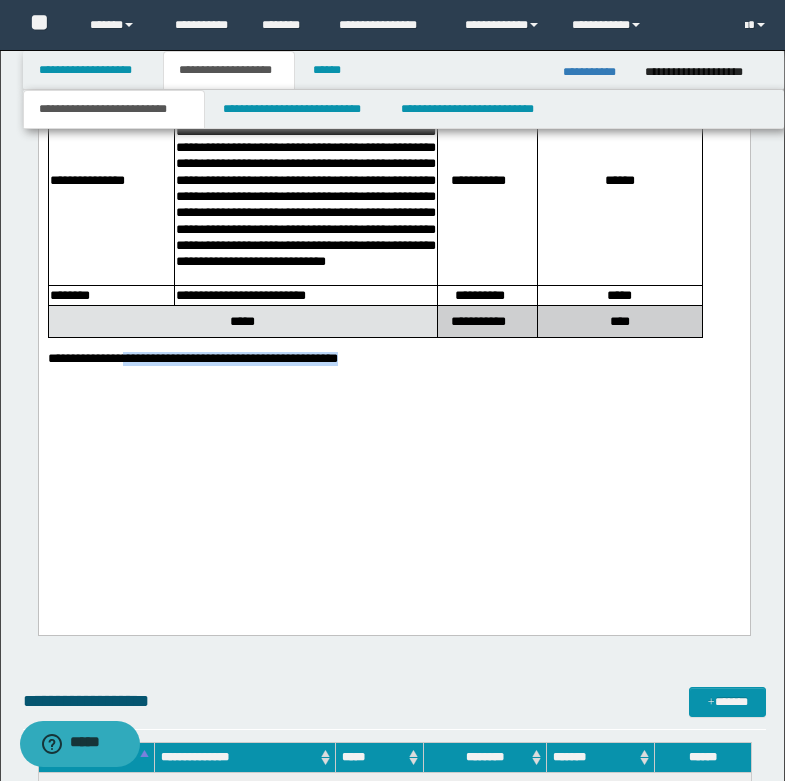 drag, startPoint x: 159, startPoint y: 518, endPoint x: 562, endPoint y: 511, distance: 403.0608 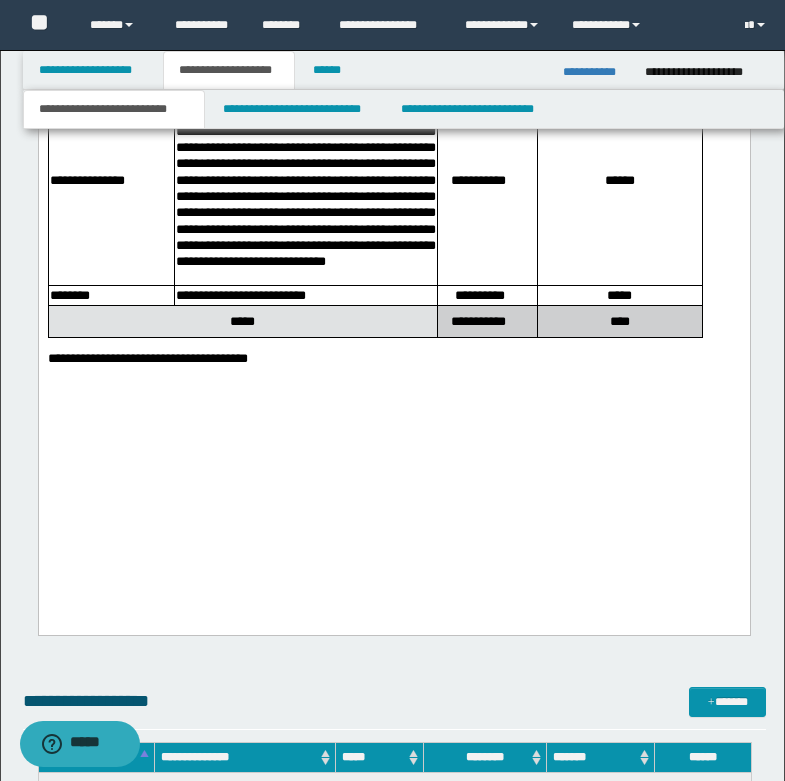 click on "**********" at bounding box center (393, -2031) 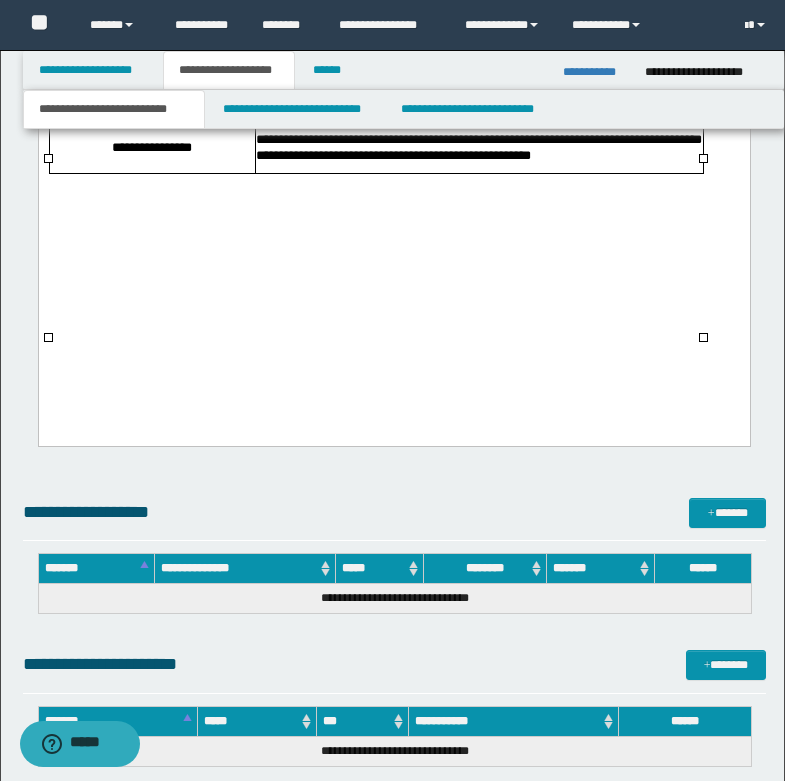 scroll, scrollTop: 6684, scrollLeft: 0, axis: vertical 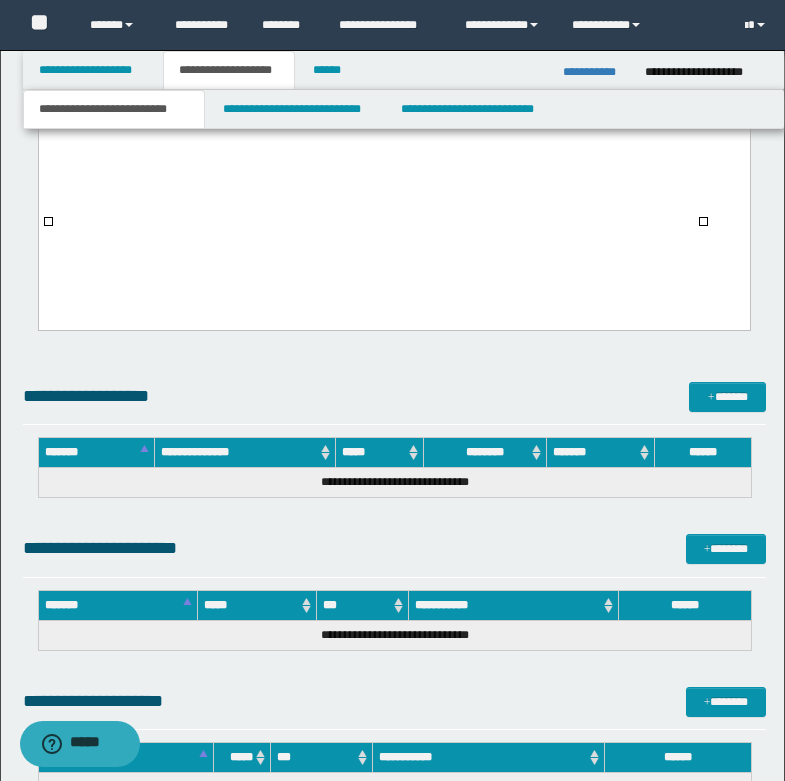 click on "**********" at bounding box center (393, -2435) 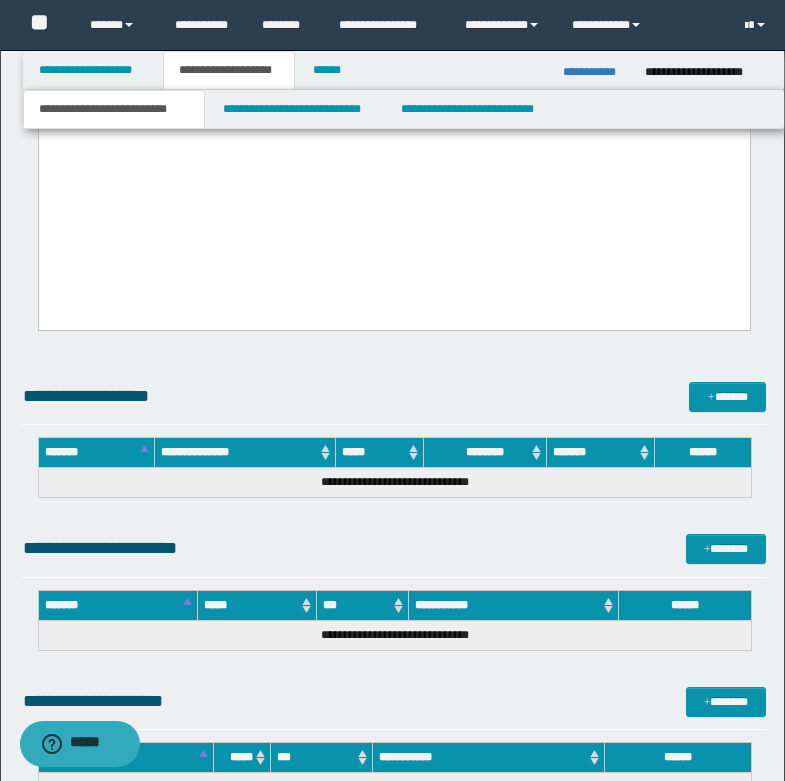 click on "**********" at bounding box center [393, -2435] 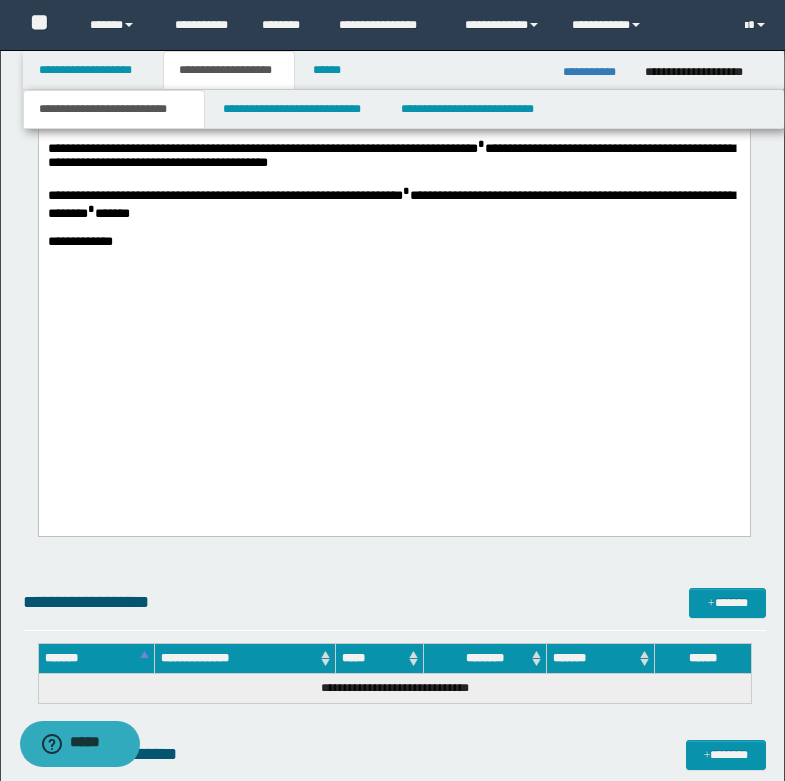 click on "**********" at bounding box center (393, 242) 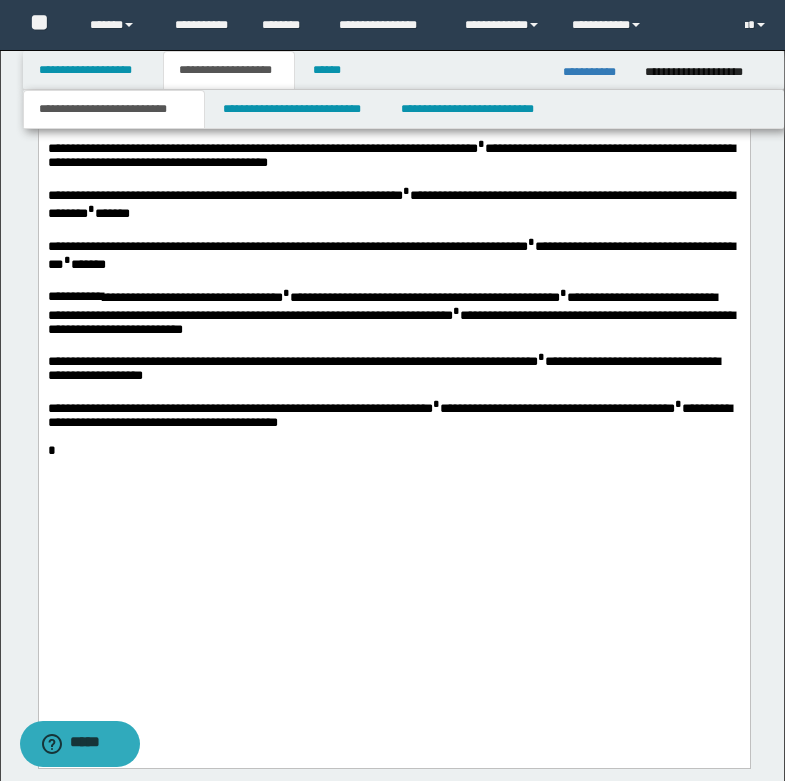 click on "*" at bounding box center [393, 451] 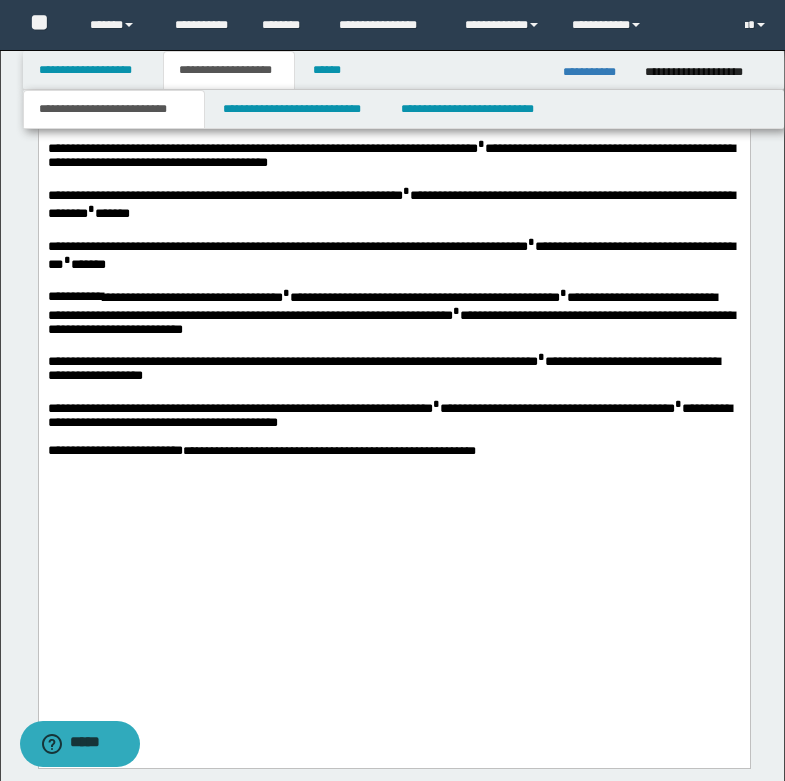 click on "**********" at bounding box center (328, 451) 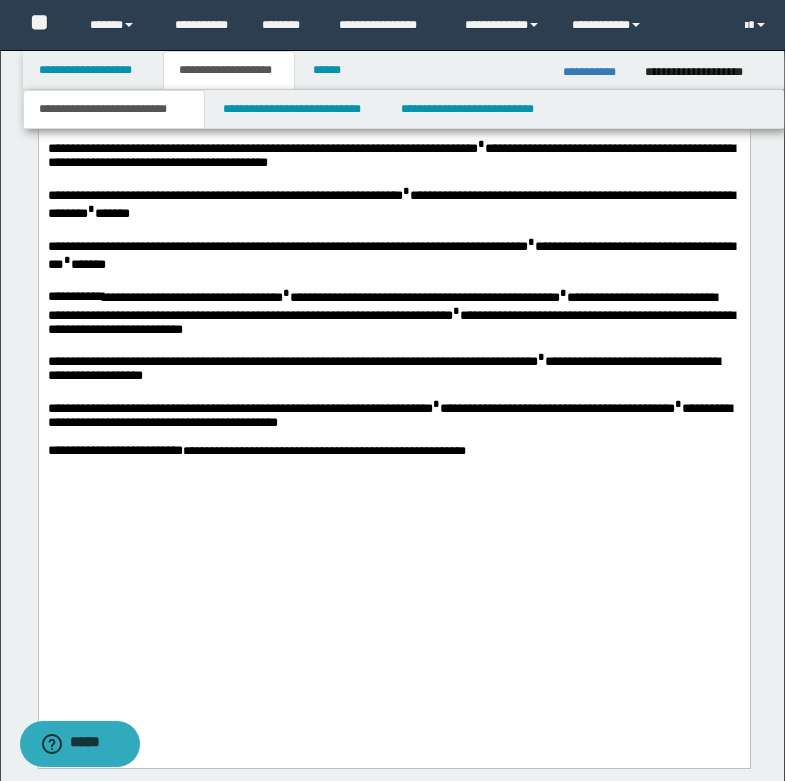 click on "**********" at bounding box center [393, 451] 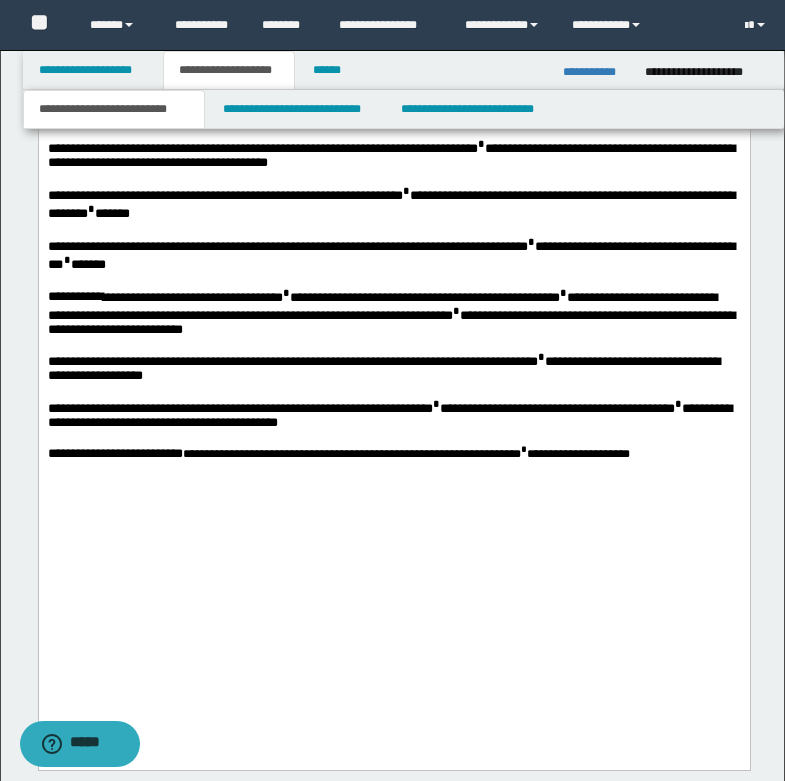 click on "**********" at bounding box center (405, 454) 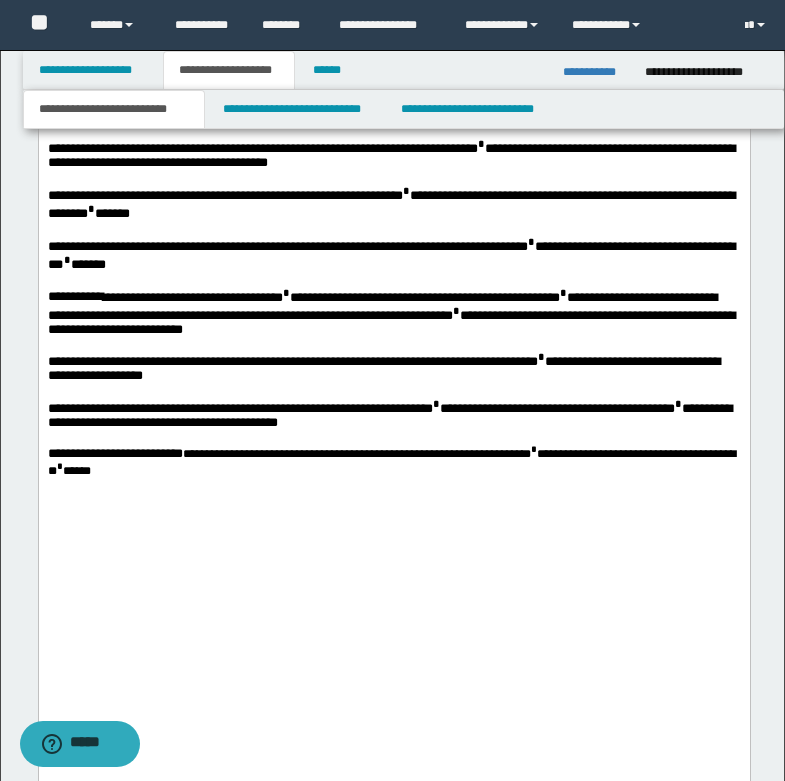 click on "**********" at bounding box center (391, 462) 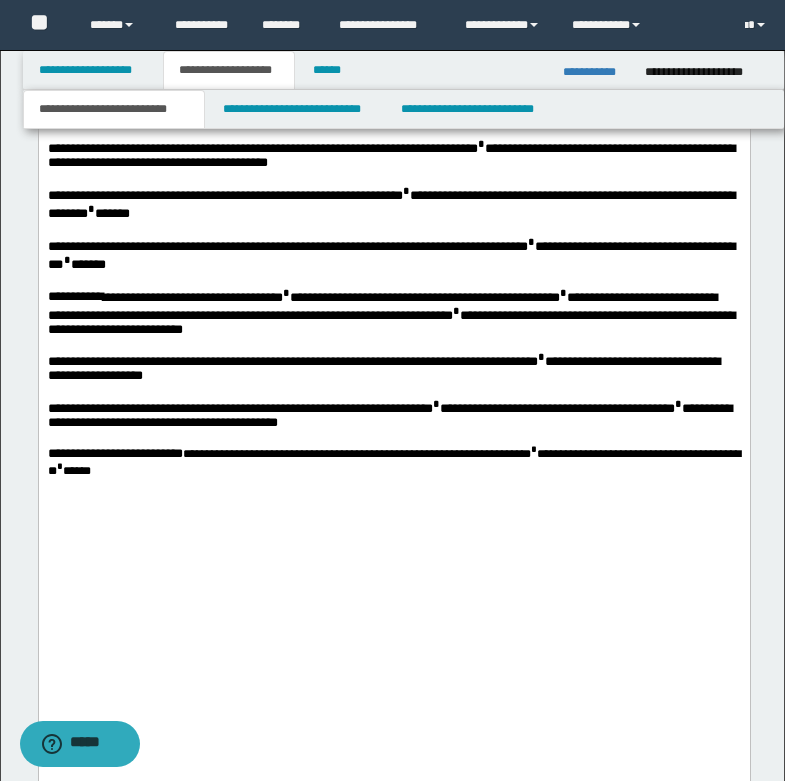 click on "**********" at bounding box center (393, 461) 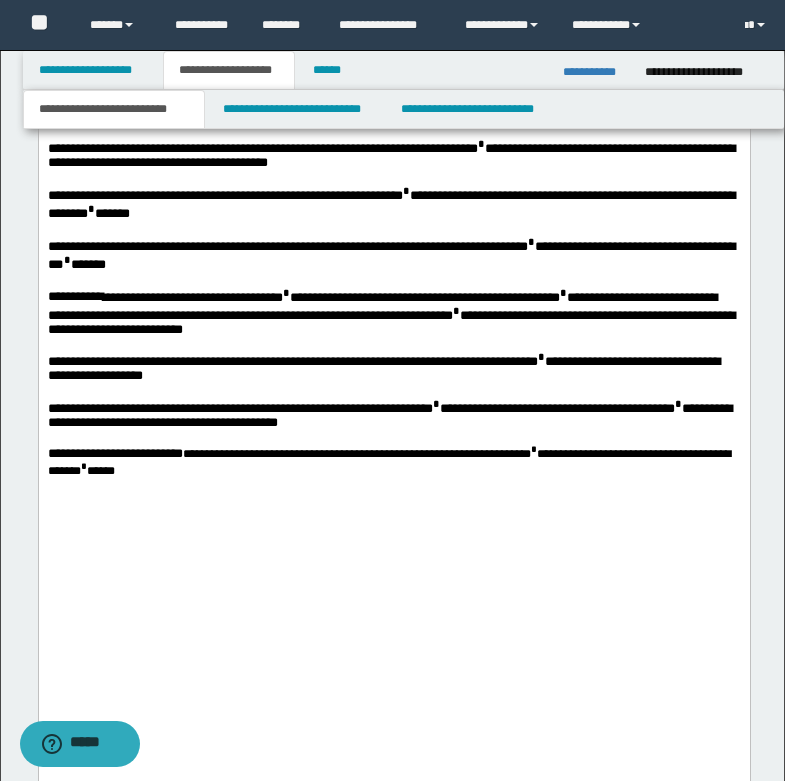 click on "**********" at bounding box center (388, 462) 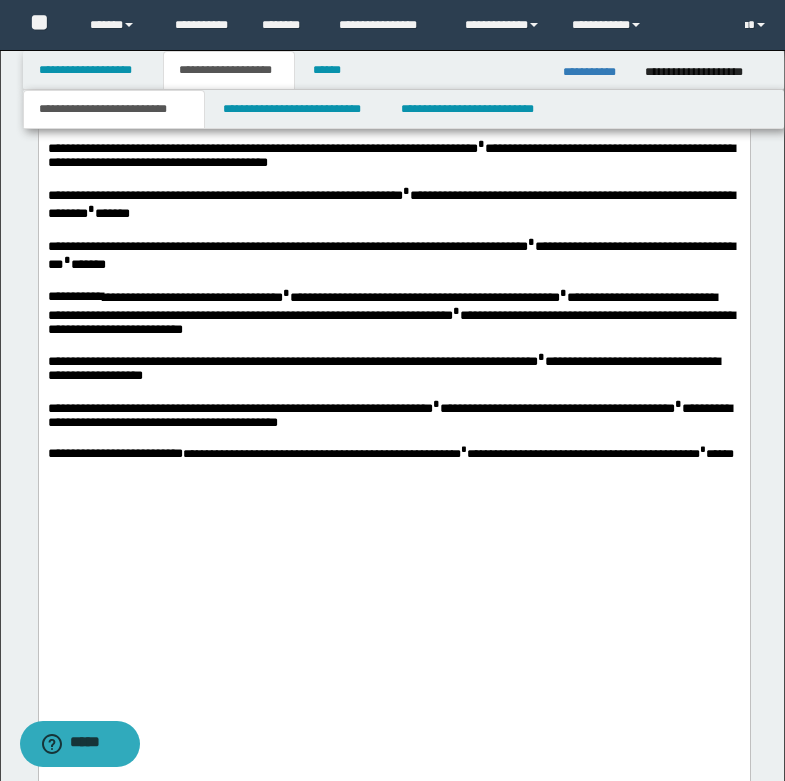 click on "**********" at bounding box center [393, 452] 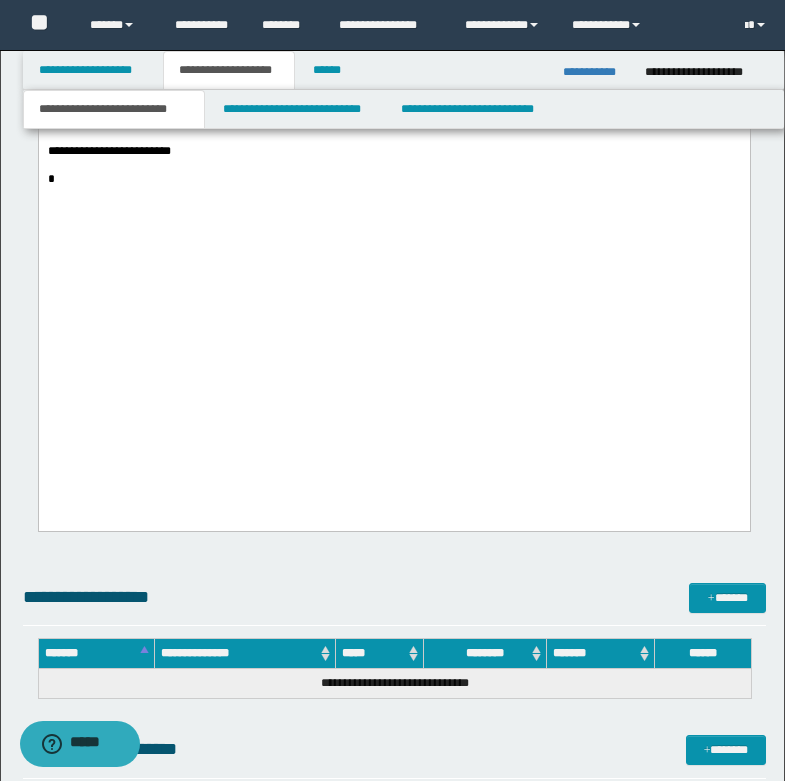 scroll, scrollTop: 7094, scrollLeft: 0, axis: vertical 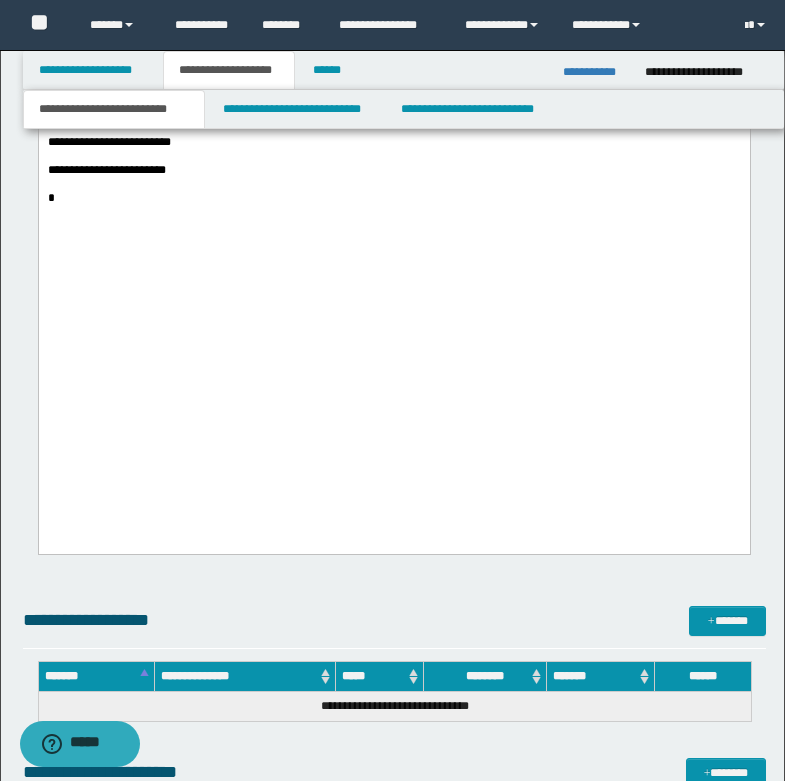 click on "**********" at bounding box center (393, 72) 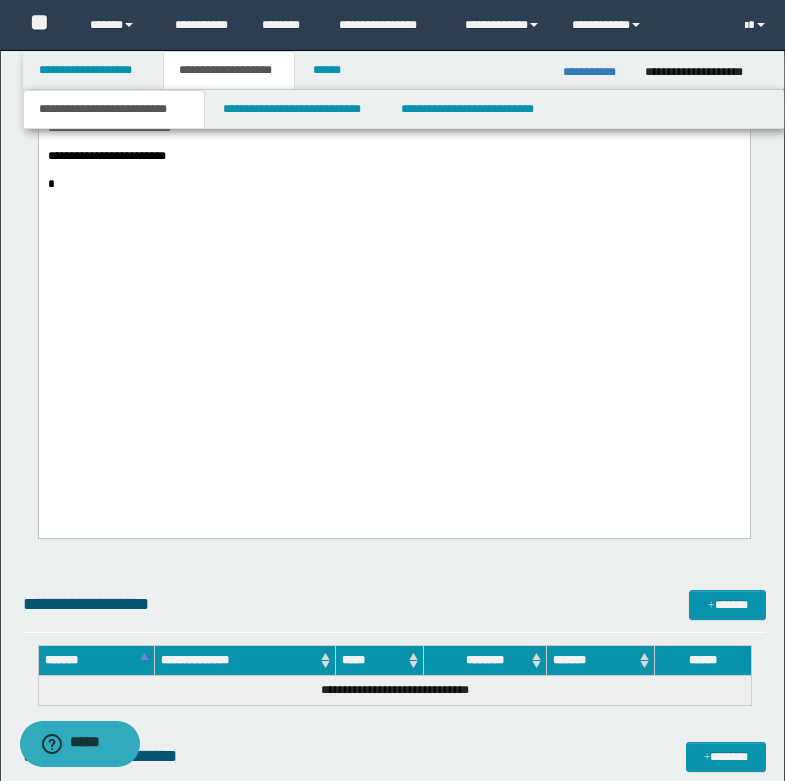 click at bounding box center (393, 170) 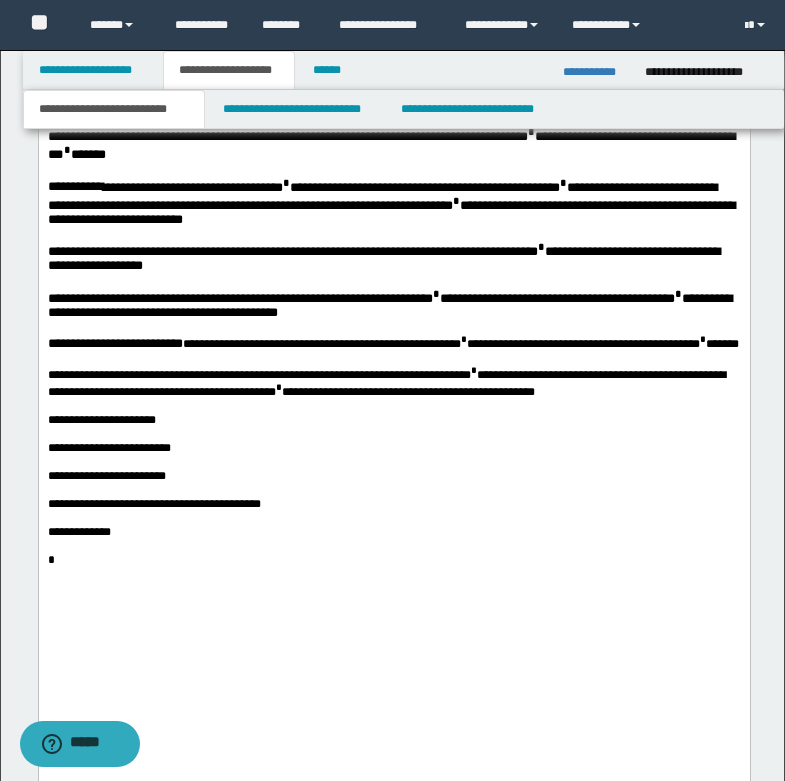 scroll, scrollTop: 6694, scrollLeft: 0, axis: vertical 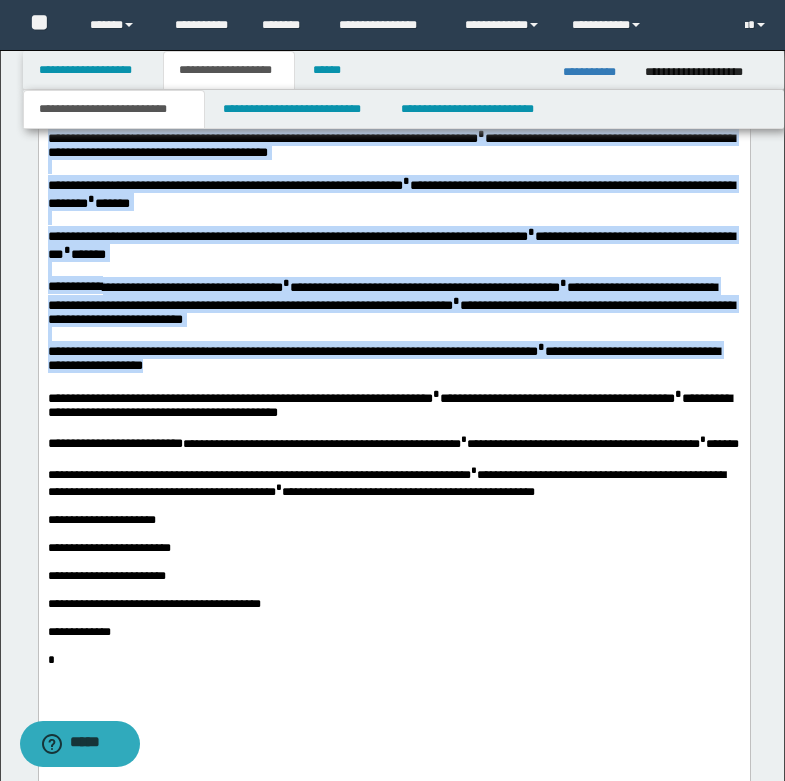 drag, startPoint x: 64, startPoint y: 232, endPoint x: 606, endPoint y: 562, distance: 634.5581 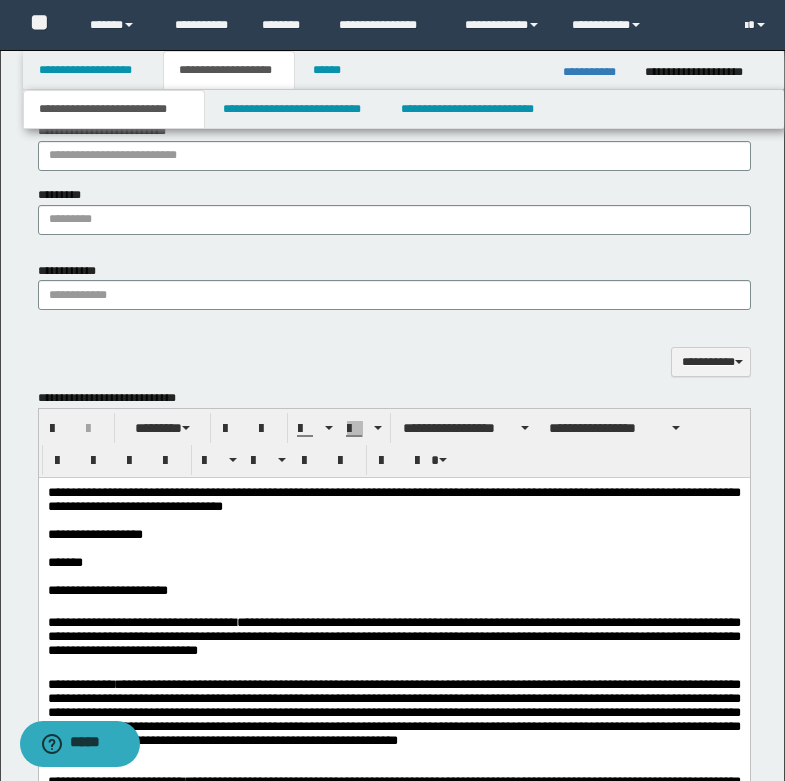 scroll, scrollTop: 1294, scrollLeft: 0, axis: vertical 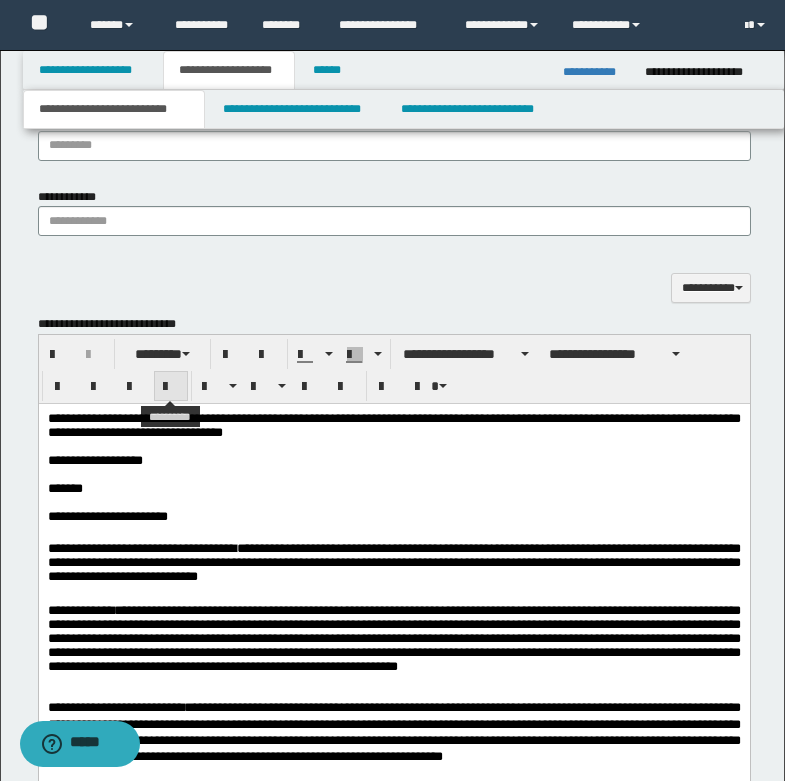 click at bounding box center [171, 387] 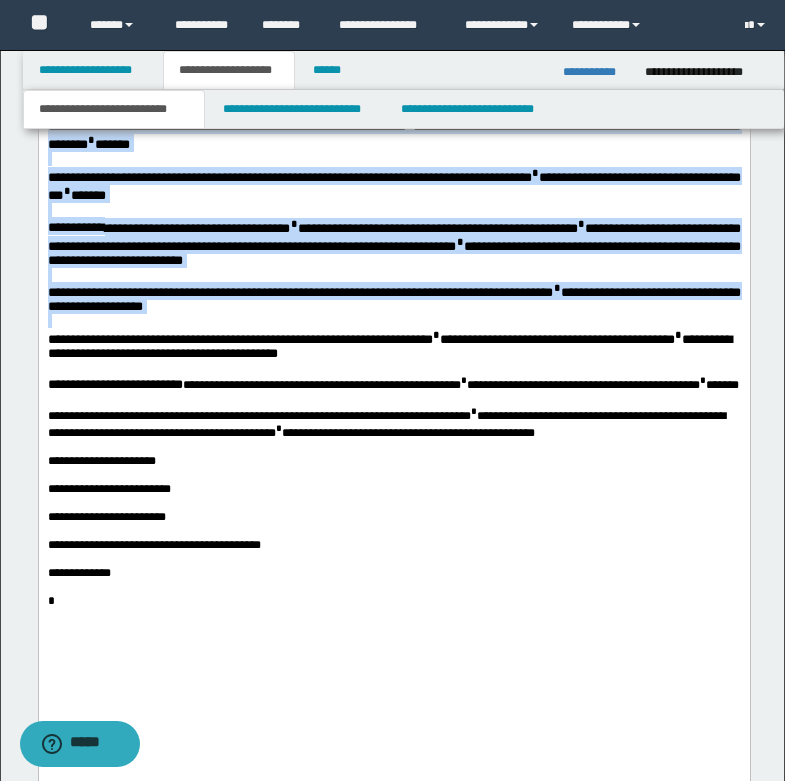 scroll, scrollTop: 6994, scrollLeft: 0, axis: vertical 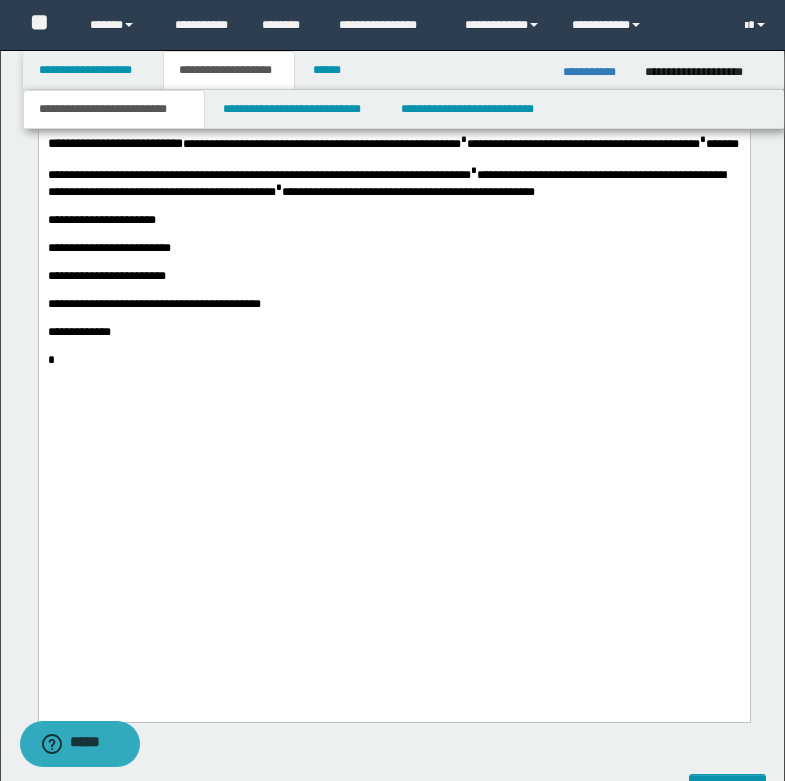 click on "**********" at bounding box center [393, 248] 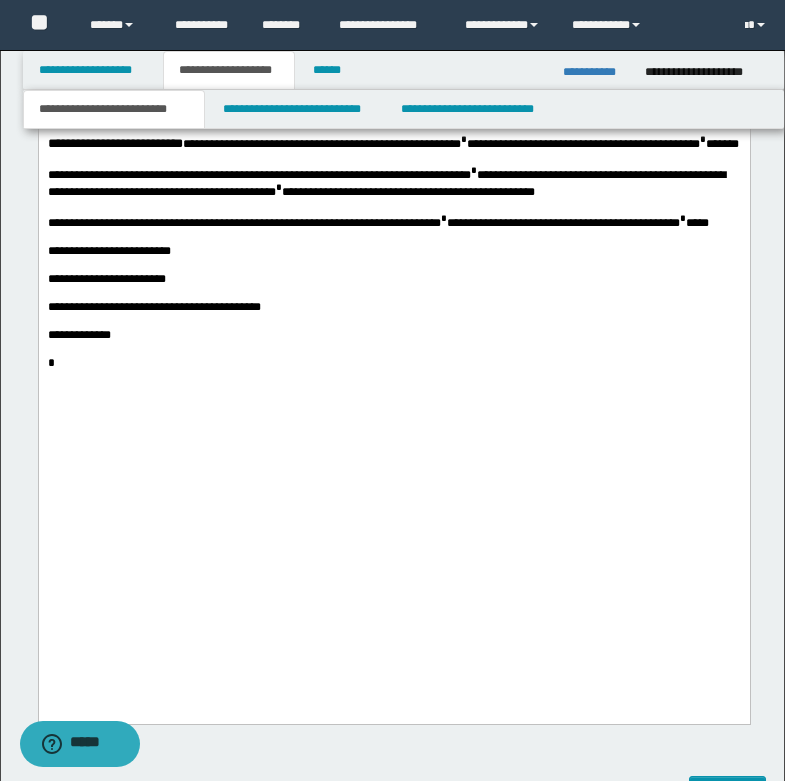 click on "**********" at bounding box center [393, 251] 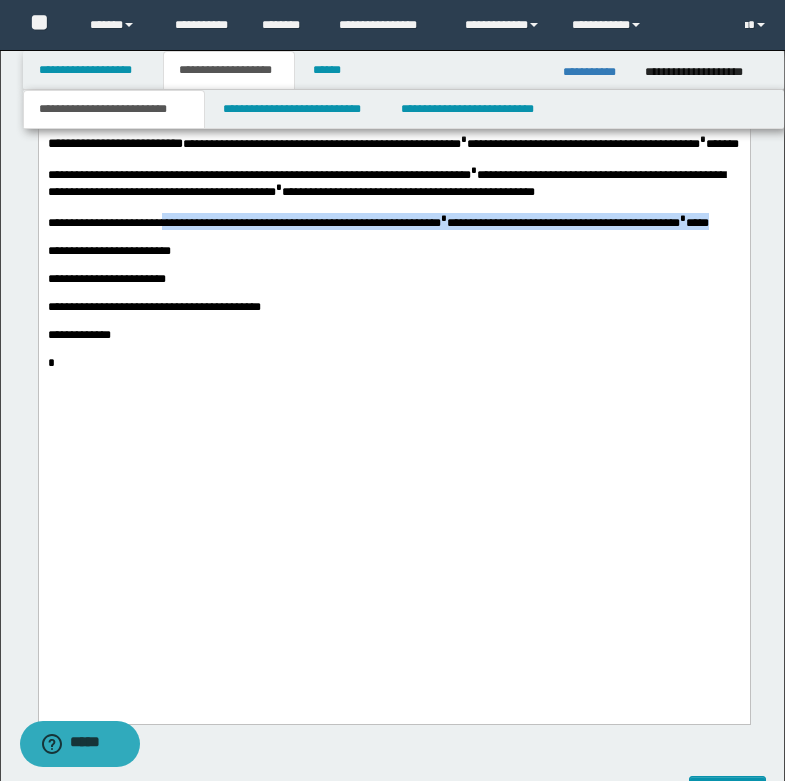 drag, startPoint x: 193, startPoint y: 449, endPoint x: 737, endPoint y: 447, distance: 544.00366 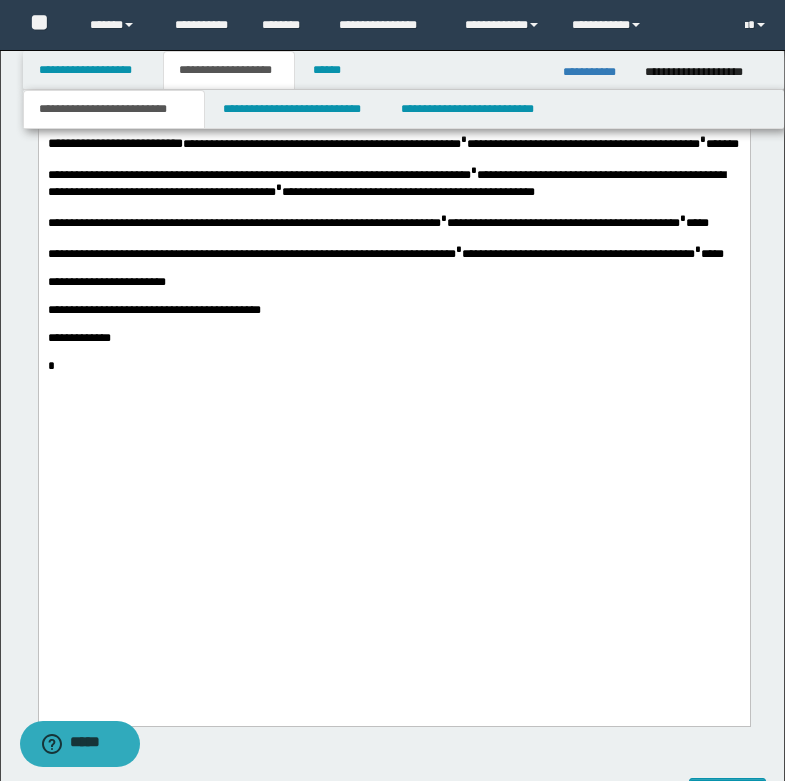 click on "**********" at bounding box center [577, 254] 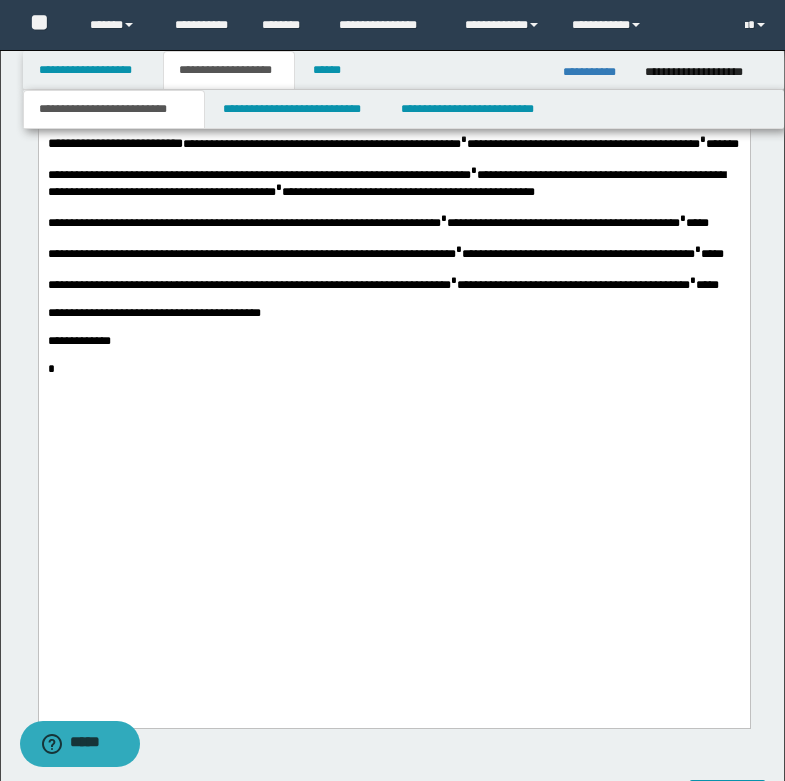 click on "**********" at bounding box center [572, 285] 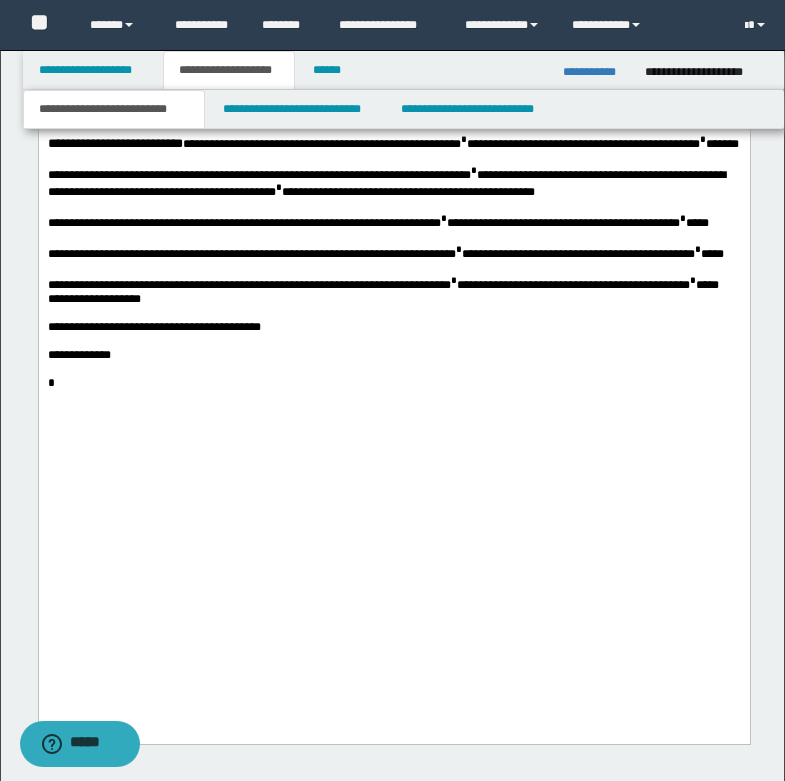 click on "**********" at bounding box center [393, 221] 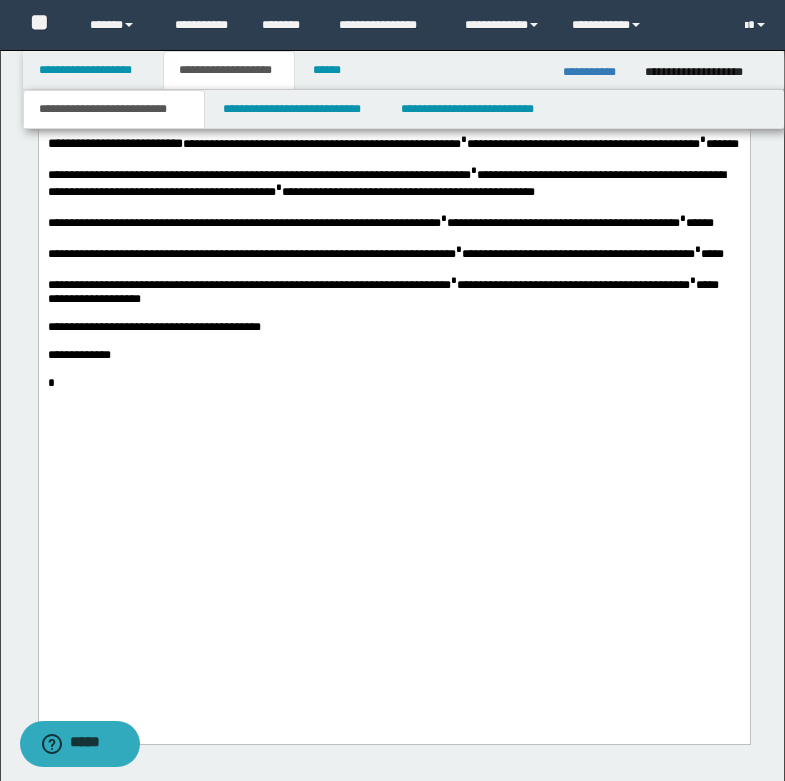 click on "**********" at bounding box center [393, 252] 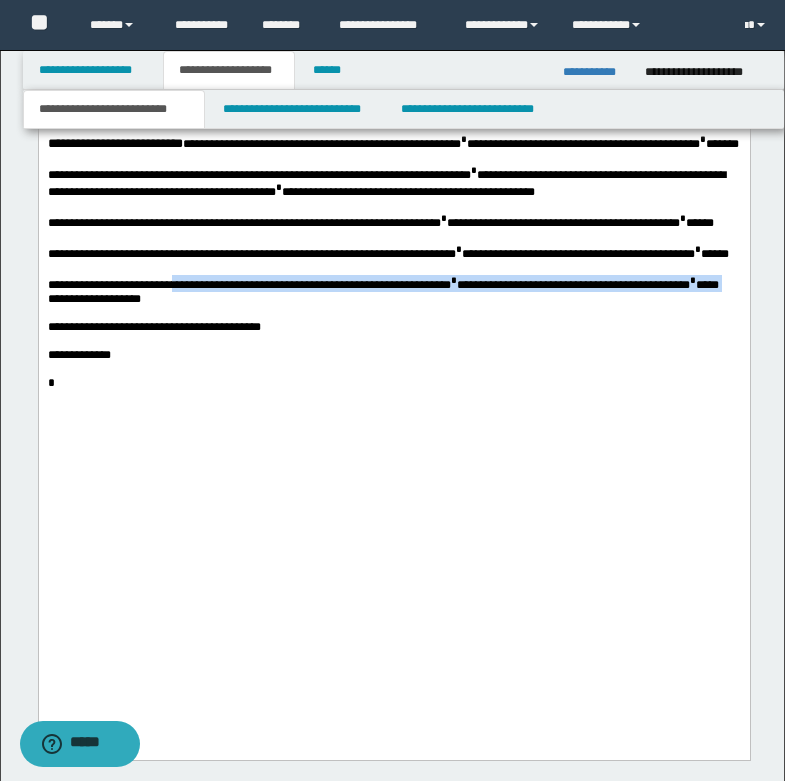 drag, startPoint x: 208, startPoint y: 529, endPoint x: 733, endPoint y: 531, distance: 525.0038 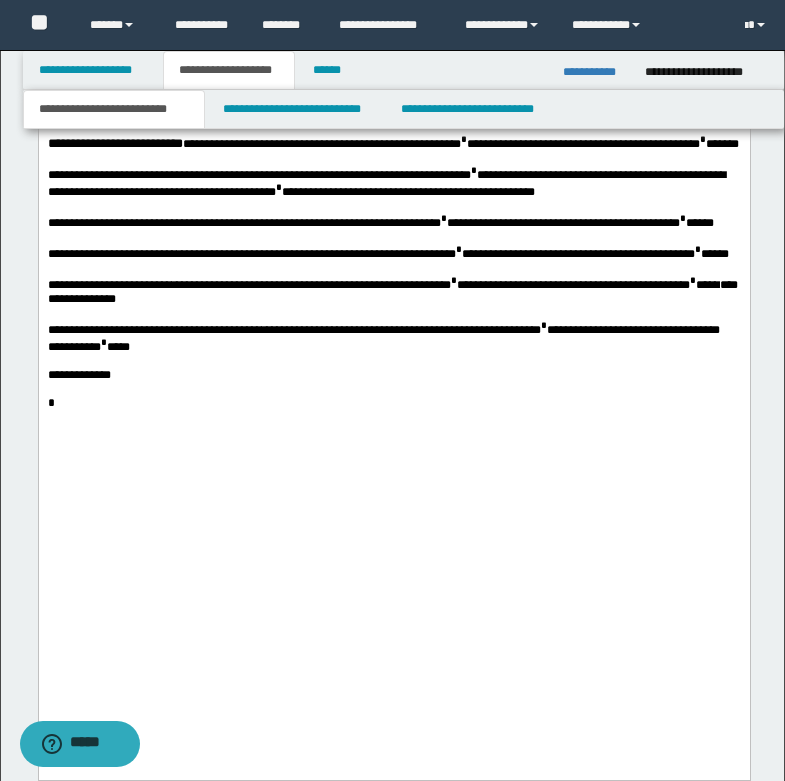 click on "**********" at bounding box center [383, 338] 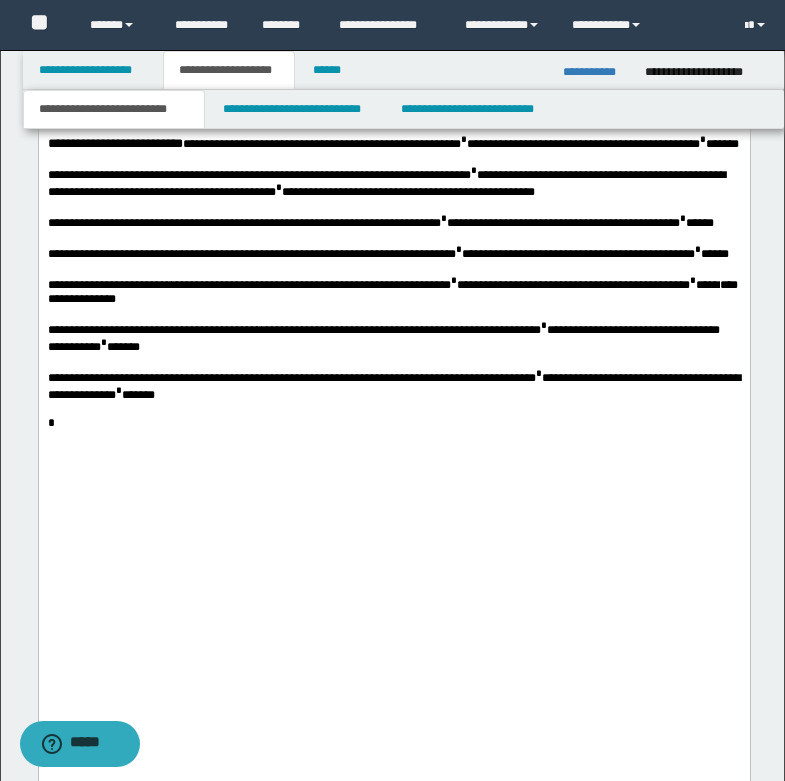 click on "**********" at bounding box center (393, 386) 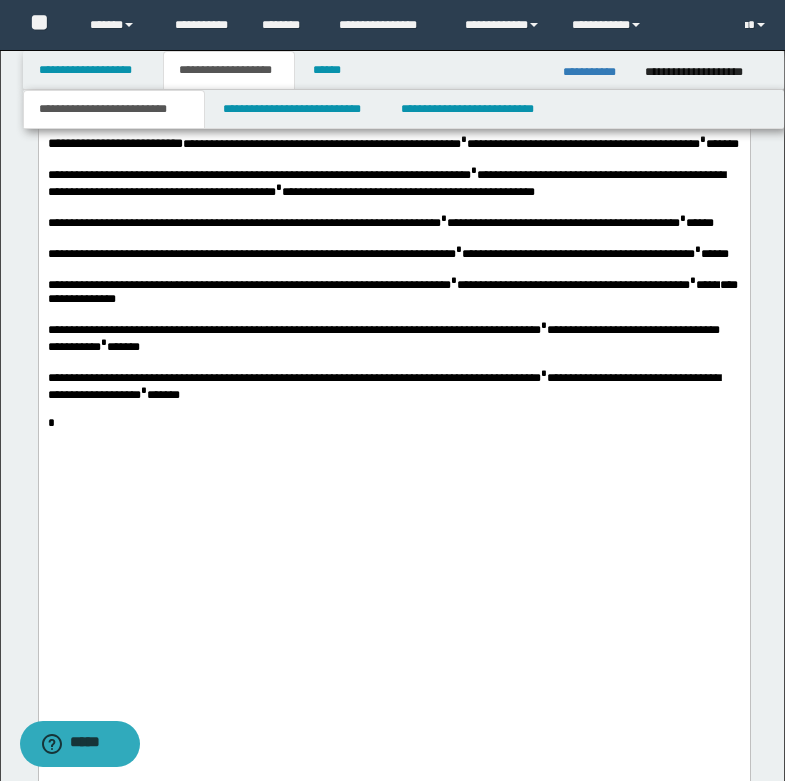 click on "**********" at bounding box center (393, 385) 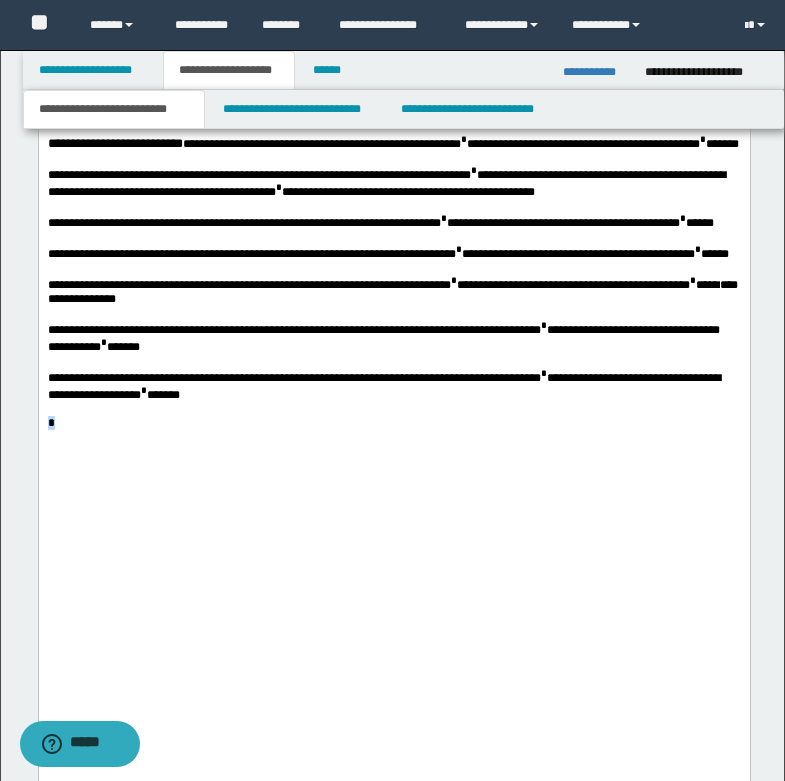 drag, startPoint x: 46, startPoint y: 681, endPoint x: 59, endPoint y: 681, distance: 13 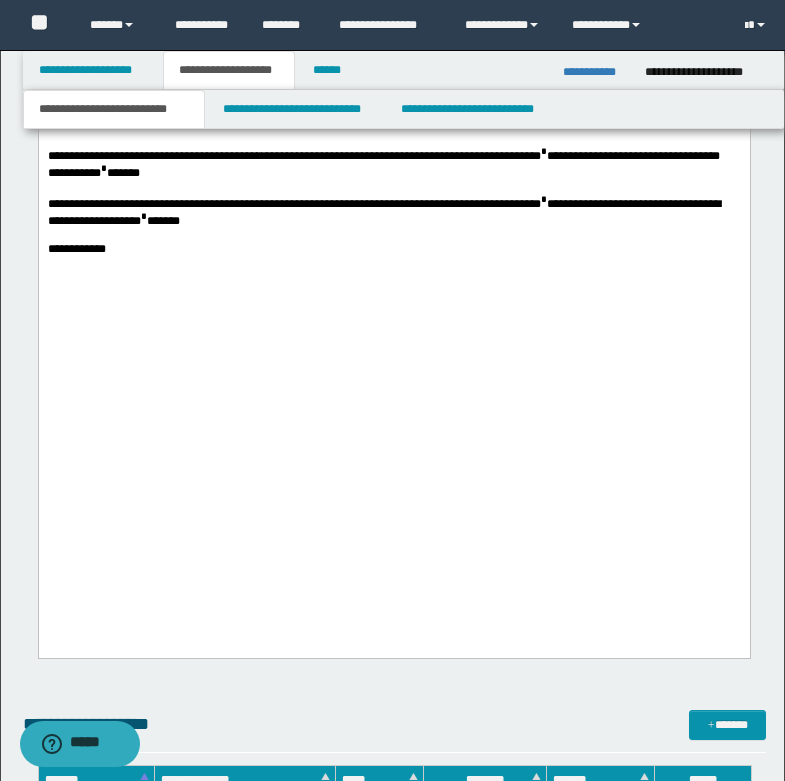 scroll, scrollTop: 7194, scrollLeft: 0, axis: vertical 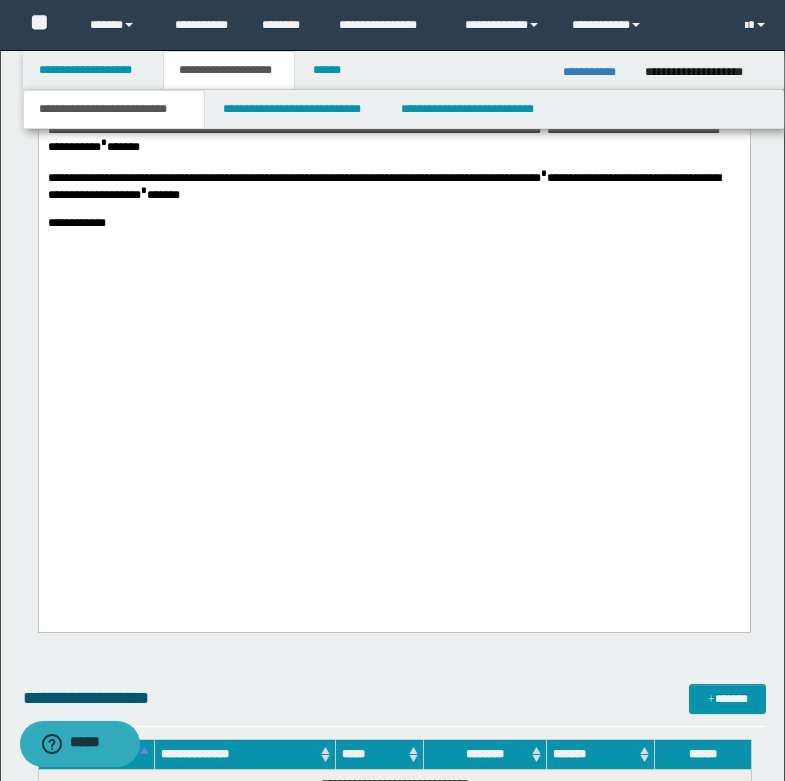 click at bounding box center [393, 251] 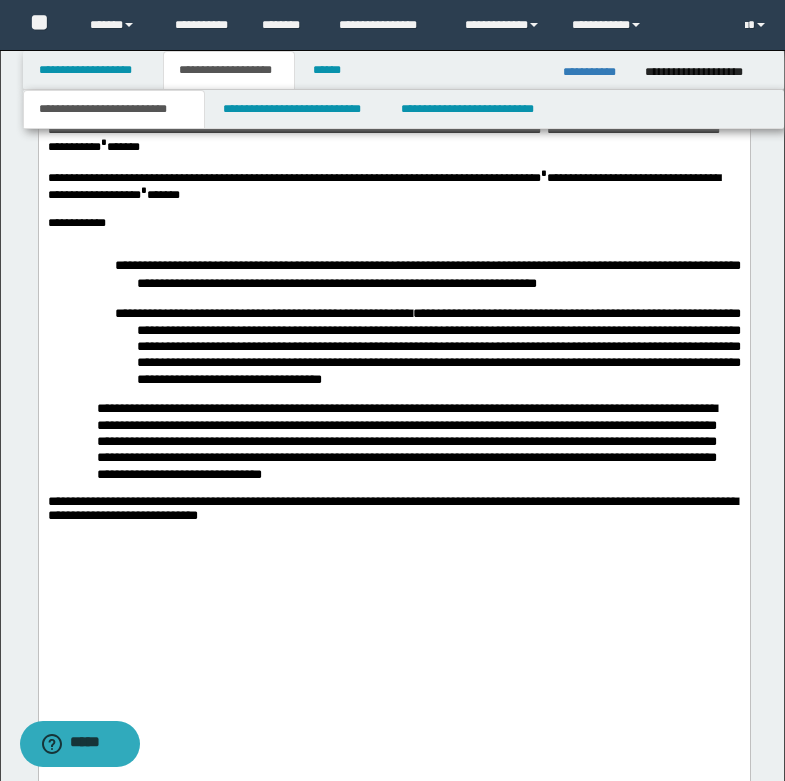click on "**********" at bounding box center [393, 223] 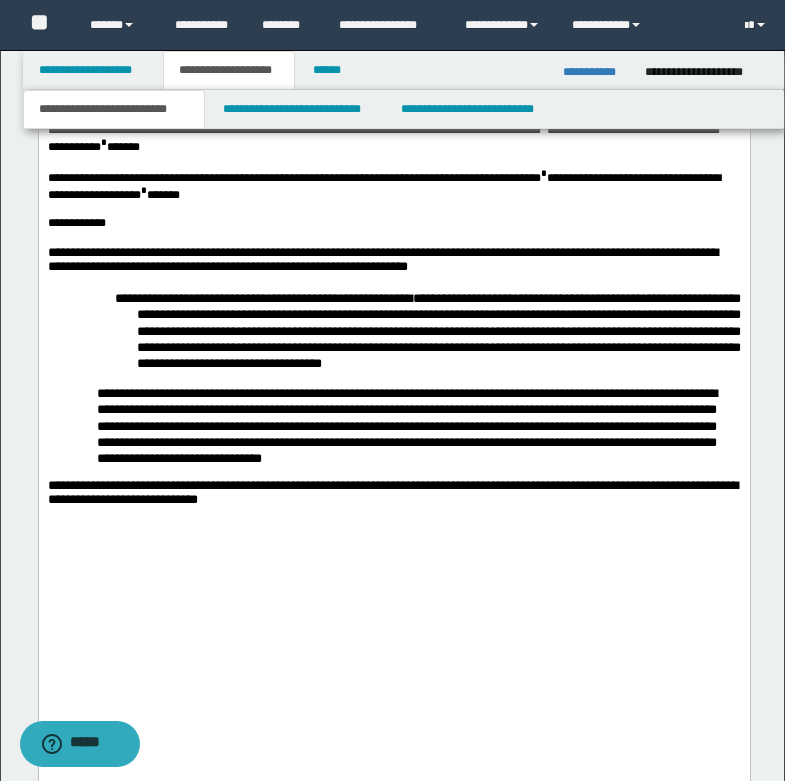 click on "**********" at bounding box center [393, 262] 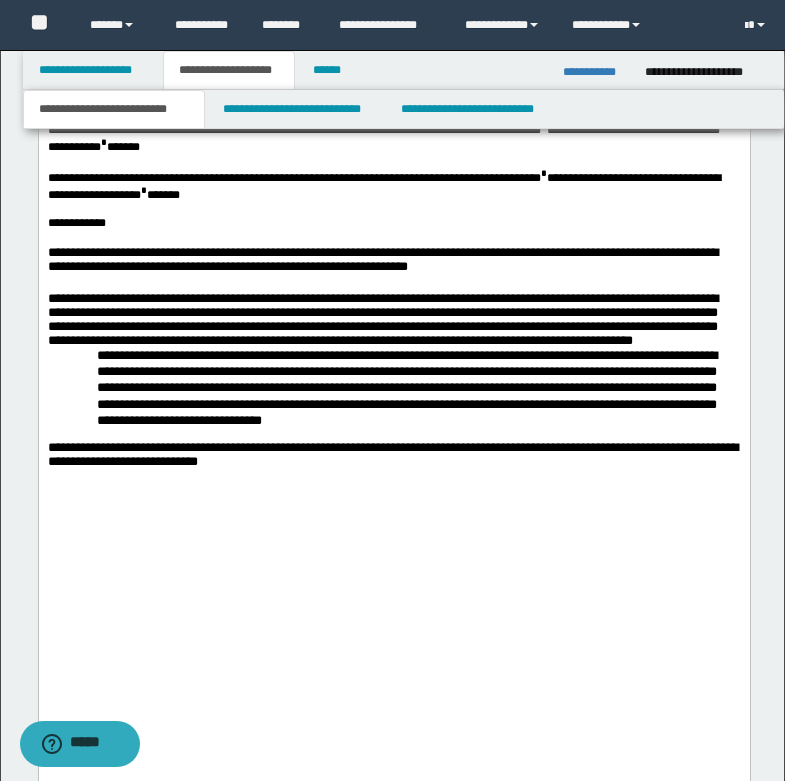 click on "**********" at bounding box center (393, 320) 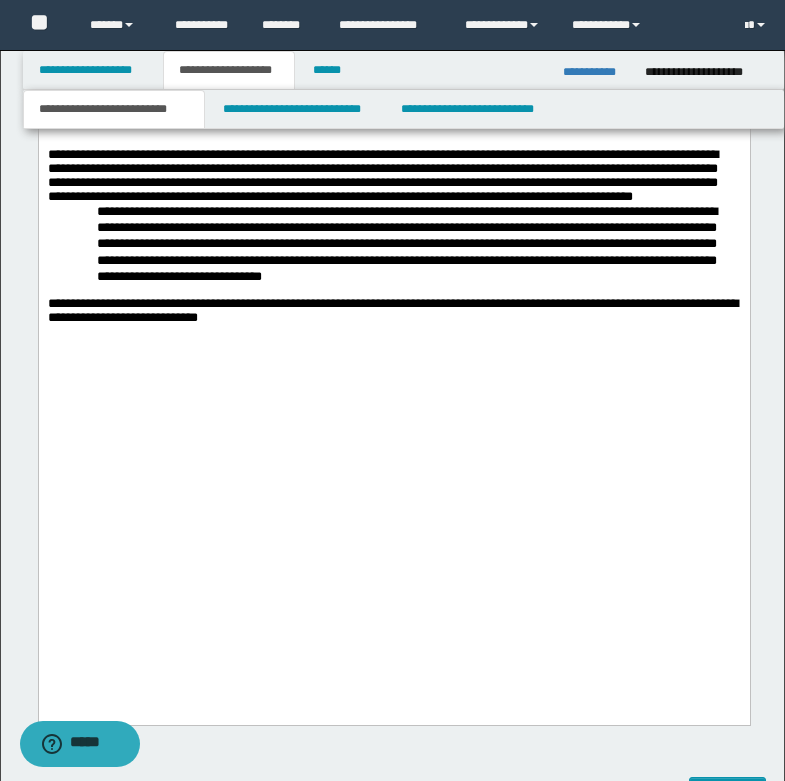 scroll, scrollTop: 7394, scrollLeft: 0, axis: vertical 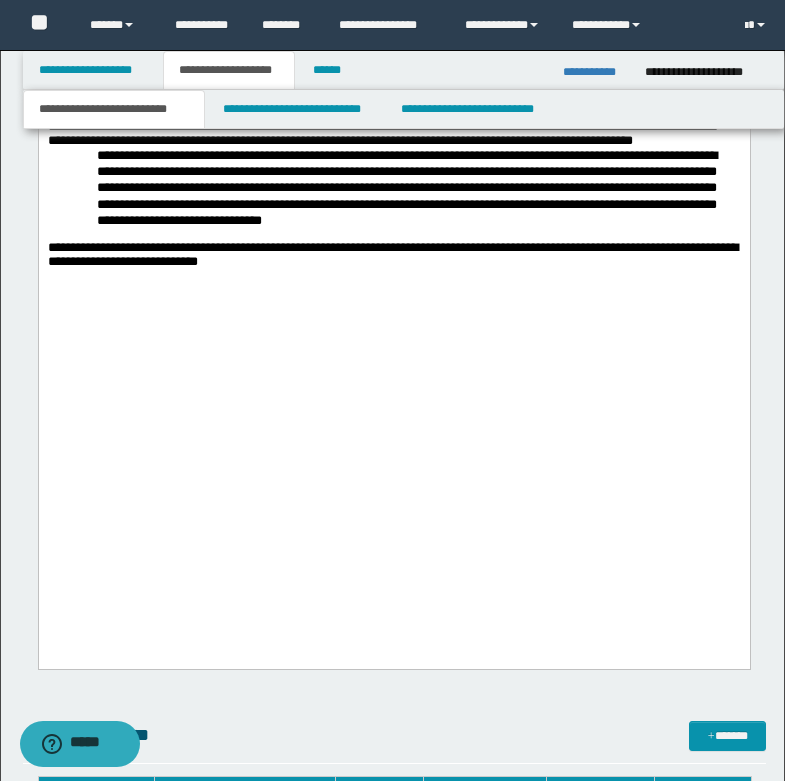 click on "**********" at bounding box center (393, 120) 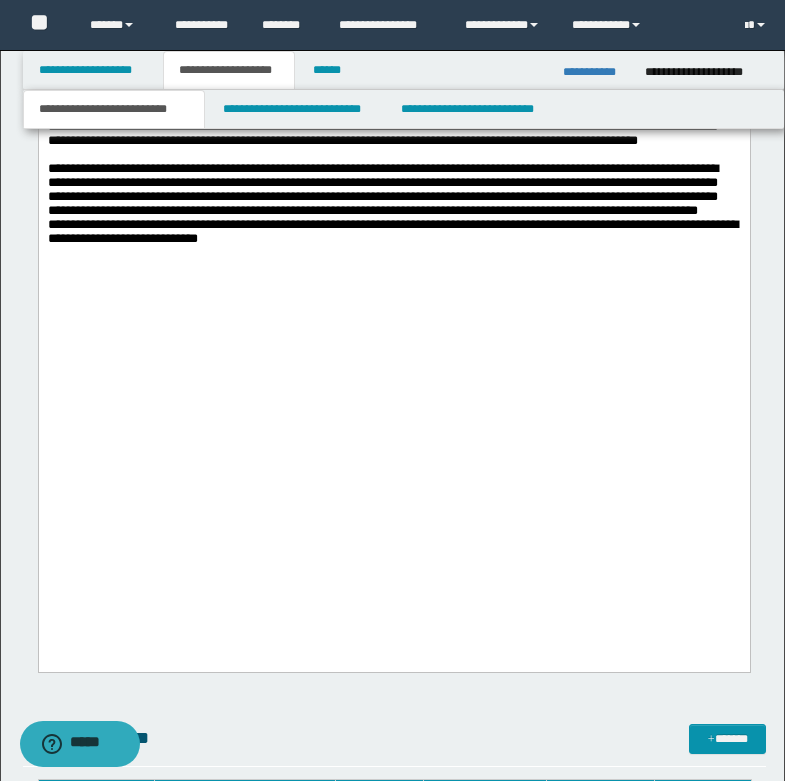 click on "**********" at bounding box center (393, 190) 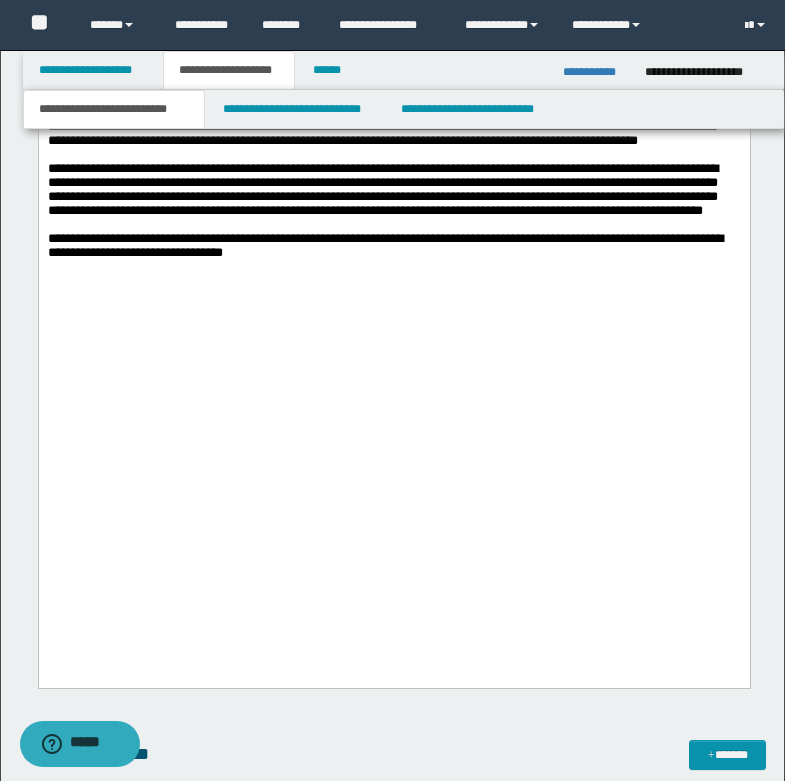 scroll, scrollTop: 7294, scrollLeft: 0, axis: vertical 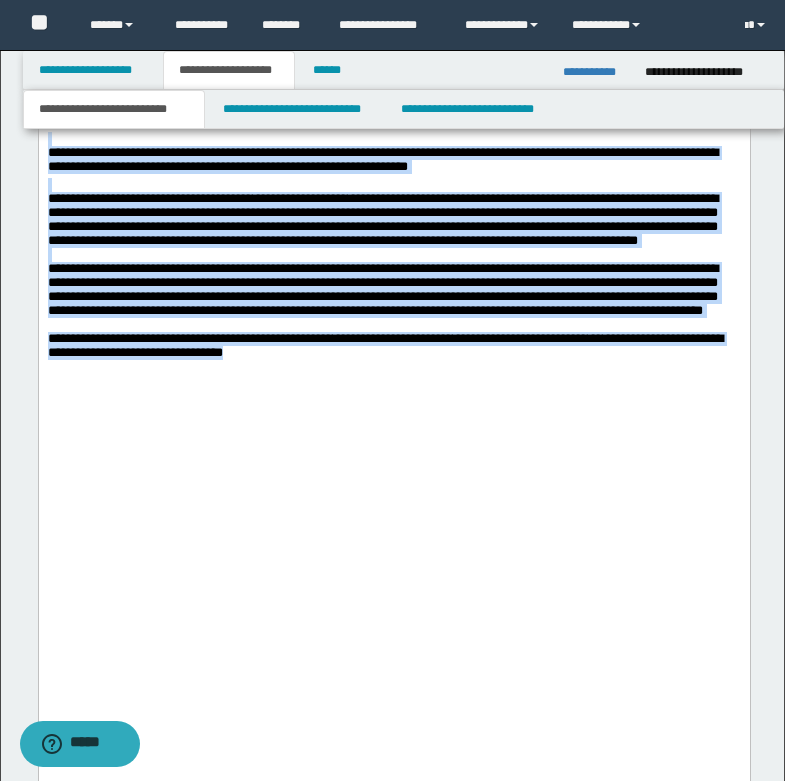 drag, startPoint x: 90, startPoint y: 415, endPoint x: 355, endPoint y: 668, distance: 366.37958 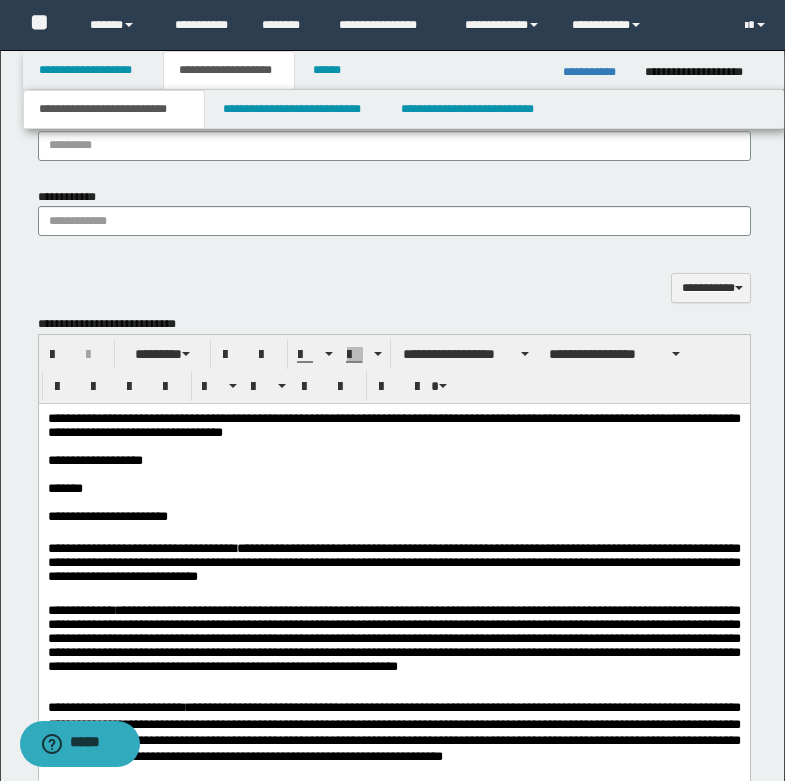 scroll, scrollTop: 1194, scrollLeft: 0, axis: vertical 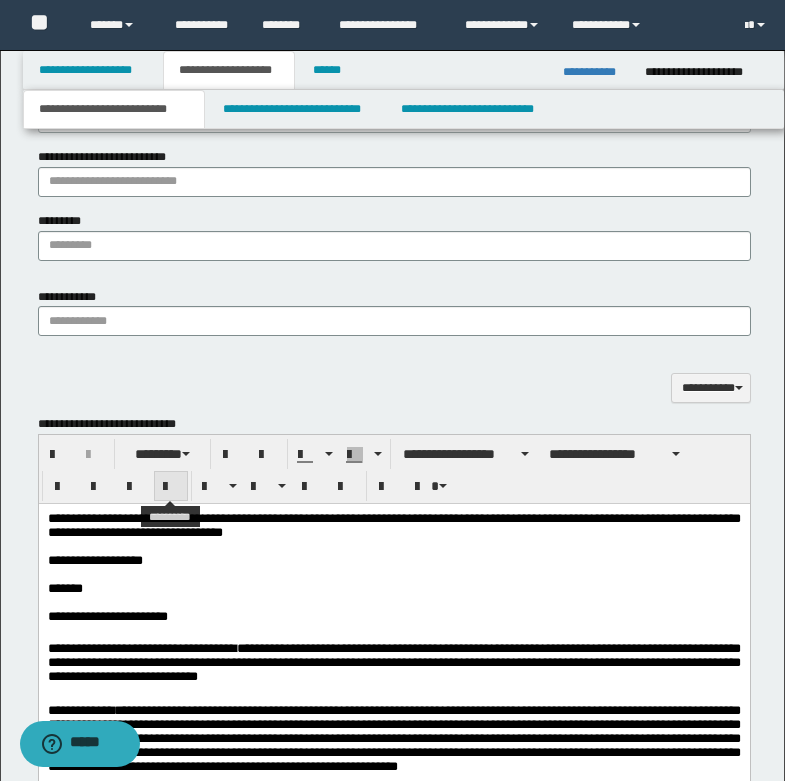 click at bounding box center (171, 487) 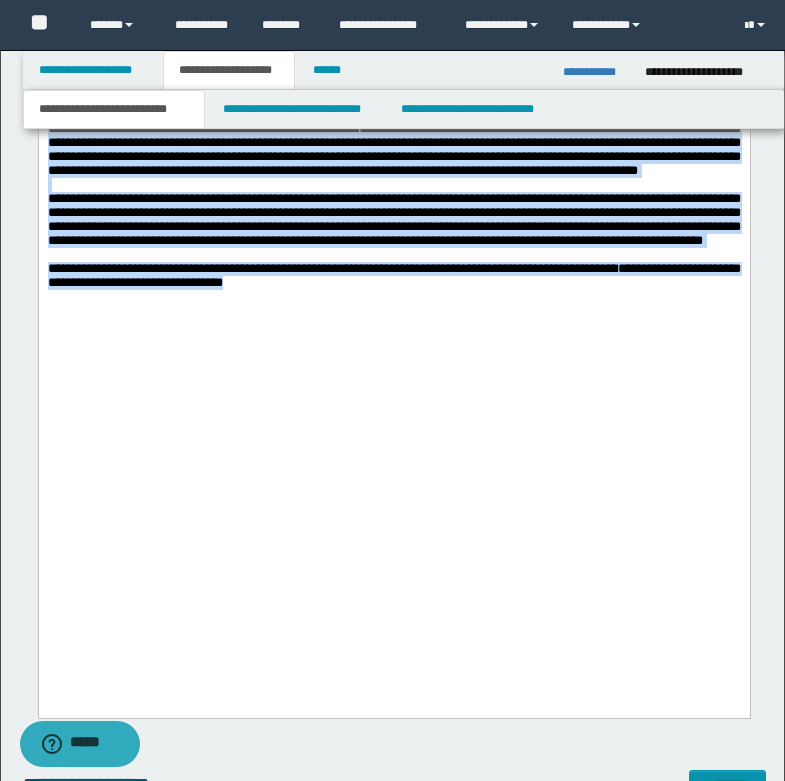 scroll, scrollTop: 7594, scrollLeft: 0, axis: vertical 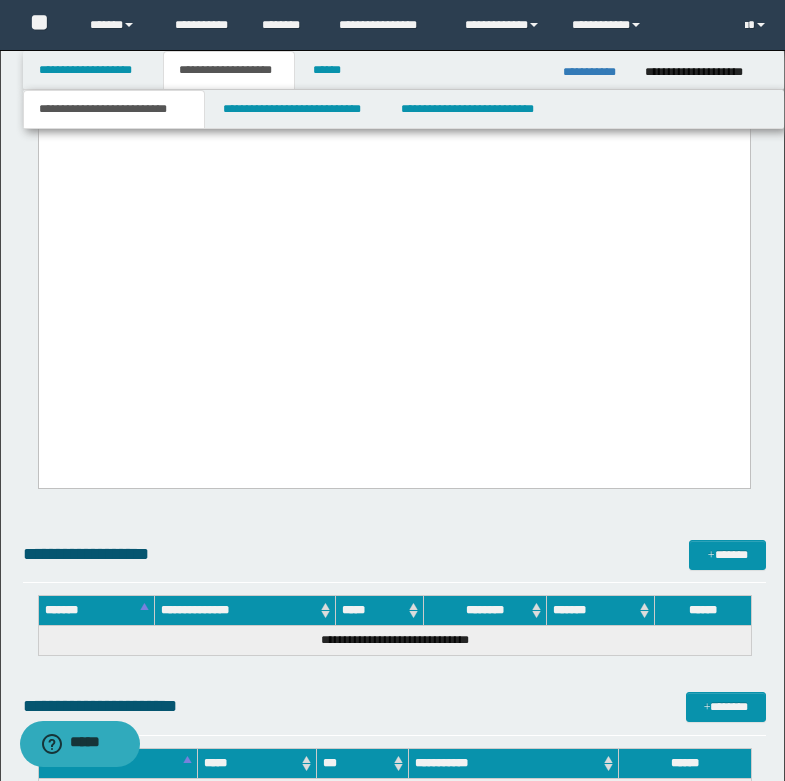 click on "**********" at bounding box center [393, 46] 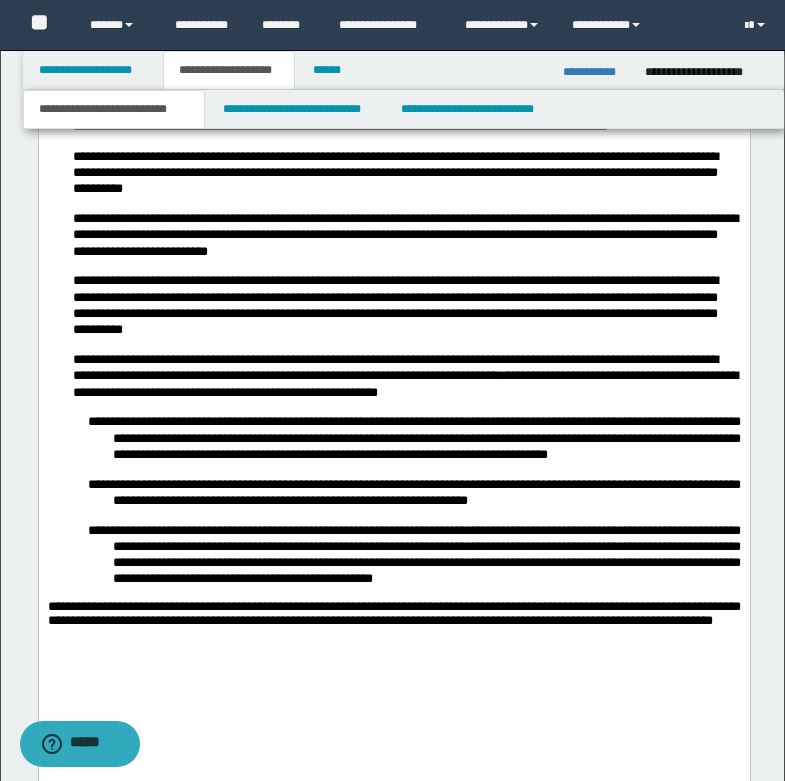 click on "**********" at bounding box center (193, 38) 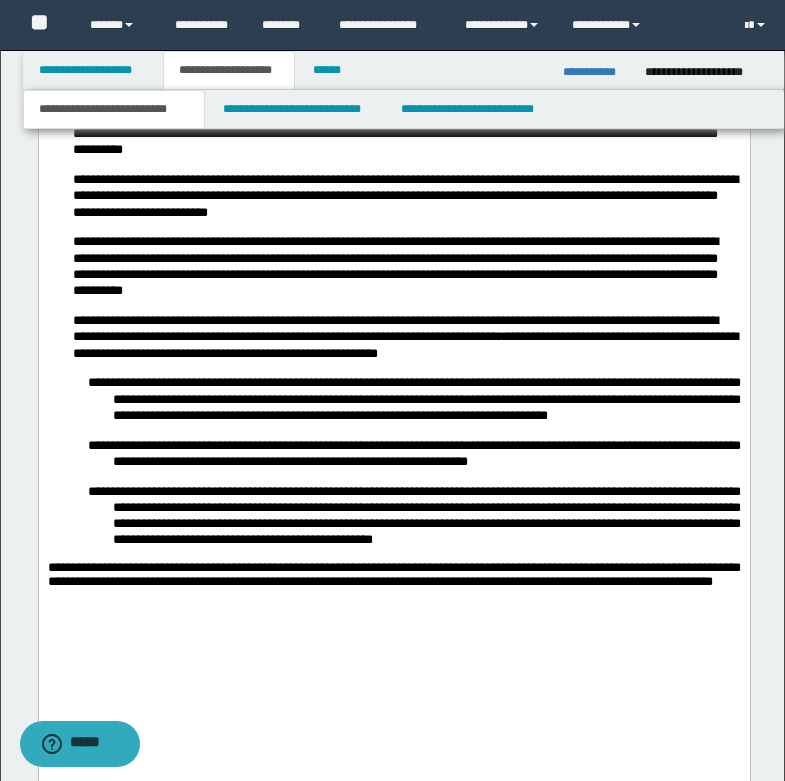 click on "**********" at bounding box center [393, 48] 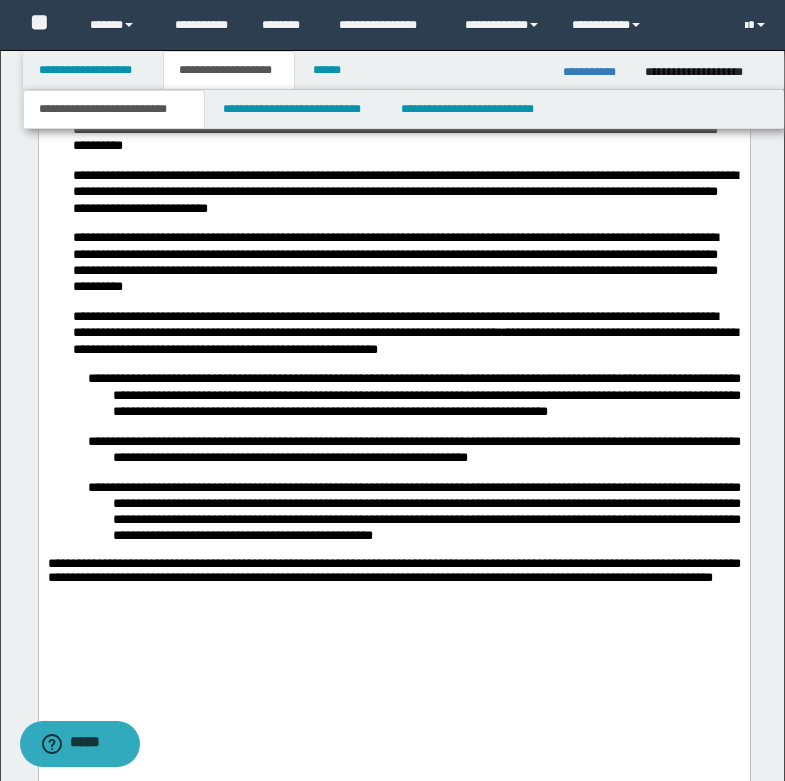 click on "**********" at bounding box center [393, 92] 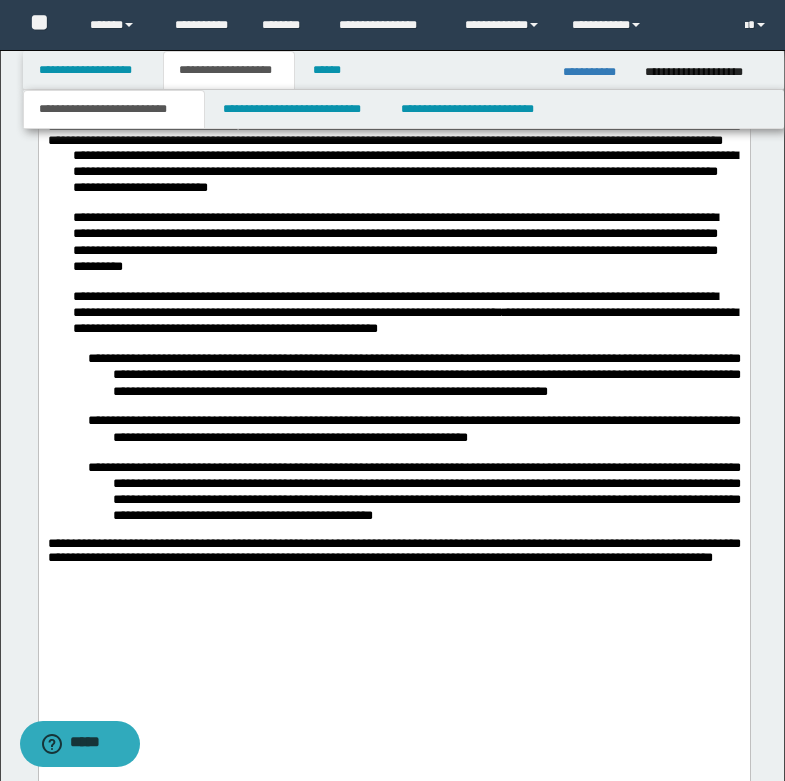 click on "**********" at bounding box center (393, 134) 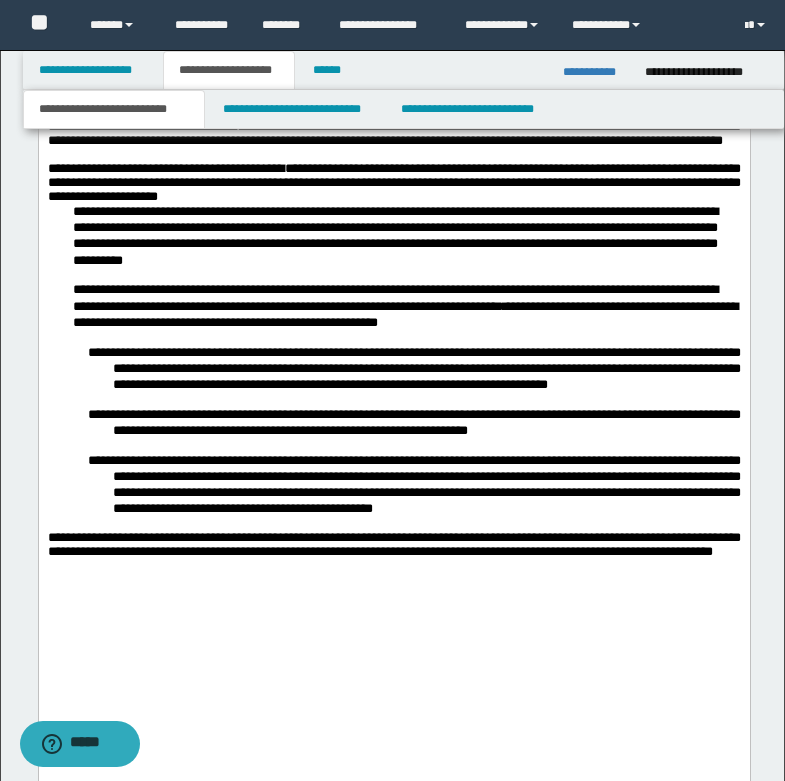 click on "**********" at bounding box center (393, 183) 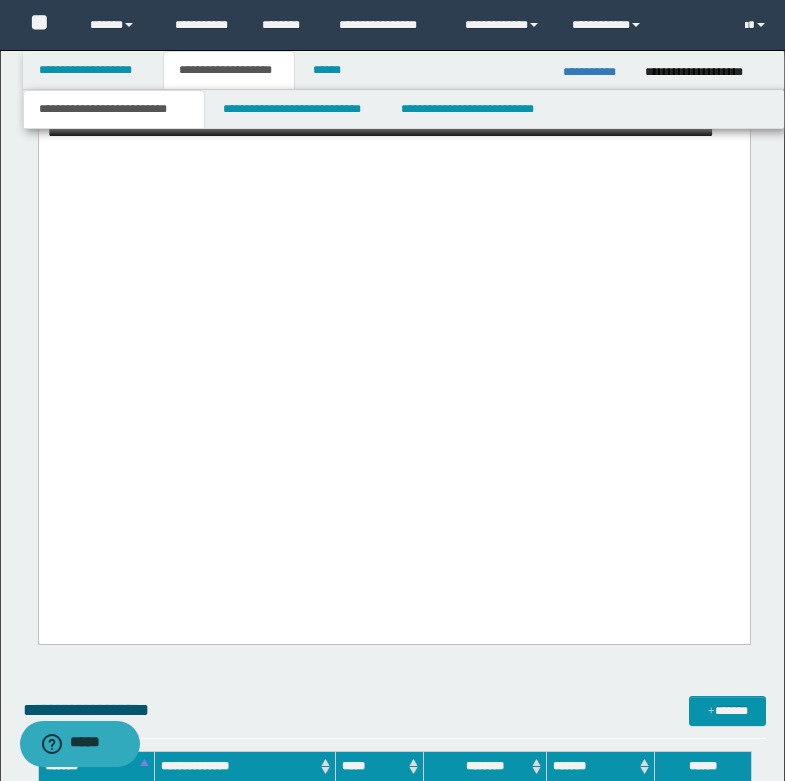 scroll, scrollTop: 7994, scrollLeft: 0, axis: vertical 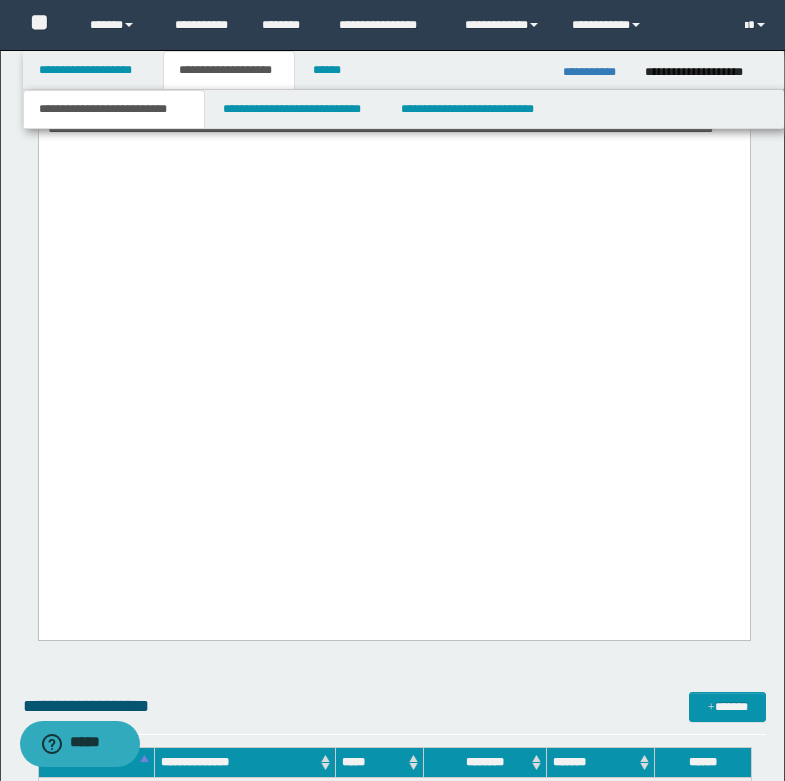 click on "**********" at bounding box center (393, -161) 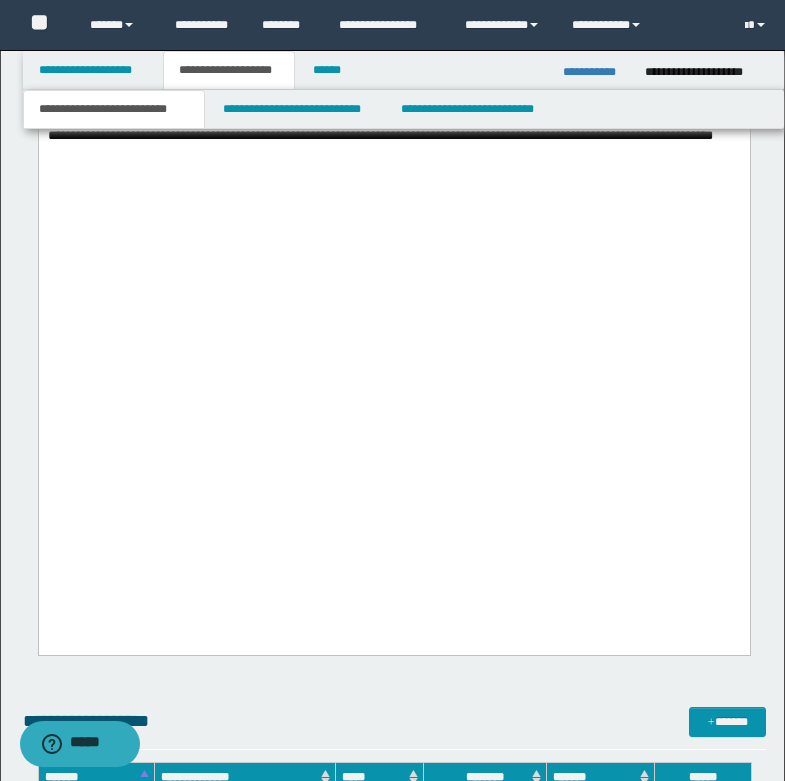click on "**********" at bounding box center (393, -105) 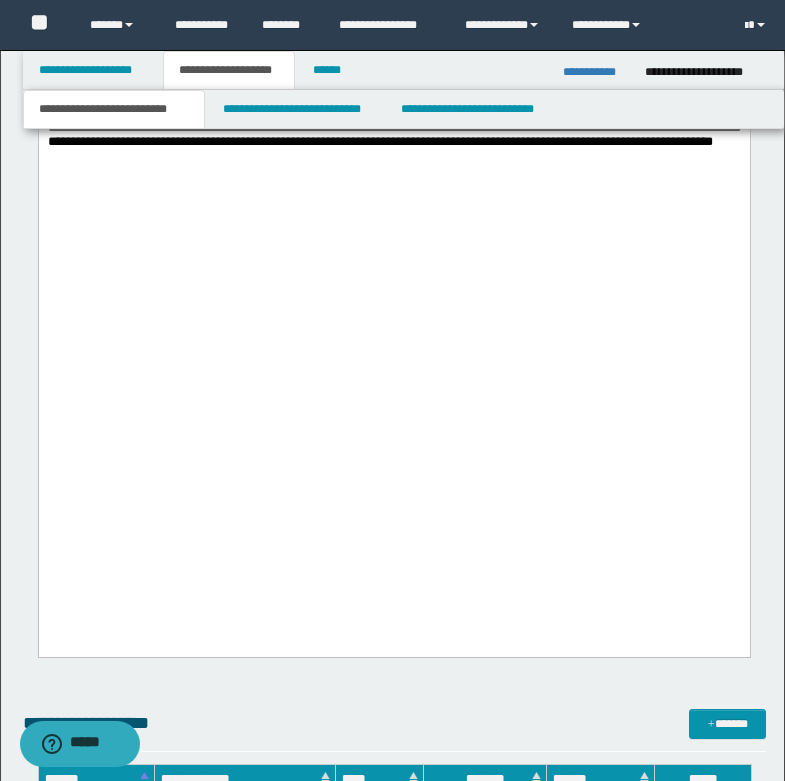 click on "**********" at bounding box center (393, -40) 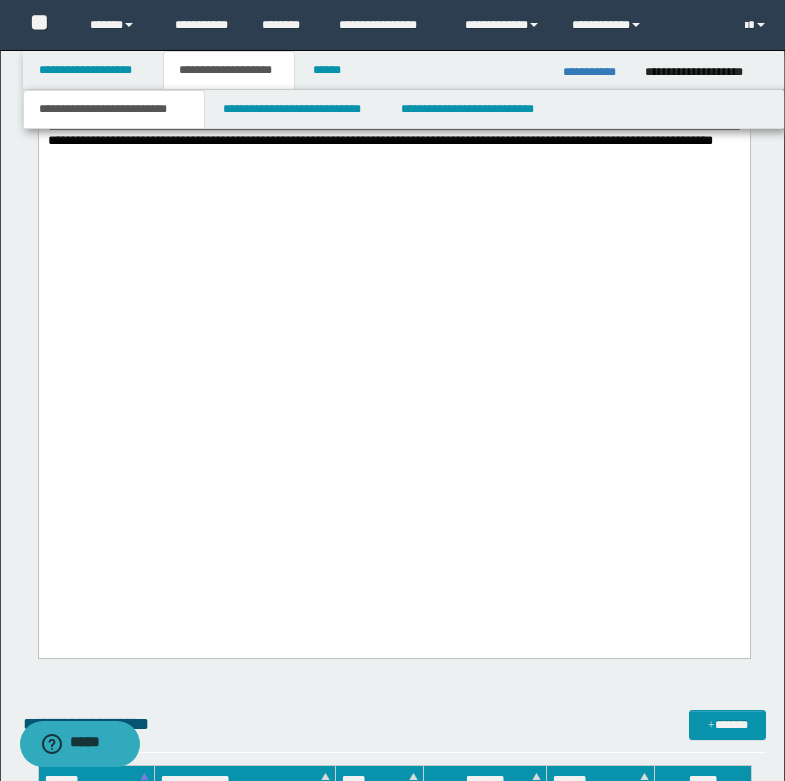 click on "**********" at bounding box center [393, 14] 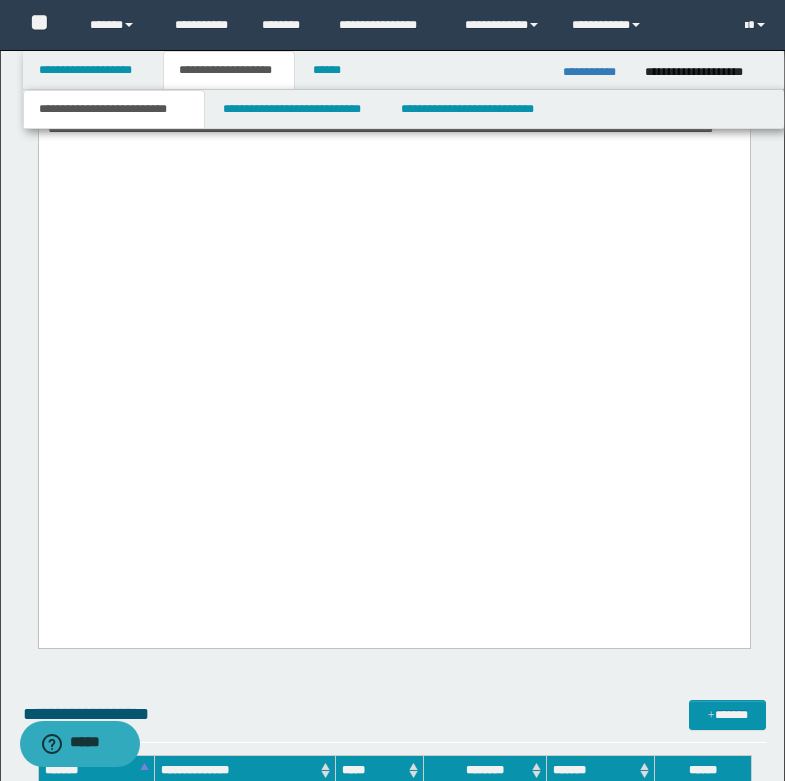 click on "**********" at bounding box center [393, 76] 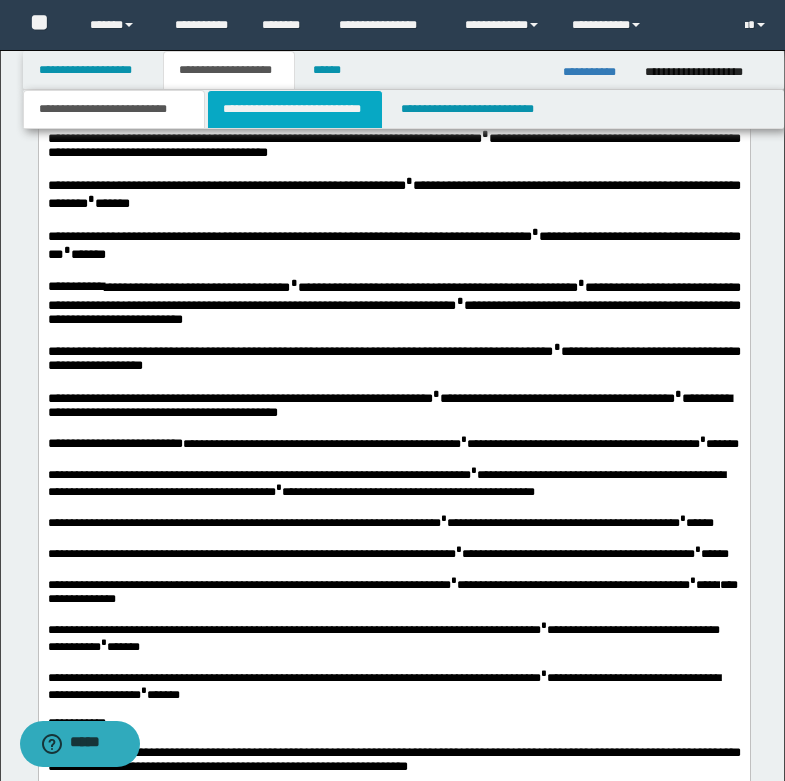 click on "**********" at bounding box center (295, 109) 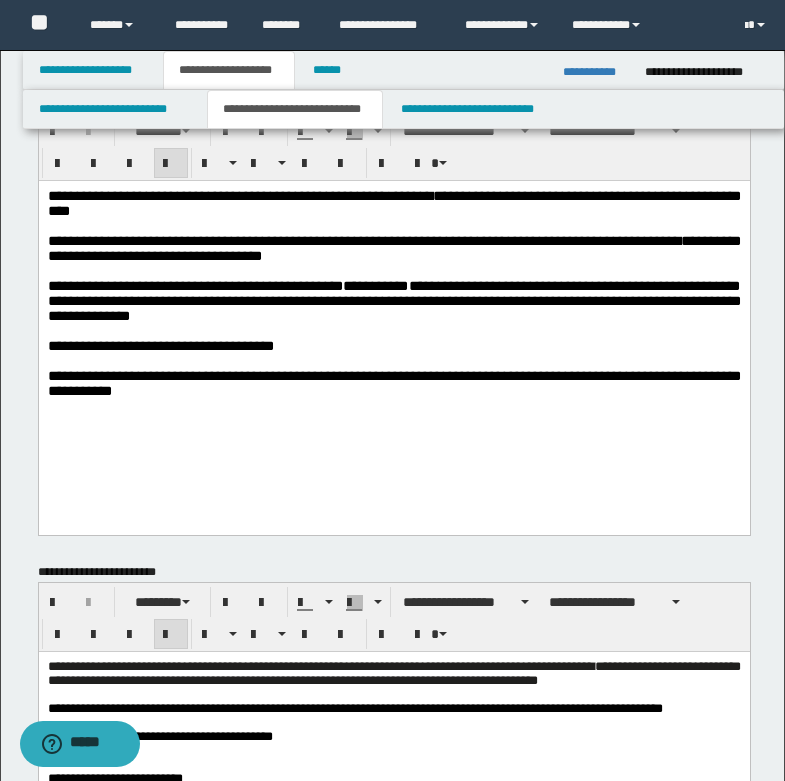 scroll, scrollTop: 13, scrollLeft: 0, axis: vertical 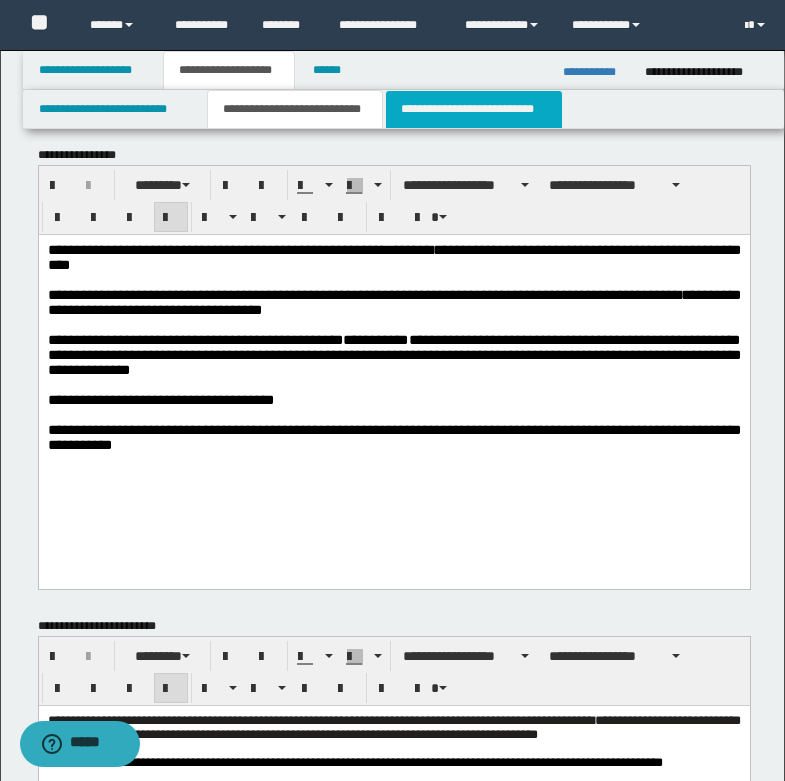 click on "**********" at bounding box center [474, 109] 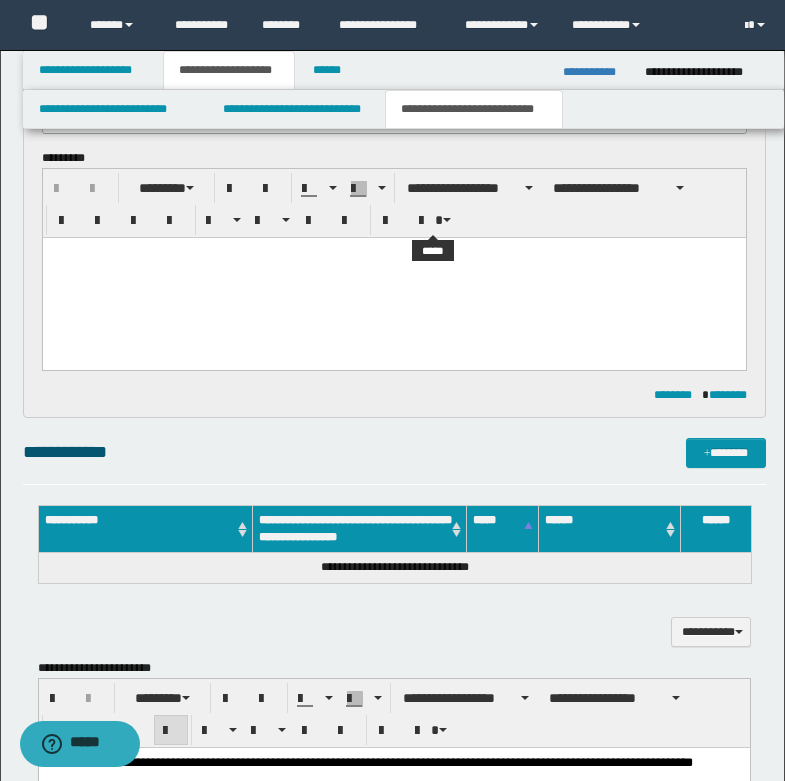 scroll, scrollTop: 113, scrollLeft: 0, axis: vertical 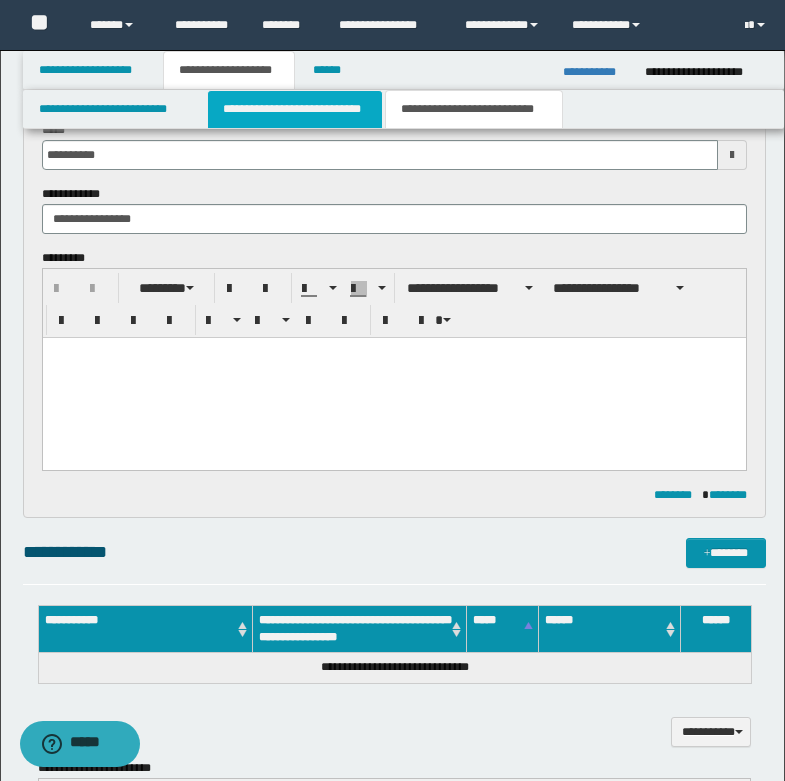 drag, startPoint x: 318, startPoint y: 13, endPoint x: 340, endPoint y: 132, distance: 121.016525 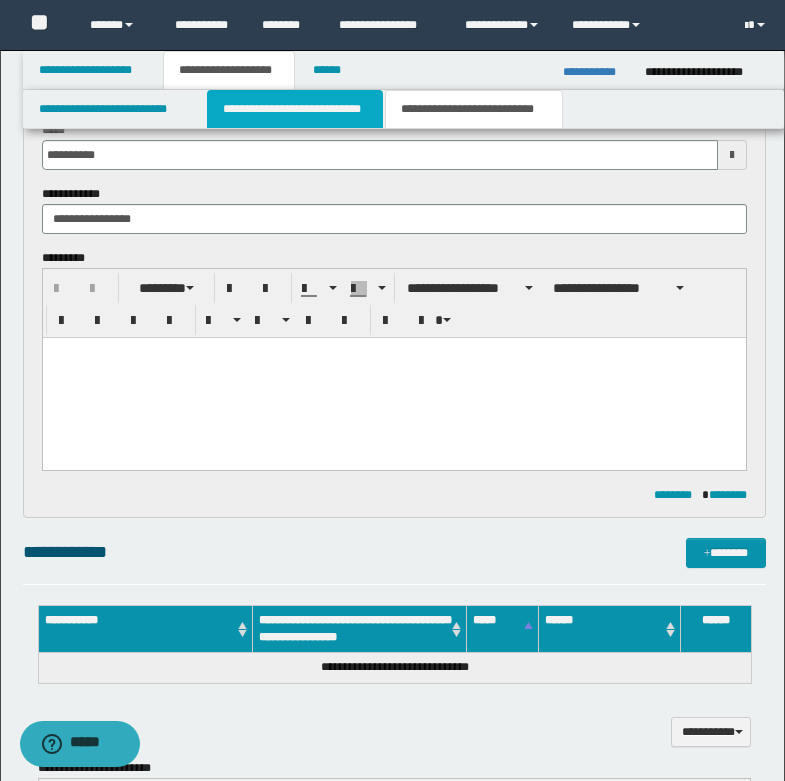 type 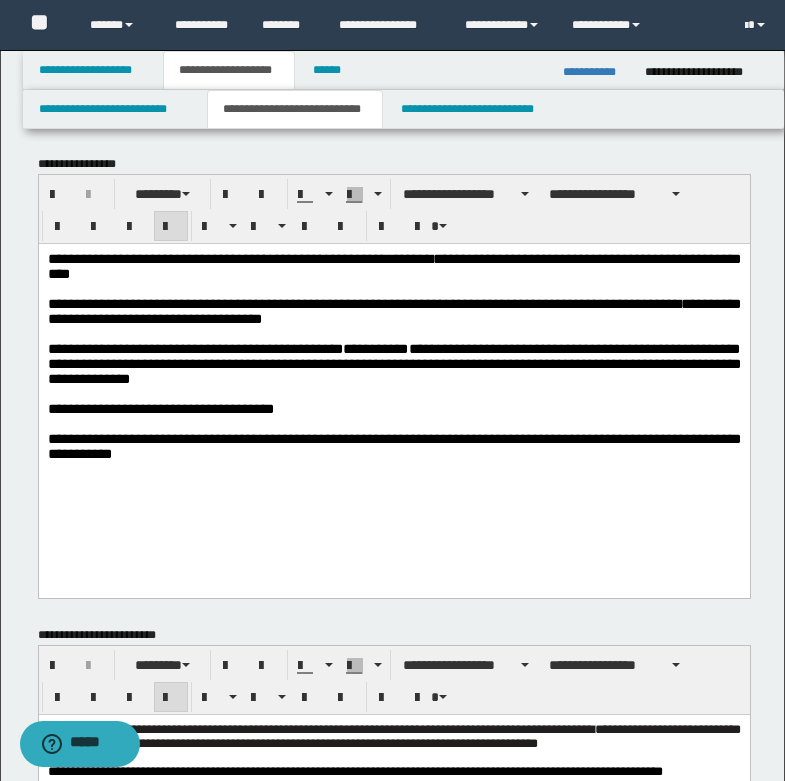 scroll, scrollTop: 0, scrollLeft: 0, axis: both 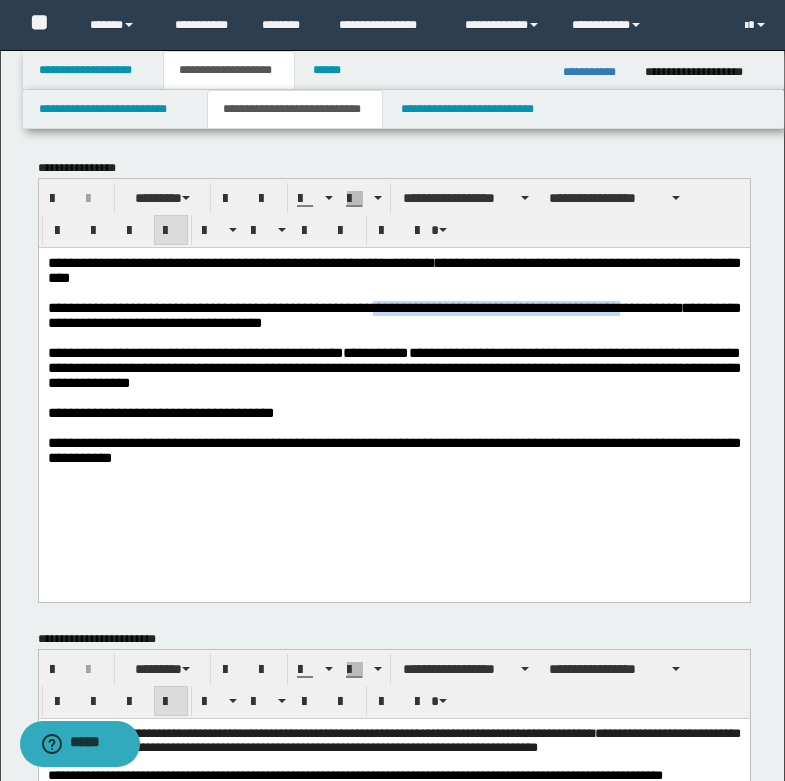 drag, startPoint x: 387, startPoint y: 316, endPoint x: 639, endPoint y: 314, distance: 252.00793 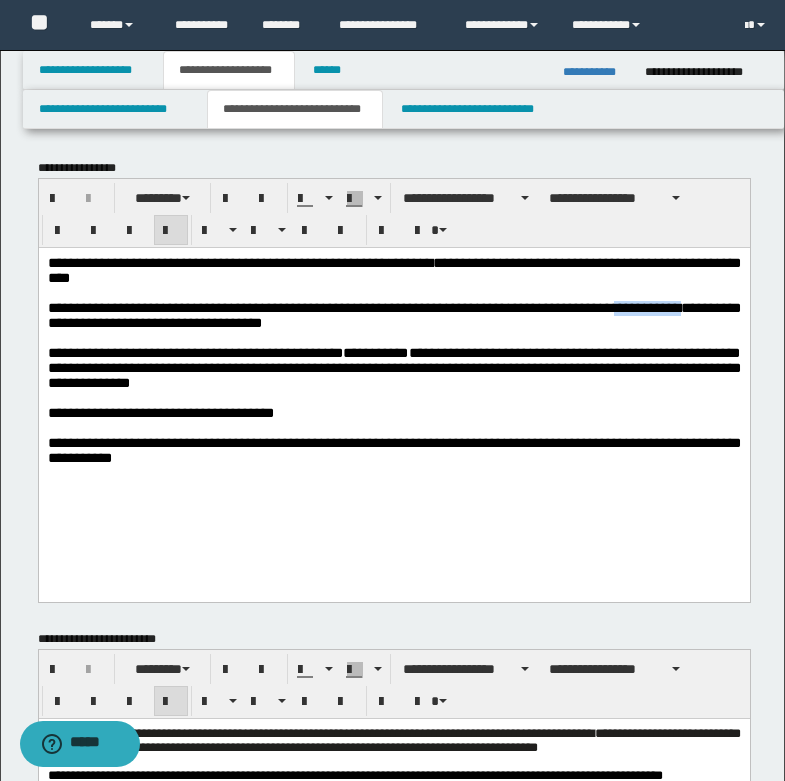 drag, startPoint x: 631, startPoint y: 314, endPoint x: 696, endPoint y: 315, distance: 65.00769 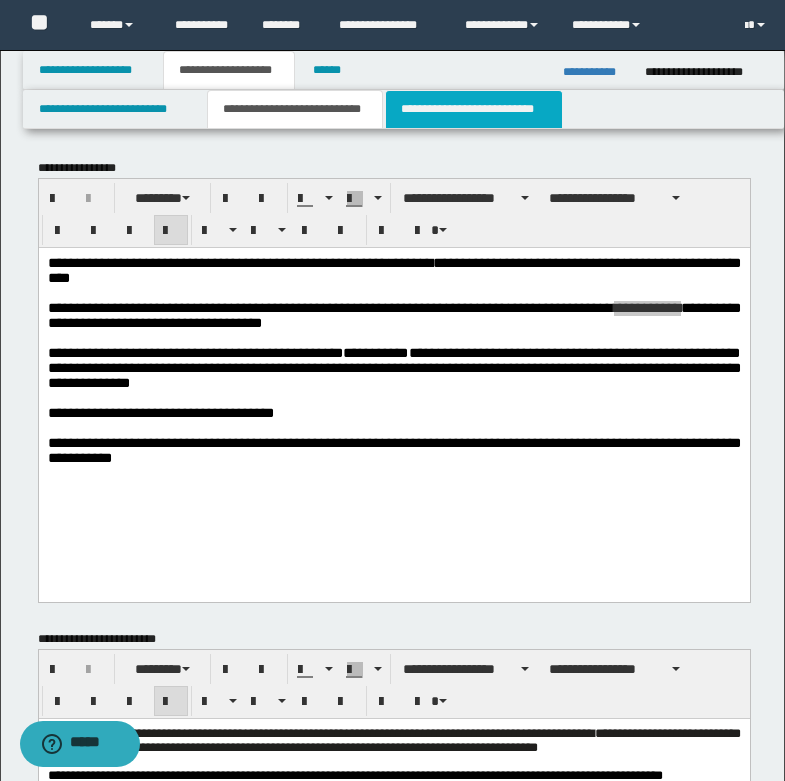 click on "**********" at bounding box center (474, 109) 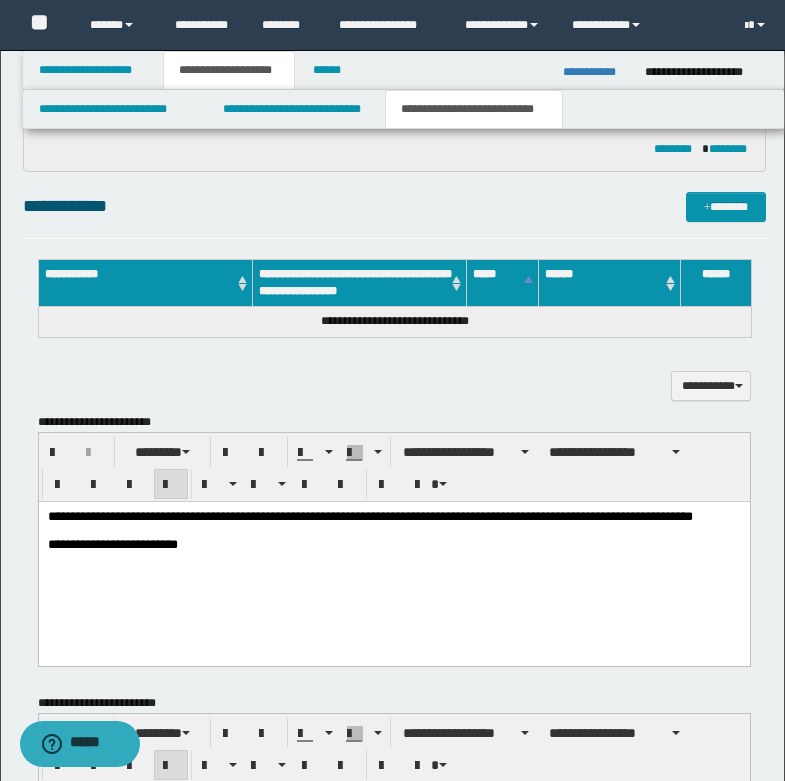 scroll, scrollTop: 500, scrollLeft: 0, axis: vertical 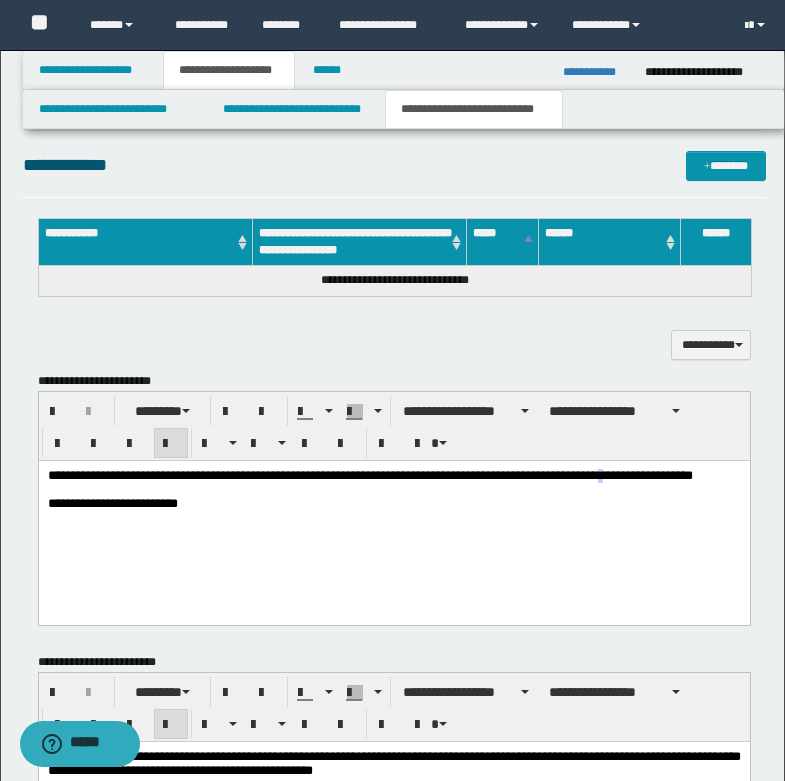 click on "**********" at bounding box center (369, 474) 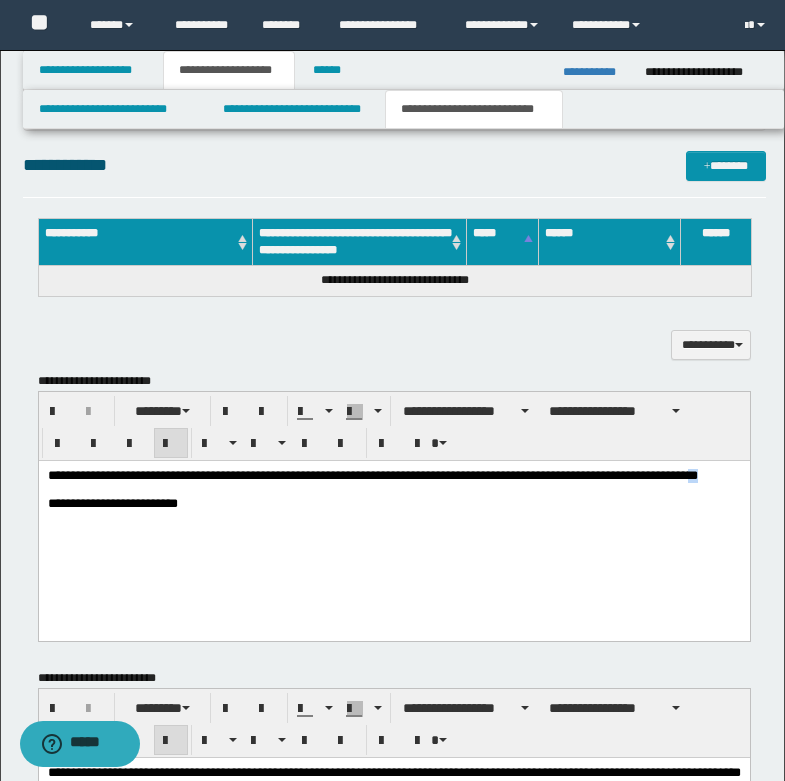 click on "**********" at bounding box center [372, 474] 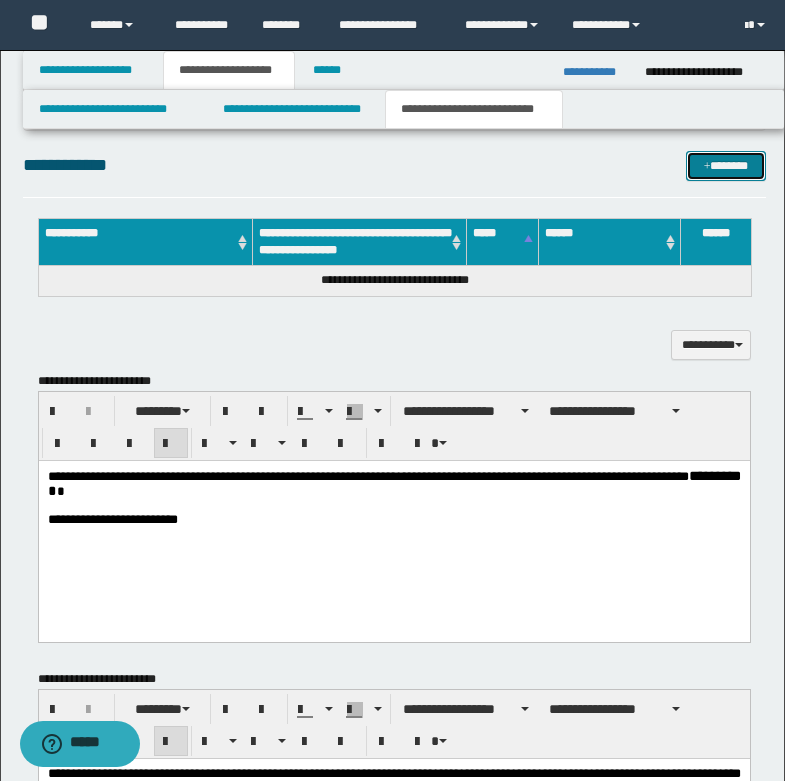 click at bounding box center (707, 167) 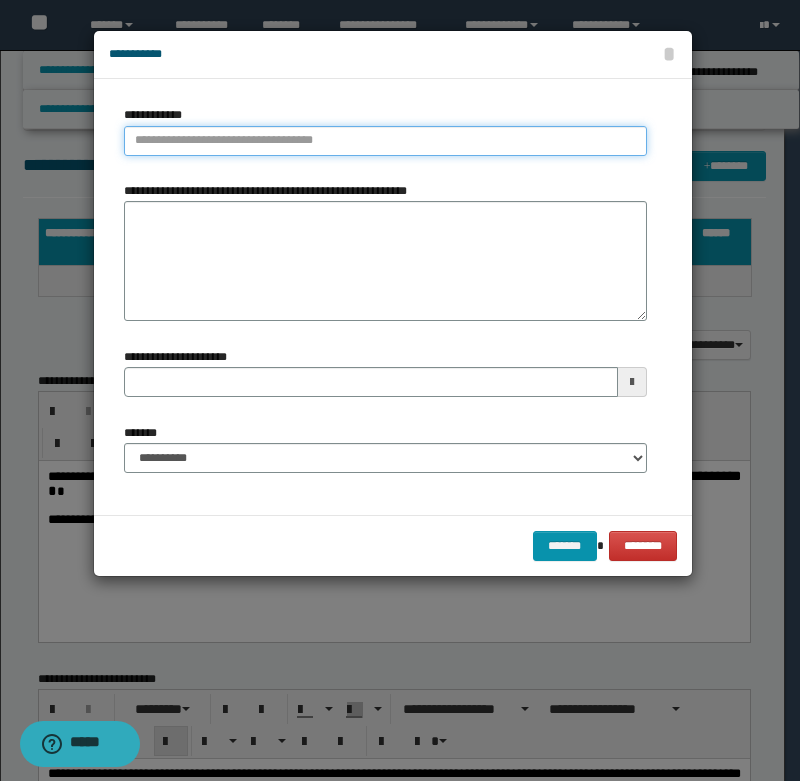 click on "**********" at bounding box center (385, 141) 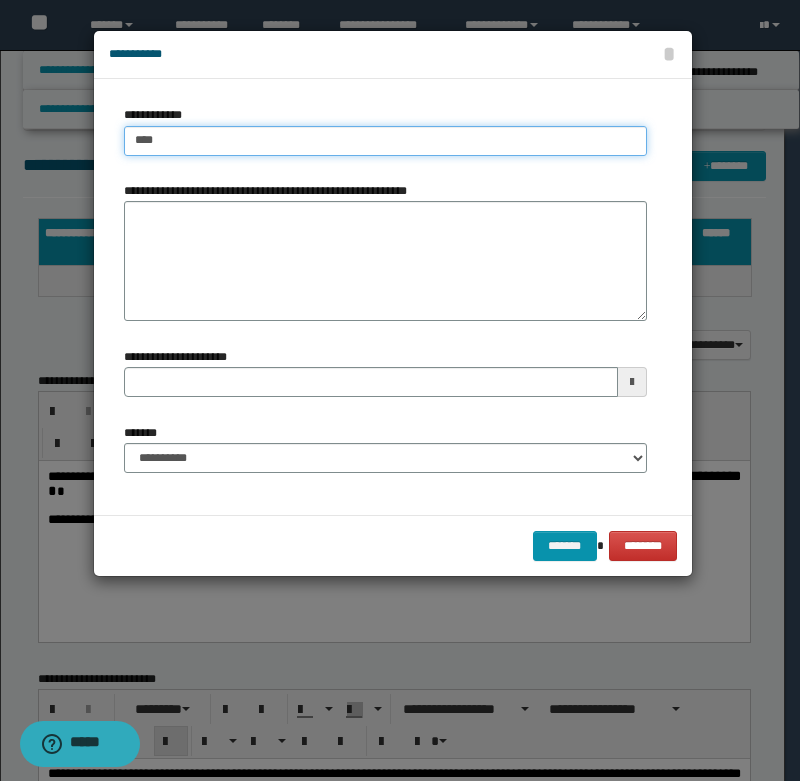 type on "*****" 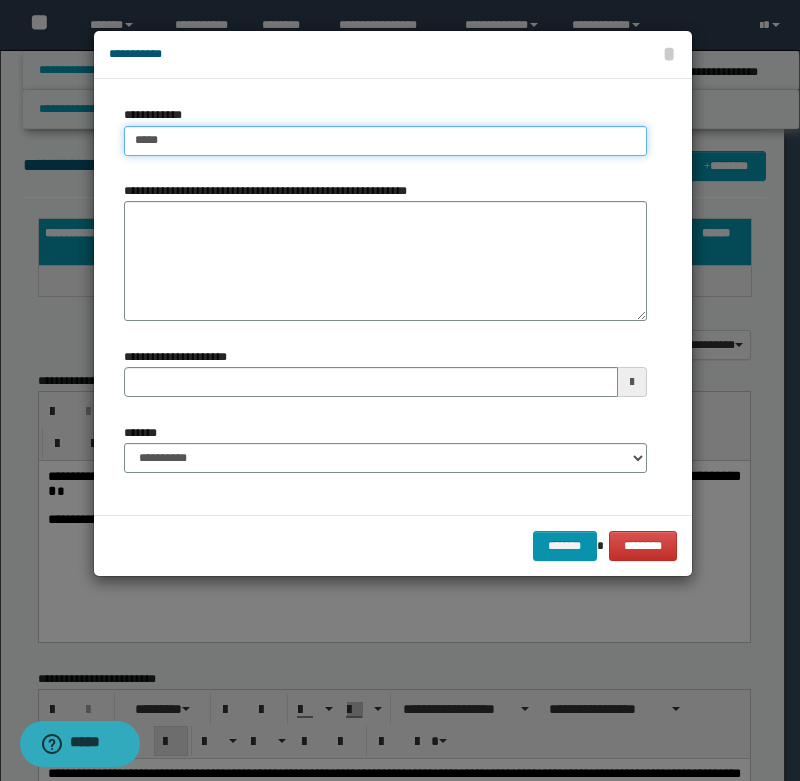 type 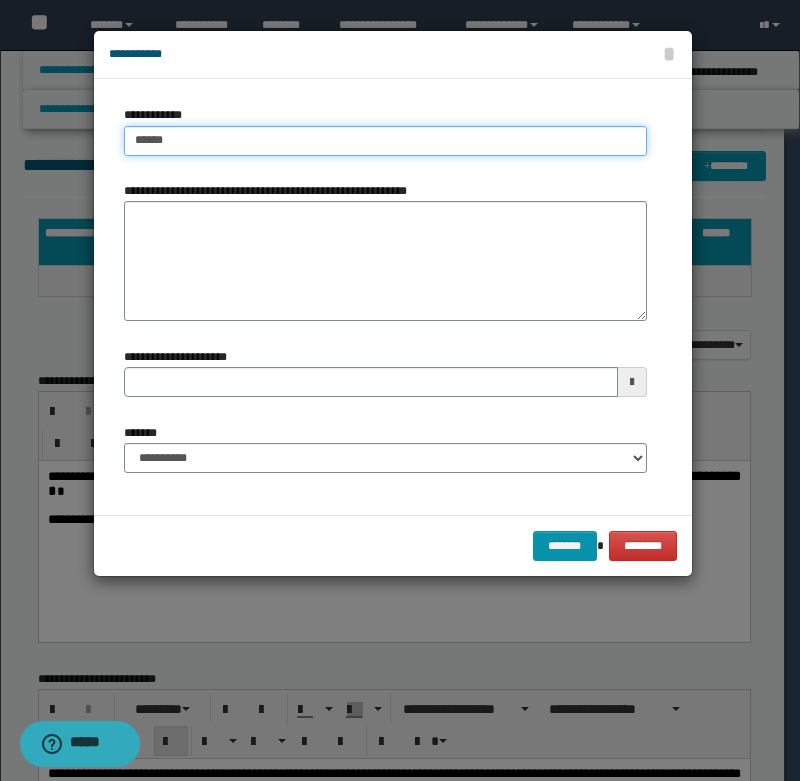 type on "******" 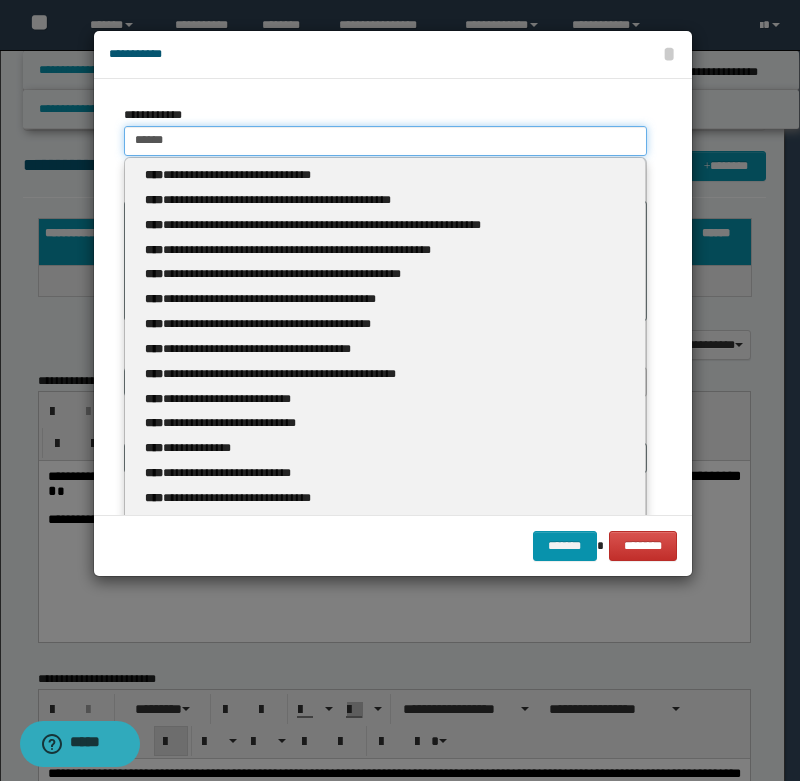 type 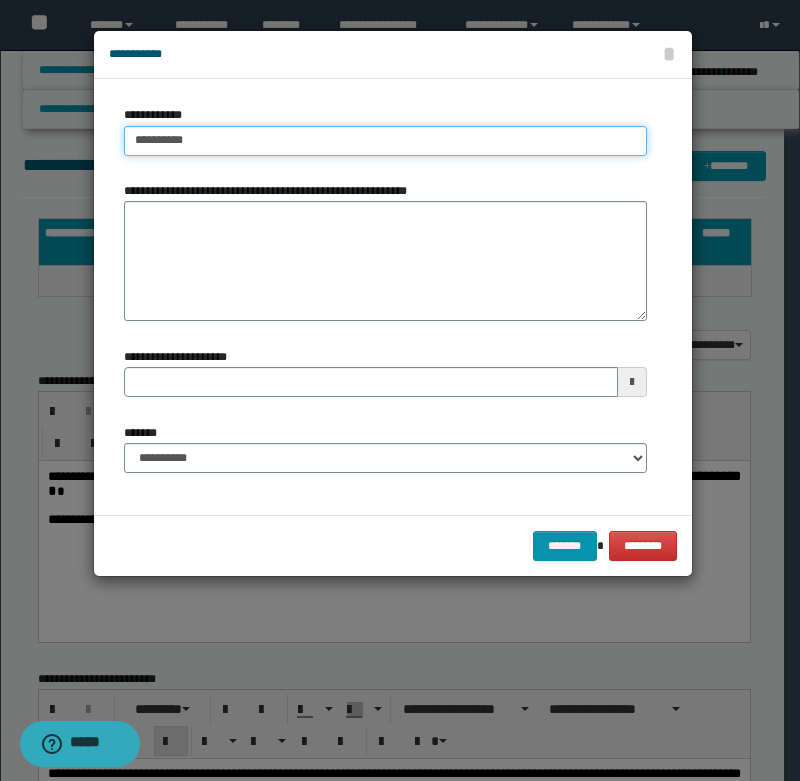 type on "**********" 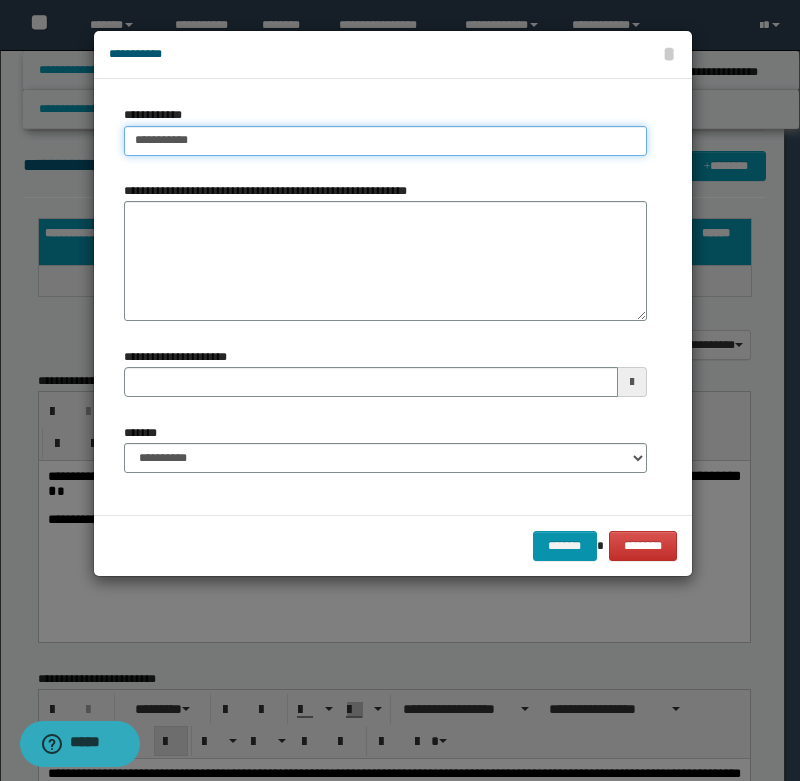 type on "**********" 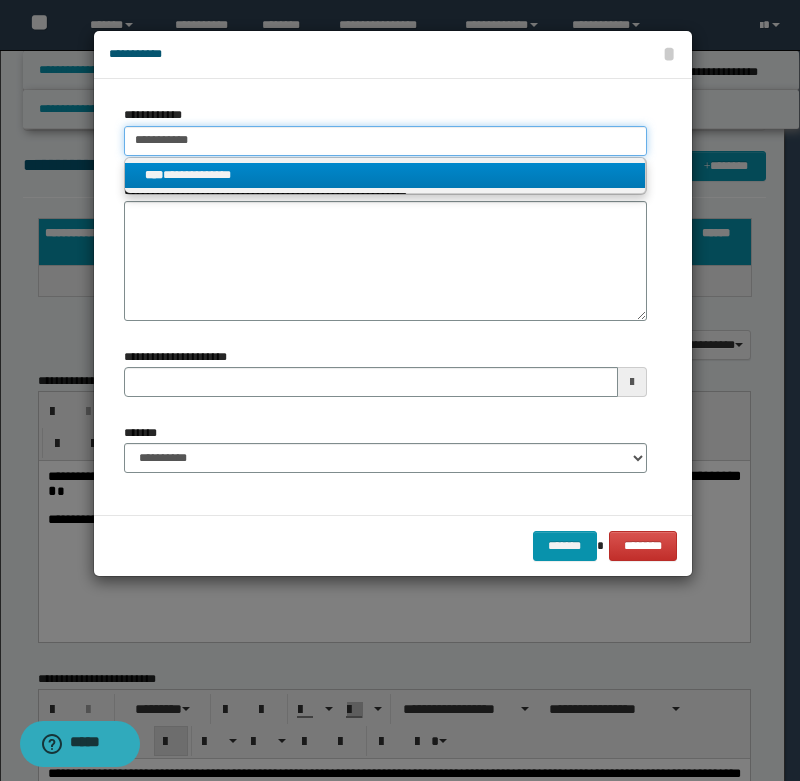 type on "**********" 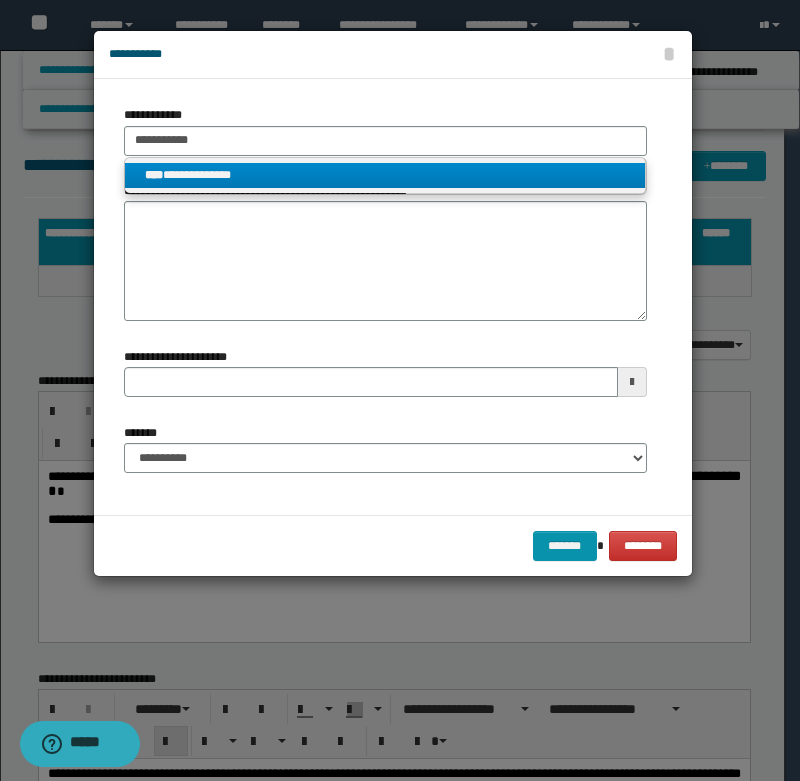 click on "**********" at bounding box center (385, 176) 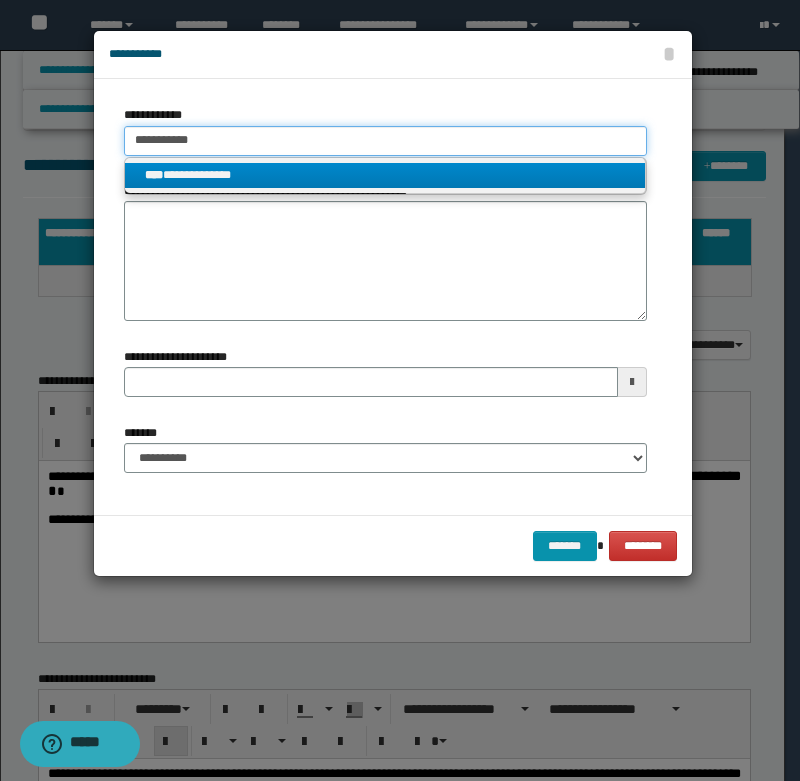 type 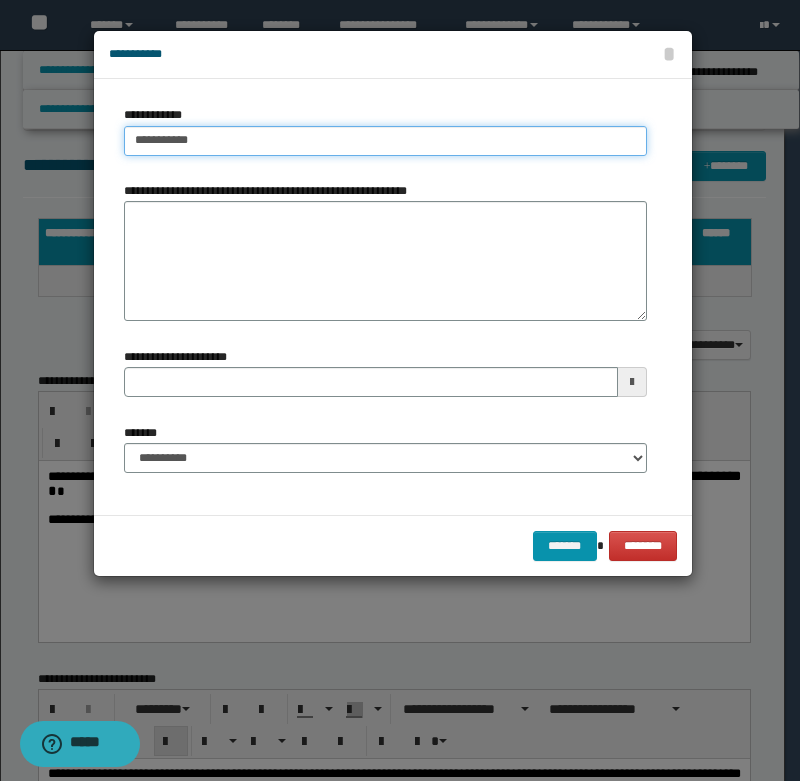 type 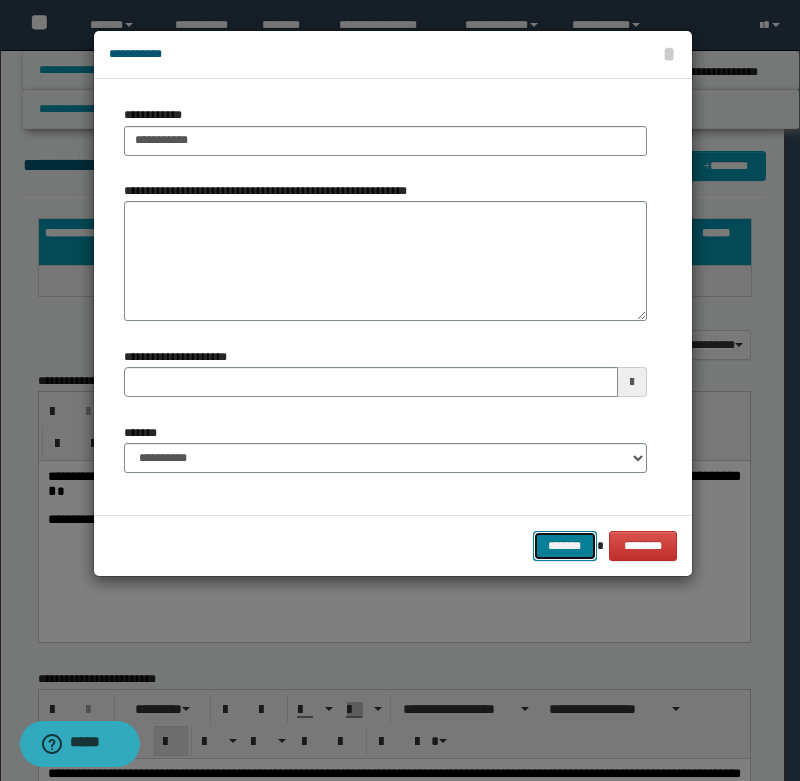 click on "*******" at bounding box center (565, 546) 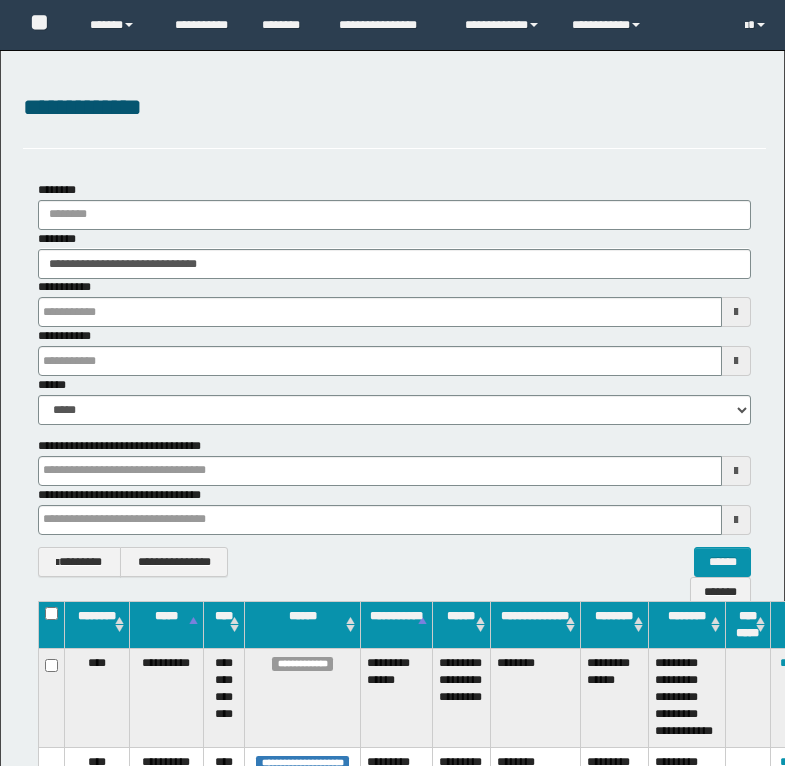 scroll, scrollTop: 436, scrollLeft: 0, axis: vertical 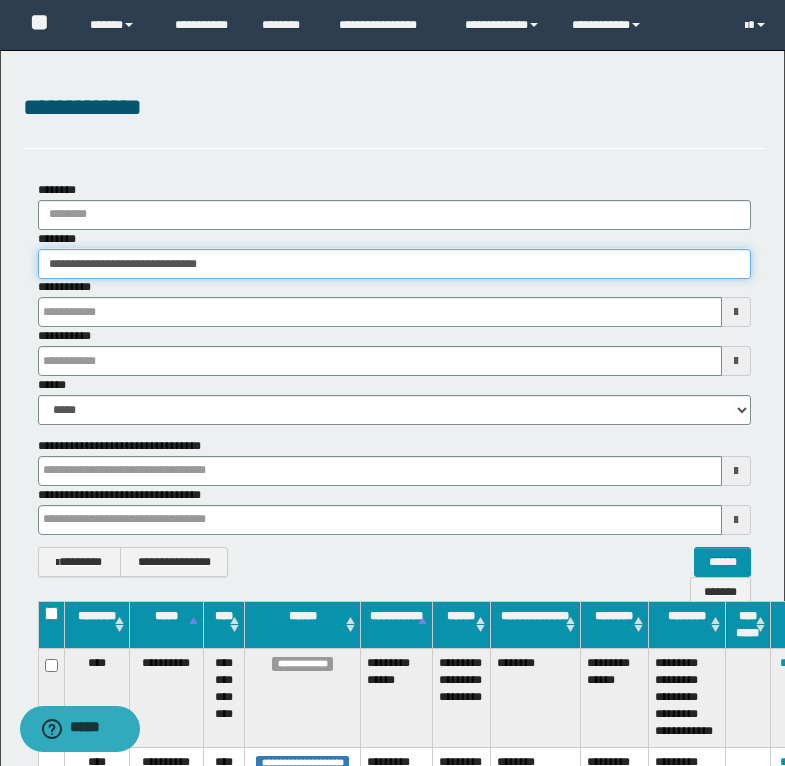 drag, startPoint x: 41, startPoint y: 260, endPoint x: 240, endPoint y: 252, distance: 199.16074 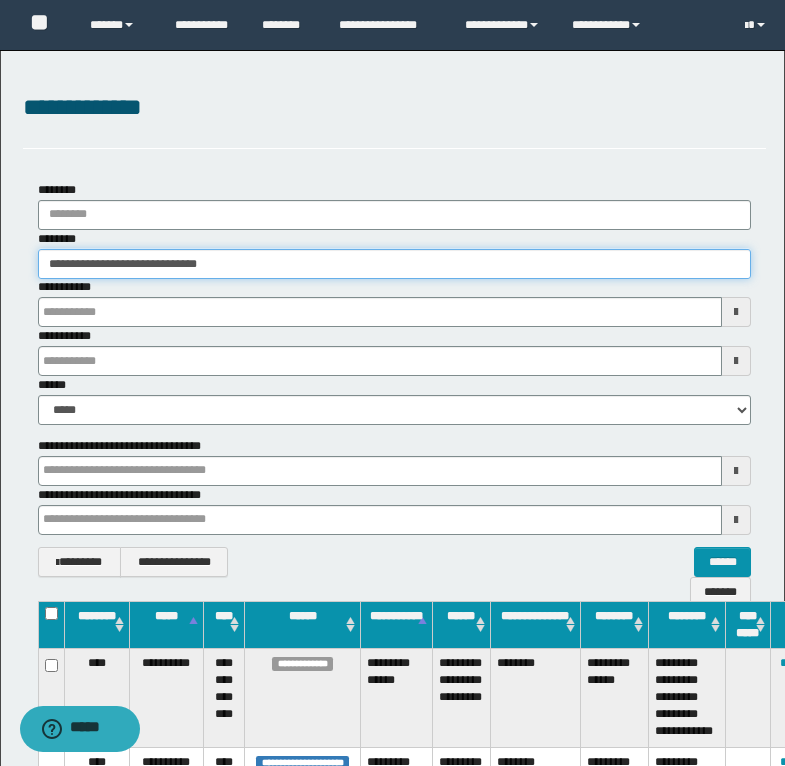 paste 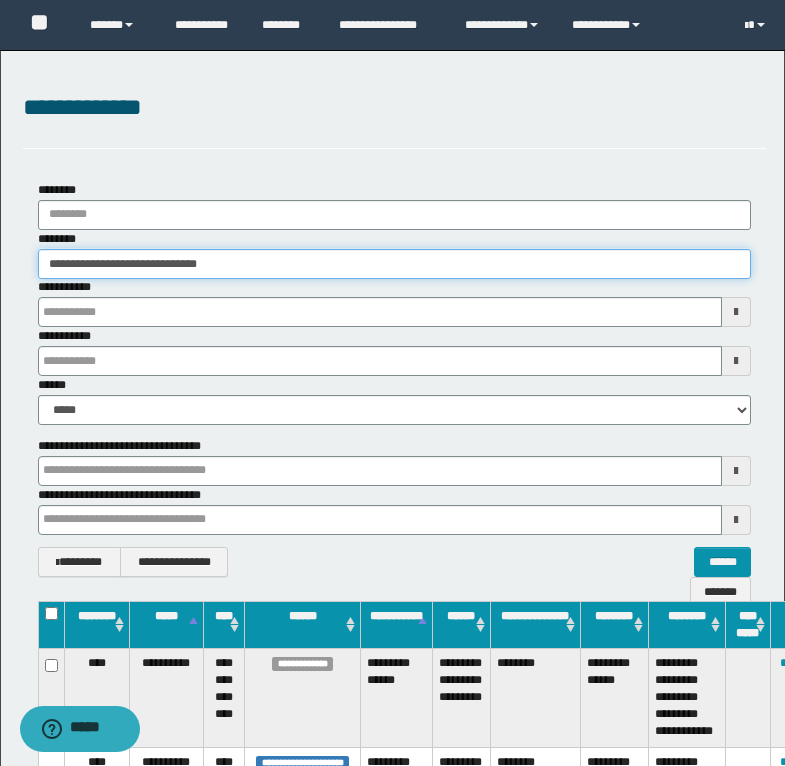 type on "********" 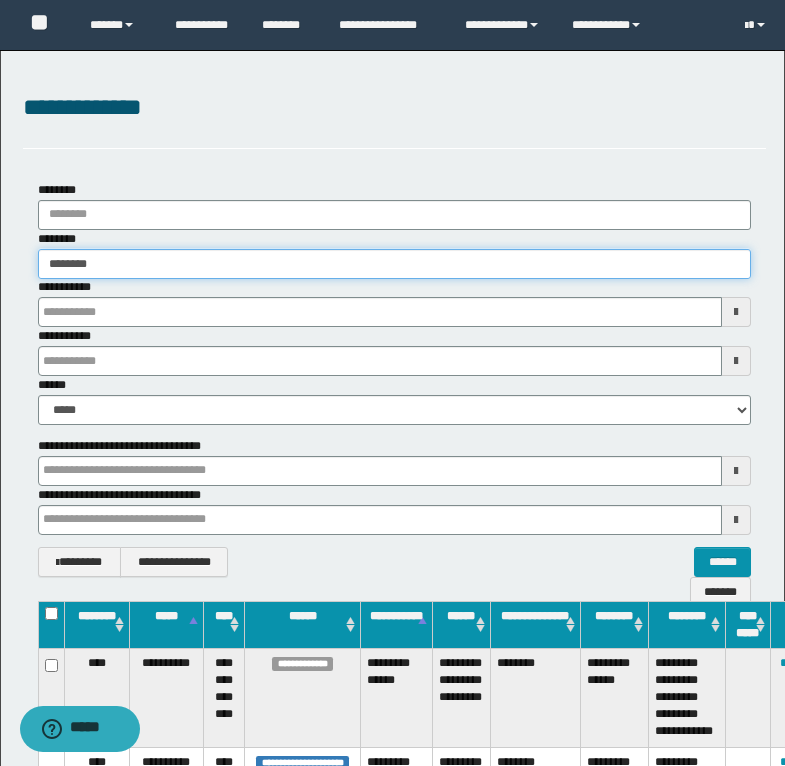 type on "********" 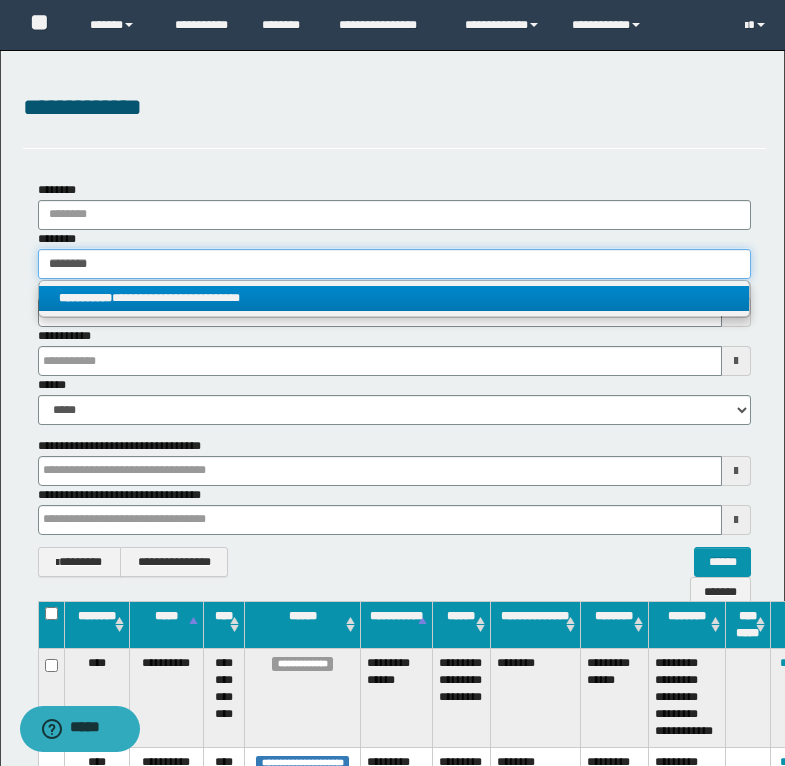 type on "********" 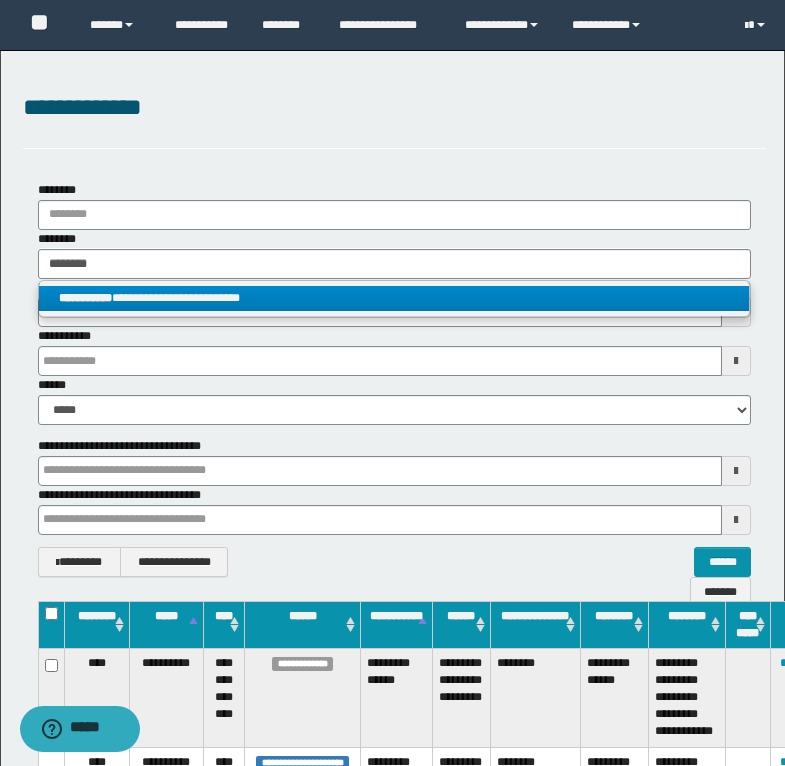 click on "**********" at bounding box center (394, 298) 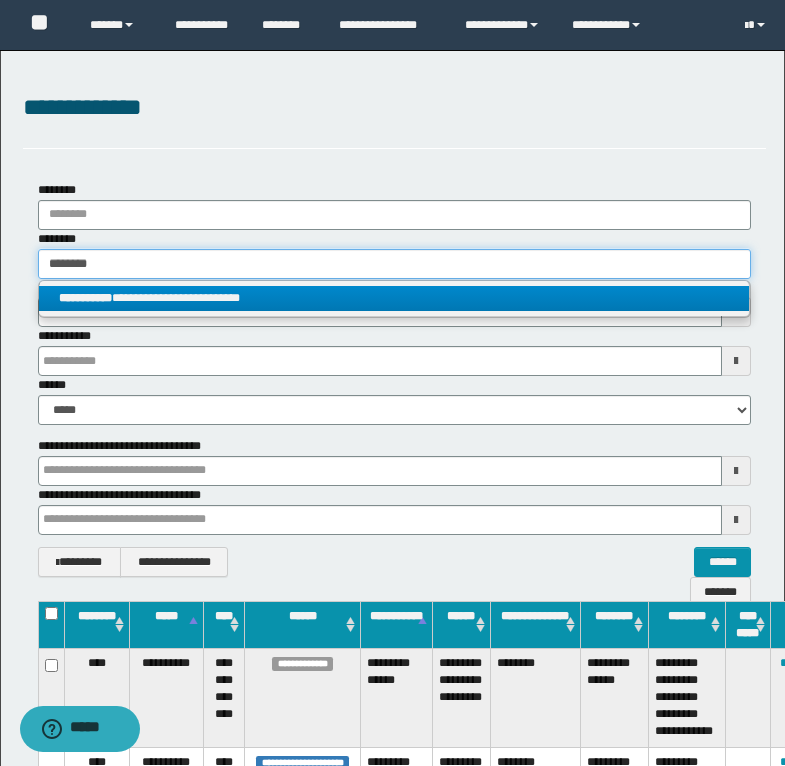 type 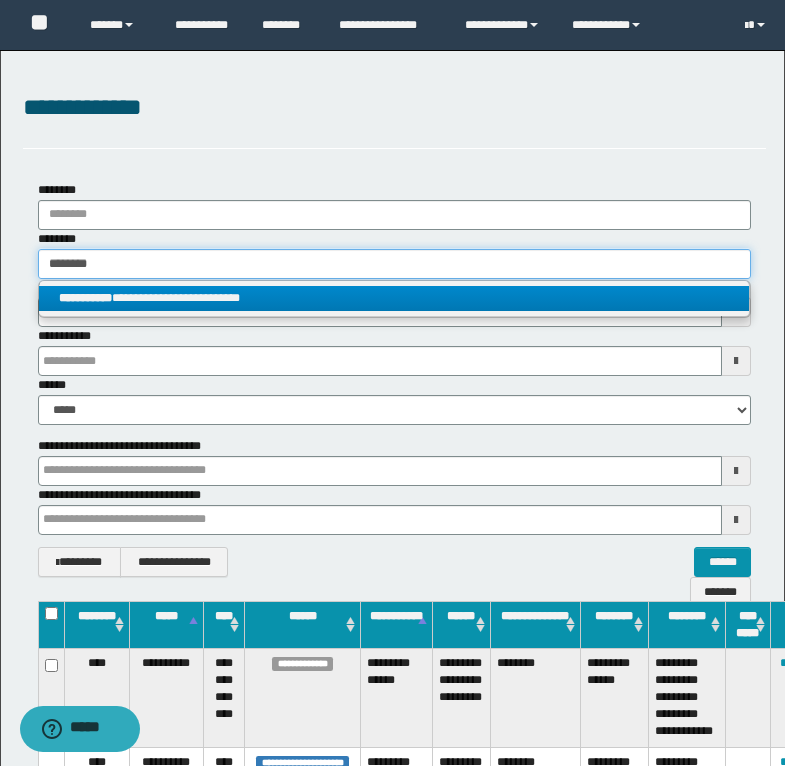 type on "**********" 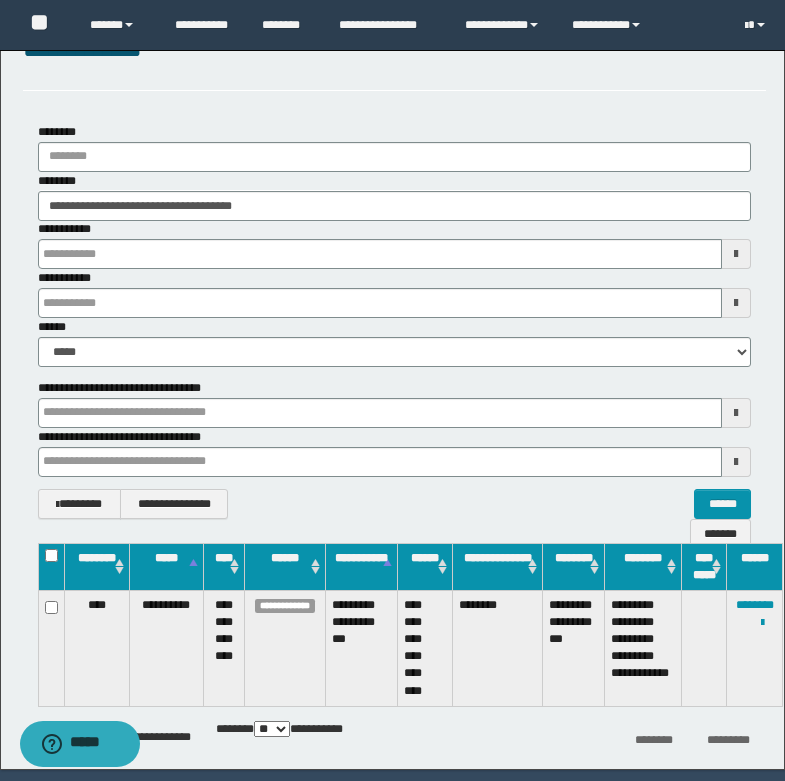 scroll, scrollTop: 125, scrollLeft: 0, axis: vertical 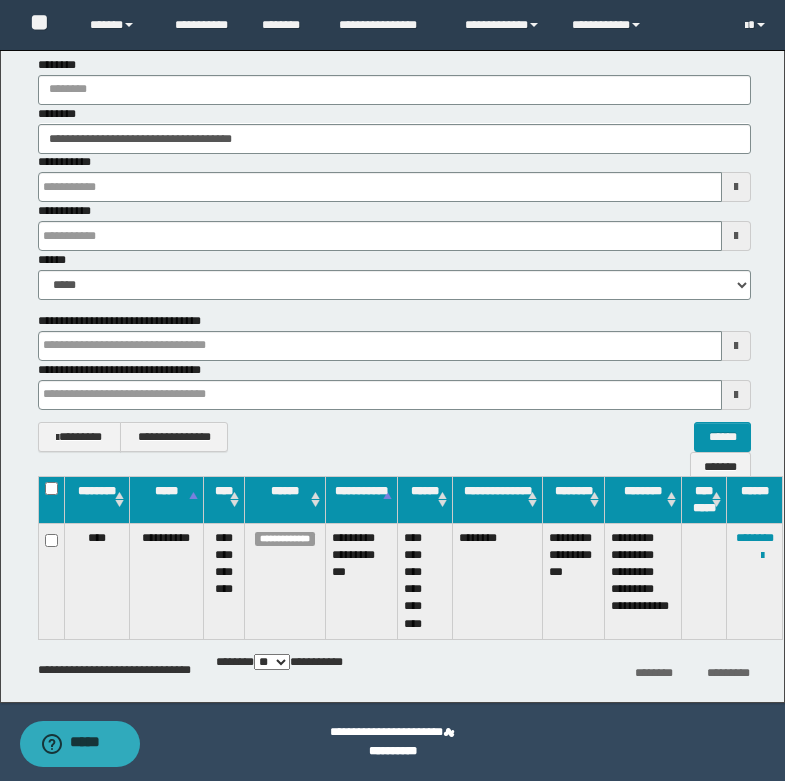 click at bounding box center [0, 0] 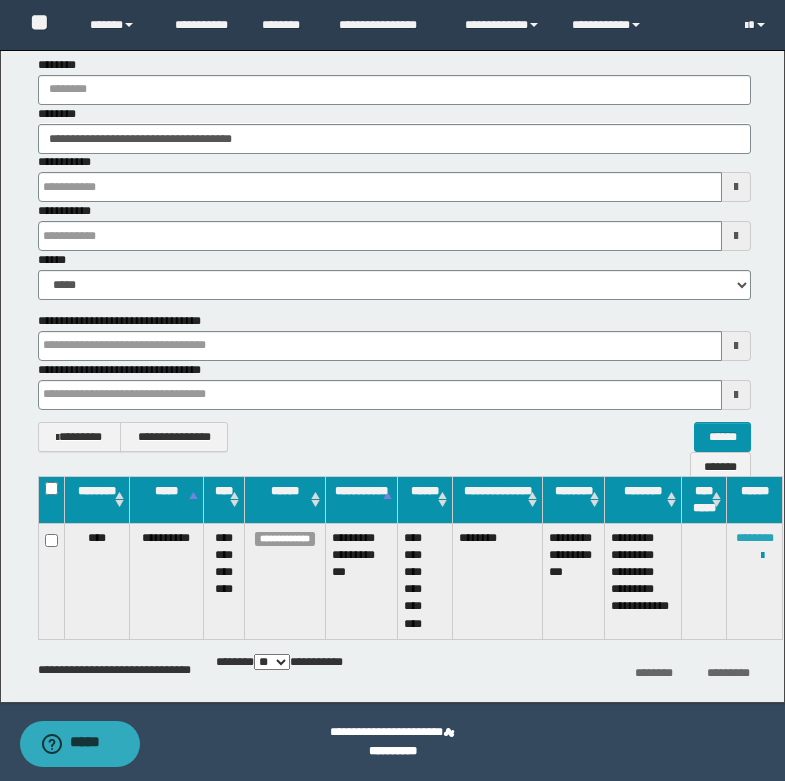 click on "********" at bounding box center (755, 538) 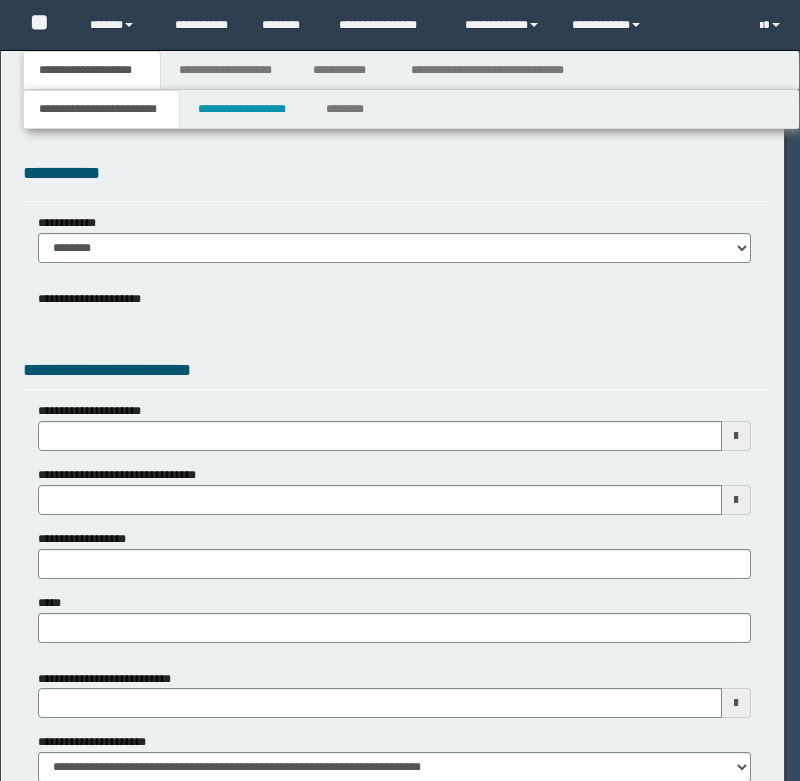scroll, scrollTop: 0, scrollLeft: 0, axis: both 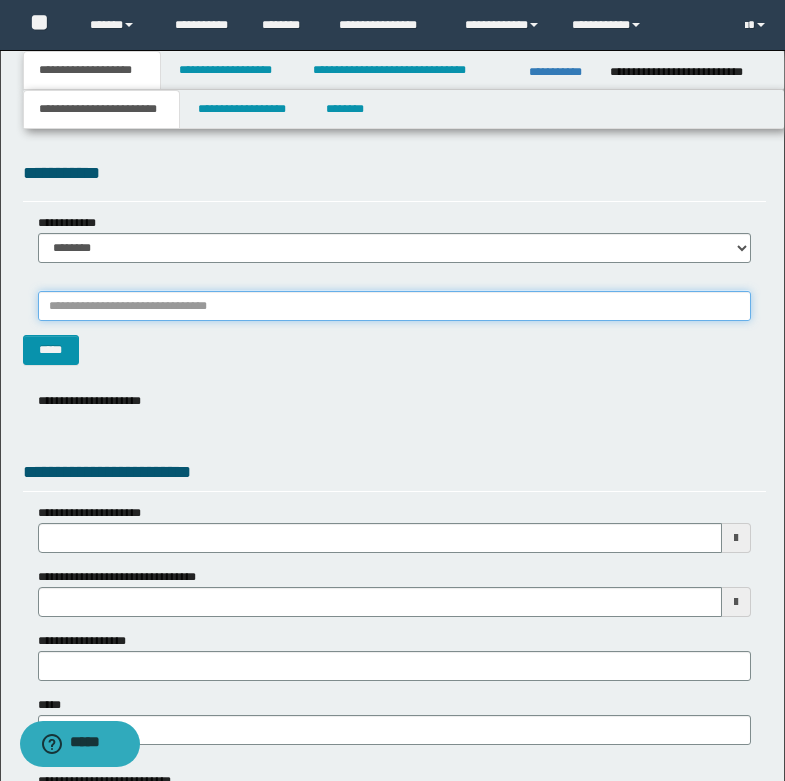 click on "*******" at bounding box center (394, 306) 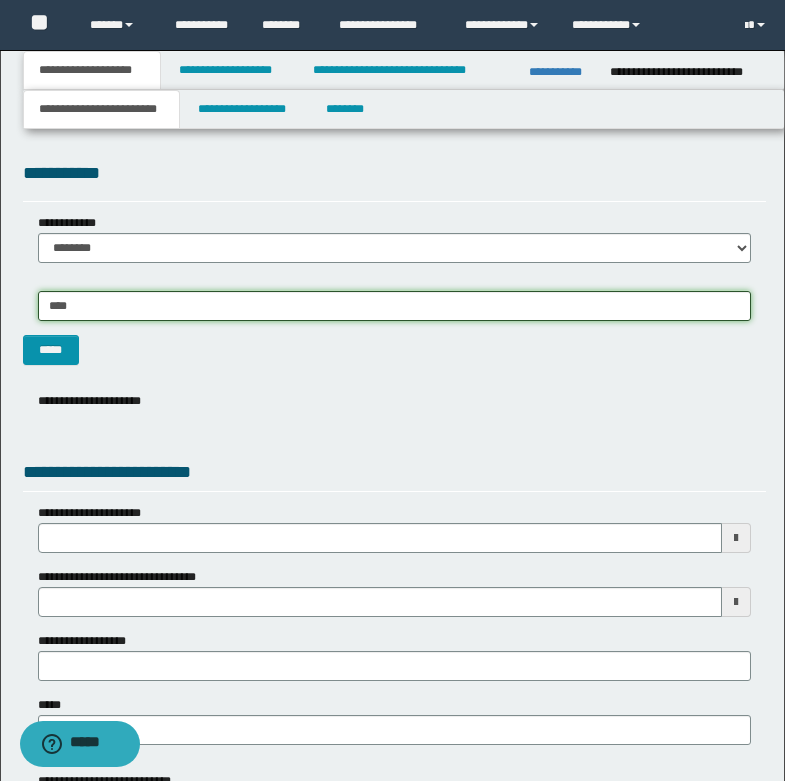 type on "*****" 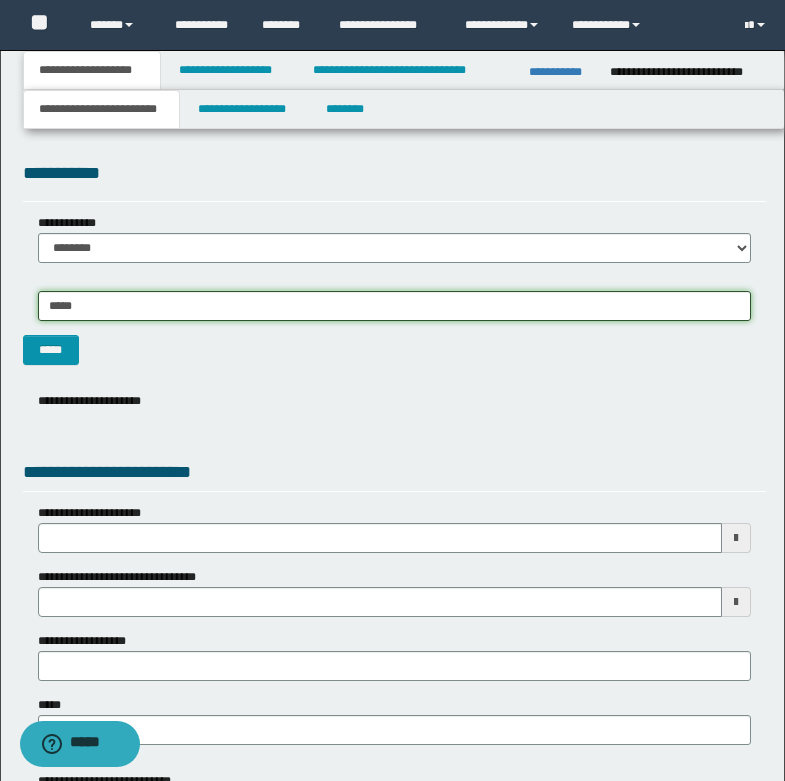 type on "**********" 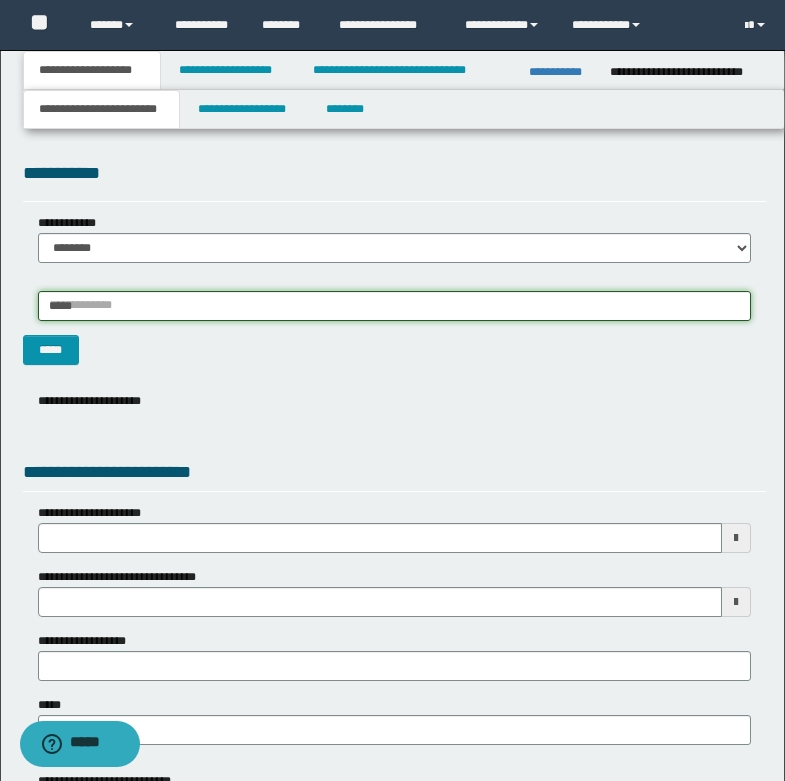 type 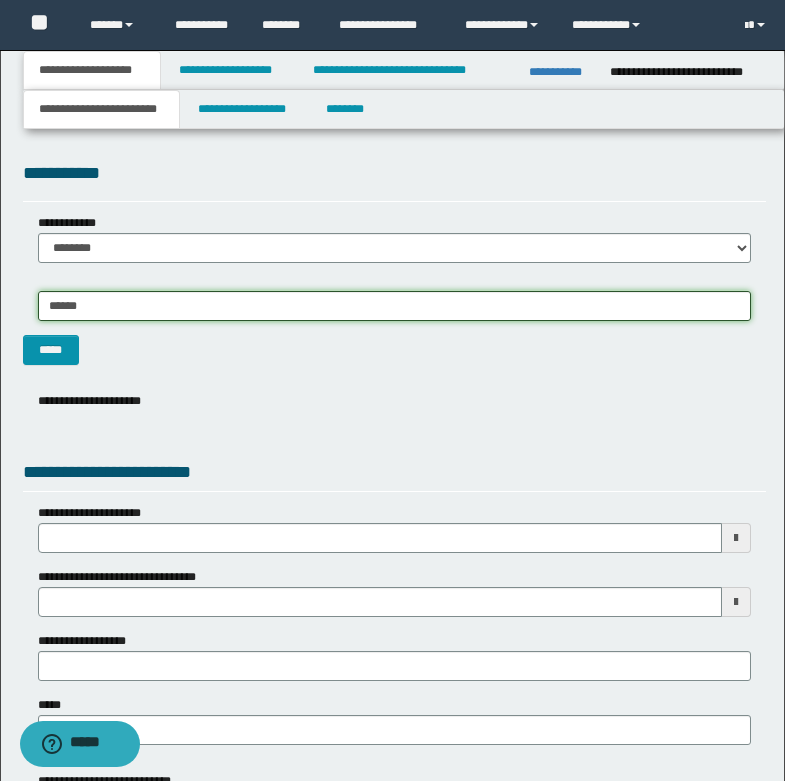 type on "**********" 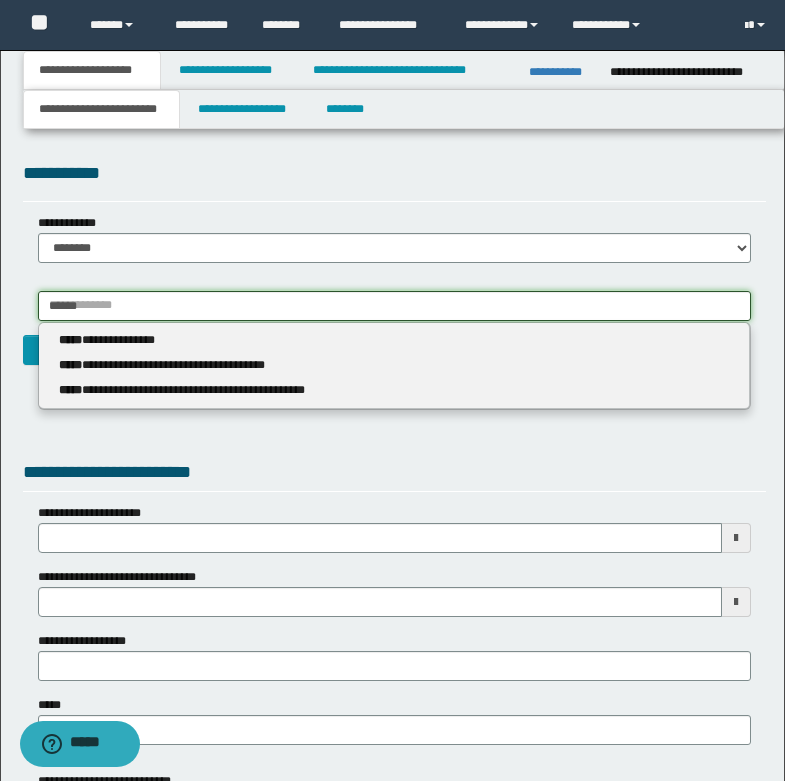 type 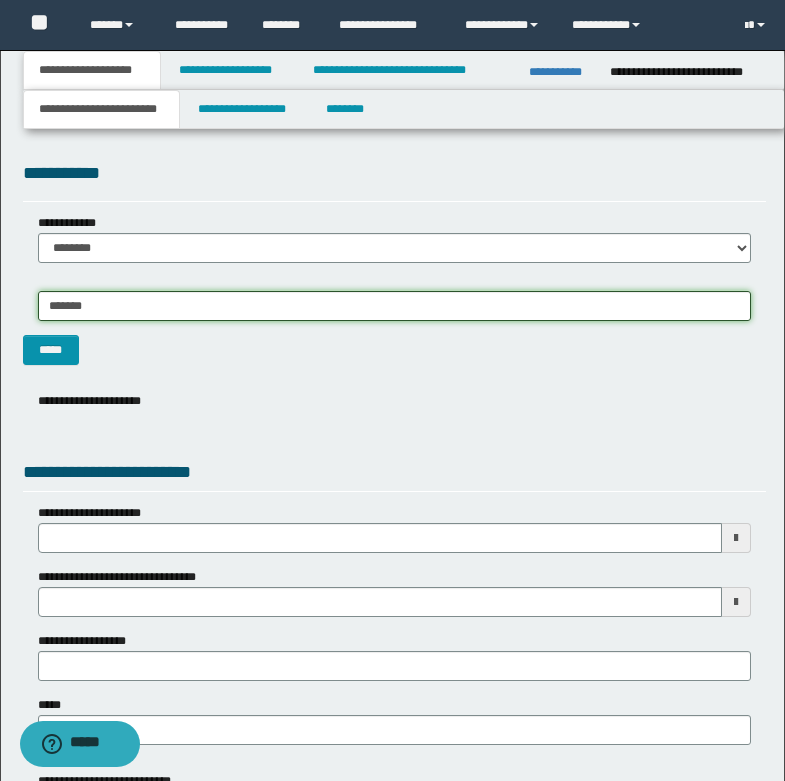 type on "********" 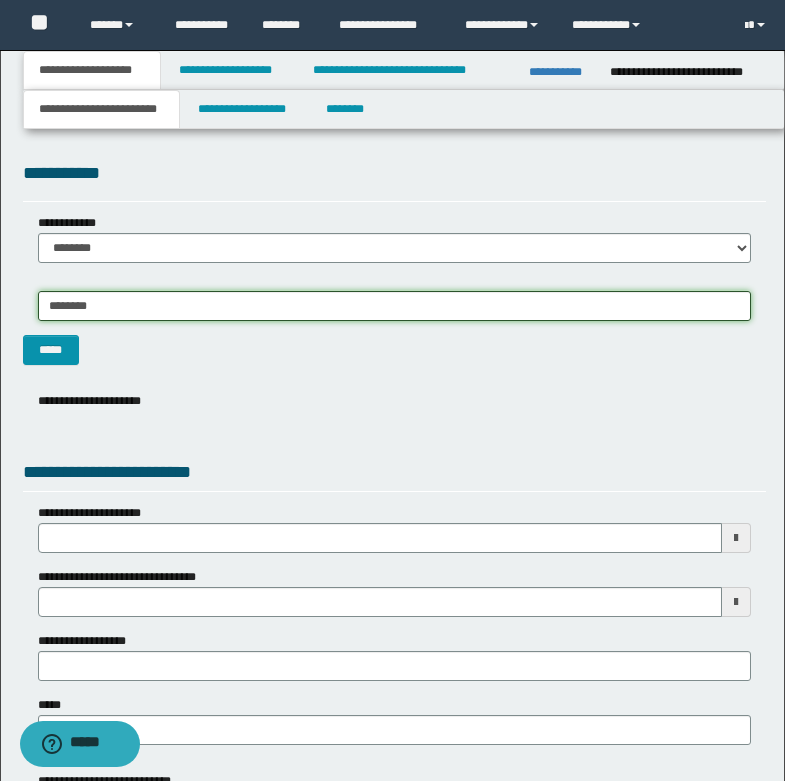 type on "**********" 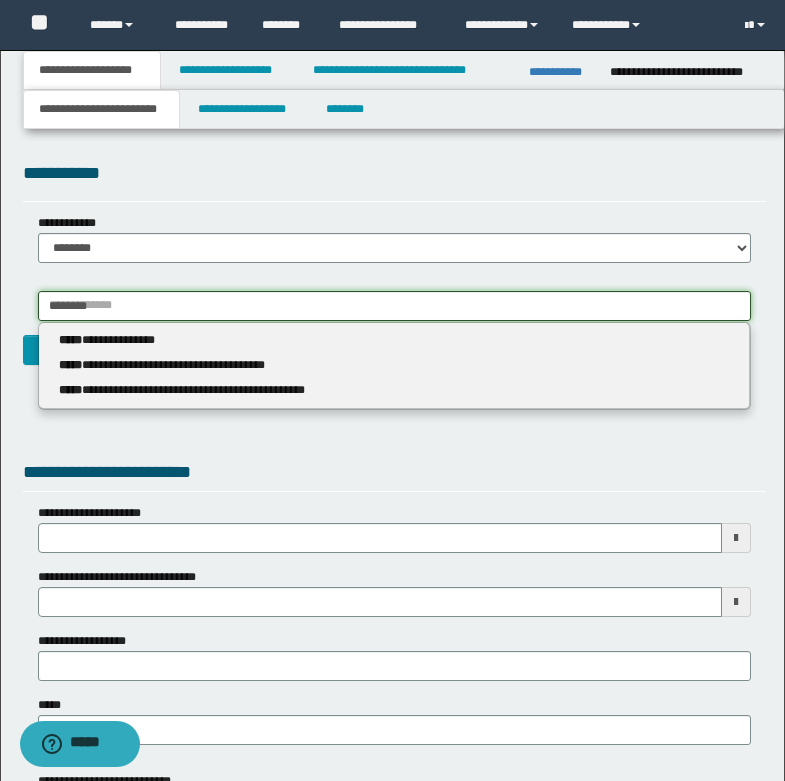 type 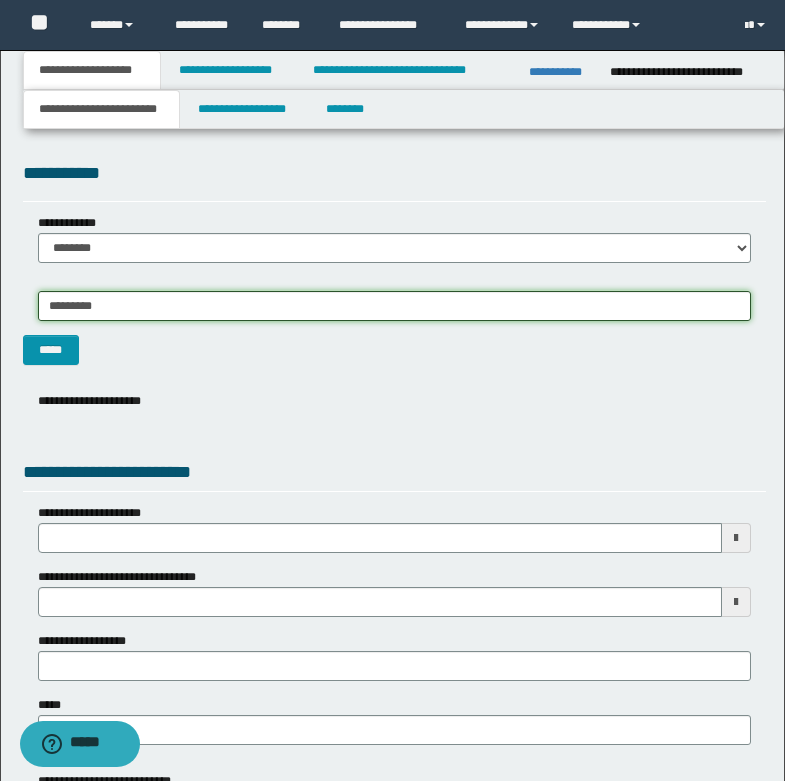 type on "**********" 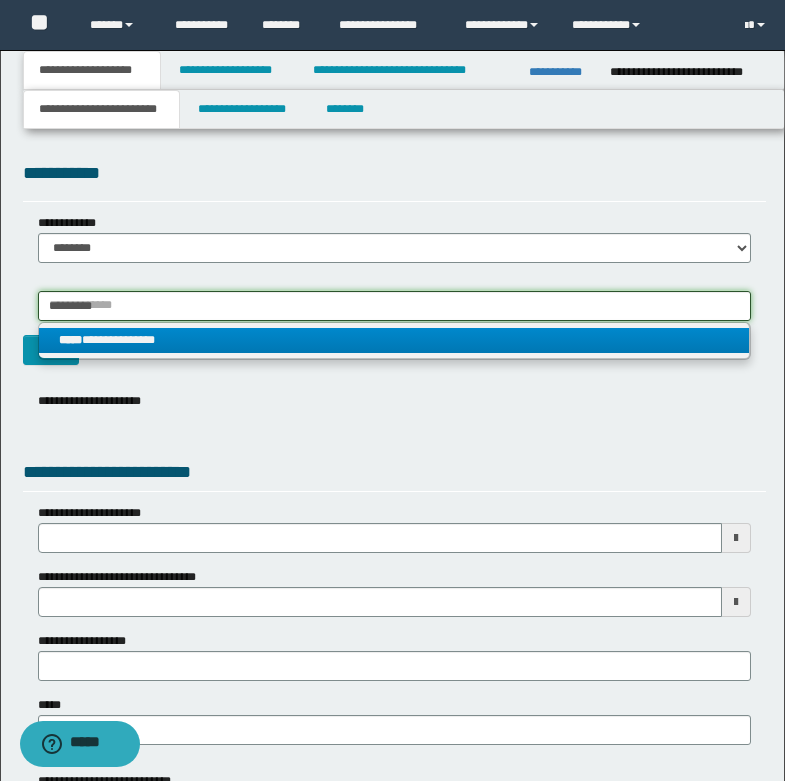 type on "*********" 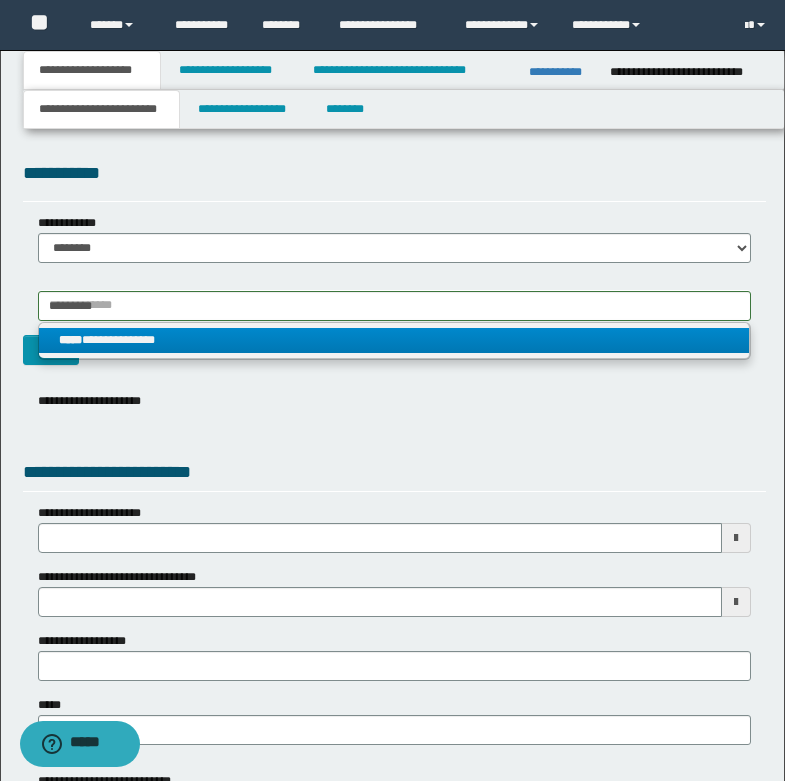 click on "**********" at bounding box center [394, 340] 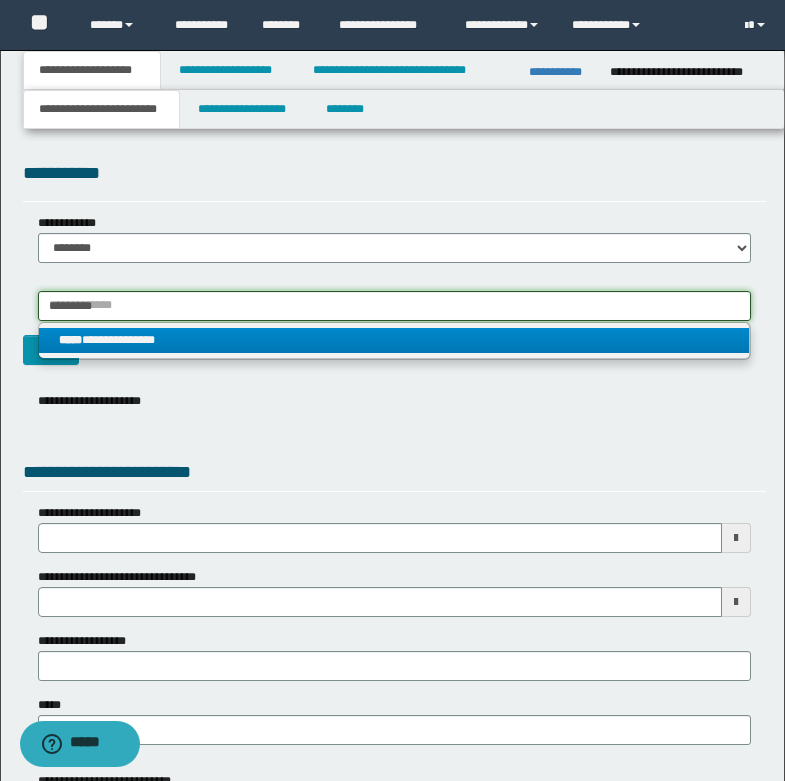 type 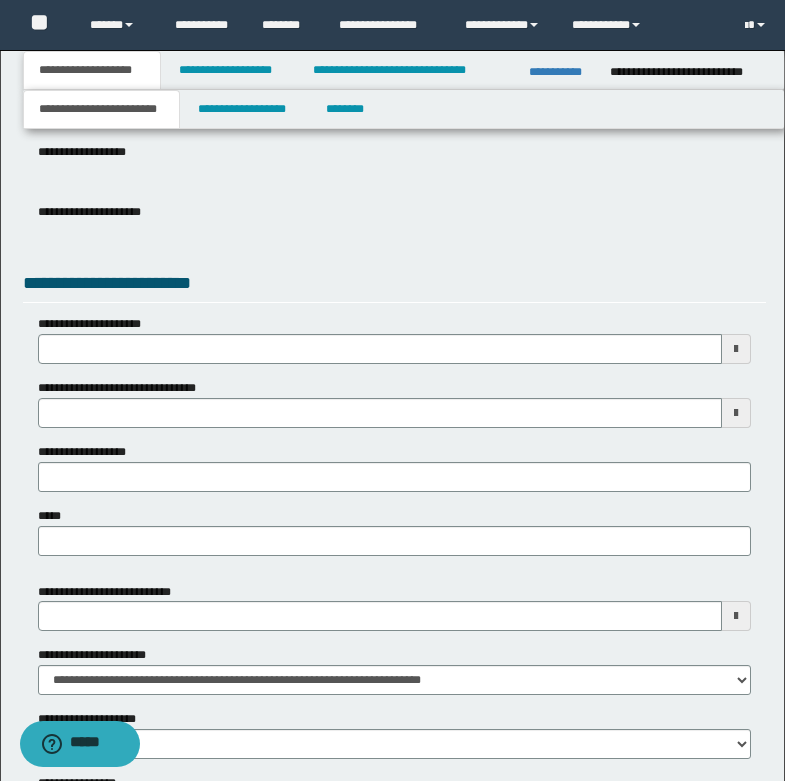 scroll, scrollTop: 600, scrollLeft: 0, axis: vertical 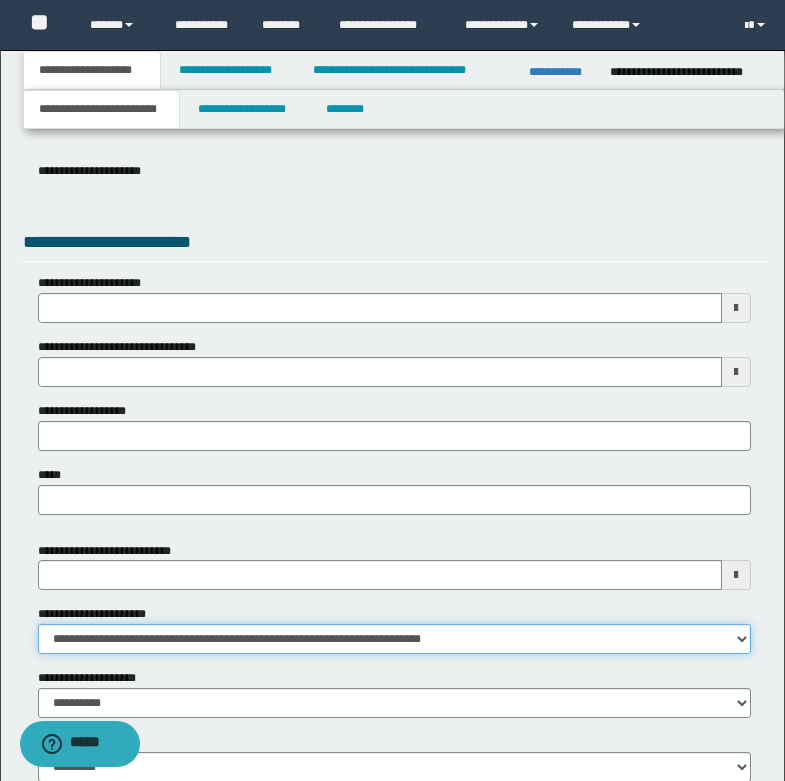 click on "**********" at bounding box center [394, 639] 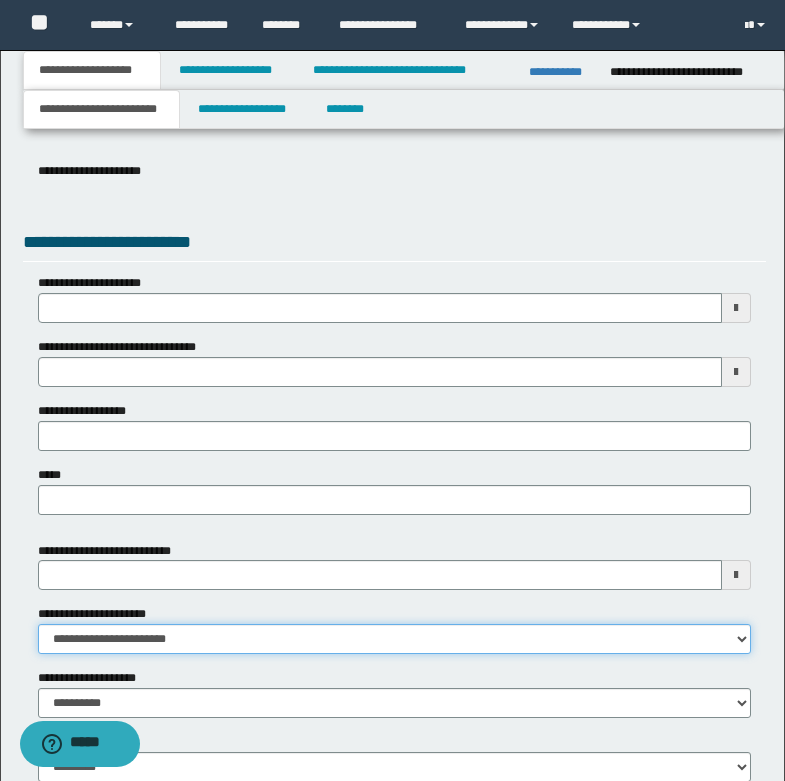 click on "**********" at bounding box center [394, 639] 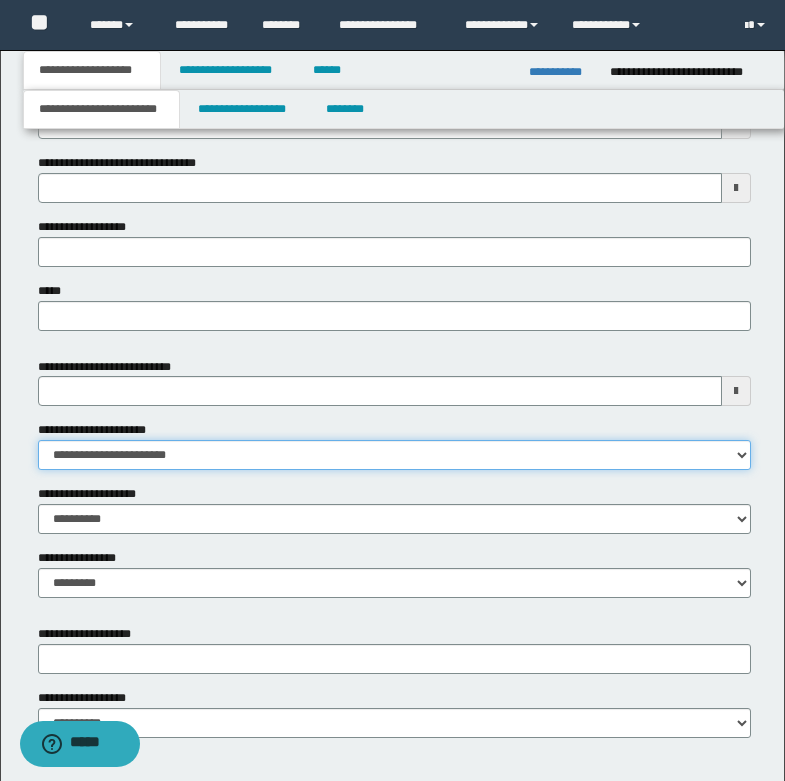 scroll, scrollTop: 800, scrollLeft: 0, axis: vertical 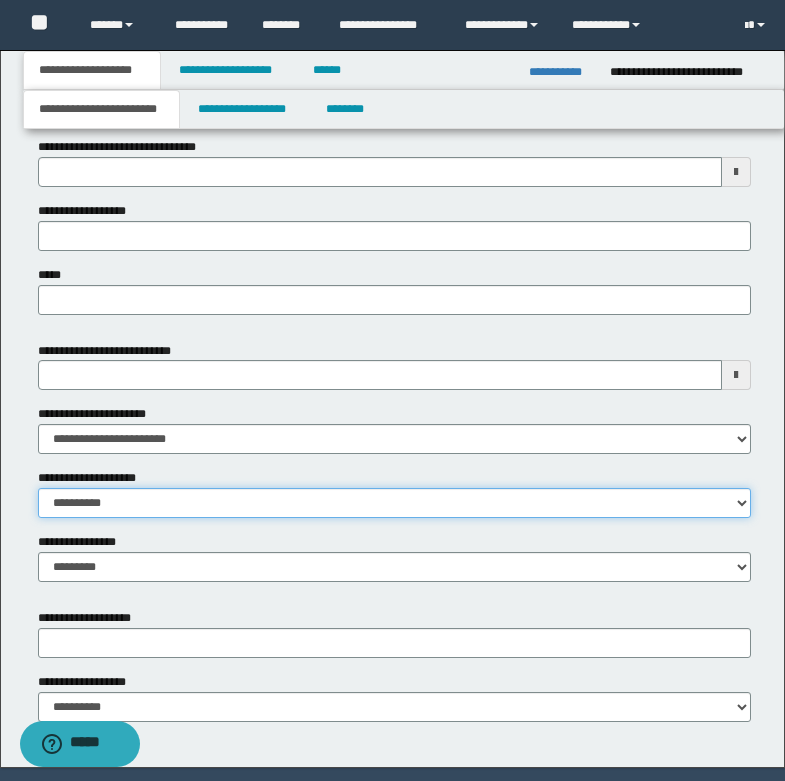 click on "**********" at bounding box center [394, 503] 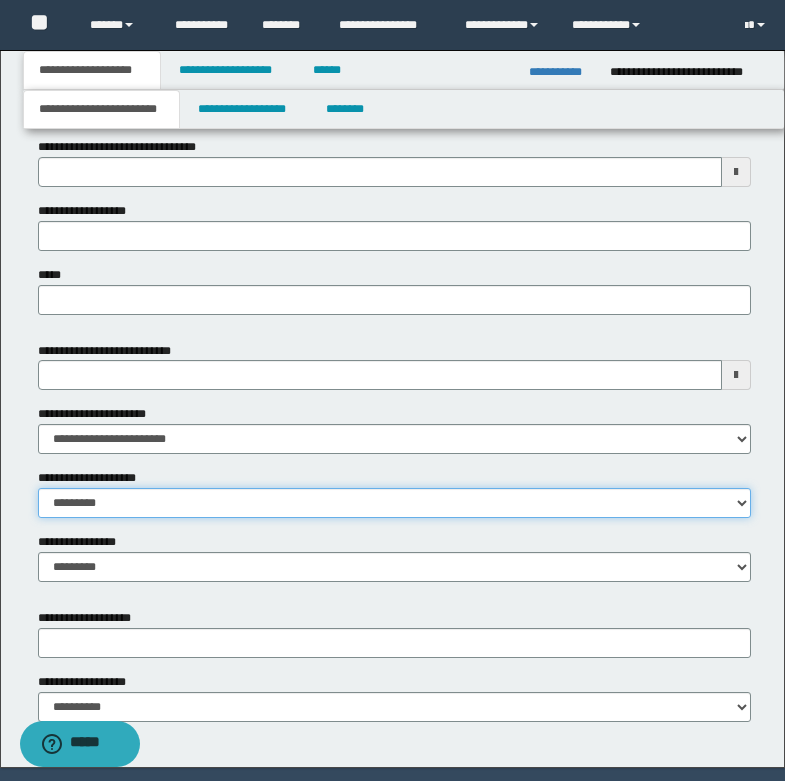 click on "**********" at bounding box center (394, 503) 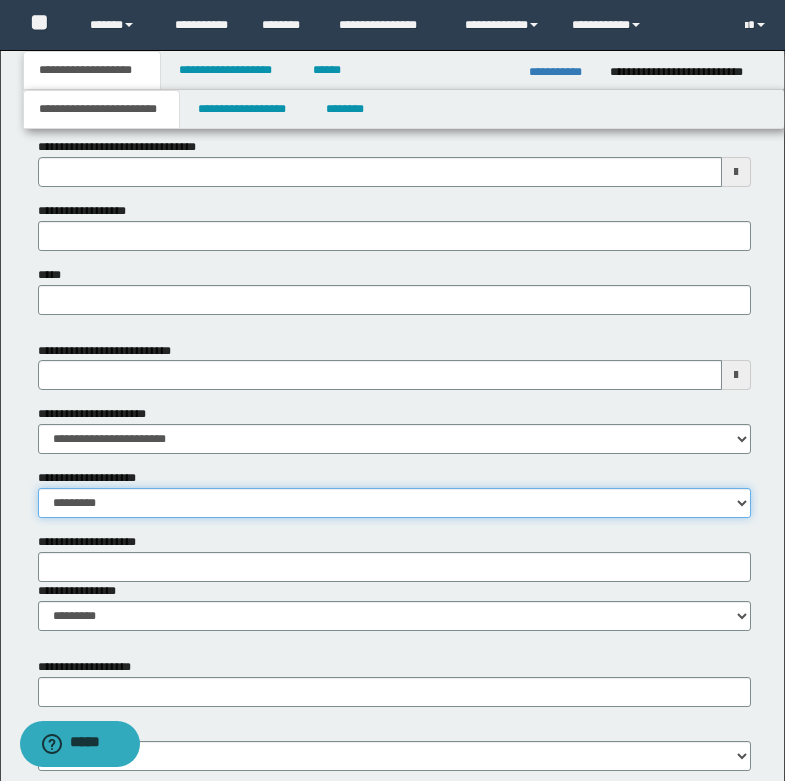 scroll, scrollTop: 900, scrollLeft: 0, axis: vertical 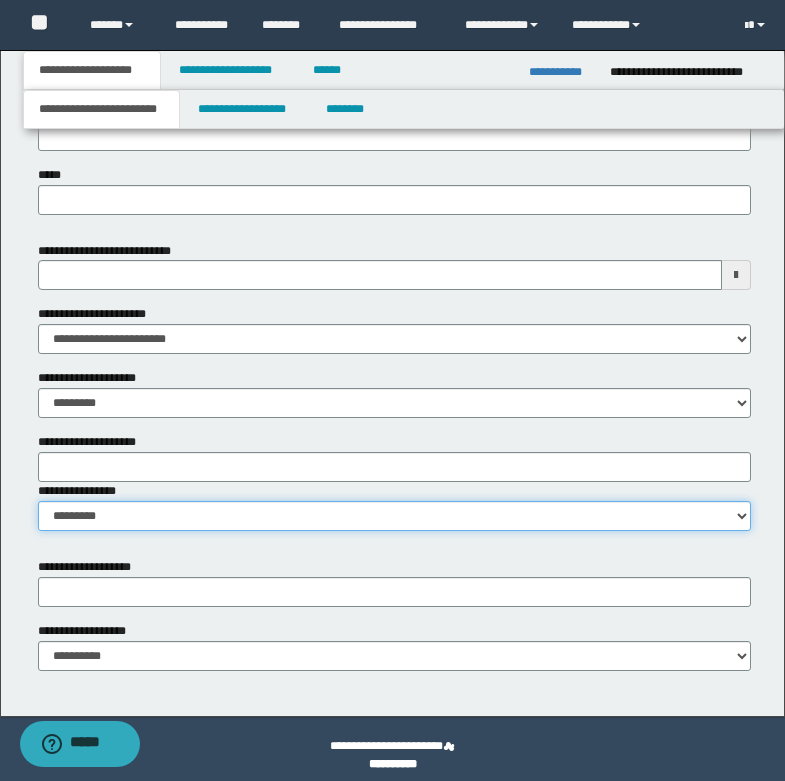 click on "**********" at bounding box center [394, 516] 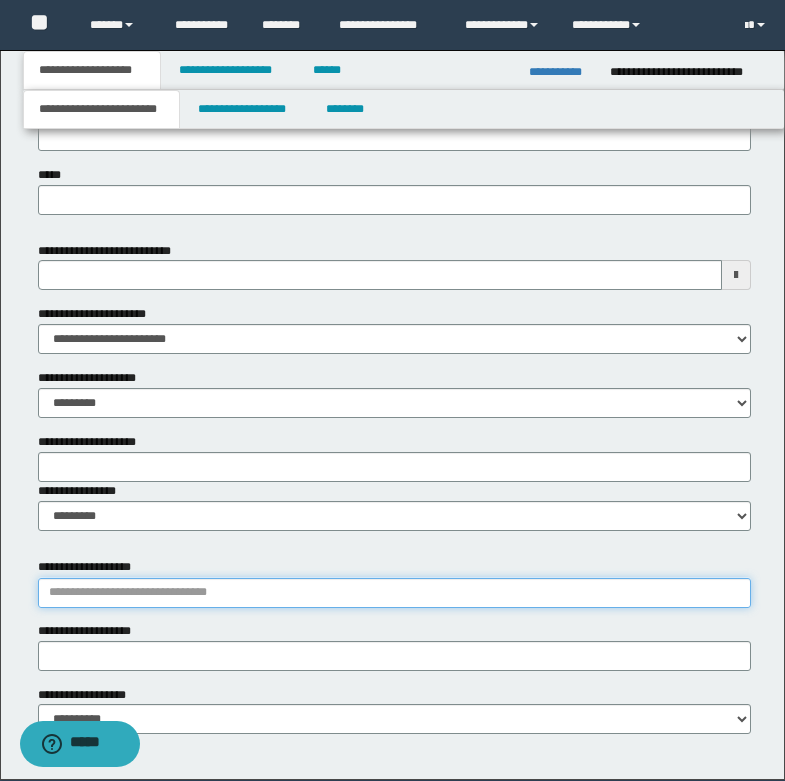 click on "**********" at bounding box center (394, 593) 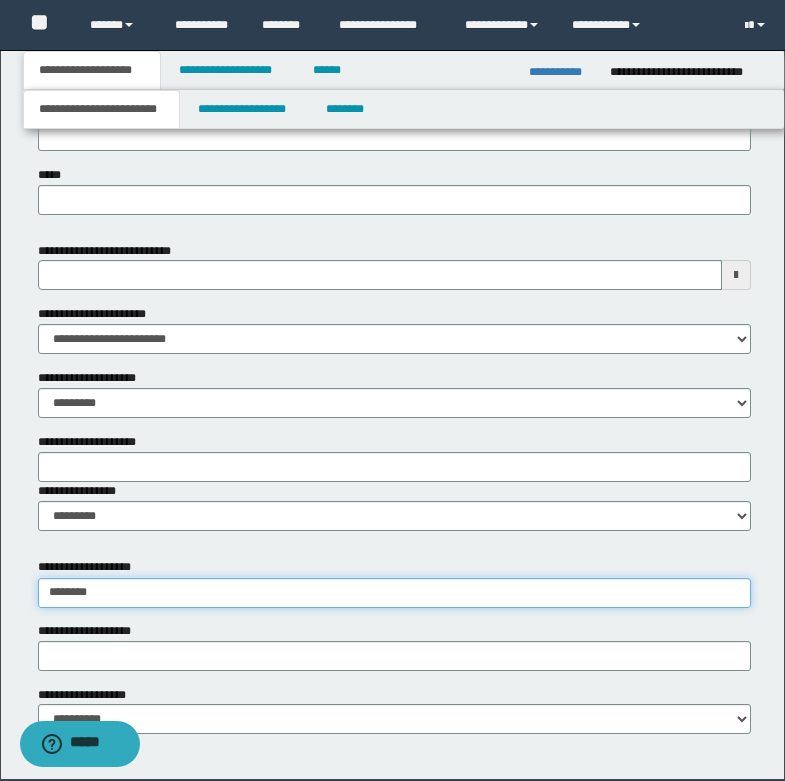 type on "*********" 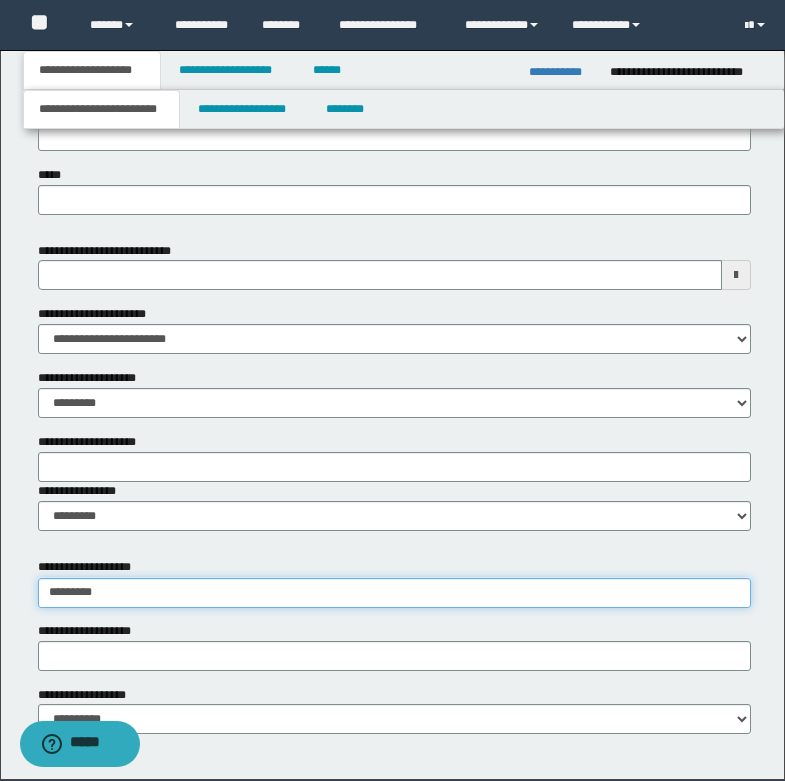 type on "**********" 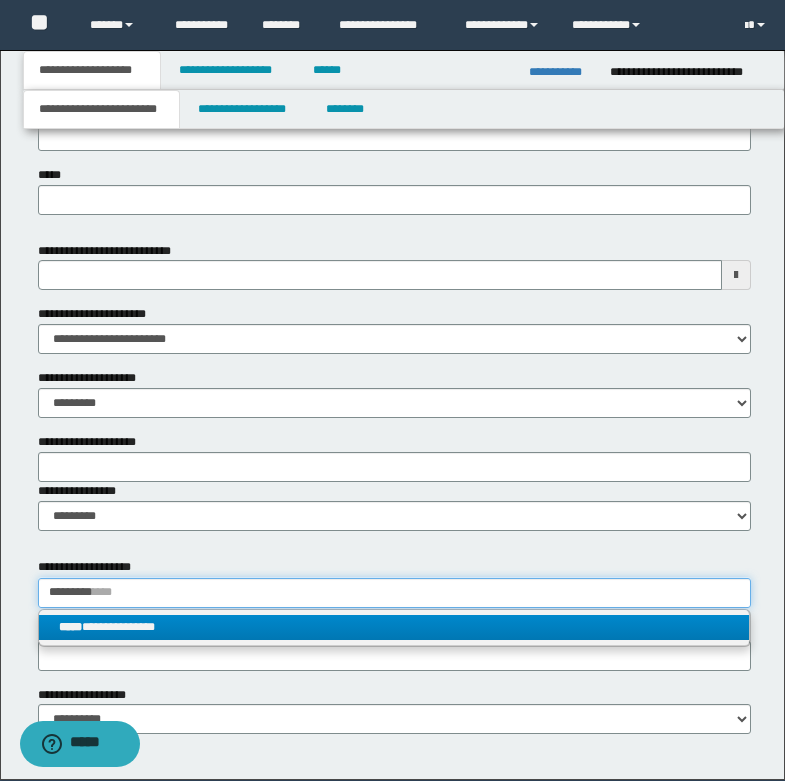 type on "*********" 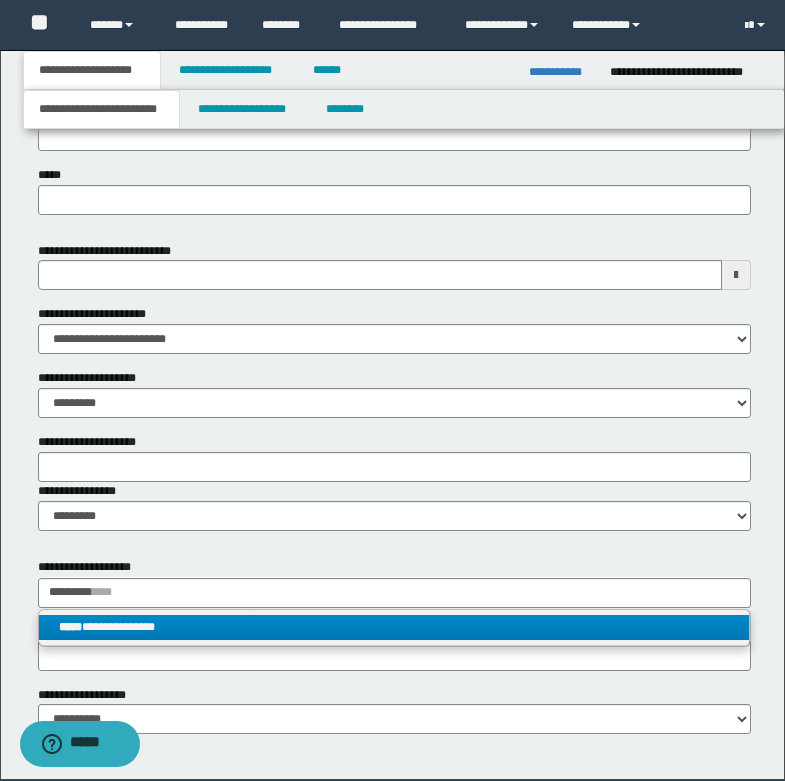 click on "**********" at bounding box center [394, 627] 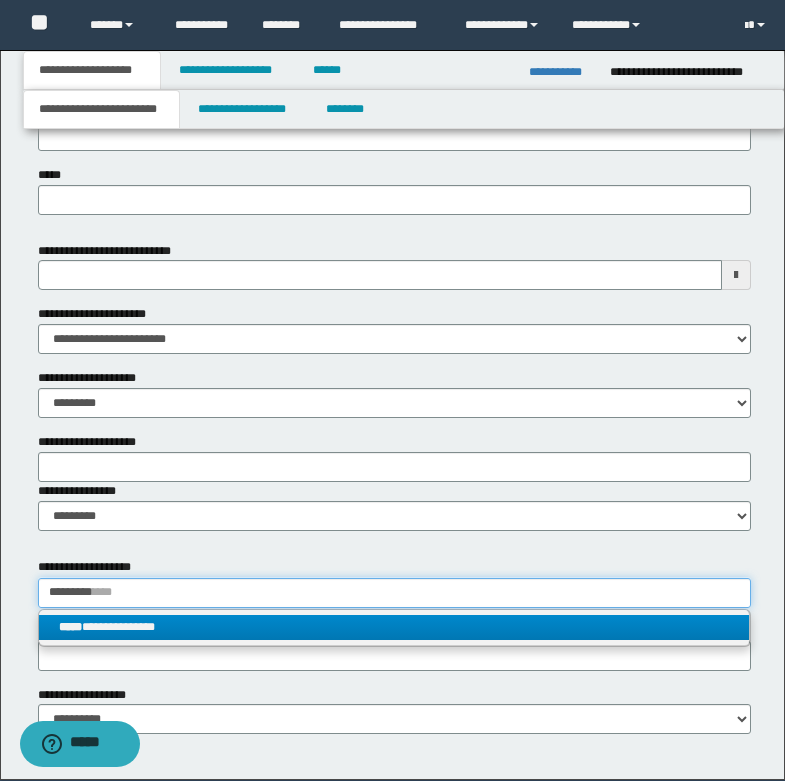 type 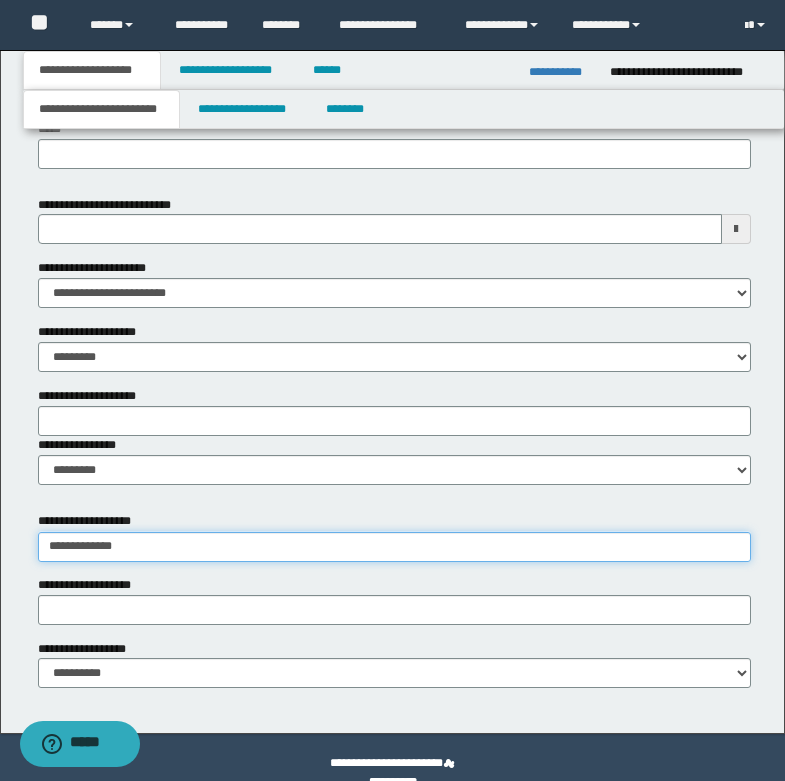 scroll, scrollTop: 977, scrollLeft: 0, axis: vertical 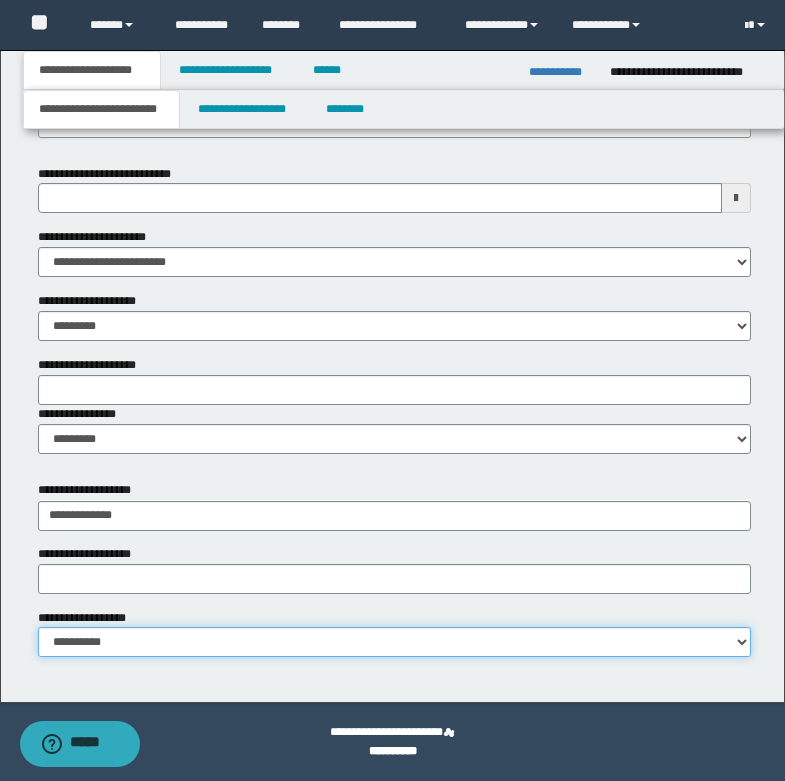 drag, startPoint x: 100, startPoint y: 645, endPoint x: 113, endPoint y: 635, distance: 16.40122 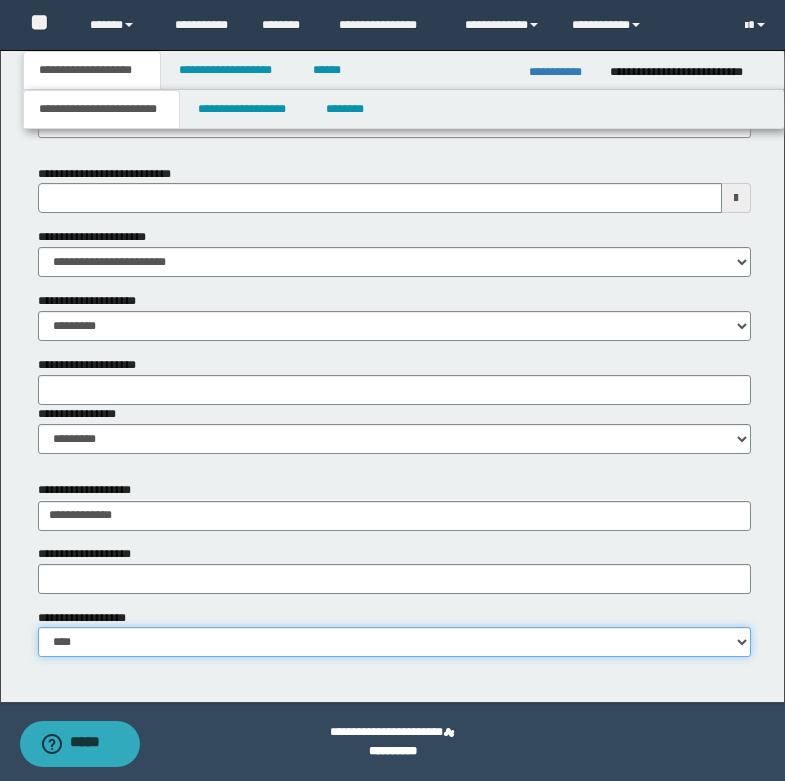 click on "**********" at bounding box center [394, 642] 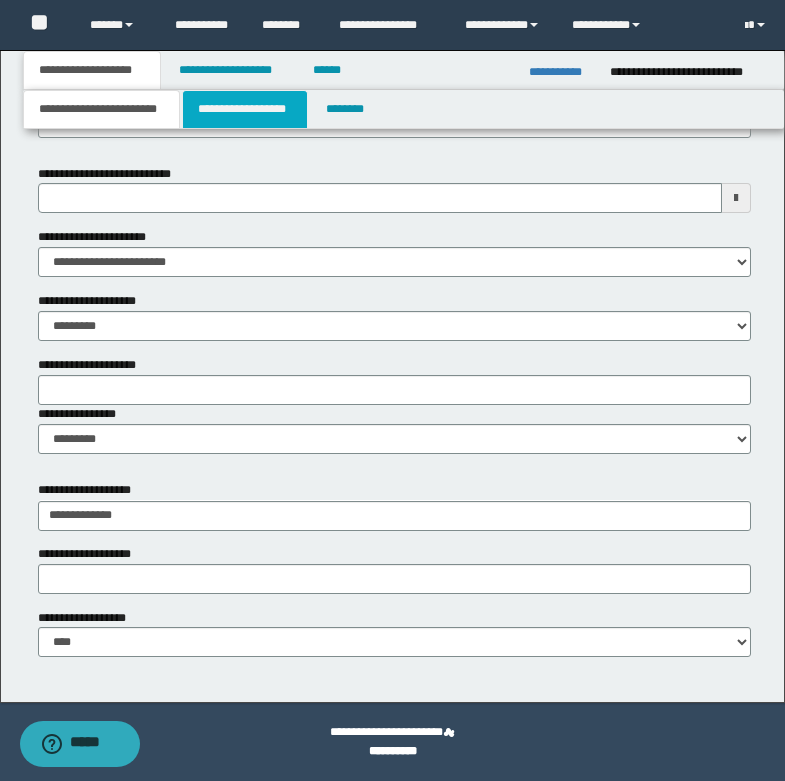 click on "**********" at bounding box center (245, 109) 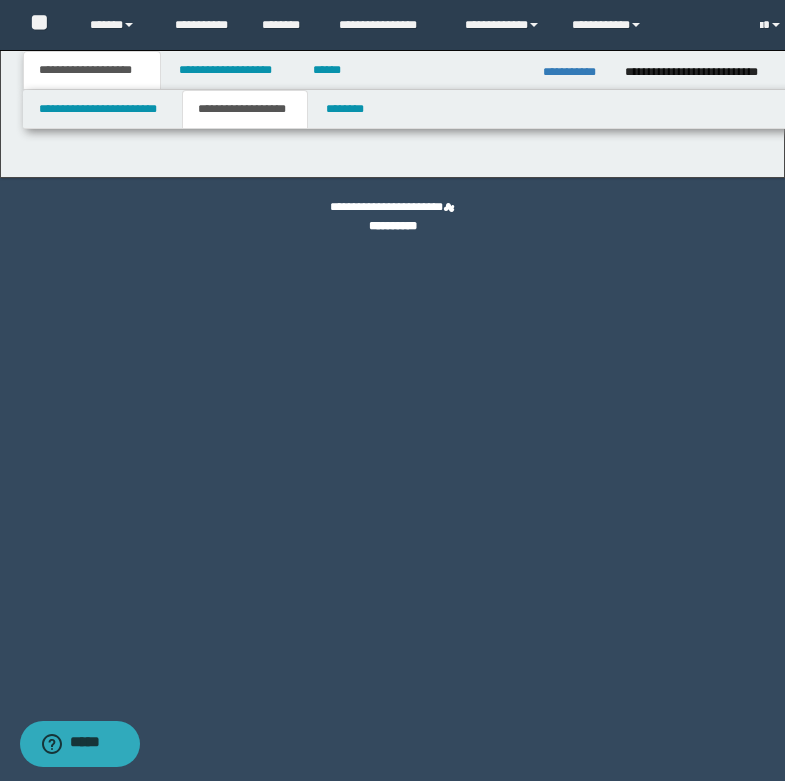 scroll, scrollTop: 0, scrollLeft: 0, axis: both 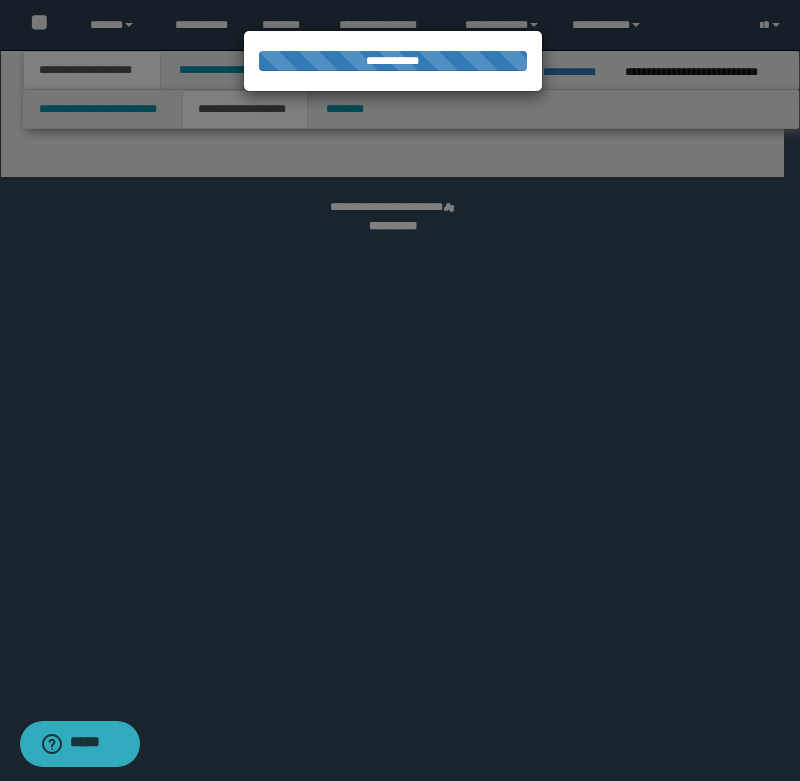 select on "*" 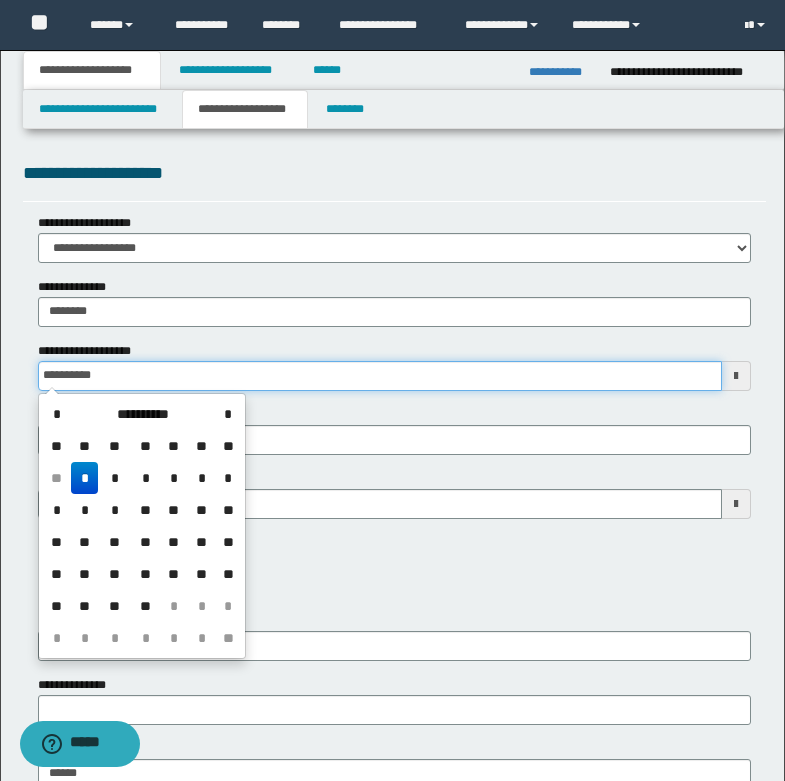 drag, startPoint x: 44, startPoint y: 374, endPoint x: 193, endPoint y: 377, distance: 149.0302 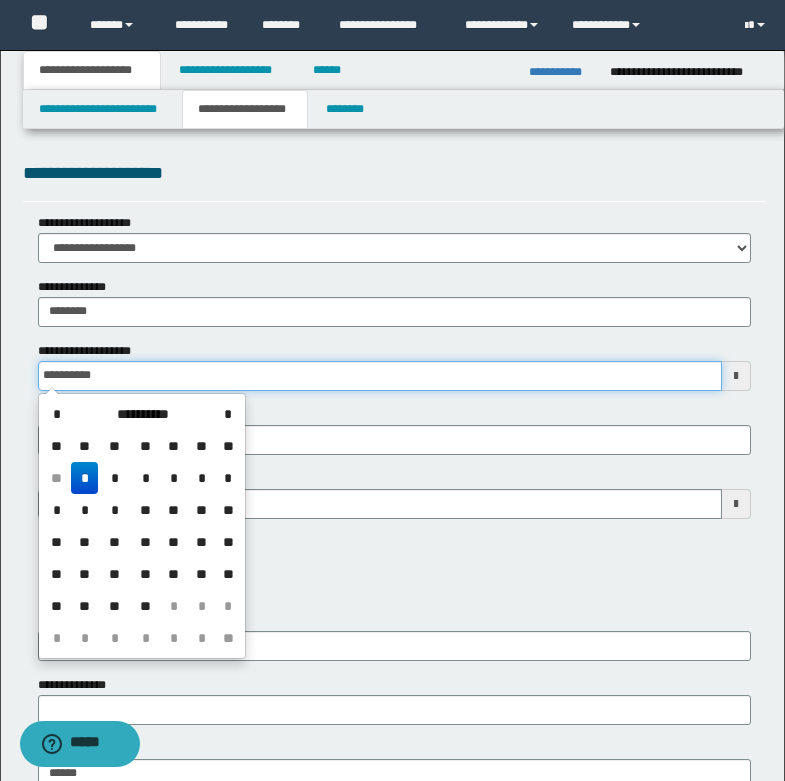 click on "**********" at bounding box center (380, 376) 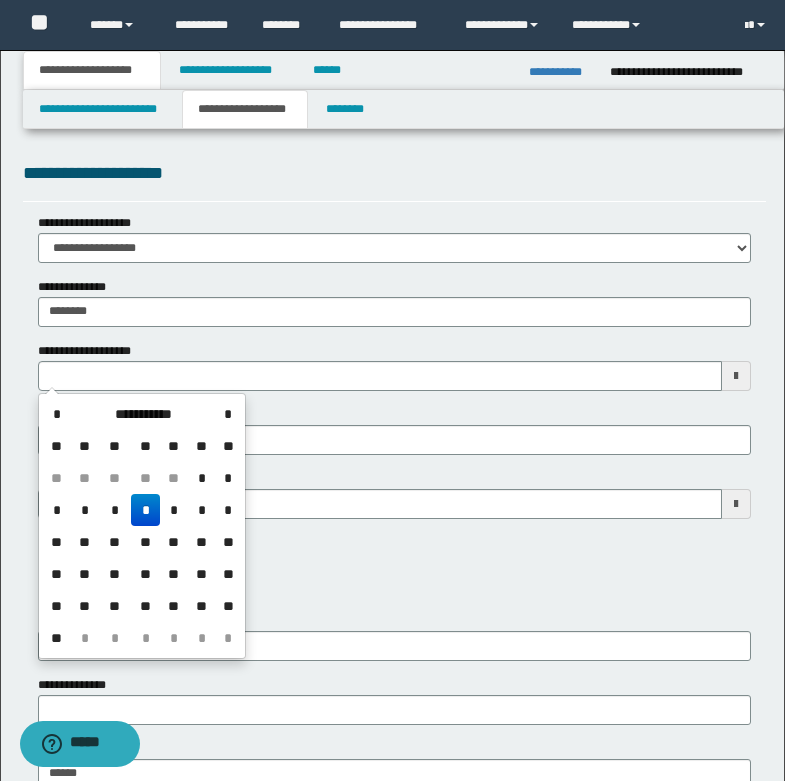 type 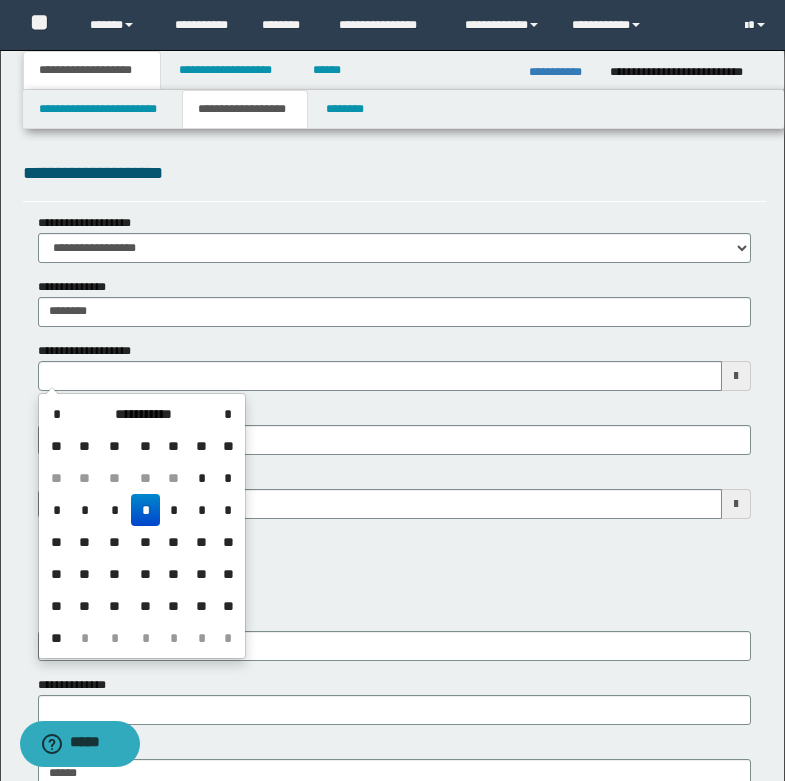 click on "**********" at bounding box center [394, 568] 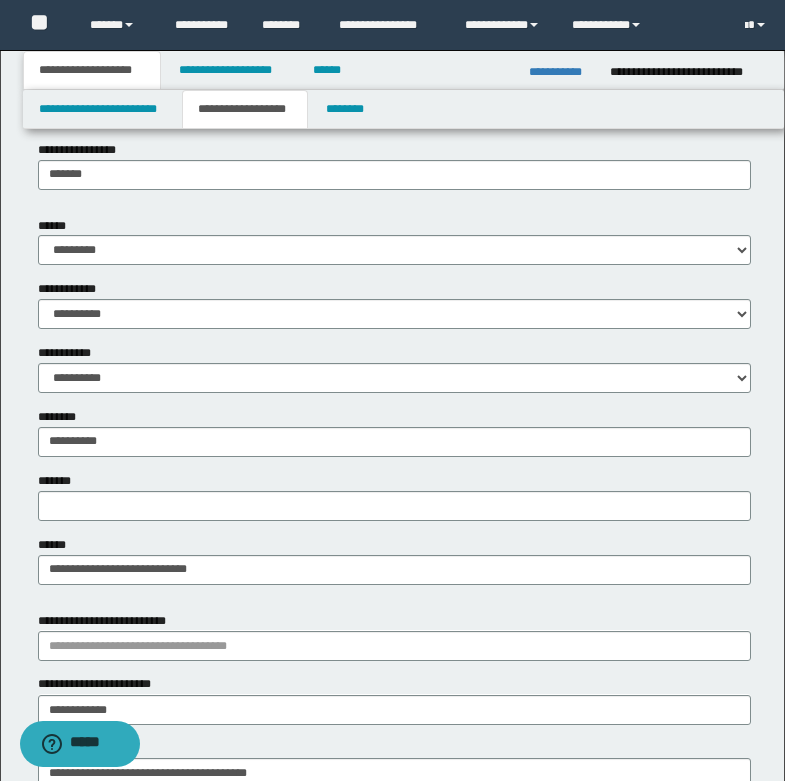 scroll, scrollTop: 700, scrollLeft: 0, axis: vertical 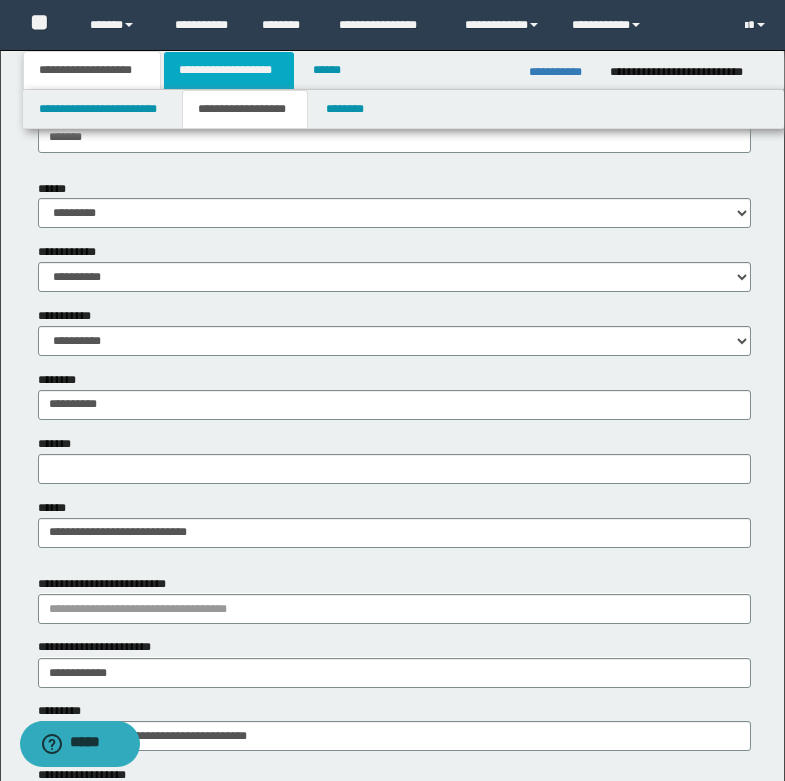 click on "**********" at bounding box center (229, 70) 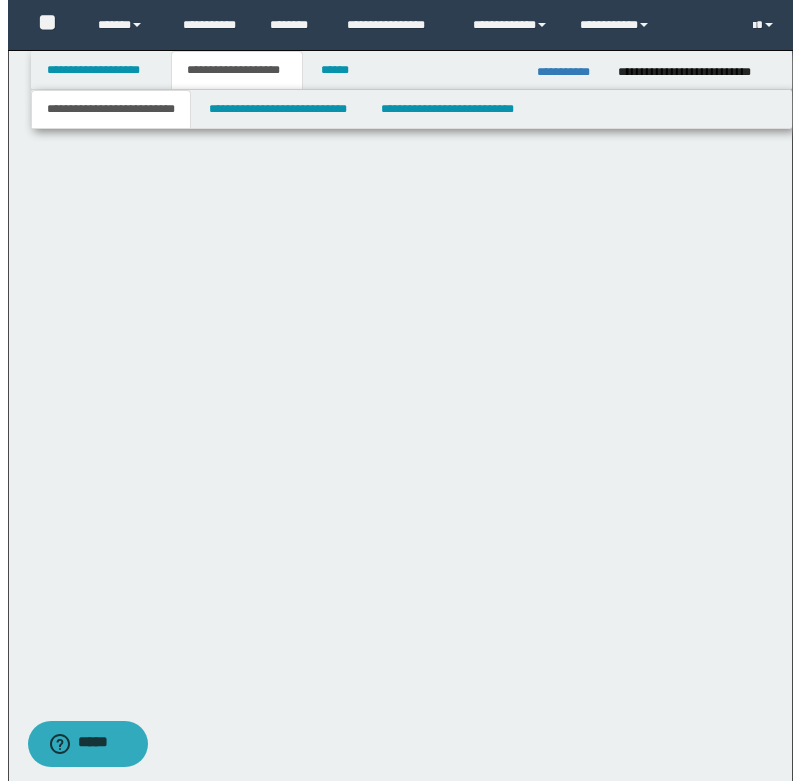 scroll, scrollTop: 0, scrollLeft: 0, axis: both 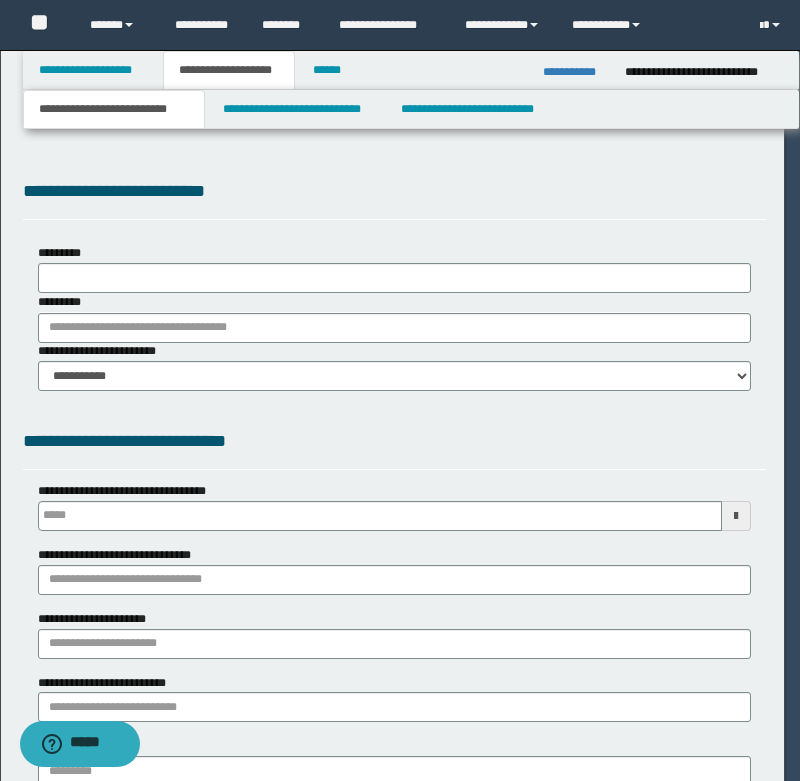 select on "*" 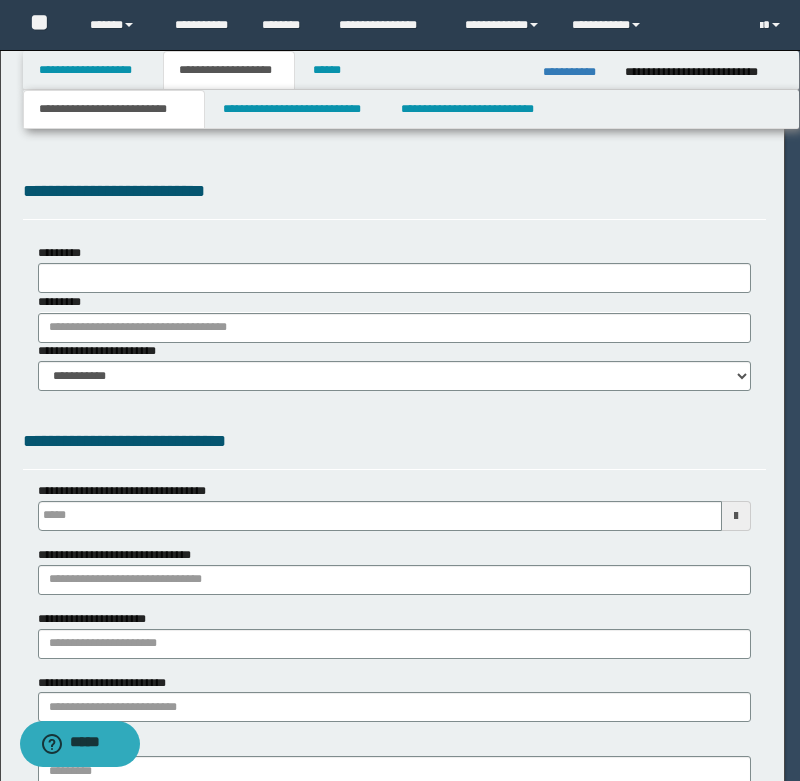 scroll, scrollTop: 0, scrollLeft: 0, axis: both 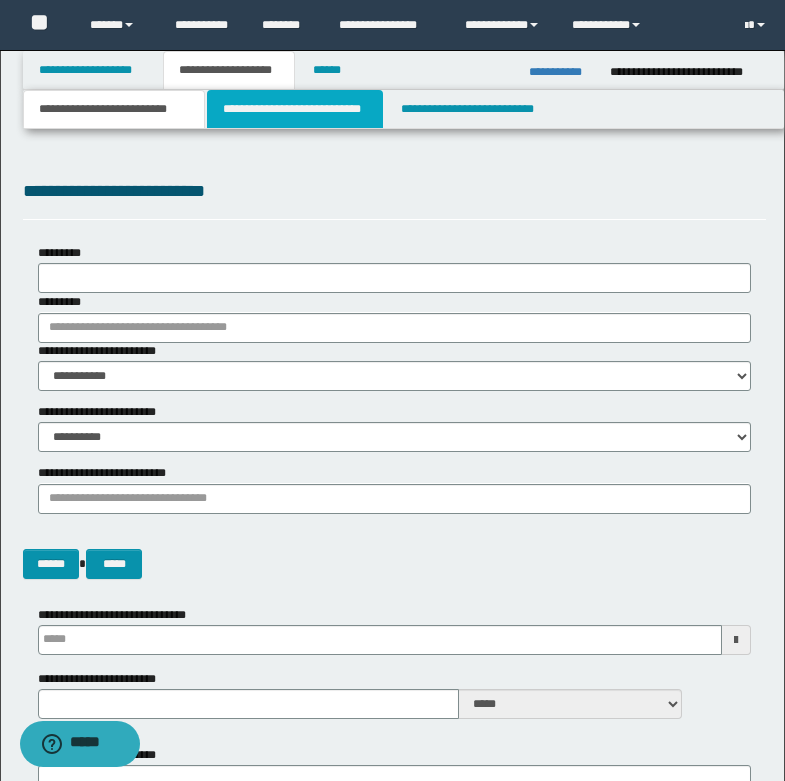 click on "**********" at bounding box center (295, 109) 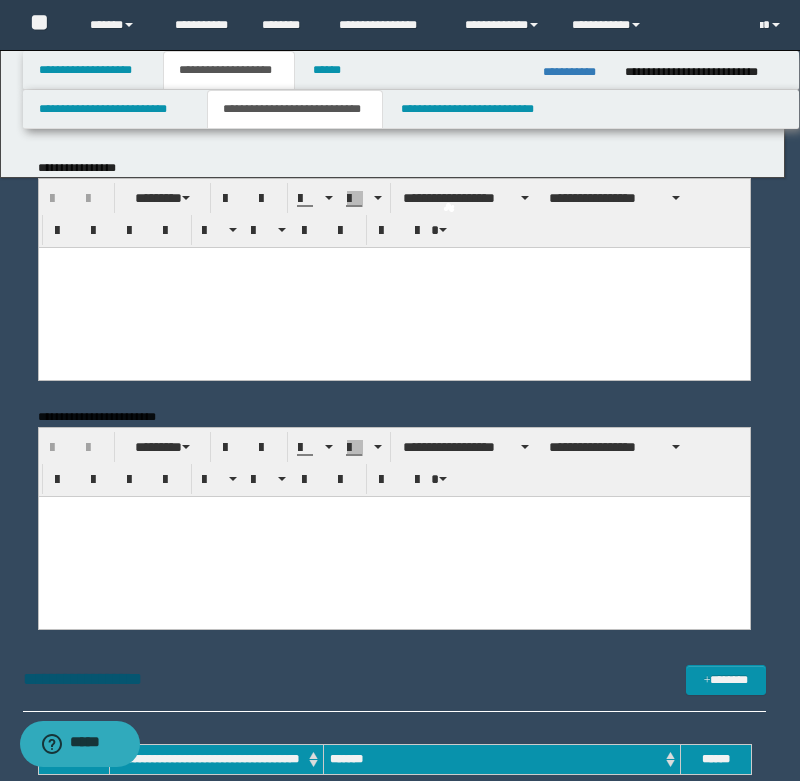 scroll, scrollTop: 0, scrollLeft: 0, axis: both 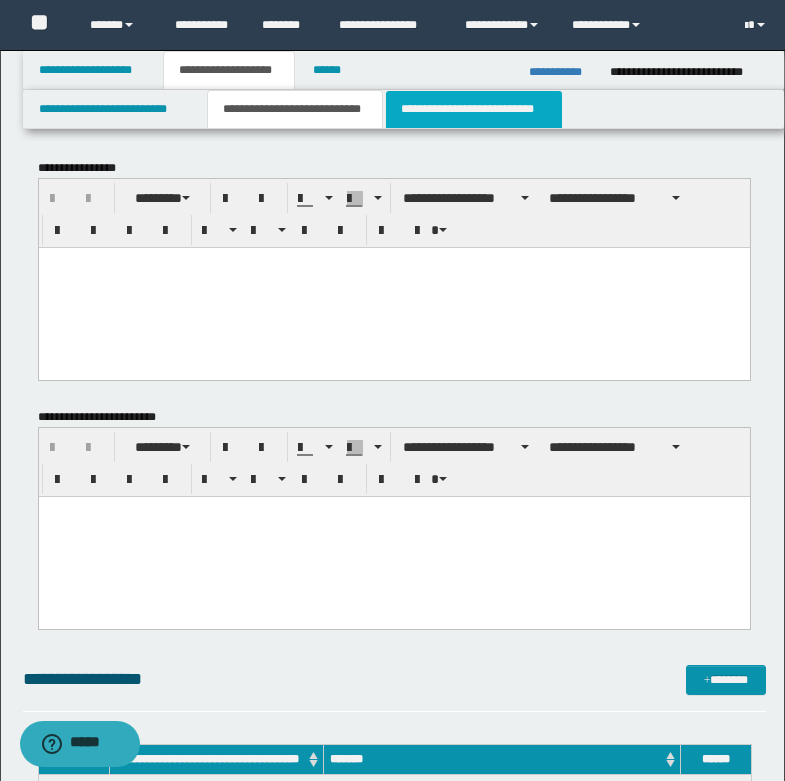 click on "**********" at bounding box center [474, 109] 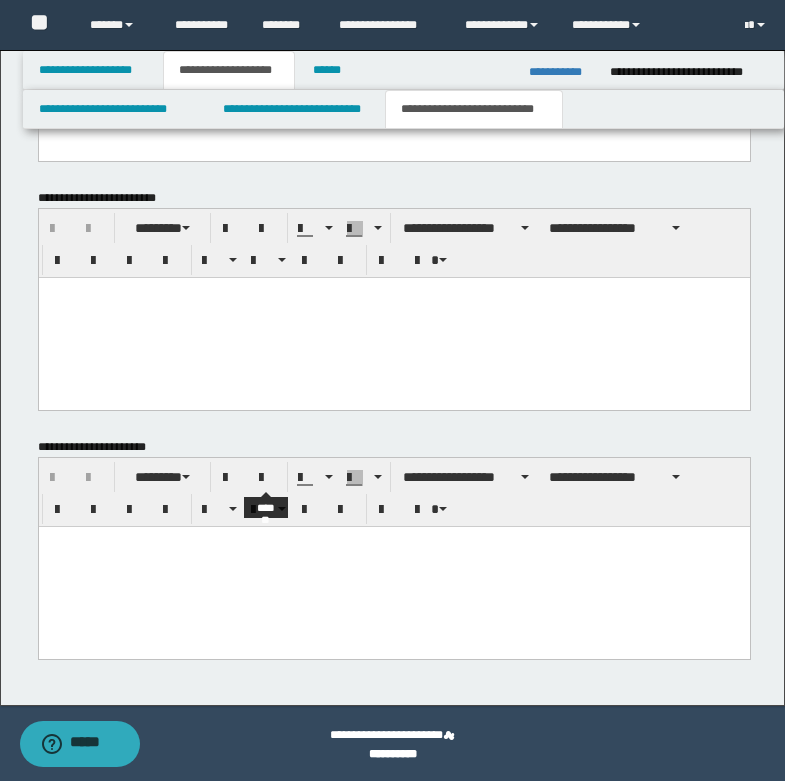 scroll, scrollTop: 934, scrollLeft: 0, axis: vertical 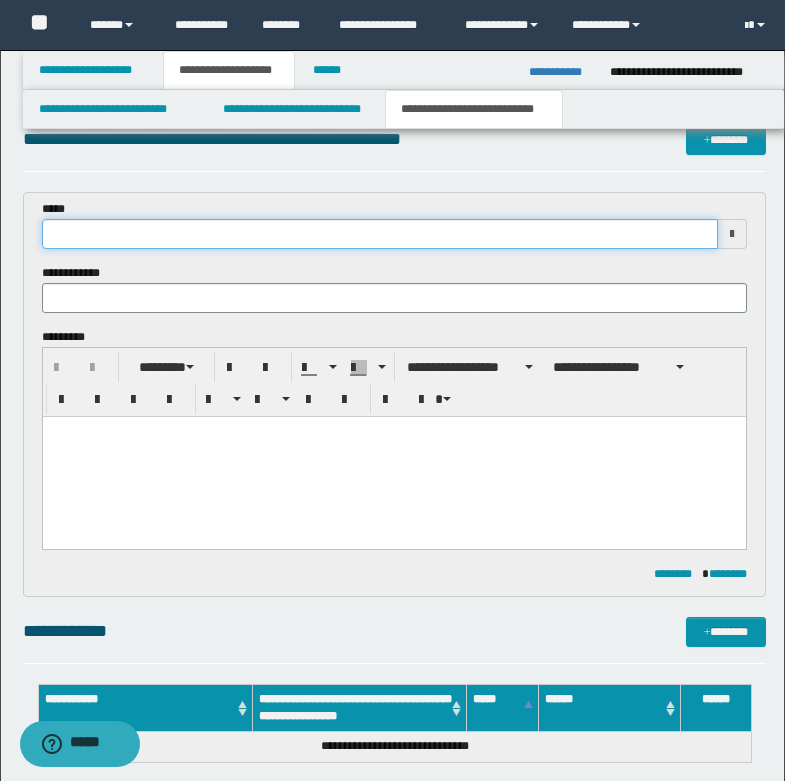 click at bounding box center (380, 234) 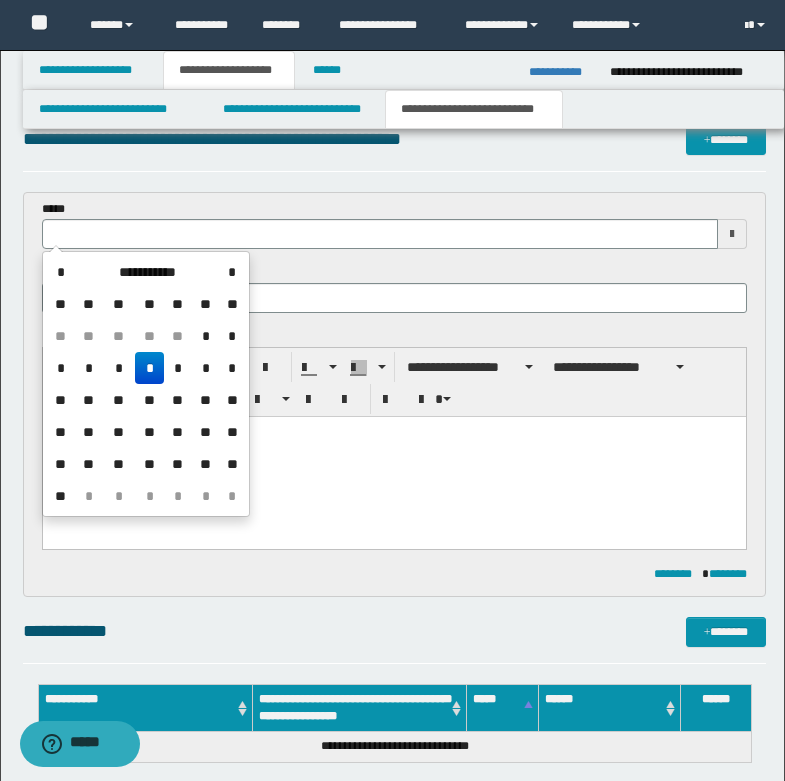 click on "*" at bounding box center [149, 368] 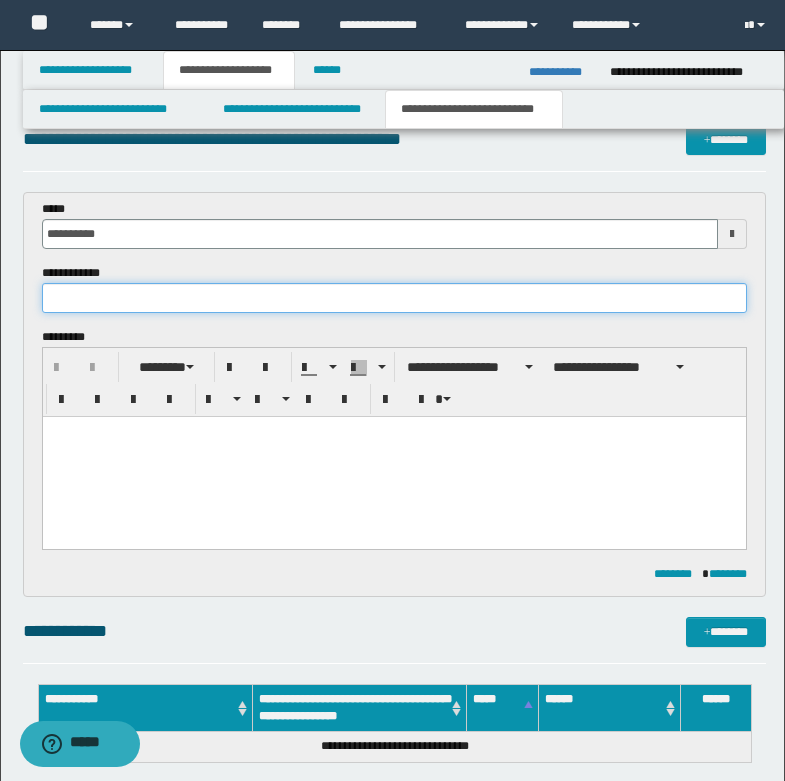 click at bounding box center (394, 298) 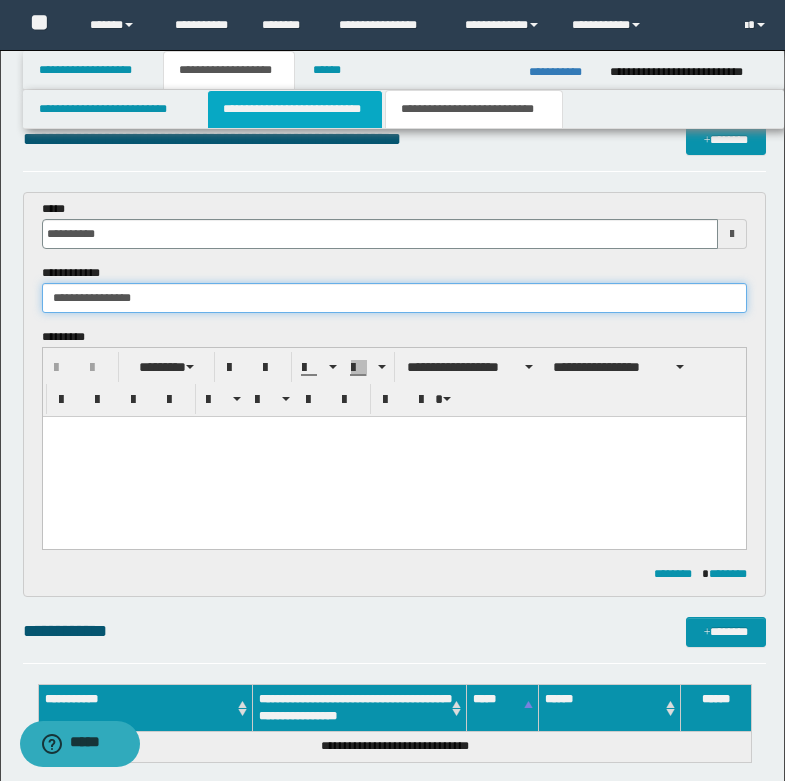 type on "**********" 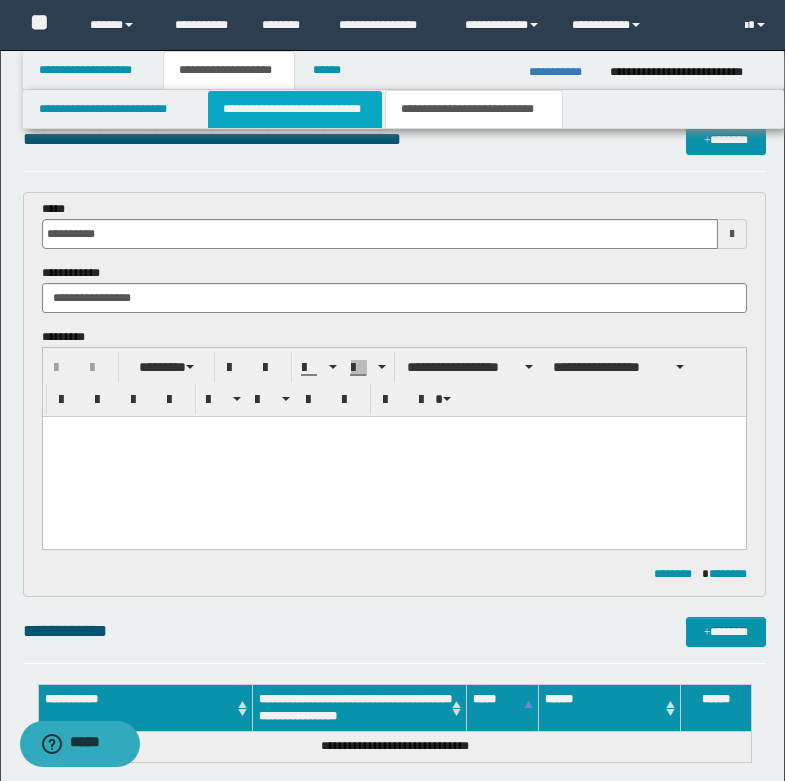 click on "**********" at bounding box center [295, 109] 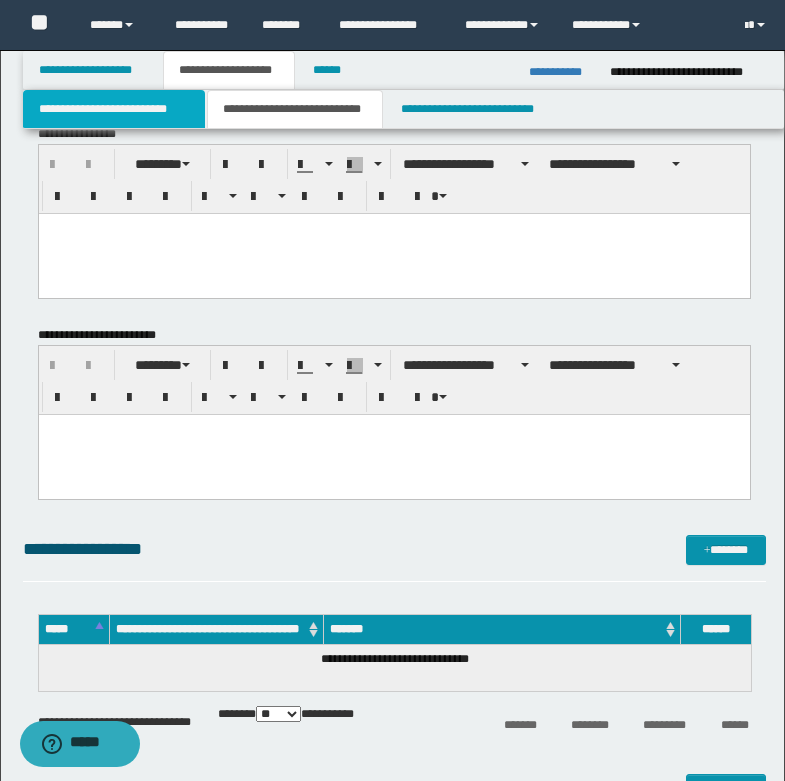 drag, startPoint x: 112, startPoint y: 111, endPoint x: 174, endPoint y: 157, distance: 77.201035 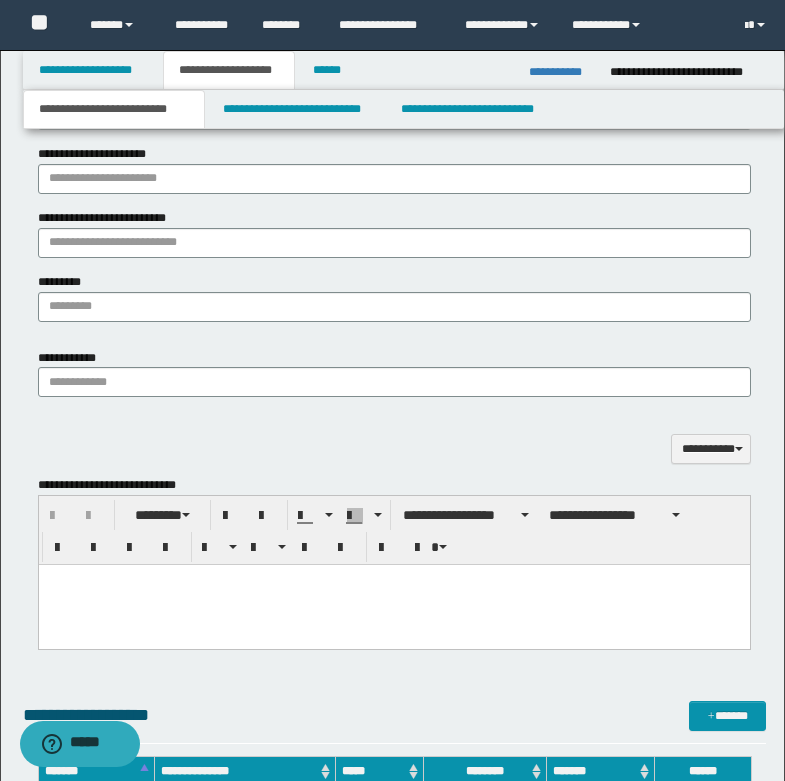 scroll, scrollTop: 1134, scrollLeft: 0, axis: vertical 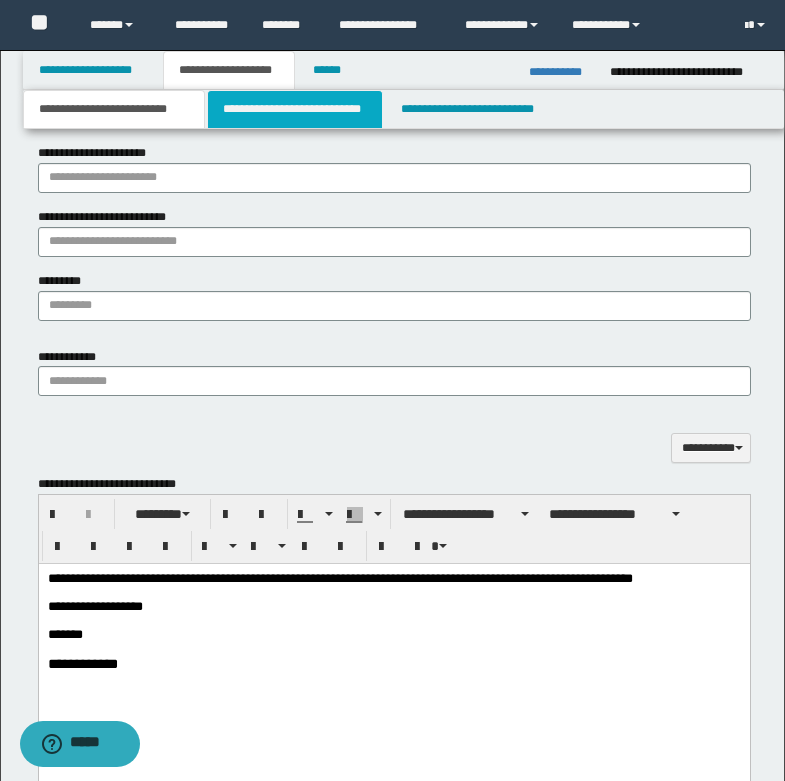 click on "**********" at bounding box center [295, 109] 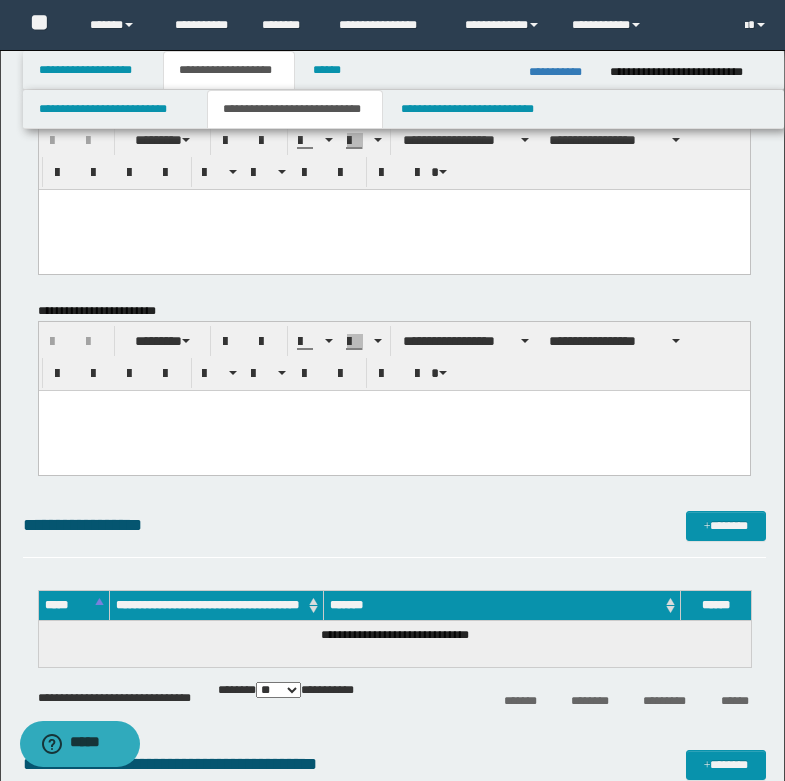 scroll, scrollTop: 30, scrollLeft: 0, axis: vertical 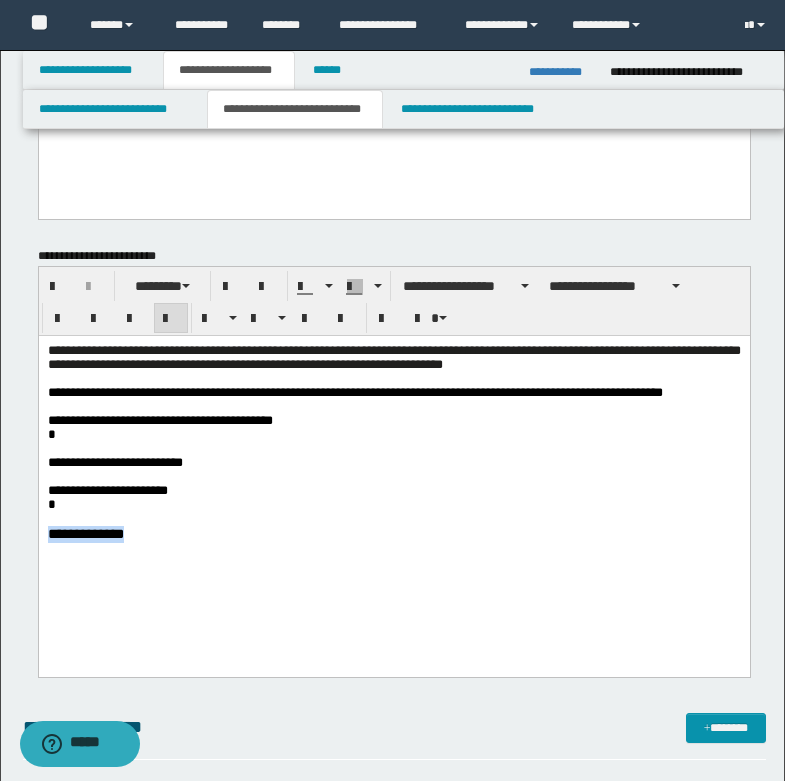drag, startPoint x: 87, startPoint y: 537, endPoint x: 255, endPoint y: 568, distance: 170.83618 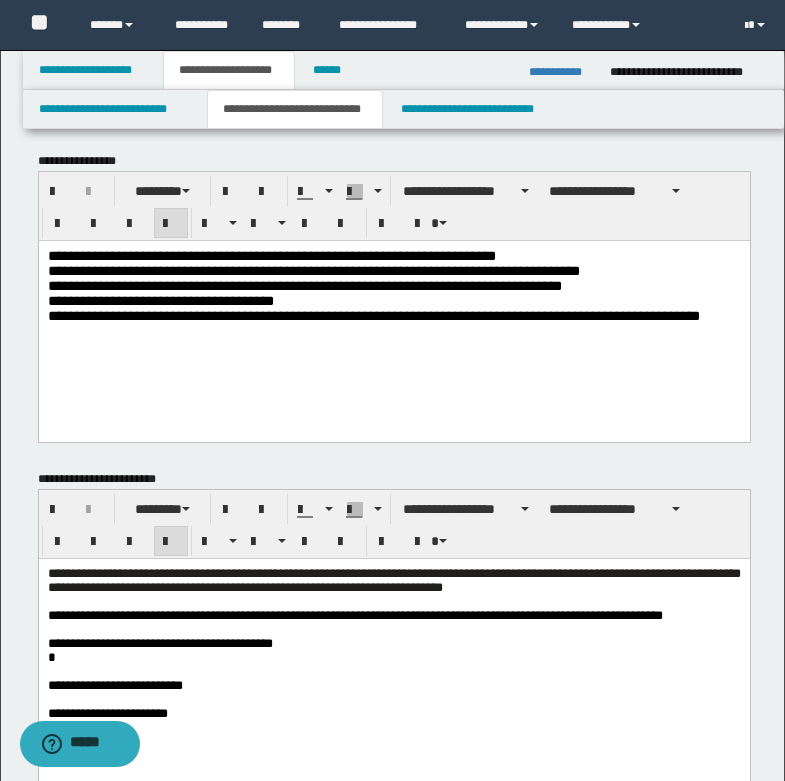 scroll, scrollTop: 0, scrollLeft: 0, axis: both 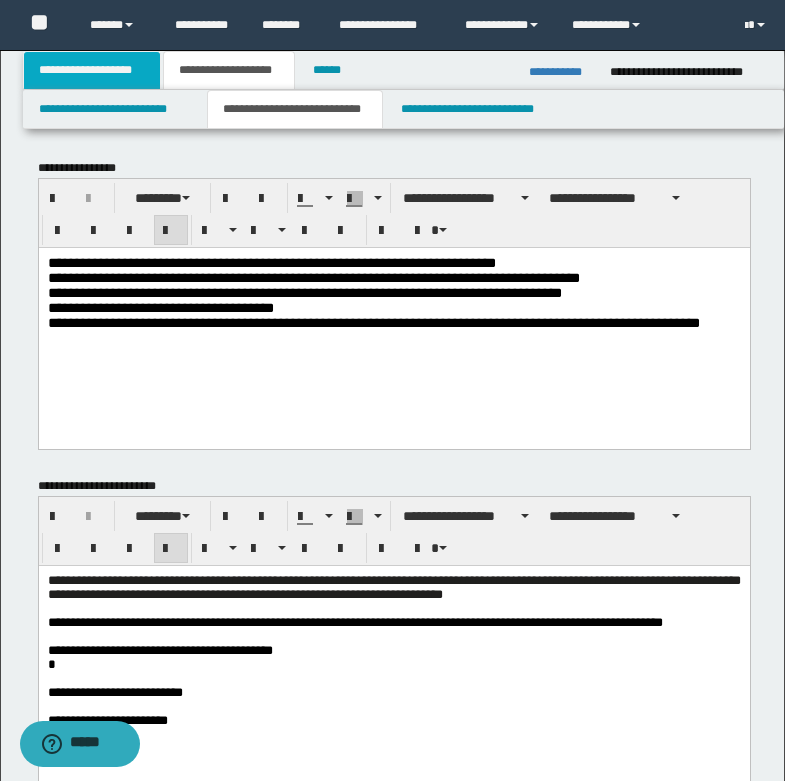click on "**********" at bounding box center [92, 70] 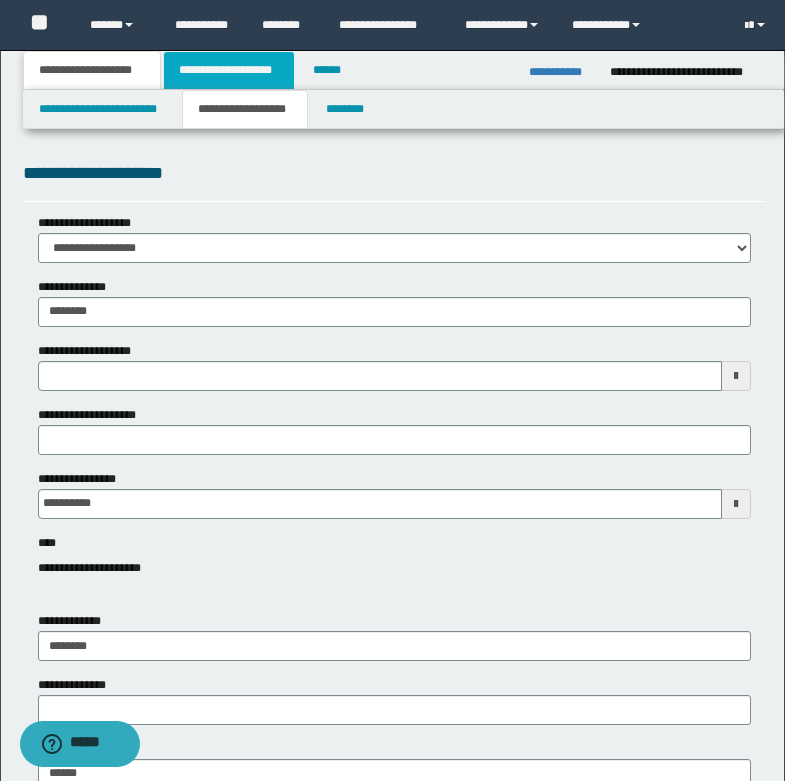 click on "**********" at bounding box center [229, 70] 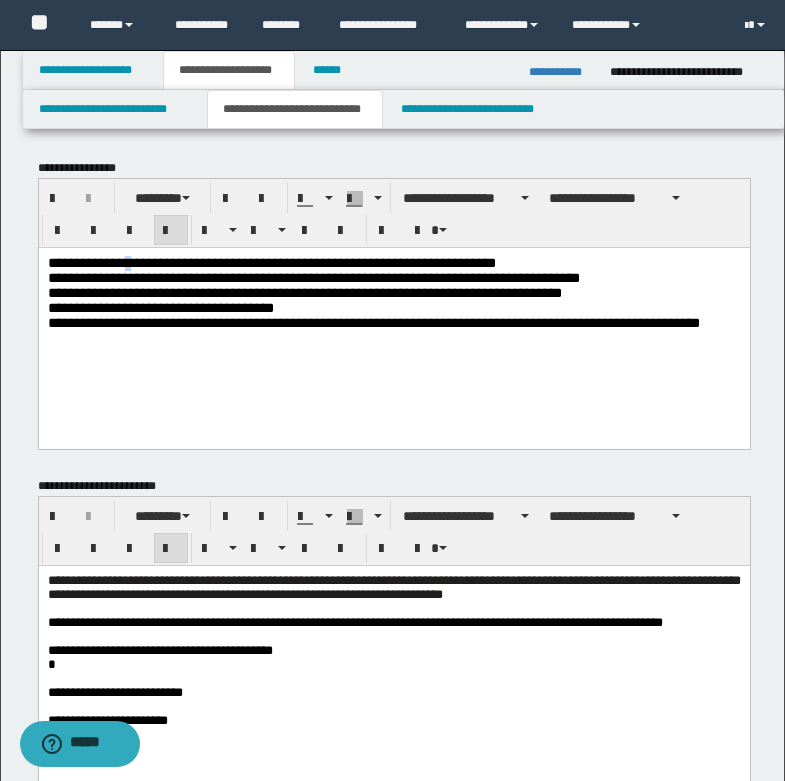 click on "**********" at bounding box center [271, 262] 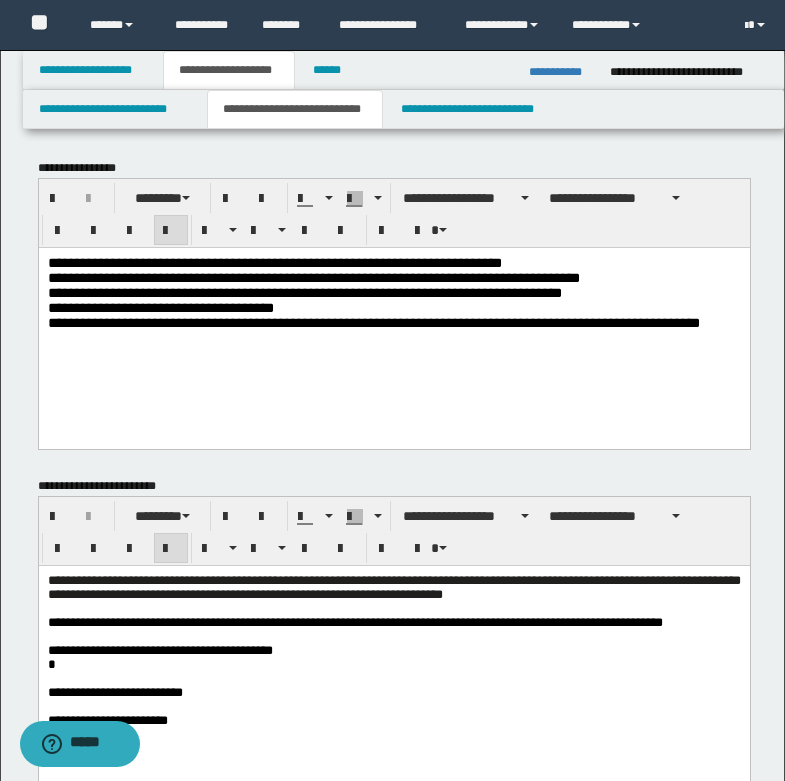 click on "**********" at bounding box center [393, 262] 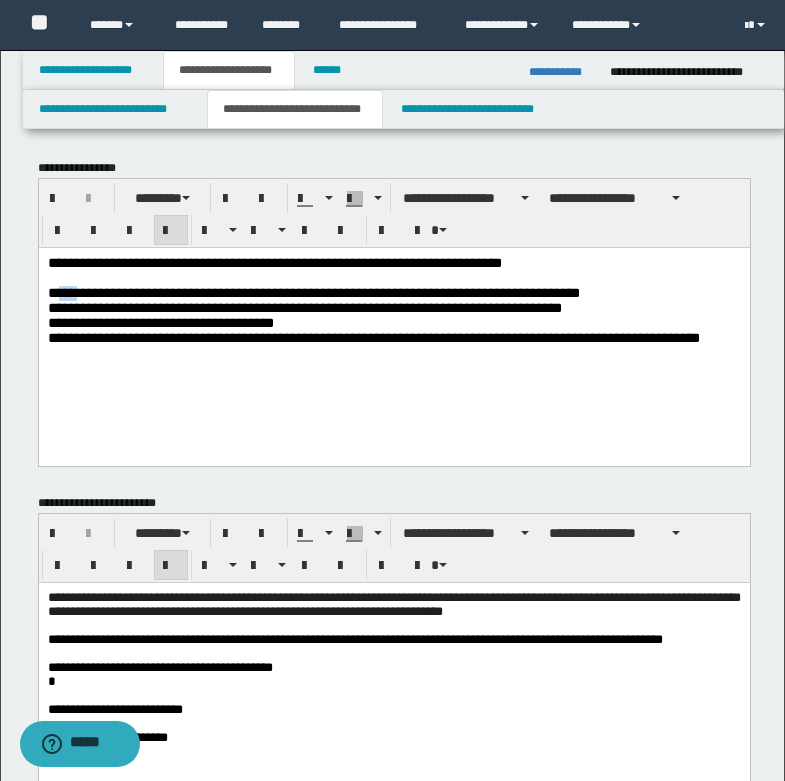 drag, startPoint x: 56, startPoint y: 295, endPoint x: 78, endPoint y: 296, distance: 22.022715 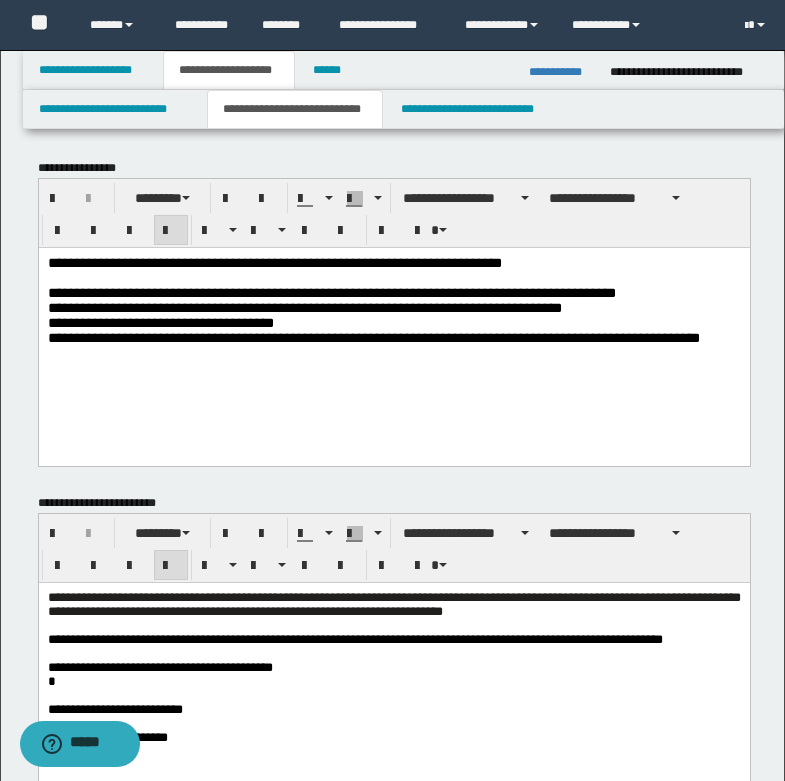 click on "**********" at bounding box center (393, 292) 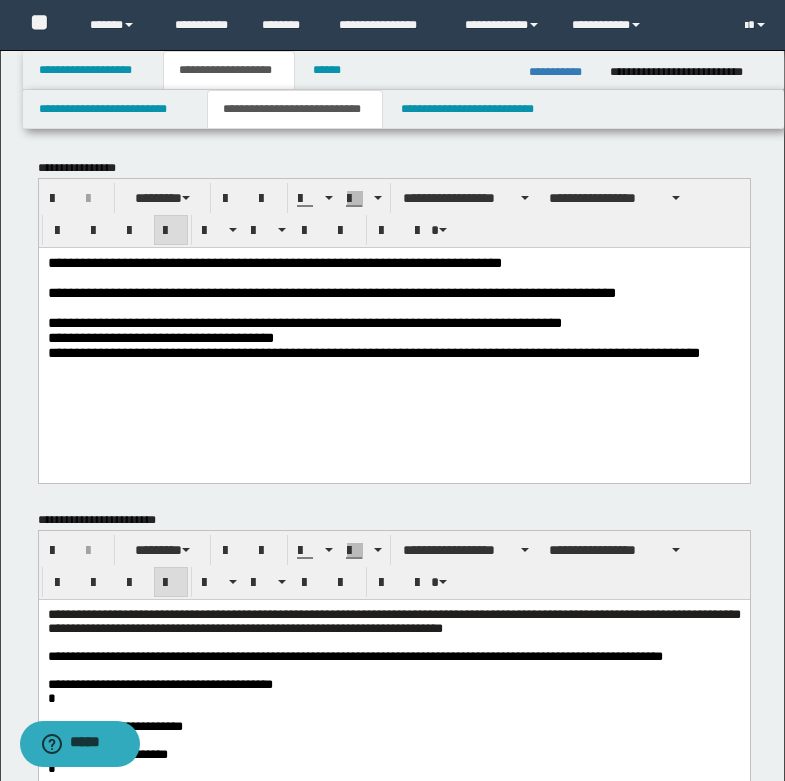 click on "**********" at bounding box center [393, 322] 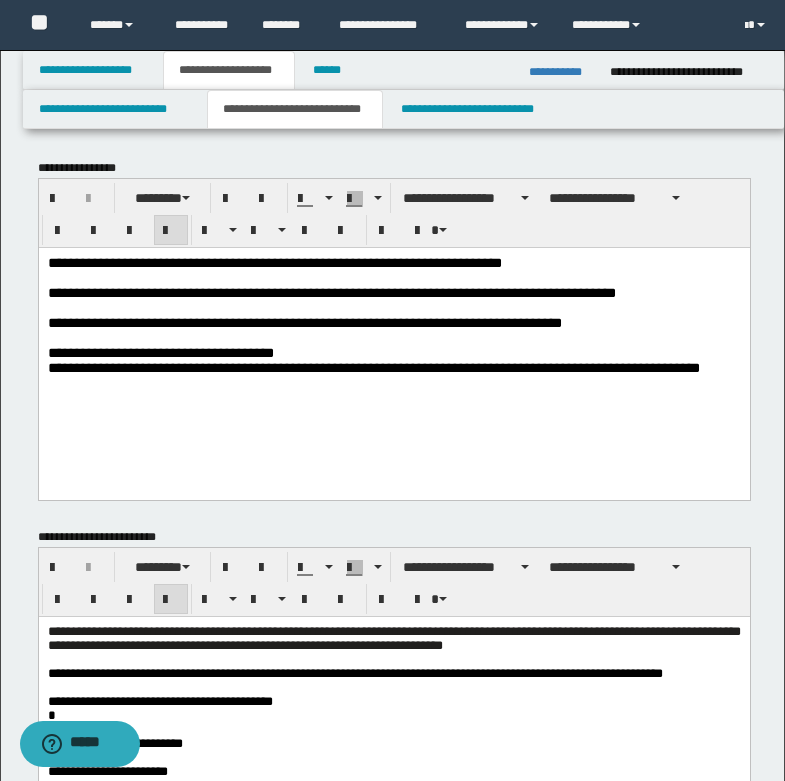 click on "**********" at bounding box center [393, 352] 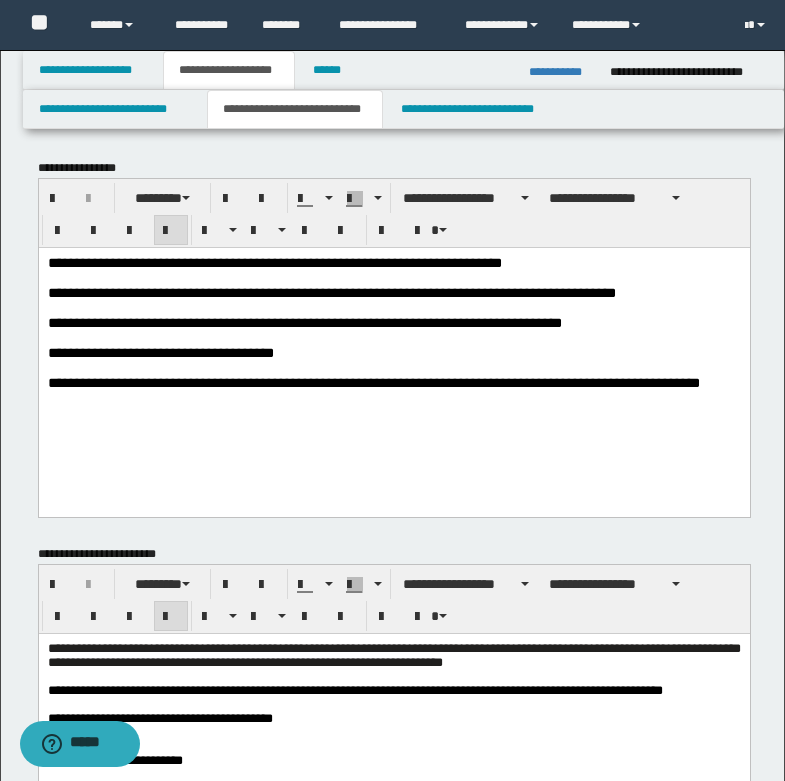 click on "**********" at bounding box center [373, 382] 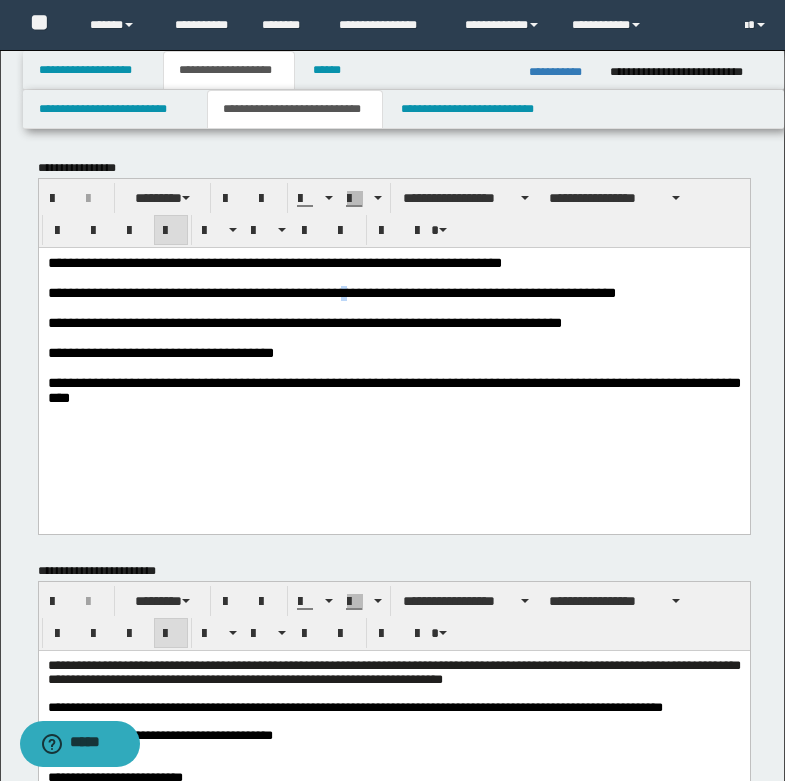click on "**********" at bounding box center [331, 292] 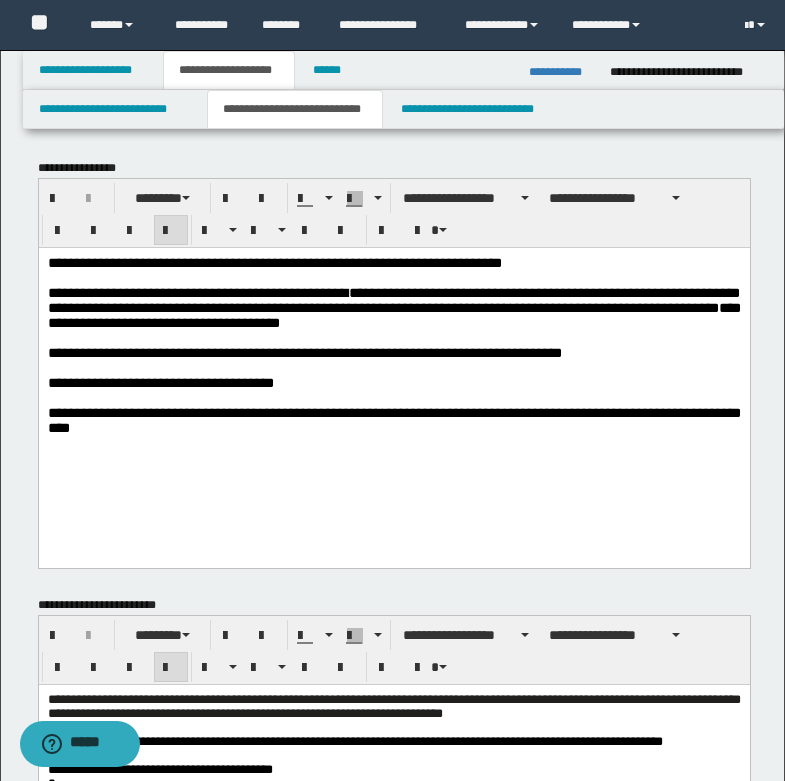click on "**********" at bounding box center [304, 352] 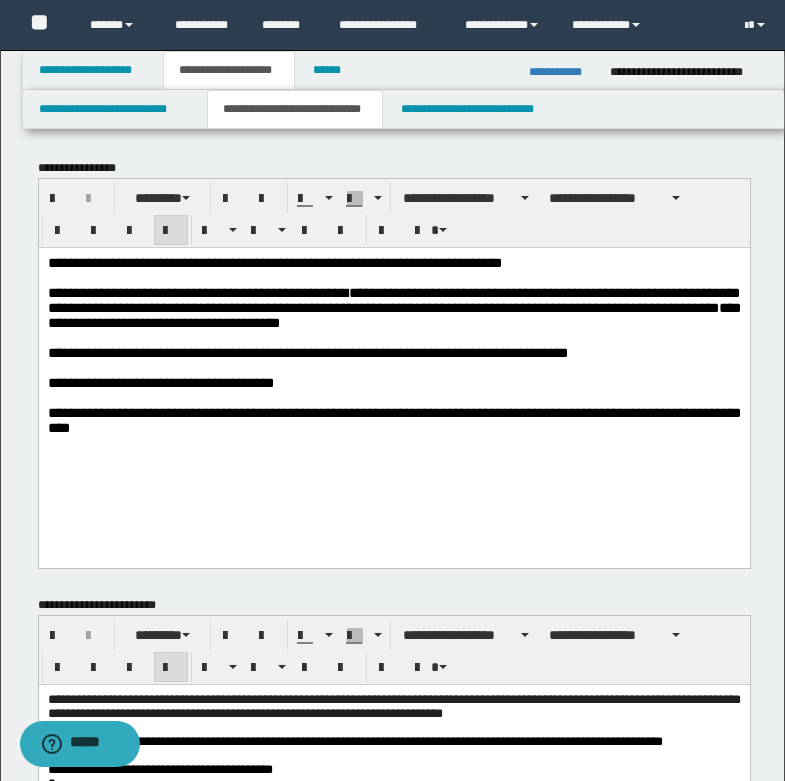 click on "**********" at bounding box center (307, 352) 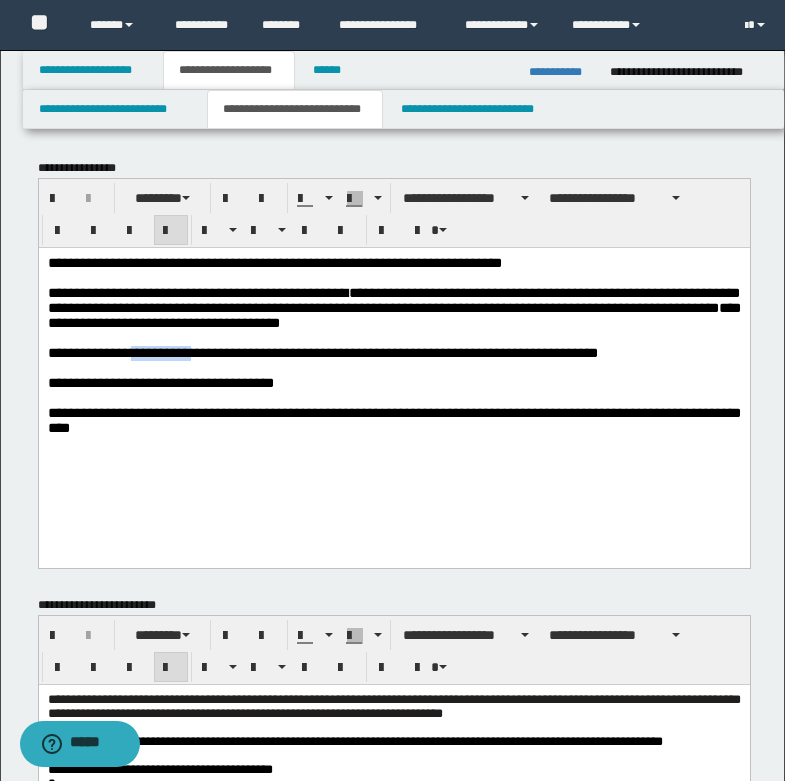 drag, startPoint x: 143, startPoint y: 365, endPoint x: 209, endPoint y: 367, distance: 66.0303 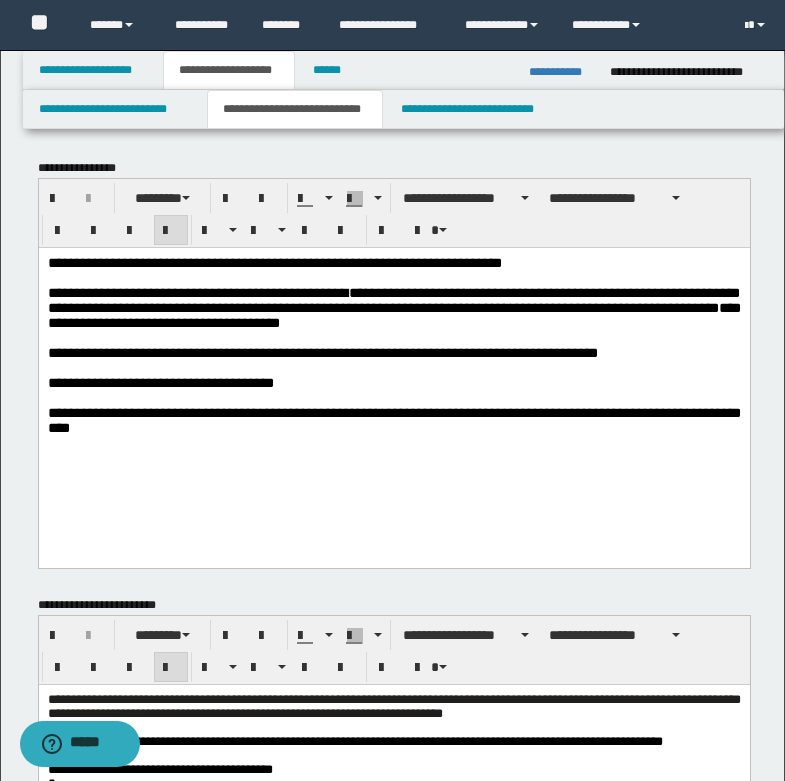 click on "**********" at bounding box center (322, 352) 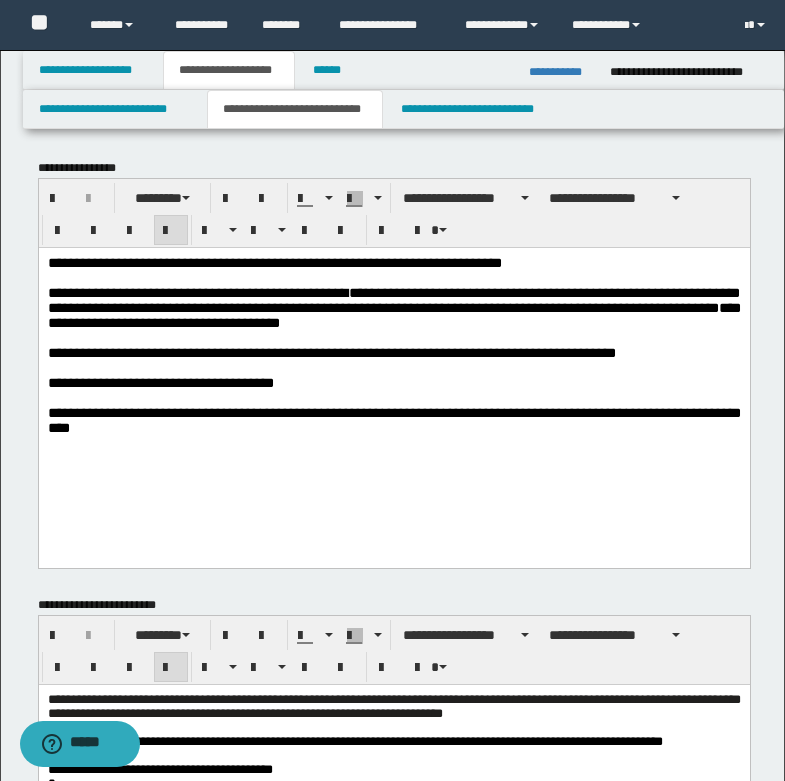 click on "**********" at bounding box center [393, 419] 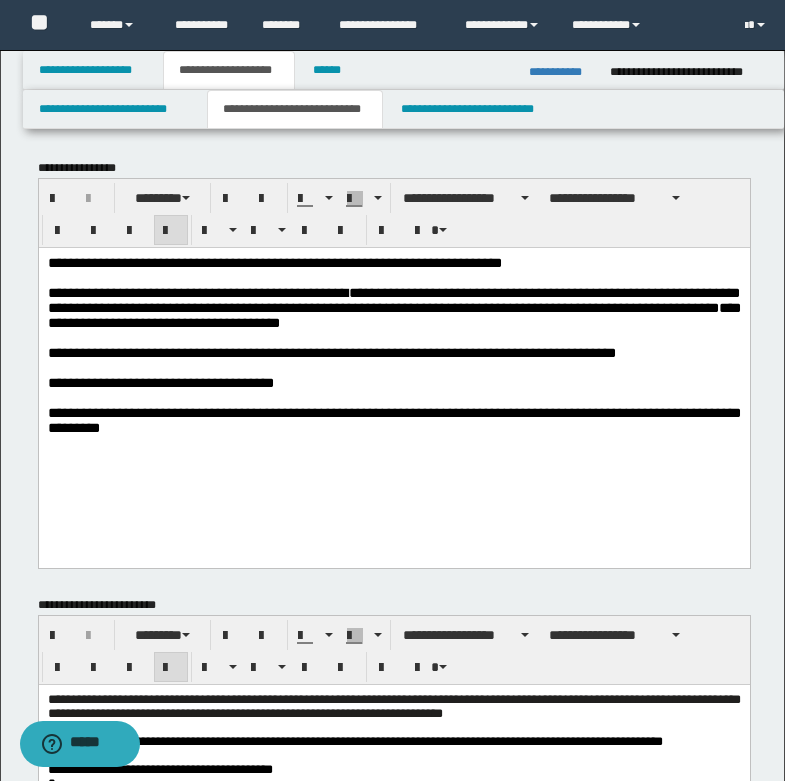 click on "**********" at bounding box center [393, 419] 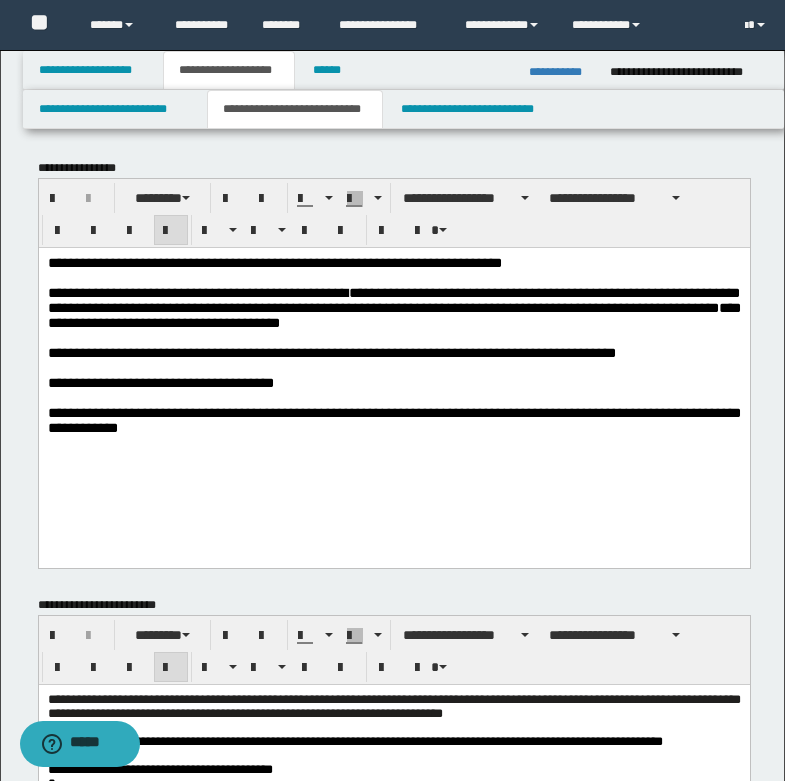click on "**********" at bounding box center [331, 352] 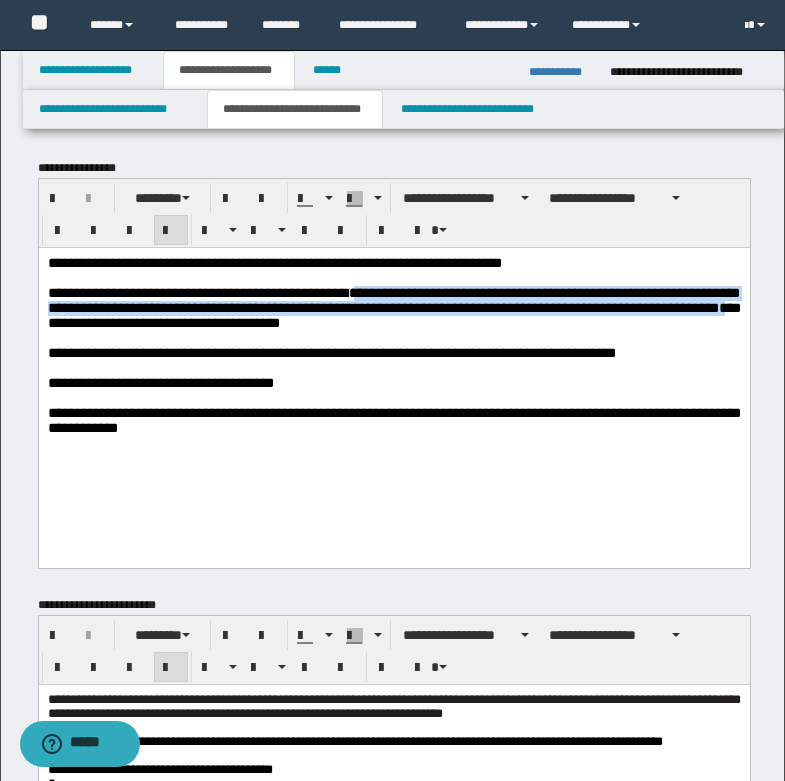 drag, startPoint x: 382, startPoint y: 296, endPoint x: 739, endPoint y: 306, distance: 357.14 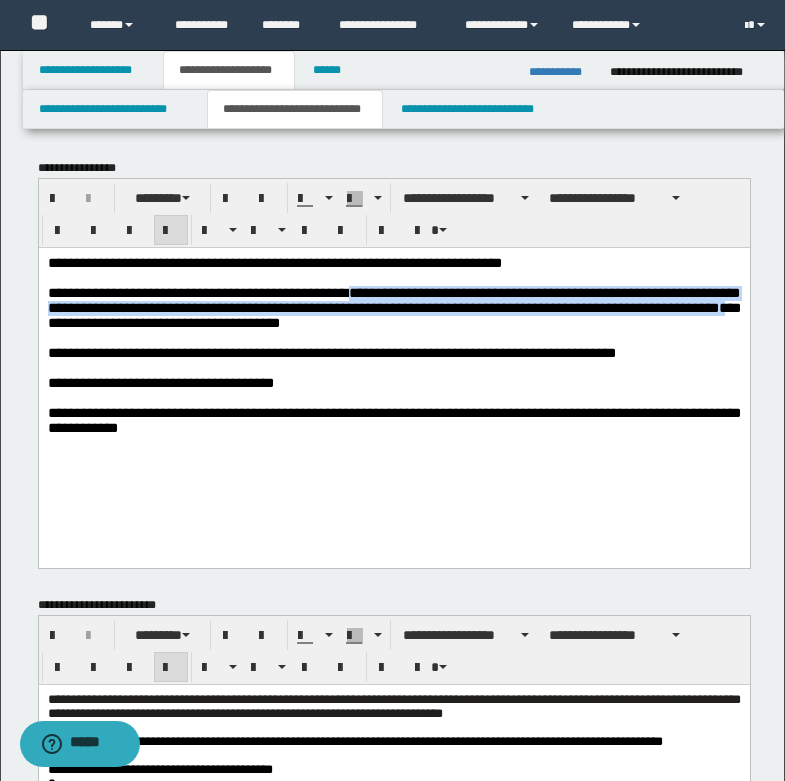 drag, startPoint x: 377, startPoint y: 292, endPoint x: 740, endPoint y: 308, distance: 363.35245 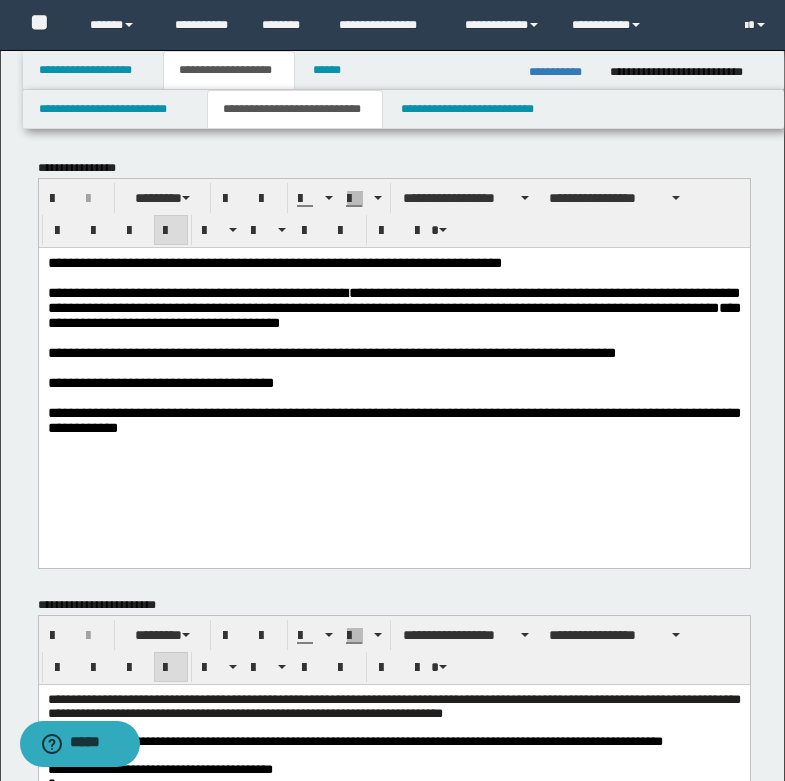 click on "**********" at bounding box center [331, 352] 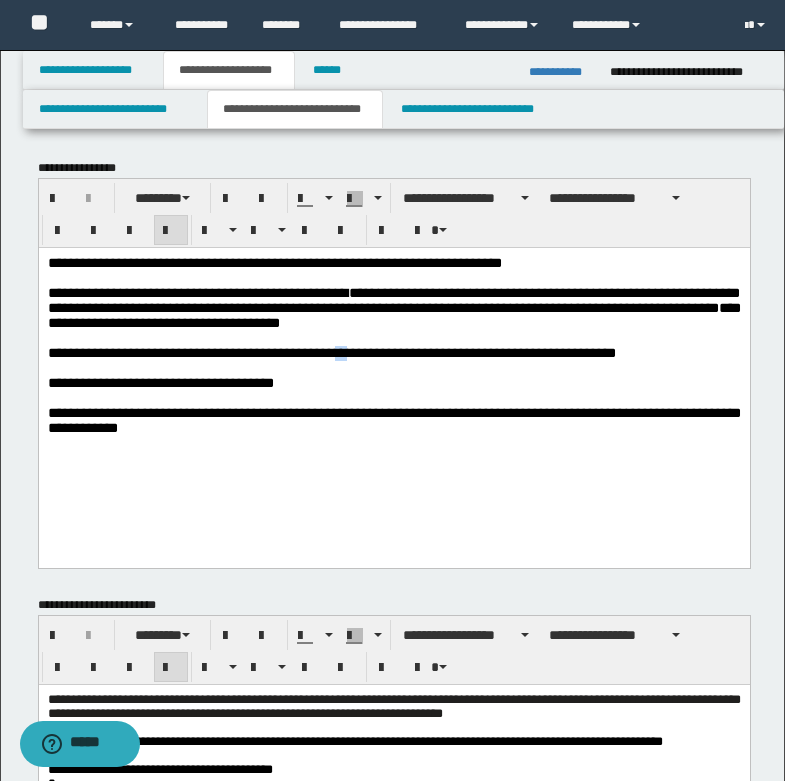 drag, startPoint x: 340, startPoint y: 362, endPoint x: 353, endPoint y: 362, distance: 13 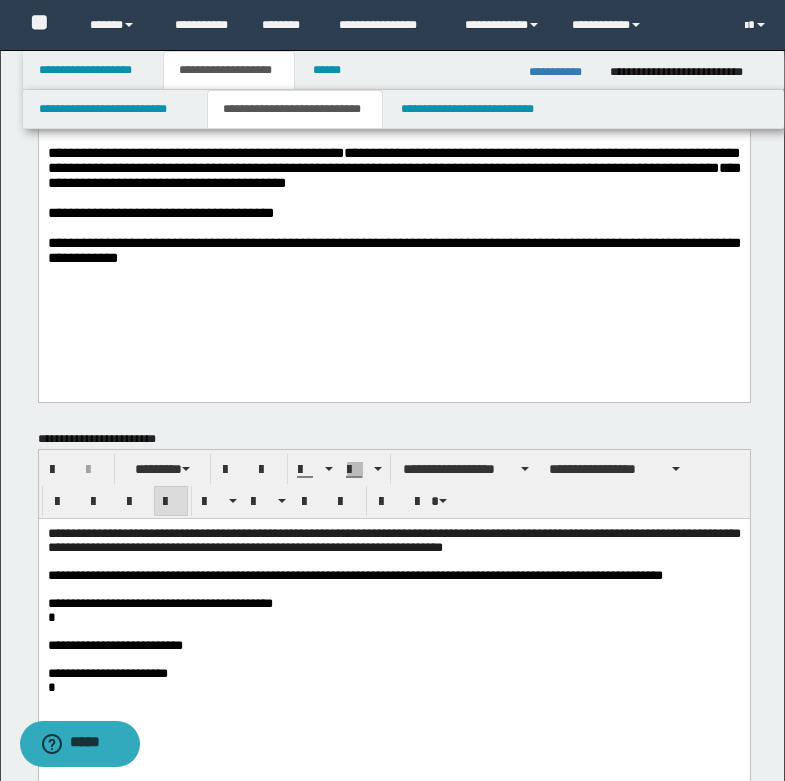 scroll, scrollTop: 300, scrollLeft: 0, axis: vertical 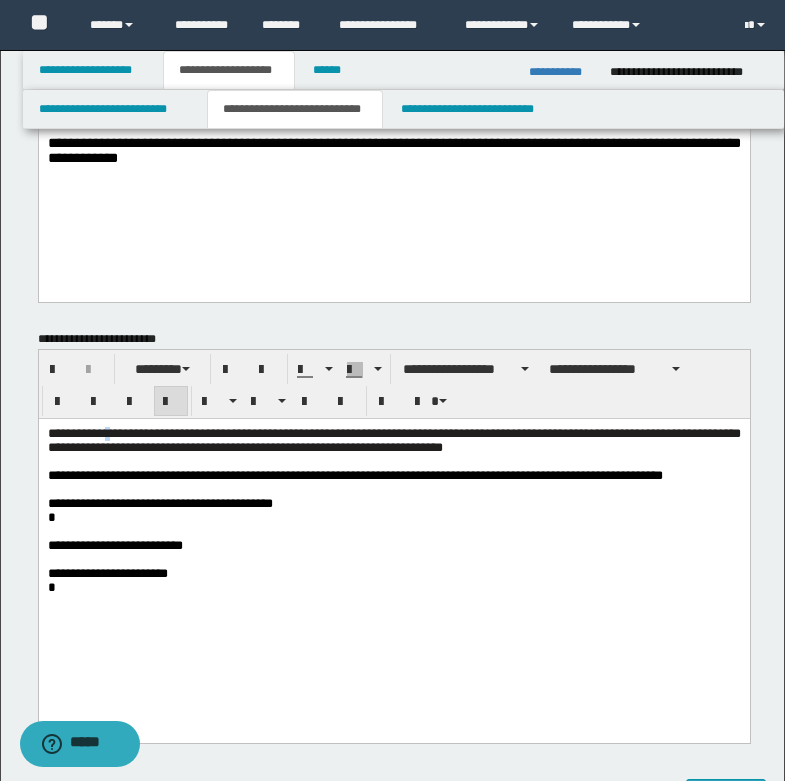 click on "**********" at bounding box center (393, 439) 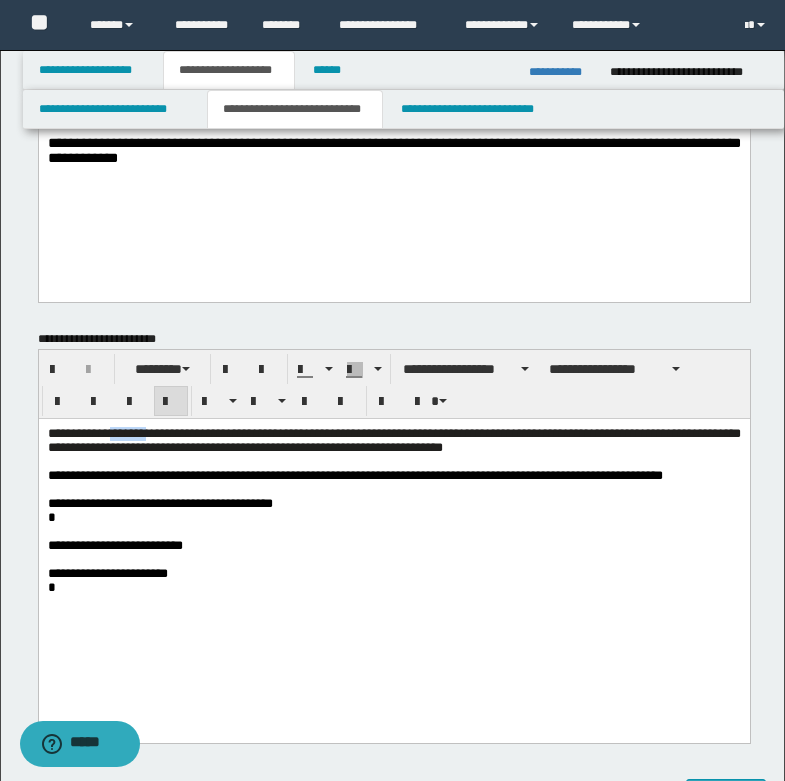 drag, startPoint x: 114, startPoint y: 431, endPoint x: 178, endPoint y: 431, distance: 64 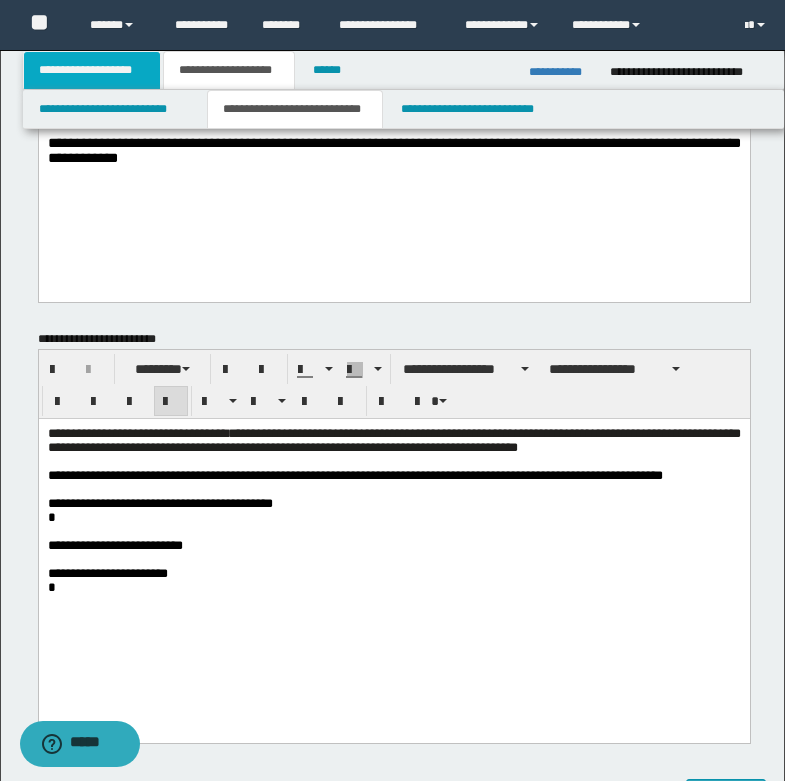 click on "**********" at bounding box center [92, 70] 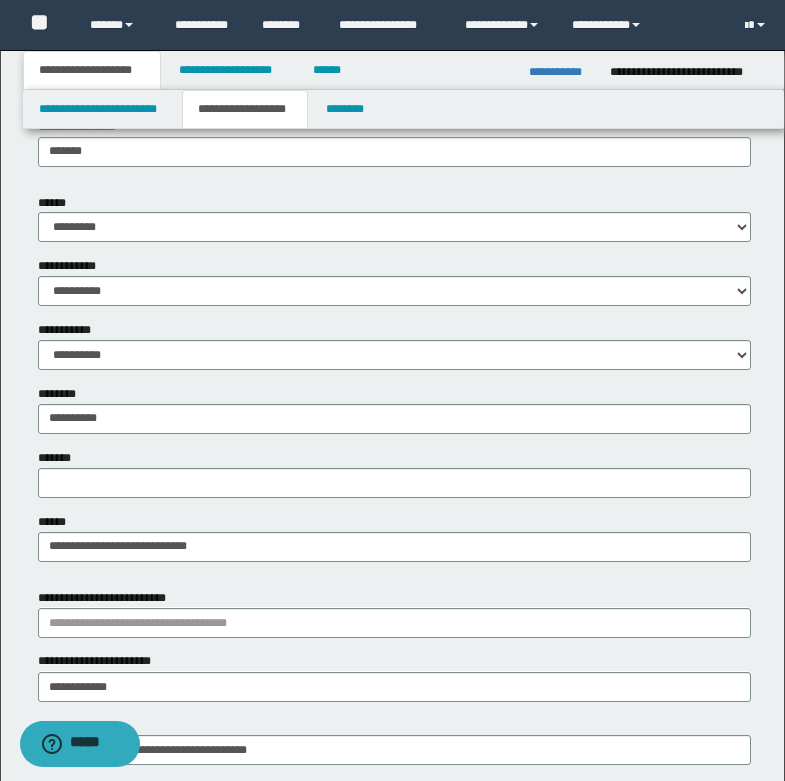 scroll, scrollTop: 700, scrollLeft: 0, axis: vertical 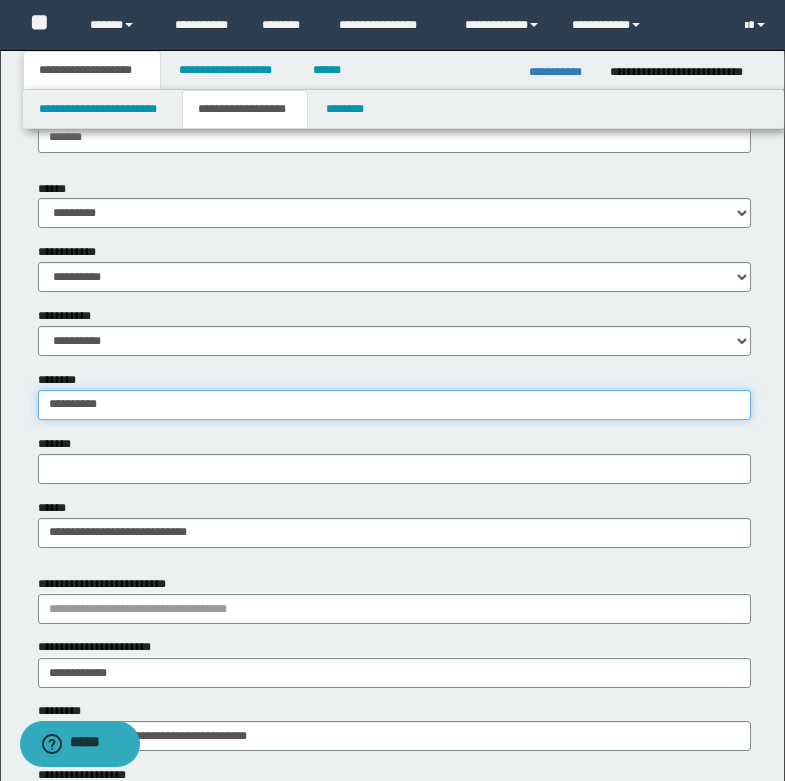 drag, startPoint x: 50, startPoint y: 403, endPoint x: 114, endPoint y: 406, distance: 64.070274 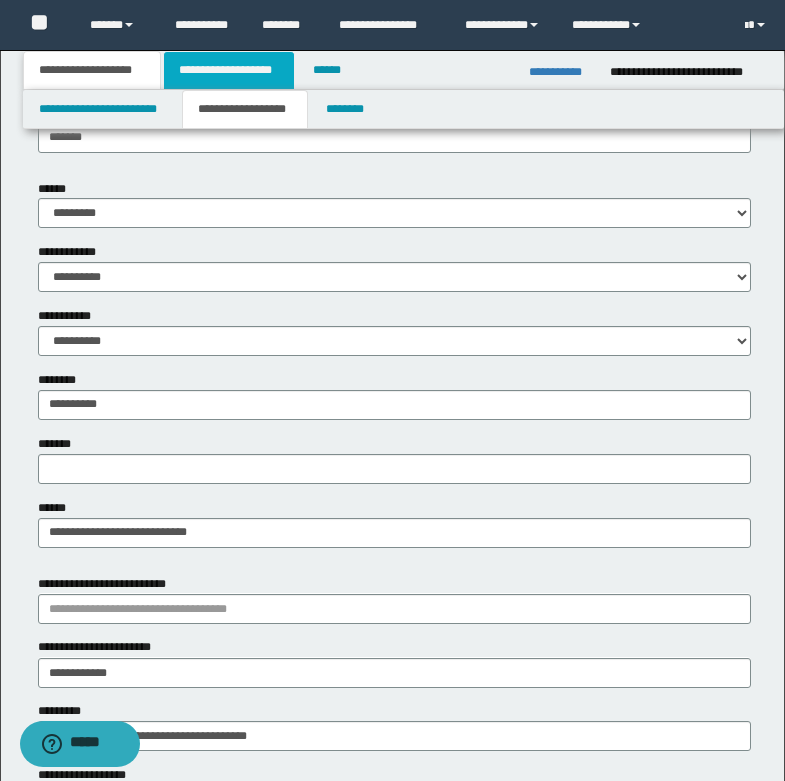 click on "**********" at bounding box center (229, 70) 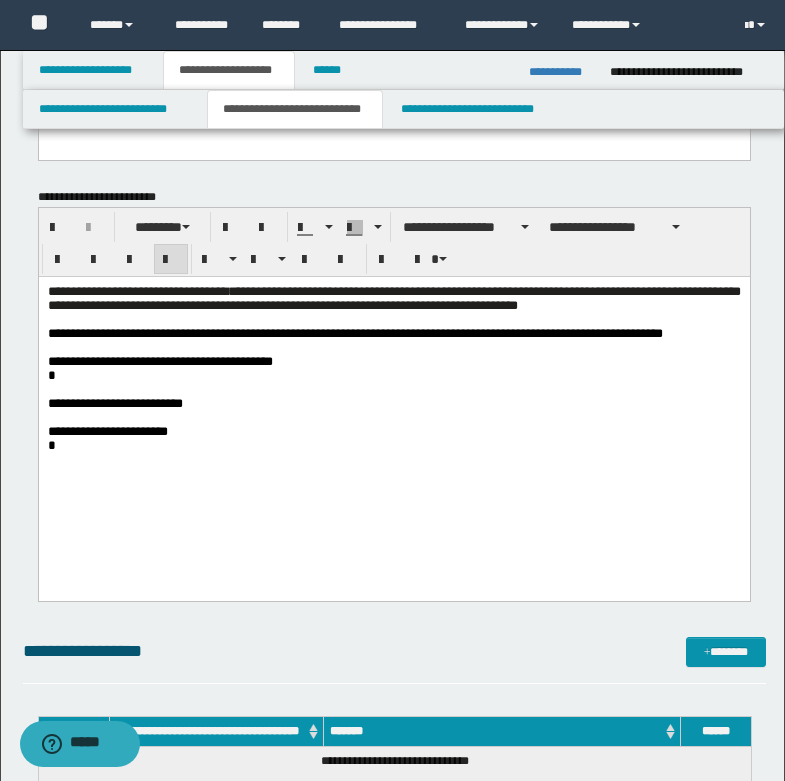 scroll, scrollTop: 400, scrollLeft: 0, axis: vertical 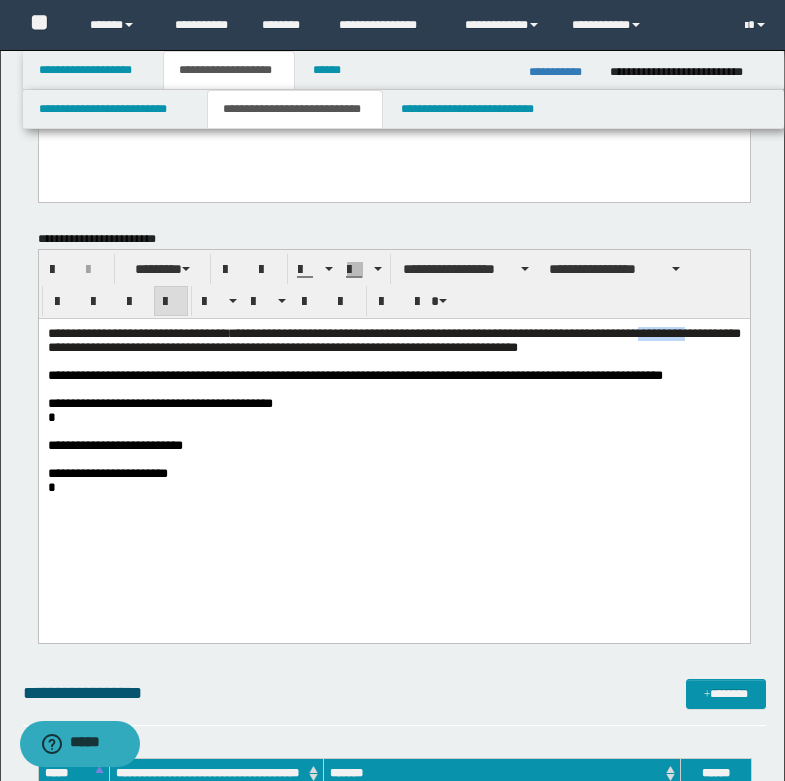 drag, startPoint x: 676, startPoint y: 336, endPoint x: 735, endPoint y: 335, distance: 59.008472 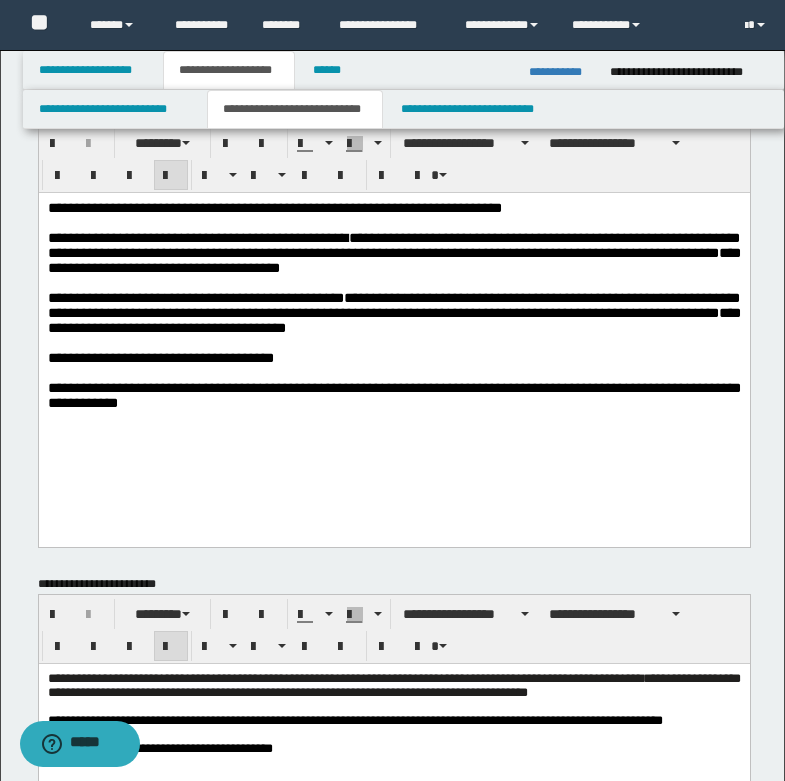 scroll, scrollTop: 0, scrollLeft: 0, axis: both 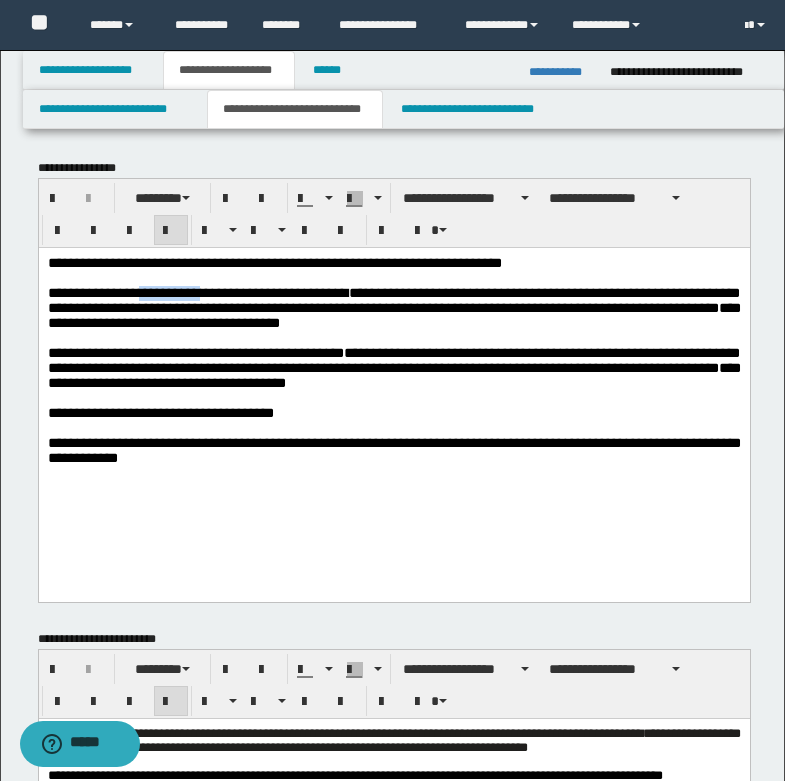 drag, startPoint x: 171, startPoint y: 297, endPoint x: 237, endPoint y: 297, distance: 66 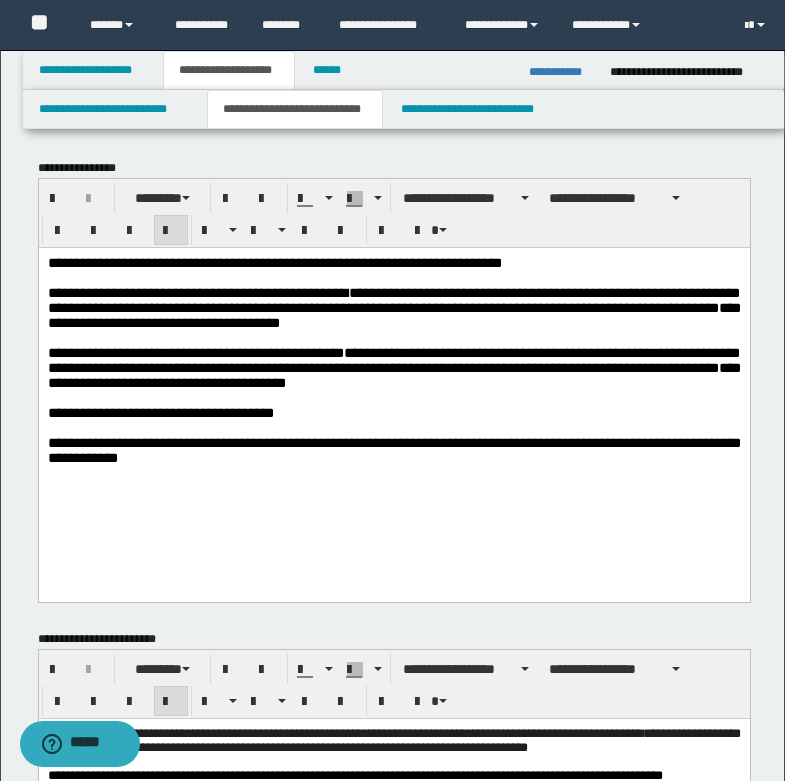 click on "**********" at bounding box center (393, 307) 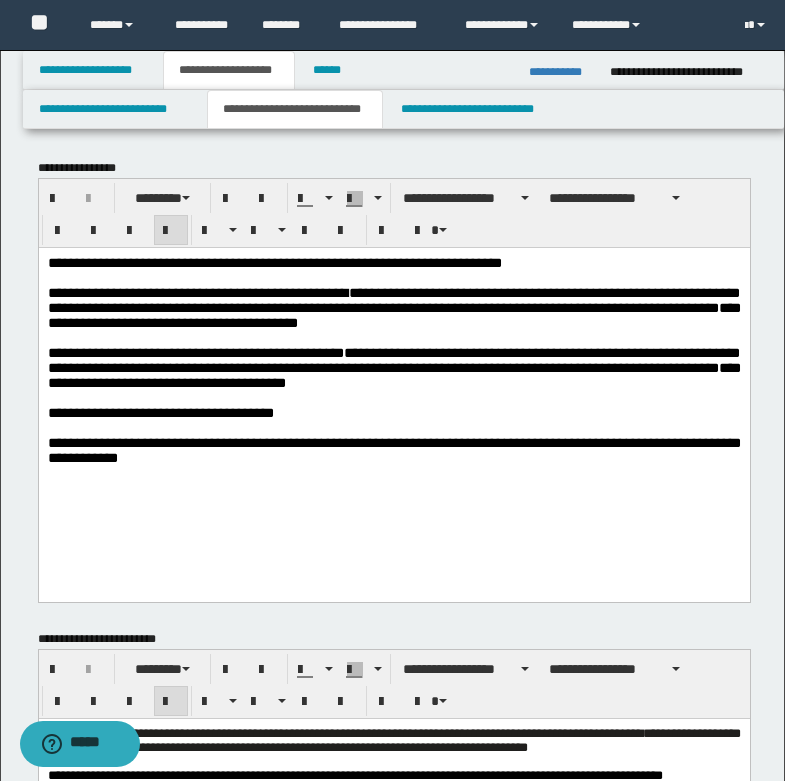 click on "**********" at bounding box center (393, 449) 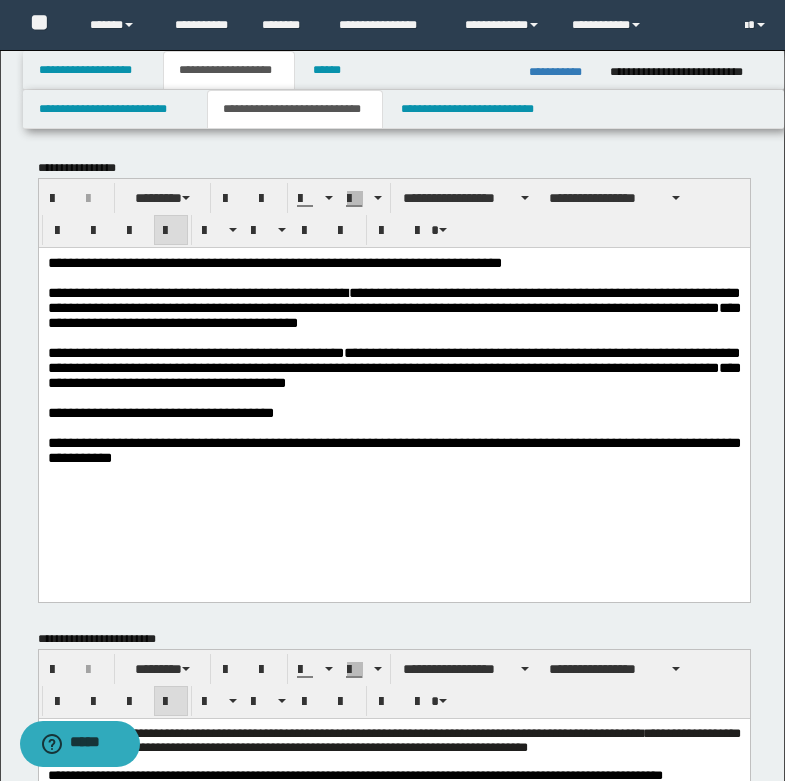 click on "**********" at bounding box center (274, 262) 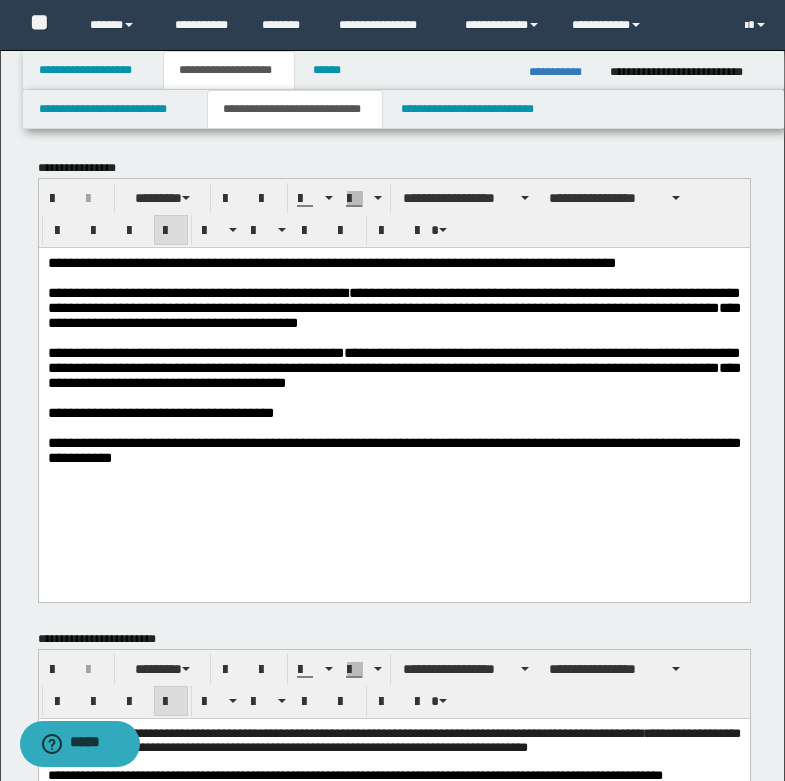 click on "**********" at bounding box center [331, 262] 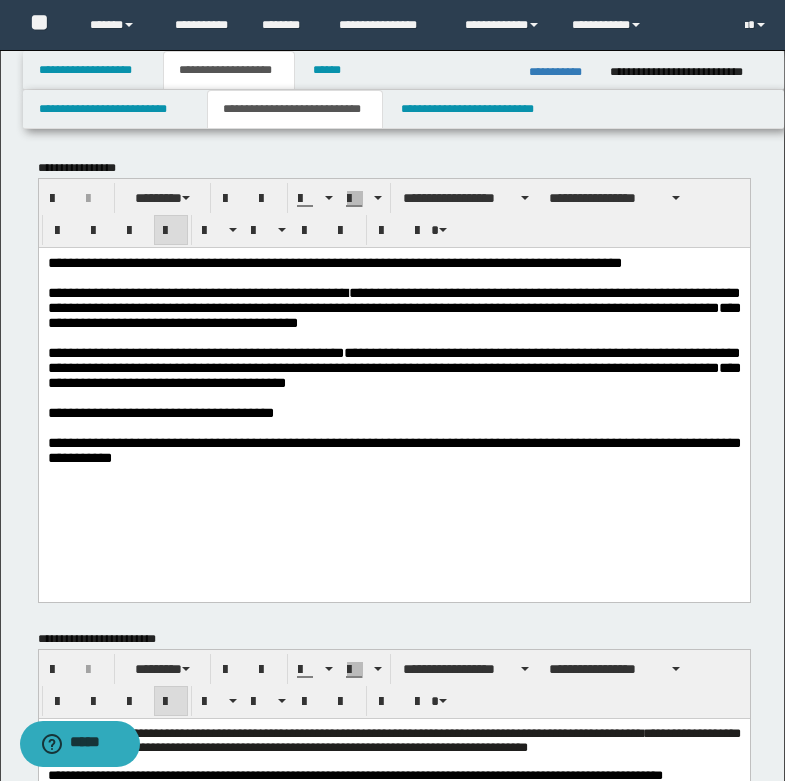 click on "**********" at bounding box center (334, 262) 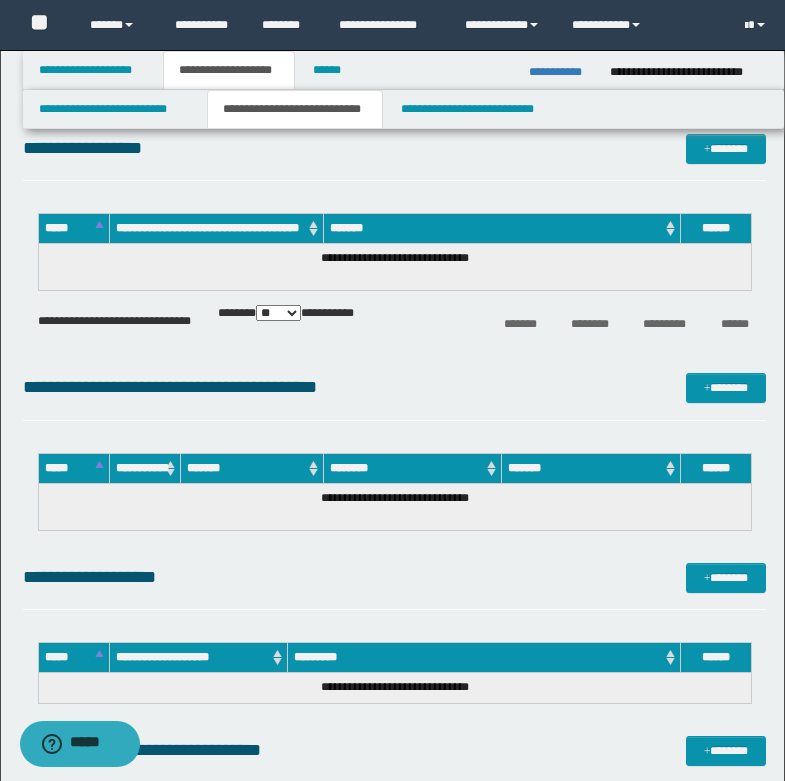 scroll, scrollTop: 1000, scrollLeft: 0, axis: vertical 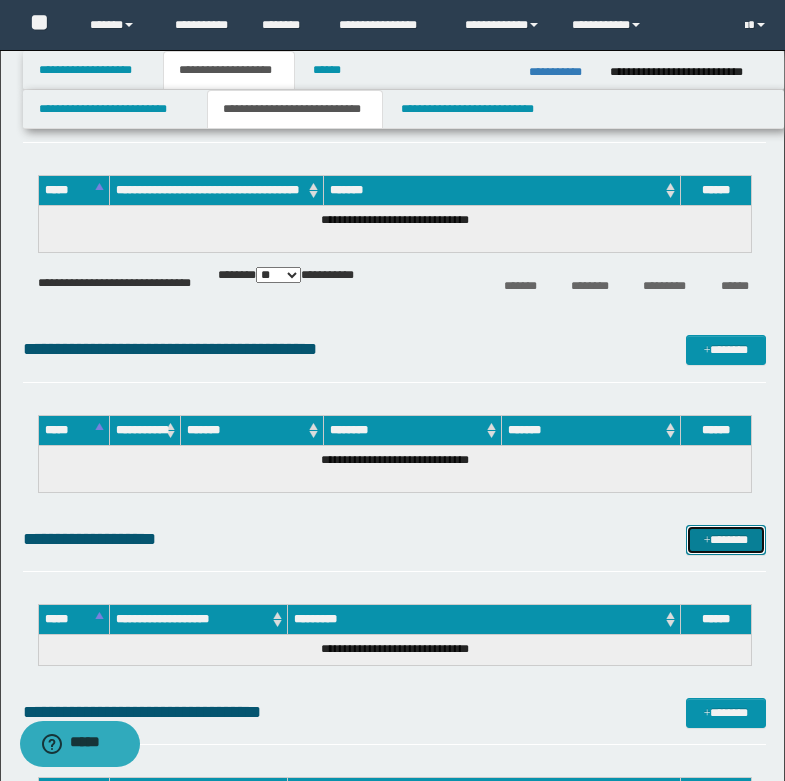 click on "*******" at bounding box center [726, 540] 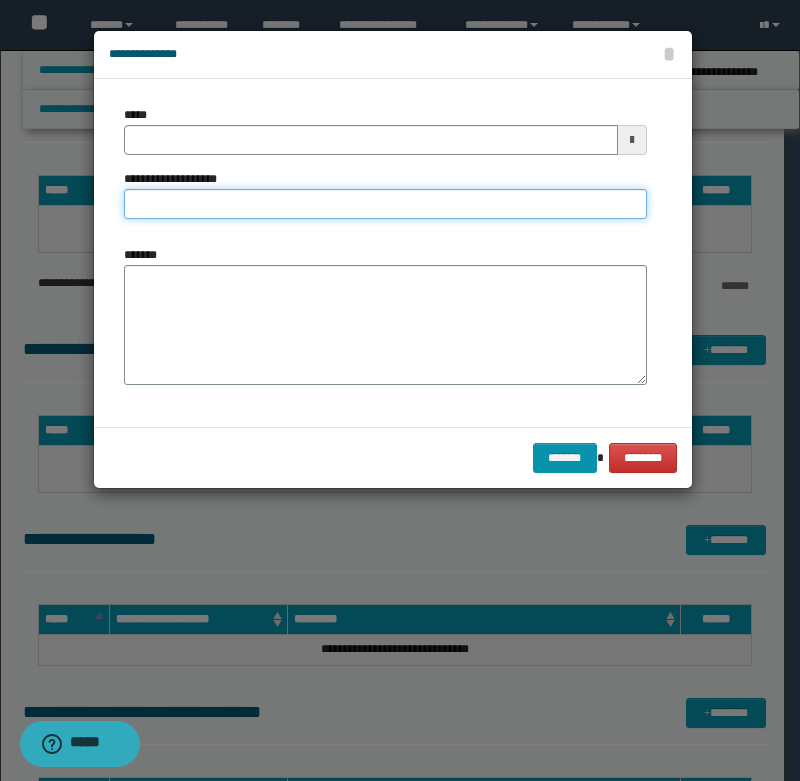 click on "**********" at bounding box center [385, 204] 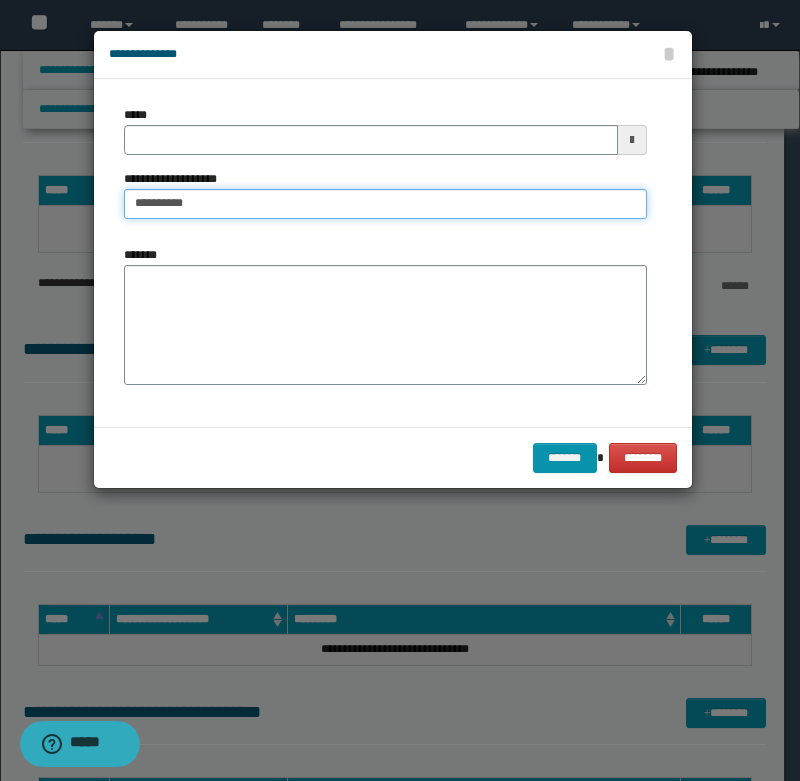 type on "**********" 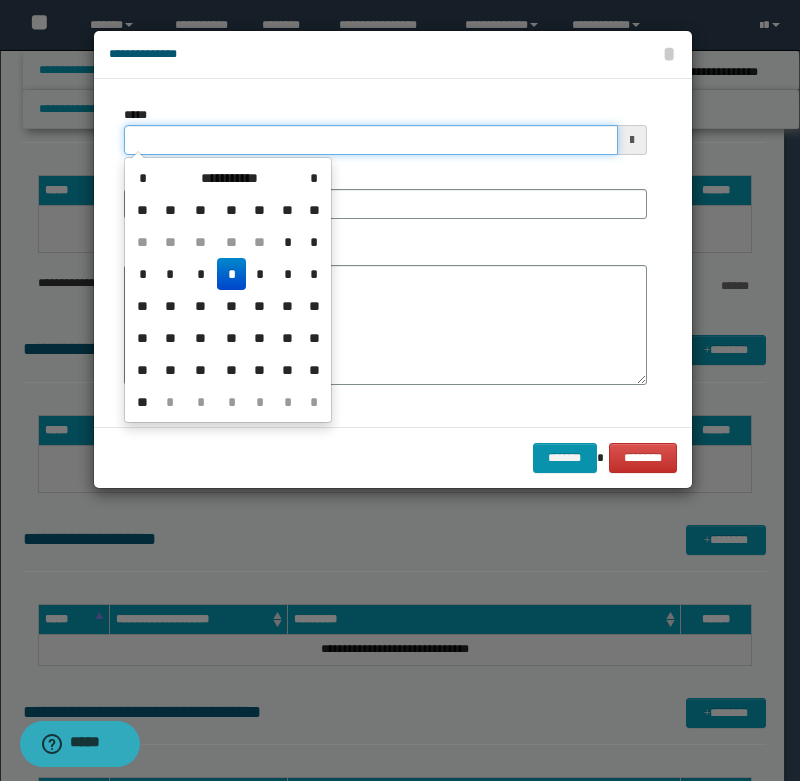 click on "*****" at bounding box center (371, 140) 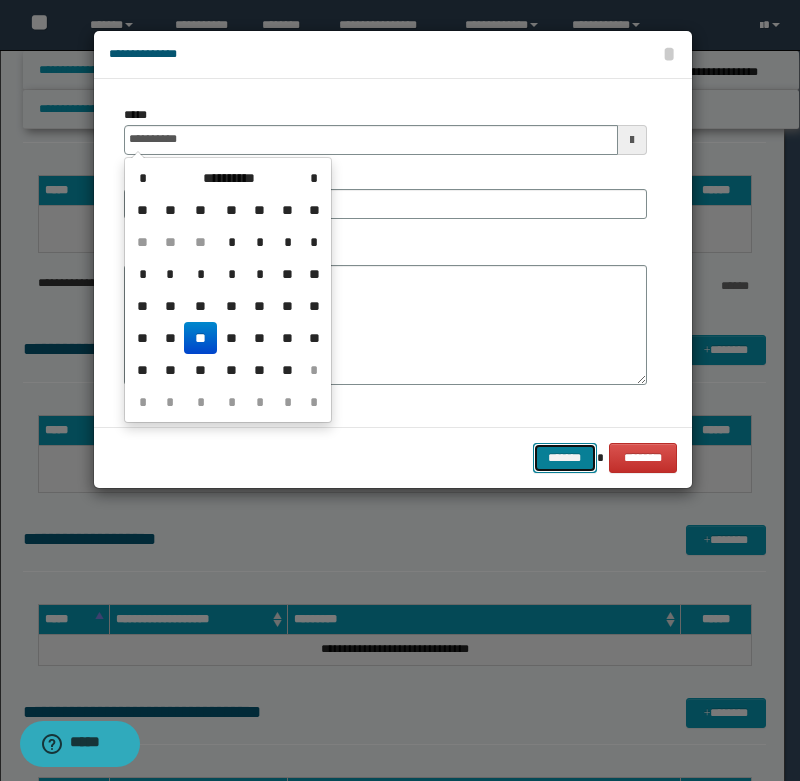 type on "**********" 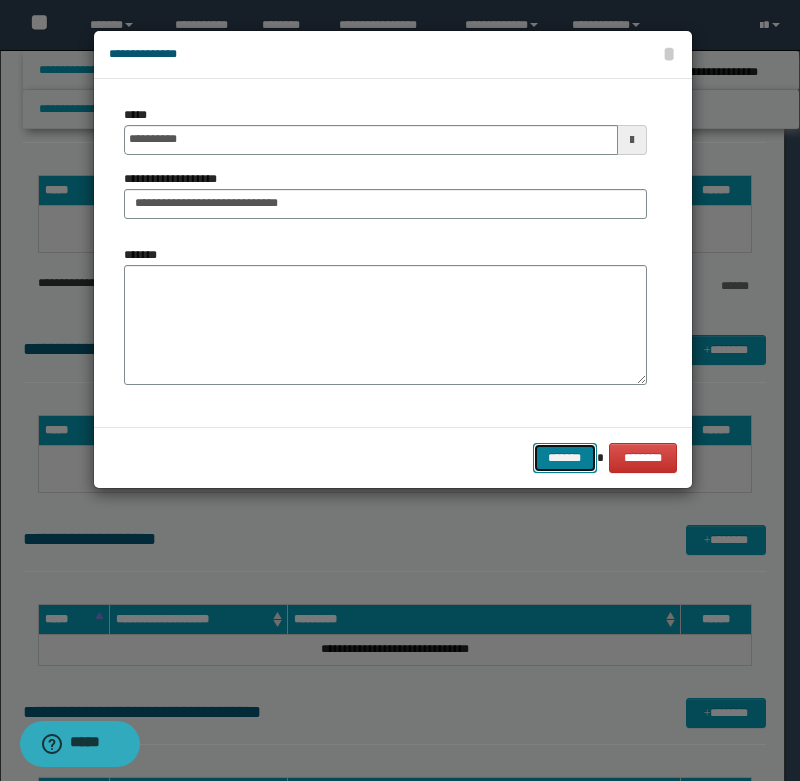 click on "*******" at bounding box center (565, 458) 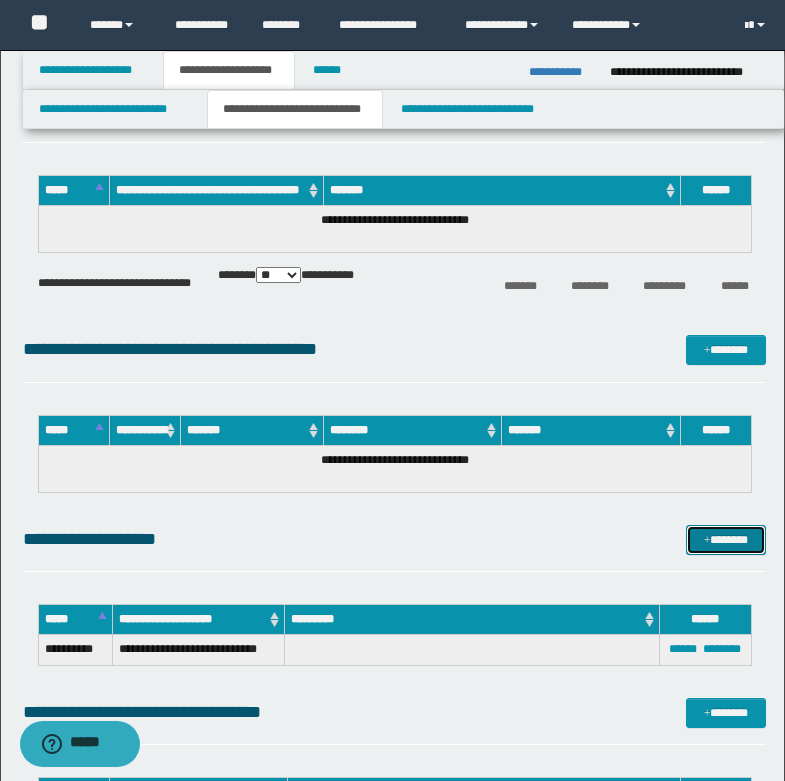 click on "*******" at bounding box center (726, 540) 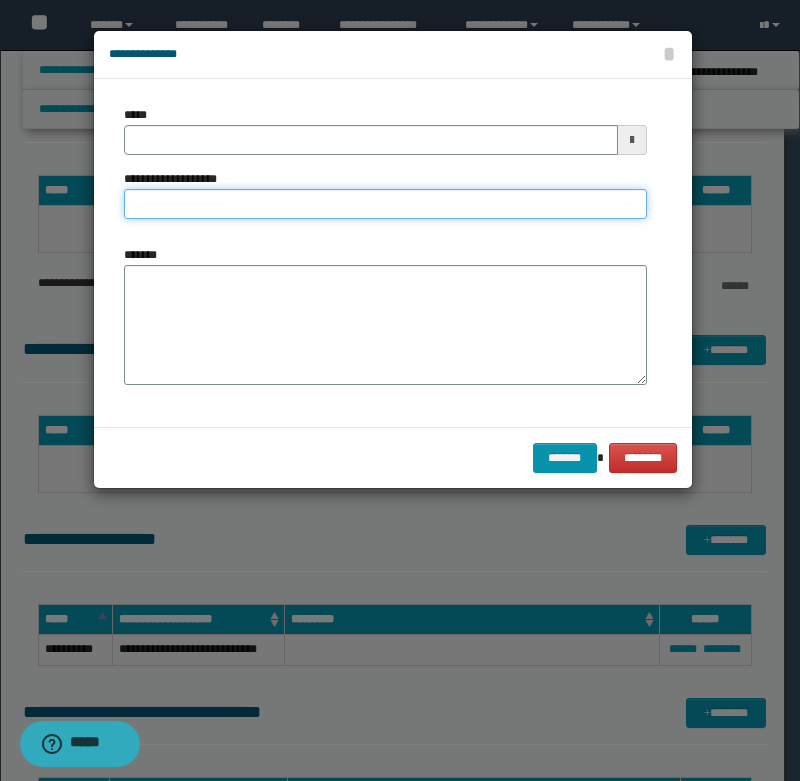 click on "**********" at bounding box center (385, 204) 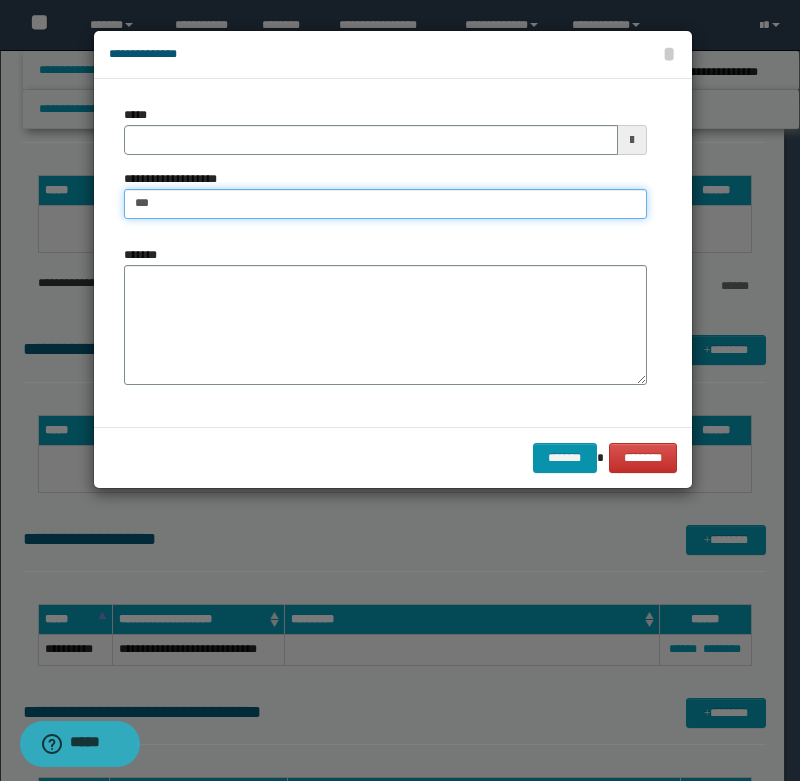 type on "**********" 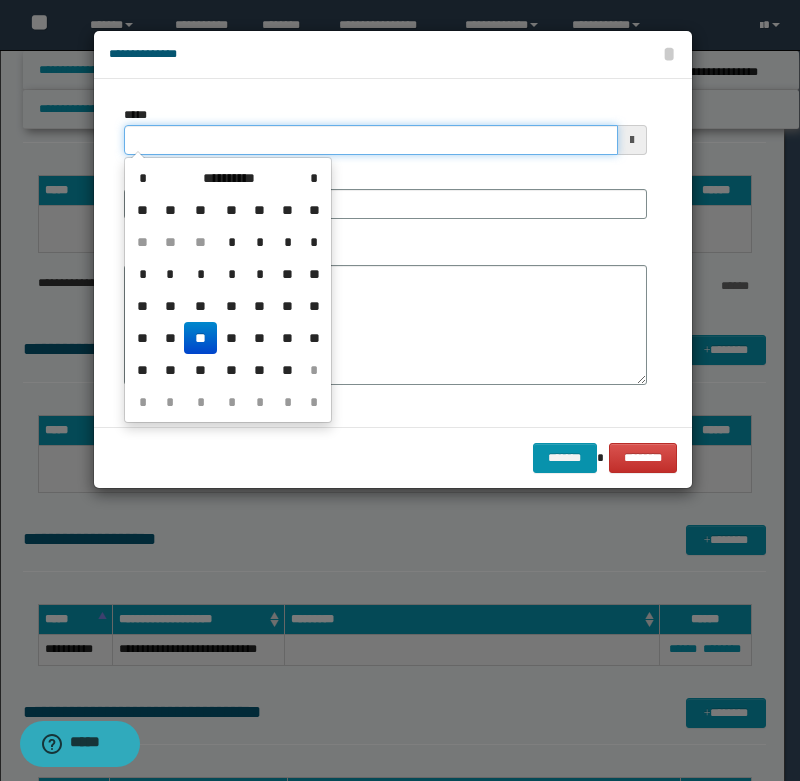 click on "*****" at bounding box center (371, 140) 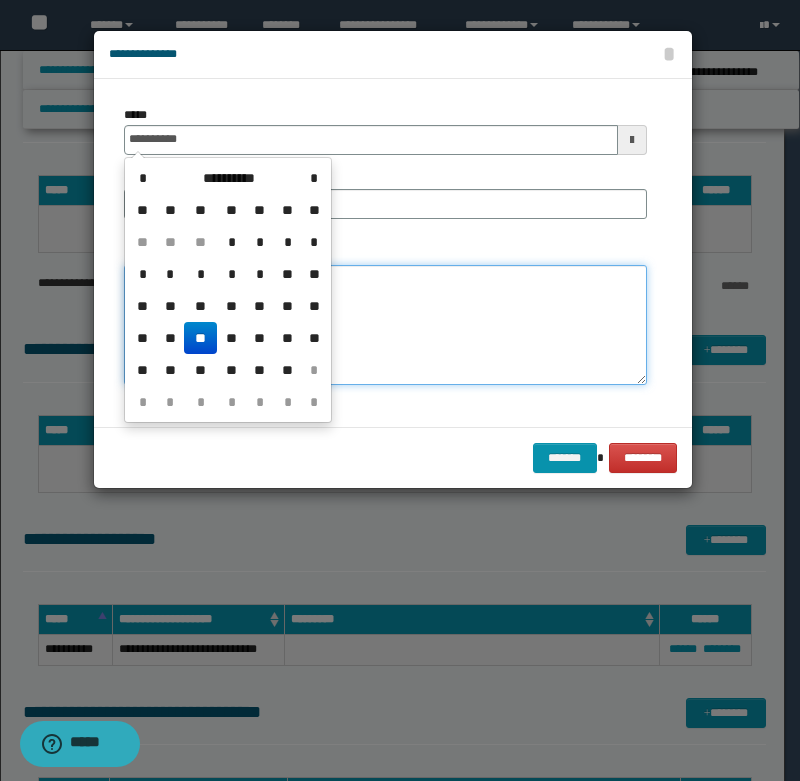 type on "**********" 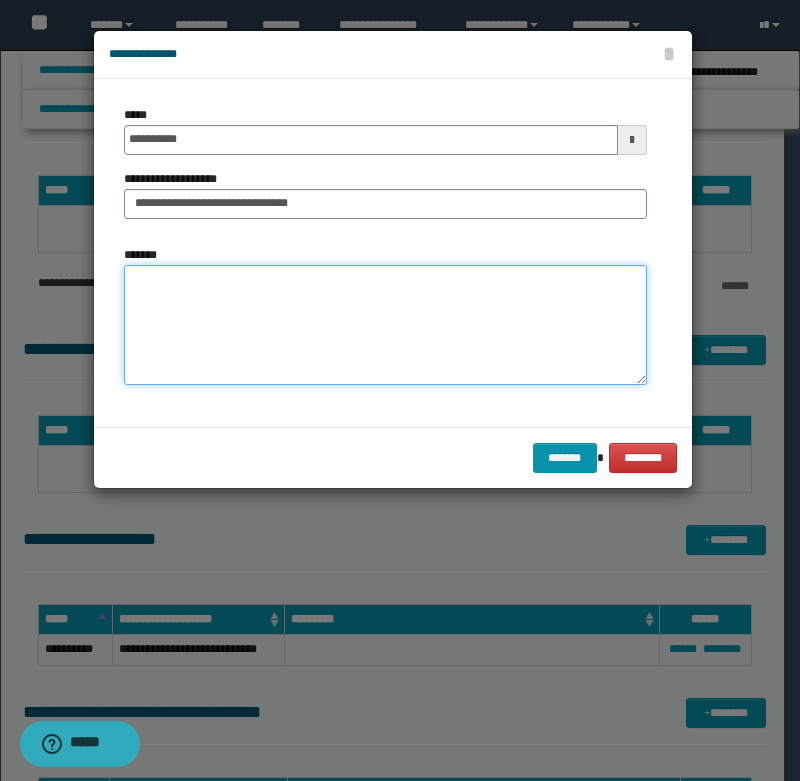 click on "*******" at bounding box center (385, 325) 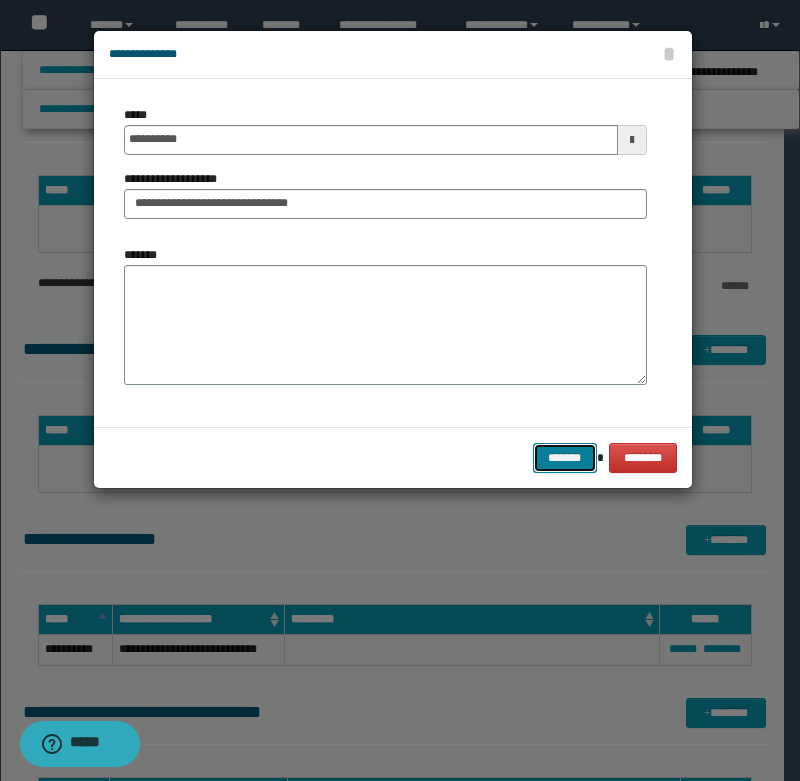 click on "*******" at bounding box center [565, 458] 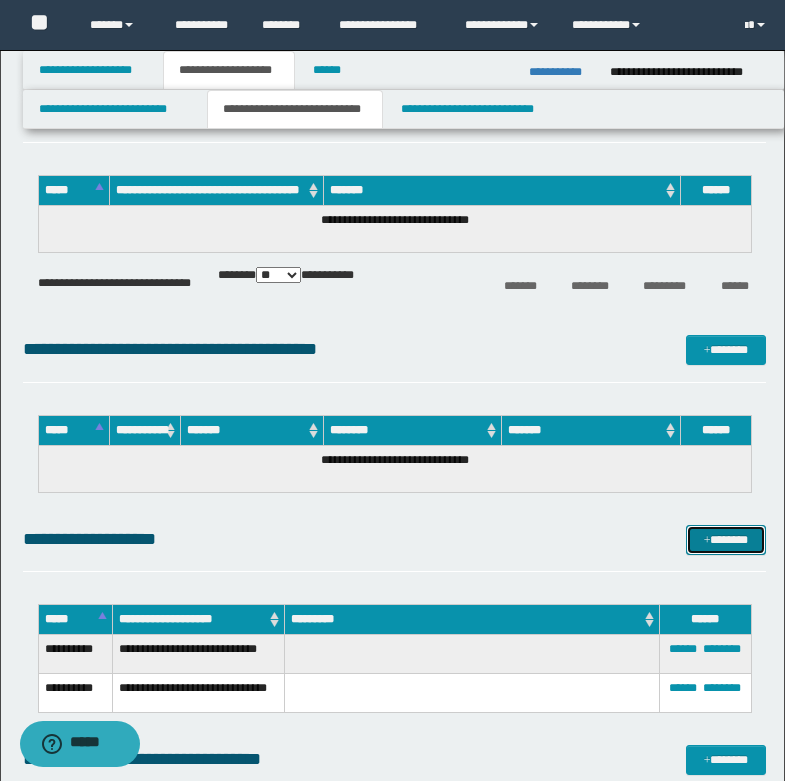 click on "*******" at bounding box center (726, 540) 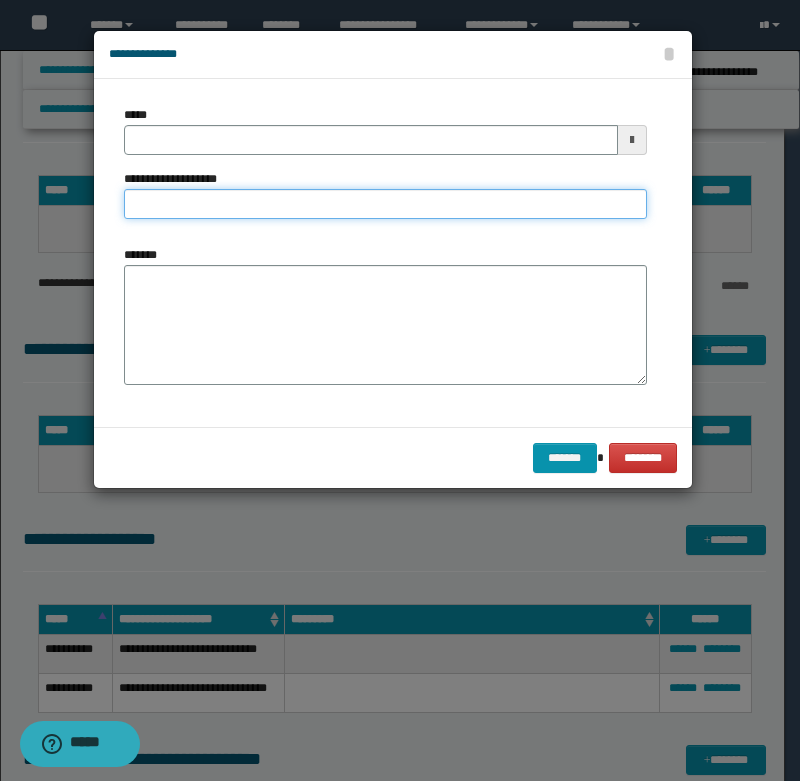 click on "**********" at bounding box center (385, 204) 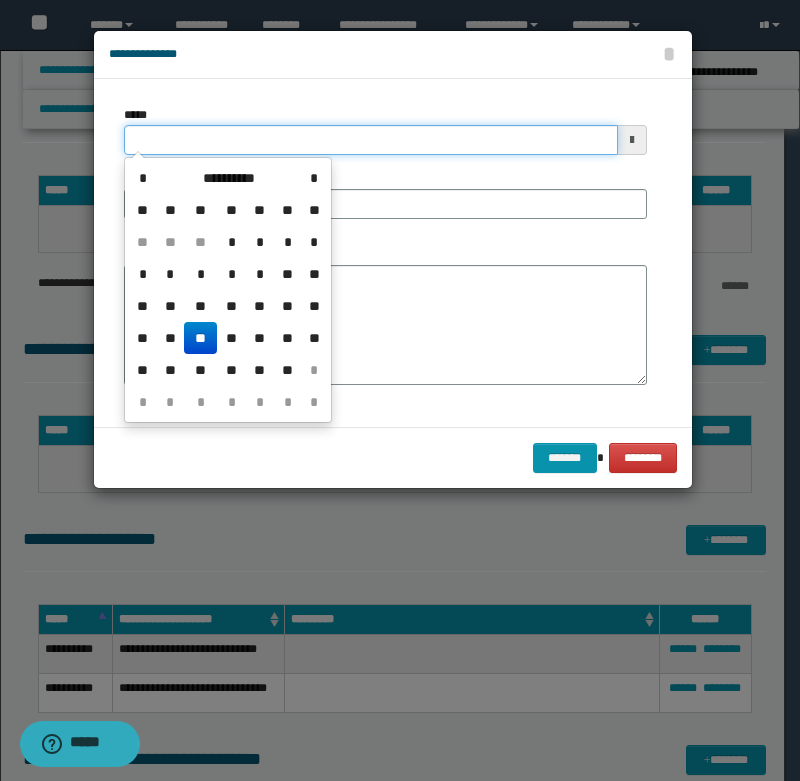 click on "*****" at bounding box center (371, 140) 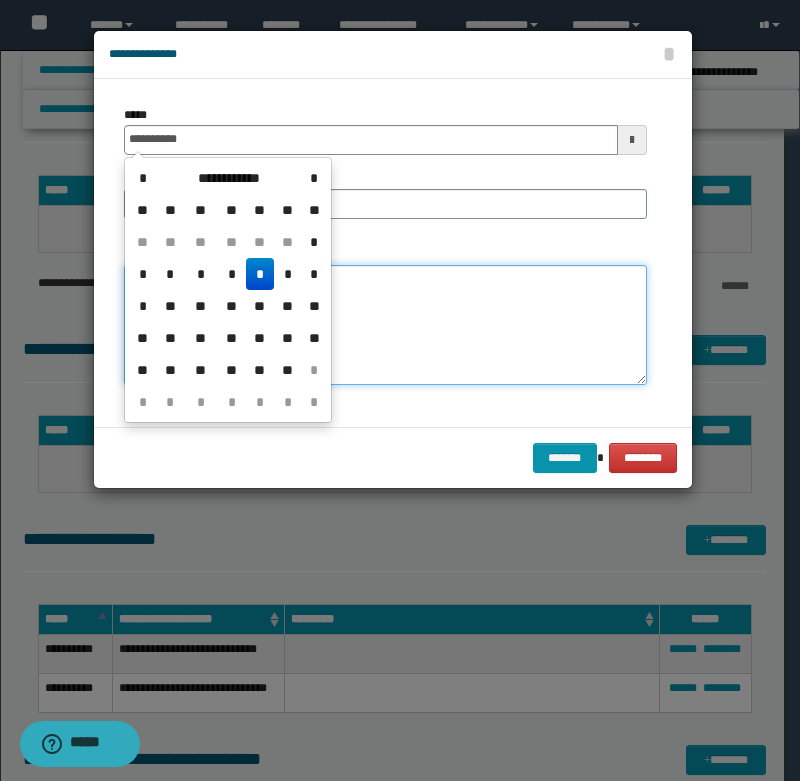 type on "**********" 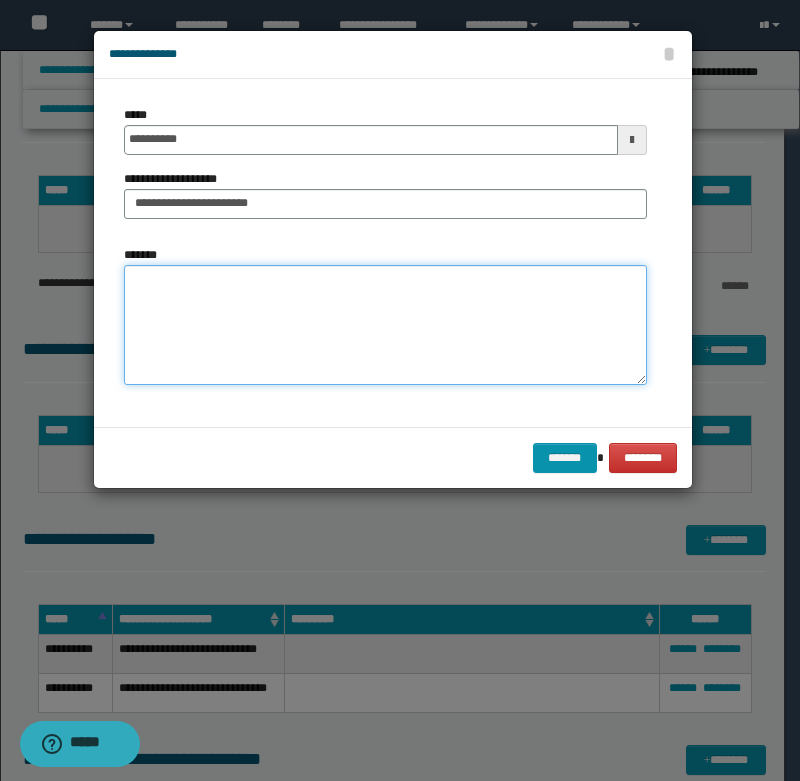 click on "*******" at bounding box center (385, 325) 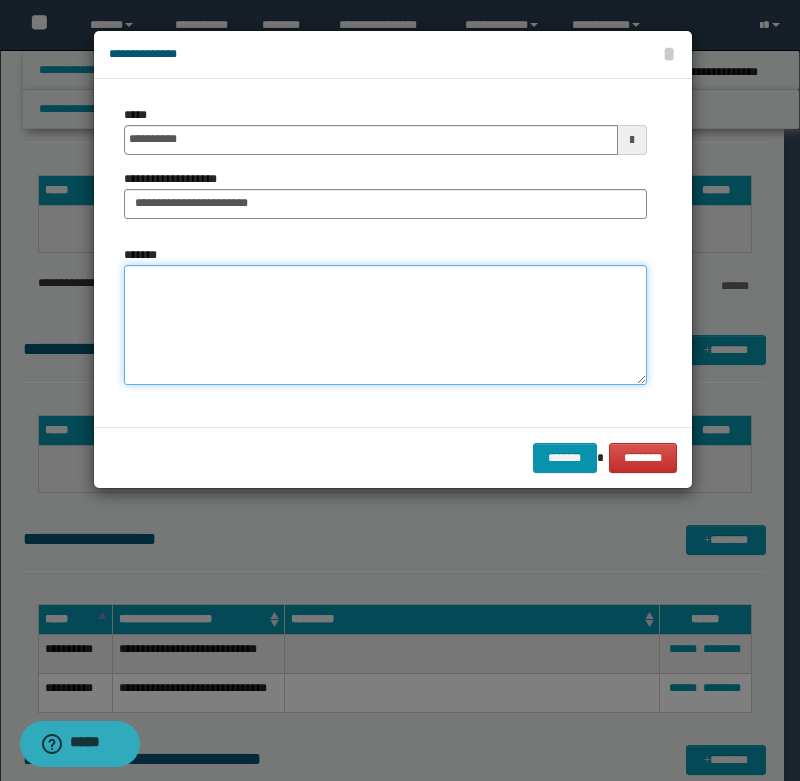 paste on "**********" 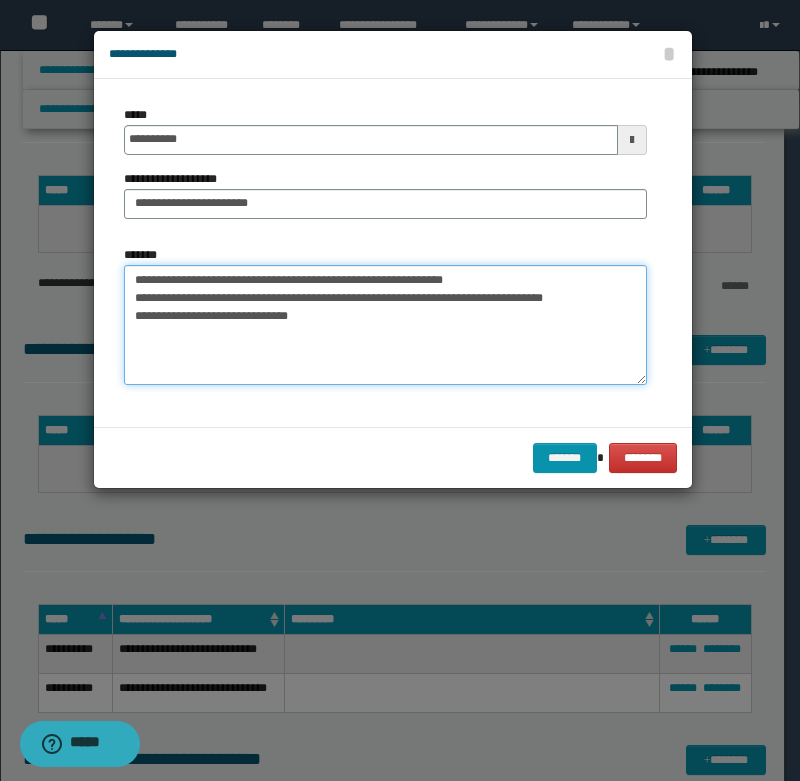 click on "**********" at bounding box center [385, 325] 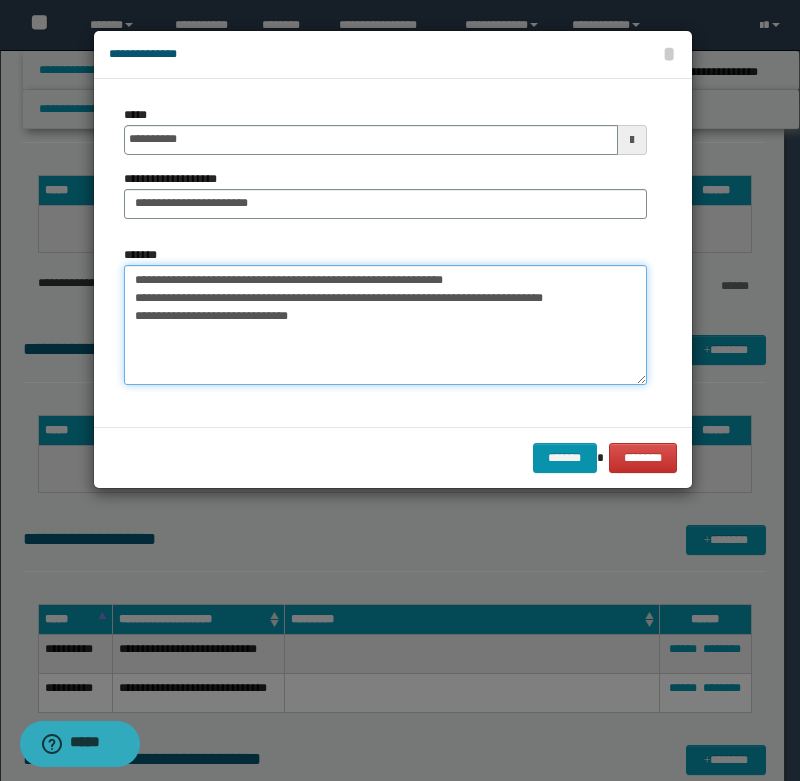 click on "**********" at bounding box center (385, 325) 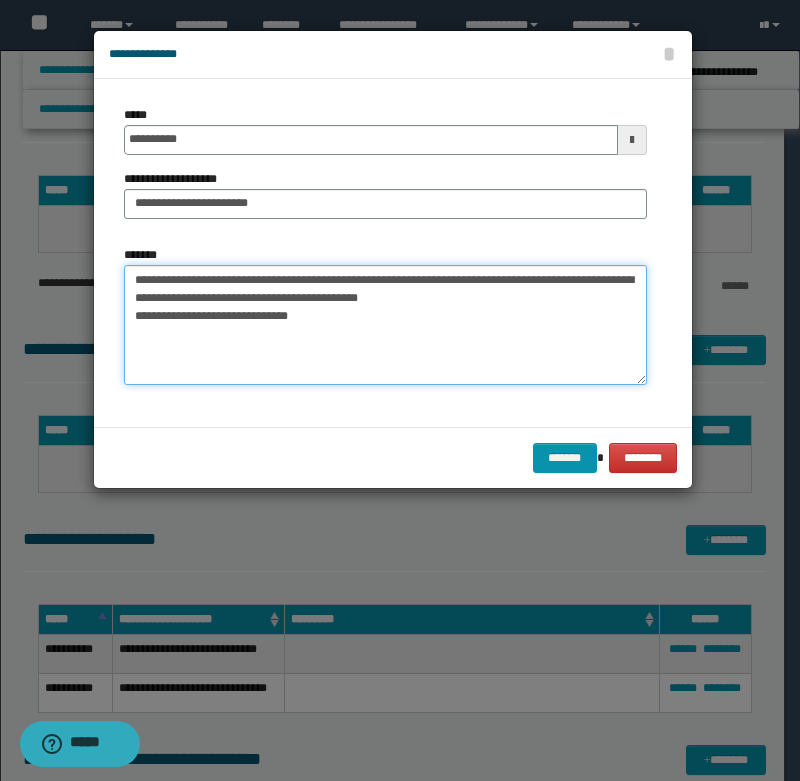 click on "**********" at bounding box center [385, 325] 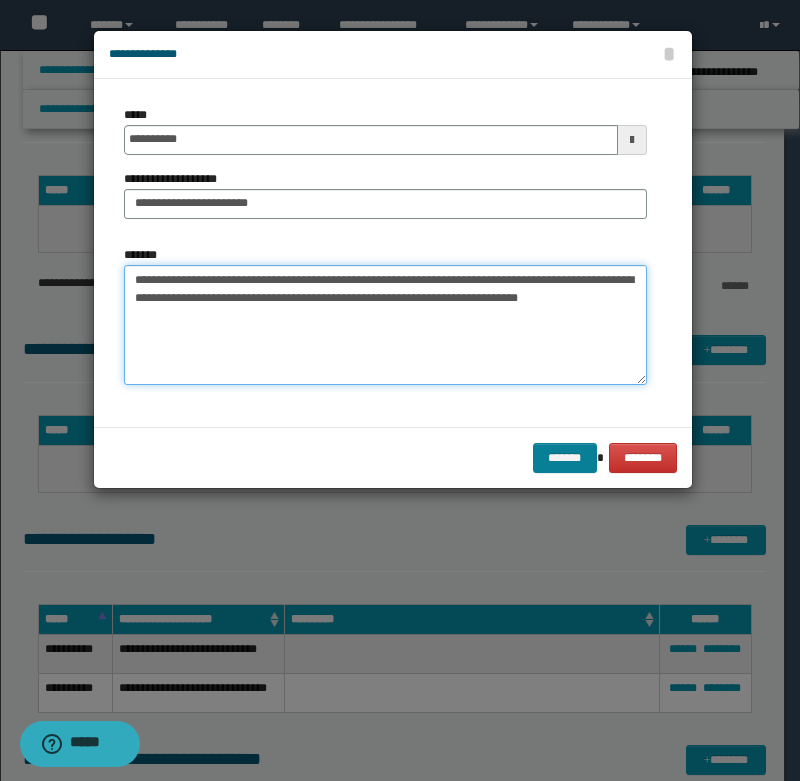 type on "**********" 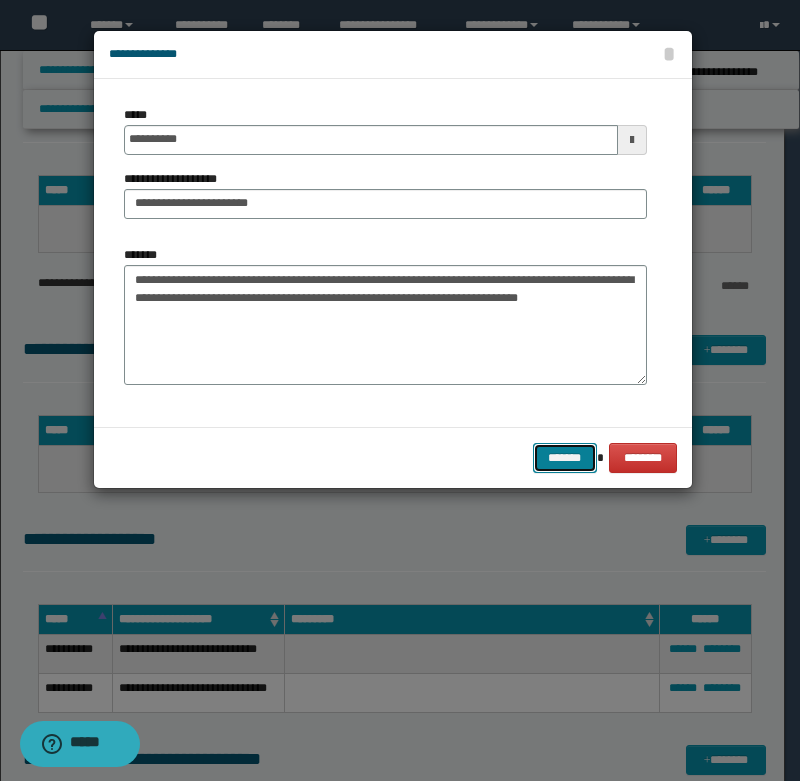 click on "*******" at bounding box center [565, 458] 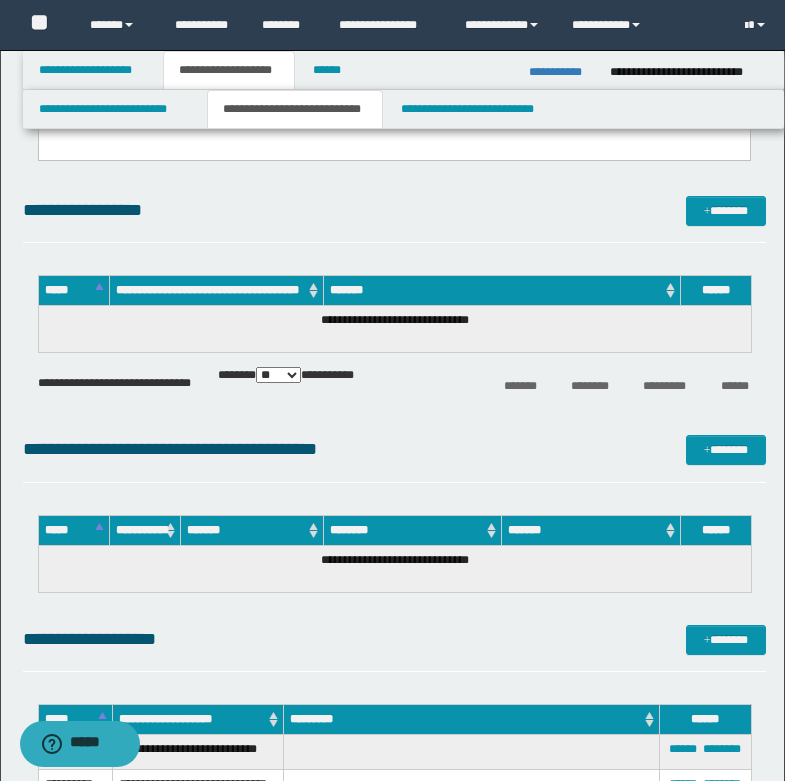 scroll, scrollTop: 1200, scrollLeft: 0, axis: vertical 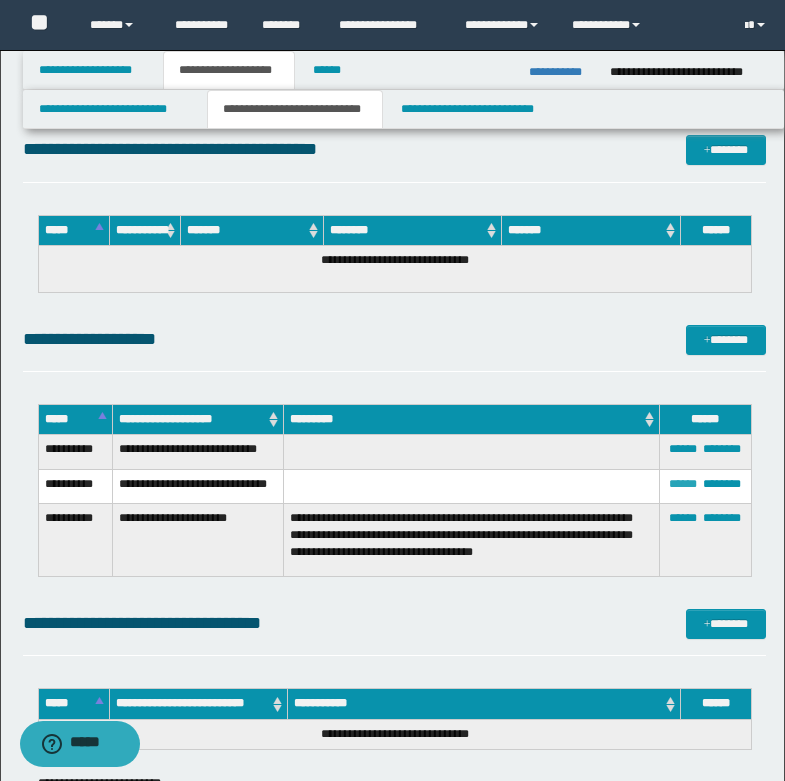 click on "******" at bounding box center (683, 484) 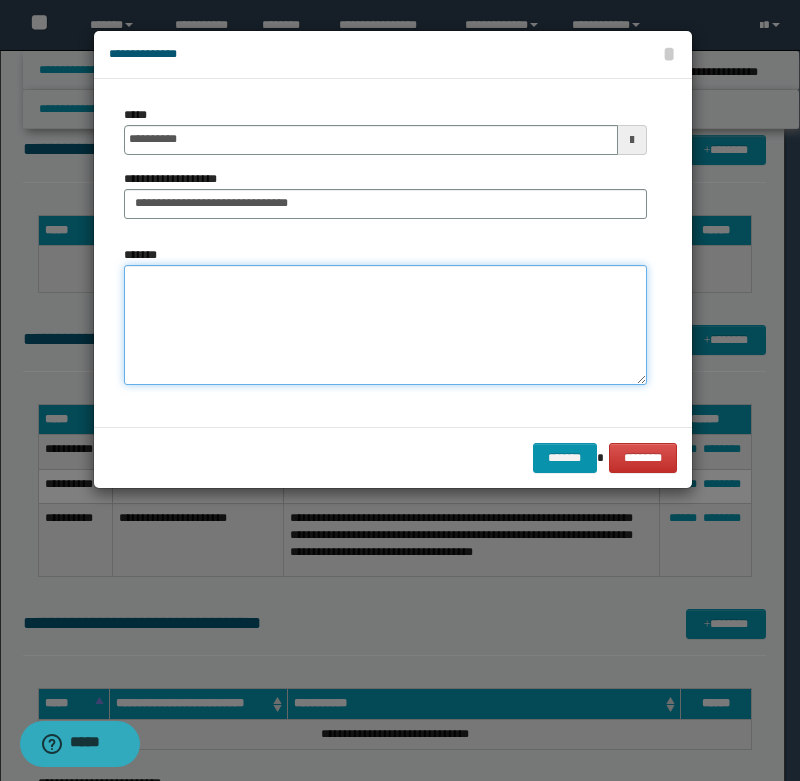 paste on "**********" 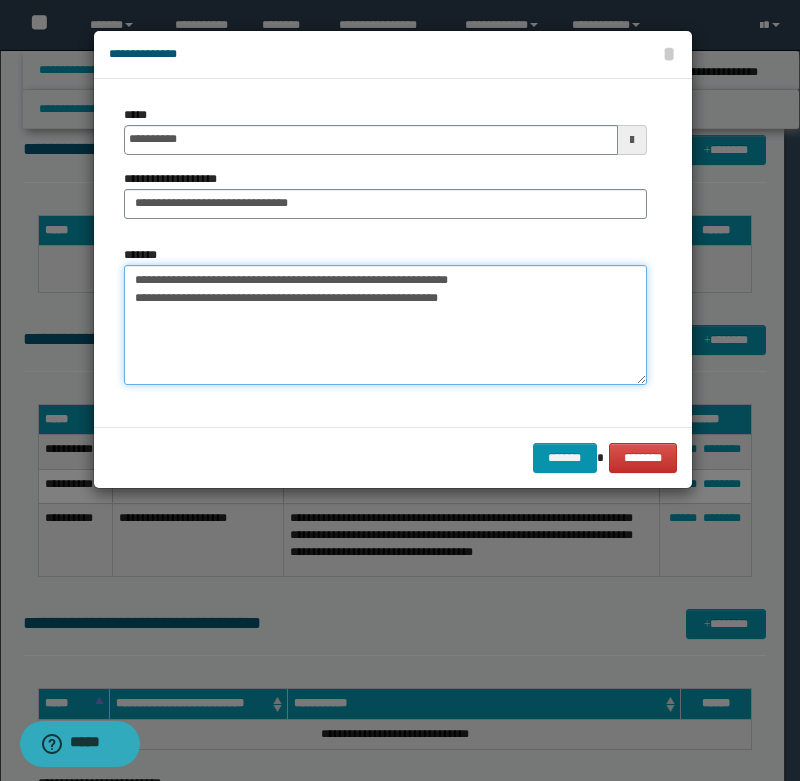 click on "**********" at bounding box center (385, 325) 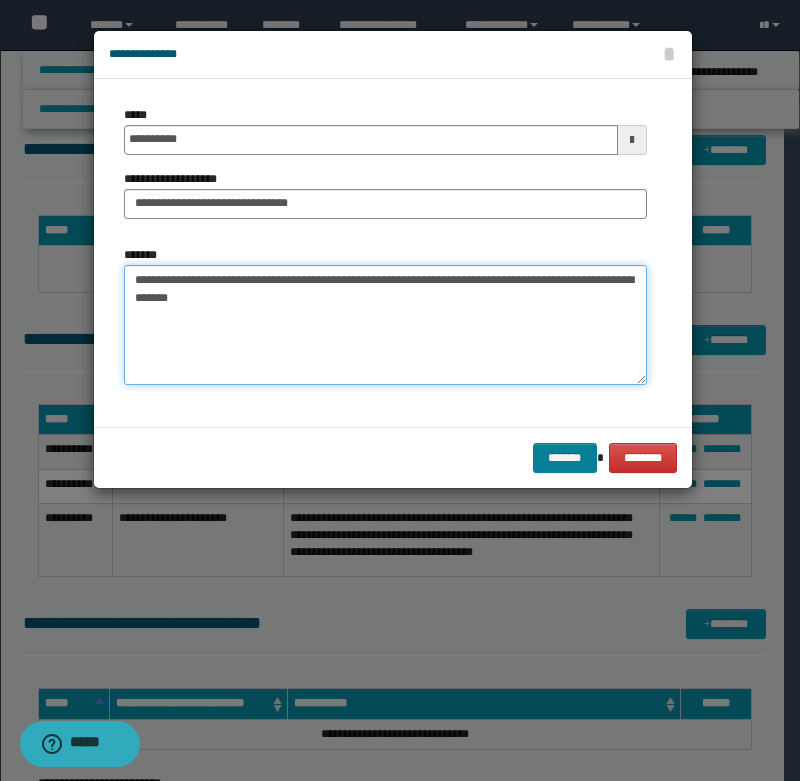 type on "**********" 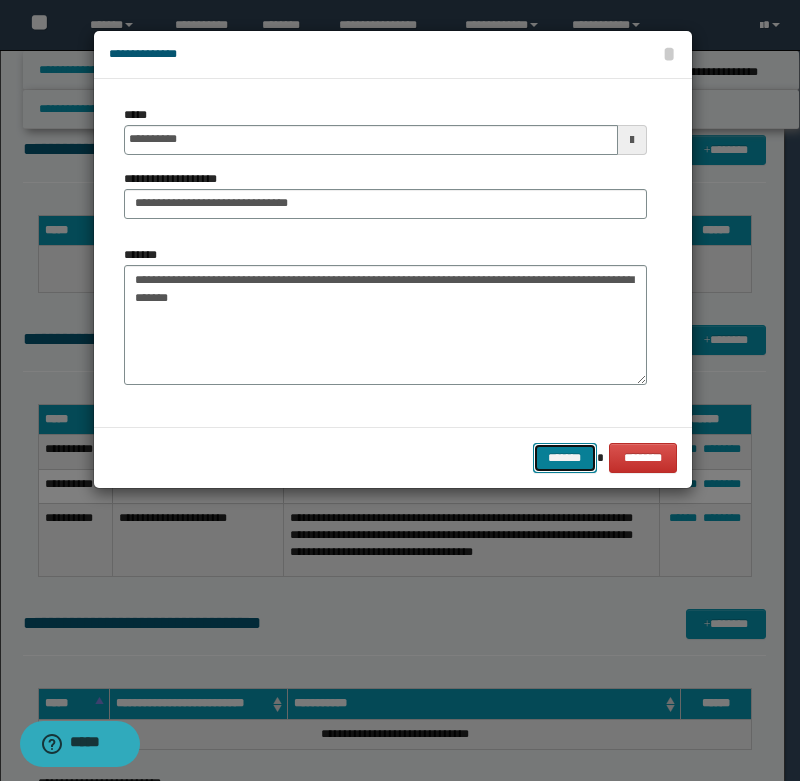 click on "*******" at bounding box center [565, 458] 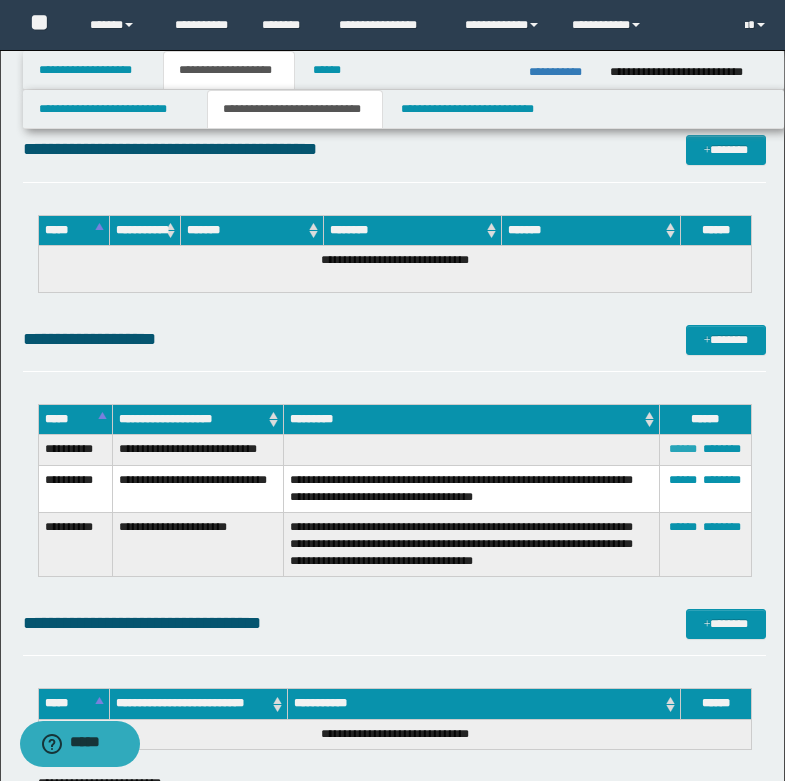click on "******" at bounding box center [683, 449] 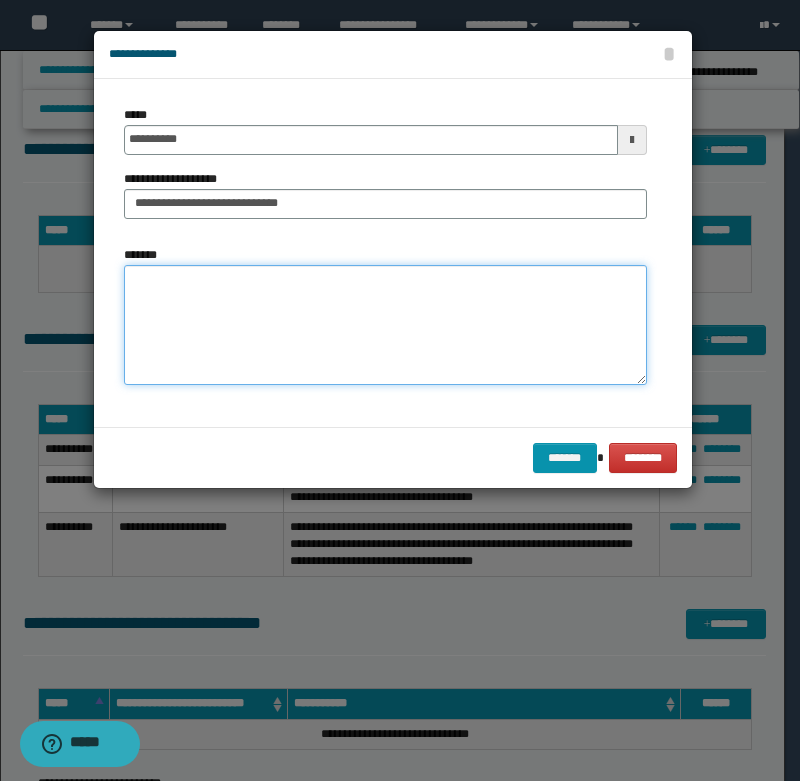 paste on "**********" 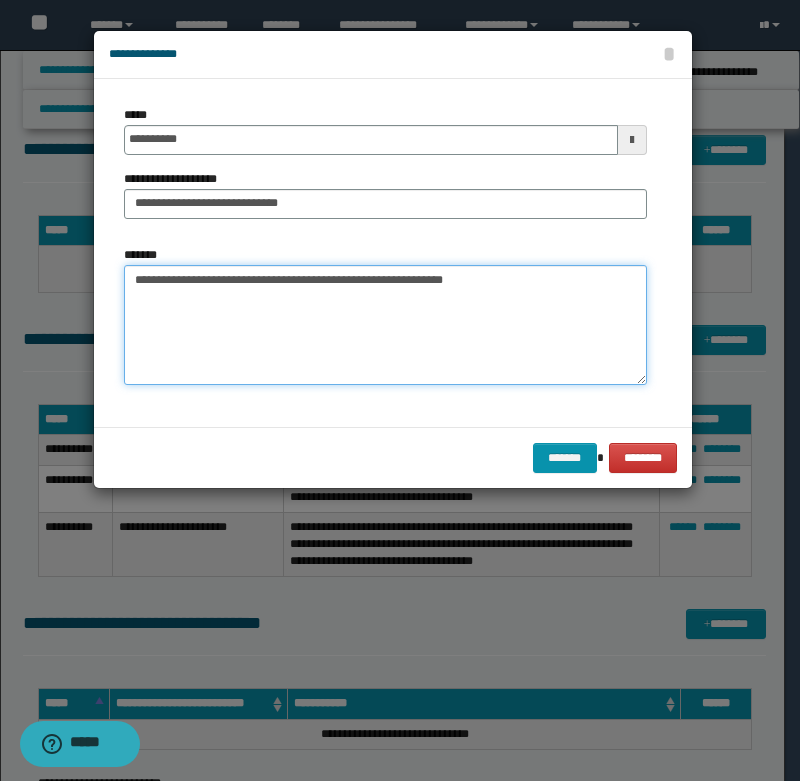 click on "**********" at bounding box center [385, 325] 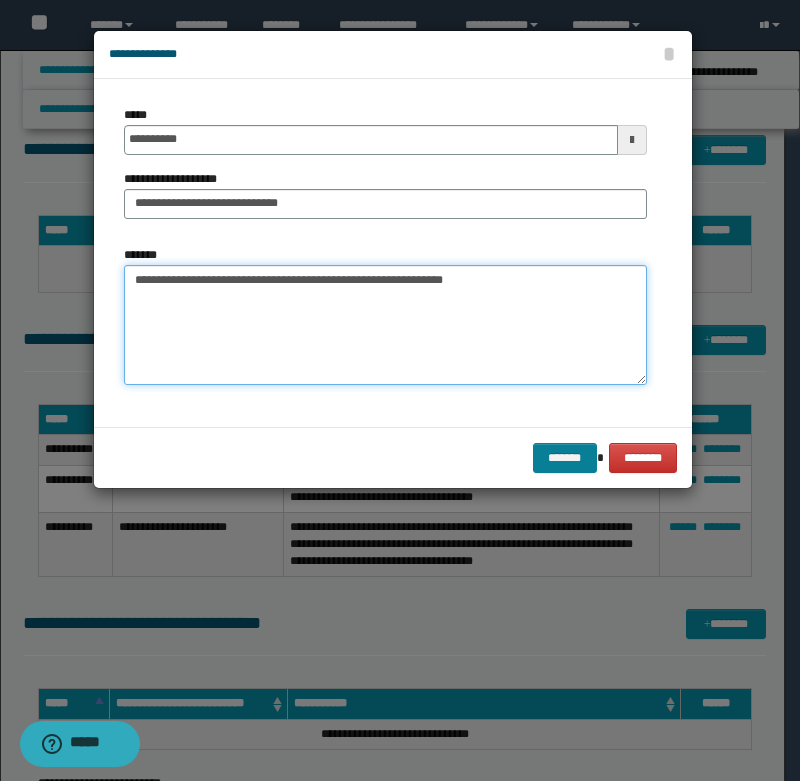 type on "**********" 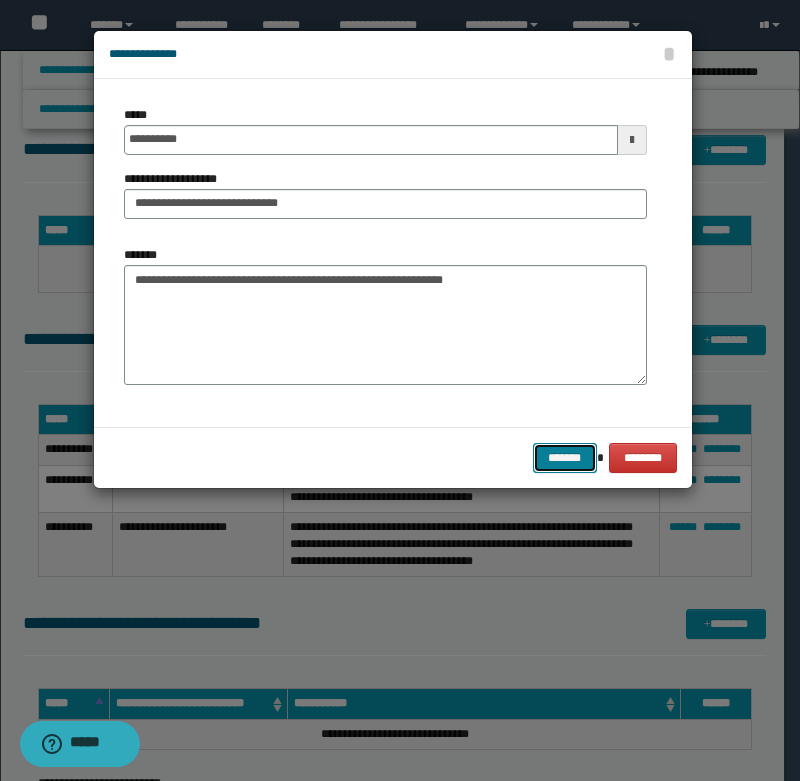 click on "*******" at bounding box center (565, 458) 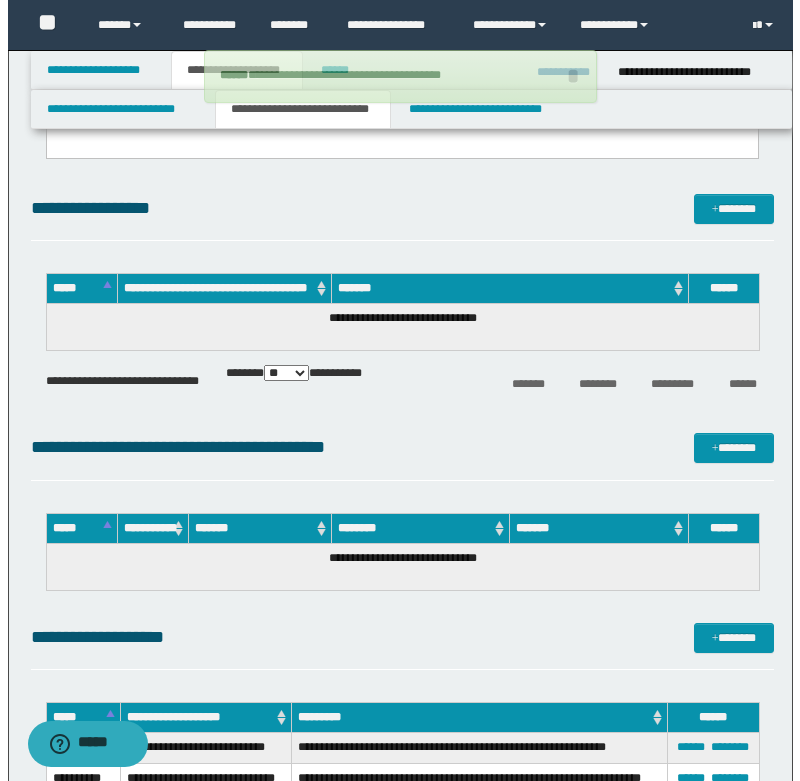 scroll, scrollTop: 900, scrollLeft: 0, axis: vertical 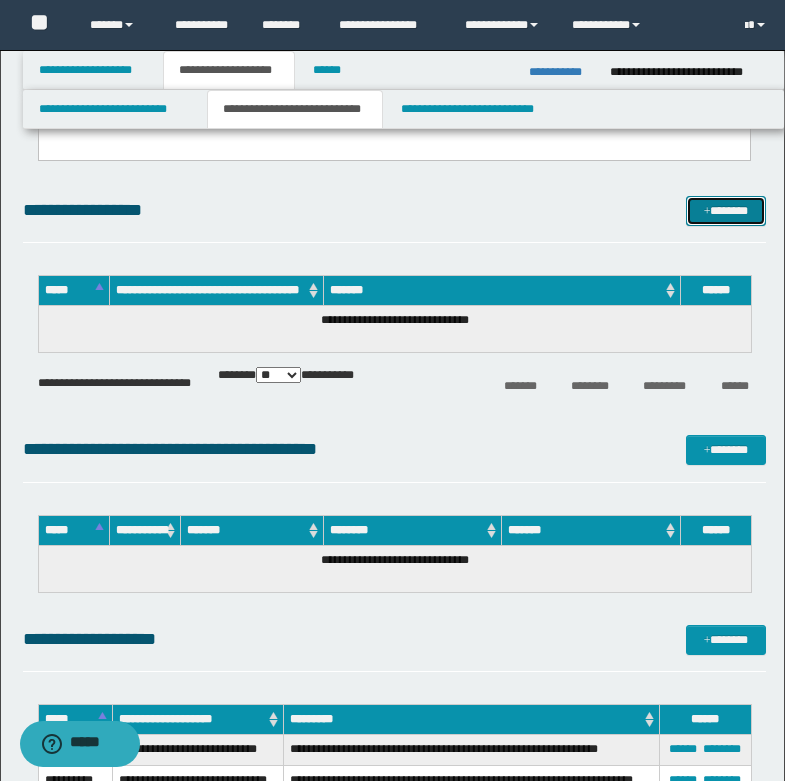 click at bounding box center (707, 212) 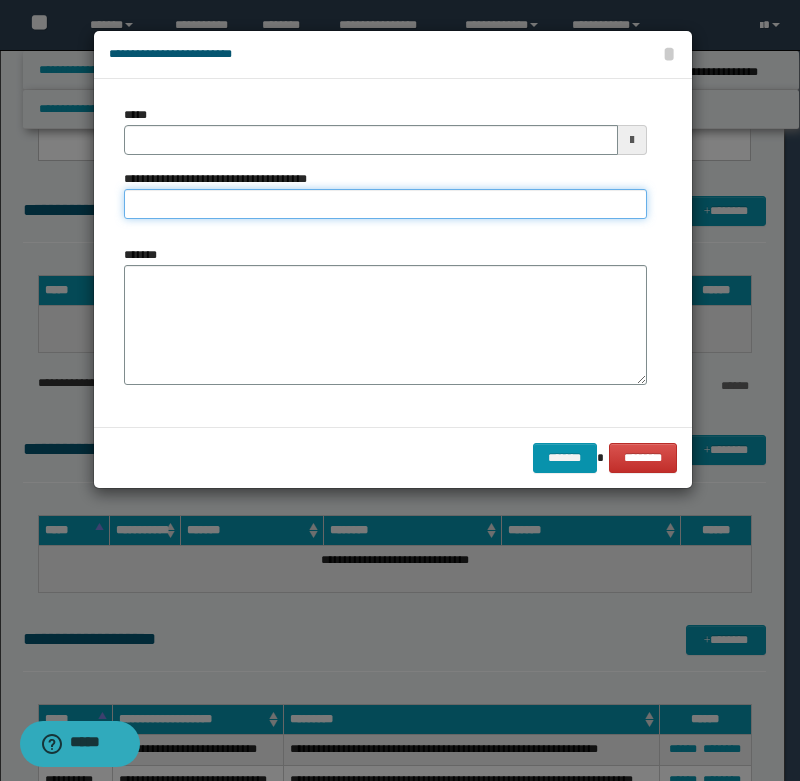 click on "**********" at bounding box center (385, 204) 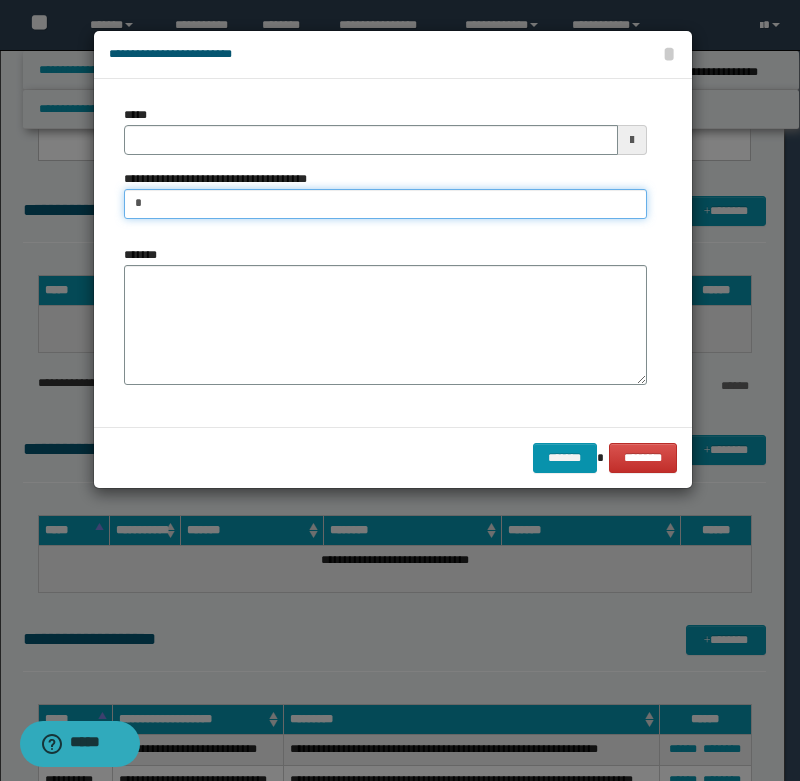 type on "**********" 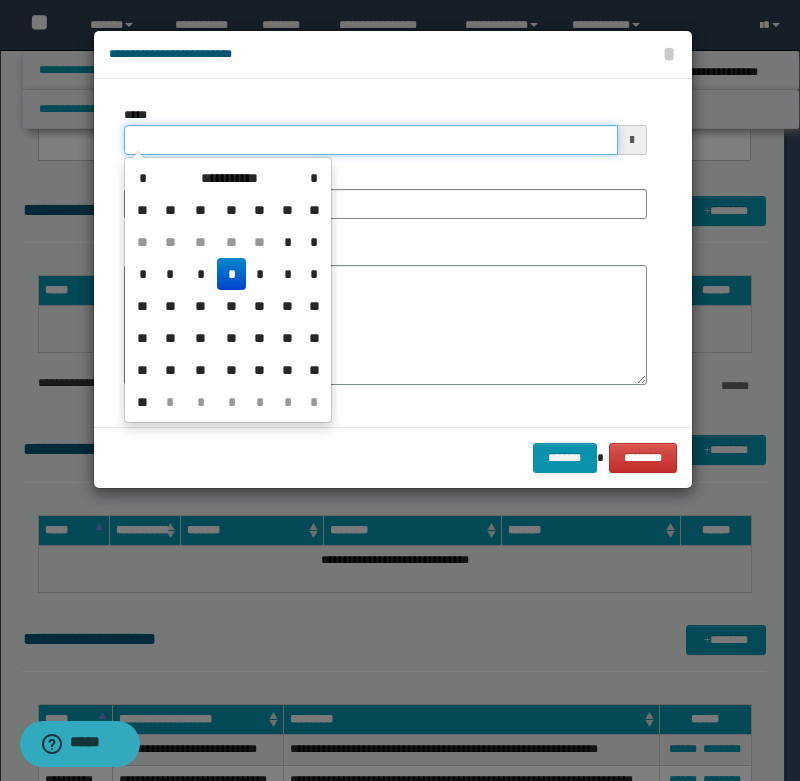 click on "*****" at bounding box center (371, 140) 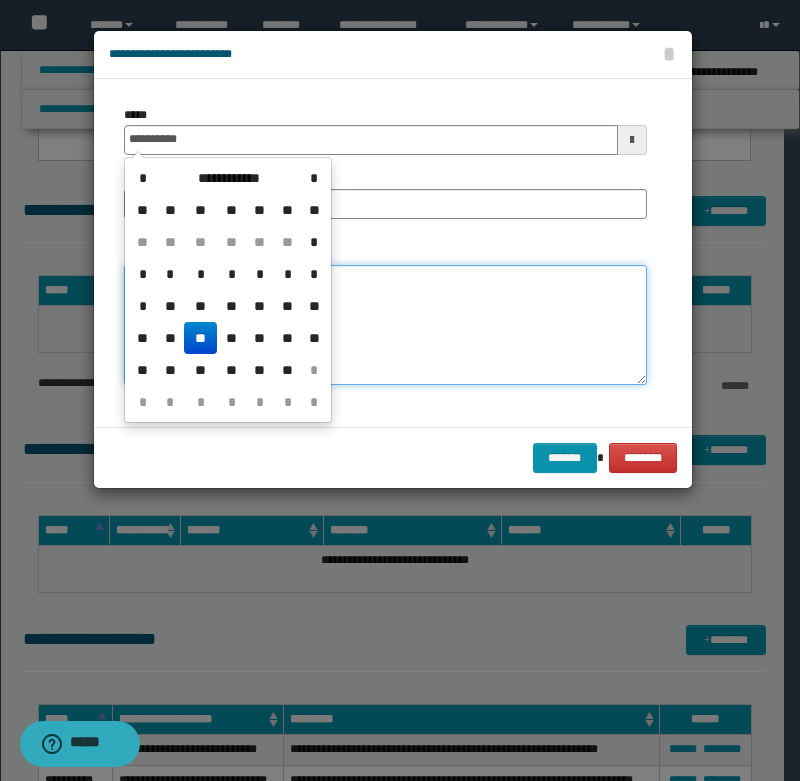 type on "**********" 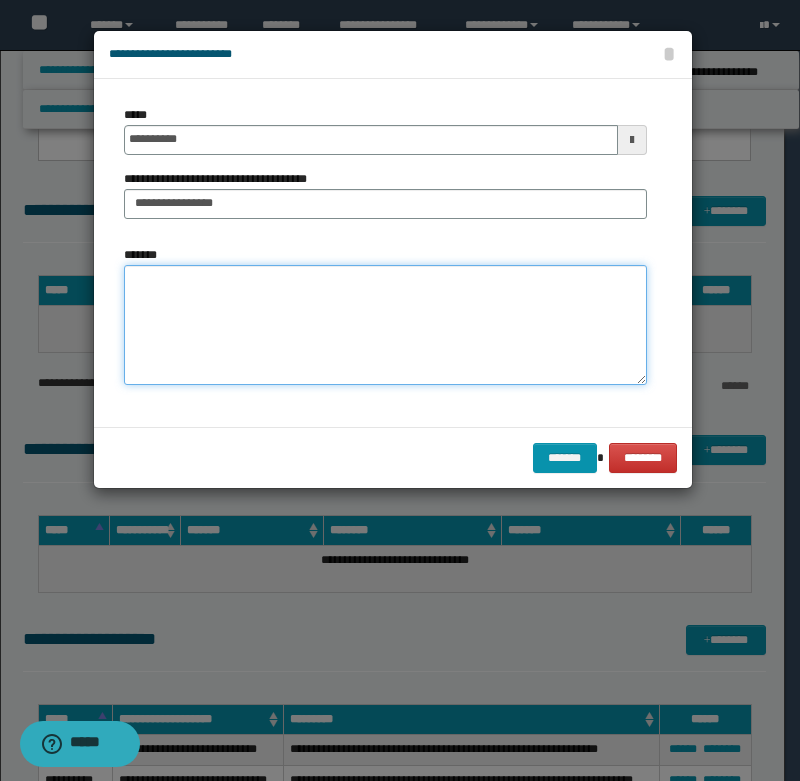 paste on "**********" 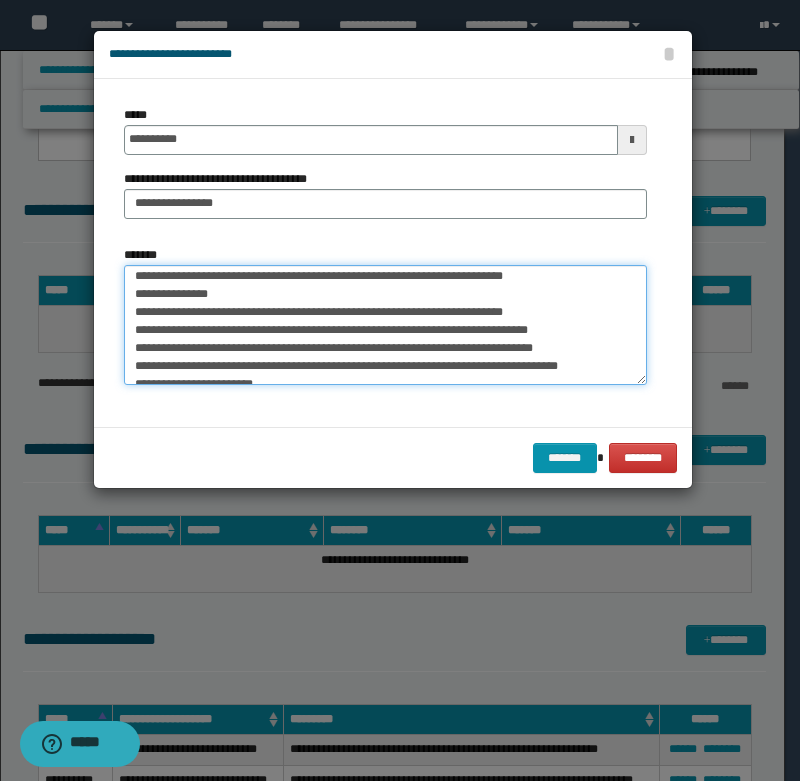 scroll, scrollTop: 0, scrollLeft: 0, axis: both 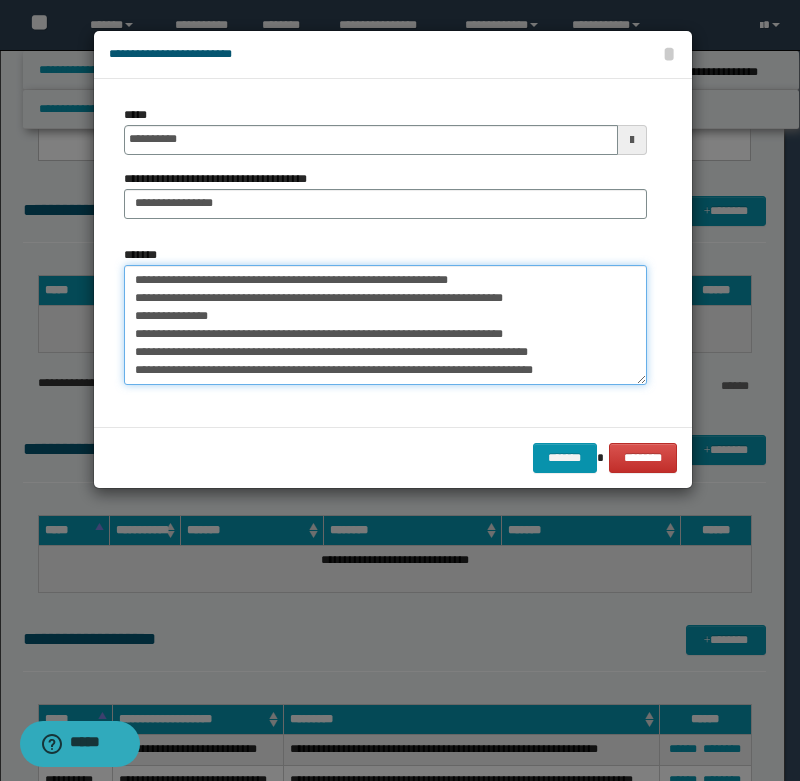 click on "**********" at bounding box center (385, 325) 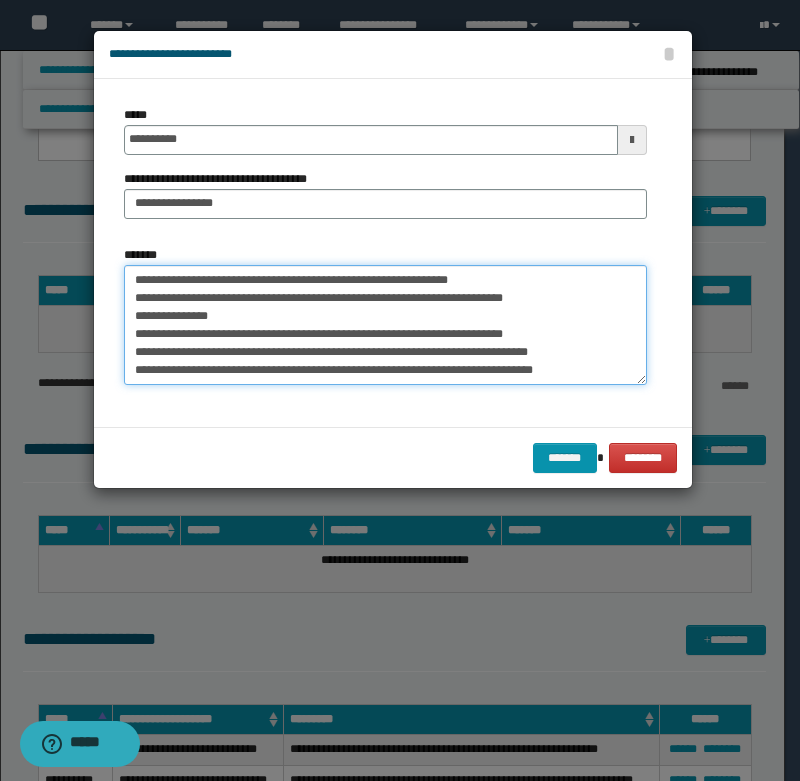 click on "**********" at bounding box center (385, 325) 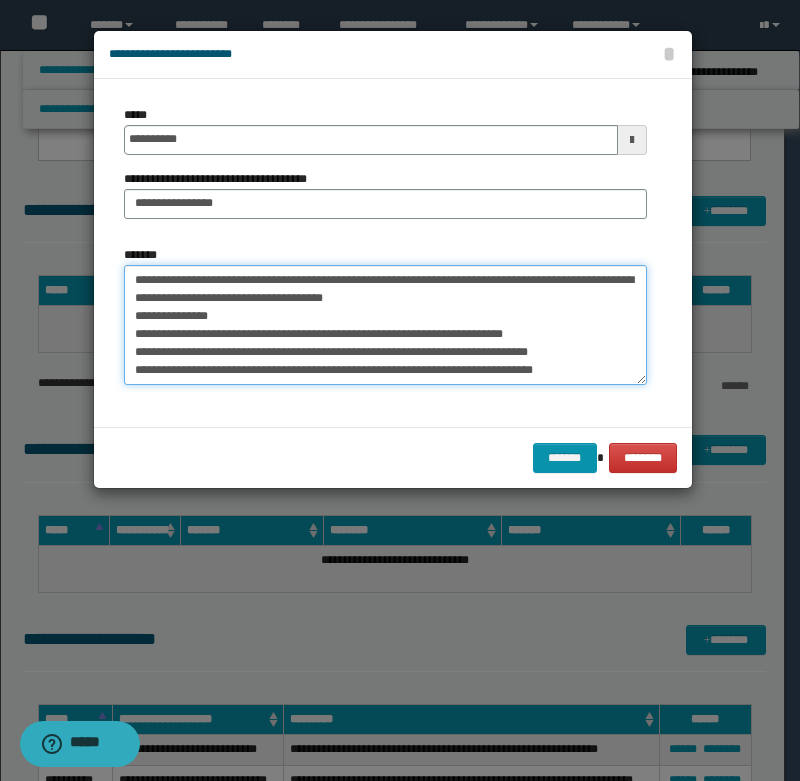 click on "**********" at bounding box center [385, 325] 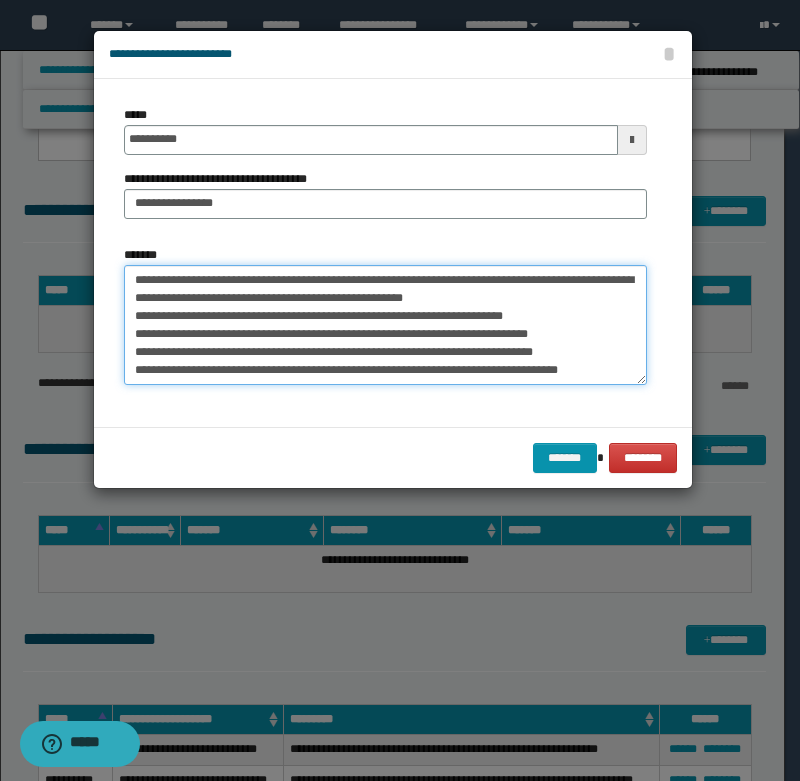click on "**********" at bounding box center (385, 325) 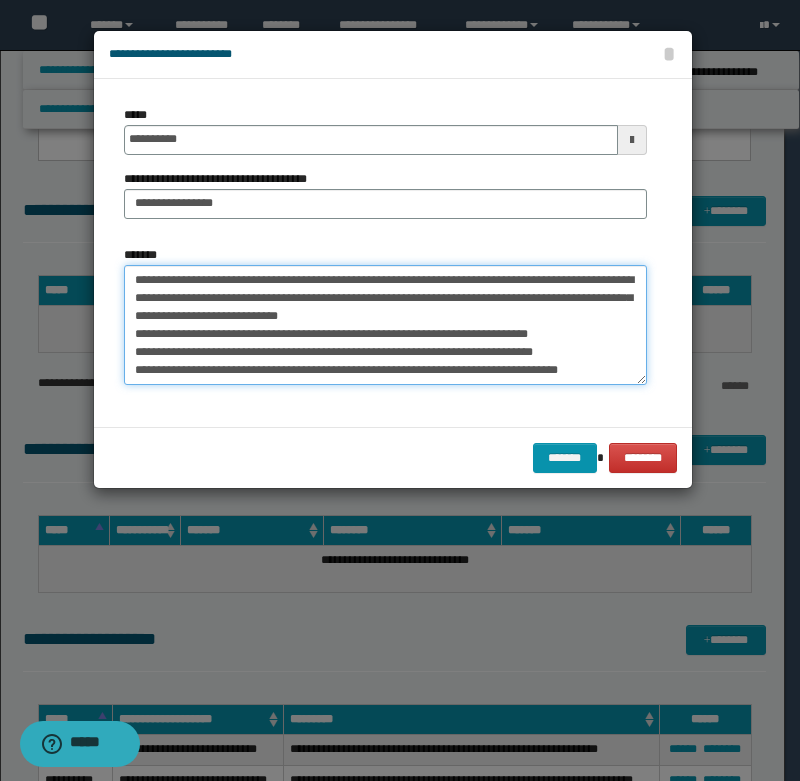 click on "**********" at bounding box center (385, 325) 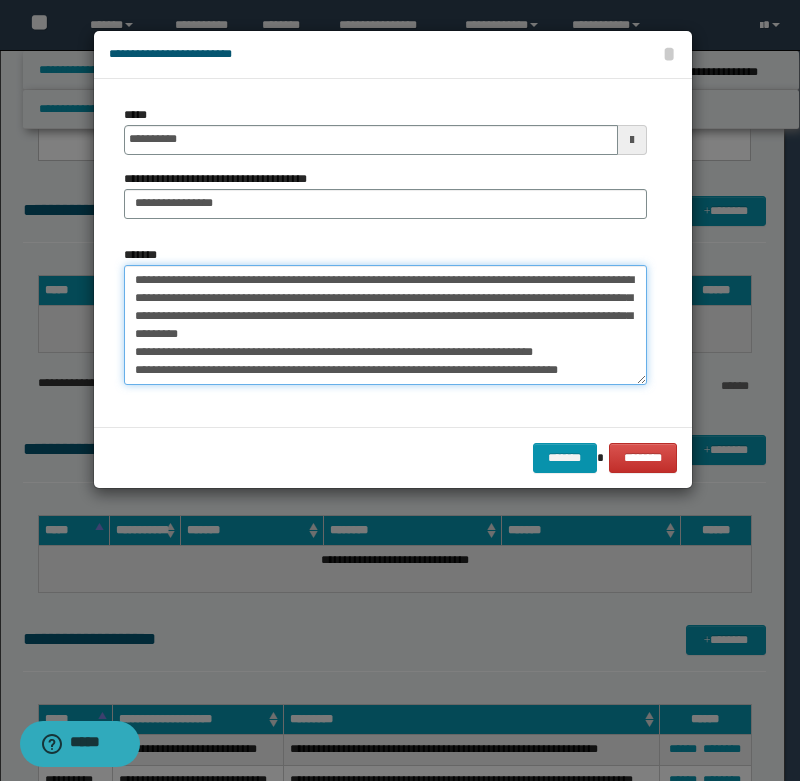 click on "**********" at bounding box center [385, 325] 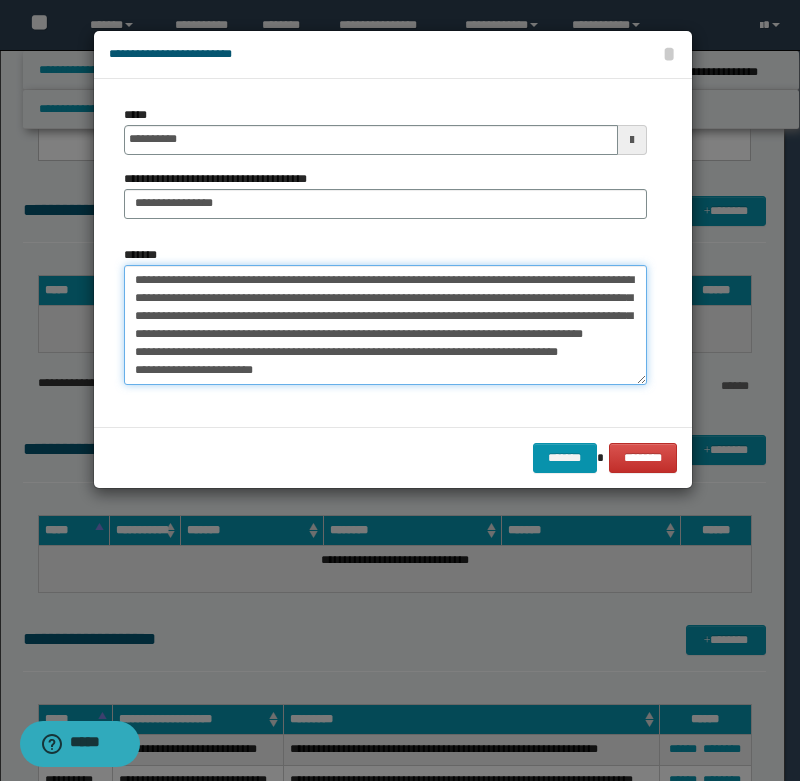 click on "**********" at bounding box center (385, 325) 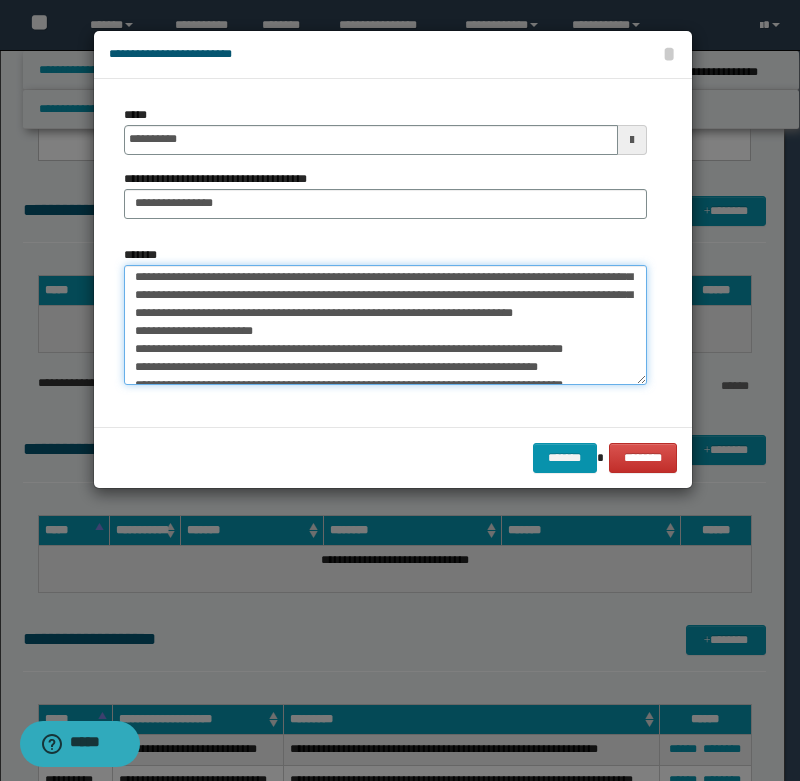 scroll, scrollTop: 40, scrollLeft: 0, axis: vertical 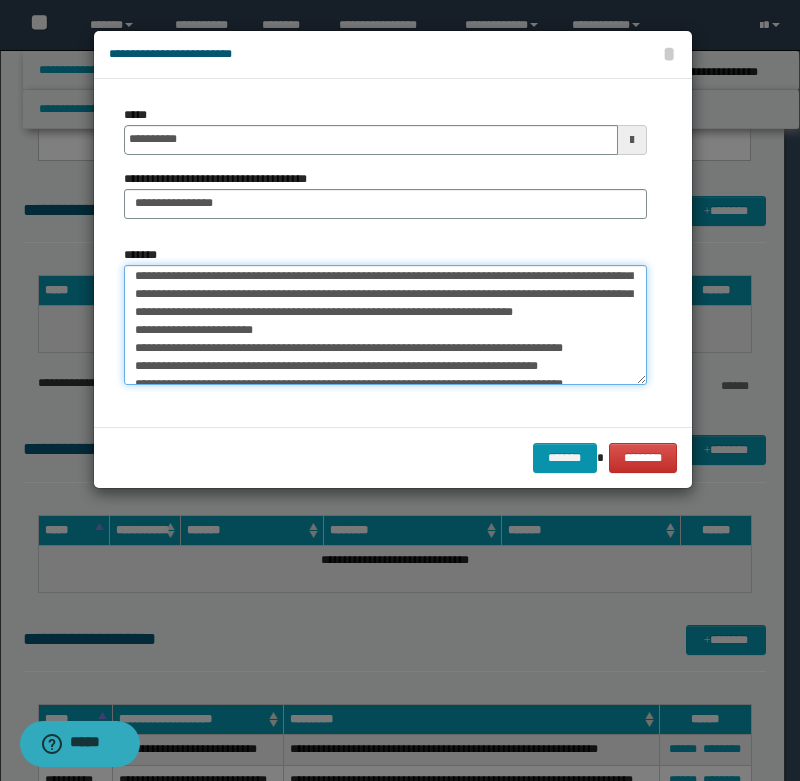 click on "**********" at bounding box center (385, 325) 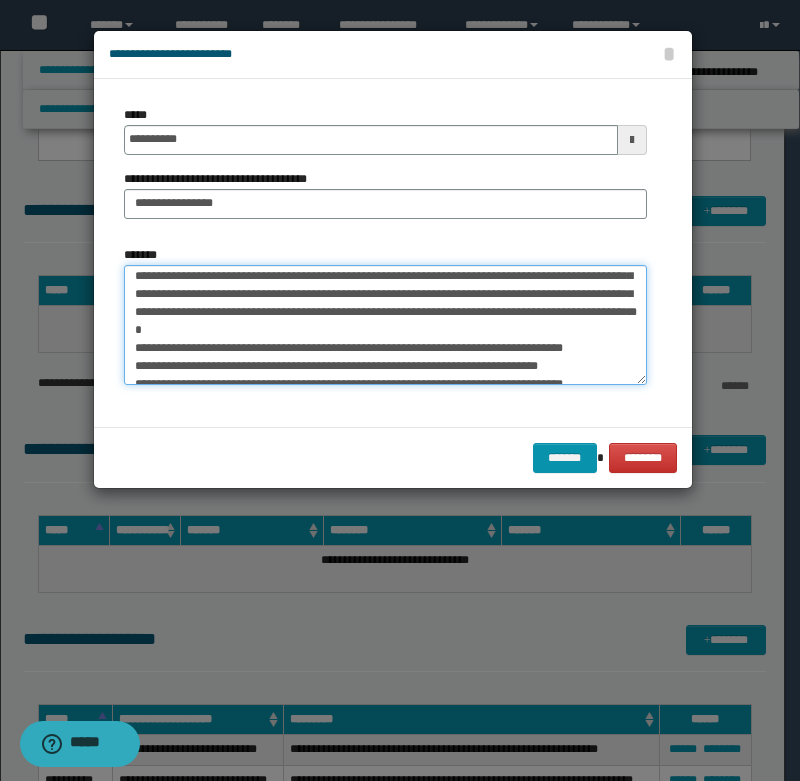 scroll, scrollTop: 22, scrollLeft: 0, axis: vertical 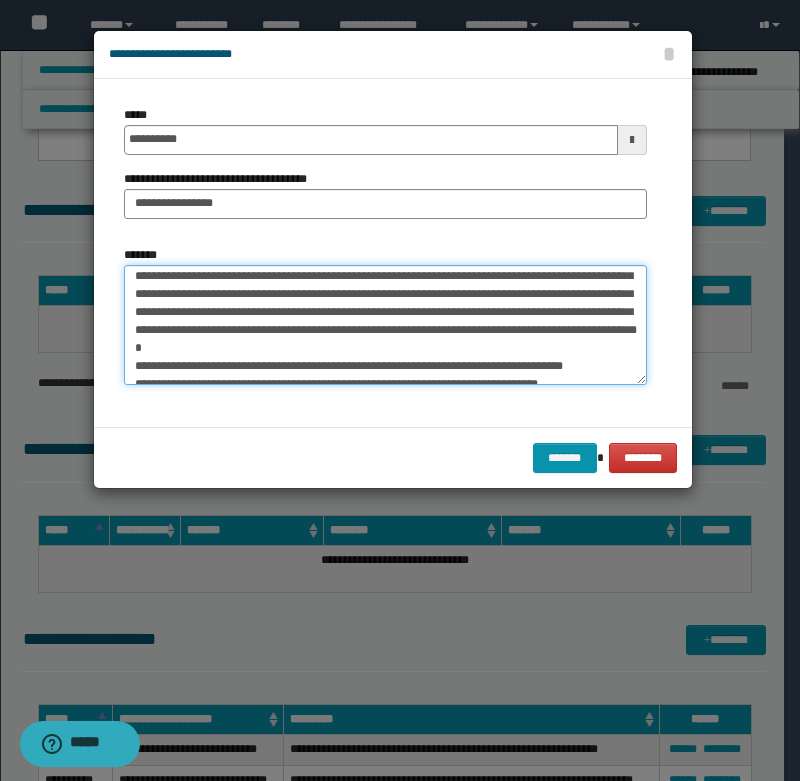 click on "**********" at bounding box center [385, 325] 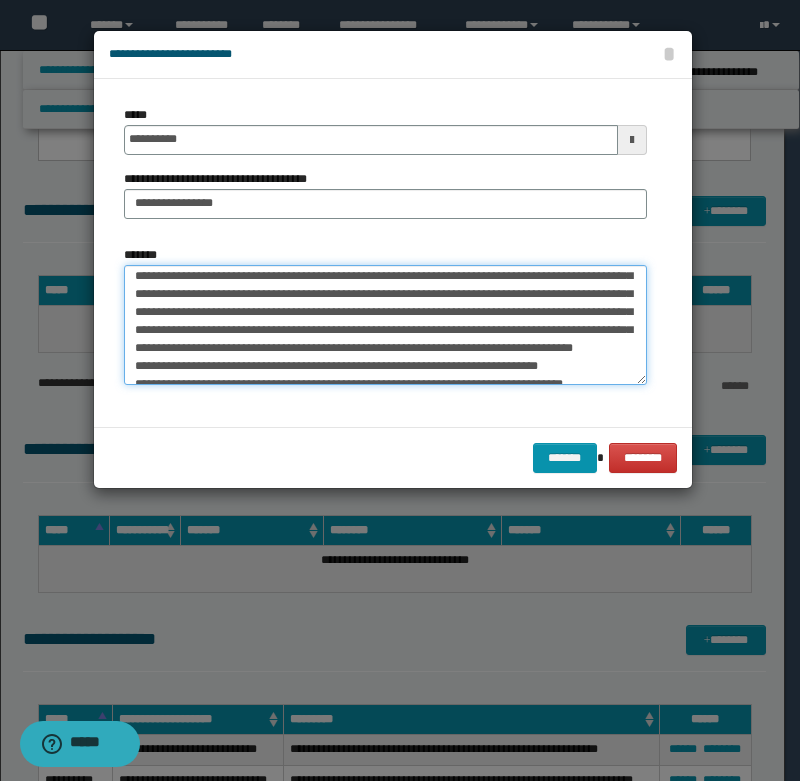 scroll, scrollTop: 4, scrollLeft: 0, axis: vertical 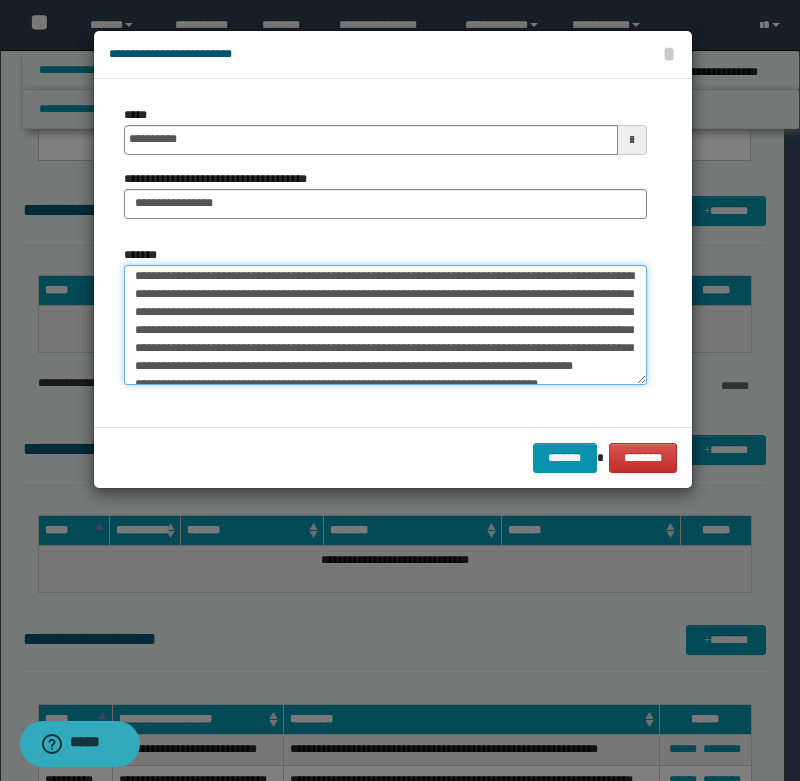 click on "**********" at bounding box center [385, 325] 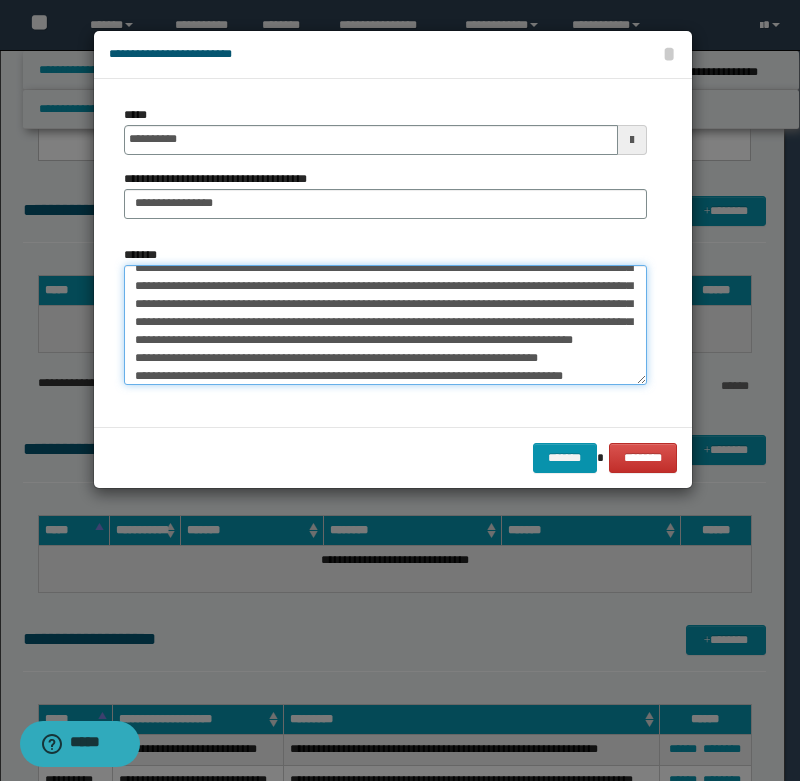 scroll, scrollTop: 44, scrollLeft: 0, axis: vertical 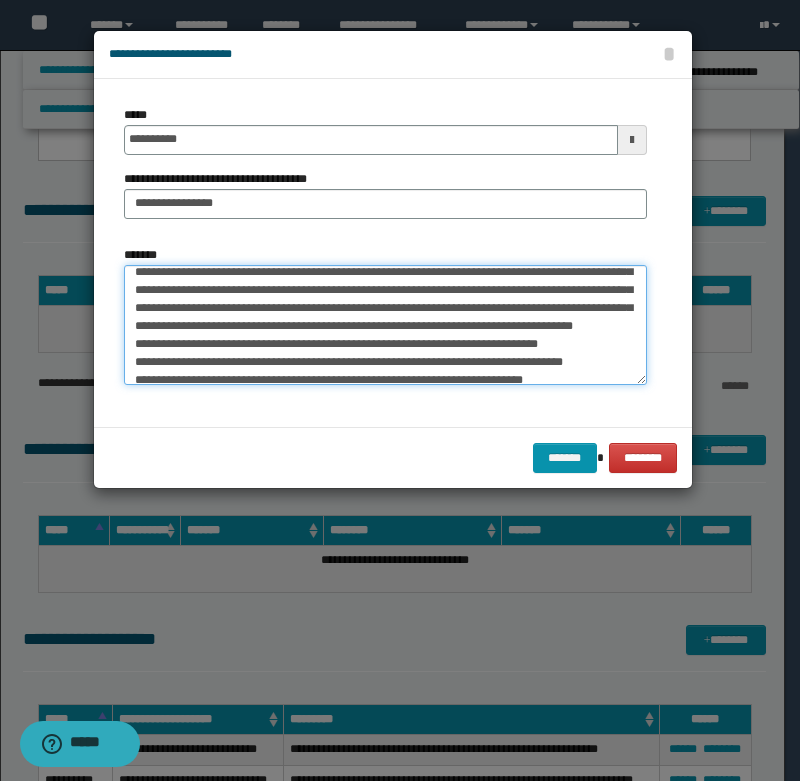 click on "**********" at bounding box center (385, 325) 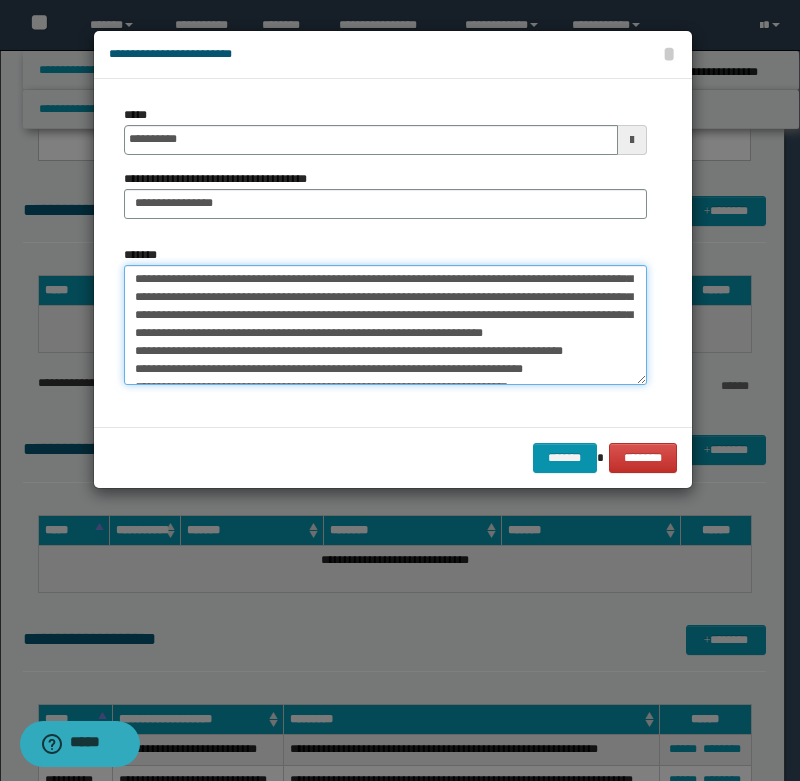 scroll, scrollTop: 66, scrollLeft: 0, axis: vertical 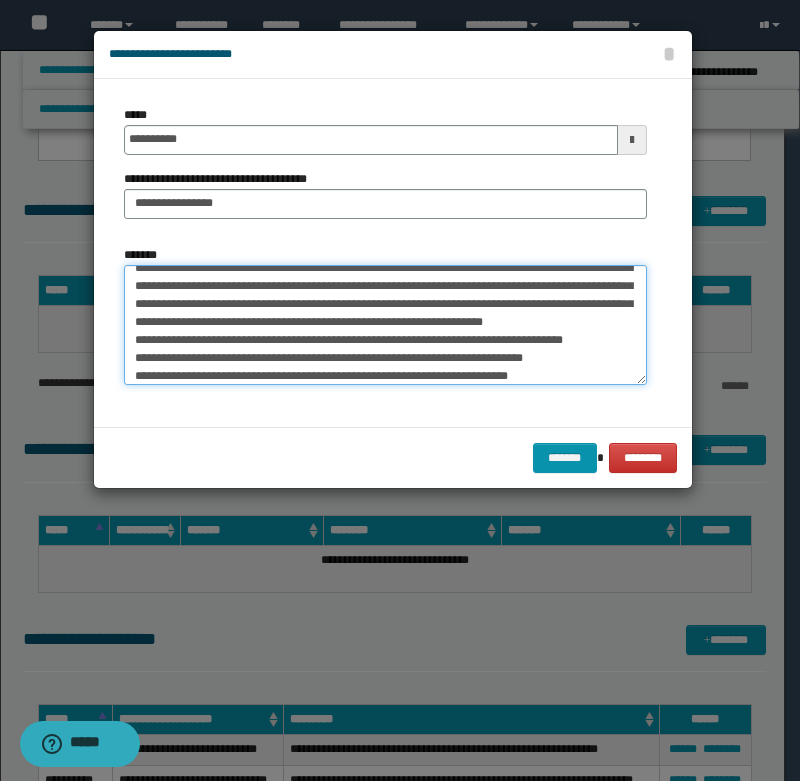 click on "**********" at bounding box center (385, 325) 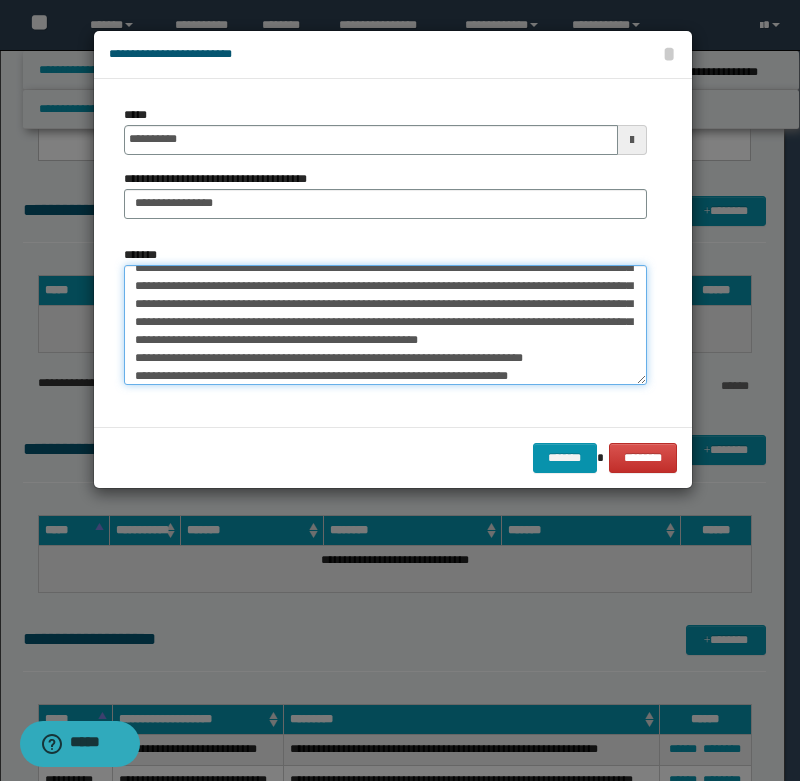 scroll, scrollTop: 48, scrollLeft: 0, axis: vertical 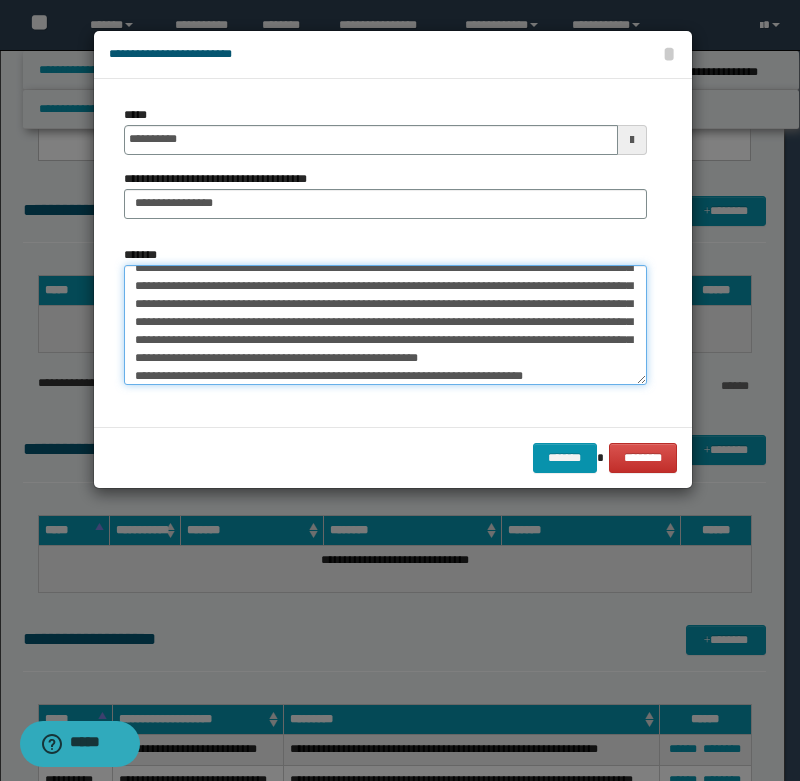 click on "**********" at bounding box center (385, 325) 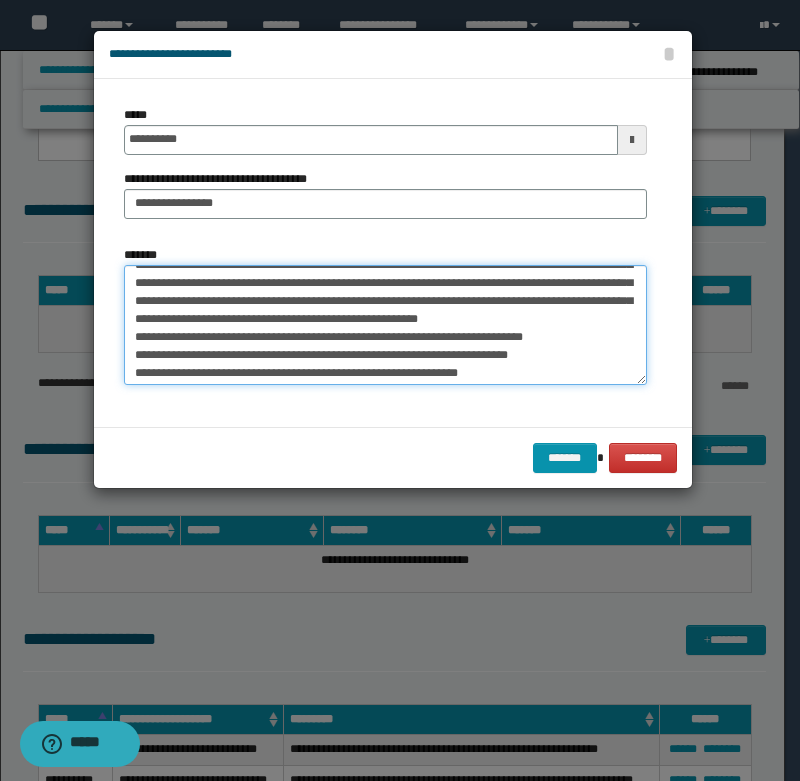 scroll, scrollTop: 88, scrollLeft: 0, axis: vertical 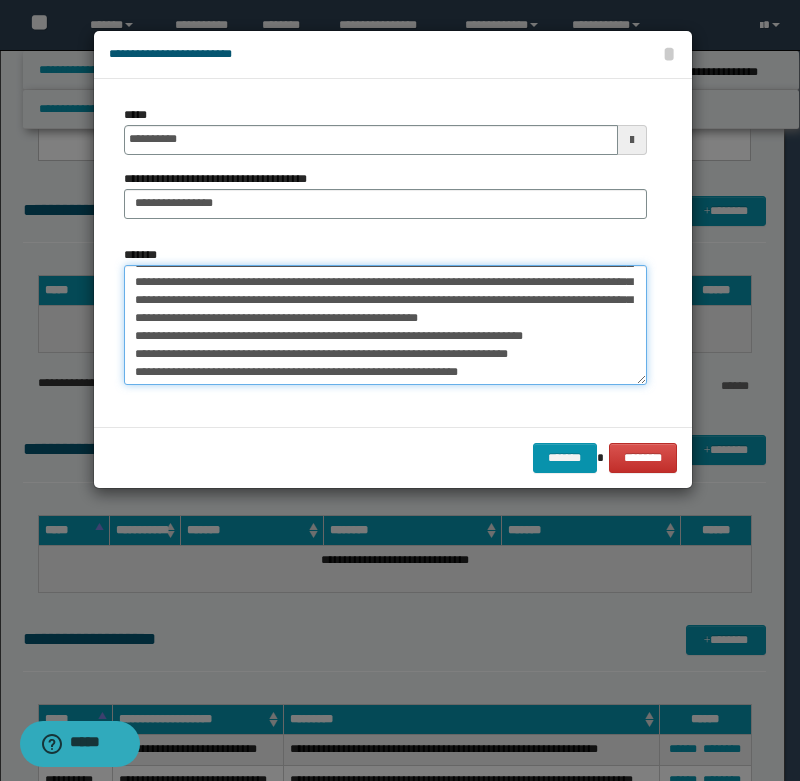 click on "**********" at bounding box center [385, 325] 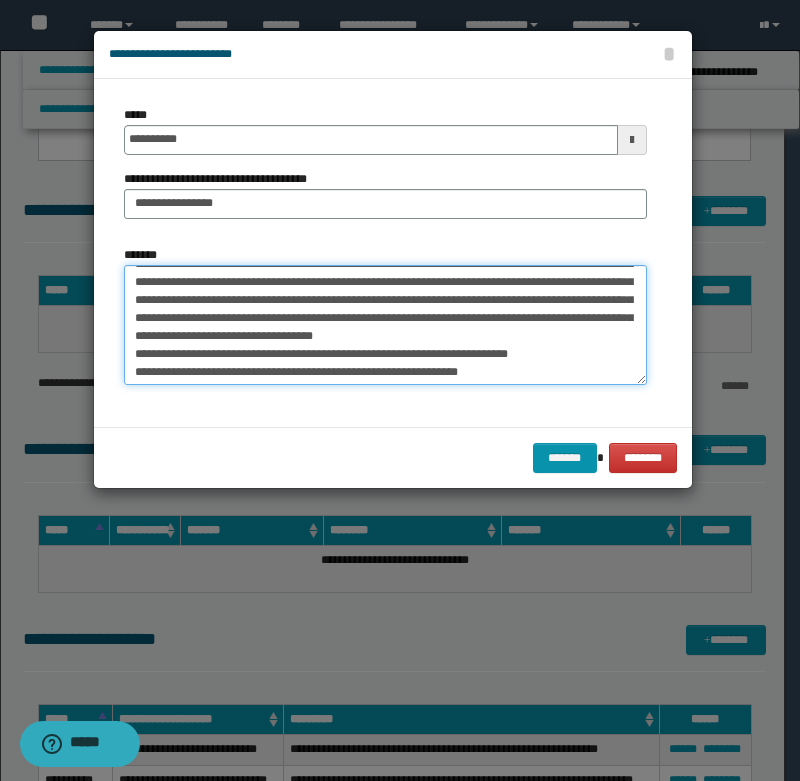 scroll, scrollTop: 70, scrollLeft: 0, axis: vertical 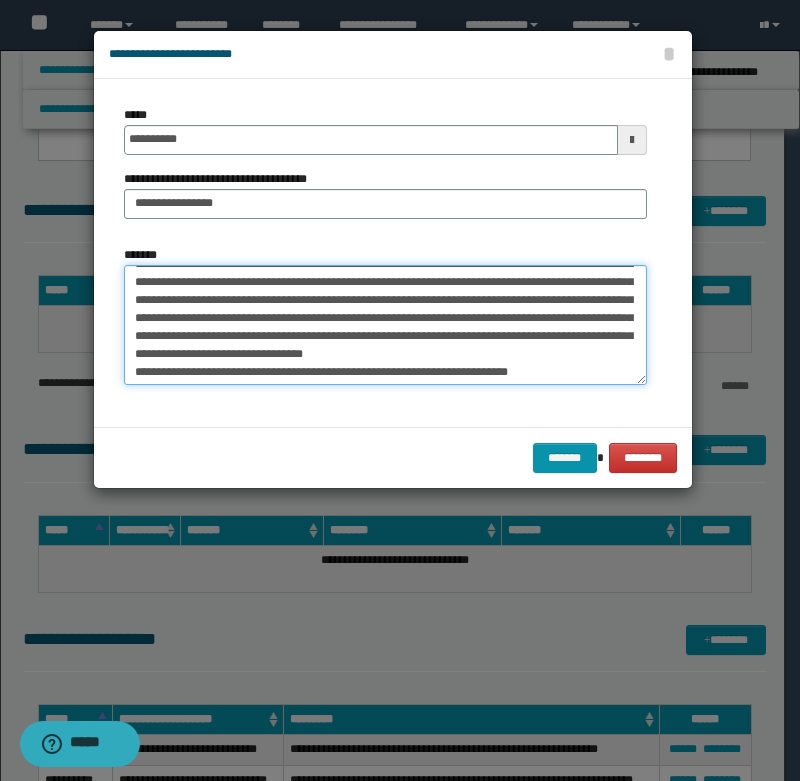 click on "**********" at bounding box center [385, 325] 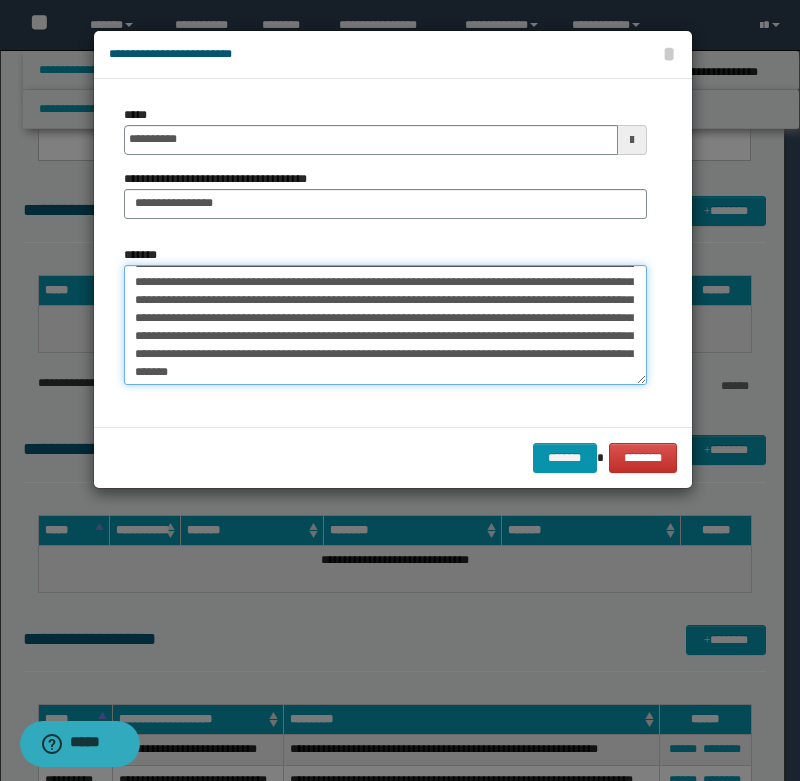 scroll, scrollTop: 66, scrollLeft: 0, axis: vertical 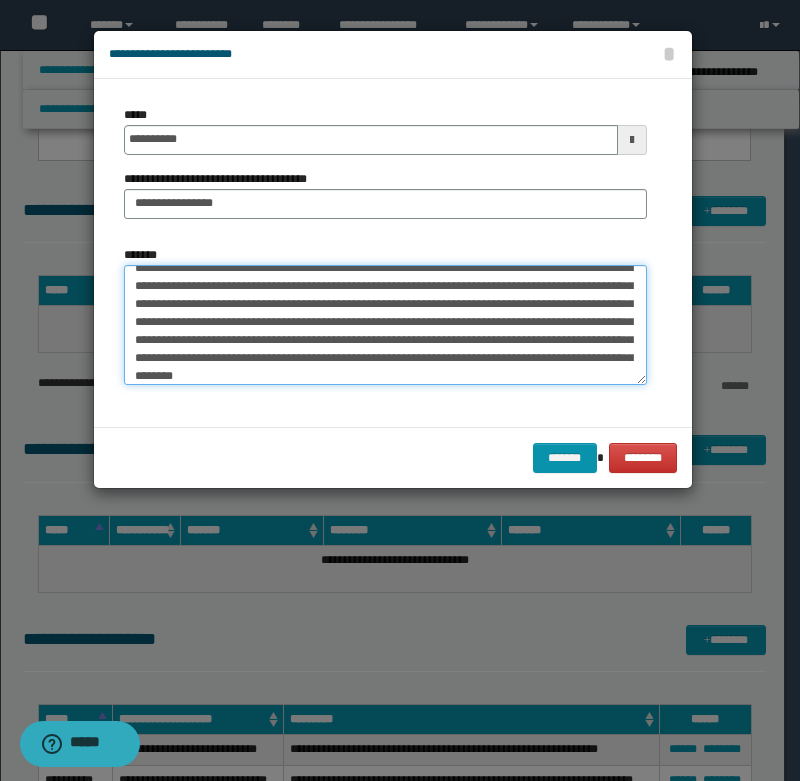 click on "**********" at bounding box center [385, 325] 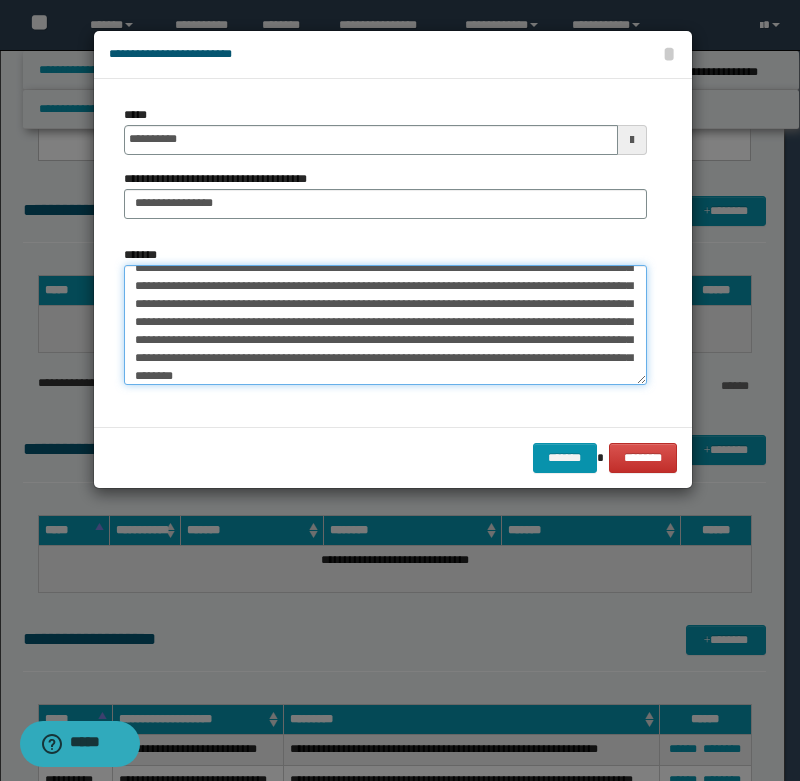click on "**********" at bounding box center (385, 325) 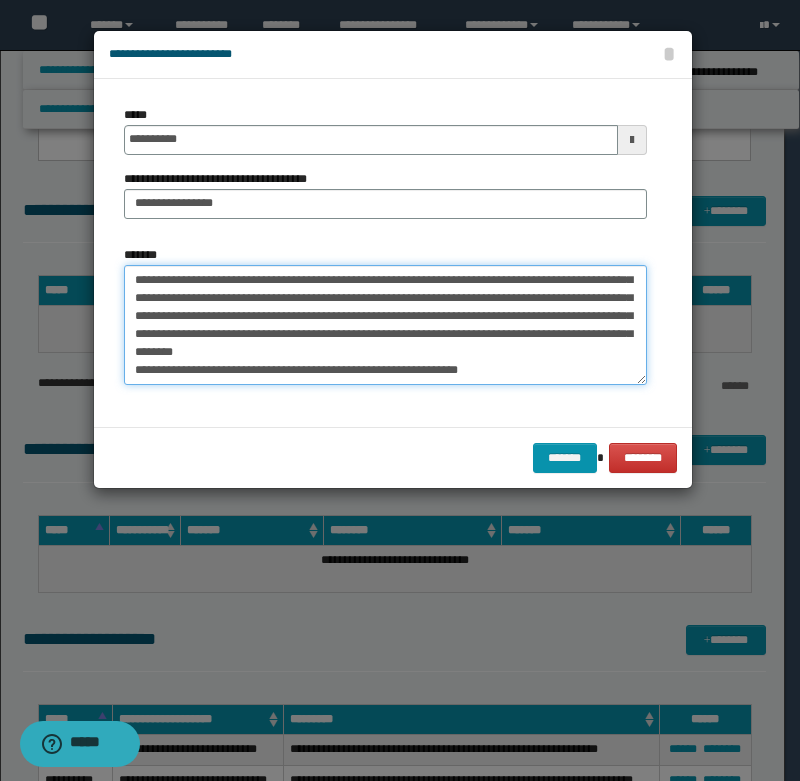 click on "**********" at bounding box center (385, 325) 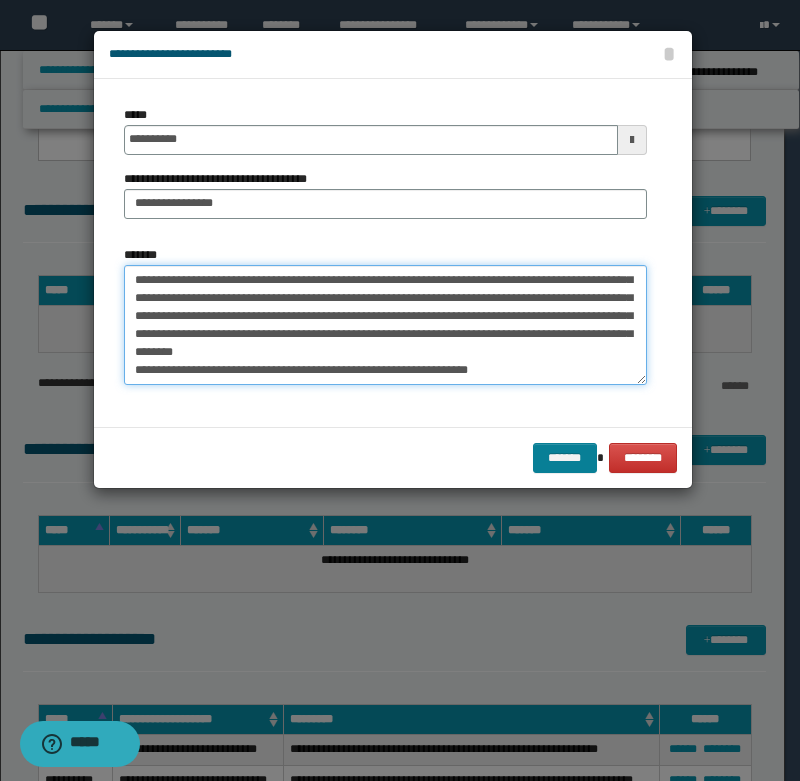 type on "**********" 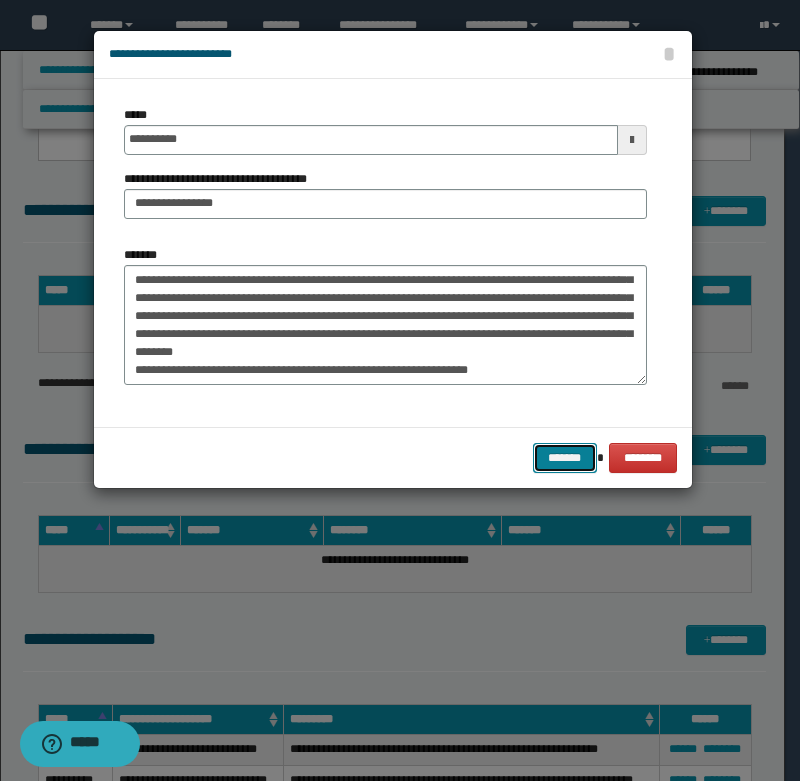 click on "*******" at bounding box center [565, 458] 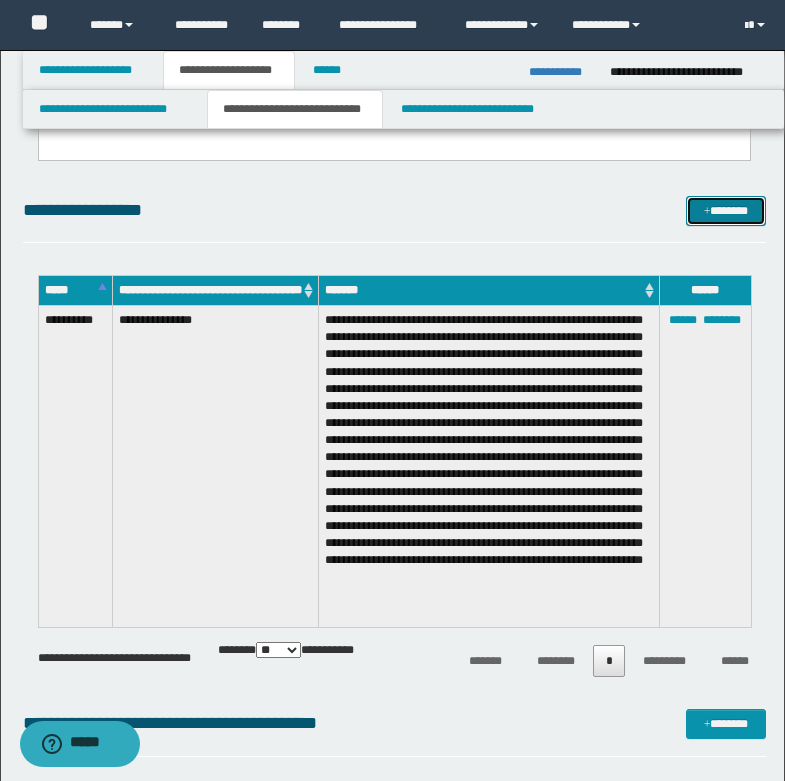 click at bounding box center [707, 212] 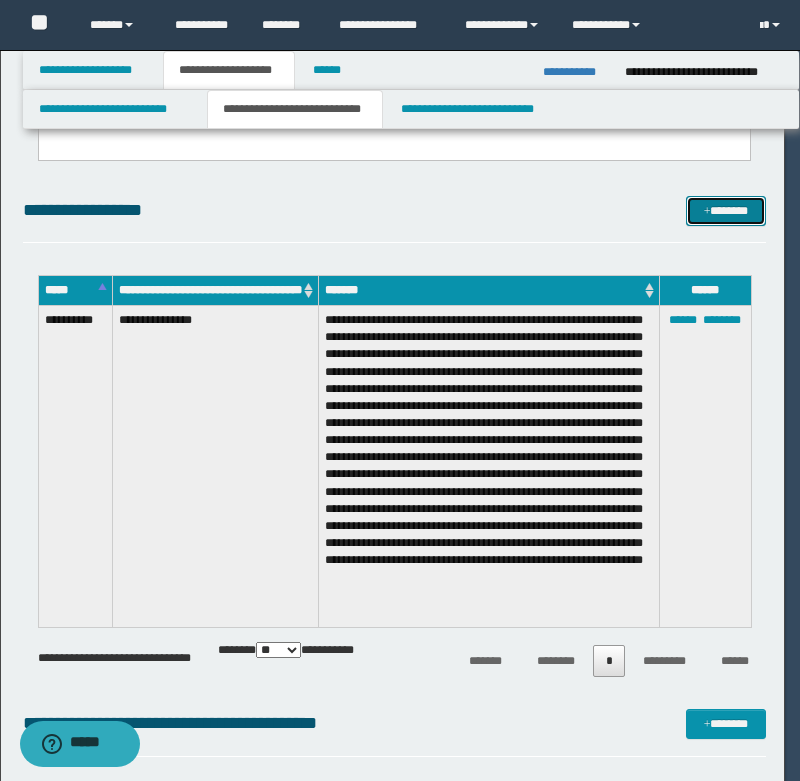 scroll, scrollTop: 0, scrollLeft: 0, axis: both 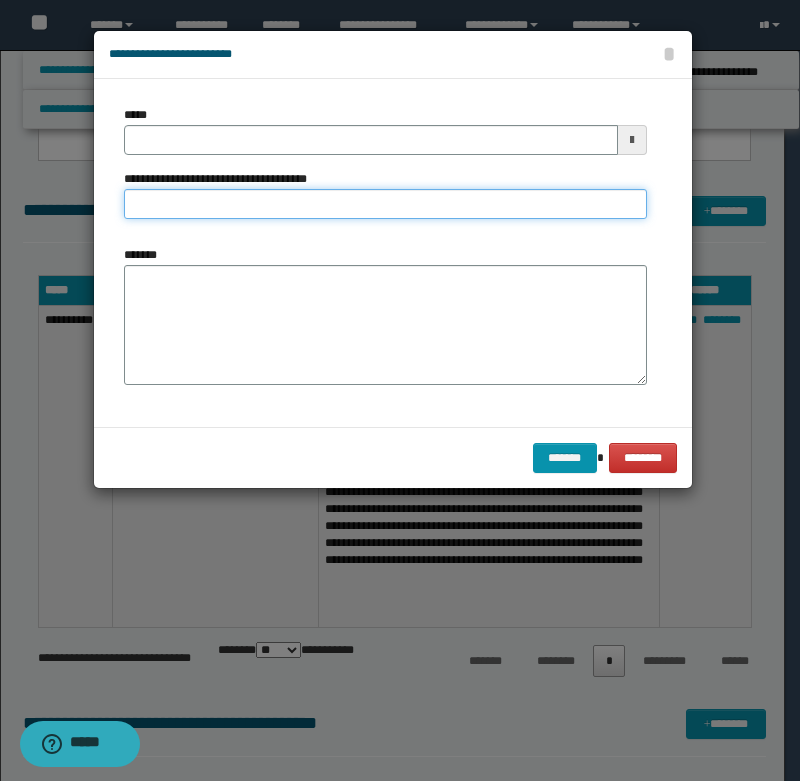 click on "**********" at bounding box center (385, 204) 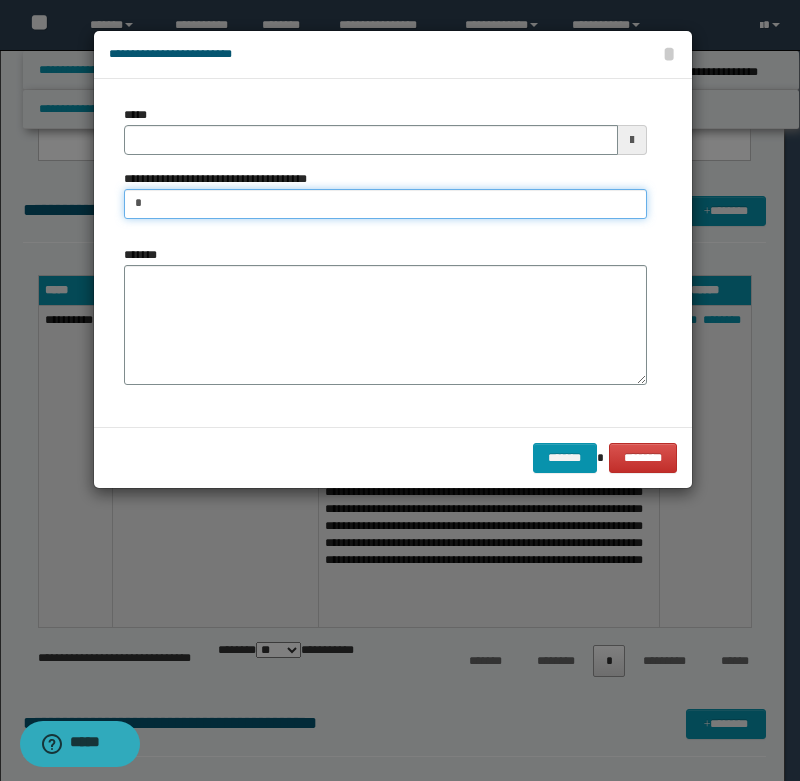 type on "**********" 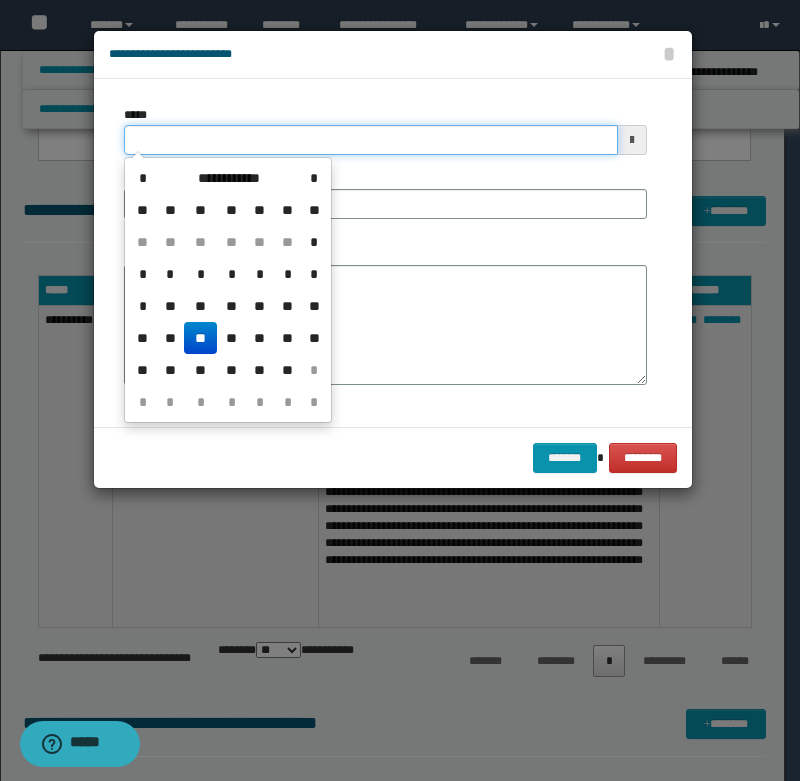 click on "*****" at bounding box center [371, 140] 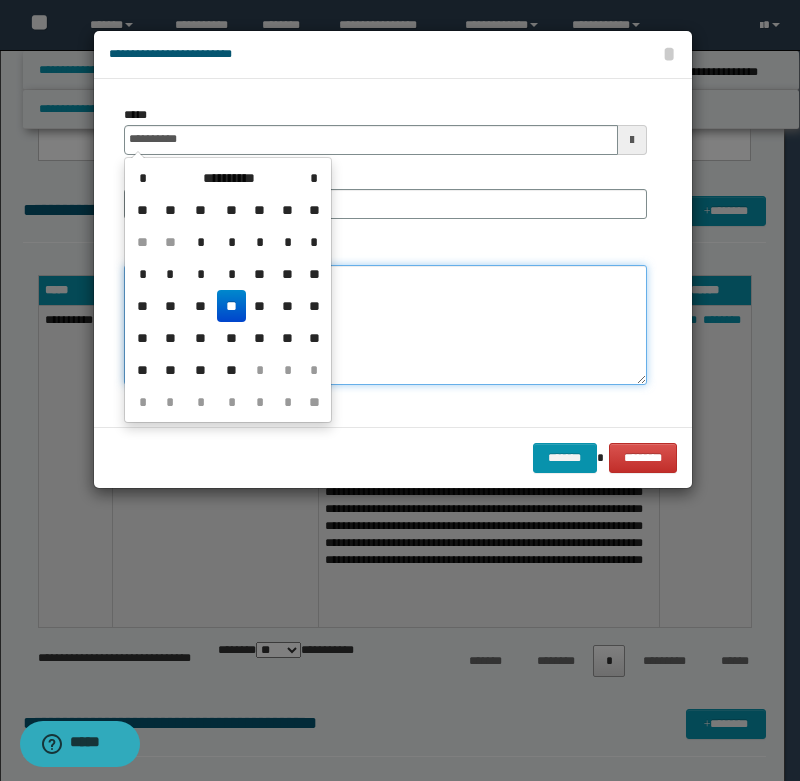 type on "**********" 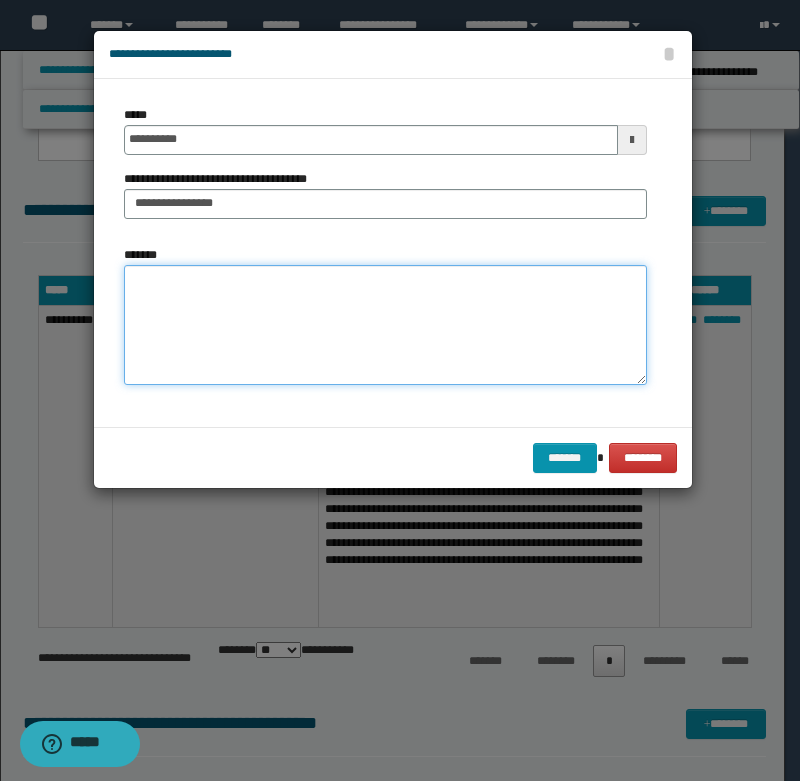 paste on "**********" 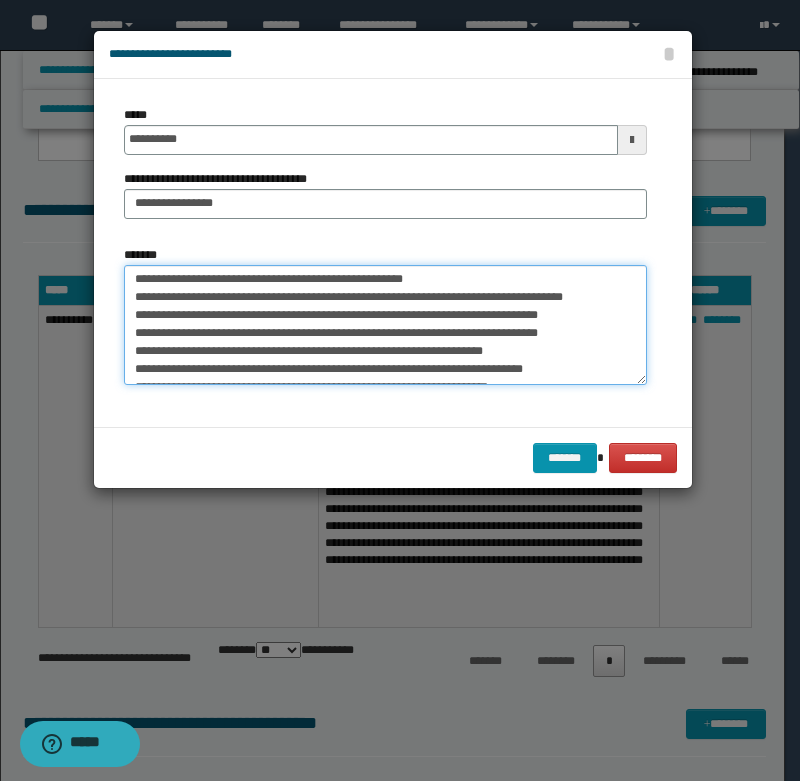 scroll, scrollTop: 0, scrollLeft: 0, axis: both 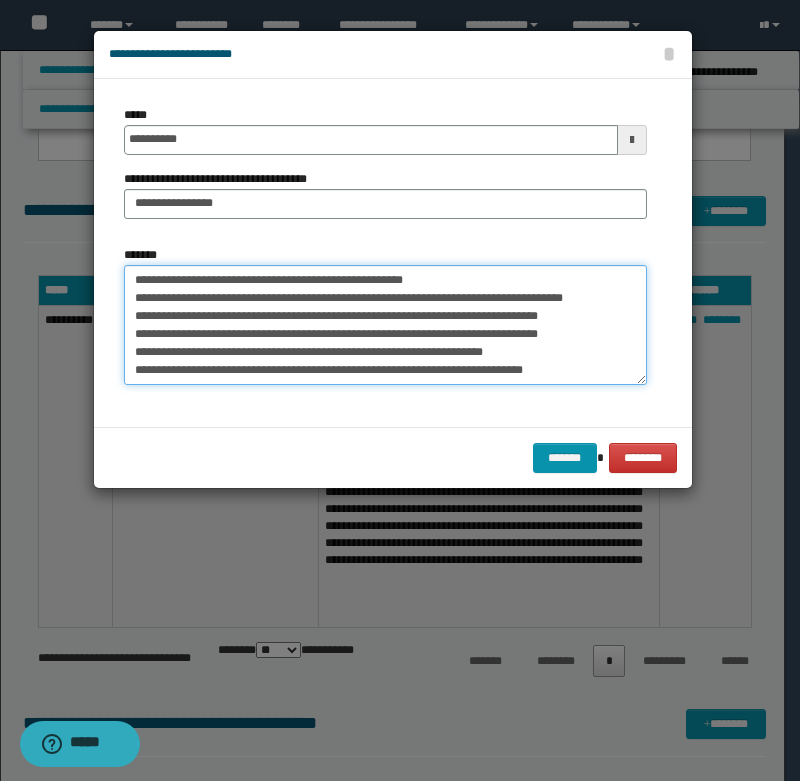click on "*******" at bounding box center [385, 325] 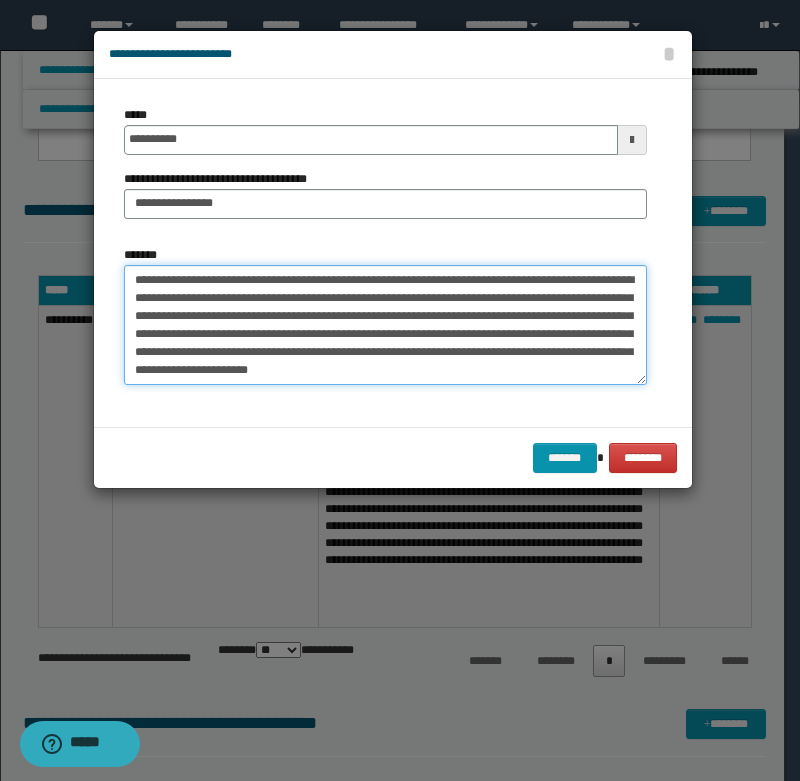 click on "*******" at bounding box center (385, 325) 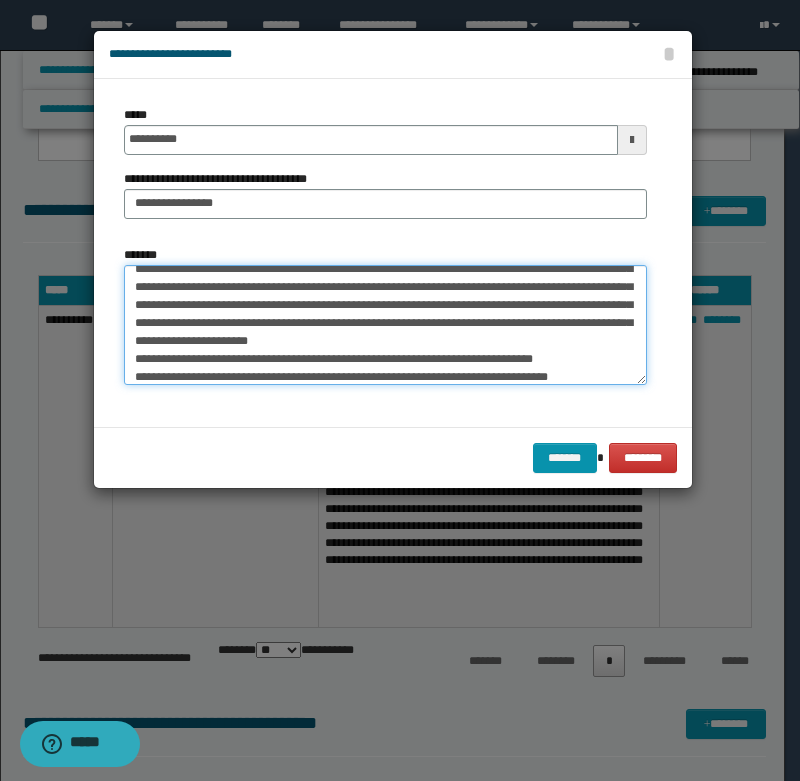 scroll, scrollTop: 40, scrollLeft: 0, axis: vertical 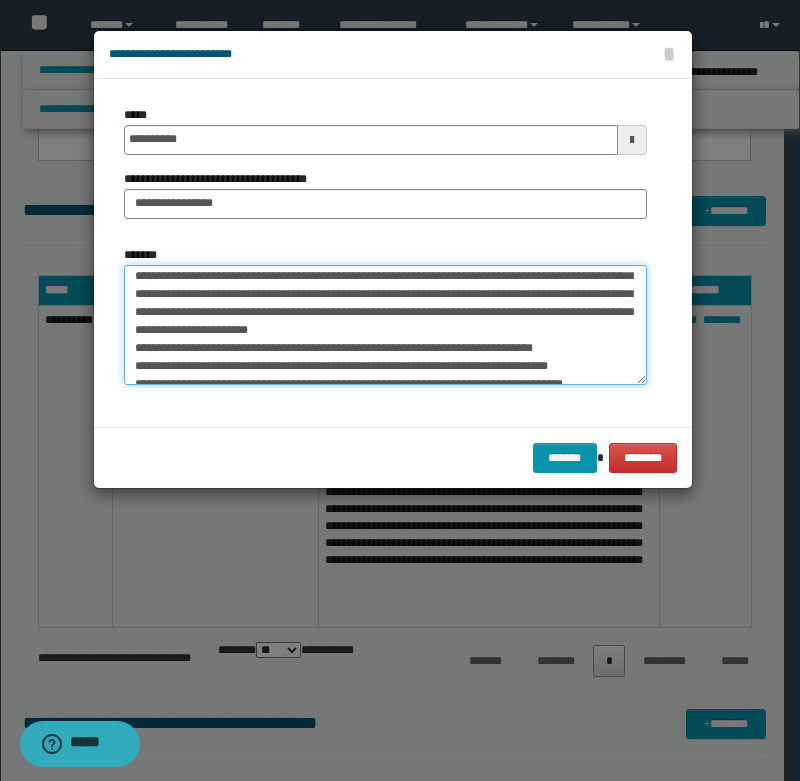 click on "*******" at bounding box center [385, 325] 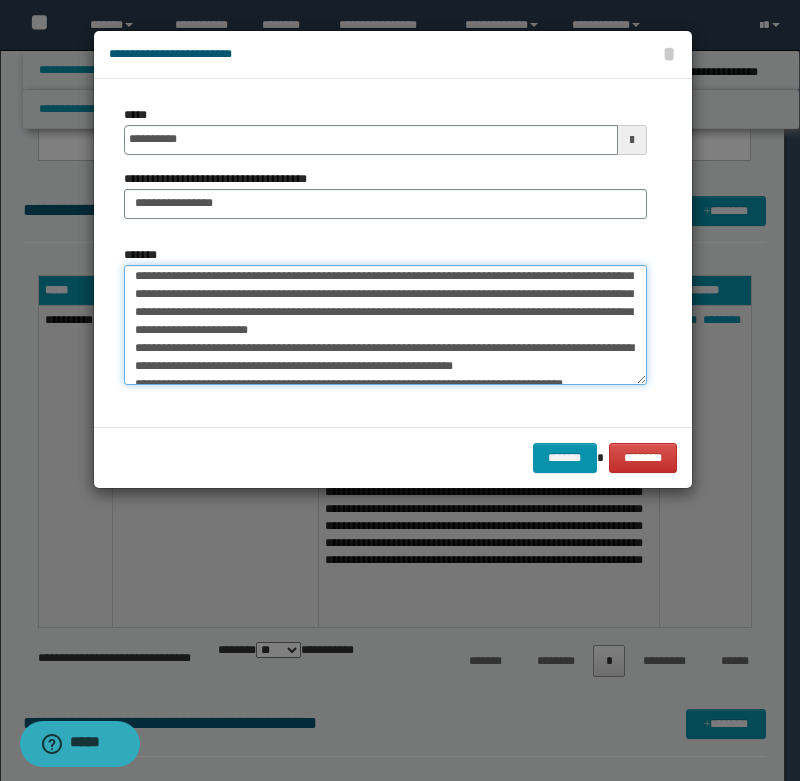 click on "*******" at bounding box center [385, 325] 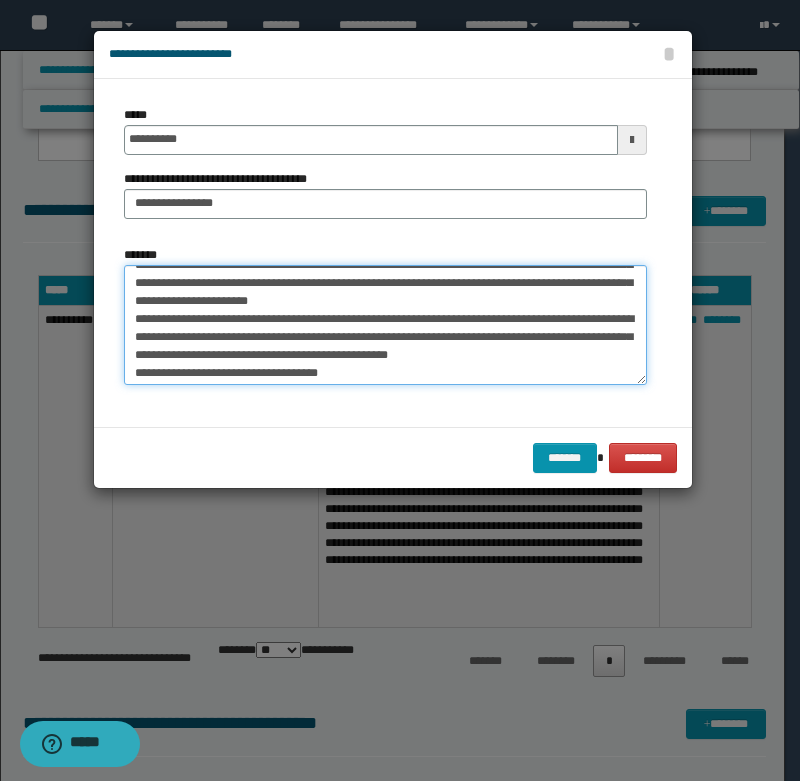 scroll, scrollTop: 80, scrollLeft: 0, axis: vertical 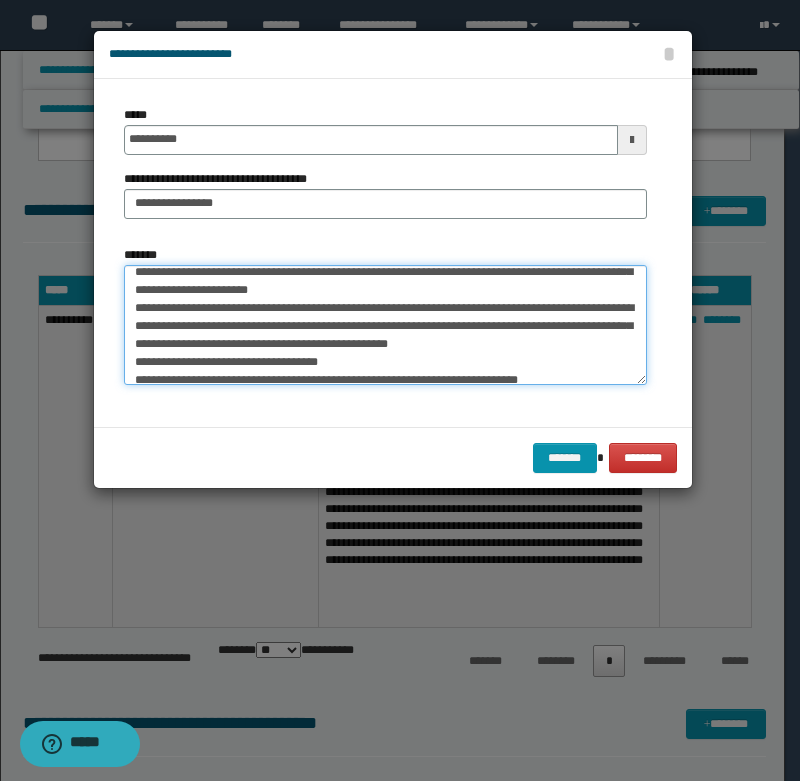 click on "*******" at bounding box center [385, 325] 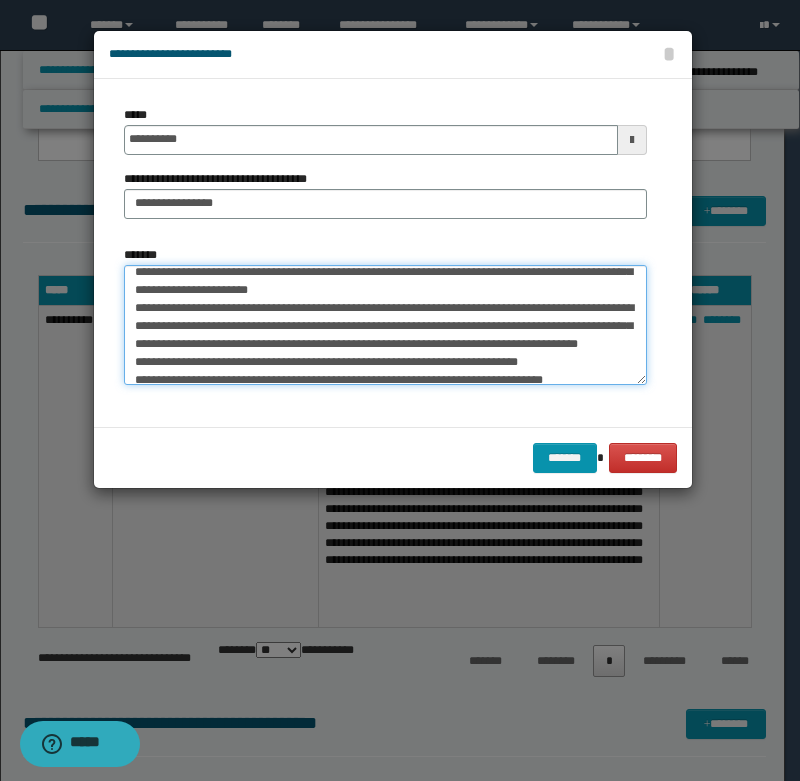 click on "*******" at bounding box center (385, 325) 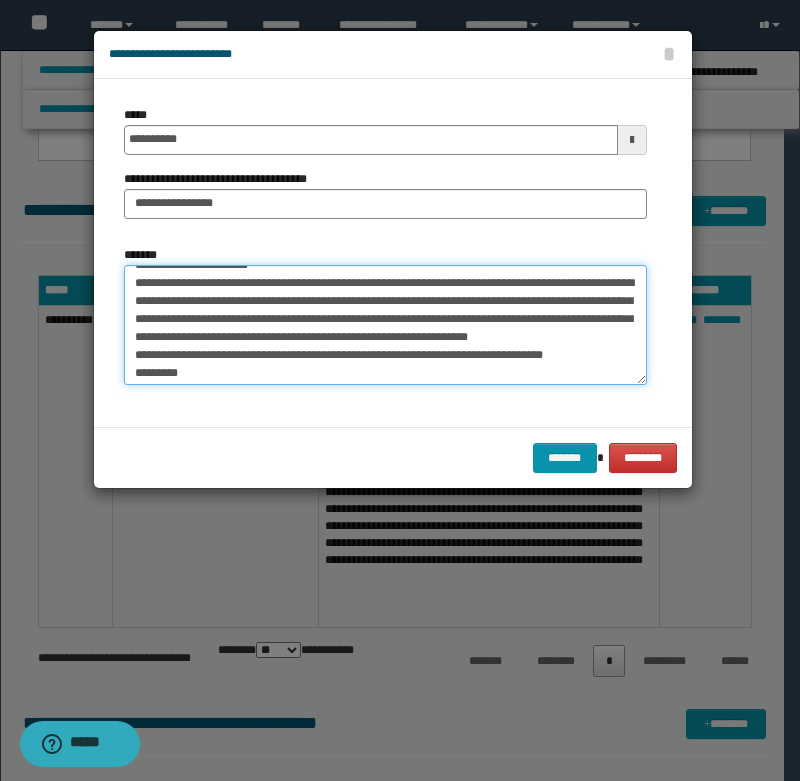 scroll, scrollTop: 120, scrollLeft: 0, axis: vertical 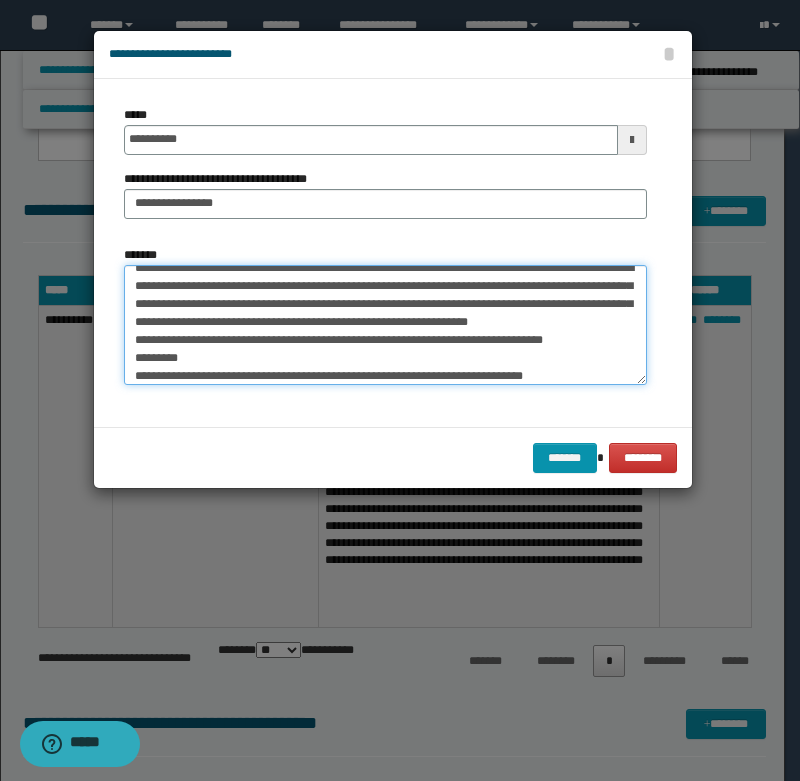click on "*******" at bounding box center [385, 325] 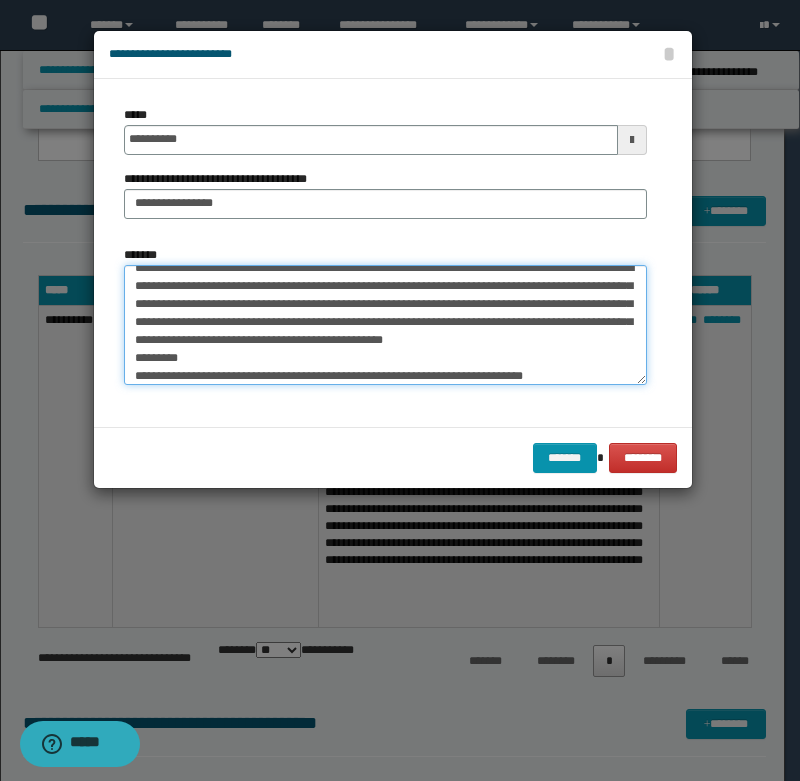 scroll, scrollTop: 102, scrollLeft: 0, axis: vertical 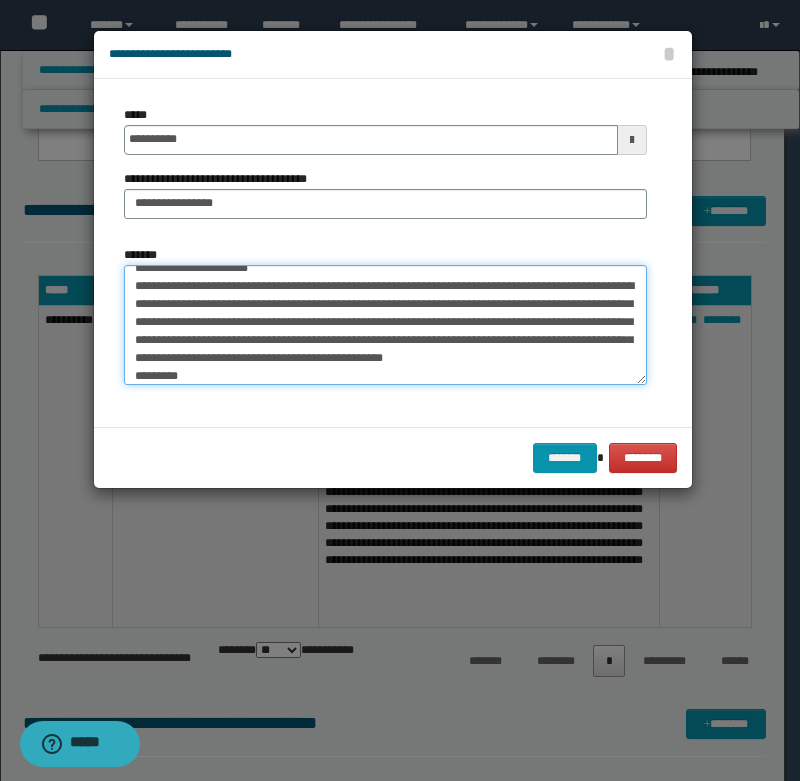 click on "*******" at bounding box center [385, 325] 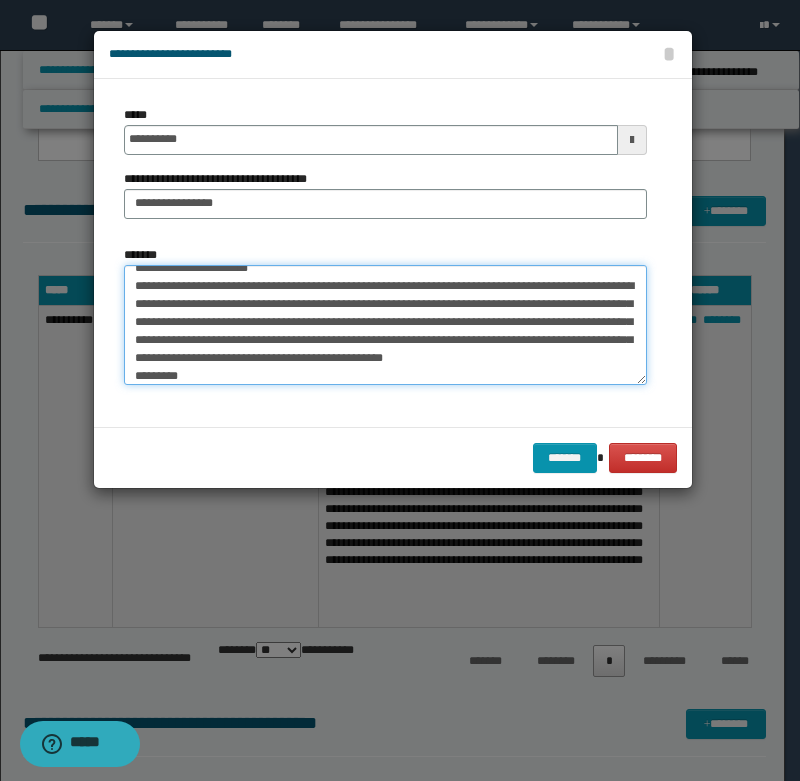 click on "*******" at bounding box center (385, 325) 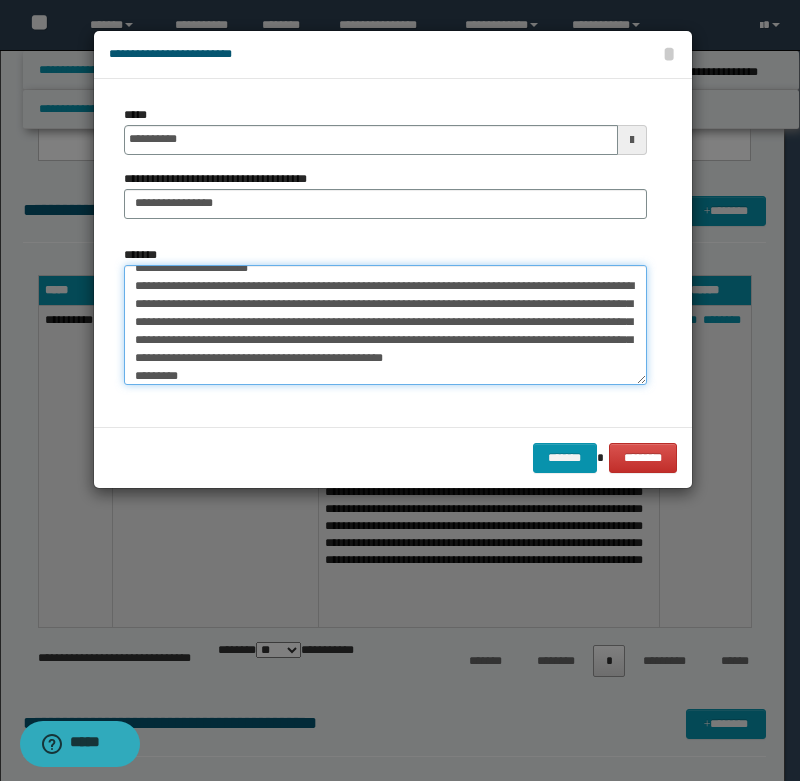 click on "*******" at bounding box center [385, 325] 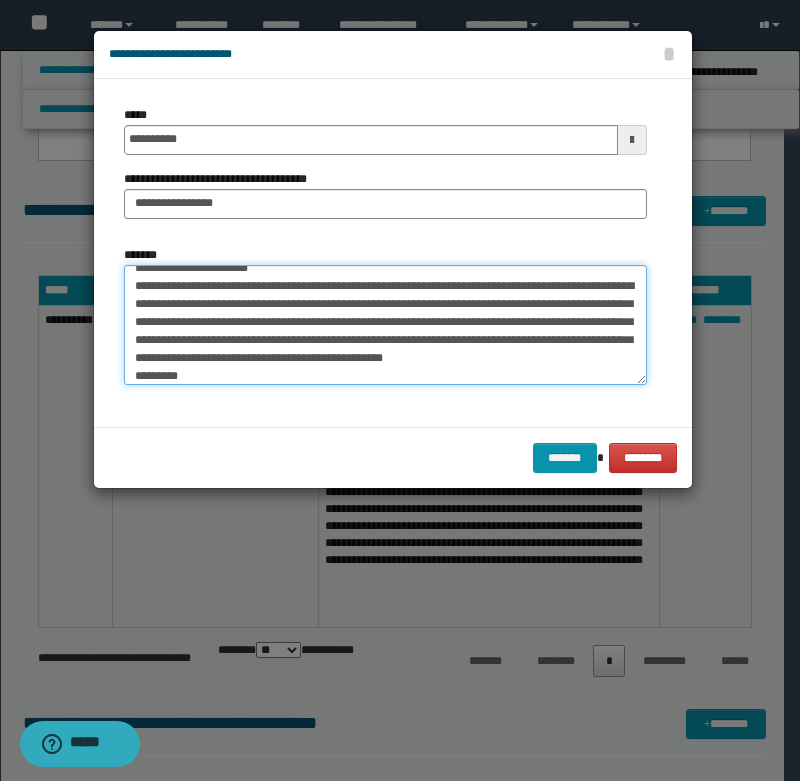 click on "*******" at bounding box center (385, 325) 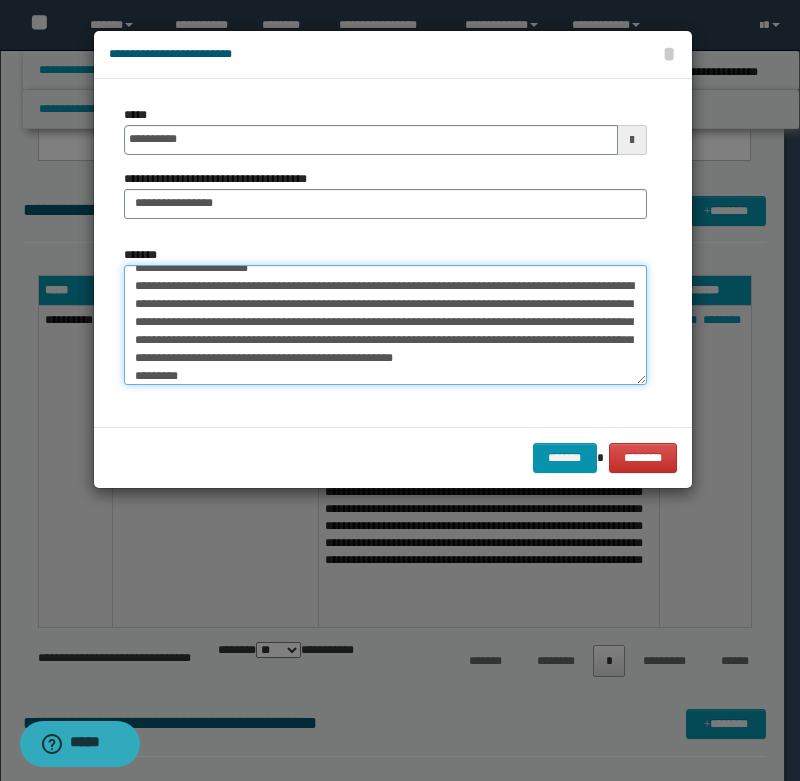 click on "*******" at bounding box center (385, 325) 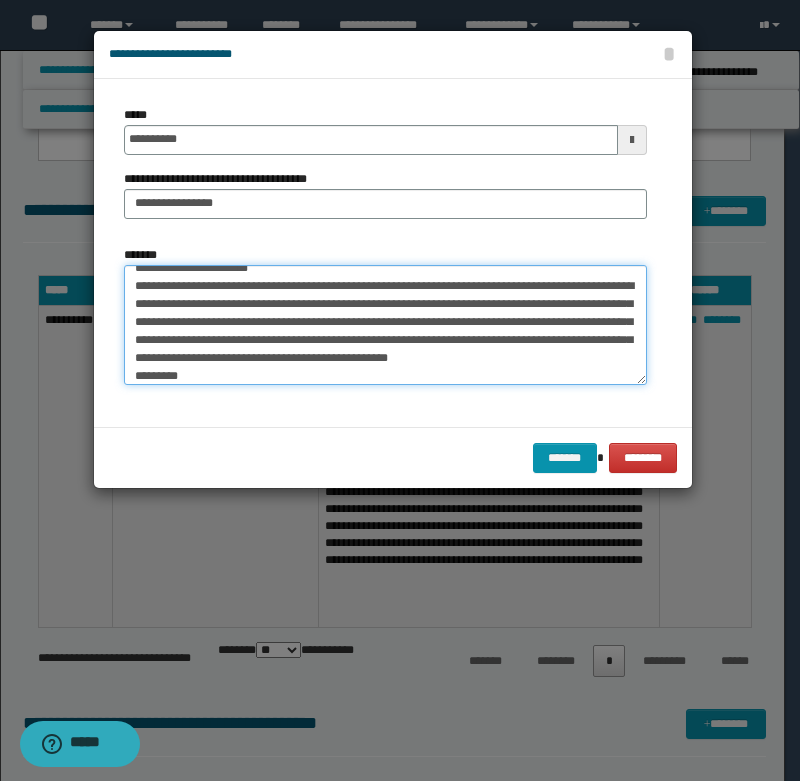 click on "*******" at bounding box center [385, 325] 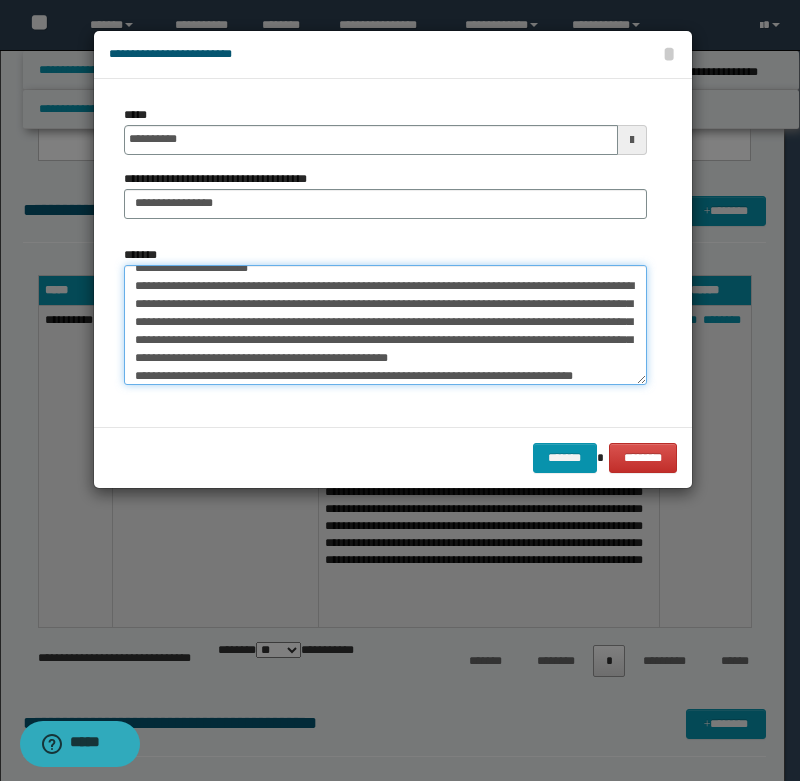 click on "*******" at bounding box center [385, 325] 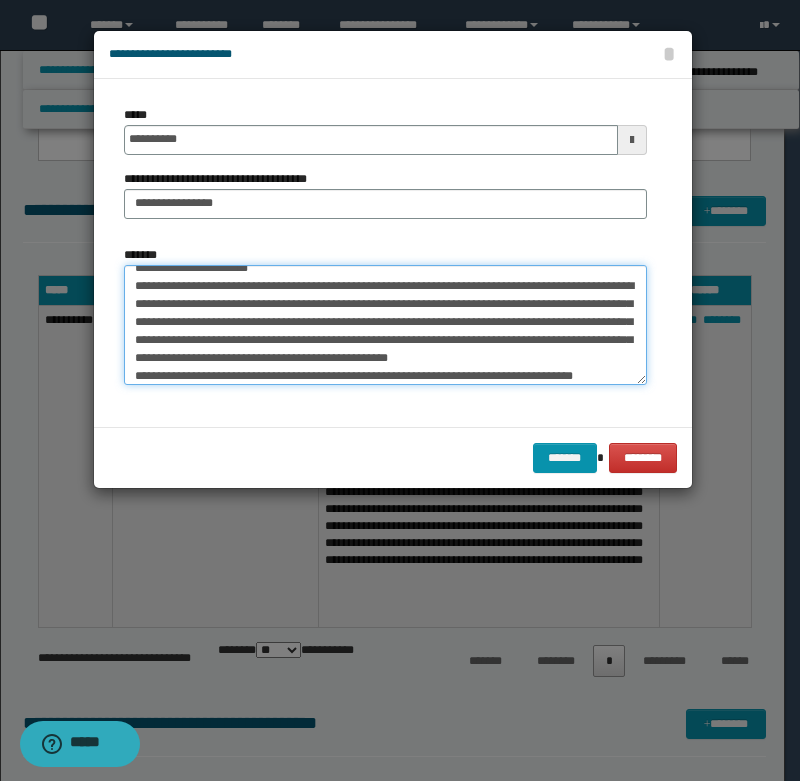 click on "*******" at bounding box center (385, 325) 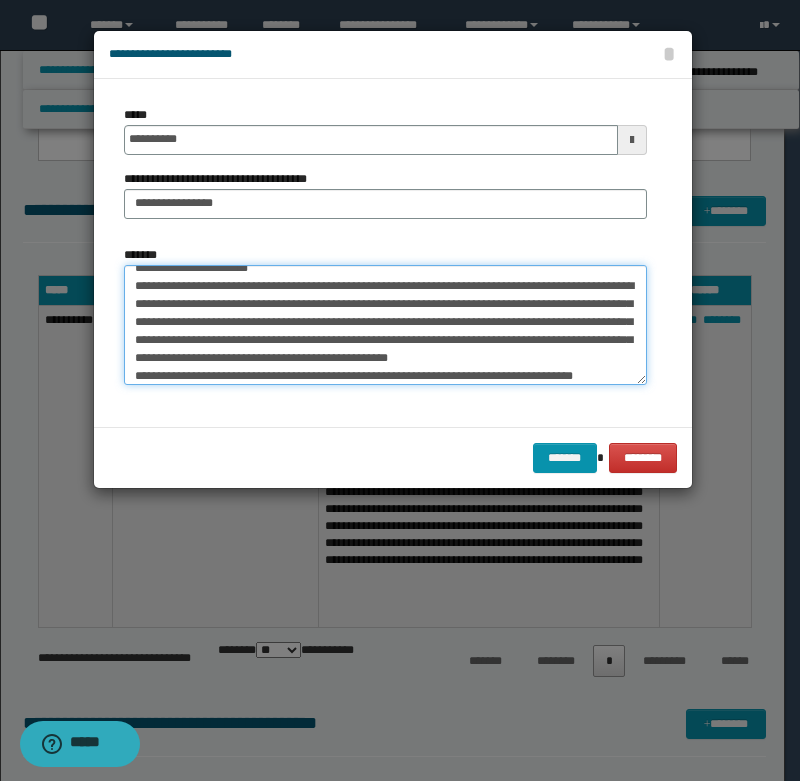 click on "*******" at bounding box center (385, 325) 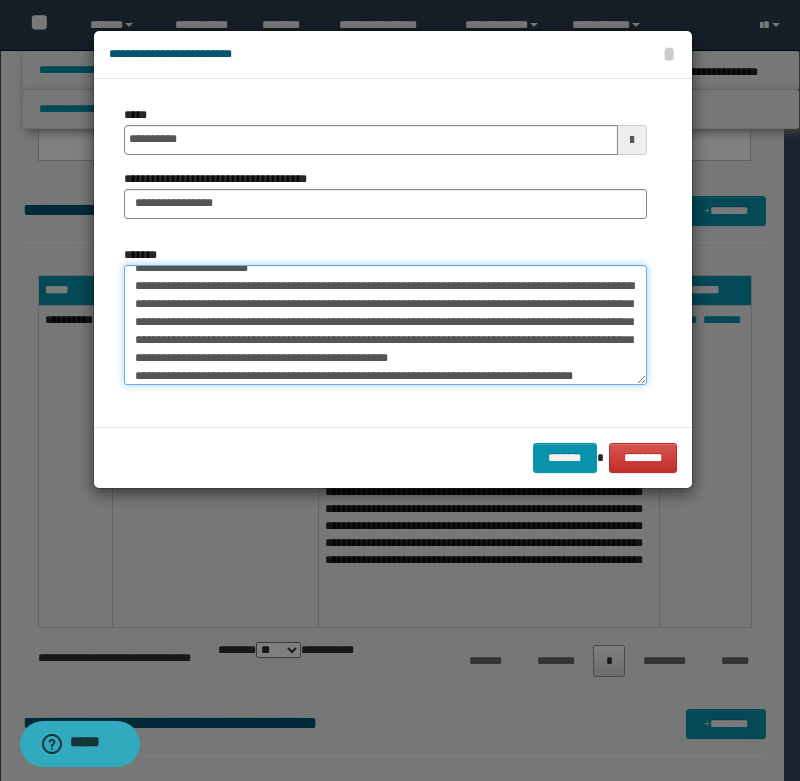 click on "*******" at bounding box center (385, 325) 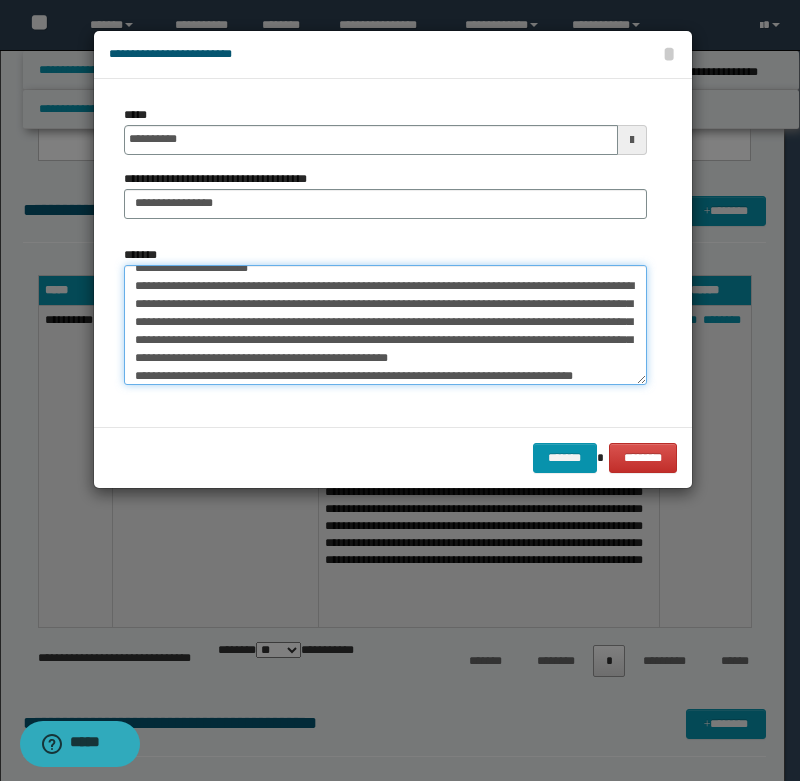 click on "*******" at bounding box center [385, 325] 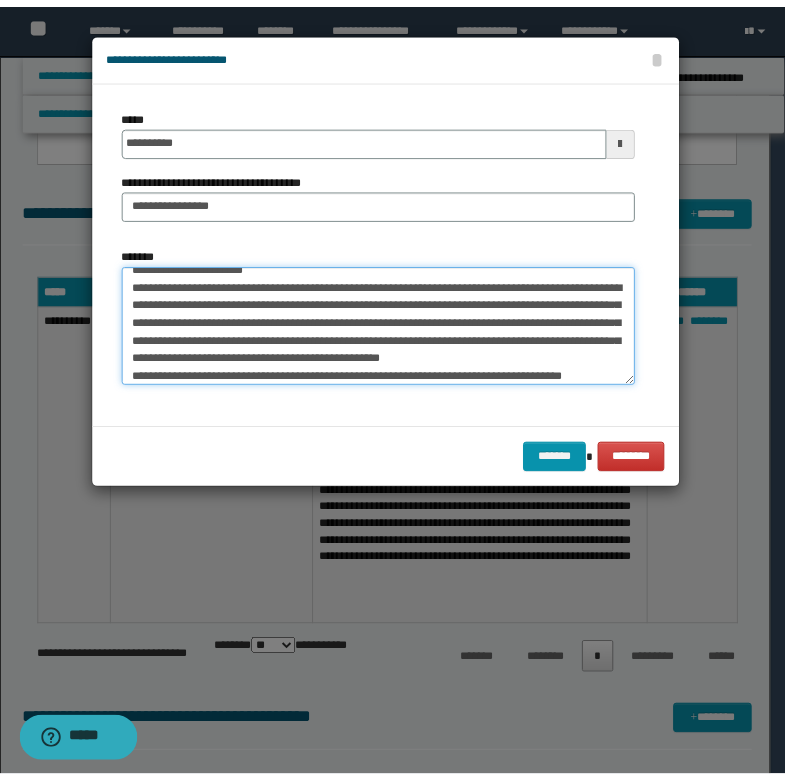 scroll, scrollTop: 142, scrollLeft: 0, axis: vertical 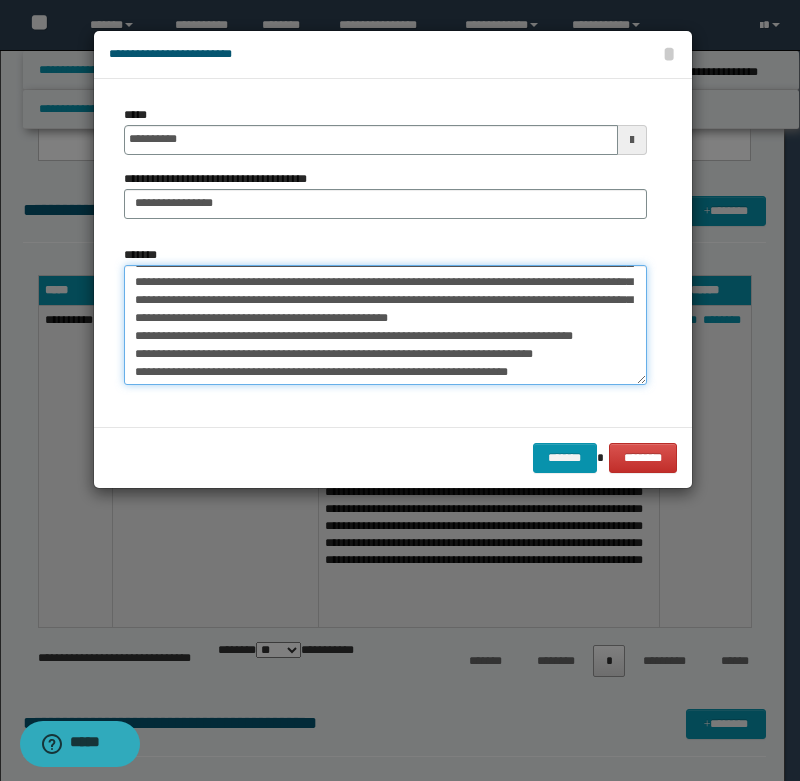 click on "*******" at bounding box center [385, 325] 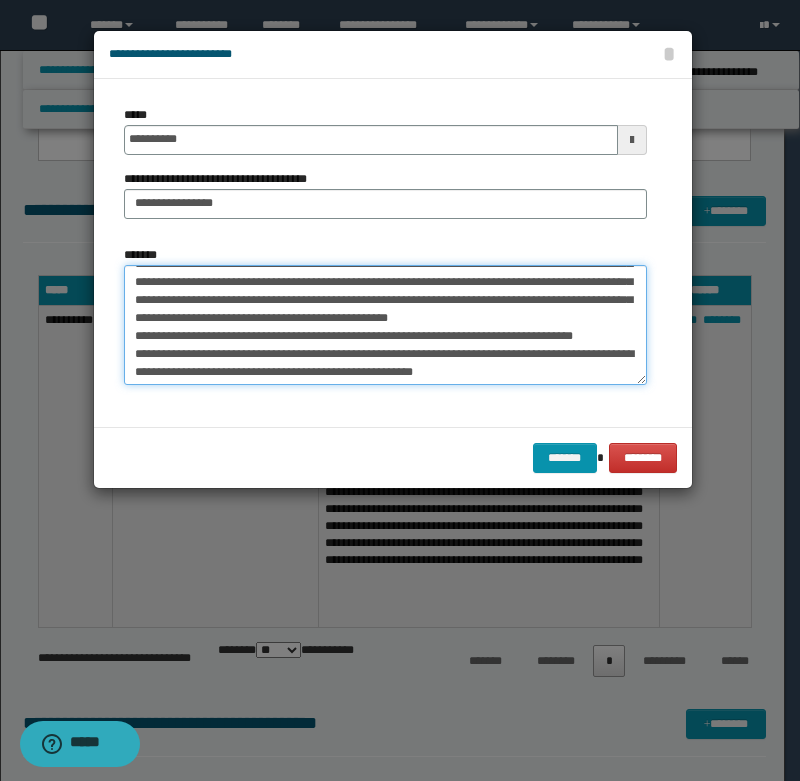 click on "*******" at bounding box center (385, 325) 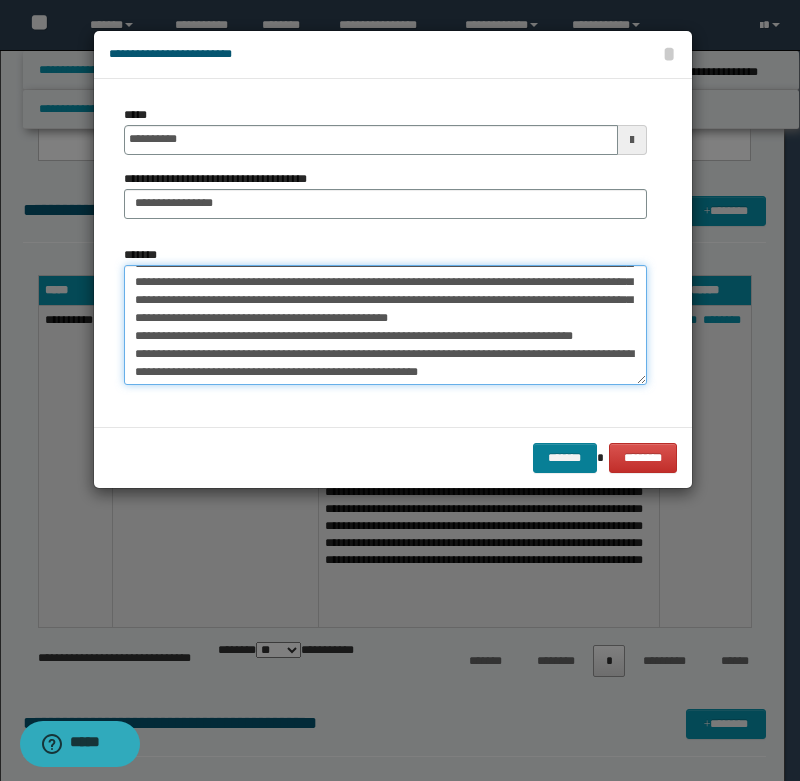 type on "**********" 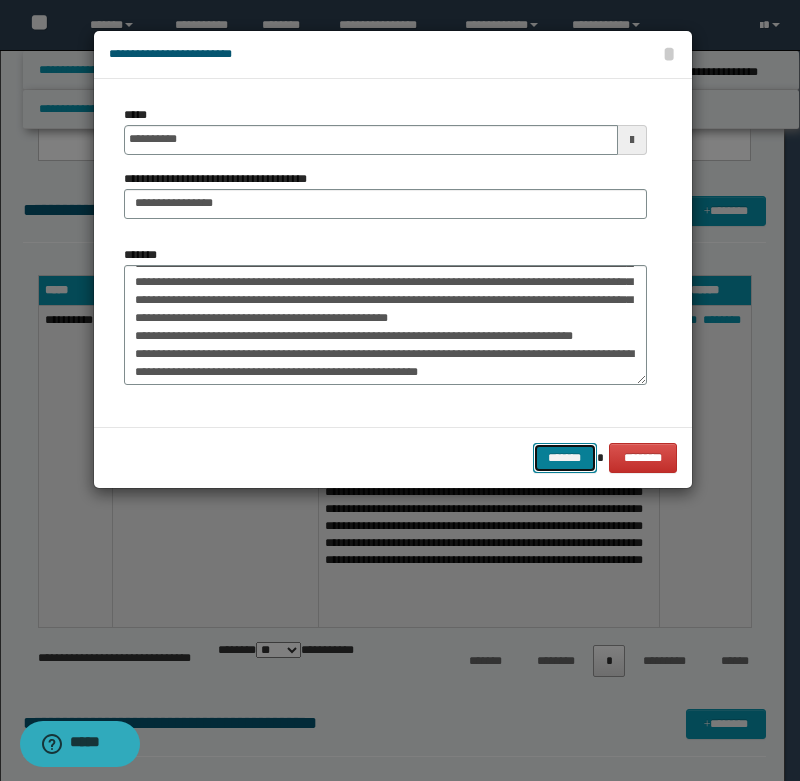 click on "*******" at bounding box center (565, 458) 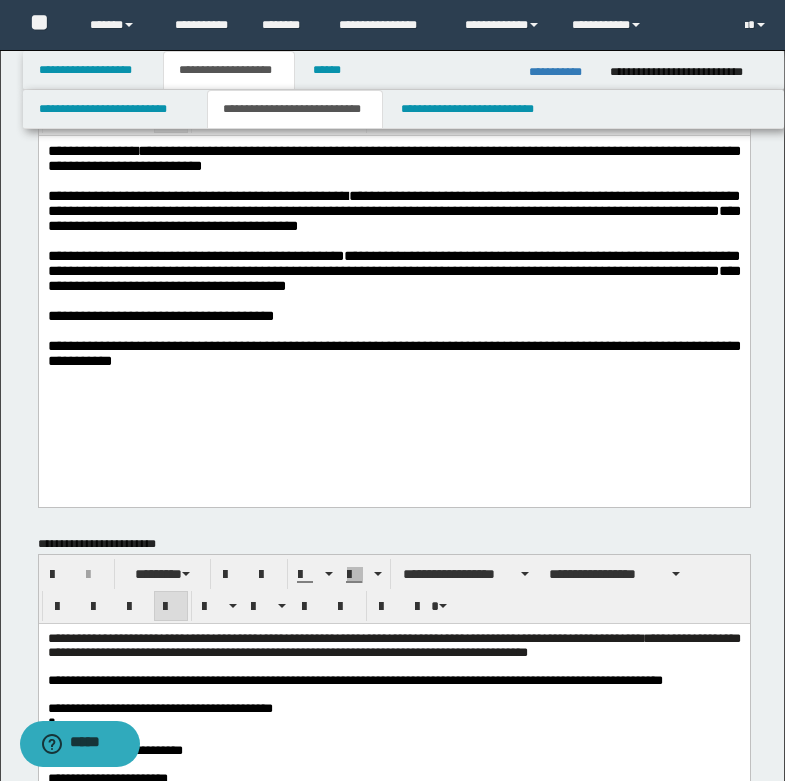 scroll, scrollTop: 100, scrollLeft: 0, axis: vertical 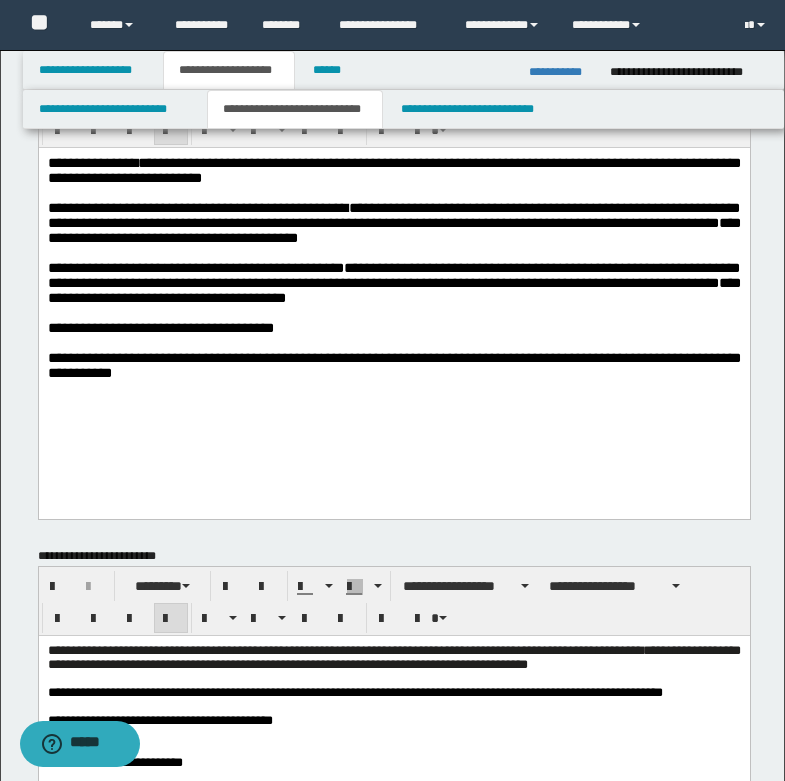 click on "**********" at bounding box center [393, 222] 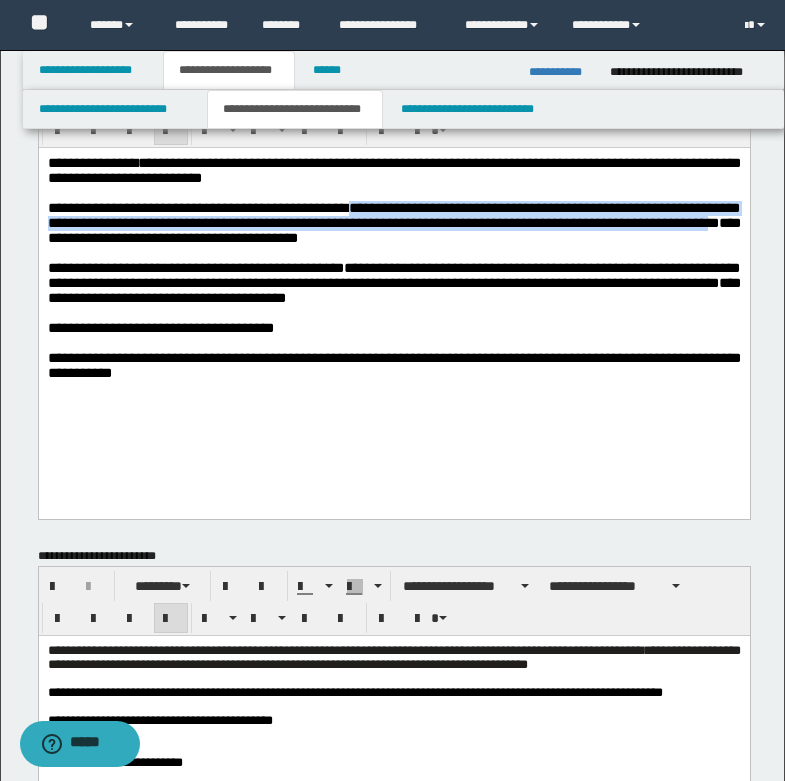 drag, startPoint x: 376, startPoint y: 211, endPoint x: 723, endPoint y: 233, distance: 347.69672 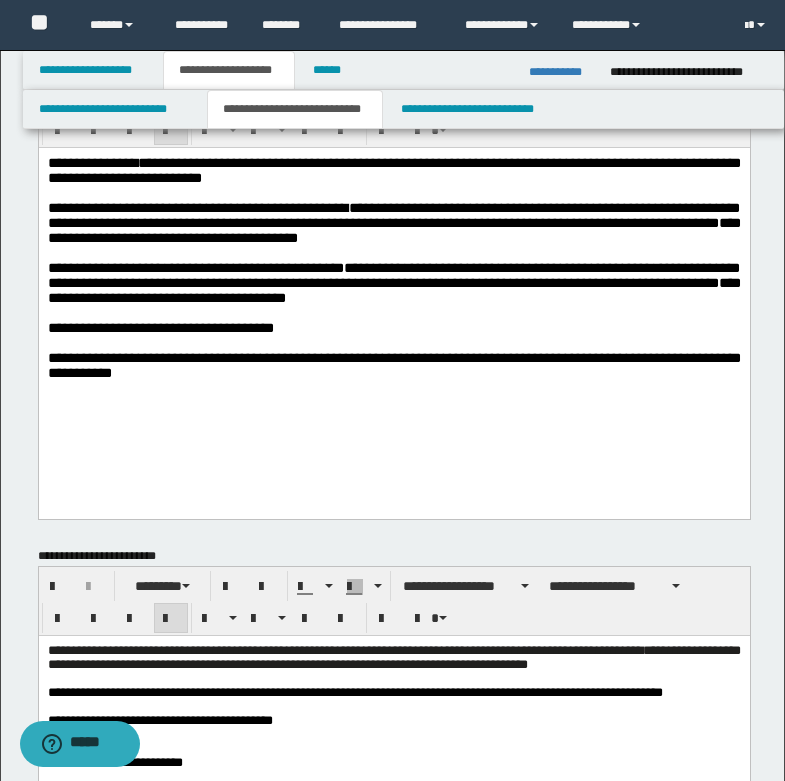 click on "**********" at bounding box center (393, 274) 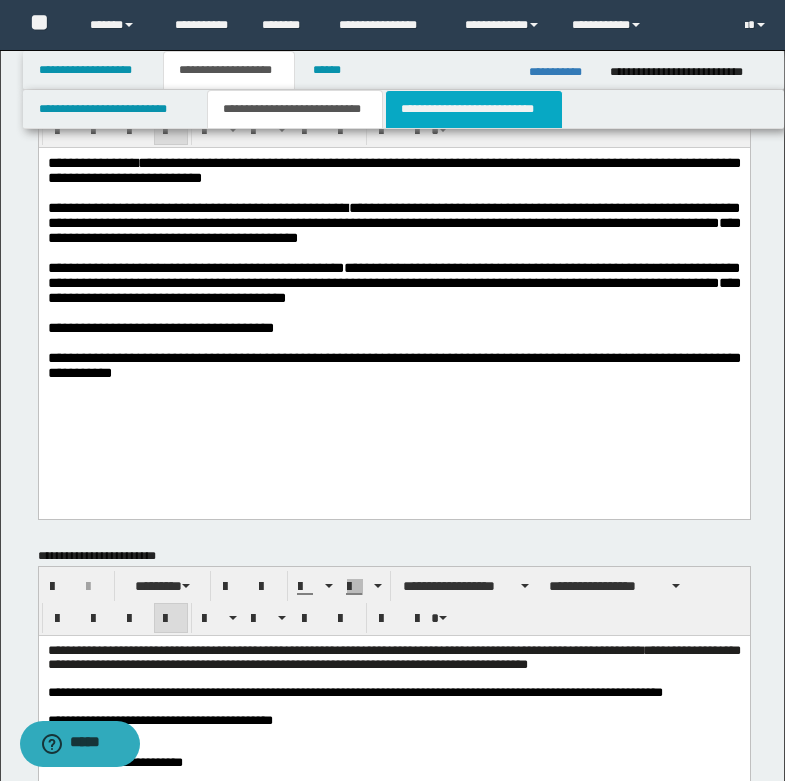 click on "**********" at bounding box center (474, 109) 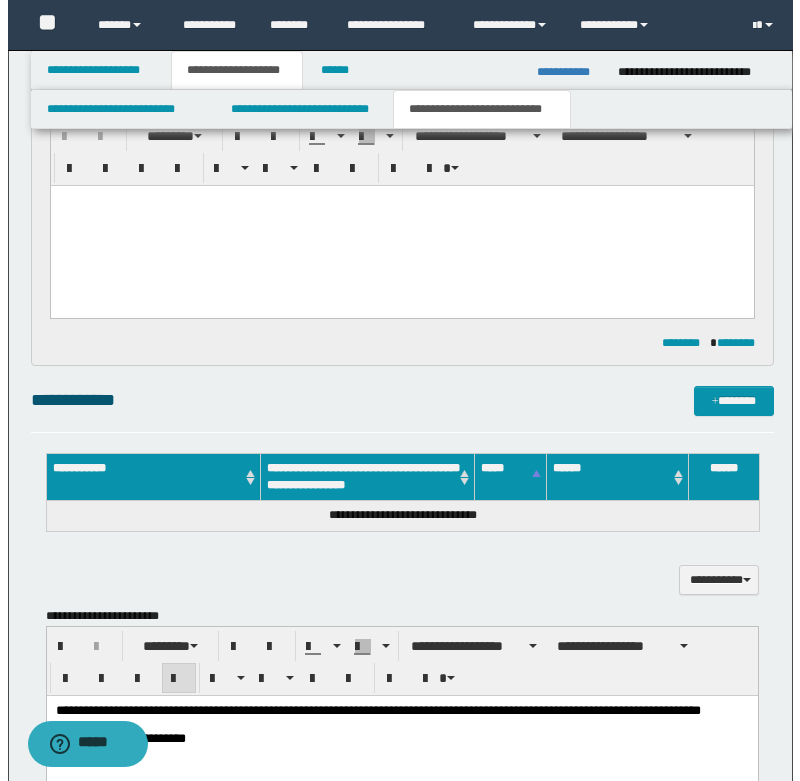 scroll, scrollTop: 100, scrollLeft: 0, axis: vertical 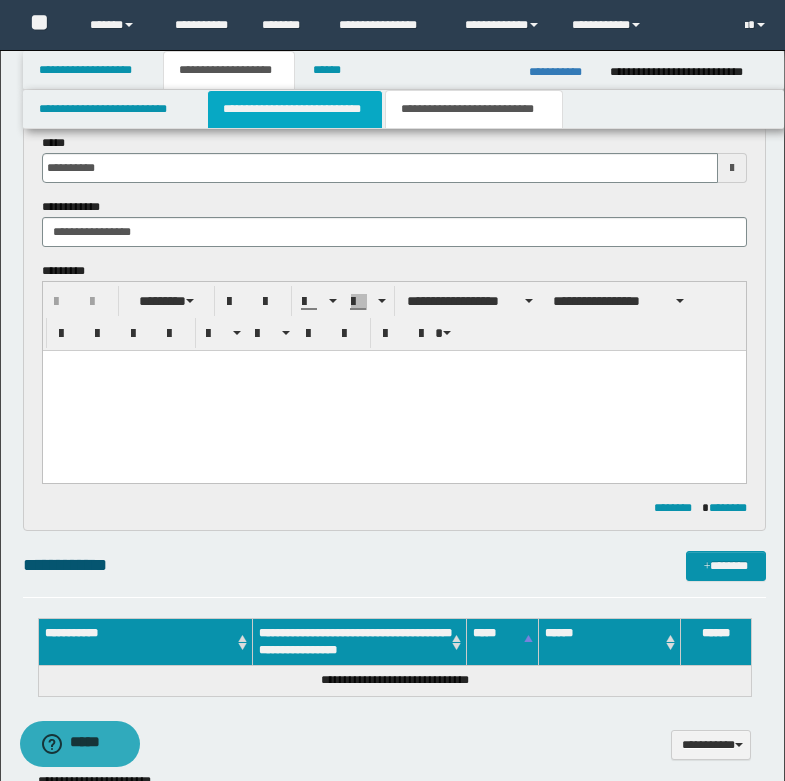 click on "**********" at bounding box center (295, 109) 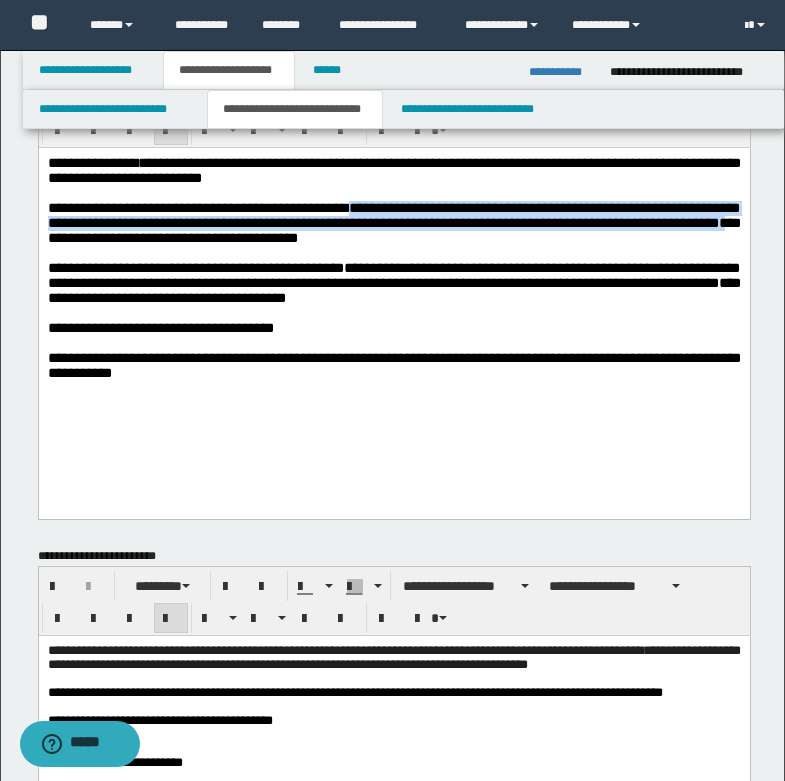 drag, startPoint x: 376, startPoint y: 217, endPoint x: 740, endPoint y: 236, distance: 364.49554 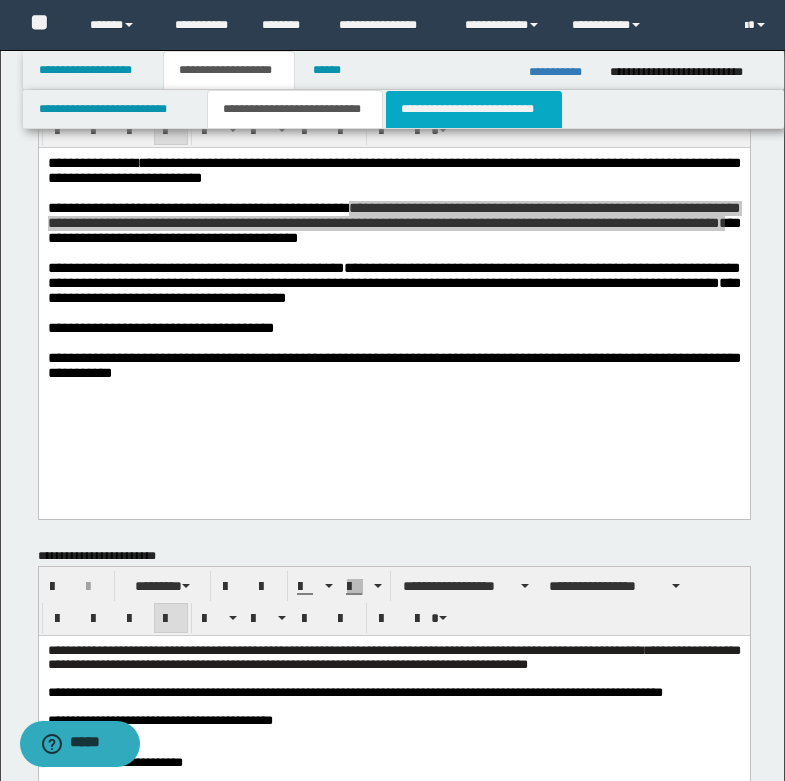 click on "**********" at bounding box center [474, 109] 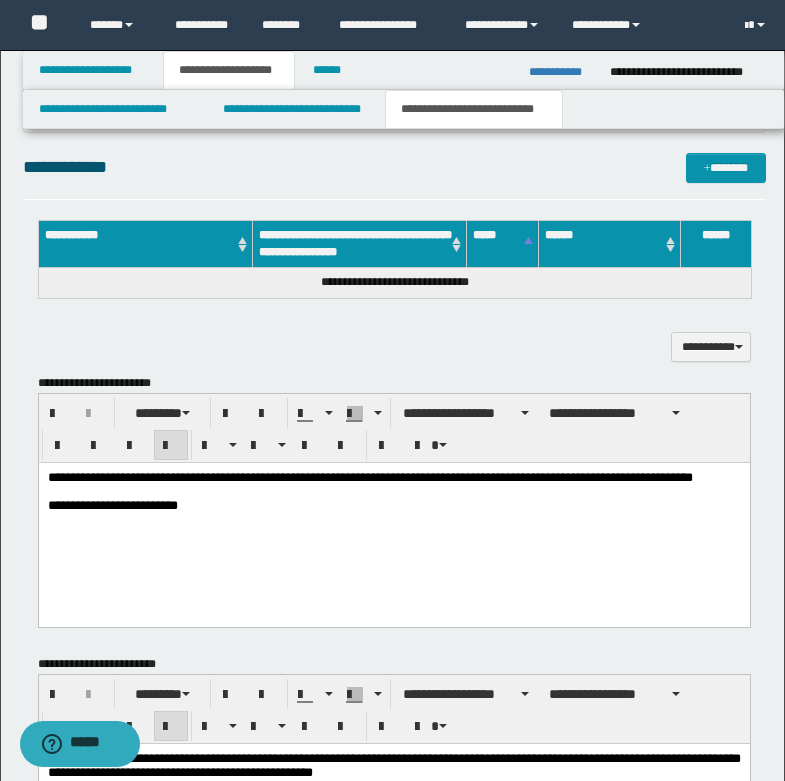 scroll, scrollTop: 500, scrollLeft: 0, axis: vertical 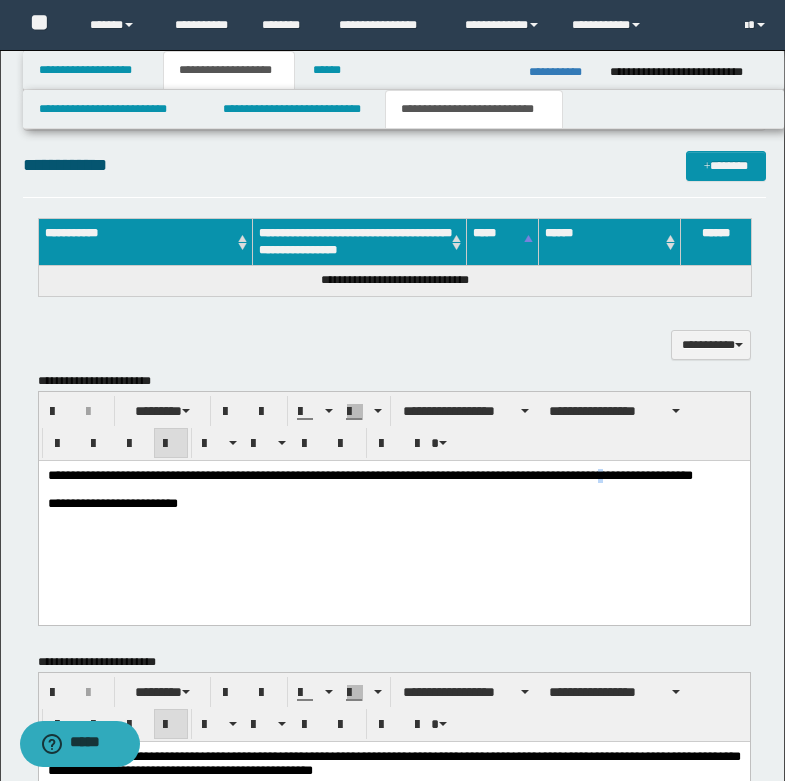 click on "**********" at bounding box center [369, 474] 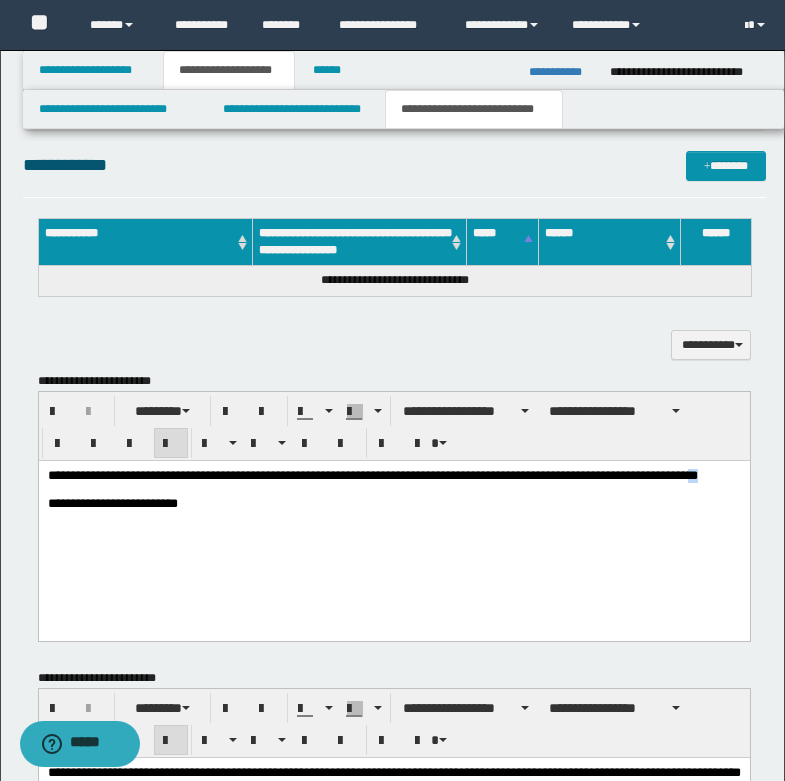 click on "**********" at bounding box center (372, 474) 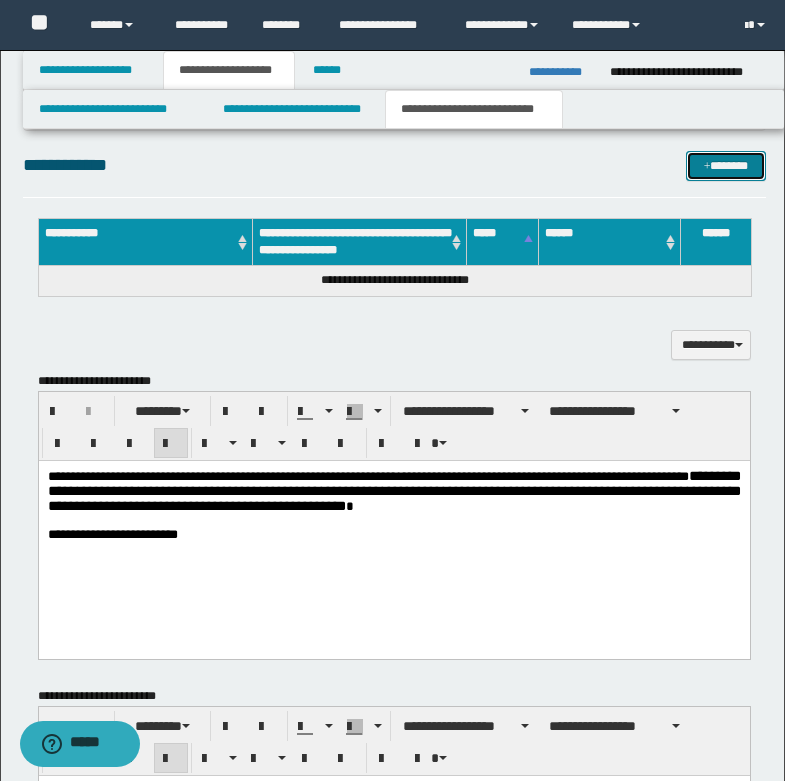click on "*******" at bounding box center (726, 166) 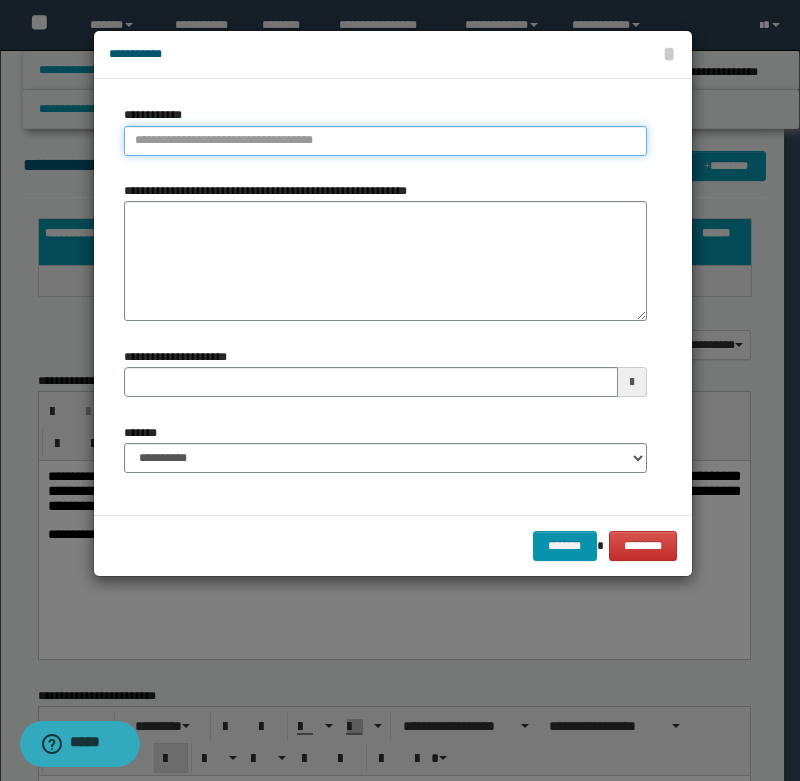 click on "**********" at bounding box center (385, 141) 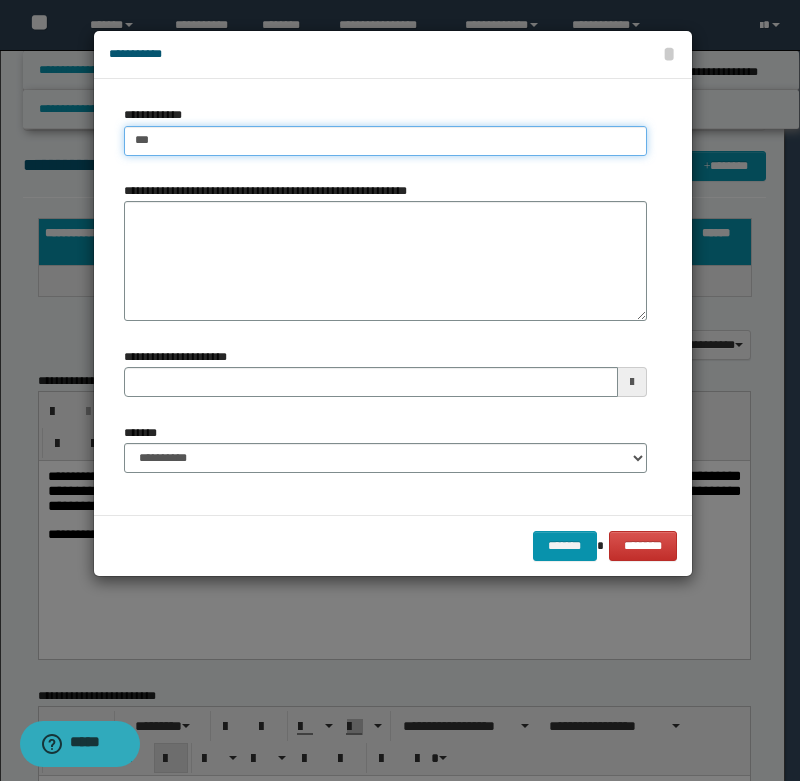 type on "****" 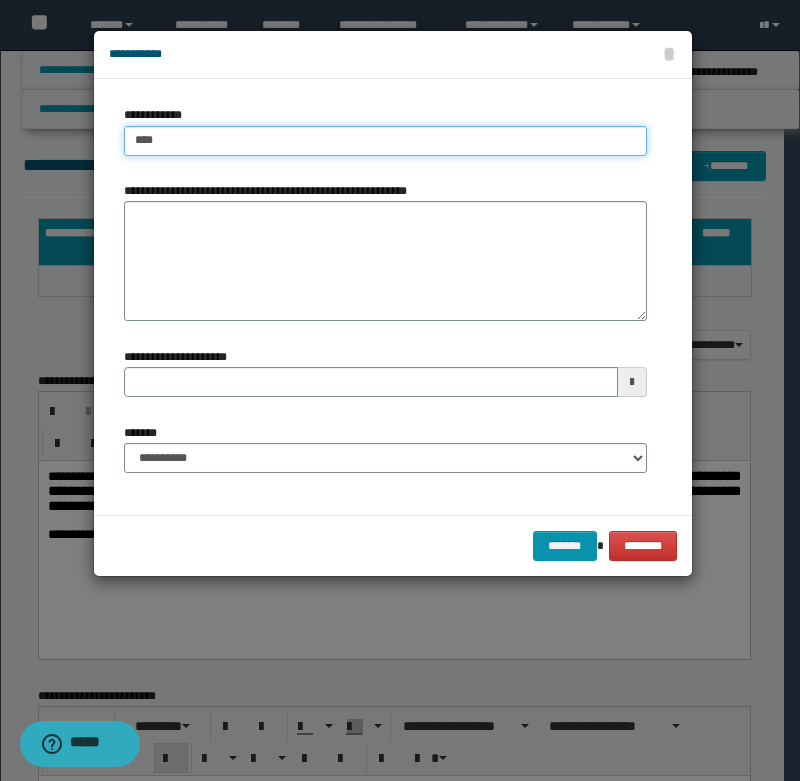 type on "****" 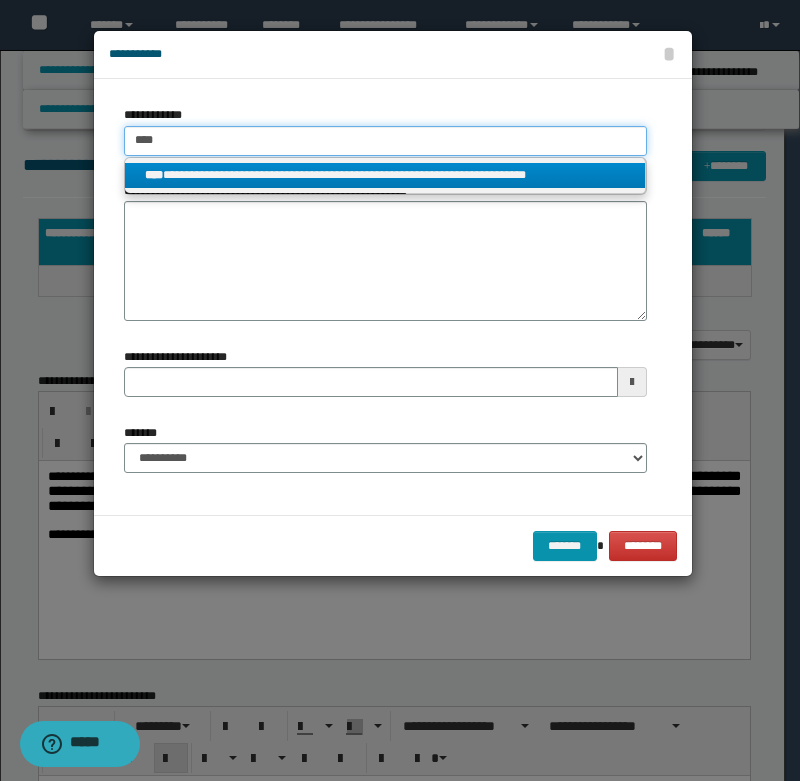 drag, startPoint x: 134, startPoint y: 145, endPoint x: 246, endPoint y: 150, distance: 112.11155 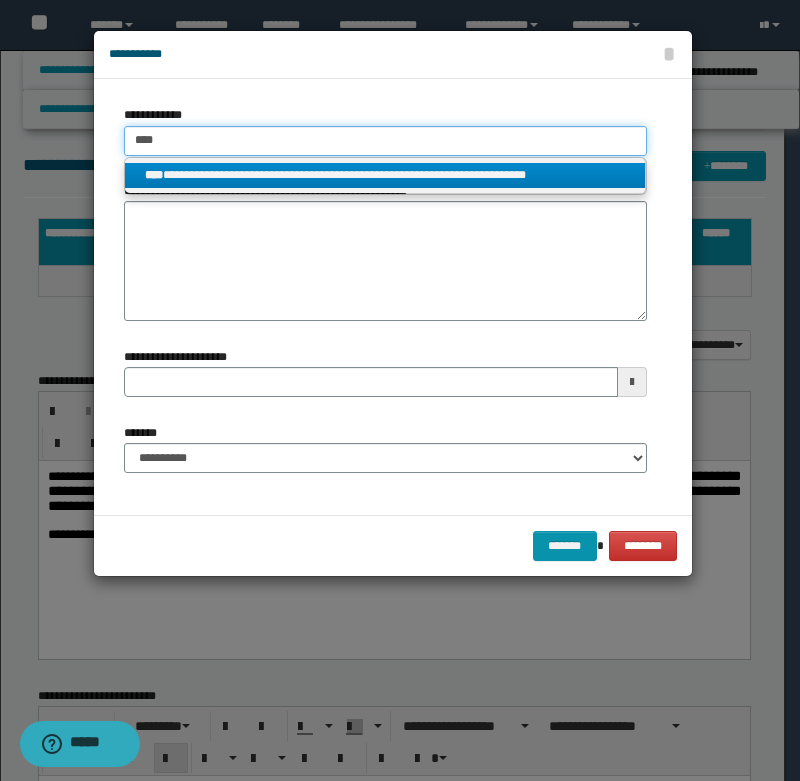 type 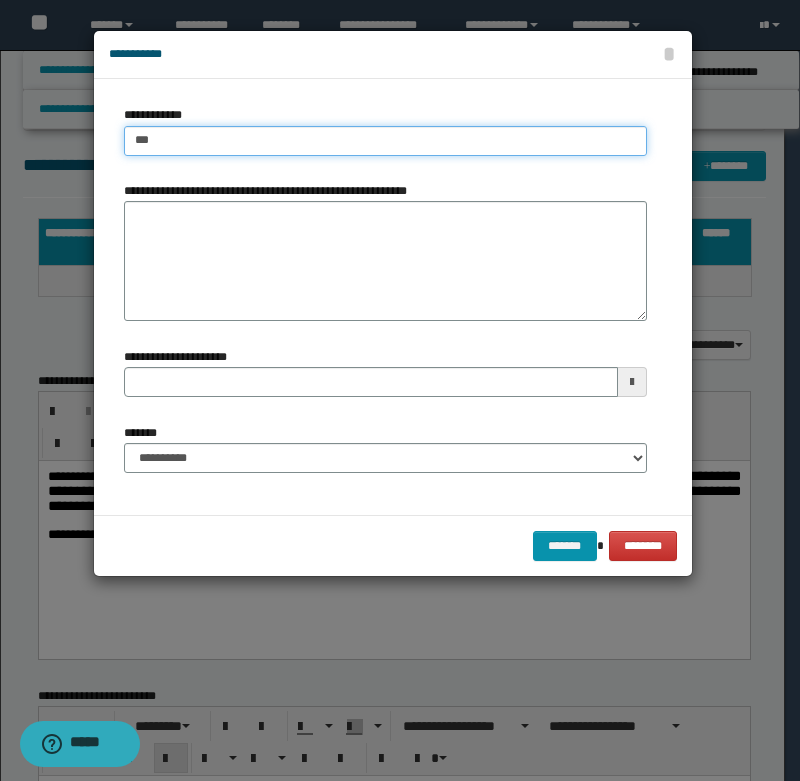 type on "****" 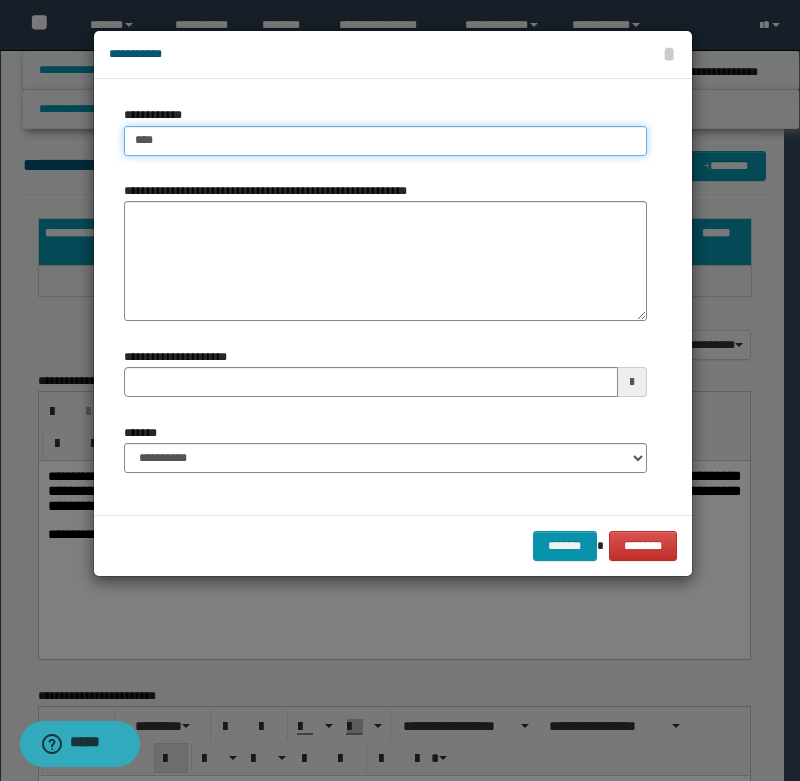 type on "****" 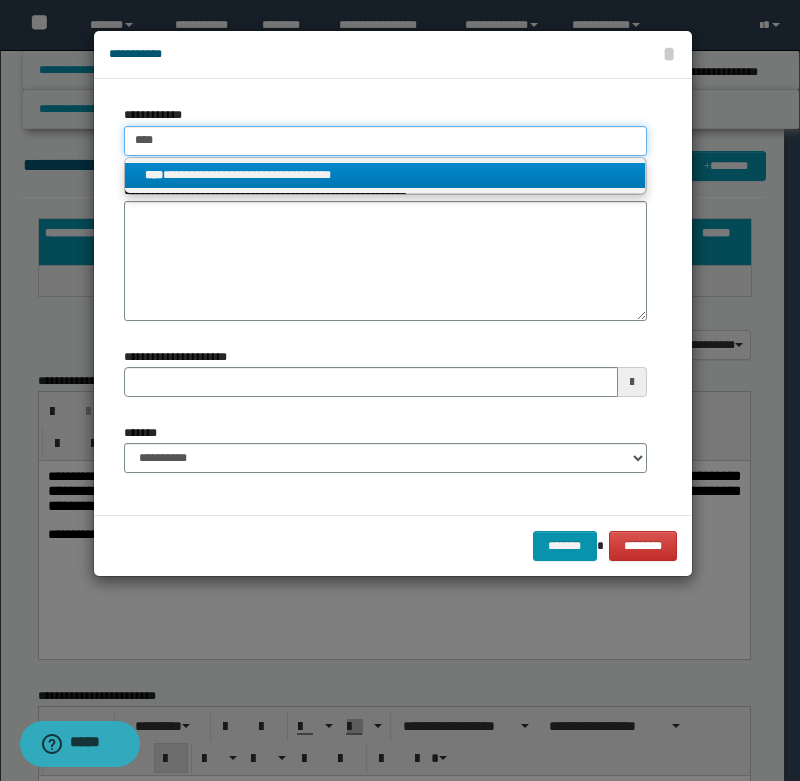 type on "****" 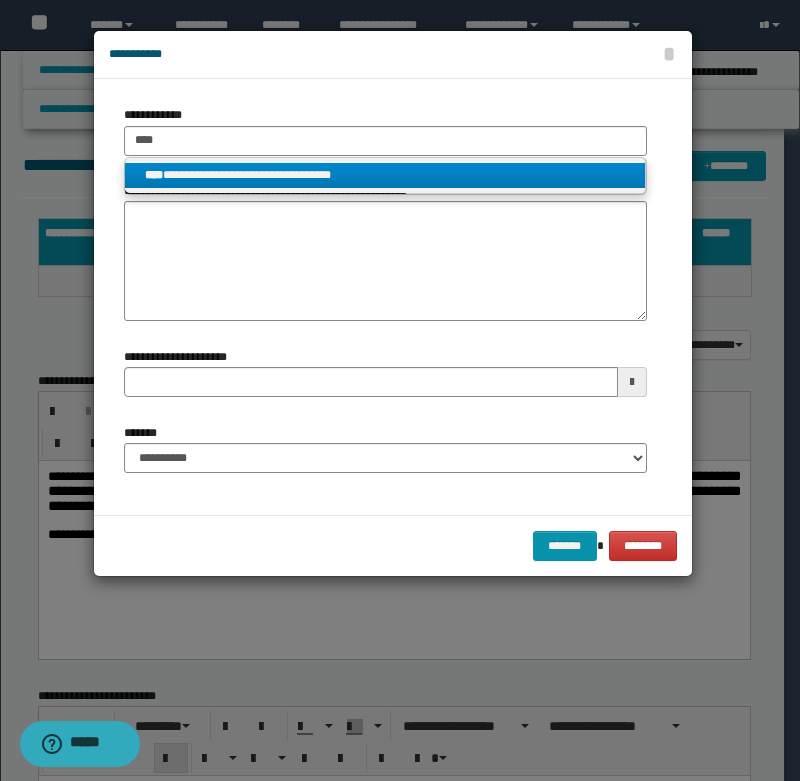 click on "**********" at bounding box center [385, 175] 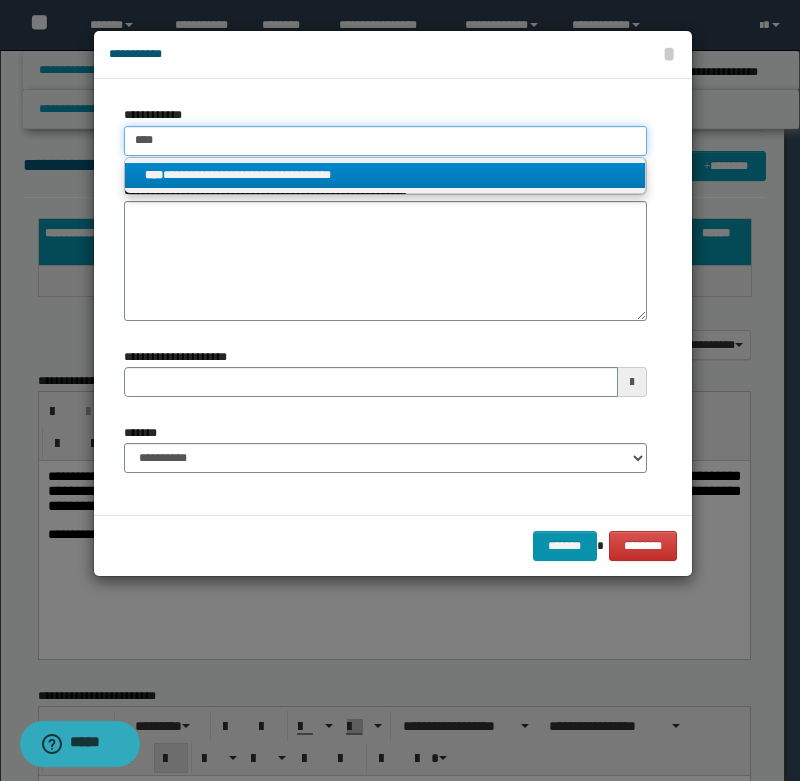type 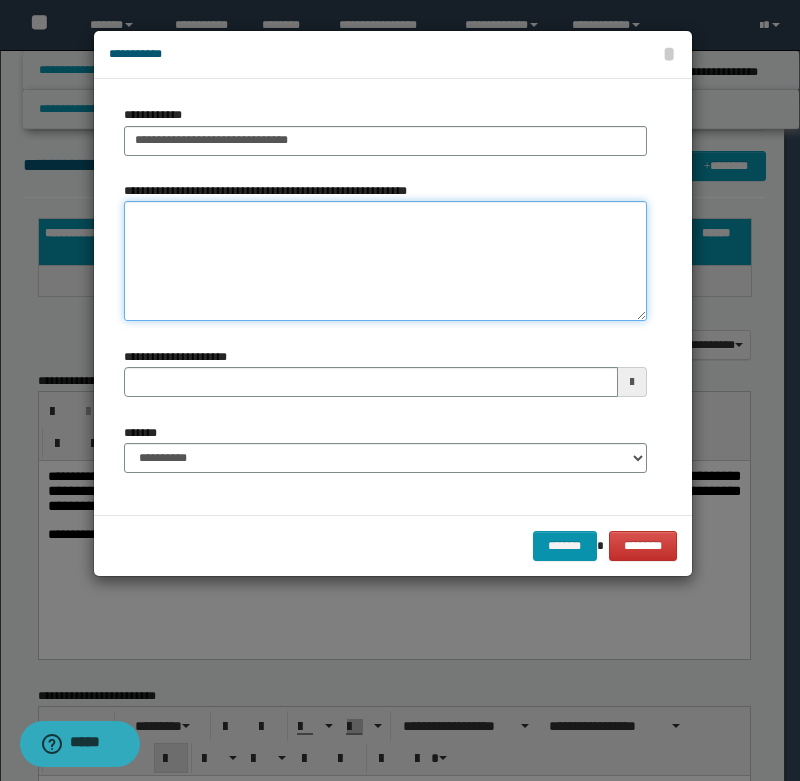 paste on "**********" 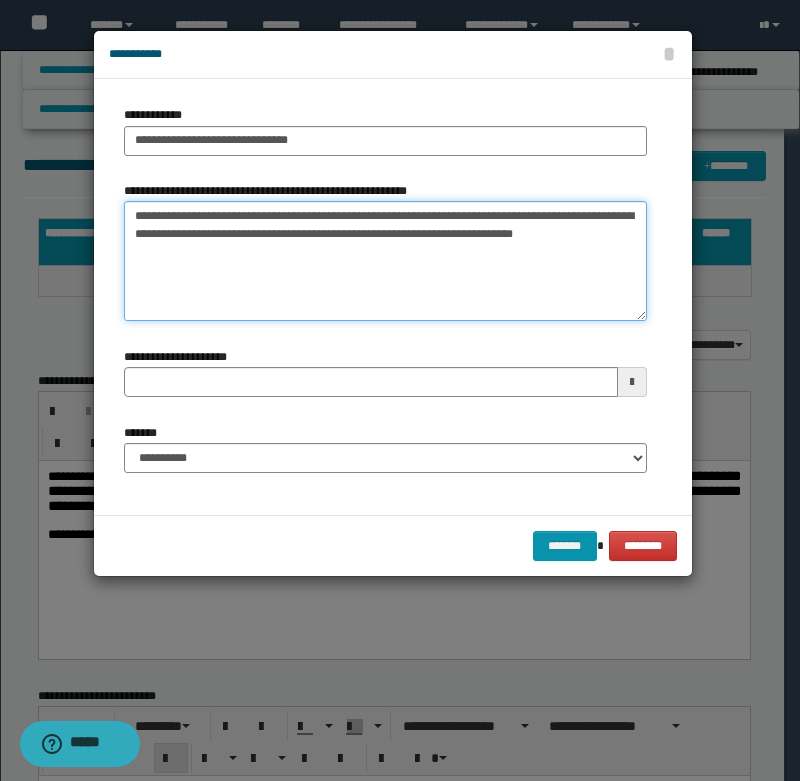 type 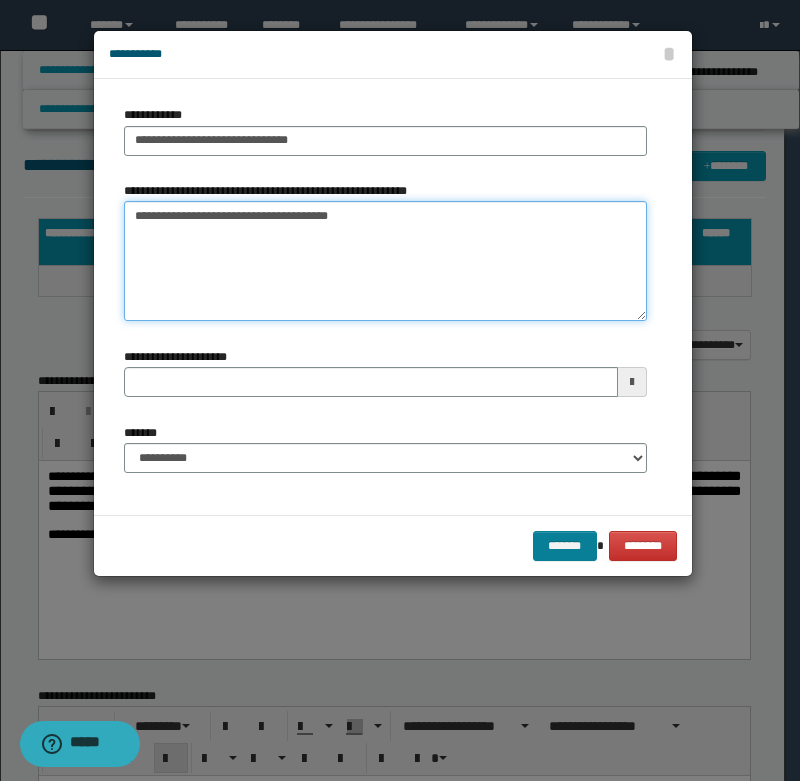 type on "**********" 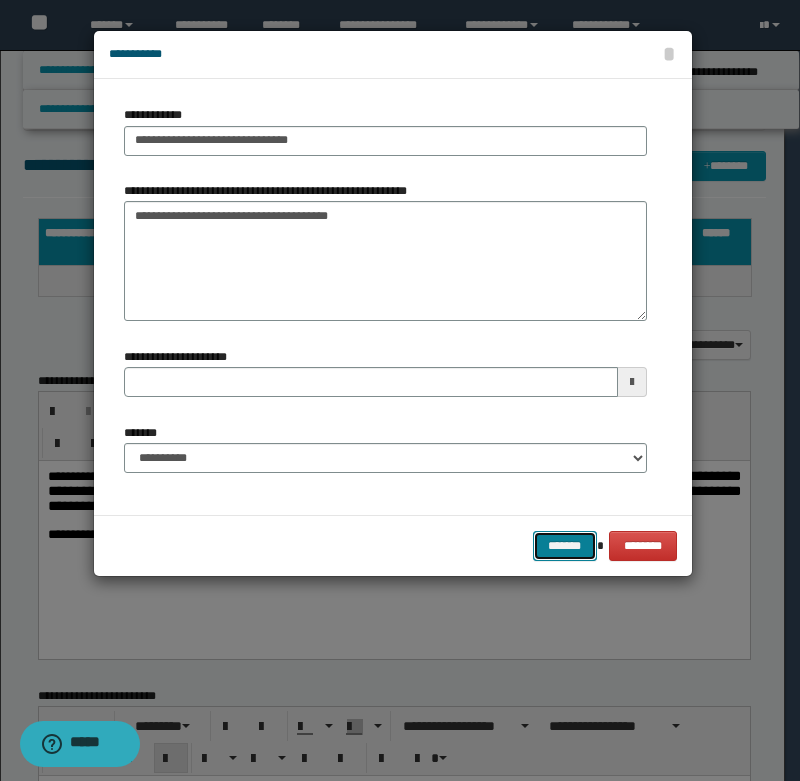 click on "*******" at bounding box center [565, 546] 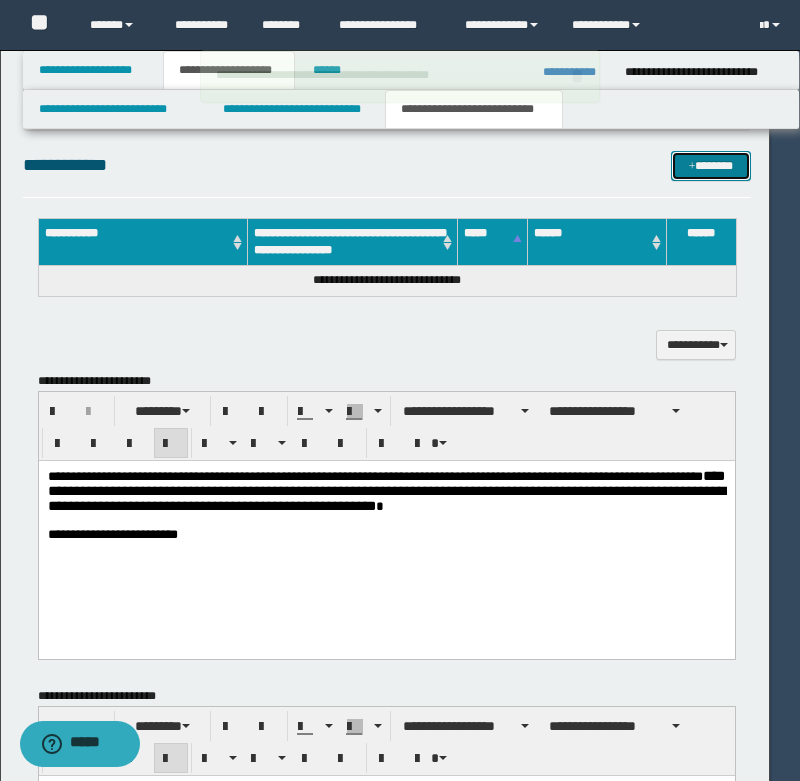 type 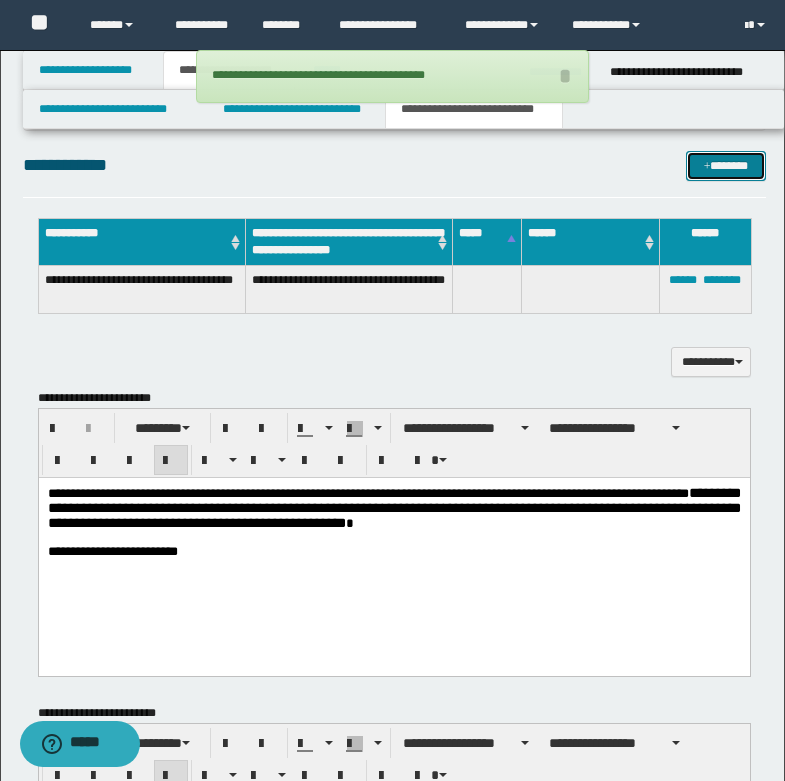 click on "*******" at bounding box center (726, 166) 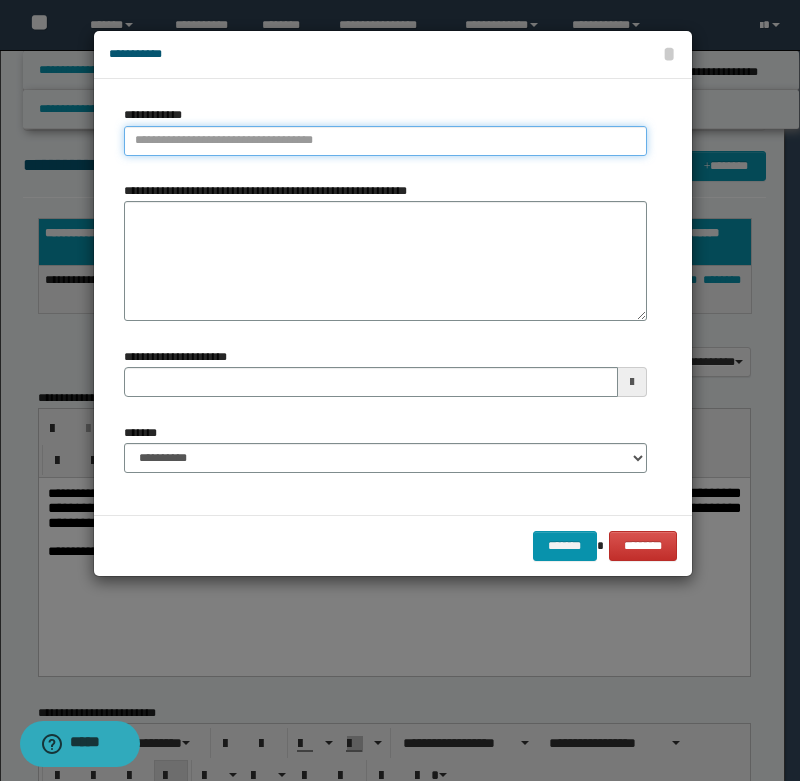 type on "**********" 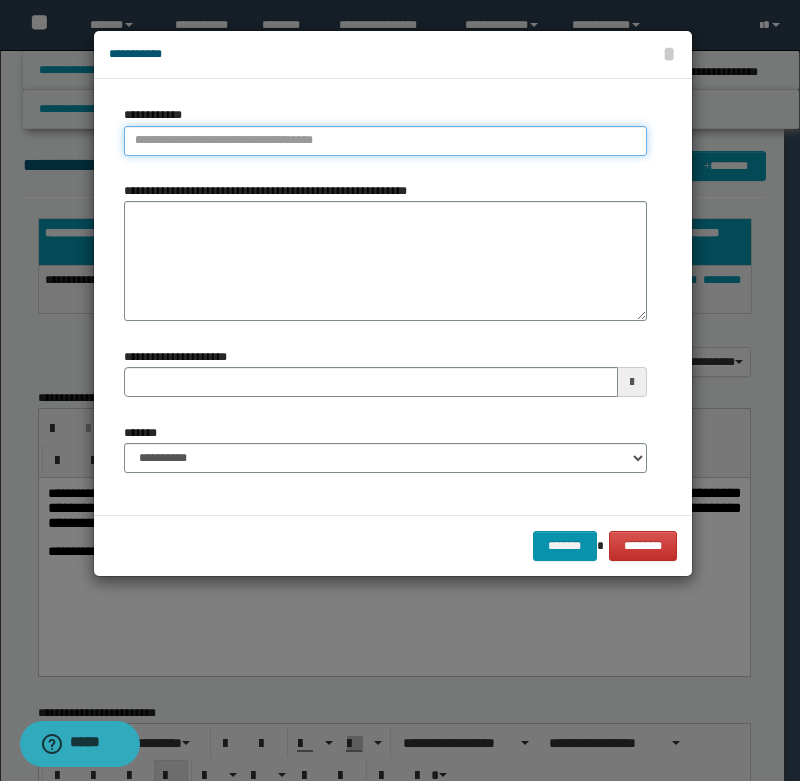 click on "**********" at bounding box center (385, 141) 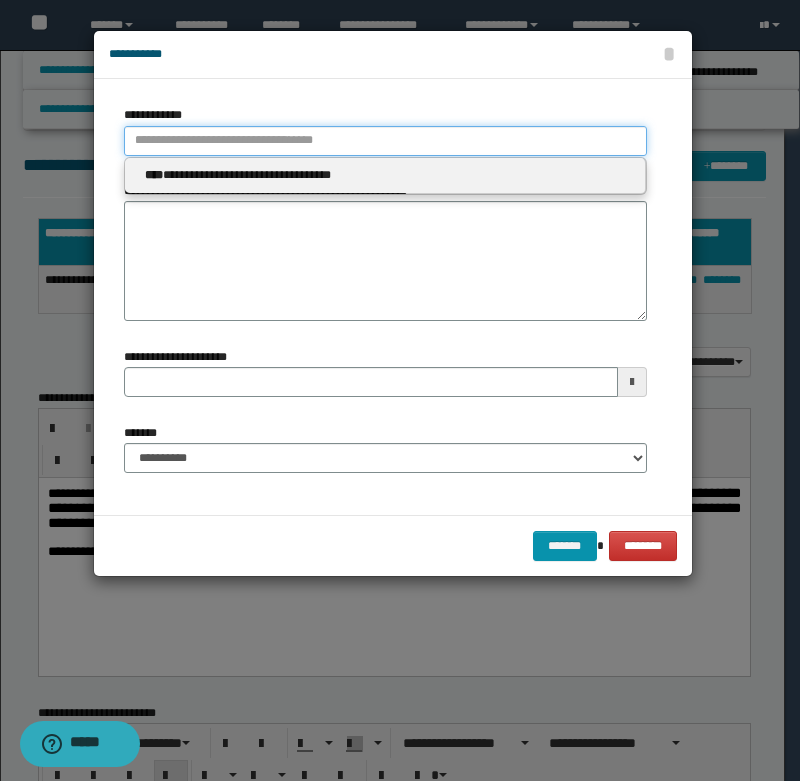 type 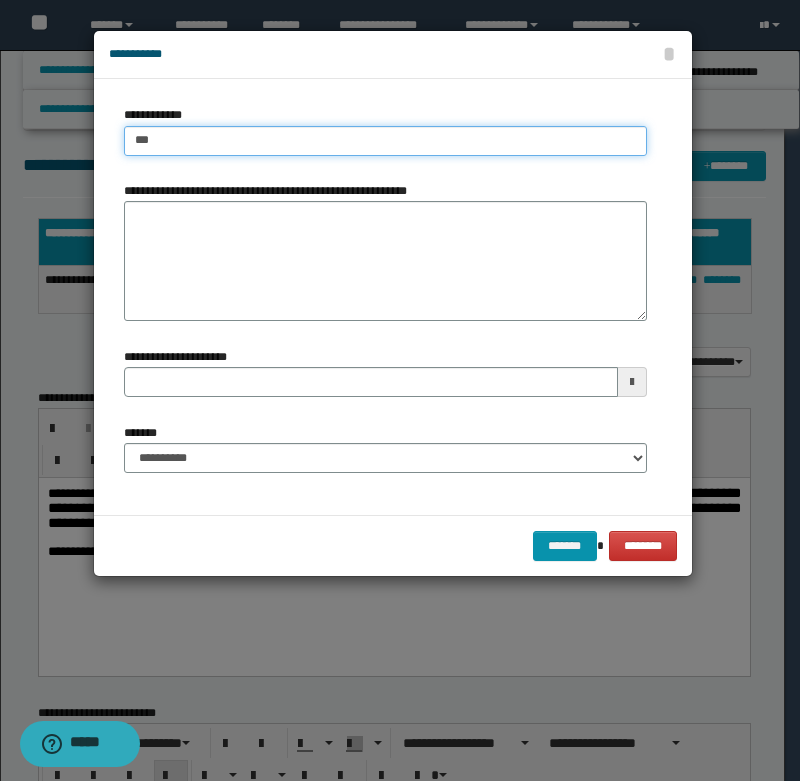 type on "****" 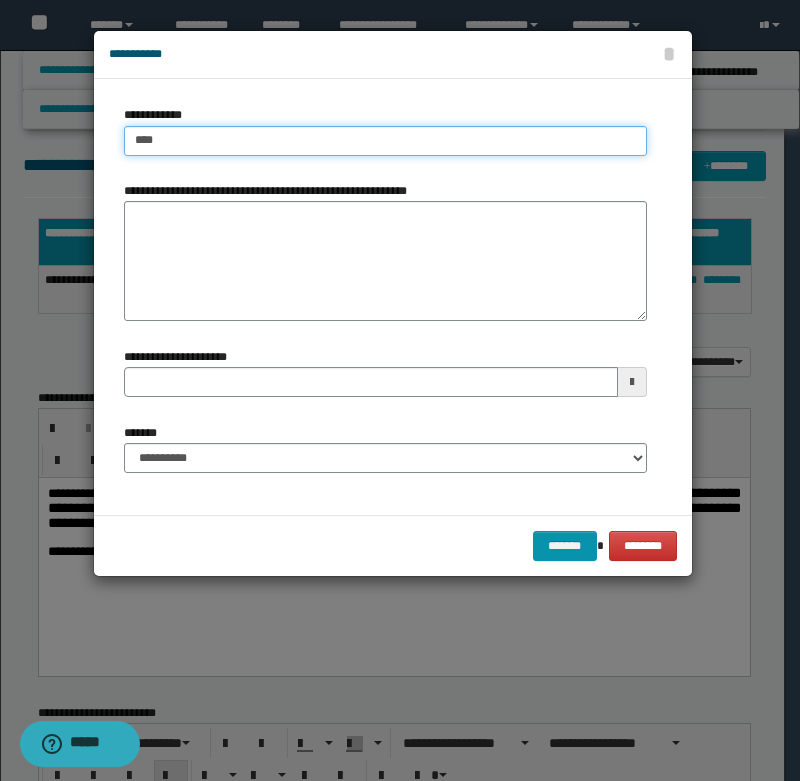 type on "****" 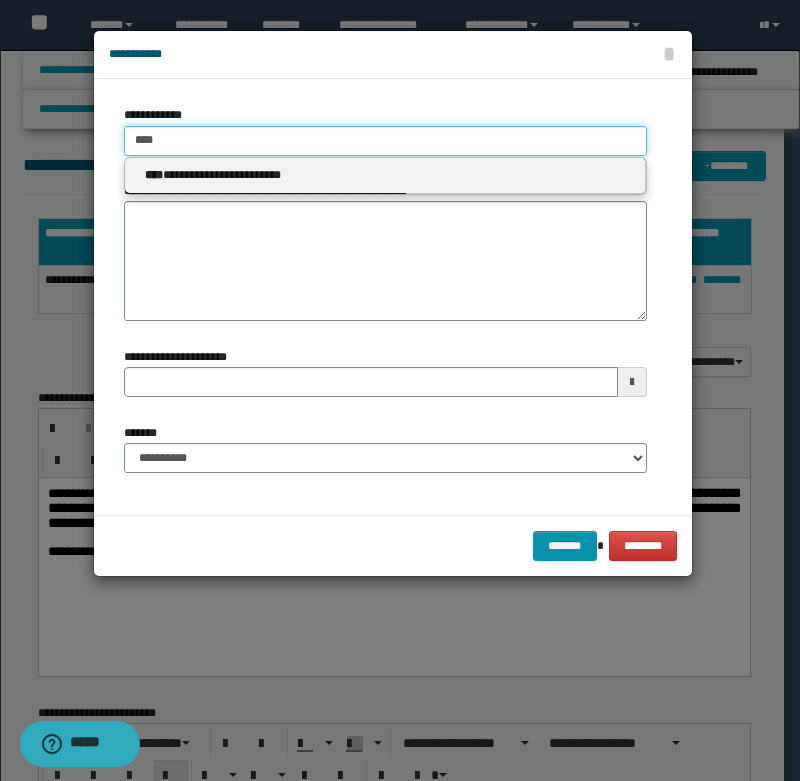 type on "****" 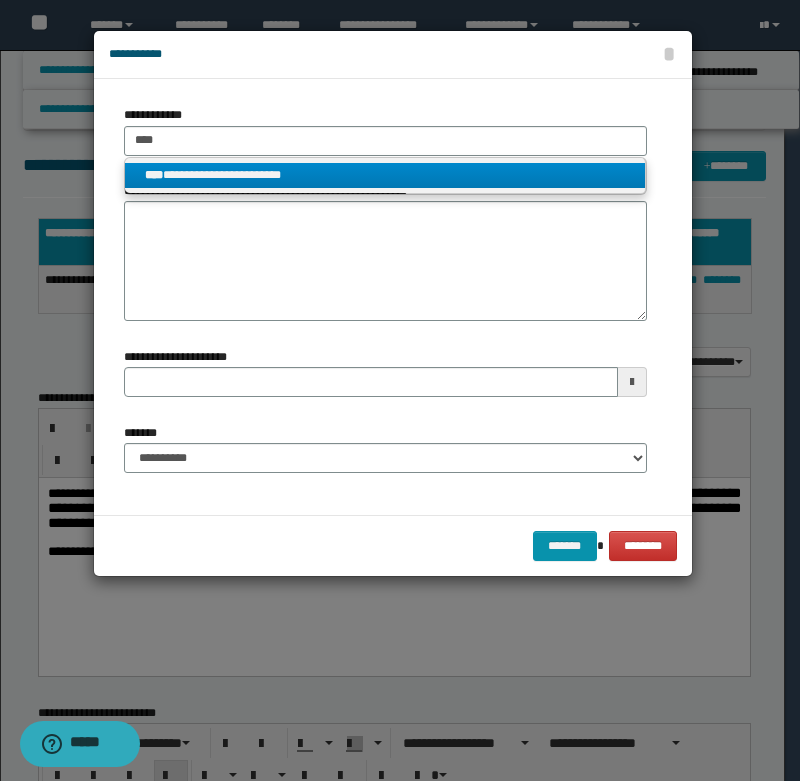 click on "**********" at bounding box center [385, 175] 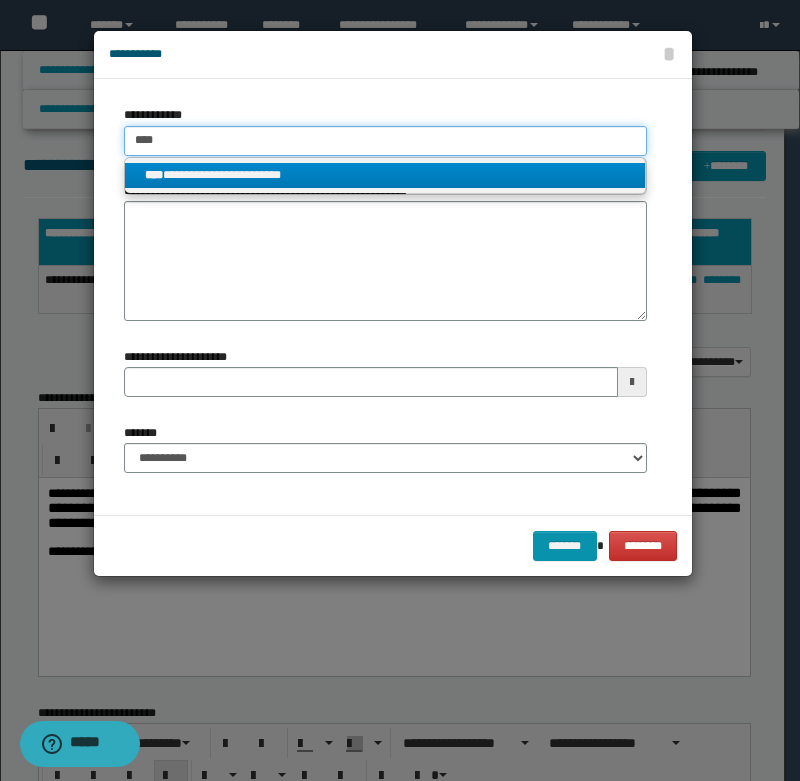 type 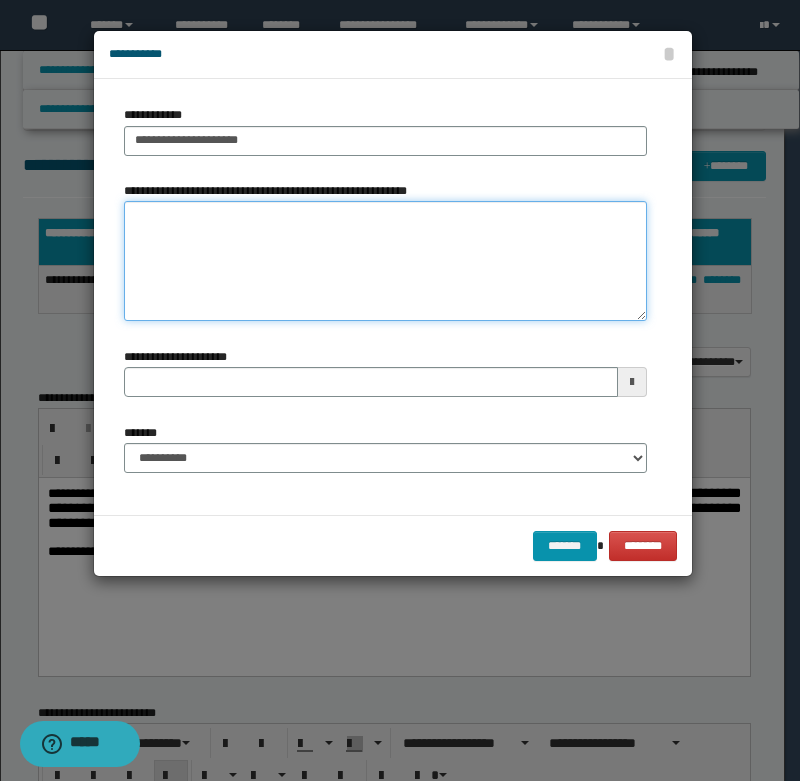 click on "**********" at bounding box center [385, 261] 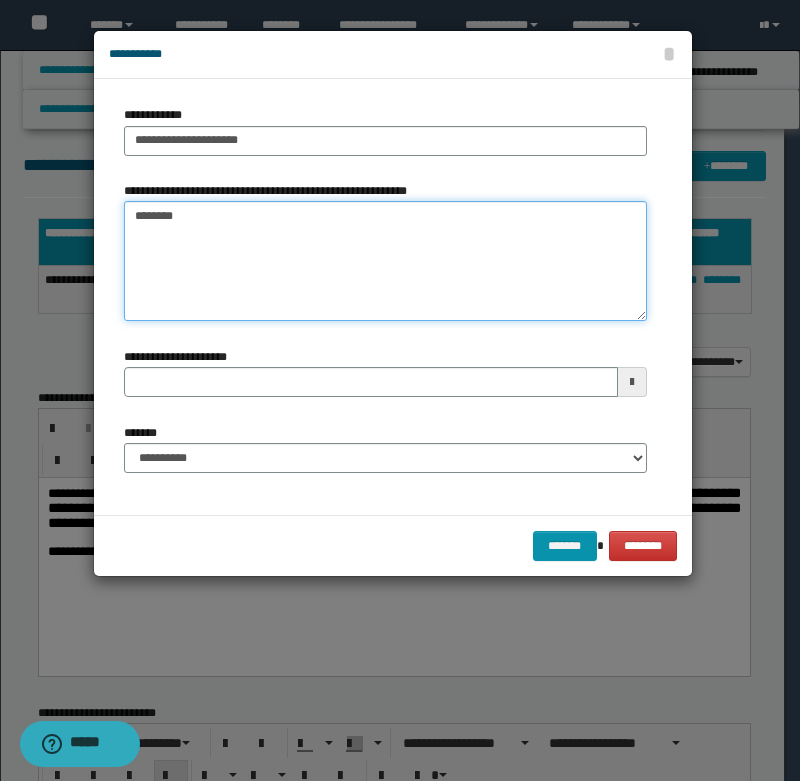 type on "*********" 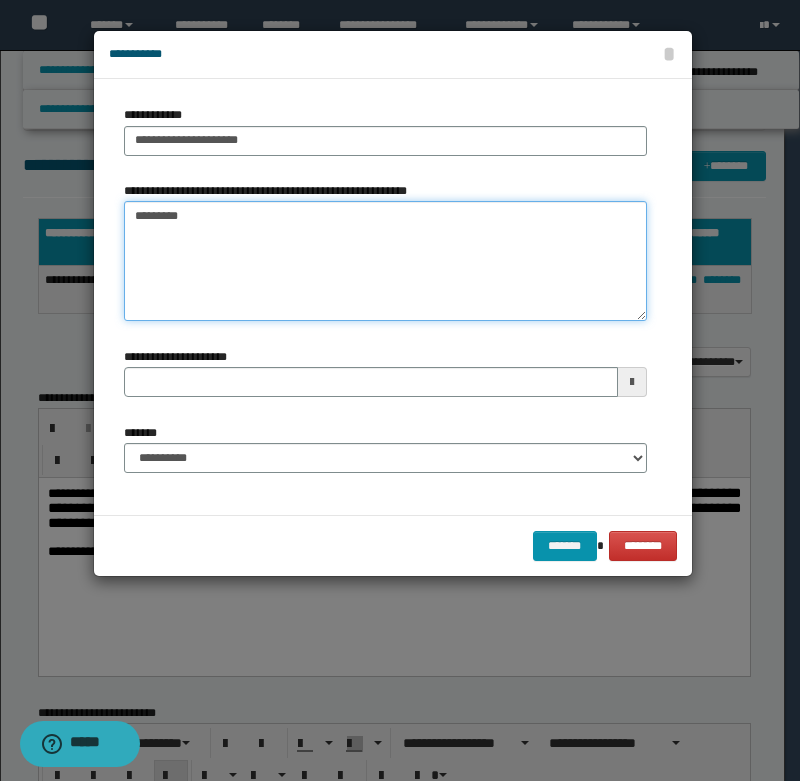 type 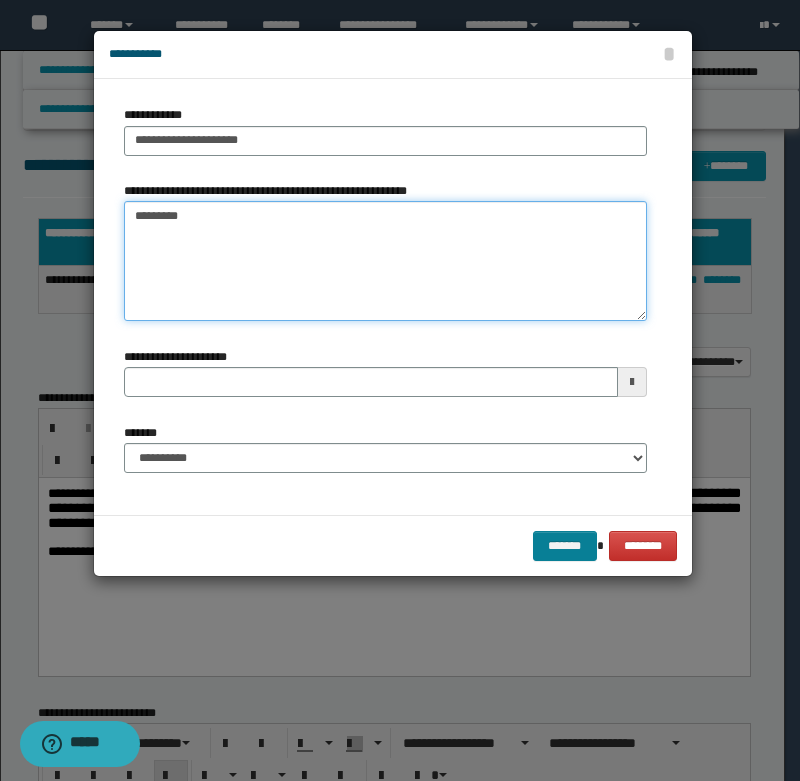 type on "*********" 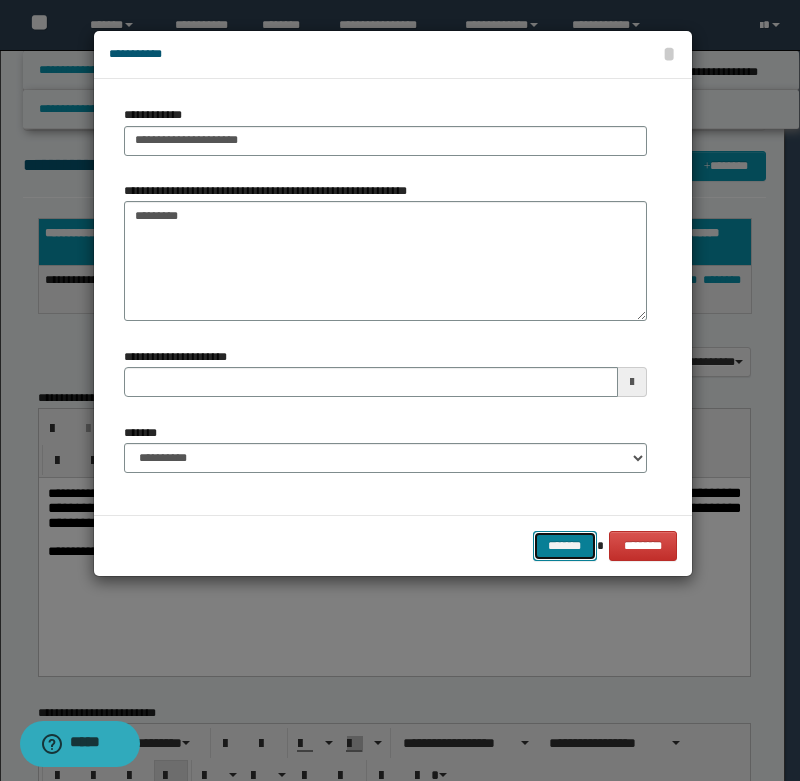 click on "*******" at bounding box center [565, 546] 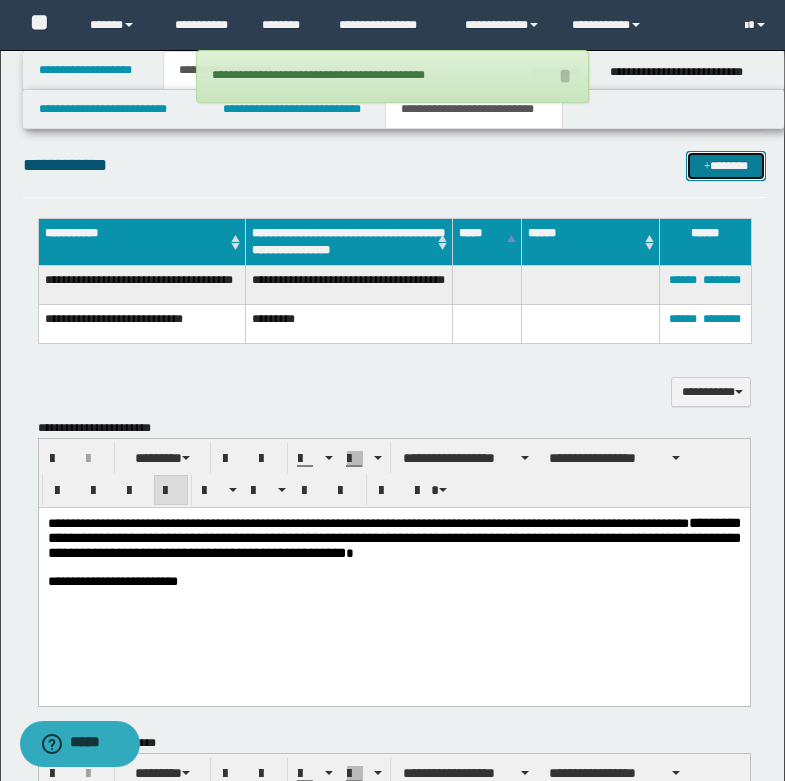 click on "*******" at bounding box center (726, 166) 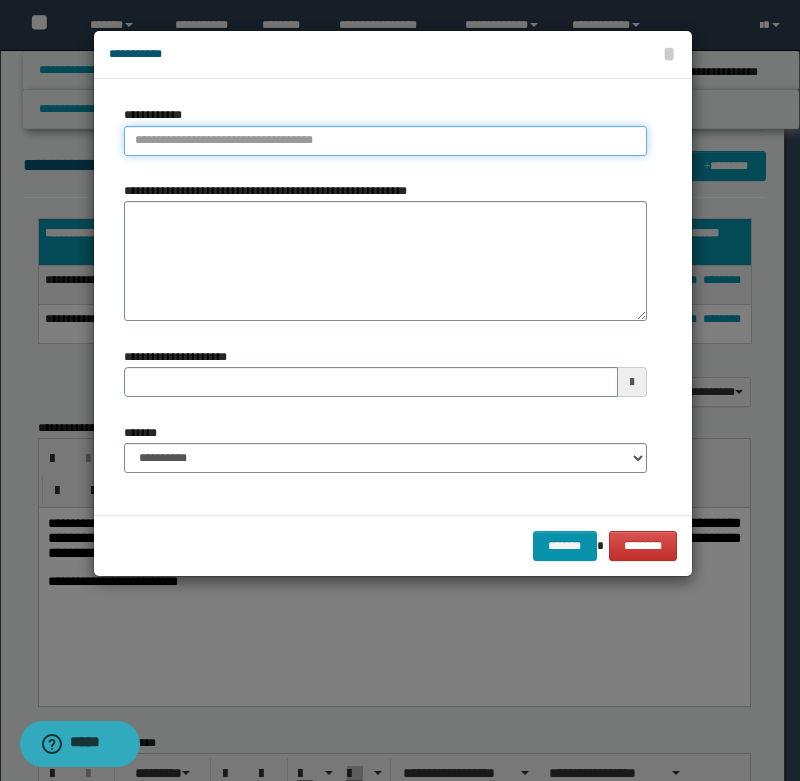 type on "**********" 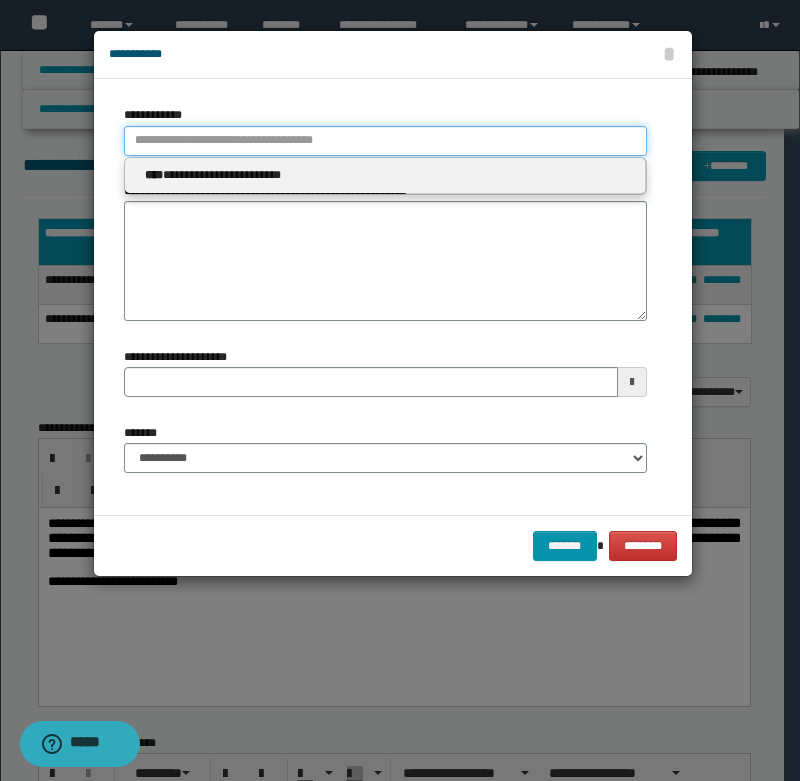 click on "**********" at bounding box center (385, 141) 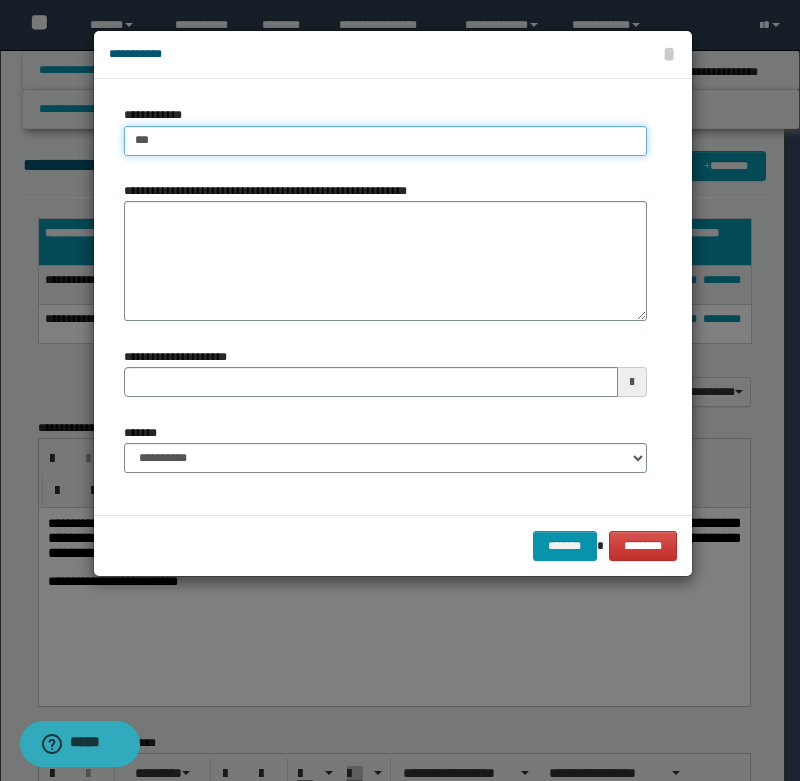 type on "****" 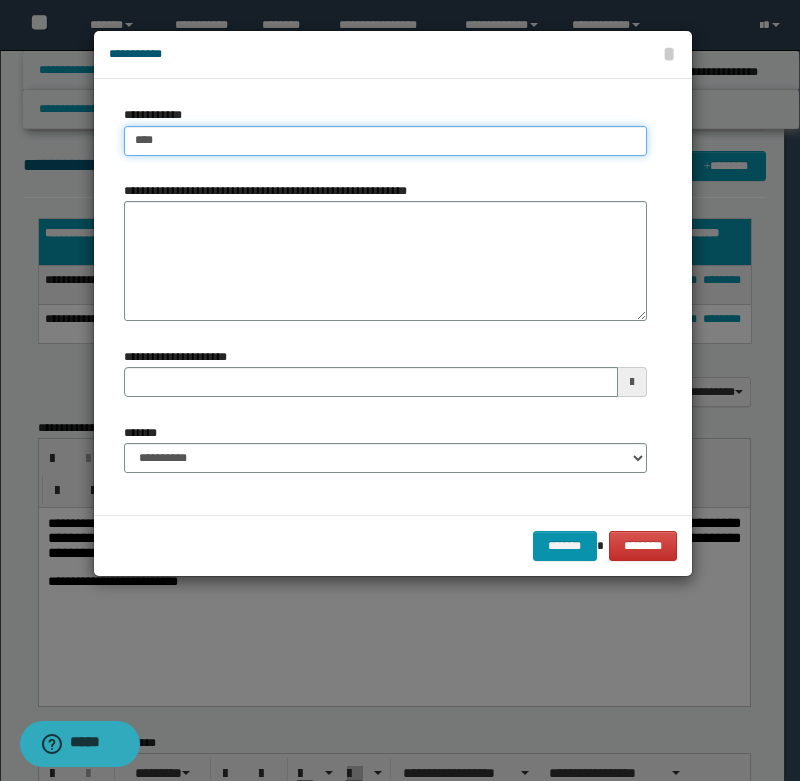 type on "****" 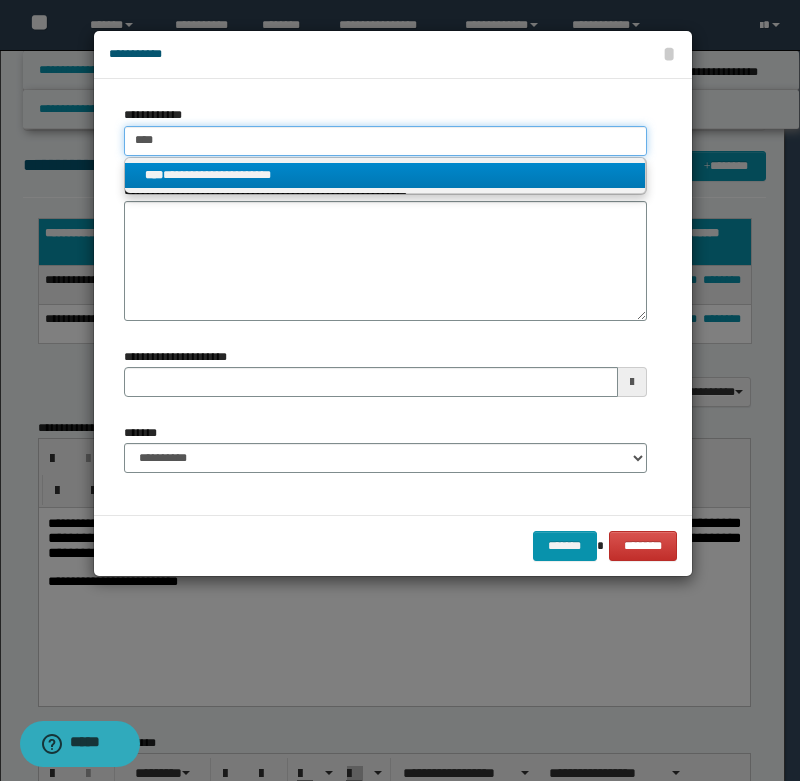 type on "****" 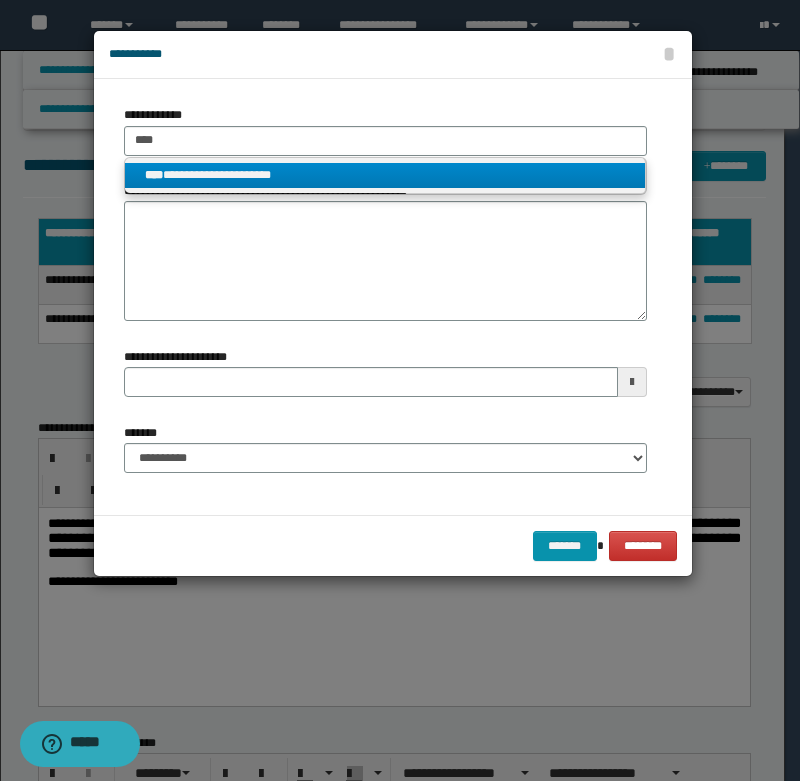 click on "**********" at bounding box center [385, 175] 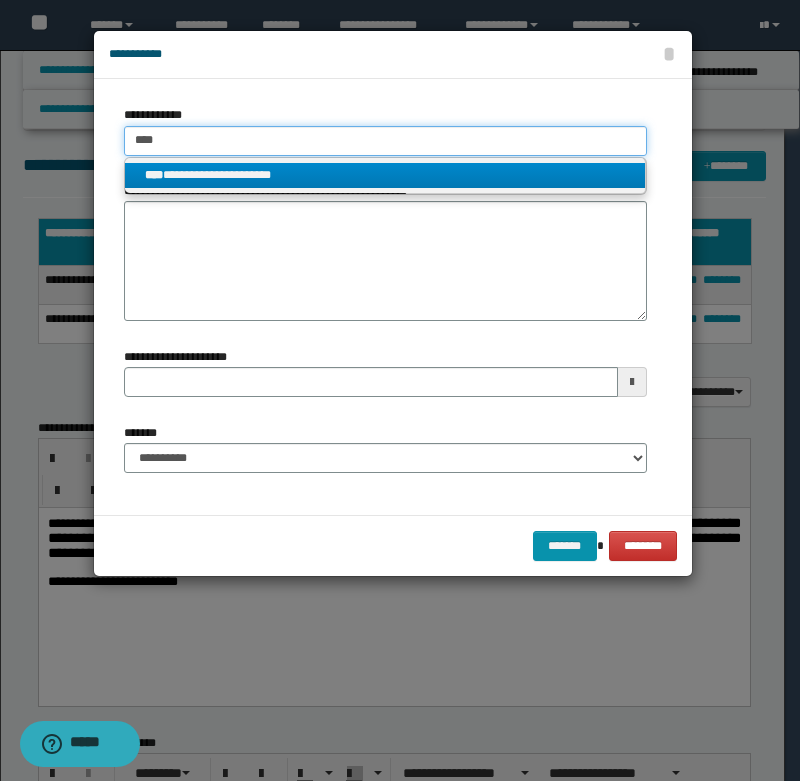 type 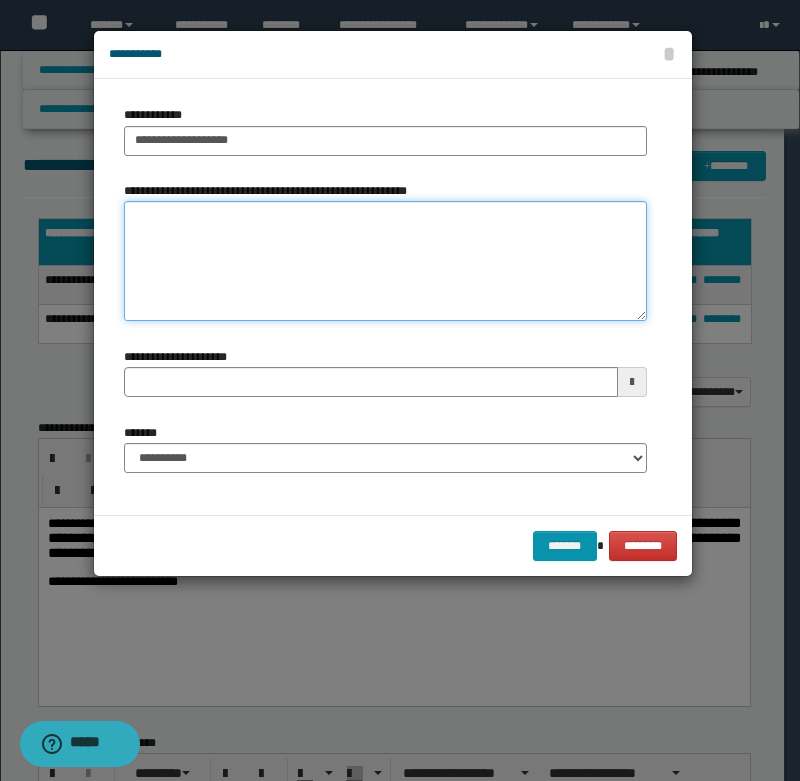 click on "**********" at bounding box center (385, 261) 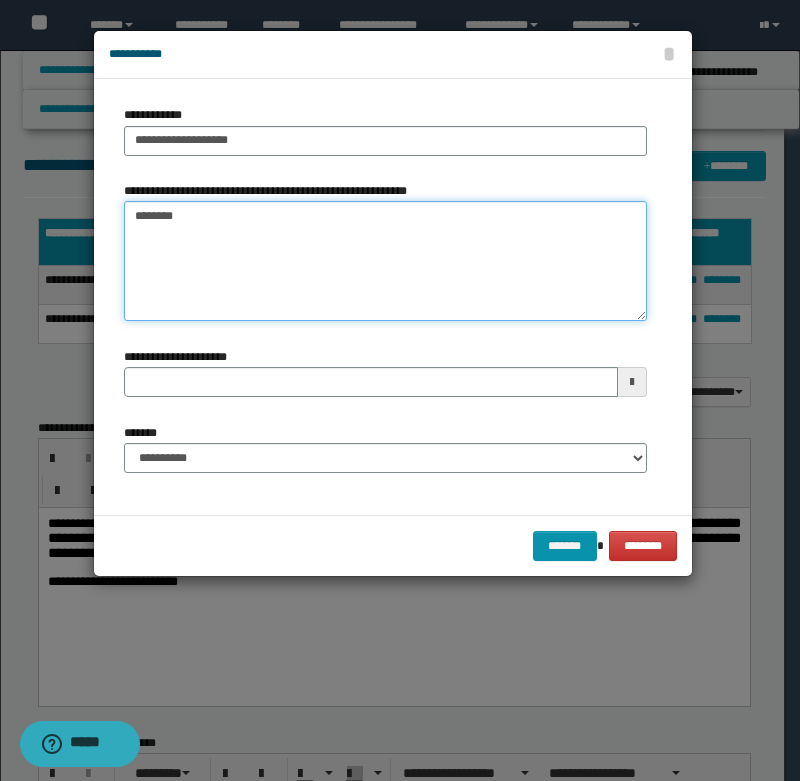 type on "*********" 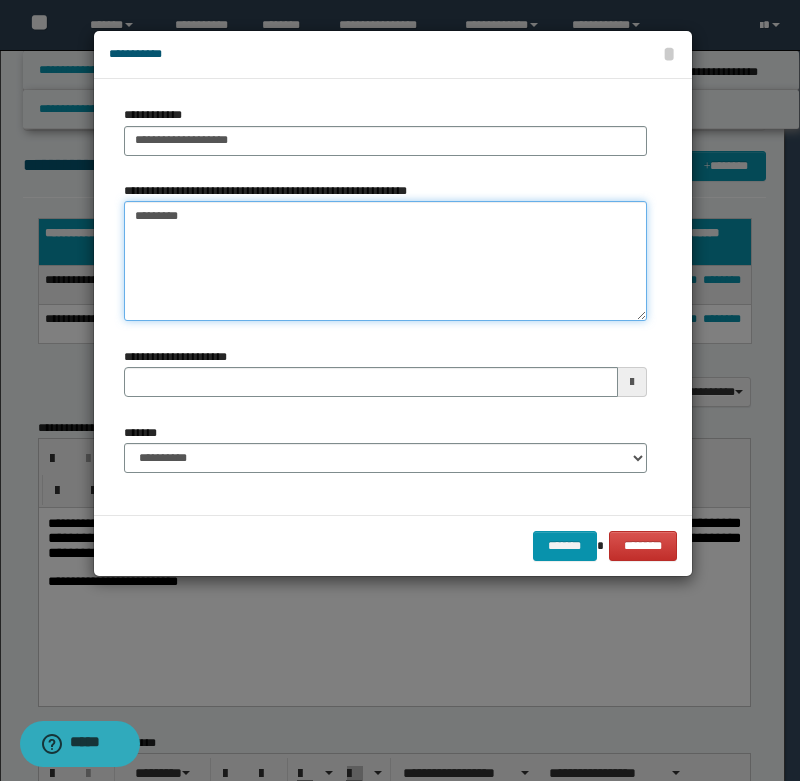 type 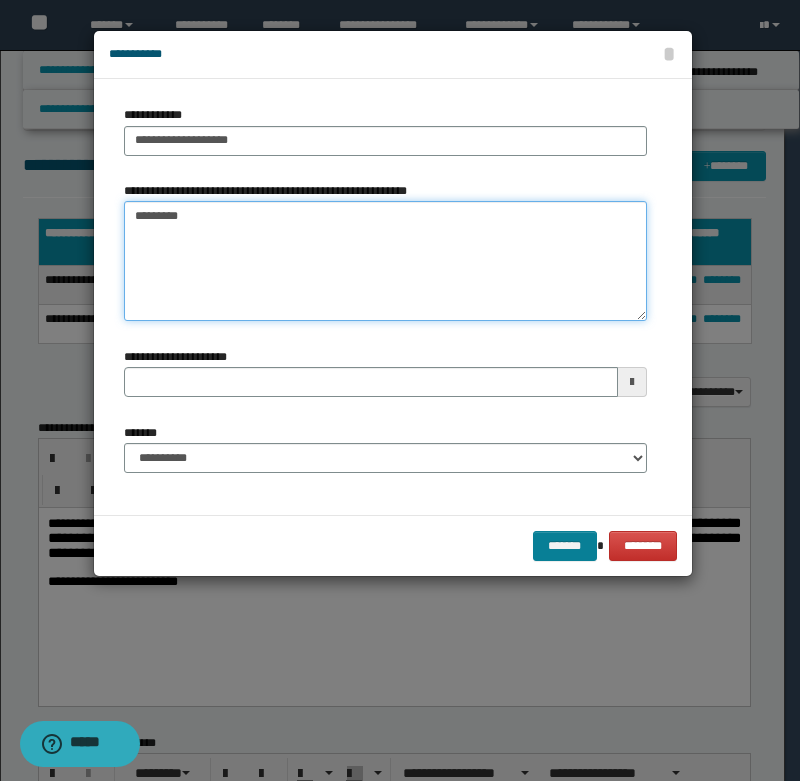 type on "*********" 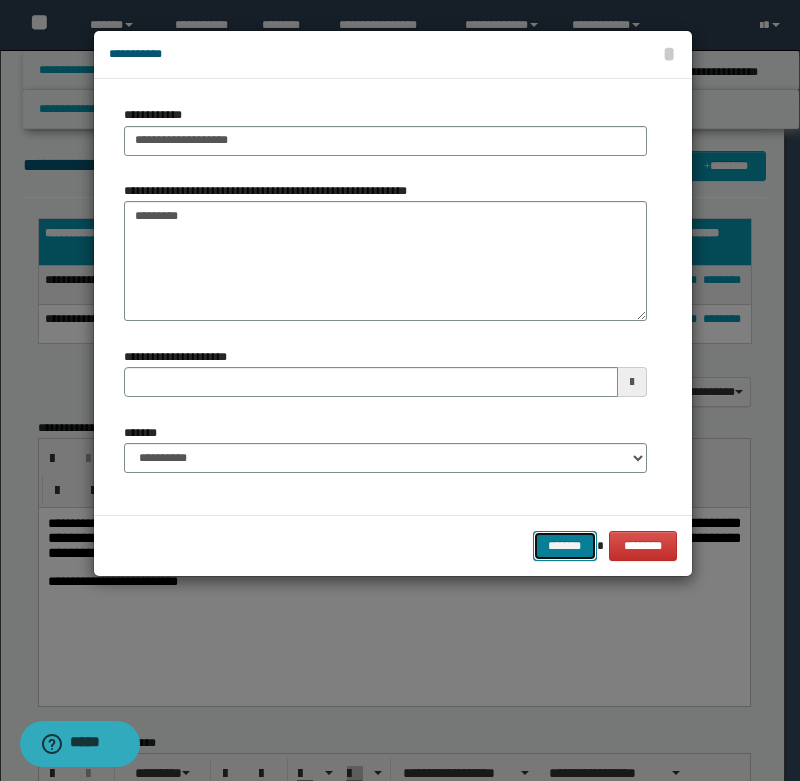 click on "*******" at bounding box center (565, 546) 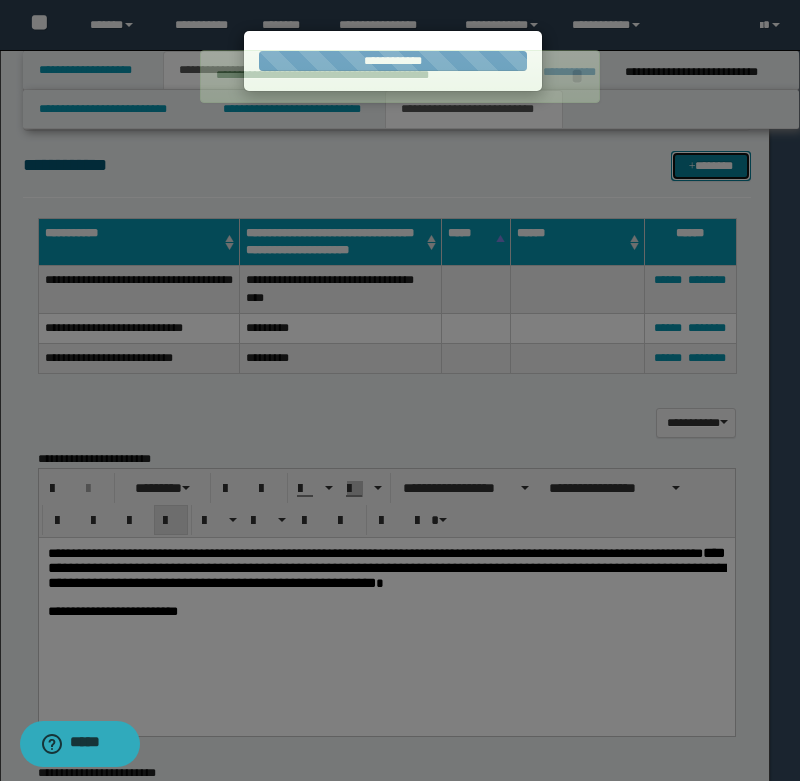 type 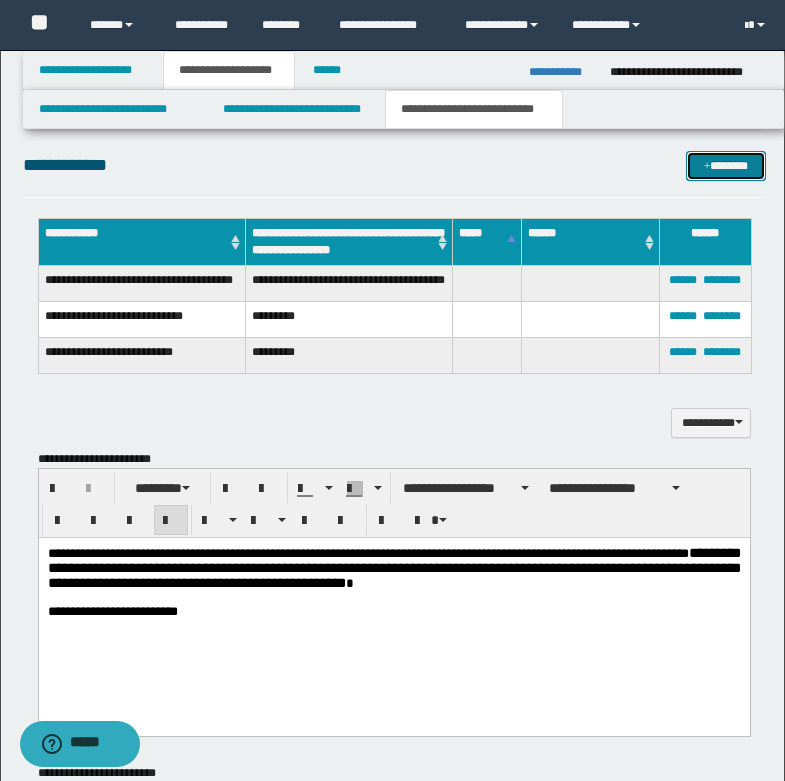 click at bounding box center (707, 167) 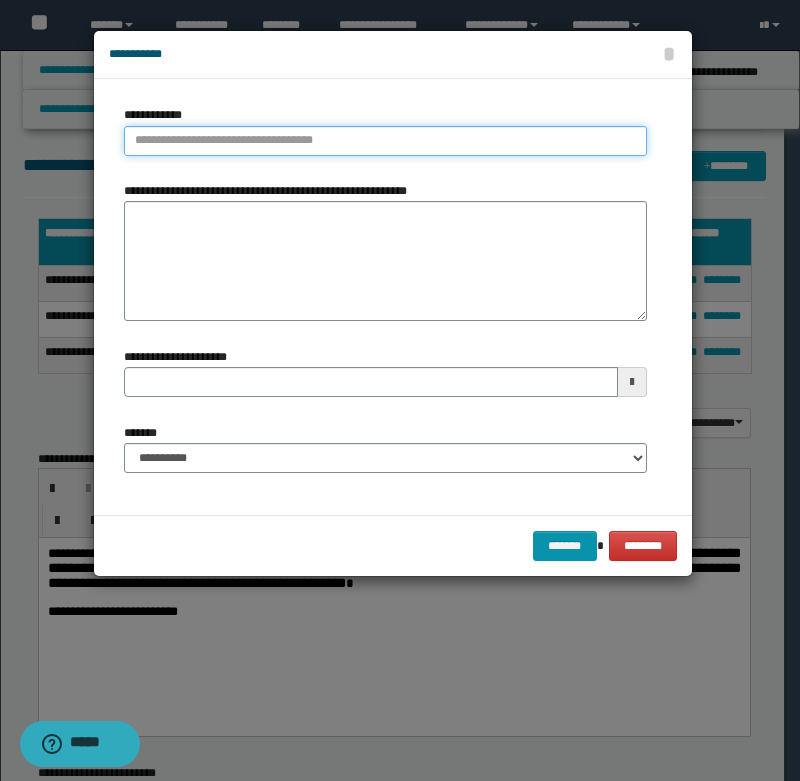 type on "**********" 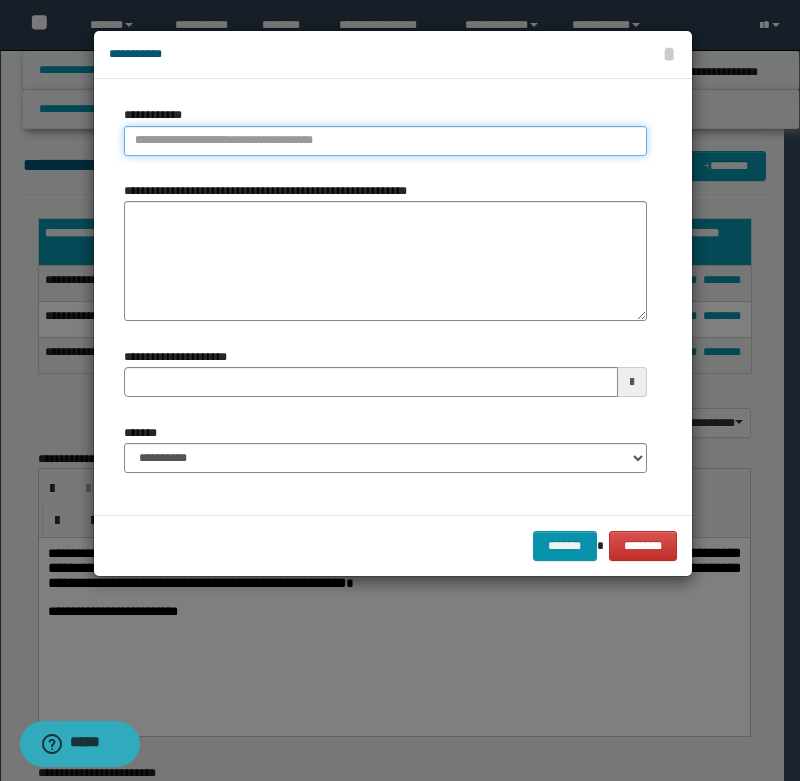 click on "**********" at bounding box center (385, 141) 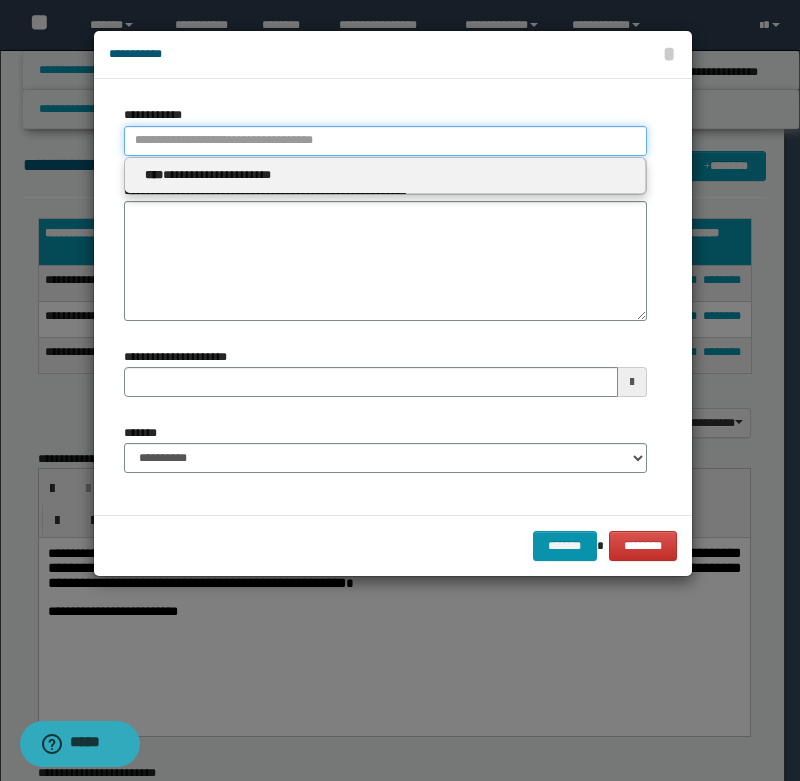 type 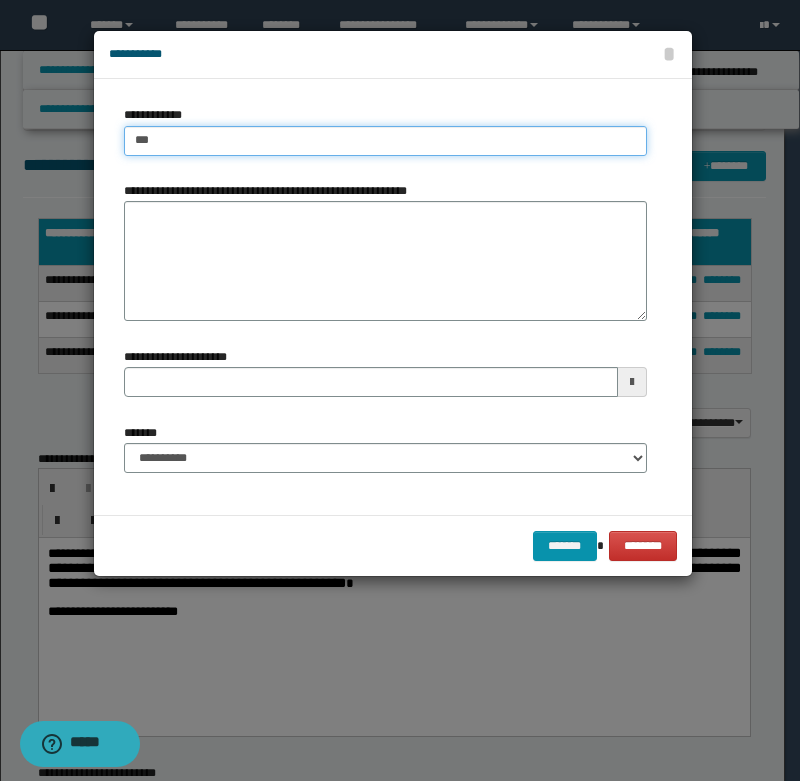 type on "****" 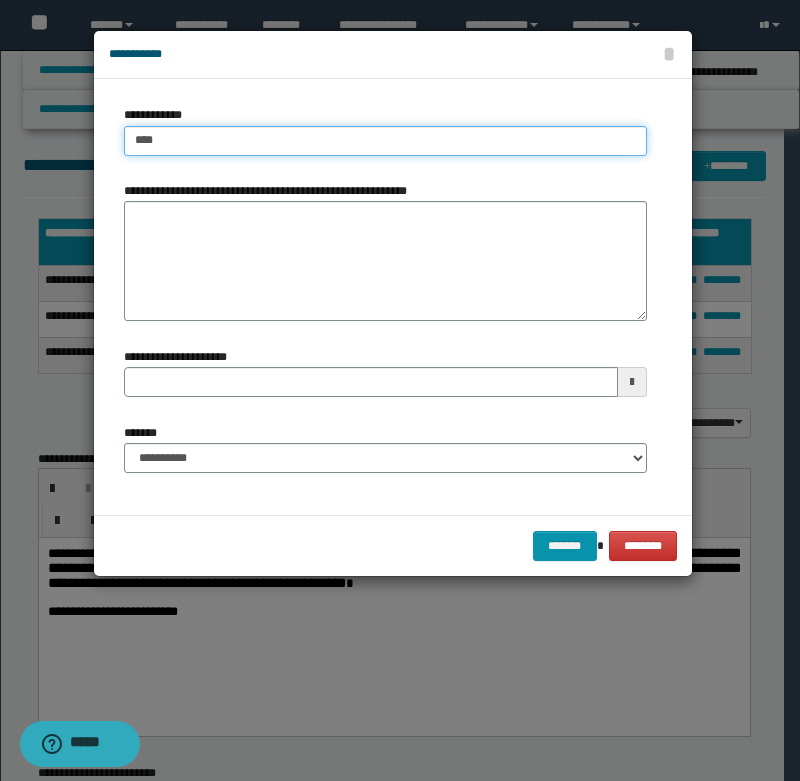 type on "****" 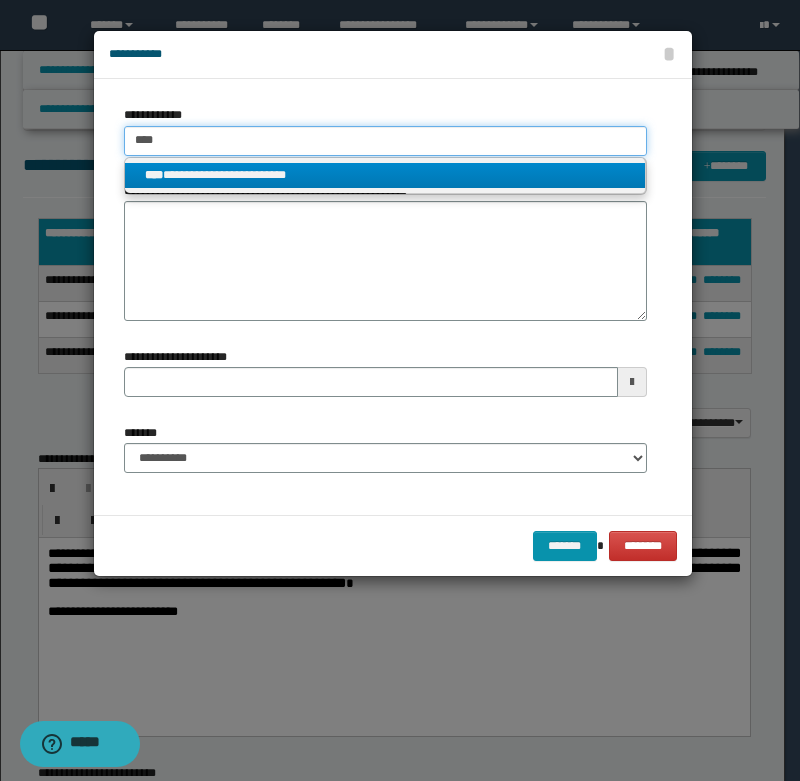type on "****" 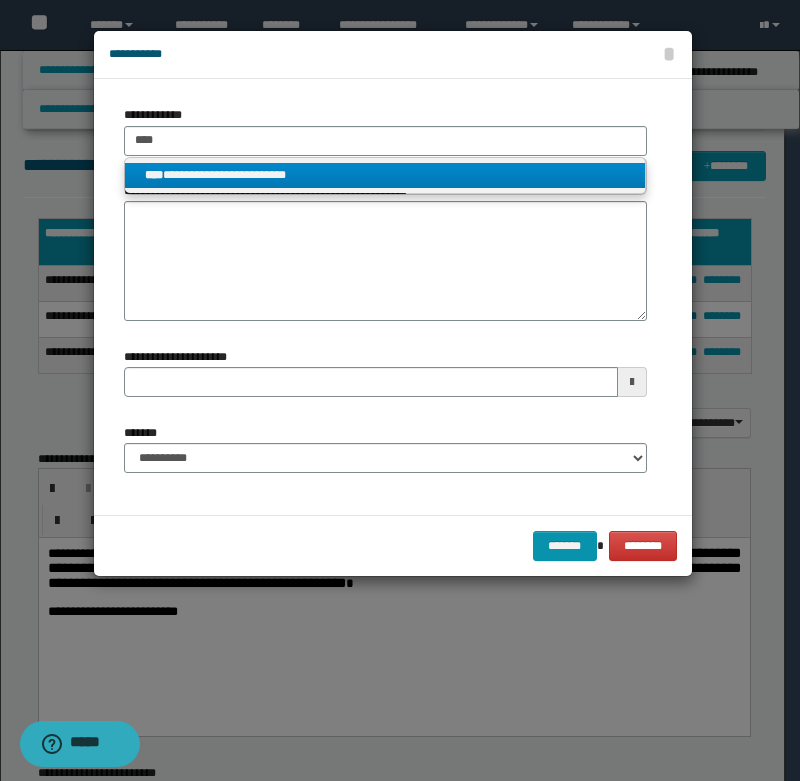 click on "**********" at bounding box center [385, 175] 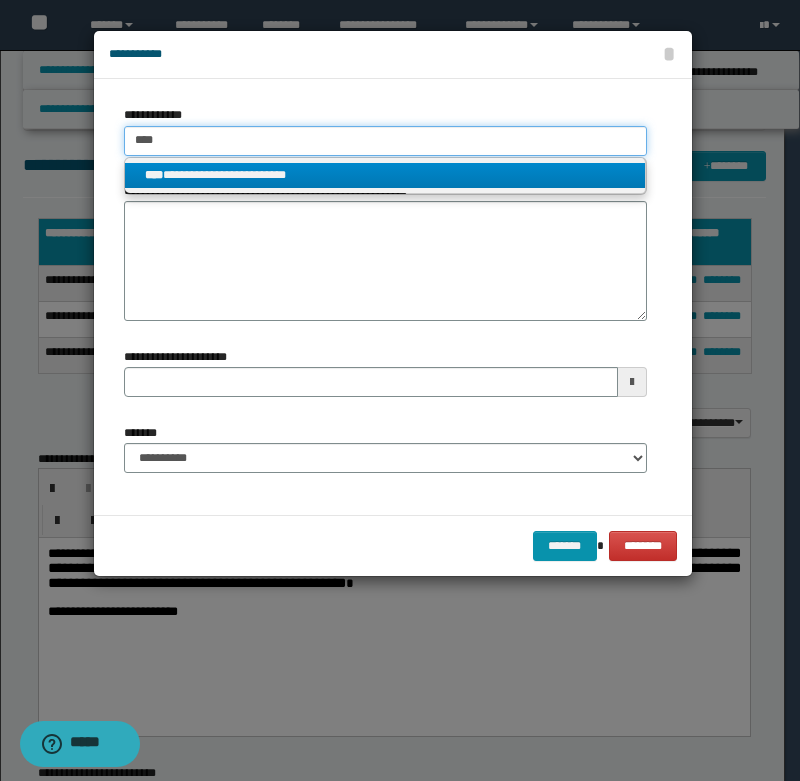 type 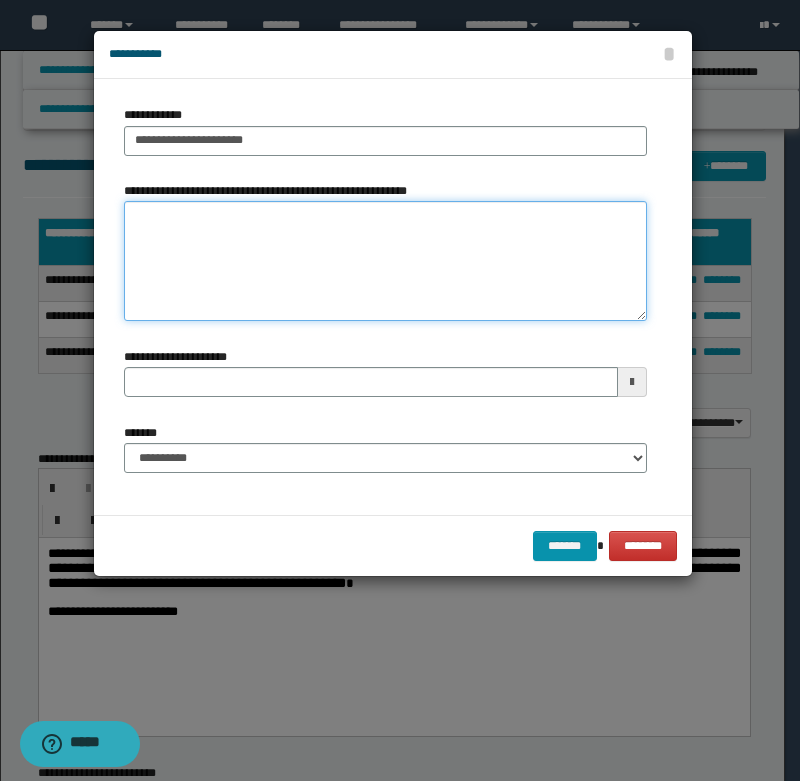 click on "**********" at bounding box center (385, 261) 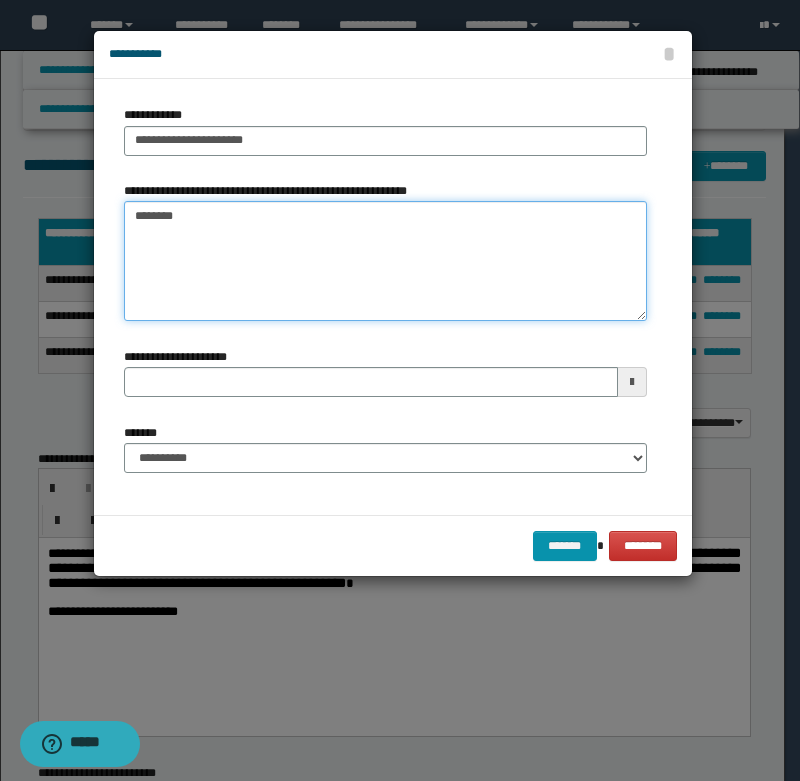 type on "*********" 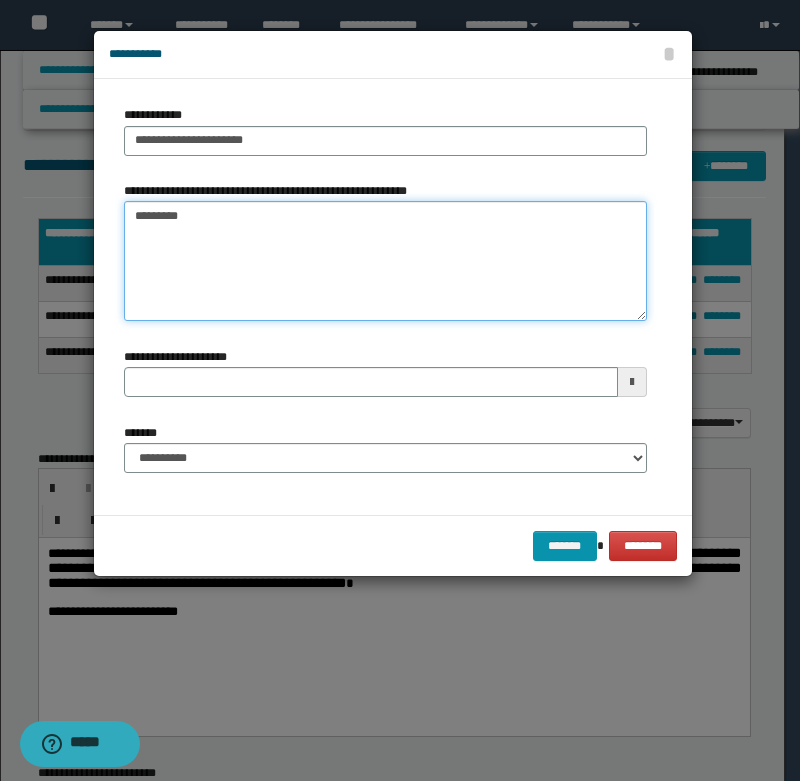 type 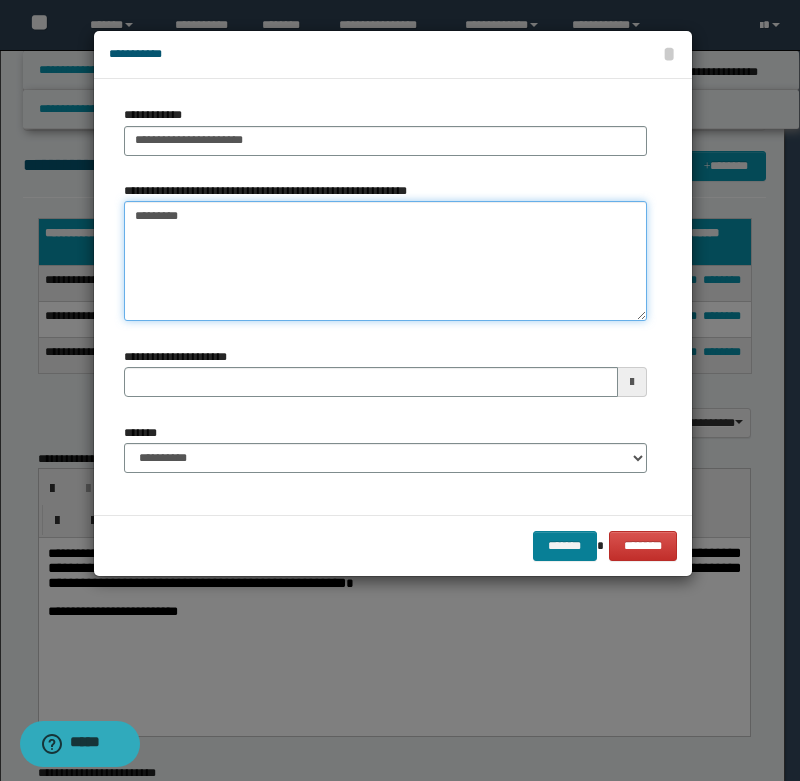 type on "*********" 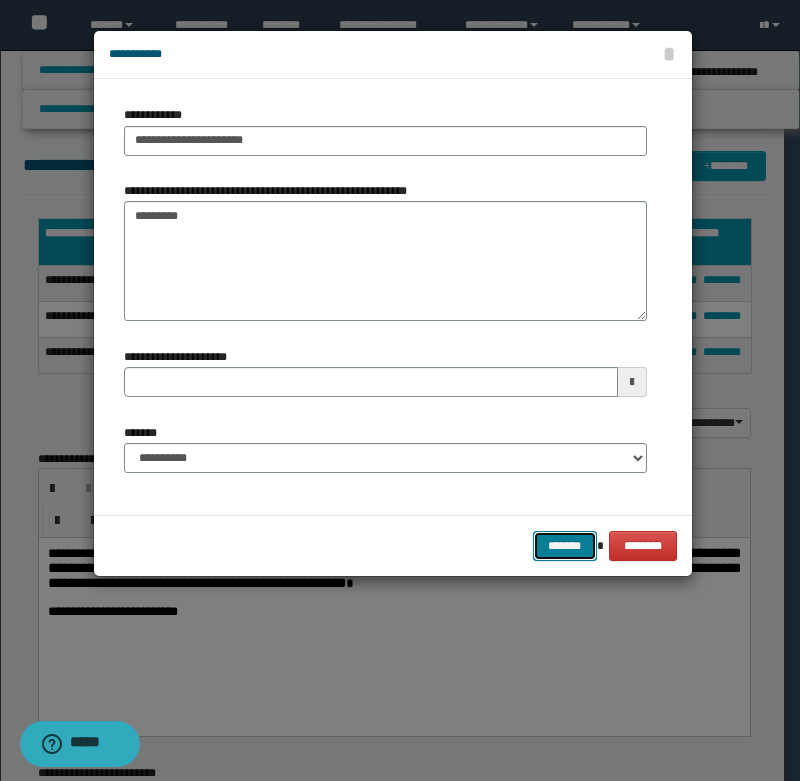 click on "*******" at bounding box center (565, 546) 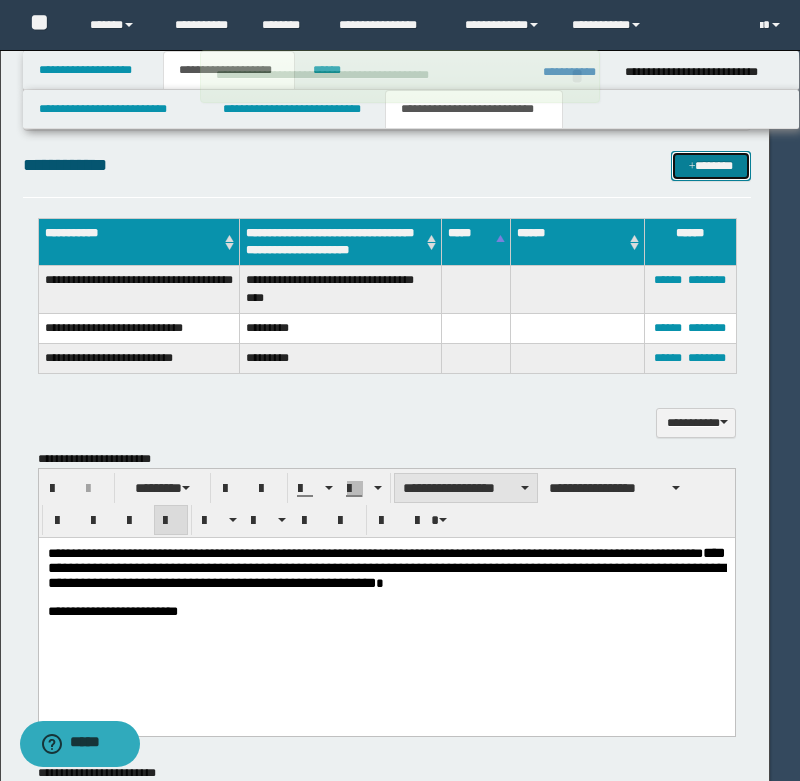 type 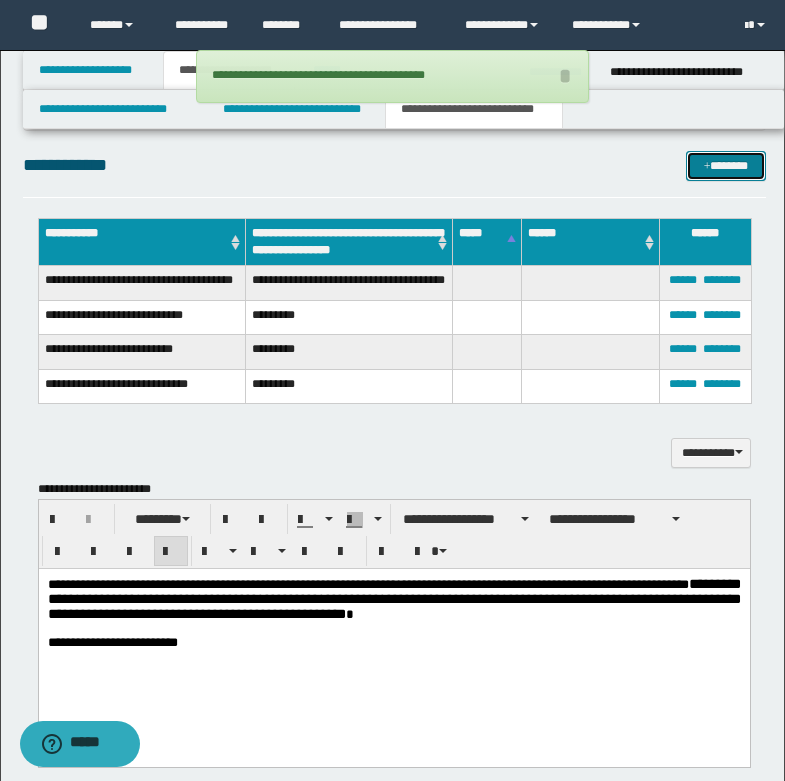 click on "*******" at bounding box center [726, 166] 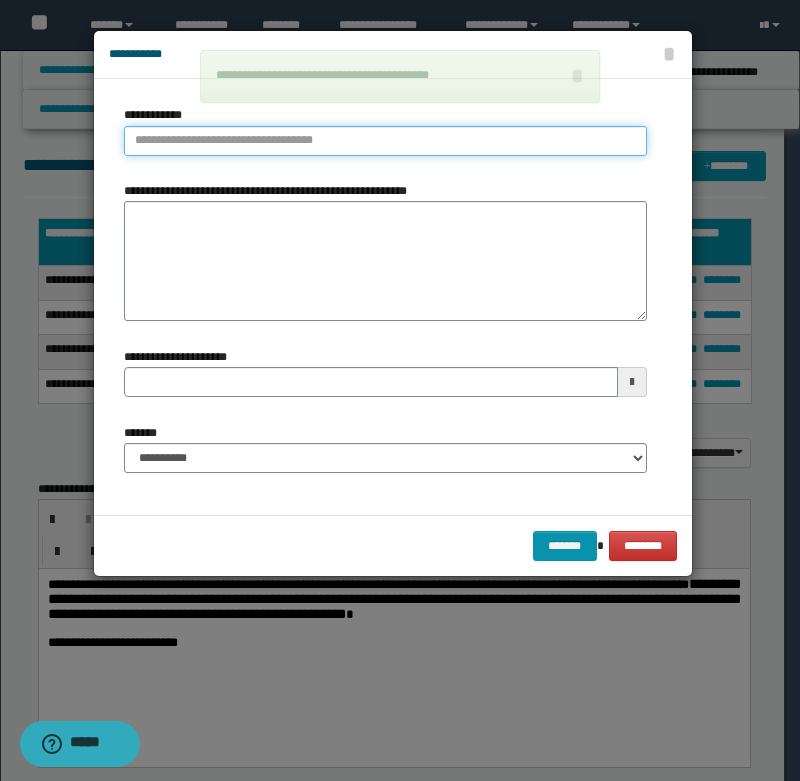 type on "**********" 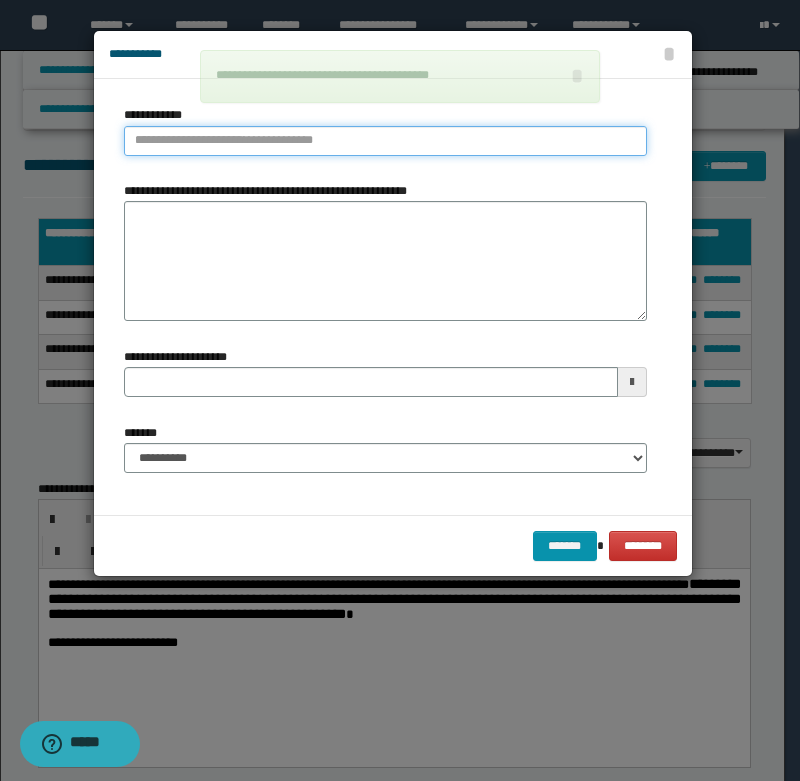 click on "**********" at bounding box center [385, 141] 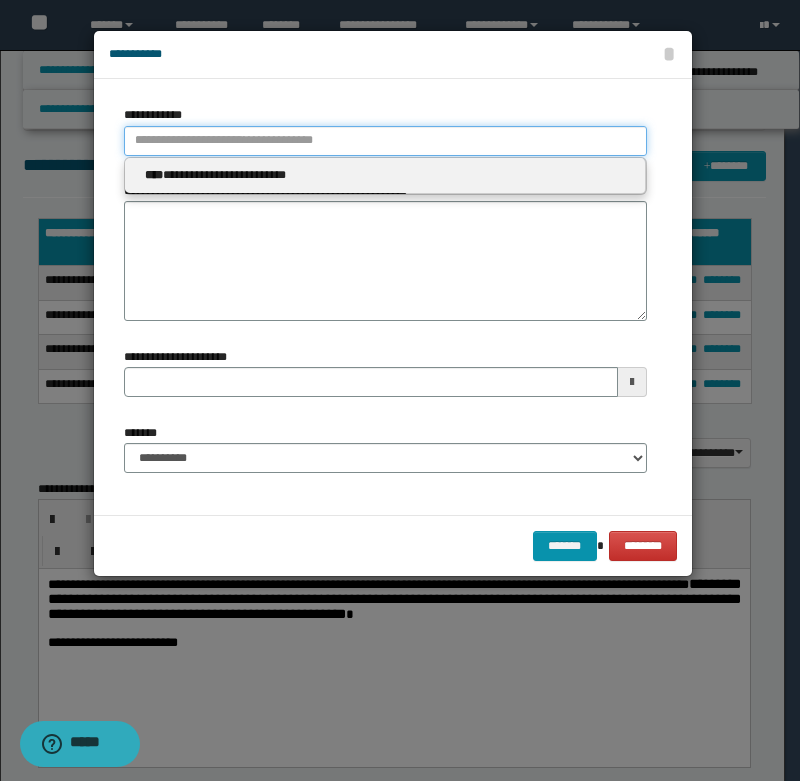 type 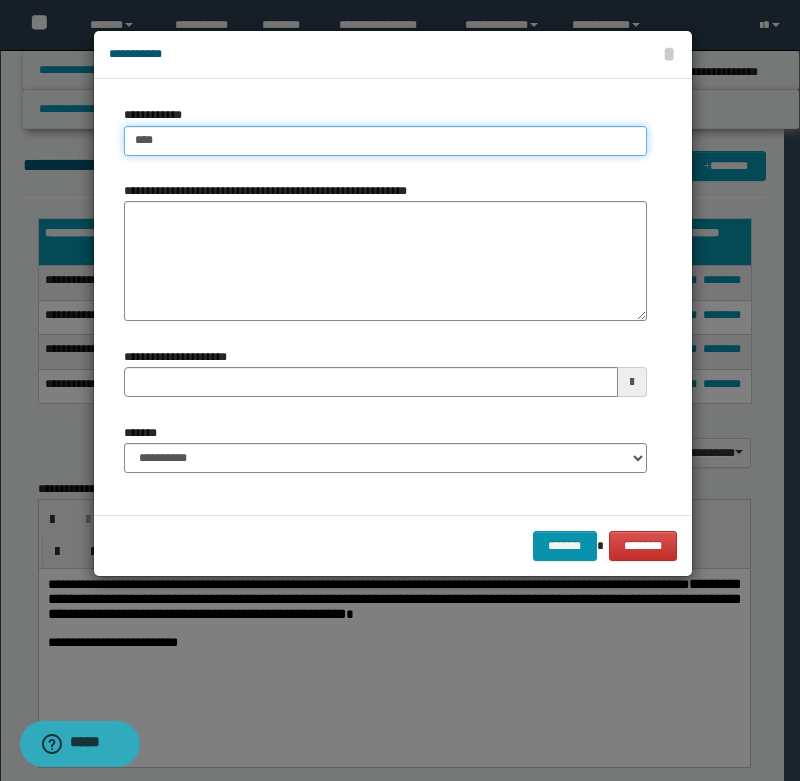 type on "*****" 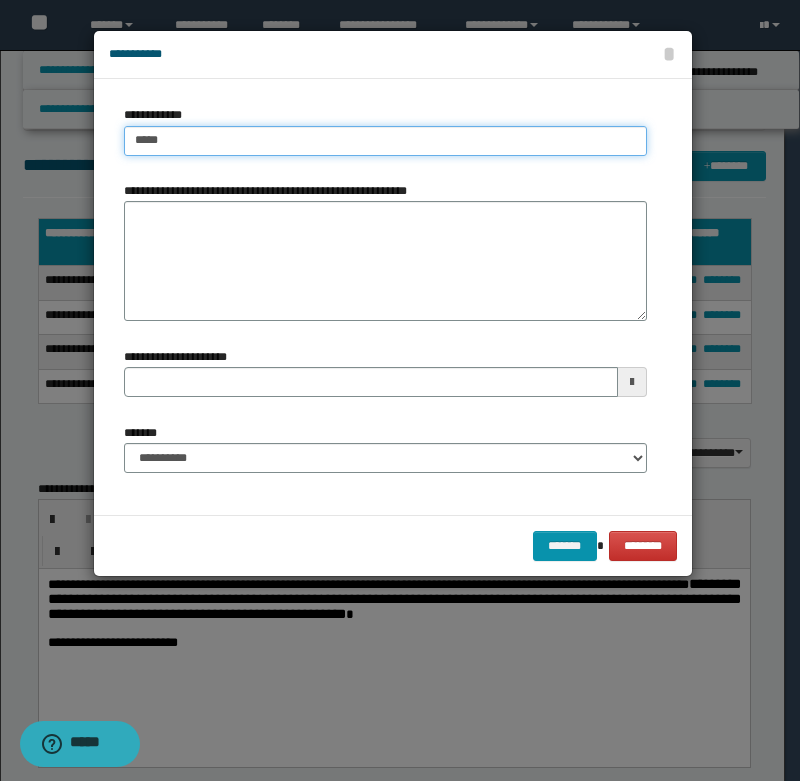 type on "*****" 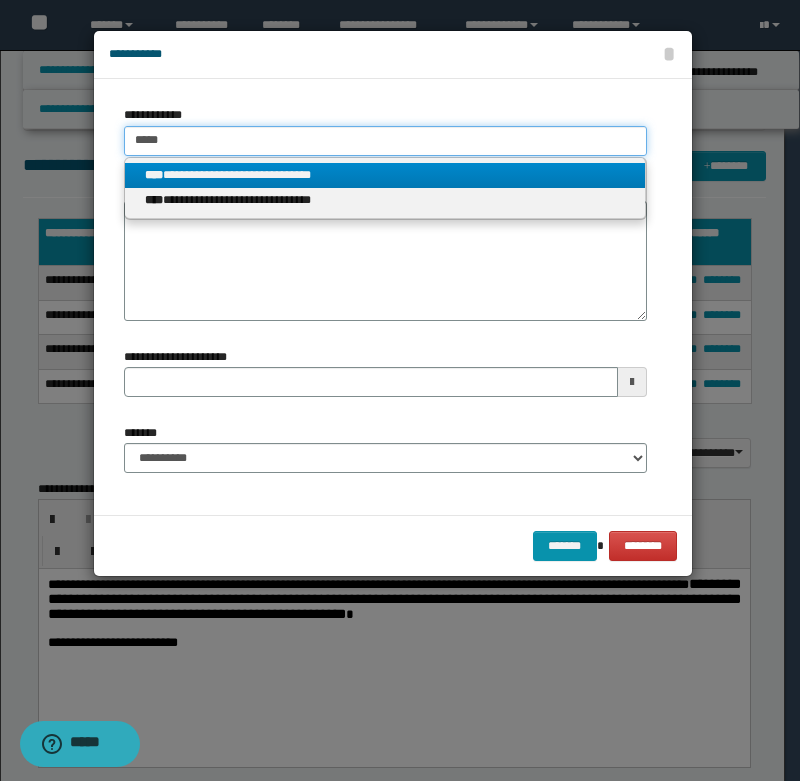 type on "*****" 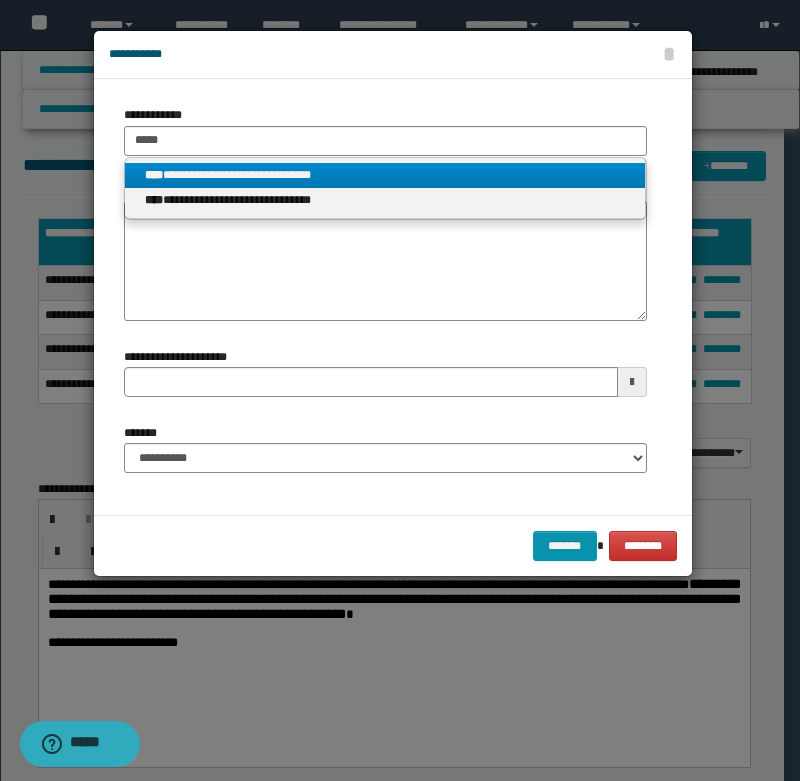 click on "**********" at bounding box center (385, 175) 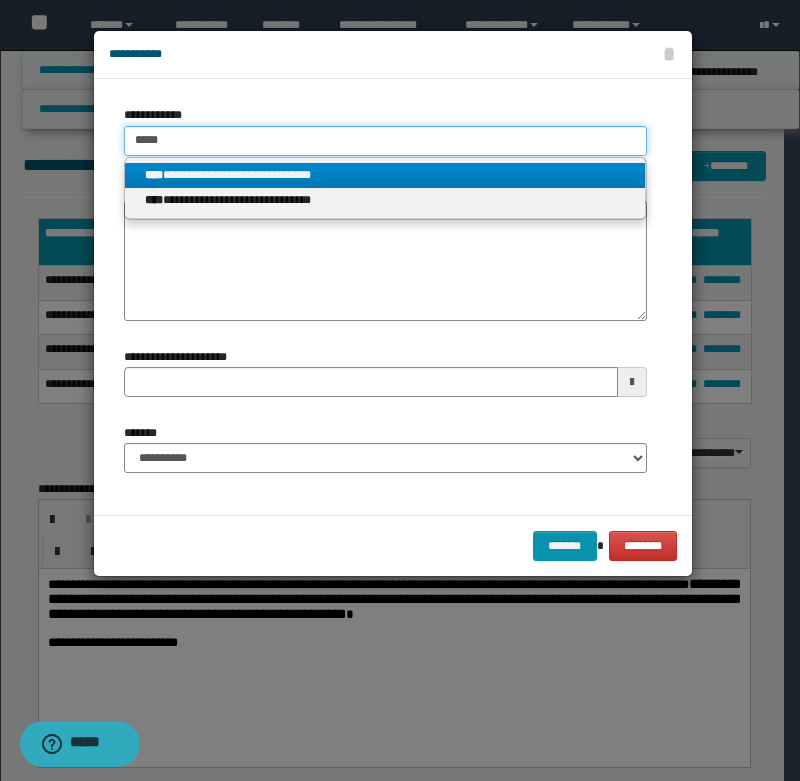 type 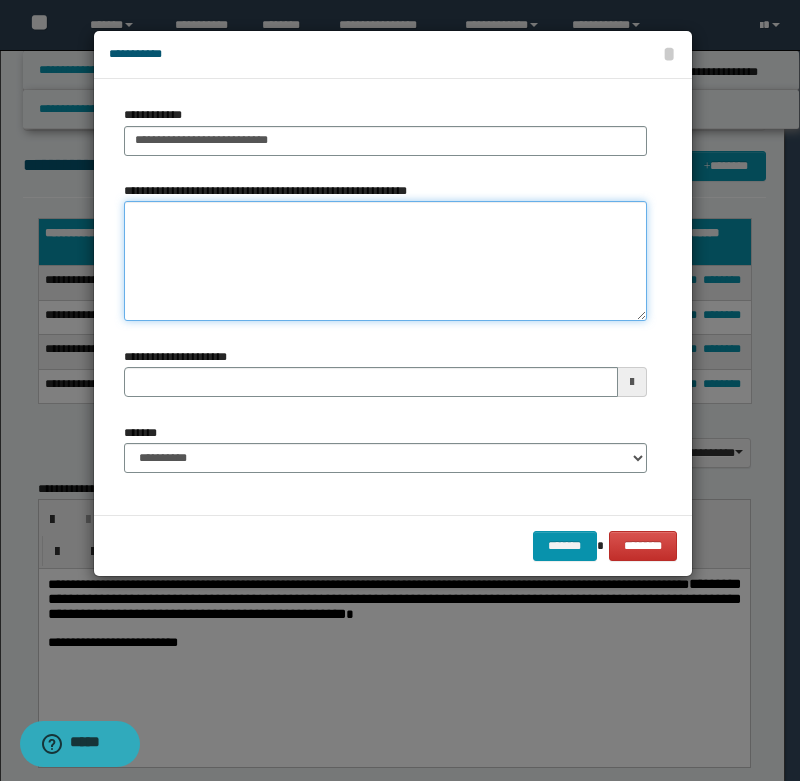 click on "**********" at bounding box center (385, 261) 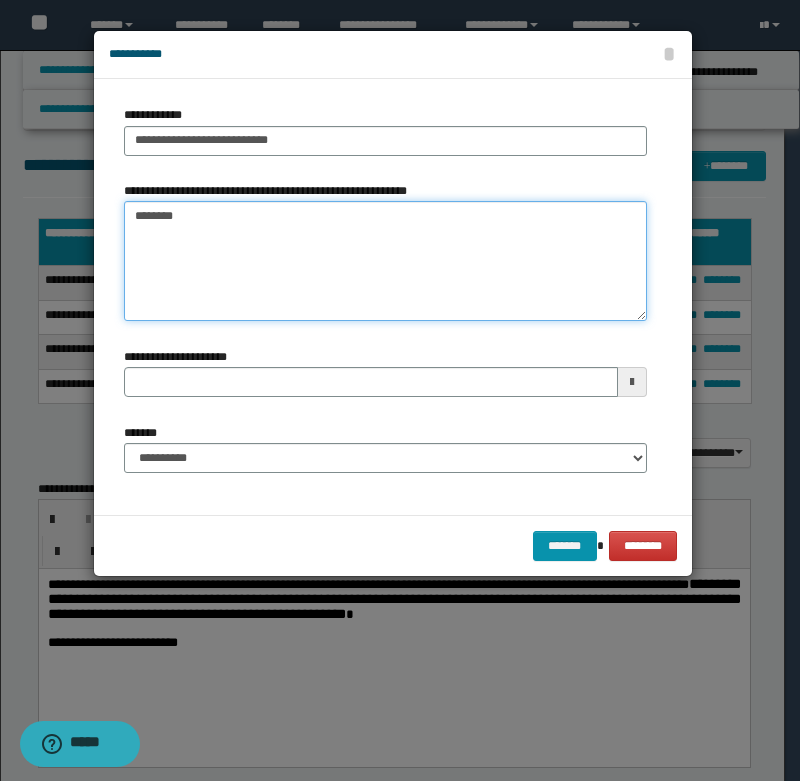 click on "********" at bounding box center (385, 261) 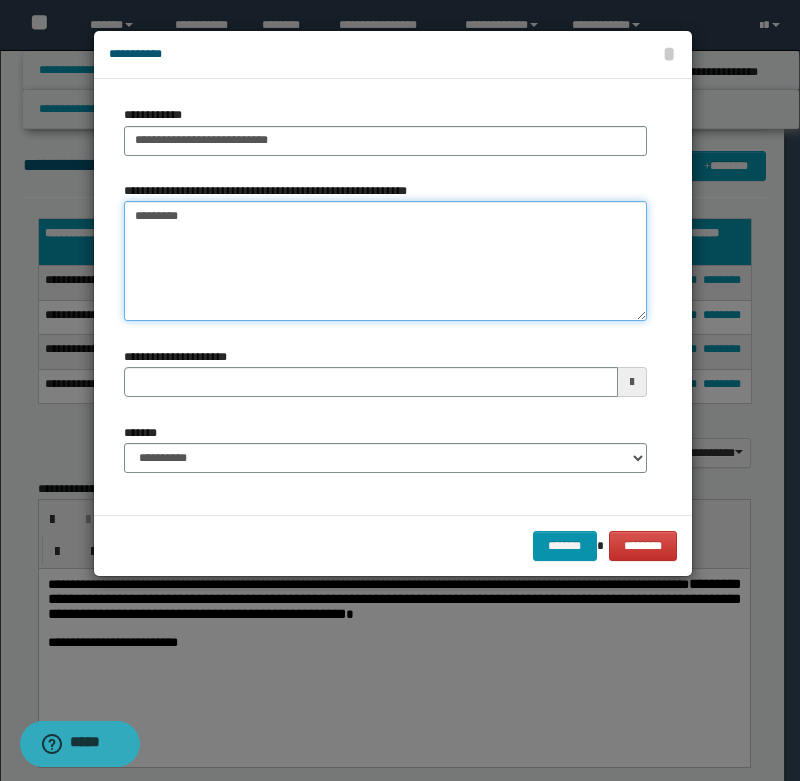 type 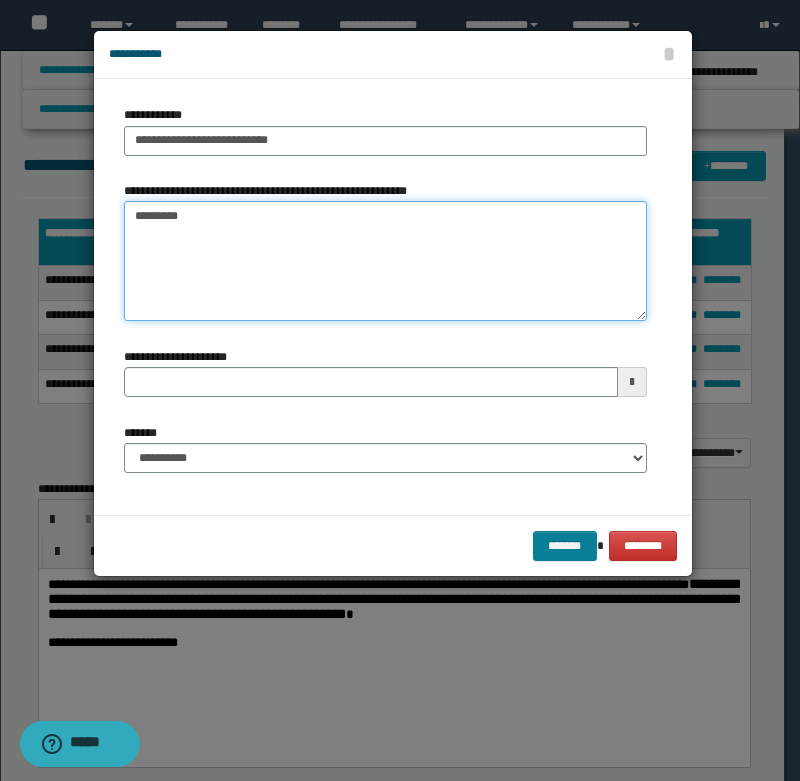 type on "*********" 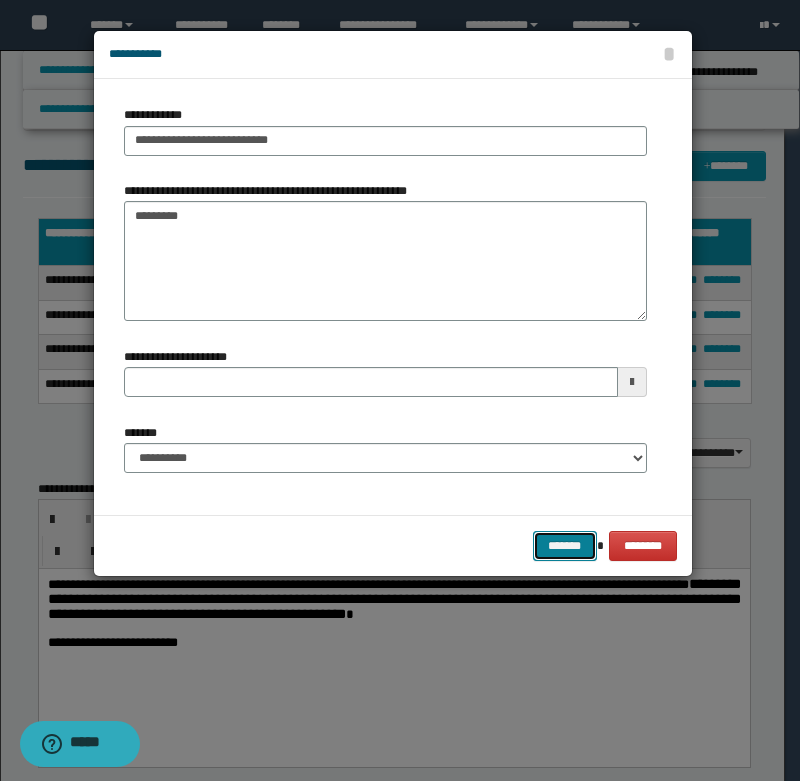 click on "*******" at bounding box center [565, 546] 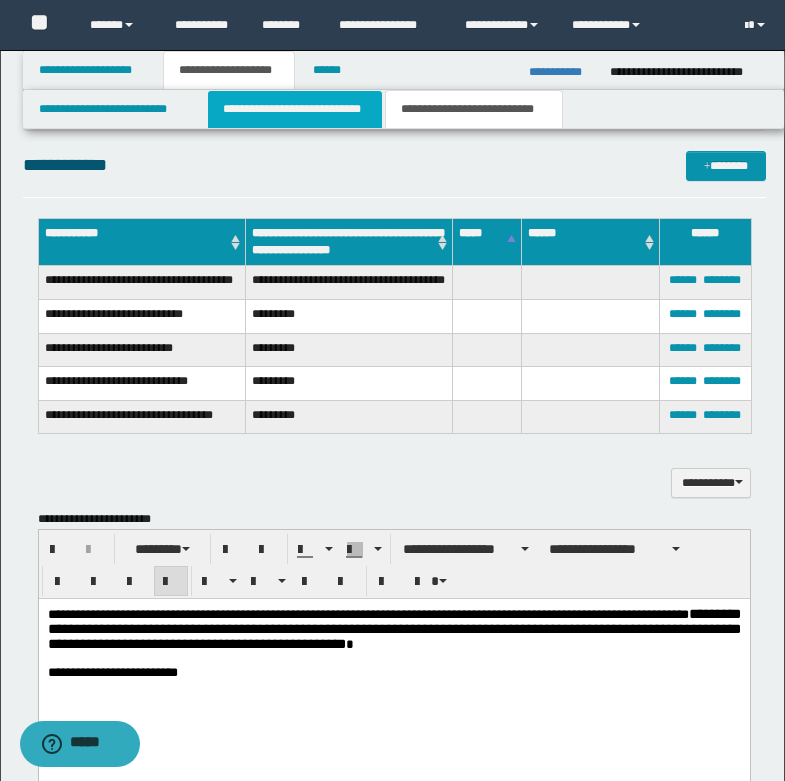 click on "**********" at bounding box center [295, 109] 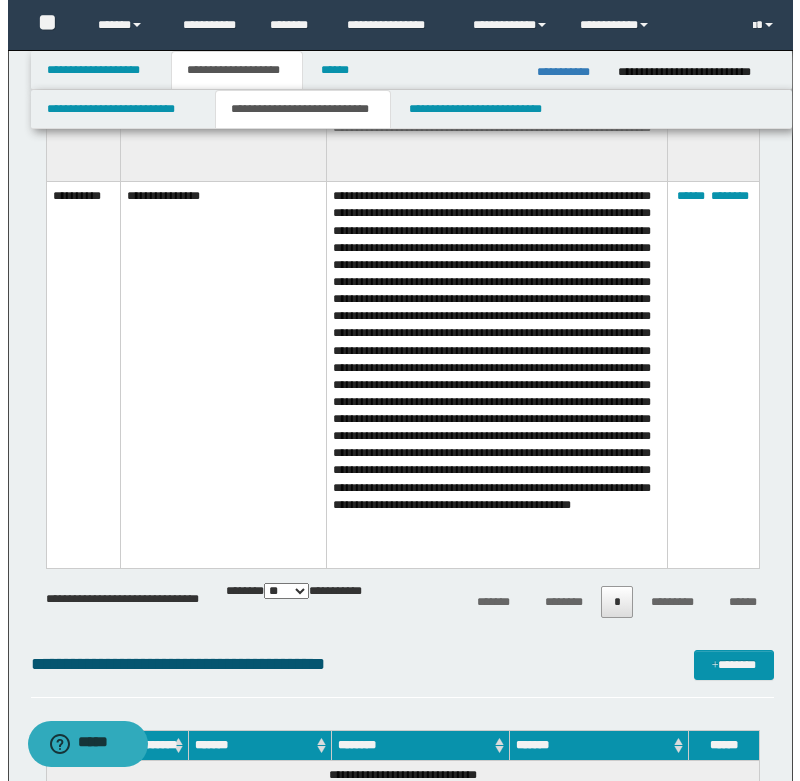 scroll, scrollTop: 1300, scrollLeft: 0, axis: vertical 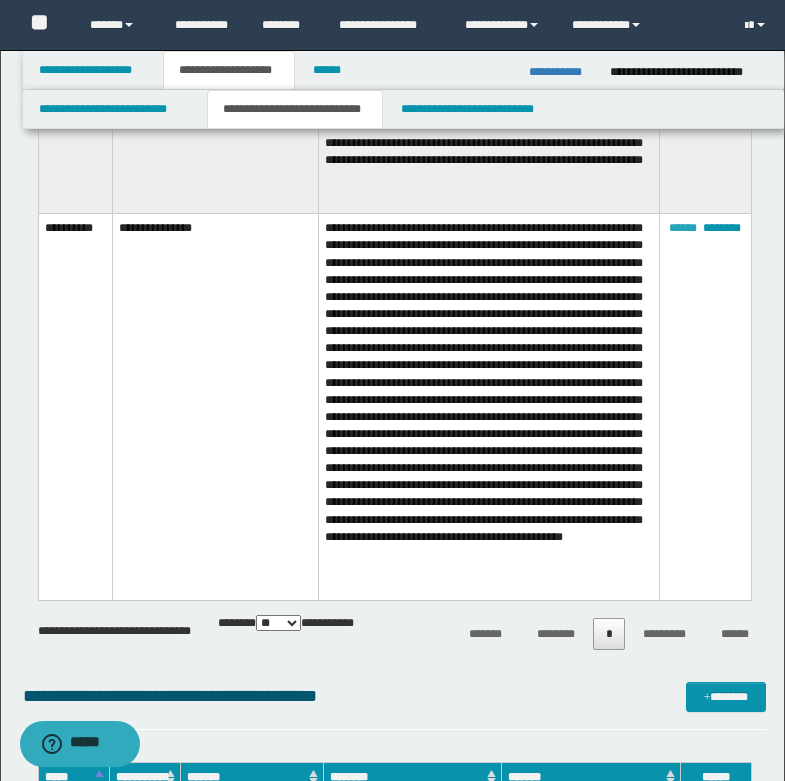 click on "******" at bounding box center (683, 228) 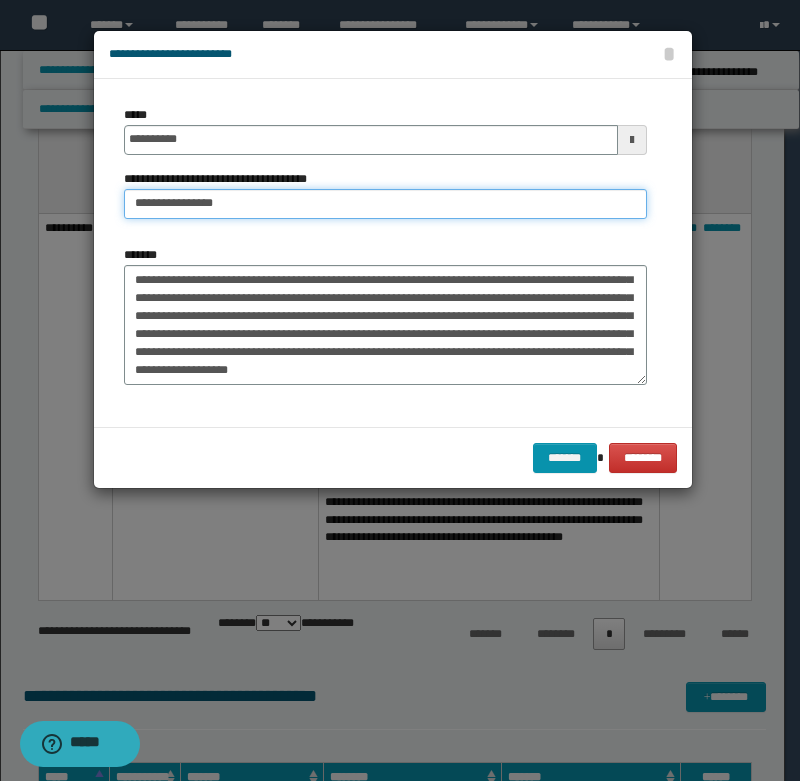 click on "**********" at bounding box center [385, 204] 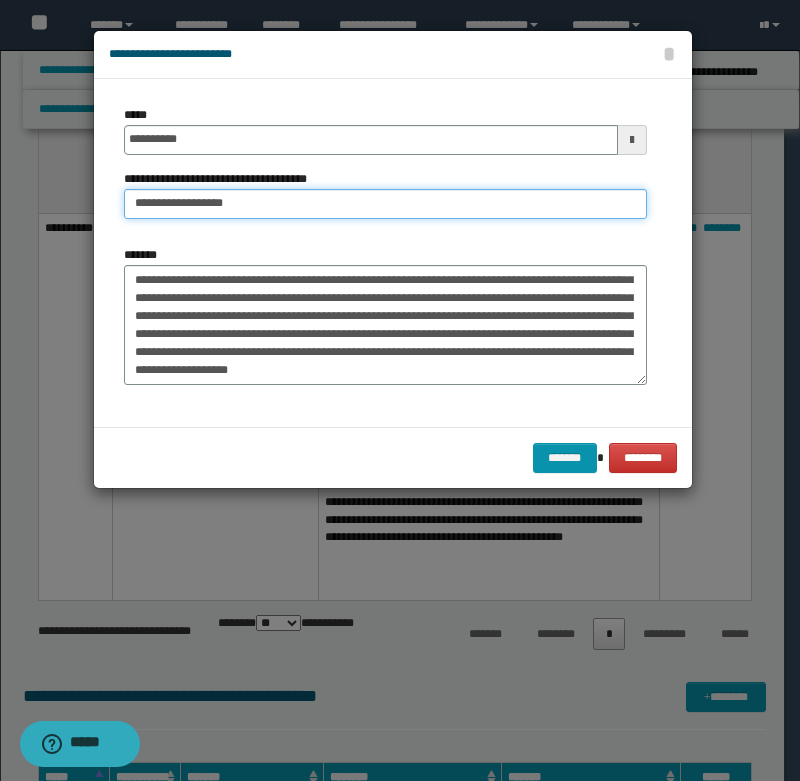 scroll, scrollTop: 144, scrollLeft: 0, axis: vertical 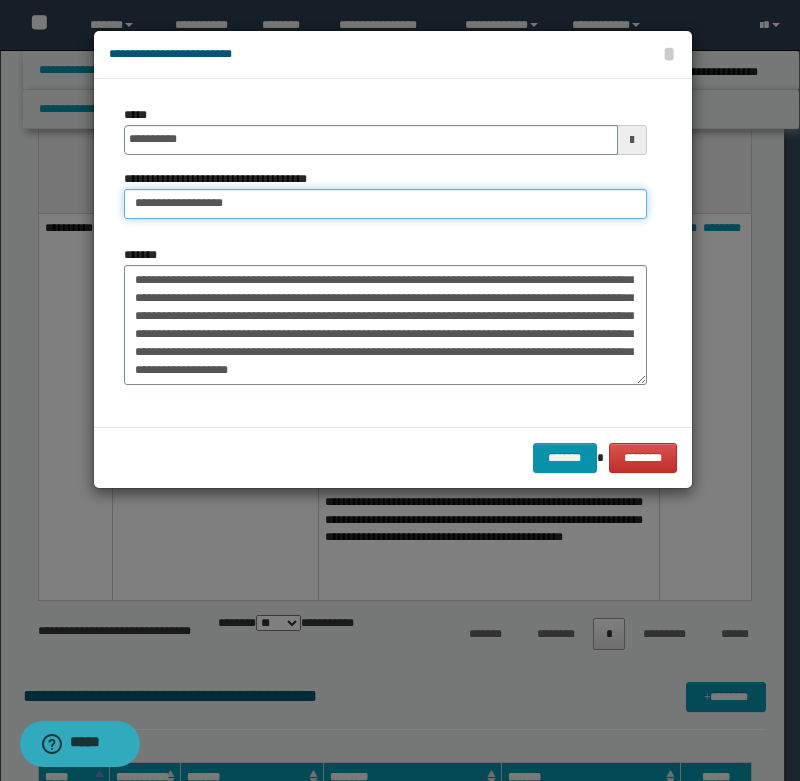 type on "**********" 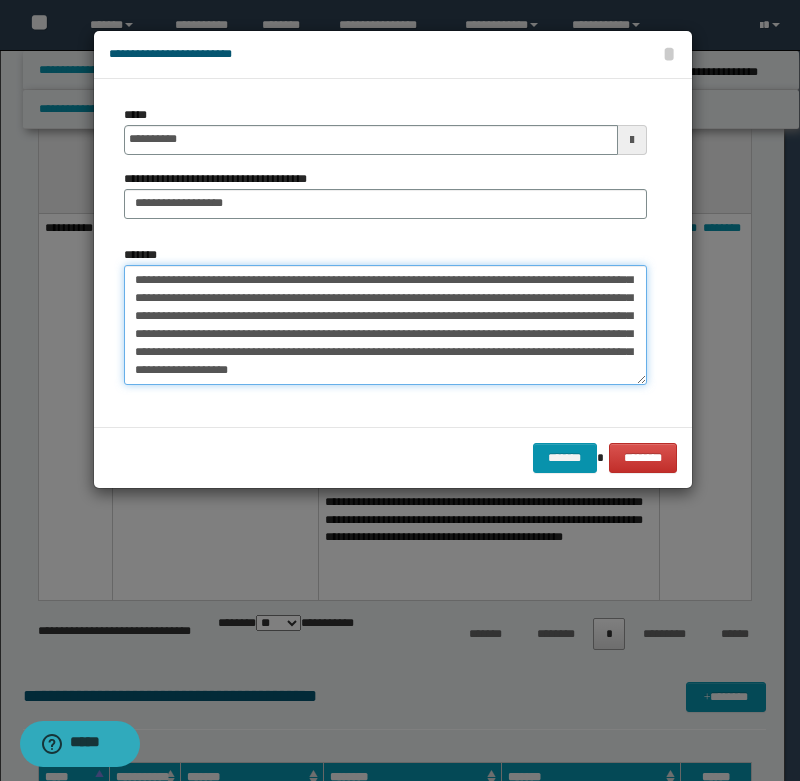 click on "*******" at bounding box center [385, 325] 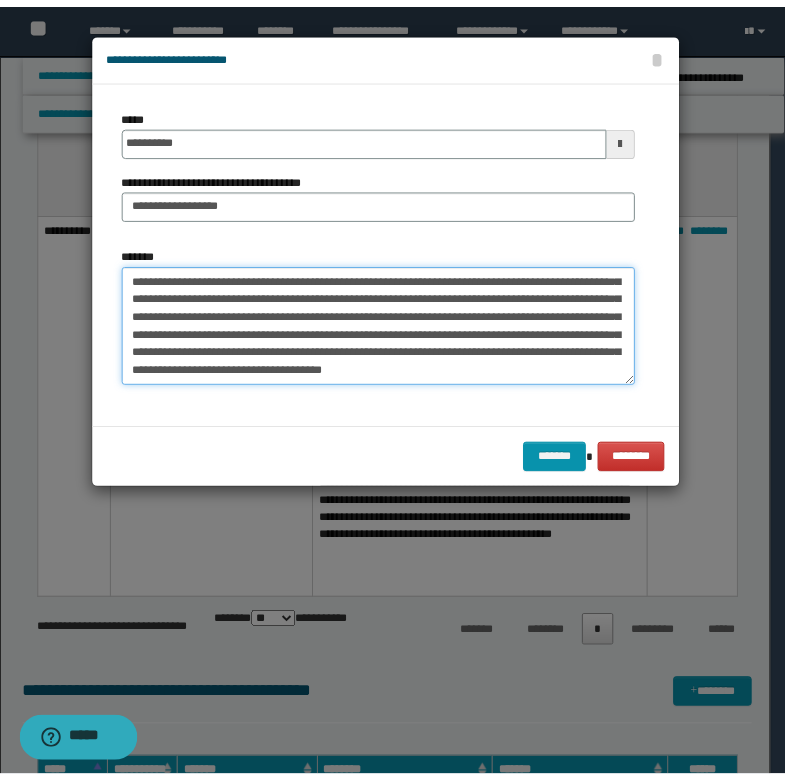 scroll, scrollTop: 156, scrollLeft: 0, axis: vertical 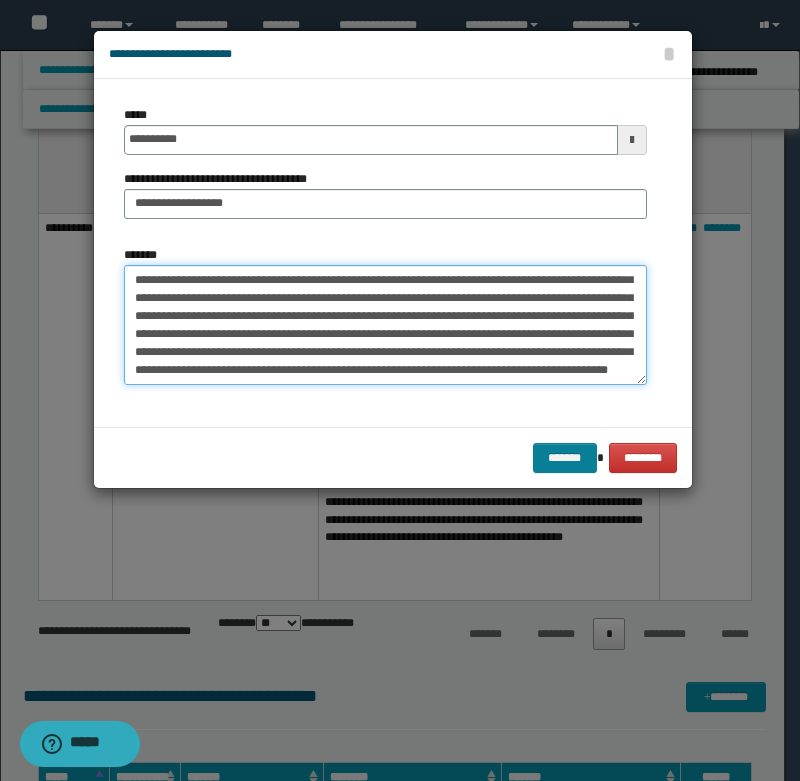 type on "**********" 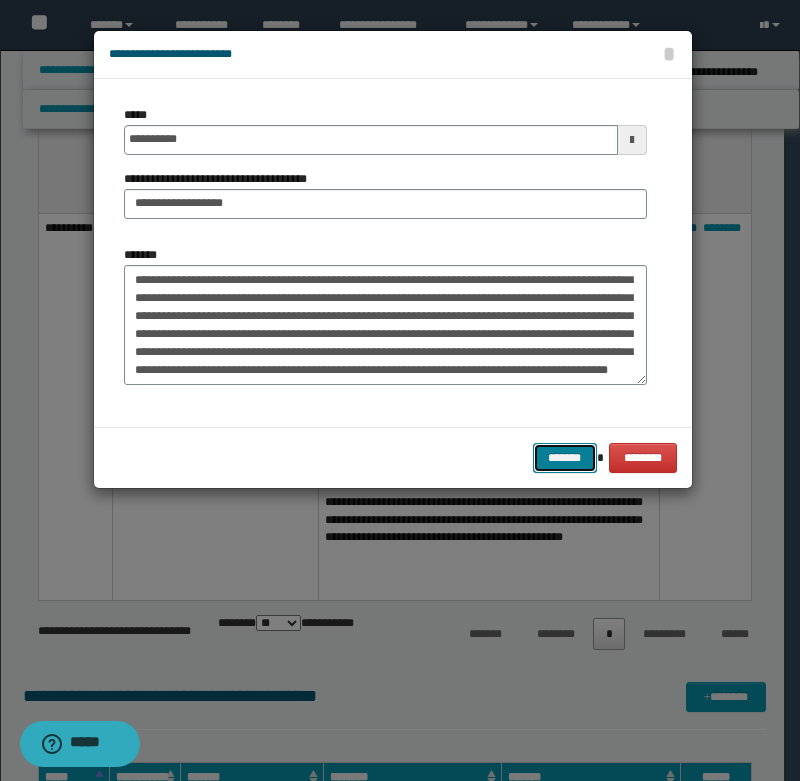click on "*******" at bounding box center [565, 458] 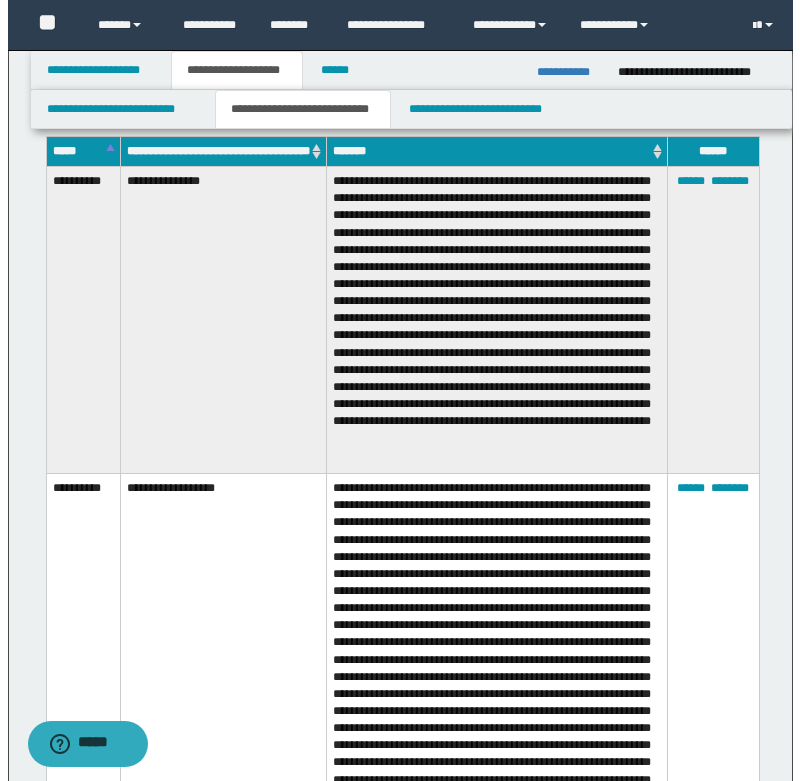 scroll, scrollTop: 1000, scrollLeft: 0, axis: vertical 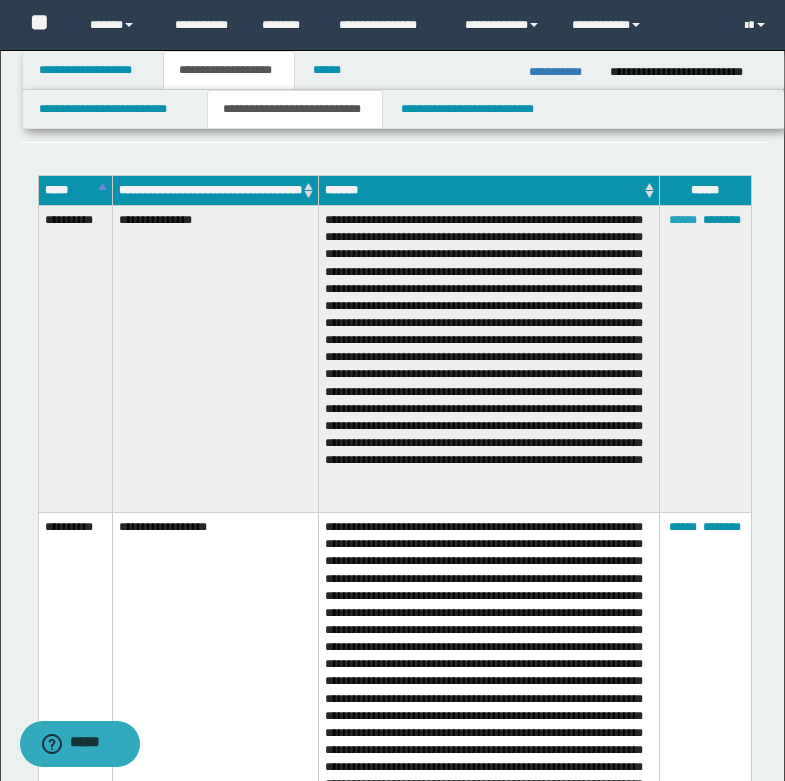 click on "******" at bounding box center (683, 220) 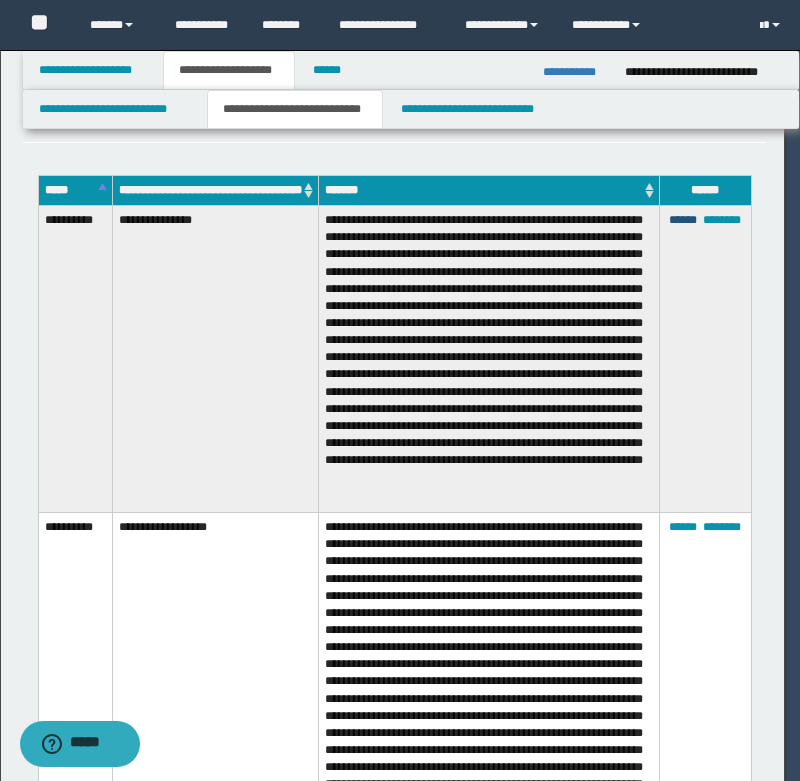 scroll, scrollTop: 90, scrollLeft: 0, axis: vertical 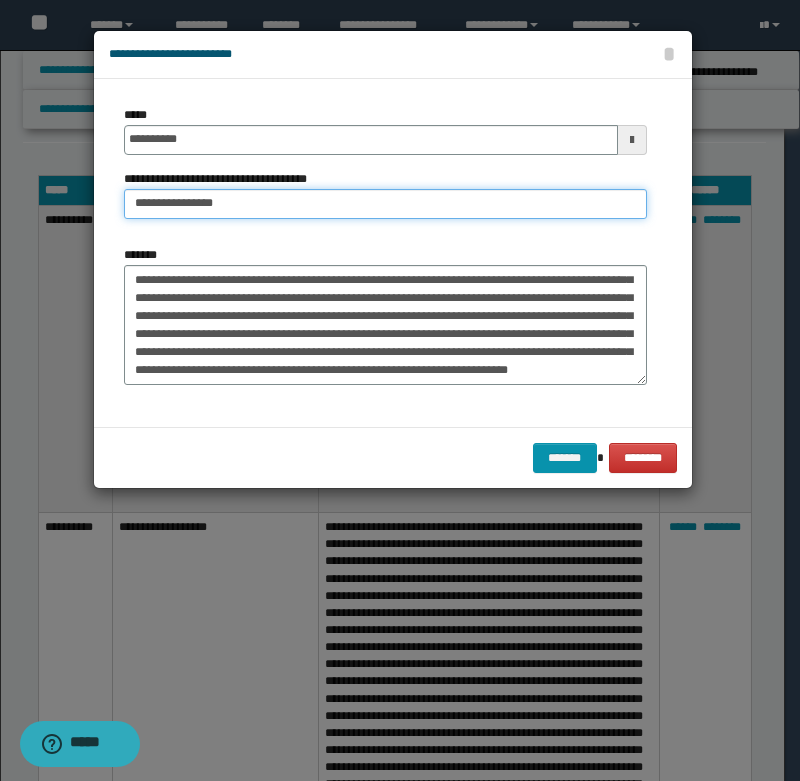 click on "**********" at bounding box center [385, 204] 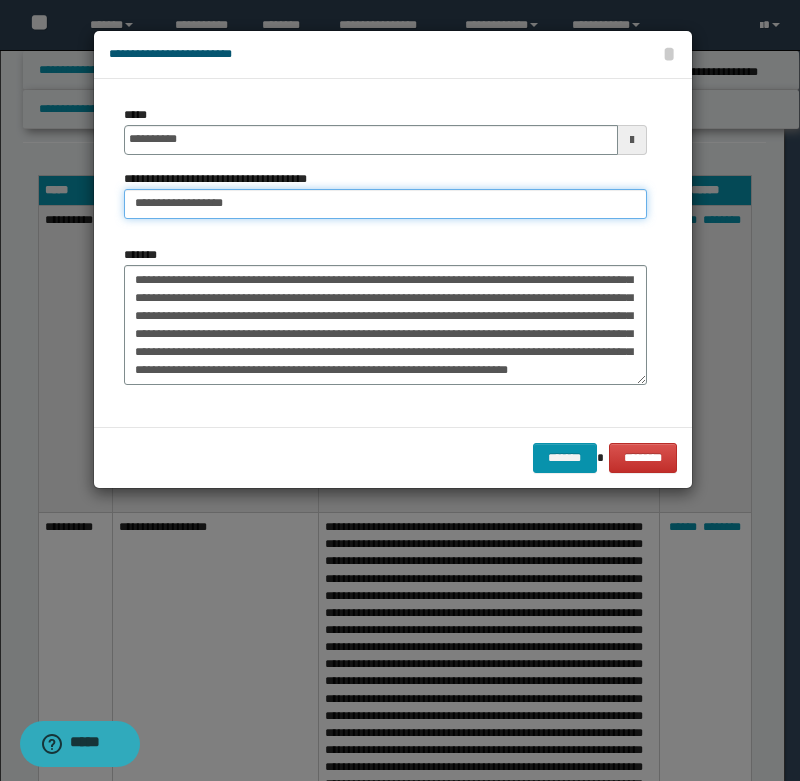 type on "**********" 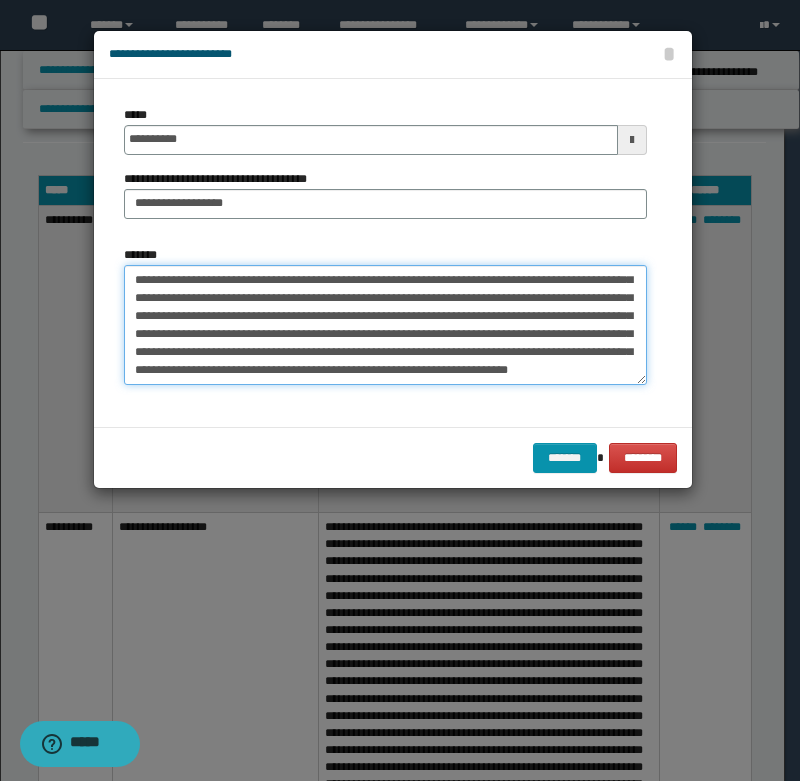 click on "**********" at bounding box center (385, 325) 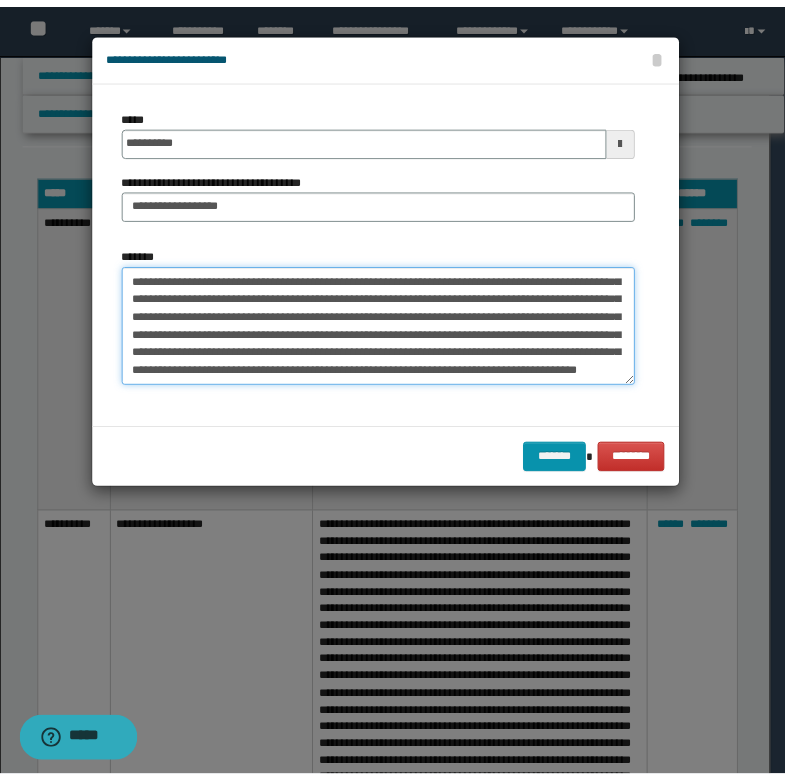 scroll, scrollTop: 102, scrollLeft: 0, axis: vertical 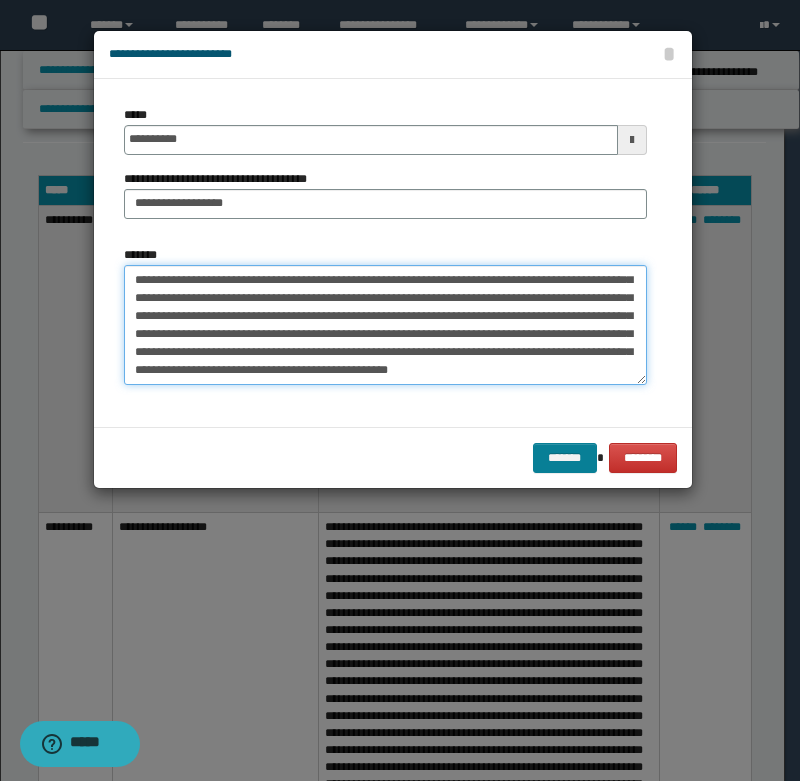 type on "**********" 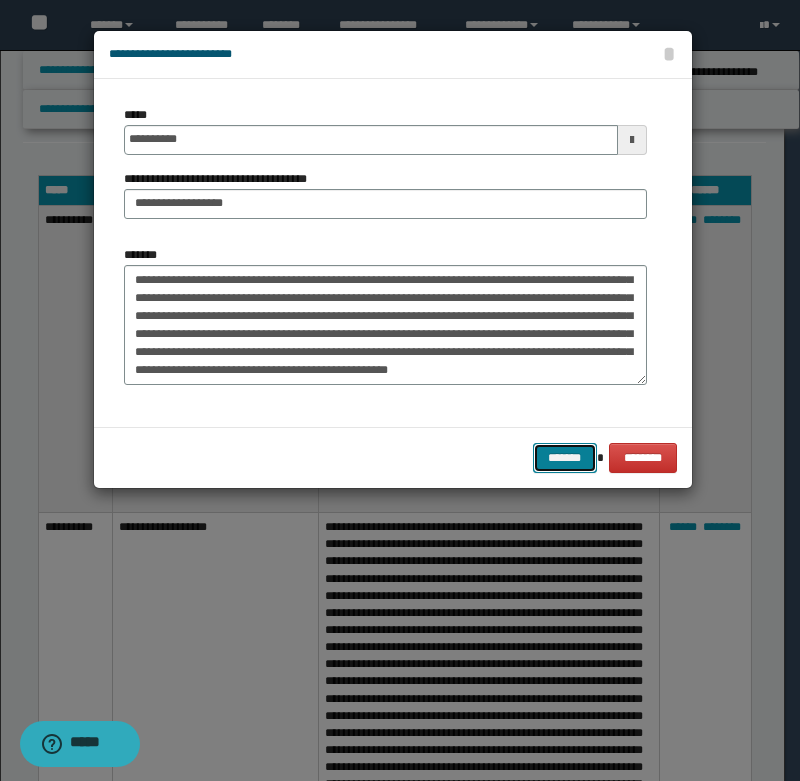 click on "*******" at bounding box center (565, 458) 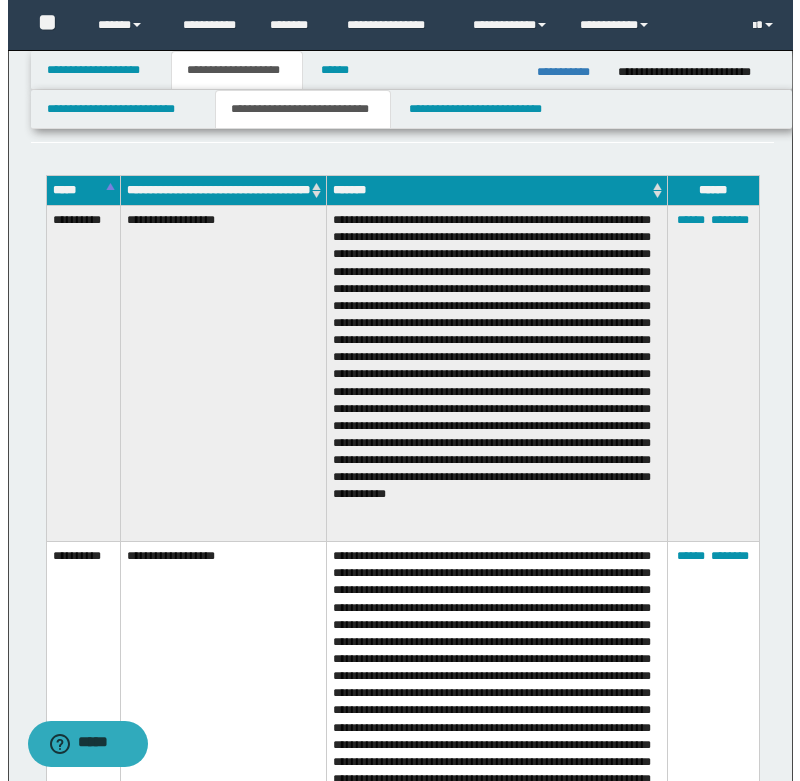 scroll, scrollTop: 900, scrollLeft: 0, axis: vertical 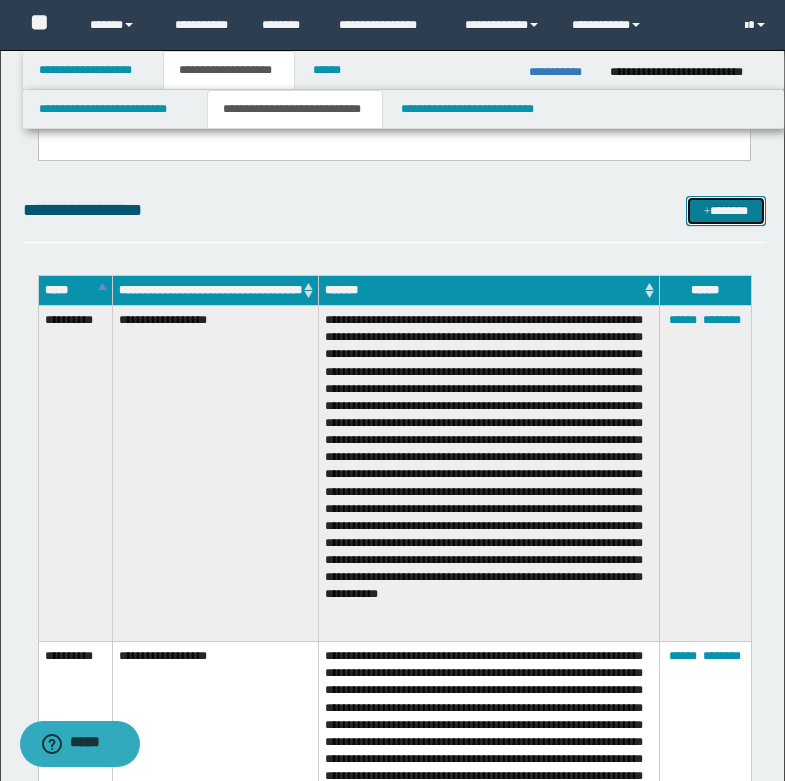 click on "*******" at bounding box center [726, 211] 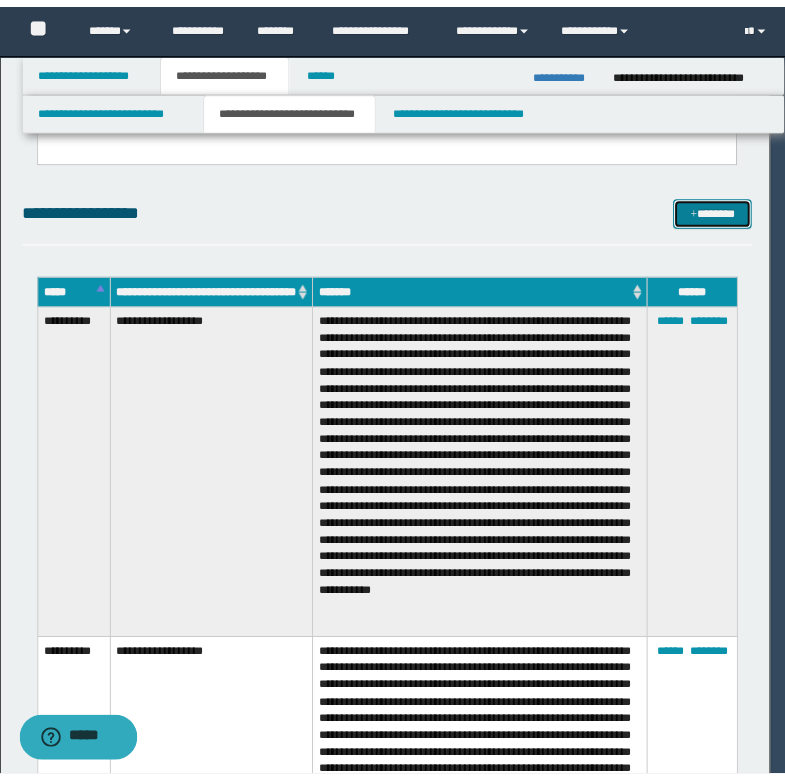scroll, scrollTop: 0, scrollLeft: 0, axis: both 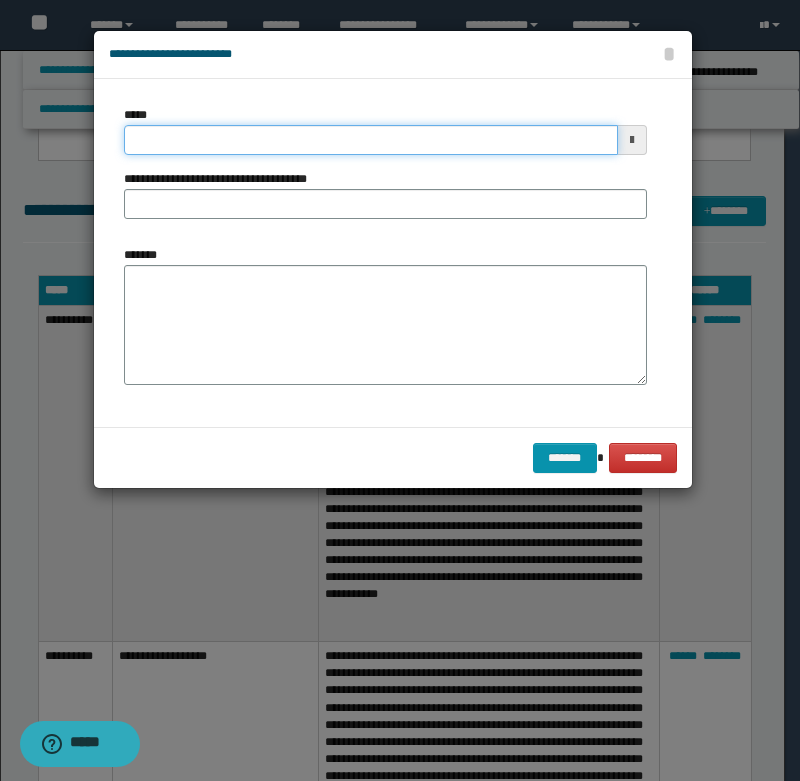 click on "*****" at bounding box center [371, 140] 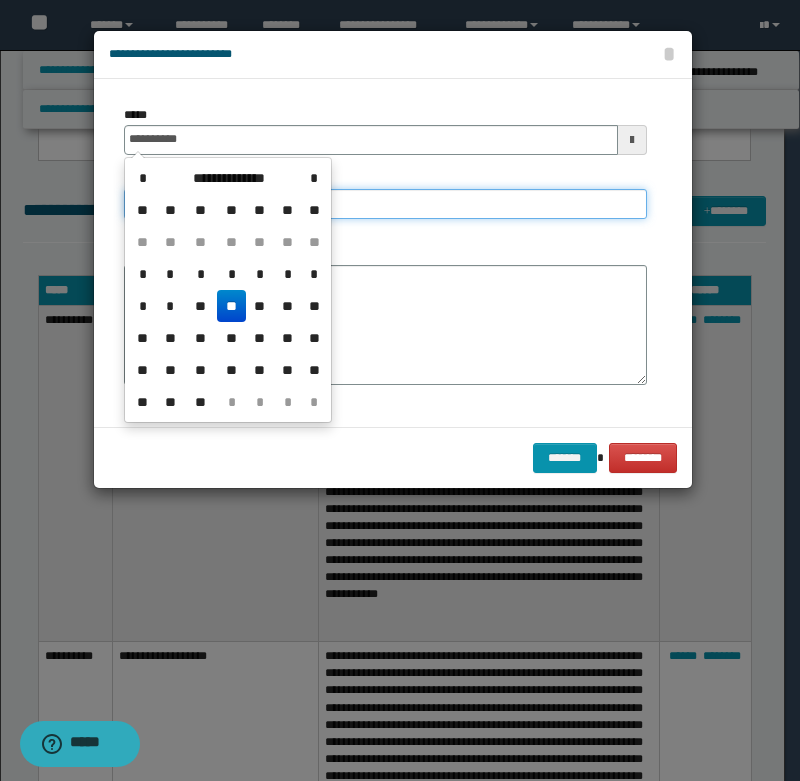 type on "**********" 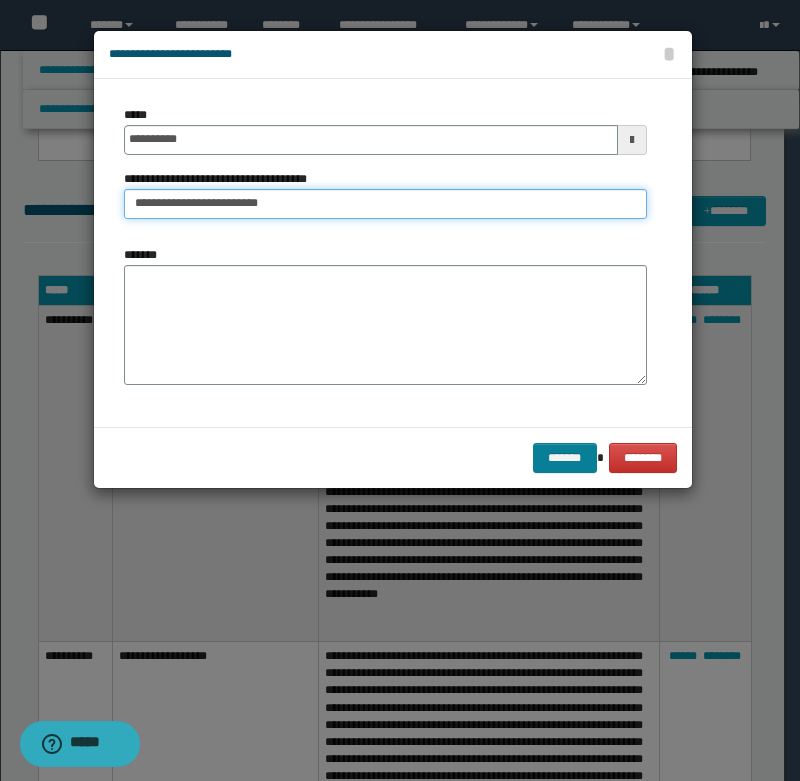 type on "**********" 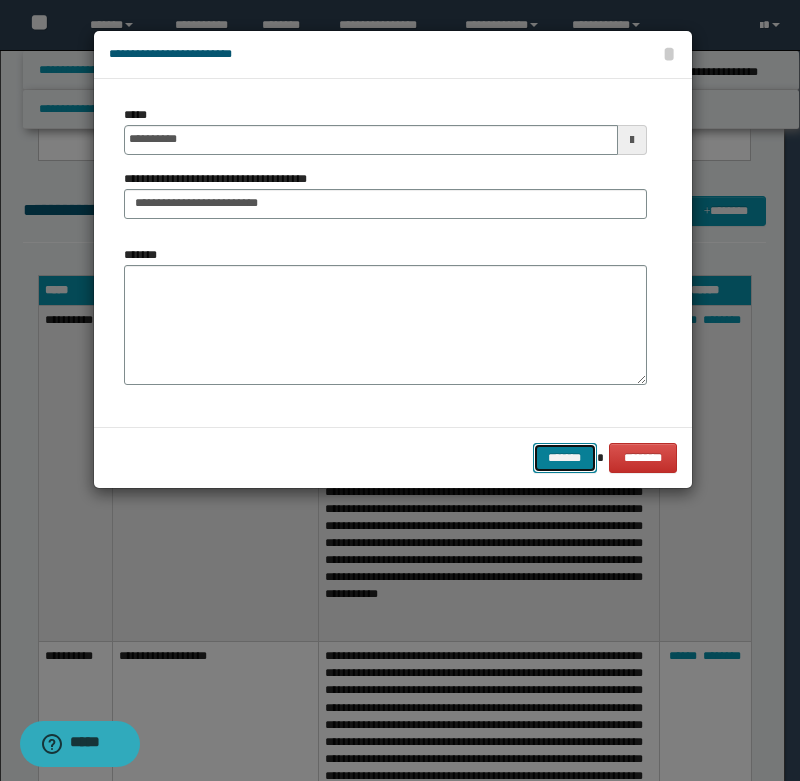 click on "*******" at bounding box center (565, 458) 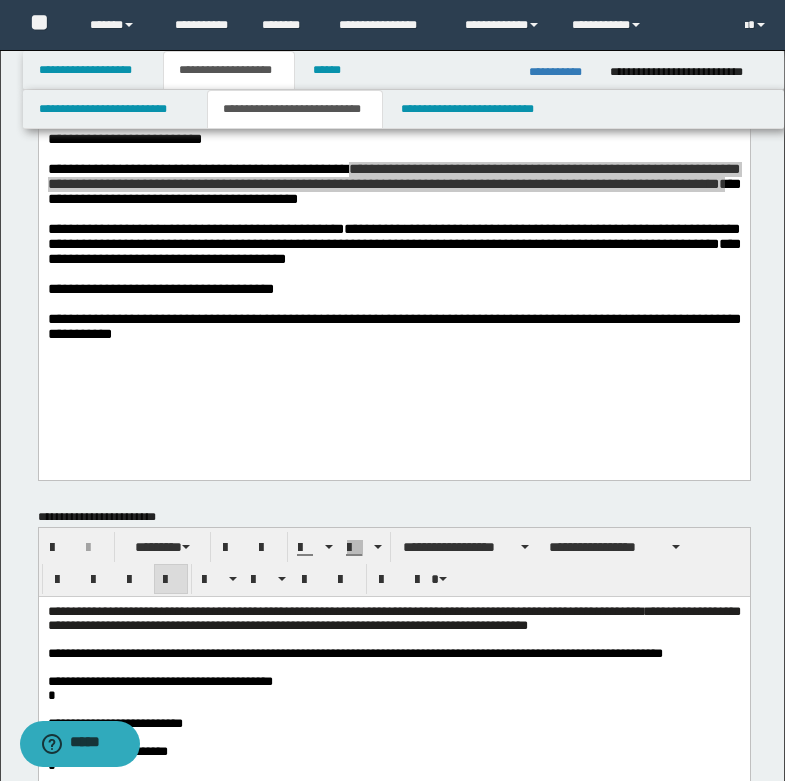scroll, scrollTop: 100, scrollLeft: 0, axis: vertical 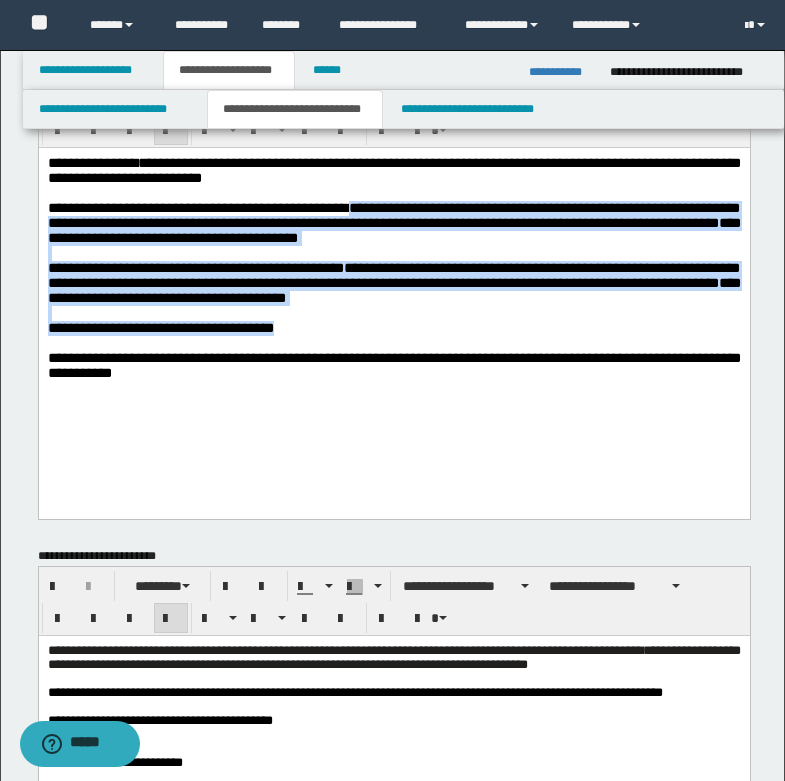 click on "**********" at bounding box center (393, 327) 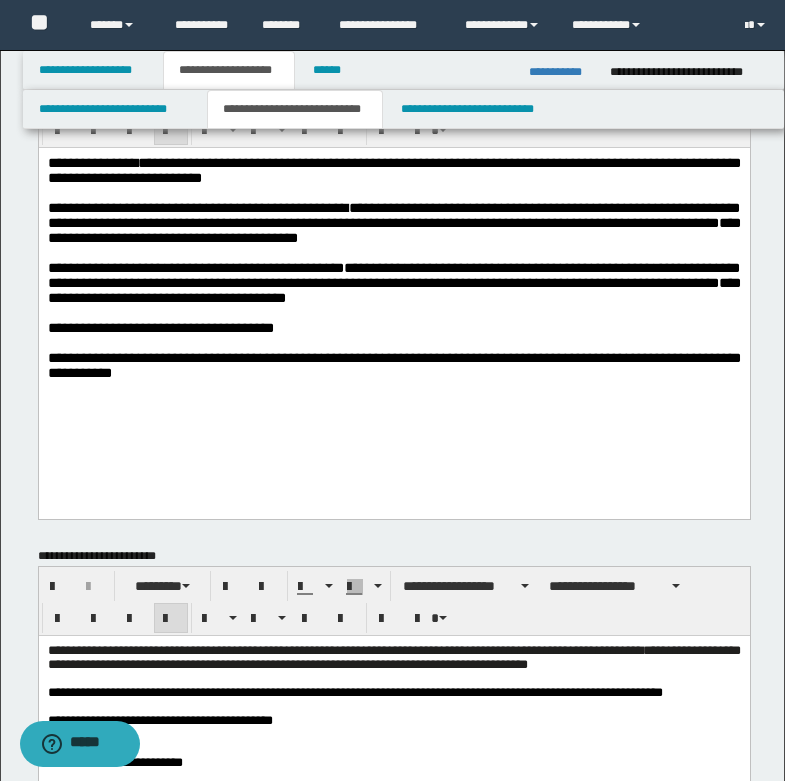 click at bounding box center (393, 342) 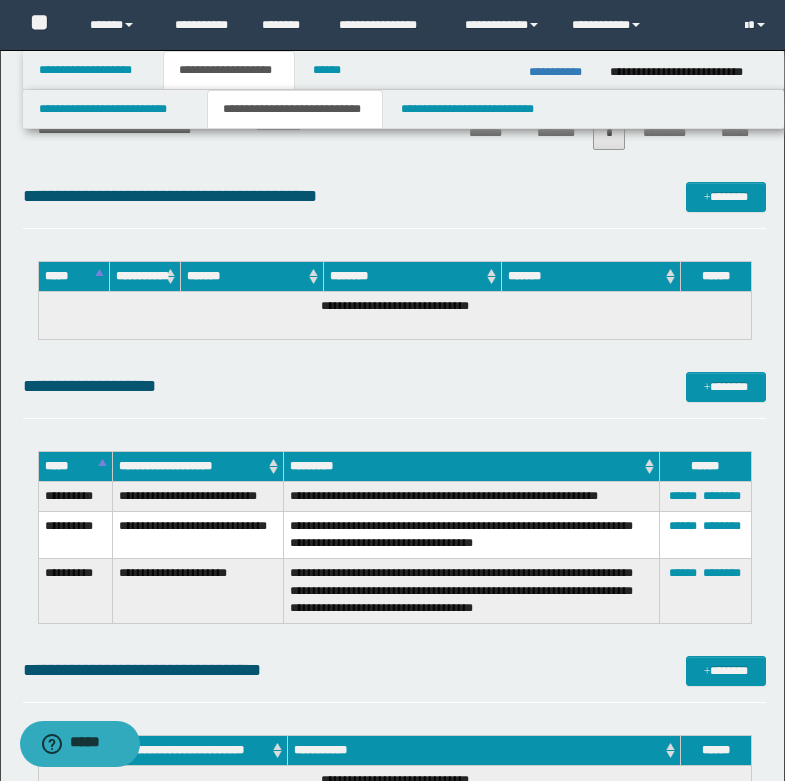 scroll, scrollTop: 1900, scrollLeft: 0, axis: vertical 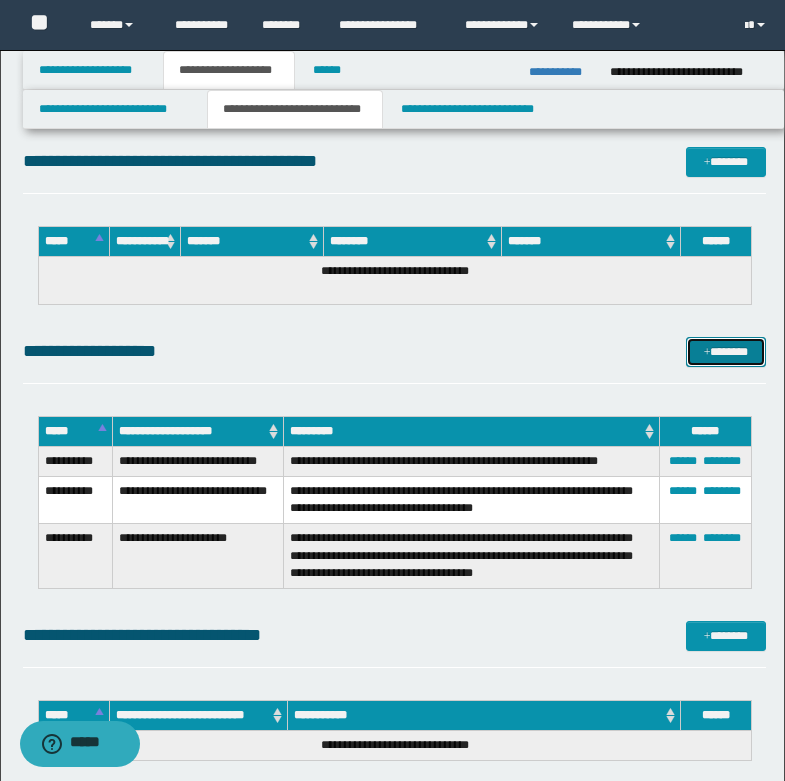 click on "*******" at bounding box center [726, 352] 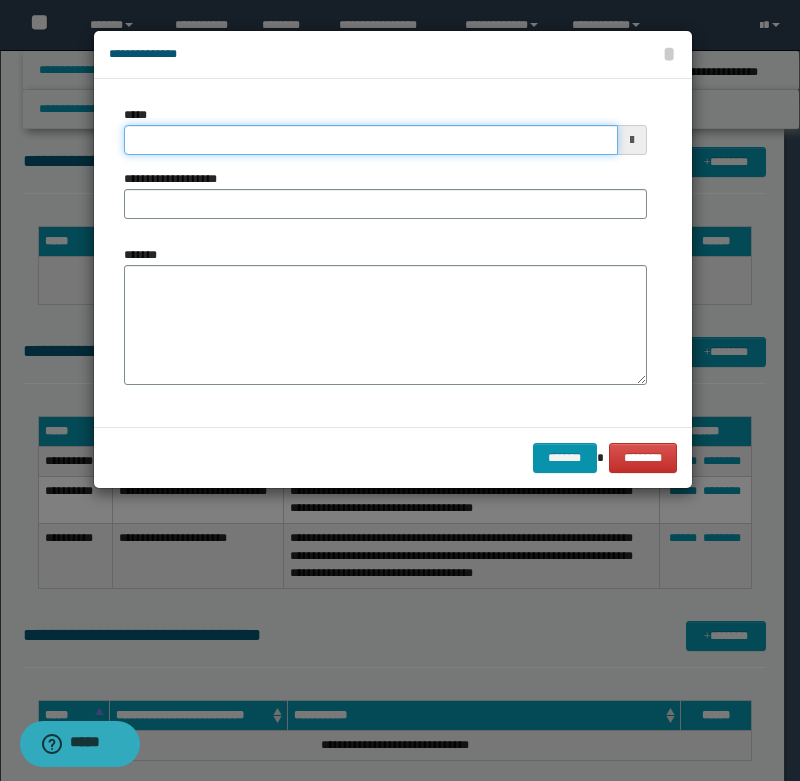 click on "*****" at bounding box center [371, 140] 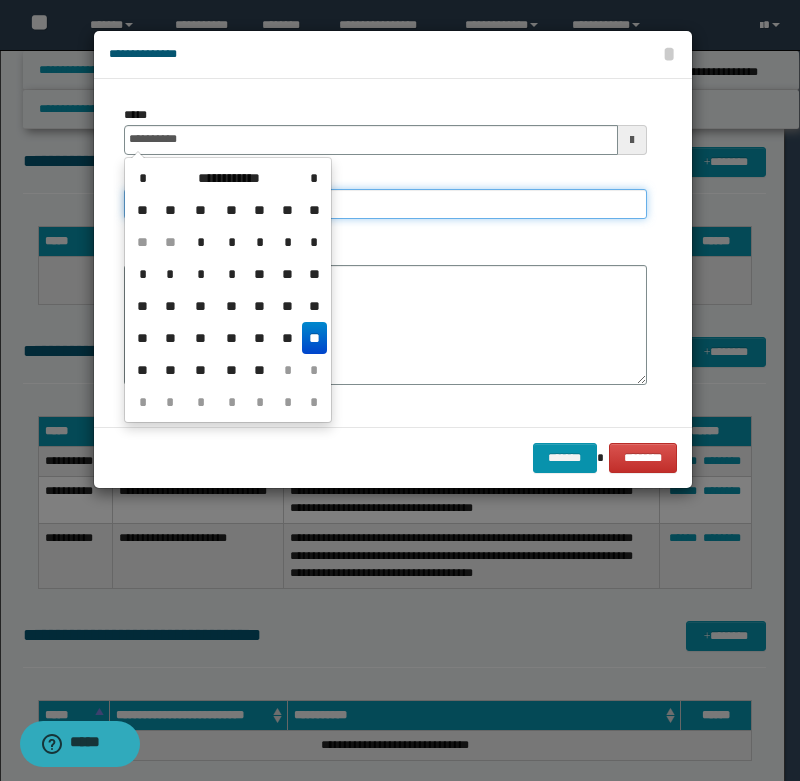 type on "**********" 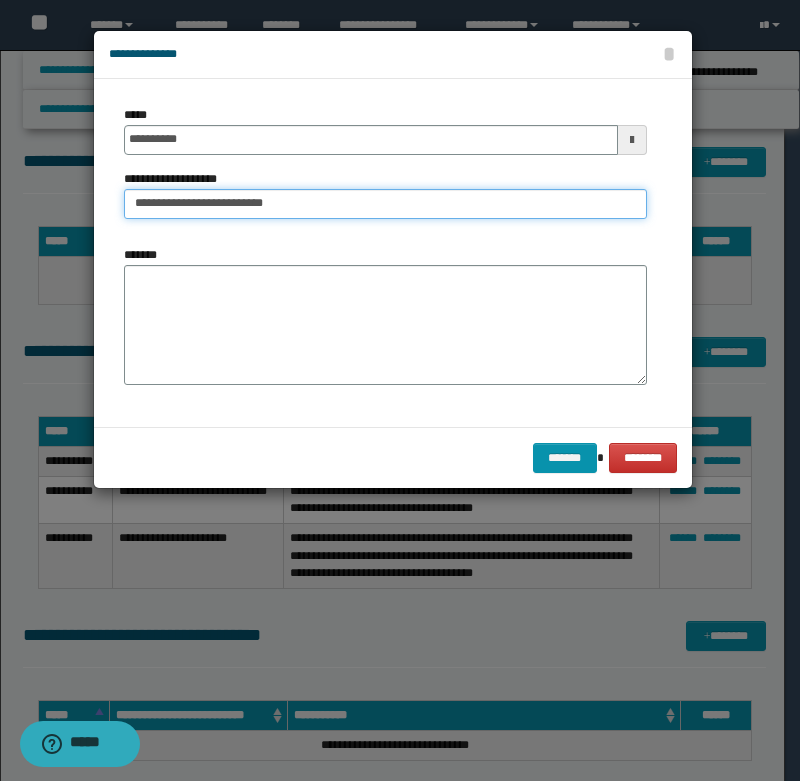 type on "**********" 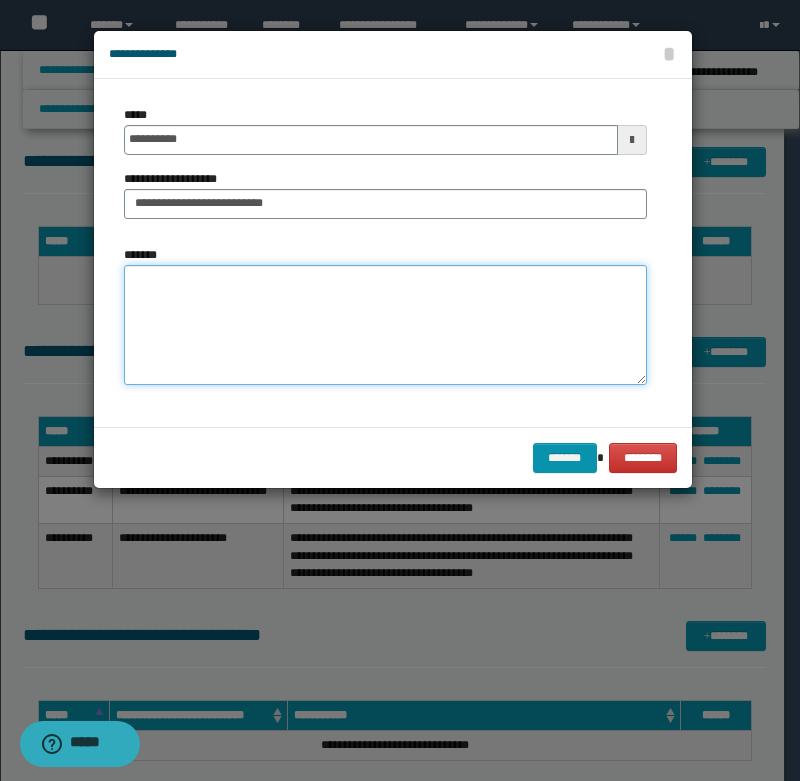 paste on "**********" 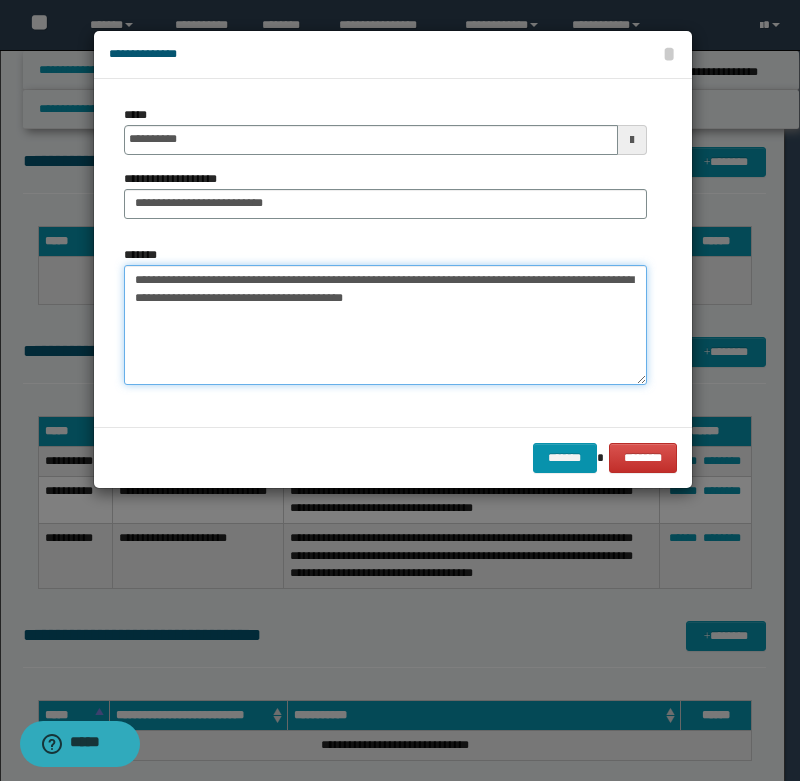 type on "**********" 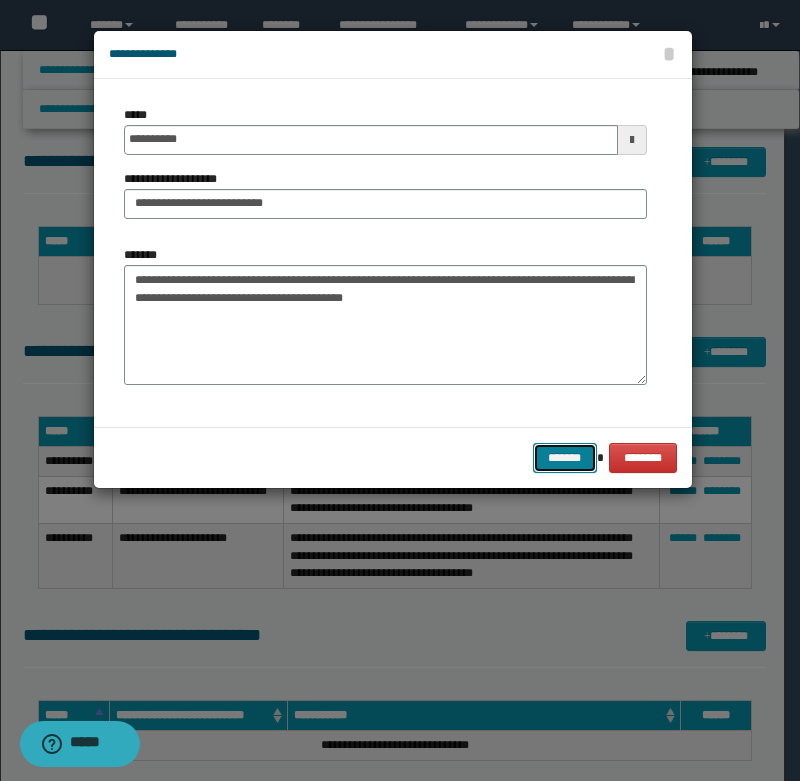 click on "*******" at bounding box center (565, 458) 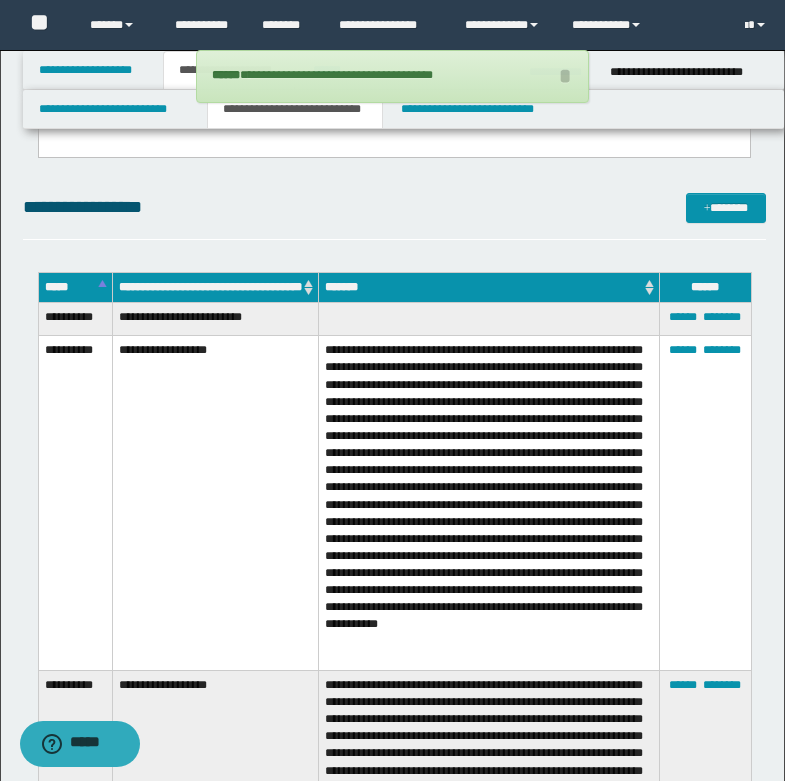 scroll, scrollTop: 900, scrollLeft: 0, axis: vertical 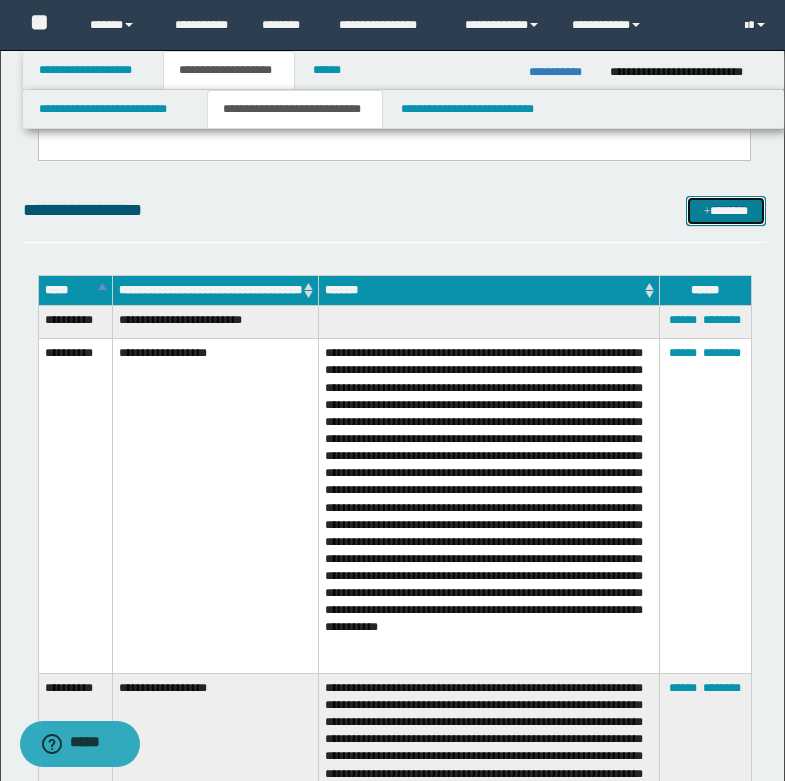 click on "*******" at bounding box center [726, 211] 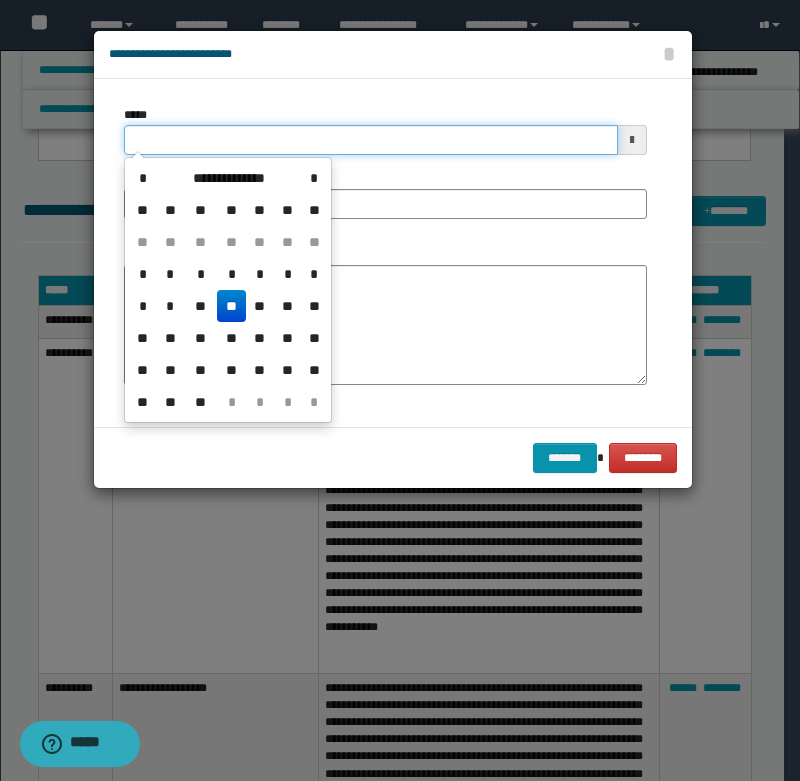 click on "*****" at bounding box center [371, 140] 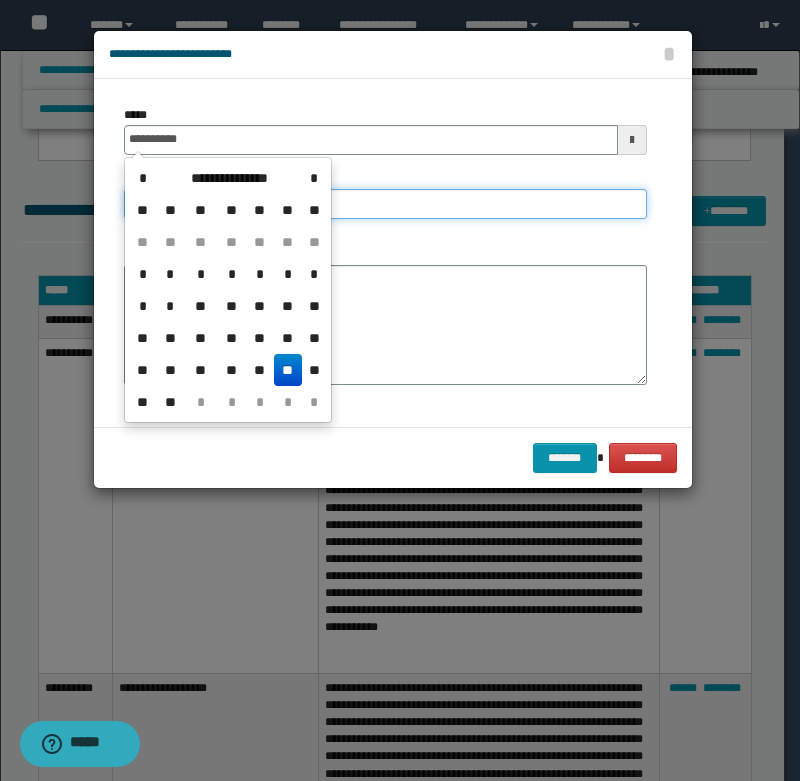 type on "**********" 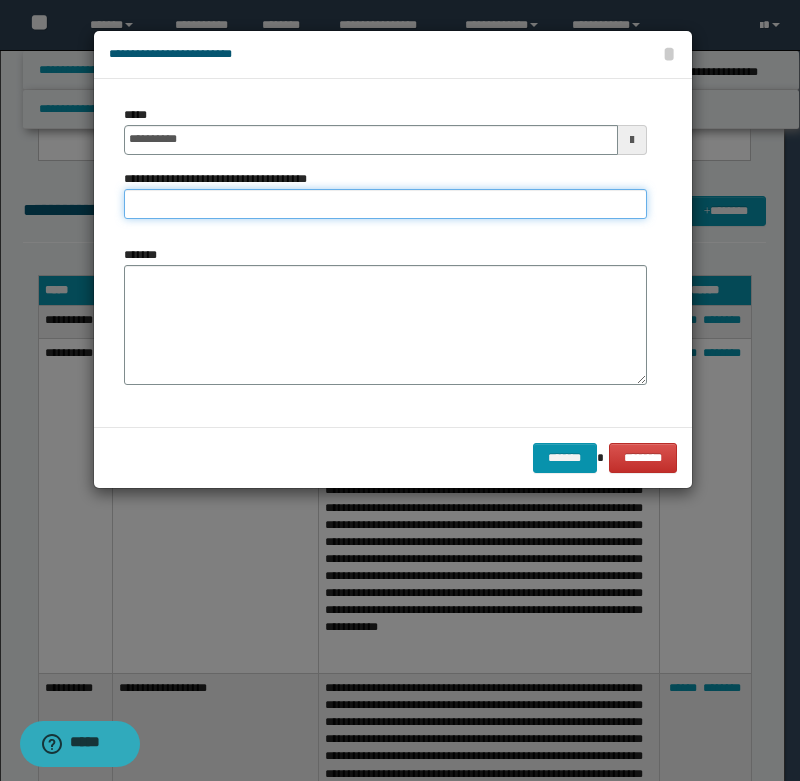 drag, startPoint x: 354, startPoint y: 208, endPoint x: 331, endPoint y: 225, distance: 28.600698 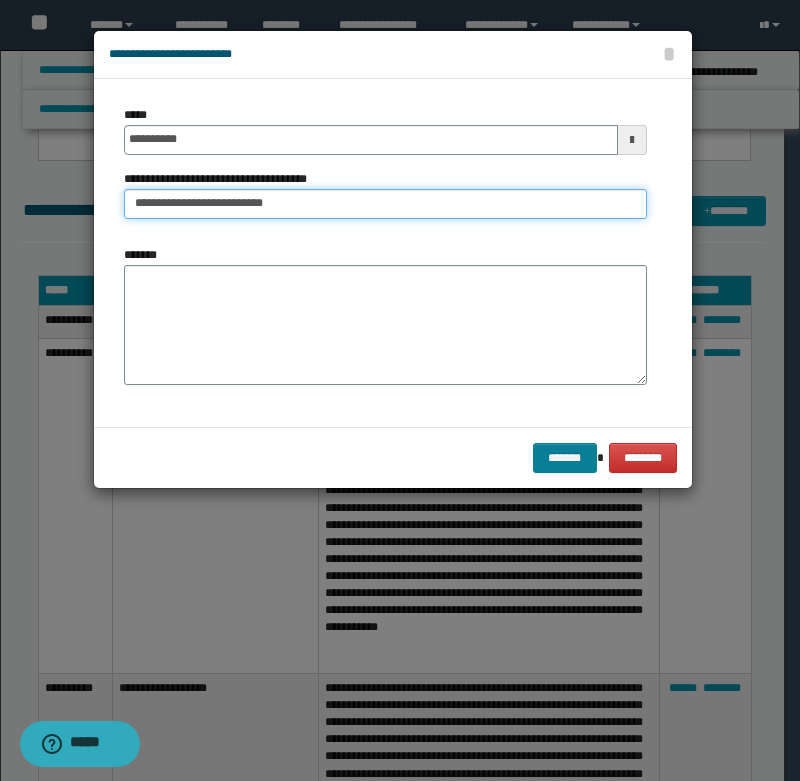 type on "**********" 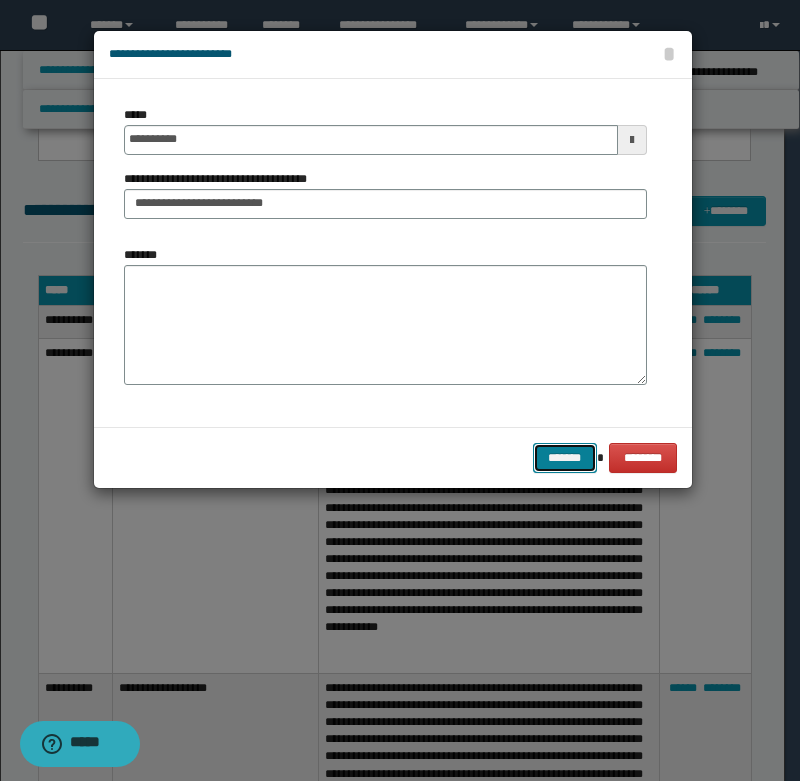 click on "*******" at bounding box center (565, 458) 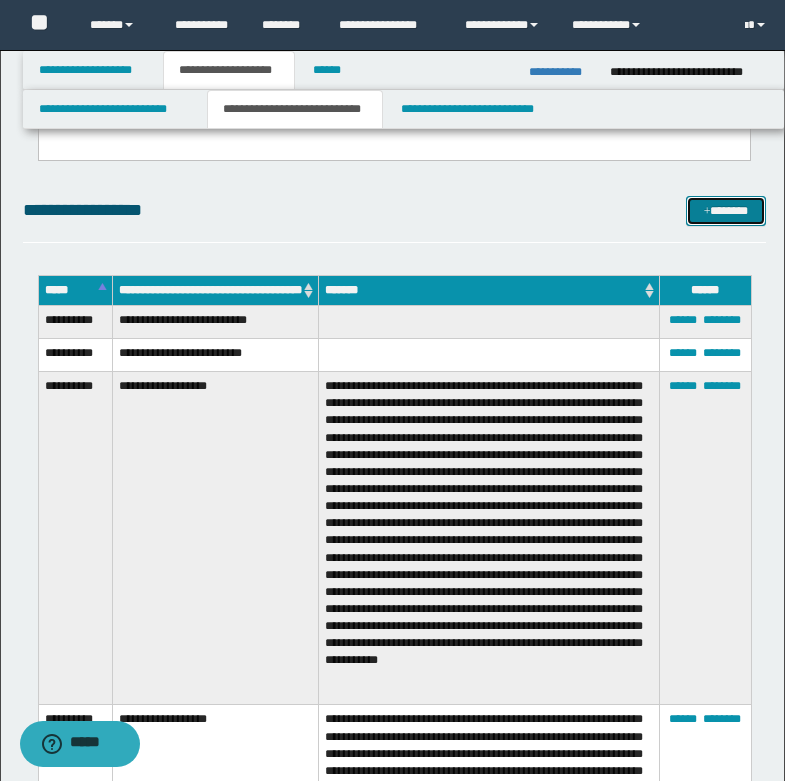 click at bounding box center [707, 212] 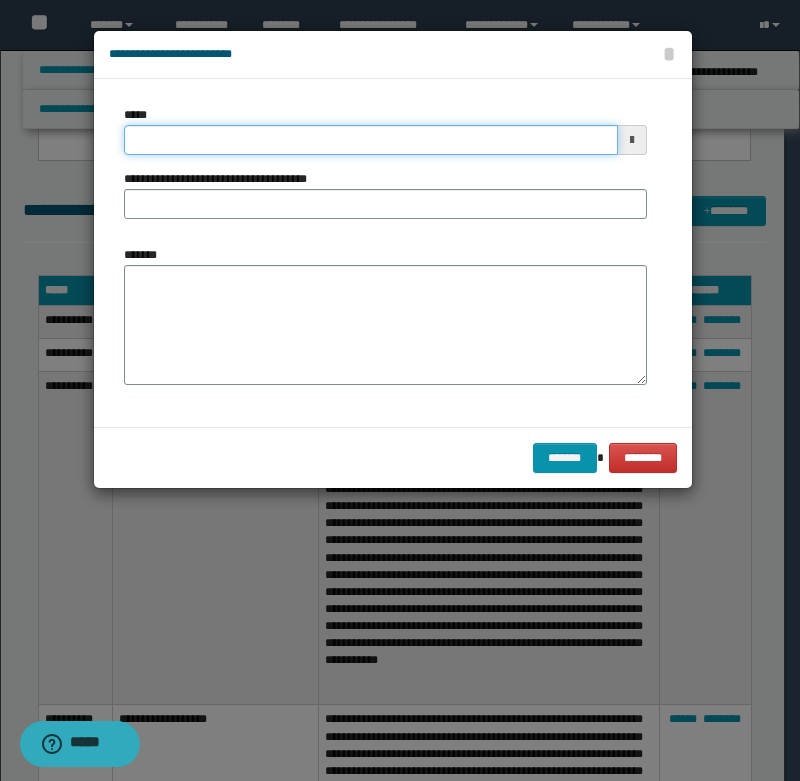 click on "*****" at bounding box center (371, 140) 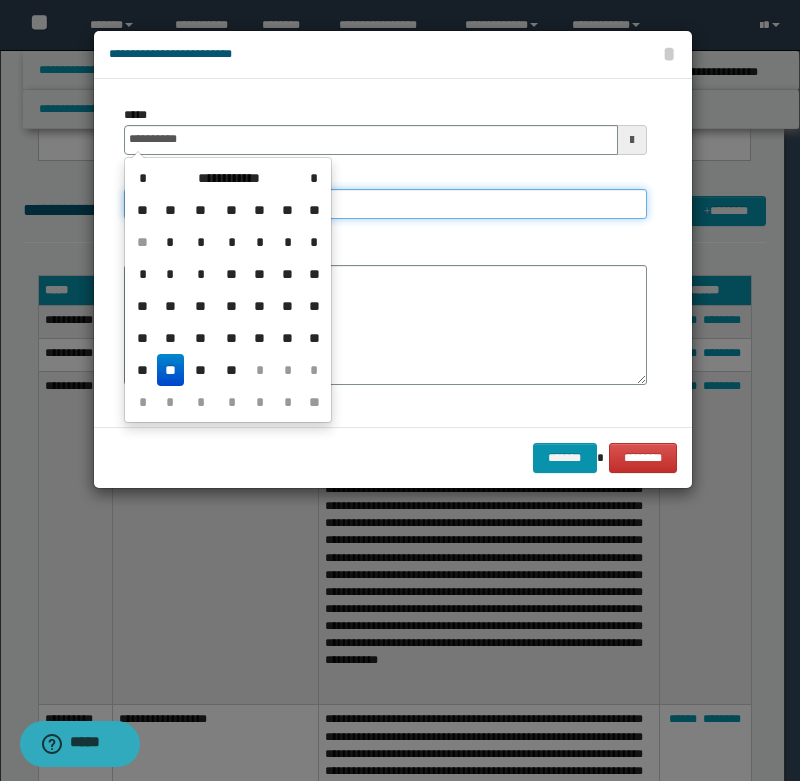 type on "**********" 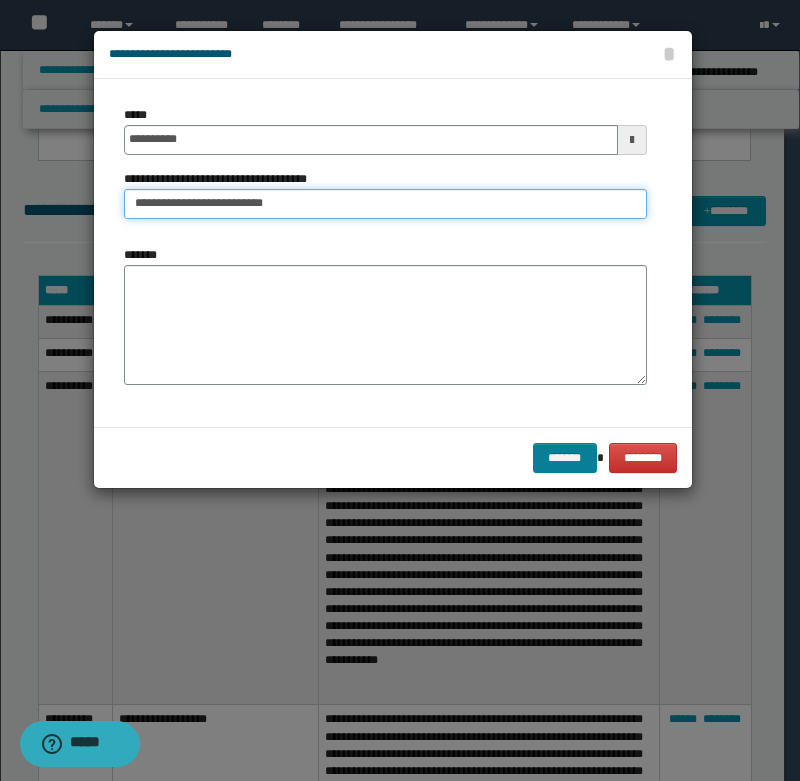 type on "**********" 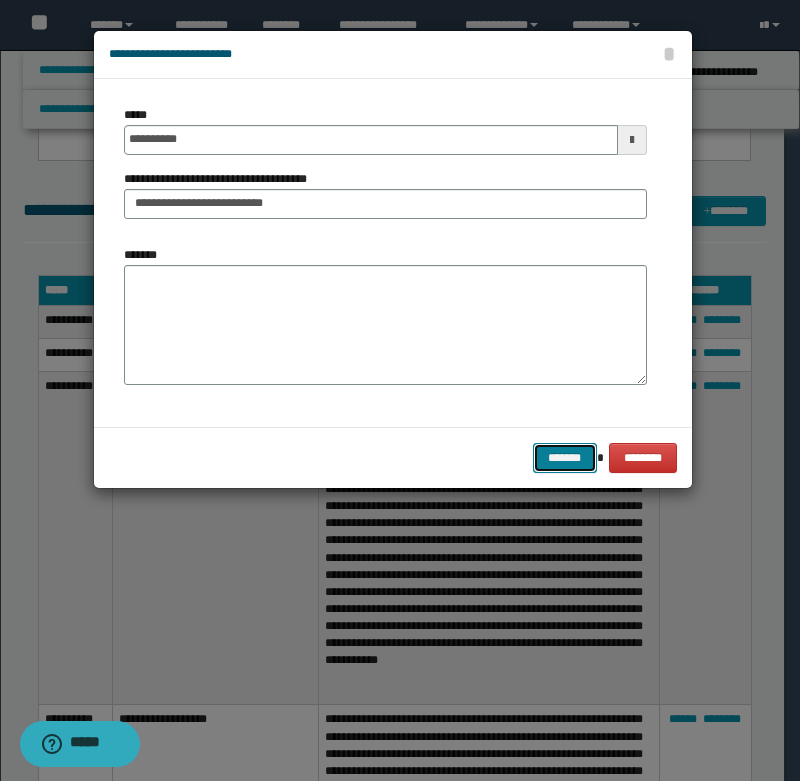 click on "*******" at bounding box center (565, 458) 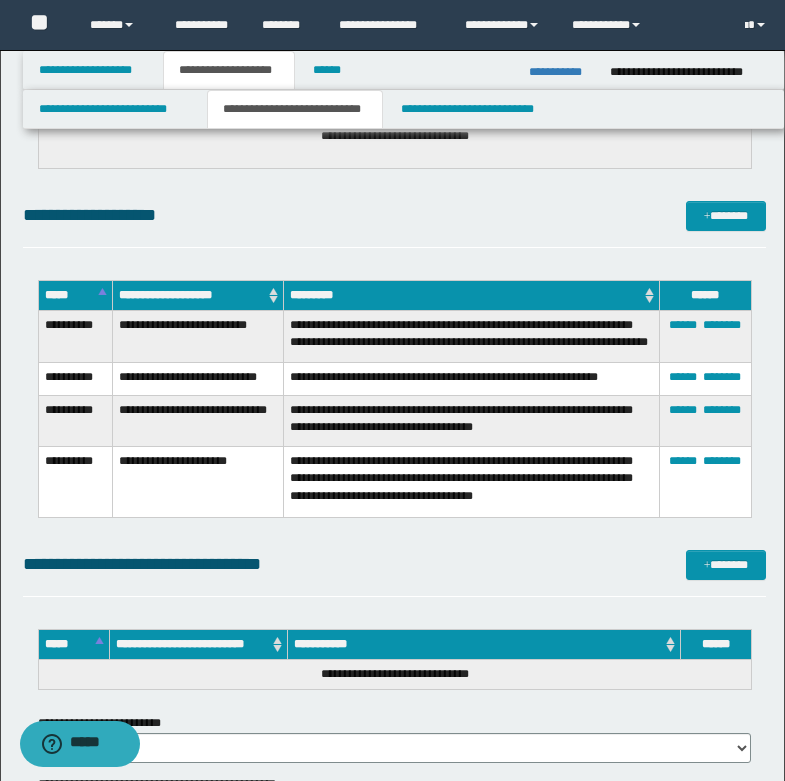 scroll, scrollTop: 2100, scrollLeft: 0, axis: vertical 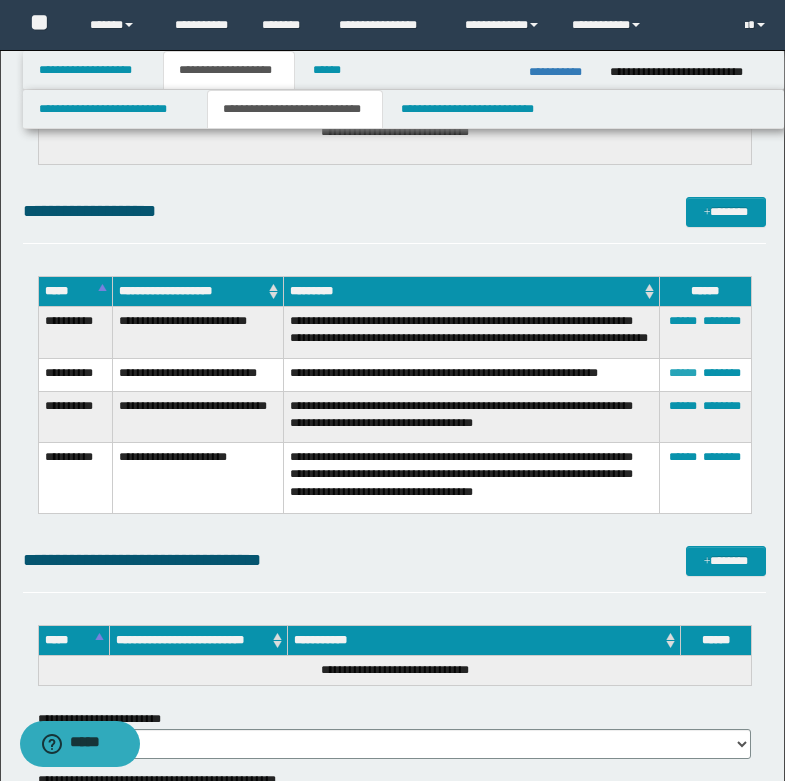 click on "******" at bounding box center [683, 373] 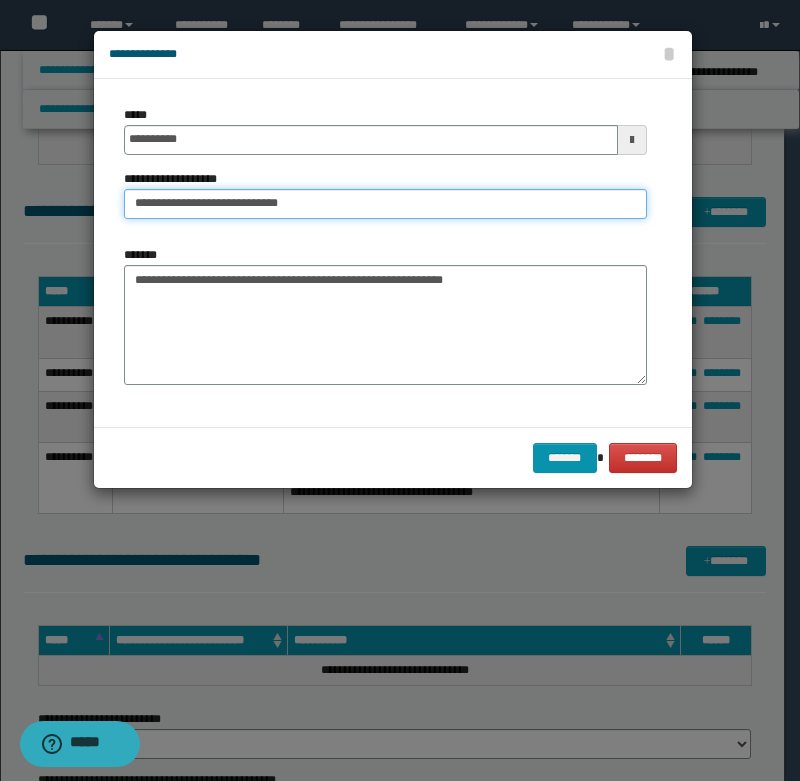 click on "**********" at bounding box center [385, 204] 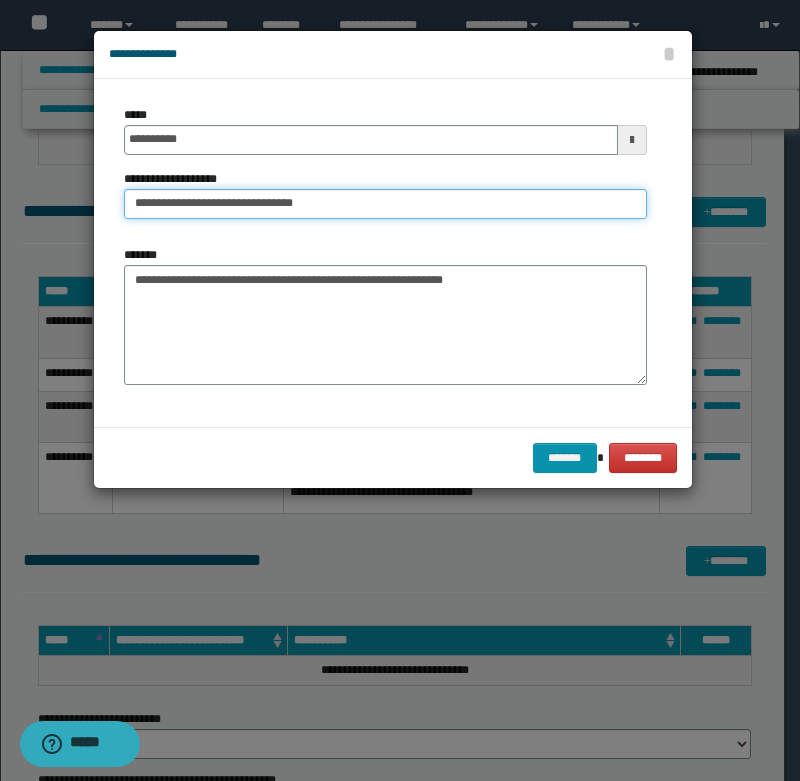 type on "**********" 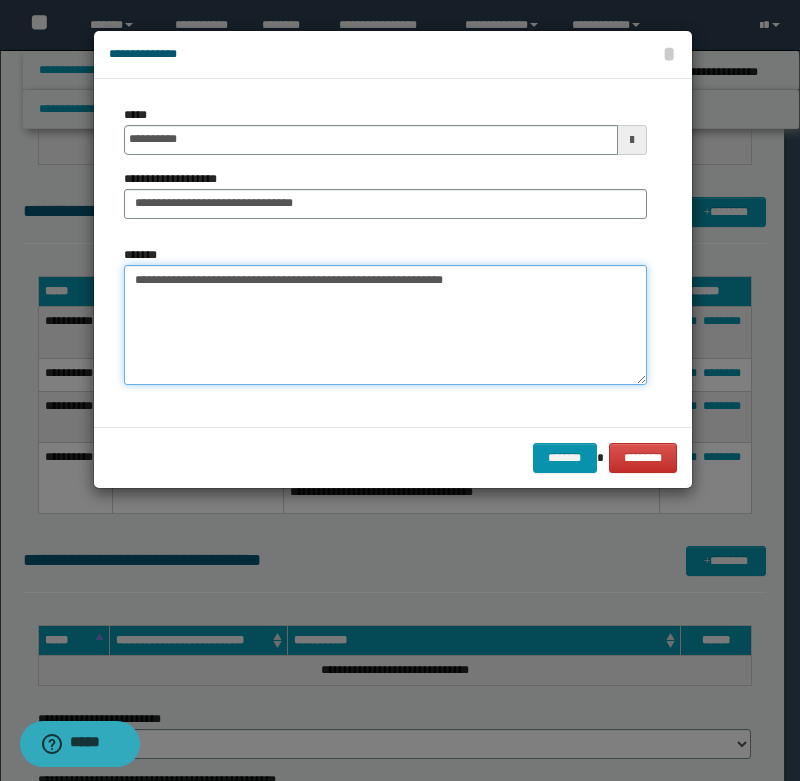 click on "**********" at bounding box center [385, 325] 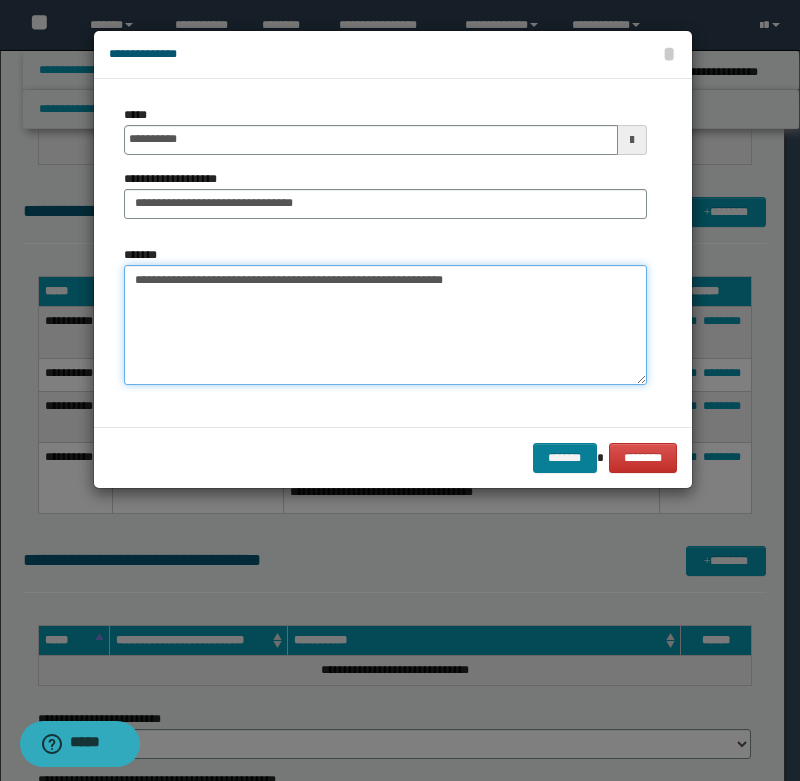 type on "**********" 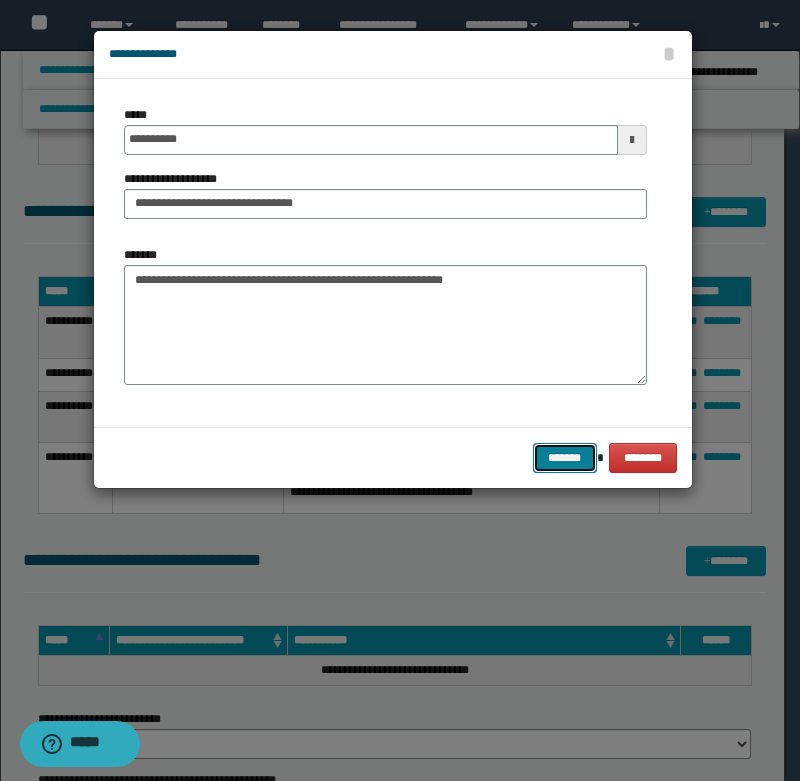 click on "*******" at bounding box center (565, 458) 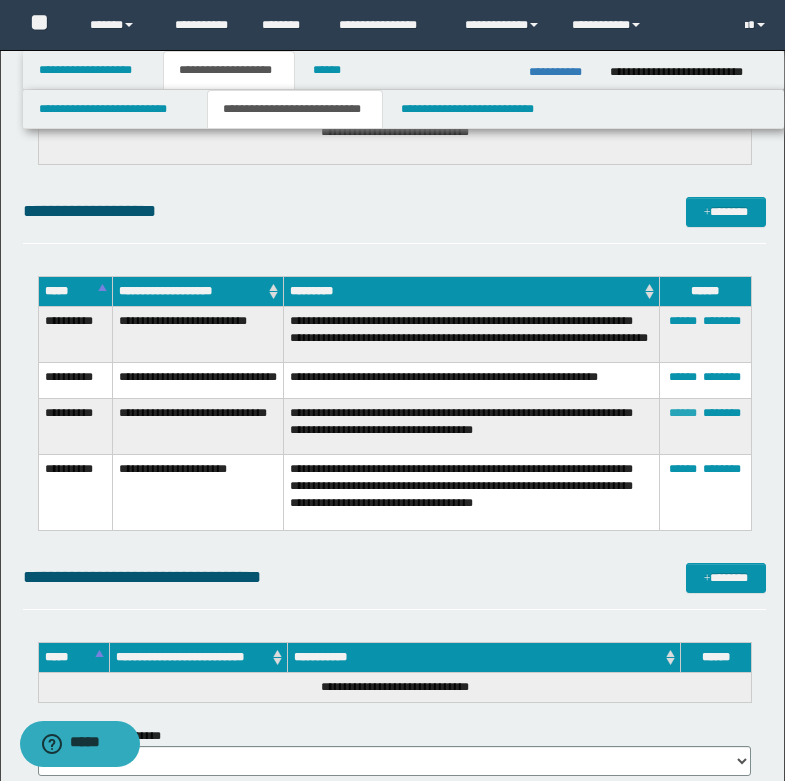 click on "******" at bounding box center (683, 413) 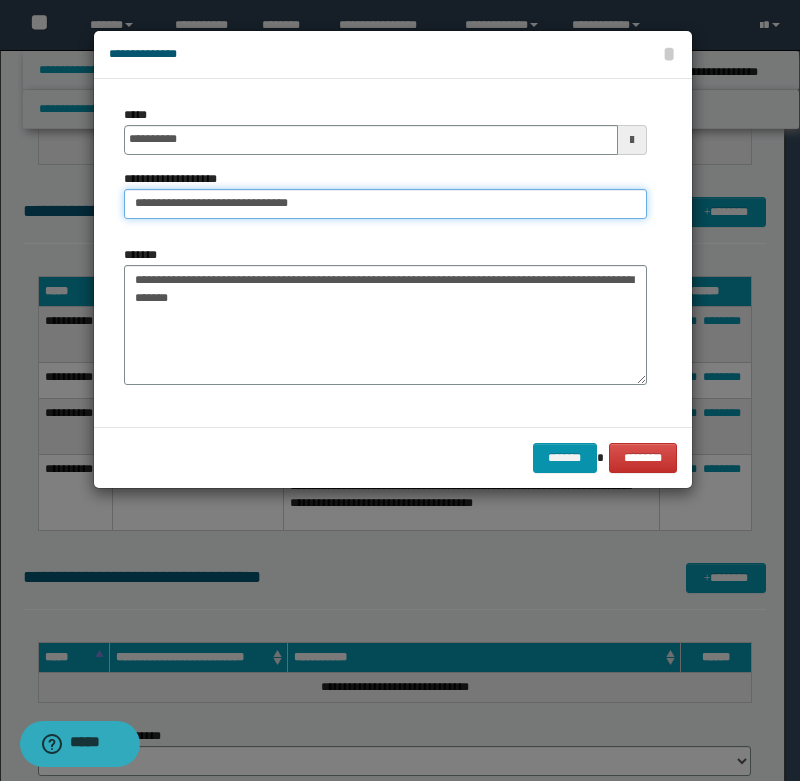 click on "**********" at bounding box center (385, 204) 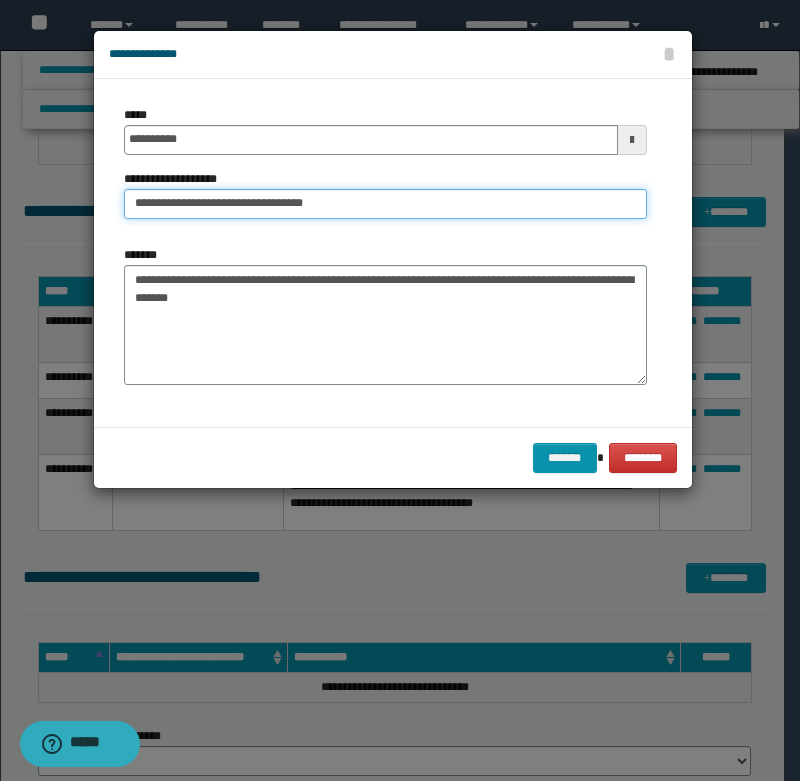 type on "**********" 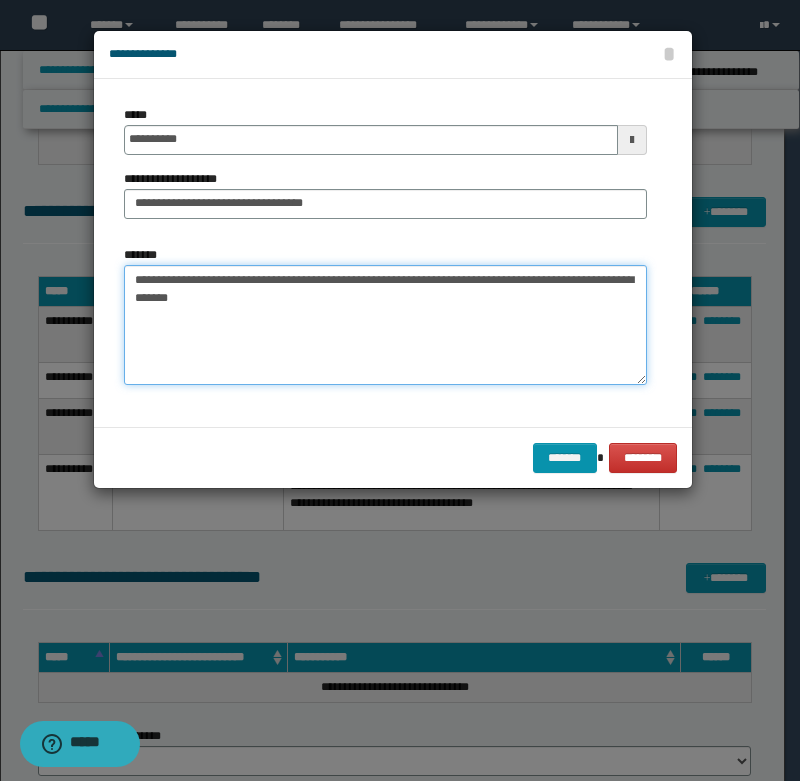 click on "**********" at bounding box center (385, 325) 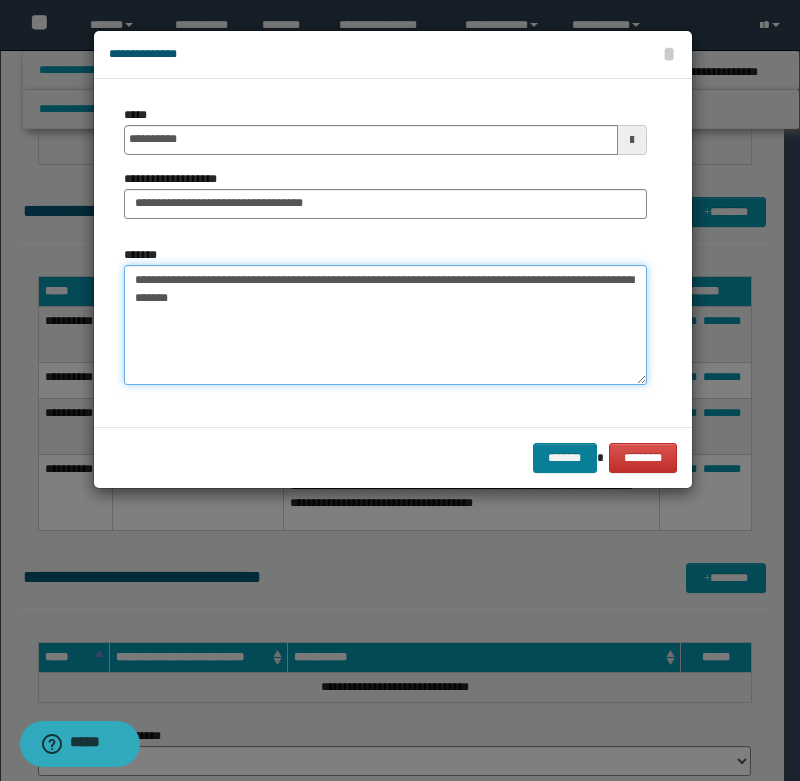 type on "**********" 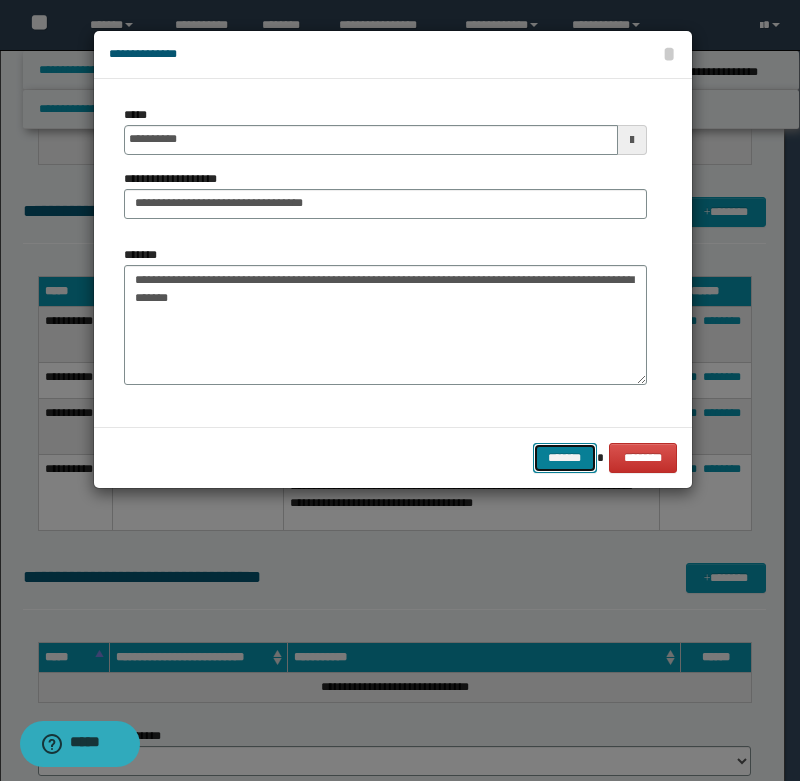click on "*******" at bounding box center [565, 458] 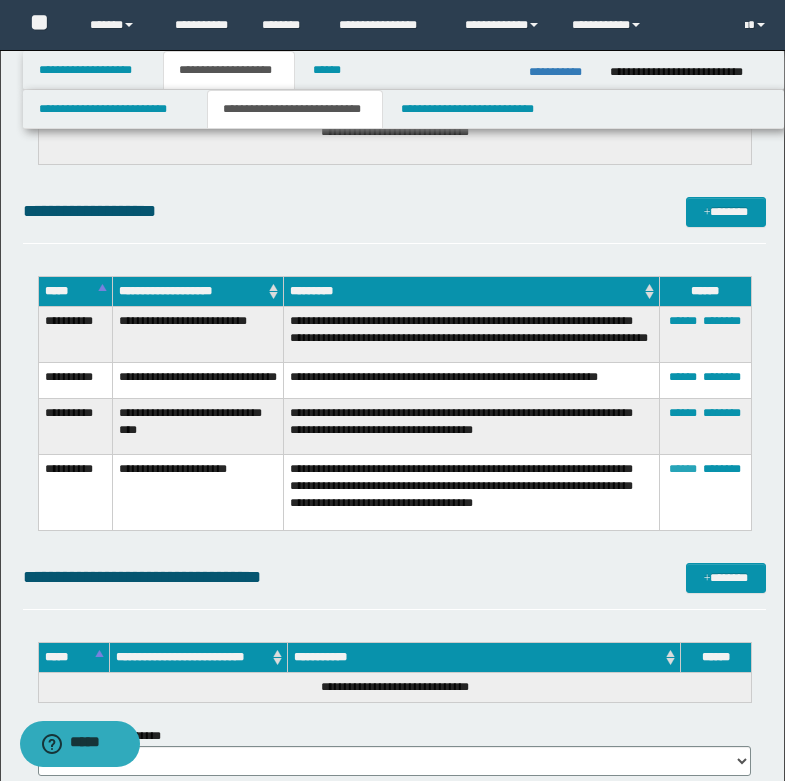 click on "******" at bounding box center (683, 469) 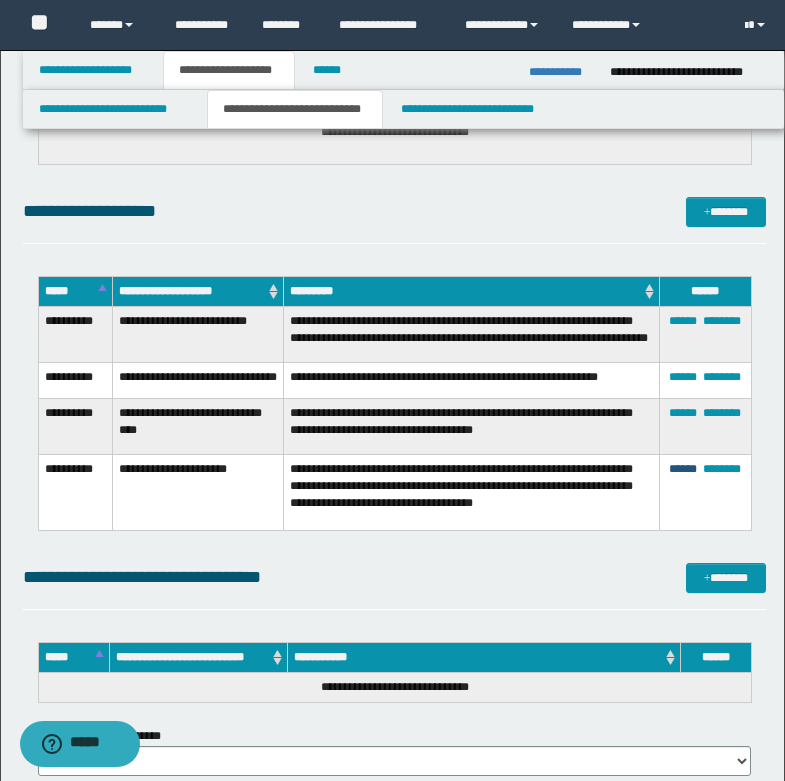 type on "**********" 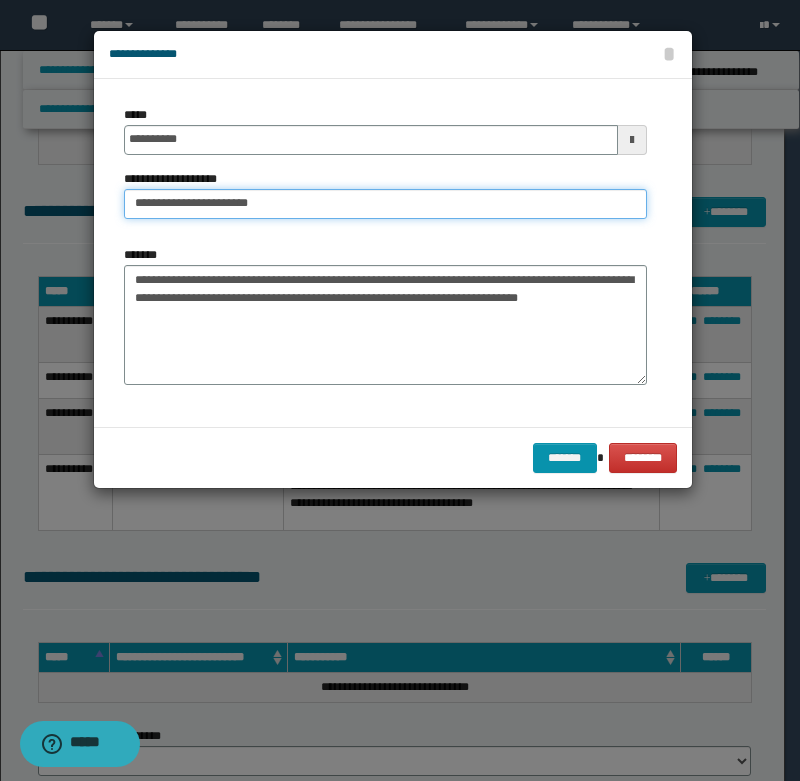 click on "**********" at bounding box center [385, 204] 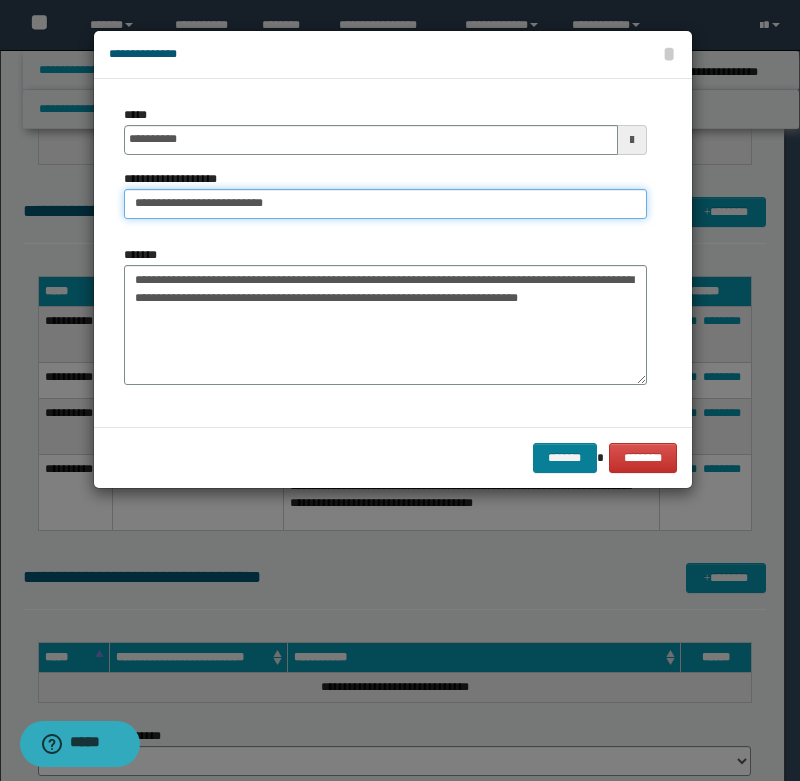 type on "**********" 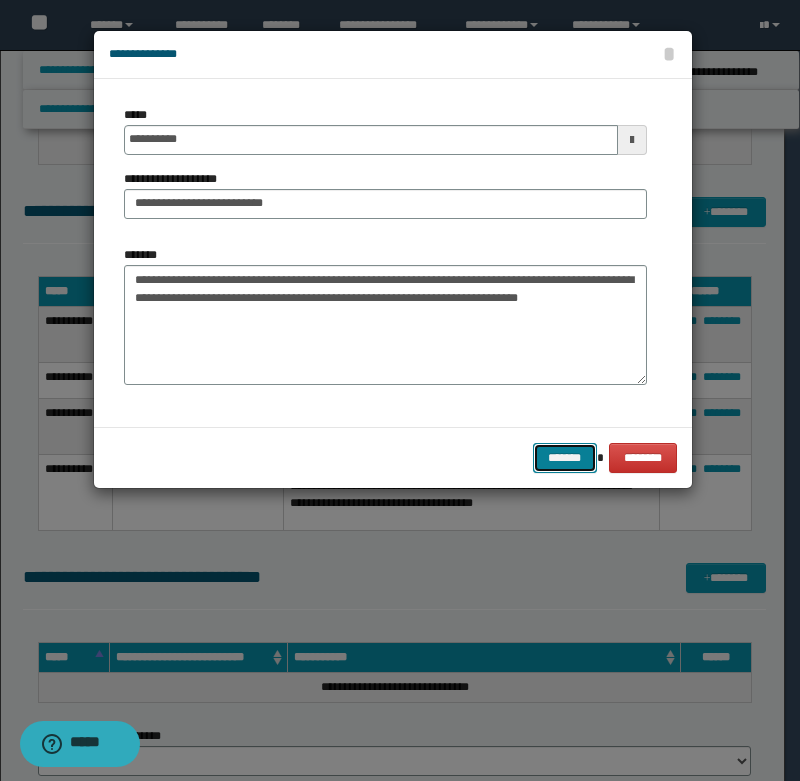 click on "*******" at bounding box center (565, 458) 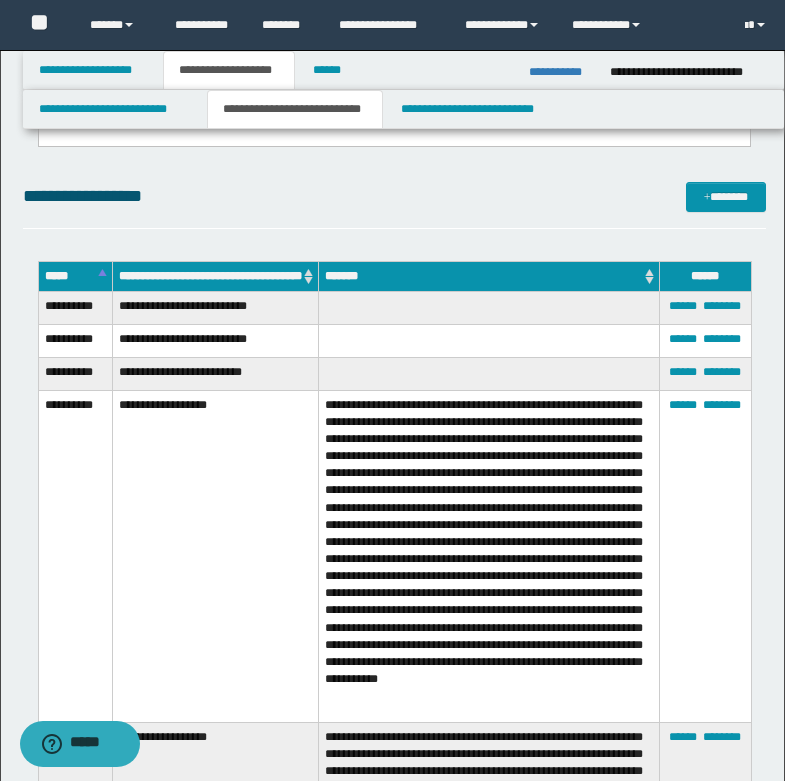 scroll, scrollTop: 900, scrollLeft: 0, axis: vertical 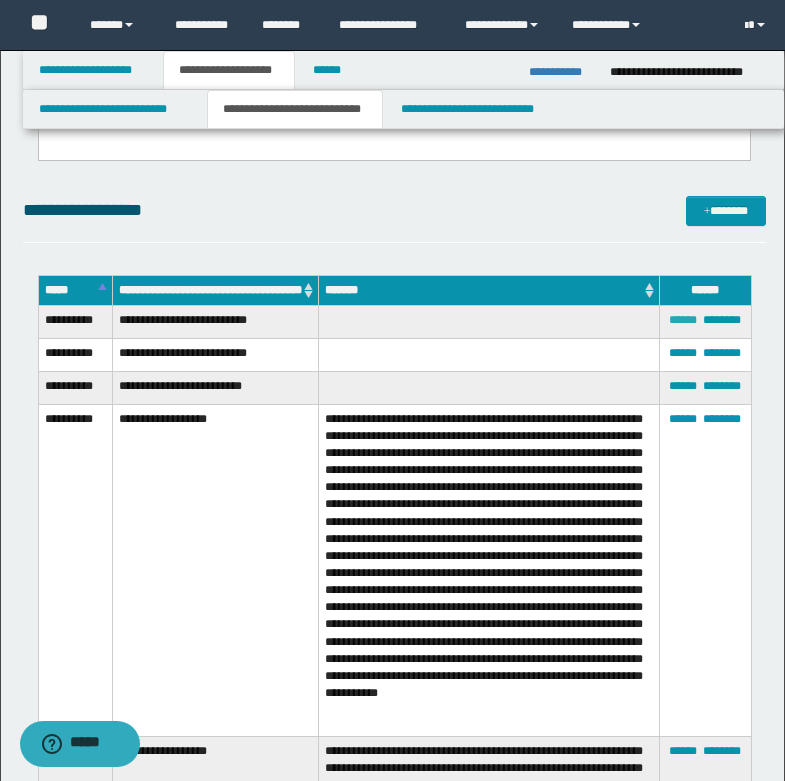 click on "******" at bounding box center (683, 320) 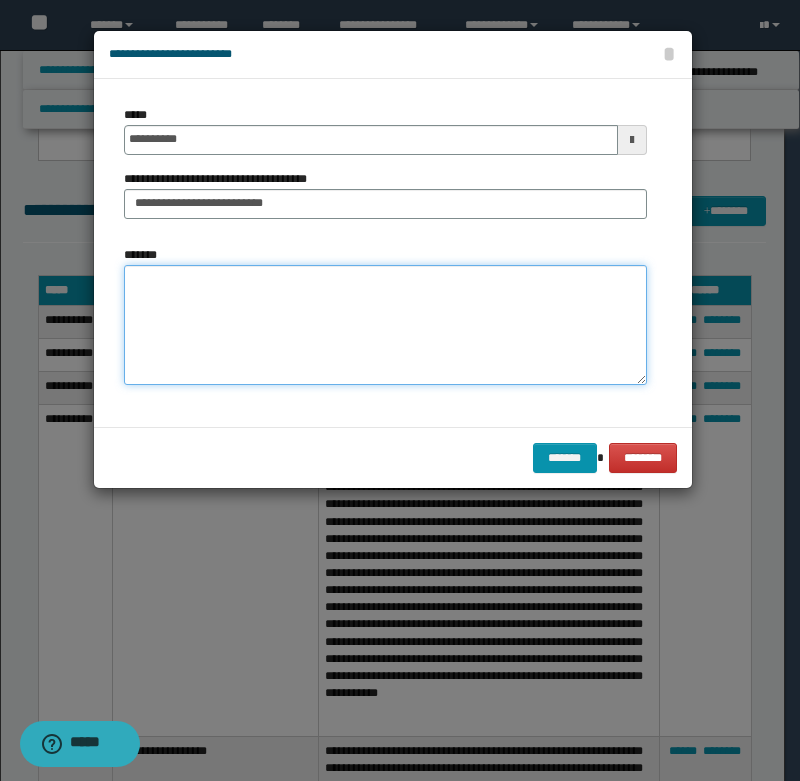 click on "*******" at bounding box center [385, 325] 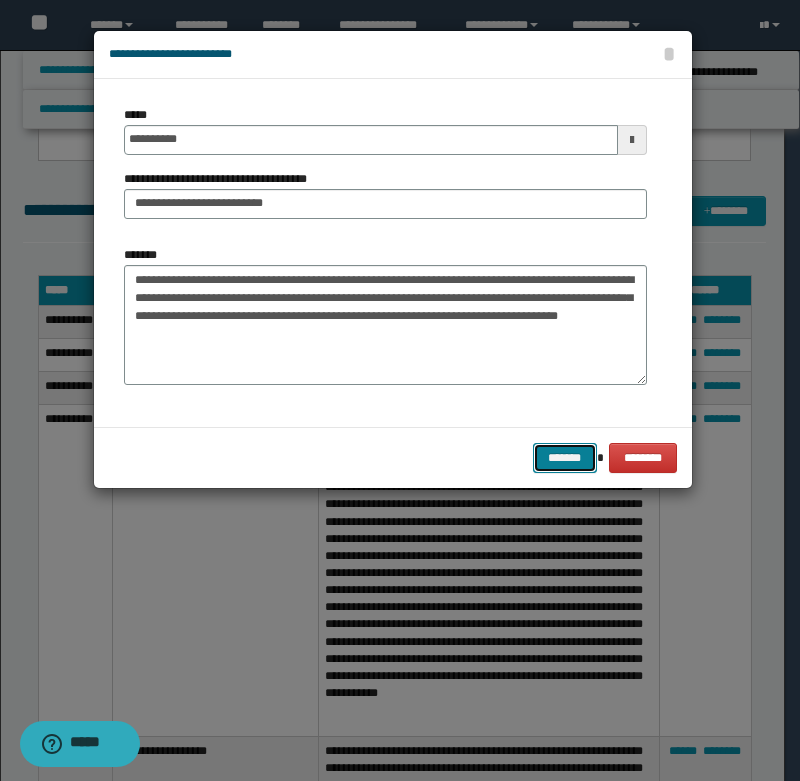 click on "*******" at bounding box center [565, 458] 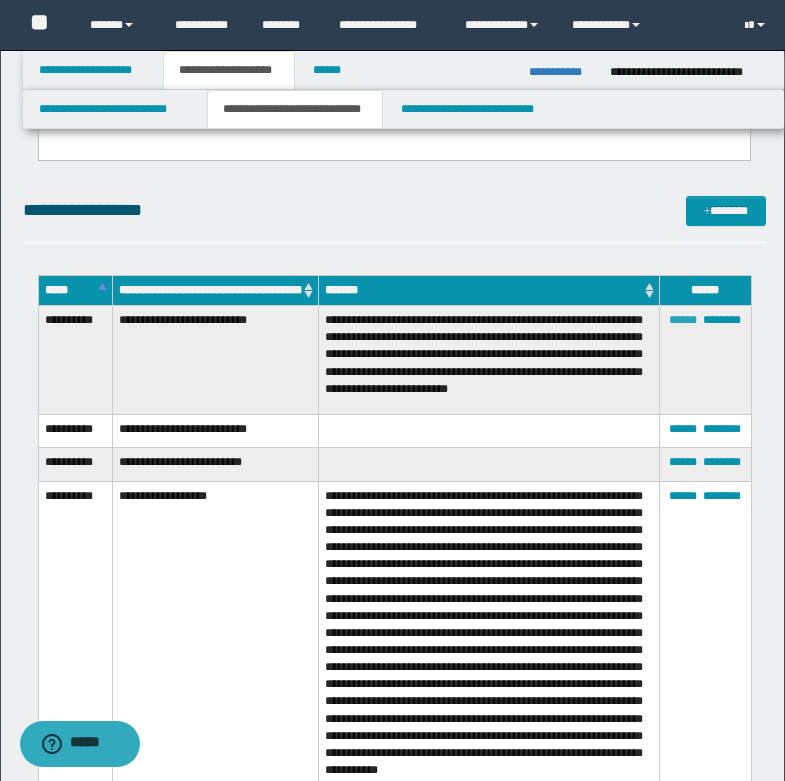 click on "******" at bounding box center [683, 320] 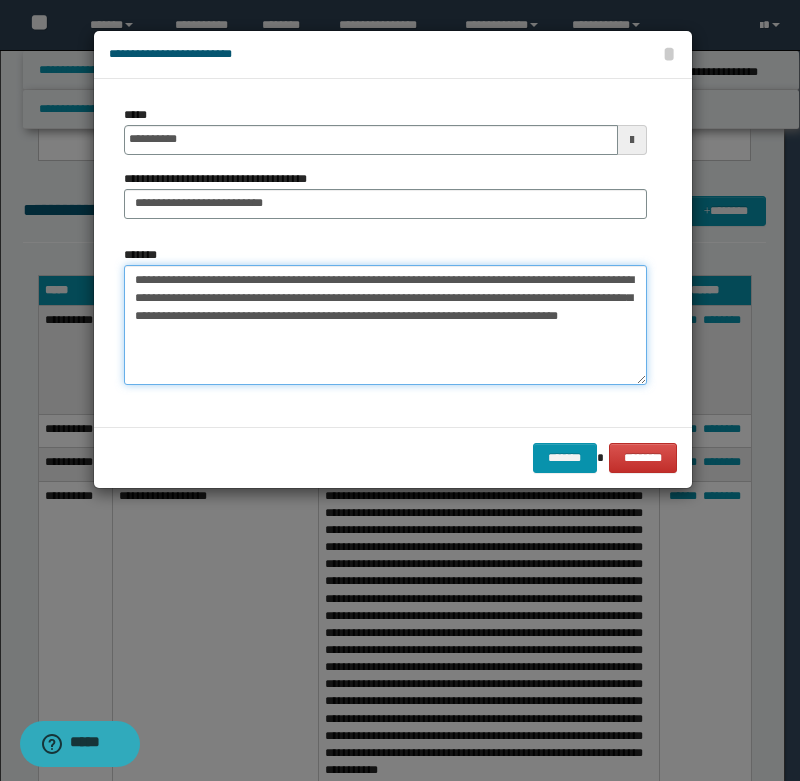 click on "**********" at bounding box center [385, 325] 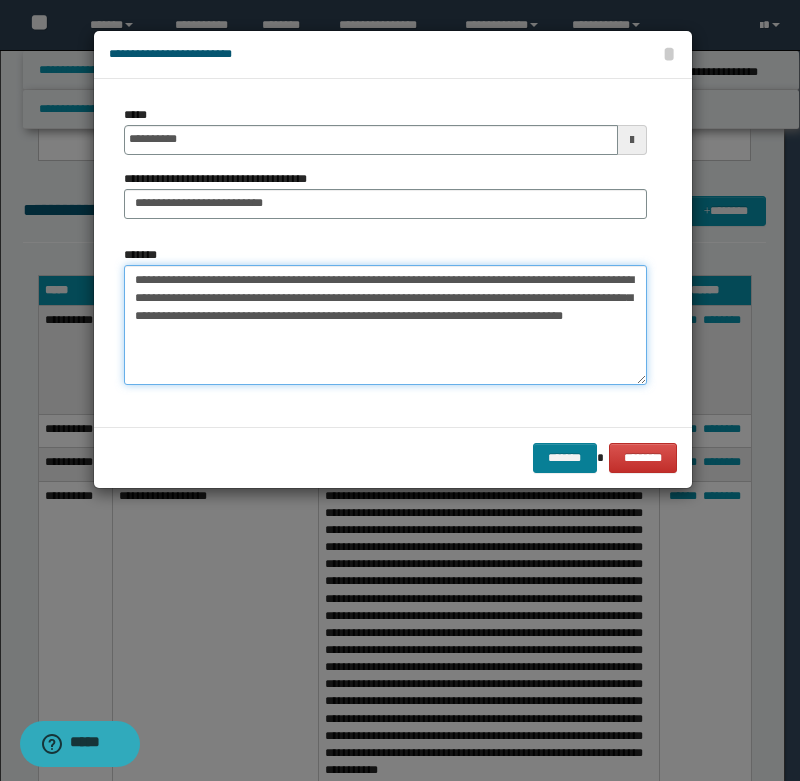type on "**********" 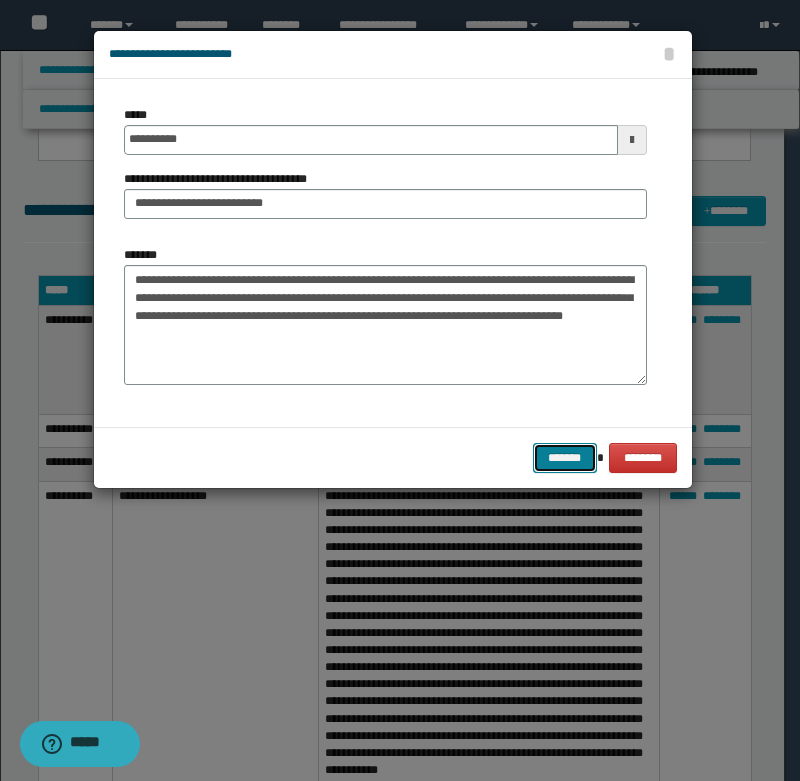click on "*******" at bounding box center [565, 458] 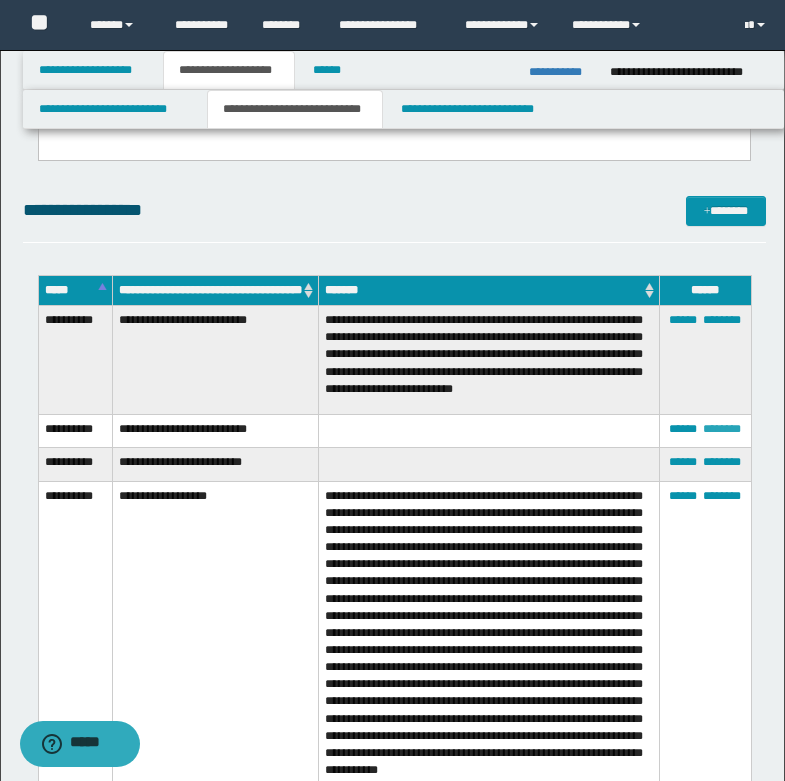click on "********" at bounding box center [722, 429] 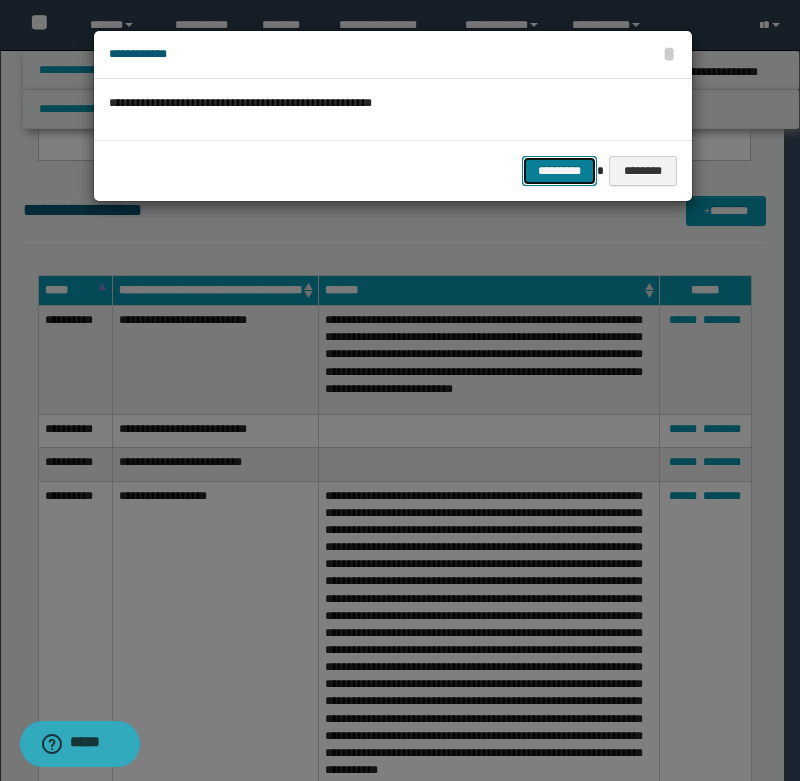 click on "*********" at bounding box center [559, 171] 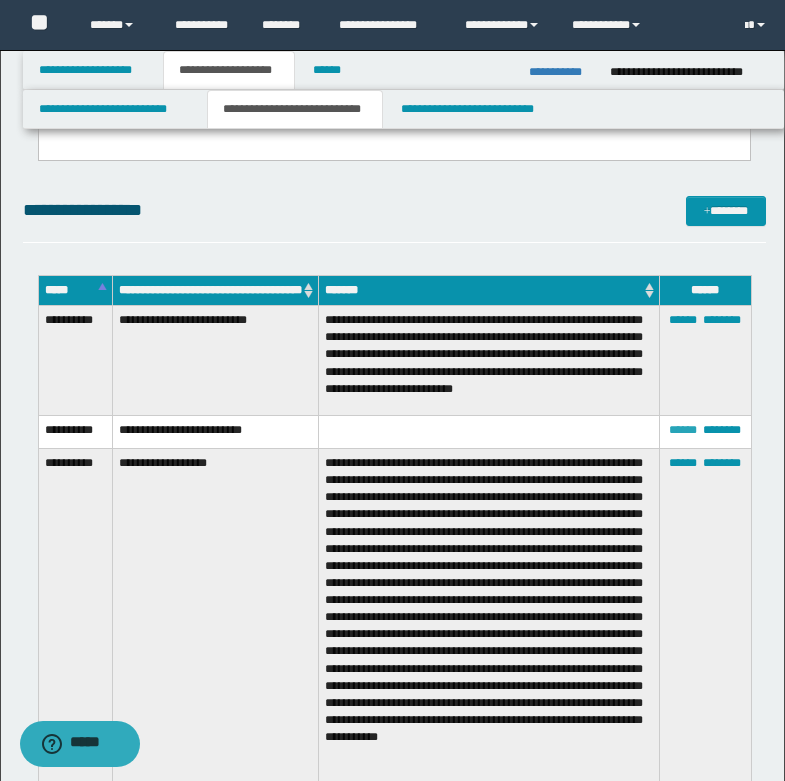 click on "******" at bounding box center [683, 430] 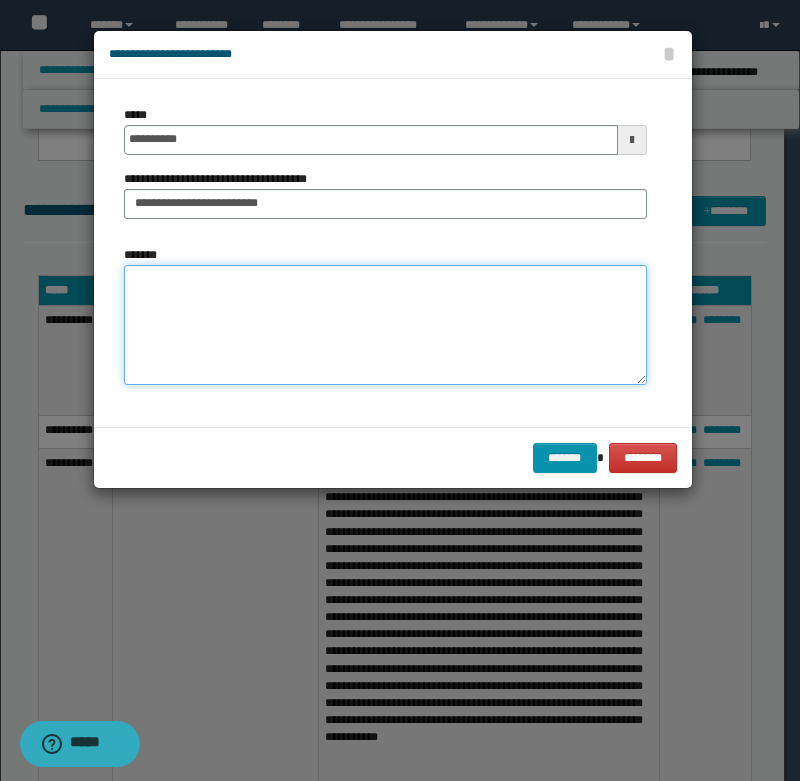 paste on "**********" 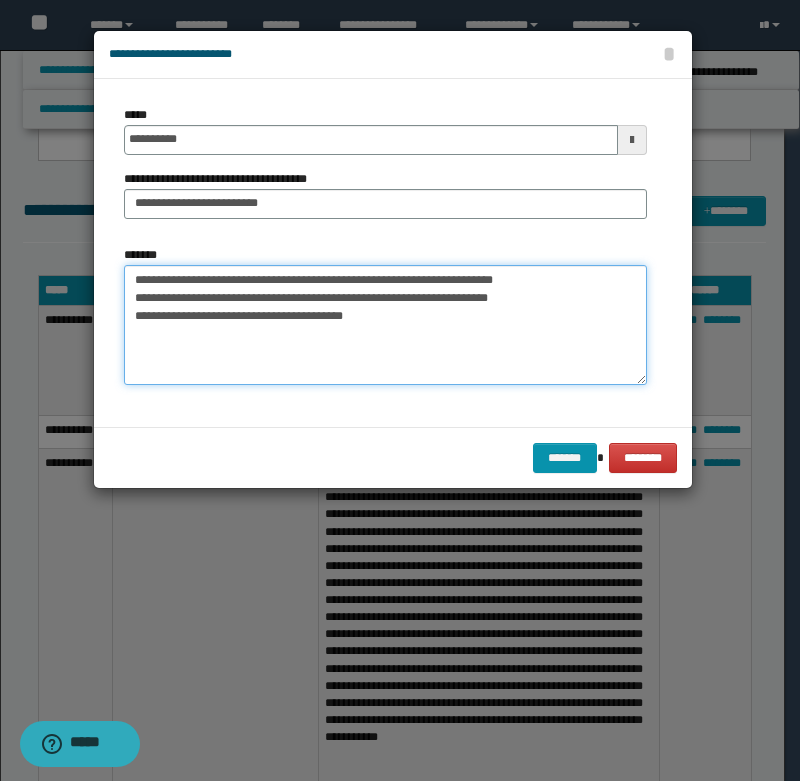 click on "**********" at bounding box center (385, 325) 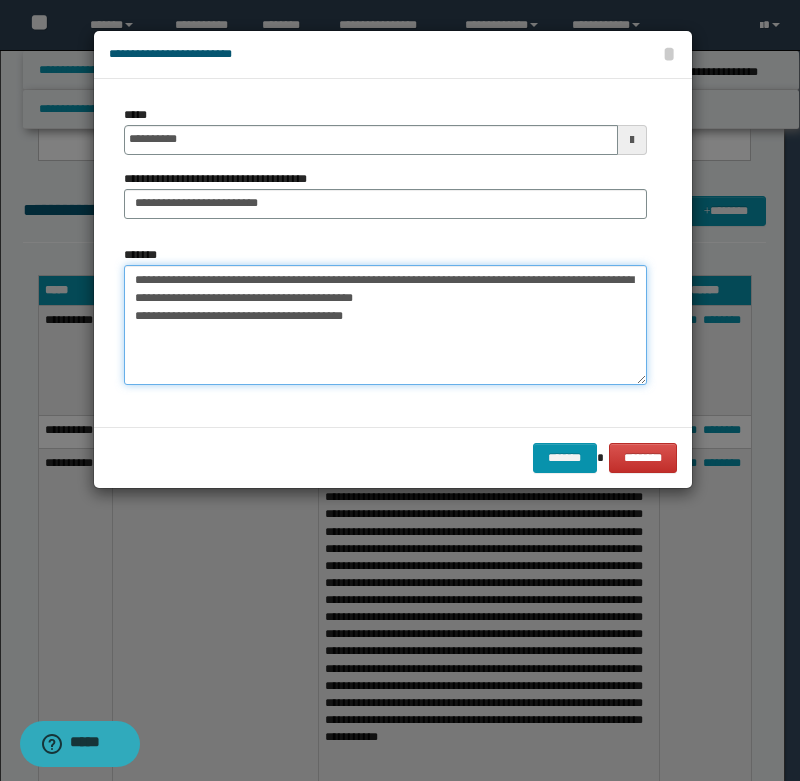 click on "**********" at bounding box center [385, 325] 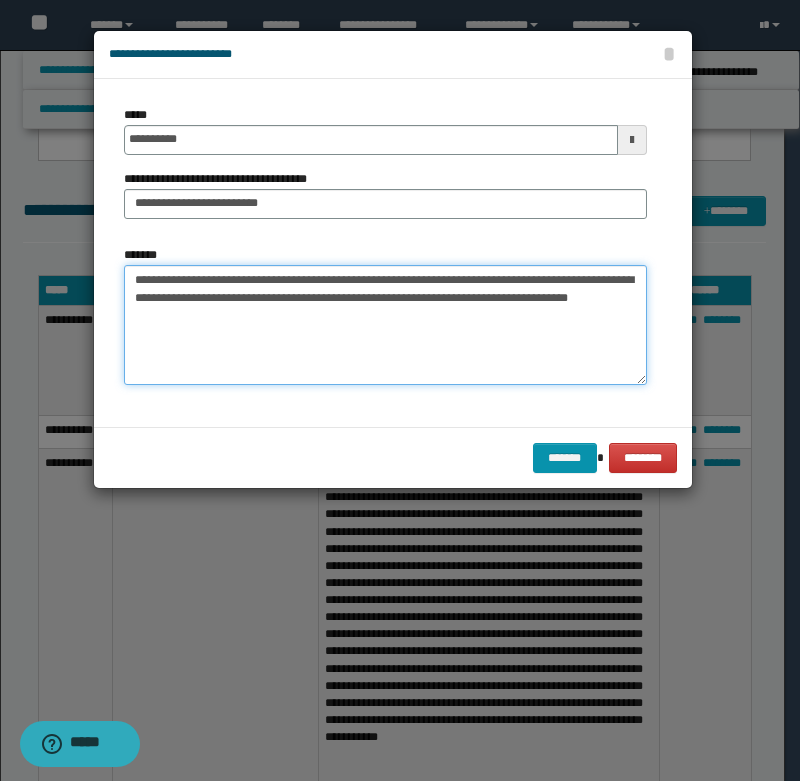 click on "**********" at bounding box center [385, 325] 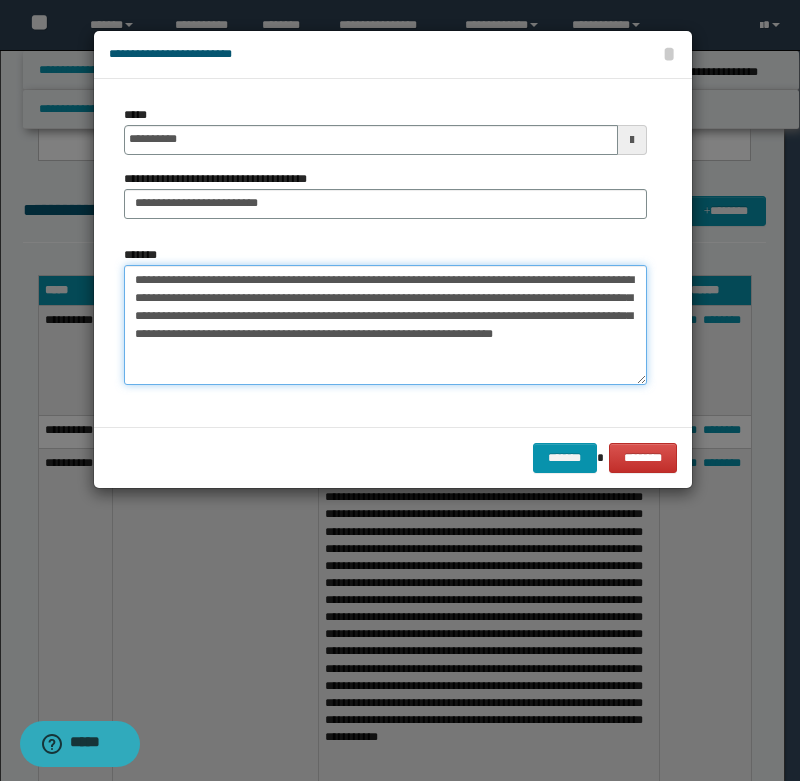 click on "**********" at bounding box center (385, 325) 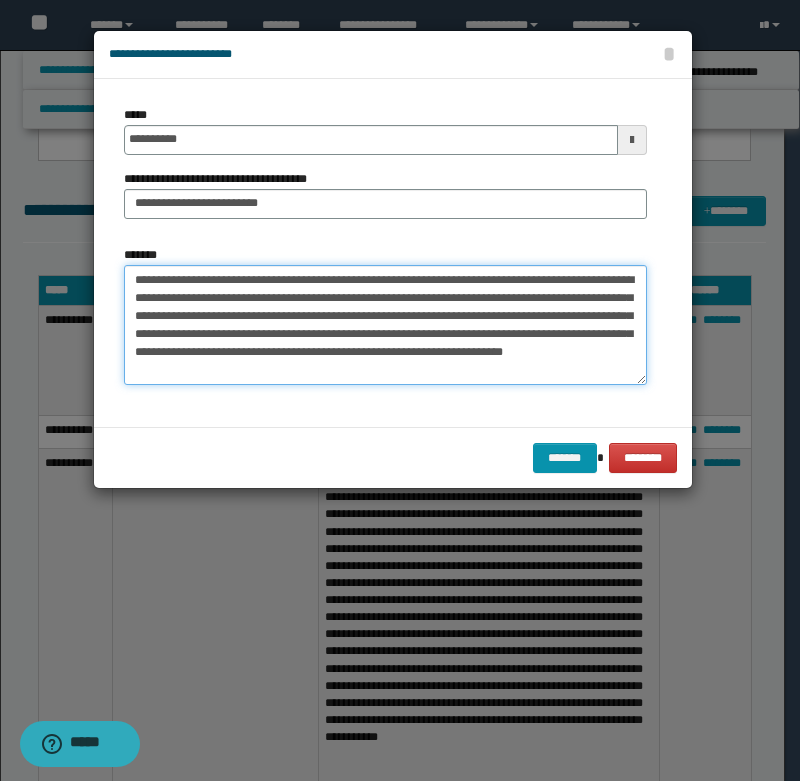 click on "**********" at bounding box center [385, 325] 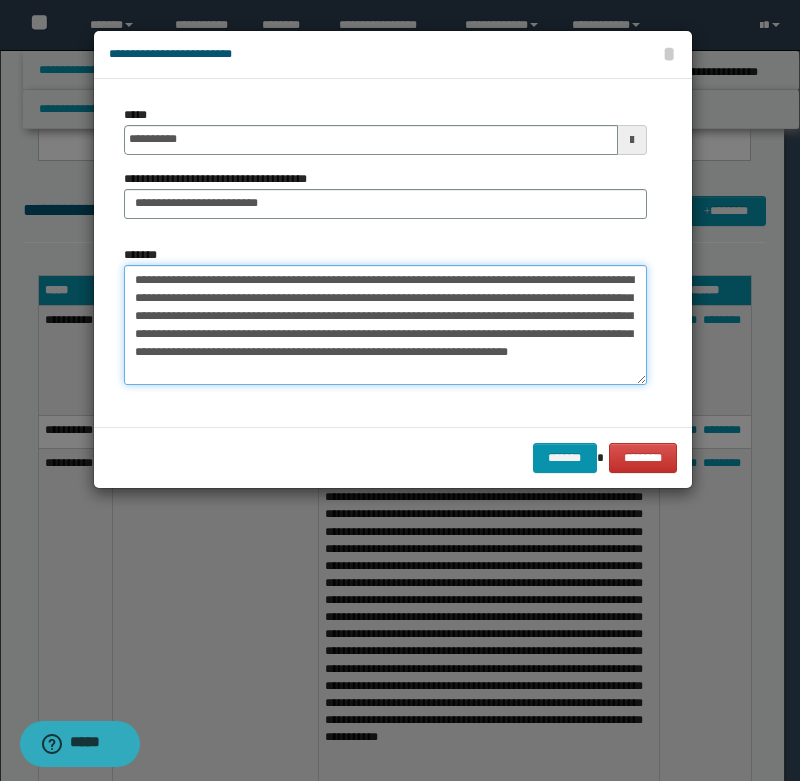 click on "**********" at bounding box center (385, 325) 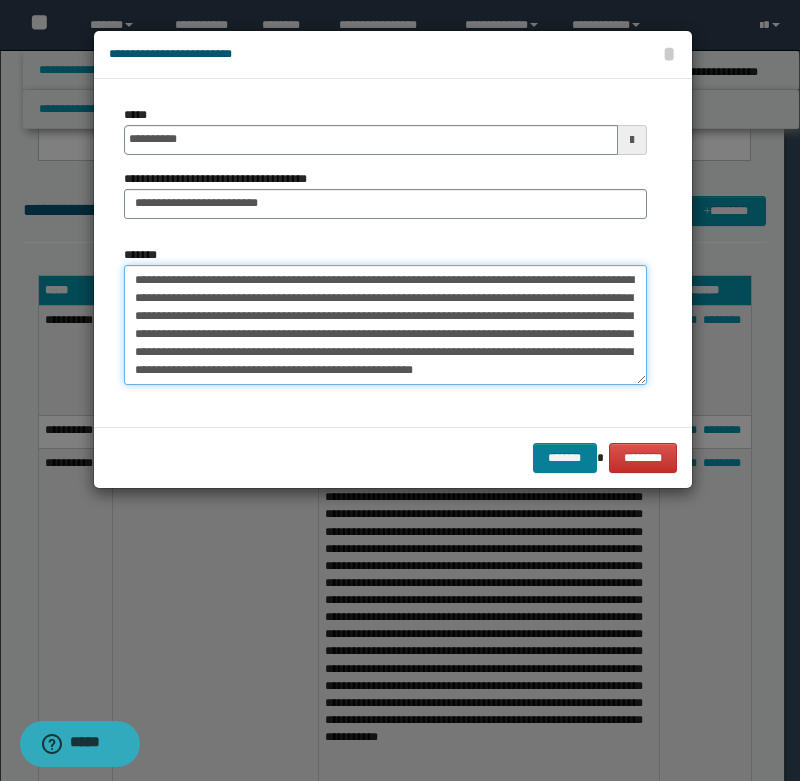 type on "**********" 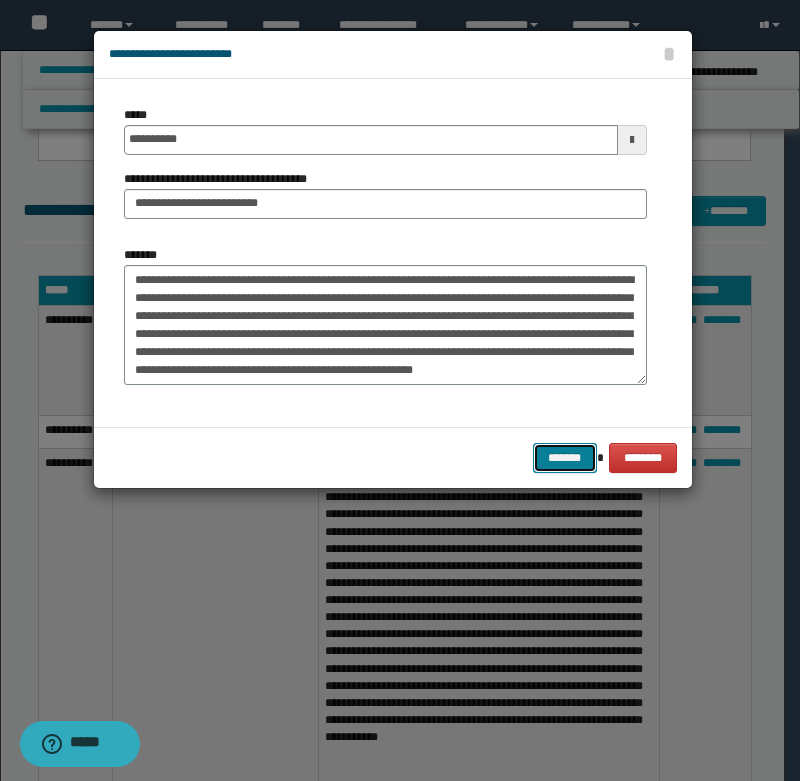 click on "*******" at bounding box center [565, 458] 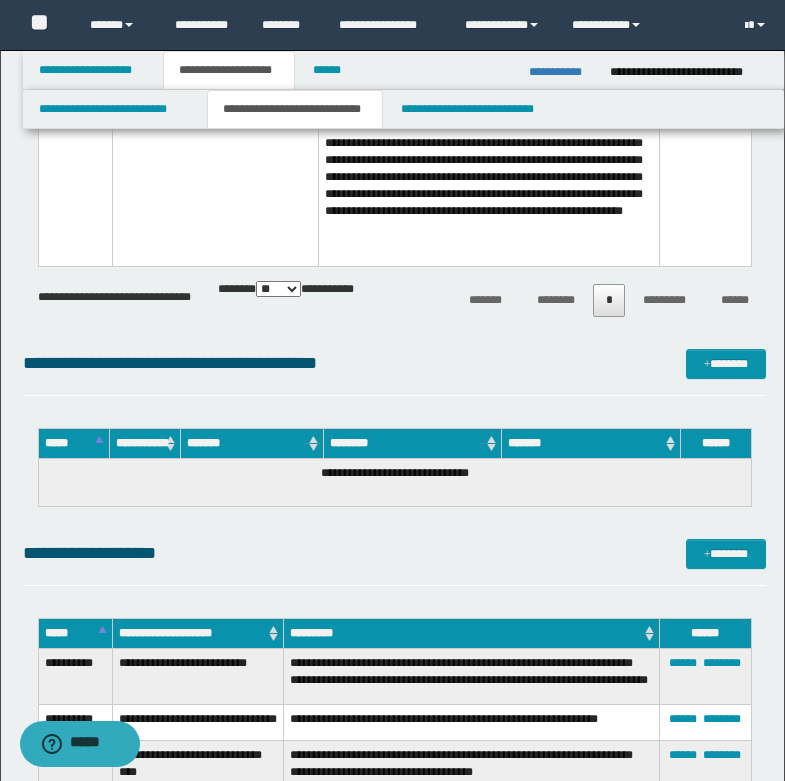 scroll, scrollTop: 1800, scrollLeft: 0, axis: vertical 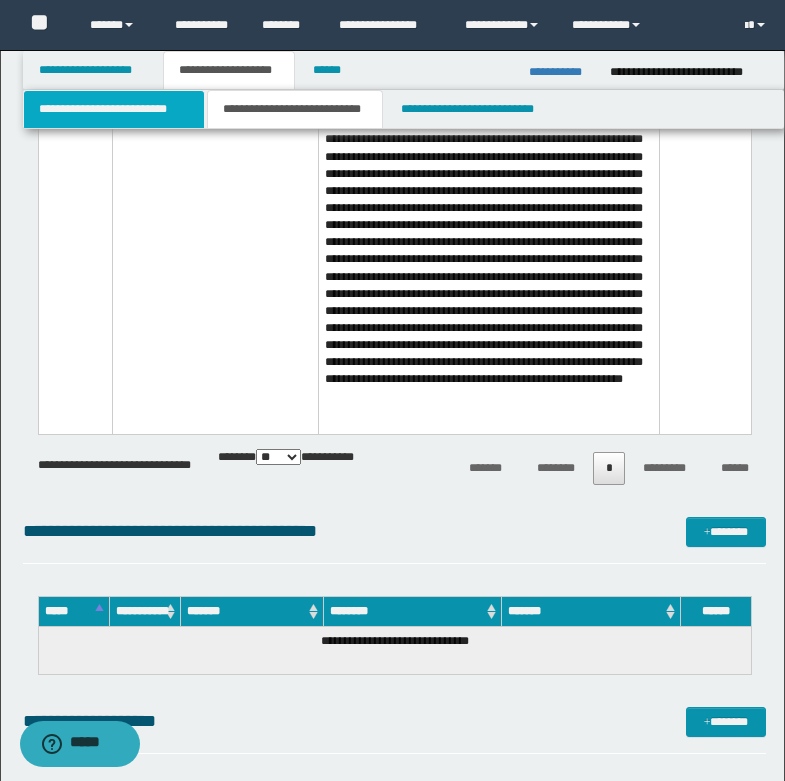 click on "**********" at bounding box center [114, 109] 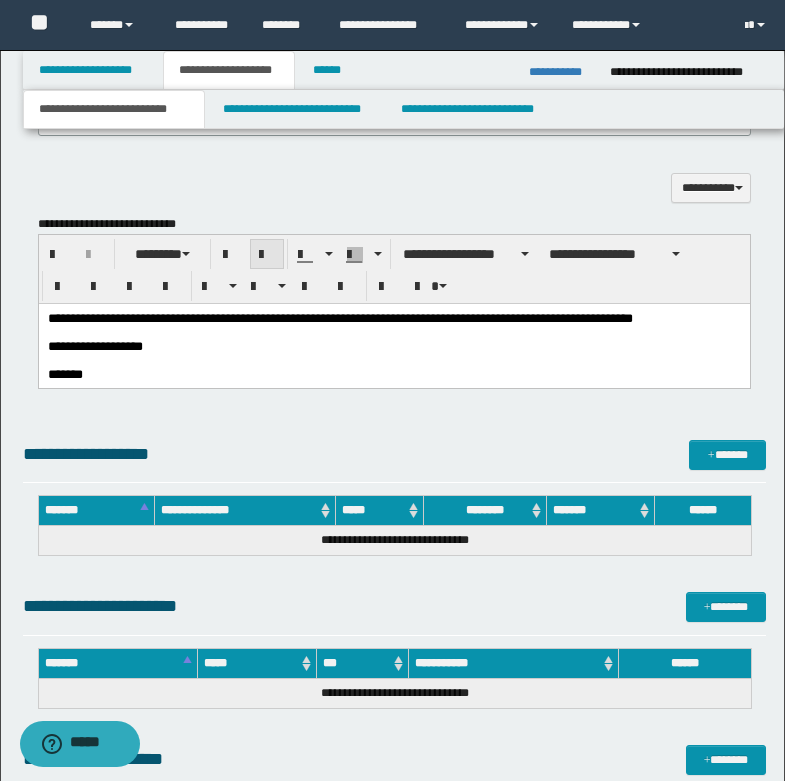 scroll, scrollTop: 1383, scrollLeft: 0, axis: vertical 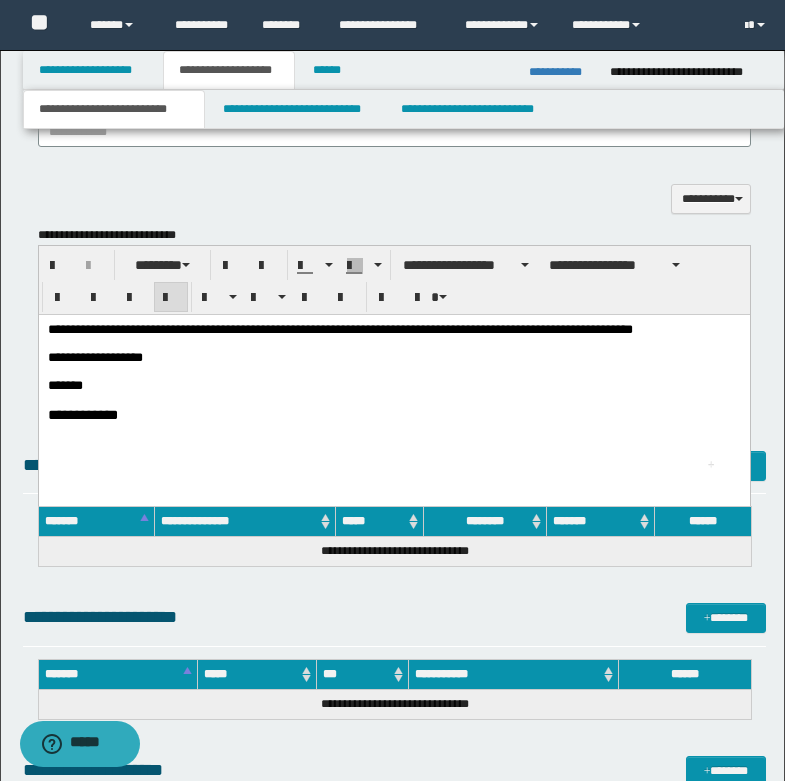 click on "**********" at bounding box center (393, 397) 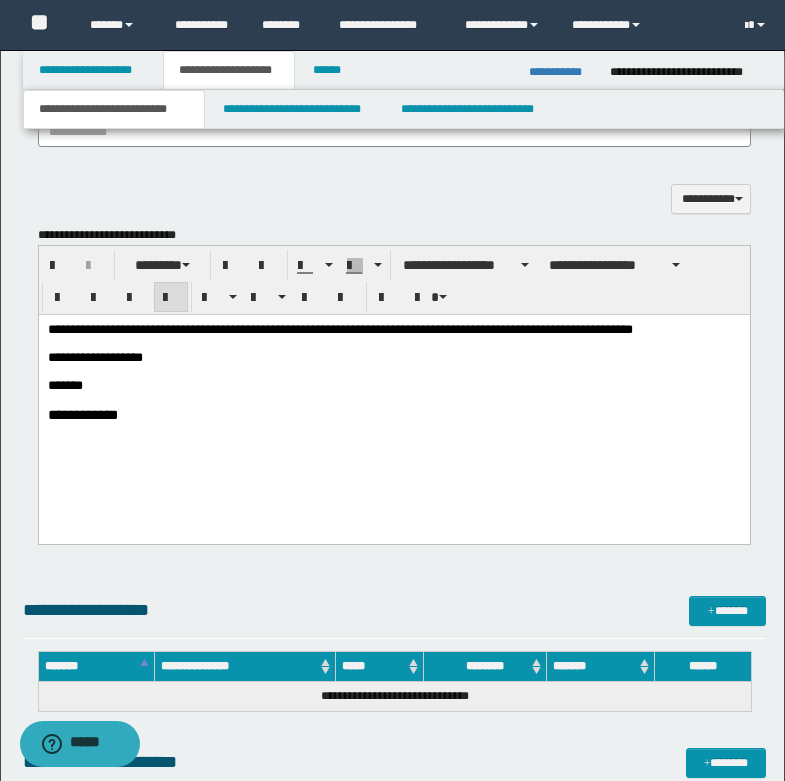 type 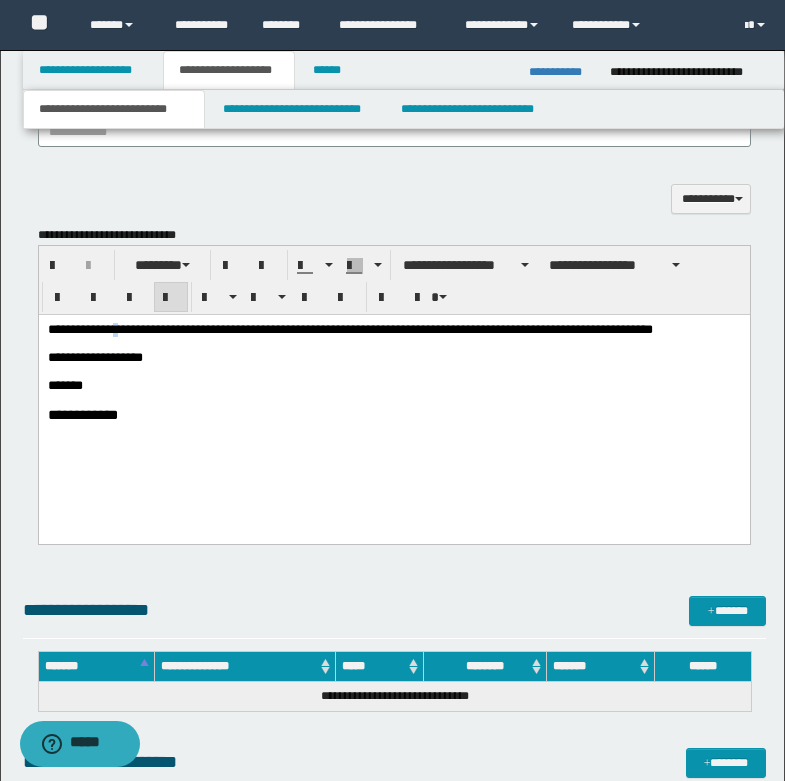 click on "**********" at bounding box center (349, 328) 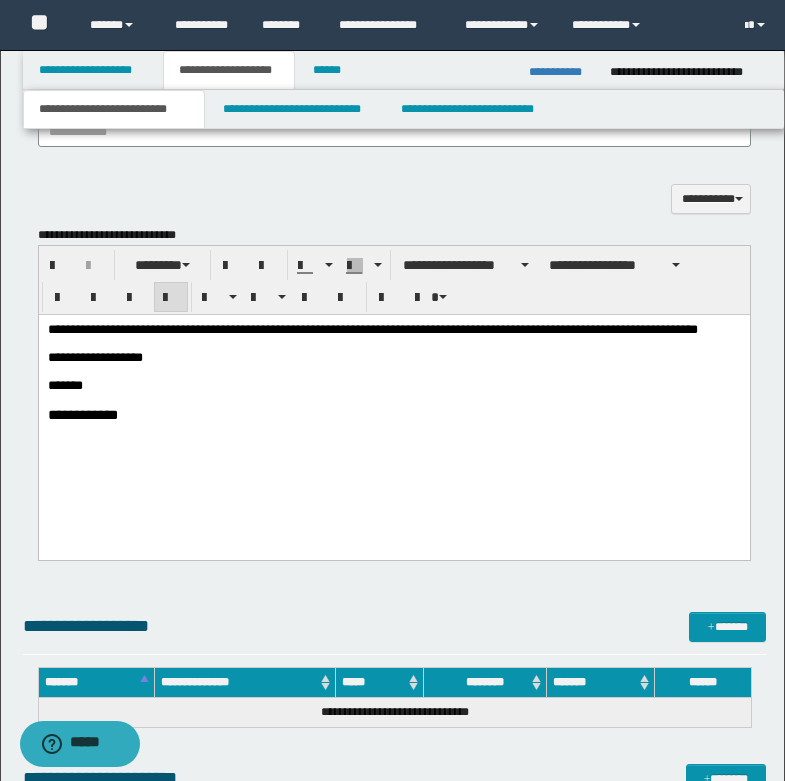 click on "**********" at bounding box center [372, 328] 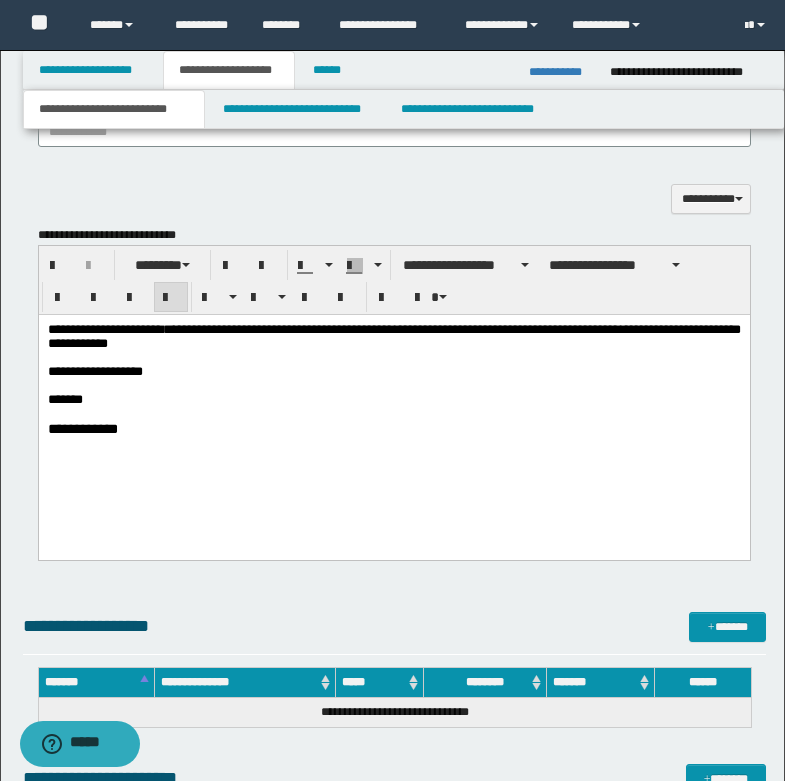 click on "**********" at bounding box center (393, 335) 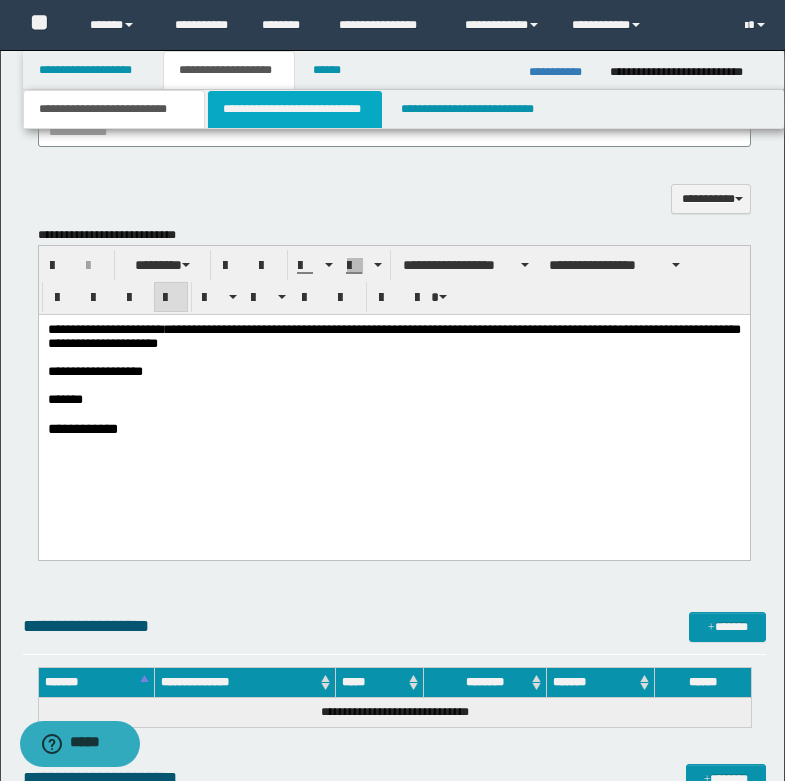 click on "**********" at bounding box center (295, 109) 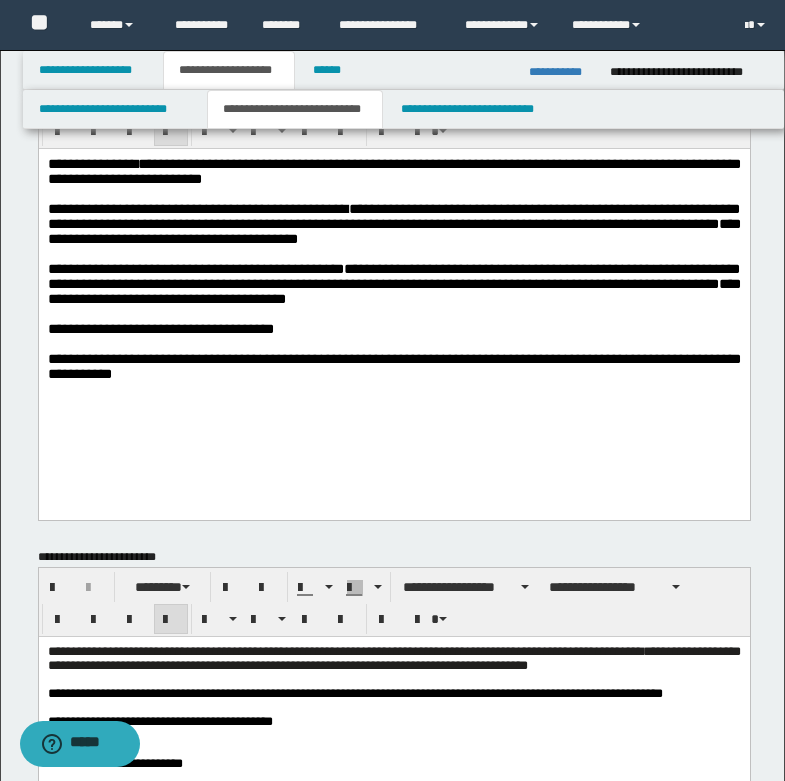 scroll, scrollTop: 100, scrollLeft: 0, axis: vertical 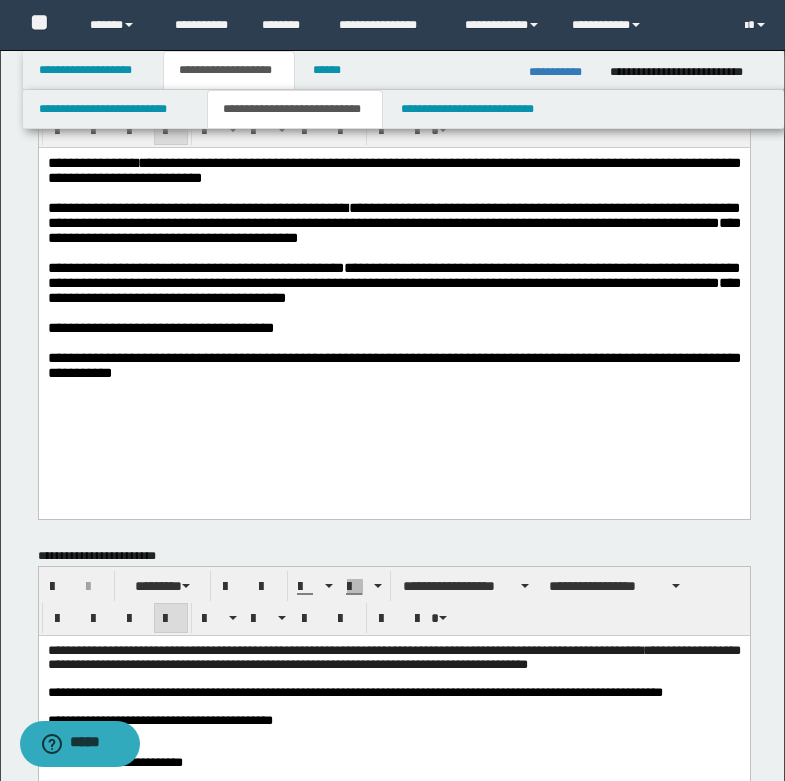 click on "**********" at bounding box center (393, 169) 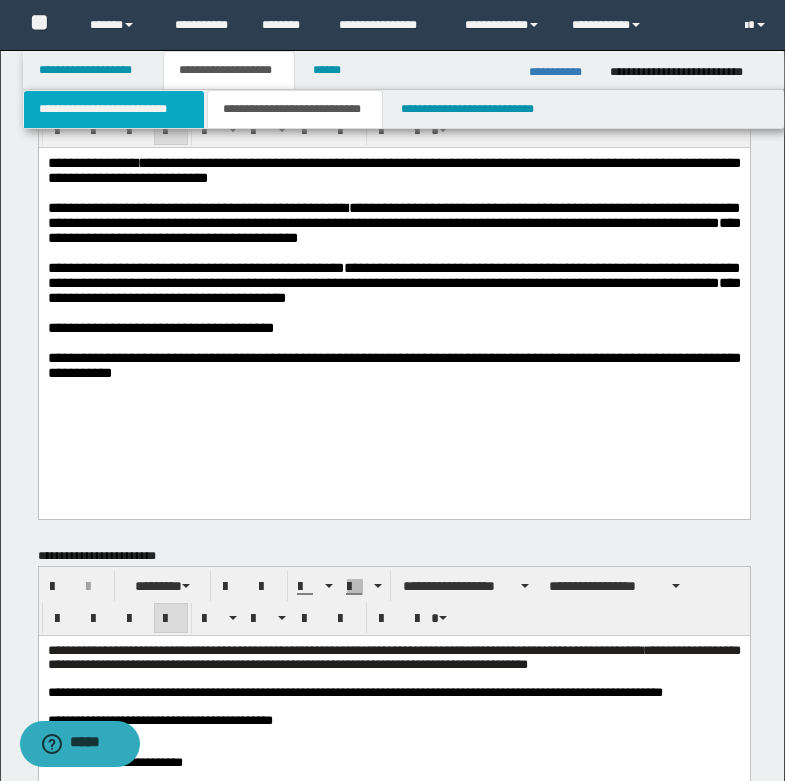 click on "**********" at bounding box center [114, 109] 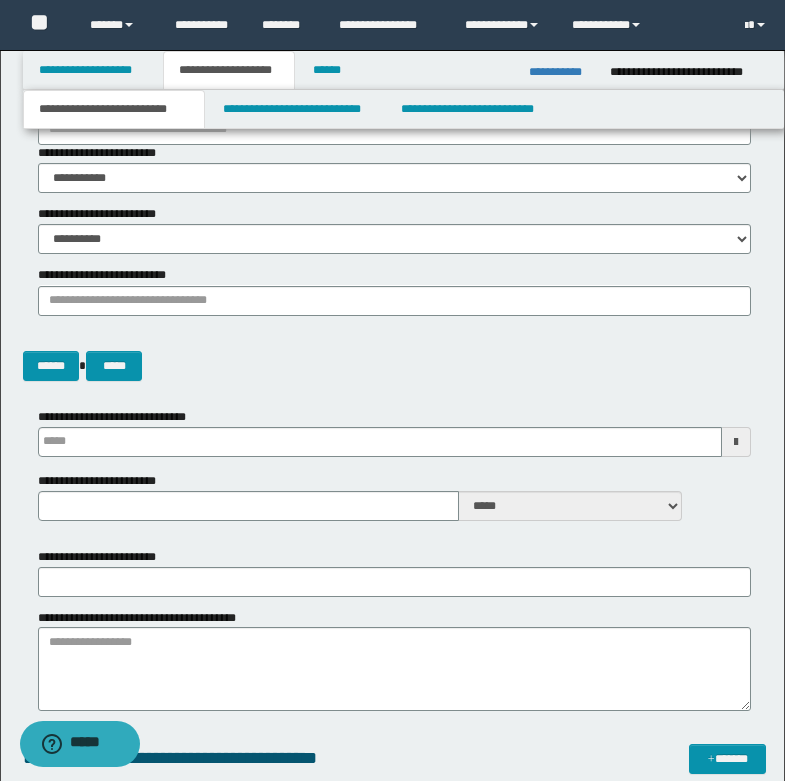 type 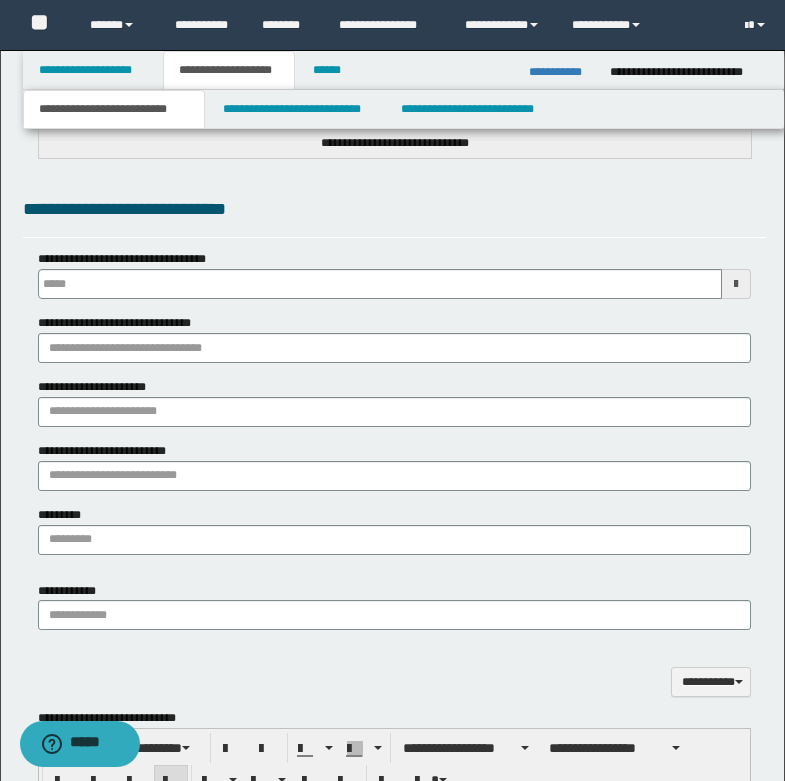 type 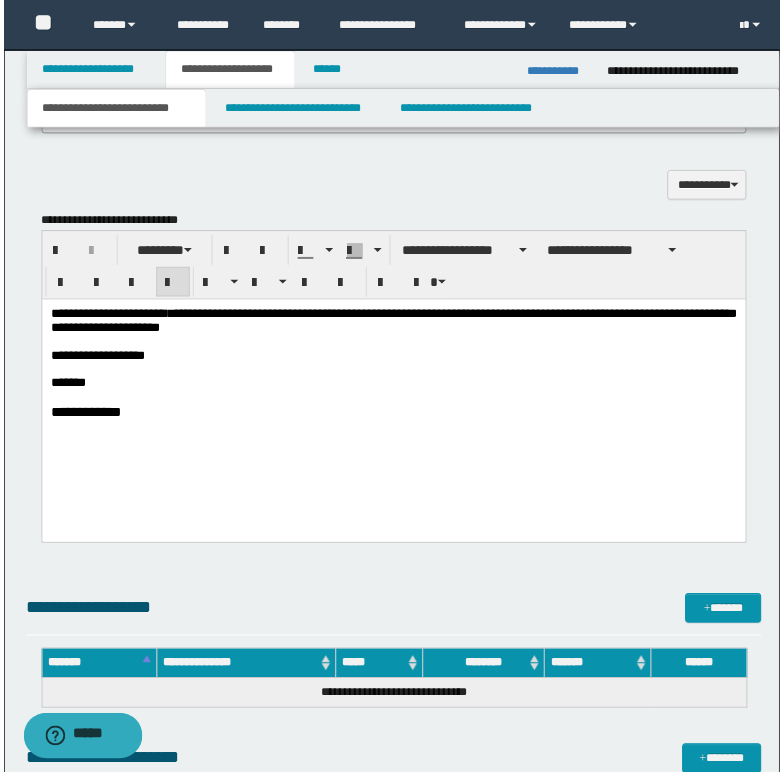scroll, scrollTop: 1400, scrollLeft: 0, axis: vertical 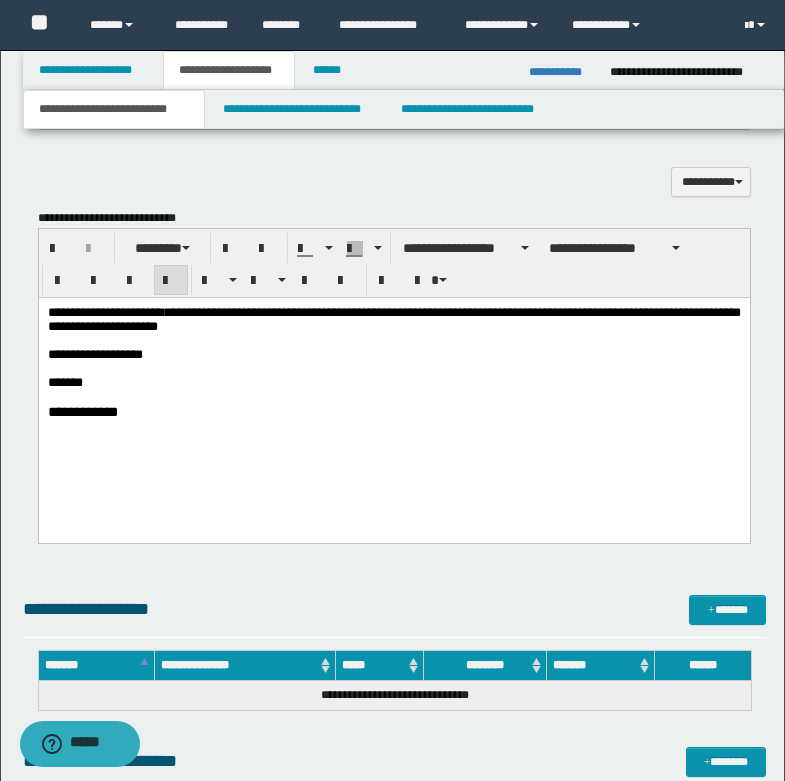 drag, startPoint x: 50, startPoint y: 358, endPoint x: 234, endPoint y: 351, distance: 184.1331 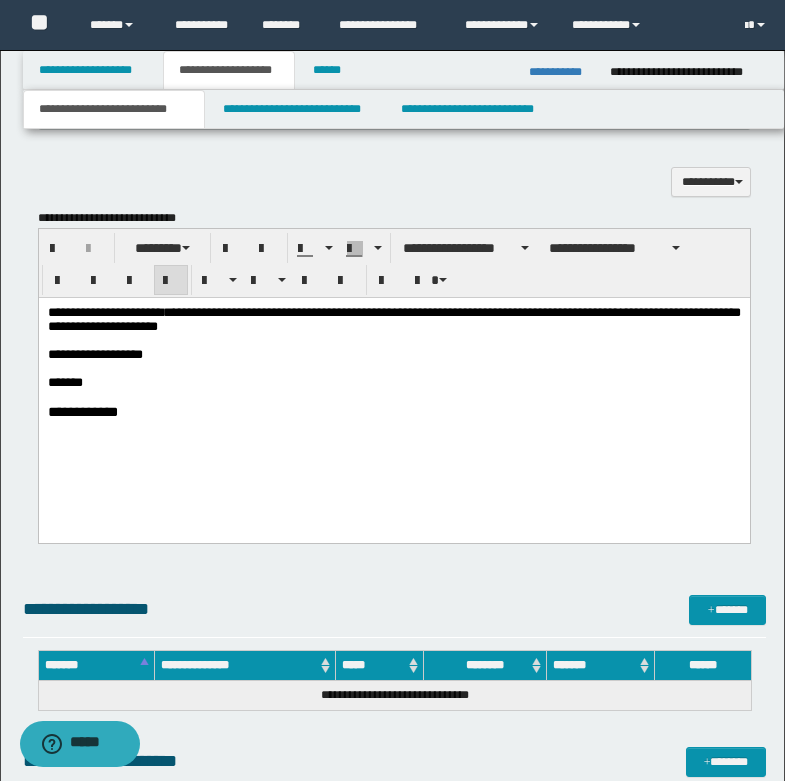 click on "**********" at bounding box center (393, 387) 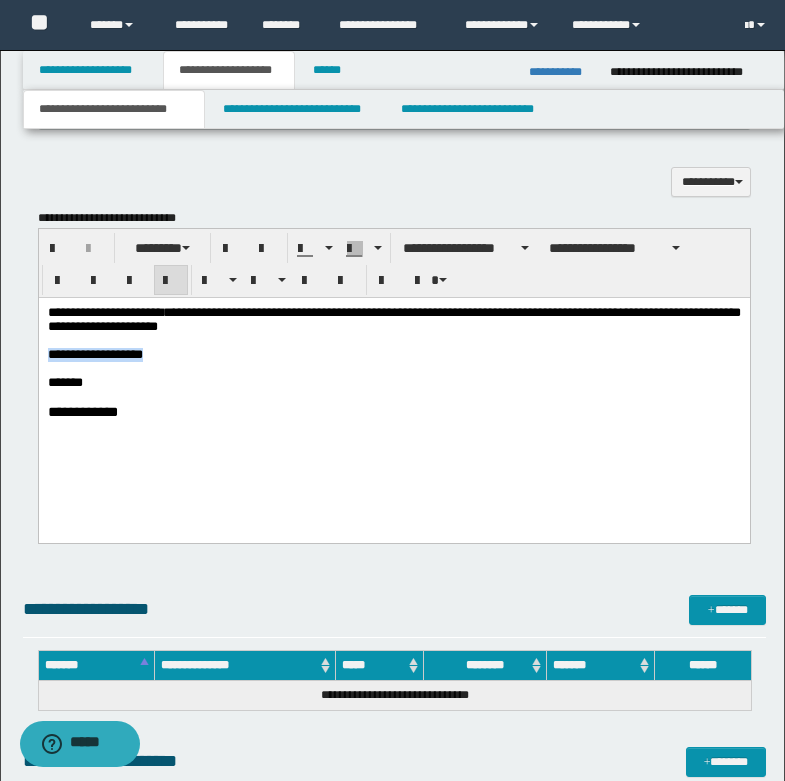 drag, startPoint x: 48, startPoint y: 359, endPoint x: 193, endPoint y: 360, distance: 145.00345 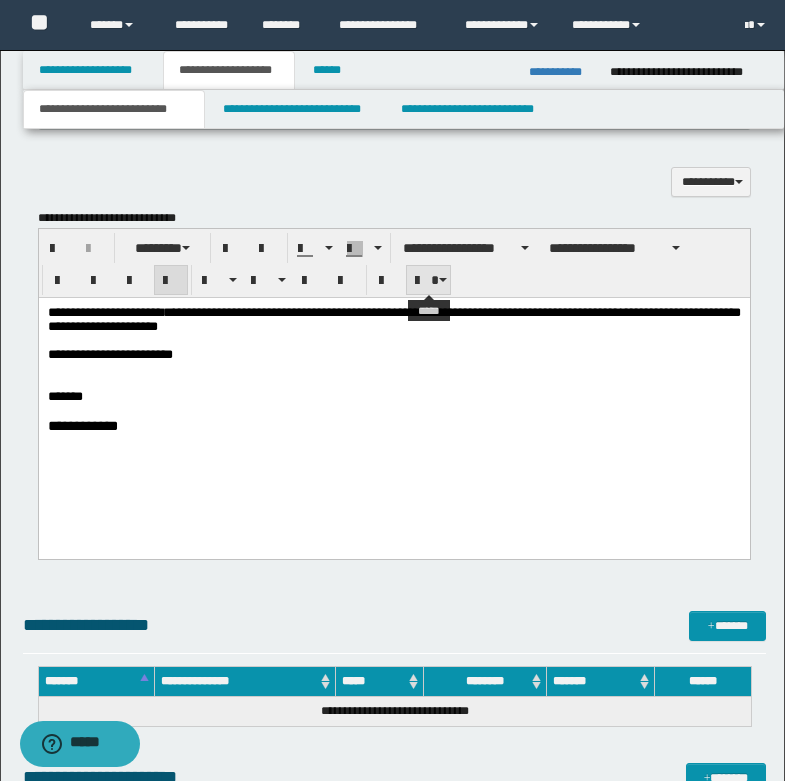click at bounding box center (429, 280) 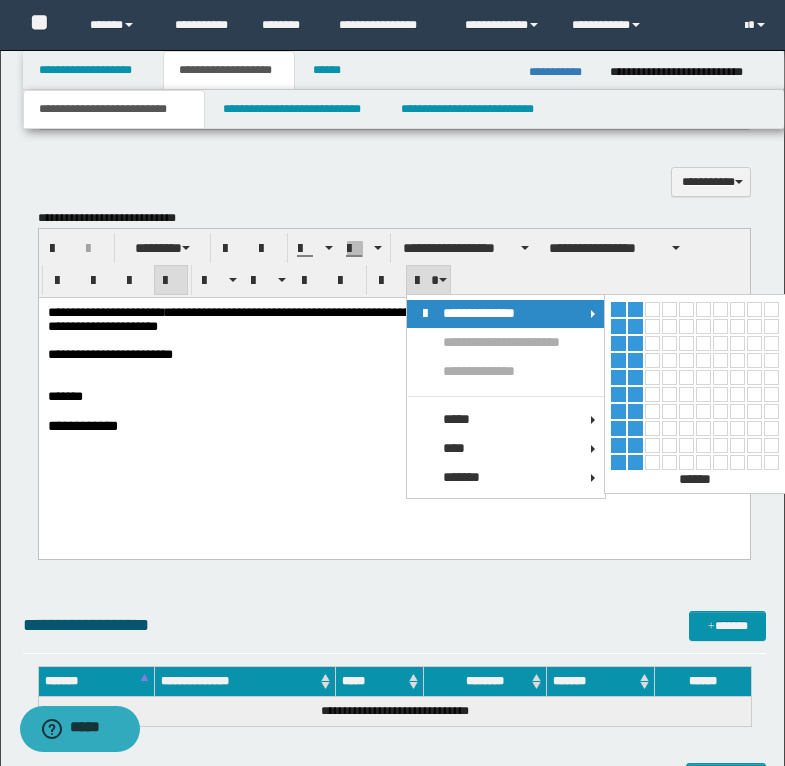 click at bounding box center [635, 462] 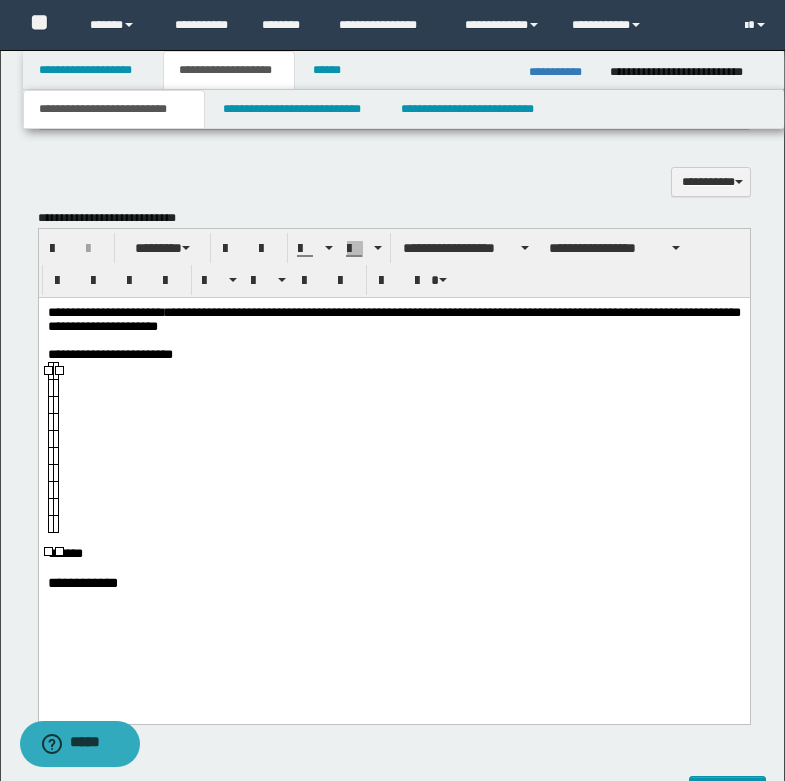 click at bounding box center (50, 370) 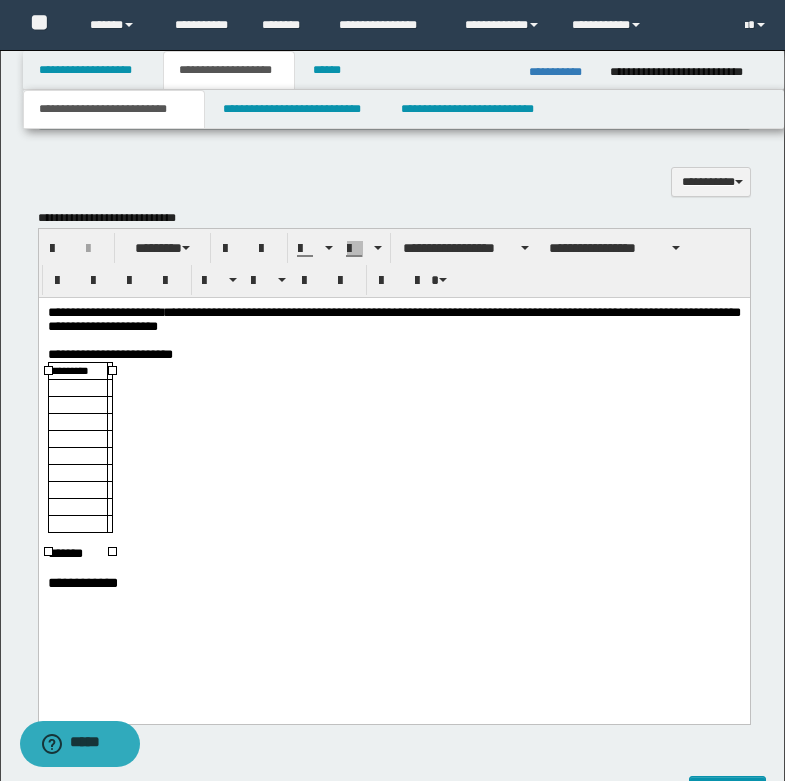 click at bounding box center [108, 370] 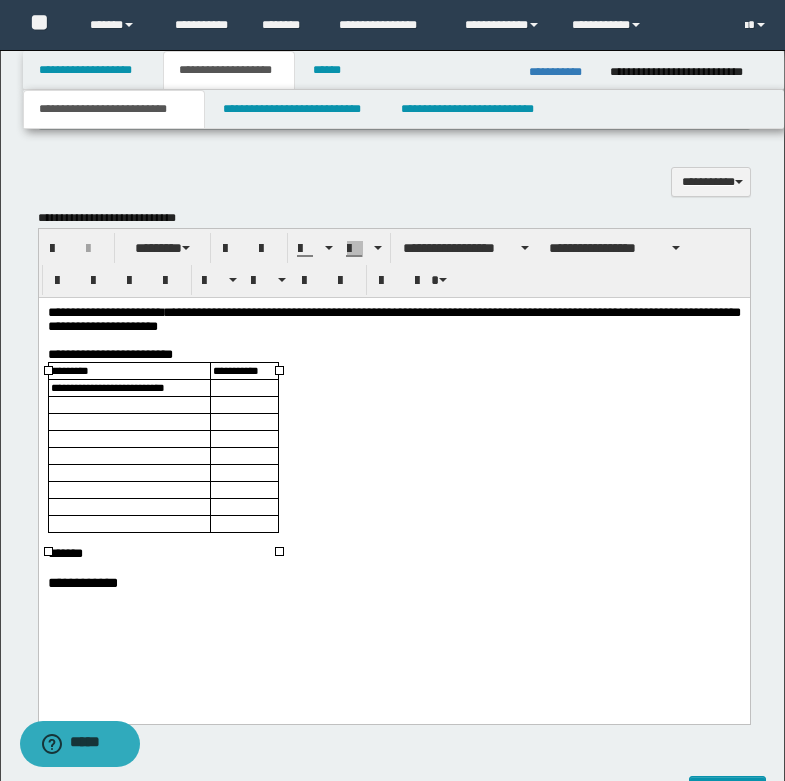 click on "**********" at bounding box center (129, 387) 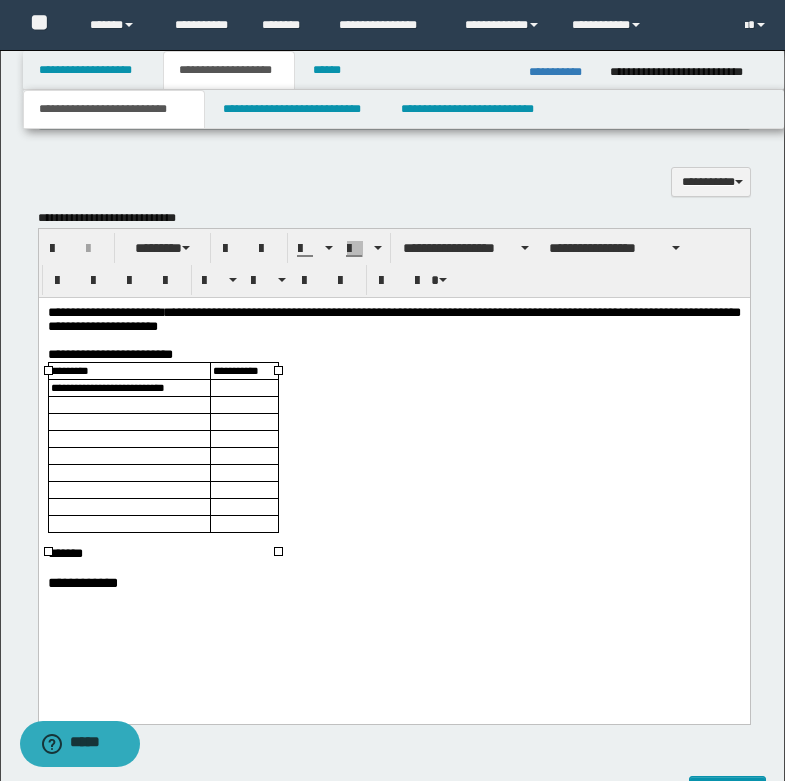 click on "**********" at bounding box center [129, 387] 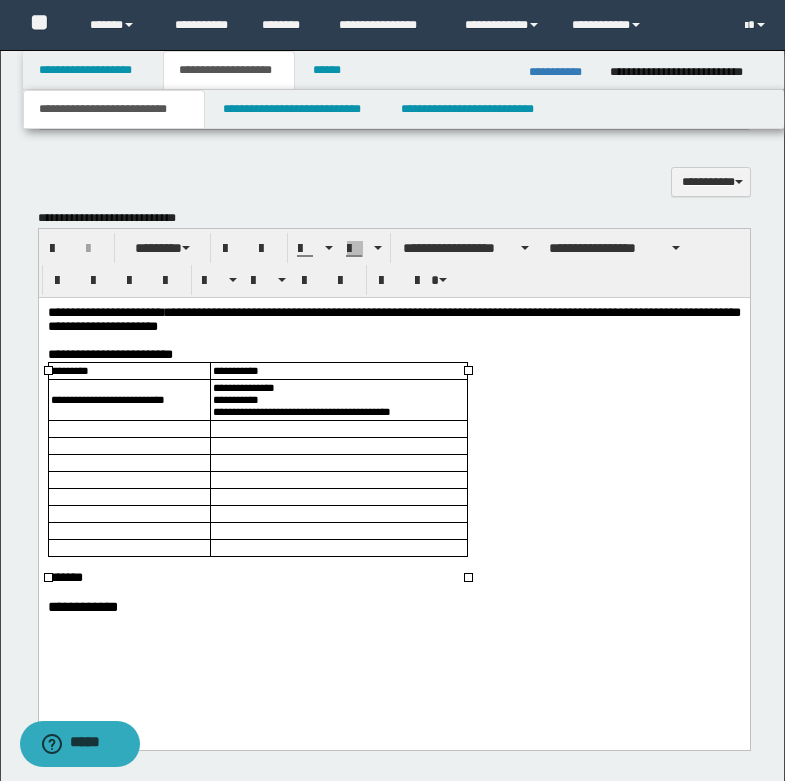 click on "**********" at bounding box center [338, 399] 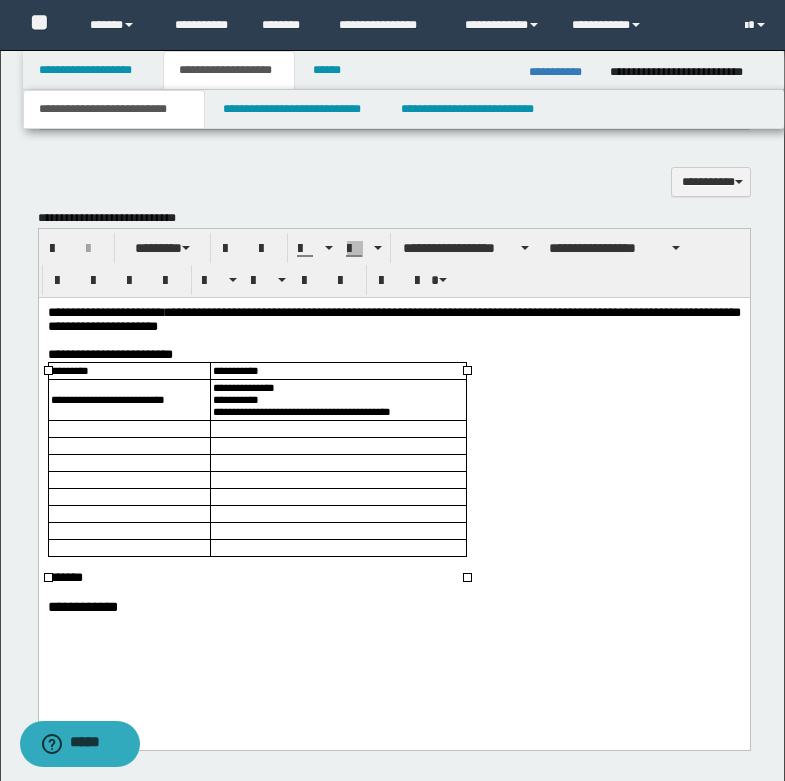 click on "**********" at bounding box center (337, 399) 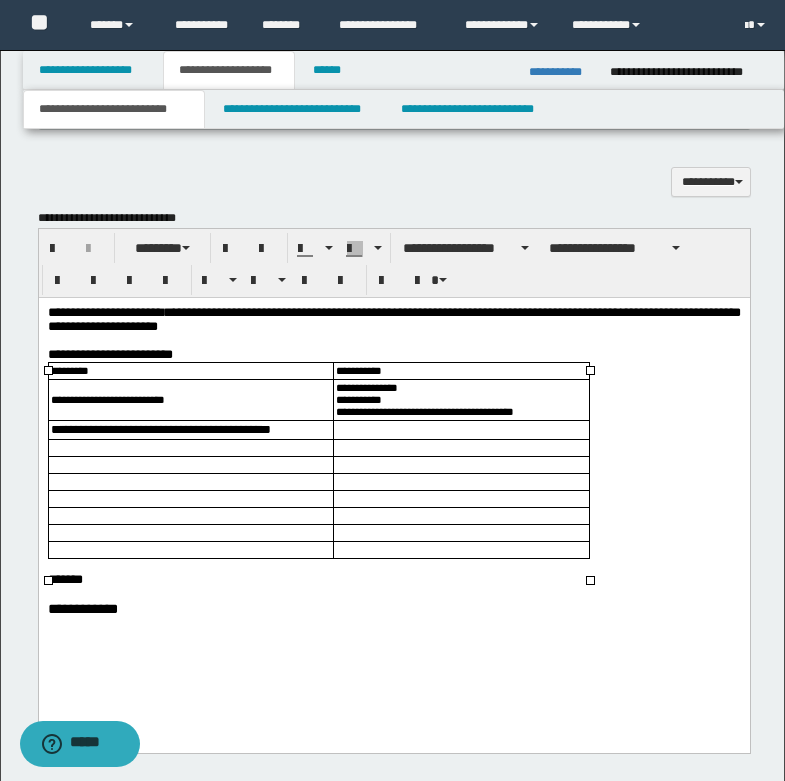 click on "**********" at bounding box center [160, 428] 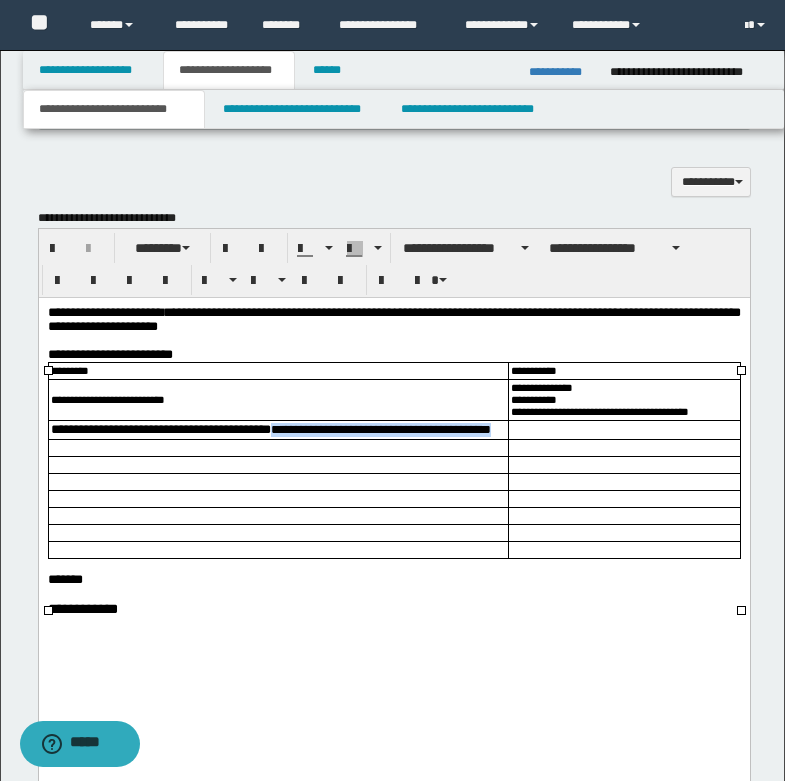 drag, startPoint x: 282, startPoint y: 453, endPoint x: 304, endPoint y: 472, distance: 29.068884 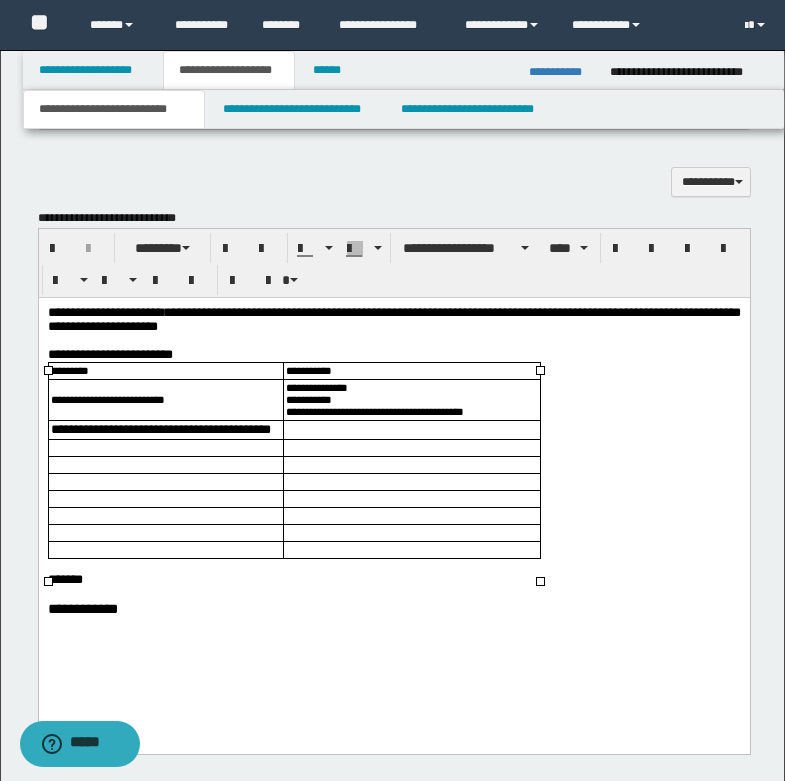 click on "**********" 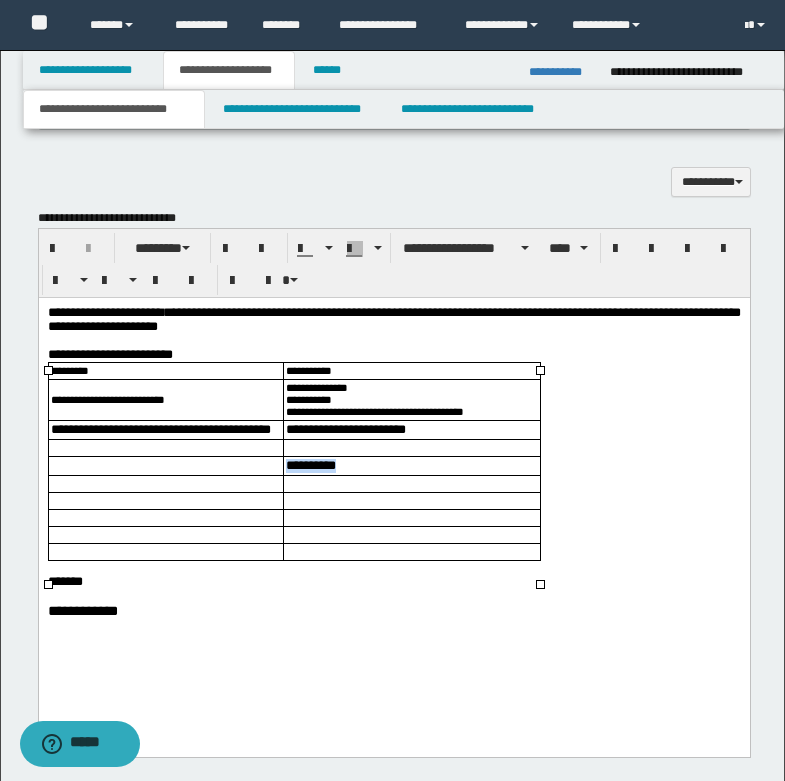 drag, startPoint x: 284, startPoint y: 481, endPoint x: 342, endPoint y: 481, distance: 58 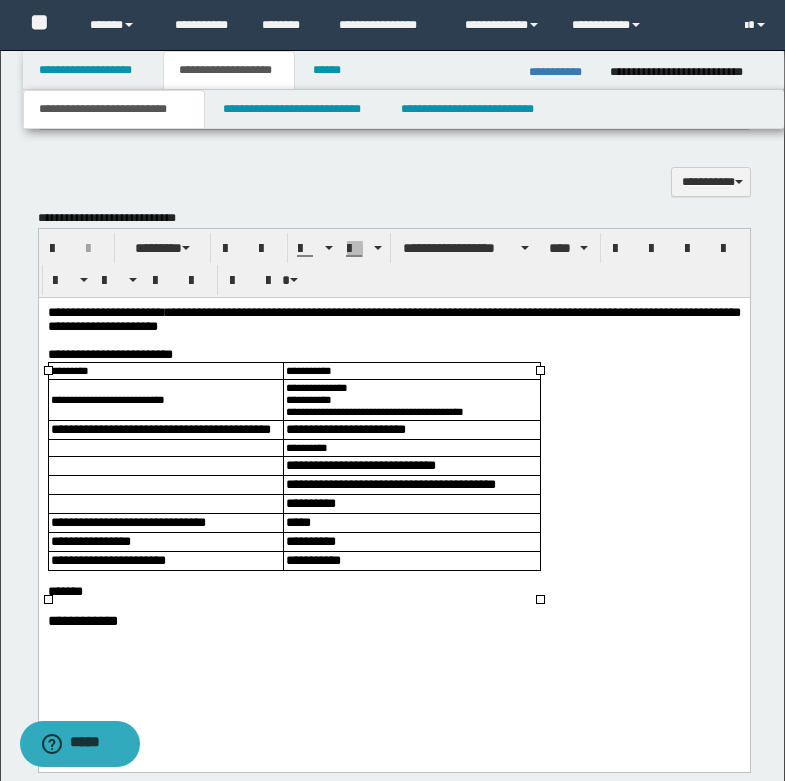 click on "**********" at bounding box center [127, 521] 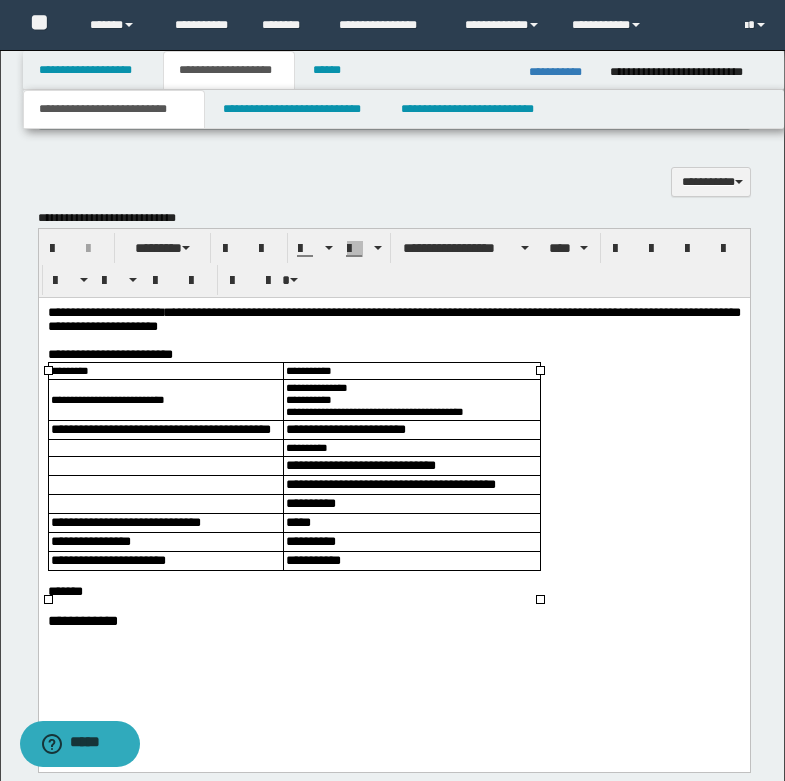 click on "**********" at bounding box center (165, 541) 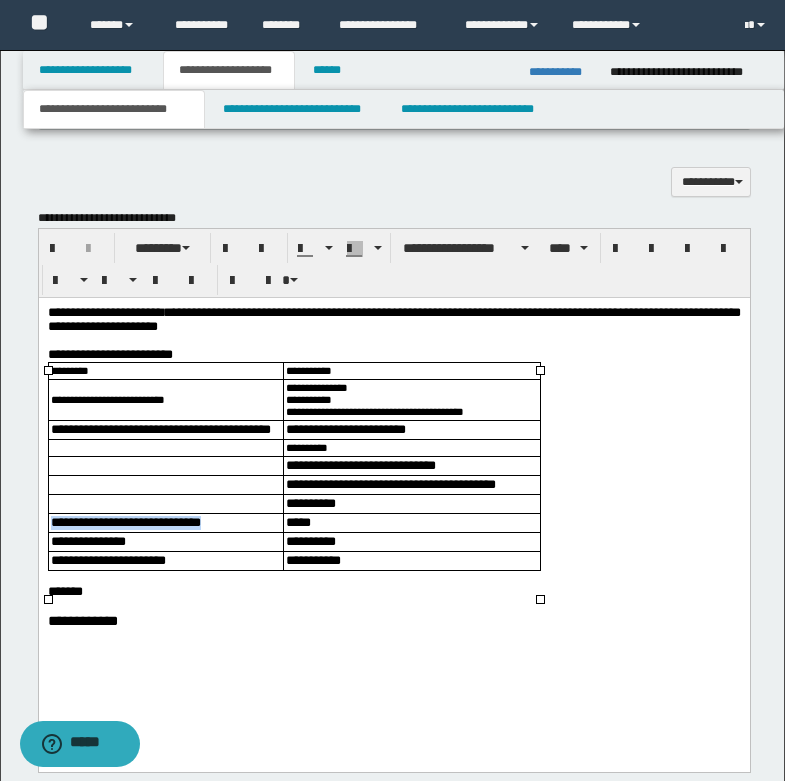 drag, startPoint x: 52, startPoint y: 545, endPoint x: 174, endPoint y: 550, distance: 122.10242 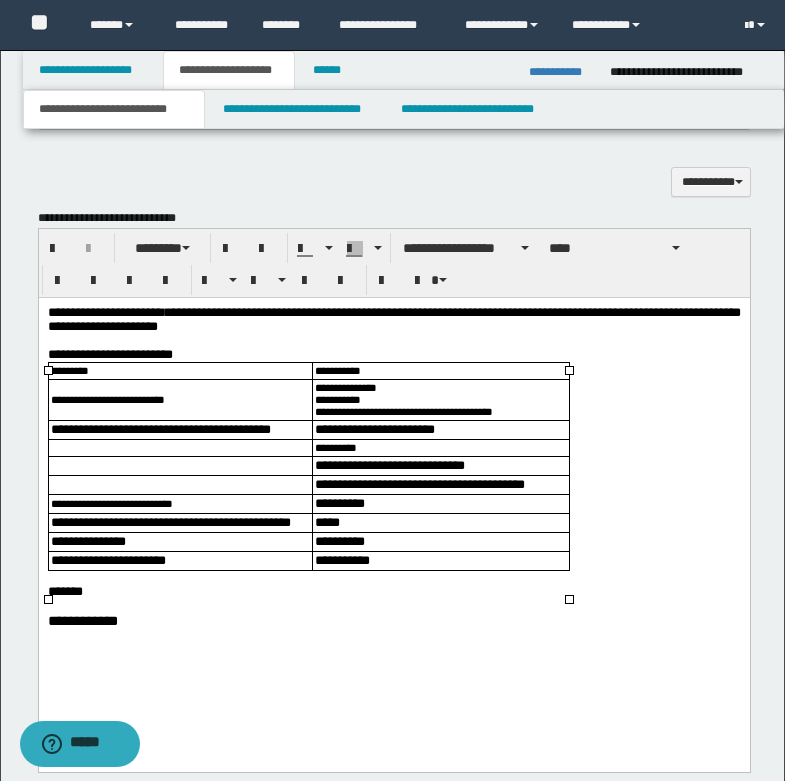 click on "**" at bounding box center [202, 521] 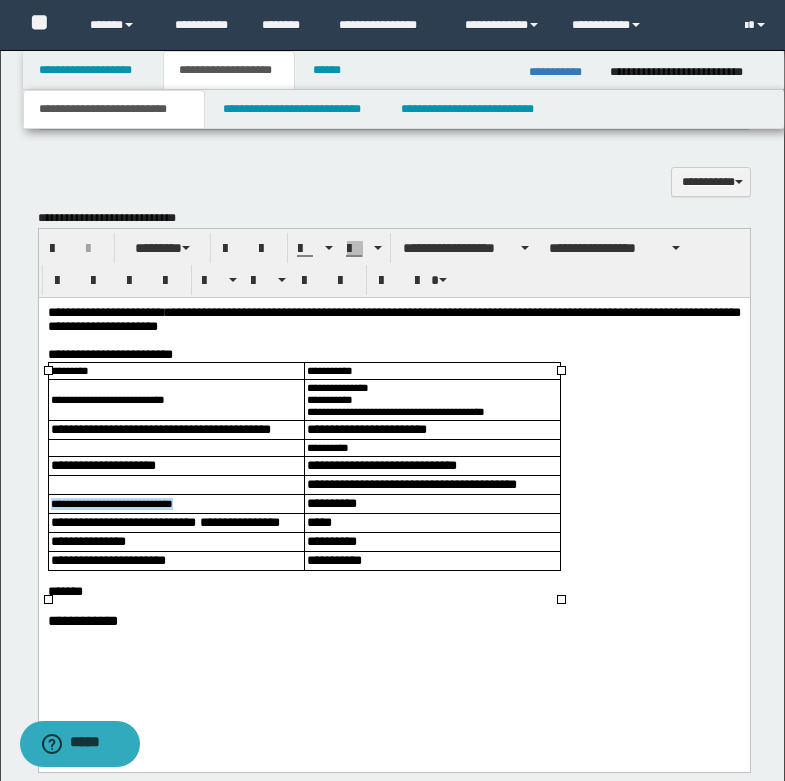 drag, startPoint x: 51, startPoint y: 523, endPoint x: 231, endPoint y: 521, distance: 180.01111 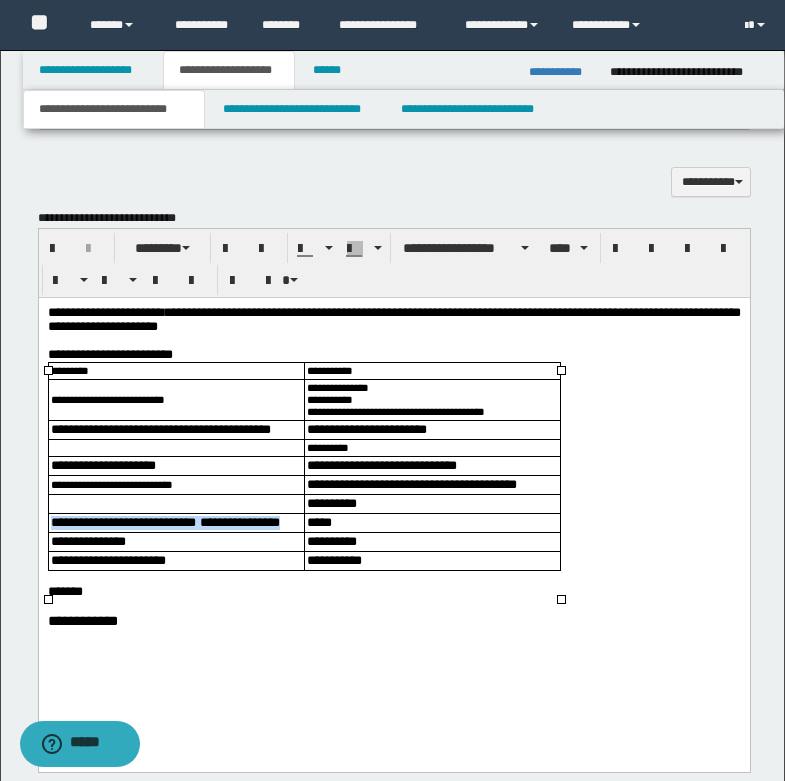 drag, startPoint x: 50, startPoint y: 549, endPoint x: 301, endPoint y: 546, distance: 251.01793 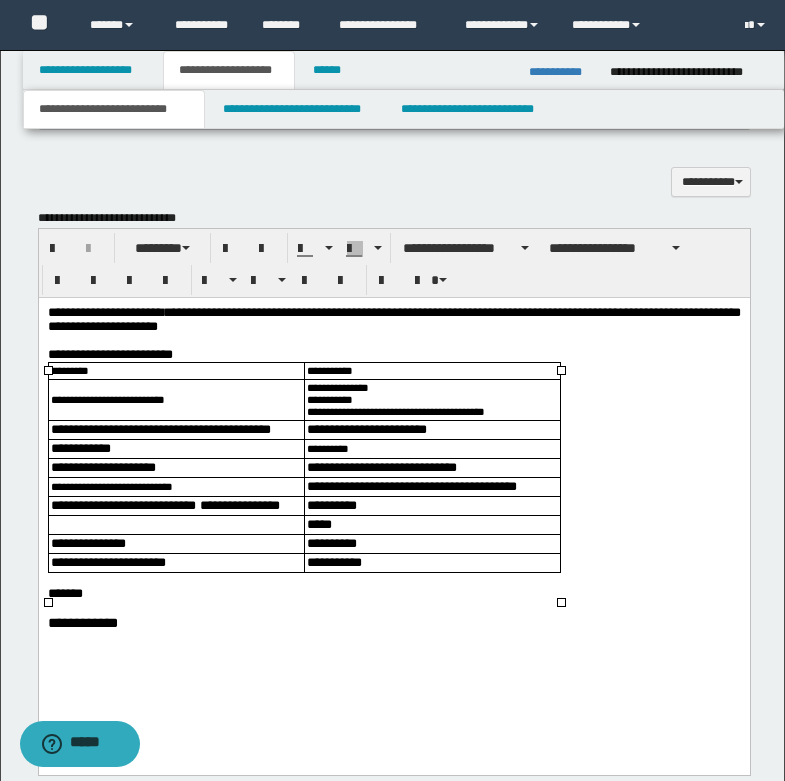 click at bounding box center [176, 524] 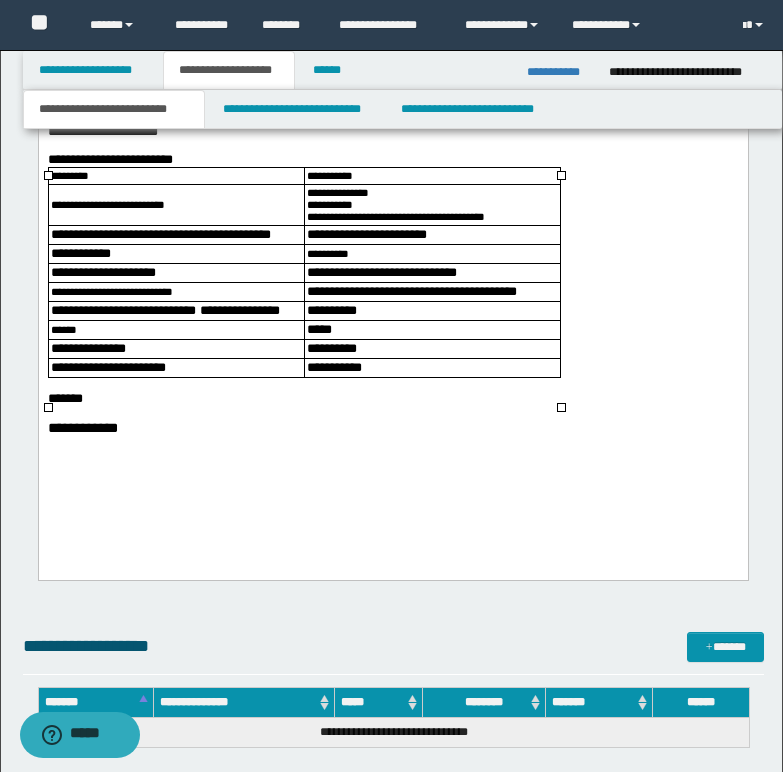 scroll, scrollTop: 1600, scrollLeft: 0, axis: vertical 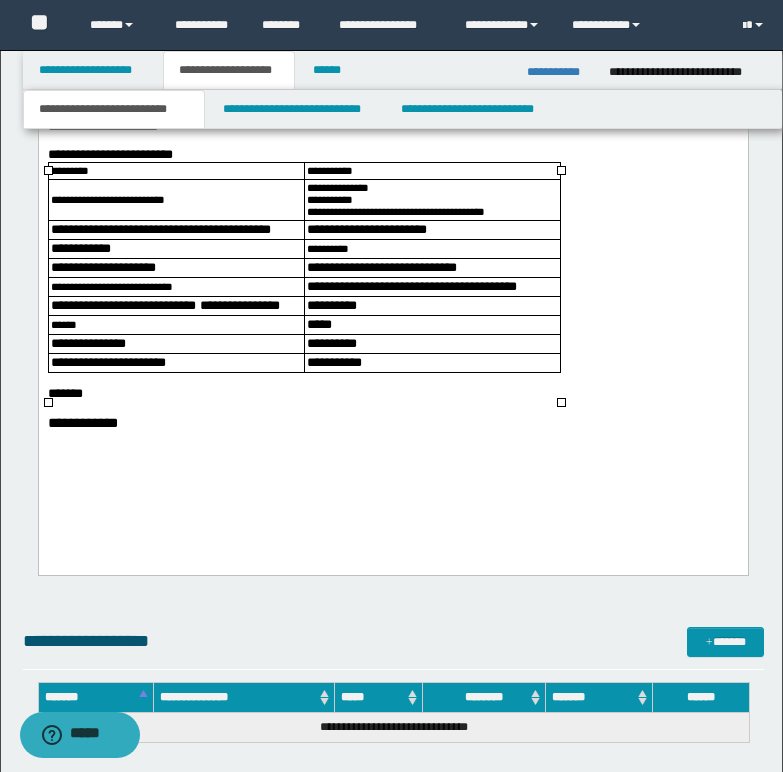 click on "*******" at bounding box center [64, 392] 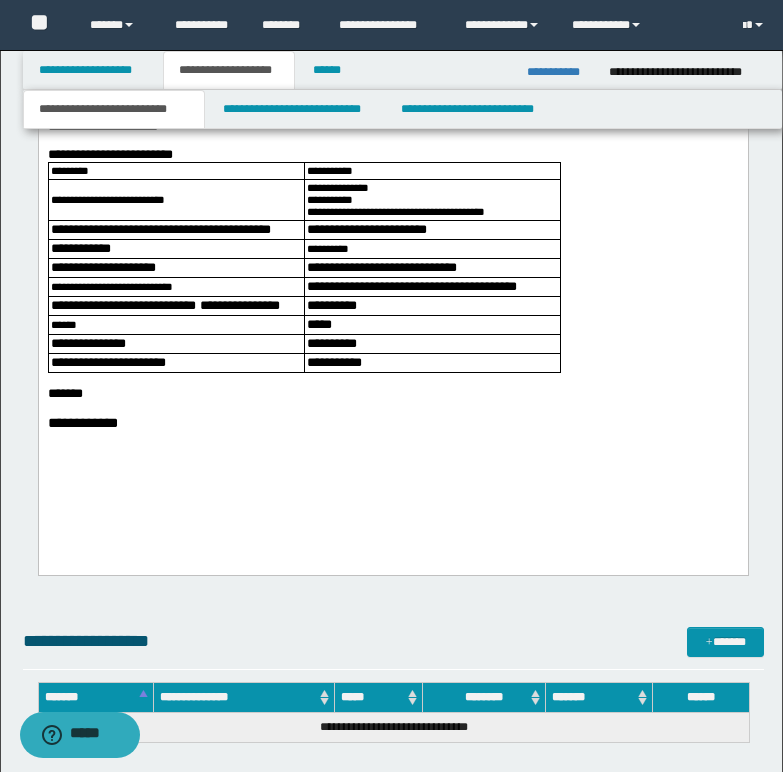 click on "*******" at bounding box center (392, 393) 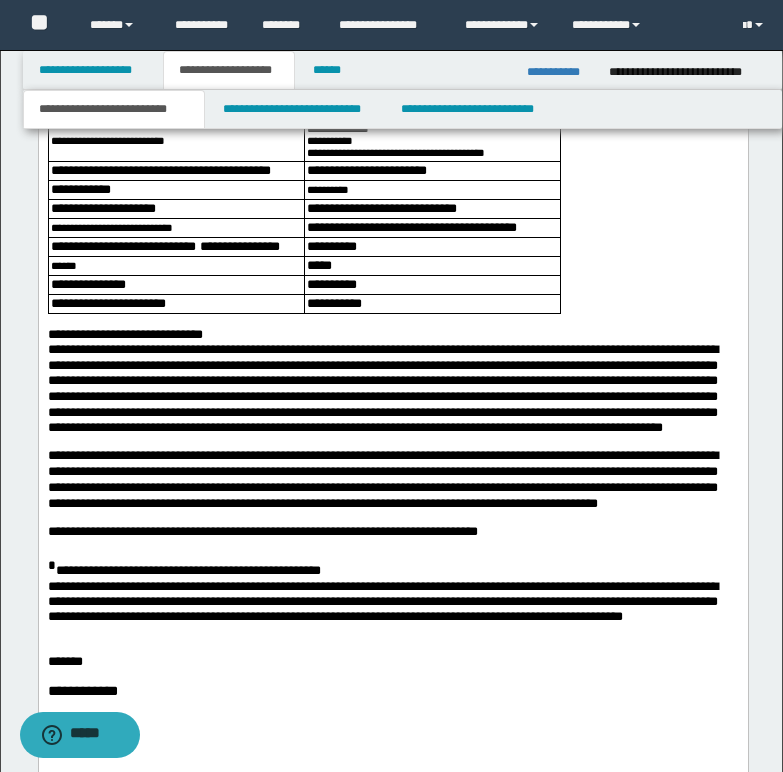scroll, scrollTop: 1700, scrollLeft: 0, axis: vertical 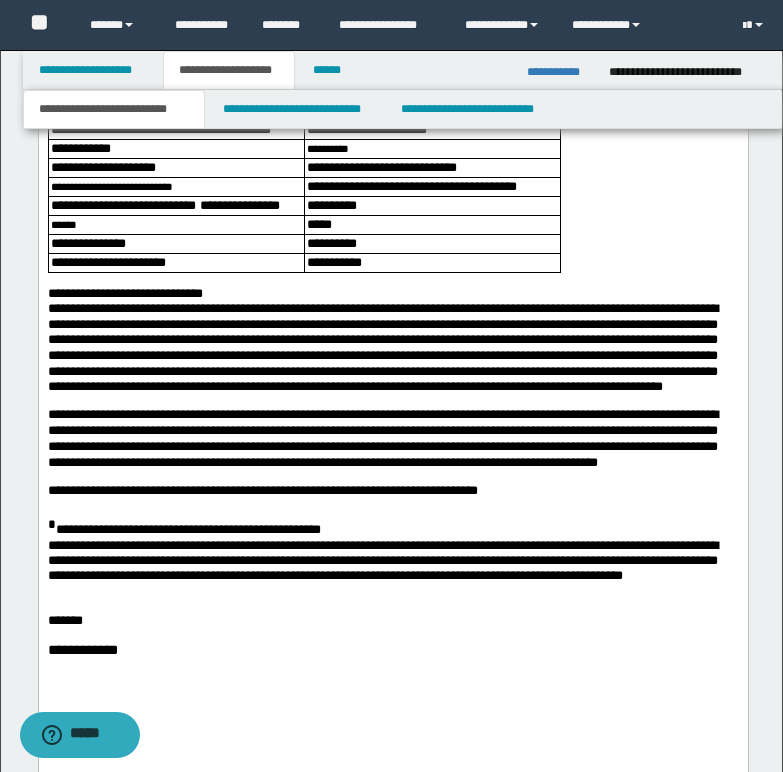 click on "*" at bounding box center (51, 524) 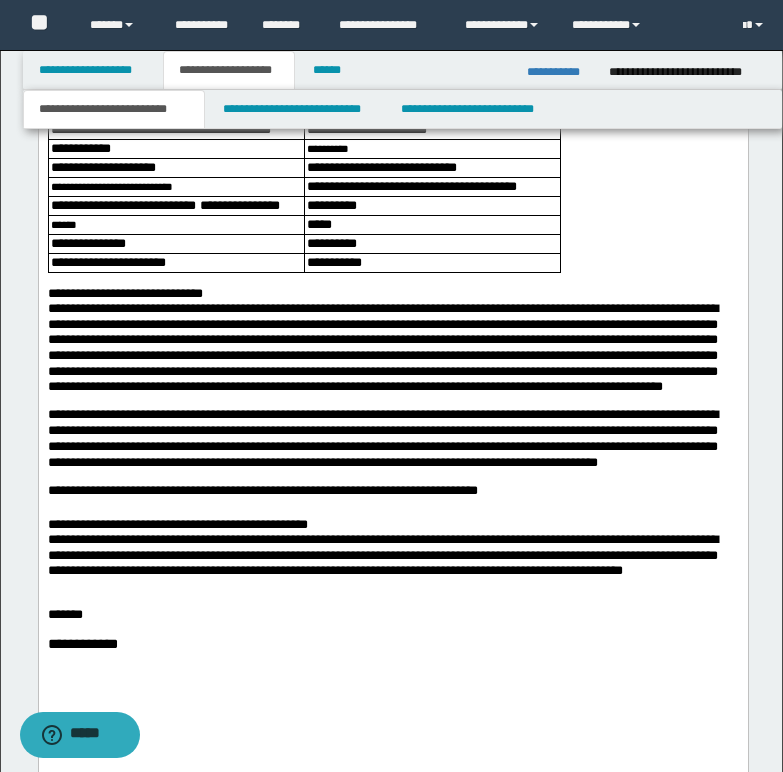 click on "**********" at bounding box center [392, 525] 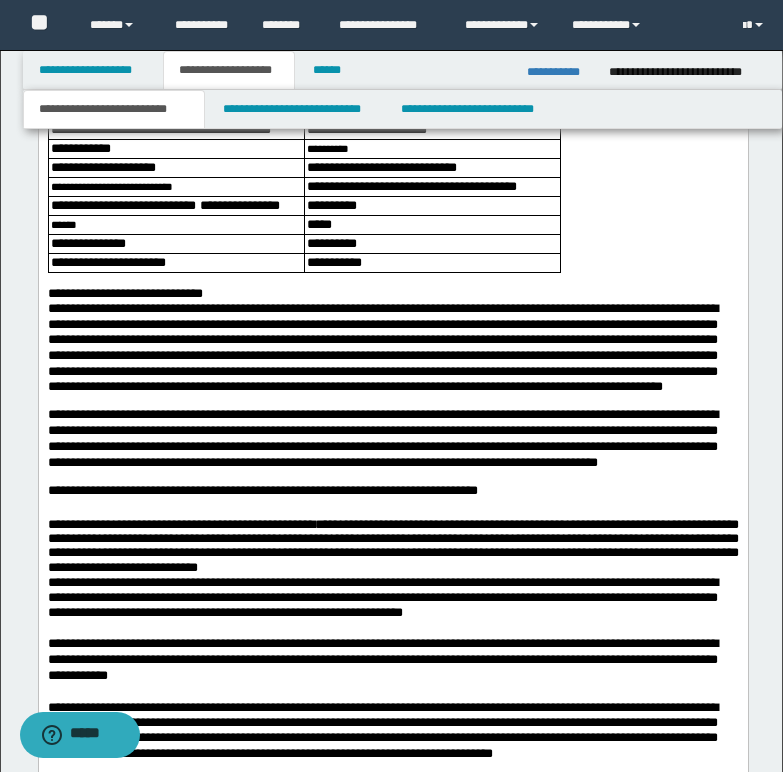 click on "**********" at bounding box center (382, 598) 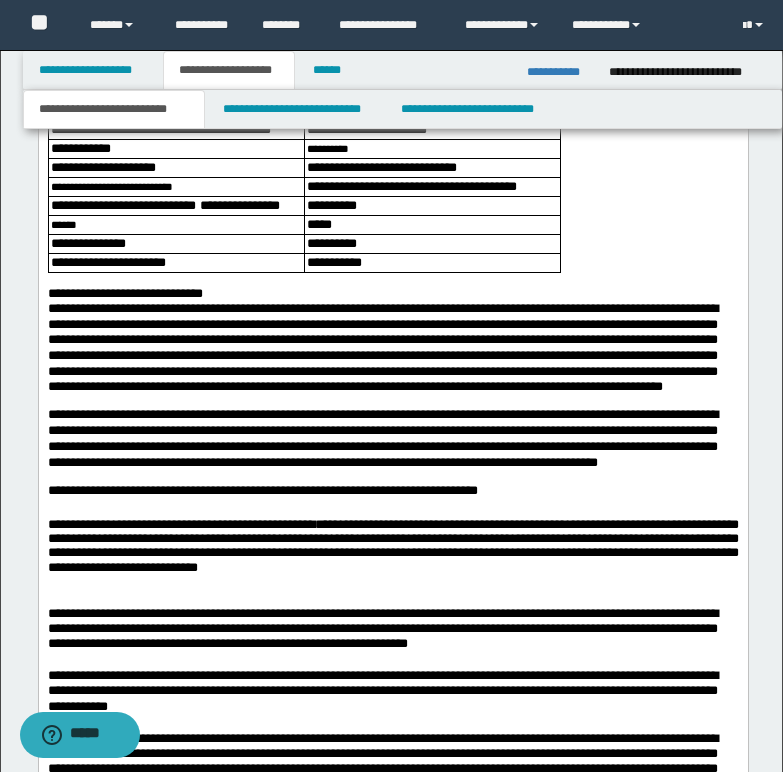 click on "**********" at bounding box center (392, 294) 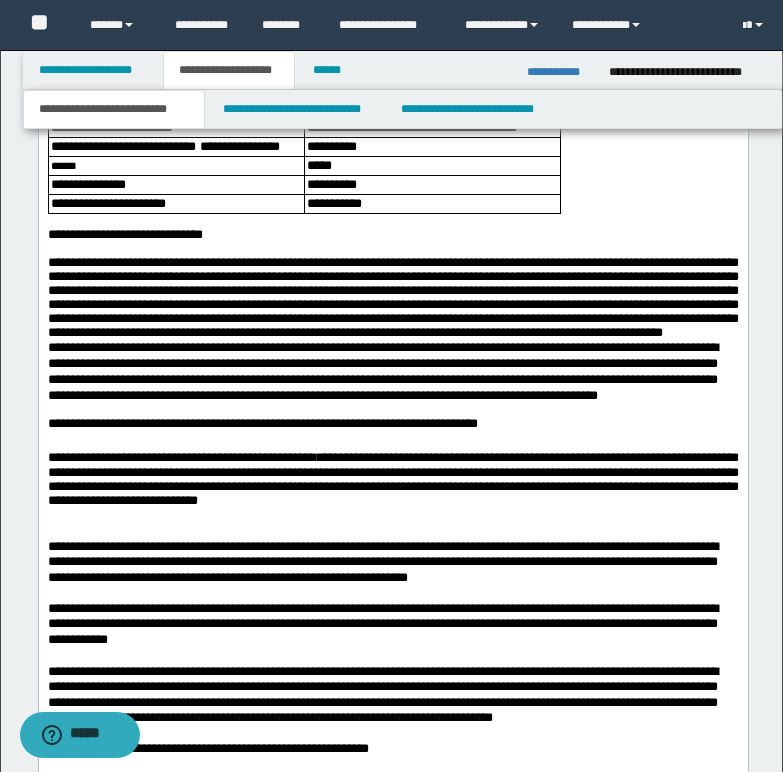 scroll, scrollTop: 1800, scrollLeft: 0, axis: vertical 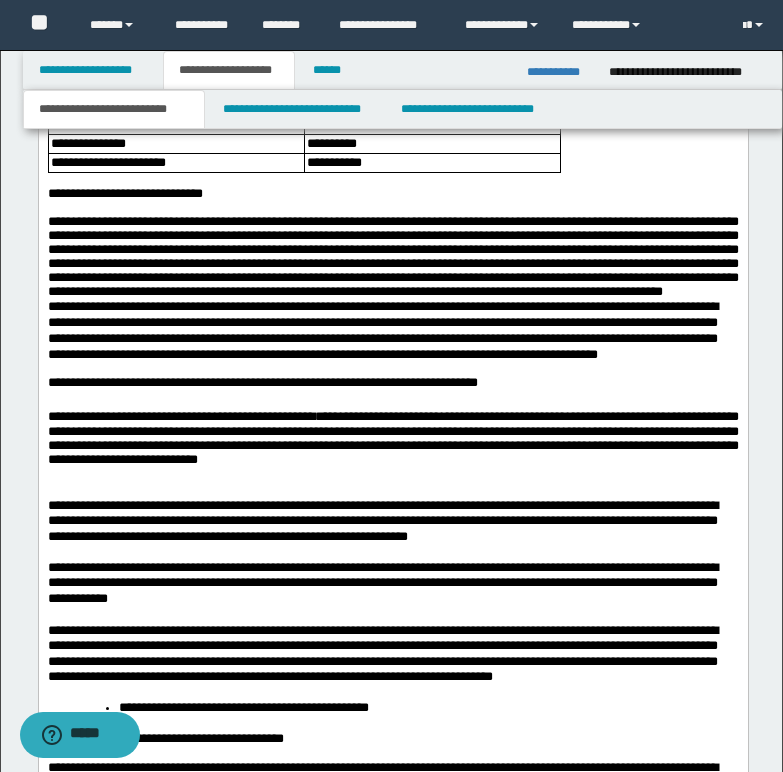 click on "**********" at bounding box center [392, 257] 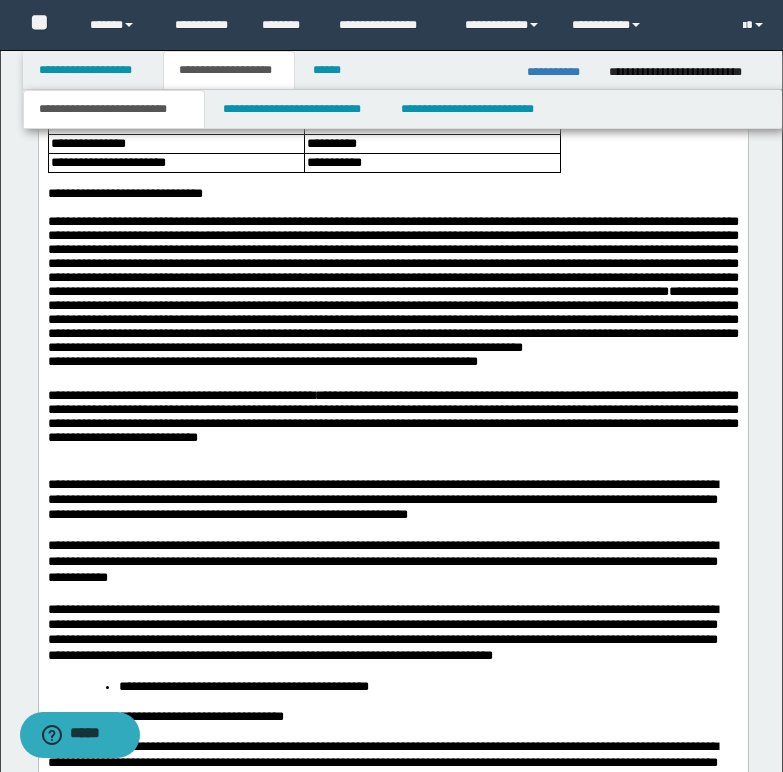 click on "******" at bounding box center (64, 361) 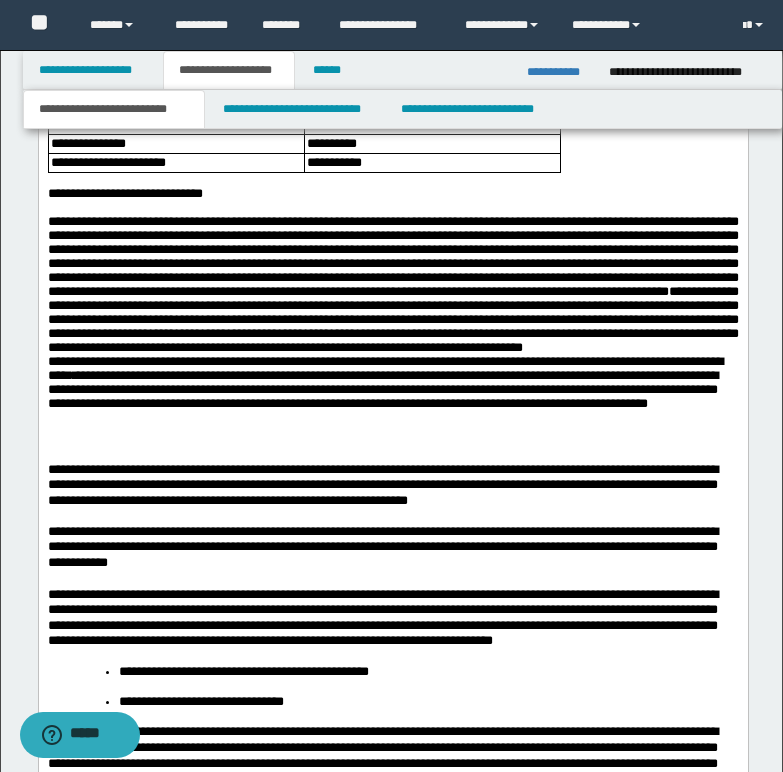 click on "**********" at bounding box center [392, 285] 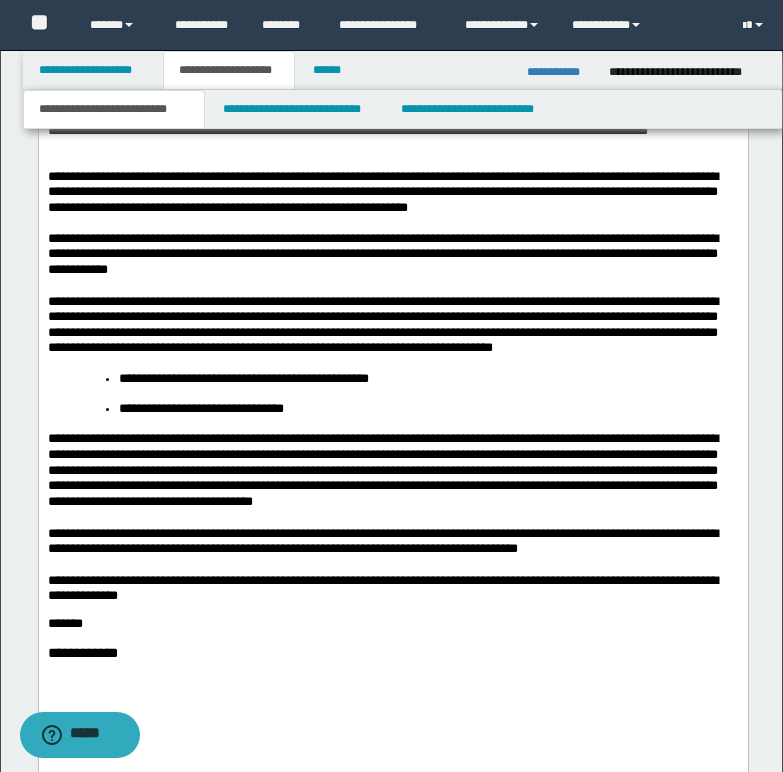 scroll, scrollTop: 2100, scrollLeft: 0, axis: vertical 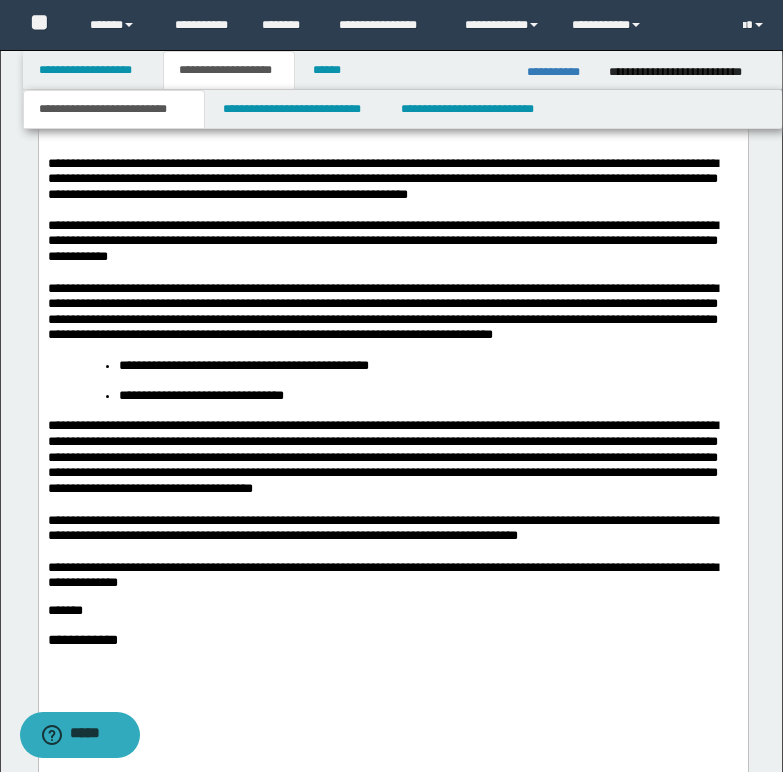 click on "**********" at bounding box center (392, 97) 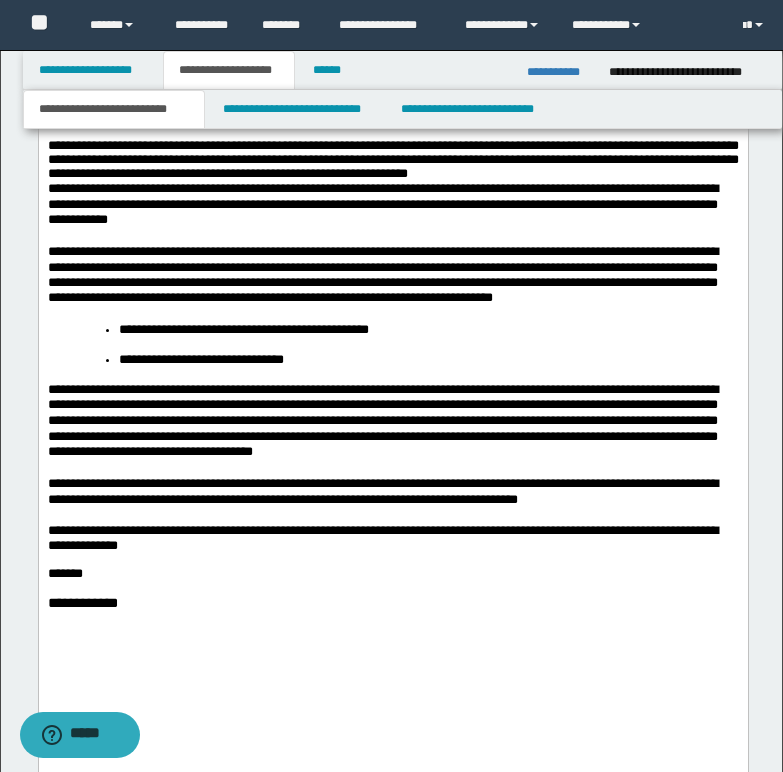 click on "**********" at bounding box center [392, 160] 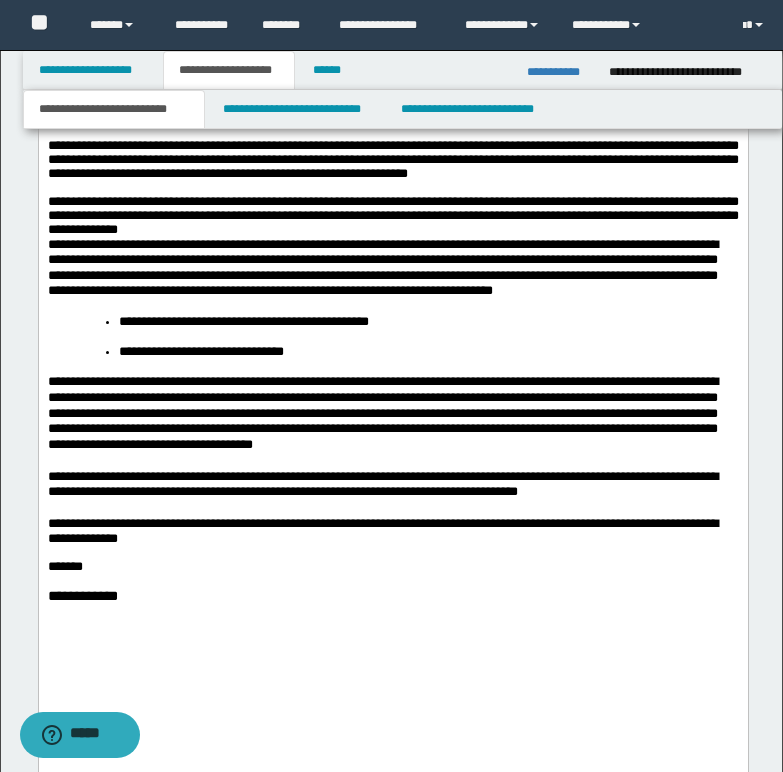 click on "**********" at bounding box center (392, 215) 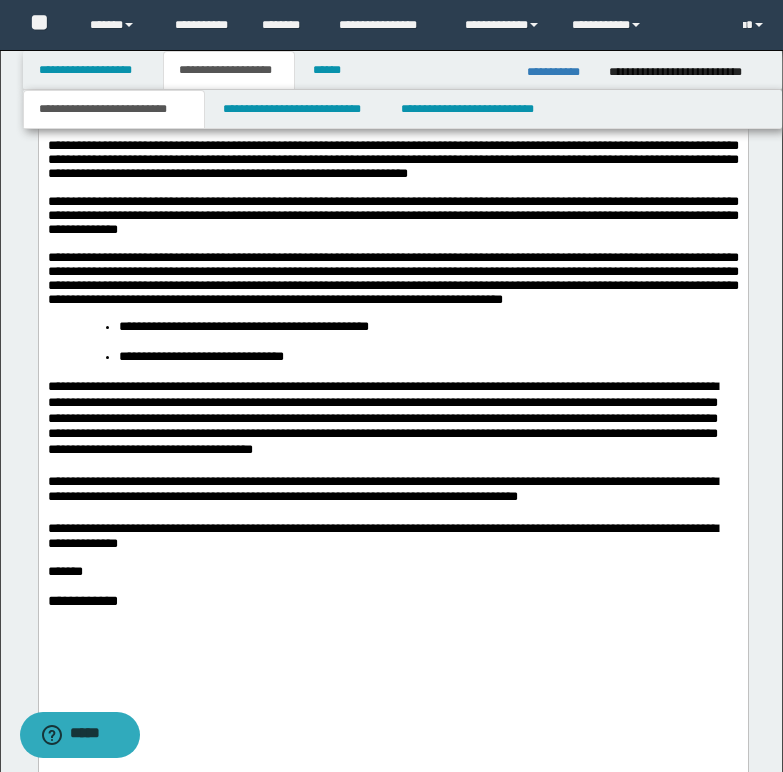 click on "**********" at bounding box center (392, 279) 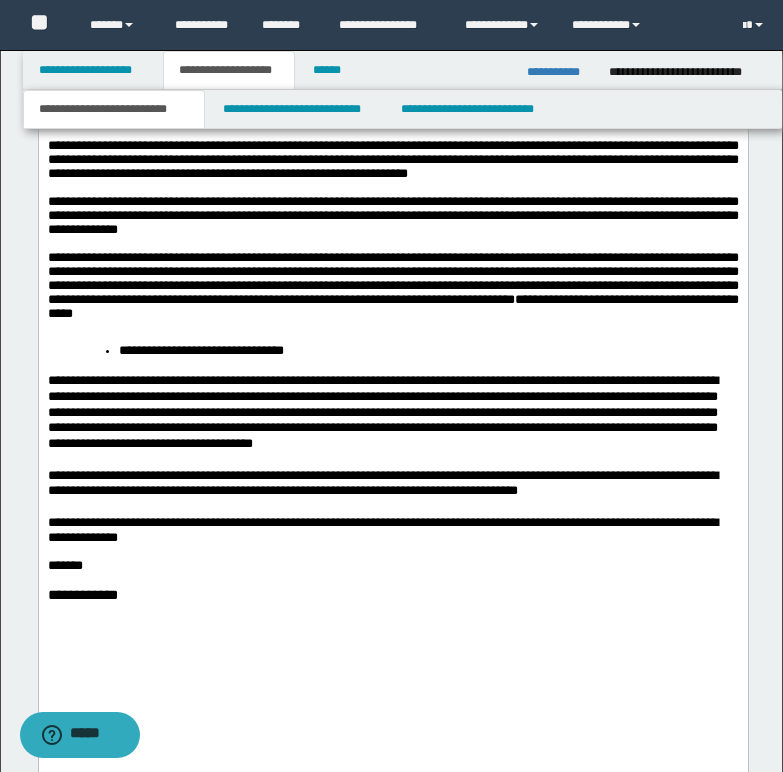 click on "**********" at bounding box center (392, 130) 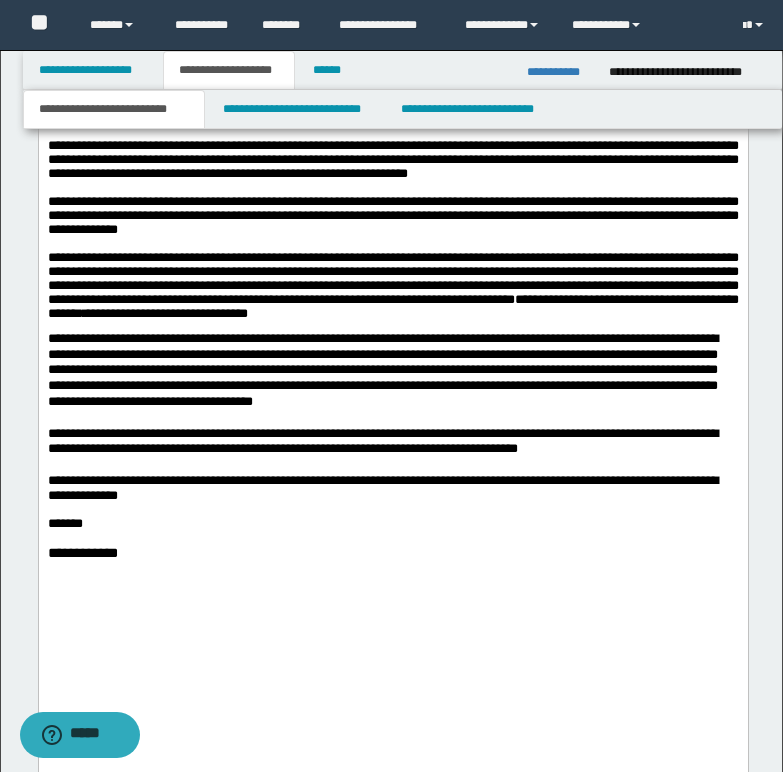 click on "**********" at bounding box center (392, 291) 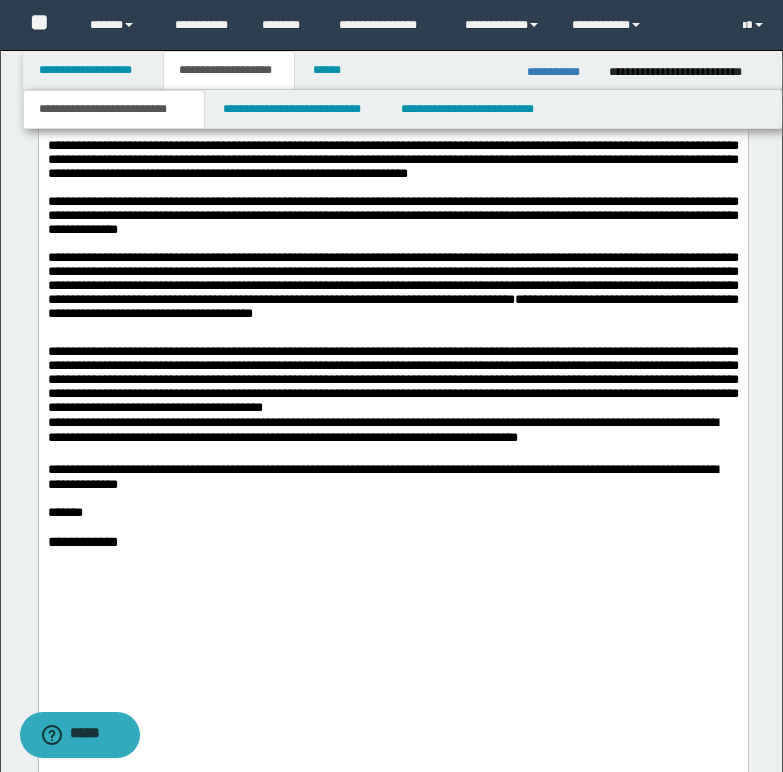 click on "**********" at bounding box center (382, 430) 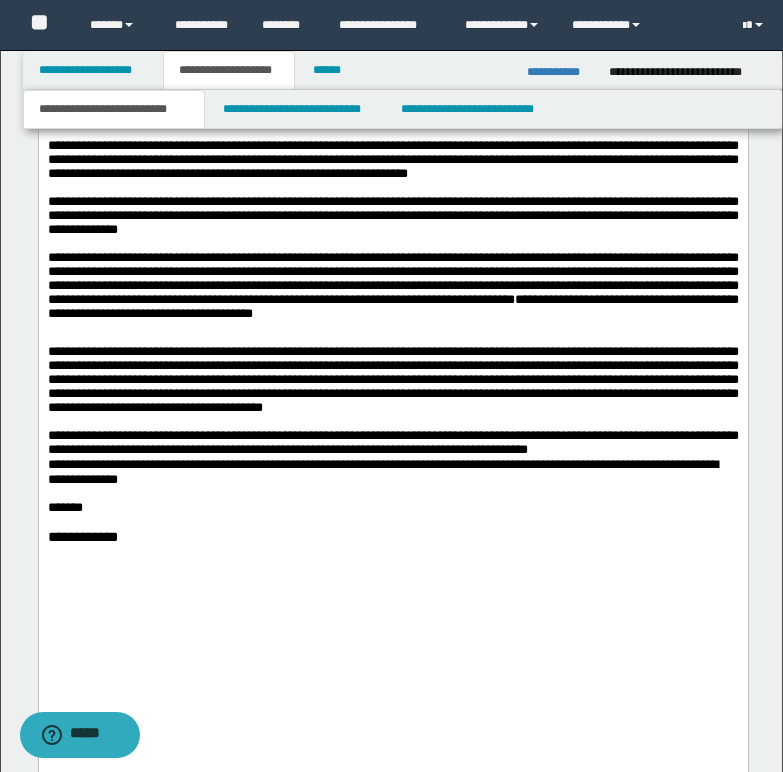 click on "**********" at bounding box center [392, 443] 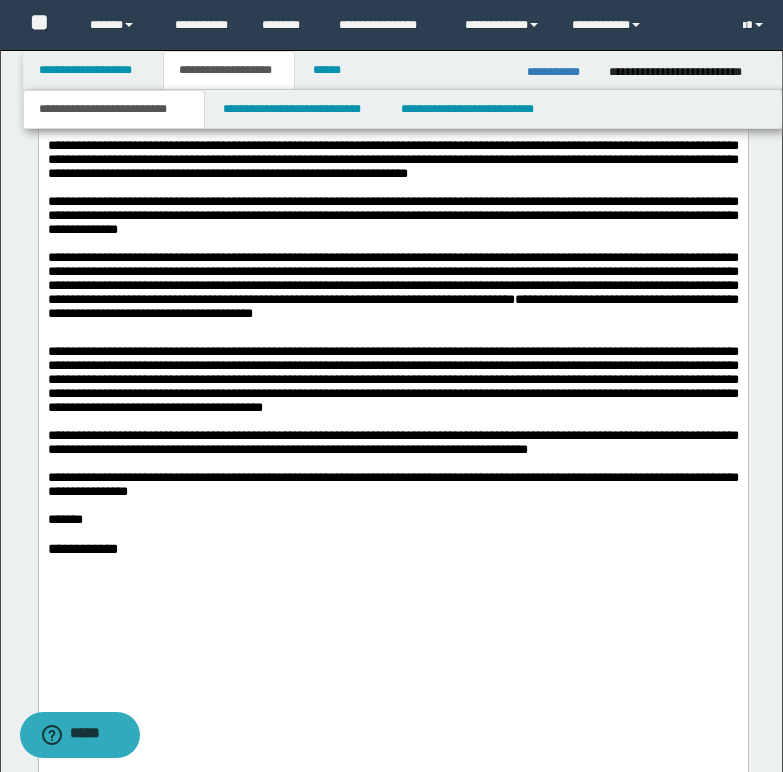 click on "*******" at bounding box center (392, 520) 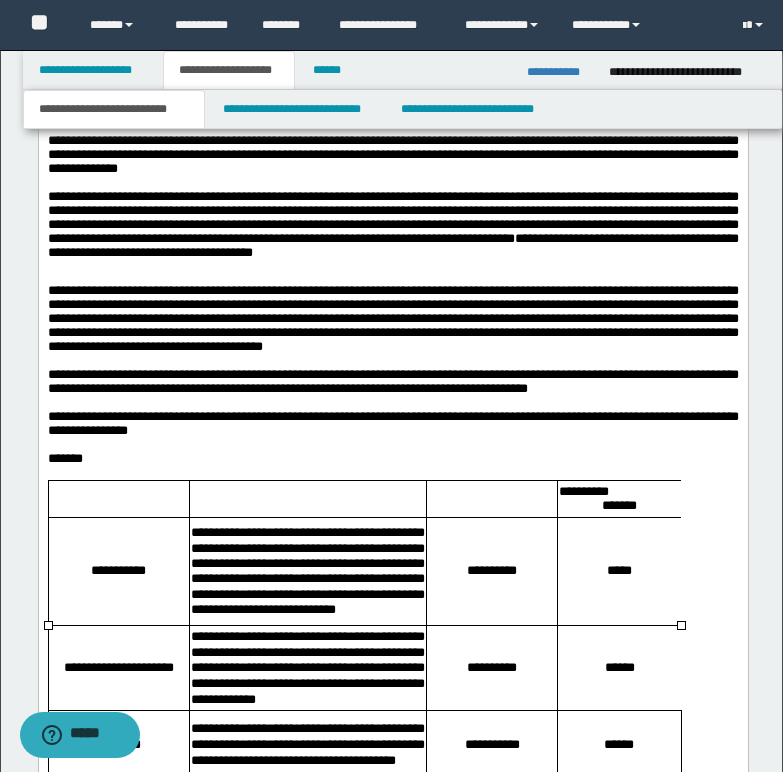 scroll, scrollTop: 2200, scrollLeft: 0, axis: vertical 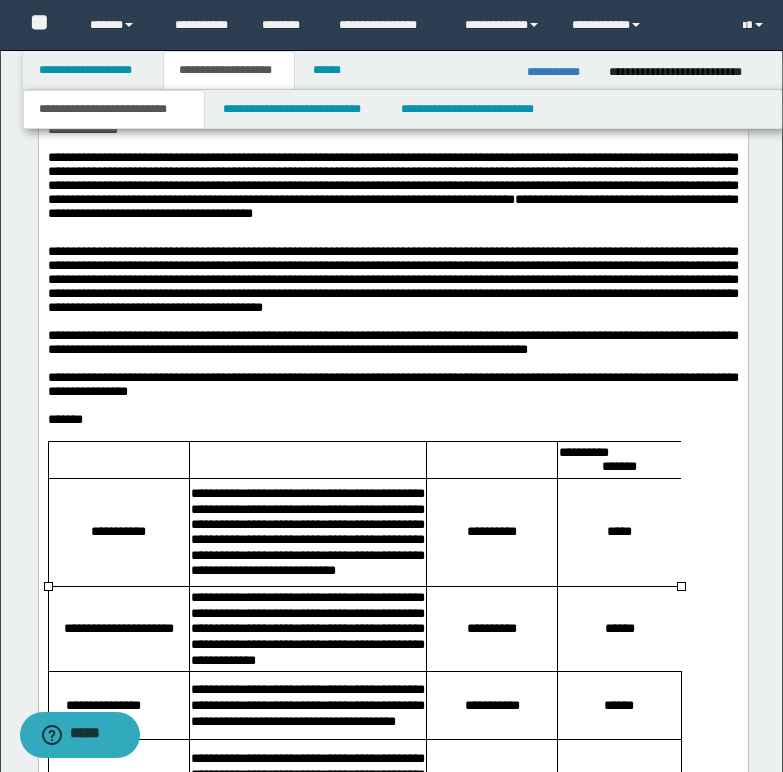 click at bounding box center (118, 459) 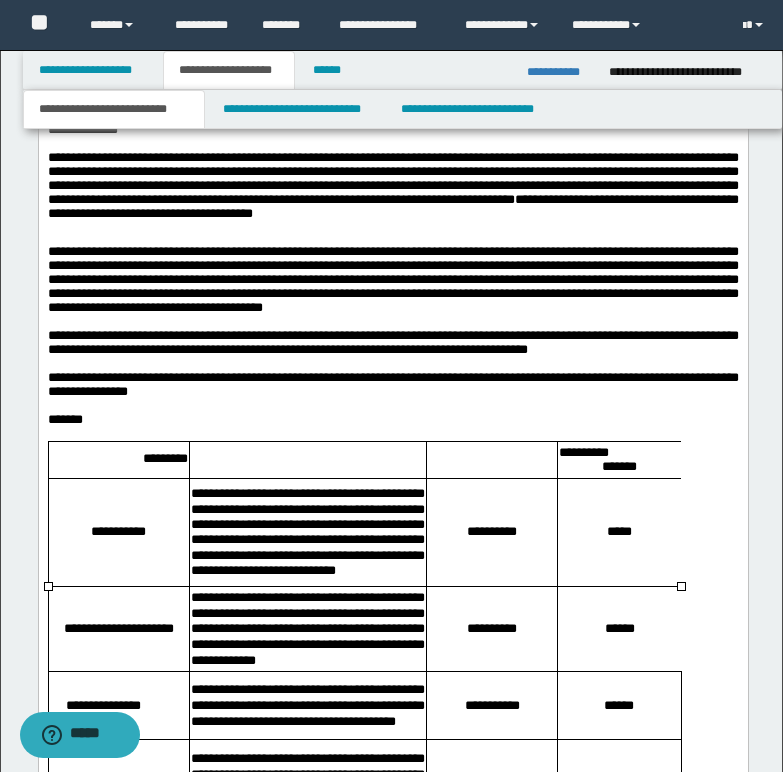 click at bounding box center (307, 460) 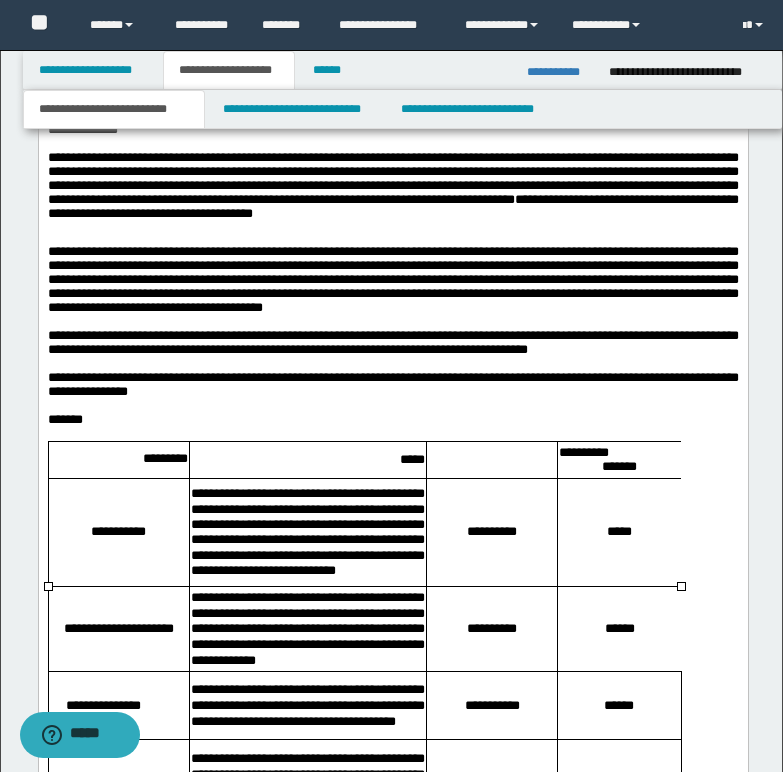 click at bounding box center [491, 460] 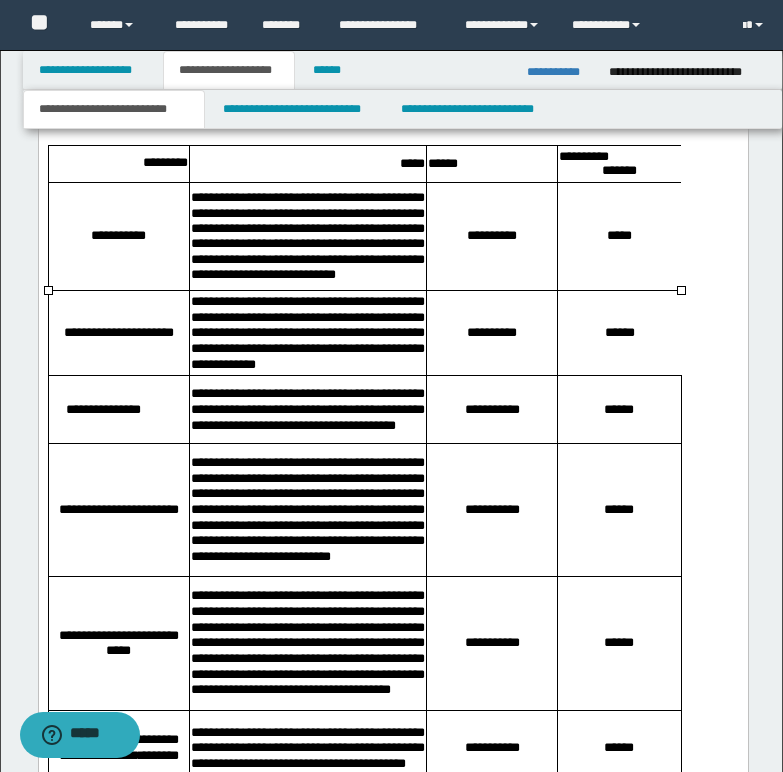scroll, scrollTop: 2500, scrollLeft: 0, axis: vertical 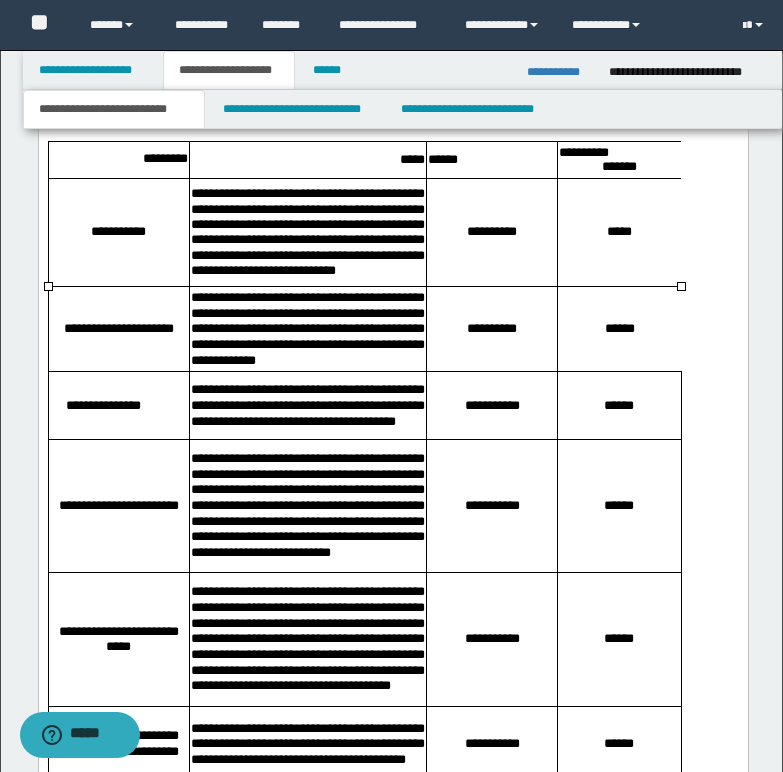 click on "**********" at bounding box center (583, 152) 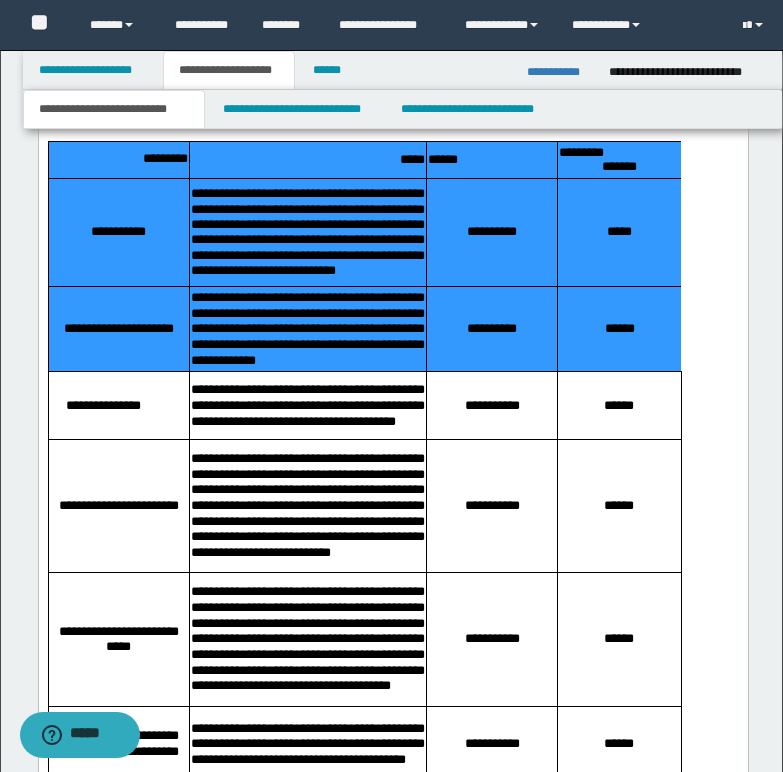 drag, startPoint x: 103, startPoint y: 299, endPoint x: 669, endPoint y: 470, distance: 591.2673 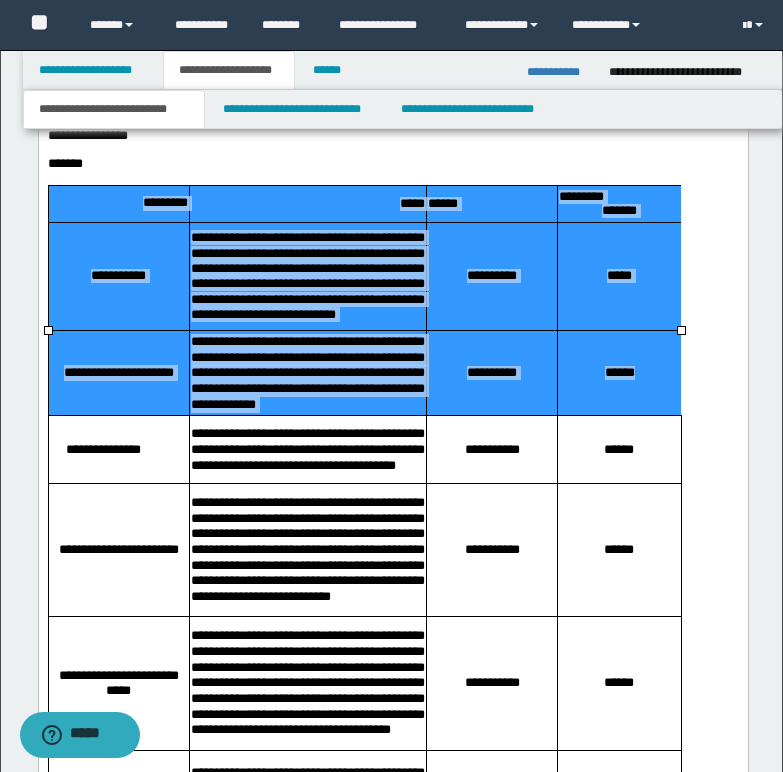 scroll, scrollTop: 2500, scrollLeft: 0, axis: vertical 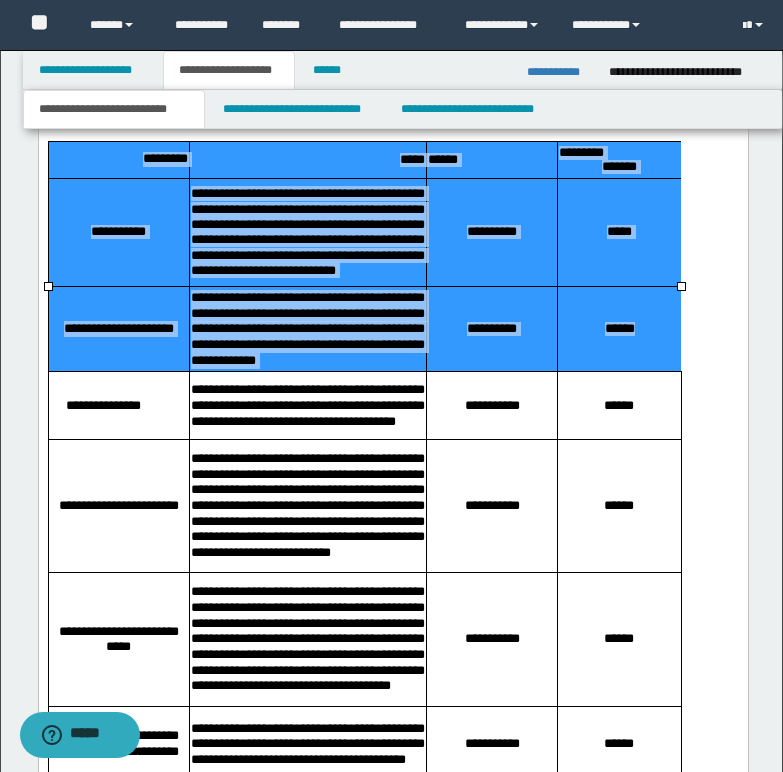 click on "**********" at bounding box center [118, 232] 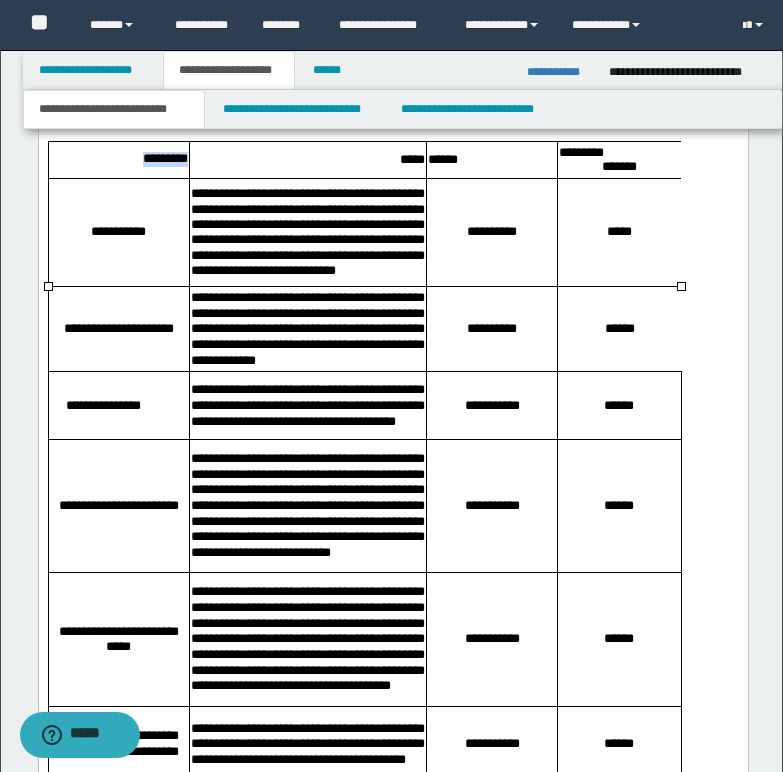 drag, startPoint x: 112, startPoint y: 300, endPoint x: 180, endPoint y: 301, distance: 68.007355 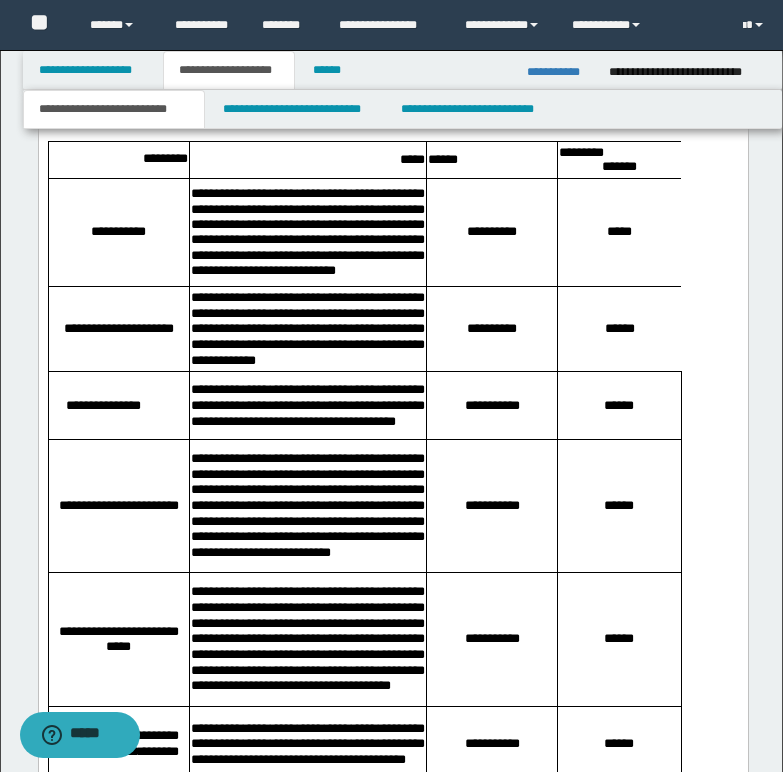 click on "*******" at bounding box center (392, 120) 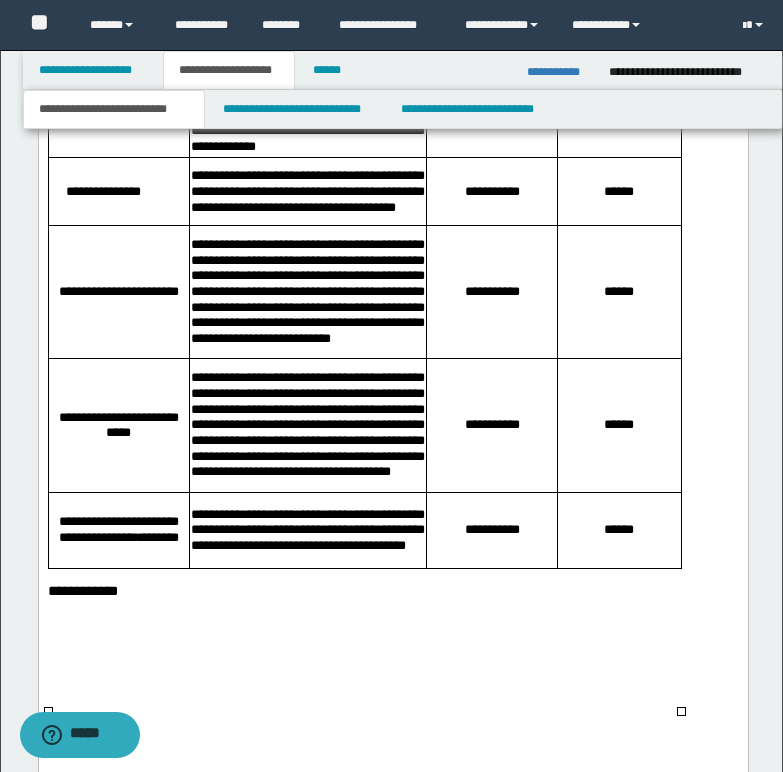 scroll, scrollTop: 2800, scrollLeft: 0, axis: vertical 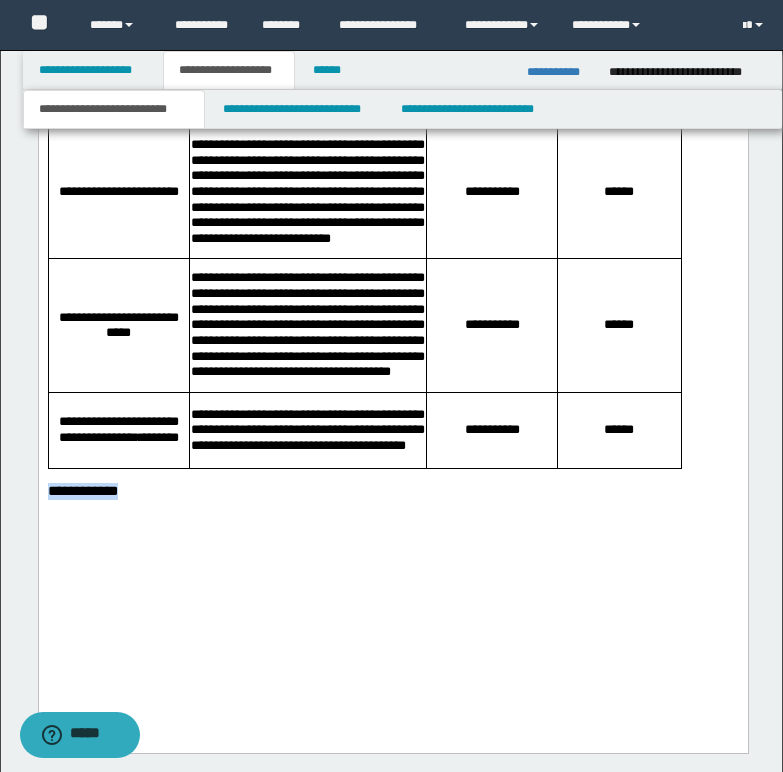 drag, startPoint x: 47, startPoint y: 634, endPoint x: 211, endPoint y: 634, distance: 164 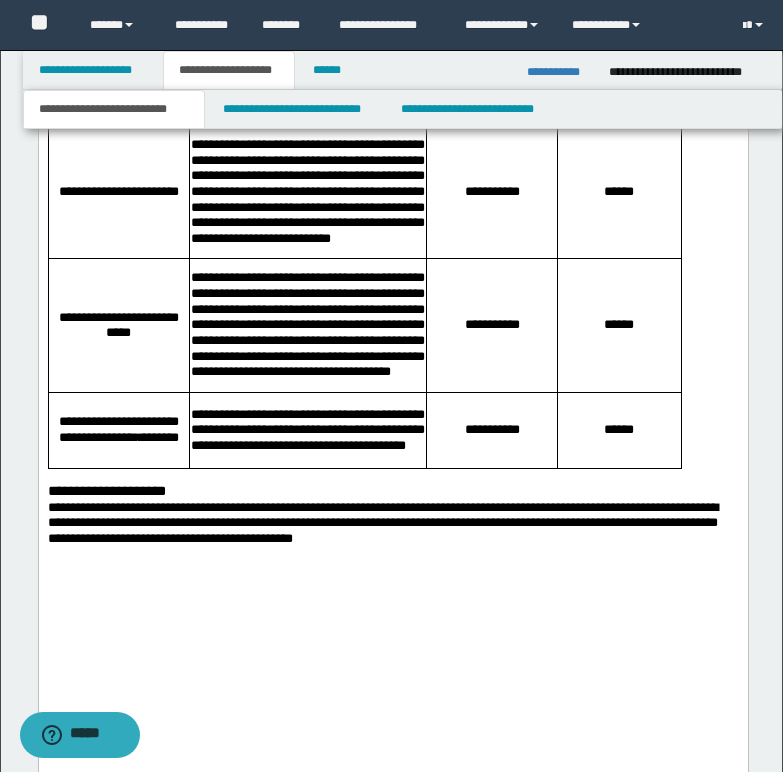 click at bounding box center (392, 476) 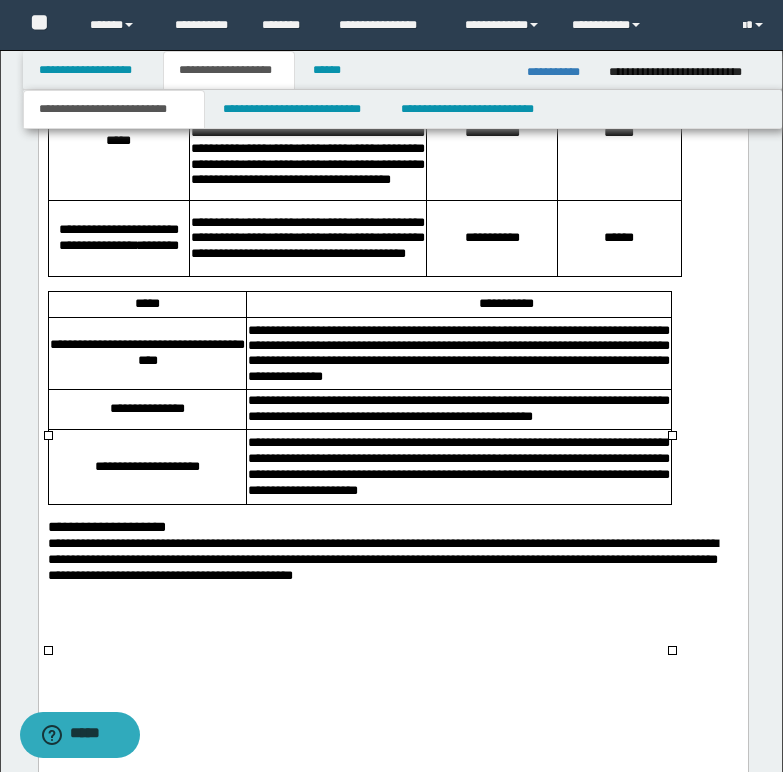 scroll, scrollTop: 3000, scrollLeft: 0, axis: vertical 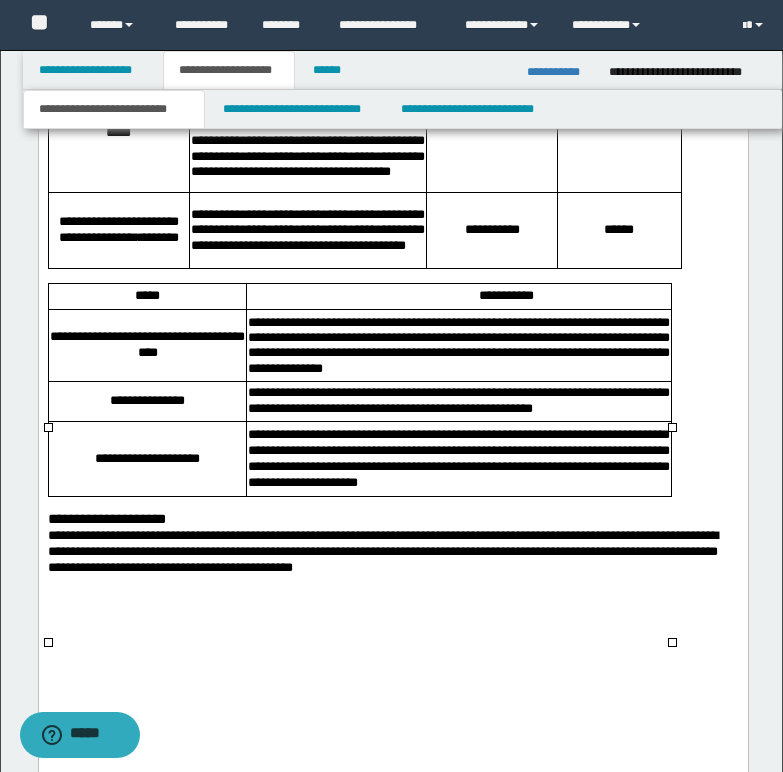 click at bounding box center [392, 276] 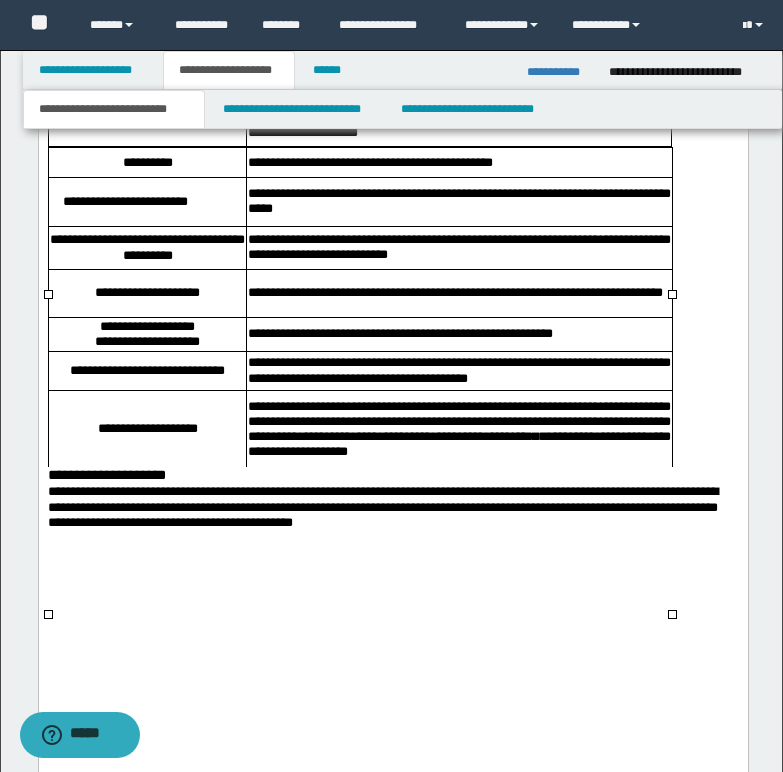 scroll, scrollTop: 3400, scrollLeft: 0, axis: vertical 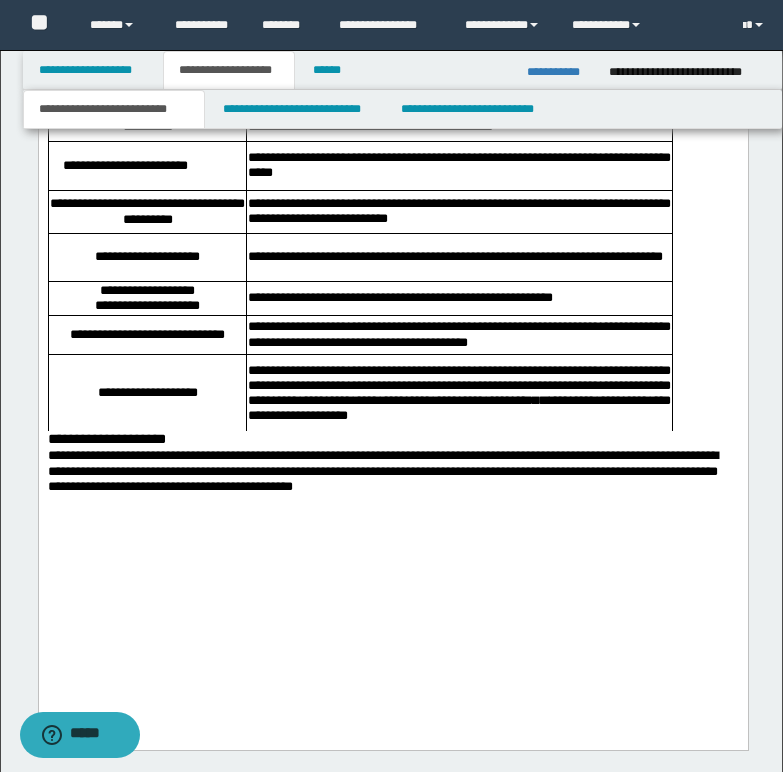 click on "**********" at bounding box center (106, 439) 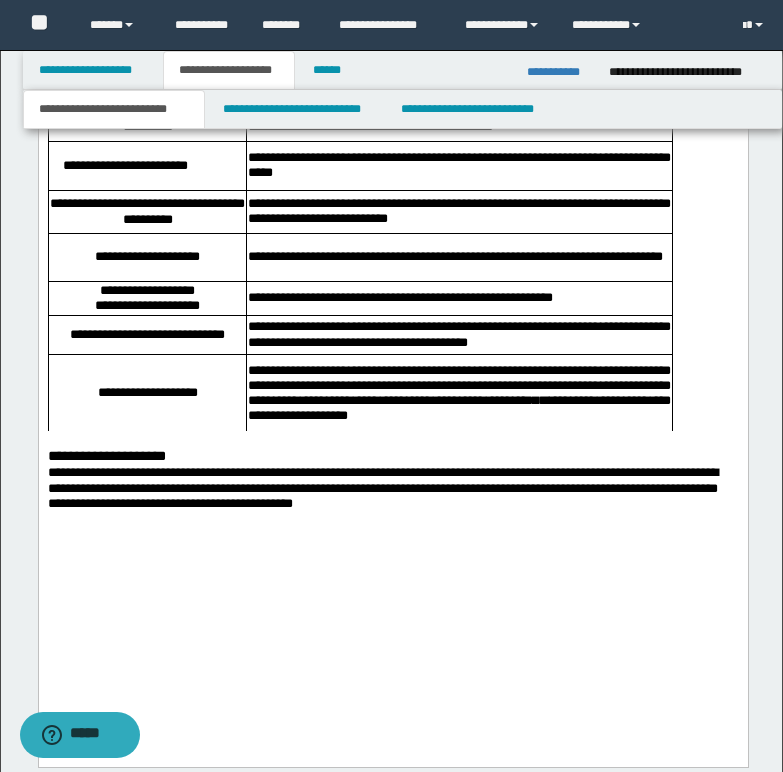scroll, scrollTop: 3300, scrollLeft: 0, axis: vertical 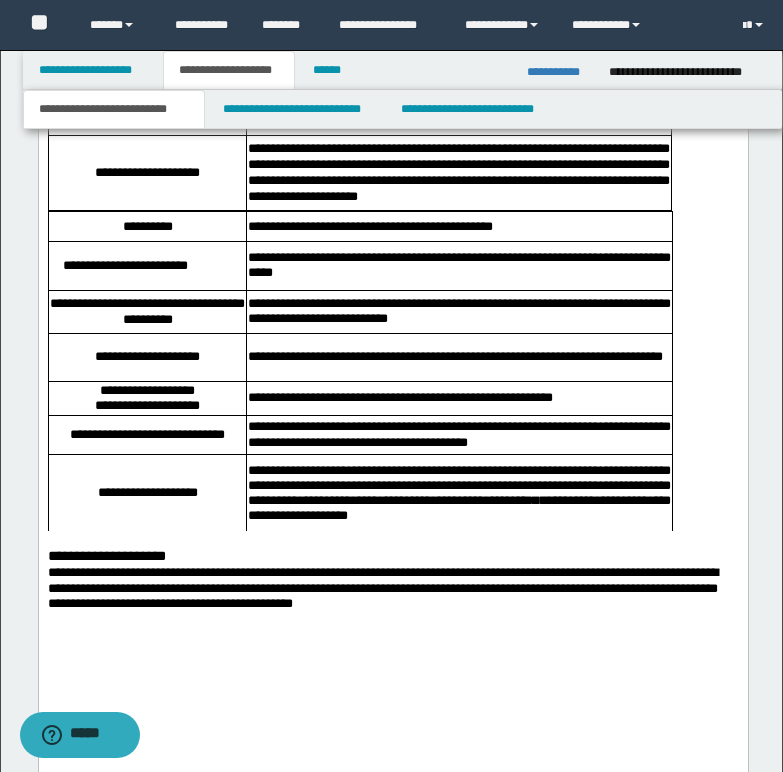 click on "**********" at bounding box center [392, -466] 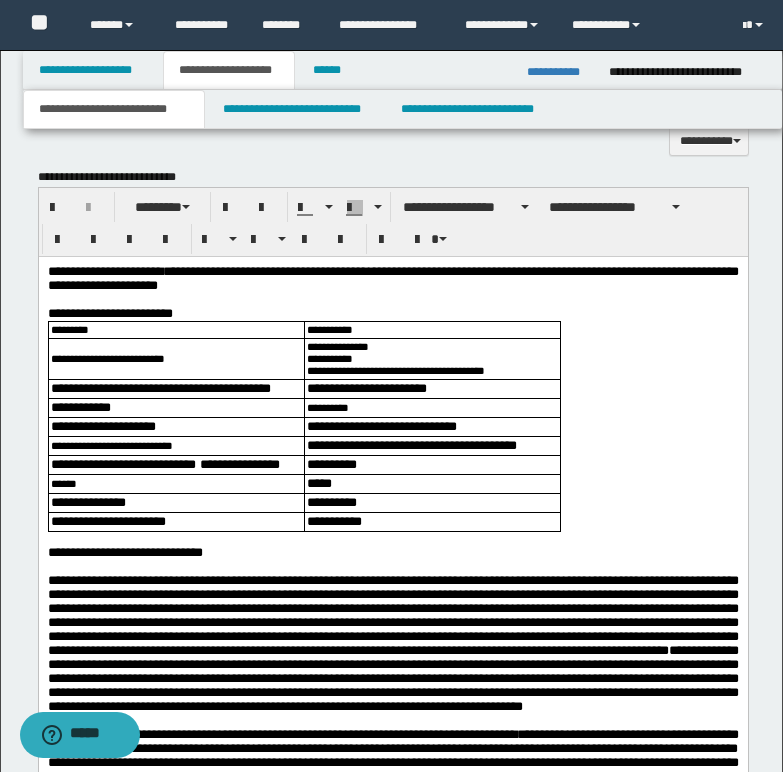 scroll, scrollTop: 1400, scrollLeft: 0, axis: vertical 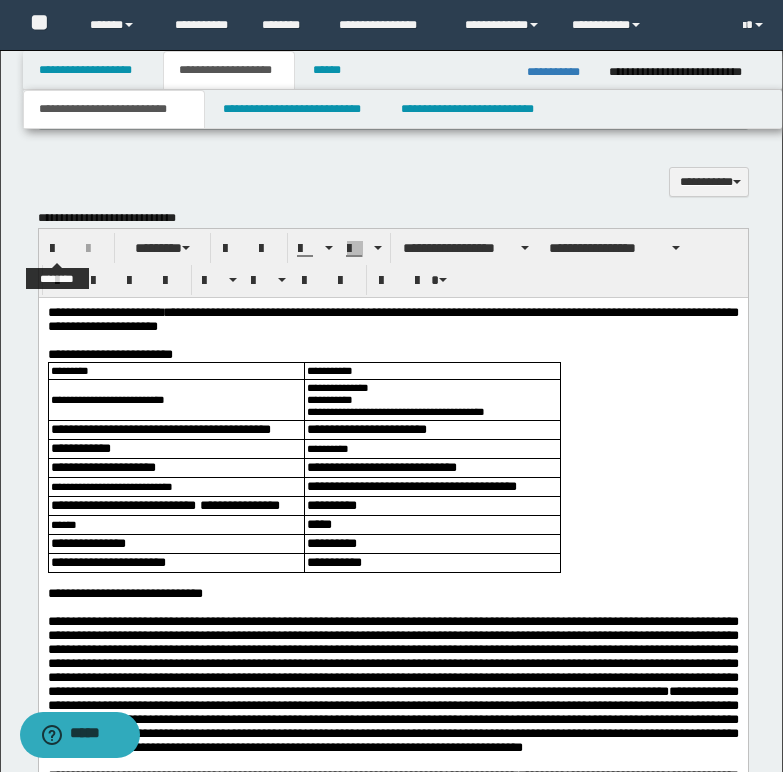 drag, startPoint x: 60, startPoint y: 249, endPoint x: 178, endPoint y: 296, distance: 127.01575 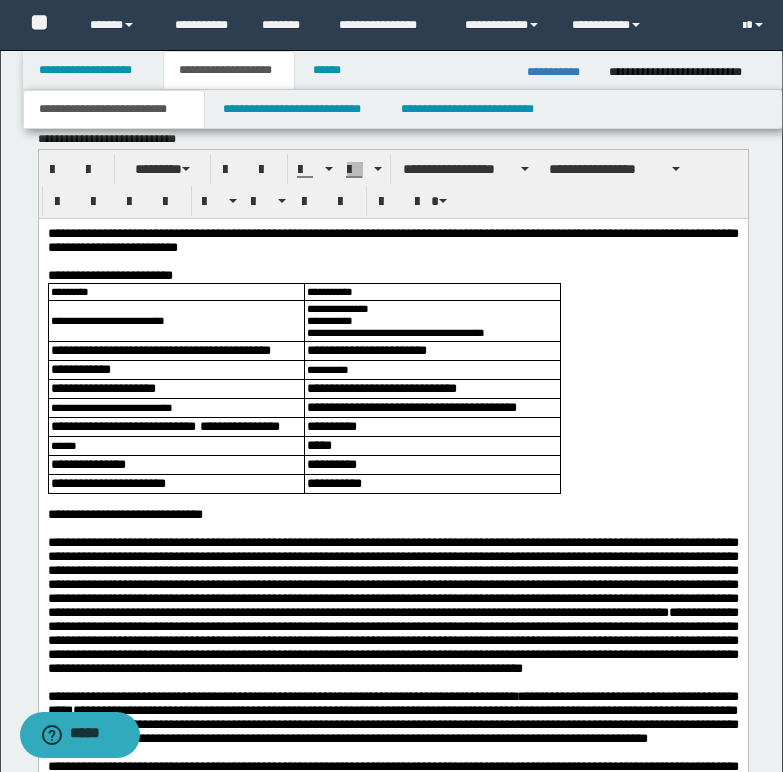 scroll, scrollTop: 1400, scrollLeft: 0, axis: vertical 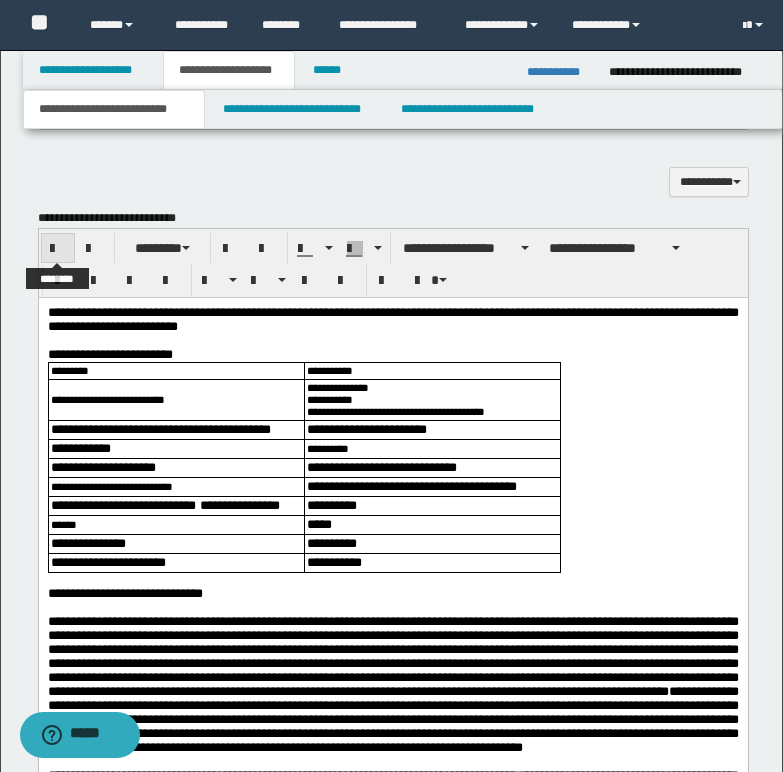 click at bounding box center (58, 249) 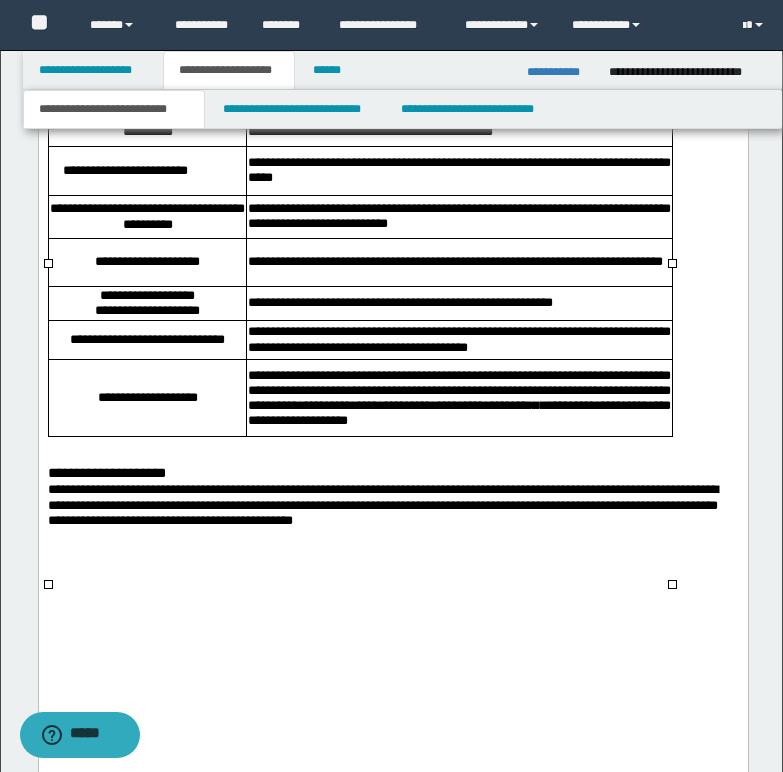 scroll, scrollTop: 3400, scrollLeft: 0, axis: vertical 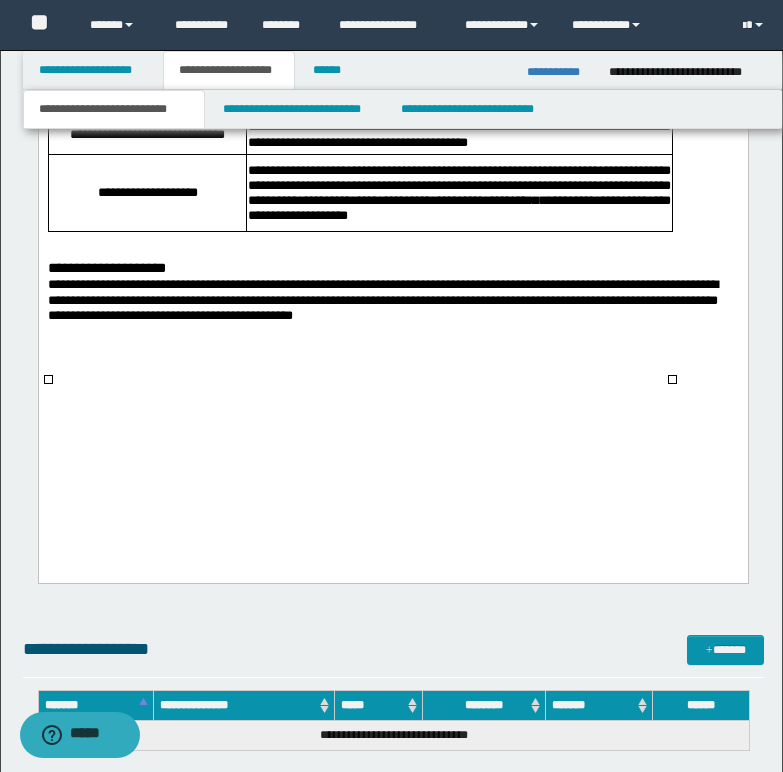 click at bounding box center [392, 253] 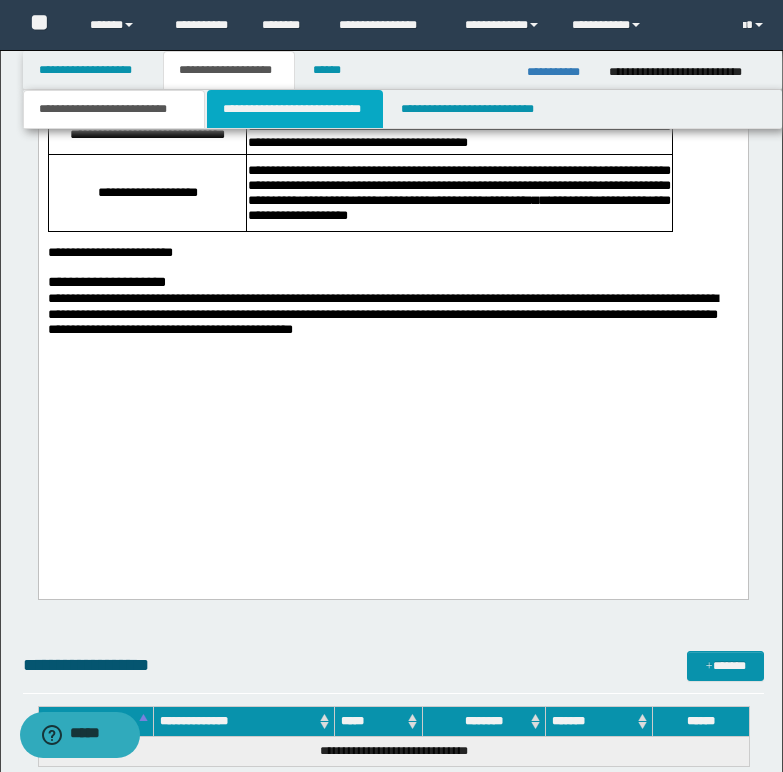 drag, startPoint x: 349, startPoint y: 111, endPoint x: 385, endPoint y: 210, distance: 105.3423 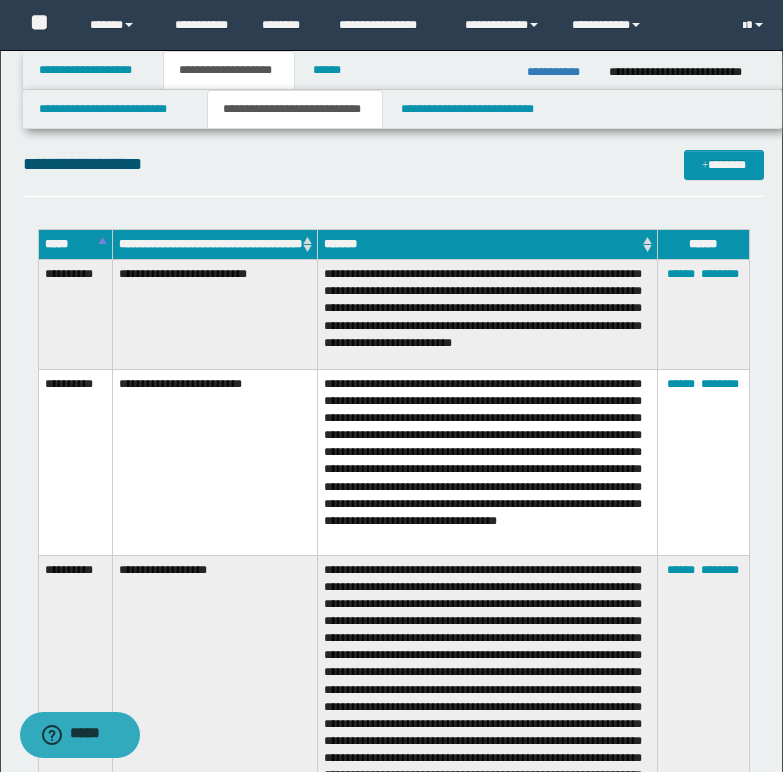 scroll, scrollTop: 1041, scrollLeft: 0, axis: vertical 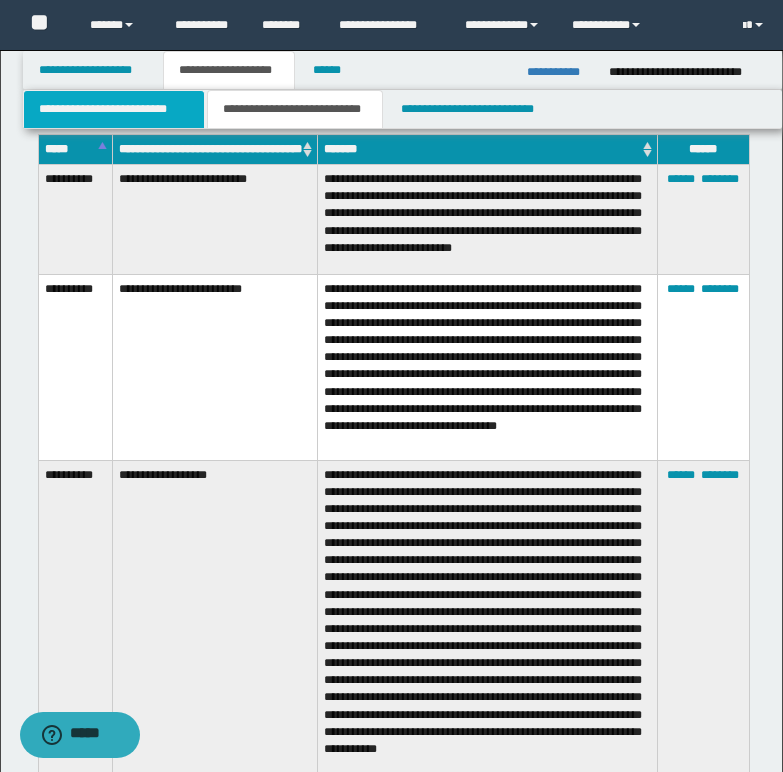 click on "**********" at bounding box center (114, 109) 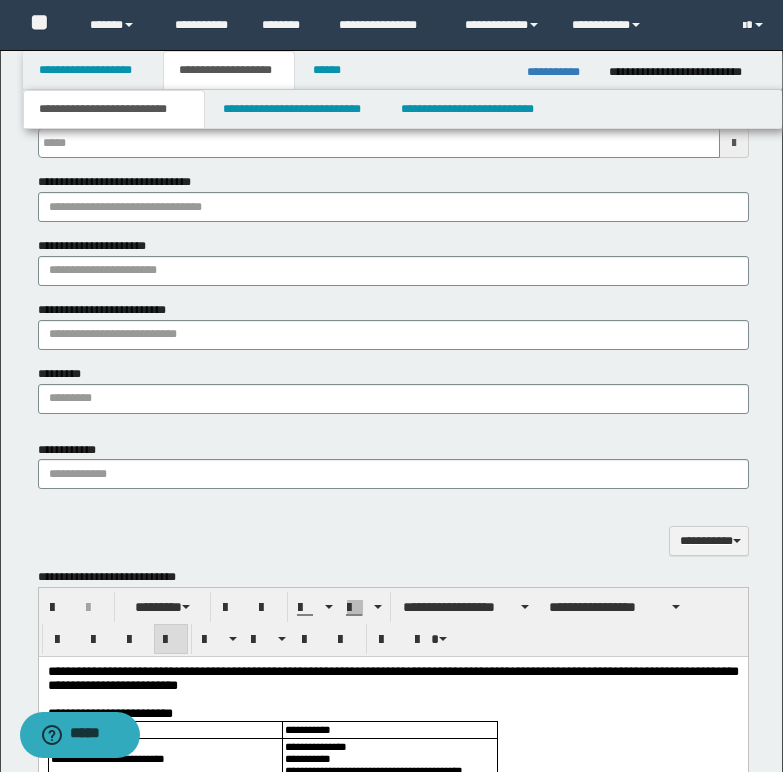 type 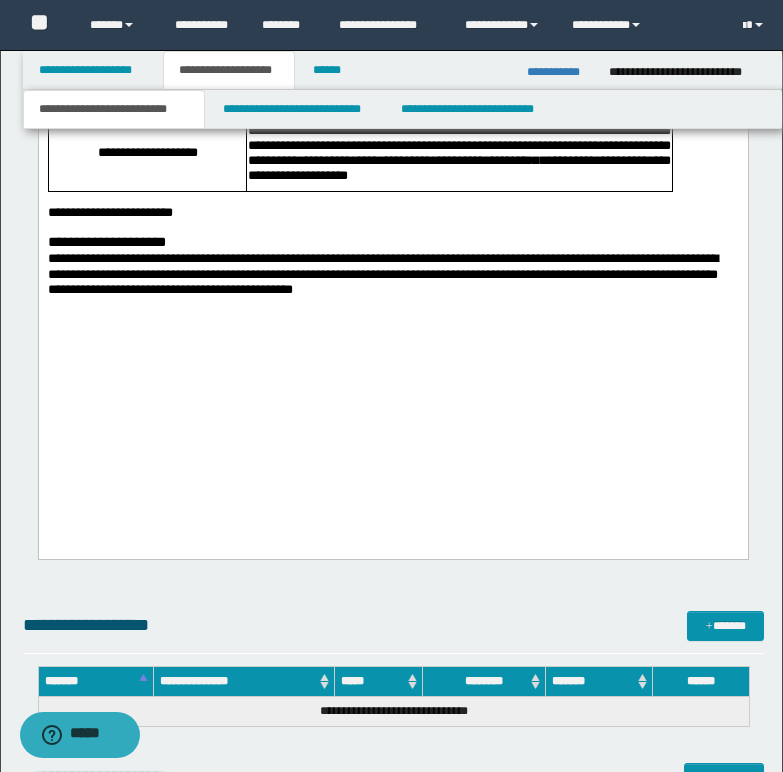 scroll, scrollTop: 3741, scrollLeft: 0, axis: vertical 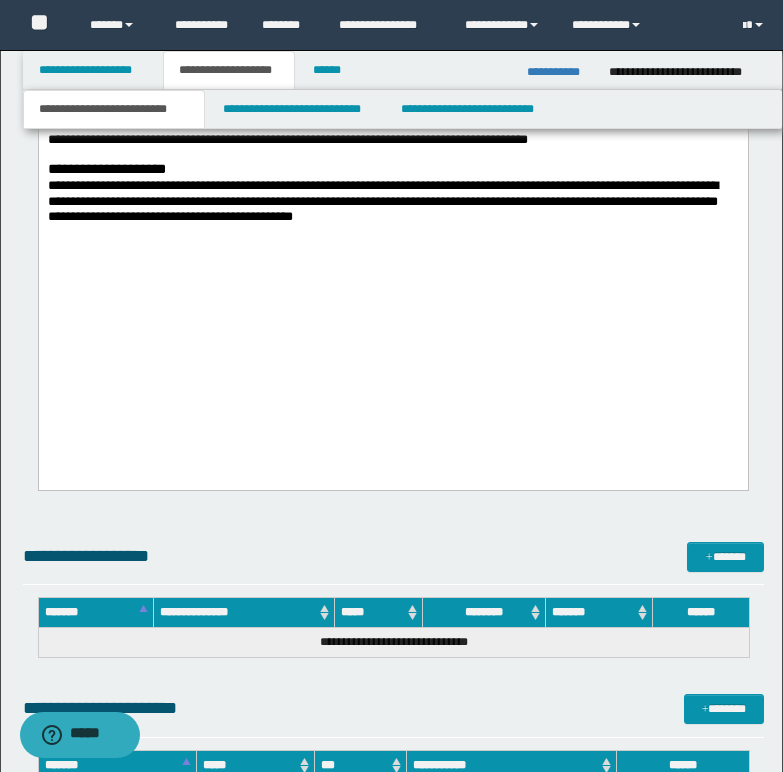 click on "**********" at bounding box center (392, 125) 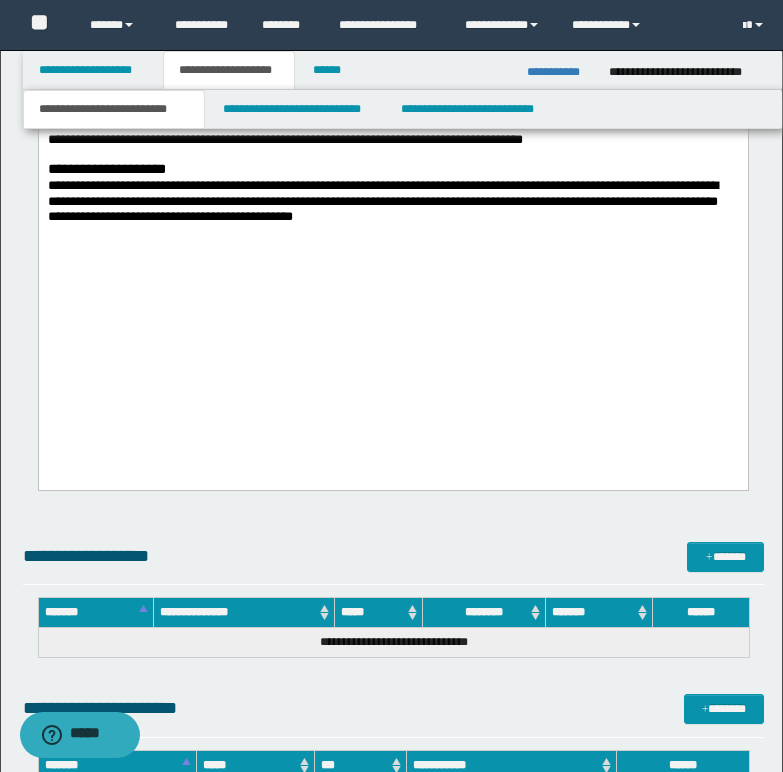 click on "**********" at bounding box center (392, 125) 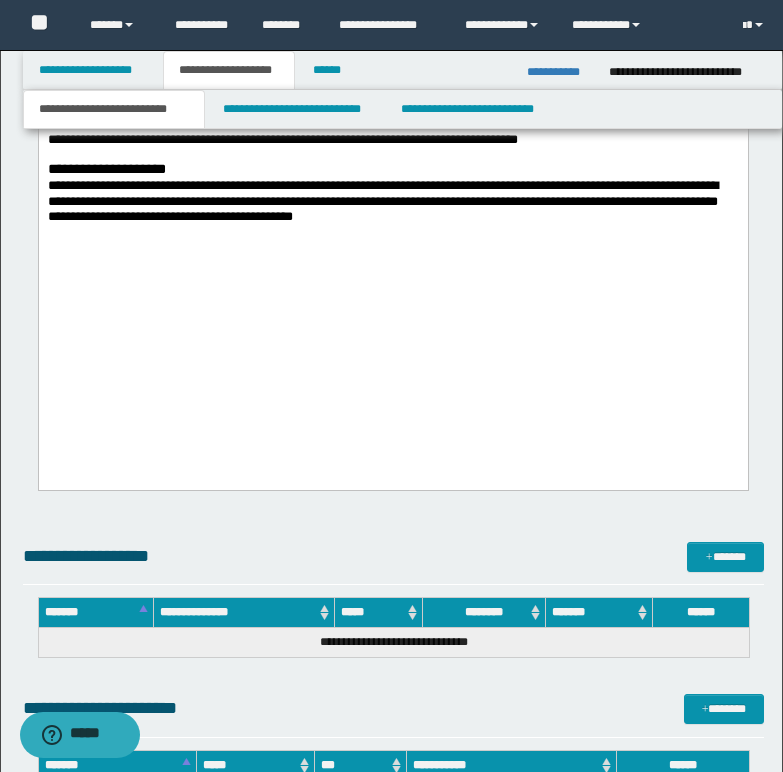 click on "**********" at bounding box center (392, 125) 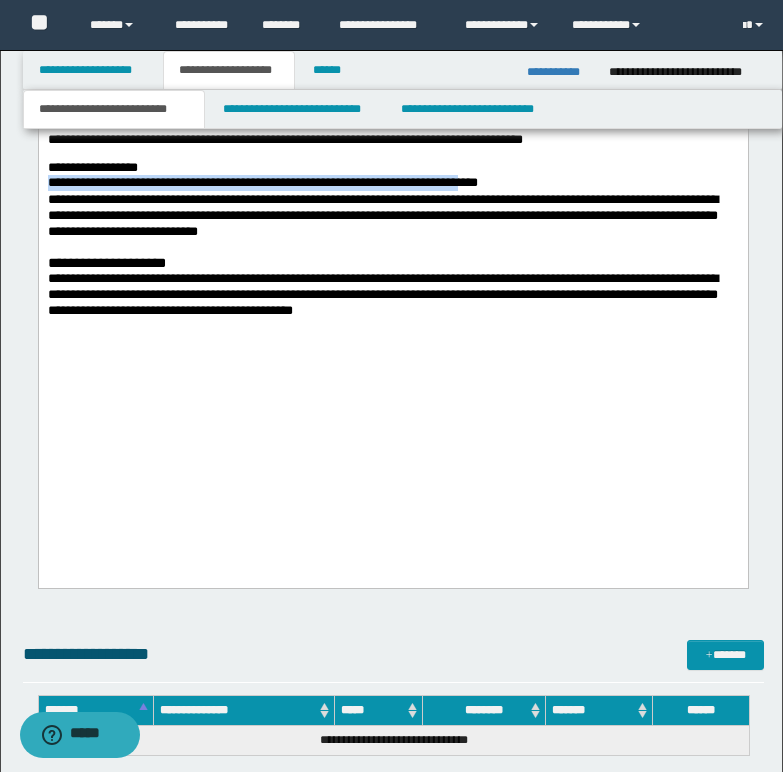 drag, startPoint x: 190, startPoint y: 324, endPoint x: 481, endPoint y: 334, distance: 291.17178 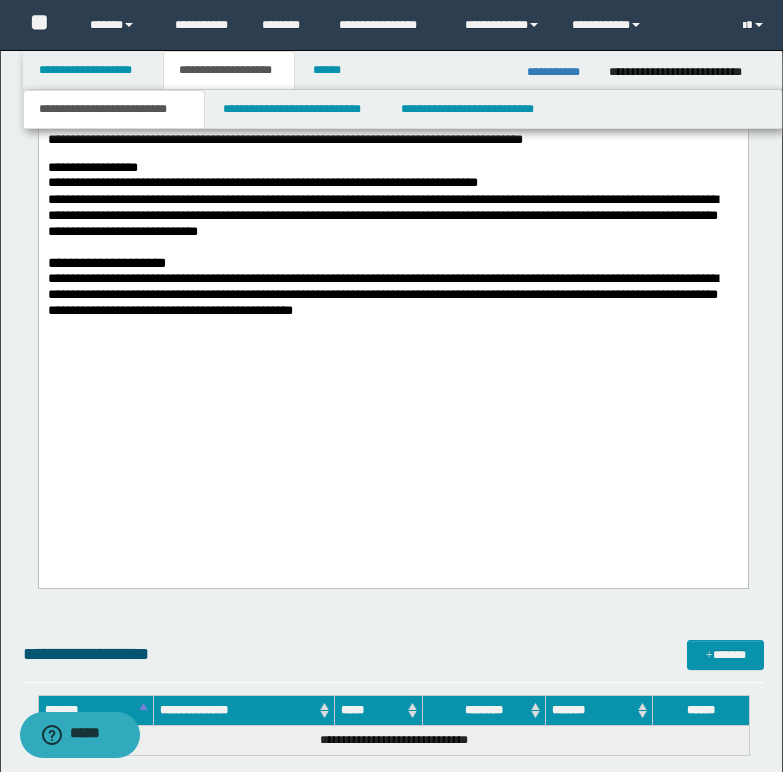 click on "**********" at bounding box center (92, 167) 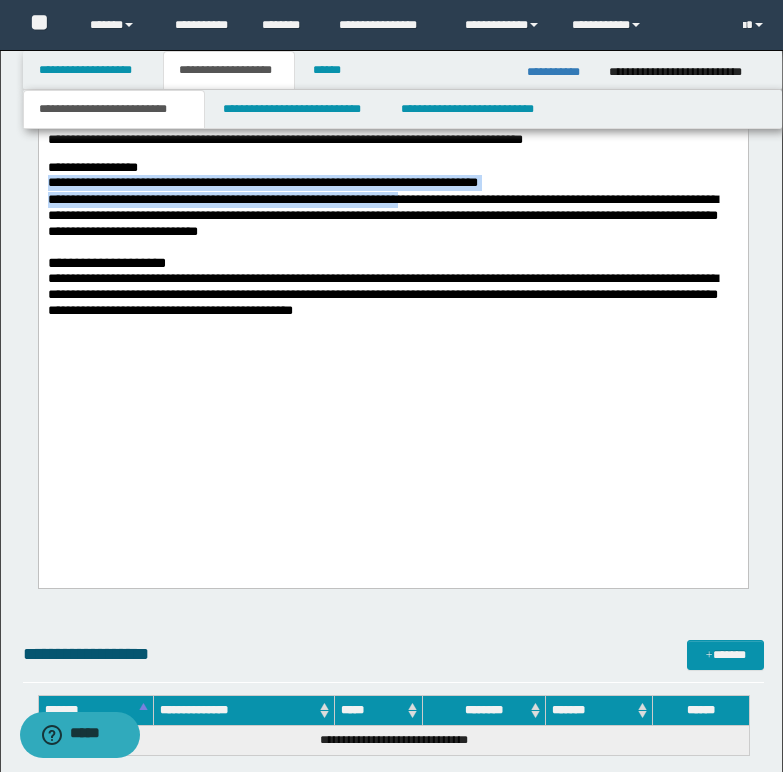 drag, startPoint x: 180, startPoint y: 329, endPoint x: 397, endPoint y: 355, distance: 218.55205 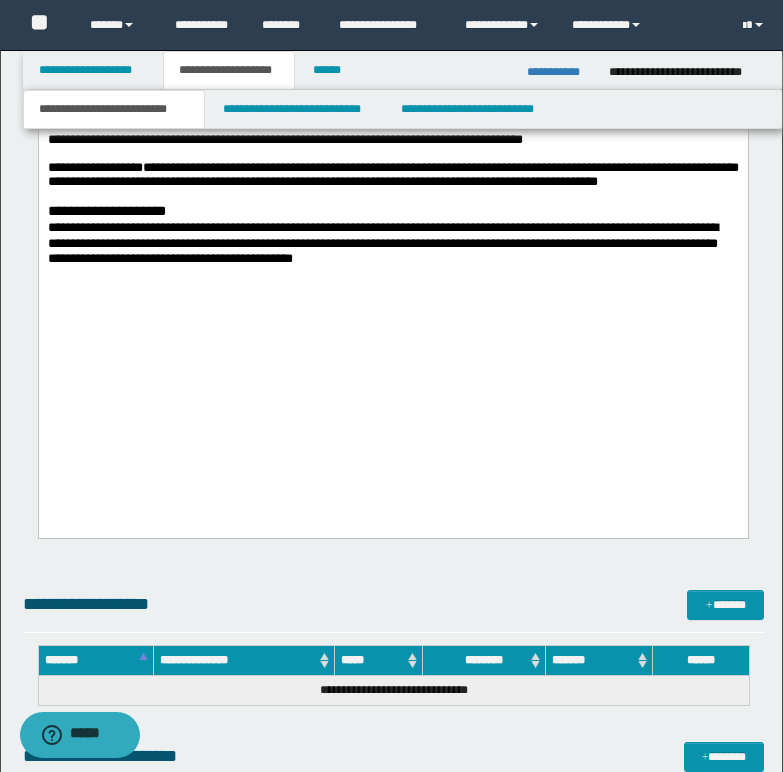 click on "**********" at bounding box center (392, 174) 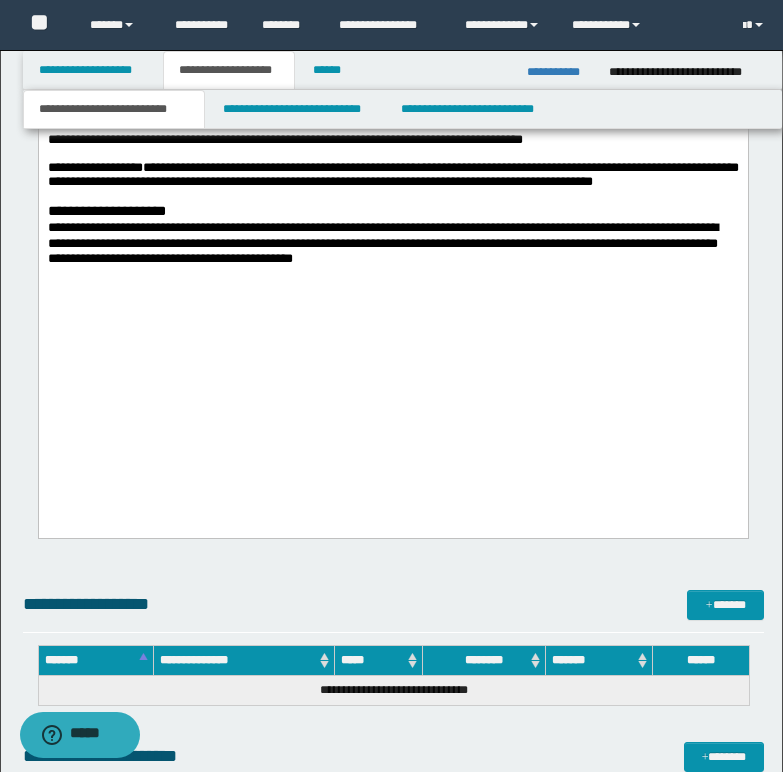 click on "**********" at bounding box center (392, 174) 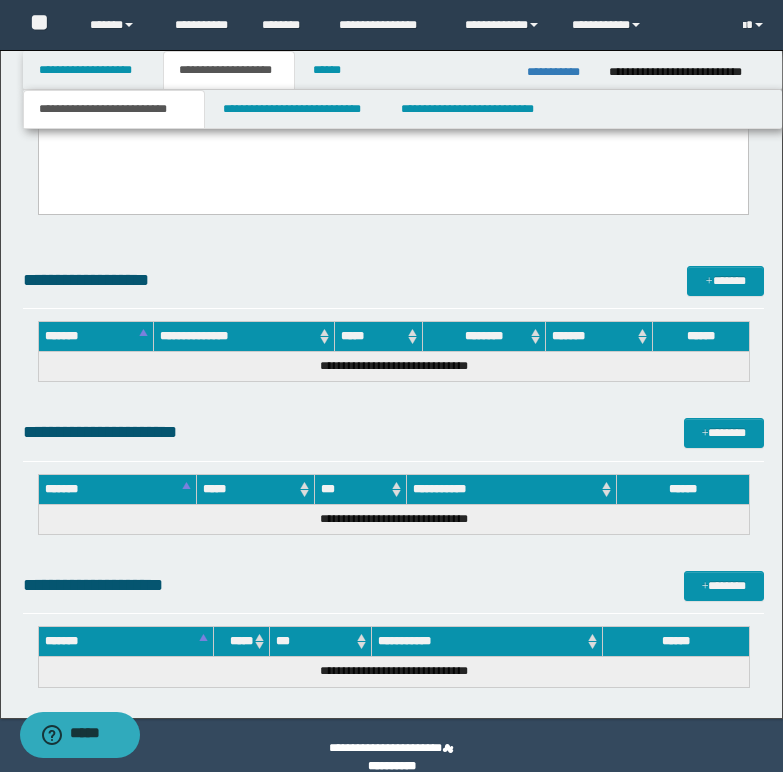 scroll, scrollTop: 3889, scrollLeft: 0, axis: vertical 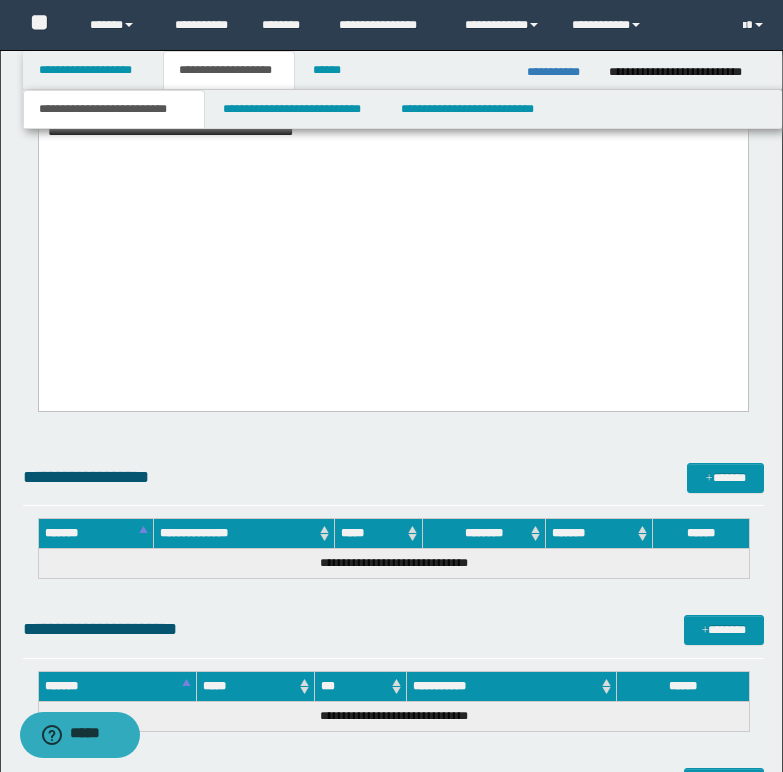 click on "**********" at bounding box center (392, 27) 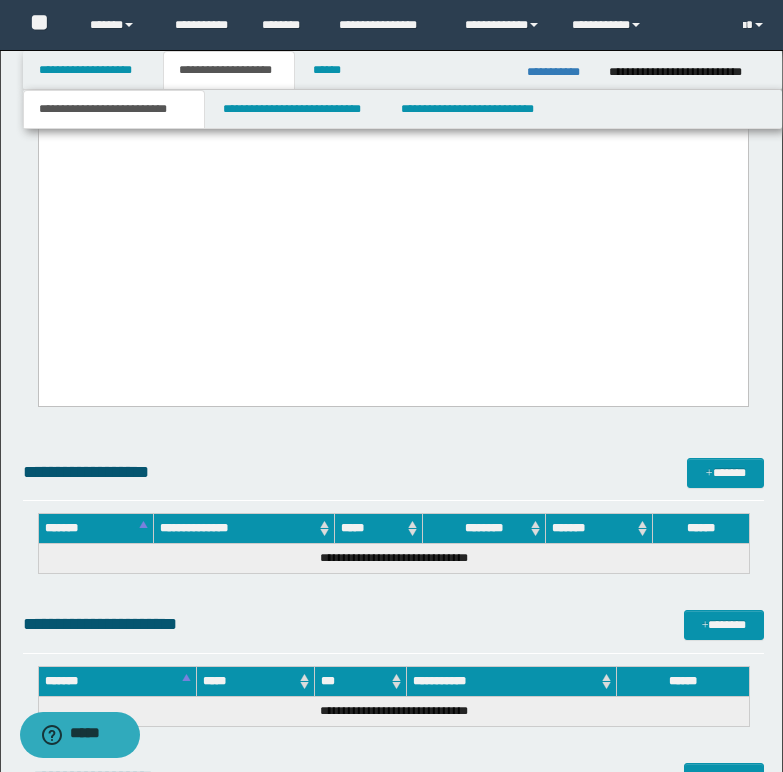 click on "**********" at bounding box center (392, 34) 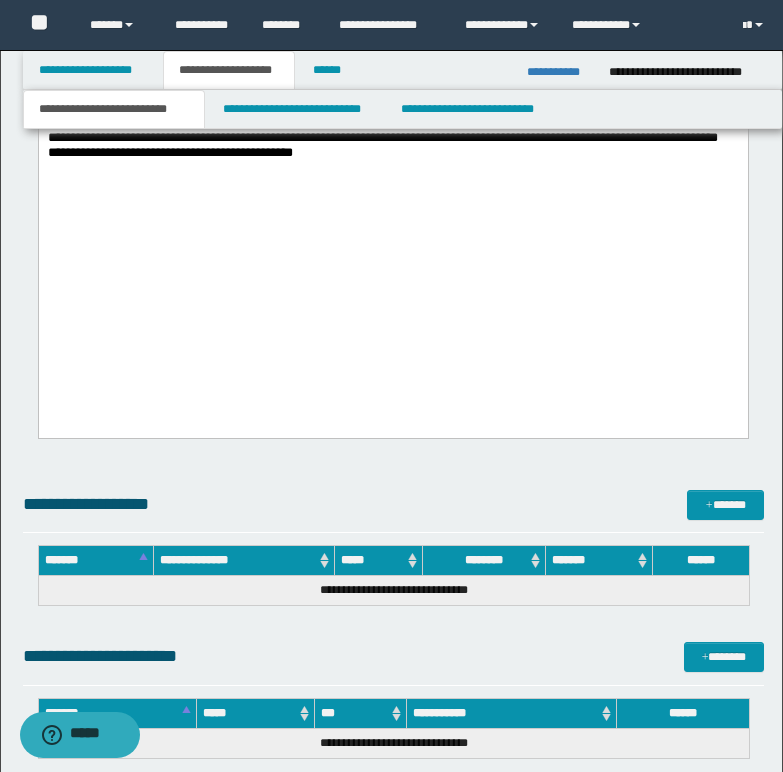 click on "*" at bounding box center (392, 76) 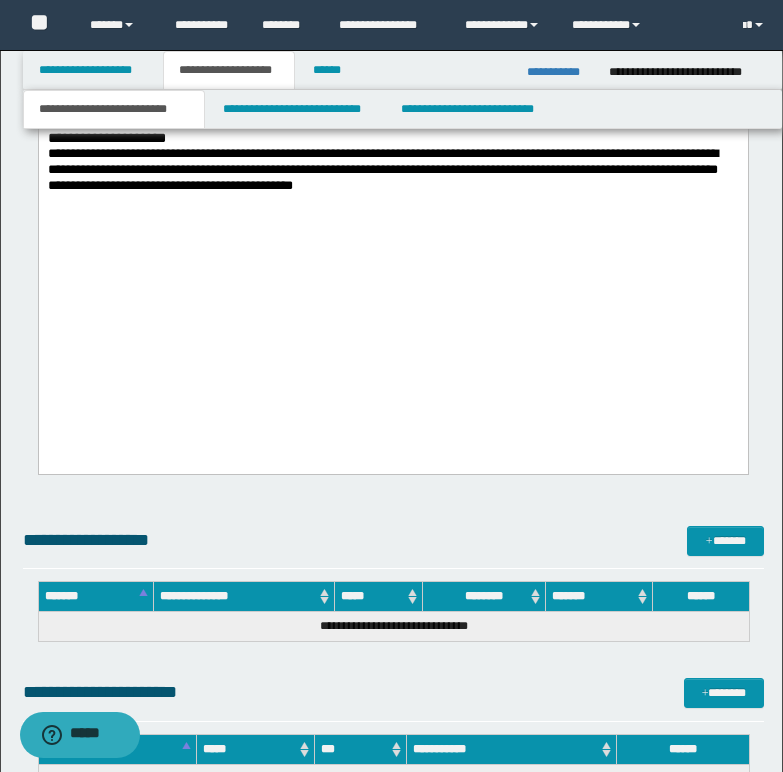 drag, startPoint x: 258, startPoint y: 245, endPoint x: 269, endPoint y: 246, distance: 11.045361 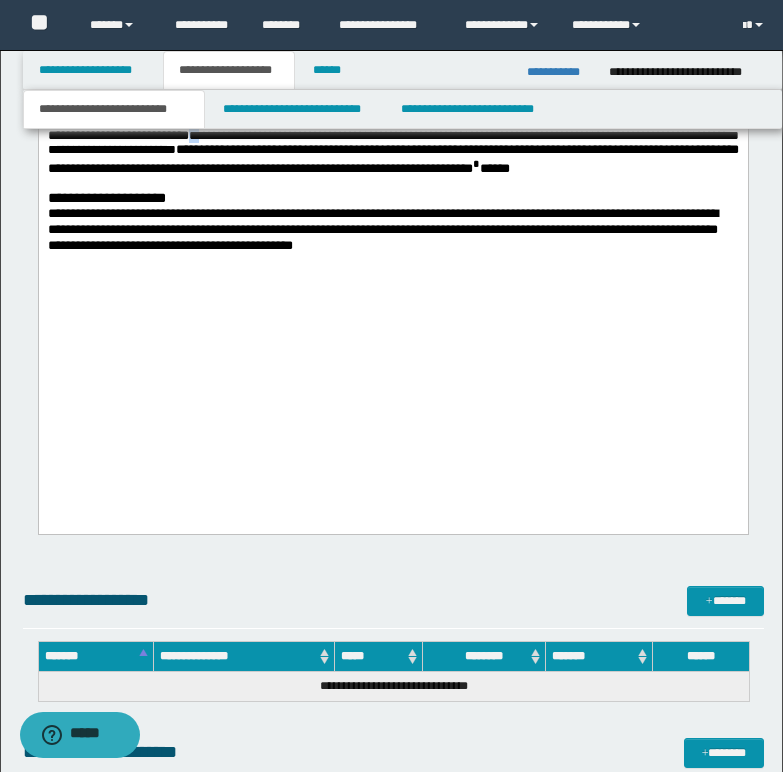 scroll, scrollTop: 3789, scrollLeft: 0, axis: vertical 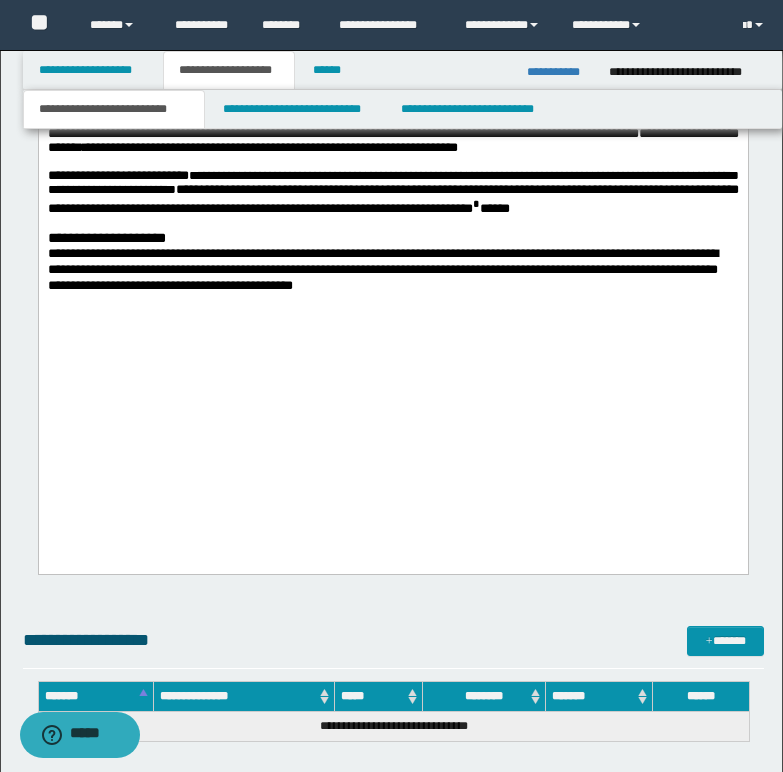 click on "**********" at bounding box center (392, 77) 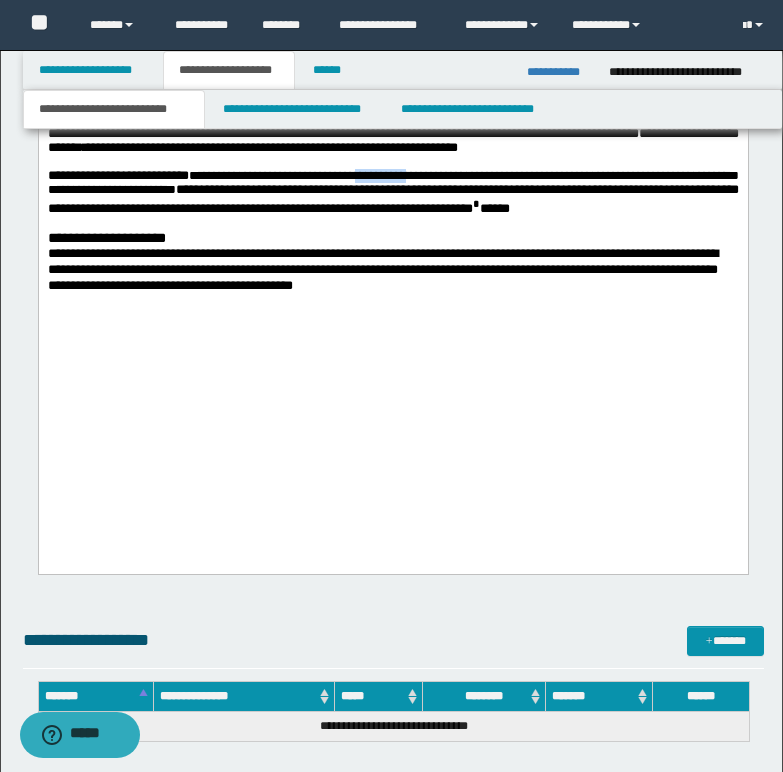 drag, startPoint x: 426, startPoint y: 339, endPoint x: 476, endPoint y: 339, distance: 50 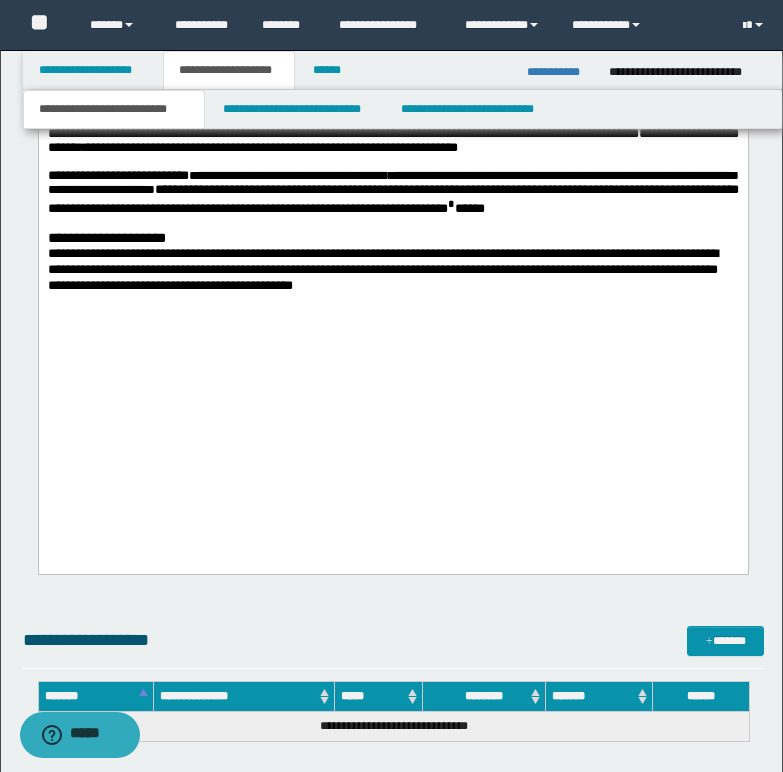 click on "**********" at bounding box center (392, 182) 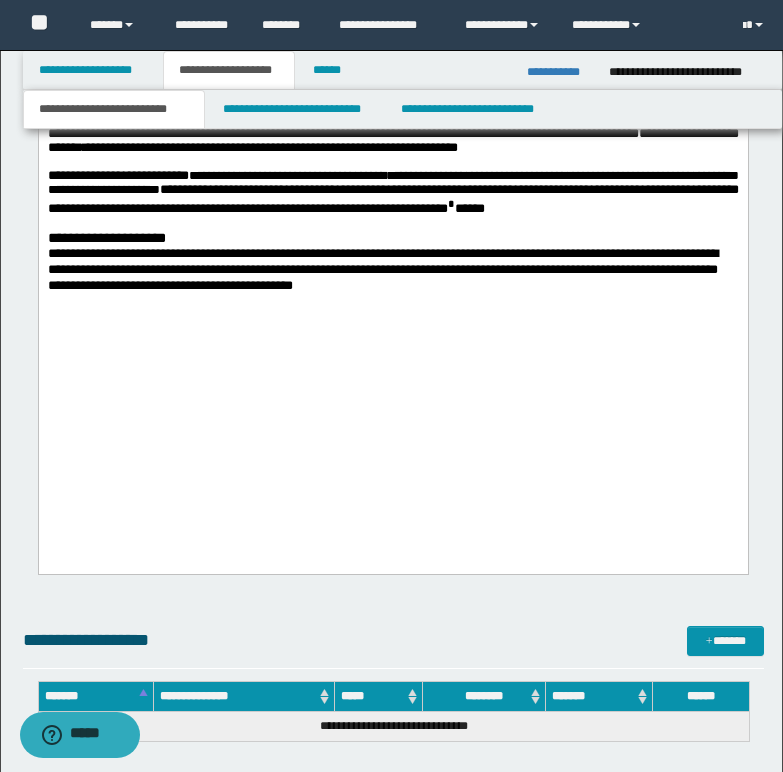 click on "**********" at bounding box center (392, 198) 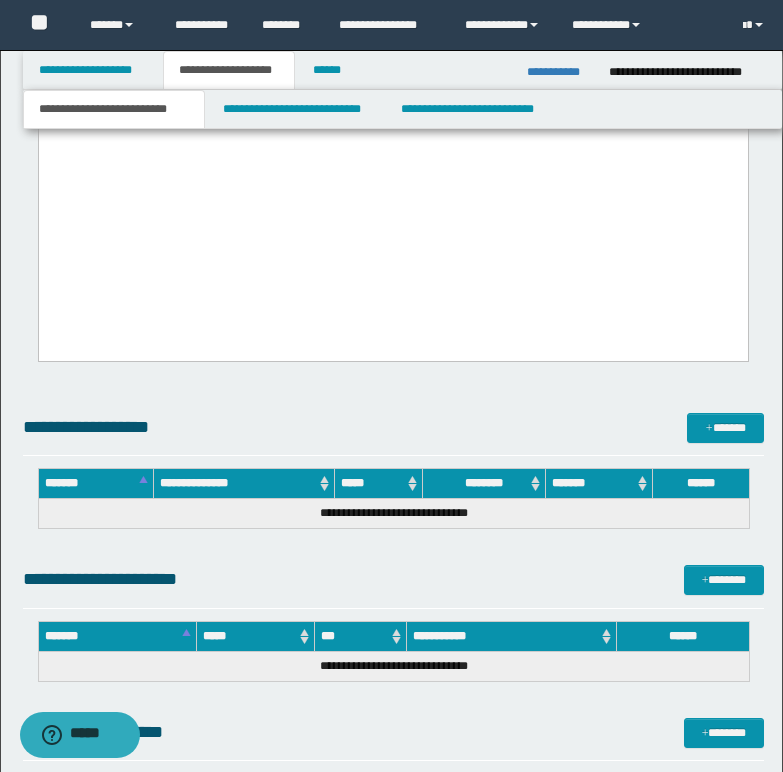 scroll, scrollTop: 3989, scrollLeft: 0, axis: vertical 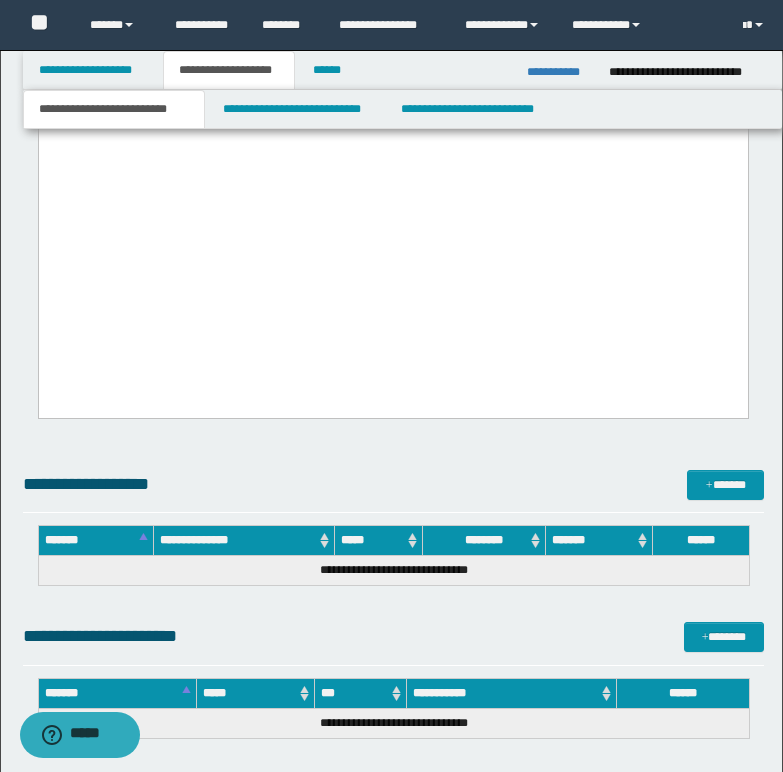 click on "**********" at bounding box center [392, 32] 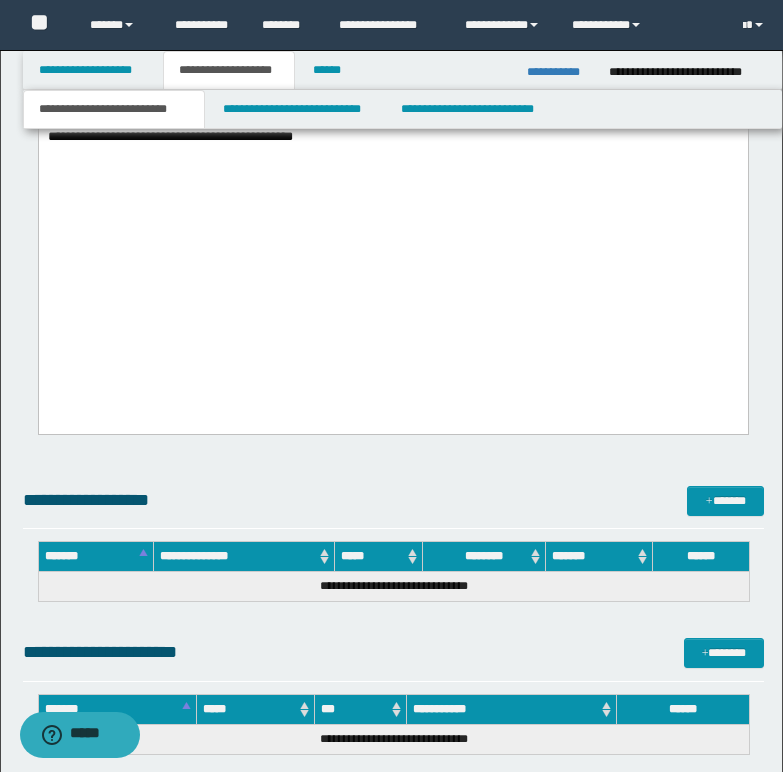 click on "**********" at bounding box center (392, 45) 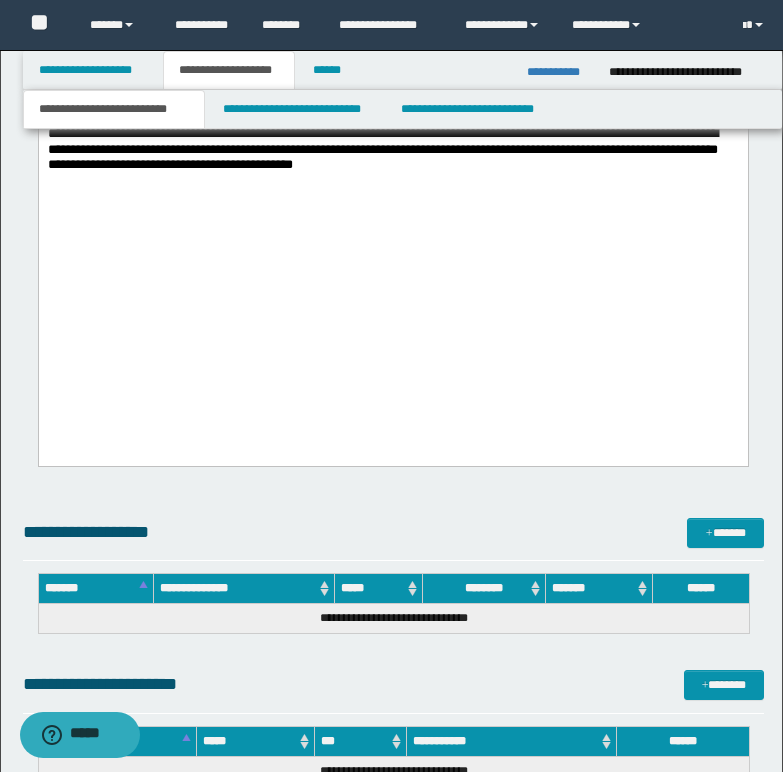 click on "**********" at bounding box center (392, 45) 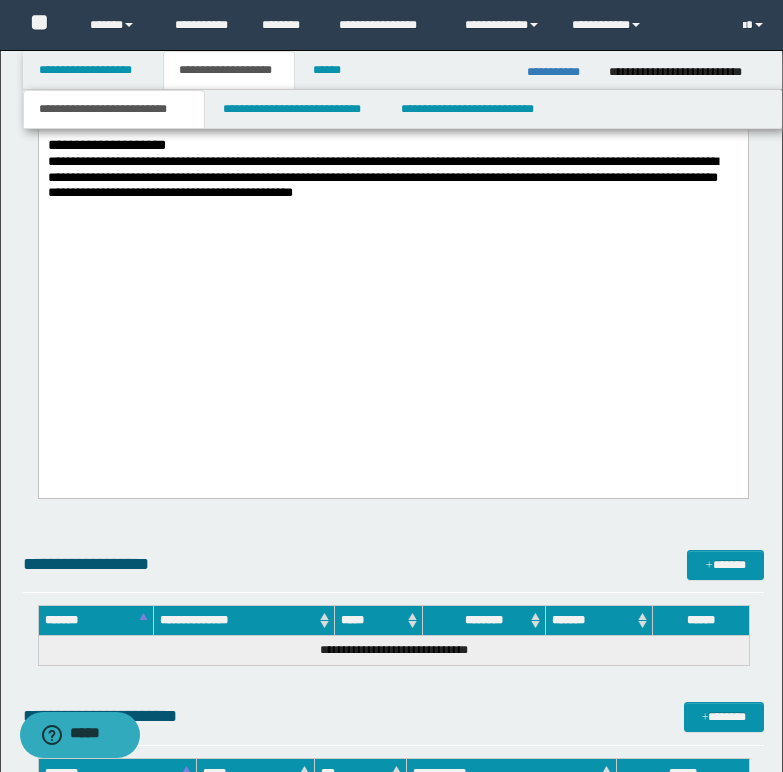 click on "**********" at bounding box center (392, 101) 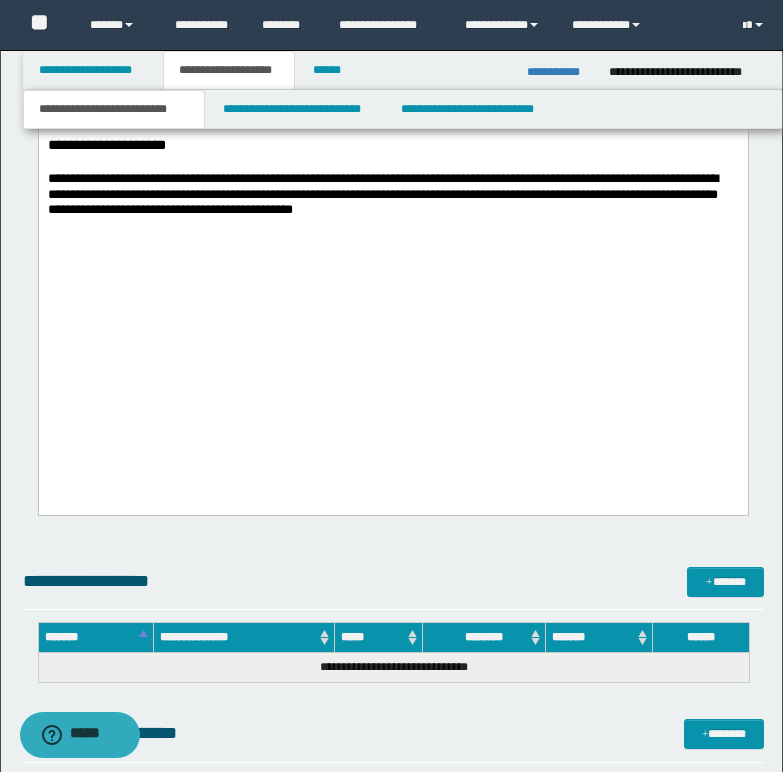 click on "**********" at bounding box center [386, 194] 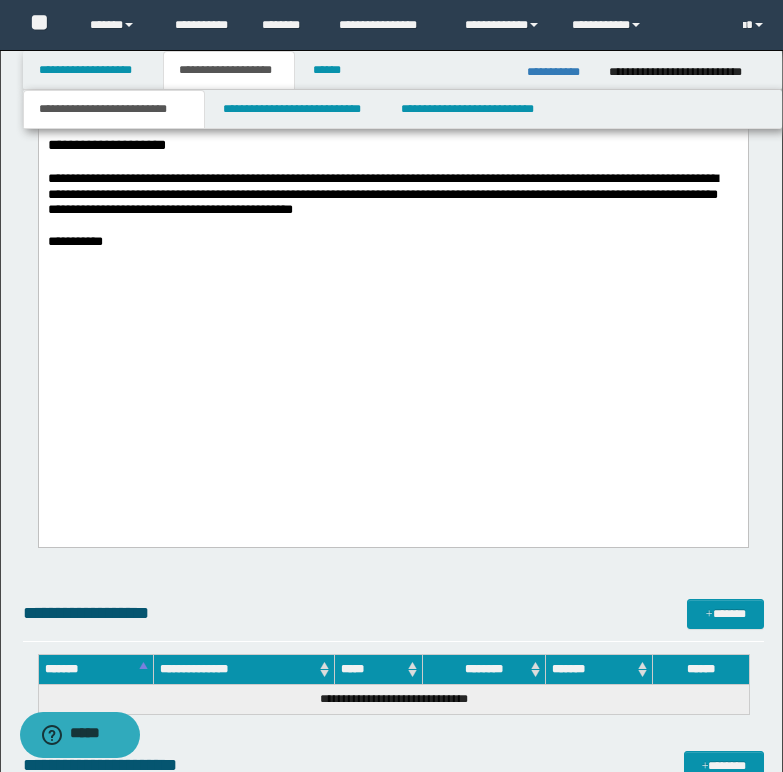 click on "**********" at bounding box center [74, 241] 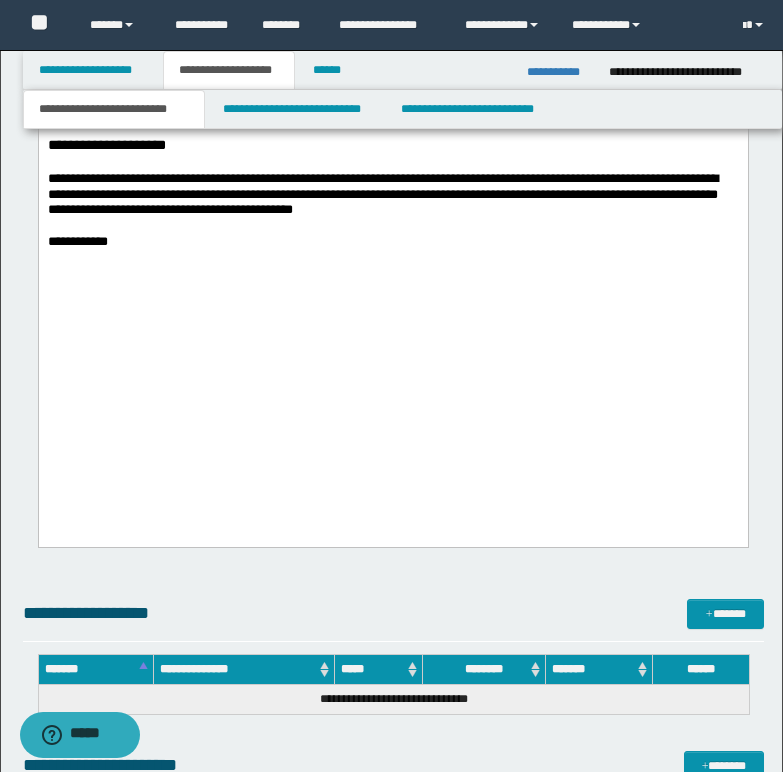 click on "**********" at bounding box center [392, 101] 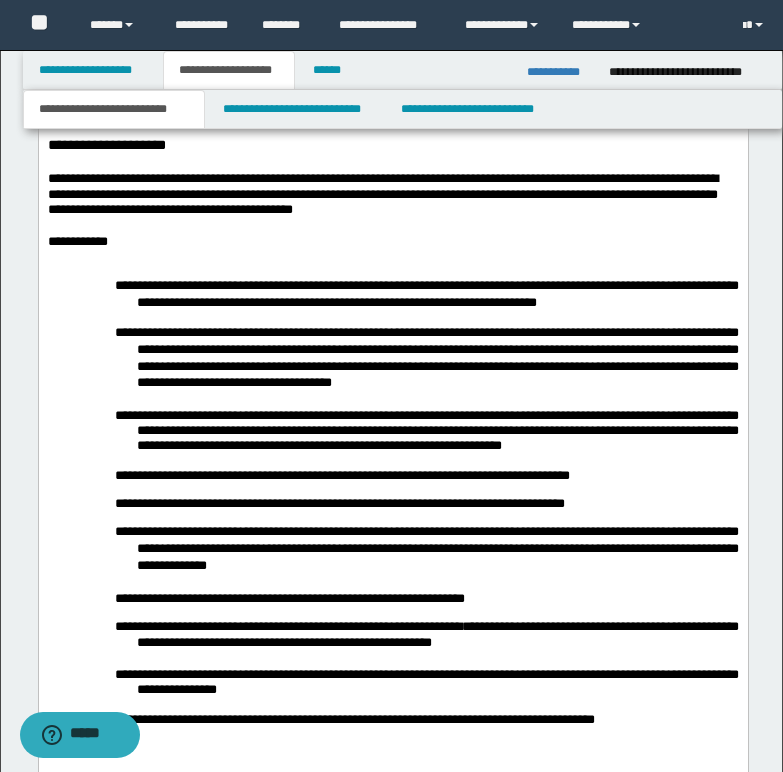 click on "**********" at bounding box center [392, 487] 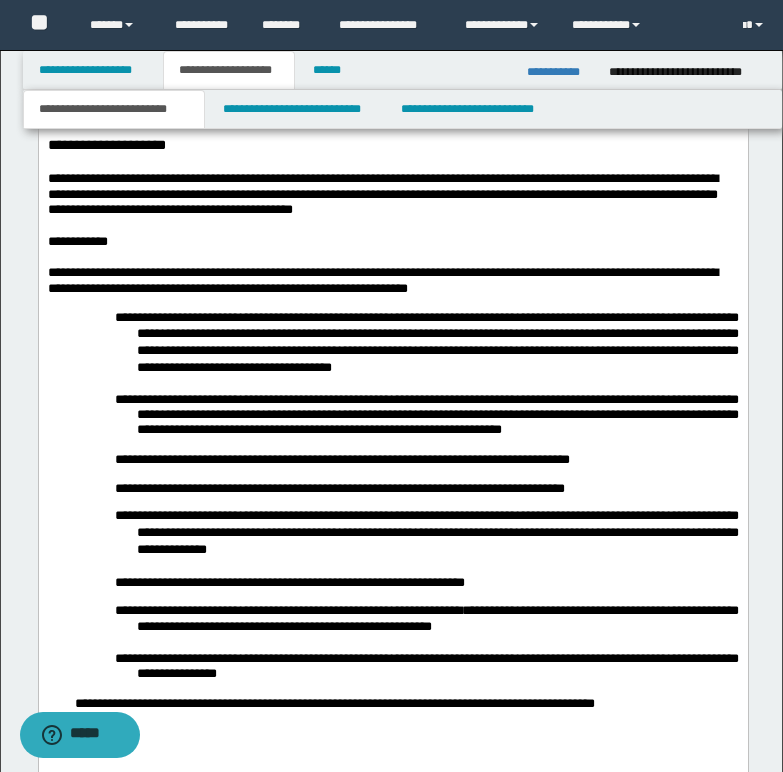 click on "**********" at bounding box center [386, 280] 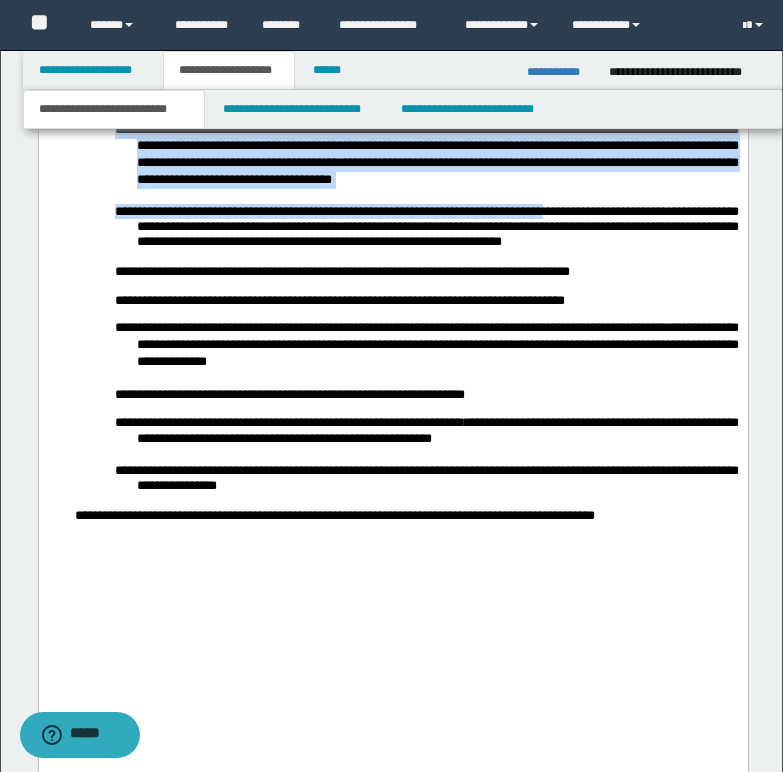 scroll, scrollTop: 4189, scrollLeft: 0, axis: vertical 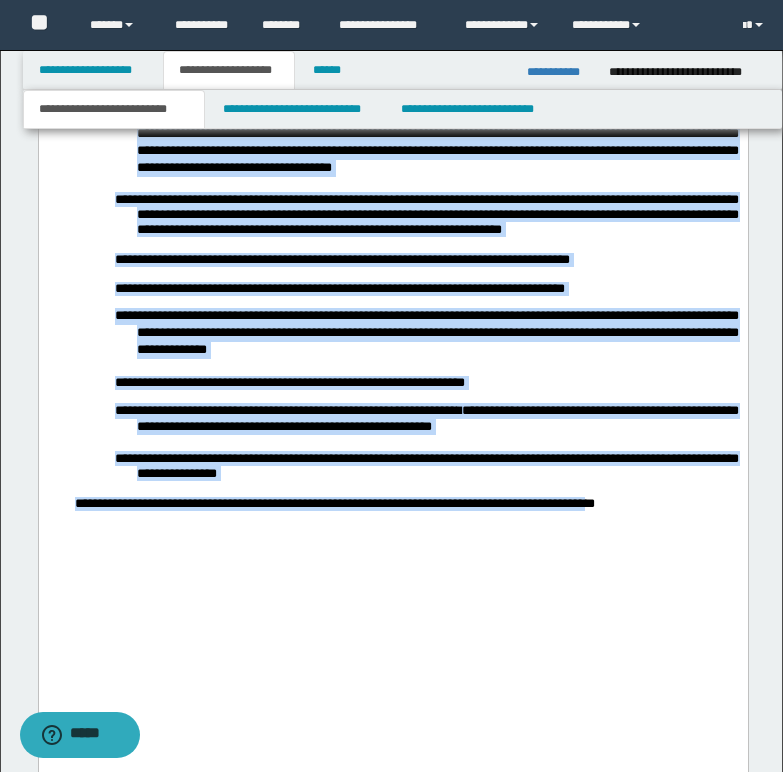 drag, startPoint x: 119, startPoint y: 159, endPoint x: 628, endPoint y: 695, distance: 739.17316 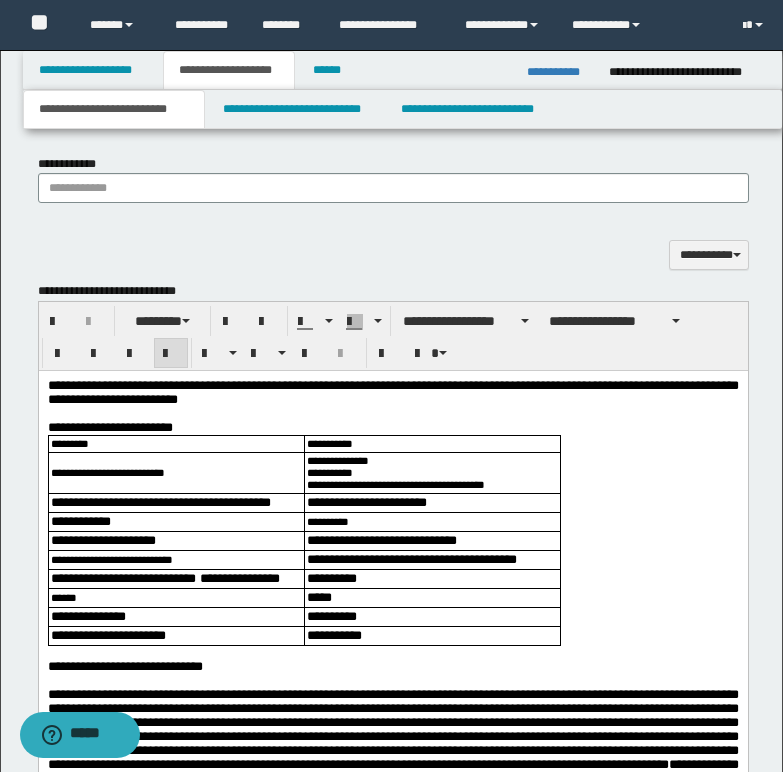 scroll, scrollTop: 1289, scrollLeft: 0, axis: vertical 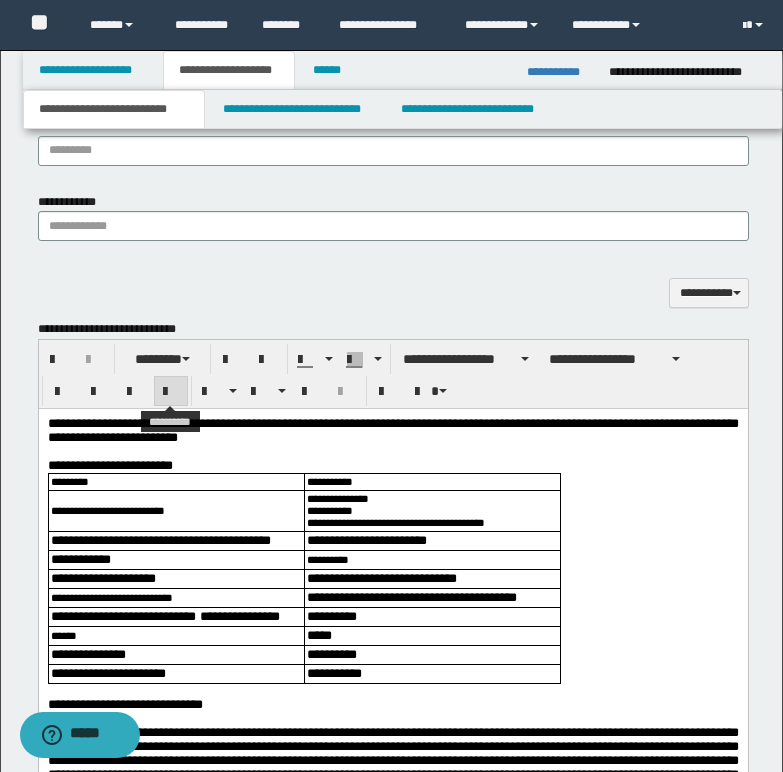 click at bounding box center (171, 392) 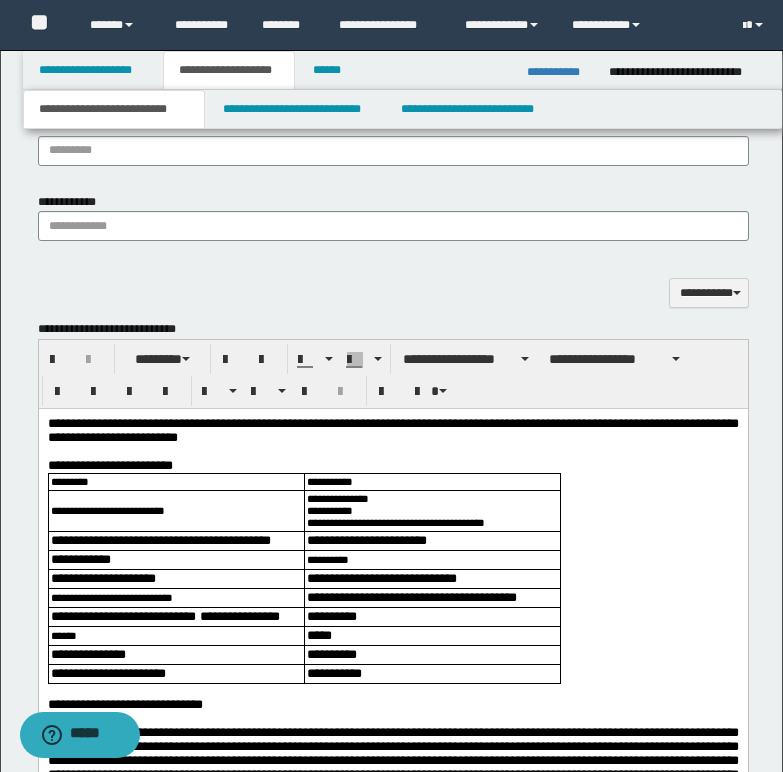 click on "**********" at bounding box center (393, 374) 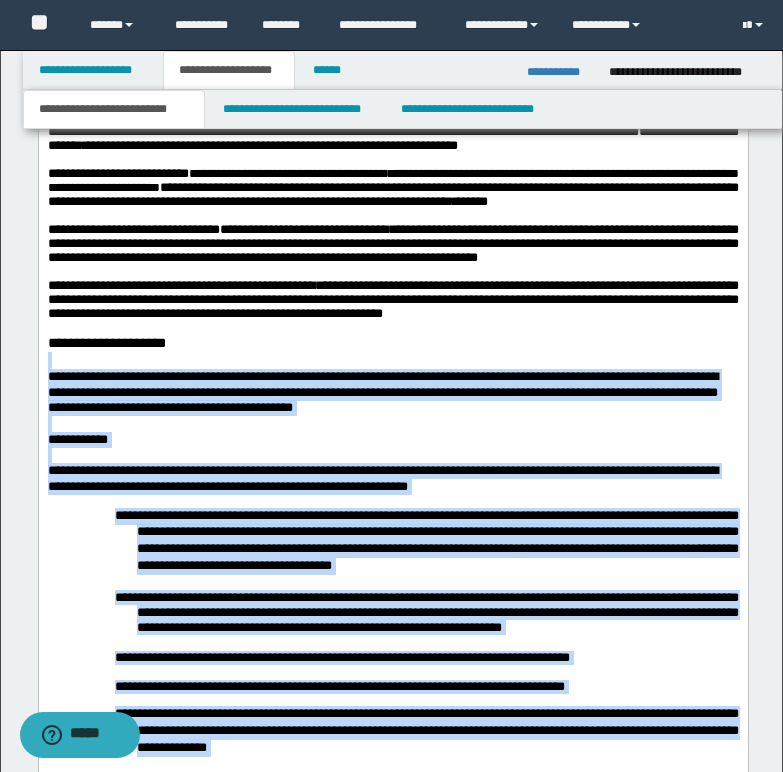 scroll, scrollTop: 3989, scrollLeft: 0, axis: vertical 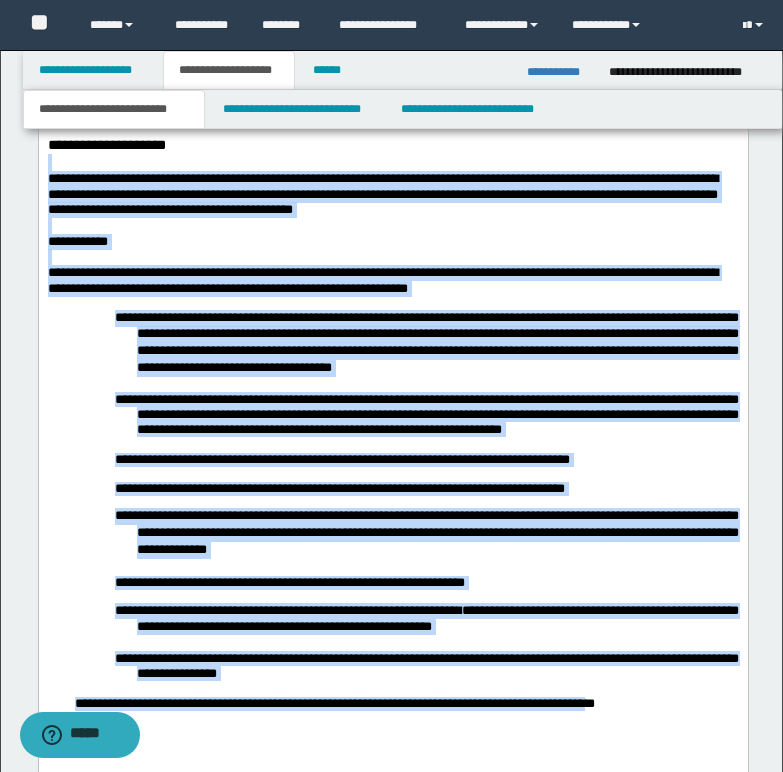 click at bounding box center [386, 226] 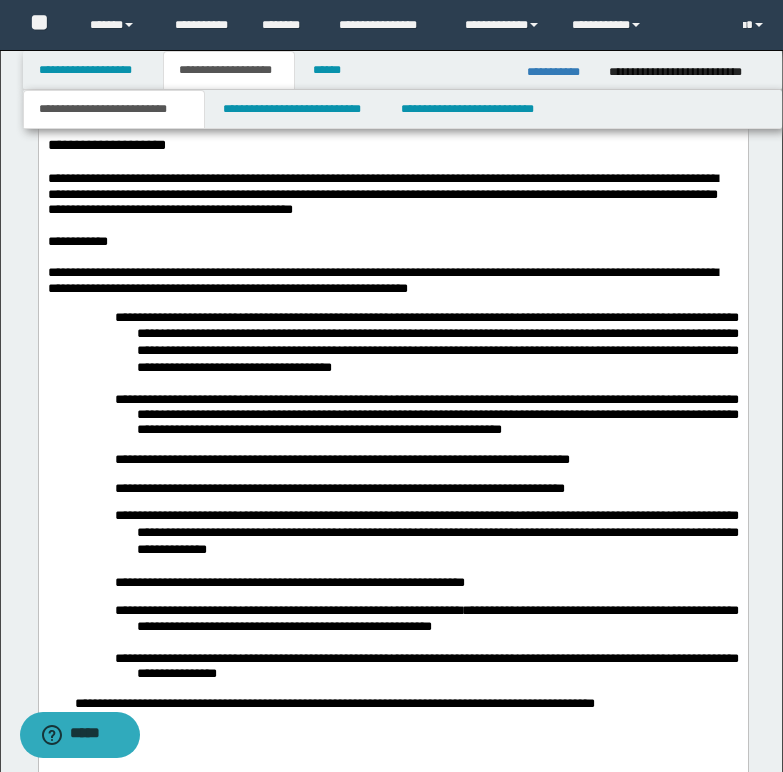 click on "**********" at bounding box center (386, 194) 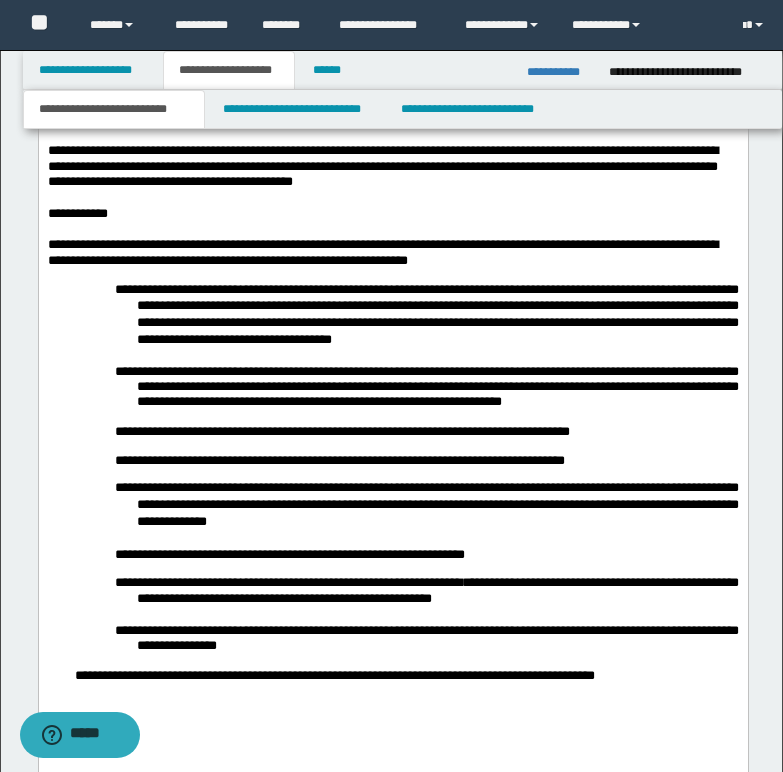 click on "**********" at bounding box center [392, 103] 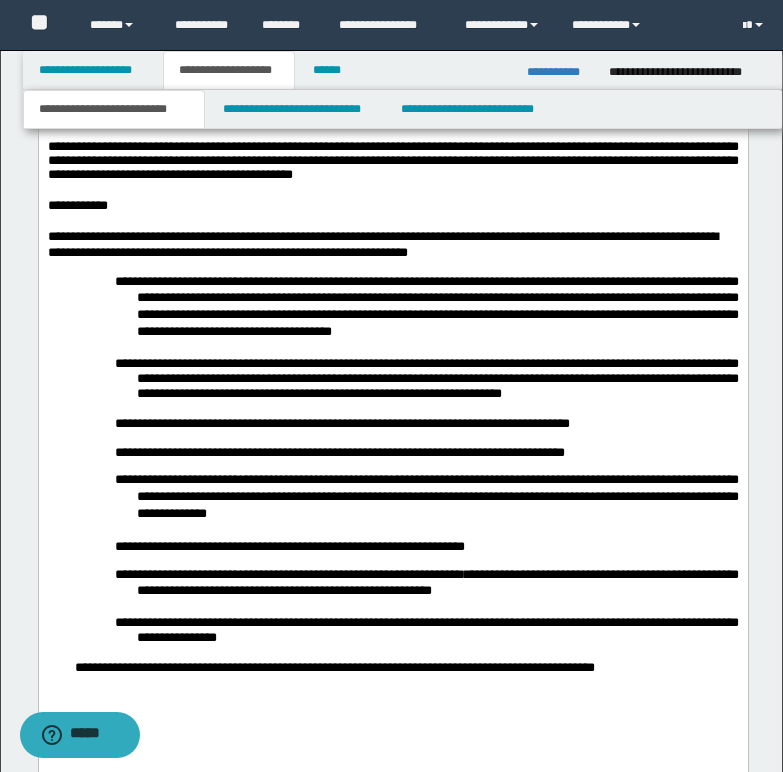 click on "**********" at bounding box center (461, 117) 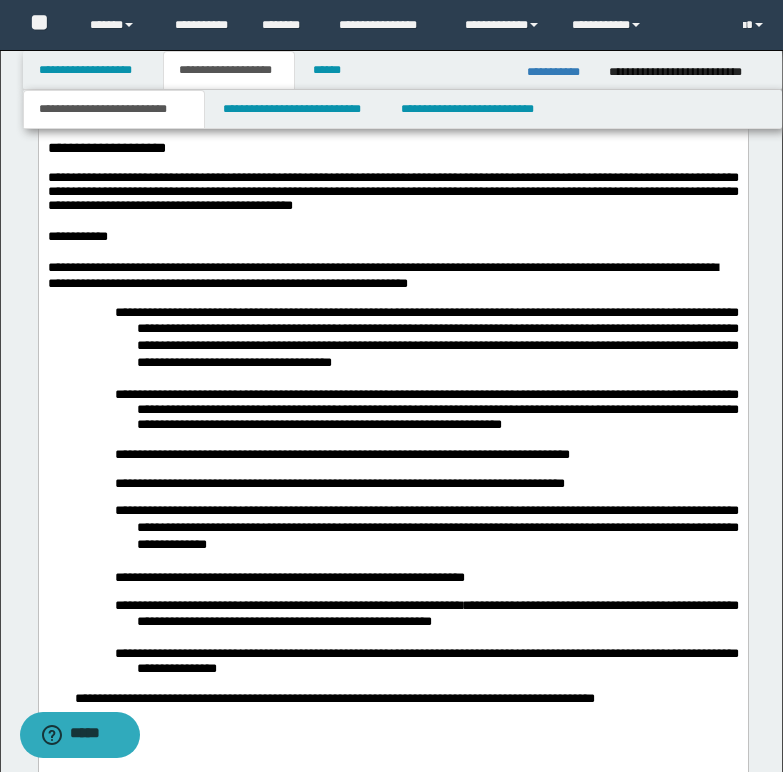 click on "**********" at bounding box center (392, 192) 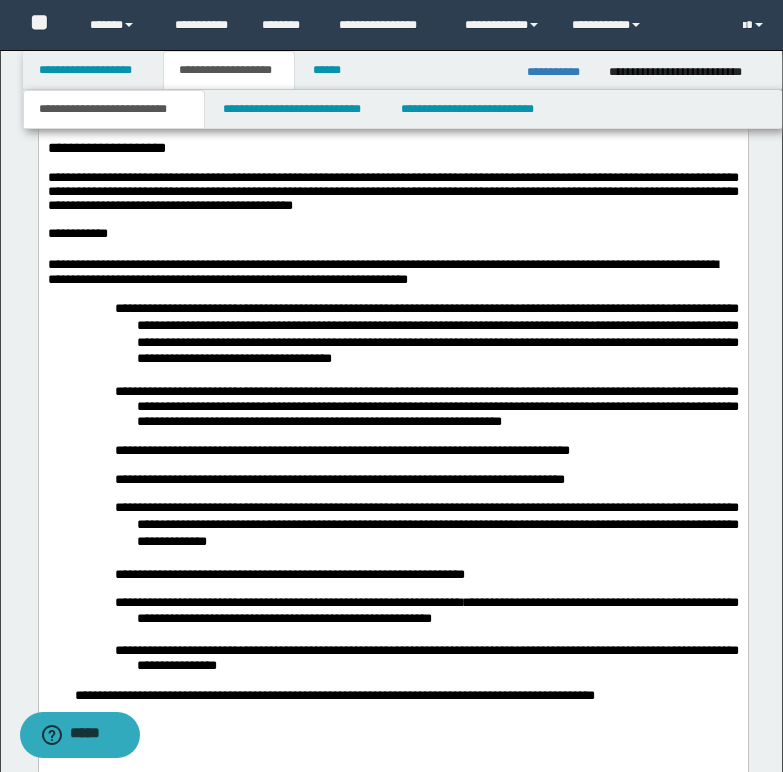 click on "**********" at bounding box center (392, 234) 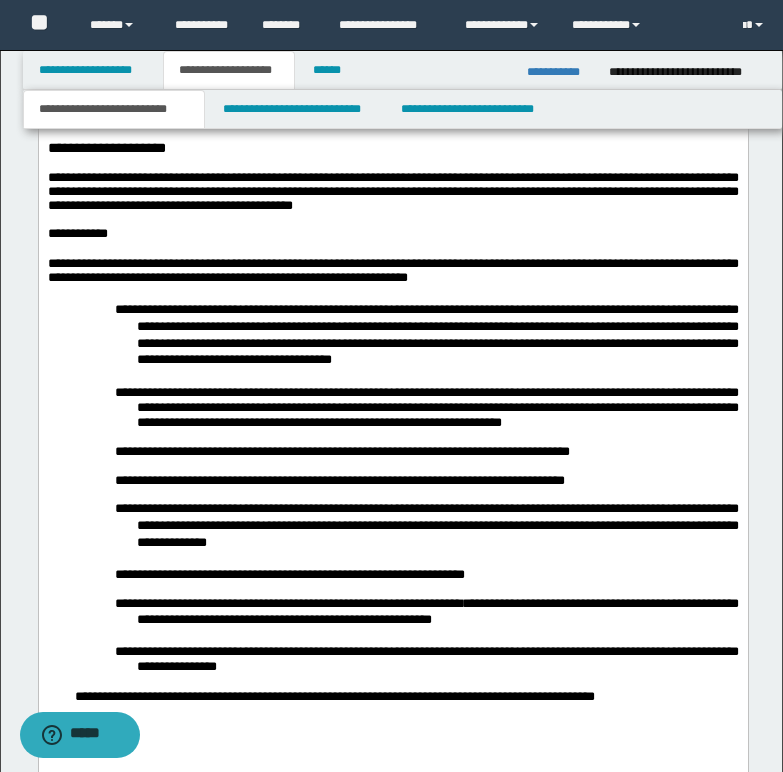 click on "**********" at bounding box center (392, 273) 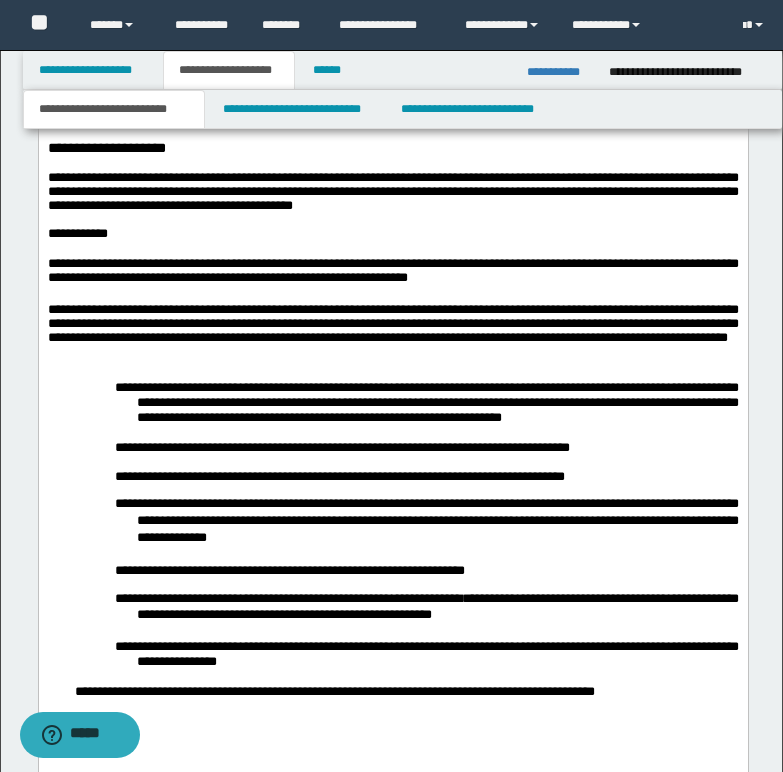click on "**********" at bounding box center (392, 335) 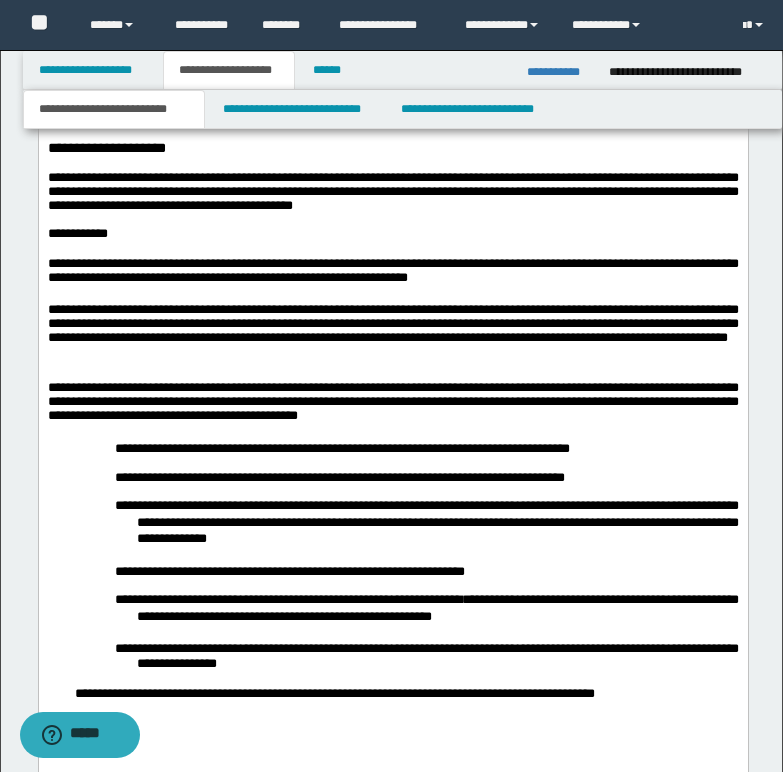 click on "**********" at bounding box center [392, 405] 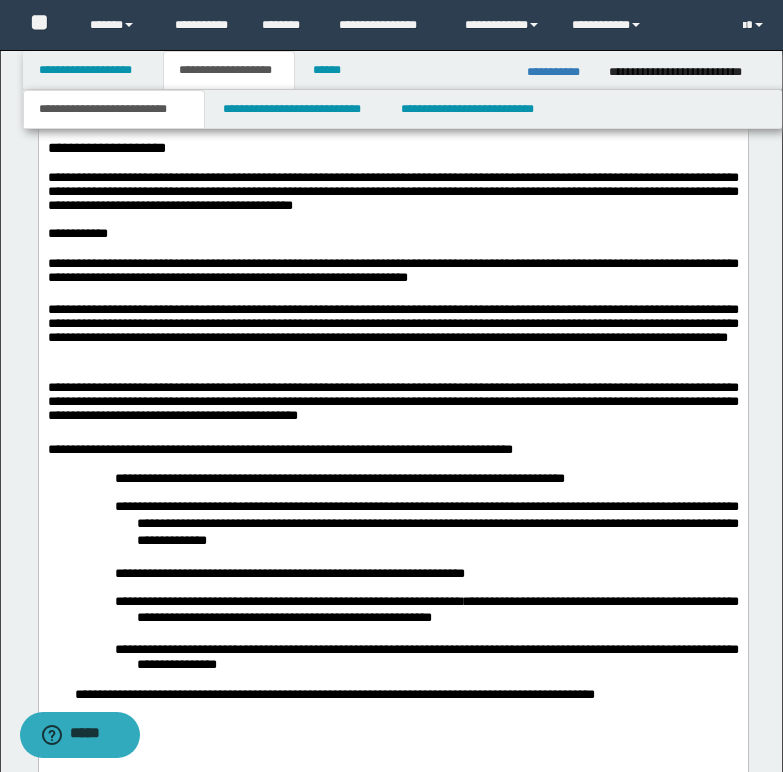 click on "**********" at bounding box center [392, 451] 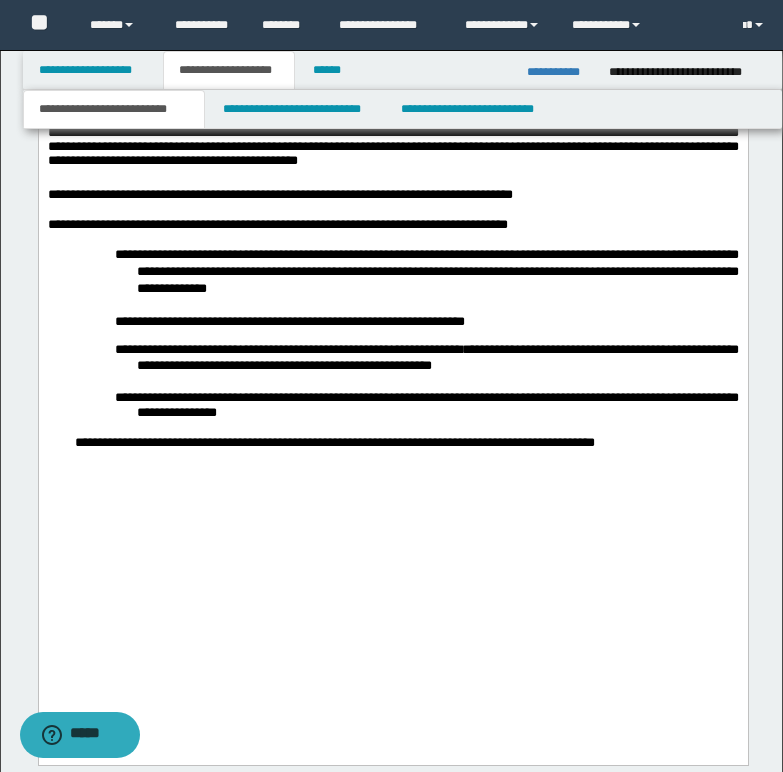 scroll, scrollTop: 4289, scrollLeft: 0, axis: vertical 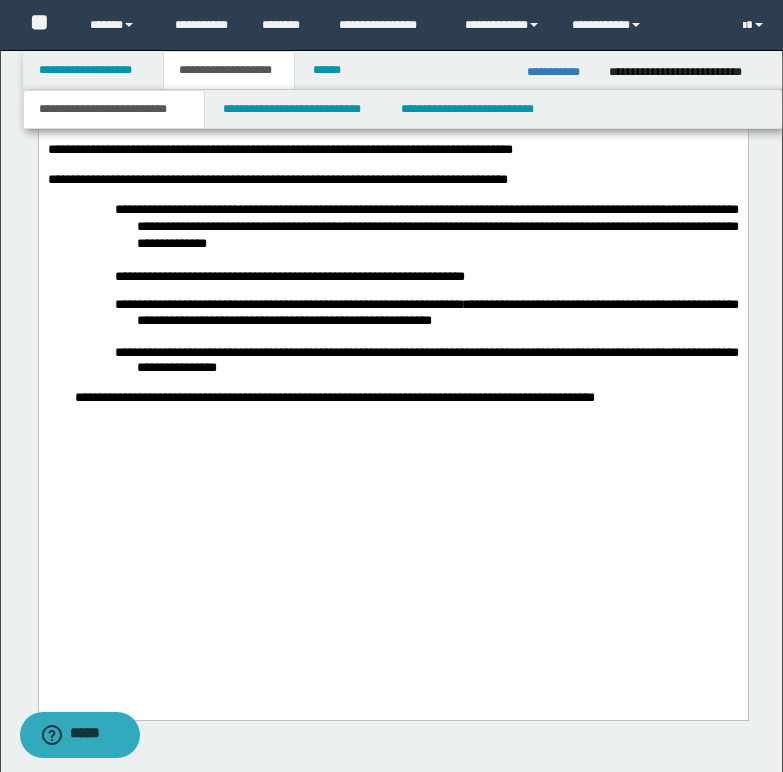 click on "**********" at bounding box center [392, 181] 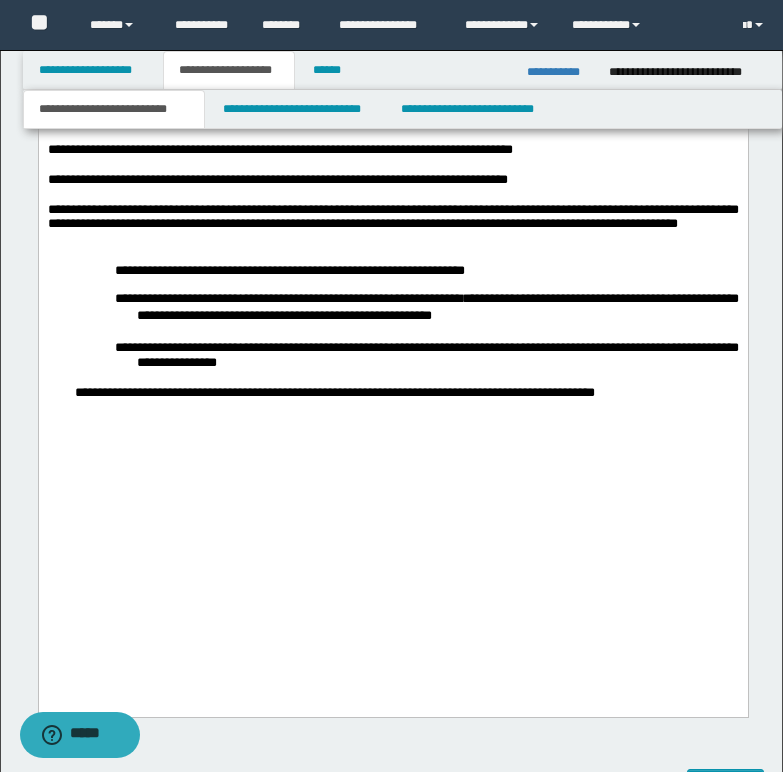 click on "**********" at bounding box center (392, 227) 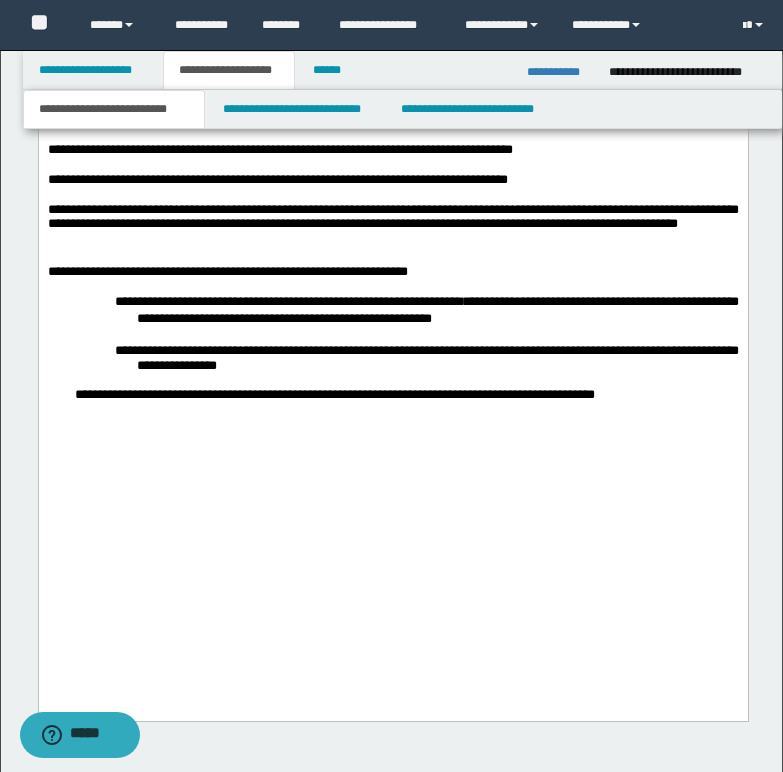click on "**********" at bounding box center [392, 273] 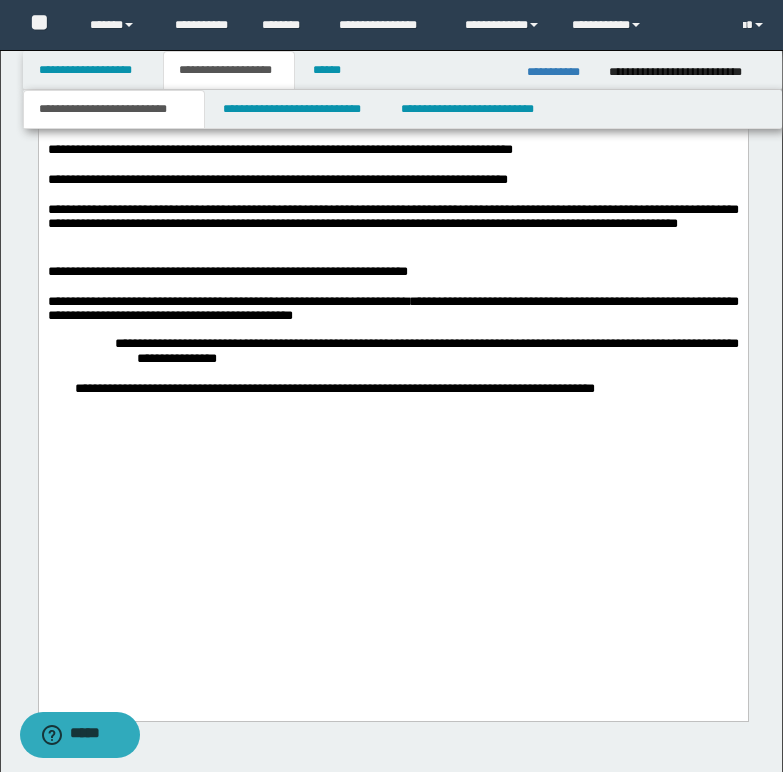 click on "**********" at bounding box center (392, 309) 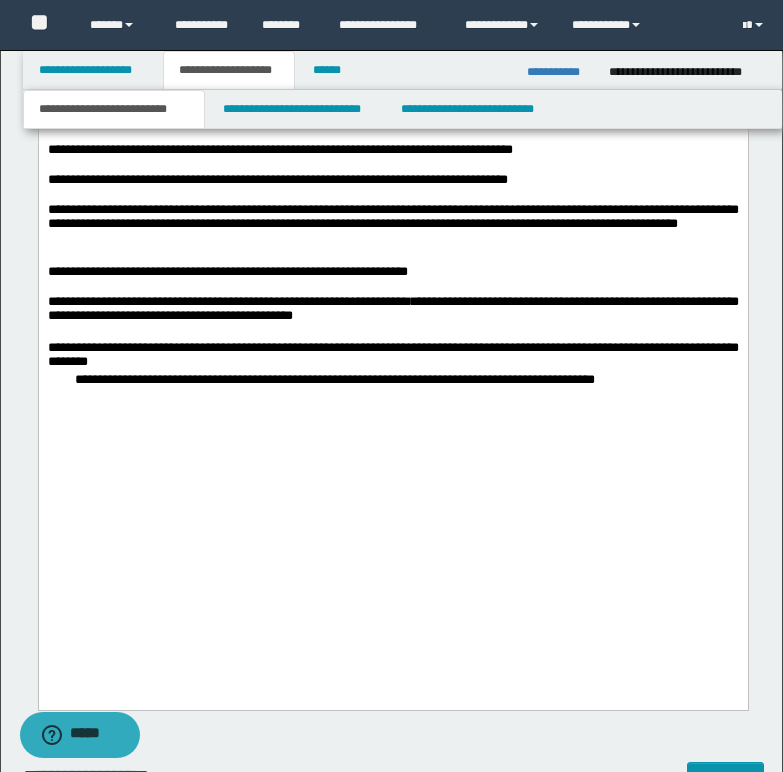 click on "**********" at bounding box center [392, 357] 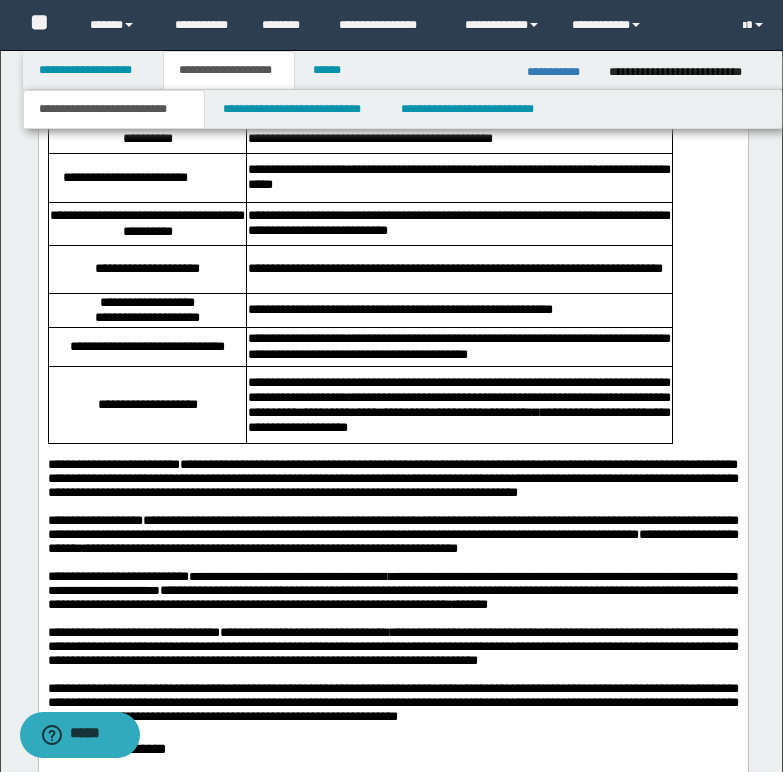 scroll, scrollTop: 3289, scrollLeft: 0, axis: vertical 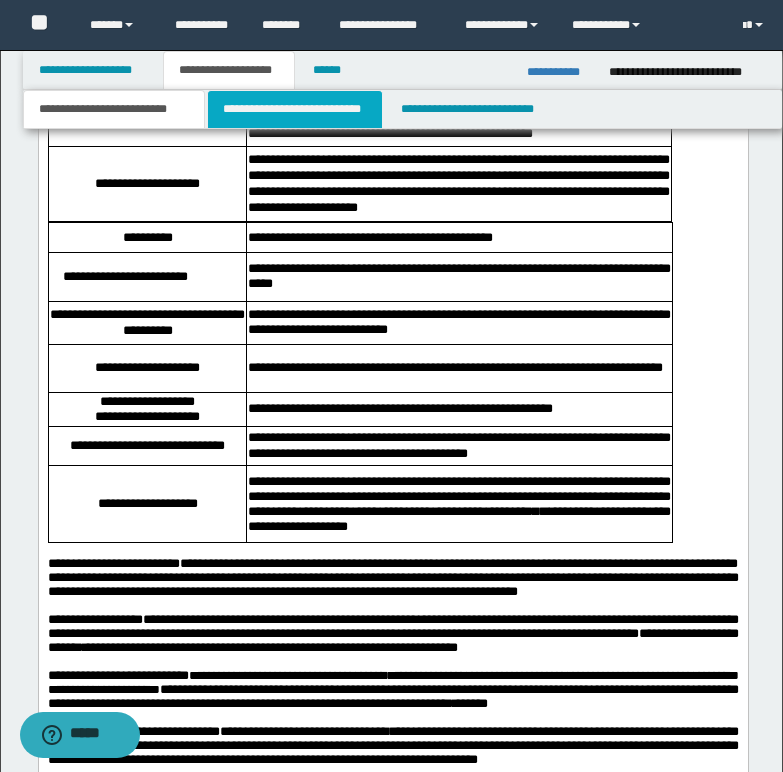 click on "**********" at bounding box center (295, 109) 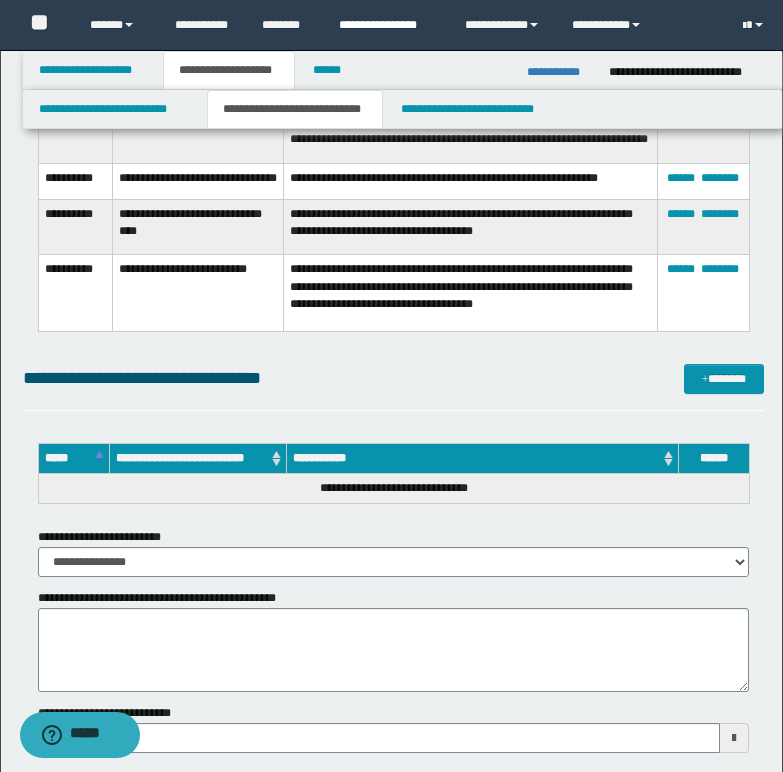 scroll, scrollTop: 2441, scrollLeft: 0, axis: vertical 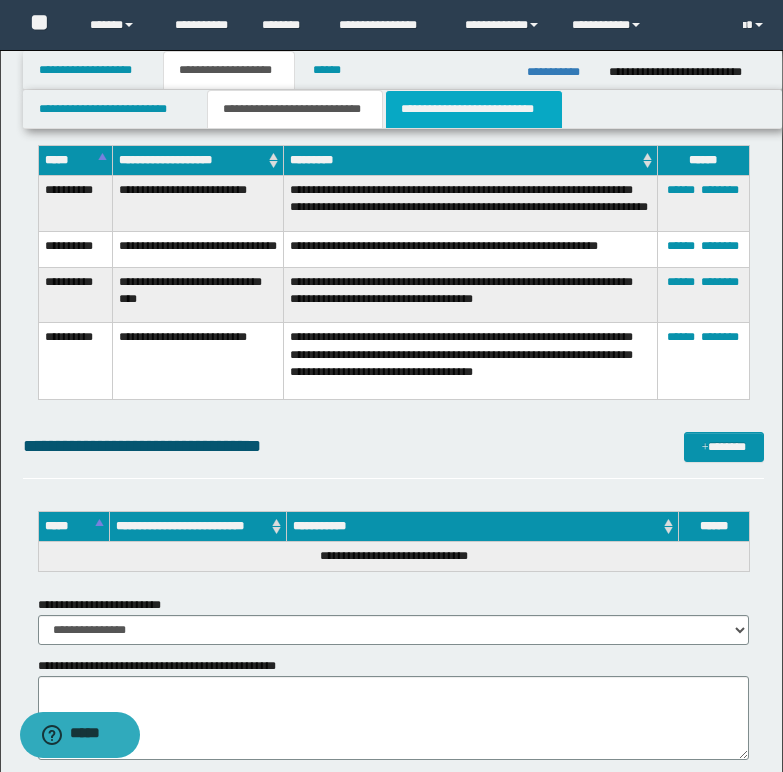 click on "**********" at bounding box center (474, 109) 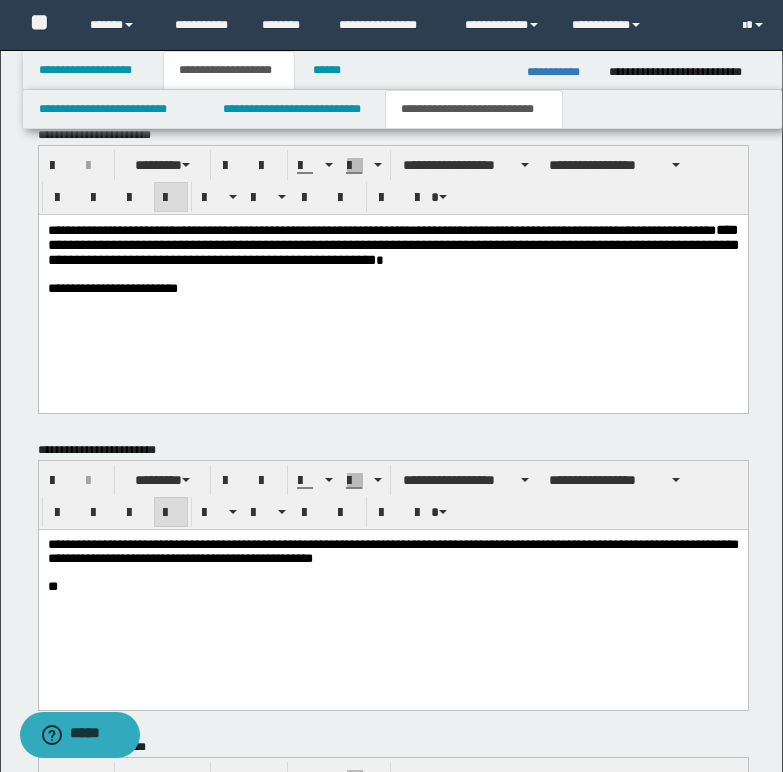 scroll, scrollTop: 898, scrollLeft: 0, axis: vertical 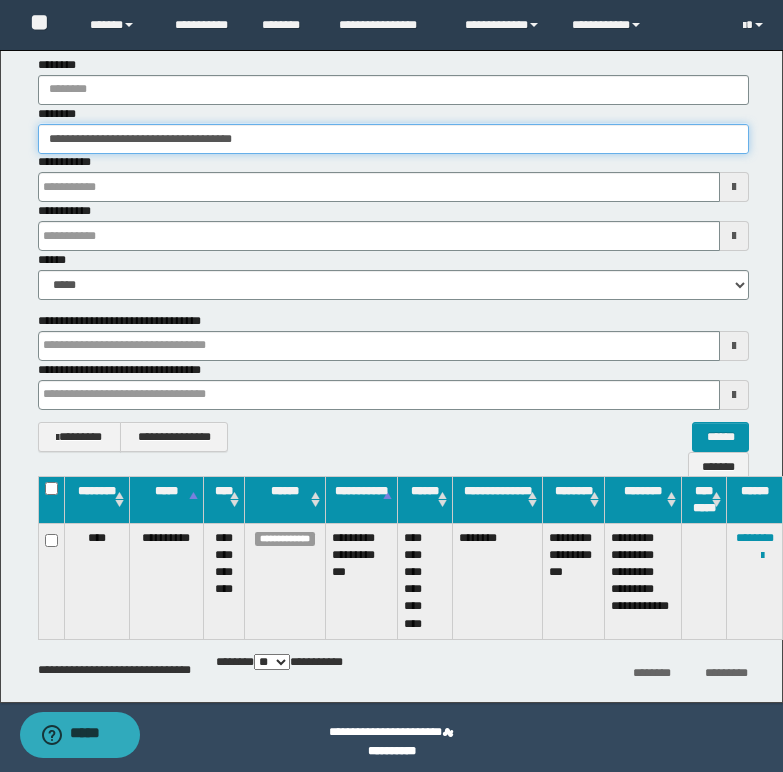 drag, startPoint x: 53, startPoint y: 136, endPoint x: 311, endPoint y: 136, distance: 258 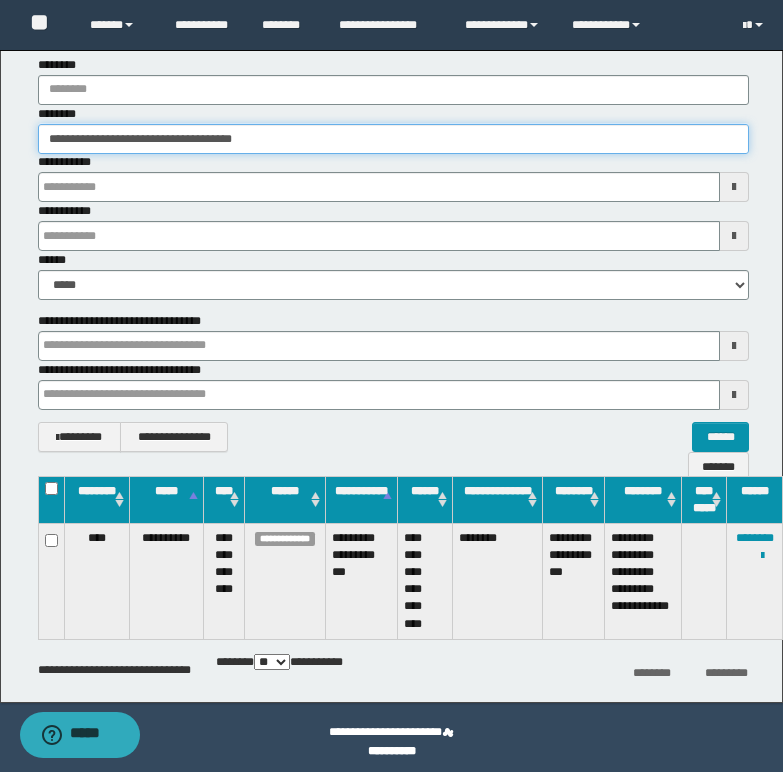 click on "**********" at bounding box center [393, 139] 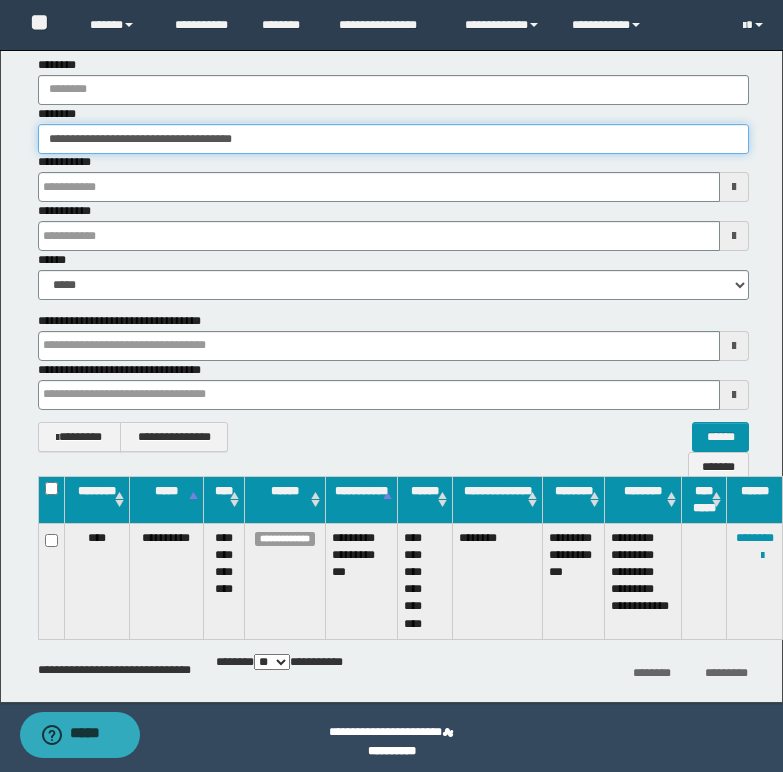 drag, startPoint x: 200, startPoint y: 131, endPoint x: 47, endPoint y: 137, distance: 153.1176 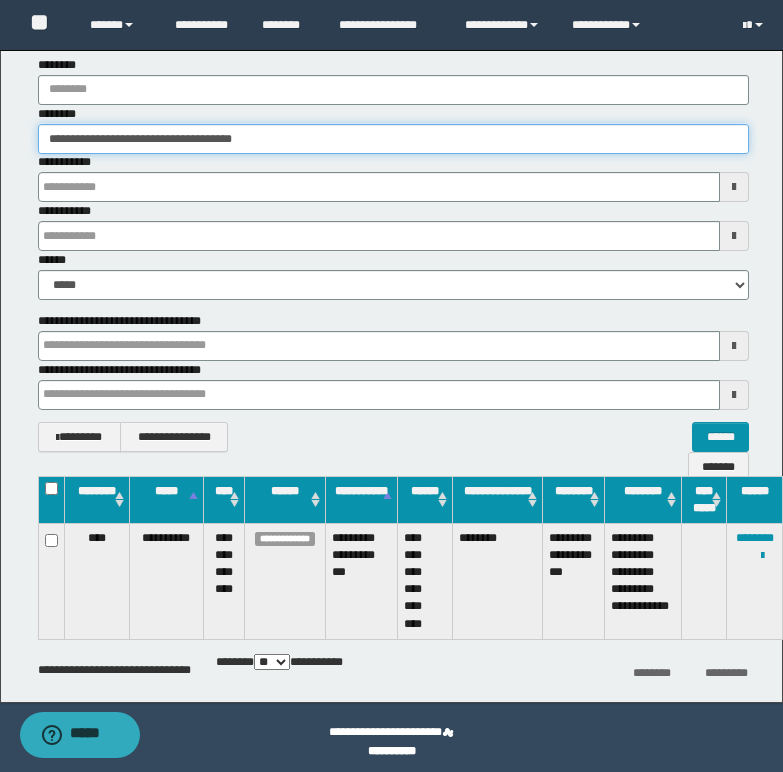 paste 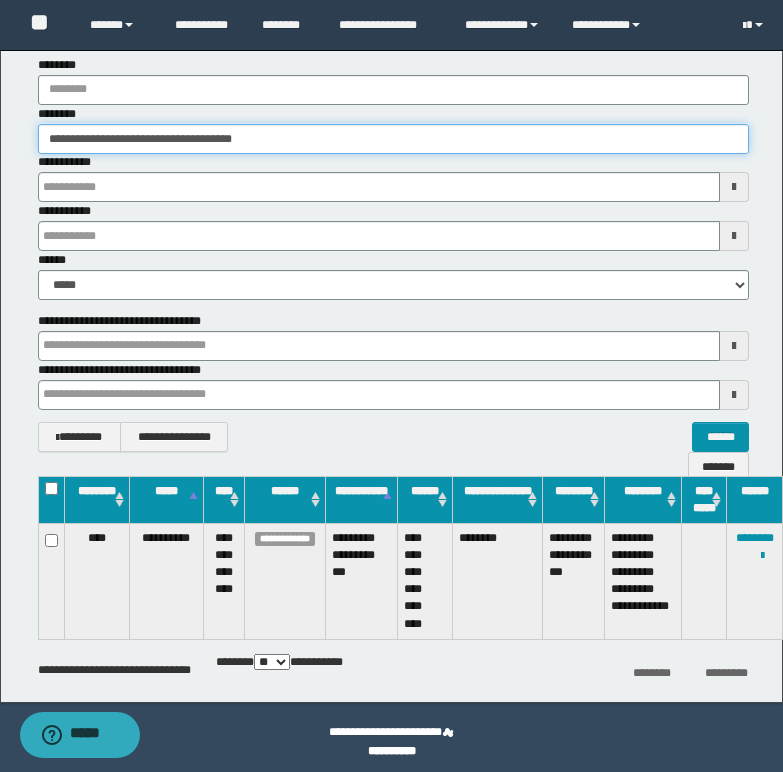 type on "********" 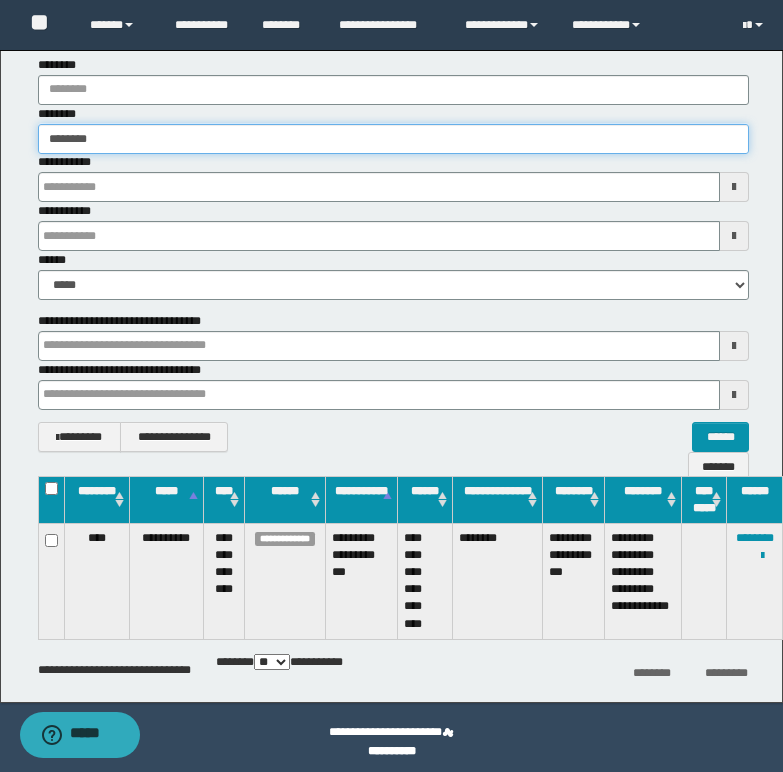 type on "********" 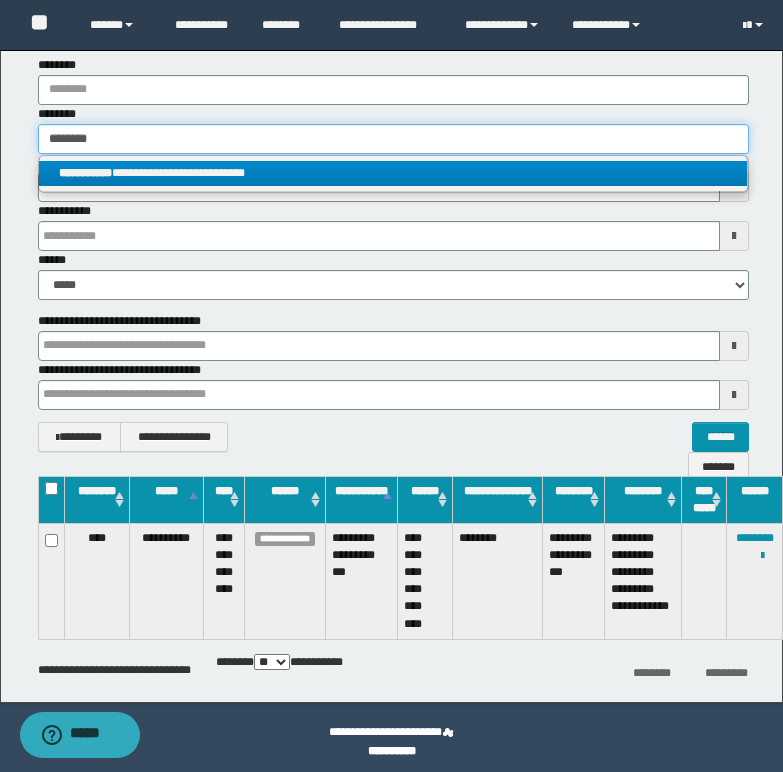 type on "********" 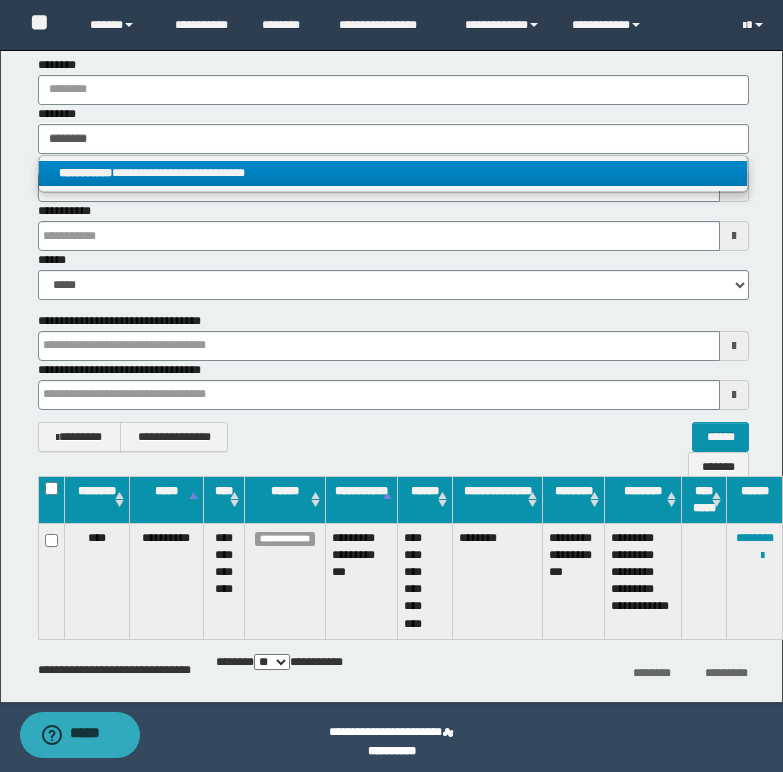 click on "**********" at bounding box center [393, 173] 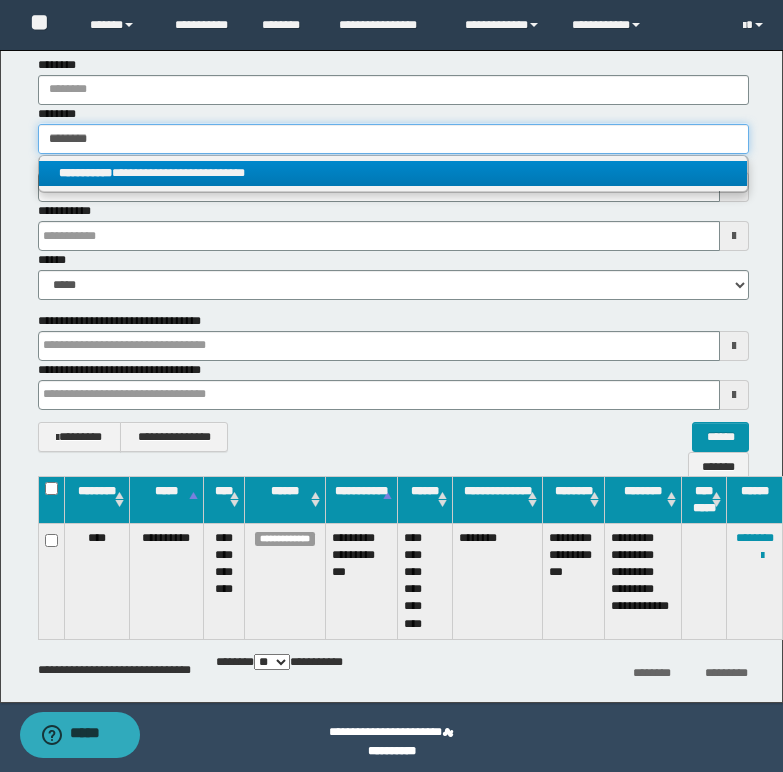 type 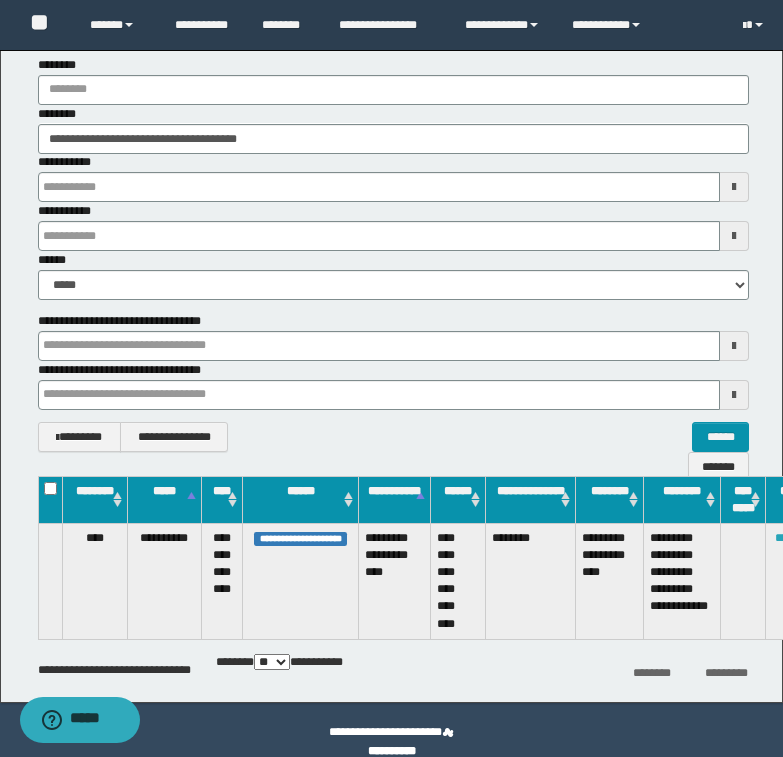 click on "********" at bounding box center (794, 538) 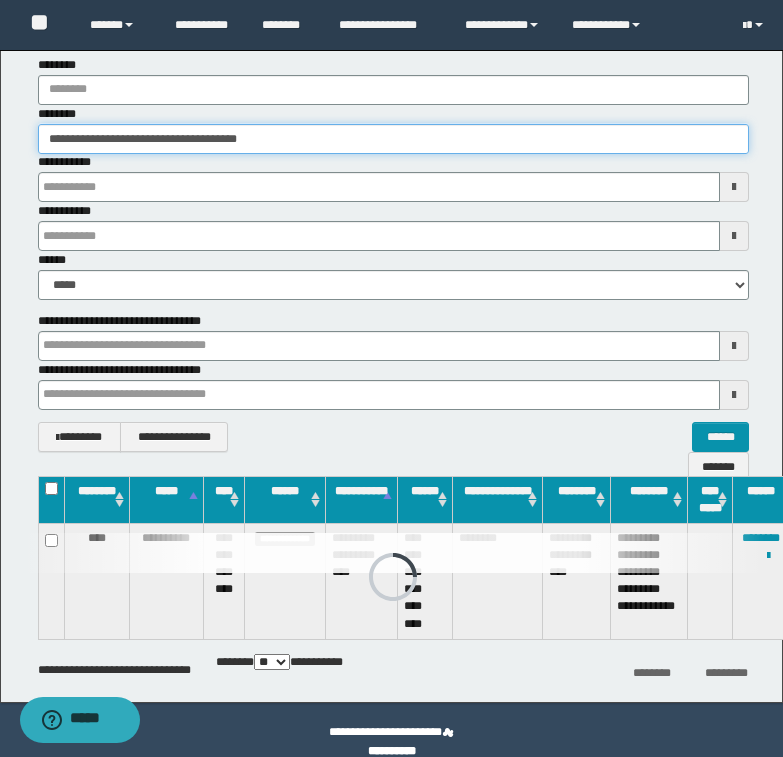 drag, startPoint x: 45, startPoint y: 135, endPoint x: 350, endPoint y: 141, distance: 305.05902 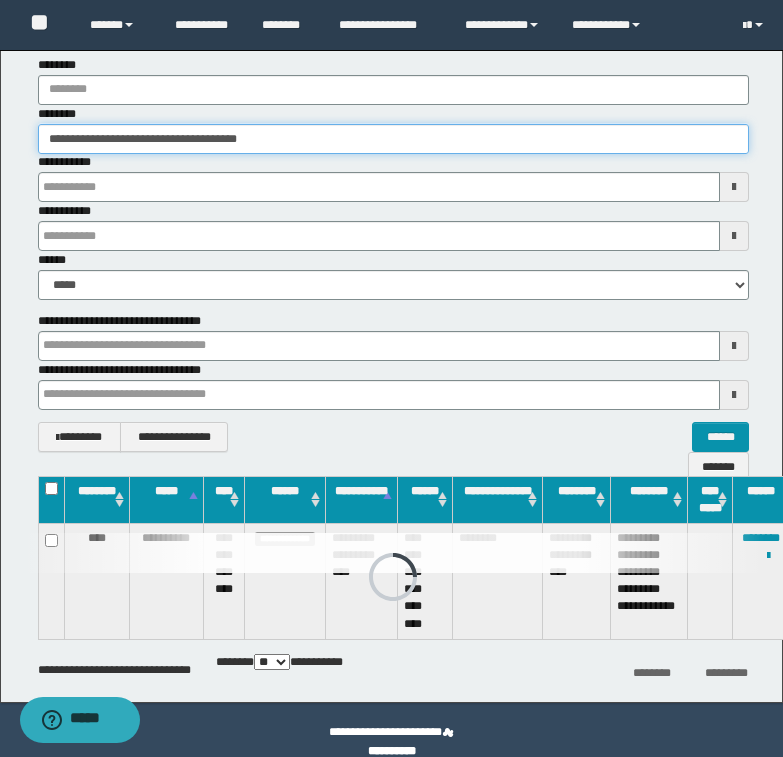click on "**********" at bounding box center (393, 139) 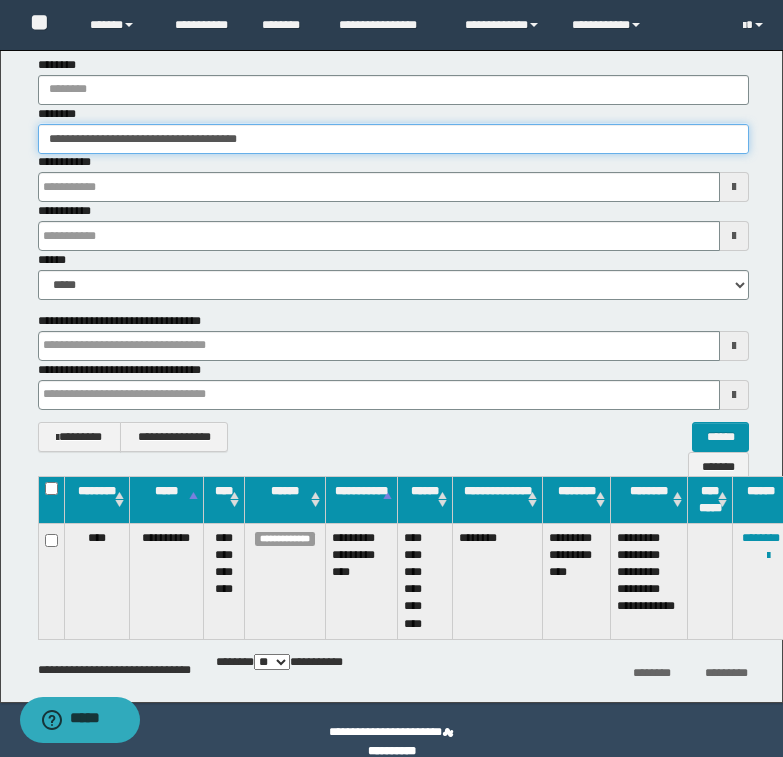paste 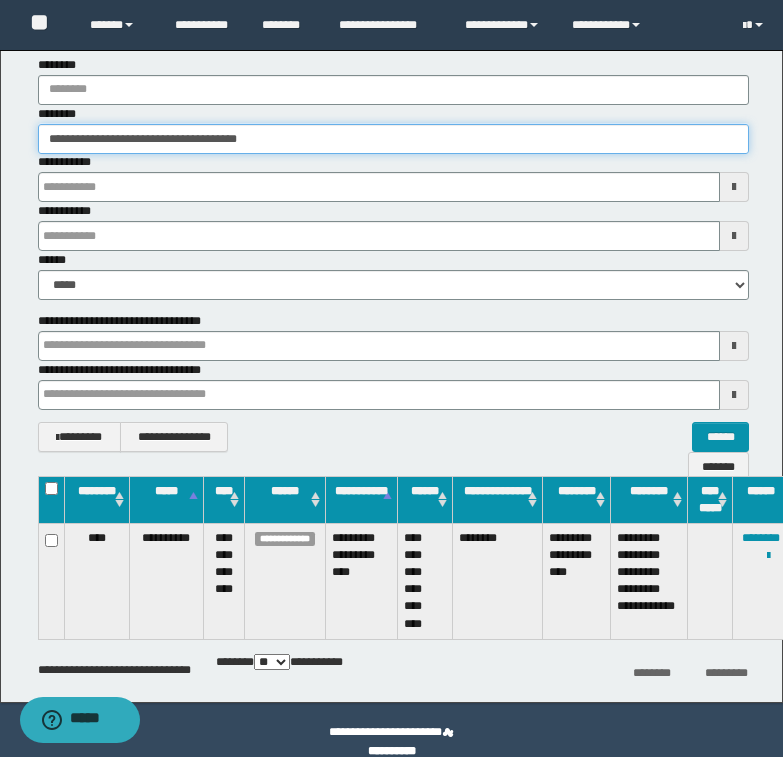 type on "********" 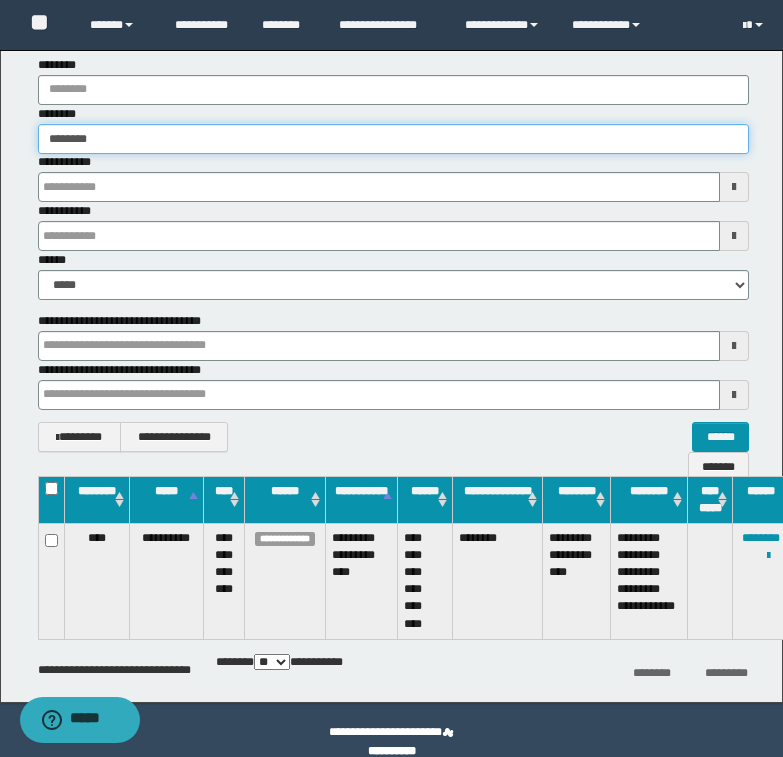 type on "********" 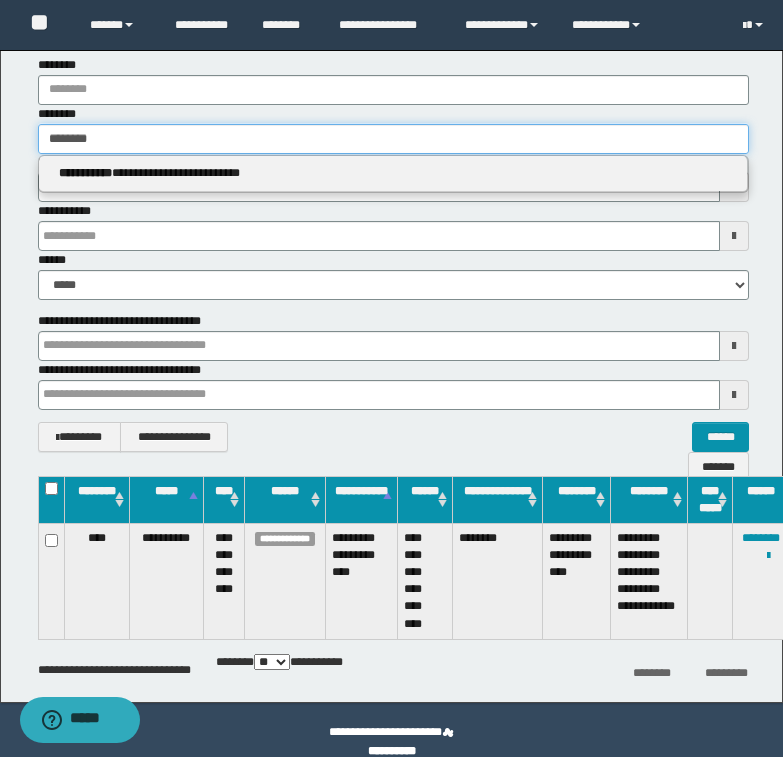 type on "********" 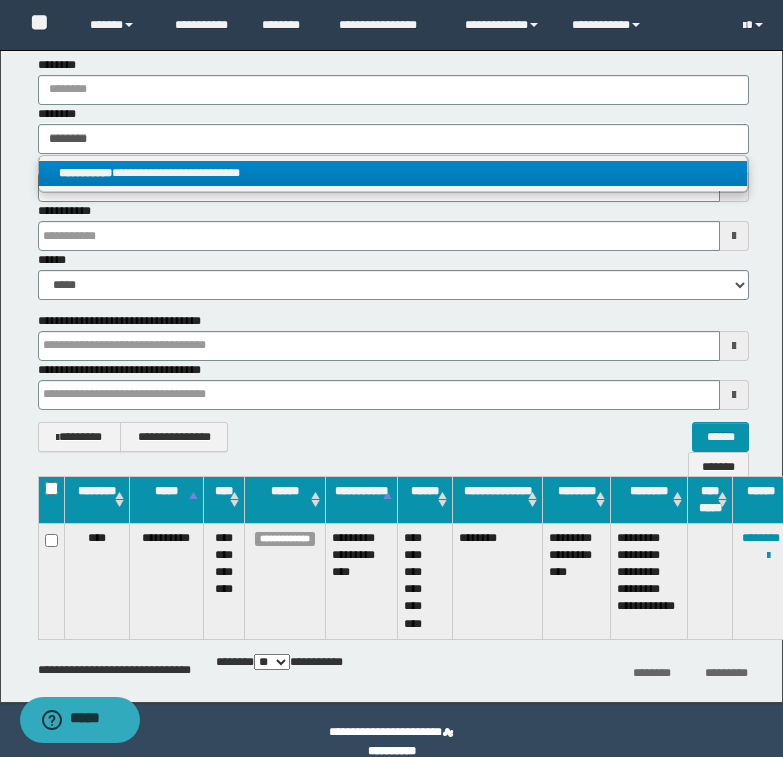 click on "**********" at bounding box center [393, 173] 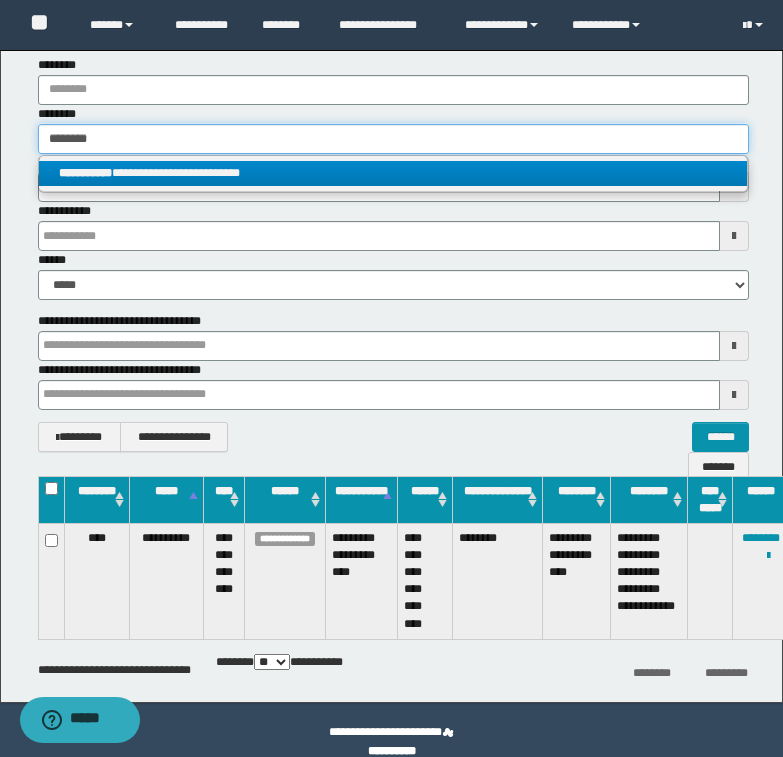 type 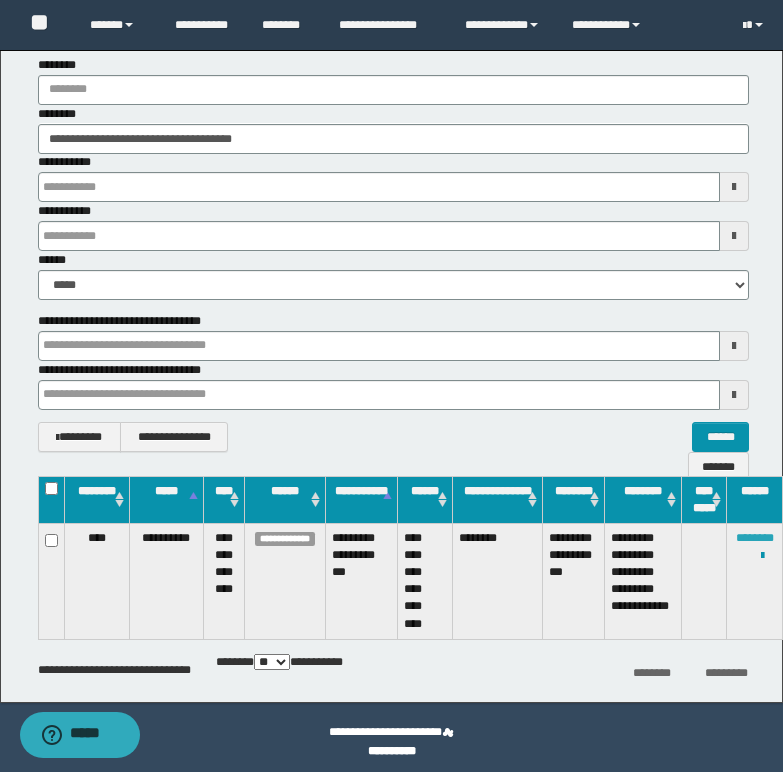 click on "********" at bounding box center [755, 538] 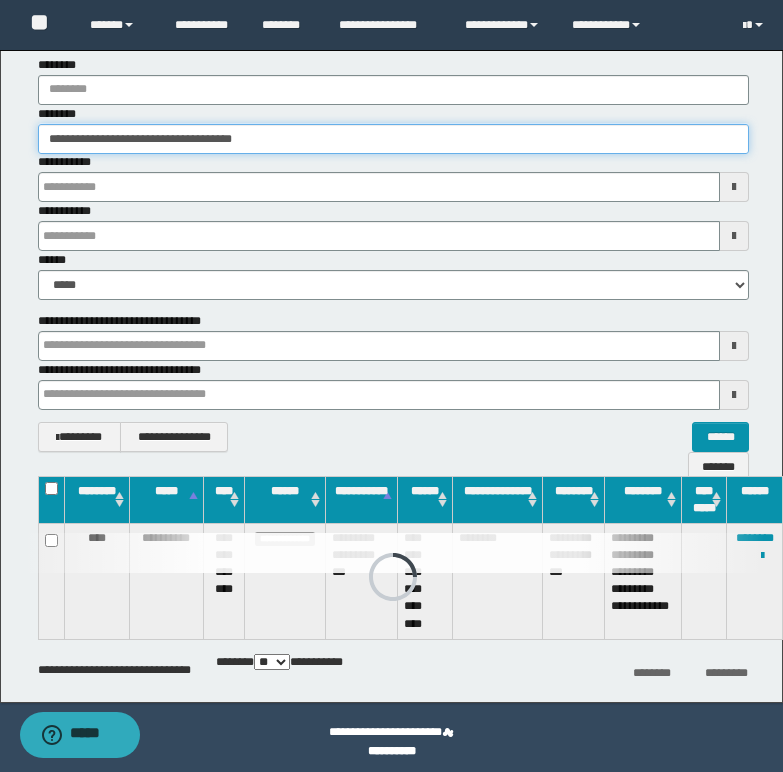 drag, startPoint x: 49, startPoint y: 136, endPoint x: 245, endPoint y: 143, distance: 196.12495 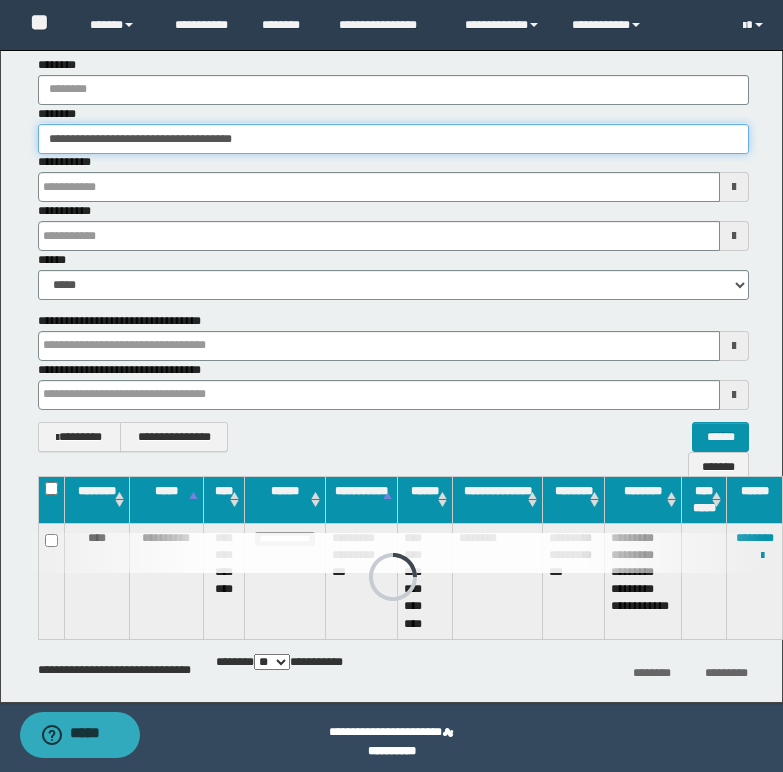 click on "**********" at bounding box center (393, 139) 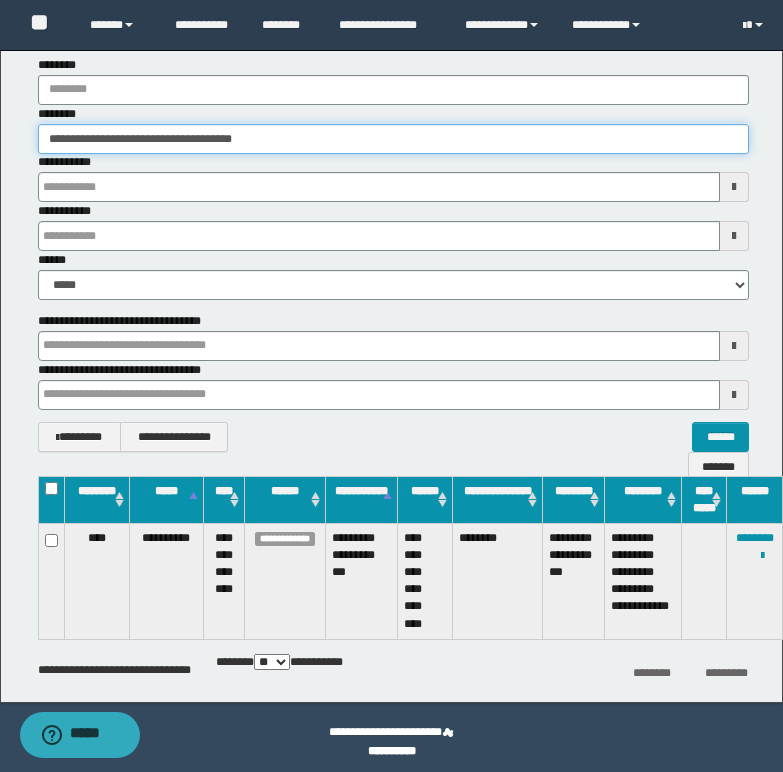 paste 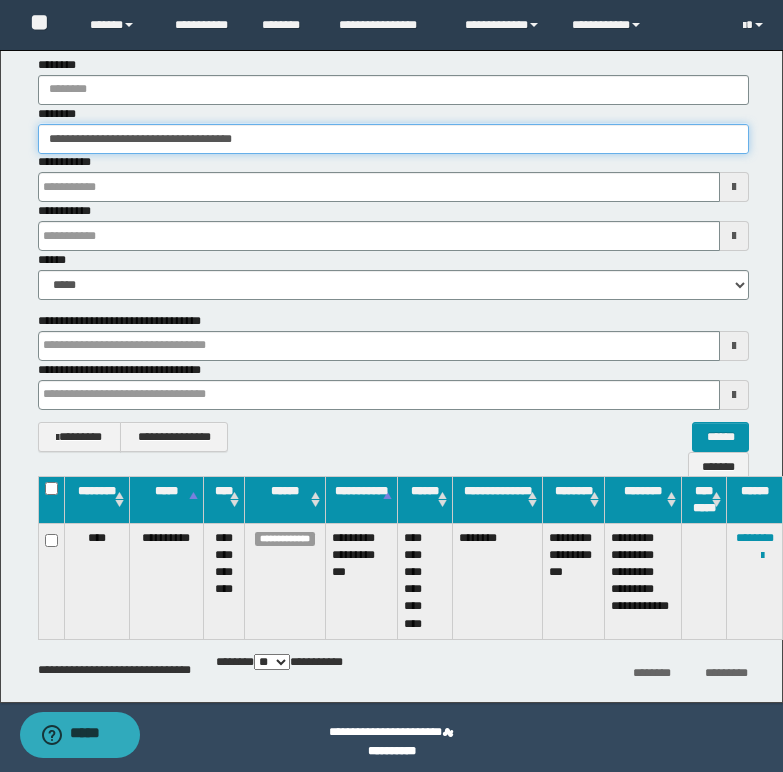 type on "********" 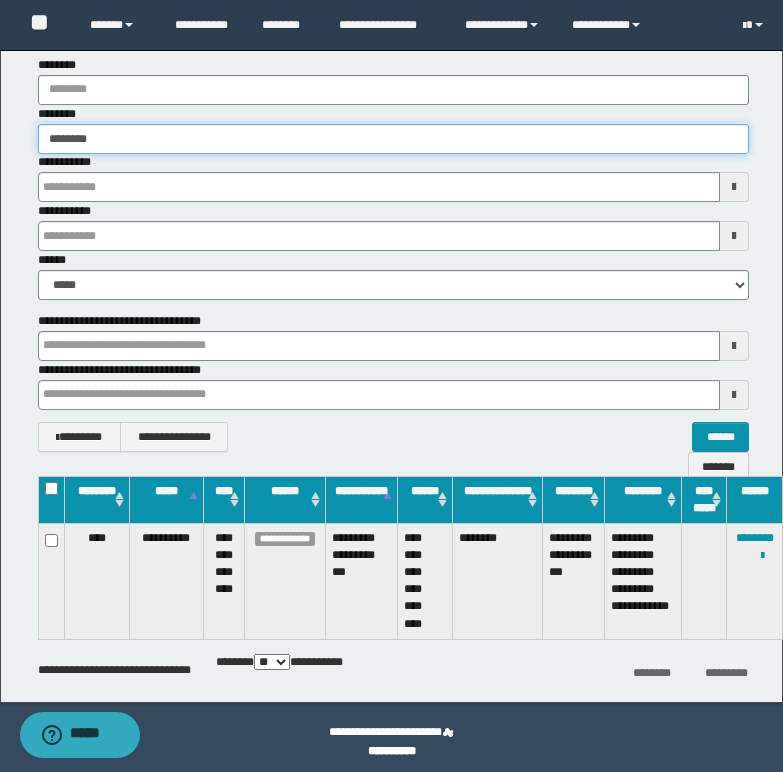type on "********" 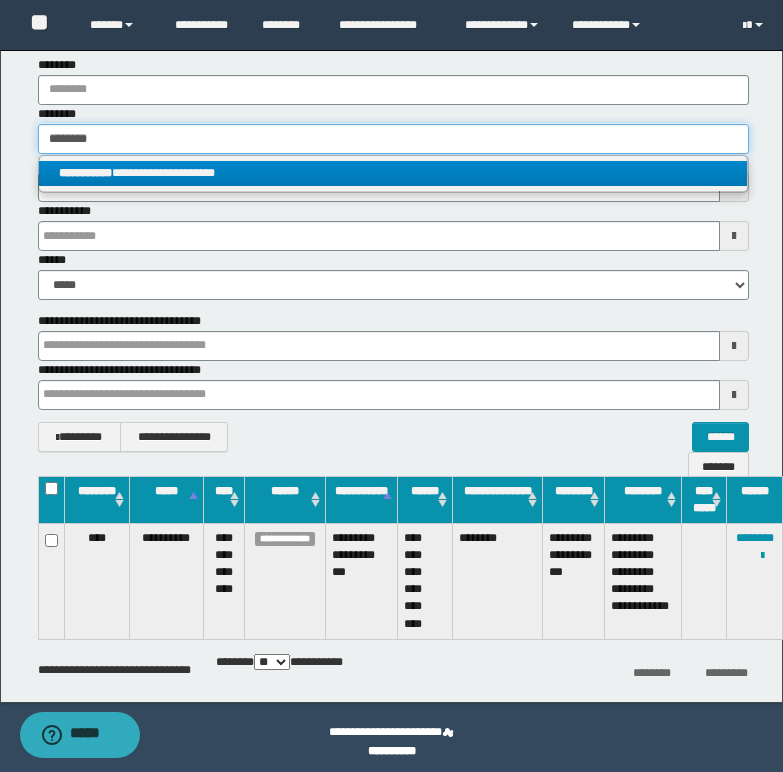 type on "********" 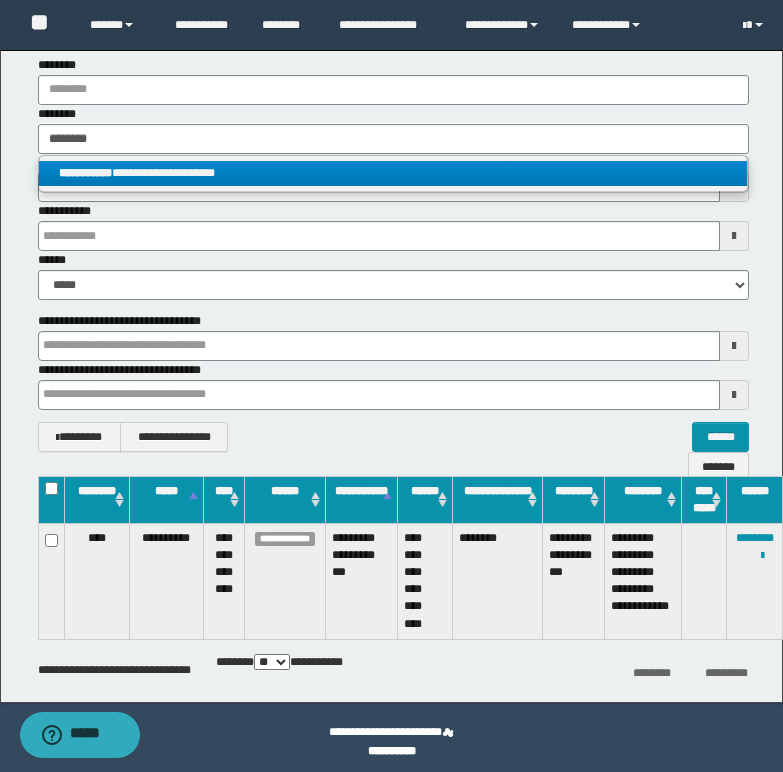 click on "**********" at bounding box center [393, 173] 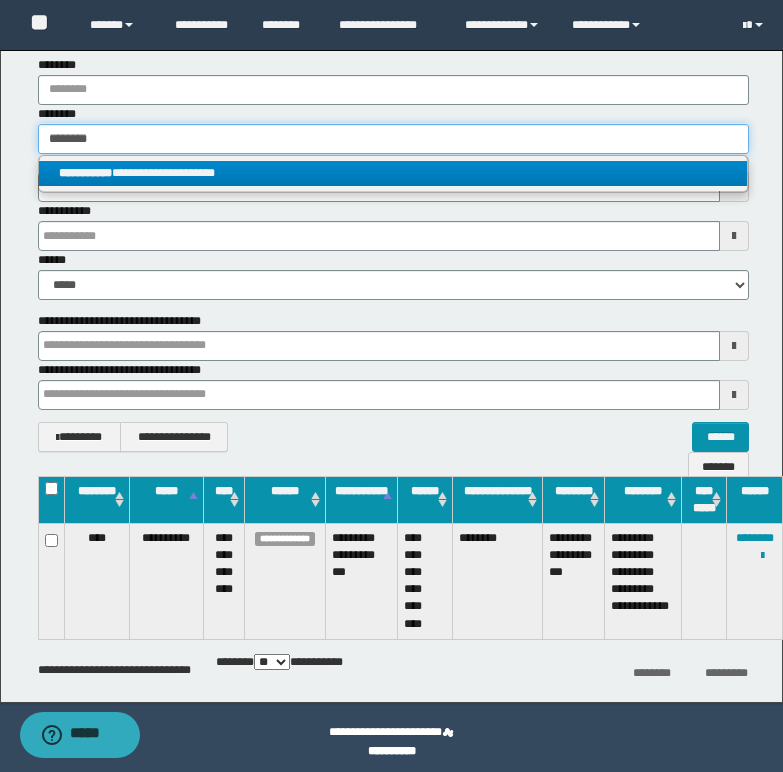 type 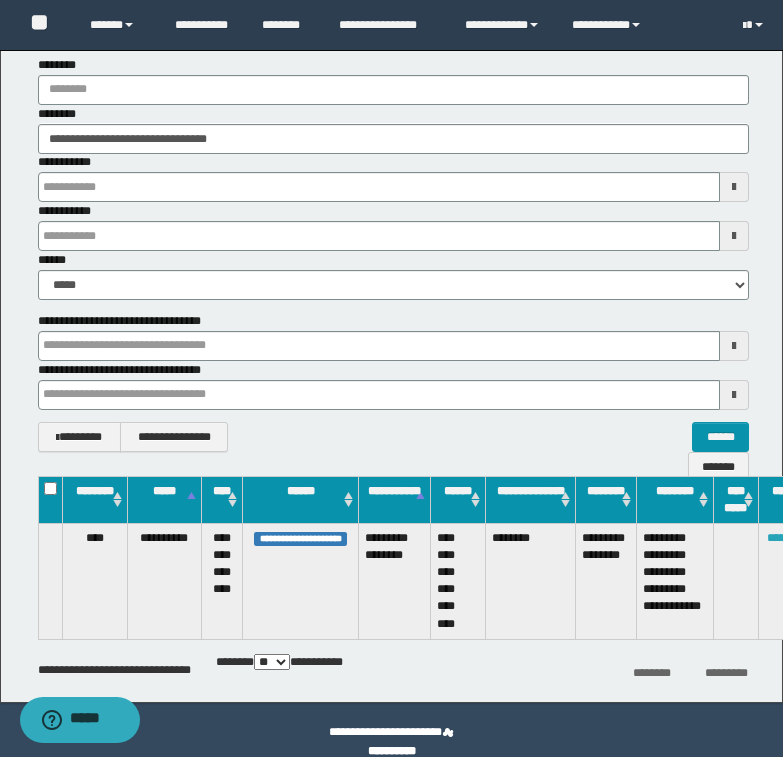 click on "********" at bounding box center [786, 538] 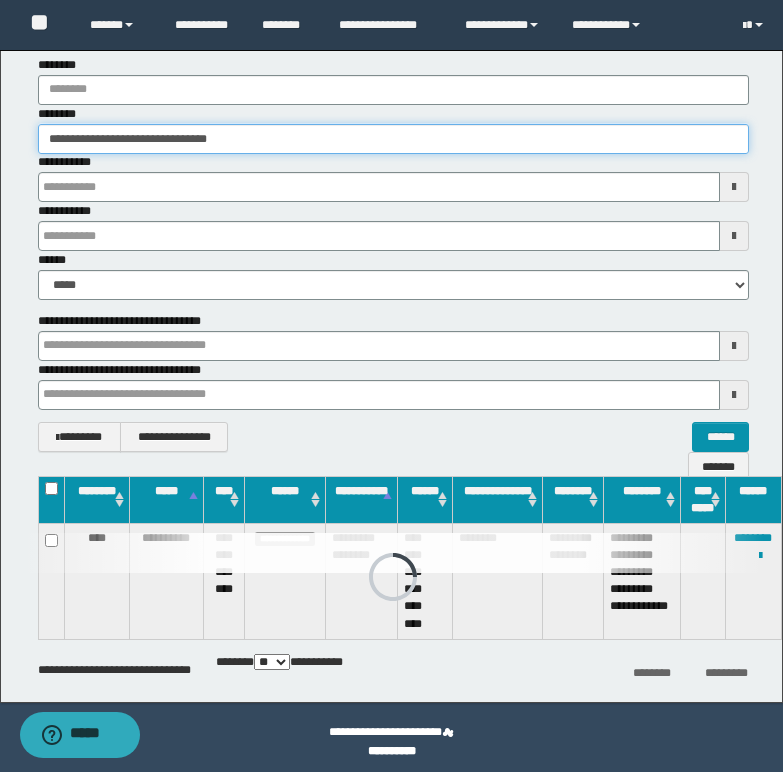 drag, startPoint x: 42, startPoint y: 136, endPoint x: 264, endPoint y: 134, distance: 222.009 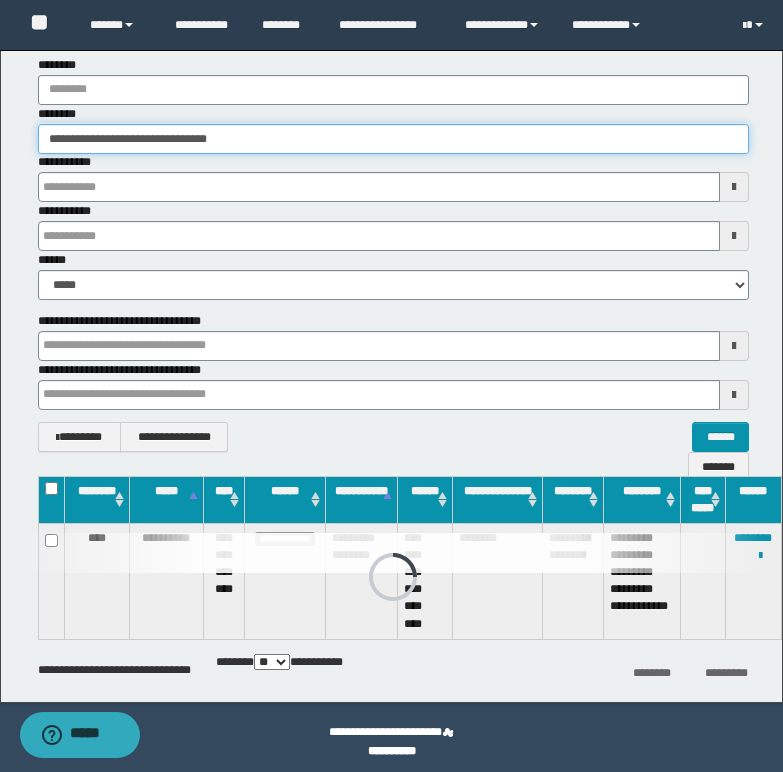 click on "**********" at bounding box center (393, 139) 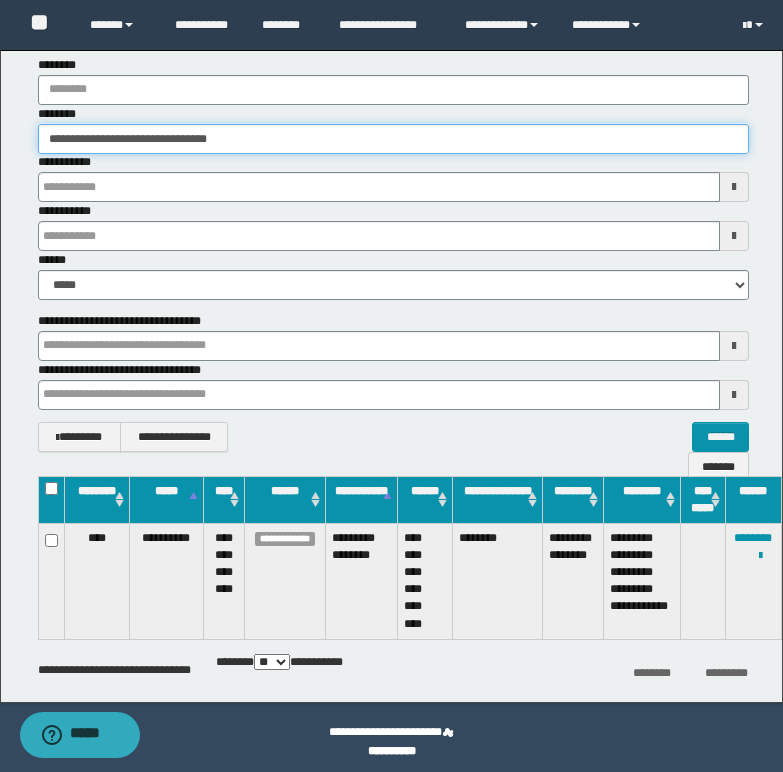 paste 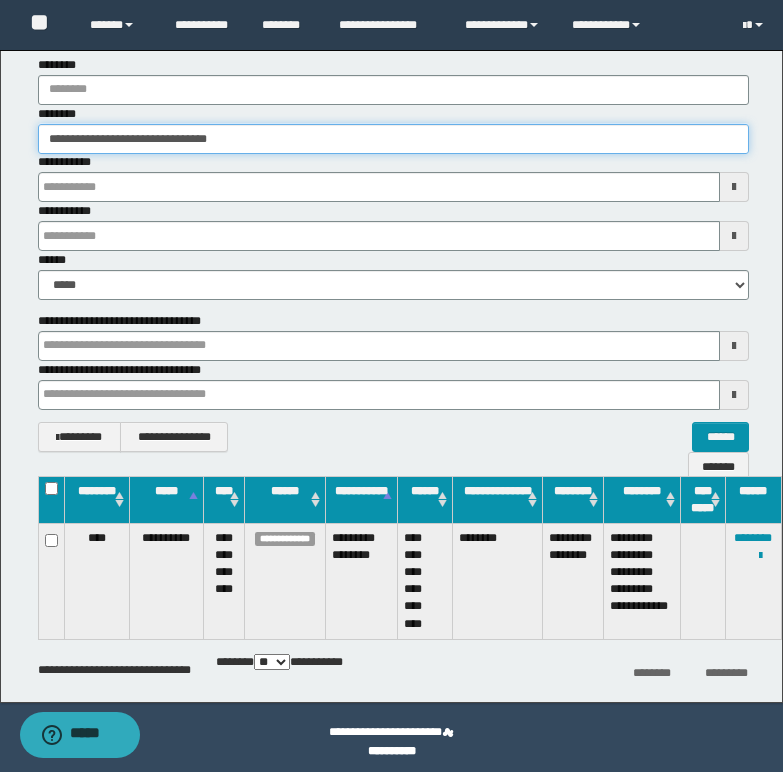 type on "**********" 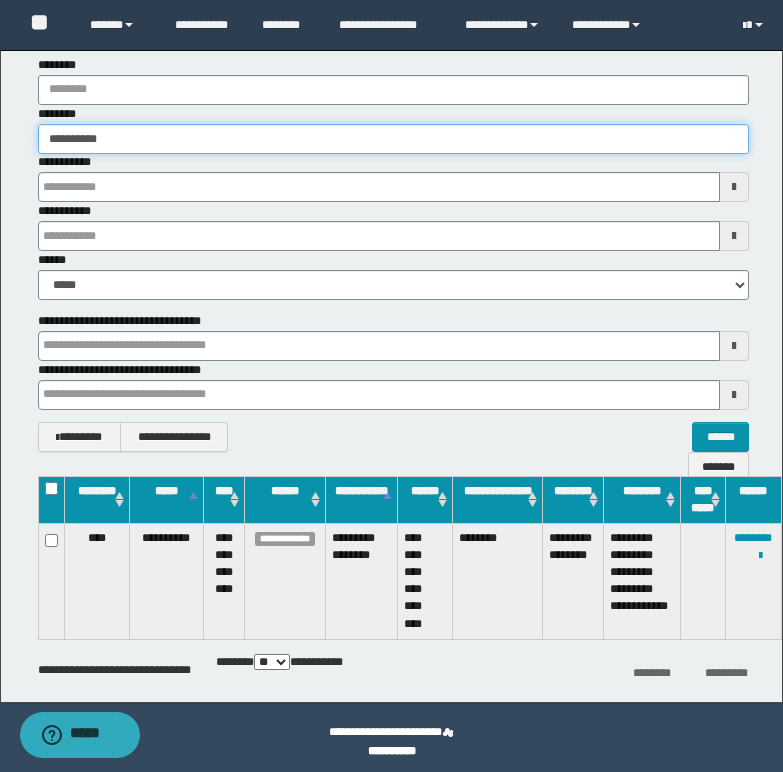 type on "**********" 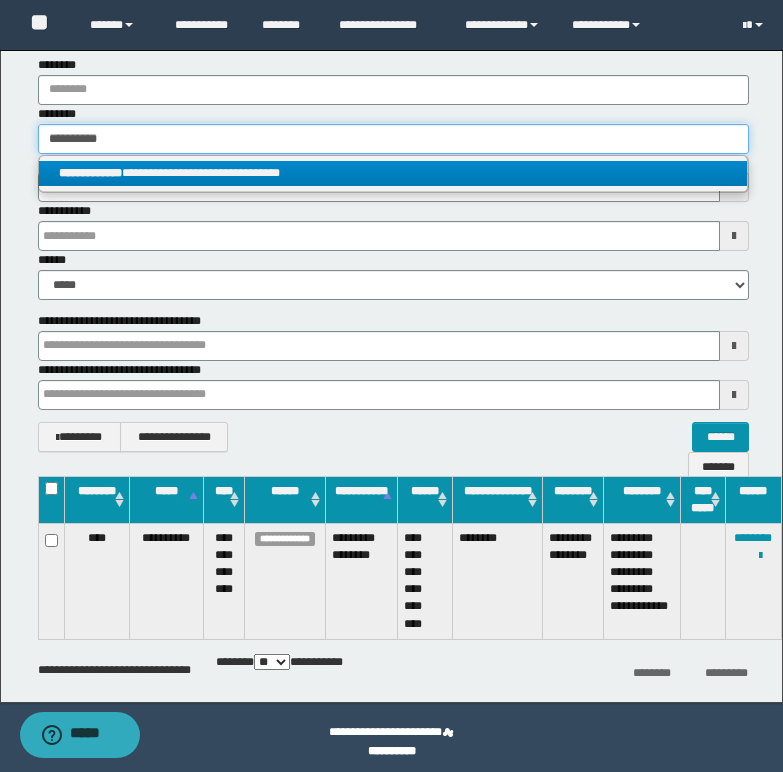 type on "**********" 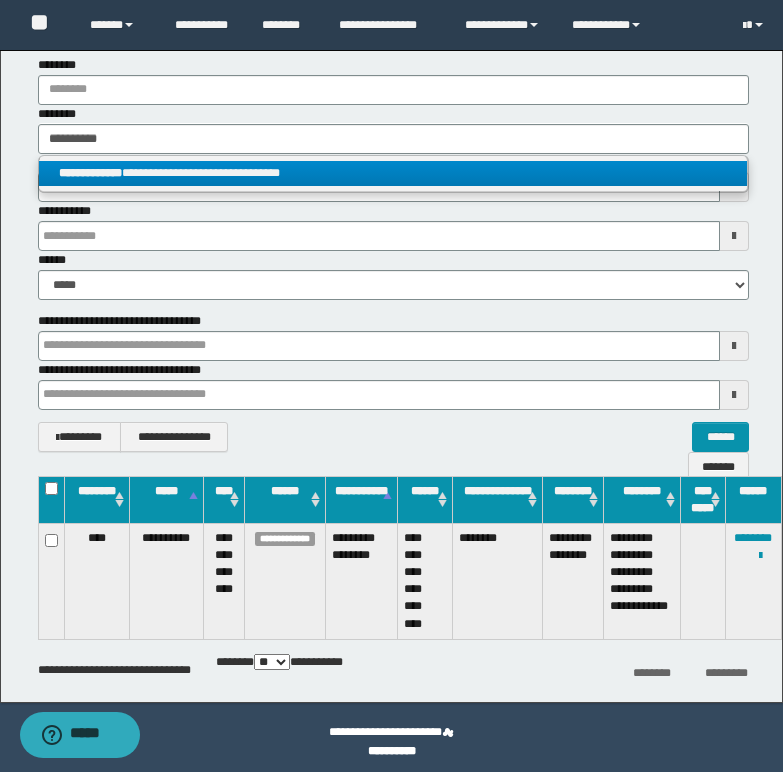 click on "**********" at bounding box center [393, 173] 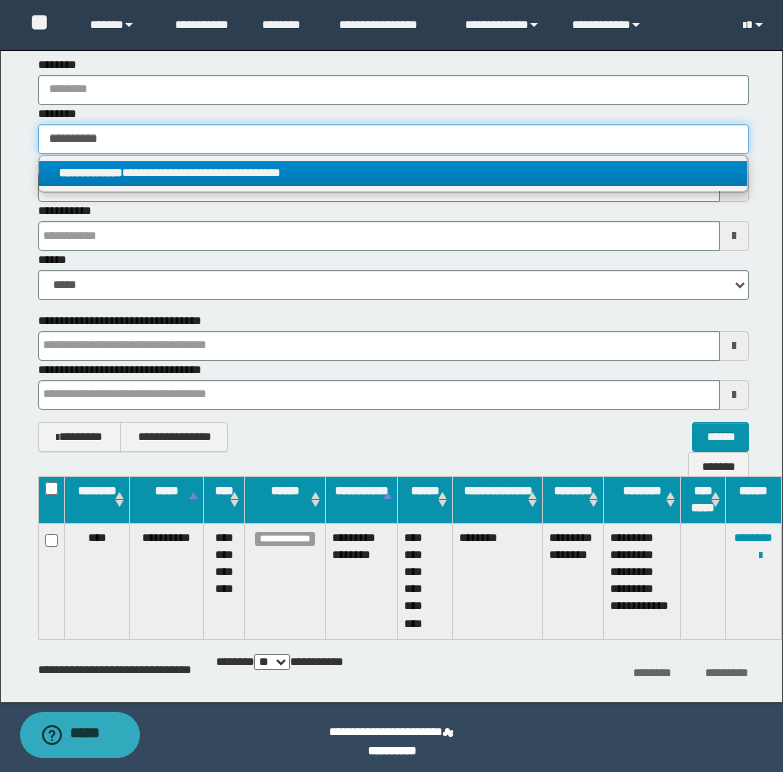 type 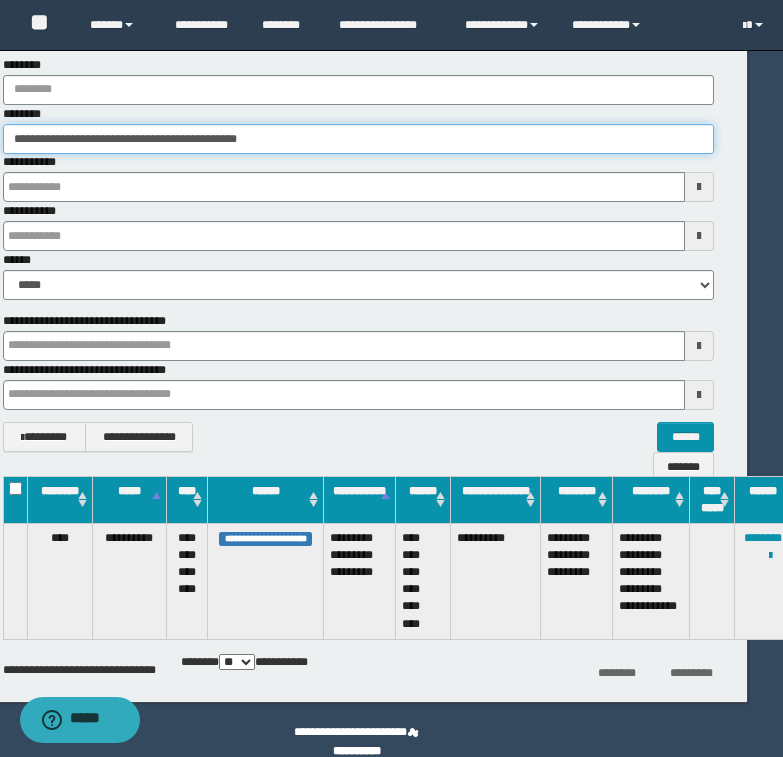 scroll, scrollTop: 125, scrollLeft: 36, axis: both 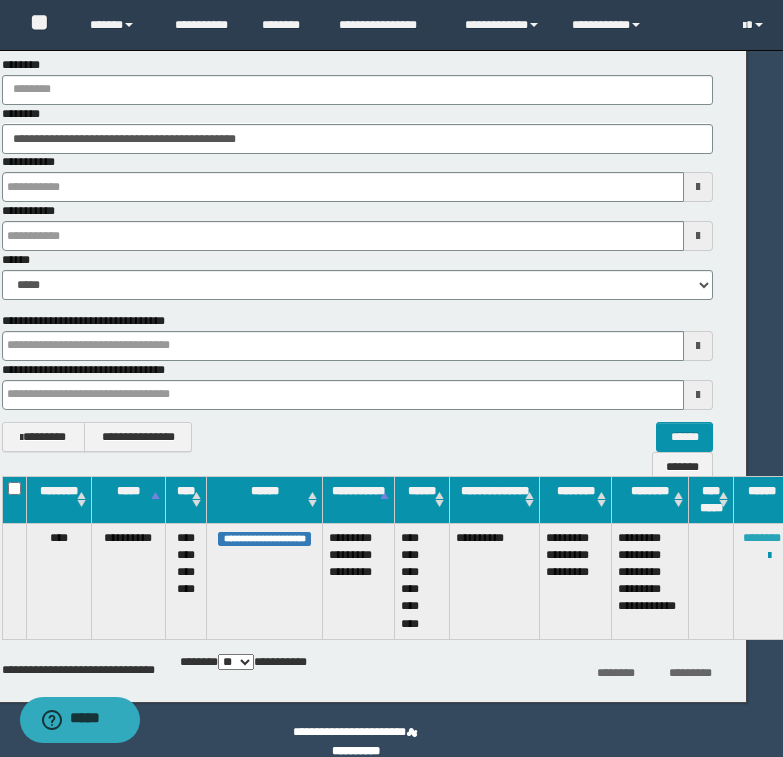 click on "********" at bounding box center (762, 538) 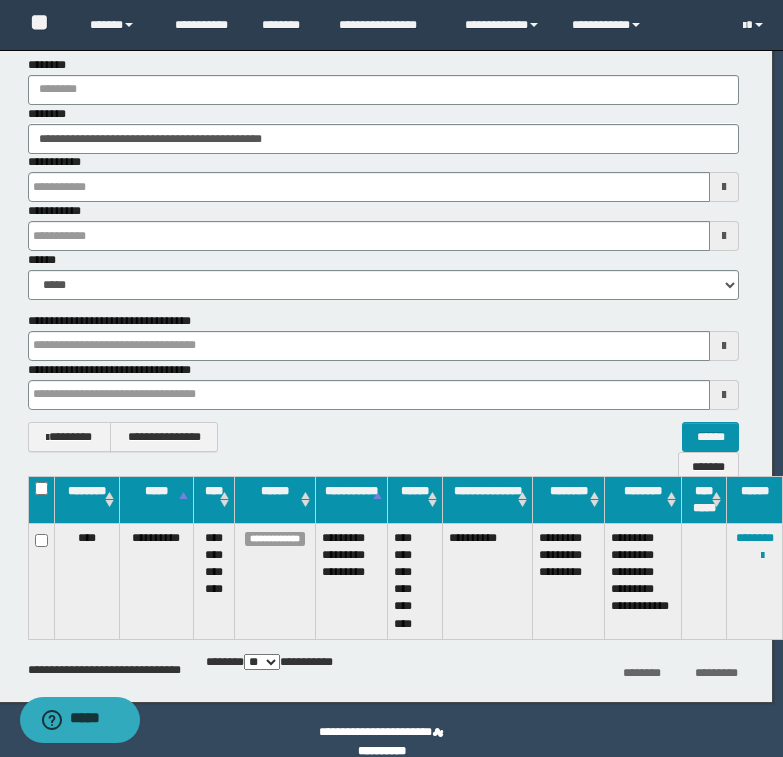 scroll, scrollTop: 125, scrollLeft: 10, axis: both 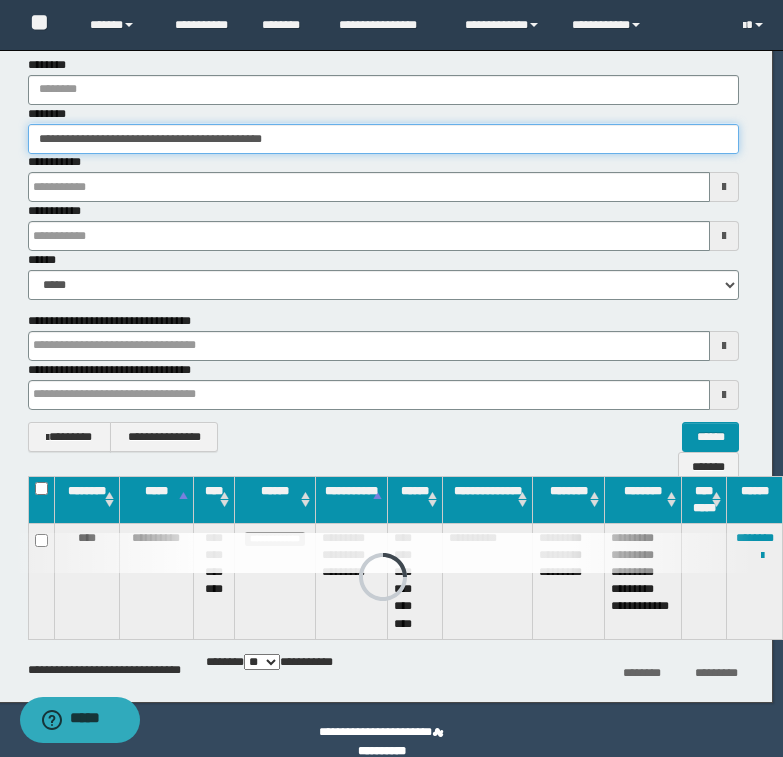 drag, startPoint x: 113, startPoint y: 138, endPoint x: 447, endPoint y: 137, distance: 334.0015 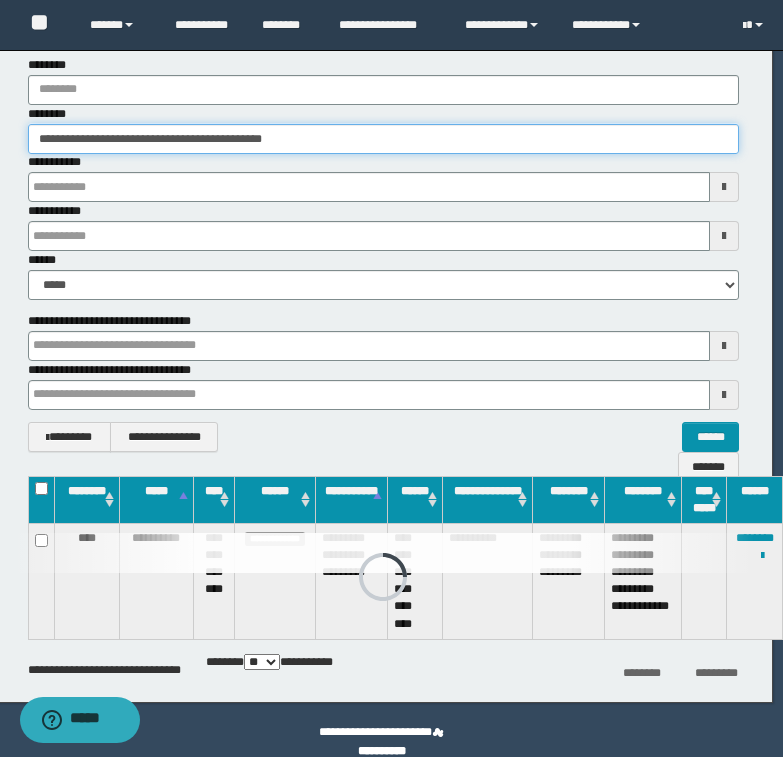click on "**********" at bounding box center (383, 139) 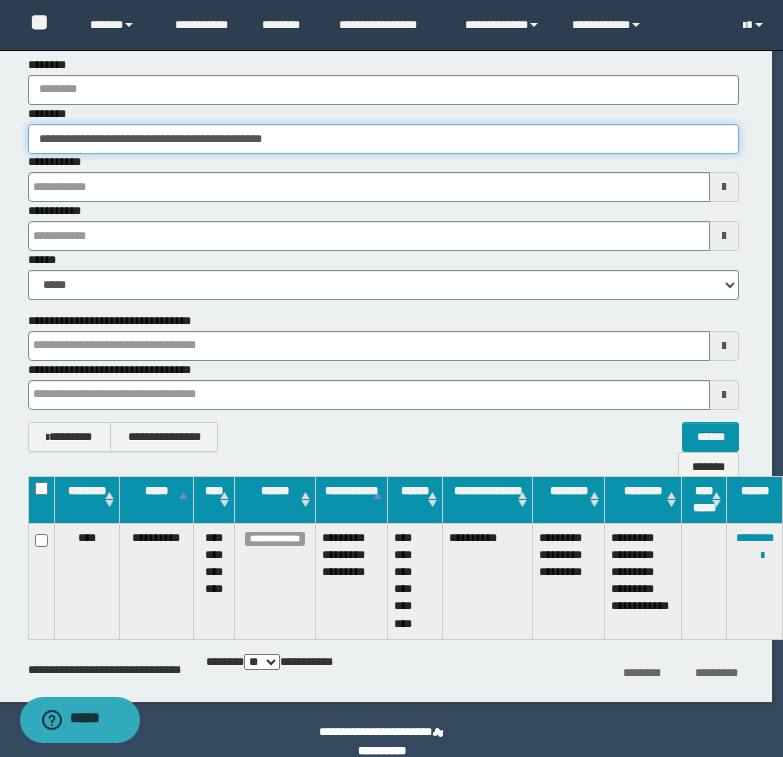 paste 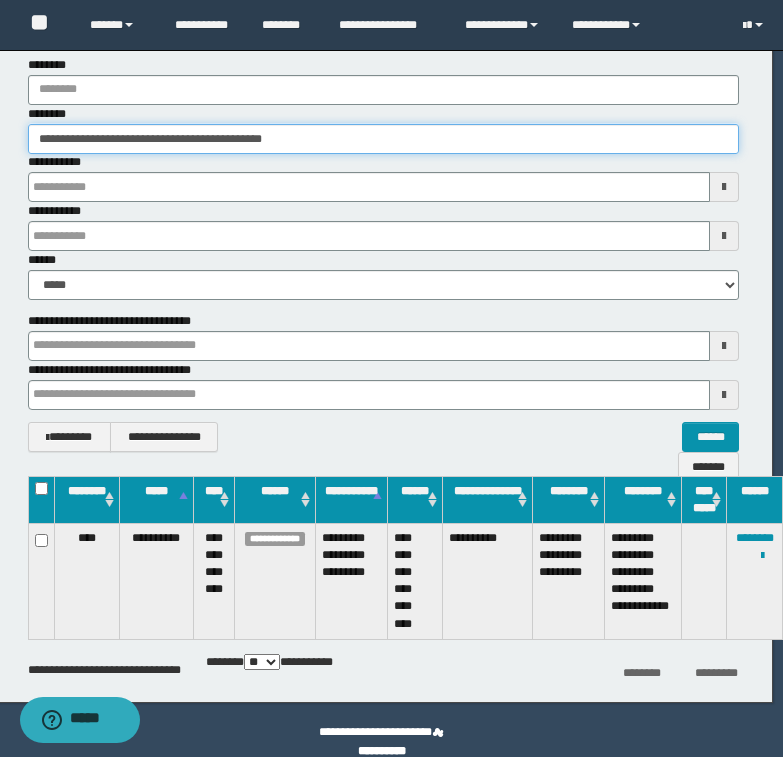 type on "********" 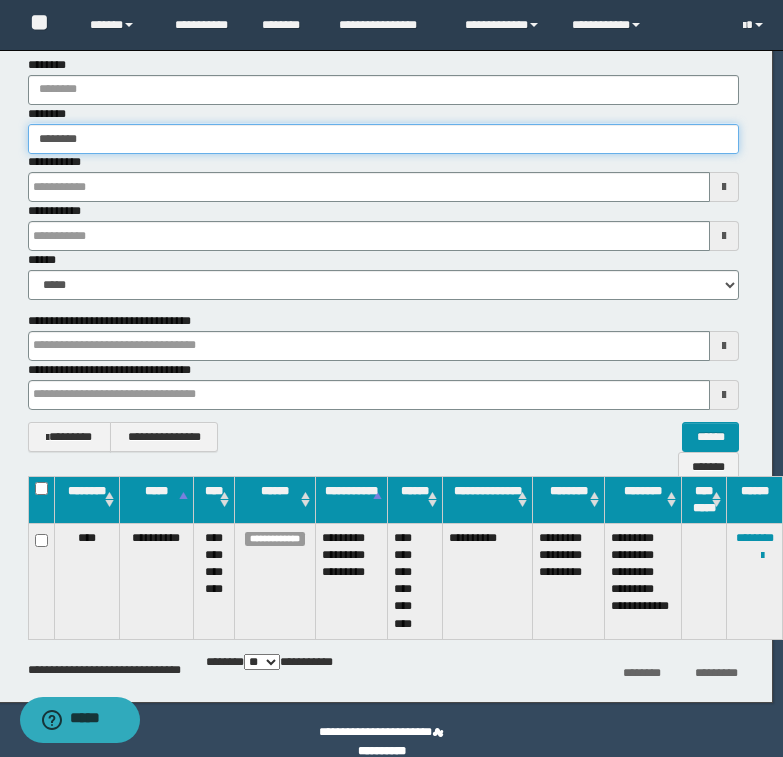 type on "********" 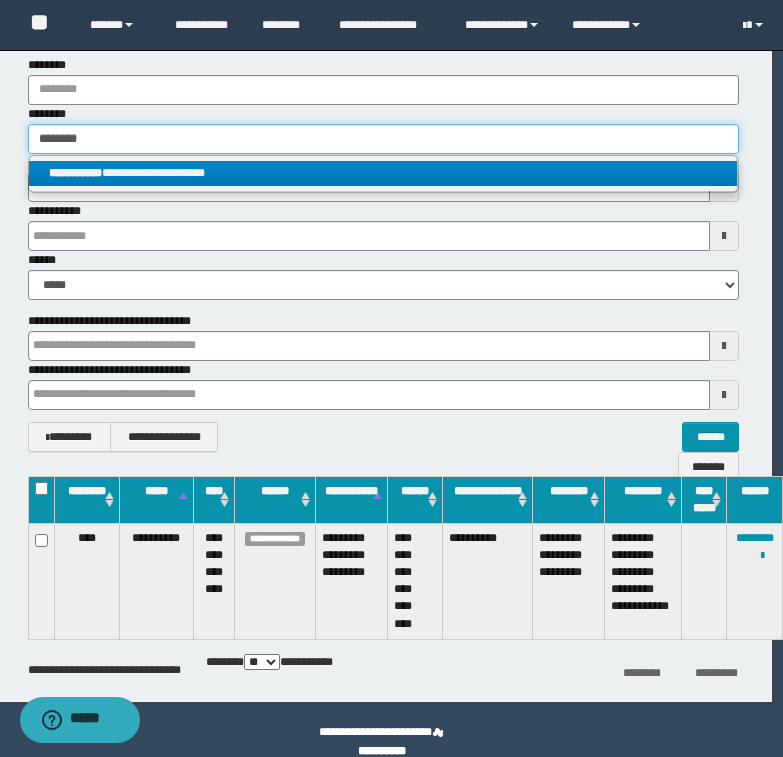 type on "********" 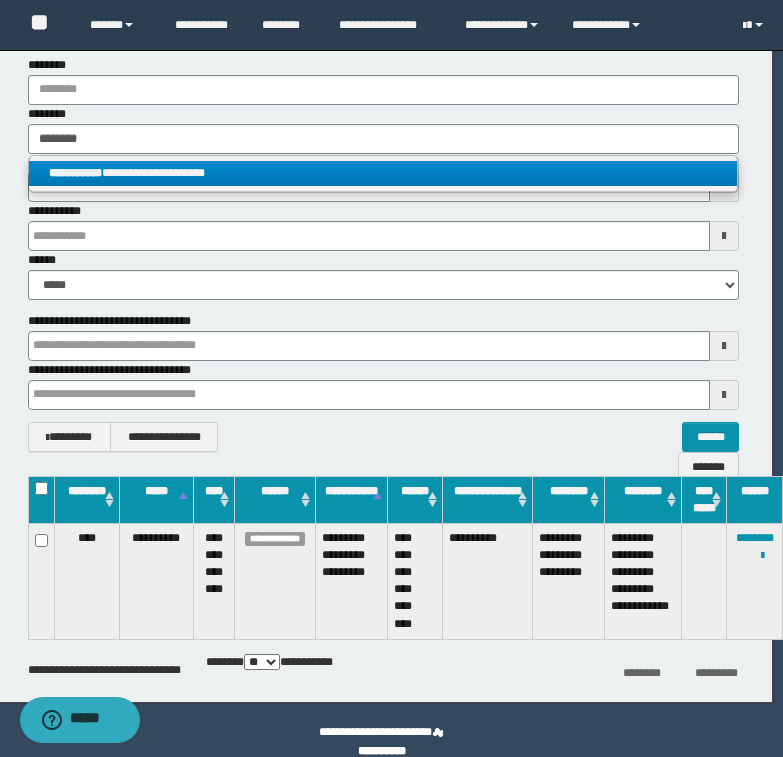 click on "**********" at bounding box center (383, 173) 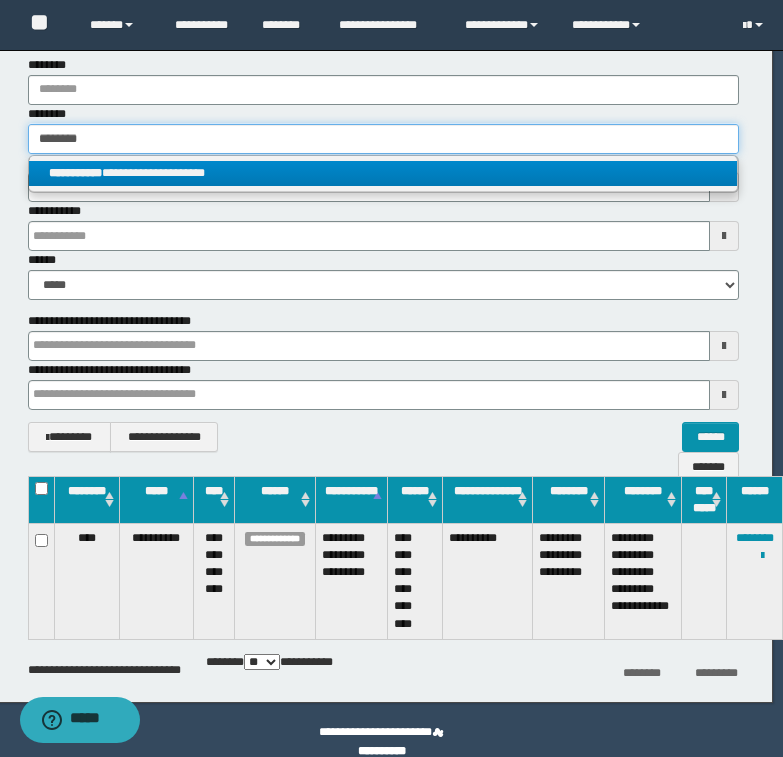 type 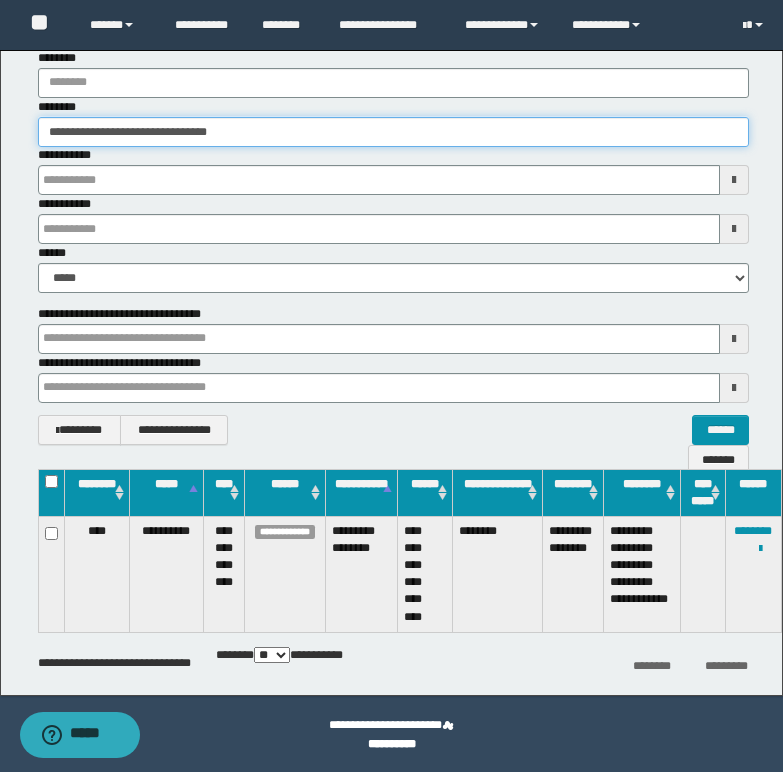 scroll, scrollTop: 134, scrollLeft: 0, axis: vertical 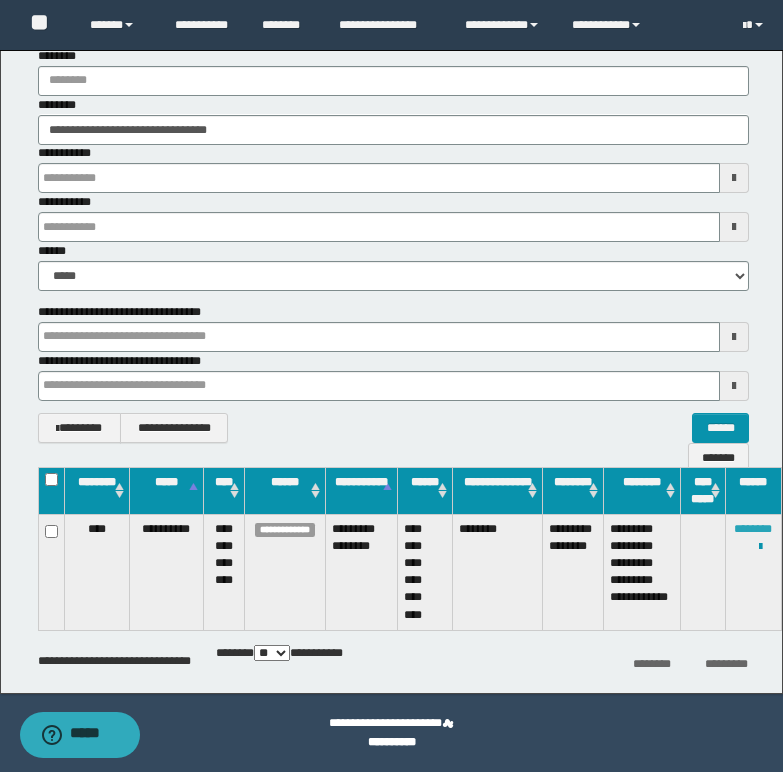click on "********" at bounding box center (753, 529) 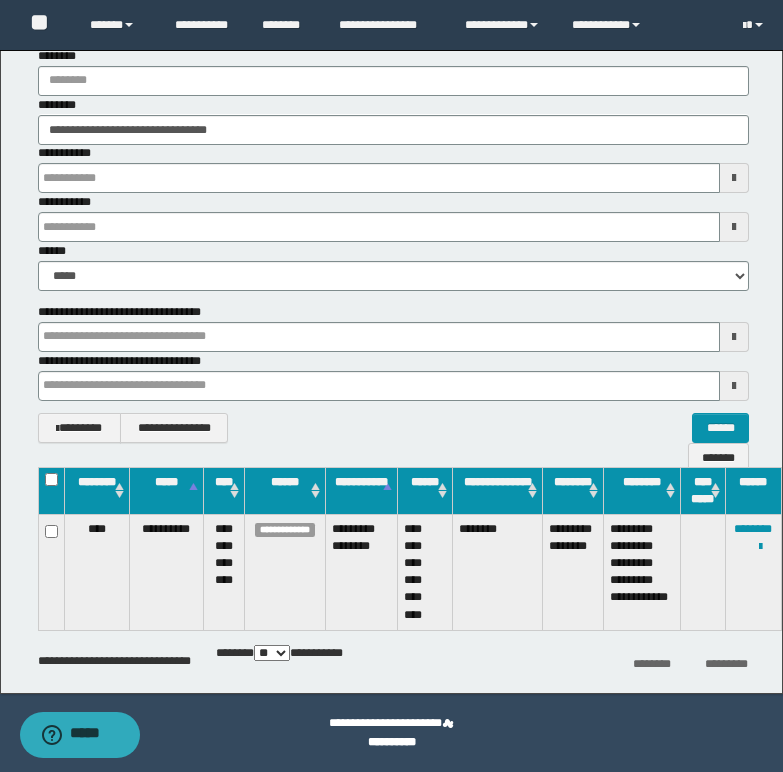 click at bounding box center [0, 0] 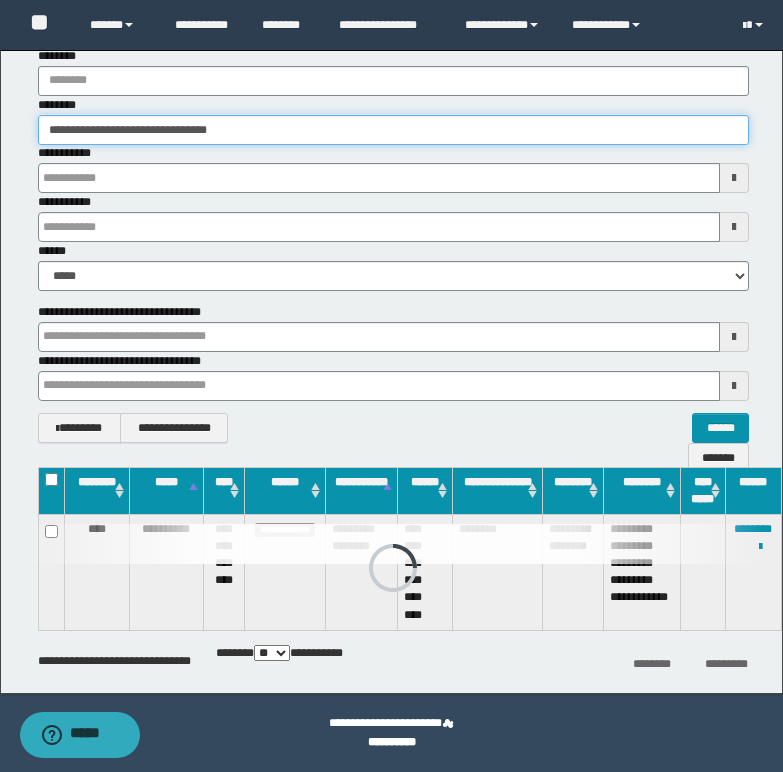 drag, startPoint x: 43, startPoint y: 127, endPoint x: 272, endPoint y: 126, distance: 229.00218 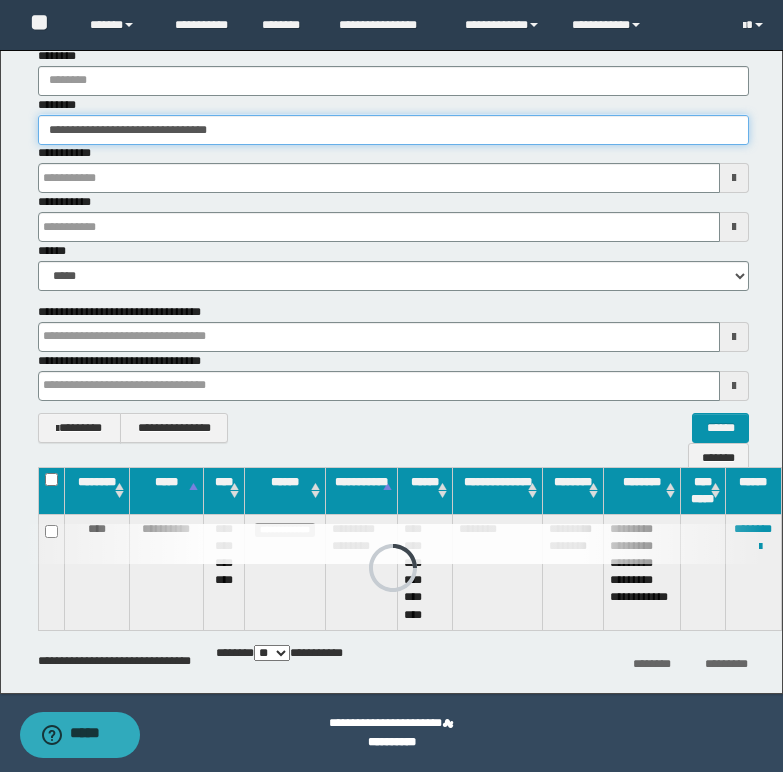 click on "**********" at bounding box center (393, 130) 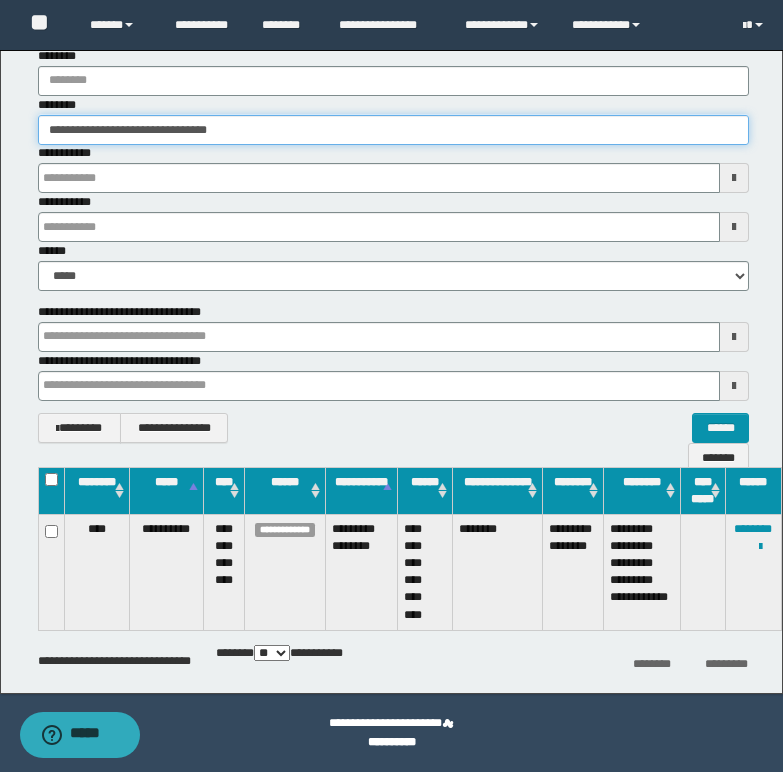paste on "**********" 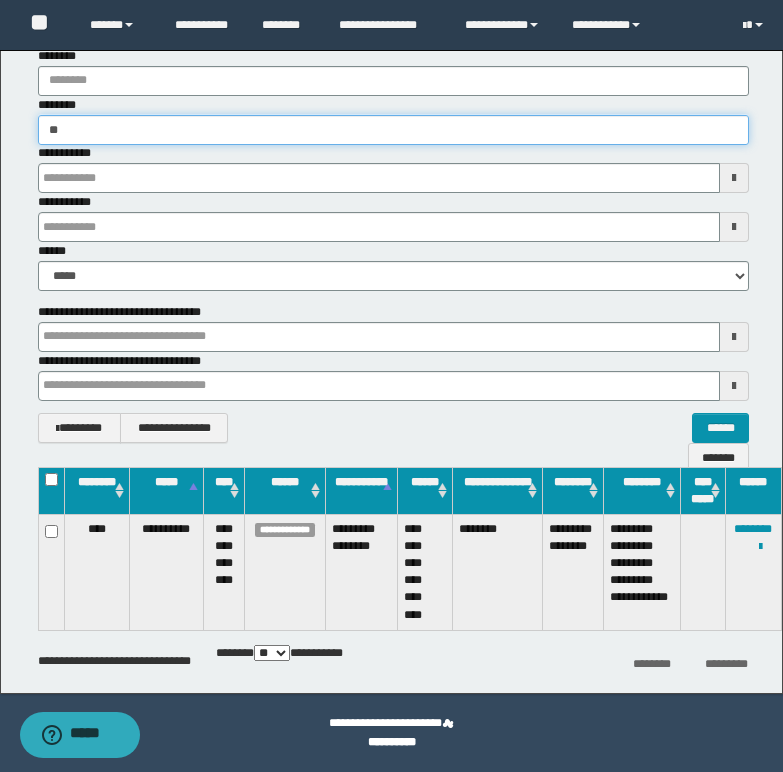 type on "*" 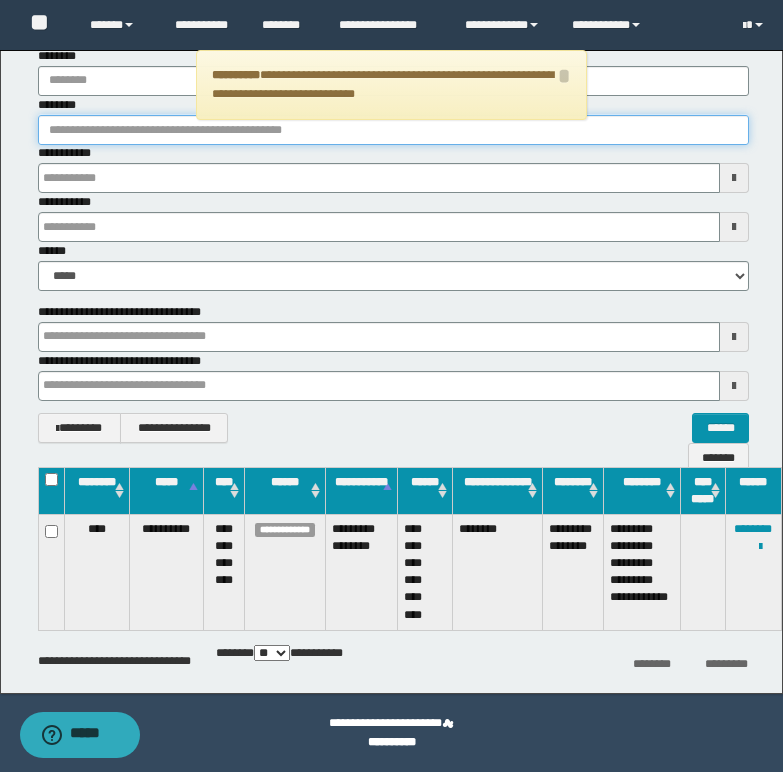 paste on "**********" 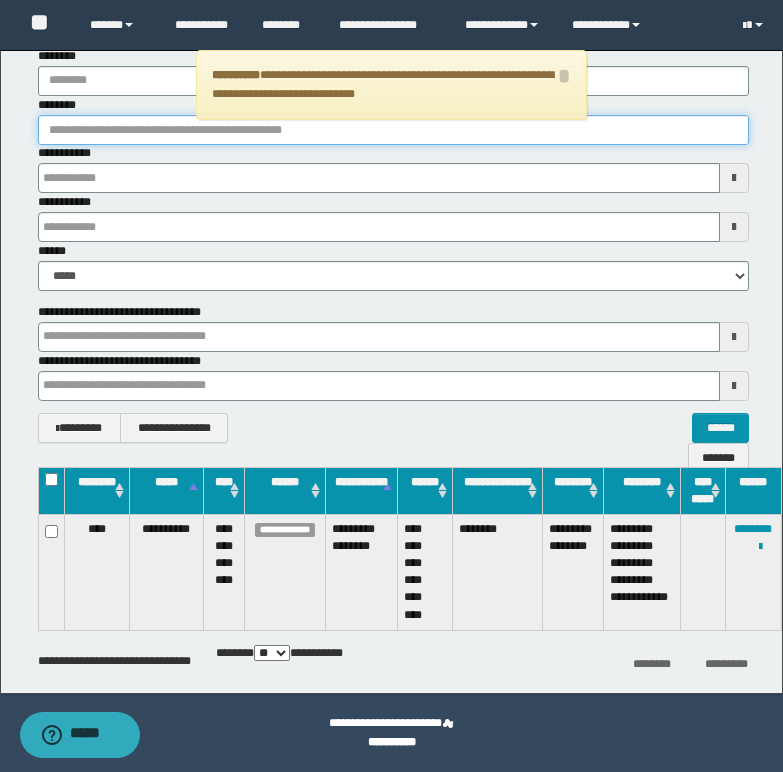 type on "**********" 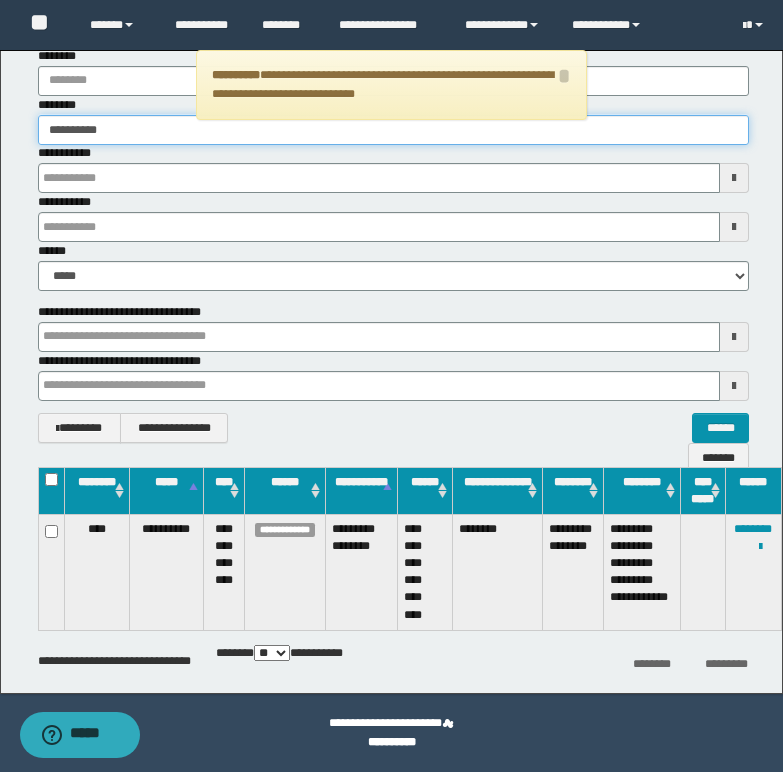click on "**********" at bounding box center [393, 130] 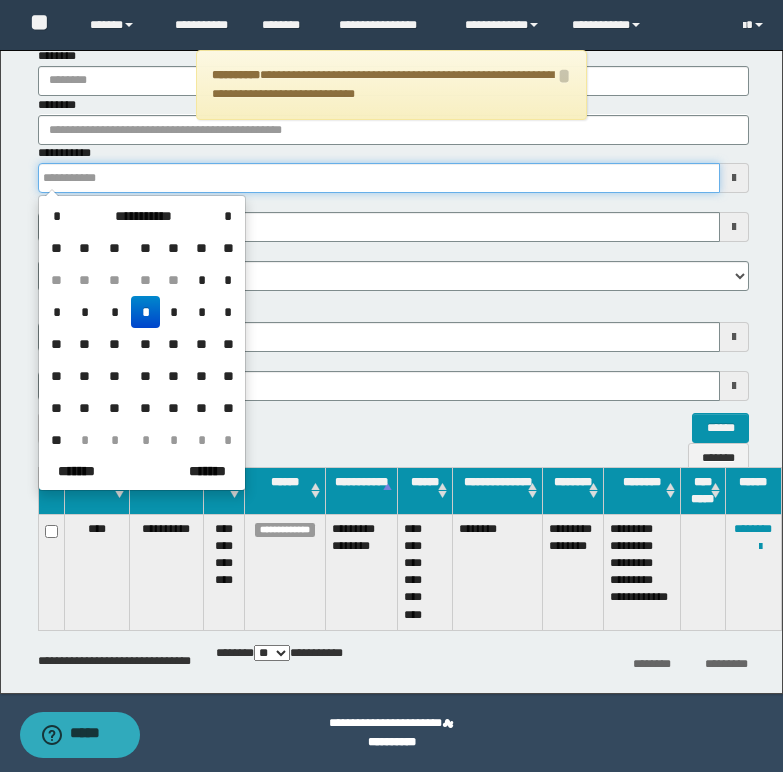 click on "**********" at bounding box center (379, 178) 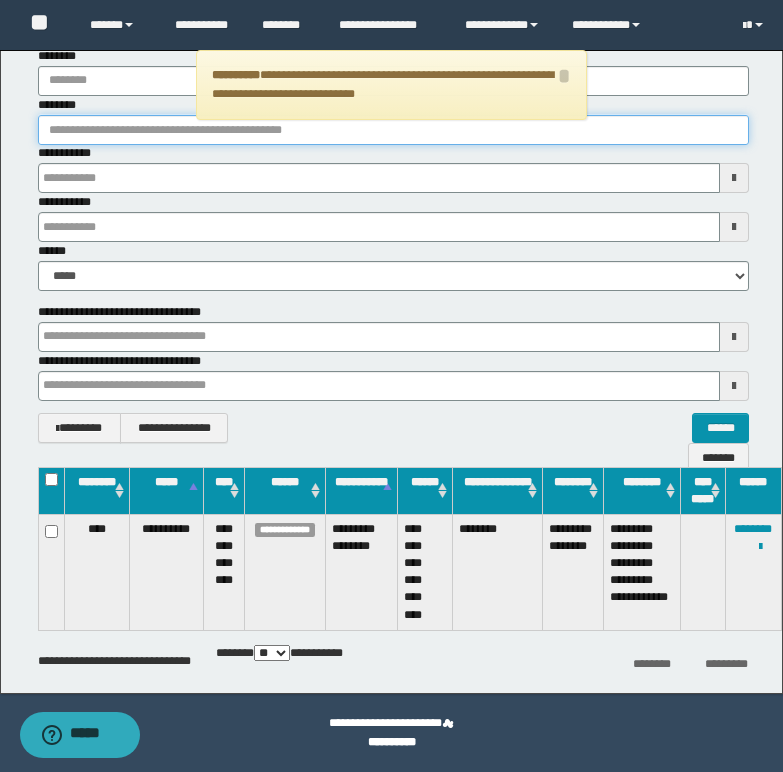 click on "********" at bounding box center (393, 130) 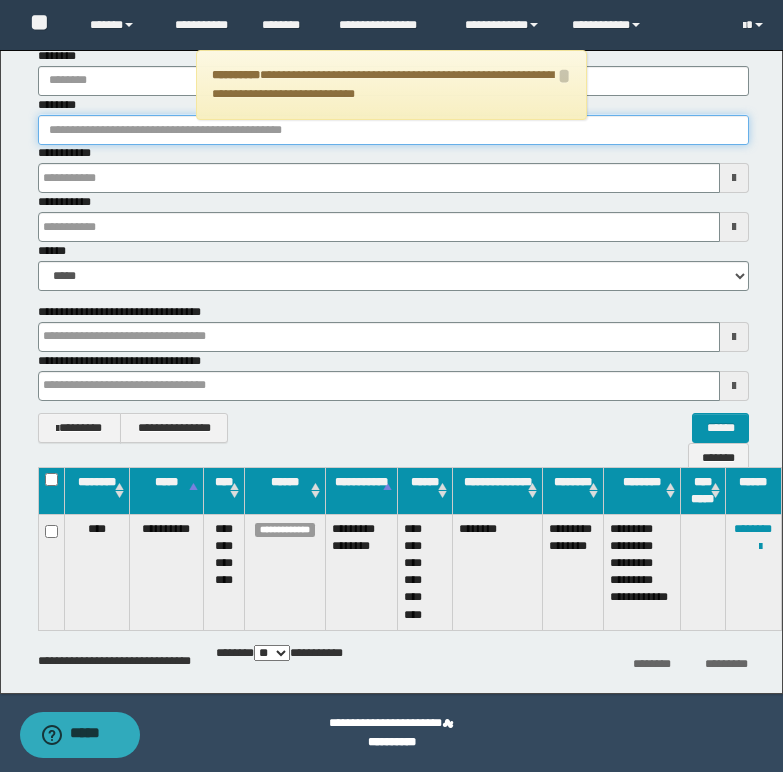 paste on "********" 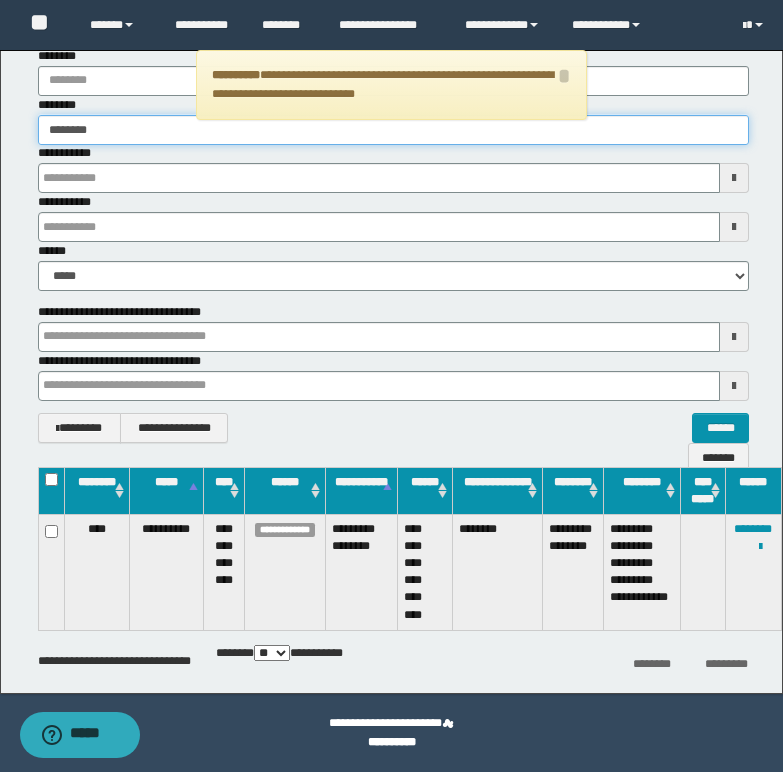 type on "********" 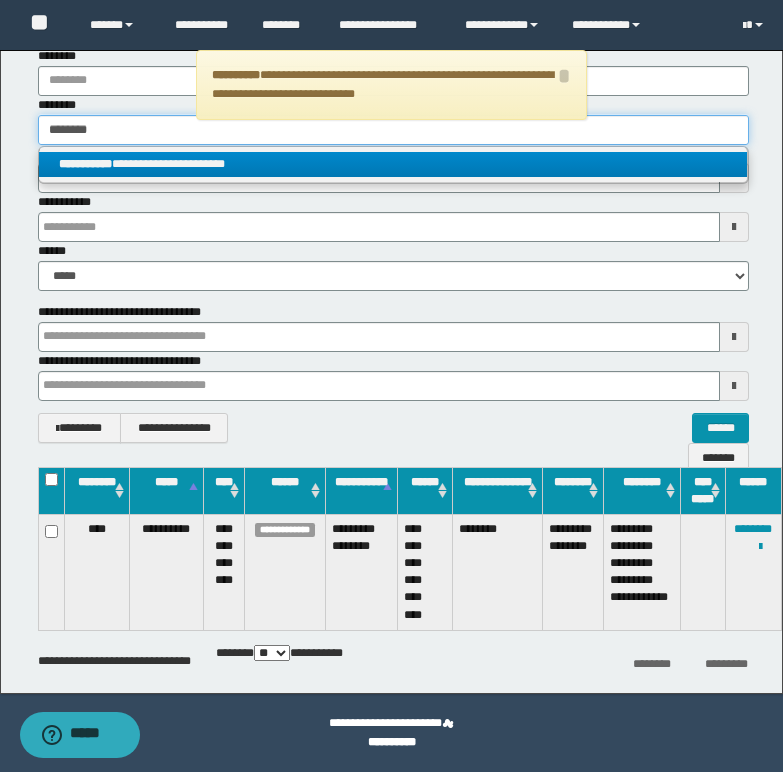 type on "********" 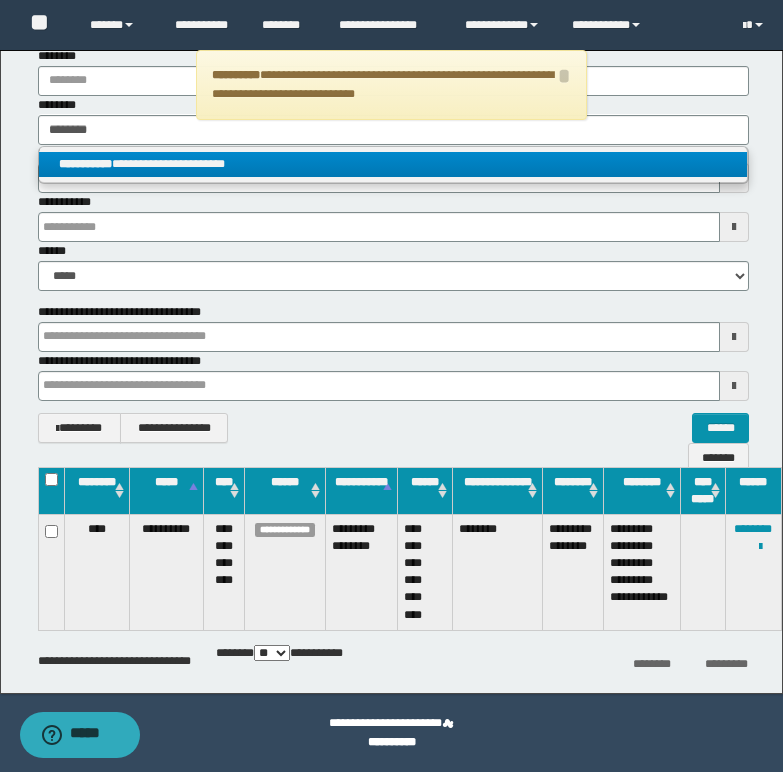drag, startPoint x: 163, startPoint y: 165, endPoint x: 183, endPoint y: 174, distance: 21.931713 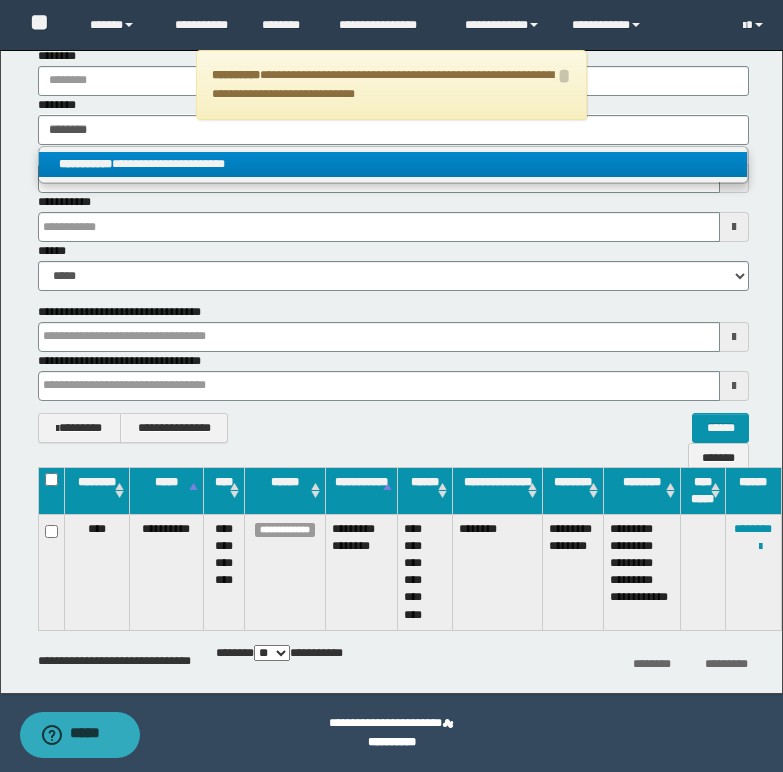 click on "**********" at bounding box center [393, 164] 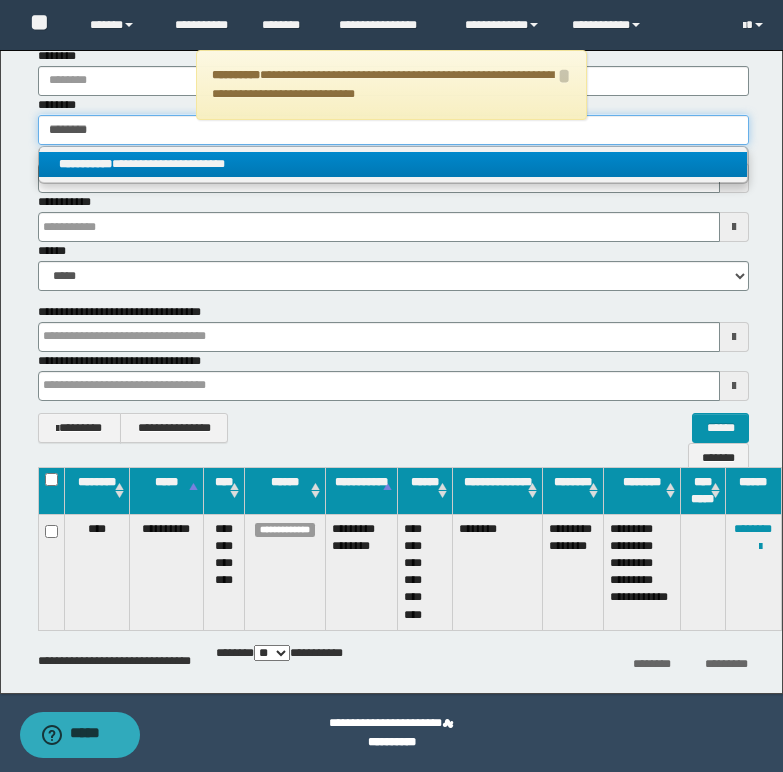 type 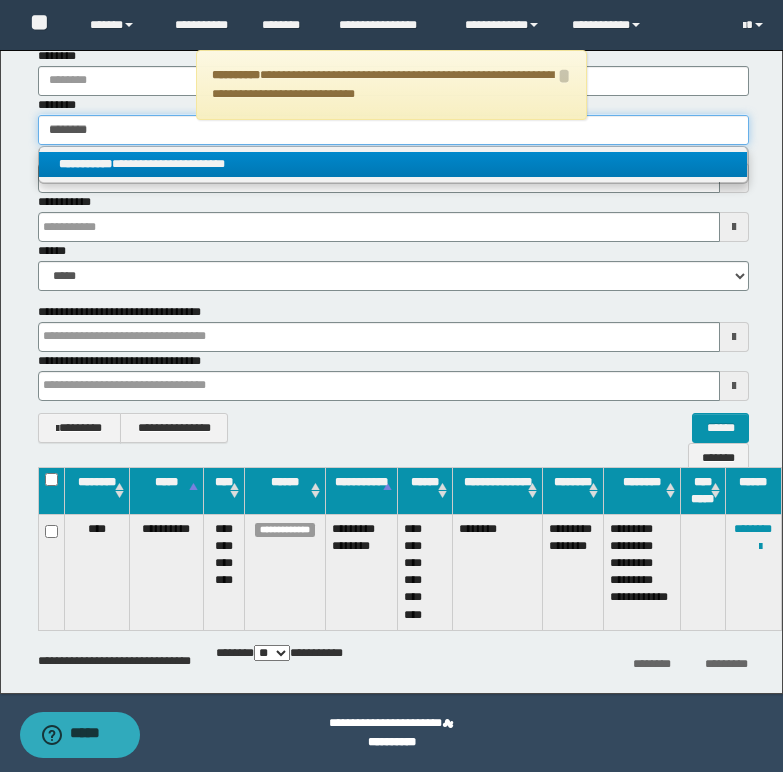 type on "**********" 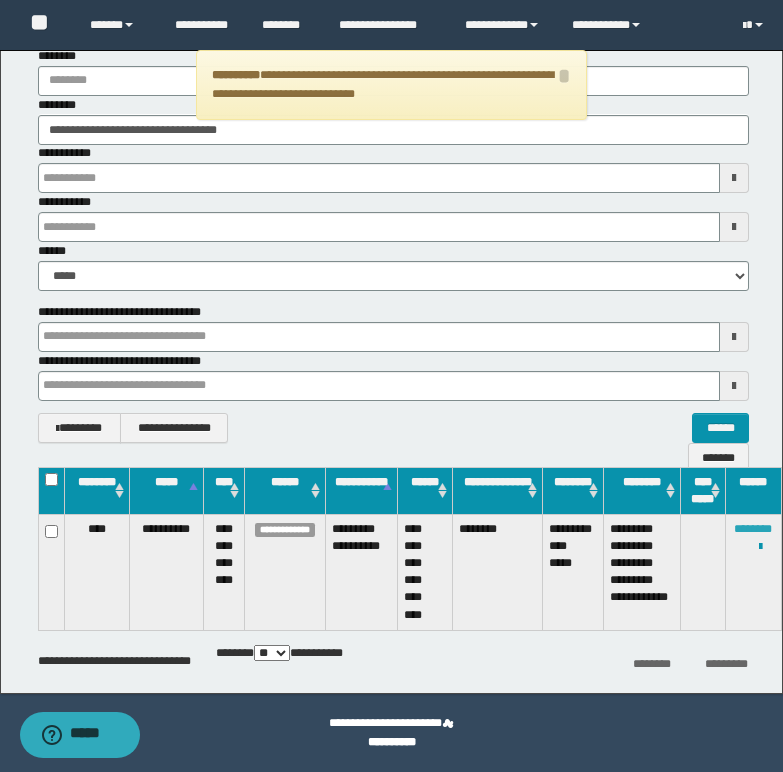 click on "********" at bounding box center [753, 529] 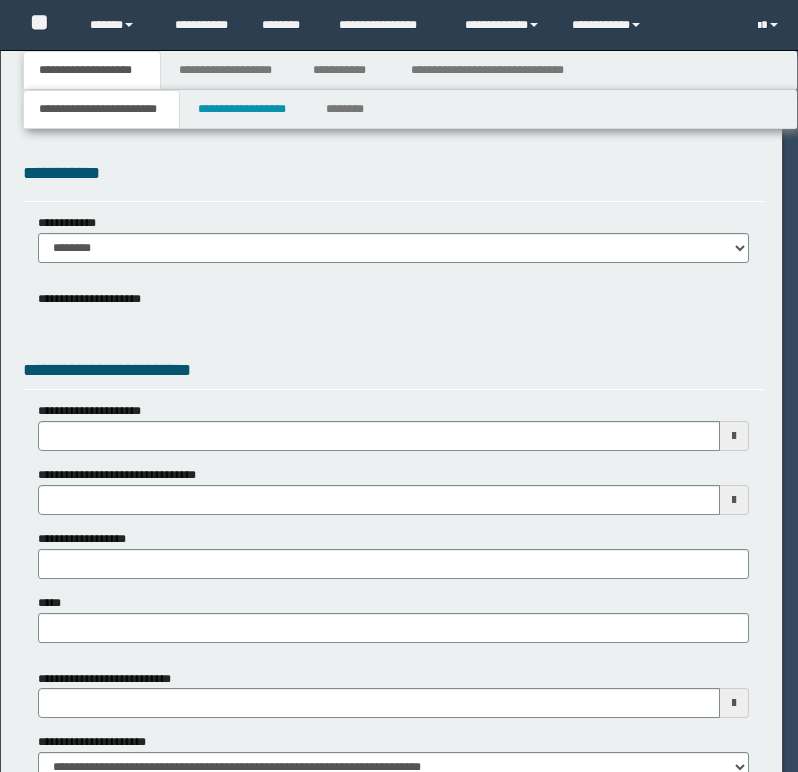 scroll, scrollTop: 0, scrollLeft: 0, axis: both 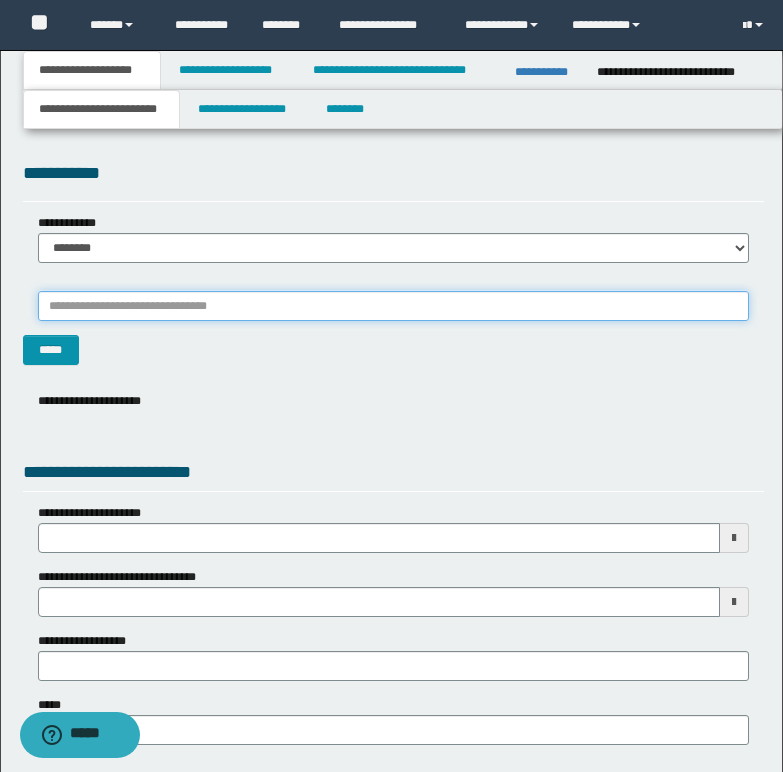 click on "*******" at bounding box center (393, 306) 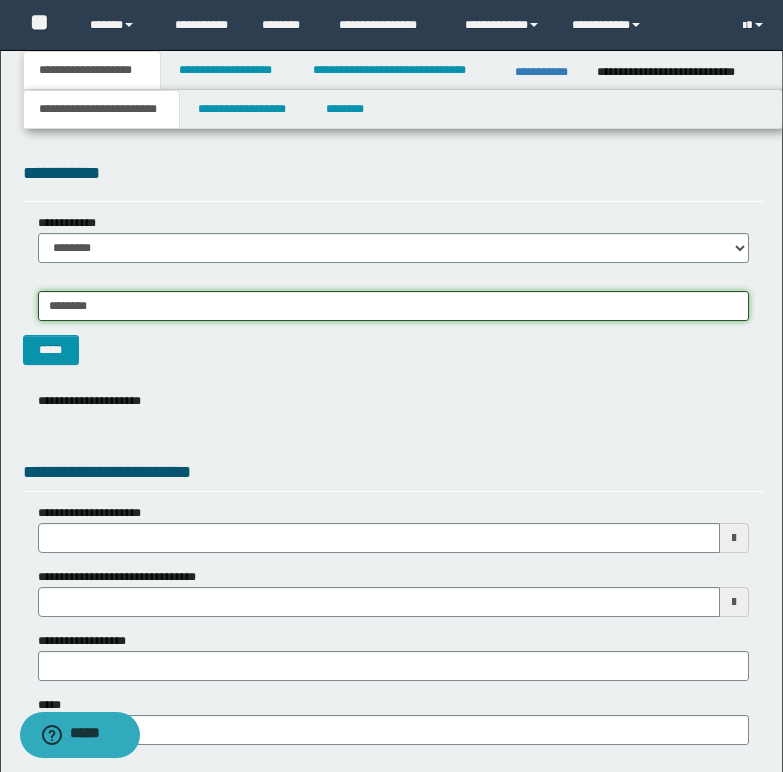 type on "*********" 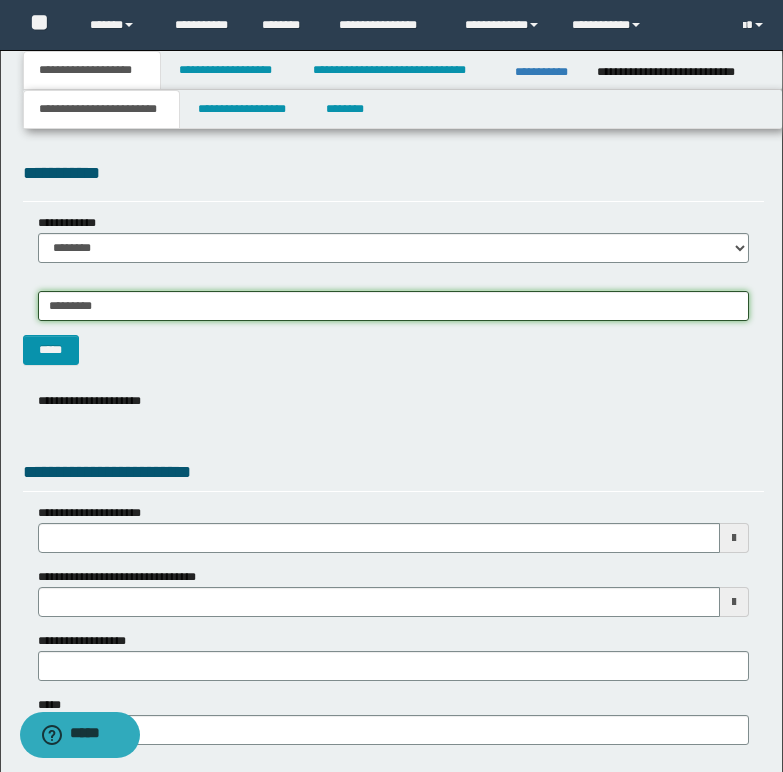 type on "**********" 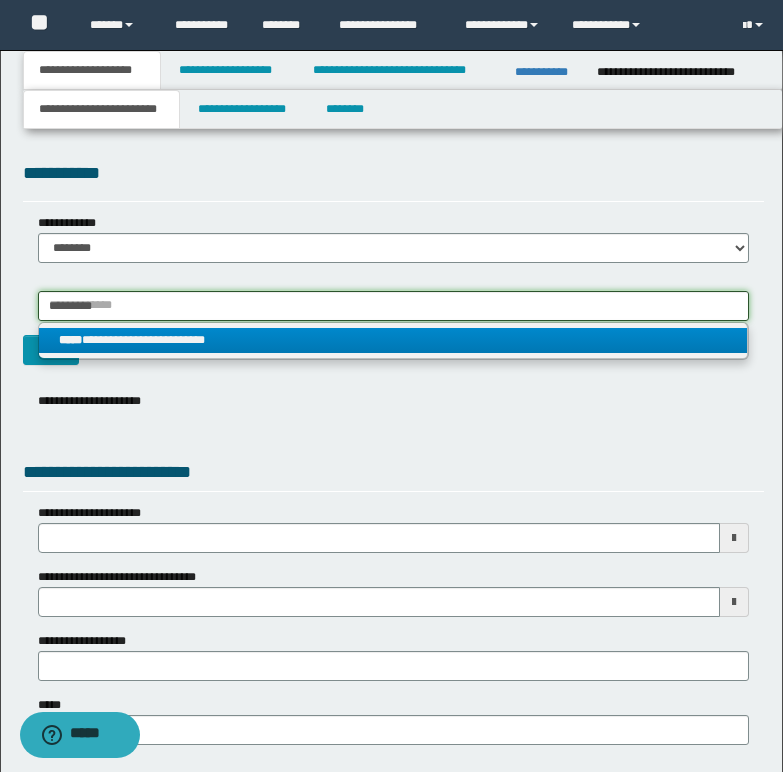 type on "*********" 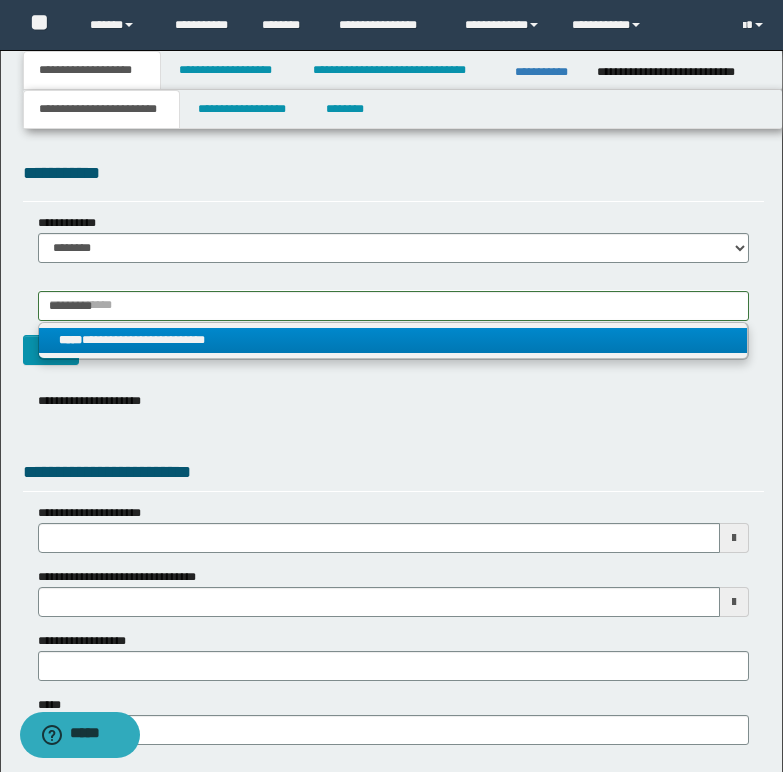 click on "**********" at bounding box center (393, 340) 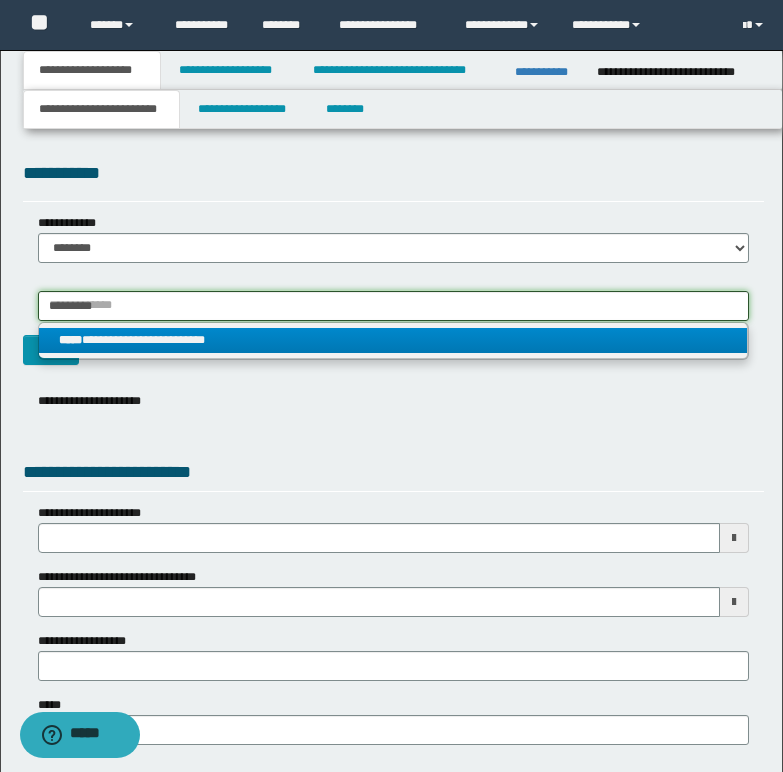 type 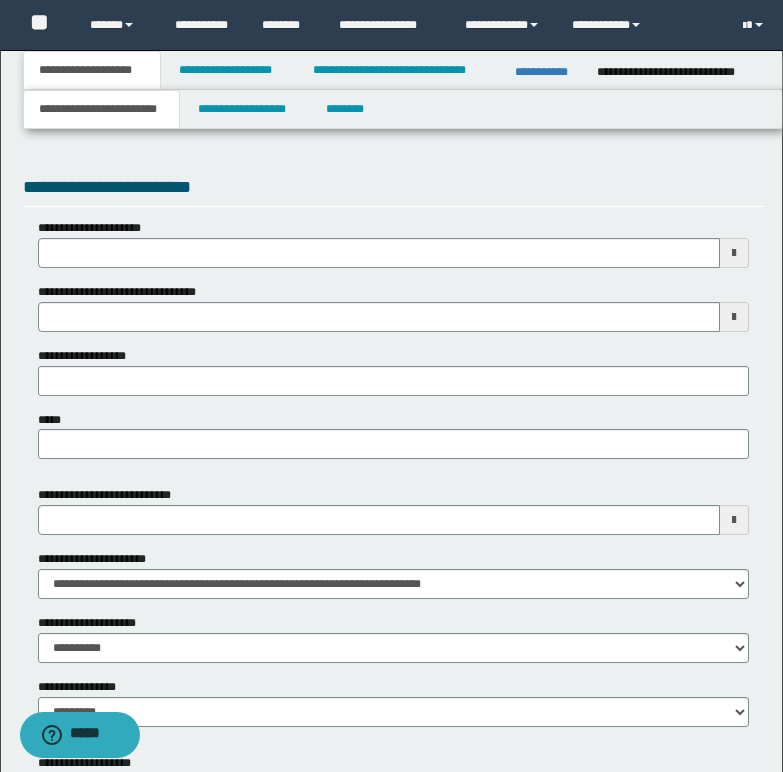 scroll, scrollTop: 700, scrollLeft: 0, axis: vertical 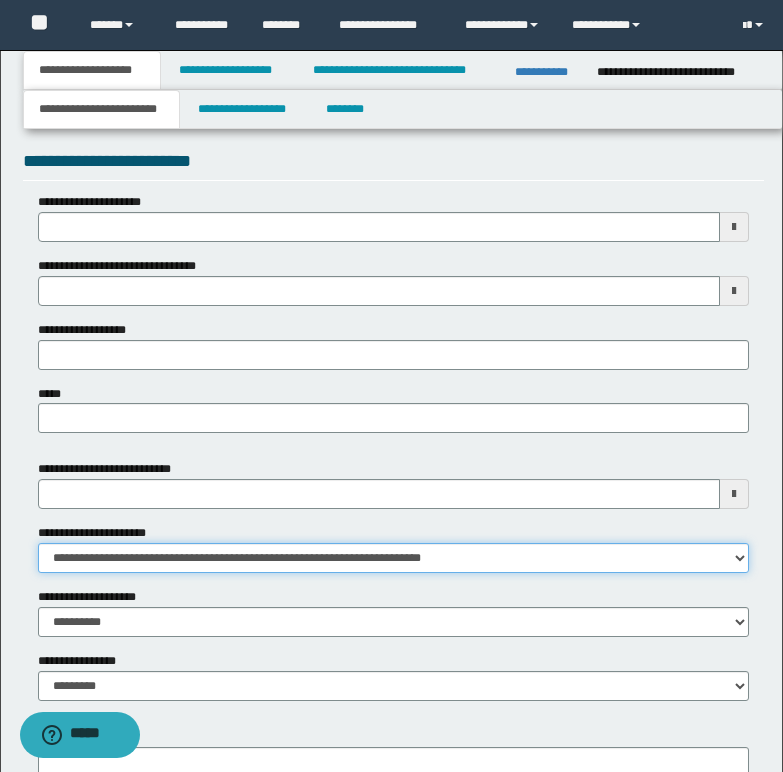 click on "**********" at bounding box center (393, 558) 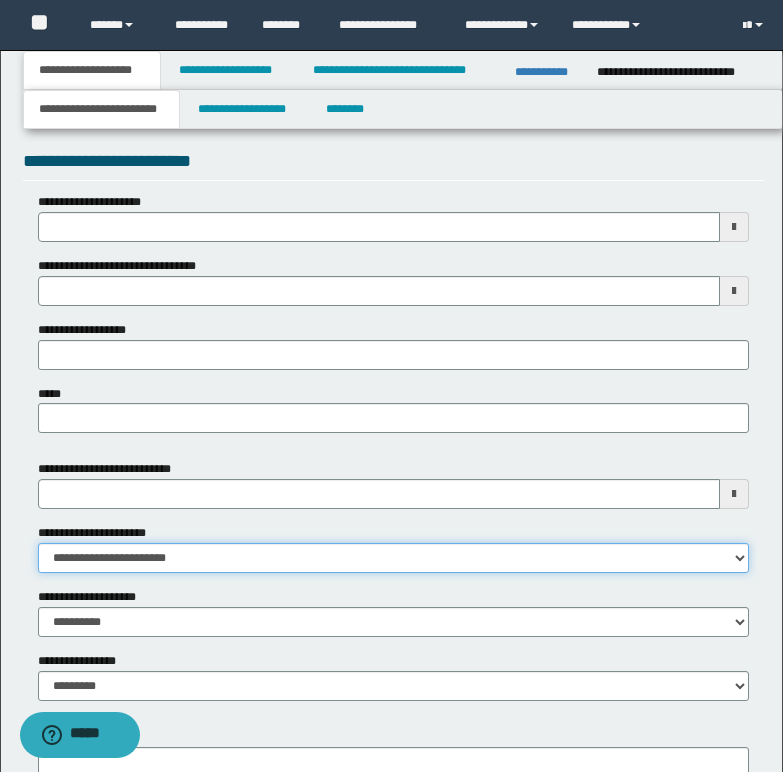 click on "**********" at bounding box center [393, 558] 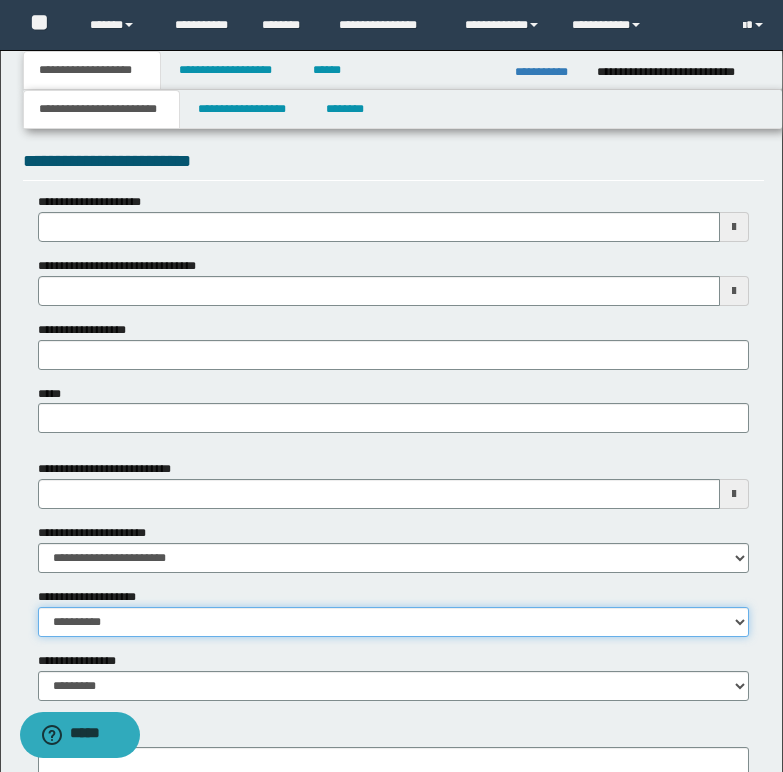 drag, startPoint x: 98, startPoint y: 621, endPoint x: 94, endPoint y: 608, distance: 13.601471 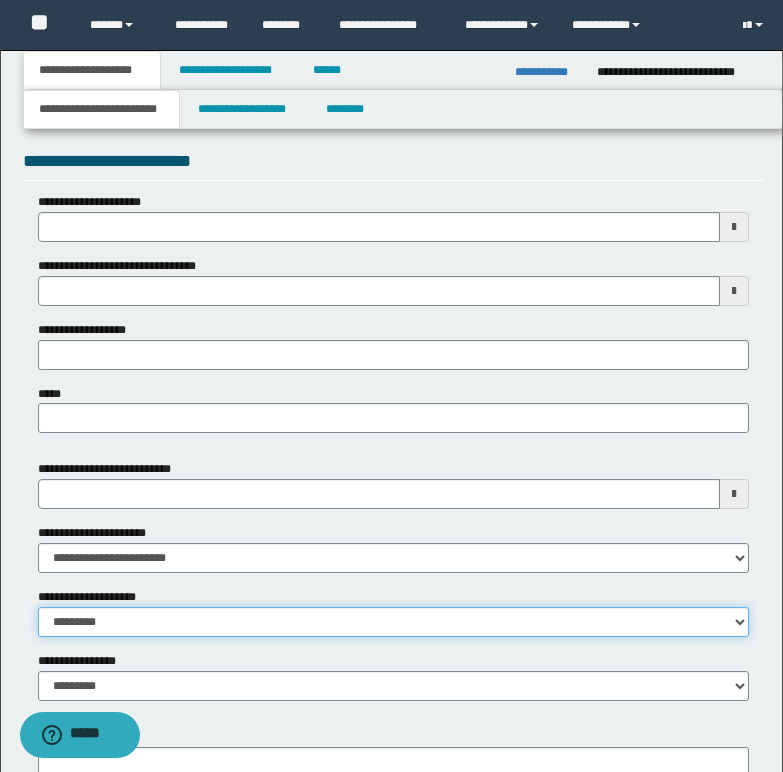 click on "**********" at bounding box center [393, 622] 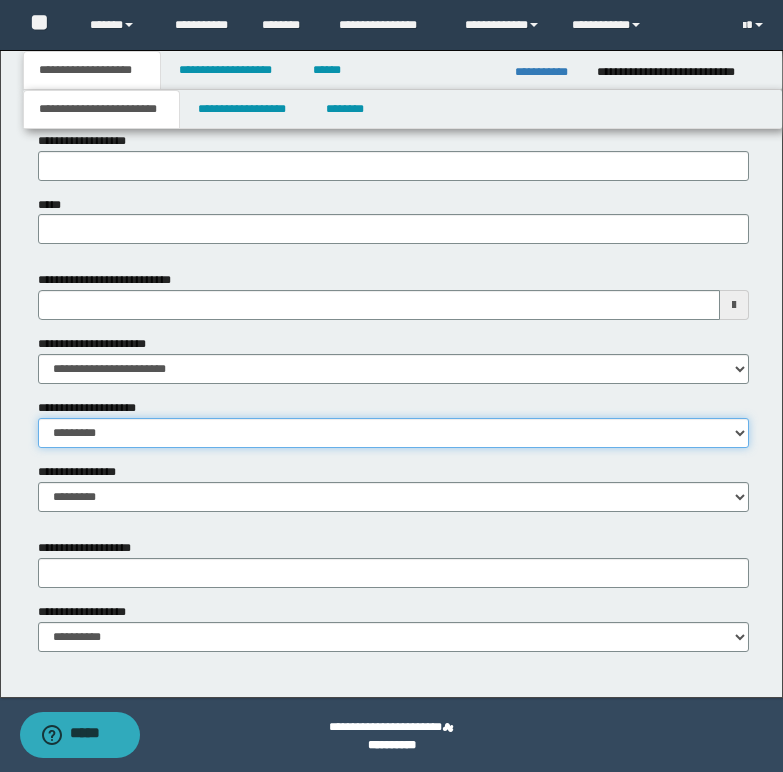 scroll, scrollTop: 892, scrollLeft: 0, axis: vertical 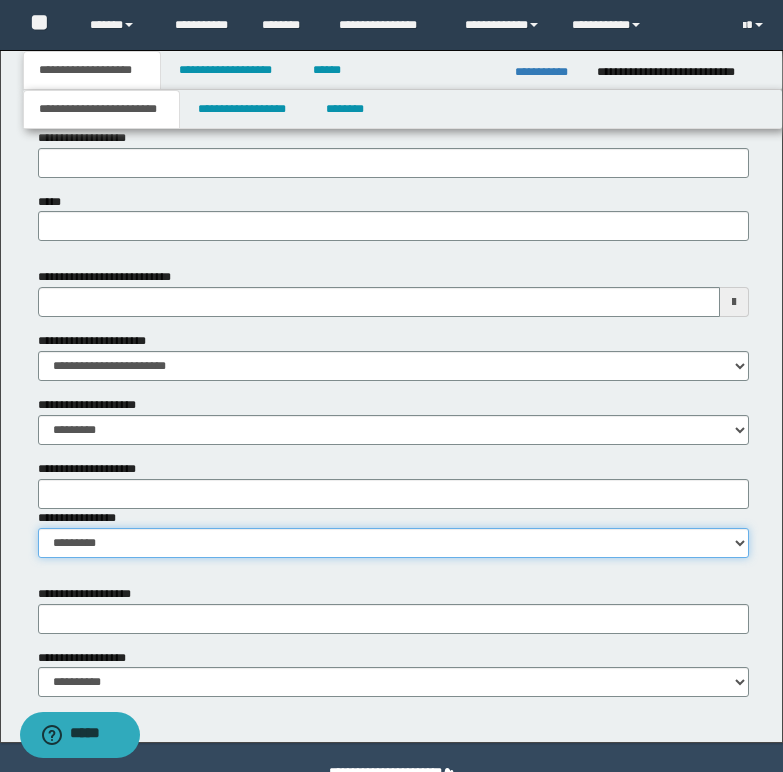 click on "**********" at bounding box center (393, 543) 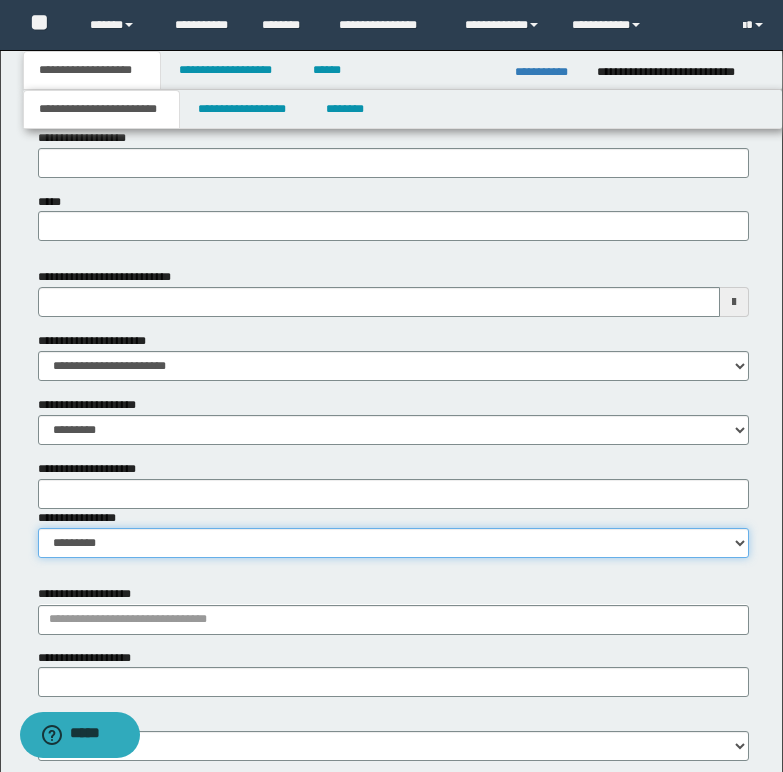 scroll, scrollTop: 992, scrollLeft: 0, axis: vertical 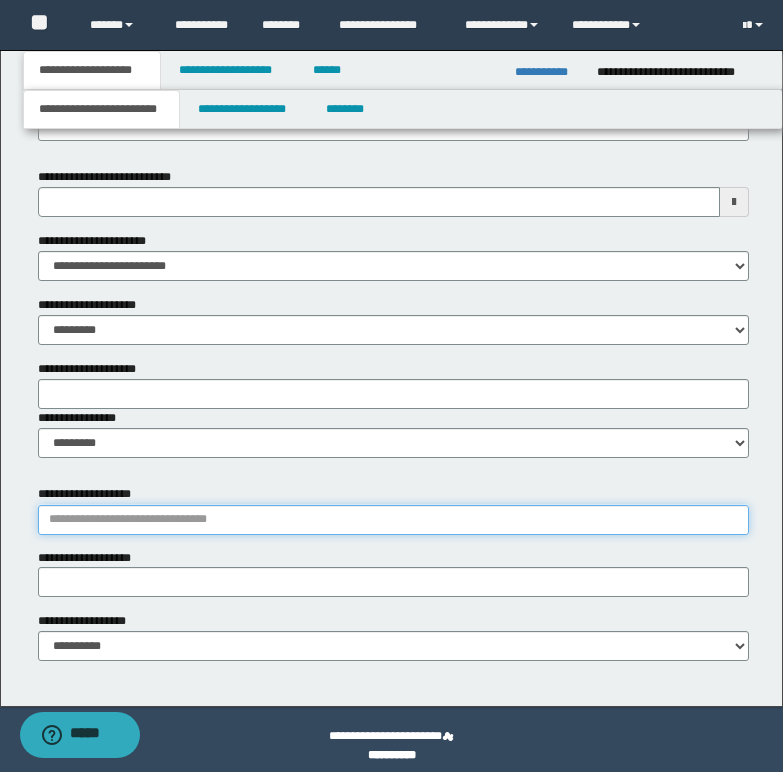 click on "**********" at bounding box center [393, 520] 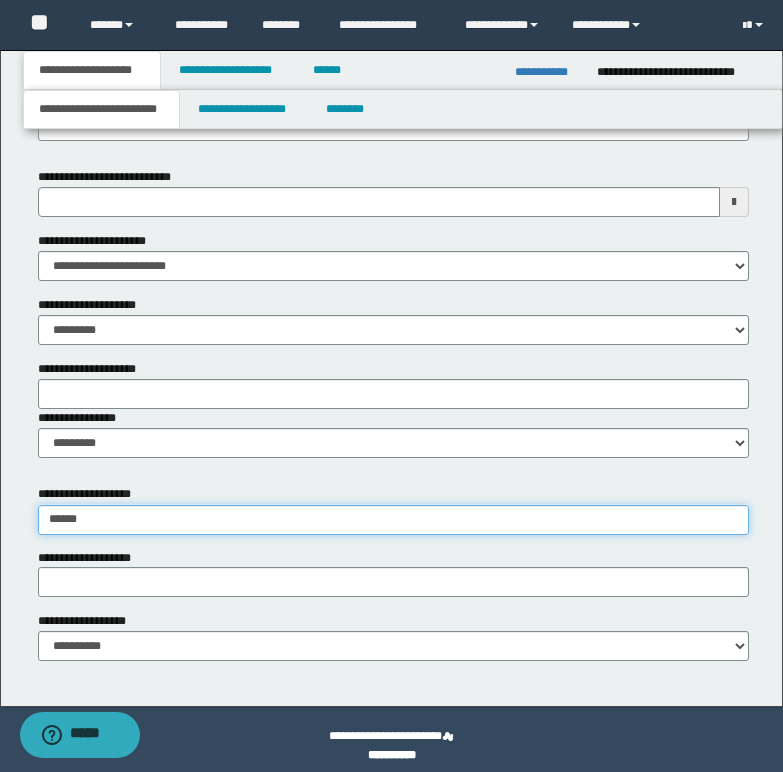 type on "*******" 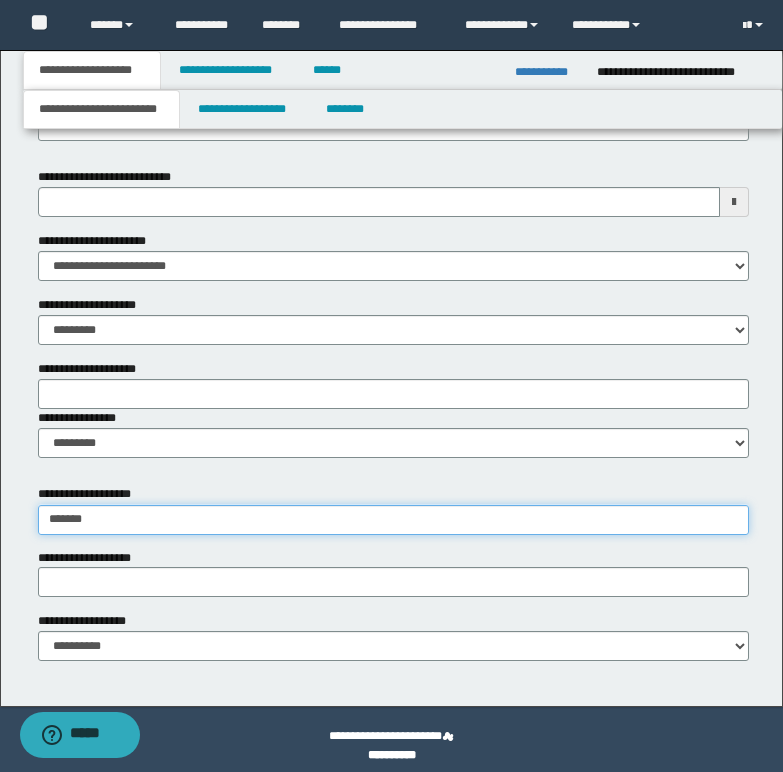 type on "**********" 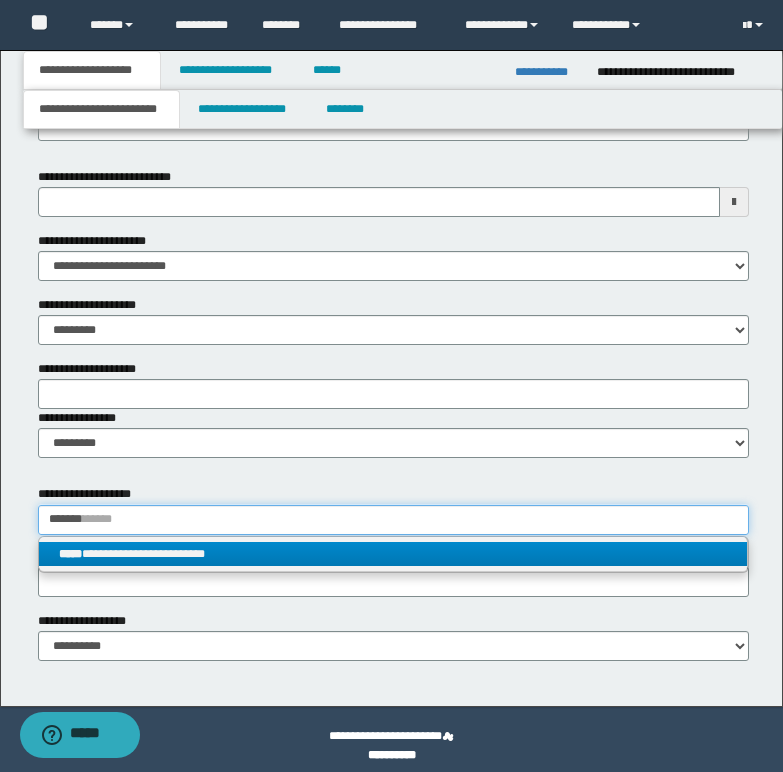type on "*******" 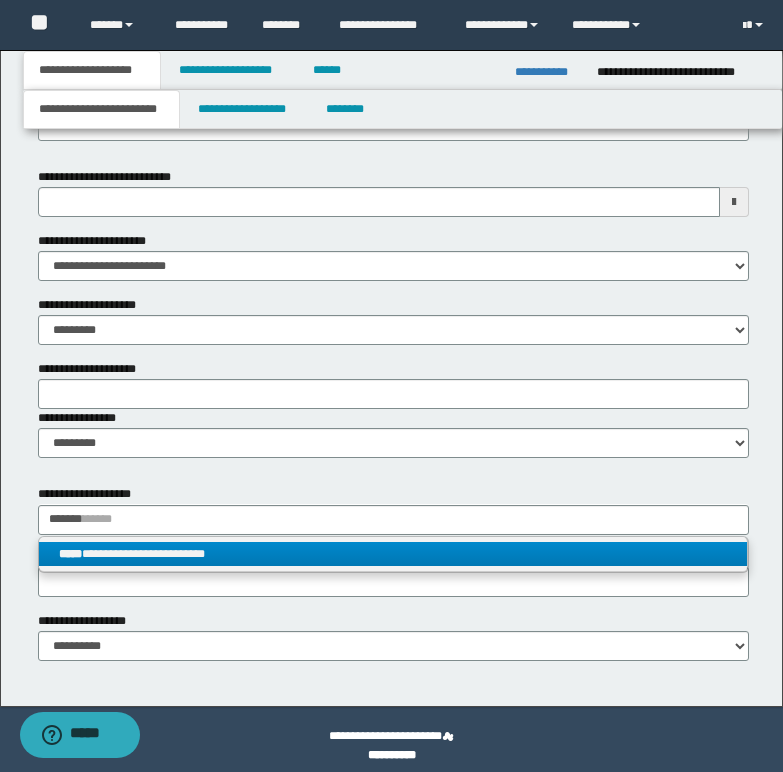 click on "**********" at bounding box center (393, 554) 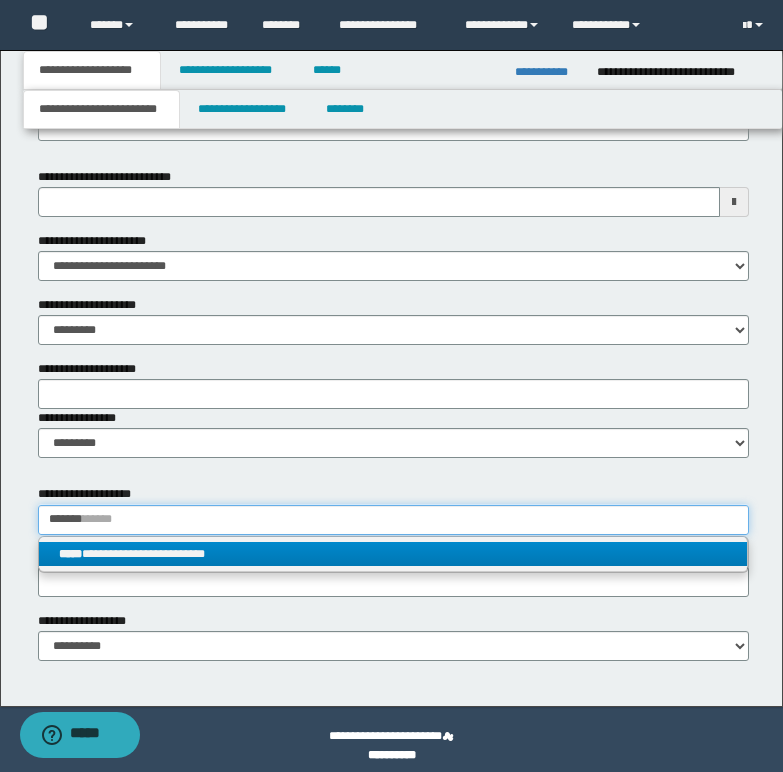 type 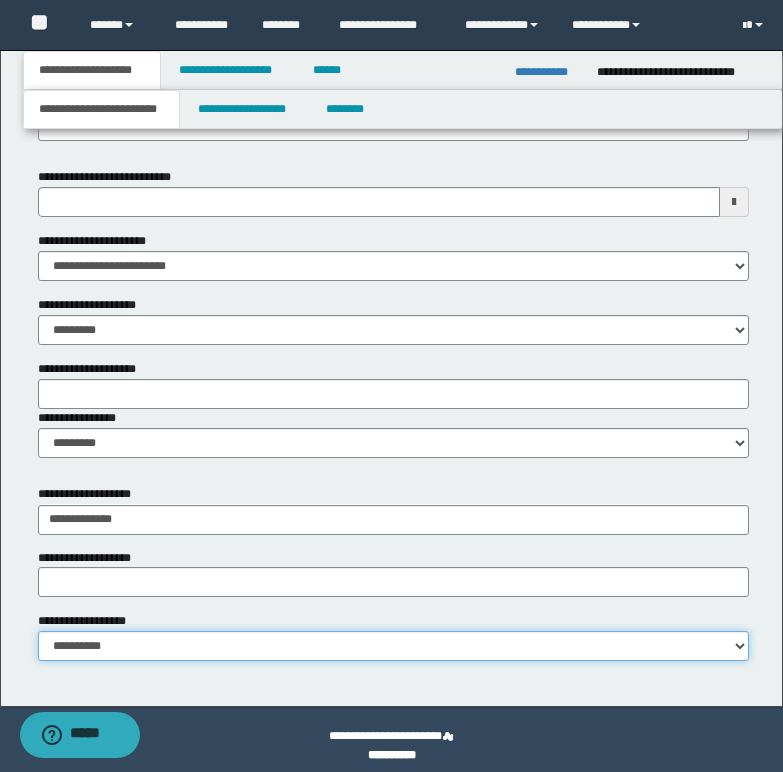click on "**********" at bounding box center [393, 646] 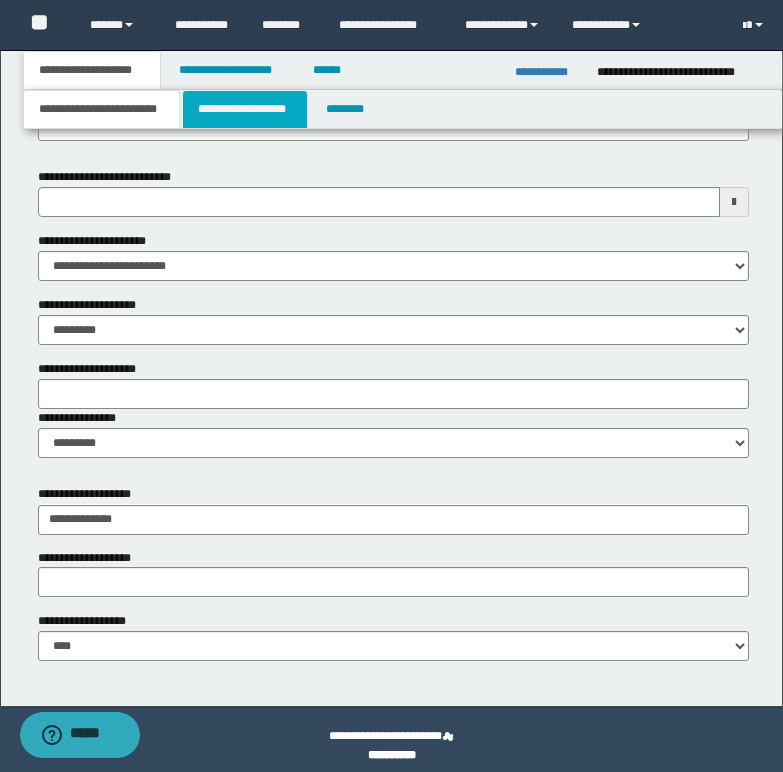click on "**********" at bounding box center [245, 109] 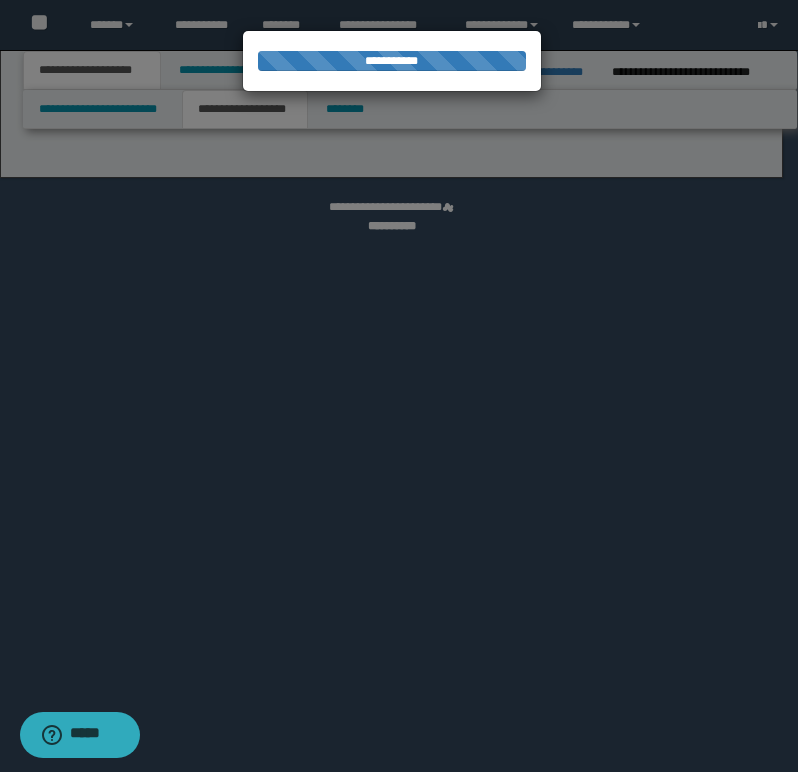 select on "*" 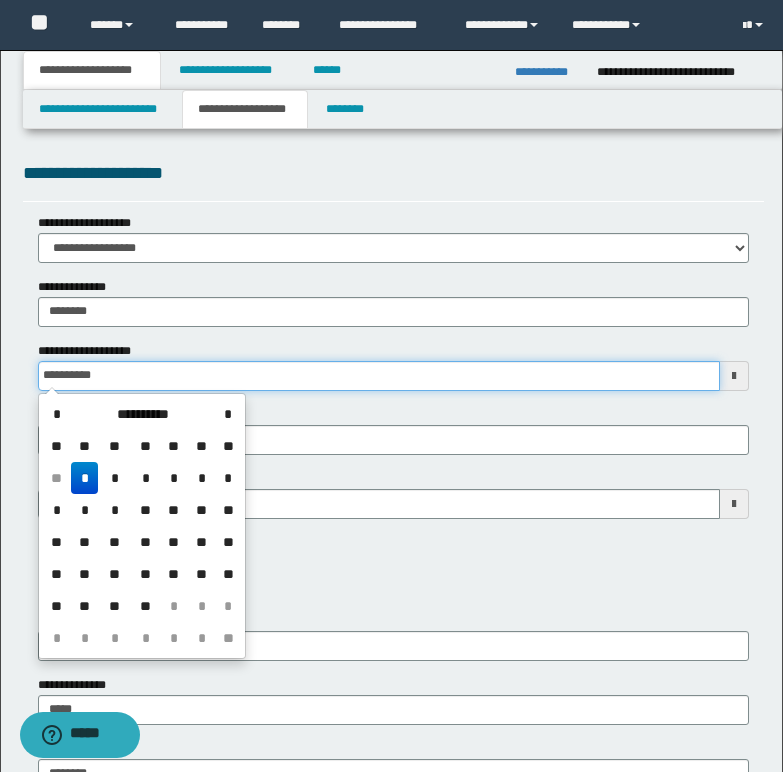 drag, startPoint x: 41, startPoint y: 371, endPoint x: 205, endPoint y: 371, distance: 164 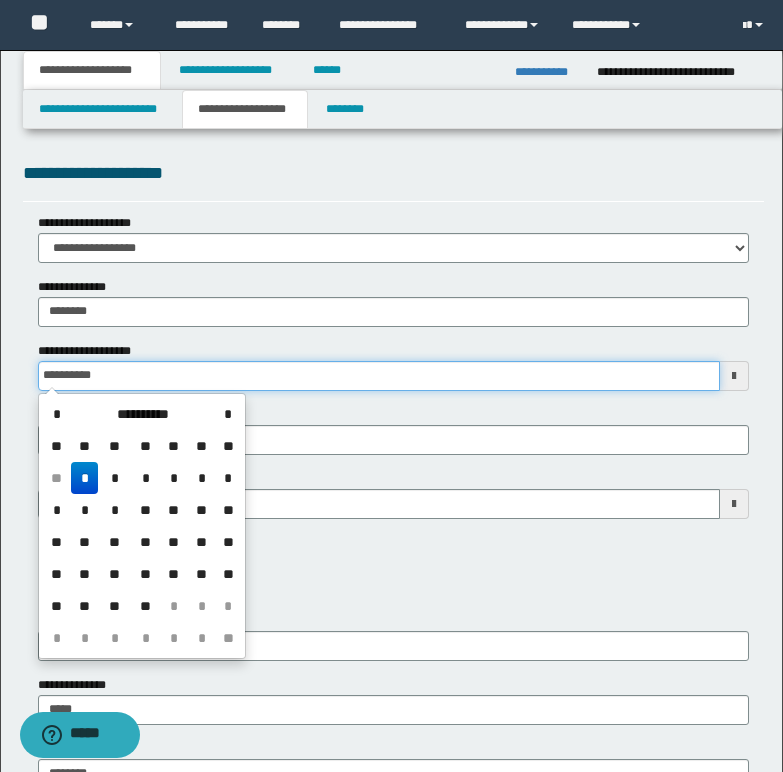 click on "**********" at bounding box center [379, 376] 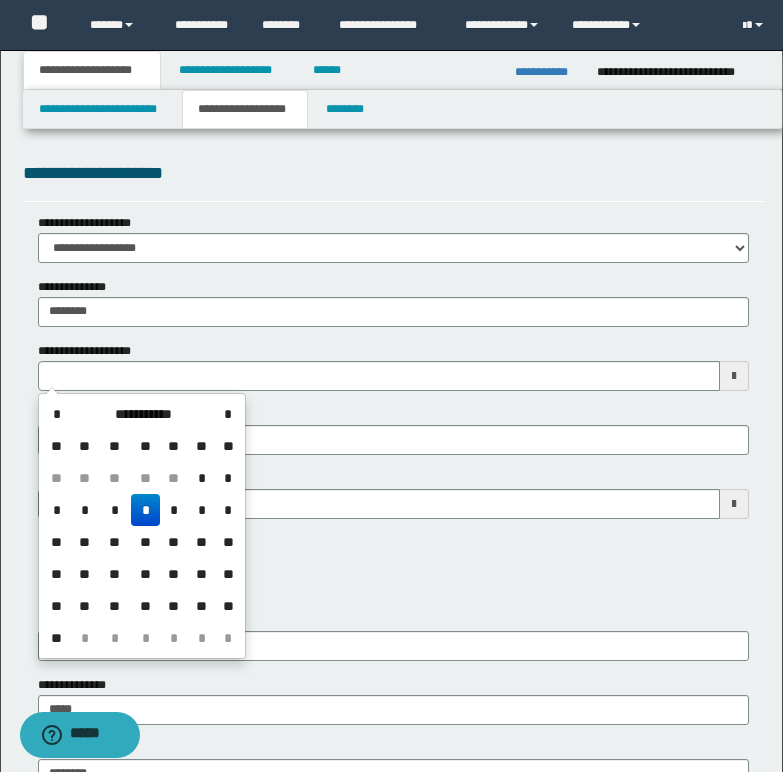 click on "**********" at bounding box center (393, 568) 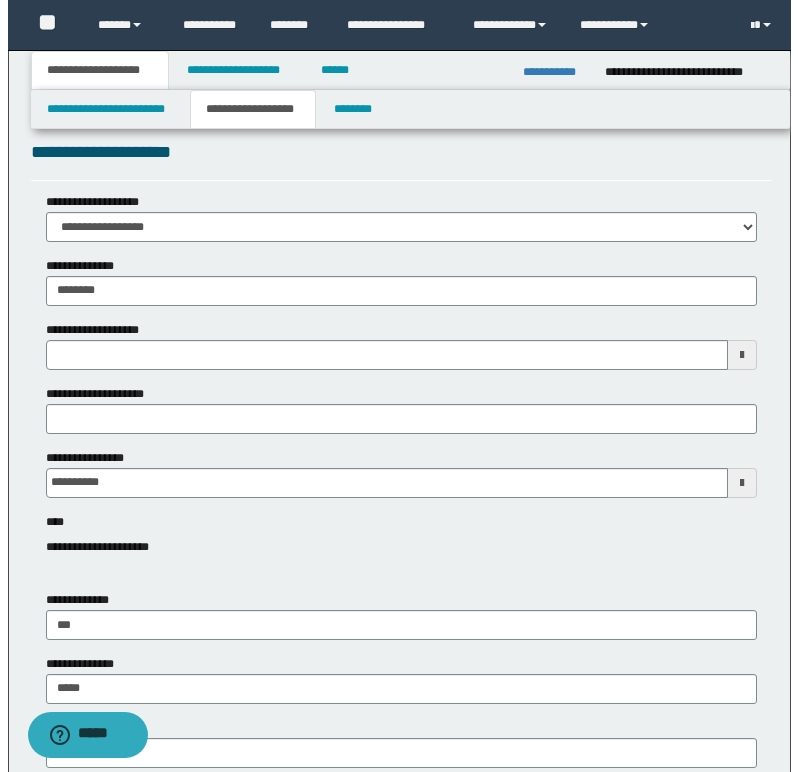 scroll, scrollTop: 0, scrollLeft: 0, axis: both 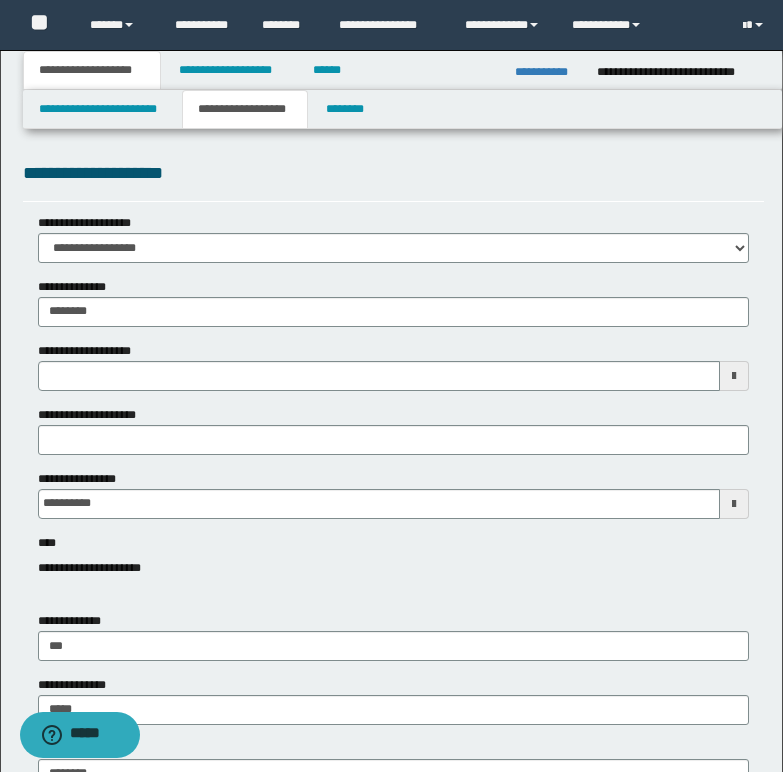 type 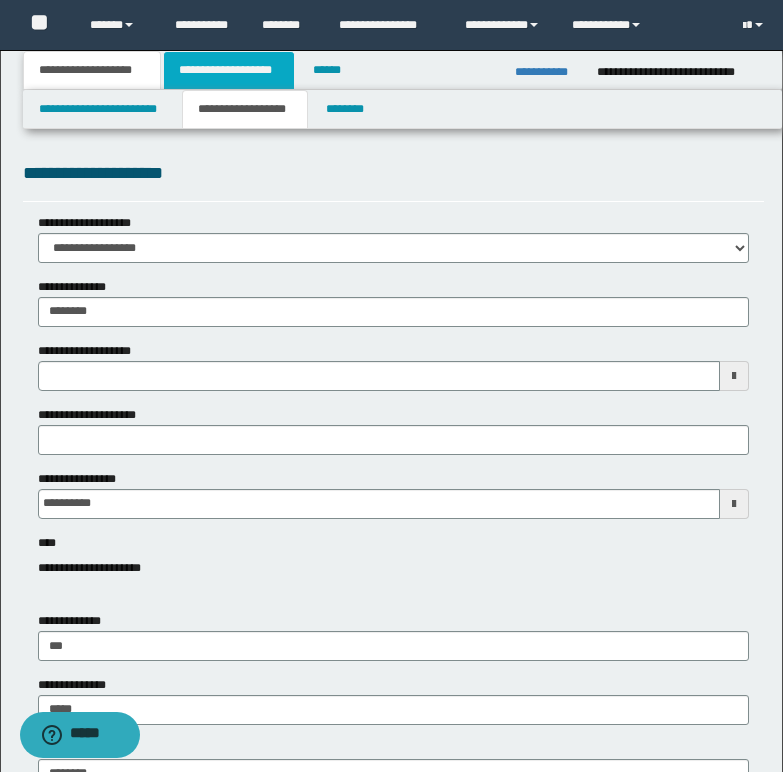 click on "**********" at bounding box center [229, 70] 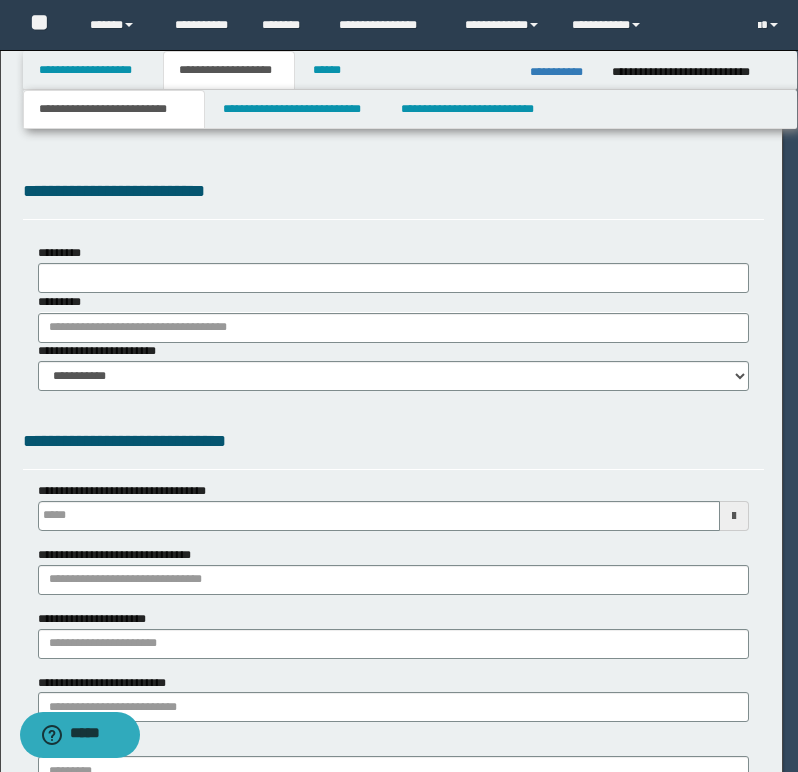 select on "*" 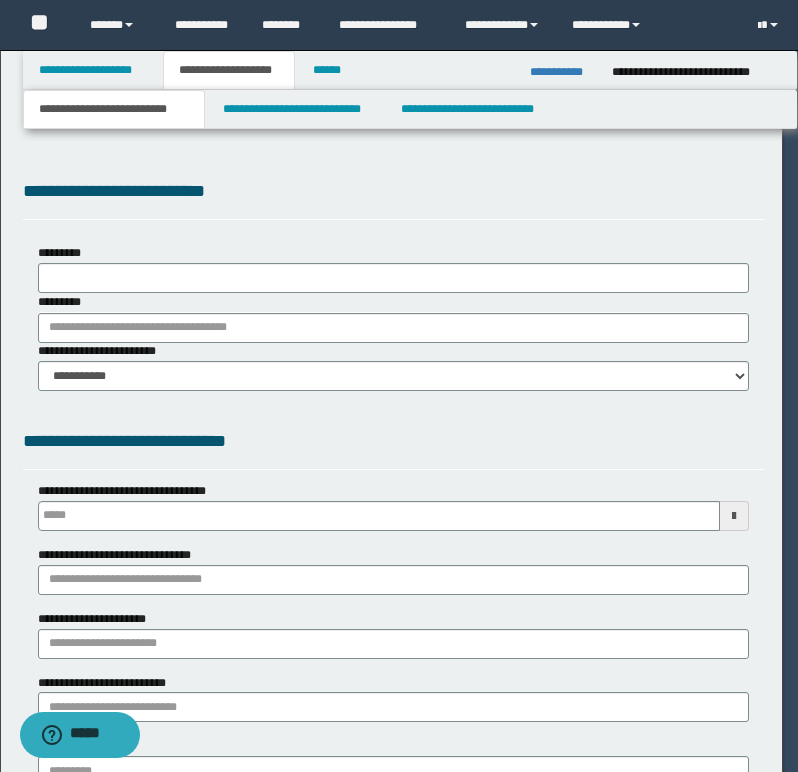 scroll, scrollTop: 0, scrollLeft: 0, axis: both 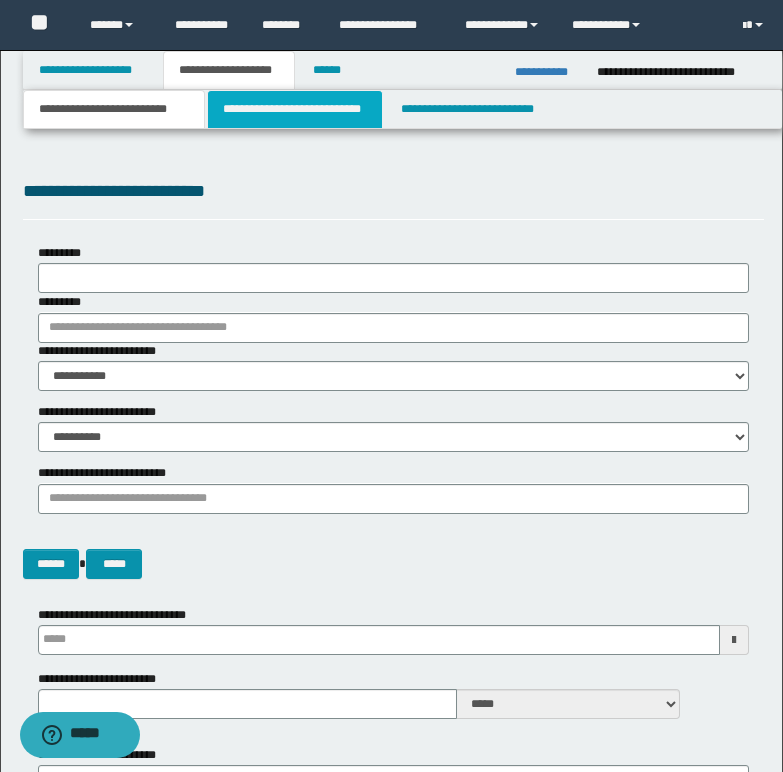 click on "**********" at bounding box center [295, 109] 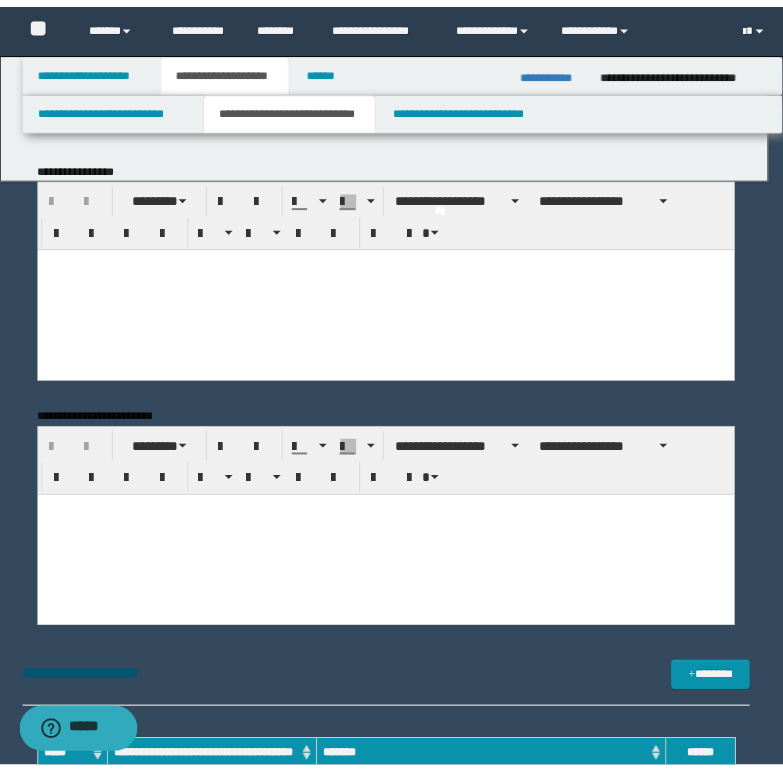 scroll, scrollTop: 0, scrollLeft: 0, axis: both 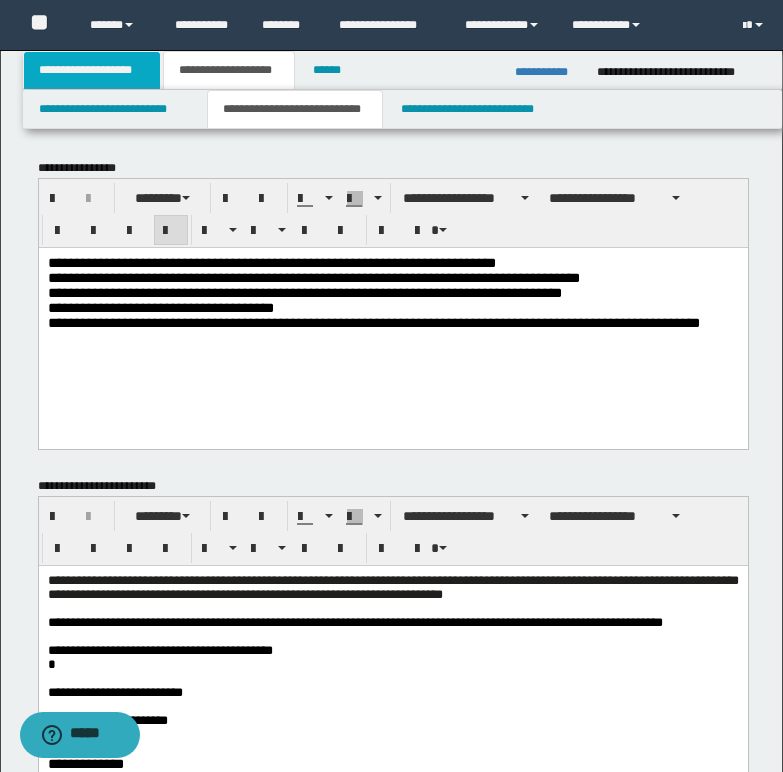 click on "**********" at bounding box center (92, 70) 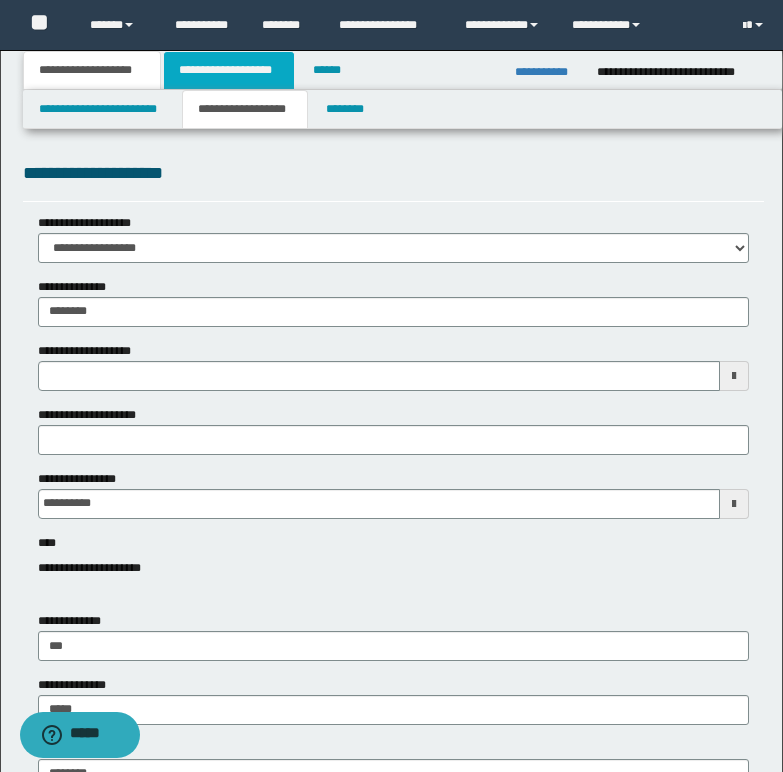 click on "**********" at bounding box center (229, 70) 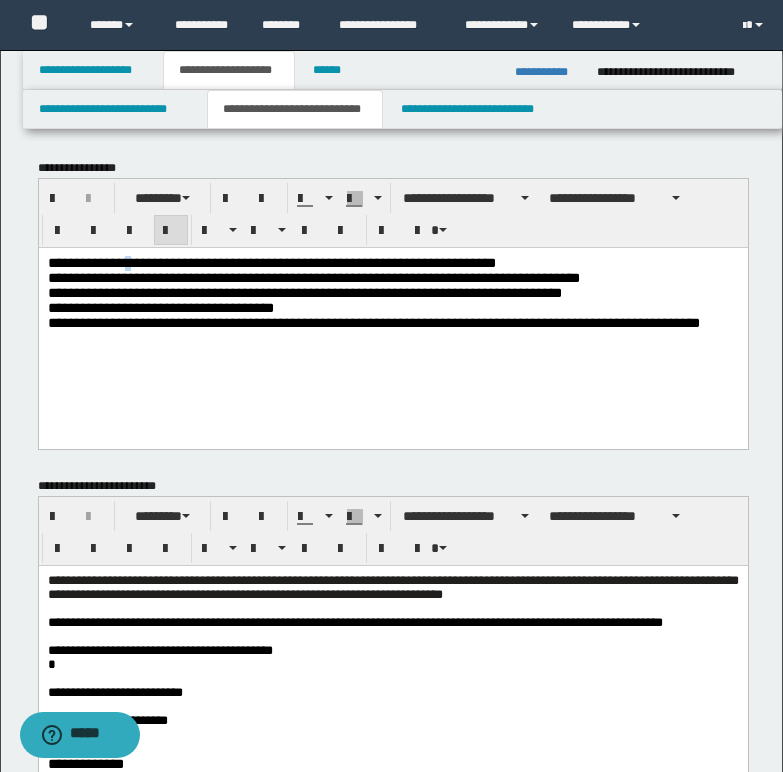 click on "**********" at bounding box center [271, 262] 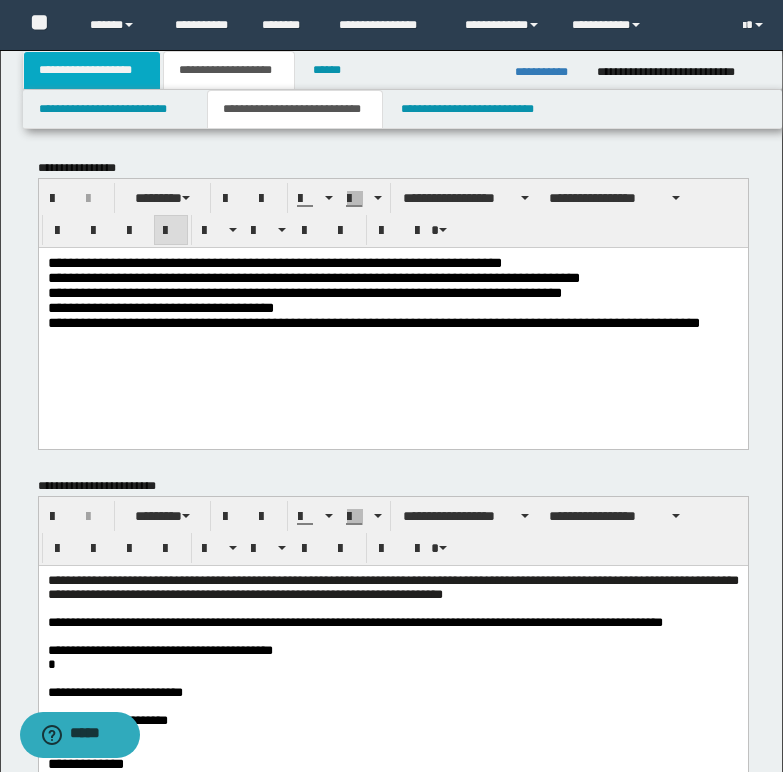 click on "**********" at bounding box center [92, 70] 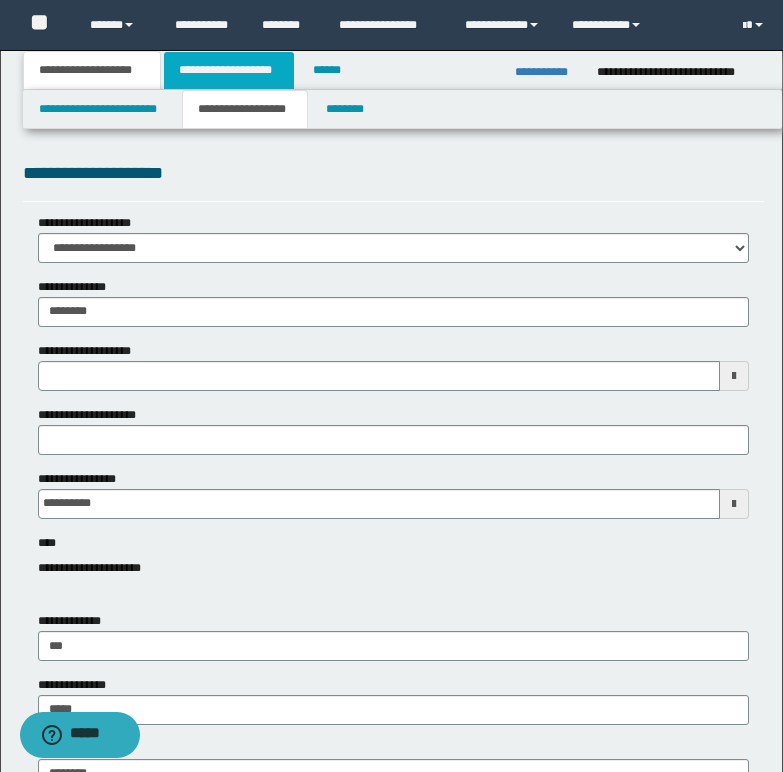 click on "**********" at bounding box center [229, 70] 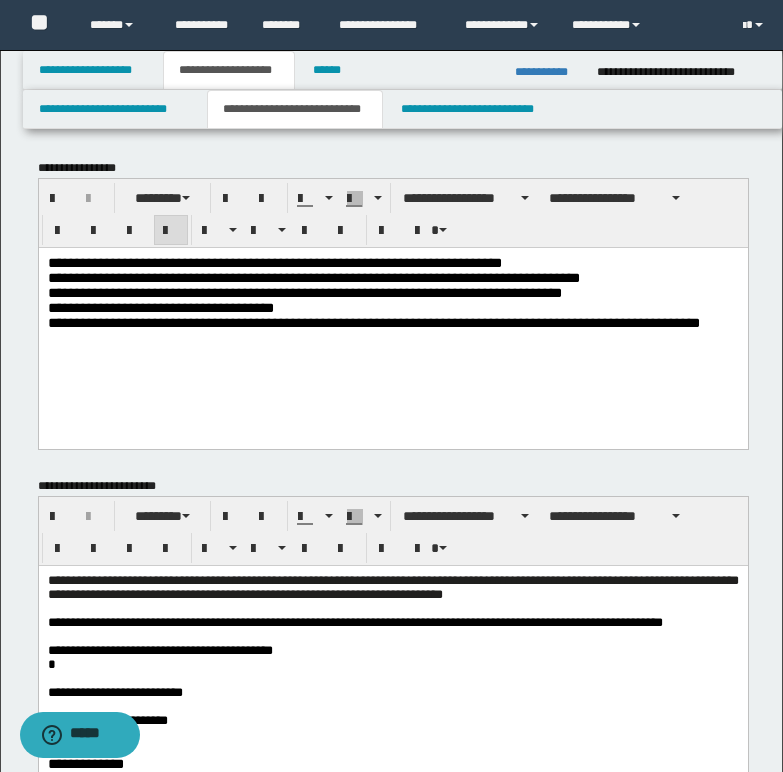 click on "**********" at bounding box center [274, 262] 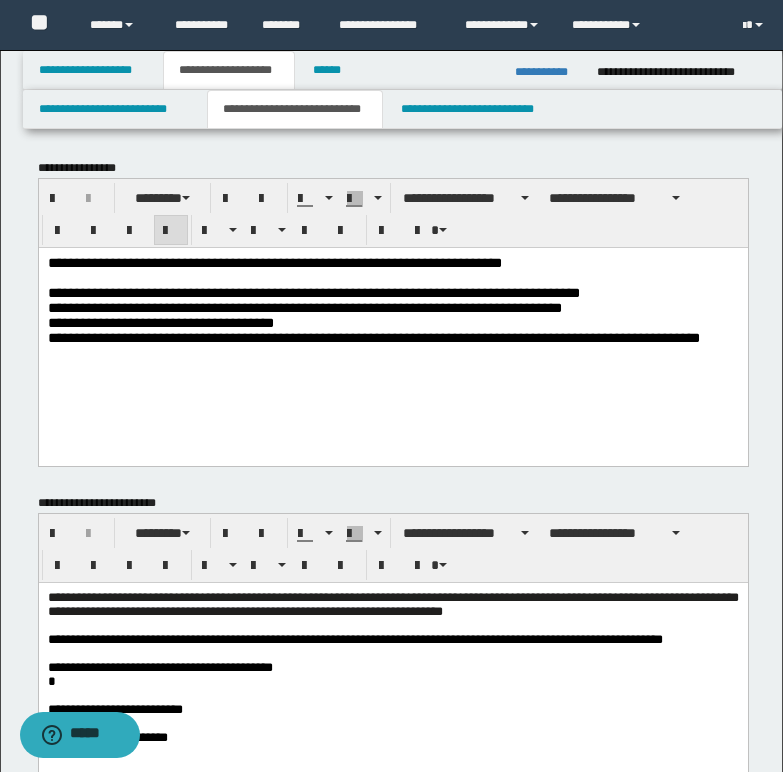 click on "**********" at bounding box center (392, 292) 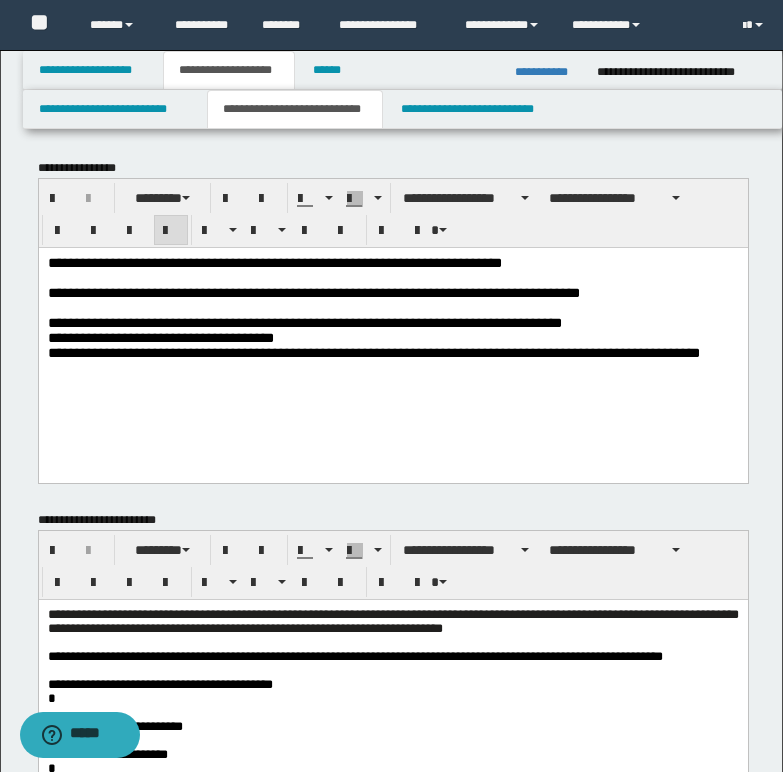 click on "**********" at bounding box center [392, 322] 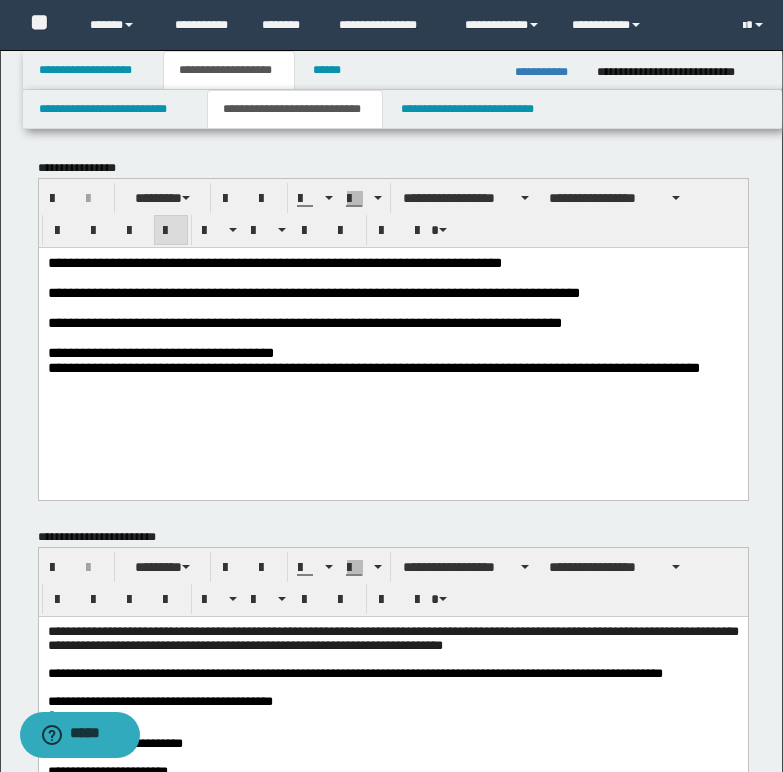 click on "**********" at bounding box center (392, 352) 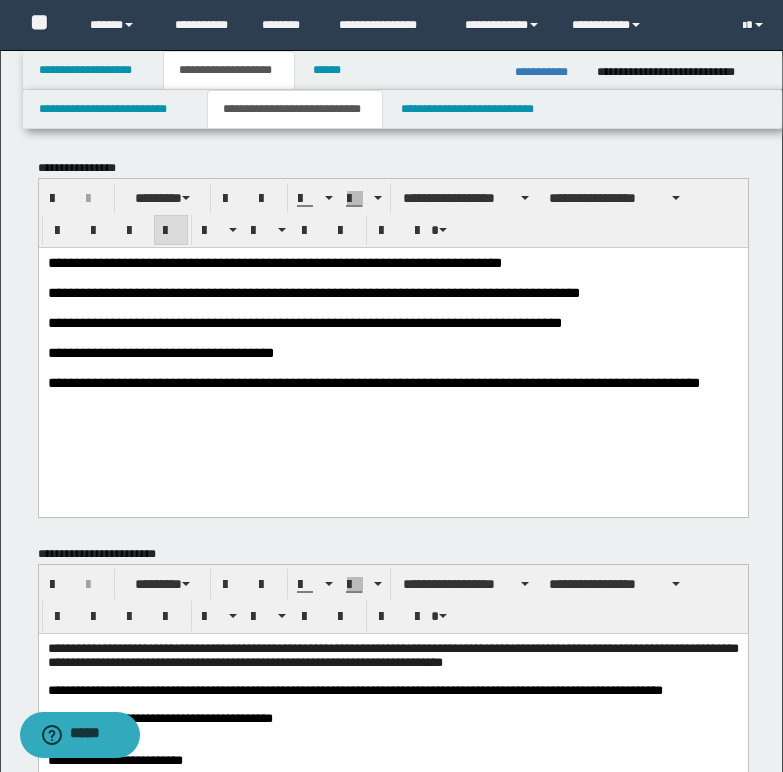 click on "**********" at bounding box center [313, 292] 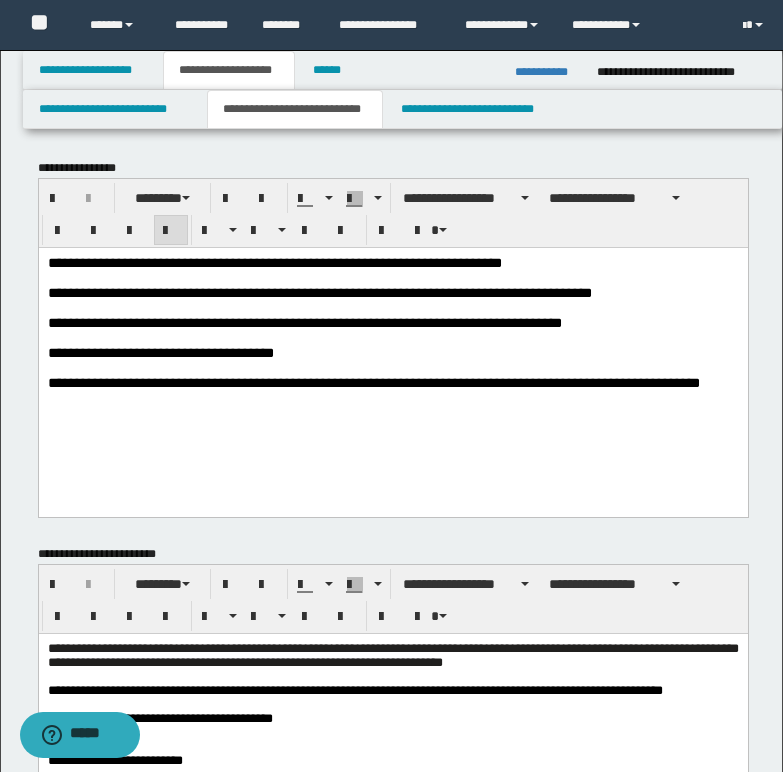 click on "**********" at bounding box center (319, 292) 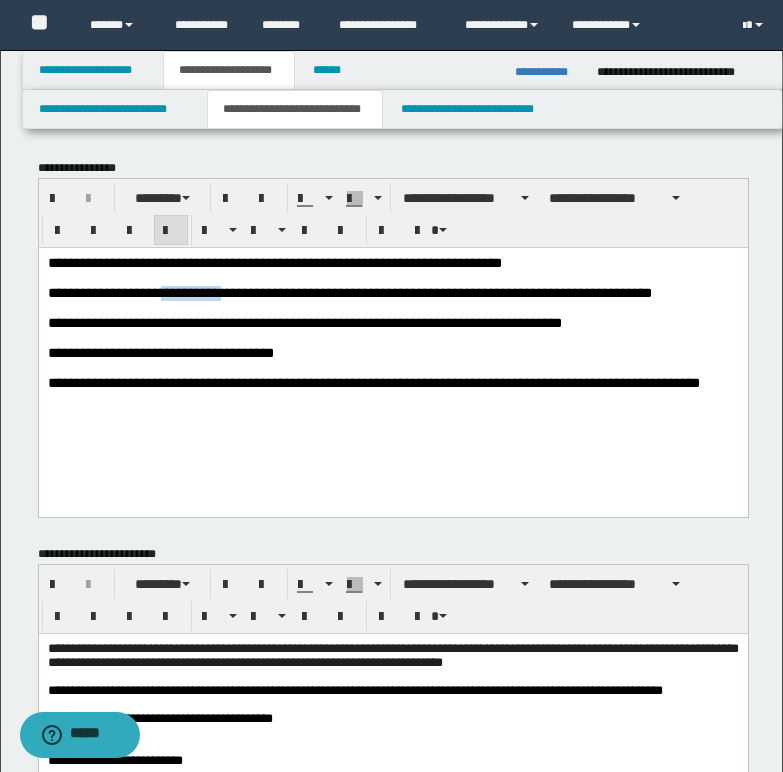 drag, startPoint x: 187, startPoint y: 299, endPoint x: 251, endPoint y: 302, distance: 64.070274 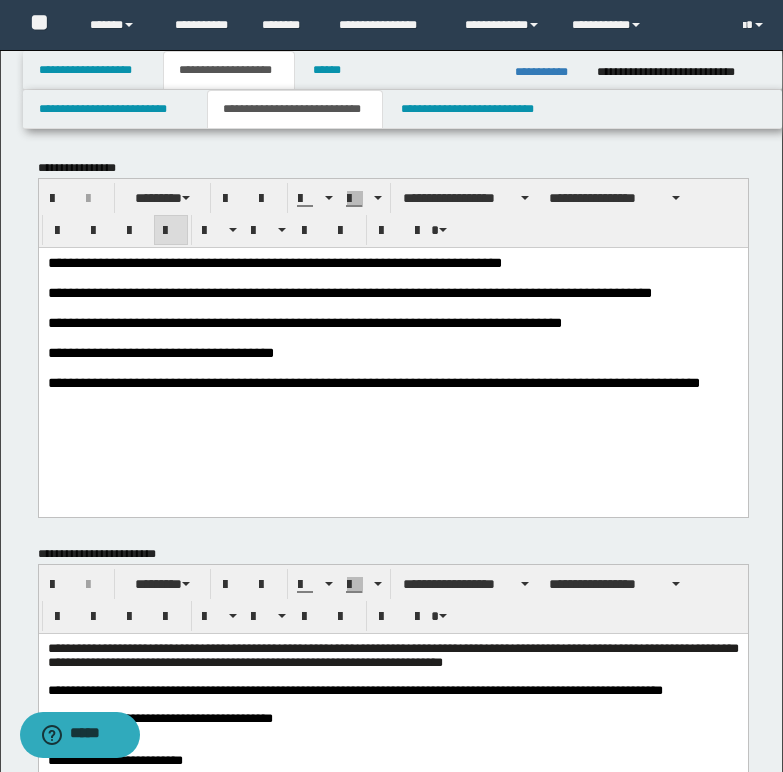 click on "**********" at bounding box center [274, 262] 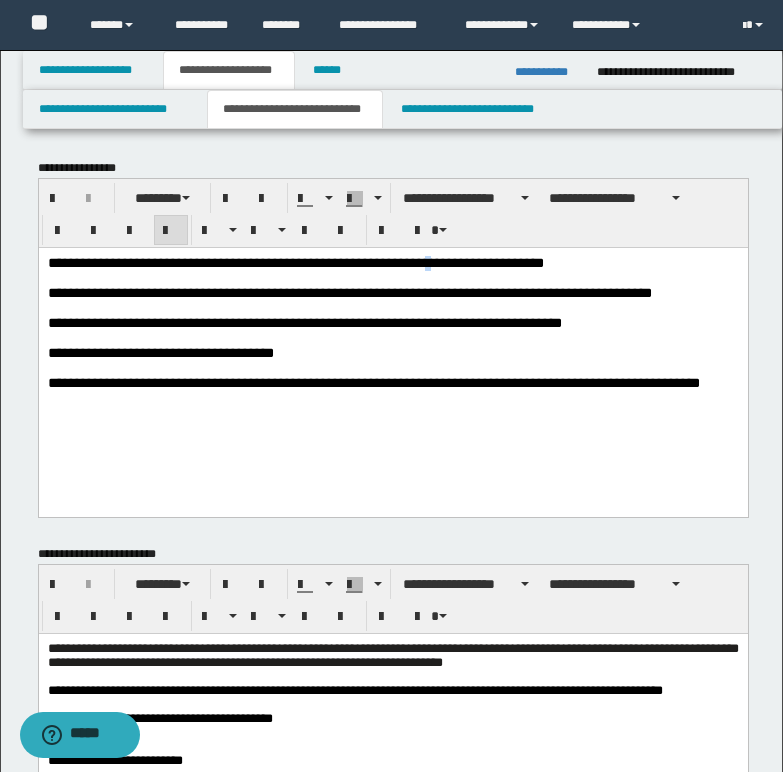 click on "**********" at bounding box center (295, 262) 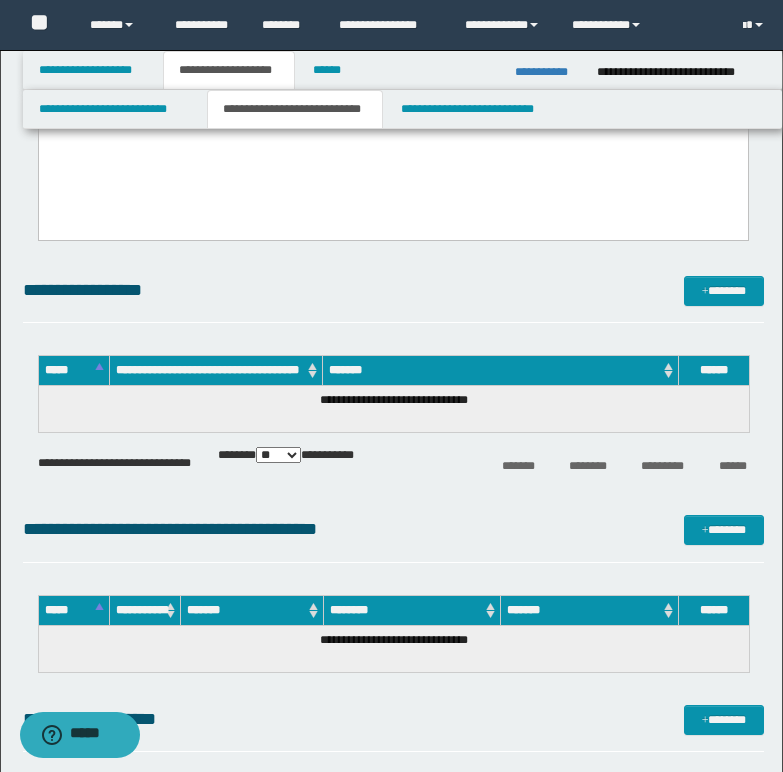 scroll, scrollTop: 700, scrollLeft: 0, axis: vertical 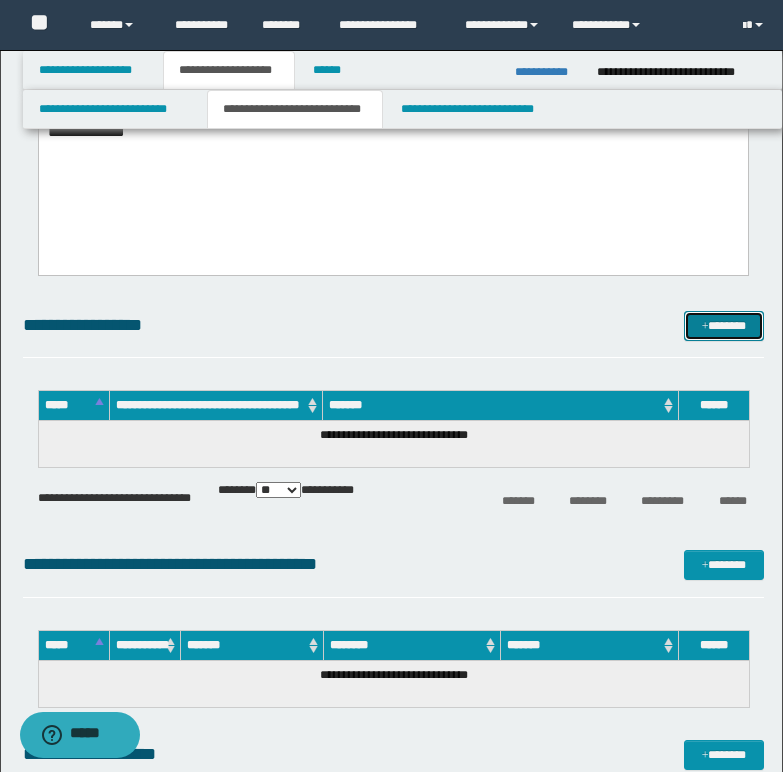 click on "*******" at bounding box center [724, 326] 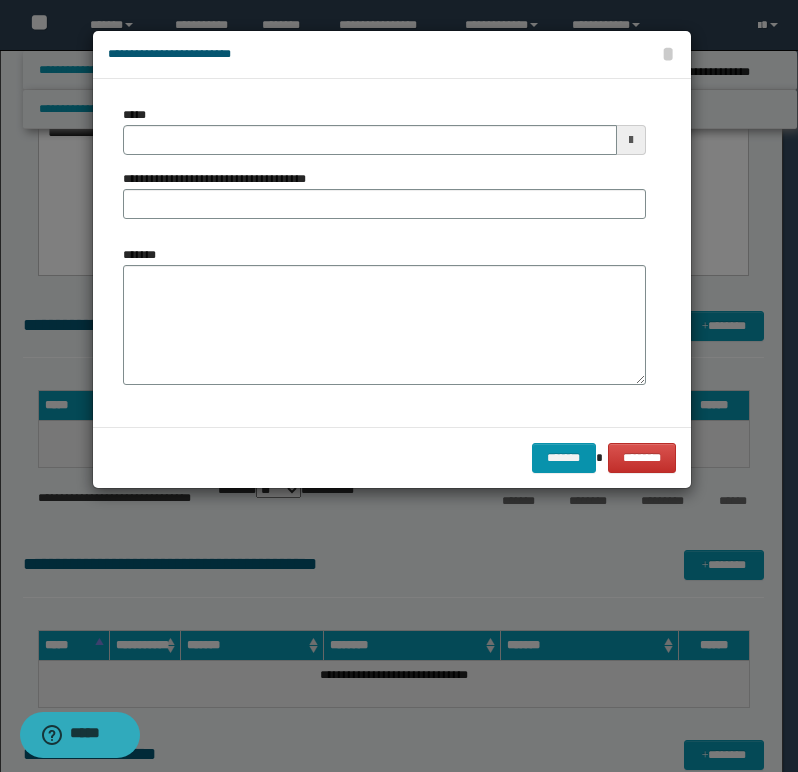 type 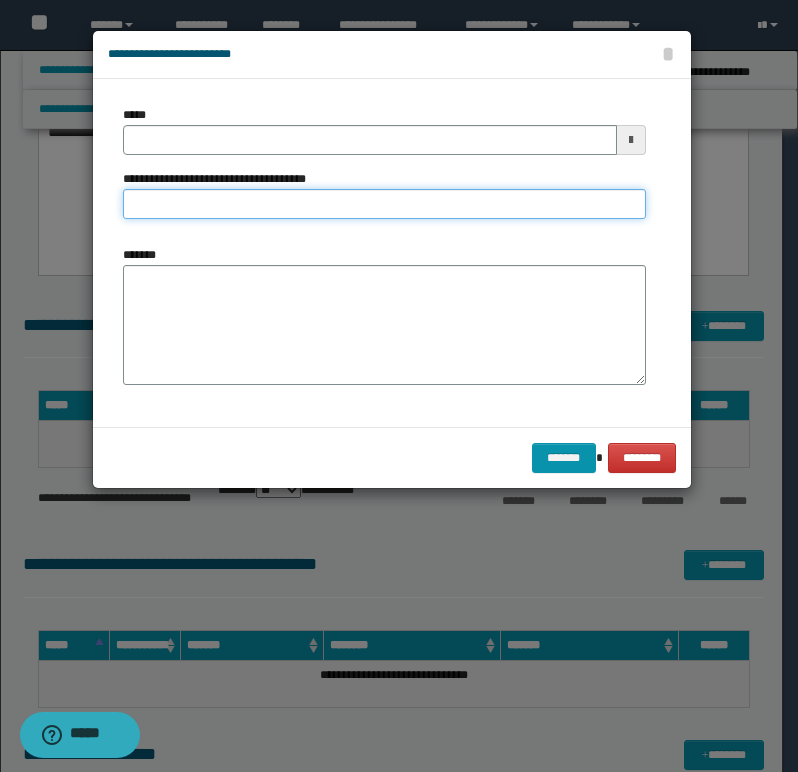 click on "**********" at bounding box center [384, 204] 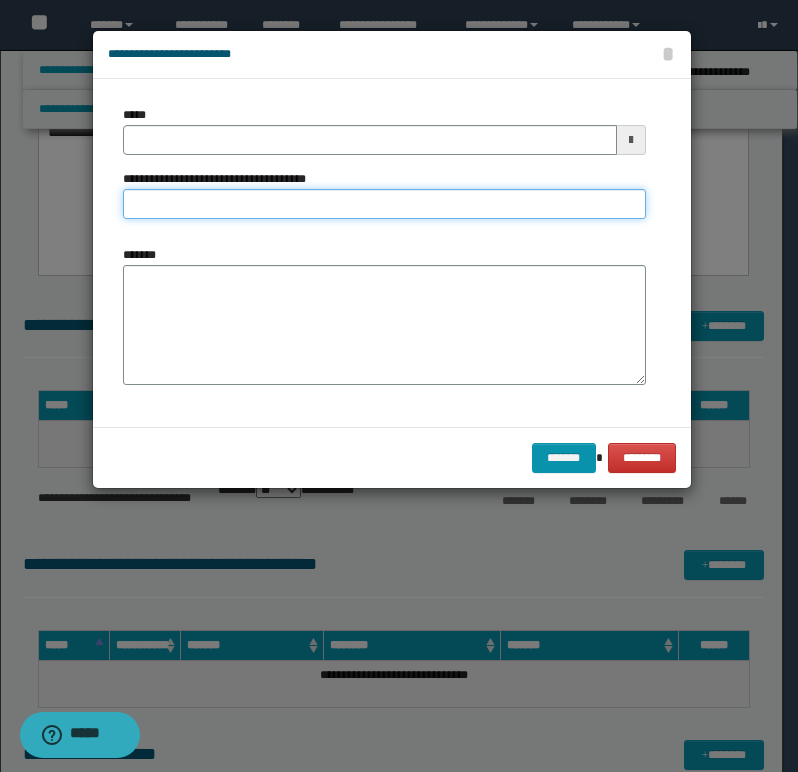 click on "**********" at bounding box center (384, 204) 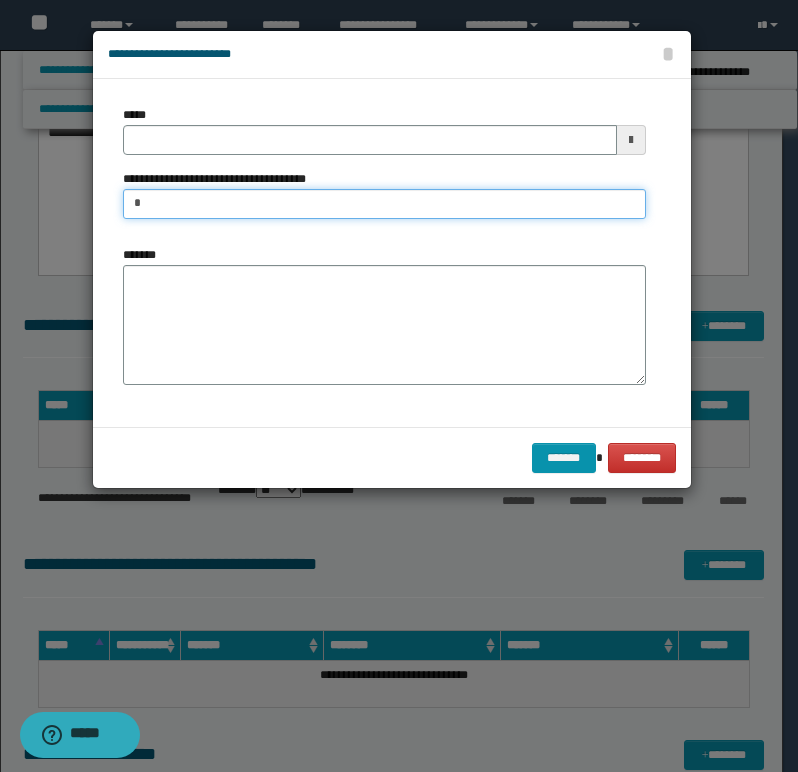 type on "**********" 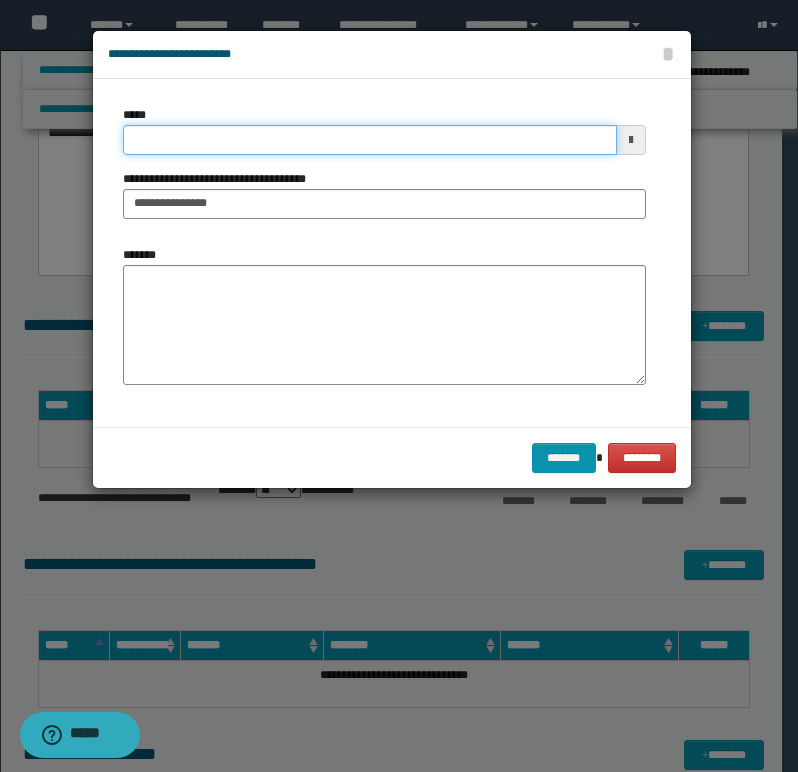 click on "*****" at bounding box center [370, 140] 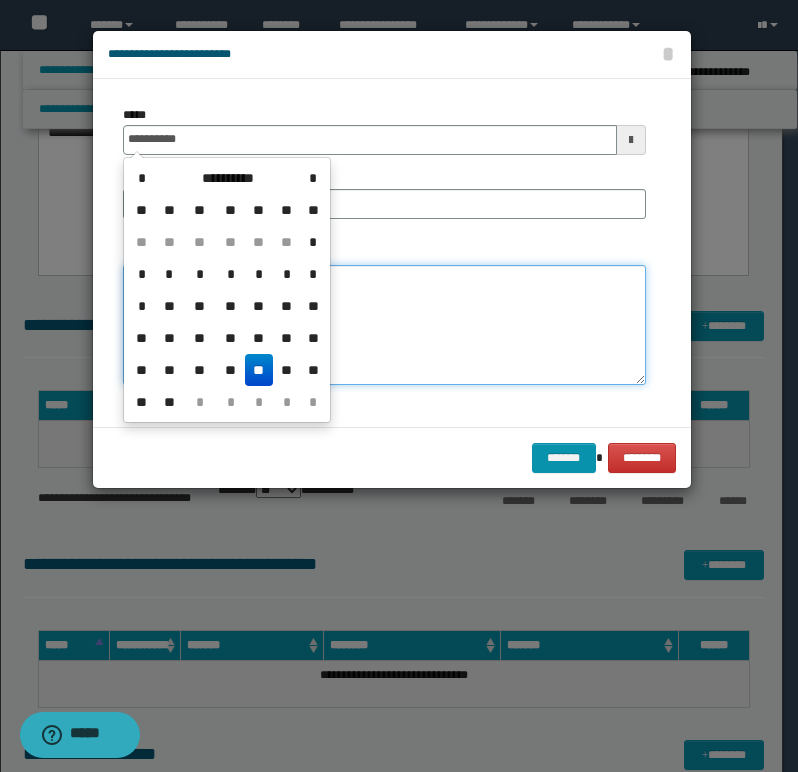 type on "**********" 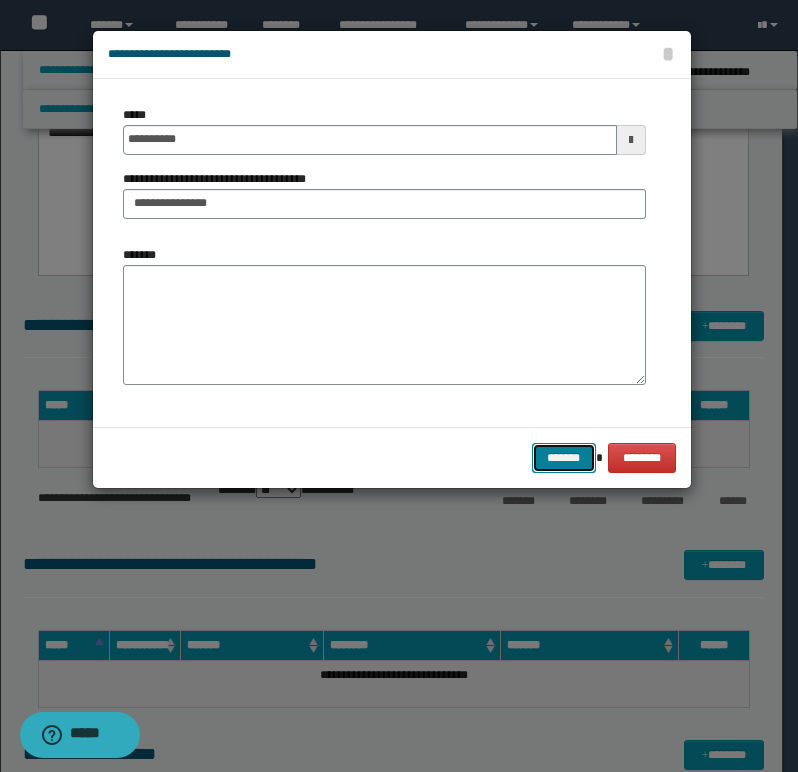 click on "*******" at bounding box center (564, 458) 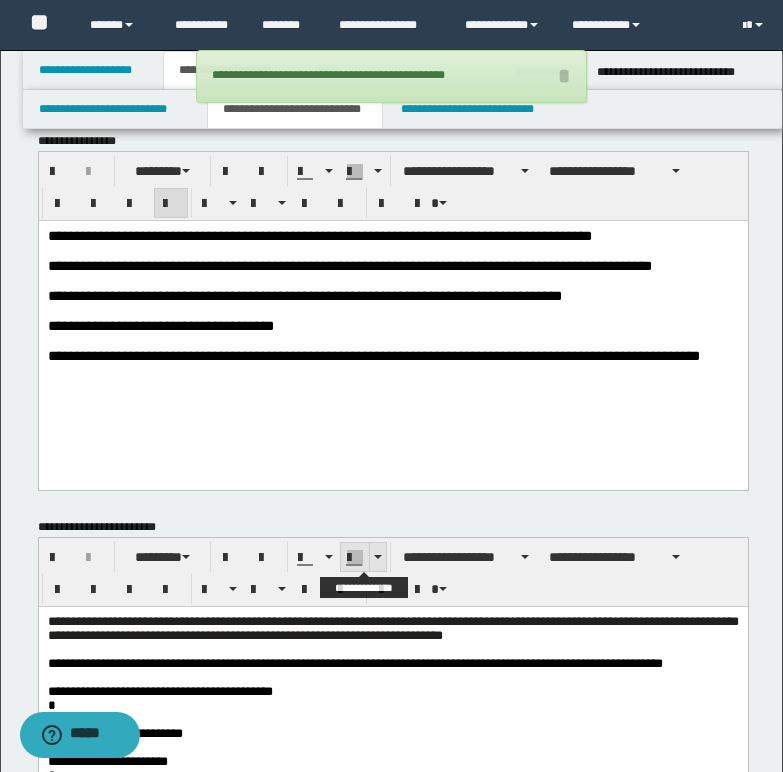 scroll, scrollTop: 0, scrollLeft: 0, axis: both 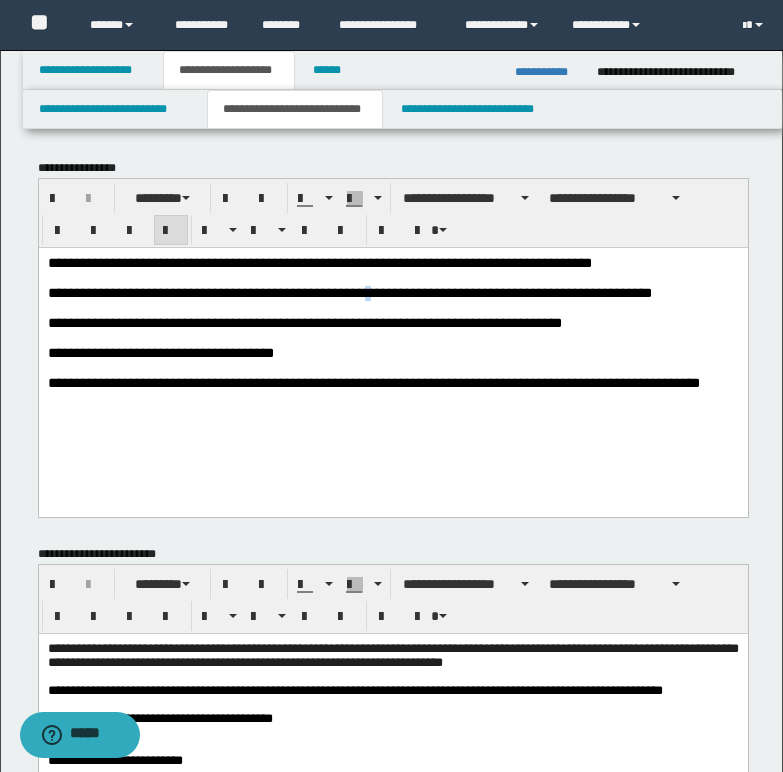 click on "**********" at bounding box center (349, 292) 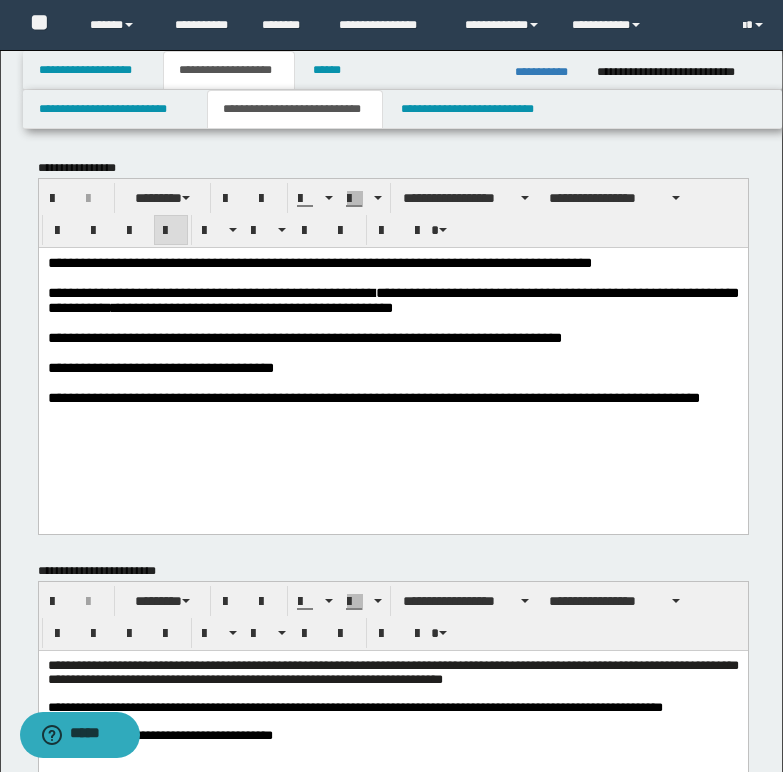 click on "**********" at bounding box center [304, 337] 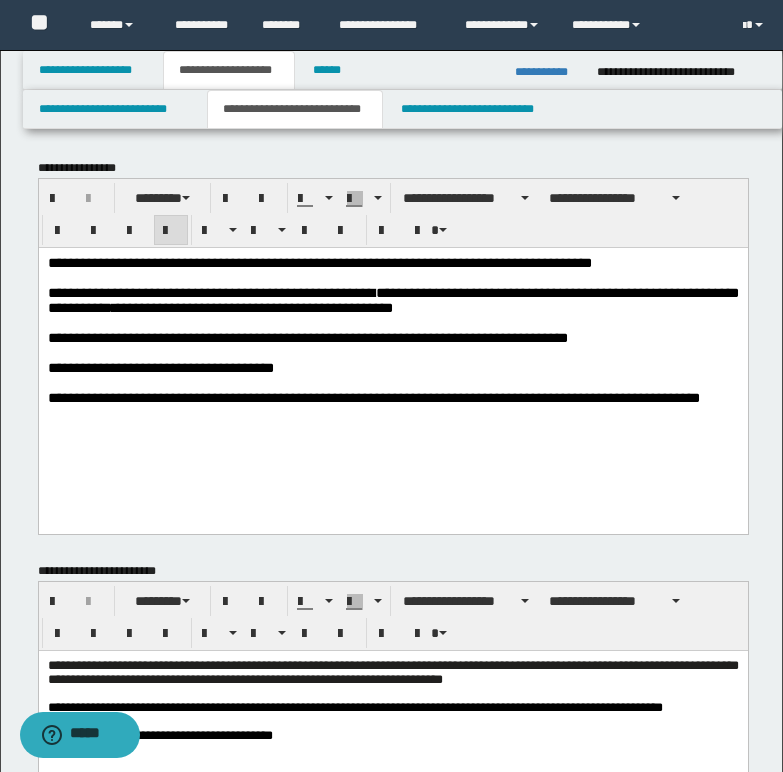 click on "**********" at bounding box center [307, 337] 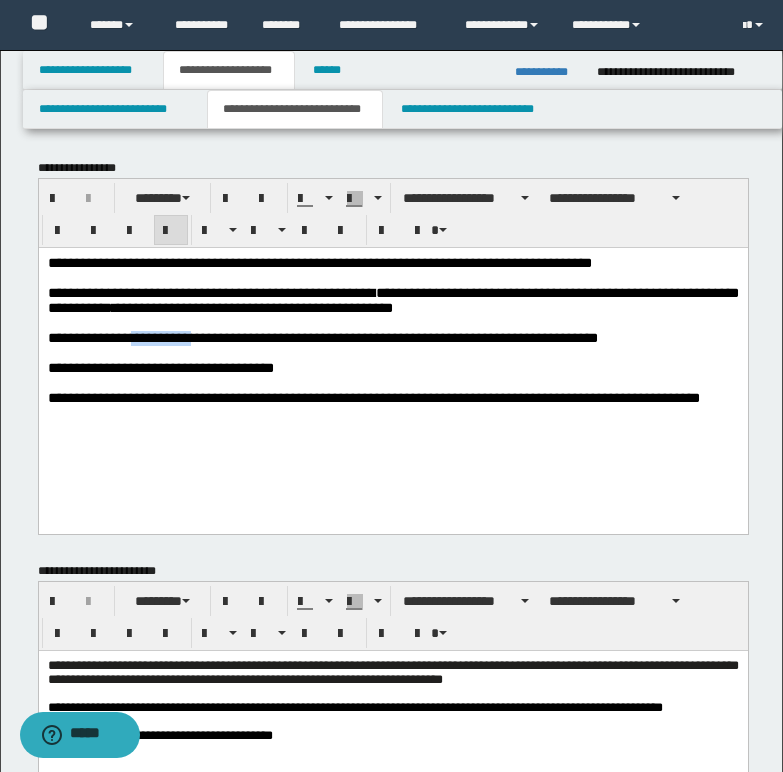 drag, startPoint x: 146, startPoint y: 350, endPoint x: 208, endPoint y: 352, distance: 62.03225 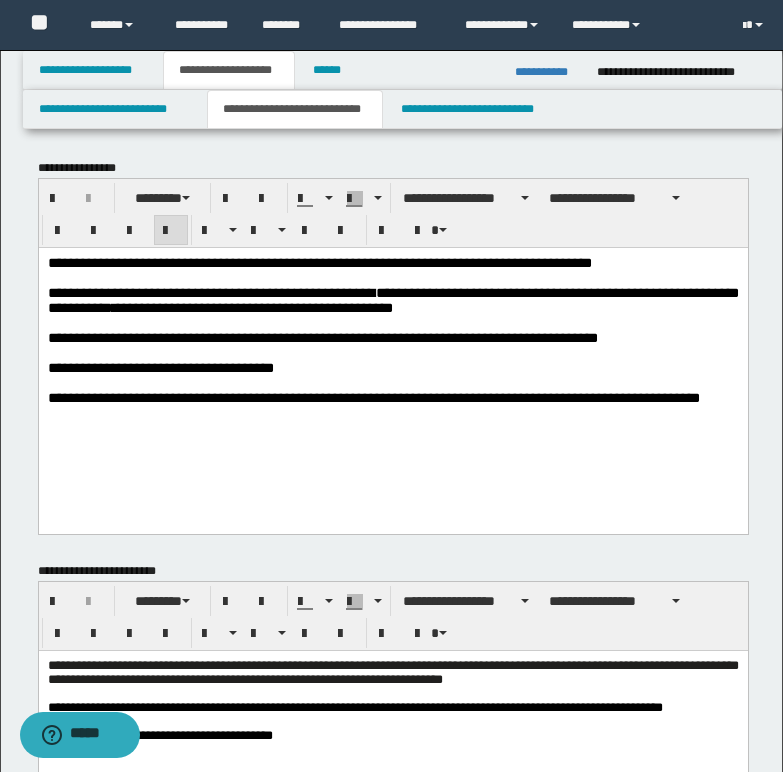 click on "**********" at bounding box center (373, 397) 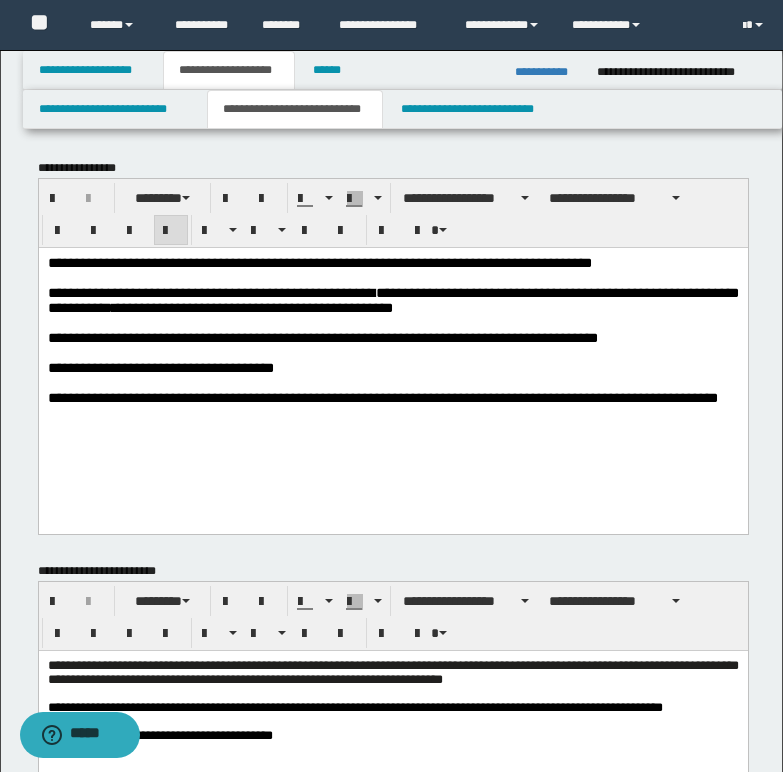 click on "**********" at bounding box center (382, 397) 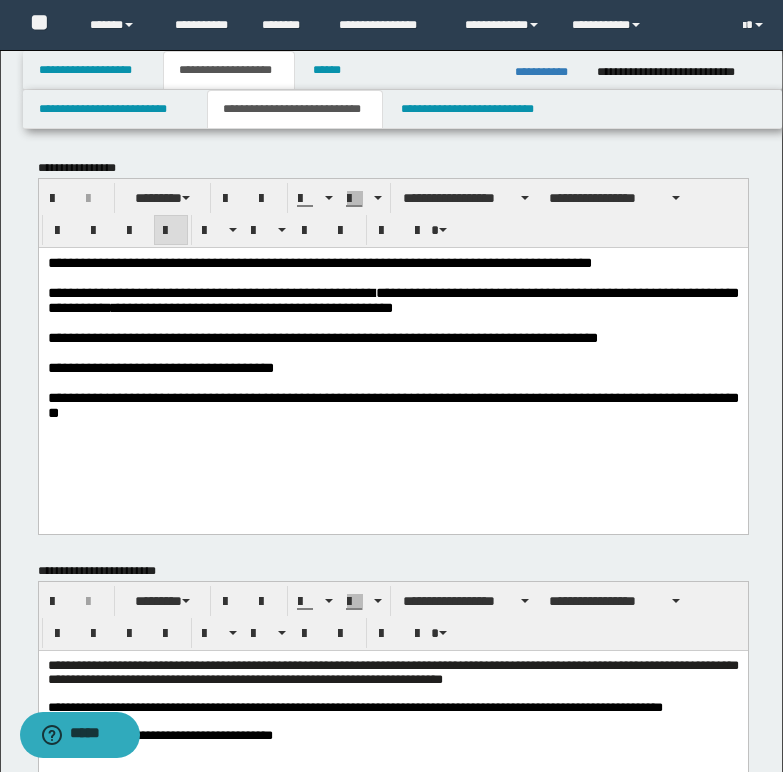 click on "**********" at bounding box center [392, 404] 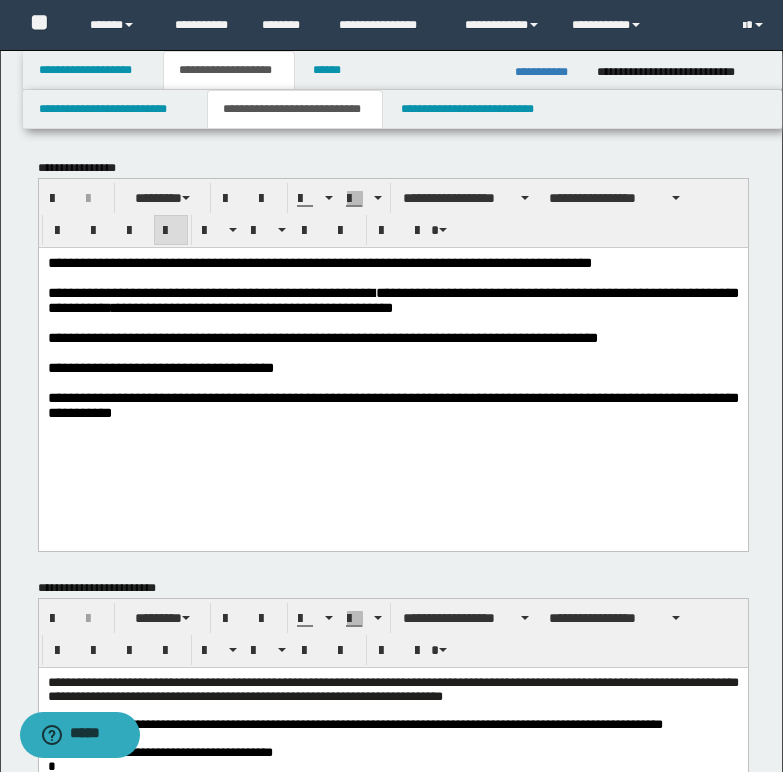 click on "**********" at bounding box center [322, 337] 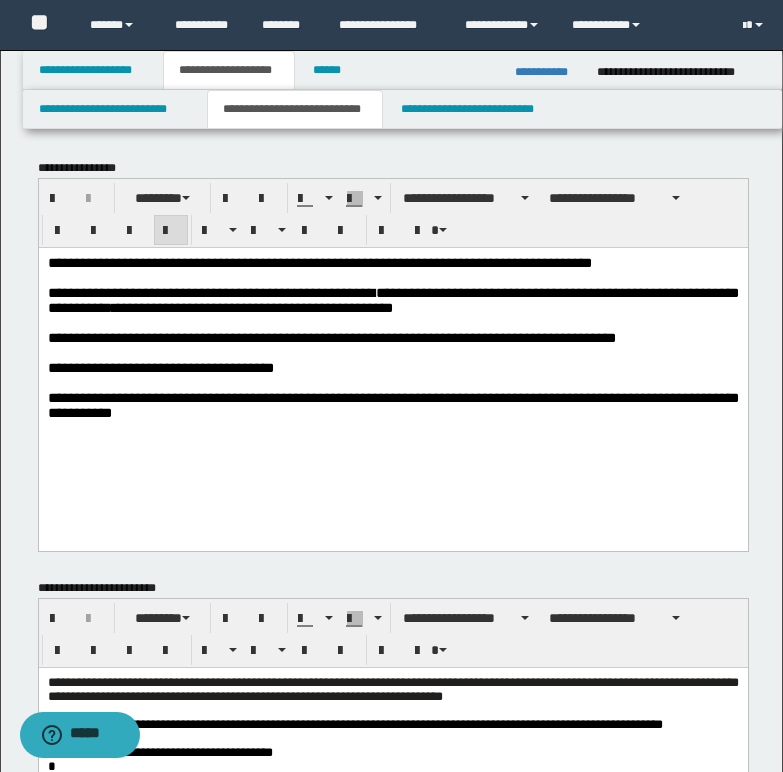 click on "**********" at bounding box center [319, 262] 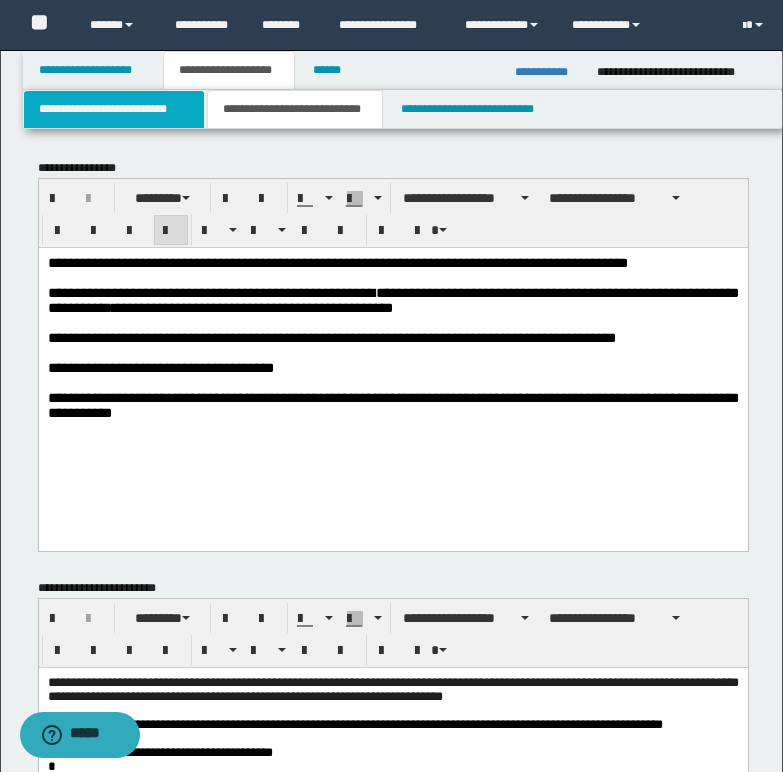 click on "**********" at bounding box center (114, 109) 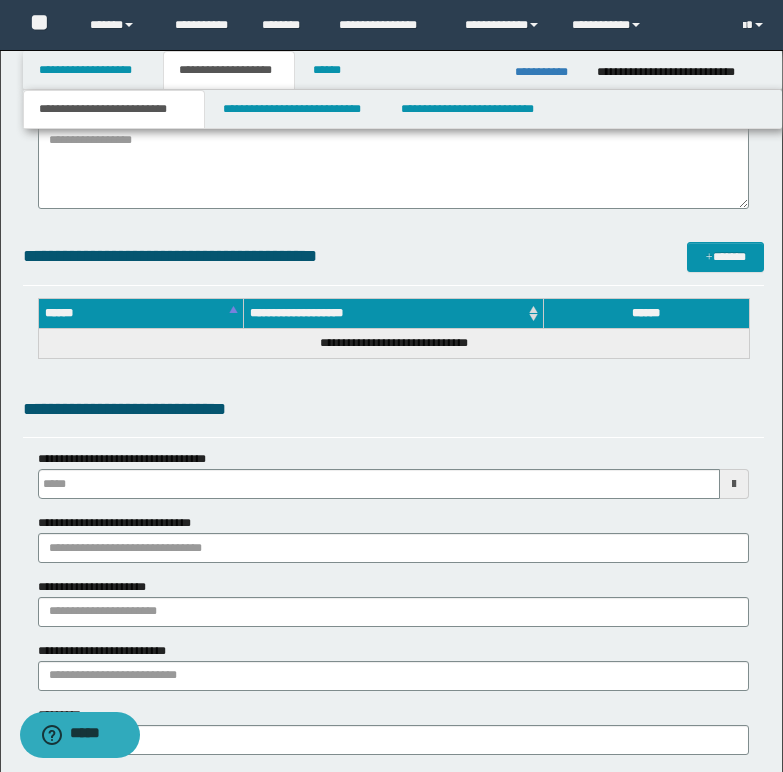 type 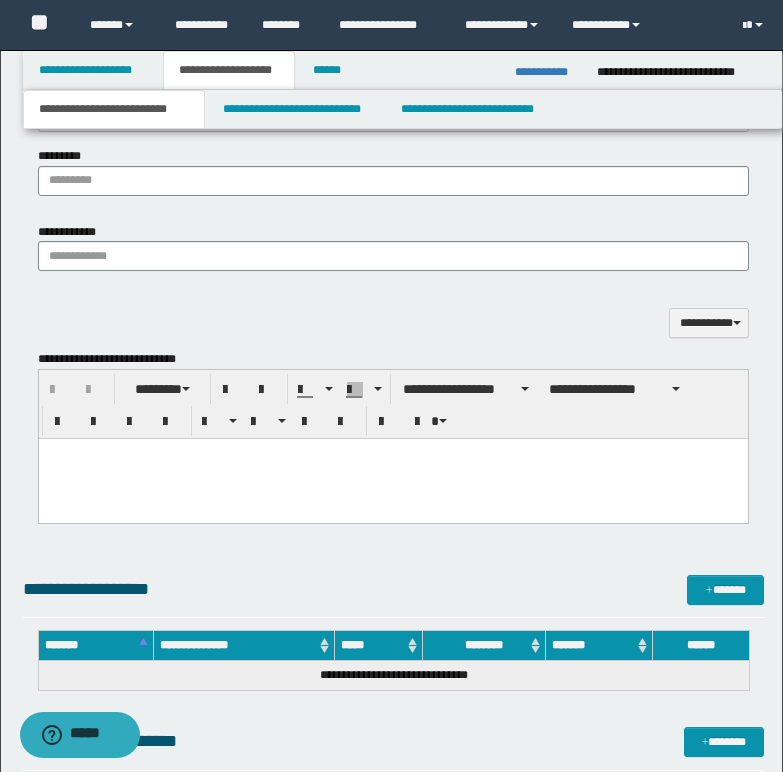scroll, scrollTop: 1300, scrollLeft: 0, axis: vertical 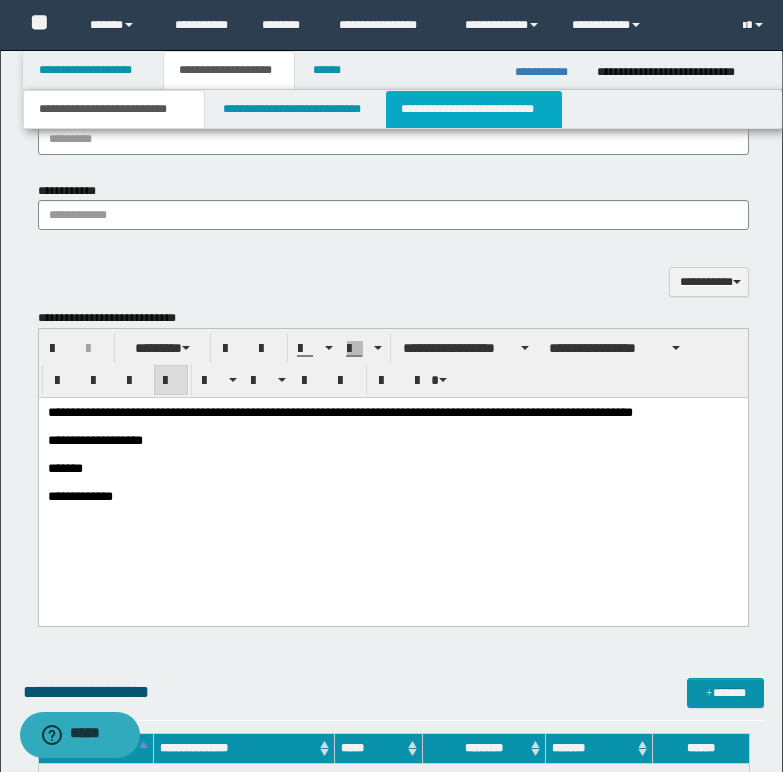 click on "**********" at bounding box center (474, 109) 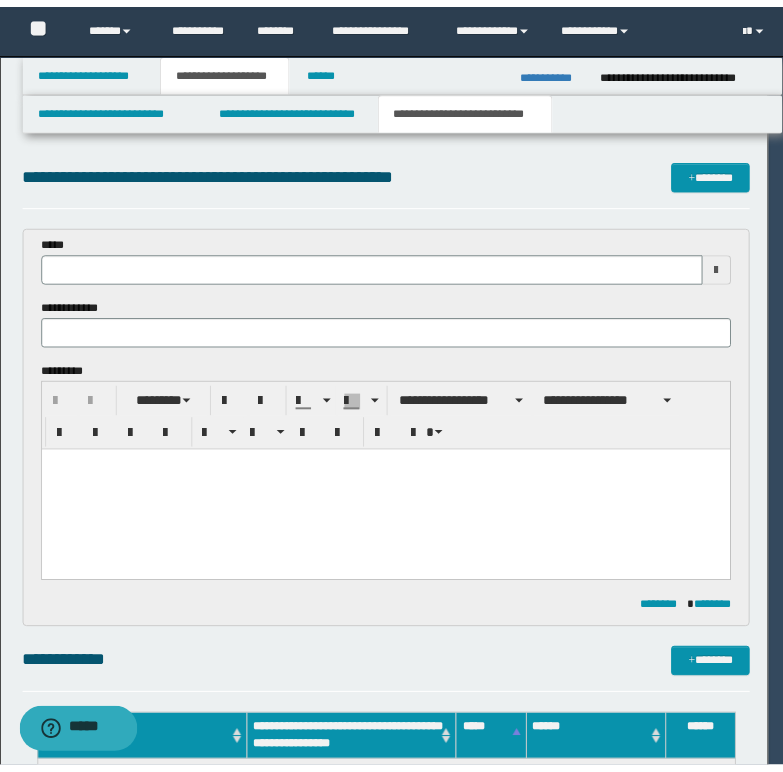 scroll, scrollTop: 0, scrollLeft: 0, axis: both 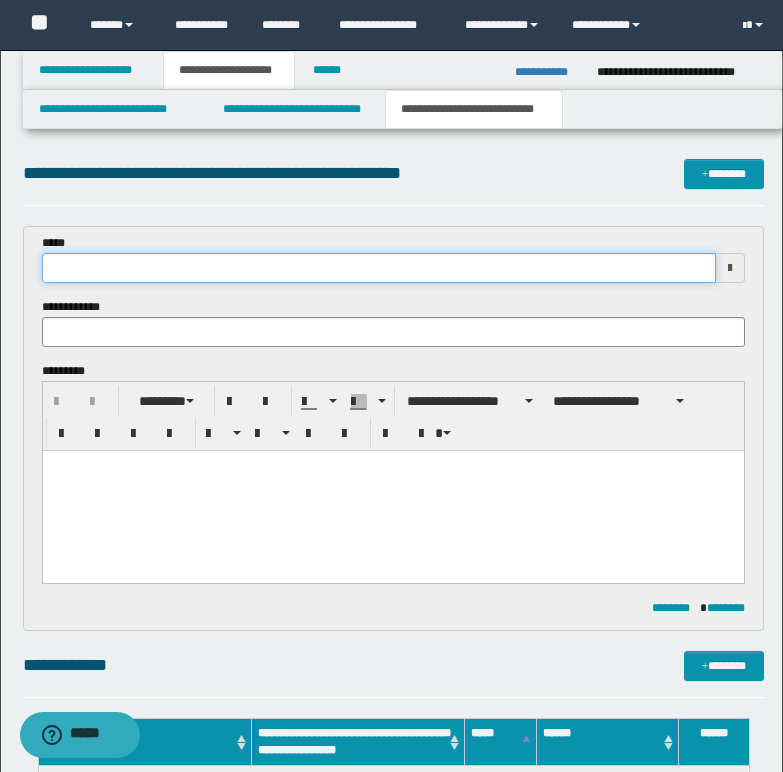 click at bounding box center [379, 268] 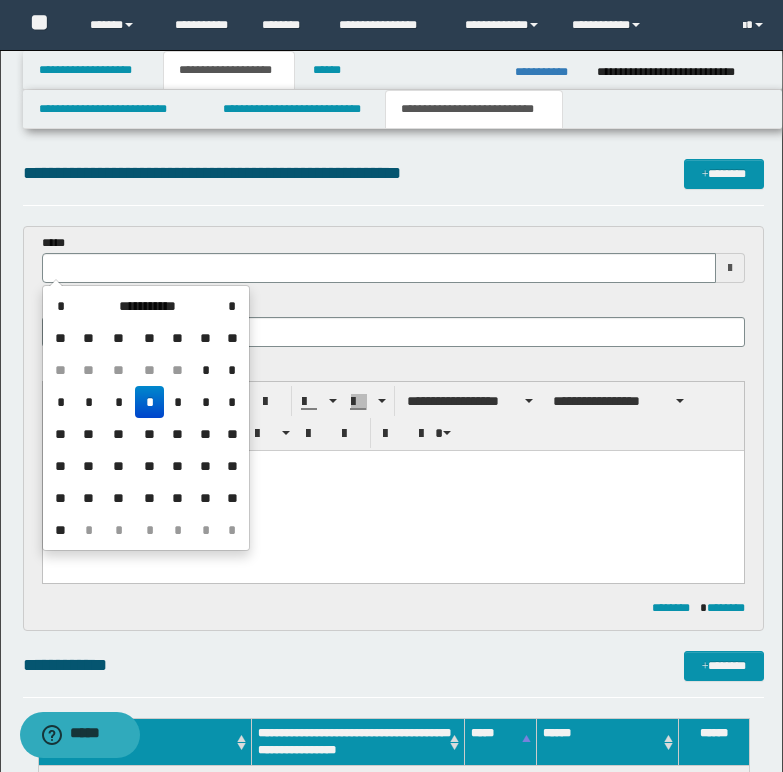 click on "*" at bounding box center (149, 402) 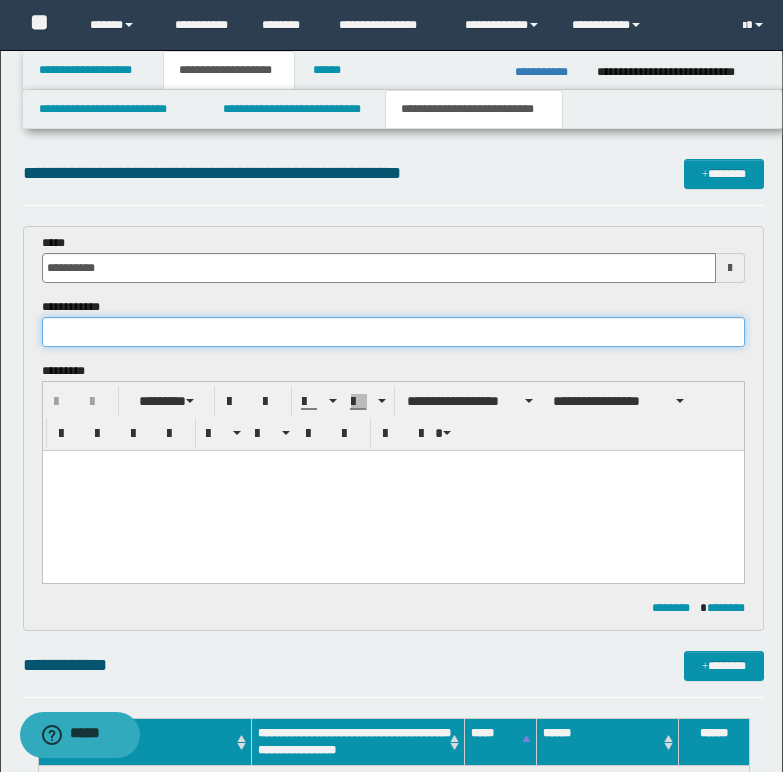 click at bounding box center [393, 332] 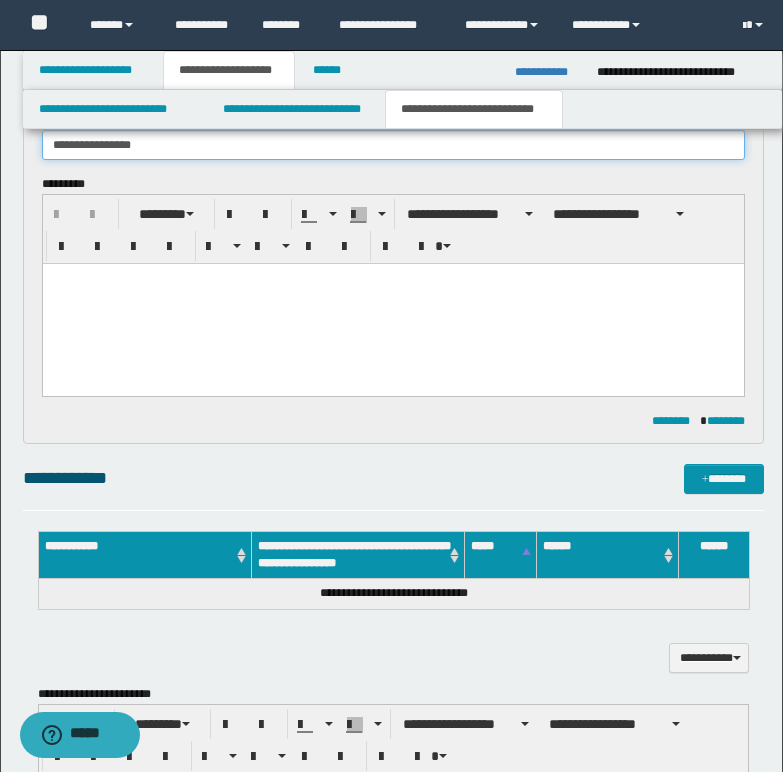 scroll, scrollTop: 400, scrollLeft: 0, axis: vertical 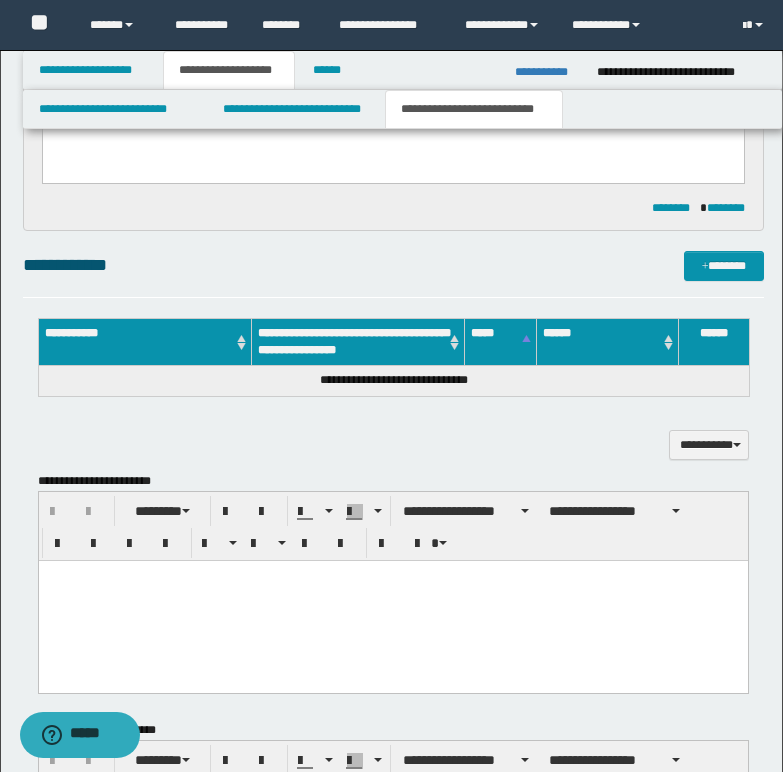 type on "**********" 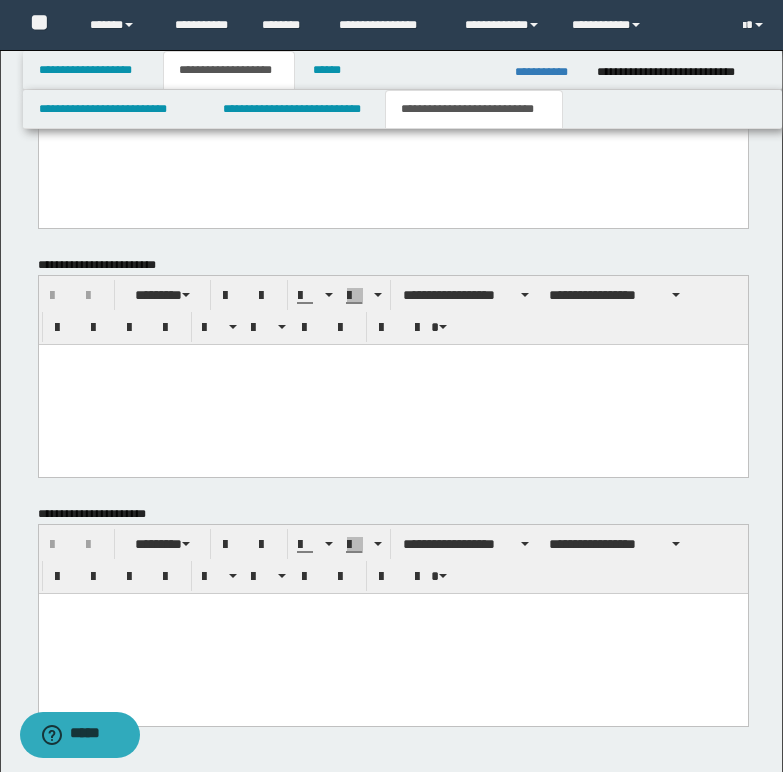 scroll, scrollTop: 900, scrollLeft: 0, axis: vertical 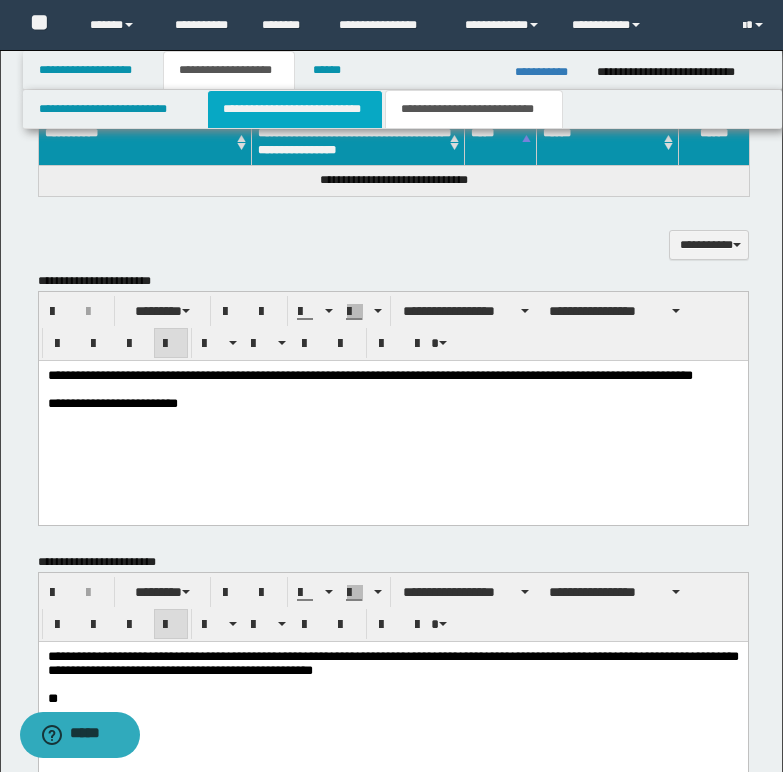 click on "**********" at bounding box center [295, 109] 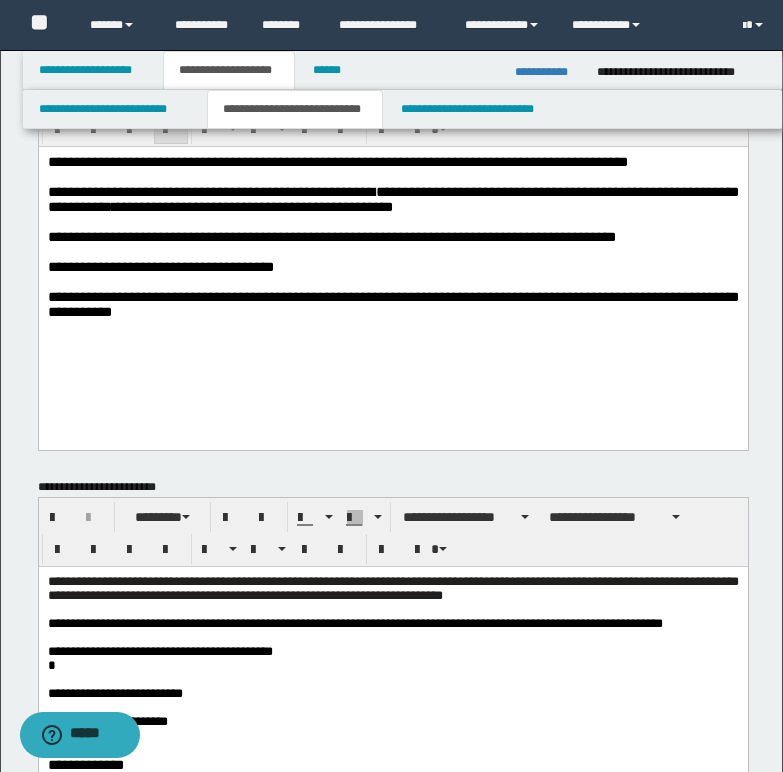 scroll, scrollTop: 0, scrollLeft: 0, axis: both 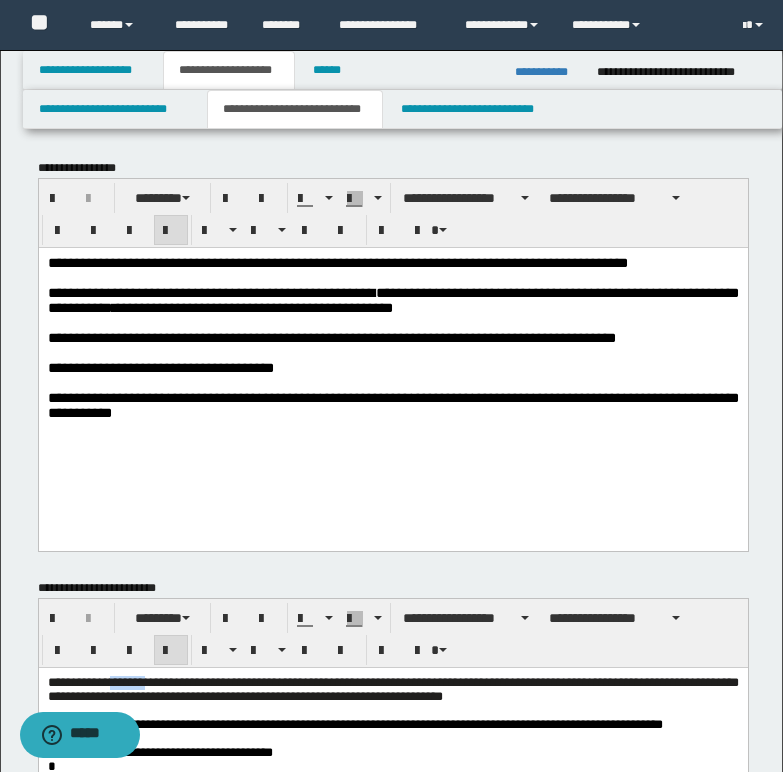 drag, startPoint x: 115, startPoint y: 684, endPoint x: 177, endPoint y: 684, distance: 62 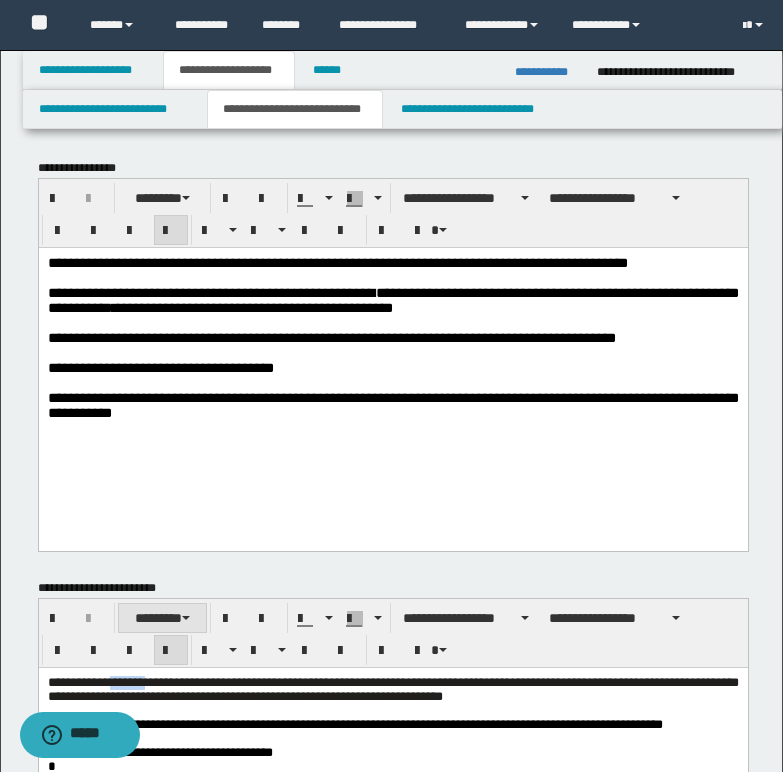type 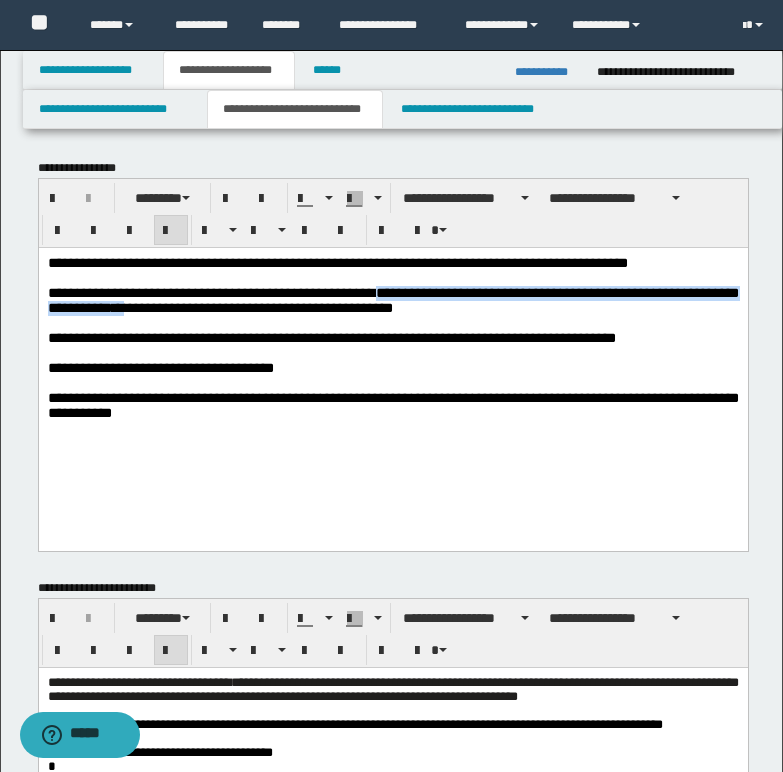 drag, startPoint x: 400, startPoint y: 297, endPoint x: 161, endPoint y: 321, distance: 240.202 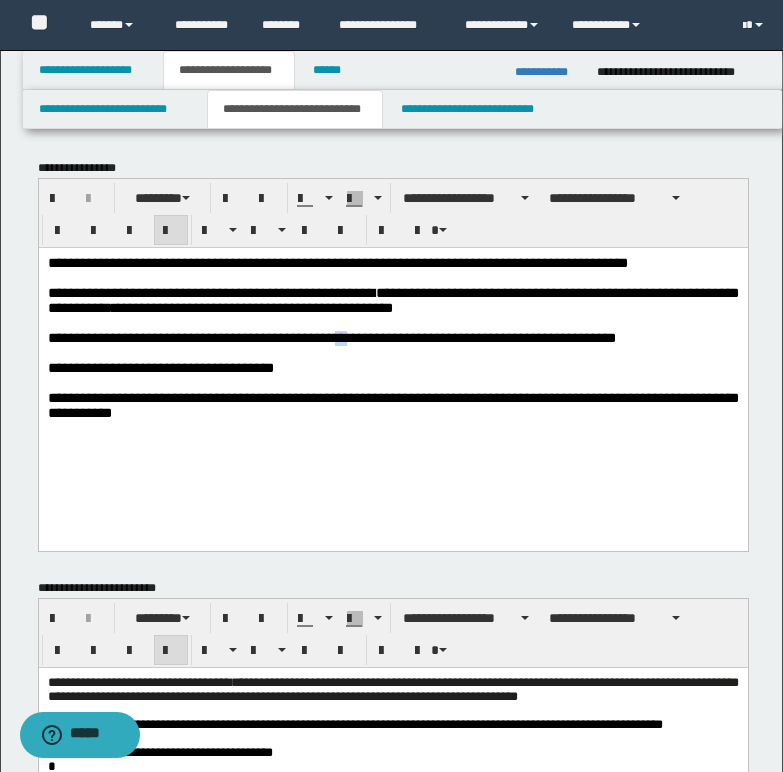 drag, startPoint x: 343, startPoint y: 348, endPoint x: 352, endPoint y: 354, distance: 10.816654 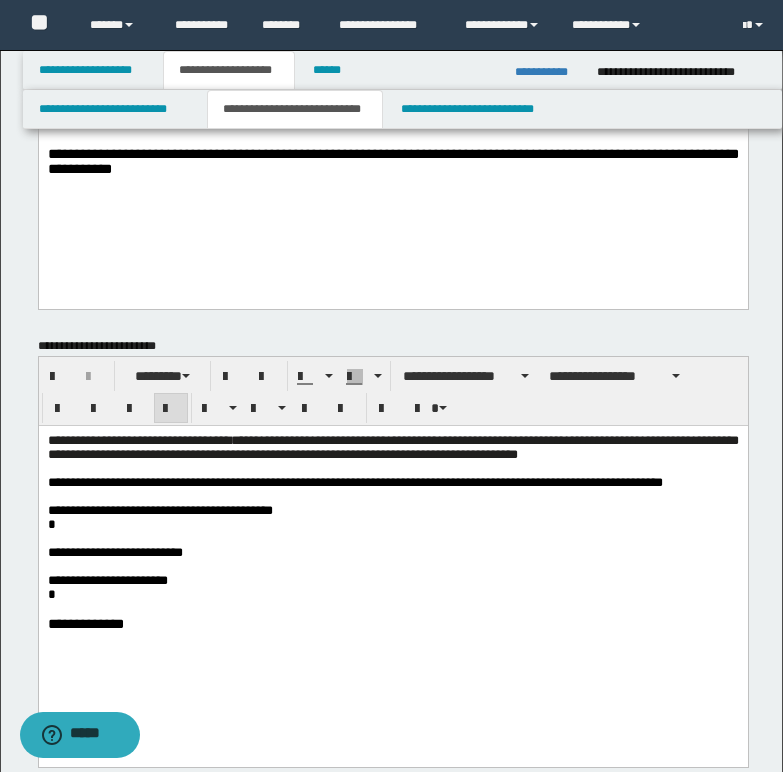 scroll, scrollTop: 300, scrollLeft: 0, axis: vertical 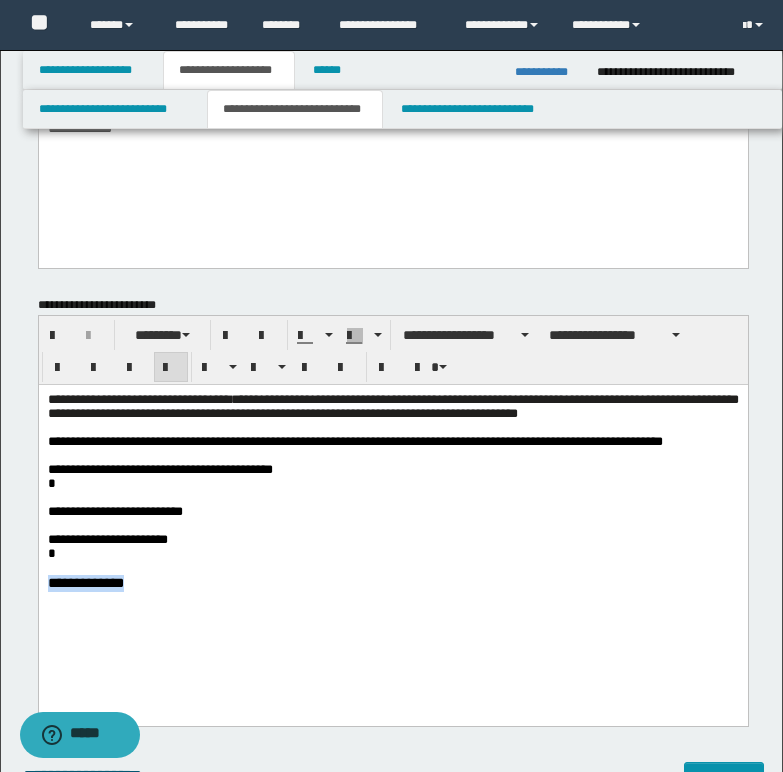drag, startPoint x: 104, startPoint y: 597, endPoint x: 245, endPoint y: 616, distance: 142.27438 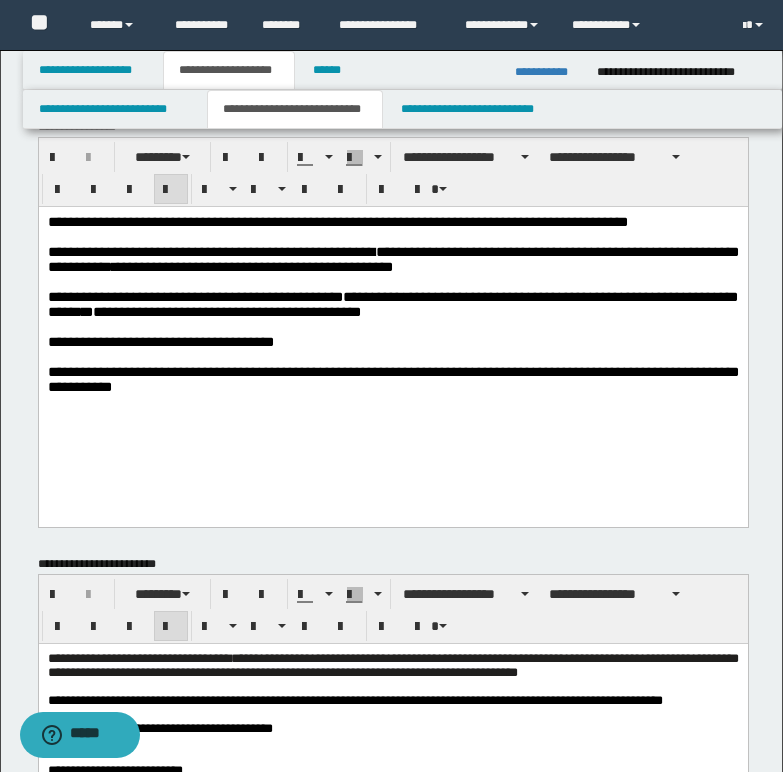 scroll, scrollTop: 0, scrollLeft: 0, axis: both 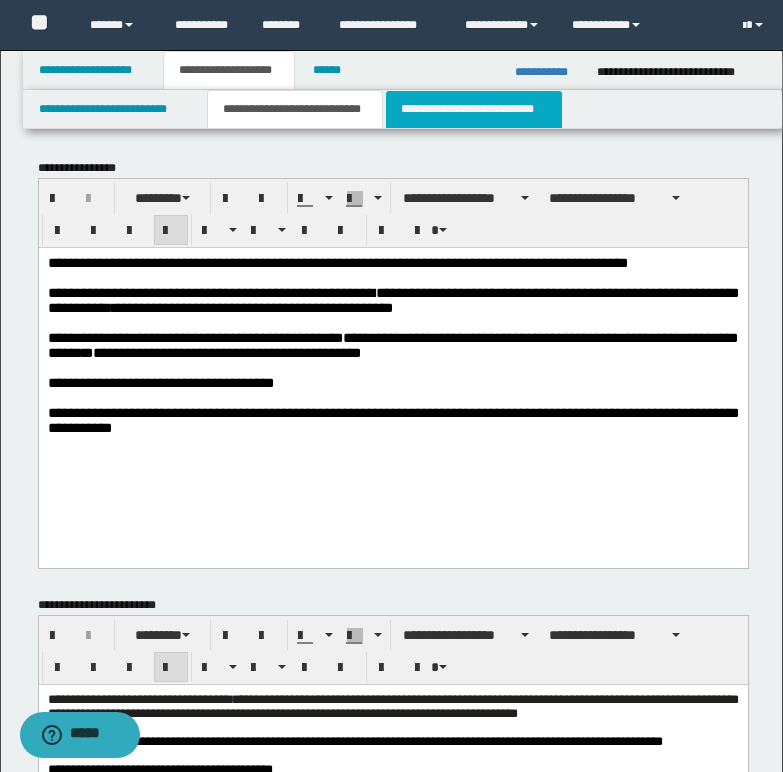 click on "**********" at bounding box center [474, 109] 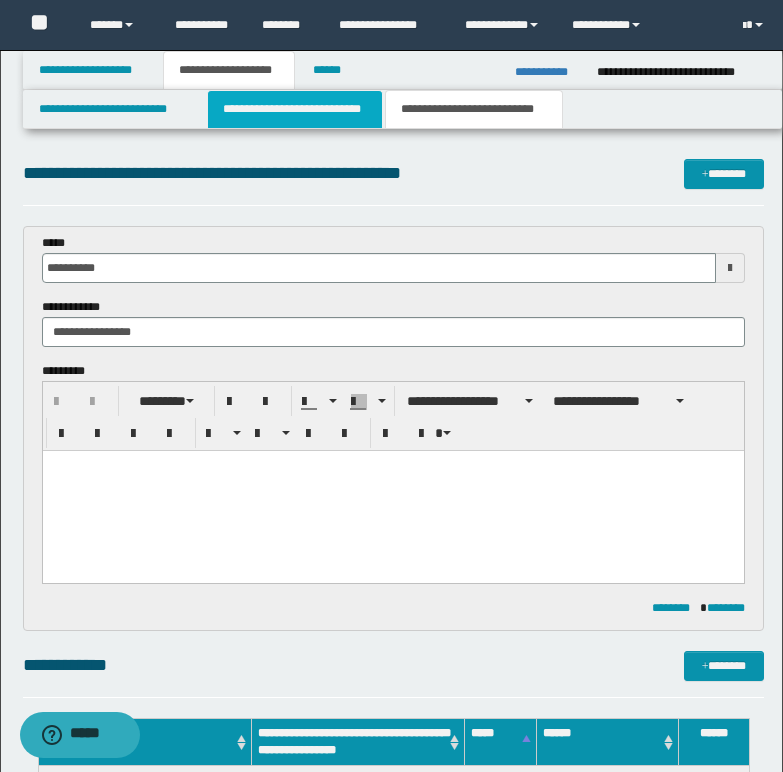 click on "**********" at bounding box center [295, 109] 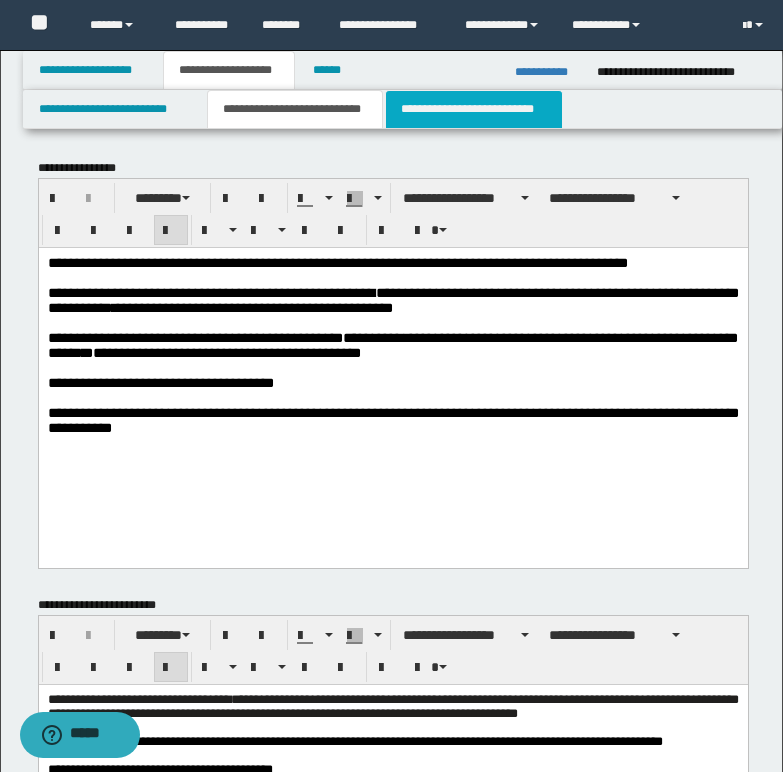 drag, startPoint x: 489, startPoint y: 112, endPoint x: 533, endPoint y: 270, distance: 164.01219 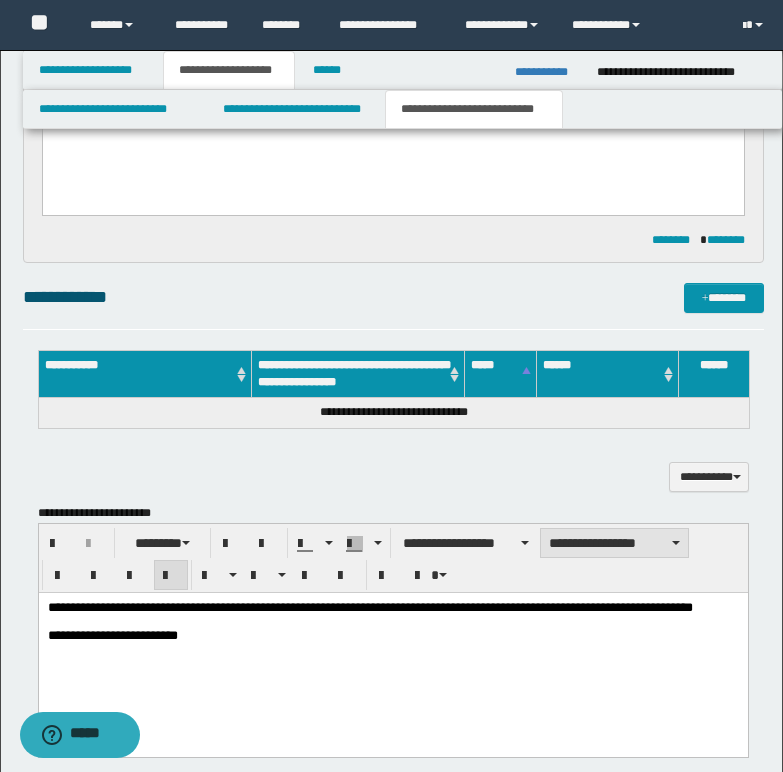 scroll, scrollTop: 500, scrollLeft: 0, axis: vertical 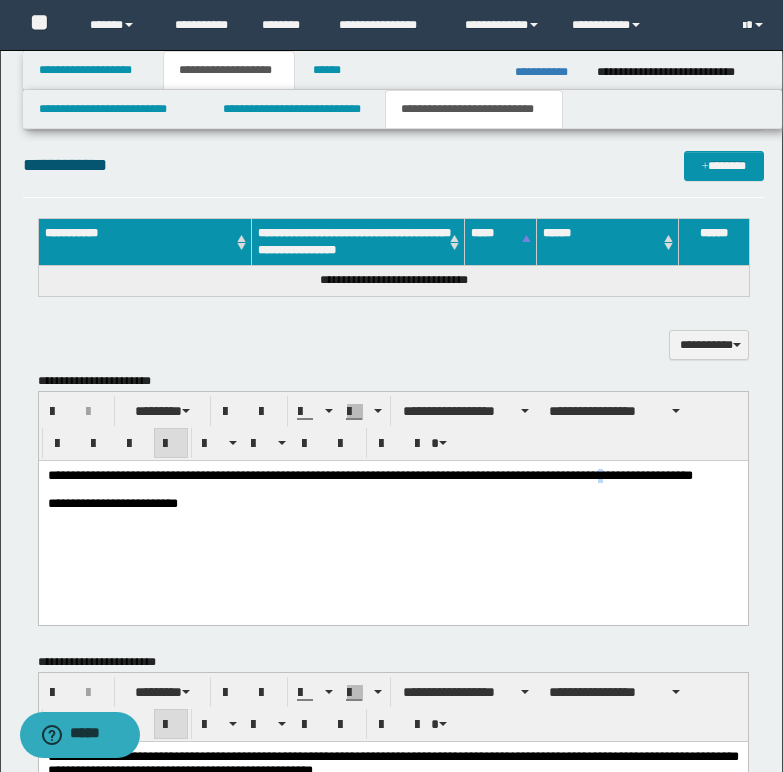 click on "**********" at bounding box center [369, 474] 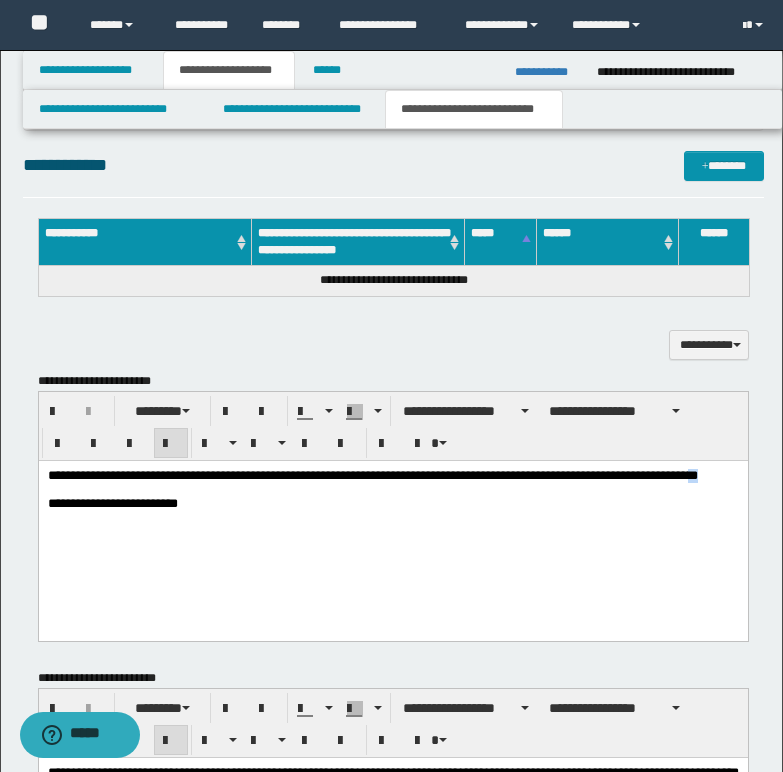 click on "**********" at bounding box center [372, 474] 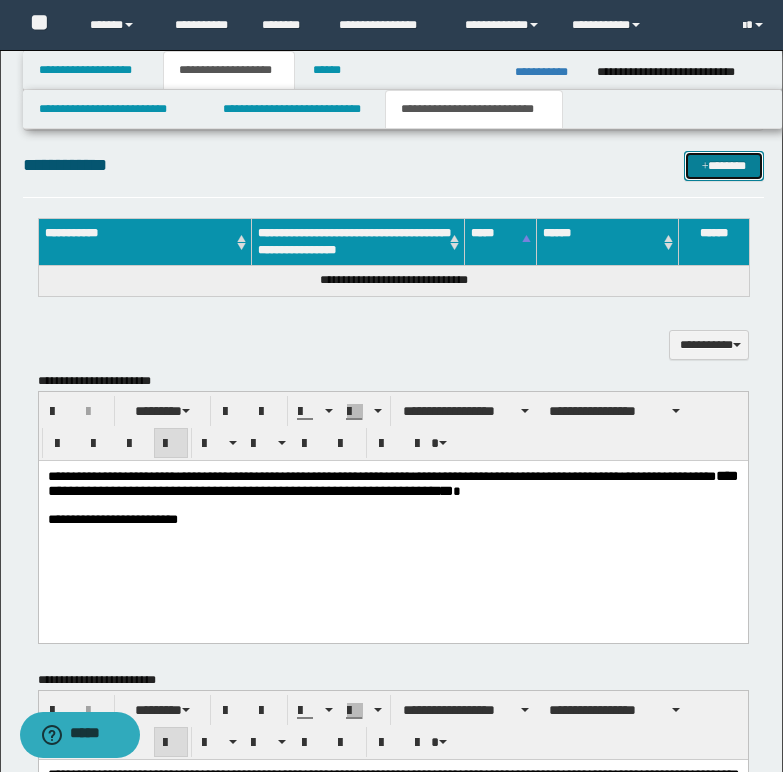 click on "*******" at bounding box center [724, 166] 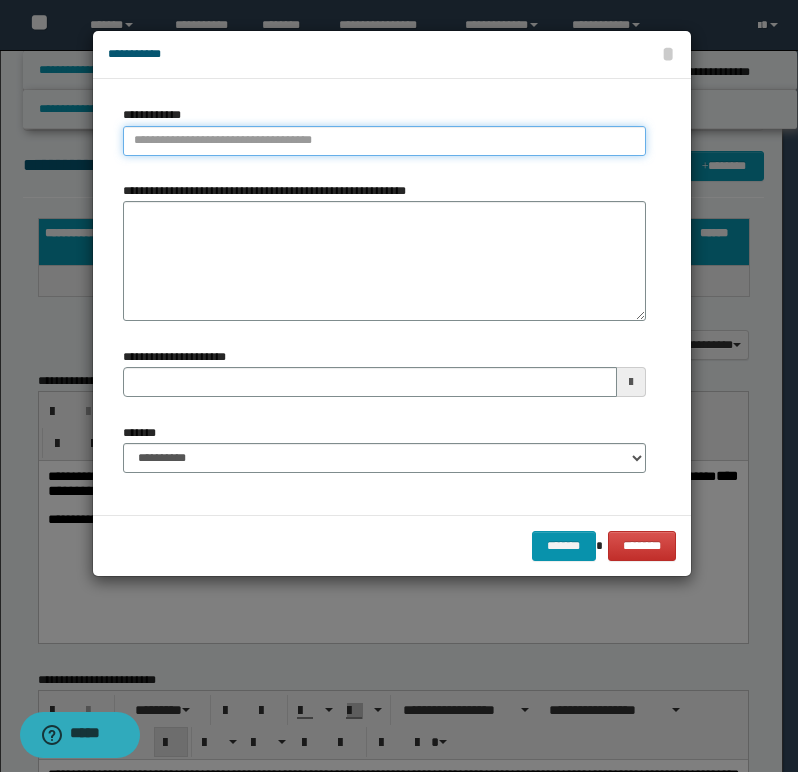 click on "**********" at bounding box center (384, 141) 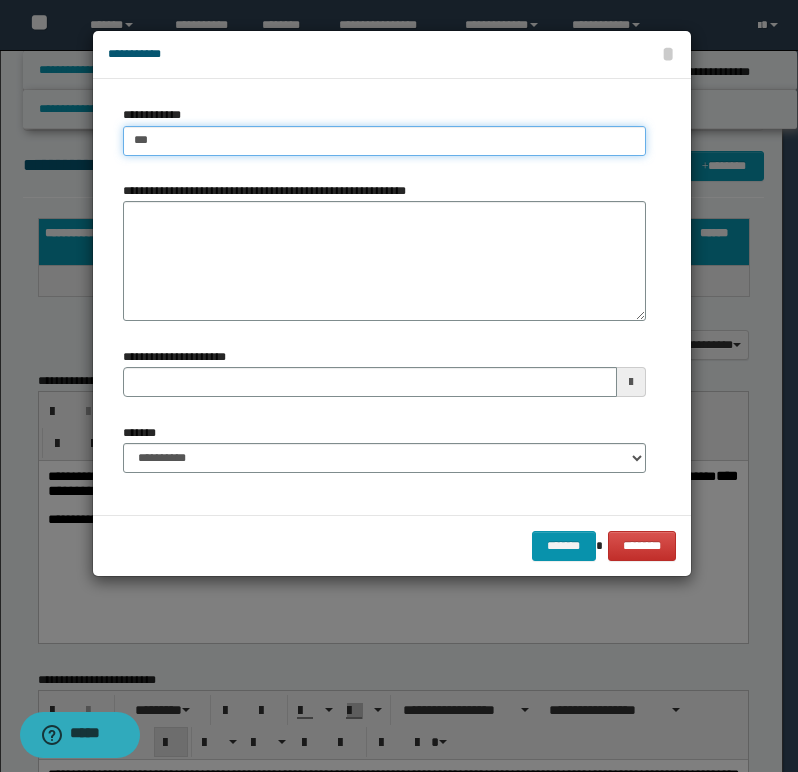 type on "****" 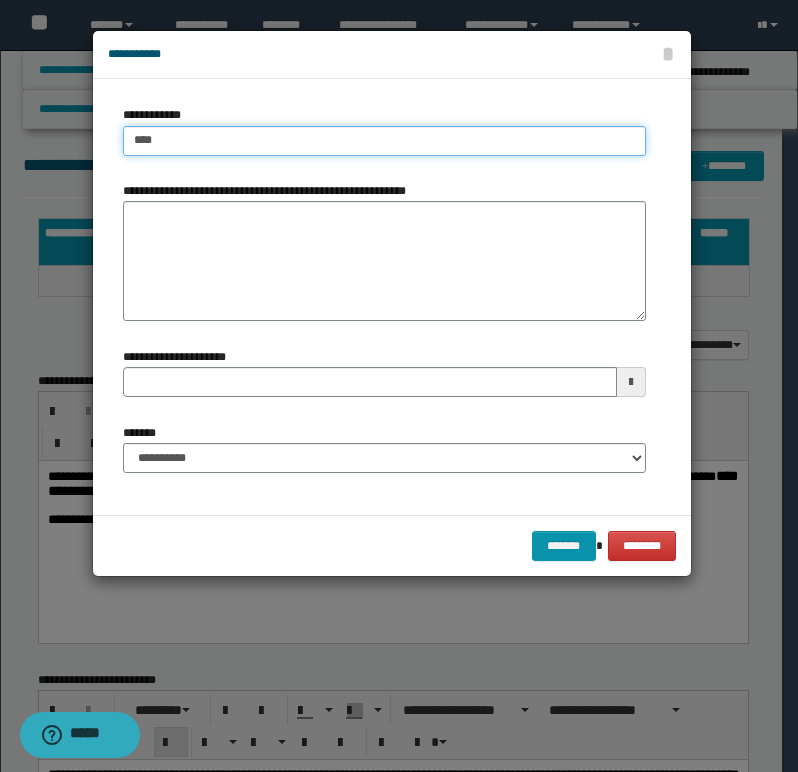 type on "****" 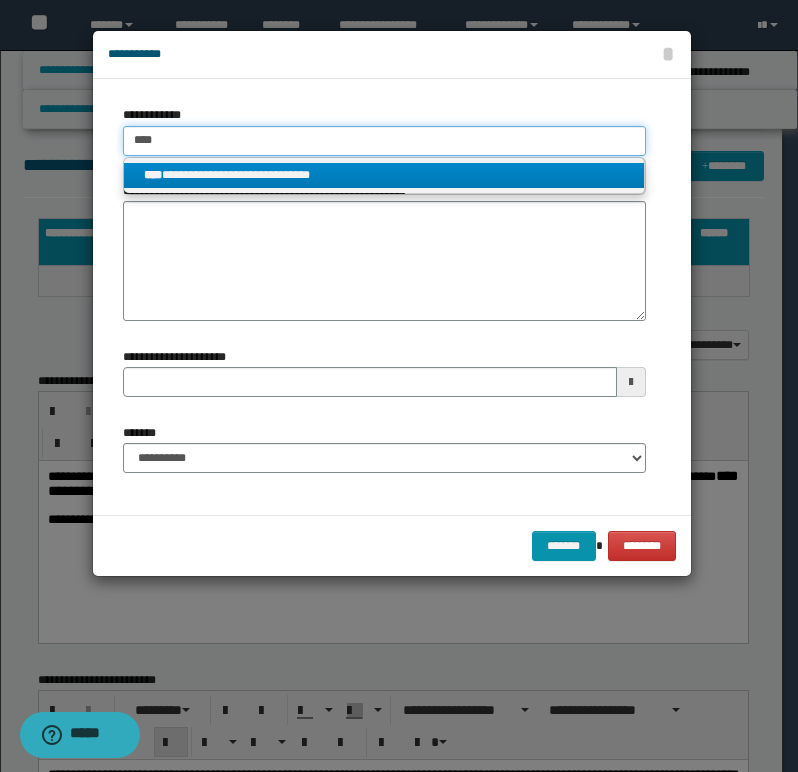 type on "****" 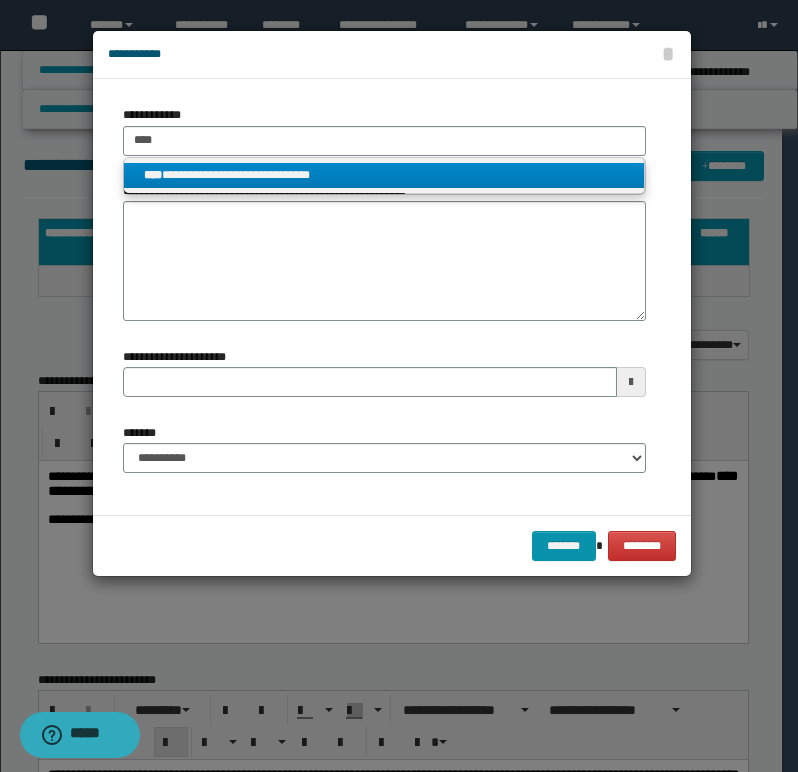click on "**********" at bounding box center (384, 175) 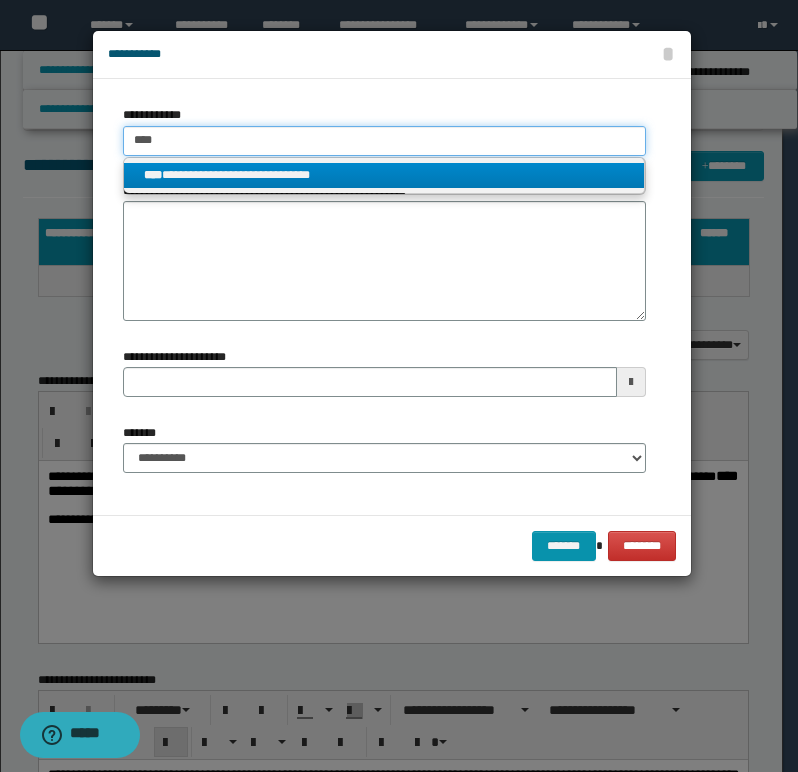 type 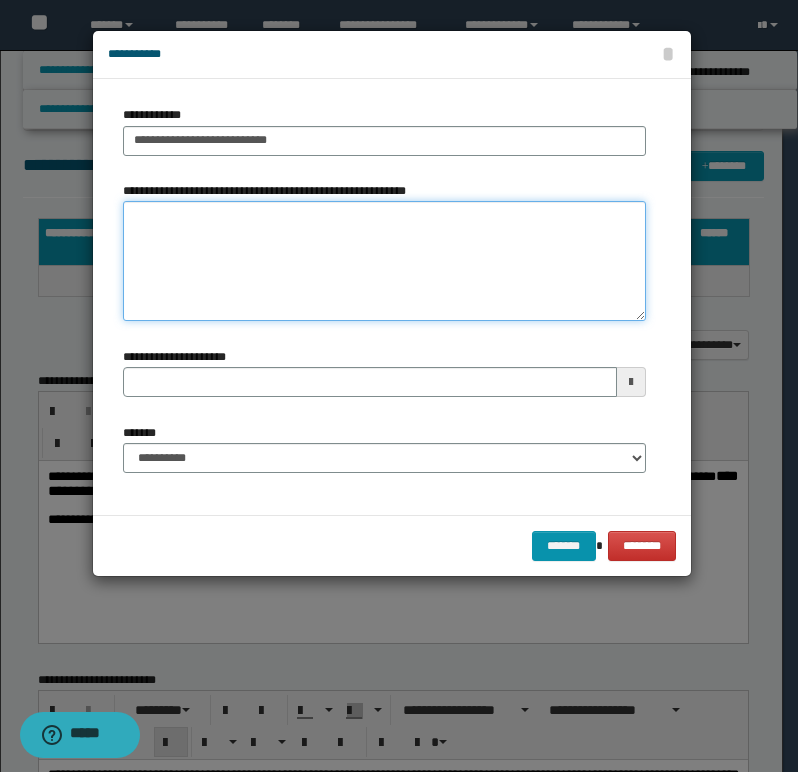 click on "**********" at bounding box center [384, 261] 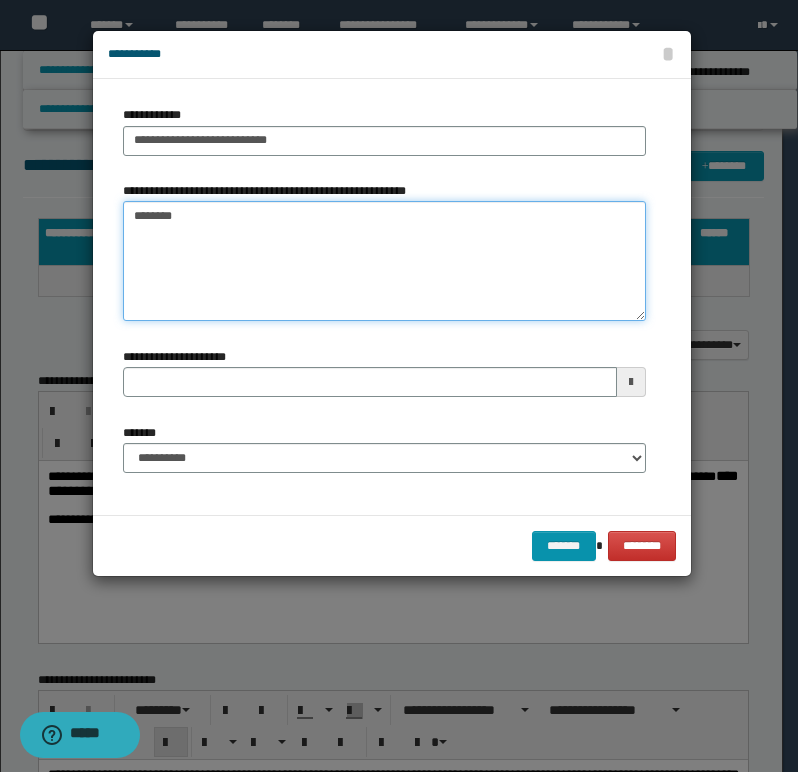 type on "*********" 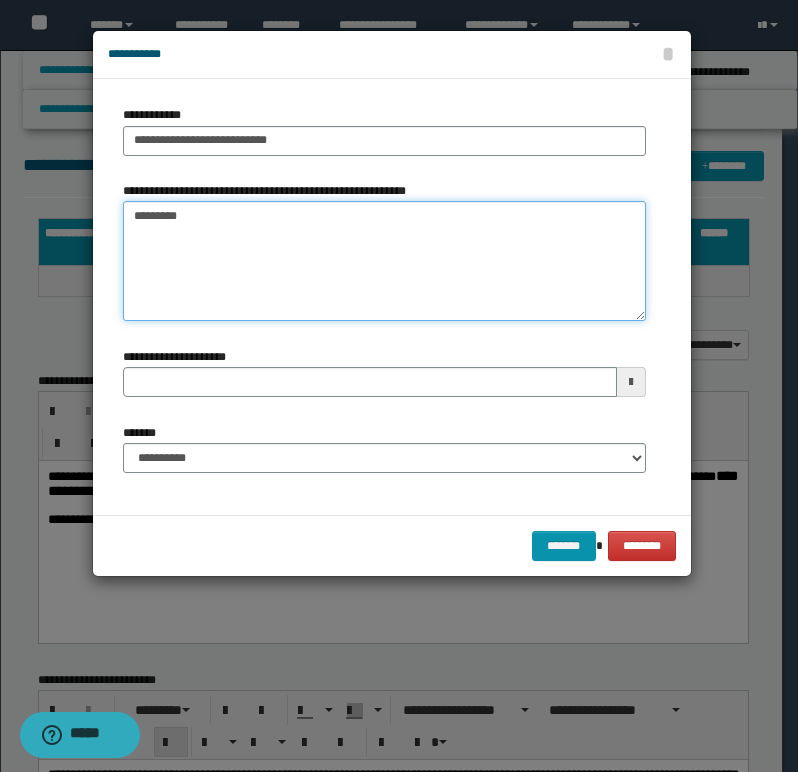 type 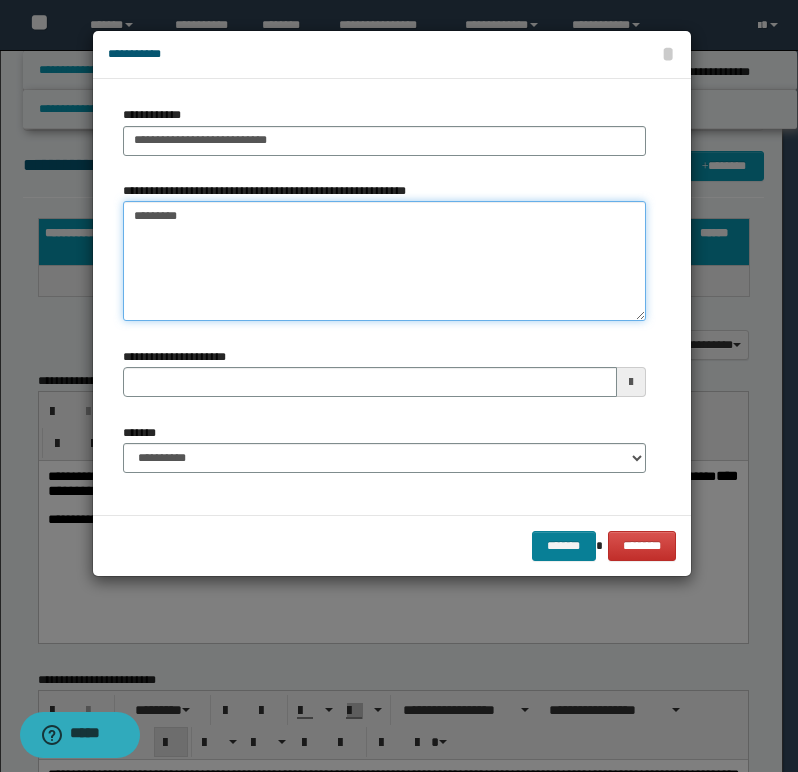 type on "*********" 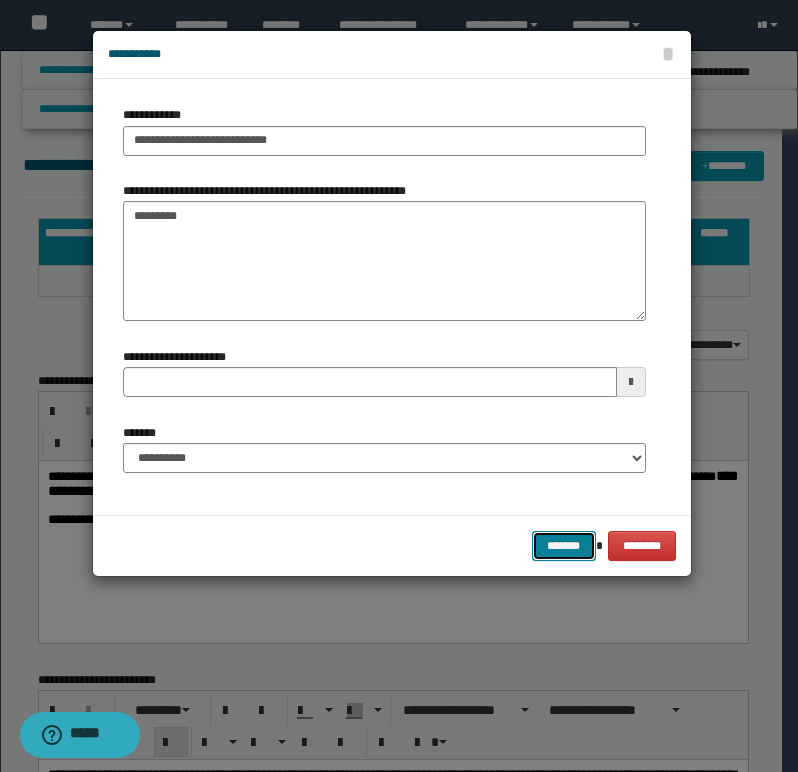 click on "*******" at bounding box center [564, 546] 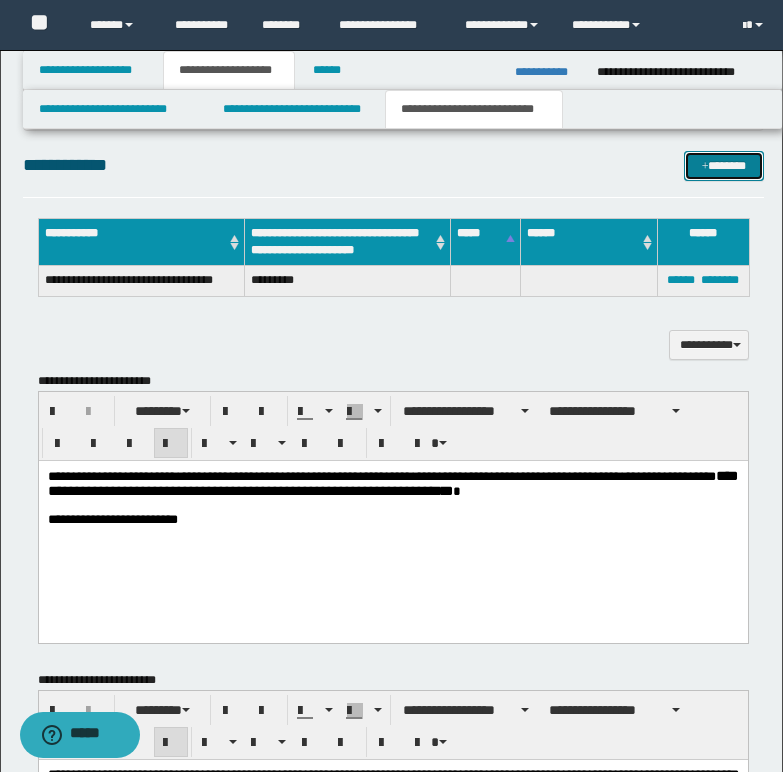 click on "*******" at bounding box center [724, 166] 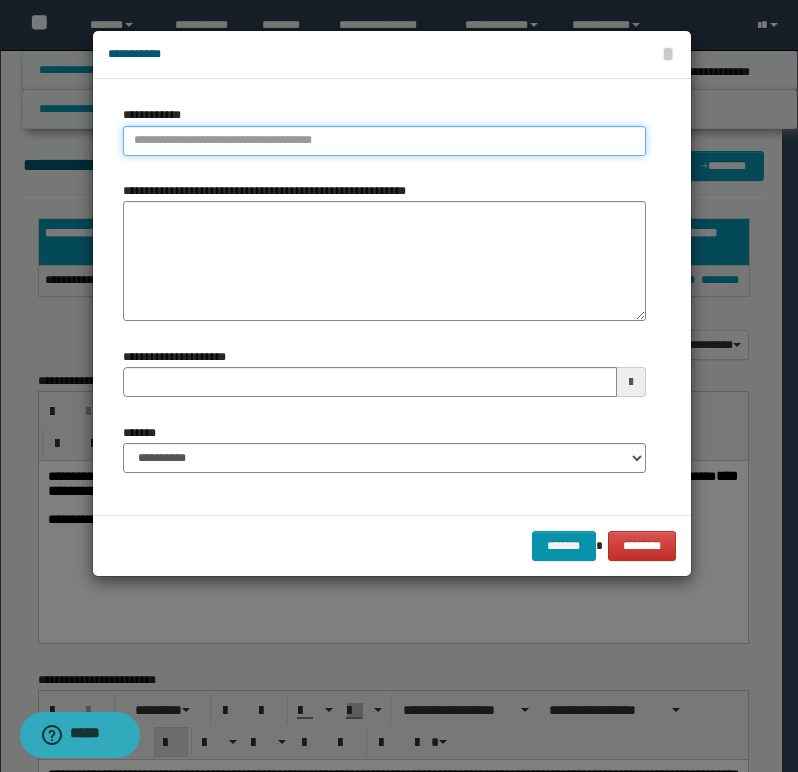 type on "**********" 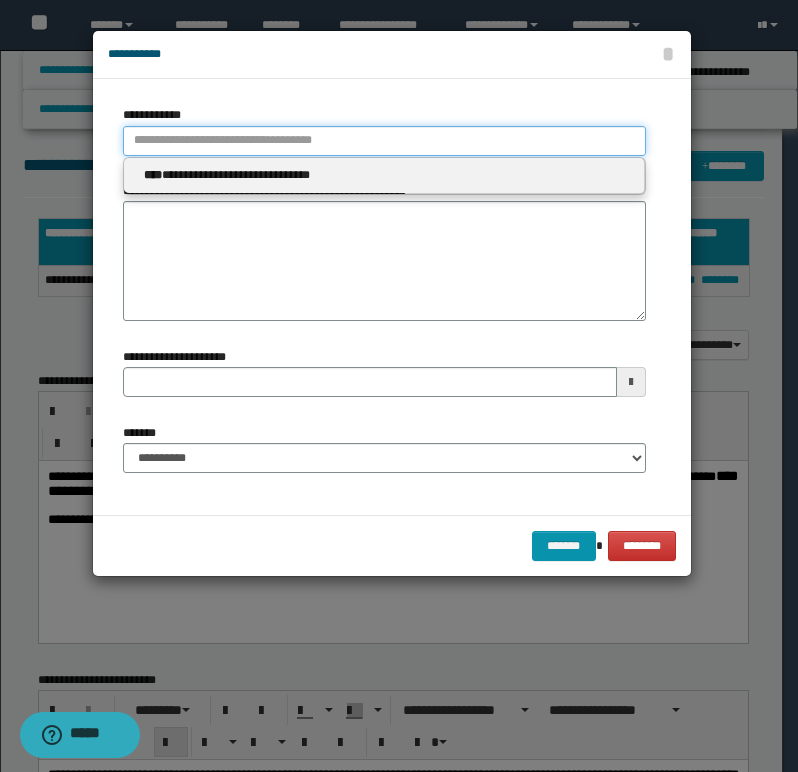 click on "**********" at bounding box center (384, 141) 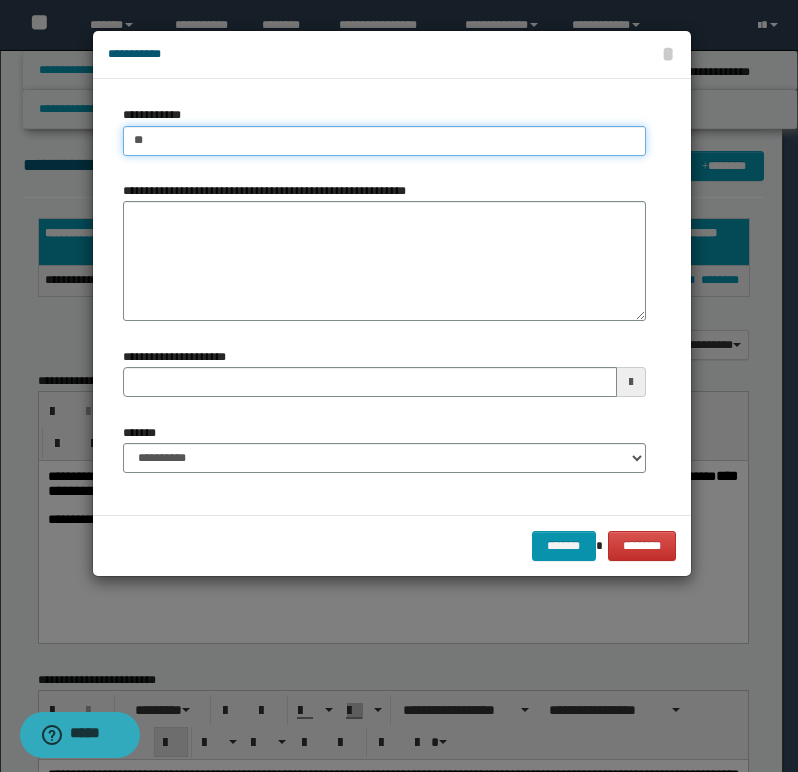 type on "***" 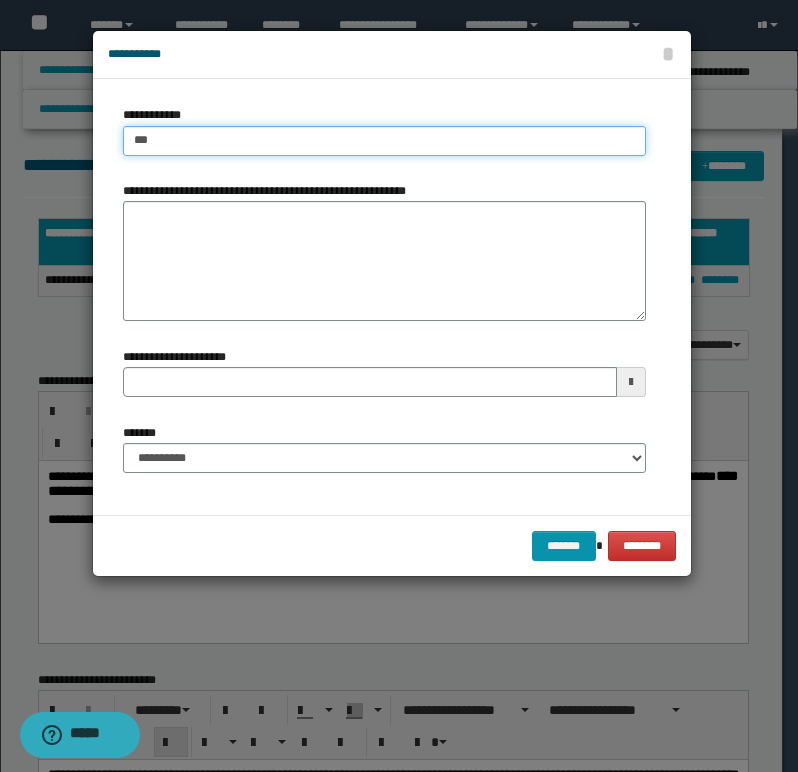 type on "***" 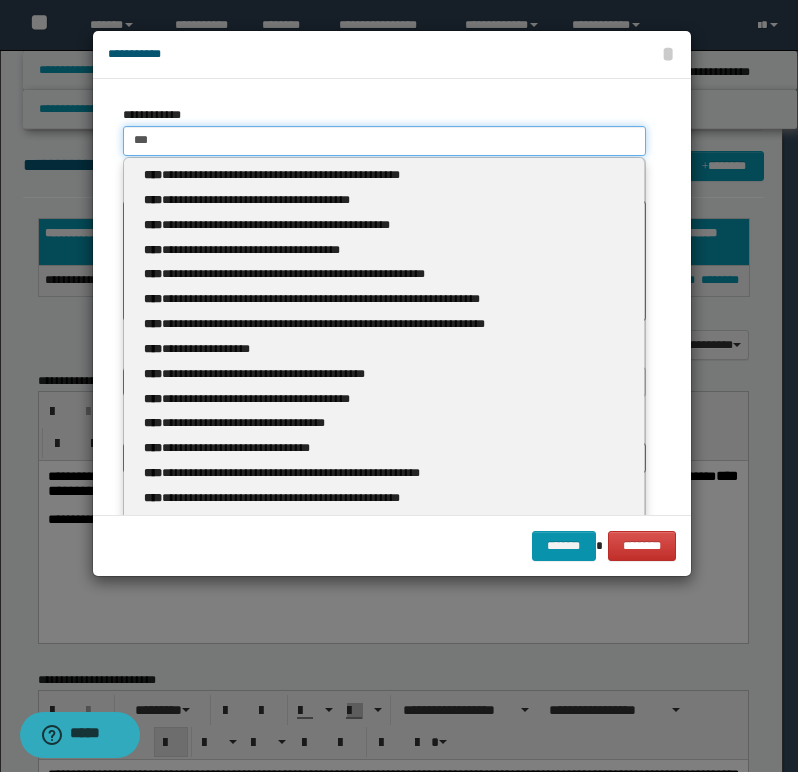 type 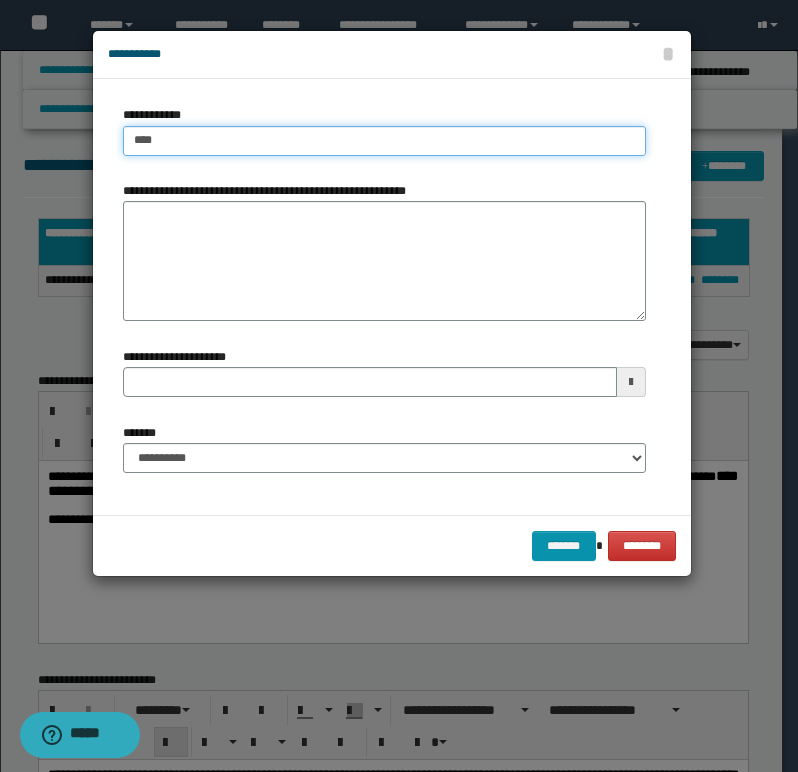 type on "****" 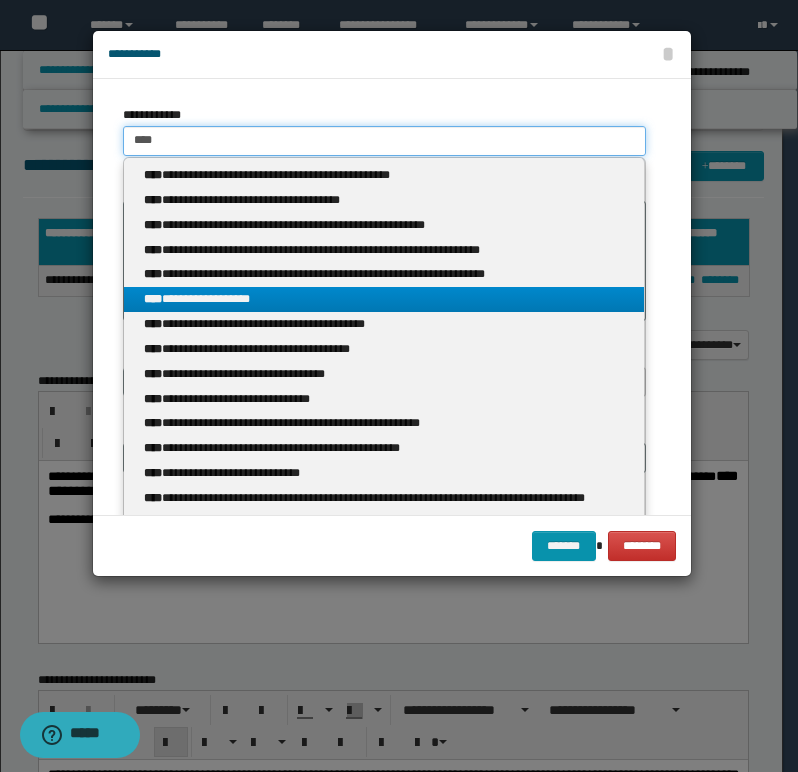 type on "****" 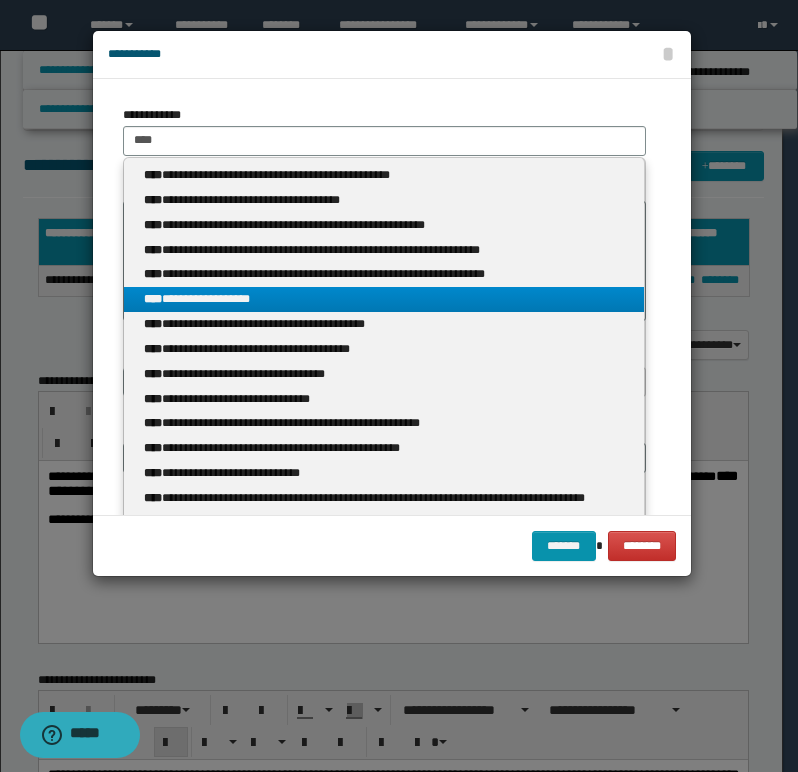 click on "**********" at bounding box center (384, 299) 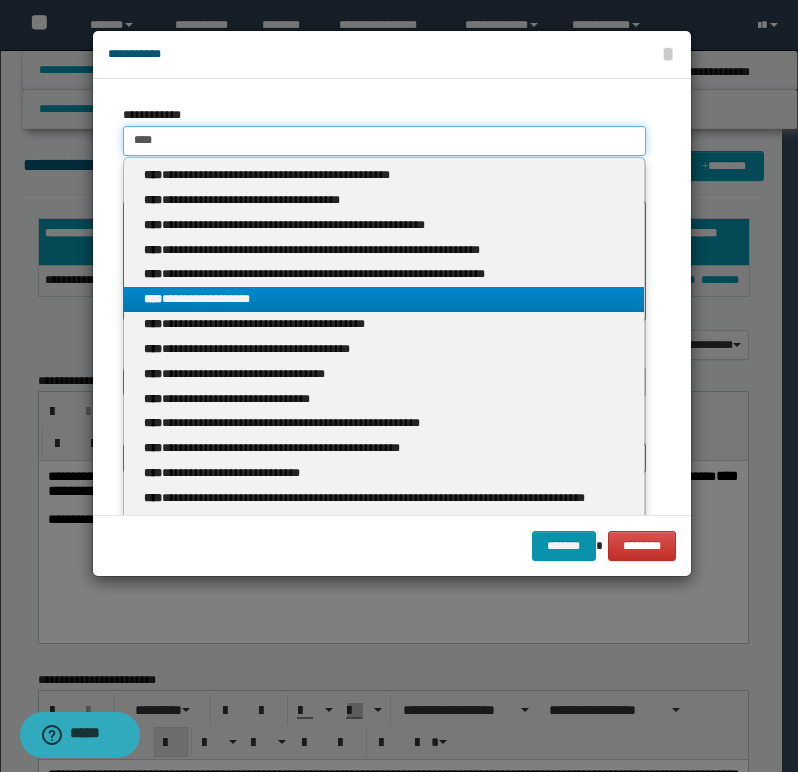 type 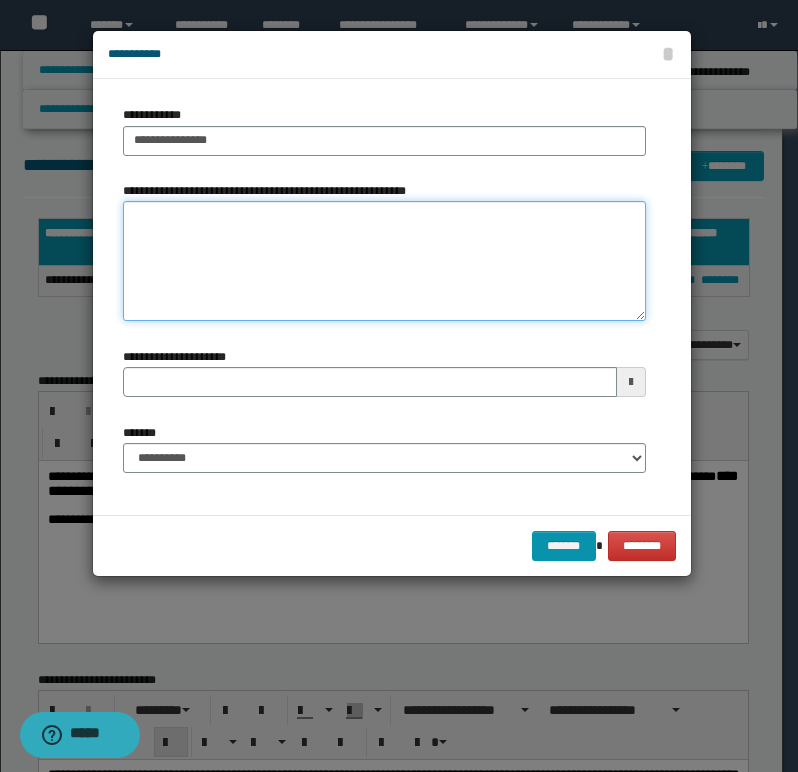 paste on "**********" 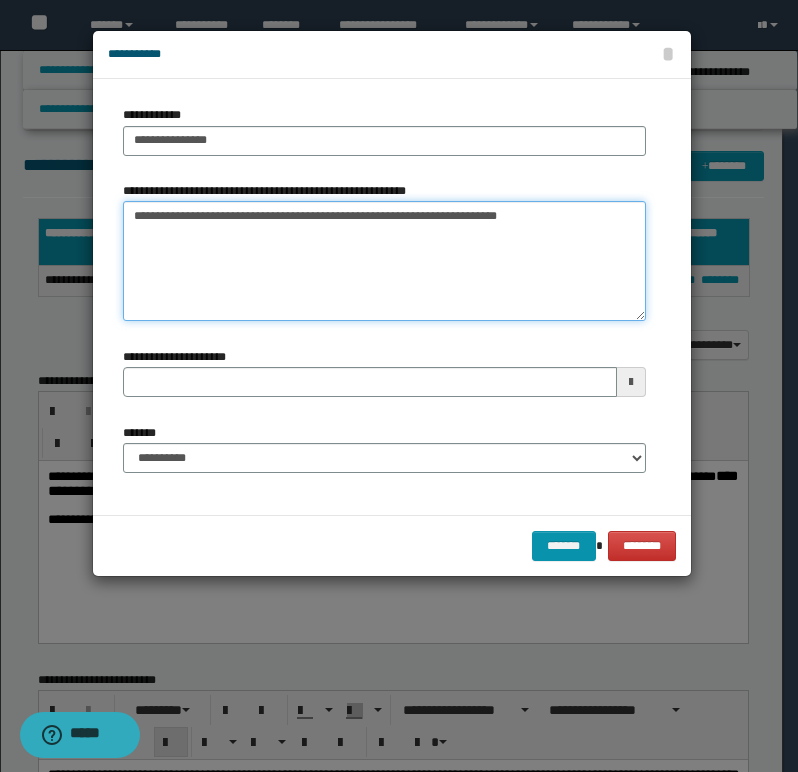 type 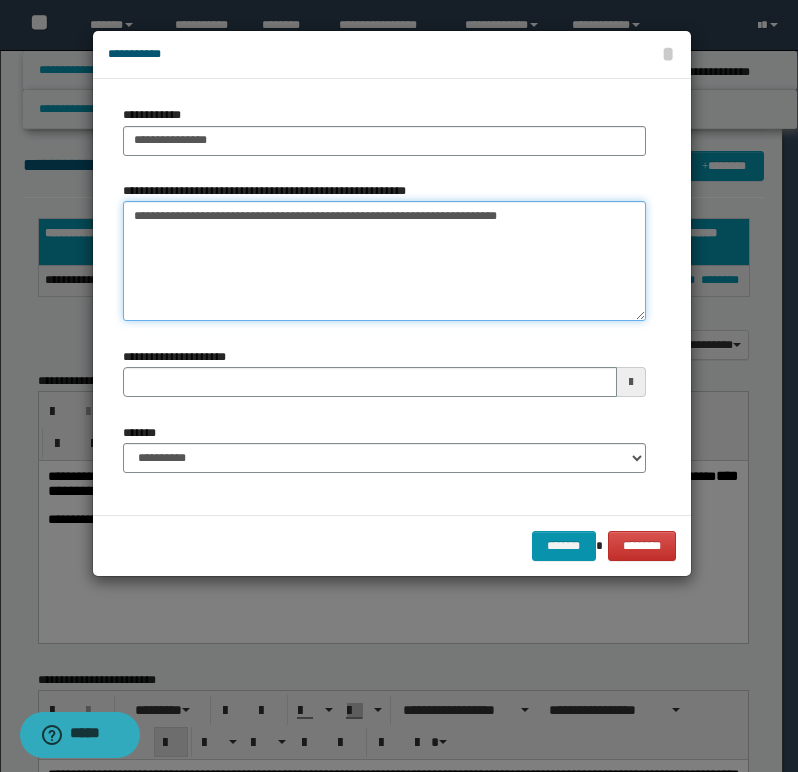 drag, startPoint x: 317, startPoint y: 216, endPoint x: 740, endPoint y: 212, distance: 423.01892 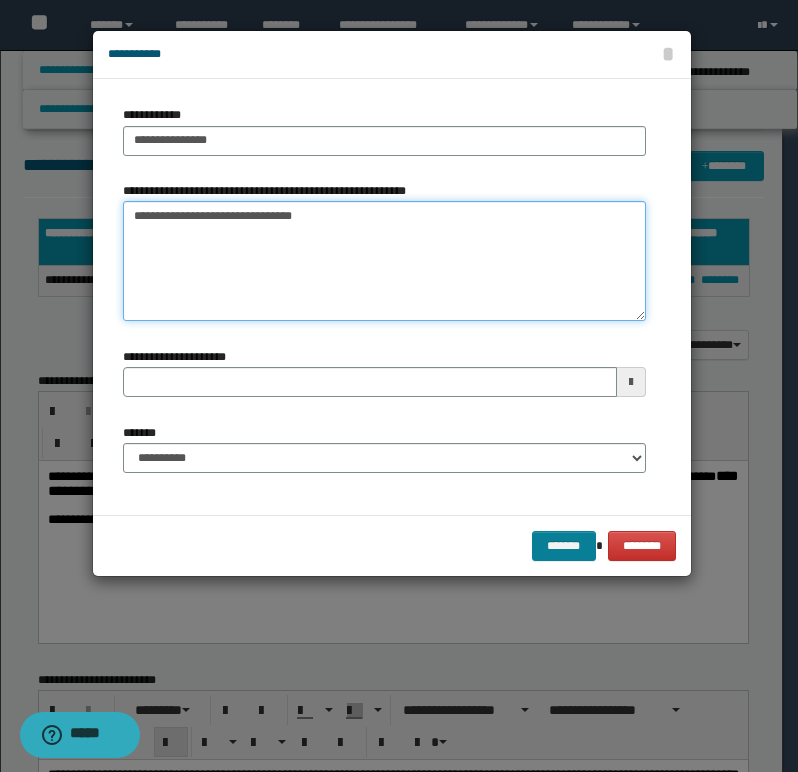 type on "**********" 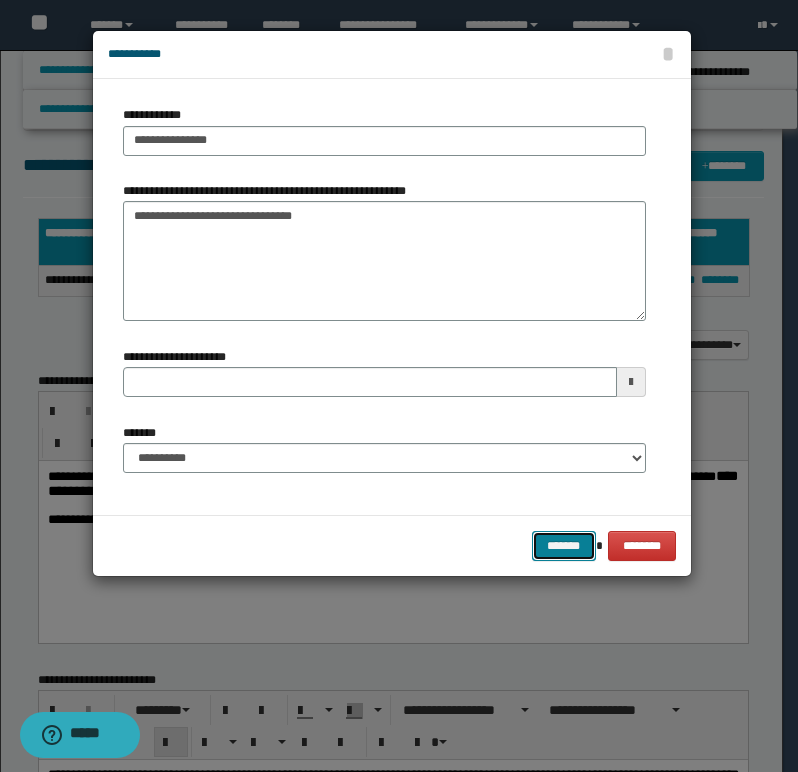 click on "*******" at bounding box center [564, 546] 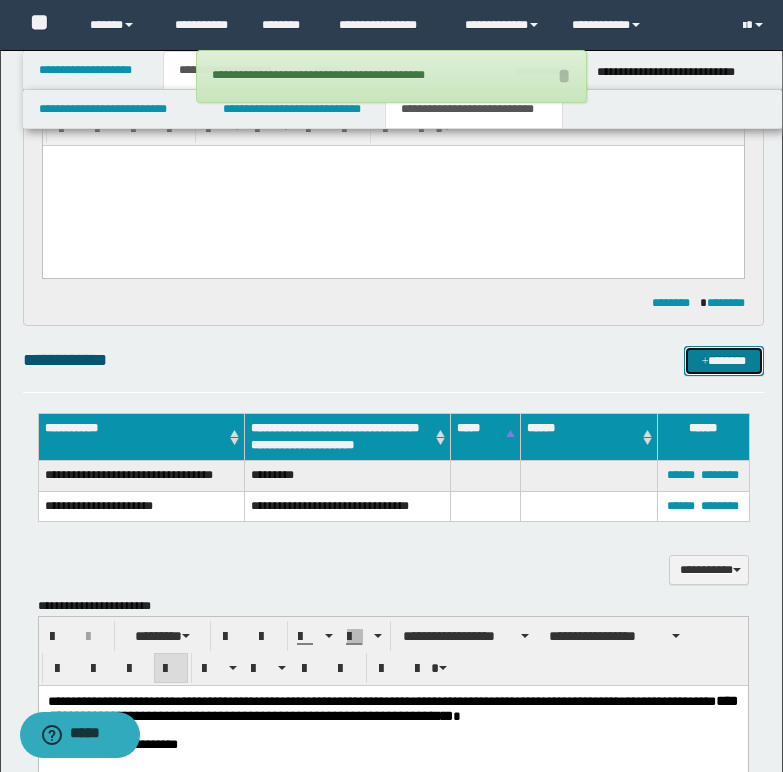 scroll, scrollTop: 300, scrollLeft: 0, axis: vertical 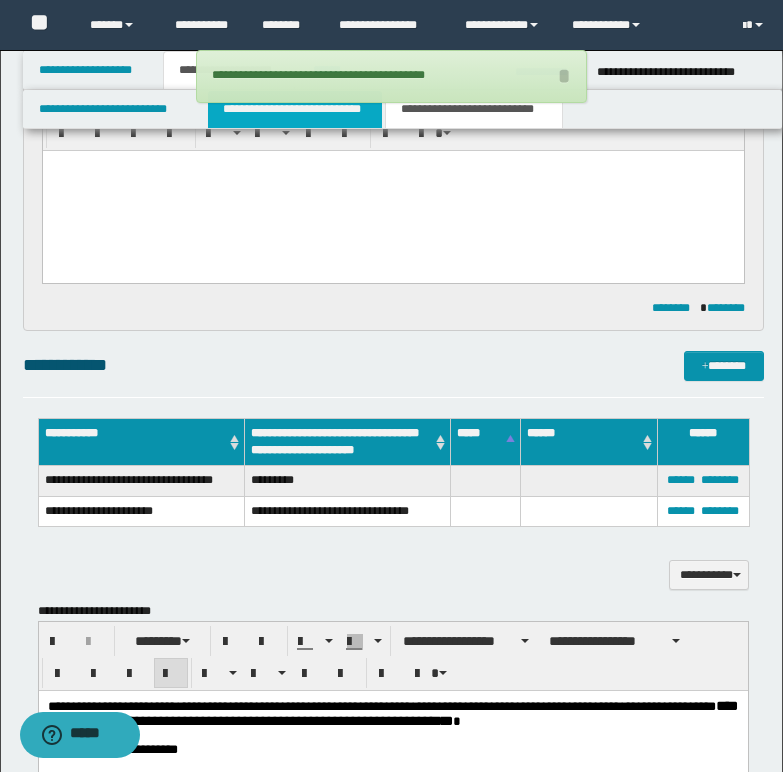 click on "**********" at bounding box center (295, 109) 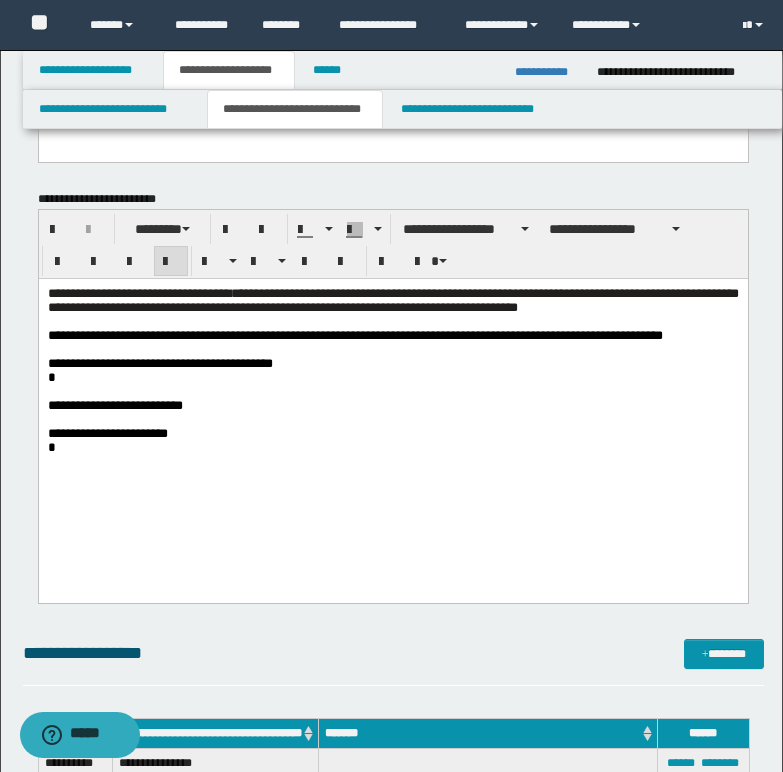 scroll, scrollTop: 400, scrollLeft: 0, axis: vertical 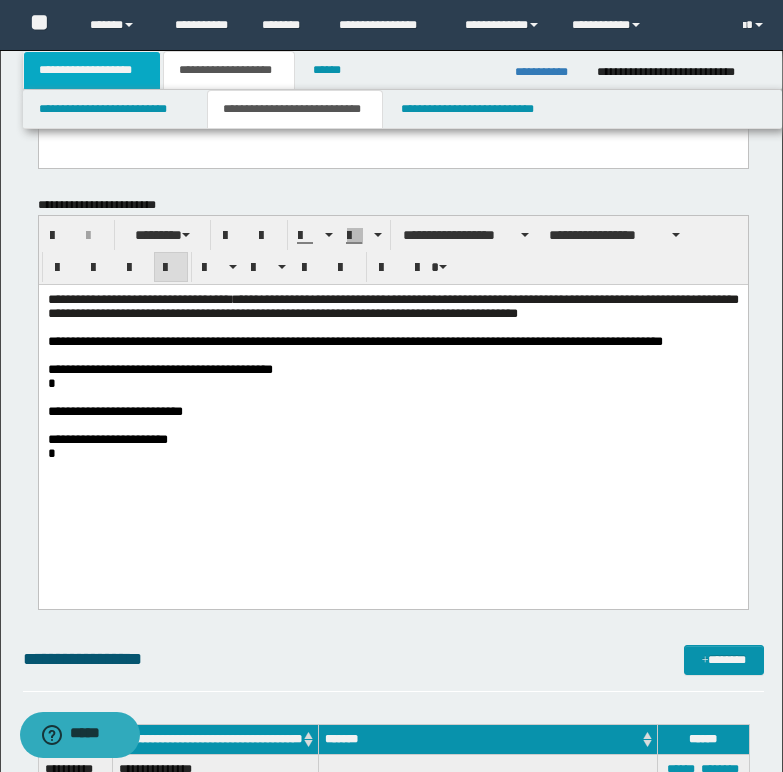 click on "**********" at bounding box center [92, 70] 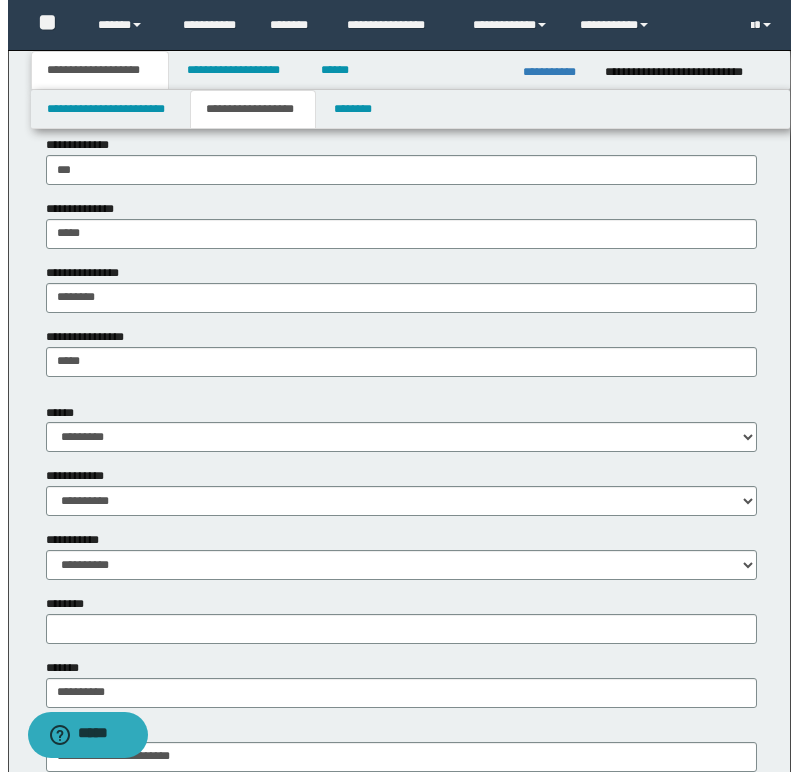 scroll, scrollTop: 700, scrollLeft: 0, axis: vertical 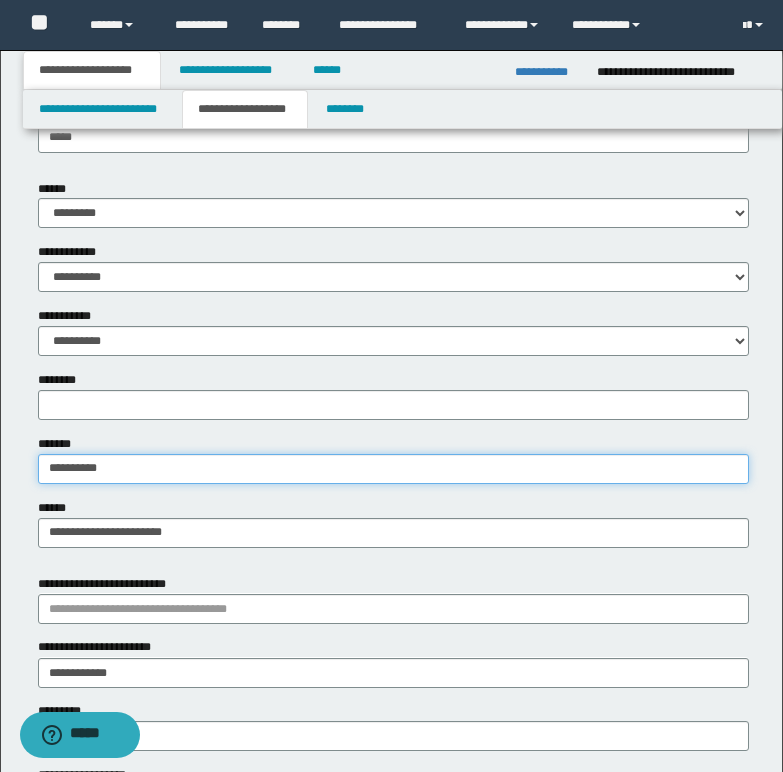 drag, startPoint x: 151, startPoint y: 461, endPoint x: 168, endPoint y: 464, distance: 17.262676 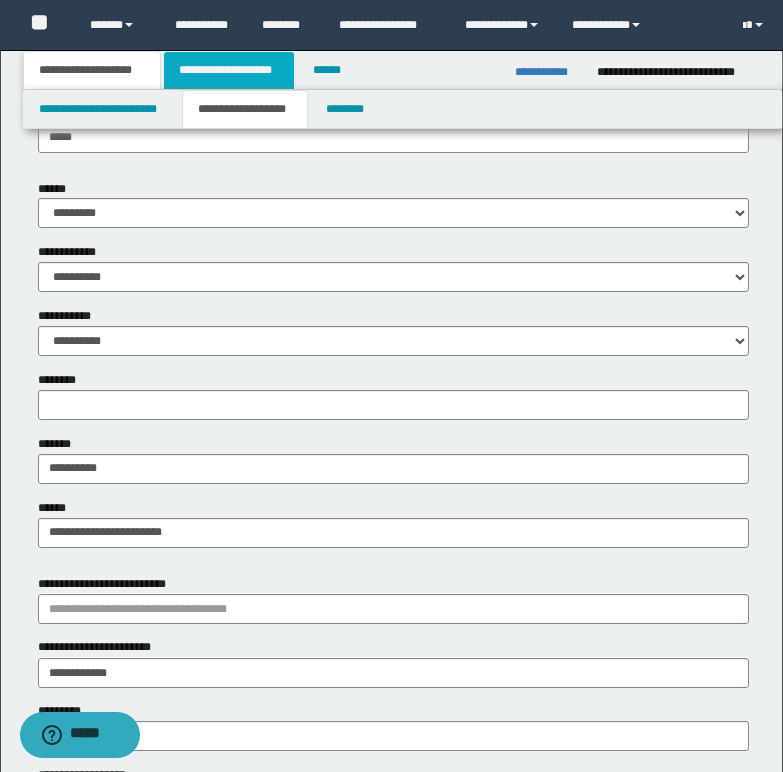 click on "**********" at bounding box center (229, 70) 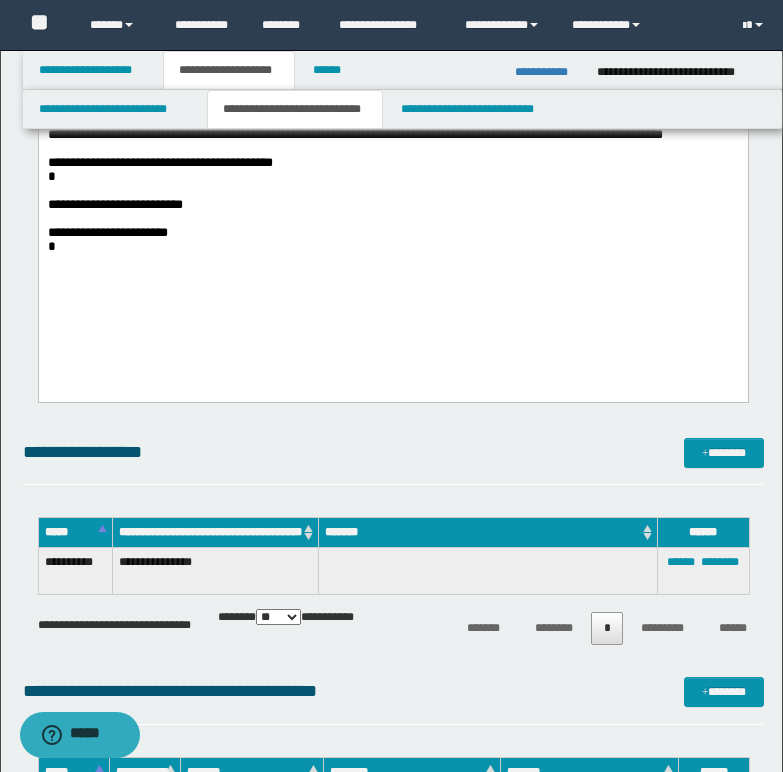 scroll, scrollTop: 500, scrollLeft: 0, axis: vertical 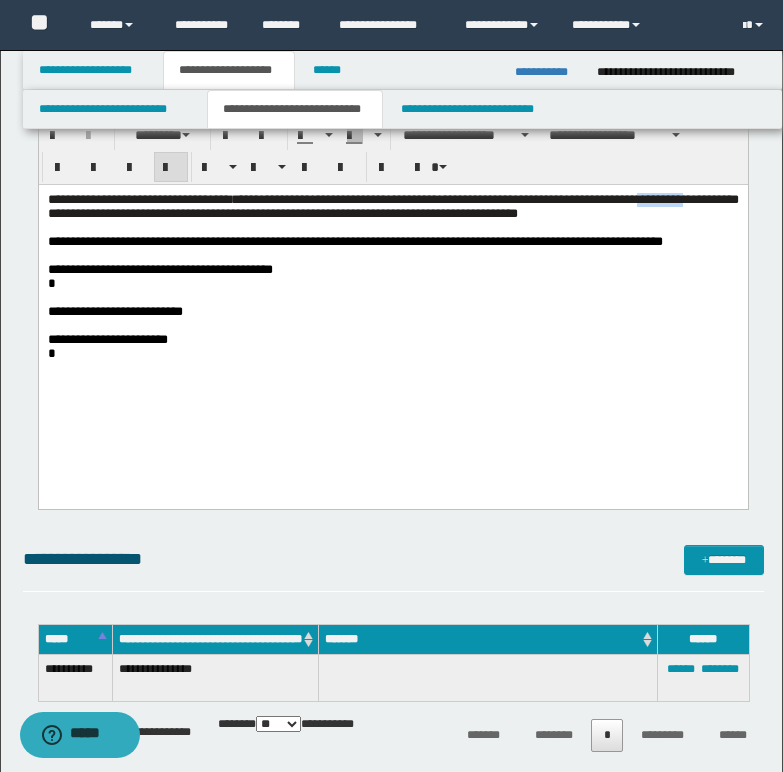 drag, startPoint x: 93, startPoint y: 217, endPoint x: 149, endPoint y: 220, distance: 56.0803 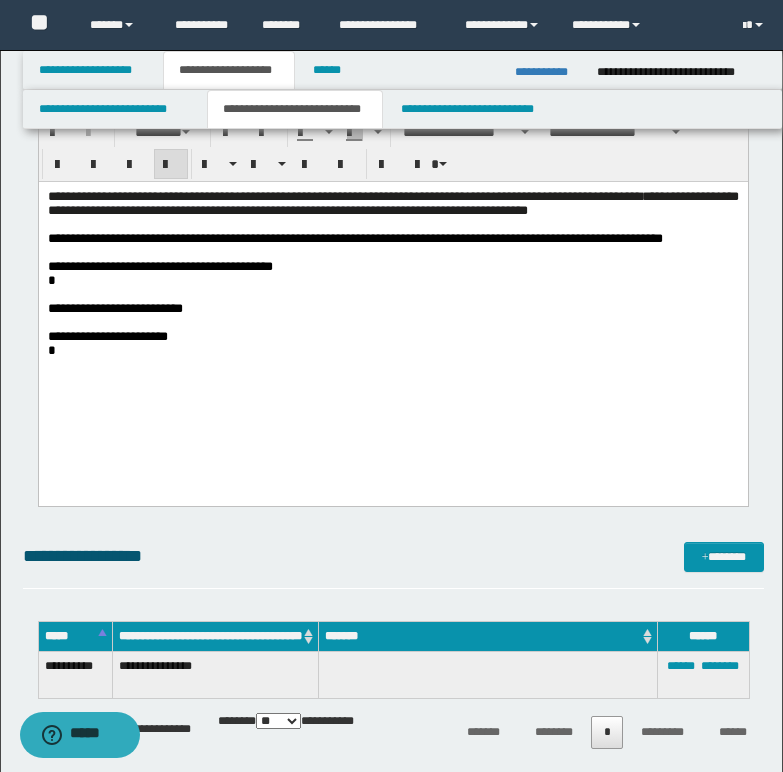 scroll, scrollTop: 500, scrollLeft: 0, axis: vertical 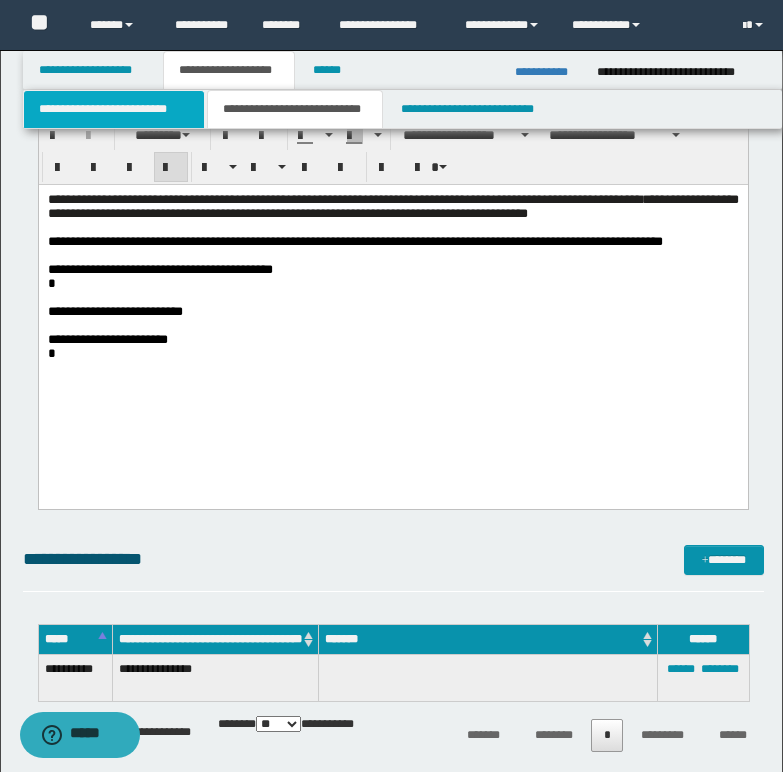 click on "**********" at bounding box center (114, 109) 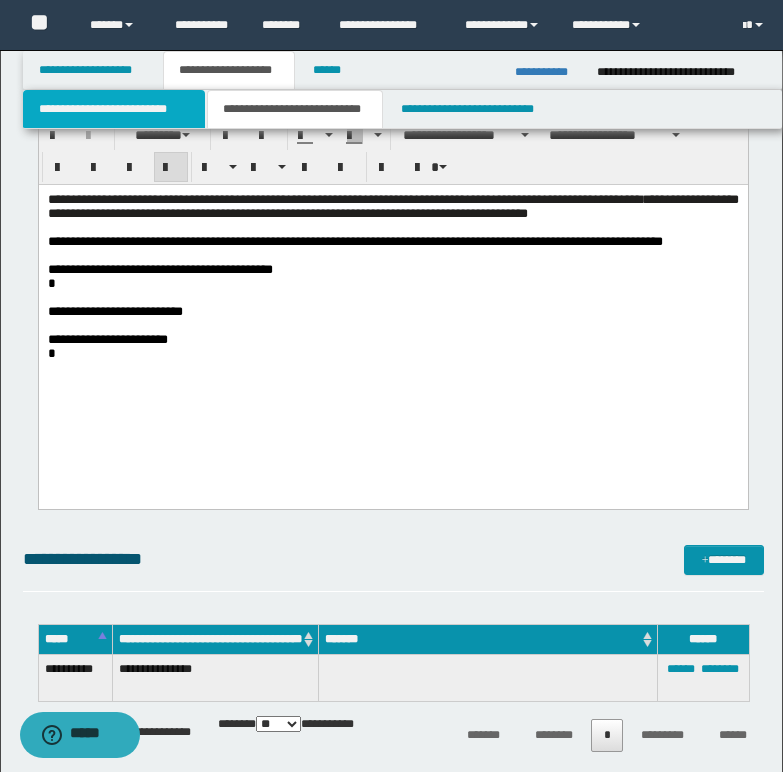 type 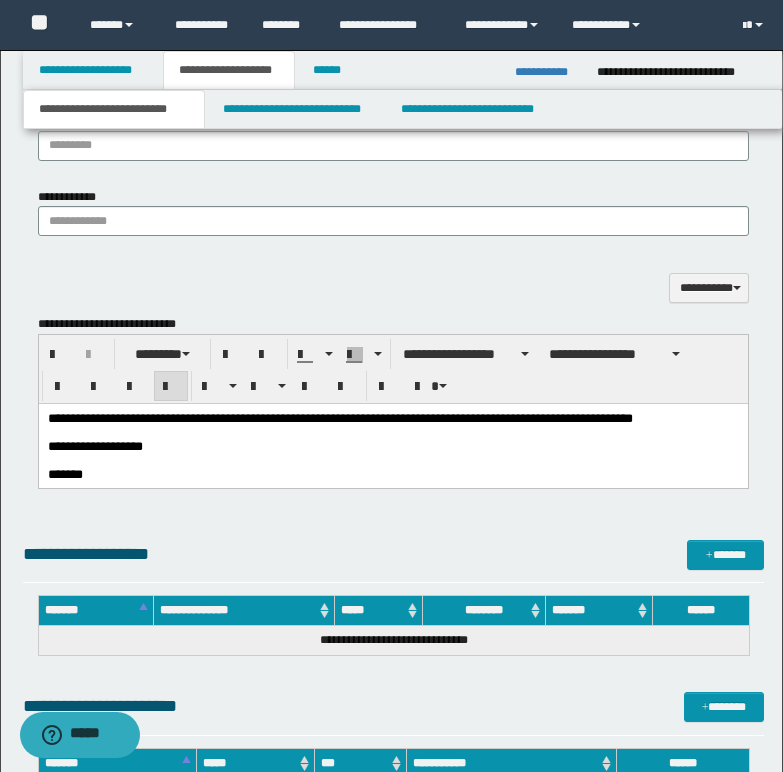 scroll, scrollTop: 1300, scrollLeft: 0, axis: vertical 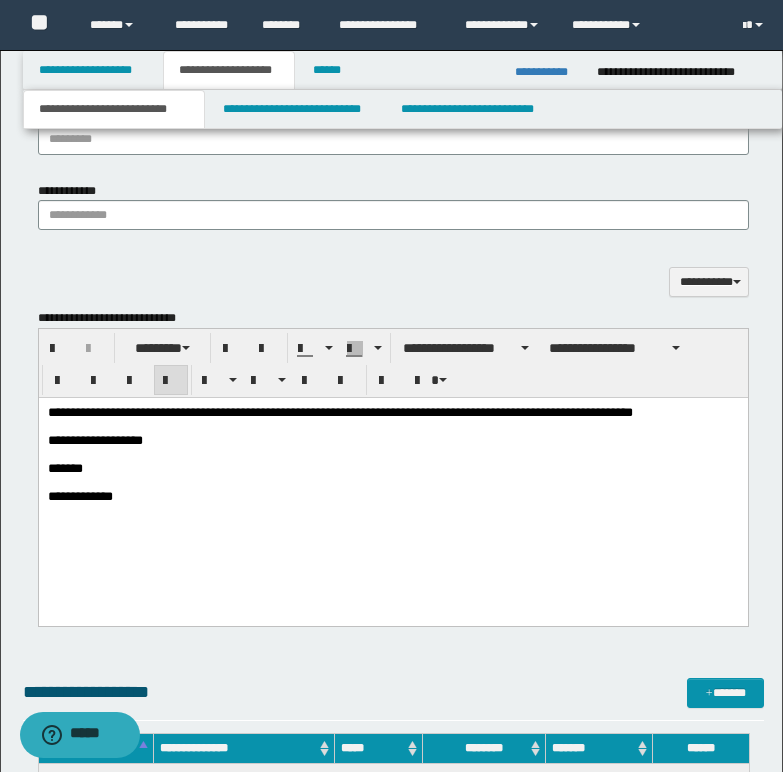 drag, startPoint x: 670, startPoint y: 413, endPoint x: 689, endPoint y: 413, distance: 19 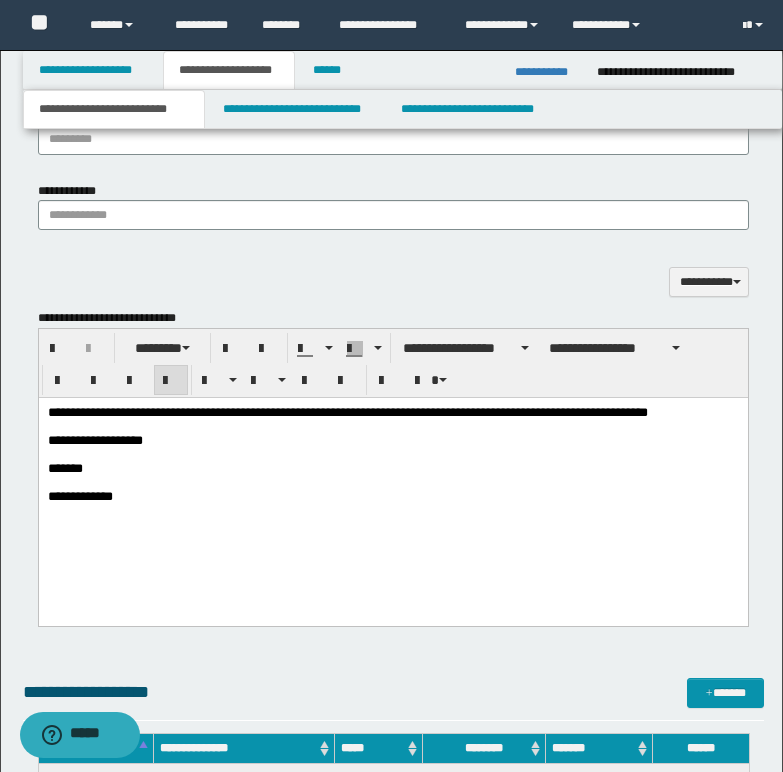 click on "**********" at bounding box center [347, 411] 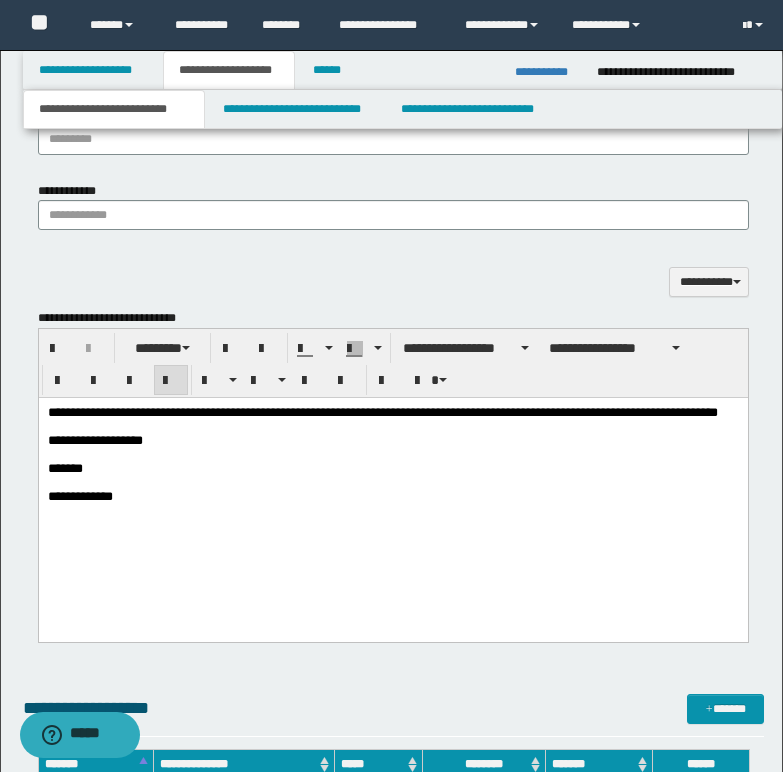 click on "**********" at bounding box center [382, 411] 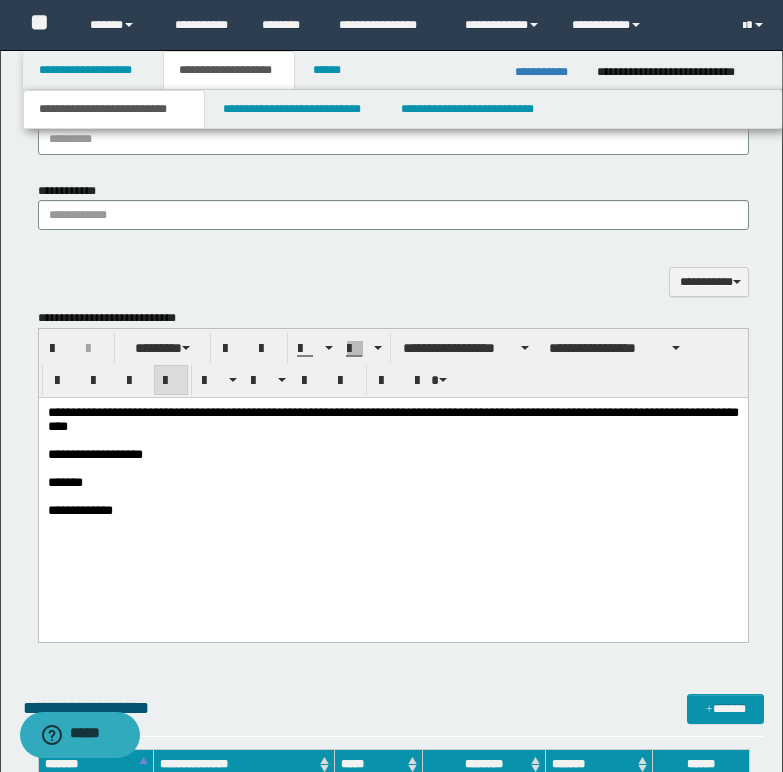 click on "**********" at bounding box center [392, 418] 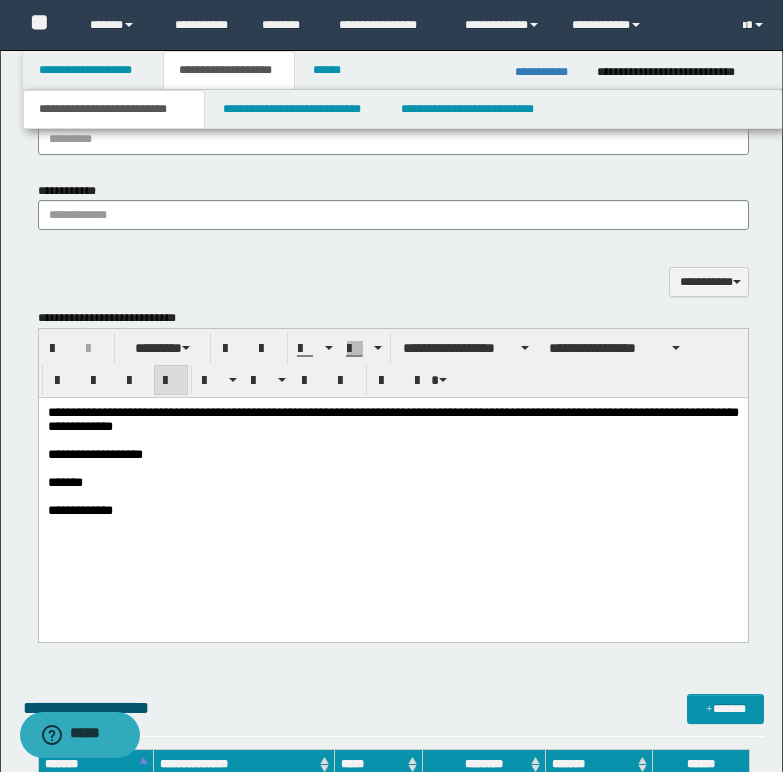 click on "*******" at bounding box center [392, 482] 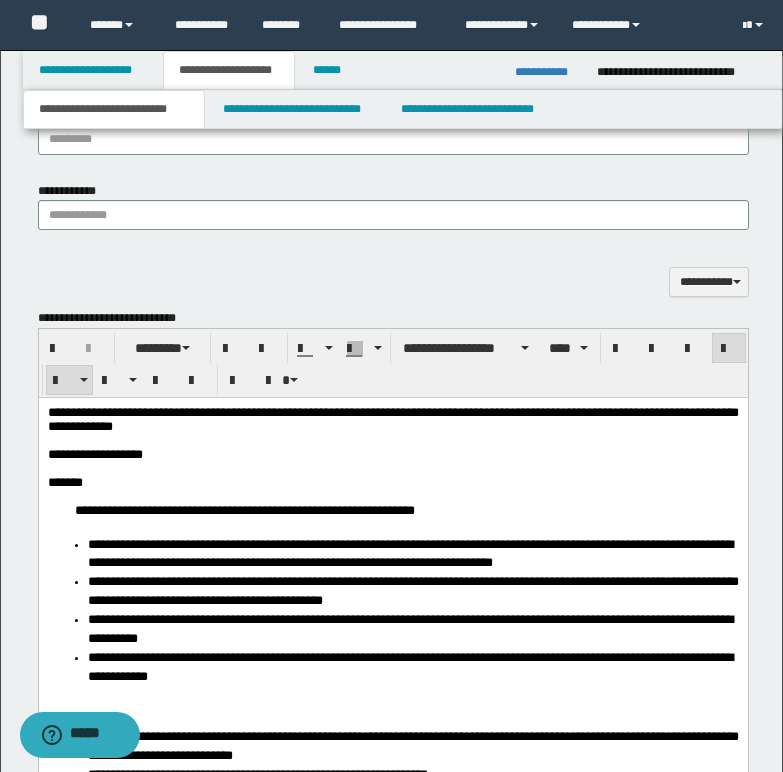click on "**********" at bounding box center [392, 785] 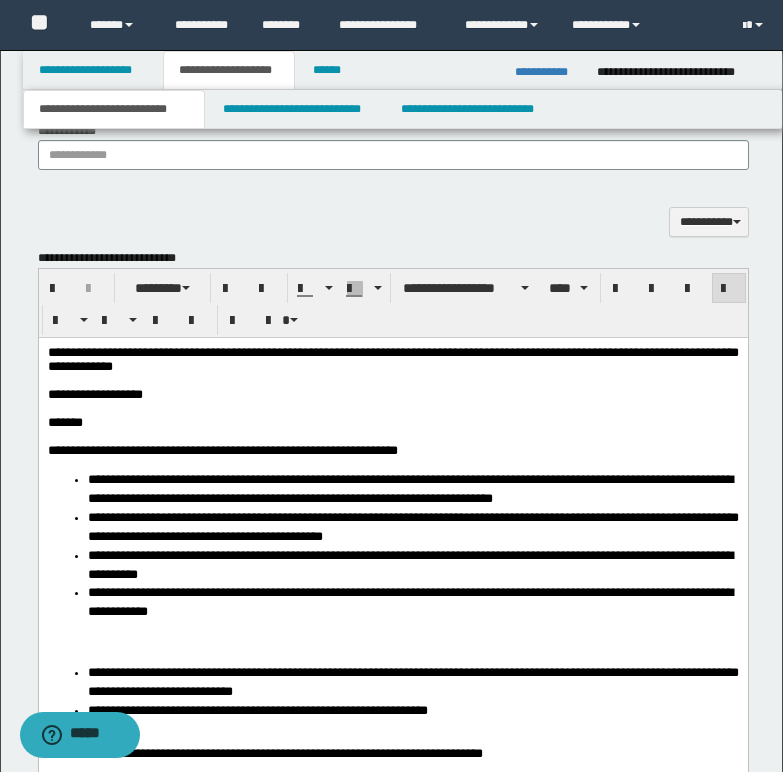 scroll, scrollTop: 1400, scrollLeft: 0, axis: vertical 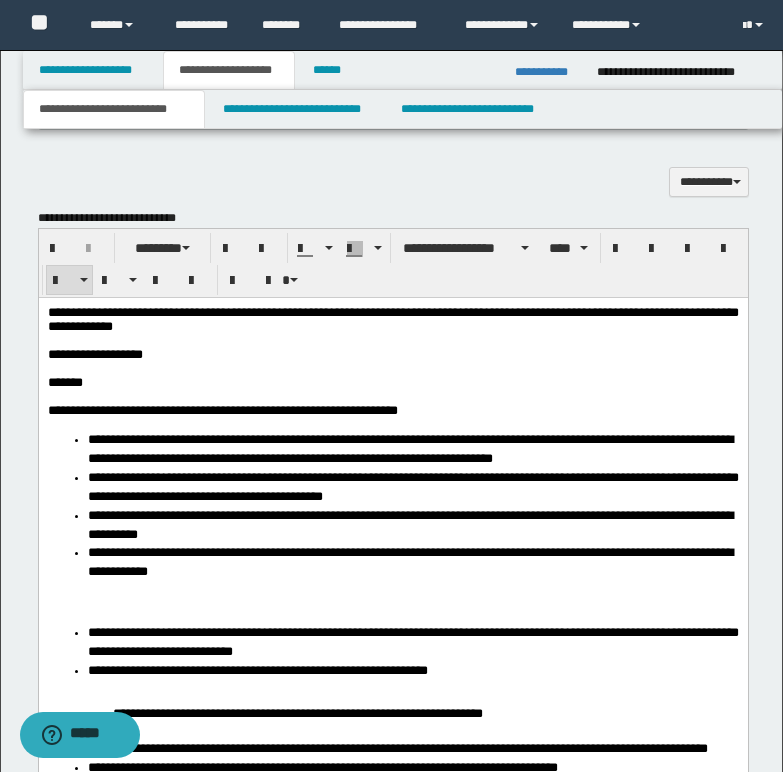 click on "**********" at bounding box center (412, 562) 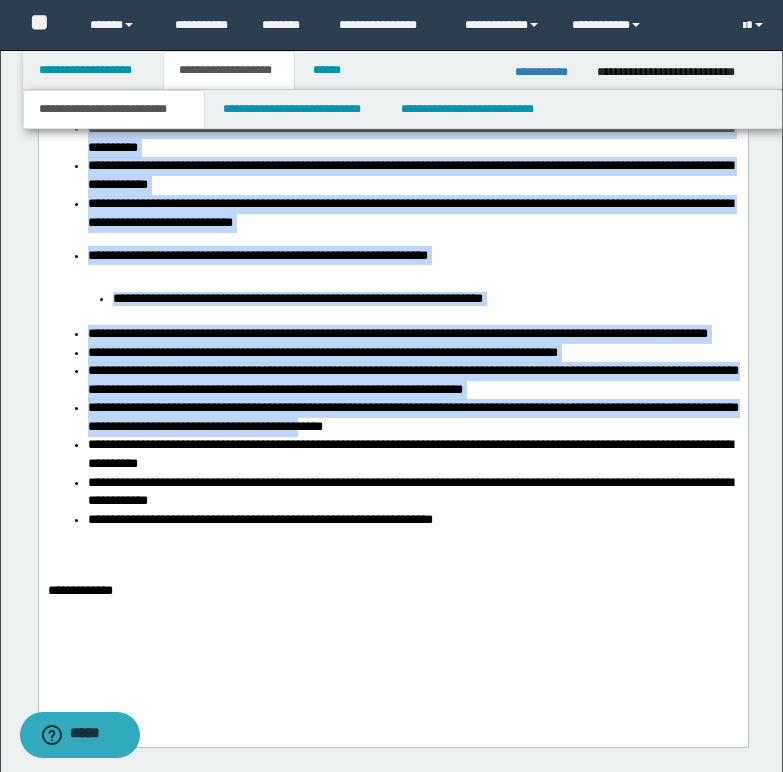 scroll, scrollTop: 1800, scrollLeft: 0, axis: vertical 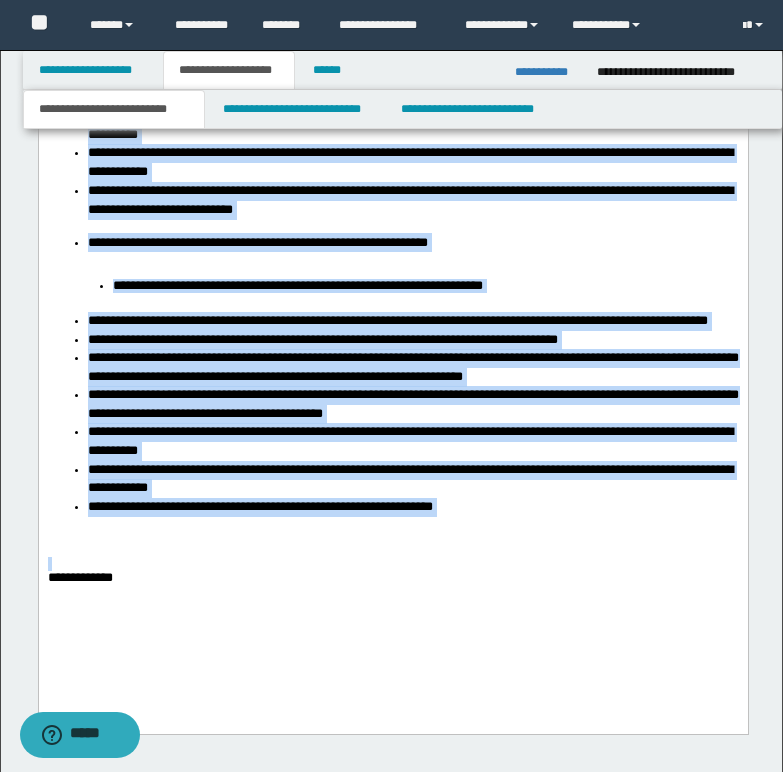 drag, startPoint x: 175, startPoint y: 42, endPoint x: 459, endPoint y: 566, distance: 596.0134 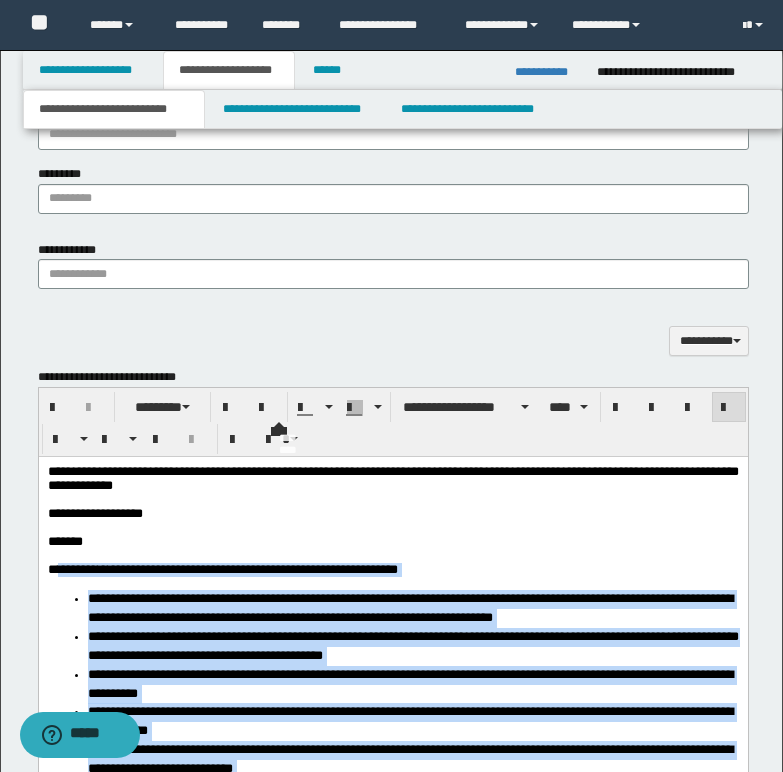 scroll, scrollTop: 1200, scrollLeft: 0, axis: vertical 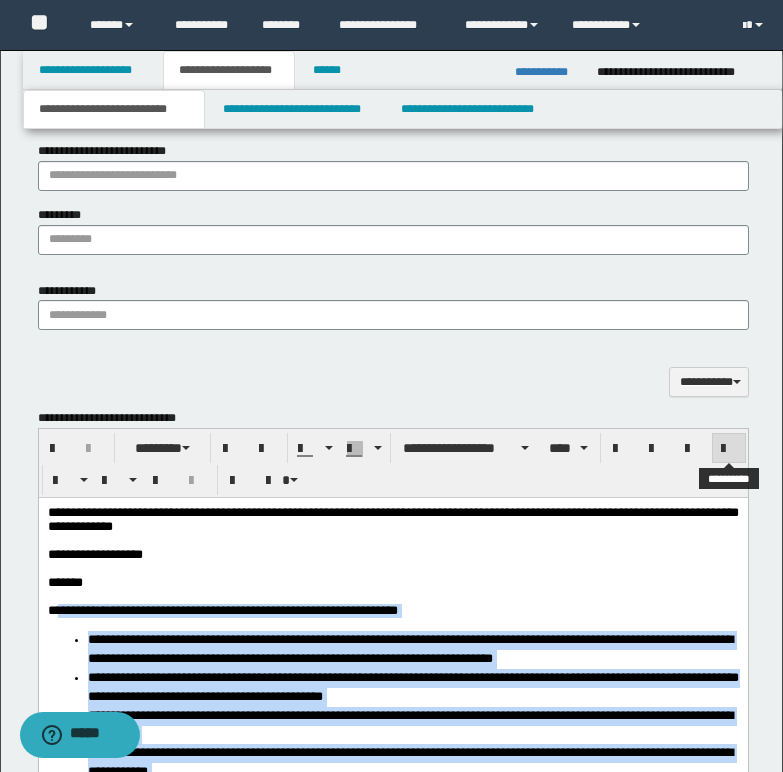 click at bounding box center [729, 449] 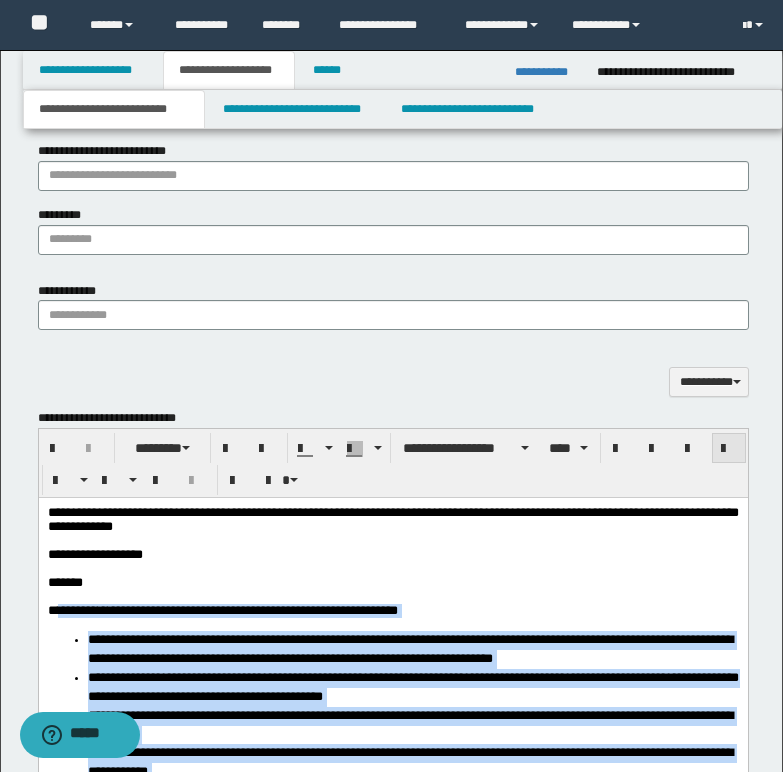 click at bounding box center (729, 449) 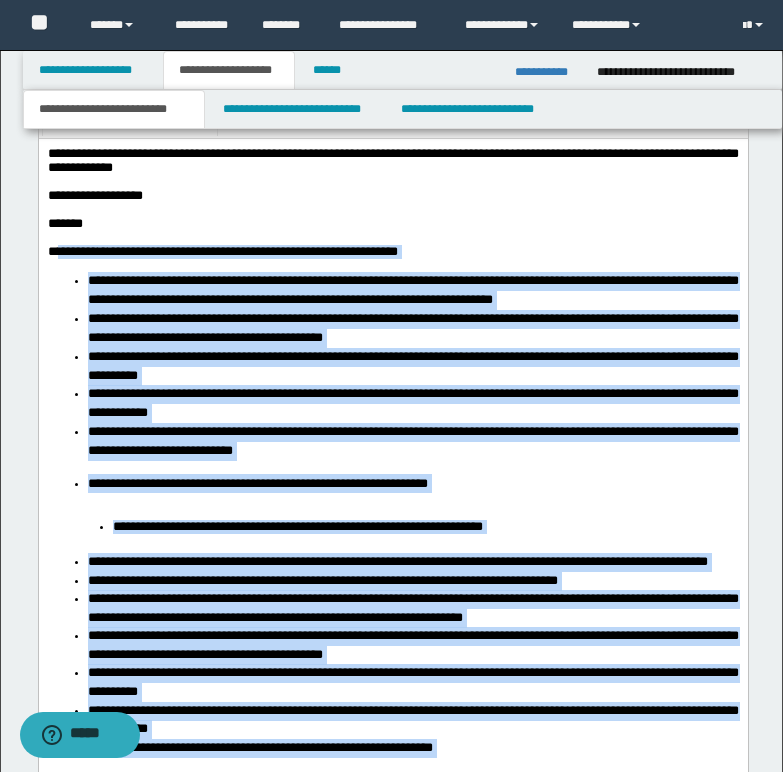 scroll, scrollTop: 1600, scrollLeft: 0, axis: vertical 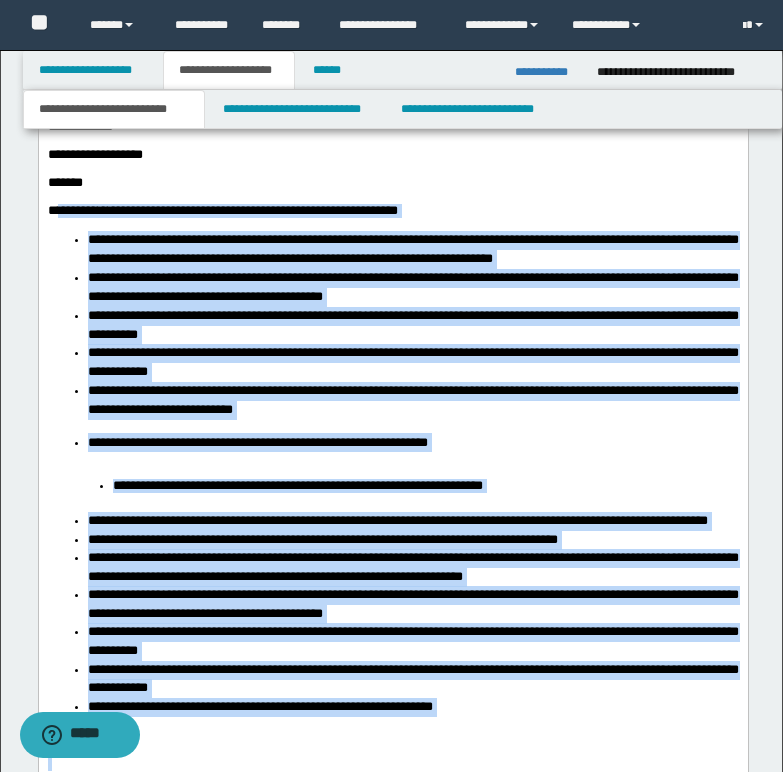 click on "**********" at bounding box center (392, 573) 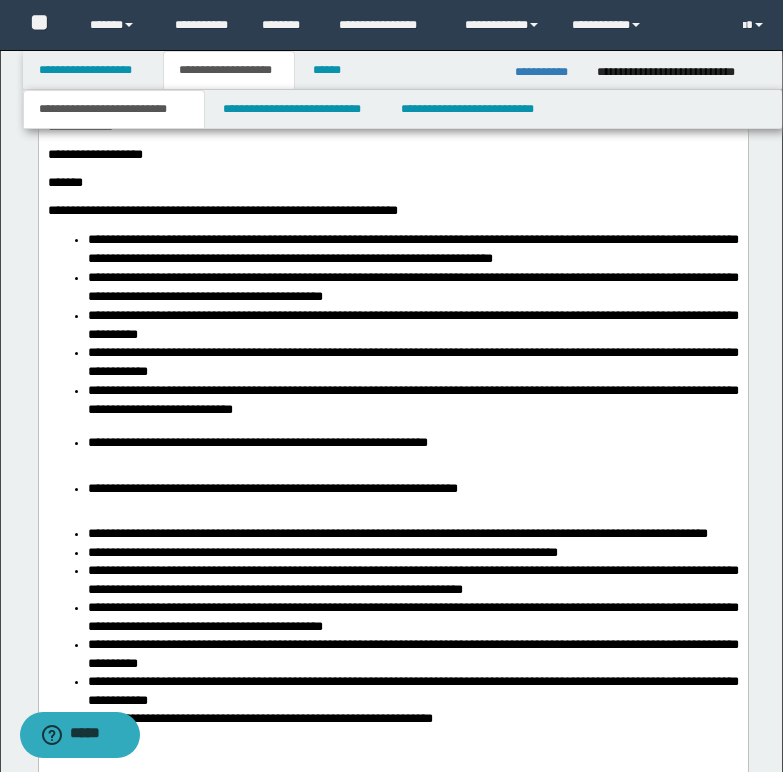 click on "**********" at bounding box center (412, 400) 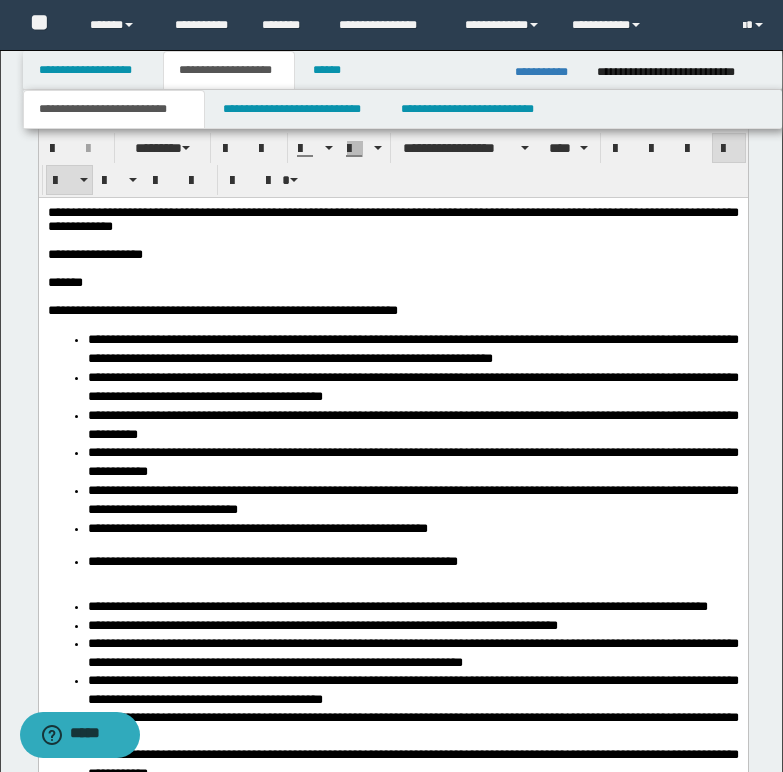 scroll, scrollTop: 1400, scrollLeft: 0, axis: vertical 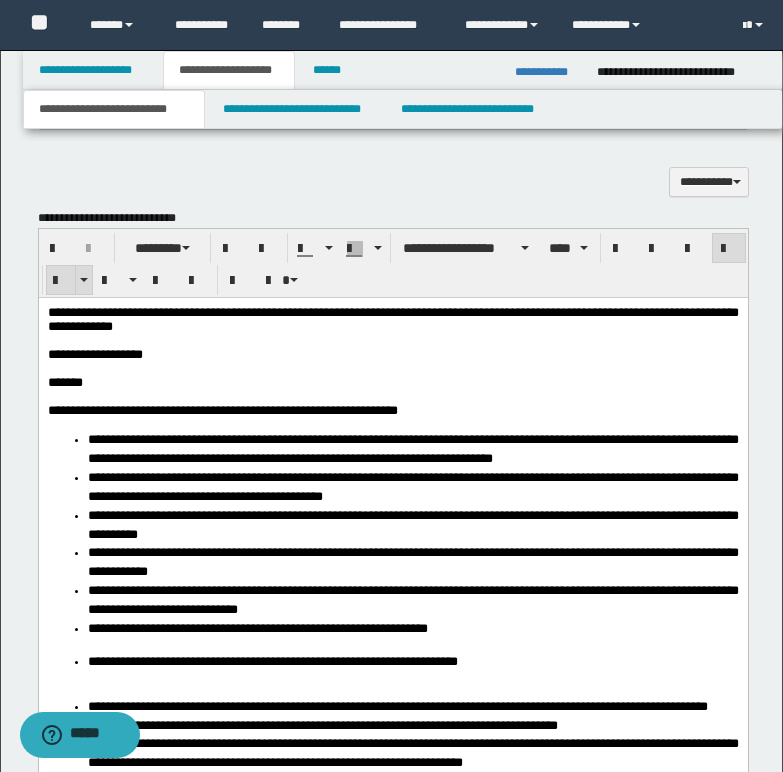 click at bounding box center (83, 280) 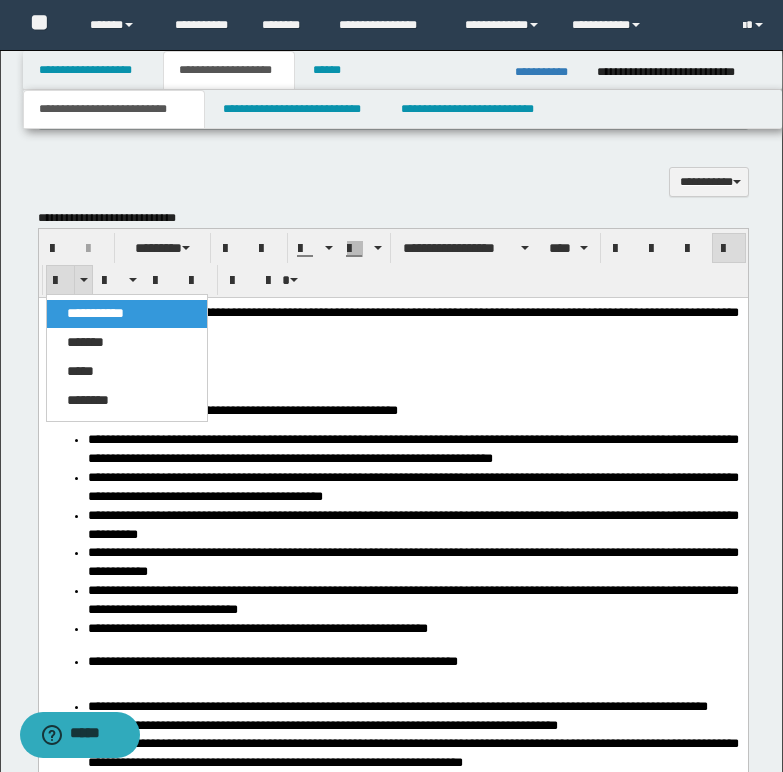 drag, startPoint x: 101, startPoint y: 648, endPoint x: 96, endPoint y: 662, distance: 14.866069 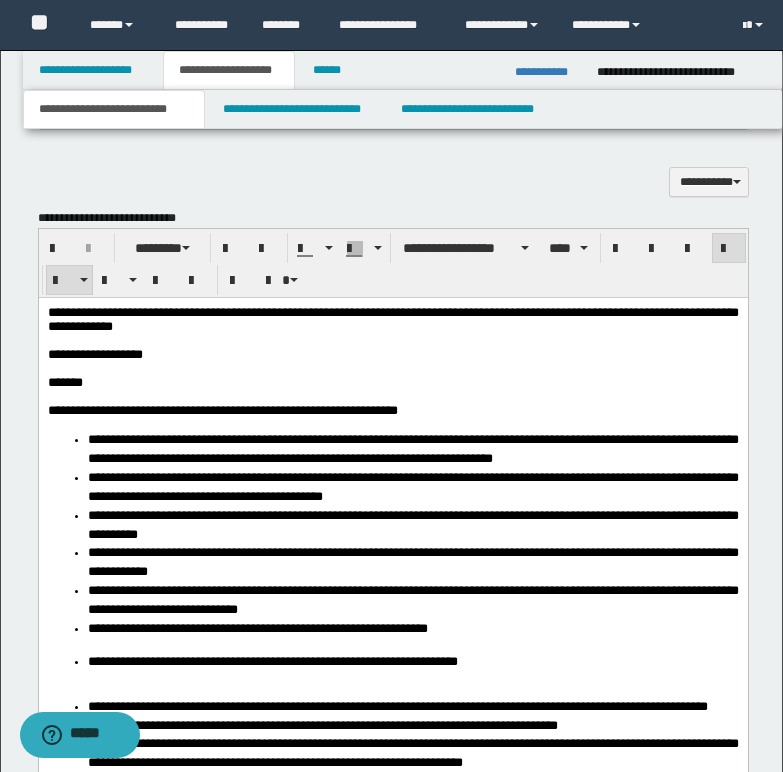 click on "**********" at bounding box center [272, 660] 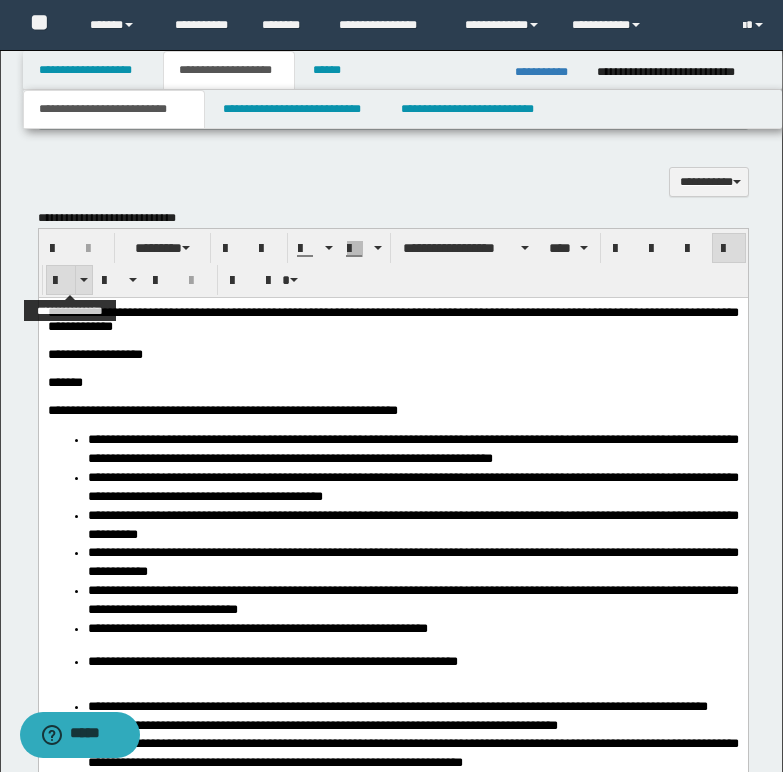 click at bounding box center (61, 281) 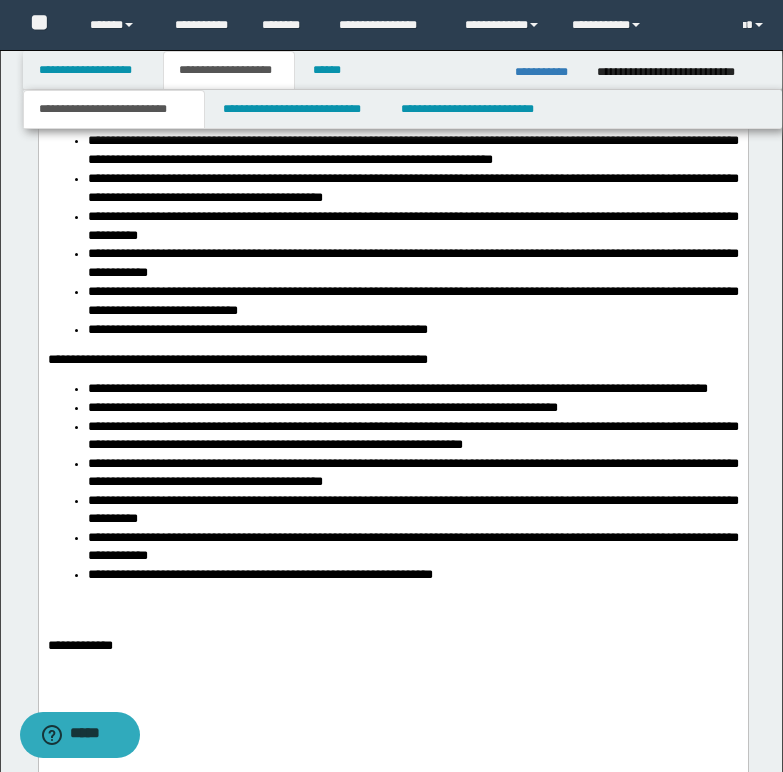 scroll, scrollTop: 1700, scrollLeft: 0, axis: vertical 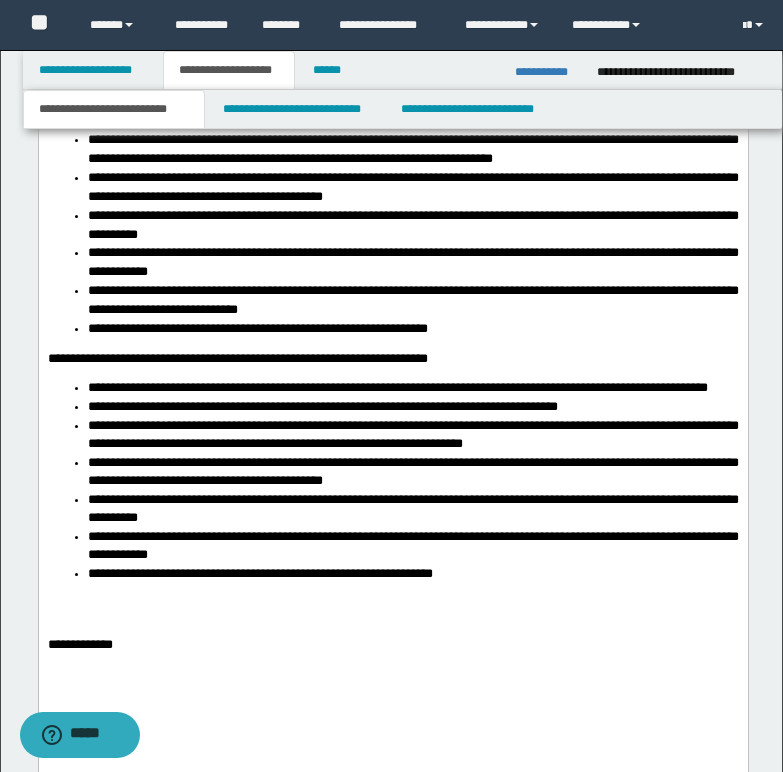 click on "**********" at bounding box center [392, 359] 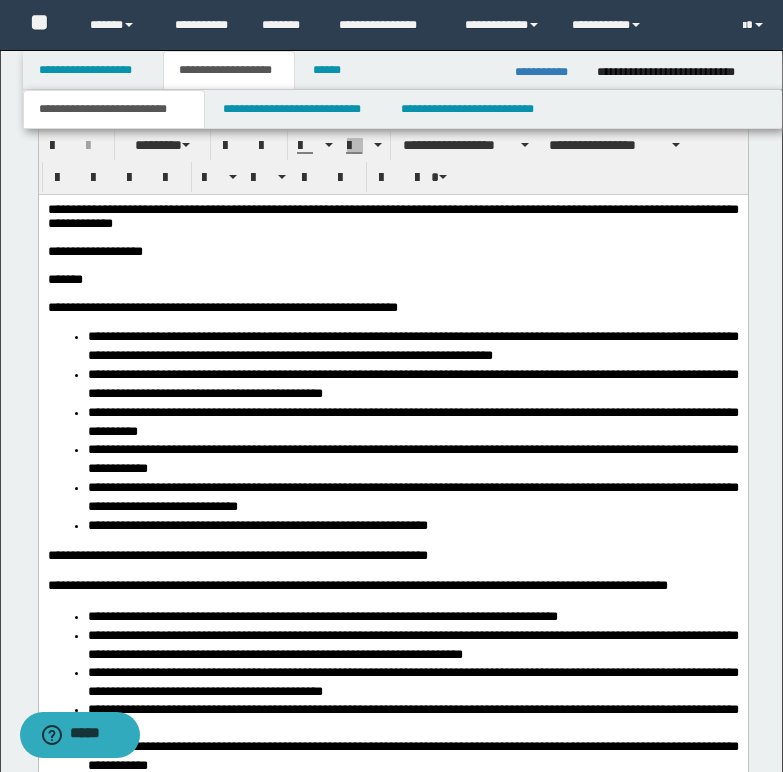 scroll, scrollTop: 1500, scrollLeft: 0, axis: vertical 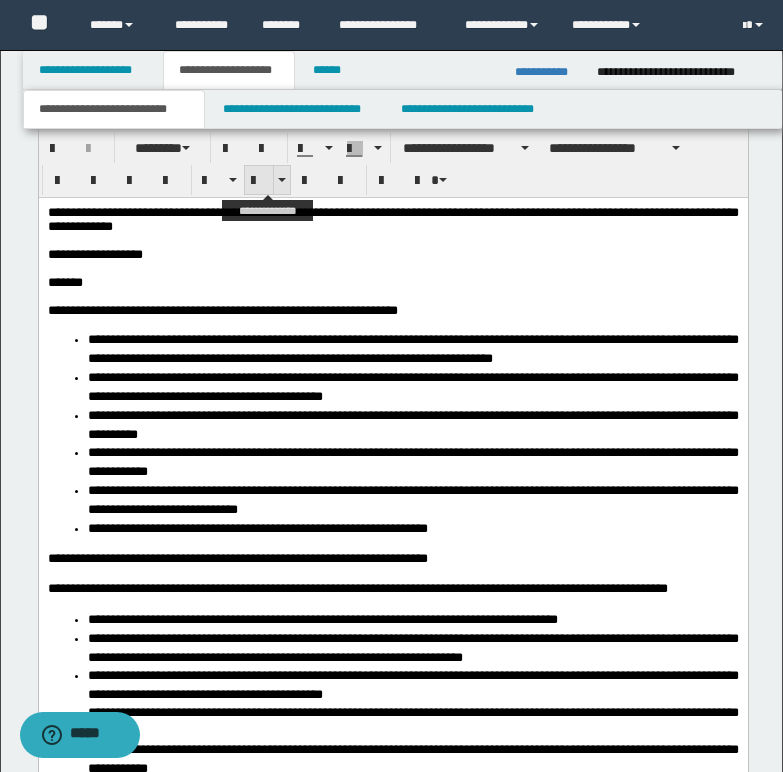 click at bounding box center (282, 180) 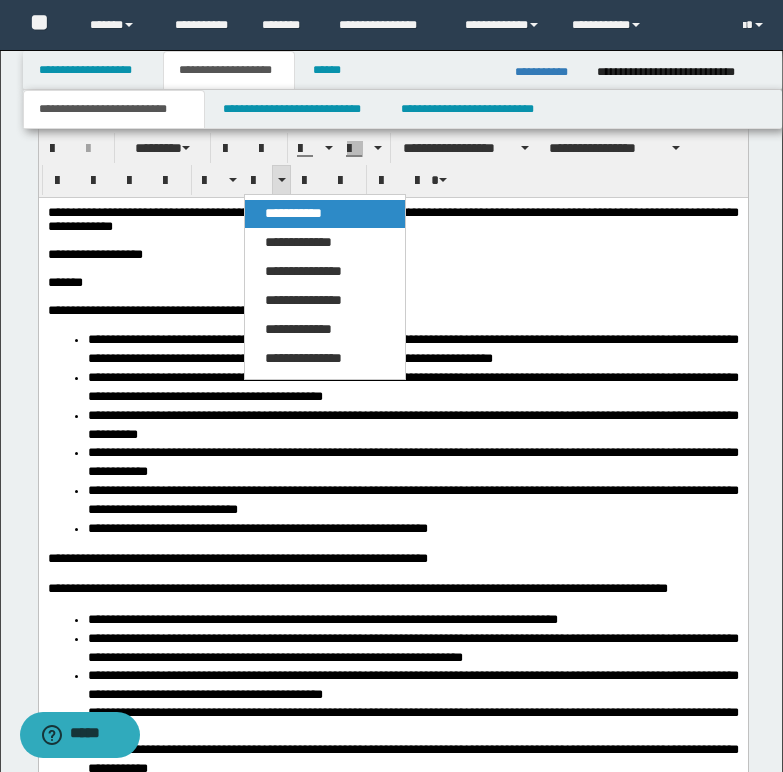 click on "**********" at bounding box center [293, 213] 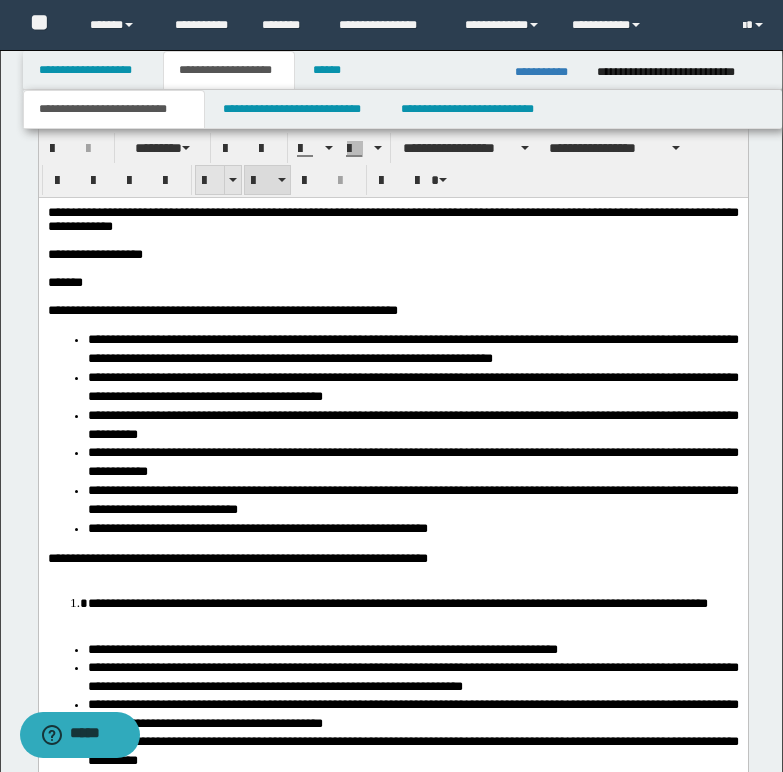 click at bounding box center (210, 181) 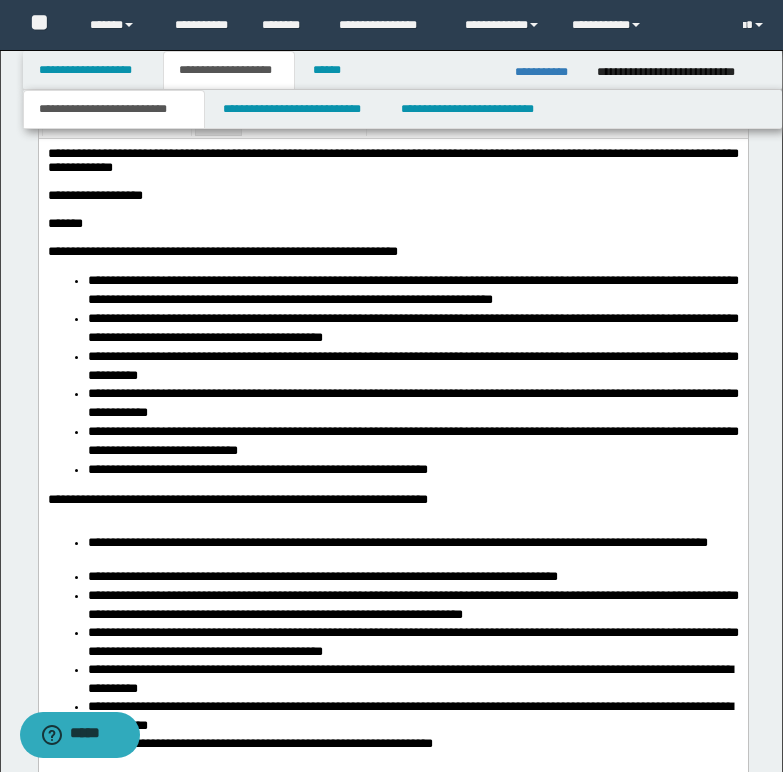 scroll, scrollTop: 1600, scrollLeft: 0, axis: vertical 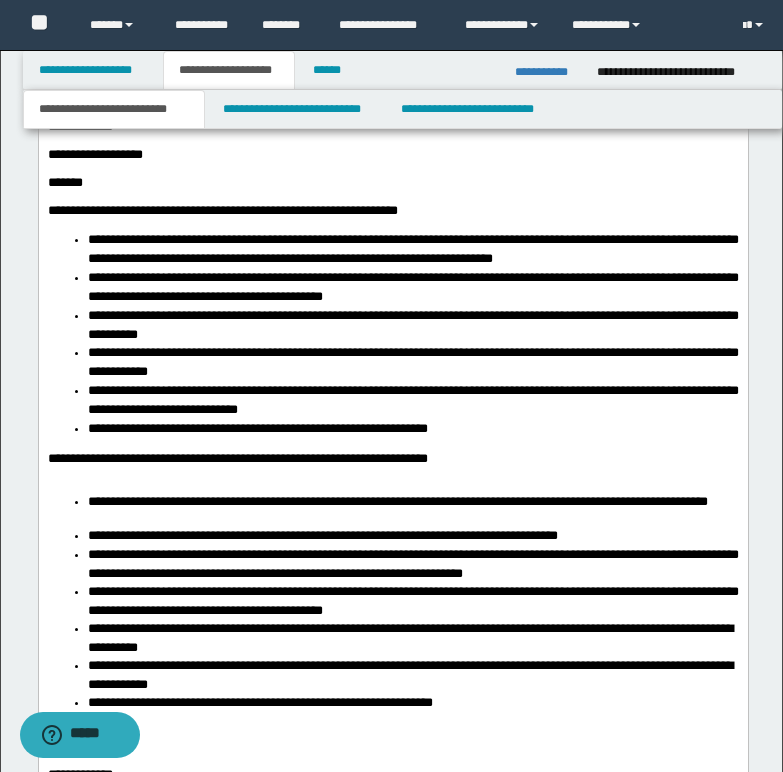 click on "**********" at bounding box center [392, 459] 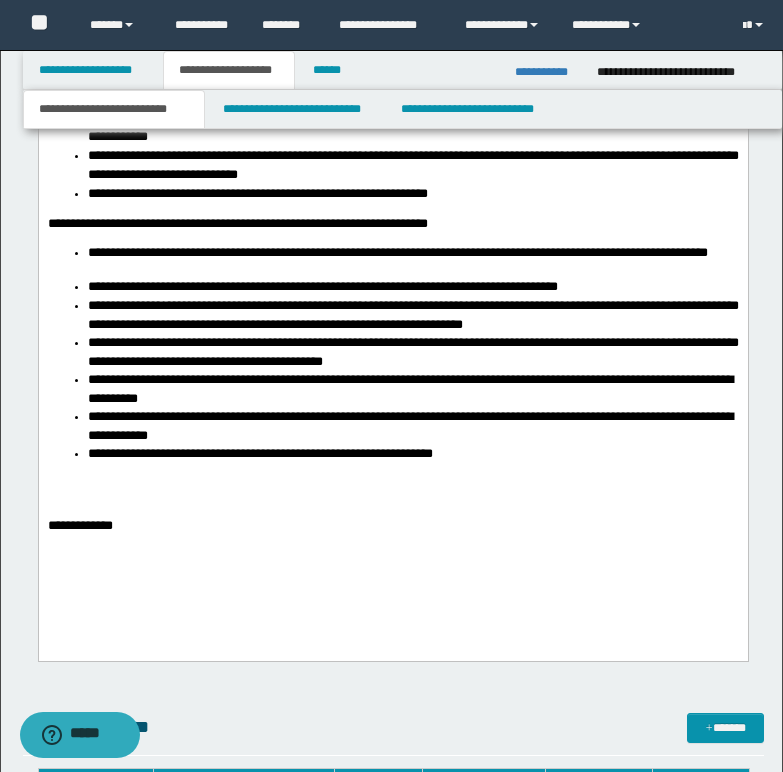 scroll, scrollTop: 1900, scrollLeft: 0, axis: vertical 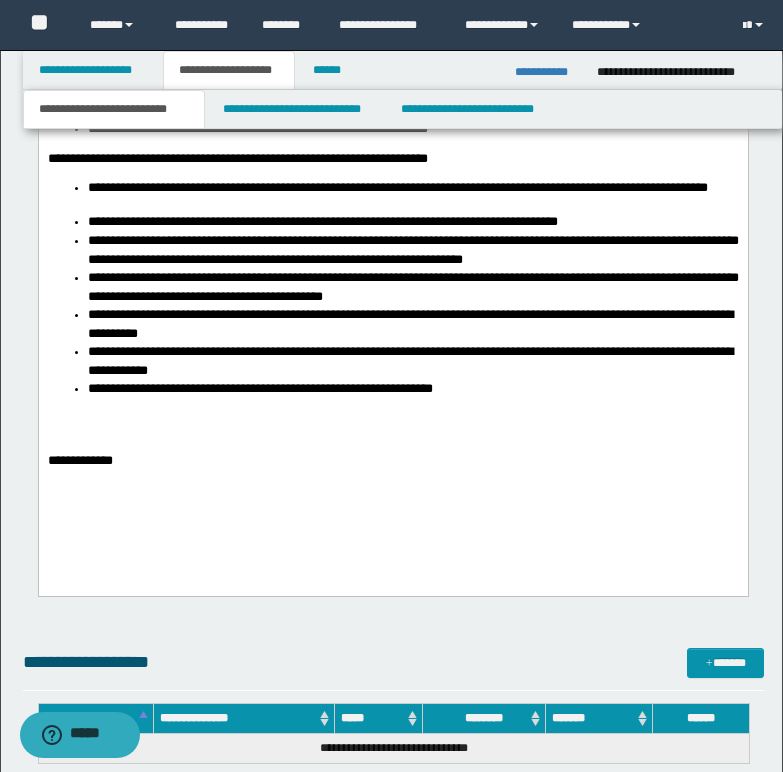click on "**********" at bounding box center (392, 162) 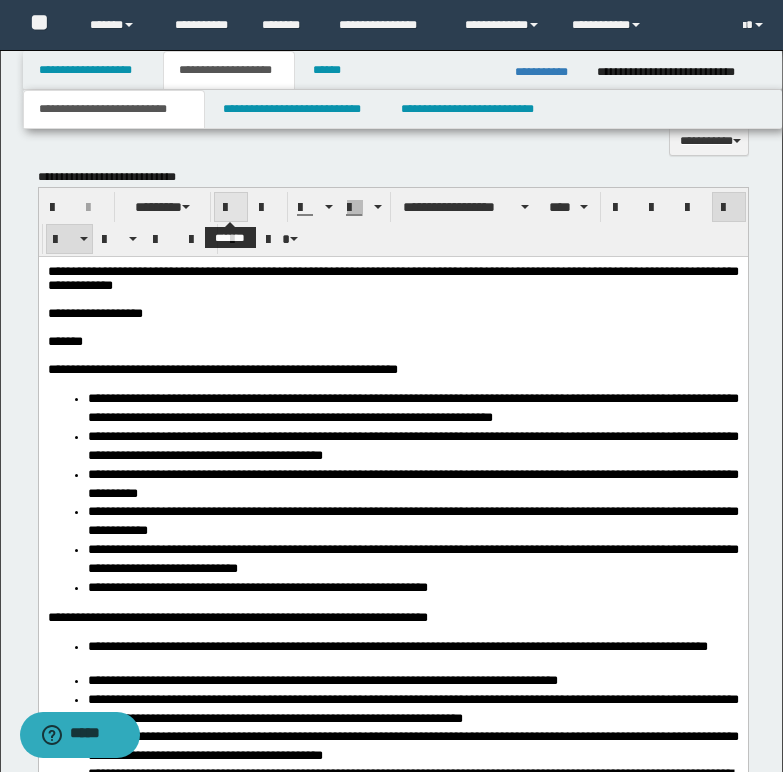 scroll, scrollTop: 1400, scrollLeft: 0, axis: vertical 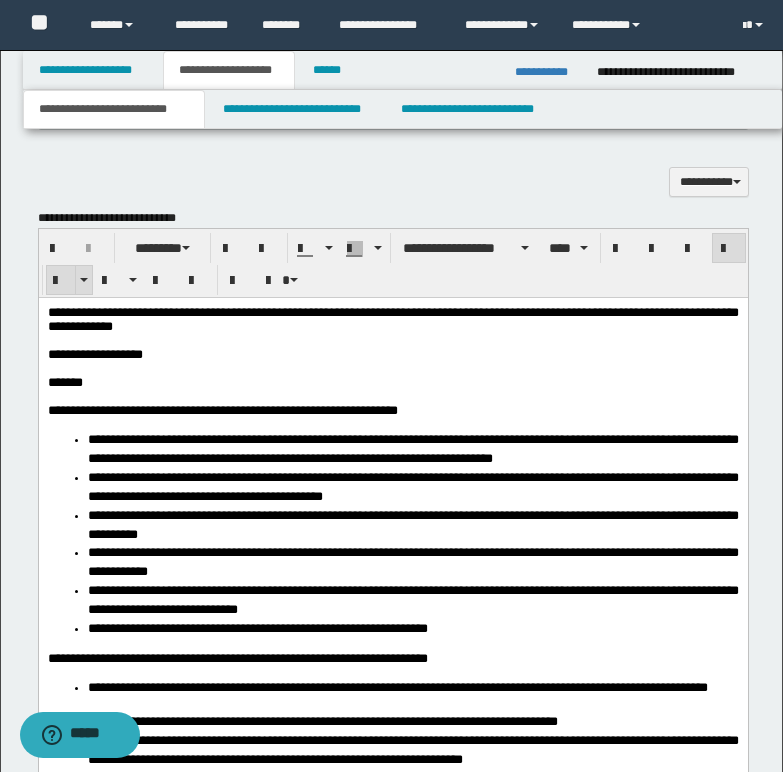 drag, startPoint x: 68, startPoint y: 282, endPoint x: 105, endPoint y: 47, distance: 237.89493 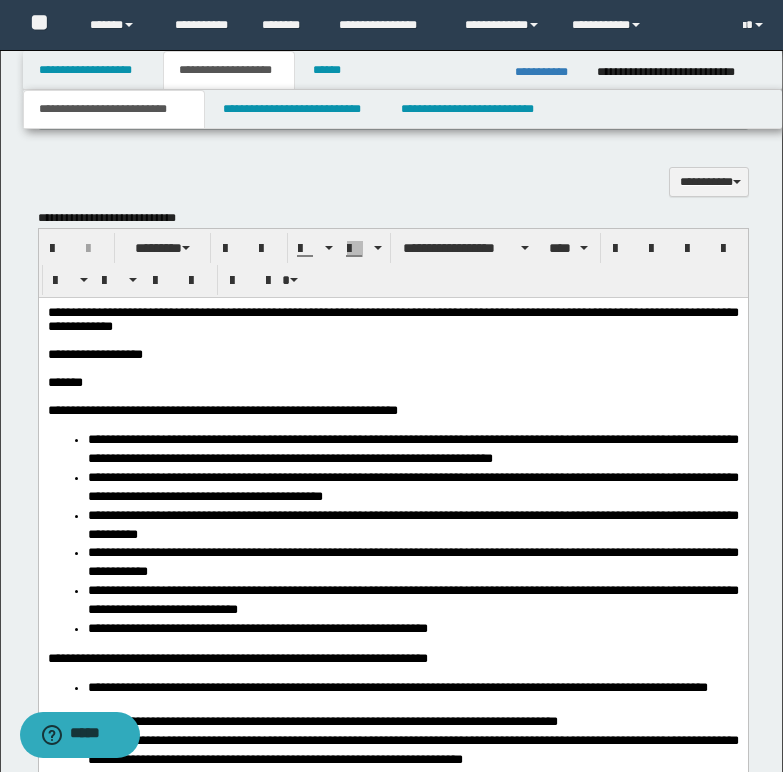 scroll, scrollTop: 1800, scrollLeft: 0, axis: vertical 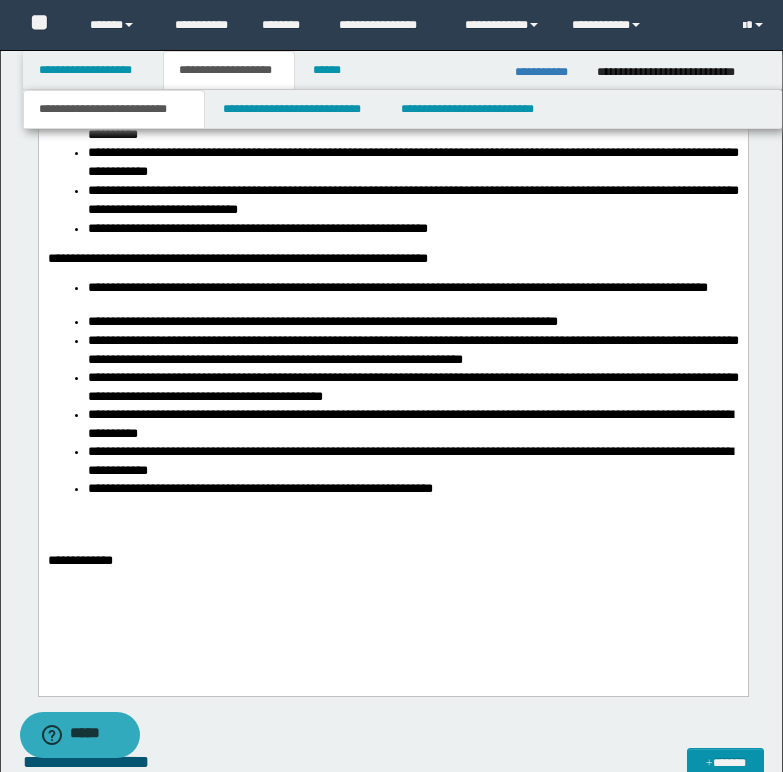 click on "**********" at bounding box center (412, 461) 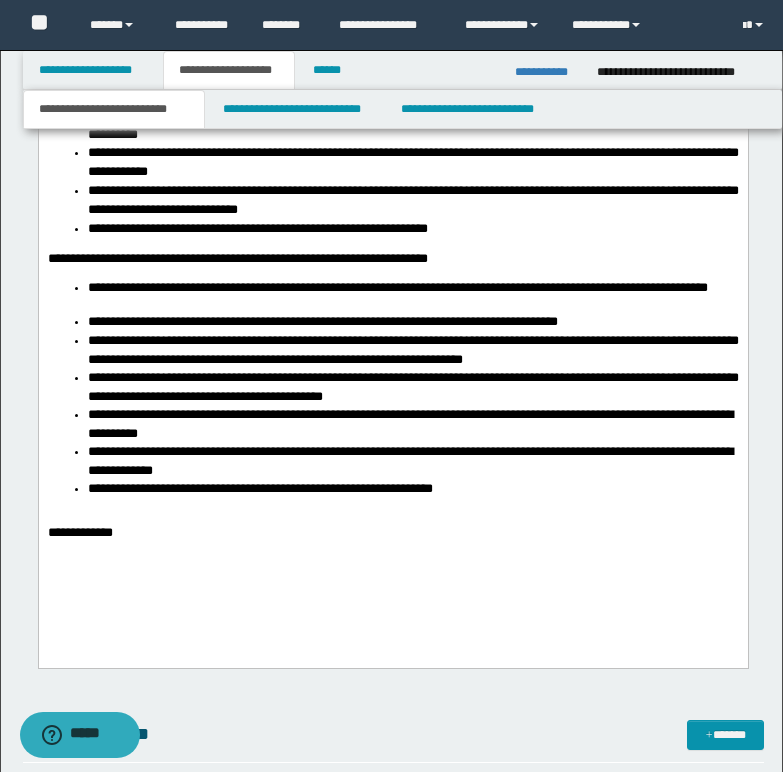 click on "**********" at bounding box center (412, 489) 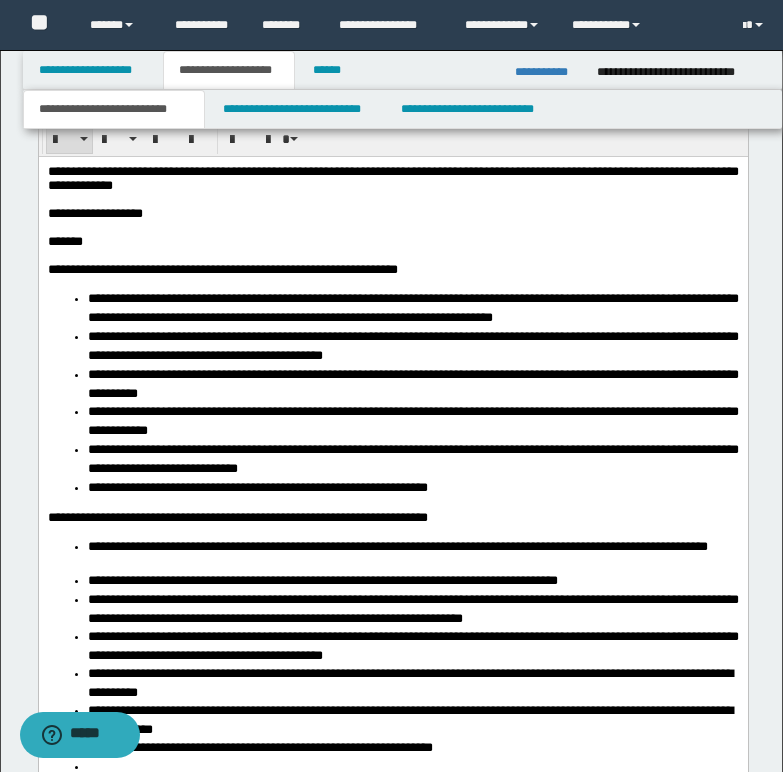 scroll, scrollTop: 1500, scrollLeft: 0, axis: vertical 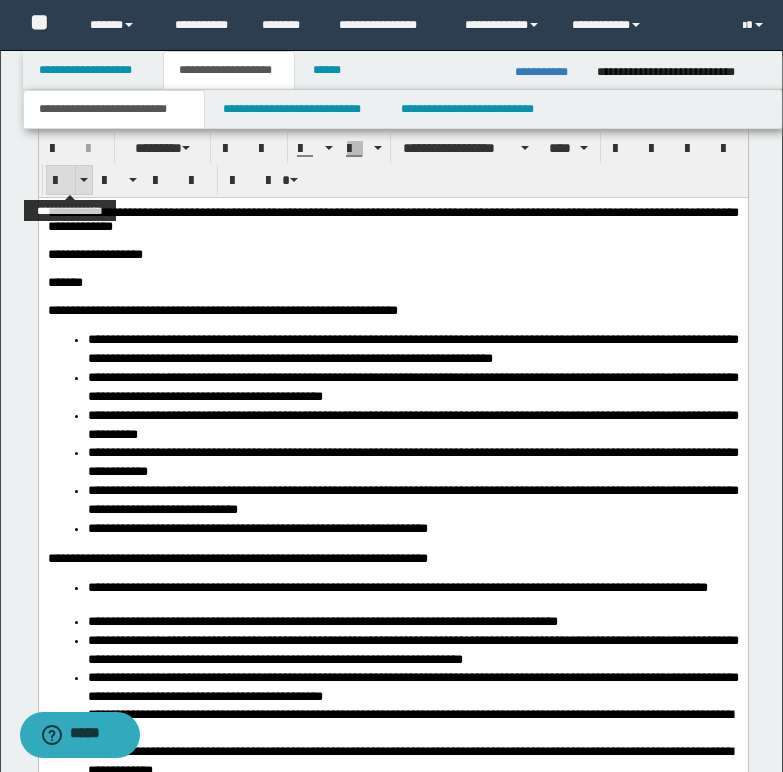 click at bounding box center [61, 181] 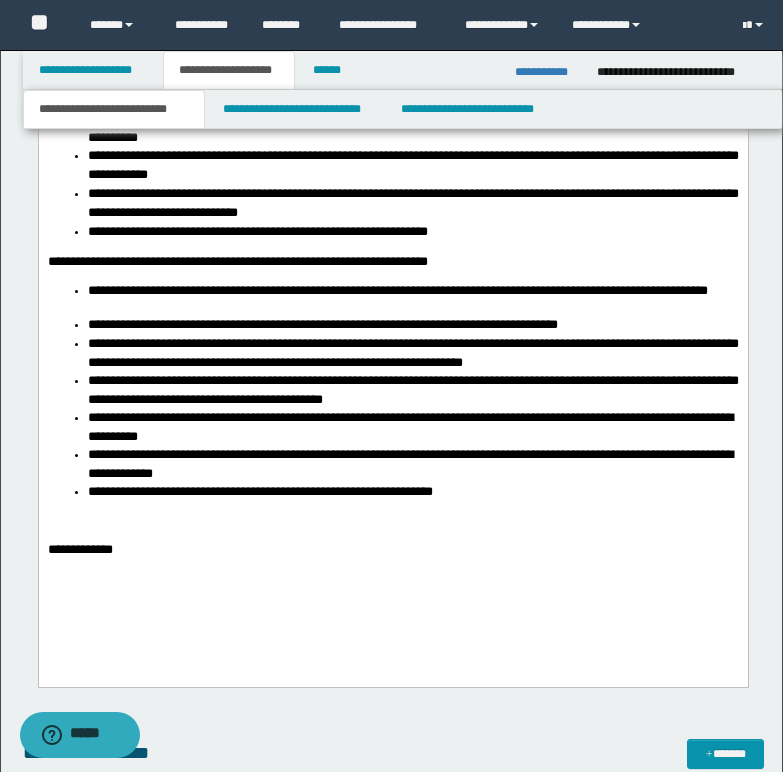 scroll, scrollTop: 1800, scrollLeft: 0, axis: vertical 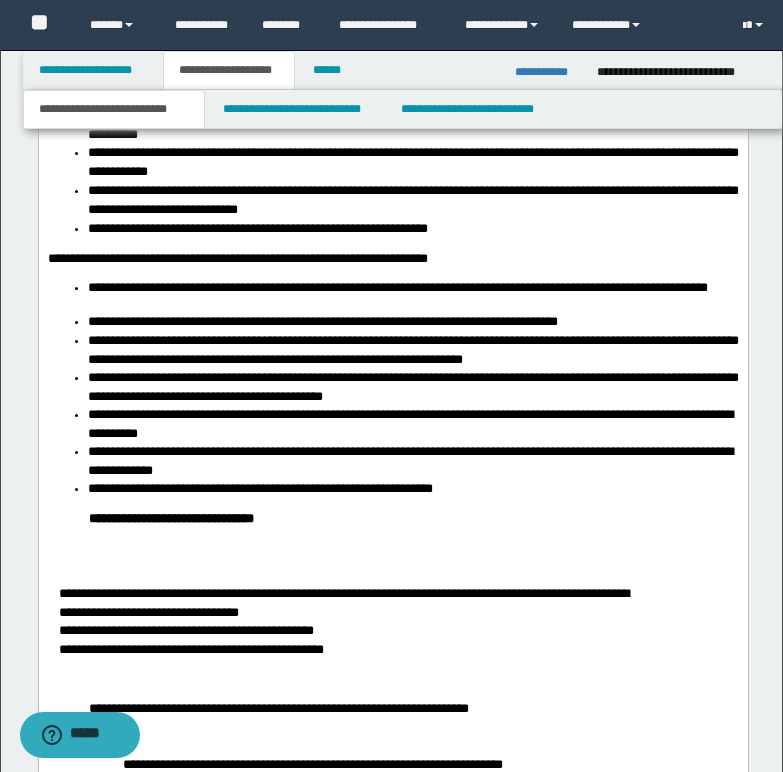 click on "**********" at bounding box center (392, 444) 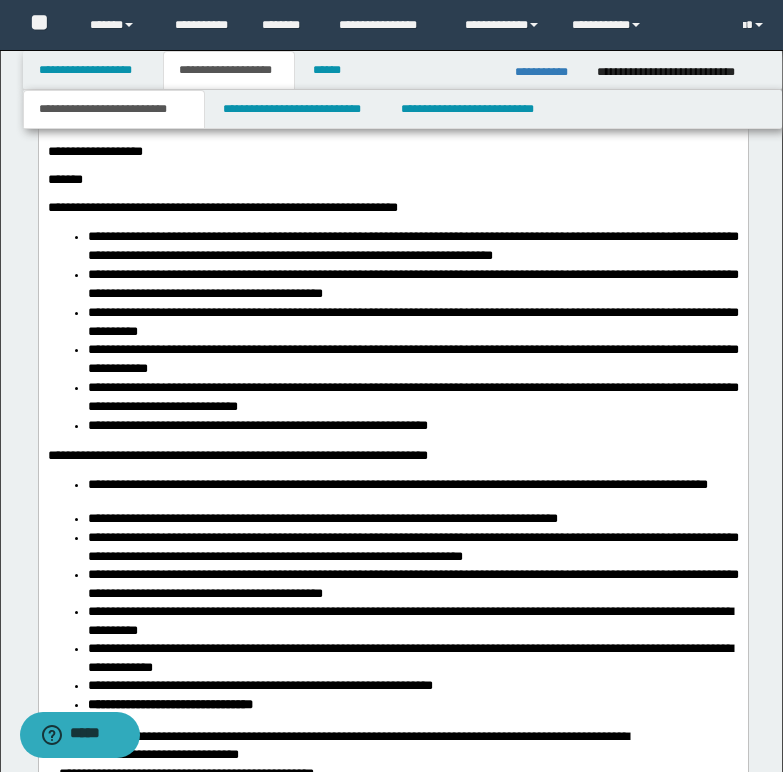 scroll, scrollTop: 1500, scrollLeft: 0, axis: vertical 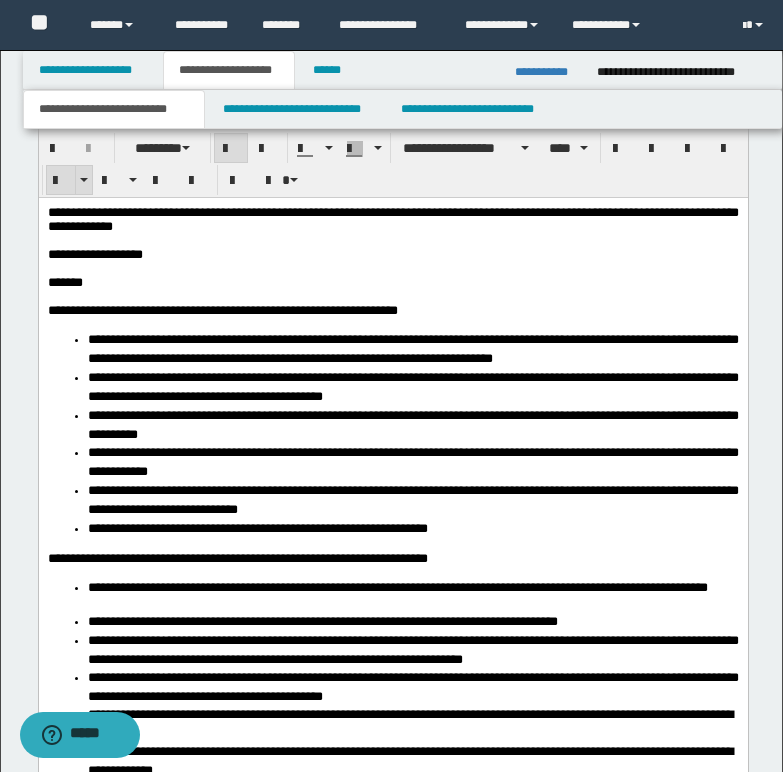 drag, startPoint x: 61, startPoint y: 180, endPoint x: 46, endPoint y: 30, distance: 150.74814 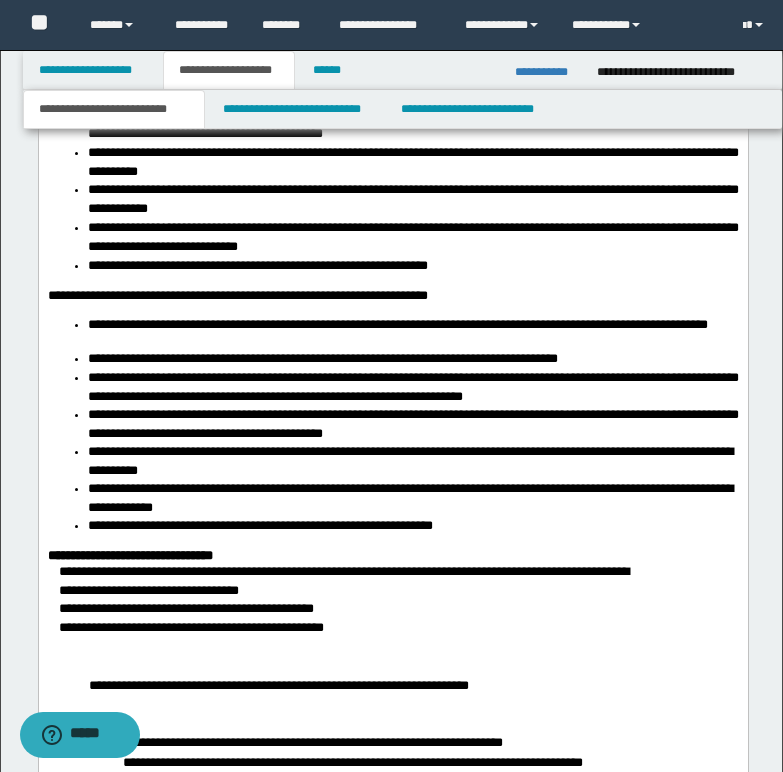 scroll, scrollTop: 1800, scrollLeft: 0, axis: vertical 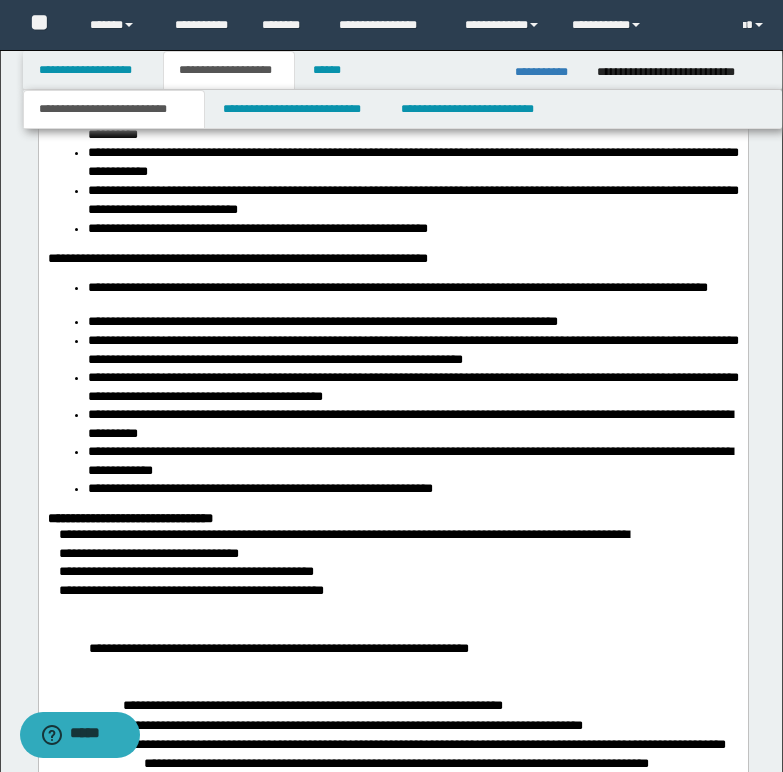 click on "**********" at bounding box center [398, 591] 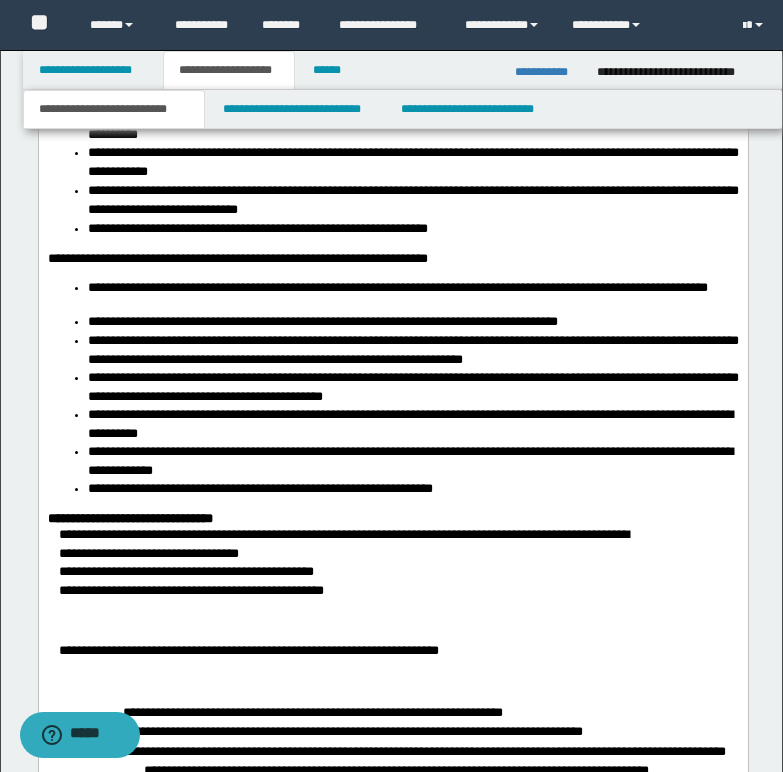 click on "**********" at bounding box center (392, 519) 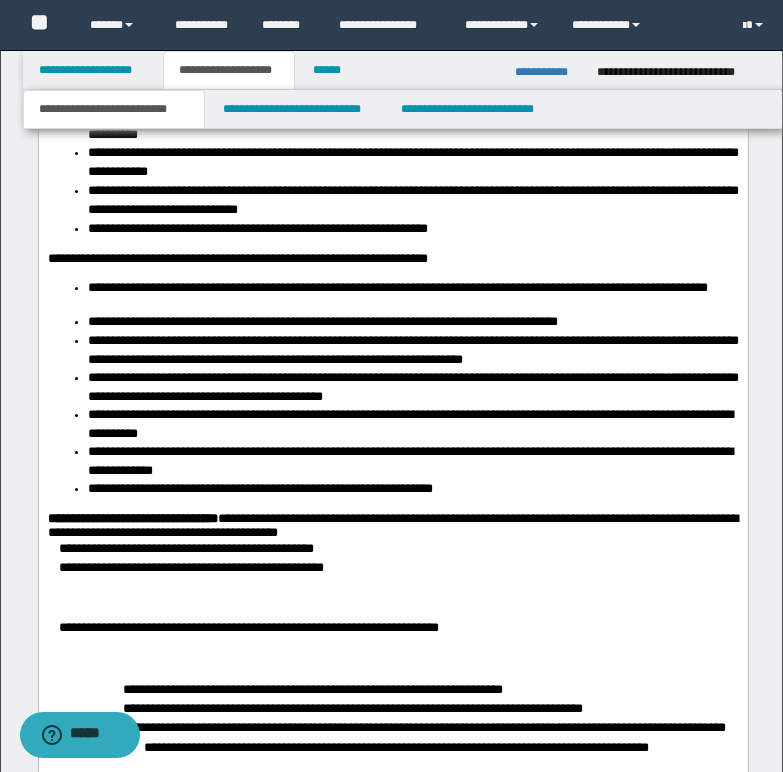 click on "**********" at bounding box center (392, 526) 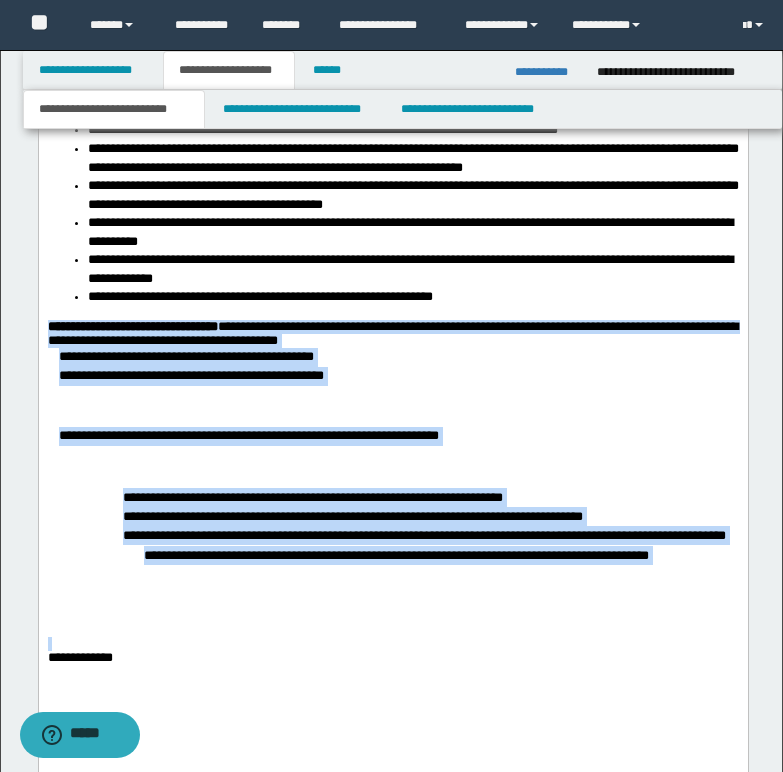 scroll, scrollTop: 2000, scrollLeft: 0, axis: vertical 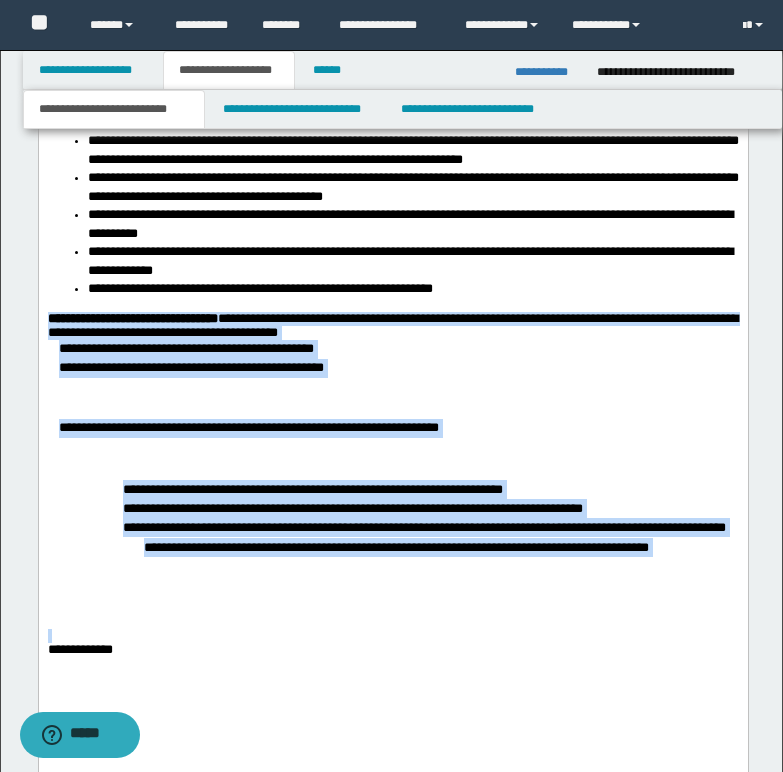 drag, startPoint x: 51, startPoint y: 332, endPoint x: 488, endPoint y: 605, distance: 515.26495 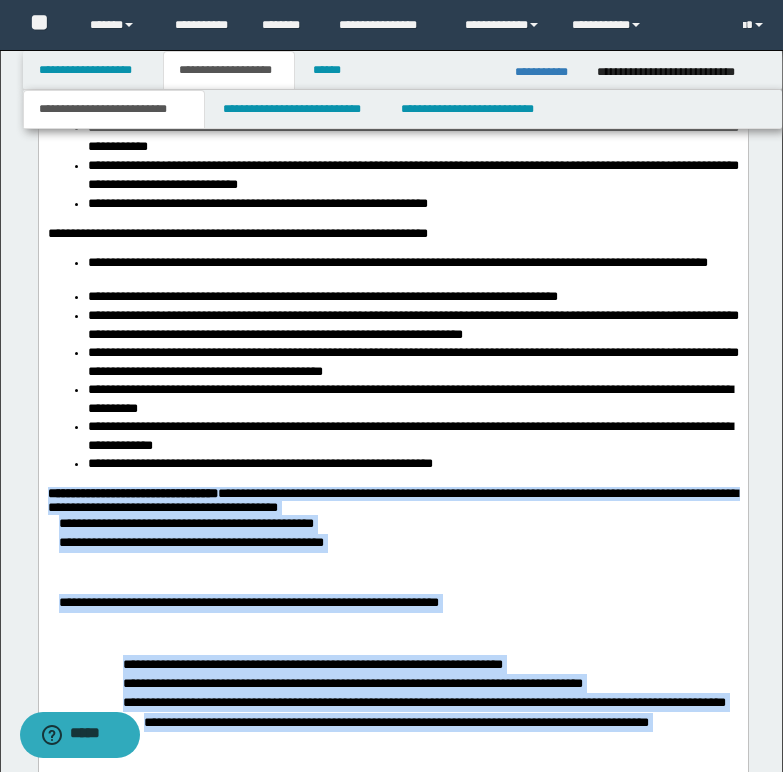scroll, scrollTop: 1800, scrollLeft: 0, axis: vertical 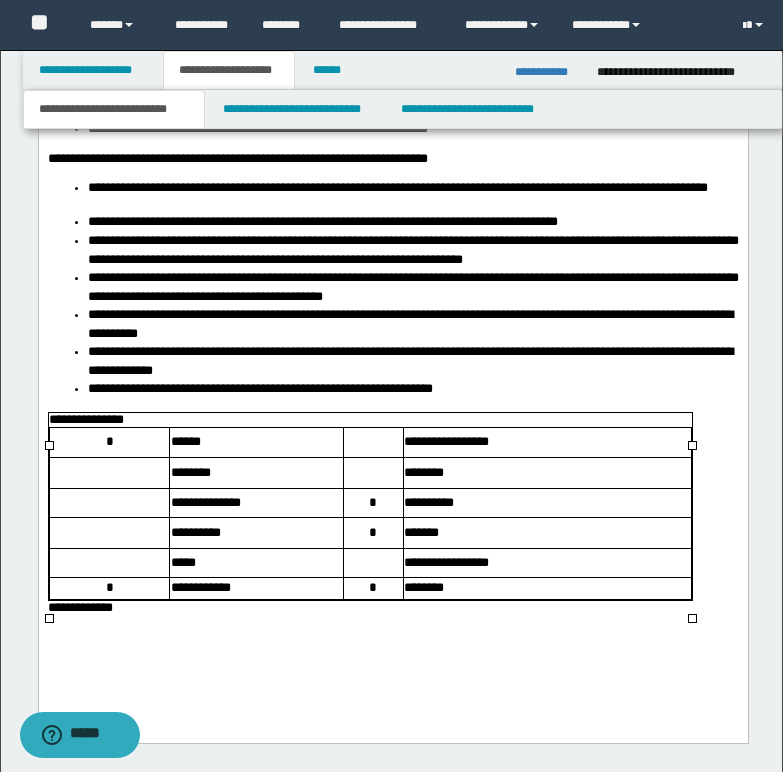 click on "**********" at bounding box center [79, 607] 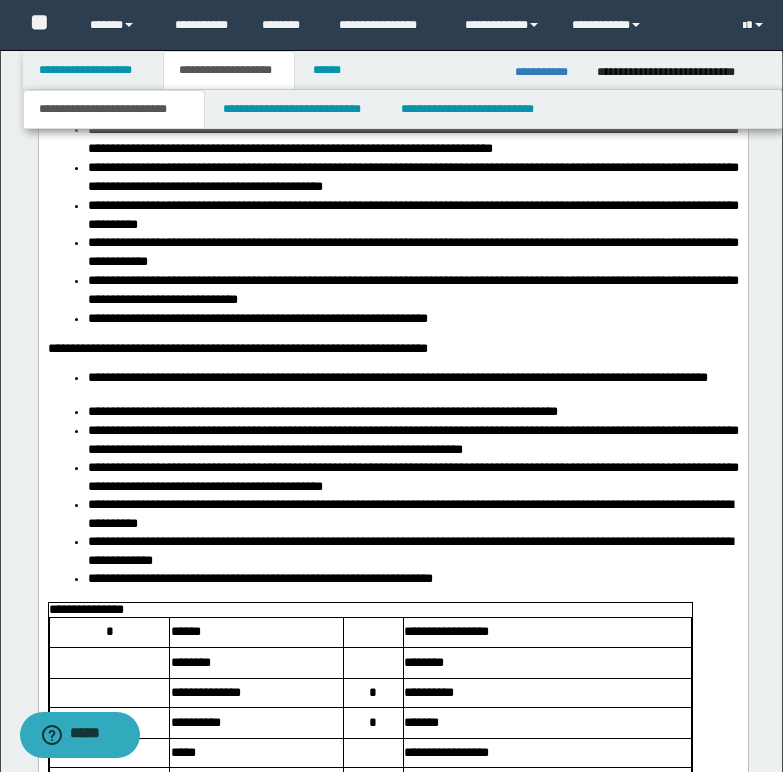 scroll, scrollTop: 1700, scrollLeft: 0, axis: vertical 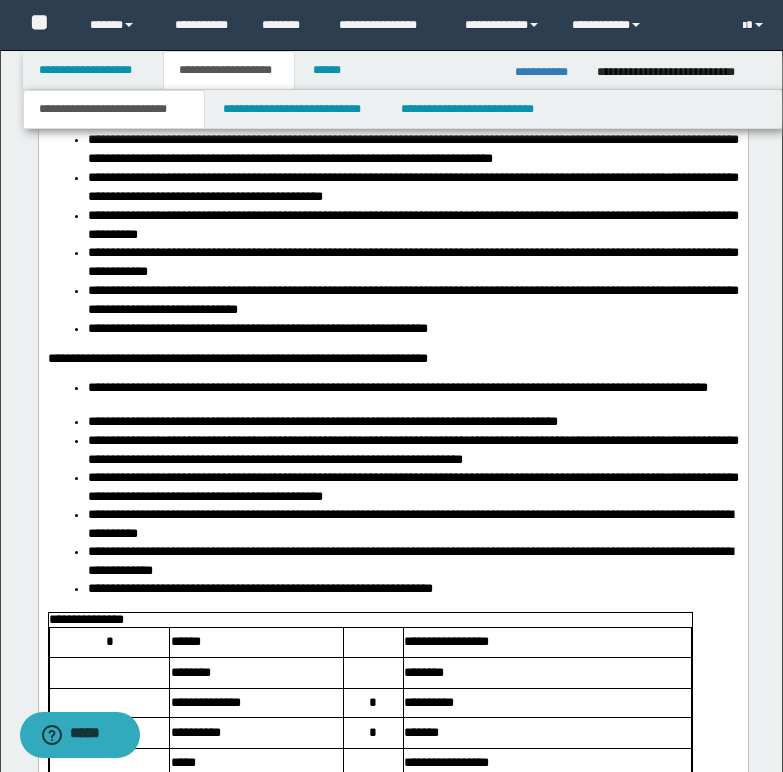 click on "**********" at bounding box center [257, 328] 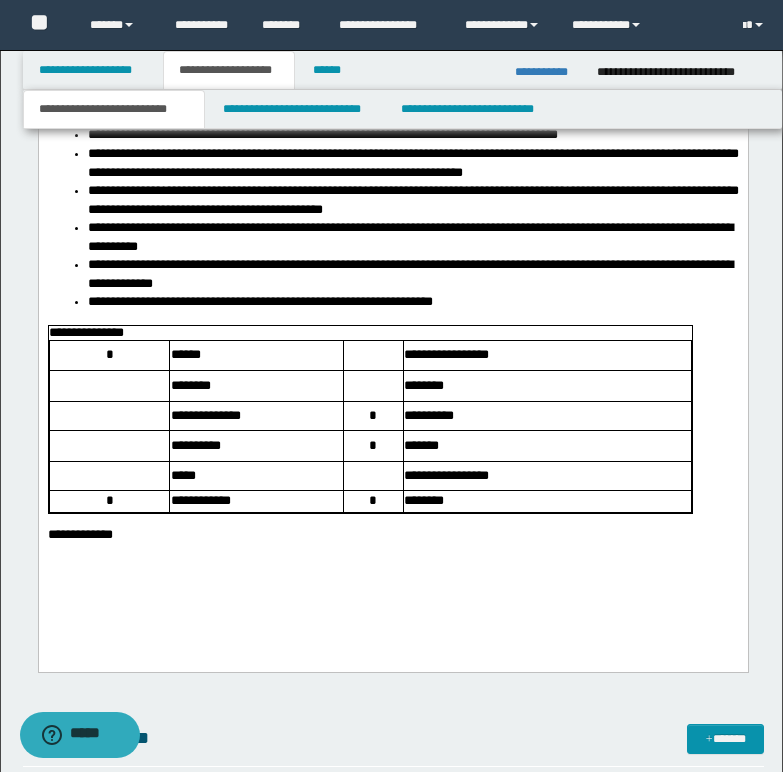 scroll, scrollTop: 2000, scrollLeft: 0, axis: vertical 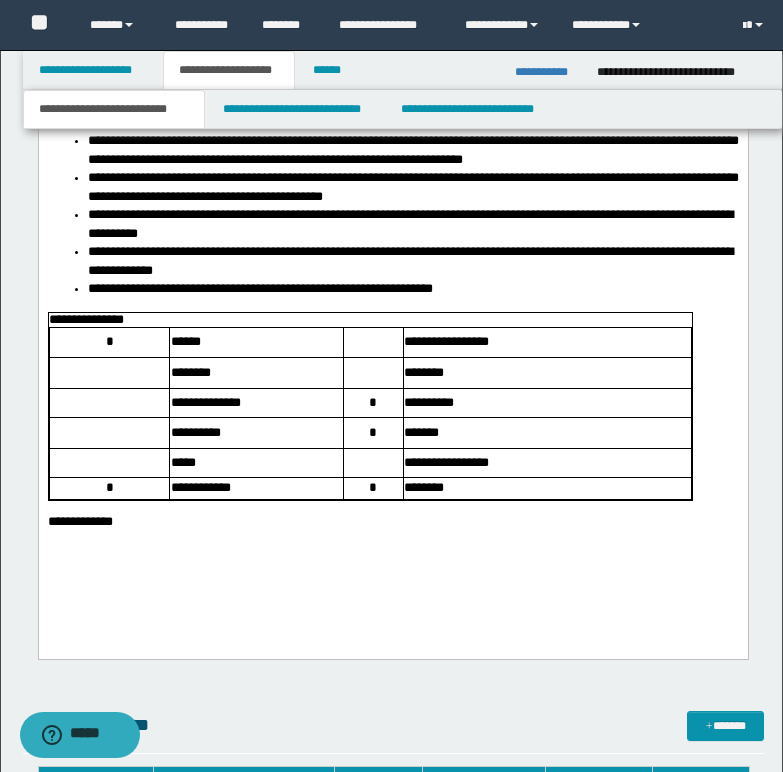 click on "**********" at bounding box center (392, 142) 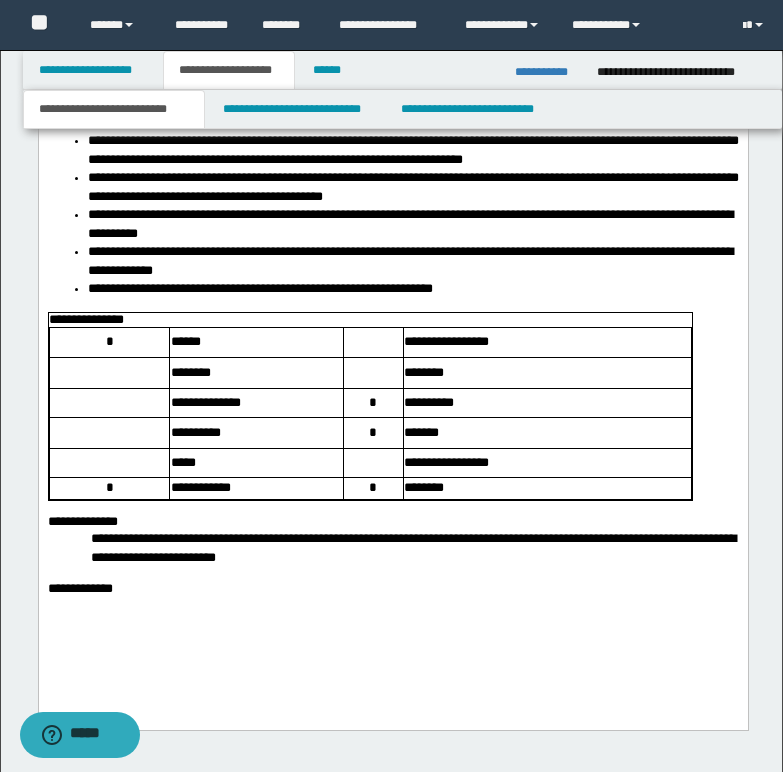 click on "**********" at bounding box center (392, 522) 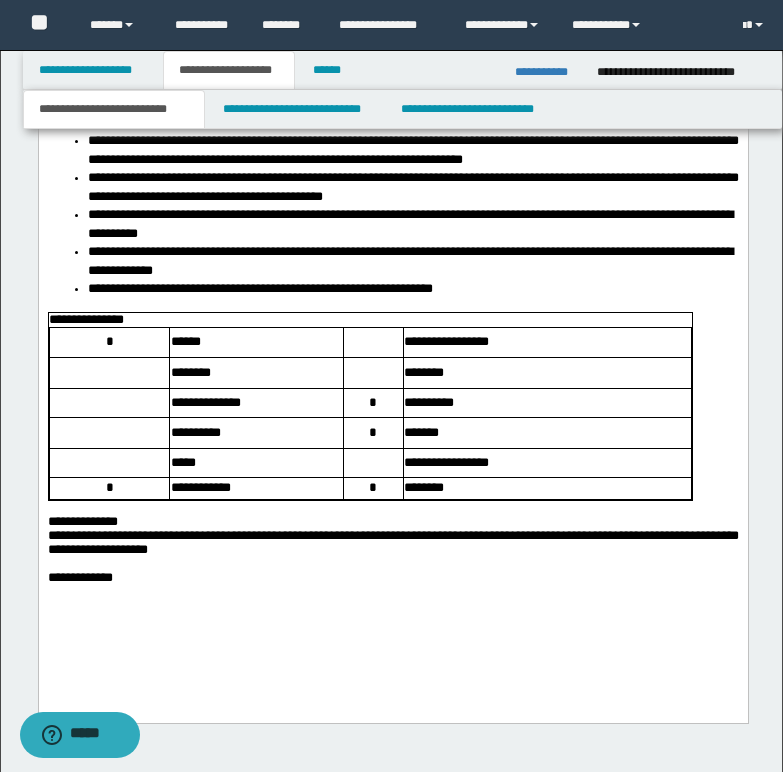 click on "**********" at bounding box center (79, 577) 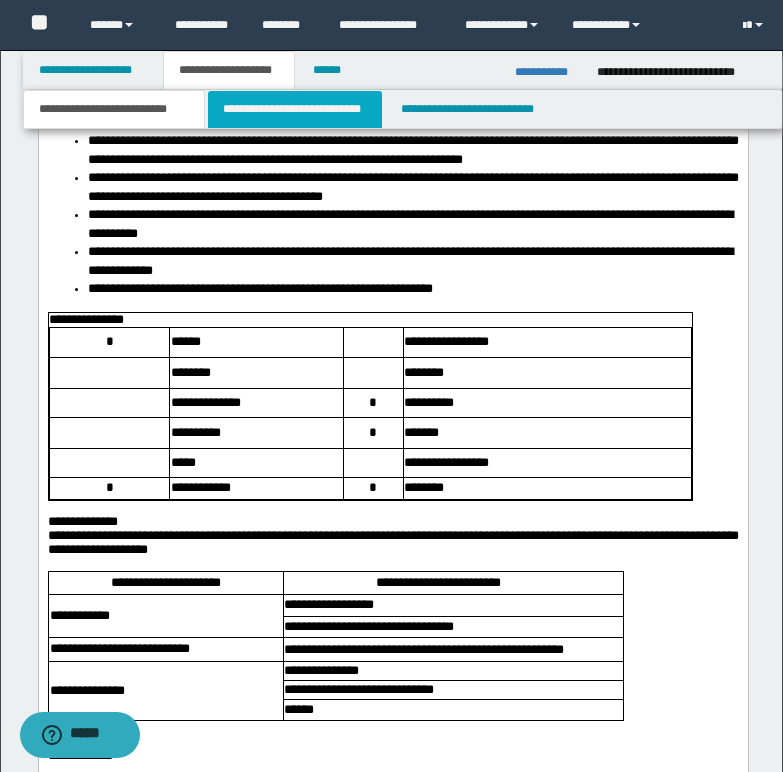 click on "**********" at bounding box center (295, 109) 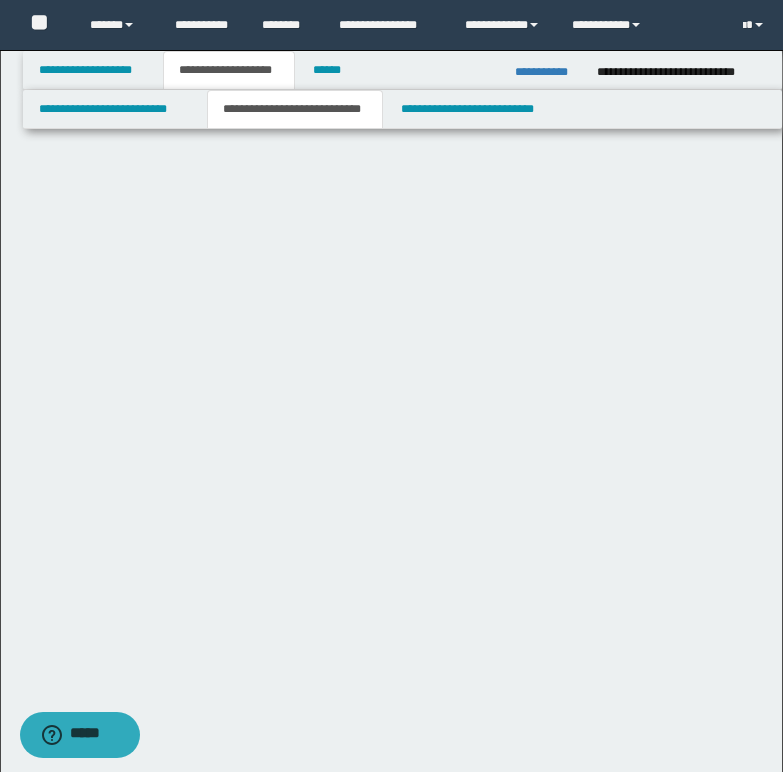 scroll, scrollTop: 1515, scrollLeft: 0, axis: vertical 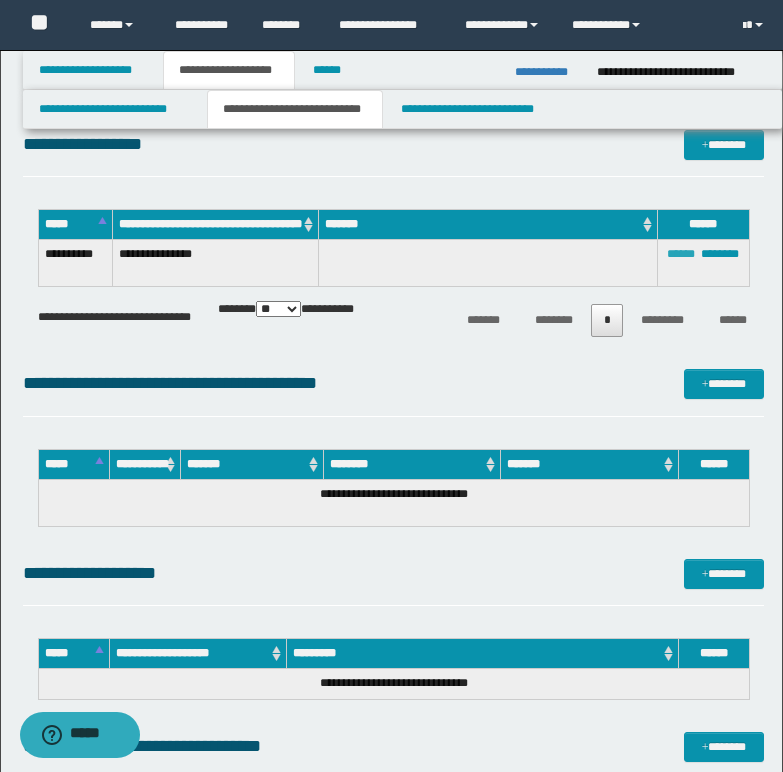 drag, startPoint x: 689, startPoint y: 272, endPoint x: 668, endPoint y: 264, distance: 22.472204 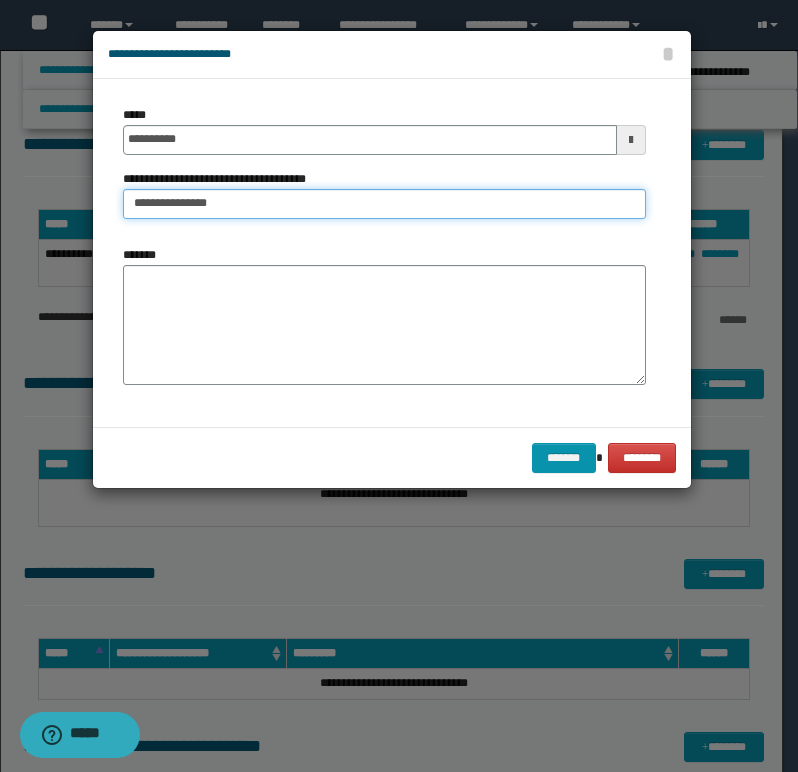 click on "**********" at bounding box center (384, 204) 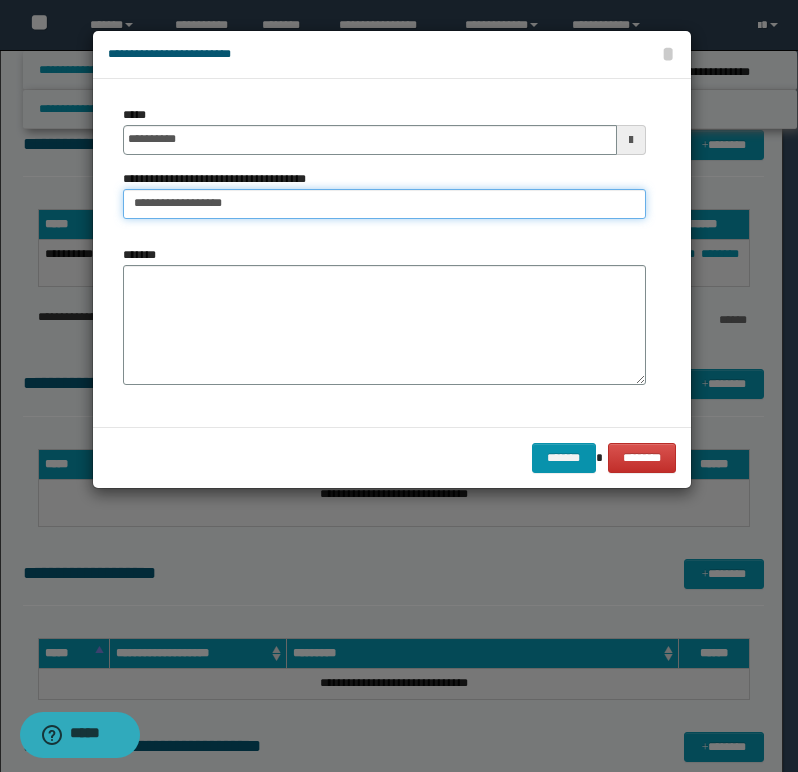 type on "**********" 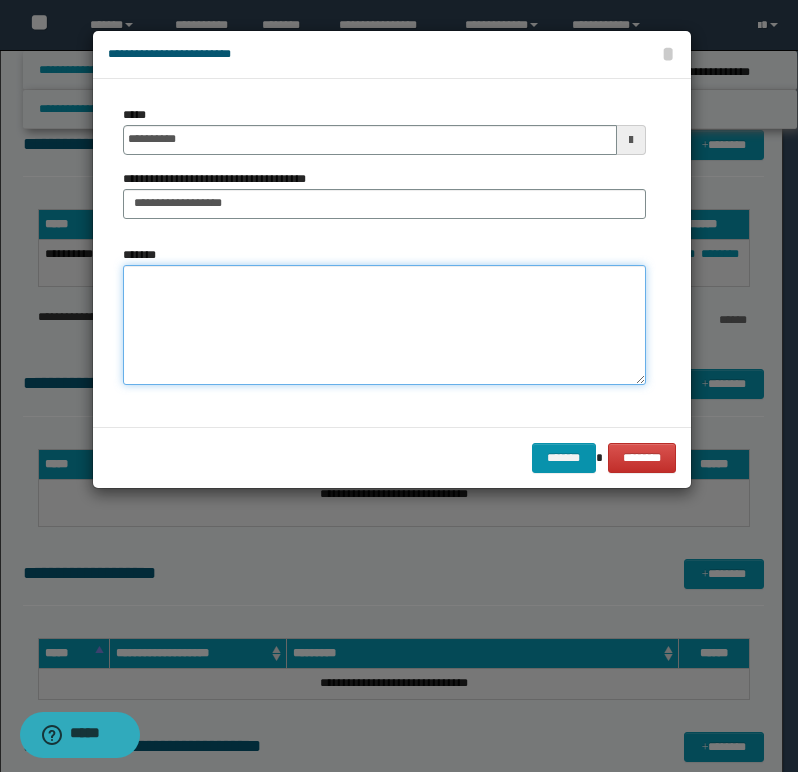 paste on "**********" 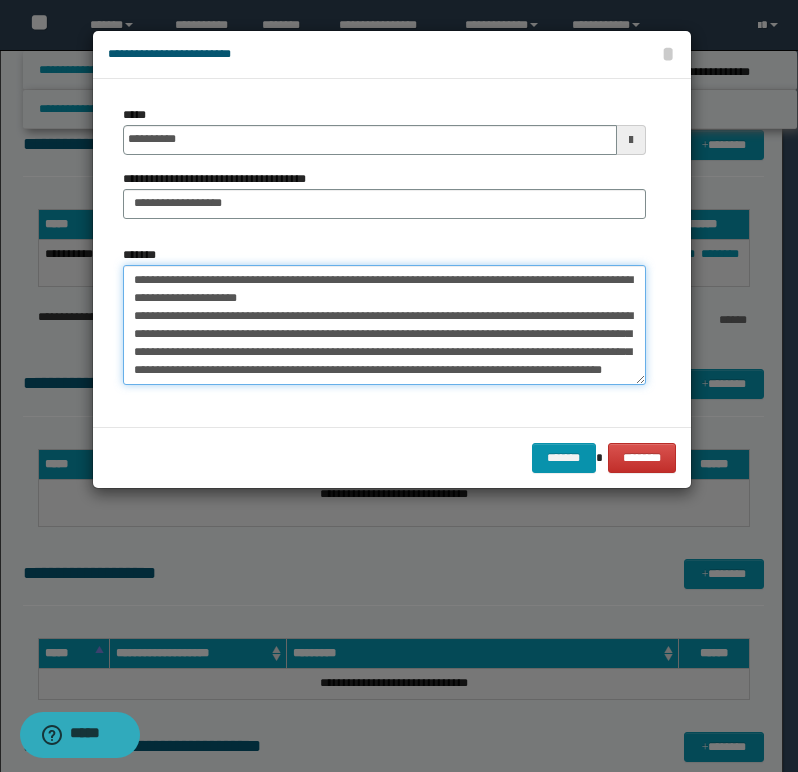 scroll, scrollTop: 0, scrollLeft: 0, axis: both 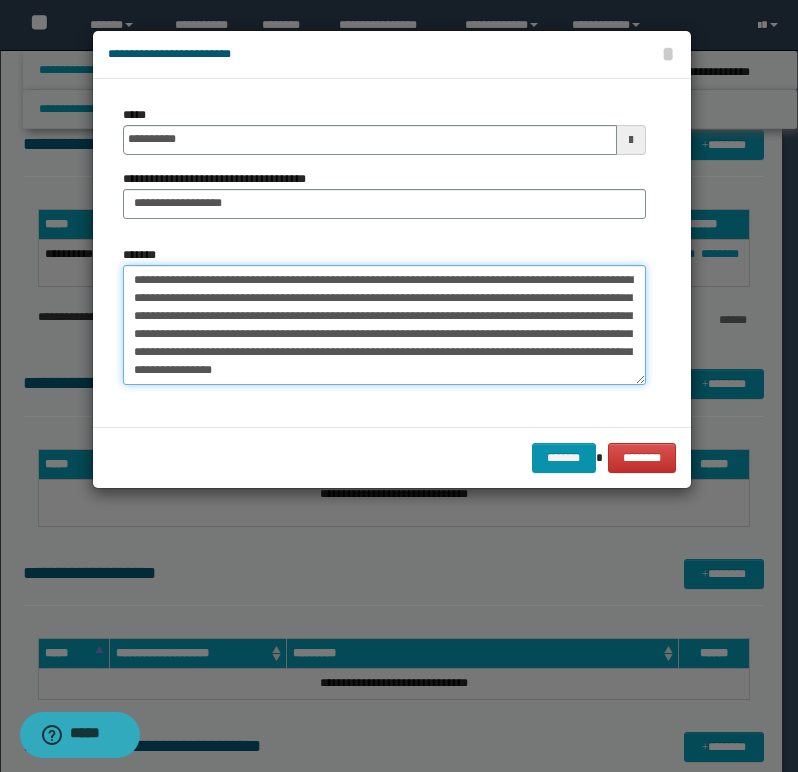 click on "**********" at bounding box center (384, 325) 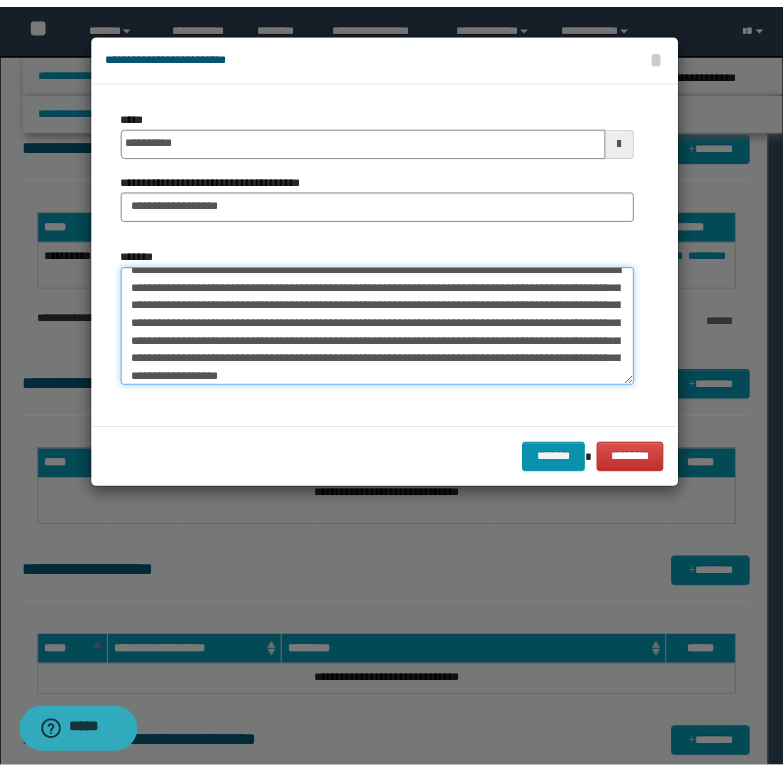 scroll, scrollTop: 30, scrollLeft: 0, axis: vertical 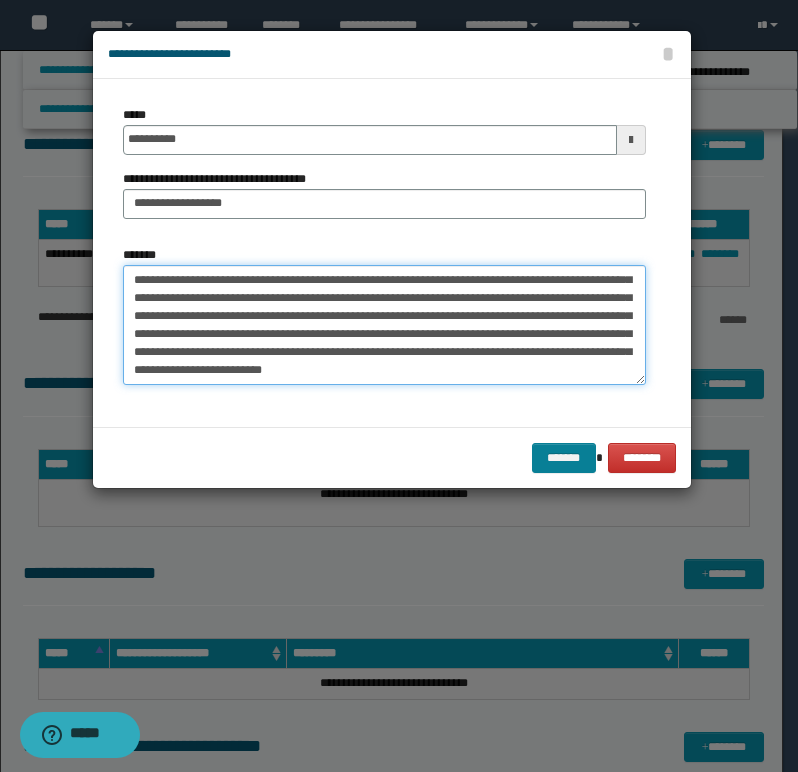 type on "**********" 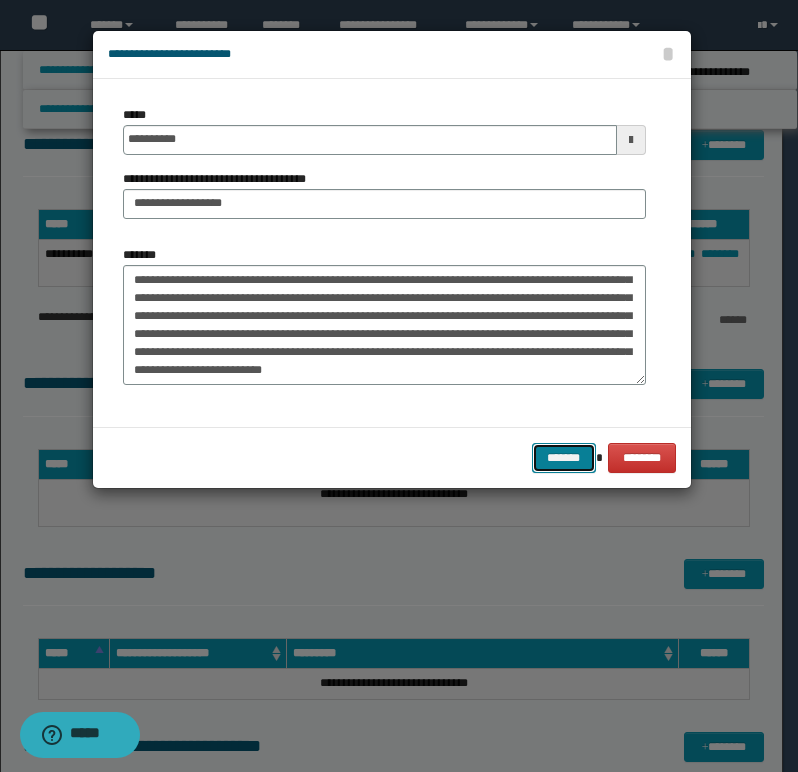 click on "*******" at bounding box center [564, 458] 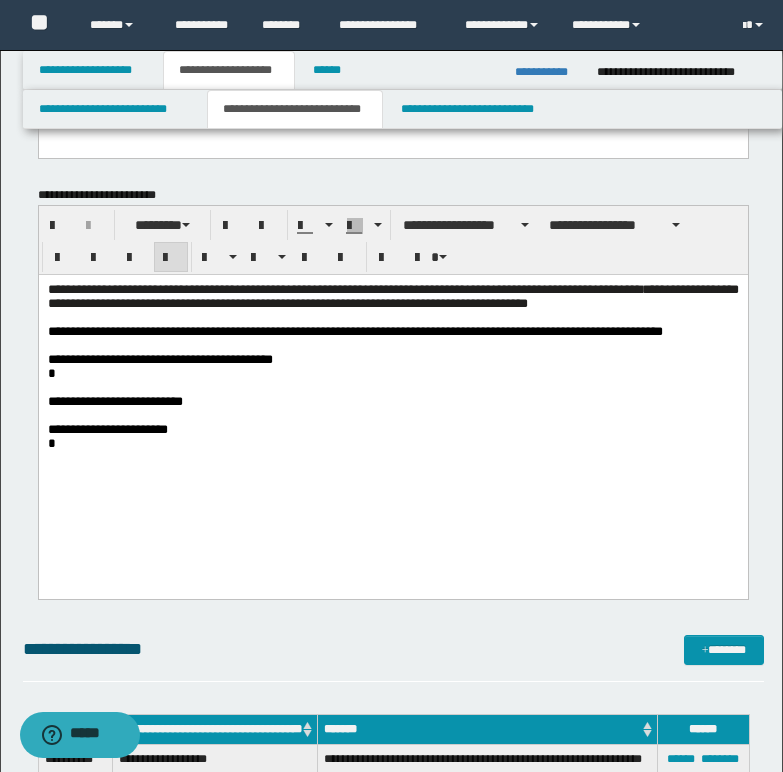 scroll, scrollTop: 415, scrollLeft: 0, axis: vertical 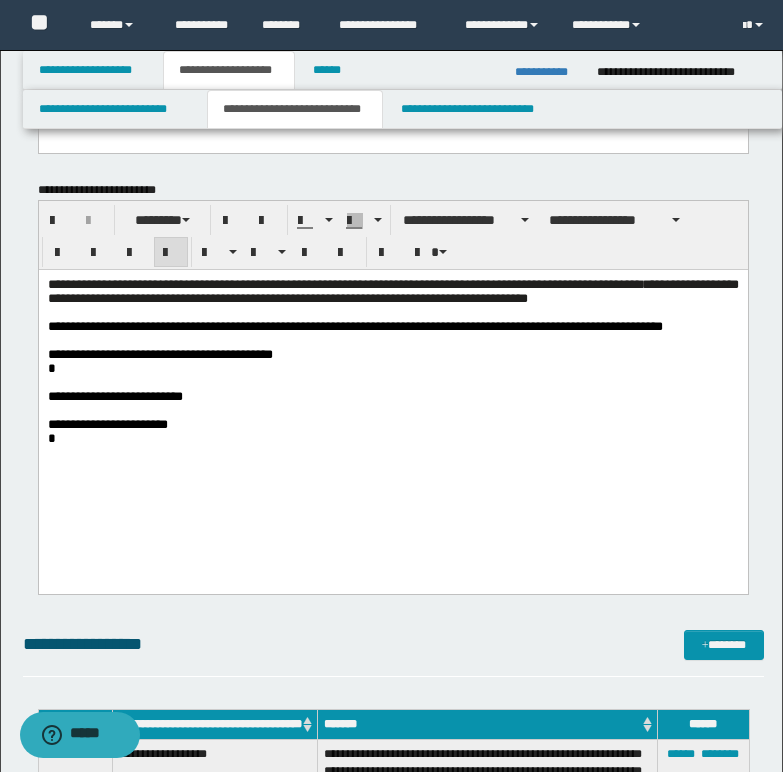 click on "**********" at bounding box center (392, 393) 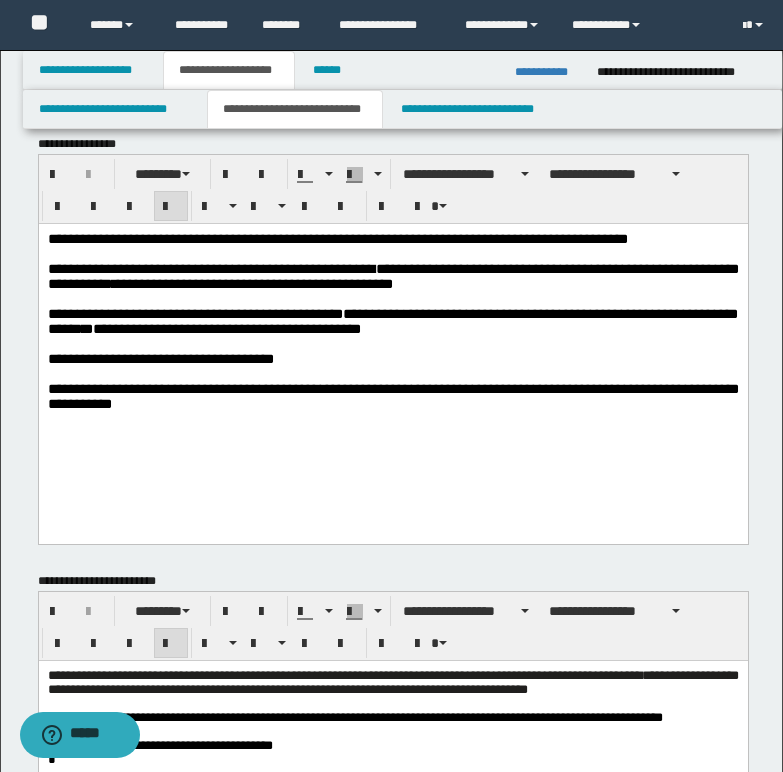 scroll, scrollTop: 15, scrollLeft: 0, axis: vertical 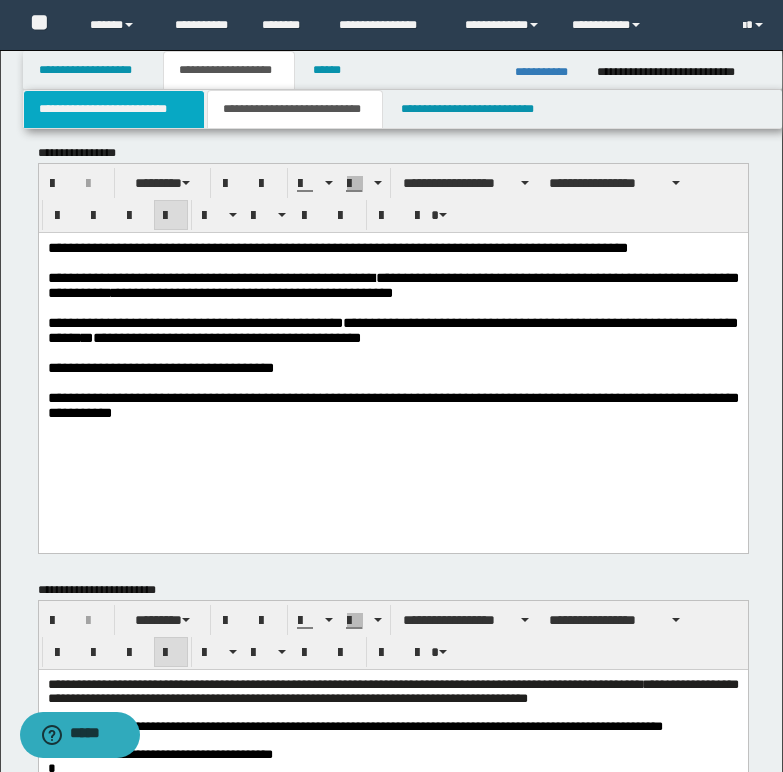 click on "**********" at bounding box center [114, 109] 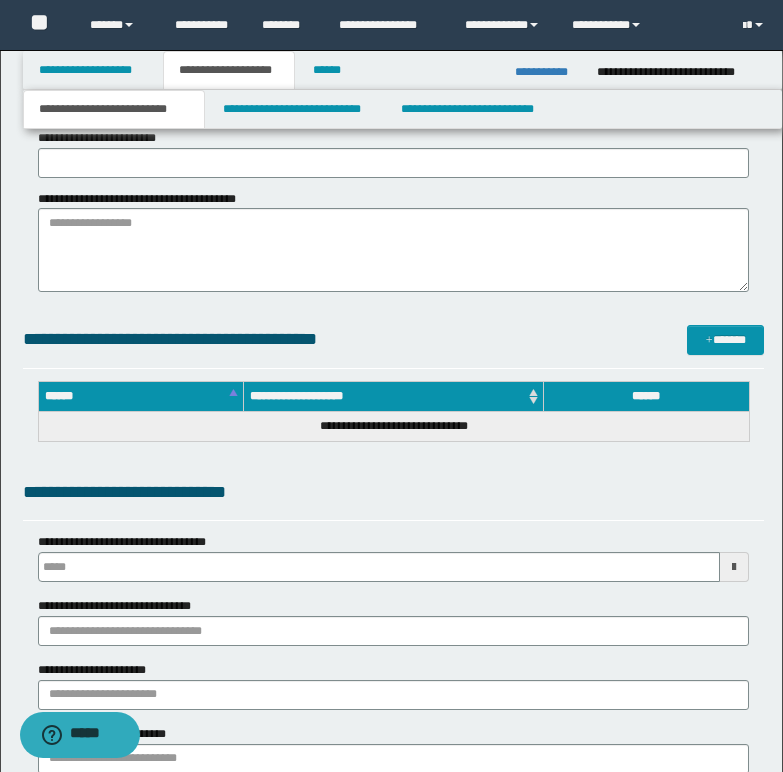 scroll, scrollTop: 615, scrollLeft: 0, axis: vertical 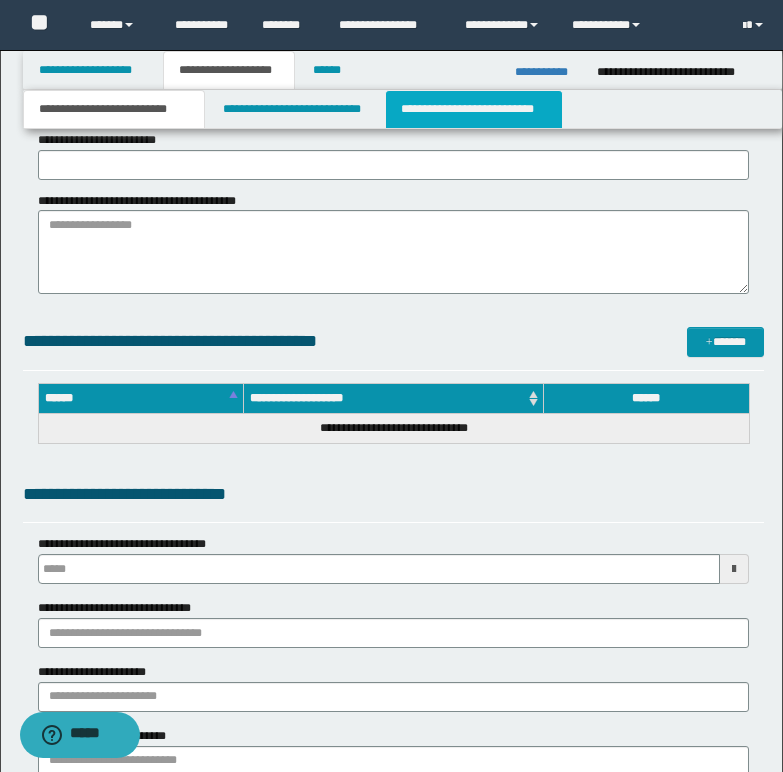 click on "**********" at bounding box center (474, 109) 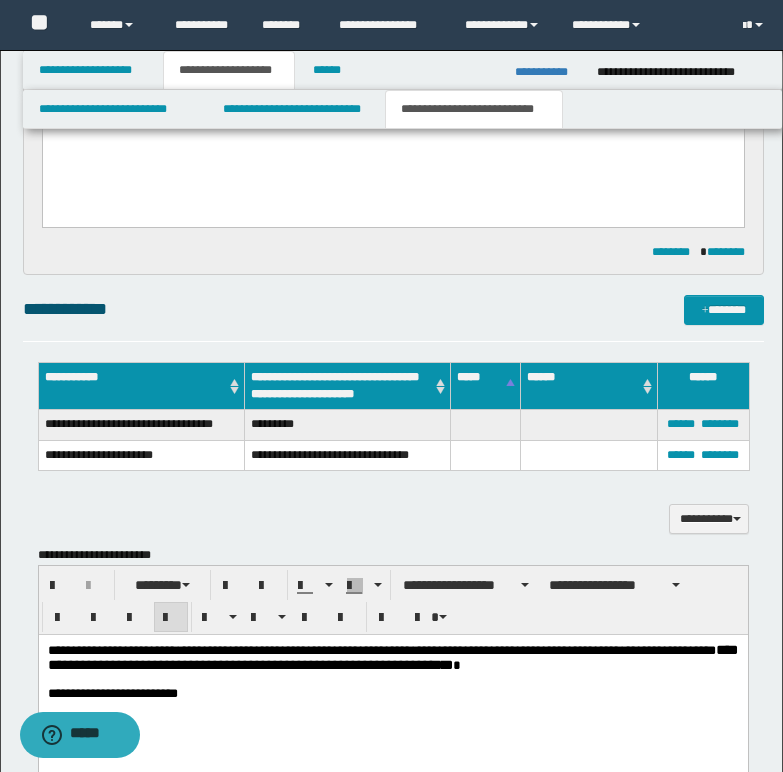 scroll, scrollTop: 315, scrollLeft: 0, axis: vertical 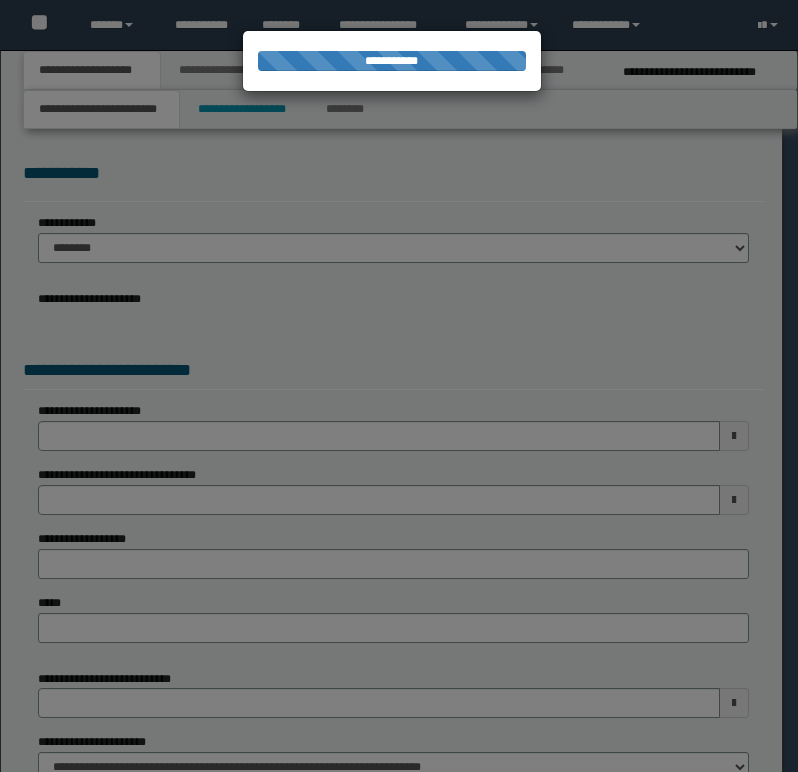 select on "*" 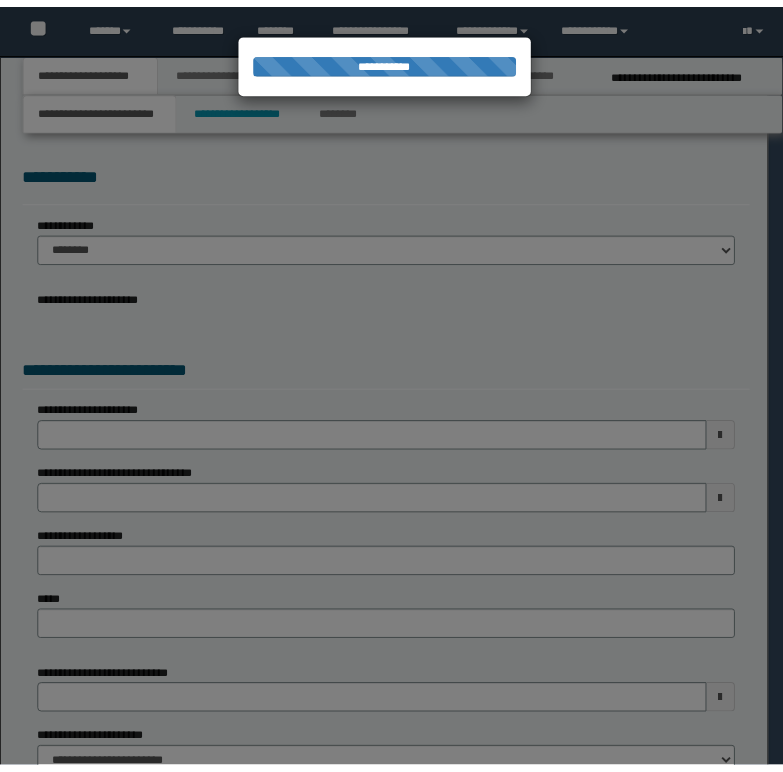 scroll, scrollTop: 0, scrollLeft: 0, axis: both 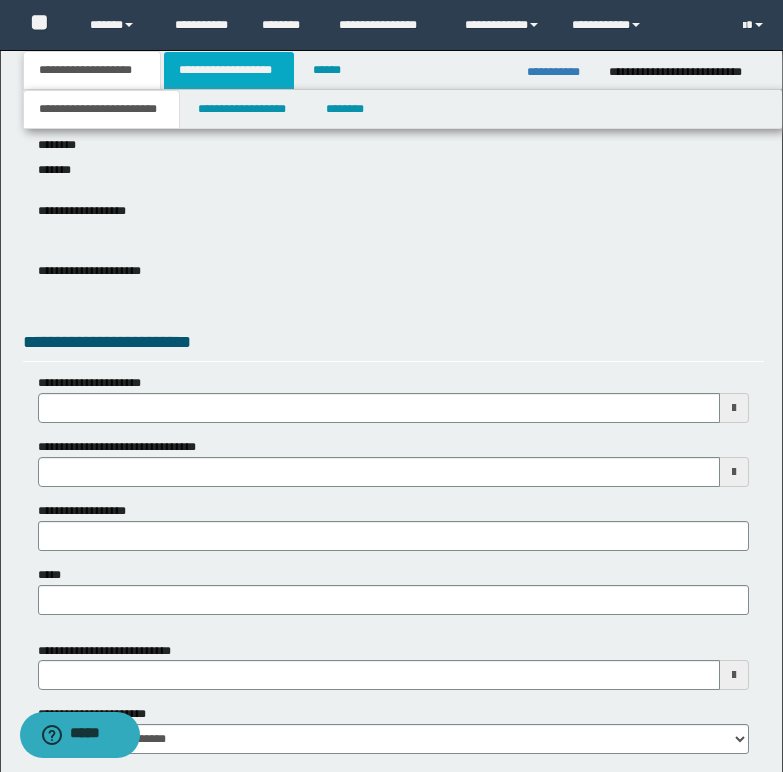 click on "**********" at bounding box center [229, 70] 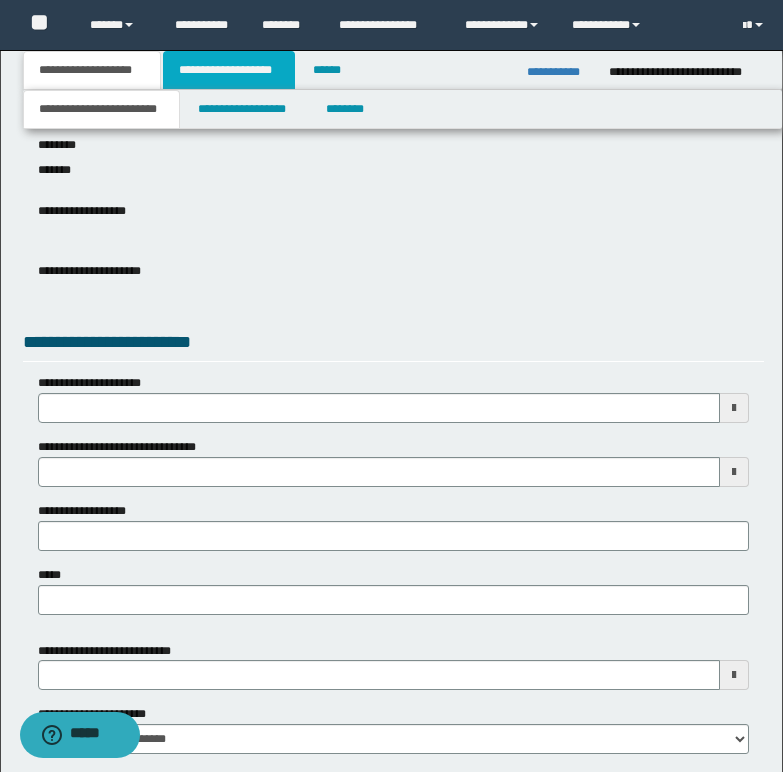 scroll, scrollTop: 0, scrollLeft: 0, axis: both 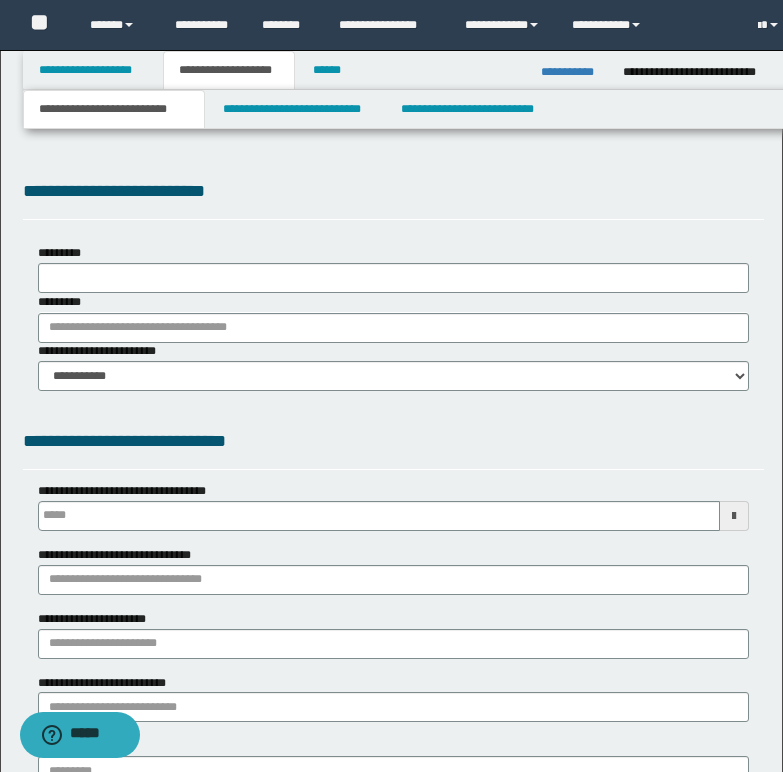 select on "*" 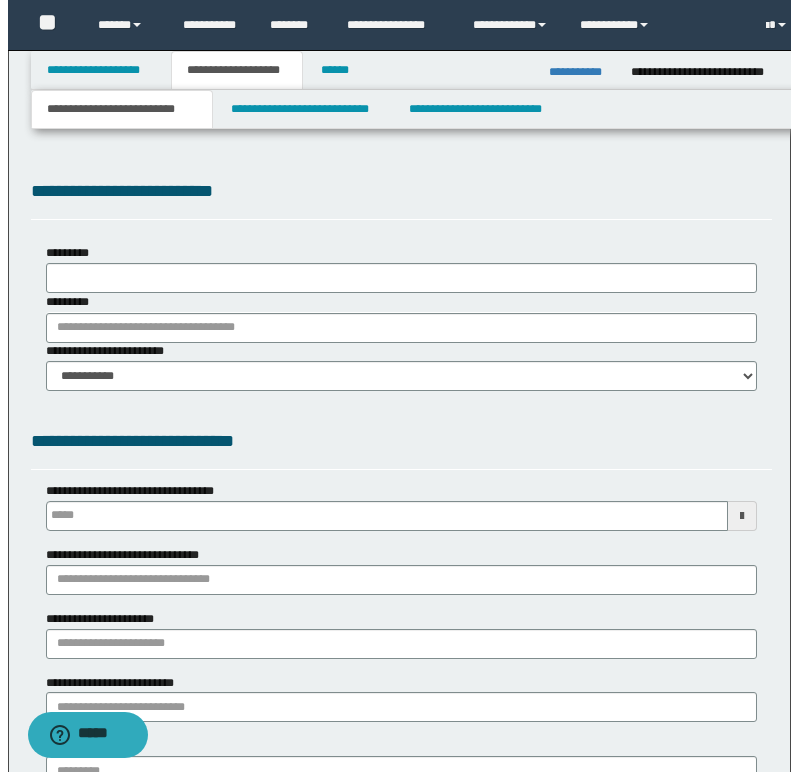 scroll, scrollTop: 0, scrollLeft: 0, axis: both 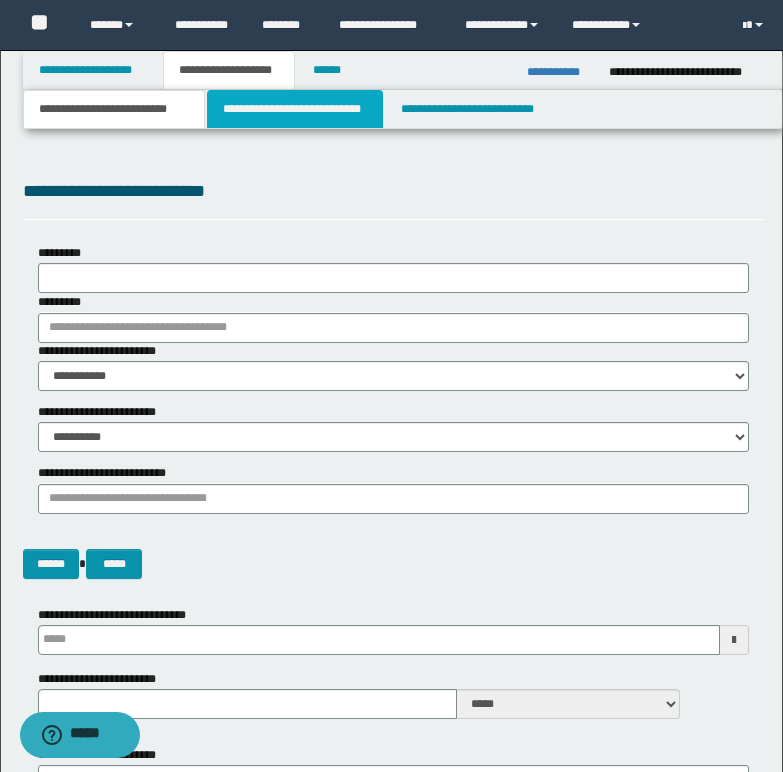 click on "**********" at bounding box center (295, 109) 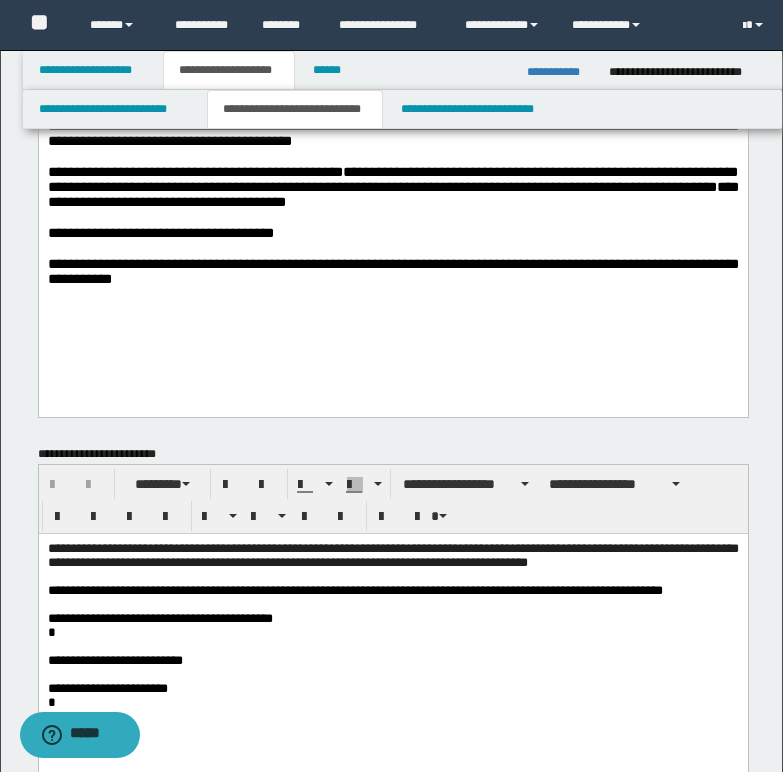 scroll, scrollTop: 200, scrollLeft: 0, axis: vertical 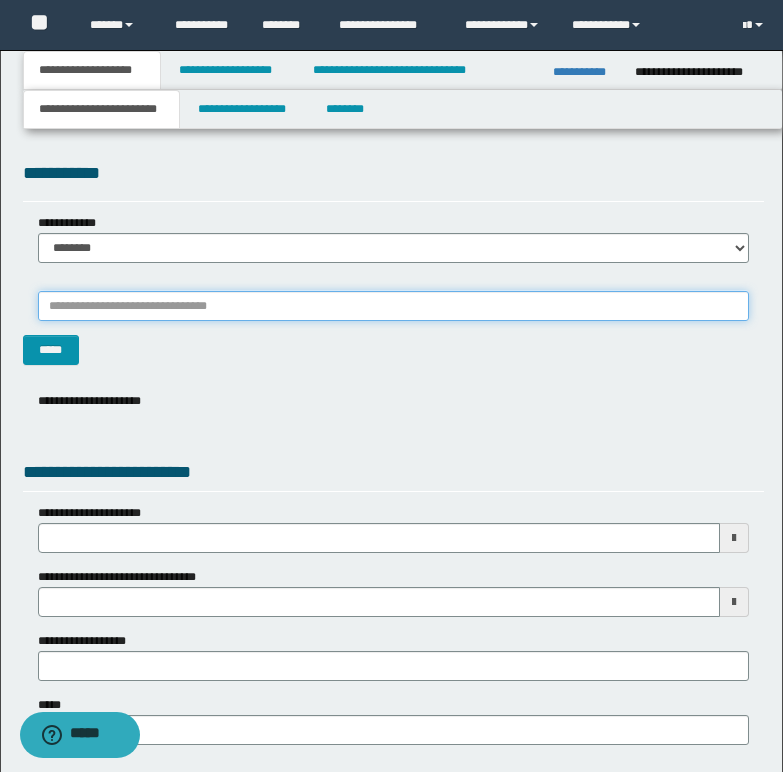 click on "*******" at bounding box center [393, 306] 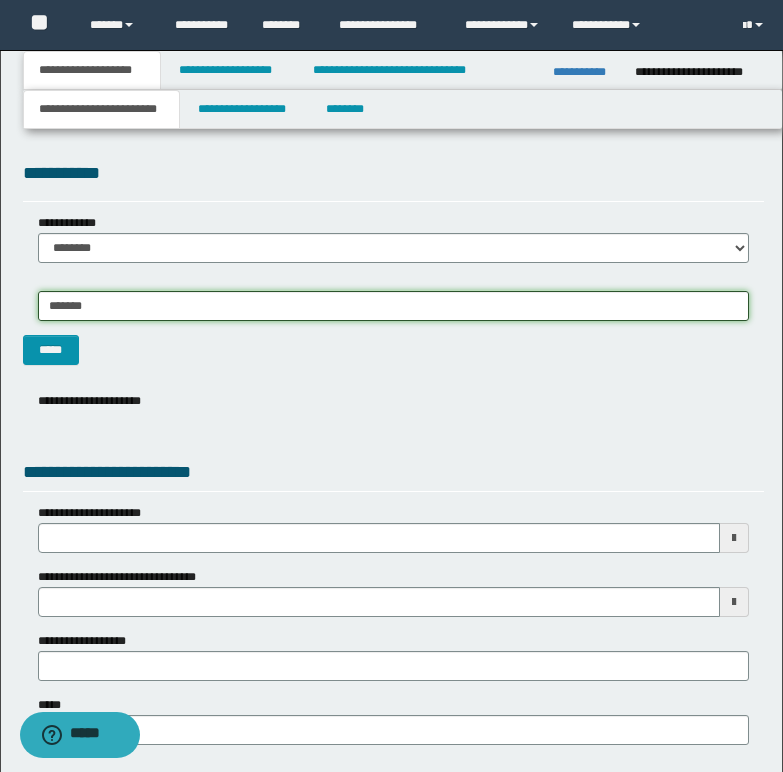 type on "********" 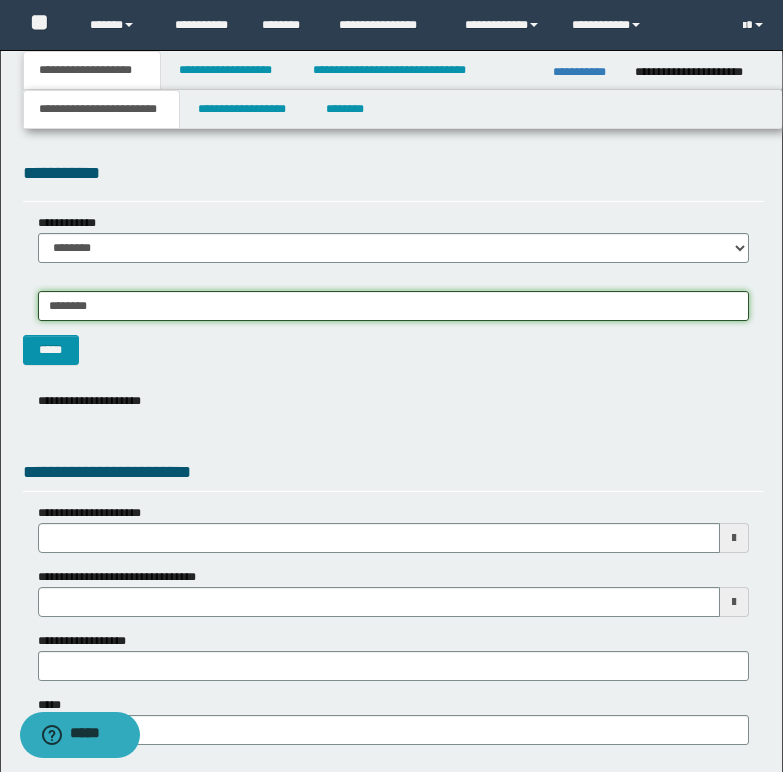 type on "**********" 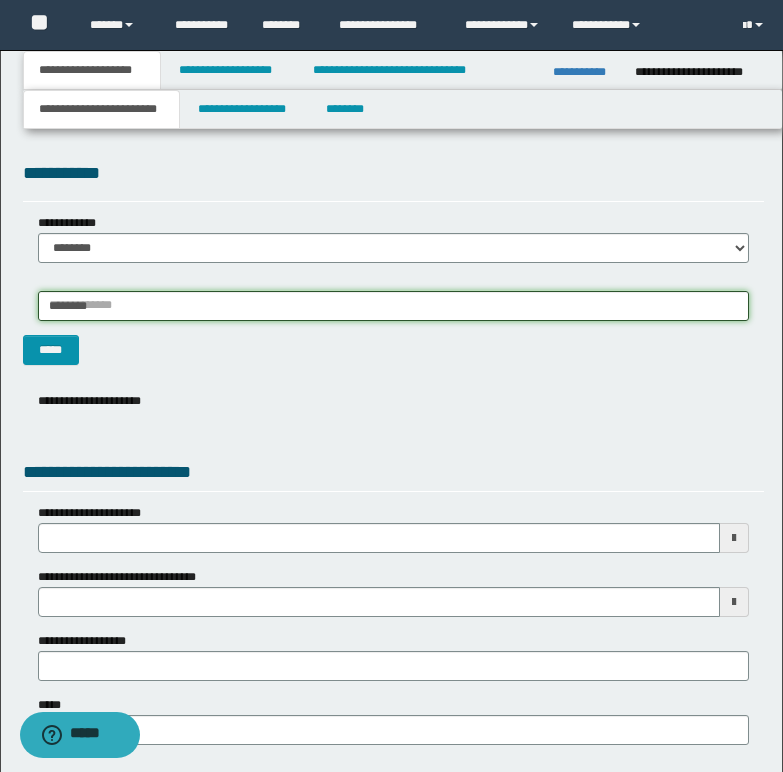 type 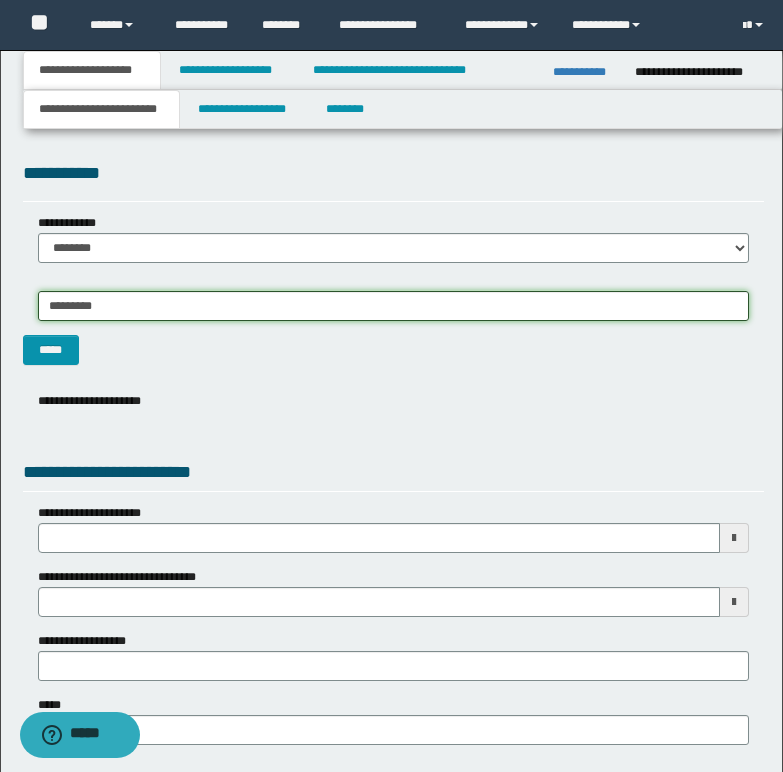 type on "**********" 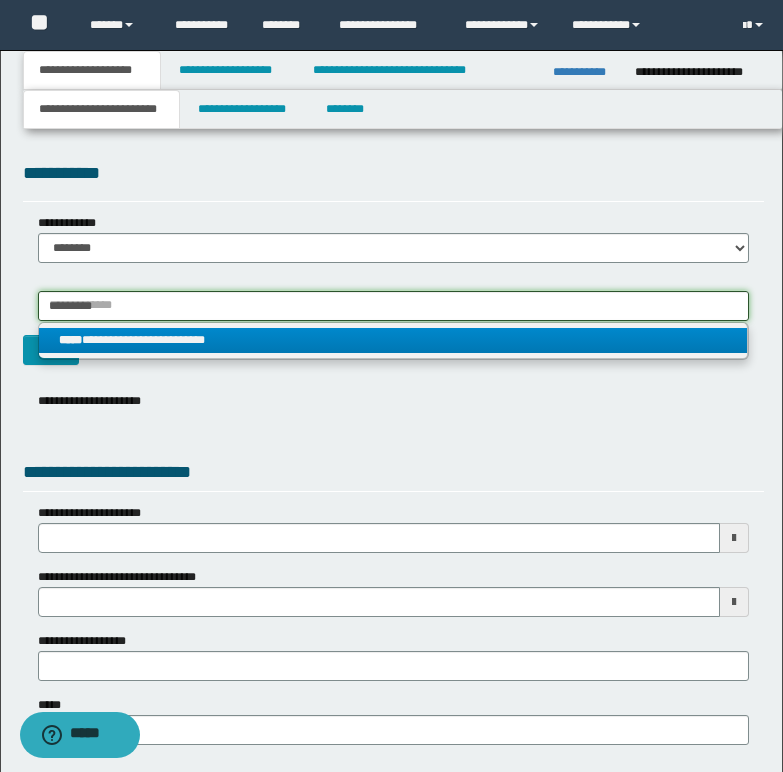 type on "*********" 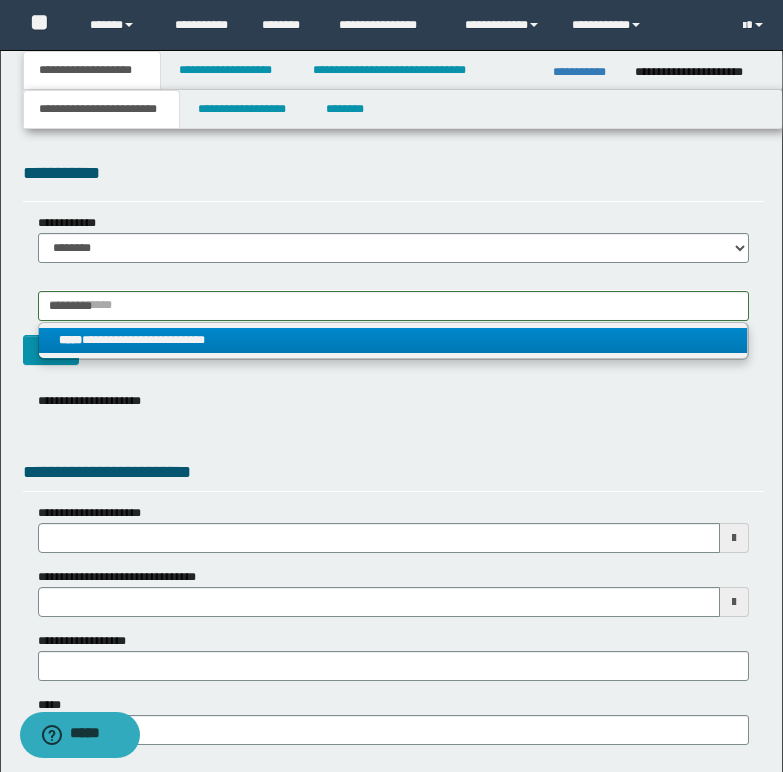 click on "**********" at bounding box center (393, 340) 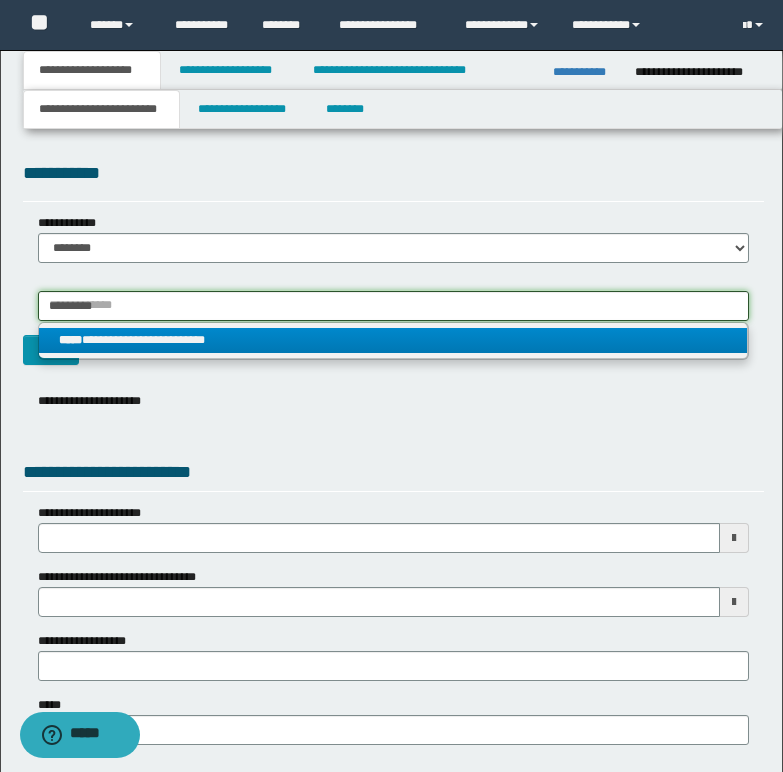 type 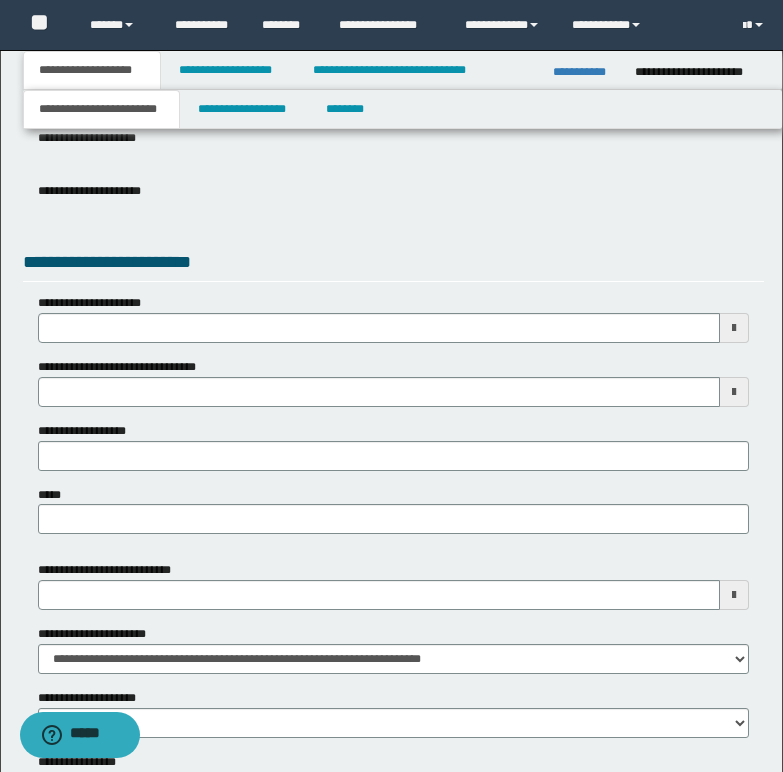 scroll, scrollTop: 600, scrollLeft: 0, axis: vertical 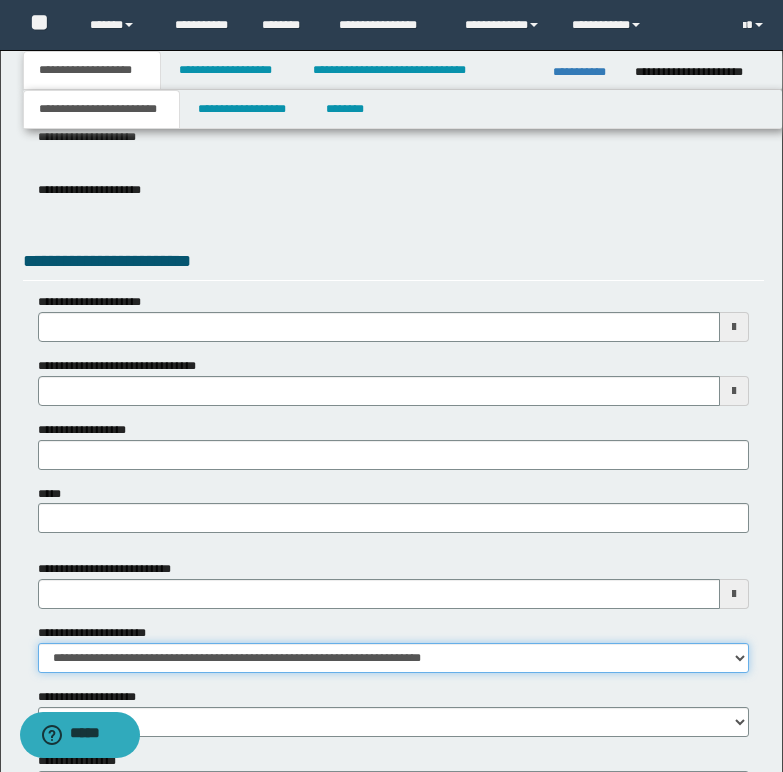 click on "**********" at bounding box center [393, 658] 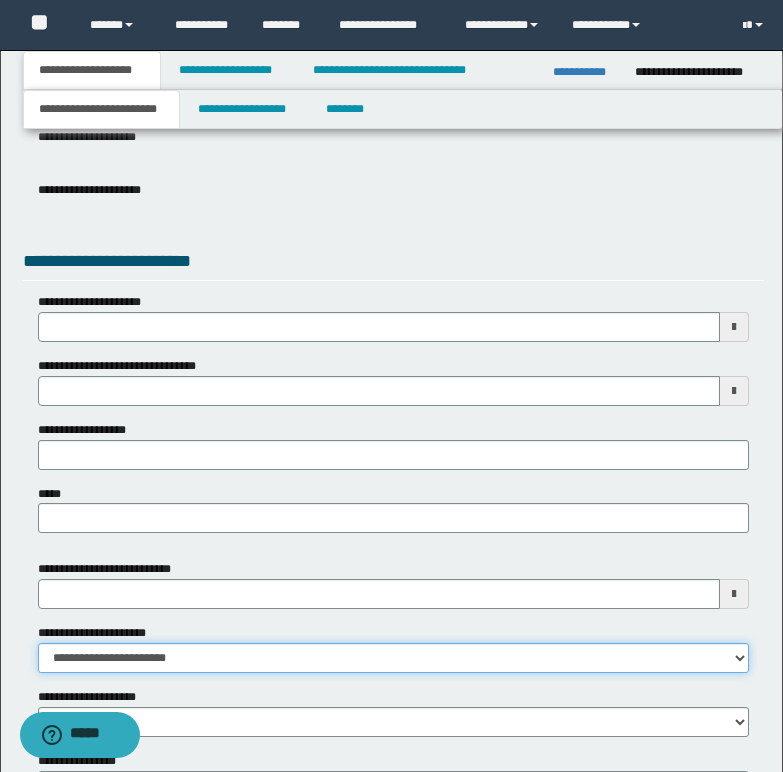 click on "**********" at bounding box center (393, 658) 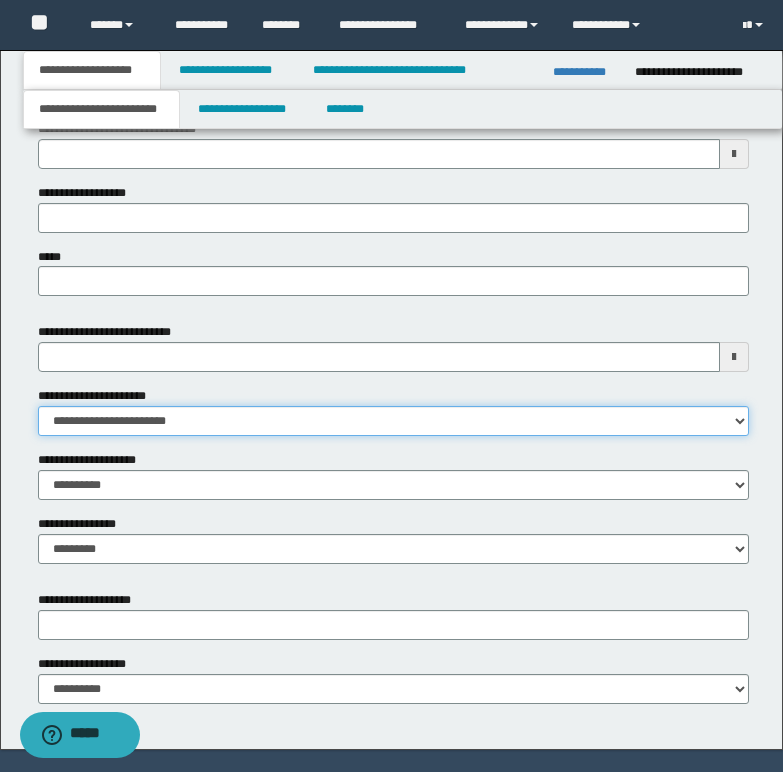 scroll, scrollTop: 892, scrollLeft: 0, axis: vertical 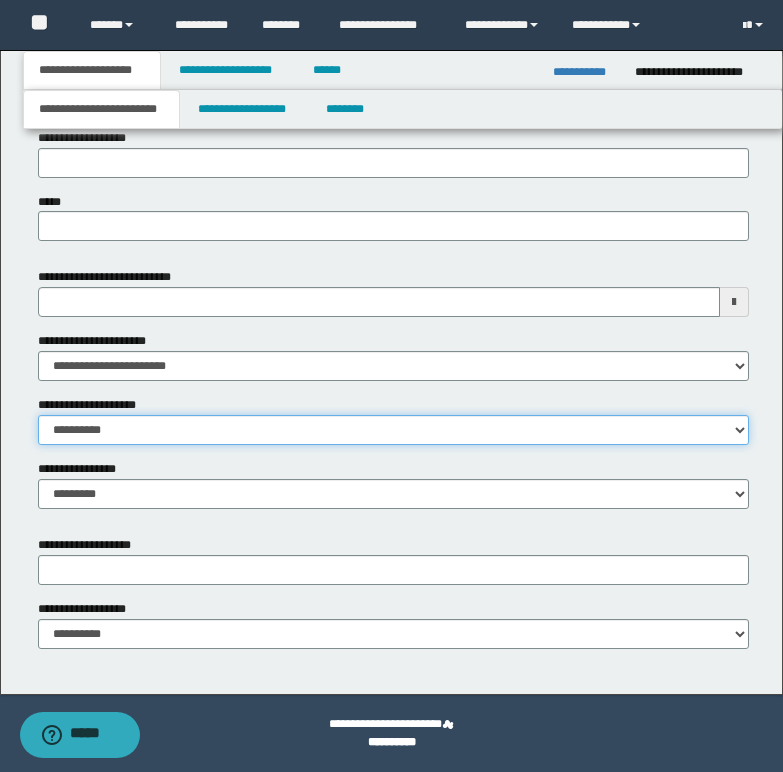 click on "**********" at bounding box center (393, 430) 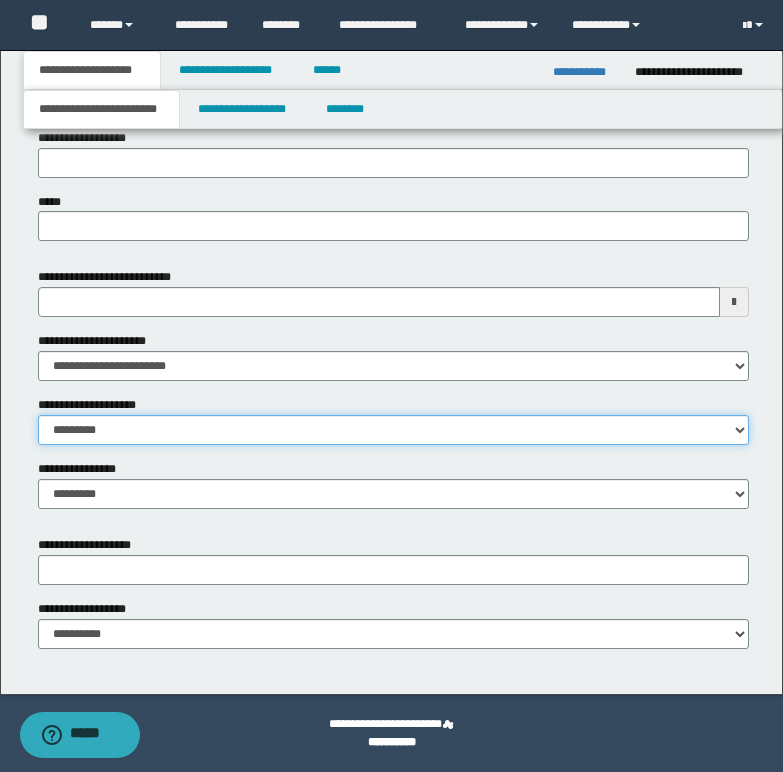 click on "**********" at bounding box center [393, 430] 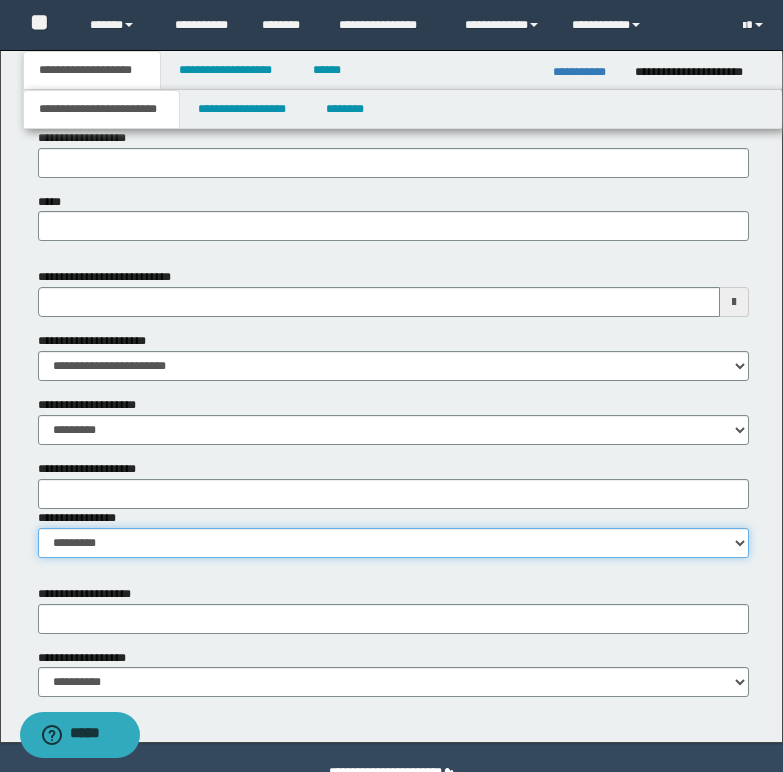 click on "**********" at bounding box center (393, 543) 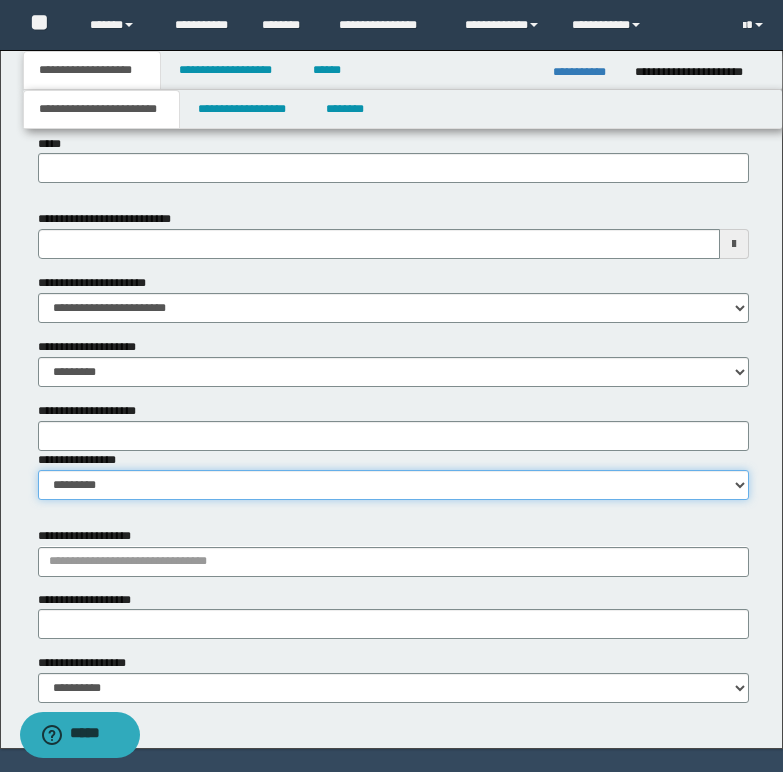 scroll, scrollTop: 992, scrollLeft: 0, axis: vertical 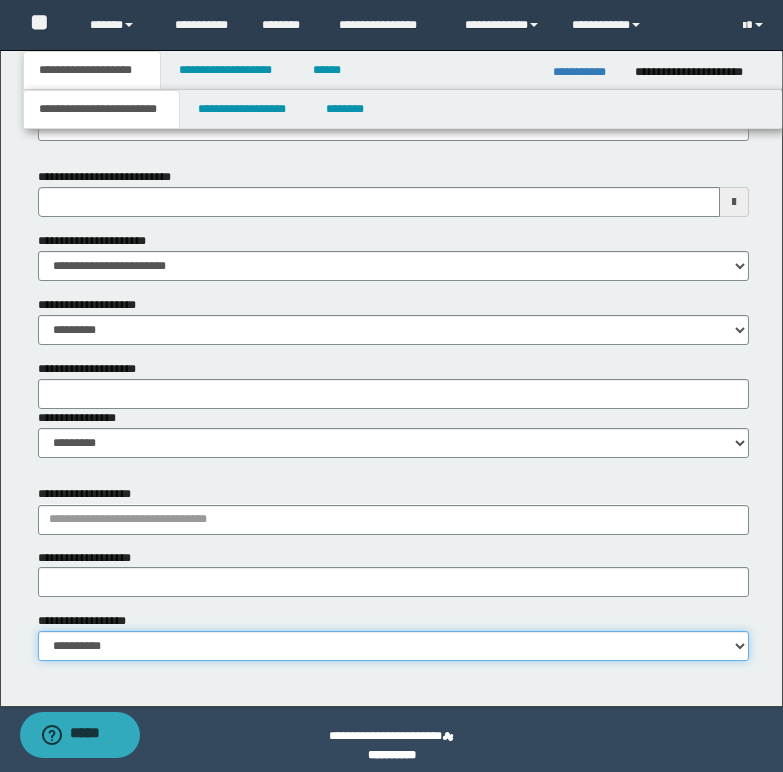 click on "**********" at bounding box center (393, 646) 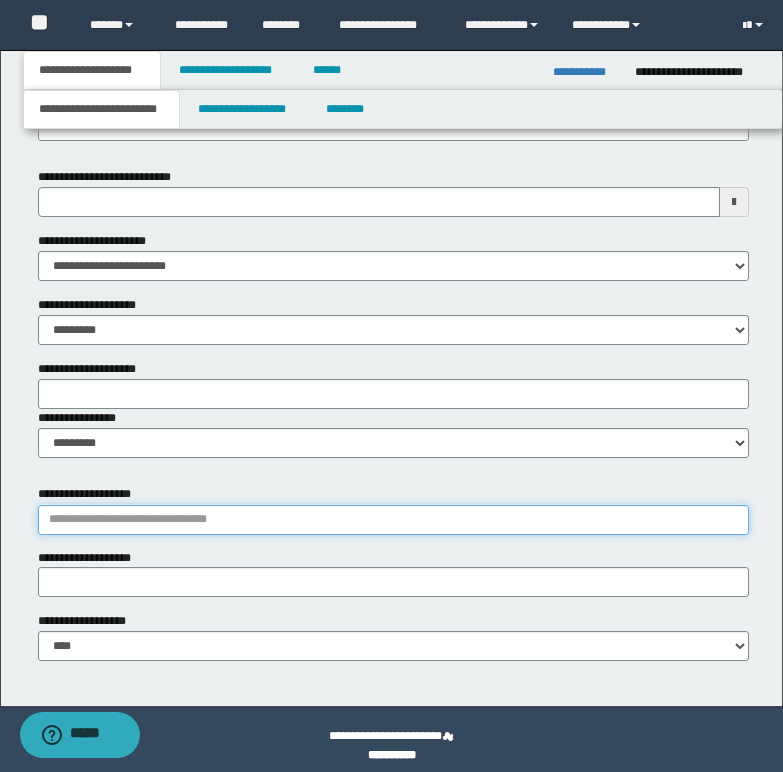 click on "**********" at bounding box center (393, 520) 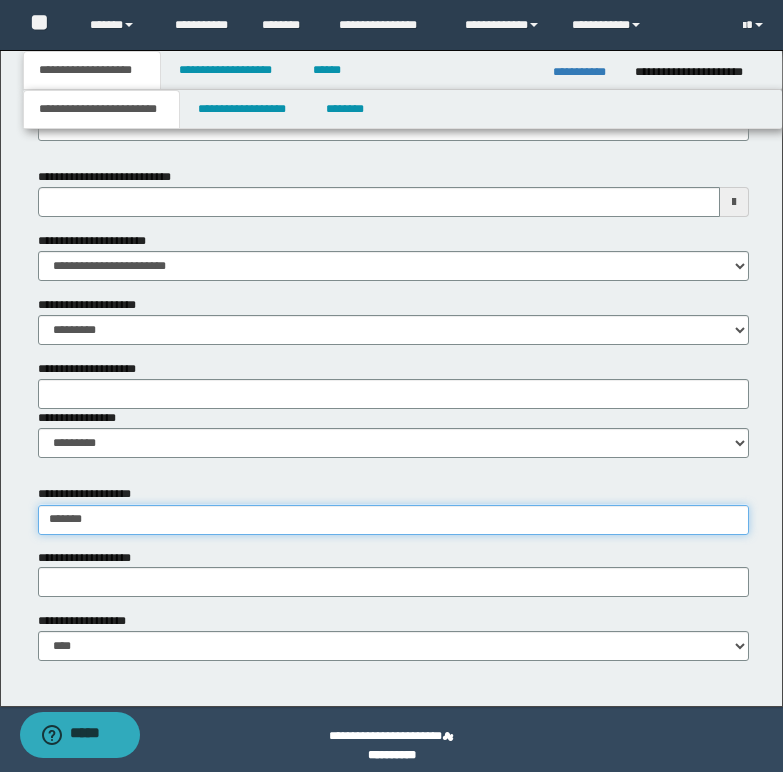 type on "********" 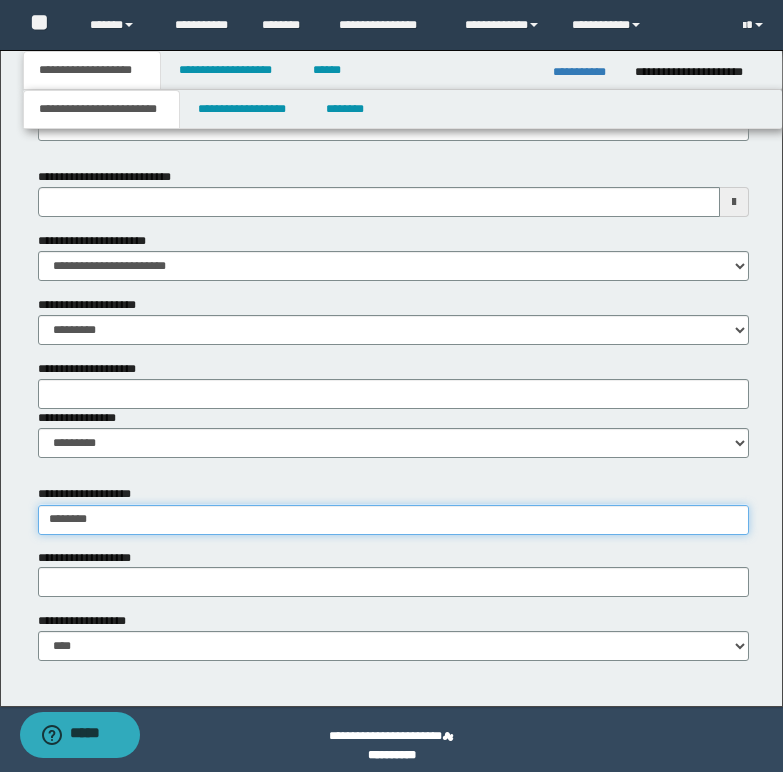 type on "**********" 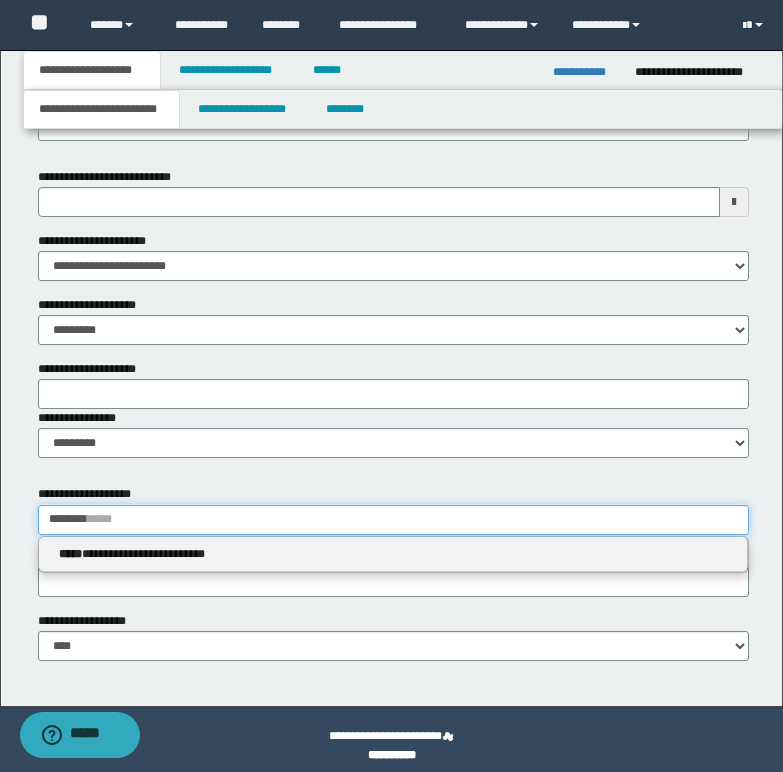 type 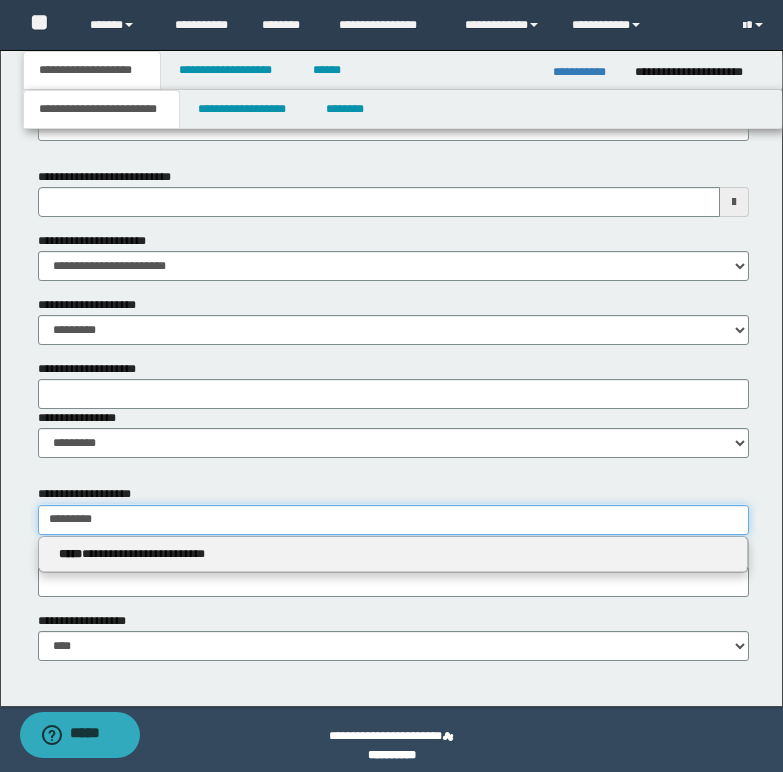 type on "**********" 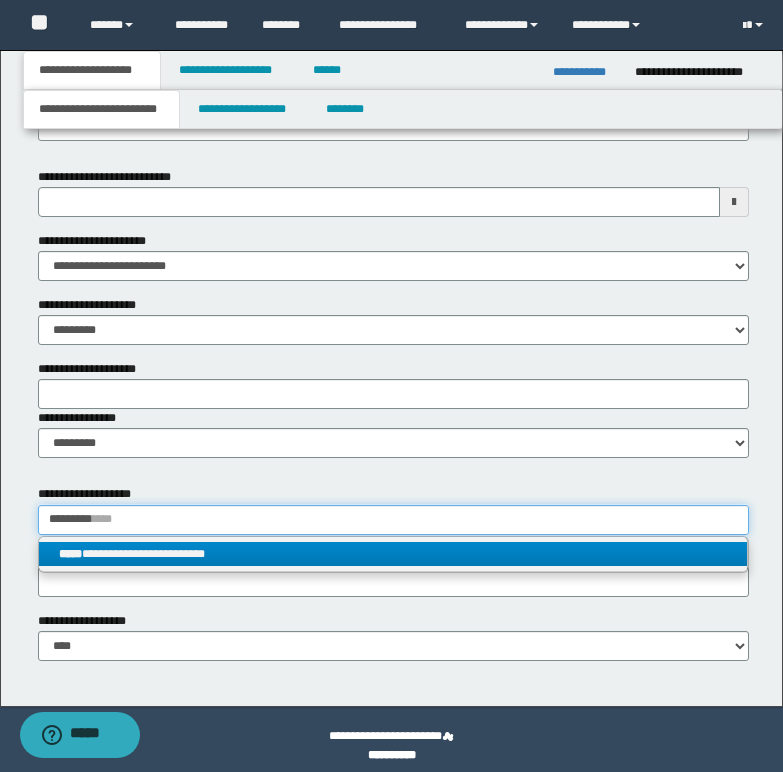 type on "*********" 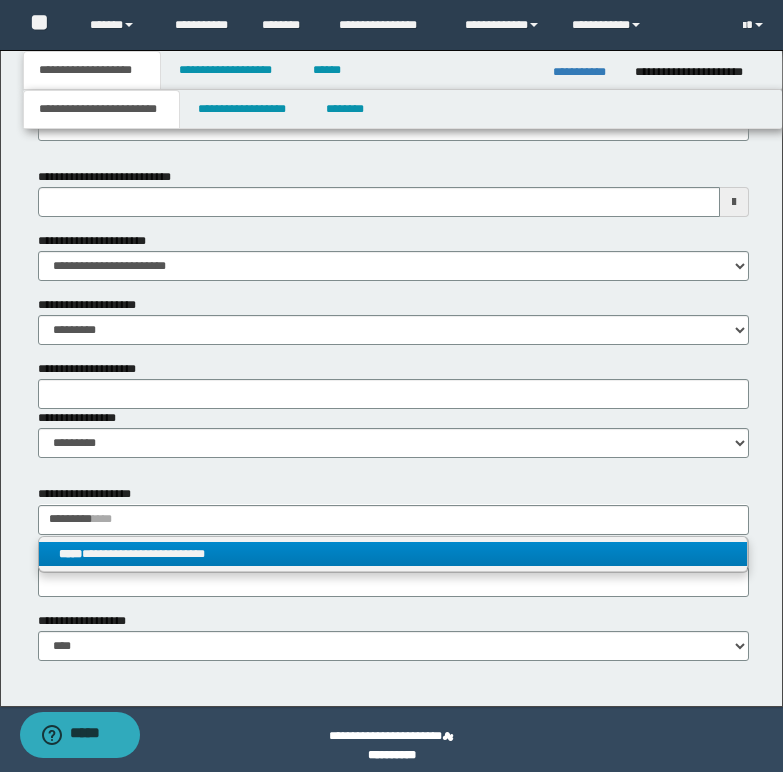 click on "**********" at bounding box center (393, 554) 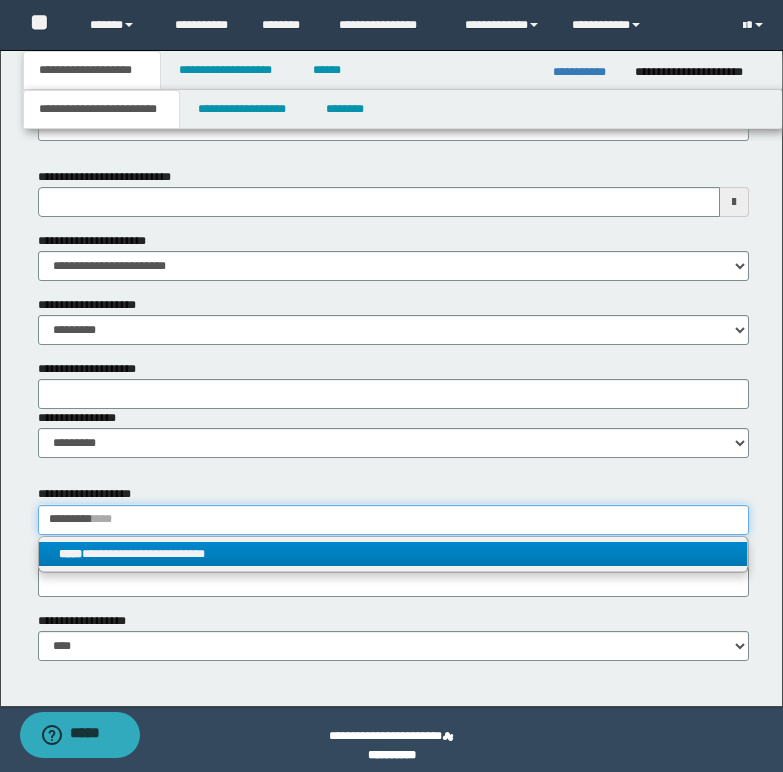 type 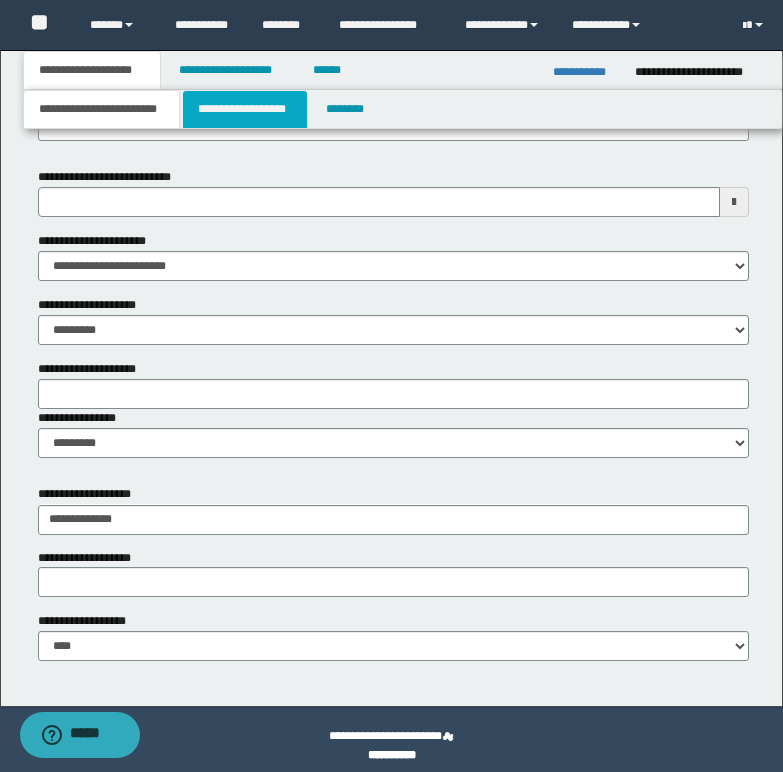 click on "**********" at bounding box center [245, 109] 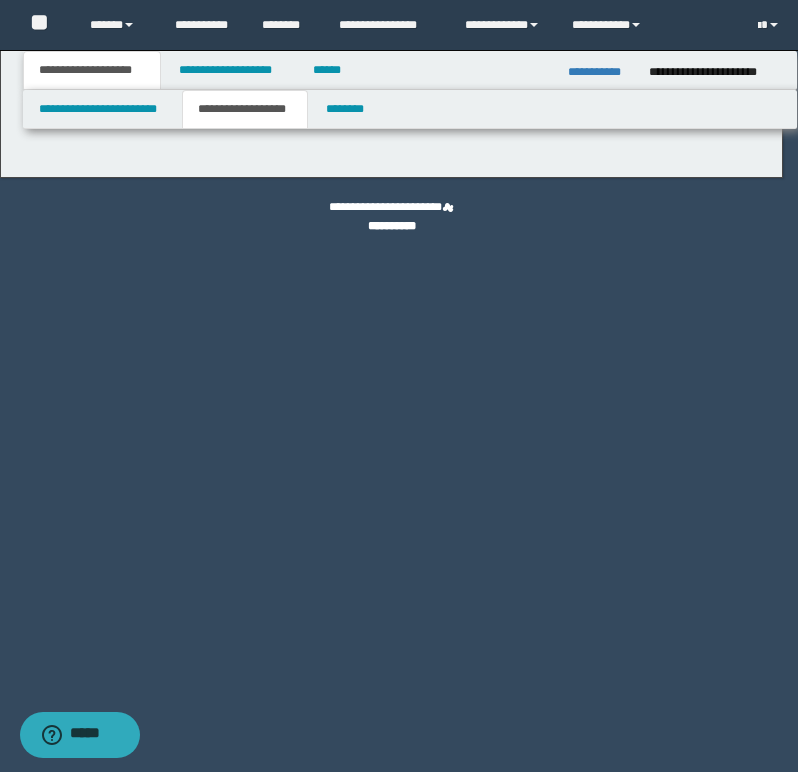 type on "********" 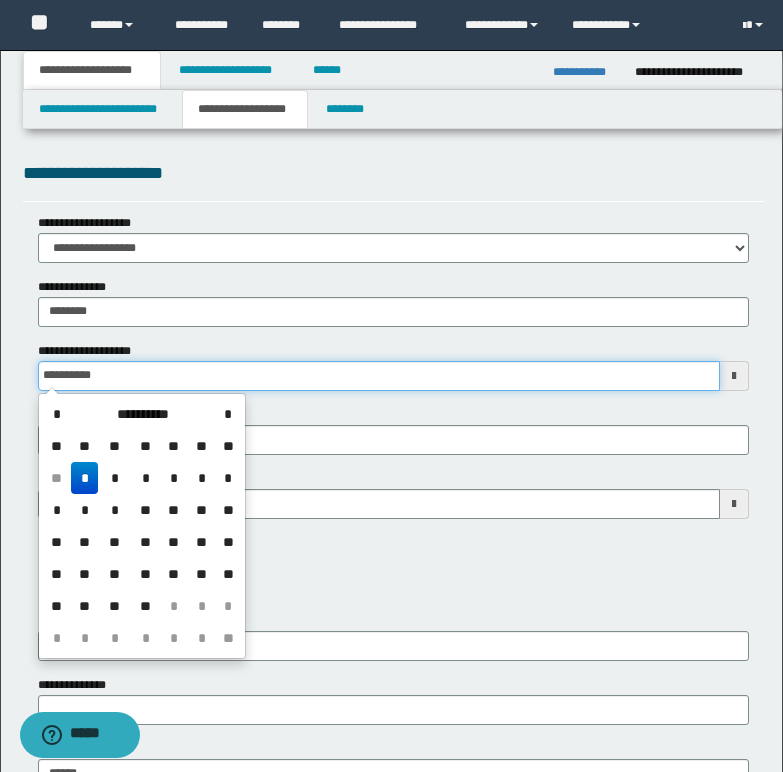 drag, startPoint x: 43, startPoint y: 371, endPoint x: 255, endPoint y: 373, distance: 212.00943 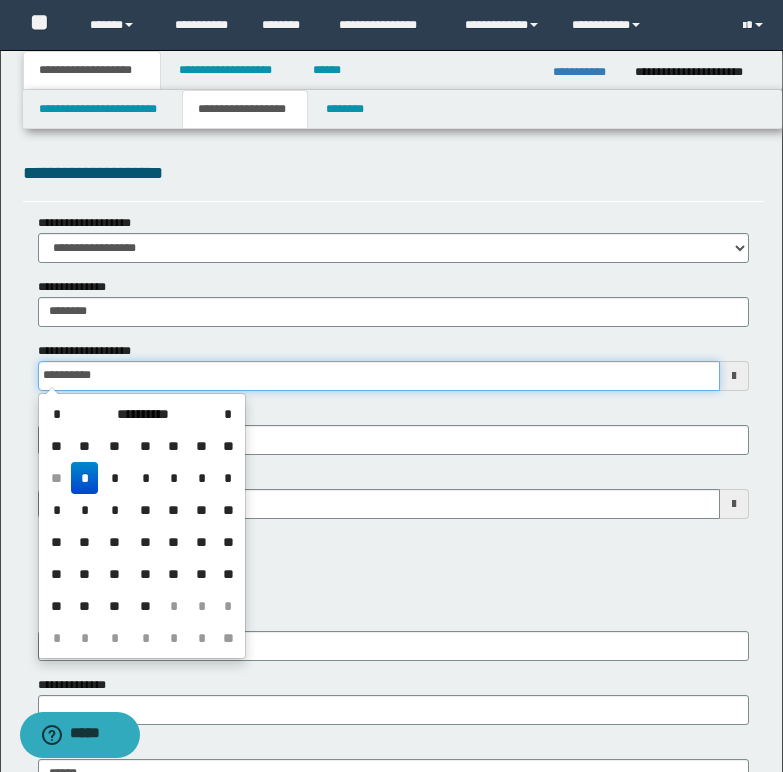 click on "**********" at bounding box center [379, 376] 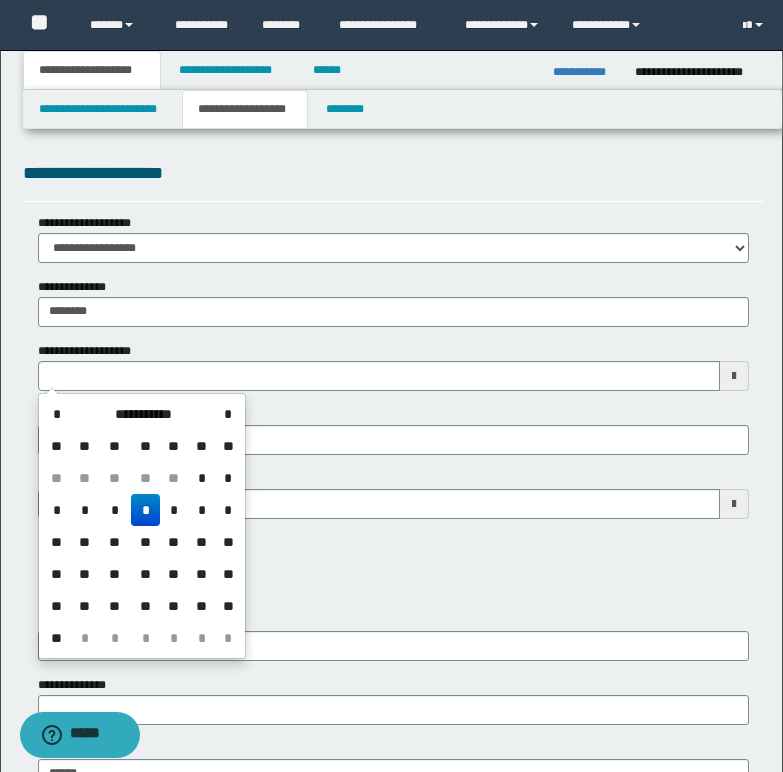 type 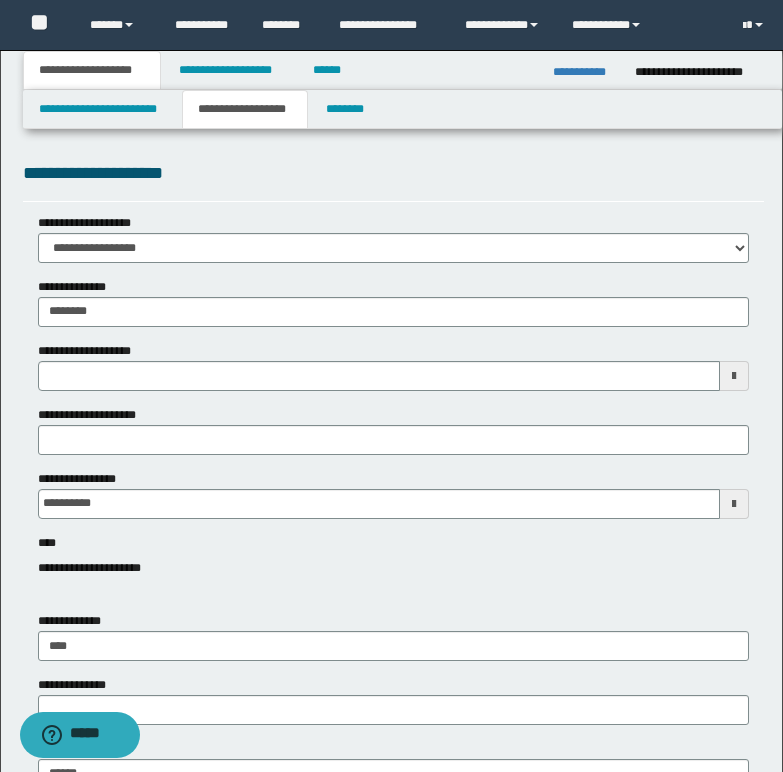 click on "**********" at bounding box center [393, 560] 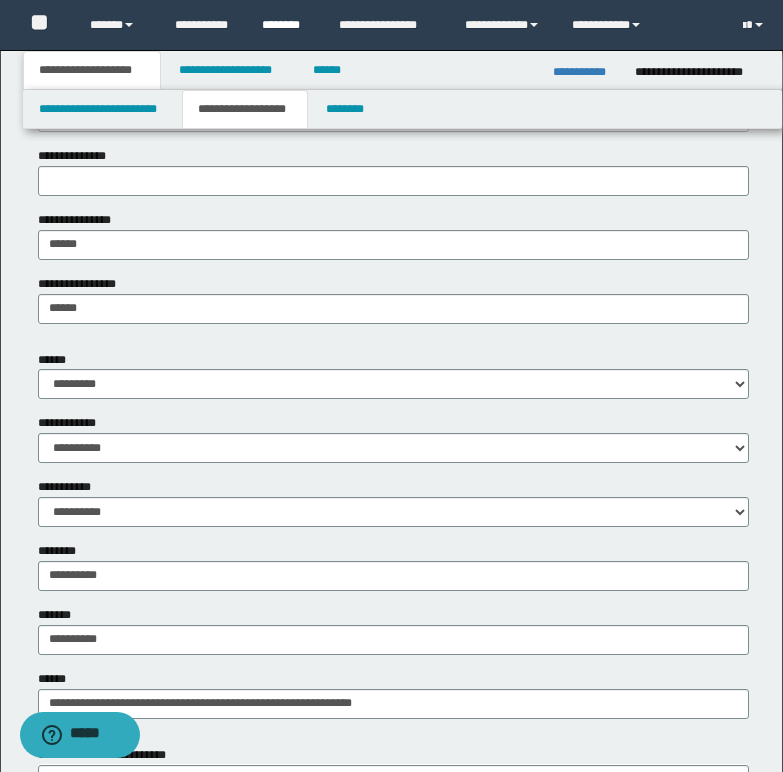 scroll, scrollTop: 400, scrollLeft: 0, axis: vertical 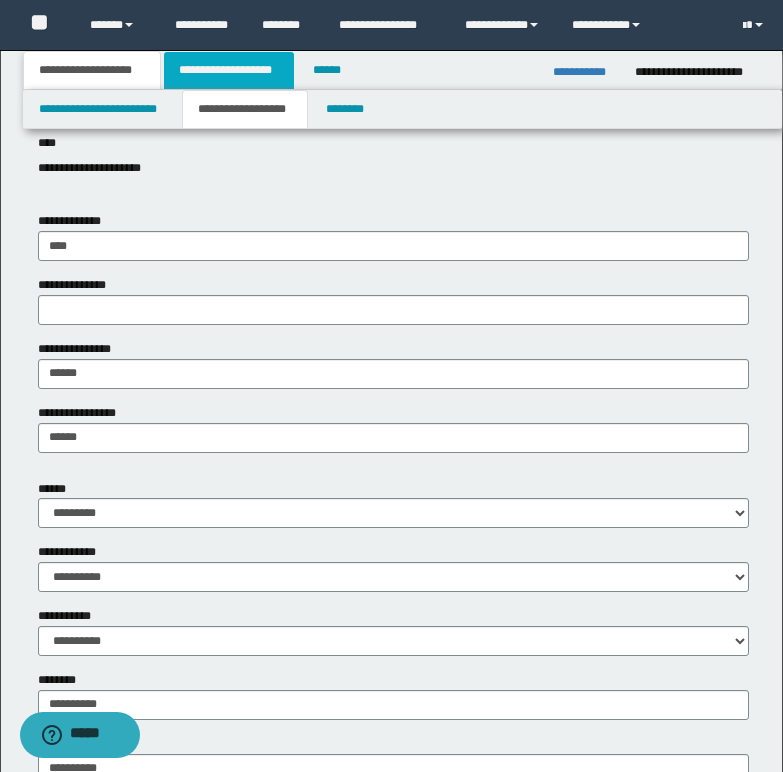 click on "**********" at bounding box center [229, 70] 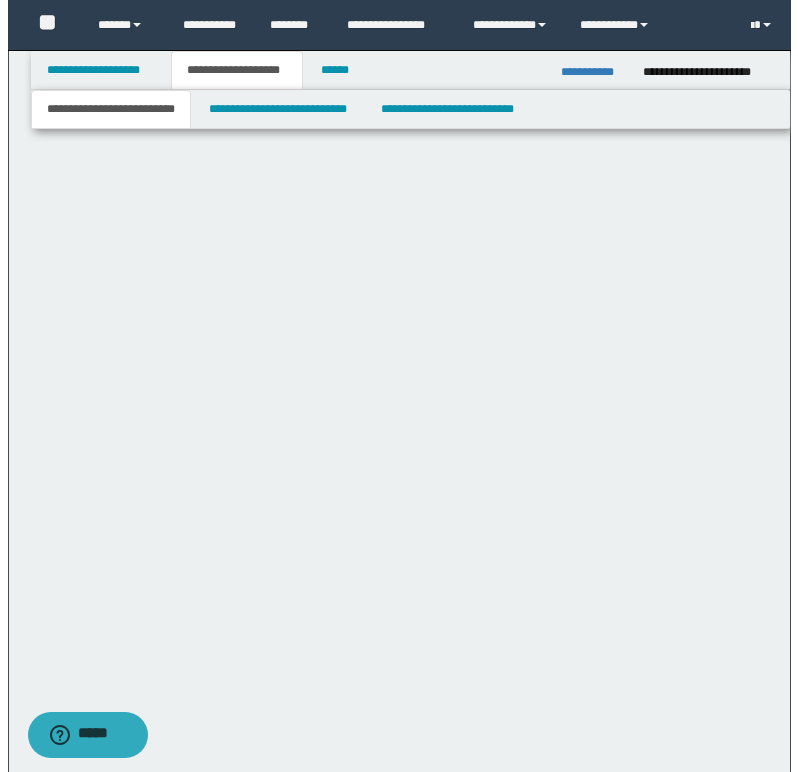 scroll, scrollTop: 0, scrollLeft: 0, axis: both 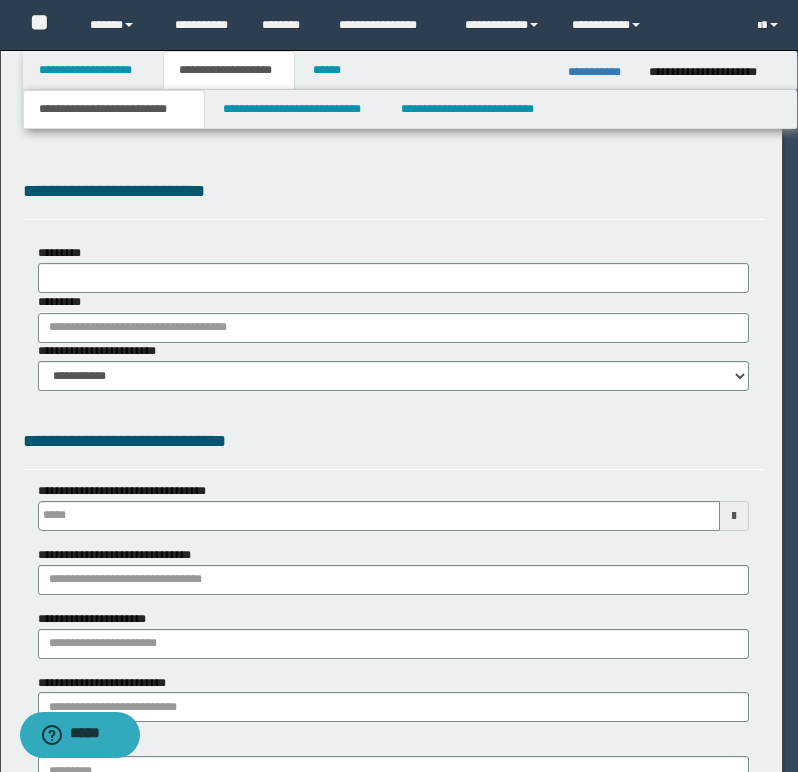 select on "*" 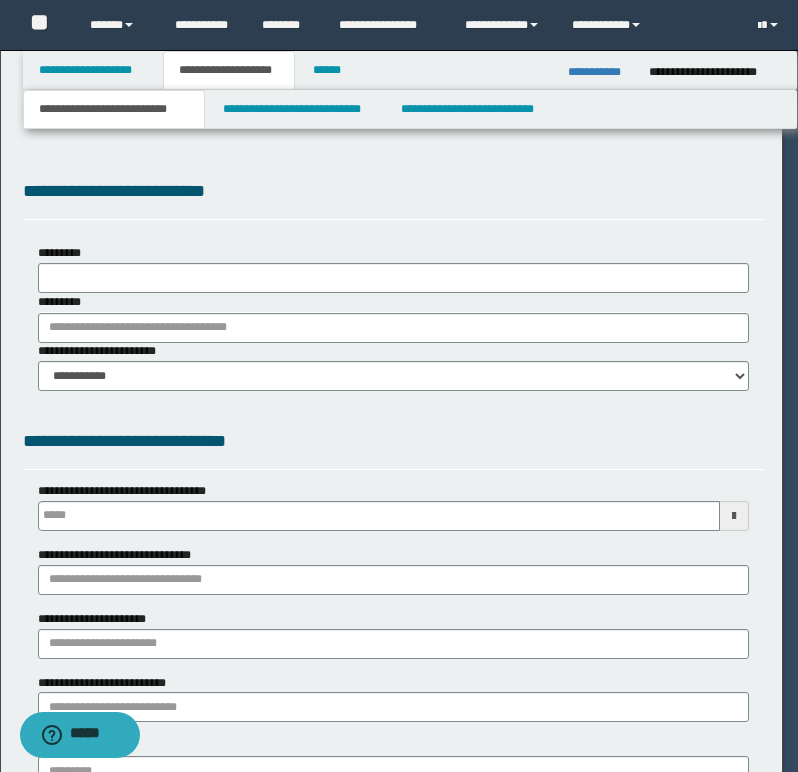 type 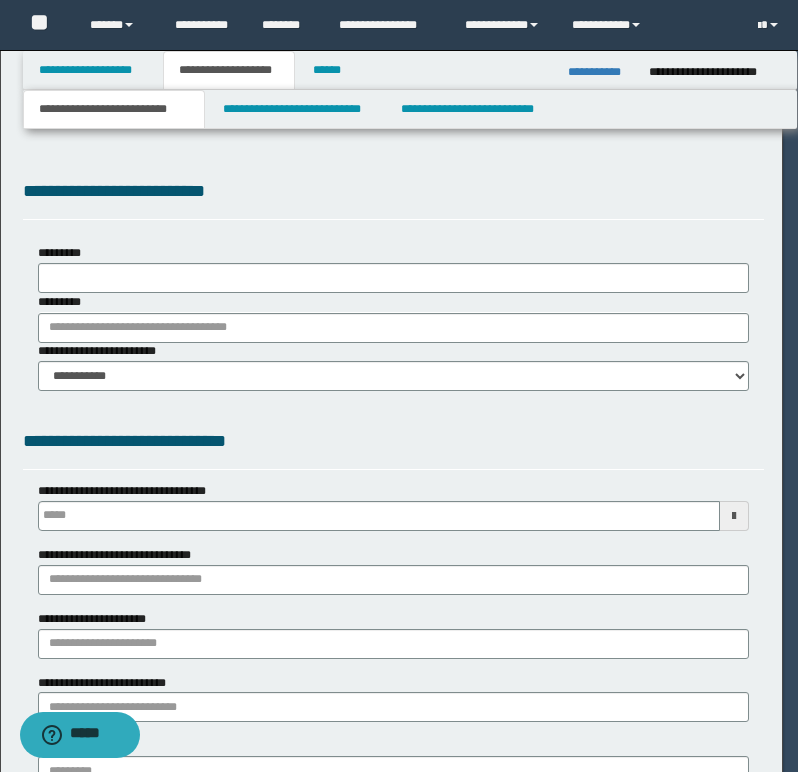 scroll, scrollTop: 0, scrollLeft: 0, axis: both 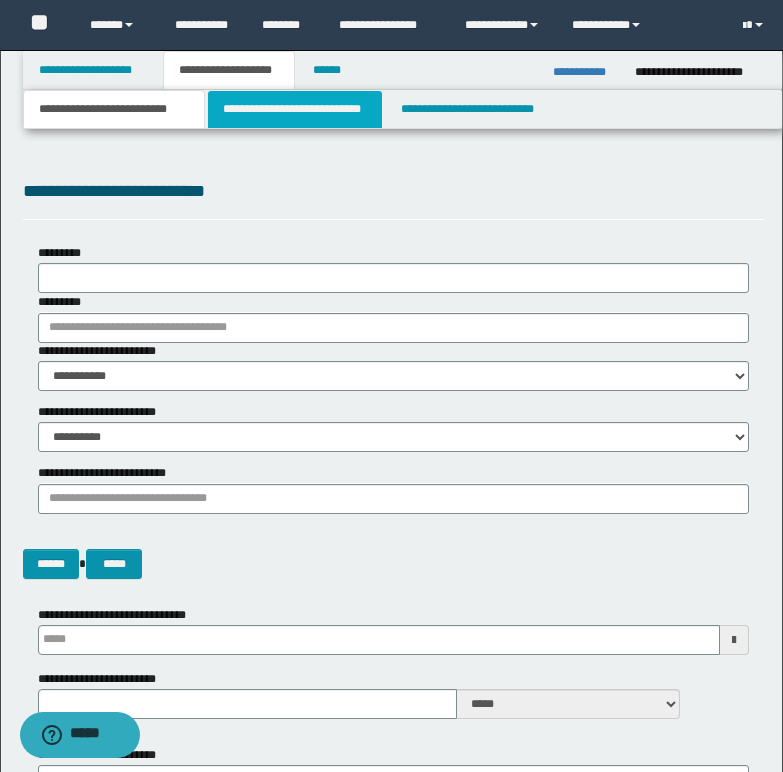 click on "**********" at bounding box center [295, 109] 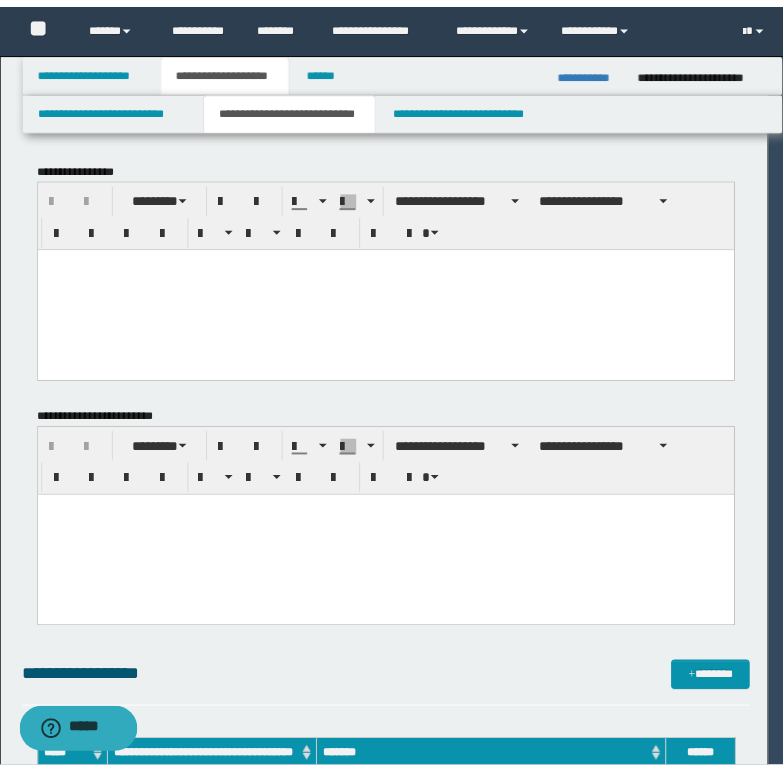 scroll, scrollTop: 0, scrollLeft: 0, axis: both 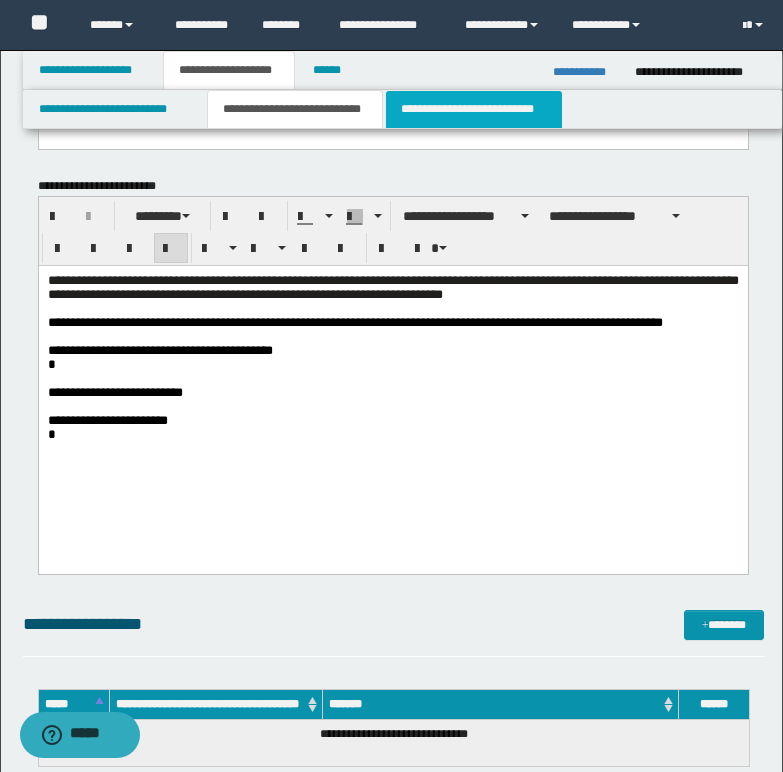 click on "**********" at bounding box center [474, 109] 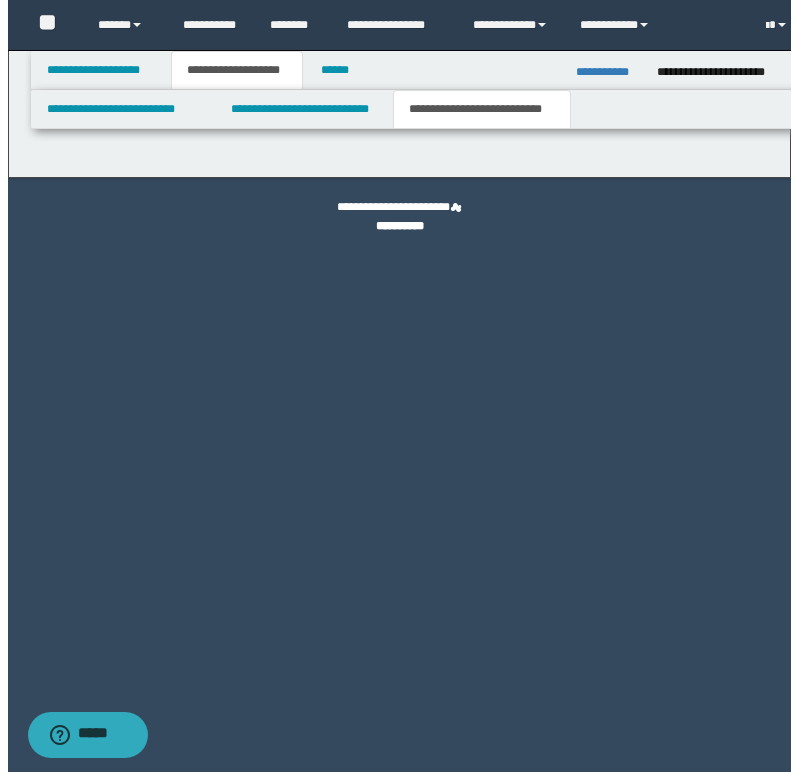 scroll, scrollTop: 0, scrollLeft: 0, axis: both 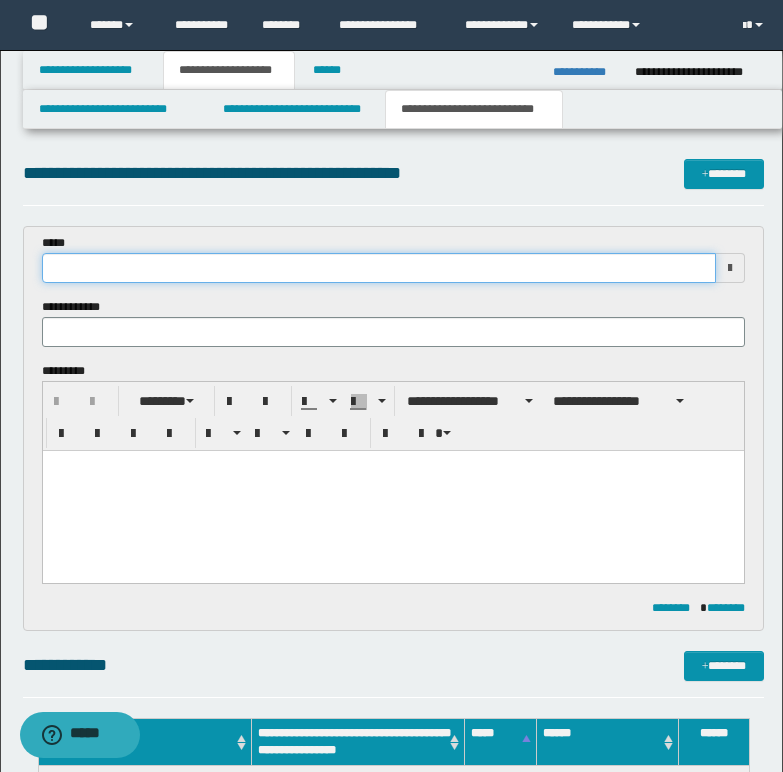 click at bounding box center [379, 268] 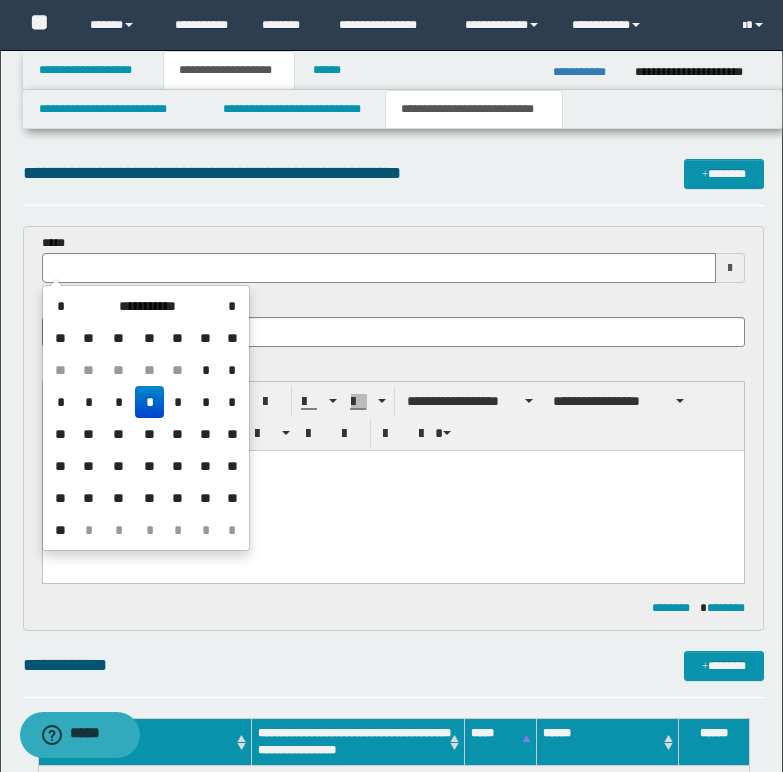 click on "*" at bounding box center [149, 402] 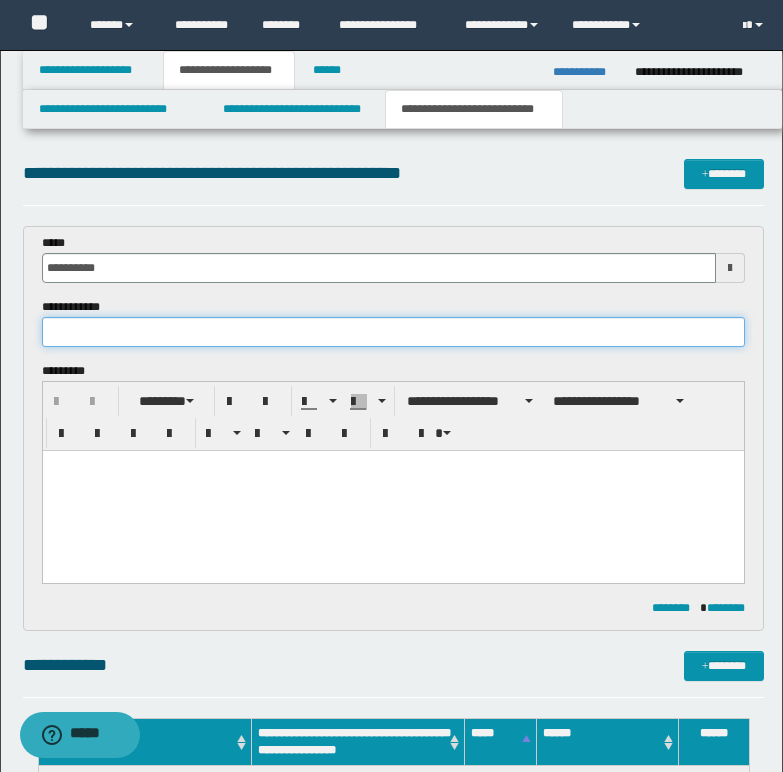click at bounding box center (393, 332) 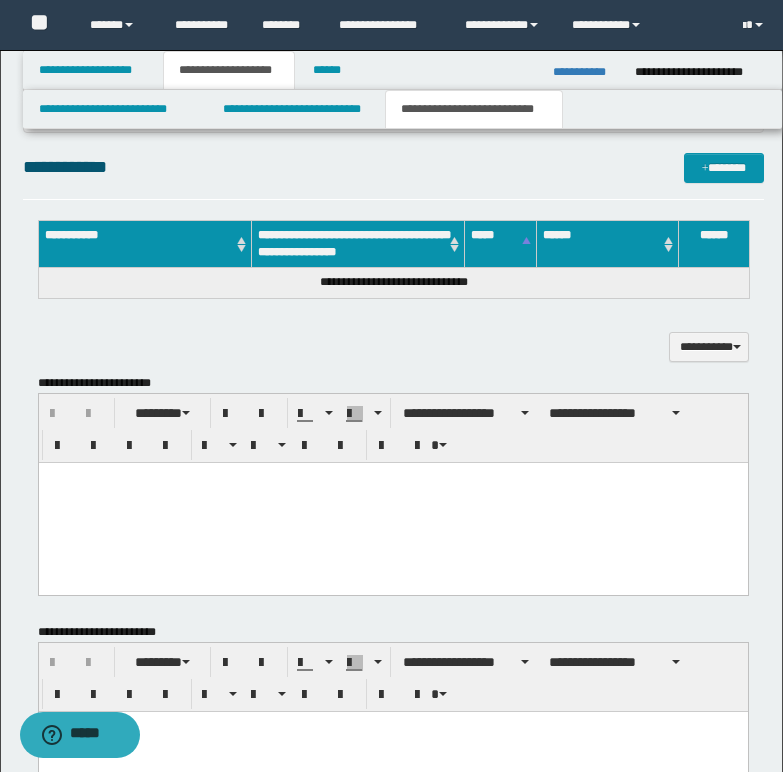 scroll, scrollTop: 500, scrollLeft: 0, axis: vertical 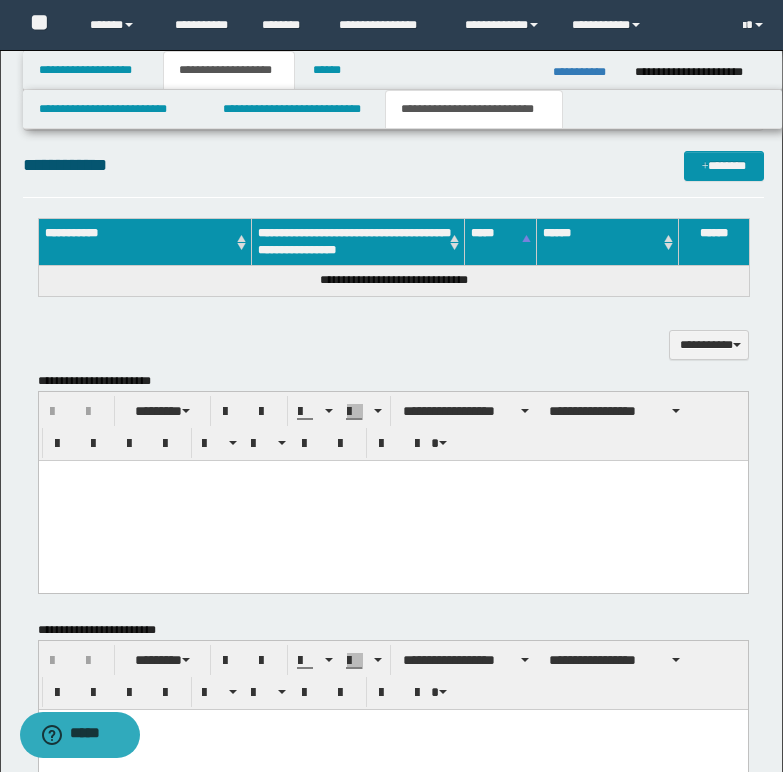 type on "**********" 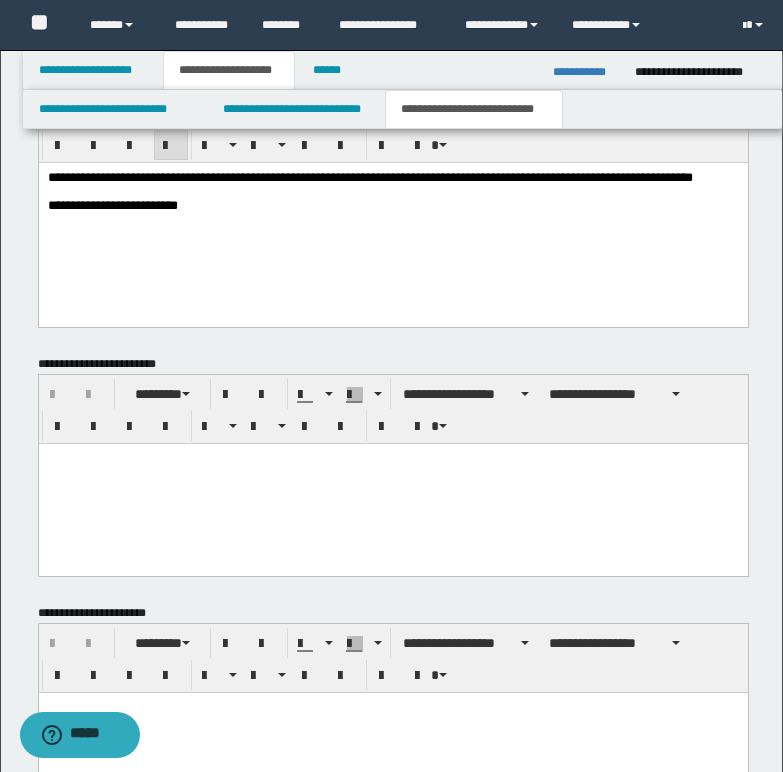 scroll, scrollTop: 800, scrollLeft: 0, axis: vertical 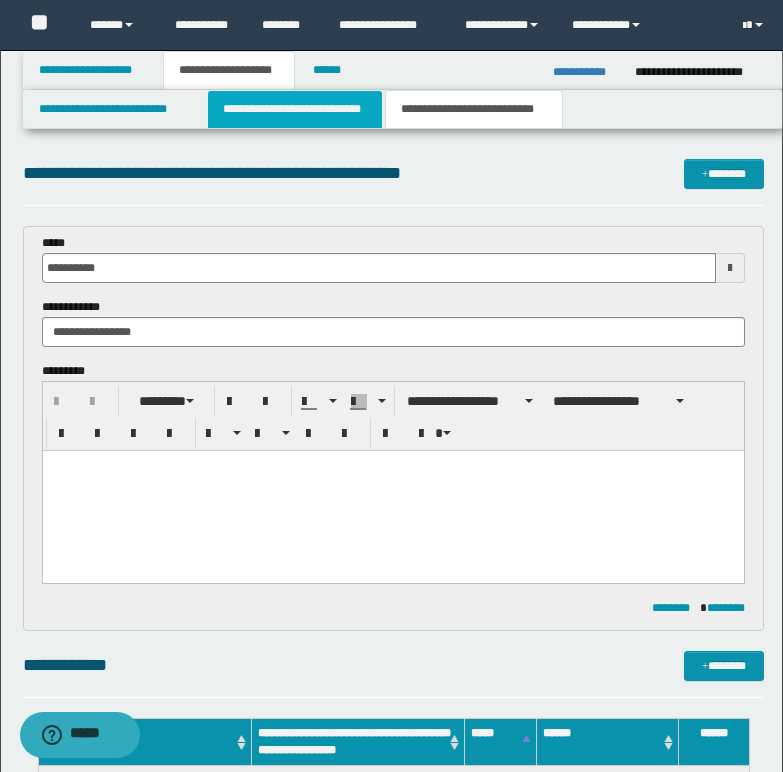 click on "**********" at bounding box center [295, 109] 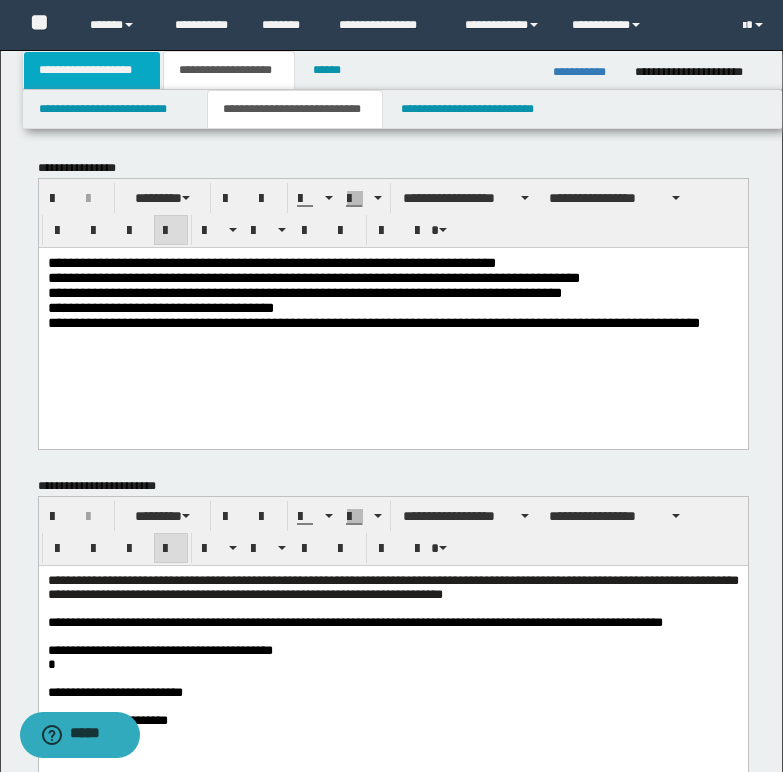 click on "**********" at bounding box center (92, 70) 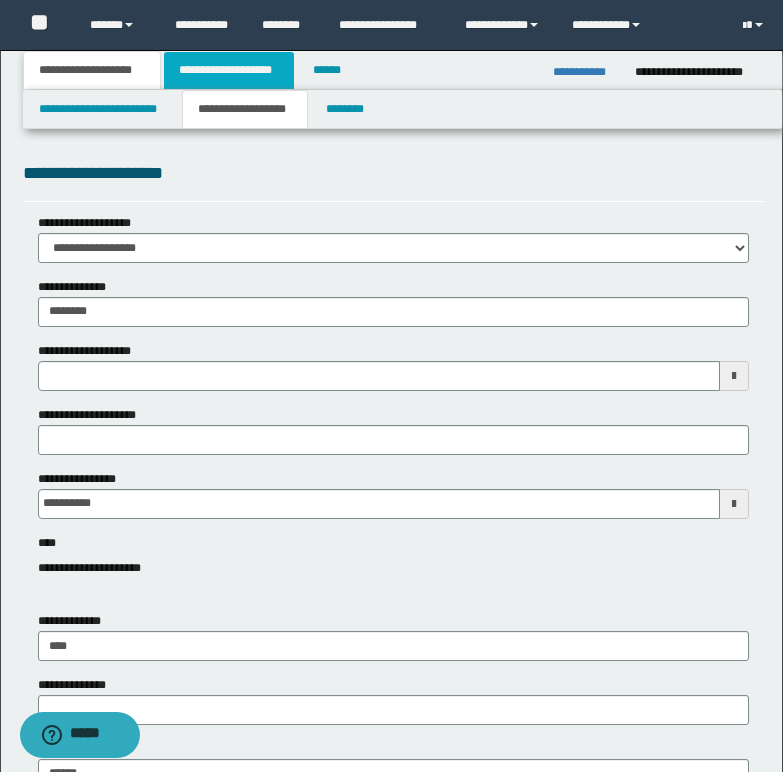 click on "**********" at bounding box center (229, 70) 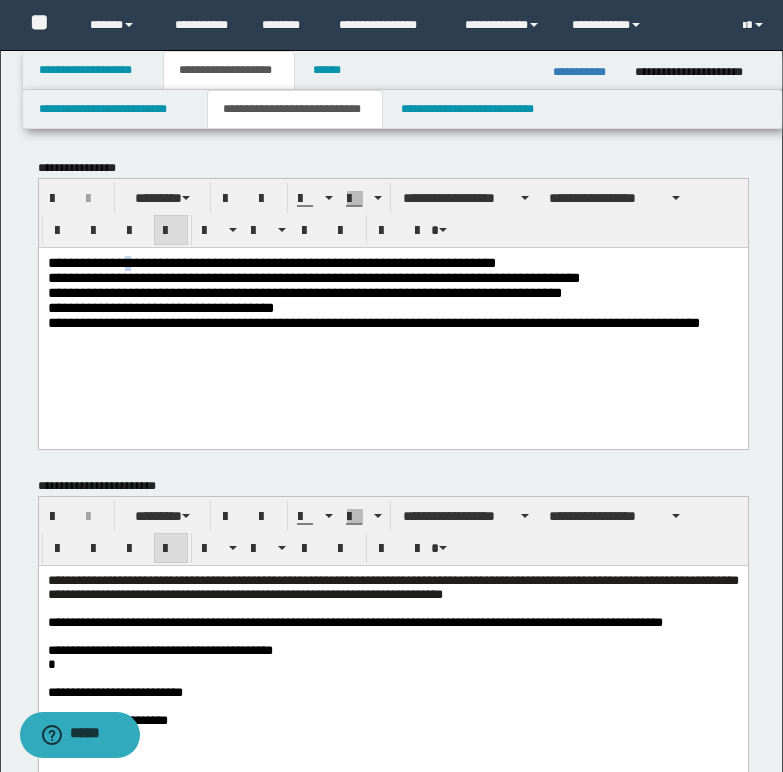 click on "**********" at bounding box center (271, 262) 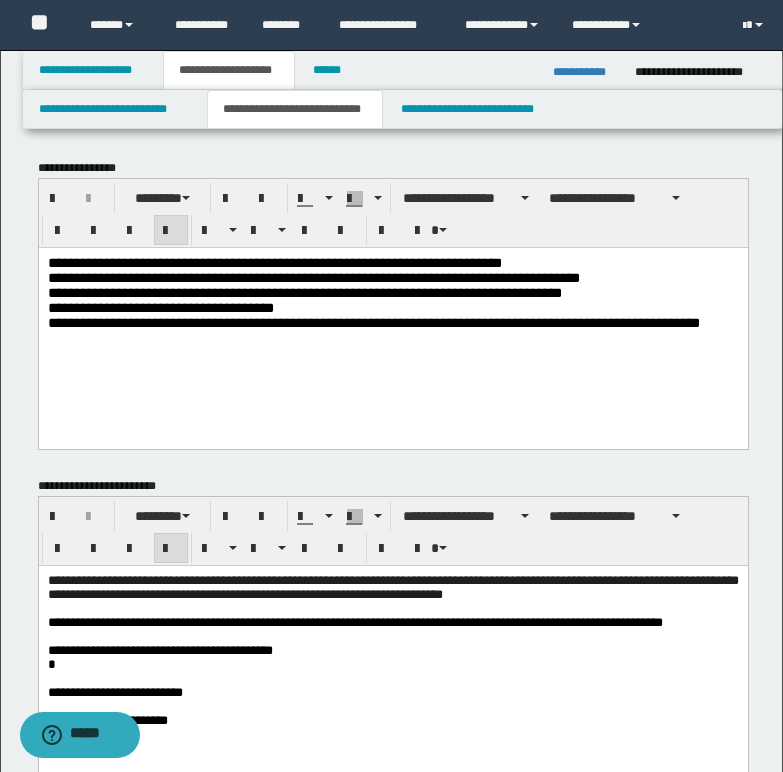 click on "**********" at bounding box center [392, 262] 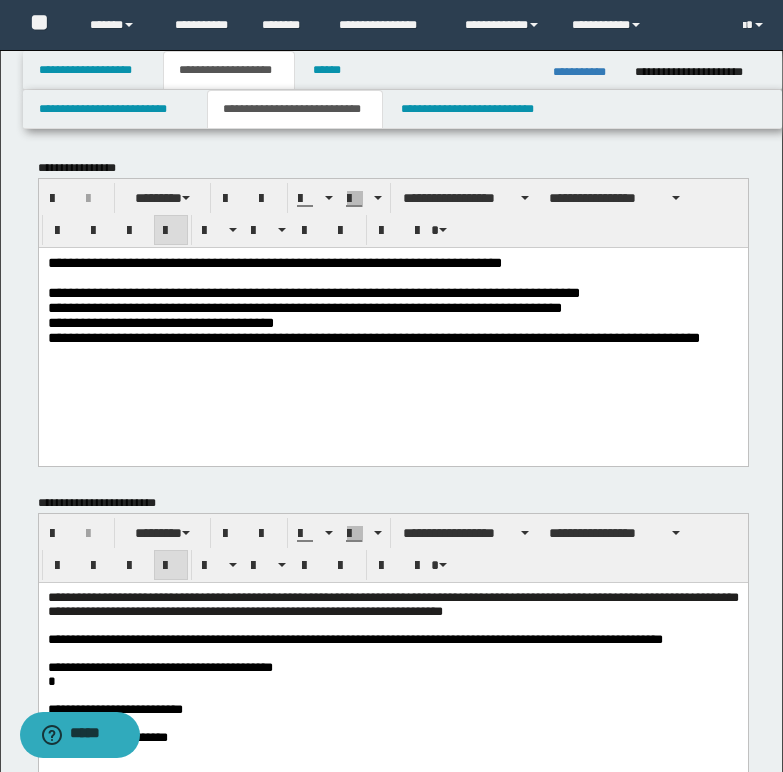 click on "**********" at bounding box center (392, 292) 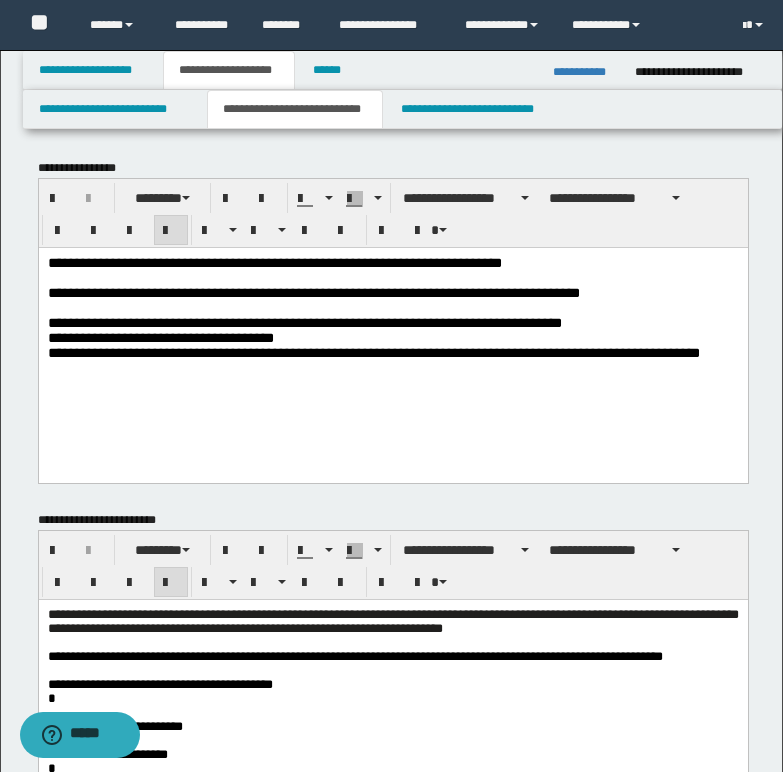 click on "**********" at bounding box center (392, 337) 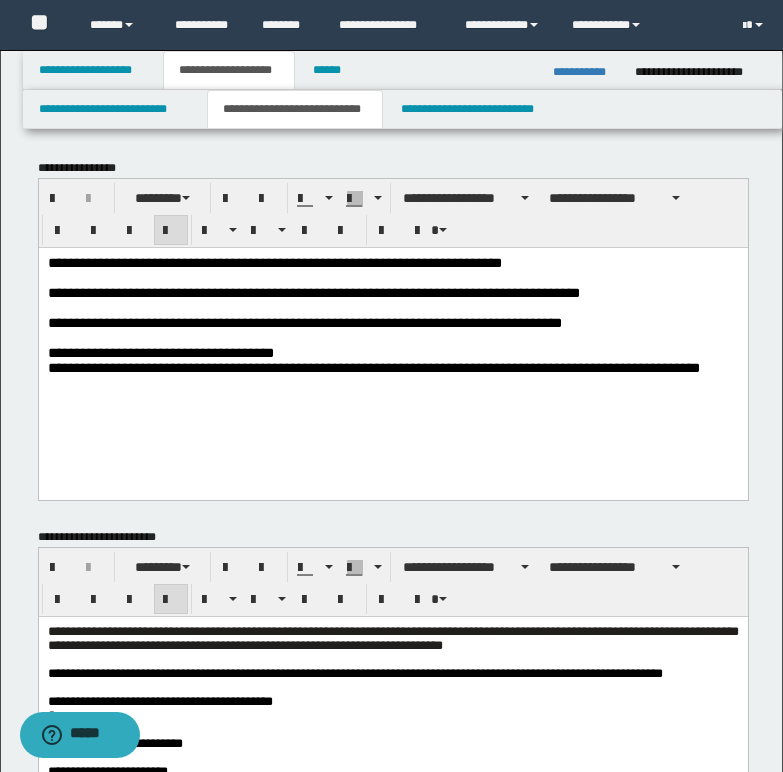 click on "**********" at bounding box center [392, 352] 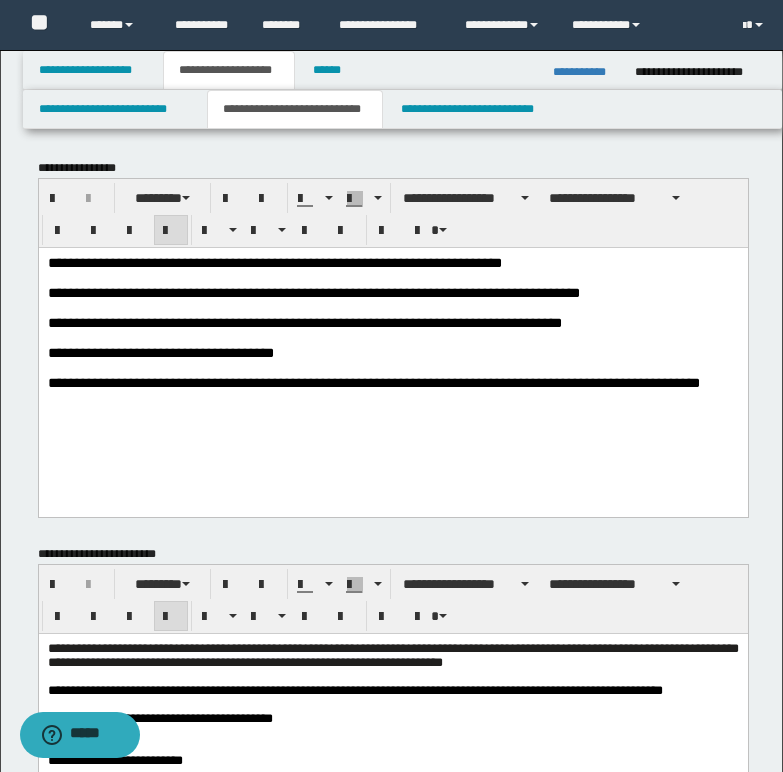 click on "**********" at bounding box center (274, 262) 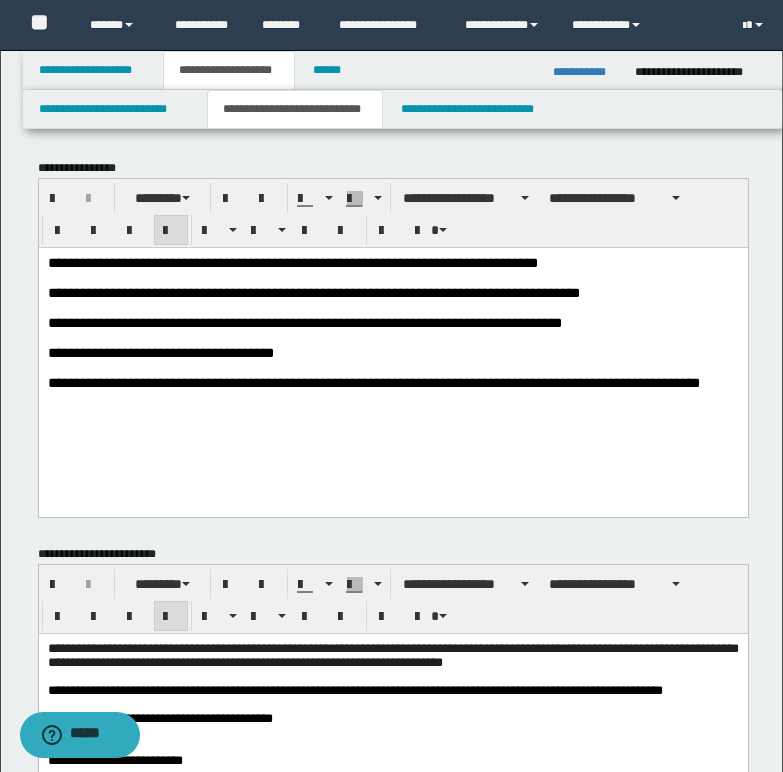 click on "**********" at bounding box center [292, 262] 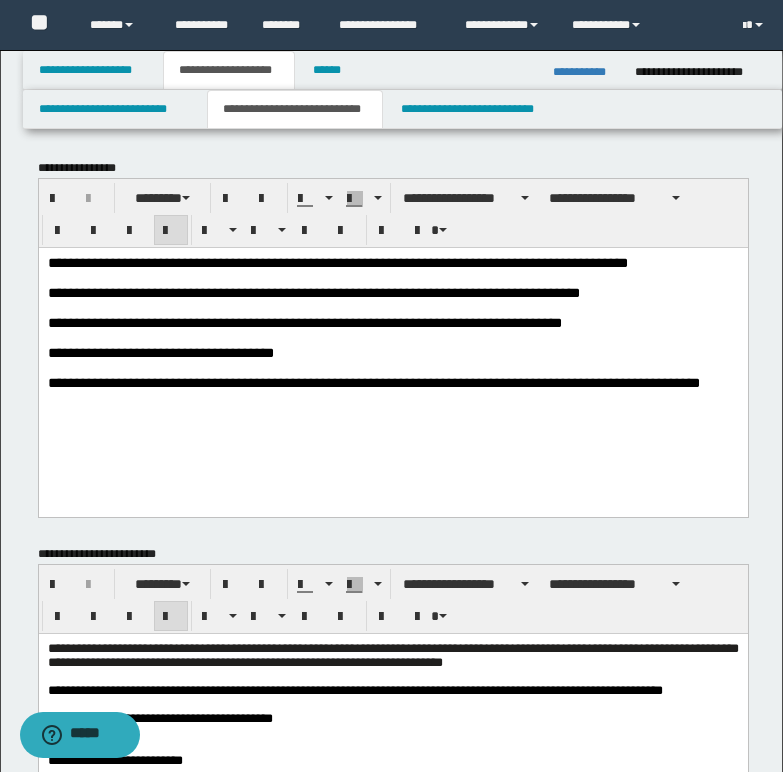 click on "**********" at bounding box center (313, 292) 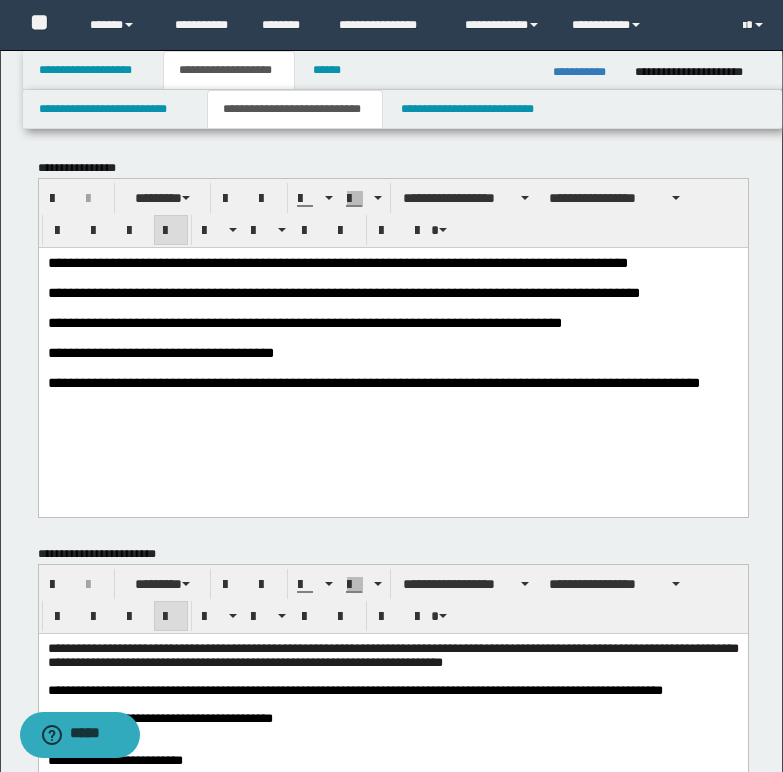 click on "**********" at bounding box center [343, 292] 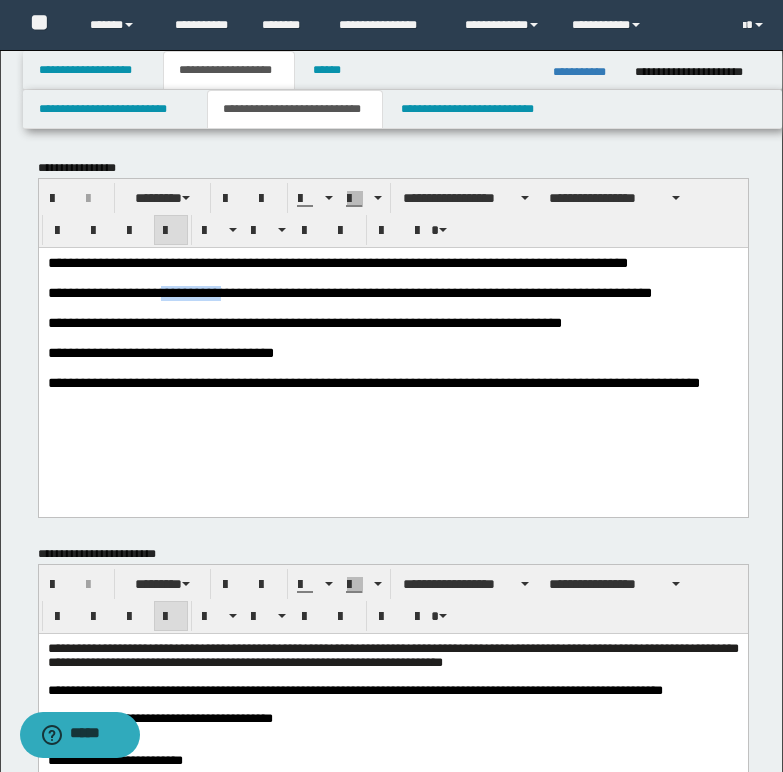 drag, startPoint x: 189, startPoint y: 295, endPoint x: 253, endPoint y: 300, distance: 64.195015 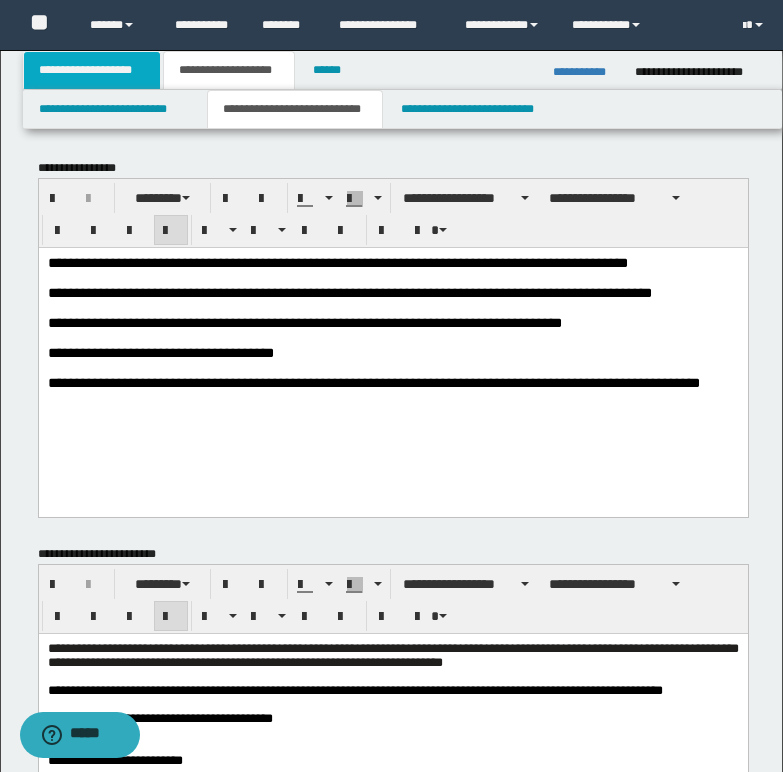 click on "**********" at bounding box center [92, 70] 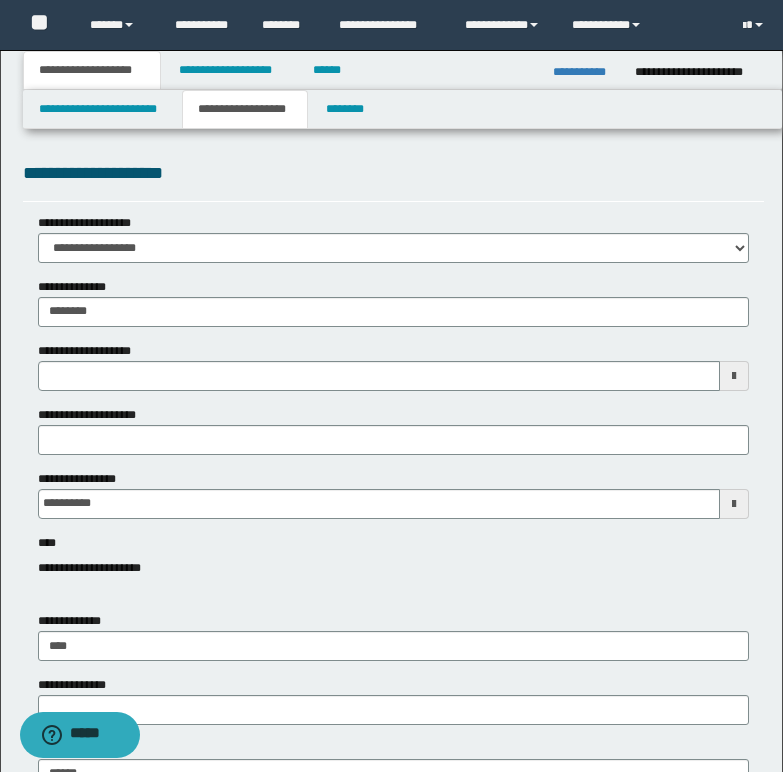 type 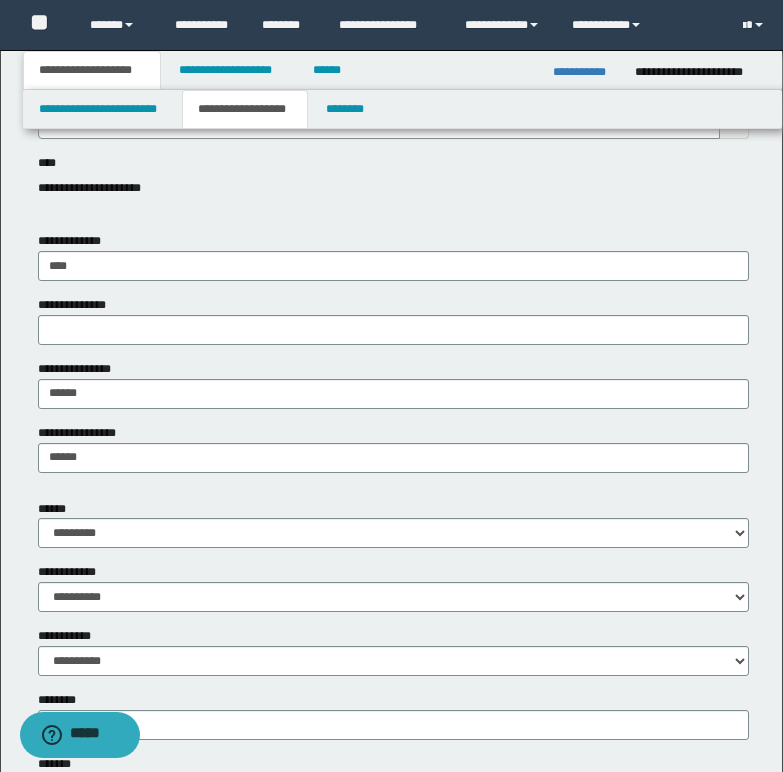 scroll, scrollTop: 500, scrollLeft: 0, axis: vertical 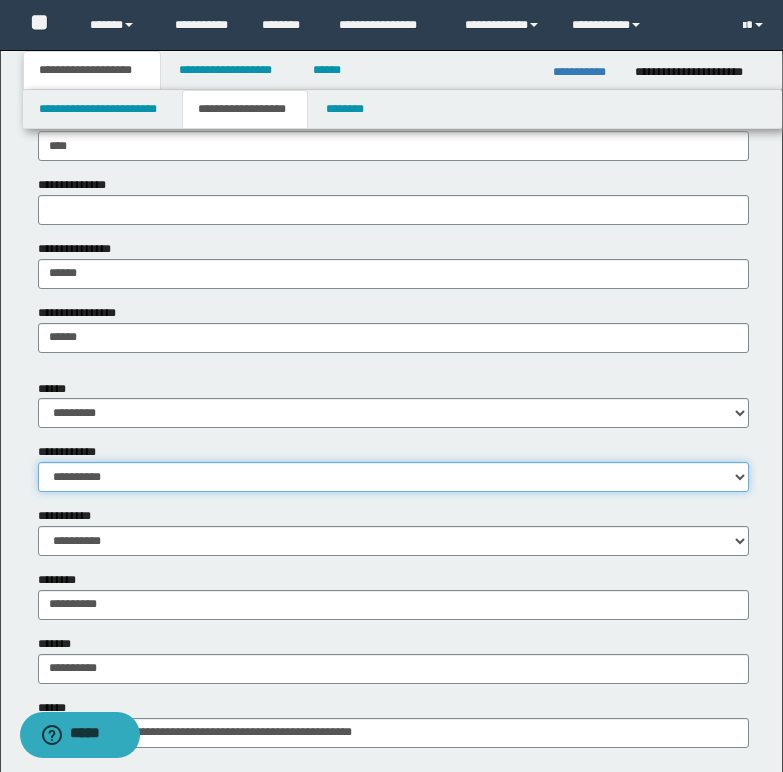 click on "**********" at bounding box center [393, 477] 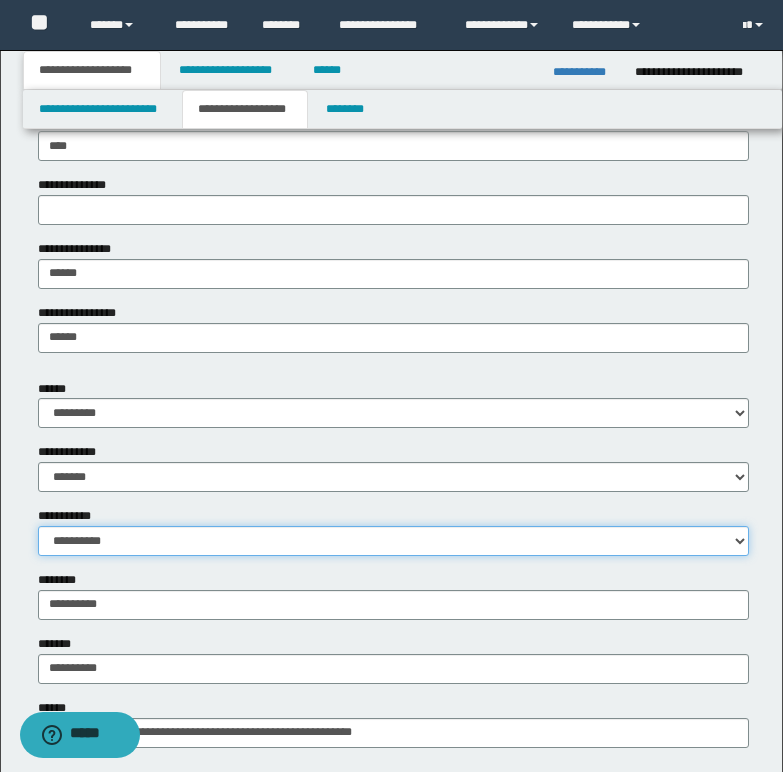 click on "**********" at bounding box center (393, 541) 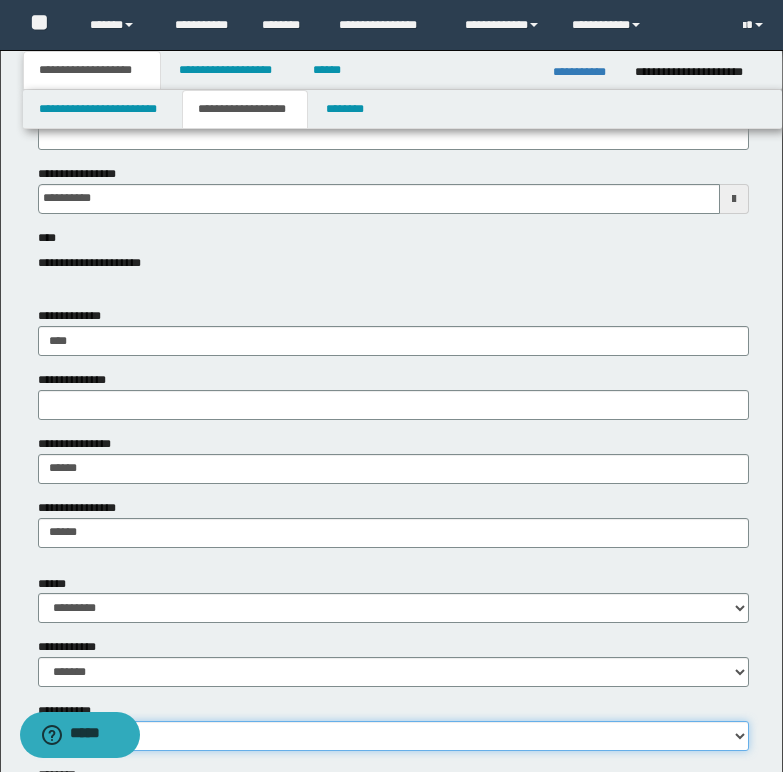 scroll, scrollTop: 300, scrollLeft: 0, axis: vertical 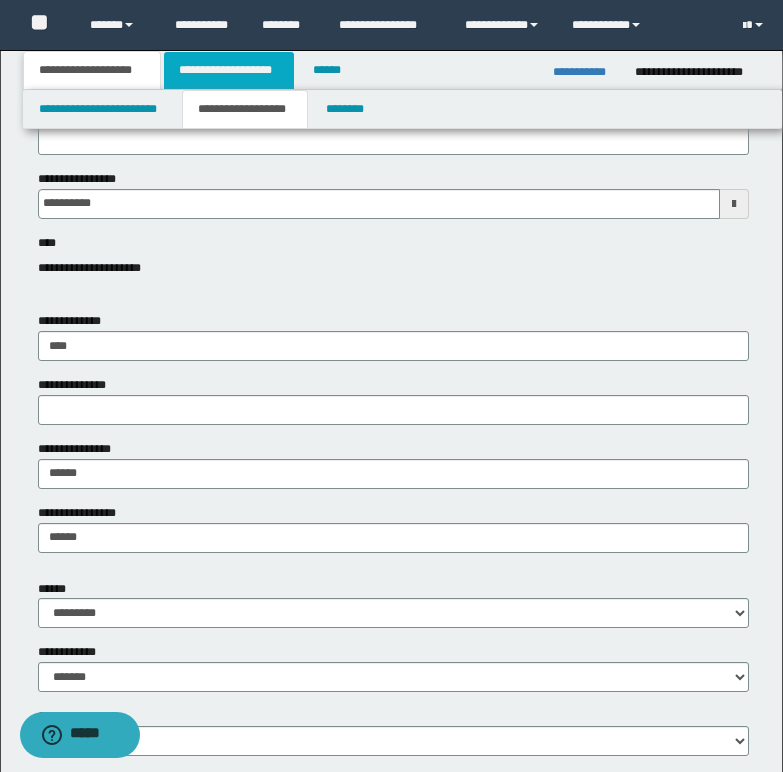 click on "**********" at bounding box center [229, 70] 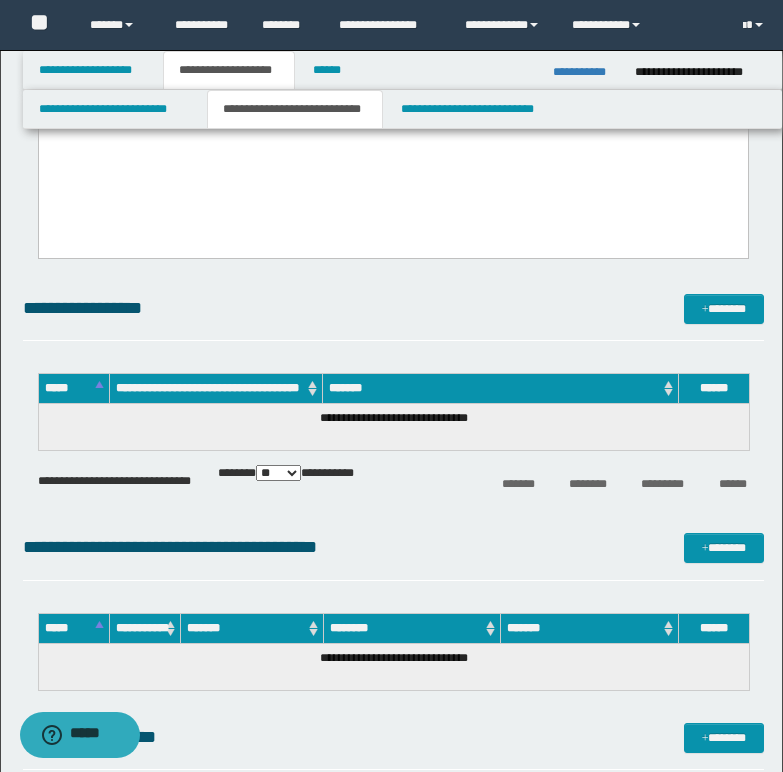 scroll, scrollTop: 700, scrollLeft: 0, axis: vertical 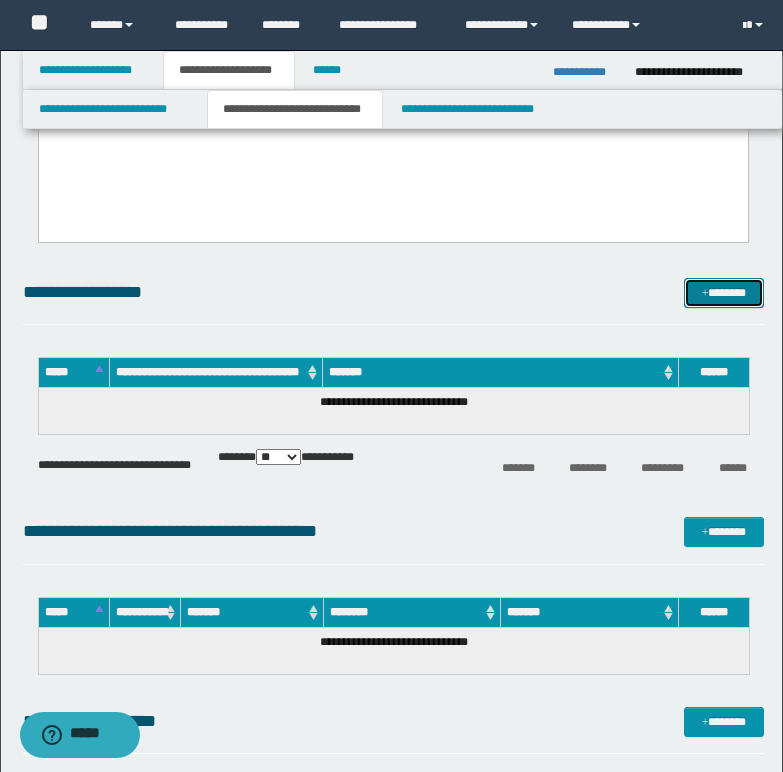 click on "*******" at bounding box center (724, 293) 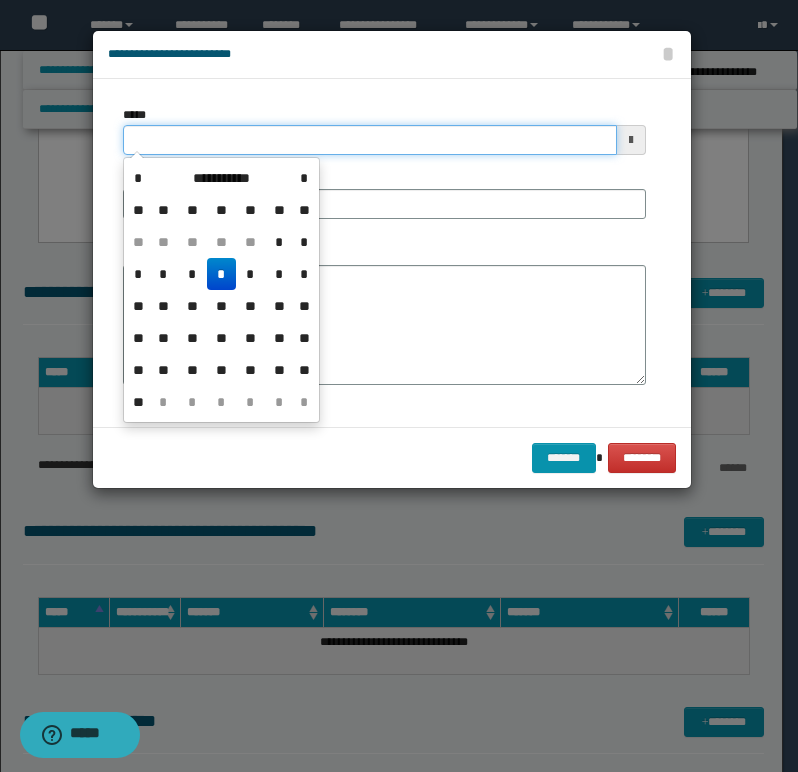 click on "*****" at bounding box center (370, 140) 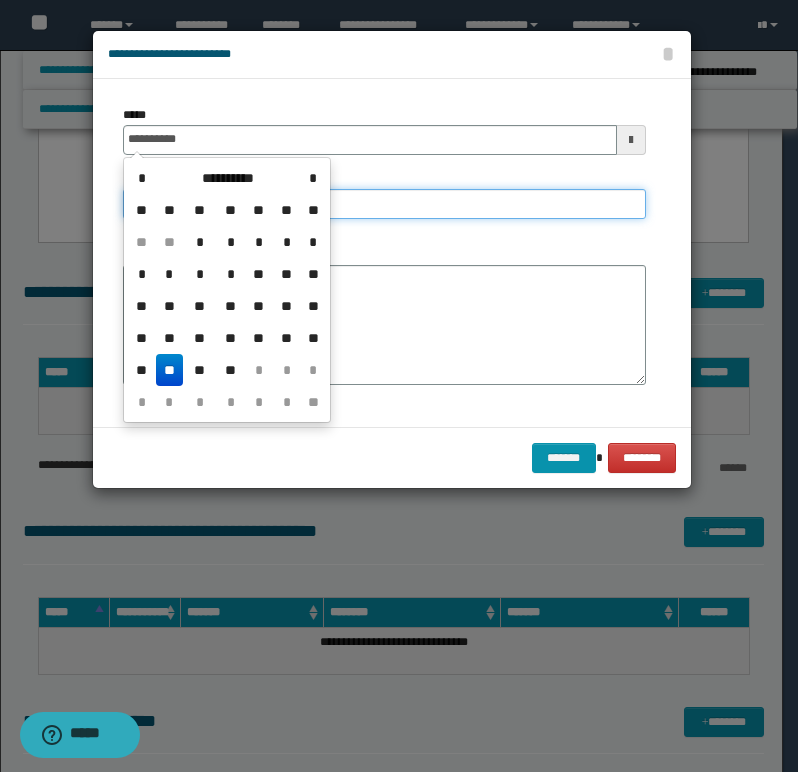 type on "**********" 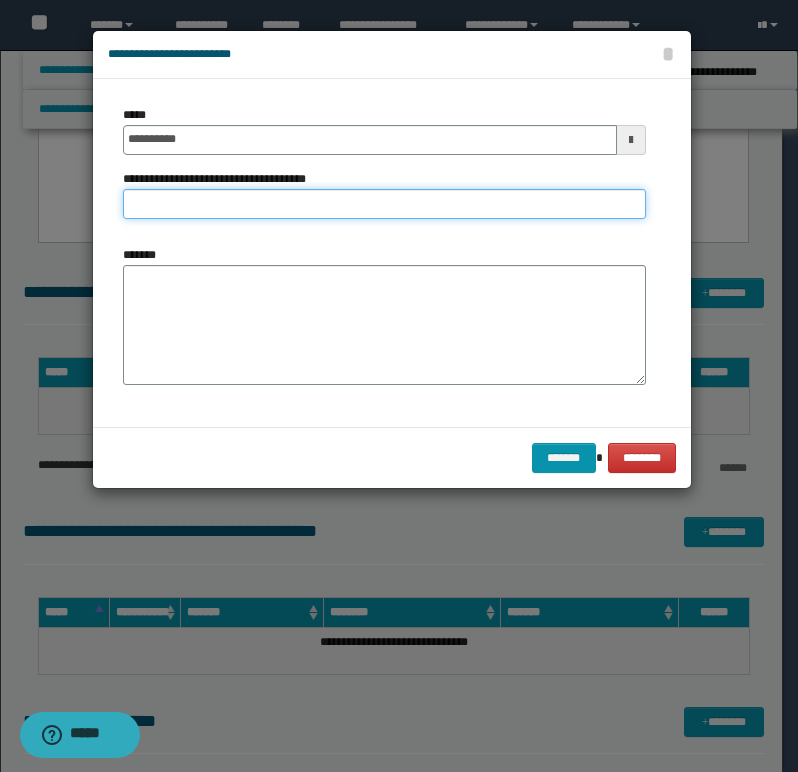 click on "**********" at bounding box center (384, 204) 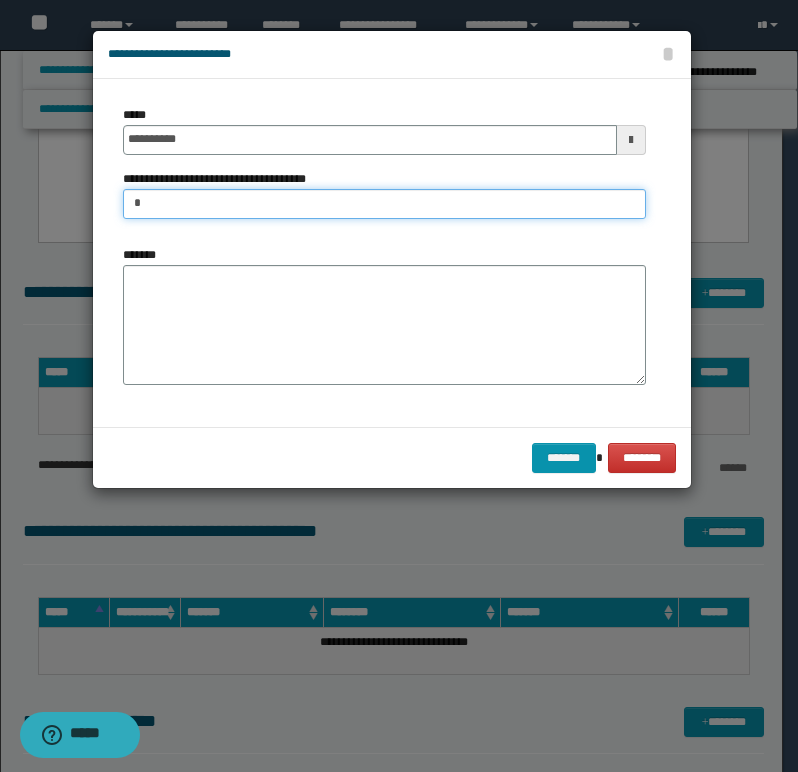type on "**********" 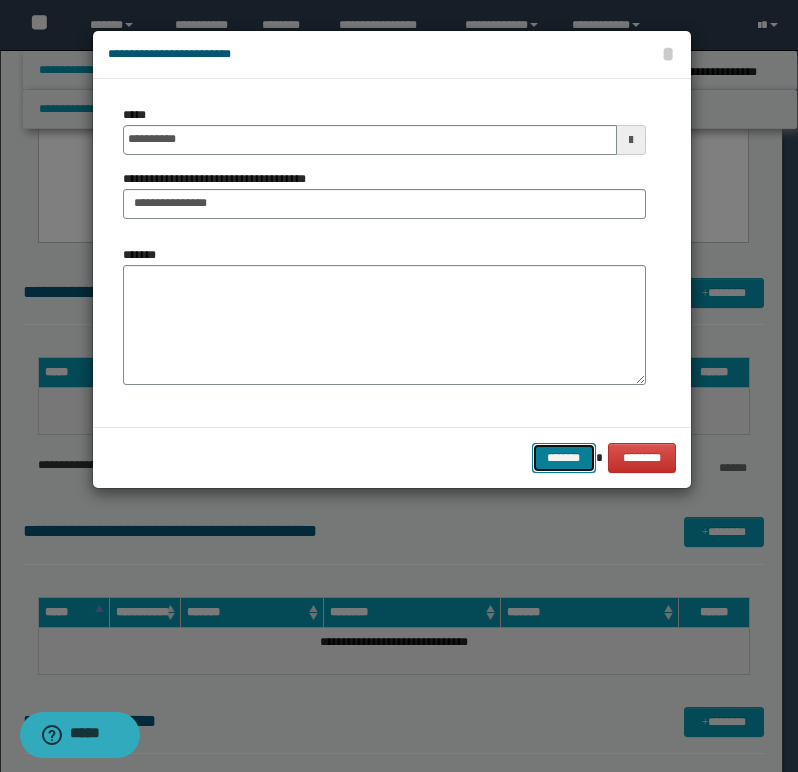 click on "*******" at bounding box center (564, 458) 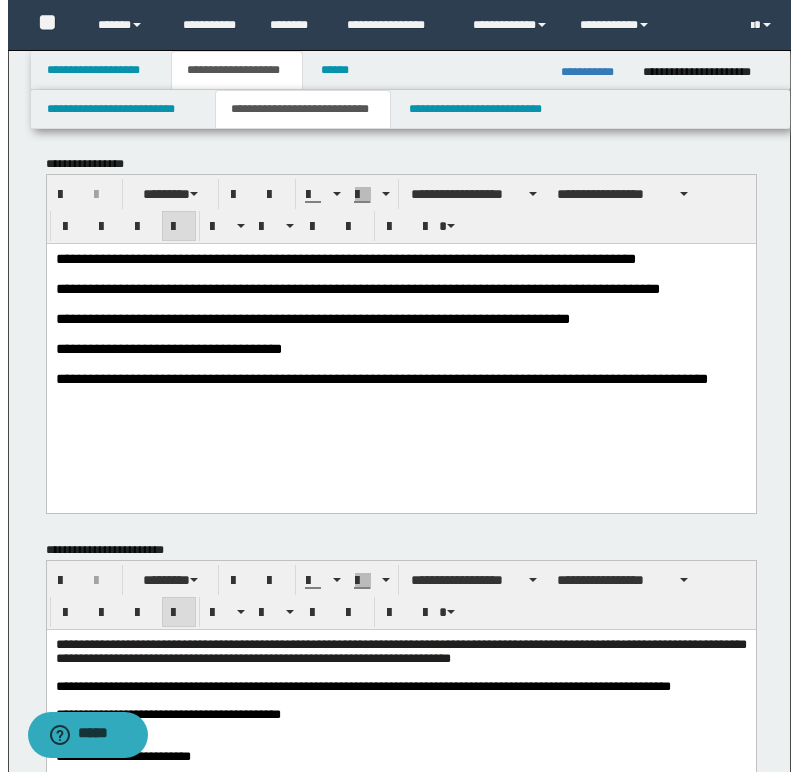 scroll, scrollTop: 0, scrollLeft: 0, axis: both 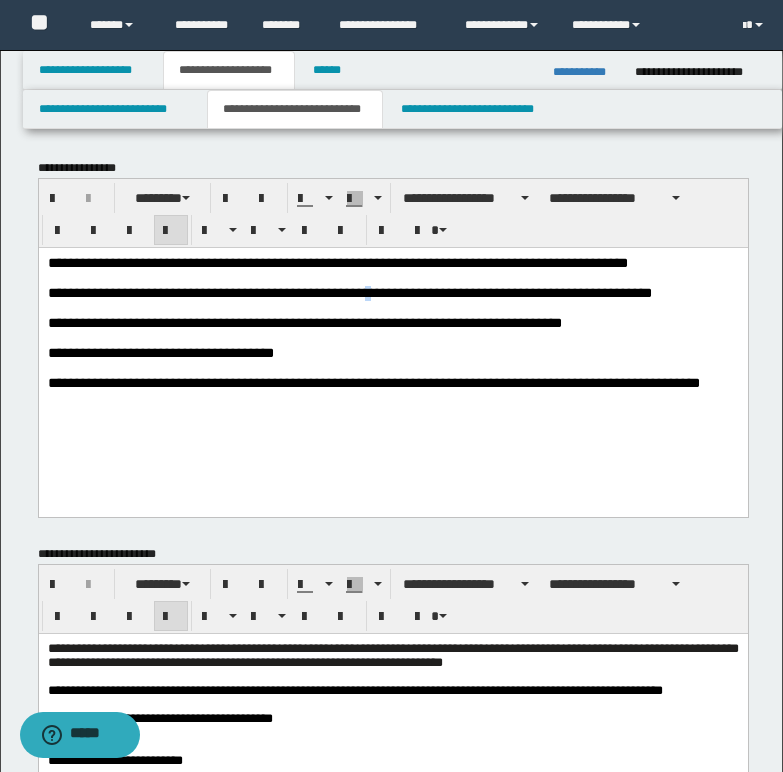 click on "**********" at bounding box center (349, 292) 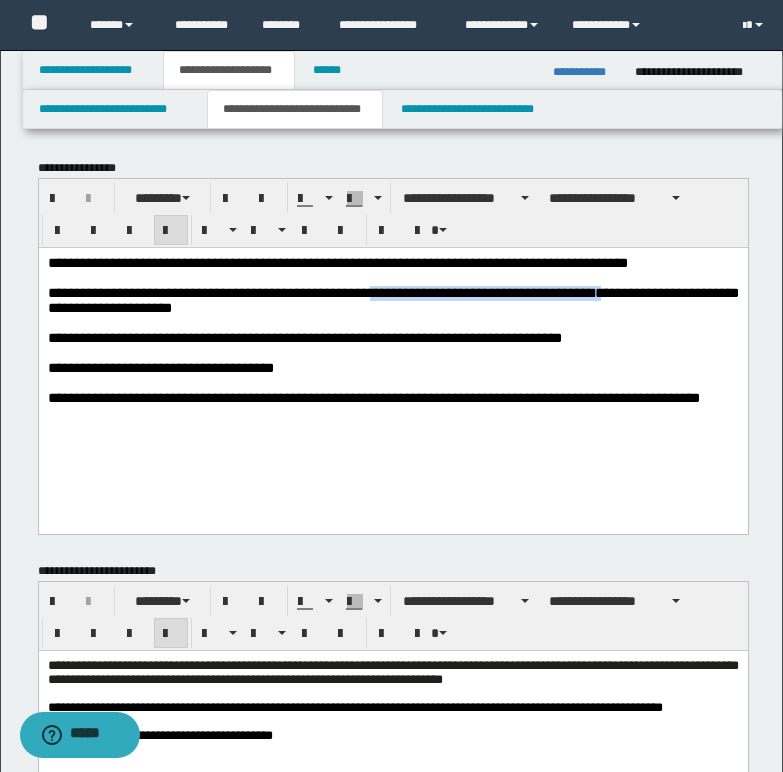 drag, startPoint x: 399, startPoint y: 295, endPoint x: 638, endPoint y: 296, distance: 239.00209 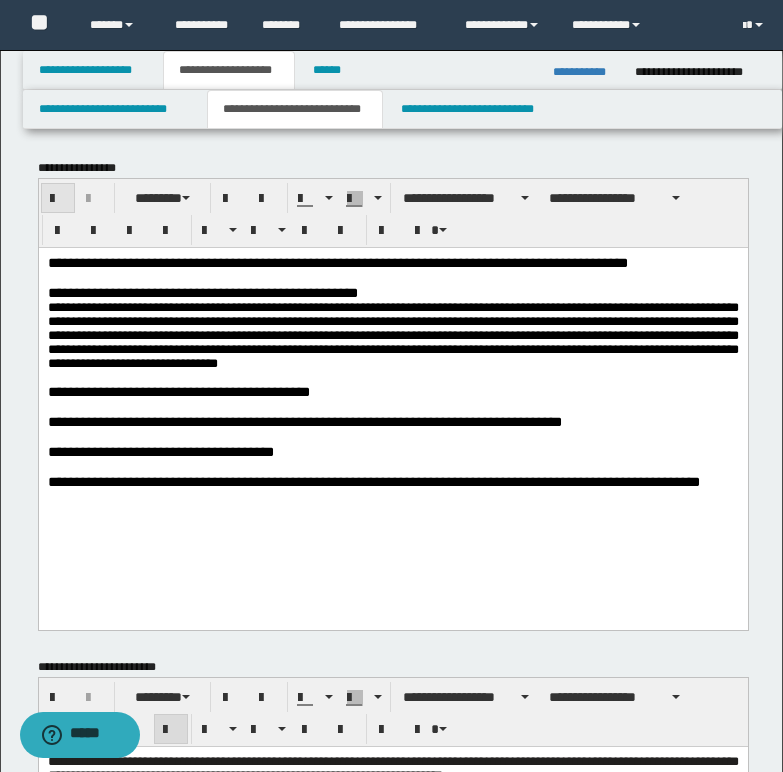 click at bounding box center [58, 198] 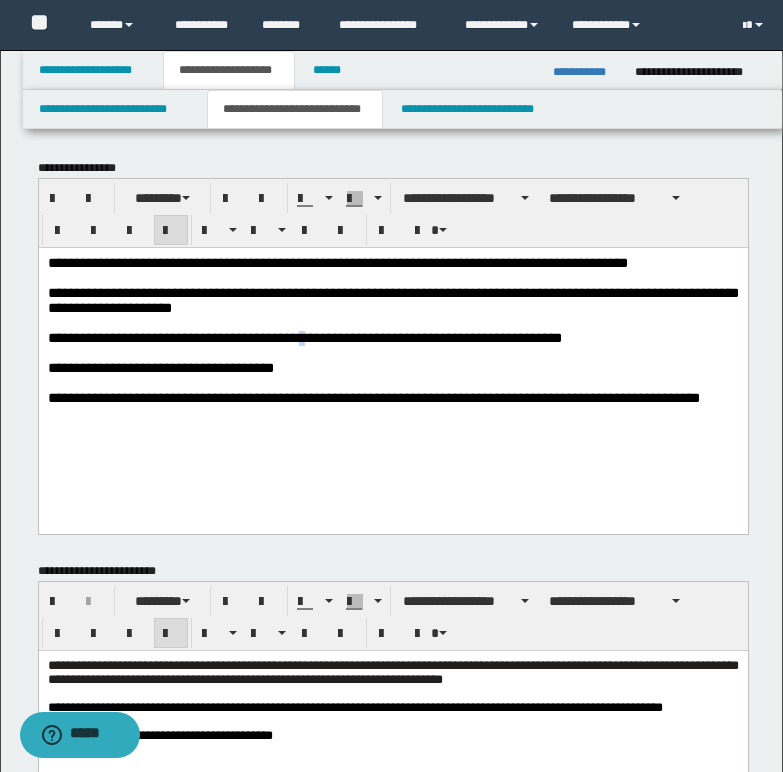 click on "**********" at bounding box center (304, 337) 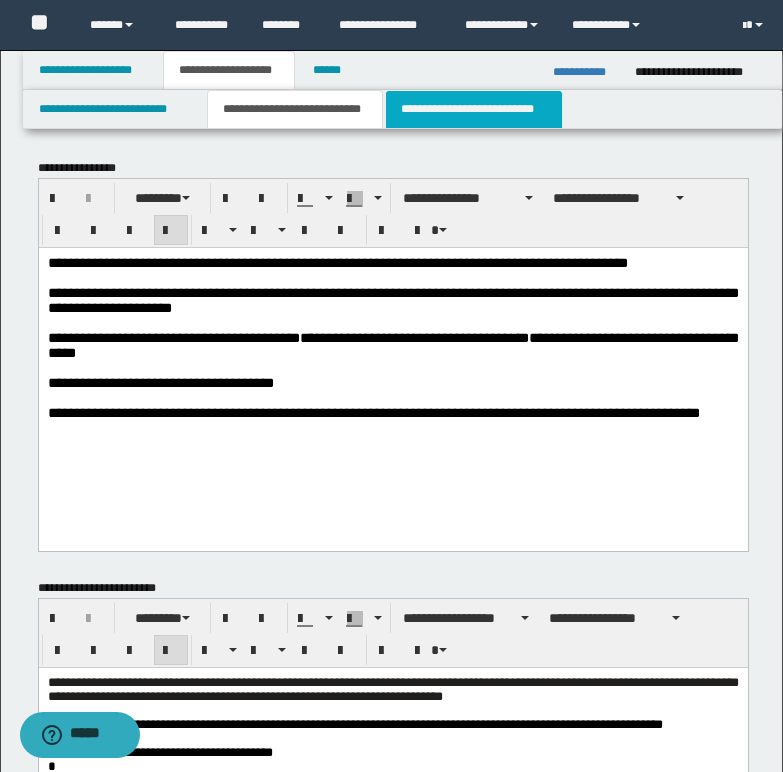 click on "**********" at bounding box center (474, 109) 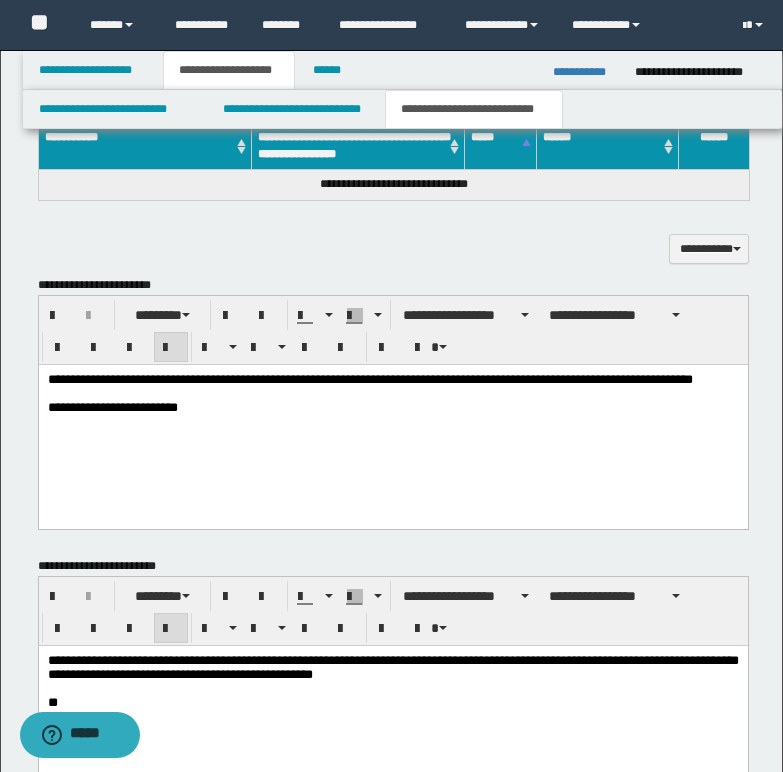 scroll, scrollTop: 600, scrollLeft: 0, axis: vertical 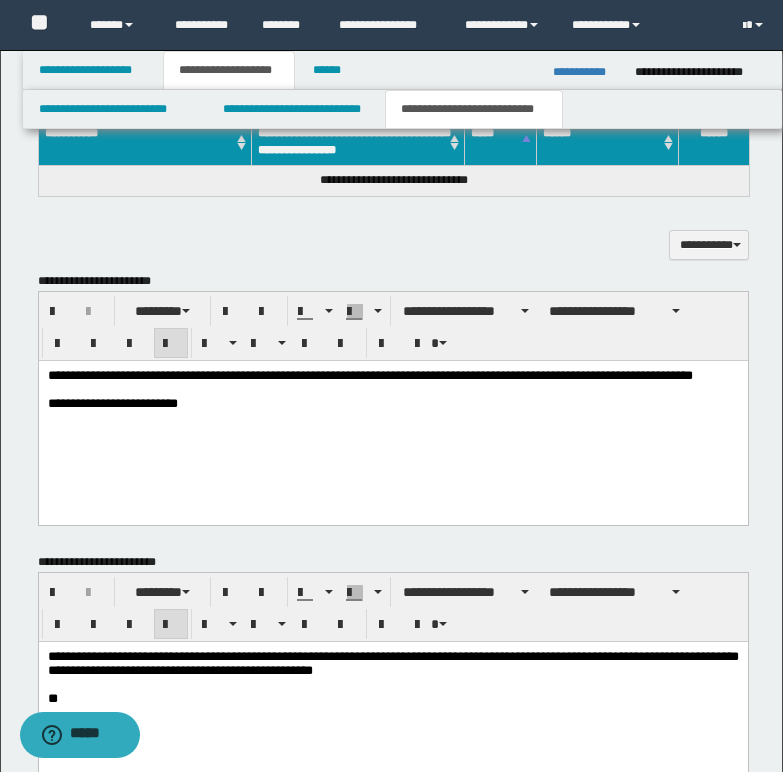 click on "**********" at bounding box center (369, 374) 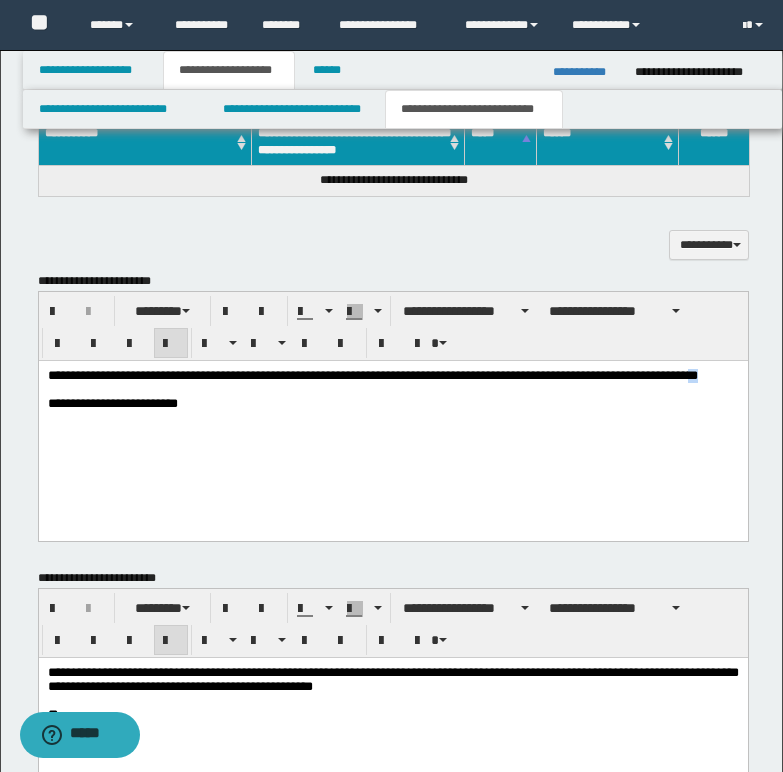 click on "**********" at bounding box center [372, 374] 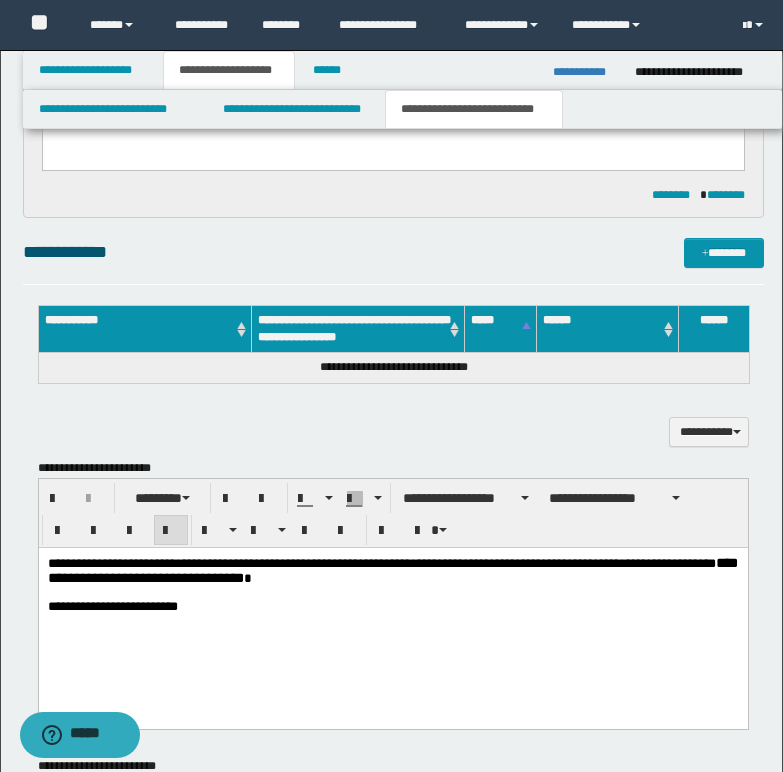 scroll, scrollTop: 400, scrollLeft: 0, axis: vertical 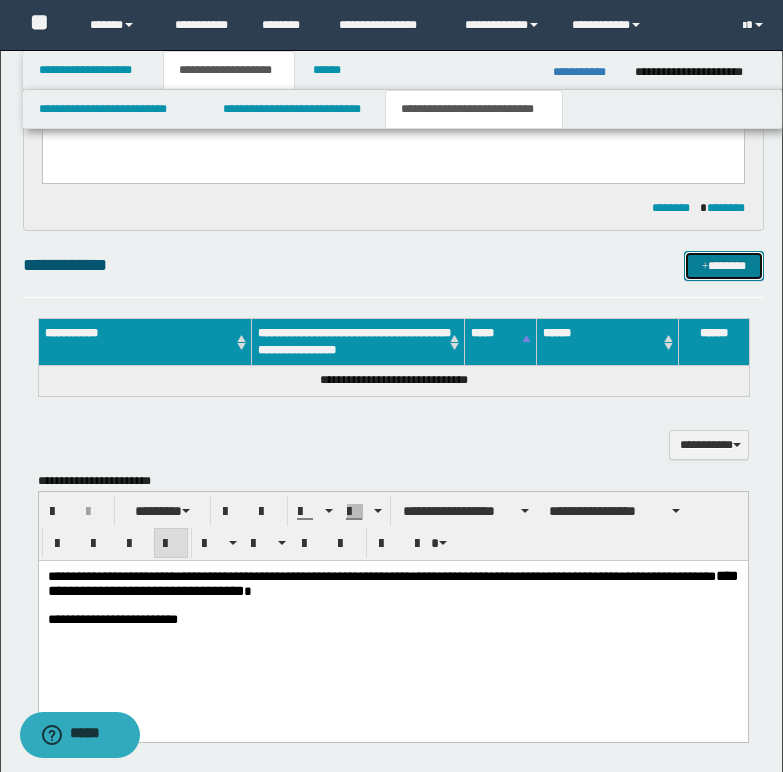 click on "*******" at bounding box center [724, 266] 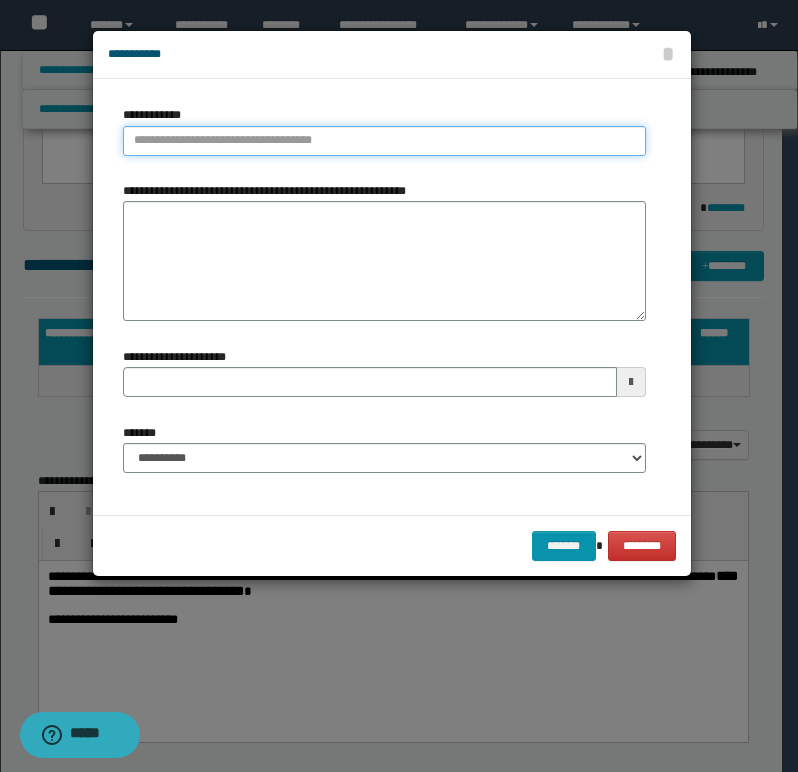 click on "**********" at bounding box center [384, 141] 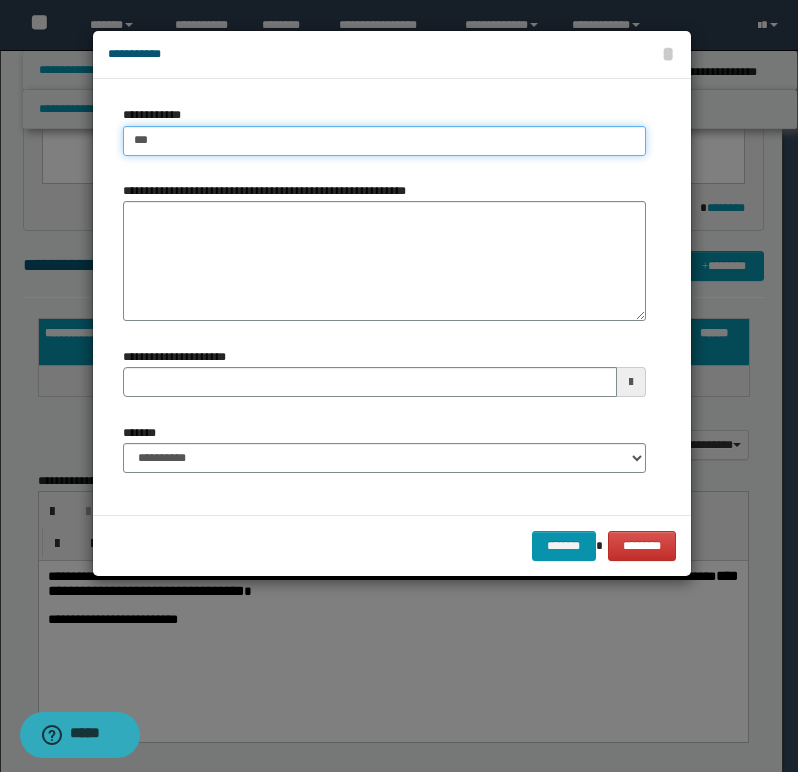type on "****" 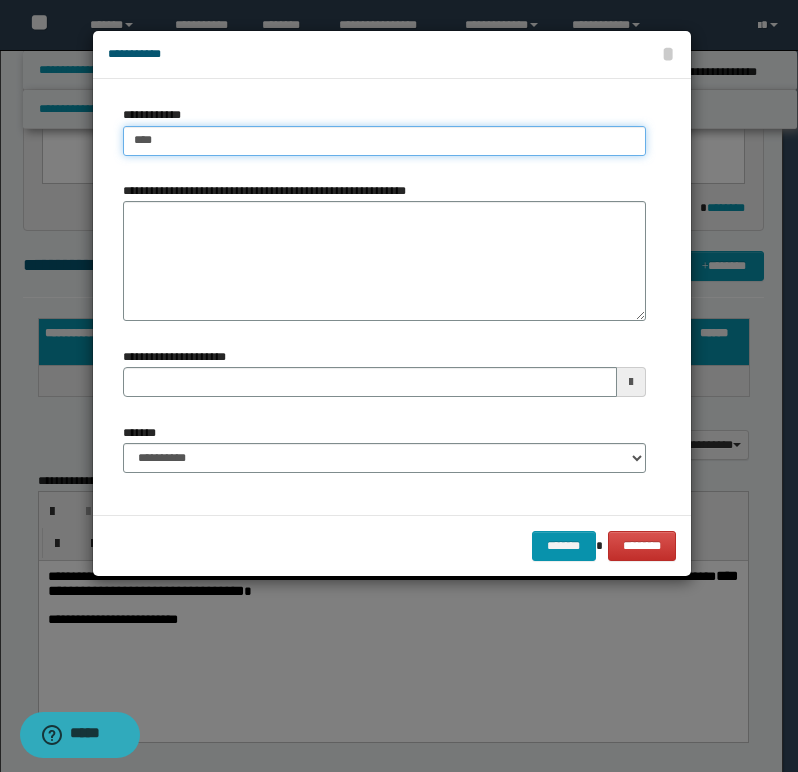 type on "****" 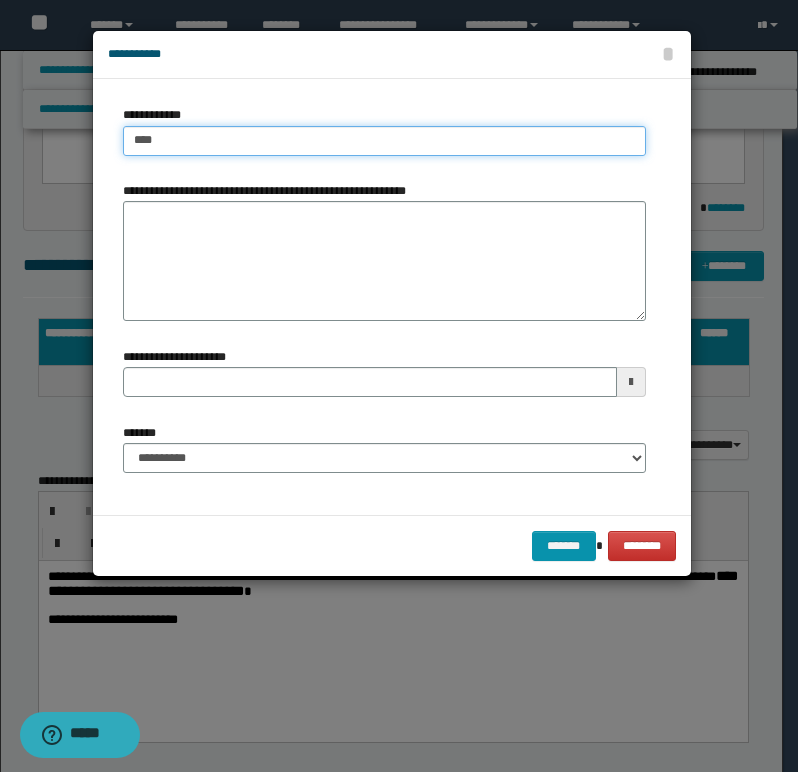 type 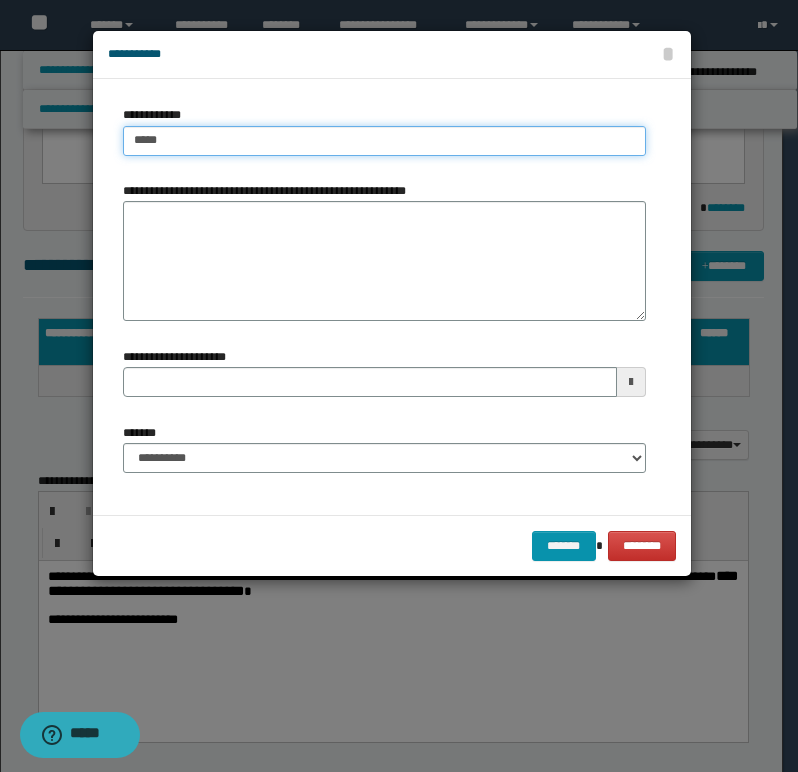 type on "*****" 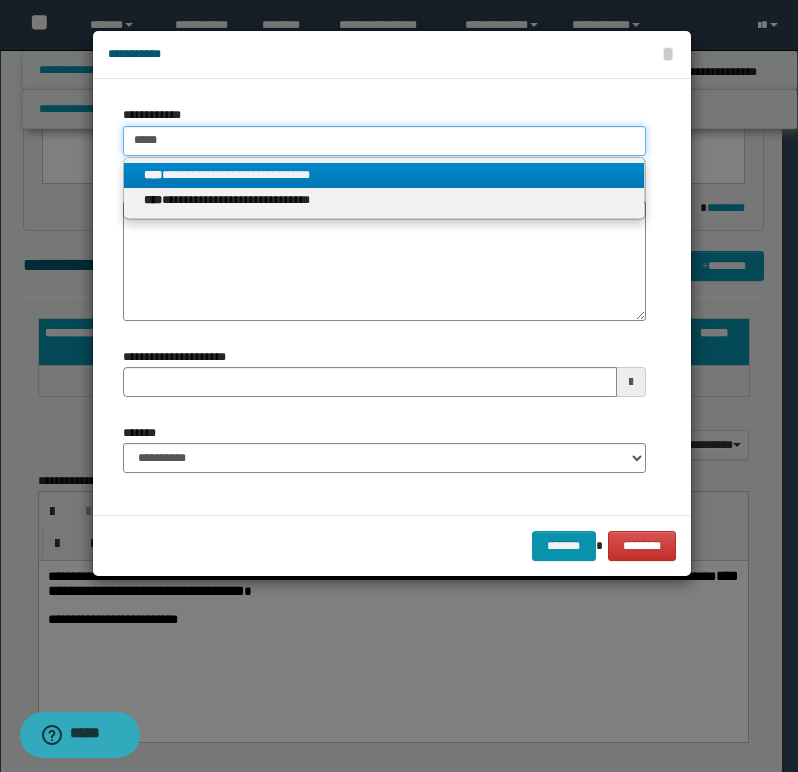 type on "*****" 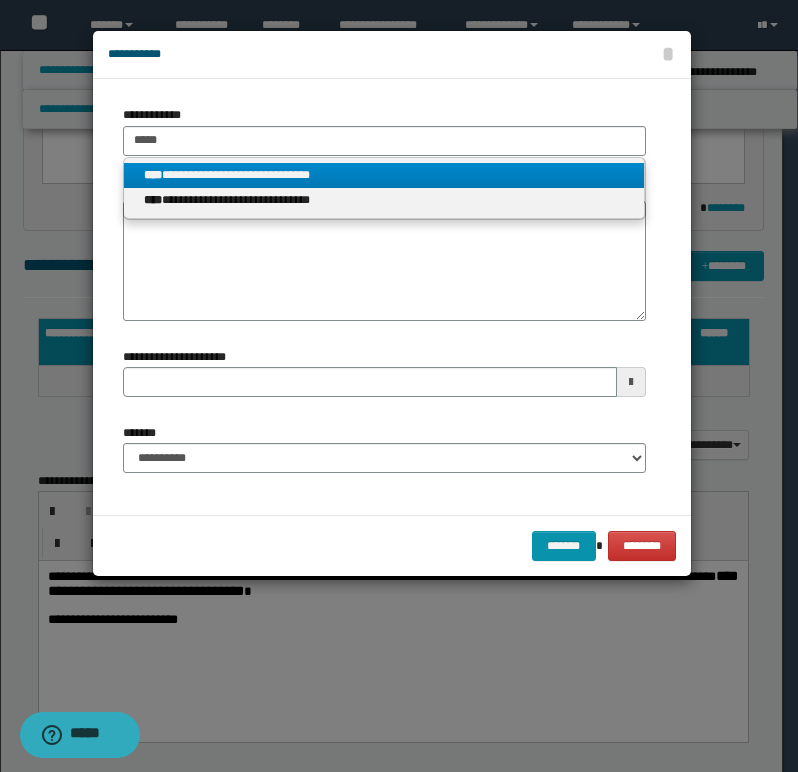 click on "**********" at bounding box center (384, 175) 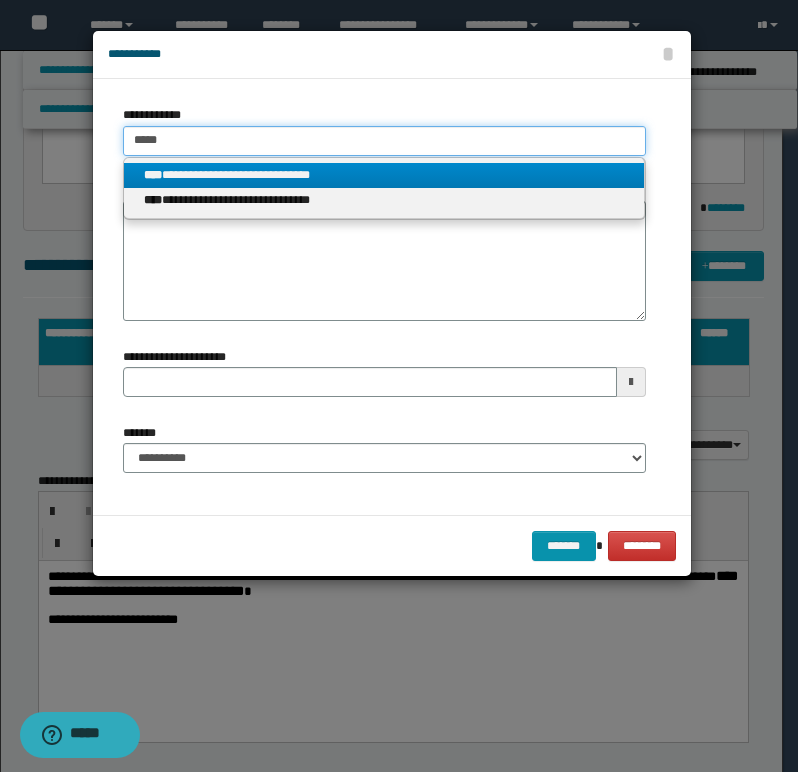 type 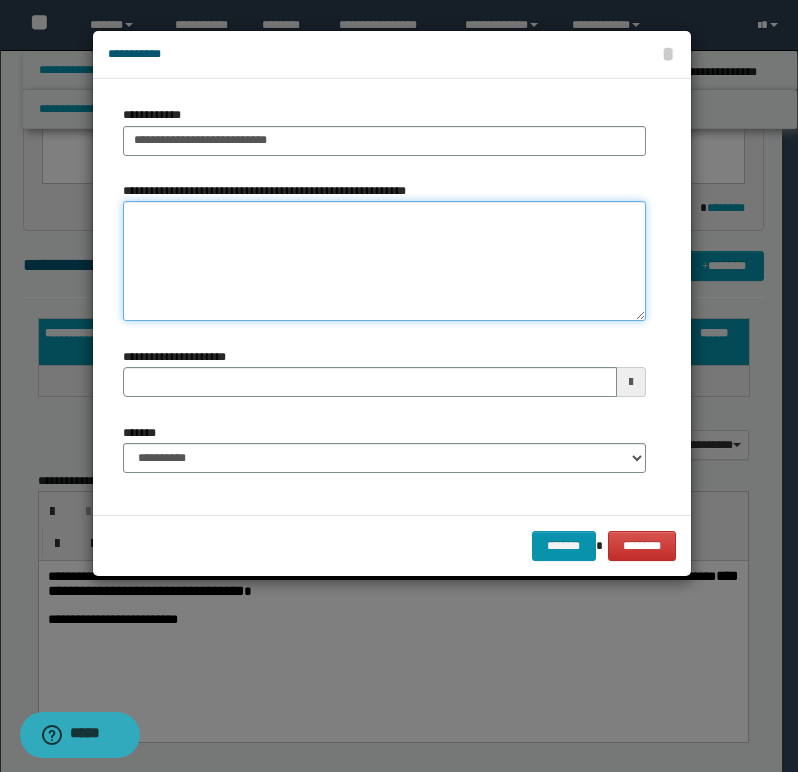 click on "**********" at bounding box center (384, 261) 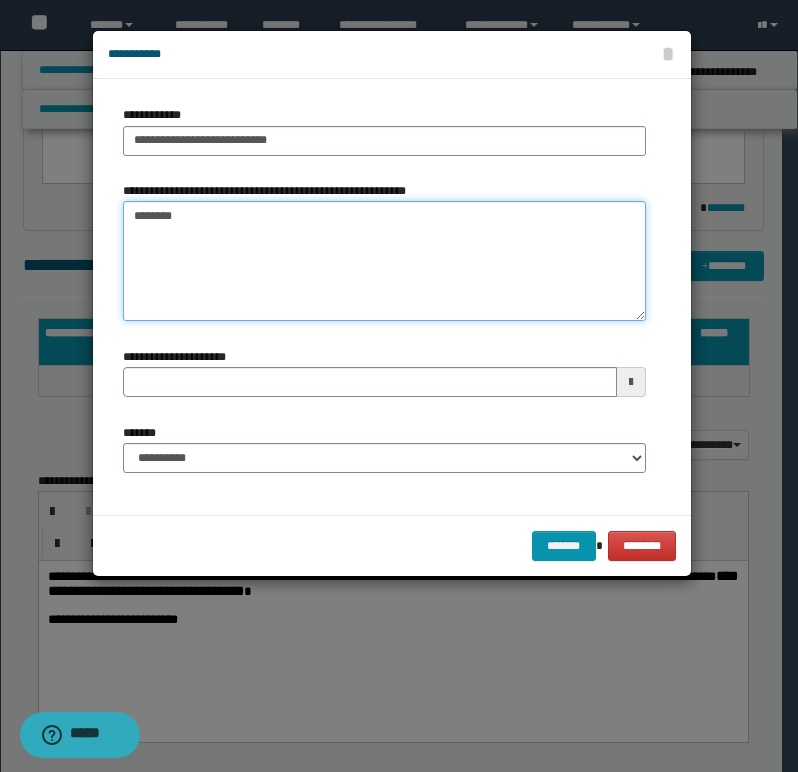 type on "*********" 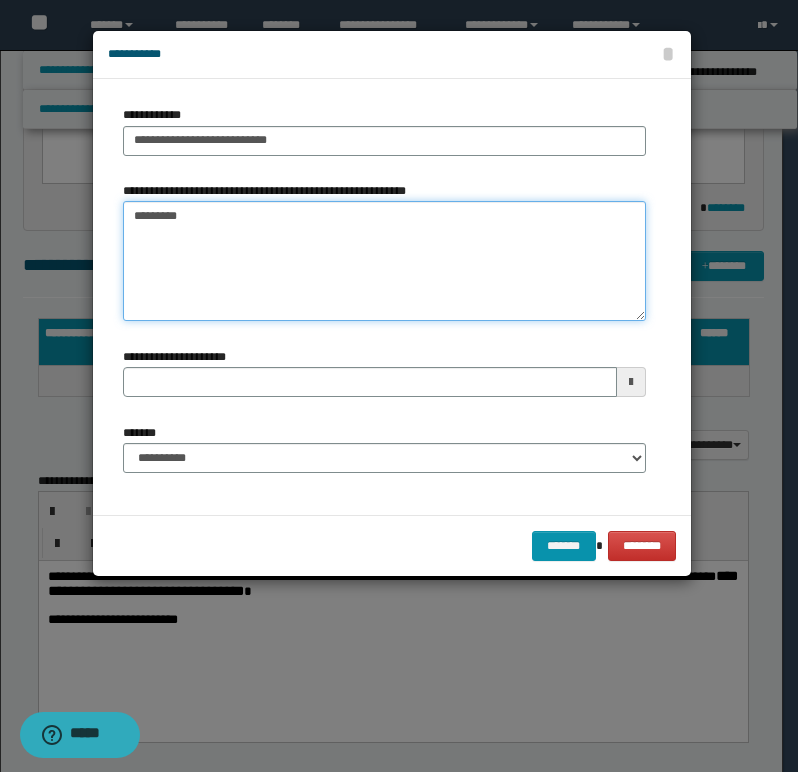 type 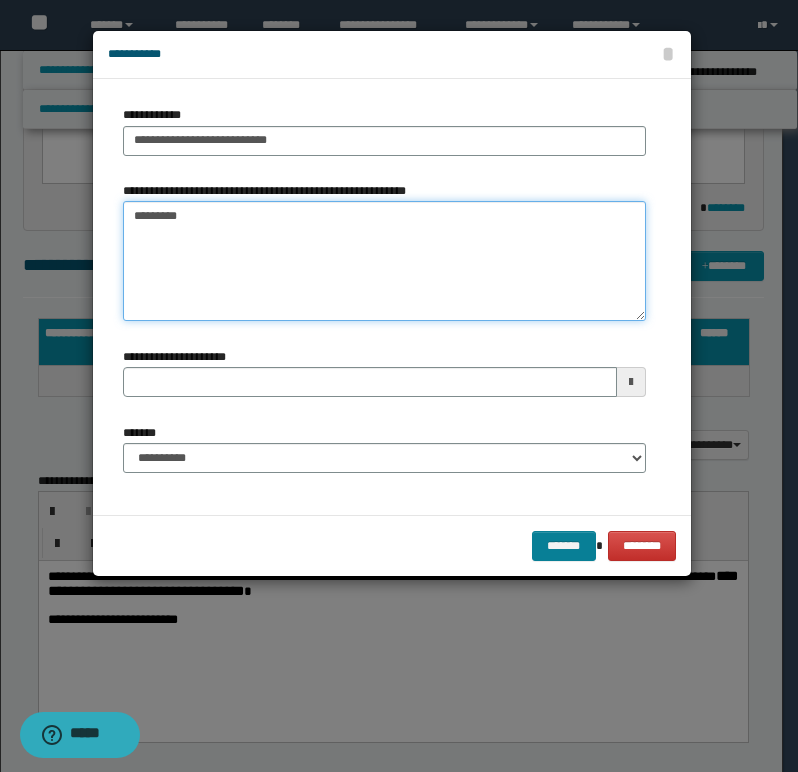 type on "*********" 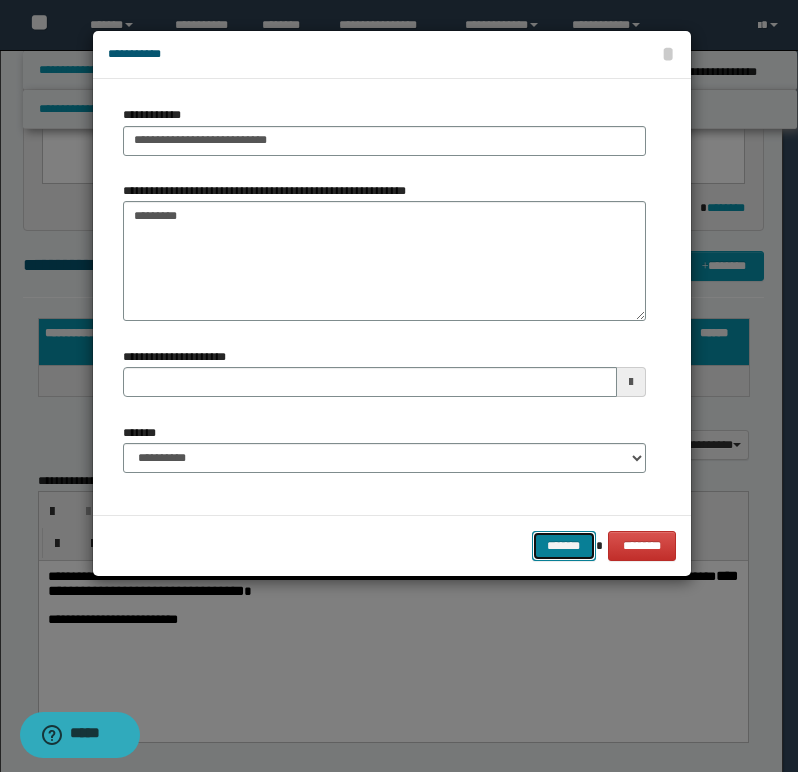 click on "*******" at bounding box center (564, 546) 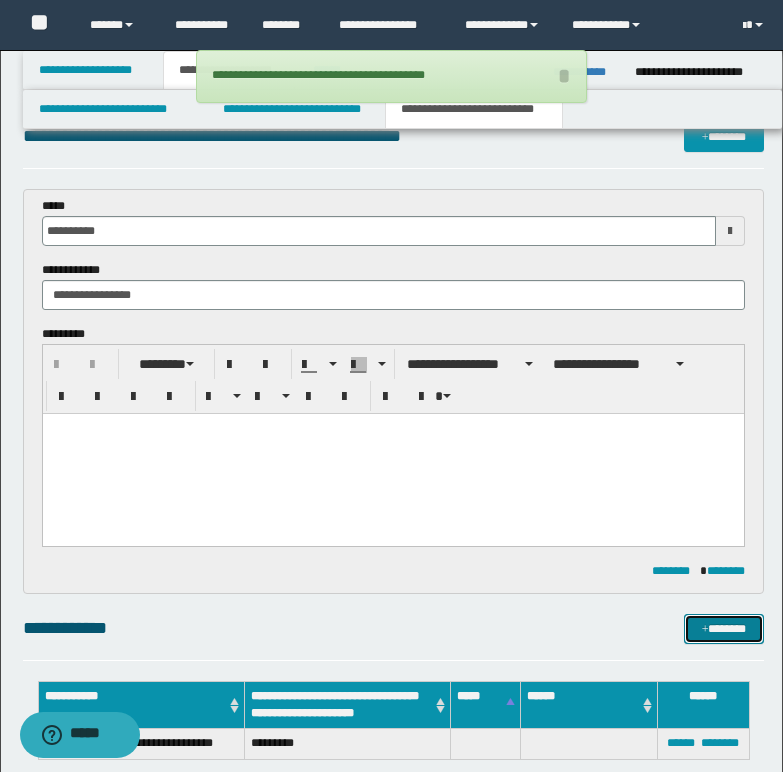 scroll, scrollTop: 0, scrollLeft: 0, axis: both 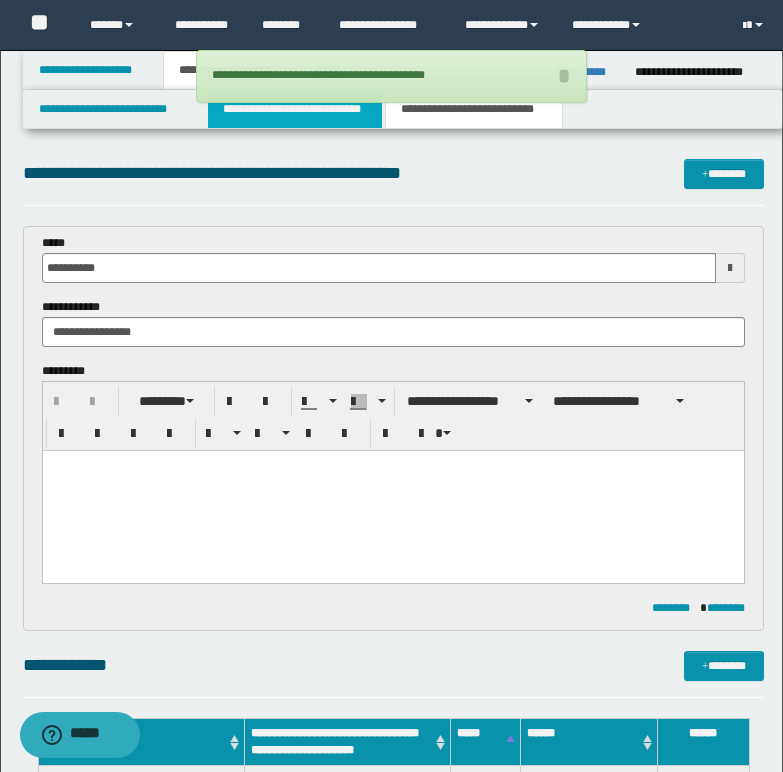 click on "**********" at bounding box center [295, 109] 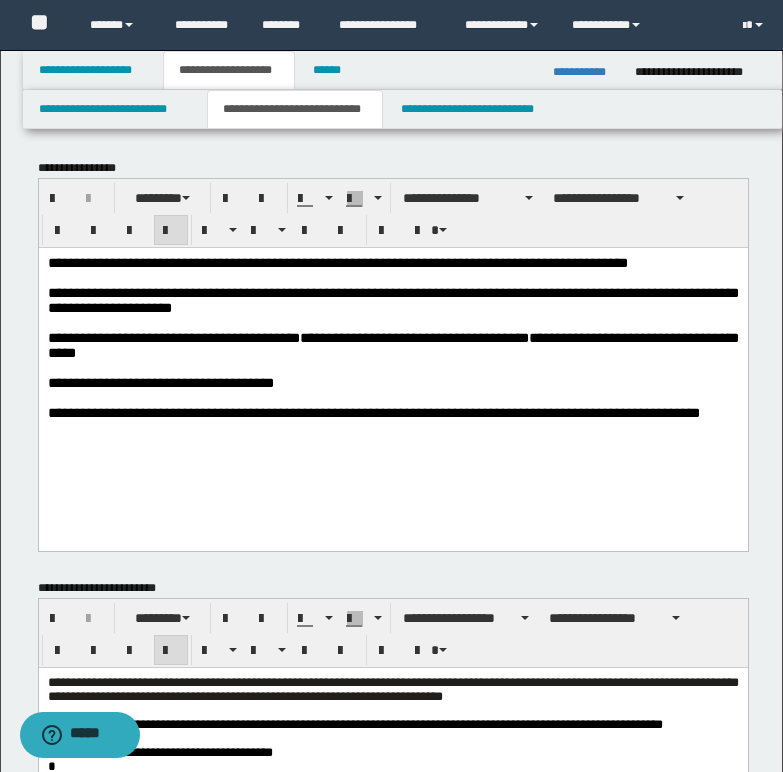 click on "**********" at bounding box center [392, 344] 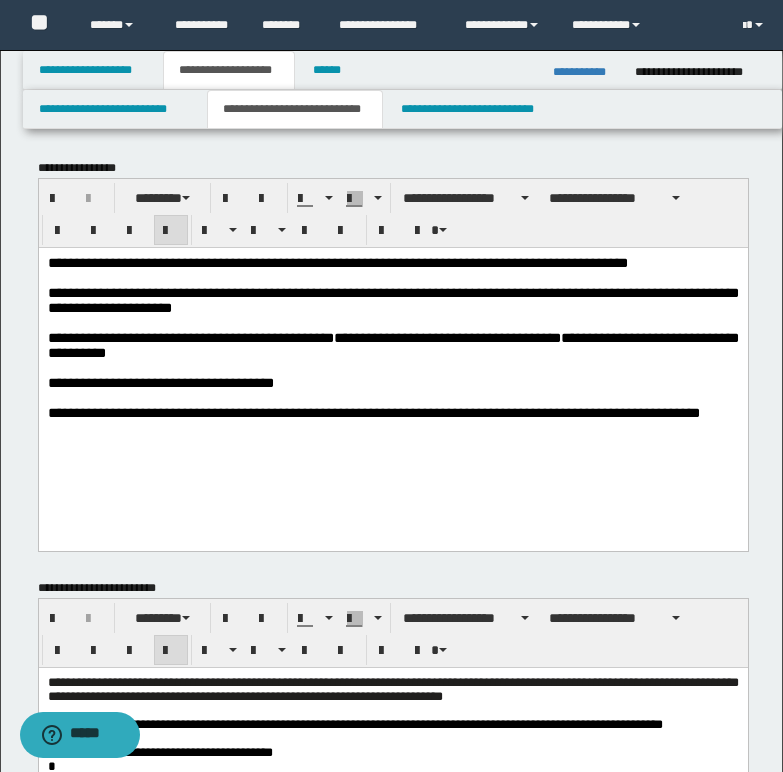 click on "**********" at bounding box center [392, 344] 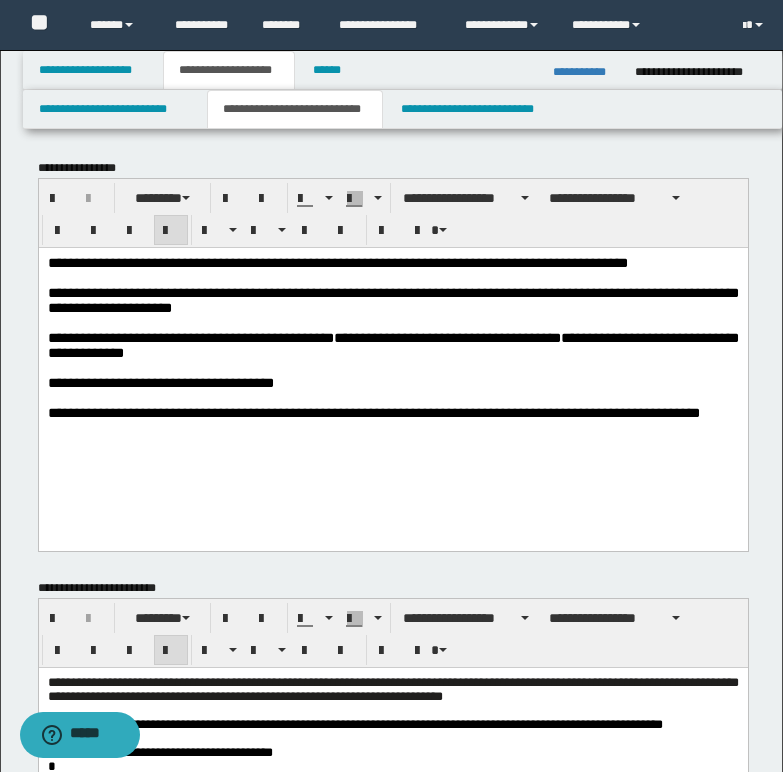 click on "**********" at bounding box center (373, 412) 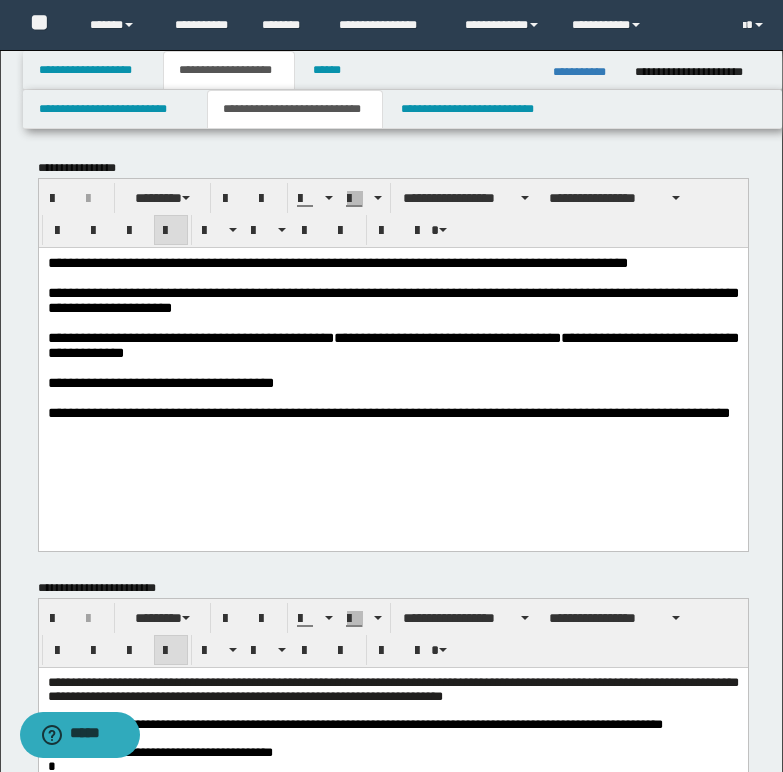 click on "**********" at bounding box center [388, 412] 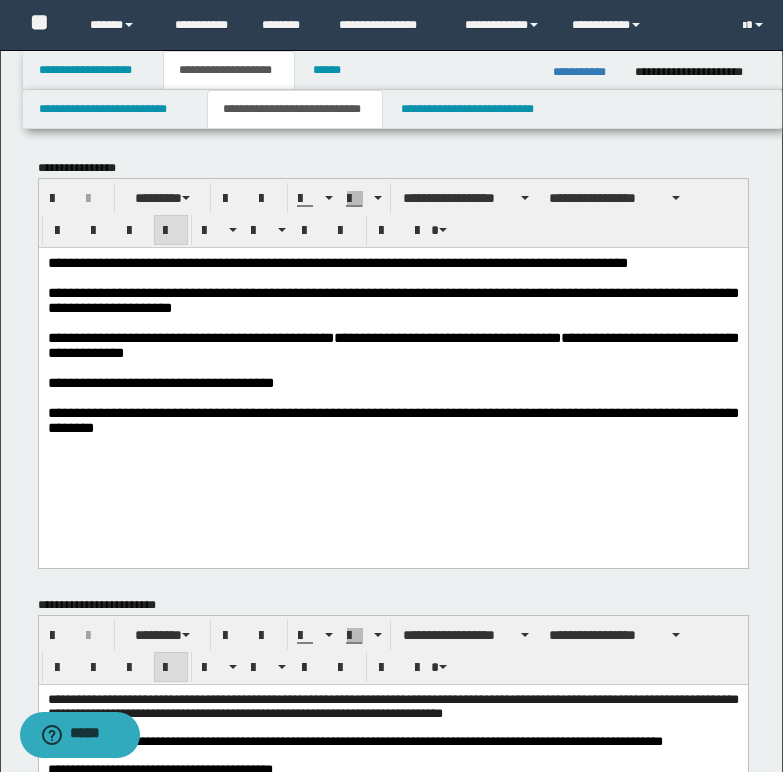 click on "**********" at bounding box center [392, 419] 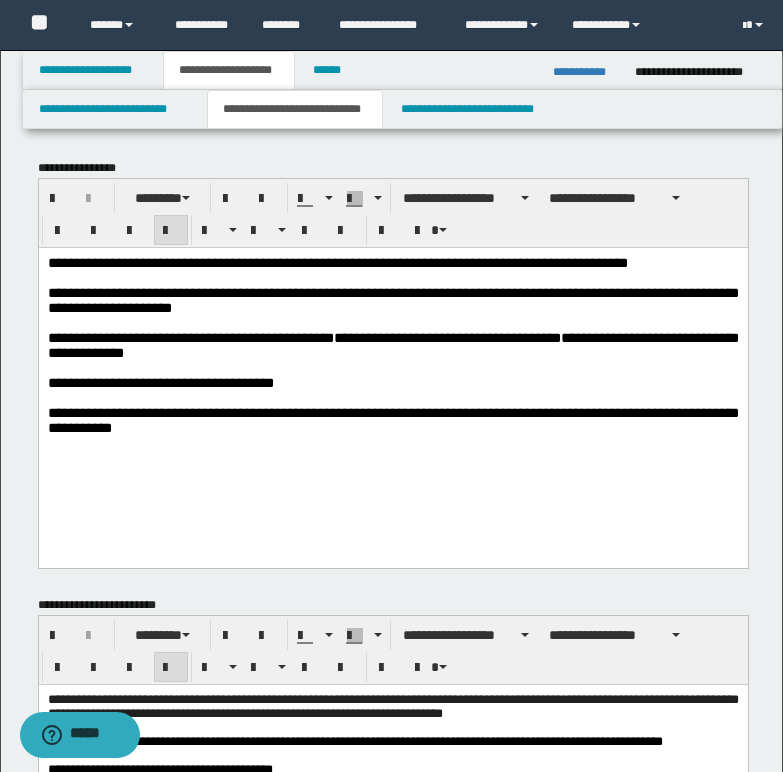 click on "**********" at bounding box center [392, 344] 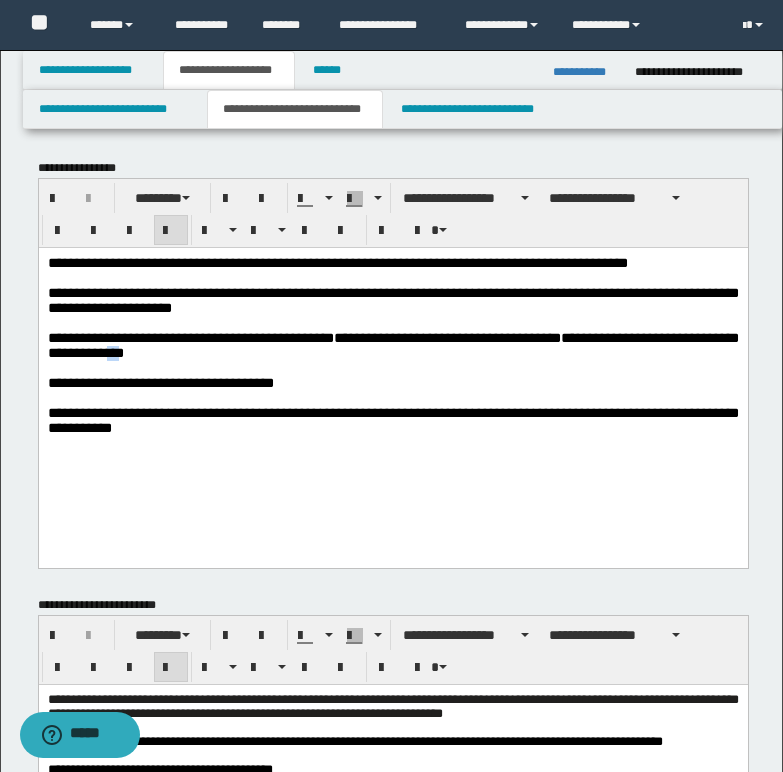 drag, startPoint x: 214, startPoint y: 363, endPoint x: 225, endPoint y: 363, distance: 11 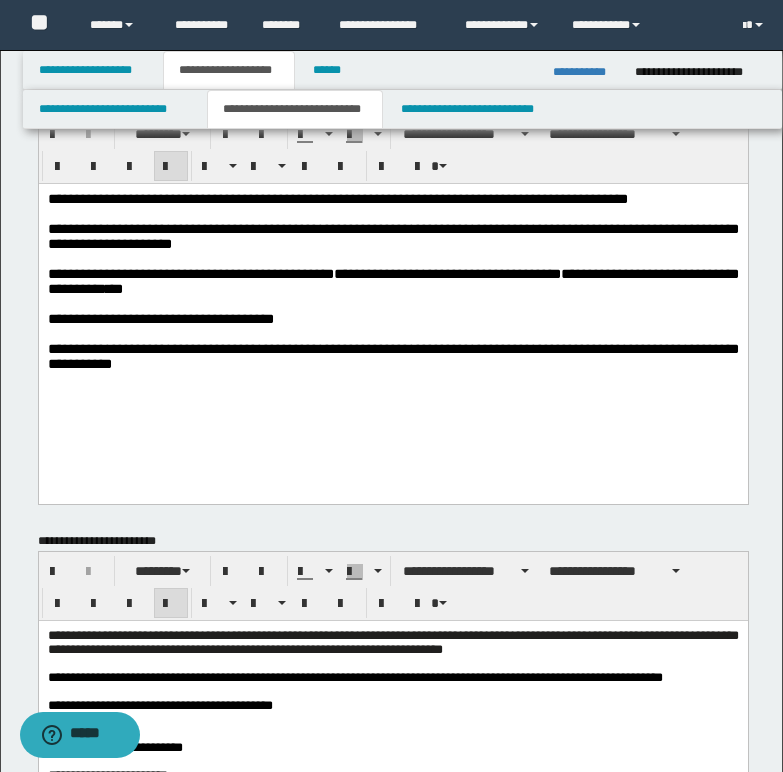 scroll, scrollTop: 100, scrollLeft: 0, axis: vertical 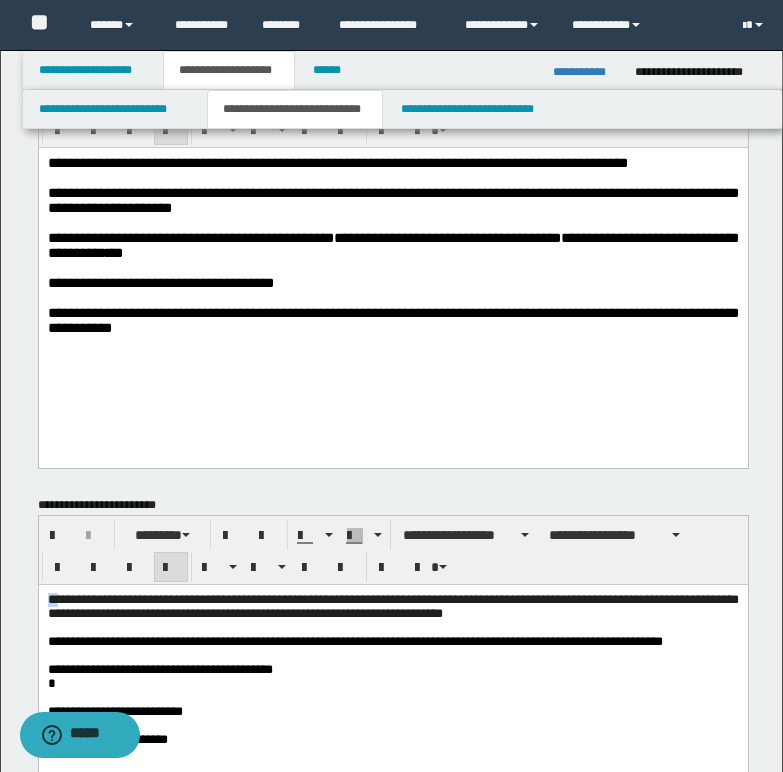 drag, startPoint x: 47, startPoint y: 596, endPoint x: 60, endPoint y: 599, distance: 13.341664 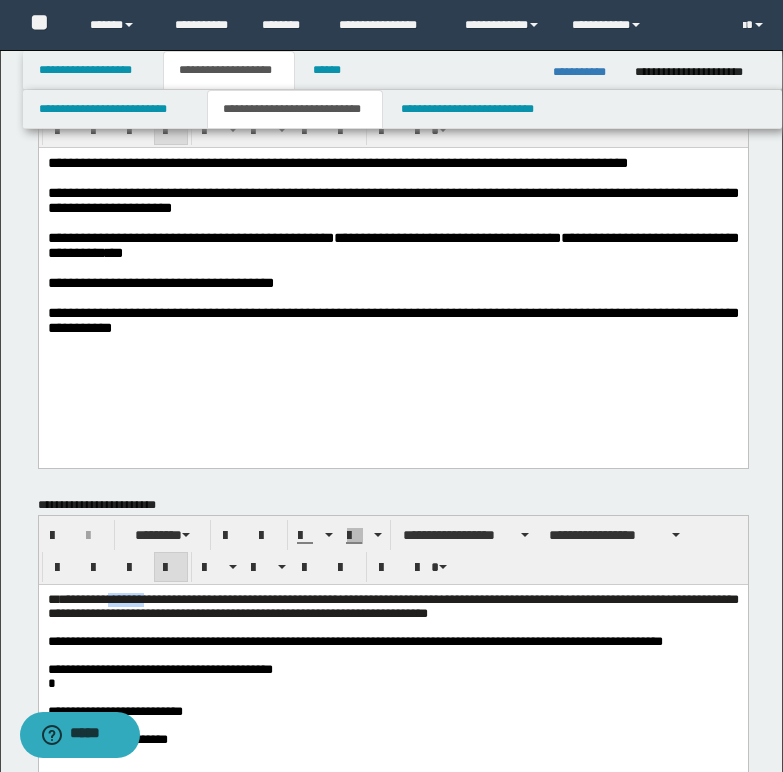 drag, startPoint x: 113, startPoint y: 604, endPoint x: 174, endPoint y: 600, distance: 61.13101 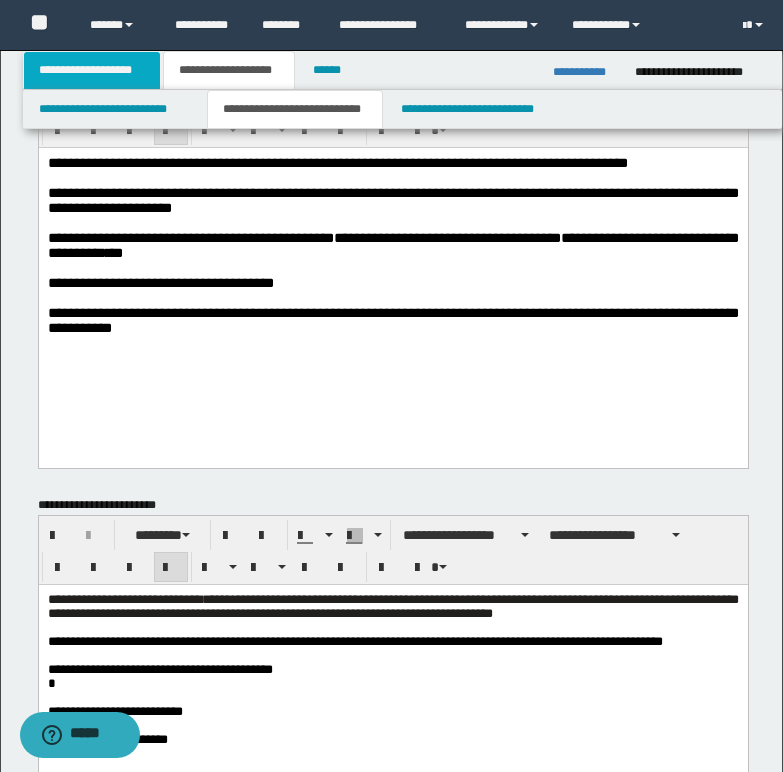 click on "**********" at bounding box center (92, 70) 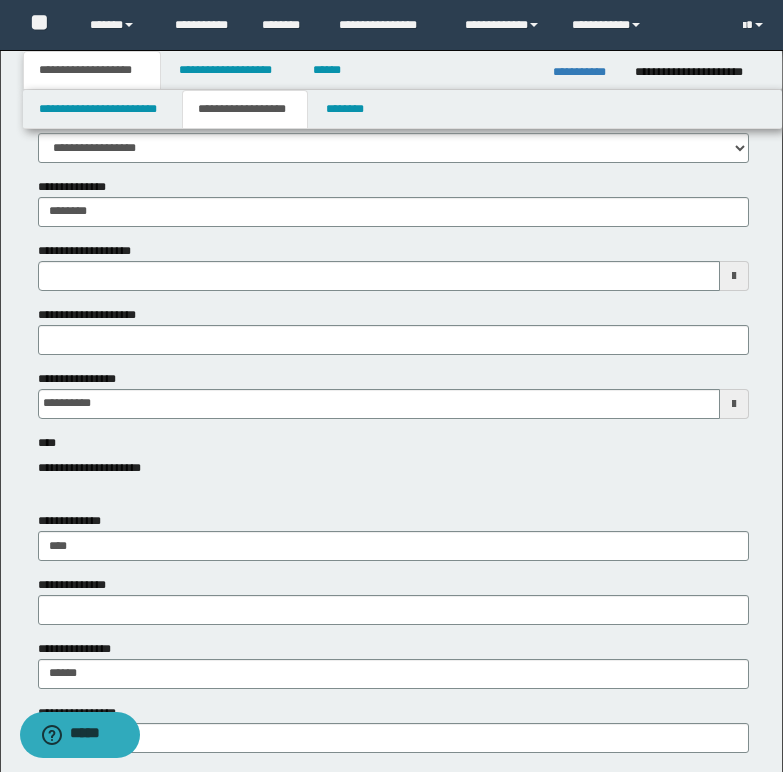 type 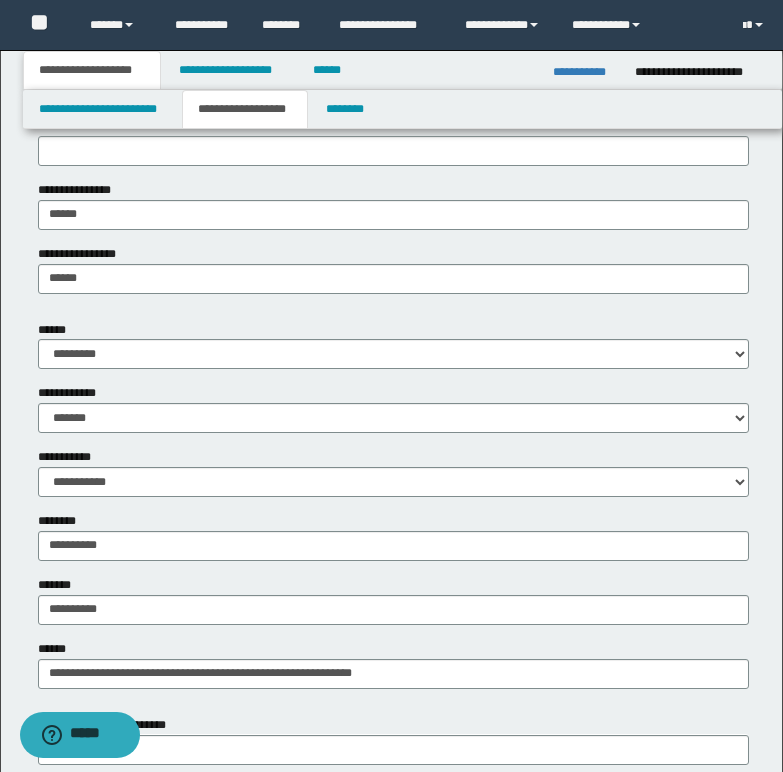 scroll, scrollTop: 600, scrollLeft: 0, axis: vertical 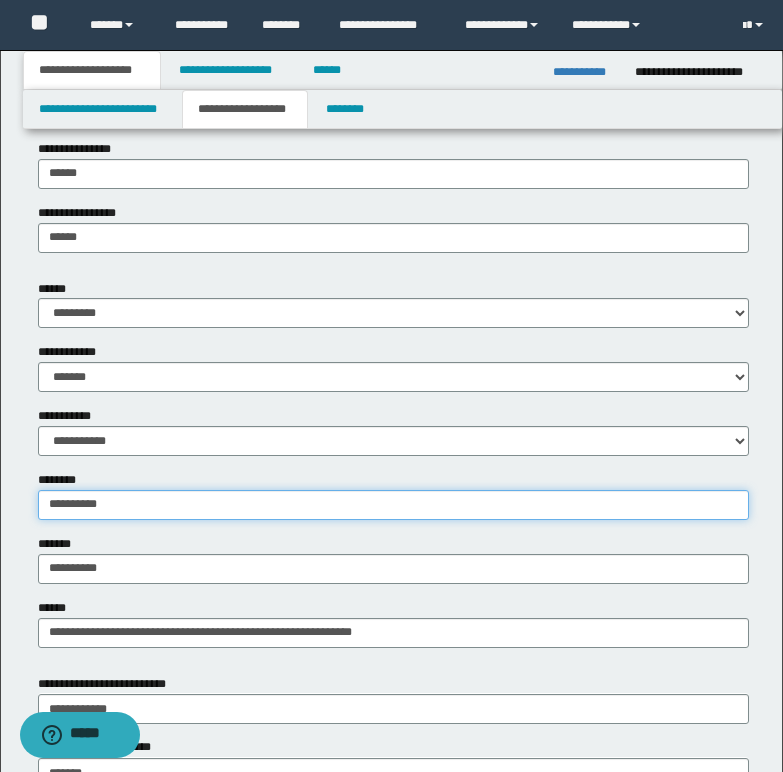 drag, startPoint x: 44, startPoint y: 503, endPoint x: 116, endPoint y: 509, distance: 72.249565 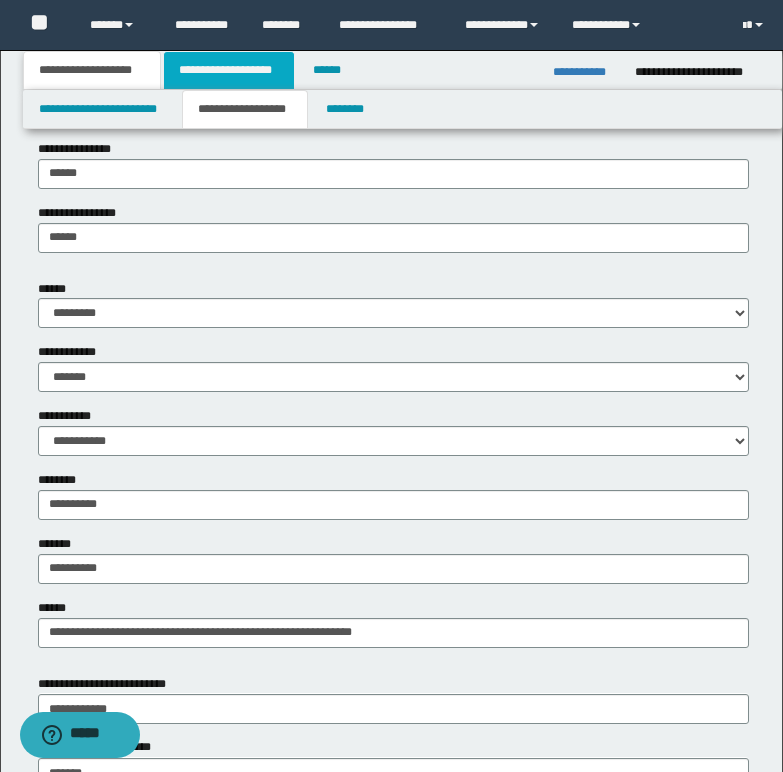 click on "**********" at bounding box center (229, 70) 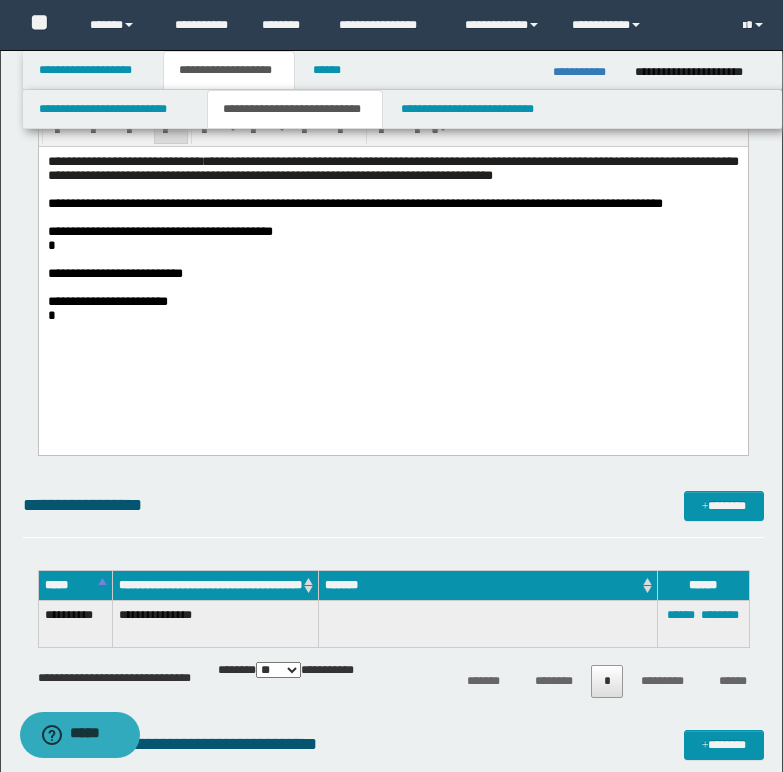scroll, scrollTop: 500, scrollLeft: 0, axis: vertical 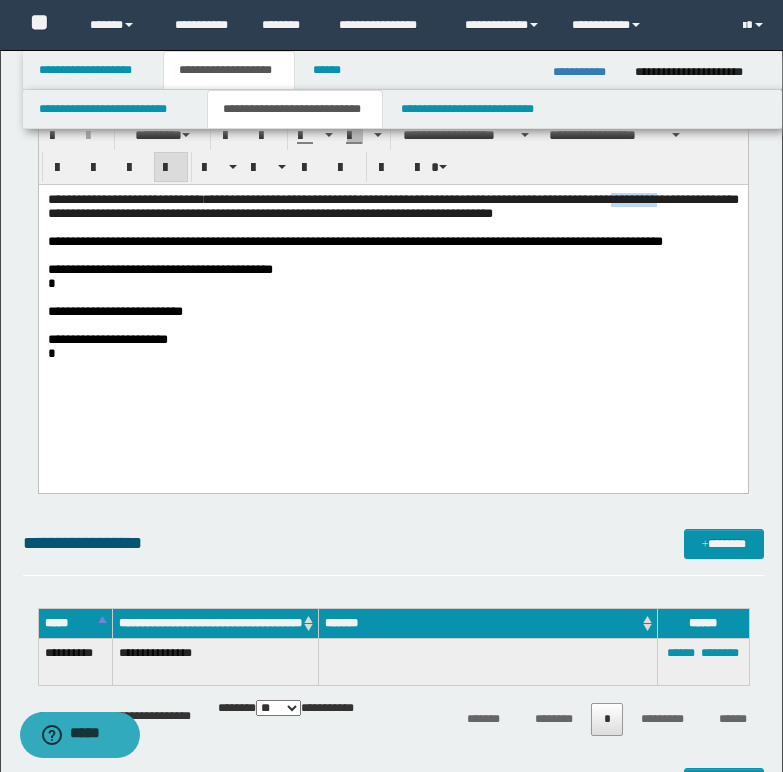 drag, startPoint x: 661, startPoint y: 196, endPoint x: 718, endPoint y: 203, distance: 57.428215 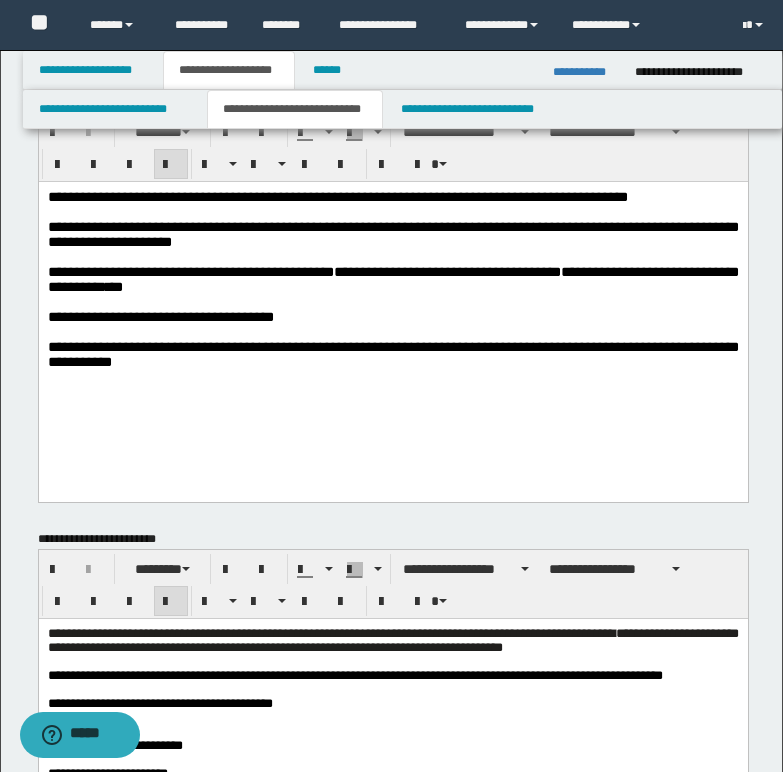 scroll, scrollTop: 0, scrollLeft: 0, axis: both 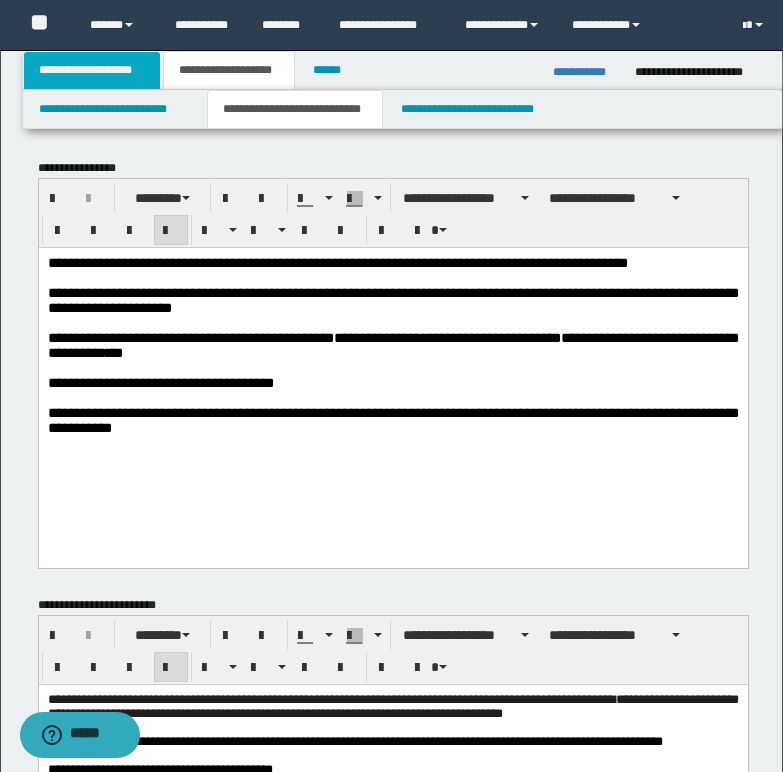 click on "**********" at bounding box center [92, 70] 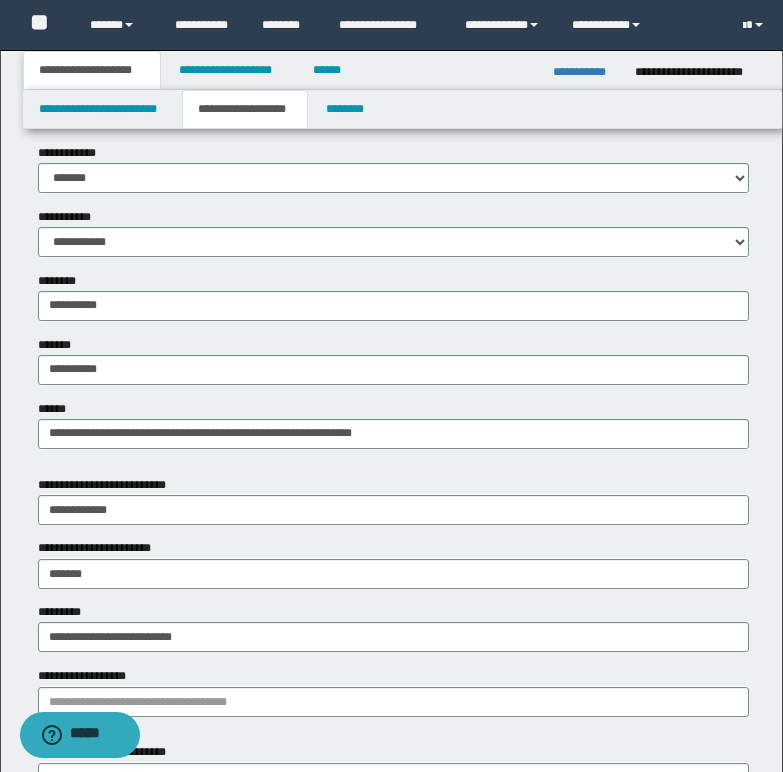 scroll, scrollTop: 800, scrollLeft: 0, axis: vertical 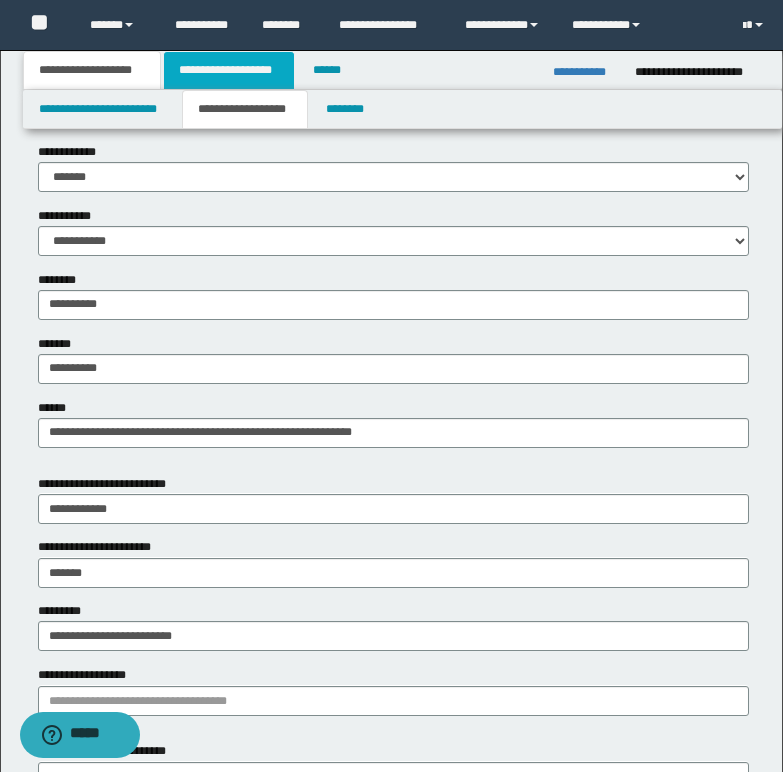 click on "**********" at bounding box center (229, 70) 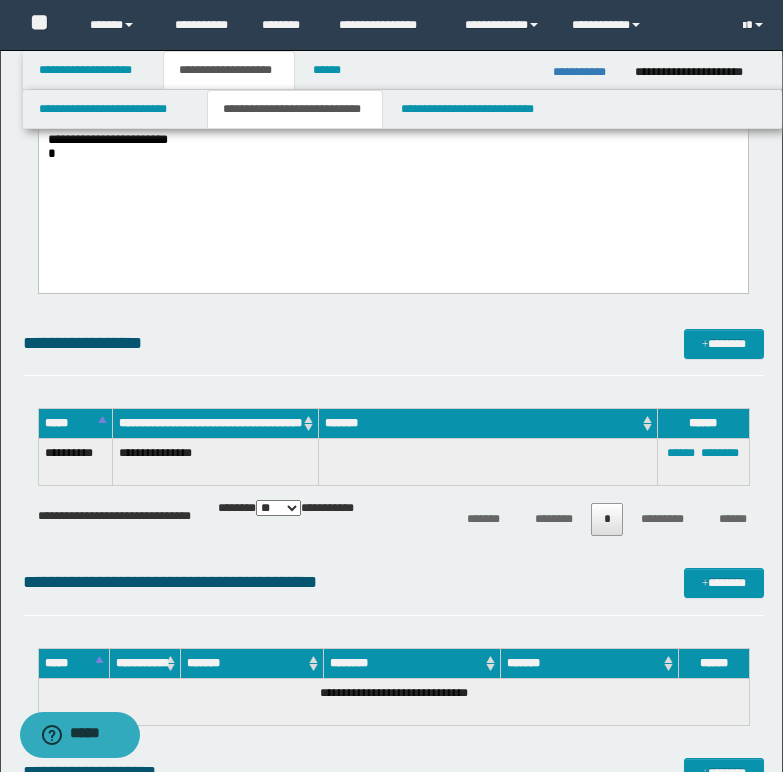 scroll, scrollTop: 800, scrollLeft: 0, axis: vertical 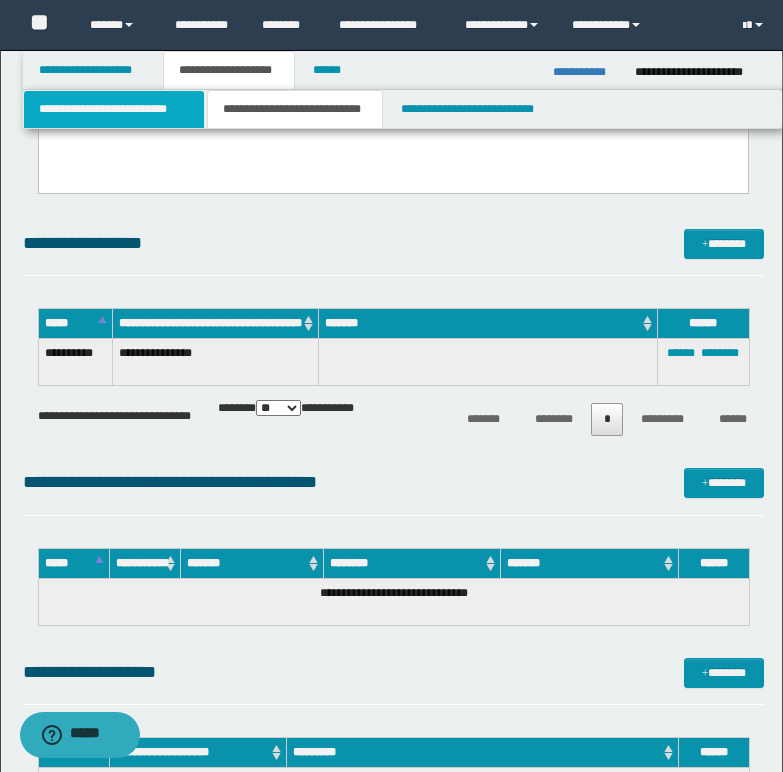 click on "**********" at bounding box center (114, 109) 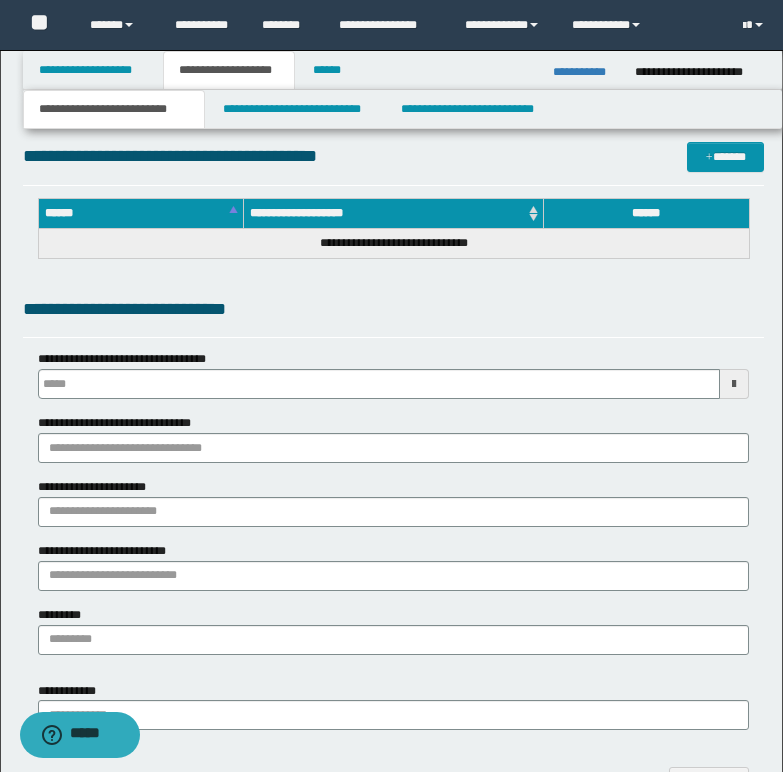 type 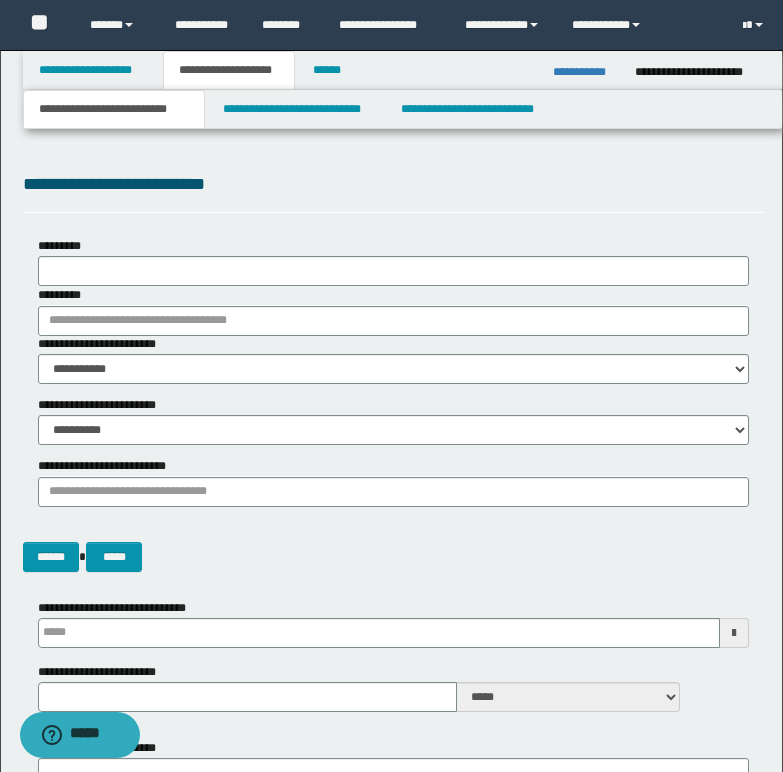 scroll, scrollTop: 0, scrollLeft: 0, axis: both 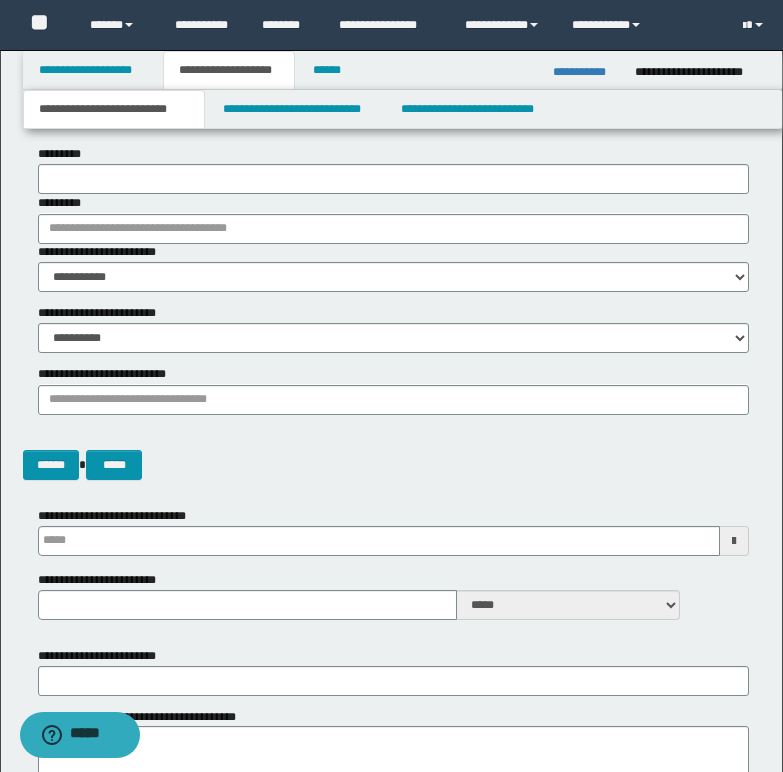type 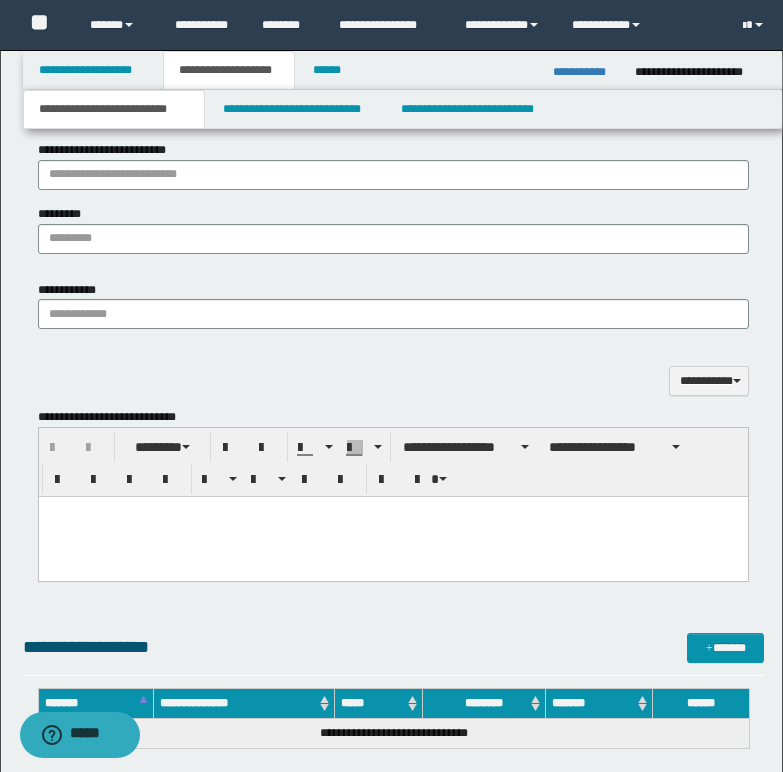 scroll, scrollTop: 1400, scrollLeft: 0, axis: vertical 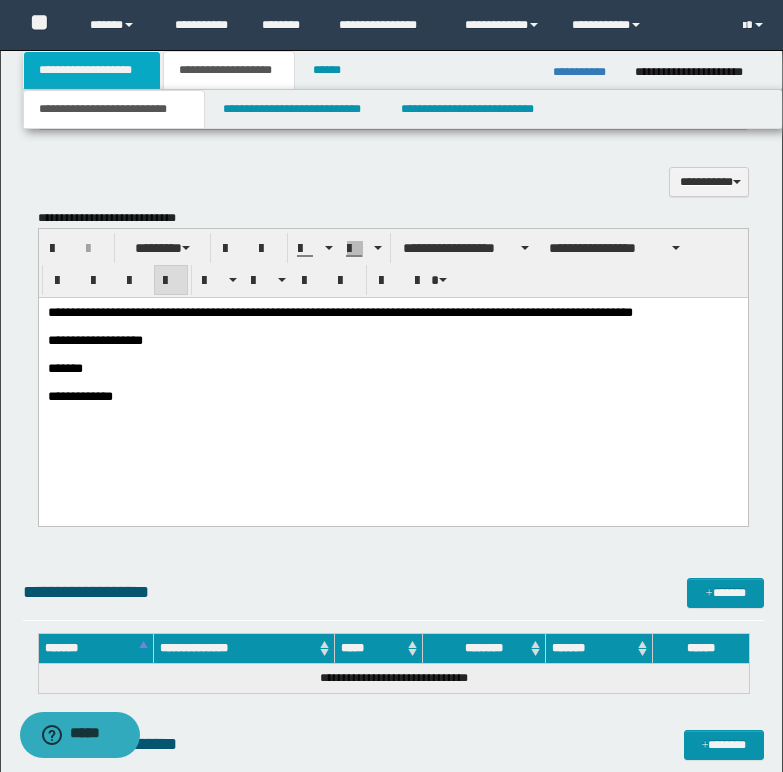 click on "**********" at bounding box center (92, 70) 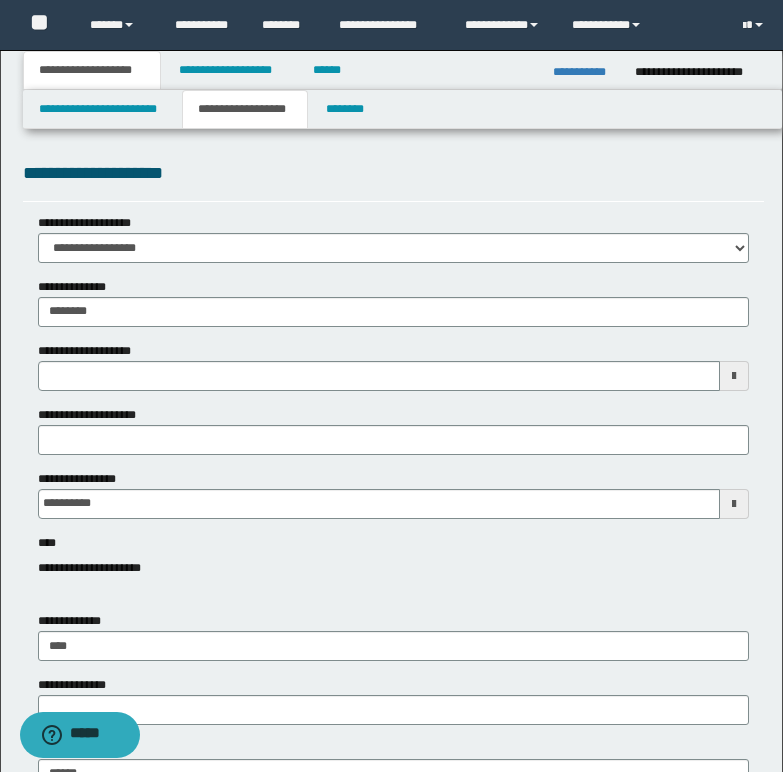 scroll, scrollTop: 100, scrollLeft: 0, axis: vertical 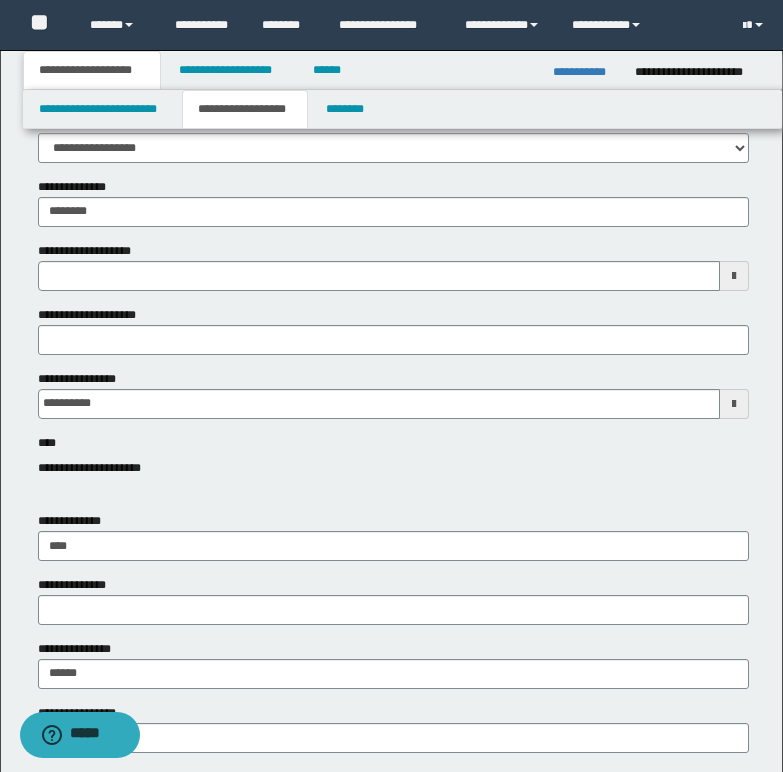 type 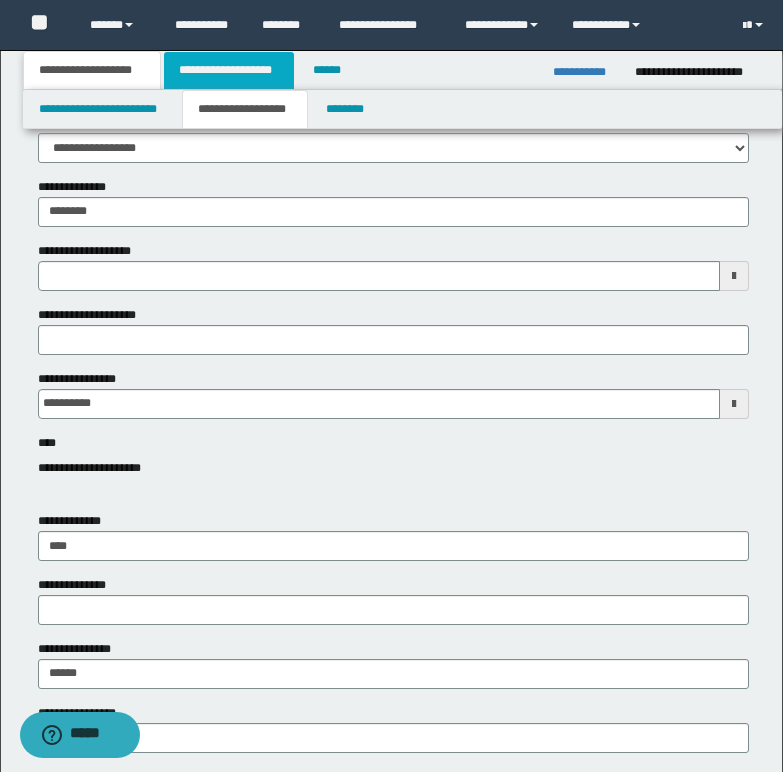 click on "**********" at bounding box center (229, 70) 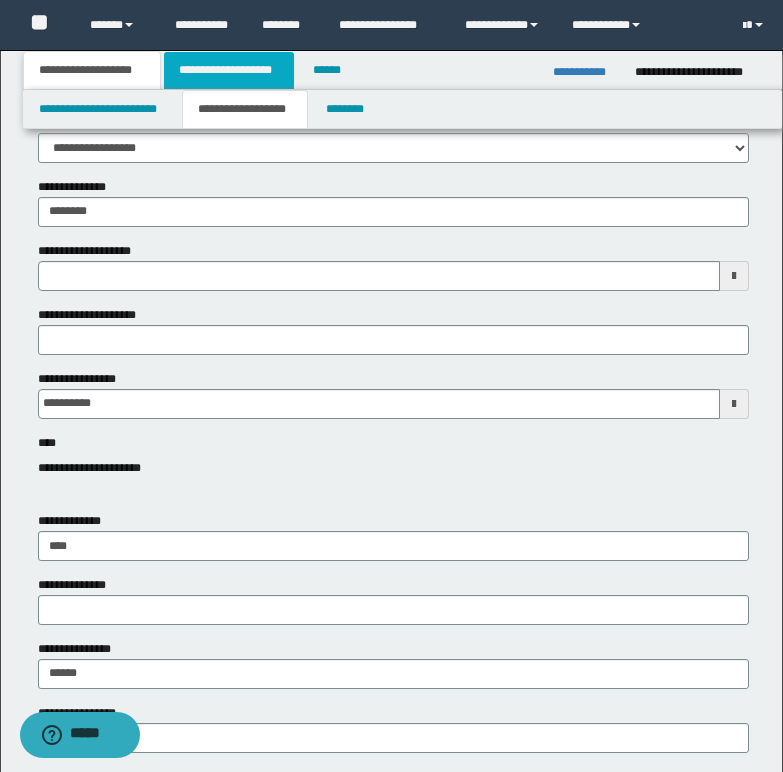 type 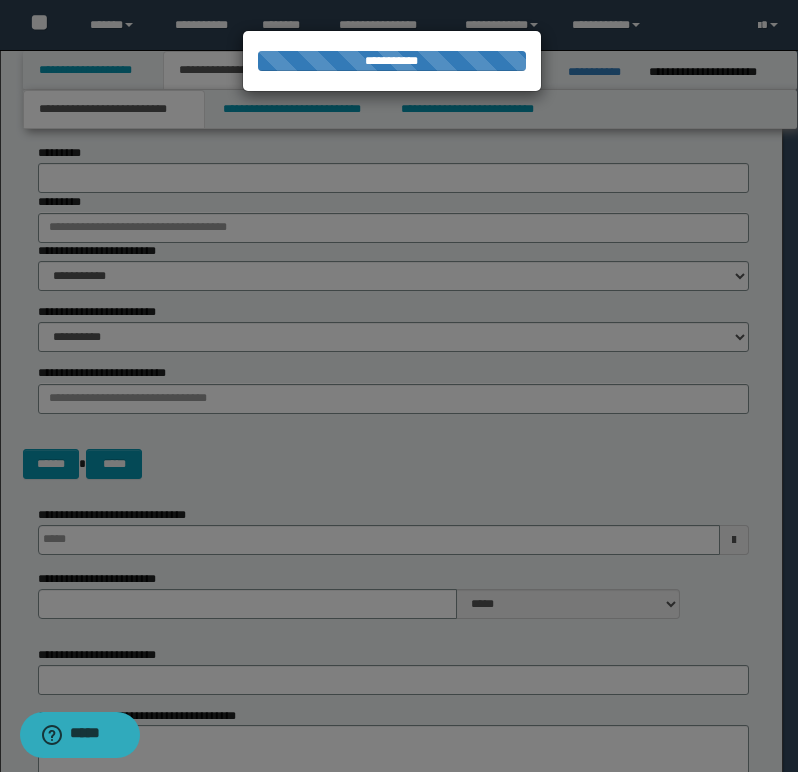 type 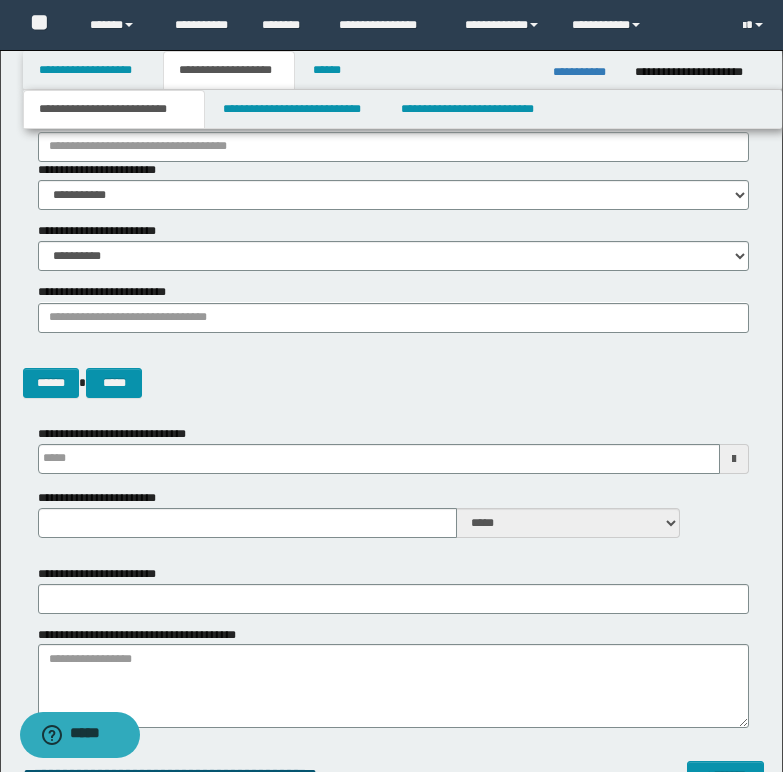scroll, scrollTop: 200, scrollLeft: 0, axis: vertical 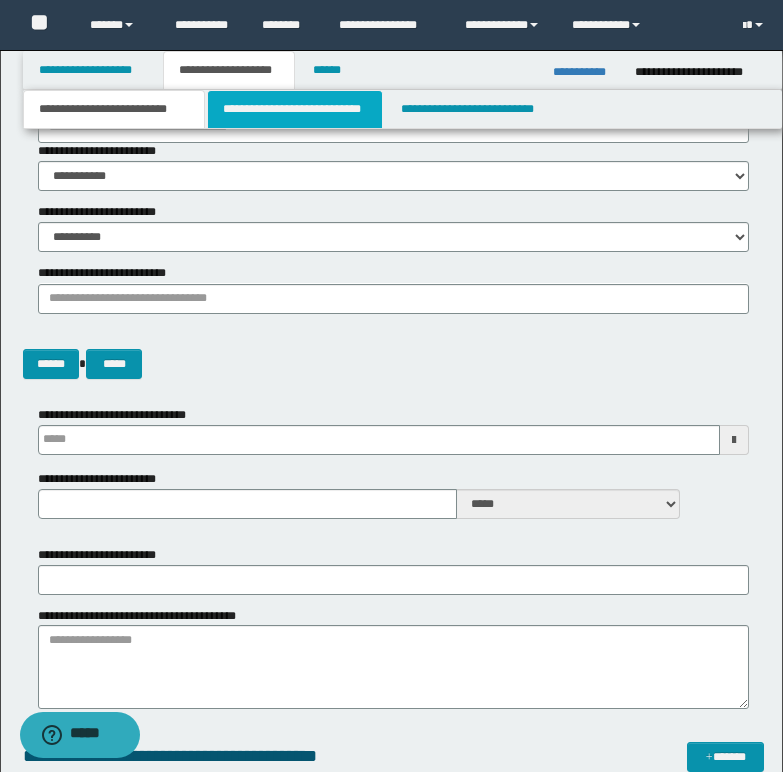 click on "**********" at bounding box center (295, 109) 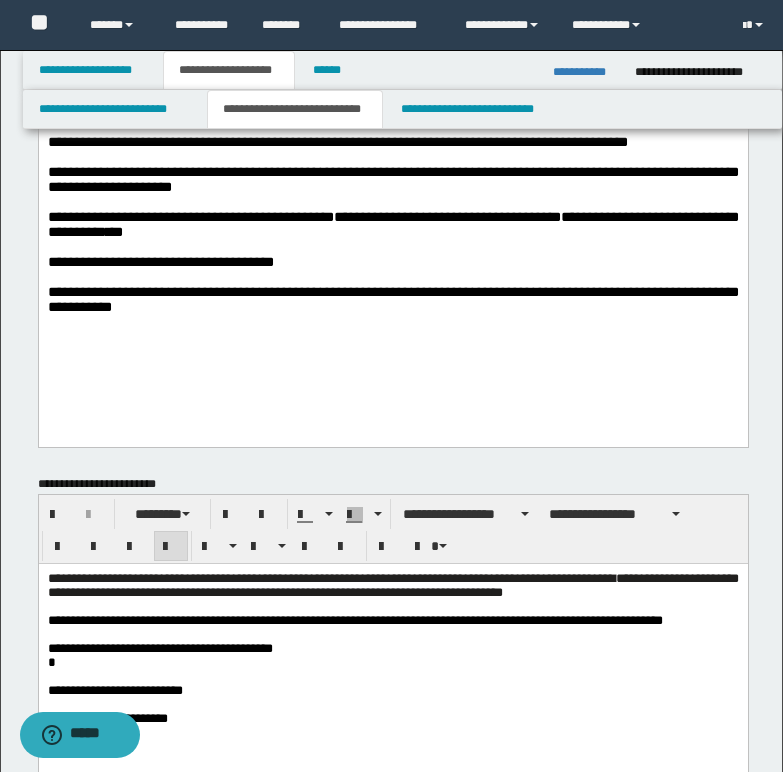 scroll, scrollTop: 0, scrollLeft: 0, axis: both 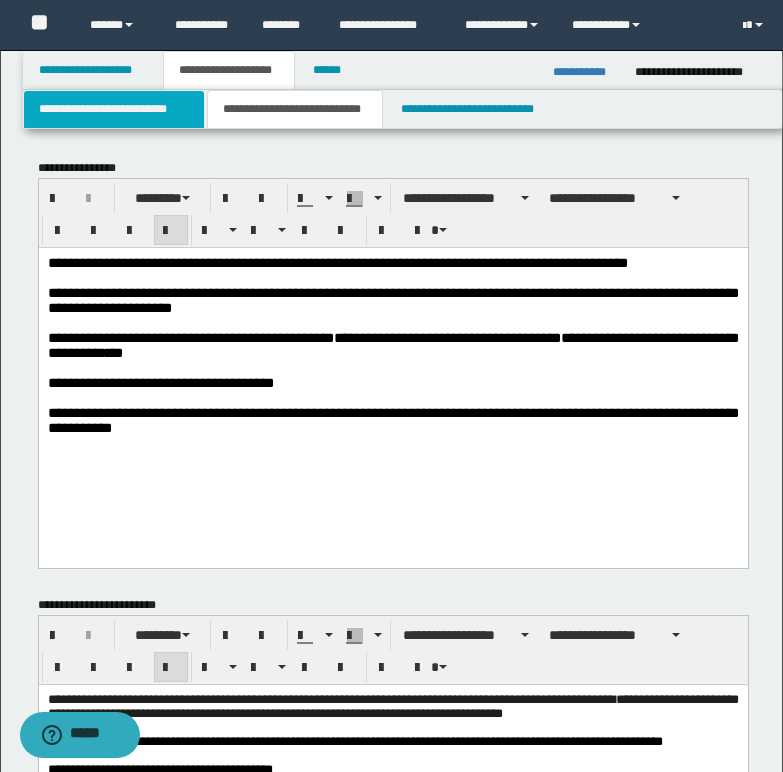 click on "**********" at bounding box center (114, 109) 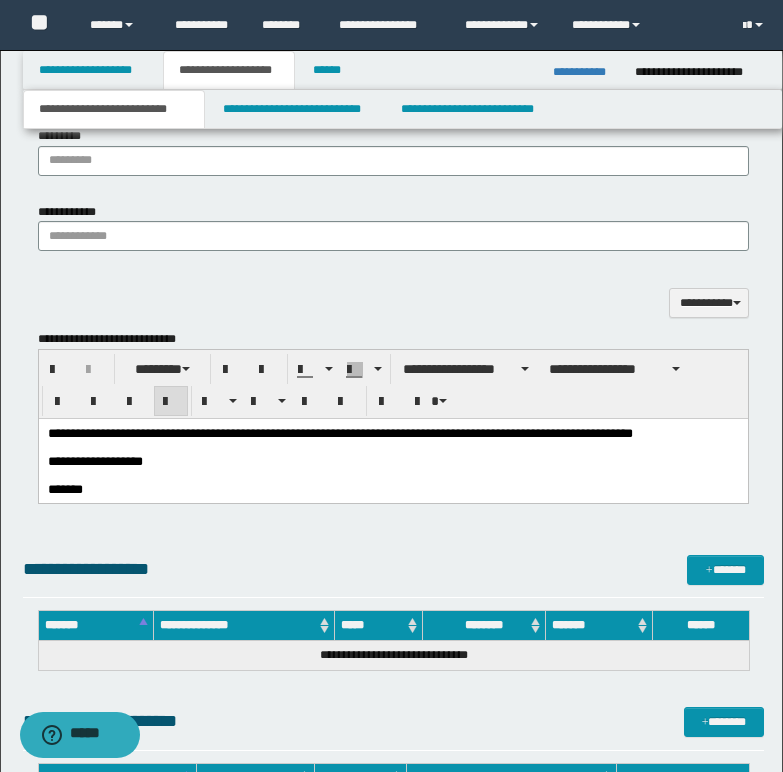 scroll, scrollTop: 1400, scrollLeft: 0, axis: vertical 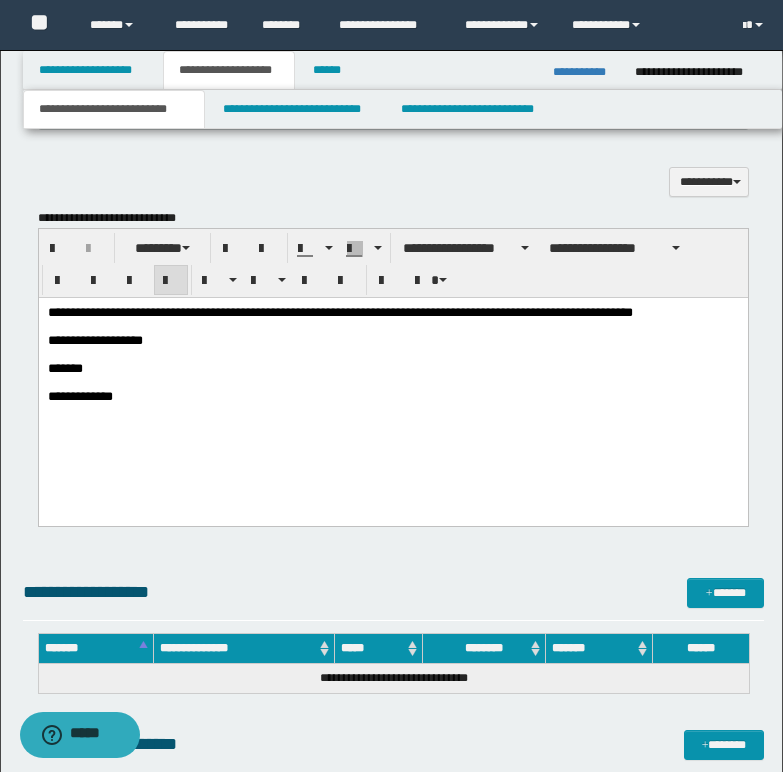 click on "**********" at bounding box center (392, 312) 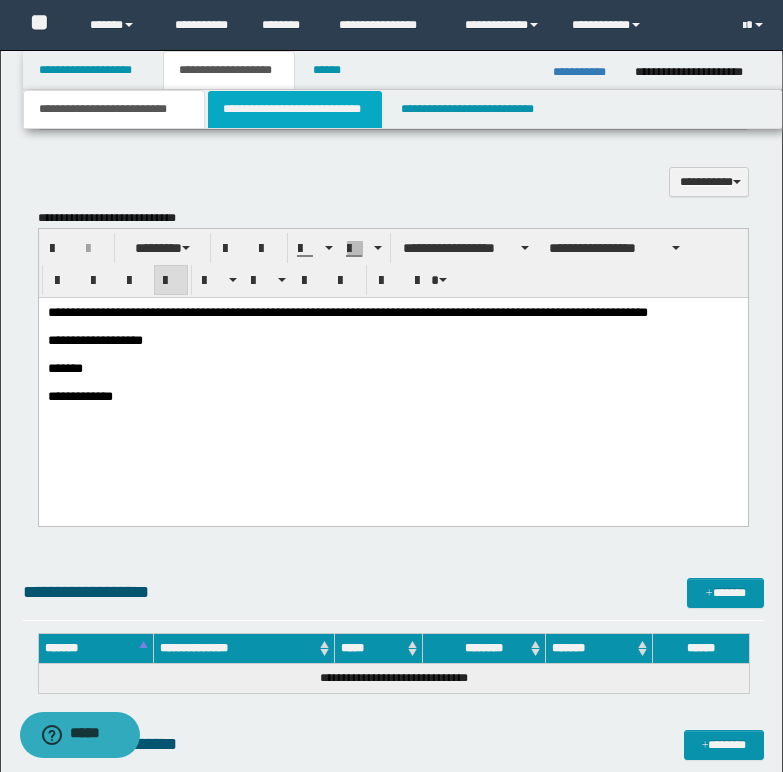 click on "**********" at bounding box center (295, 109) 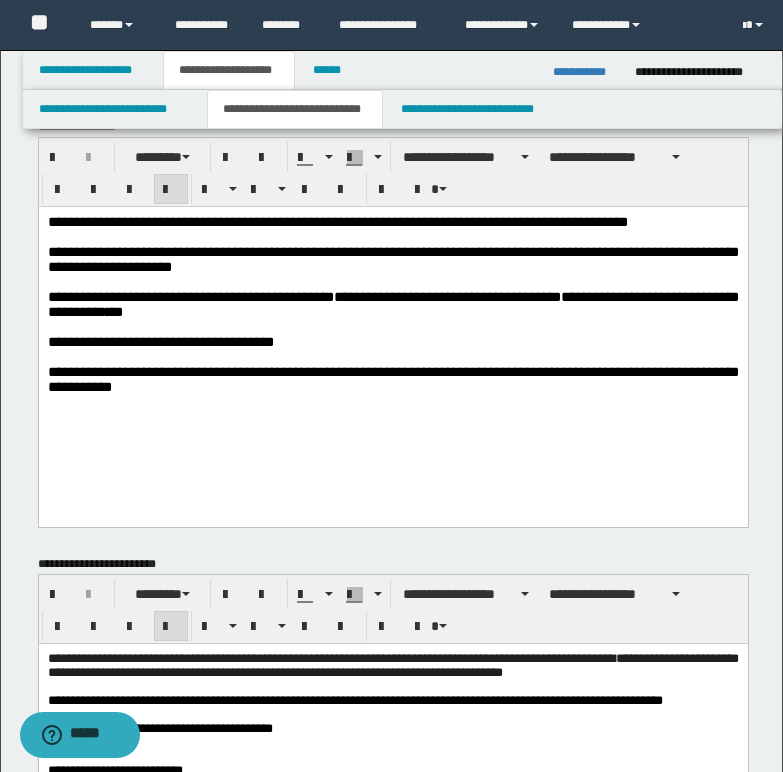scroll, scrollTop: 0, scrollLeft: 0, axis: both 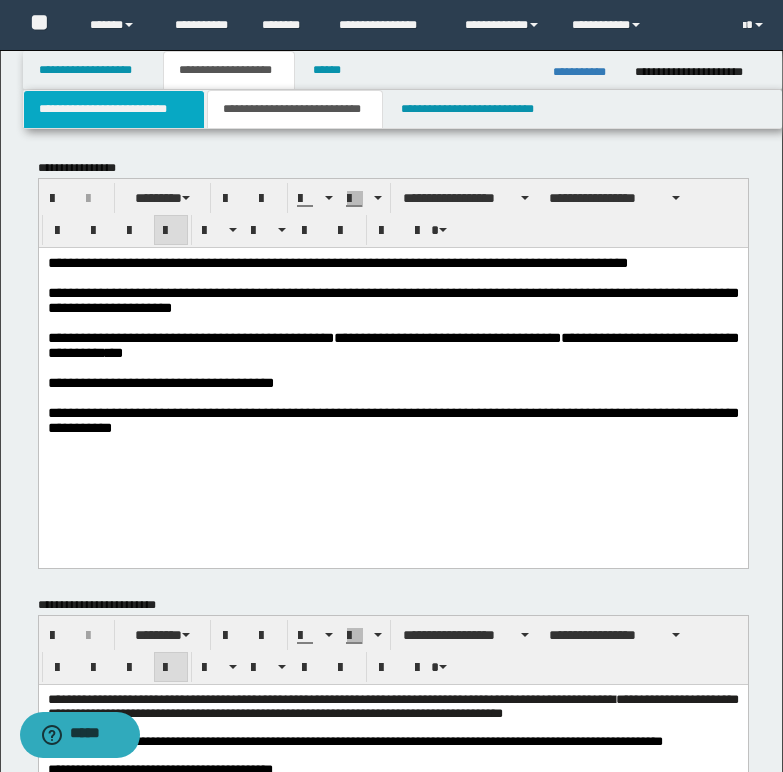 click on "**********" at bounding box center [114, 109] 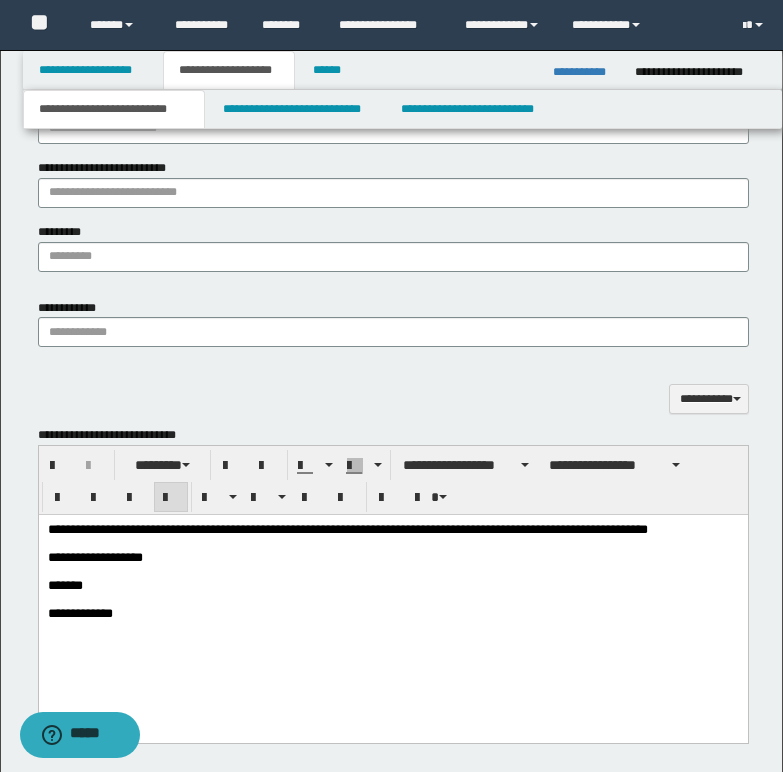 scroll, scrollTop: 1200, scrollLeft: 0, axis: vertical 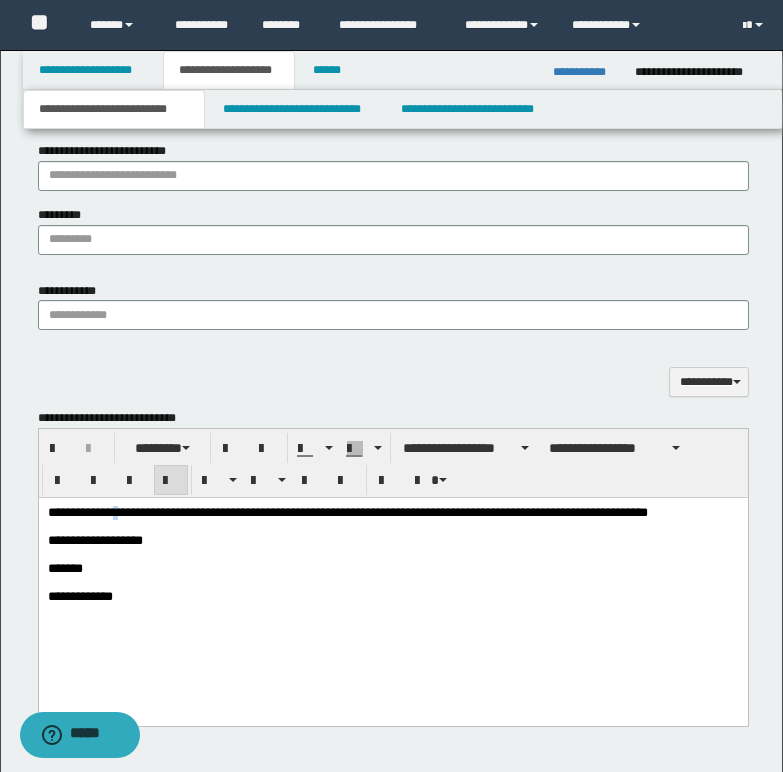 click on "**********" at bounding box center [347, 511] 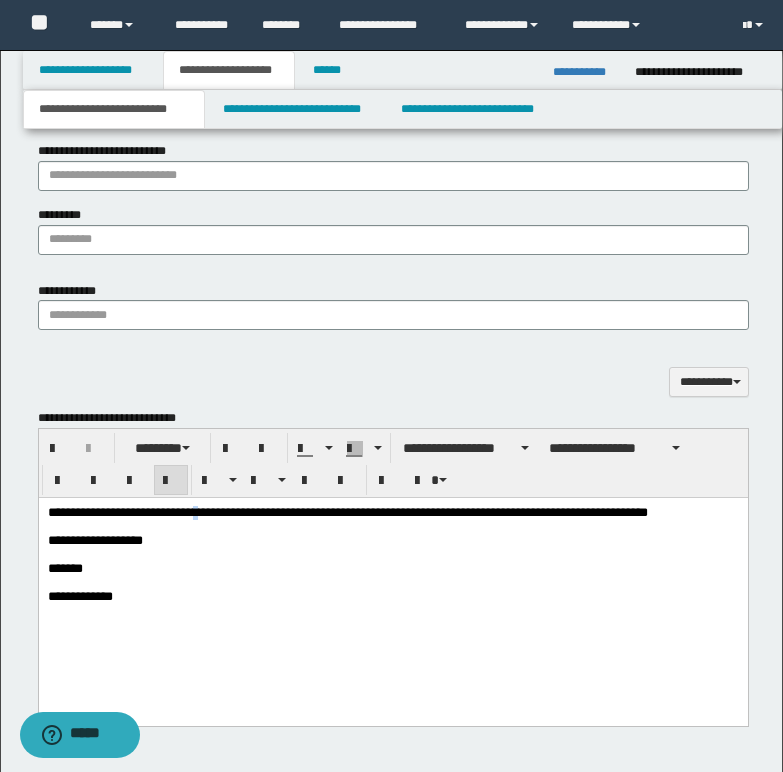 click on "**********" at bounding box center [347, 511] 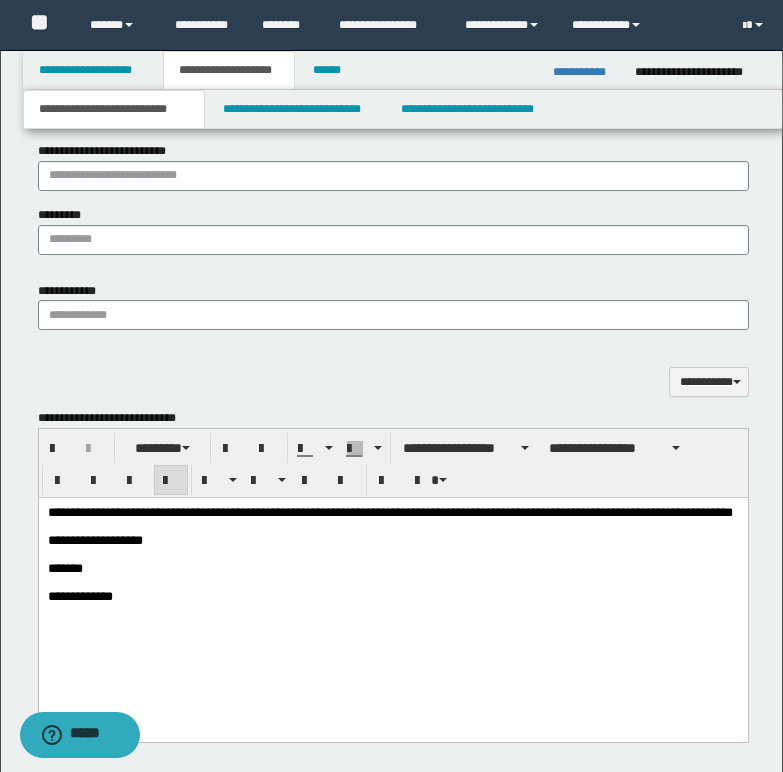 click on "**********" at bounding box center (389, 511) 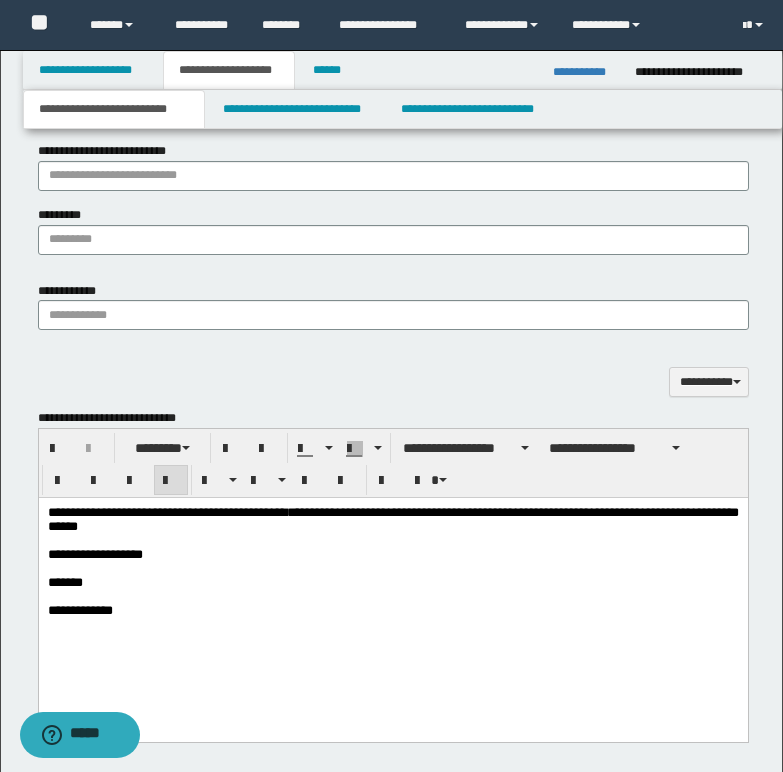 click on "**********" at bounding box center (392, 518) 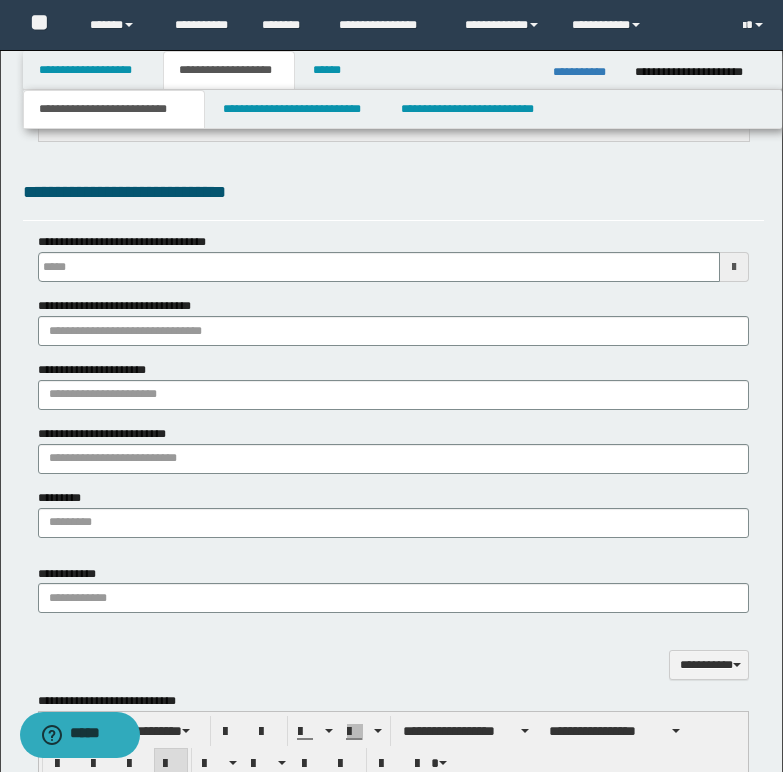 scroll, scrollTop: 900, scrollLeft: 0, axis: vertical 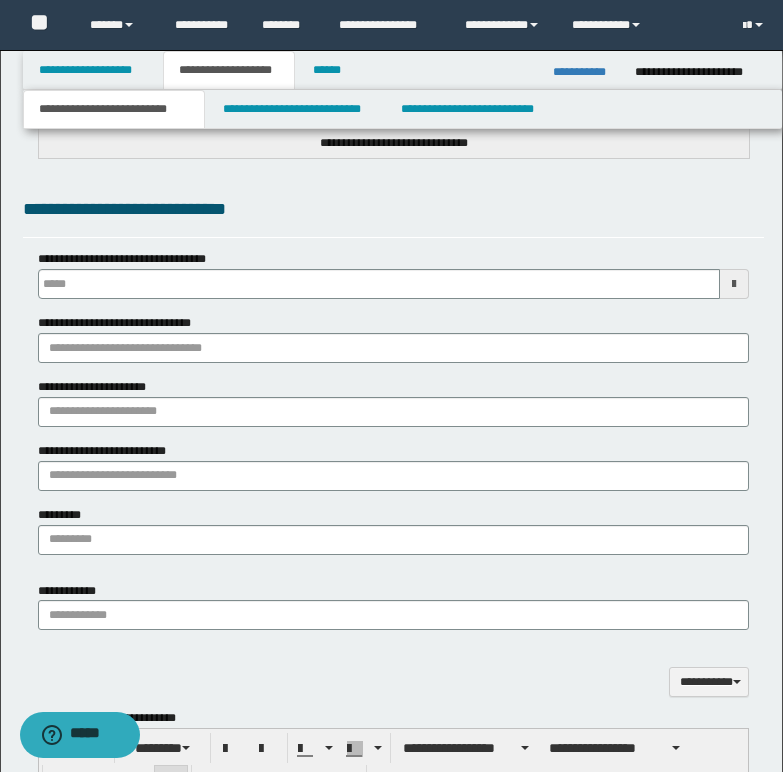 type 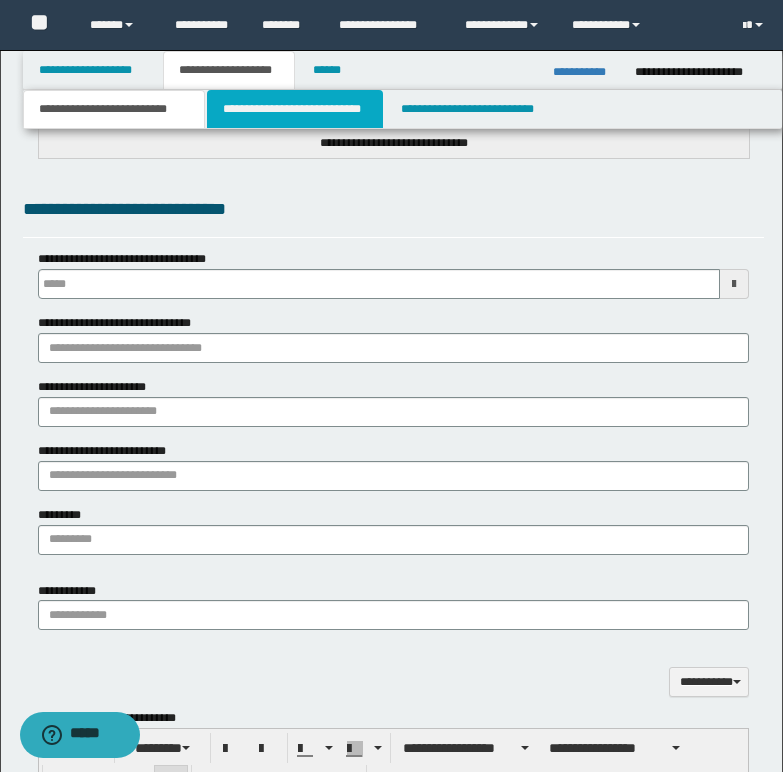 drag, startPoint x: 281, startPoint y: 105, endPoint x: 313, endPoint y: 133, distance: 42.520584 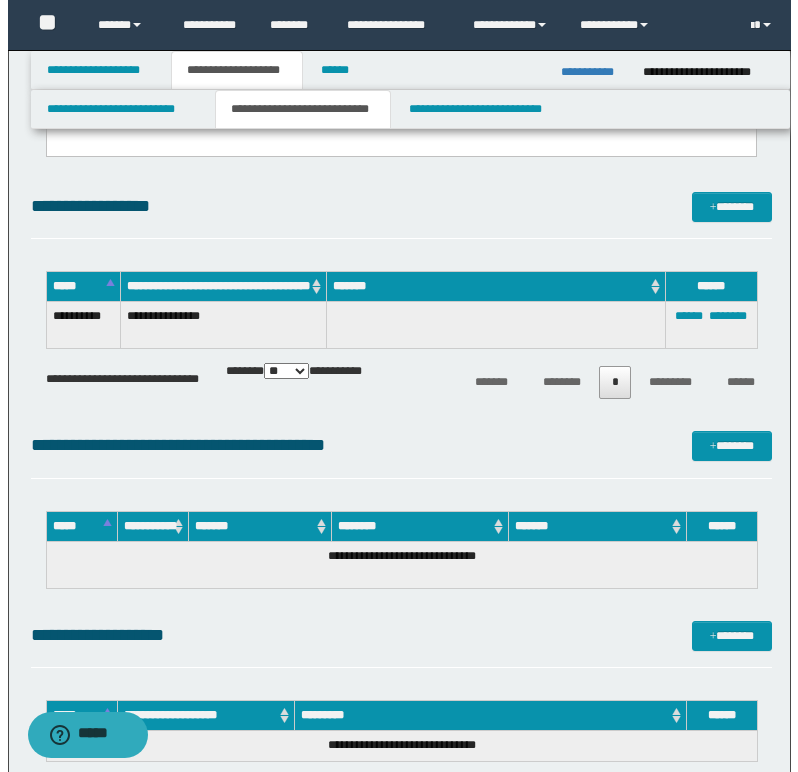 scroll, scrollTop: 800, scrollLeft: 0, axis: vertical 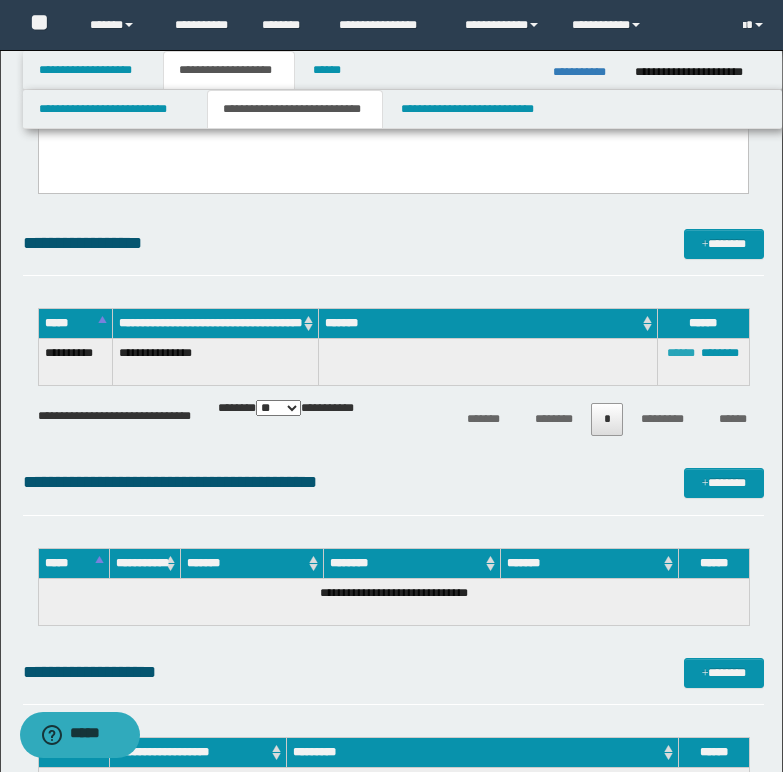 click on "******" at bounding box center (681, 353) 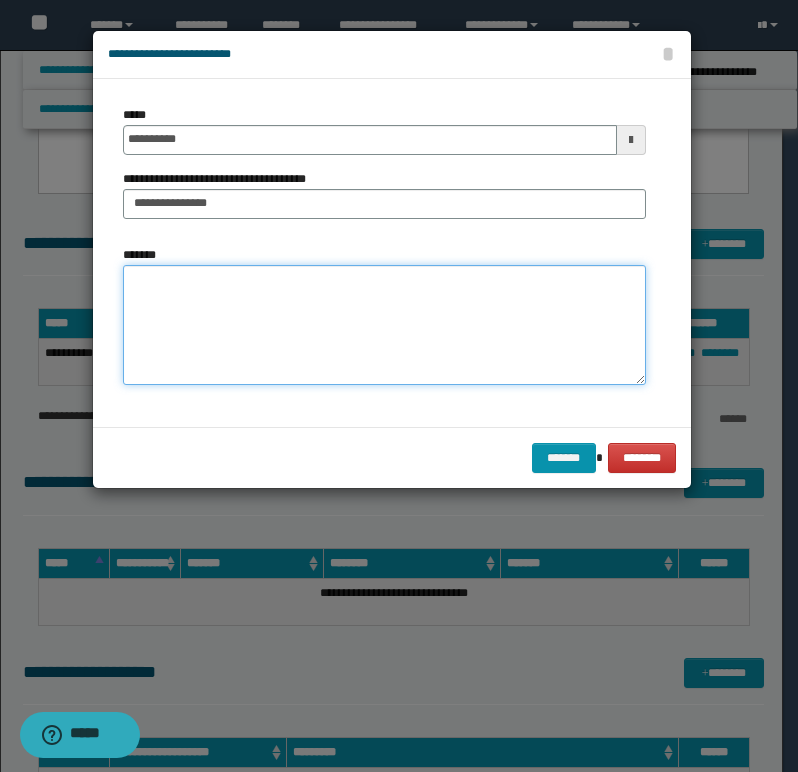 paste on "**********" 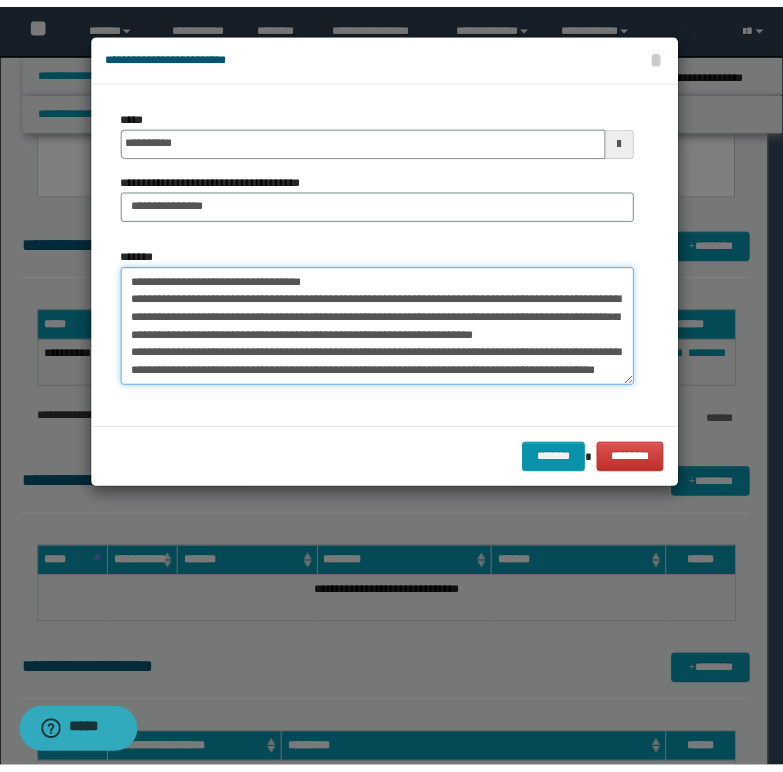 scroll, scrollTop: 0, scrollLeft: 0, axis: both 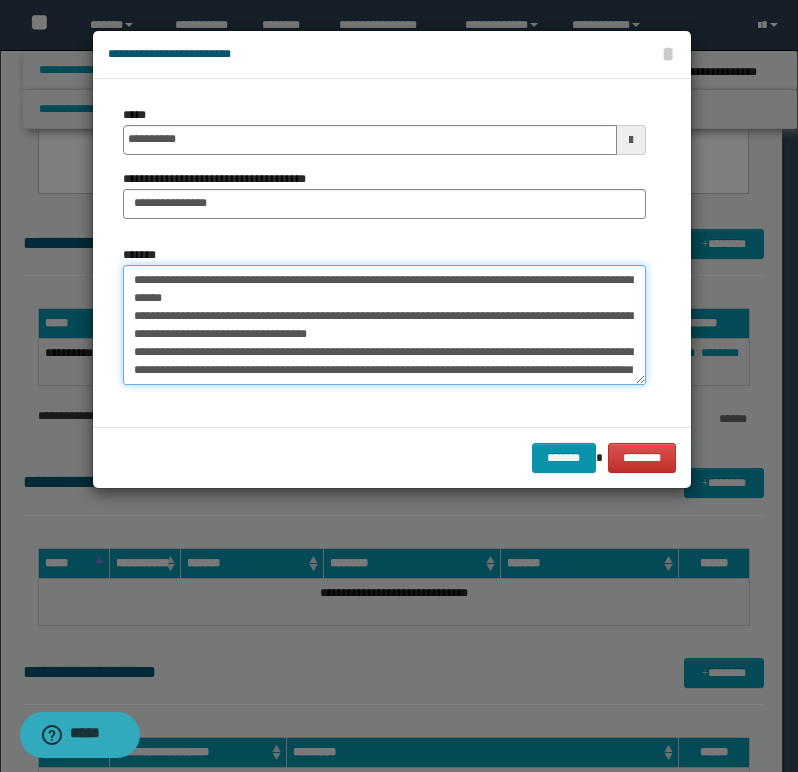 click on "**********" at bounding box center [384, 325] 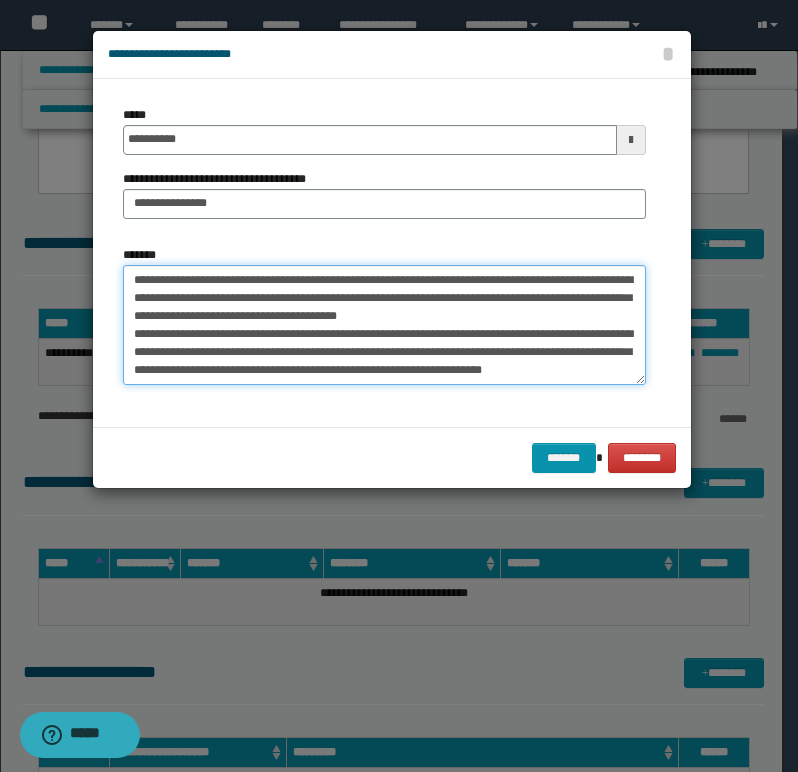 drag, startPoint x: 429, startPoint y: 302, endPoint x: 419, endPoint y: 315, distance: 16.40122 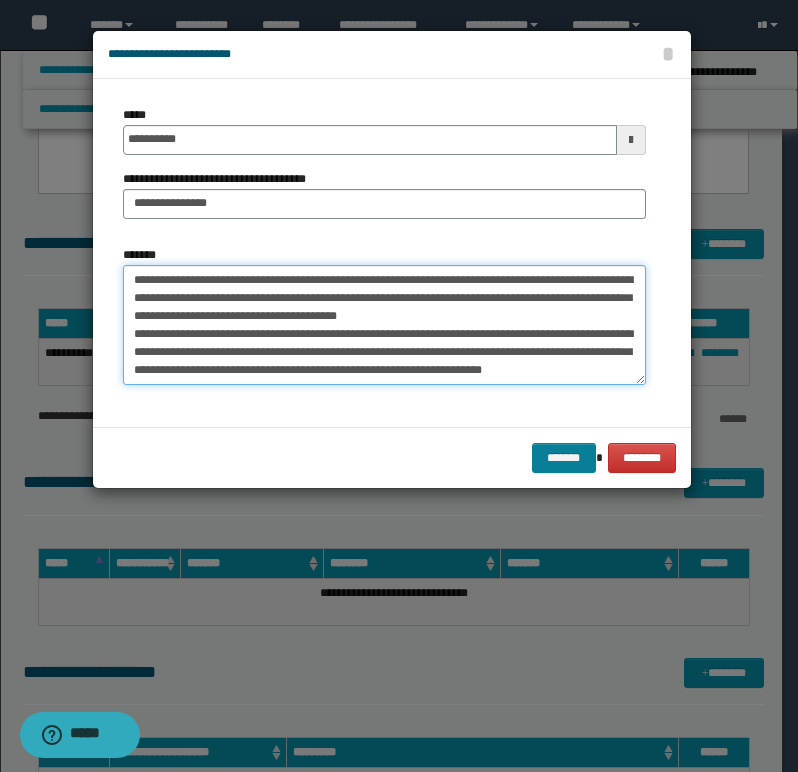 type on "**********" 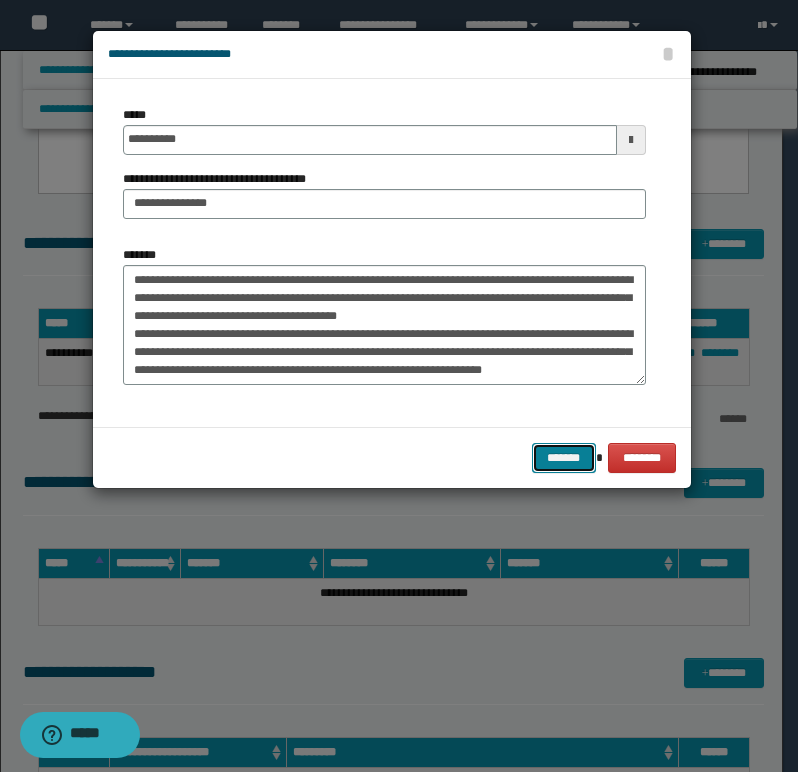 click on "*******" at bounding box center [564, 458] 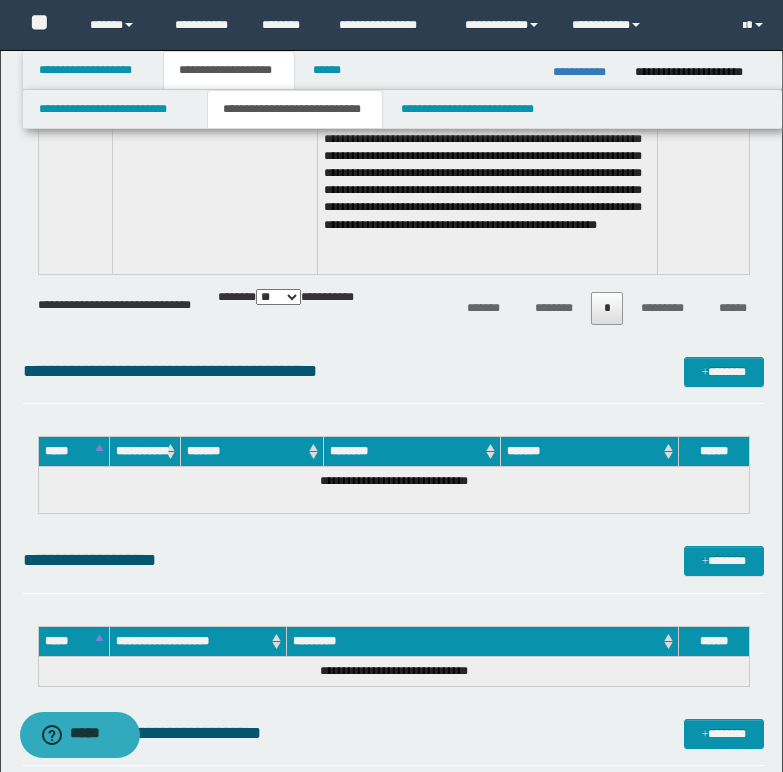scroll, scrollTop: 1200, scrollLeft: 0, axis: vertical 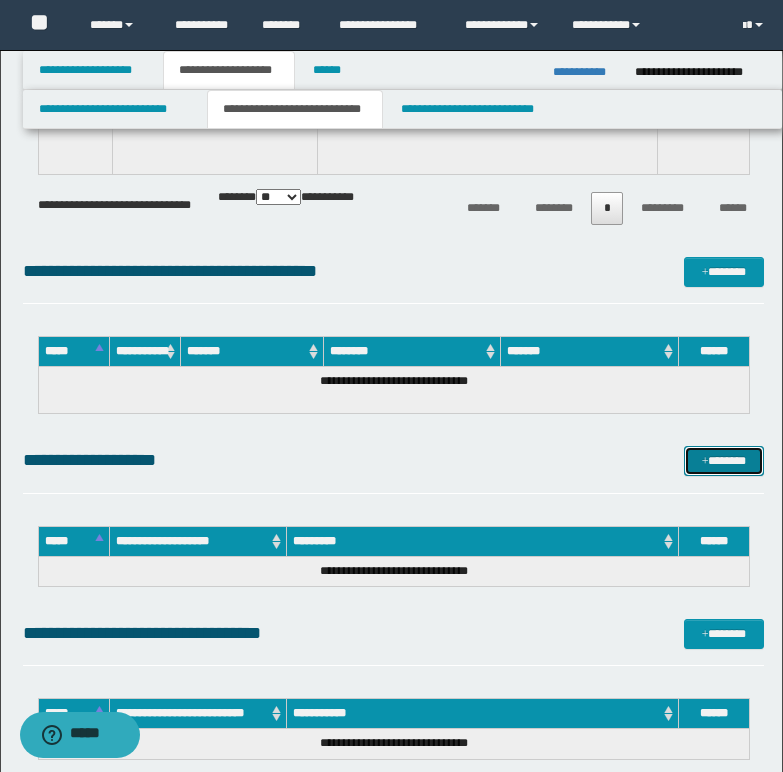 click on "*******" at bounding box center [724, 461] 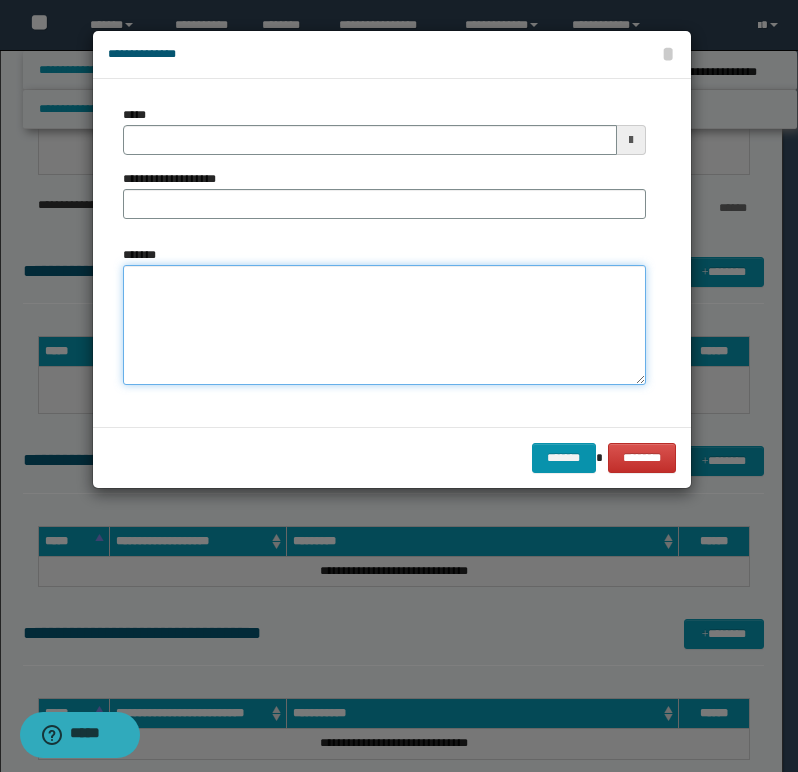 paste on "**********" 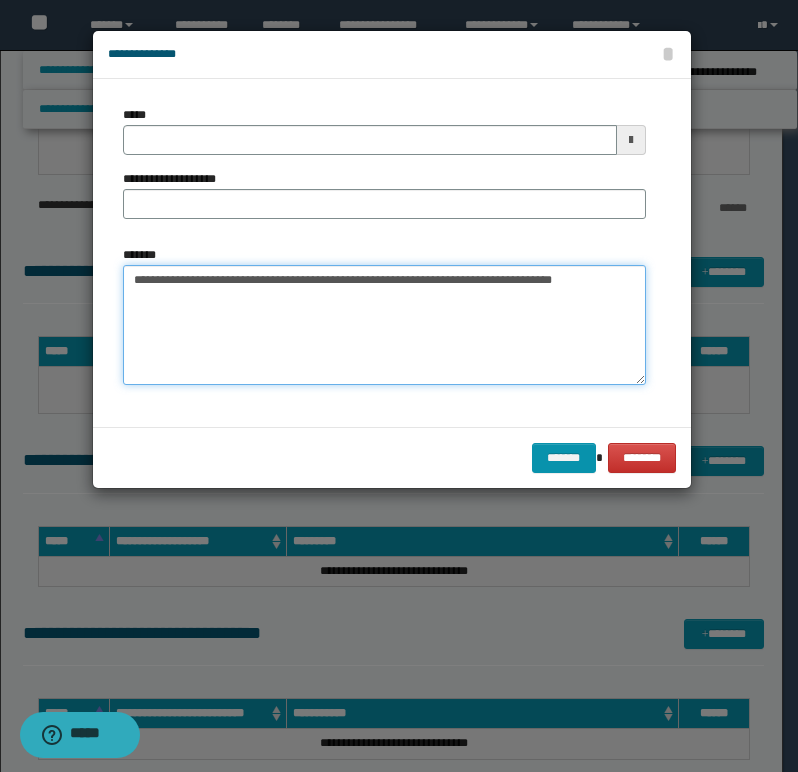 click on "**********" at bounding box center (384, 325) 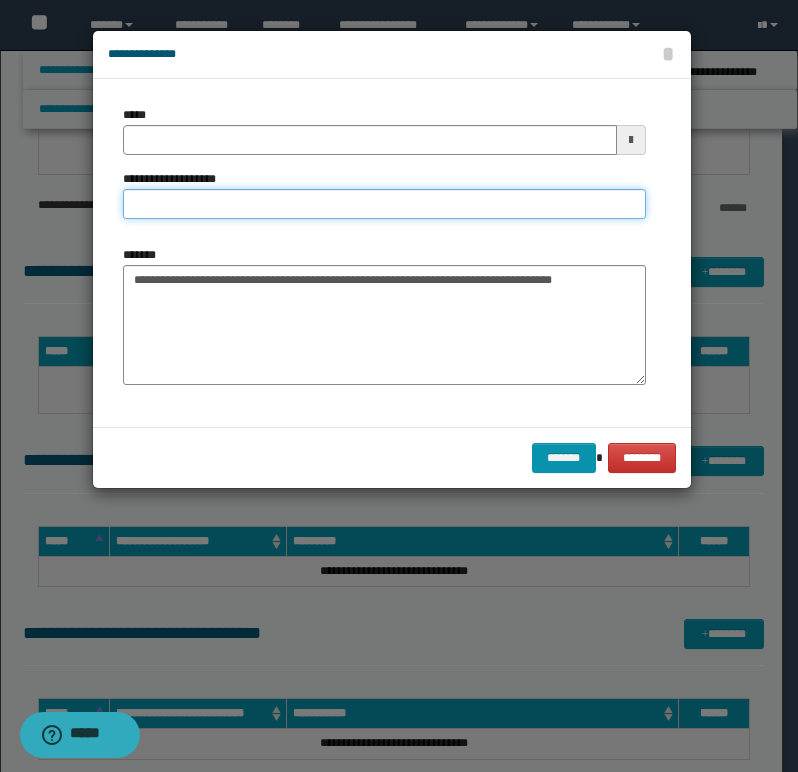 click on "**********" at bounding box center [384, 204] 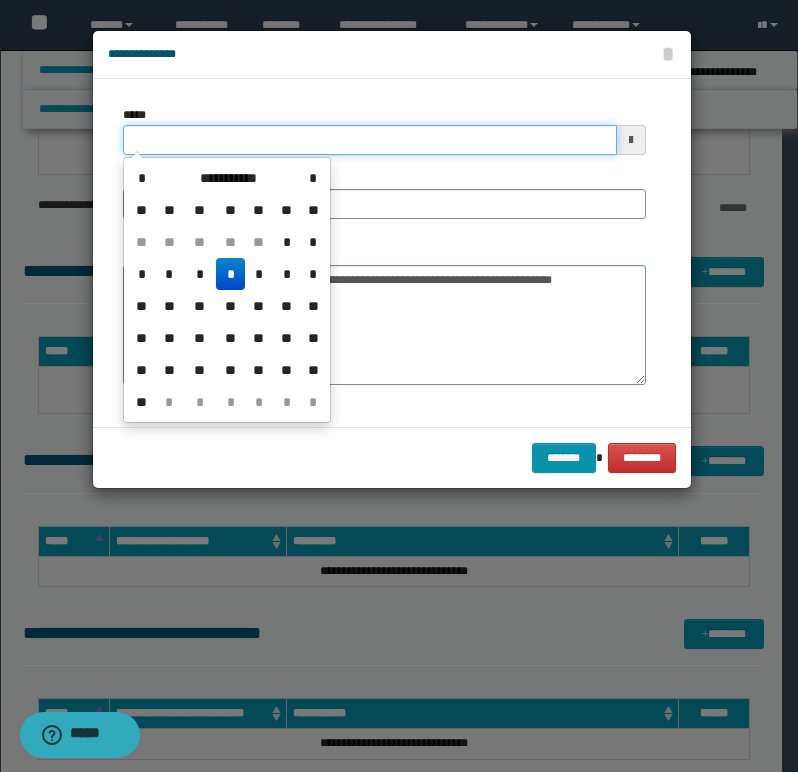 click on "*****" at bounding box center [370, 140] 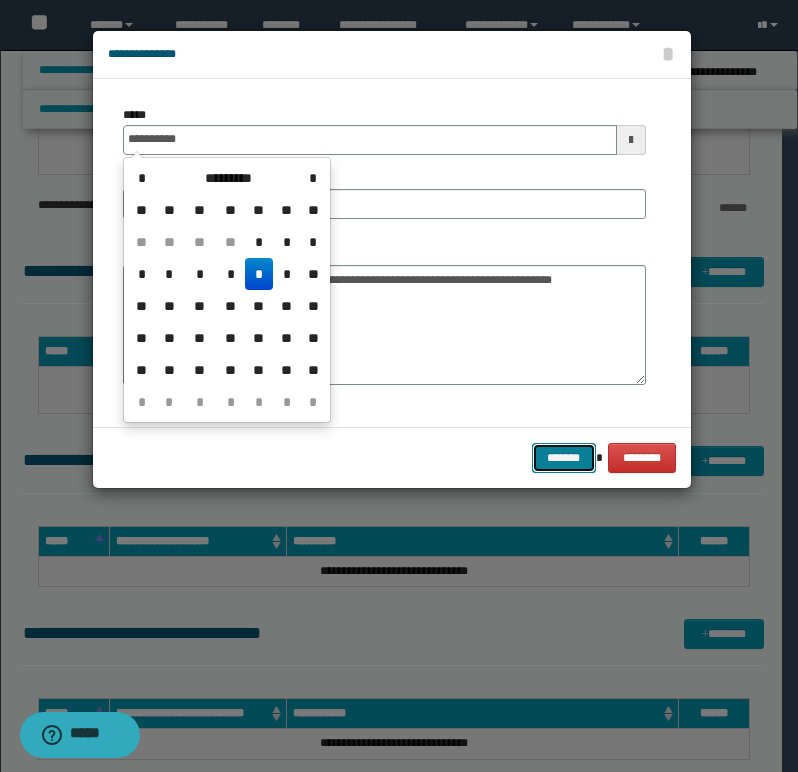 type on "**********" 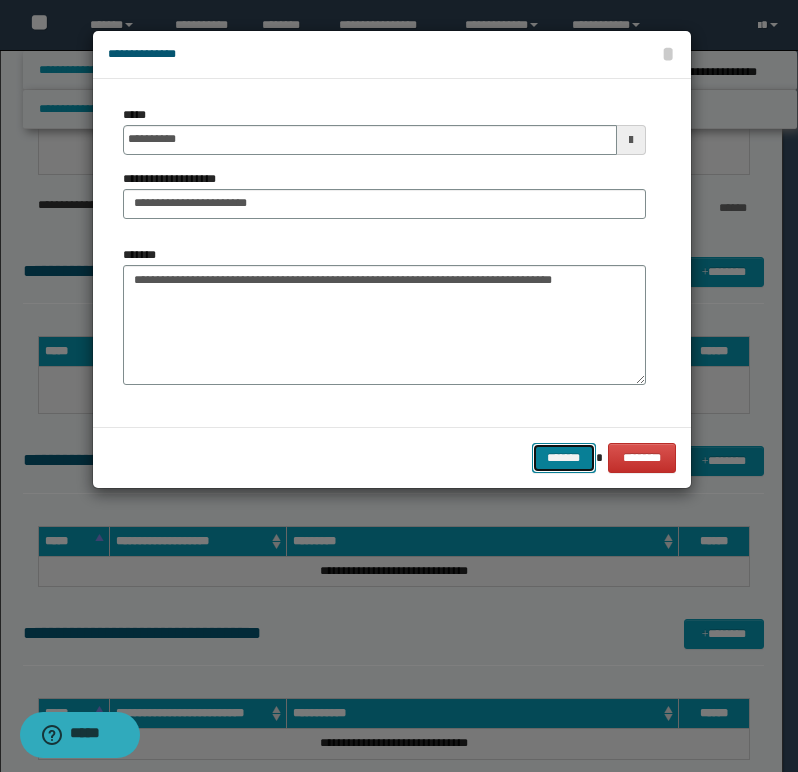 click on "*******" at bounding box center [564, 458] 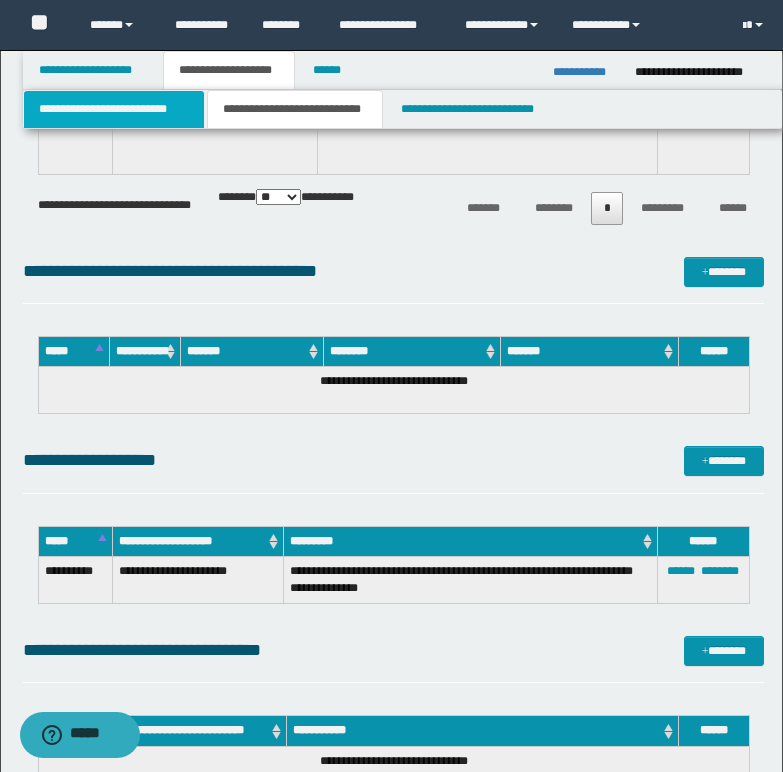 click on "**********" at bounding box center [114, 109] 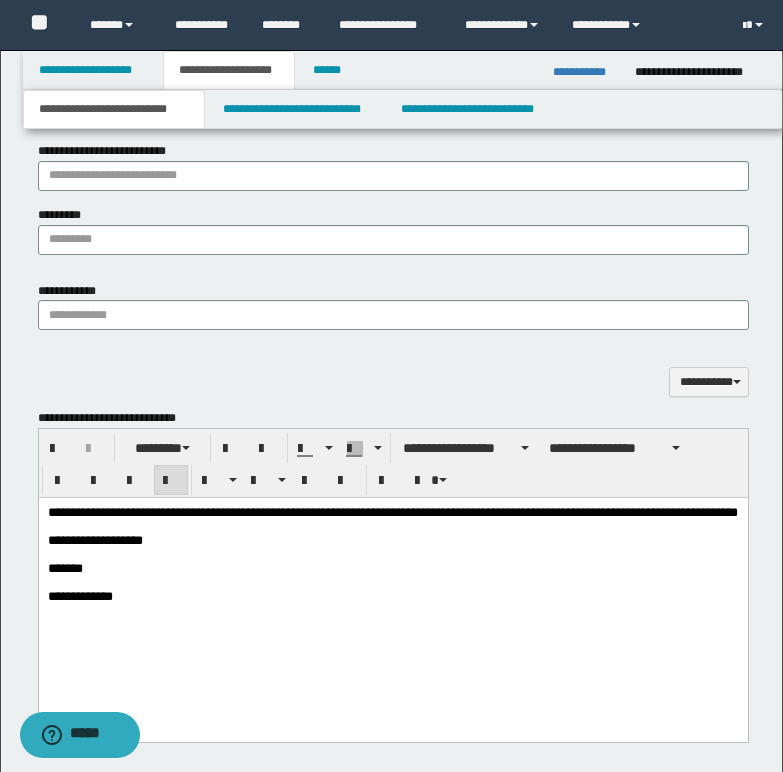 click on "*******" at bounding box center (392, 568) 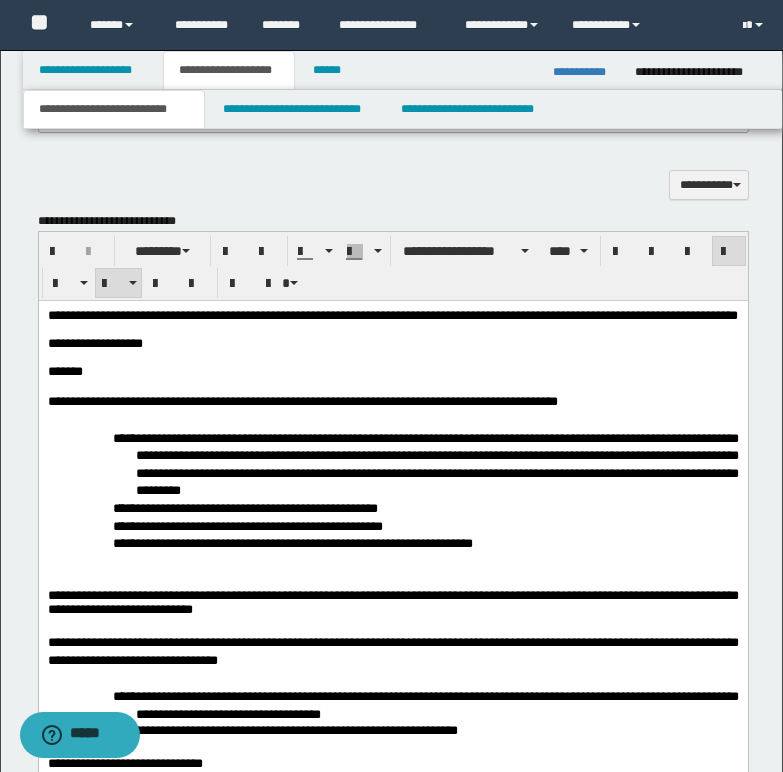 scroll, scrollTop: 1400, scrollLeft: 0, axis: vertical 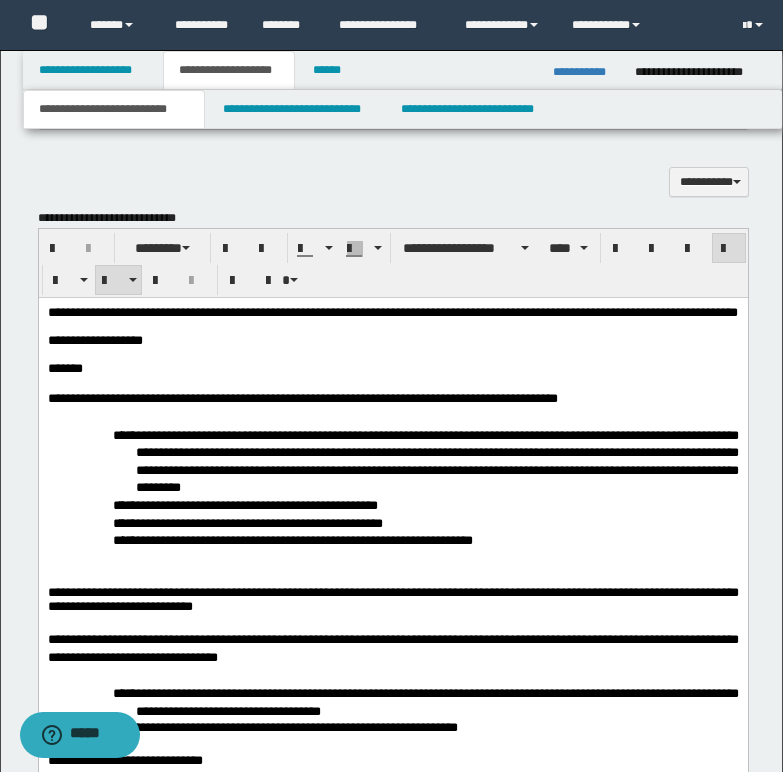 click on "**********" at bounding box center (425, 461) 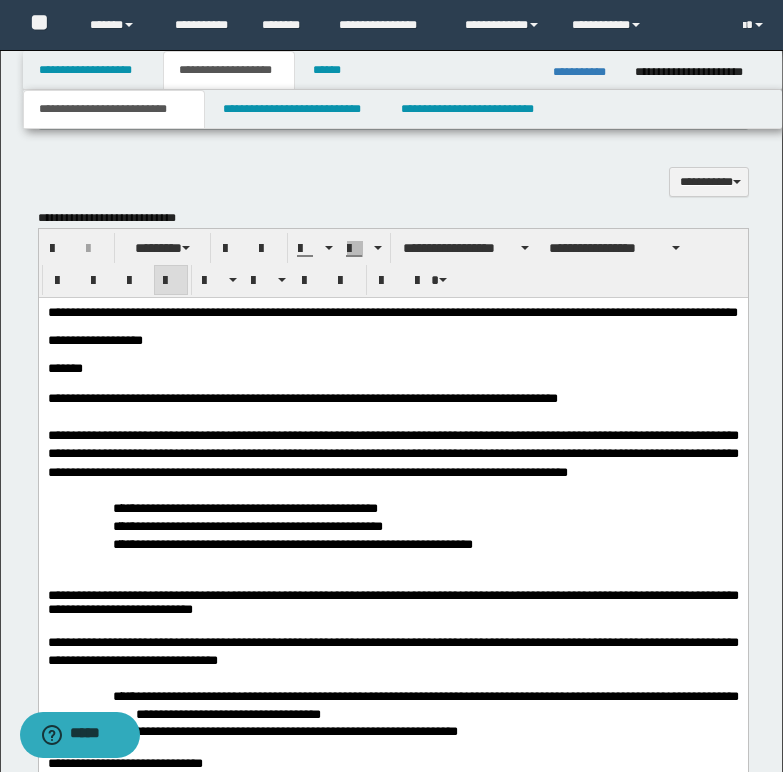click on "*******" at bounding box center (392, 368) 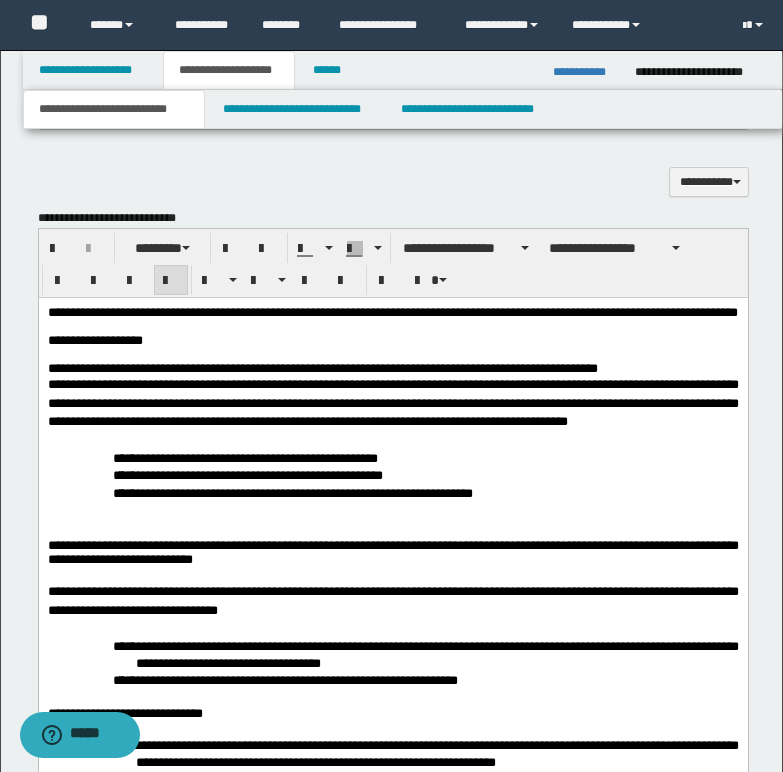 click on "**********" at bounding box center (392, 368) 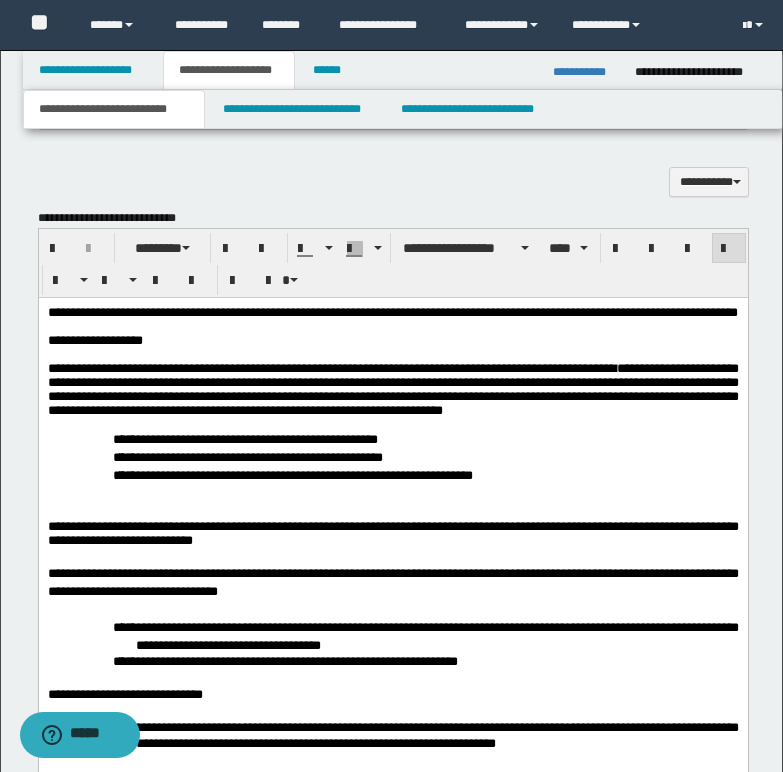 click on "**********" at bounding box center [392, 389] 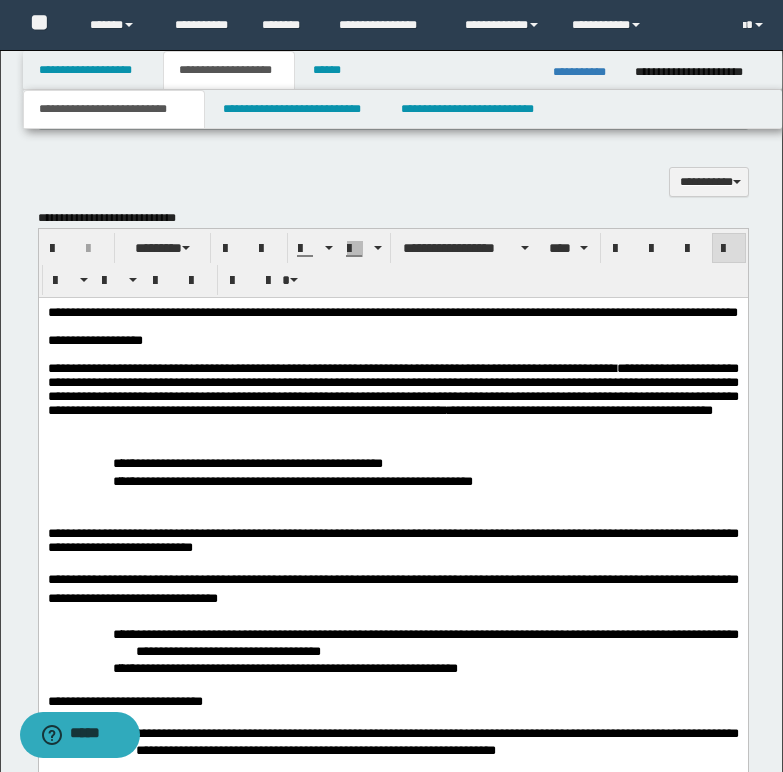 click on "**********" at bounding box center (392, 401) 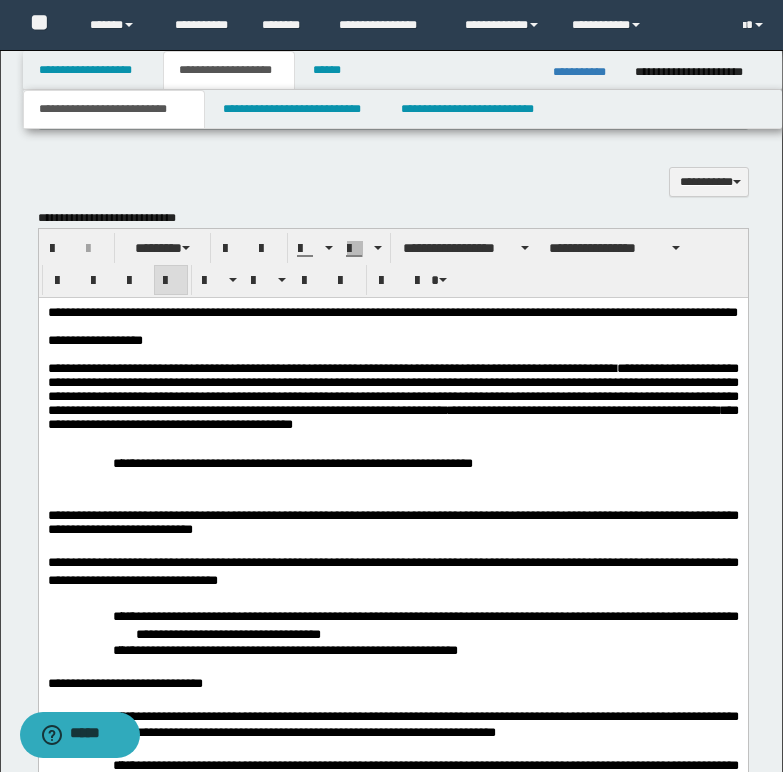 click on "**********" at bounding box center (392, 401) 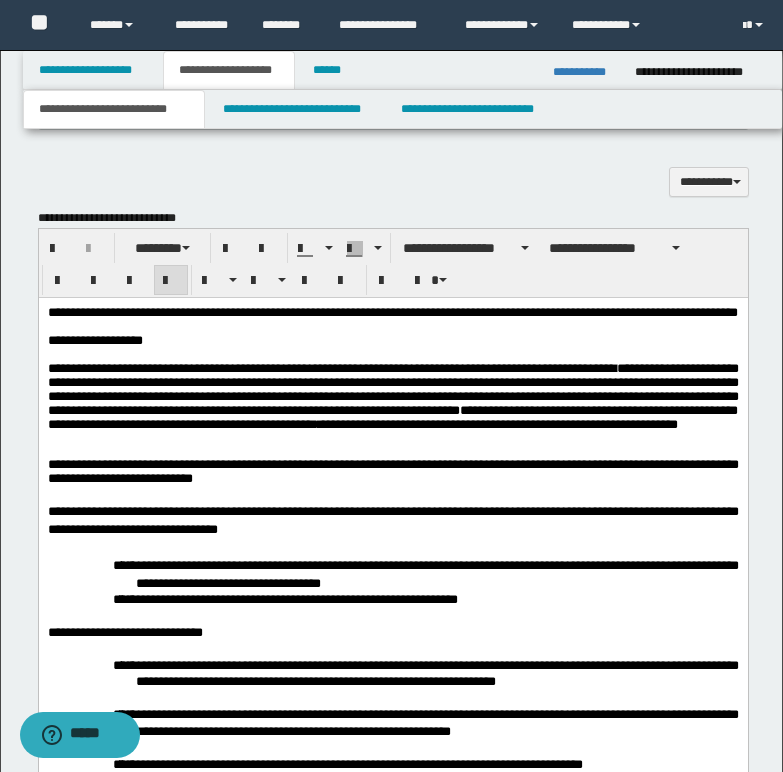 click on "**********" at bounding box center (392, 409) 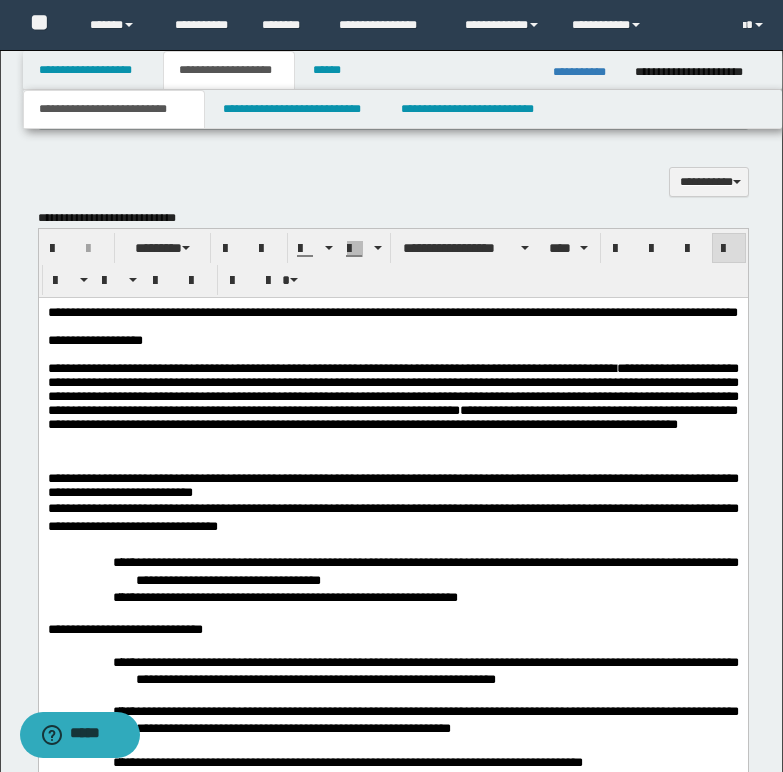 click on "**********" at bounding box center (392, 409) 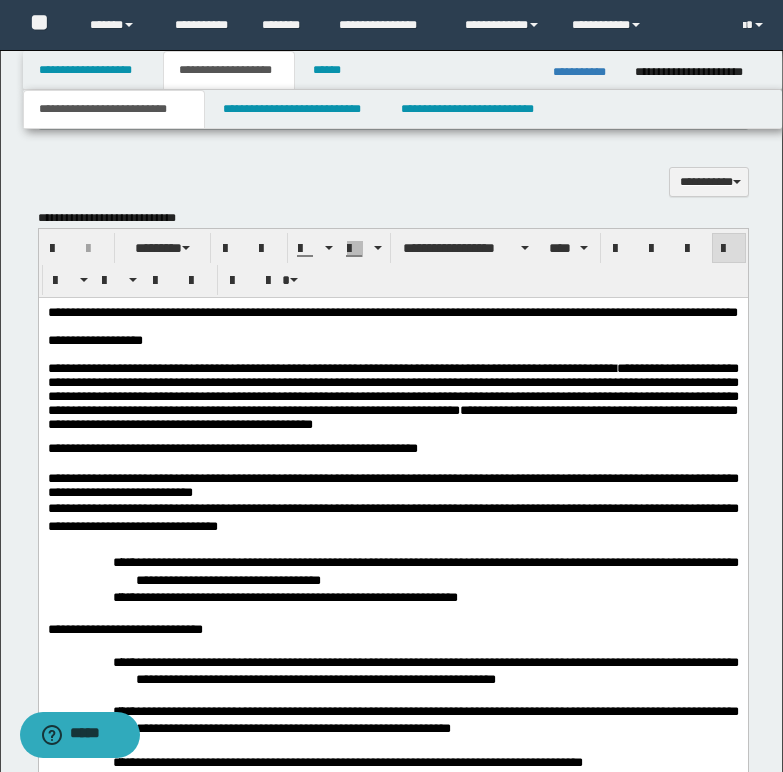 click on "**********" at bounding box center [392, 388] 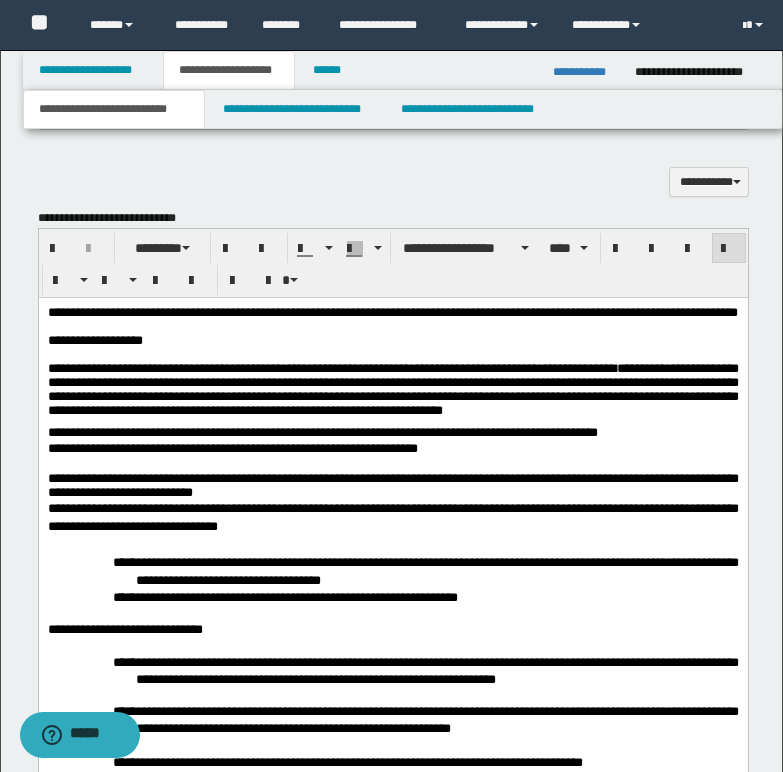 click on "**********" at bounding box center (392, 433) 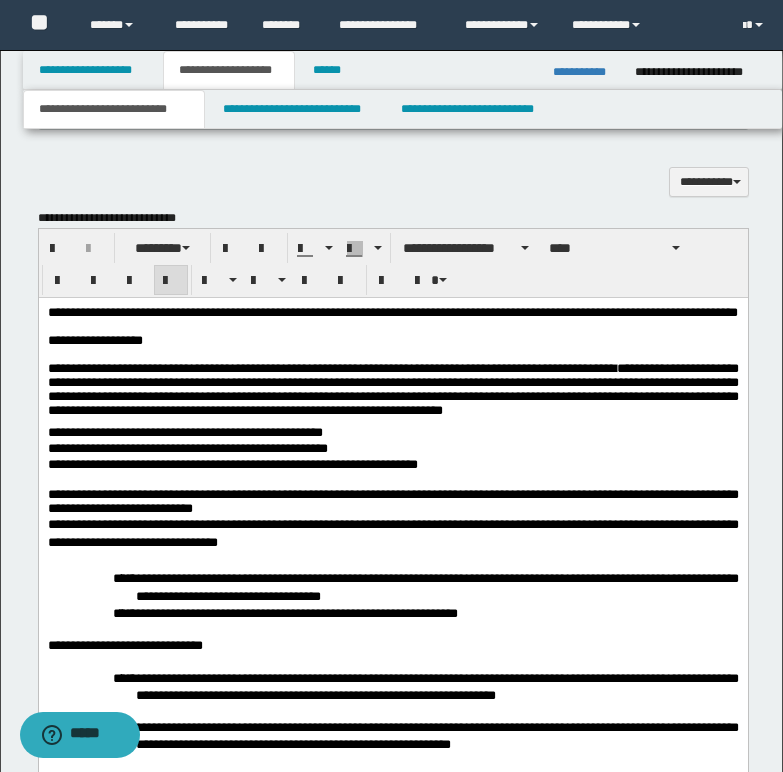 click on "**********" at bounding box center (392, 388) 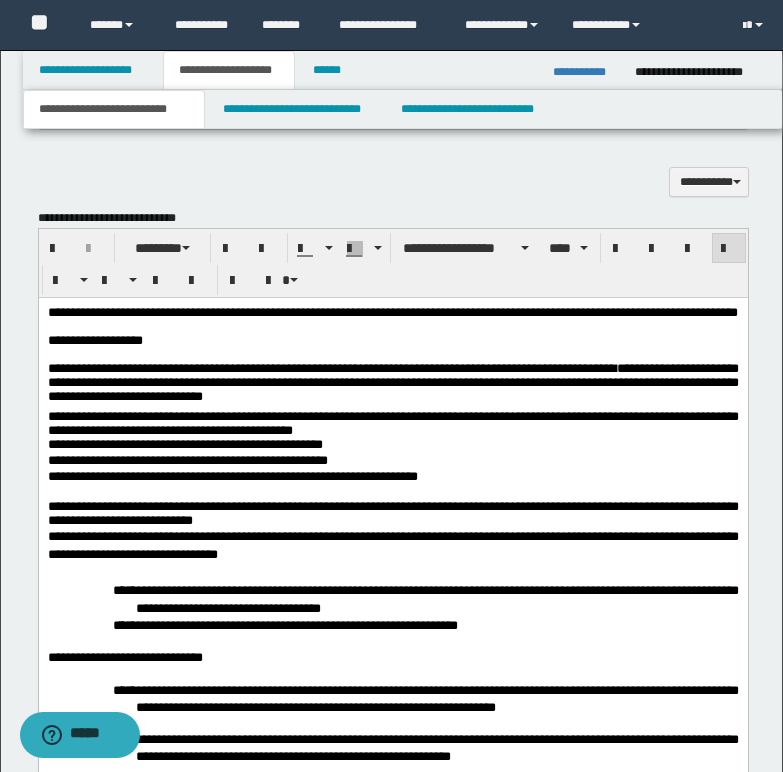 click on "**********" at bounding box center (392, 381) 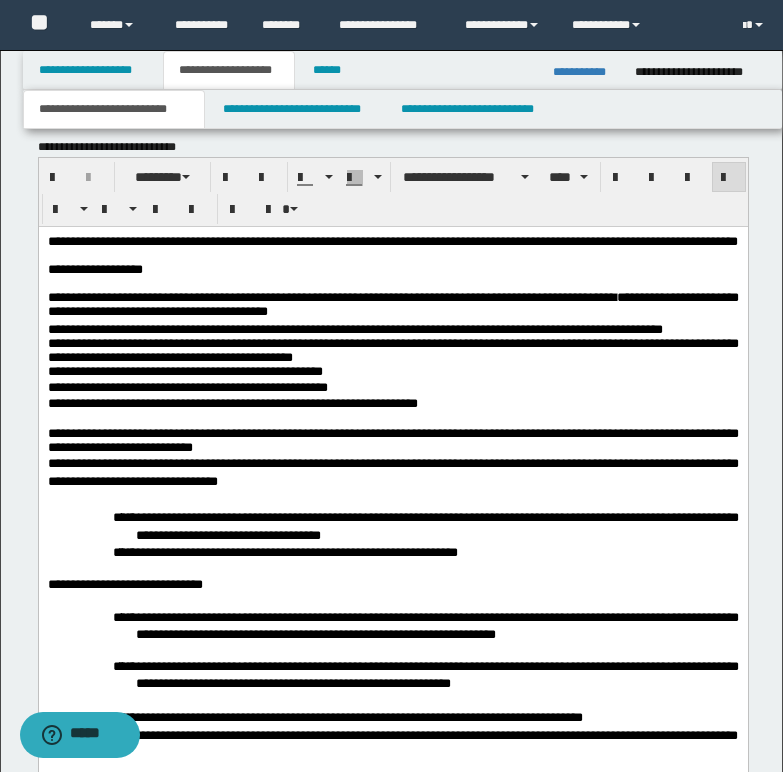 scroll, scrollTop: 1500, scrollLeft: 0, axis: vertical 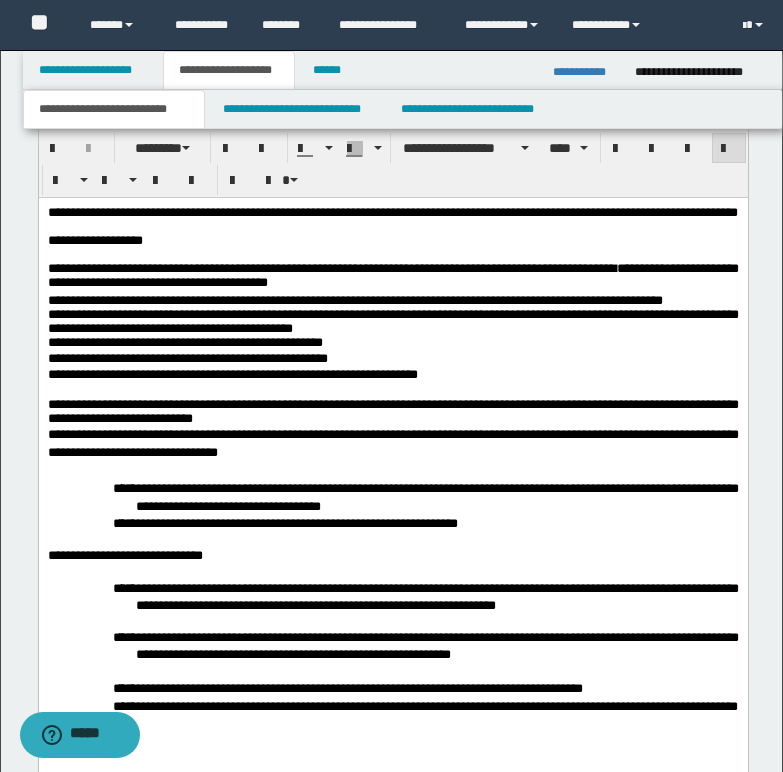 click on "**********" at bounding box center [392, 411] 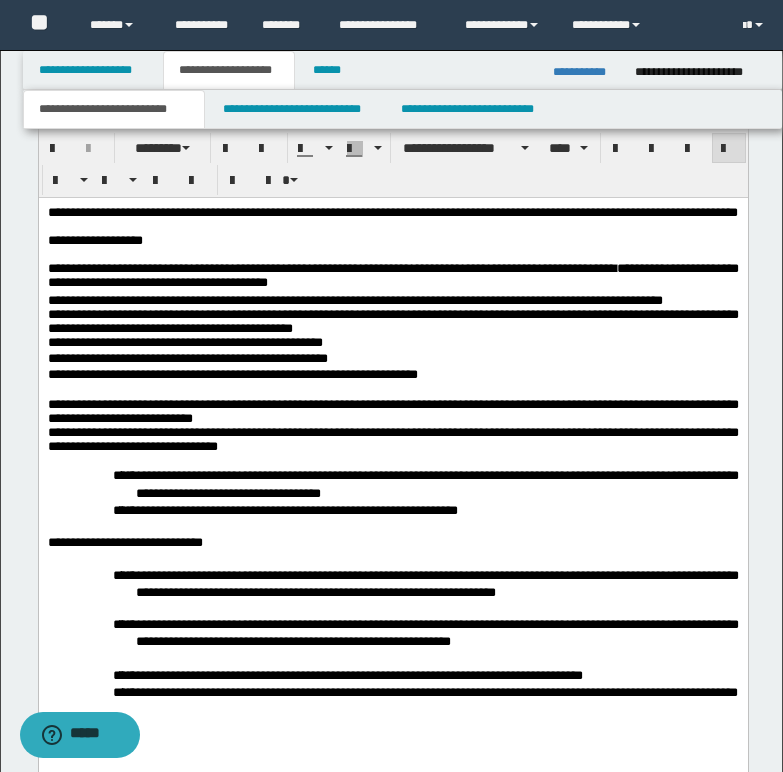 click on "**********" at bounding box center (392, 439) 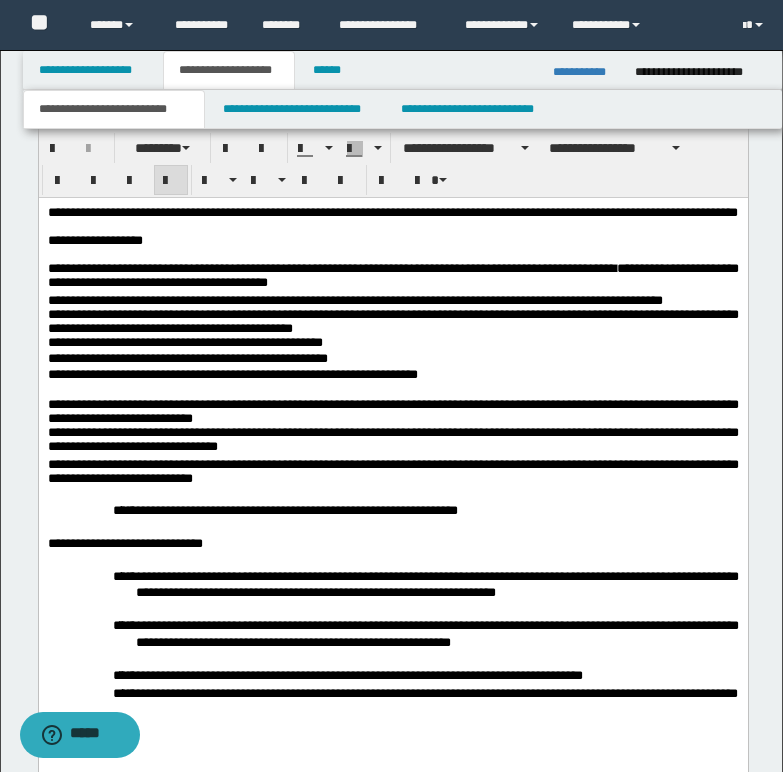 click on "**********" at bounding box center [392, 473] 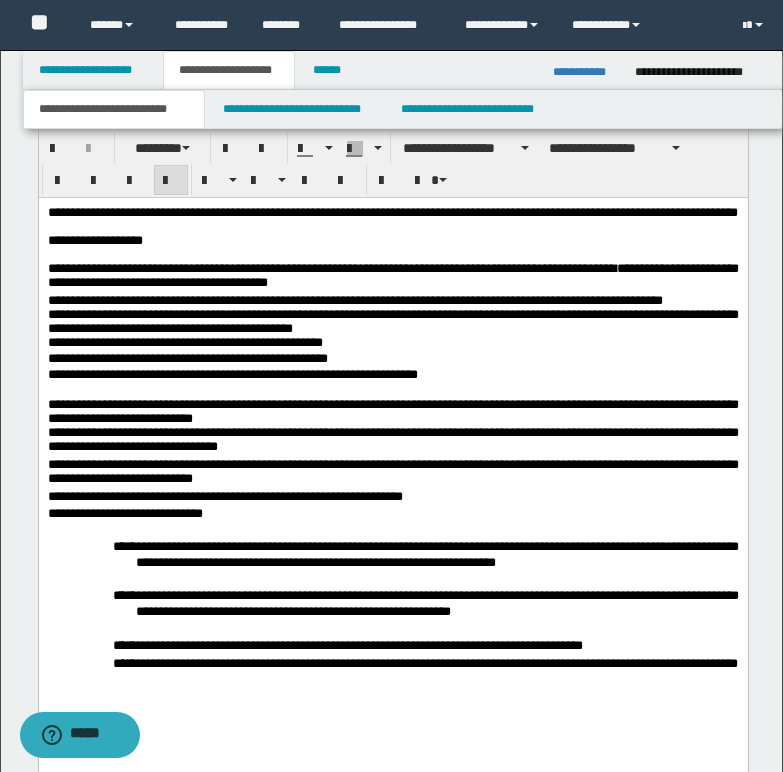 click on "**********" at bounding box center (392, 497) 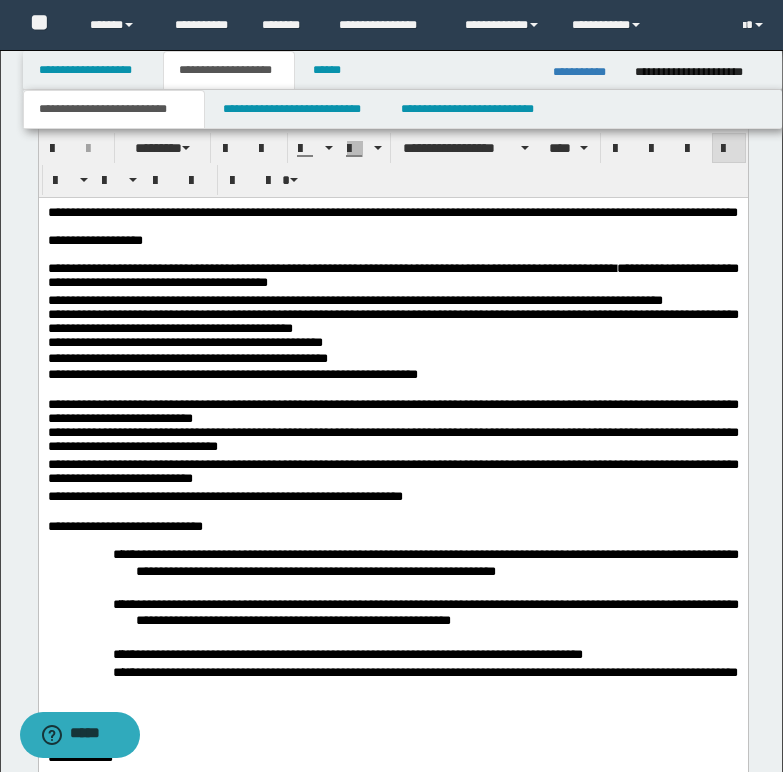 click on "**********" at bounding box center (392, 526) 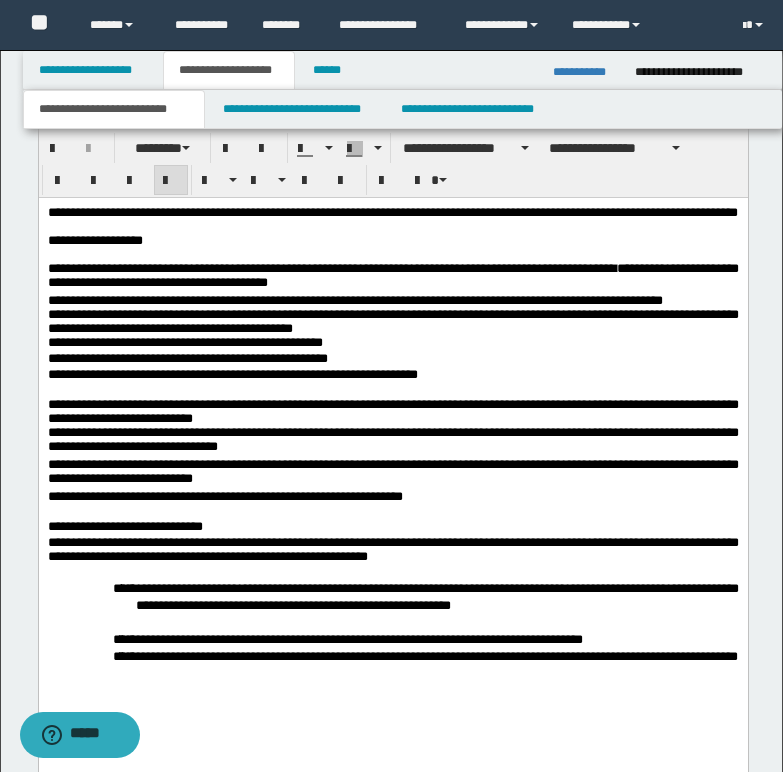 click on "**********" at bounding box center (392, 551) 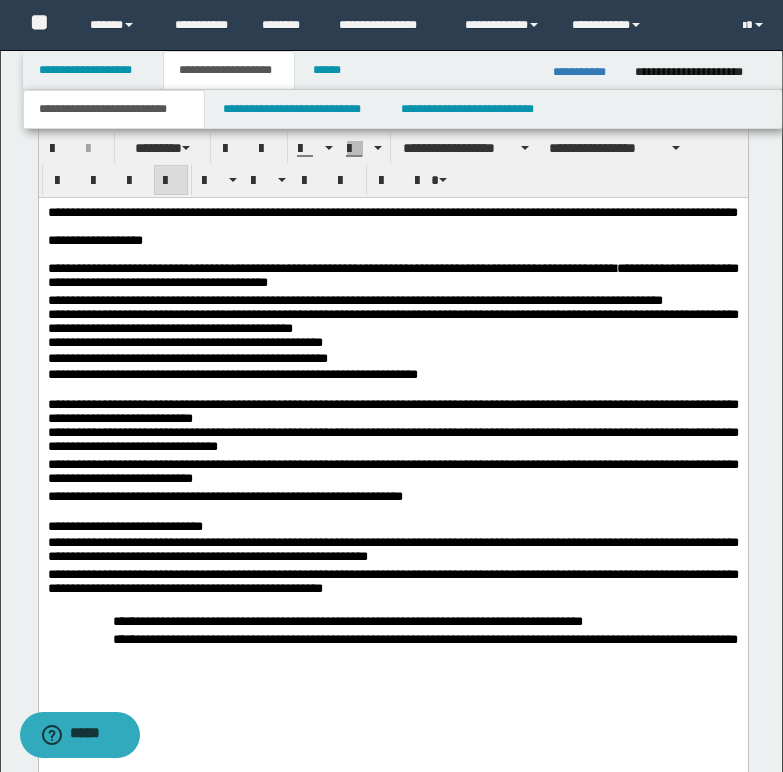 click on "**********" at bounding box center [392, 583] 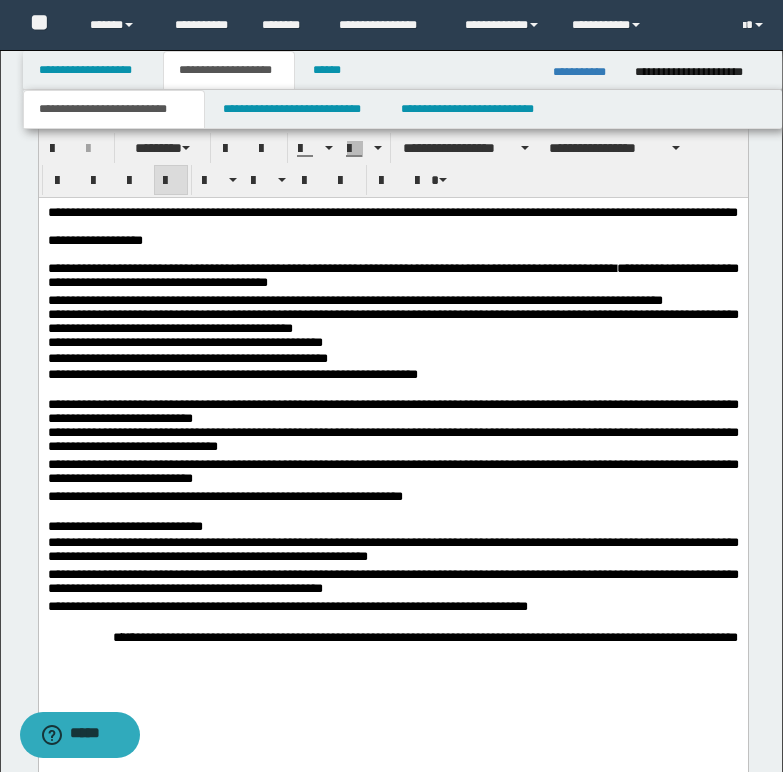 click on "**********" at bounding box center [392, 607] 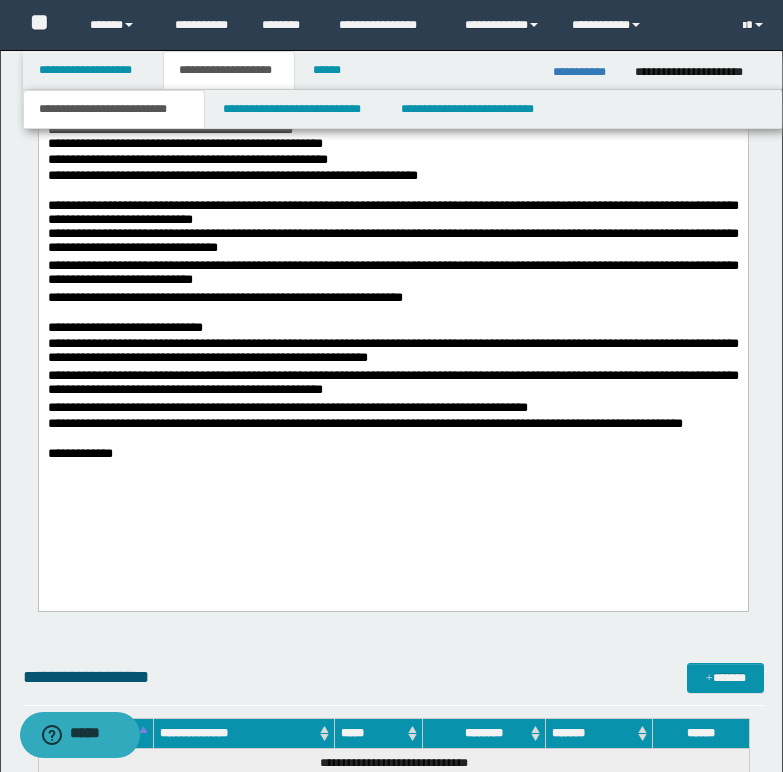 scroll, scrollTop: 1700, scrollLeft: 0, axis: vertical 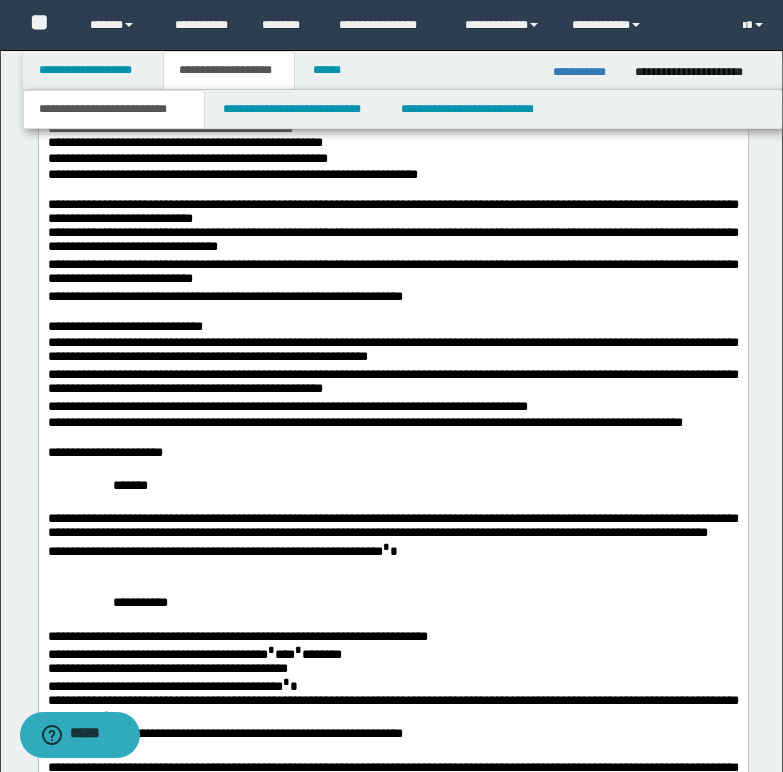 click on "**********" at bounding box center (392, 453) 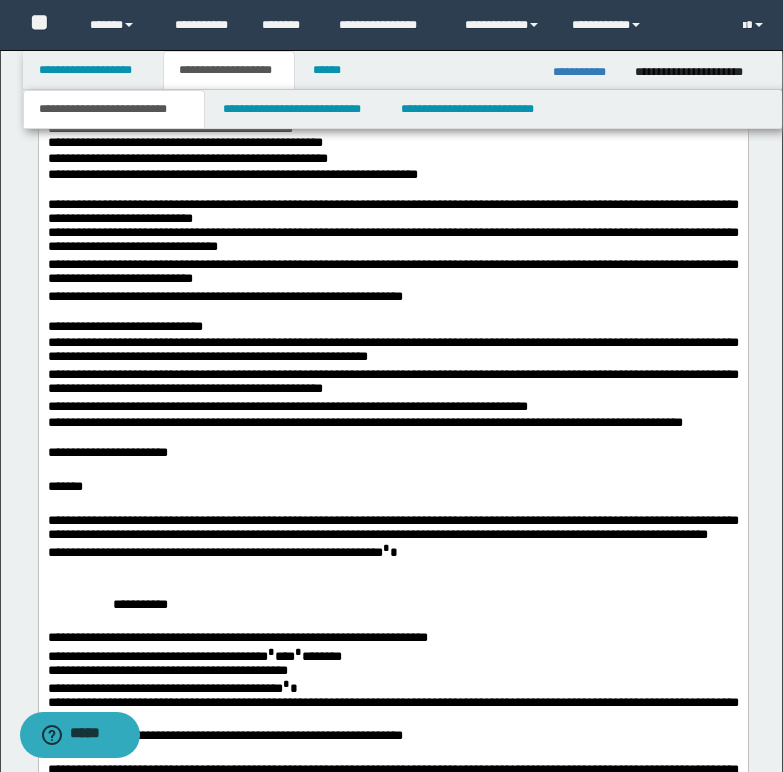 click on "**********" at bounding box center (392, 424) 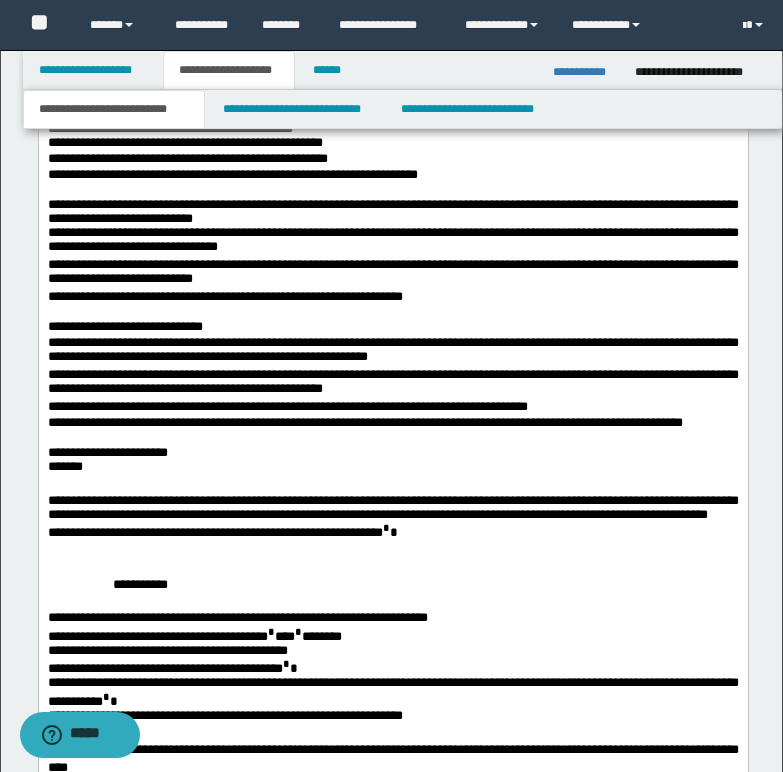 click on "**********" at bounding box center (392, 453) 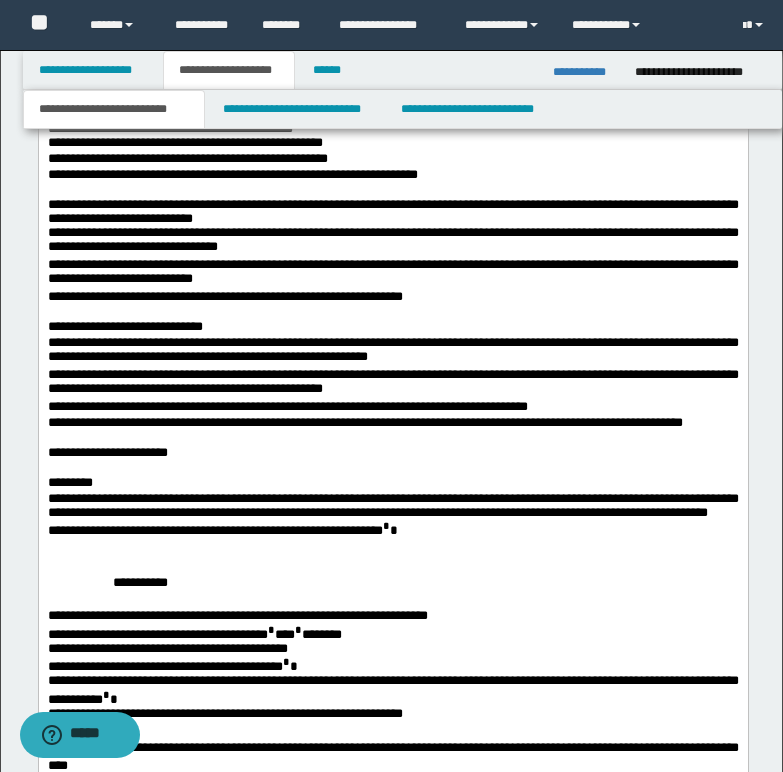 click on "*********" at bounding box center (392, 484) 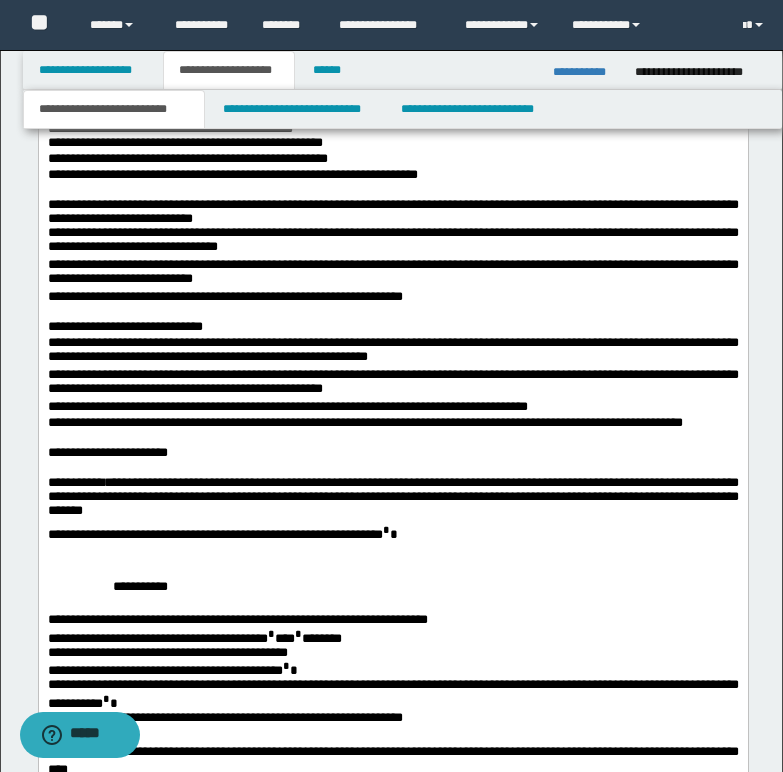 click on "**********" at bounding box center [392, 500] 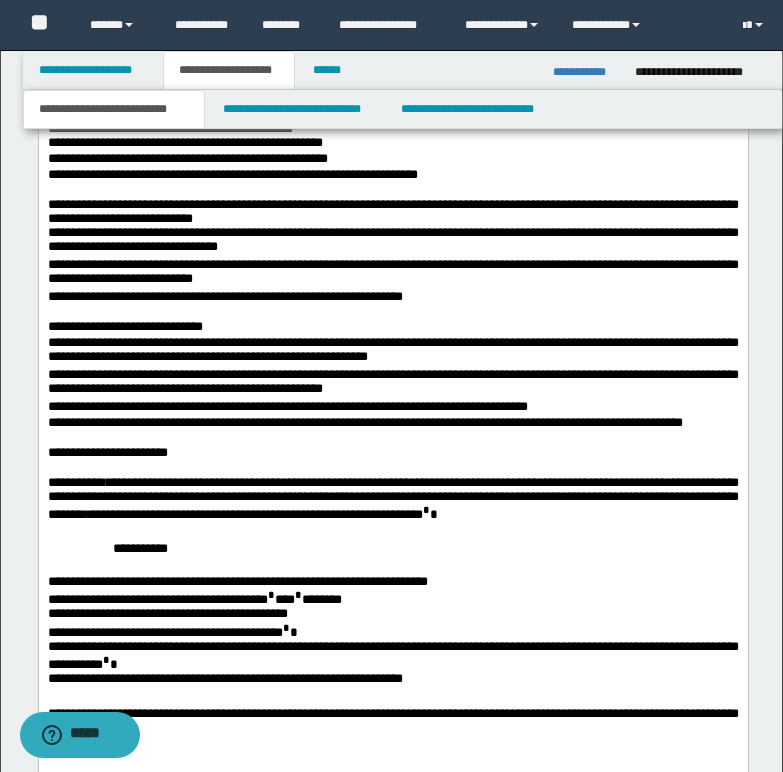 click on "*" at bounding box center (425, 509) 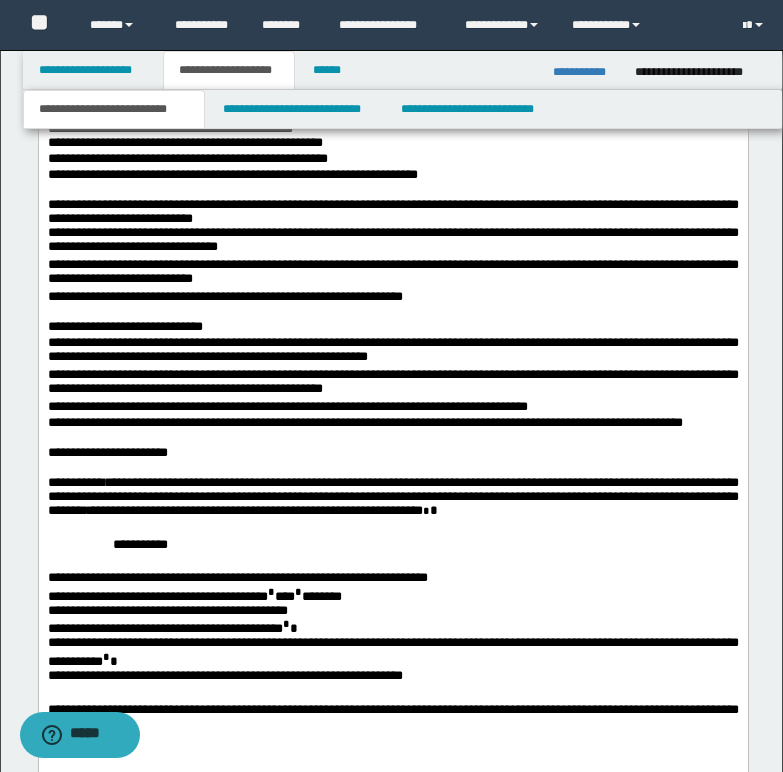 click on "**********" at bounding box center [392, 500] 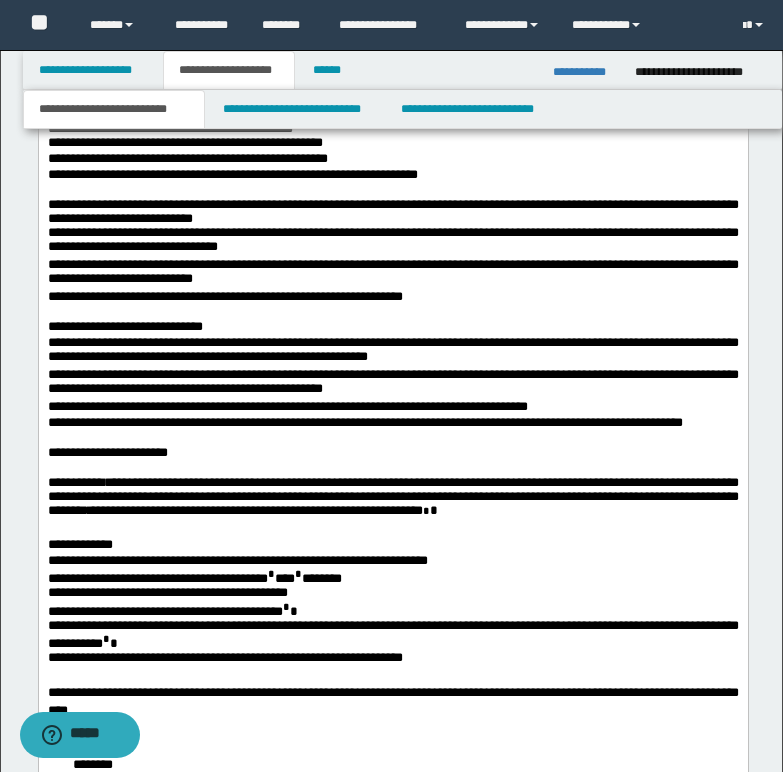 click on "**********" at bounding box center (392, 546) 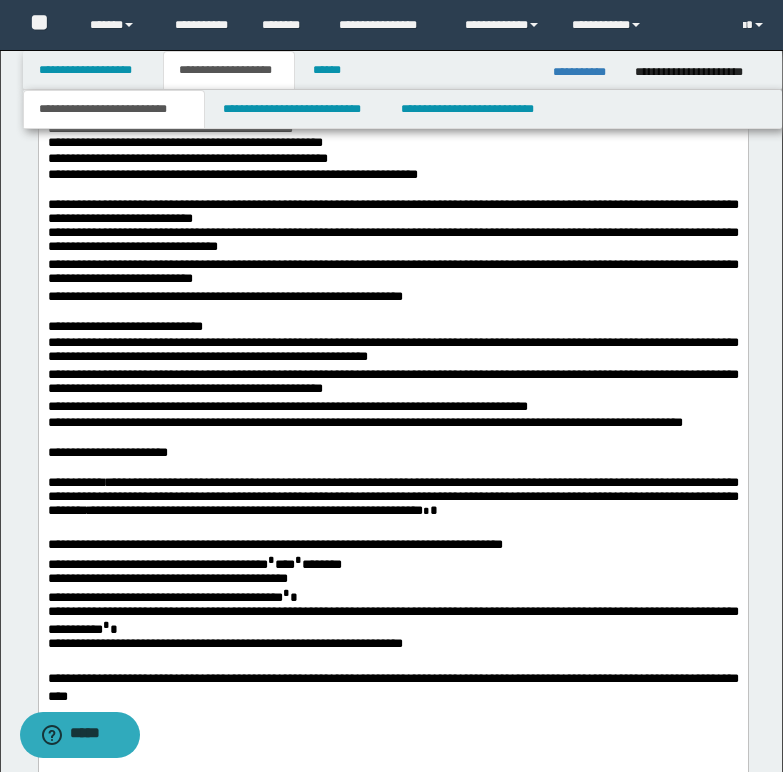 click on "**********" at bounding box center (392, 546) 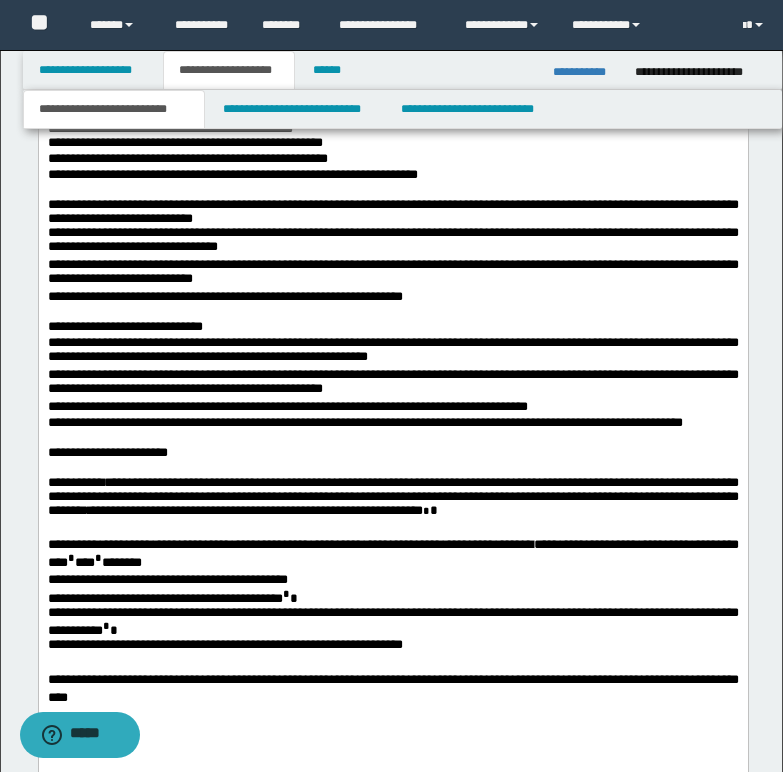click on "*" at bounding box center (70, 557) 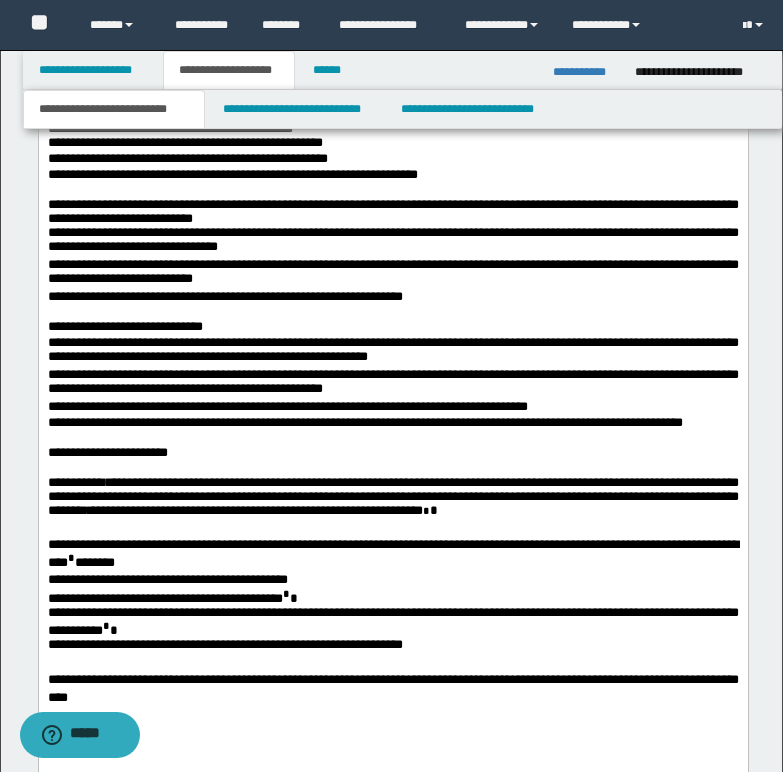click on "*" at bounding box center (70, 557) 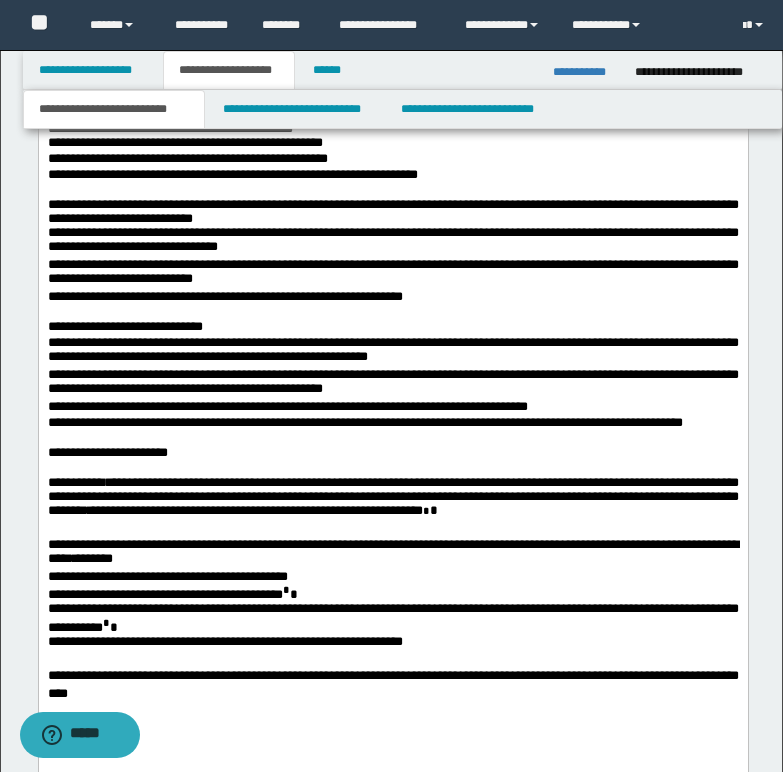 click on "**********" at bounding box center [392, 554] 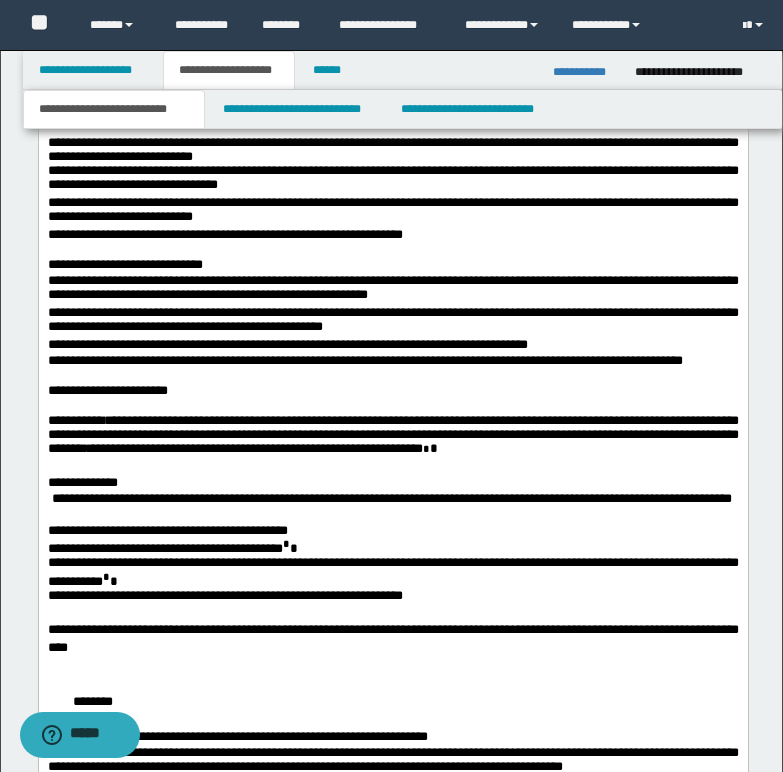 scroll, scrollTop: 1800, scrollLeft: 0, axis: vertical 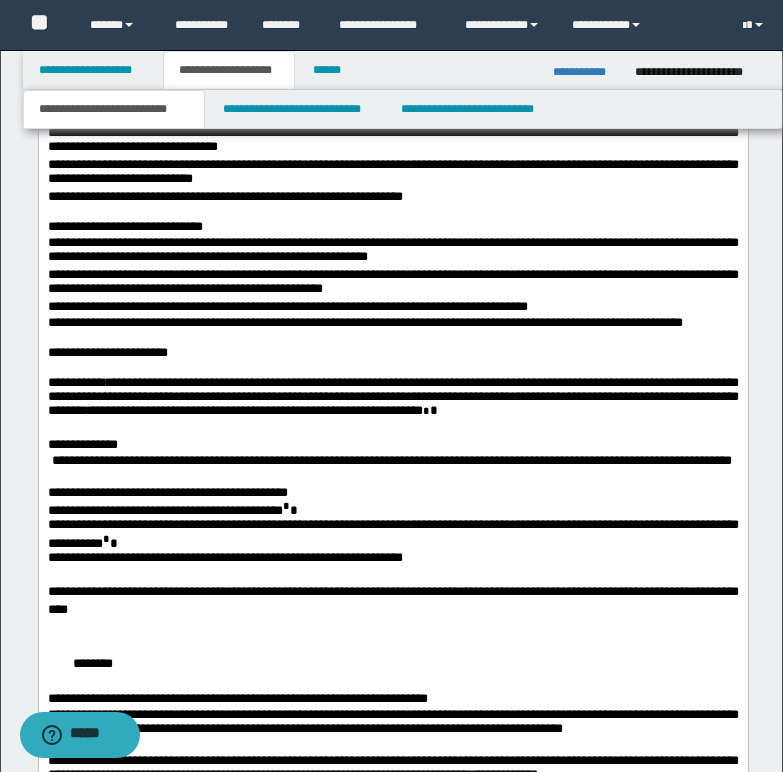 click on "**********" at bounding box center (392, 470) 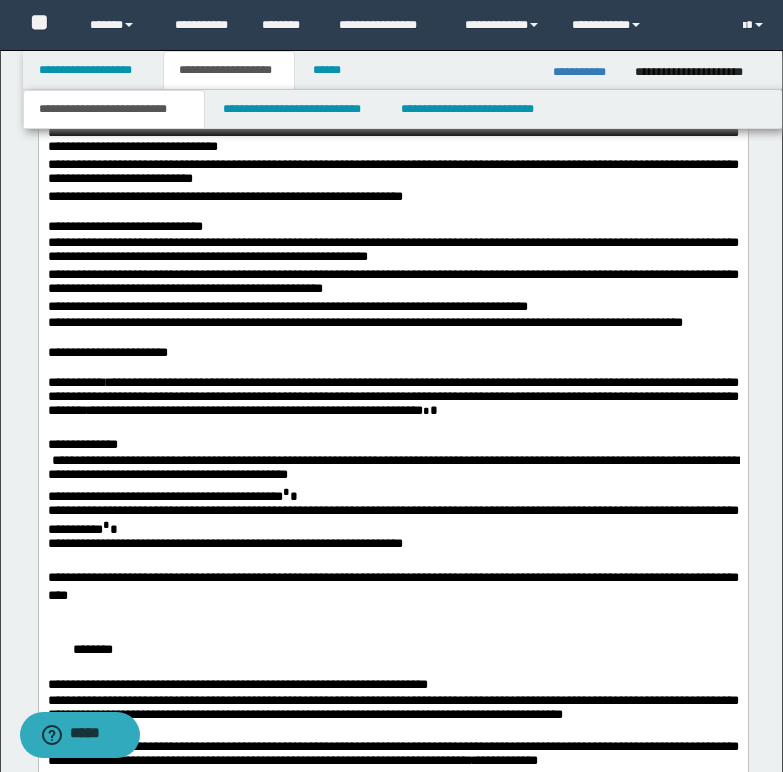 click on "**********" at bounding box center (392, 470) 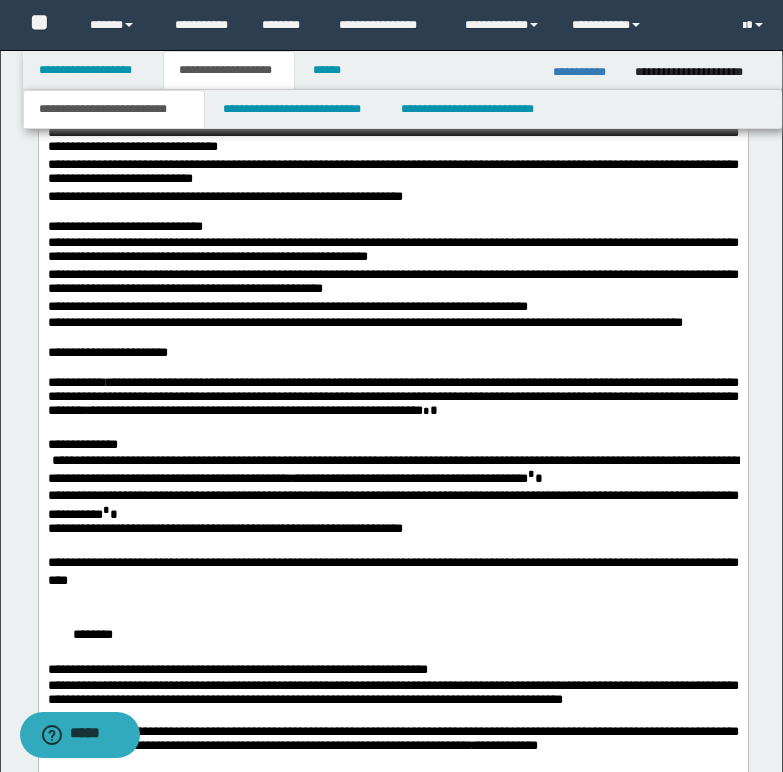 click on "**********" at bounding box center (417, 478) 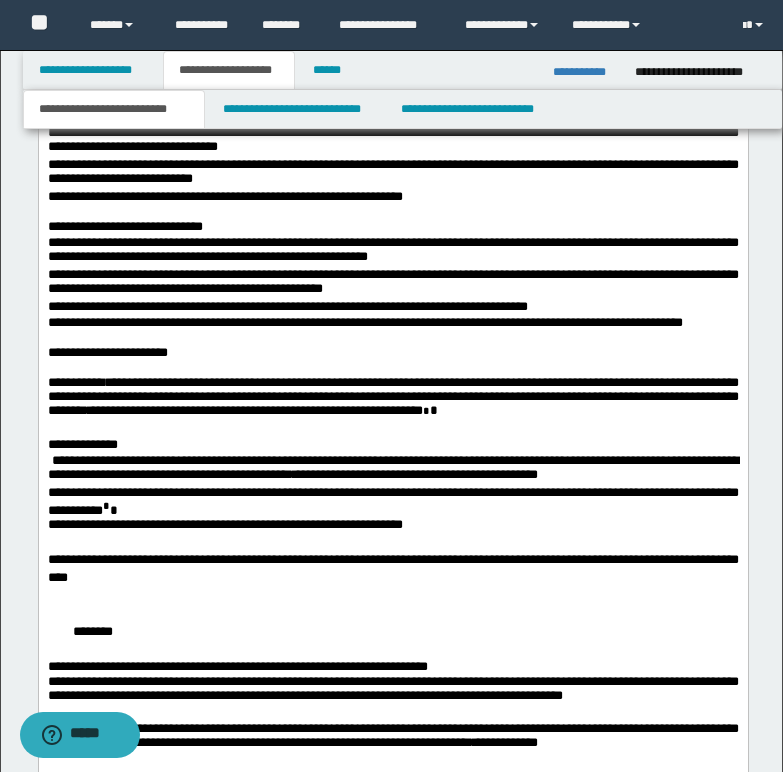 click on "**********" at bounding box center (392, 470) 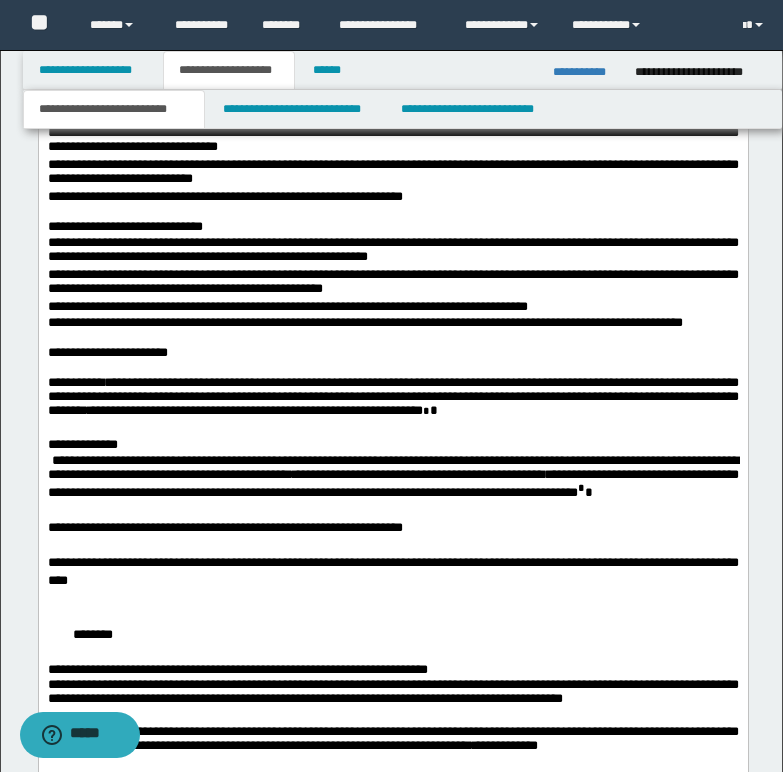 click on "*" at bounding box center (580, 487) 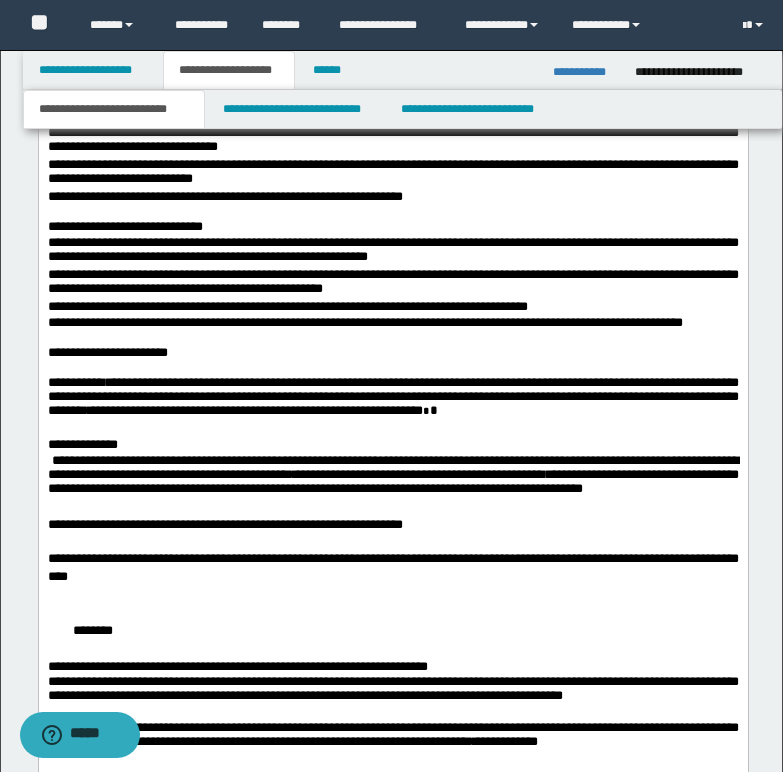 click on "**********" at bounding box center (224, 524) 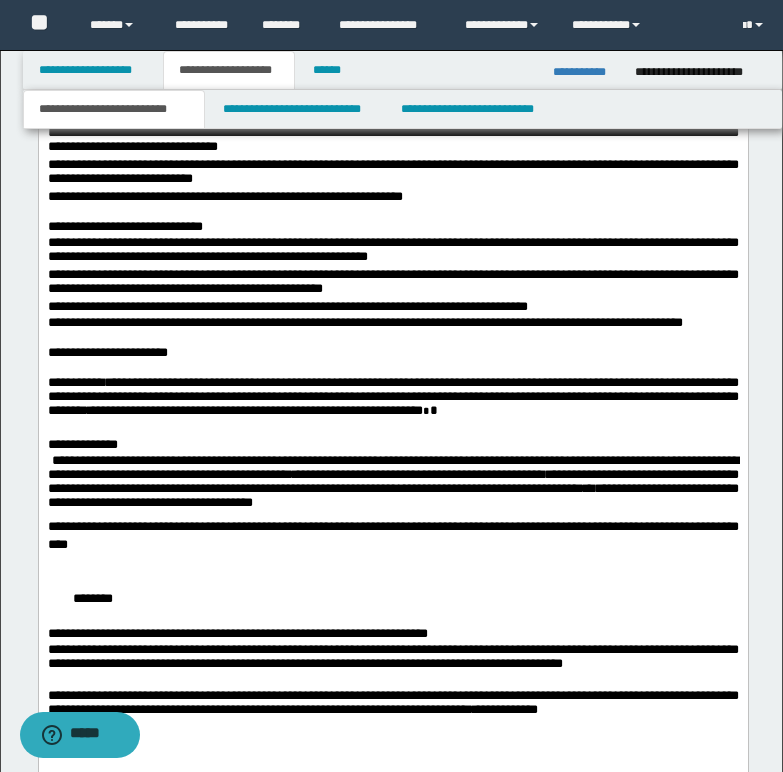 click on "**********" at bounding box center [392, 486] 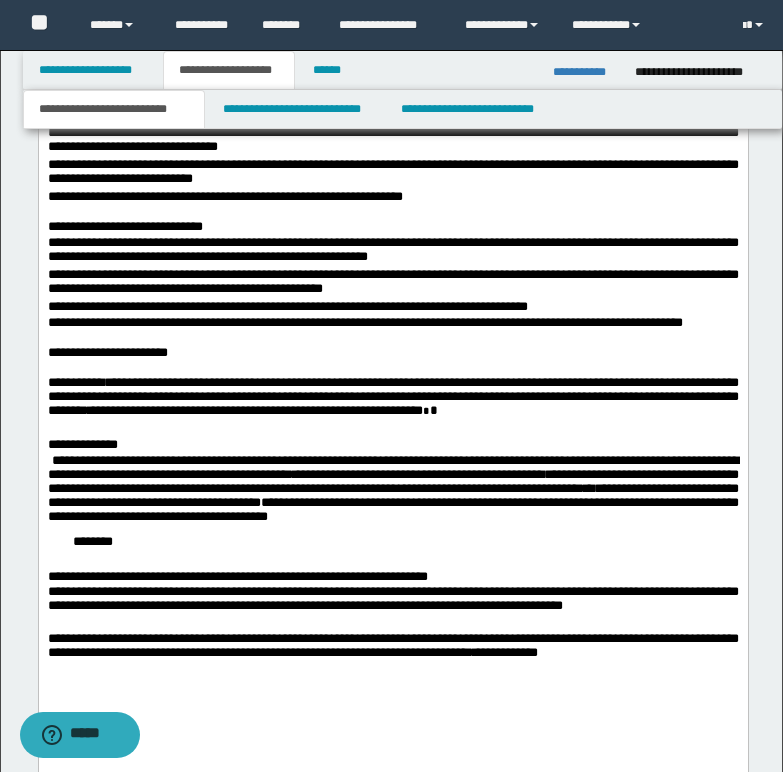 click on "**********" at bounding box center (392, 494) 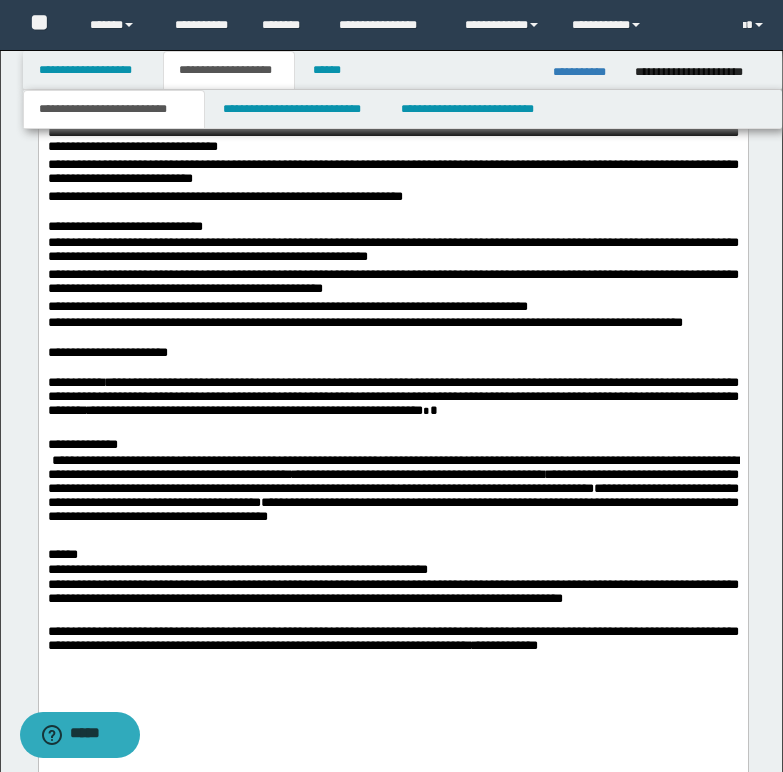 click on "******" at bounding box center (392, 555) 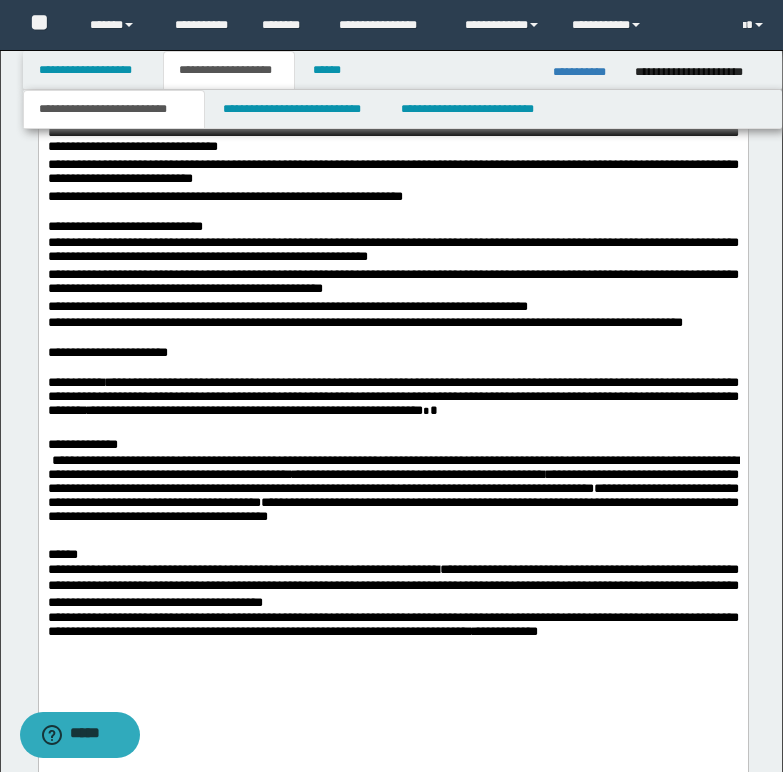 click on "**********" at bounding box center [392, 586] 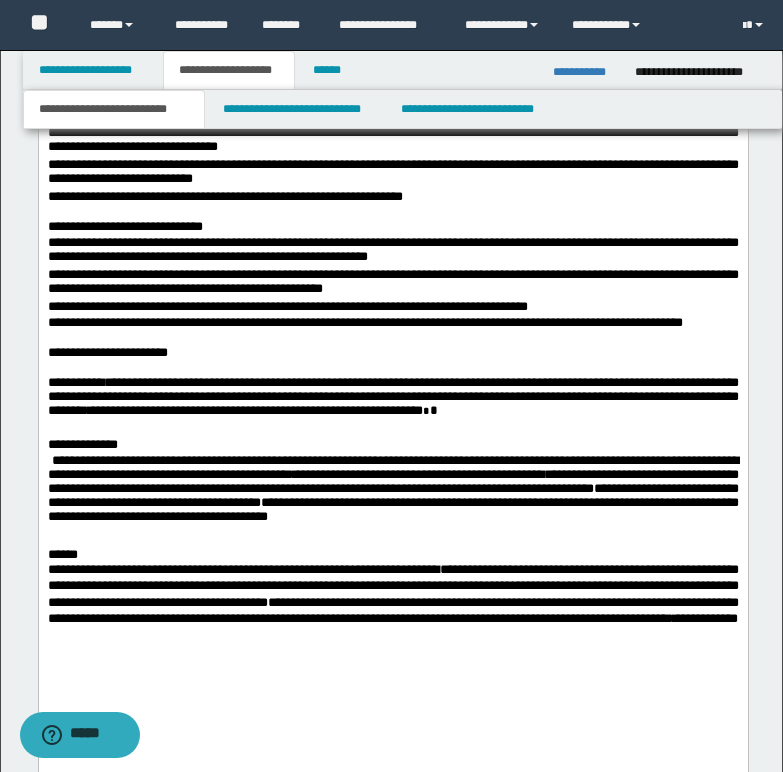 click on "**********" at bounding box center [392, 610] 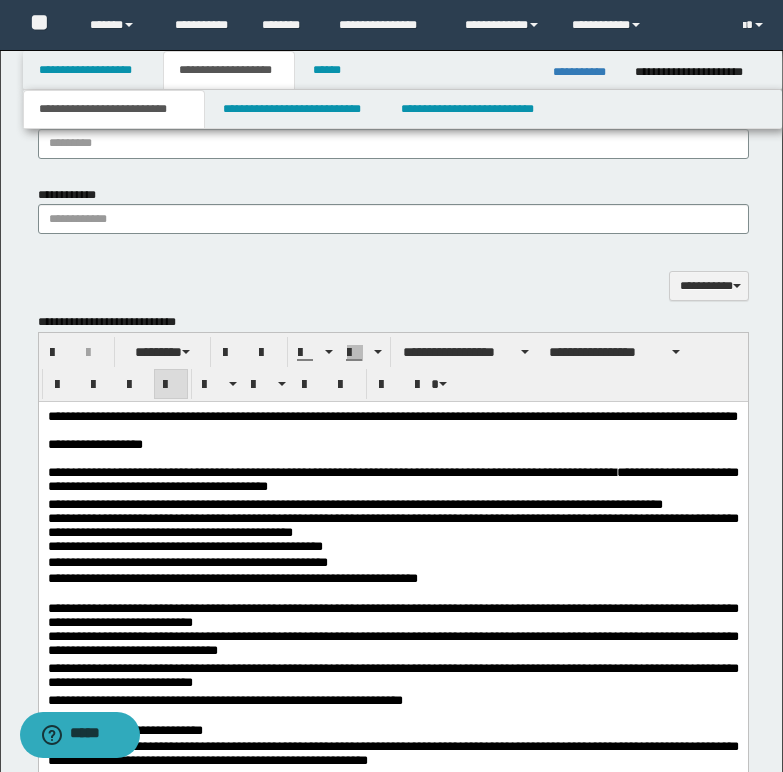scroll, scrollTop: 1300, scrollLeft: 0, axis: vertical 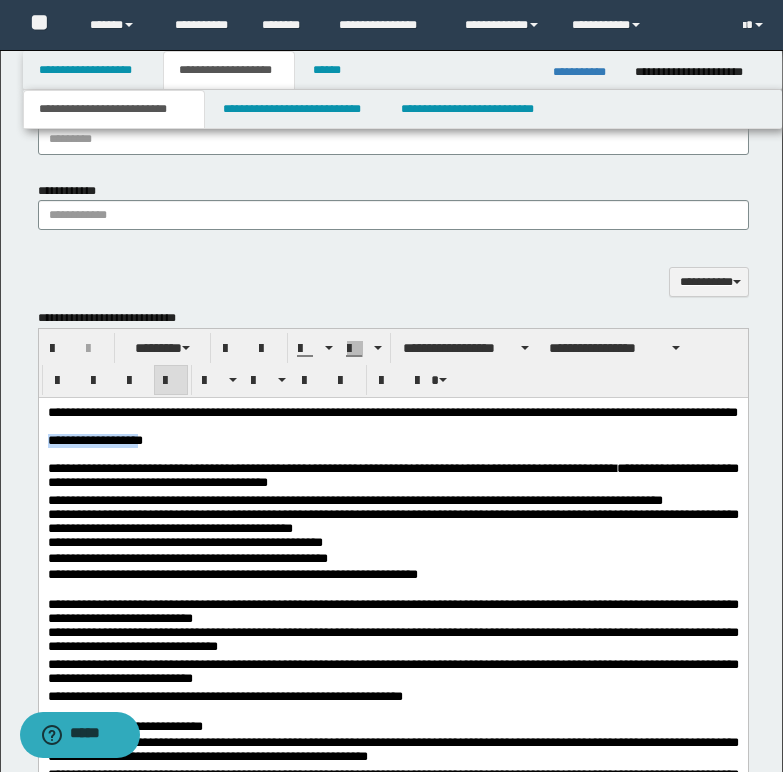 drag, startPoint x: 48, startPoint y: 460, endPoint x: 190, endPoint y: 460, distance: 142 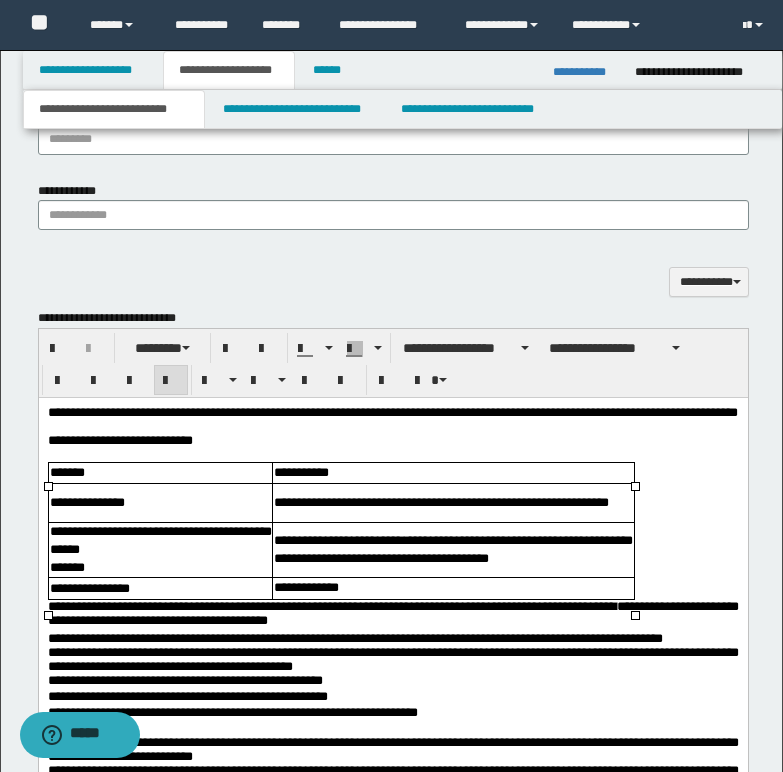 click on "*******" at bounding box center [67, 605] 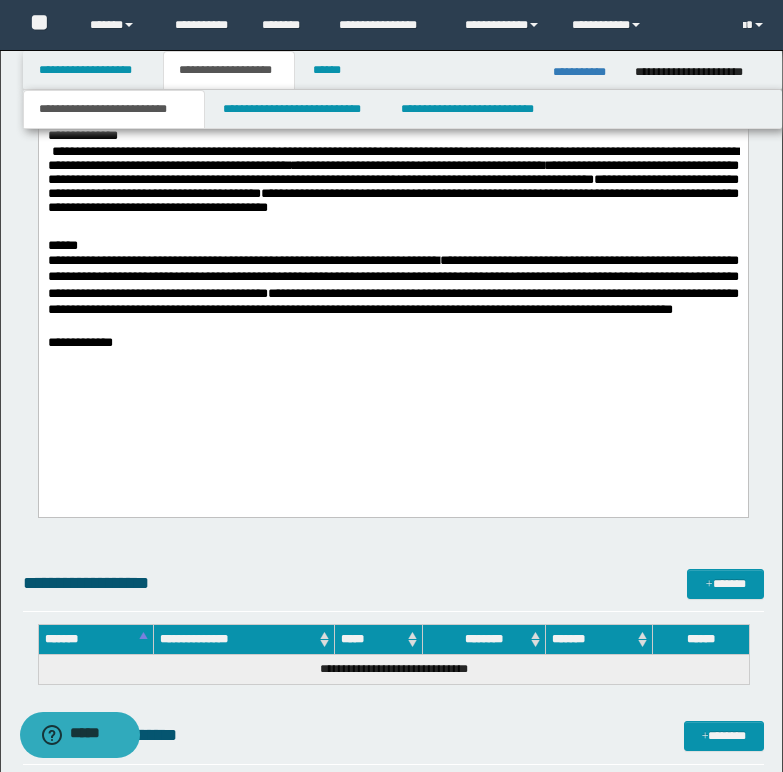 scroll, scrollTop: 2300, scrollLeft: 0, axis: vertical 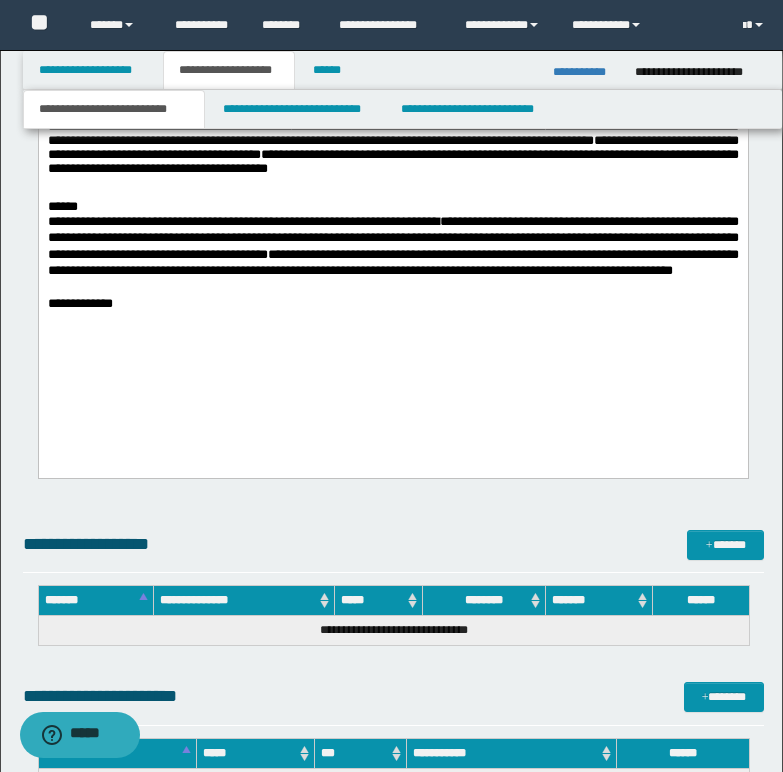 click on "**********" at bounding box center (392, -116) 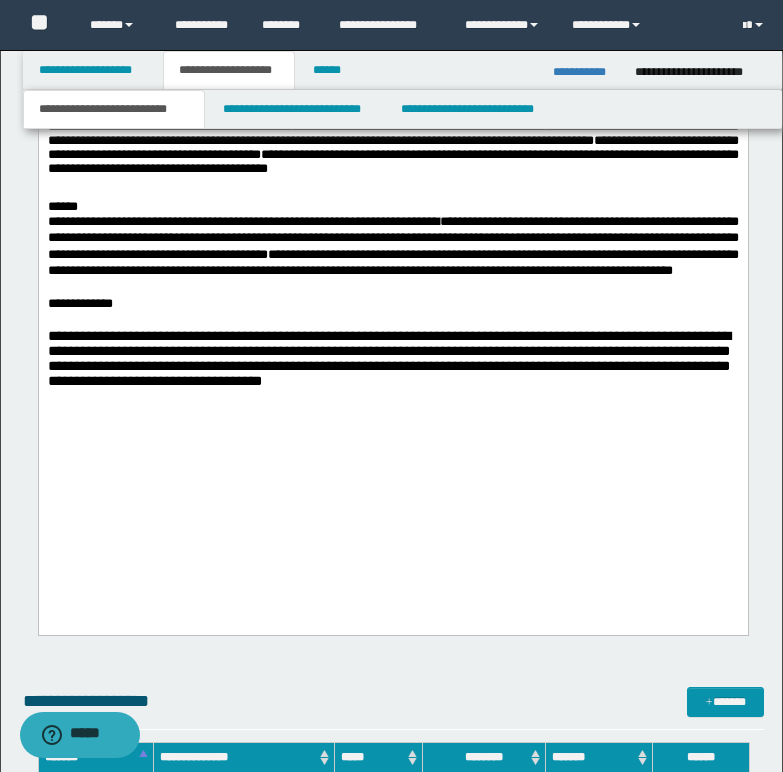 click on "**********" at bounding box center (392, 304) 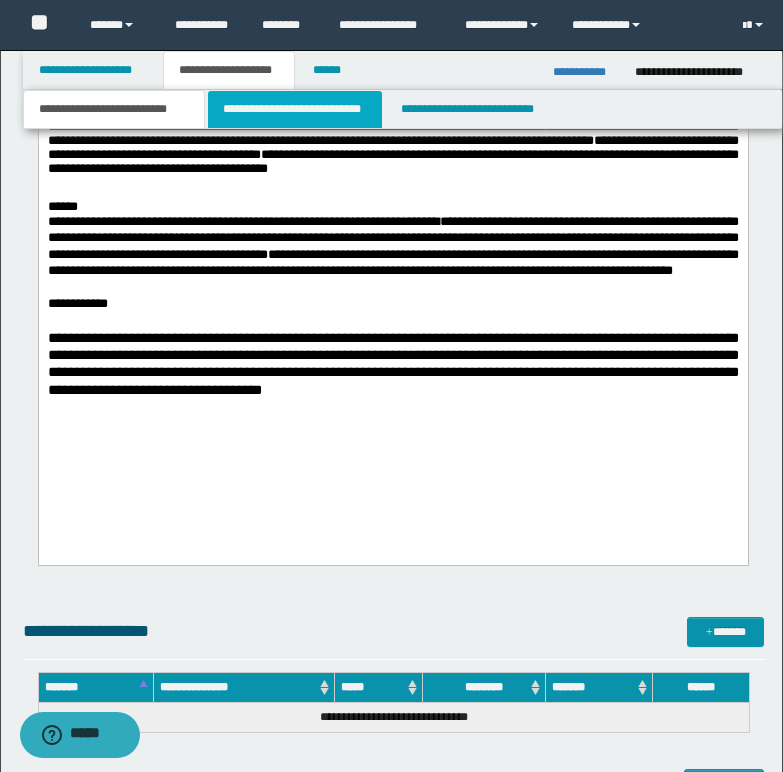 click on "**********" at bounding box center (295, 109) 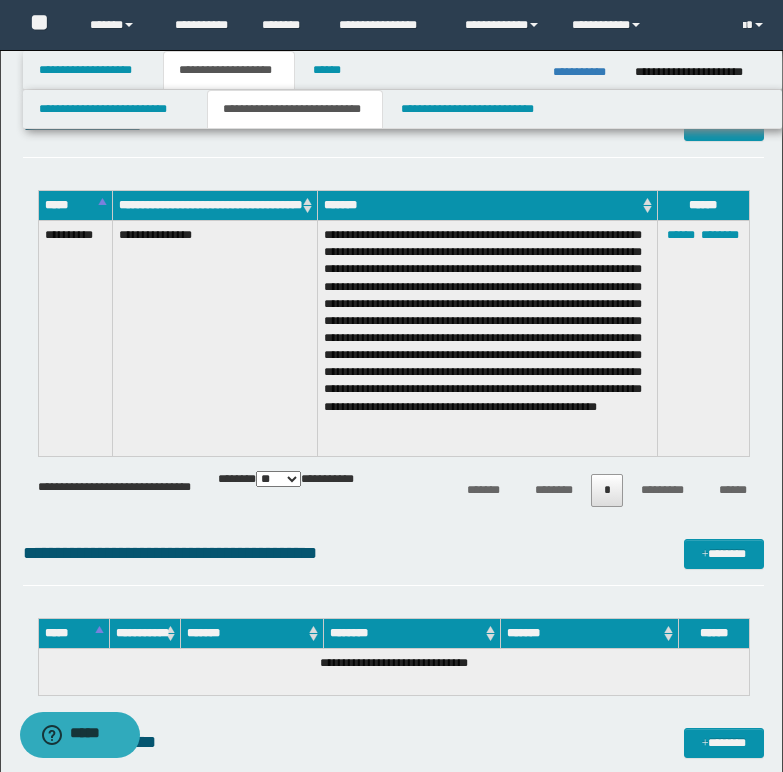 scroll, scrollTop: 905, scrollLeft: 0, axis: vertical 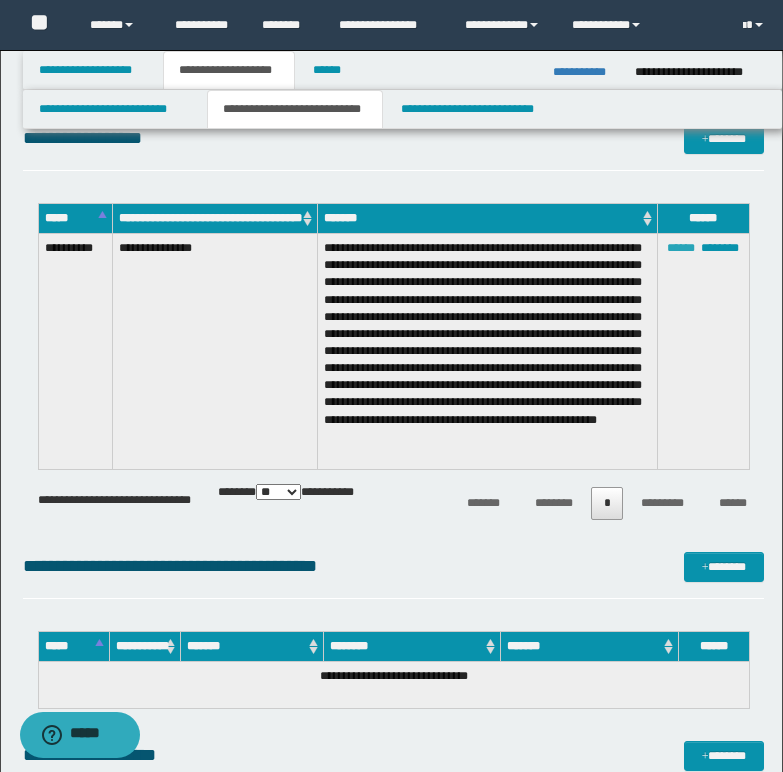 click on "******" at bounding box center [681, 248] 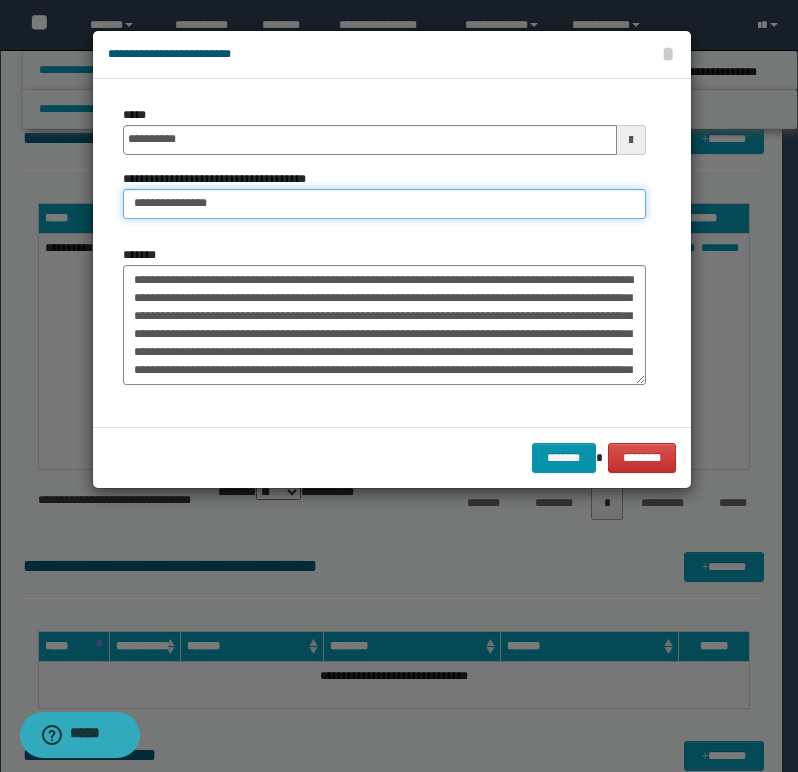 click on "**********" at bounding box center (384, 204) 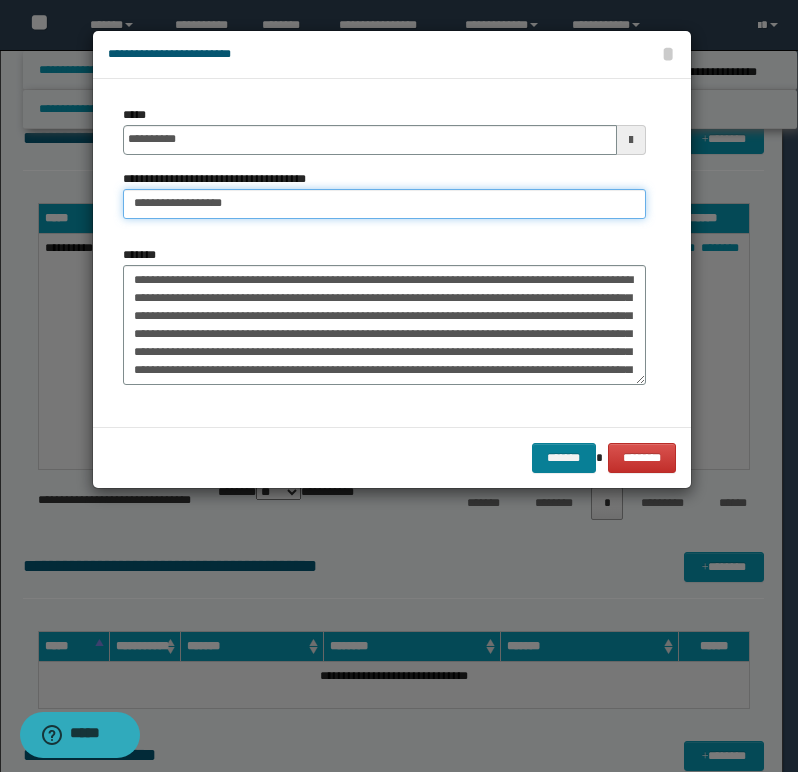 type on "**********" 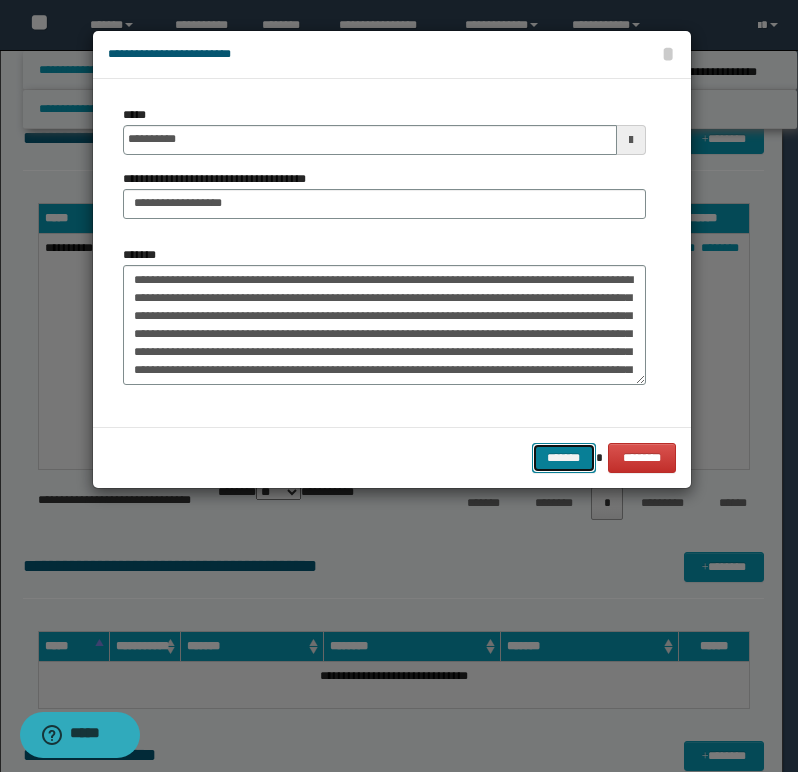 click on "*******" at bounding box center [564, 458] 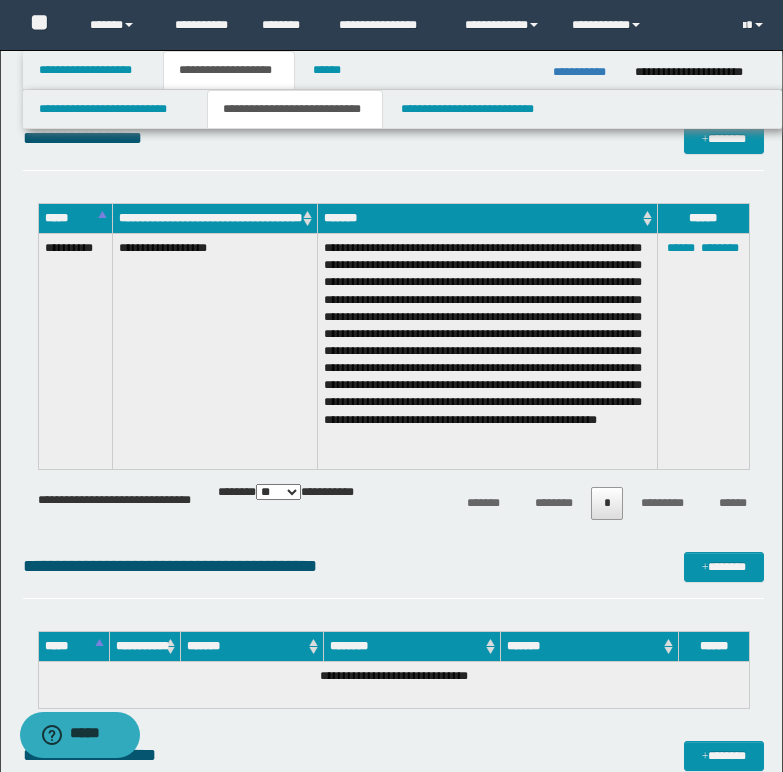 scroll, scrollTop: 1205, scrollLeft: 0, axis: vertical 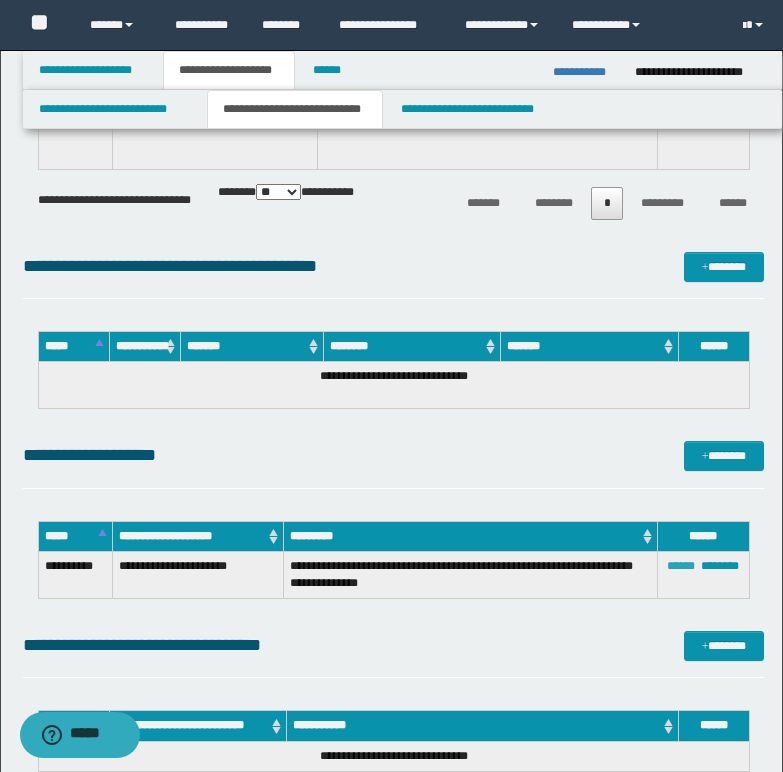 click on "******" at bounding box center [681, 566] 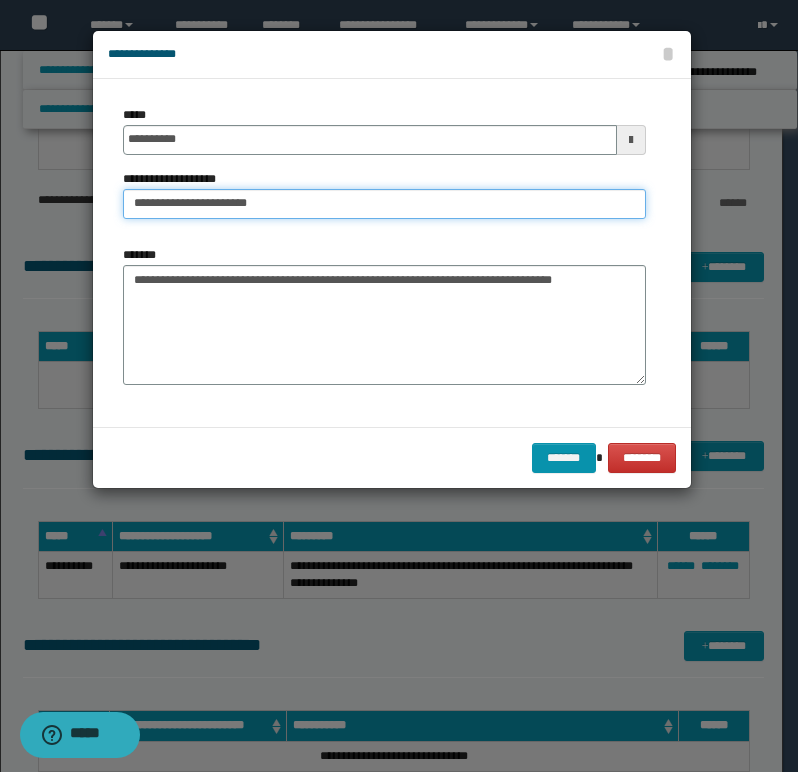 click on "**********" at bounding box center [384, 204] 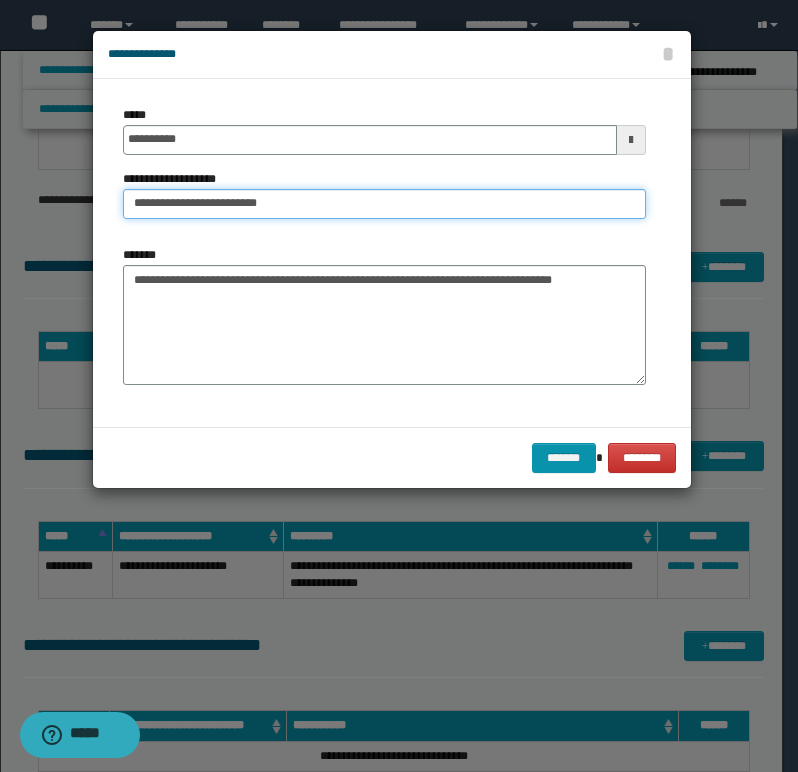 type on "**********" 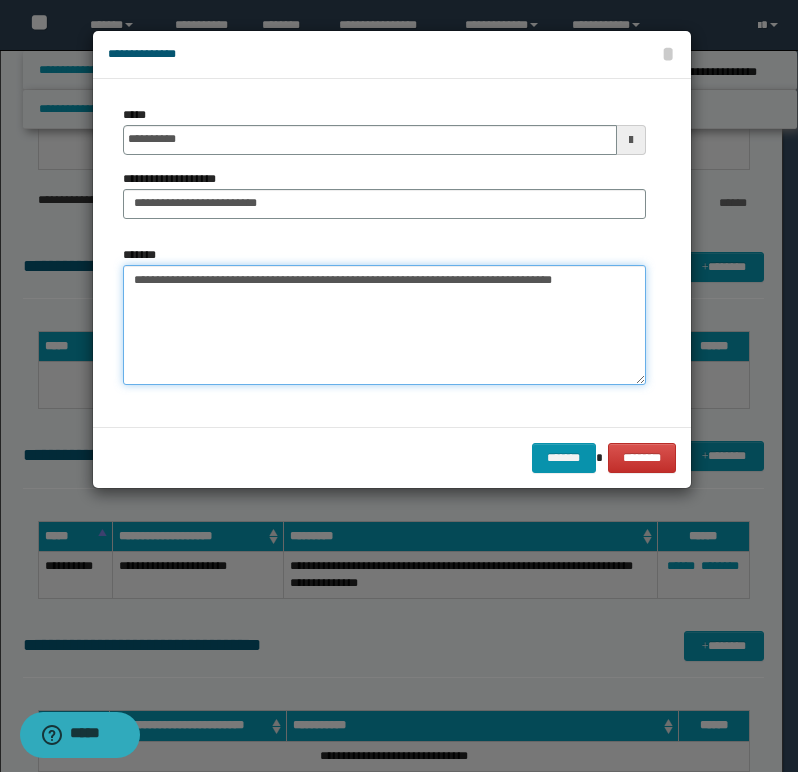 click on "**********" at bounding box center (384, 325) 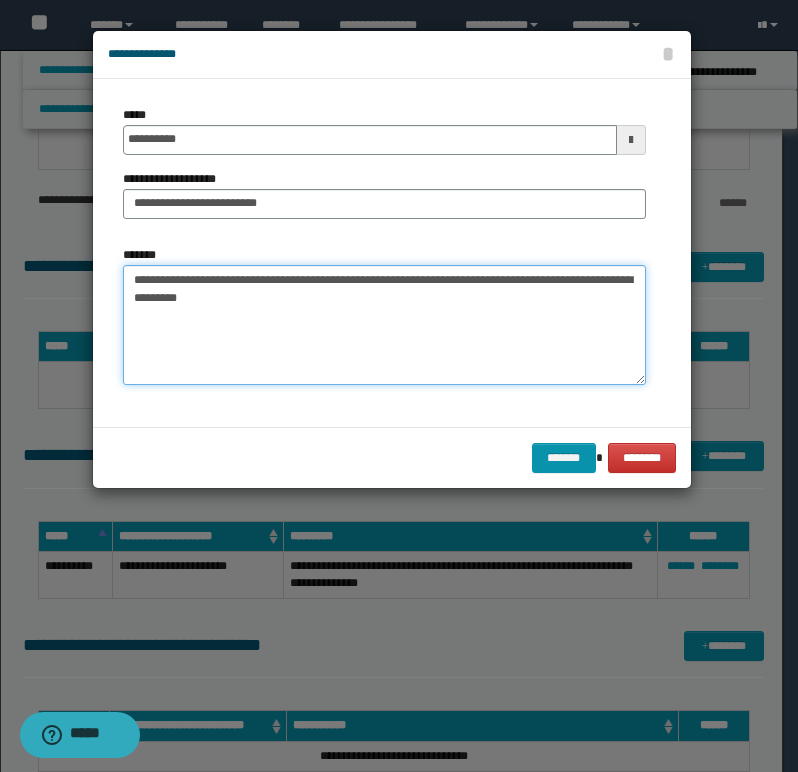 type on "**********" 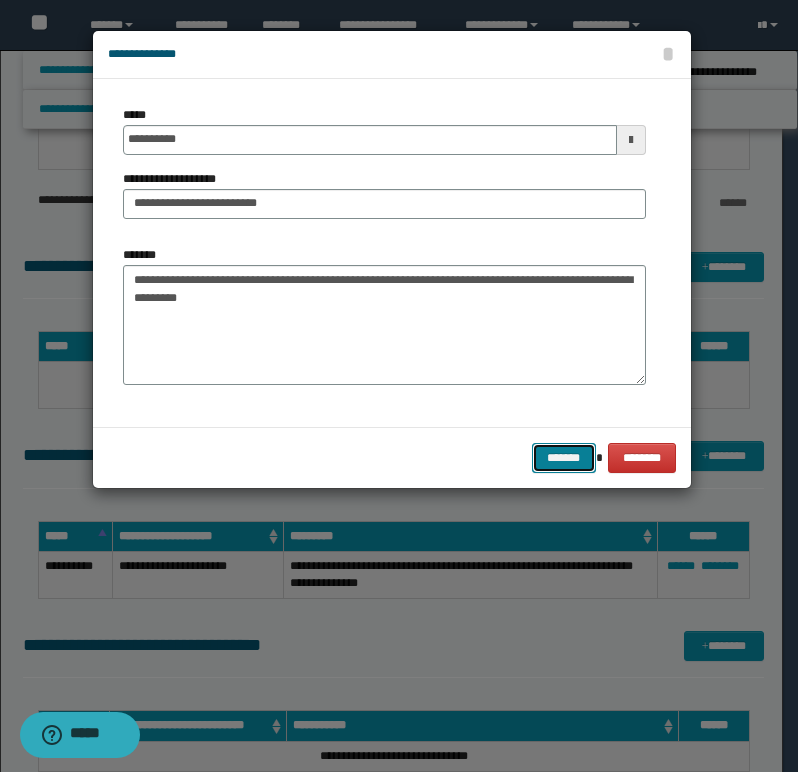 click on "*******" at bounding box center [564, 458] 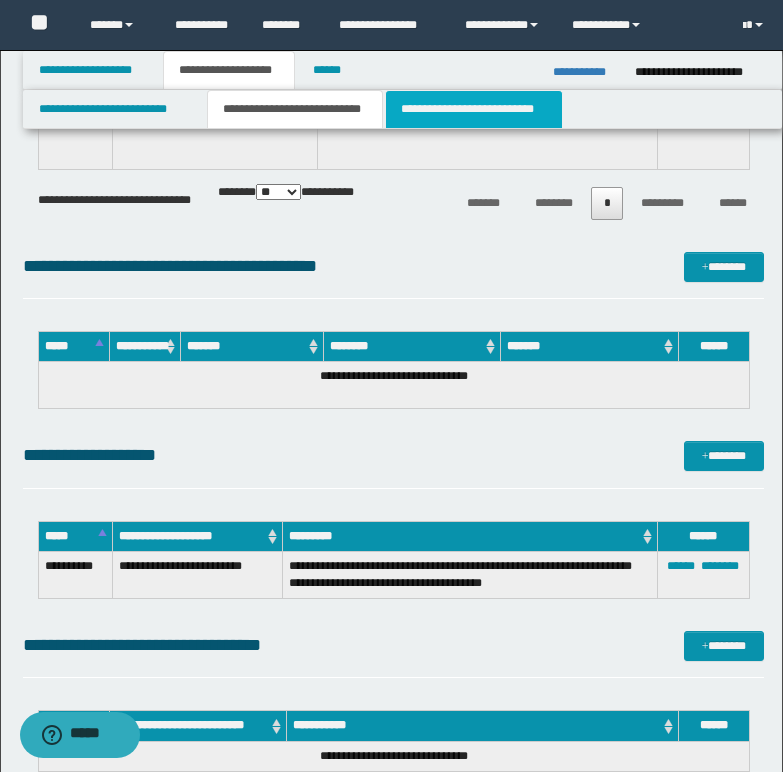 click on "**********" at bounding box center [474, 109] 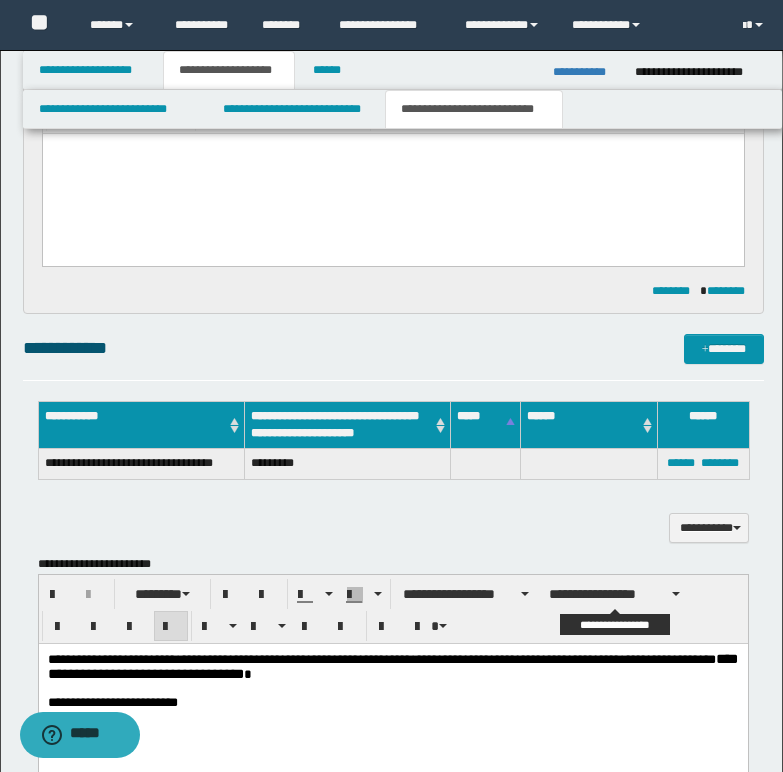 scroll, scrollTop: 292, scrollLeft: 0, axis: vertical 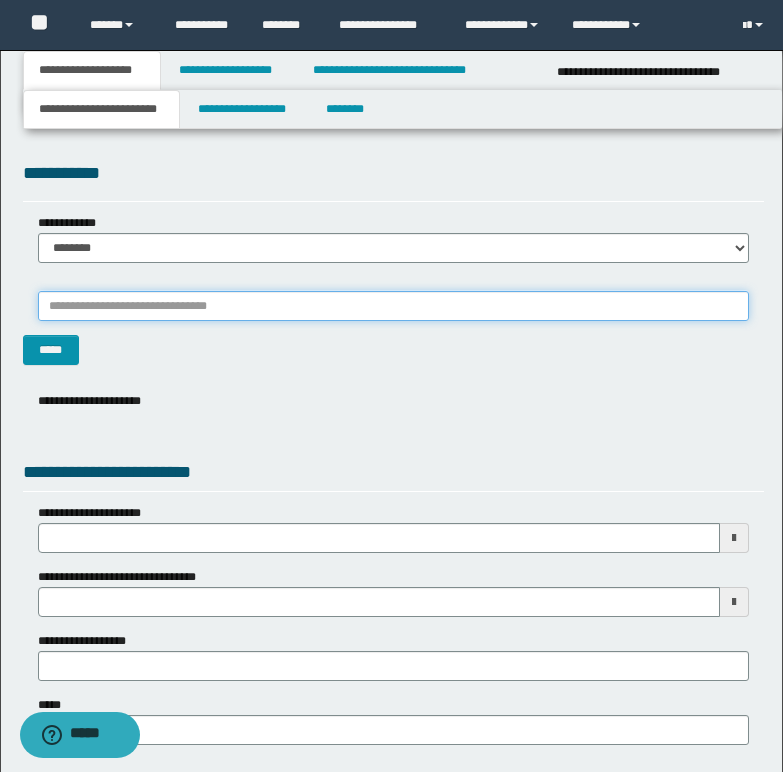 click on "*******" at bounding box center (393, 306) 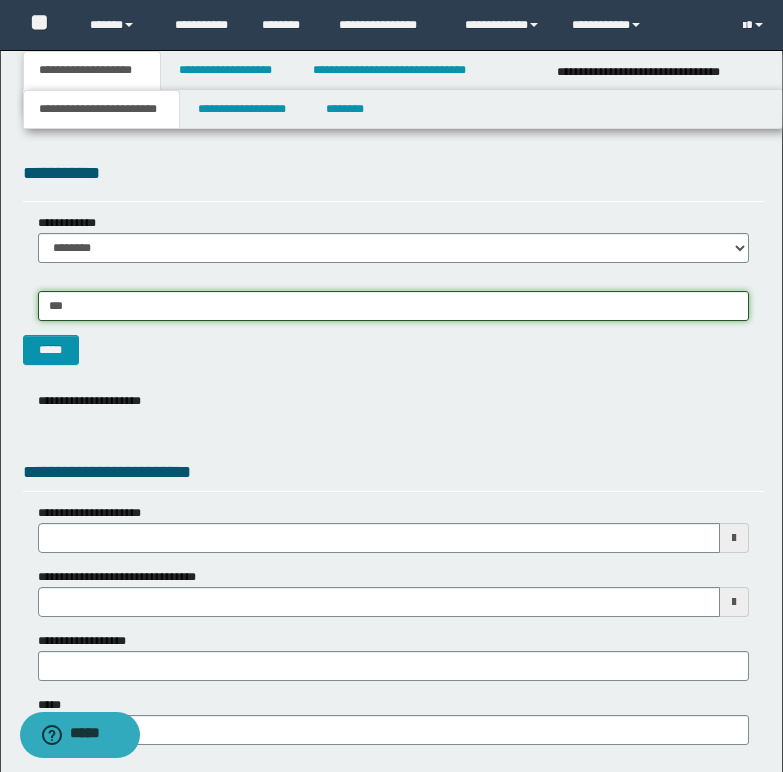 type on "****" 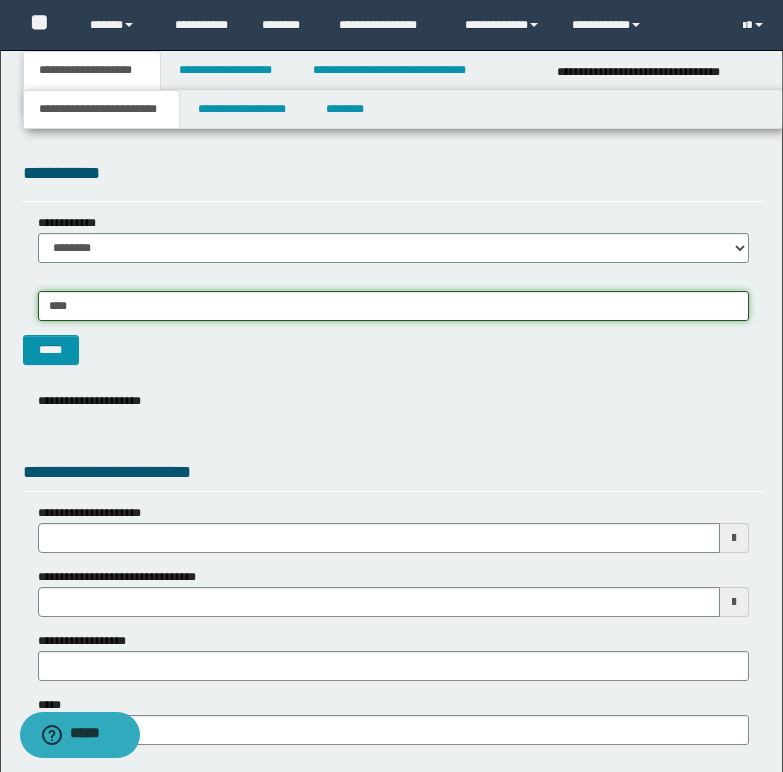 type on "********" 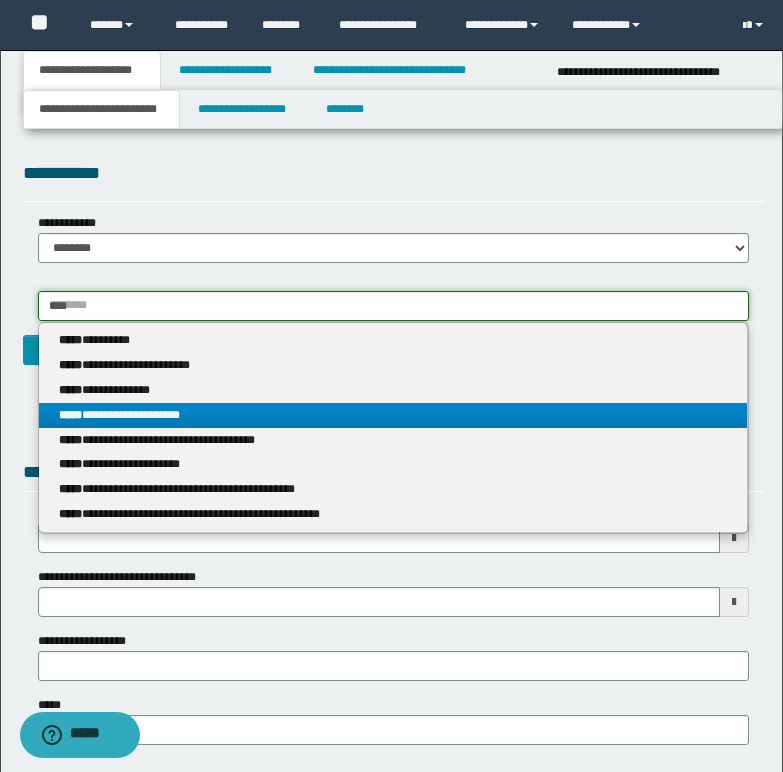 type on "****" 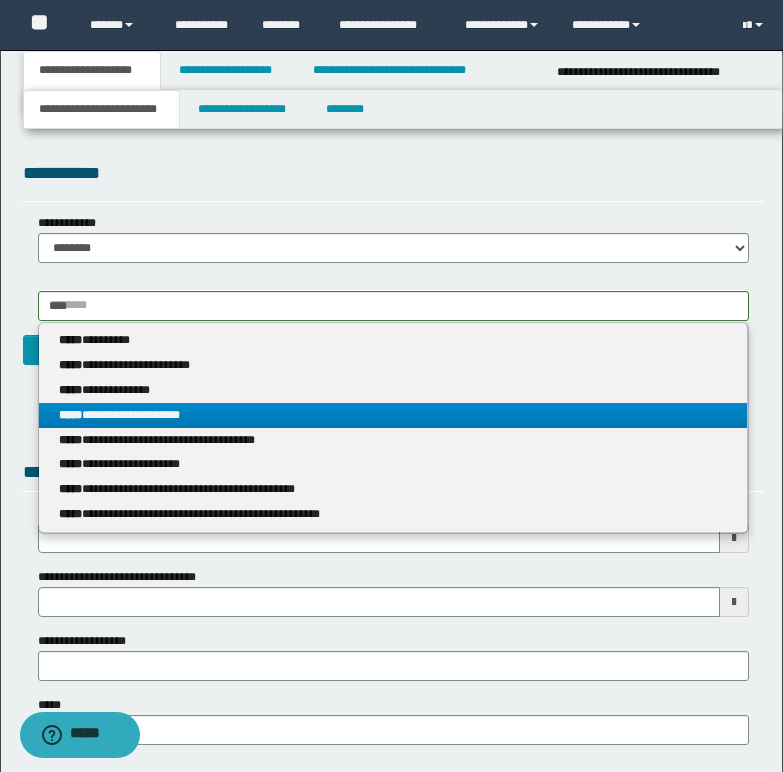 click on "**********" at bounding box center (393, 415) 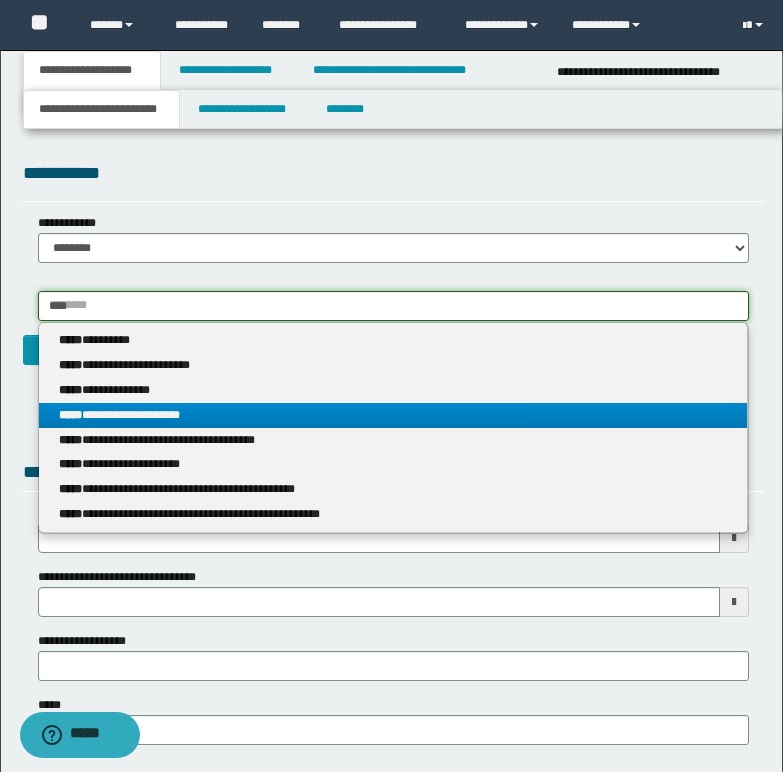 type 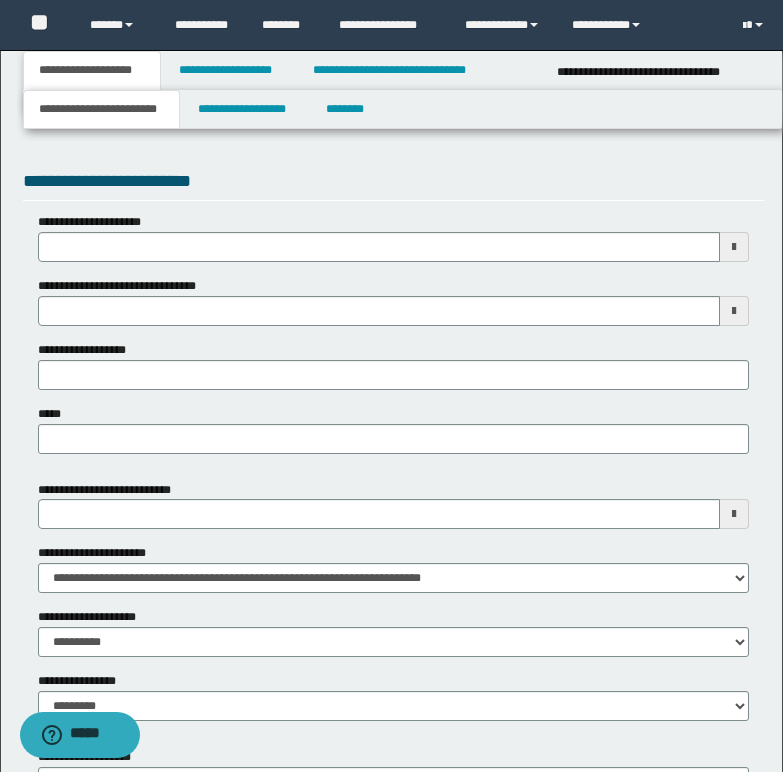 scroll, scrollTop: 700, scrollLeft: 0, axis: vertical 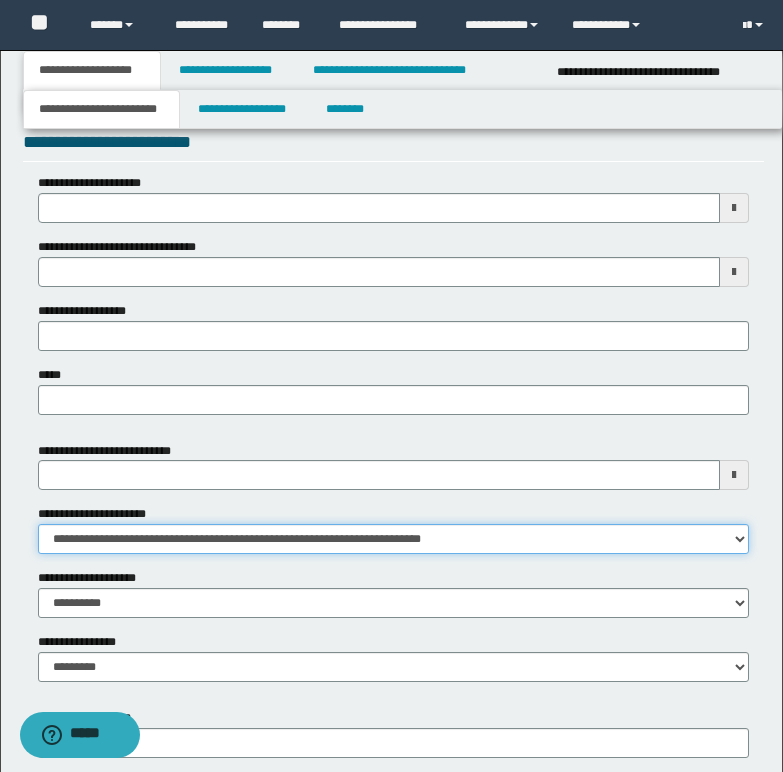 click on "**********" at bounding box center [393, 539] 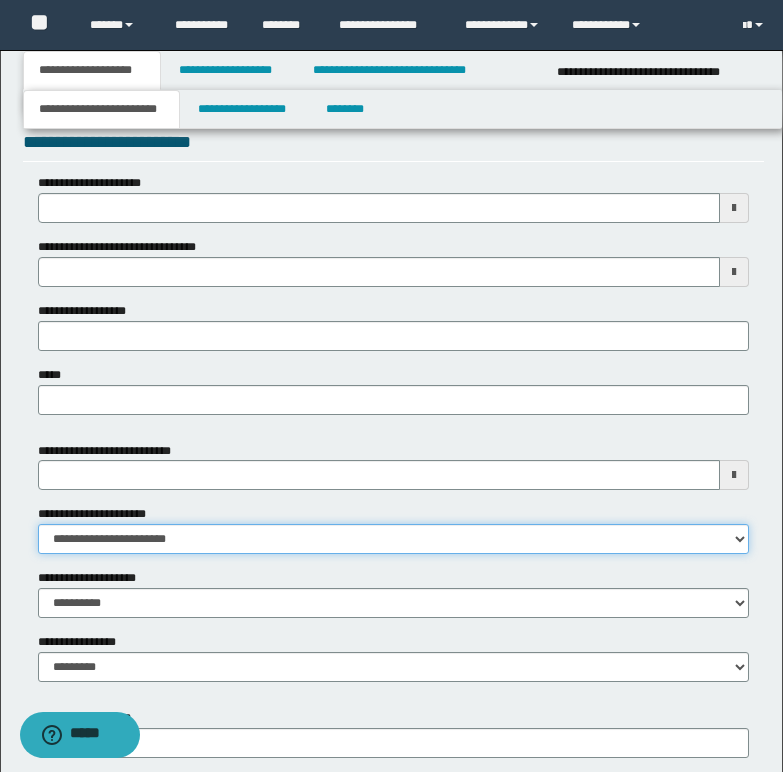 click on "**********" at bounding box center (393, 539) 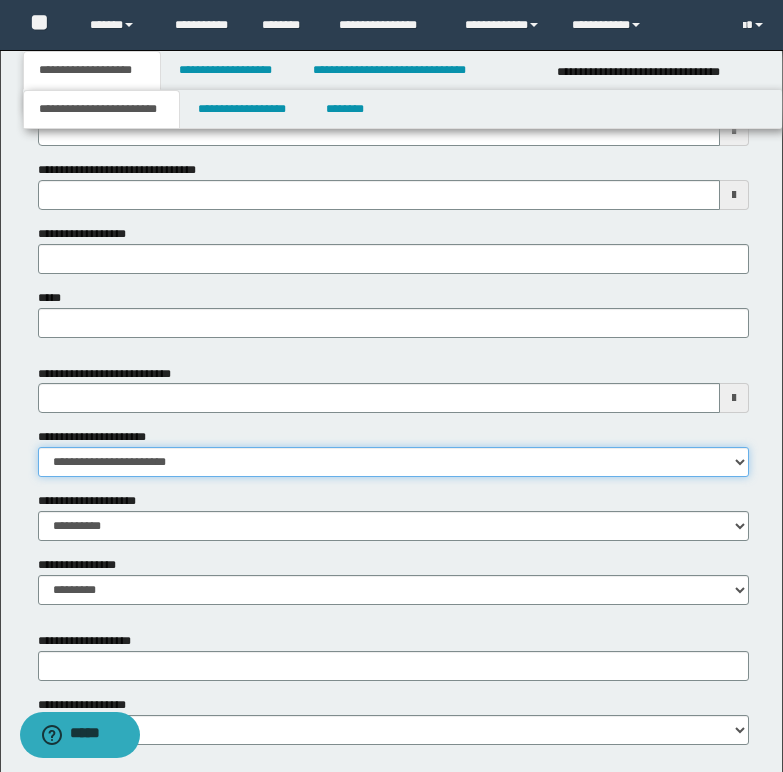 scroll, scrollTop: 873, scrollLeft: 0, axis: vertical 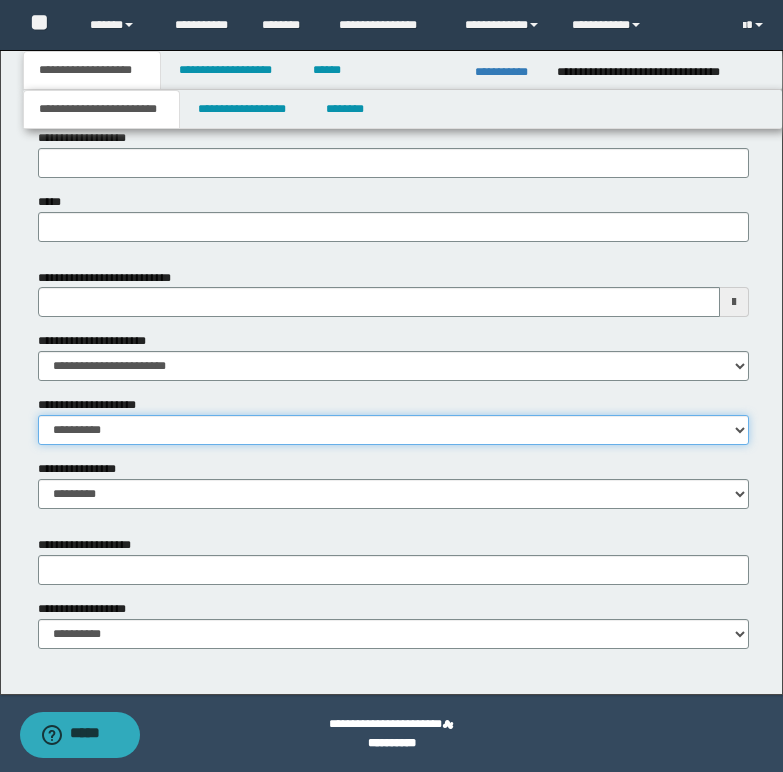 click on "**********" at bounding box center (393, 430) 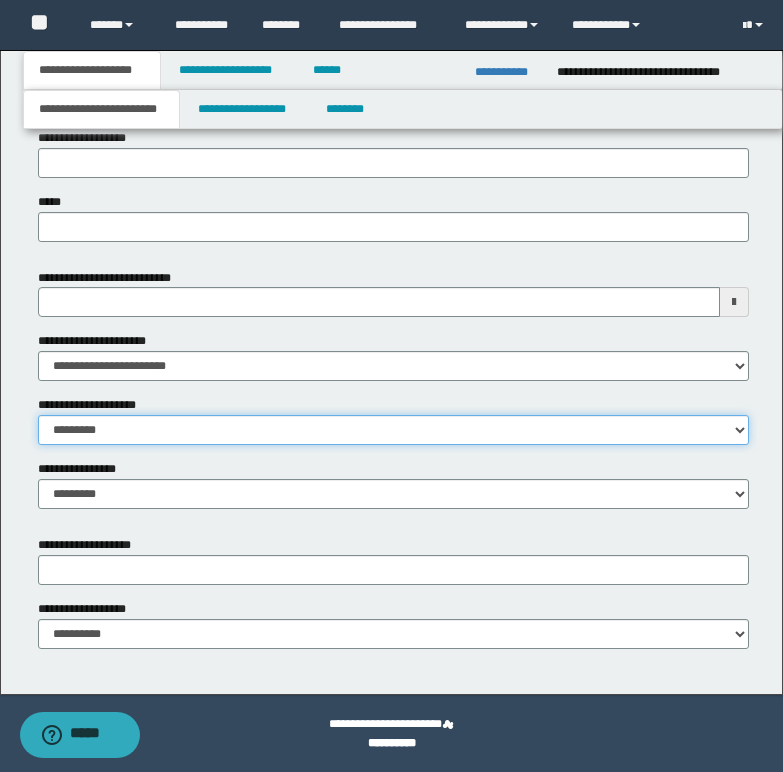 click on "**********" at bounding box center (393, 430) 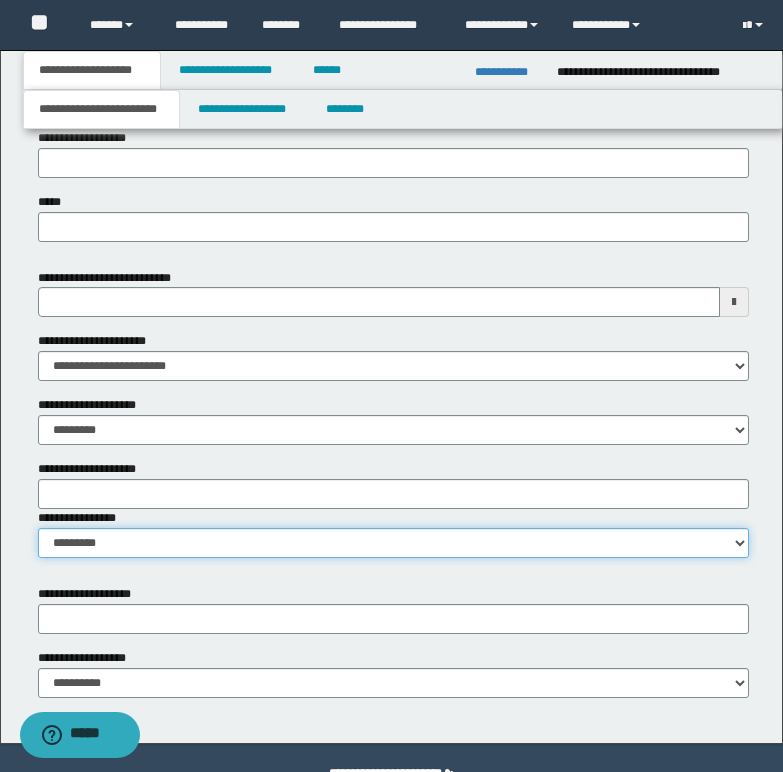 click on "**********" at bounding box center (393, 543) 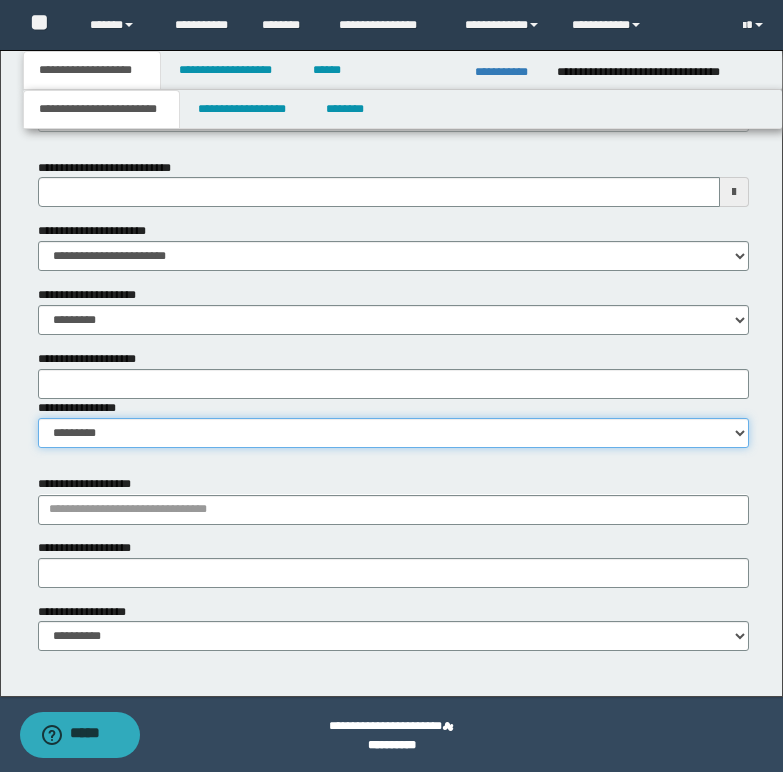 scroll, scrollTop: 986, scrollLeft: 0, axis: vertical 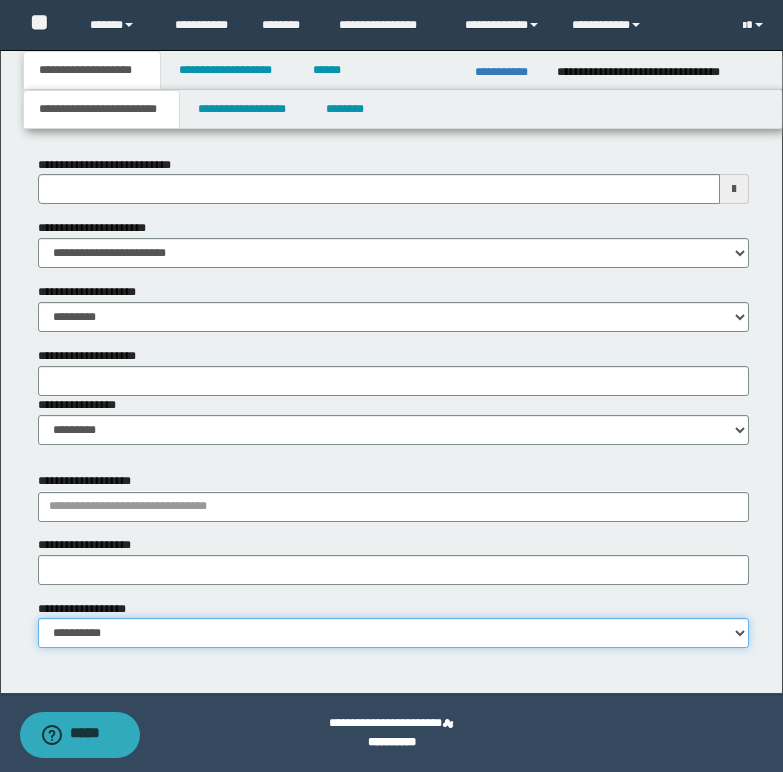 click on "**********" at bounding box center (393, 633) 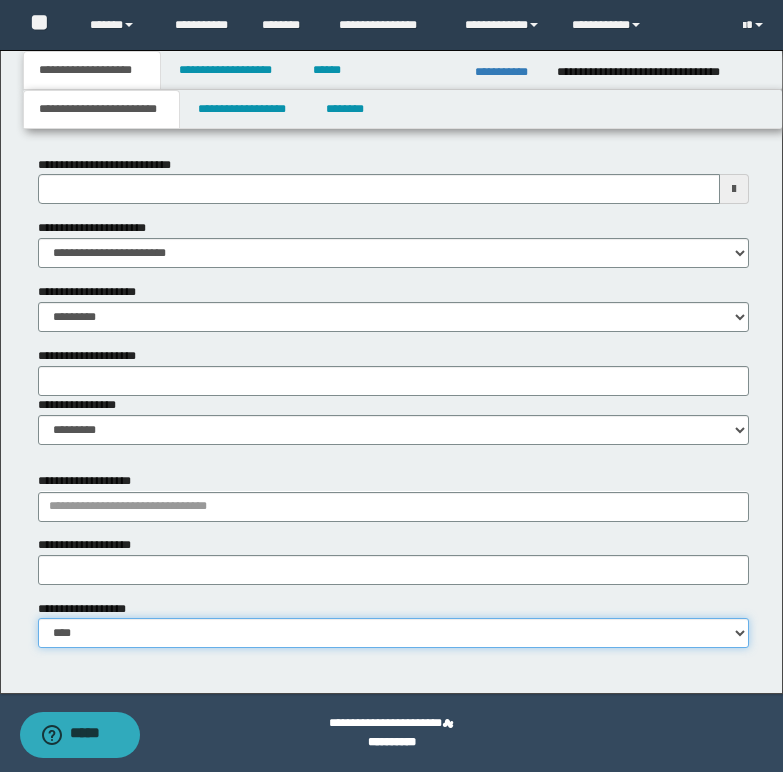 click on "**********" at bounding box center (393, 633) 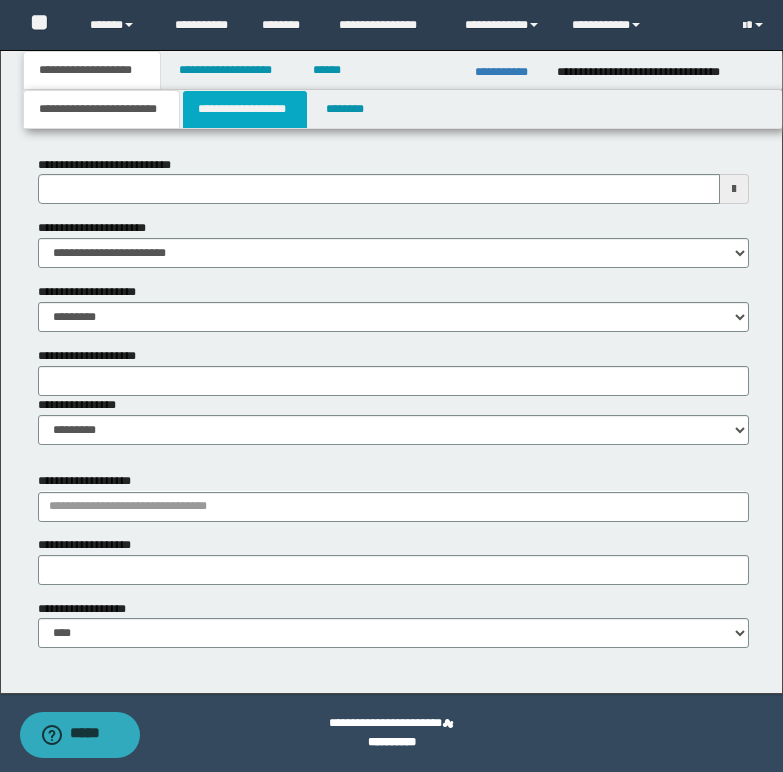 click on "**********" at bounding box center [245, 109] 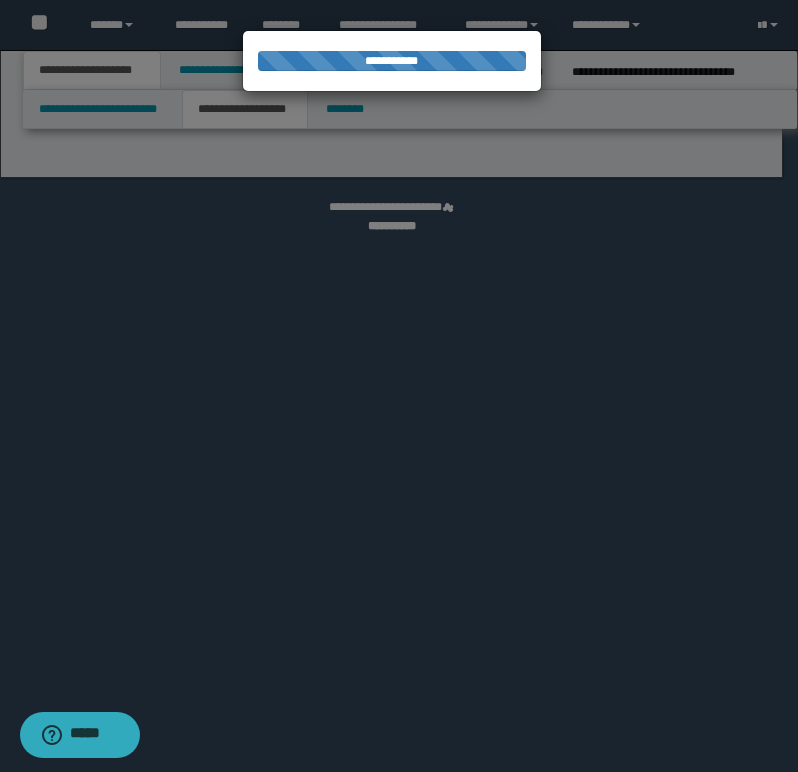 select on "*" 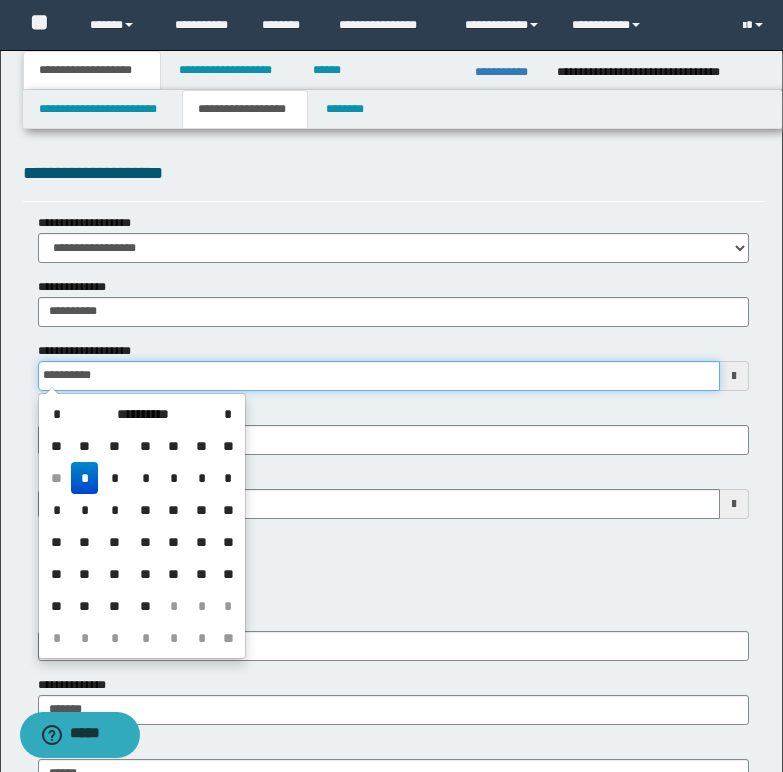 drag, startPoint x: 54, startPoint y: 370, endPoint x: 249, endPoint y: 344, distance: 196.7257 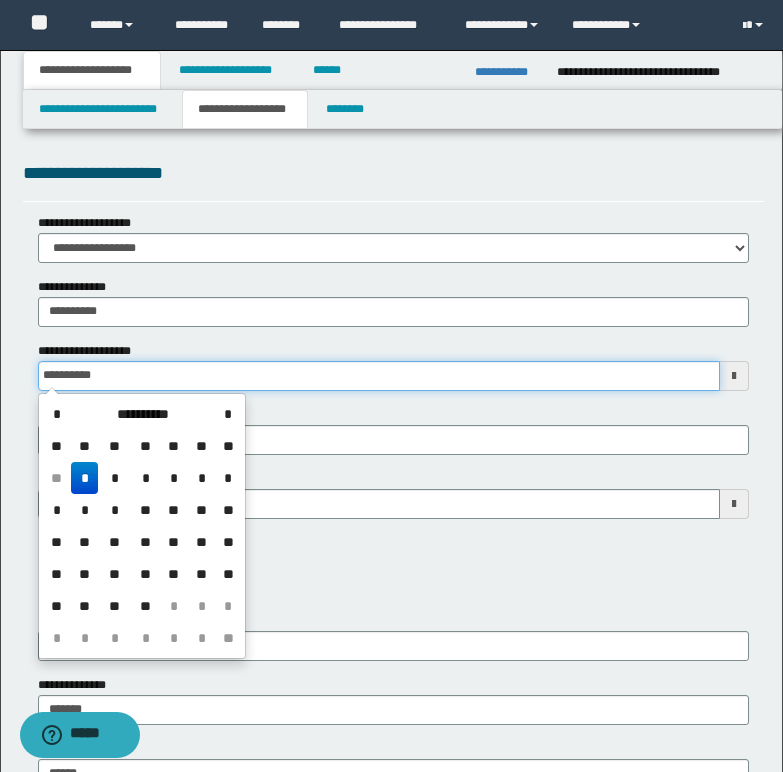 click on "**********" at bounding box center [393, 366] 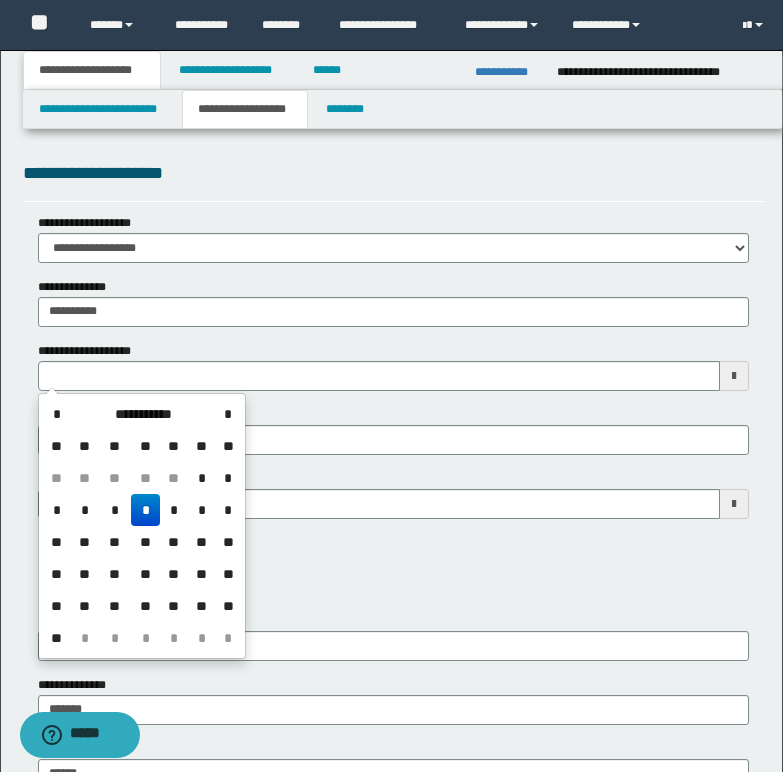 type 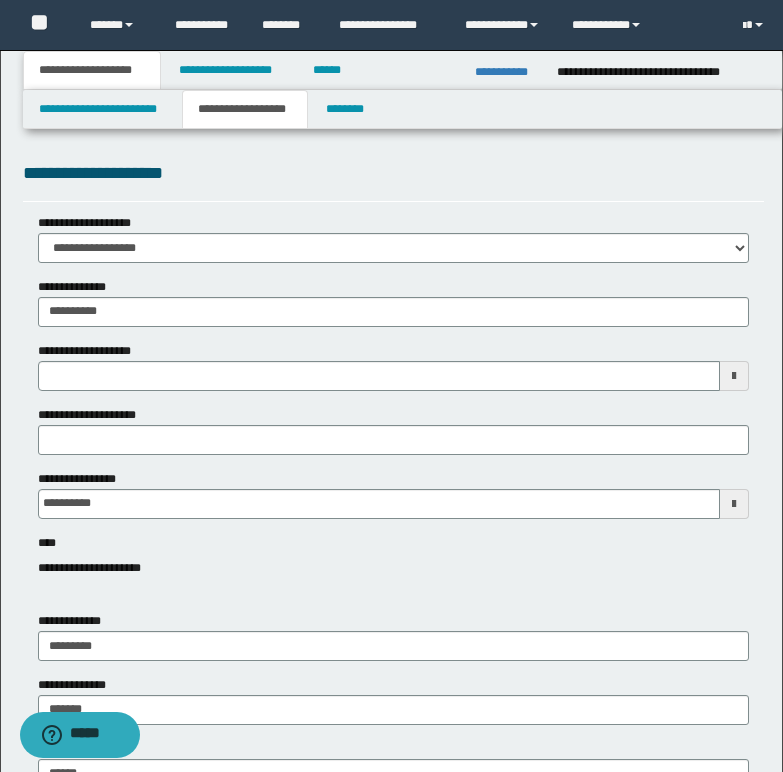 click on "**********" at bounding box center (393, 568) 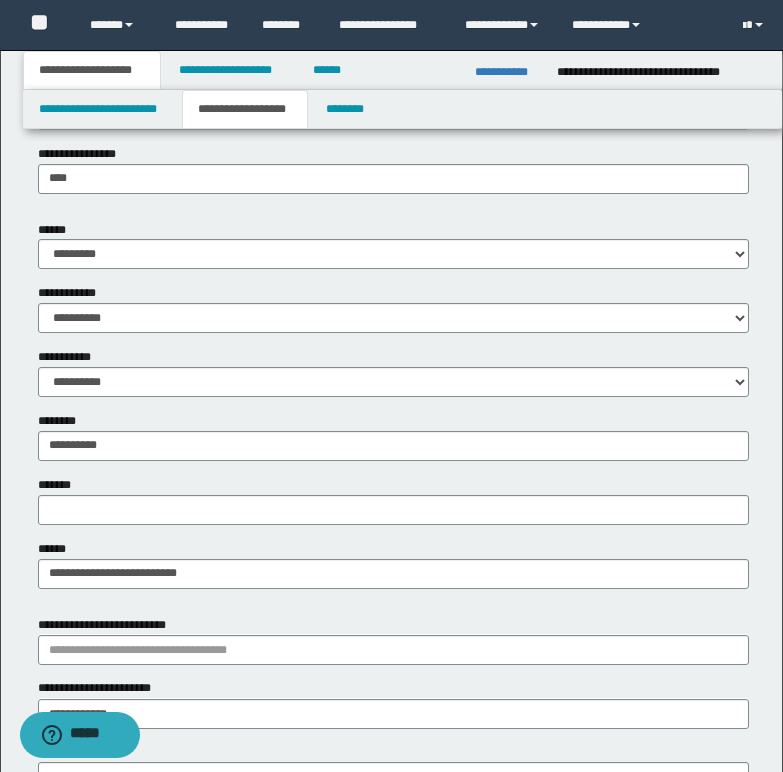scroll, scrollTop: 700, scrollLeft: 0, axis: vertical 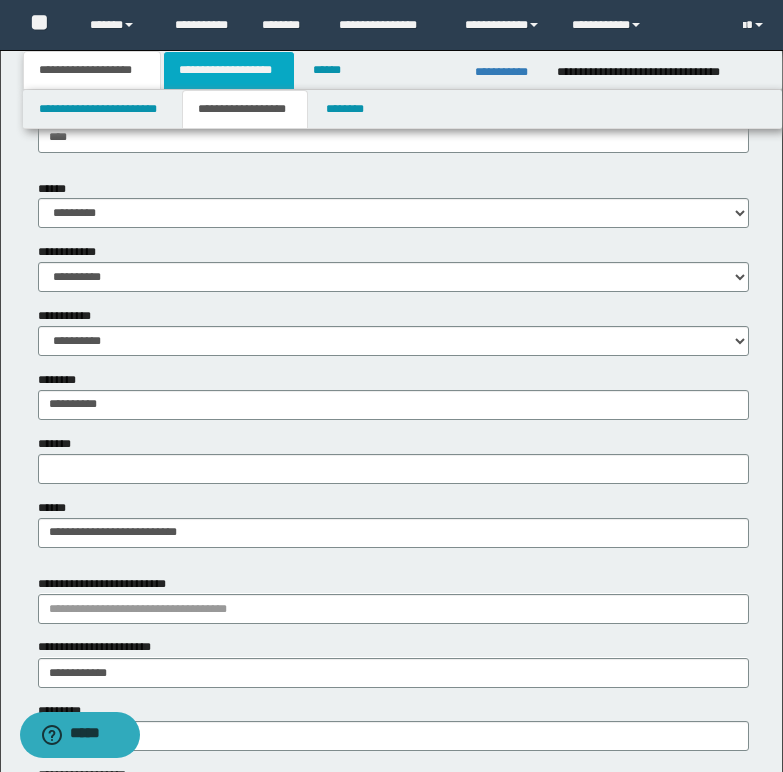 click on "**********" at bounding box center [229, 70] 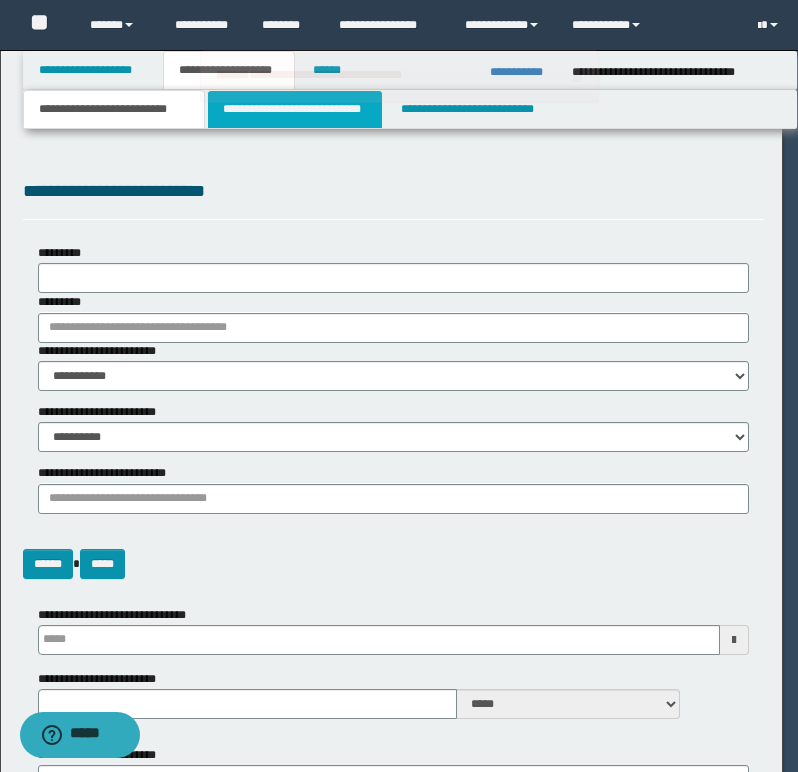 select on "*" 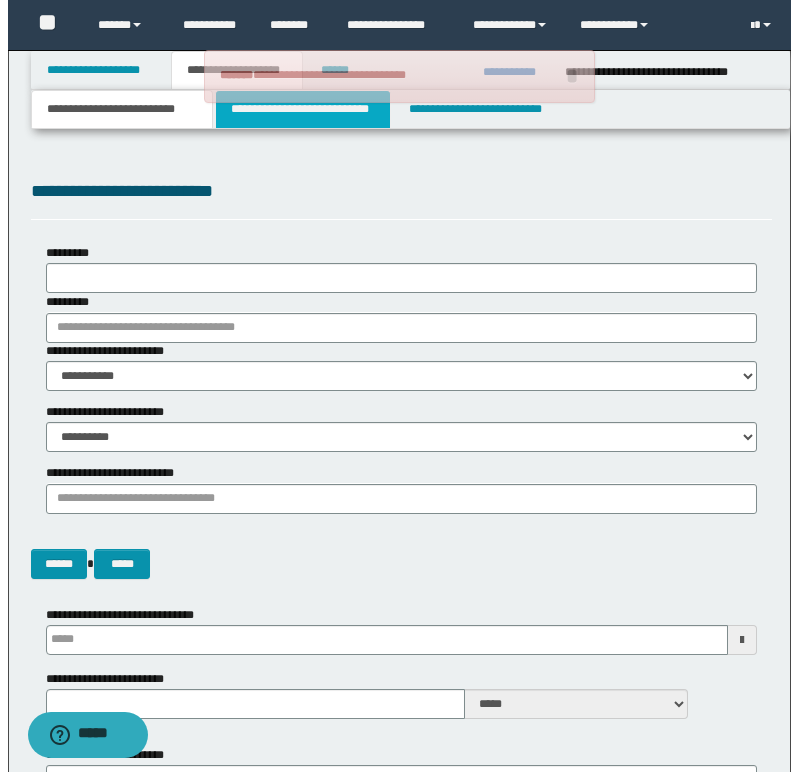 scroll, scrollTop: 0, scrollLeft: 0, axis: both 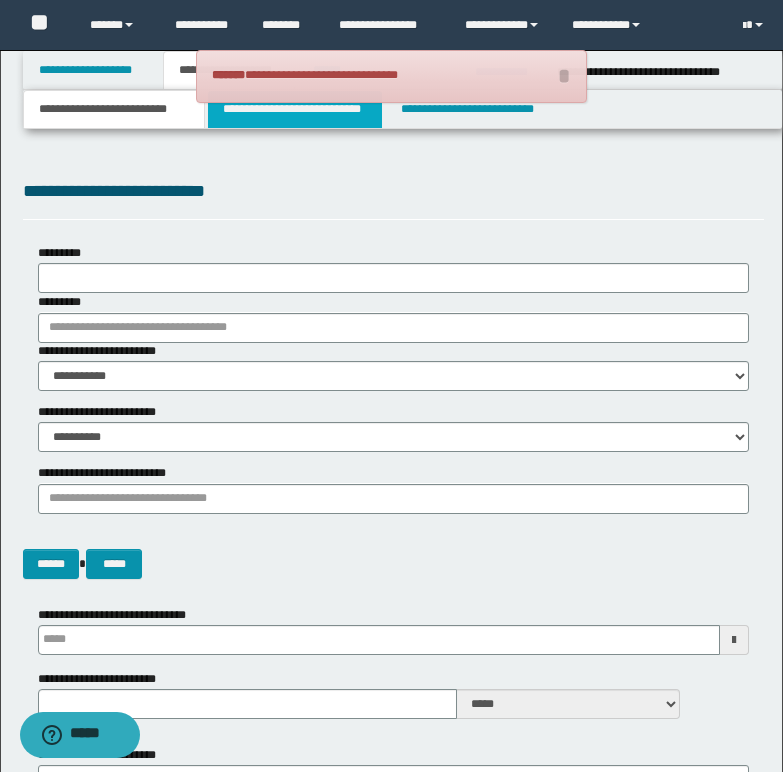 click on "**********" at bounding box center [295, 109] 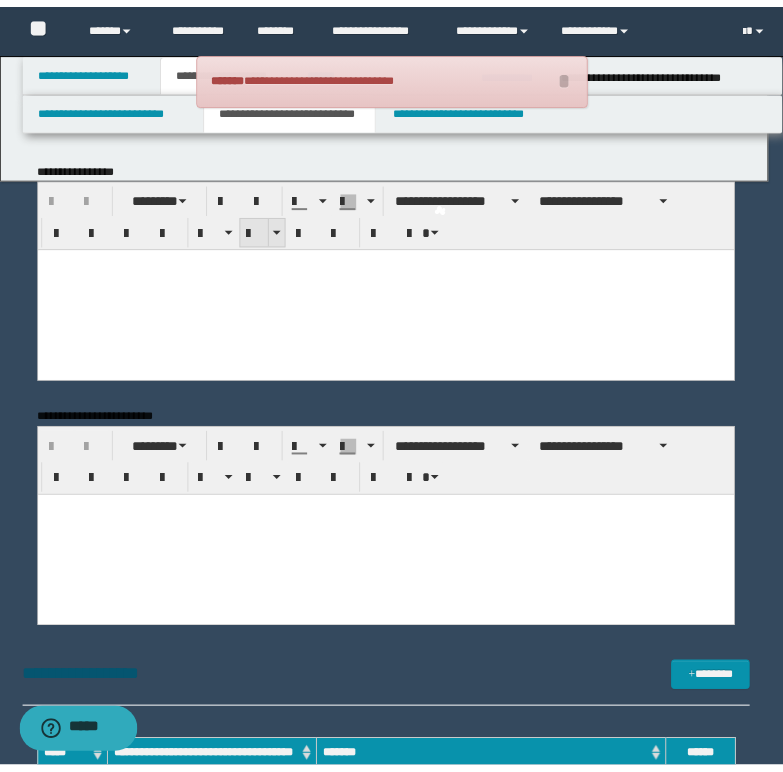 scroll, scrollTop: 0, scrollLeft: 0, axis: both 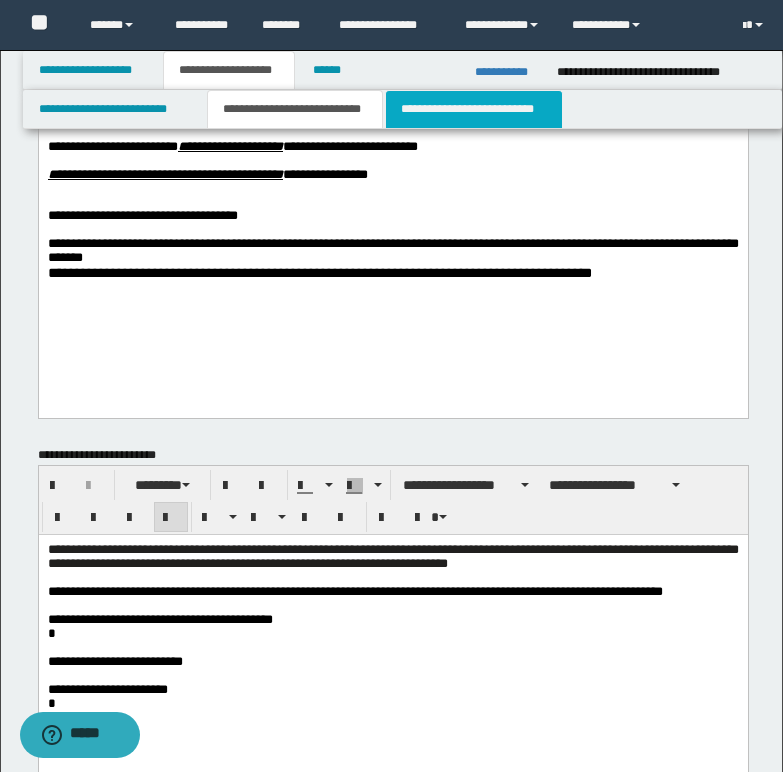 click on "**********" at bounding box center [474, 109] 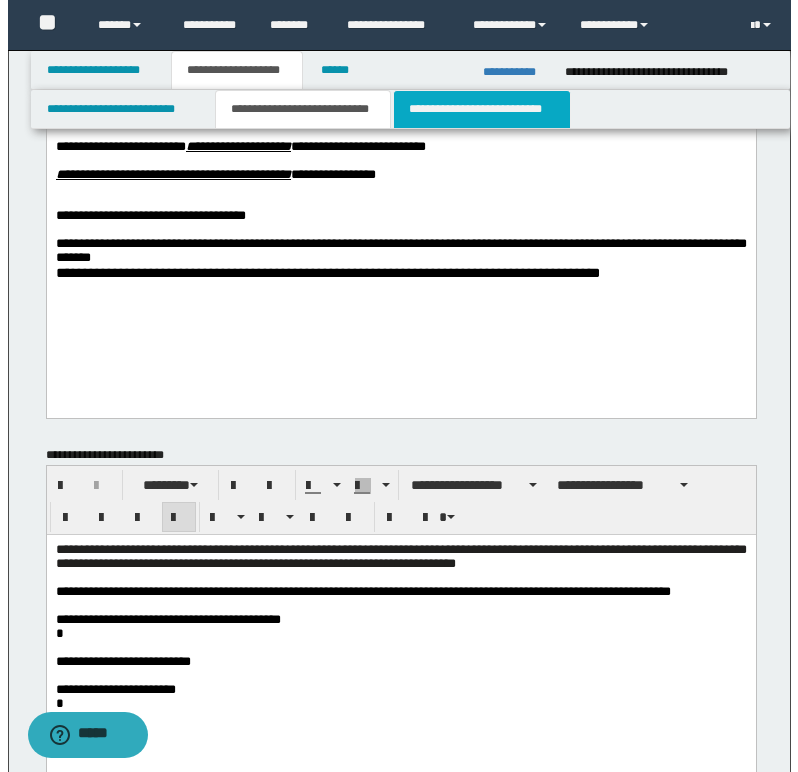 scroll, scrollTop: 0, scrollLeft: 0, axis: both 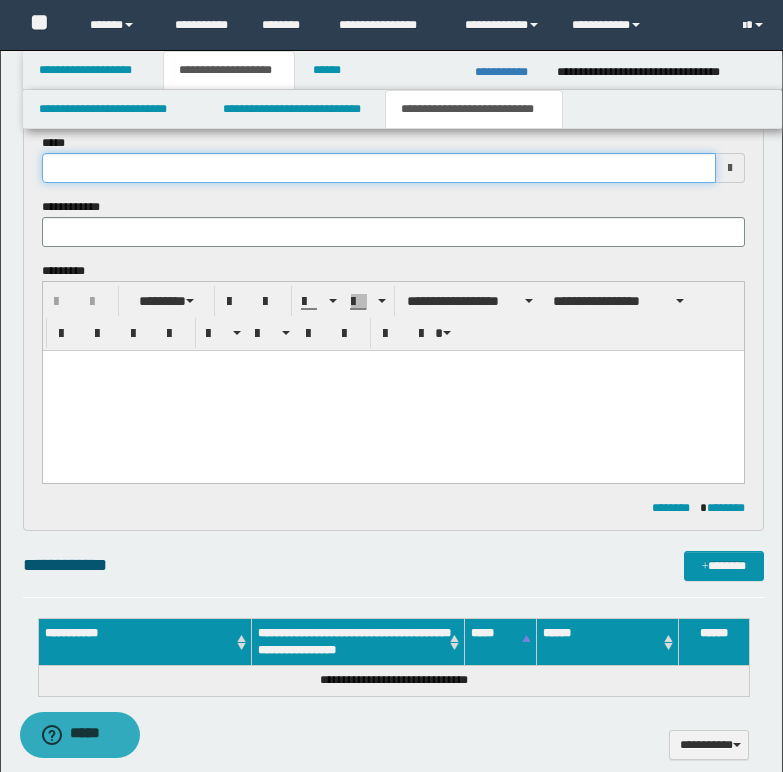 click at bounding box center [379, 168] 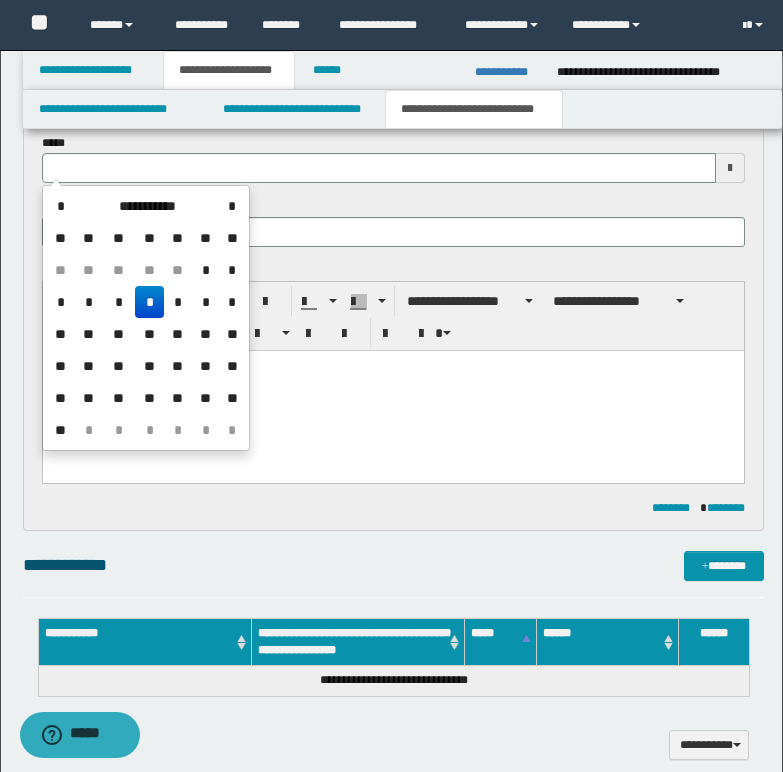 click on "*" at bounding box center [149, 302] 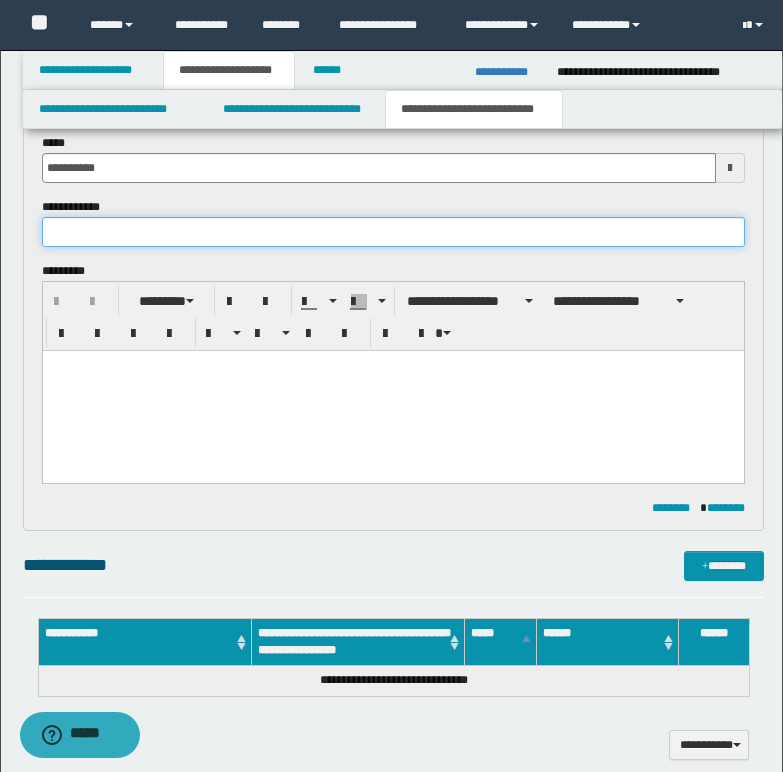 click at bounding box center [393, 232] 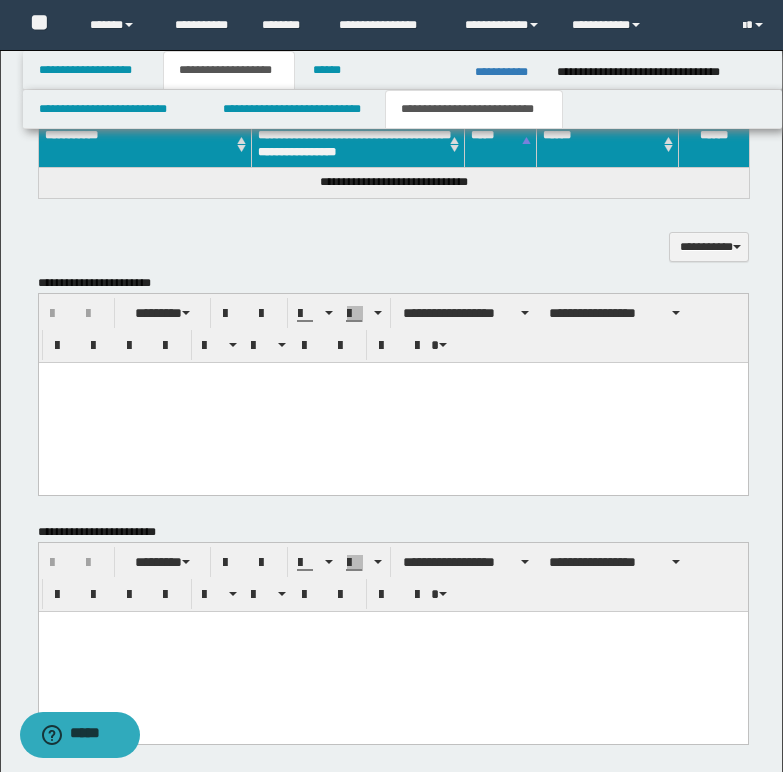 scroll, scrollTop: 600, scrollLeft: 0, axis: vertical 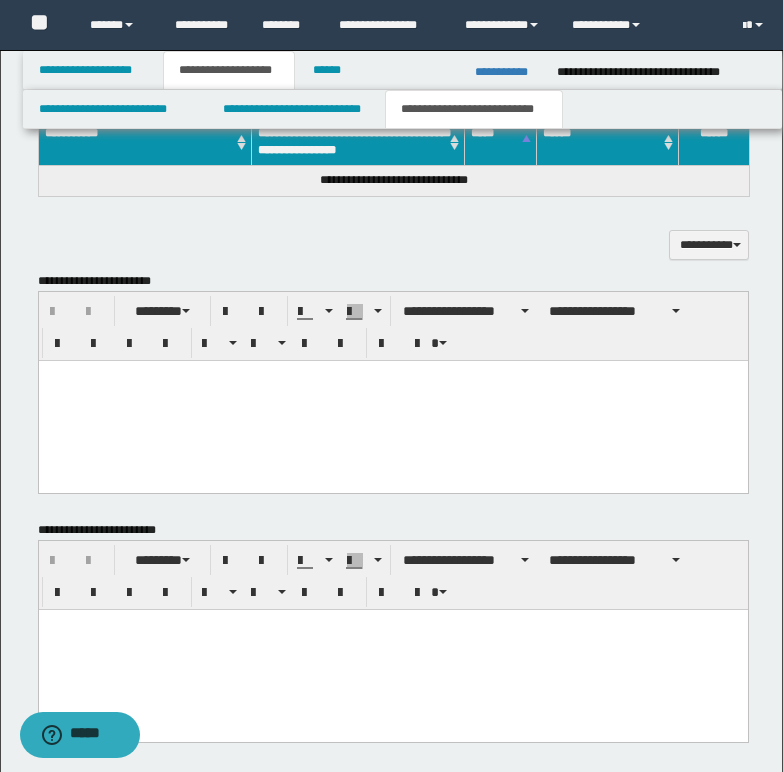 type on "**********" 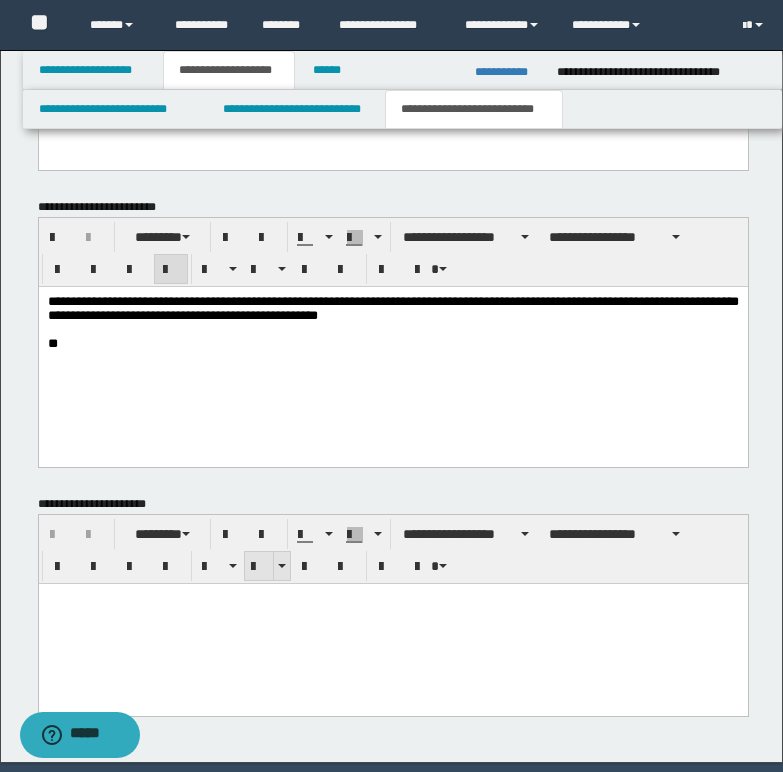 scroll, scrollTop: 1023, scrollLeft: 0, axis: vertical 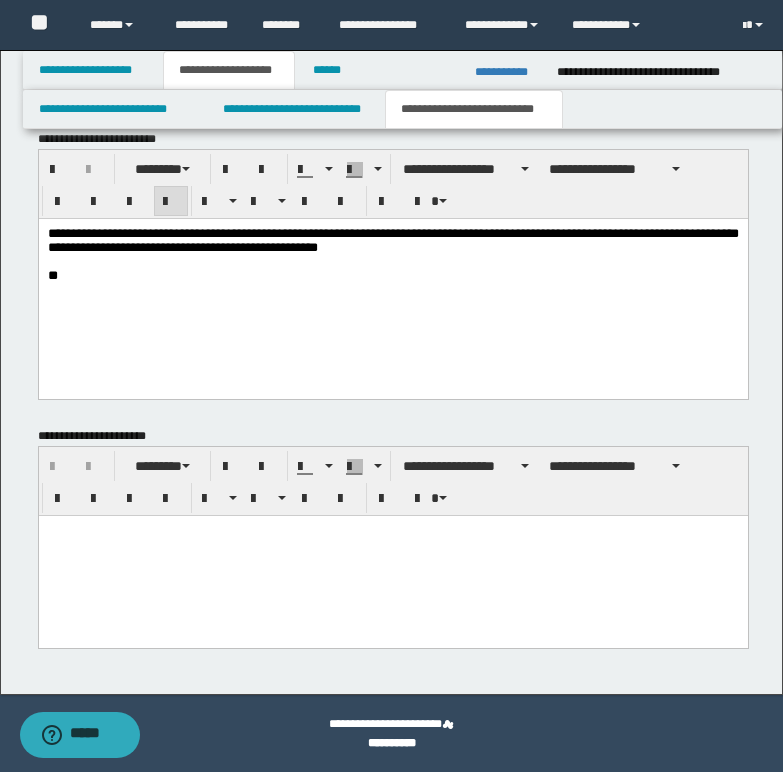click at bounding box center [392, 555] 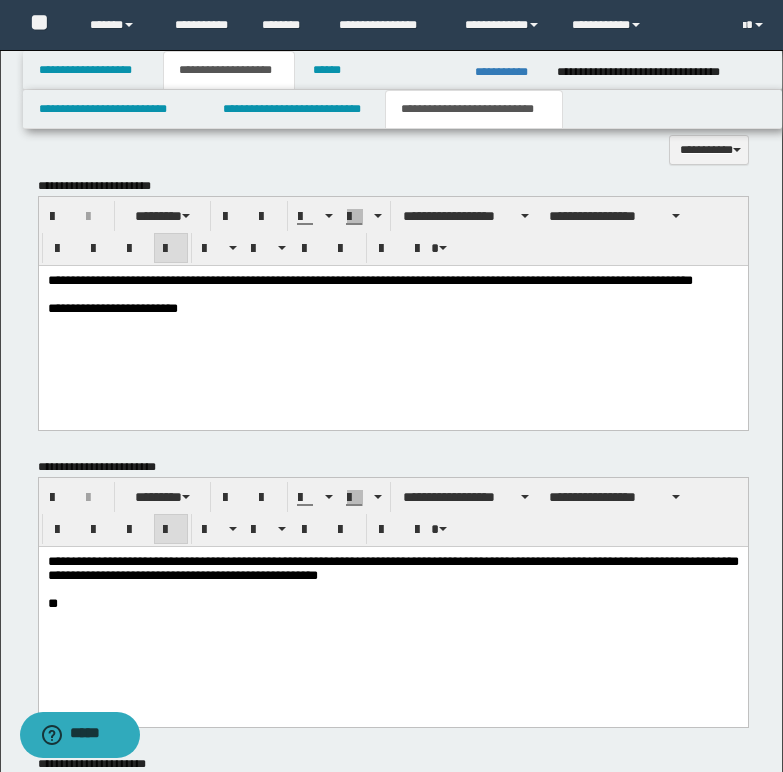 scroll, scrollTop: 587, scrollLeft: 0, axis: vertical 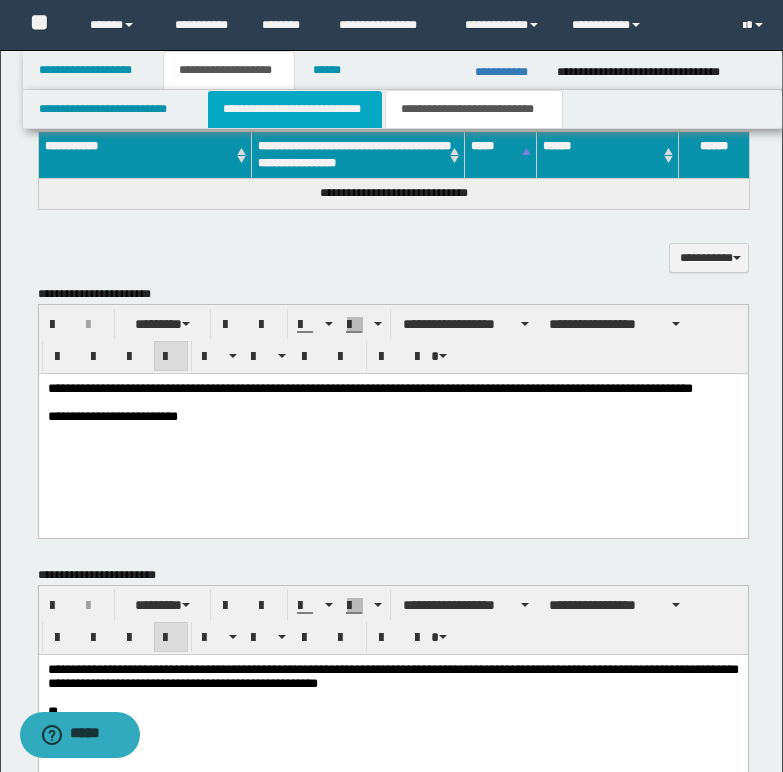 click on "**********" at bounding box center (295, 109) 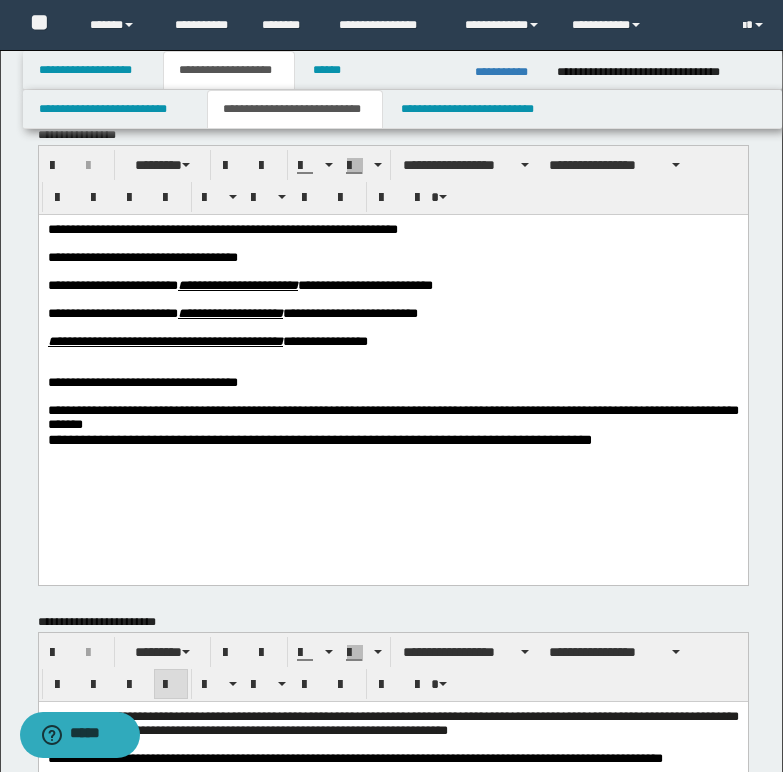 scroll, scrollTop: 0, scrollLeft: 0, axis: both 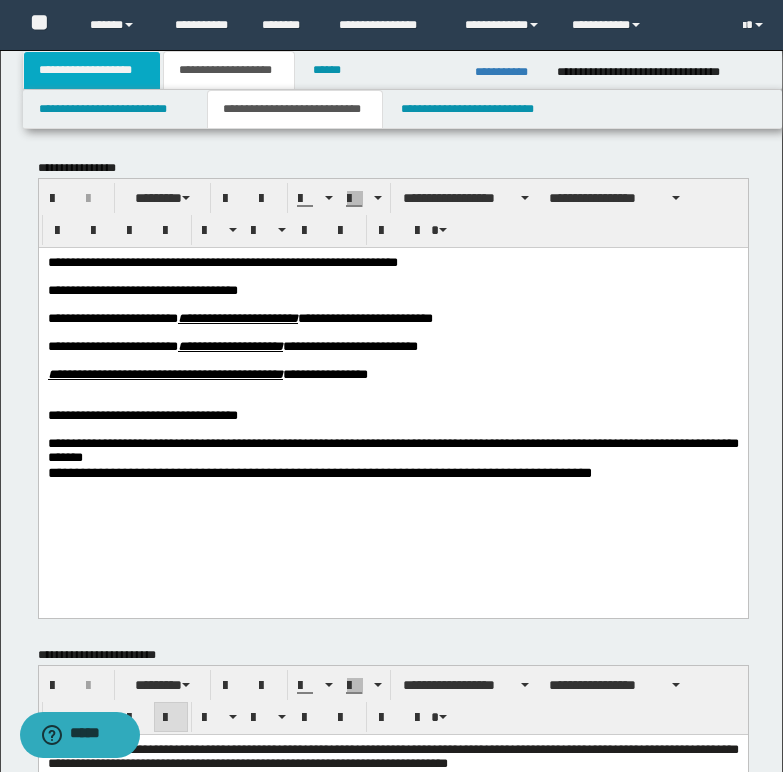 click on "**********" at bounding box center (92, 70) 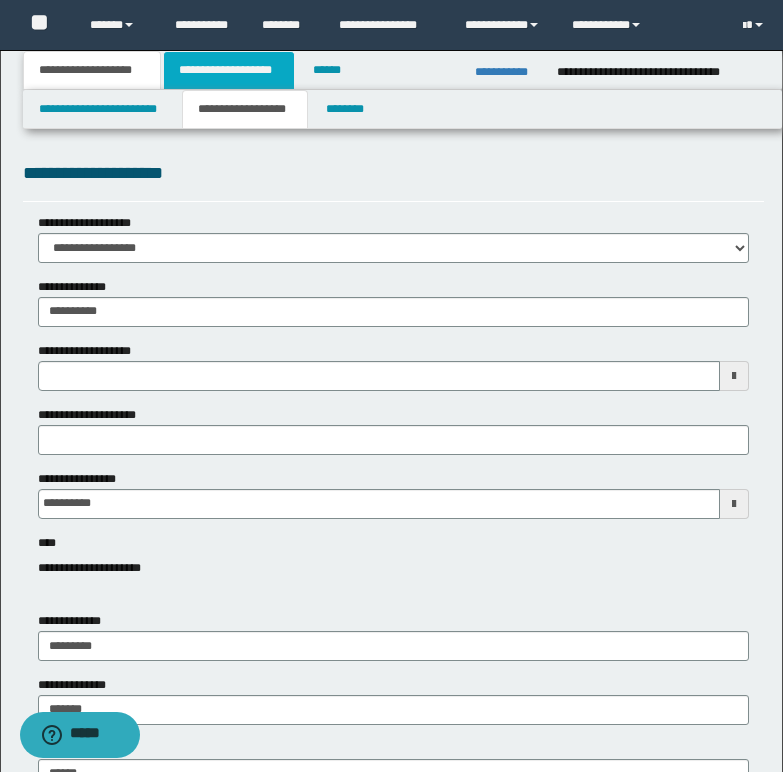 click on "**********" at bounding box center (229, 70) 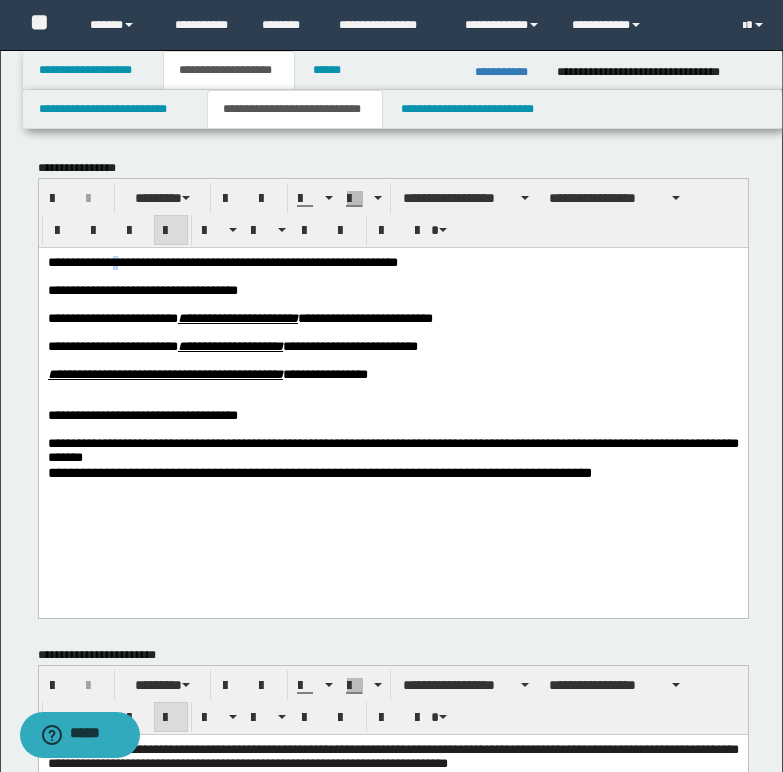 click on "**********" at bounding box center (222, 261) 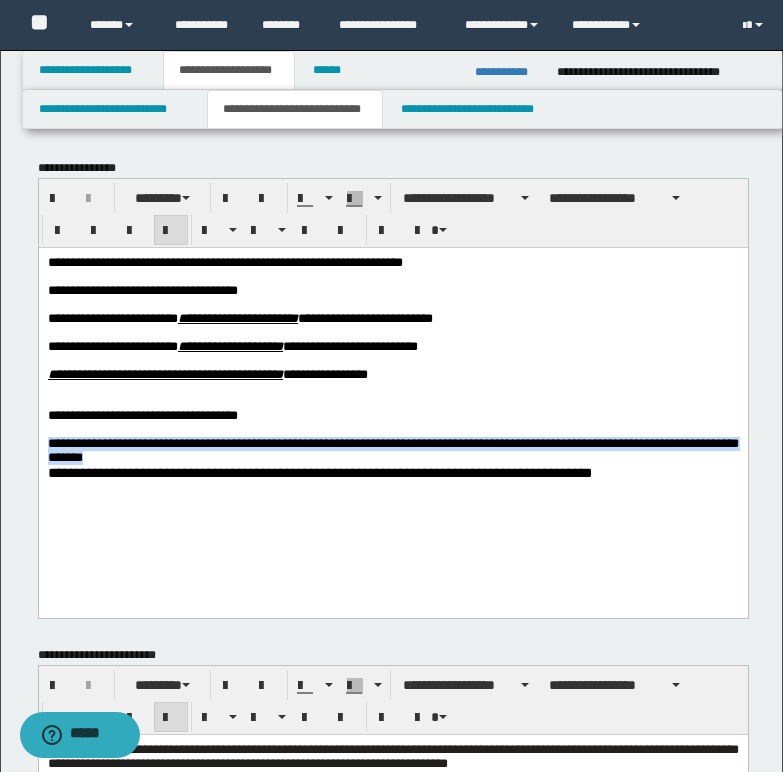 drag, startPoint x: 48, startPoint y: 468, endPoint x: 232, endPoint y: 480, distance: 184.39088 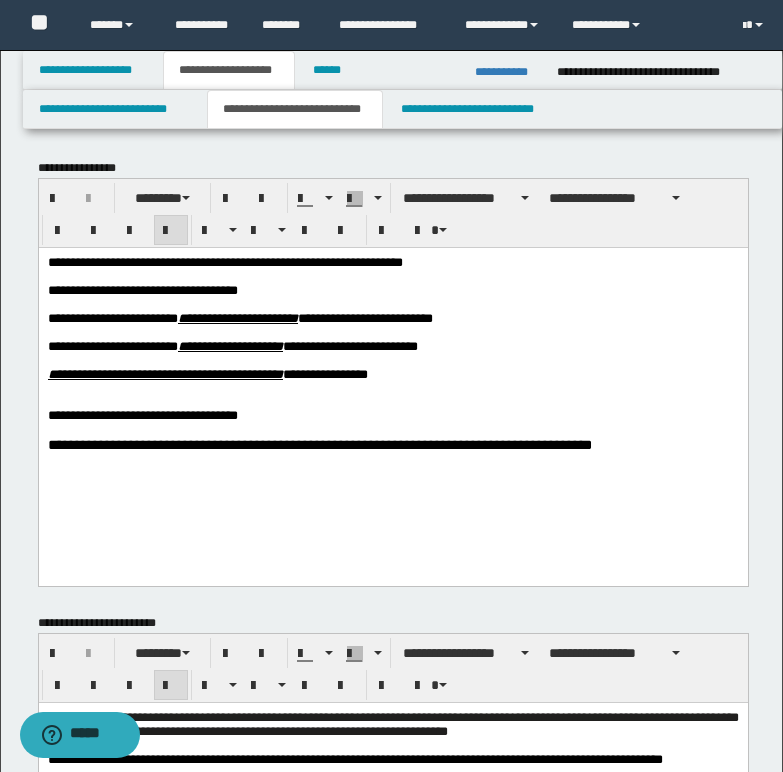 click on "**********" at bounding box center (319, 444) 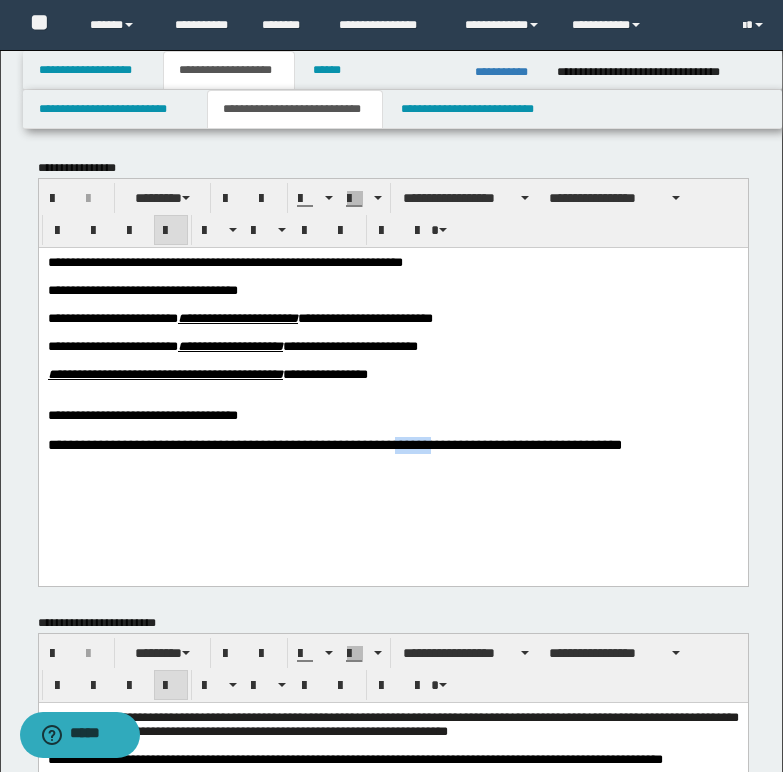 drag, startPoint x: 402, startPoint y: 468, endPoint x: 439, endPoint y: 465, distance: 37.12142 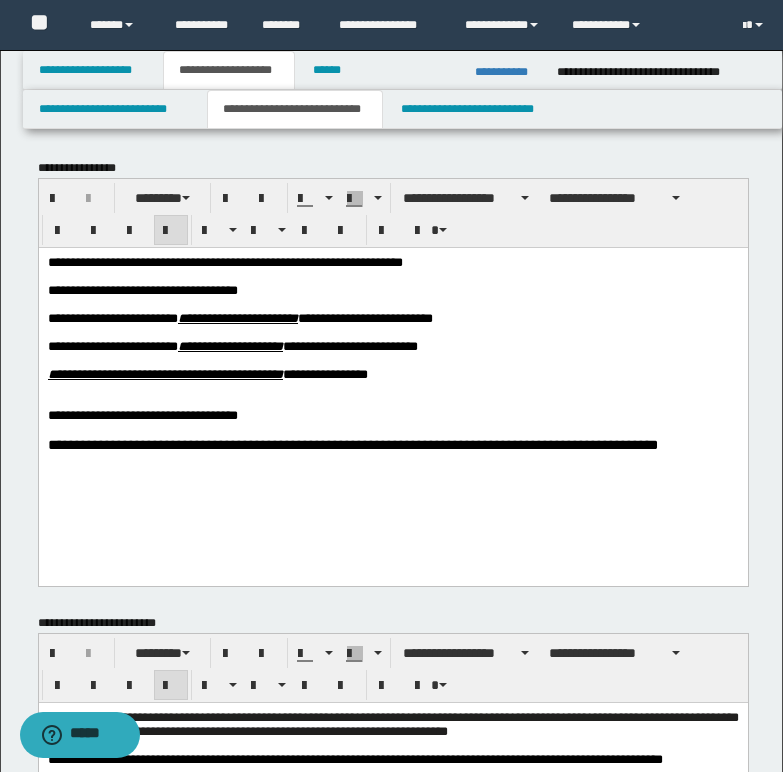 click on "**********" at bounding box center (392, 444) 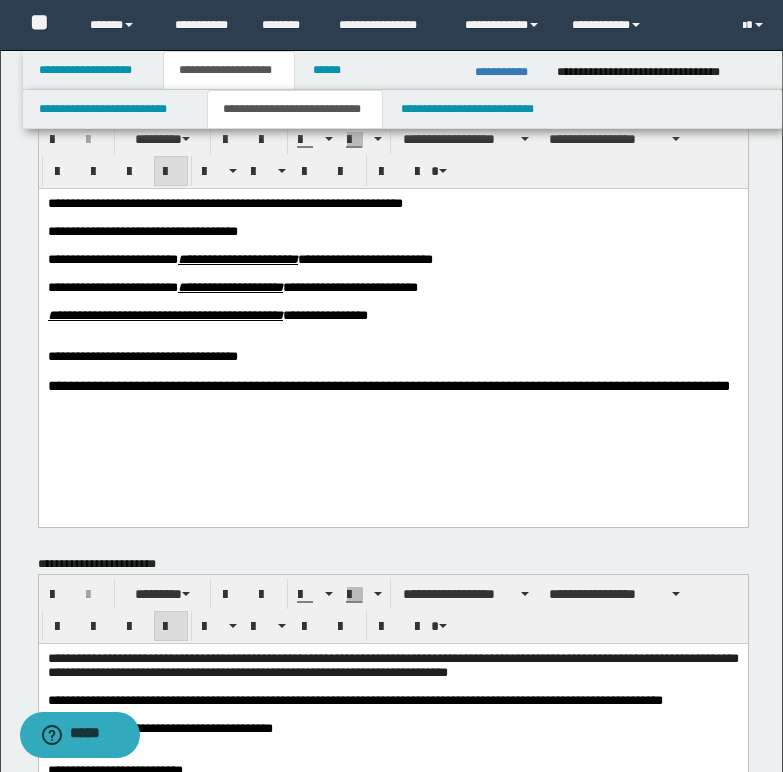 scroll, scrollTop: 100, scrollLeft: 0, axis: vertical 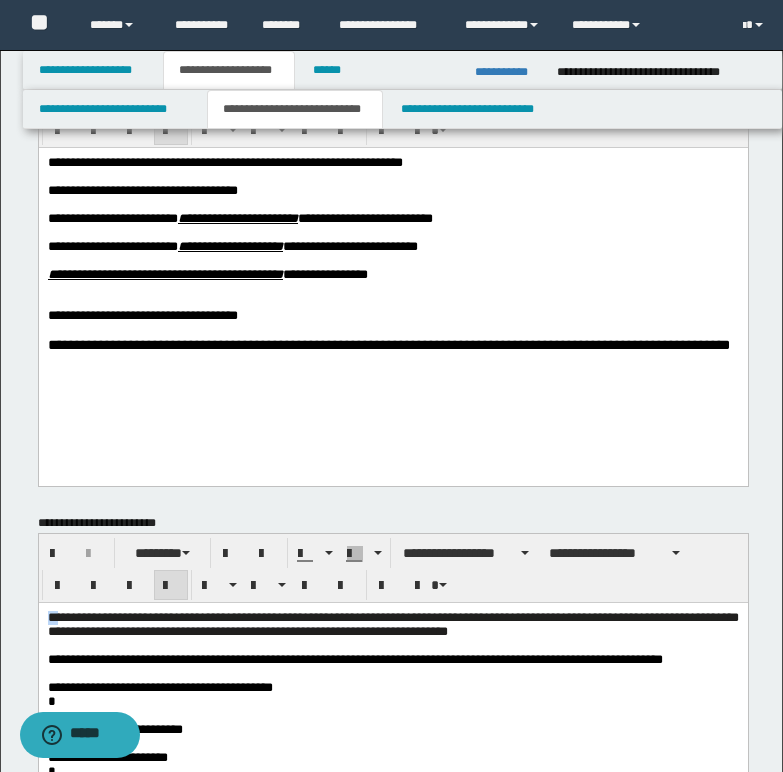 drag, startPoint x: 47, startPoint y: 622, endPoint x: 58, endPoint y: 622, distance: 11 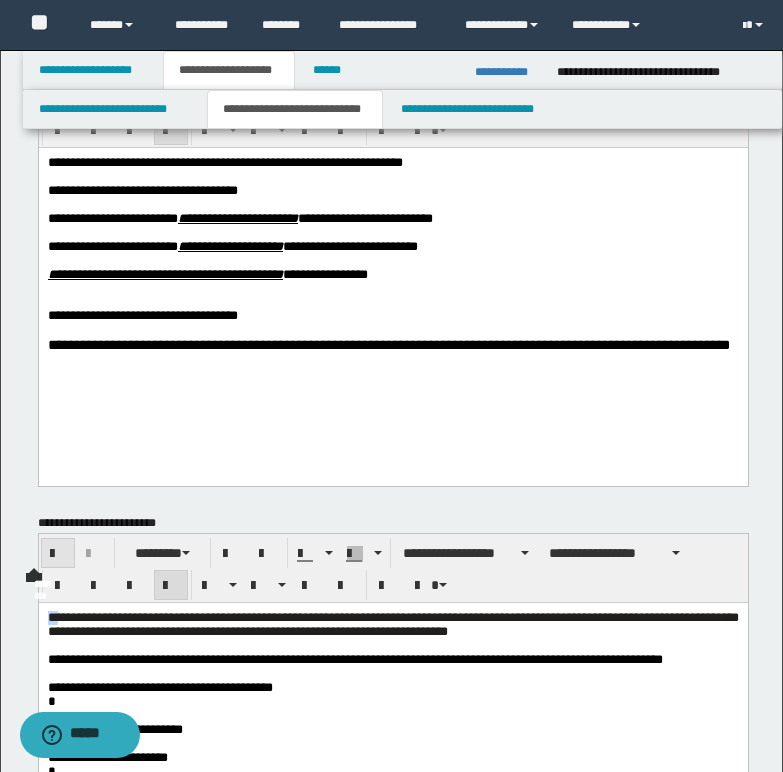 type 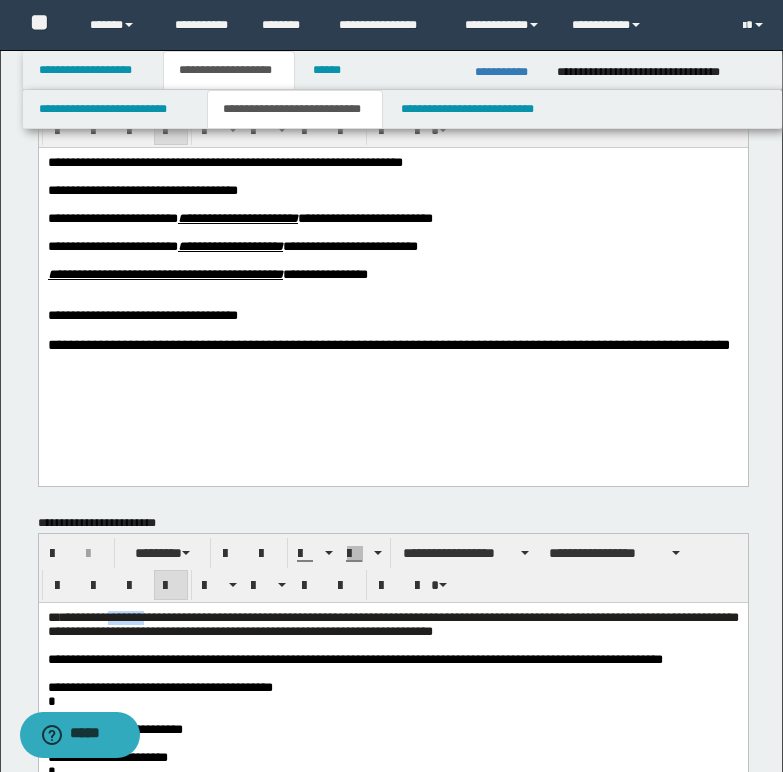 drag, startPoint x: 113, startPoint y: 617, endPoint x: 178, endPoint y: 622, distance: 65.192024 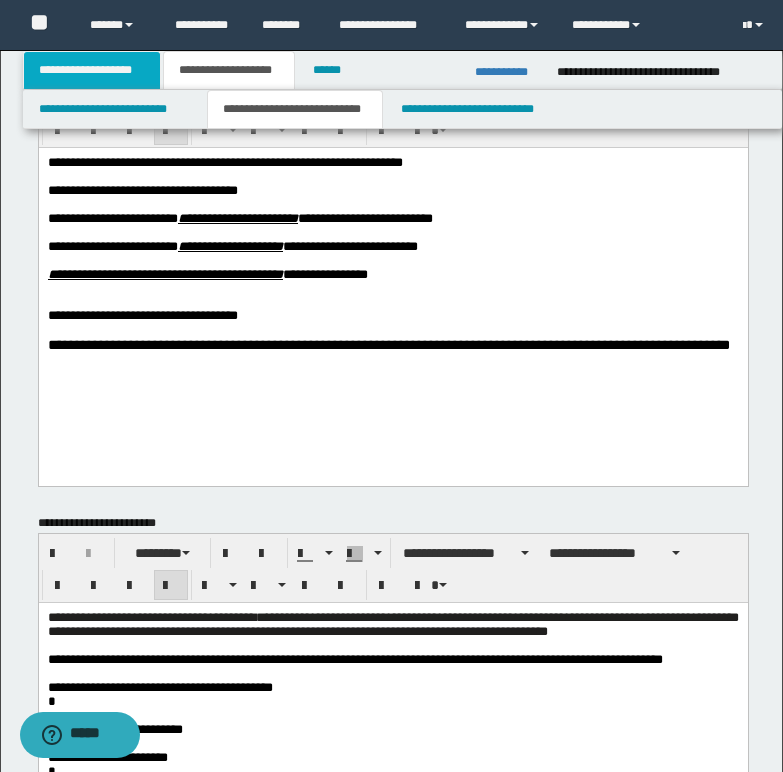 click on "**********" at bounding box center [92, 70] 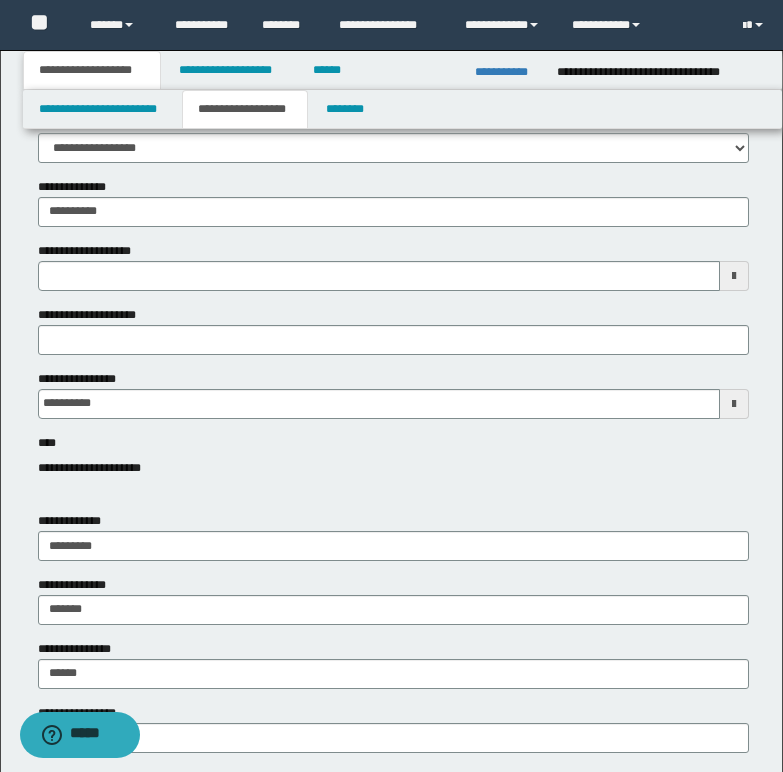 type 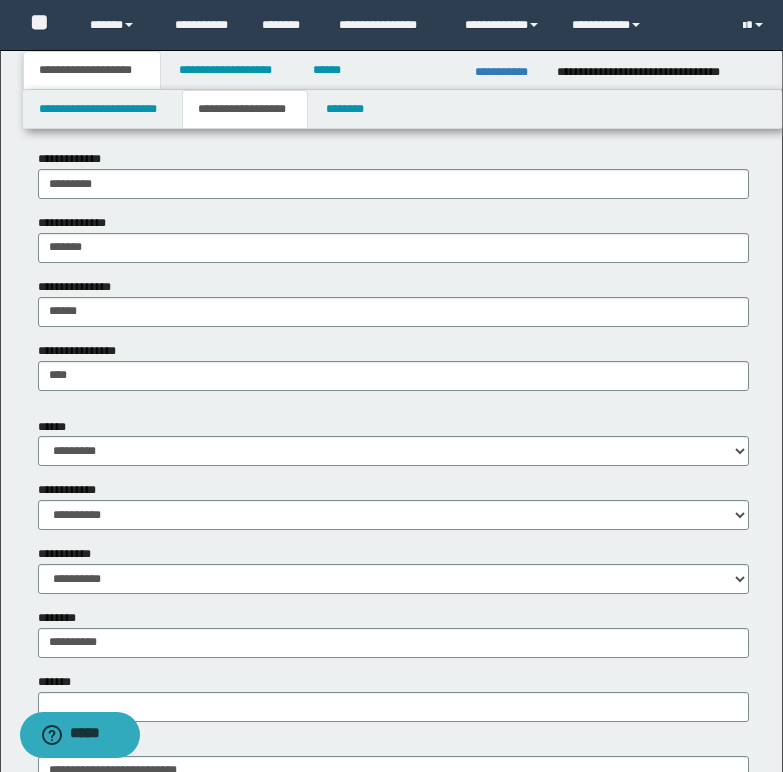 scroll, scrollTop: 500, scrollLeft: 0, axis: vertical 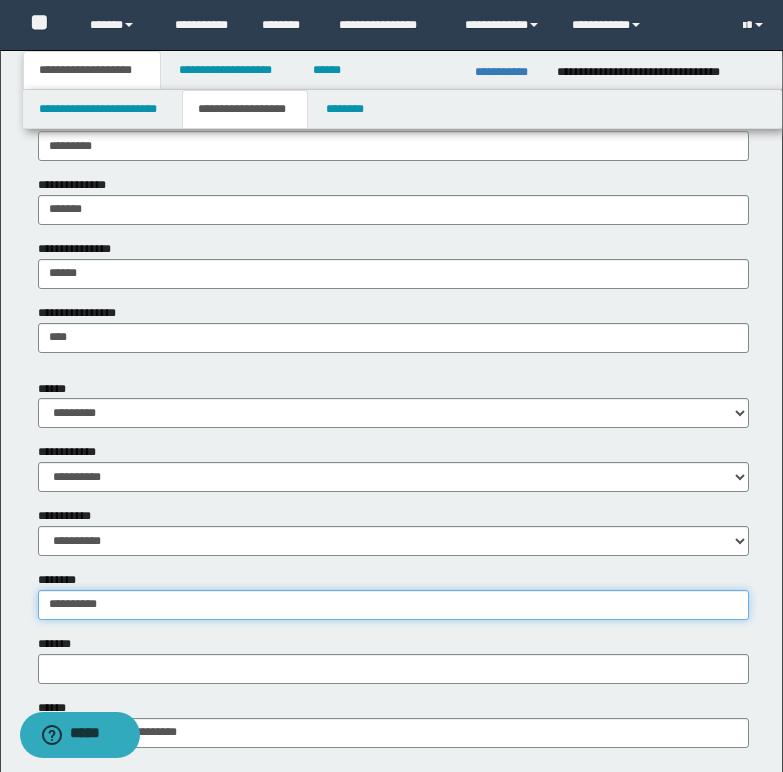 drag, startPoint x: 47, startPoint y: 605, endPoint x: 118, endPoint y: 601, distance: 71.11259 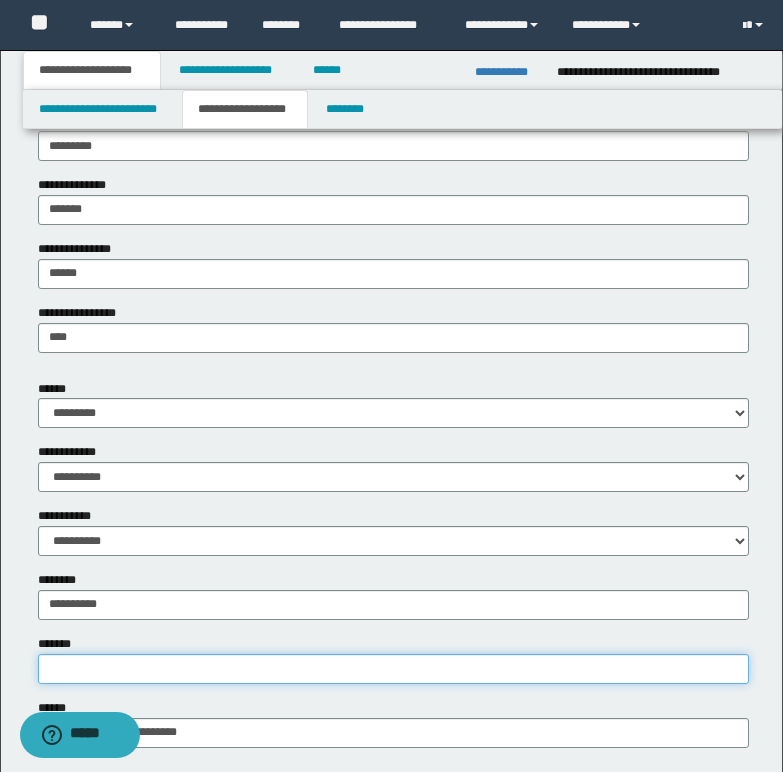 paste on "**********" 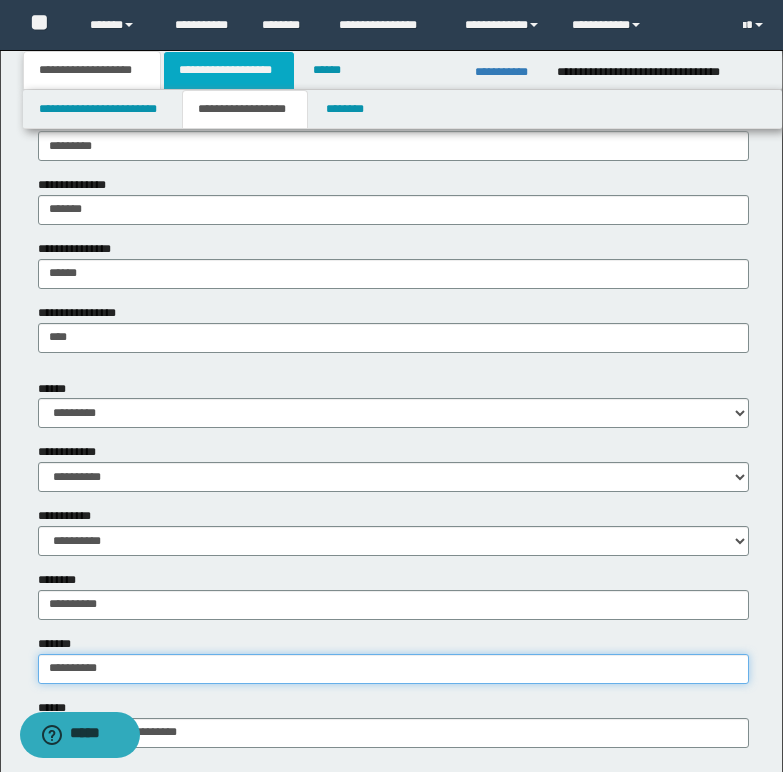 type on "**********" 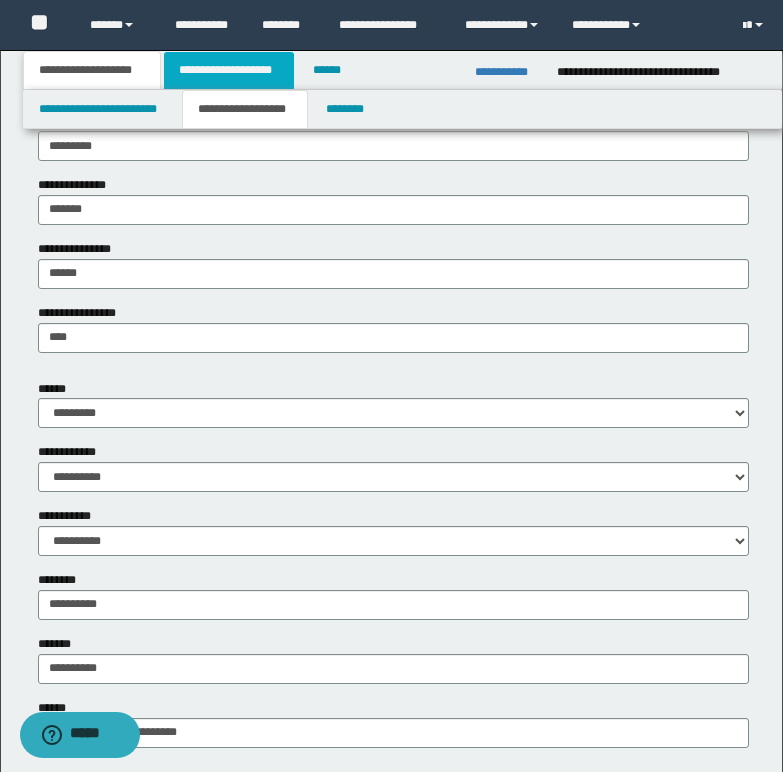 click on "**********" at bounding box center (229, 70) 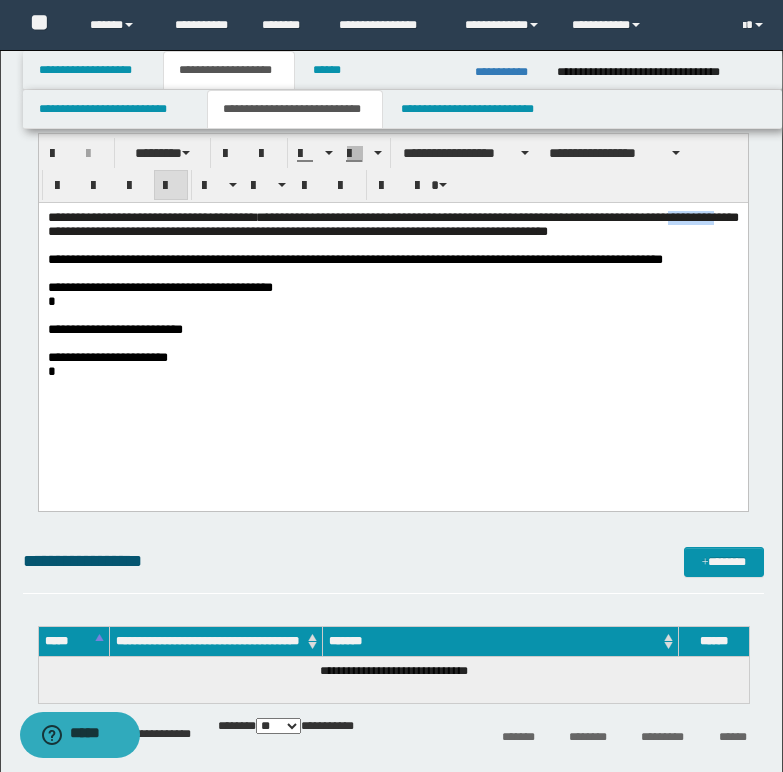 drag, startPoint x: 93, startPoint y: 232, endPoint x: 151, endPoint y: 234, distance: 58.034473 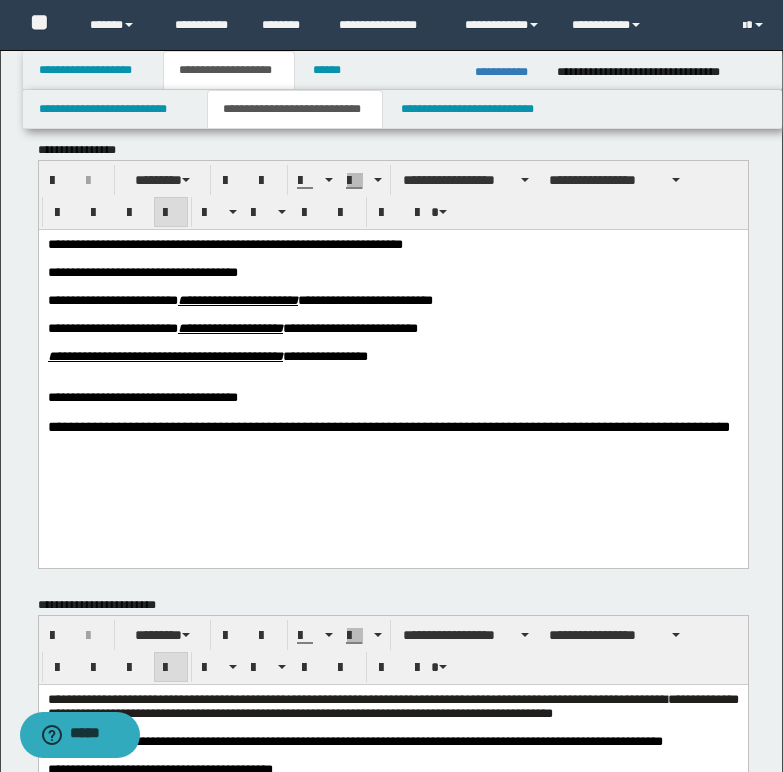 scroll, scrollTop: 0, scrollLeft: 0, axis: both 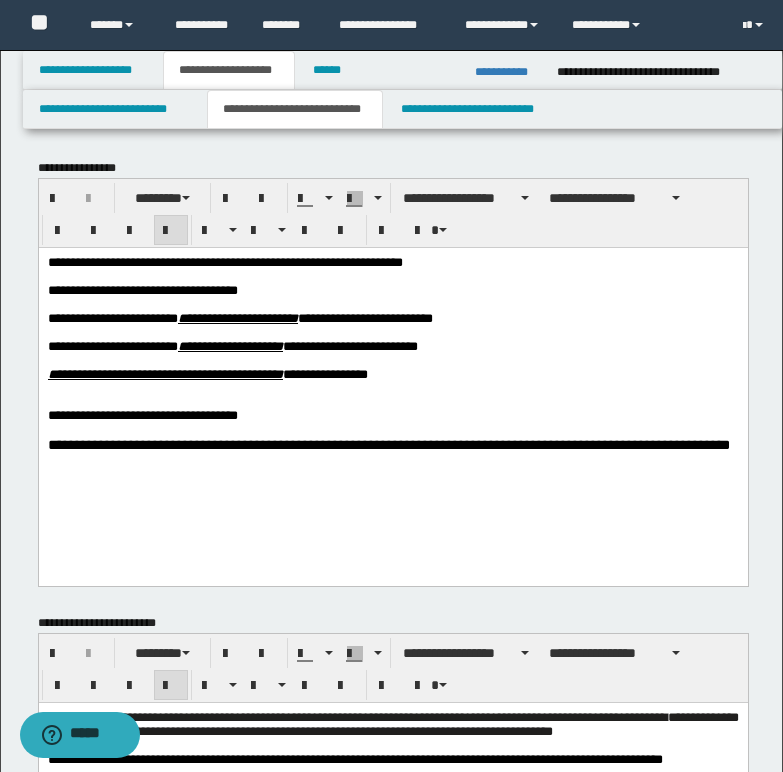 click on "**********" at bounding box center (239, 317) 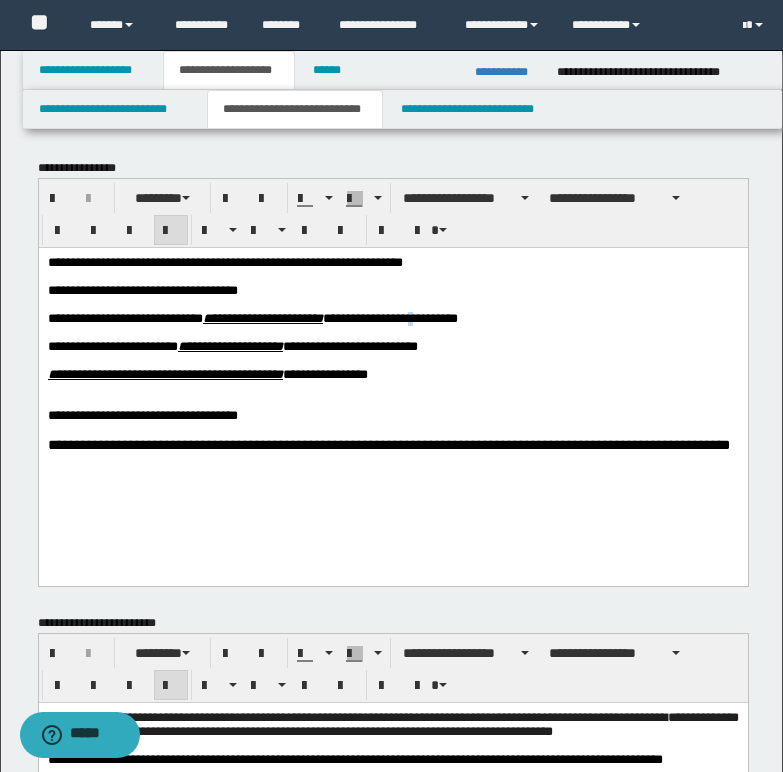 click on "**********" at bounding box center [252, 317] 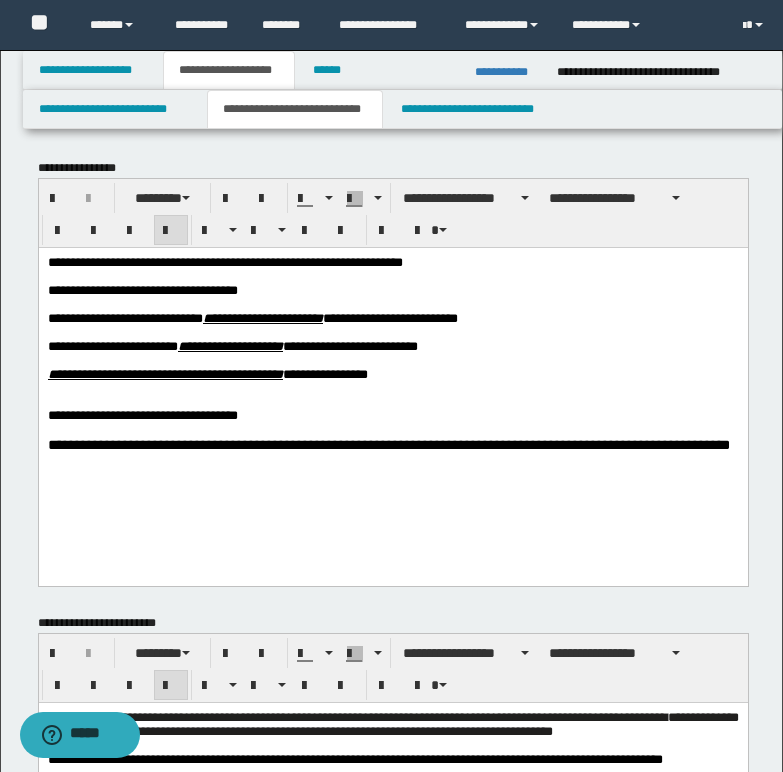 click on "**********" at bounding box center (252, 317) 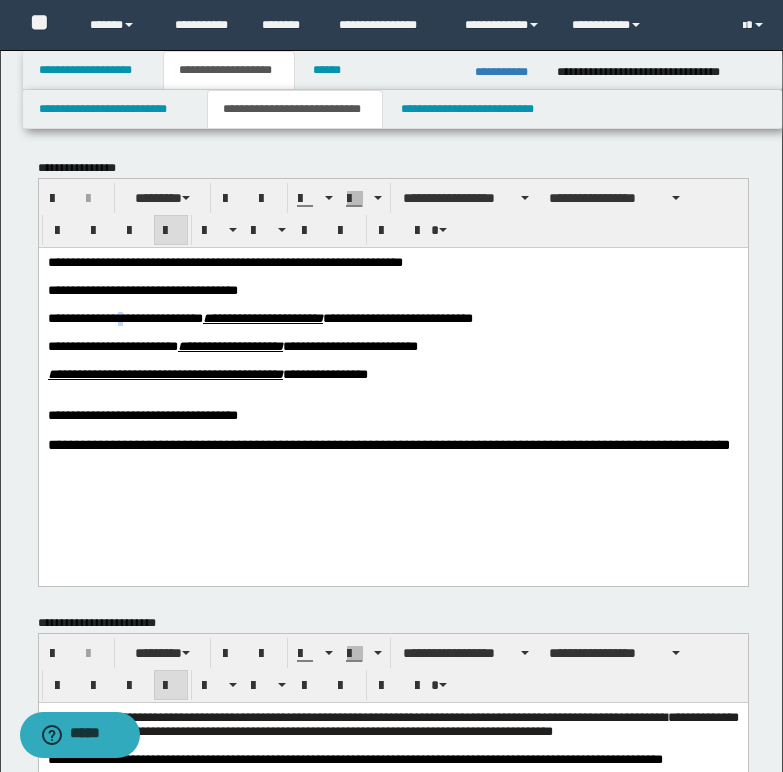 click on "**********" at bounding box center [259, 317] 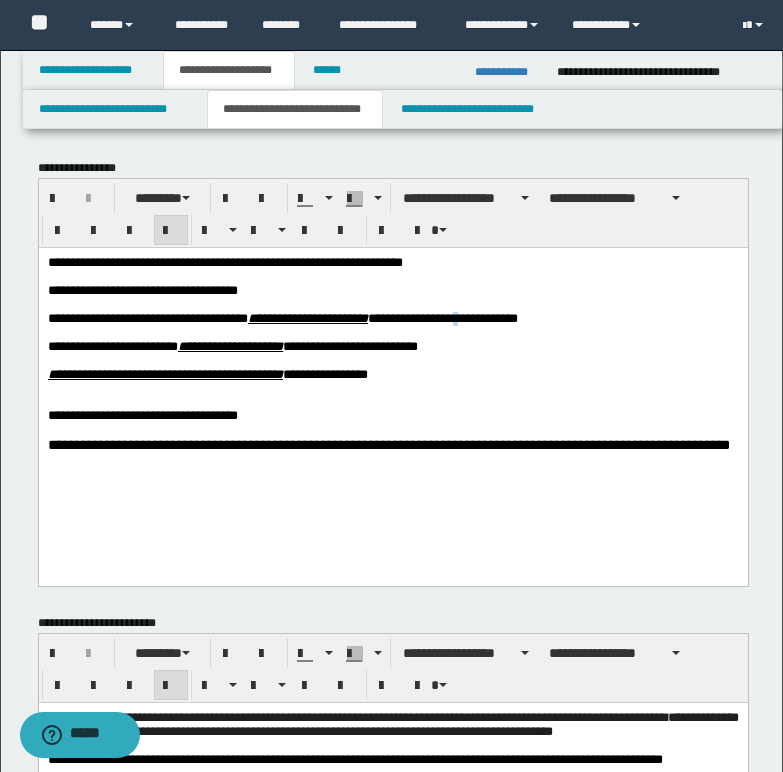 click on "**********" at bounding box center [282, 317] 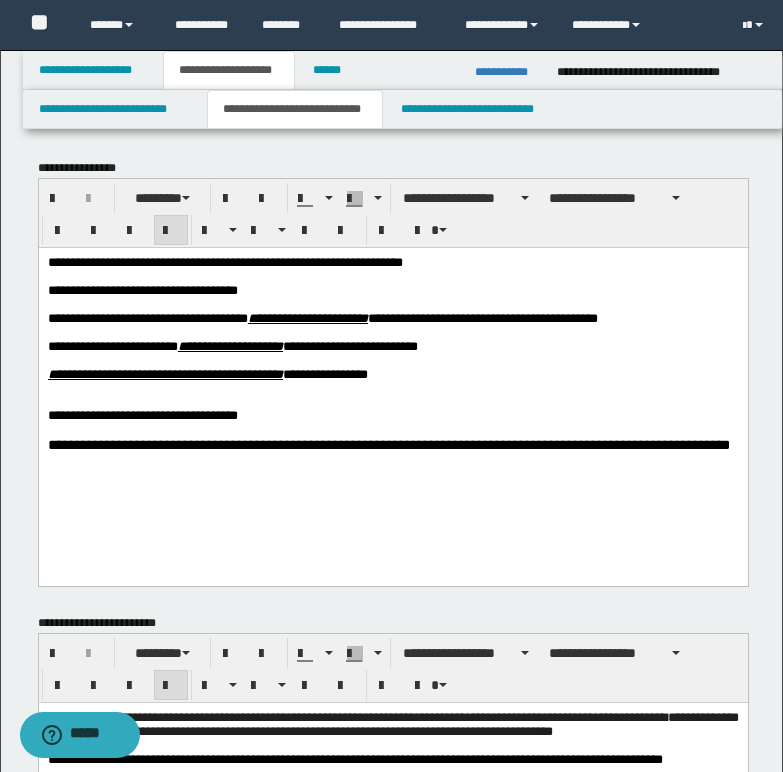 drag, startPoint x: 49, startPoint y: 351, endPoint x: 245, endPoint y: 418, distance: 207.13522 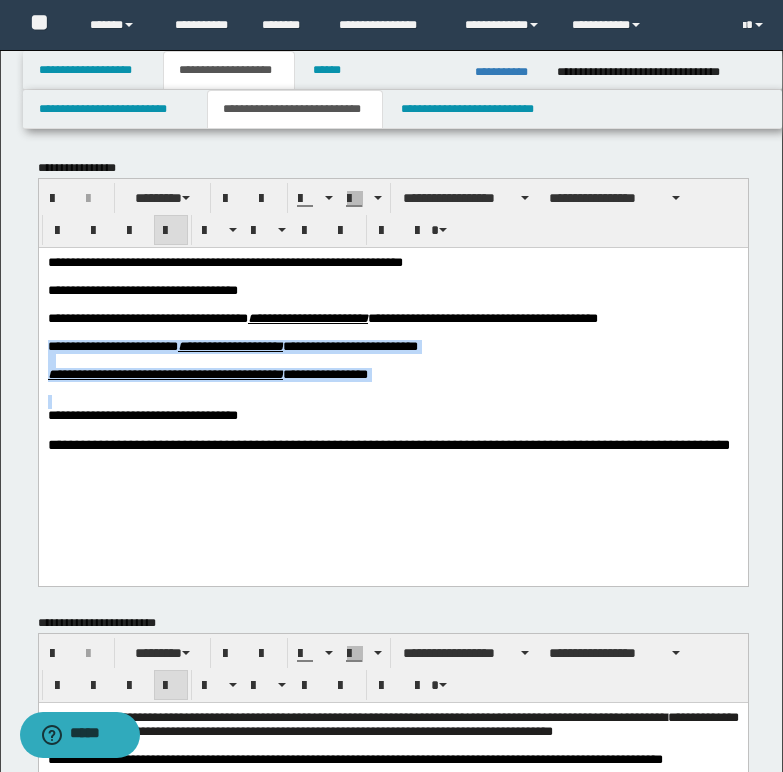 drag, startPoint x: 83, startPoint y: 346, endPoint x: 305, endPoint y: 404, distance: 229.45152 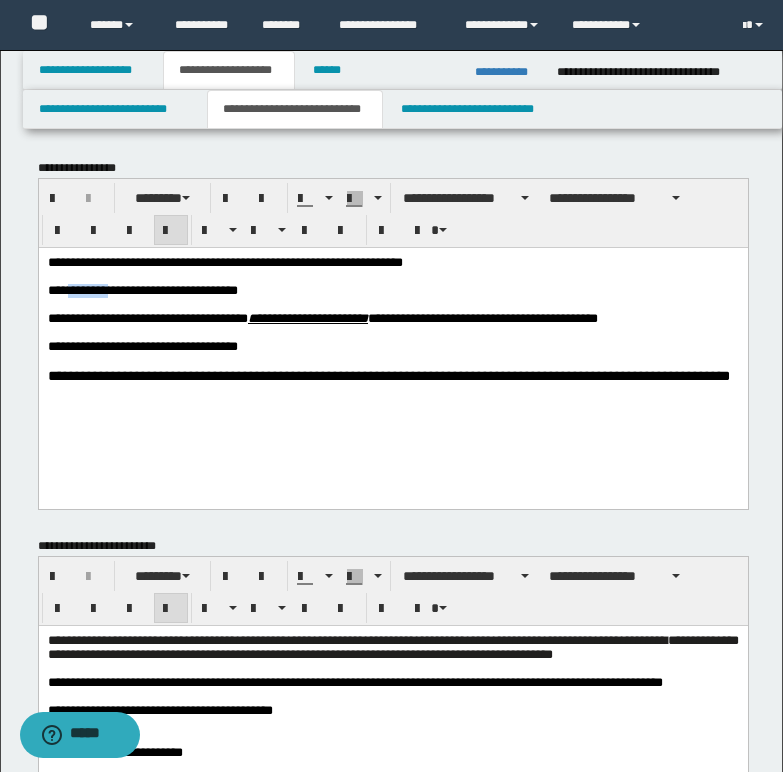 drag, startPoint x: 68, startPoint y: 291, endPoint x: 122, endPoint y: 297, distance: 54.33231 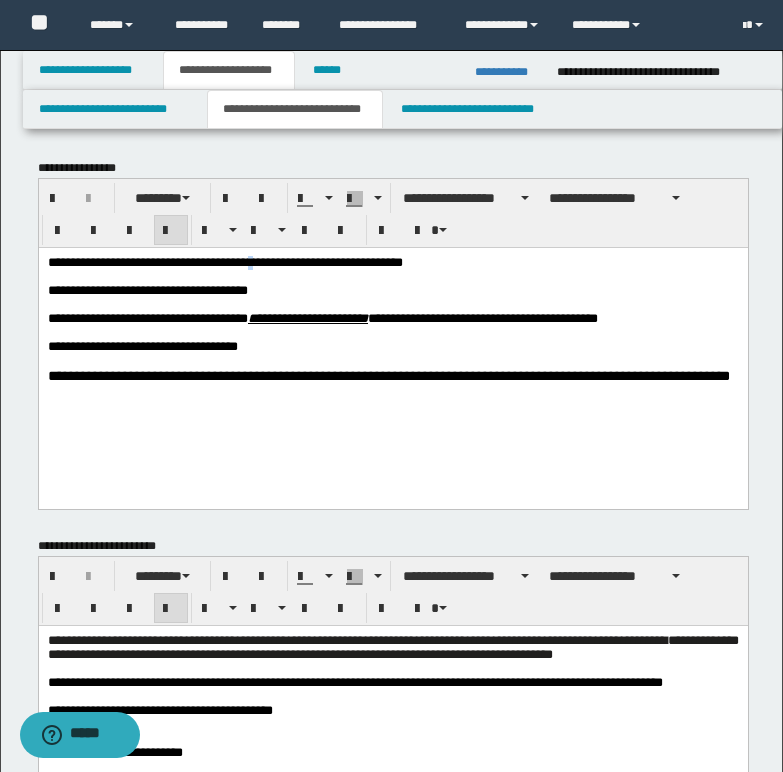 click on "**********" at bounding box center [224, 261] 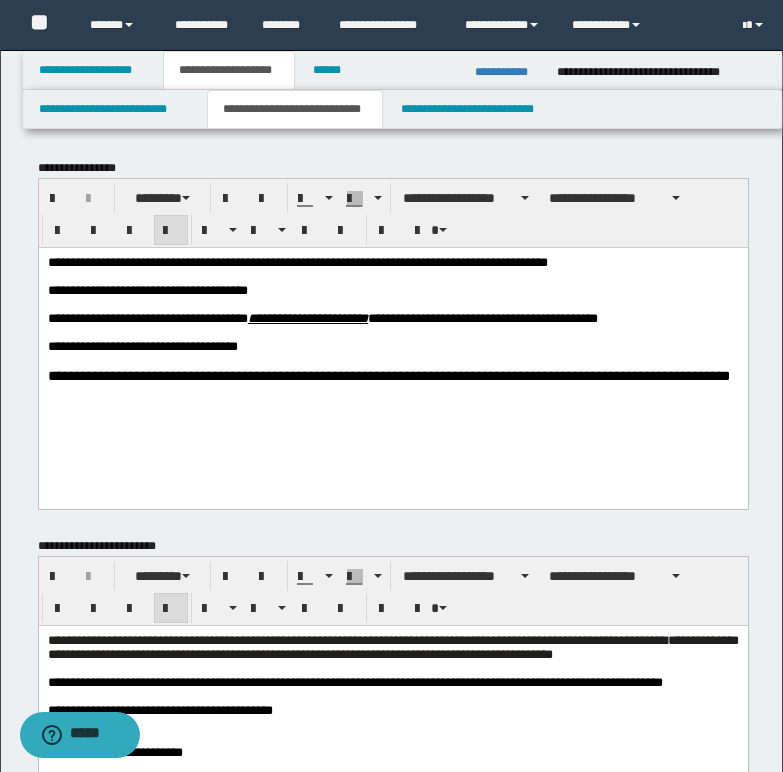 click on "**********" at bounding box center (297, 261) 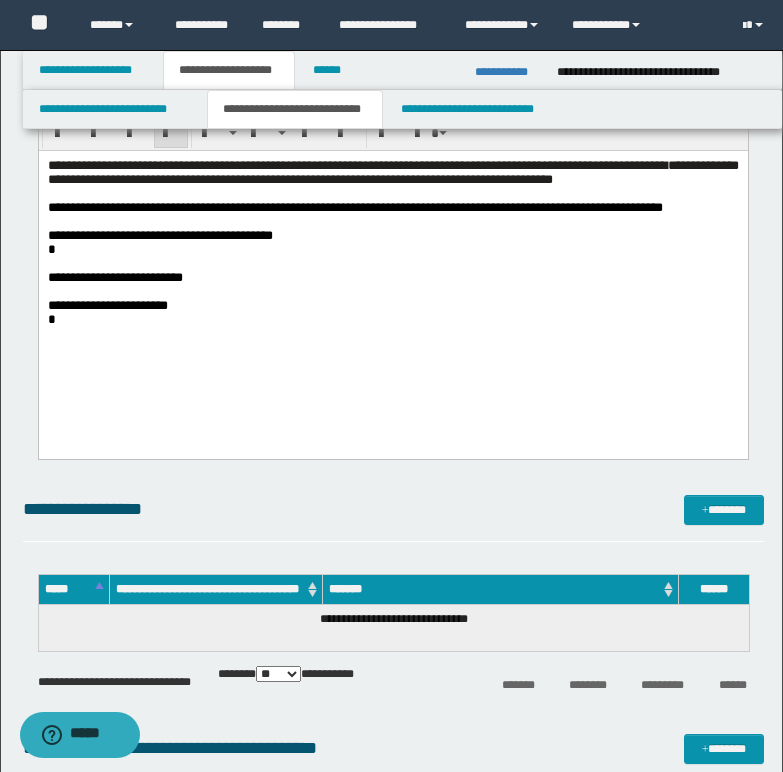 scroll, scrollTop: 500, scrollLeft: 0, axis: vertical 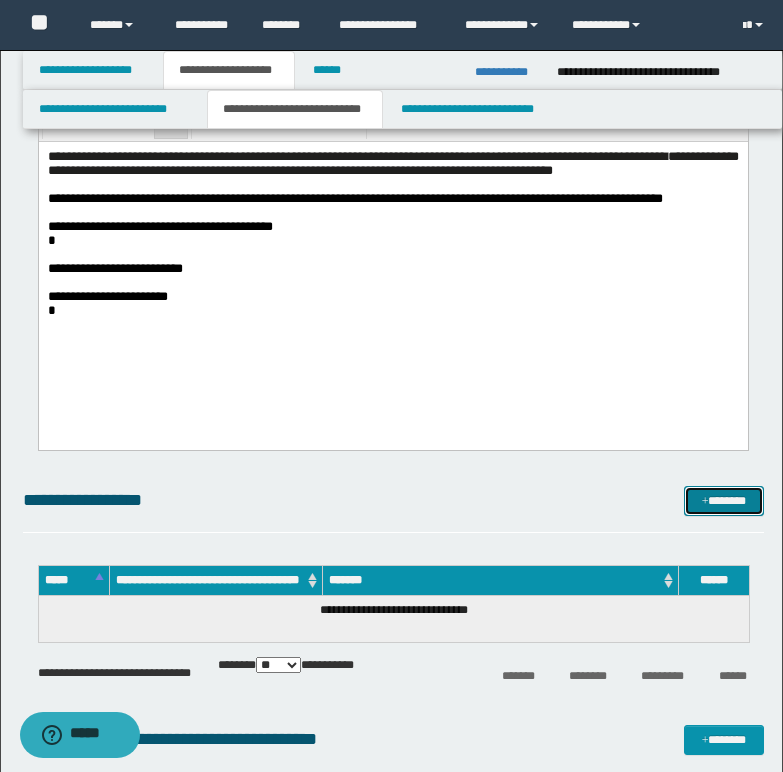 click on "*******" at bounding box center (724, 501) 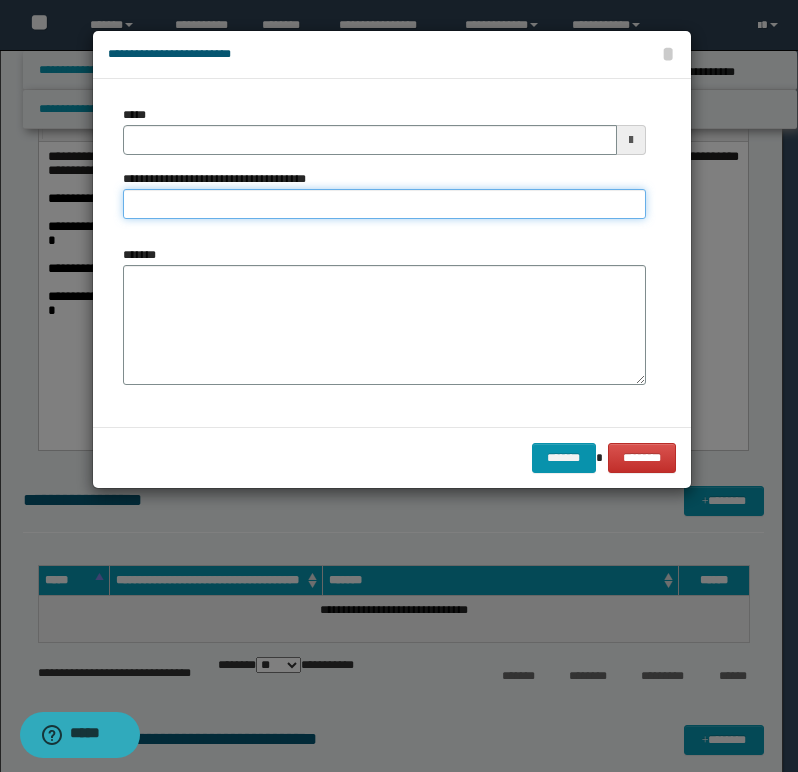 click on "**********" at bounding box center (384, 204) 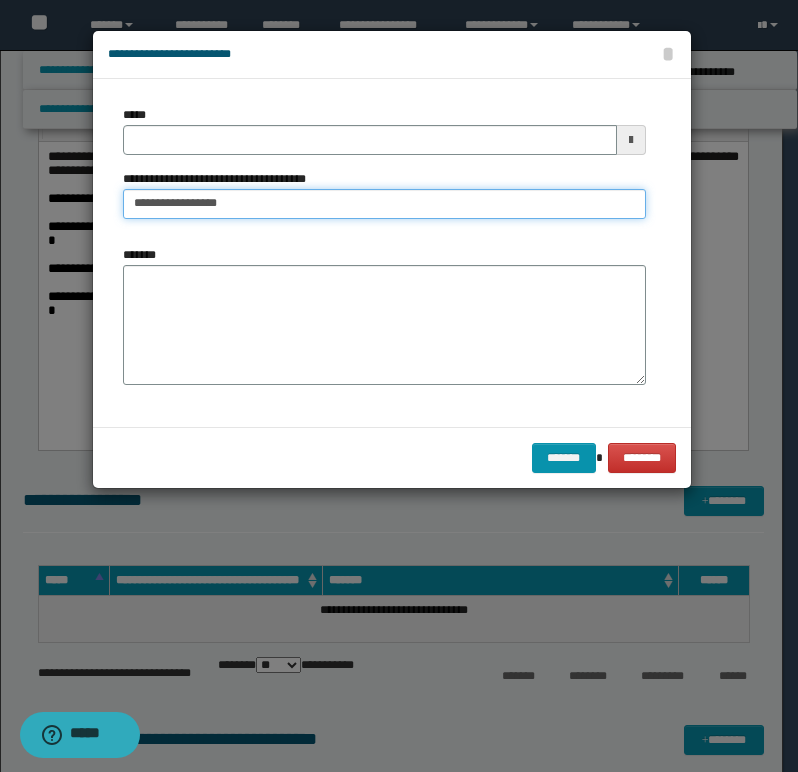 type on "**********" 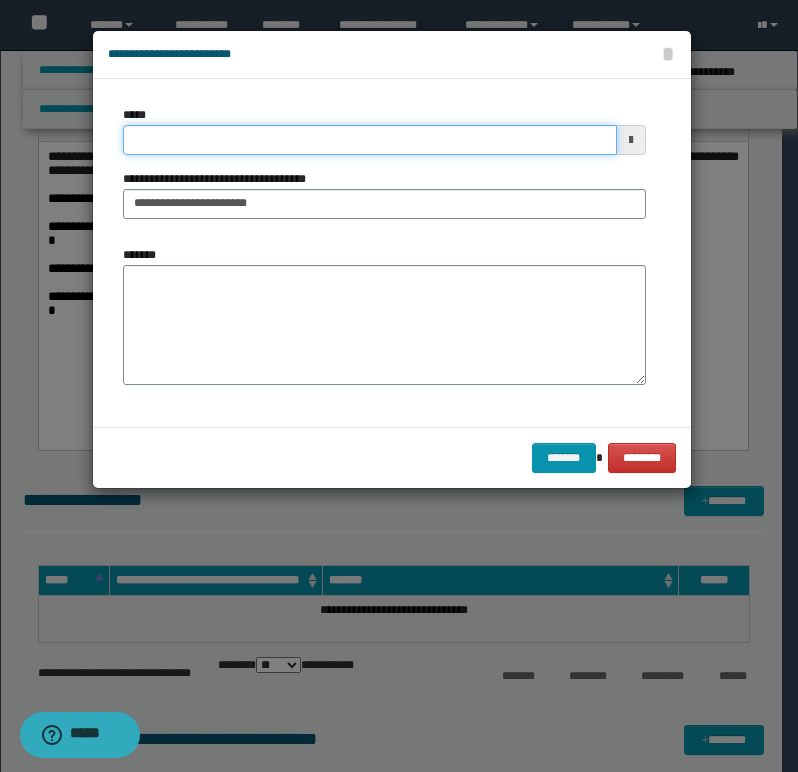 click on "*****" at bounding box center (370, 140) 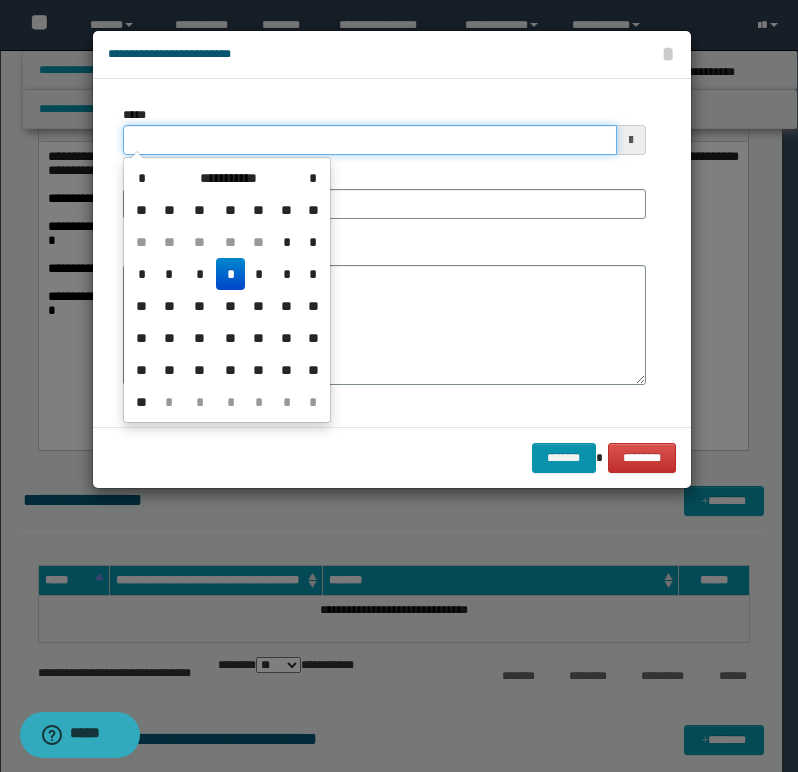 click on "*****" at bounding box center [370, 140] 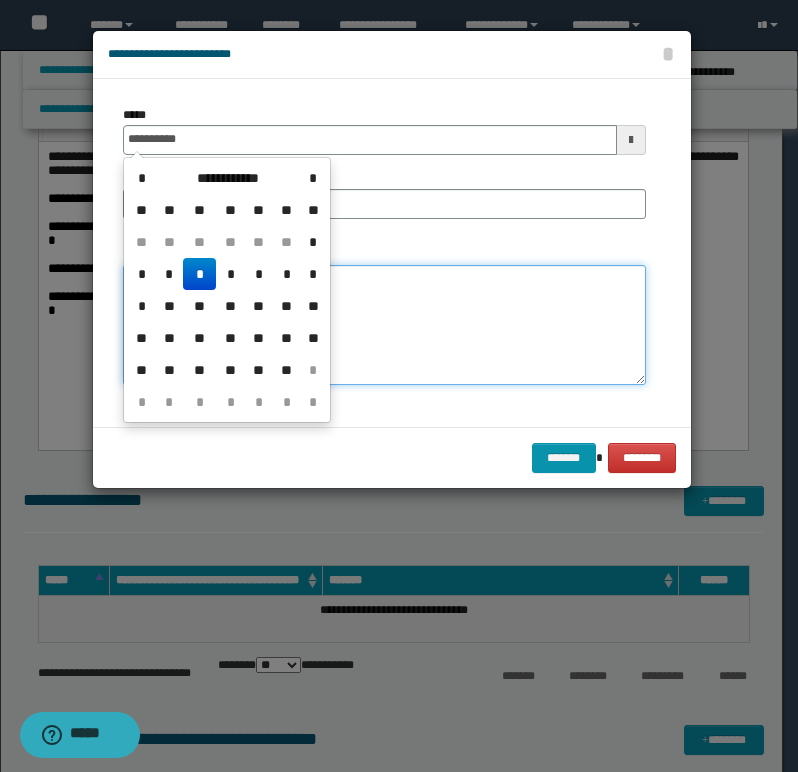 click on "*******" at bounding box center (384, 325) 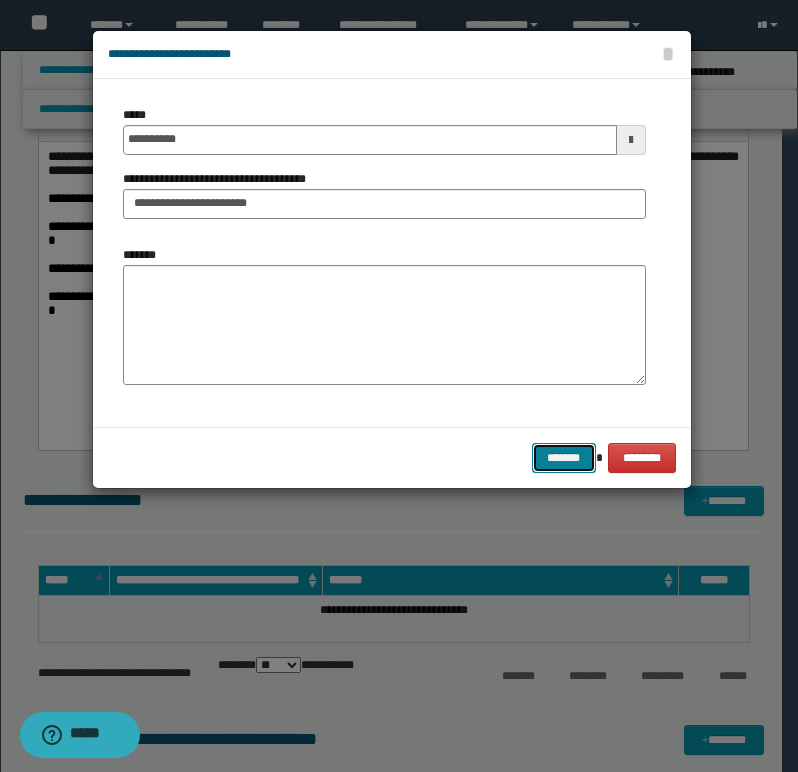 click on "*******" at bounding box center [564, 458] 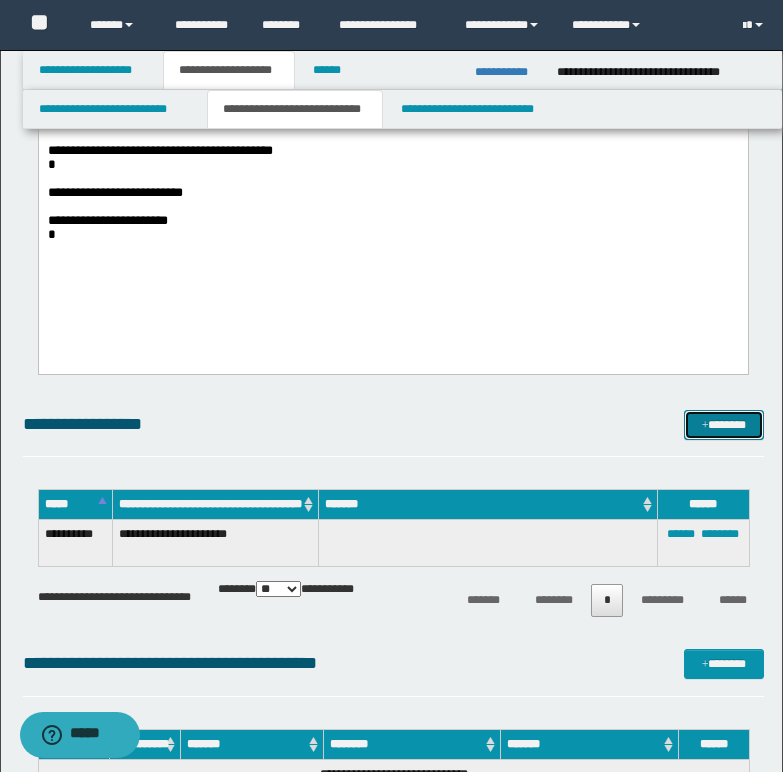 scroll, scrollTop: 600, scrollLeft: 0, axis: vertical 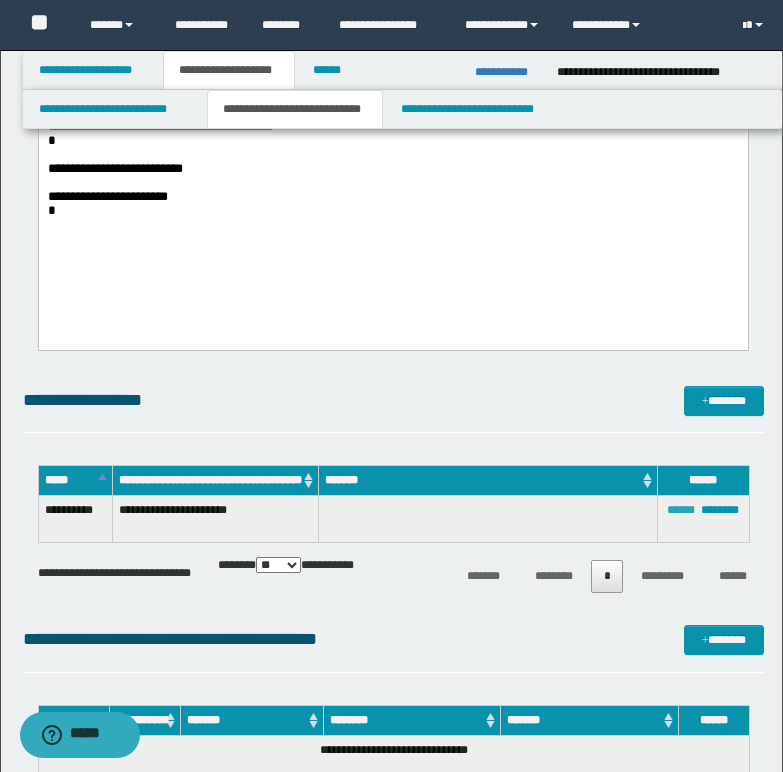 click on "******" at bounding box center [681, 510] 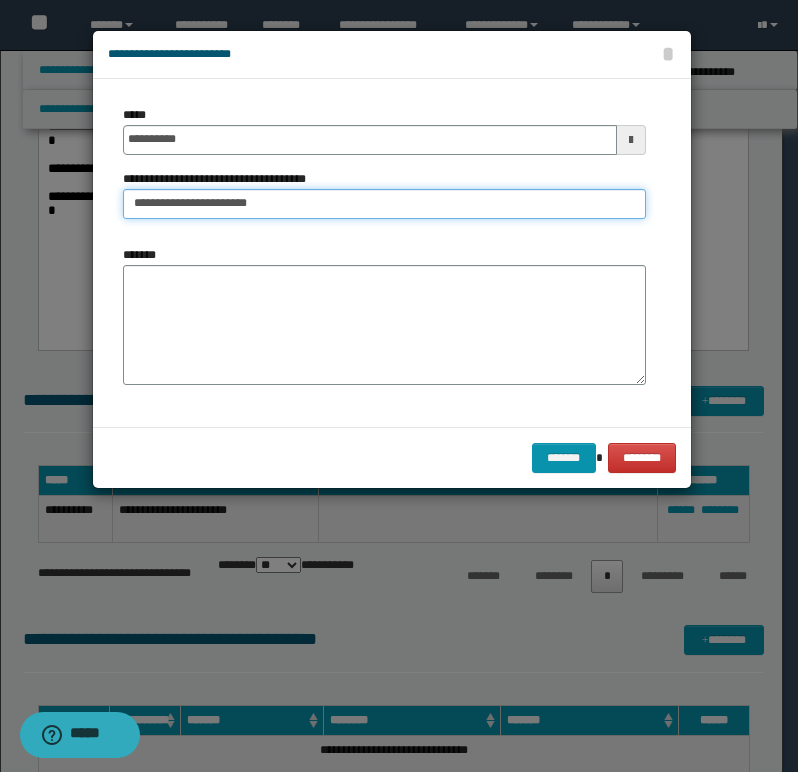 click on "**********" at bounding box center [384, 204] 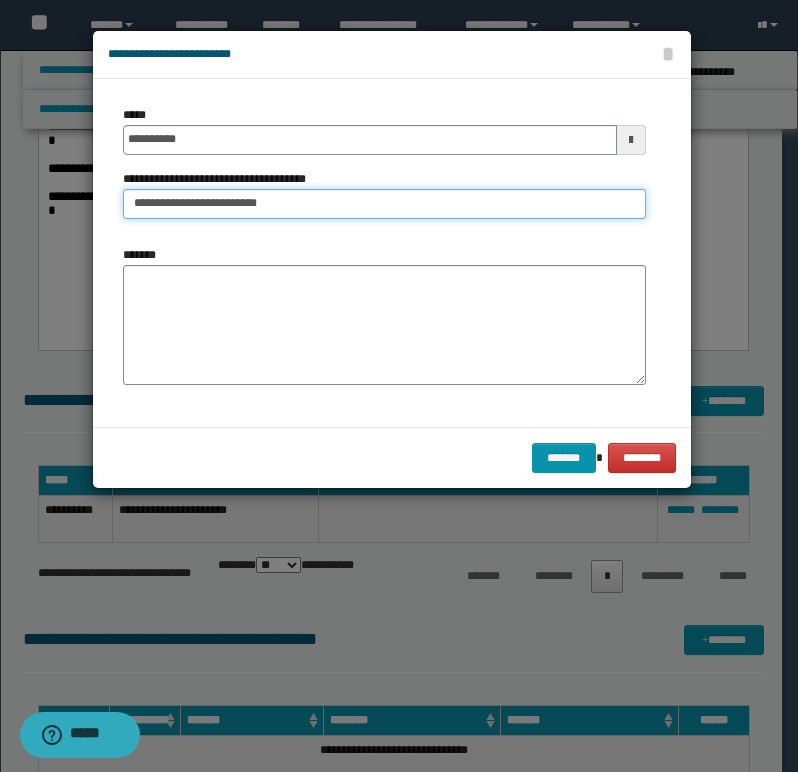type on "**********" 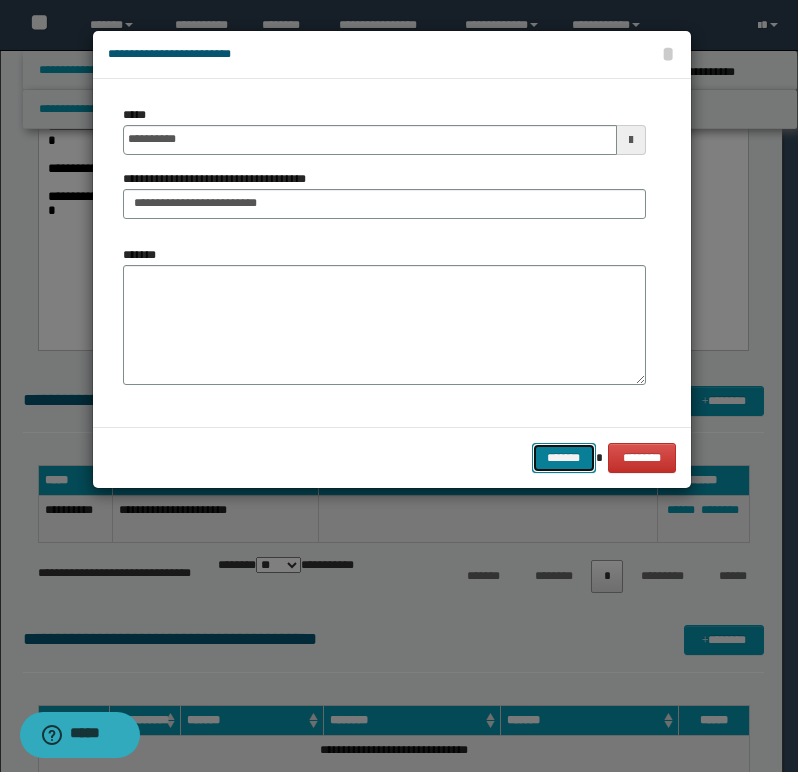 drag, startPoint x: 560, startPoint y: 456, endPoint x: 541, endPoint y: 452, distance: 19.416489 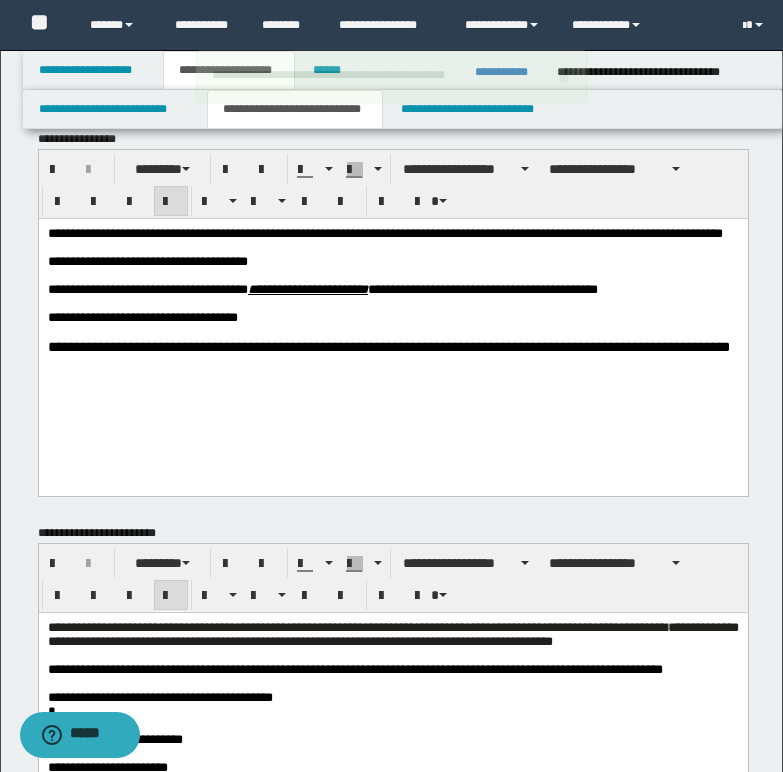scroll, scrollTop: 0, scrollLeft: 0, axis: both 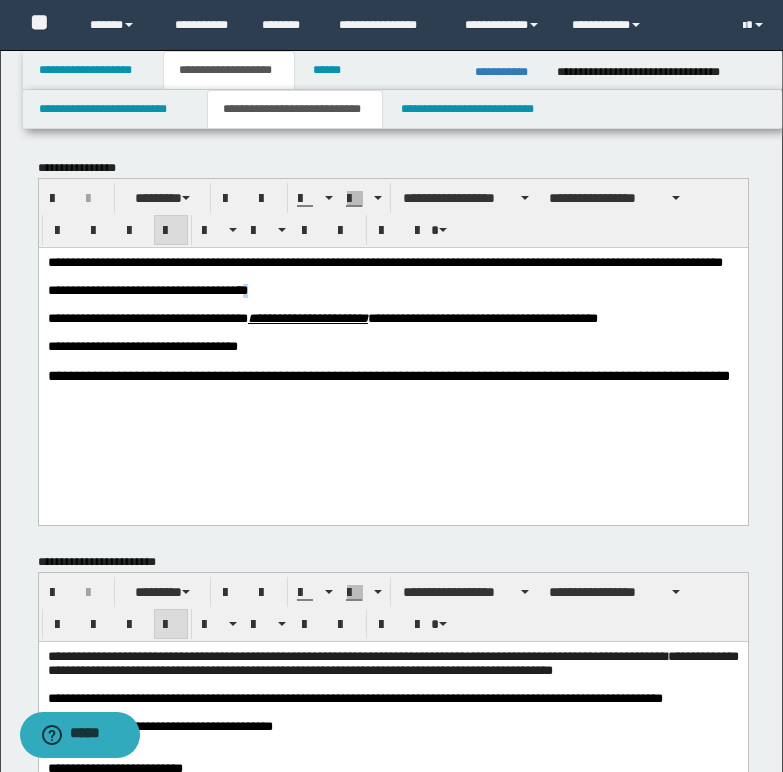click on "**********" at bounding box center (147, 289) 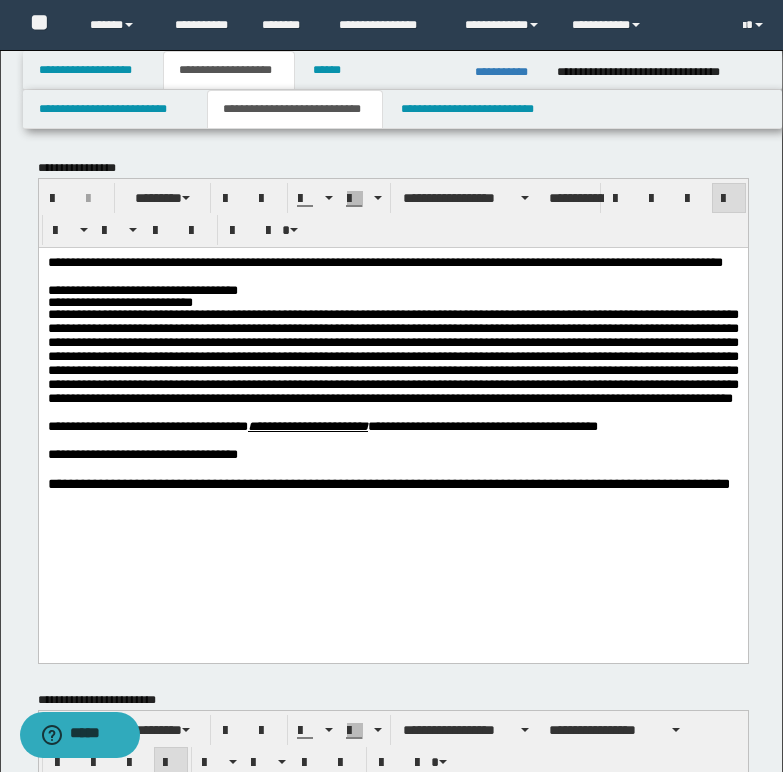 click on "**********" at bounding box center [392, 290] 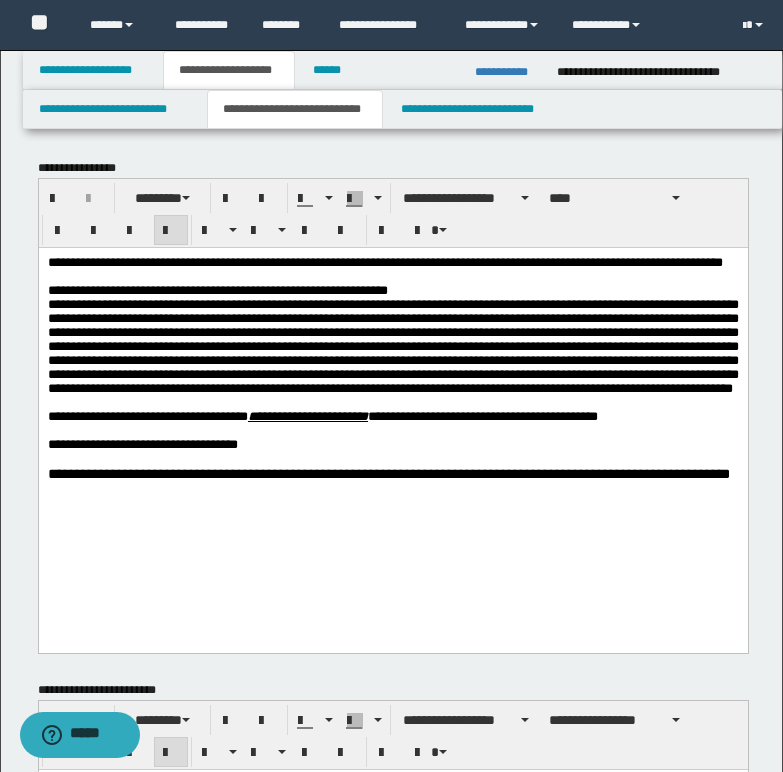 click on "**********" at bounding box center [392, 290] 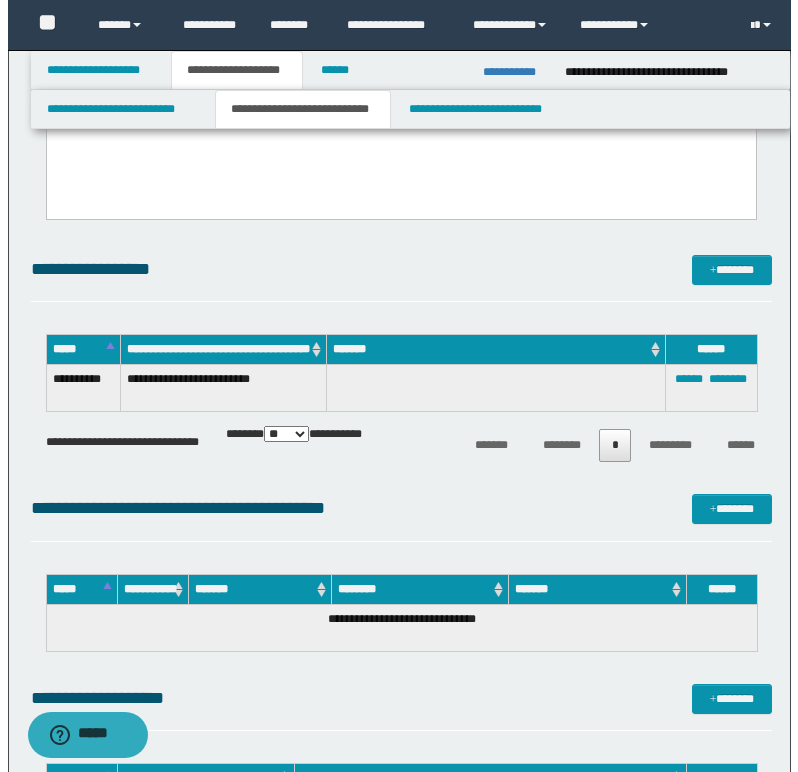 scroll, scrollTop: 900, scrollLeft: 0, axis: vertical 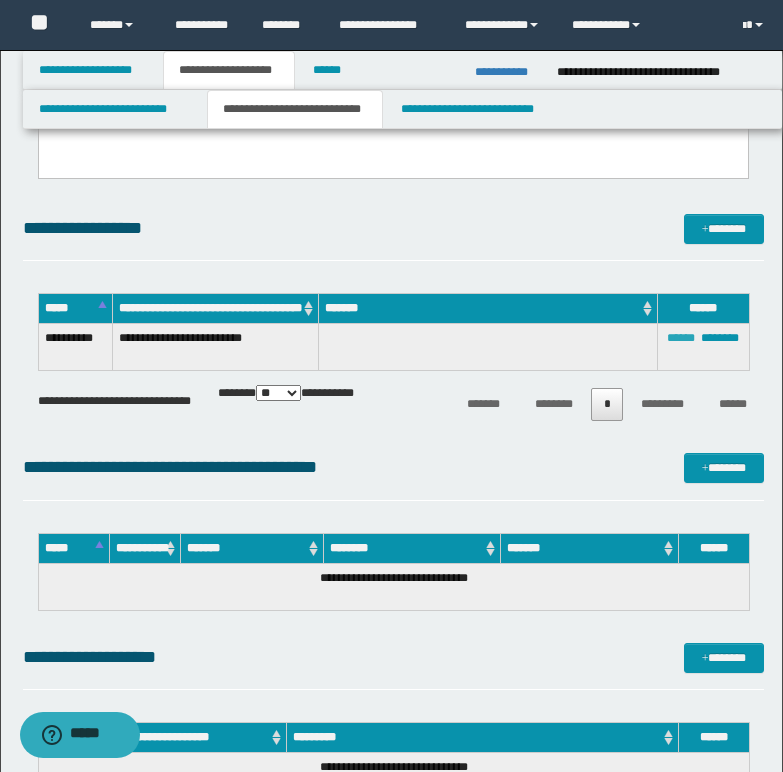 click on "******" at bounding box center [681, 338] 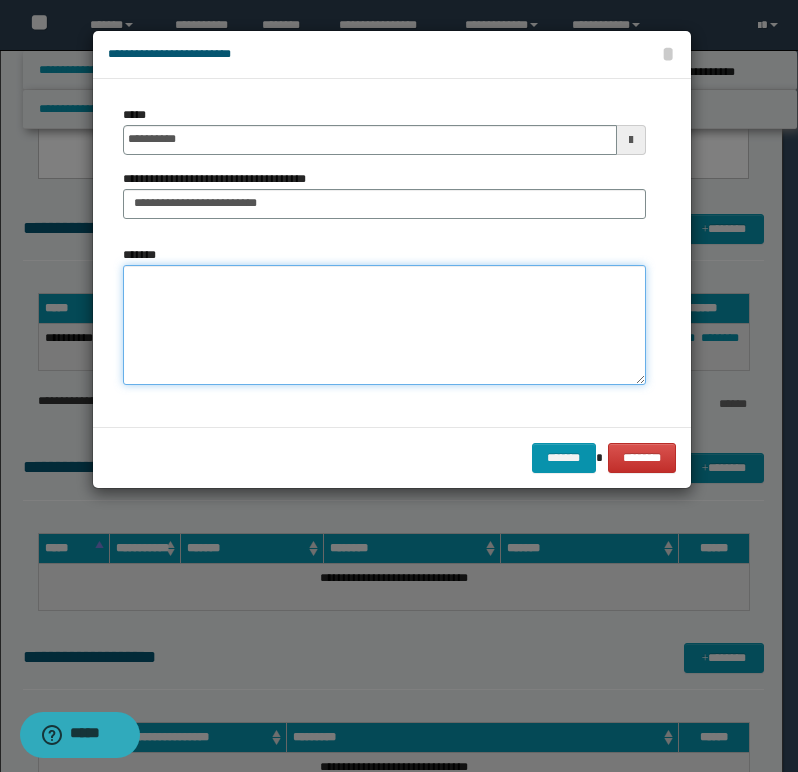 click on "*******" at bounding box center [384, 325] 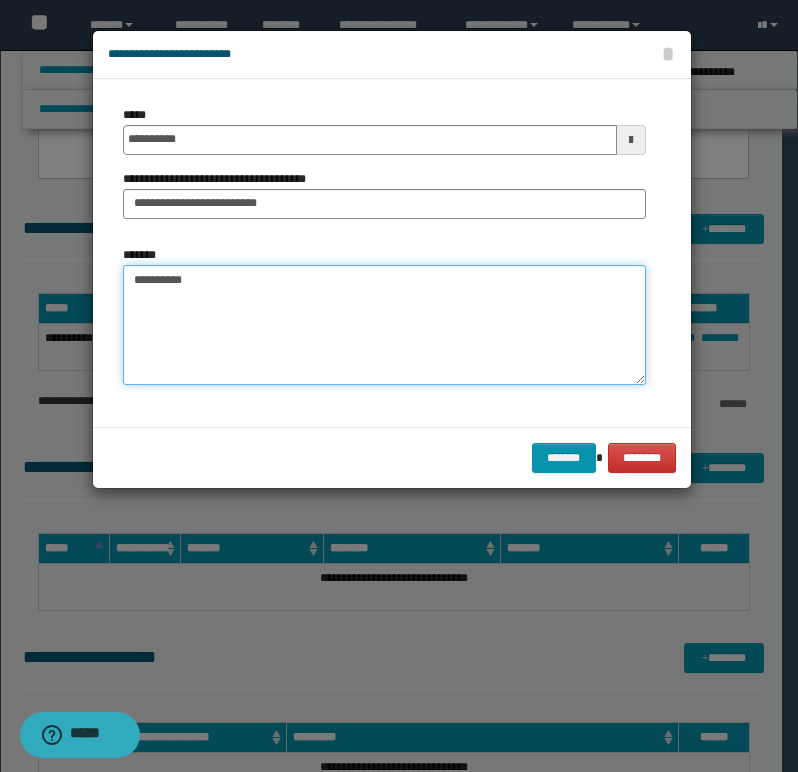paste on "**********" 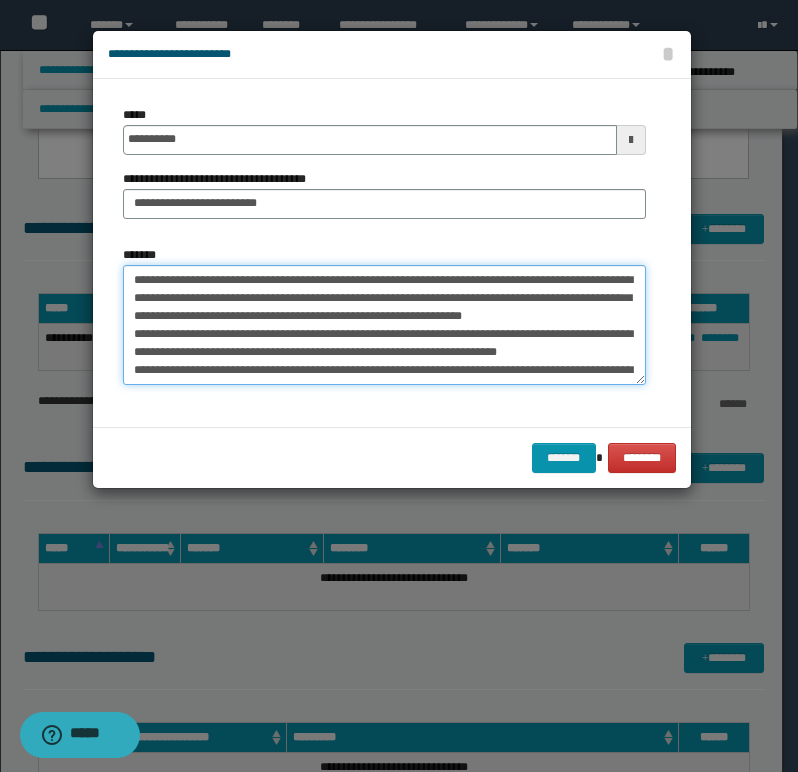 scroll, scrollTop: 156, scrollLeft: 0, axis: vertical 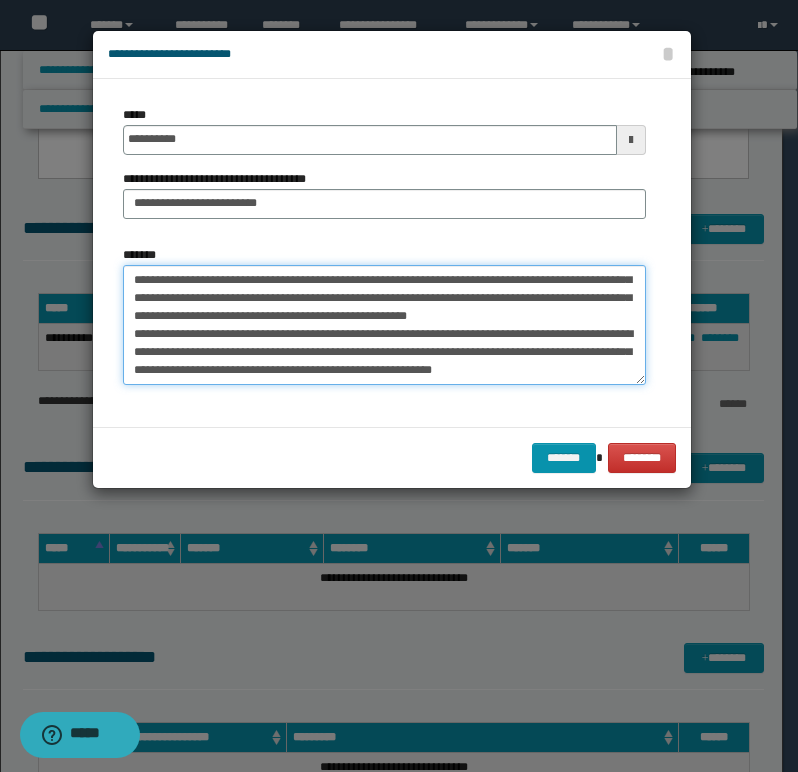 click on "*******" at bounding box center (384, 325) 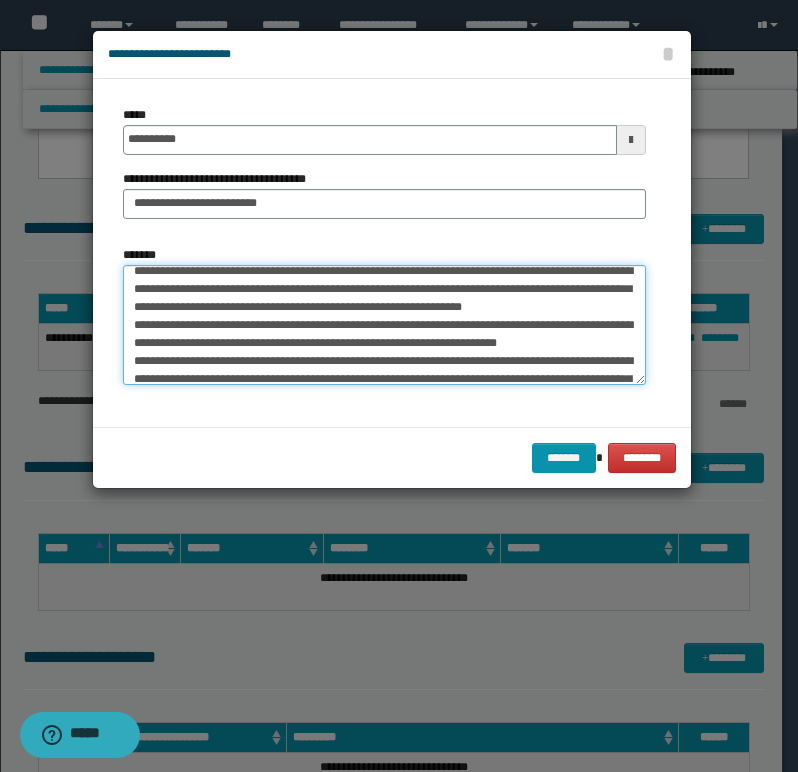 scroll, scrollTop: 0, scrollLeft: 0, axis: both 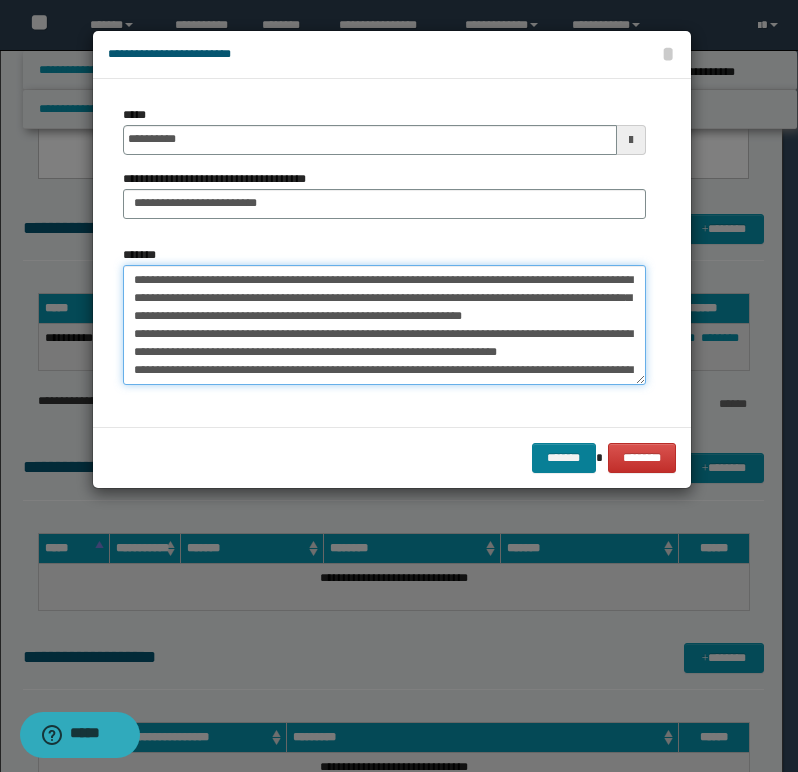 type on "**********" 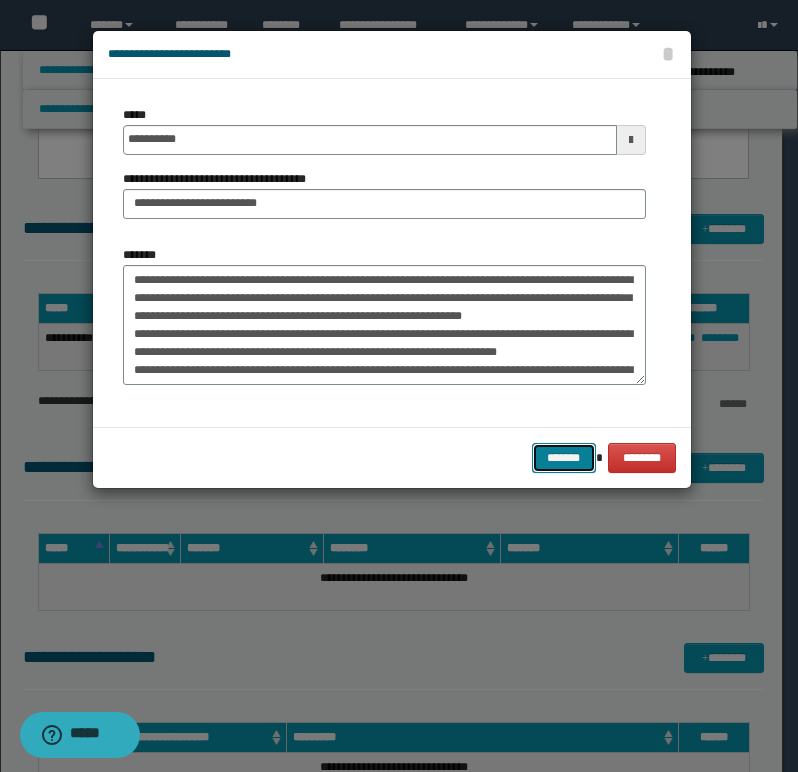 click on "*******" at bounding box center [564, 458] 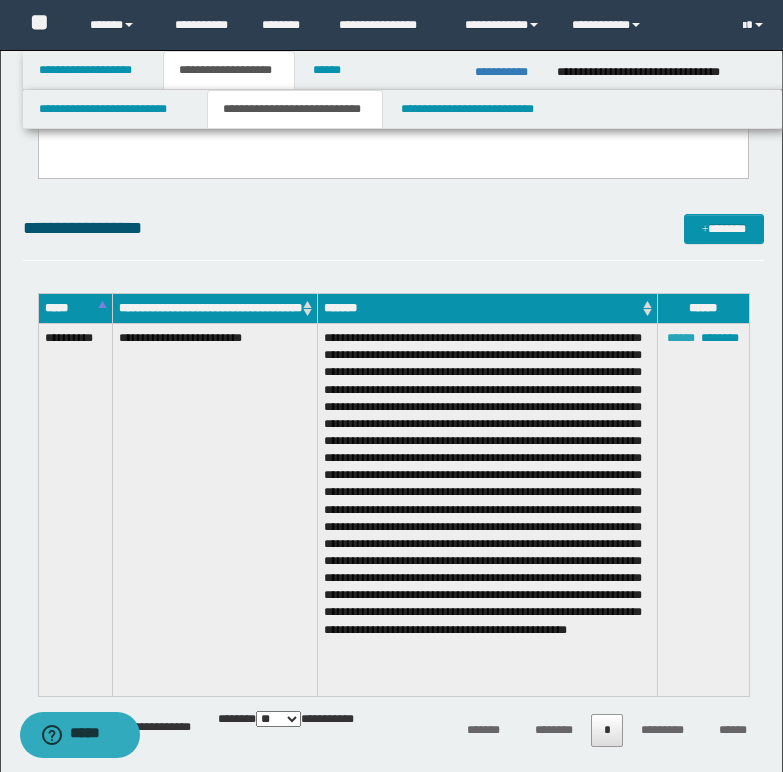 click on "******" at bounding box center [681, 338] 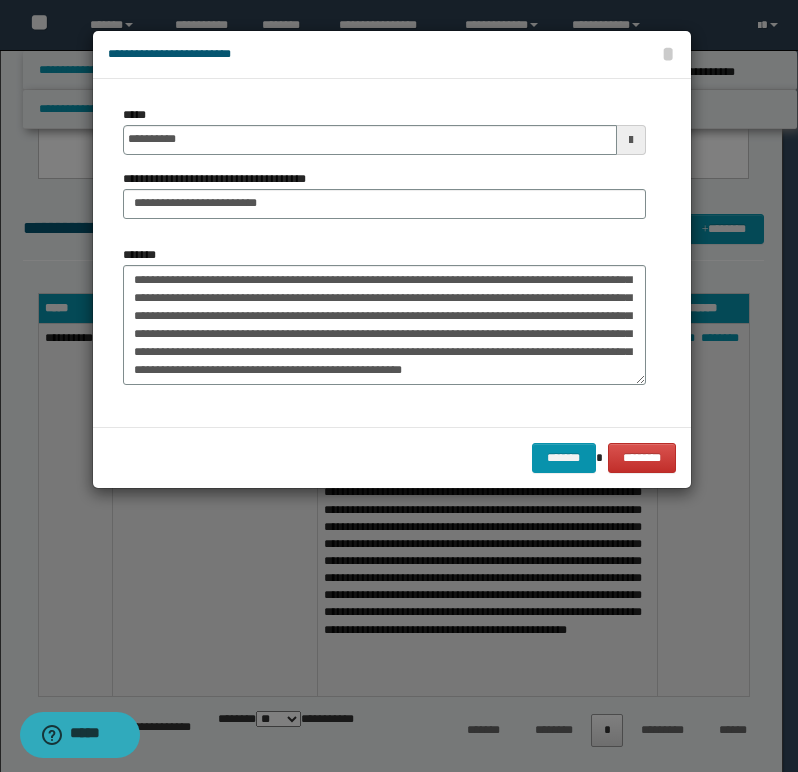scroll, scrollTop: 144, scrollLeft: 0, axis: vertical 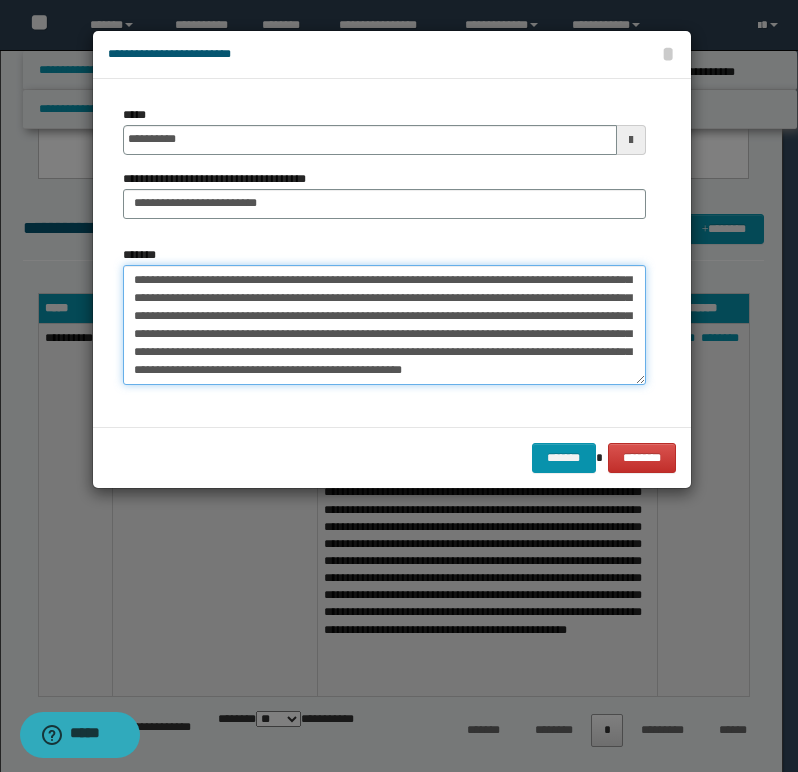click on "*******" at bounding box center (384, 325) 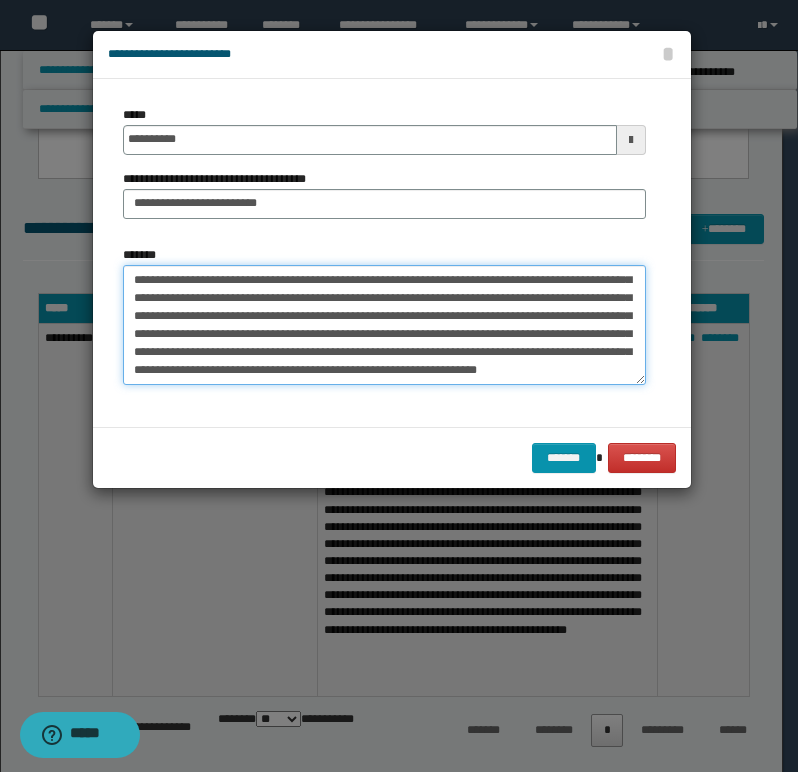 paste on "**********" 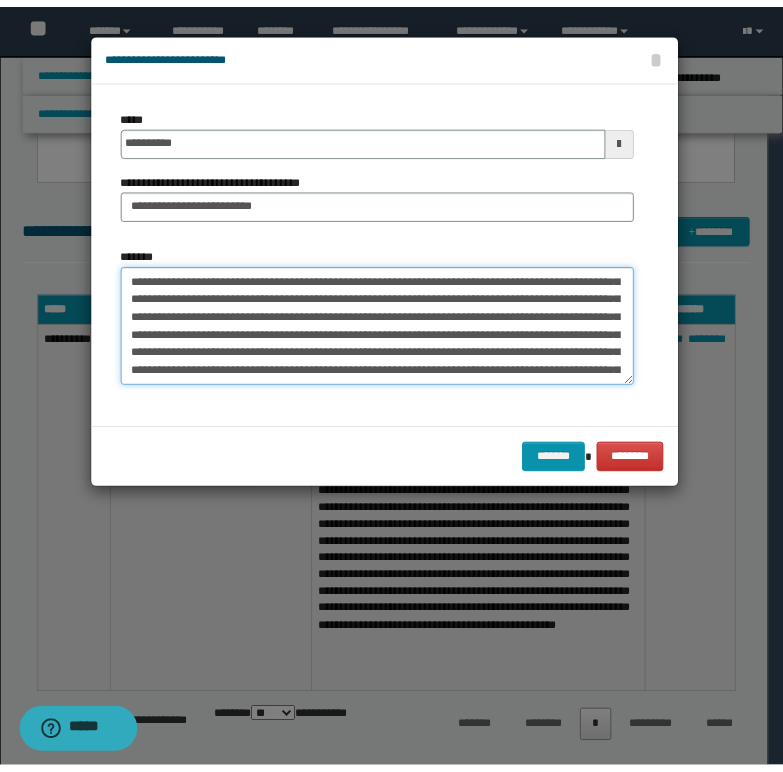scroll, scrollTop: 192, scrollLeft: 0, axis: vertical 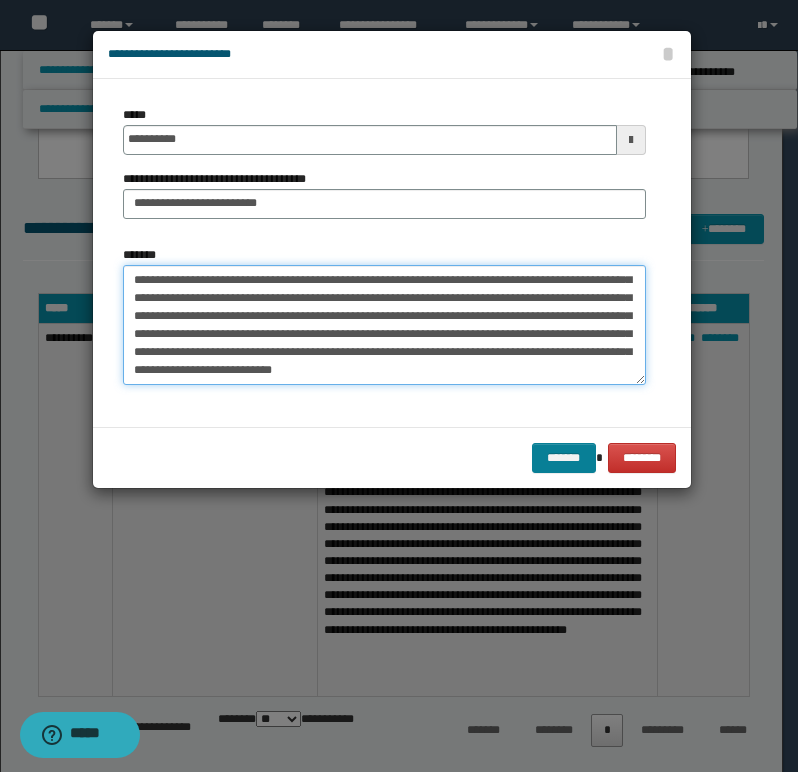 type on "**********" 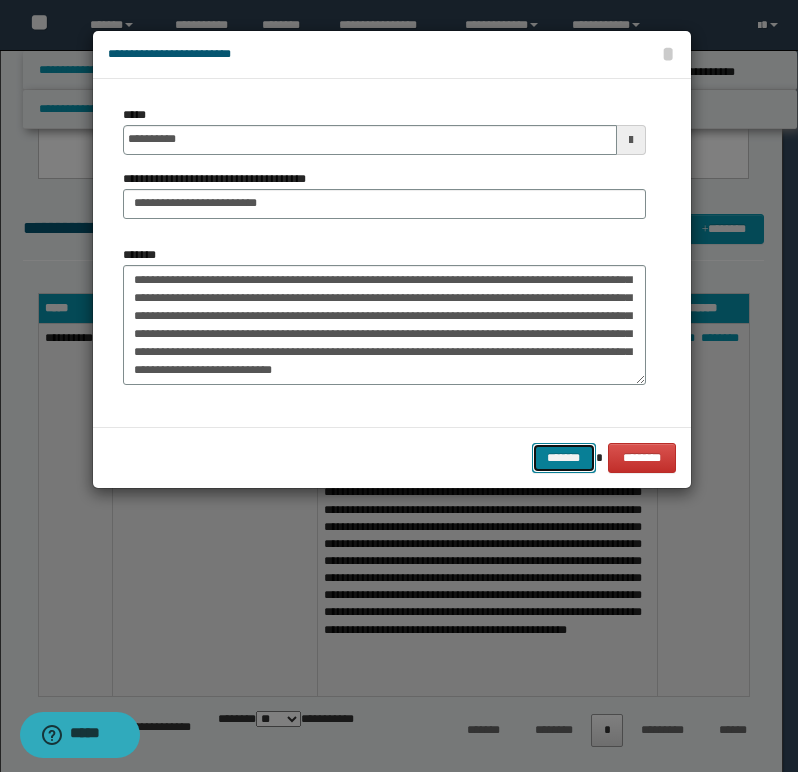 click on "*******" at bounding box center (564, 458) 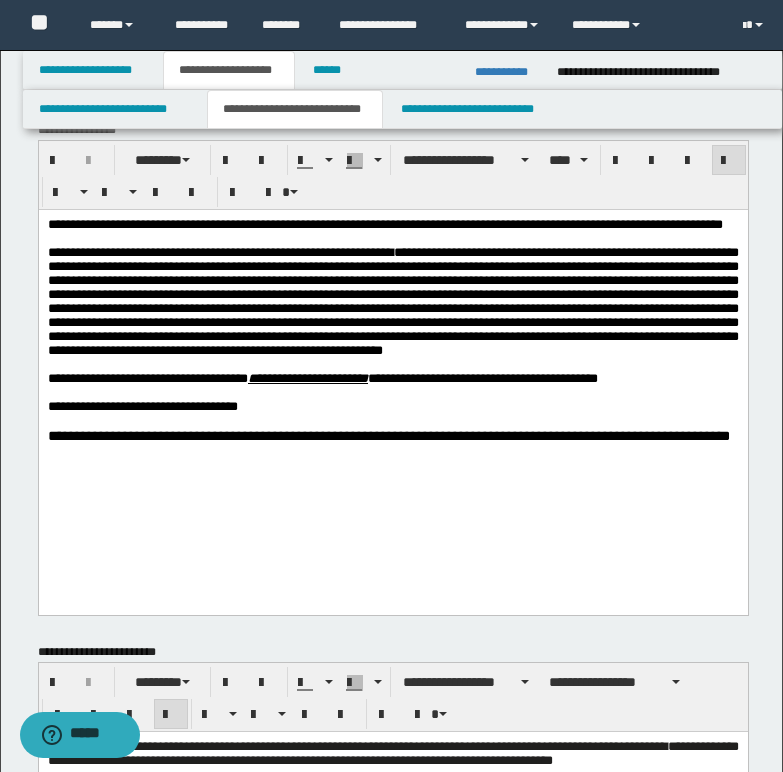 scroll, scrollTop: 0, scrollLeft: 0, axis: both 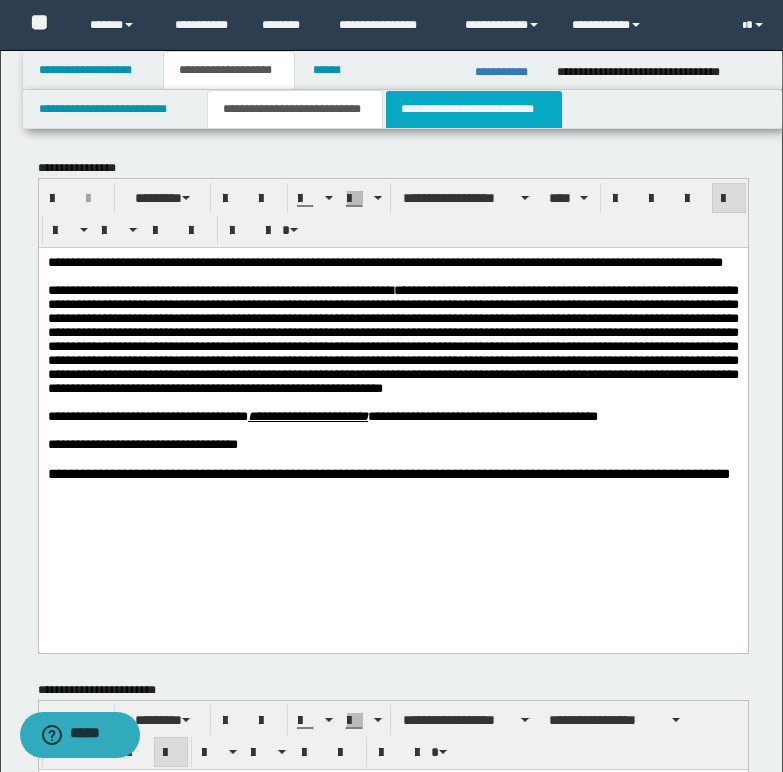 click on "**********" at bounding box center (474, 109) 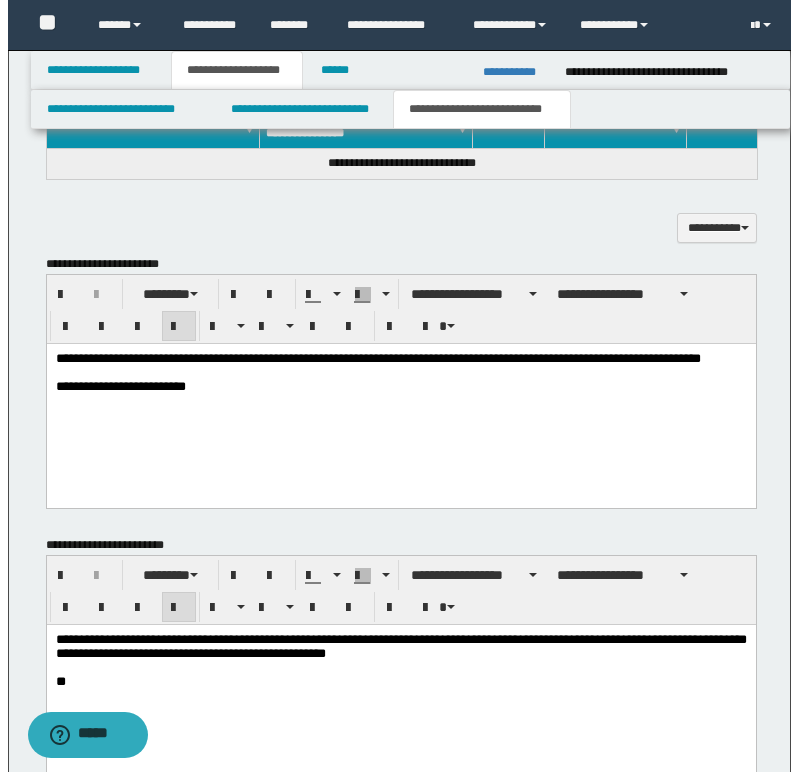 scroll, scrollTop: 500, scrollLeft: 0, axis: vertical 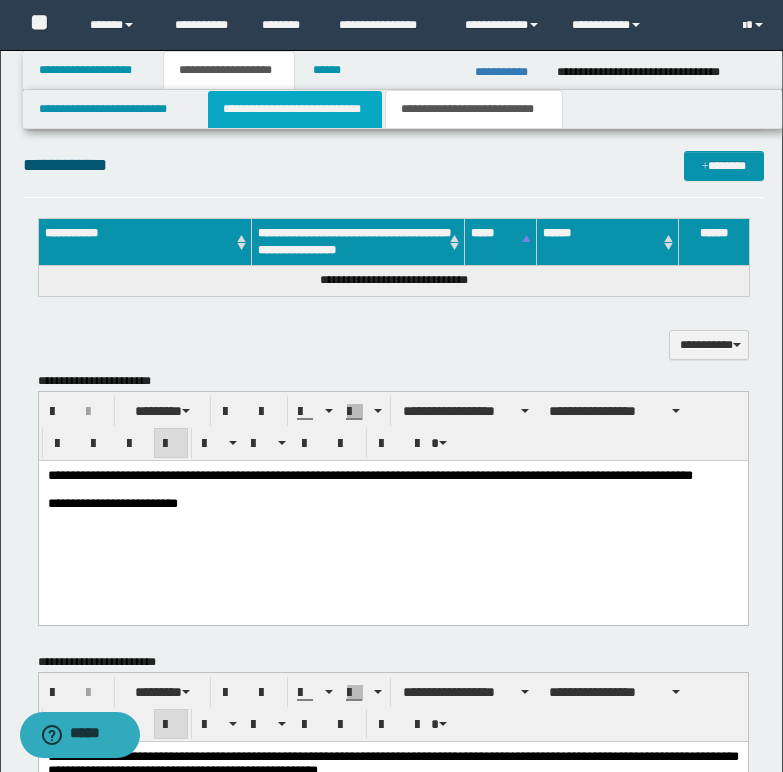 drag, startPoint x: 310, startPoint y: 114, endPoint x: 298, endPoint y: 393, distance: 279.25793 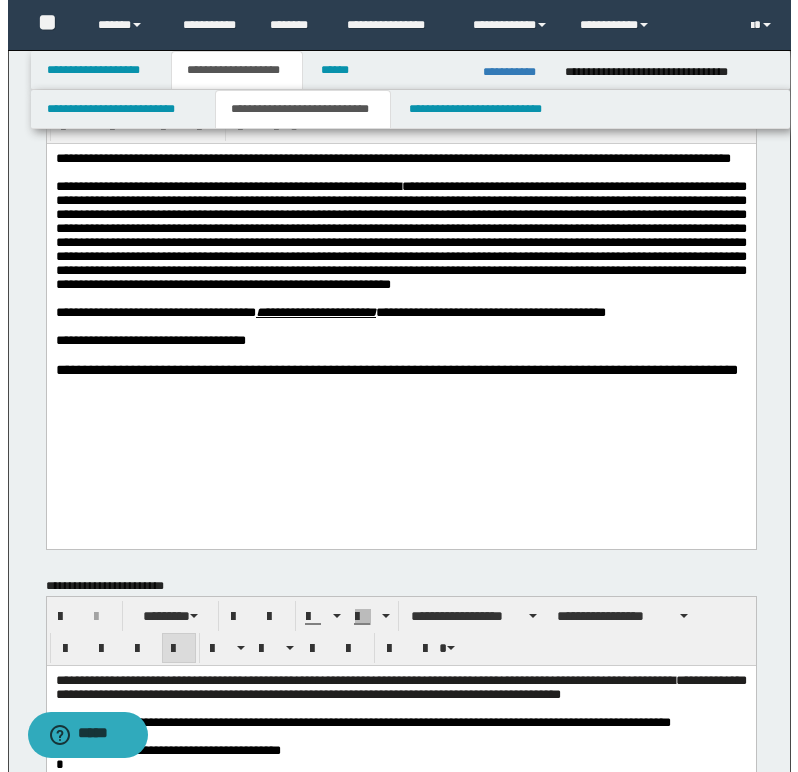 scroll, scrollTop: 100, scrollLeft: 0, axis: vertical 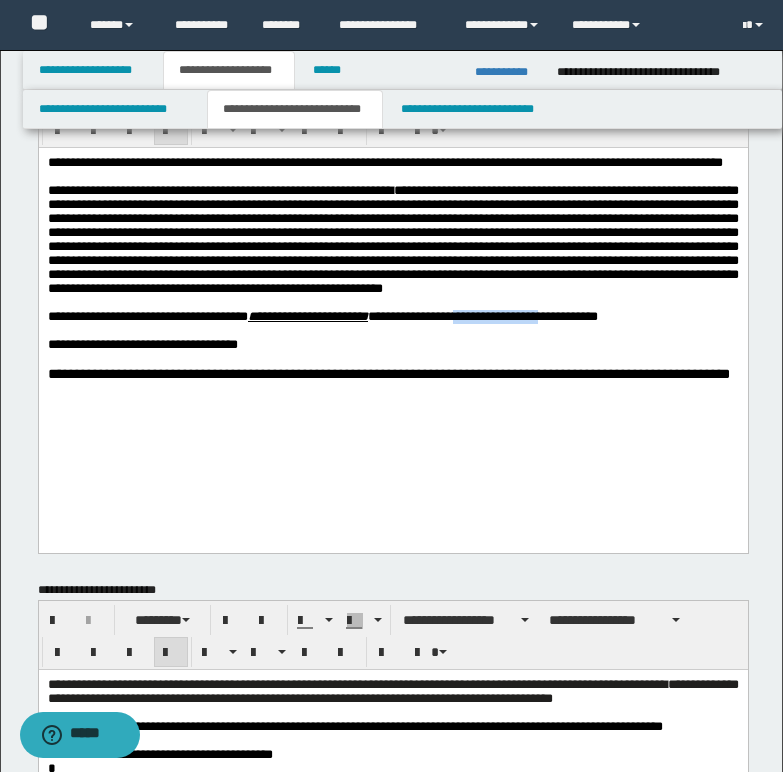 drag, startPoint x: 513, startPoint y: 375, endPoint x: 612, endPoint y: 371, distance: 99.08077 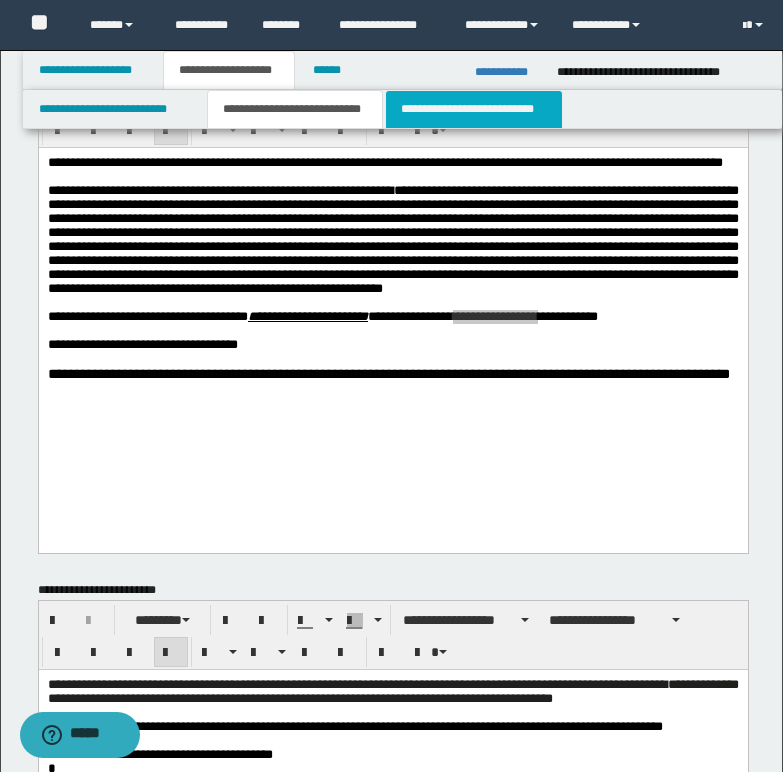 click on "**********" at bounding box center (474, 109) 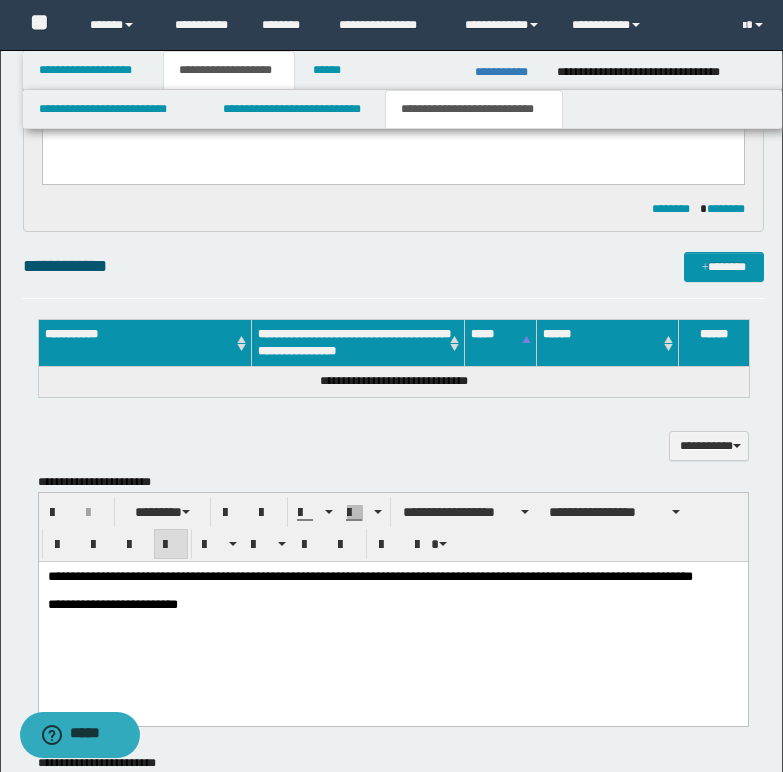 scroll, scrollTop: 400, scrollLeft: 0, axis: vertical 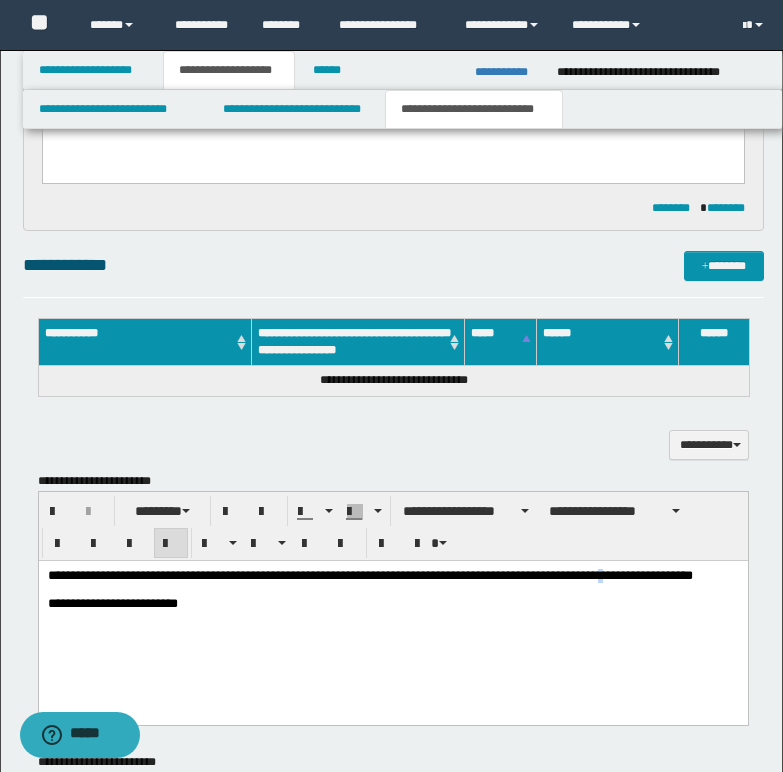 click on "**********" at bounding box center (369, 574) 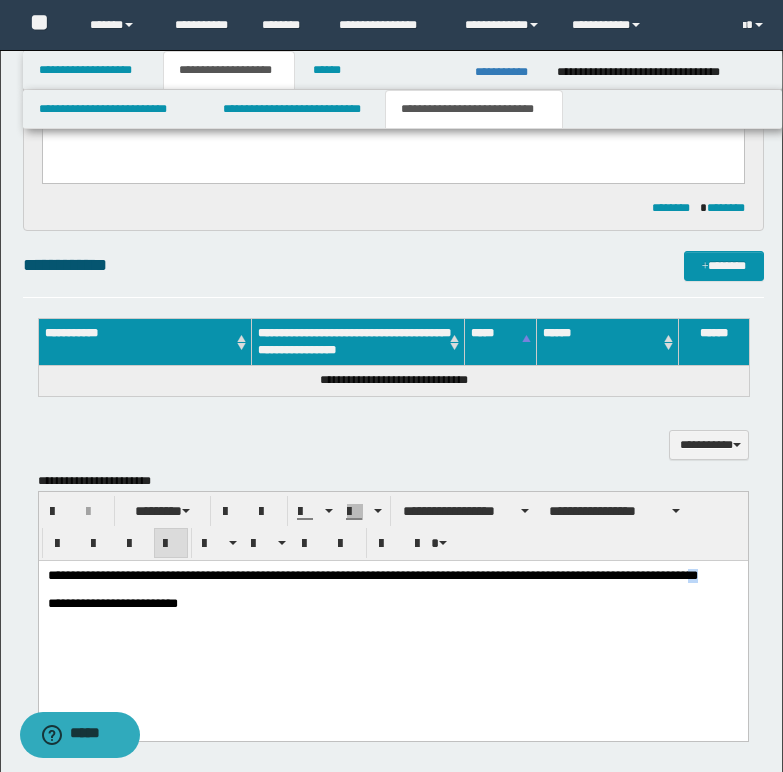 drag, startPoint x: 46, startPoint y: 591, endPoint x: 58, endPoint y: 593, distance: 12.165525 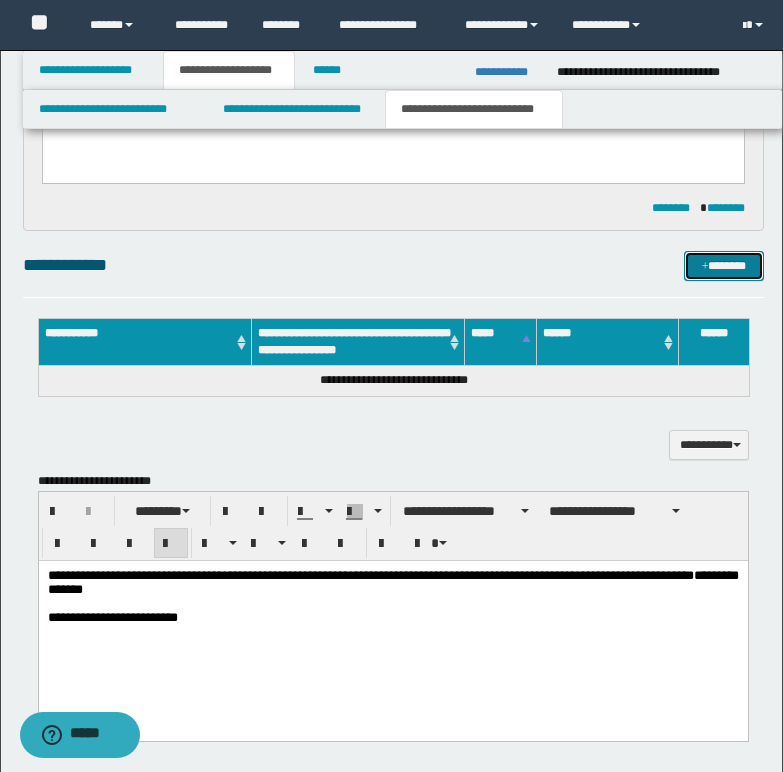 click on "*******" at bounding box center (724, 266) 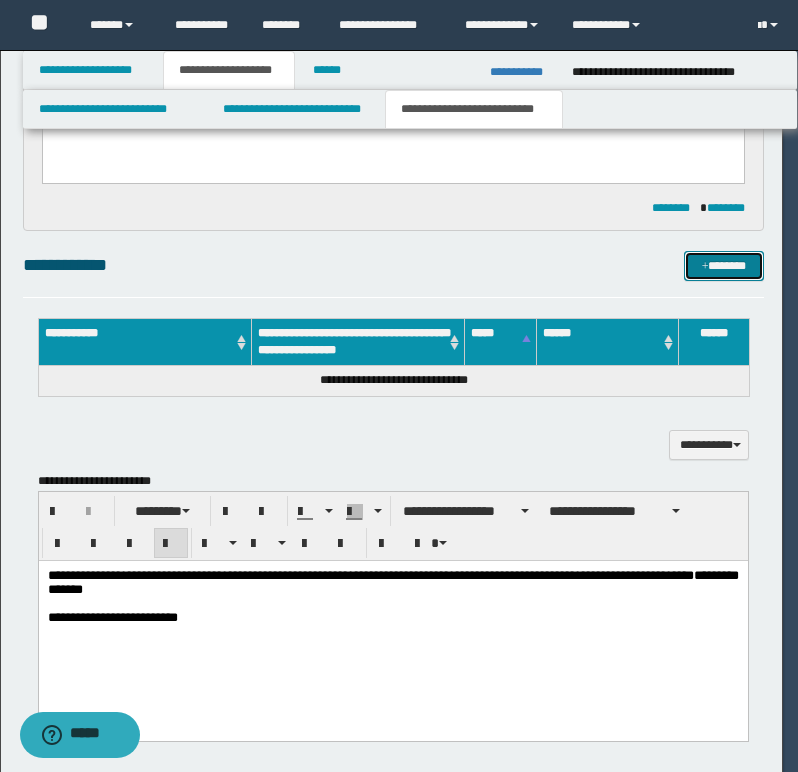 type 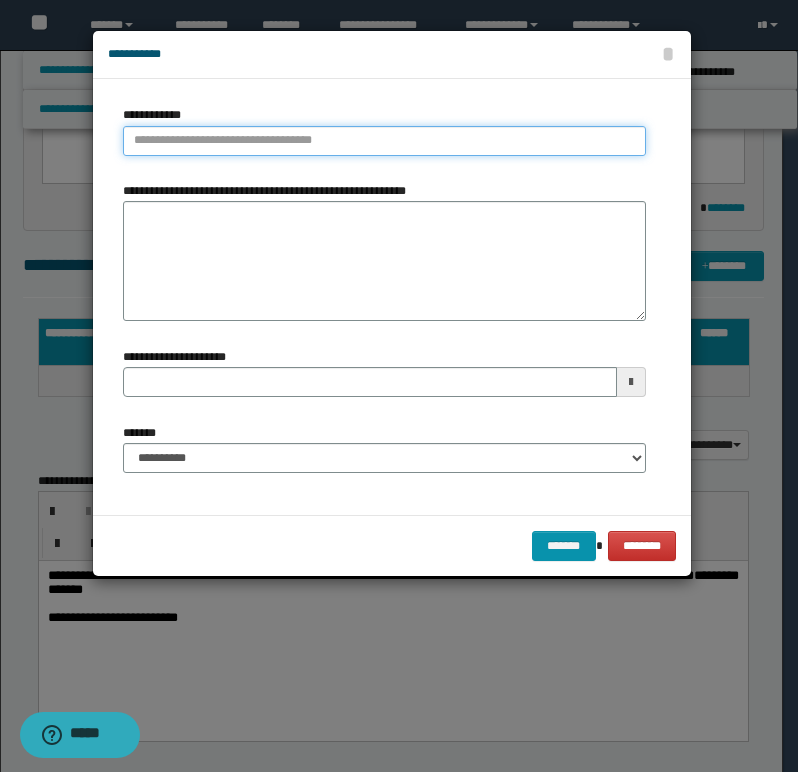 click on "**********" at bounding box center (384, 141) 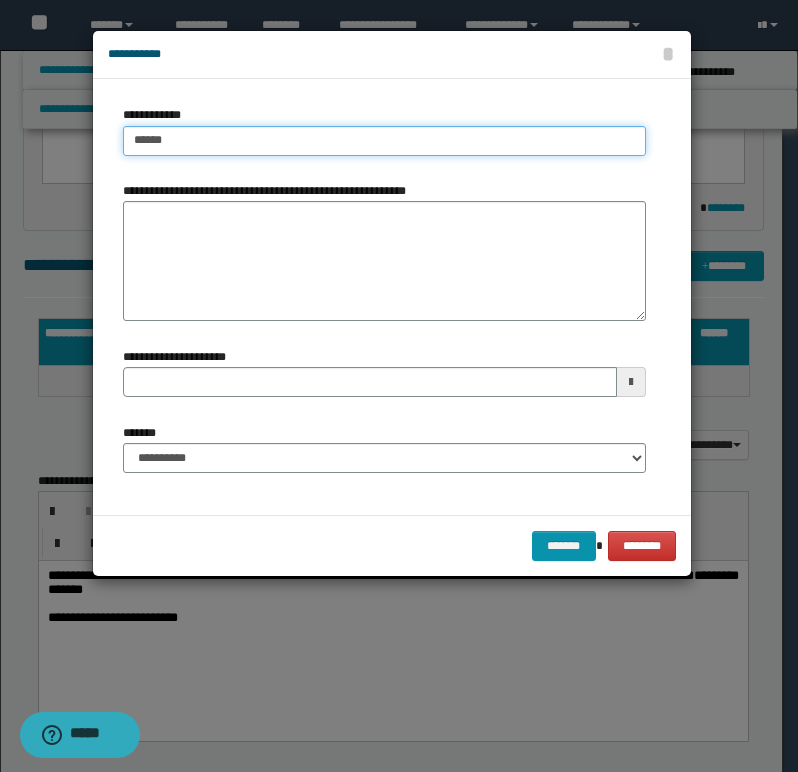 type on "*******" 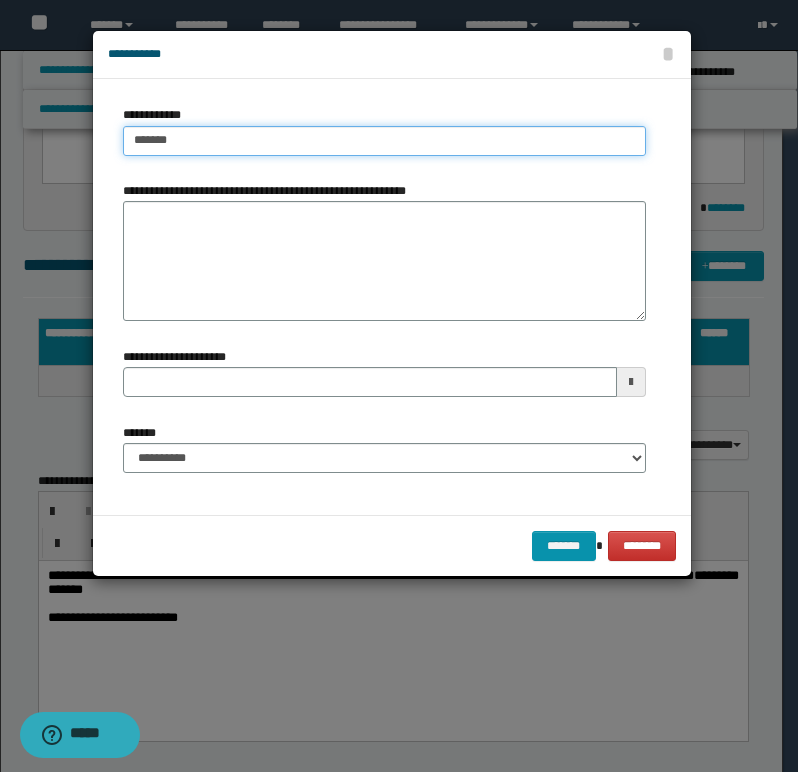 type on "**********" 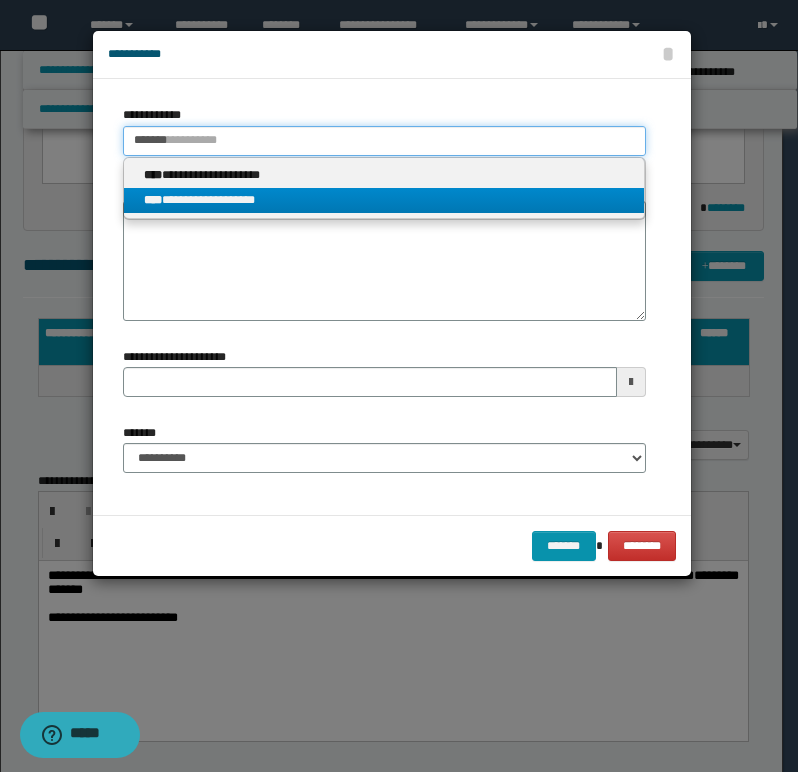 type on "*******" 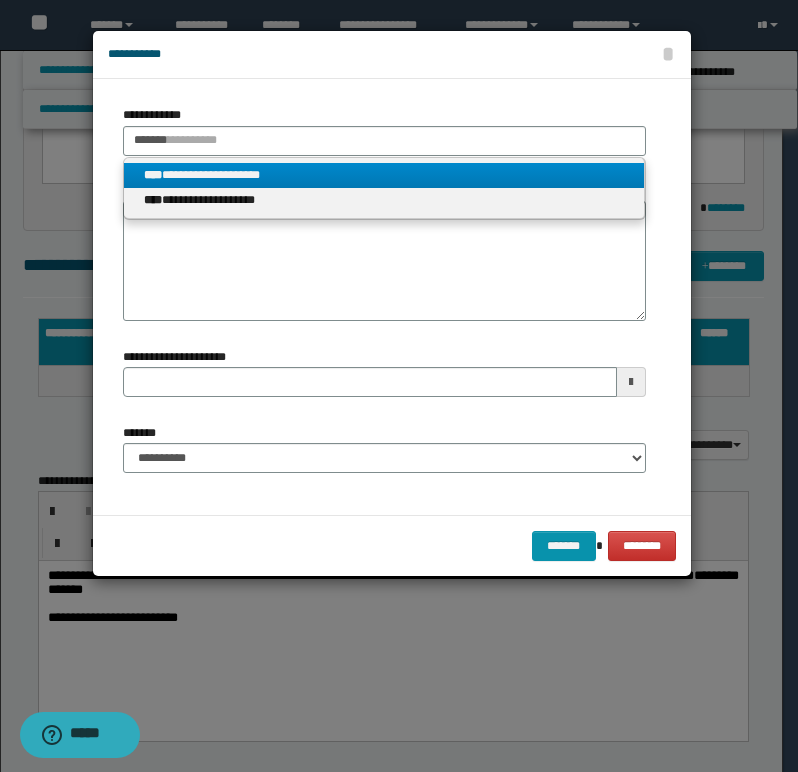 click on "**********" at bounding box center (384, 175) 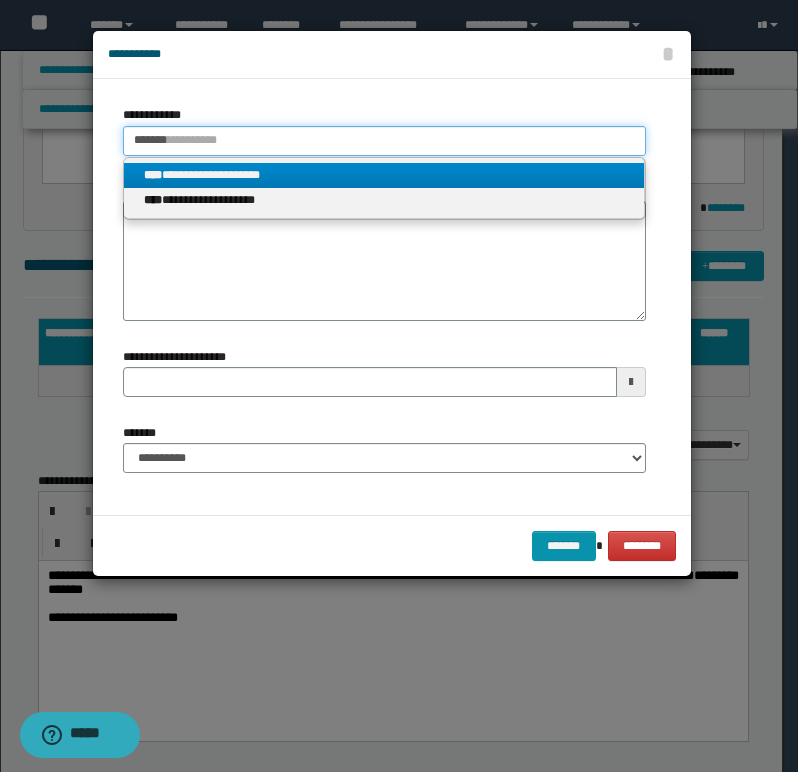 type 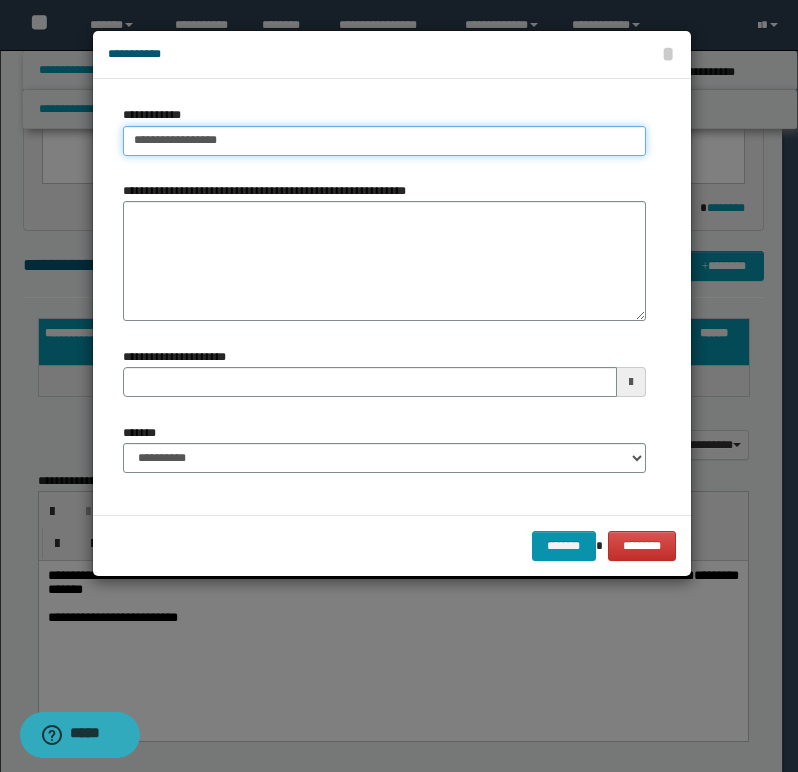 type 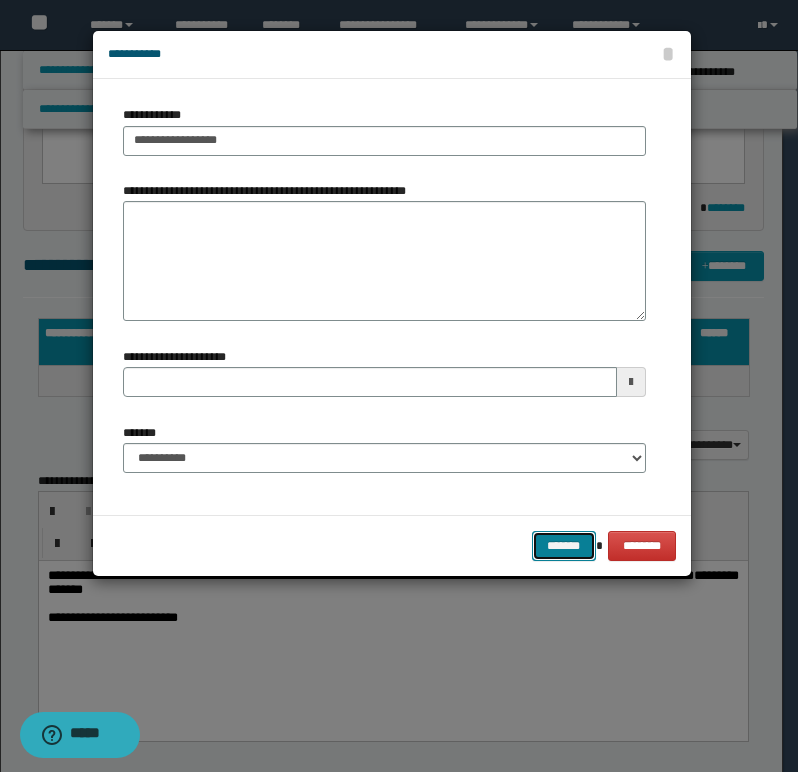 click on "*******" at bounding box center (564, 546) 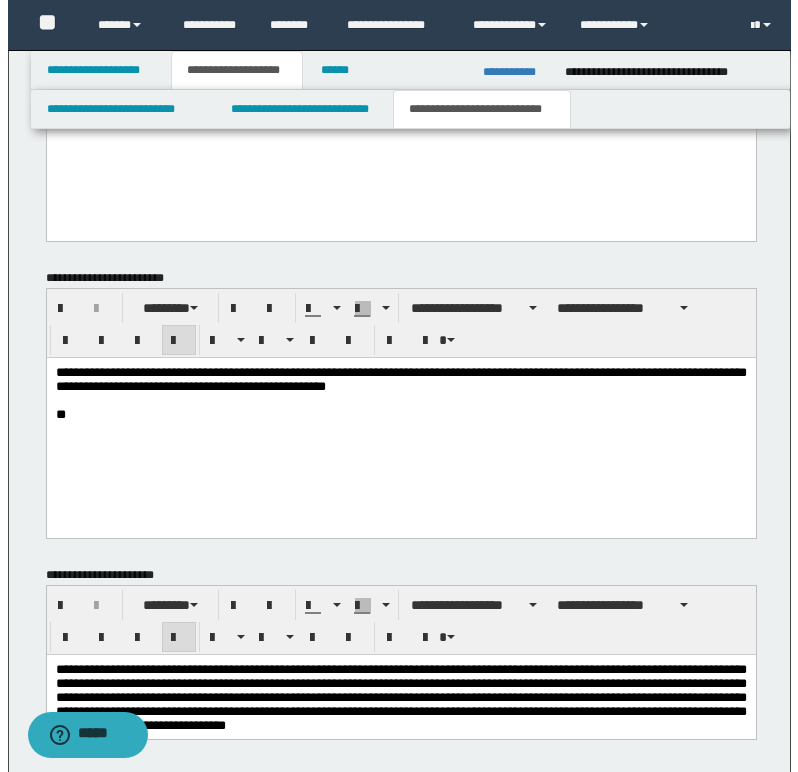 scroll, scrollTop: 991, scrollLeft: 0, axis: vertical 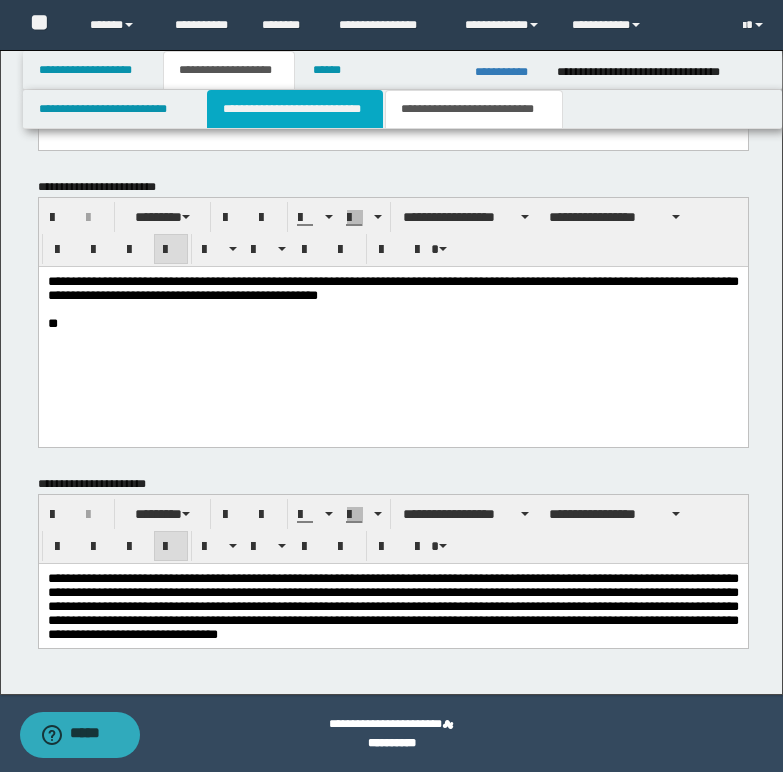 click on "**********" at bounding box center [295, 109] 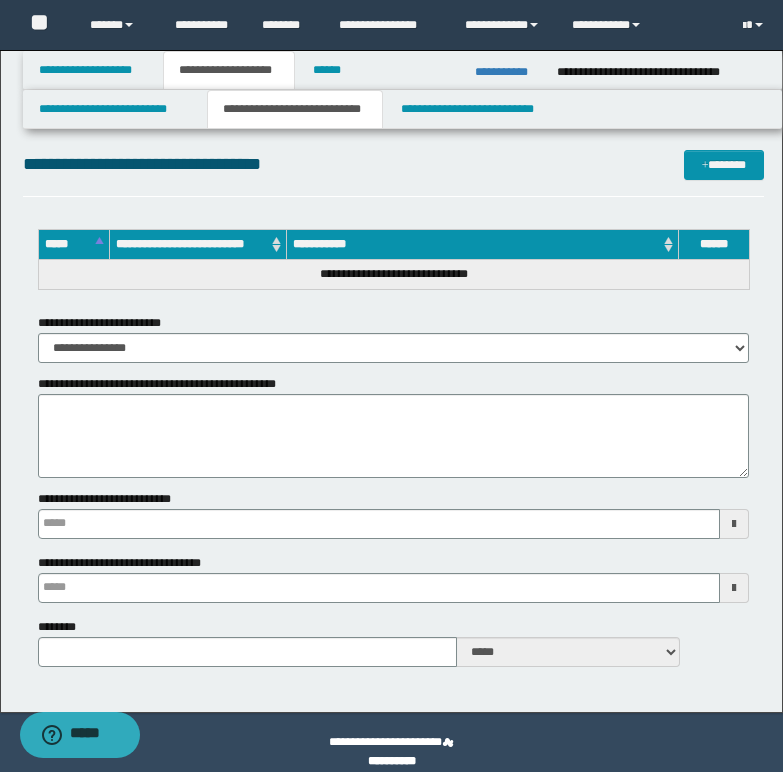 scroll, scrollTop: 1991, scrollLeft: 0, axis: vertical 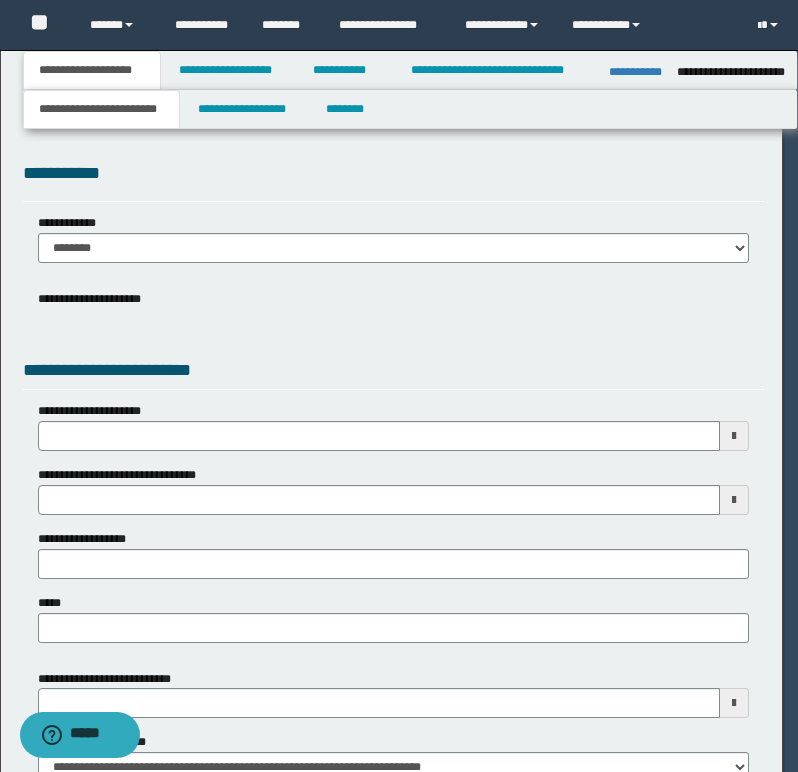 select on "*" 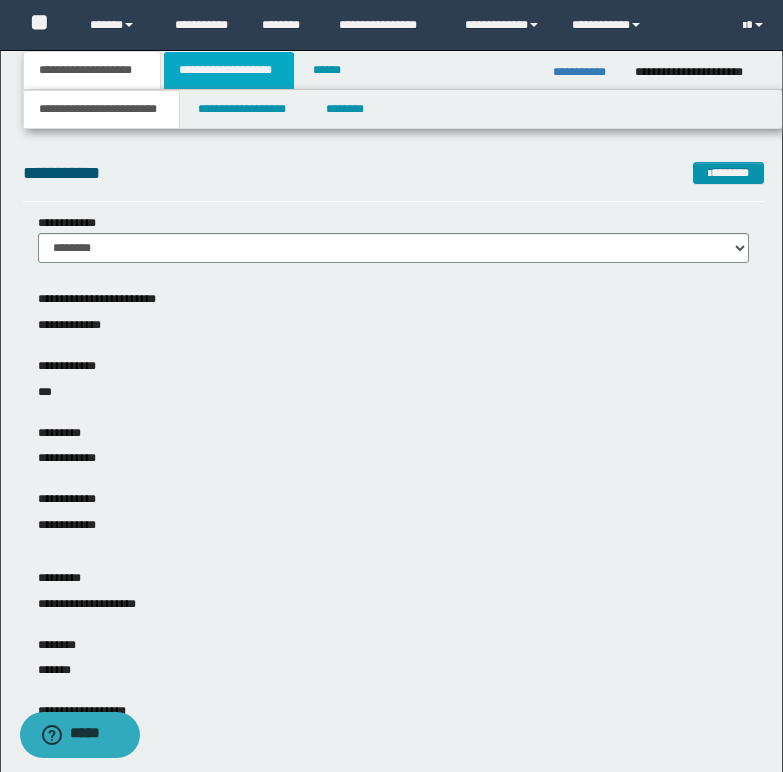 click on "**********" at bounding box center (229, 70) 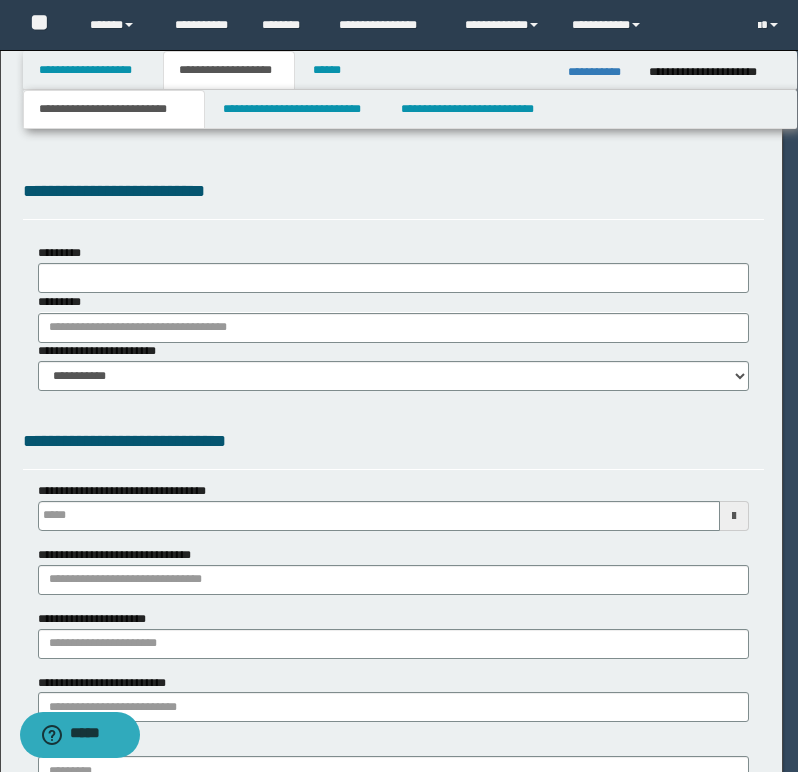 type 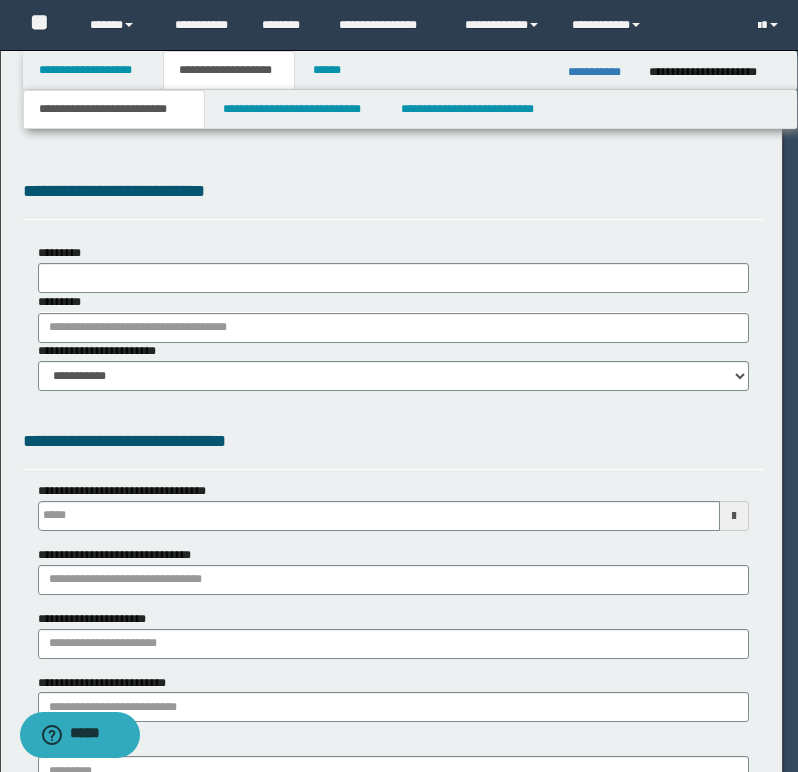 select on "*" 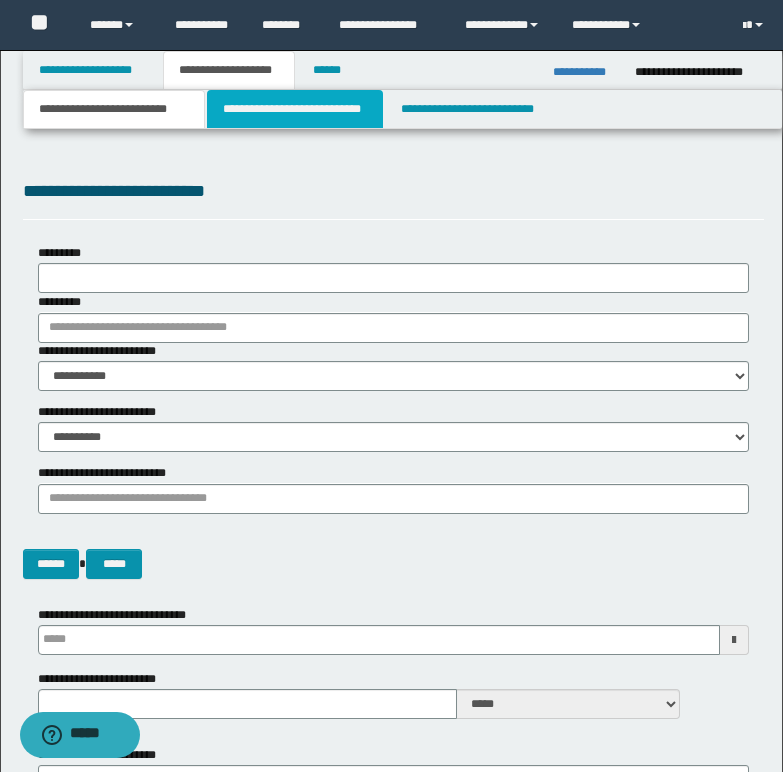 click on "**********" at bounding box center (295, 109) 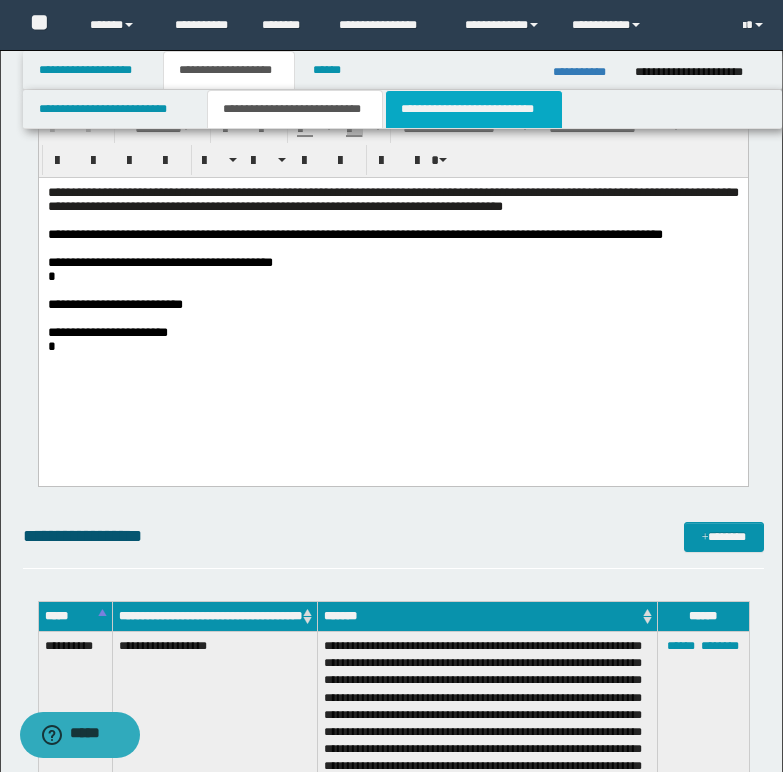 scroll, scrollTop: 500, scrollLeft: 0, axis: vertical 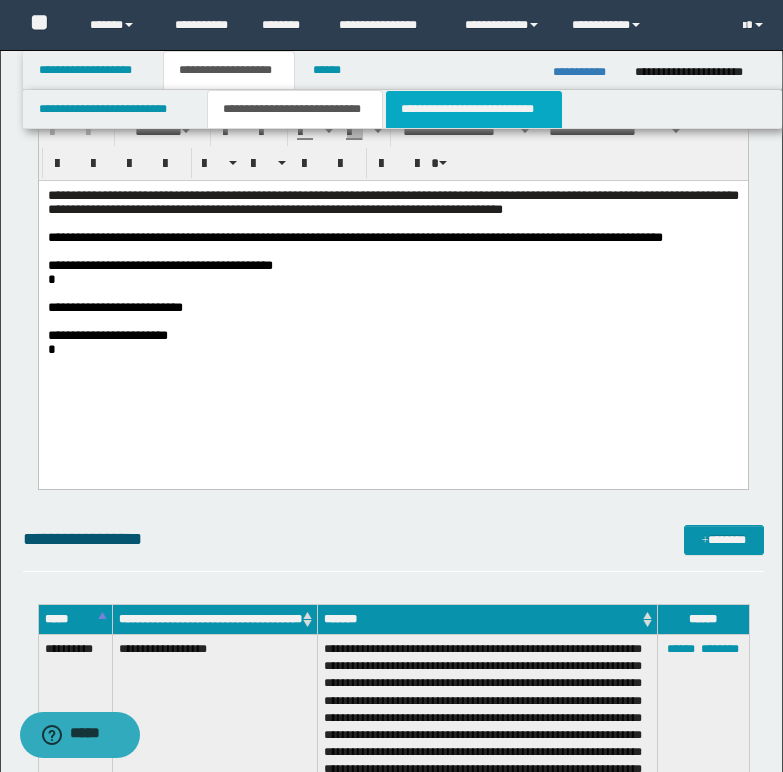click on "**********" at bounding box center [474, 109] 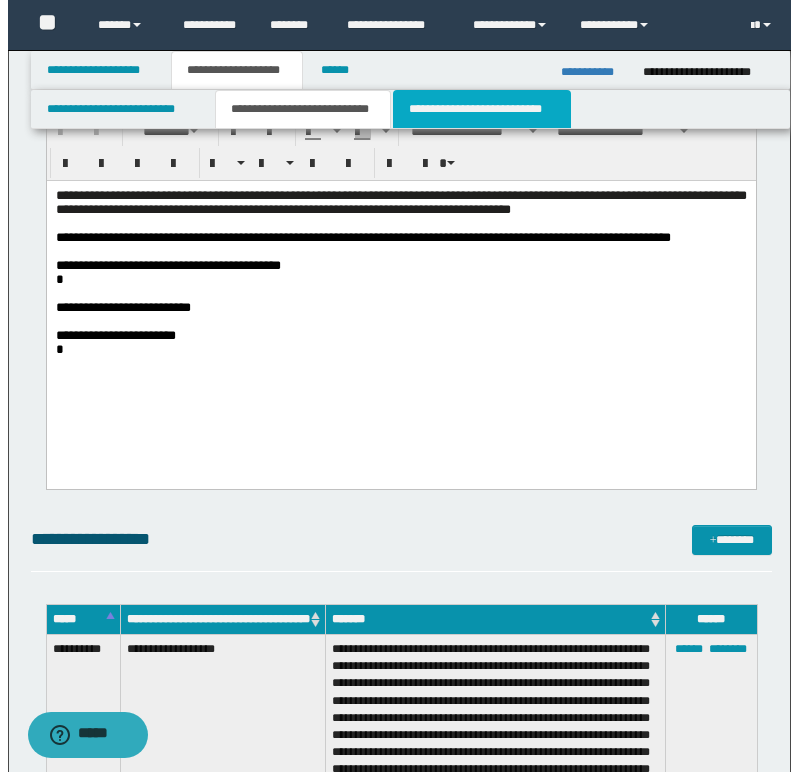scroll, scrollTop: 0, scrollLeft: 0, axis: both 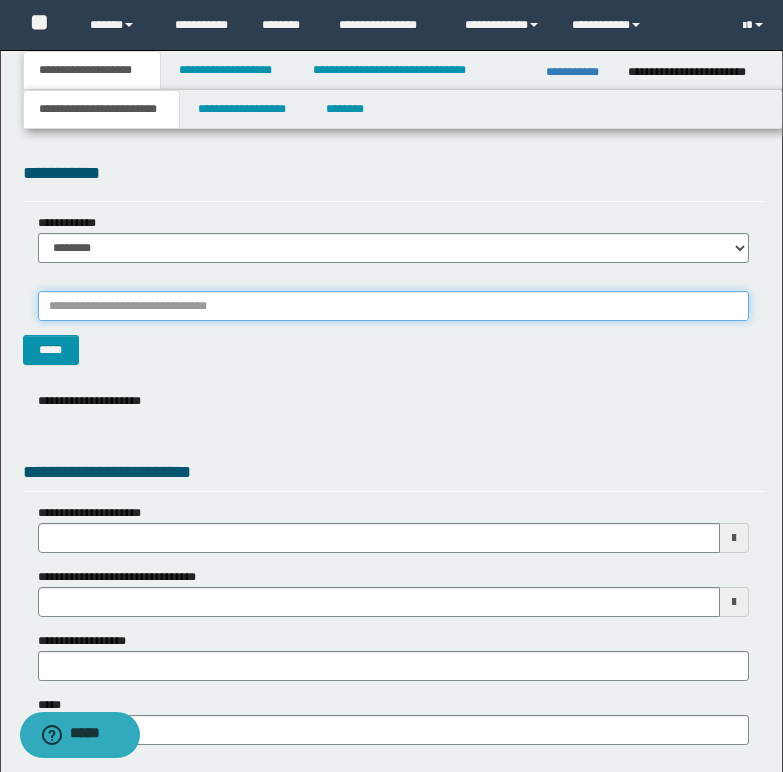 click on "*******" at bounding box center [393, 306] 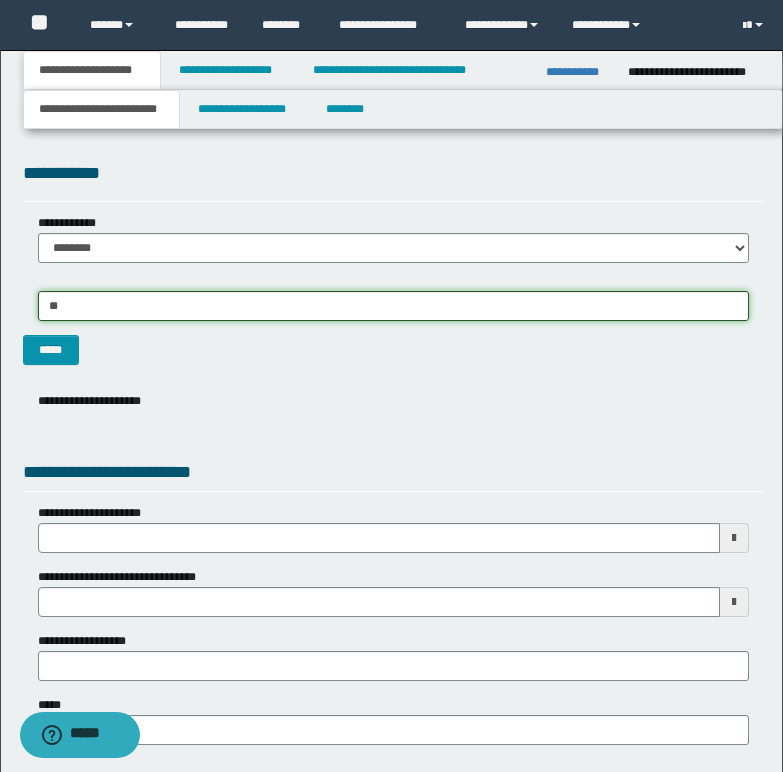 type on "***" 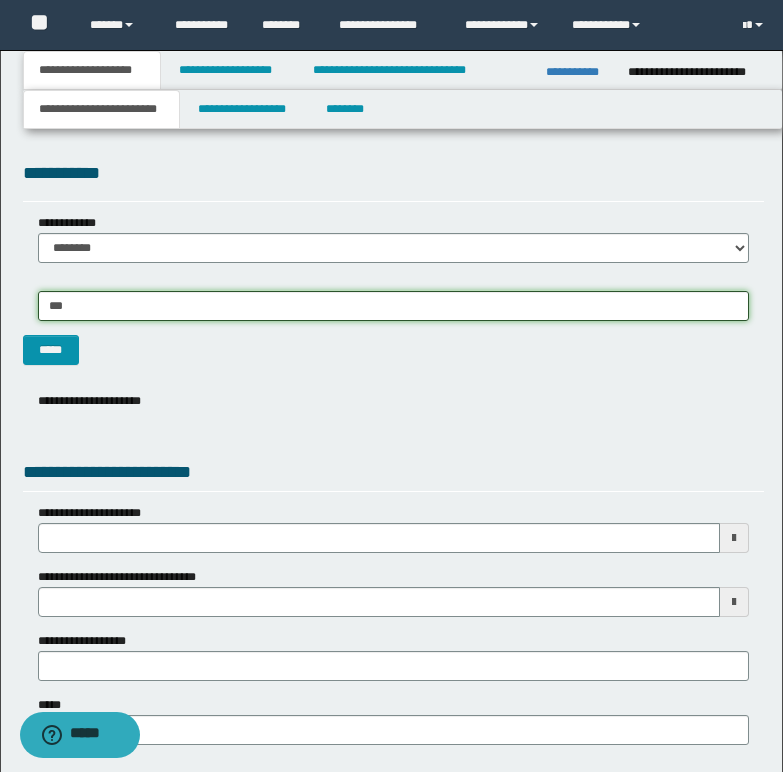 type on "**********" 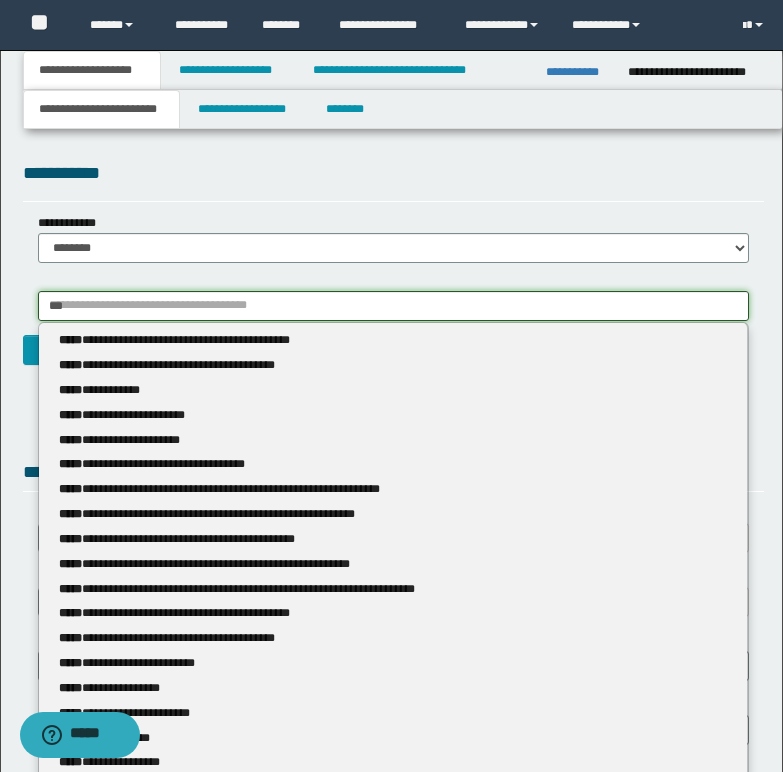 type 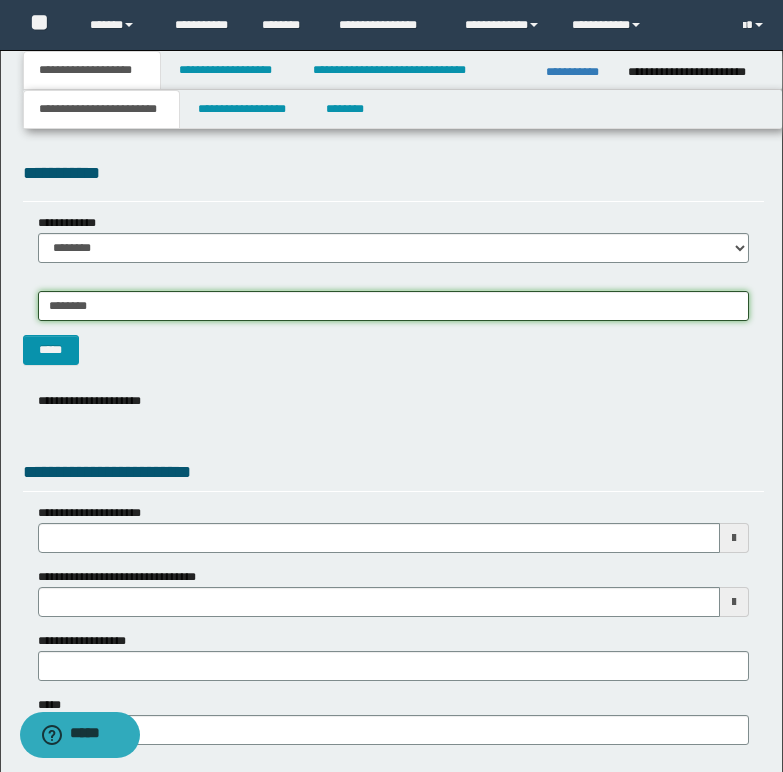 type on "*********" 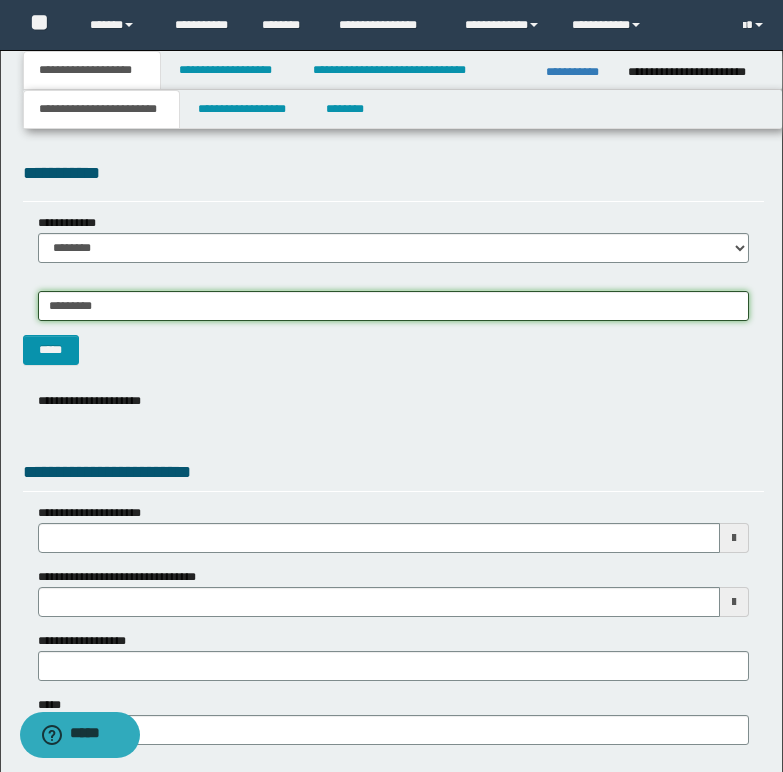 type on "**********" 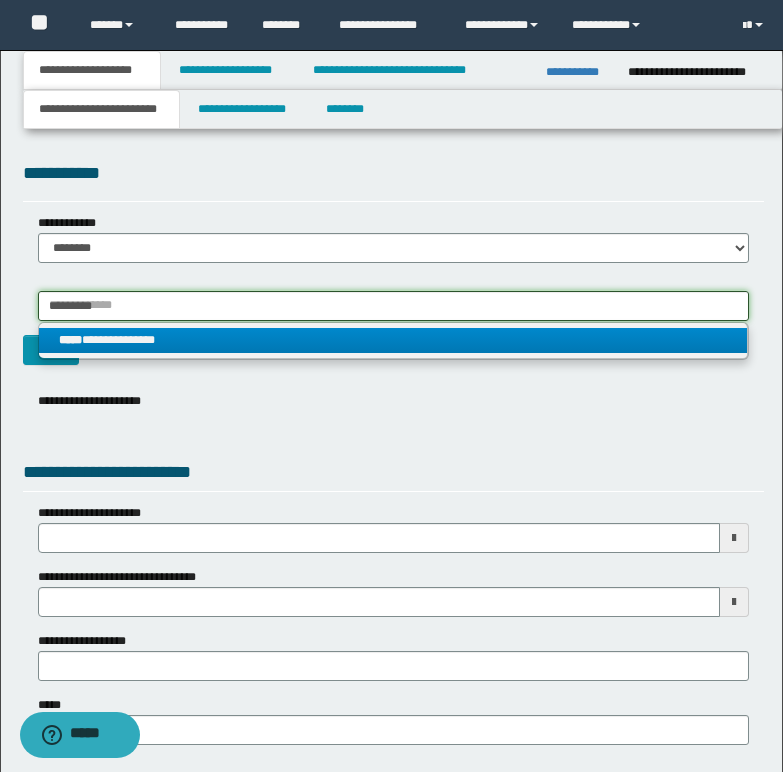 type on "*********" 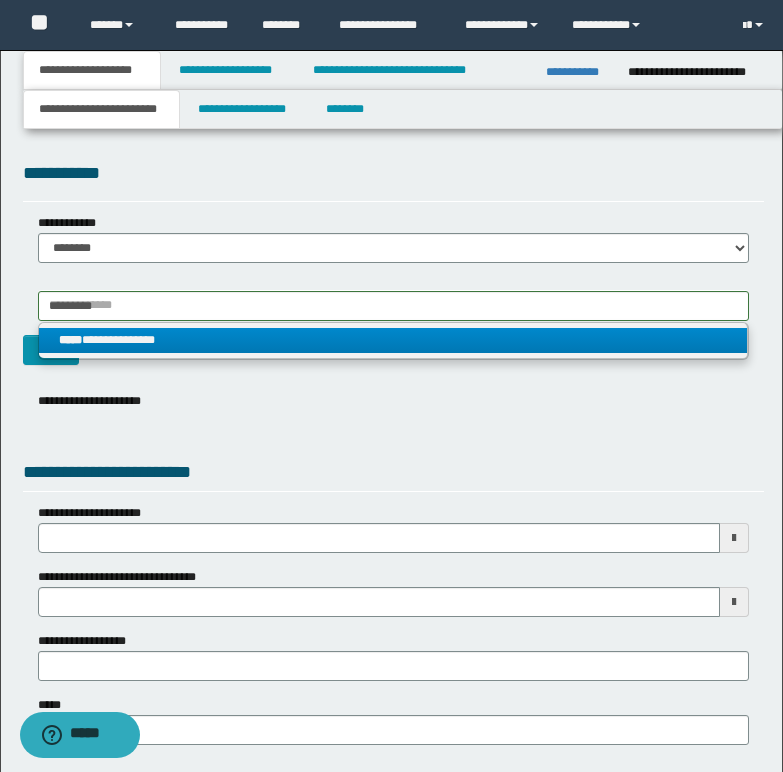 click on "**********" at bounding box center [393, 340] 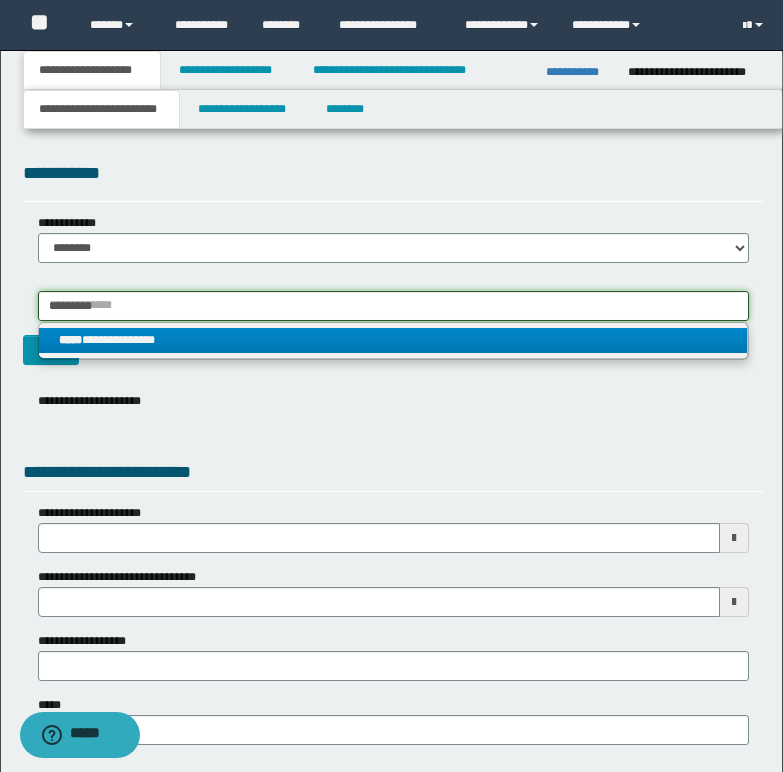 type 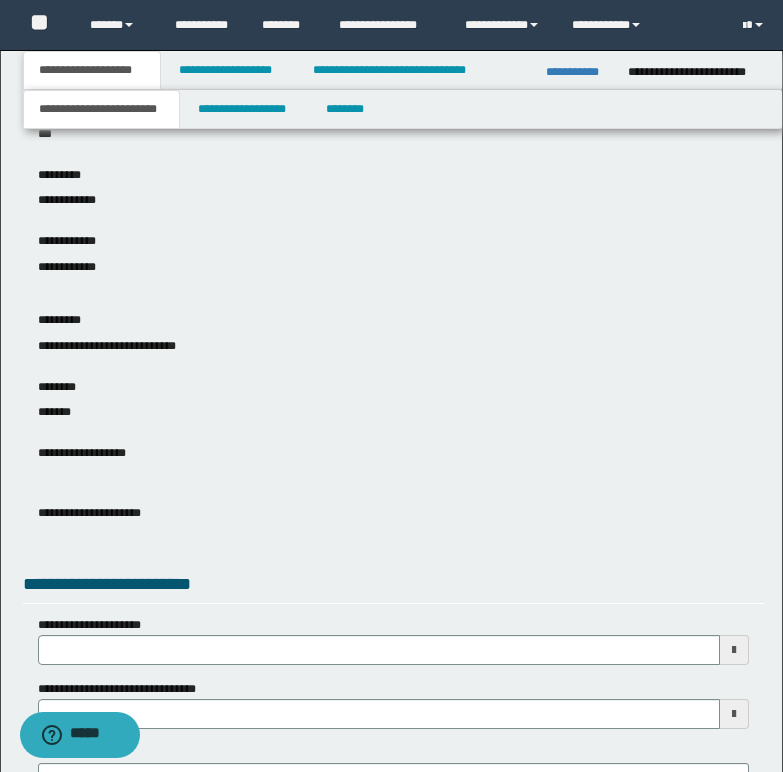 scroll, scrollTop: 300, scrollLeft: 0, axis: vertical 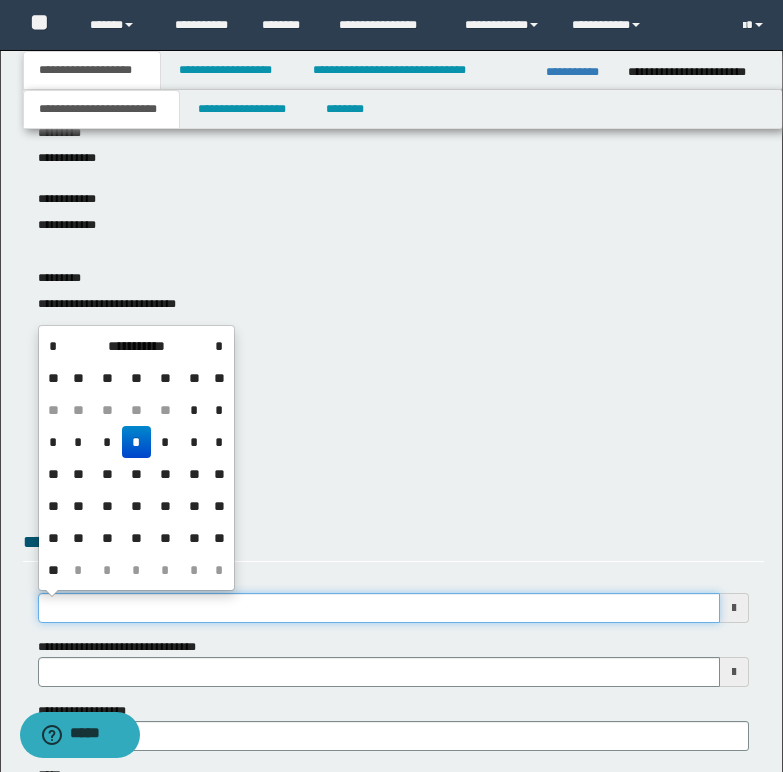 click on "**********" at bounding box center [379, 608] 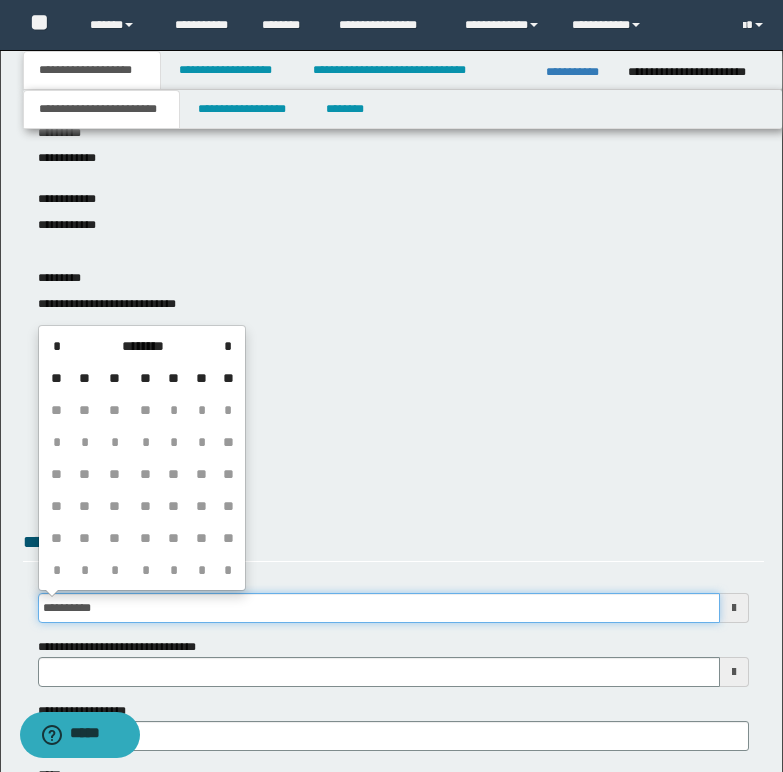 type on "**********" 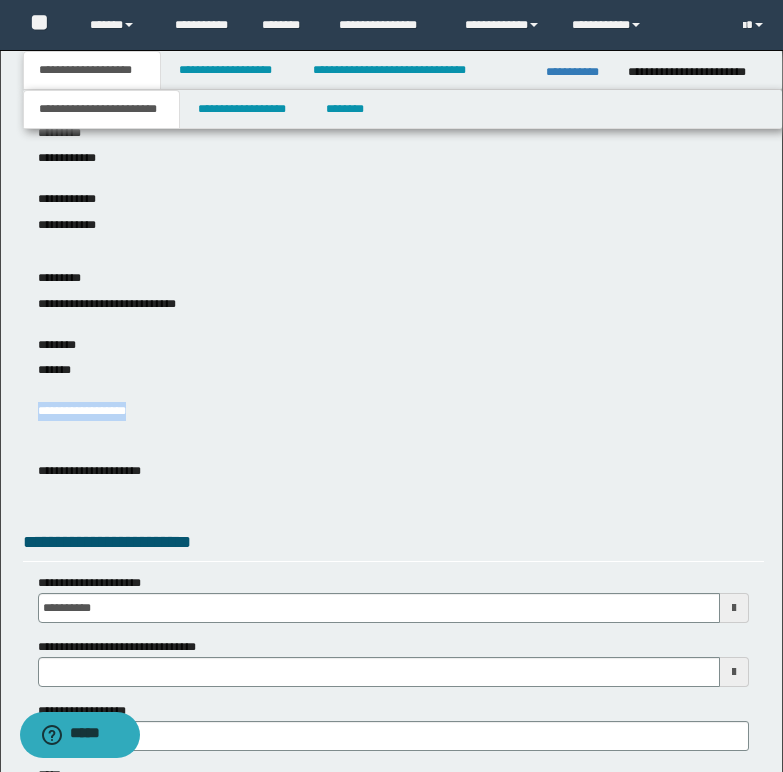 click on "[FIRST] [LAST]
[ADDRESS]
[CITY]
[STATE]
[ZIP]" at bounding box center (393, 359) 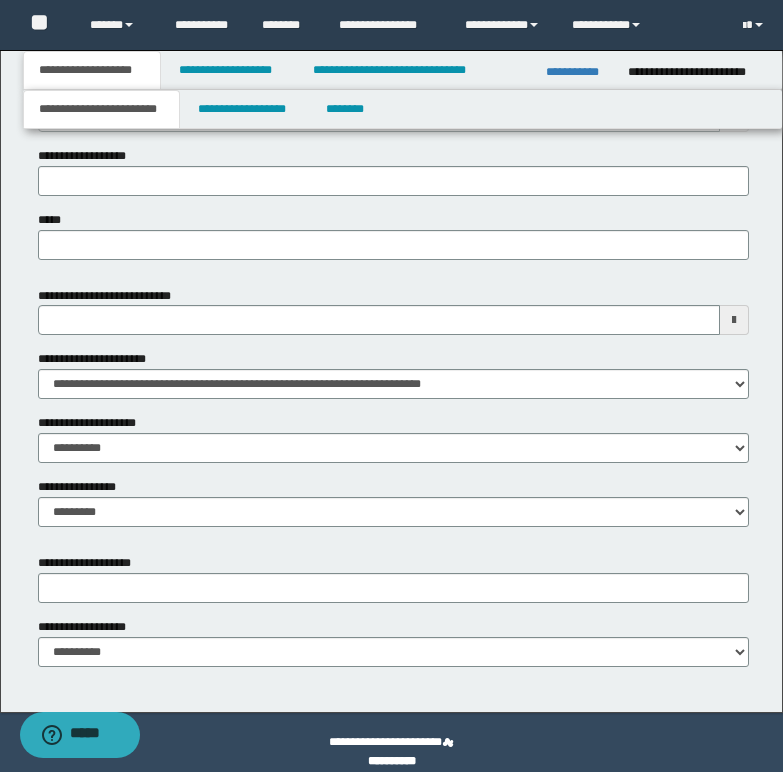 scroll, scrollTop: 873, scrollLeft: 0, axis: vertical 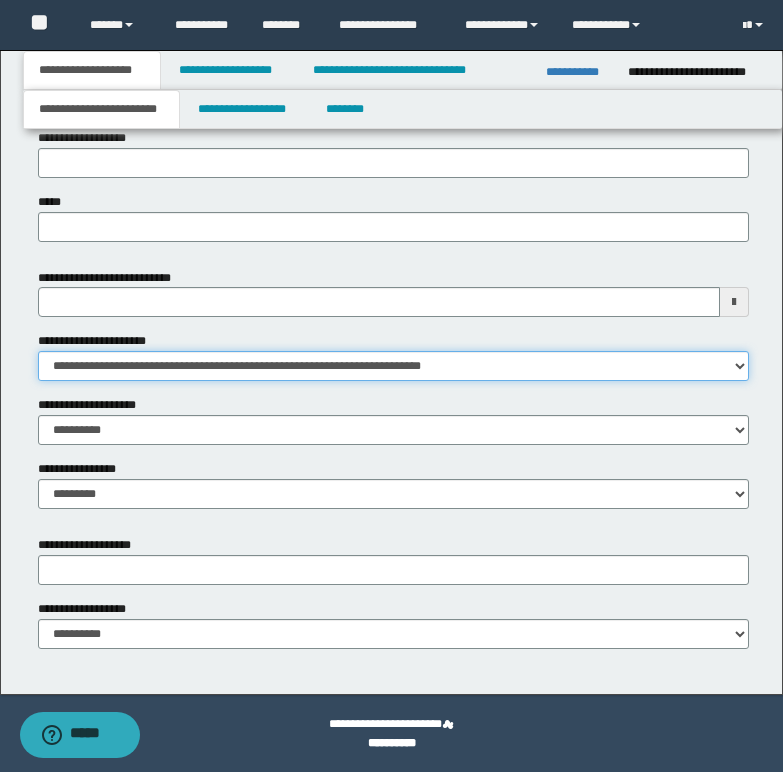click on "**********" at bounding box center [393, 366] 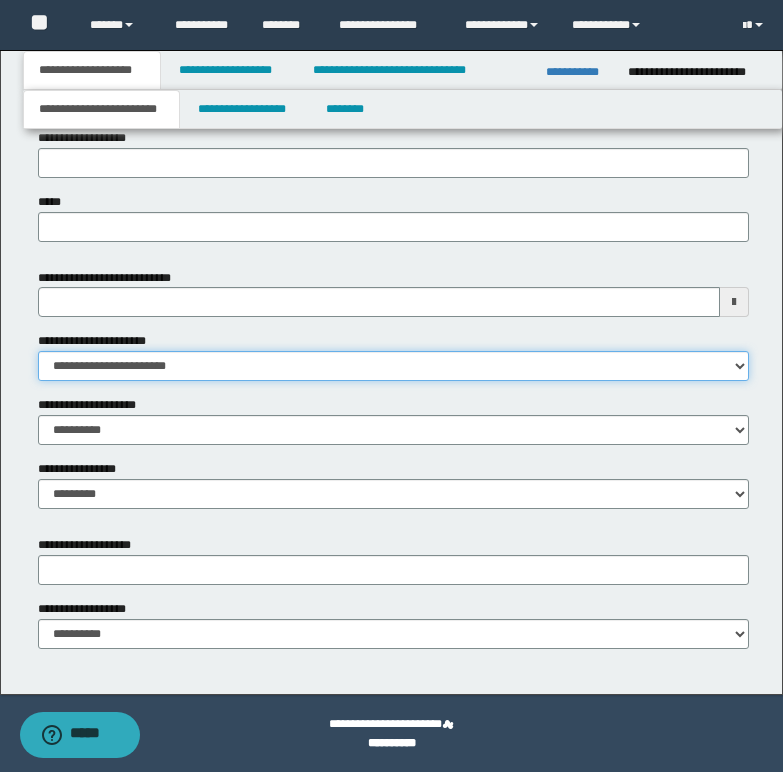 click on "**********" at bounding box center [393, 366] 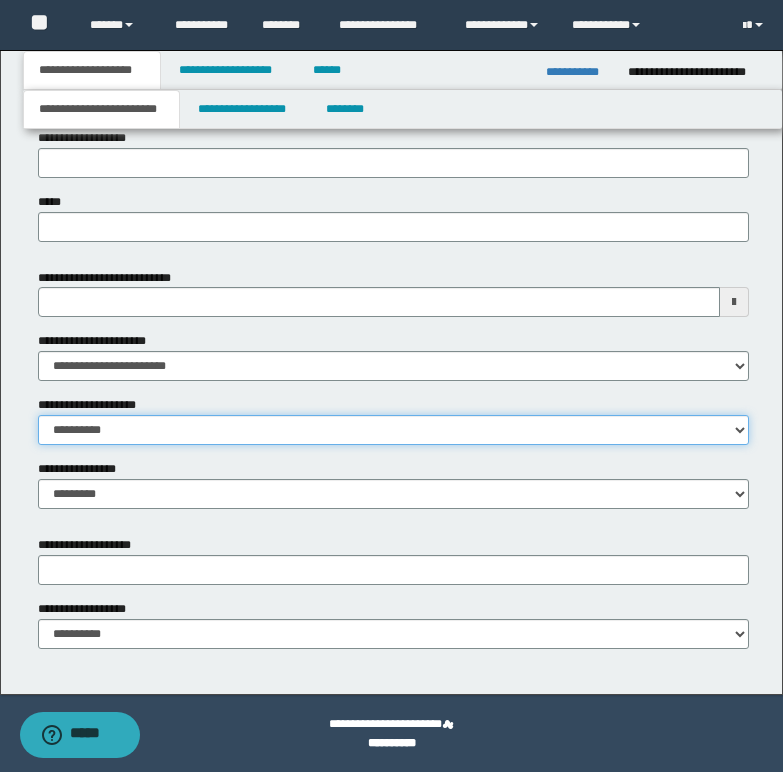 click on "**********" at bounding box center [393, 430] 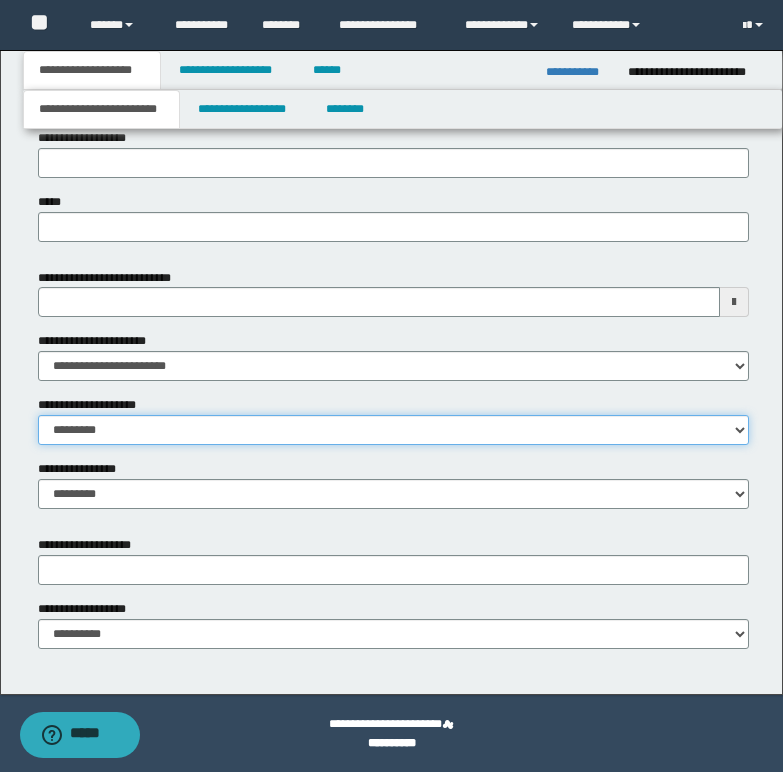 click on "**********" at bounding box center (393, 430) 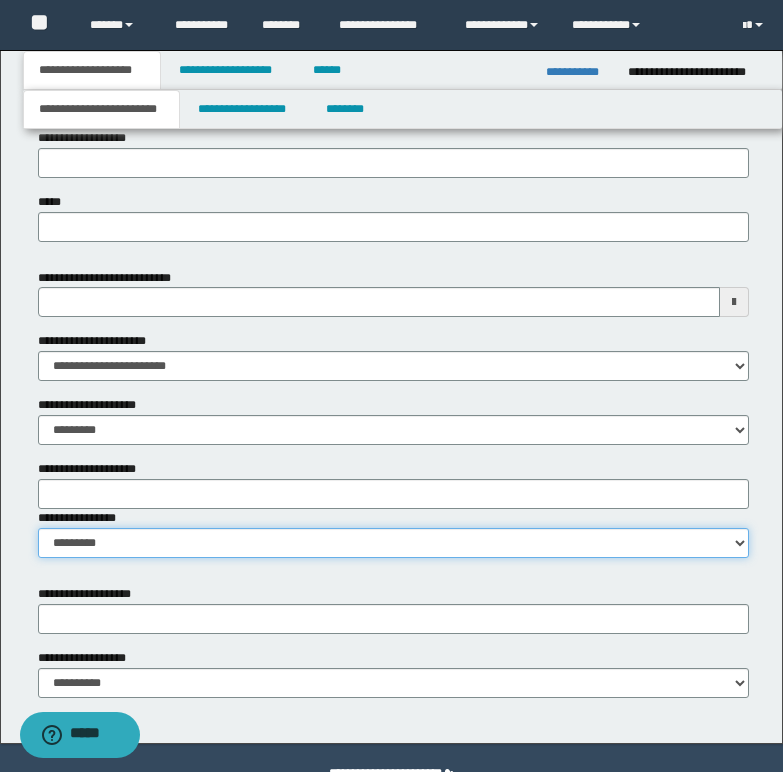 click on "**********" at bounding box center [393, 543] 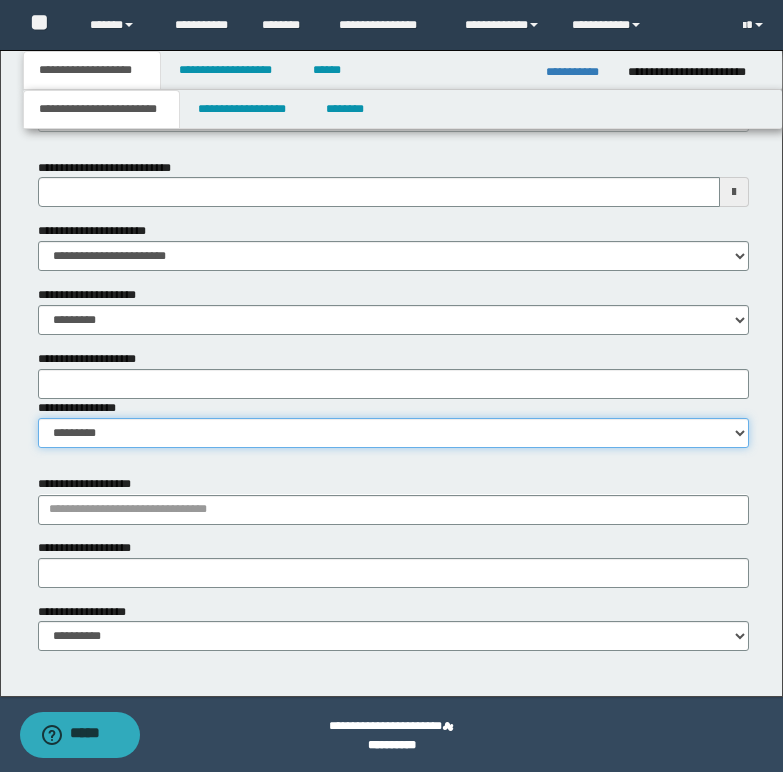 scroll, scrollTop: 986, scrollLeft: 0, axis: vertical 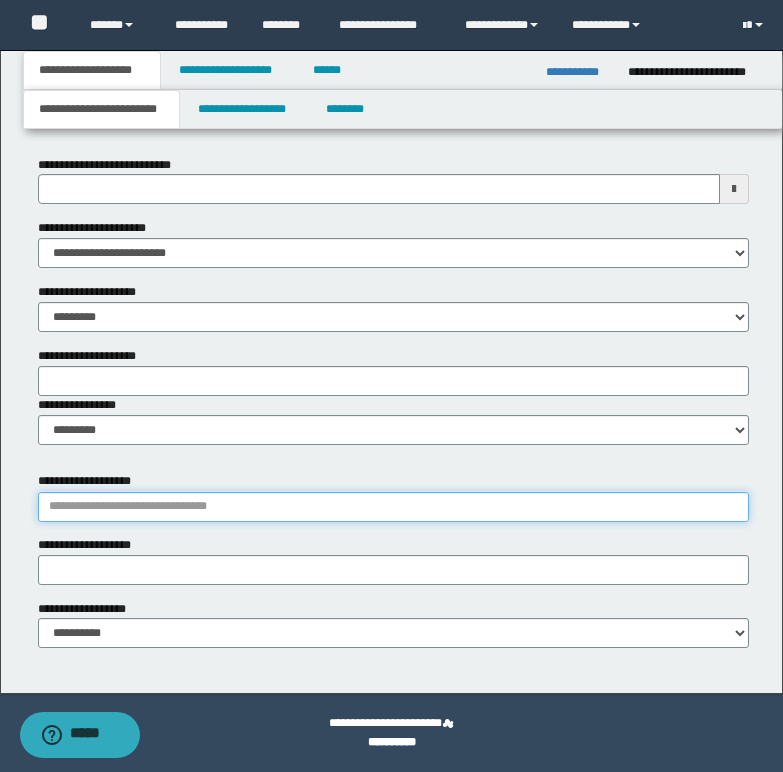 click on "**********" at bounding box center (393, 507) 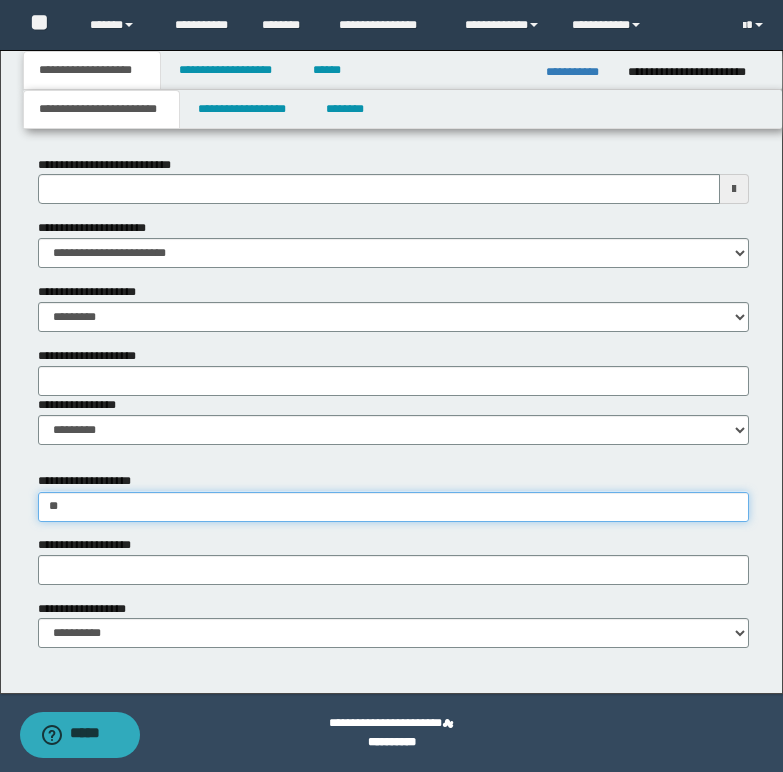 type on "***" 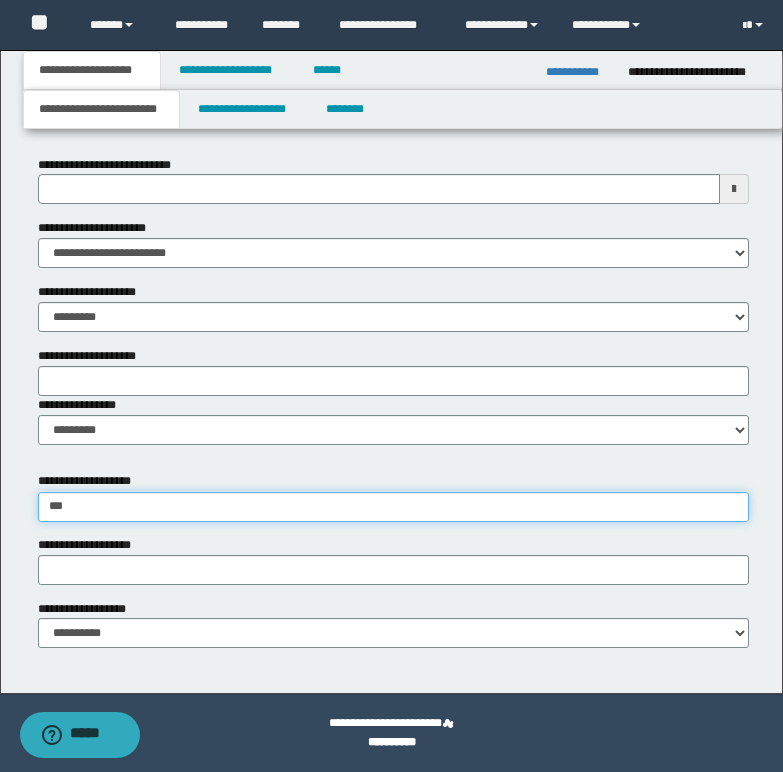 type on "**********" 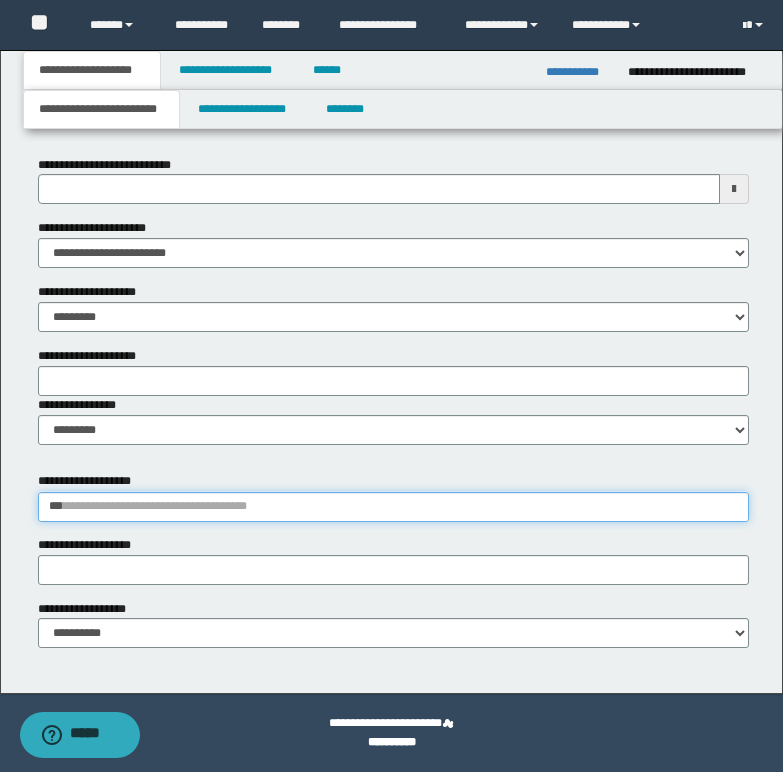 type 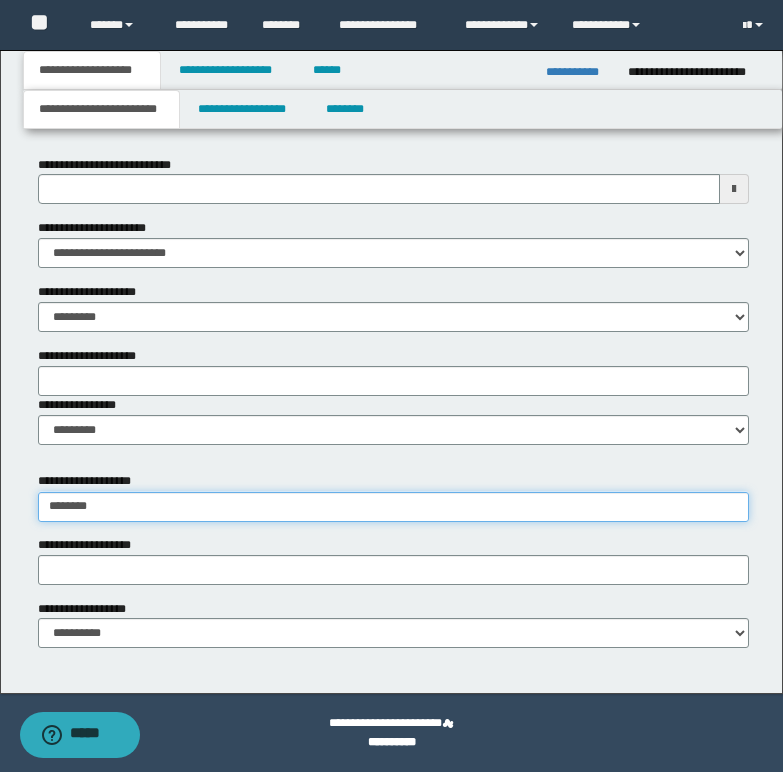 type on "*********" 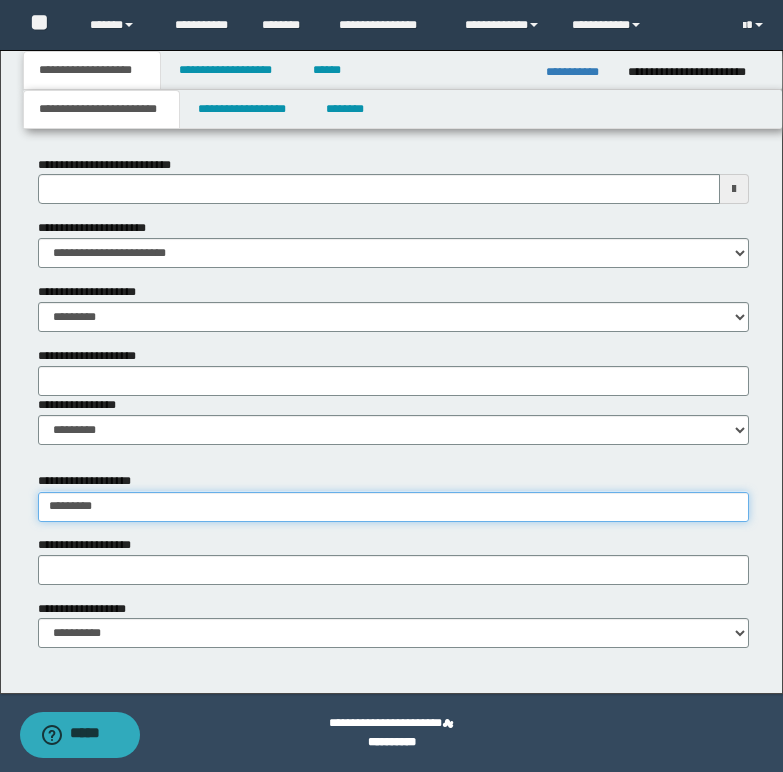 type on "**********" 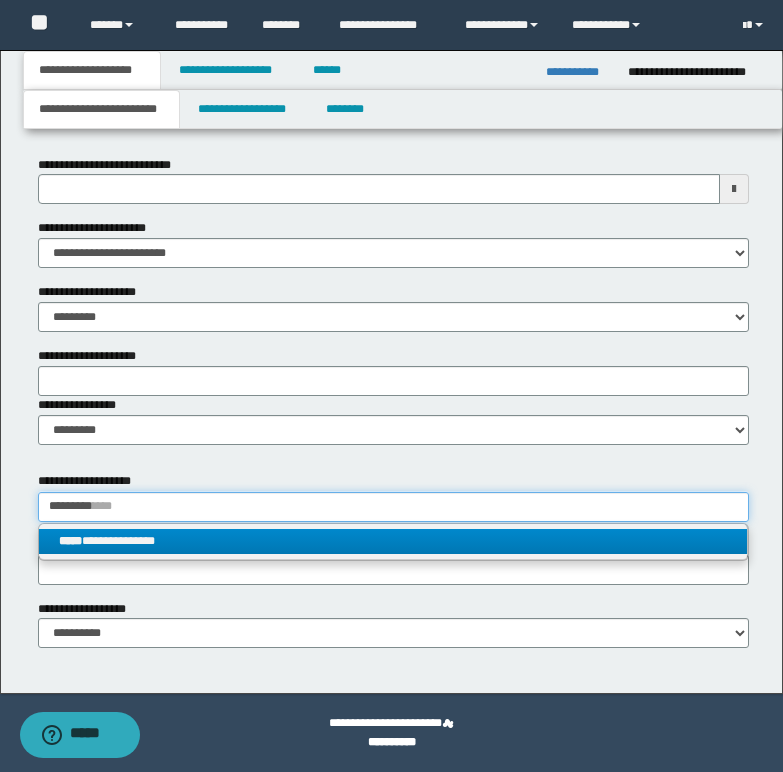 type on "*********" 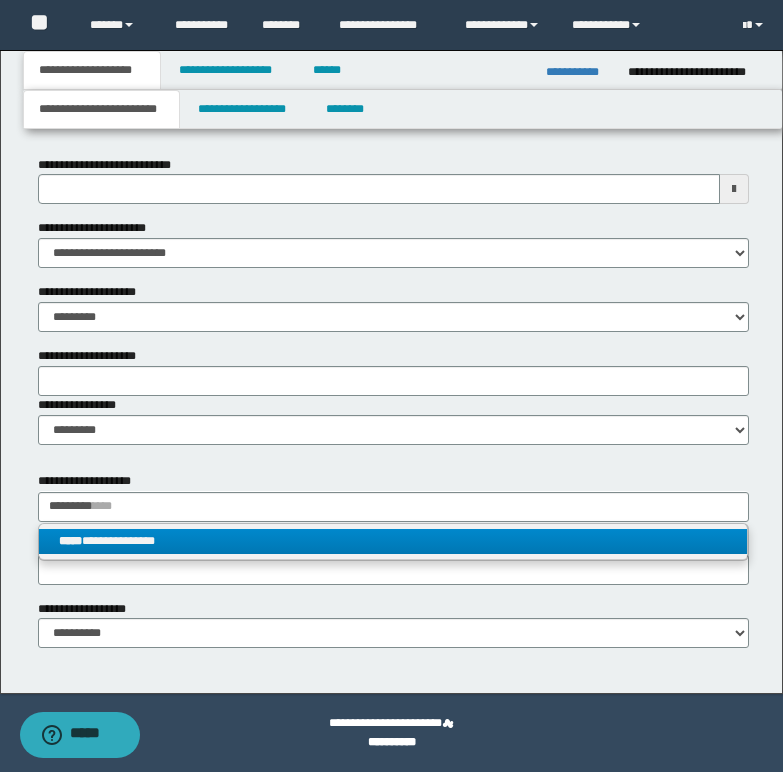 click on "**********" at bounding box center [393, 541] 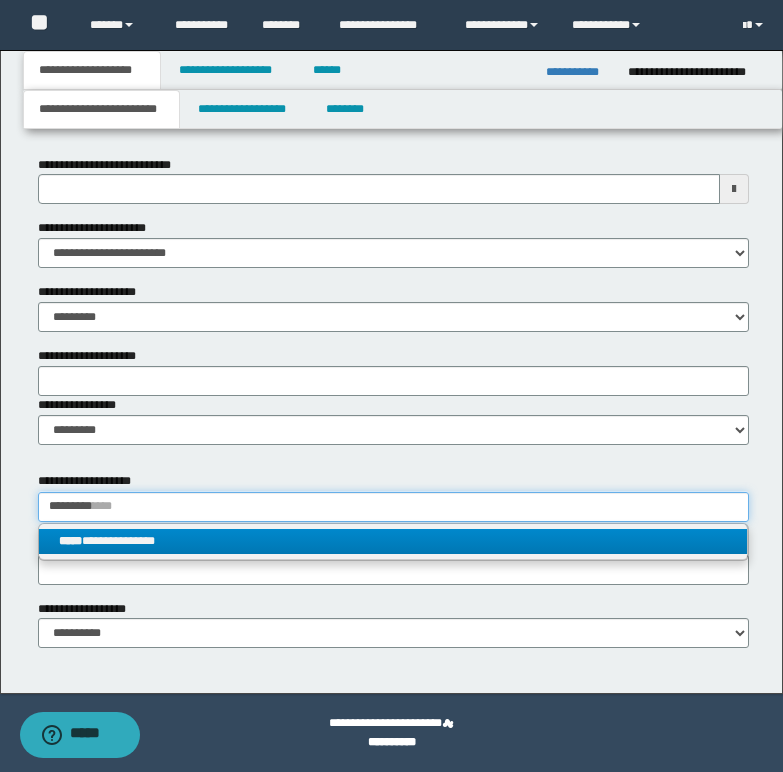 type 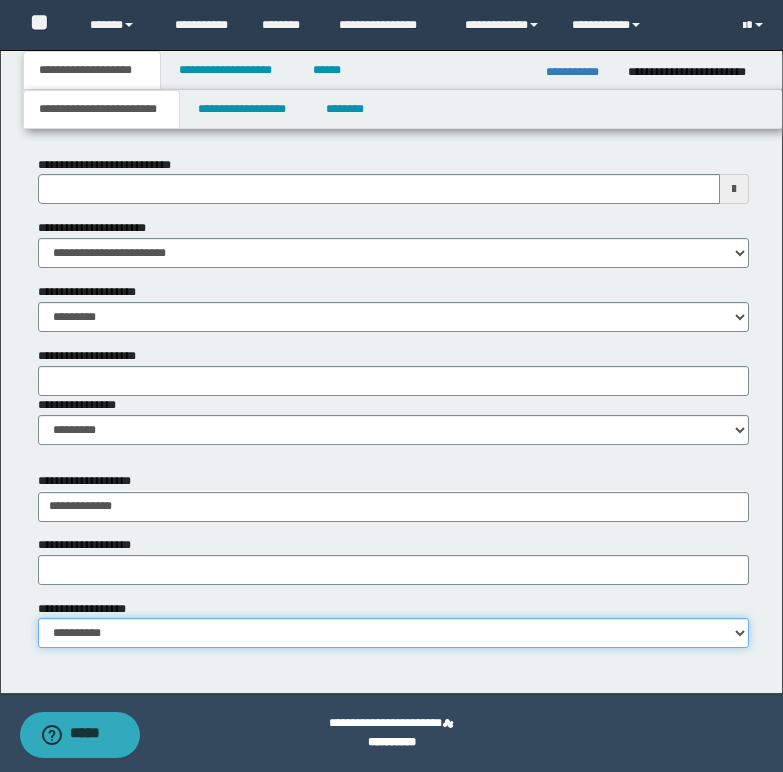 click on "**********" at bounding box center [393, 633] 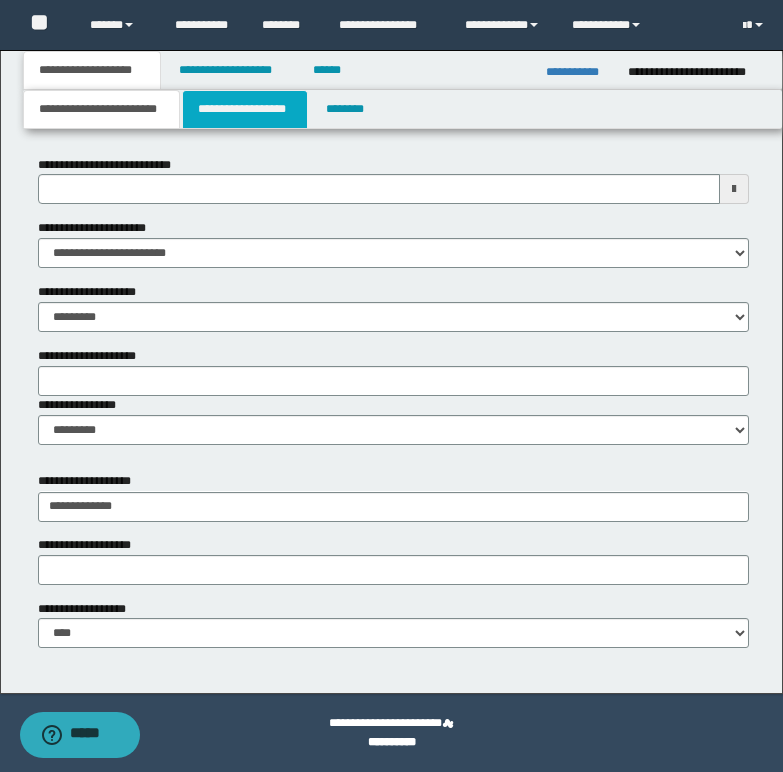 click on "**********" at bounding box center [245, 109] 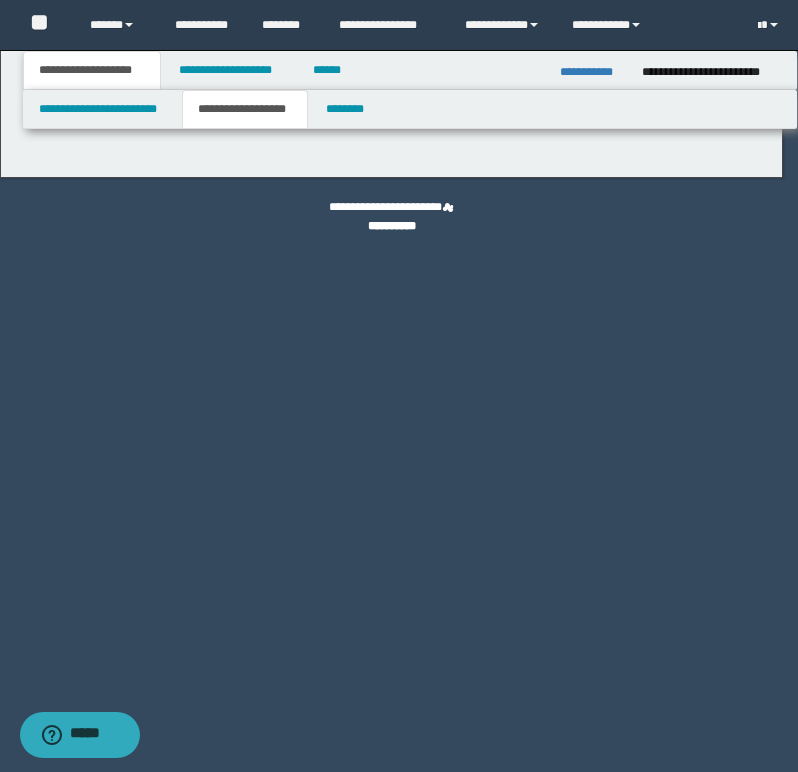 type on "********" 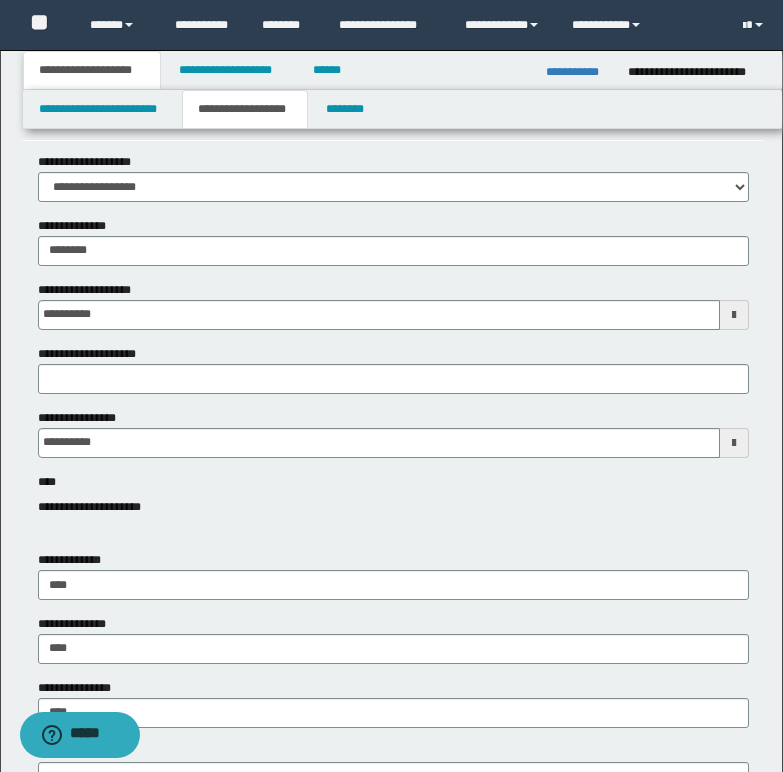 scroll, scrollTop: 100, scrollLeft: 0, axis: vertical 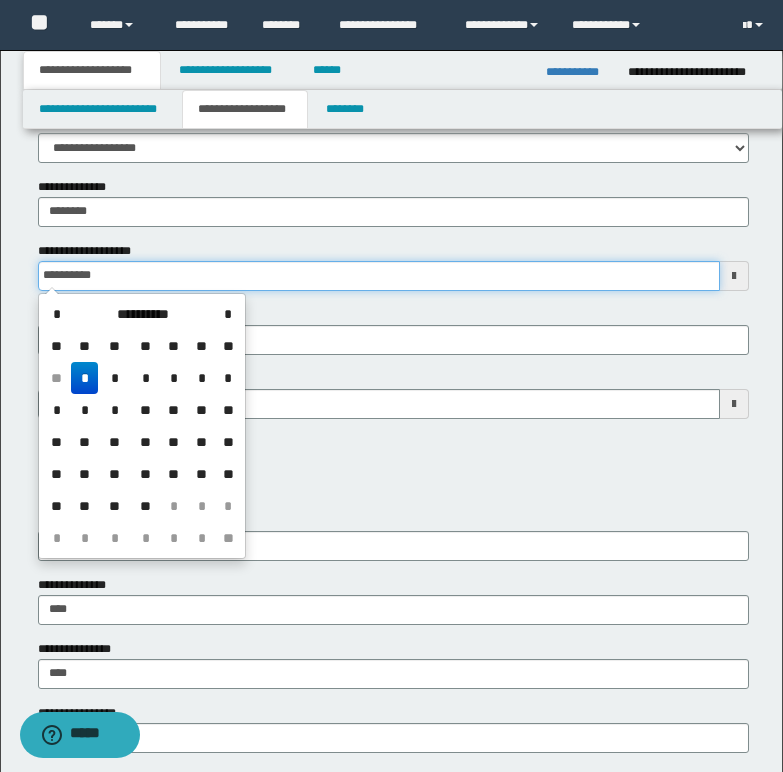 drag, startPoint x: 42, startPoint y: 274, endPoint x: 221, endPoint y: 274, distance: 179 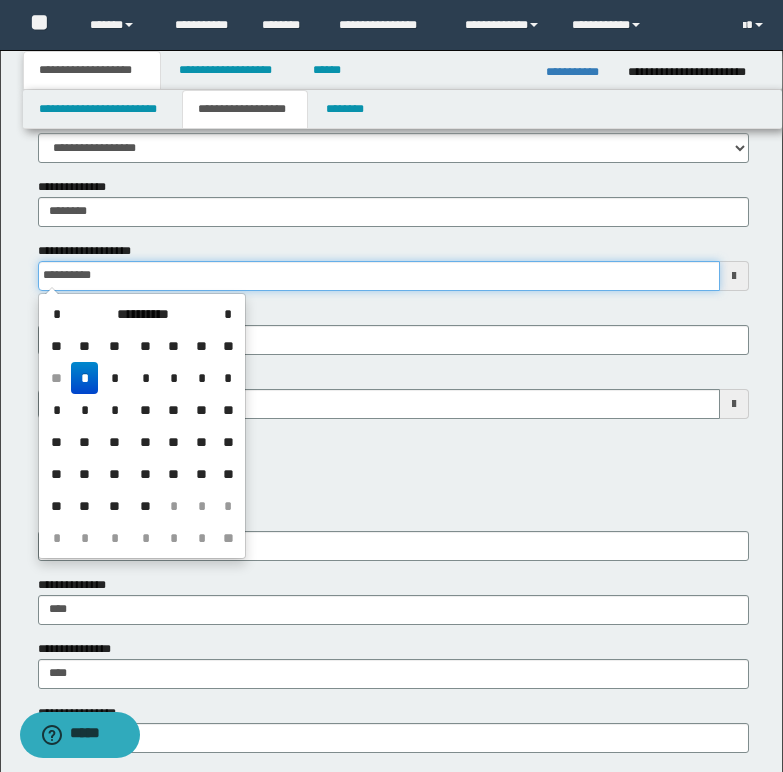 click on "**********" at bounding box center [379, 276] 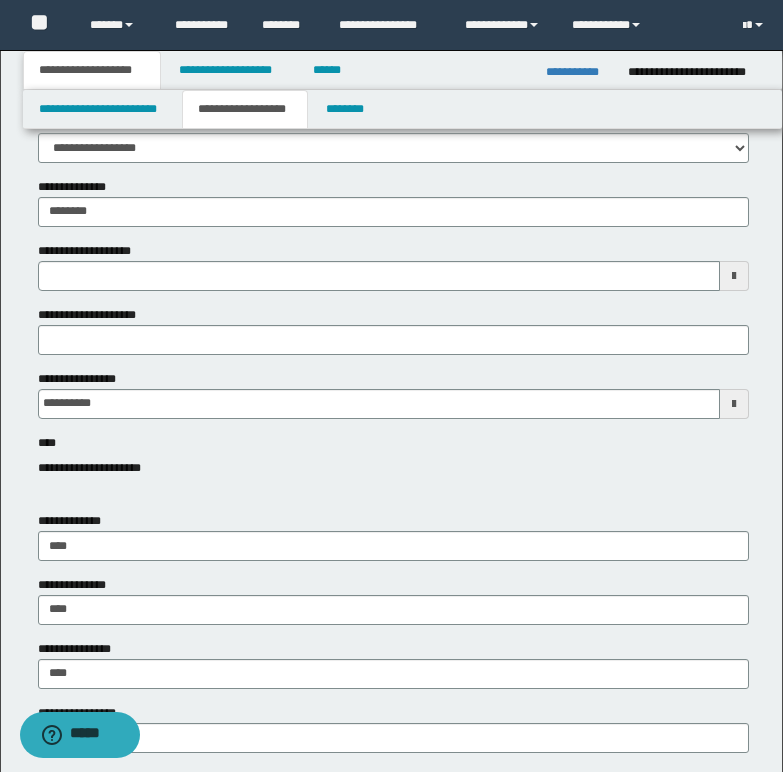 click on "**********" at bounding box center (393, 468) 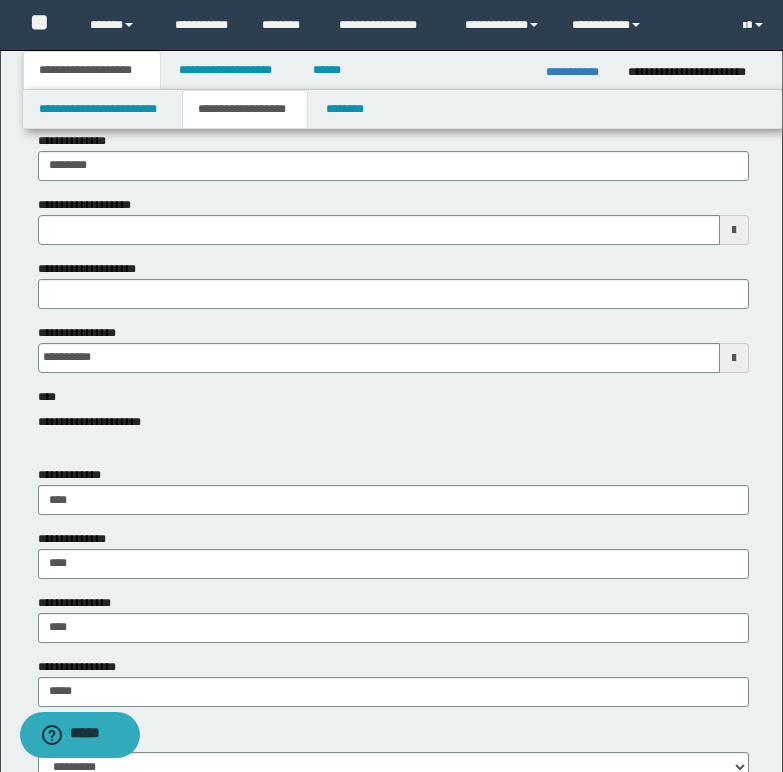 type 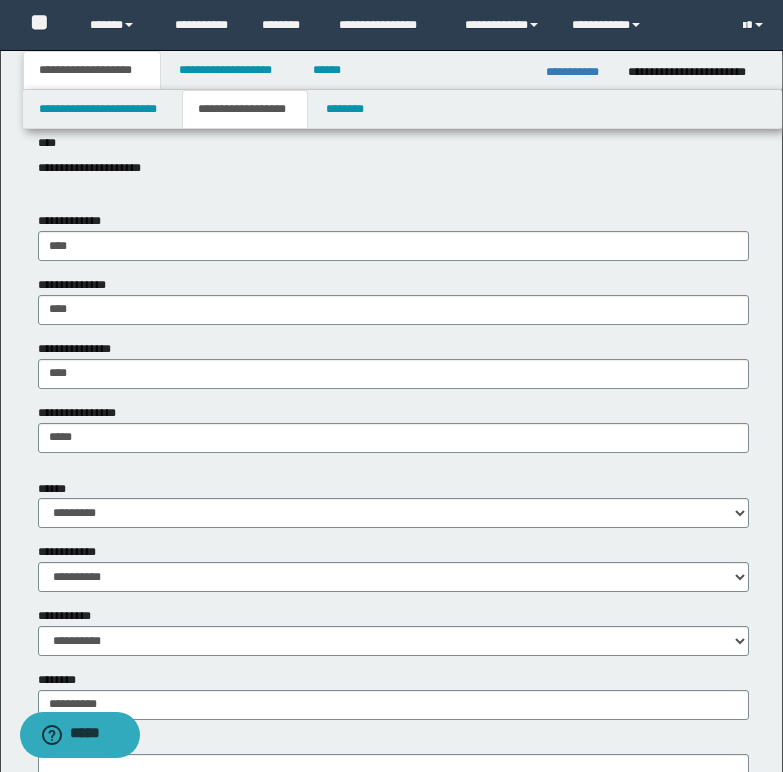 scroll, scrollTop: 500, scrollLeft: 0, axis: vertical 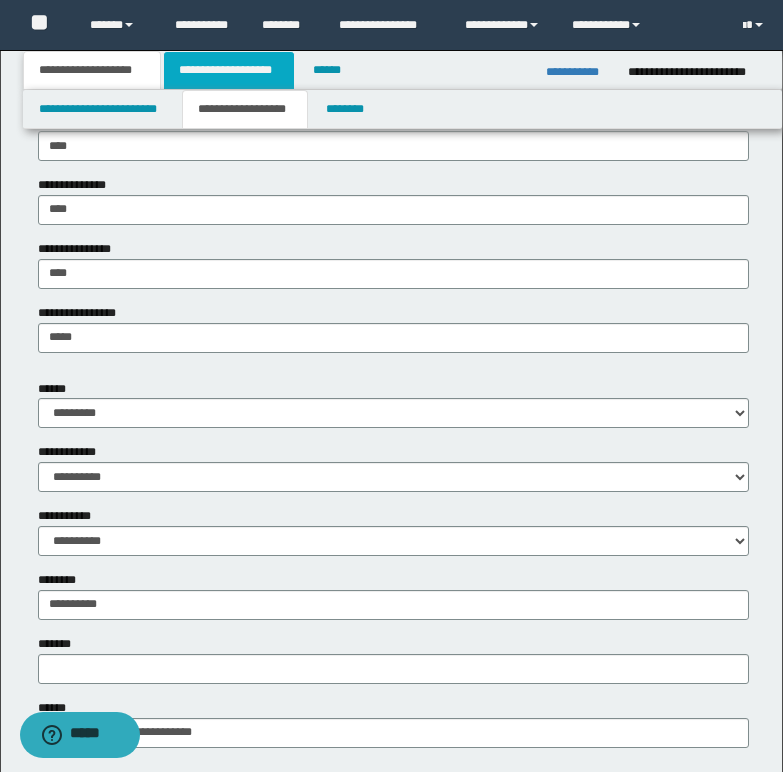 click on "**********" at bounding box center (229, 70) 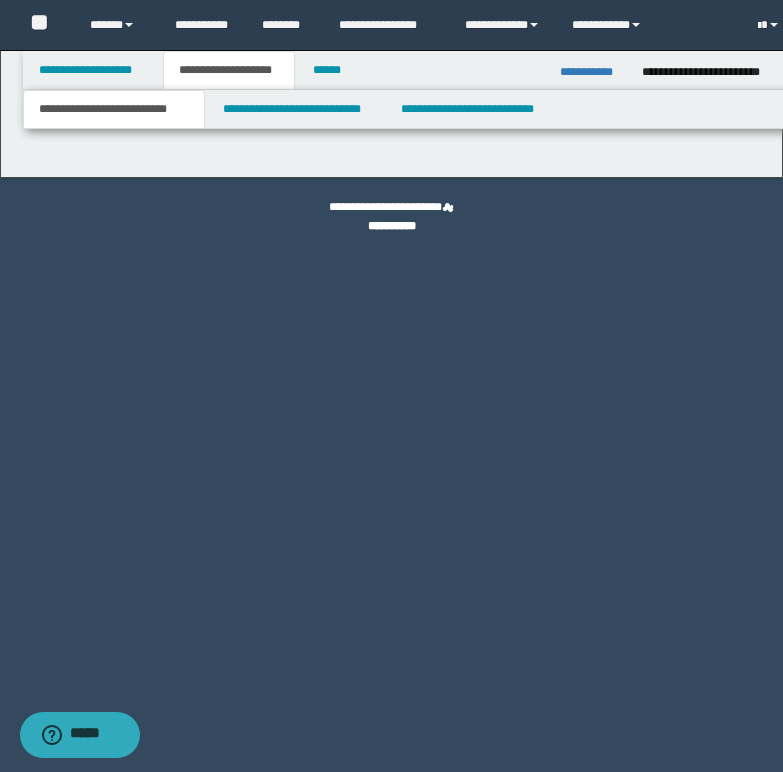 scroll, scrollTop: 0, scrollLeft: 0, axis: both 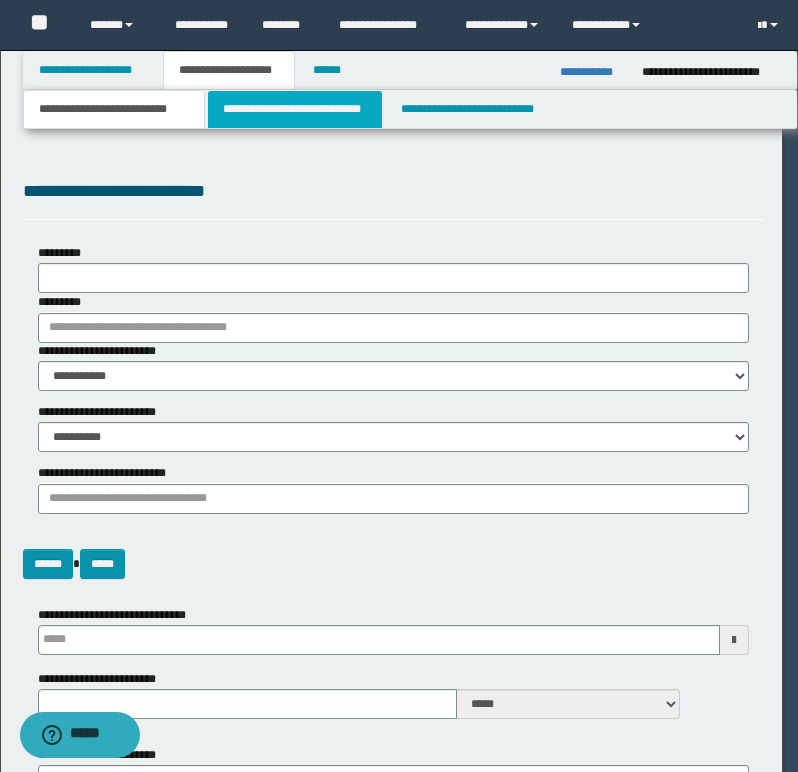 select on "*" 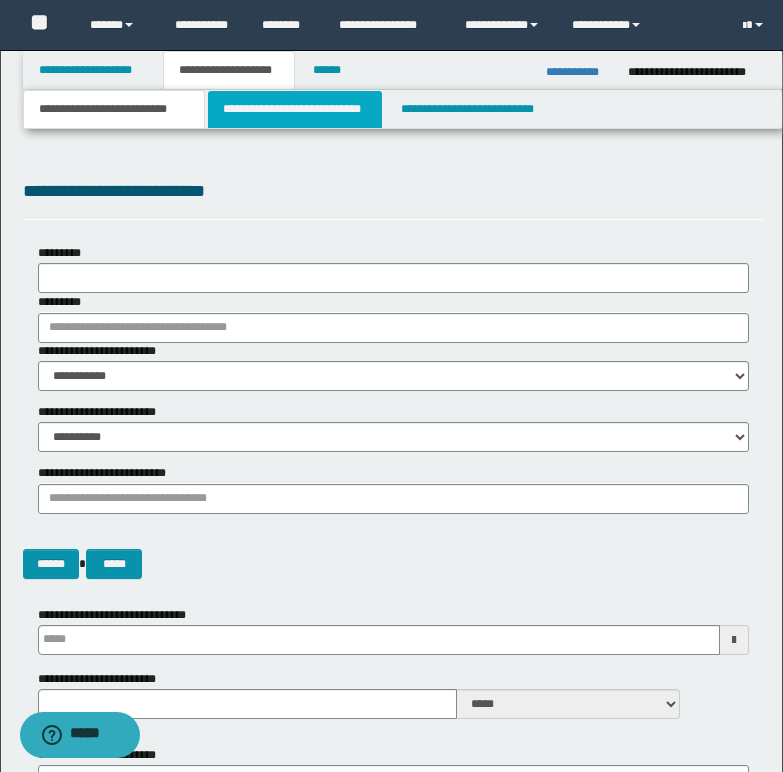 click on "**********" at bounding box center (295, 109) 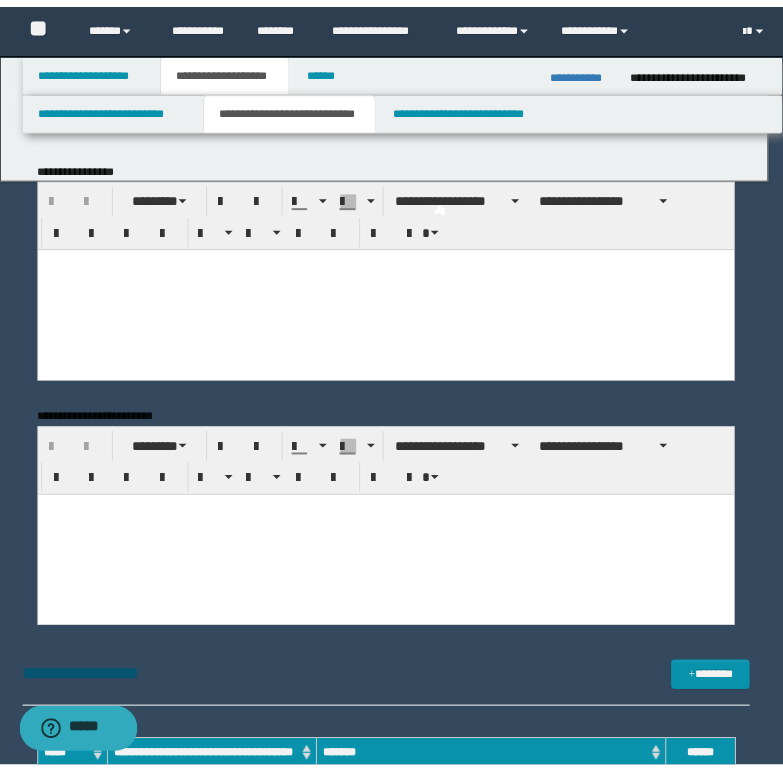 scroll, scrollTop: 0, scrollLeft: 0, axis: both 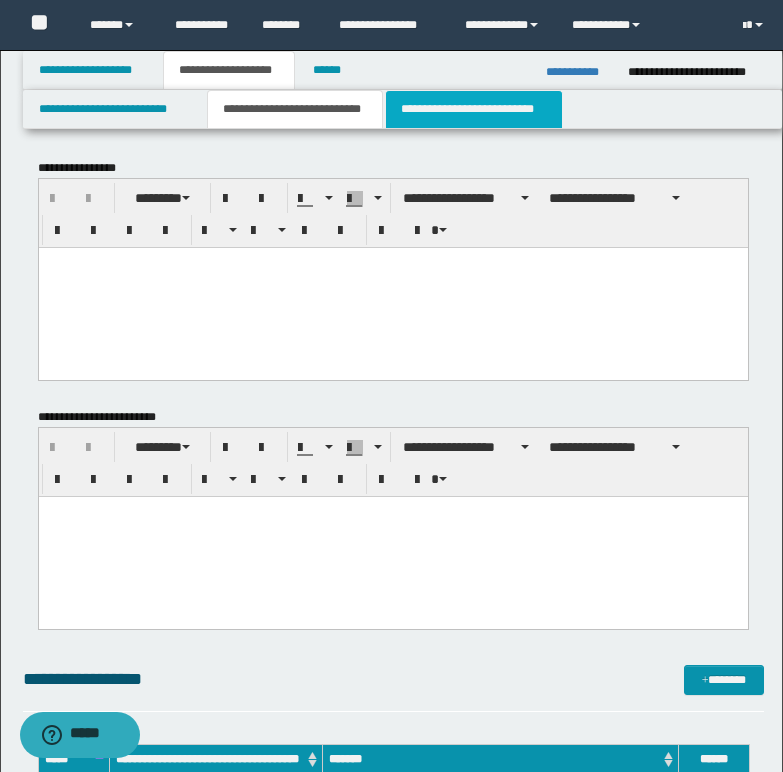 click on "**********" at bounding box center [474, 109] 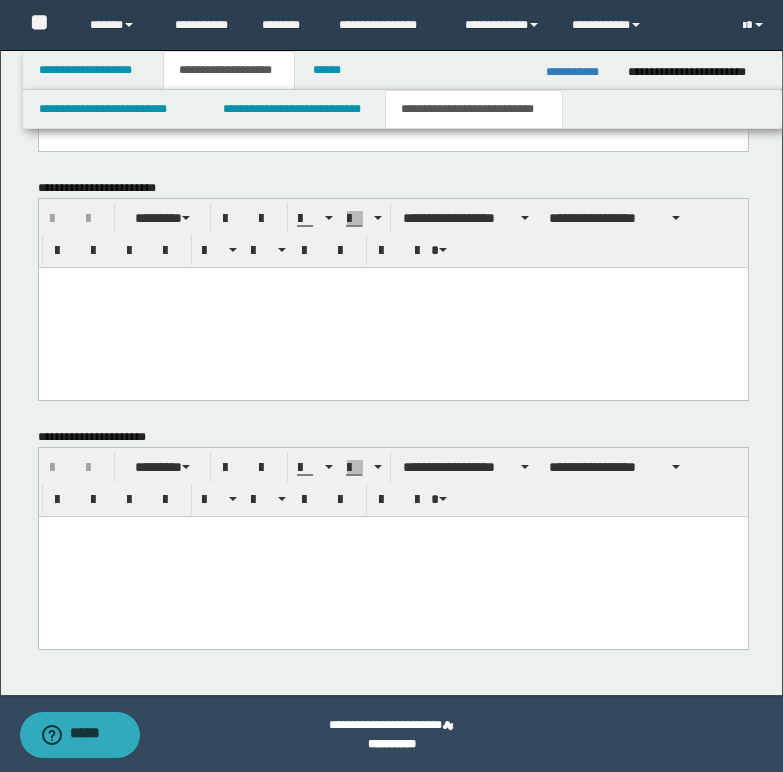 scroll, scrollTop: 943, scrollLeft: 0, axis: vertical 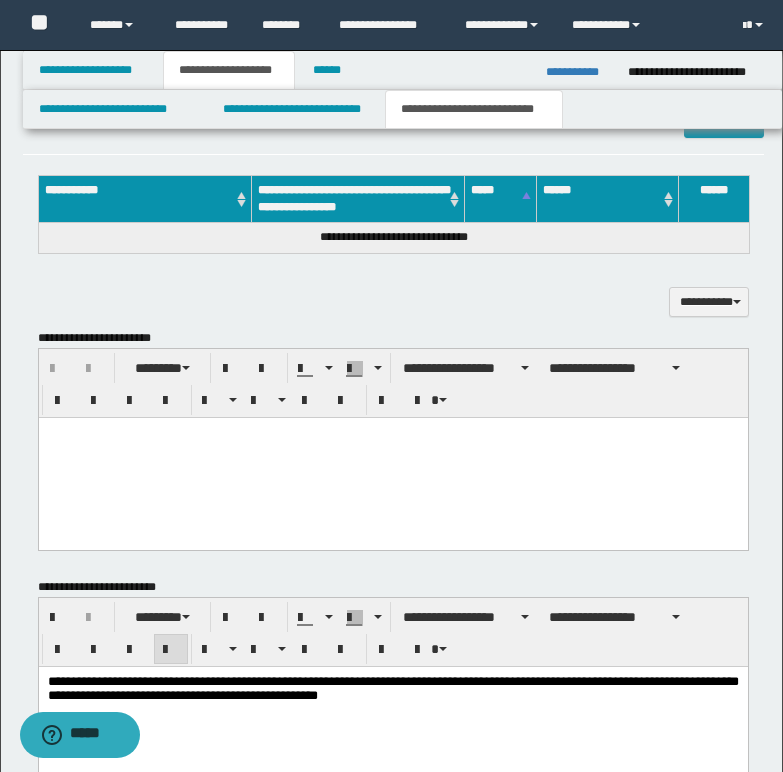 drag, startPoint x: 76, startPoint y: 432, endPoint x: 74, endPoint y: 445, distance: 13.152946 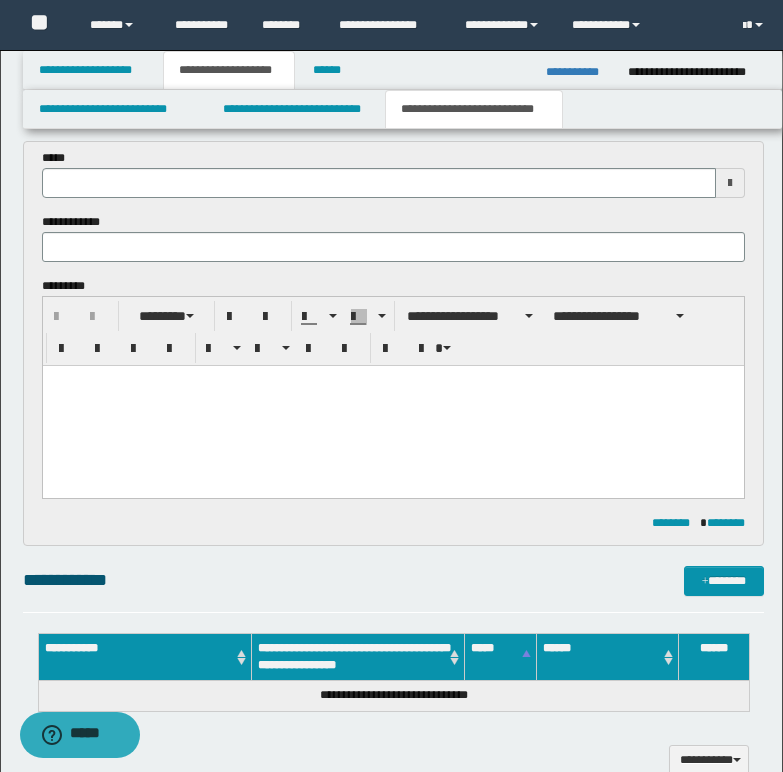 scroll, scrollTop: 43, scrollLeft: 0, axis: vertical 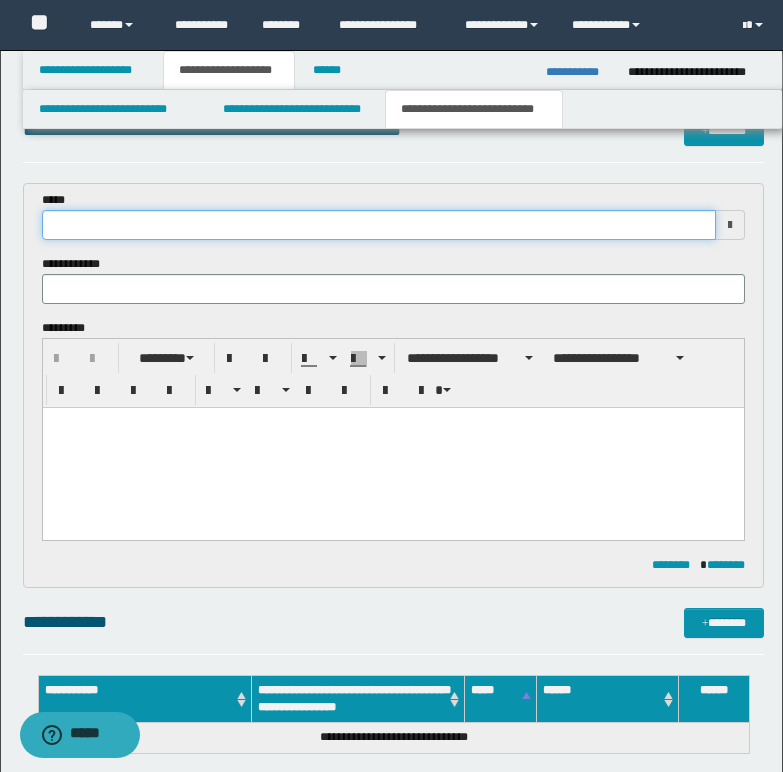 click at bounding box center [379, 225] 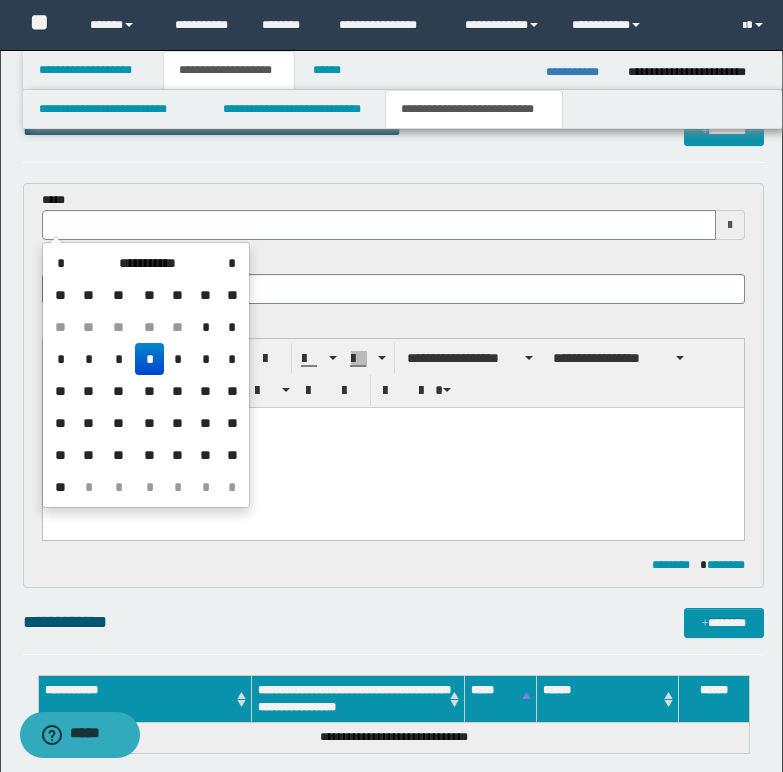 drag, startPoint x: 153, startPoint y: 359, endPoint x: 148, endPoint y: 340, distance: 19.646883 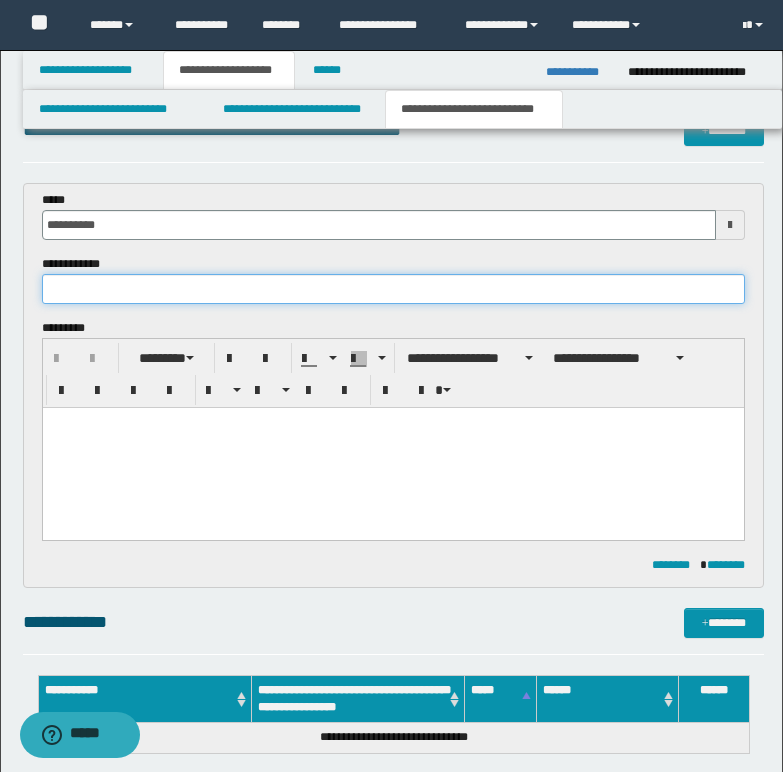 click at bounding box center [393, 289] 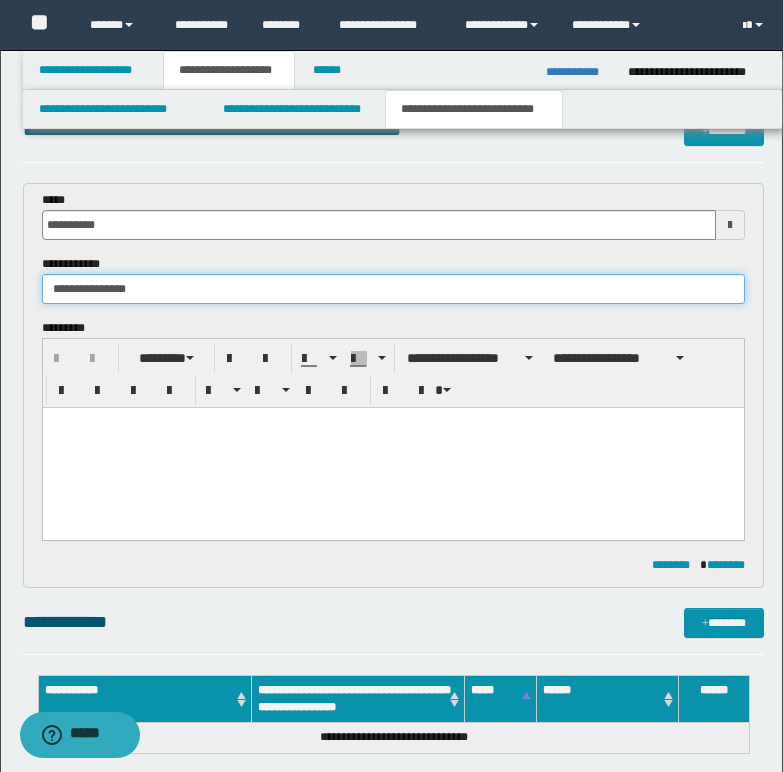 type on "**********" 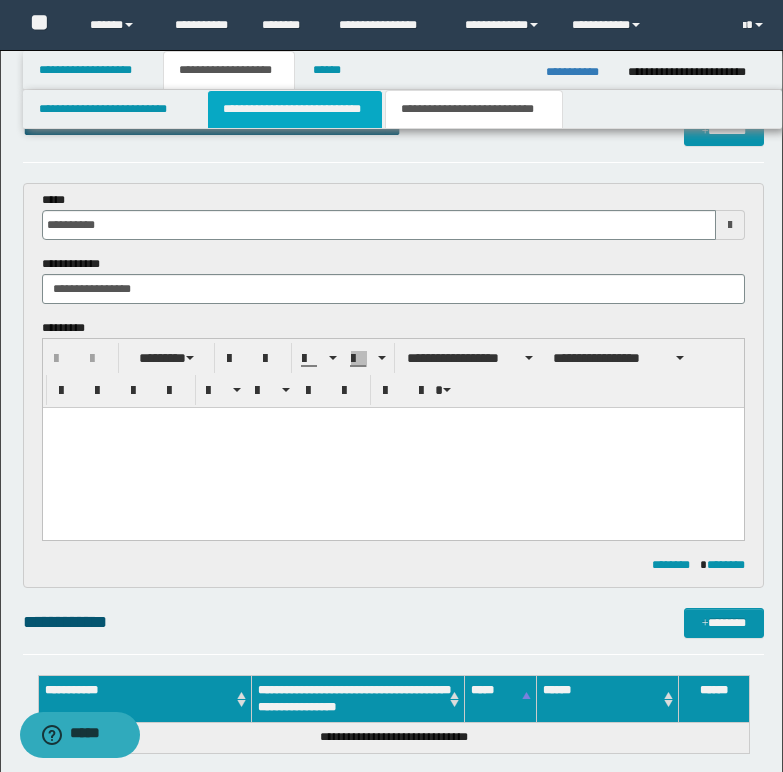 click on "**********" at bounding box center (295, 109) 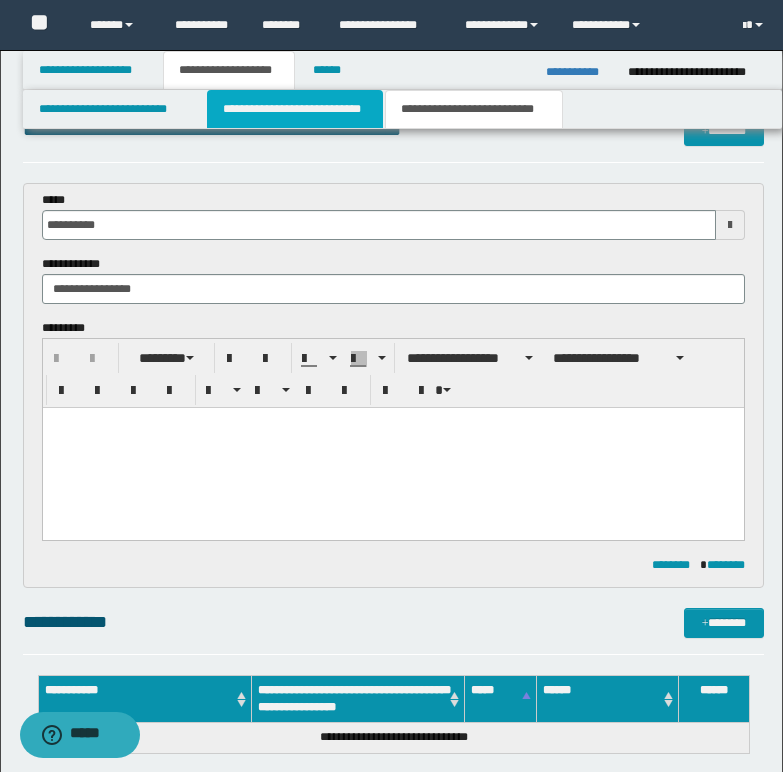 type 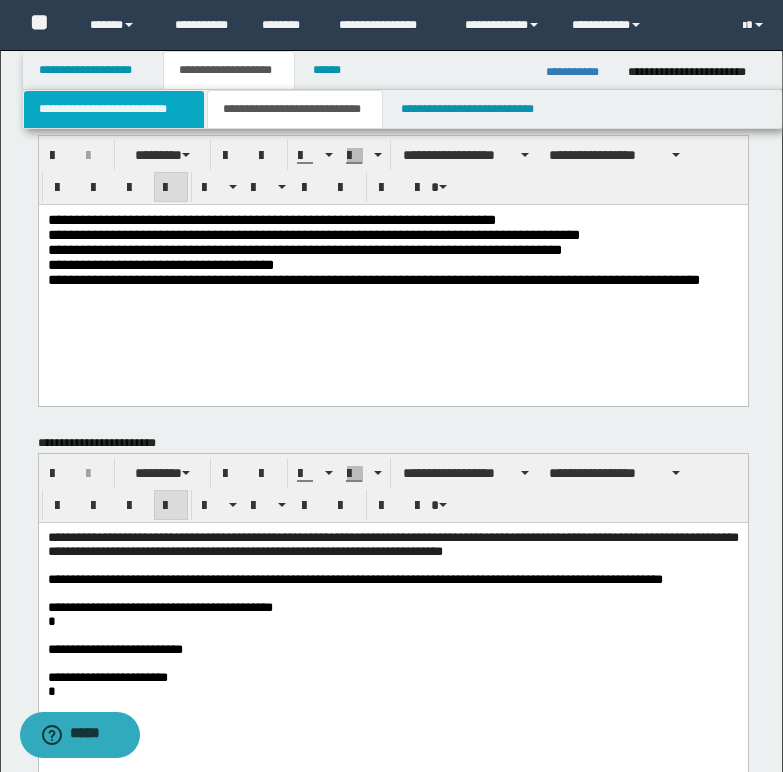click on "**********" at bounding box center [114, 109] 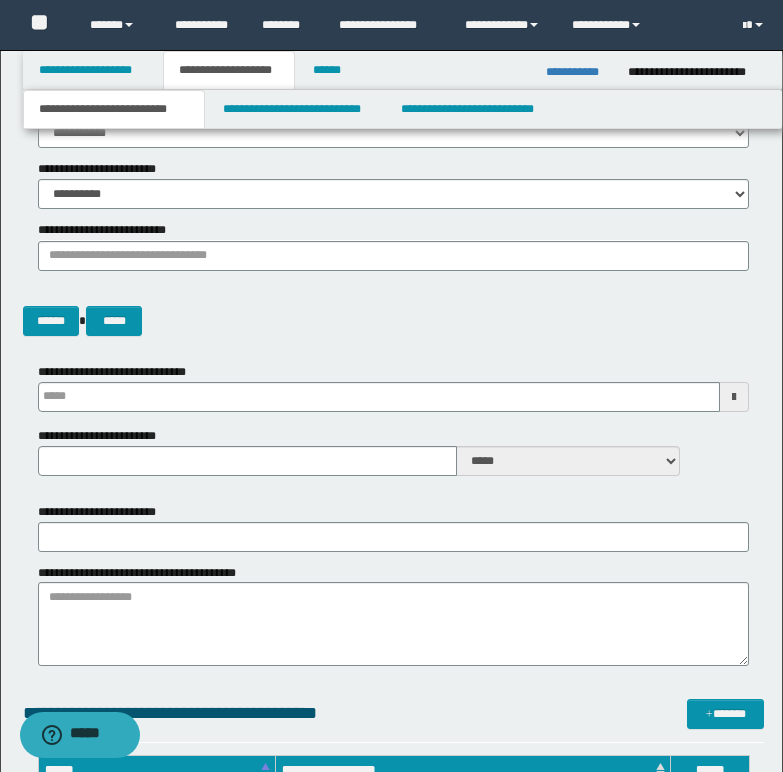 type 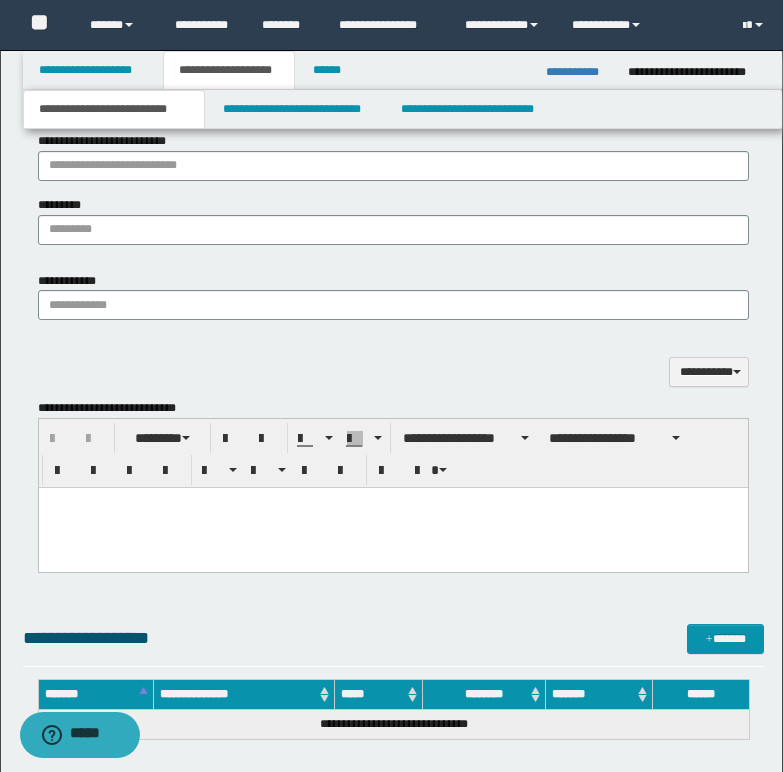 scroll, scrollTop: 1243, scrollLeft: 0, axis: vertical 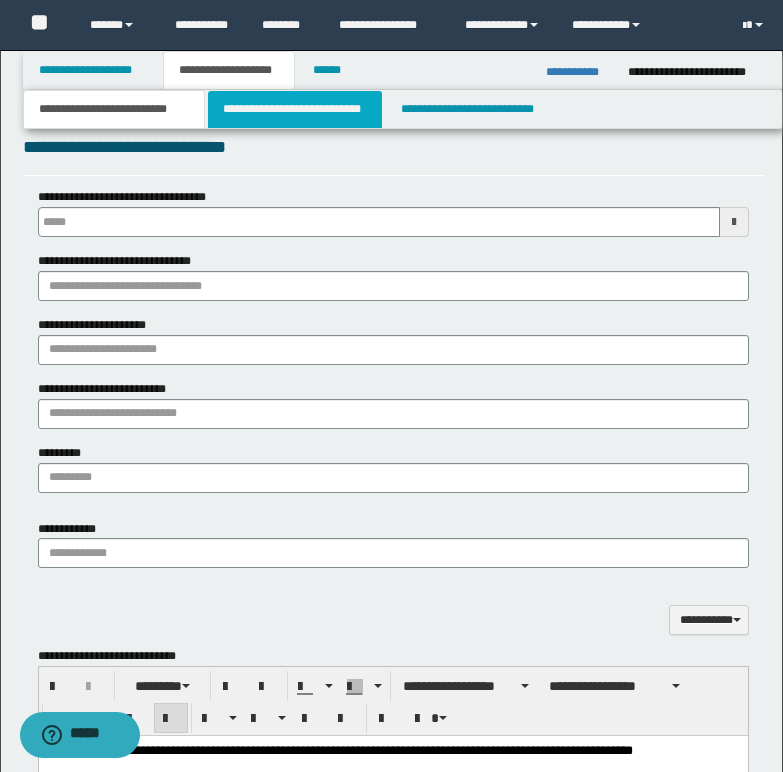 type 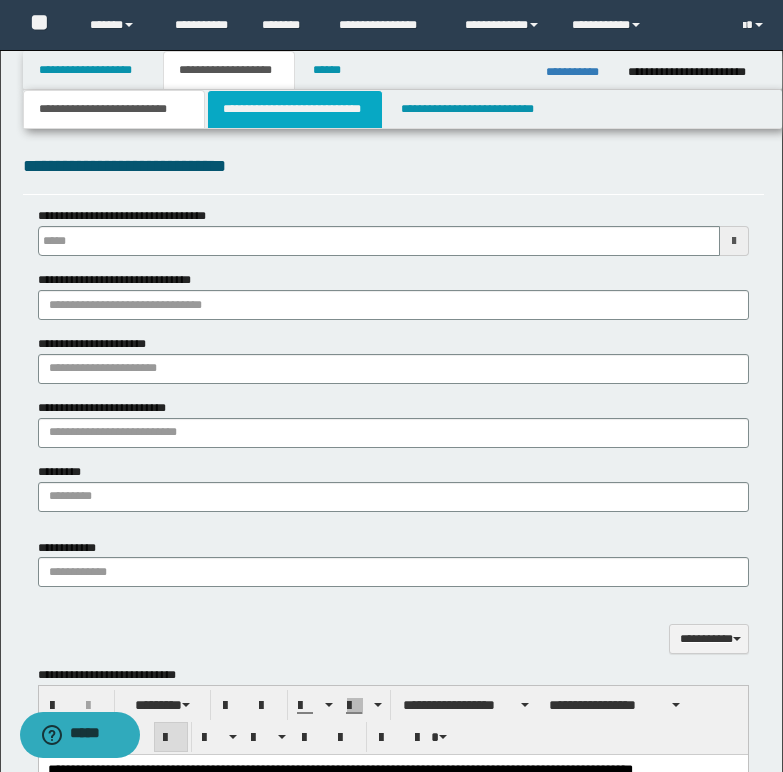 click on "**********" at bounding box center (295, 109) 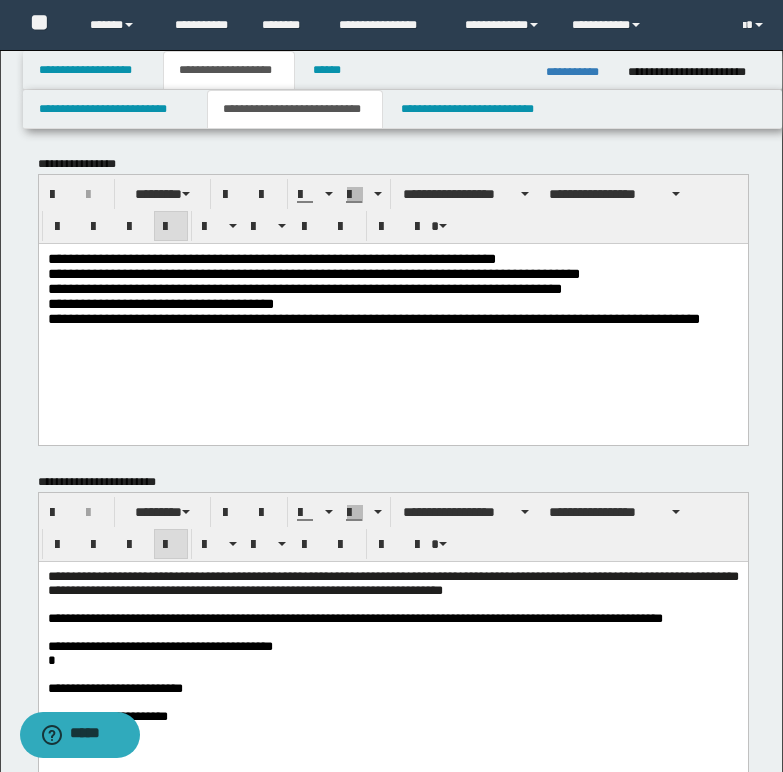 scroll, scrollTop: 0, scrollLeft: 0, axis: both 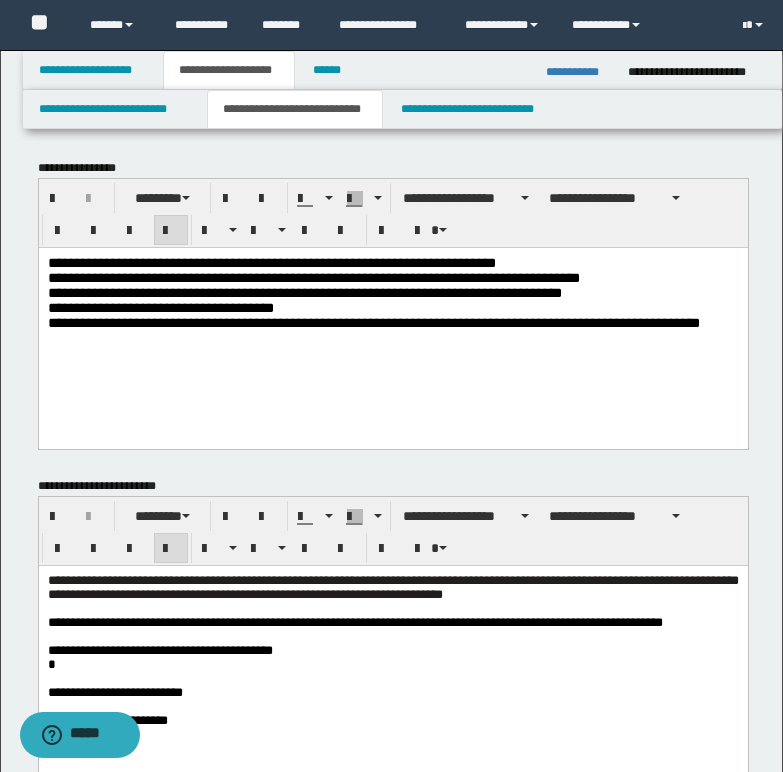 click on "**********" at bounding box center [392, 262] 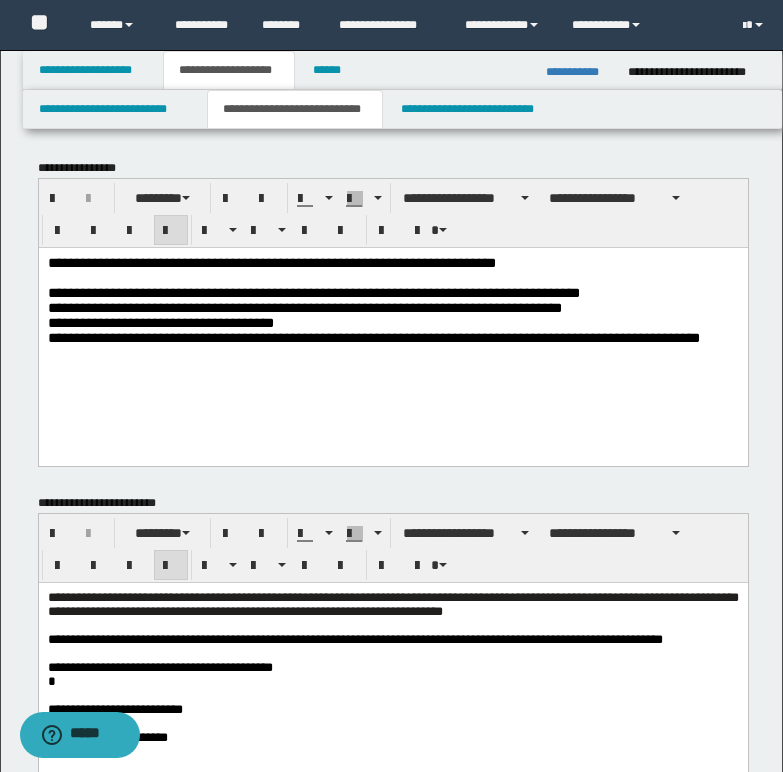 click on "**********" at bounding box center (392, 292) 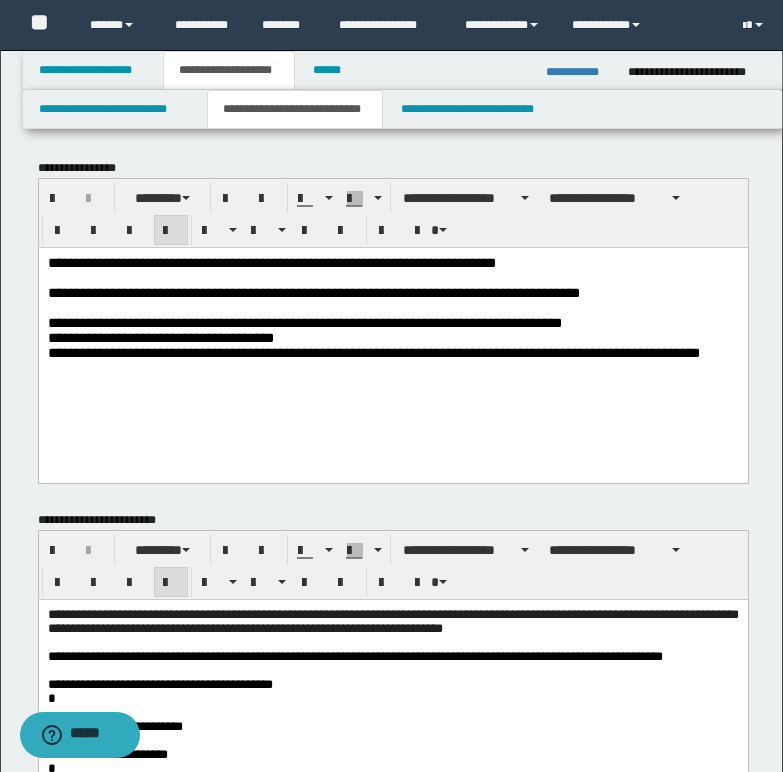 click on "**********" at bounding box center (392, 337) 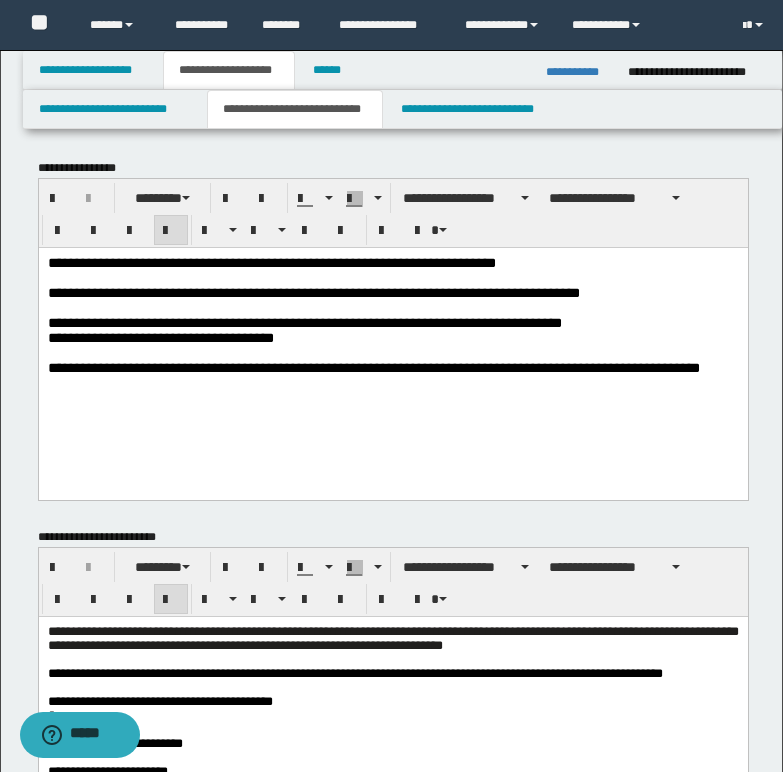 click on "**********" at bounding box center (392, 322) 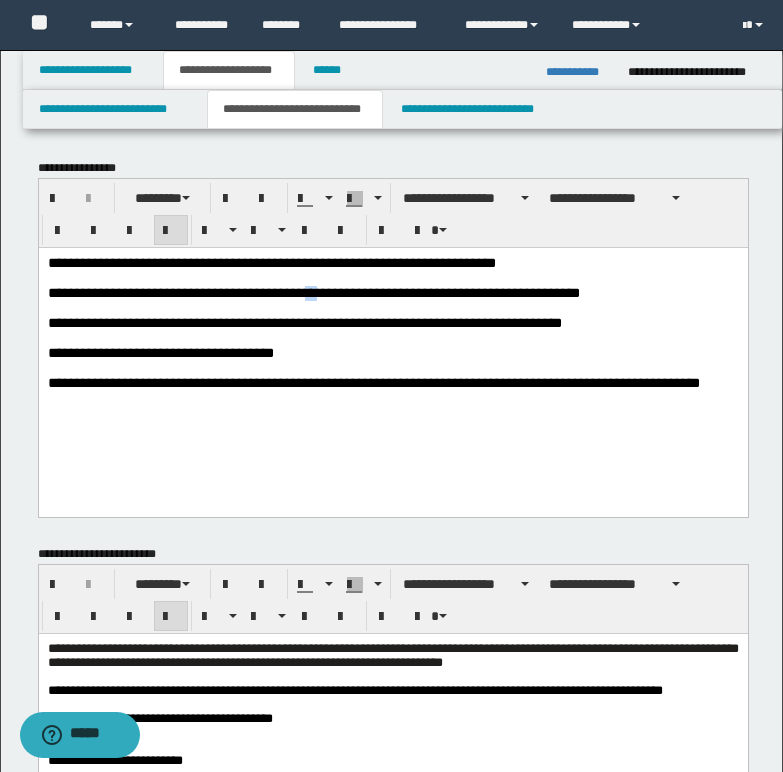 click on "**********" at bounding box center (313, 292) 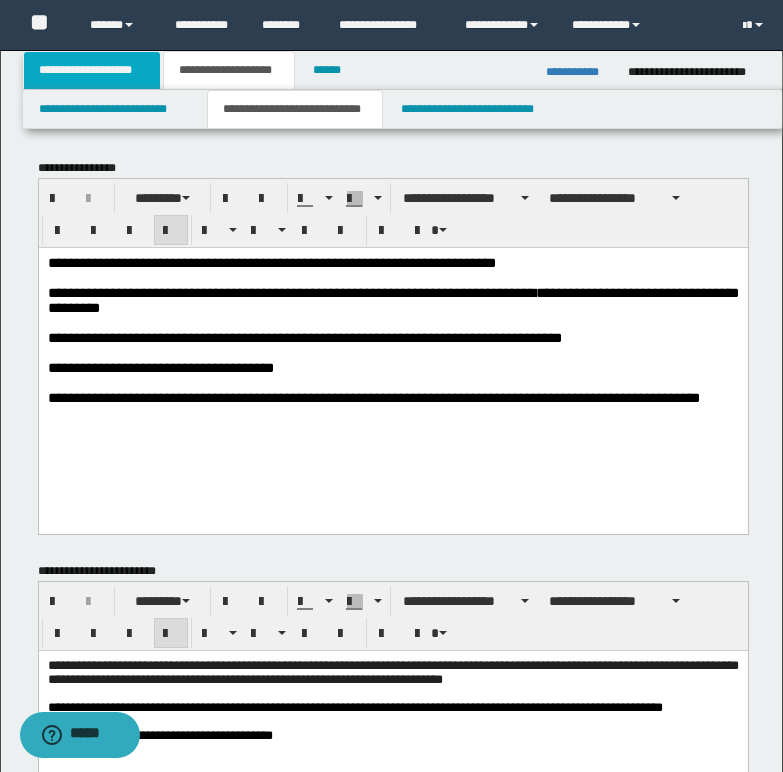 click on "**********" at bounding box center (92, 70) 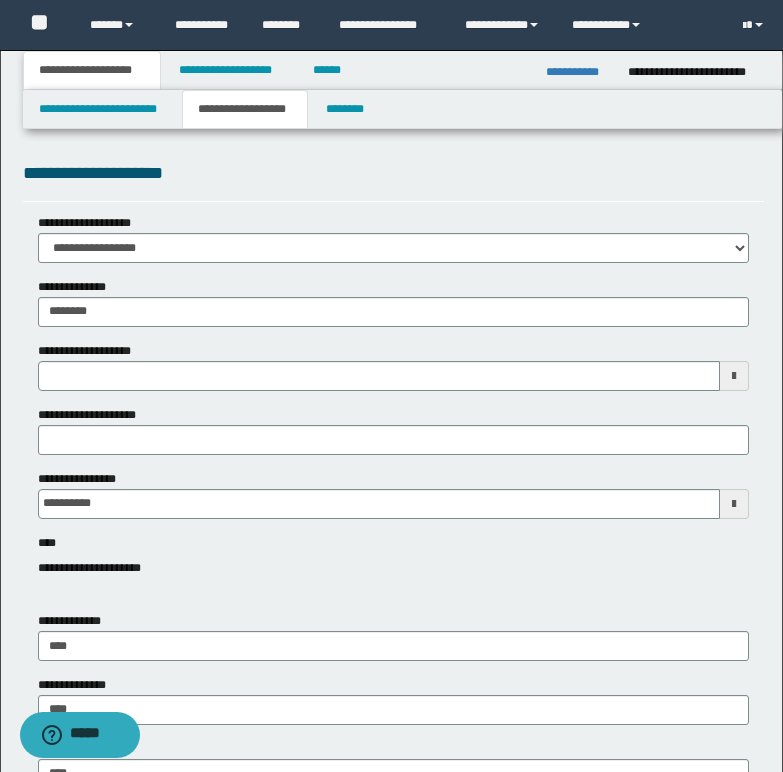 type 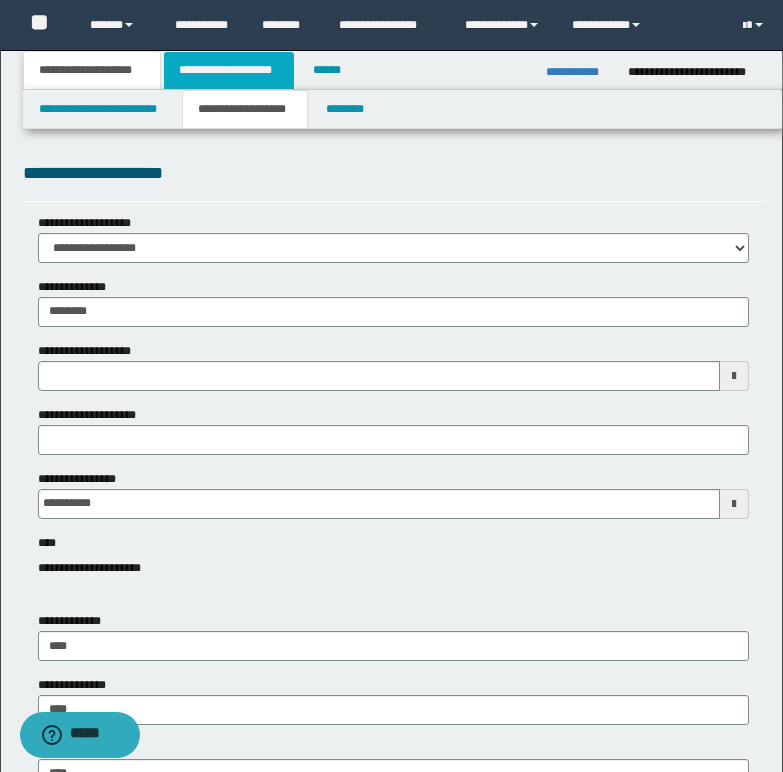 click on "**********" at bounding box center [229, 70] 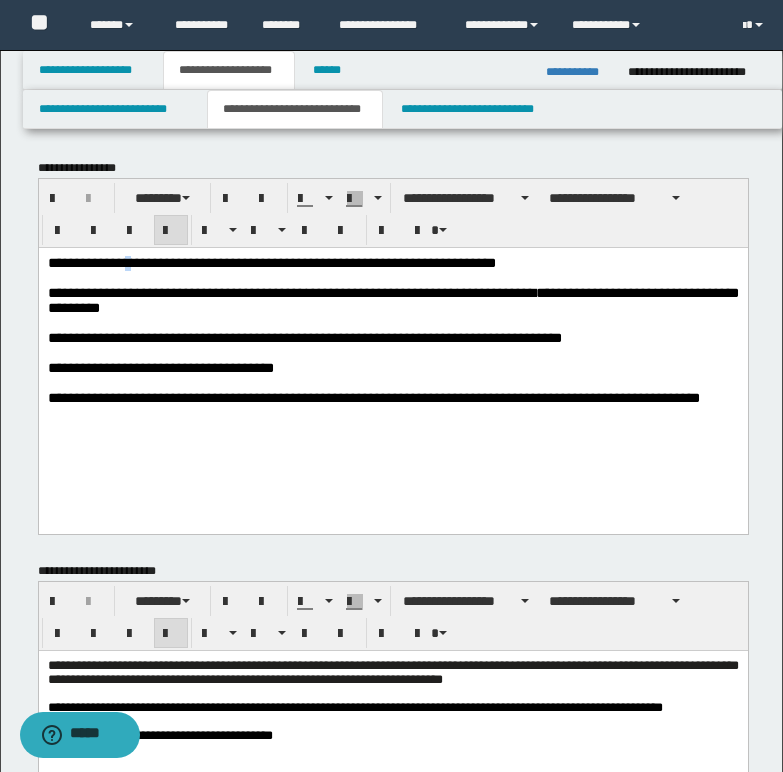 click on "**********" at bounding box center [271, 262] 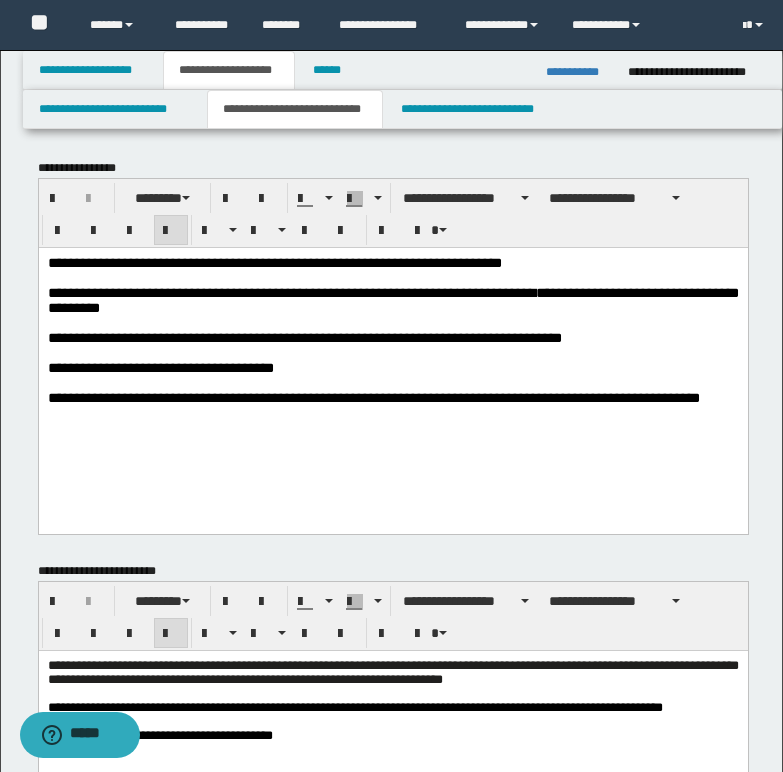 click on "**********" at bounding box center (304, 337) 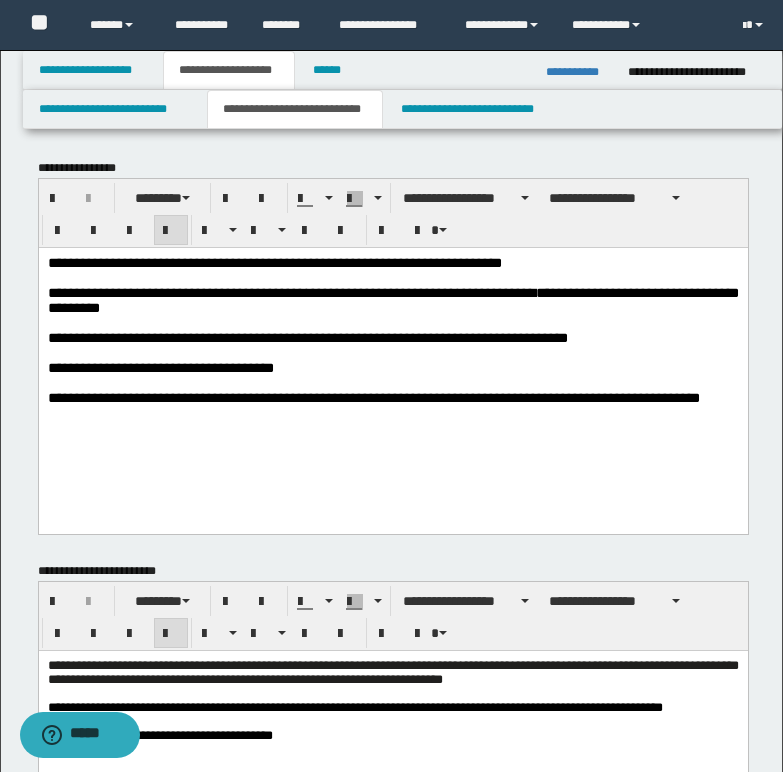click on "**********" at bounding box center [307, 337] 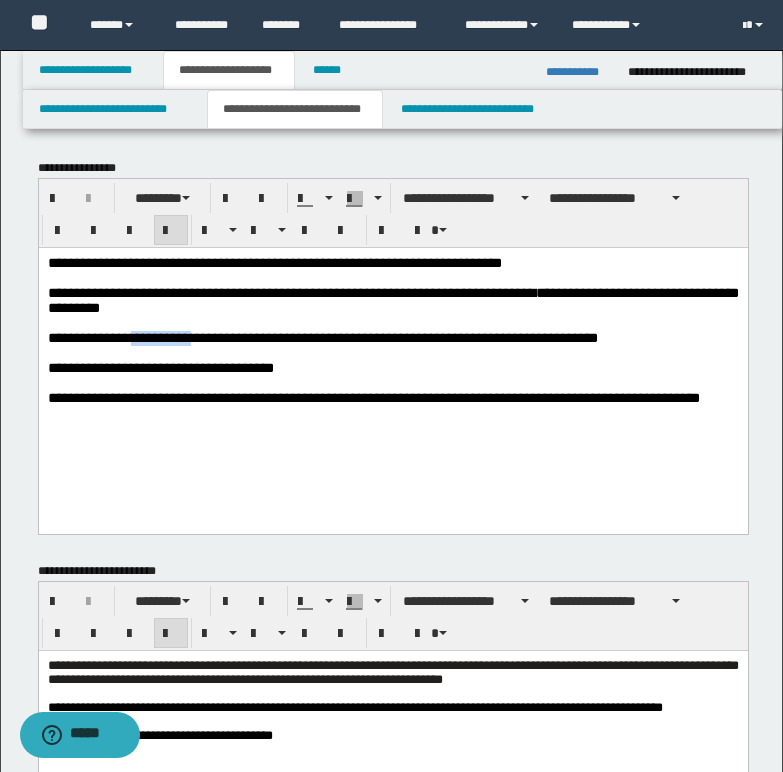 drag, startPoint x: 146, startPoint y: 347, endPoint x: 209, endPoint y: 347, distance: 63 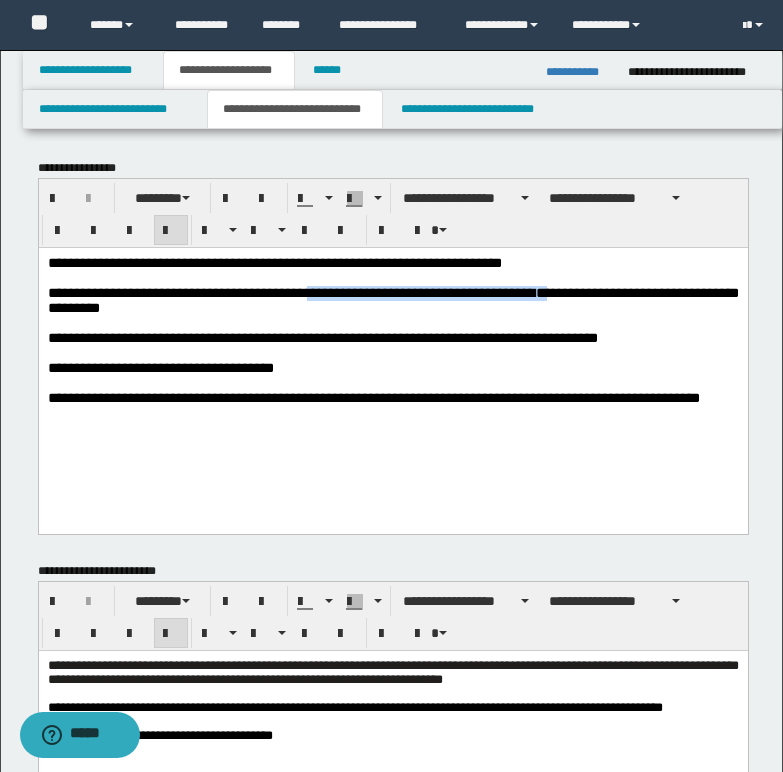 drag, startPoint x: 311, startPoint y: 294, endPoint x: 565, endPoint y: 290, distance: 254.0315 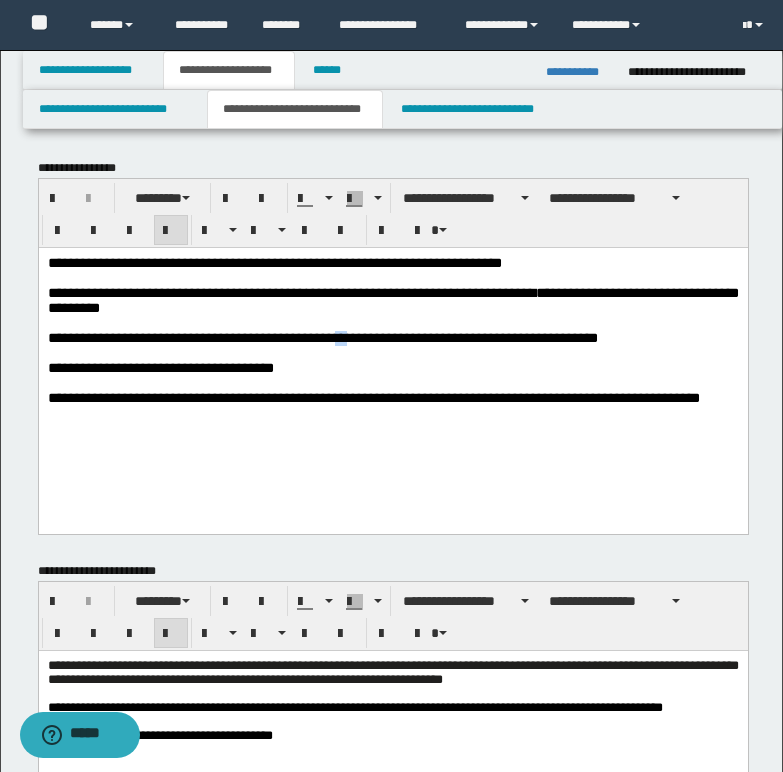 drag, startPoint x: 340, startPoint y: 348, endPoint x: 352, endPoint y: 349, distance: 12.0415945 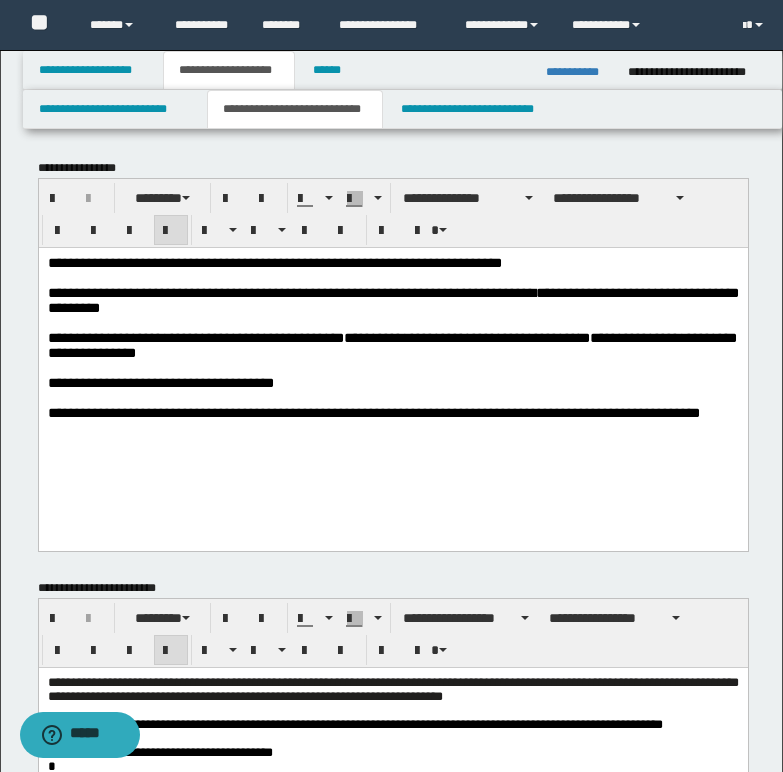 click on "**********" at bounding box center [373, 412] 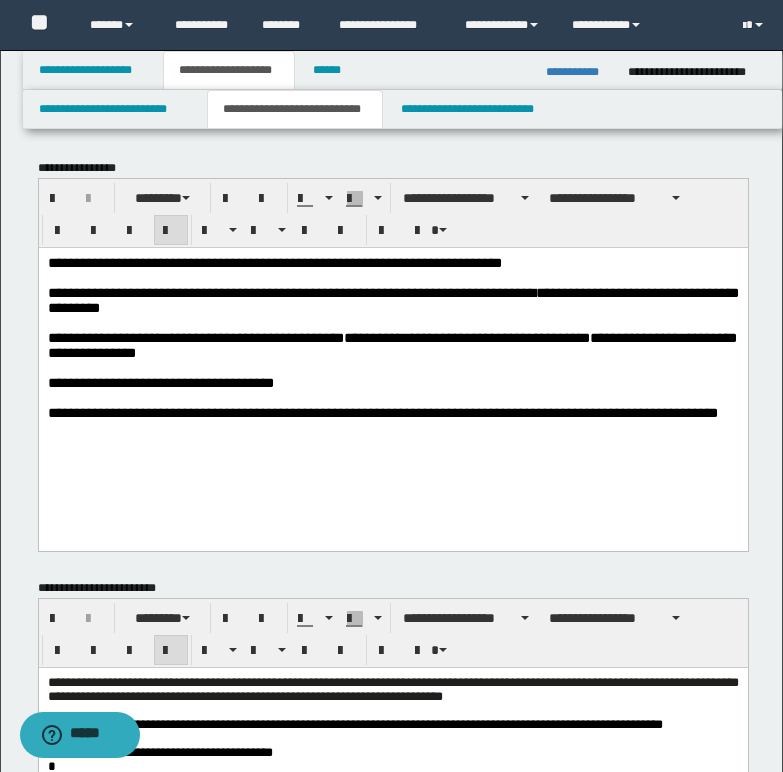 click on "[FIRST] [LAST] [ADDRESS] [CITY], [STATE] [ZIP] [COUNTRY] [PHONE]" at bounding box center (391, 344) 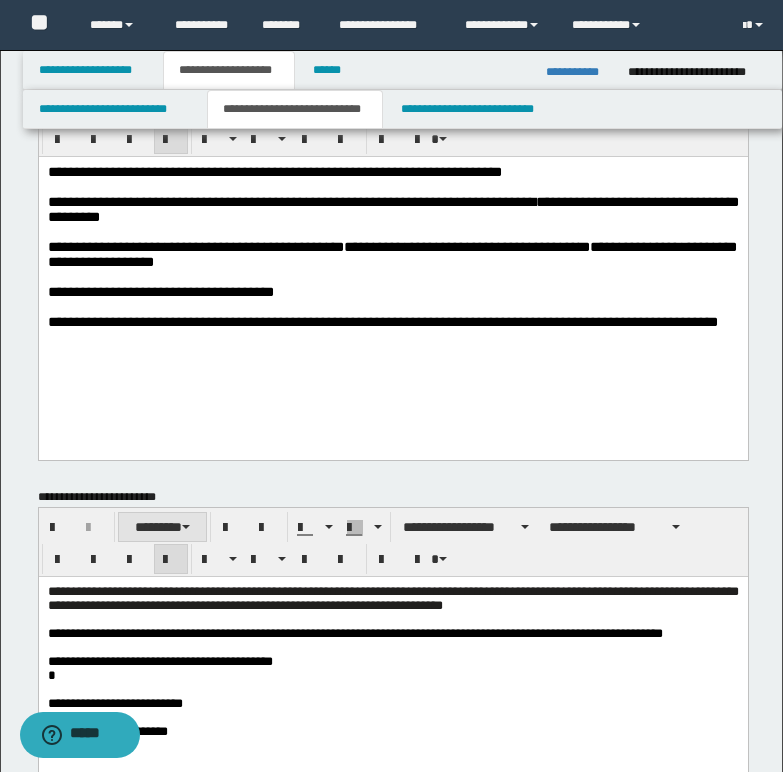 scroll, scrollTop: 300, scrollLeft: 0, axis: vertical 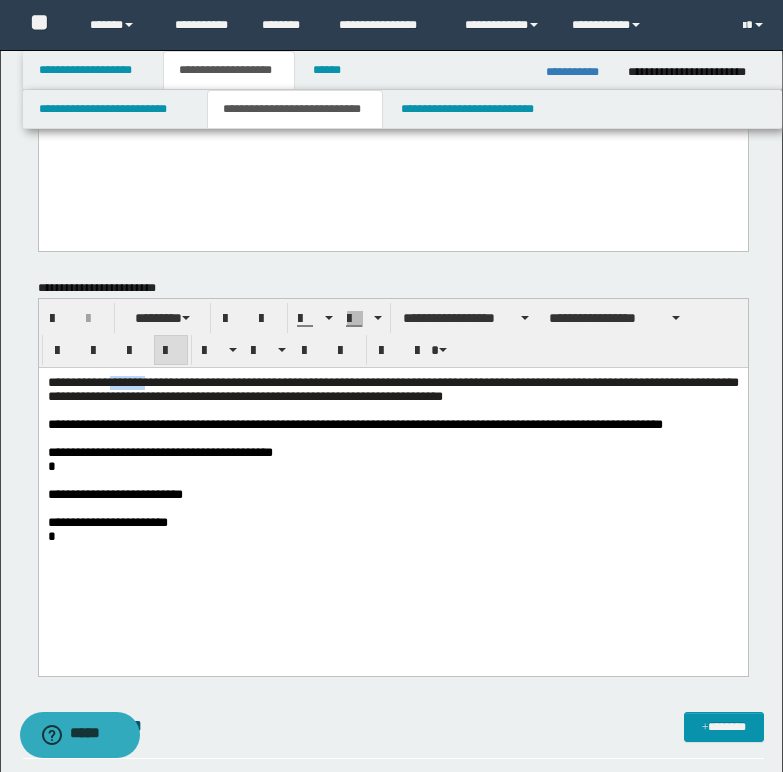 drag, startPoint x: 114, startPoint y: 384, endPoint x: 177, endPoint y: 382, distance: 63.03174 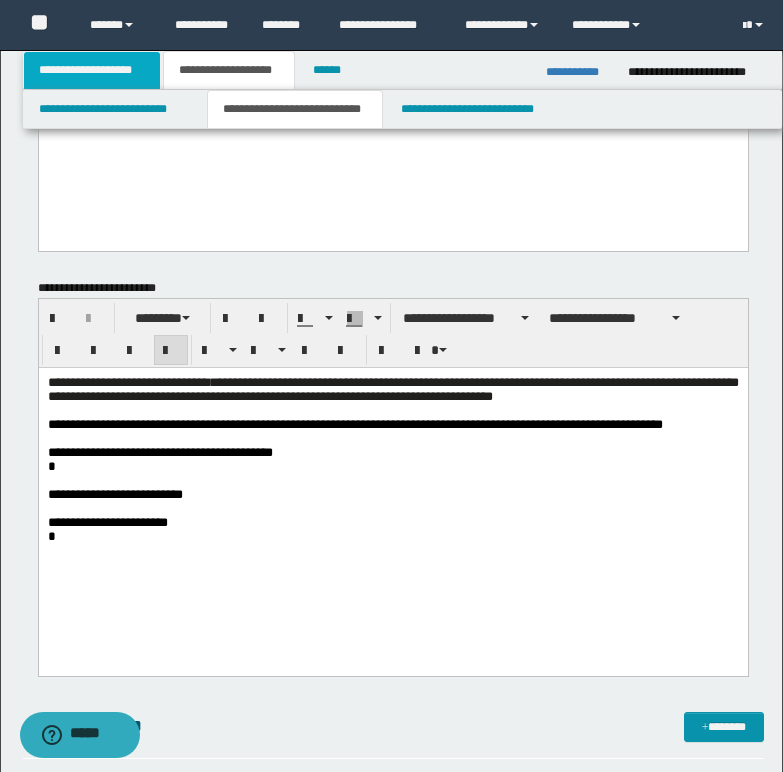 click on "**********" at bounding box center [92, 70] 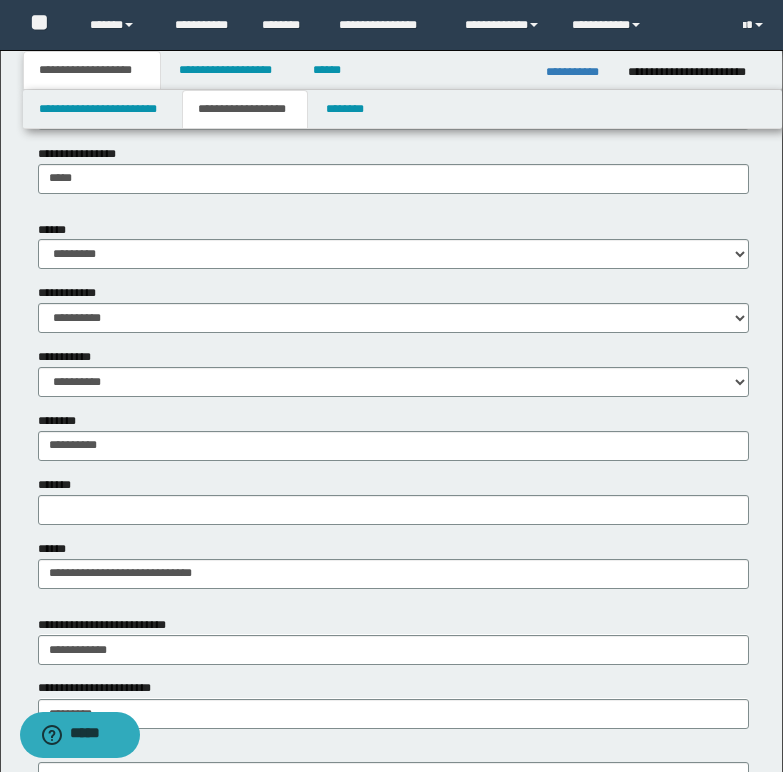 scroll, scrollTop: 700, scrollLeft: 0, axis: vertical 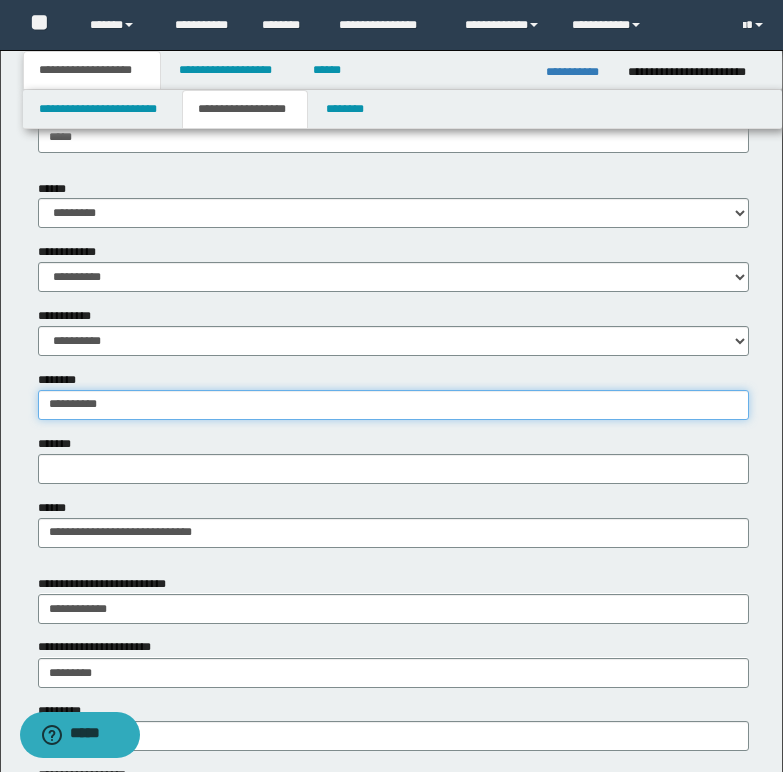 drag, startPoint x: 47, startPoint y: 399, endPoint x: 122, endPoint y: 401, distance: 75.026665 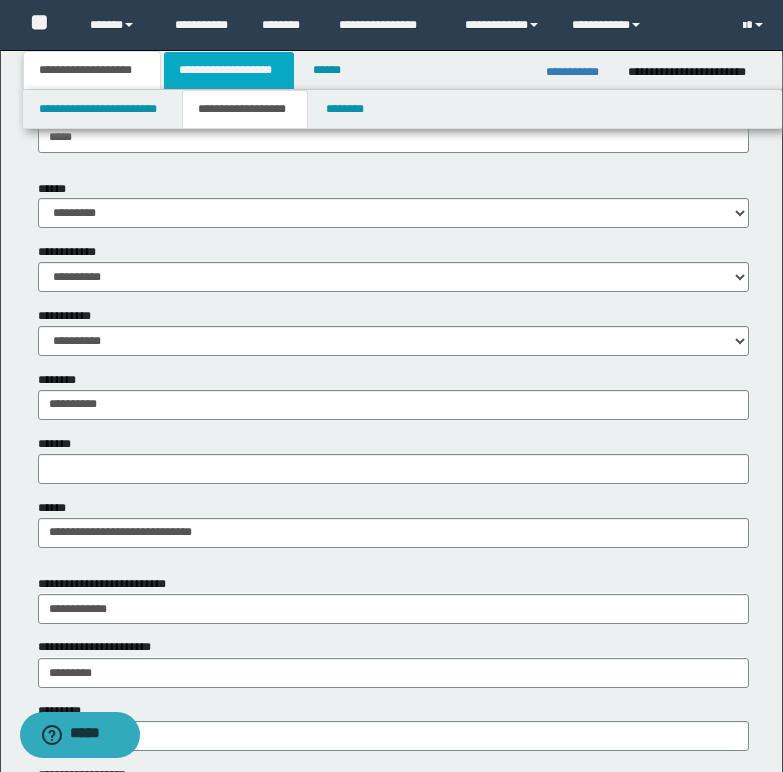 click on "**********" at bounding box center (229, 70) 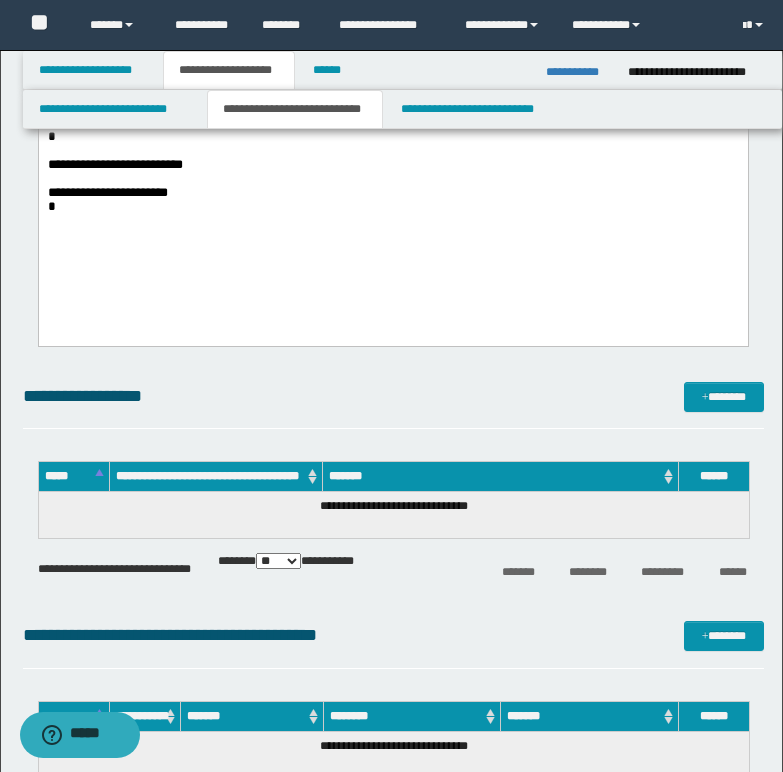 scroll, scrollTop: 500, scrollLeft: 0, axis: vertical 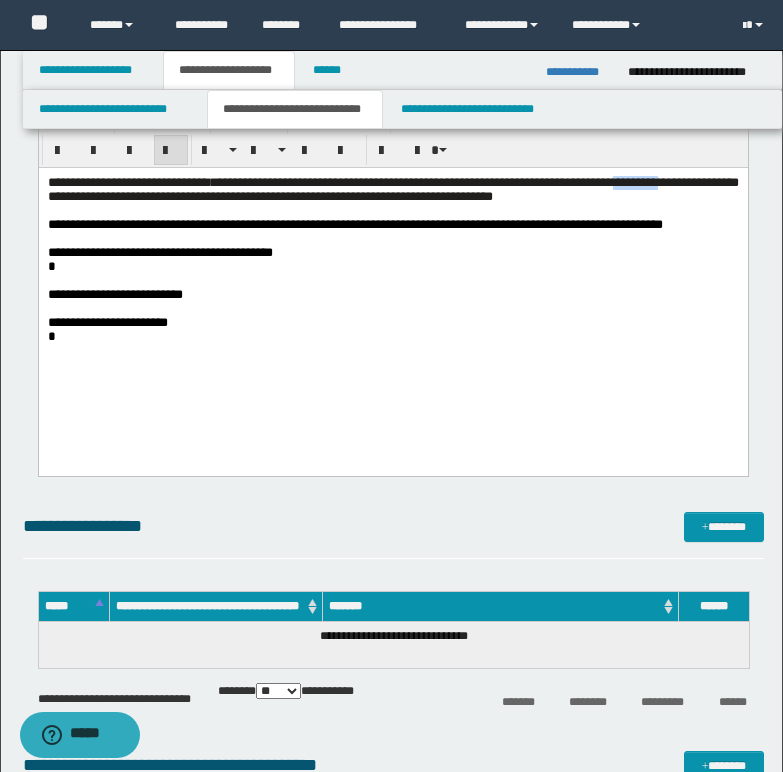 drag, startPoint x: 661, startPoint y: 186, endPoint x: 718, endPoint y: 184, distance: 57.035076 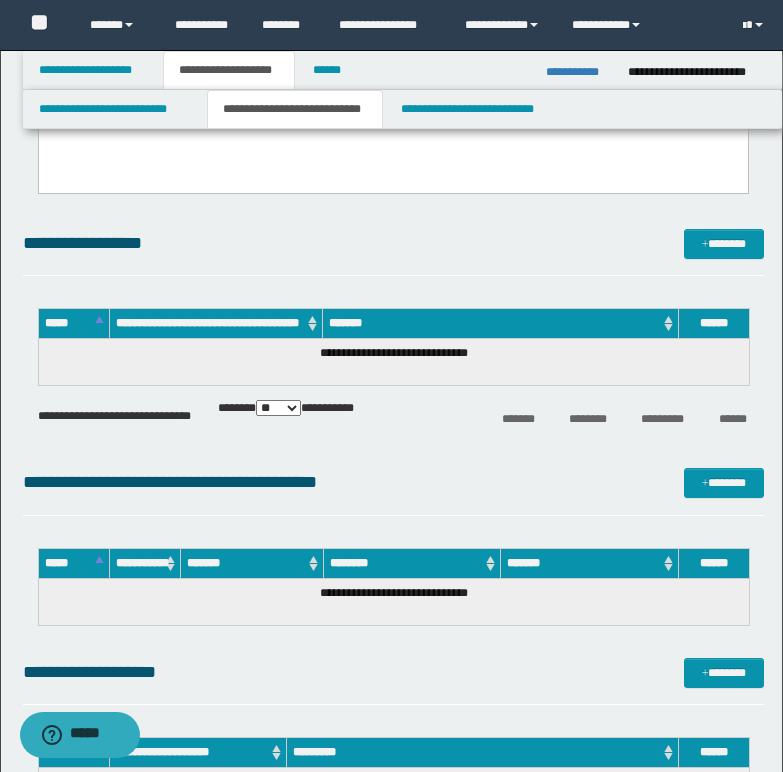 scroll, scrollTop: 800, scrollLeft: 0, axis: vertical 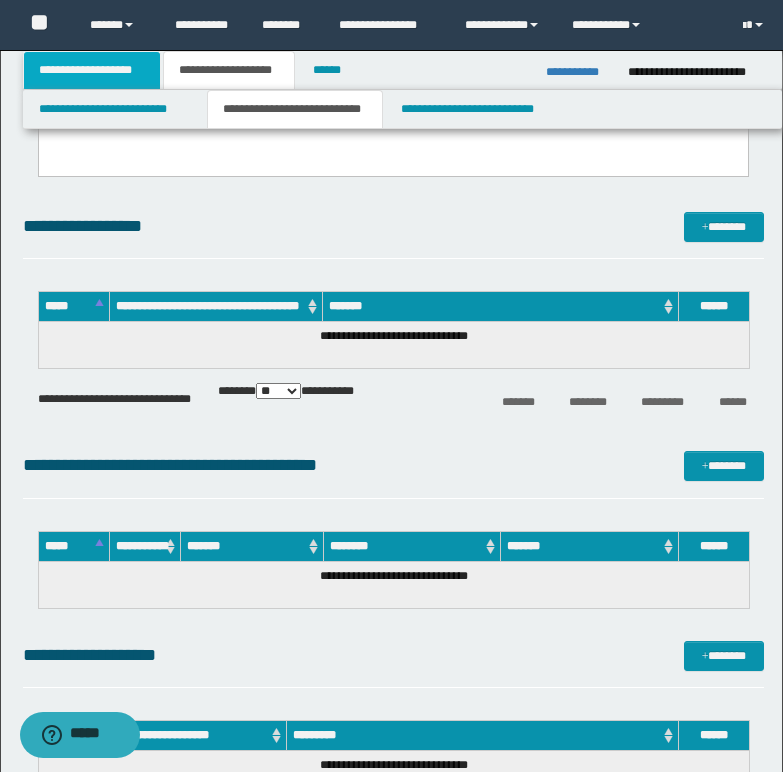 click on "**********" at bounding box center (92, 70) 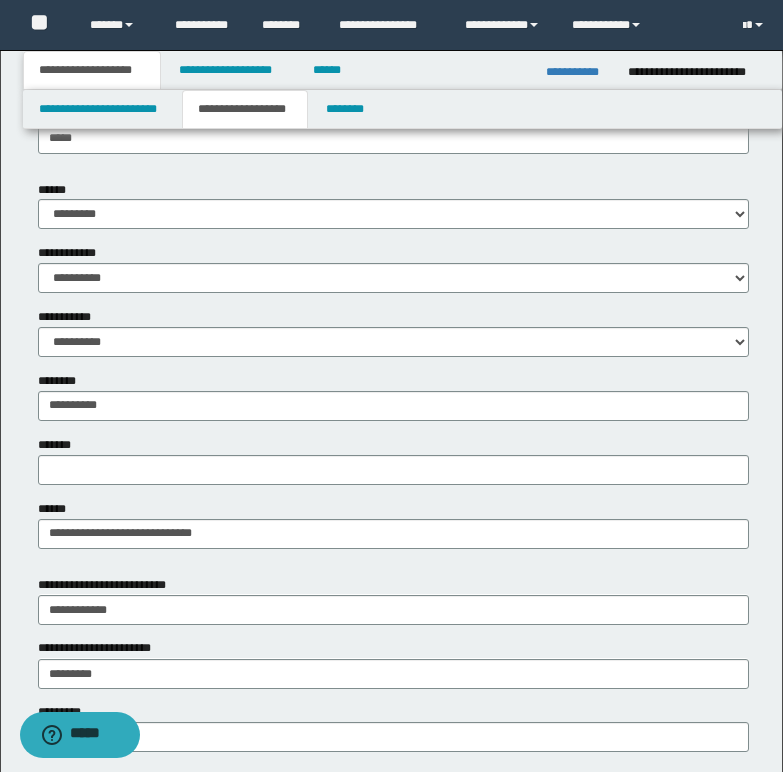 scroll, scrollTop: 597, scrollLeft: 0, axis: vertical 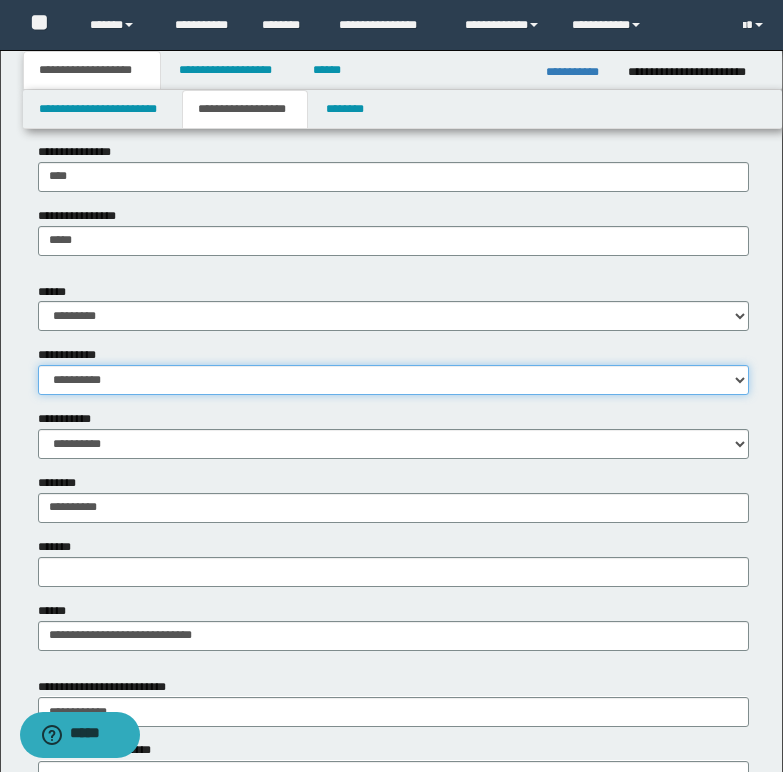 click on "**********" at bounding box center (393, 380) 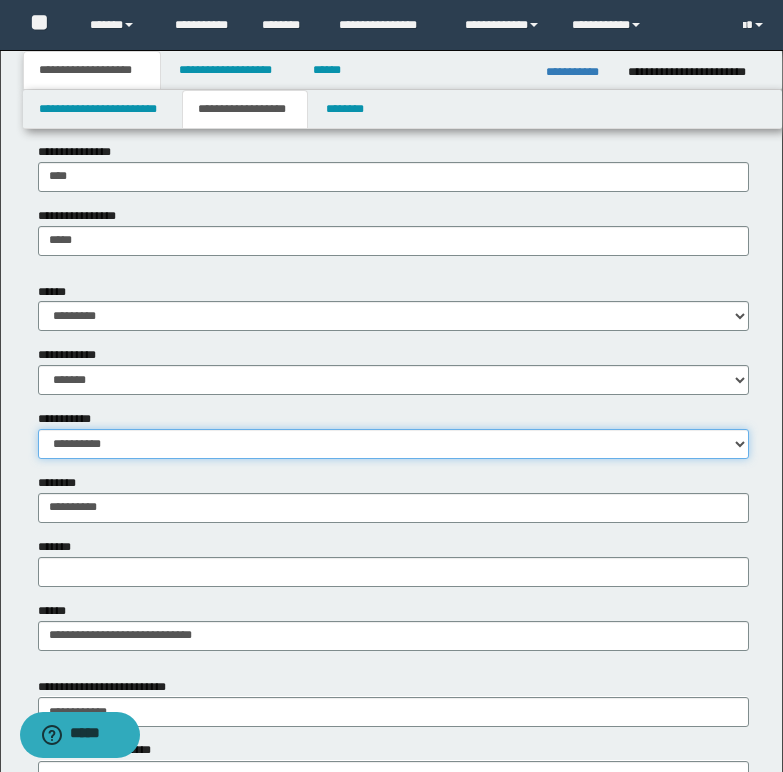 click on "**********" at bounding box center (393, 444) 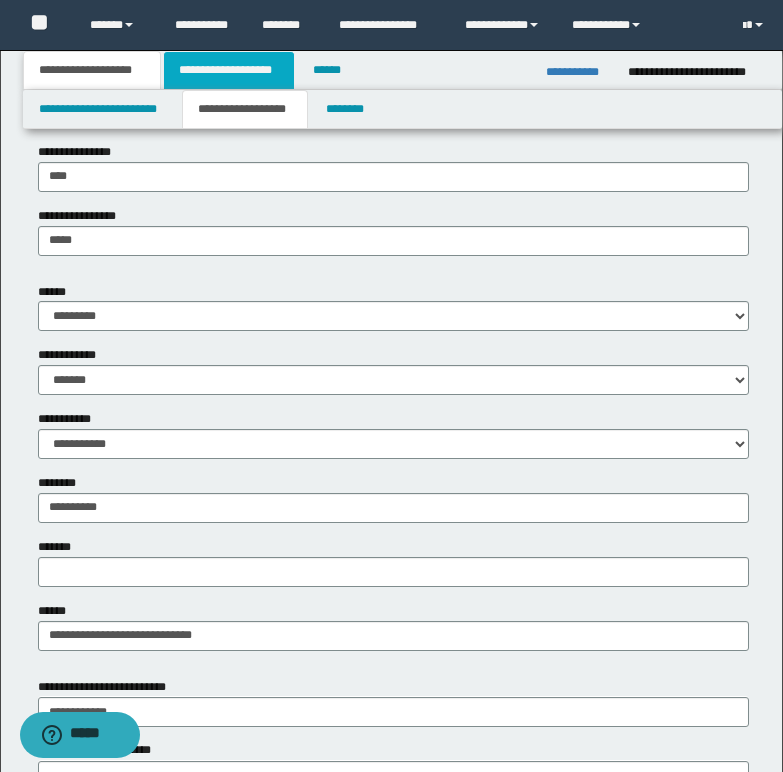 click on "**********" at bounding box center [229, 70] 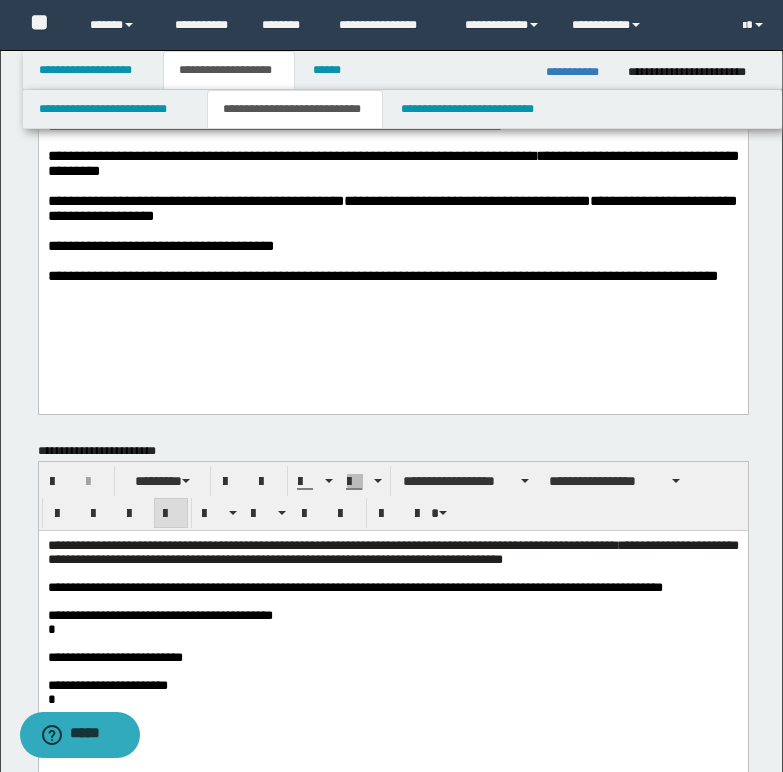scroll, scrollTop: 97, scrollLeft: 0, axis: vertical 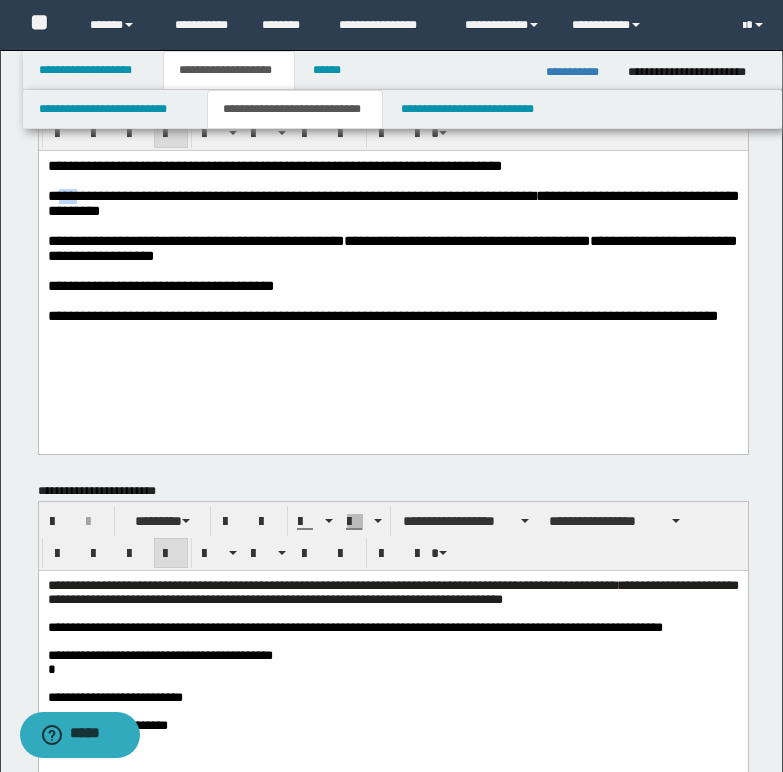 drag, startPoint x: 59, startPoint y: 193, endPoint x: 84, endPoint y: 197, distance: 25.317978 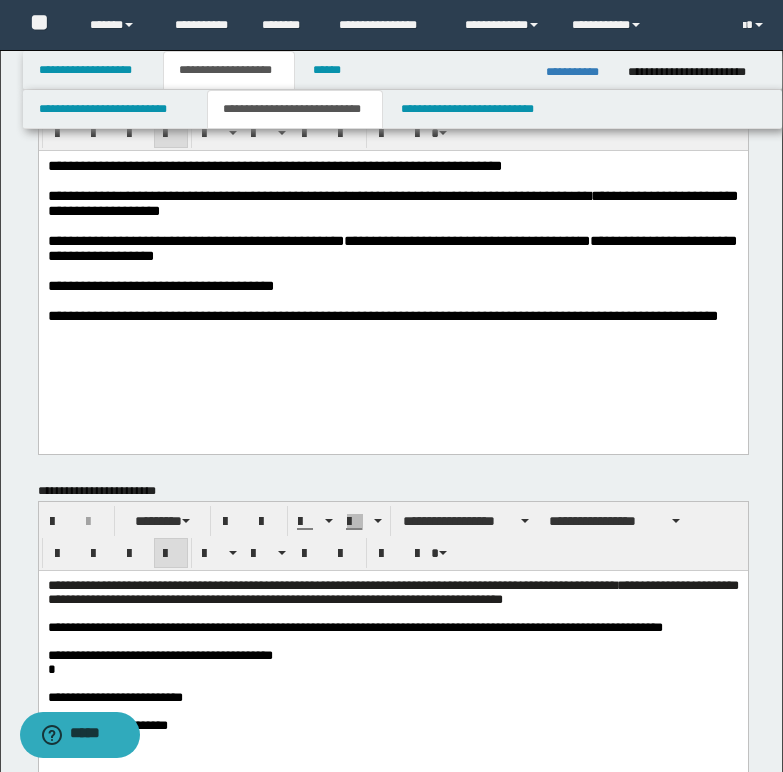 click on "**********" at bounding box center [392, 202] 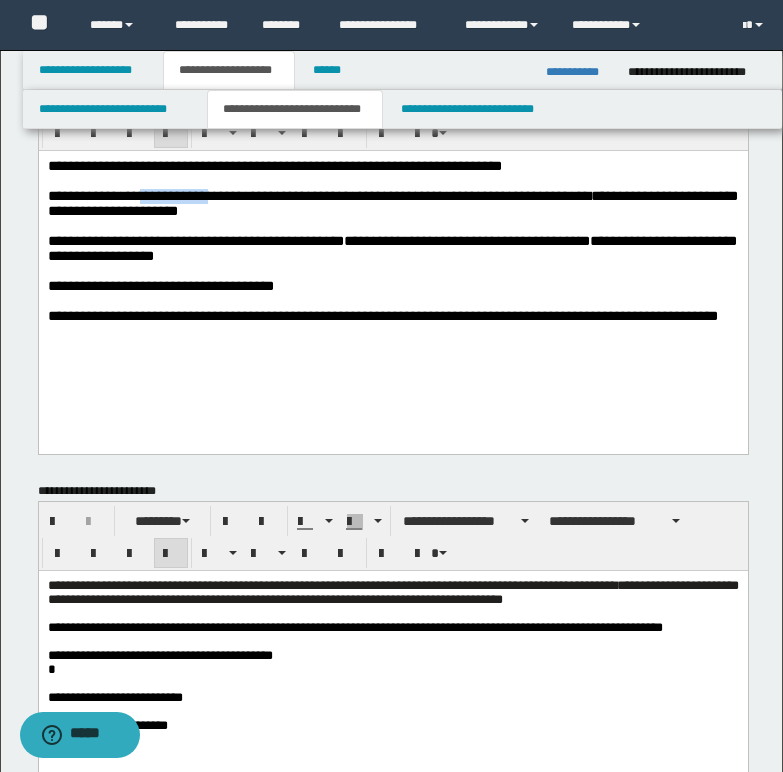 drag, startPoint x: 172, startPoint y: 200, endPoint x: 240, endPoint y: 200, distance: 68 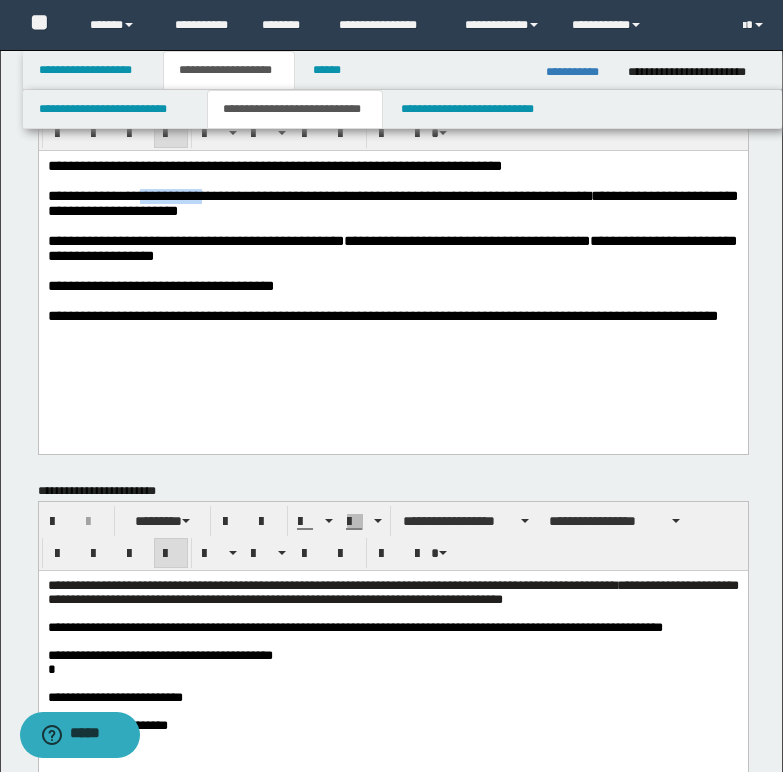 drag, startPoint x: 171, startPoint y: 200, endPoint x: 227, endPoint y: 200, distance: 56 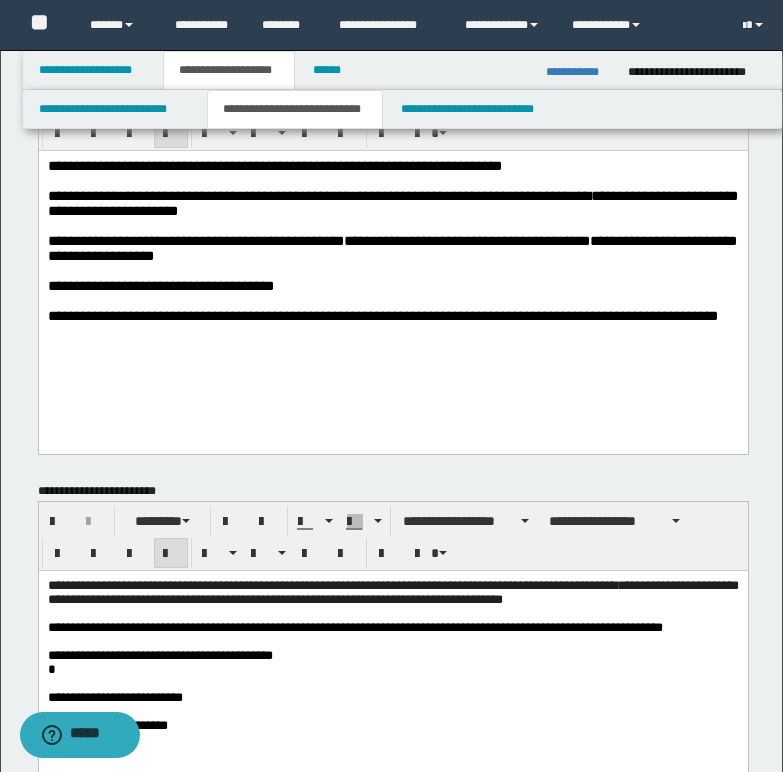 click on "**********" at bounding box center [382, 315] 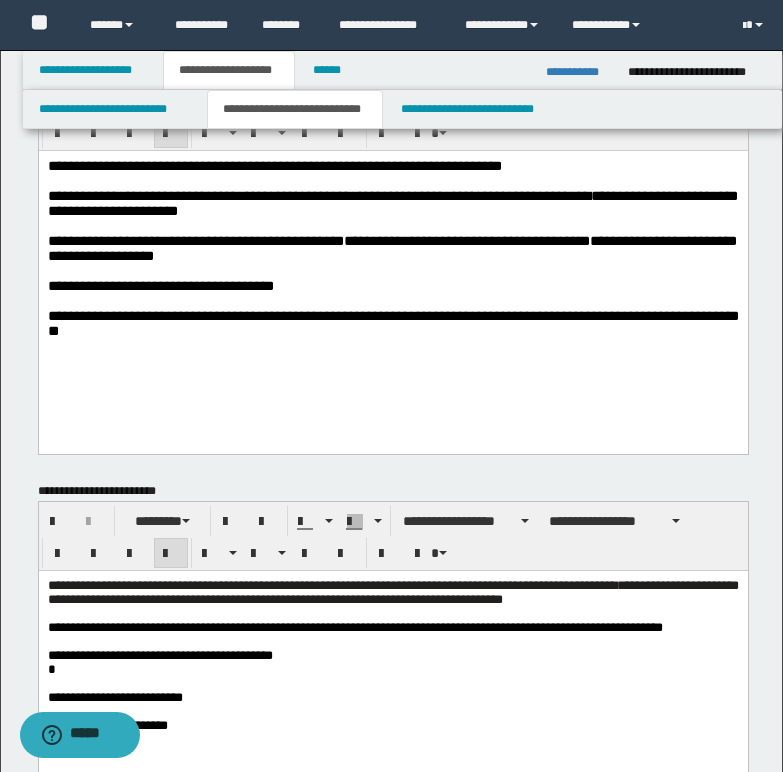 click on "**********" at bounding box center (392, 322) 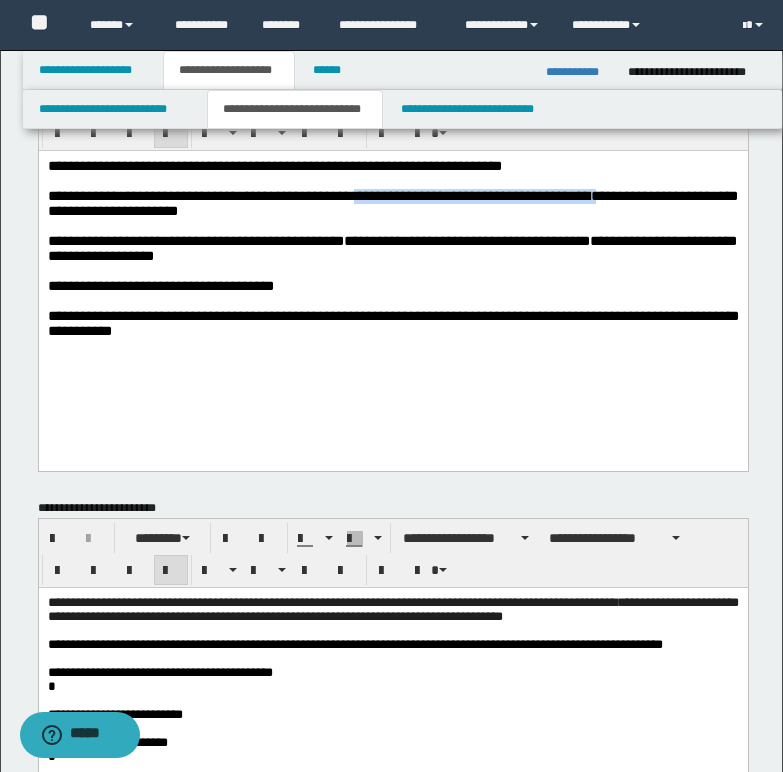 drag, startPoint x: 375, startPoint y: 199, endPoint x: 635, endPoint y: 205, distance: 260.0692 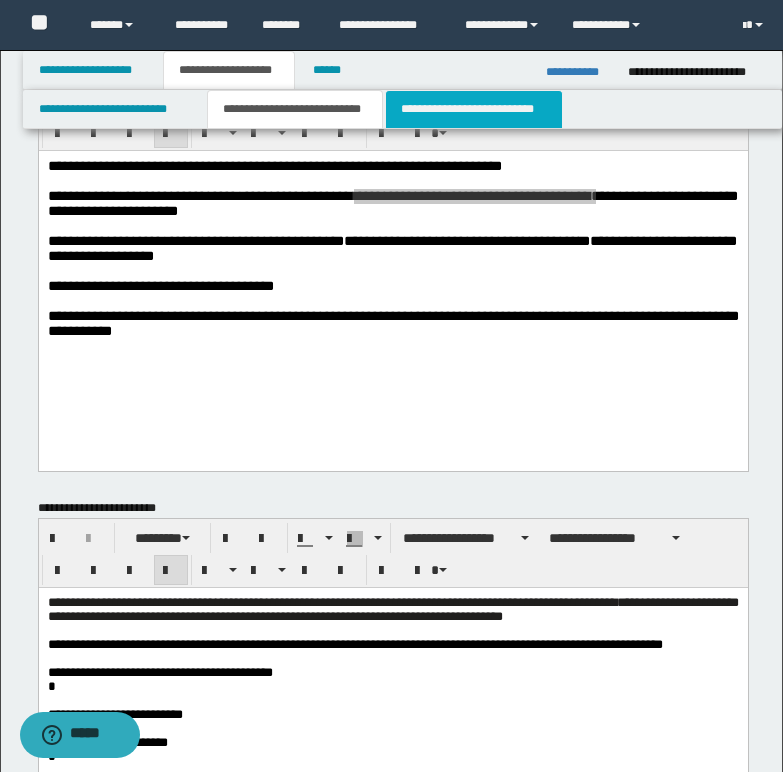 click on "**********" at bounding box center [474, 109] 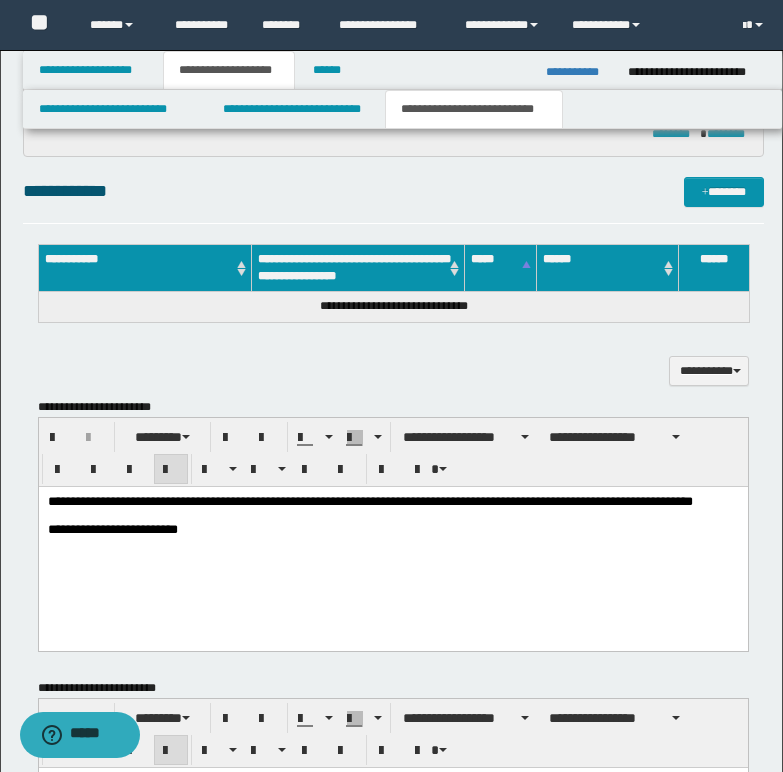 scroll, scrollTop: 597, scrollLeft: 0, axis: vertical 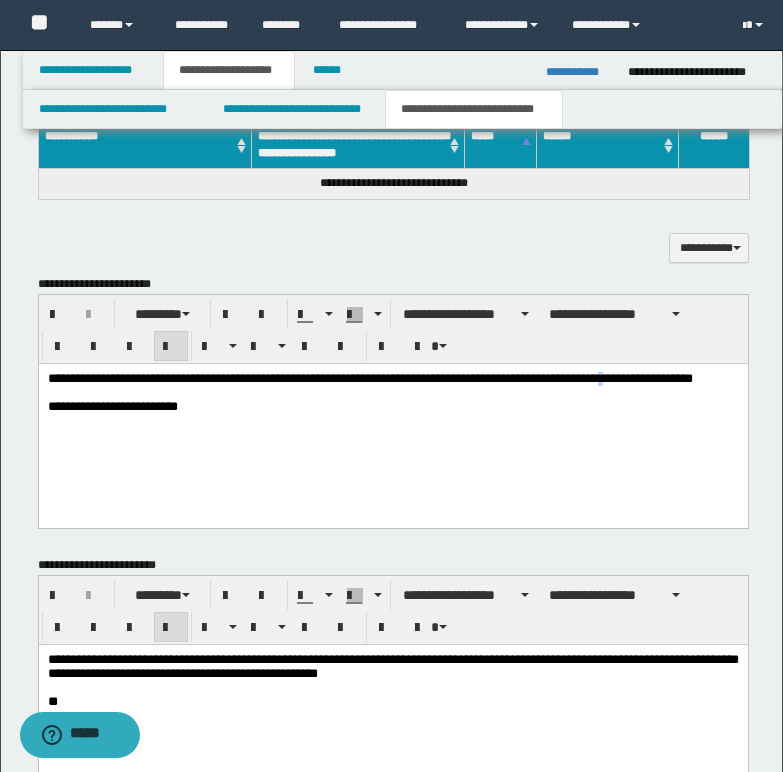 click on "**********" at bounding box center (369, 377) 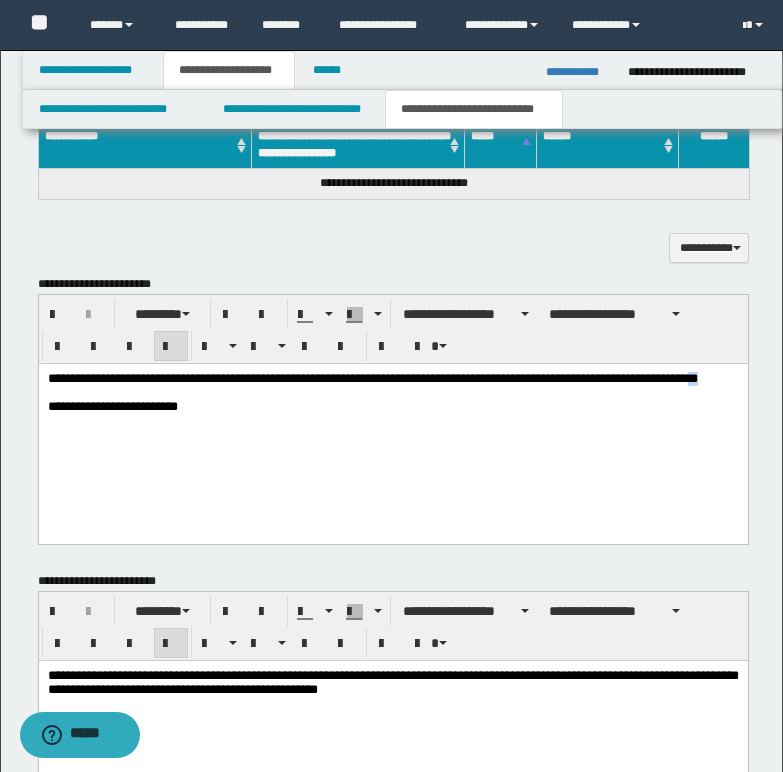 click on "**********" at bounding box center [372, 377] 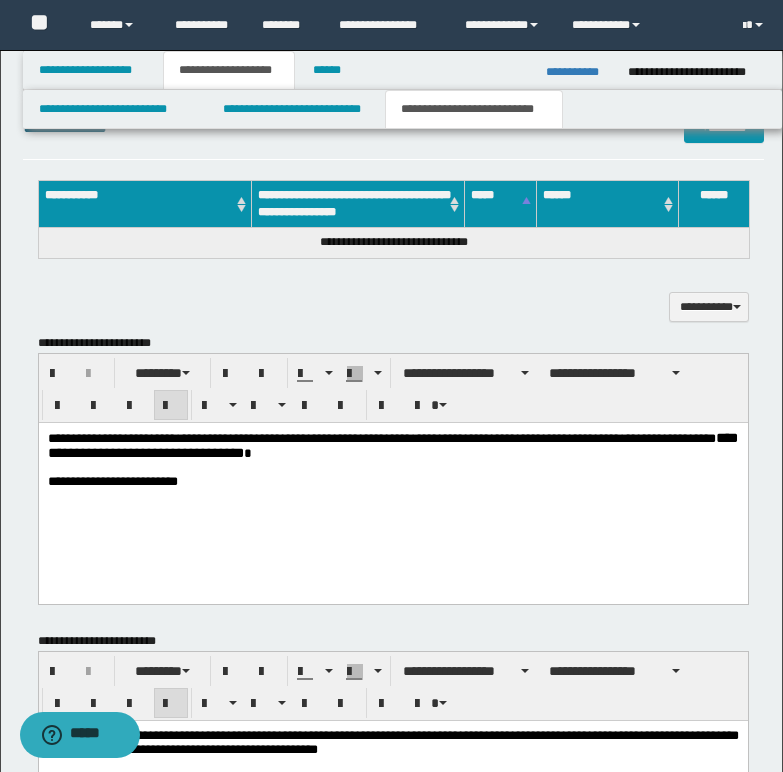 scroll, scrollTop: 497, scrollLeft: 0, axis: vertical 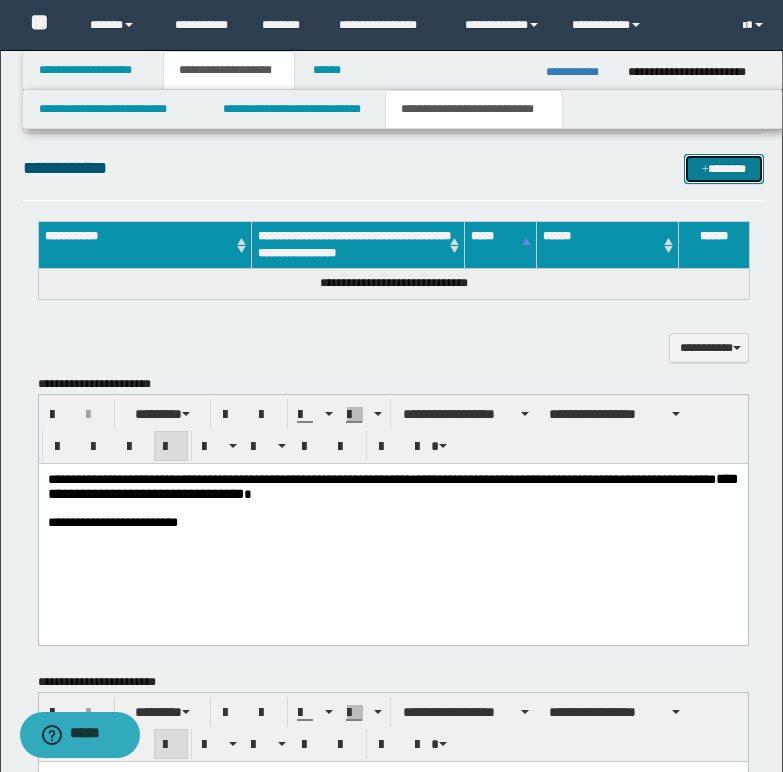 click on "*******" at bounding box center (724, 169) 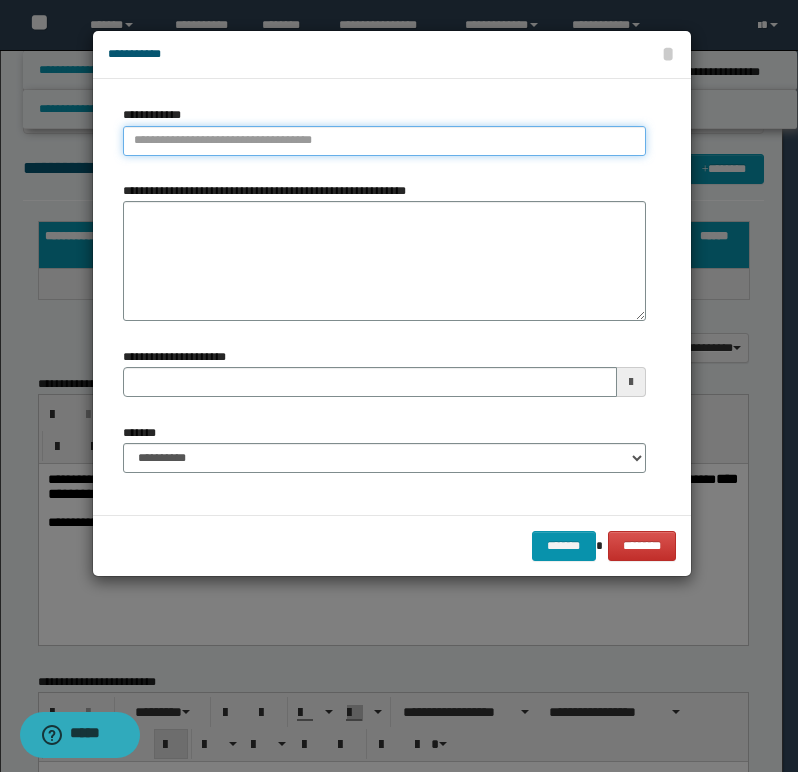 click on "**********" at bounding box center [384, 141] 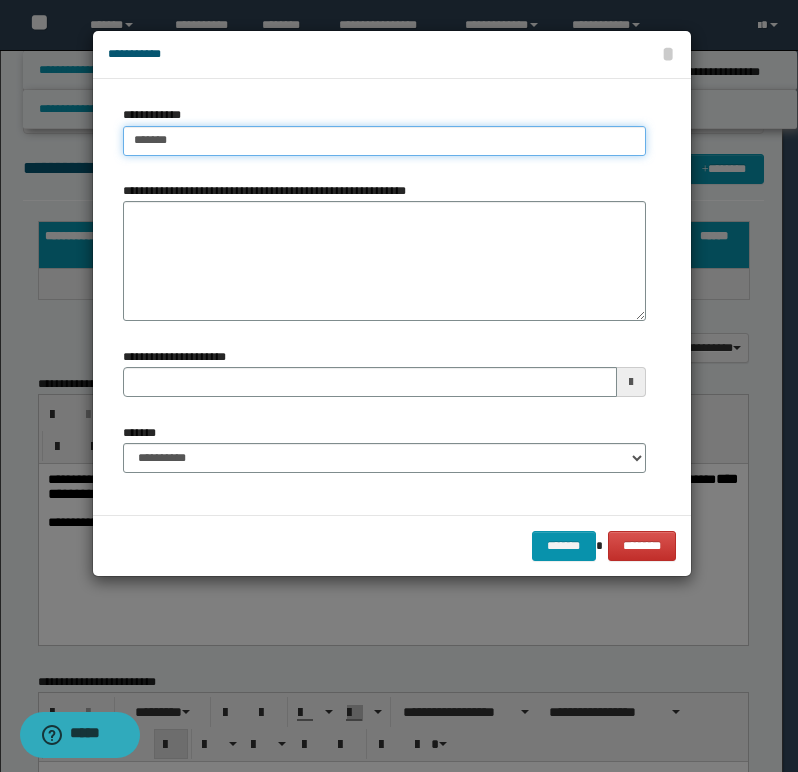 type on "********" 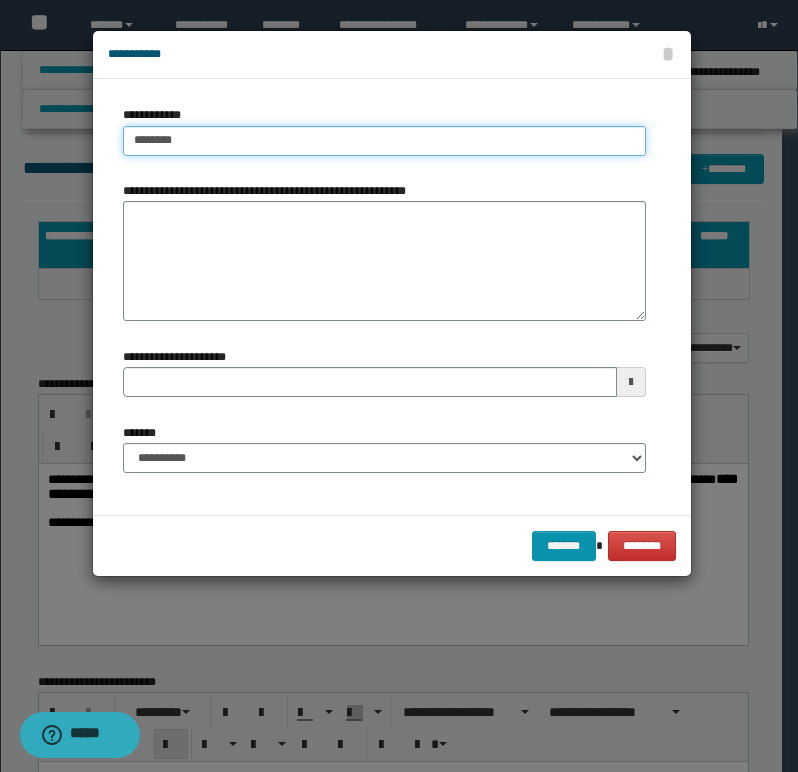 type on "********" 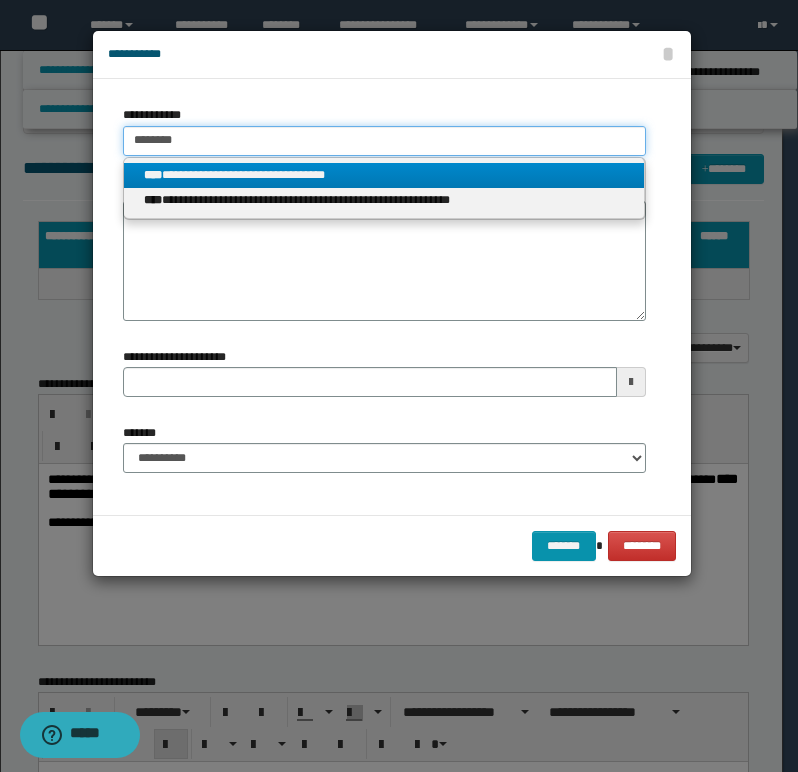 type on "********" 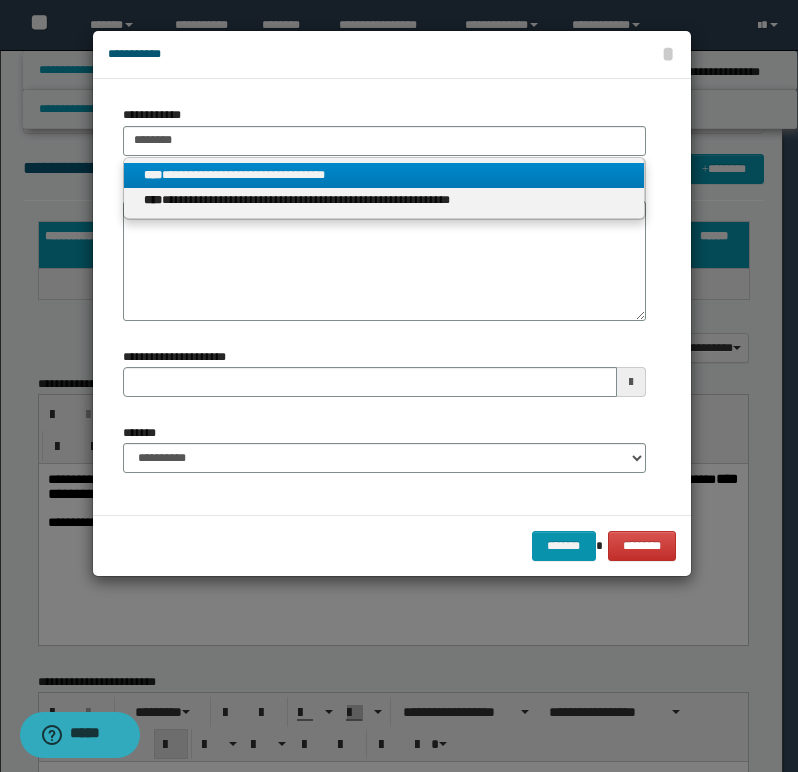 click on "**********" at bounding box center [384, 175] 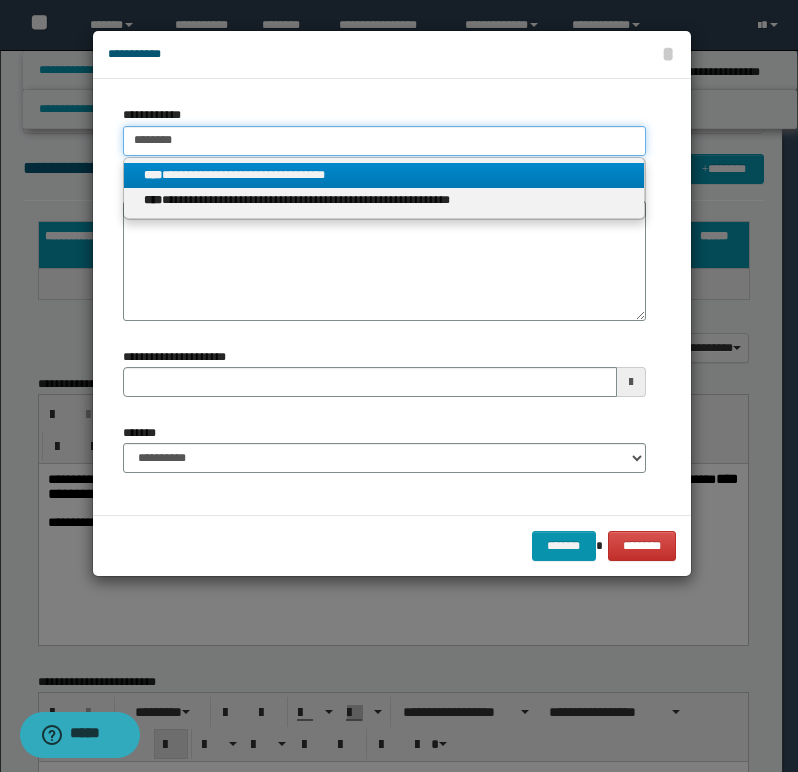 type 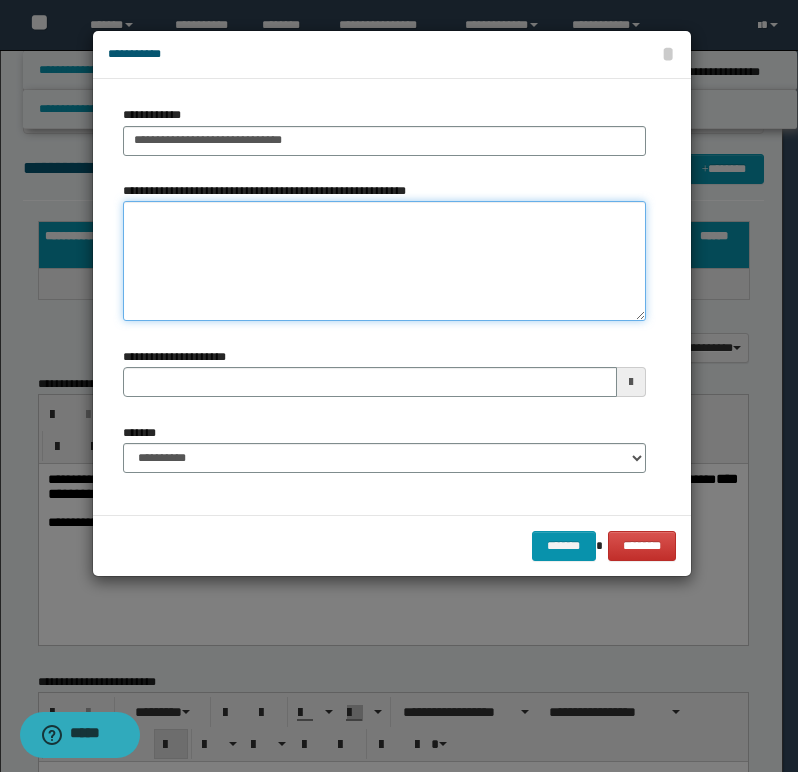 type 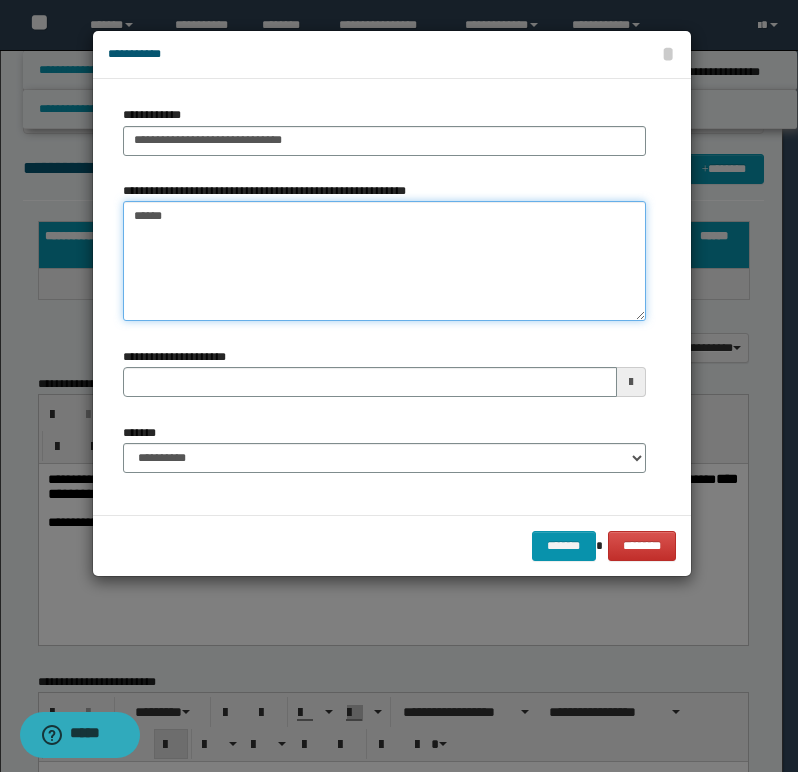 type on "*******" 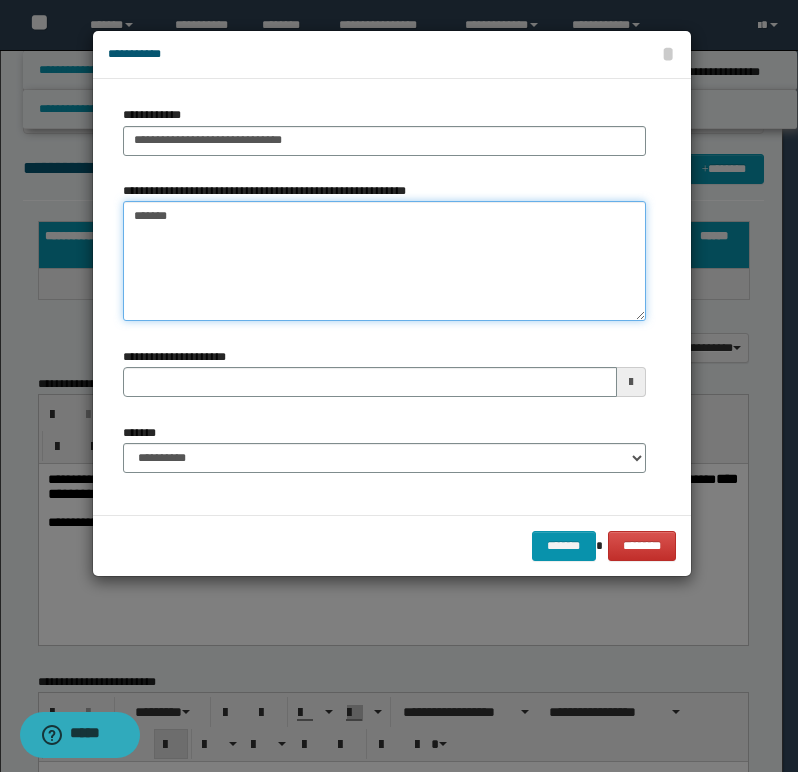type 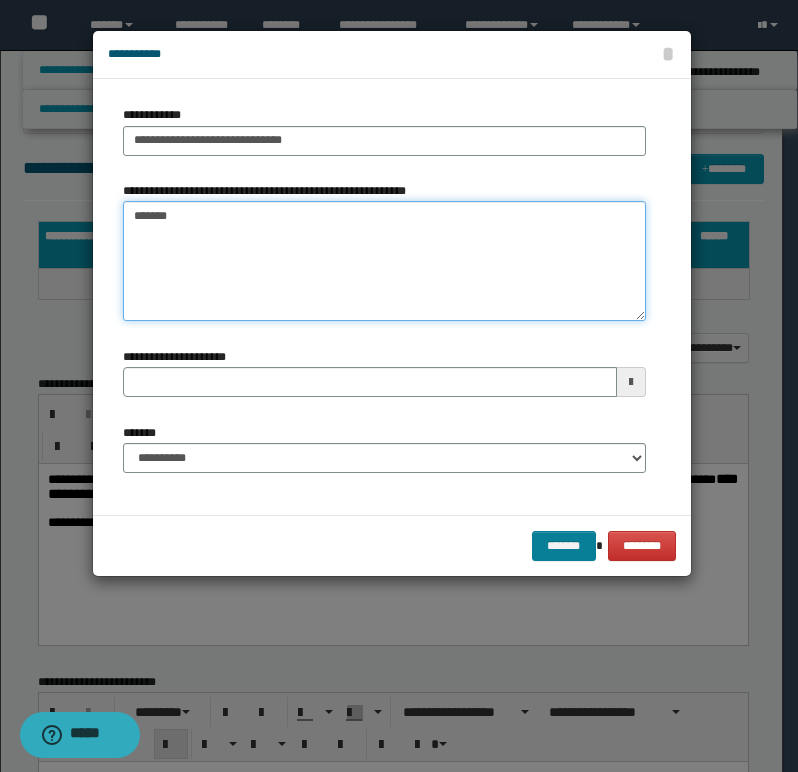 type on "*******" 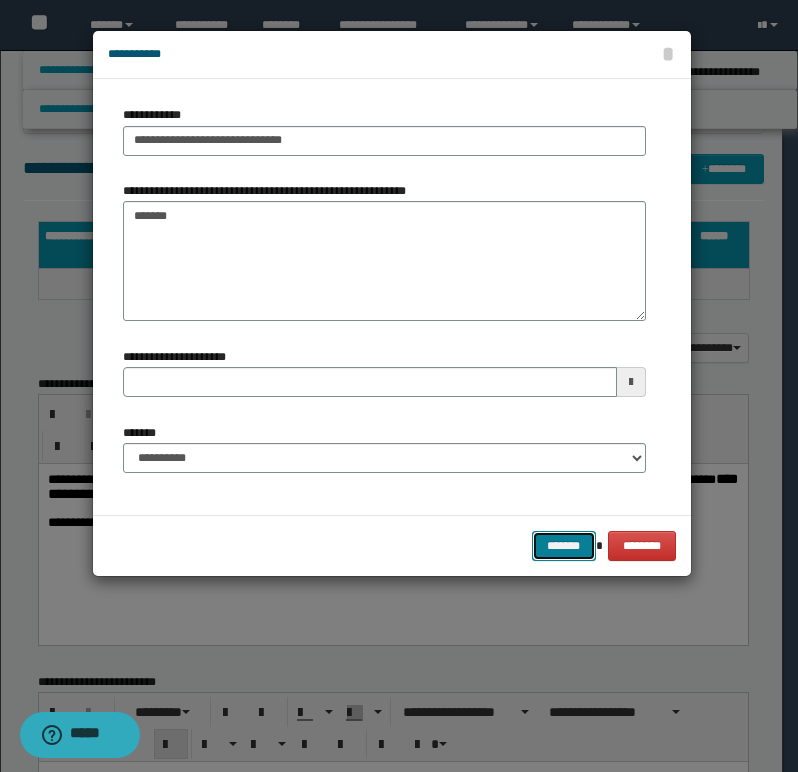 click on "*******" at bounding box center [564, 546] 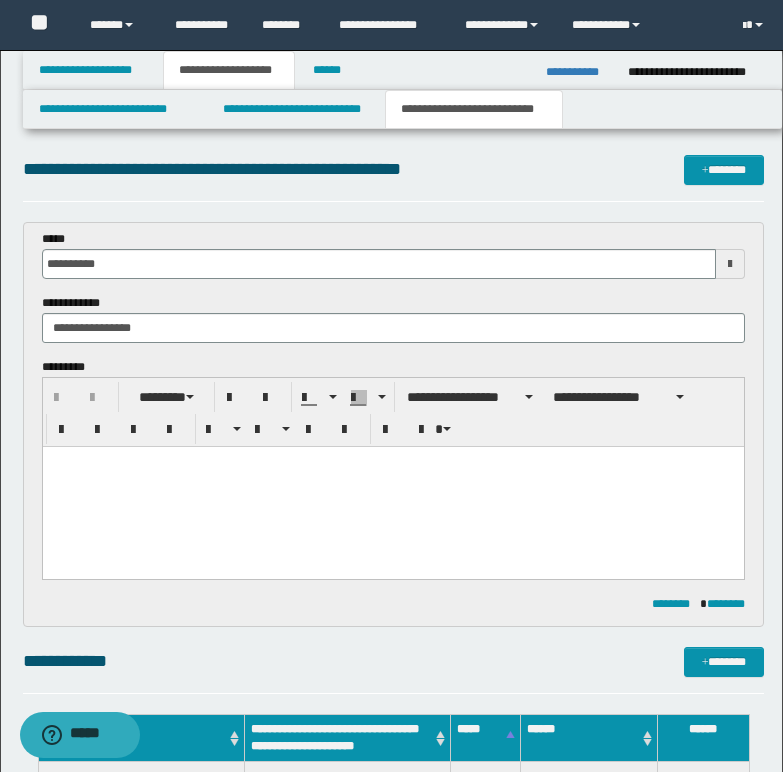 scroll, scrollTop: 0, scrollLeft: 0, axis: both 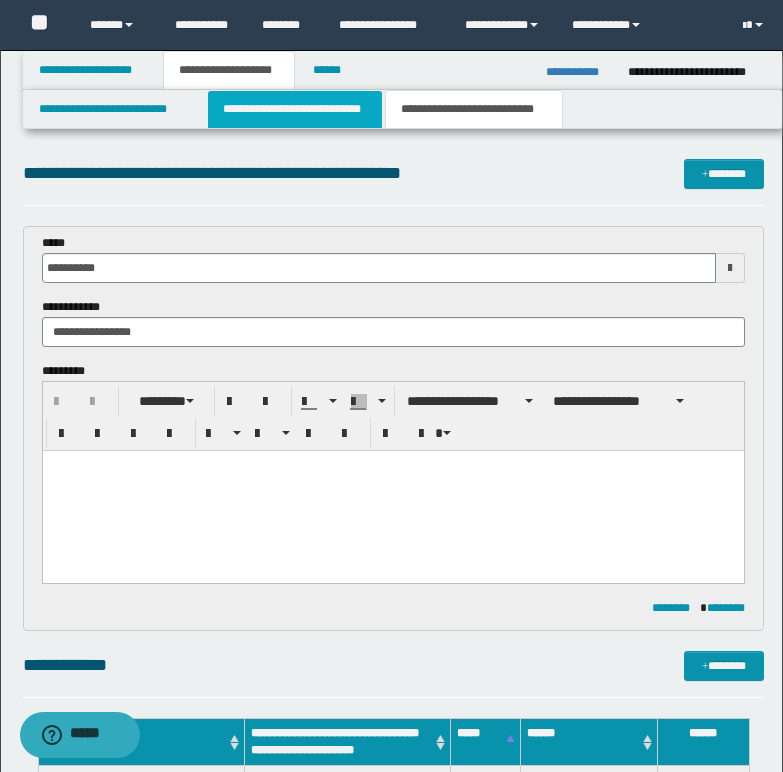 click on "**********" at bounding box center (295, 109) 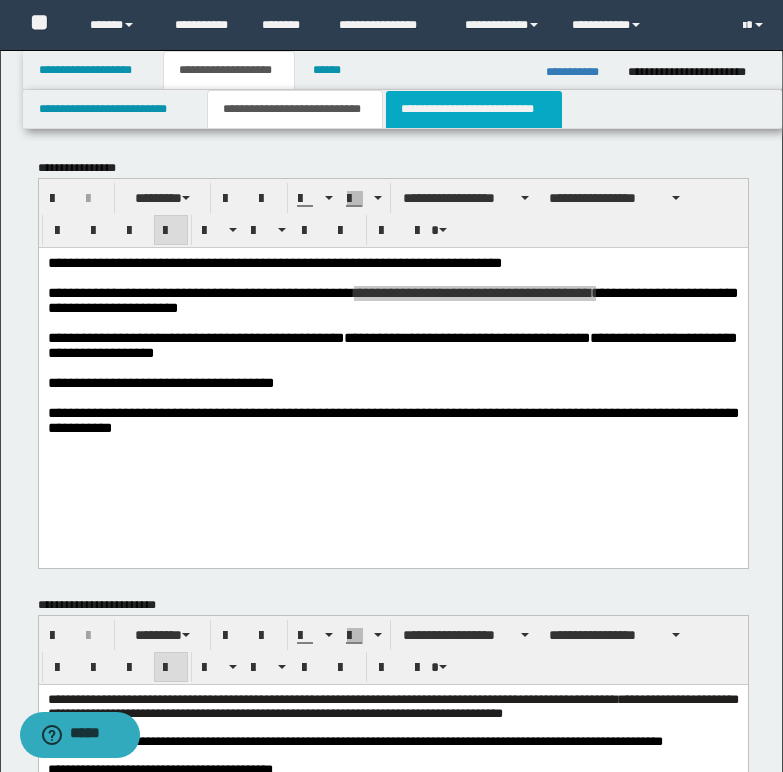 click on "**********" at bounding box center (474, 109) 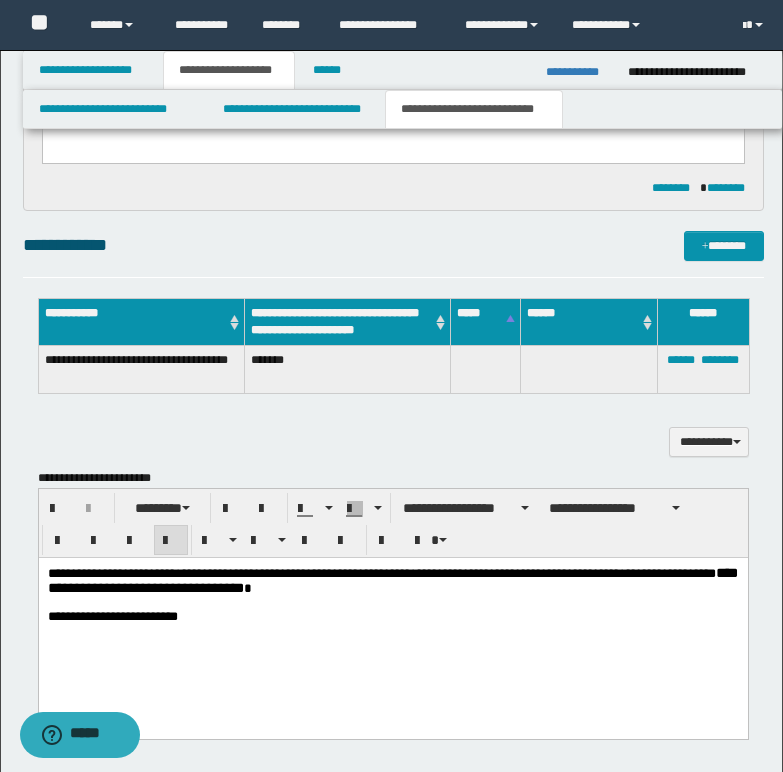 scroll, scrollTop: 400, scrollLeft: 0, axis: vertical 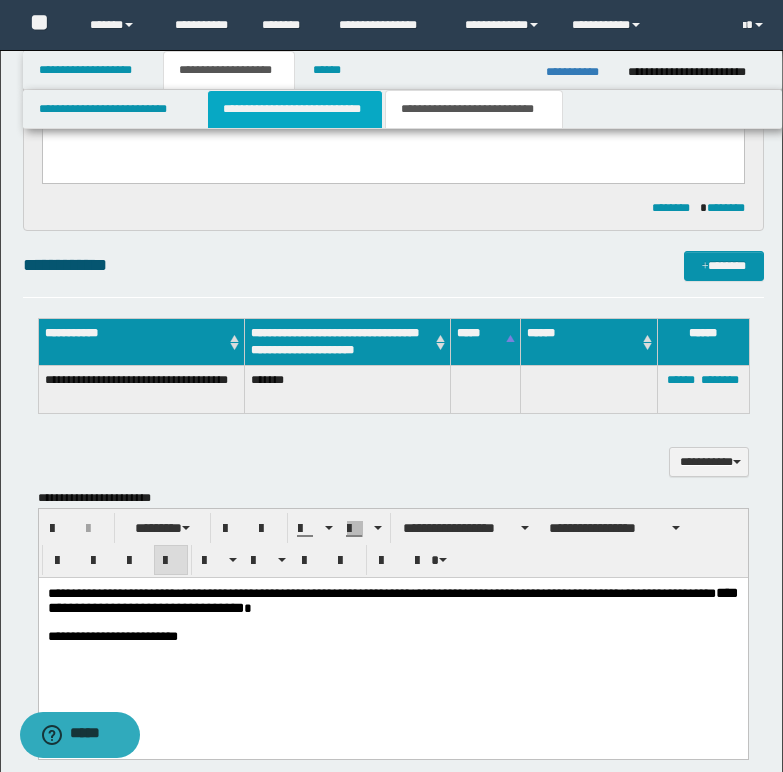 drag, startPoint x: 318, startPoint y: 118, endPoint x: 232, endPoint y: 319, distance: 218.62524 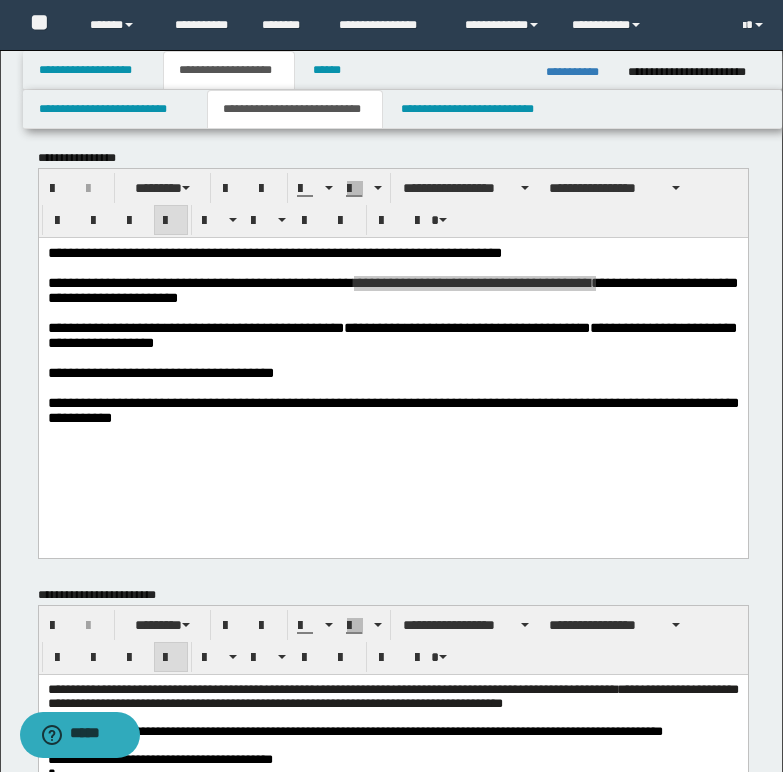 scroll, scrollTop: 0, scrollLeft: 0, axis: both 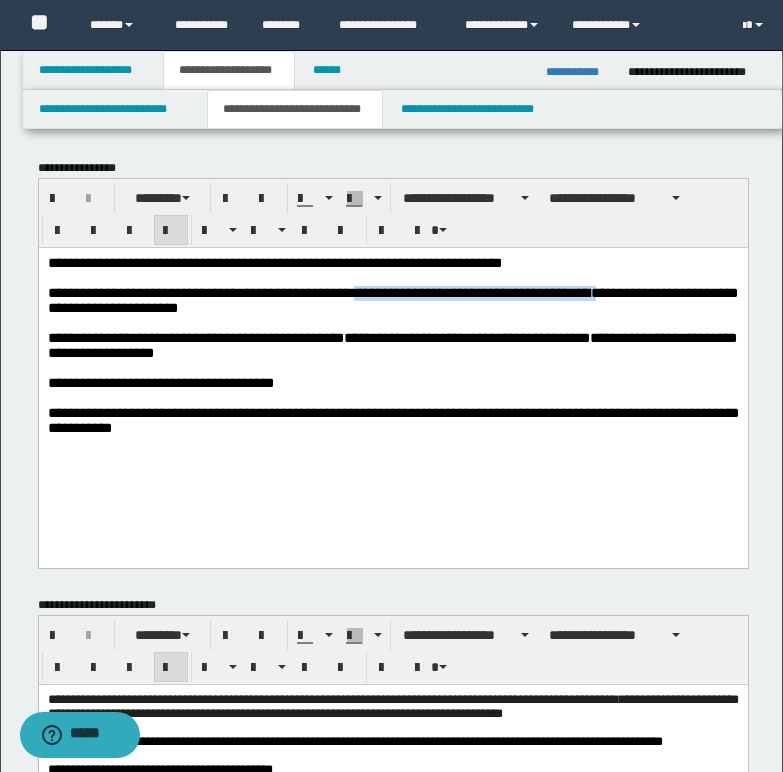 click on "**********" at bounding box center (274, 262) 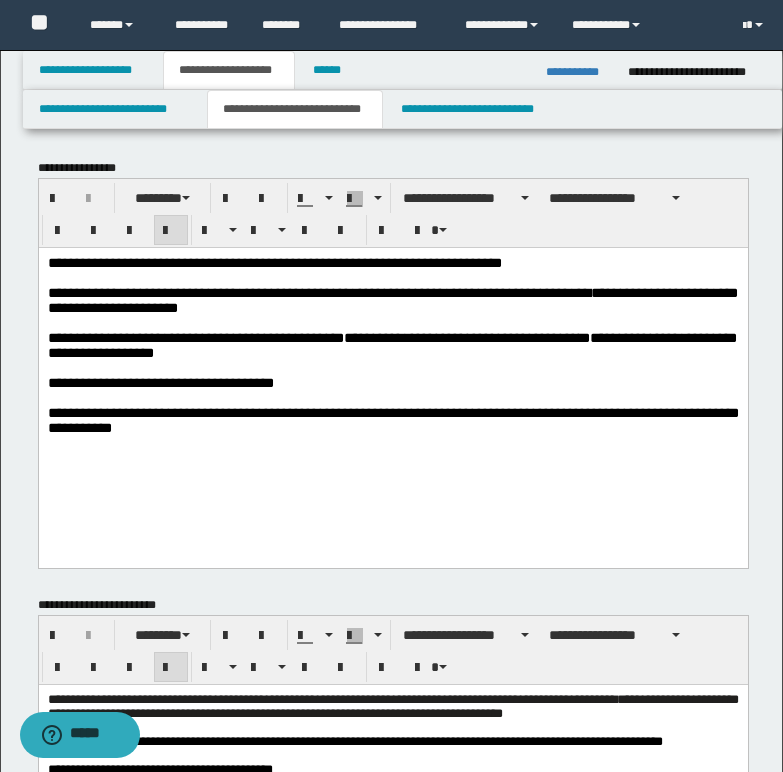 click on "**********" at bounding box center [274, 262] 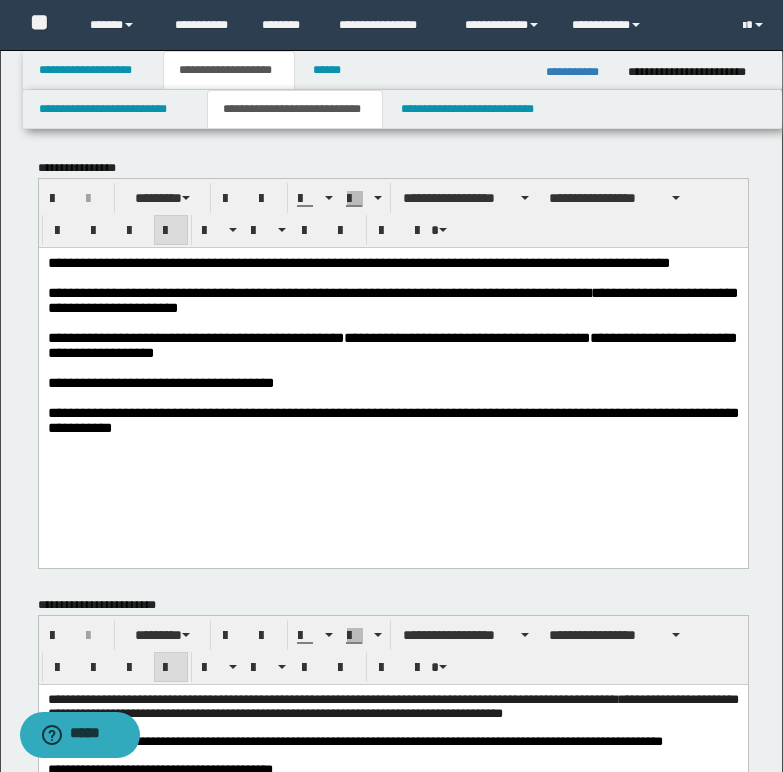 click on "[FIRST] [LAST] [ADDRESS] [CITY], [STATE]" at bounding box center [358, 262] 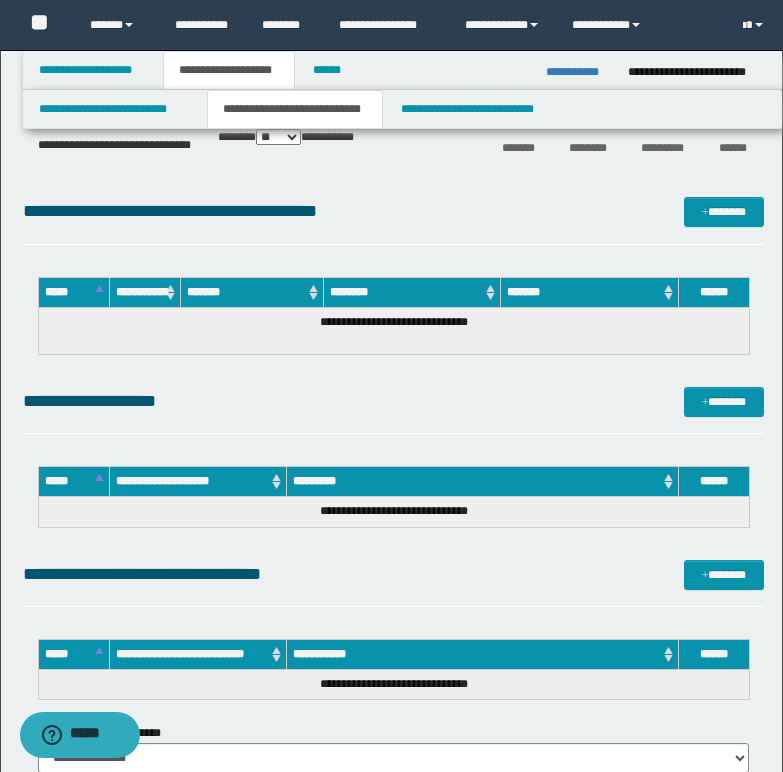 scroll, scrollTop: 1100, scrollLeft: 0, axis: vertical 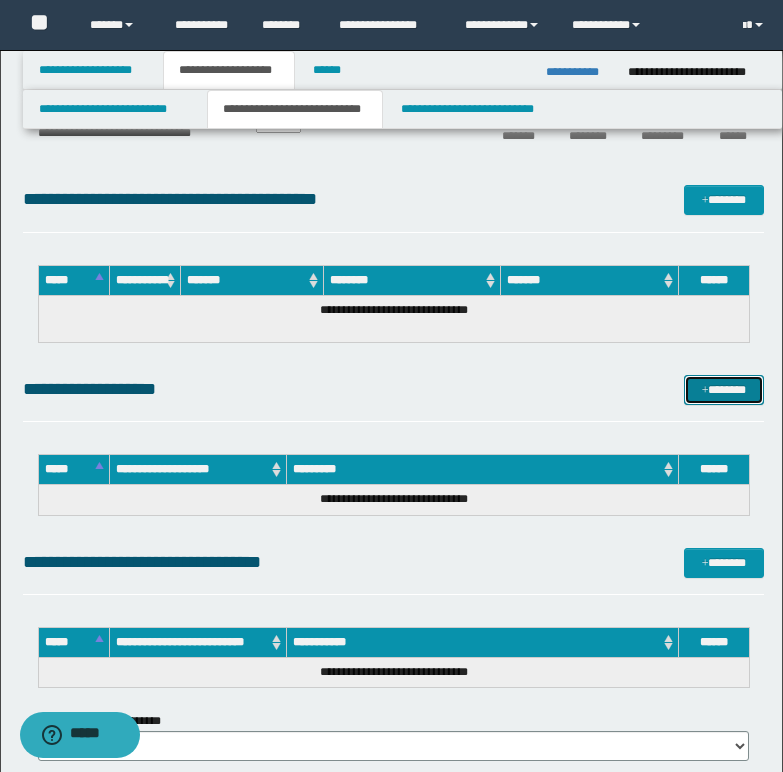 click on "*******" at bounding box center [724, 390] 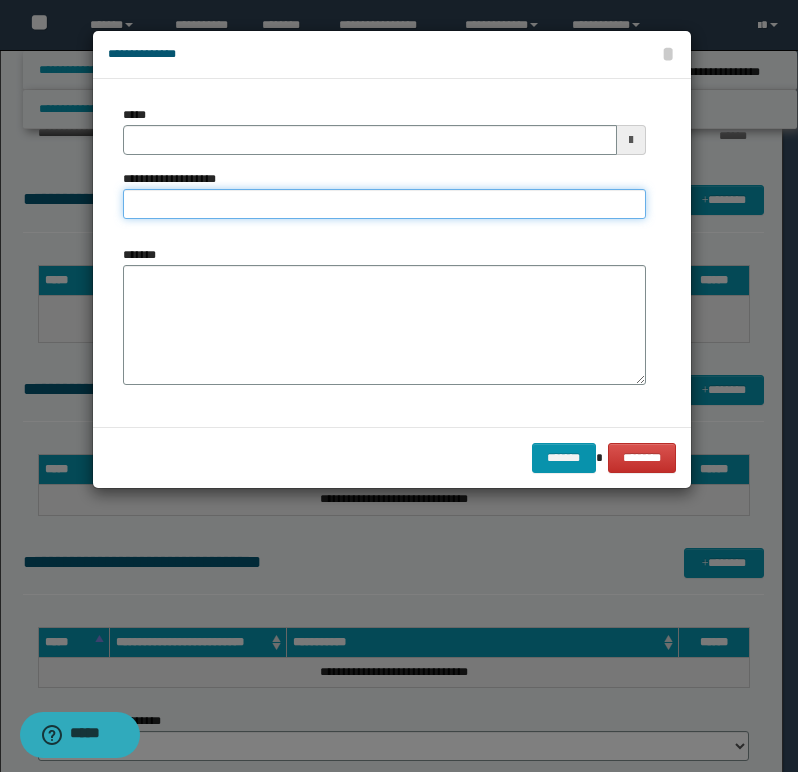click on "**********" at bounding box center (384, 204) 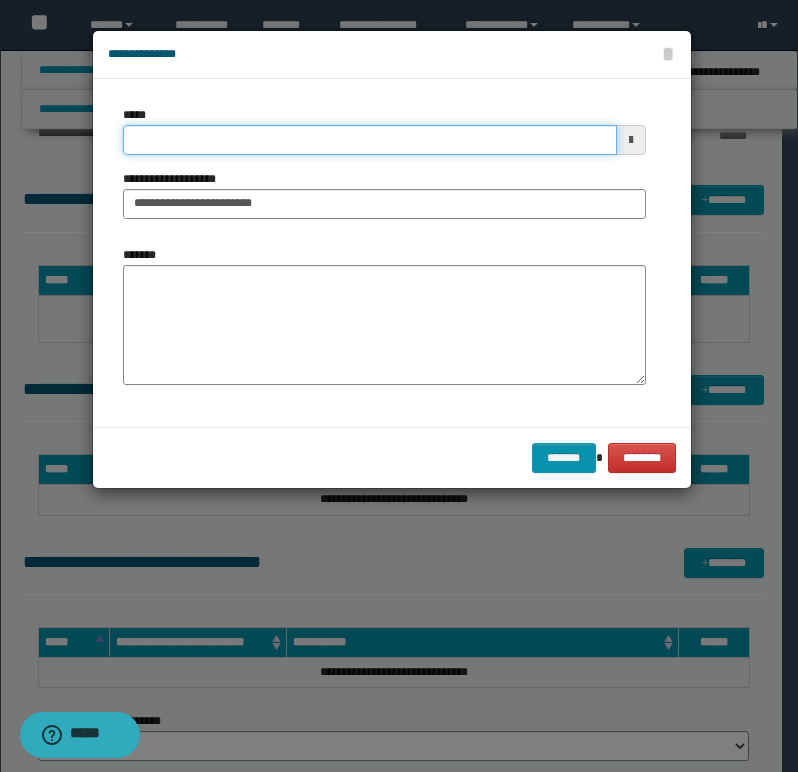 click on "*****" at bounding box center [370, 140] 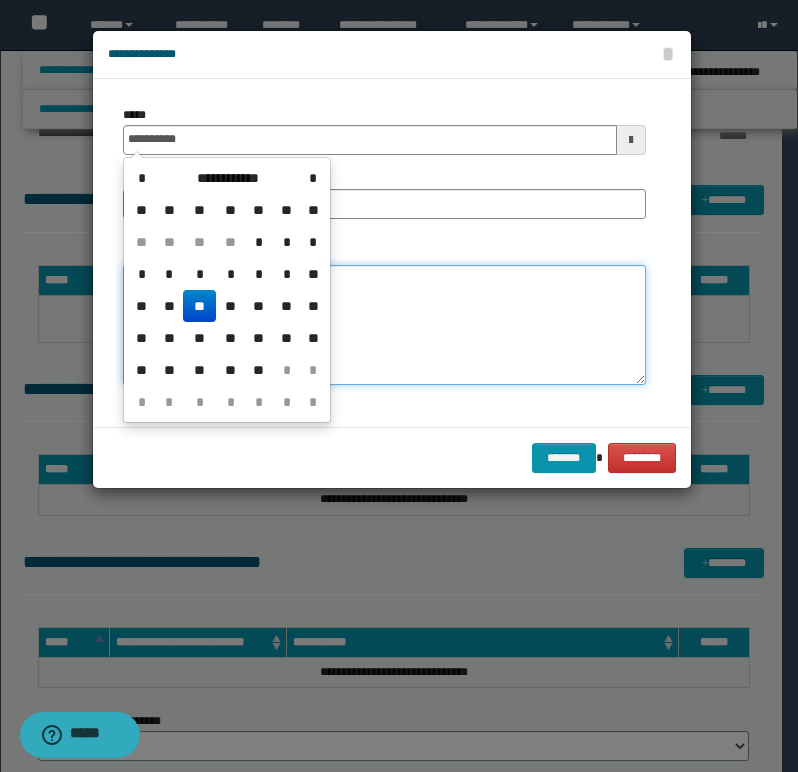 type on "**********" 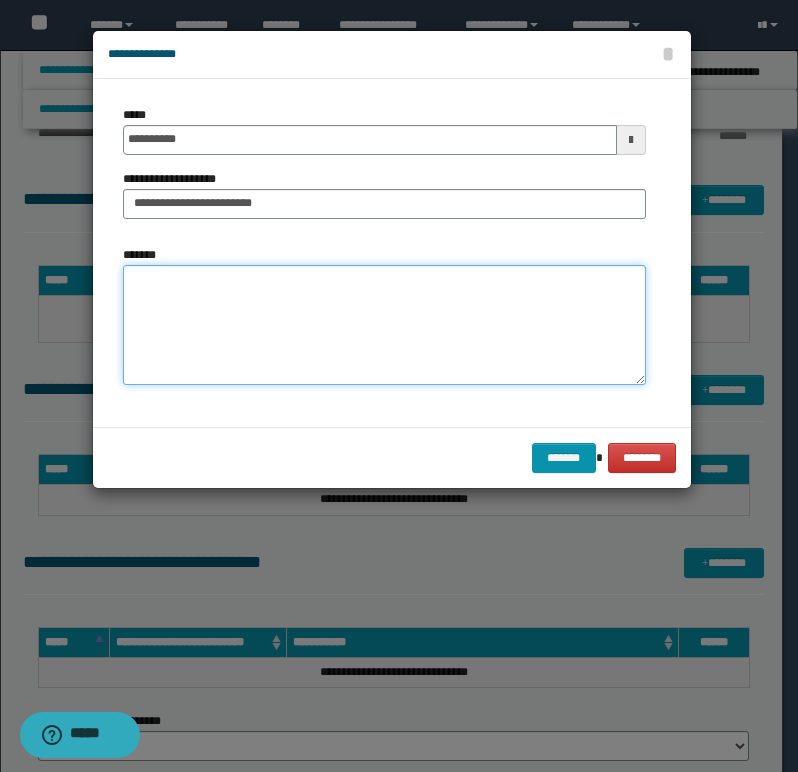 click on "*******" at bounding box center (384, 325) 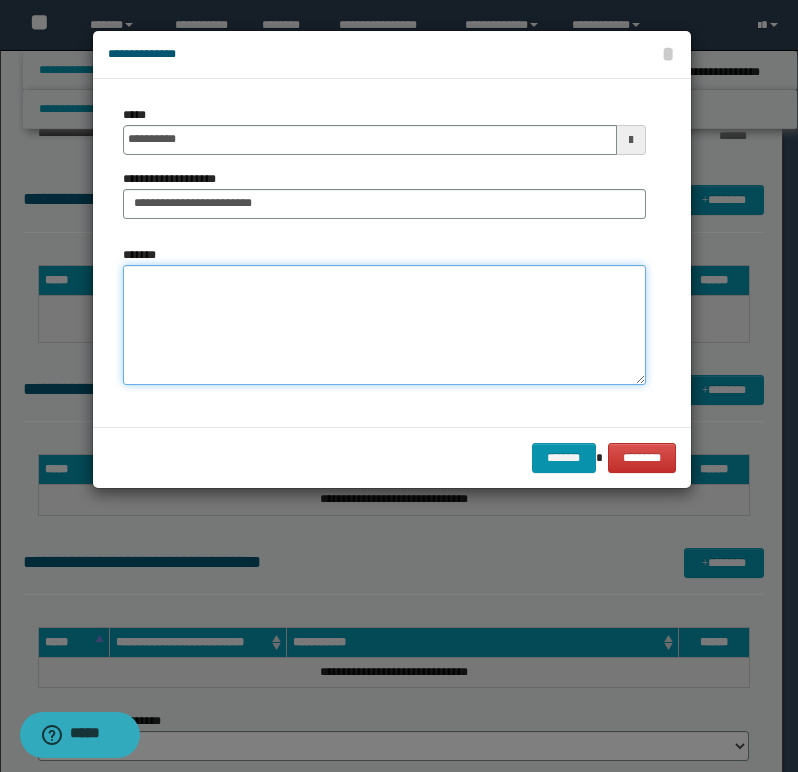 paste on "[FIRST] [LAST]
[ADDRESS]" 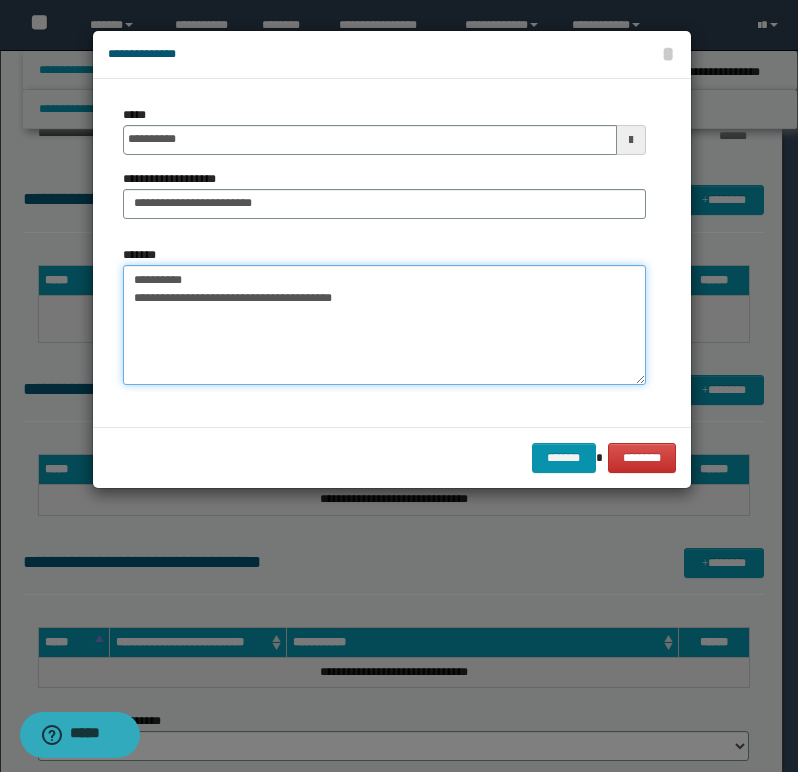 click on "[FIRST] [LAST]
[ADDRESS]" at bounding box center (384, 325) 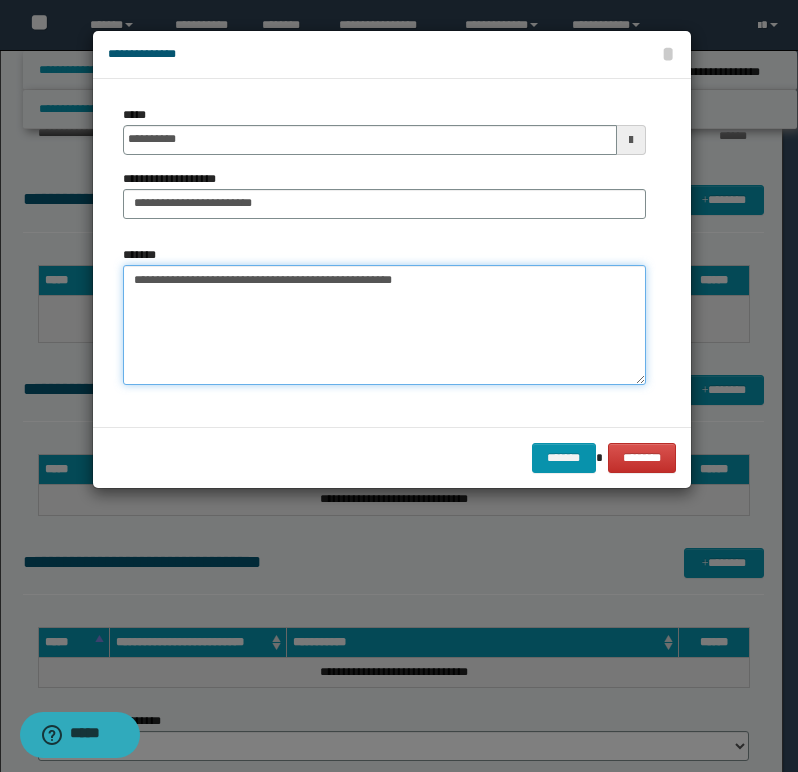 drag, startPoint x: 383, startPoint y: 279, endPoint x: 512, endPoint y: 278, distance: 129.00388 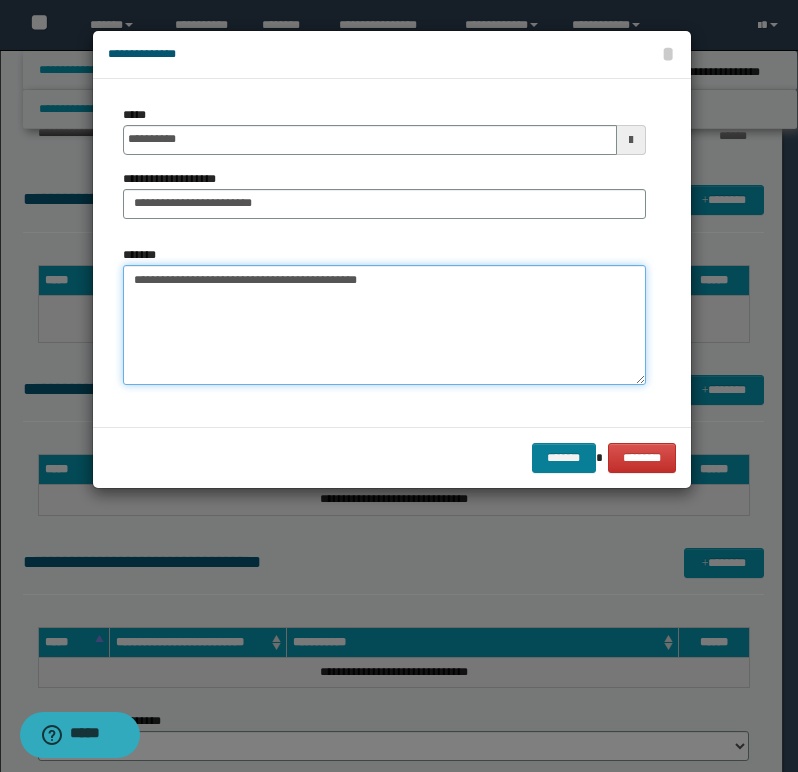 type on "**********" 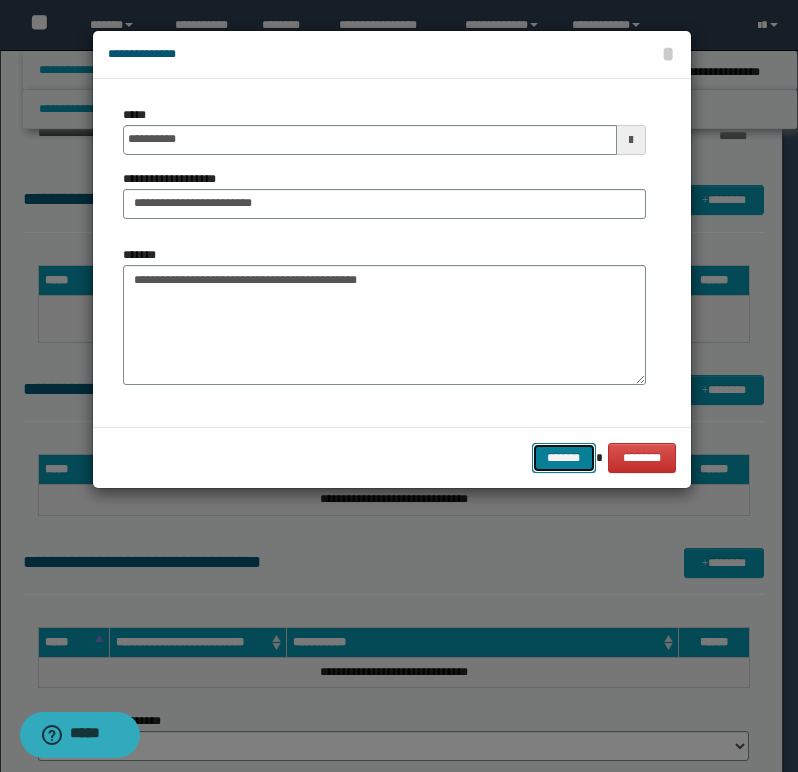 click on "*******" at bounding box center (564, 458) 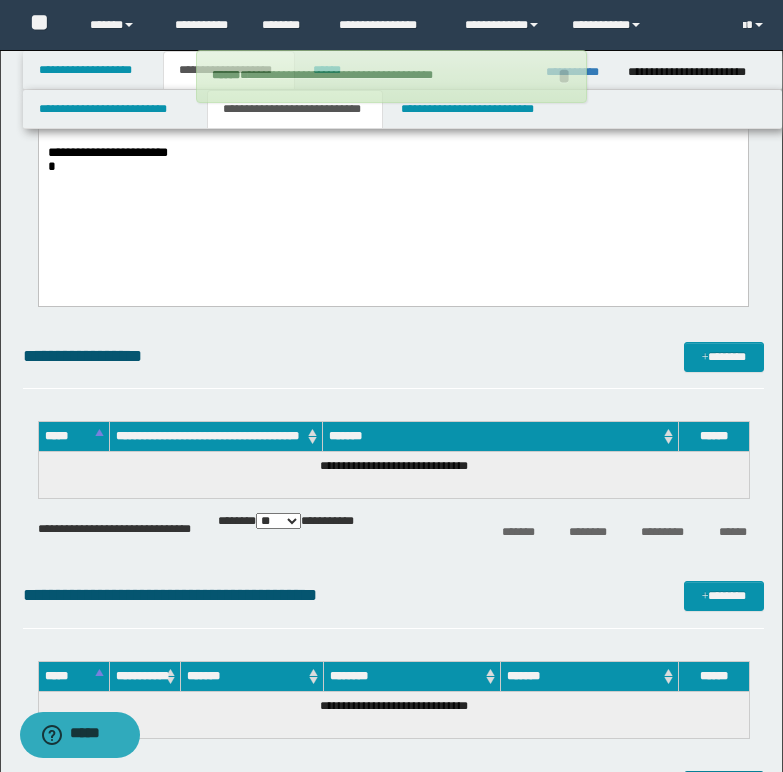 scroll, scrollTop: 700, scrollLeft: 0, axis: vertical 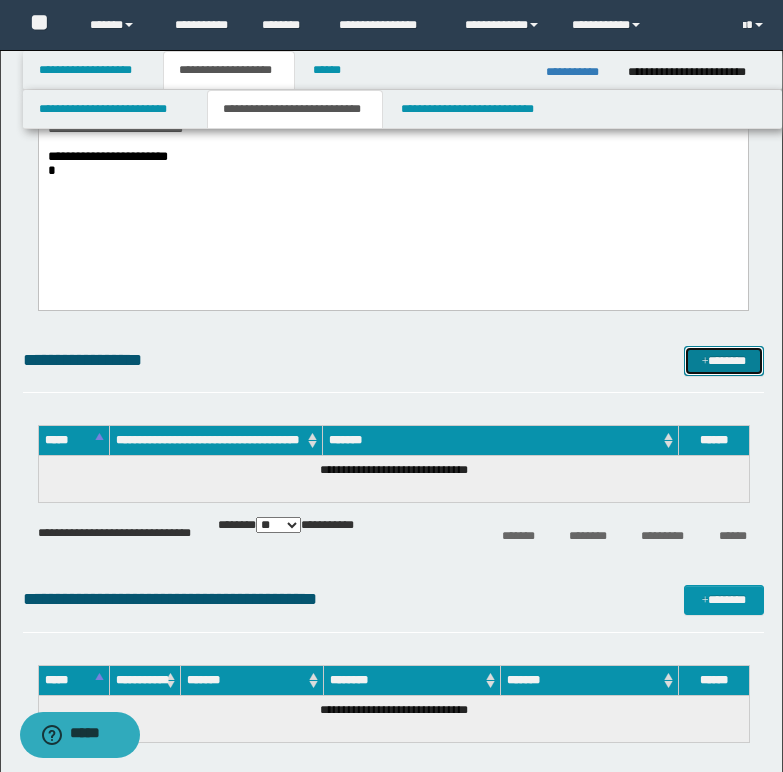 click on "*******" at bounding box center [724, 361] 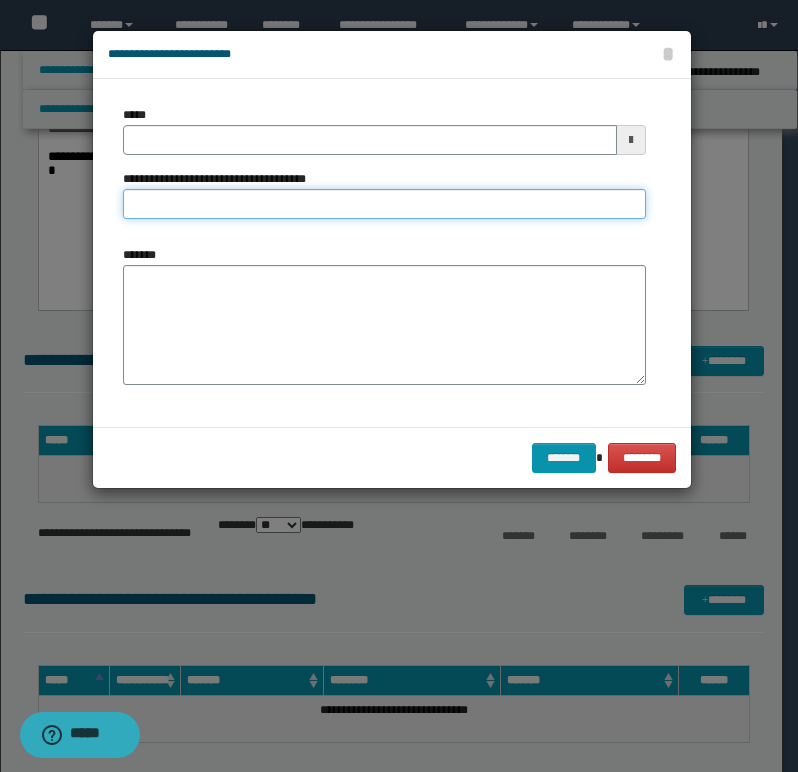 click on "**********" at bounding box center [384, 204] 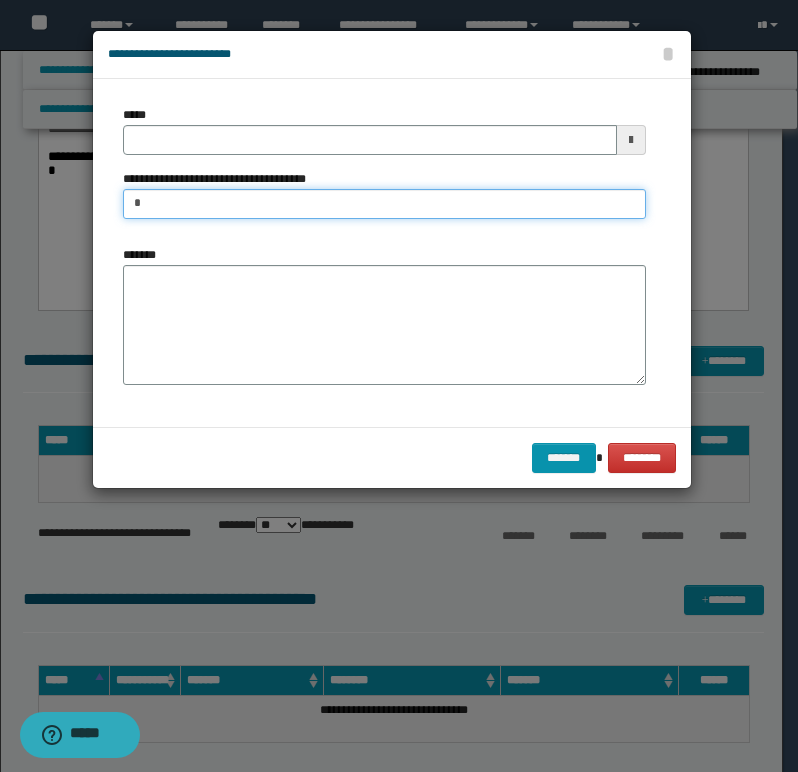 type on "**********" 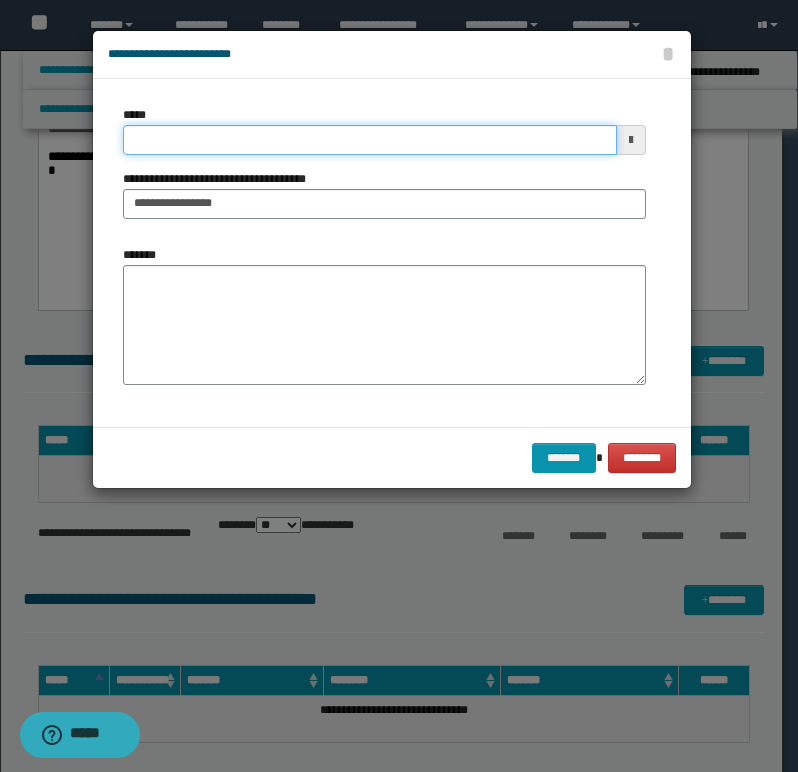 click on "*****" at bounding box center (370, 140) 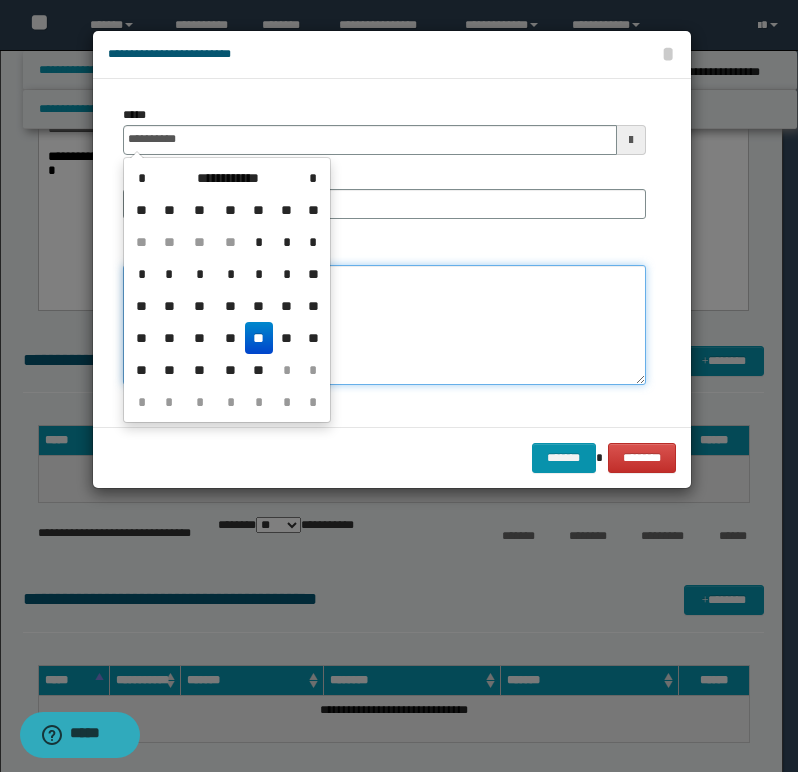 type on "**********" 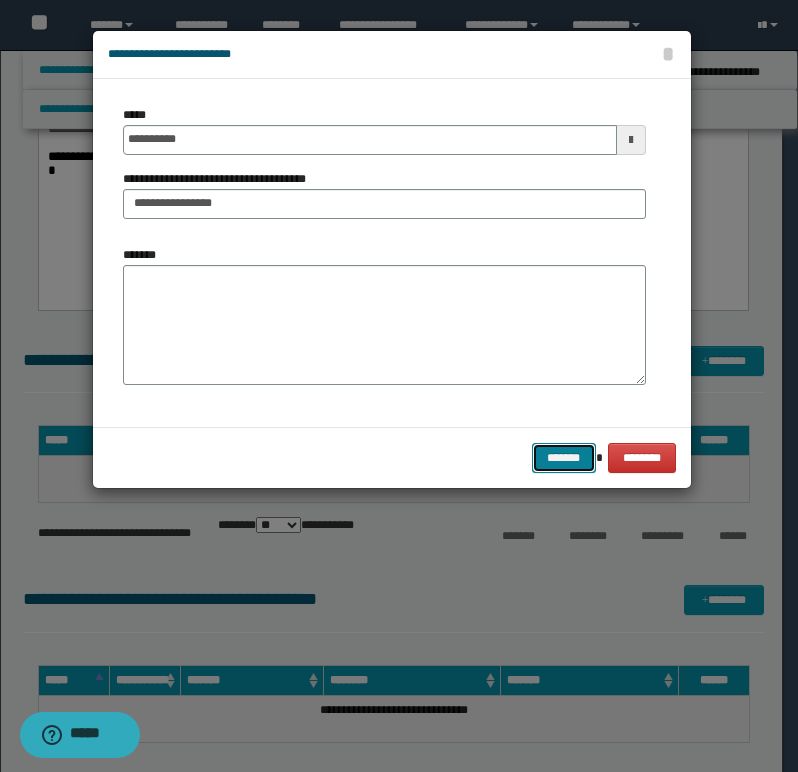 click on "*******" at bounding box center (564, 458) 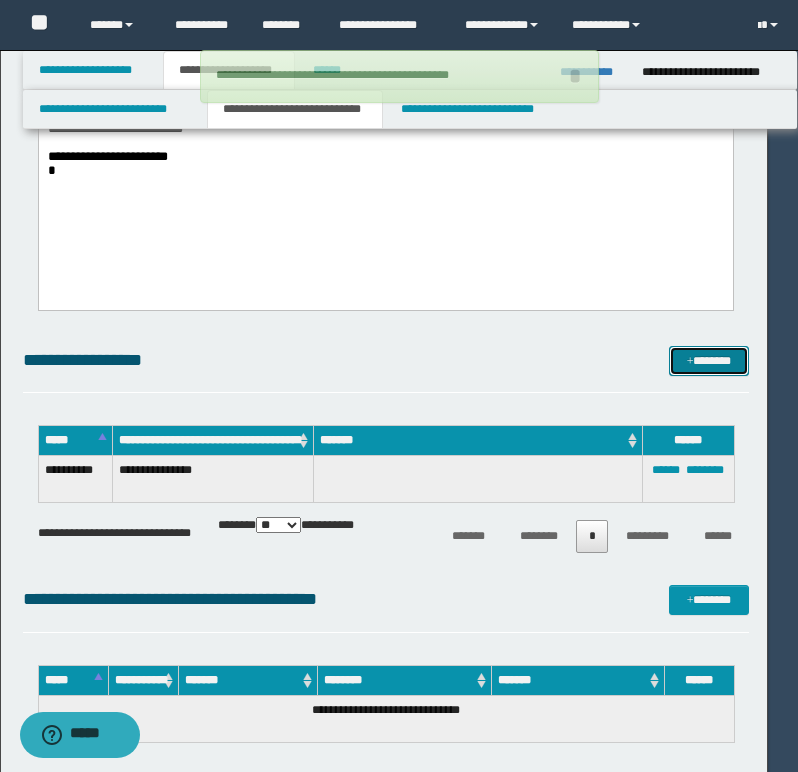 type 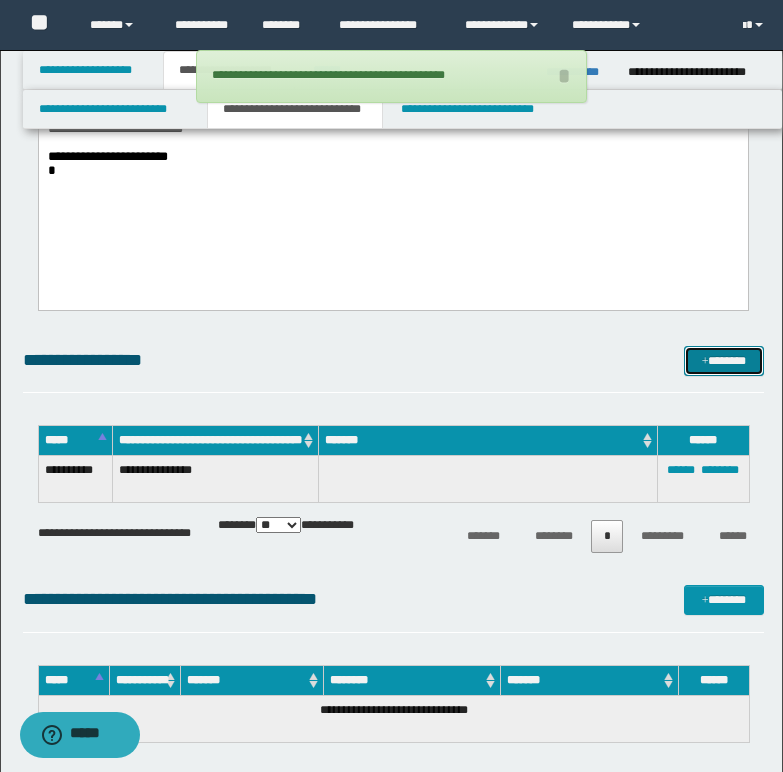 click at bounding box center [705, 362] 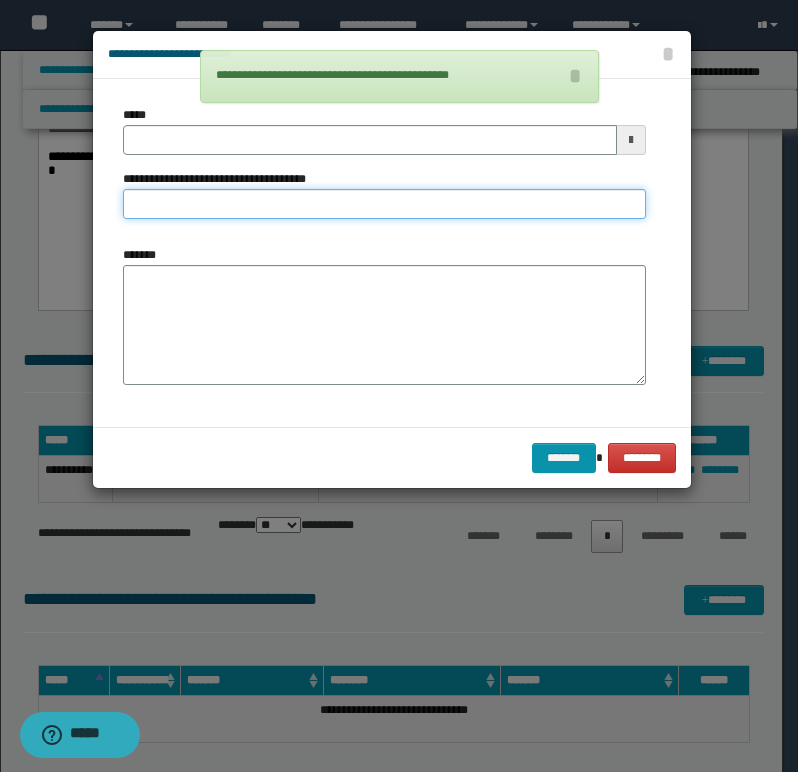 click on "**********" at bounding box center (384, 204) 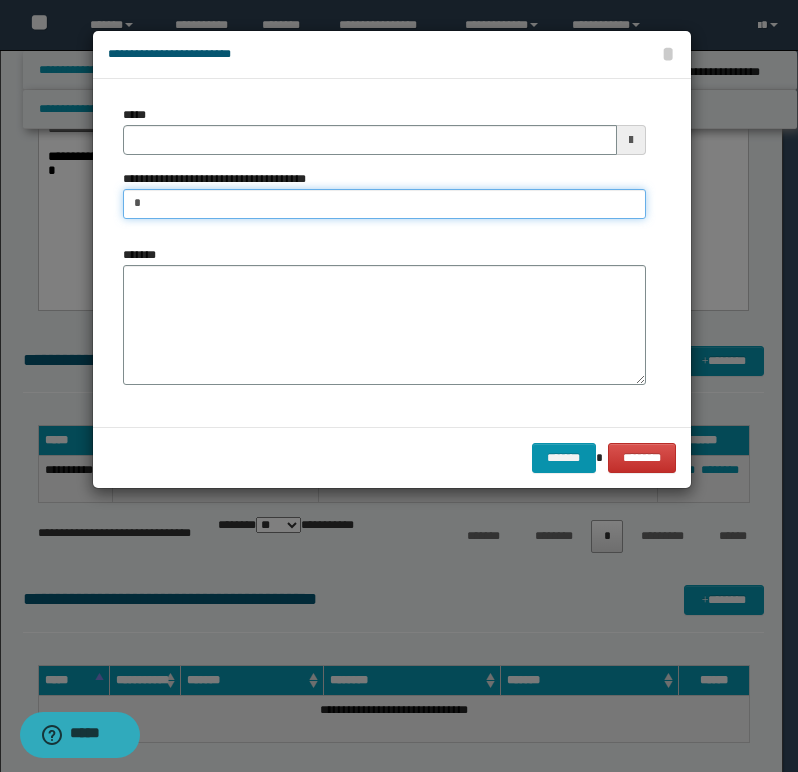 type on "**********" 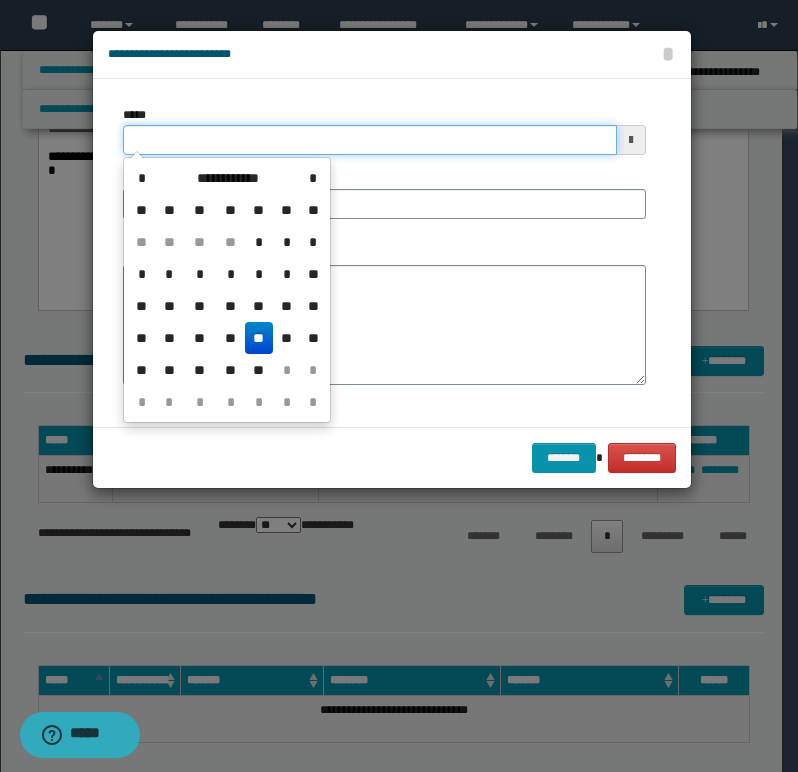 click on "*****" at bounding box center (370, 140) 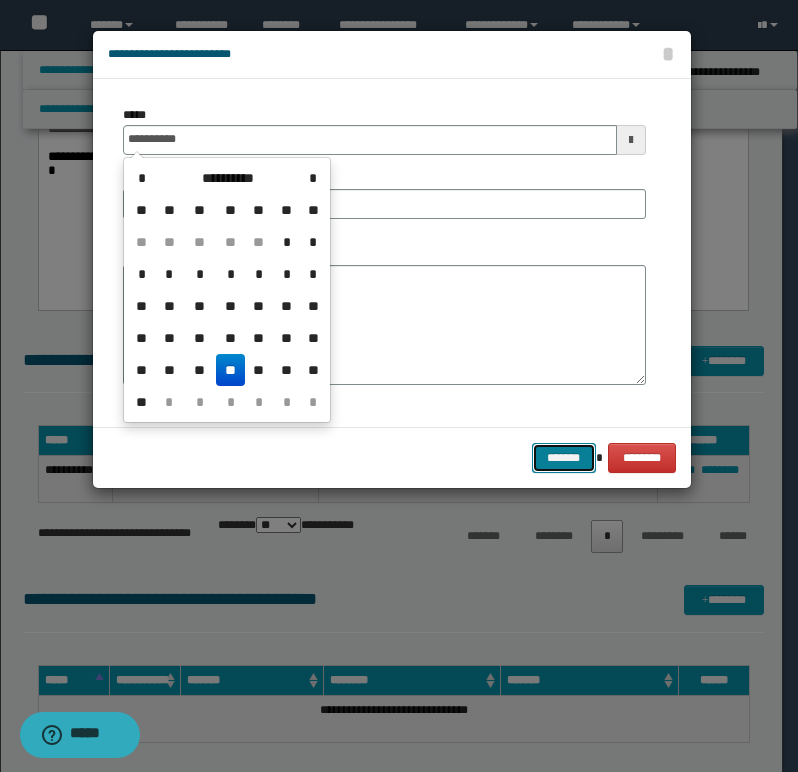 type on "**********" 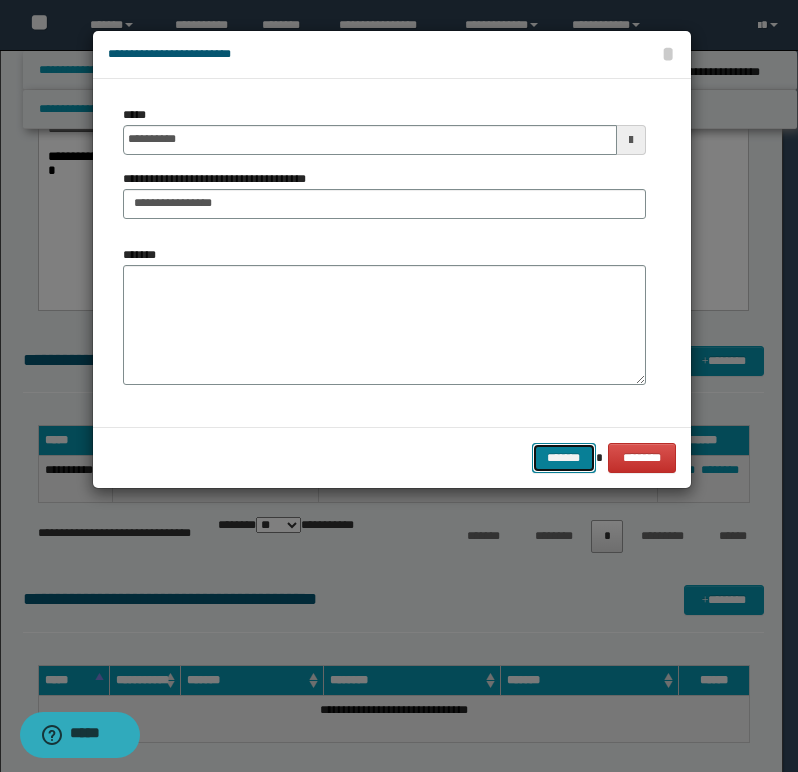 click on "*******" at bounding box center [564, 458] 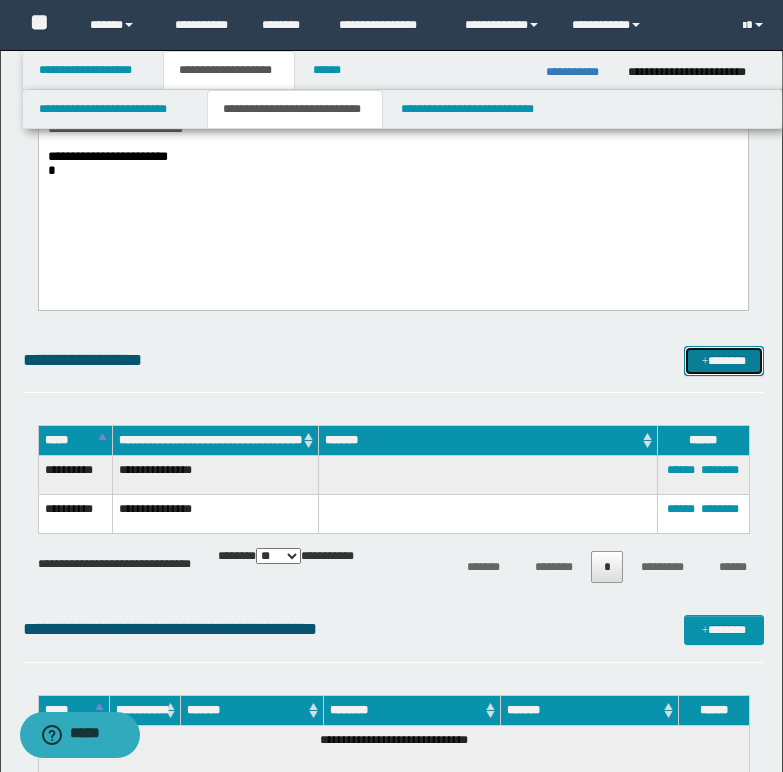 click on "*******" at bounding box center (724, 361) 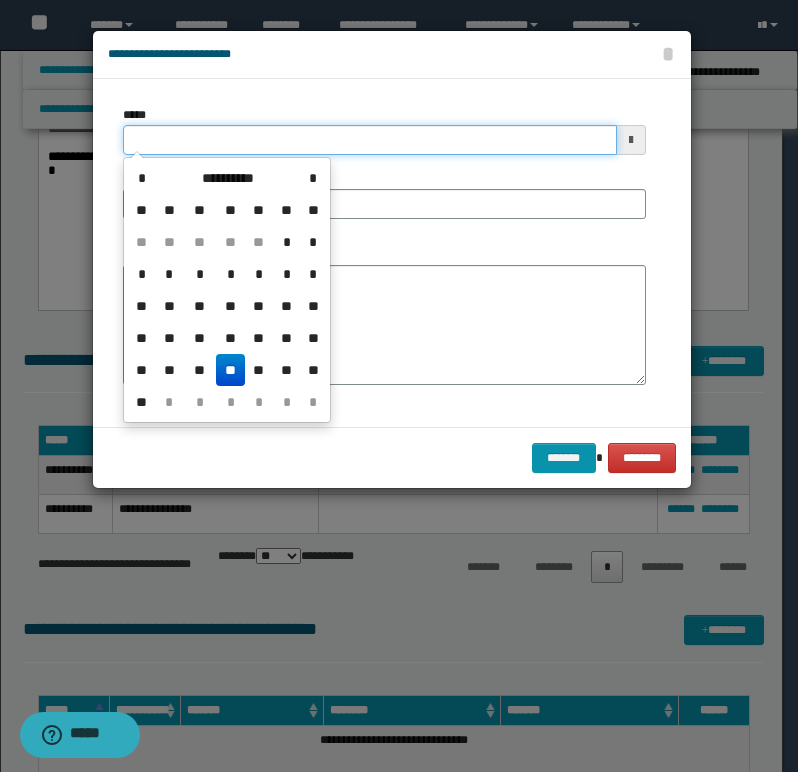click on "*****" at bounding box center [370, 140] 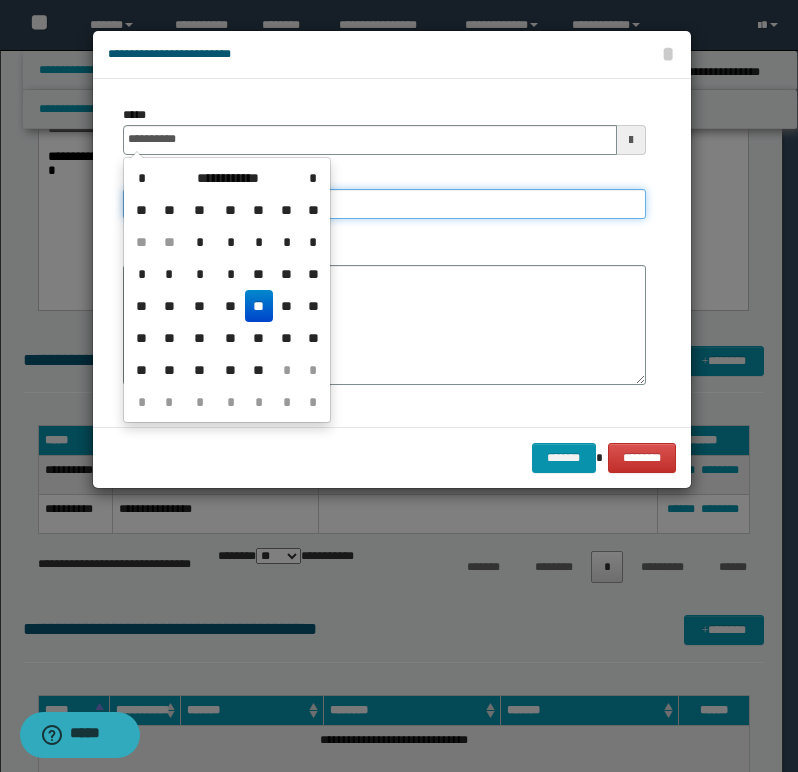 type on "**********" 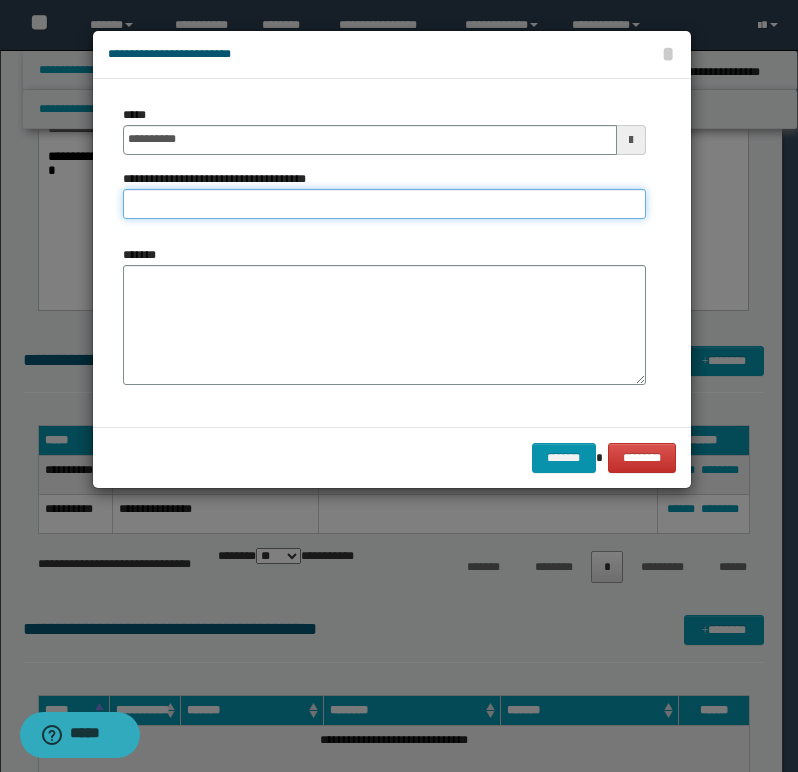 type on "**********" 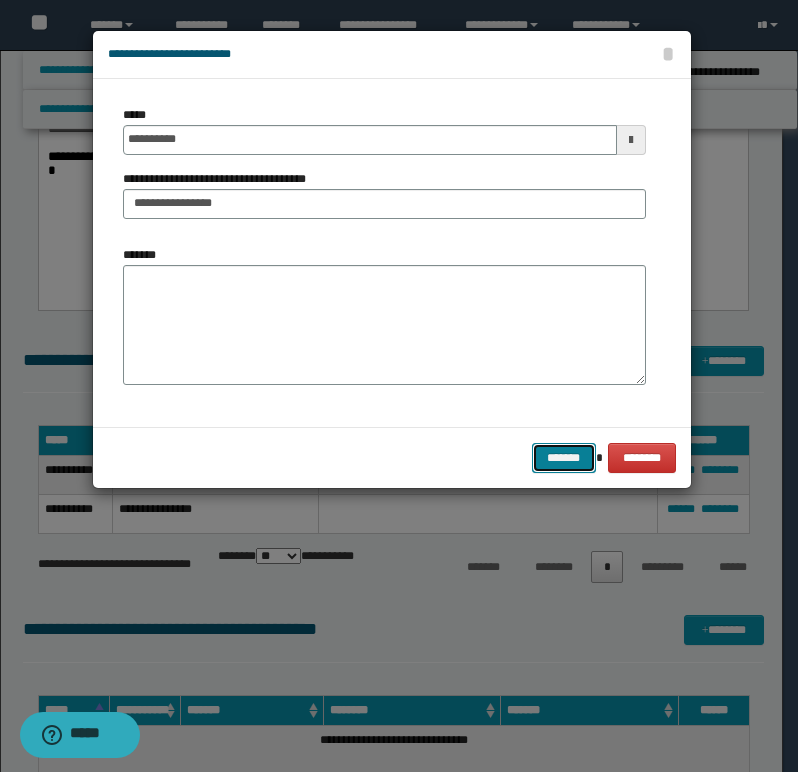 click on "*******" at bounding box center [564, 458] 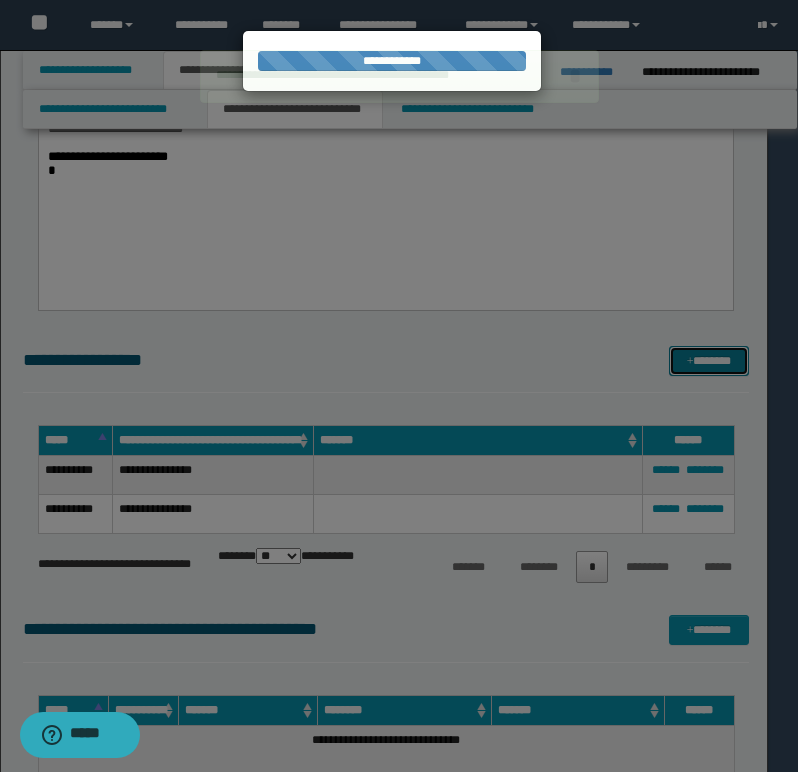 type 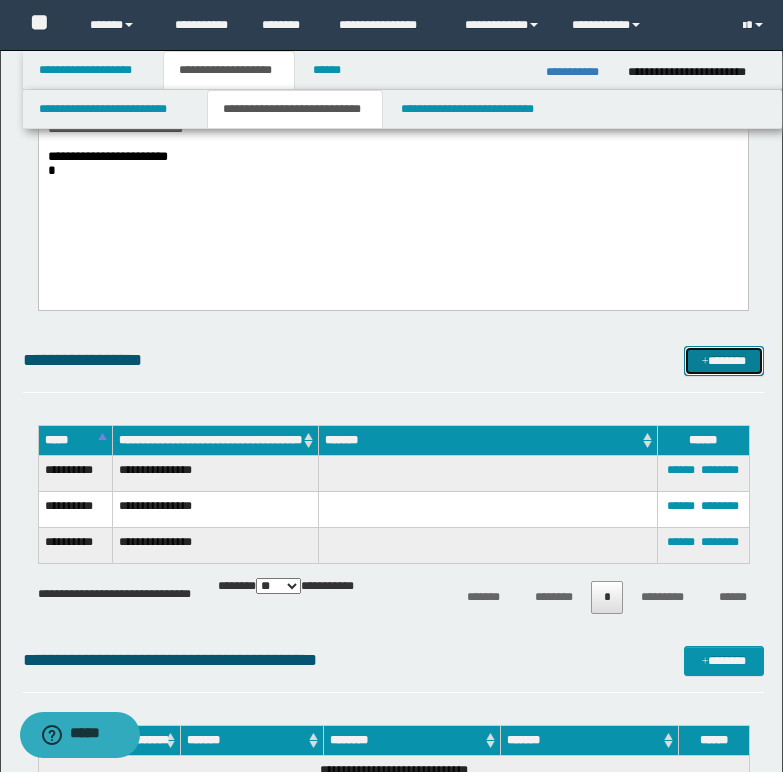 click on "*******" at bounding box center [724, 361] 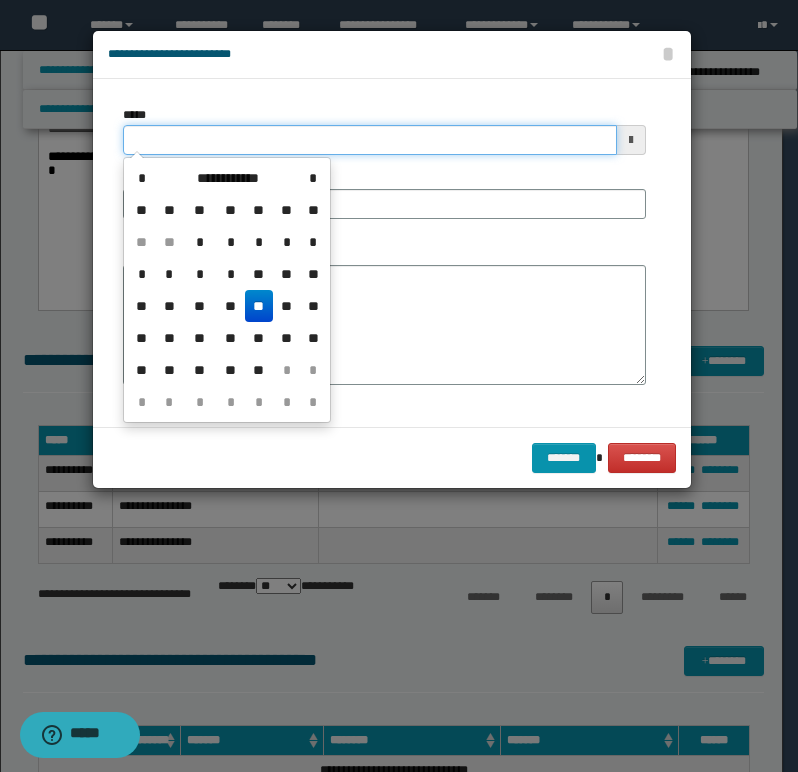 click on "*****" at bounding box center (370, 140) 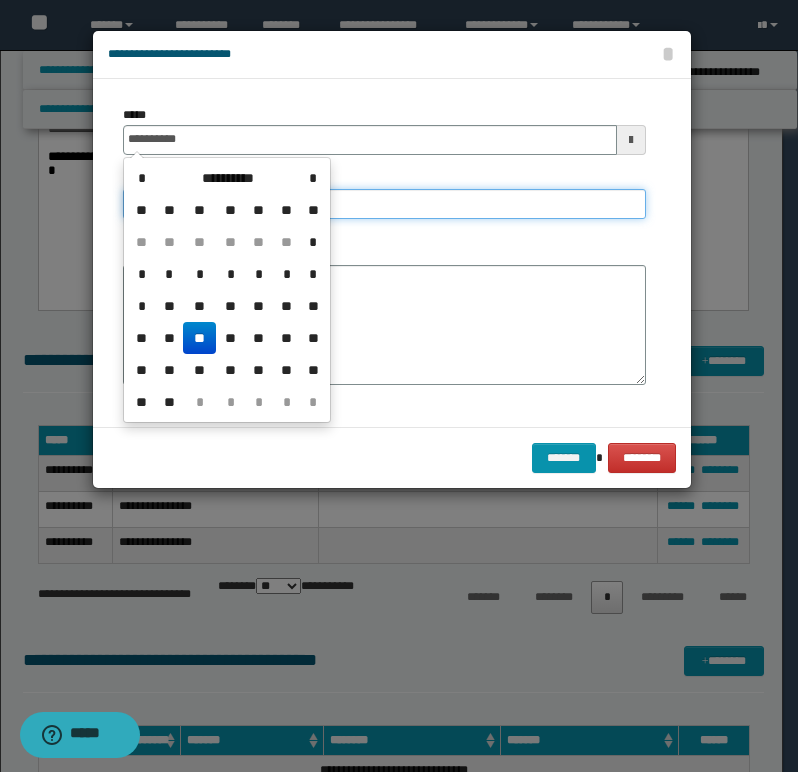 type on "**********" 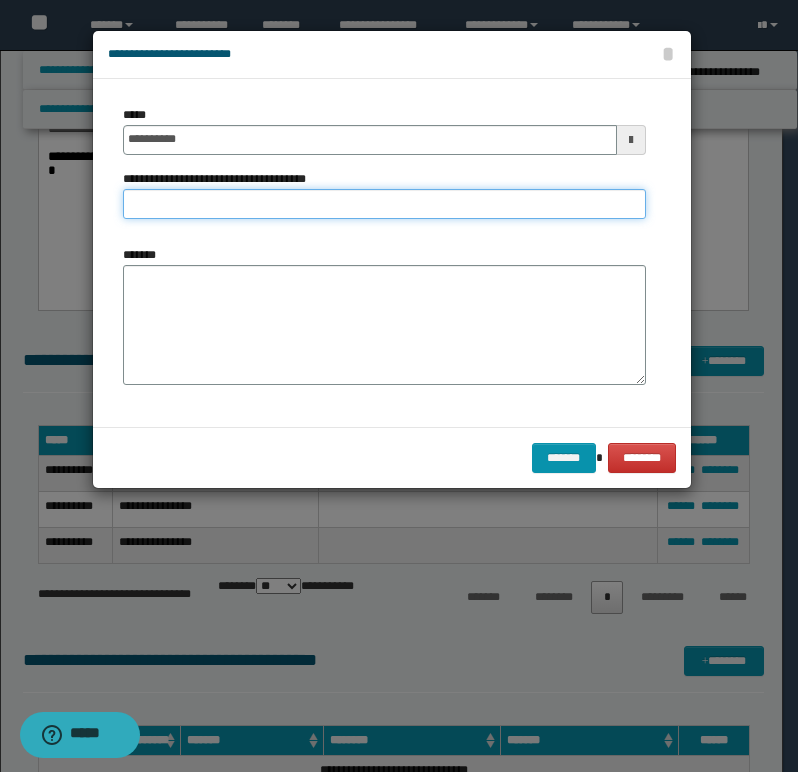 click on "**********" at bounding box center [384, 204] 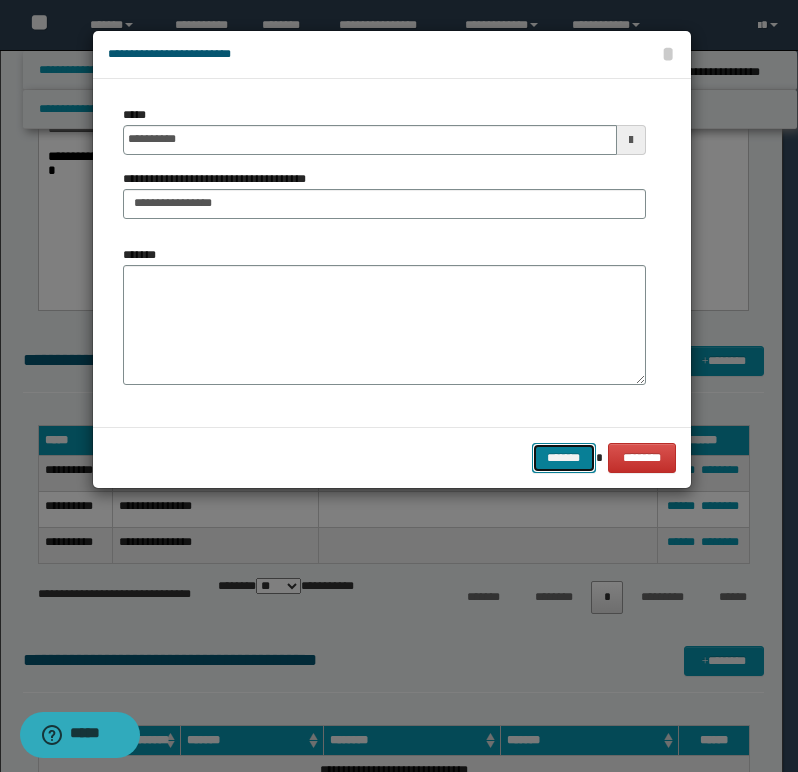 click on "*******" at bounding box center (564, 458) 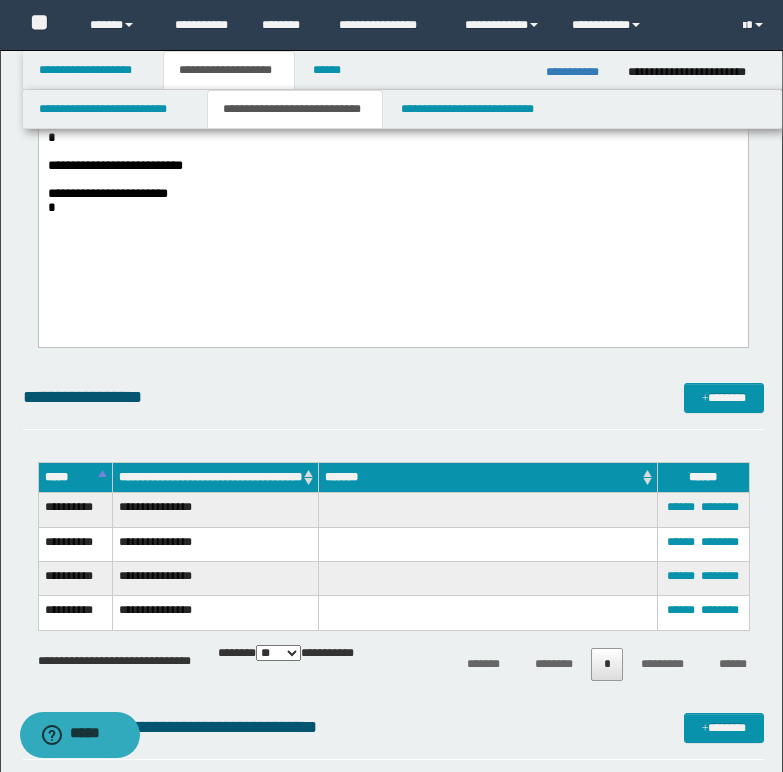 scroll, scrollTop: 700, scrollLeft: 0, axis: vertical 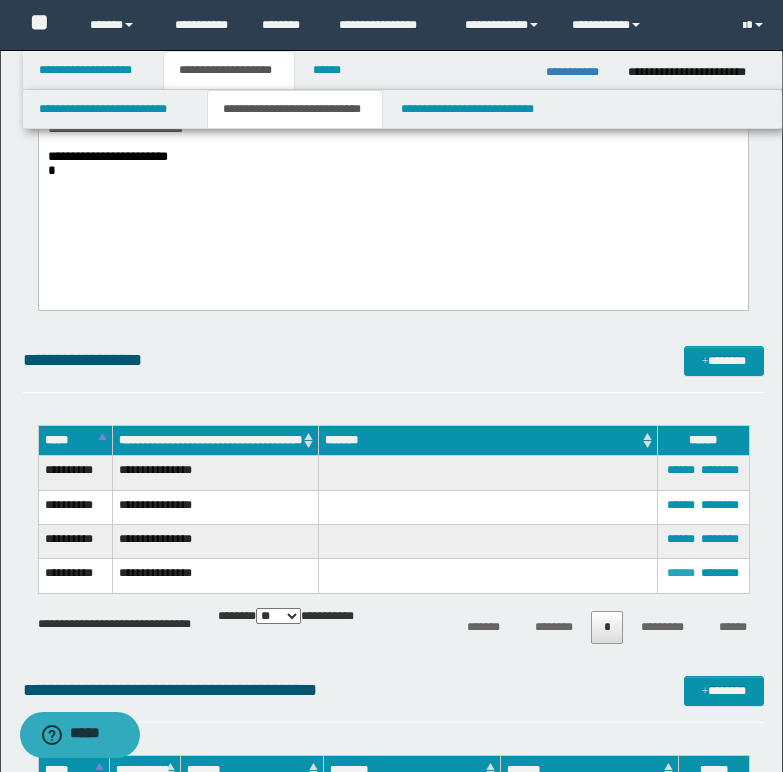 click on "******" at bounding box center (681, 573) 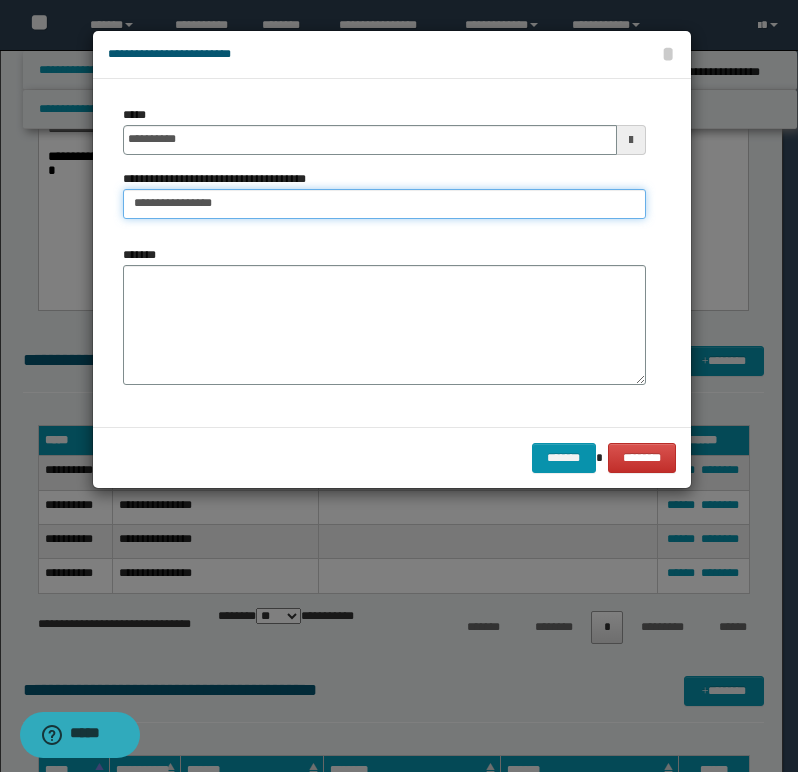 click on "**********" at bounding box center (384, 204) 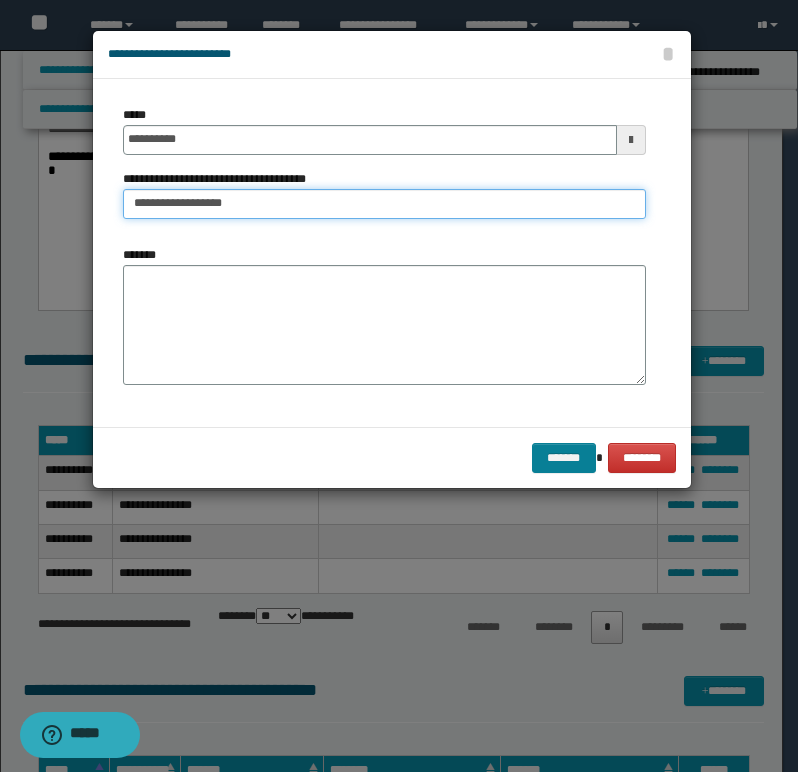 type on "**********" 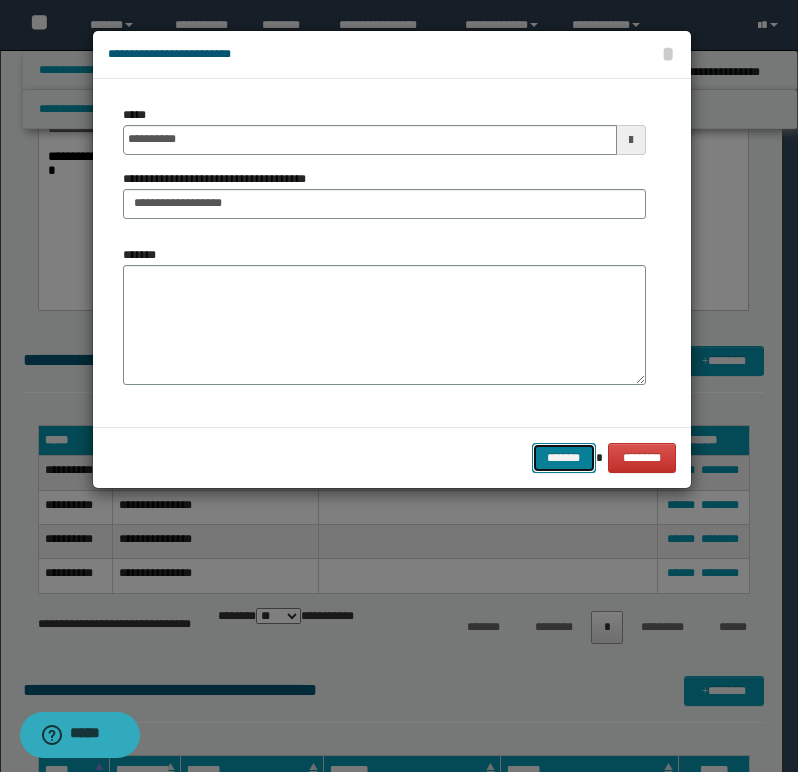 click on "*******" at bounding box center [564, 458] 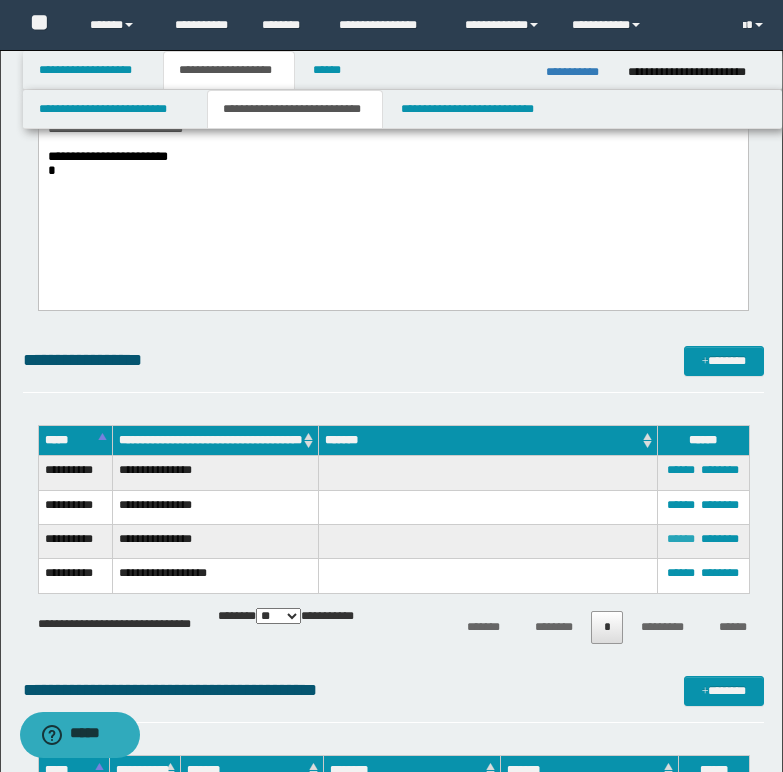 click on "******" at bounding box center (681, 539) 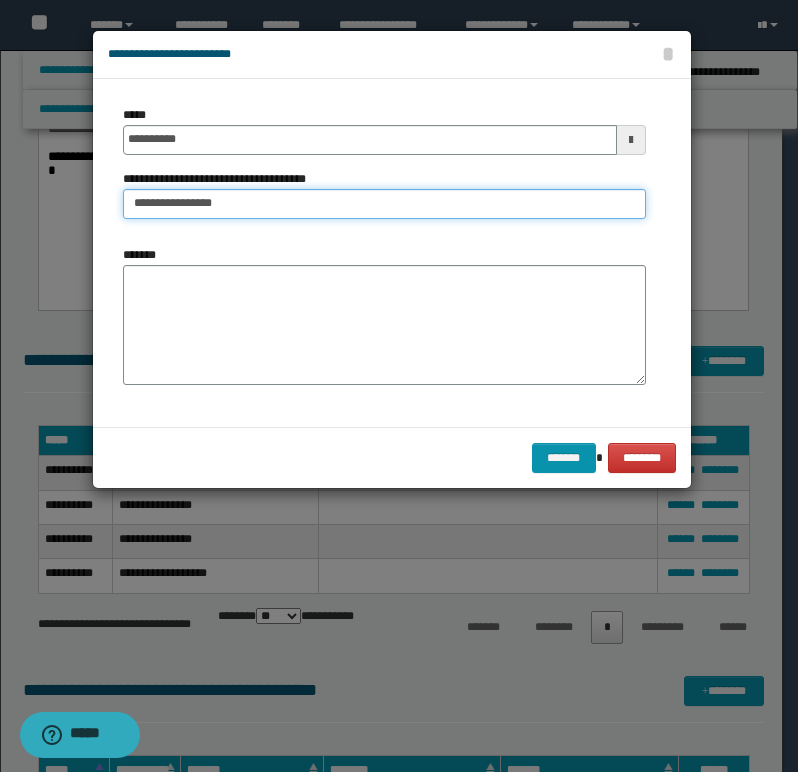 click on "**********" at bounding box center (384, 204) 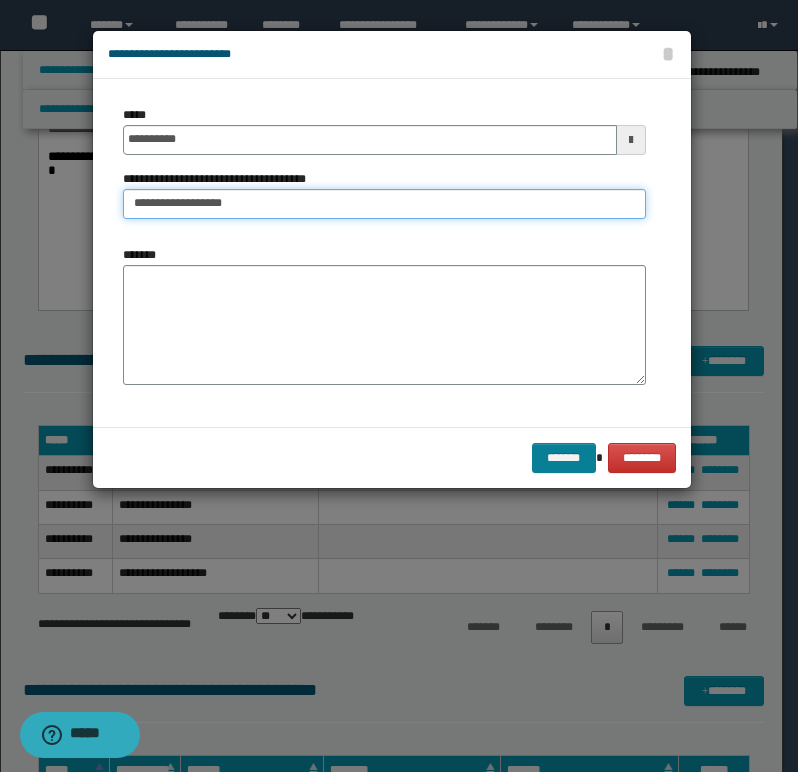 type on "**********" 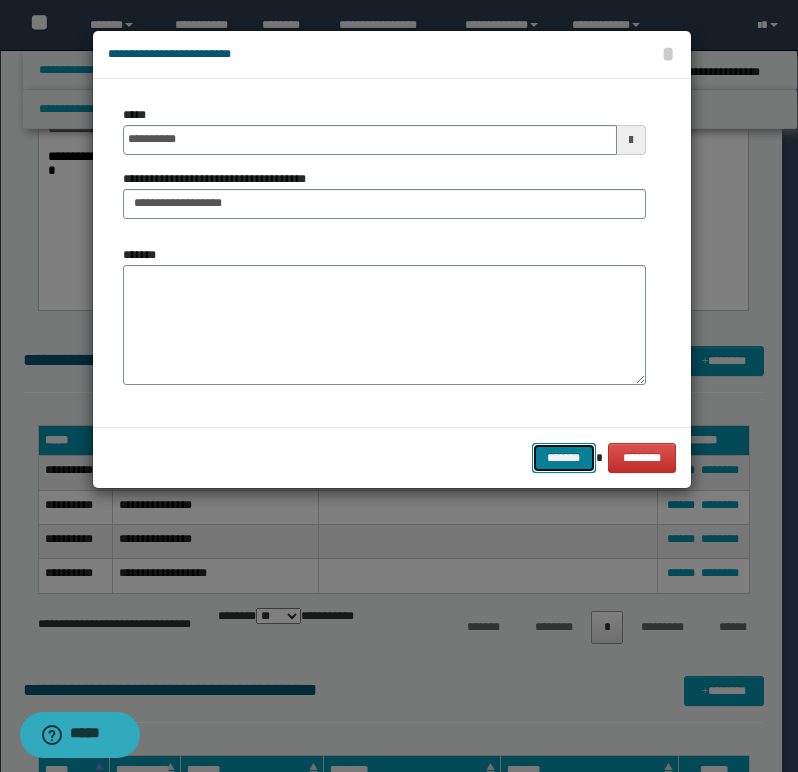 click on "*******" at bounding box center [564, 458] 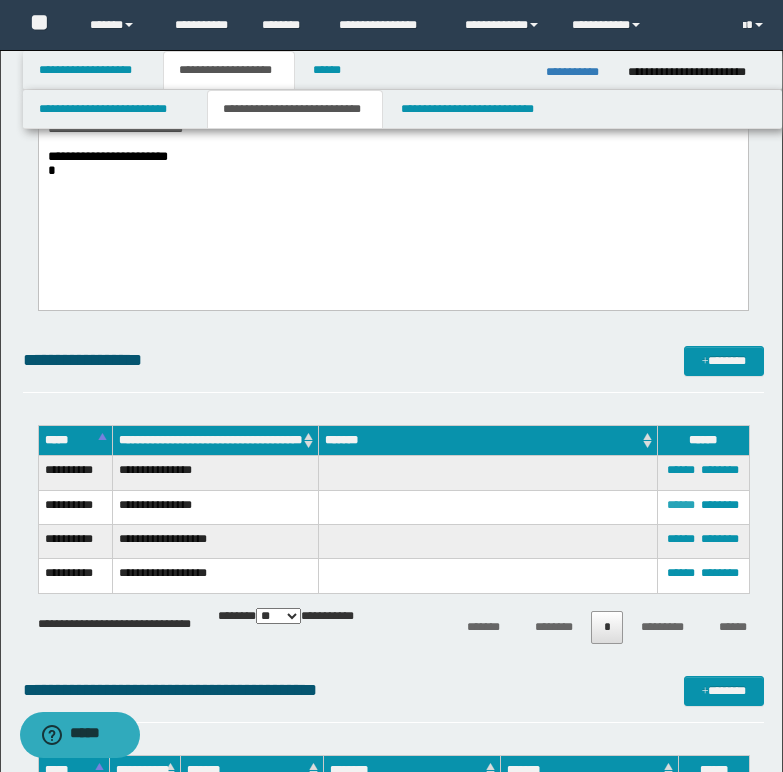 click on "******" at bounding box center [681, 505] 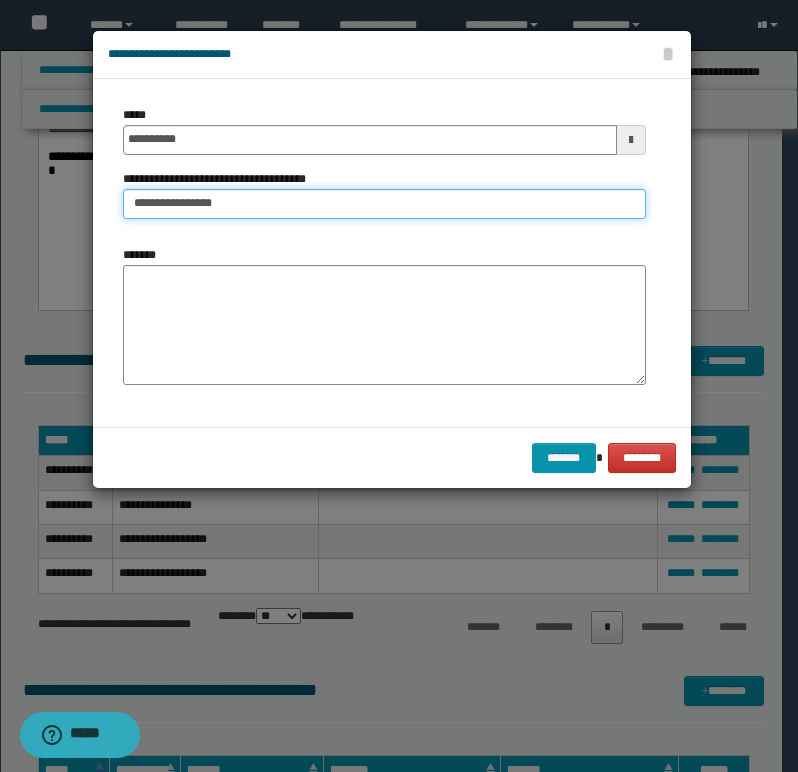 click on "**********" at bounding box center [384, 204] 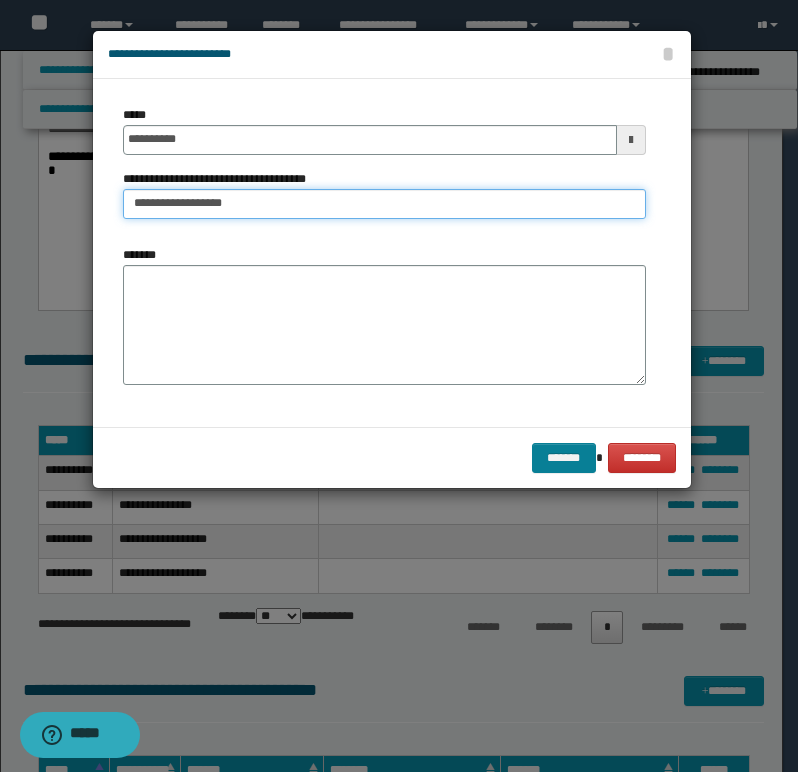 type on "**********" 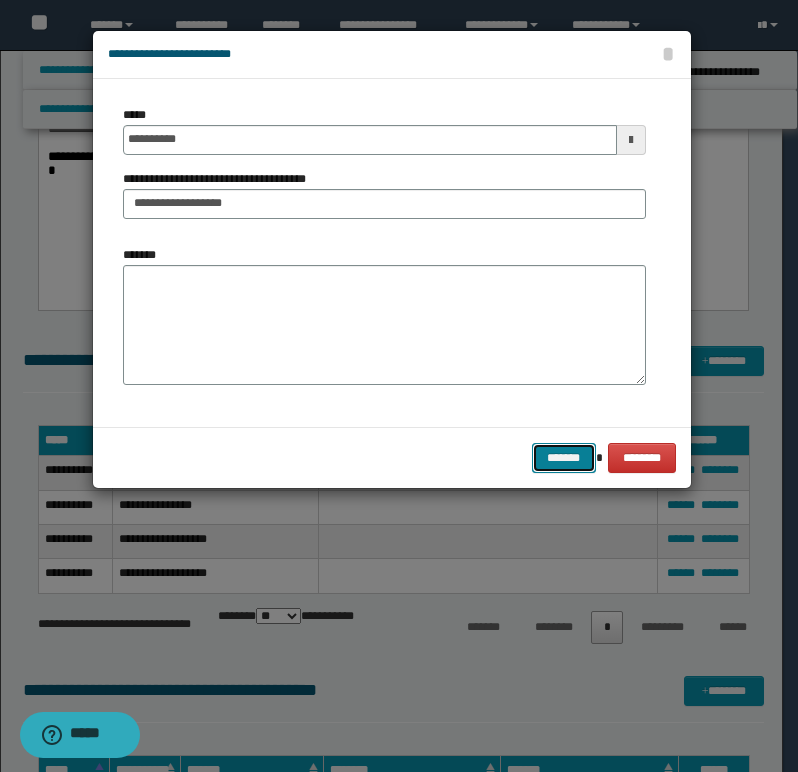 click on "*******" at bounding box center [564, 458] 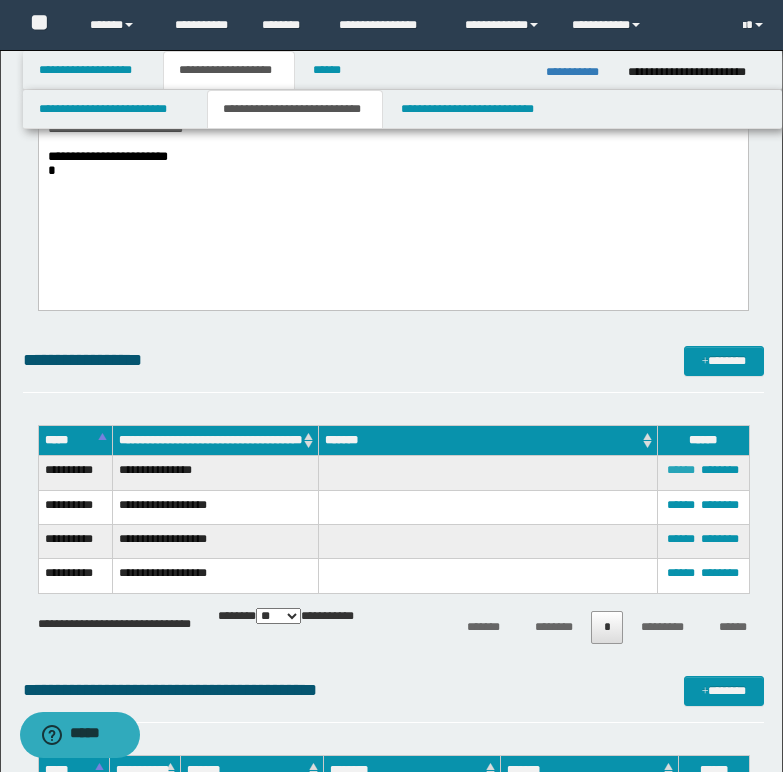 click on "******" at bounding box center (681, 470) 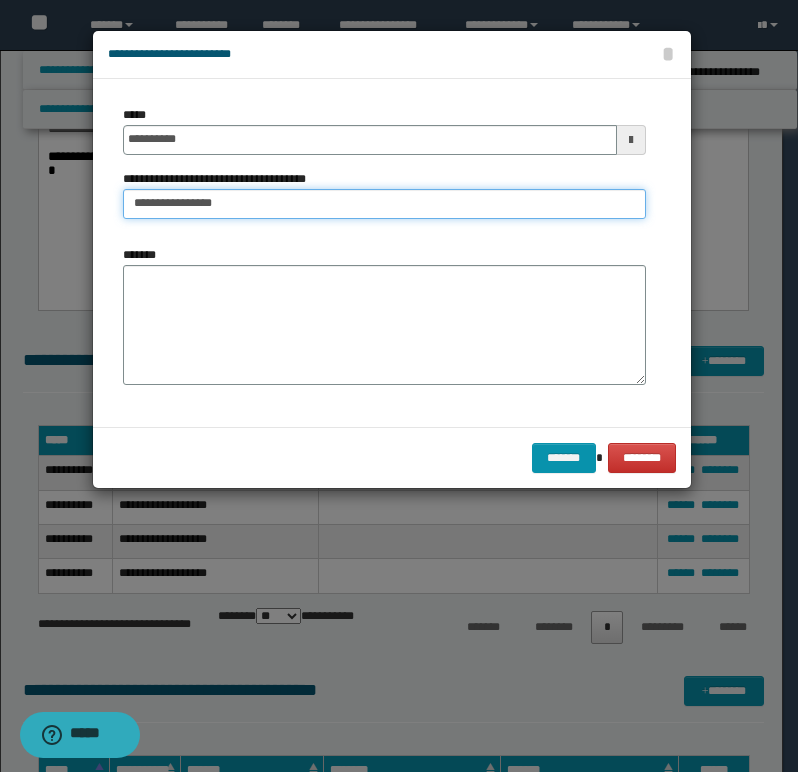 click on "**********" at bounding box center [384, 204] 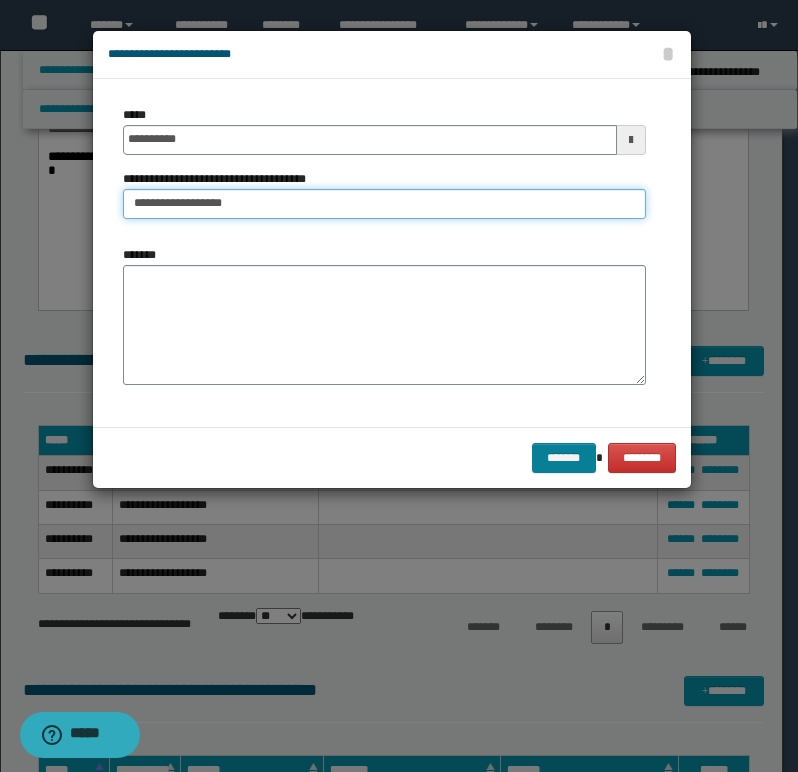type on "**********" 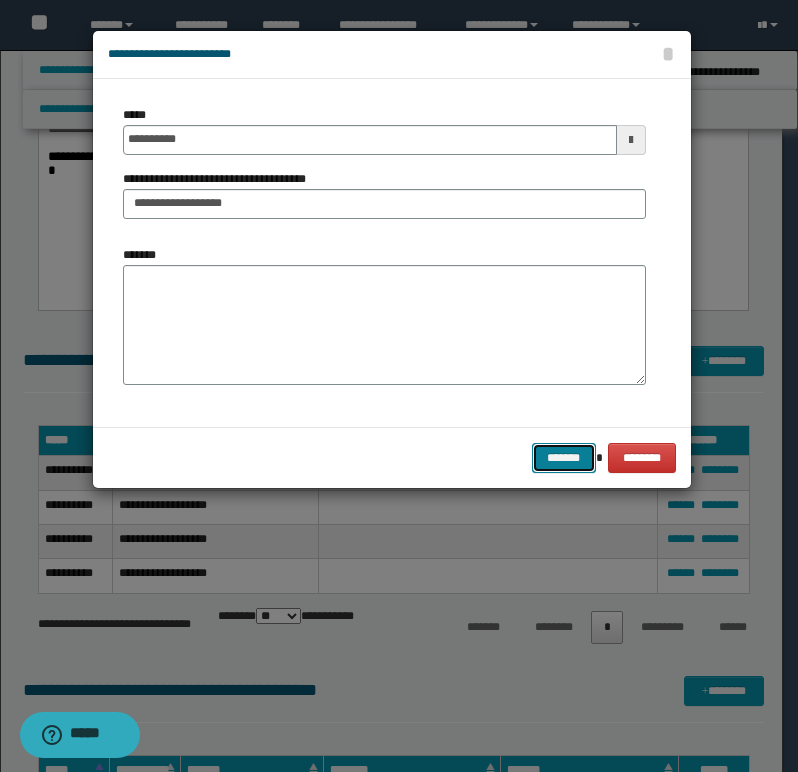click on "*******" at bounding box center (564, 458) 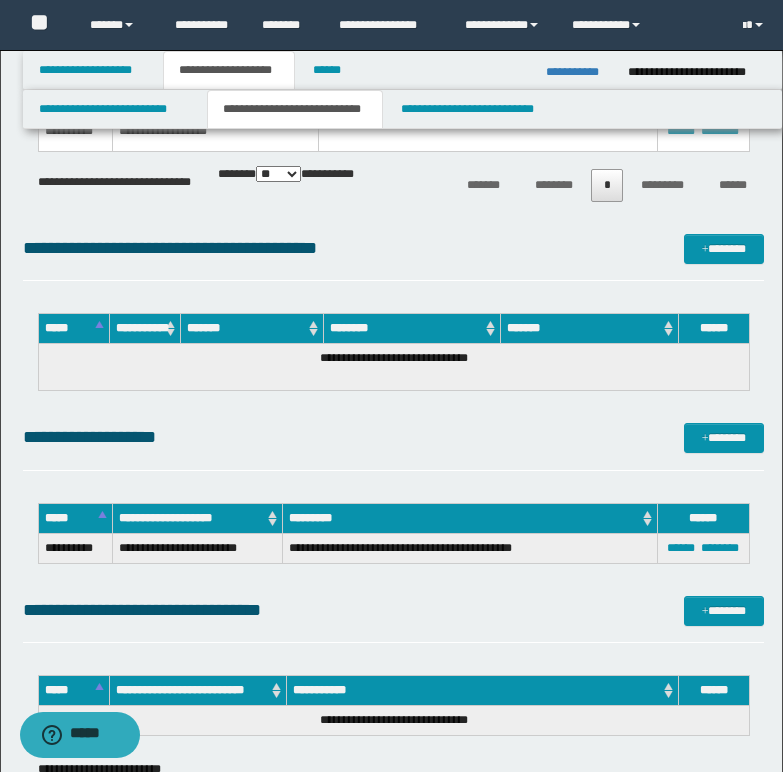 scroll, scrollTop: 1100, scrollLeft: 0, axis: vertical 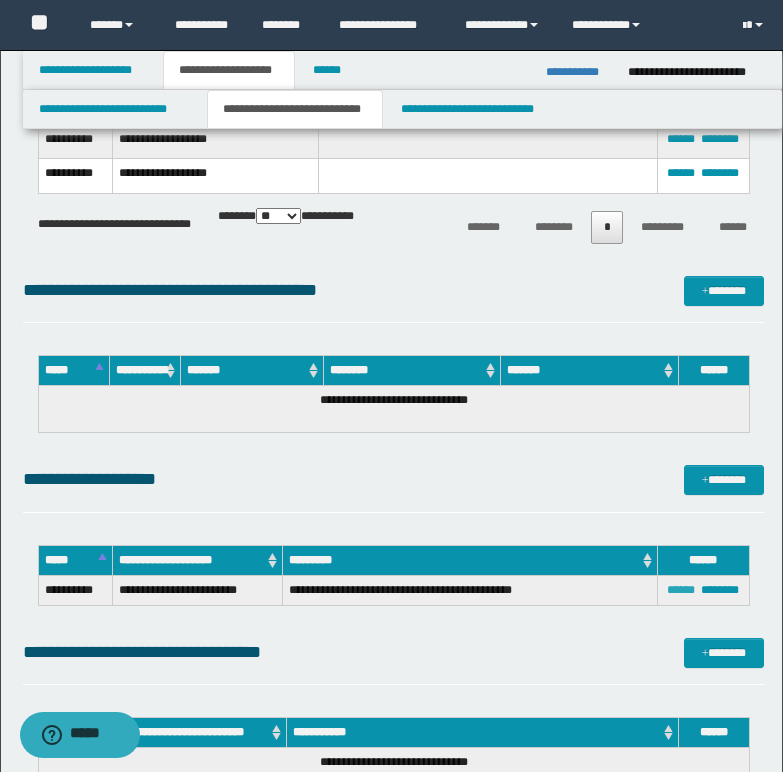 click on "******" at bounding box center (681, 590) 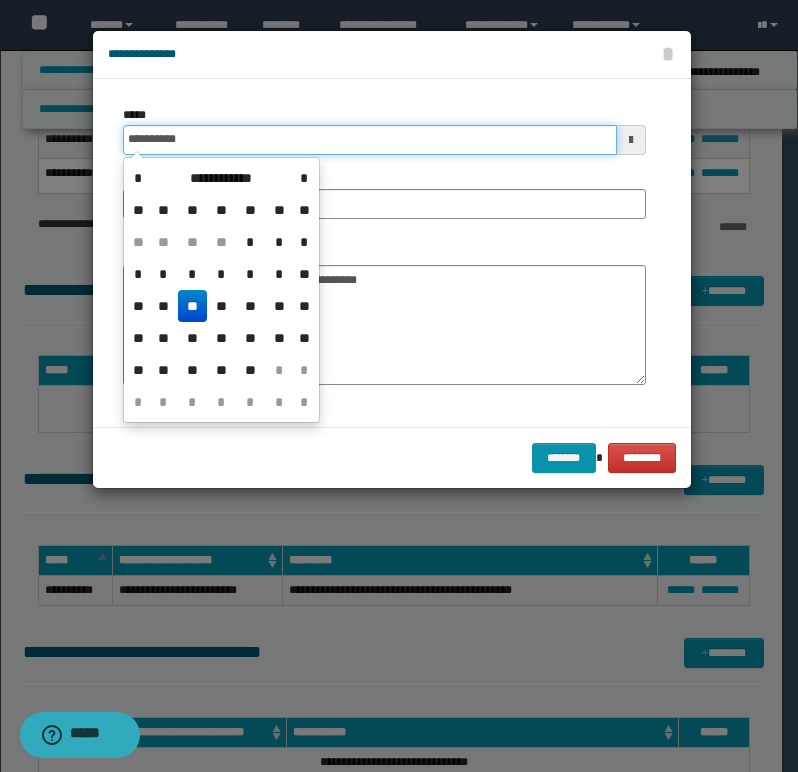 click on "**********" at bounding box center [370, 140] 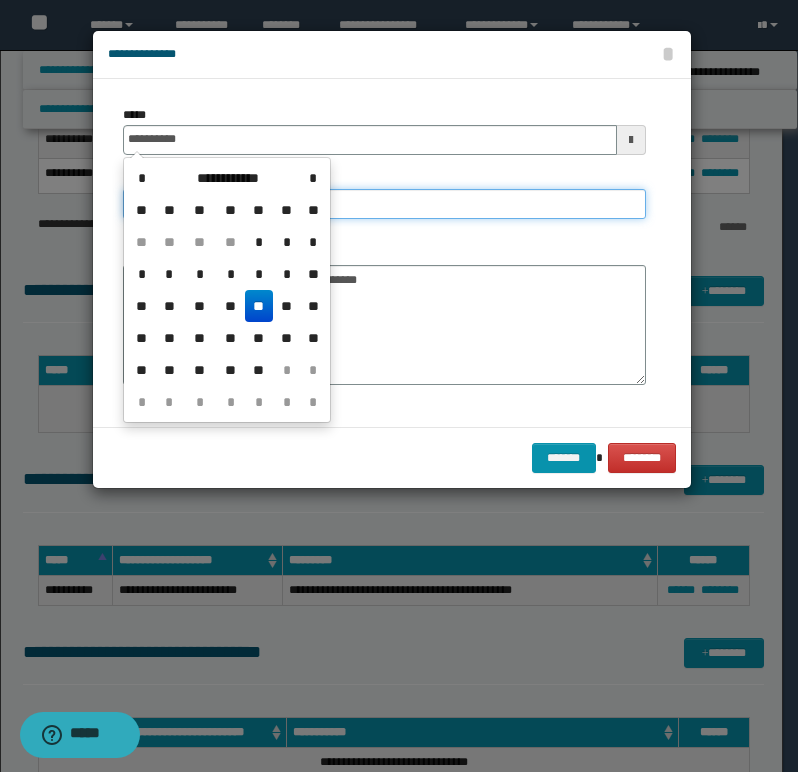 type on "**********" 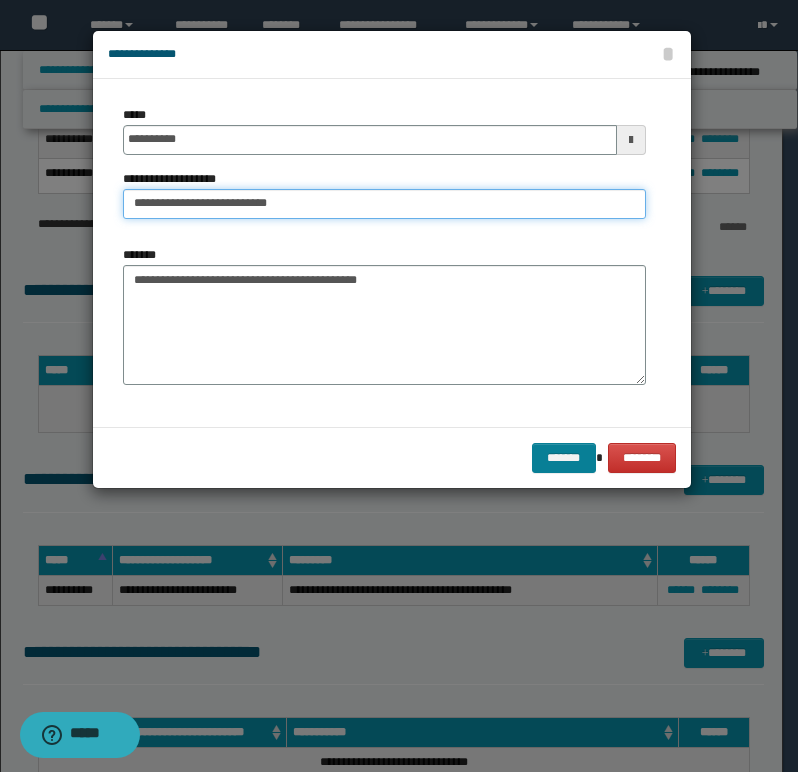type on "**********" 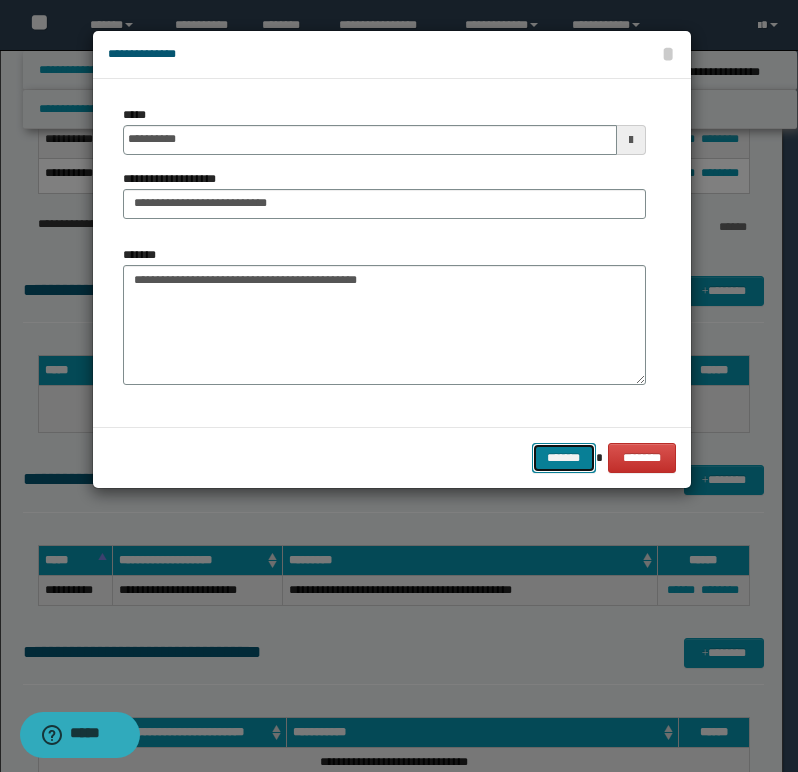 drag, startPoint x: 565, startPoint y: 458, endPoint x: 371, endPoint y: 442, distance: 194.65868 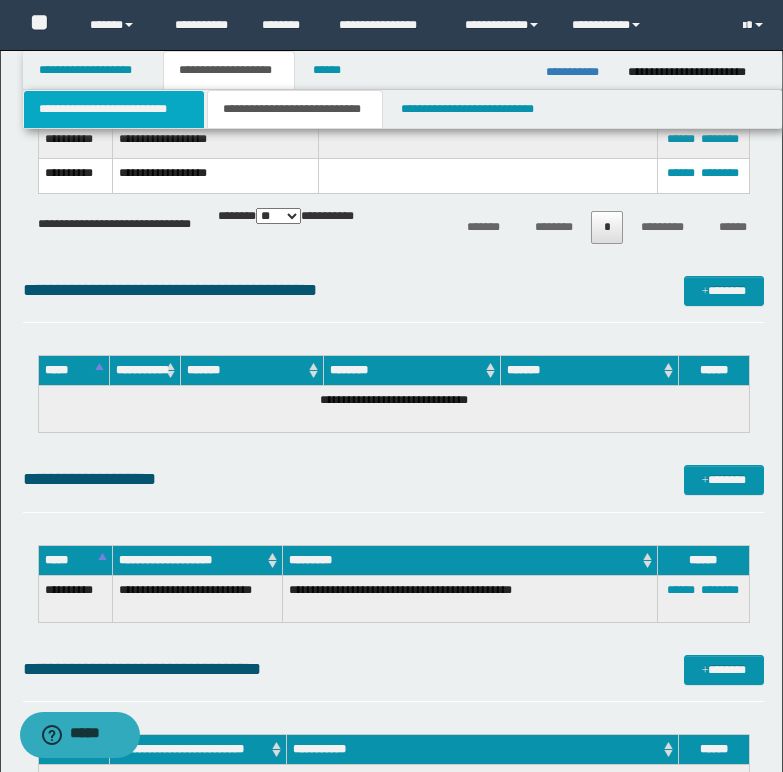 click on "**********" at bounding box center [114, 109] 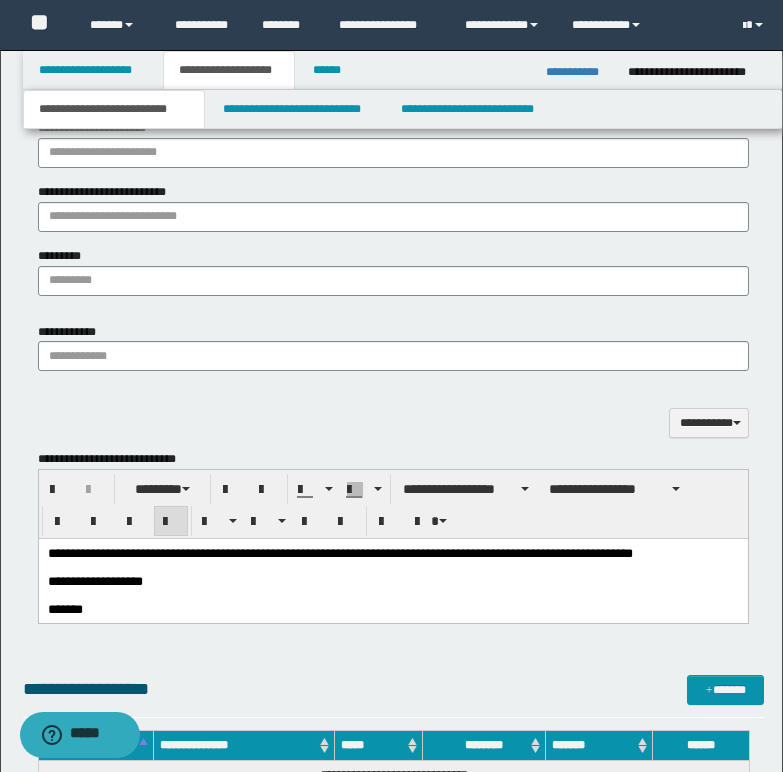 scroll, scrollTop: 1200, scrollLeft: 0, axis: vertical 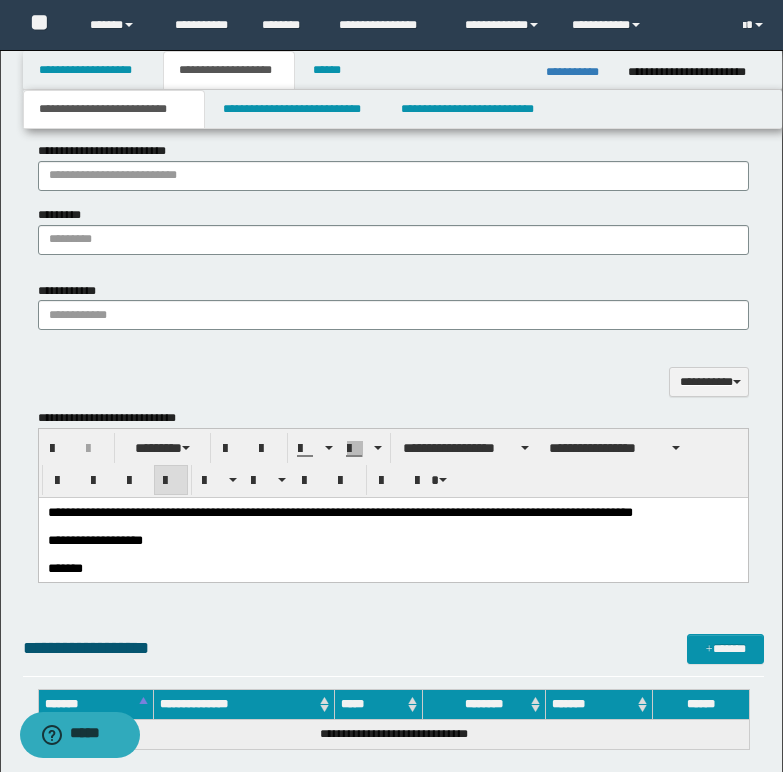 click on "**********" at bounding box center (392, 512) 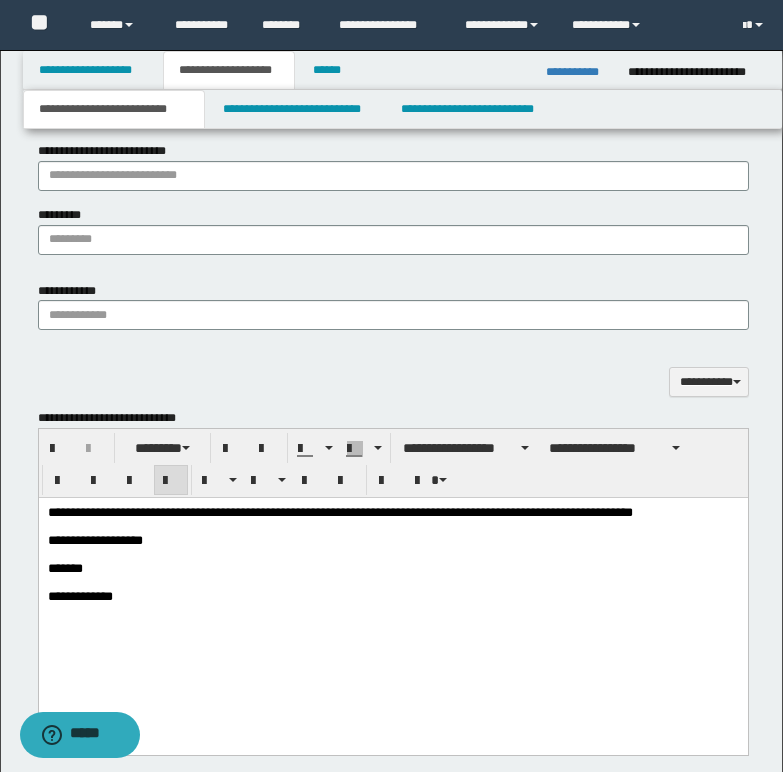 type 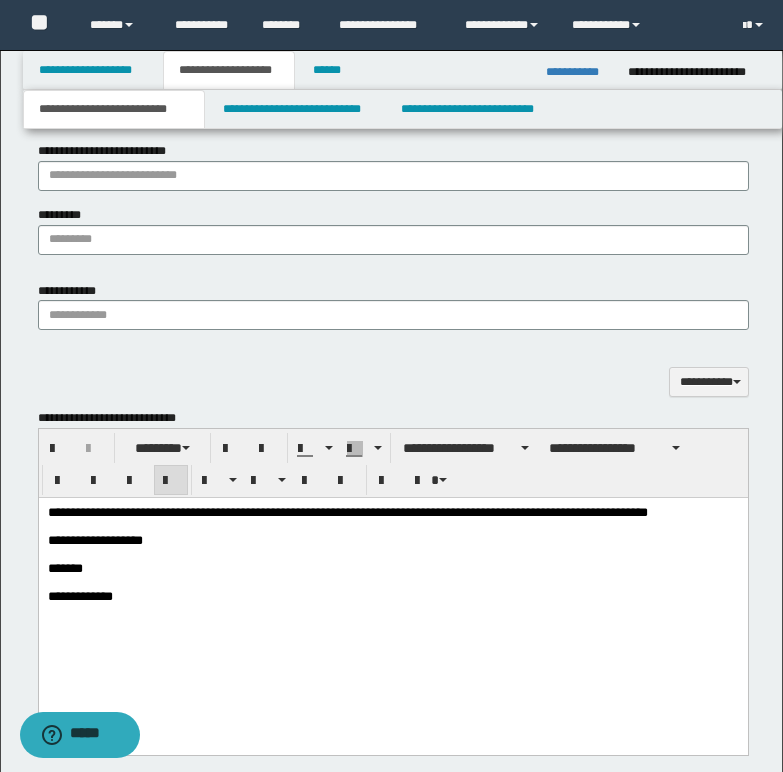 click on "**********" at bounding box center [347, 511] 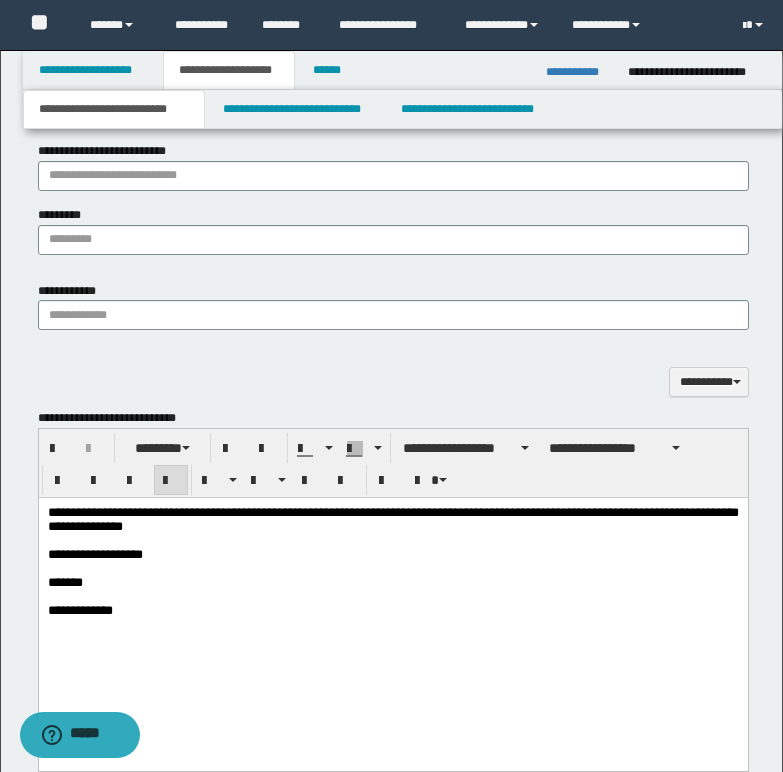 click on "**********" at bounding box center [392, 518] 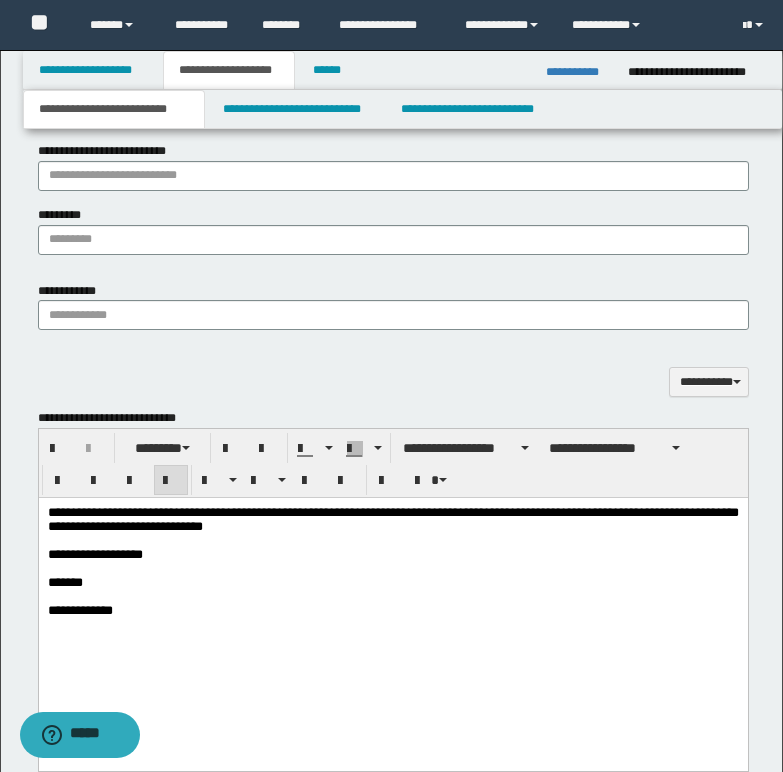 click on "**********" at bounding box center (392, 518) 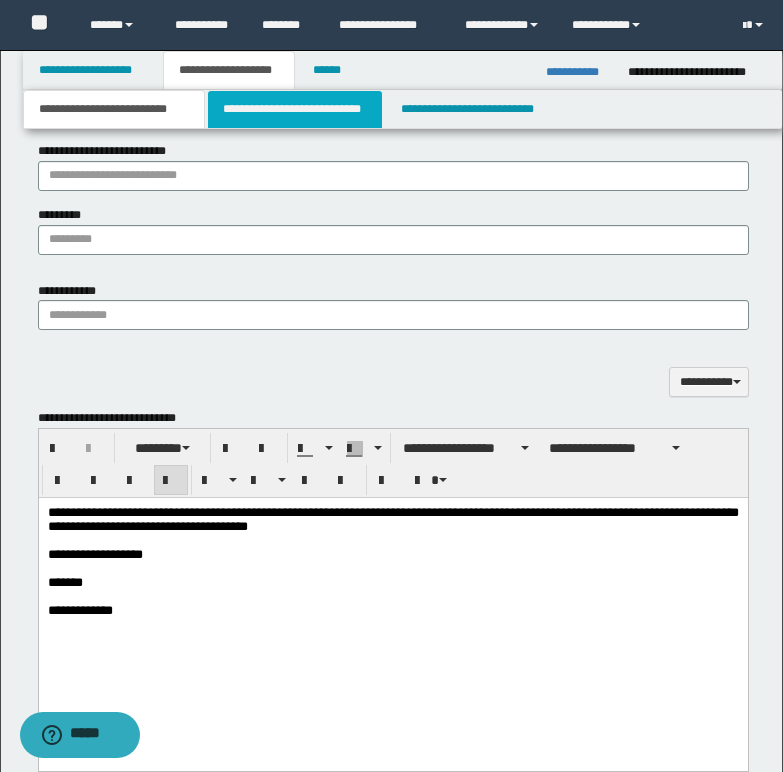 click on "**********" at bounding box center (295, 109) 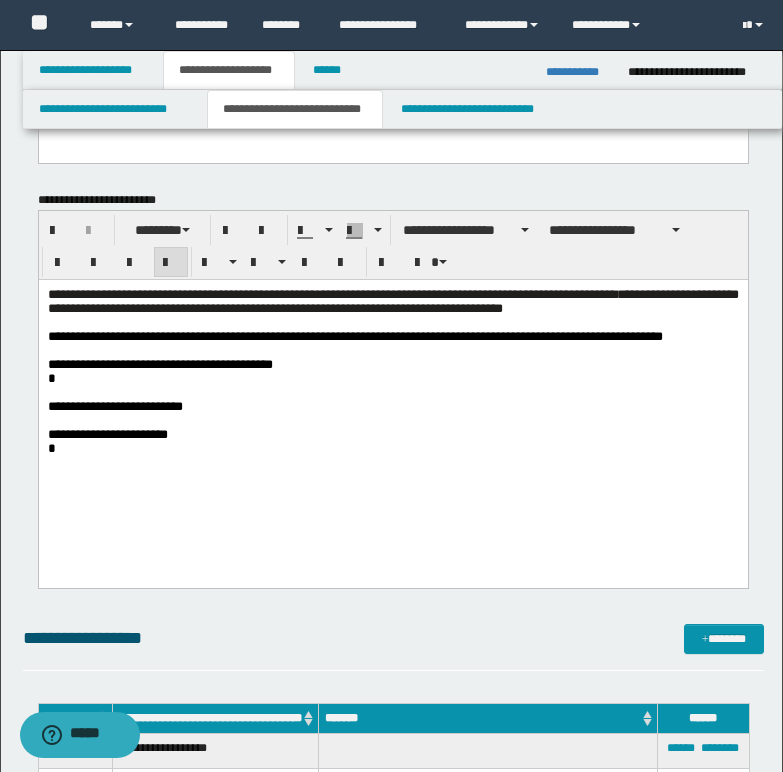 scroll, scrollTop: 300, scrollLeft: 0, axis: vertical 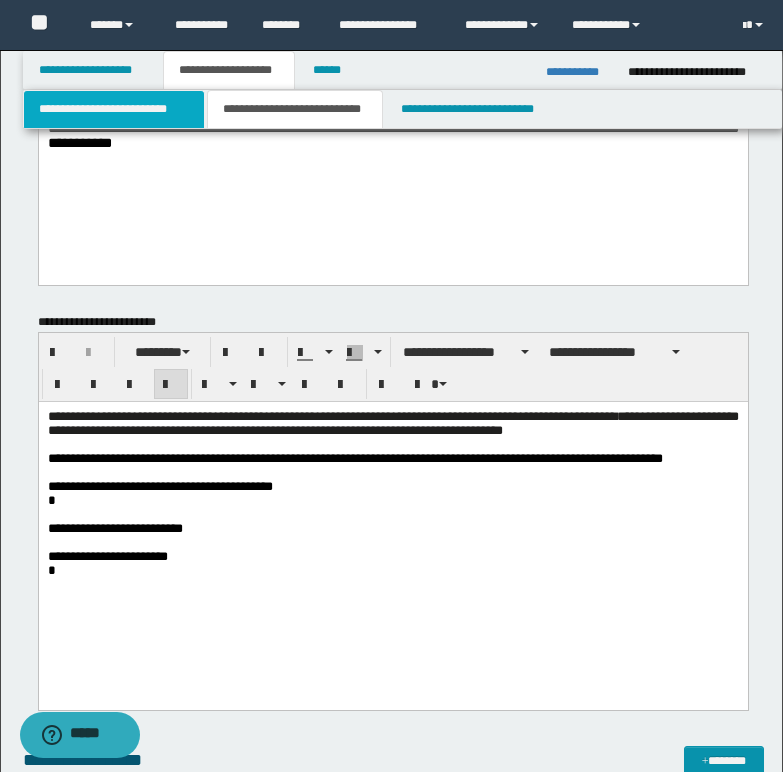 click on "**********" at bounding box center [114, 109] 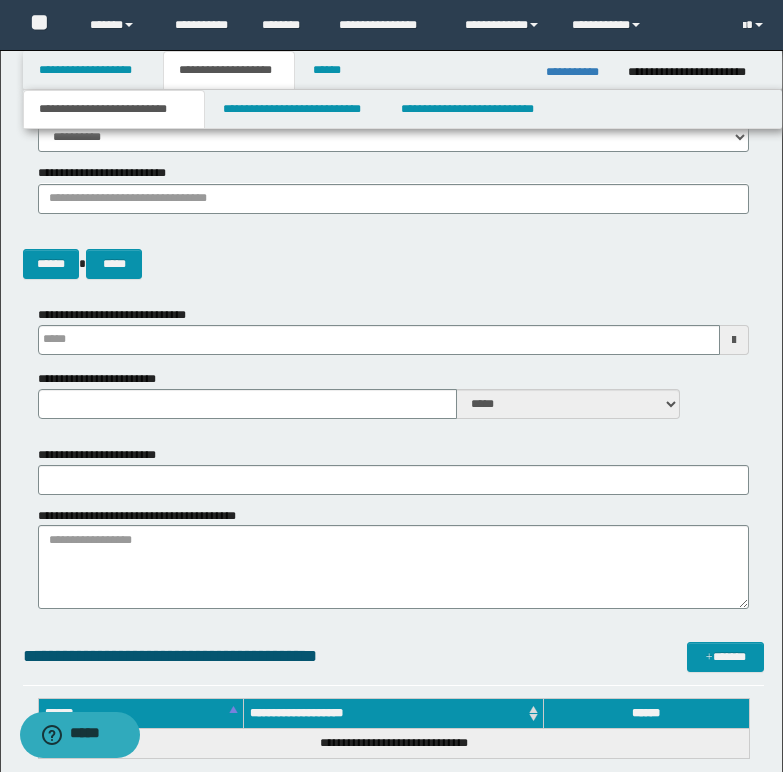 type 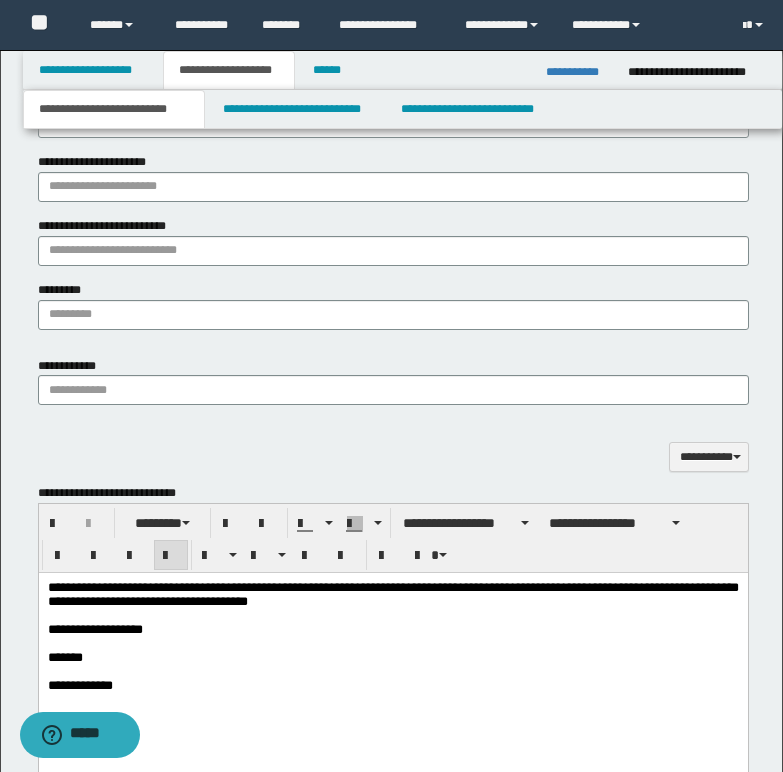 scroll, scrollTop: 1300, scrollLeft: 0, axis: vertical 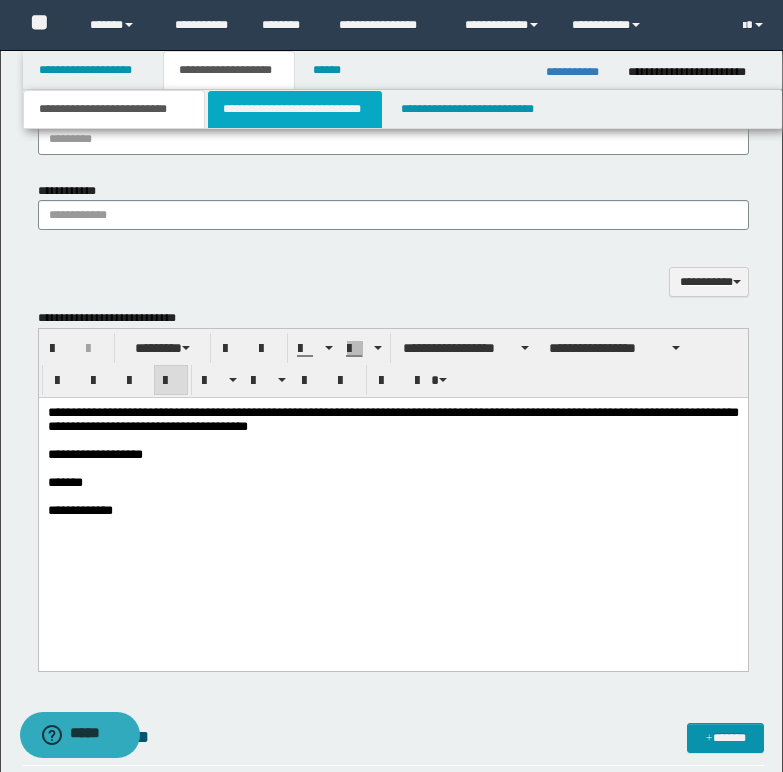 click on "**********" at bounding box center [295, 109] 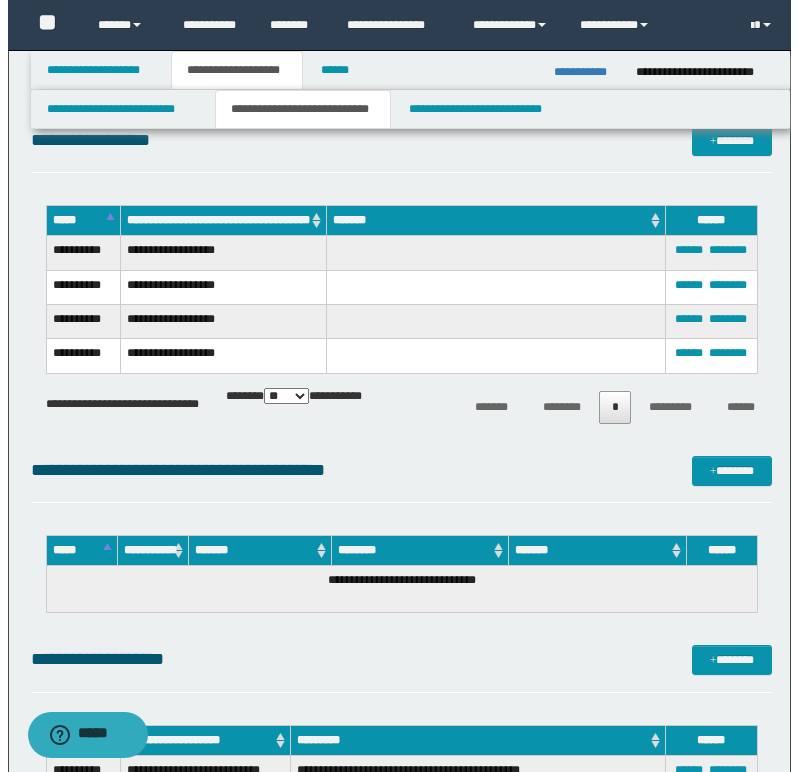 scroll, scrollTop: 900, scrollLeft: 0, axis: vertical 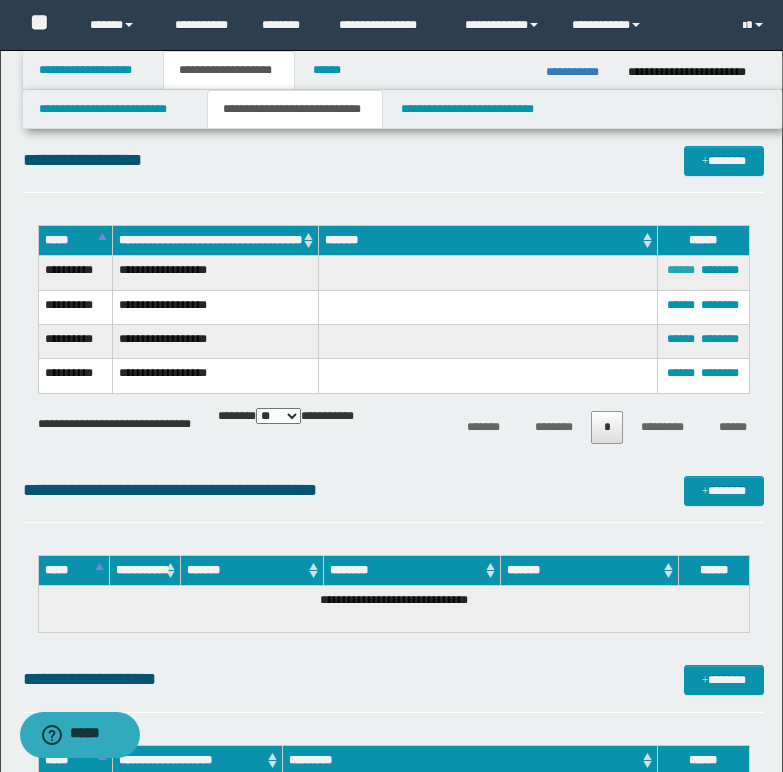 click on "******" at bounding box center [681, 270] 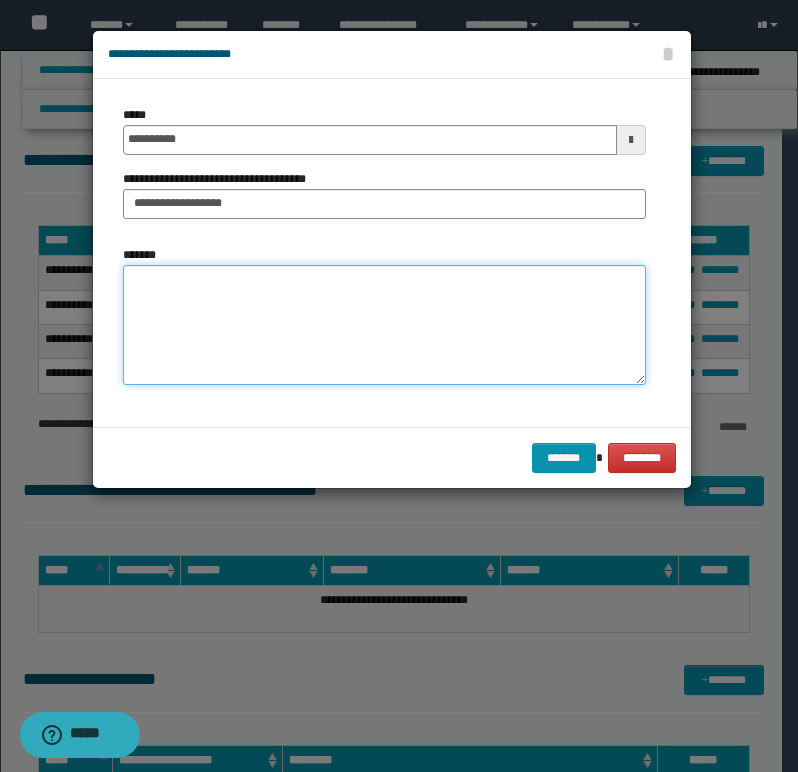 paste on "**********" 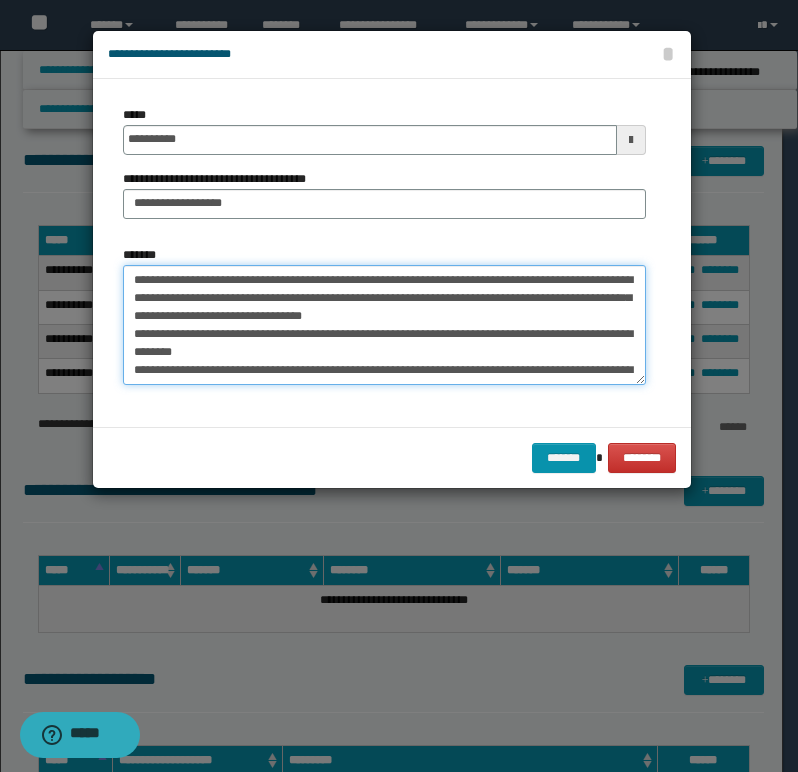 scroll, scrollTop: 30, scrollLeft: 0, axis: vertical 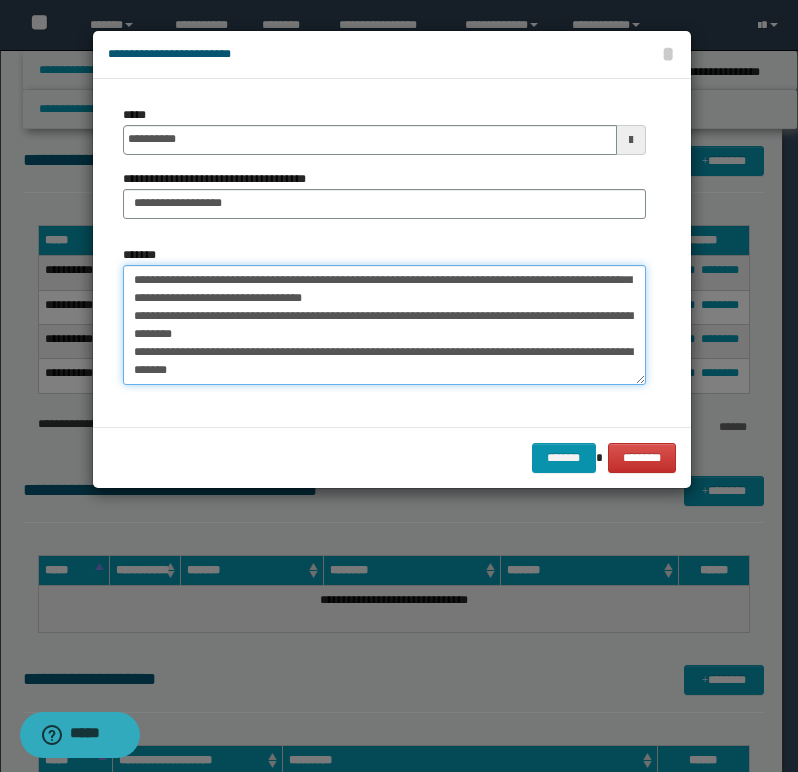 click on "**********" at bounding box center [384, 325] 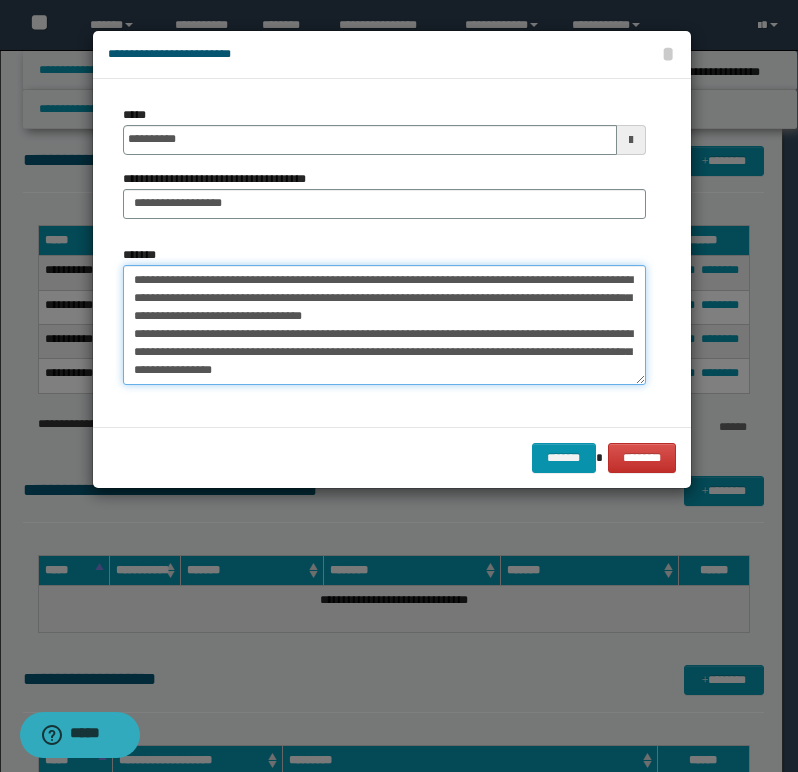scroll, scrollTop: 18, scrollLeft: 0, axis: vertical 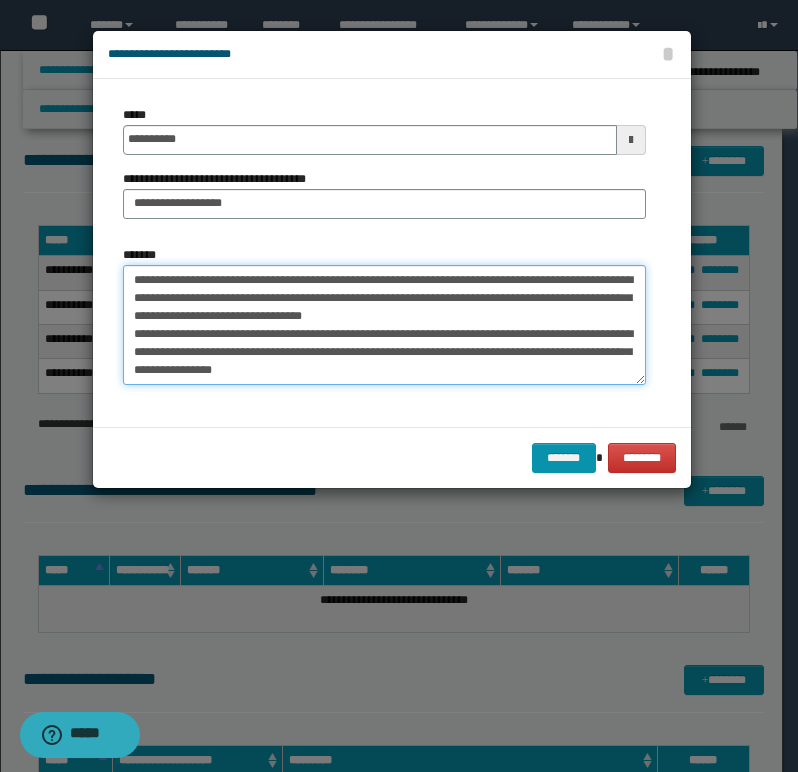 click on "[ADDRESS]
[CITY], [STATE]" at bounding box center (384, 325) 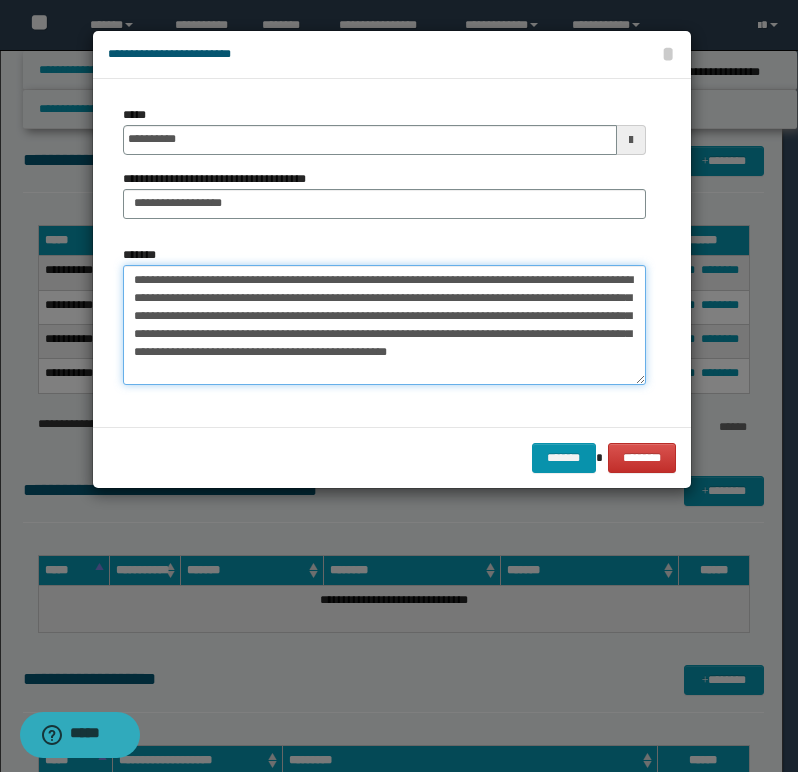 scroll, scrollTop: 0, scrollLeft: 0, axis: both 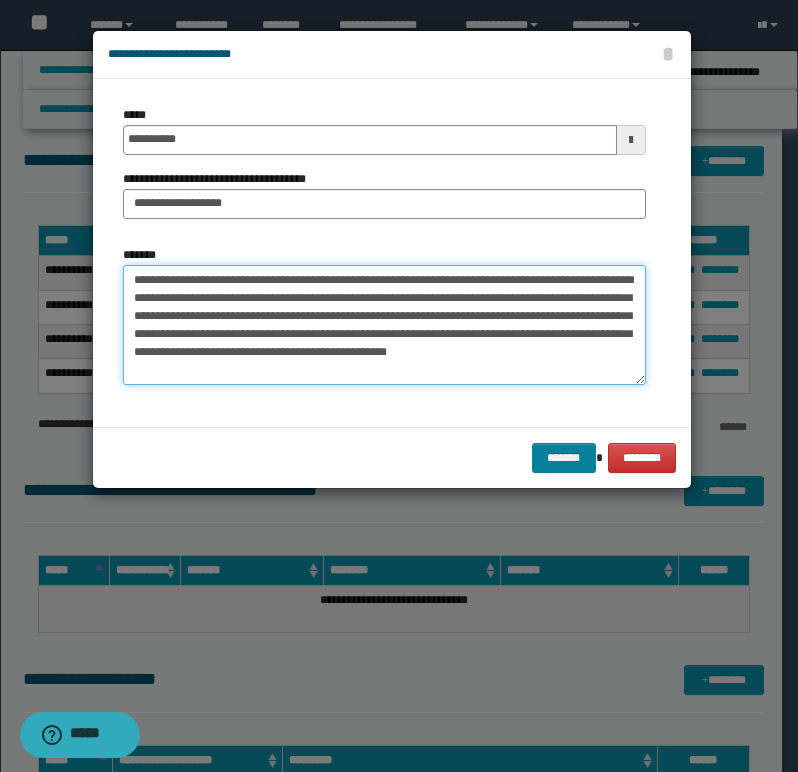 type on "**********" 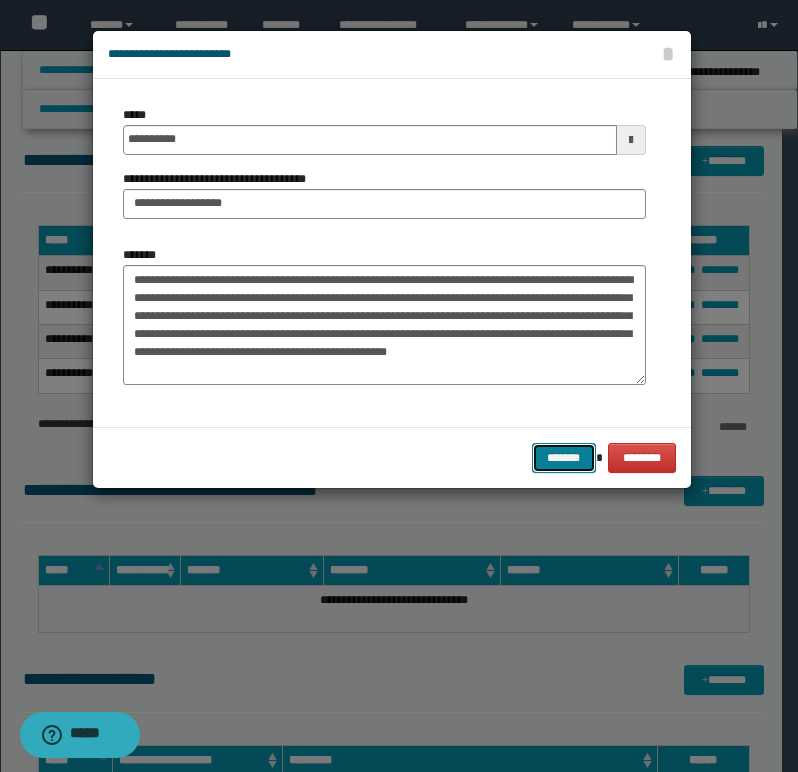 click on "*******" at bounding box center (564, 458) 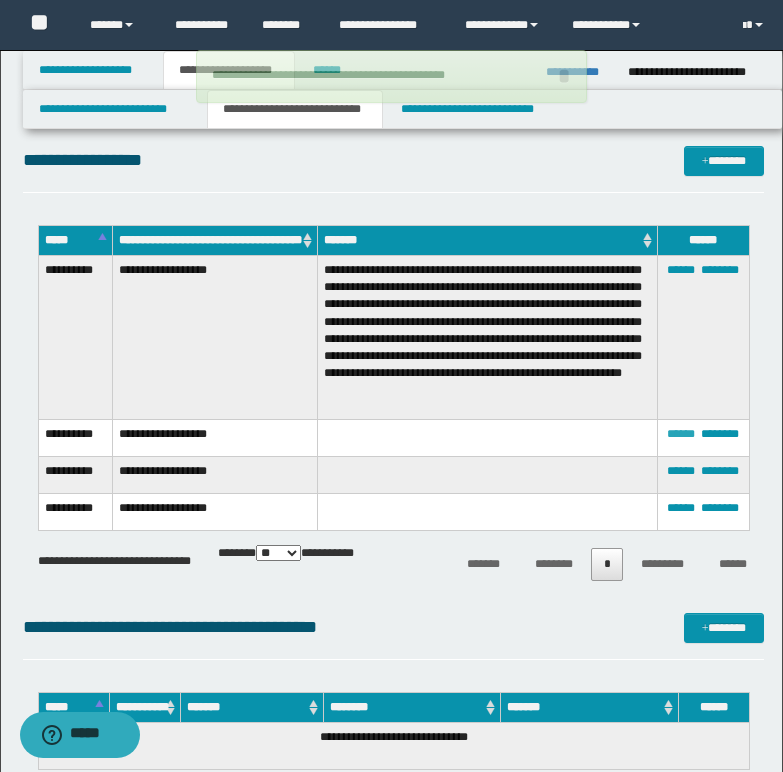 click on "******" at bounding box center [681, 434] 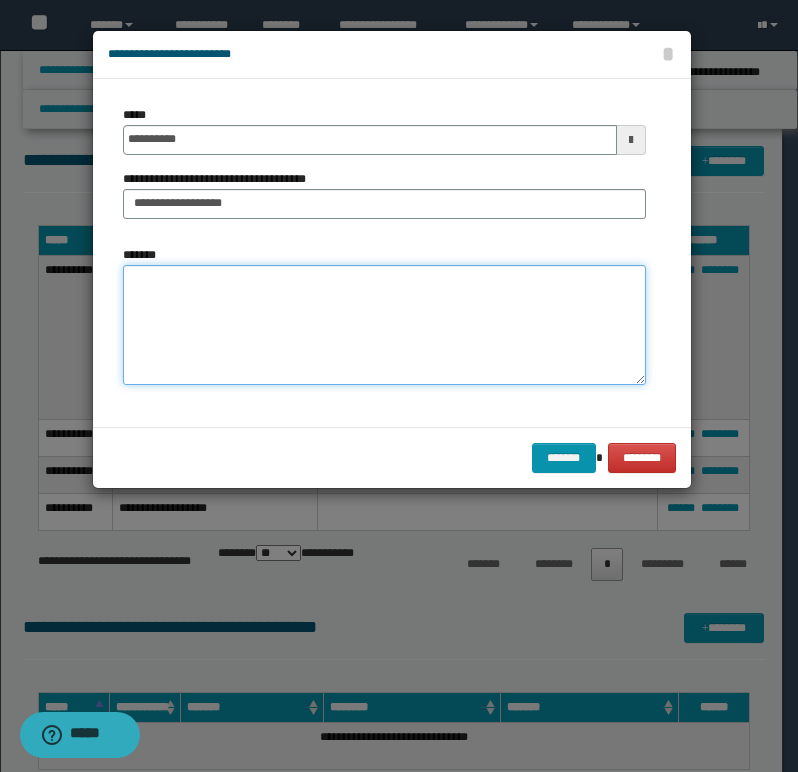 paste on "[ADDRESS]
[CITY], [STATE]
[COUNTRY]
[PHONE]
[EMAIL]
[CREDIT CARD]
[PASSPORT NUMBER]
[DRIVER LICENSE]
[SSN]
[BIRTH DATE]
[AGE]
[COORDINATES]
[POSTAL CODE]
[NAME]..." 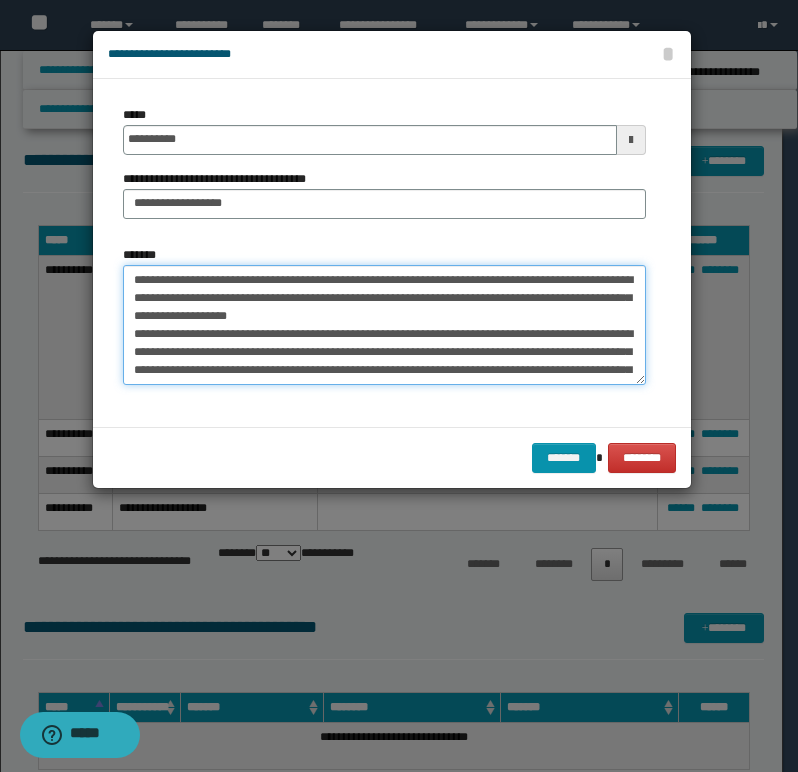 scroll, scrollTop: 282, scrollLeft: 0, axis: vertical 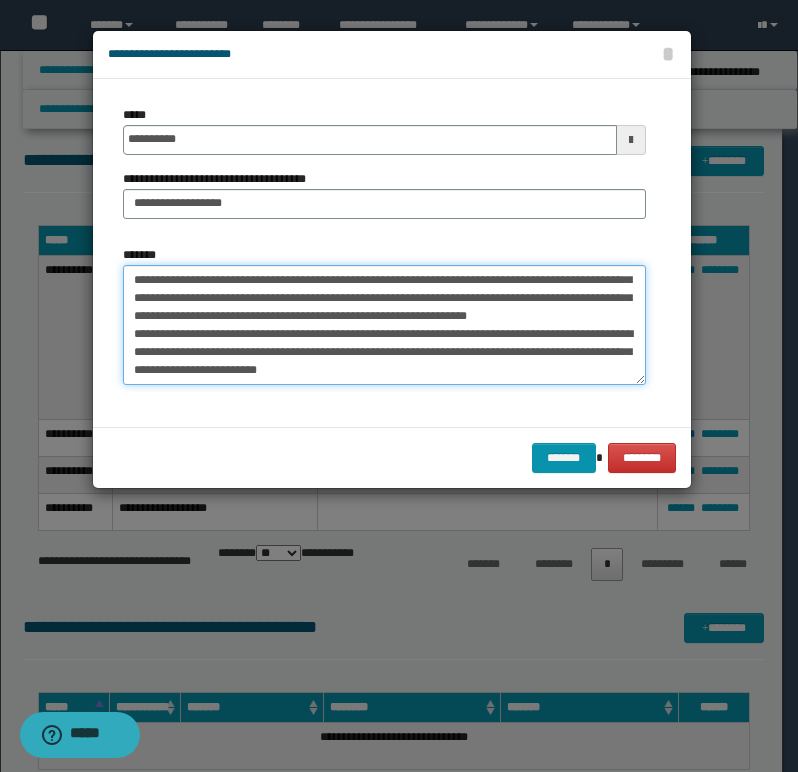 click on "*******" at bounding box center [384, 325] 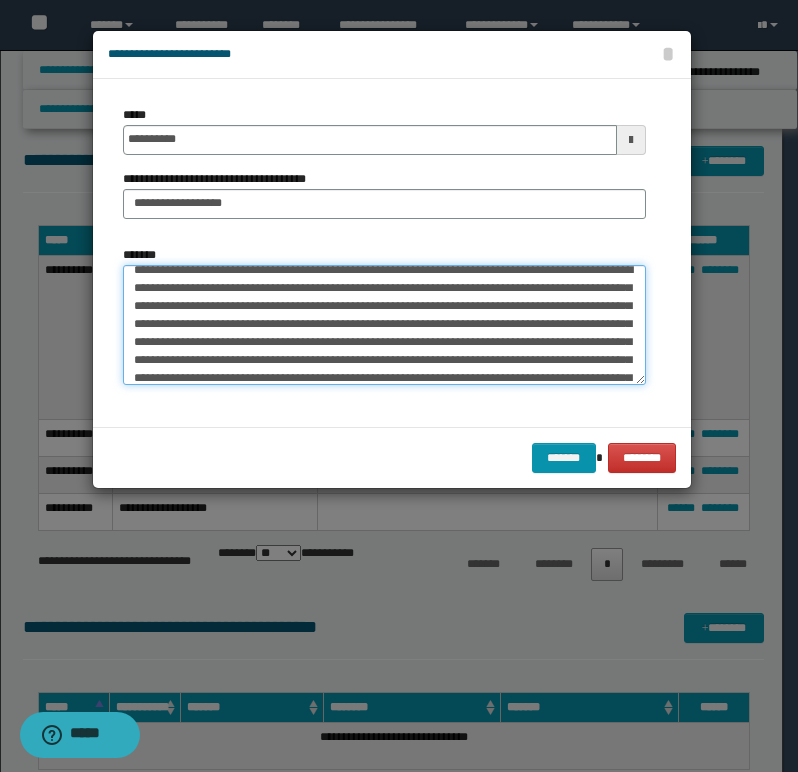 scroll, scrollTop: 0, scrollLeft: 0, axis: both 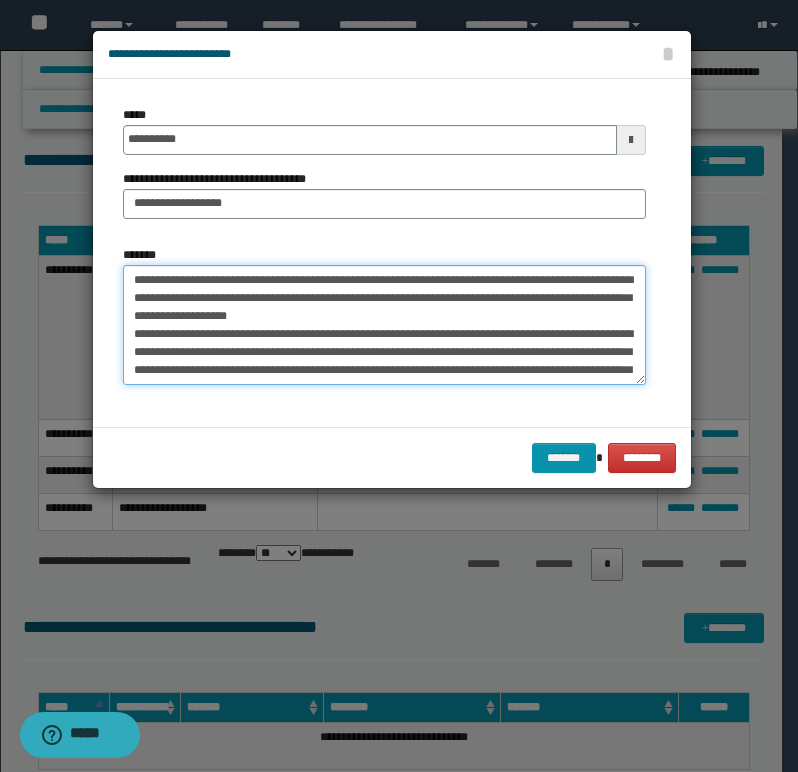 click on "*******" at bounding box center [384, 325] 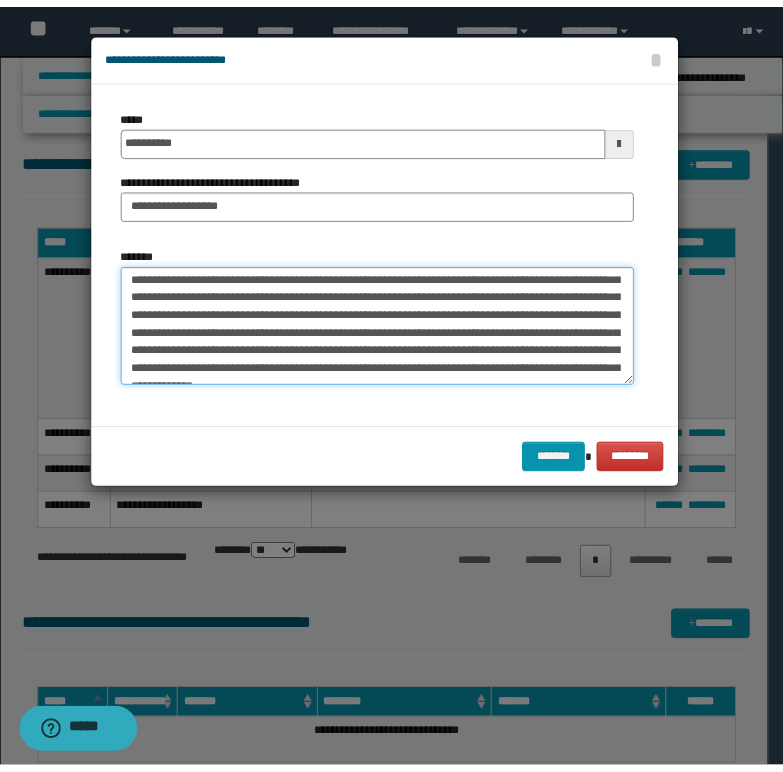 scroll, scrollTop: 100, scrollLeft: 0, axis: vertical 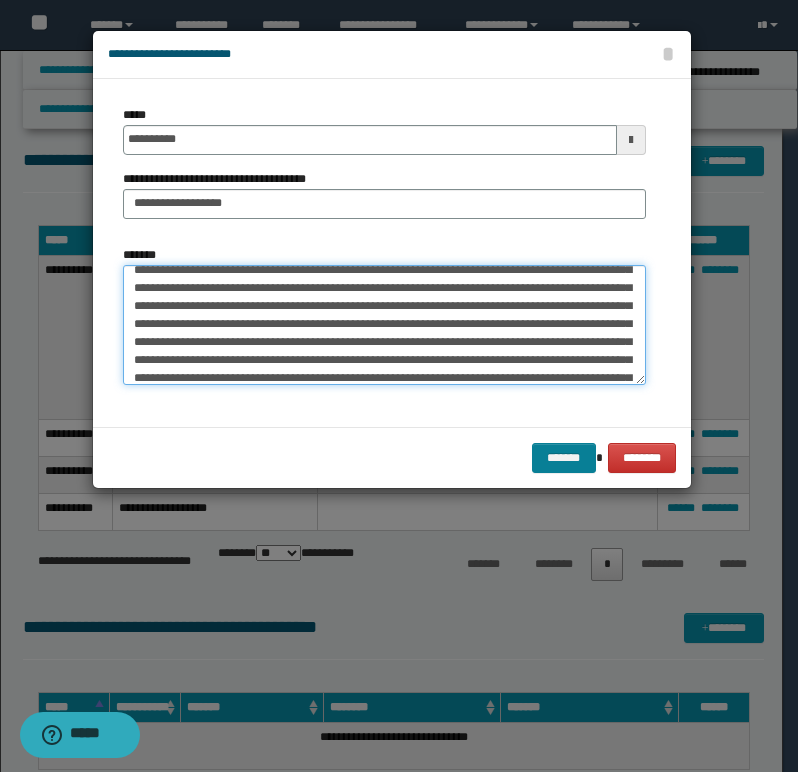 type on "**********" 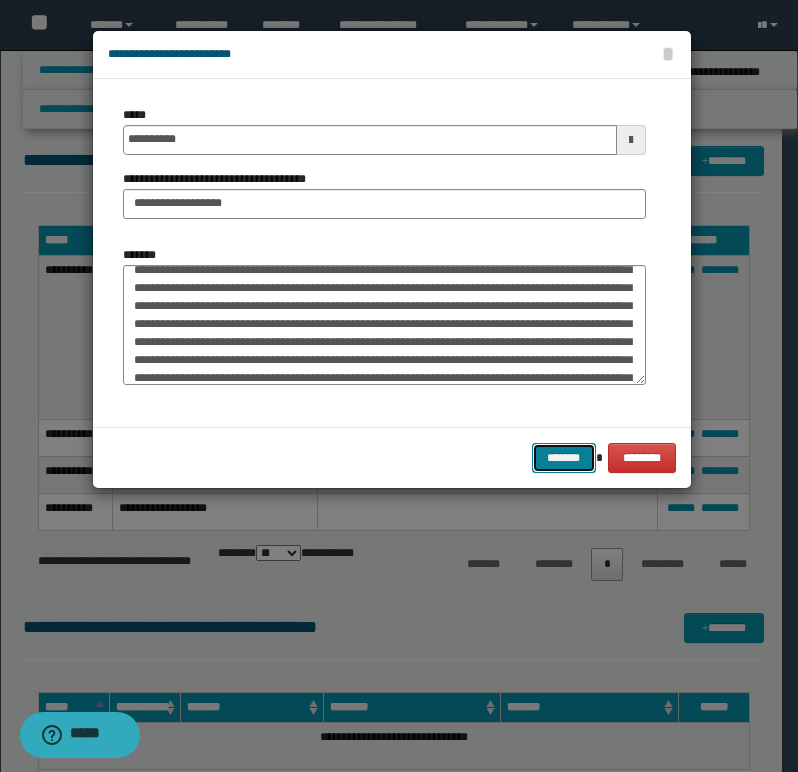 drag, startPoint x: 556, startPoint y: 453, endPoint x: 500, endPoint y: 462, distance: 56.718605 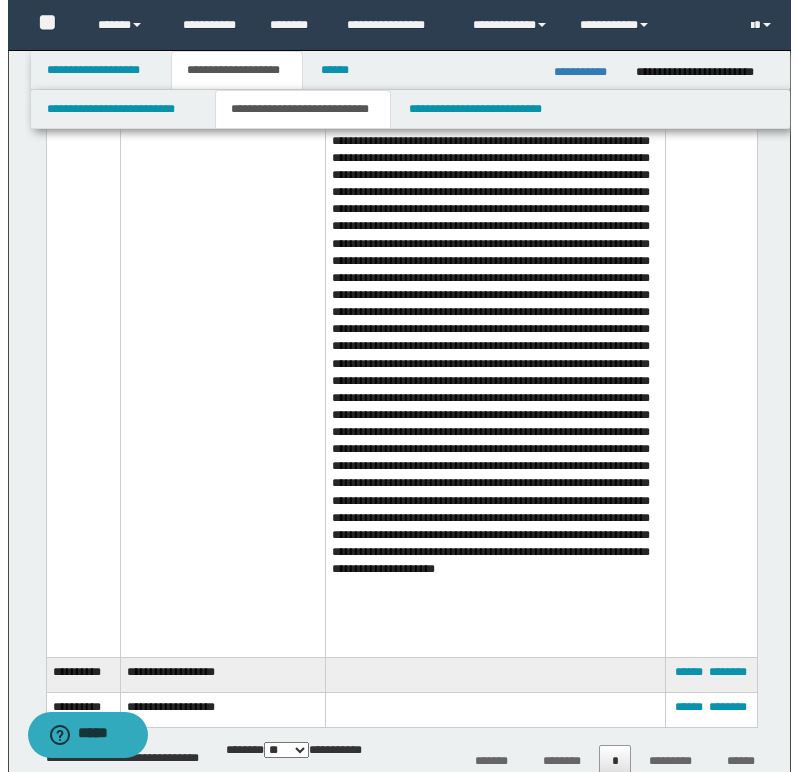 scroll, scrollTop: 1400, scrollLeft: 0, axis: vertical 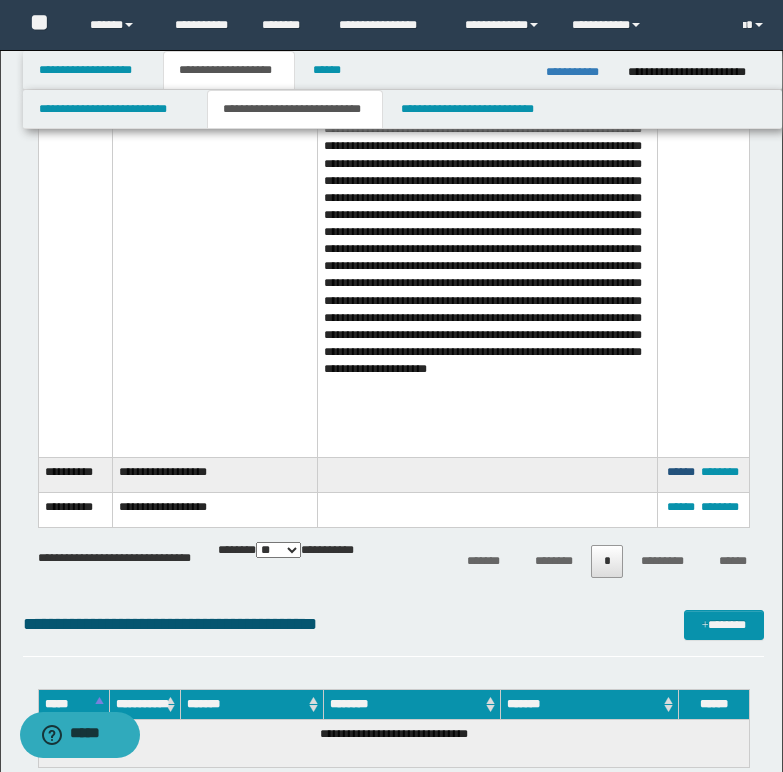 drag, startPoint x: 668, startPoint y: 483, endPoint x: 643, endPoint y: 483, distance: 25 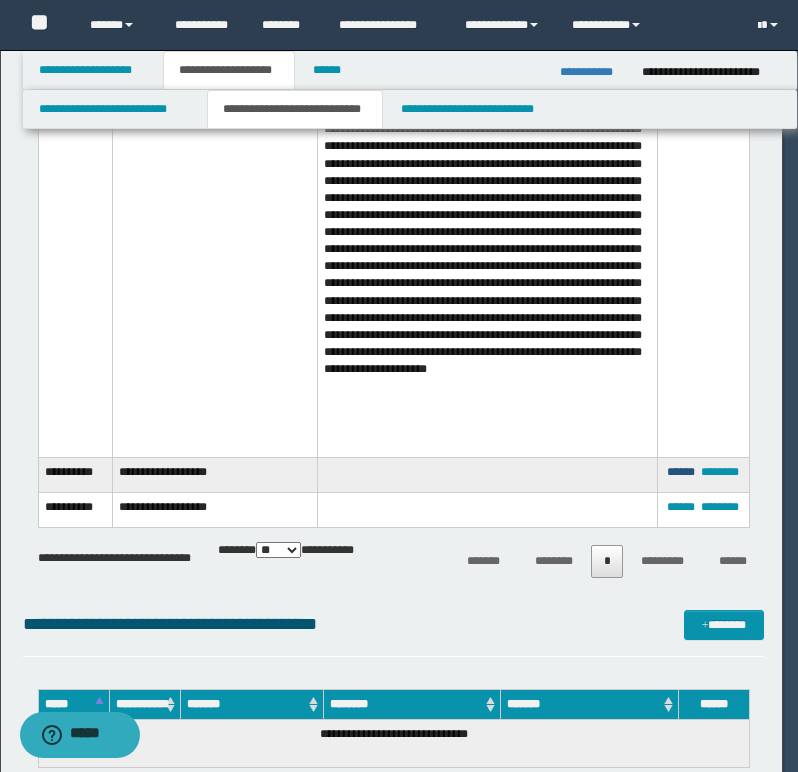 scroll, scrollTop: 0, scrollLeft: 0, axis: both 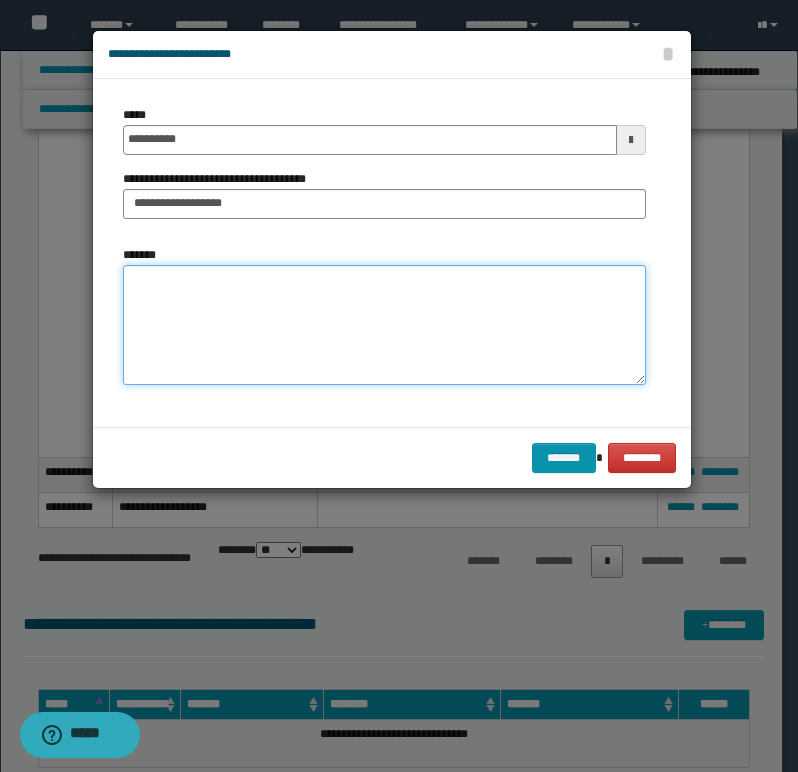 paste on "**********" 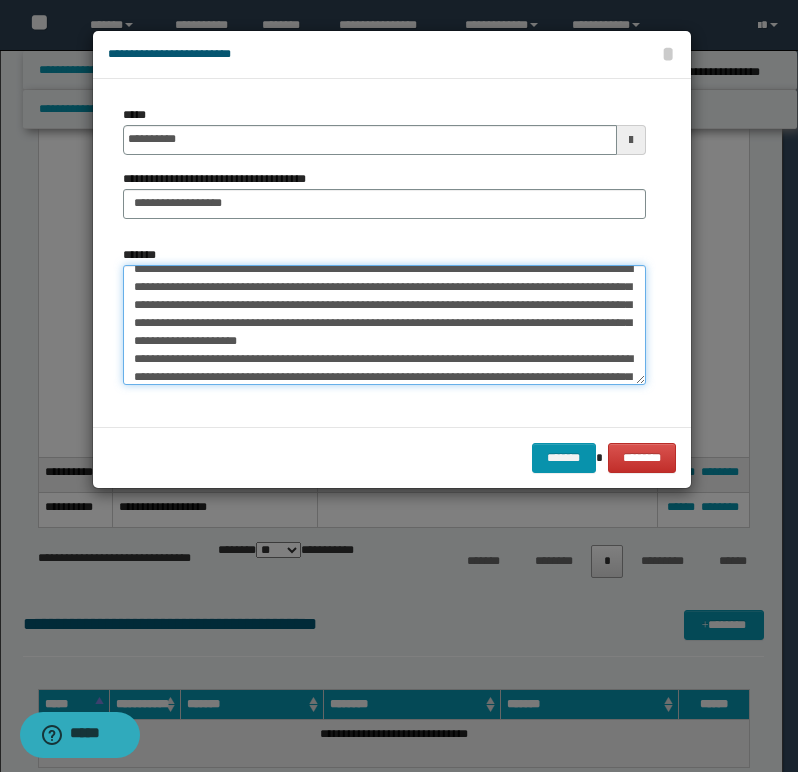 scroll, scrollTop: 0, scrollLeft: 0, axis: both 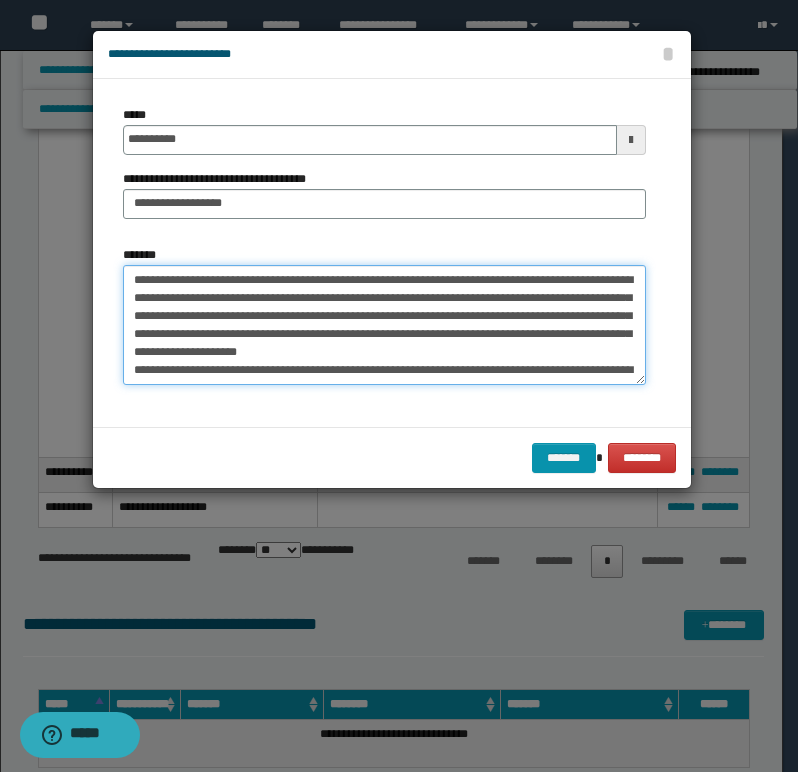 click on "*******" at bounding box center (384, 325) 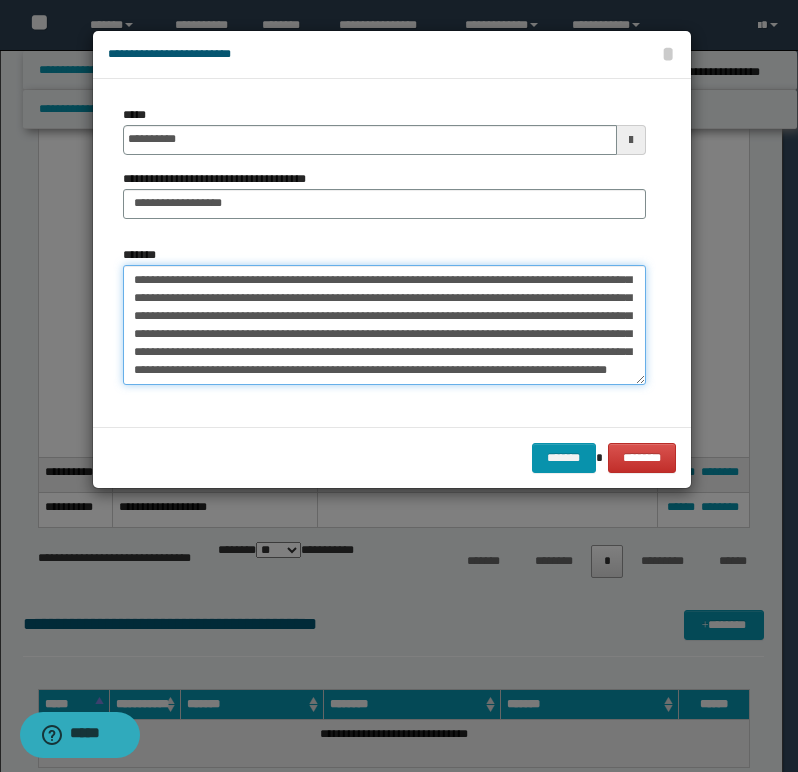 scroll, scrollTop: 162, scrollLeft: 0, axis: vertical 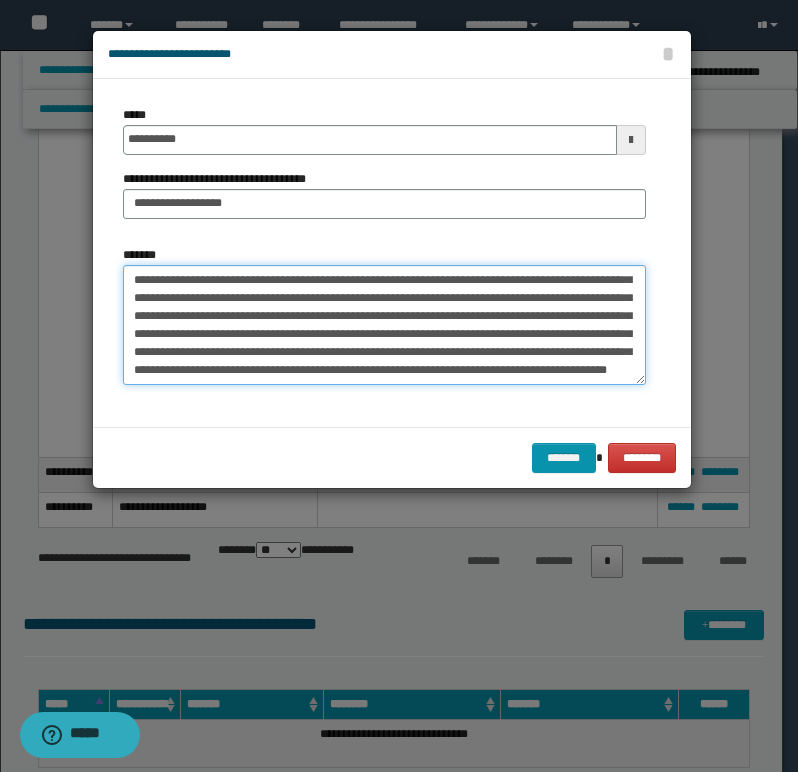 paste on "[ADDRESS]
[CITY], [STATE]
[ZIP]
[COUNTRY]
[PHONE]
[EMAIL]
[CREDIT CARD]
[PASSPORT NUMBER]
[DRIVER LICENSE]
[SSN]
[BIRTH DATE]
[AGE]
[COORDINATES]
[POSTAL CODE]" 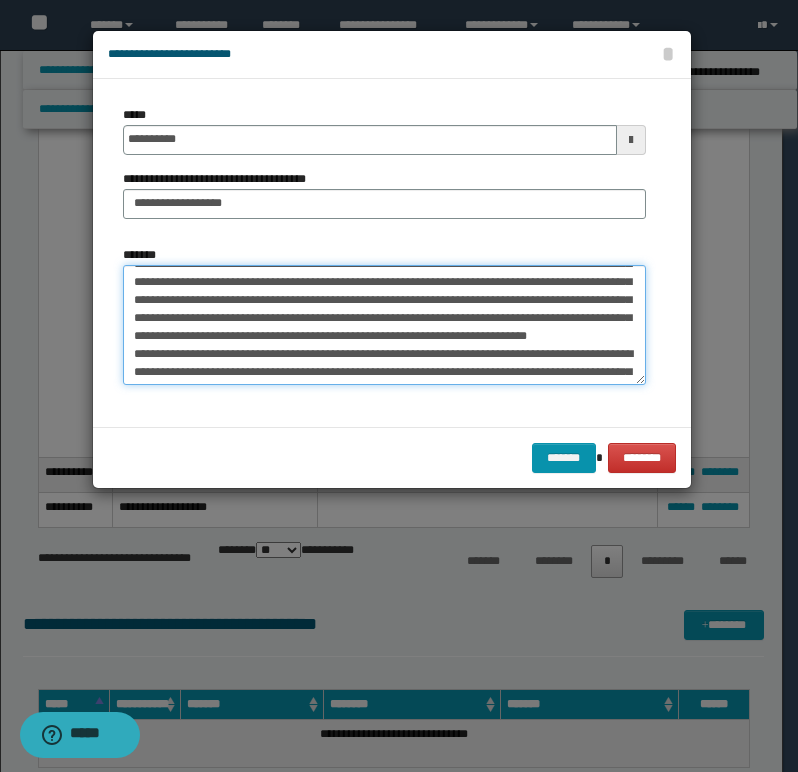 scroll, scrollTop: 200, scrollLeft: 0, axis: vertical 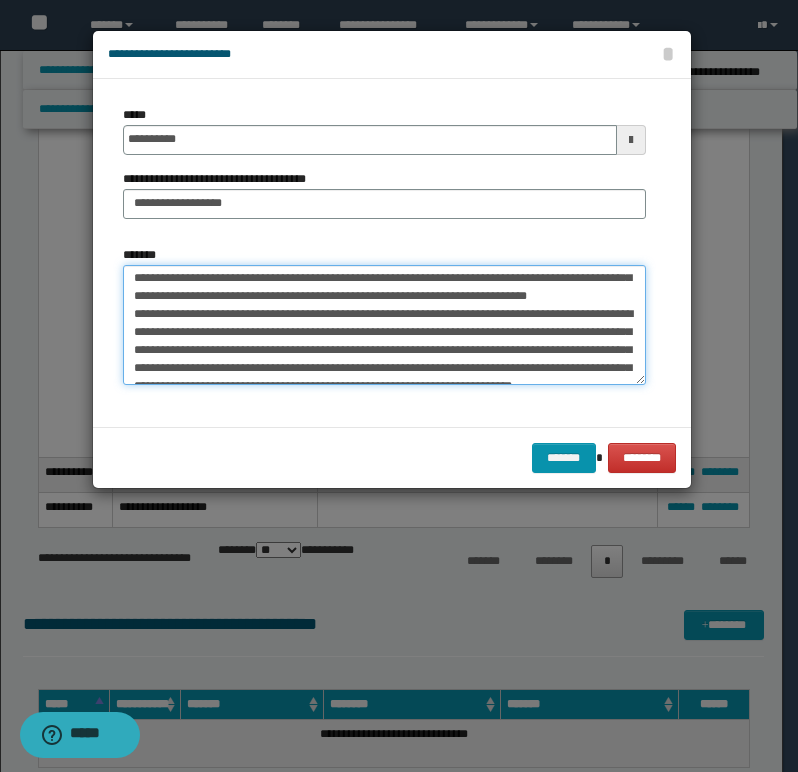 click on "*******" at bounding box center [384, 325] 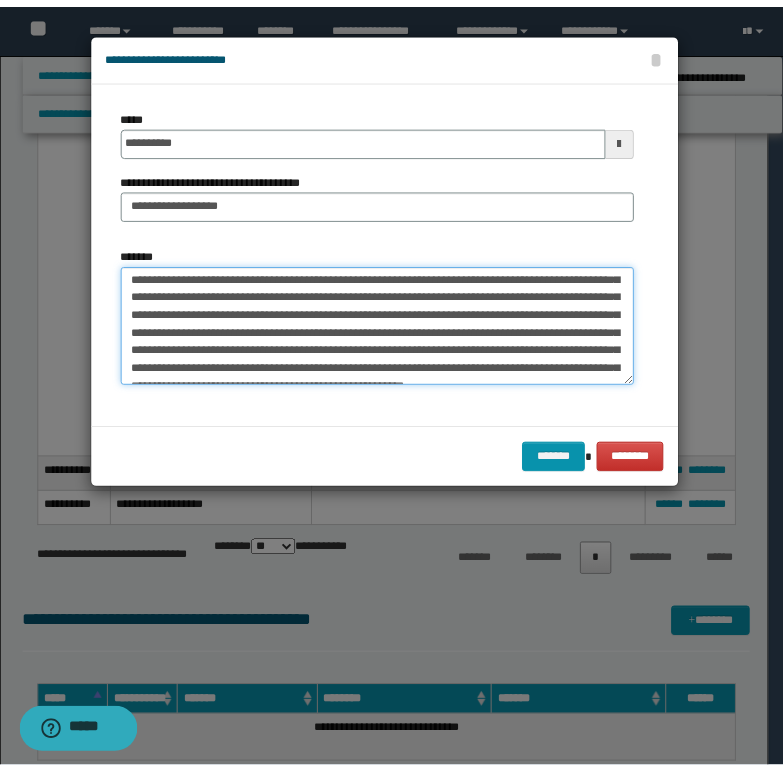scroll, scrollTop: 182, scrollLeft: 0, axis: vertical 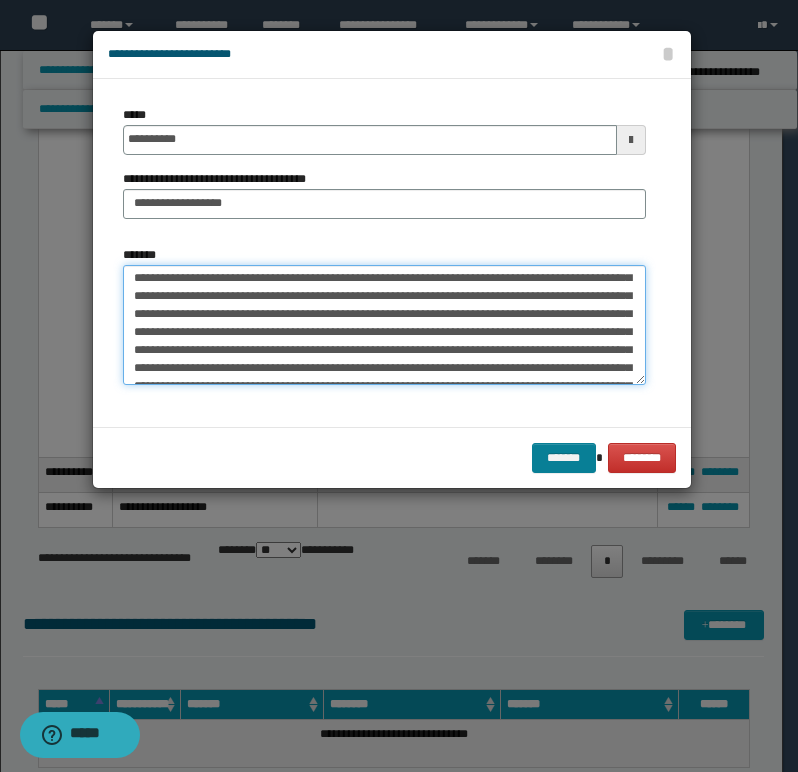 type on "**********" 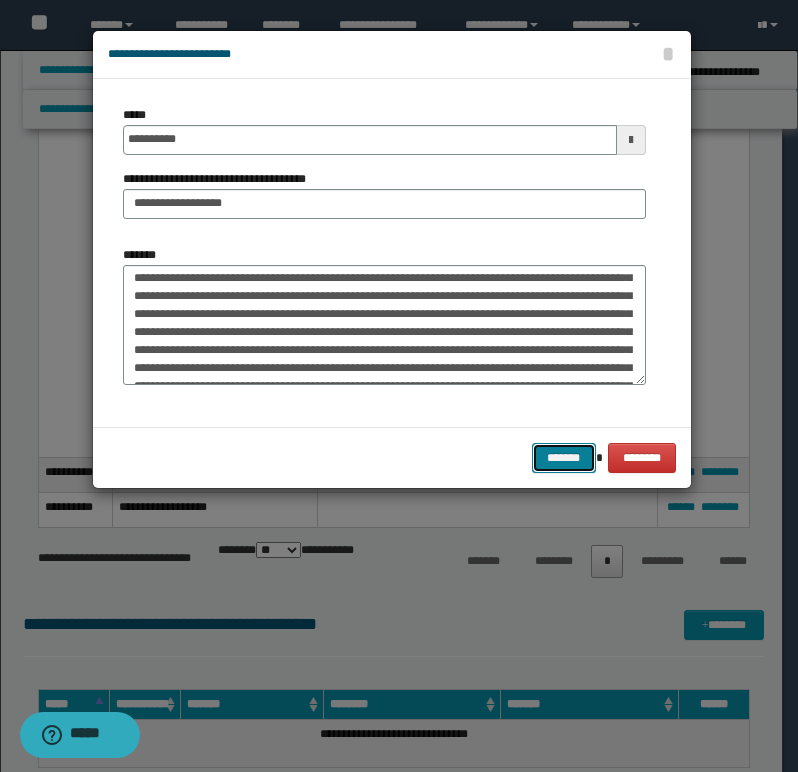 click on "*******" at bounding box center [564, 458] 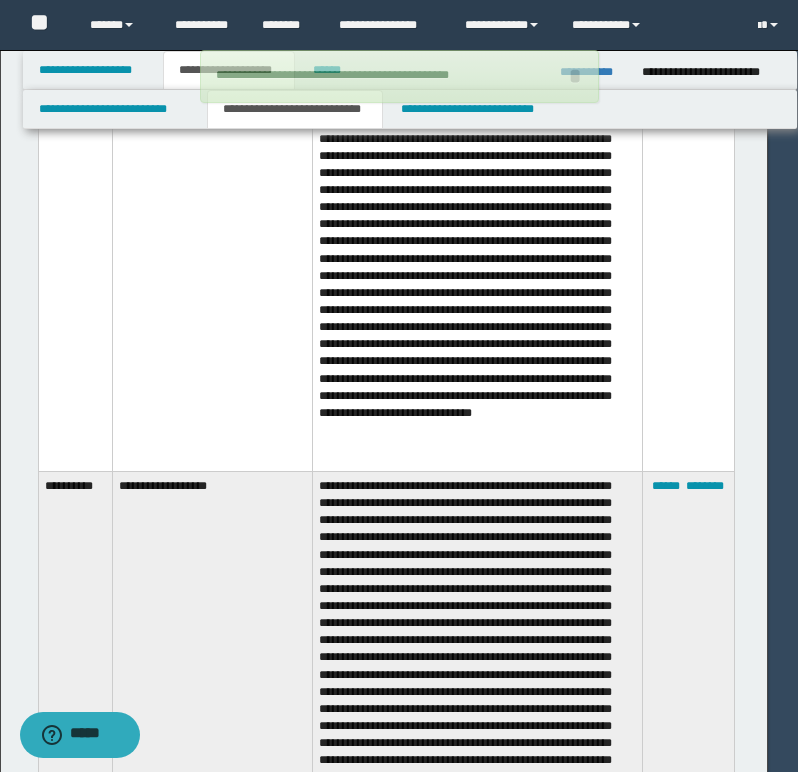type 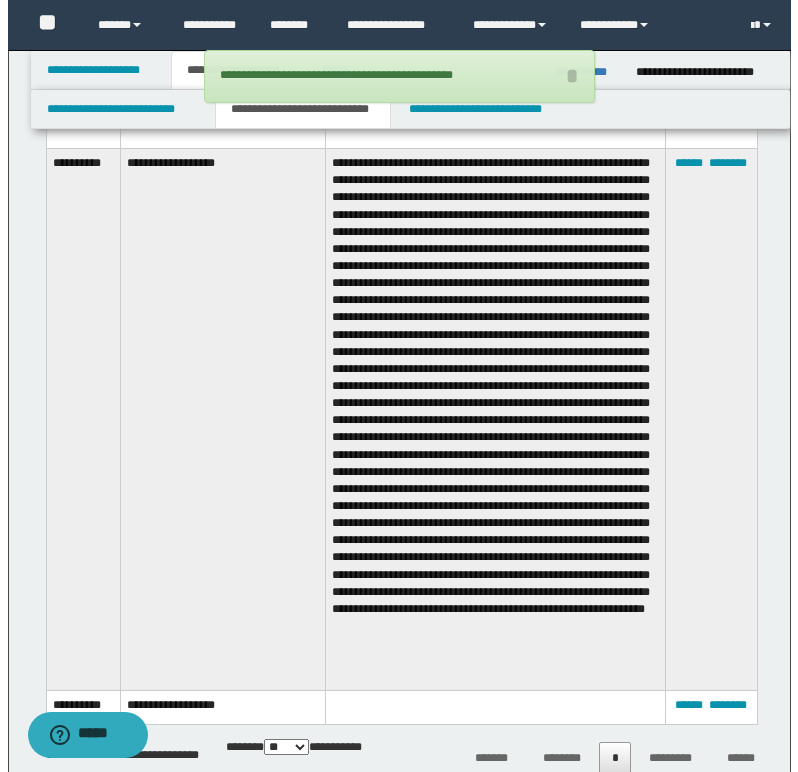 scroll, scrollTop: 1800, scrollLeft: 0, axis: vertical 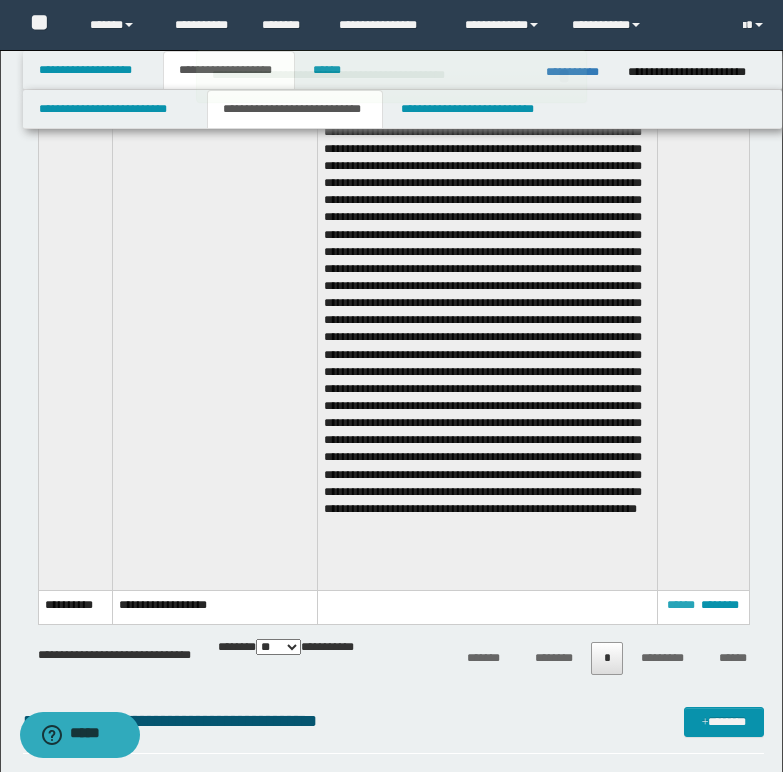 click on "******" at bounding box center [681, 605] 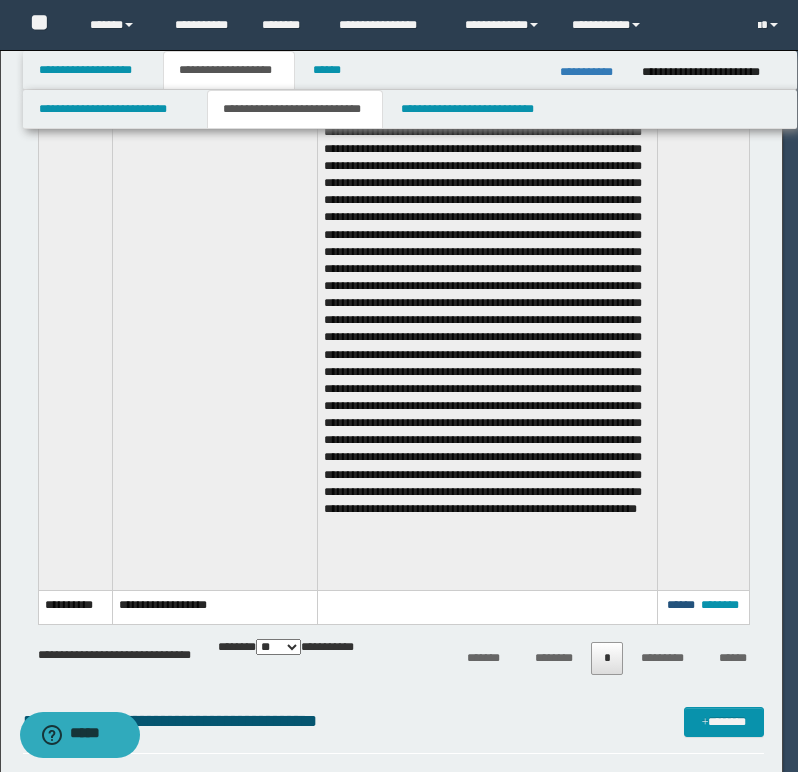 scroll, scrollTop: 0, scrollLeft: 0, axis: both 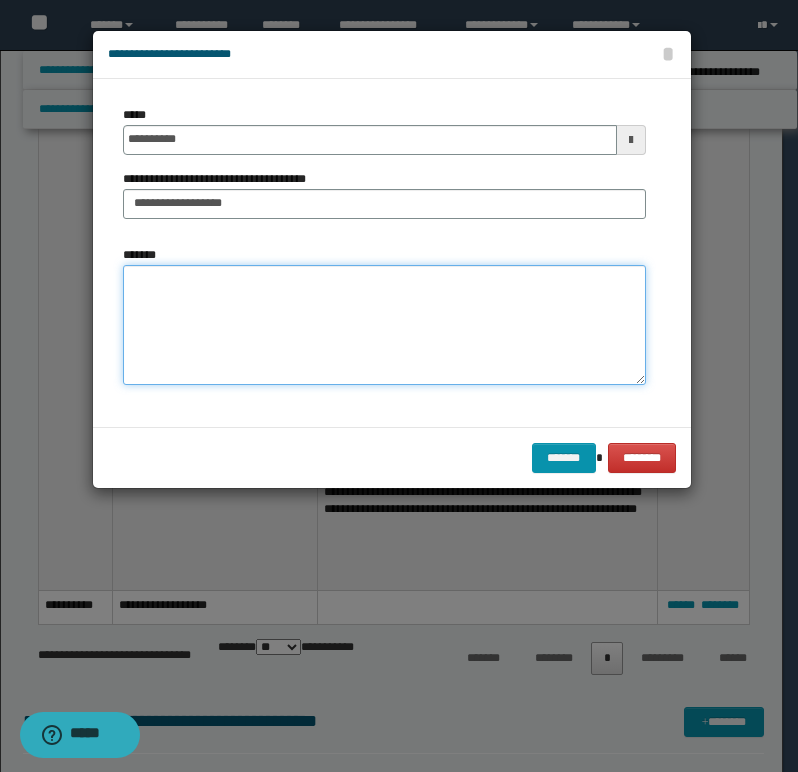 paste on "[ADDRESS]
[CITY], [STATE]
[ZIP]
[COUNTRY]
[PHONE]
[EMAIL]
[CREDIT CARD]
[PASSPORT NUMBER]
[DRIVER LICENSE]
[SSN]
[BIRTH DATE]
[AGE]
[COORDINATES]
[POSTAL CODE]..." 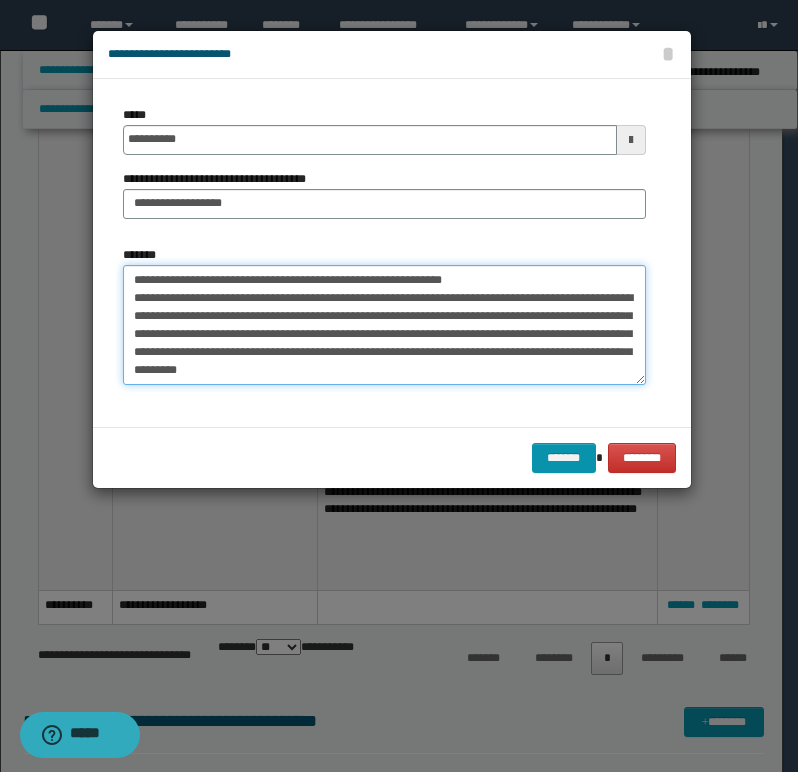 scroll, scrollTop: 156, scrollLeft: 0, axis: vertical 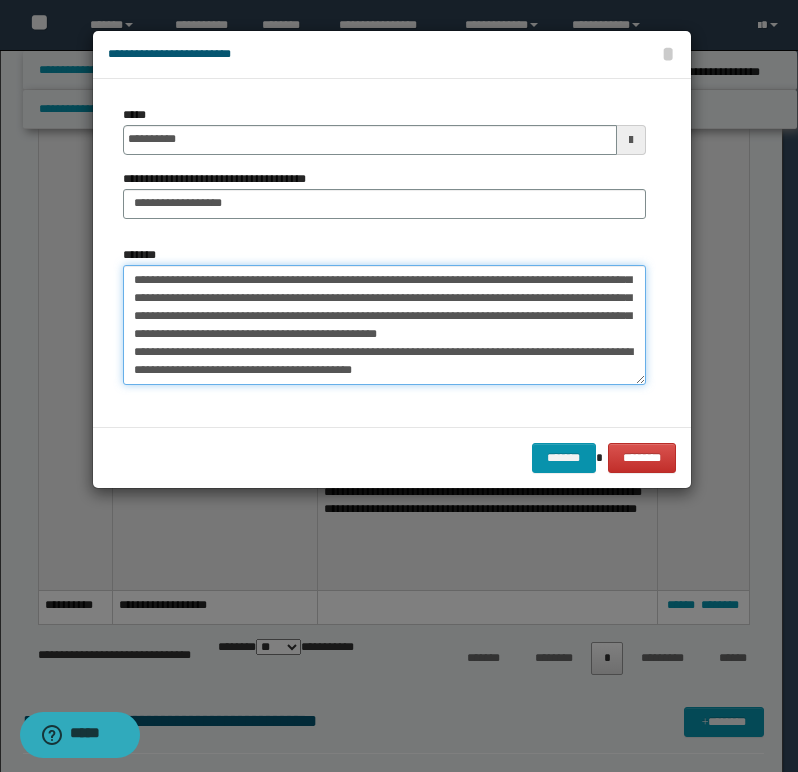 click on "*******" at bounding box center (384, 325) 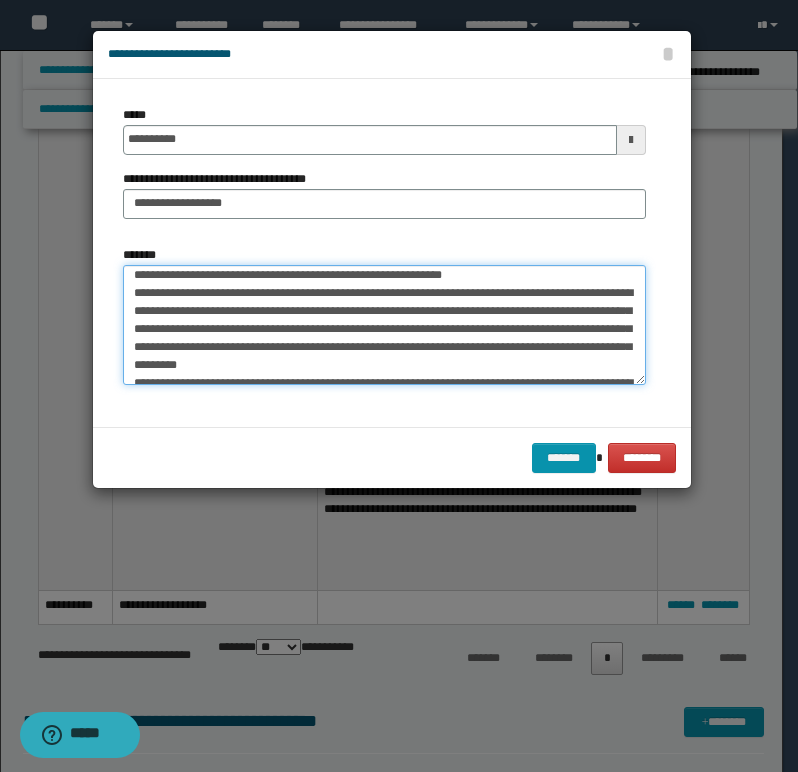 scroll, scrollTop: 0, scrollLeft: 0, axis: both 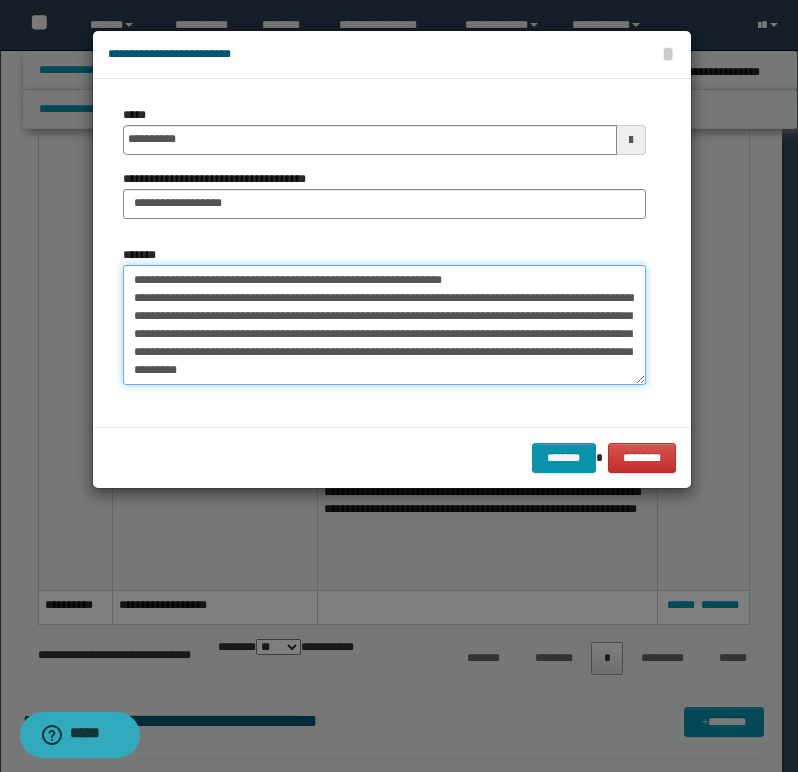 click on "*******" at bounding box center [384, 325] 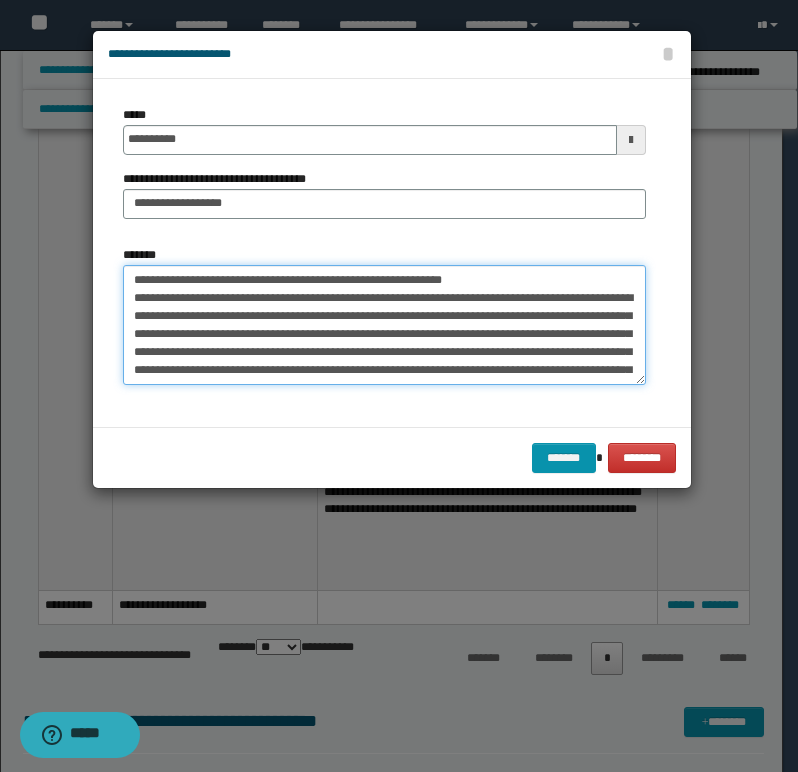 click on "*******" at bounding box center [384, 325] 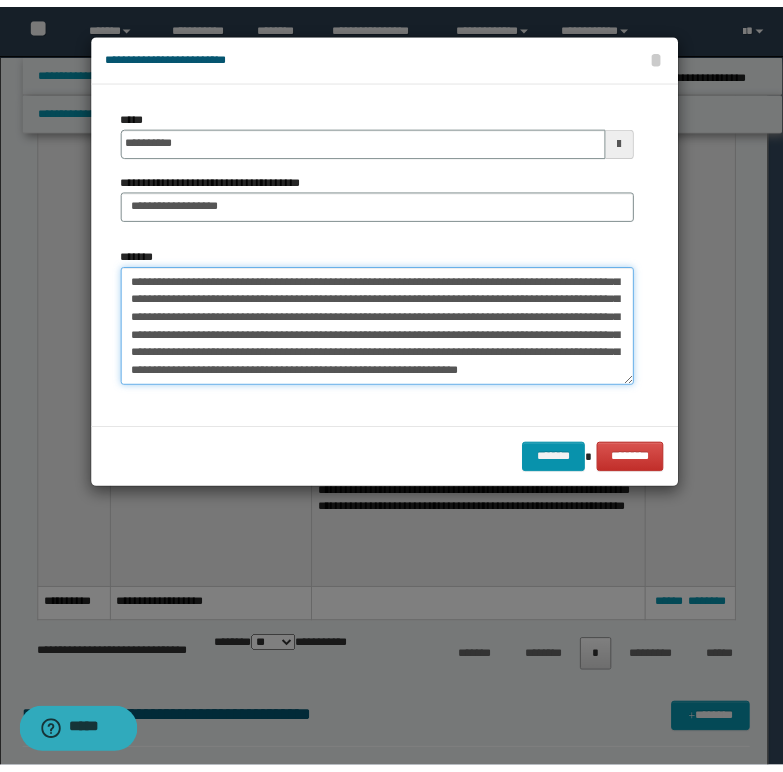 scroll, scrollTop: 144, scrollLeft: 0, axis: vertical 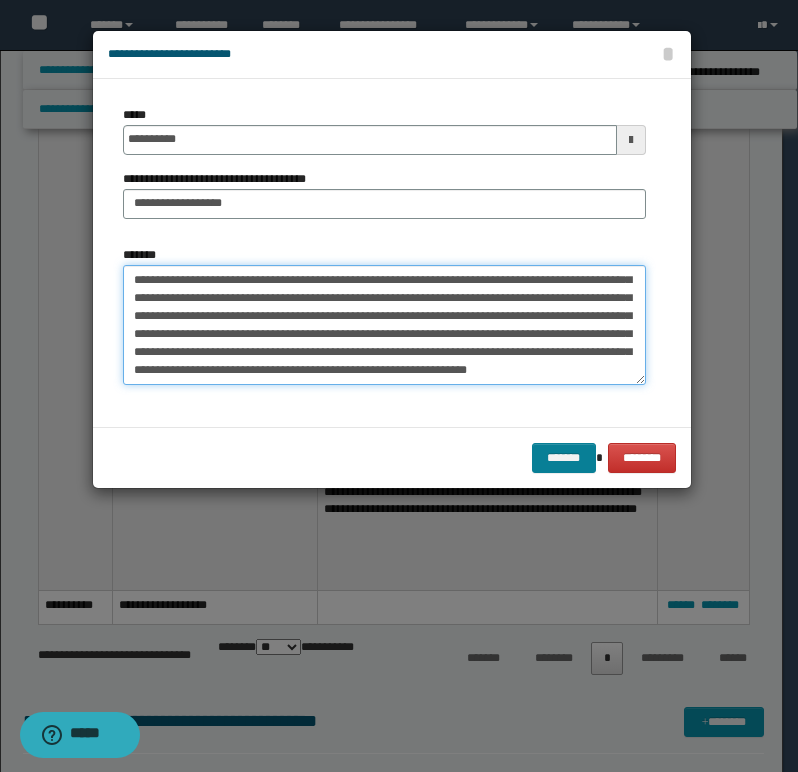 type on "**********" 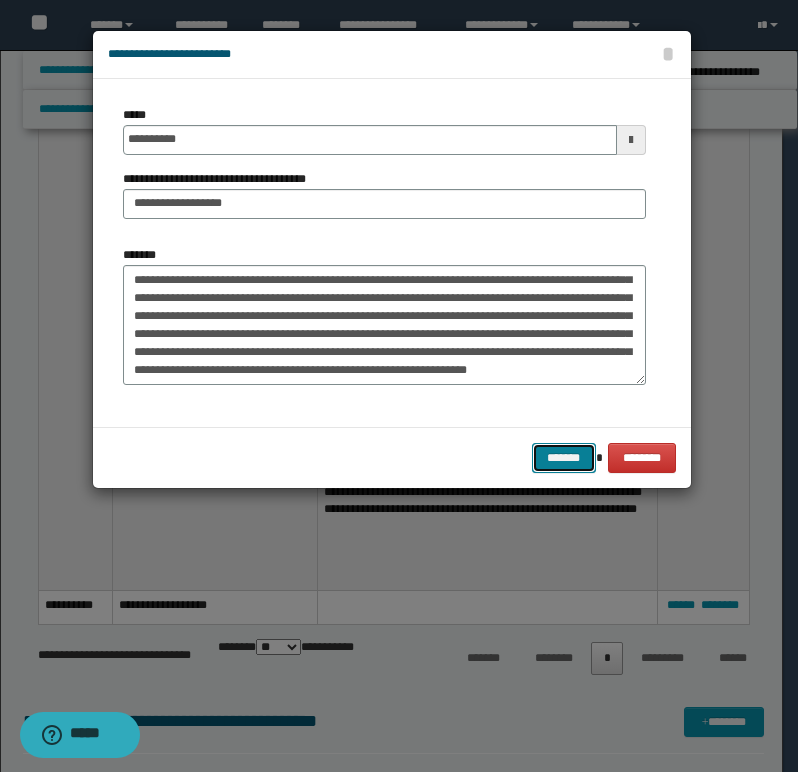 click on "*******" at bounding box center (564, 458) 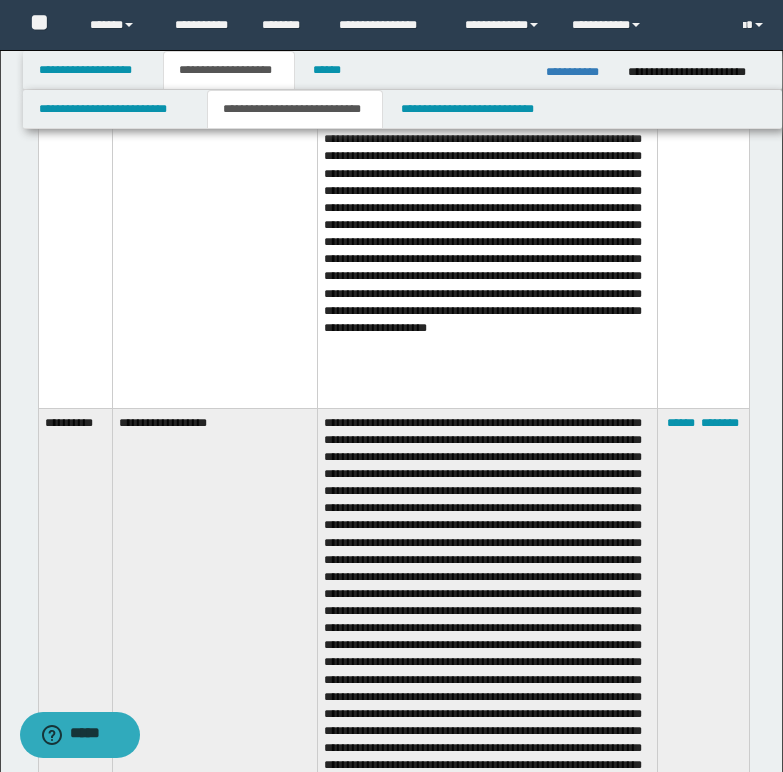 scroll, scrollTop: 1300, scrollLeft: 0, axis: vertical 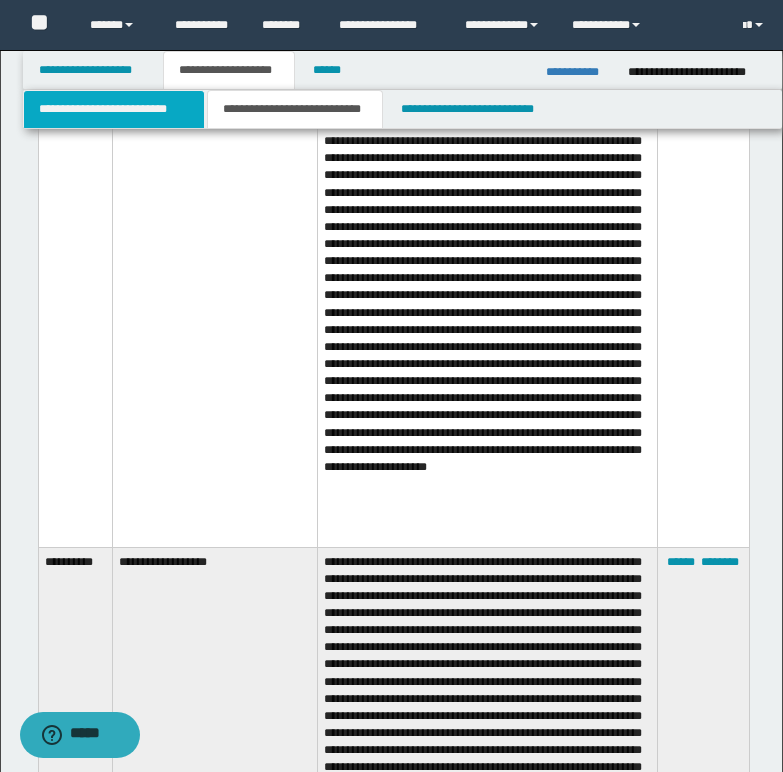 click on "**********" at bounding box center (114, 109) 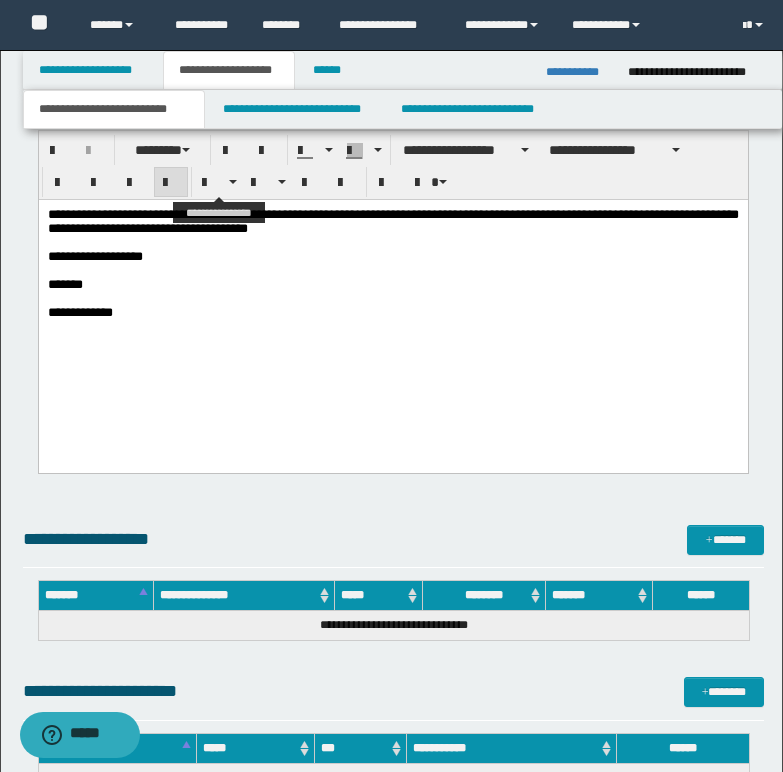 scroll, scrollTop: 1500, scrollLeft: 0, axis: vertical 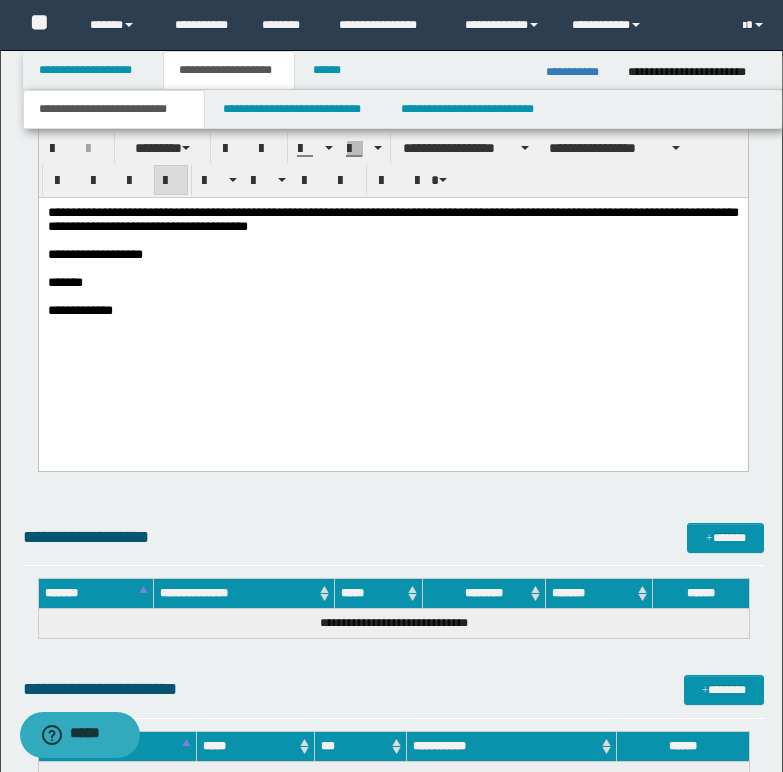 click on "*******" at bounding box center (392, 282) 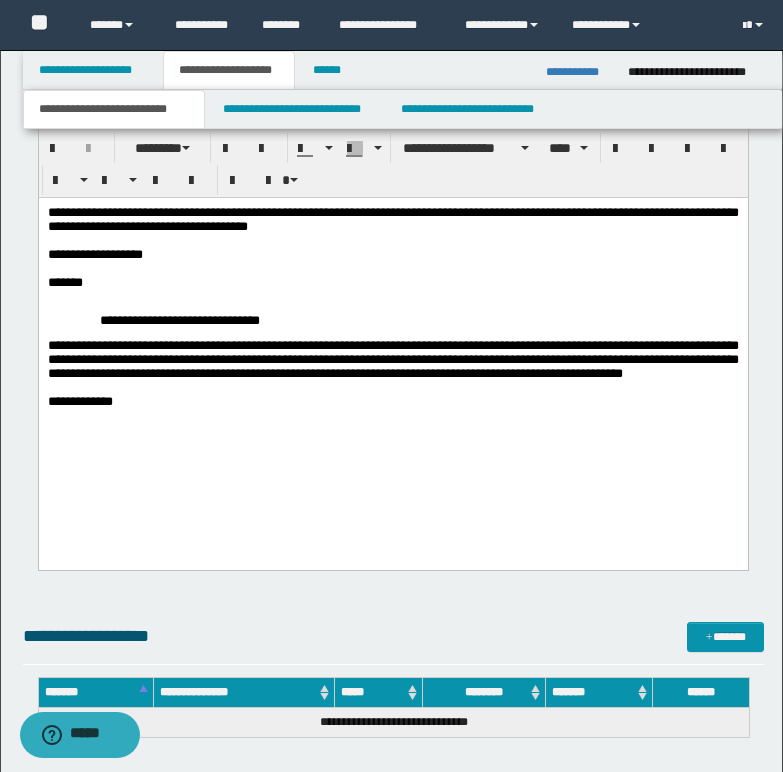 click on "**********" at bounding box center (392, 345) 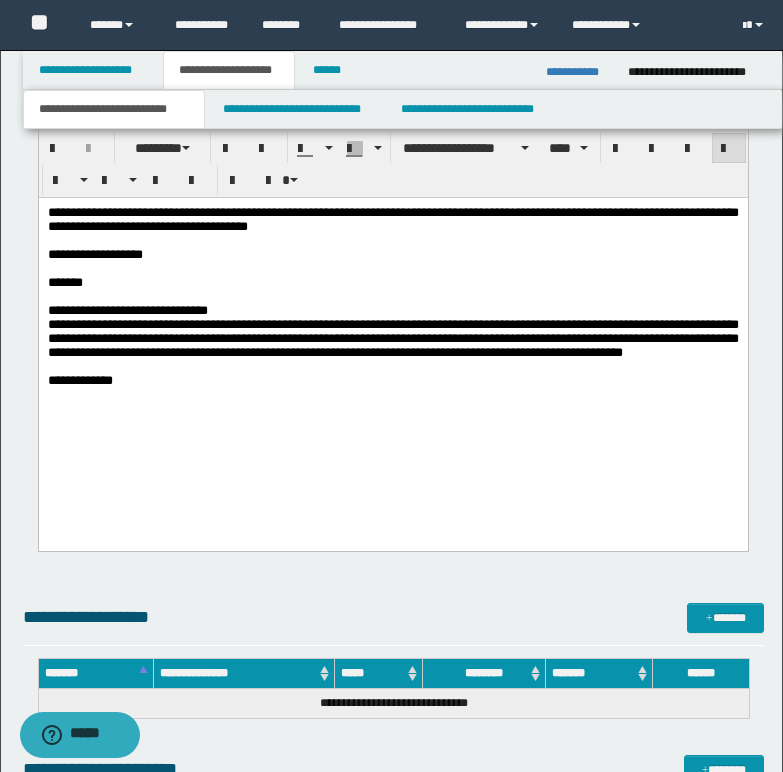 click at bounding box center [49, 365] 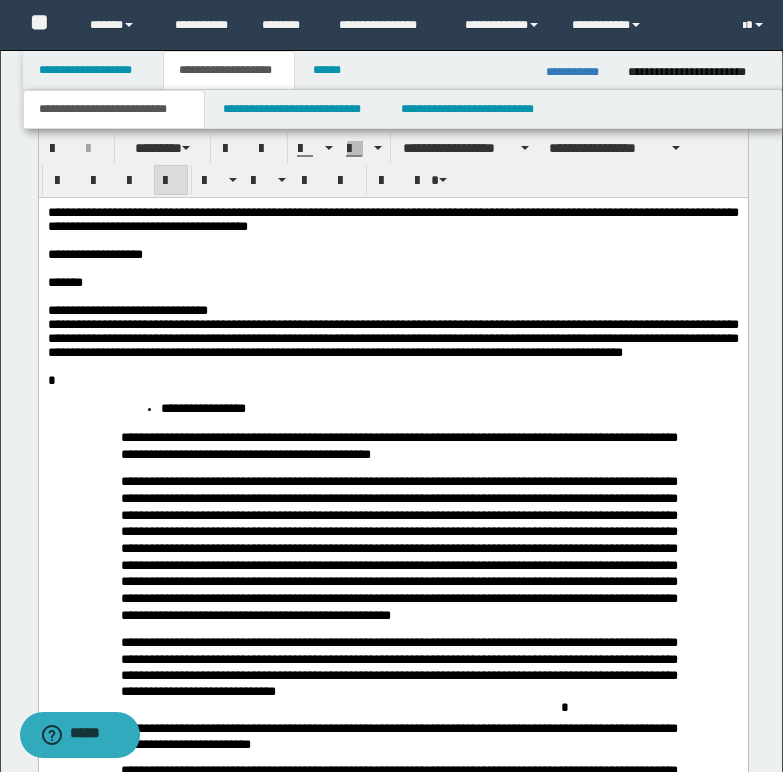click on "*" at bounding box center (392, 380) 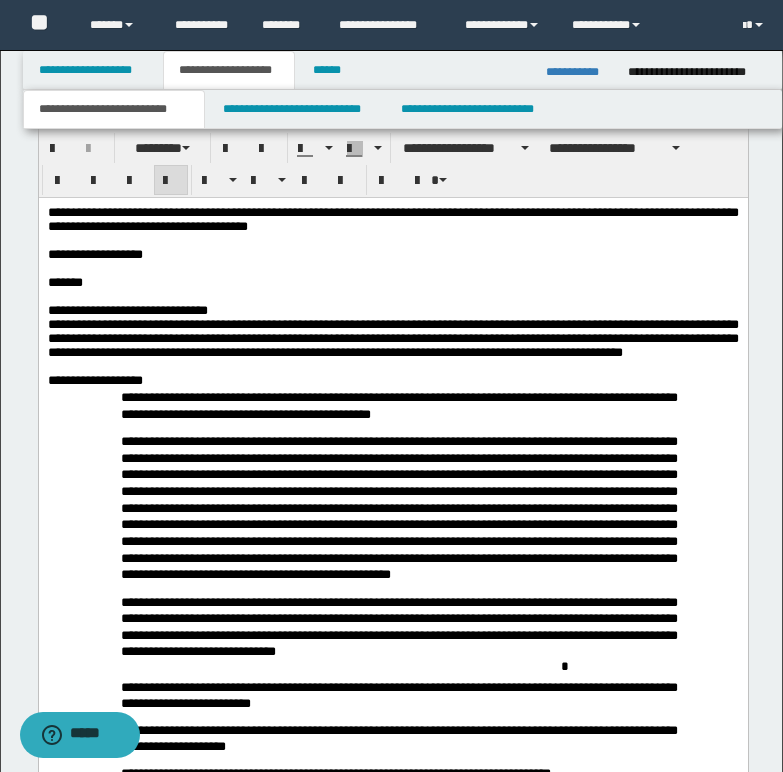 click on "**********" at bounding box center [392, 381] 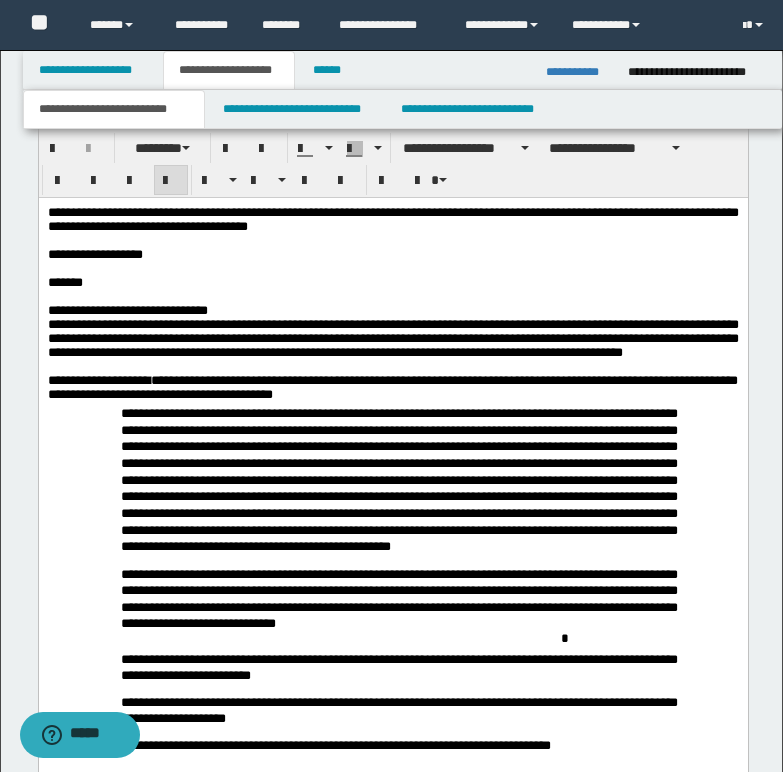 click on "[FIRST] [LAST] [ADDRESS] [CITY], [STATE]" at bounding box center [392, 389] 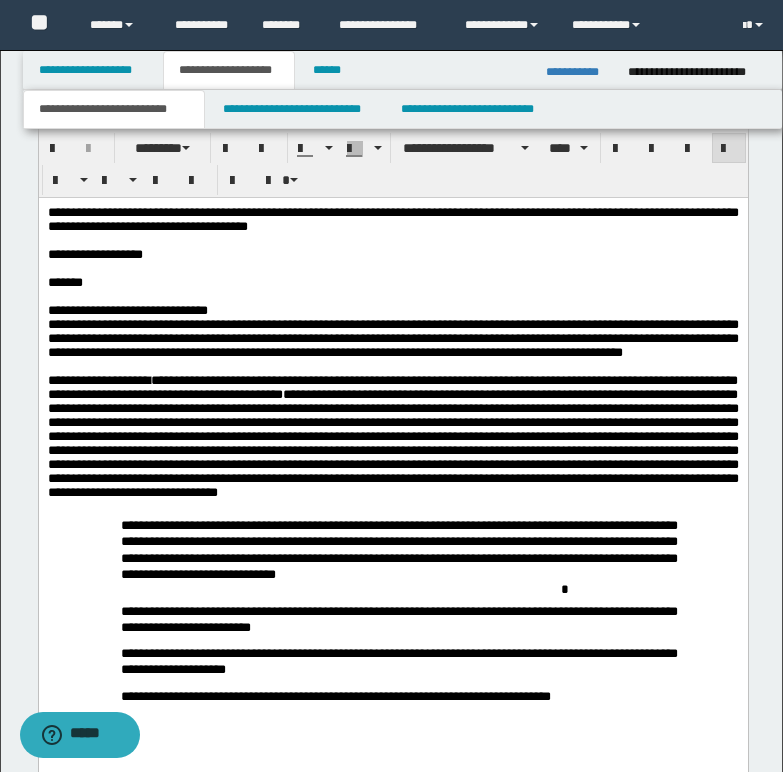 click on "**********" at bounding box center (392, 442) 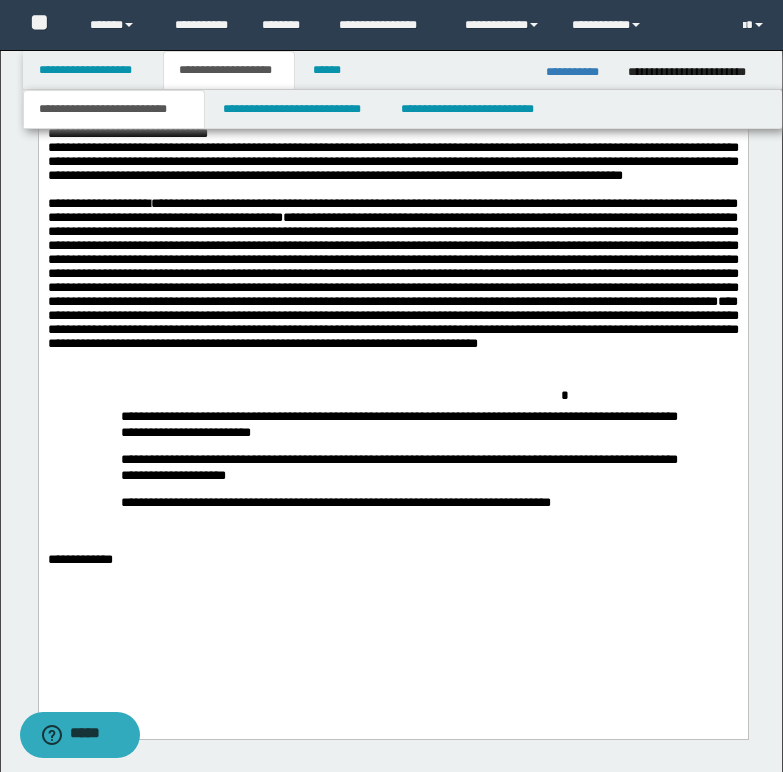 scroll, scrollTop: 1700, scrollLeft: 0, axis: vertical 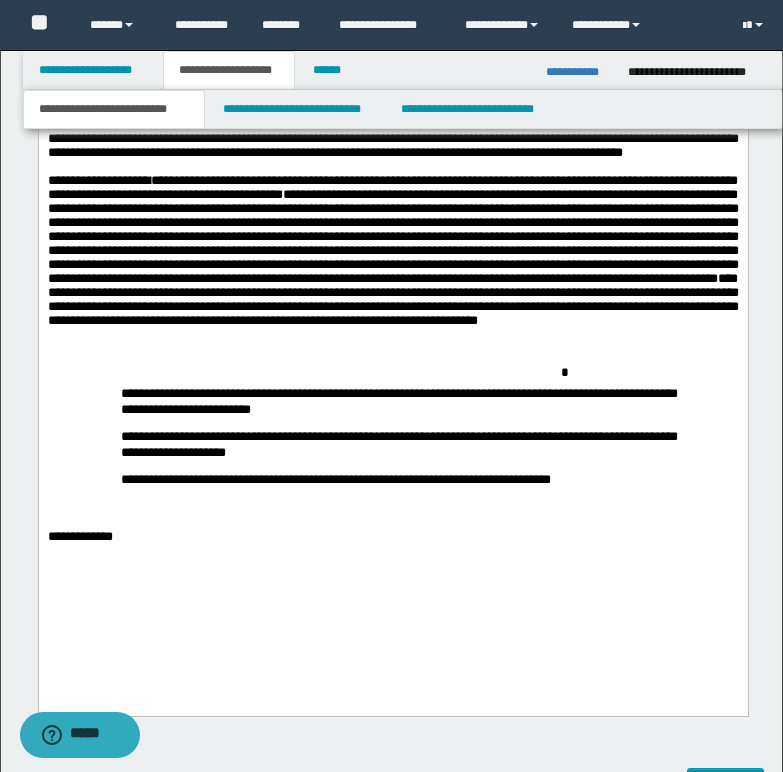click on "[FIRST] [LAST] [ADDRESS] [CITY], [STATE] [ZIP] [COUNTRY] [PHONE] [EMAIL] [CREDIT CARD] [PASSPORT NUMBER] [DRIVER LICENSE] [SSN] [BIRTH DATE] [AGE] [COORDINATES] [POSTAL CODE]" at bounding box center [392, 270] 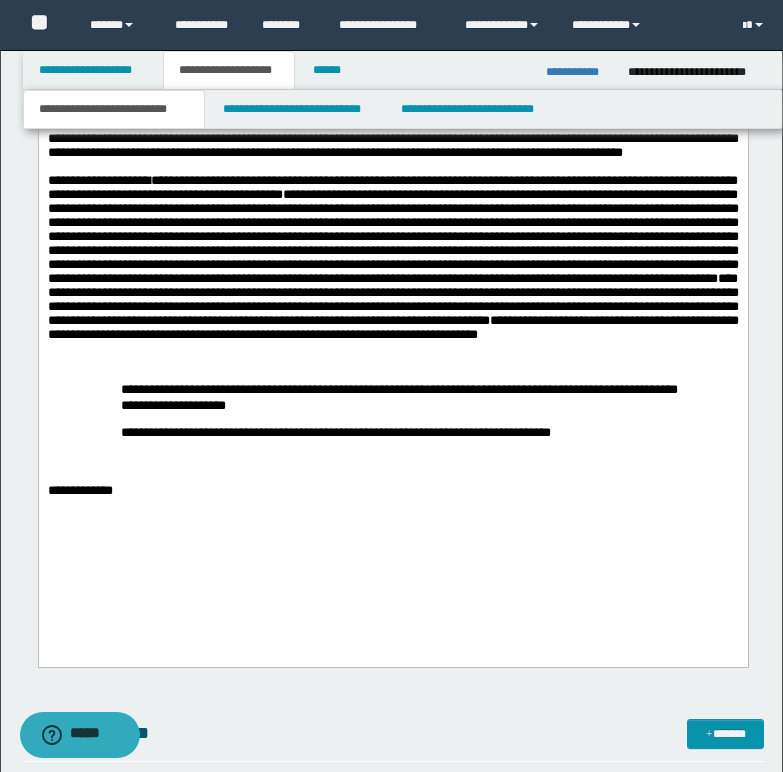 click on "[FIRST] [LAST] [ADDRESS] [CITY], [STATE] [ZIP] [COUNTRY] [PHONE] [EMAIL] [CREDIT CARD] [PASSPORT NUMBER] [DRIVER LICENSE] [SSN] [BIRTH DATE] [AGE] [COORDINATES] [POSTAL CODE] [FIRST] [LAST] [ADDRESS] [CITY], [STATE] [ZIP] [COUNTRY] [PHONE]" at bounding box center (392, 278) 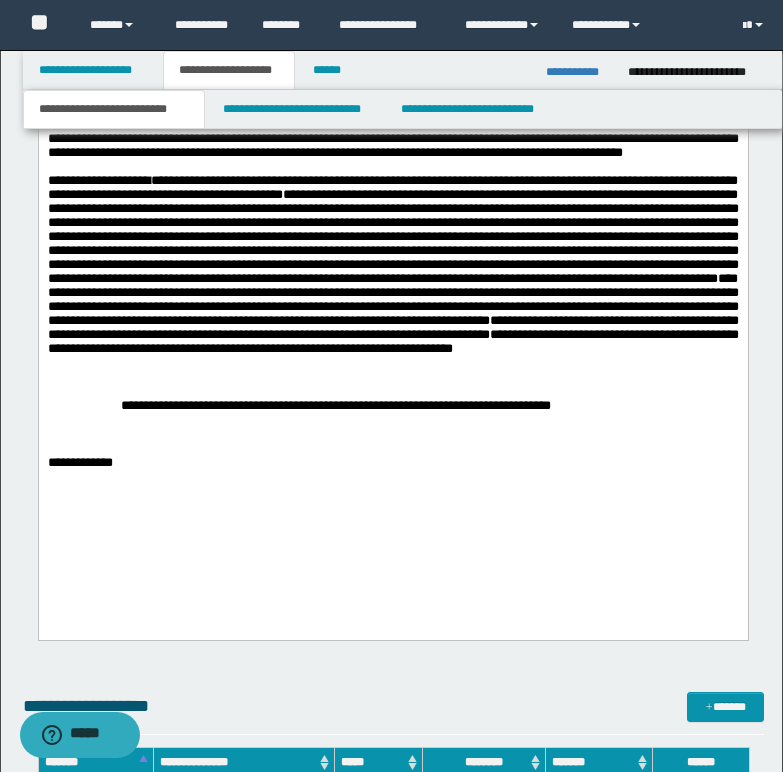 click on "[FIRST] [LAST] [ADDRESS] [CITY], [STATE] [ZIP] [COUNTRY] [PHONE] [EMAIL] [CREDIT CARD] [PASSPORT NUMBER] [DRIVER LICENSE] [SSN] [BIRTH DATE] [AGE] [COORDINATES] [POSTAL CODE]" at bounding box center (392, 286) 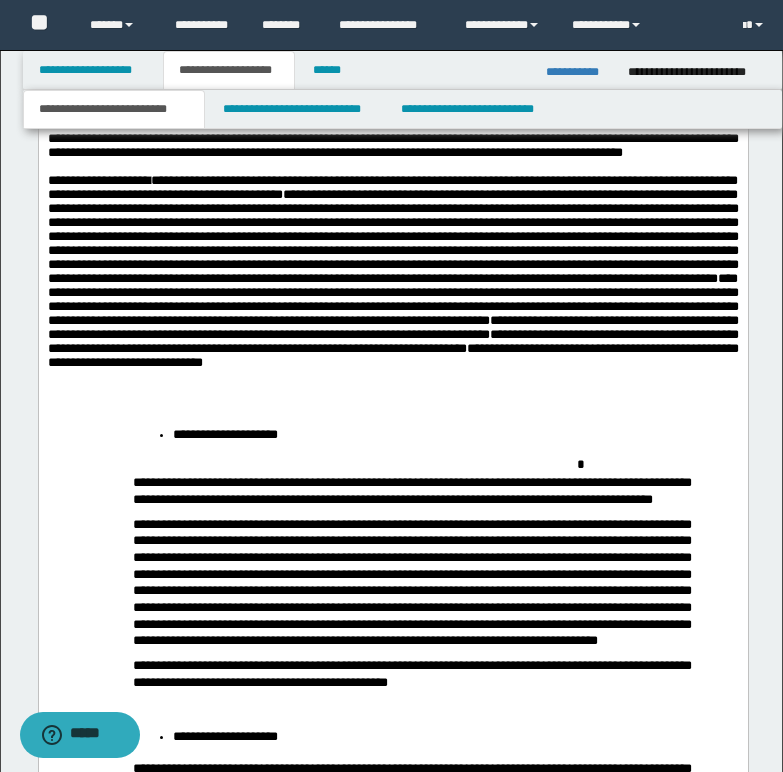 click on "[FIRST] [LAST] [ADDRESS] [CITY], [STATE] [ZIP] [COUNTRY] [PHONE] [EMAIL] [CREDIT CARD] [PASSPORT NUMBER] [DRIVER LICENSE] [SSN] [BIRTH DATE] [AGE] [COORDINATES] [POSTAL CODE] [FIRST] [LAST] [ADDRESS] [CITY], [STATE] [ZIP] [COUNTRY] [PHONE] [FIRST] [LAST] [ADDRESS] [CITY], [STATE] [ZIP] [COUNTRY] [PHONE]" at bounding box center (392, 294) 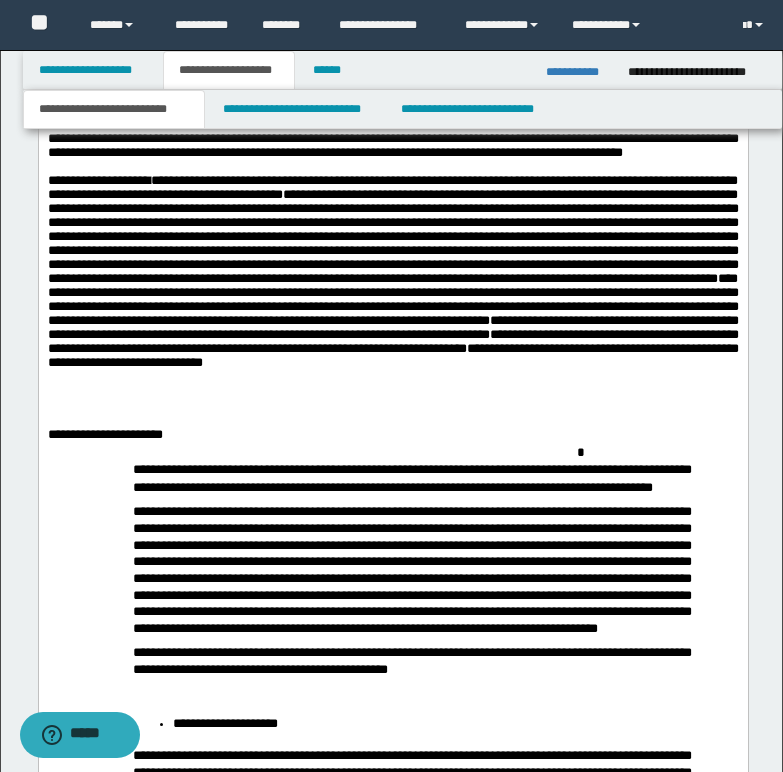 click on "**********" at bounding box center (392, 436) 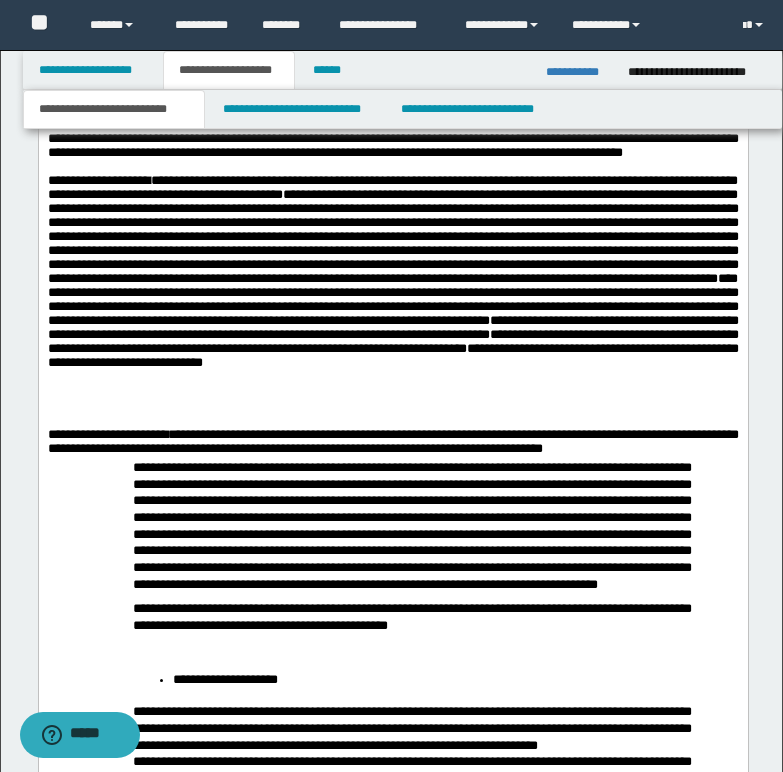 click on "[FIRST] [LAST] [ADDRESS] [CITY], [STATE]" at bounding box center [392, 444] 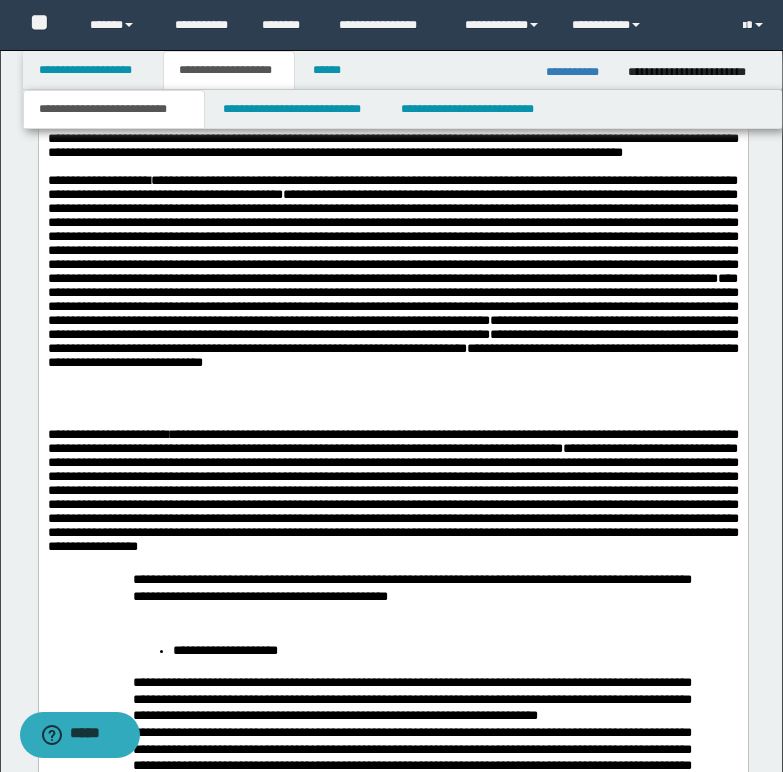 click on "[FIRST] [LAST] [ADDRESS] [CITY], [STATE]" at bounding box center (392, 500) 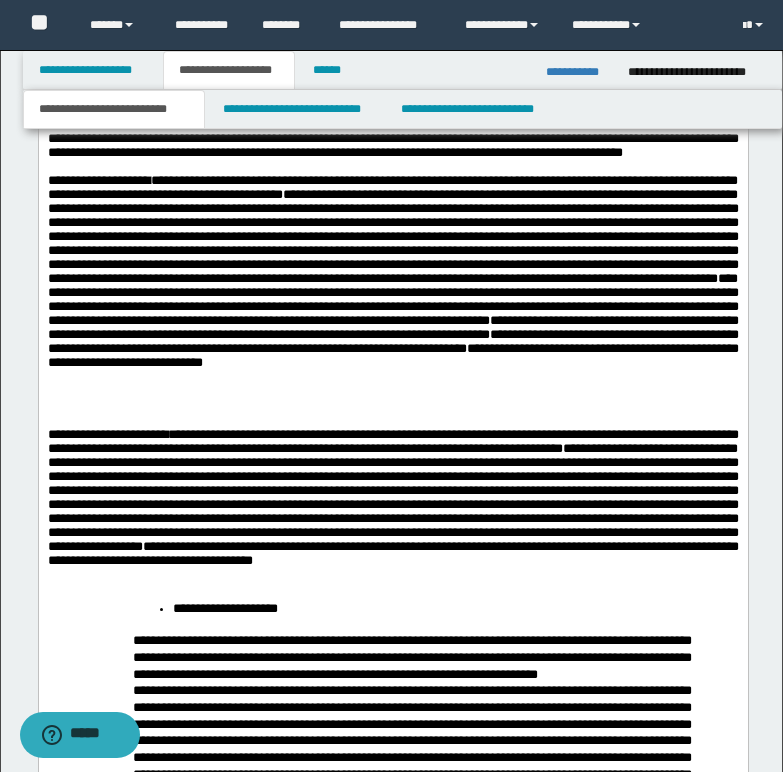 click on "*******" at bounding box center (192, 608) 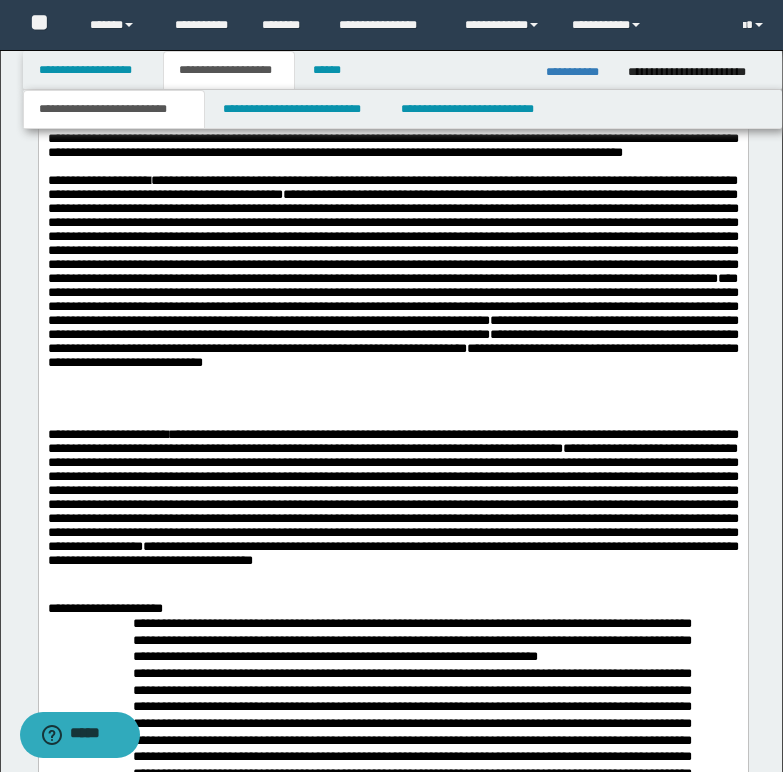 click on "**********" at bounding box center (137, 608) 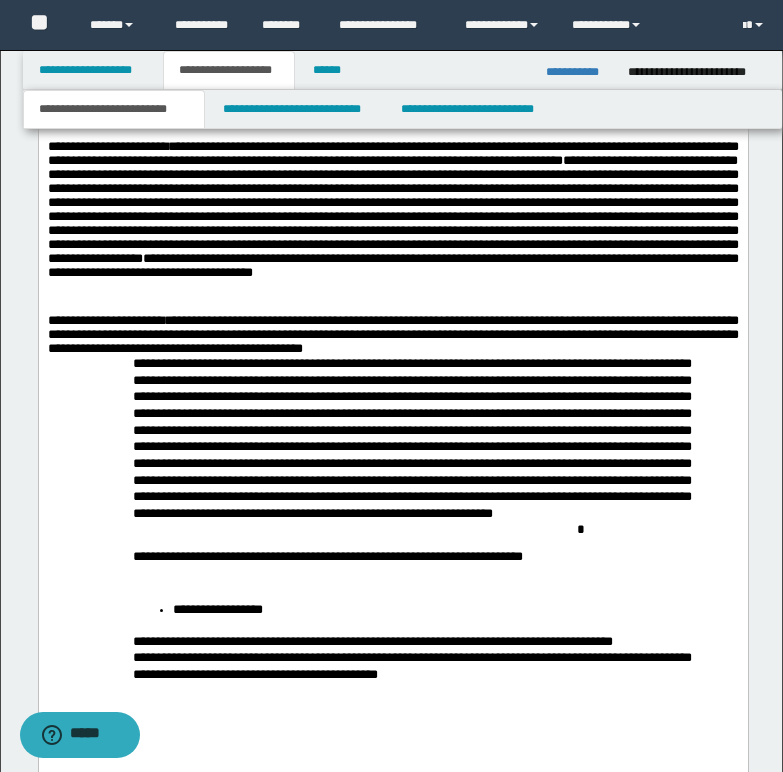 scroll, scrollTop: 2000, scrollLeft: 0, axis: vertical 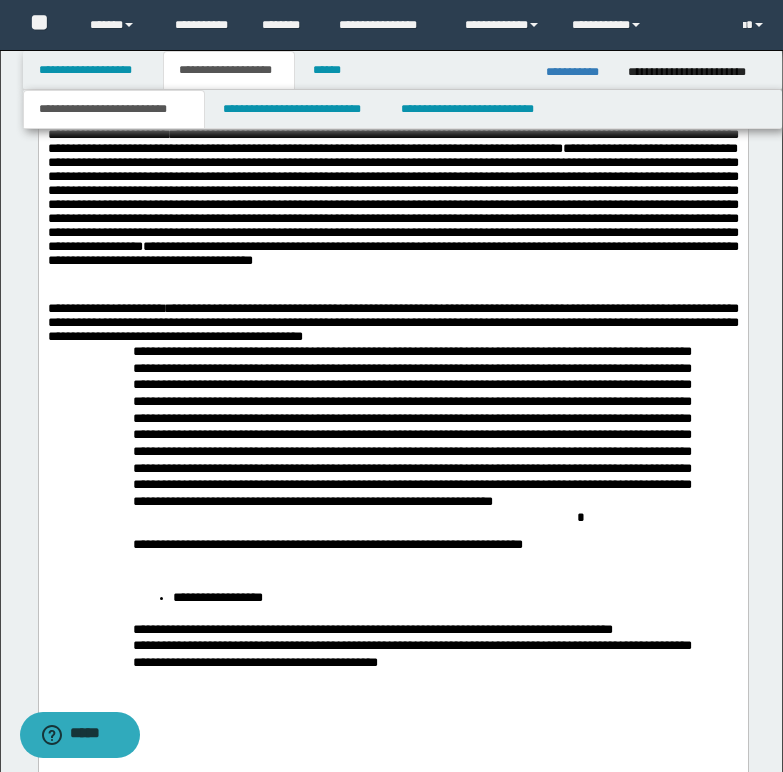click on "**********" at bounding box center (392, 323) 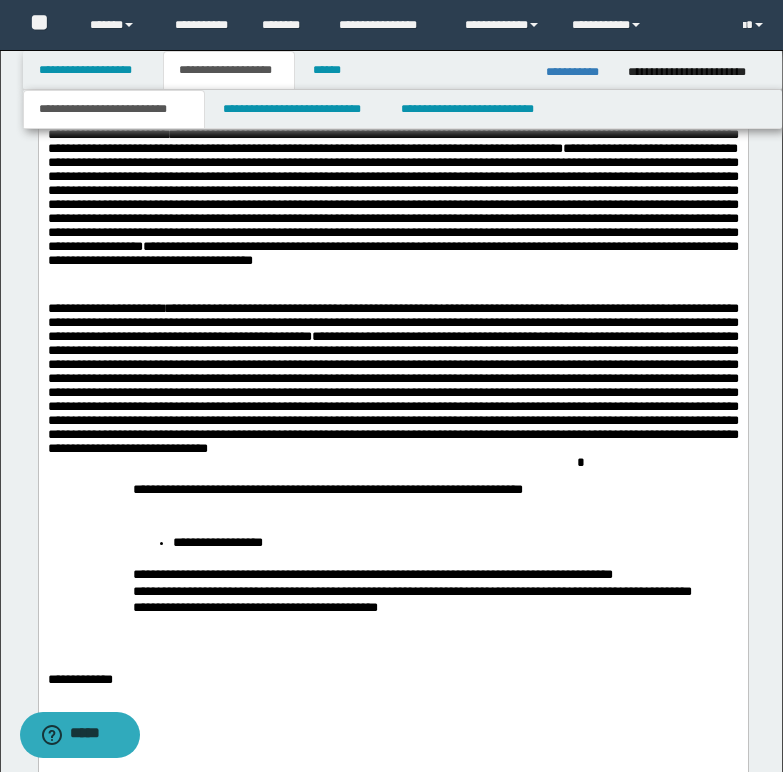 click on "**********" at bounding box center [392, 379] 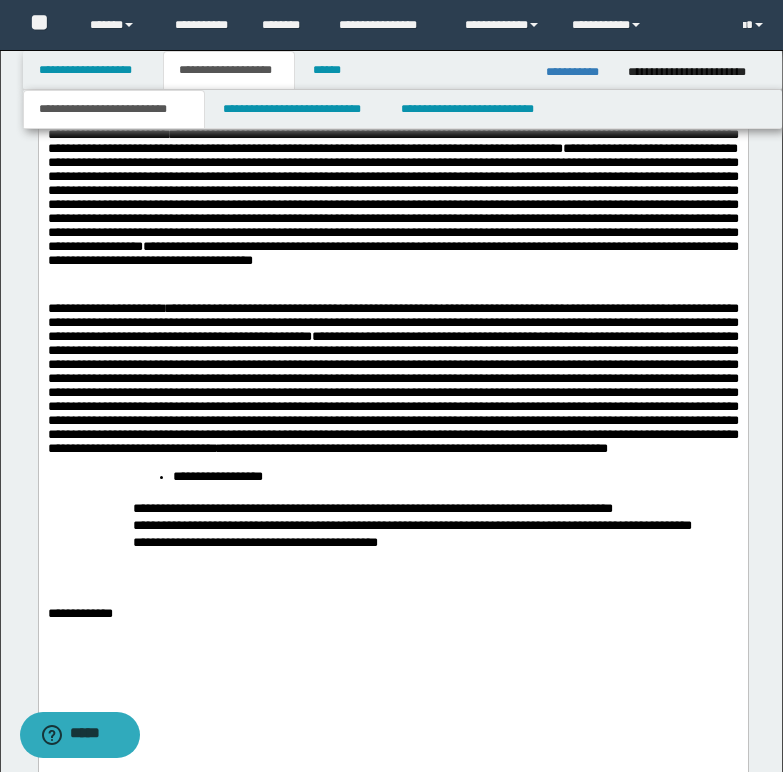 click on "**********" at bounding box center [392, 379] 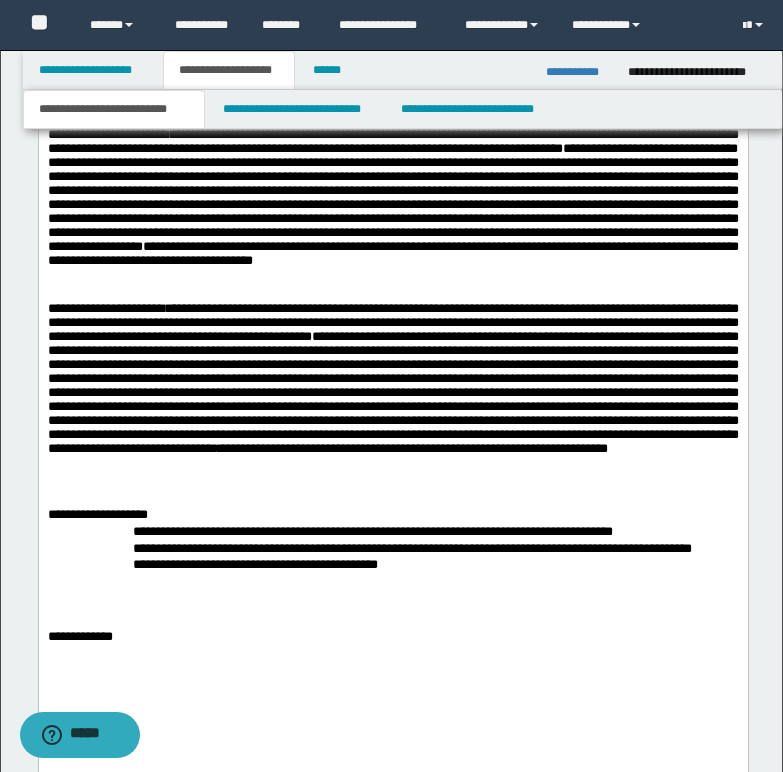 click on "**********" at bounding box center (392, 516) 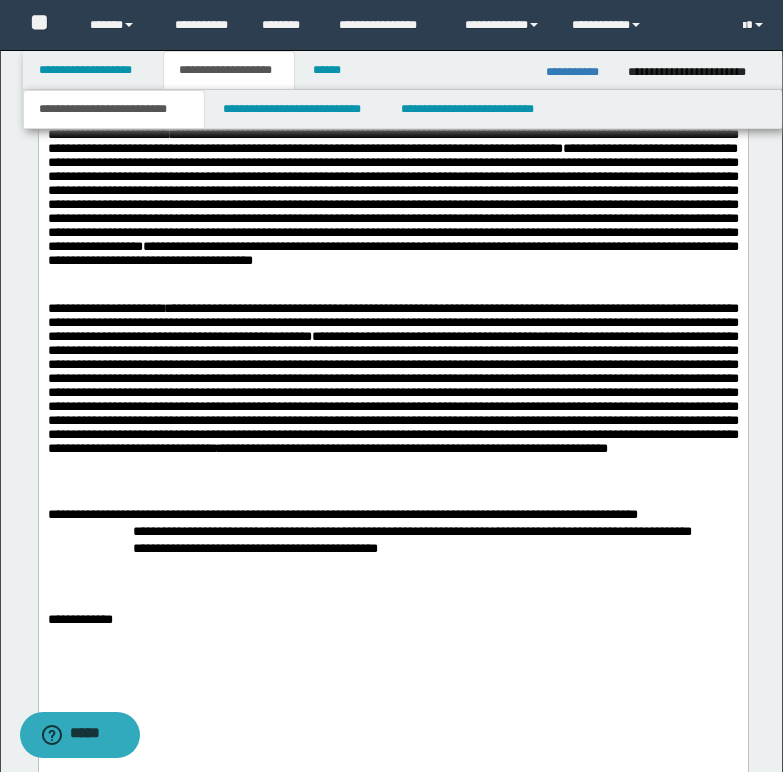 click on "**********" at bounding box center [392, 516] 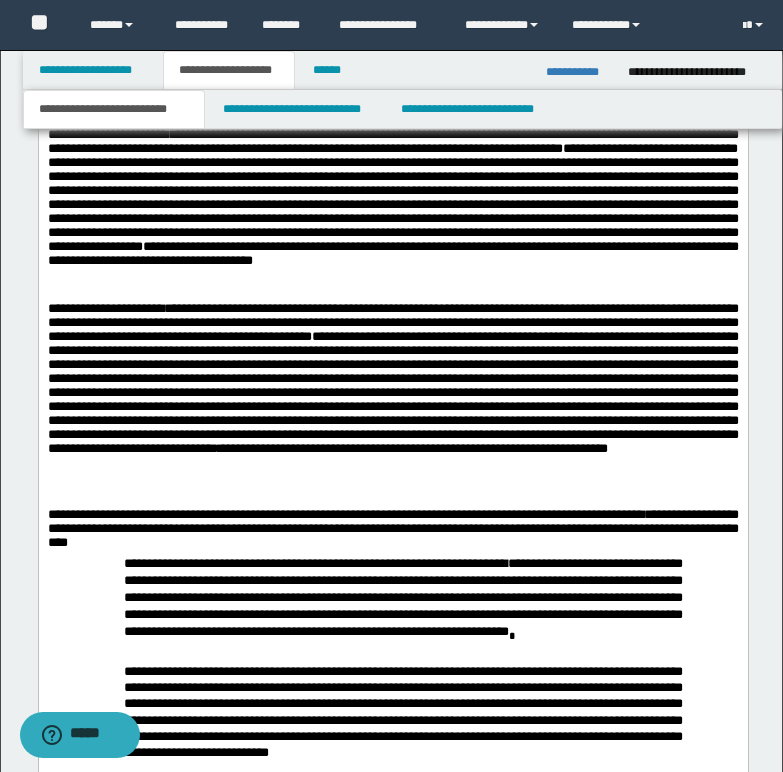 click on "**********" at bounding box center (392, 532) 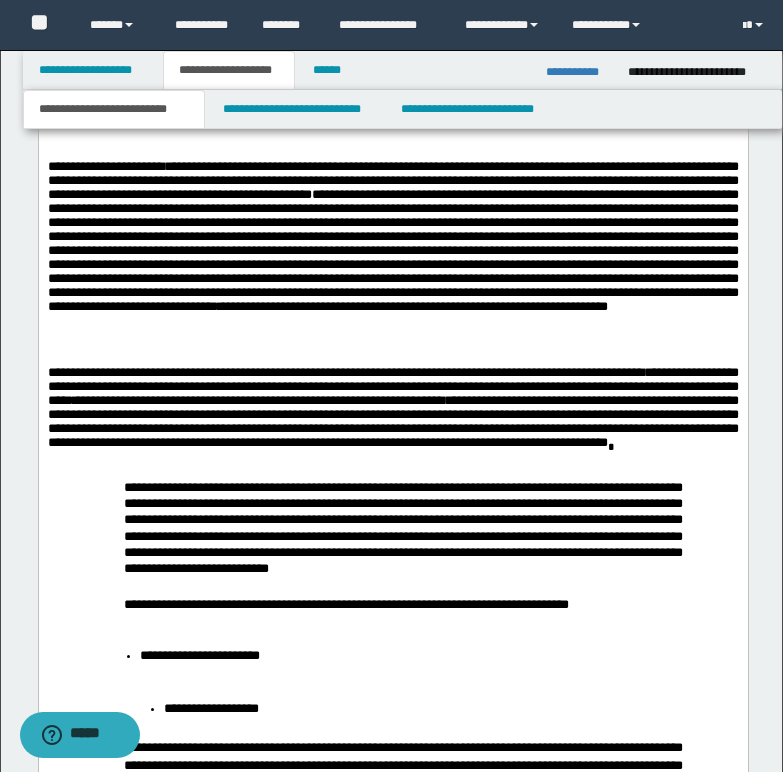 scroll, scrollTop: 2200, scrollLeft: 0, axis: vertical 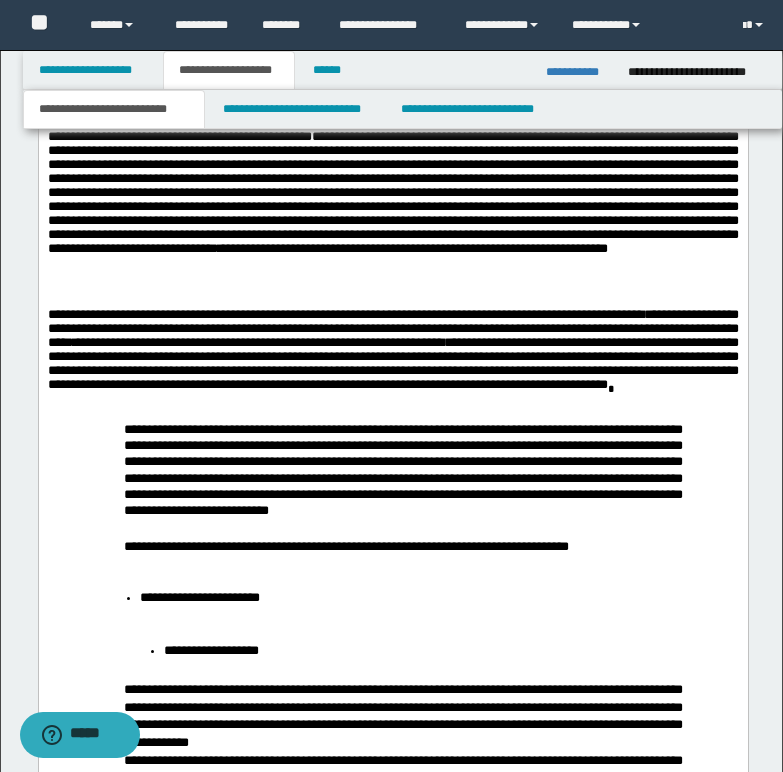 click on "[ADDRESS] [CITY], [STATE] [ZIP] [COUNTRY] [PHONE] [EMAIL] [CREDIT CARD]" at bounding box center (392, 363) 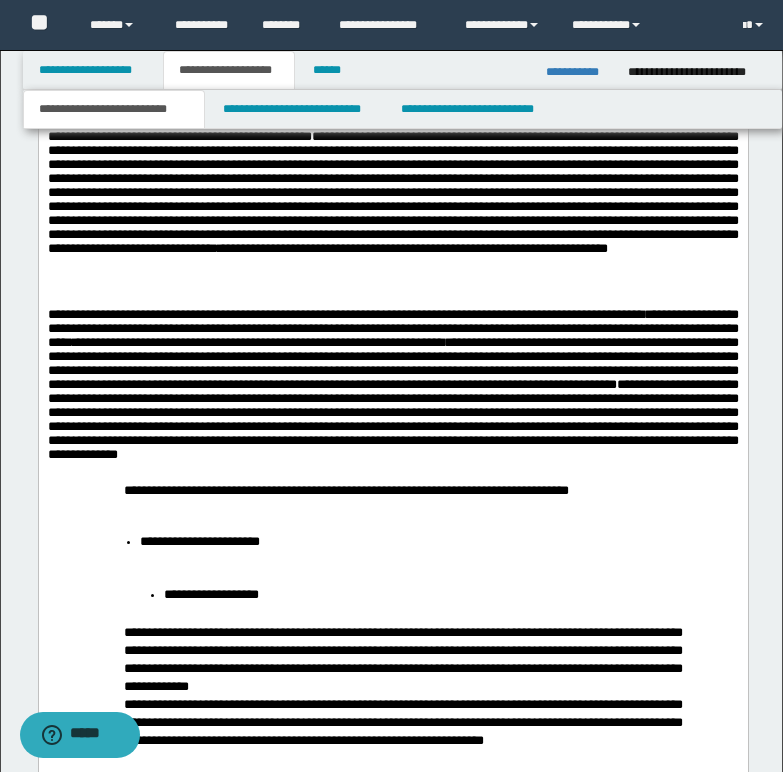 click on "**********" at bounding box center [392, 419] 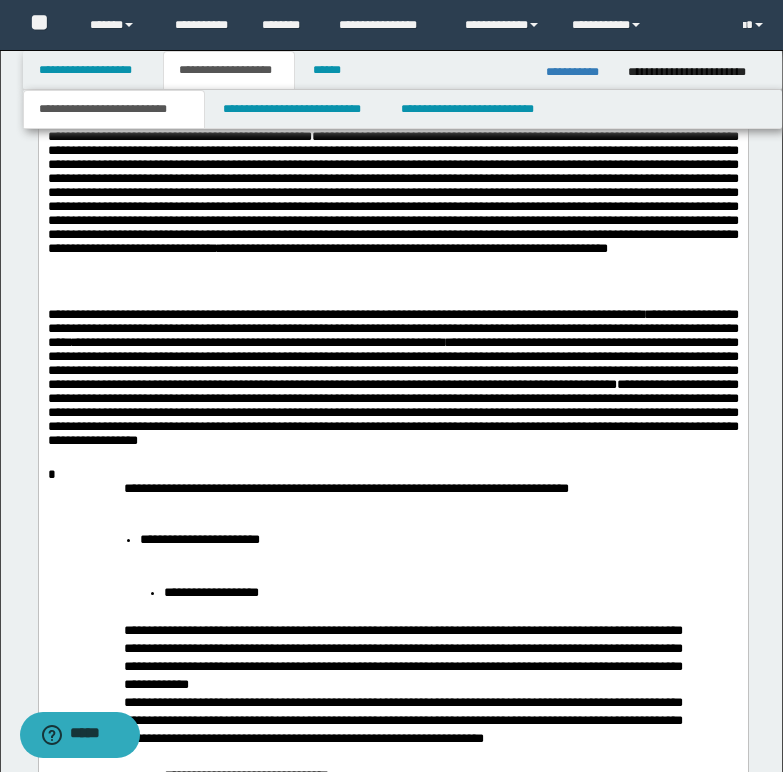 click on "**********" at bounding box center (392, 388) 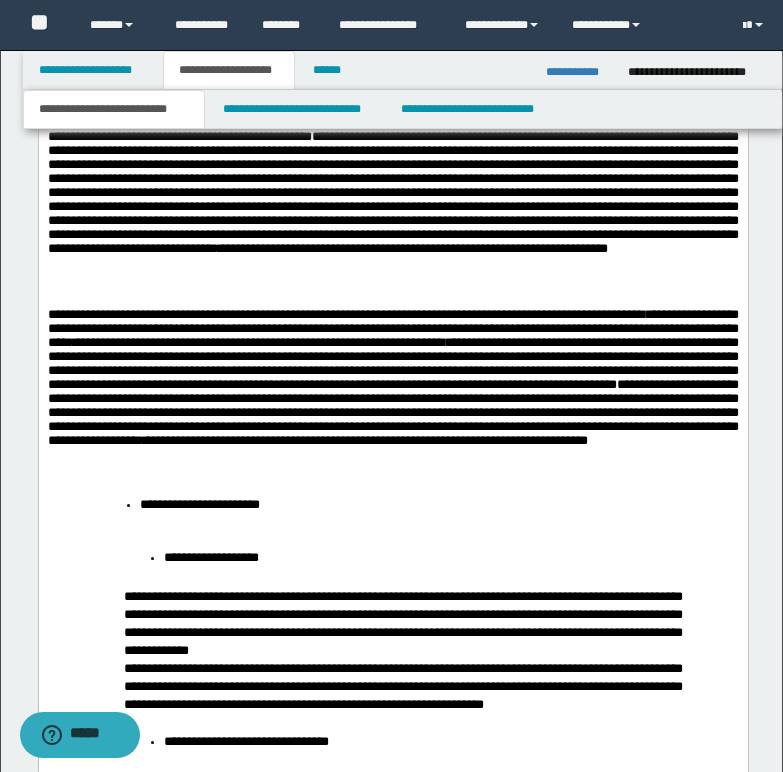 click on "**********" at bounding box center [199, 504] 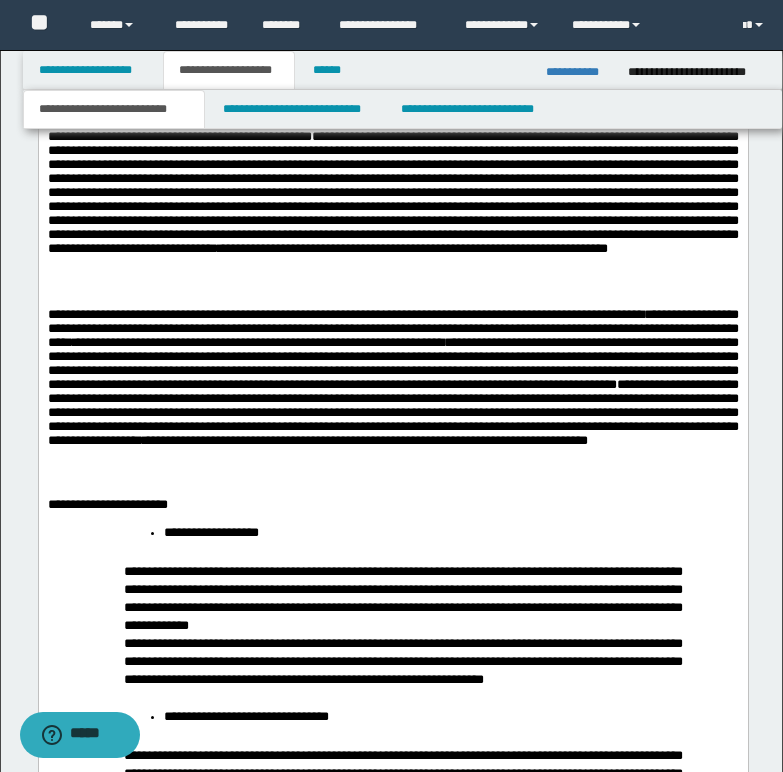 click on "**********" at bounding box center [392, 505] 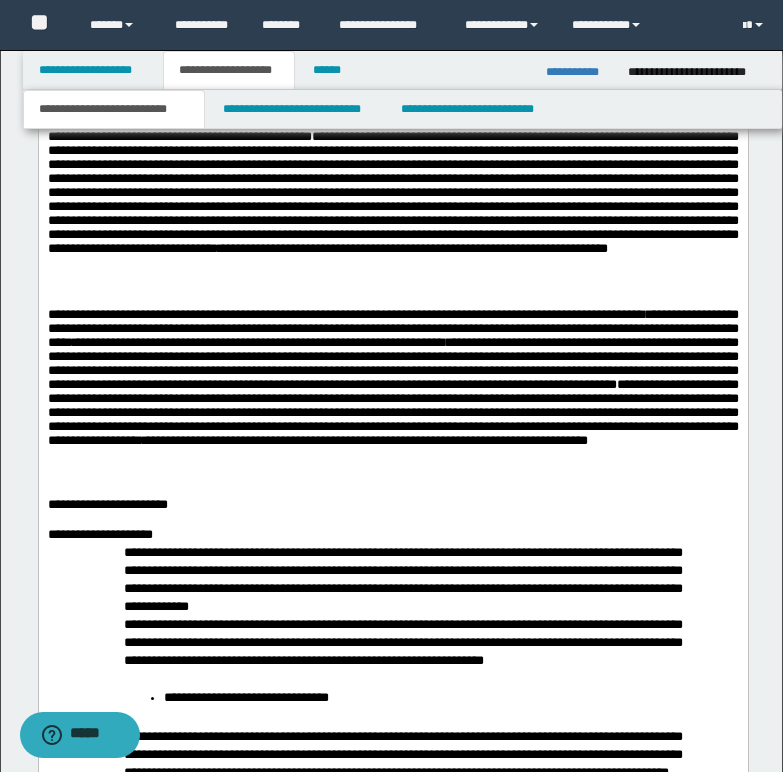 click on "**********" at bounding box center [392, 536] 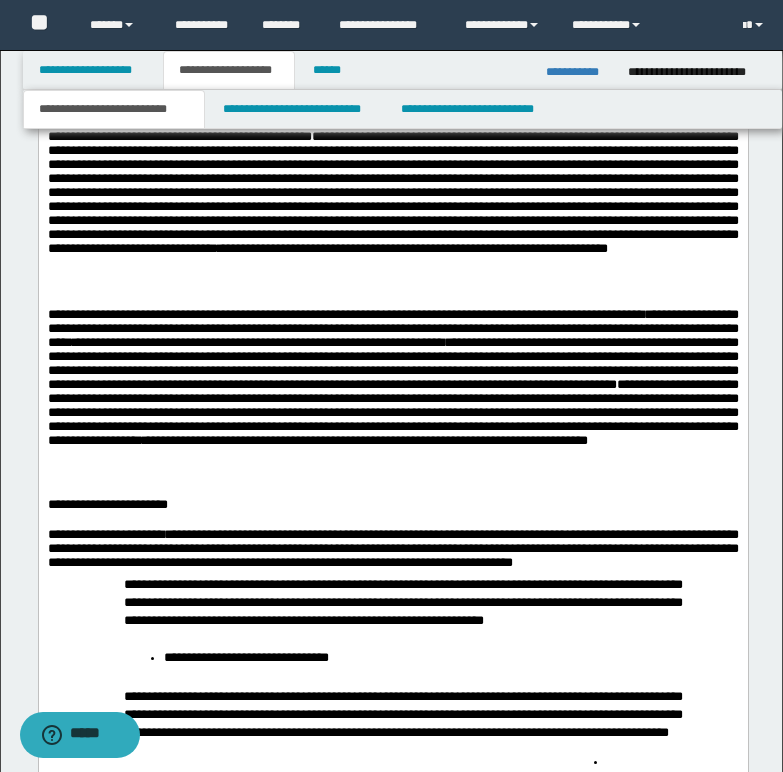 click on "**********" at bounding box center (392, 548) 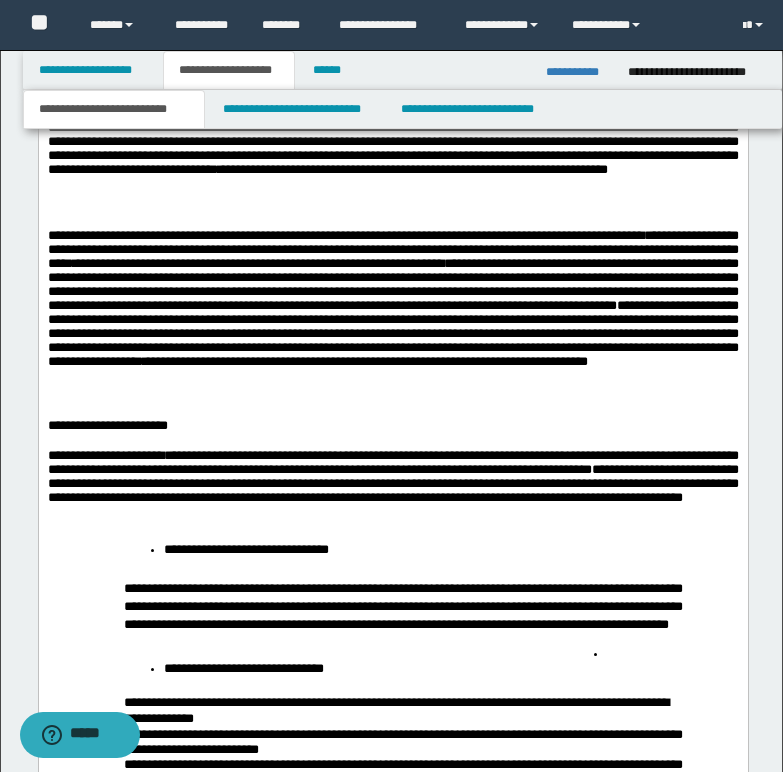 scroll, scrollTop: 2400, scrollLeft: 0, axis: vertical 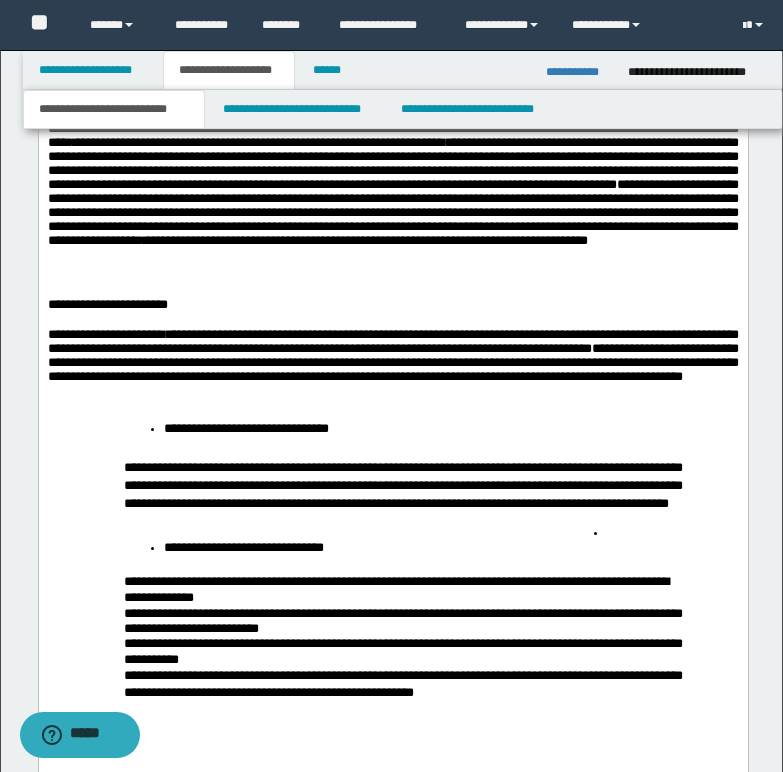 click on "[FIRST] [LAST] [ADDRESS] [CITY], [STATE] [ZIP] [COUNTRY] [PHONE] [EMAIL] [CREDIT CARD] [PASSPORT NUMBER] [DRIVER LICENSE] [SSN] [BIRTH DATE] [AGE] [COORDINATES] [POSTAL CODE]" at bounding box center (392, 368) 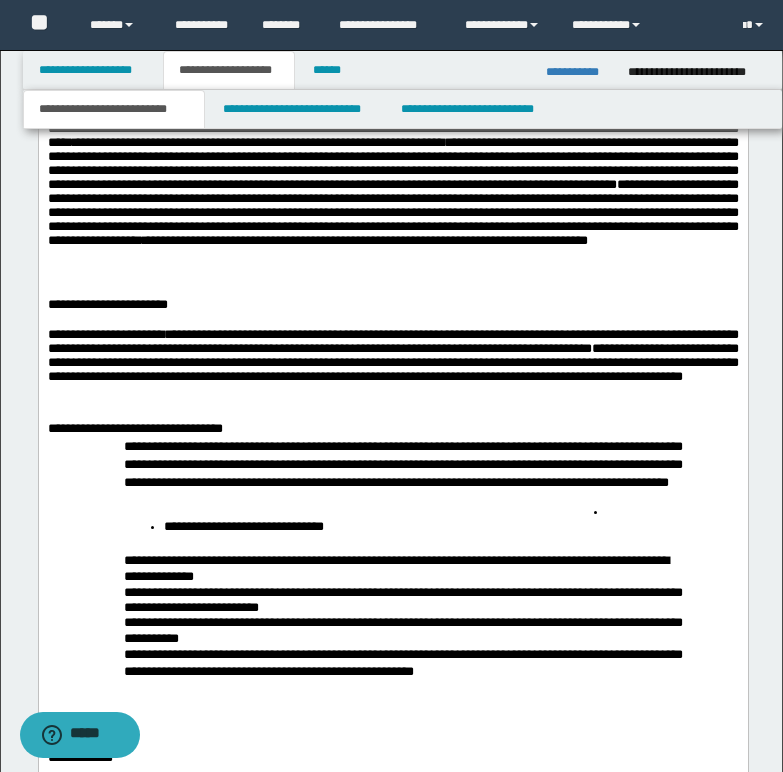 click on "**********" at bounding box center [392, 430] 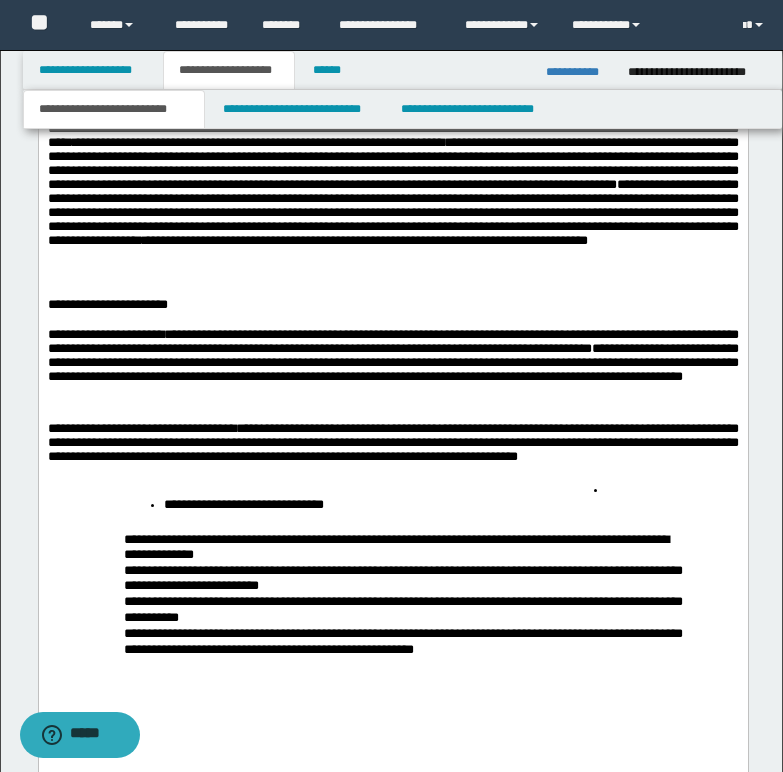 drag, startPoint x: 725, startPoint y: 500, endPoint x: 732, endPoint y: 533, distance: 33.734257 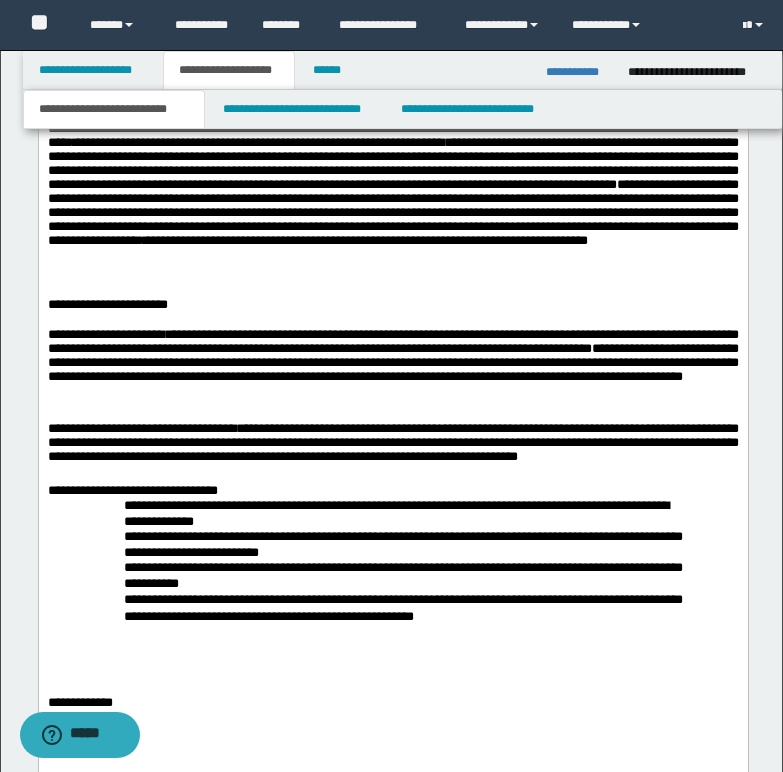 click on "**********" at bounding box center (174, 490) 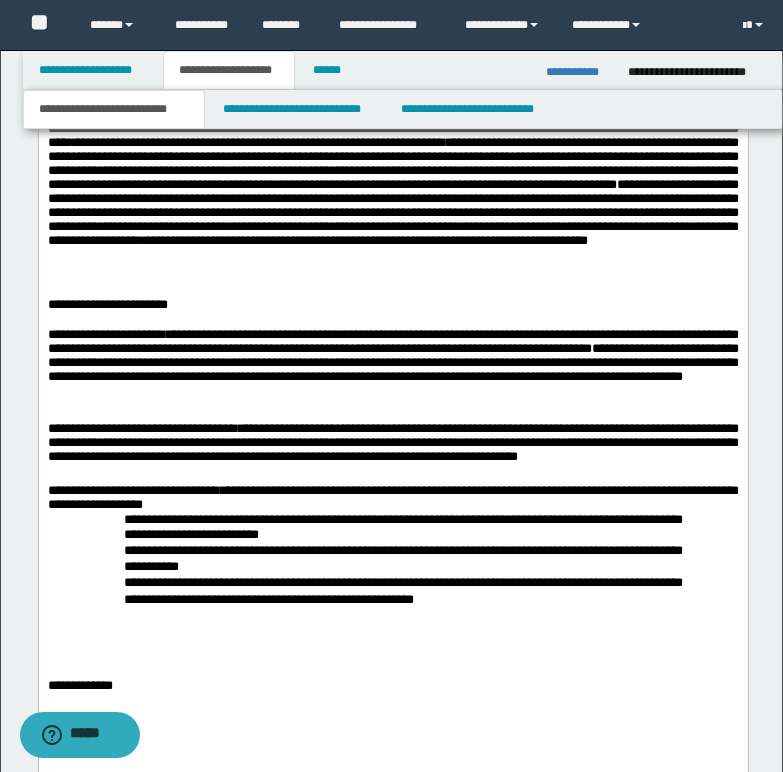 click on "**********" at bounding box center (392, 498) 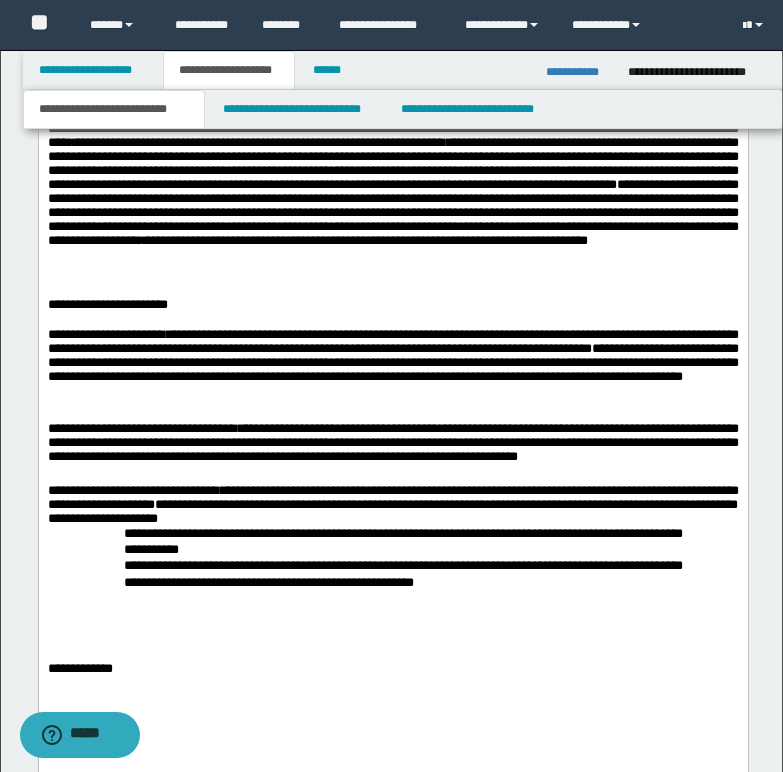 click on "**********" at bounding box center (402, 541) 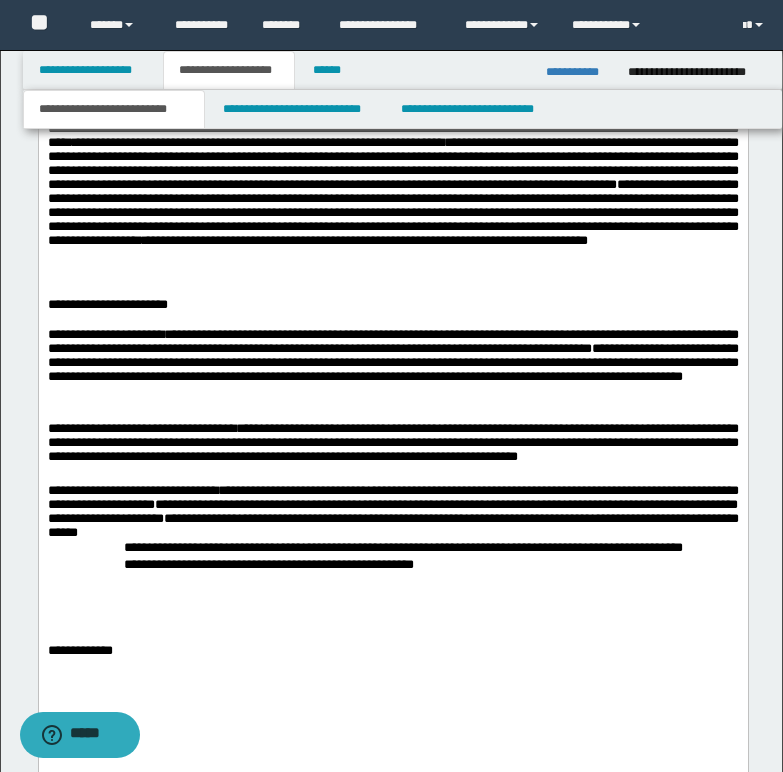 click on "[FIRST] [LAST] [ADDRESS] [CITY], [STATE] [ZIP] [COUNTRY] [PHONE] [EMAIL] [CREDIT CARD] [PASSPORT NUMBER] [DRIVER LICENSE] [SSN]" at bounding box center (392, 512) 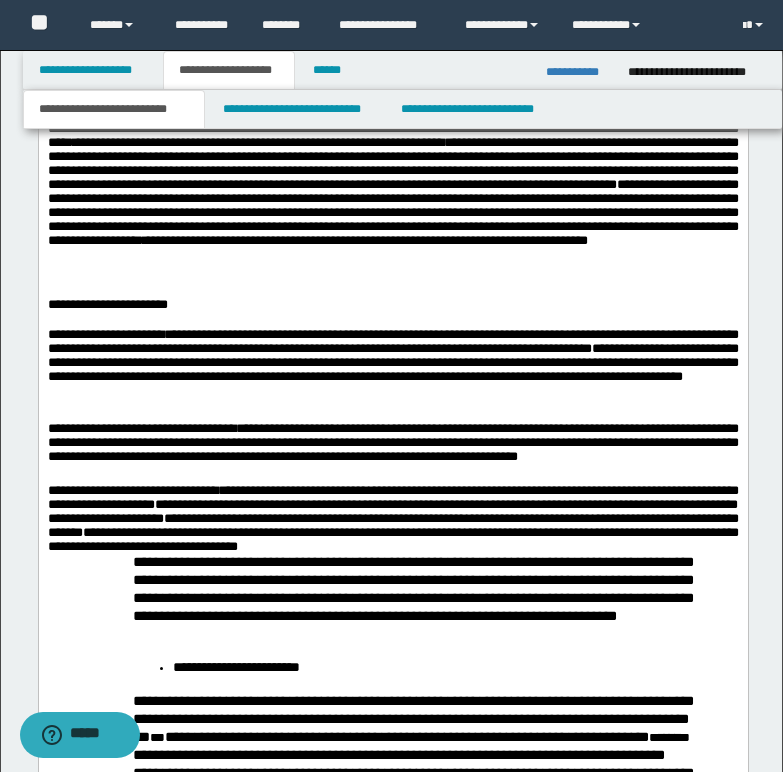 click on "[FIRST] [LAST] [ADDRESS] [CITY], [STATE] [ZIP] [COUNTRY] [PHONE] [EMAIL] [CREDIT CARD] [PASSPORT NUMBER] [DRIVER LICENSE] [SSN] [BIRTH DATE] [AGE] [COORDINATES] [POSTAL CODE]" at bounding box center (392, 519) 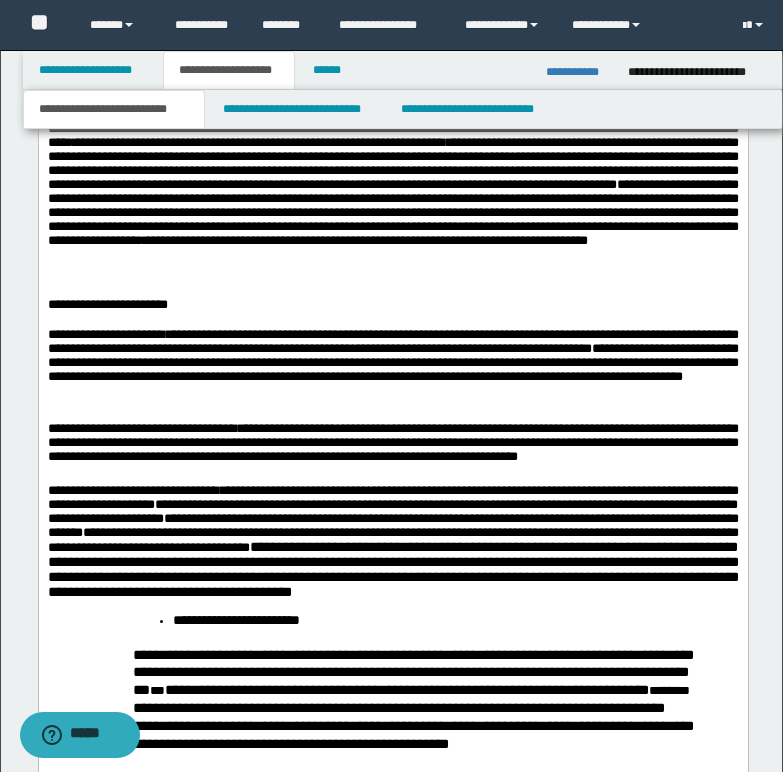 click on "**********" at bounding box center [392, 542] 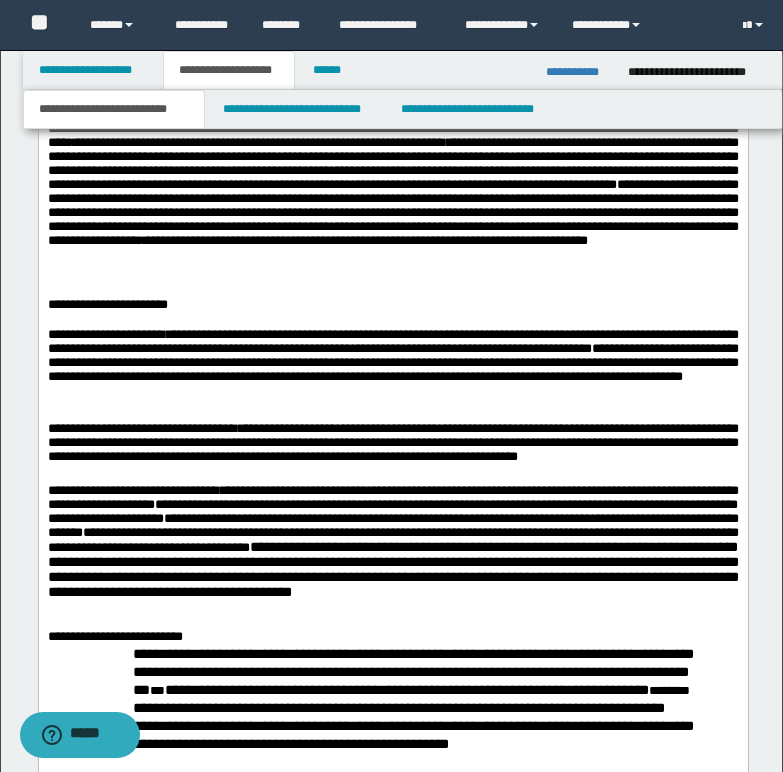 click on "**********" at bounding box center (392, 638) 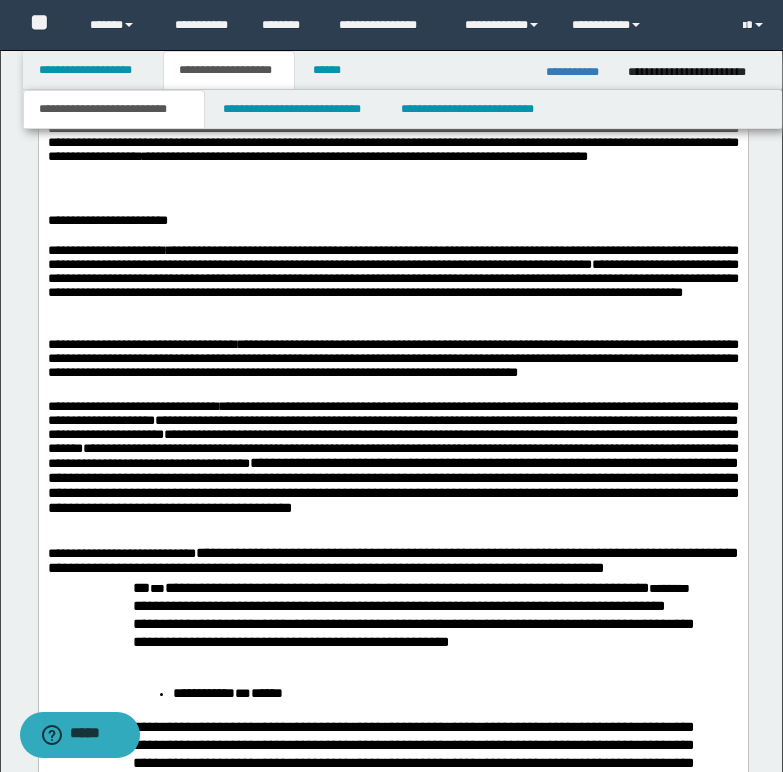 scroll, scrollTop: 2600, scrollLeft: 0, axis: vertical 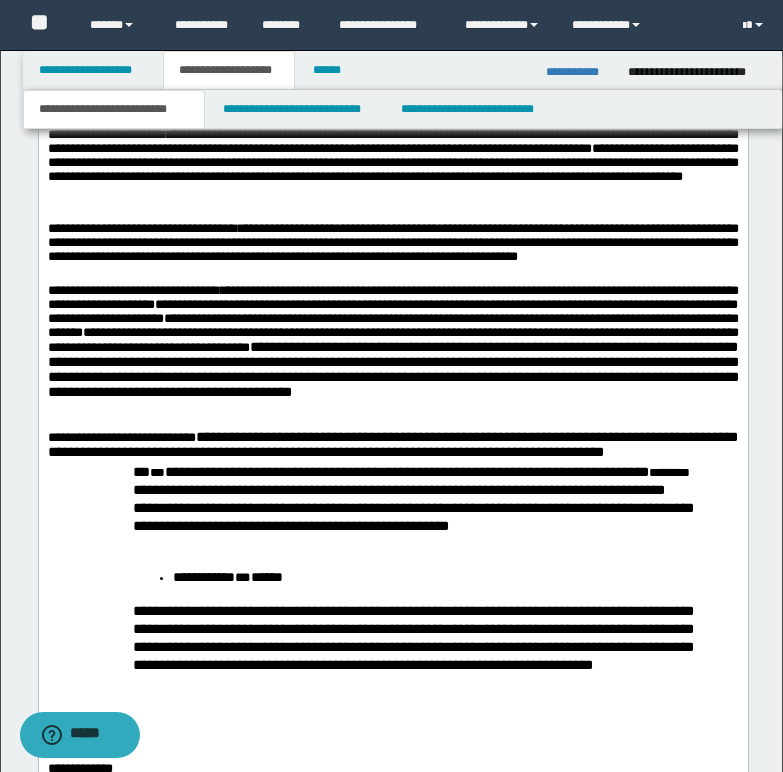 click on "**********" at bounding box center (392, 444) 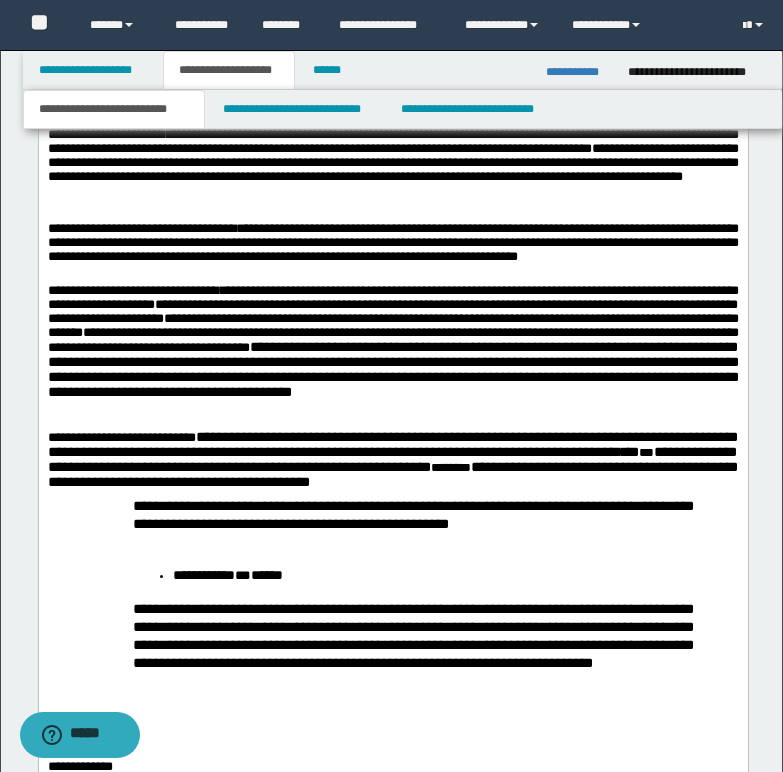 click on "**********" at bounding box center (391, 459) 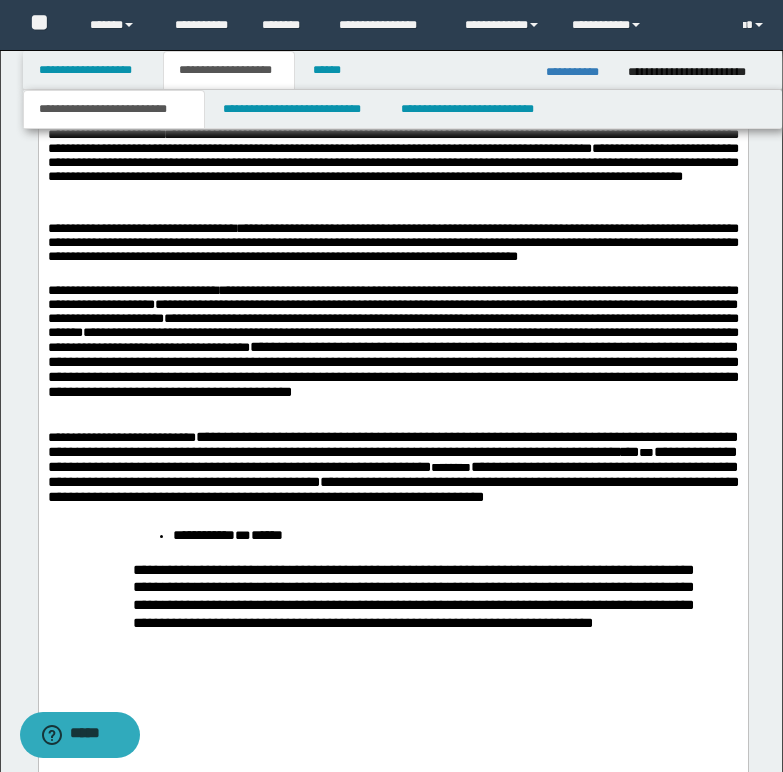 click on "[FIRST] [LAST] [ADDRESS] [CITY], [STATE] [ZIP] [COUNTRY] [PHONE] [EMAIL] [CREDIT CARD] [PASSPORT NUMBER] [DRIVER LICENSE] [SSN] [BIRTH DATE] [AGE] [COORDINATES] [POSTAL CODE]" at bounding box center (392, 472) 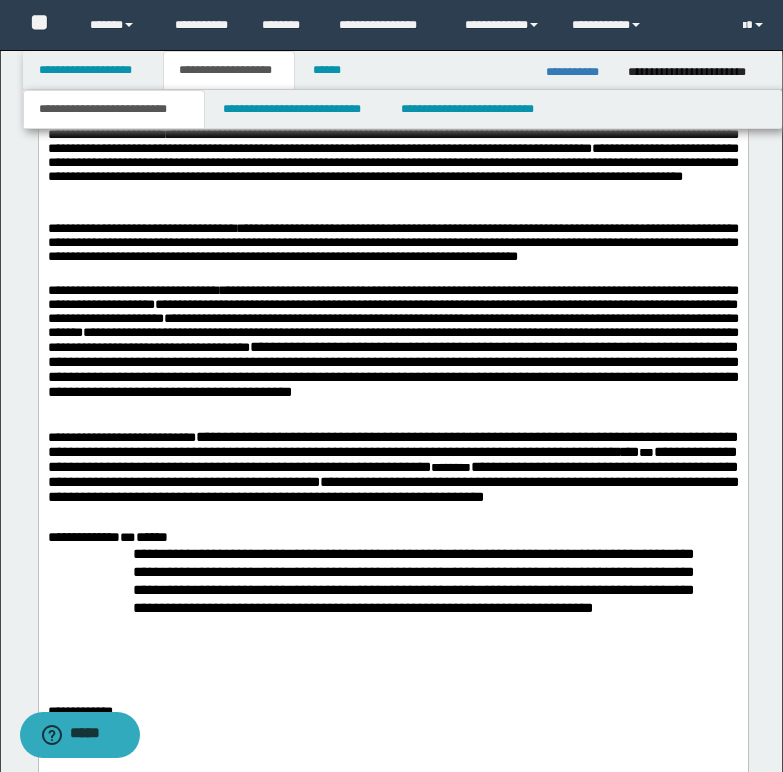 click on "******" at bounding box center (151, 537) 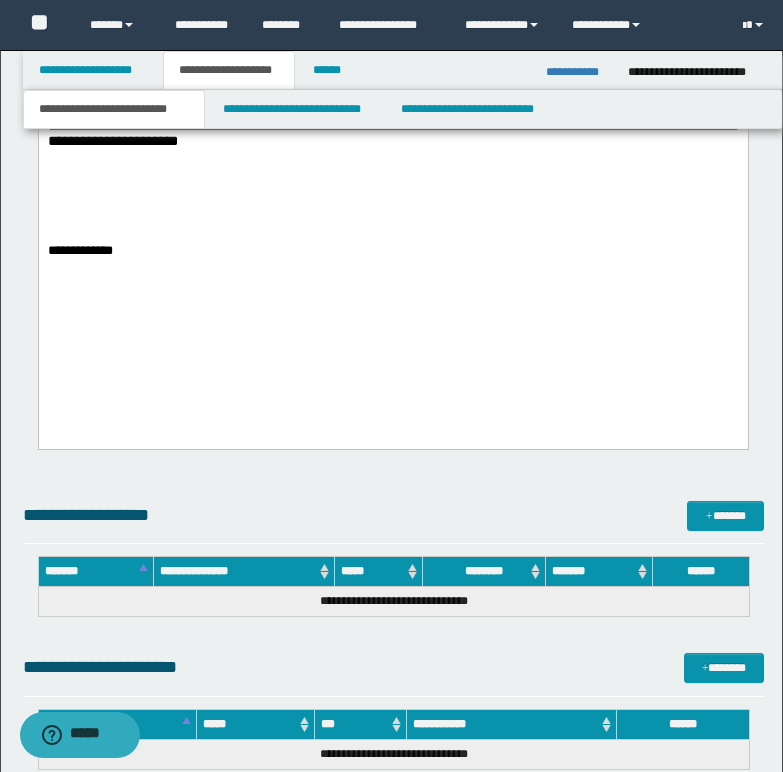 scroll, scrollTop: 3000, scrollLeft: 0, axis: vertical 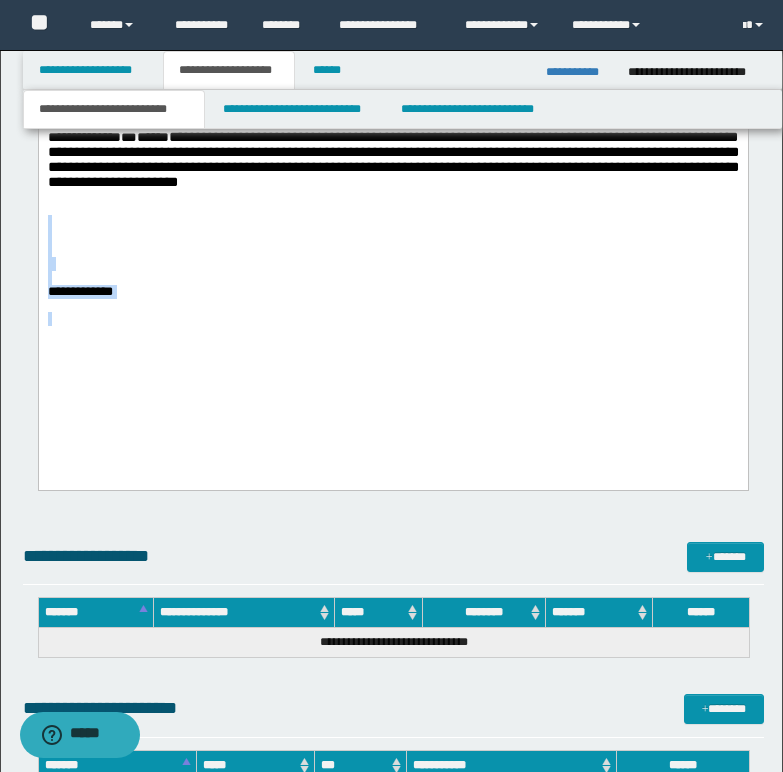 drag, startPoint x: 115, startPoint y: 266, endPoint x: 223, endPoint y: 404, distance: 175.23698 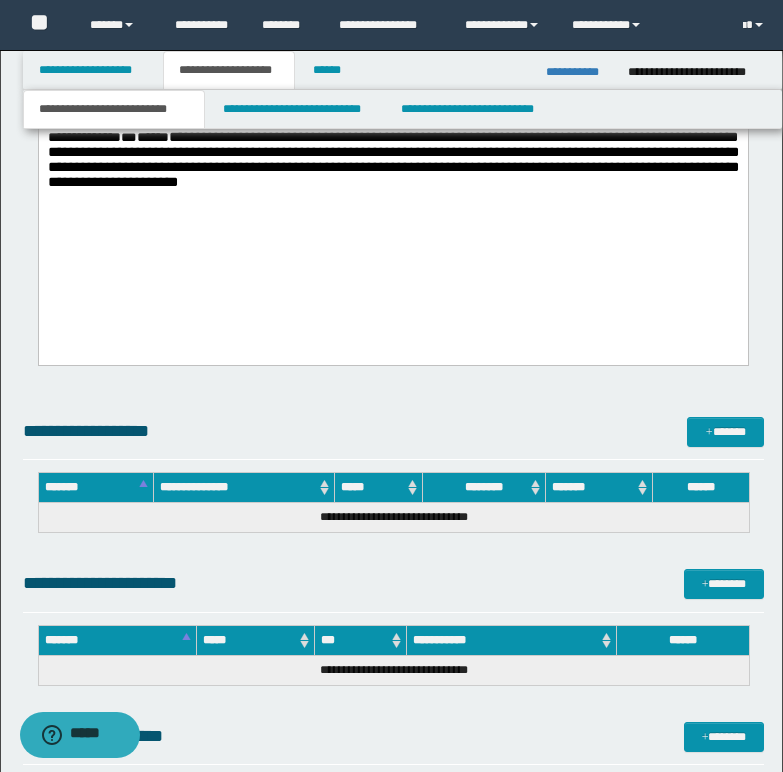 click on "**********" at bounding box center [392, 159] 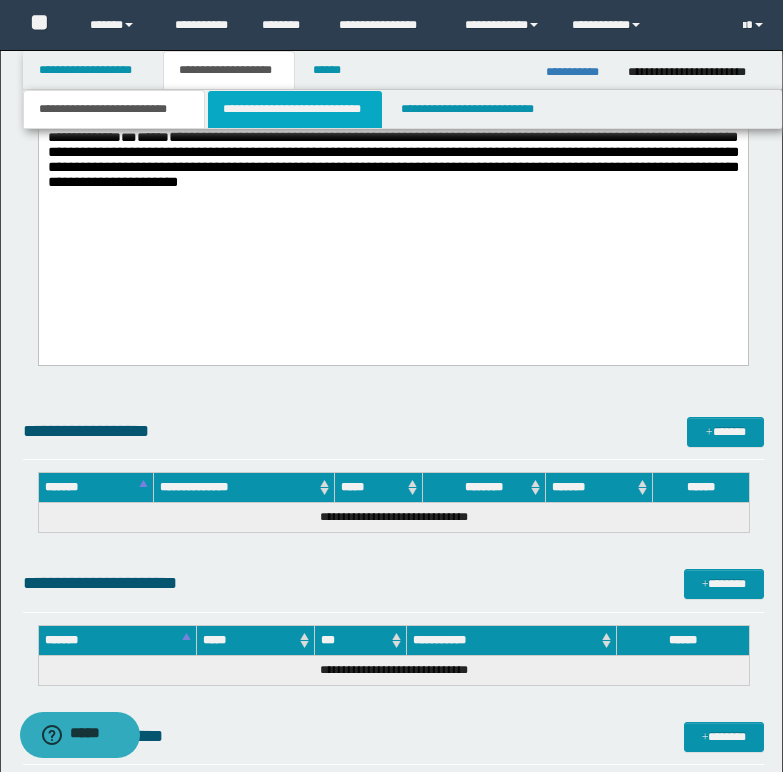 click on "**********" at bounding box center (295, 109) 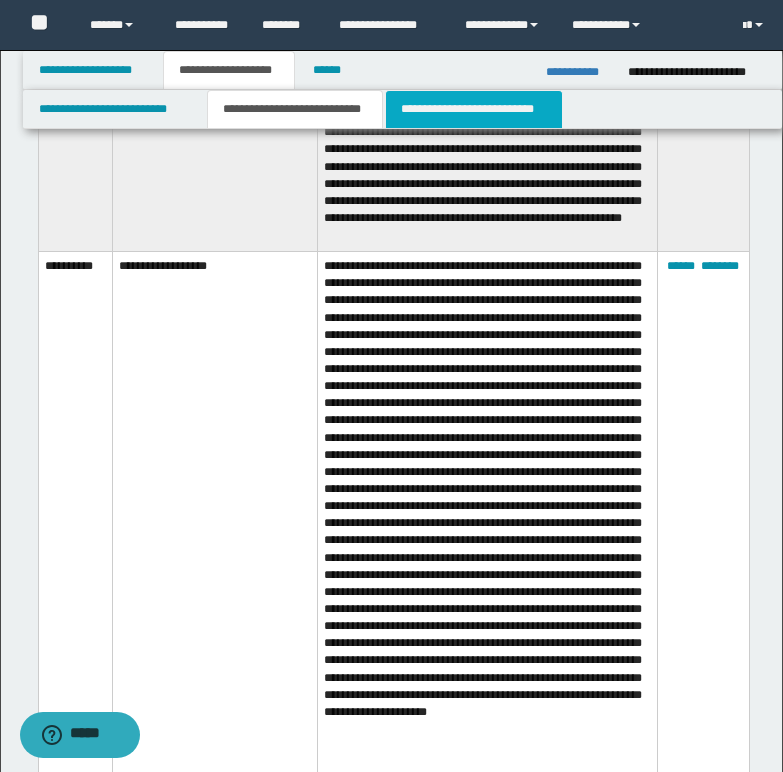 scroll, scrollTop: 1000, scrollLeft: 0, axis: vertical 